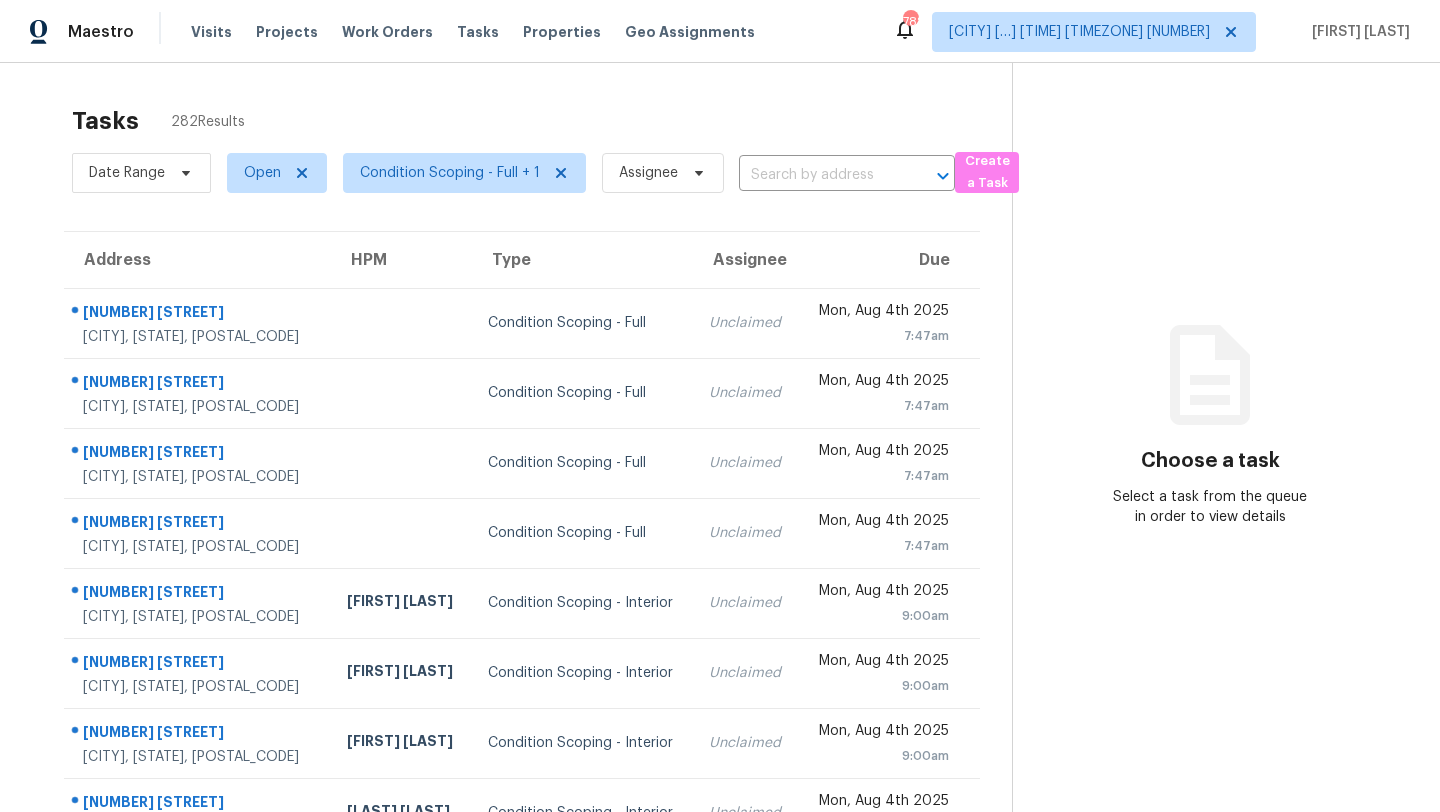 scroll, scrollTop: 0, scrollLeft: 0, axis: both 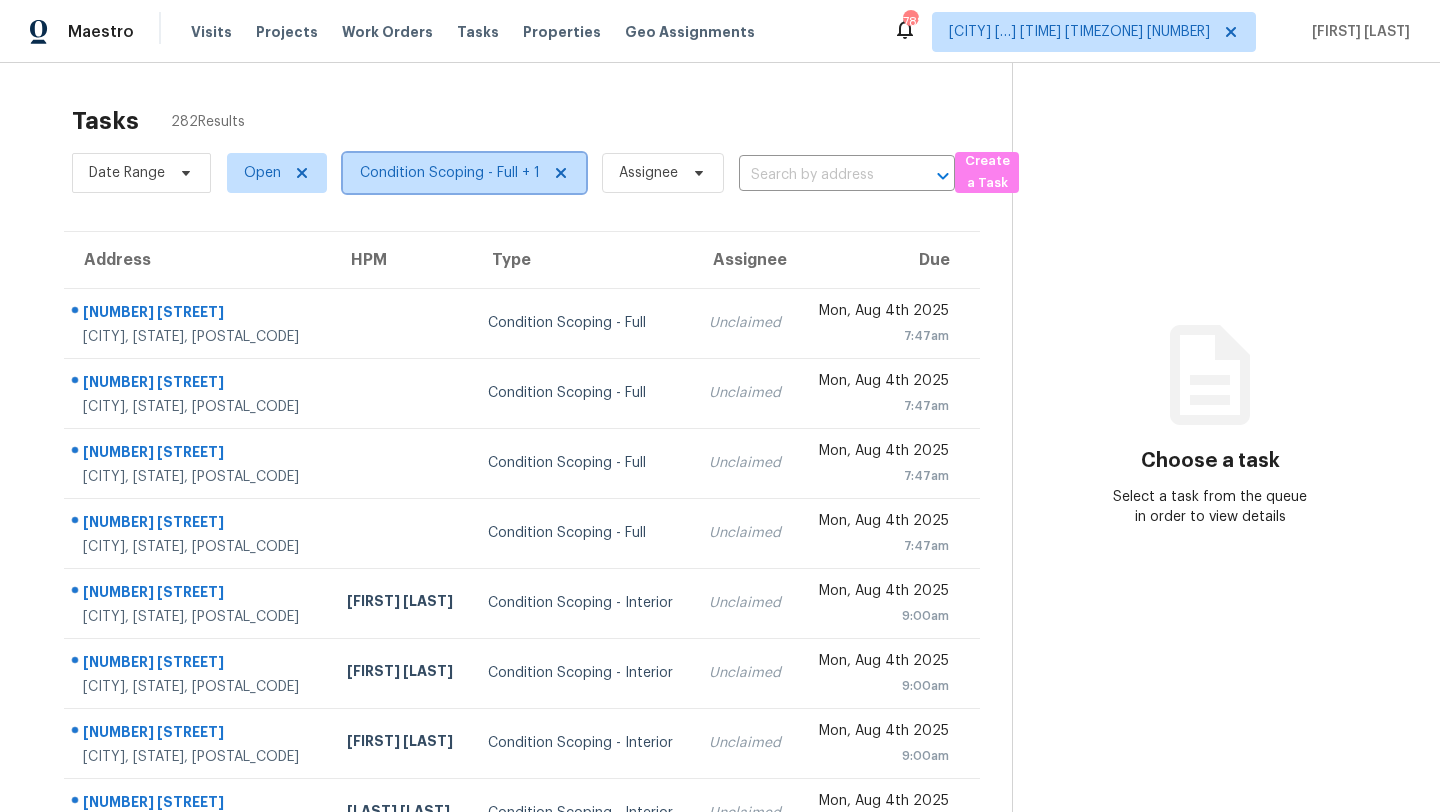 click on "Condition Scoping - Full + 1" at bounding box center [450, 173] 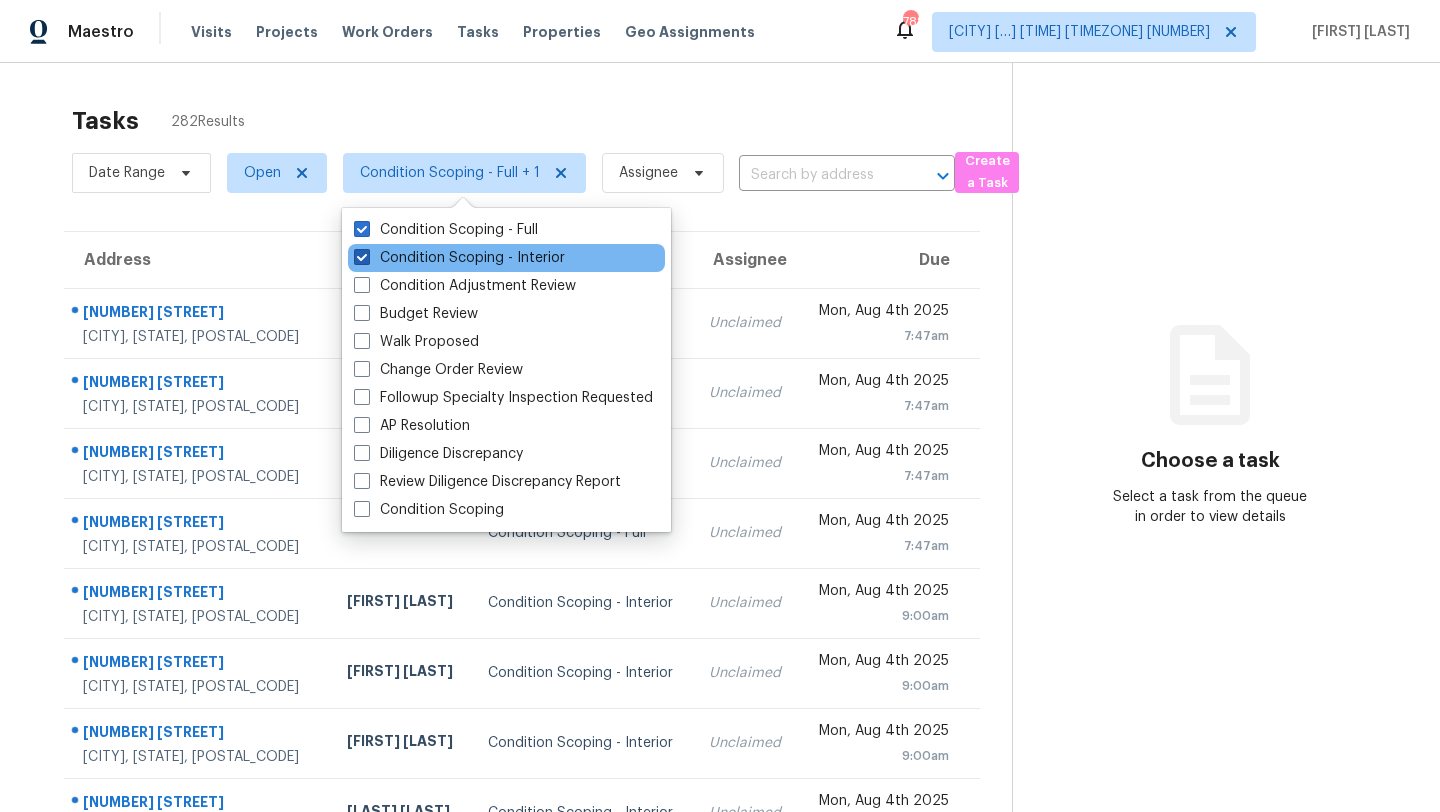 click on "Condition Scoping - Interior" at bounding box center (459, 258) 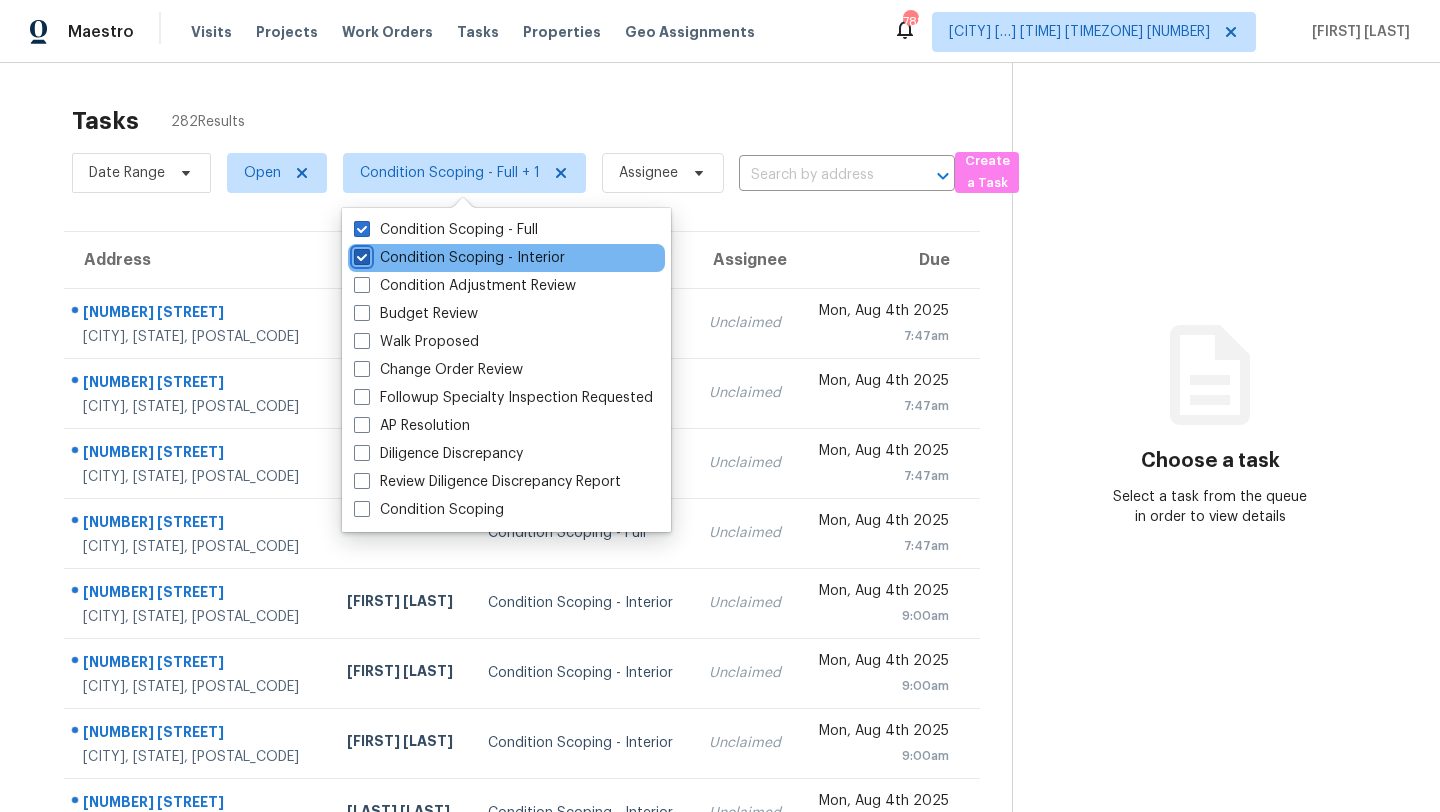 click on "Condition Scoping - Interior" at bounding box center (360, 254) 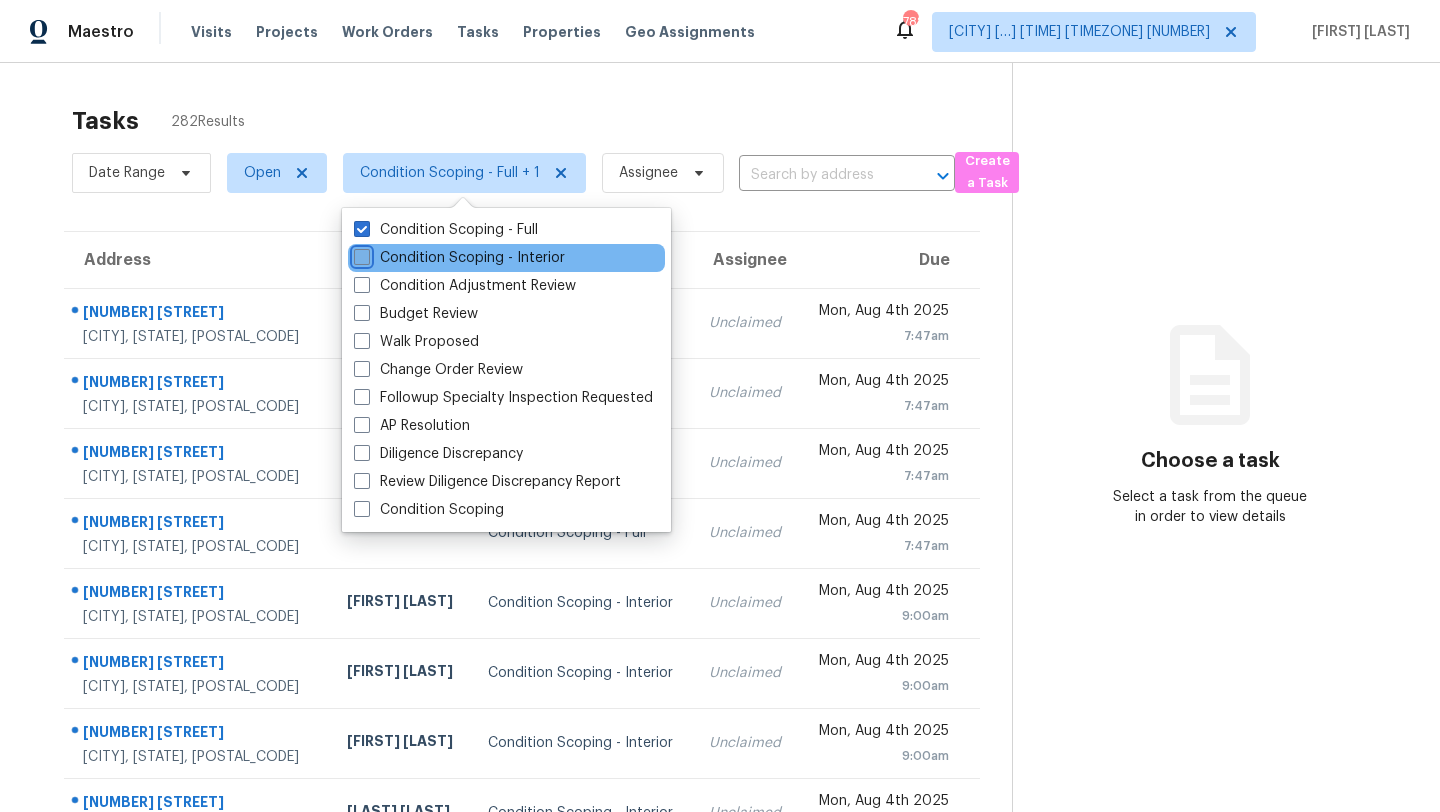 checkbox on "false" 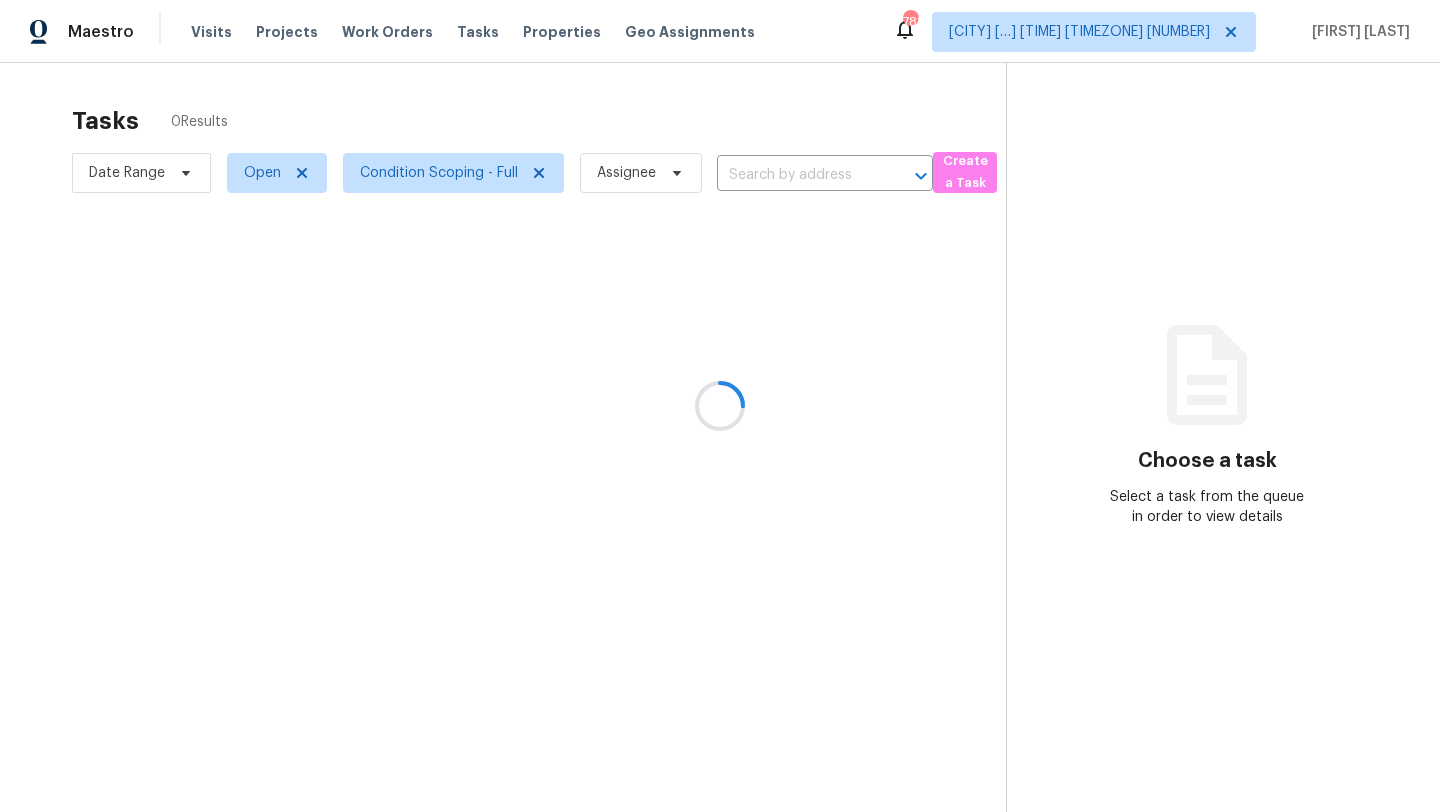 click at bounding box center [720, 406] 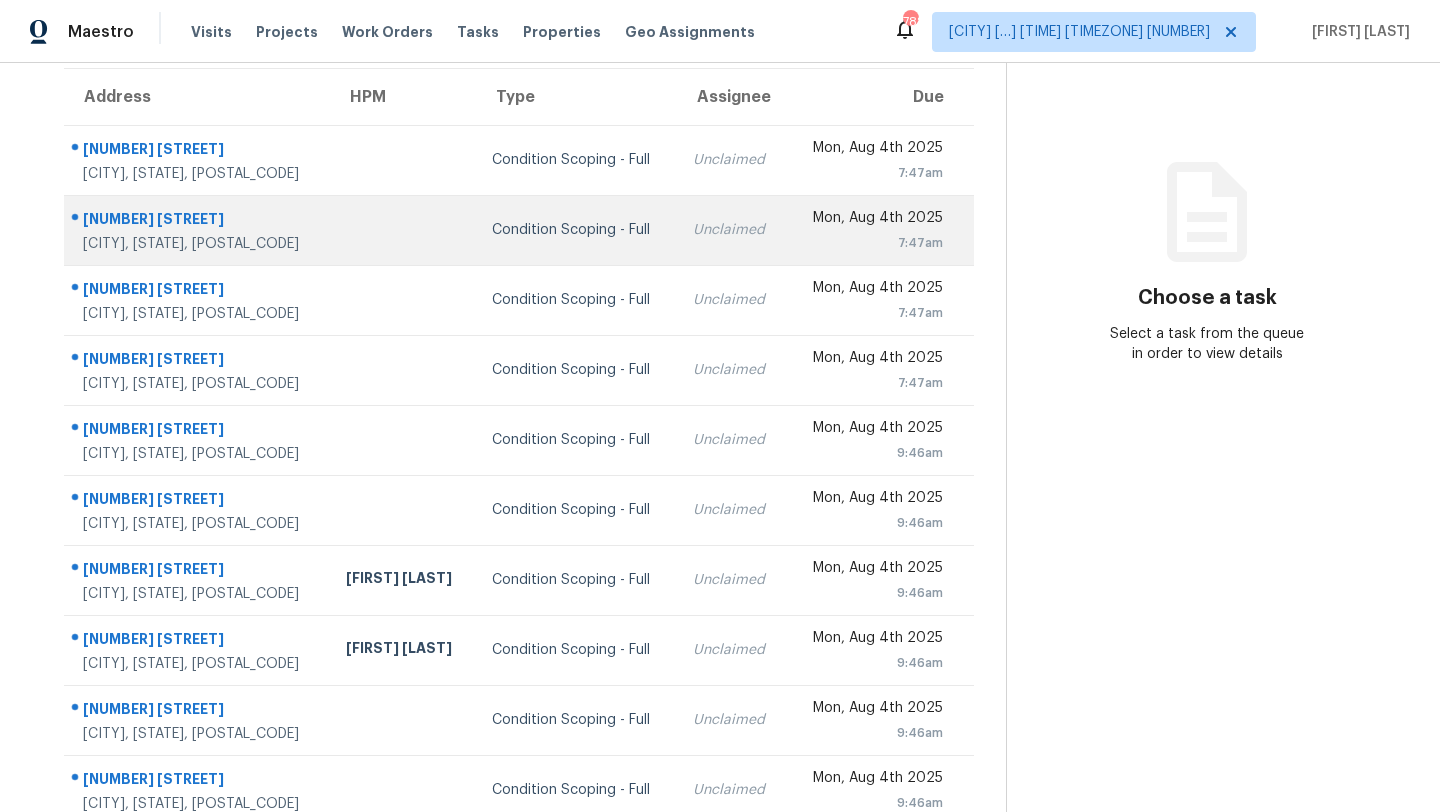 scroll, scrollTop: 0, scrollLeft: 0, axis: both 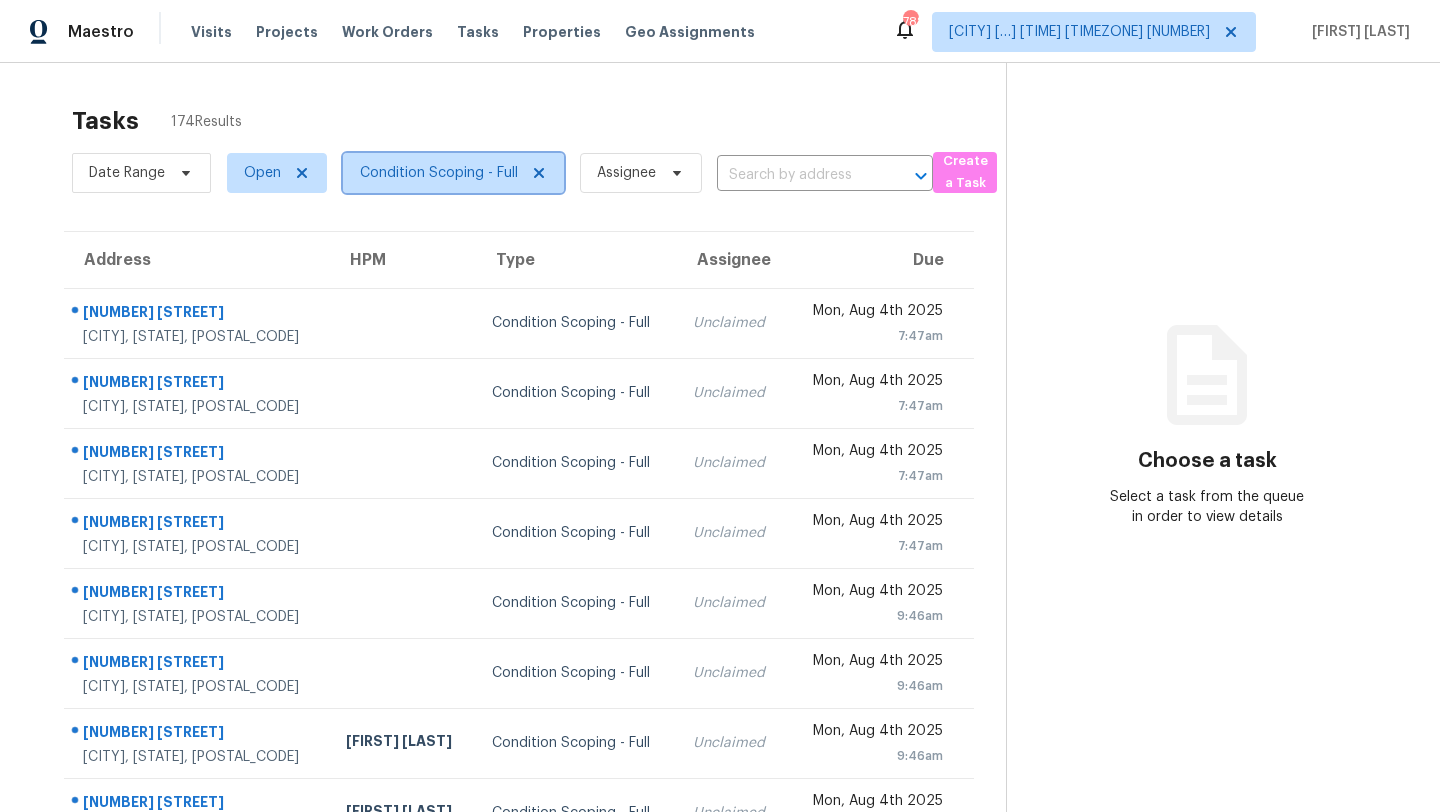 click on "Condition Scoping - Full" at bounding box center [439, 173] 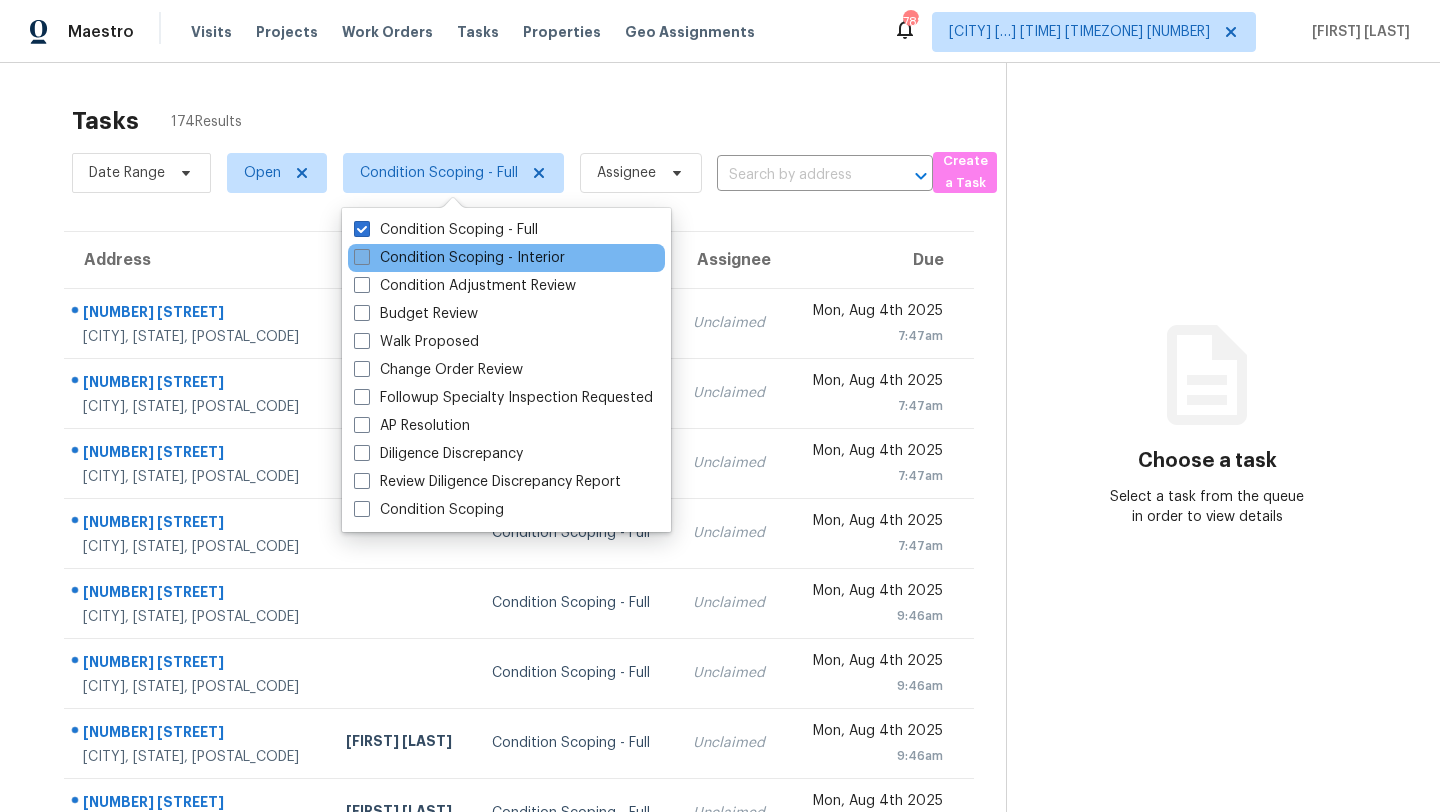 click on "Condition Scoping - Interior" at bounding box center (459, 258) 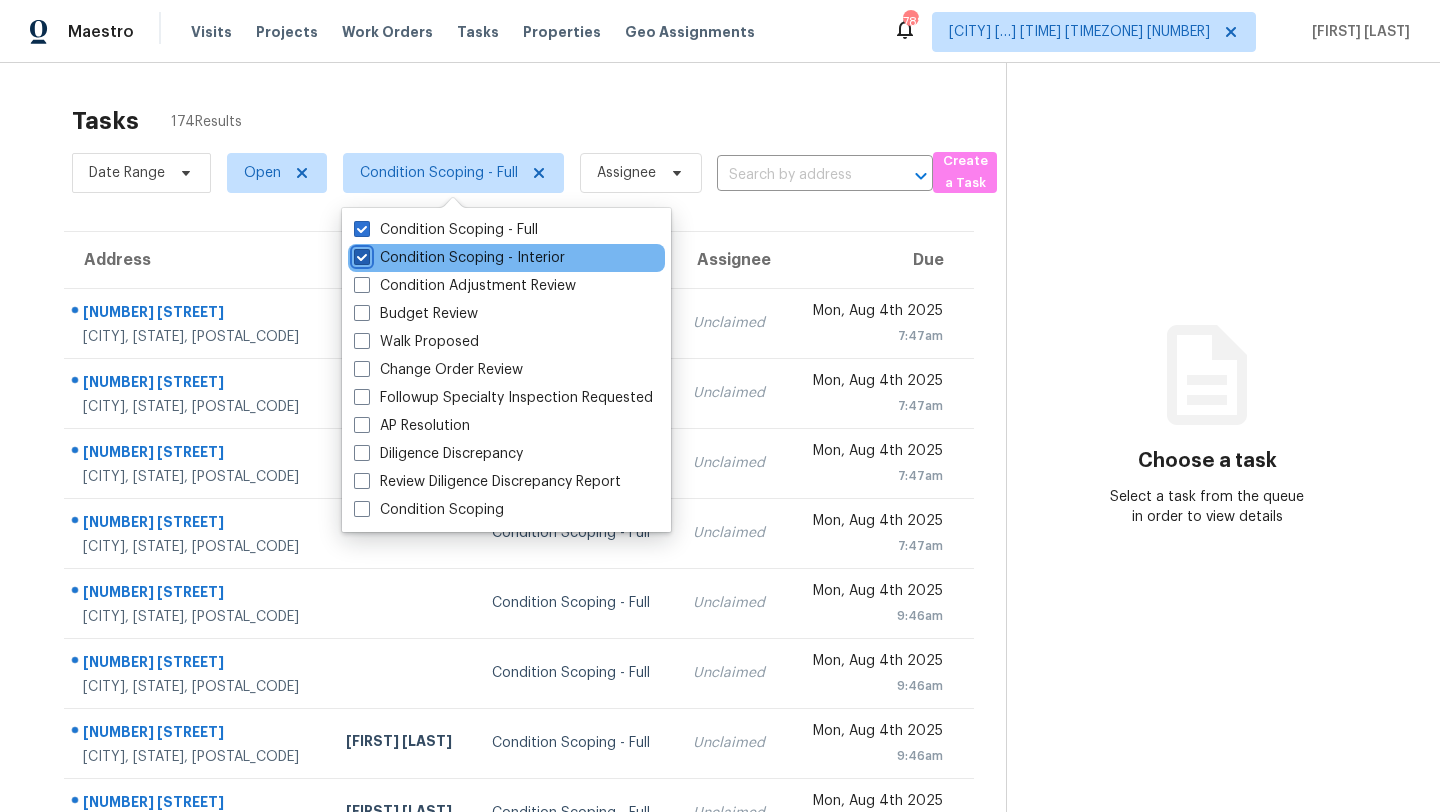 checkbox on "true" 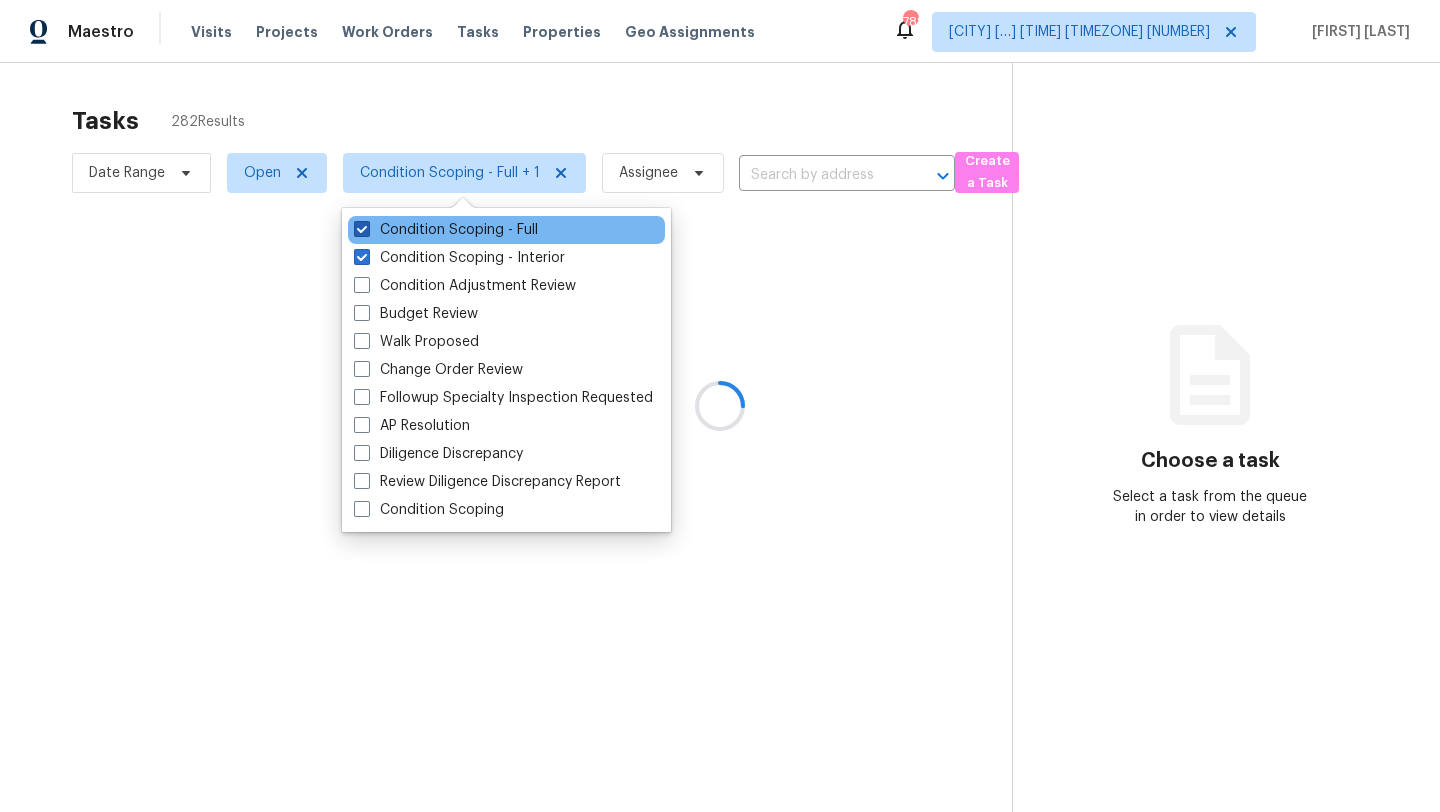 click on "Condition Scoping - Full" at bounding box center [446, 230] 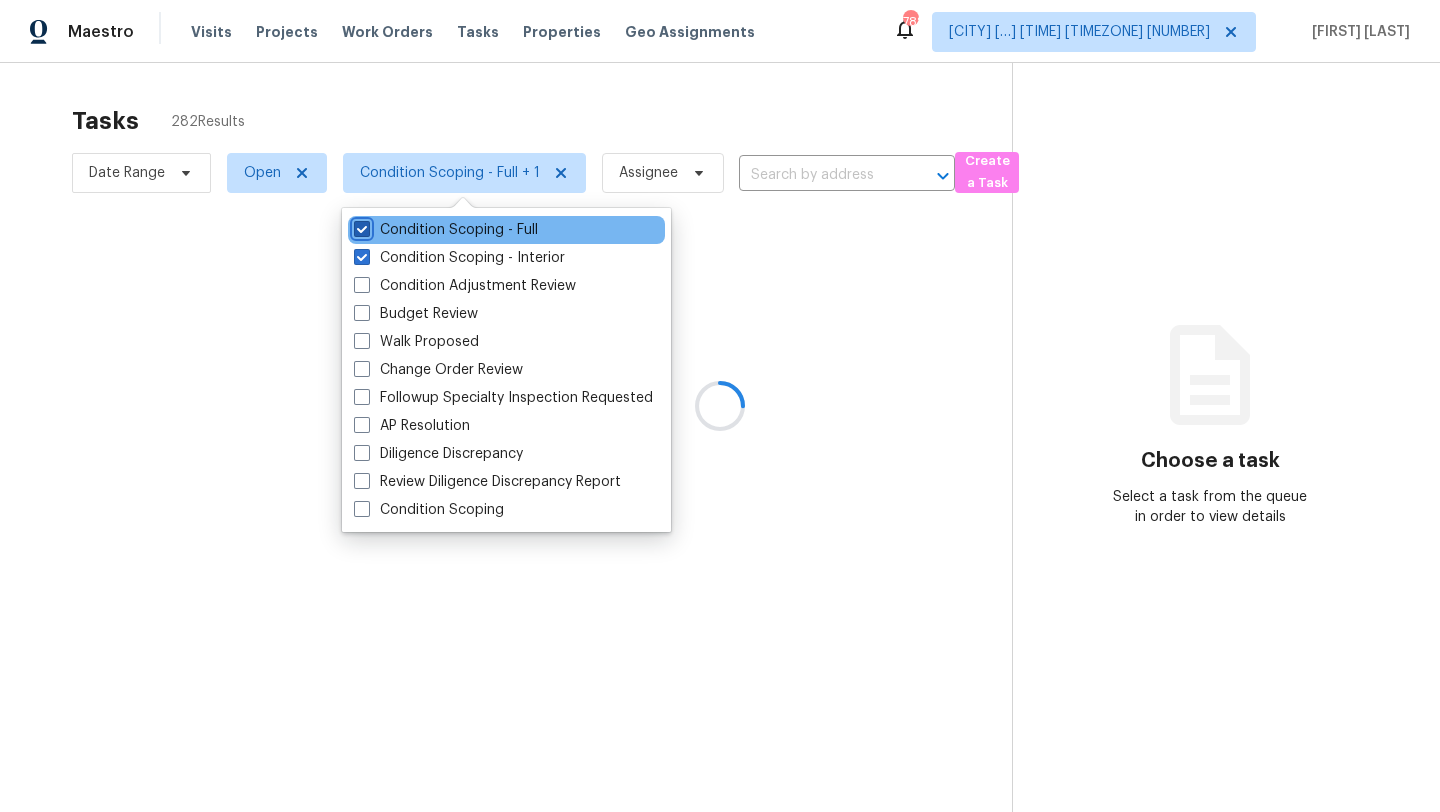 click on "Condition Scoping - Full" at bounding box center (360, 226) 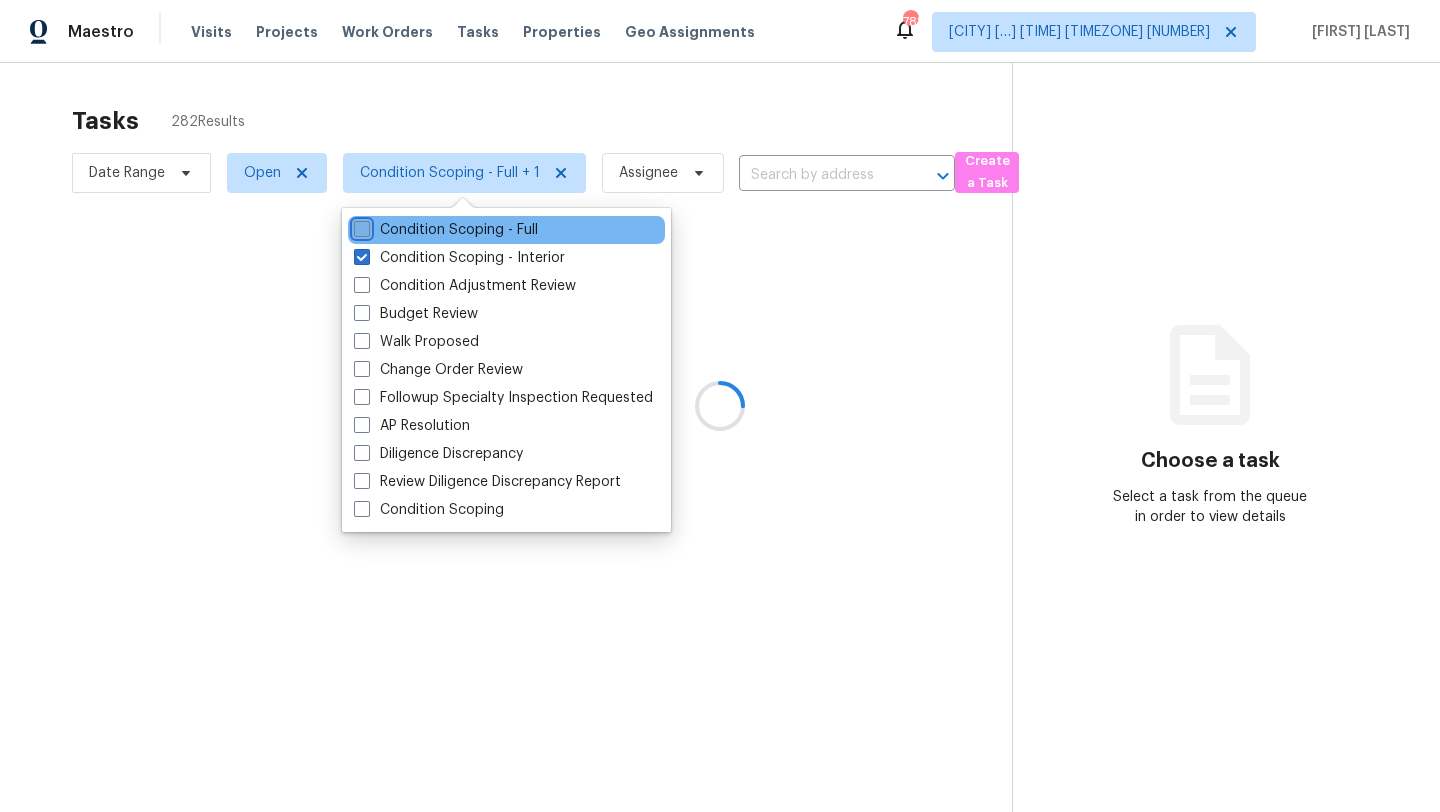checkbox on "false" 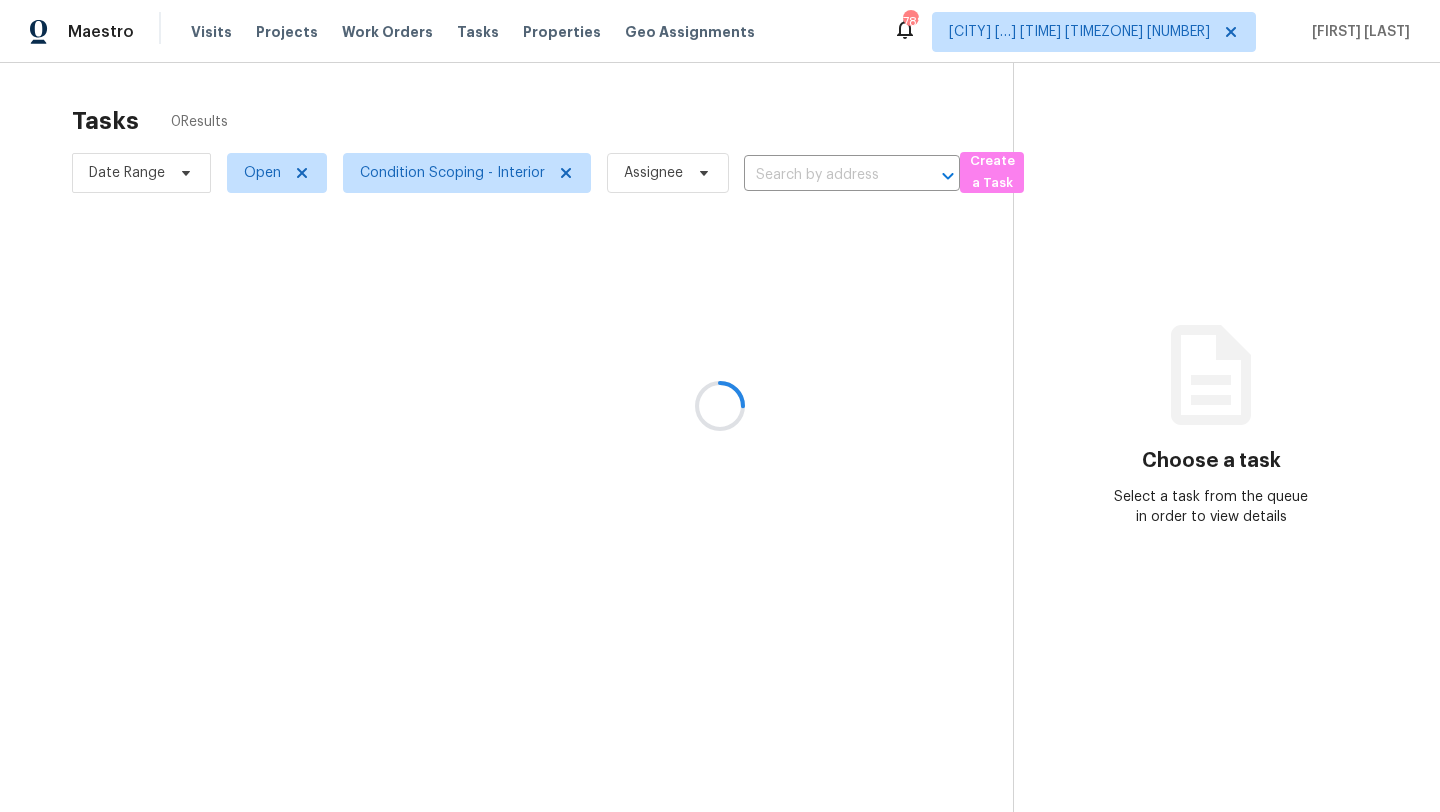 click at bounding box center [720, 406] 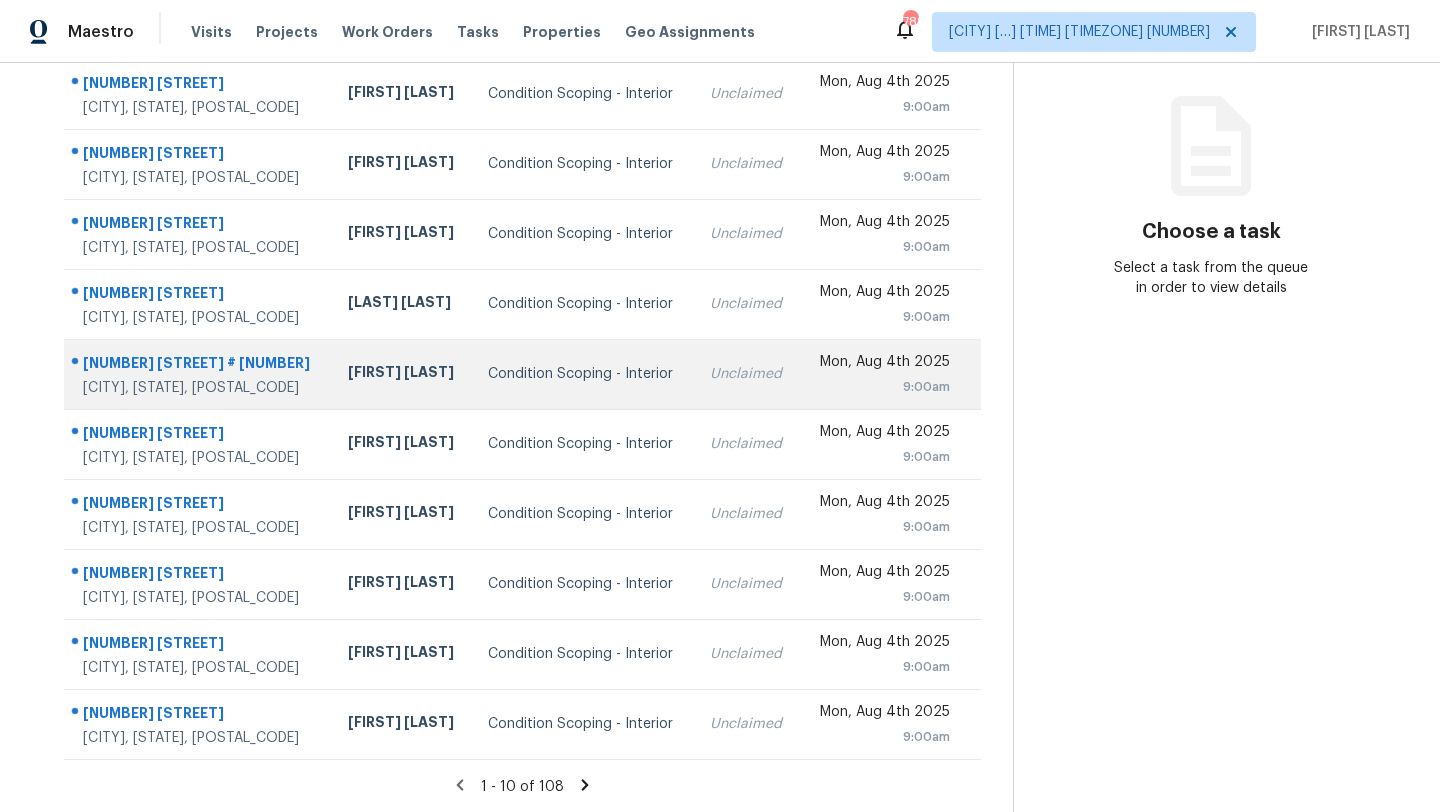 scroll, scrollTop: 0, scrollLeft: 0, axis: both 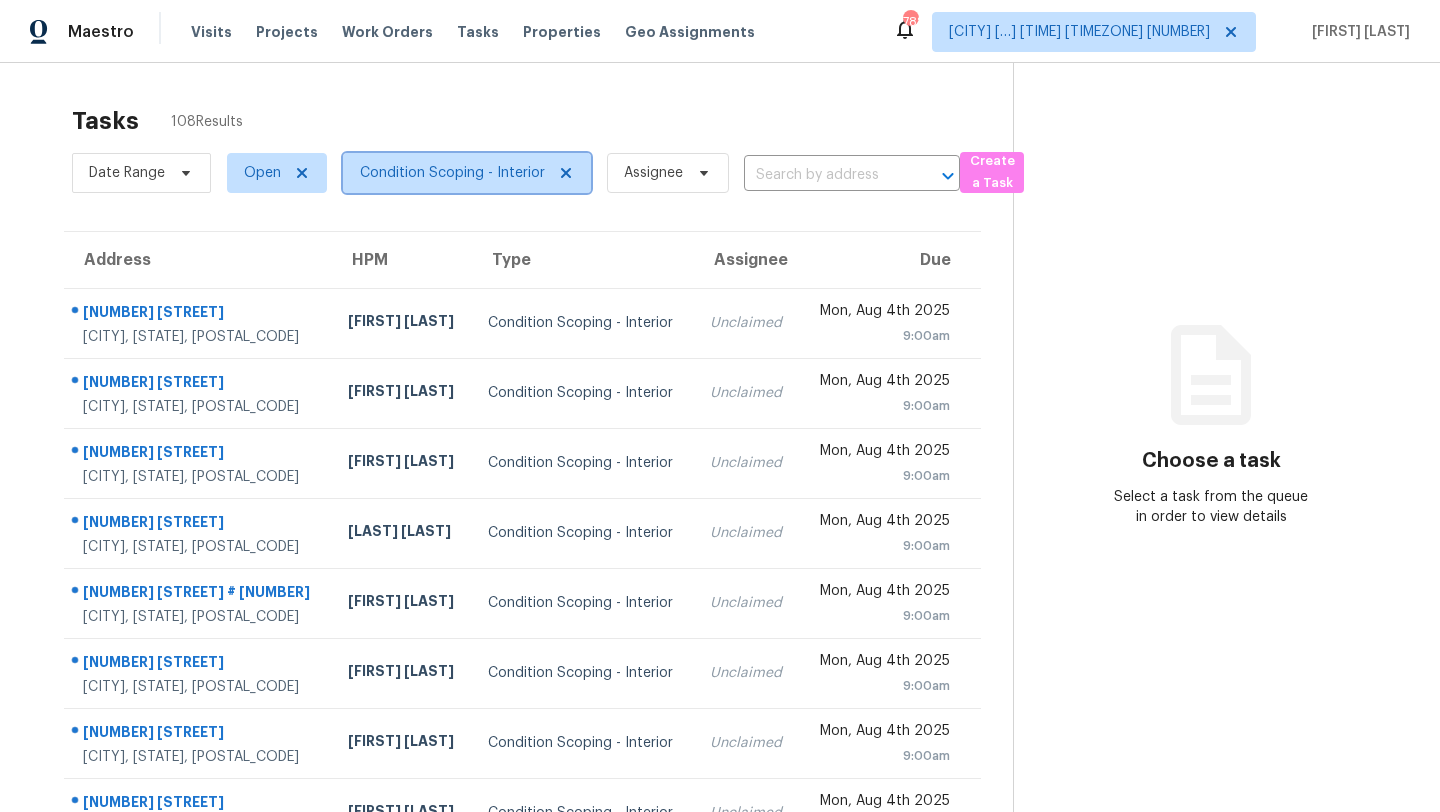 click on "Condition Scoping - Interior" at bounding box center (467, 173) 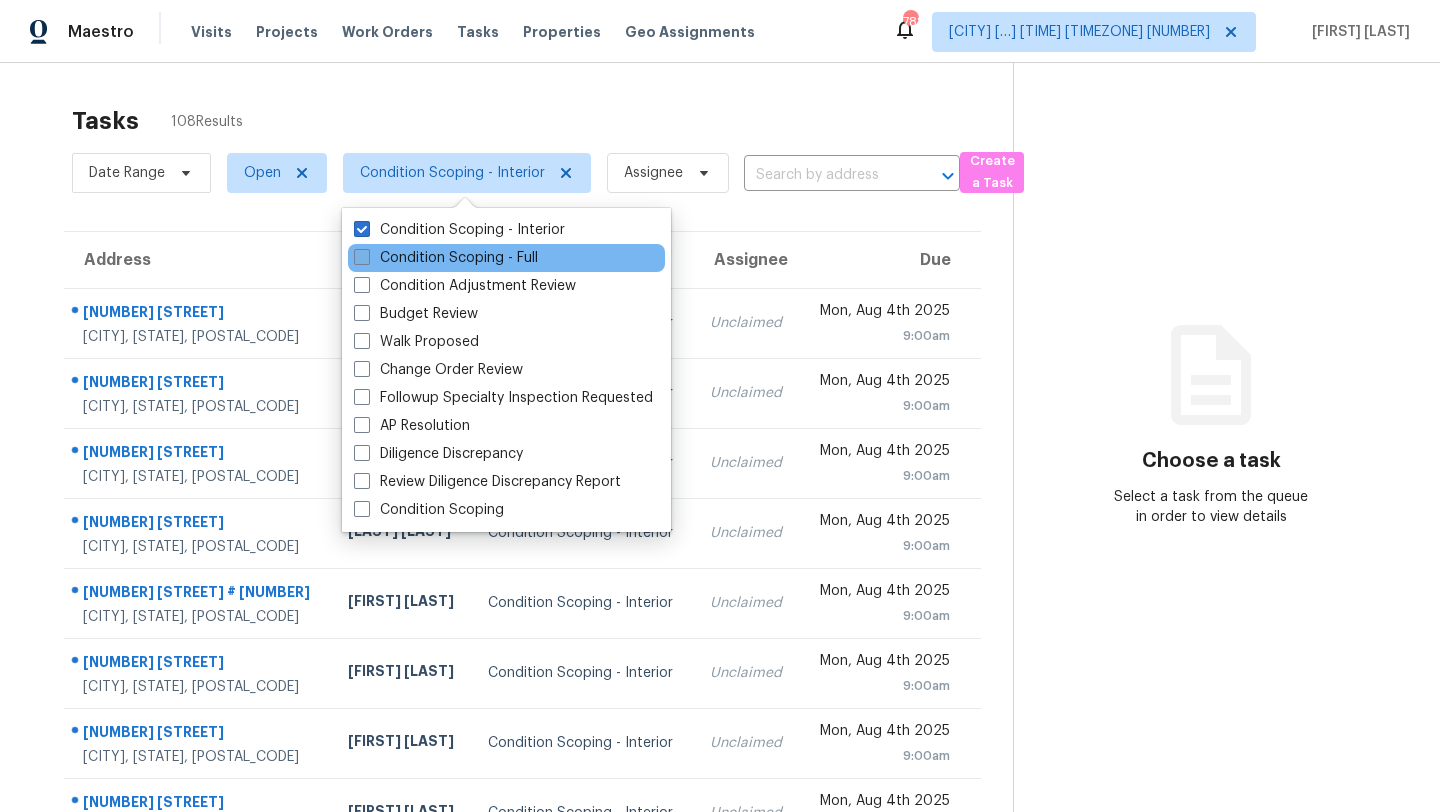 click on "Condition Scoping - Full" at bounding box center (446, 258) 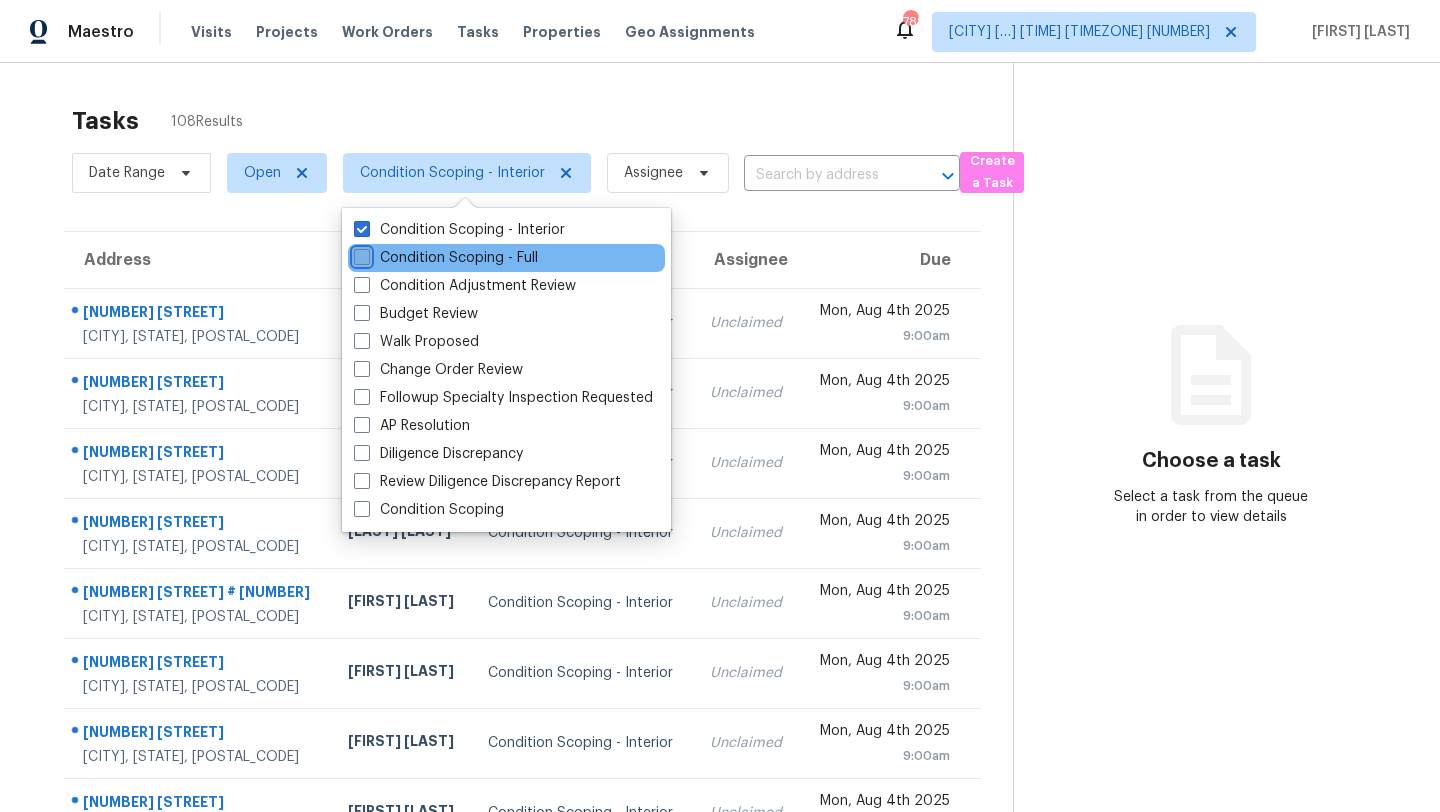 click on "Condition Scoping - Full" at bounding box center [360, 254] 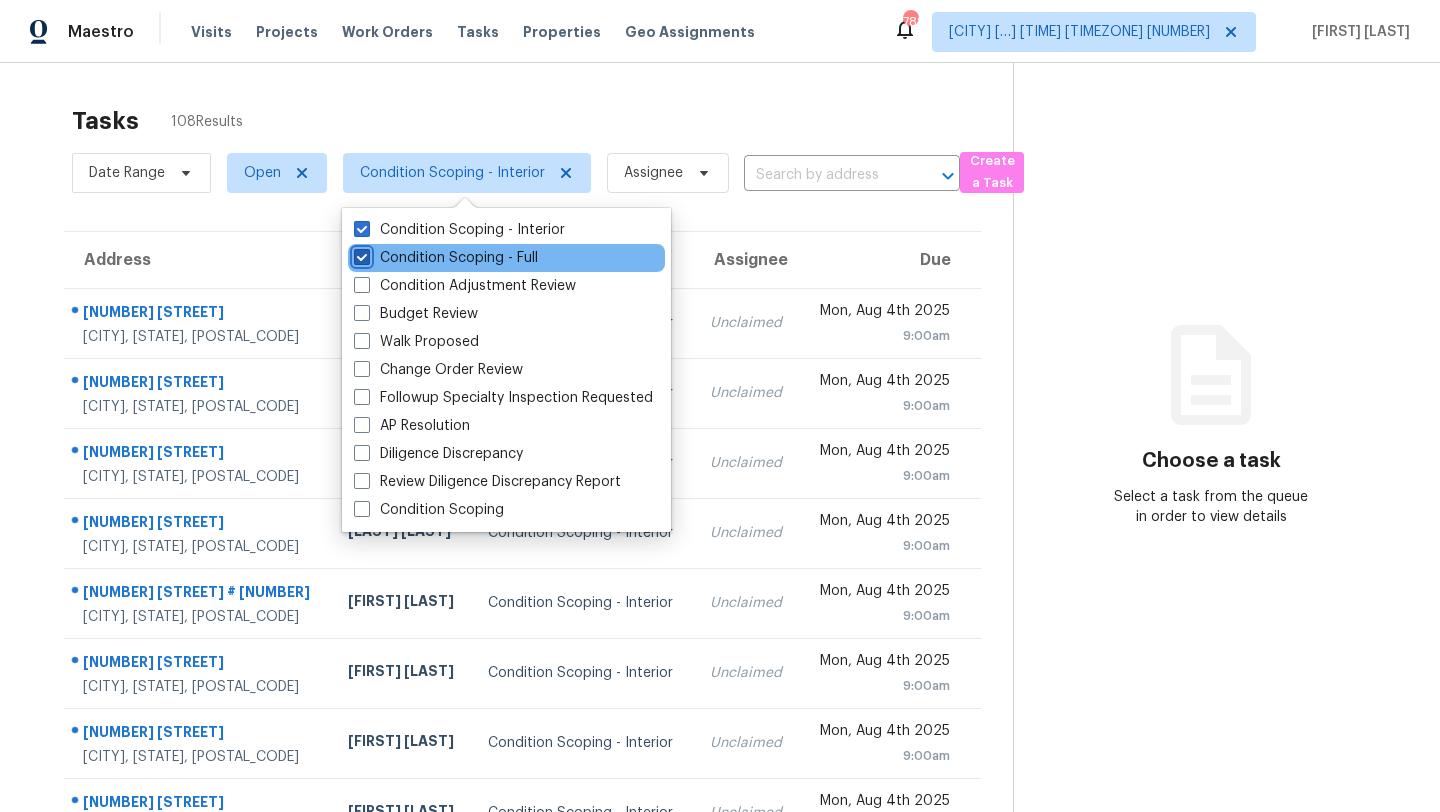 checkbox on "true" 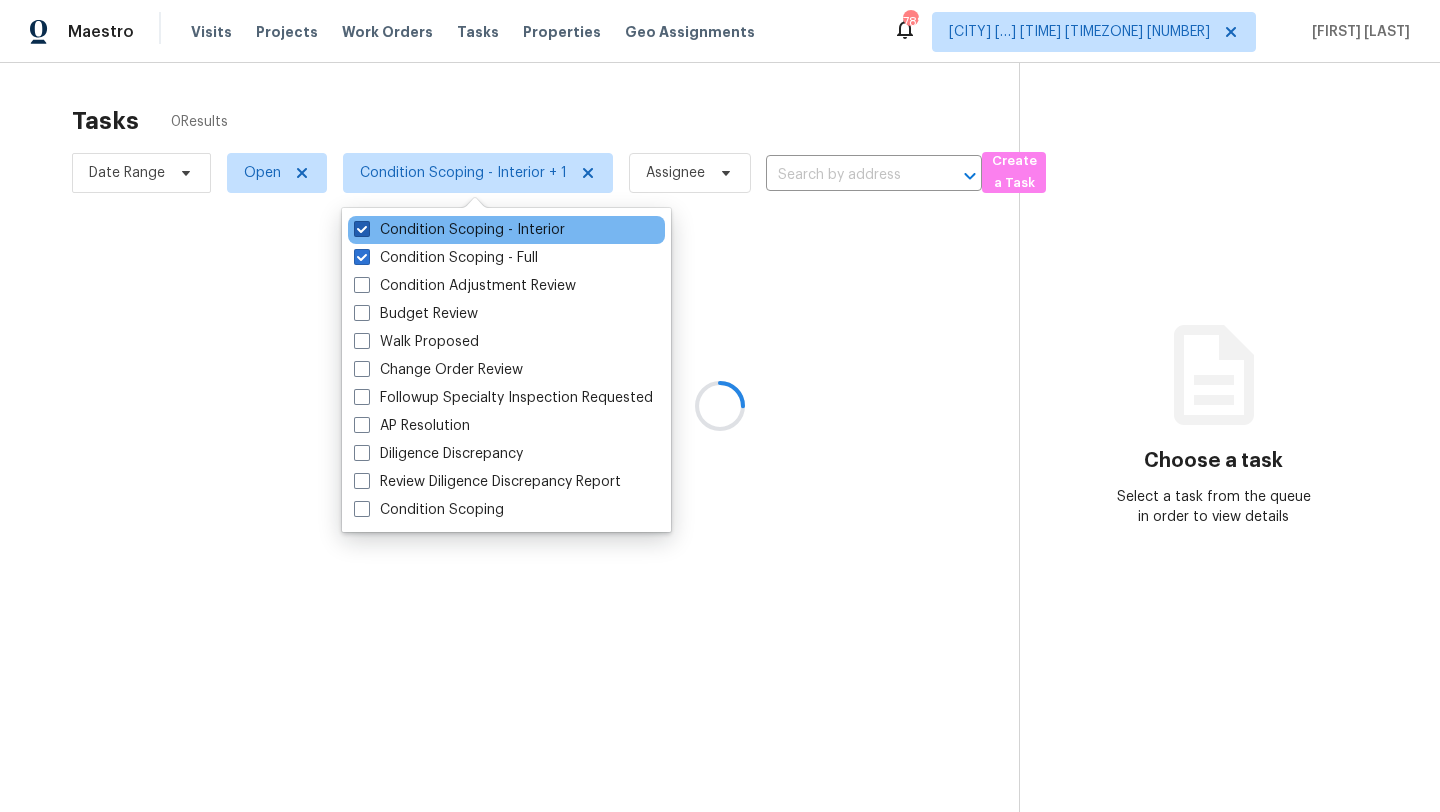 click on "Condition Scoping - Interior" at bounding box center [459, 230] 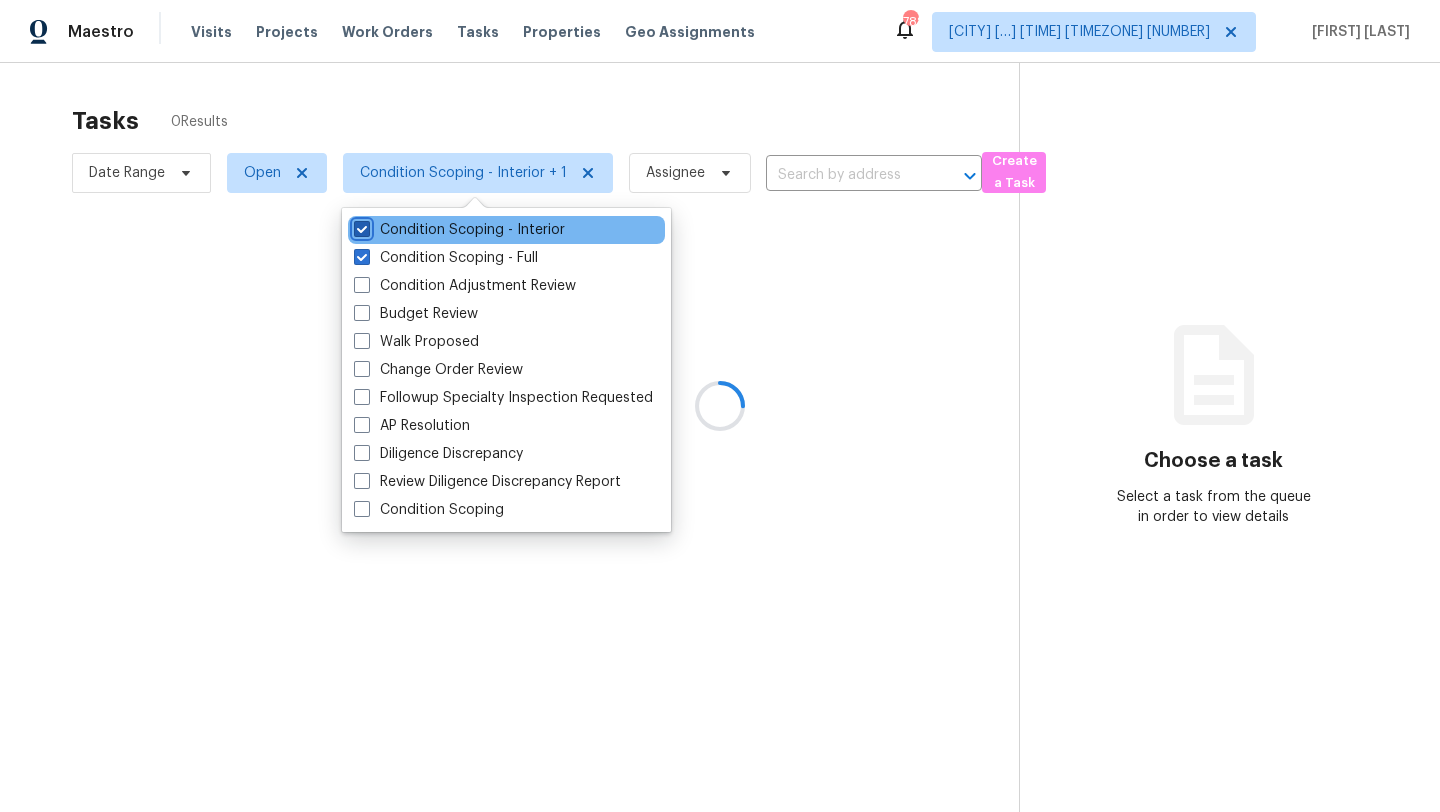 click on "Condition Scoping - Interior" at bounding box center (360, 226) 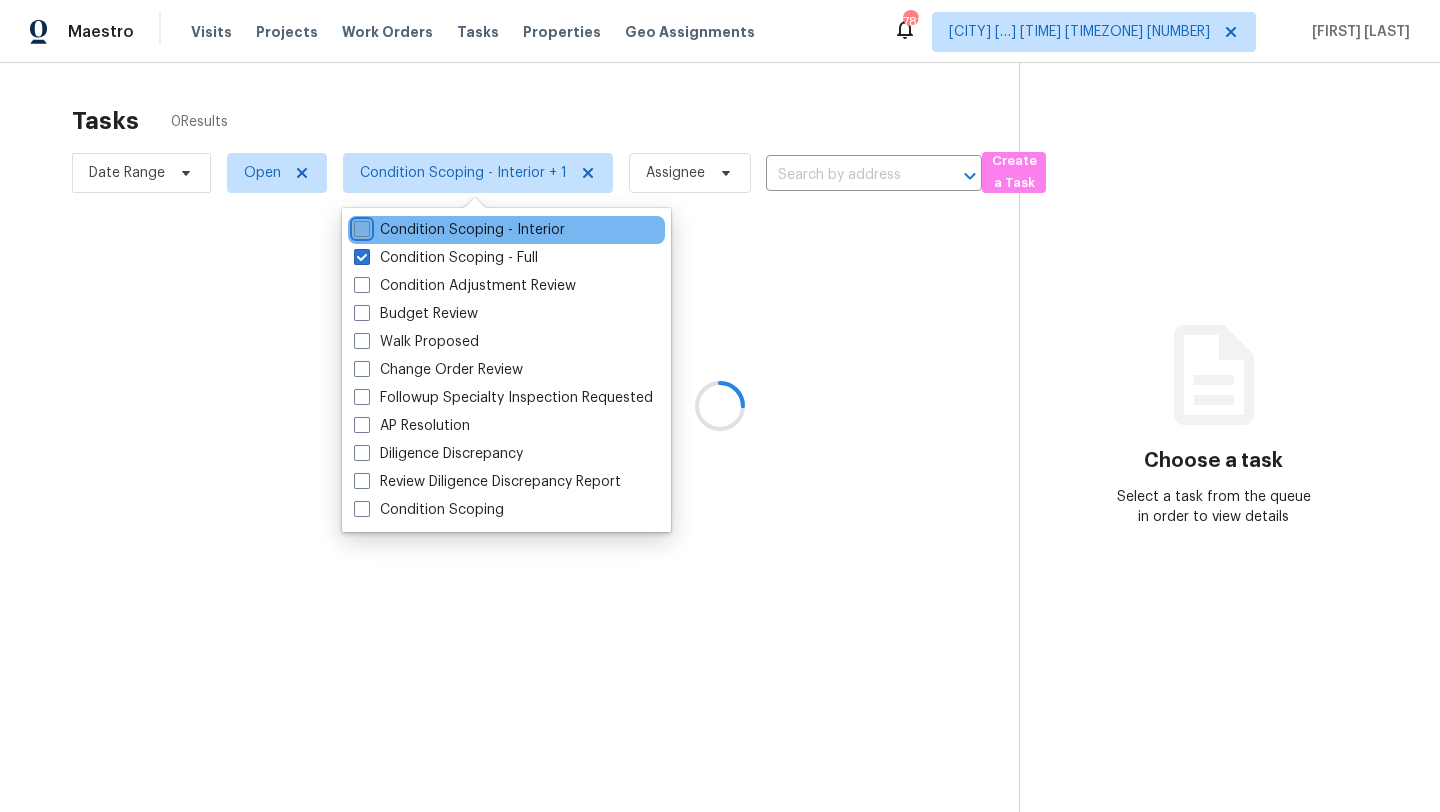 checkbox on "false" 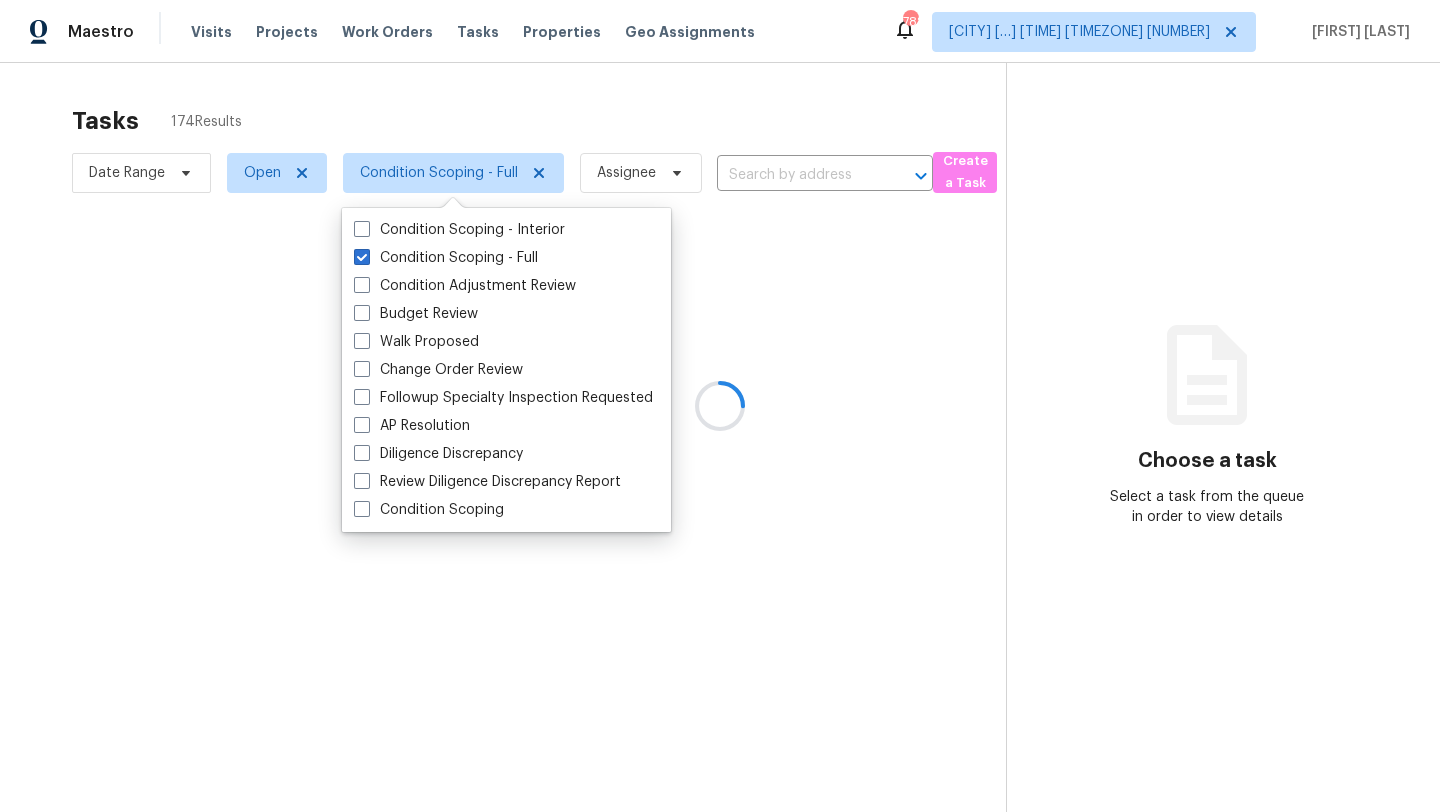 click at bounding box center (720, 406) 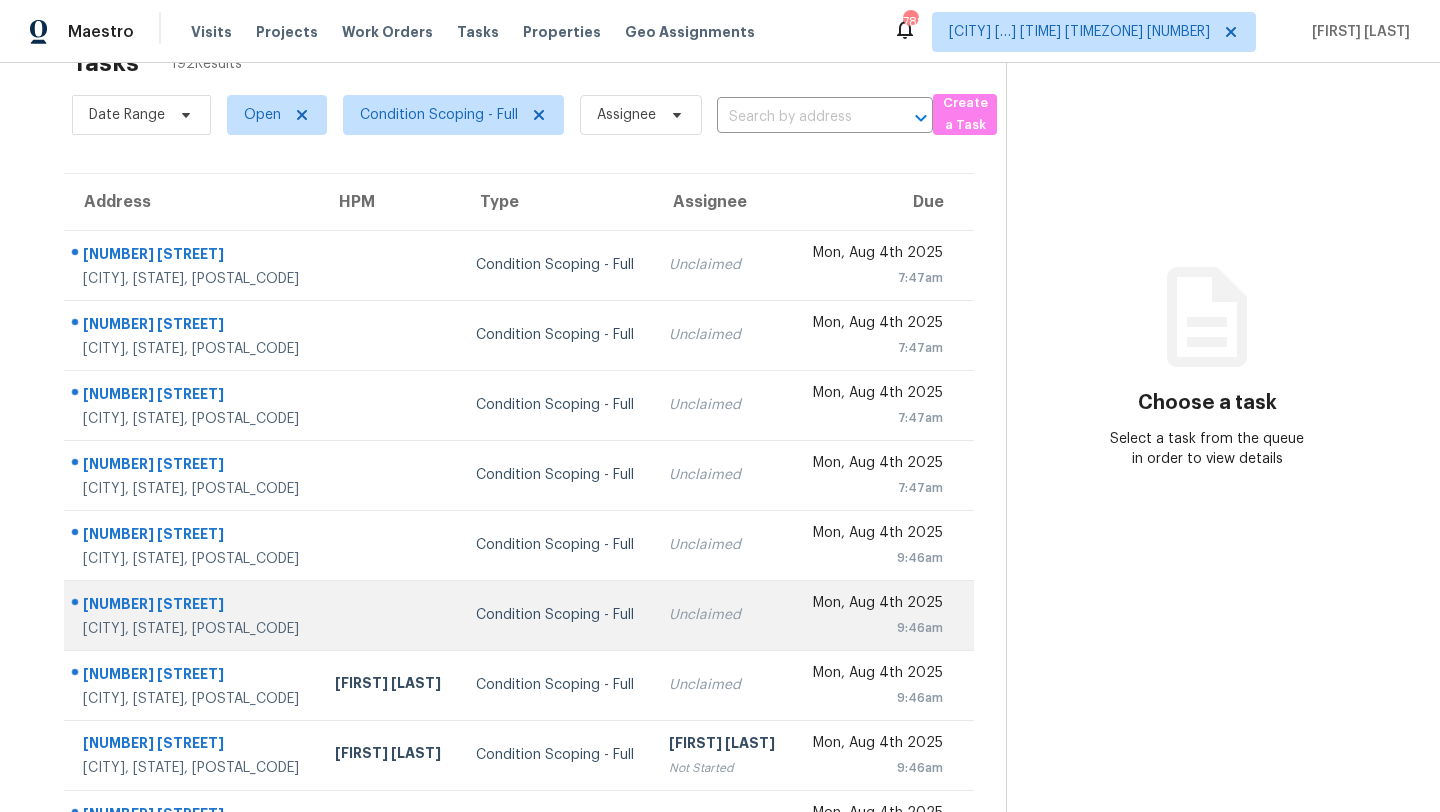scroll, scrollTop: 0, scrollLeft: 0, axis: both 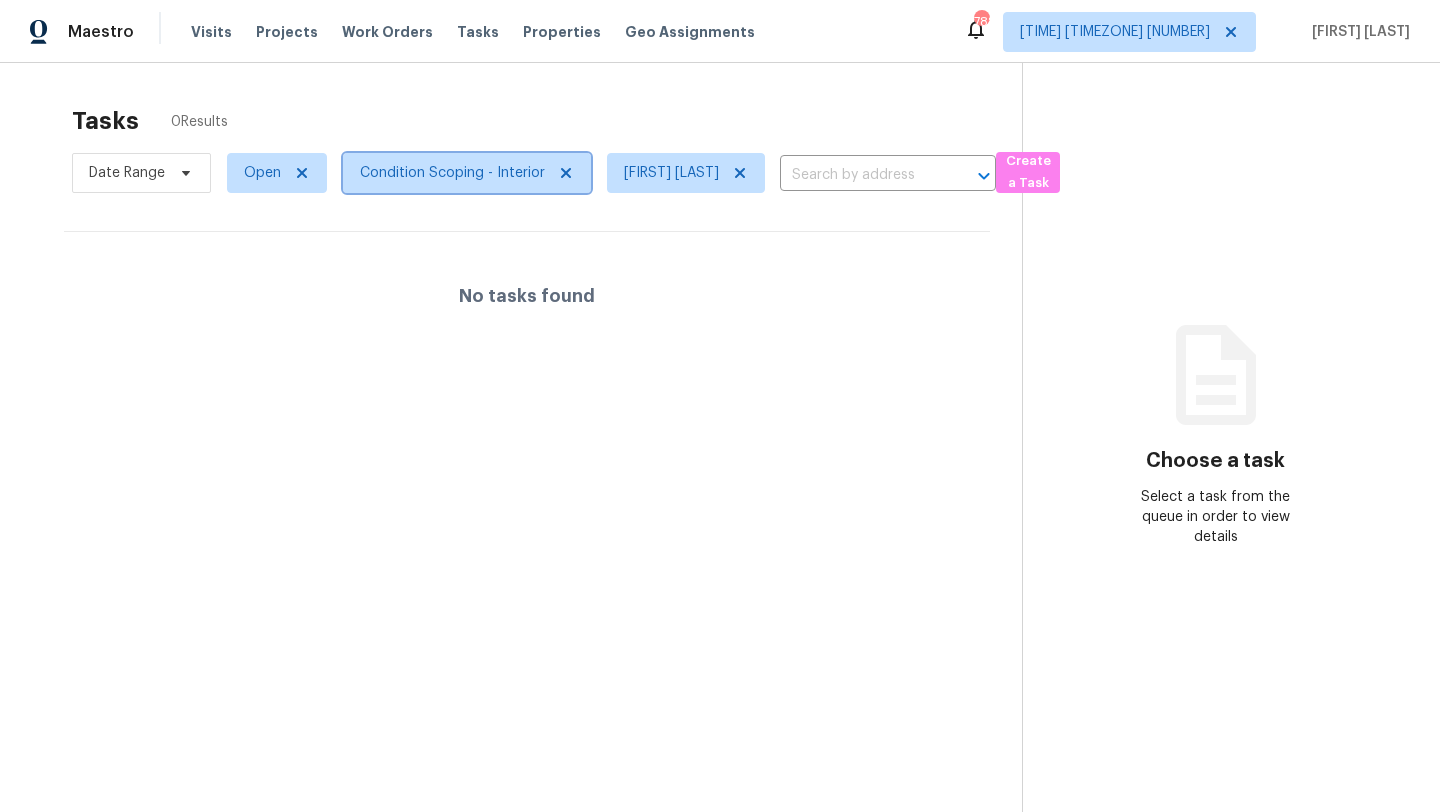 click on "Condition Scoping - Interior" at bounding box center (452, 173) 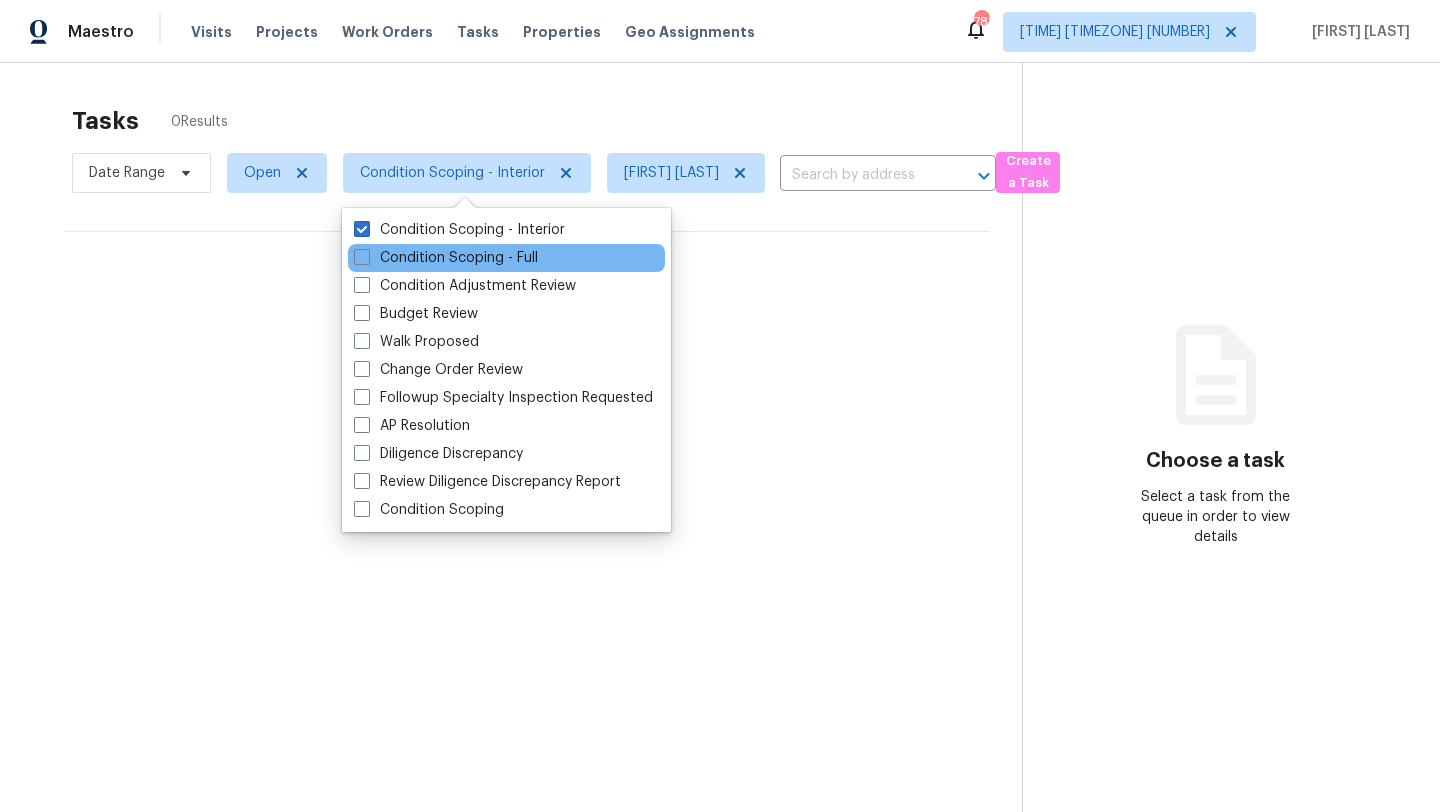 click on "Condition Scoping - Full" at bounding box center (506, 258) 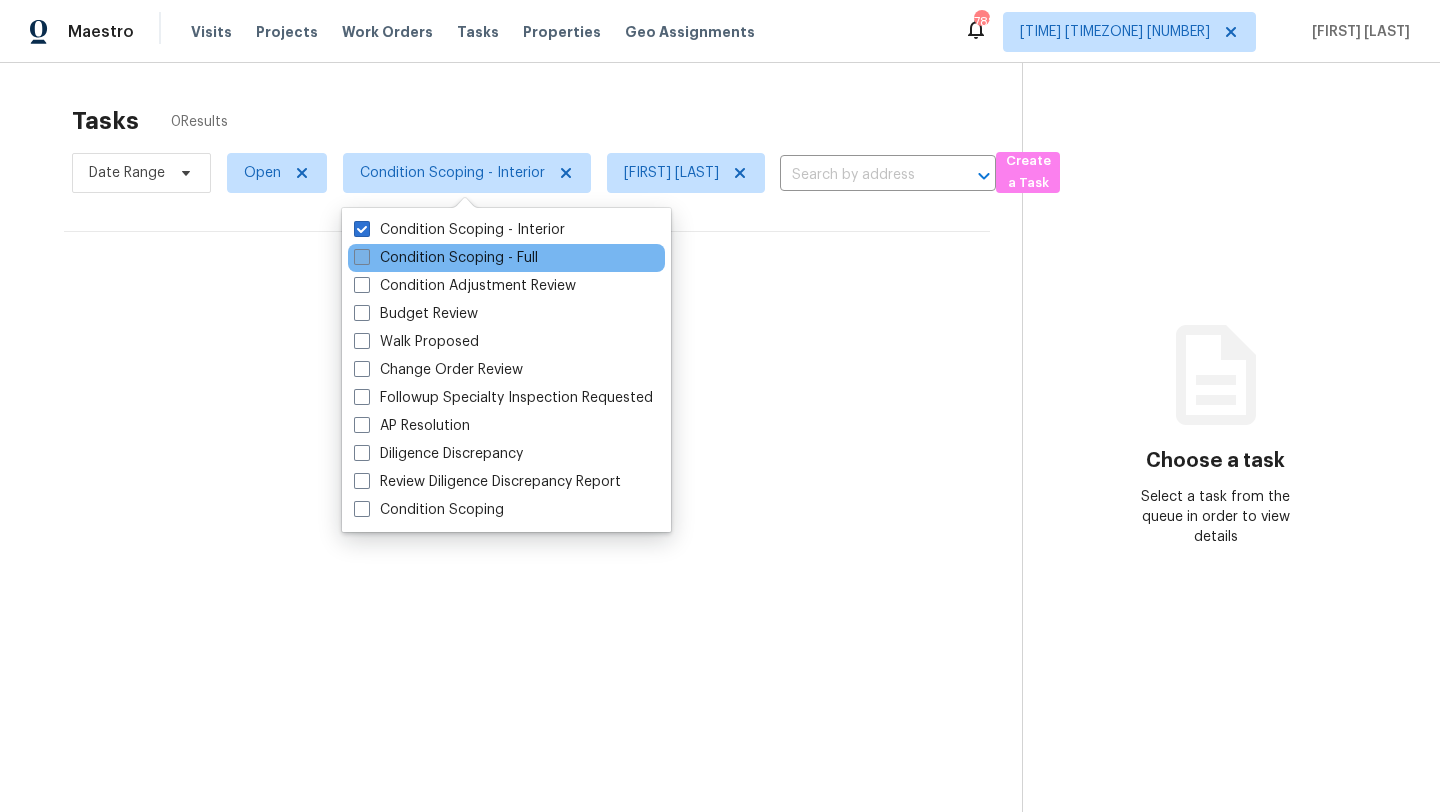 click on "Condition Scoping - Full" at bounding box center [446, 258] 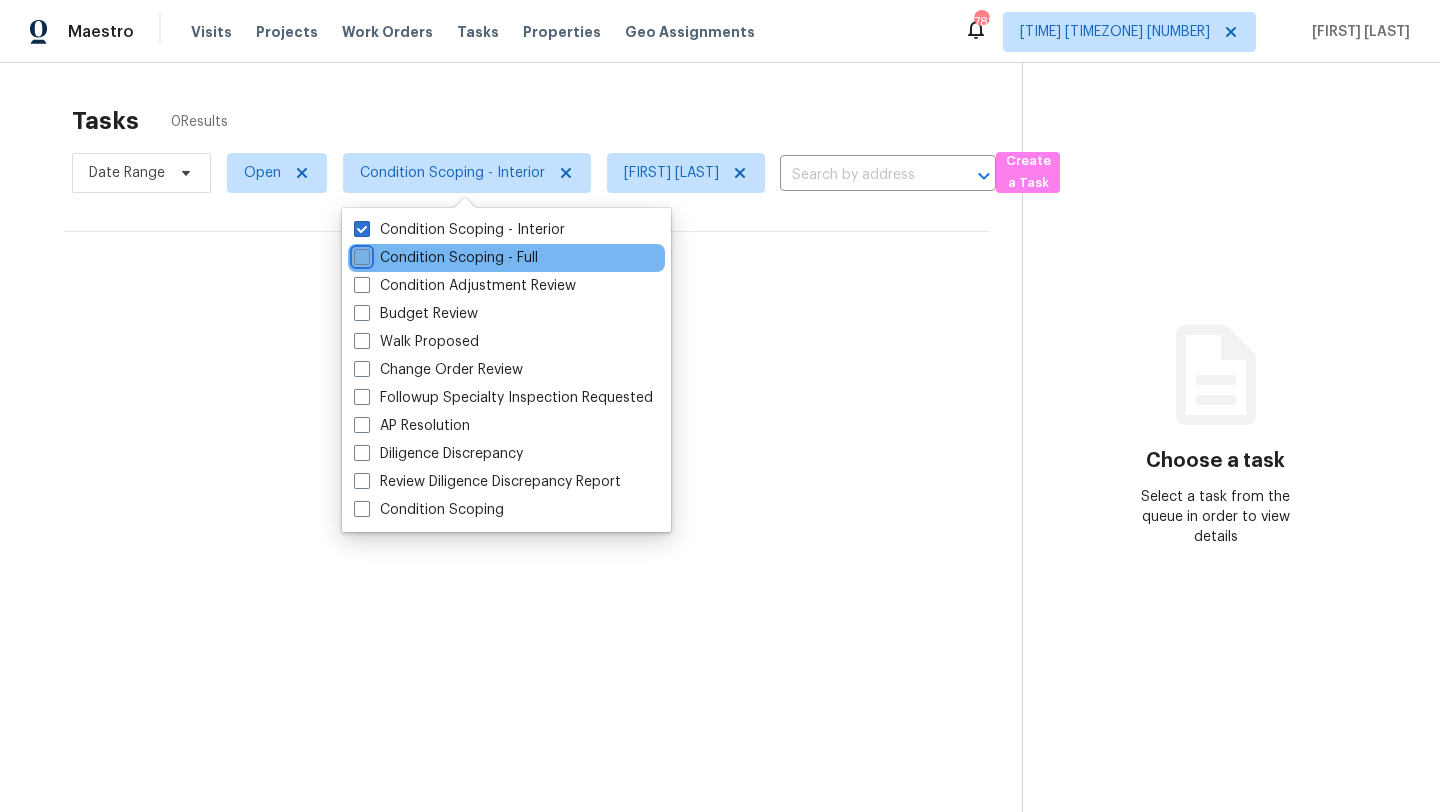 click on "Condition Scoping - Full" at bounding box center [360, 254] 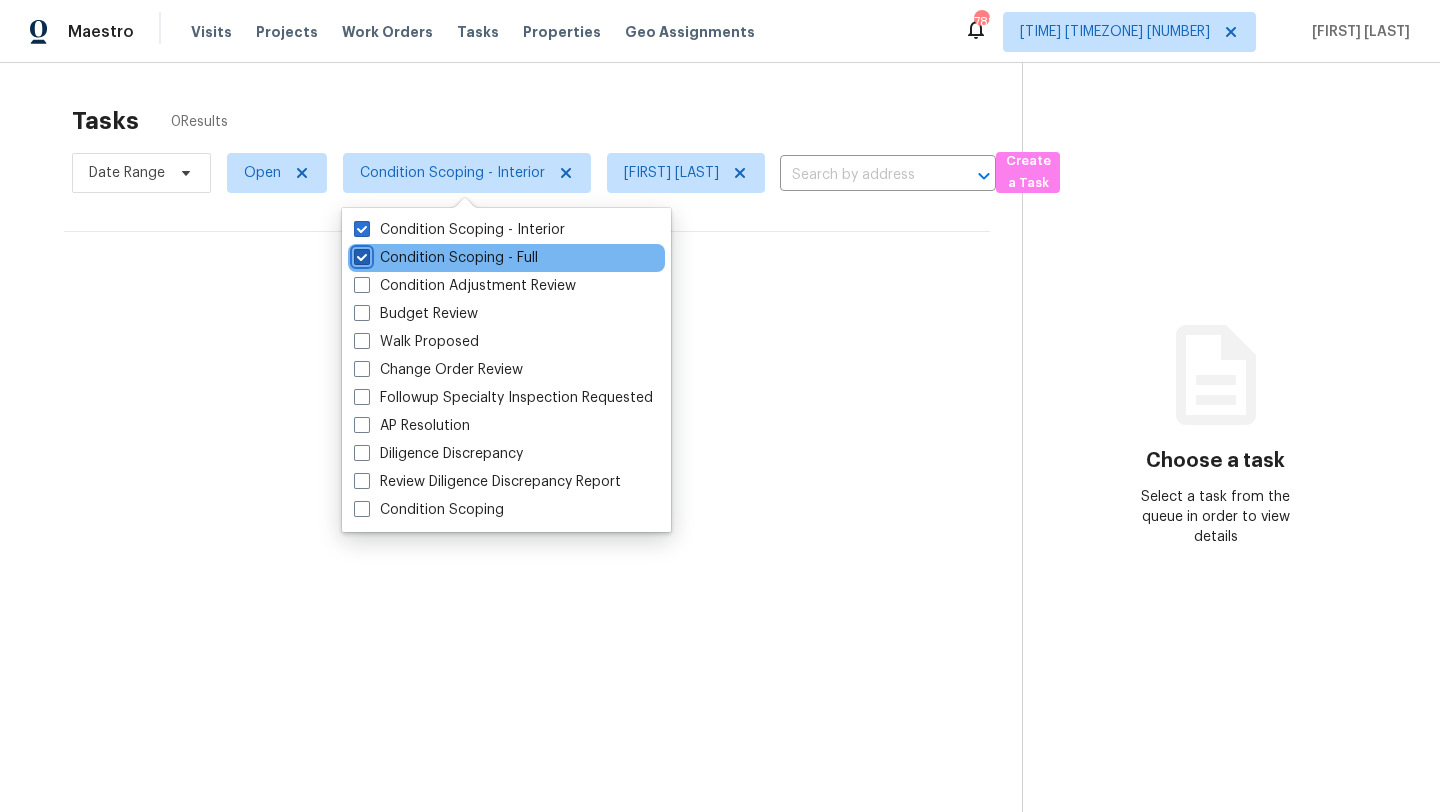 checkbox on "true" 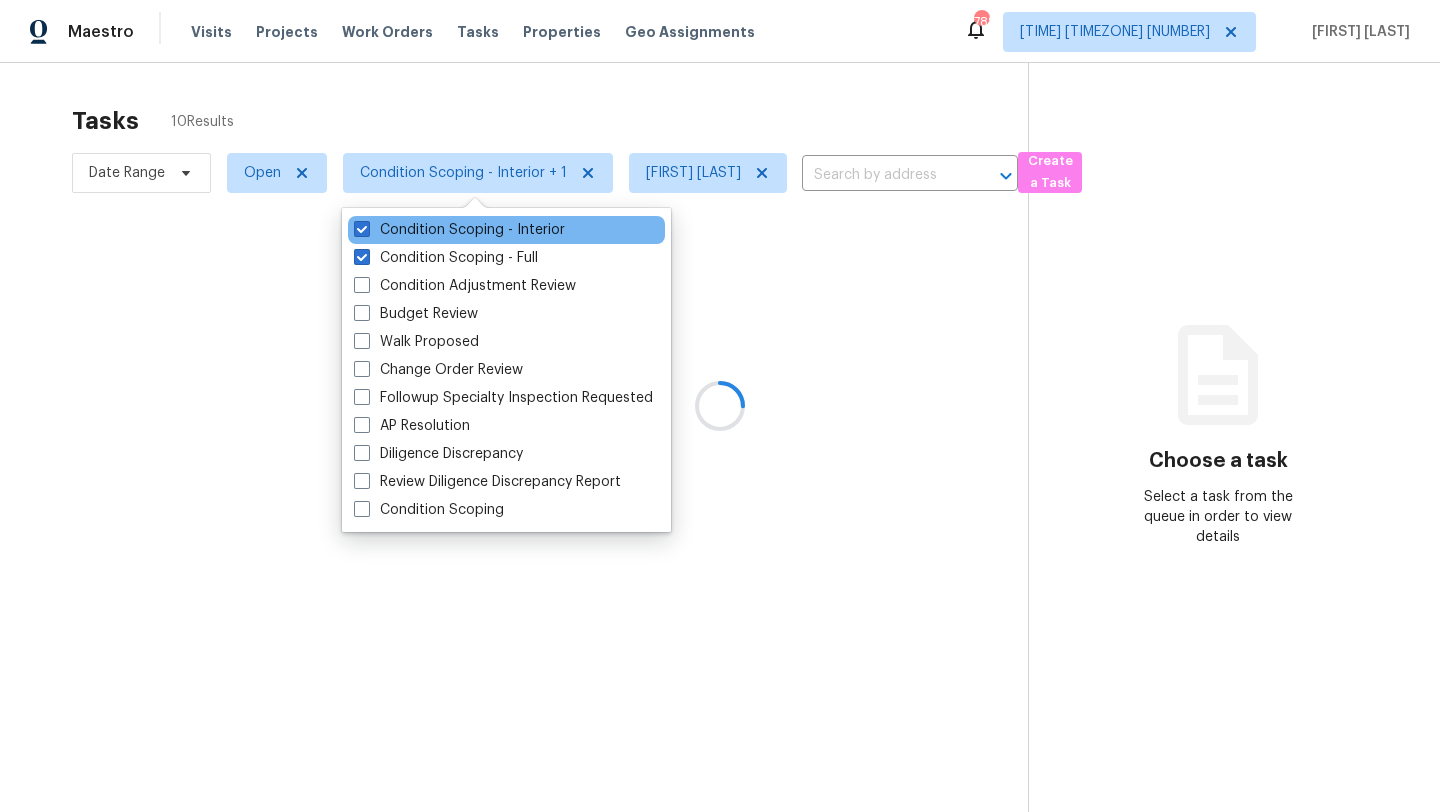 click on "Condition Scoping - Interior" at bounding box center [506, 230] 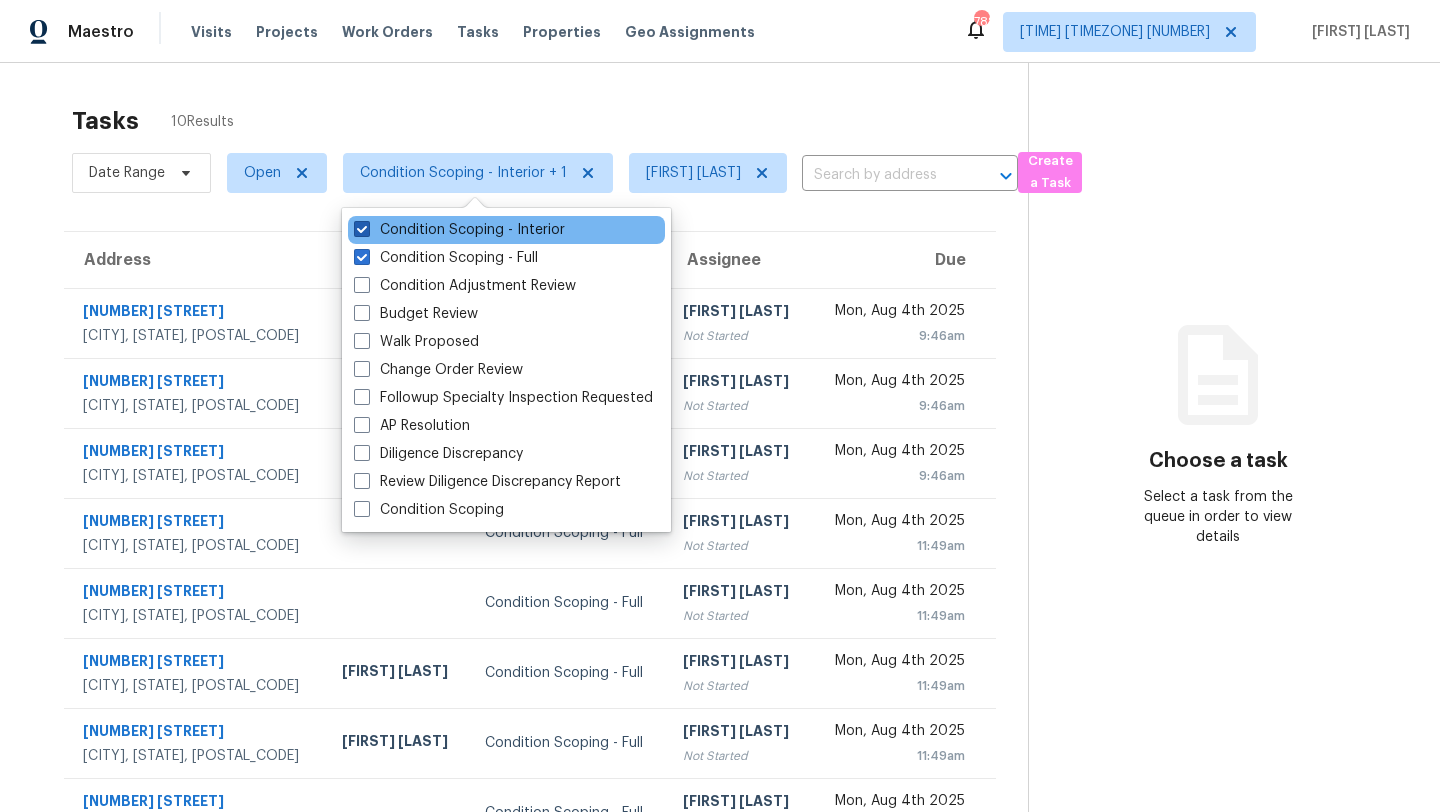 click on "Condition Scoping - Interior" at bounding box center [459, 230] 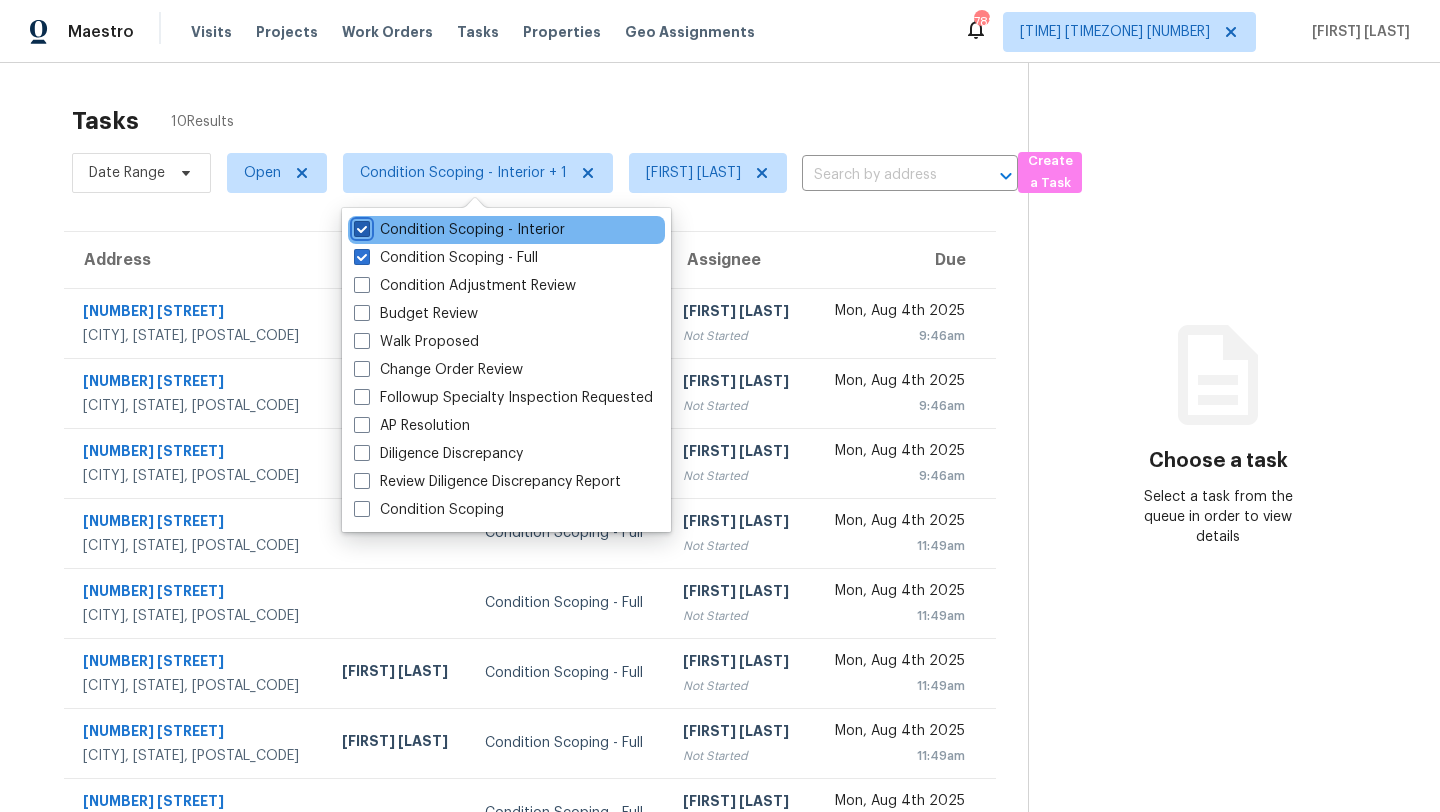 click on "Condition Scoping - Interior" at bounding box center (360, 226) 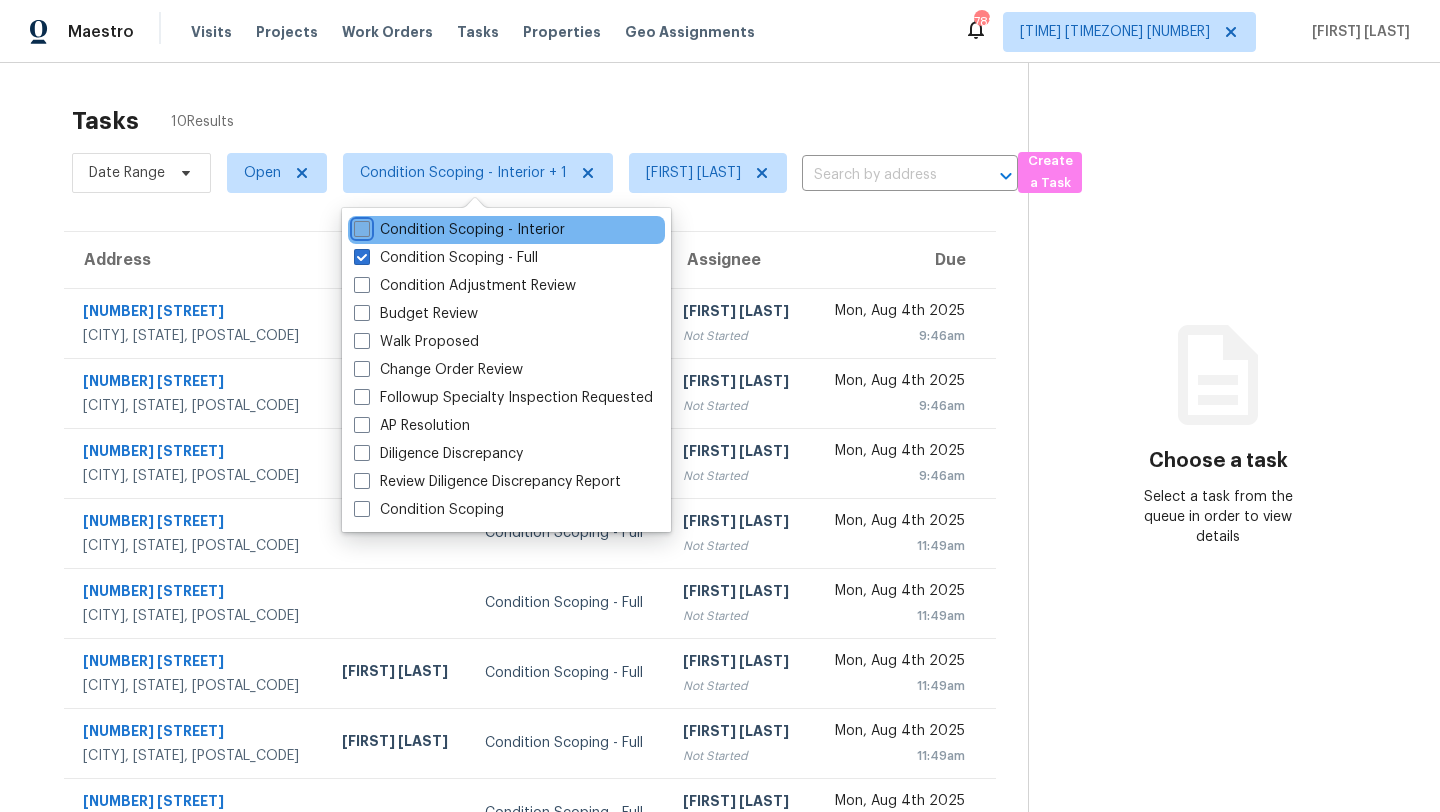 checkbox on "false" 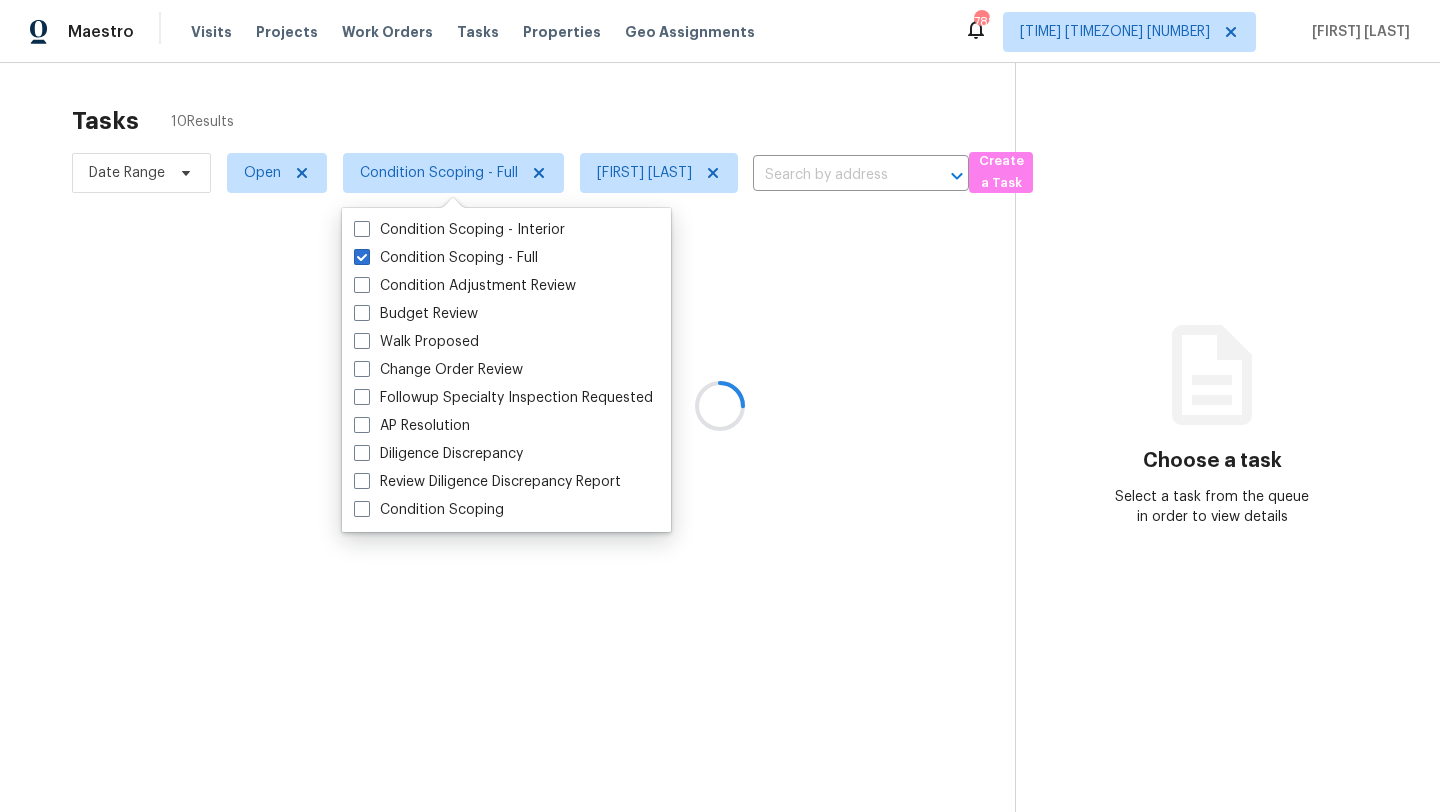 click at bounding box center [720, 406] 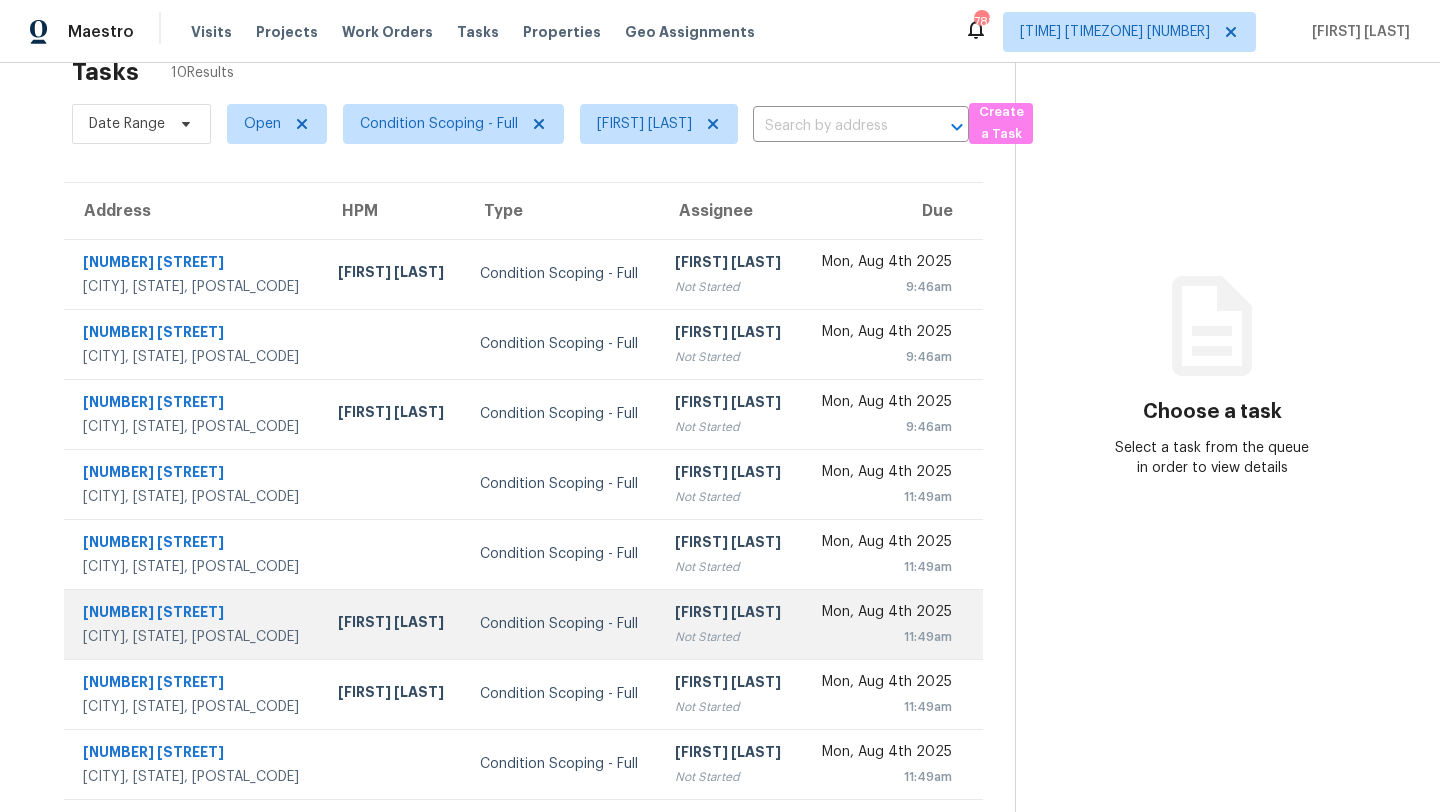 scroll, scrollTop: 0, scrollLeft: 0, axis: both 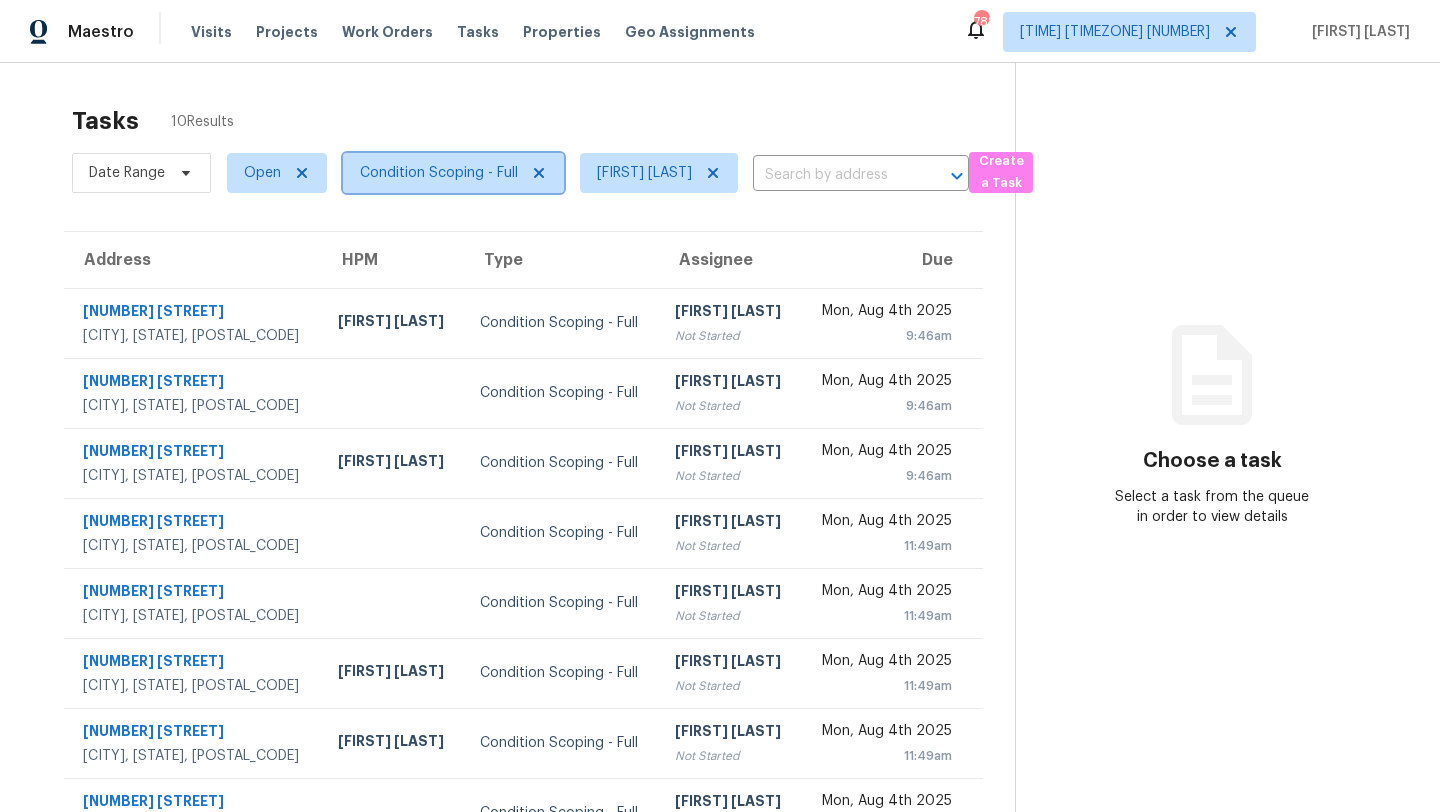 click on "Condition Scoping - Full" at bounding box center [453, 173] 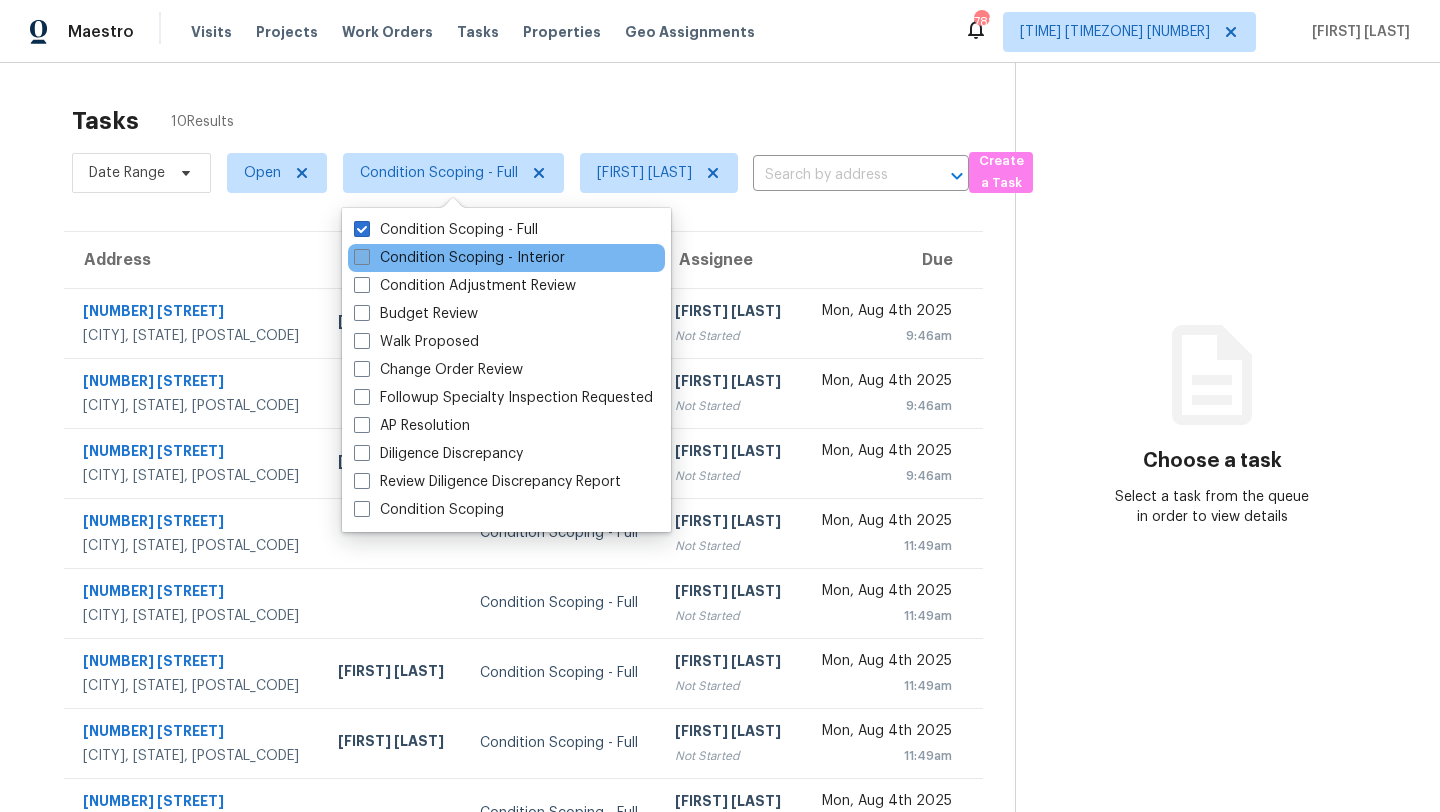 click on "Condition Scoping - Interior" at bounding box center (459, 258) 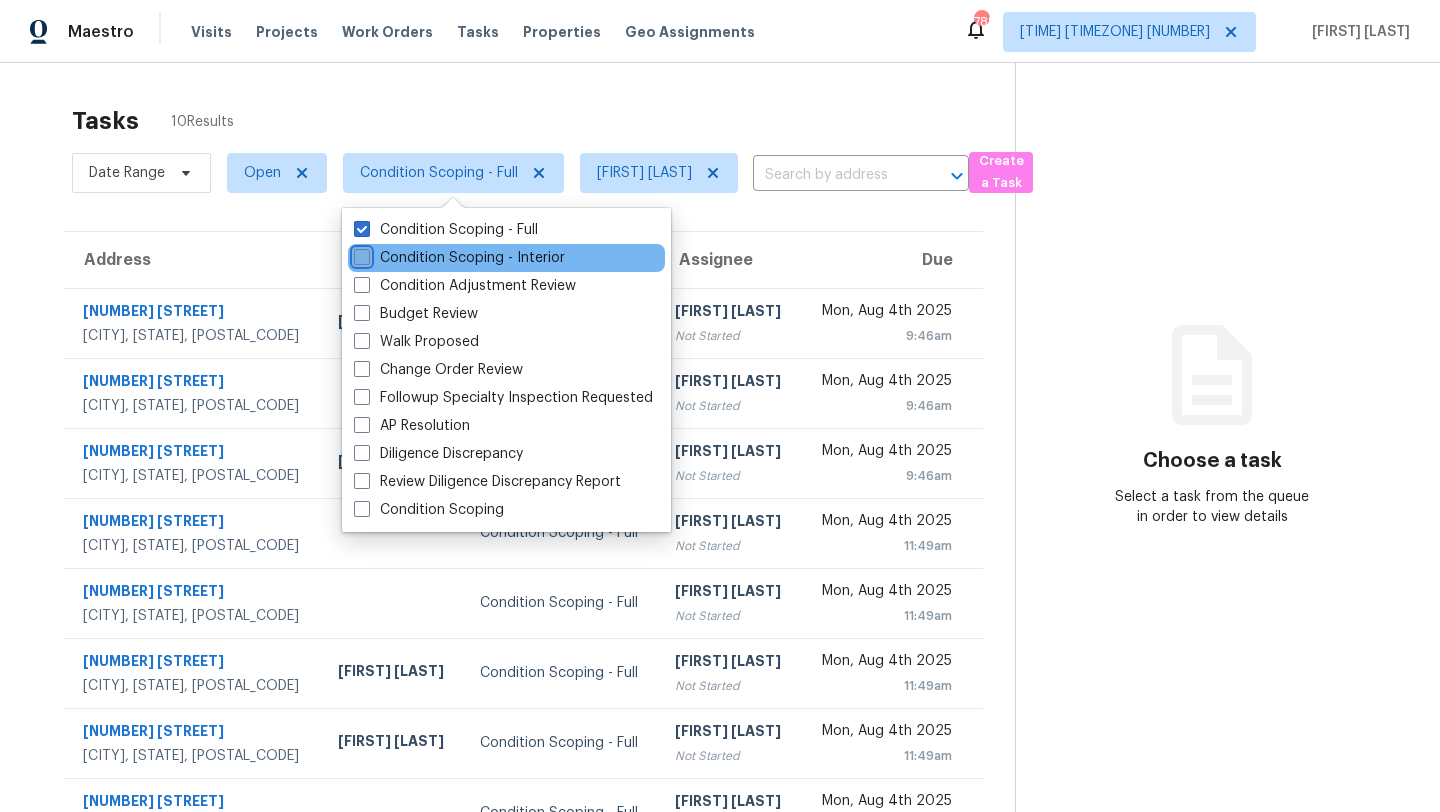 click on "Condition Scoping - Interior" at bounding box center (360, 254) 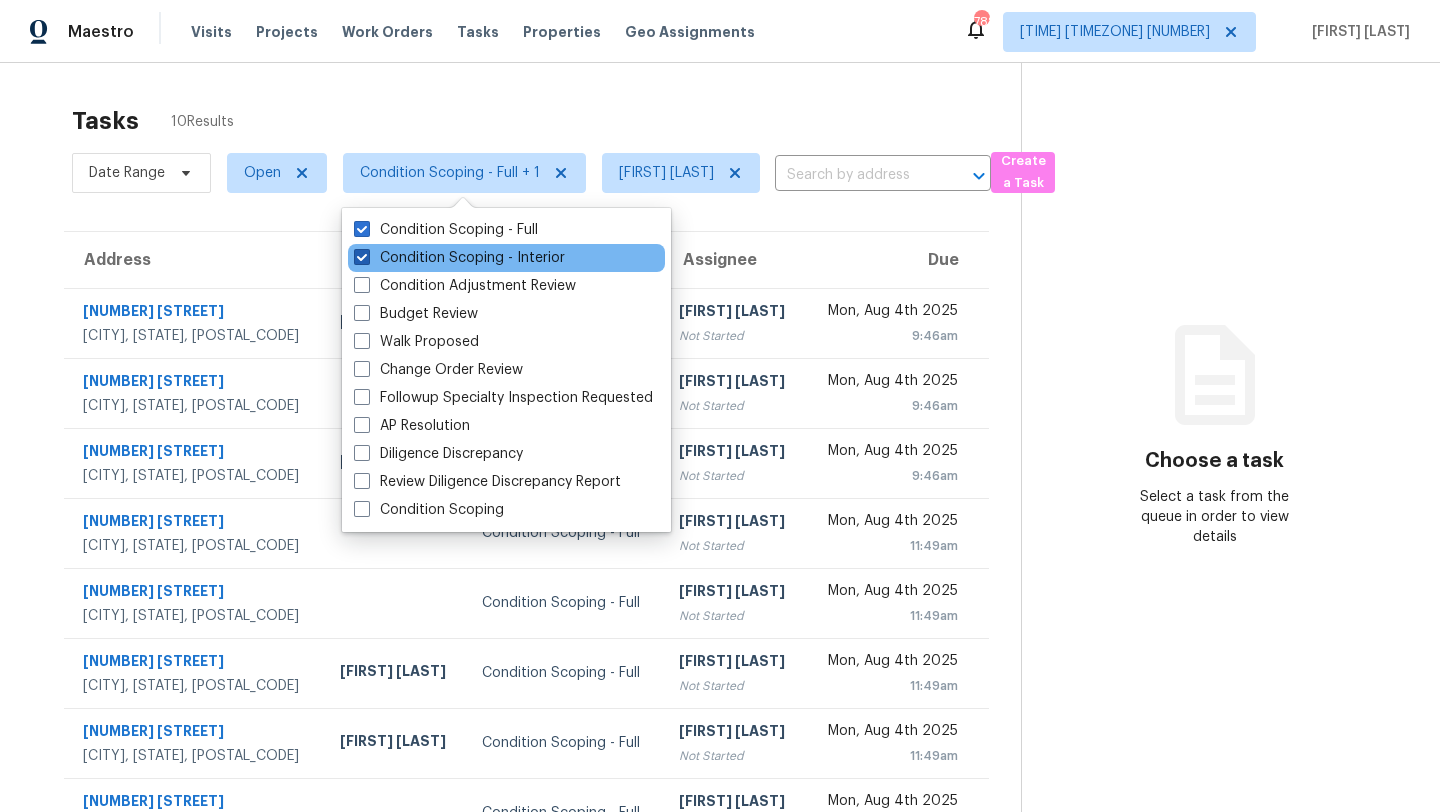 click on "Condition Scoping - Interior" at bounding box center (459, 258) 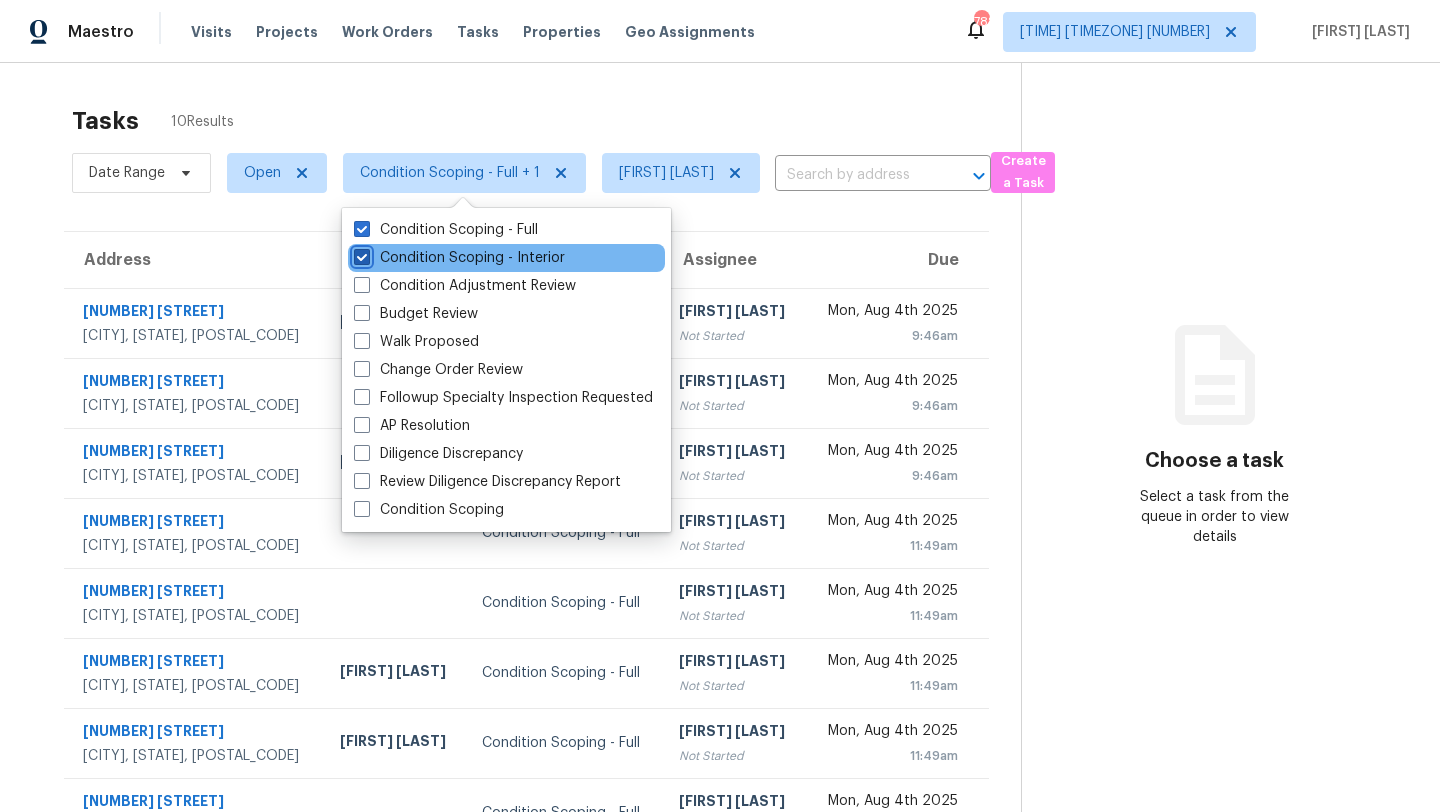 click on "Condition Scoping - Interior" at bounding box center (360, 254) 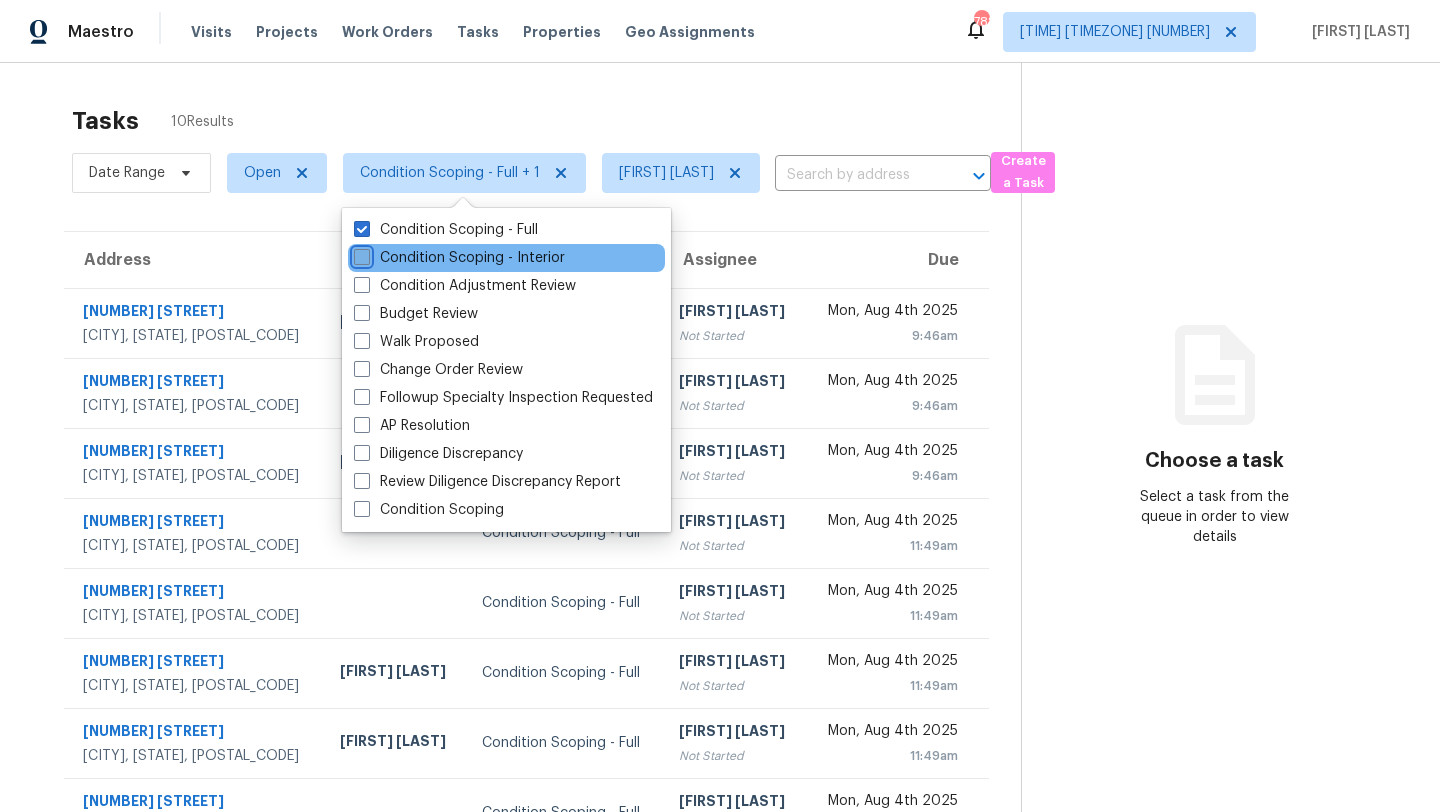 checkbox on "false" 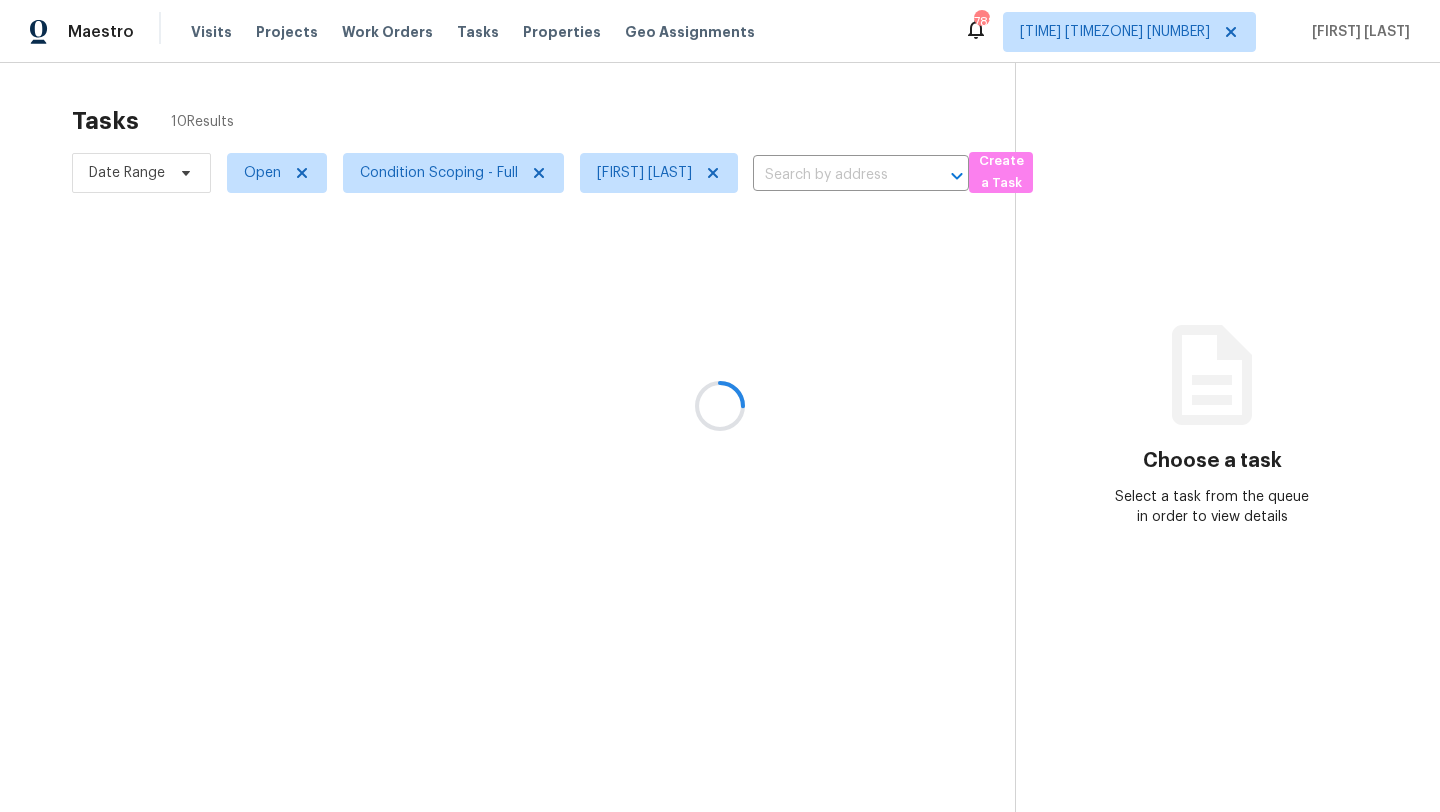 click at bounding box center (720, 406) 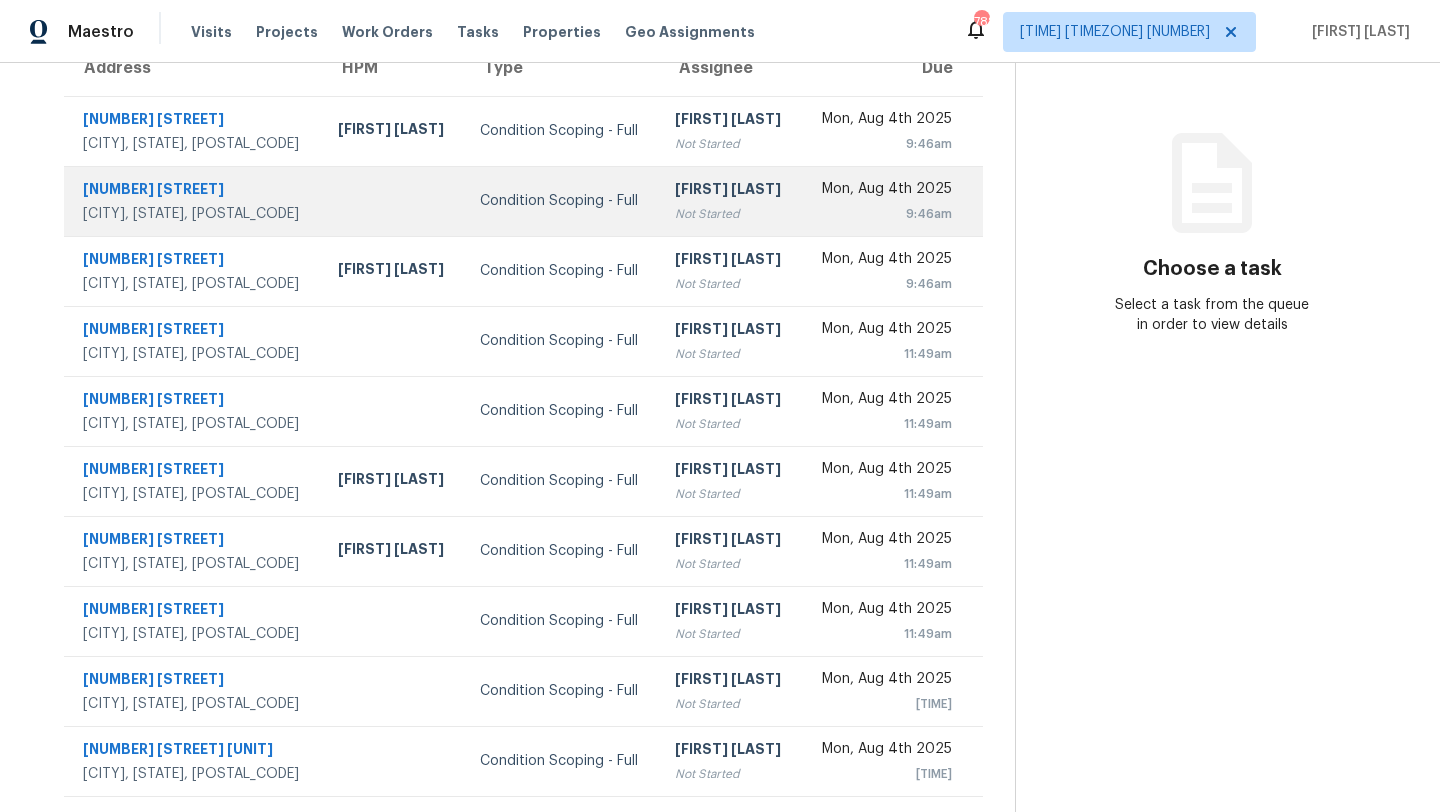 scroll, scrollTop: 0, scrollLeft: 0, axis: both 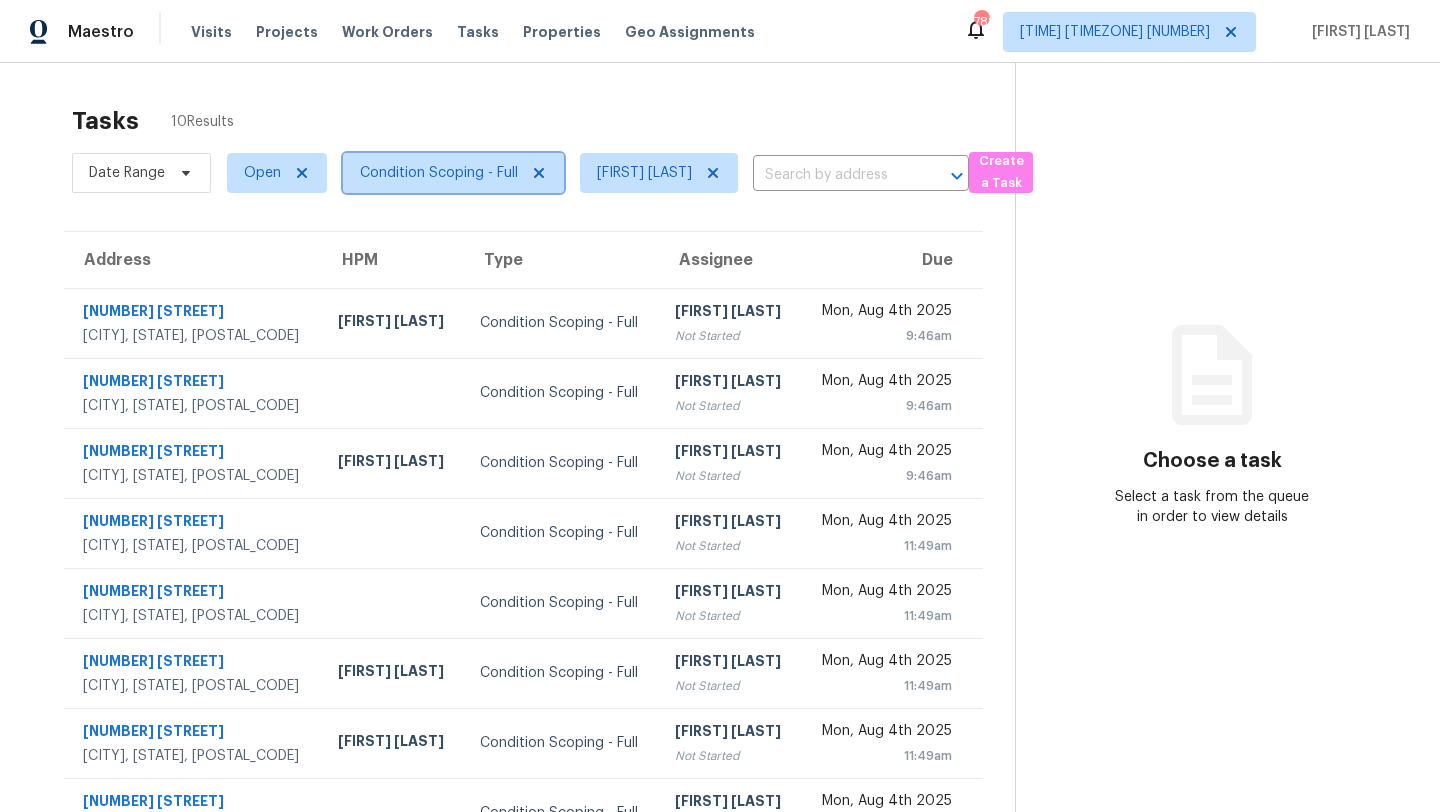 click on "Condition Scoping - Full" at bounding box center [439, 173] 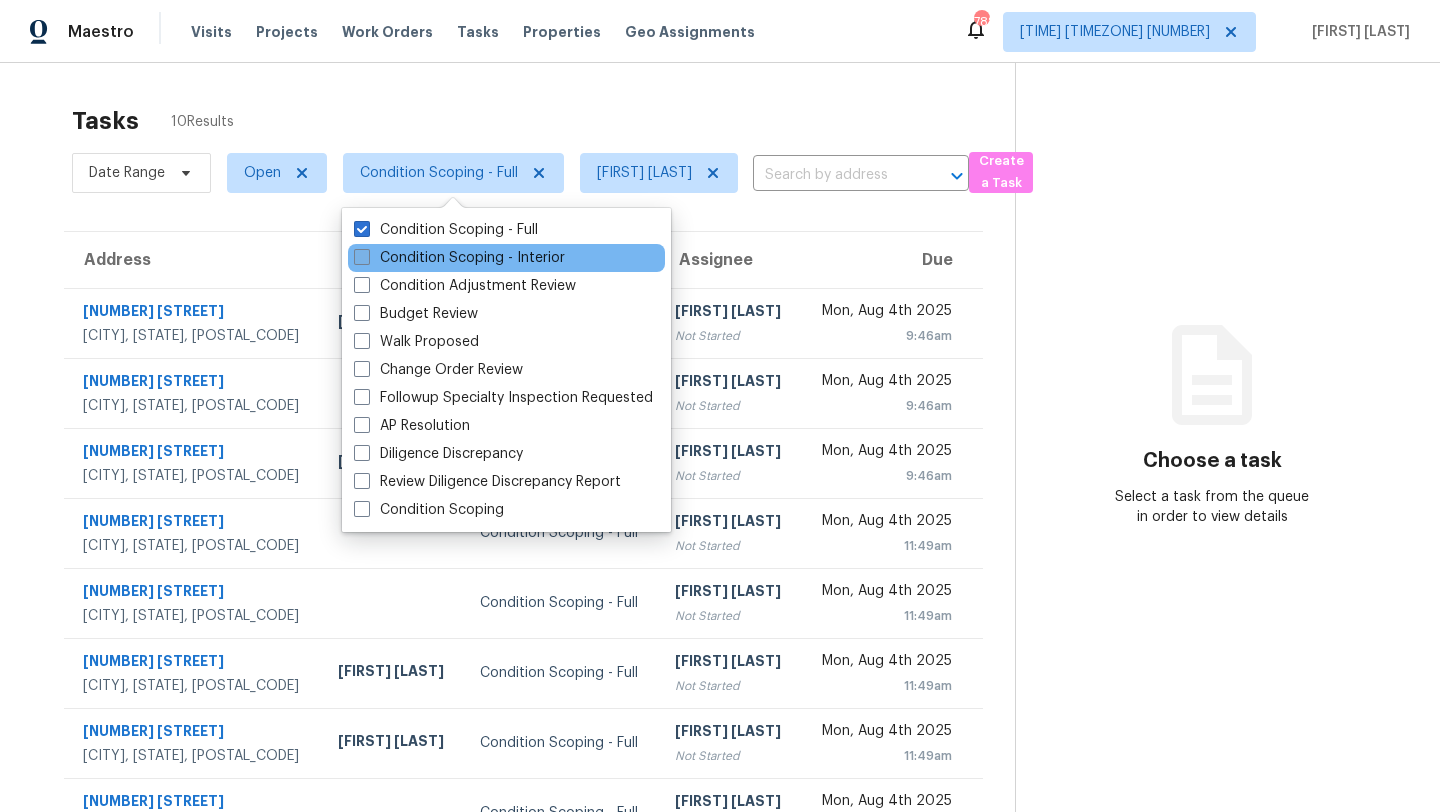 click on "Condition Scoping - Interior" at bounding box center (459, 258) 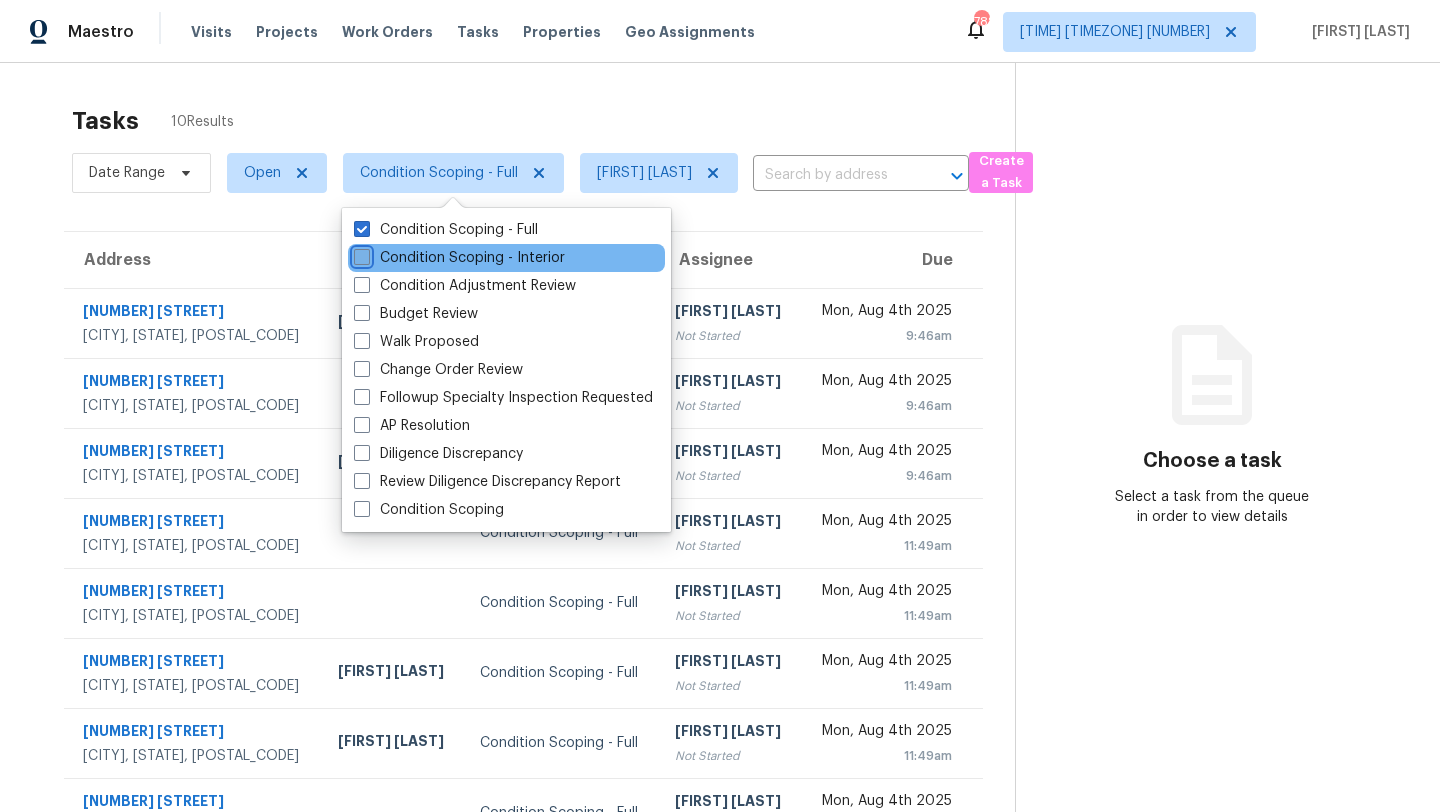 click on "Condition Scoping - Interior" at bounding box center (360, 254) 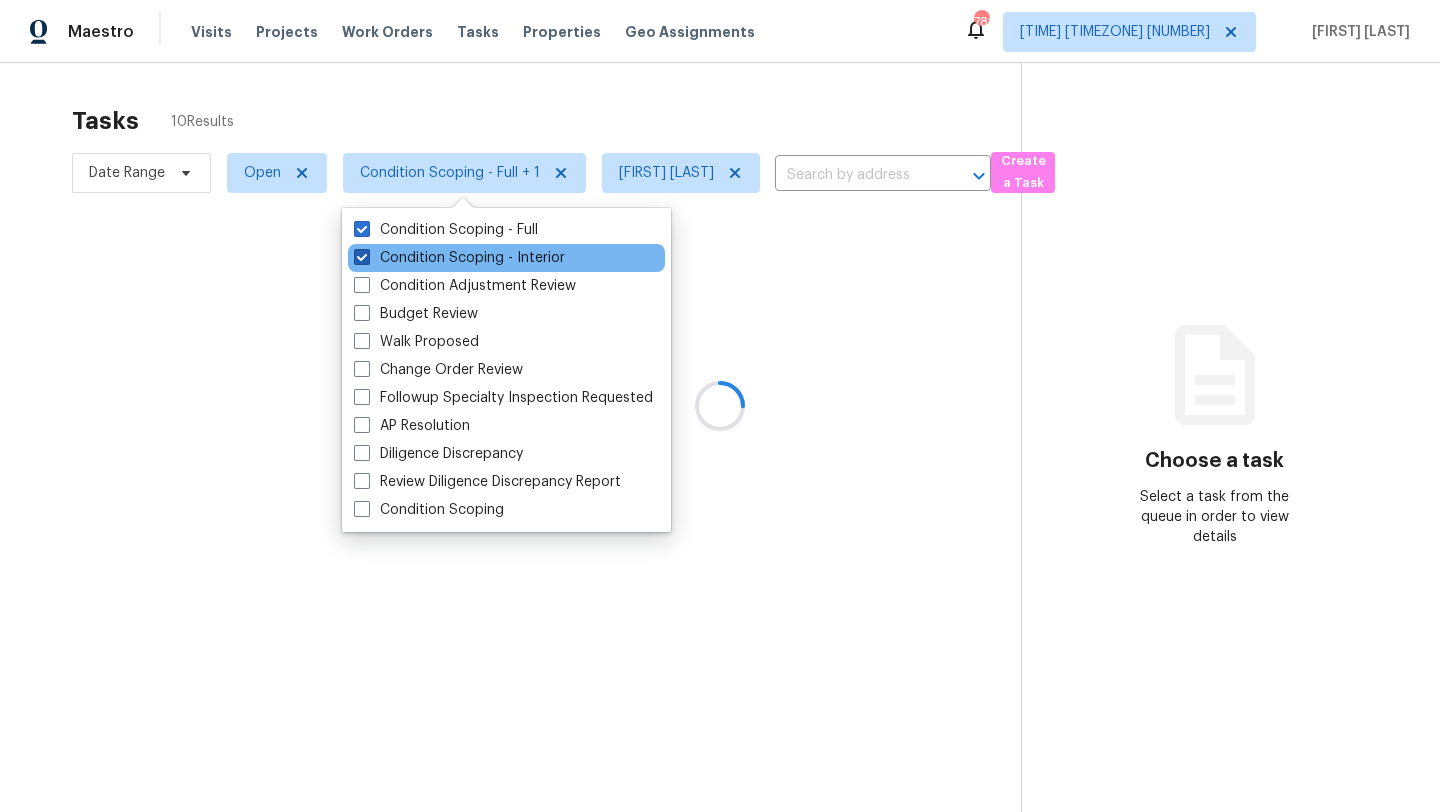 click on "Condition Scoping - Interior" at bounding box center [459, 258] 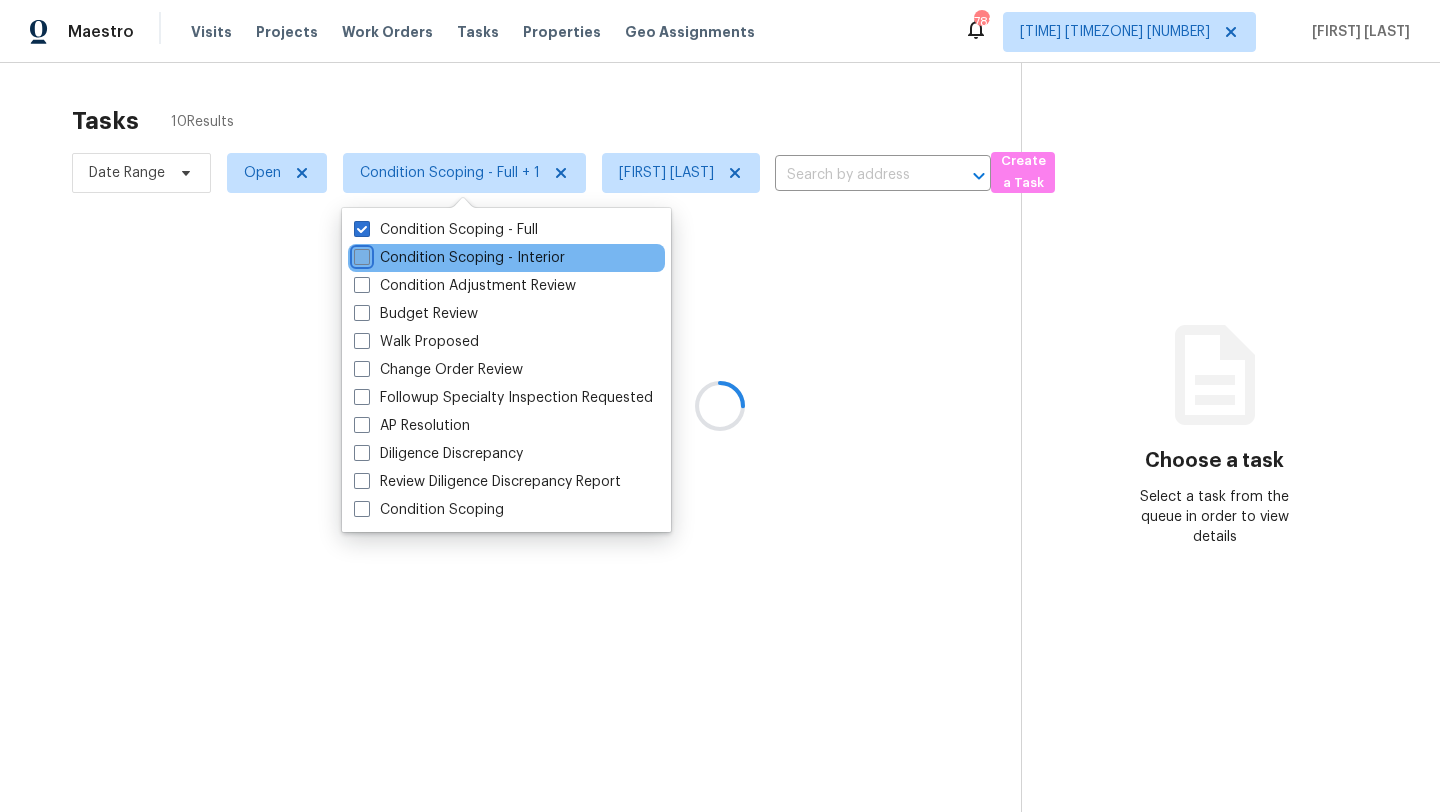 checkbox on "false" 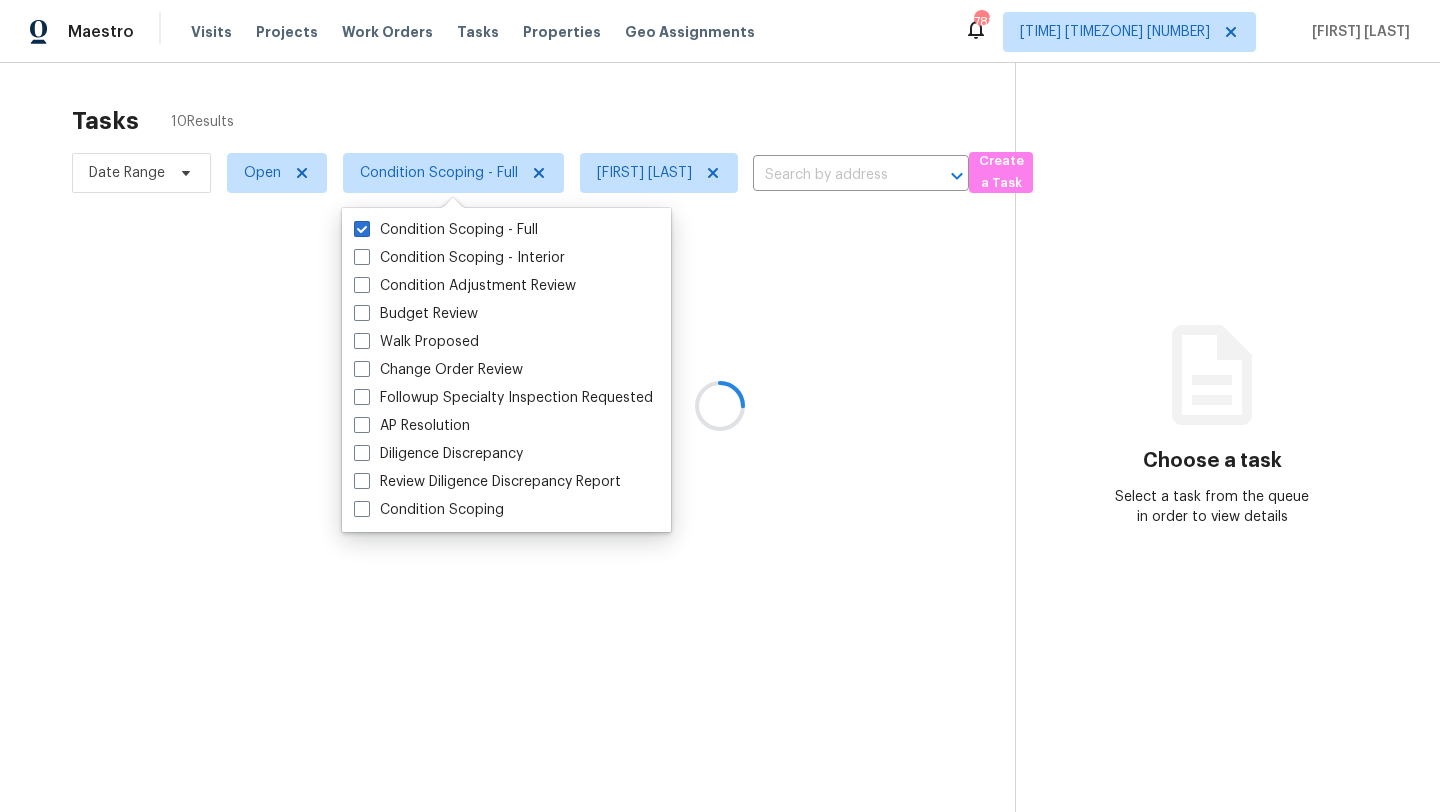 click at bounding box center [720, 406] 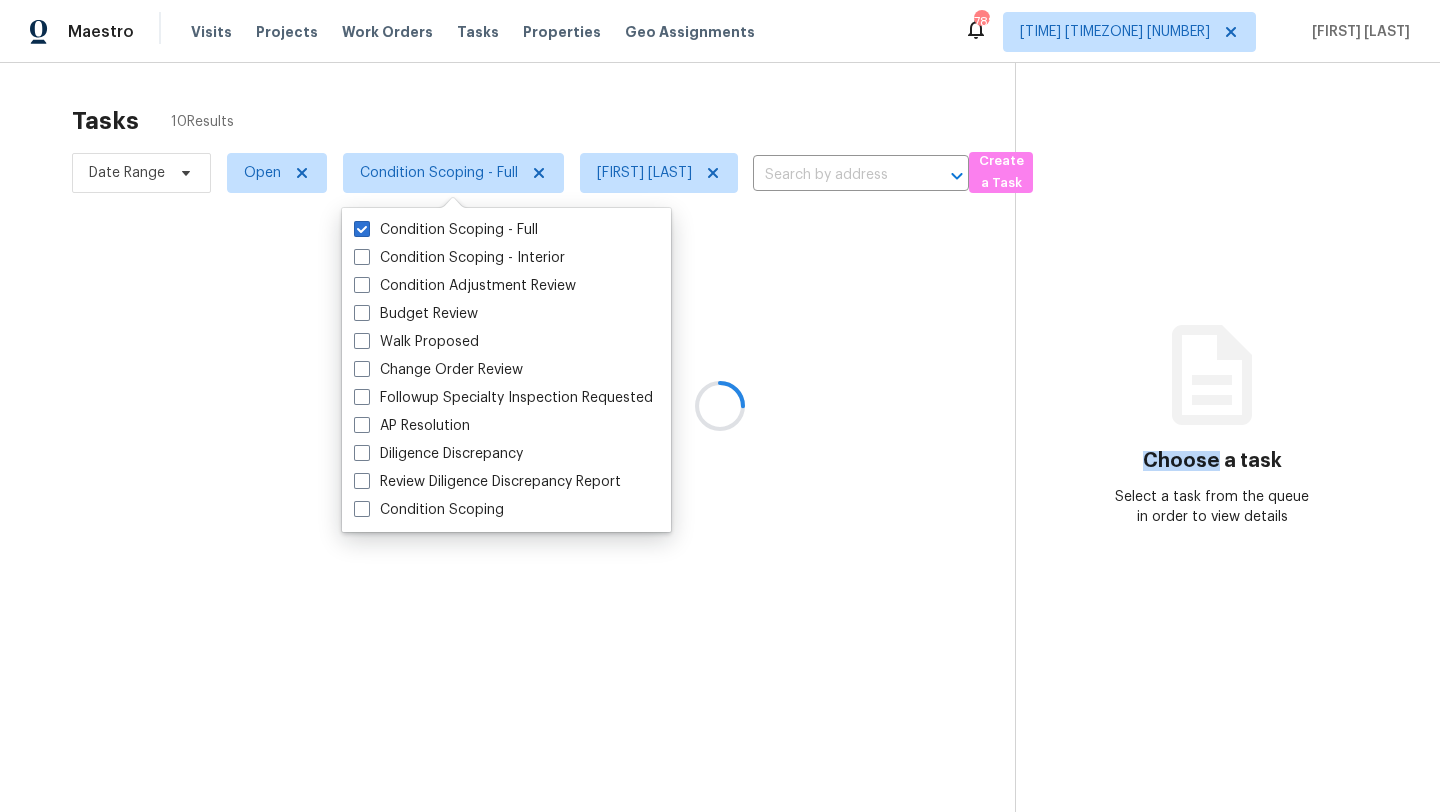 click at bounding box center (720, 406) 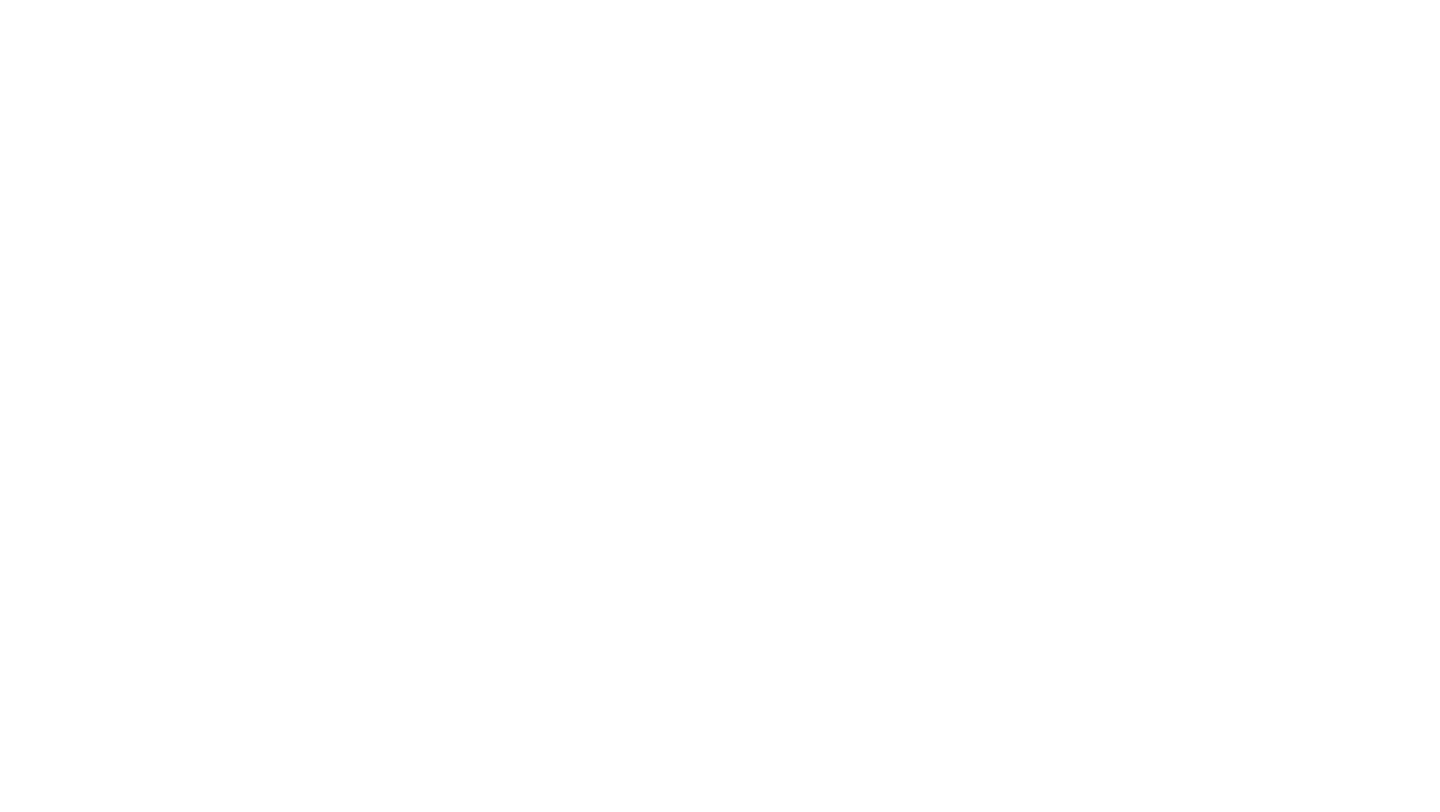 scroll, scrollTop: 0, scrollLeft: 0, axis: both 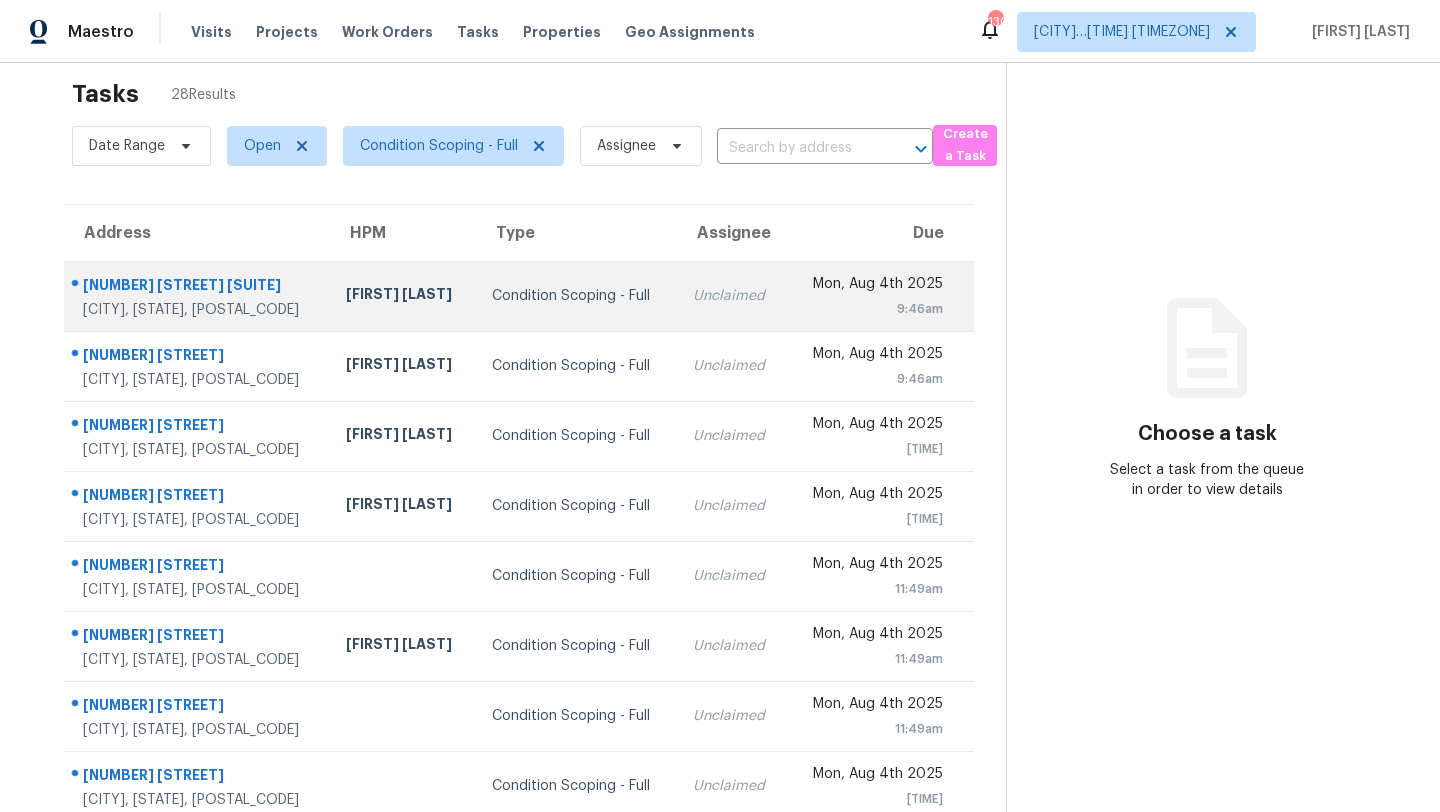 click on "Unclaimed" at bounding box center [732, 296] 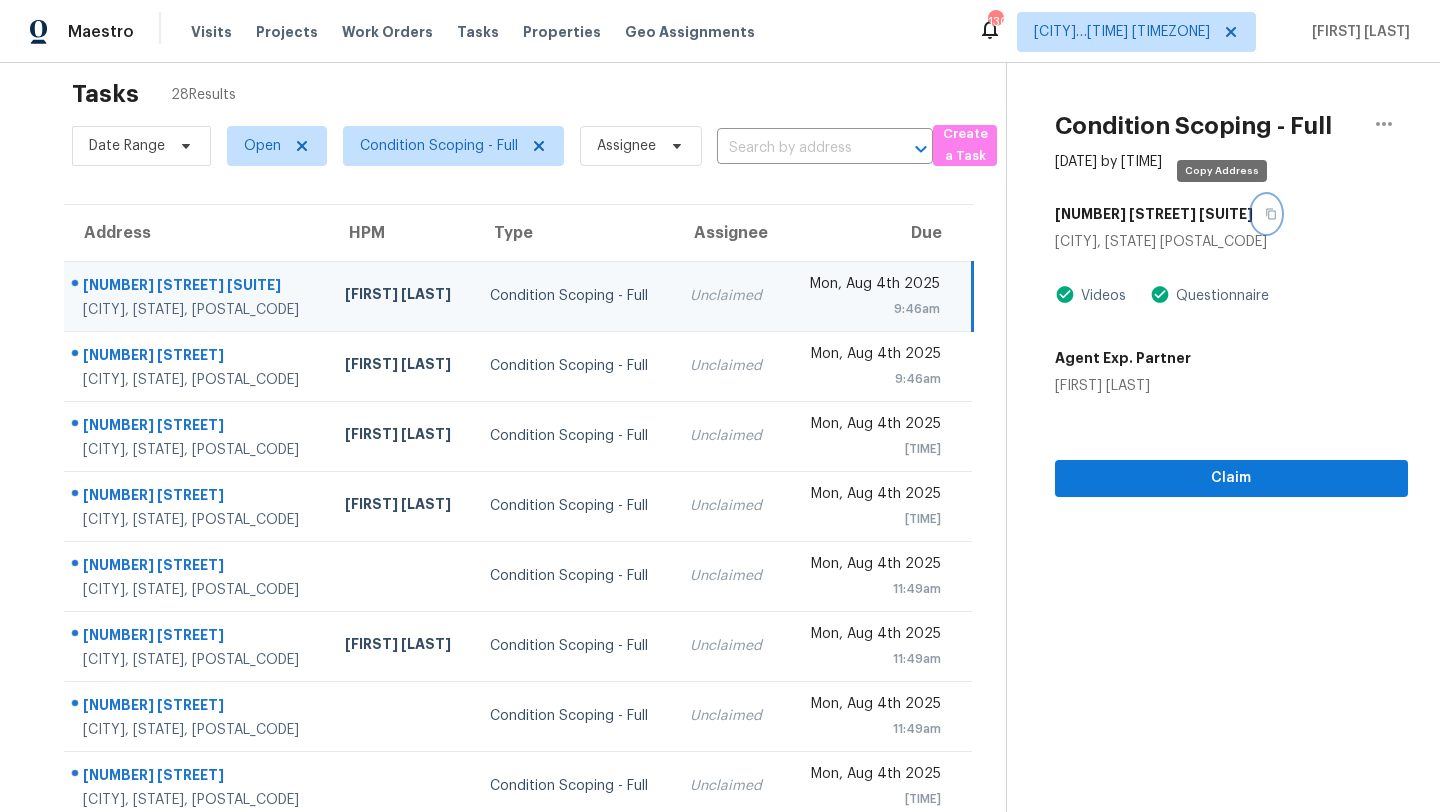 click 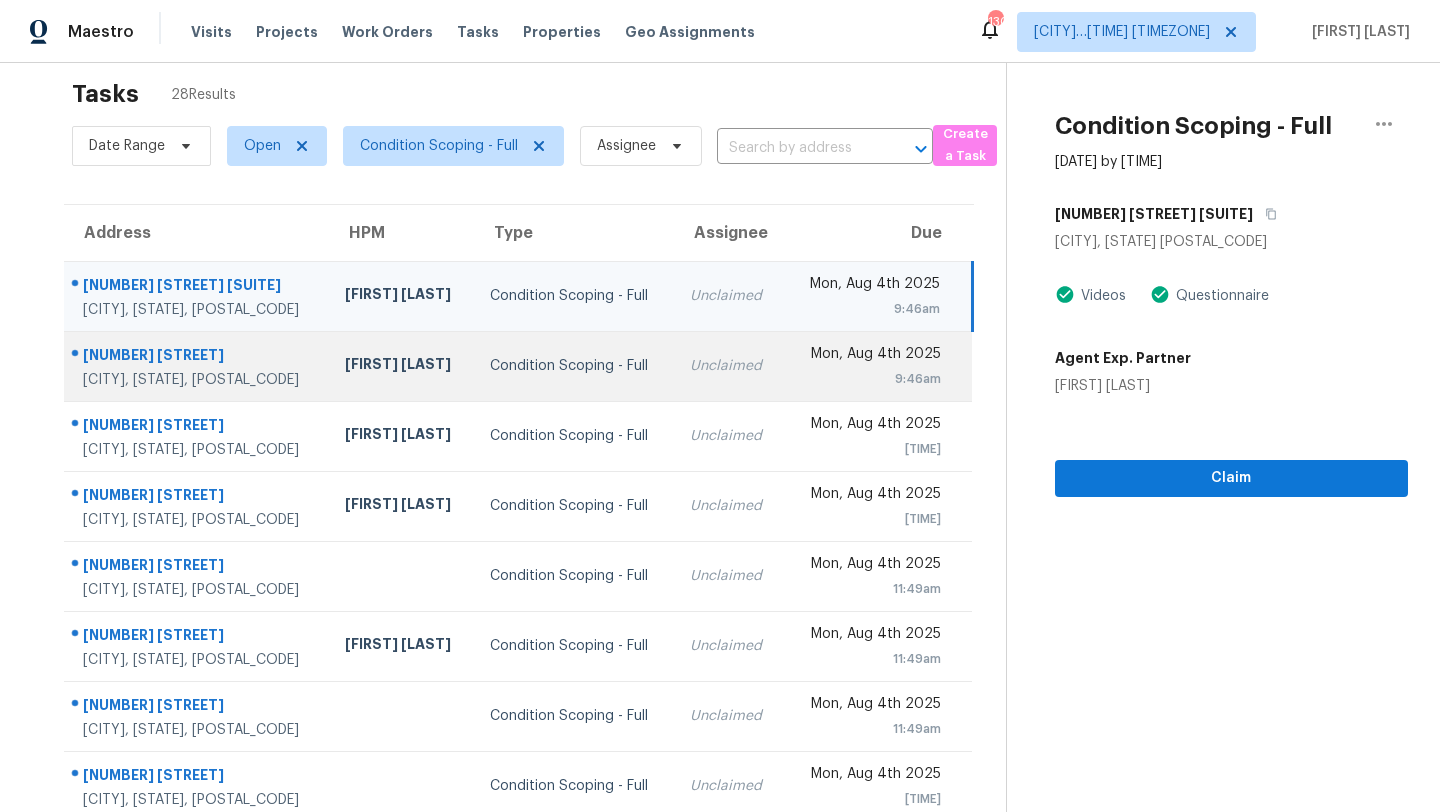 click on "Condition Scoping - Full" at bounding box center (574, 366) 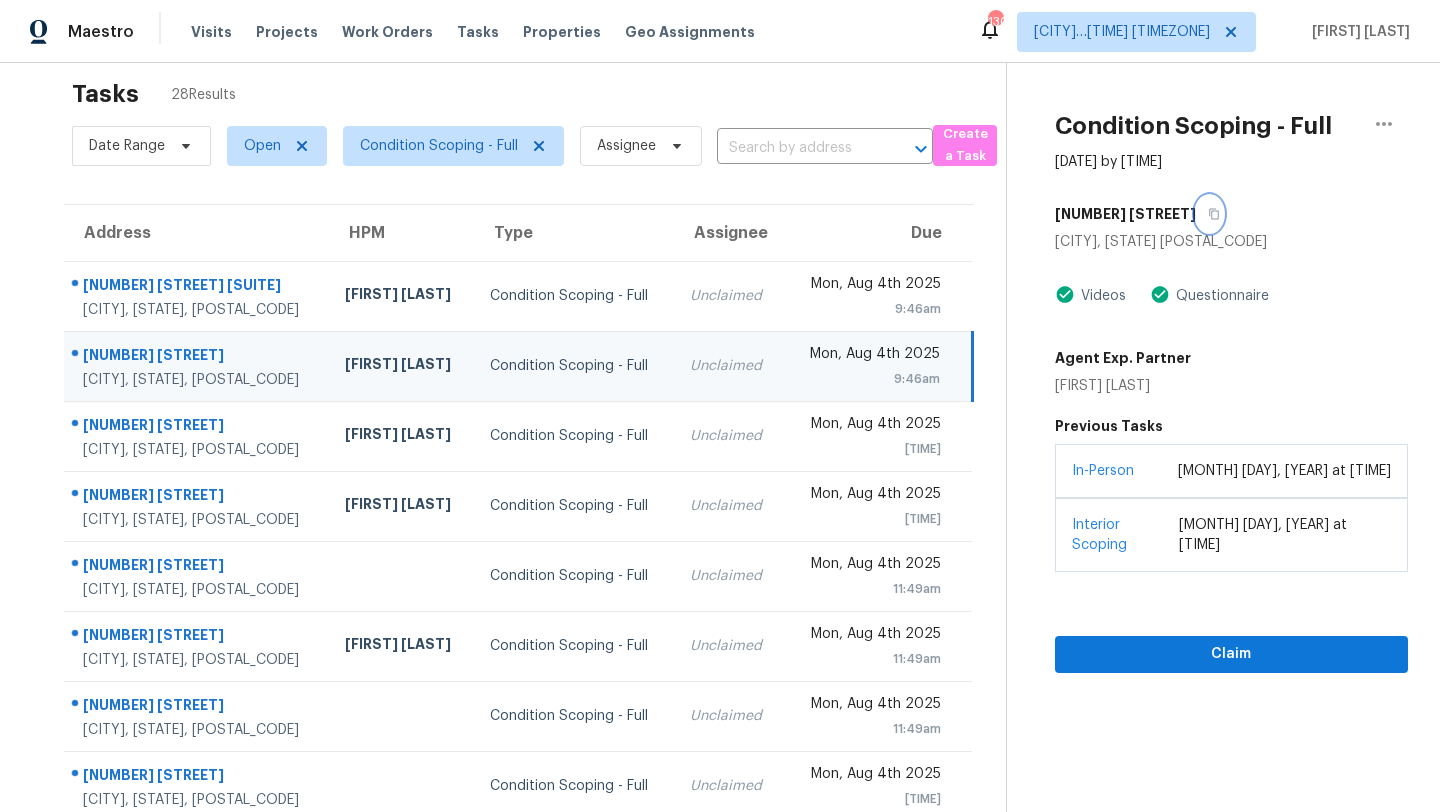 click 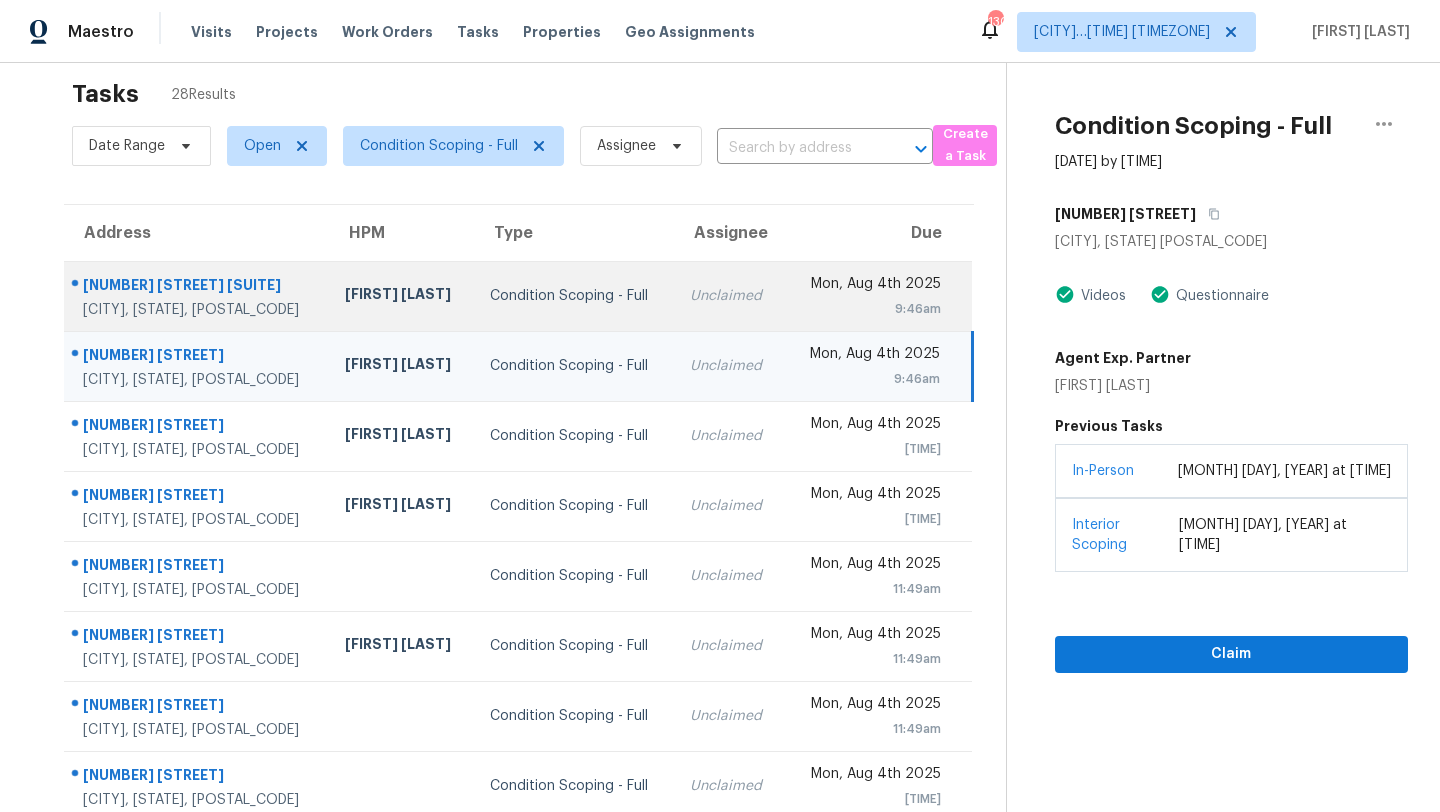 click on "Unclaimed" at bounding box center [729, 296] 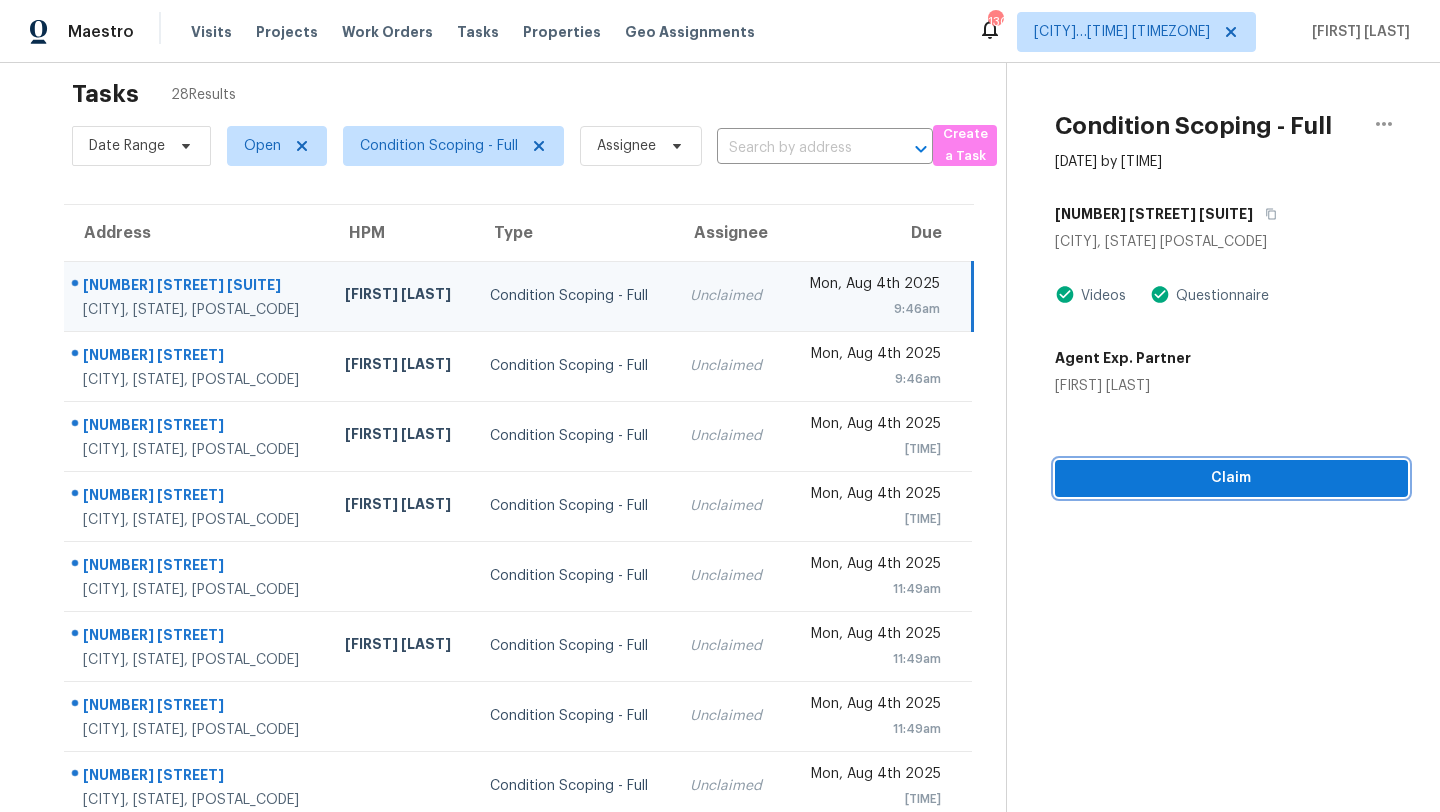 click on "Claim" at bounding box center [1231, 478] 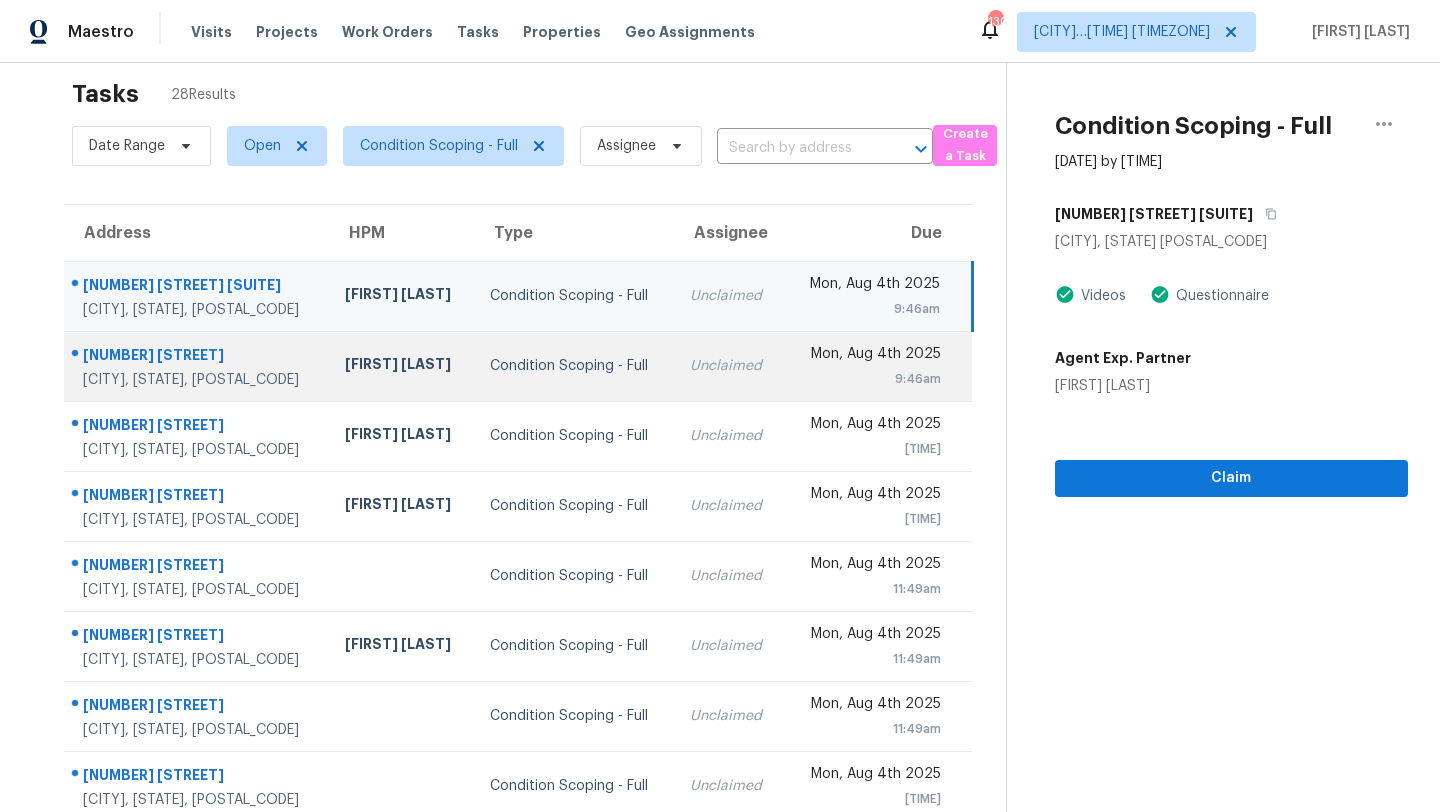 click on "Mon, Aug 4th 2025 9:46am" at bounding box center [878, 366] 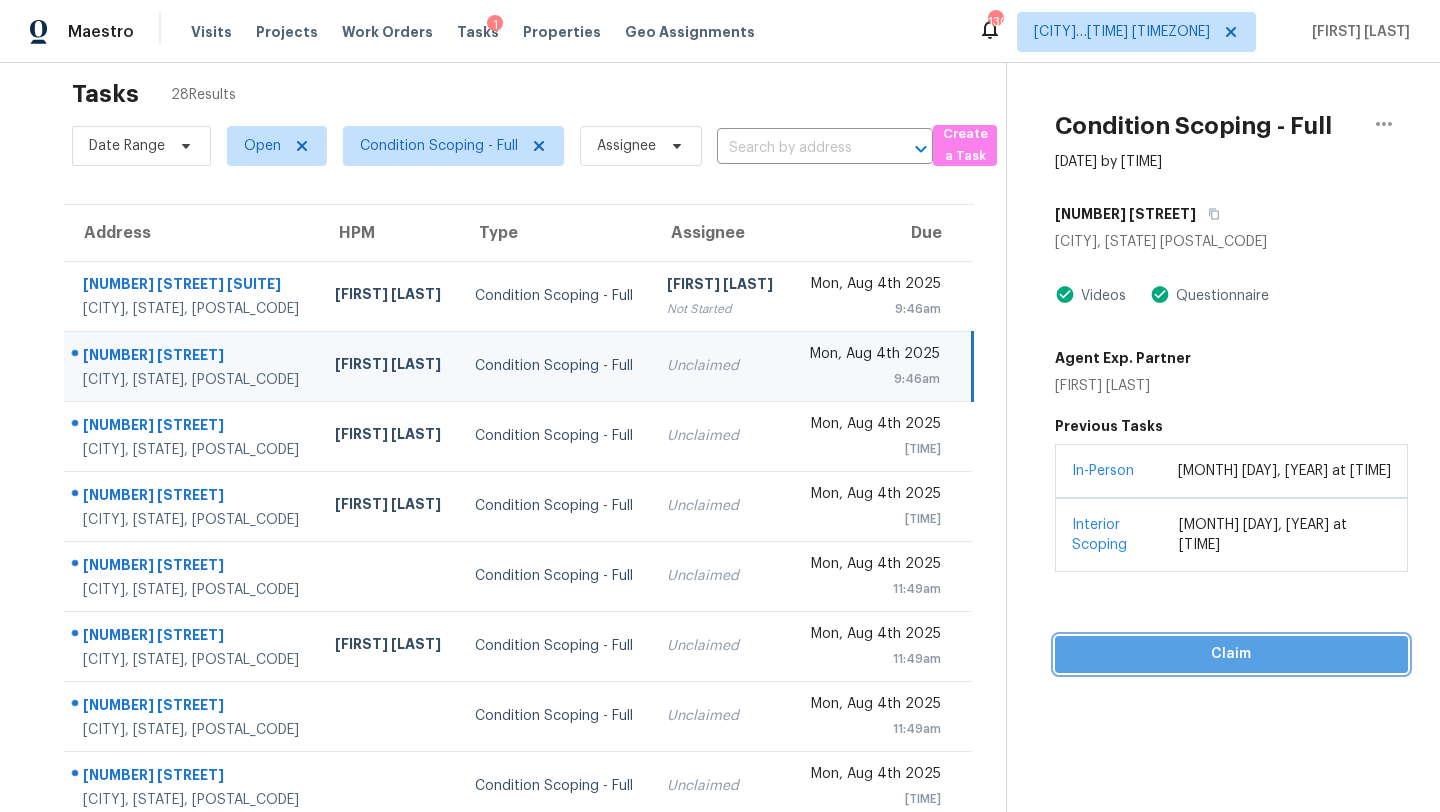click on "Claim" at bounding box center (1231, 654) 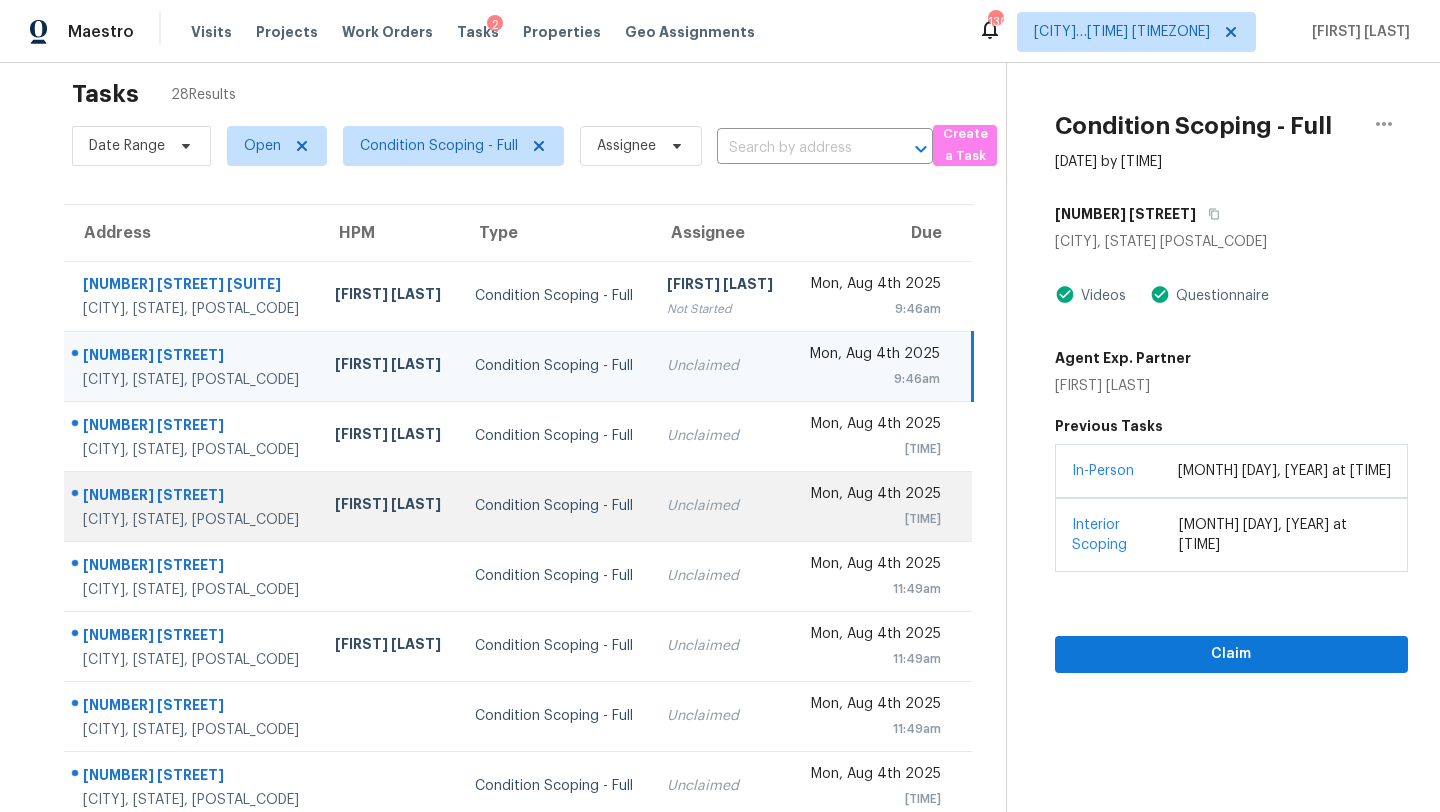scroll, scrollTop: 113, scrollLeft: 0, axis: vertical 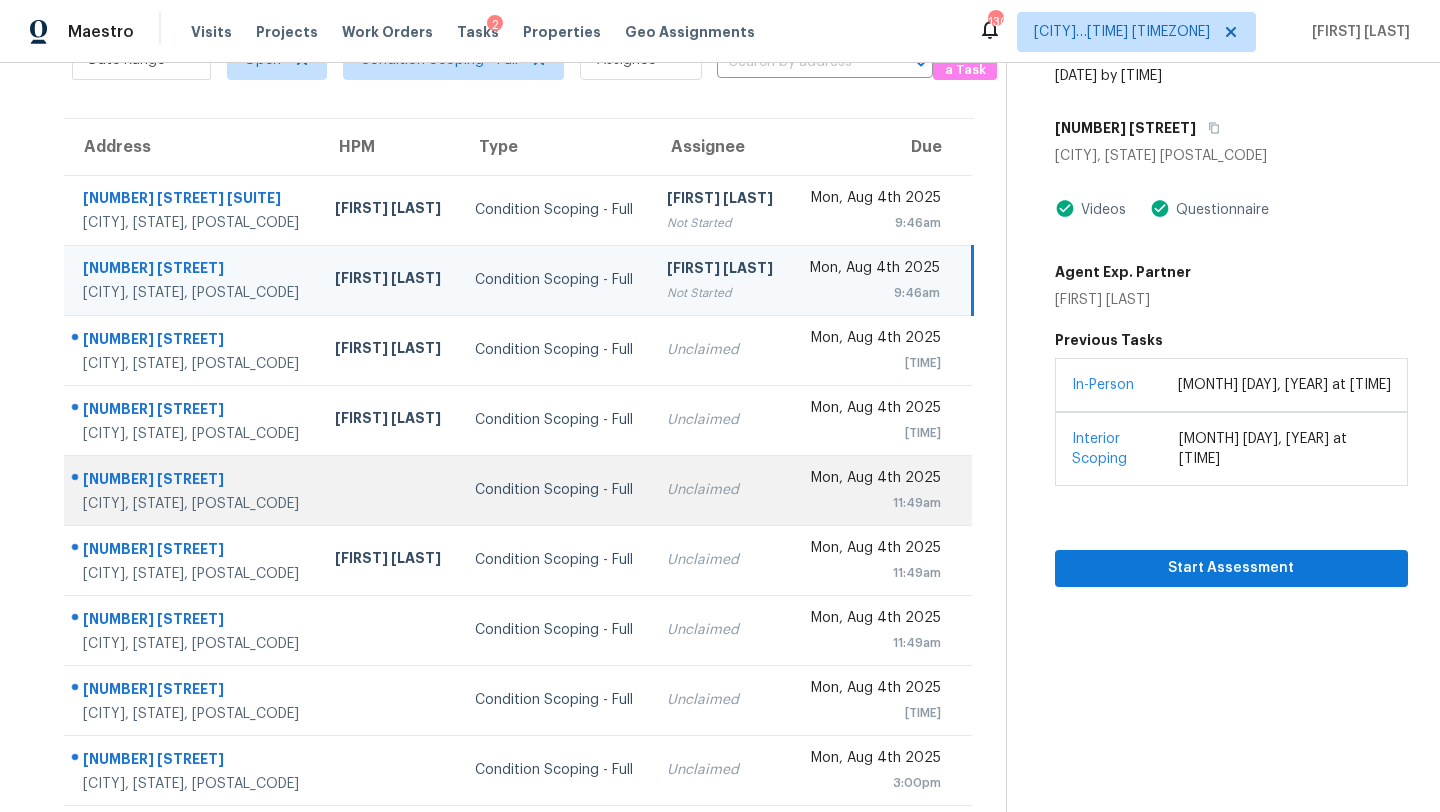 click on "Unclaimed" at bounding box center (721, 490) 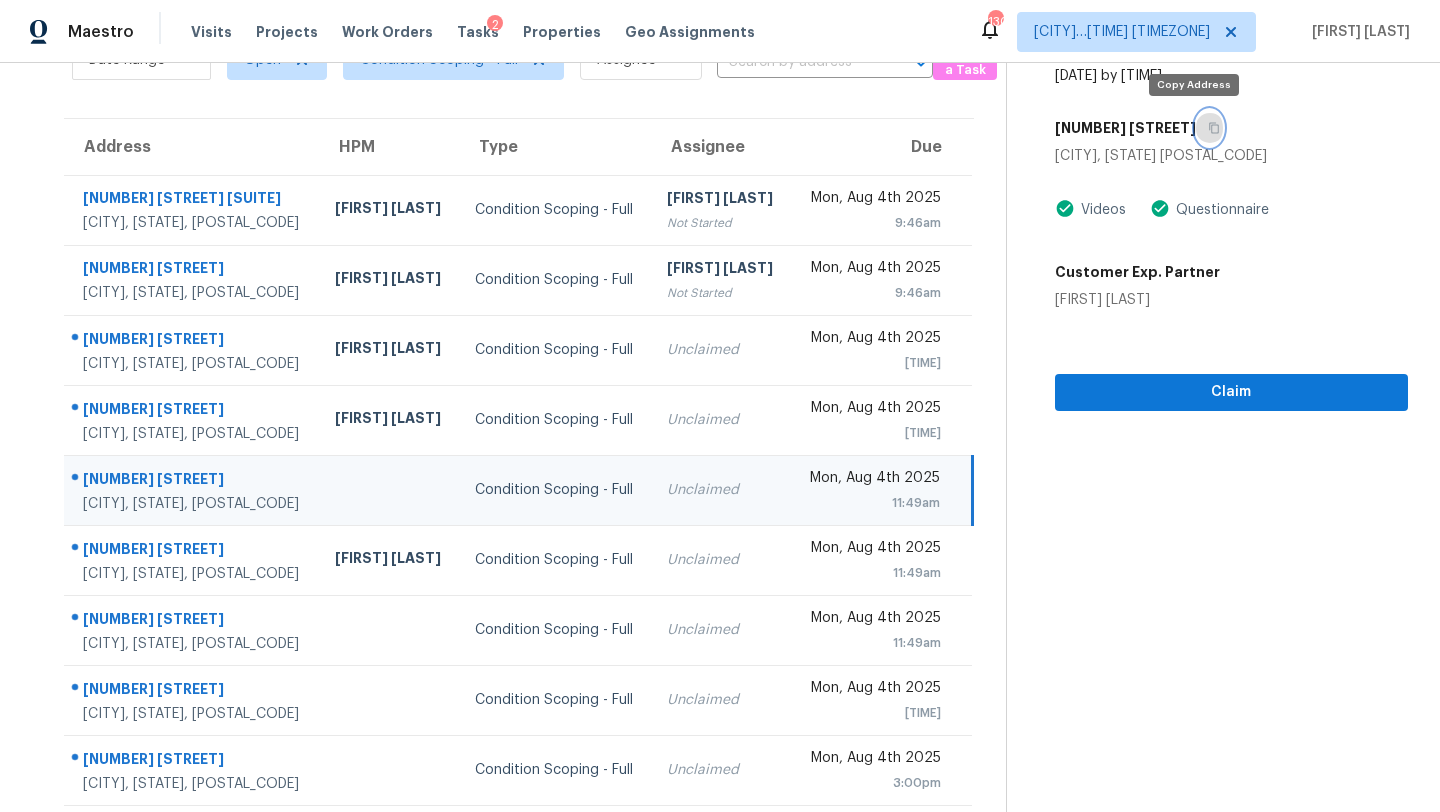 click at bounding box center [1209, 128] 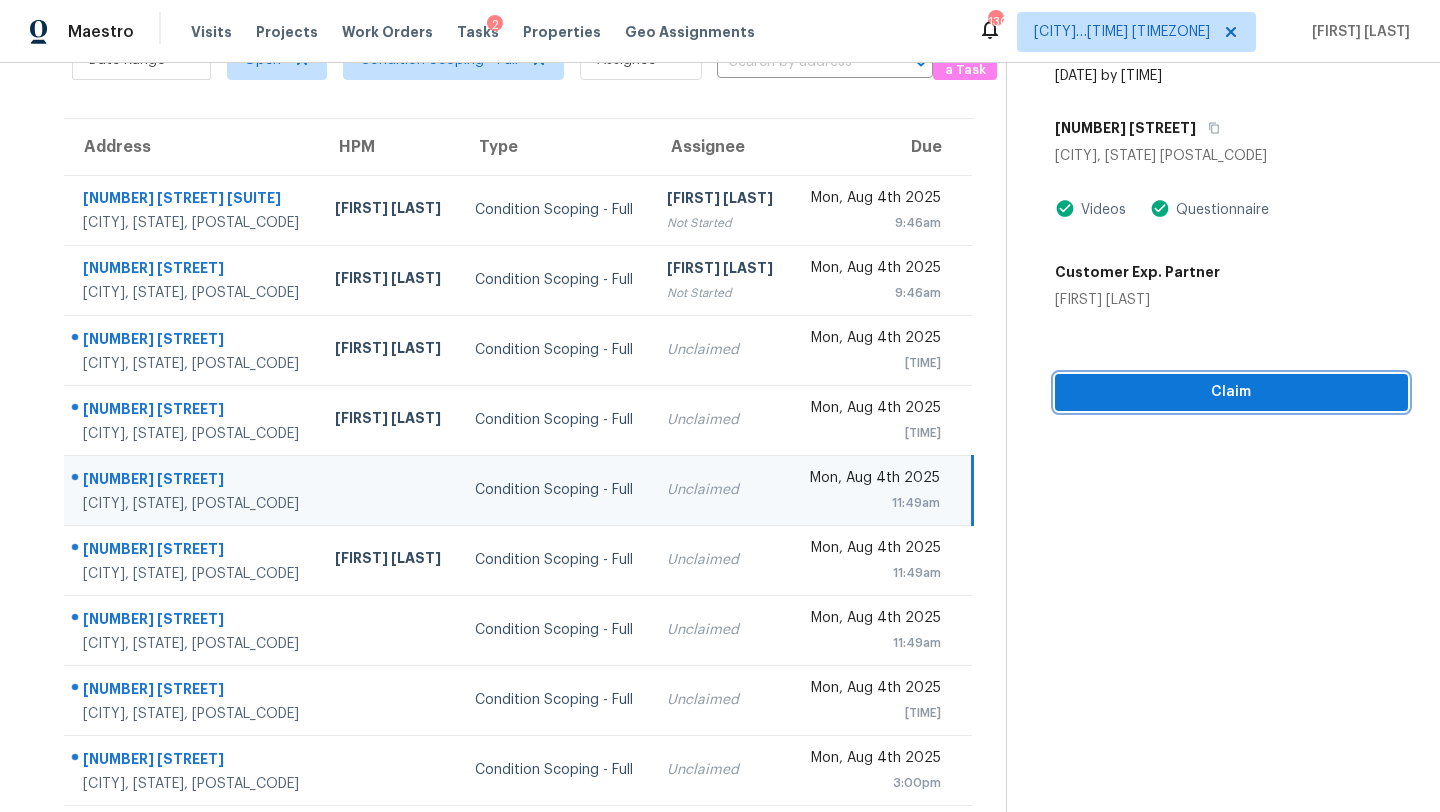 click on "Claim" at bounding box center (1231, 392) 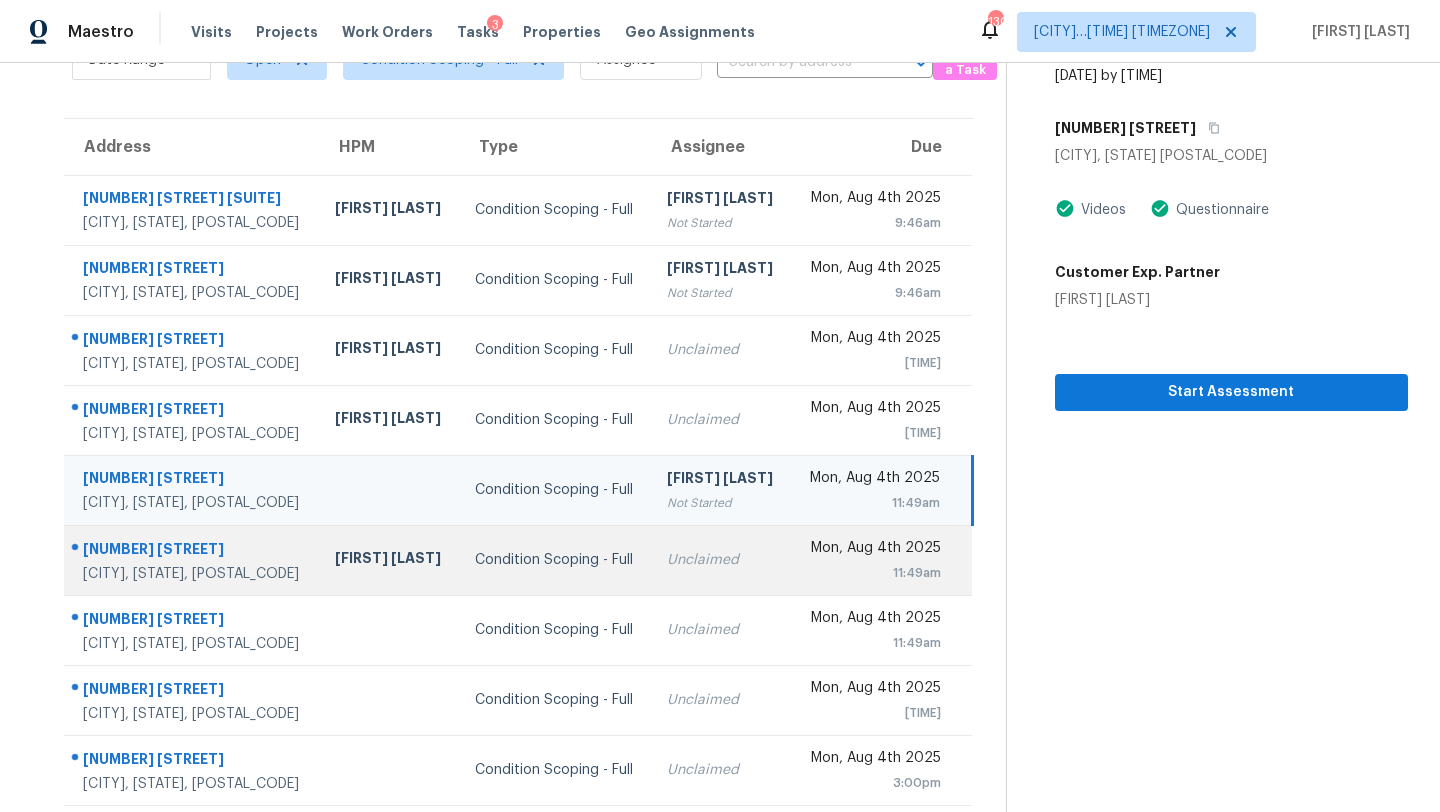 click on "11:49am" at bounding box center (874, 573) 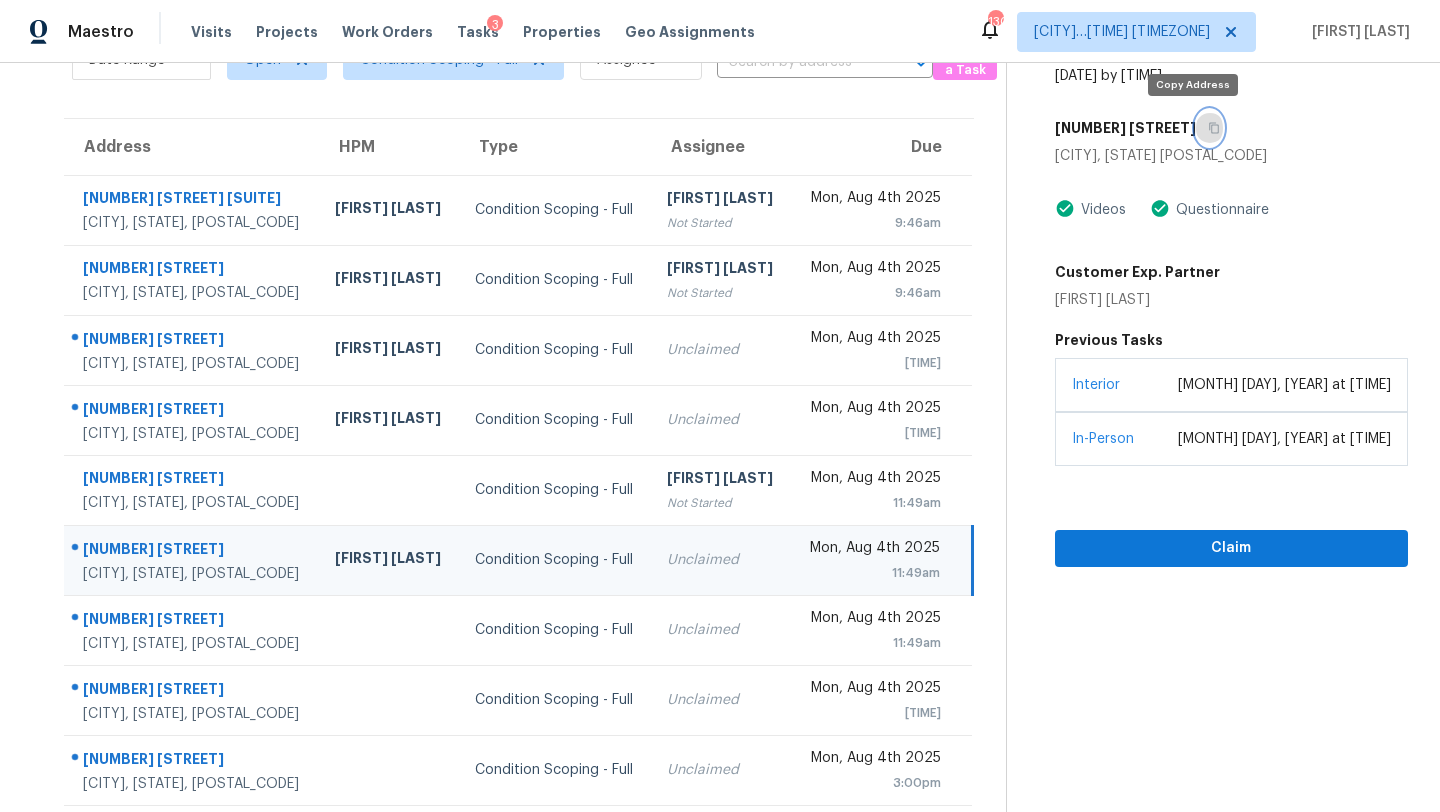 click 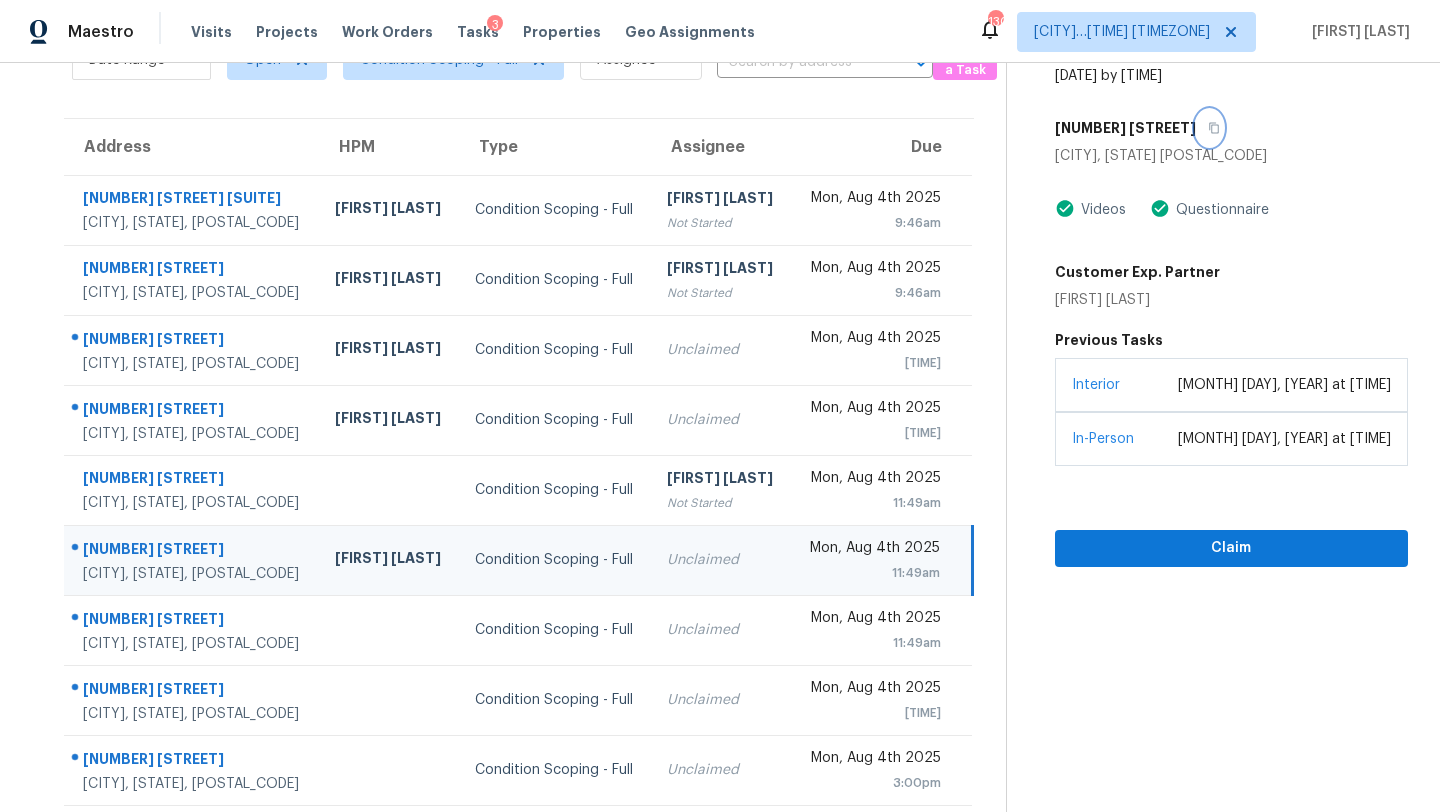 scroll, scrollTop: 229, scrollLeft: 0, axis: vertical 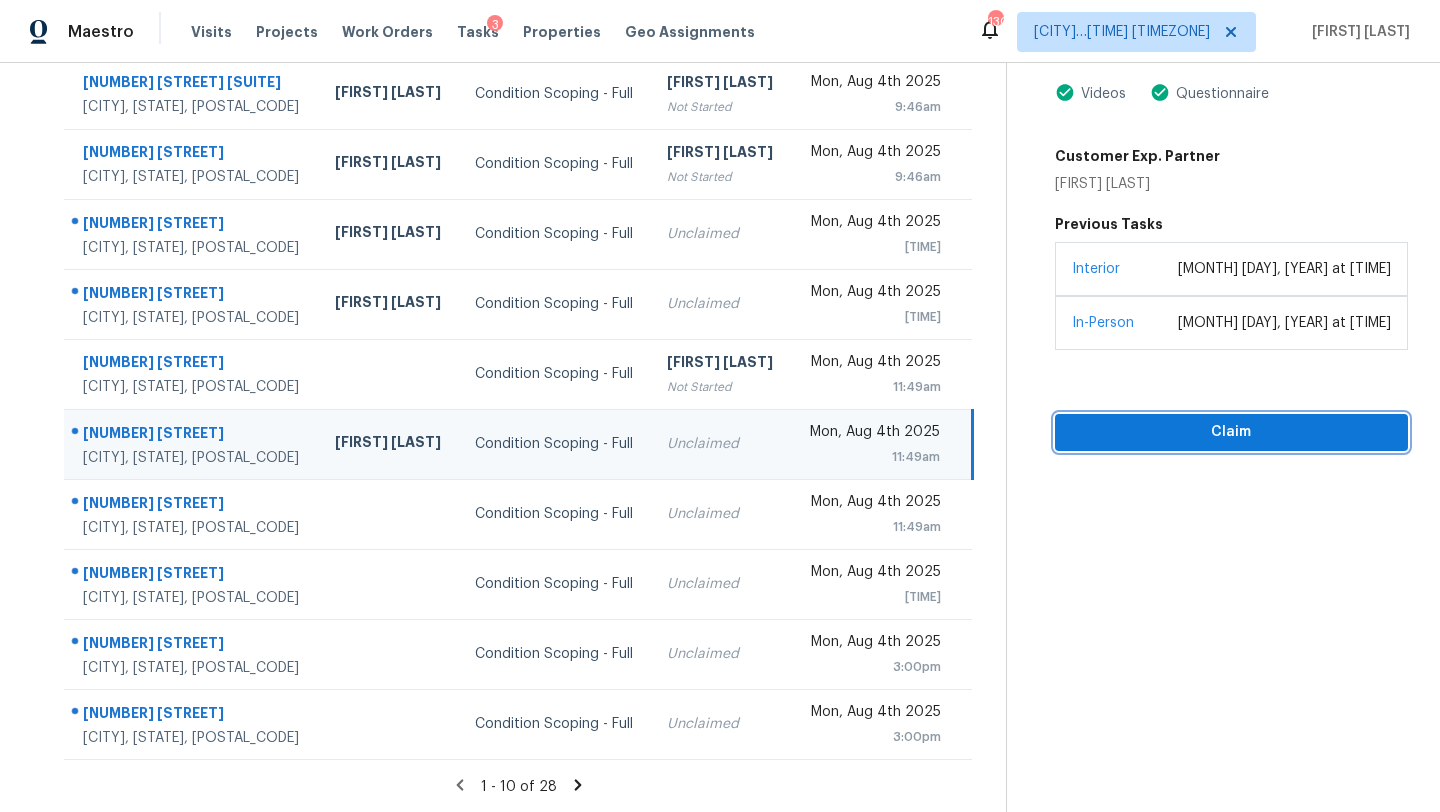 click on "Claim" at bounding box center [1231, 432] 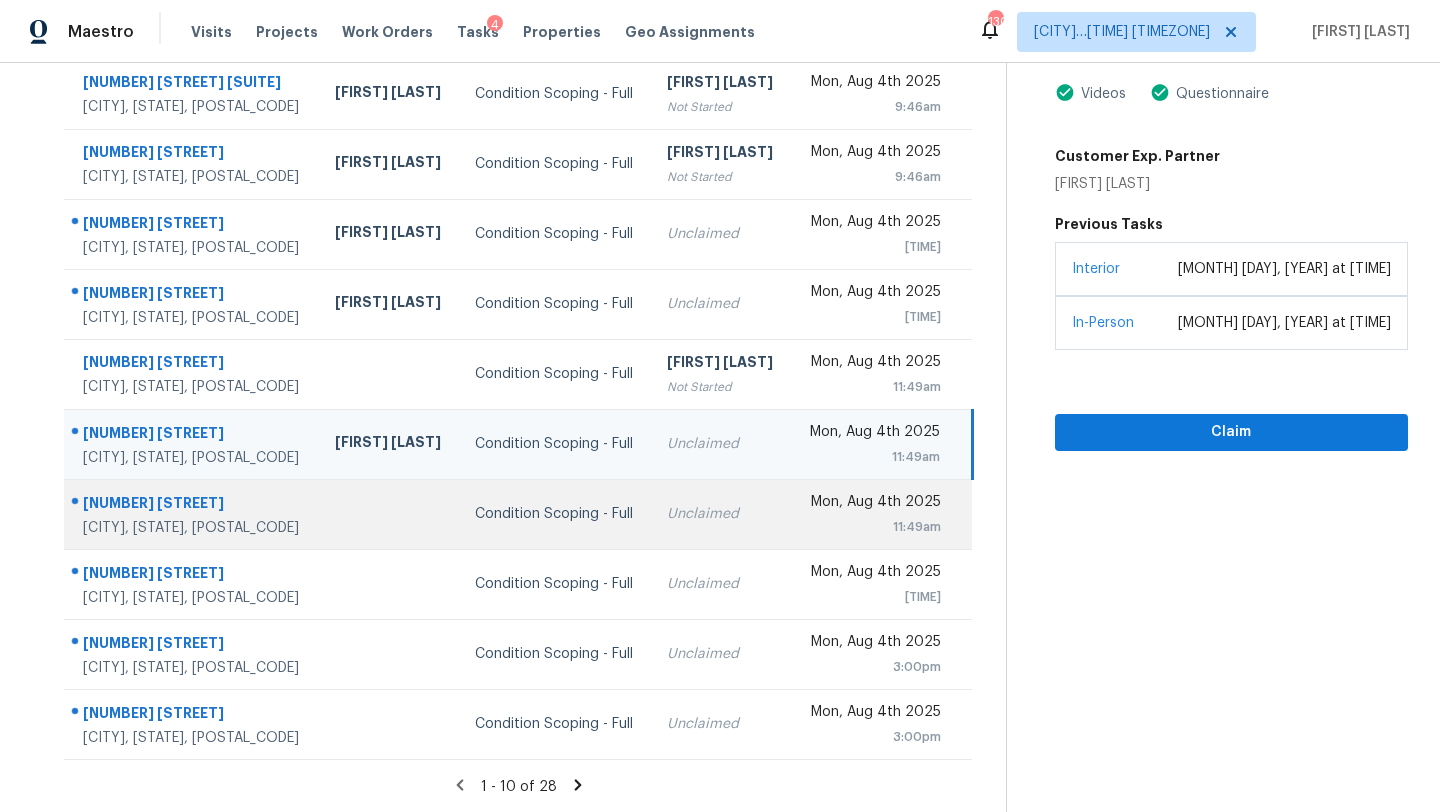 click on "Condition Scoping - Full" at bounding box center (555, 514) 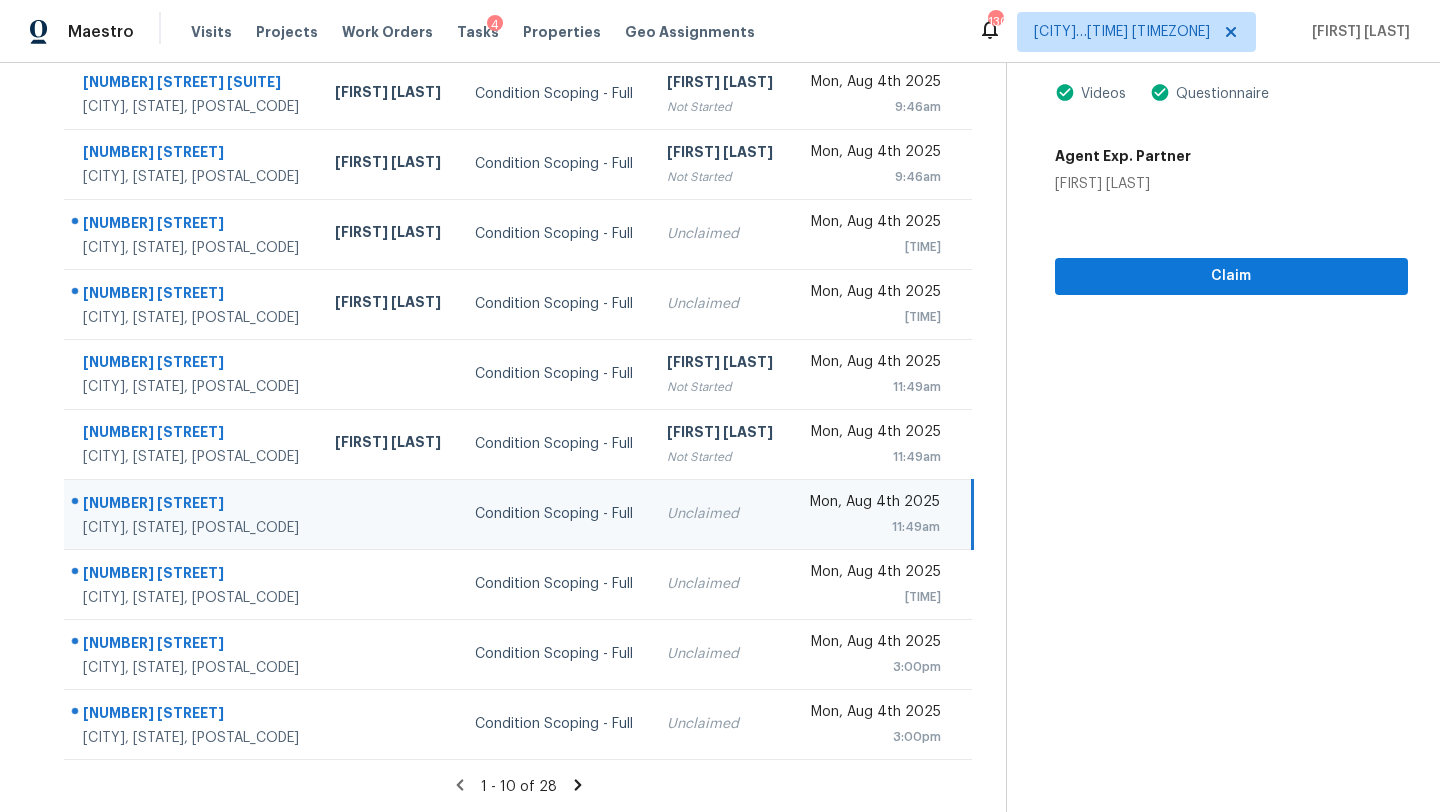 scroll, scrollTop: 135, scrollLeft: 0, axis: vertical 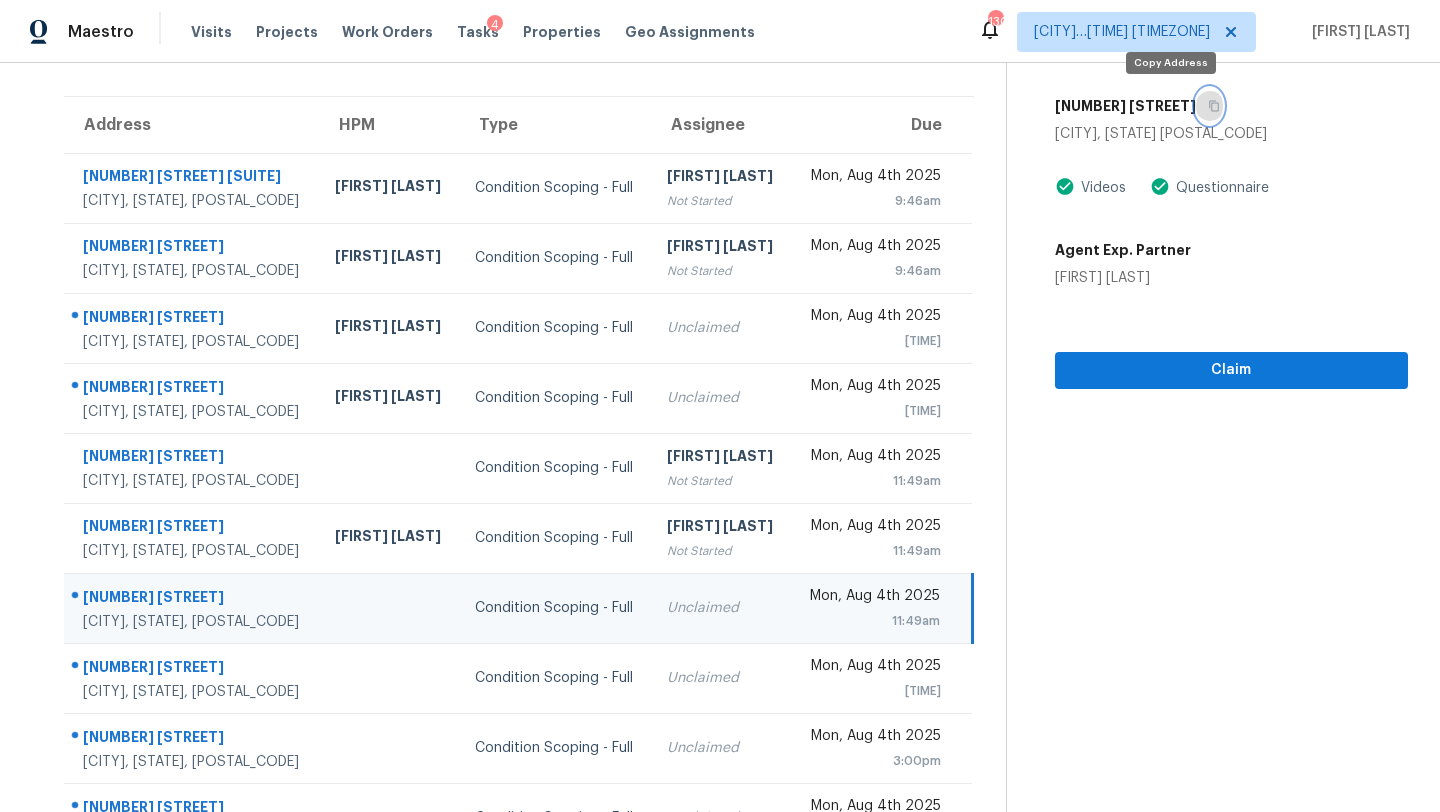 click 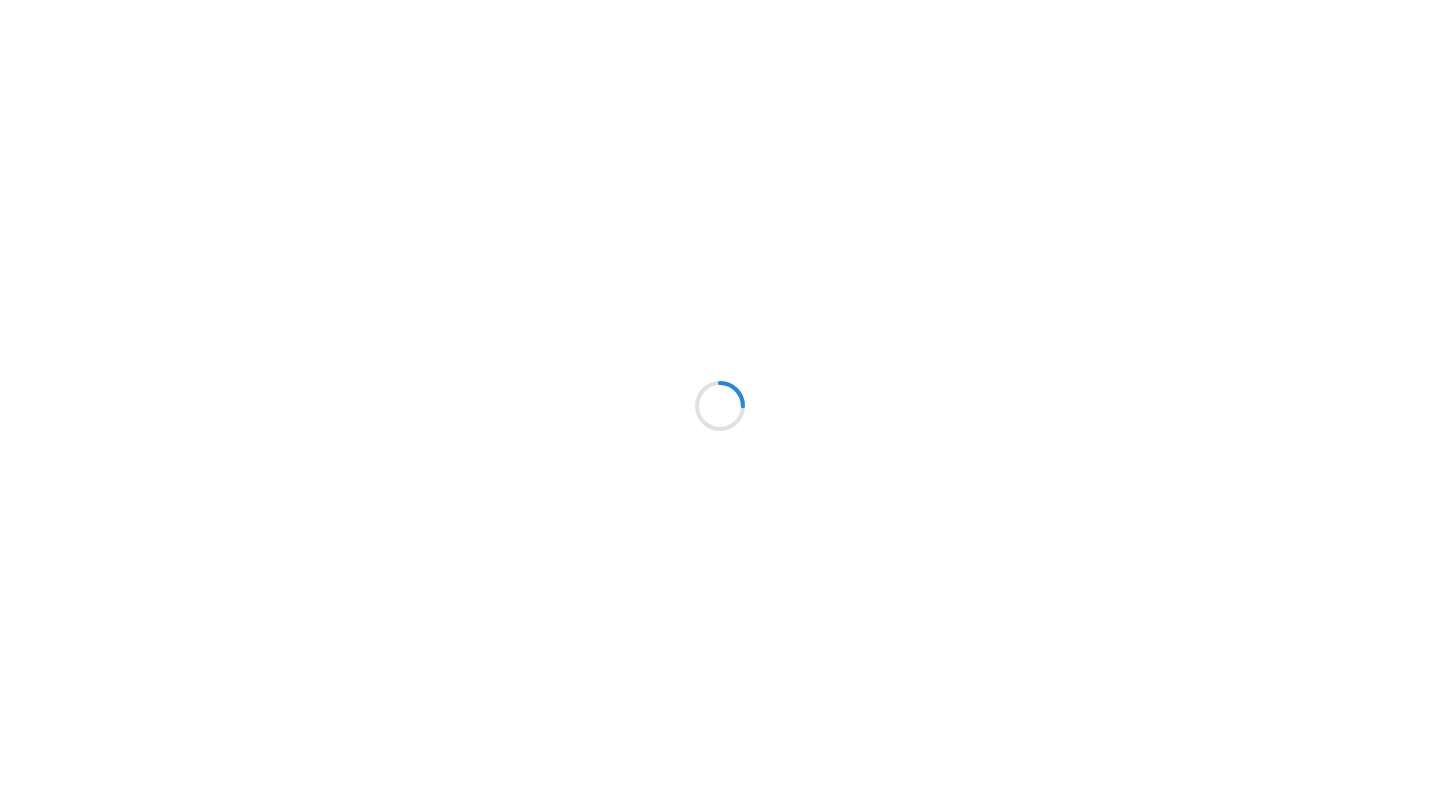 scroll, scrollTop: 0, scrollLeft: 0, axis: both 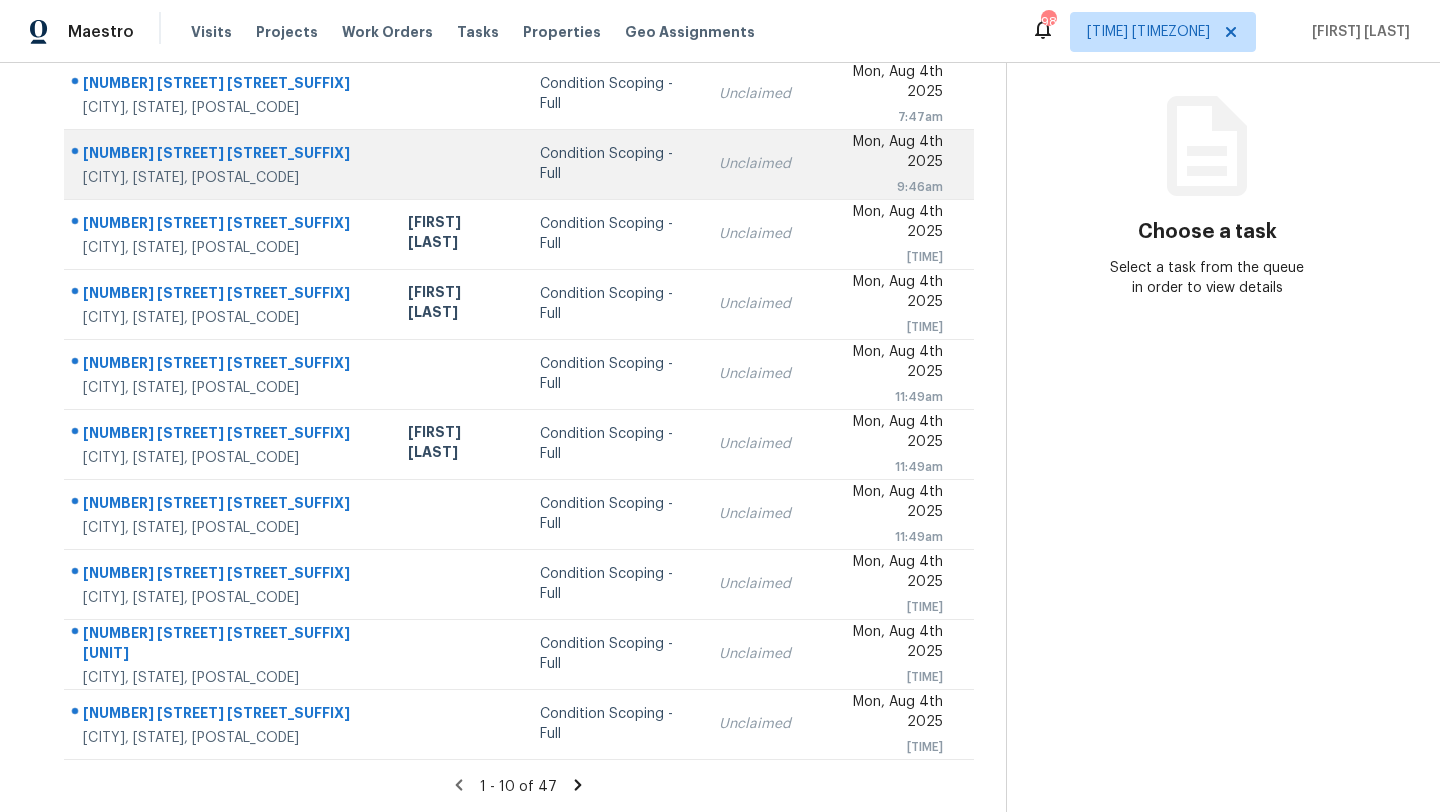 click on "[TIME]" at bounding box center (883, 327) 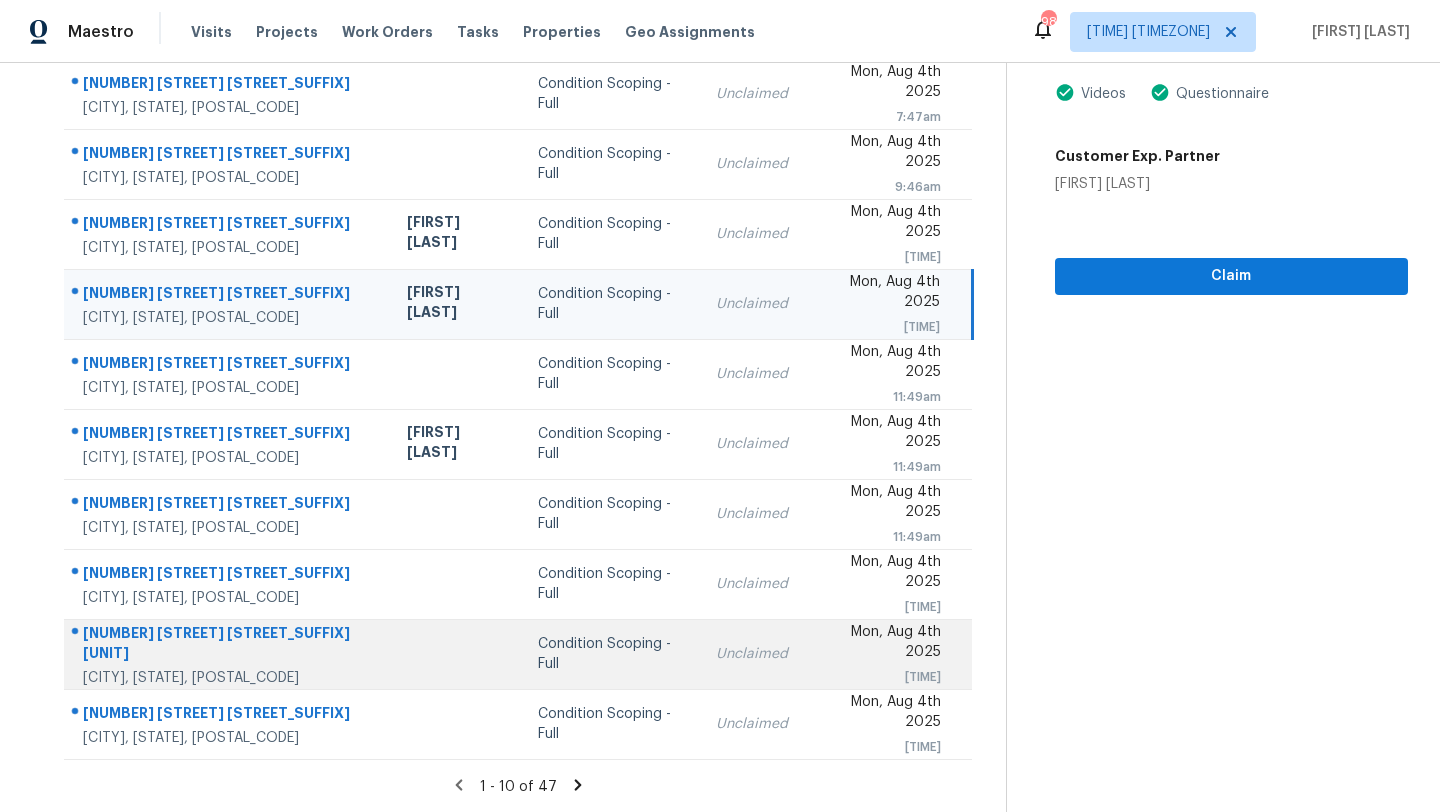 click on "Unclaimed" at bounding box center (752, 654) 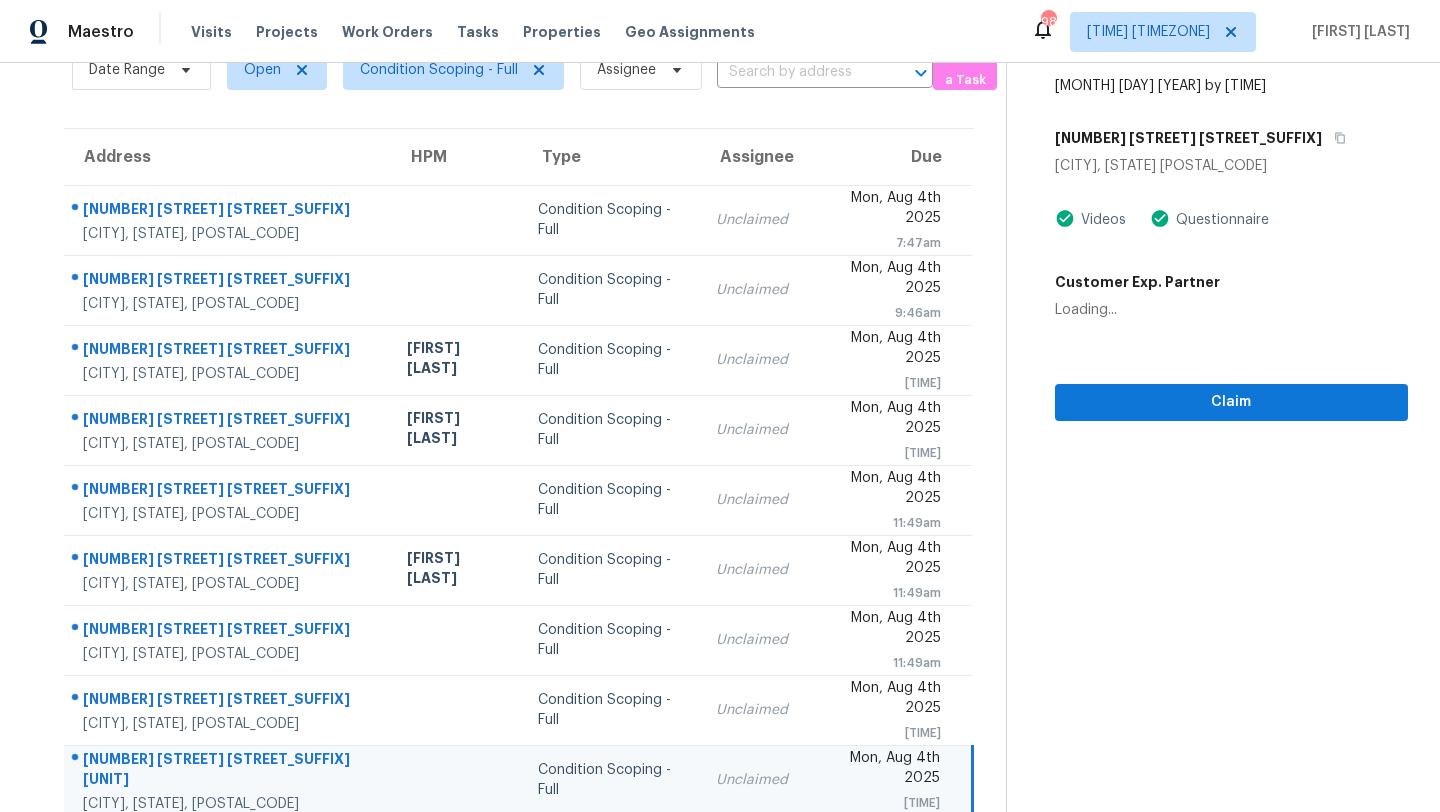 scroll, scrollTop: 64, scrollLeft: 0, axis: vertical 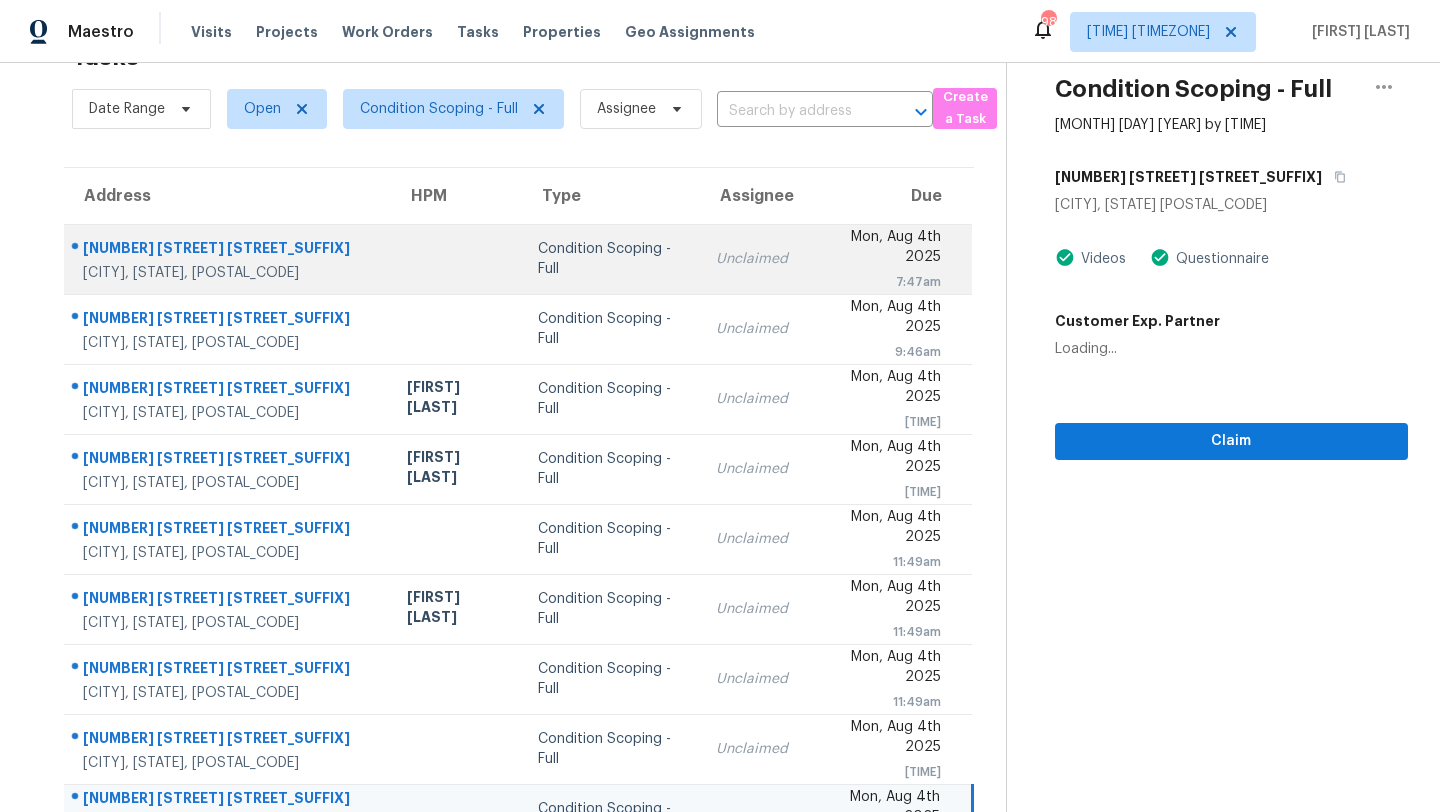click on "Unclaimed" at bounding box center [752, 259] 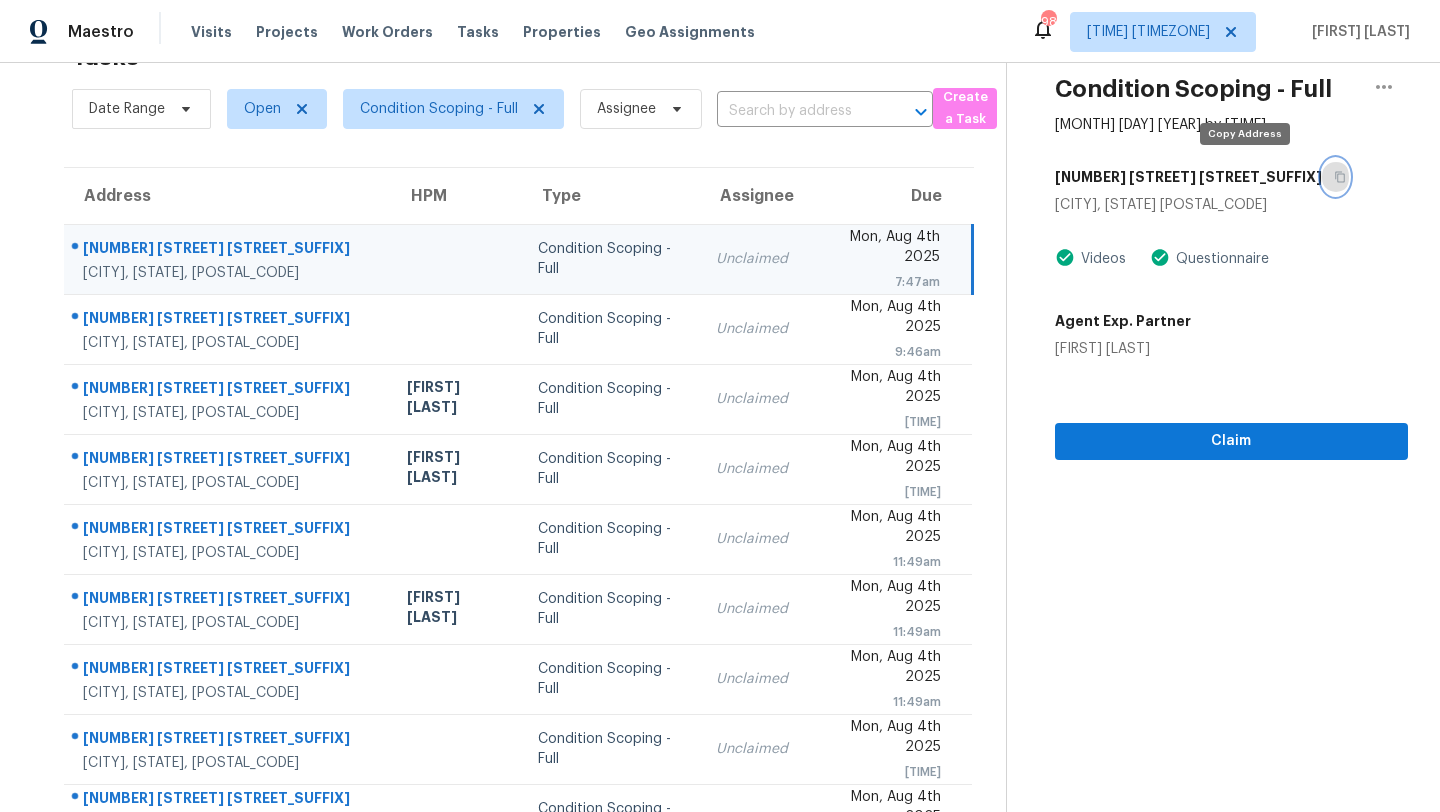 click at bounding box center (1335, 177) 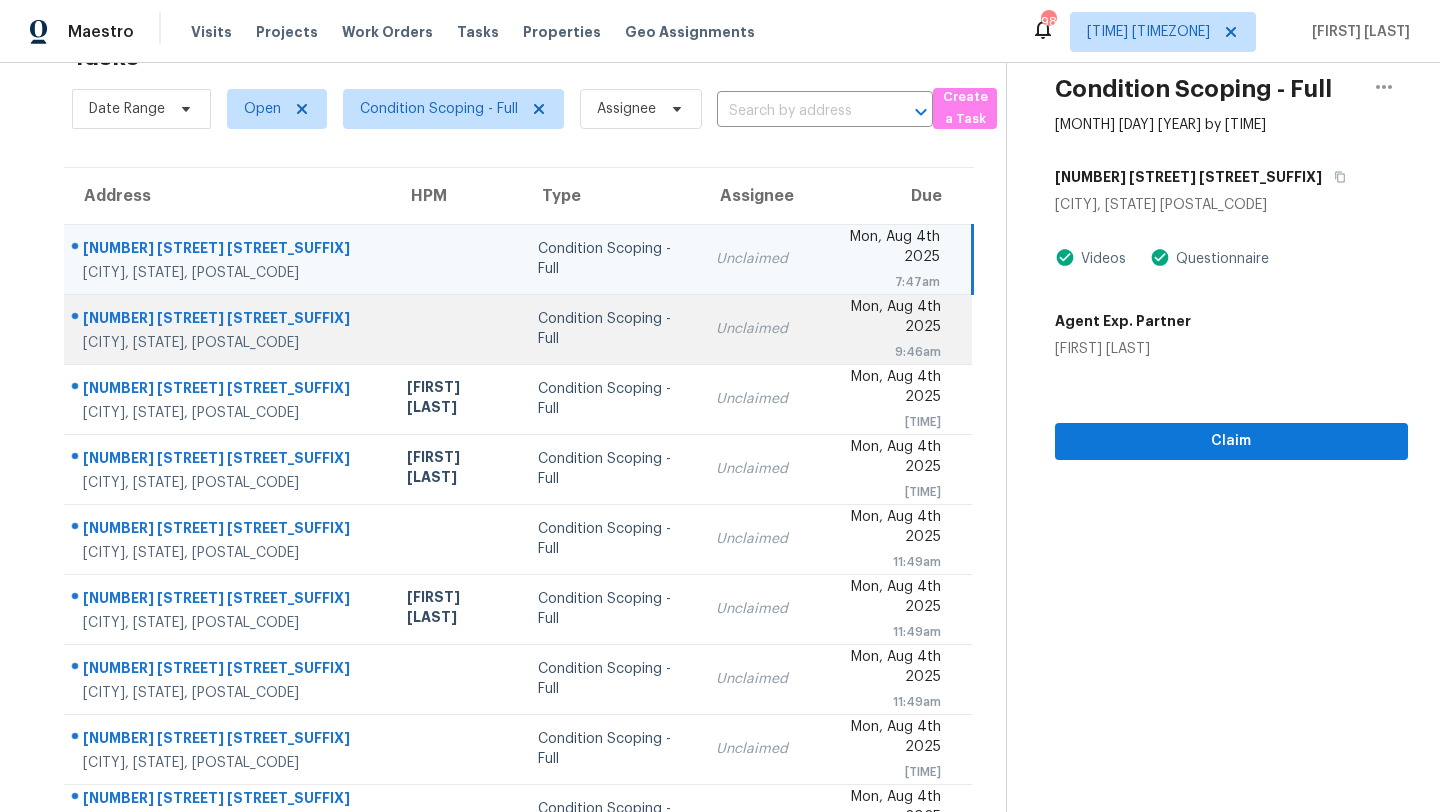 click on "Unclaimed" at bounding box center [752, 329] 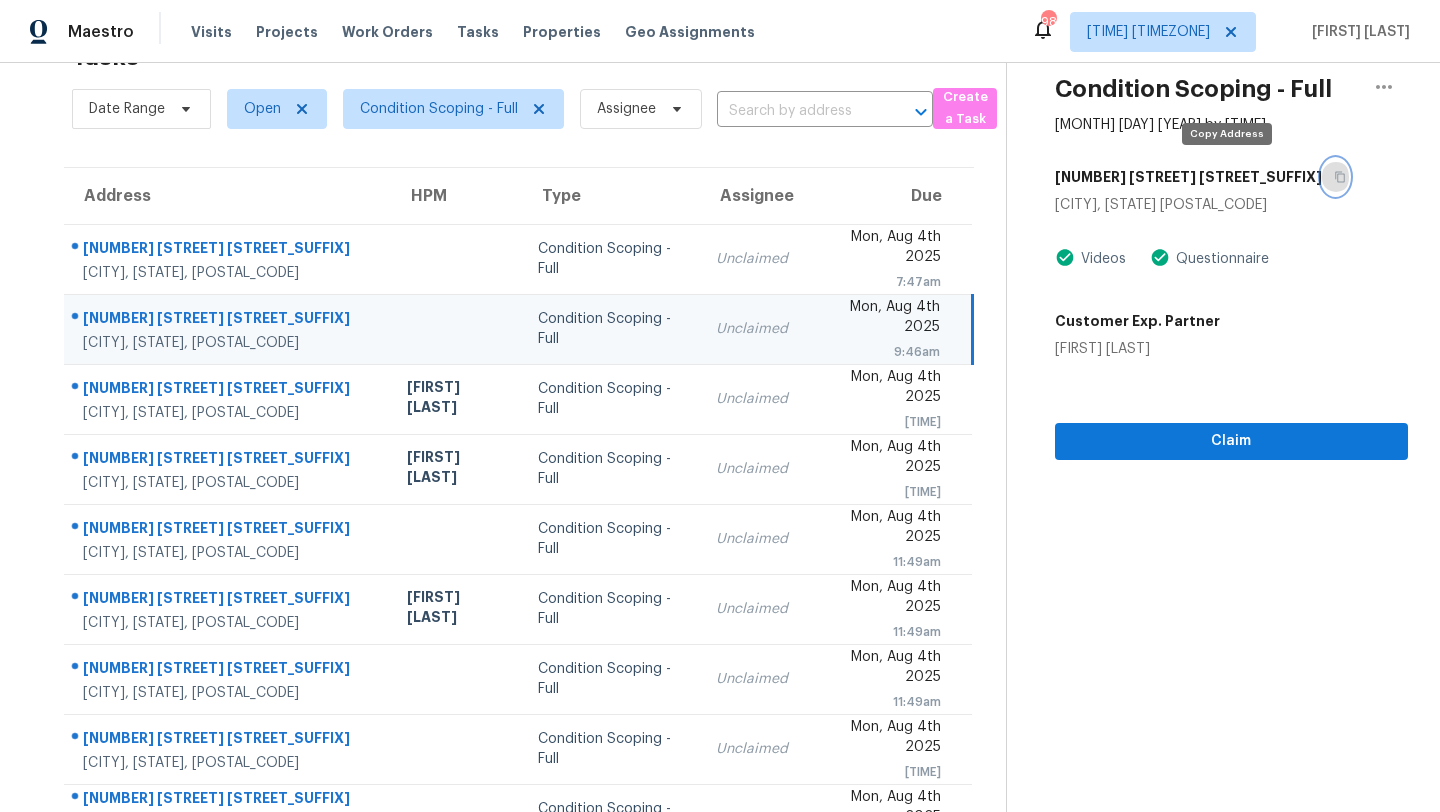 click 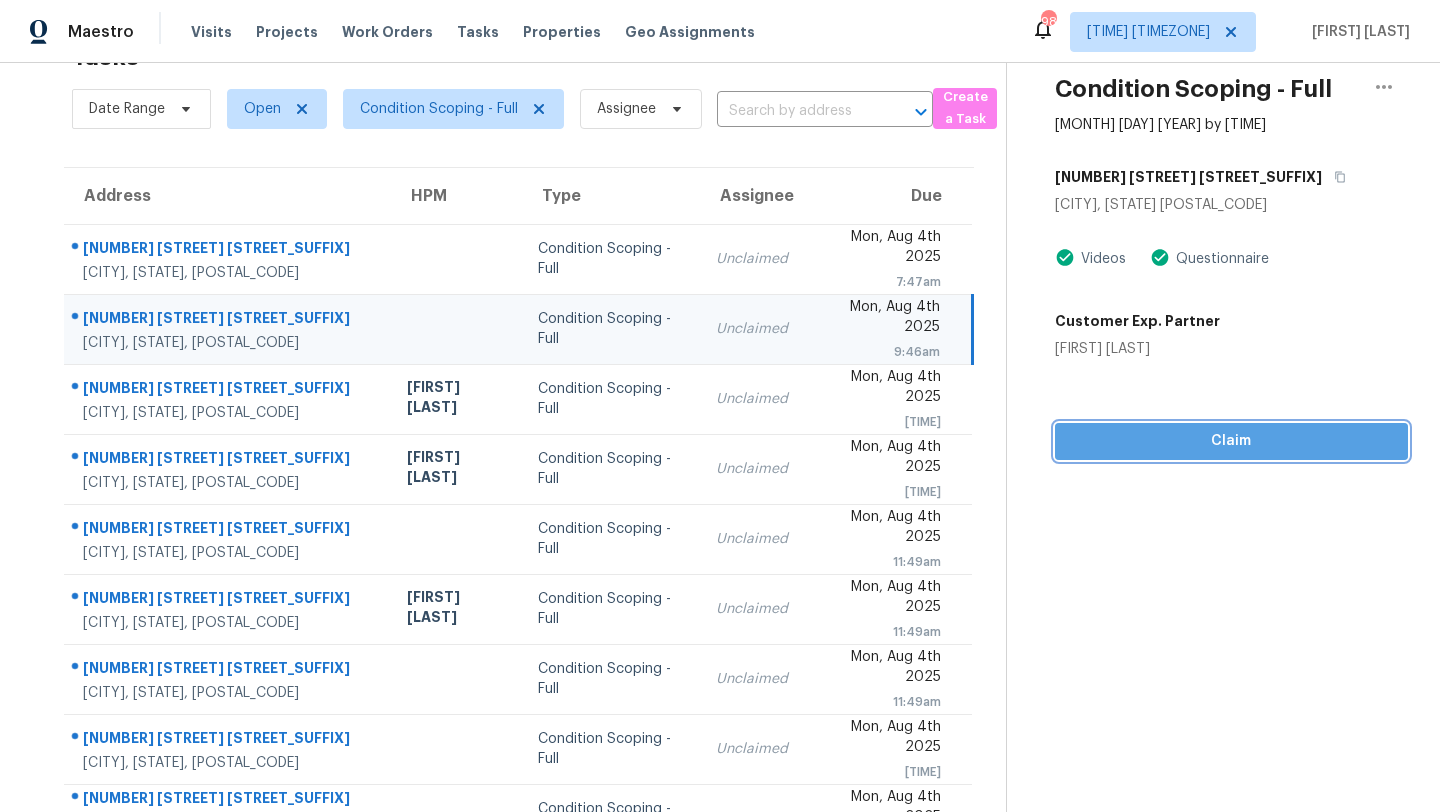click on "Claim" at bounding box center [1231, 441] 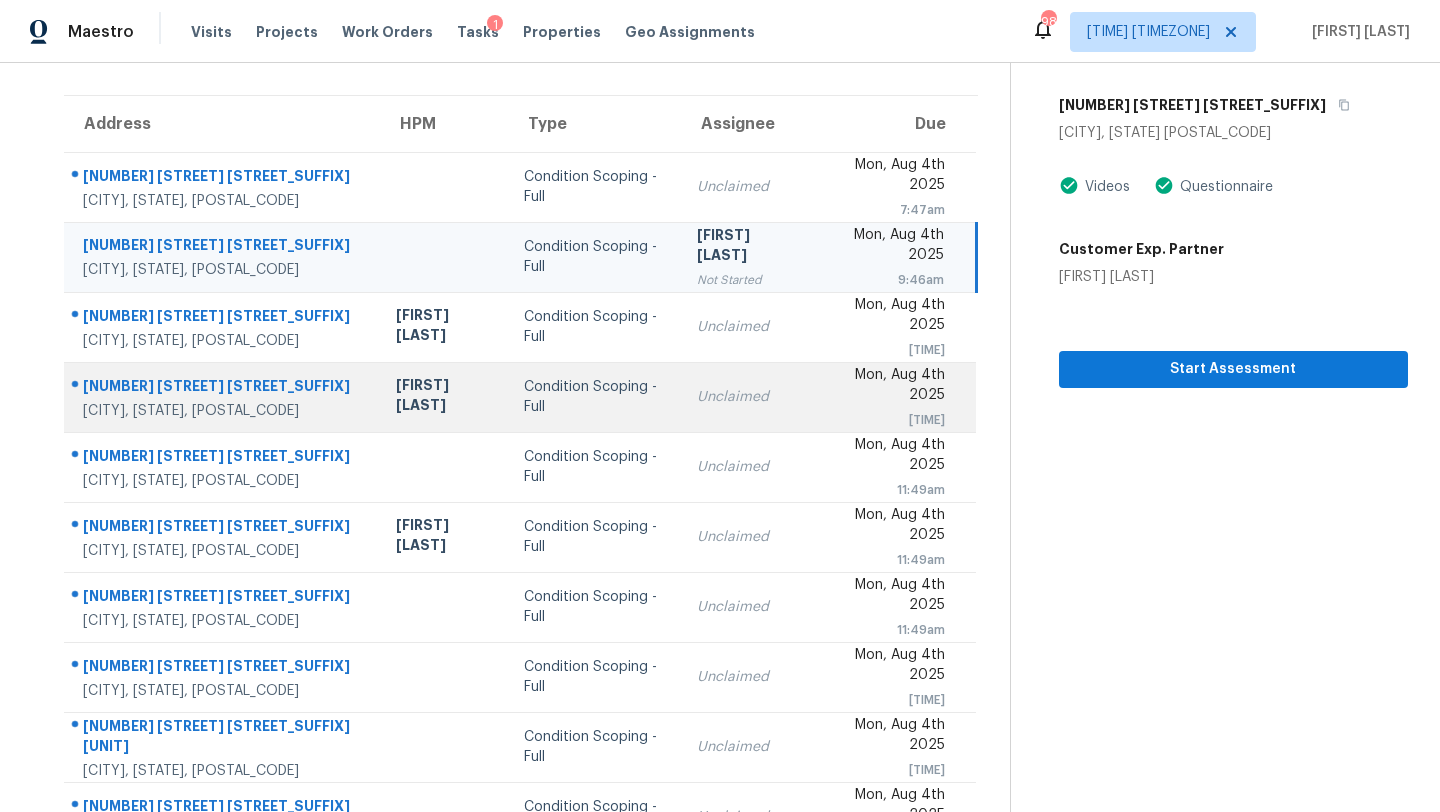 scroll, scrollTop: 163, scrollLeft: 0, axis: vertical 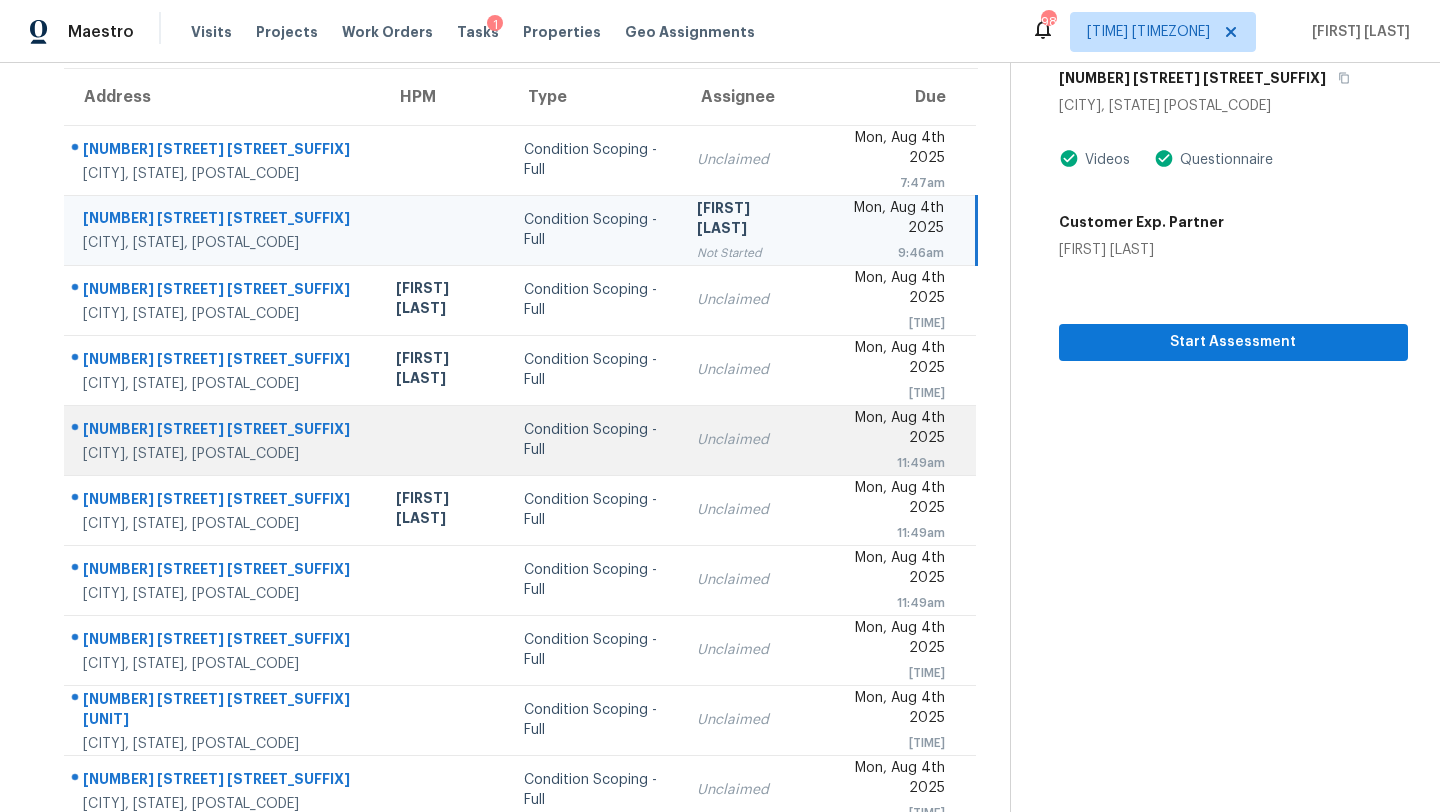 click on "Unclaimed" at bounding box center (747, 440) 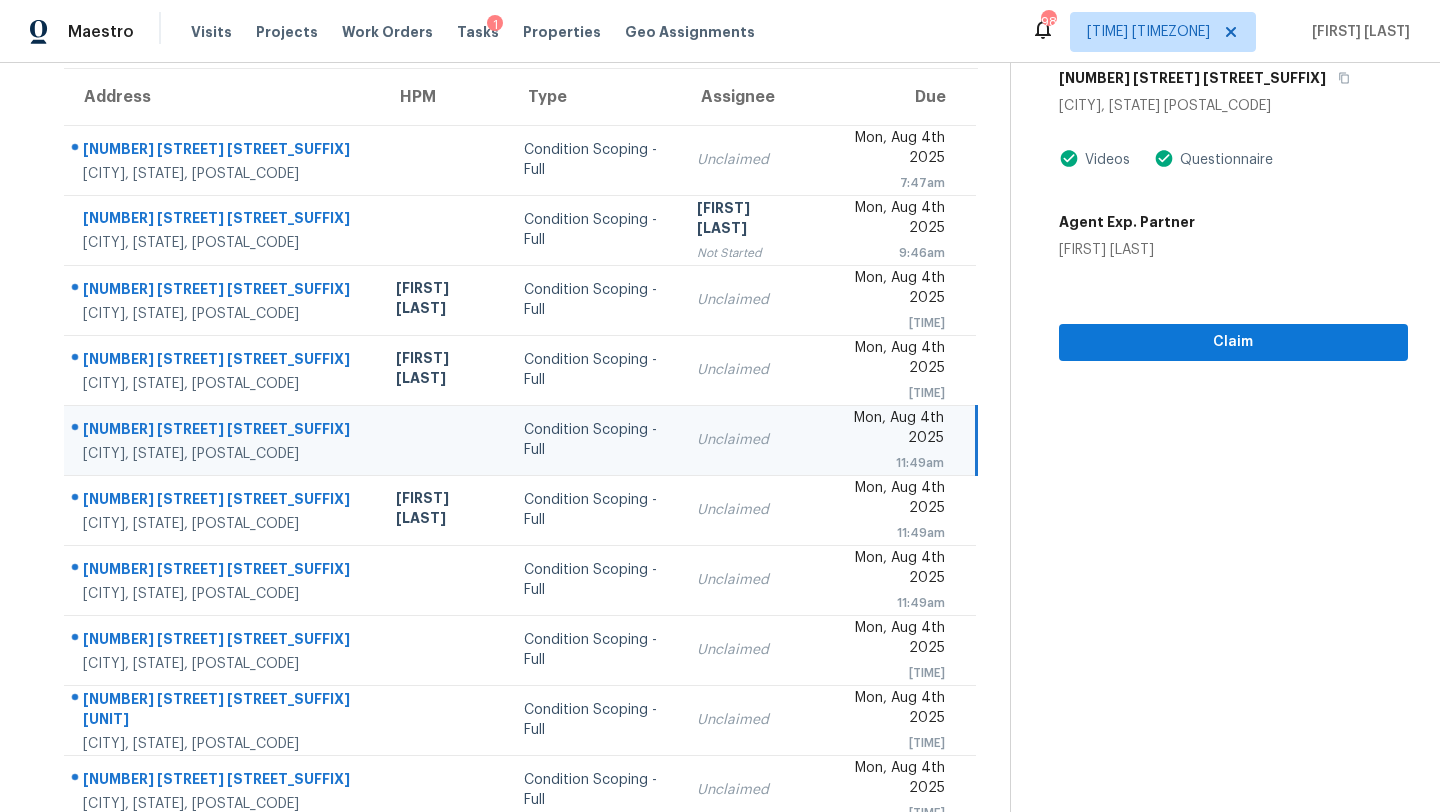 click on "3770 Cowart Rd" at bounding box center [1233, 78] 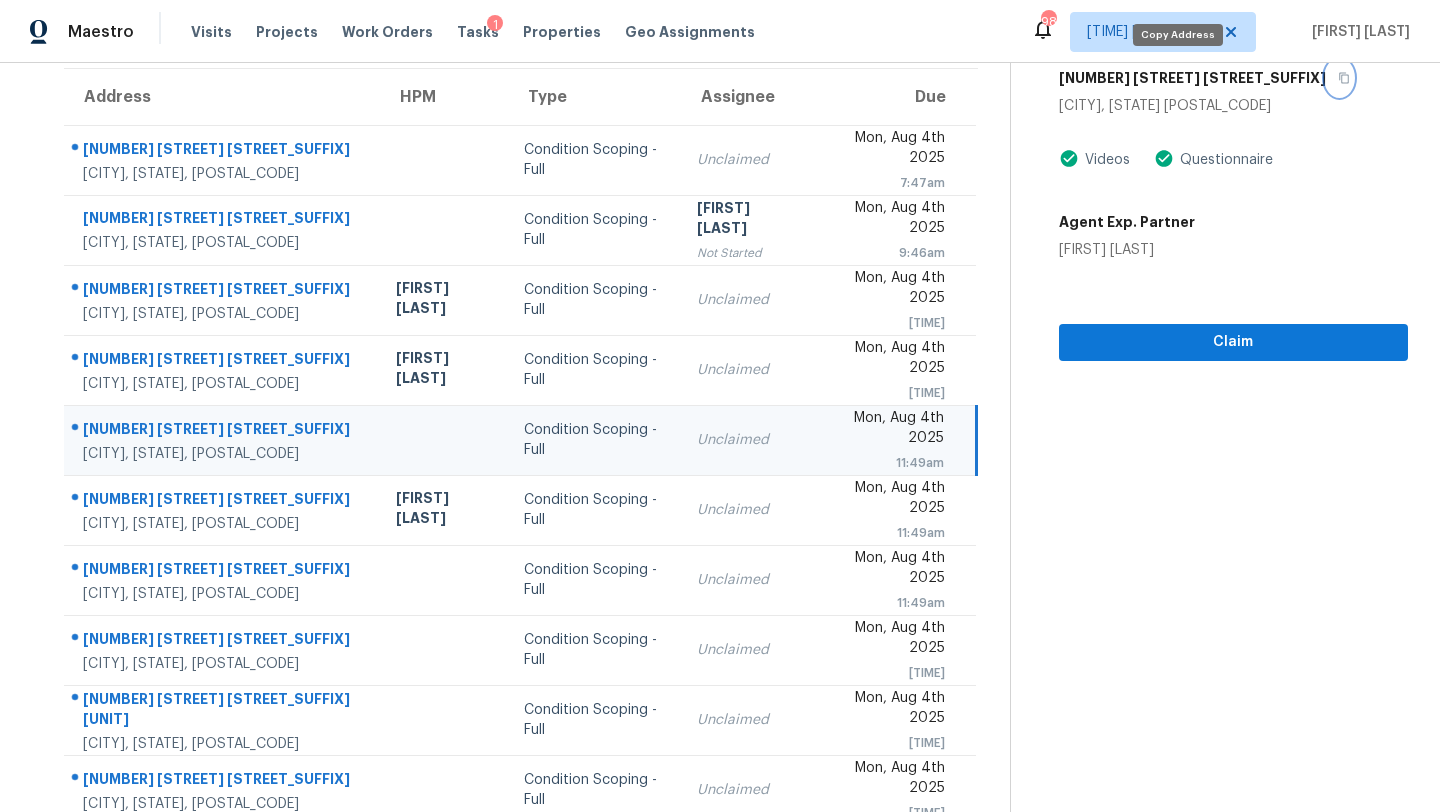 click at bounding box center (1339, 78) 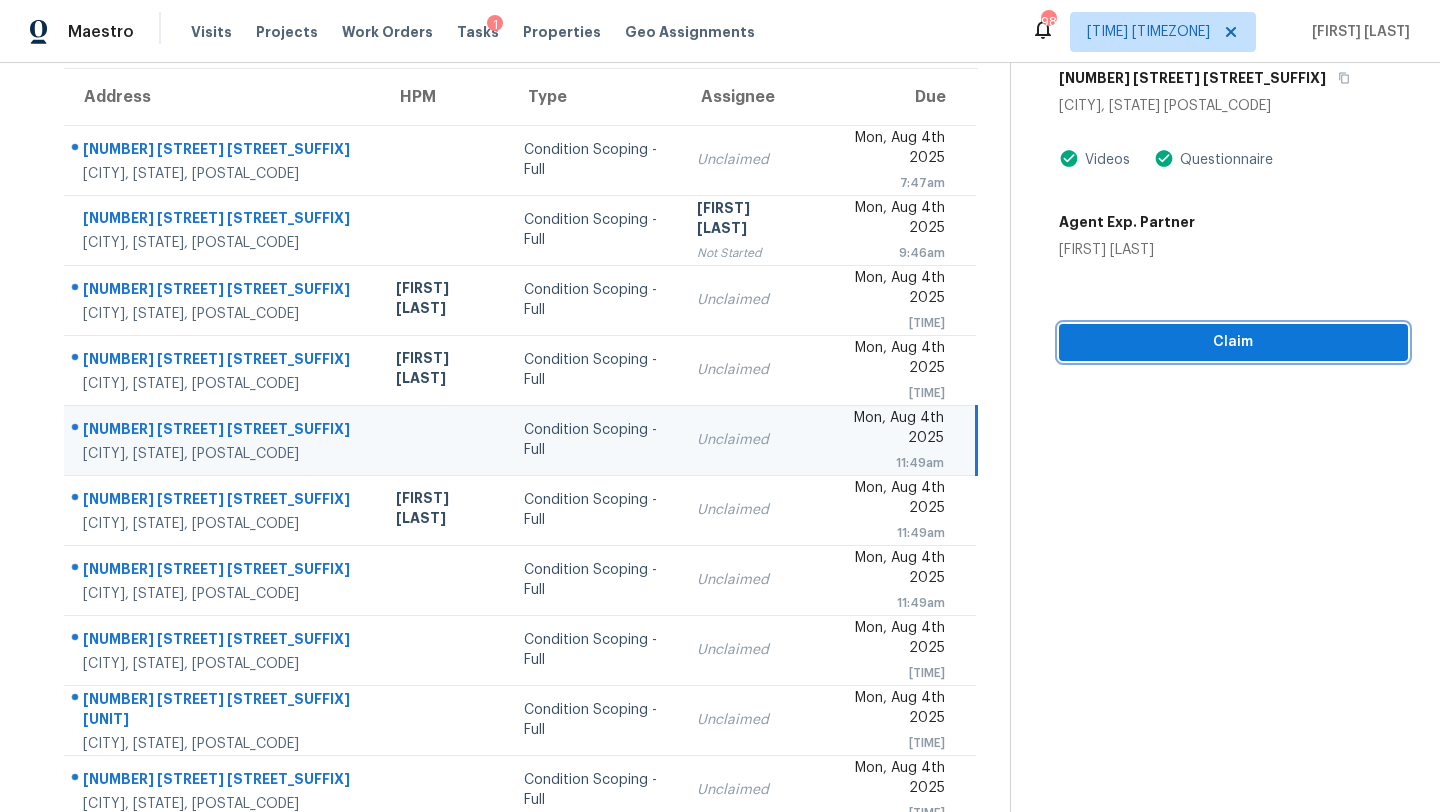 click on "Claim" at bounding box center (1233, 342) 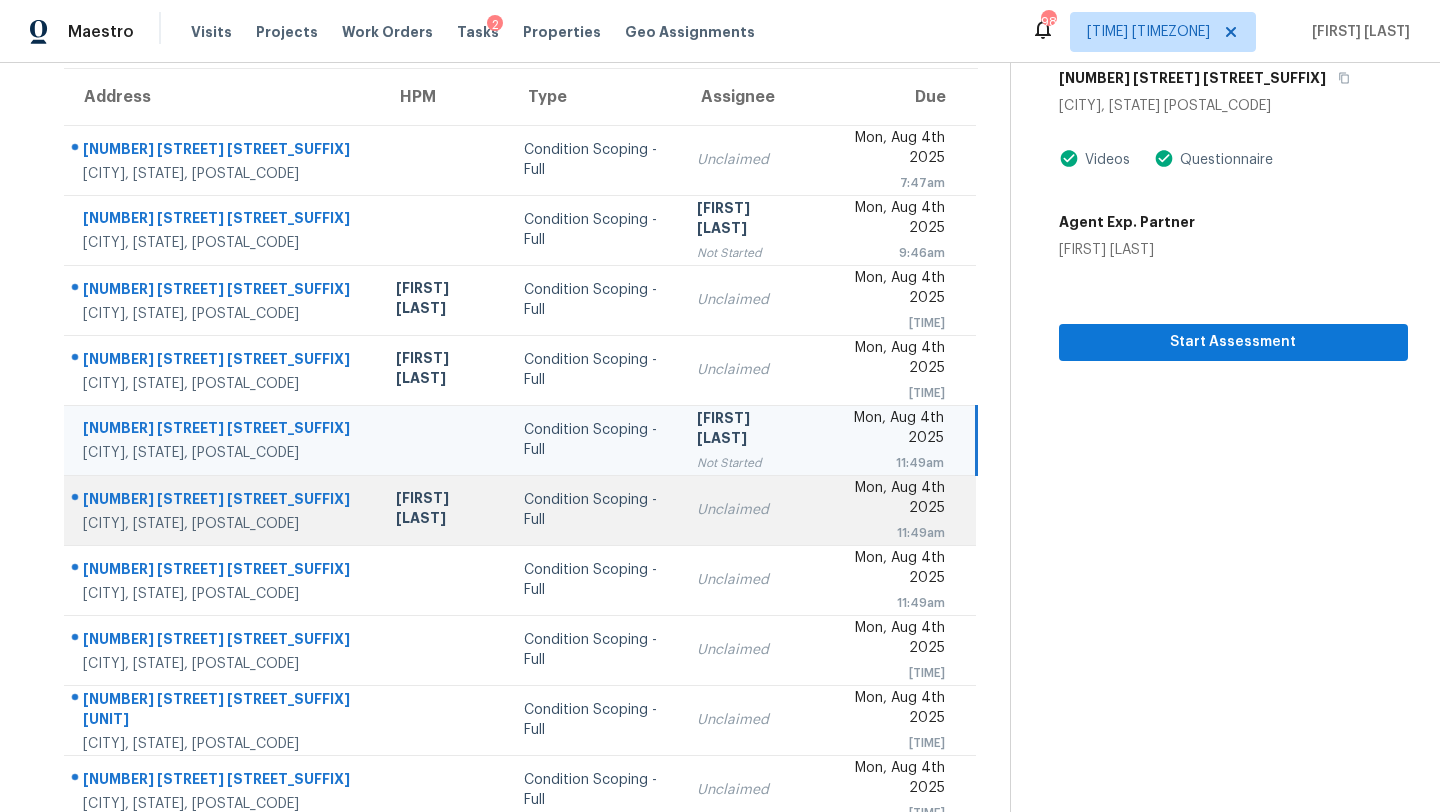 click on "11:49am" at bounding box center (887, 533) 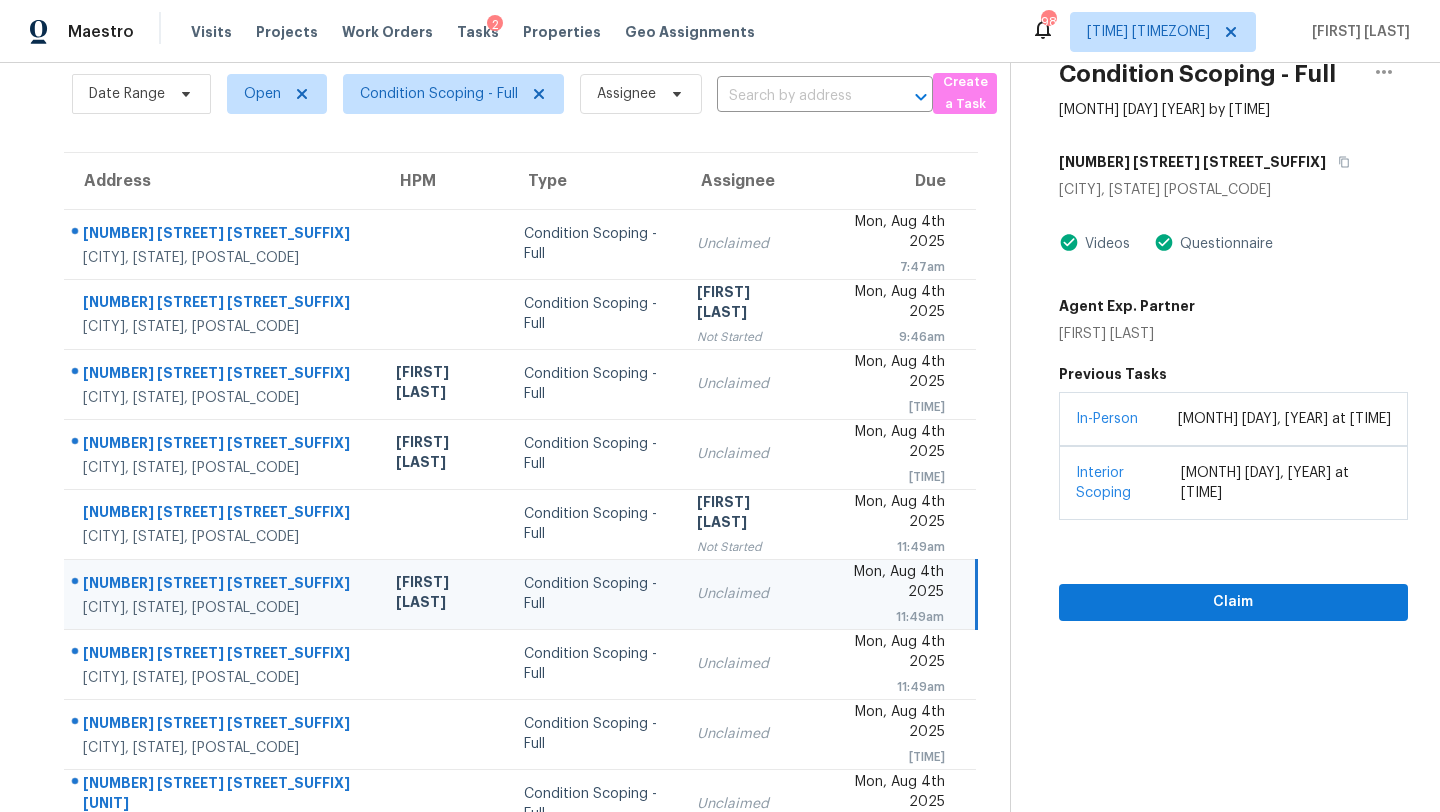 scroll, scrollTop: 65, scrollLeft: 0, axis: vertical 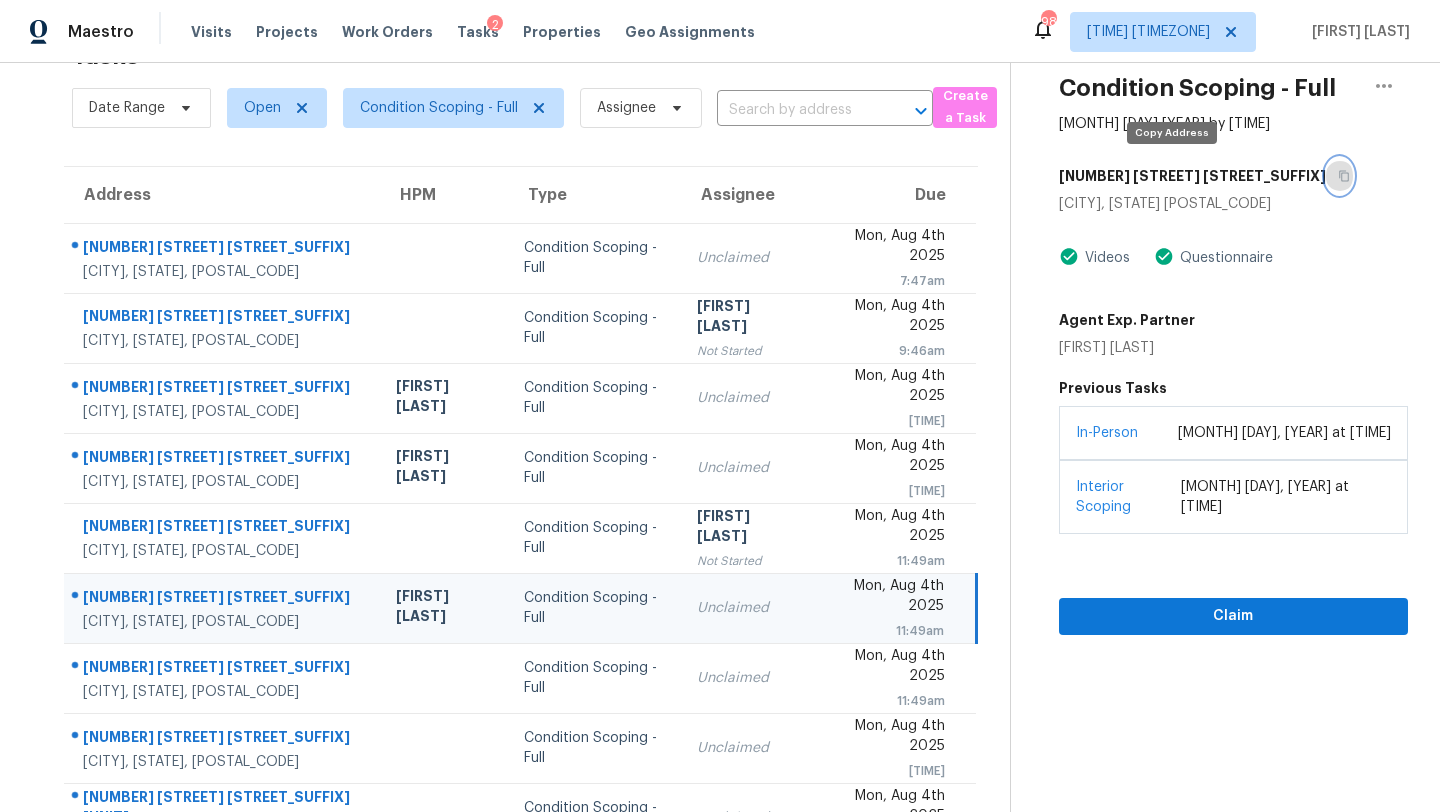 click 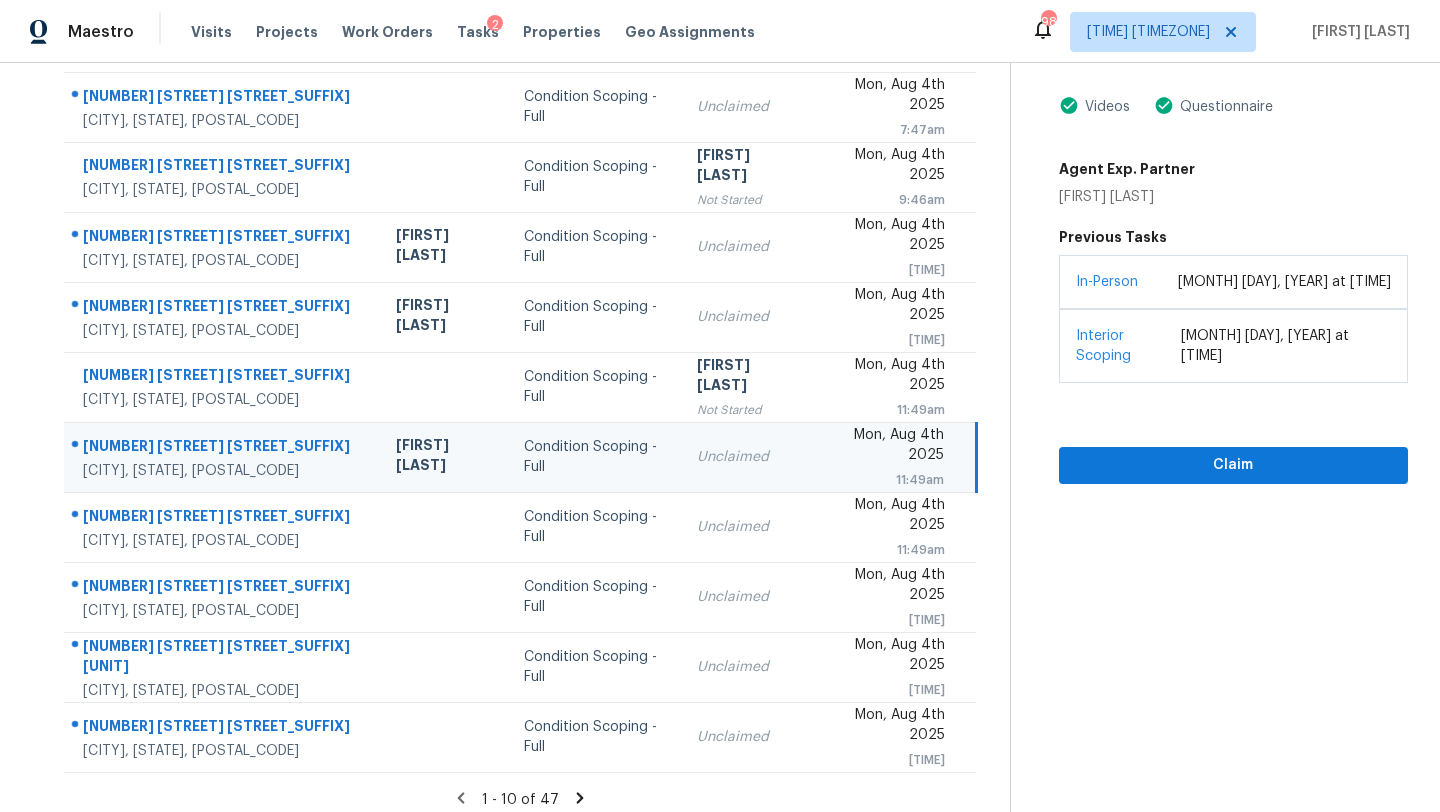scroll, scrollTop: 229, scrollLeft: 0, axis: vertical 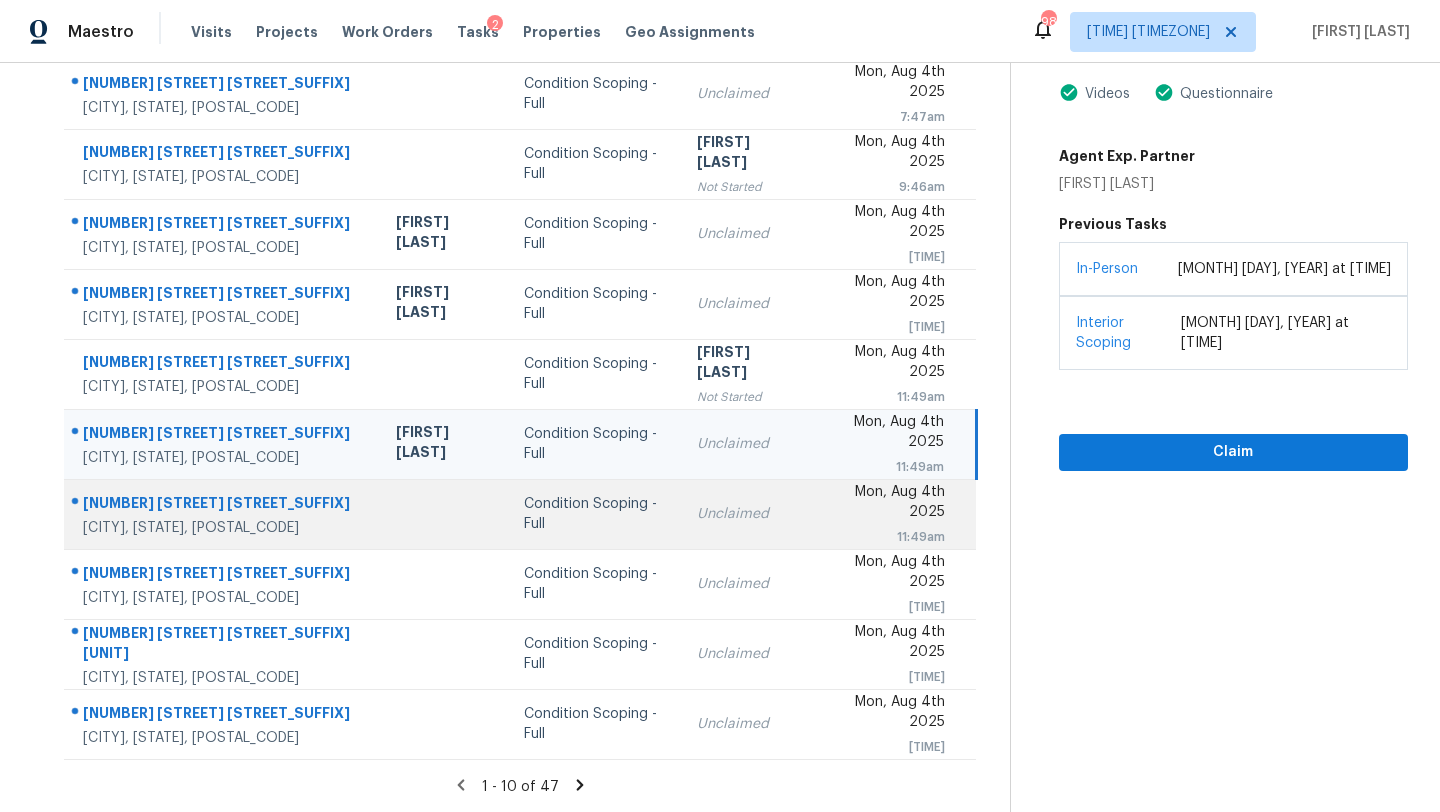 click on "Unclaimed" at bounding box center [747, 514] 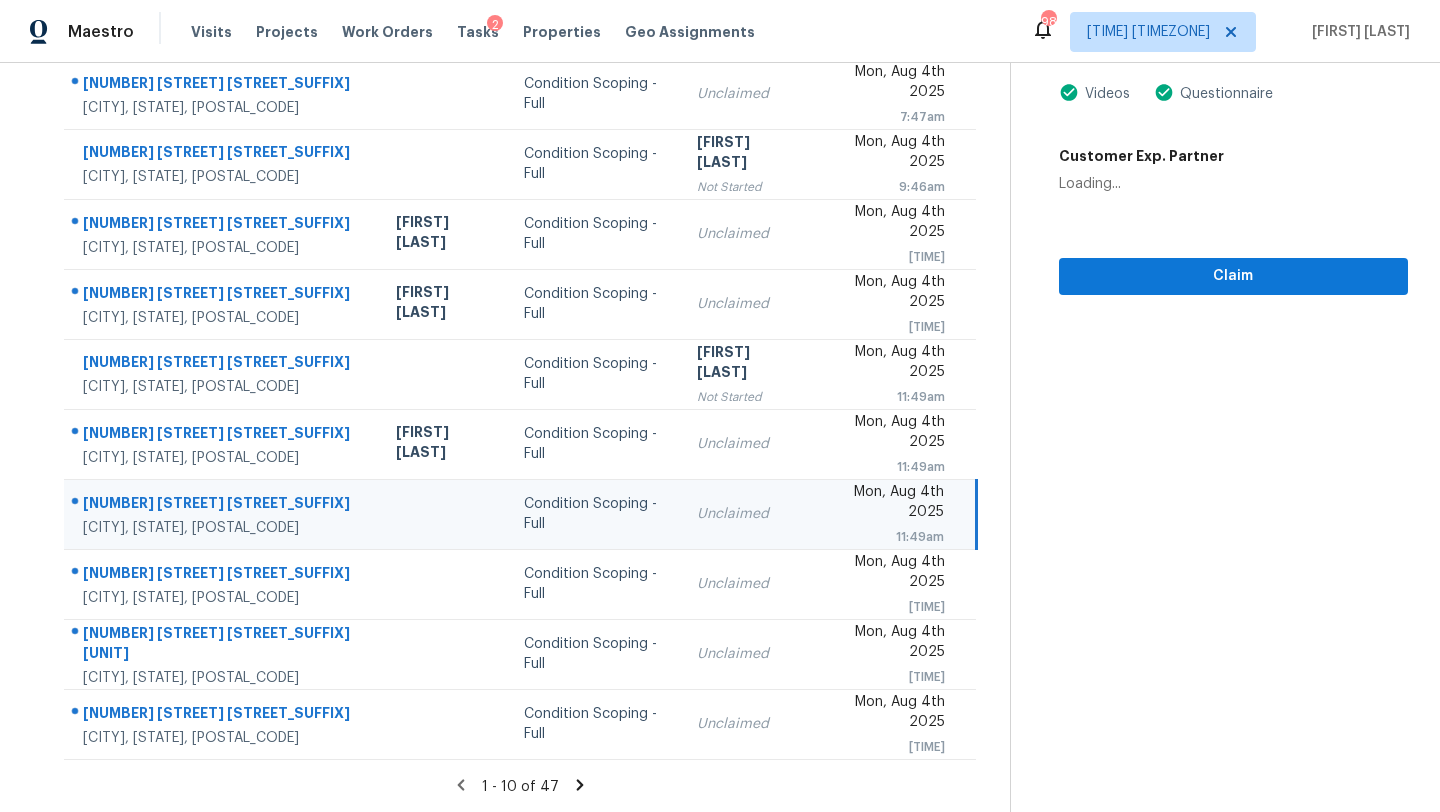 scroll, scrollTop: 117, scrollLeft: 0, axis: vertical 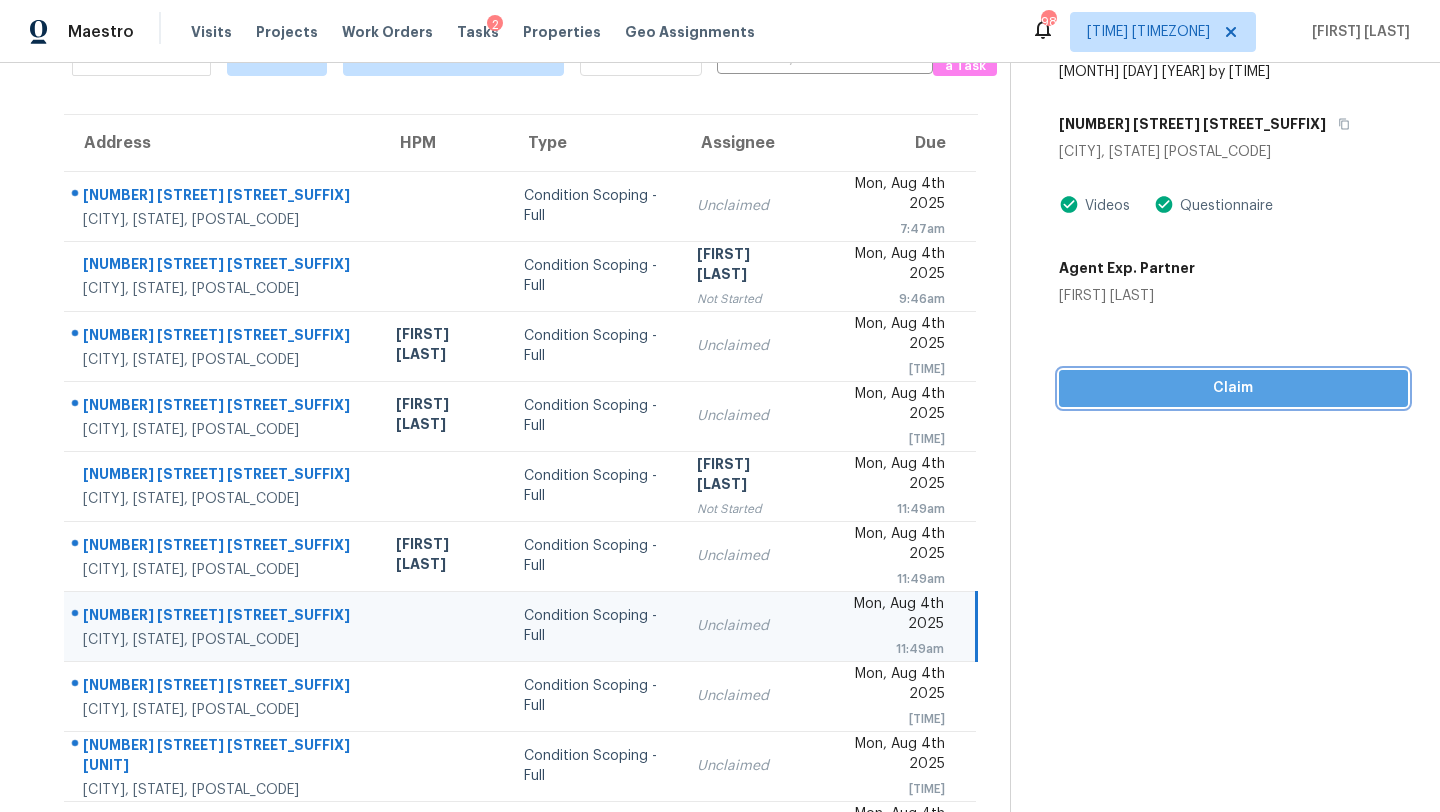 click on "Claim" at bounding box center (1233, 388) 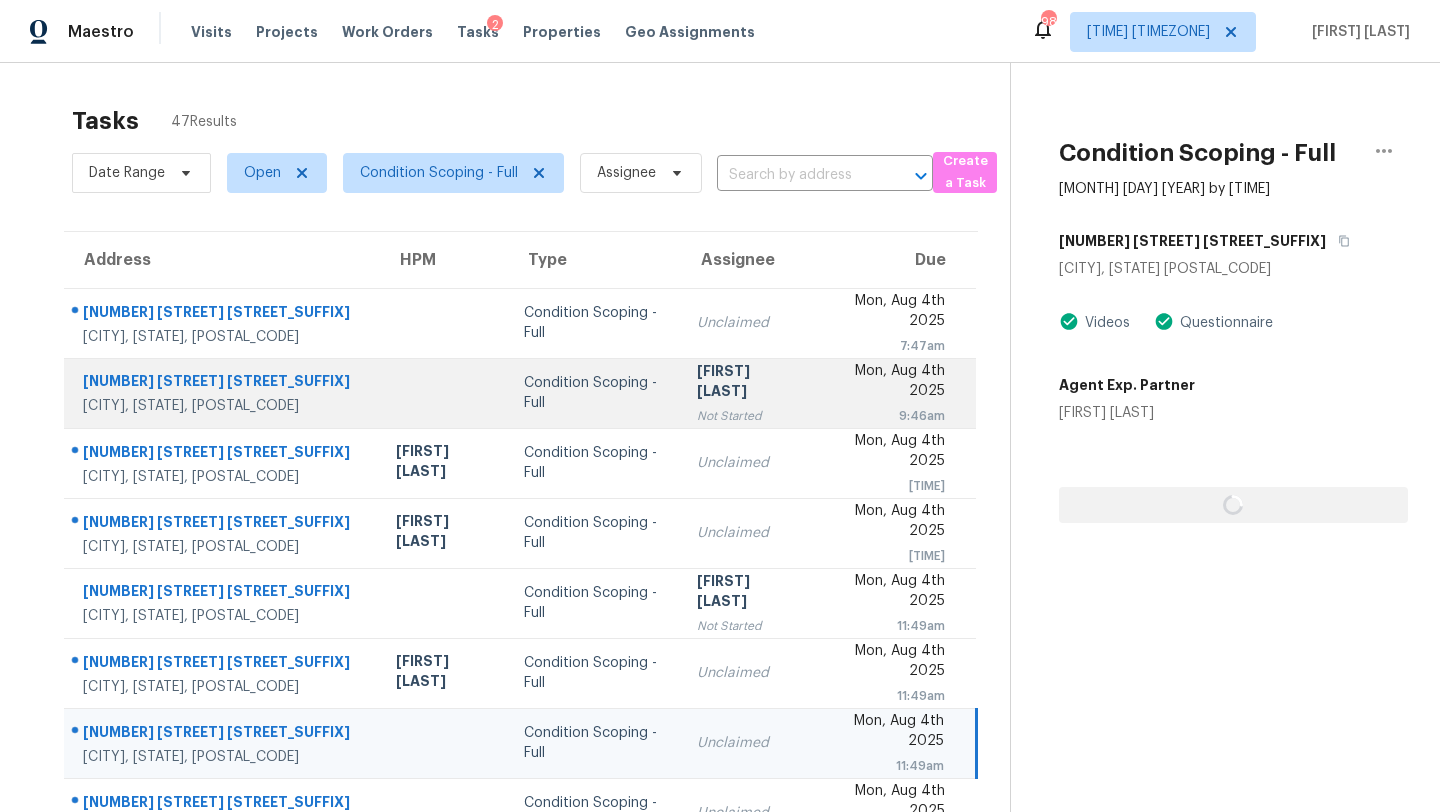 scroll, scrollTop: 229, scrollLeft: 0, axis: vertical 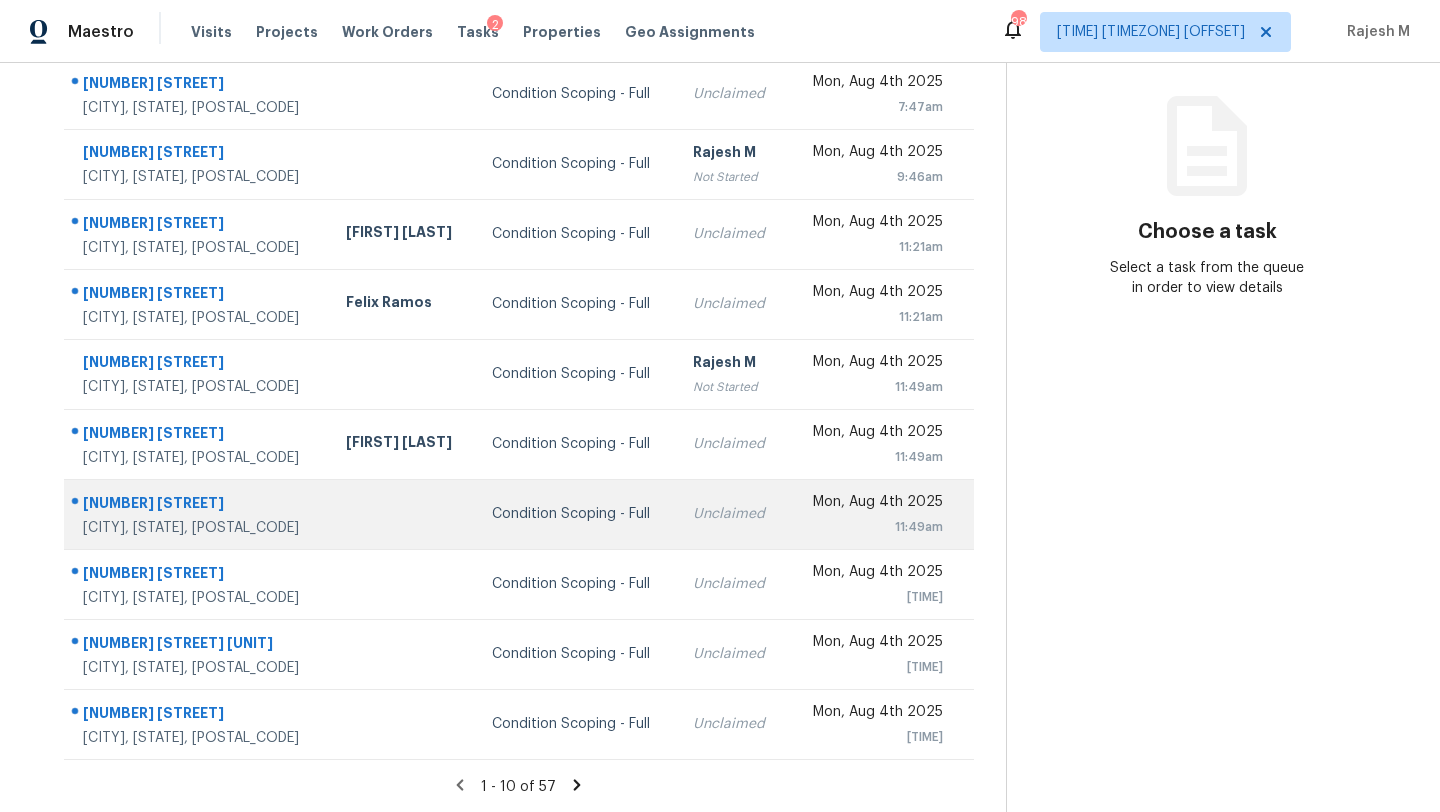 click on "[DAY], [MONTH] [DAY_NUM] [YEAR] [TIME]" at bounding box center [880, 514] 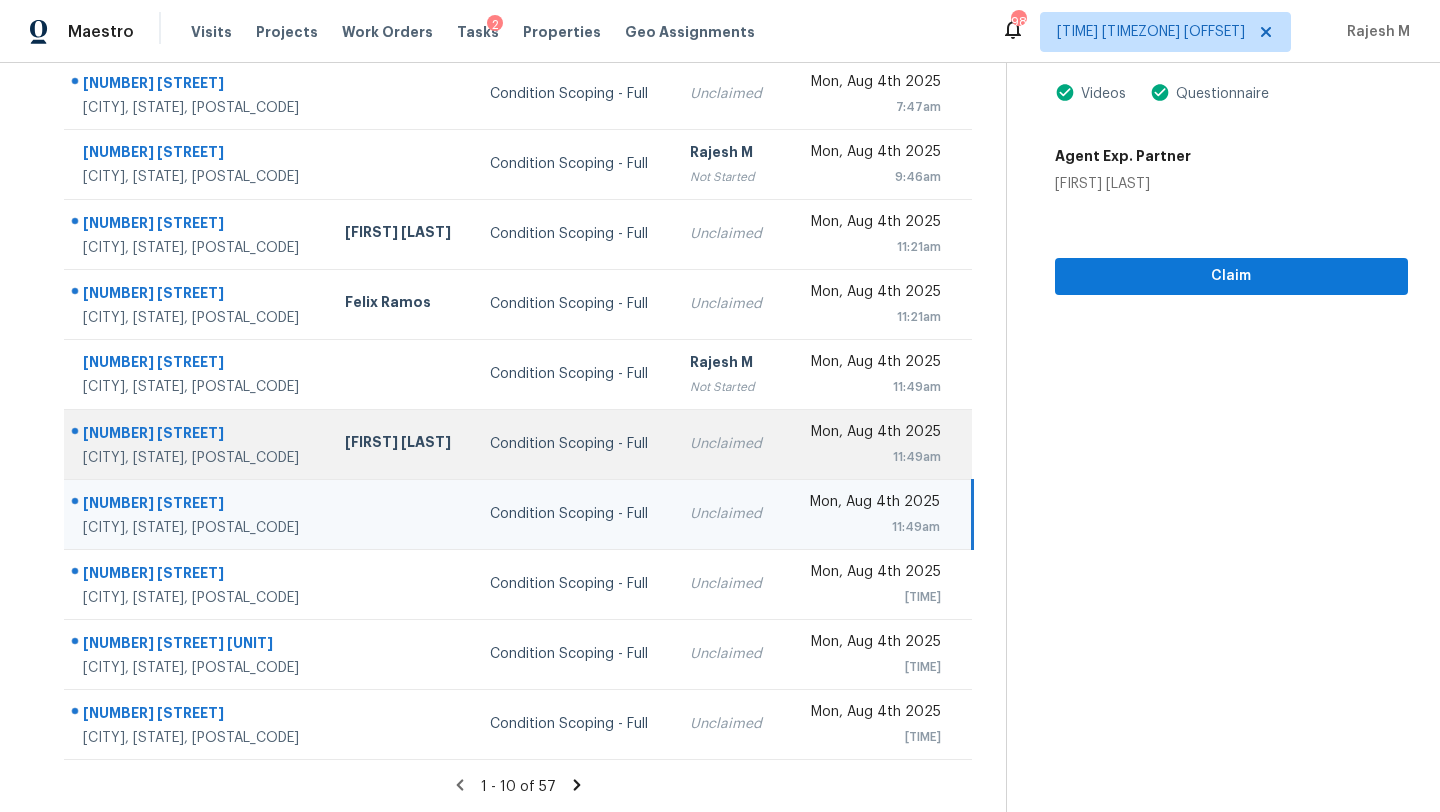 click on "Mon, Aug 4th 2025" at bounding box center [870, 434] 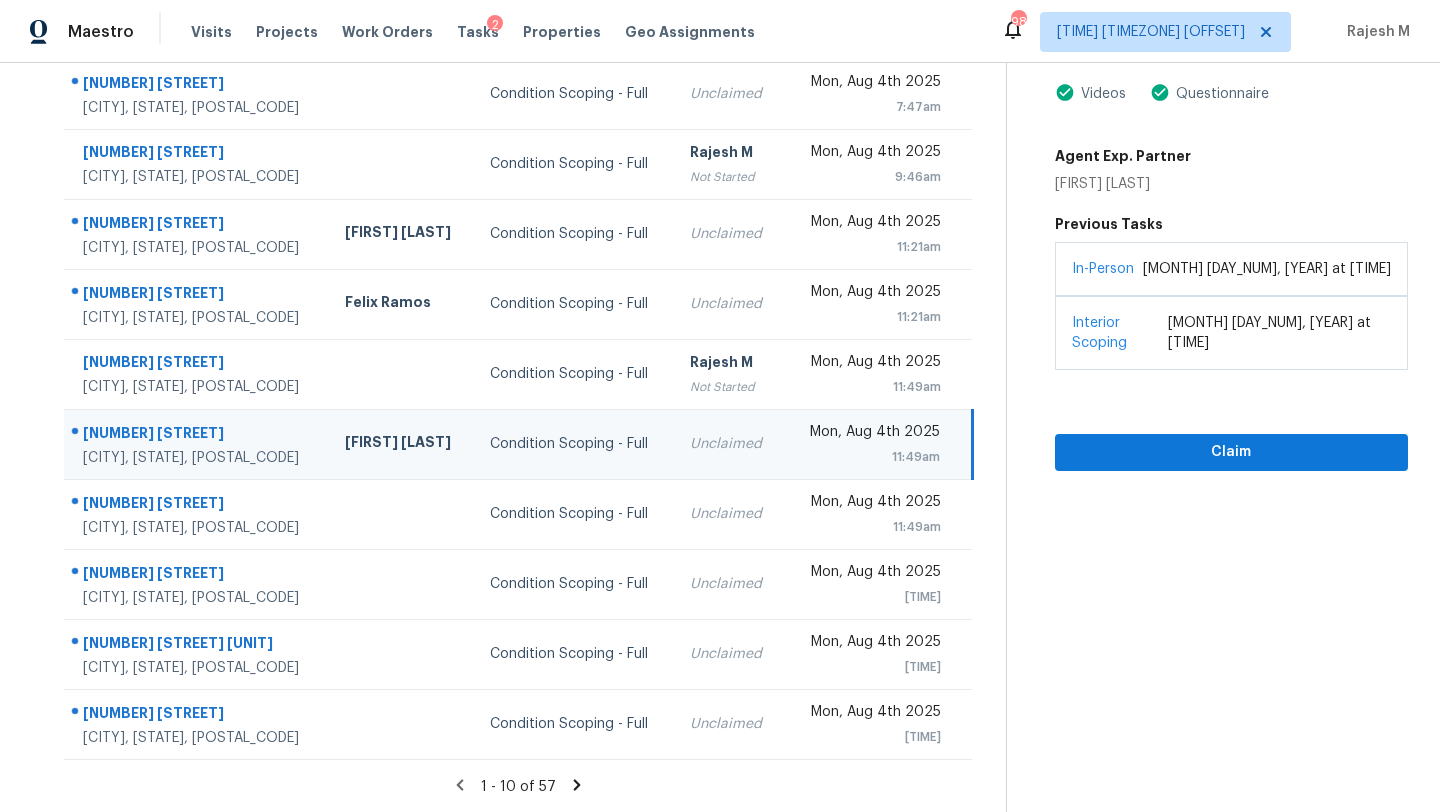 click on "[DATE] [TIME] [STREET] [CITY], [STATE] [POSTAL_CODE] [FIRST] [LAST] [DATE] [TIME] [DATE] [TIME]" at bounding box center [1207, 323] 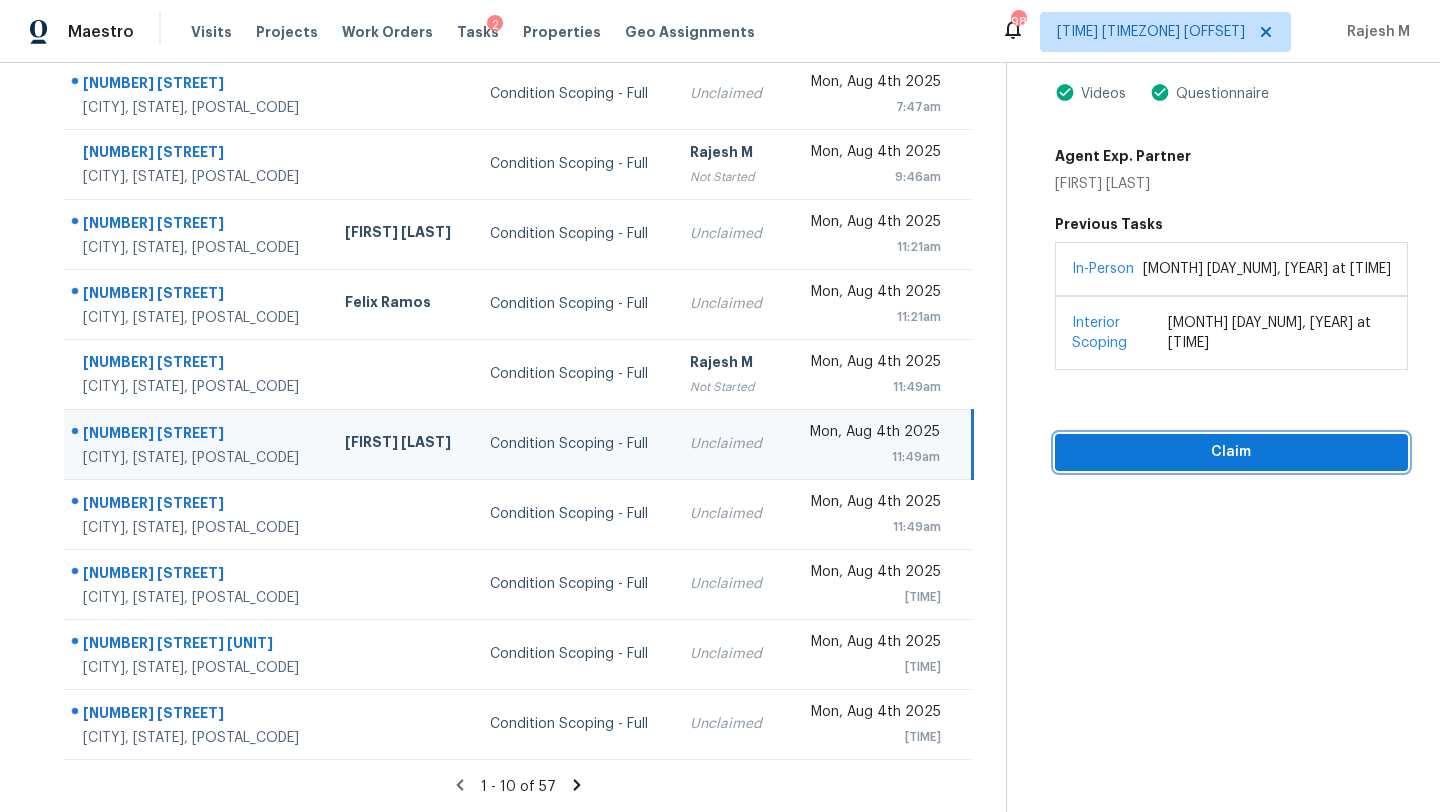 click on "Claim" at bounding box center [1231, 452] 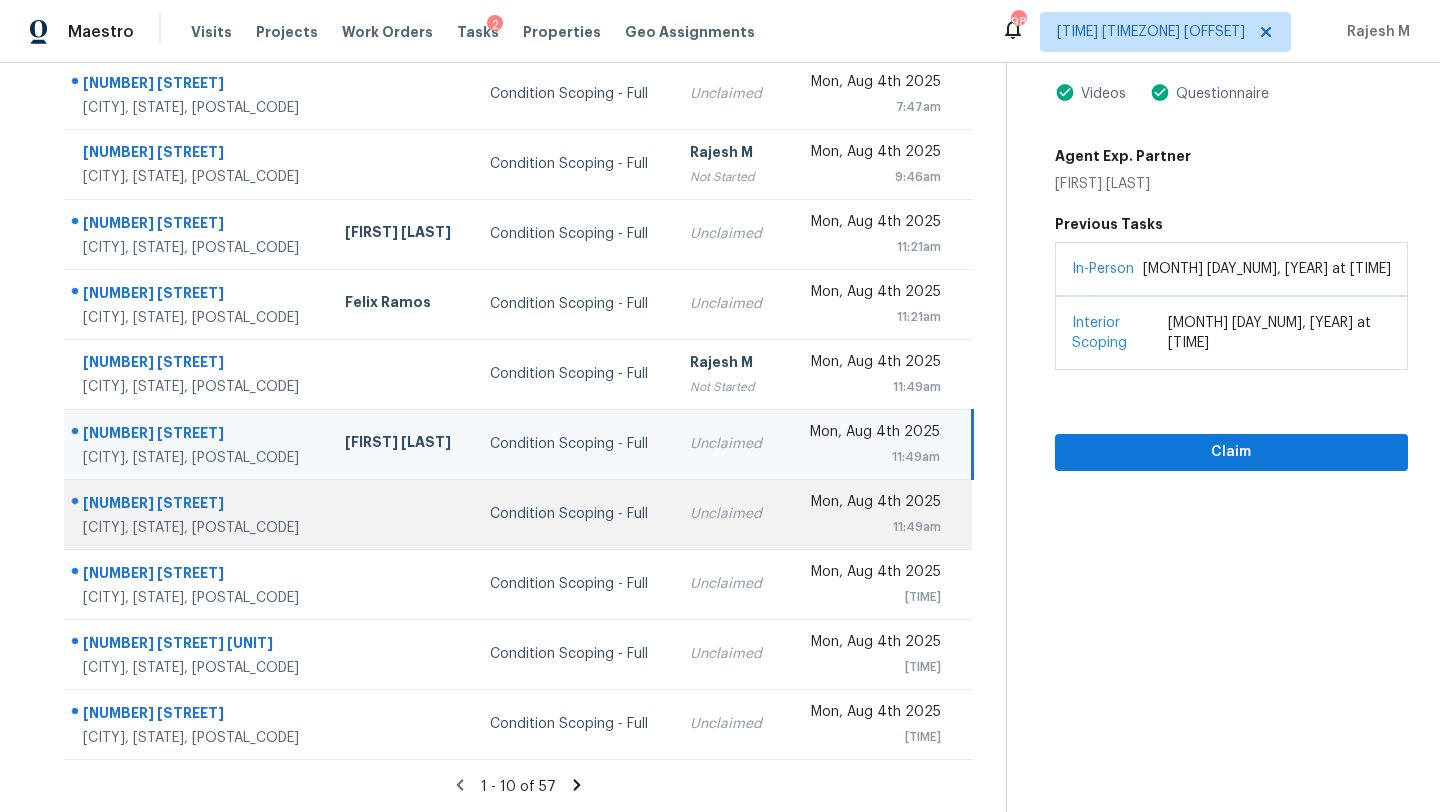 click on "Unclaimed" at bounding box center [729, 514] 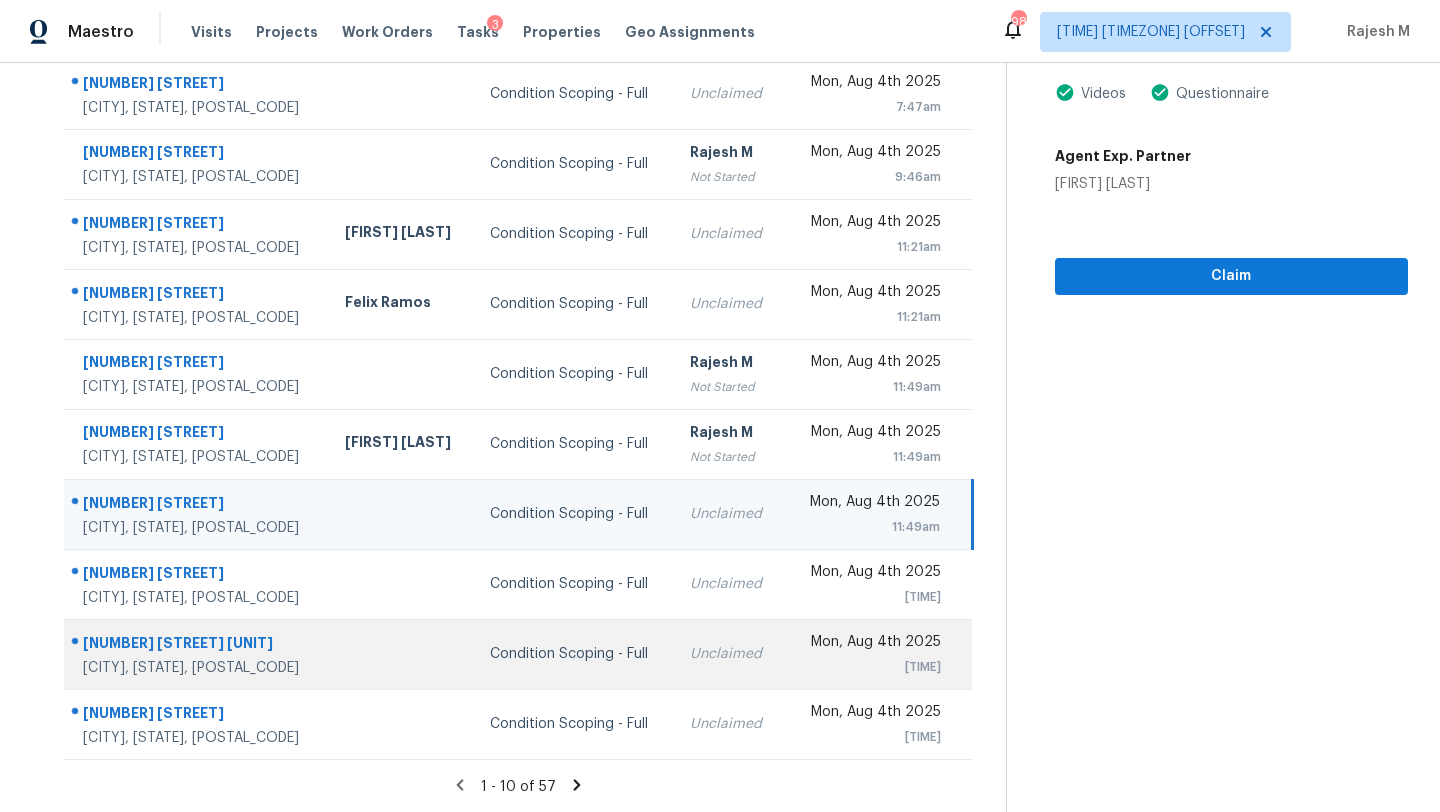 click on "1:53pm" at bounding box center [870, 667] 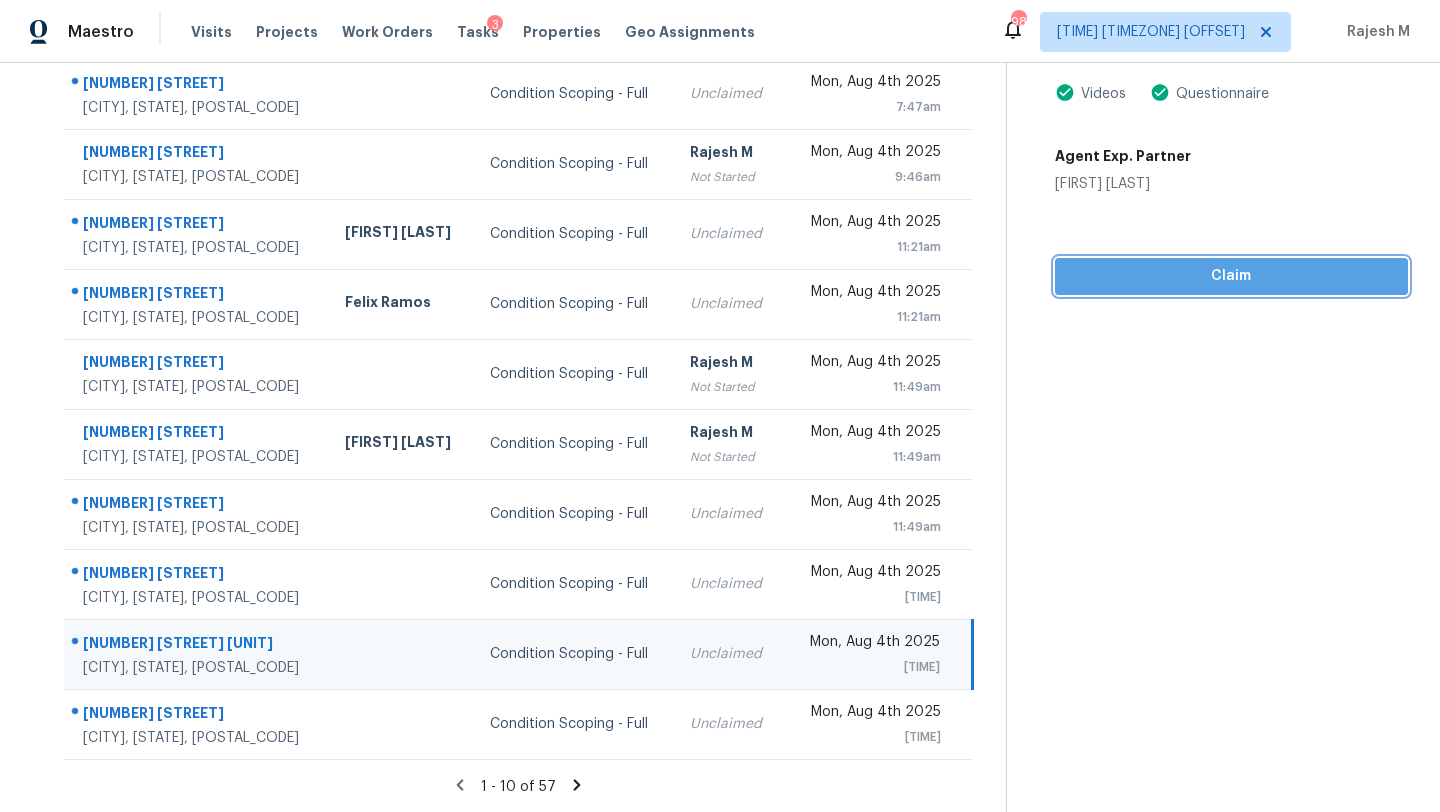 click on "Claim" at bounding box center [1231, 276] 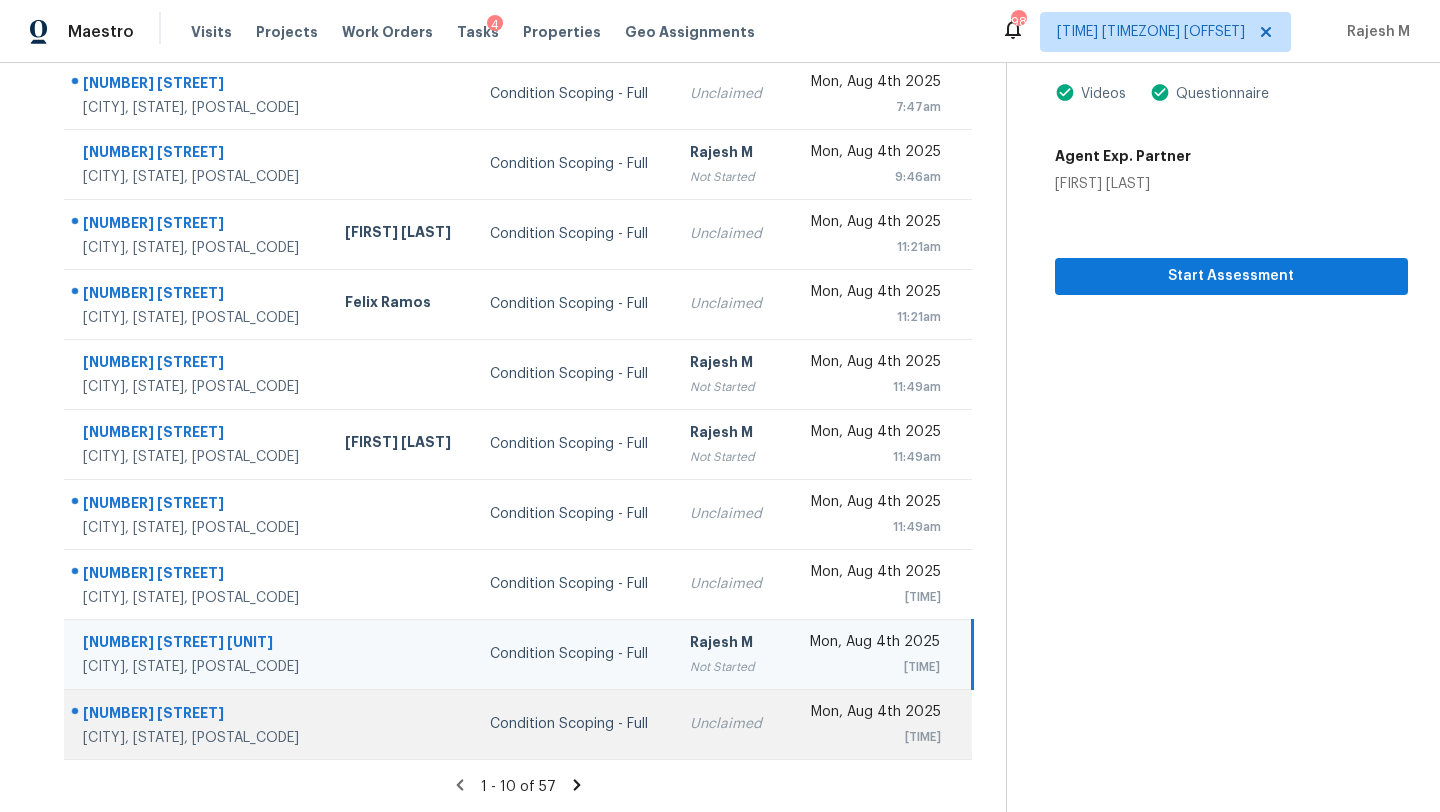 click on "Condition Scoping - Full" at bounding box center [574, 724] 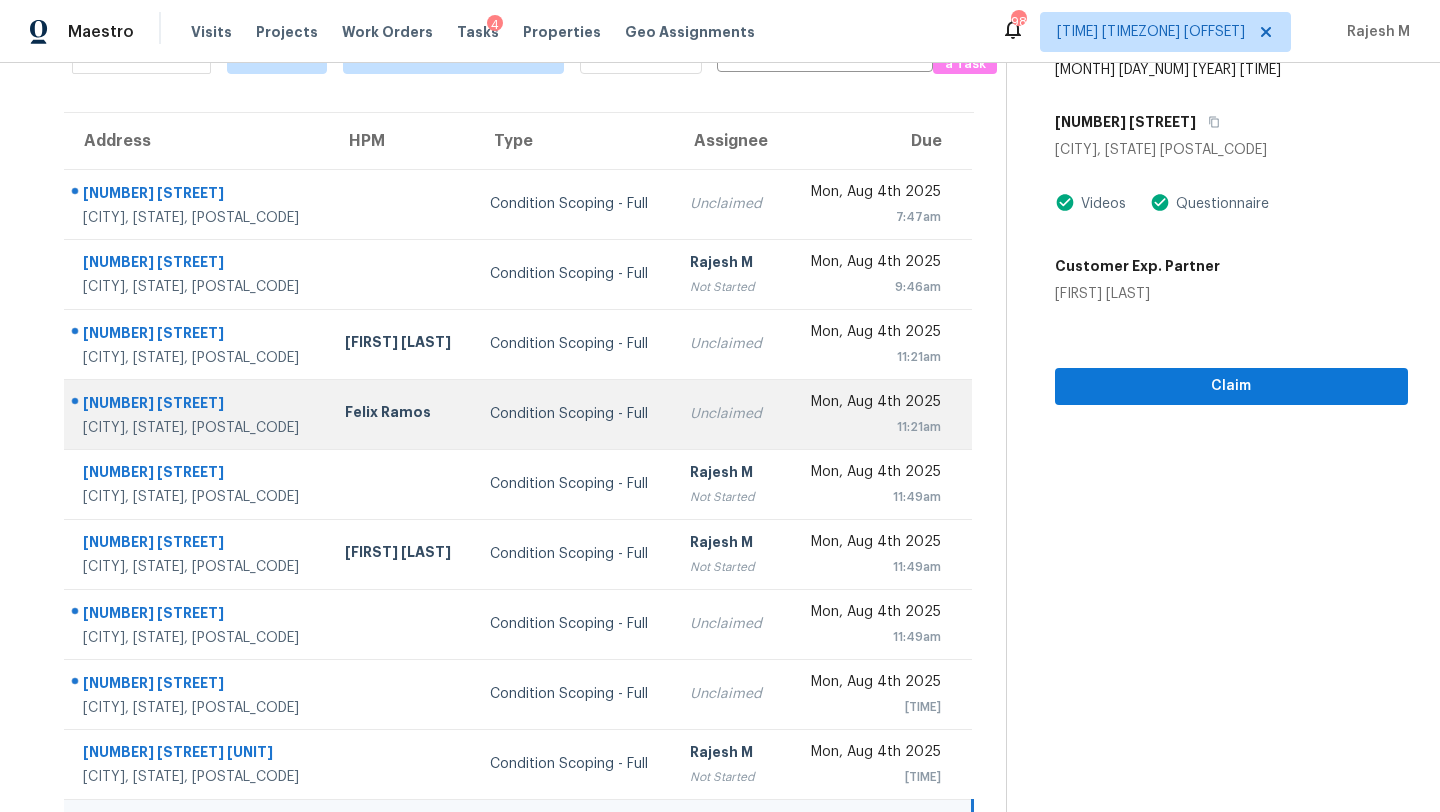 scroll, scrollTop: 229, scrollLeft: 0, axis: vertical 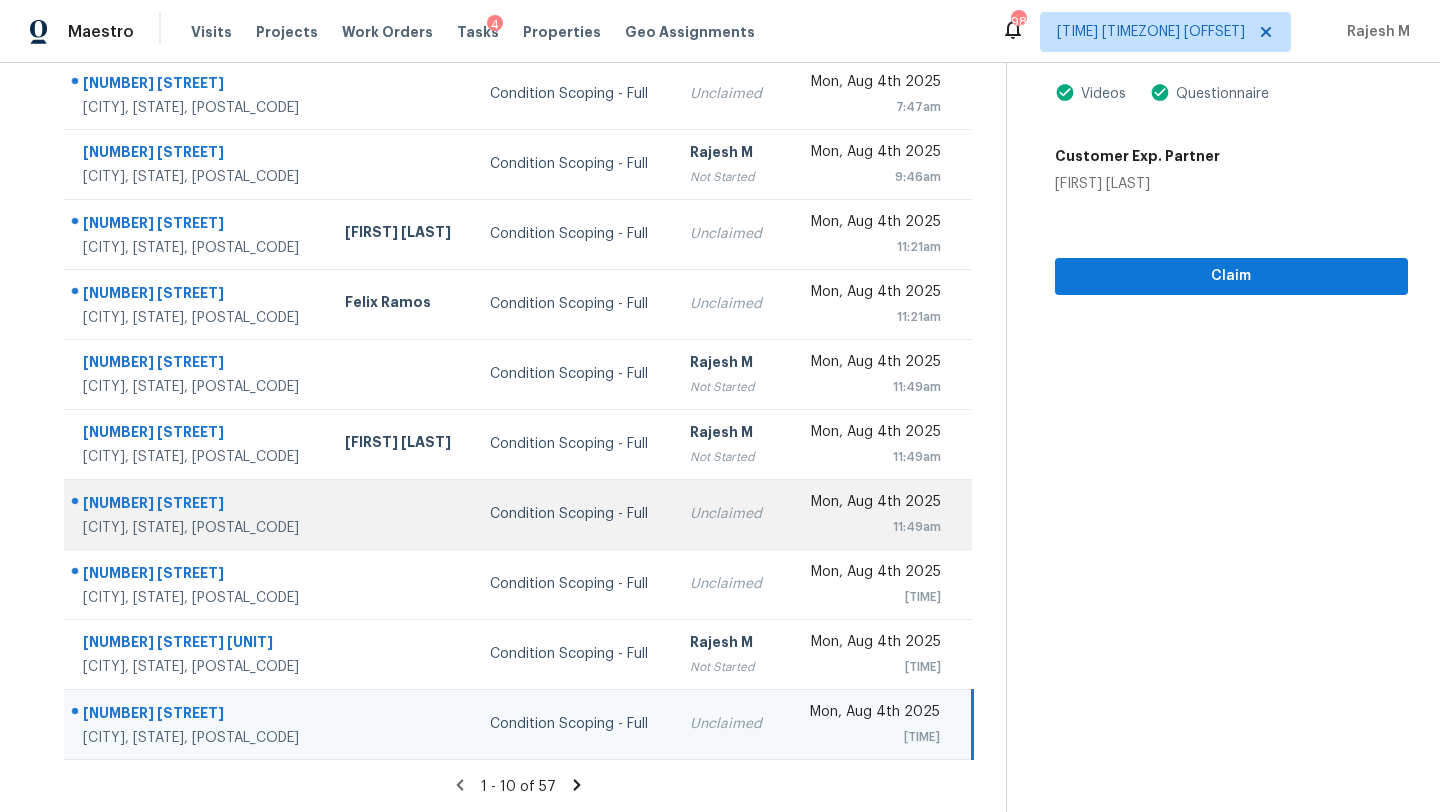 click on "[DAY], [DATE] [TIME]" at bounding box center [878, 514] 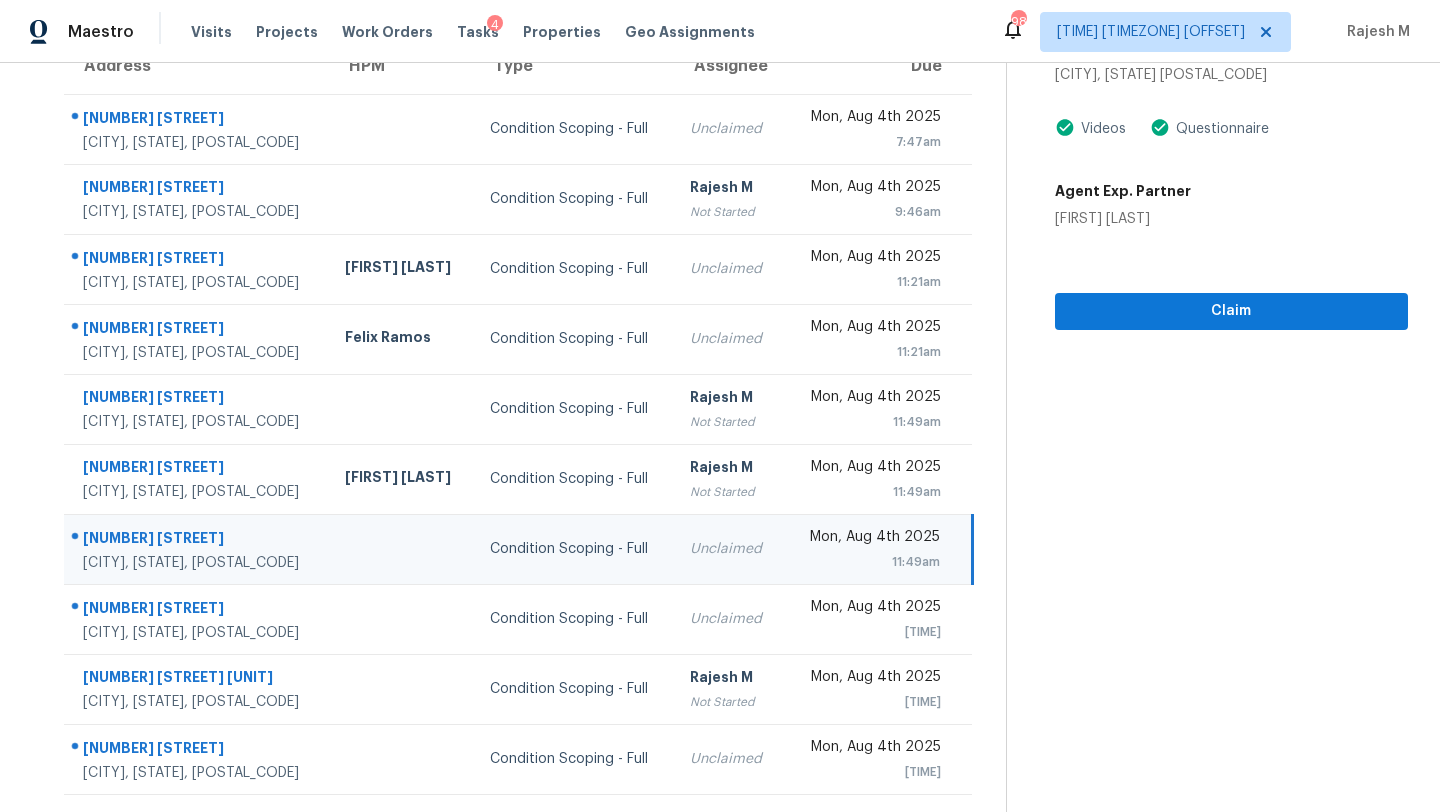 scroll, scrollTop: 125, scrollLeft: 0, axis: vertical 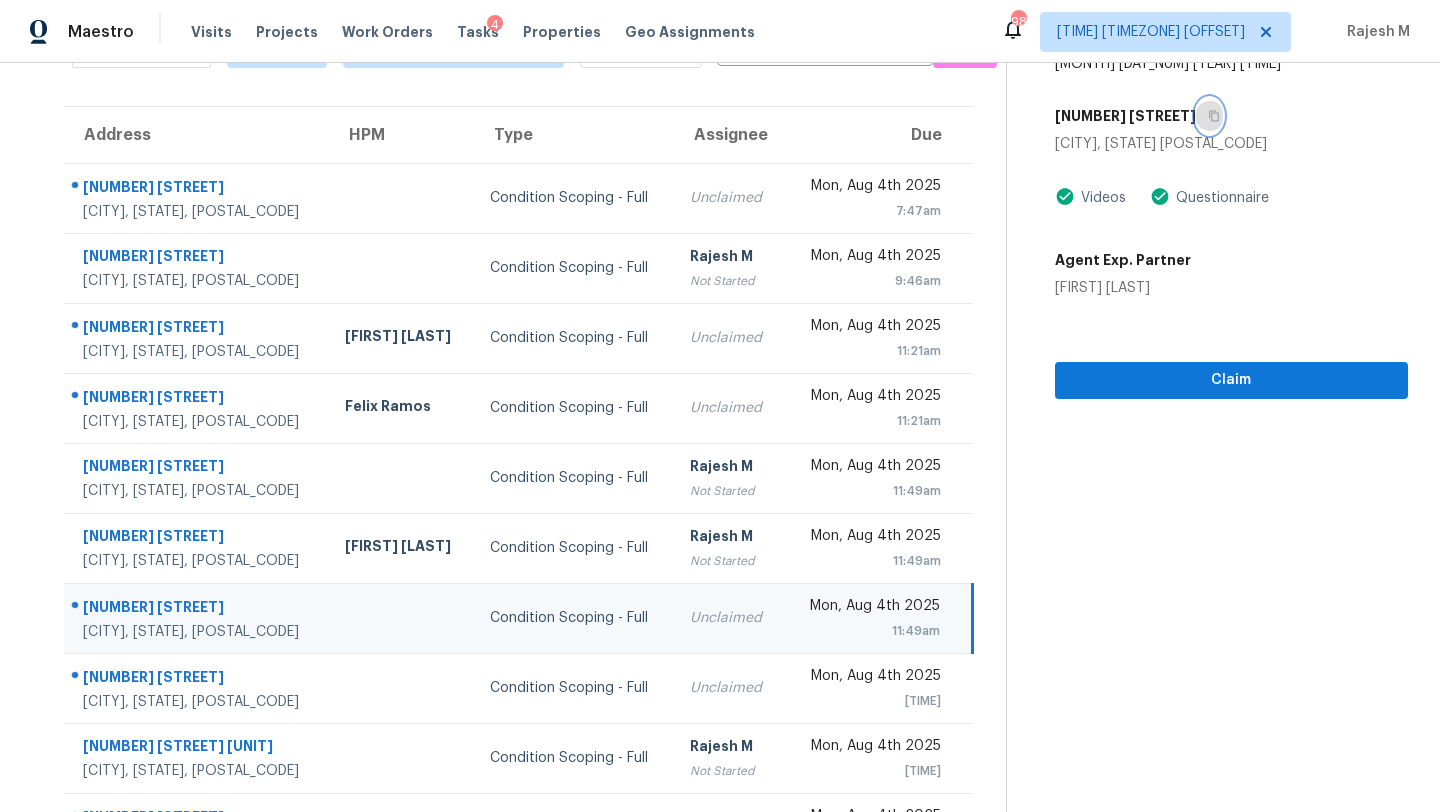 click at bounding box center [1209, 116] 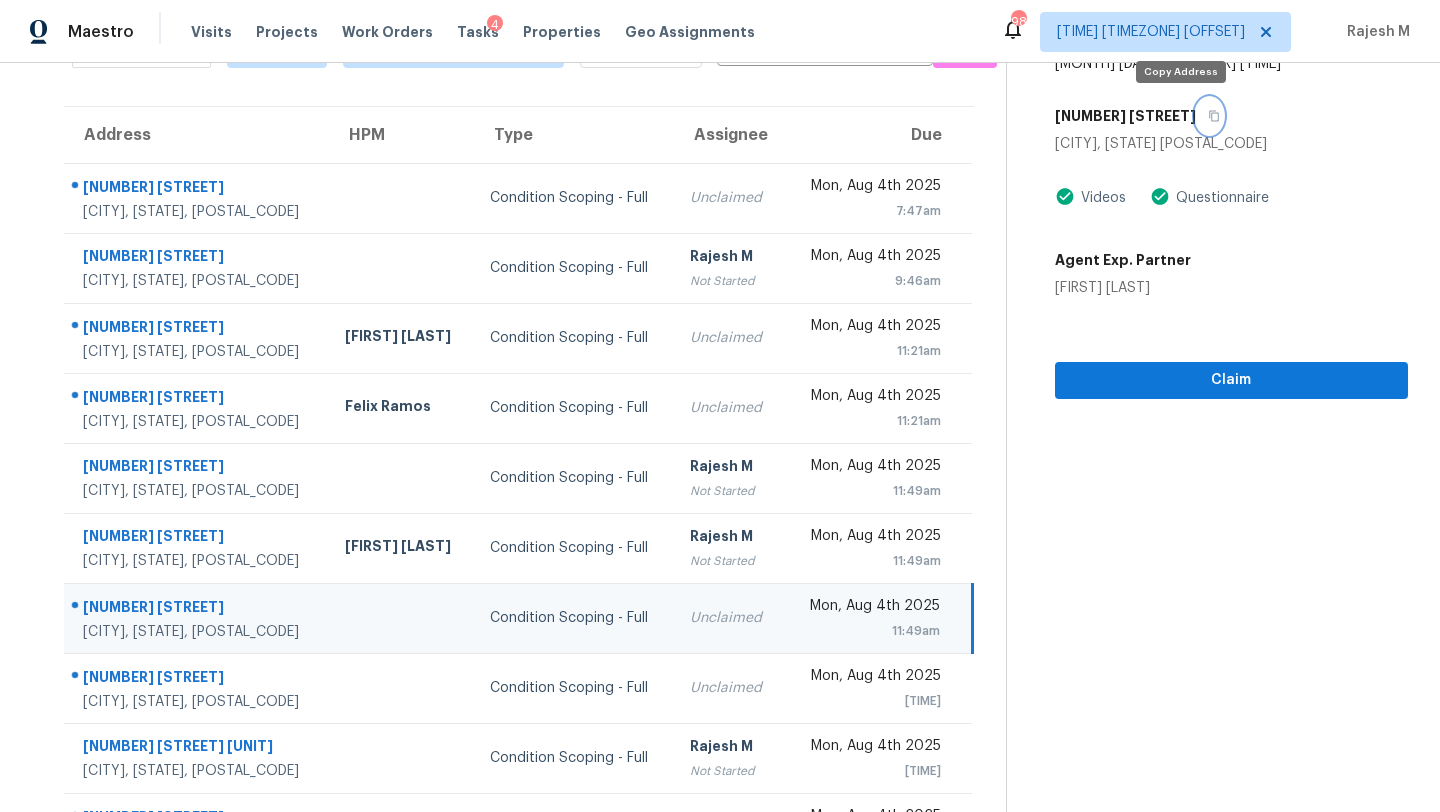 scroll, scrollTop: 126, scrollLeft: 0, axis: vertical 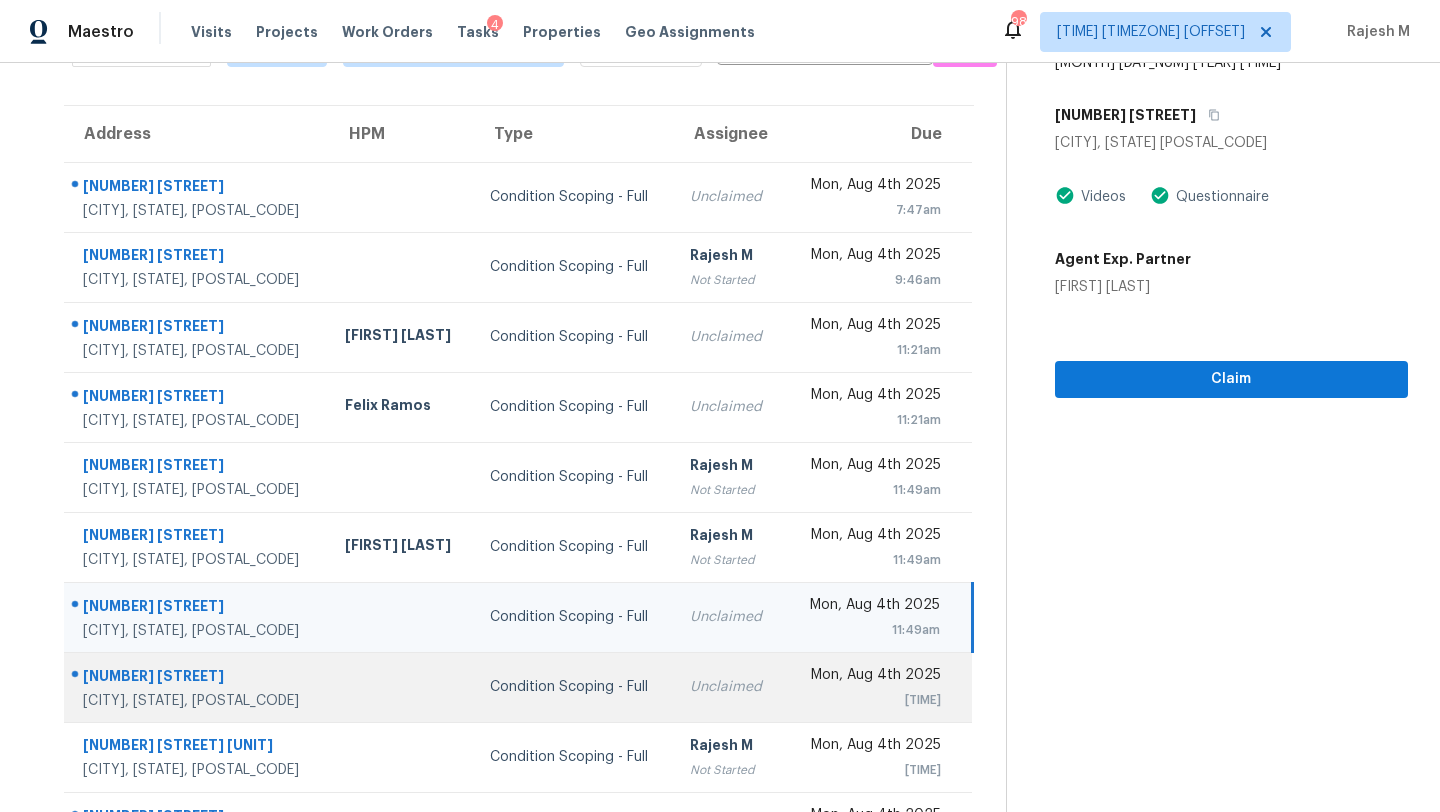 click on "Unclaimed" at bounding box center [729, 687] 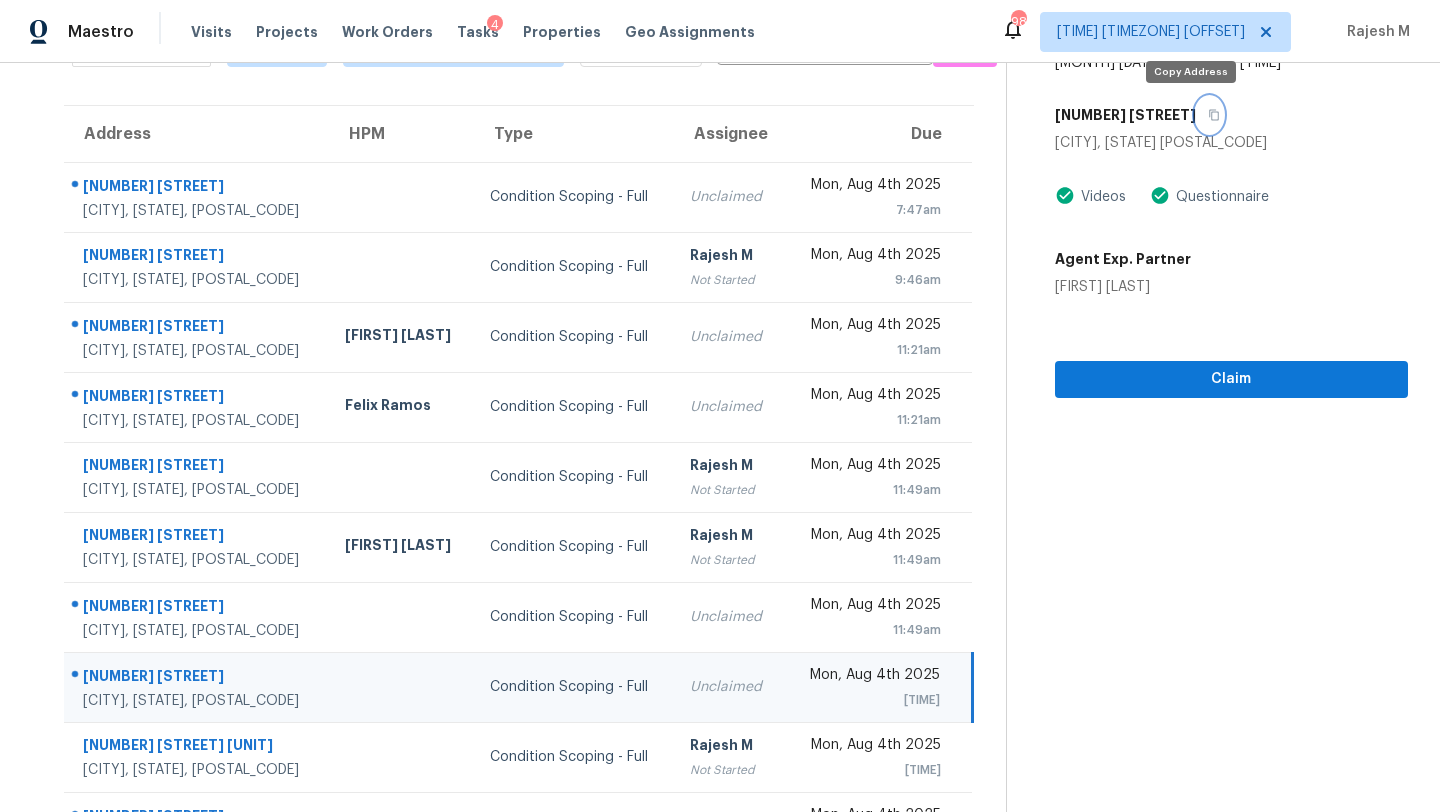 click at bounding box center (1209, 115) 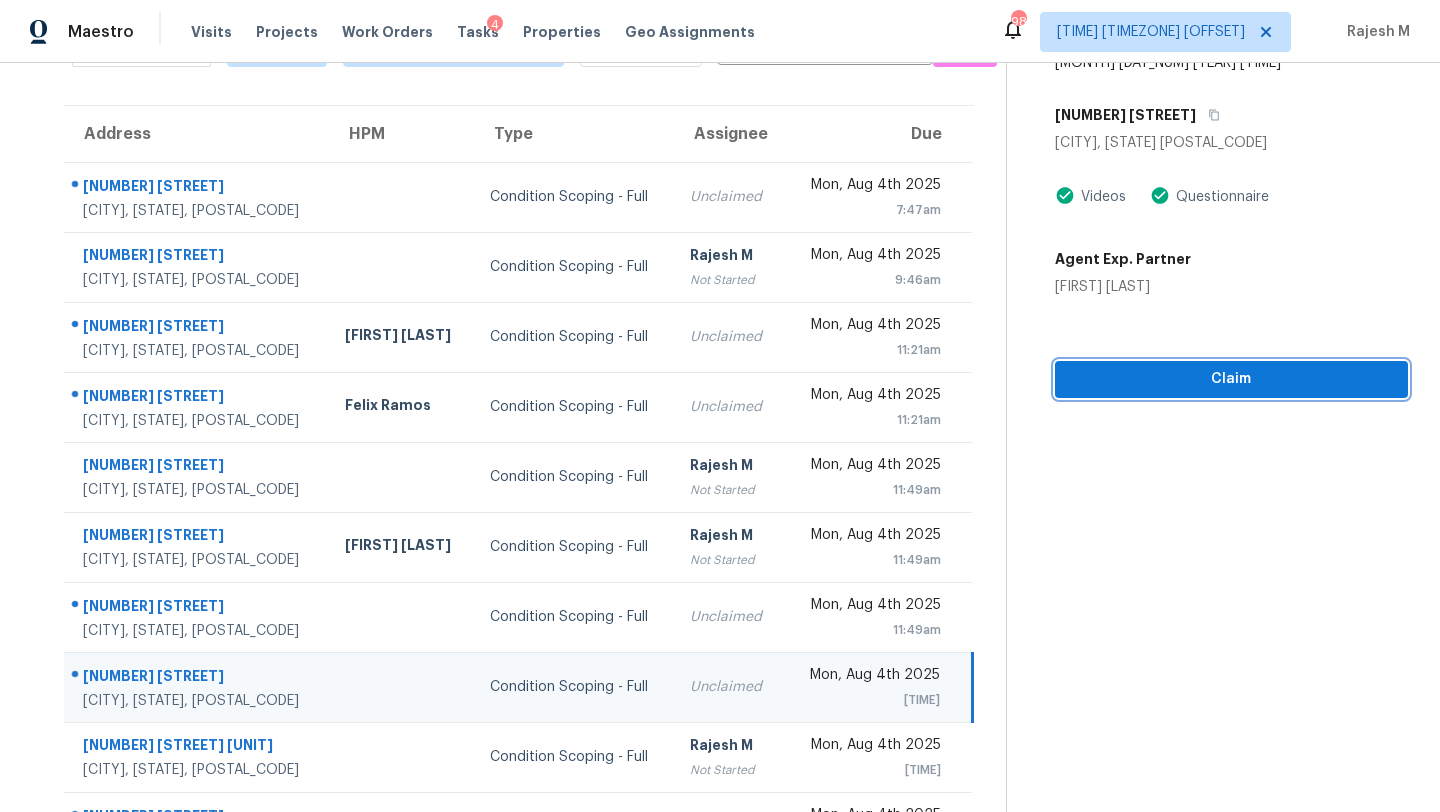 click on "Claim" at bounding box center [1231, 379] 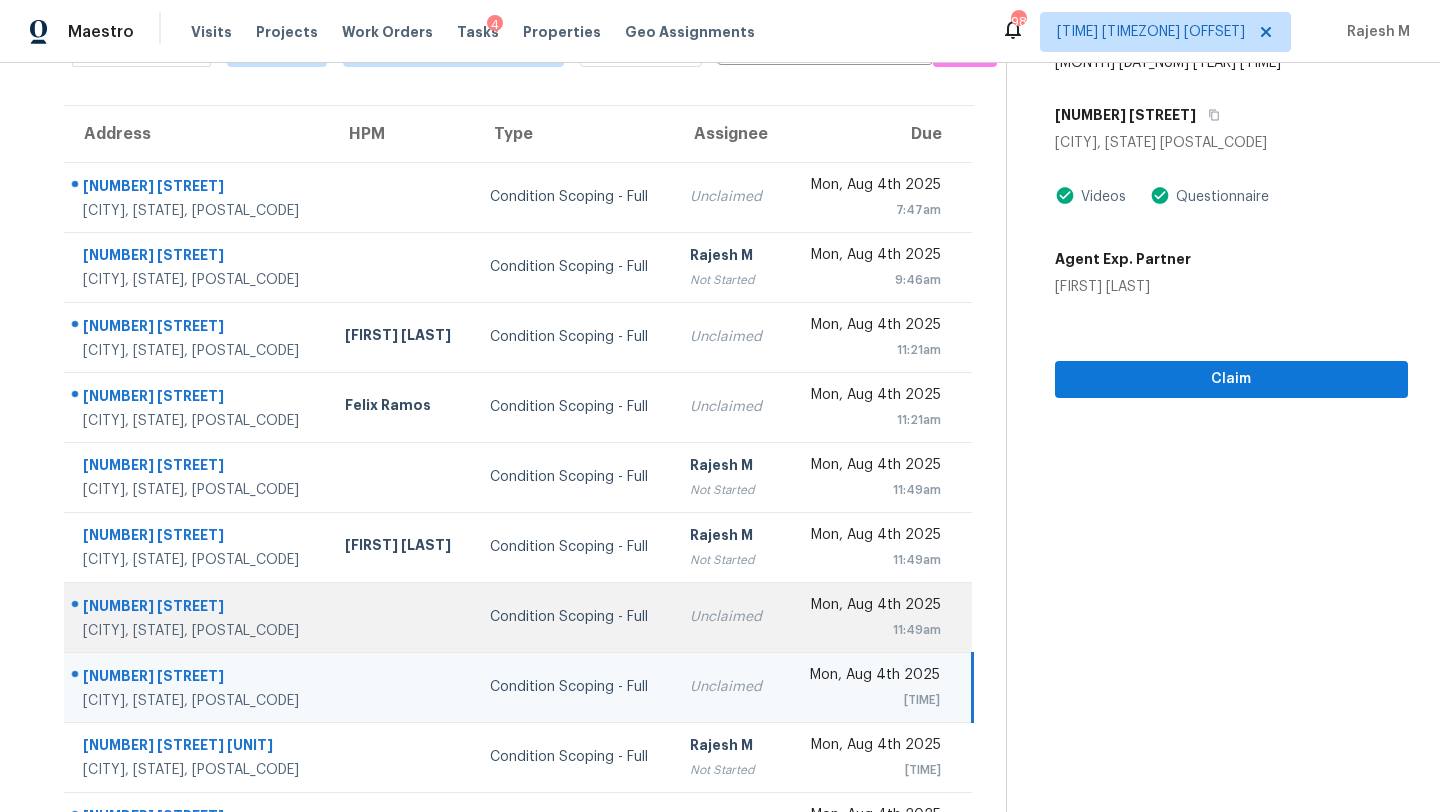 scroll, scrollTop: 229, scrollLeft: 0, axis: vertical 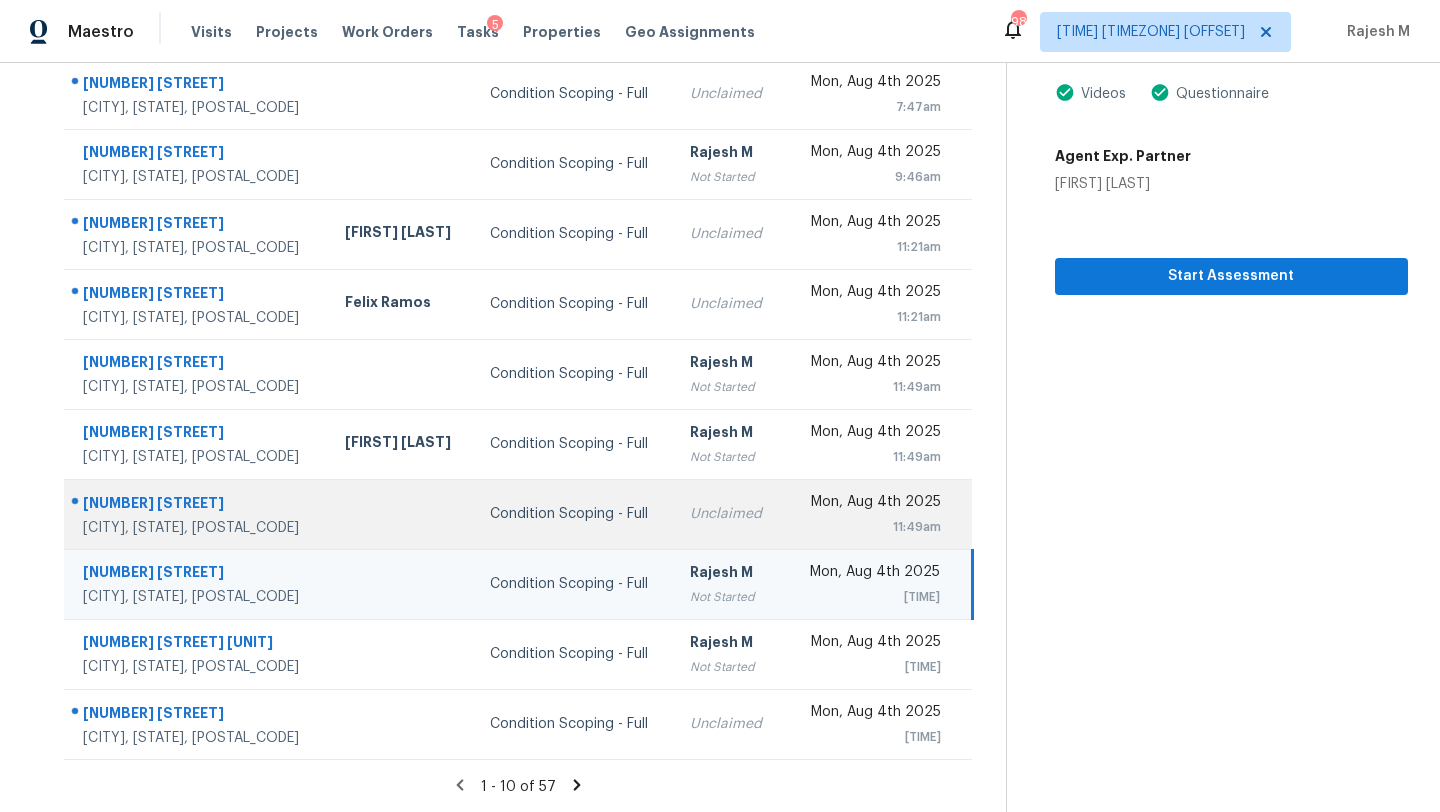 click on "Unclaimed" at bounding box center (729, 514) 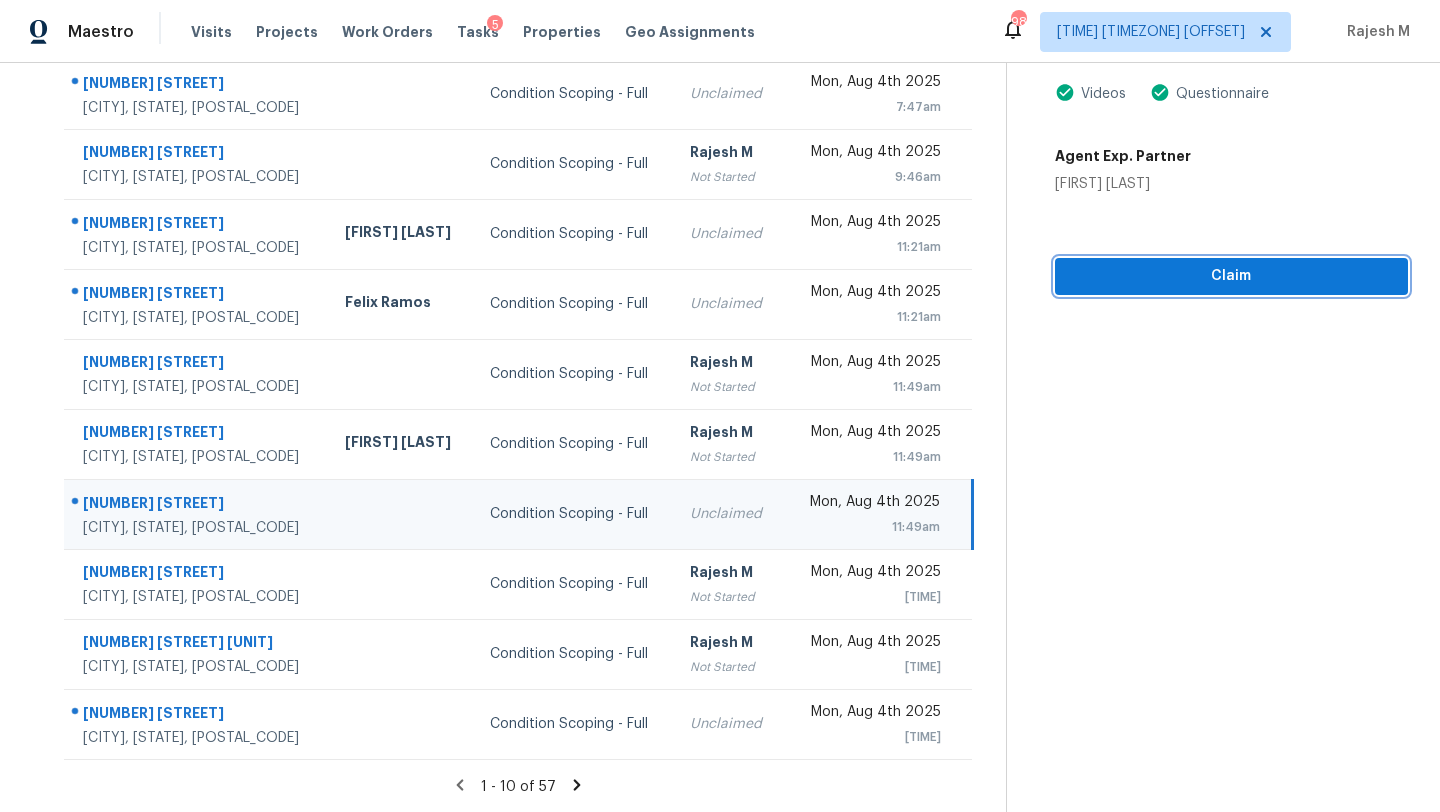 click on "Claim" at bounding box center [1231, 276] 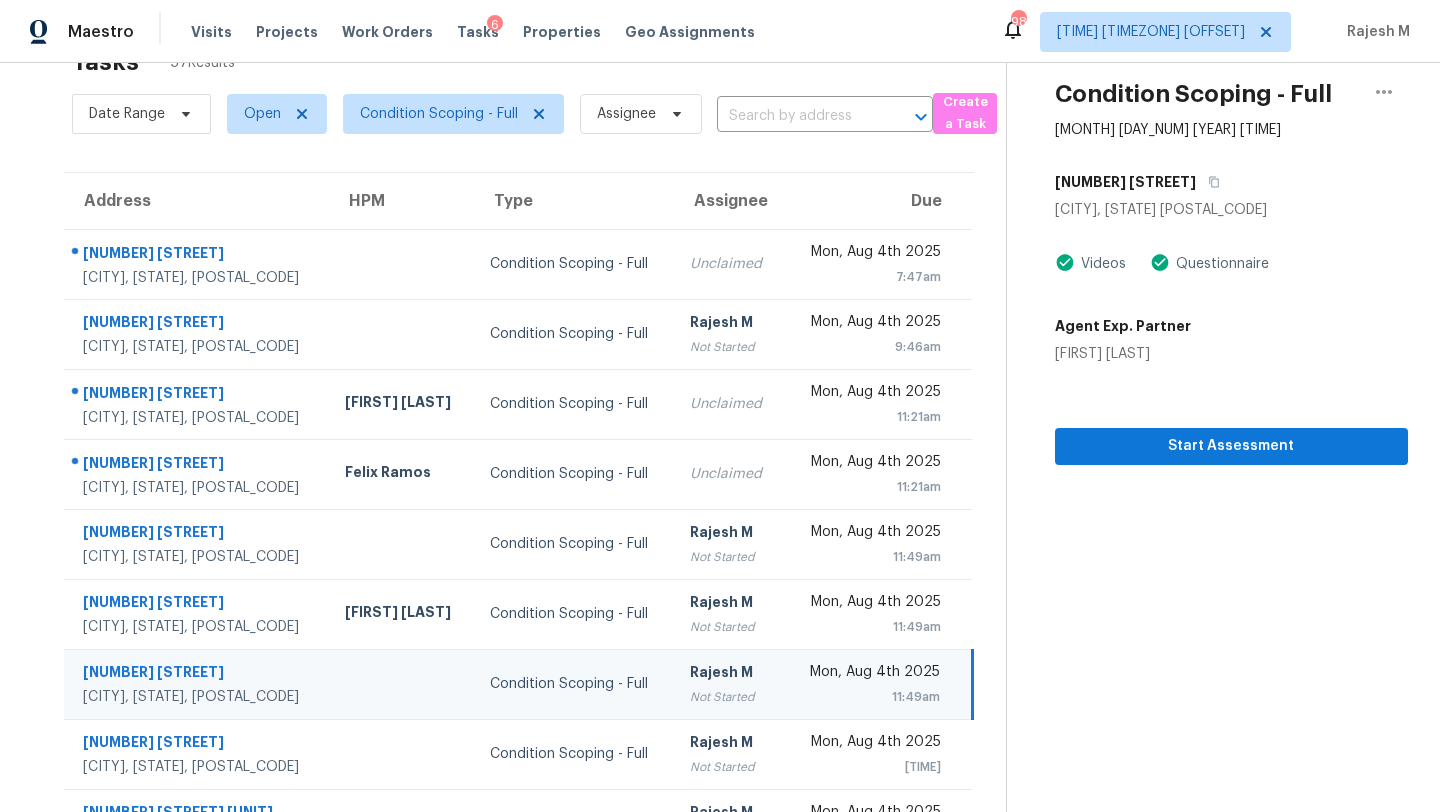 scroll, scrollTop: 229, scrollLeft: 0, axis: vertical 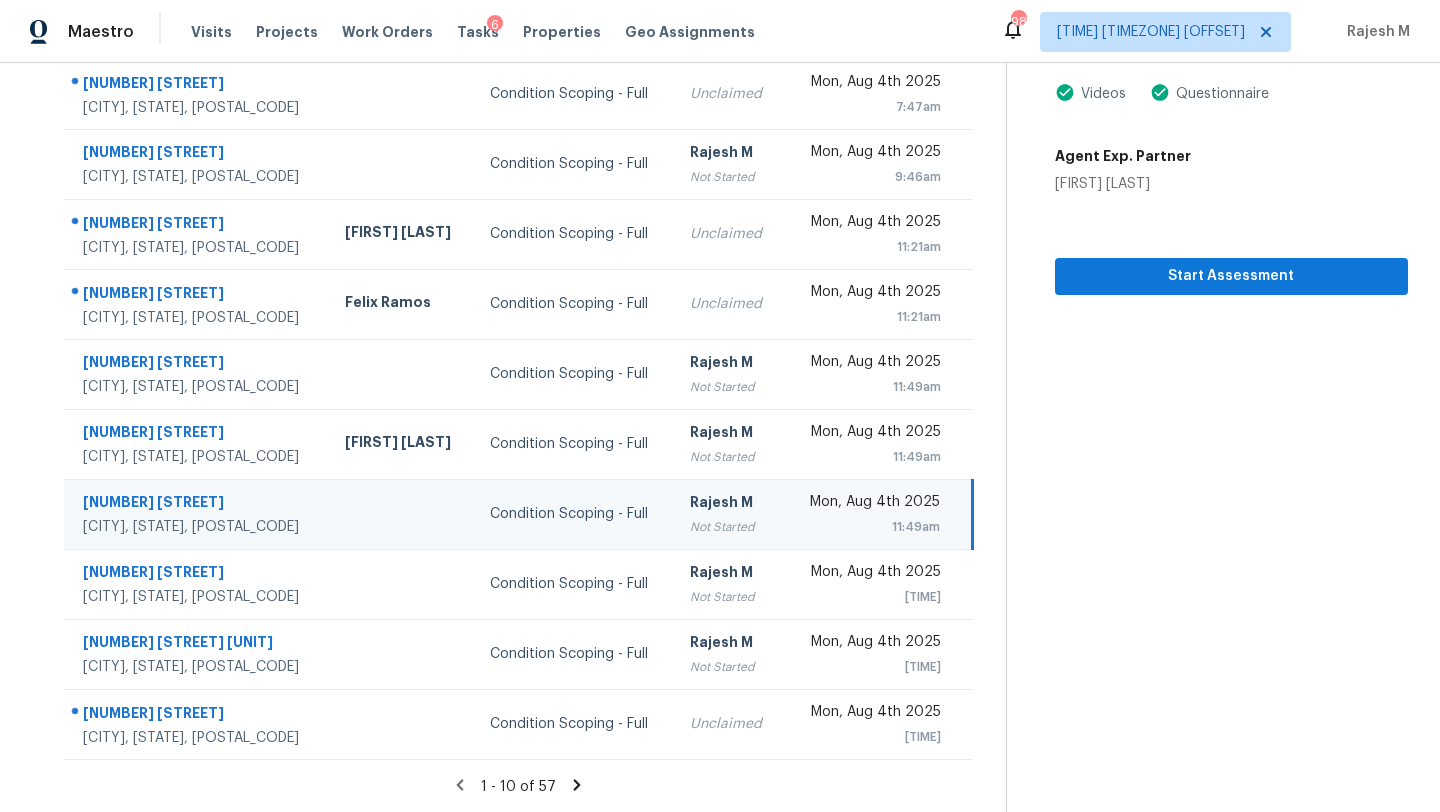 click 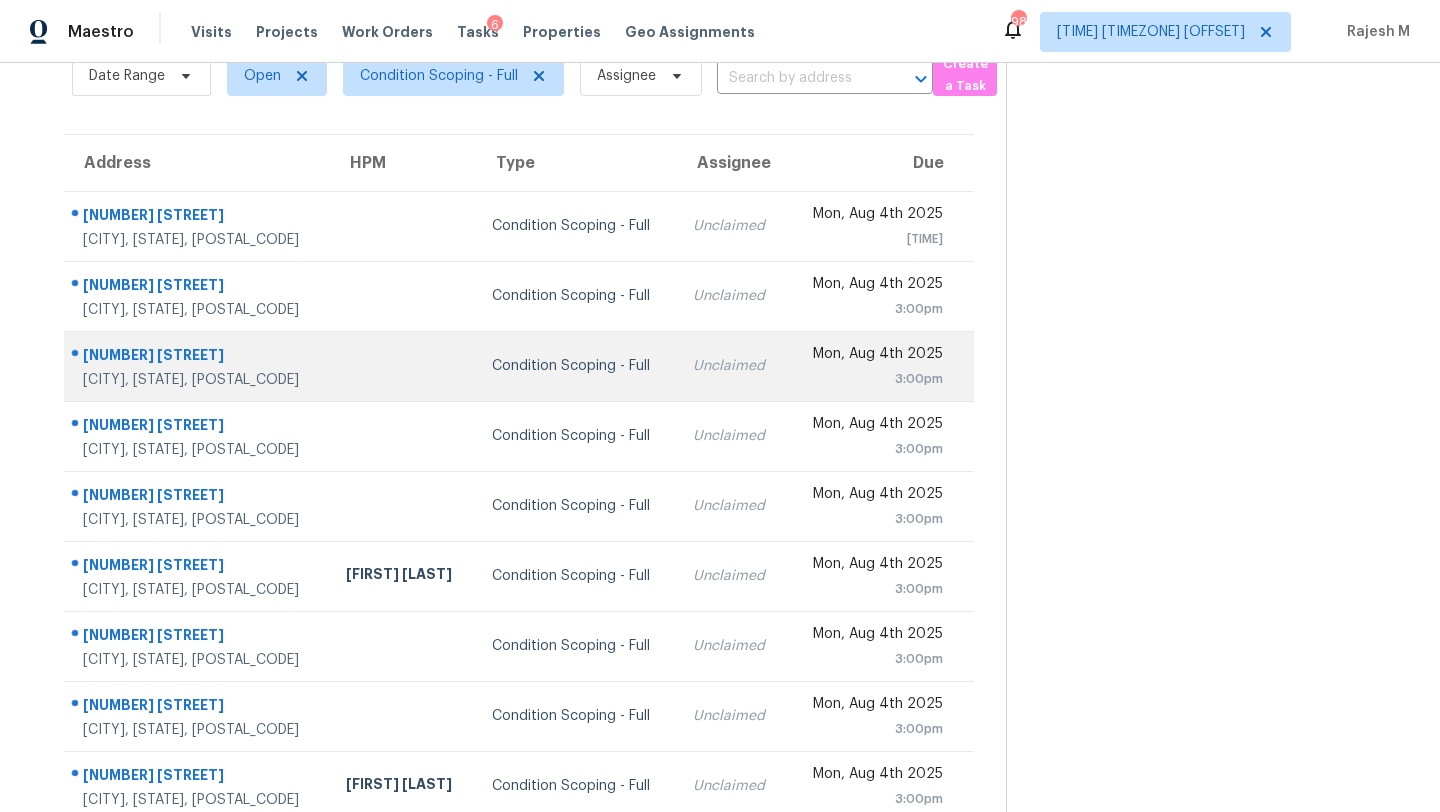 scroll, scrollTop: 229, scrollLeft: 0, axis: vertical 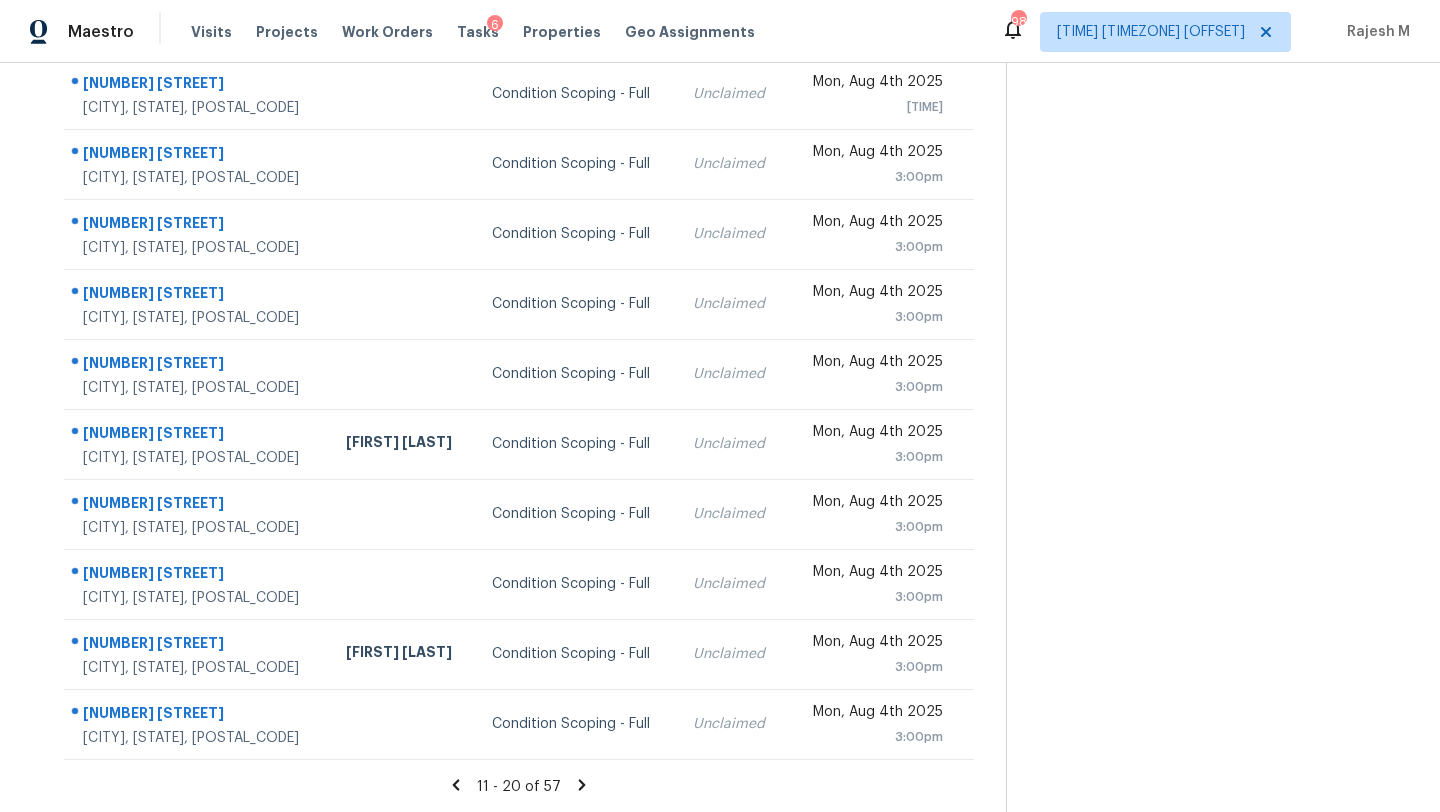 click 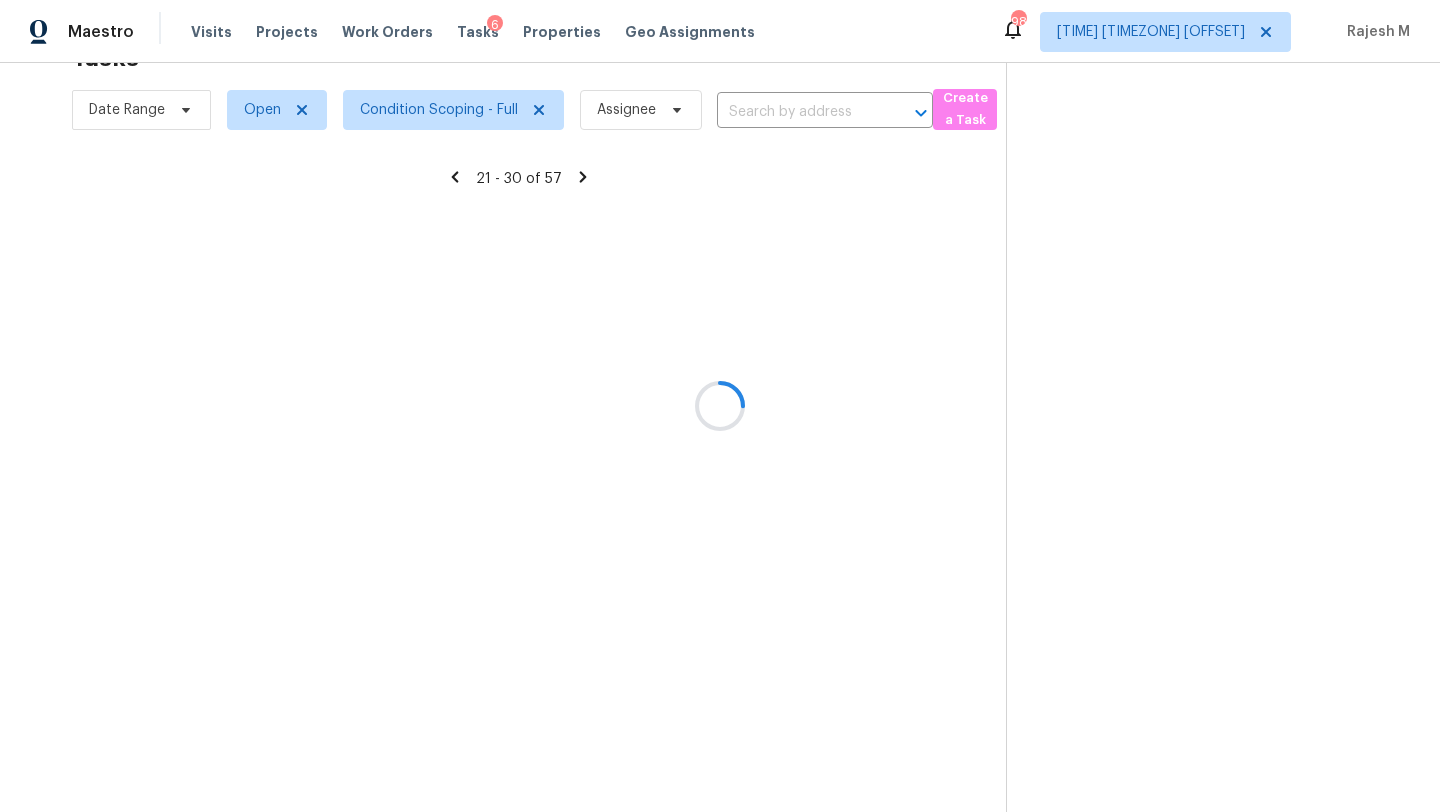 scroll, scrollTop: 229, scrollLeft: 0, axis: vertical 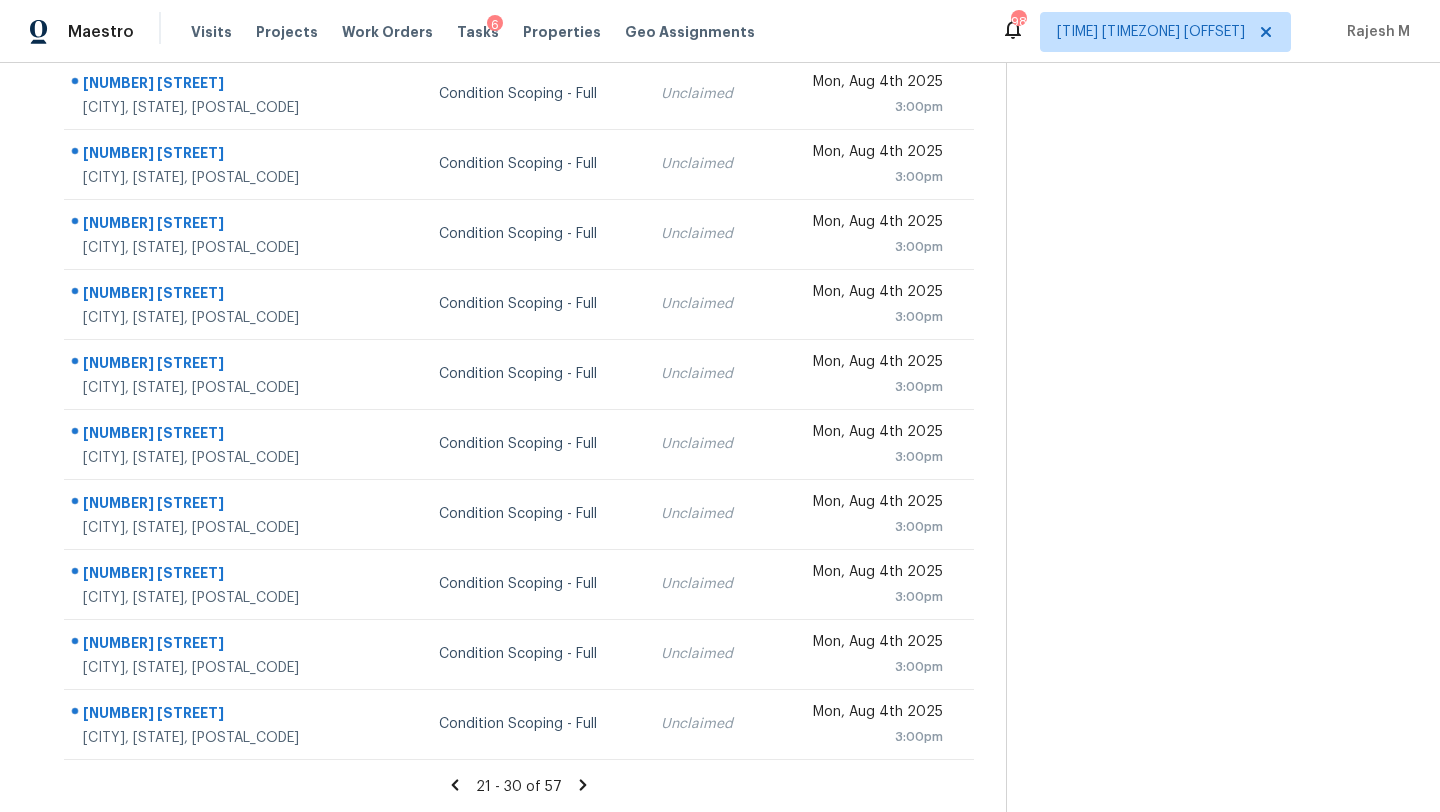 click 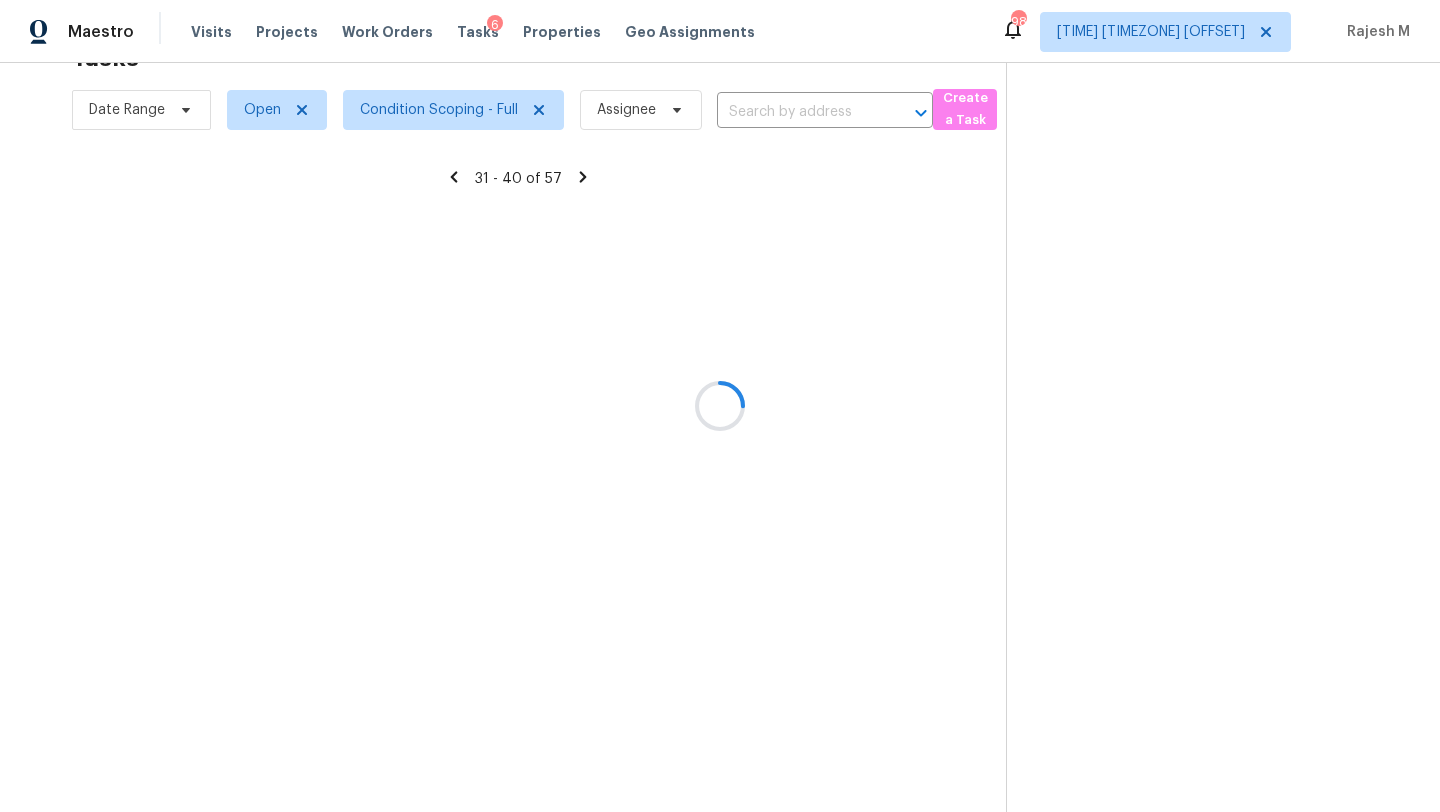 scroll, scrollTop: 229, scrollLeft: 0, axis: vertical 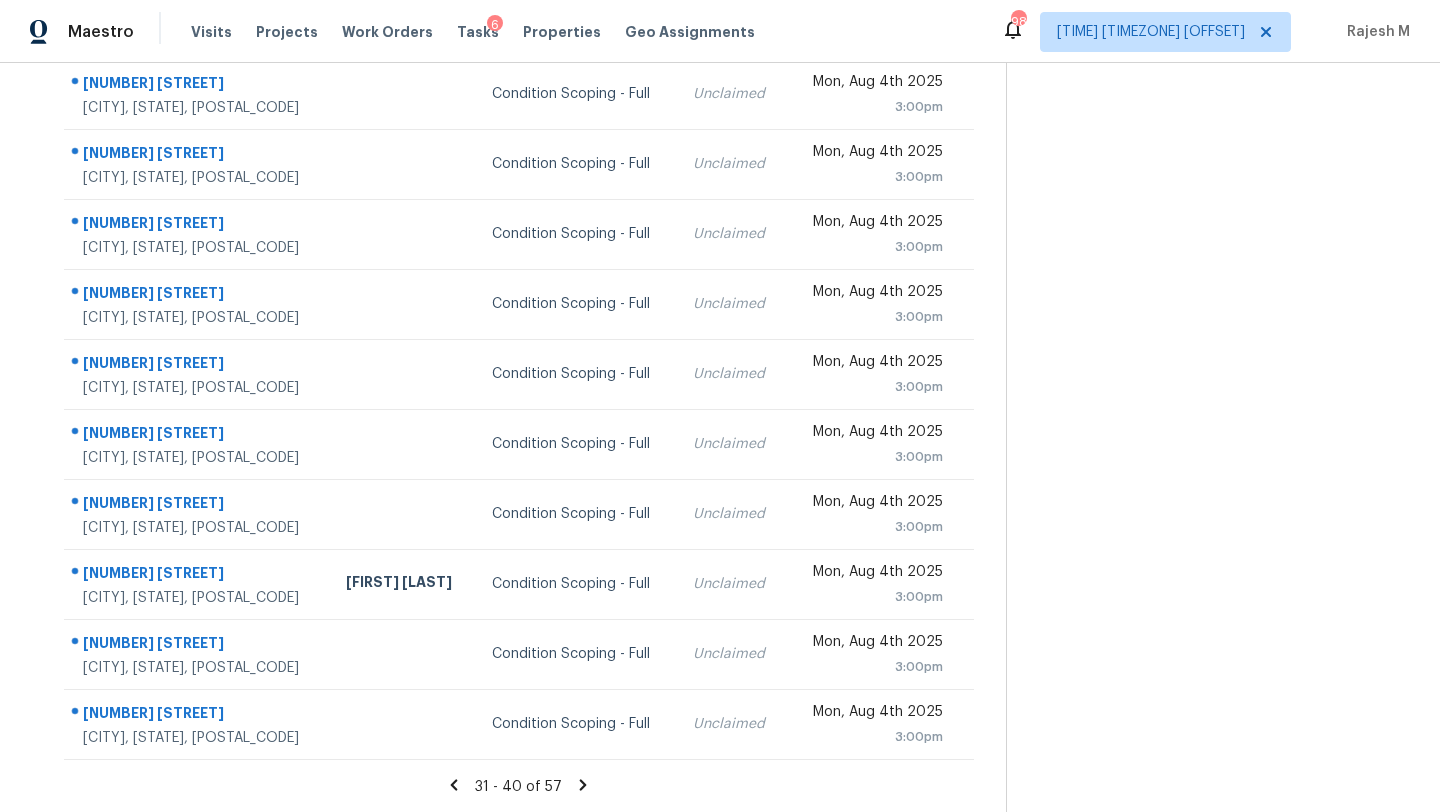 click 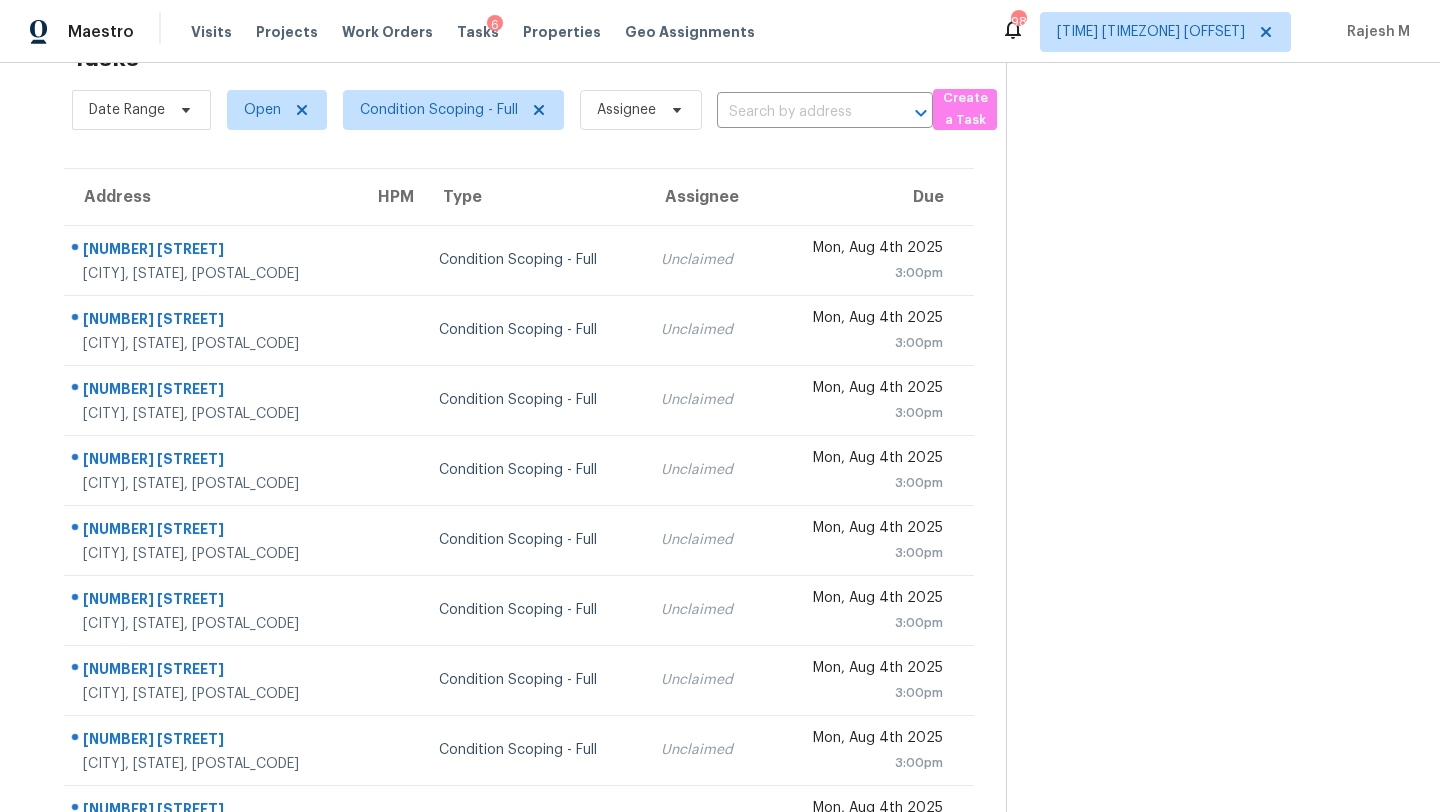 scroll, scrollTop: 229, scrollLeft: 0, axis: vertical 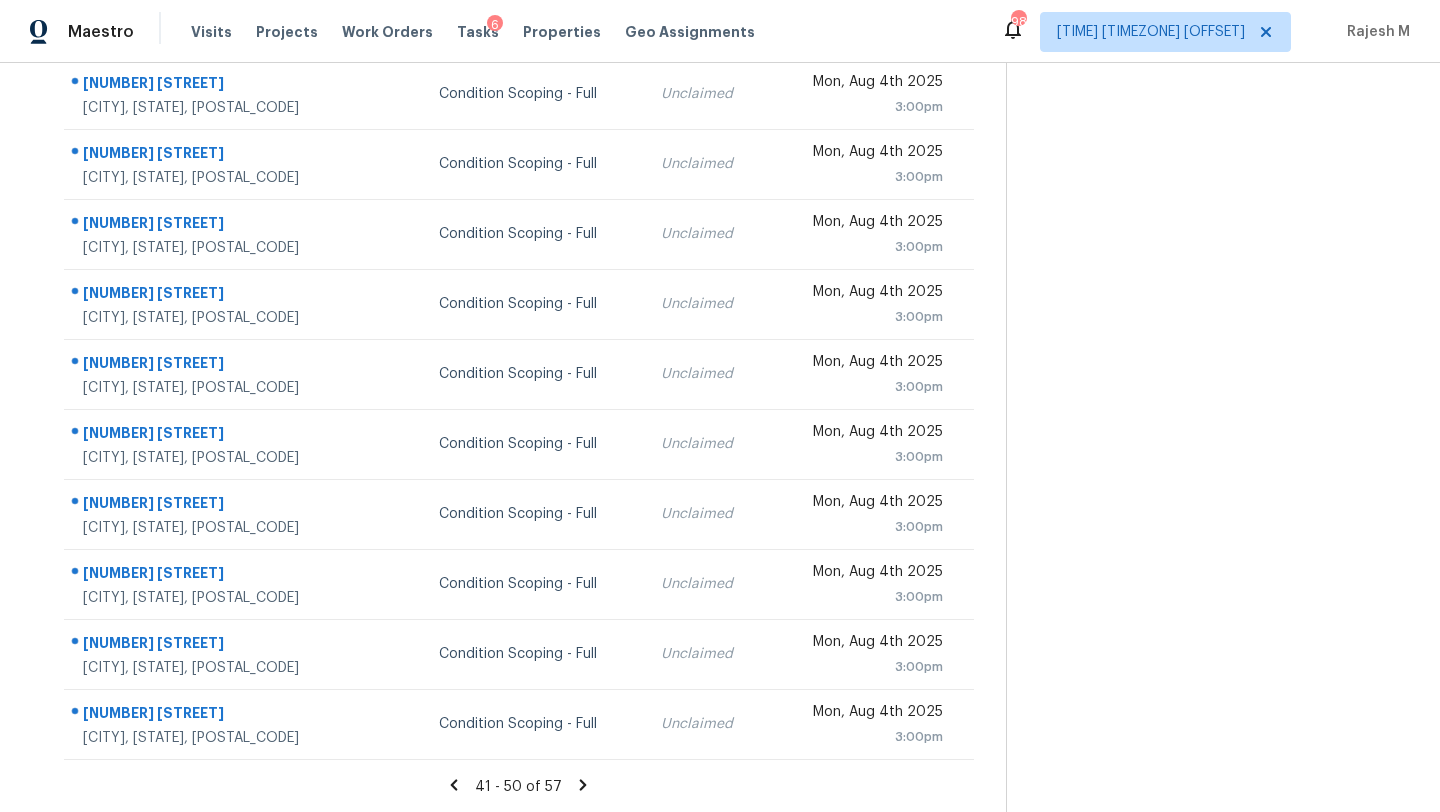 click 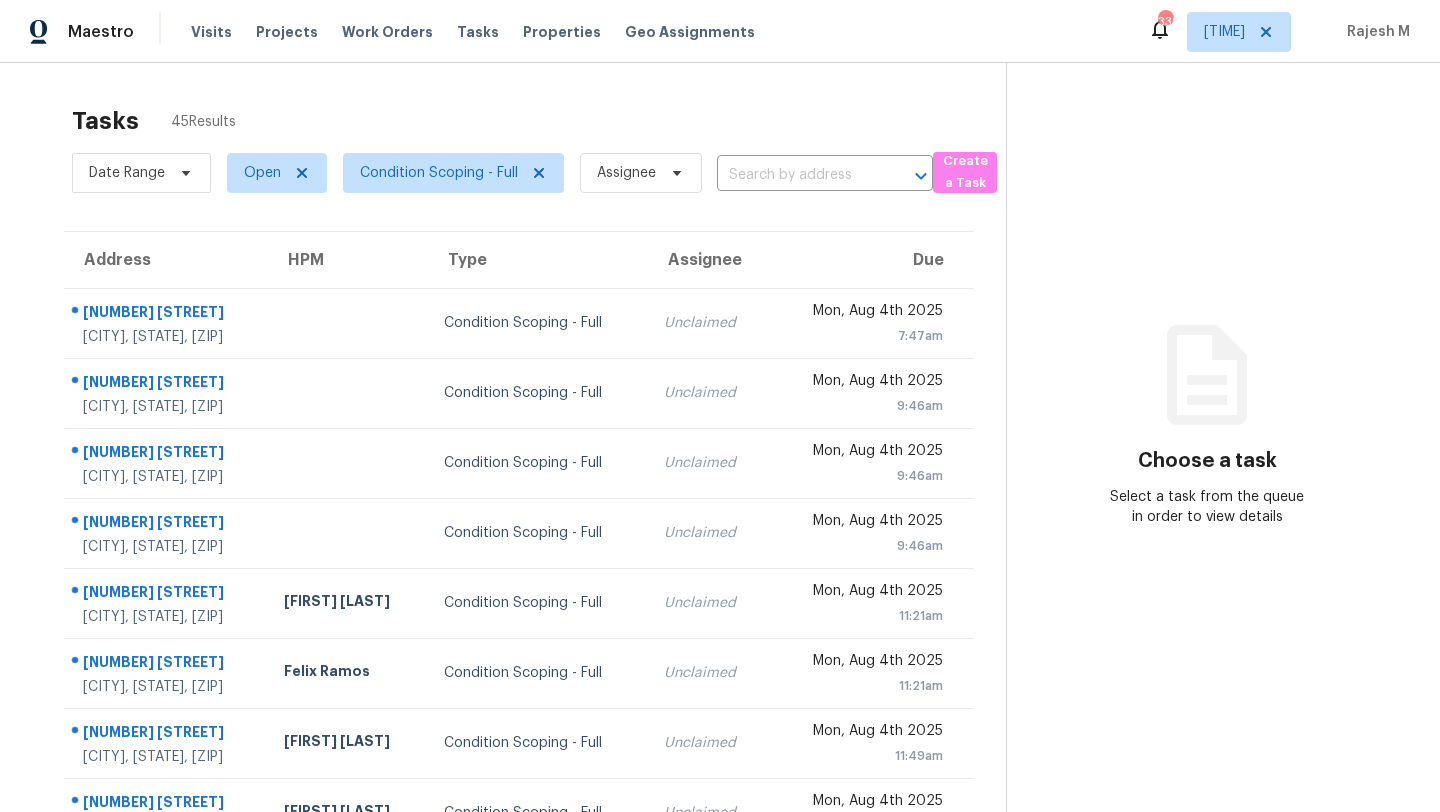 scroll, scrollTop: 0, scrollLeft: 0, axis: both 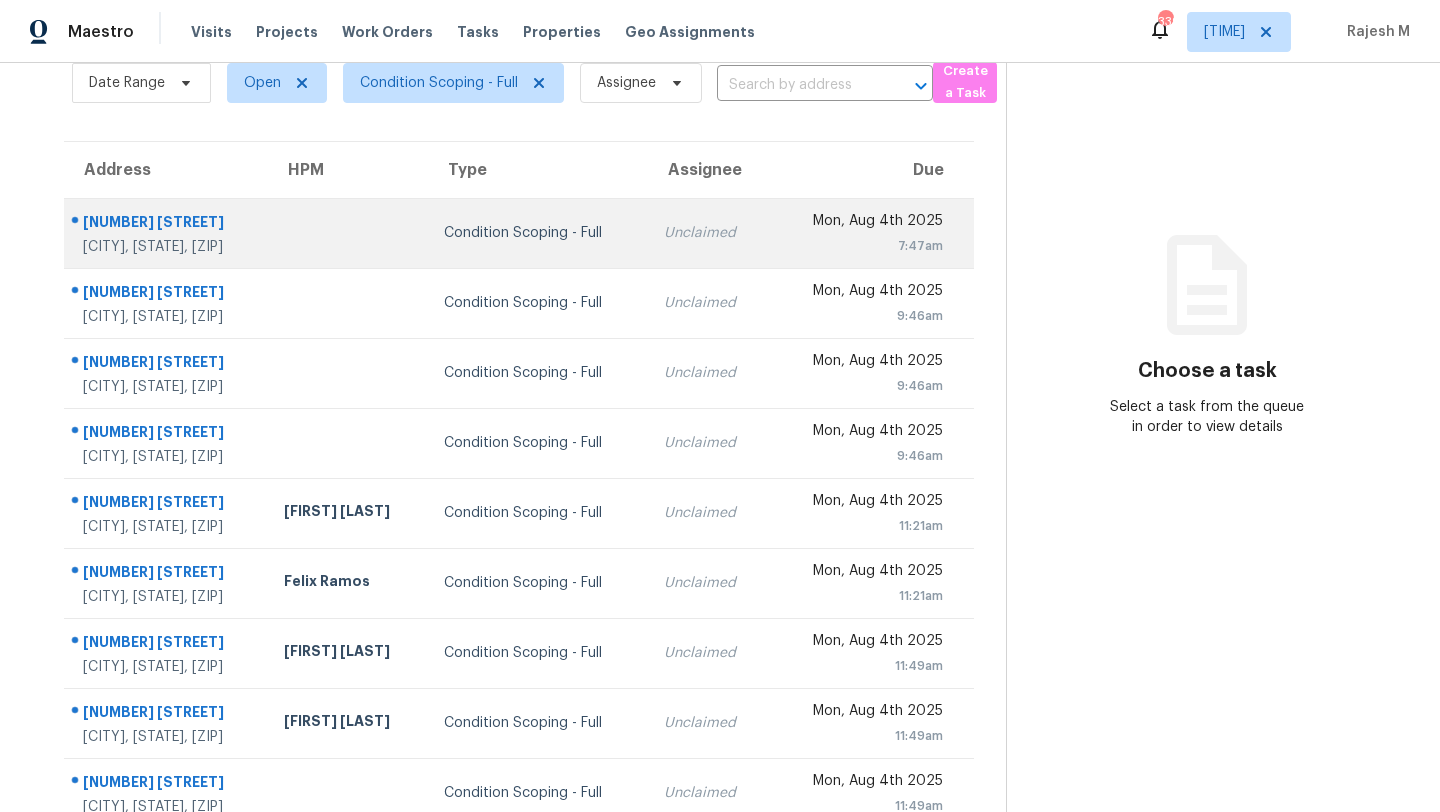 click on "Condition Scoping - Full" at bounding box center [538, 233] 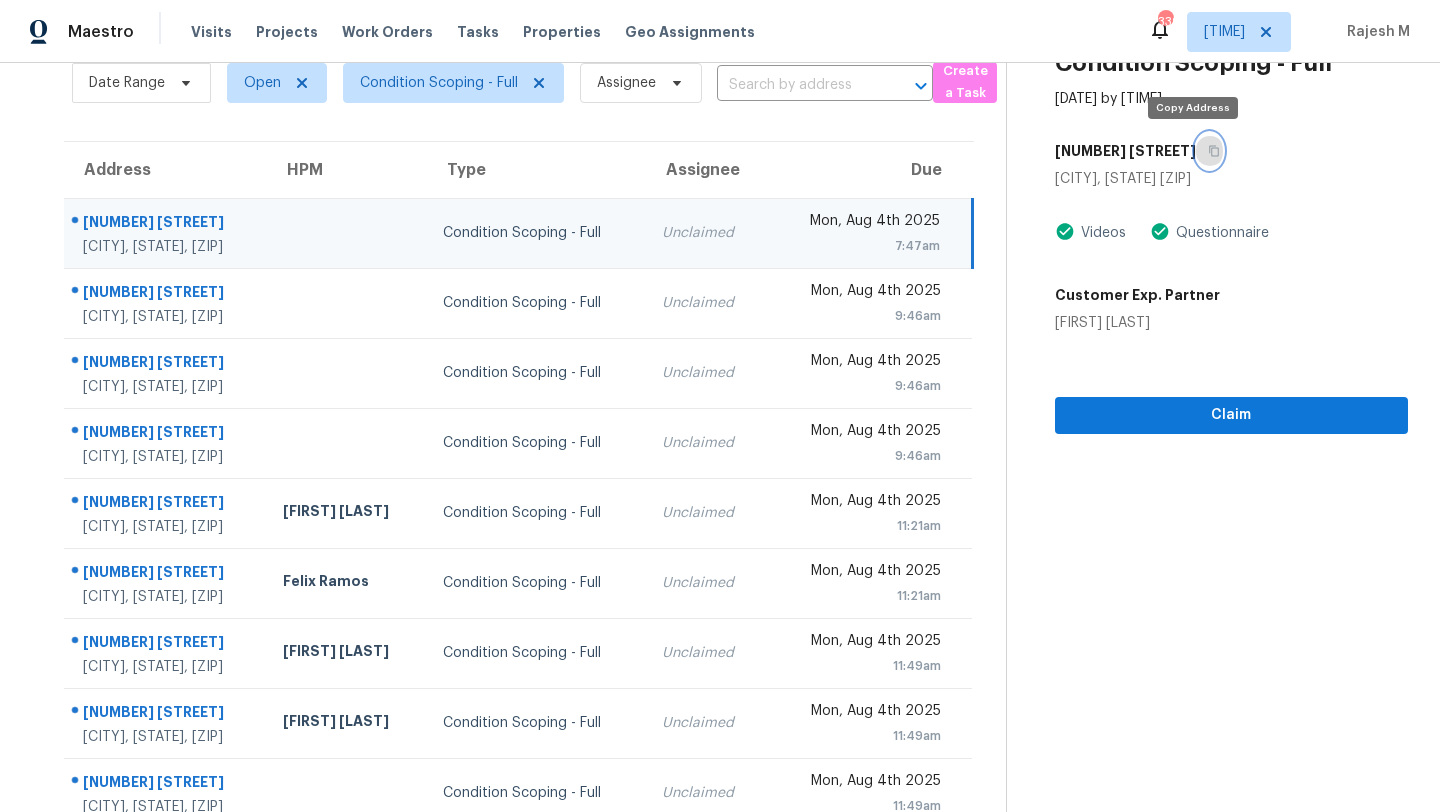 drag, startPoint x: 1198, startPoint y: 159, endPoint x: 1080, endPoint y: 5, distance: 194.01031 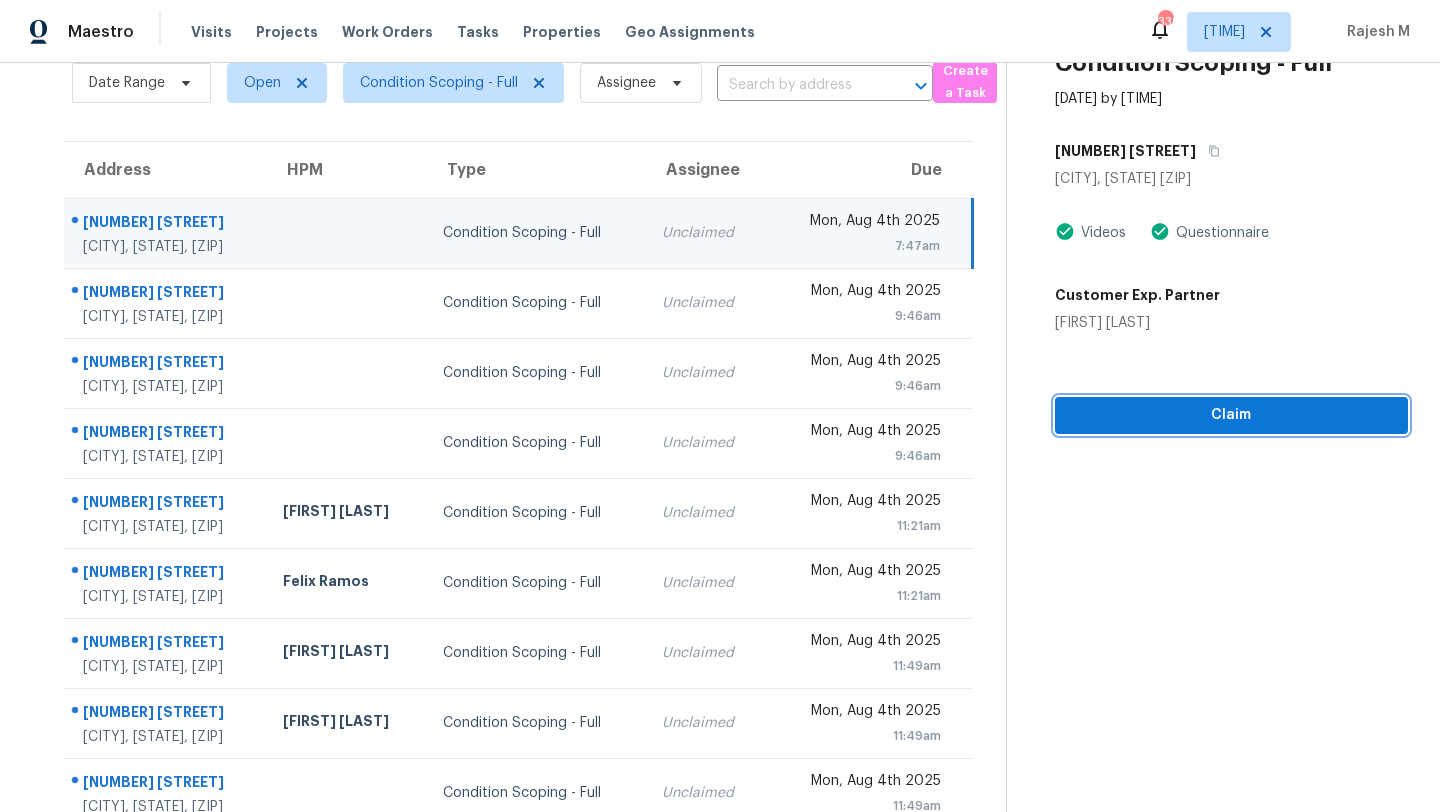 click on "Claim" at bounding box center (1231, 415) 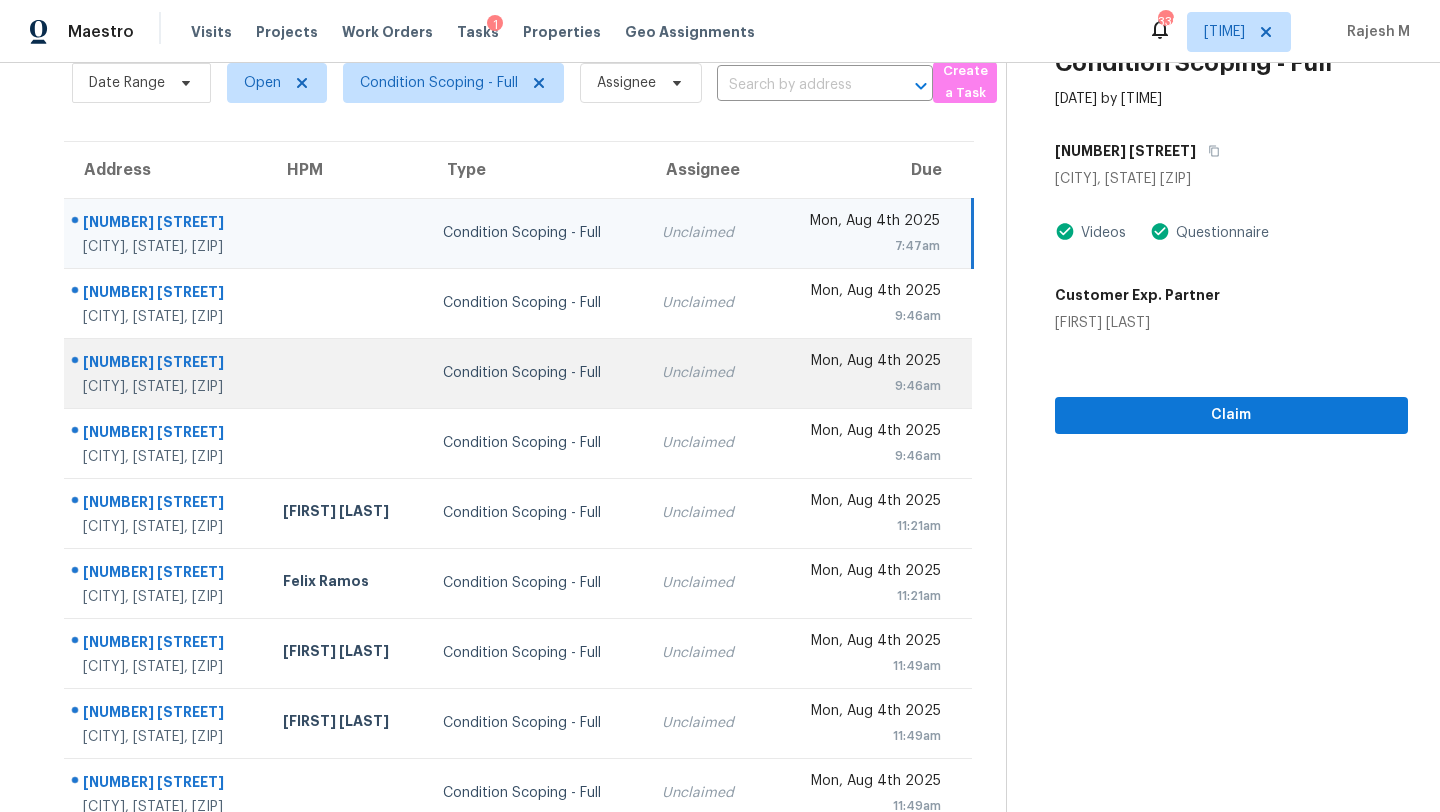 click on "Unclaimed" at bounding box center [706, 373] 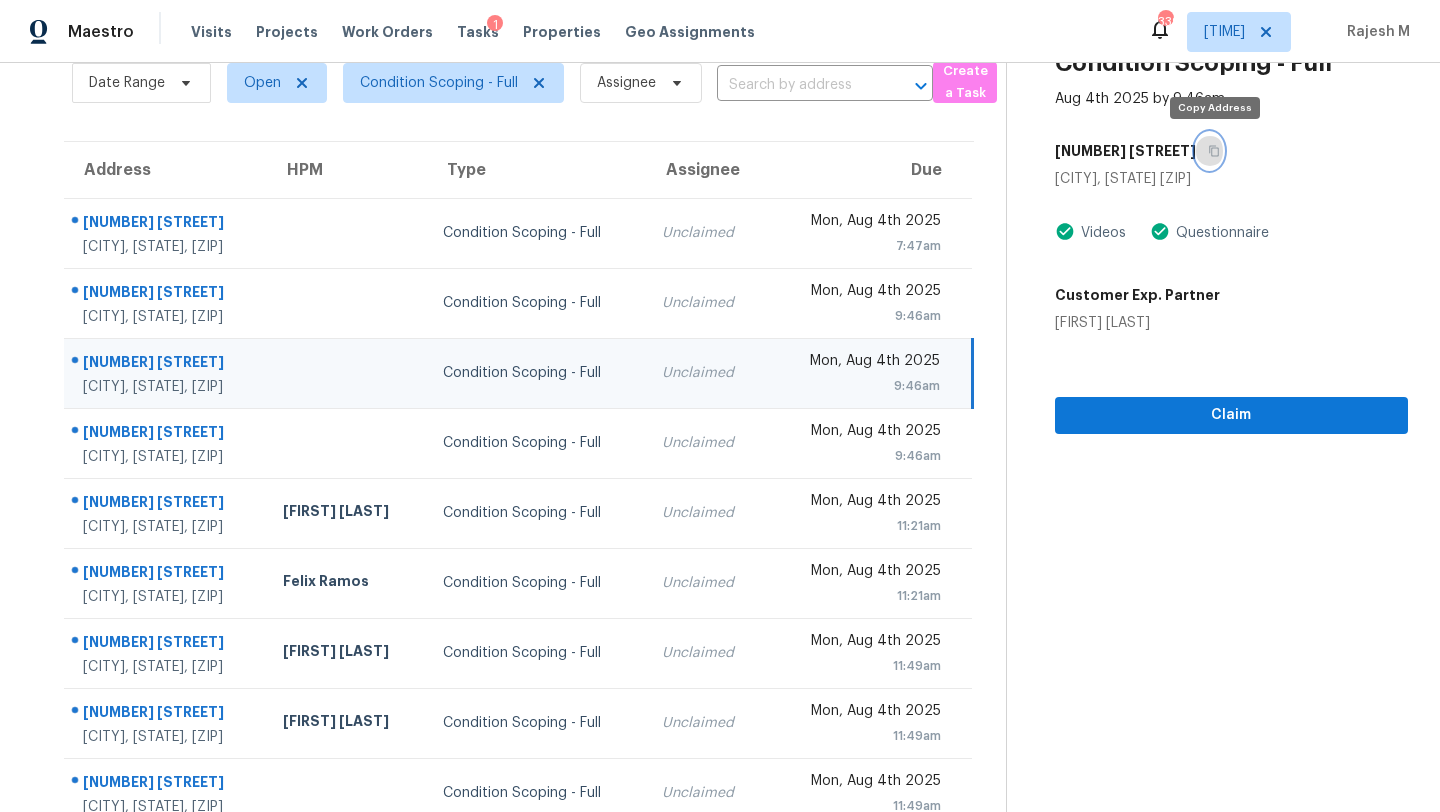 click 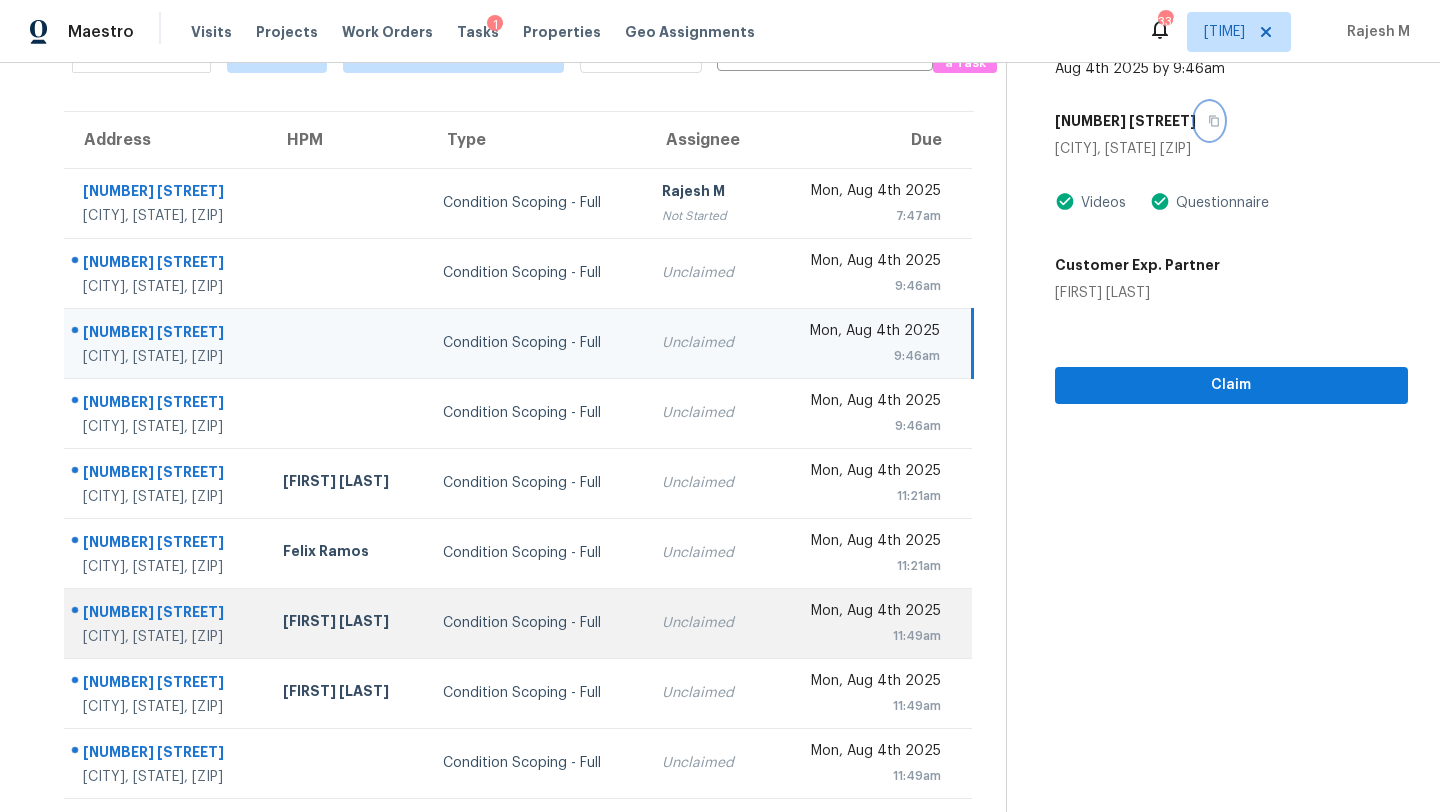 scroll, scrollTop: 229, scrollLeft: 0, axis: vertical 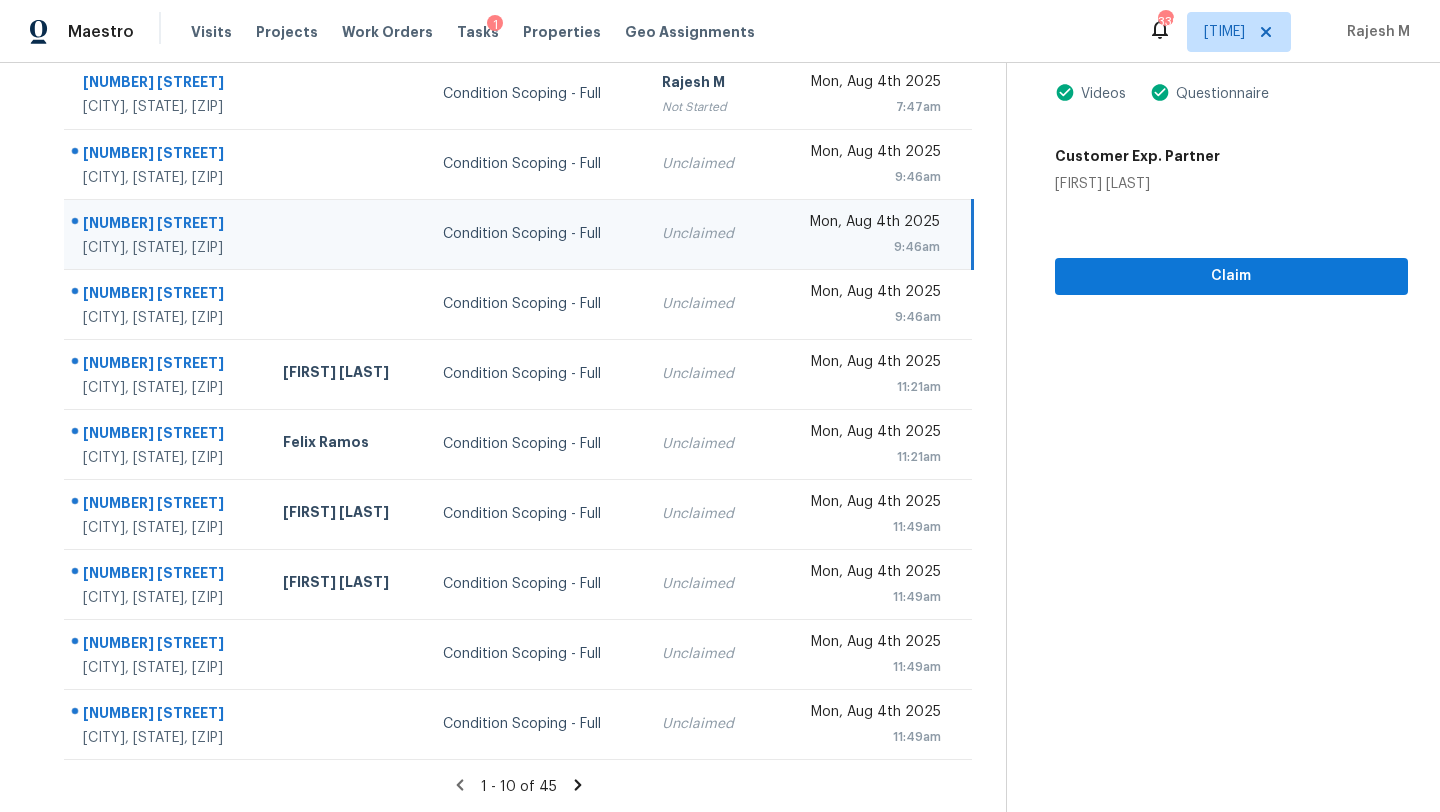 click 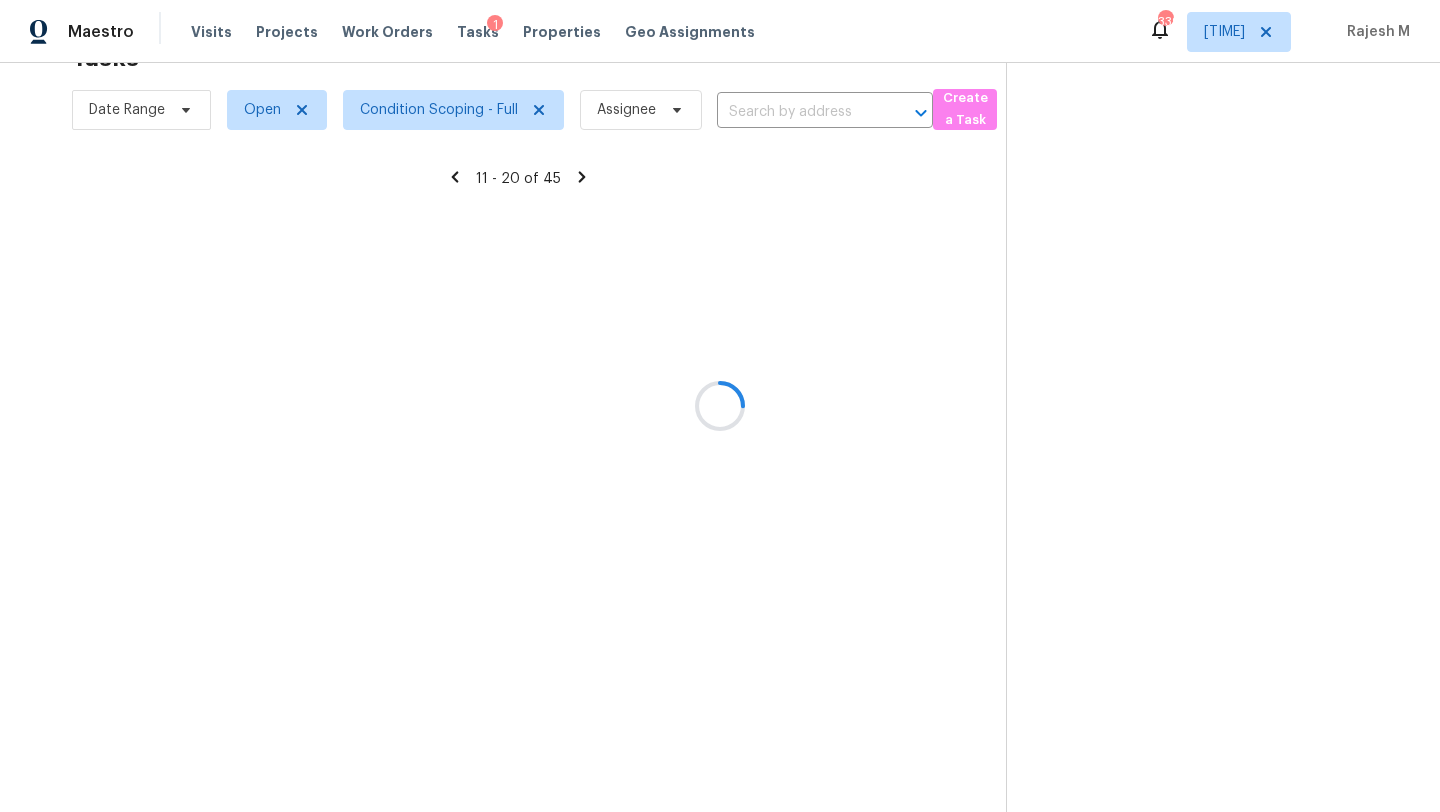 scroll, scrollTop: 229, scrollLeft: 0, axis: vertical 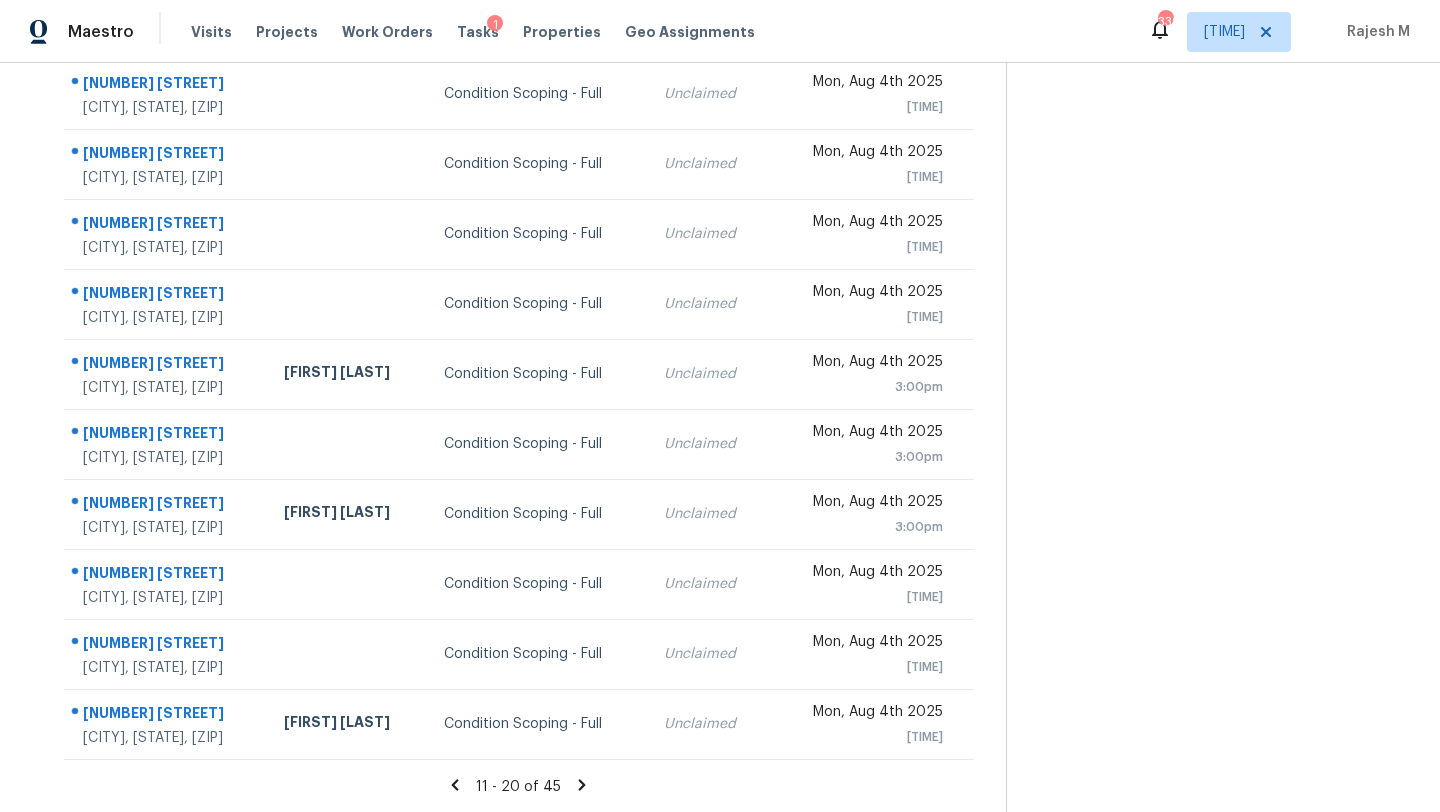 click 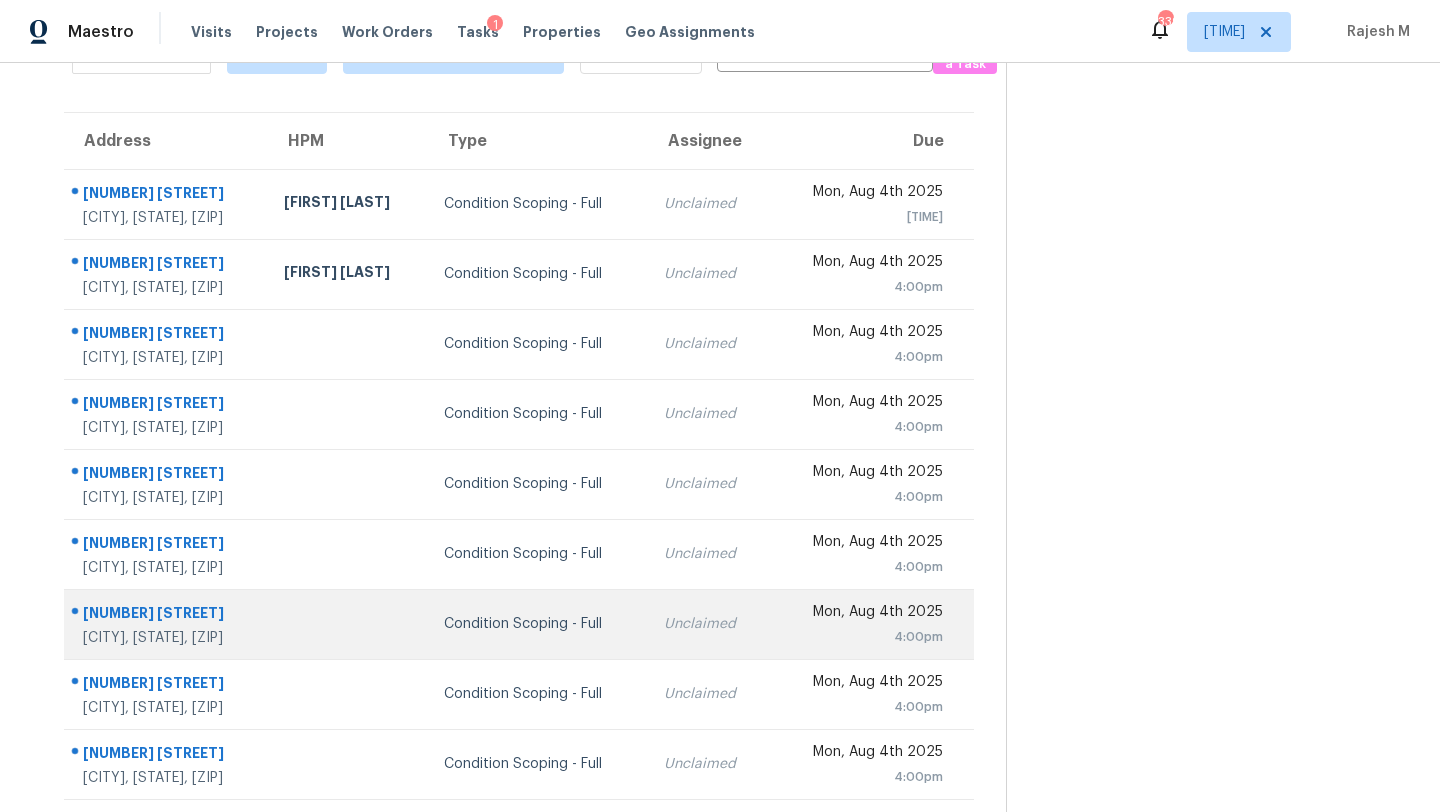 scroll, scrollTop: 107, scrollLeft: 0, axis: vertical 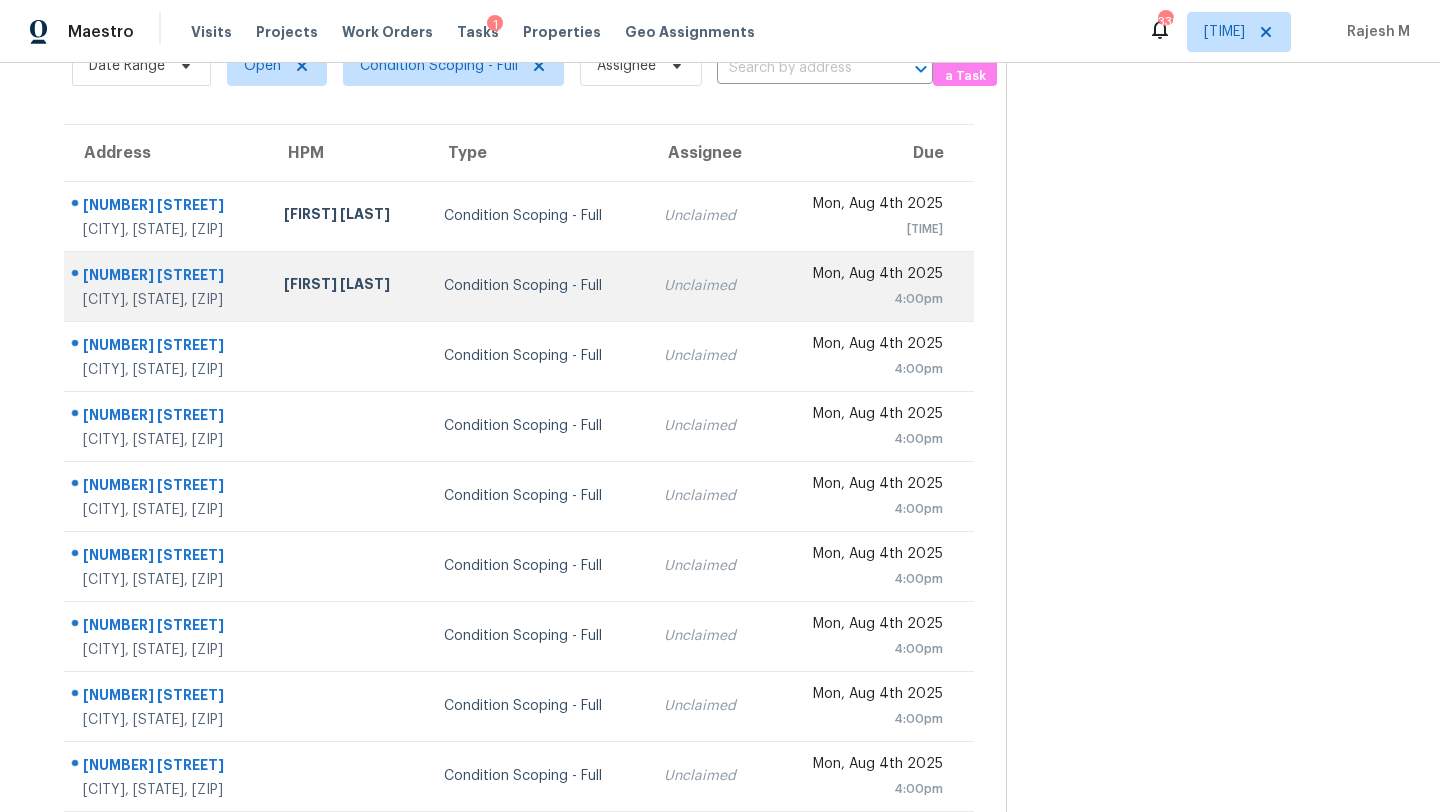 click on "Unclaimed" at bounding box center (708, 286) 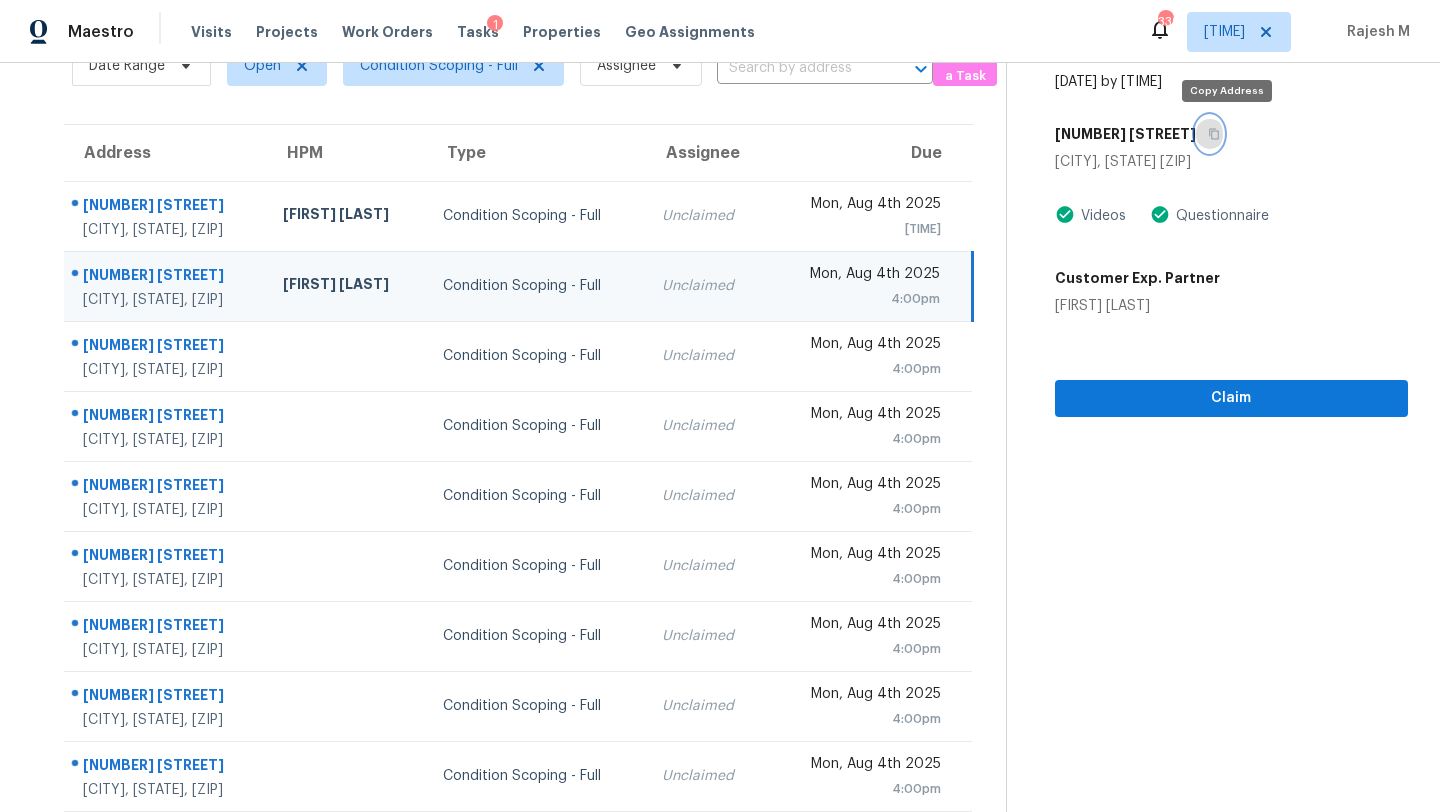 click at bounding box center (1209, 134) 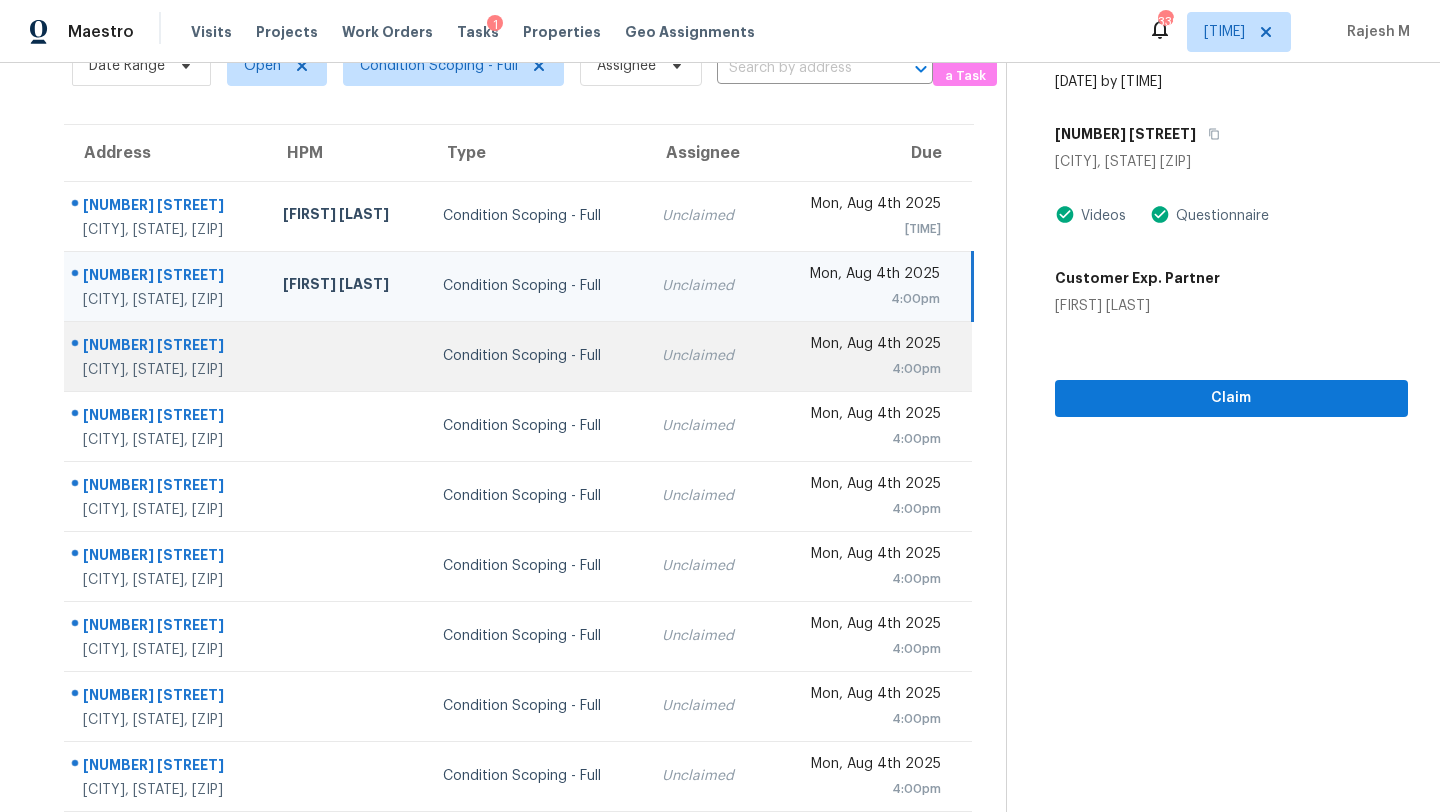 click on "Mon, Aug 4th 2025 4:00pm" at bounding box center [869, 356] 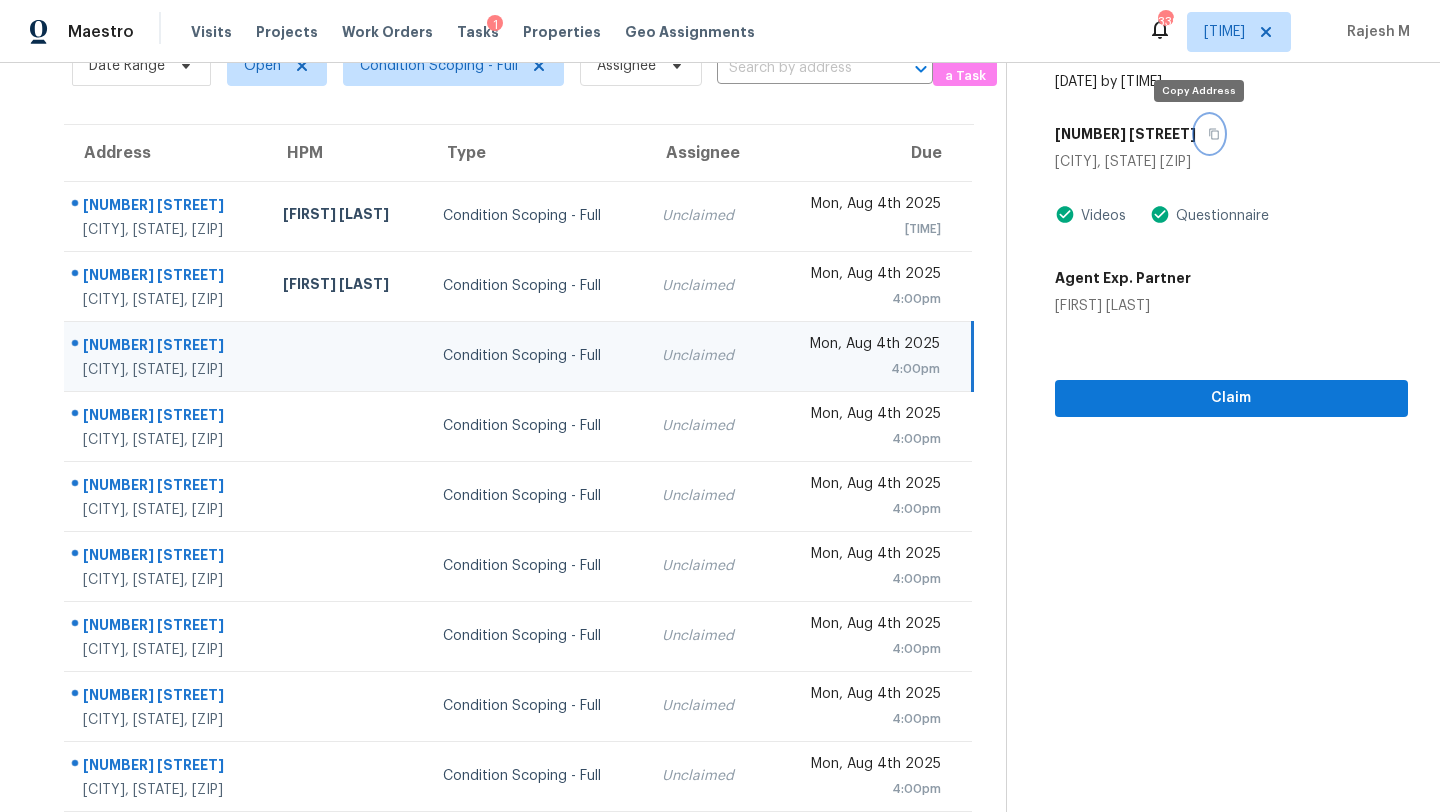 click 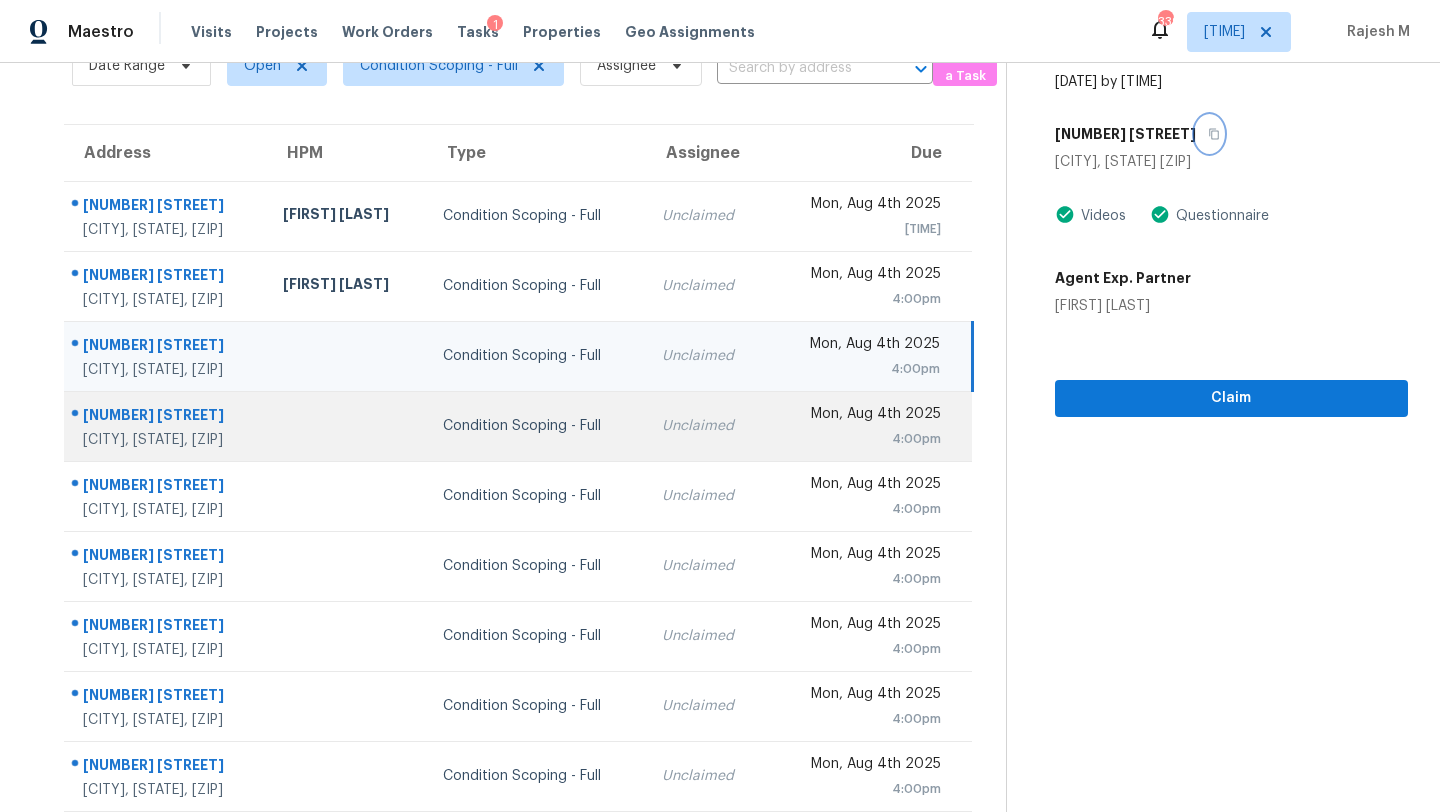 scroll, scrollTop: 229, scrollLeft: 0, axis: vertical 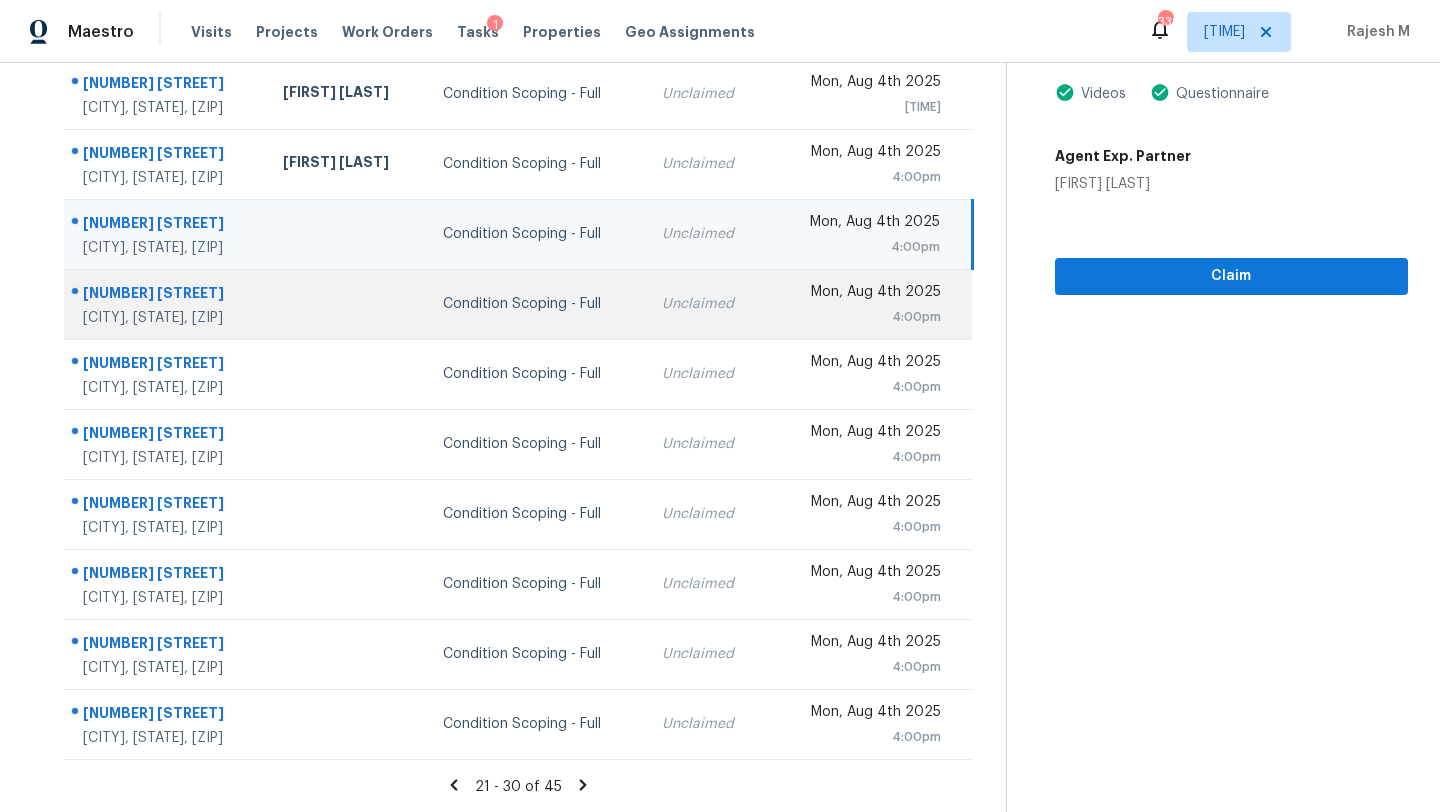 click on "Unclaimed" at bounding box center [706, 304] 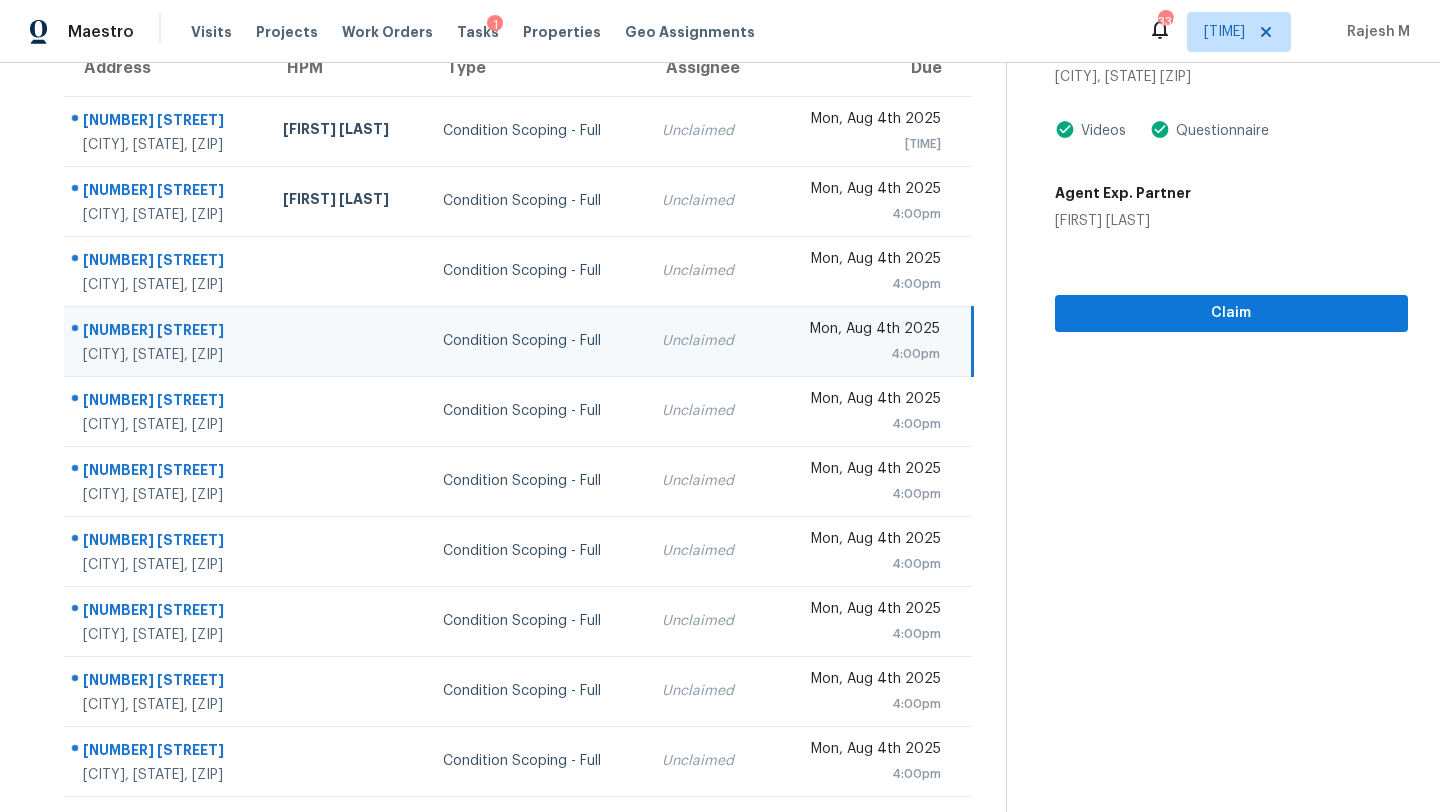 scroll, scrollTop: 161, scrollLeft: 0, axis: vertical 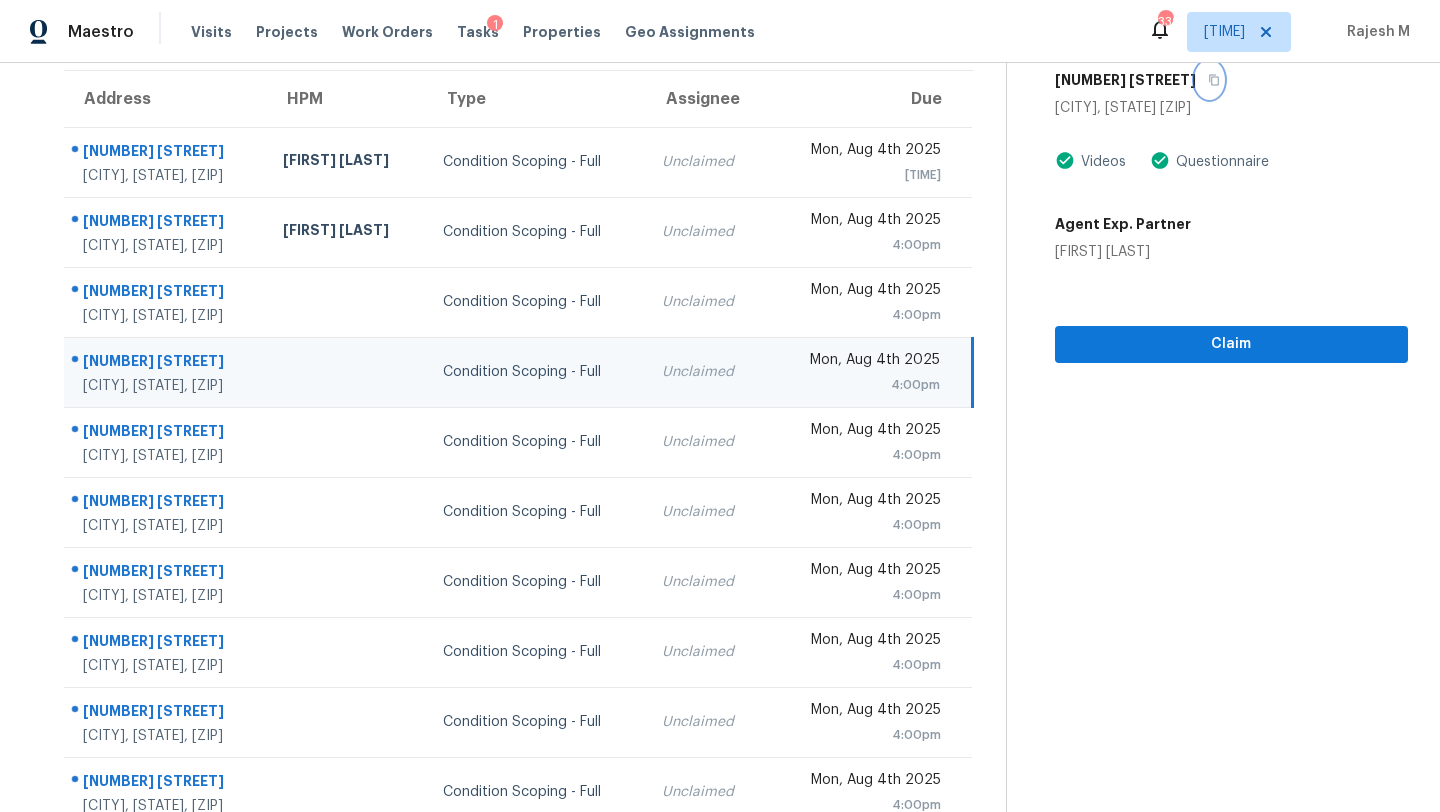 click 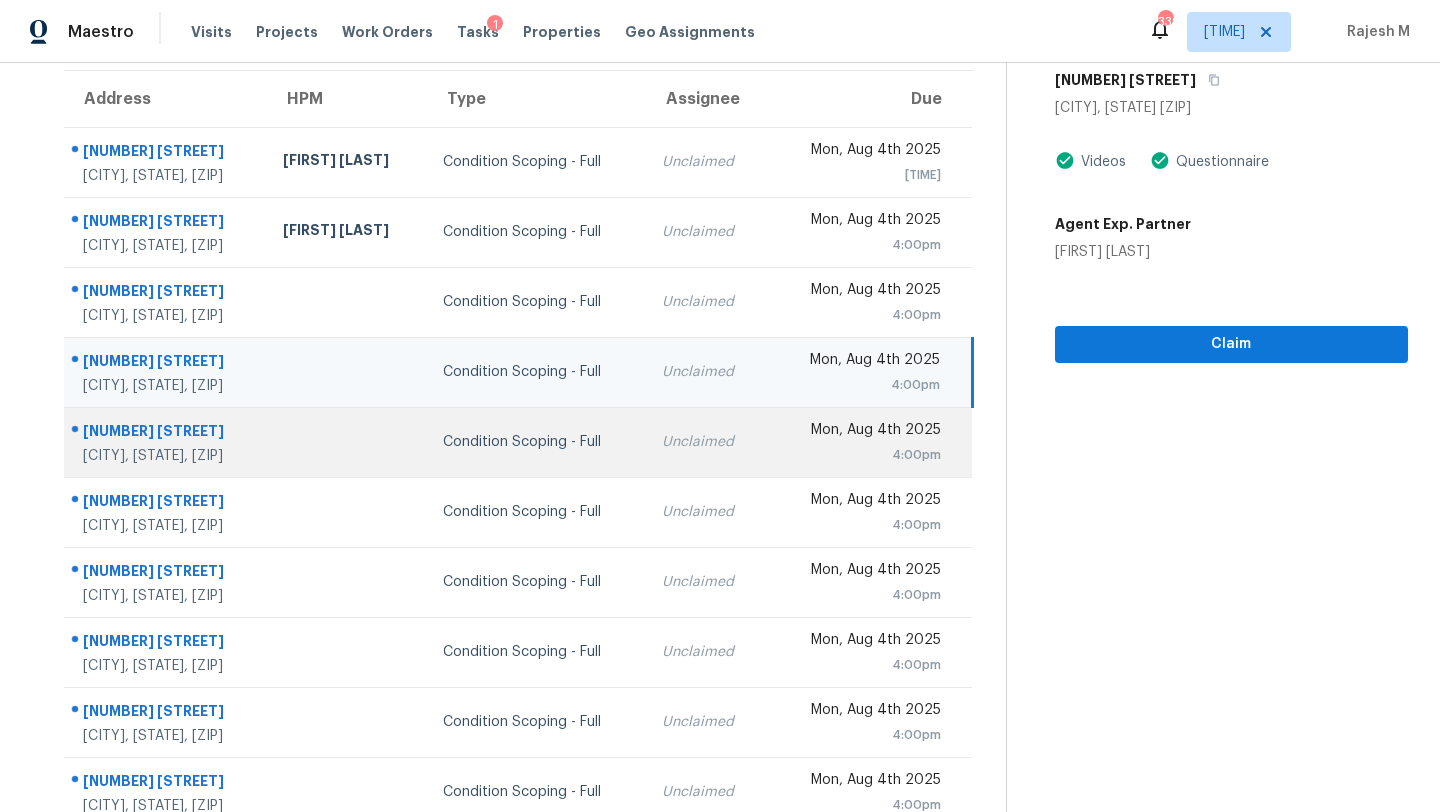 click on "Unclaimed" at bounding box center [706, 442] 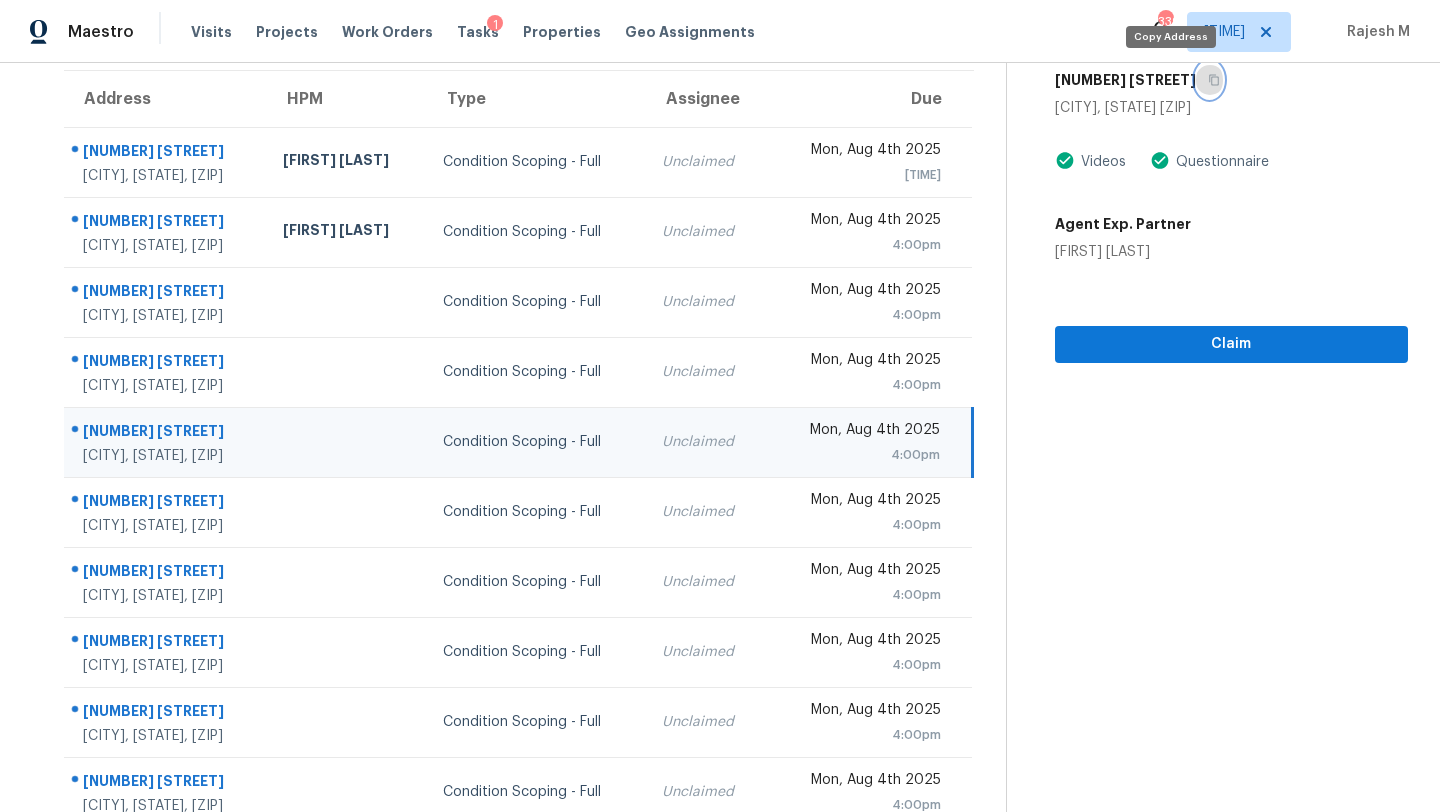 click at bounding box center [1209, 80] 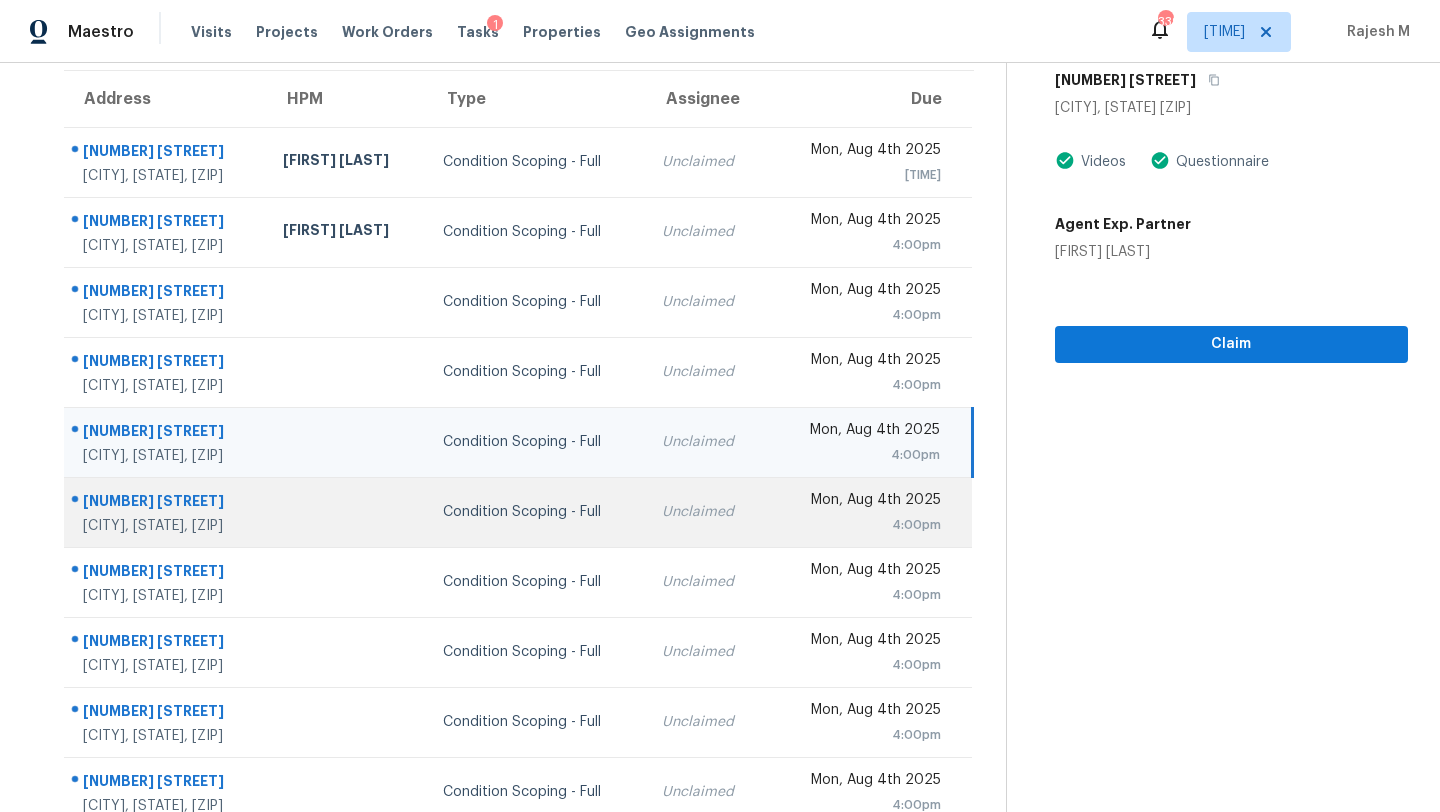 click on "Condition Scoping - Full" at bounding box center [536, 512] 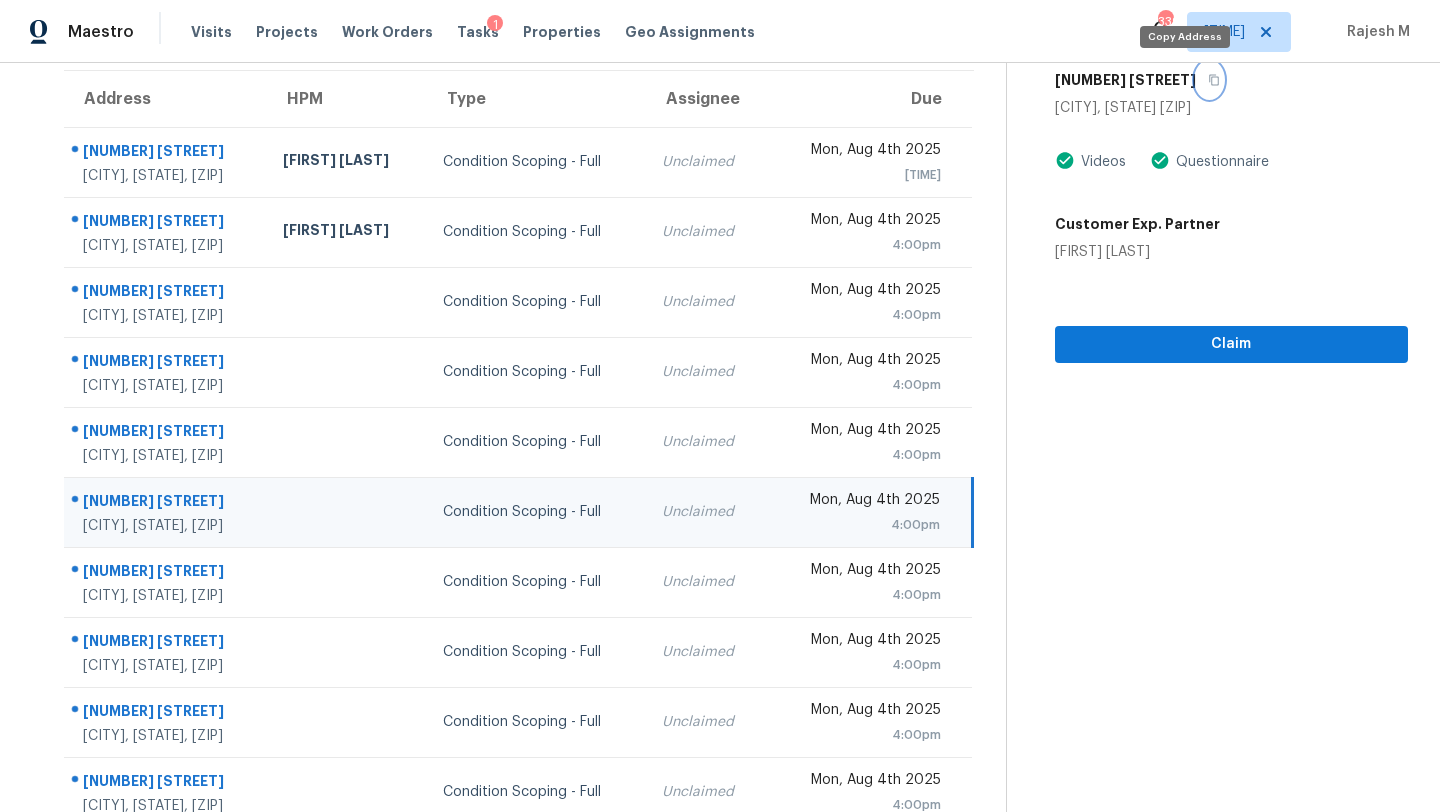 click at bounding box center [1209, 80] 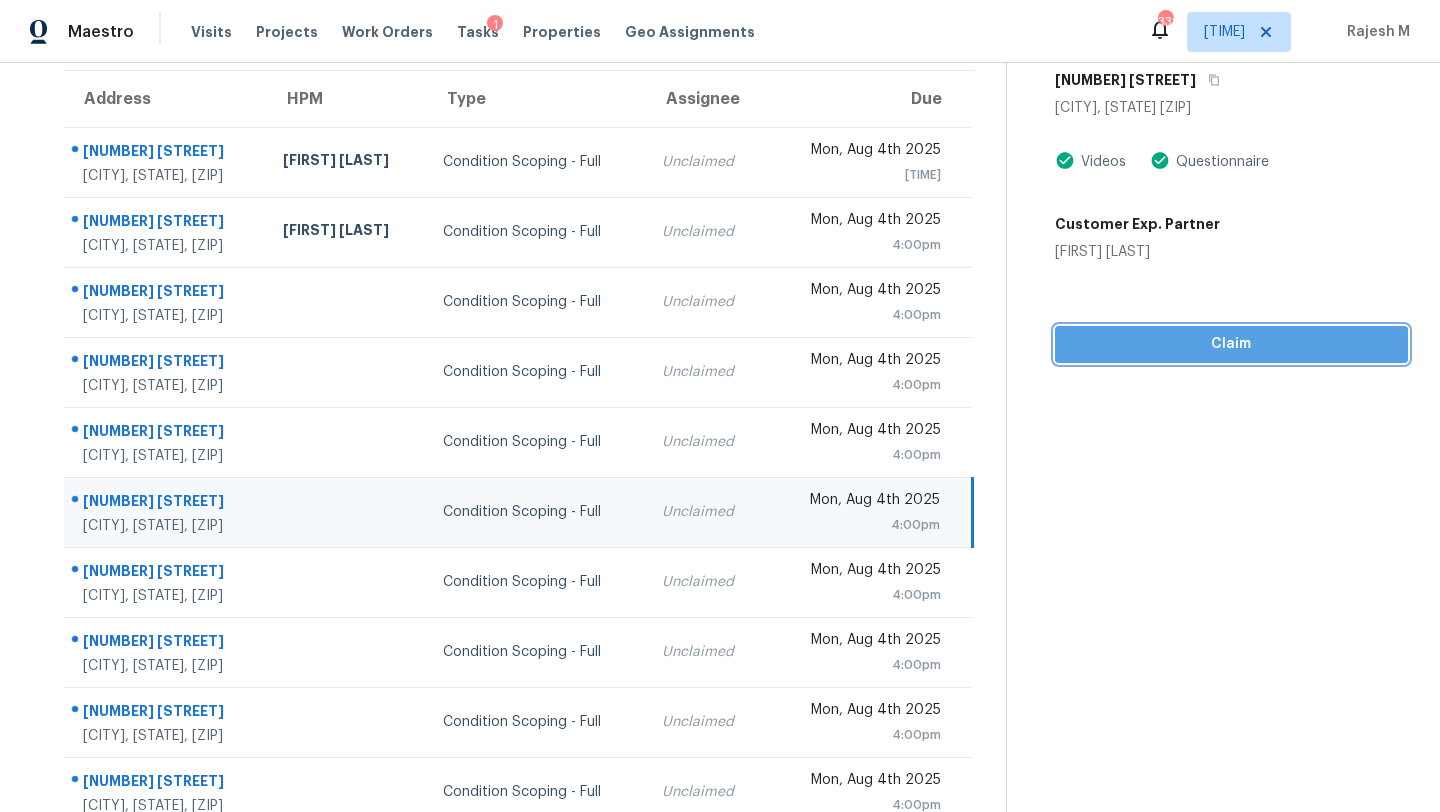 click on "Claim" at bounding box center (1231, 344) 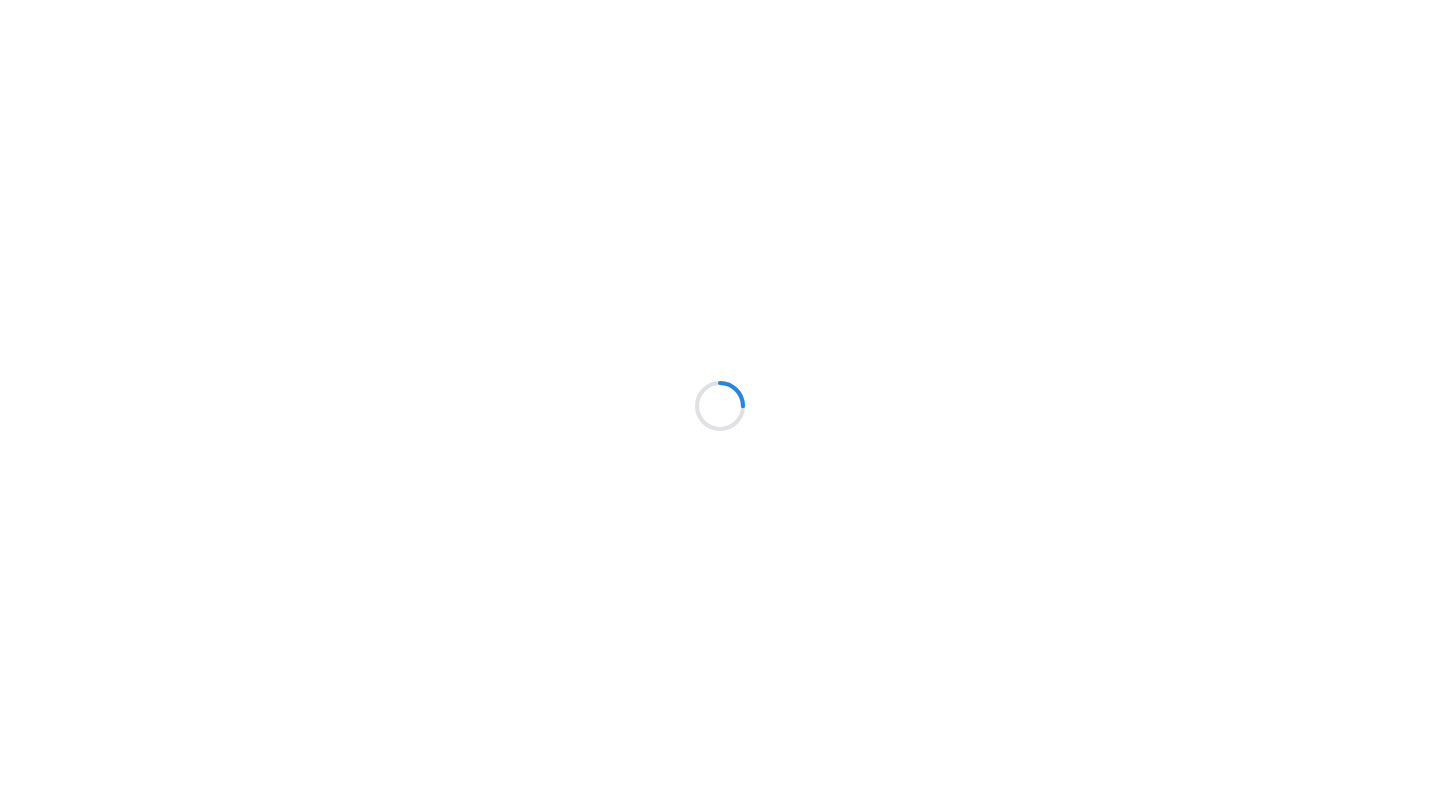 scroll, scrollTop: 0, scrollLeft: 0, axis: both 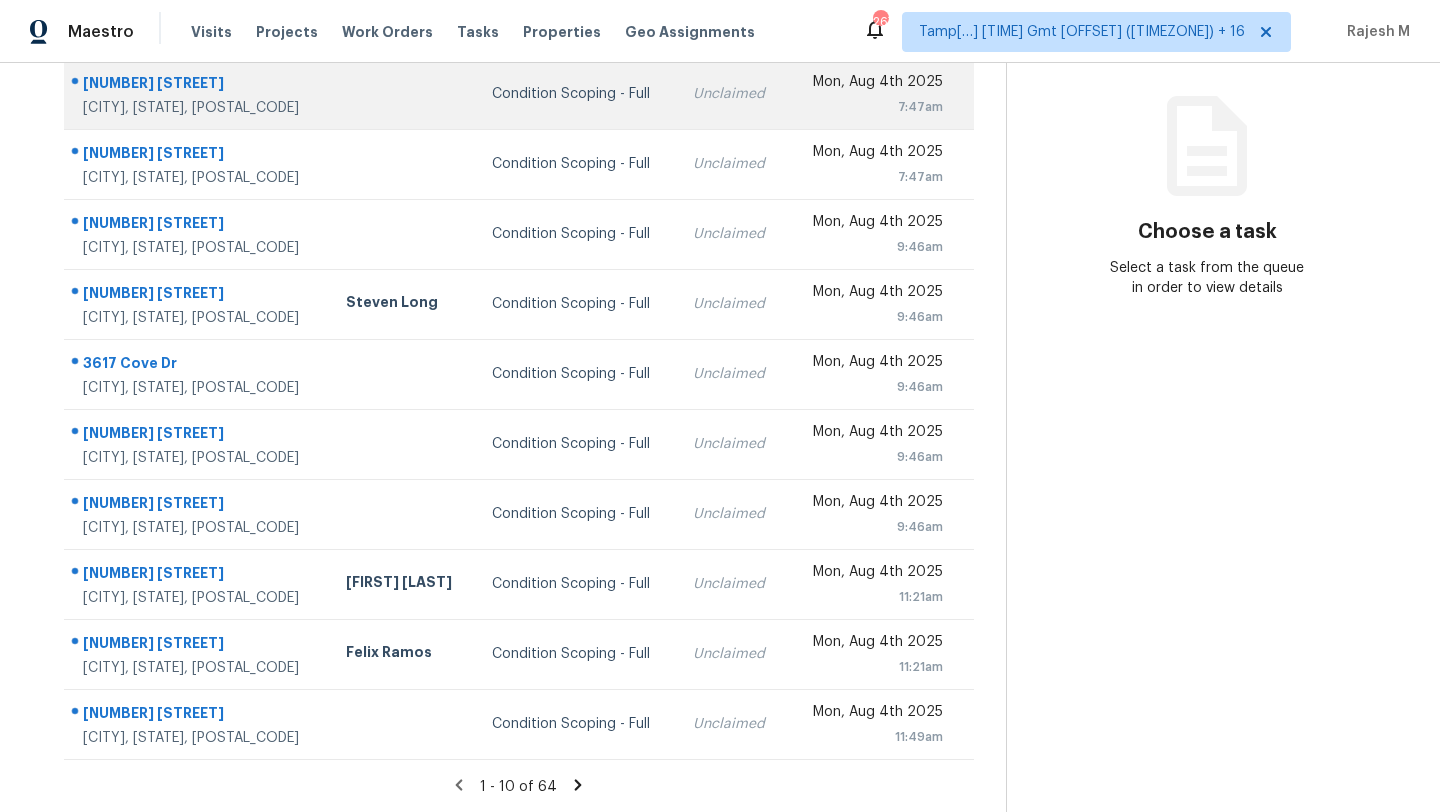 click on "Unclaimed" at bounding box center [732, 94] 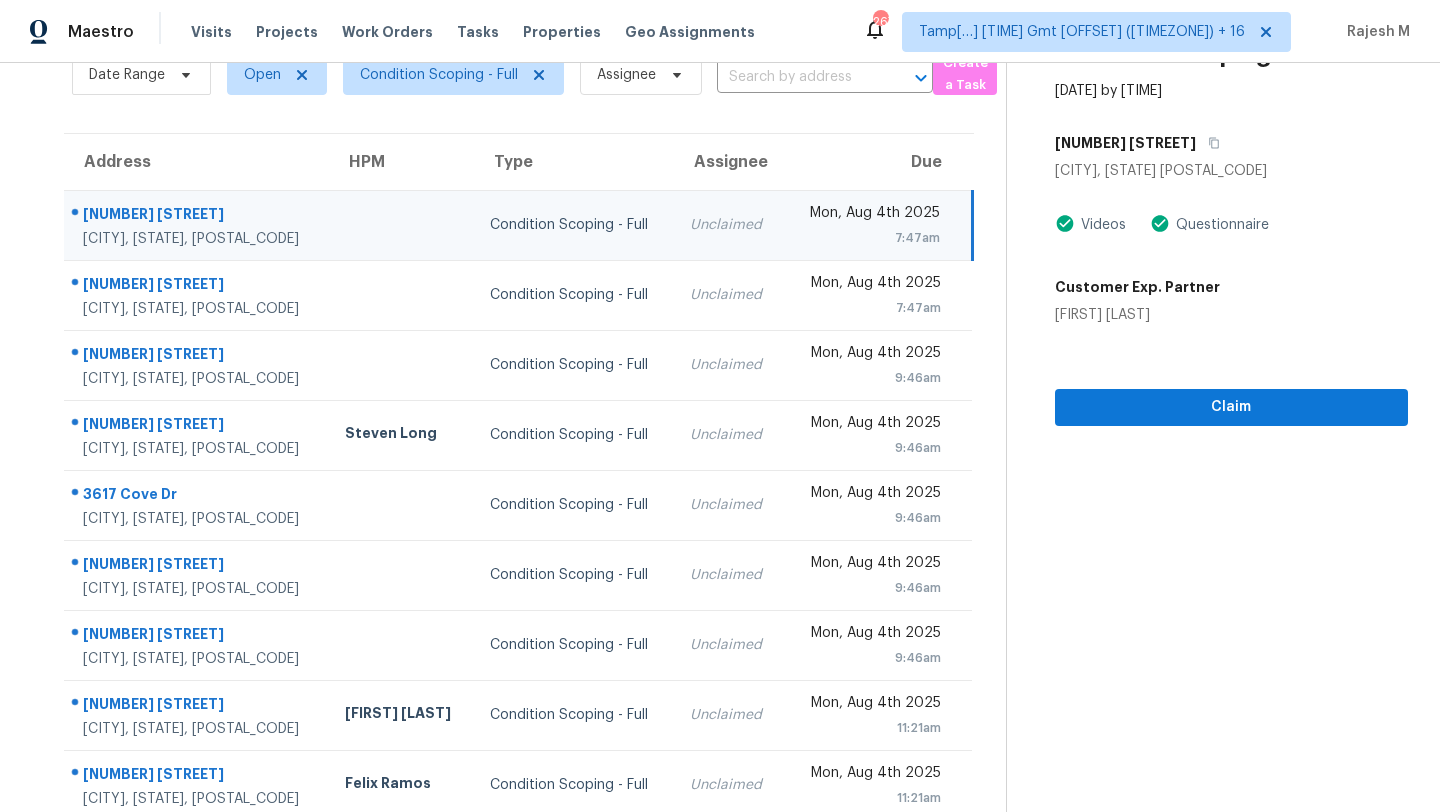 scroll, scrollTop: 53, scrollLeft: 0, axis: vertical 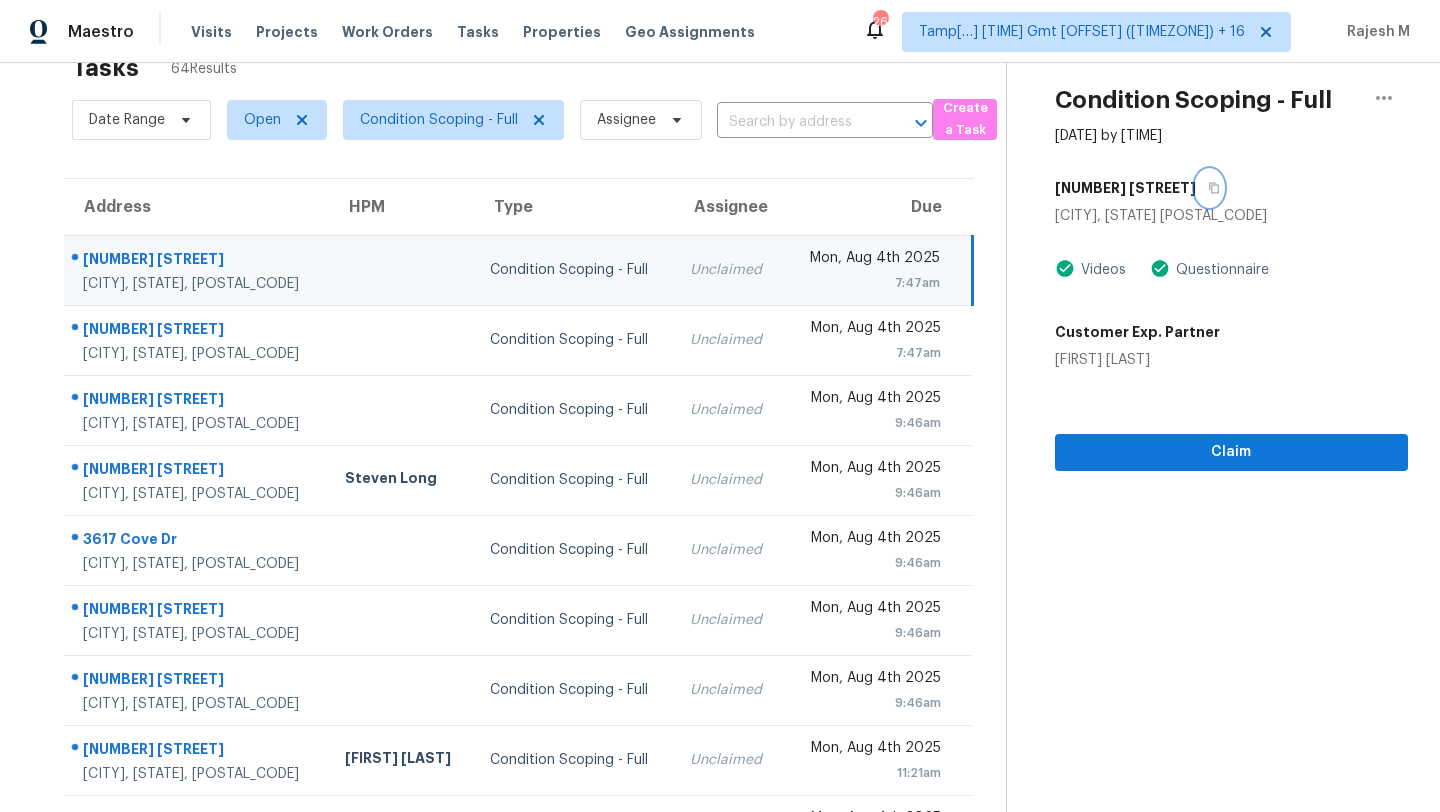 click 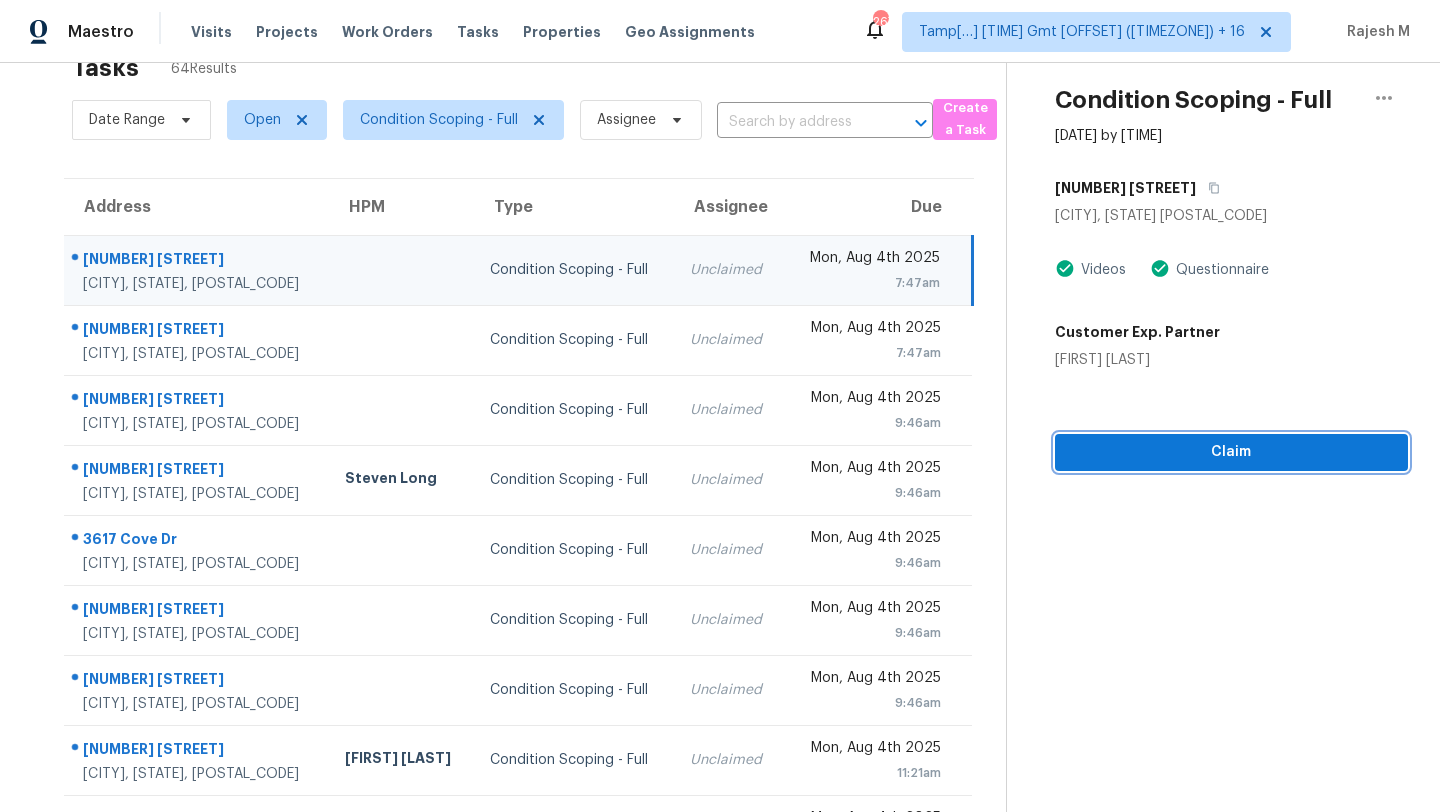 click on "Claim" at bounding box center (1231, 452) 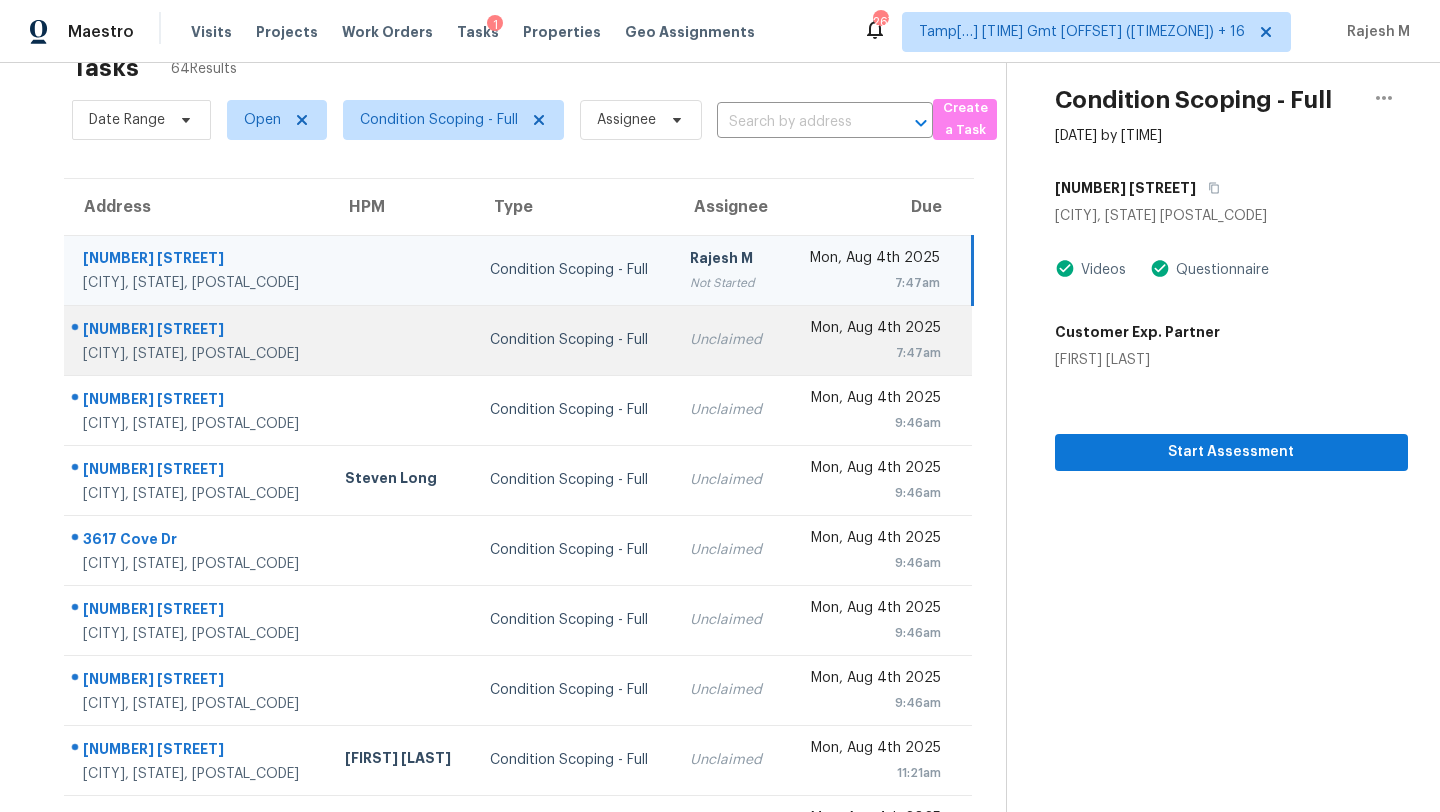 click on "Unclaimed" at bounding box center [729, 340] 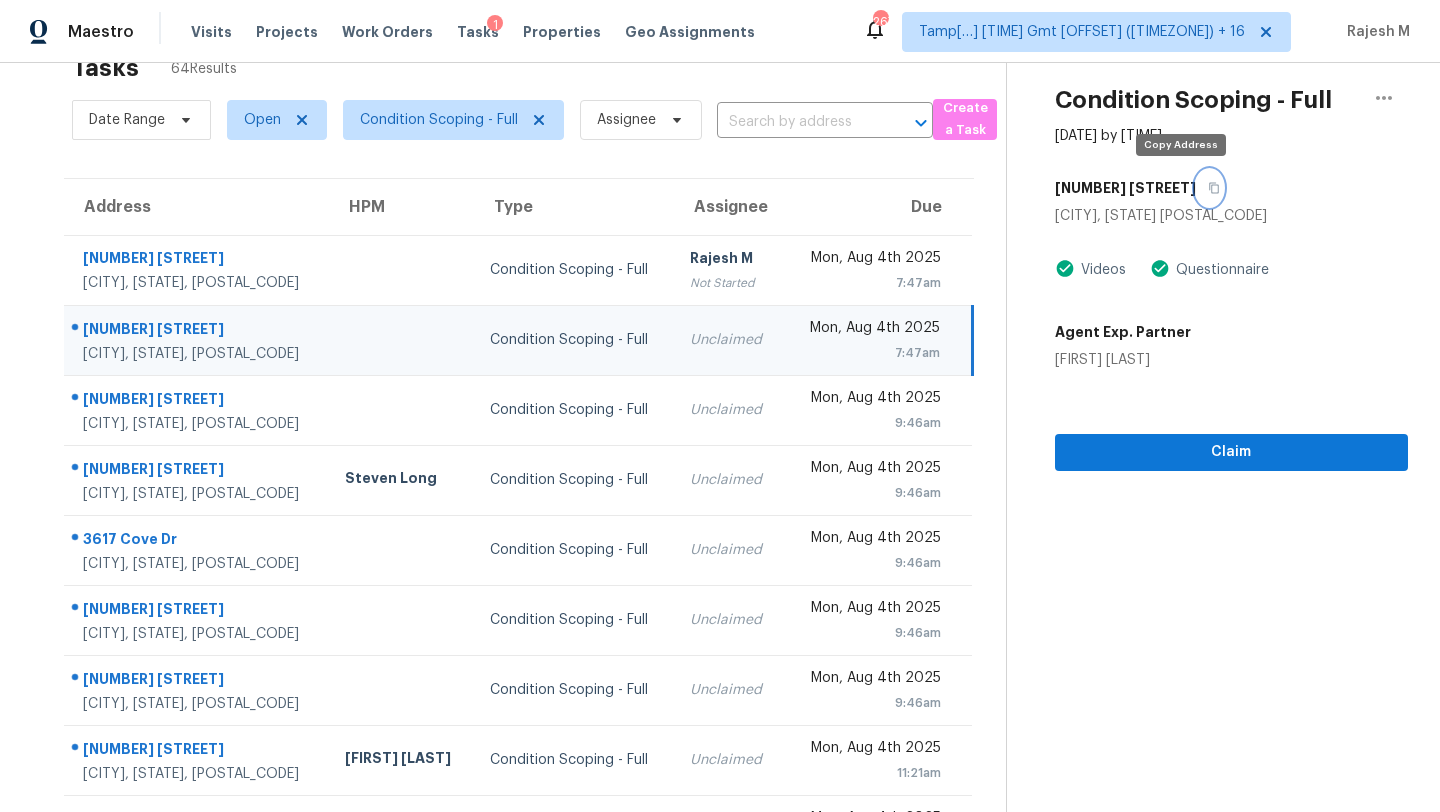 click 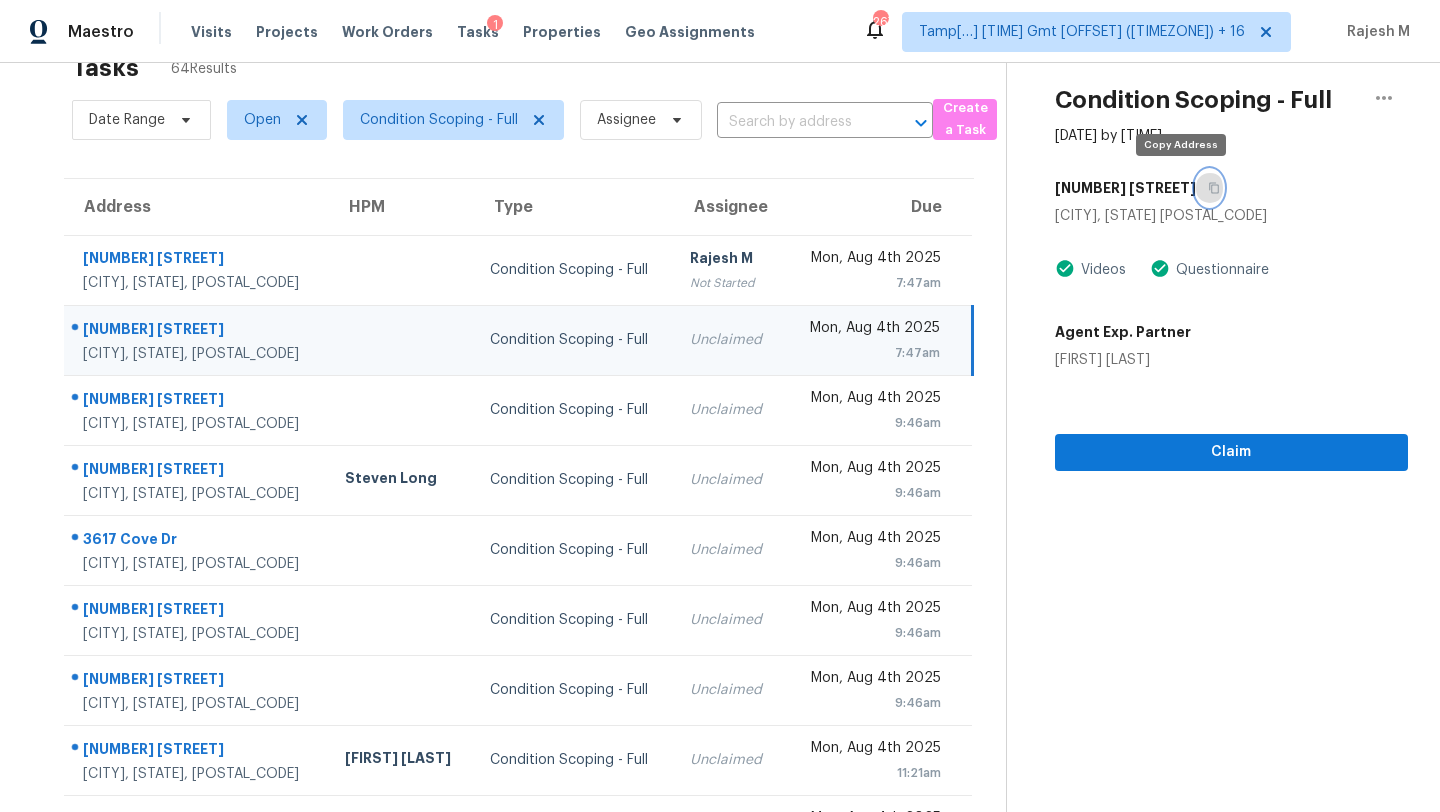 click 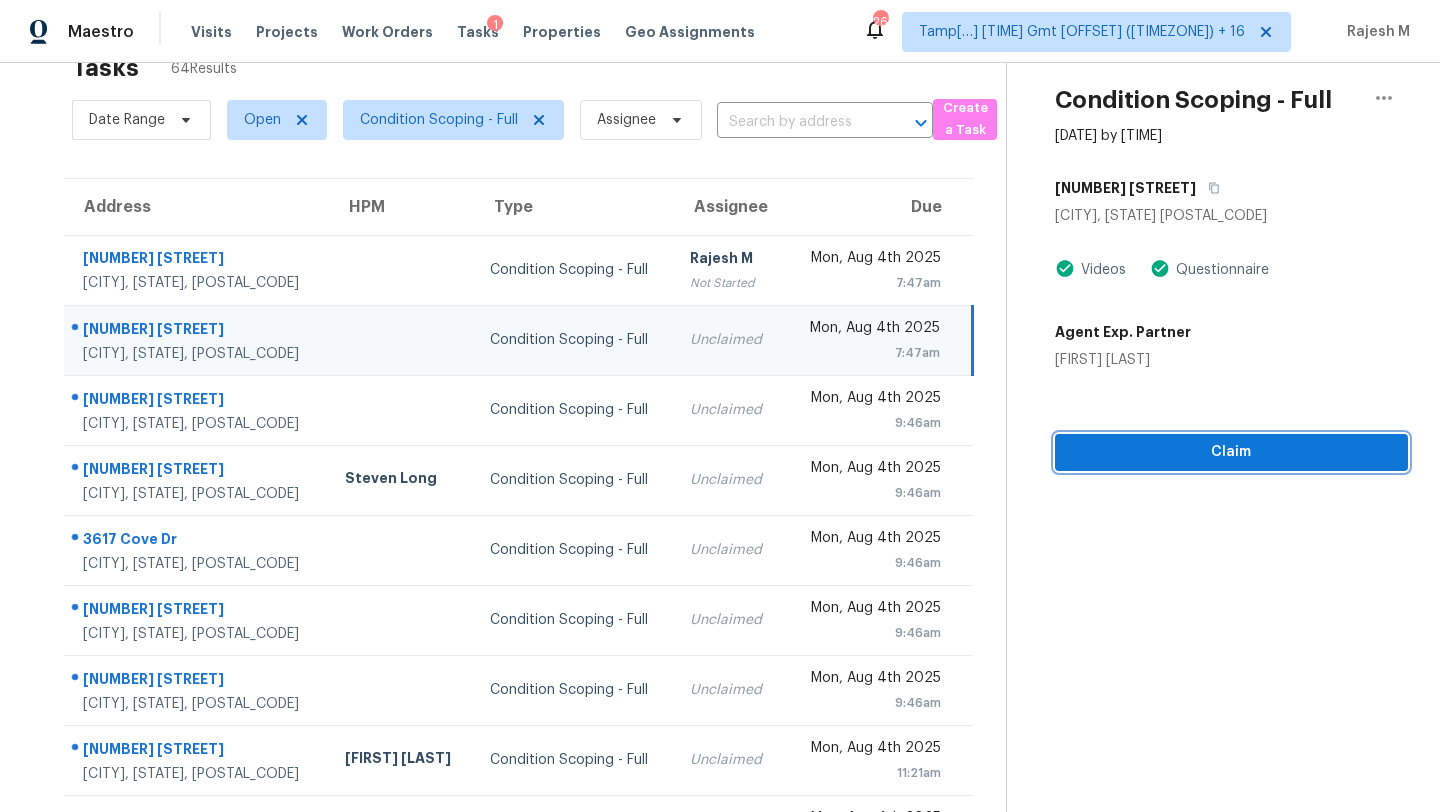 click on "Claim" at bounding box center (1231, 452) 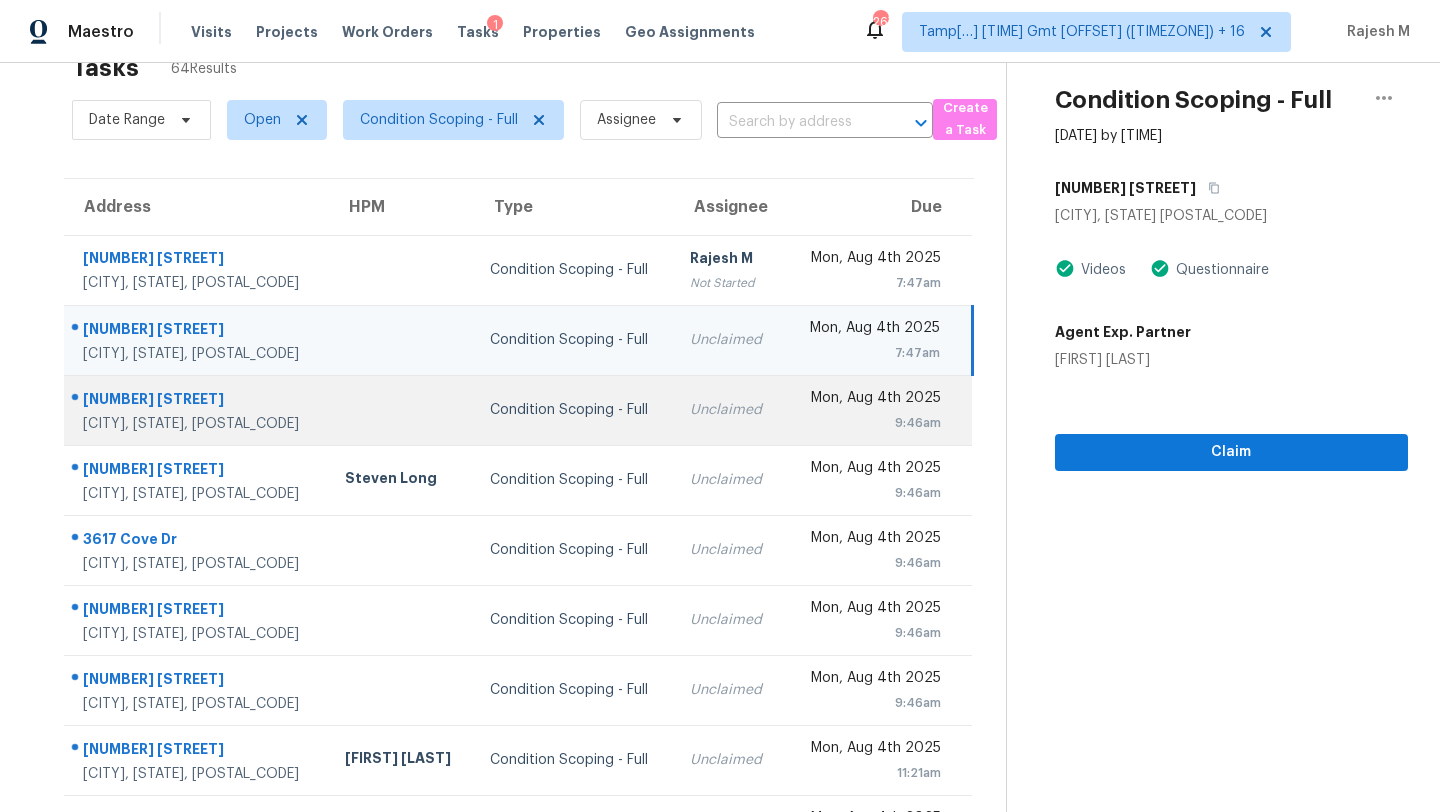 click on "9:46am" at bounding box center (870, 423) 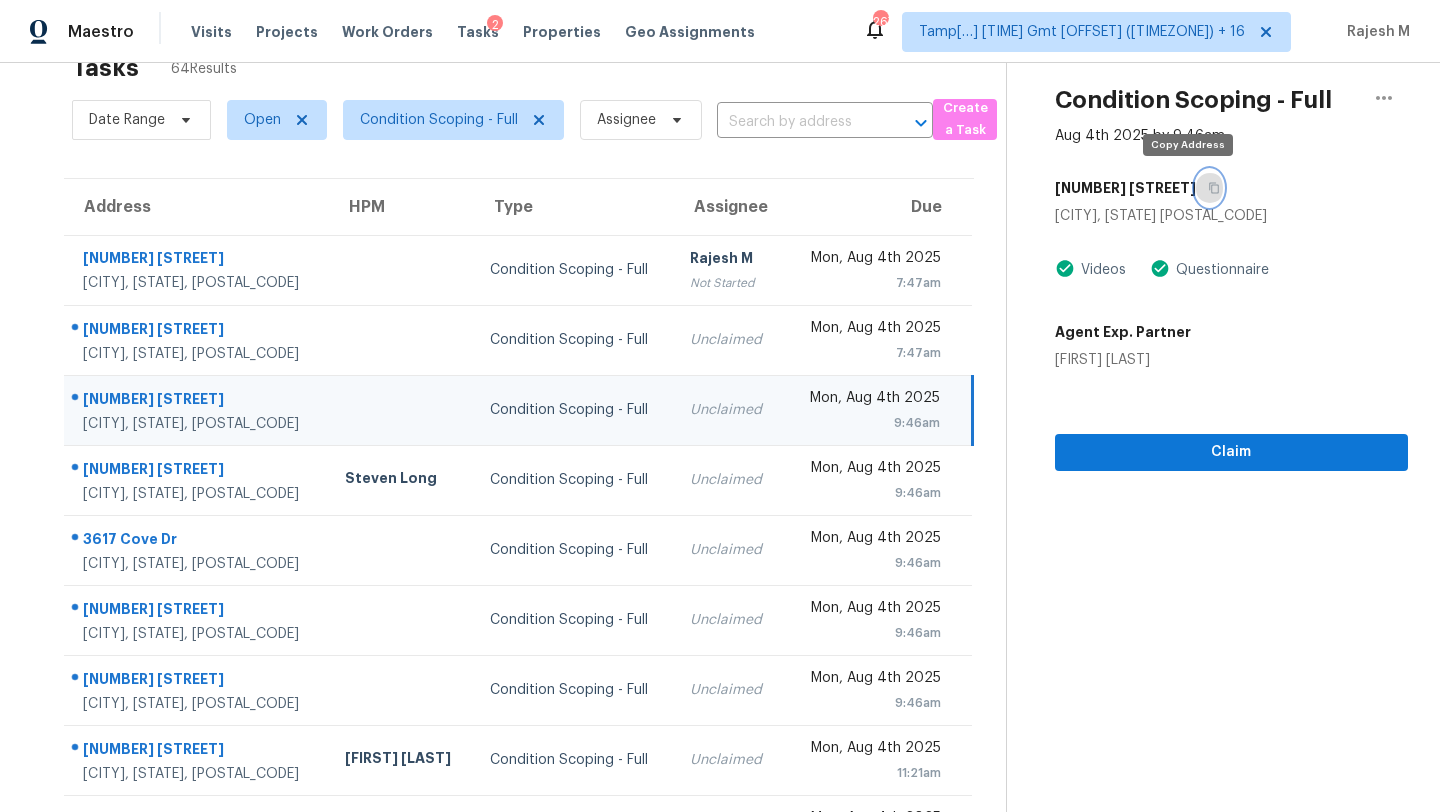 click at bounding box center [1209, 188] 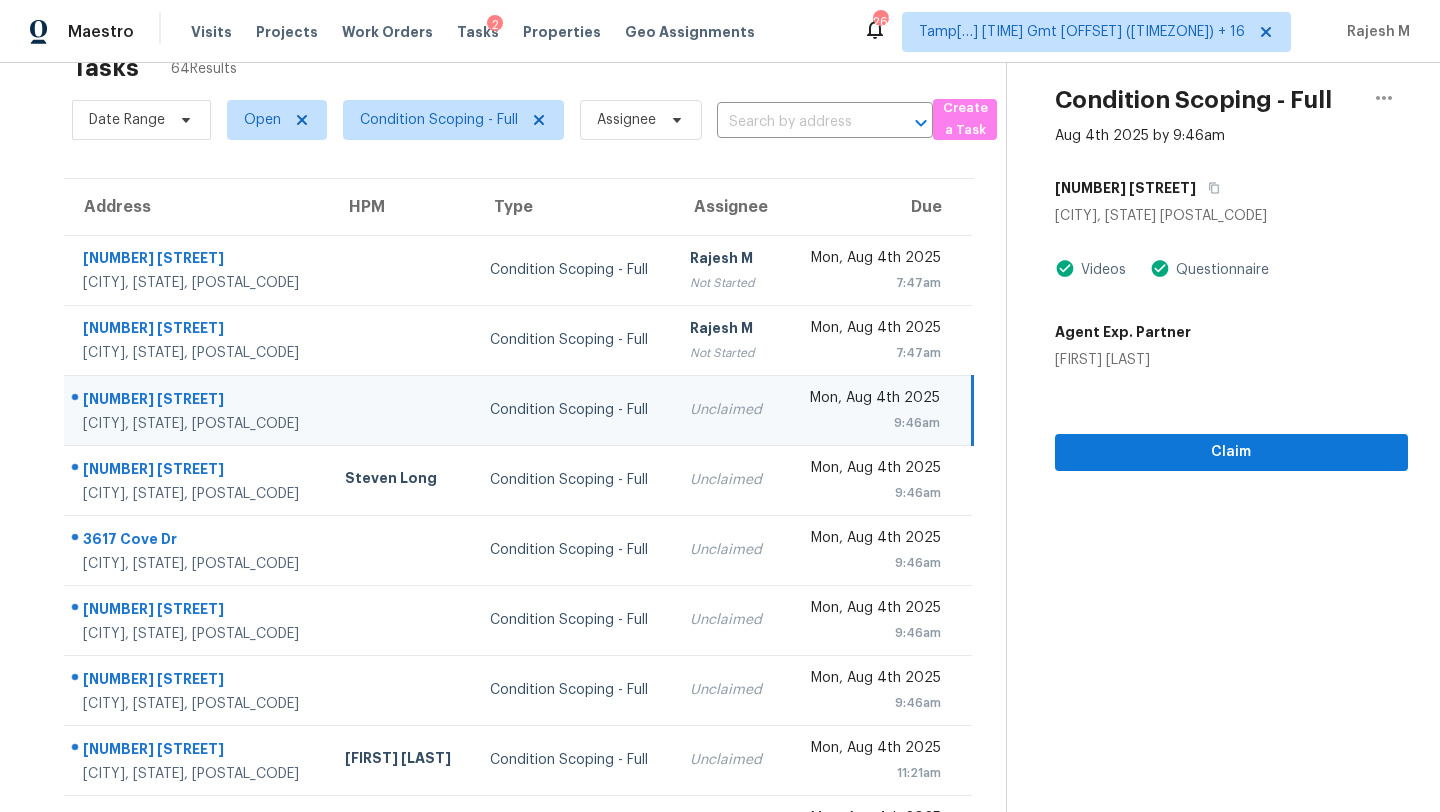 click on "Condition Scoping - Full [DATE] by [TIME] [NUMBER] [STREET] [CITY], [STATE] [POSTAL_CODE] Videos Questionnaire Agent Exp. Partner [FIRST] [LAST] Claim" at bounding box center [1207, 499] 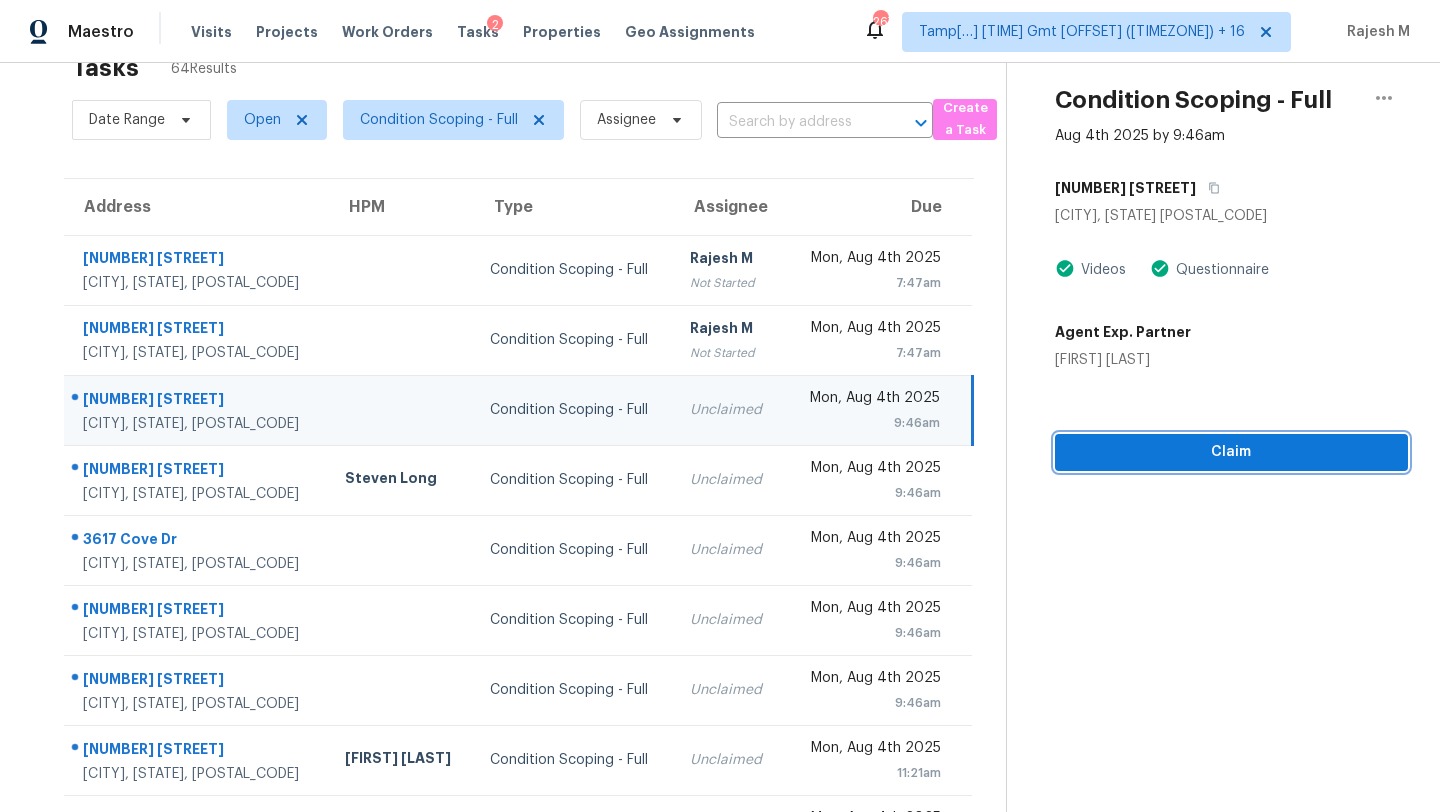 click on "Claim" at bounding box center [1231, 452] 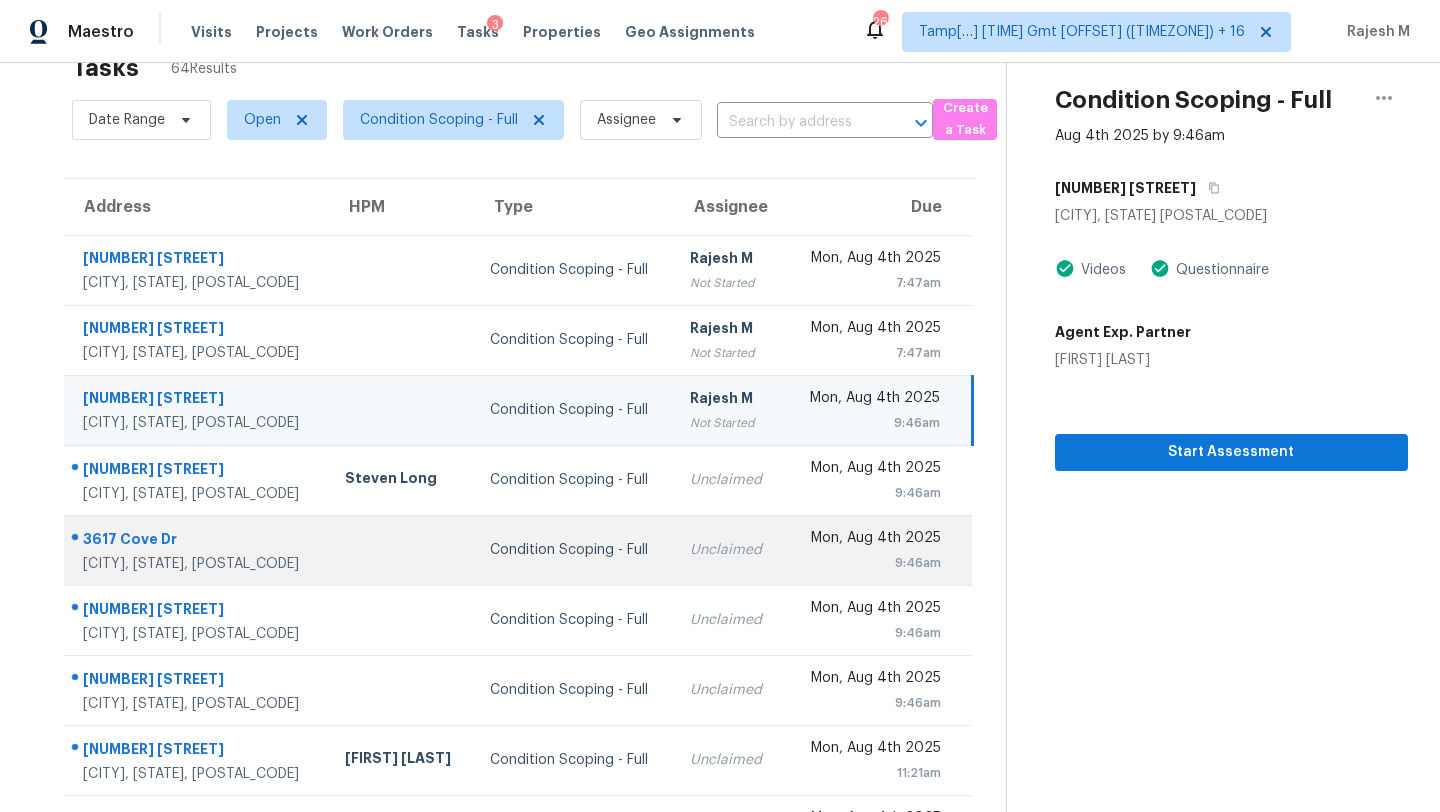 click on "Condition Scoping - Full" at bounding box center [574, 550] 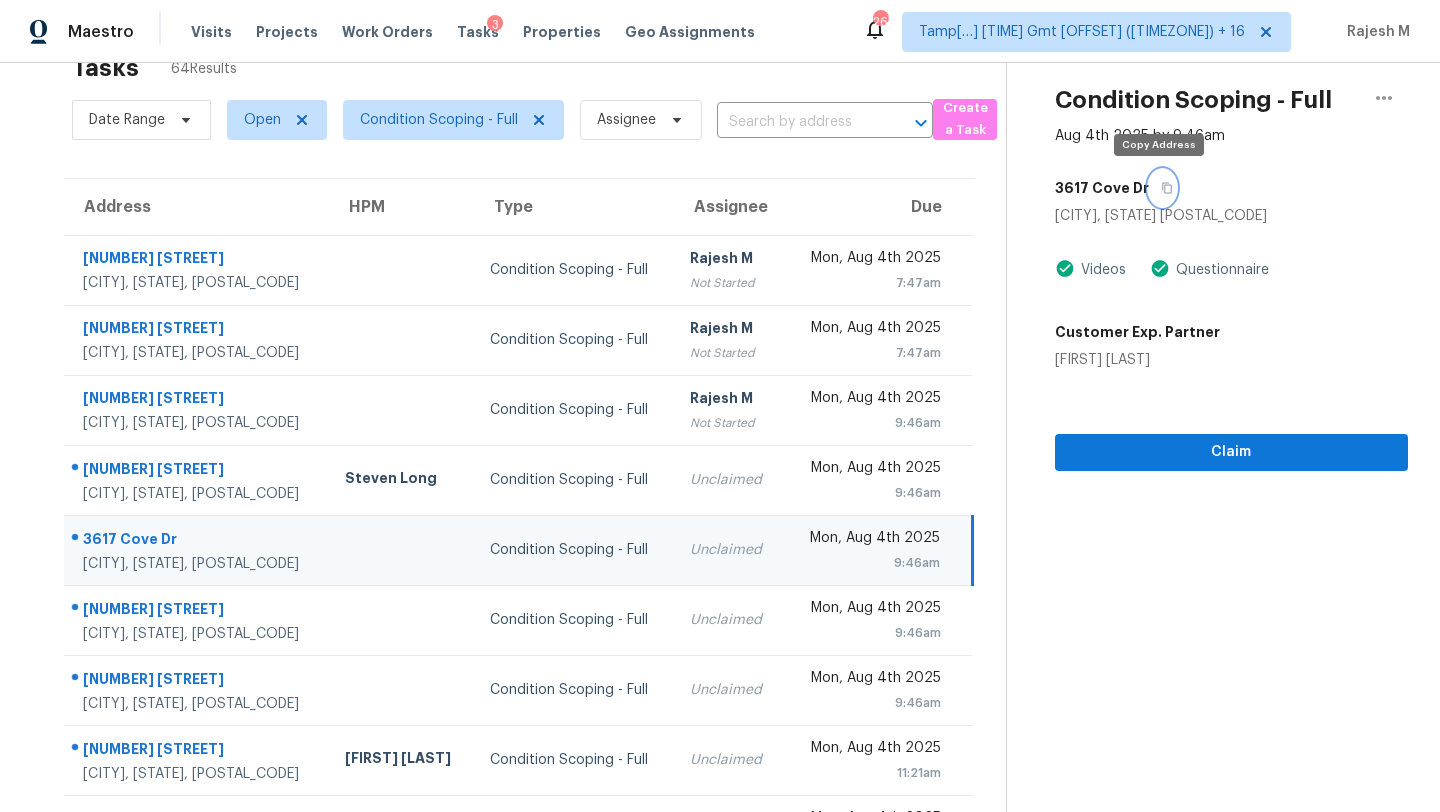 click 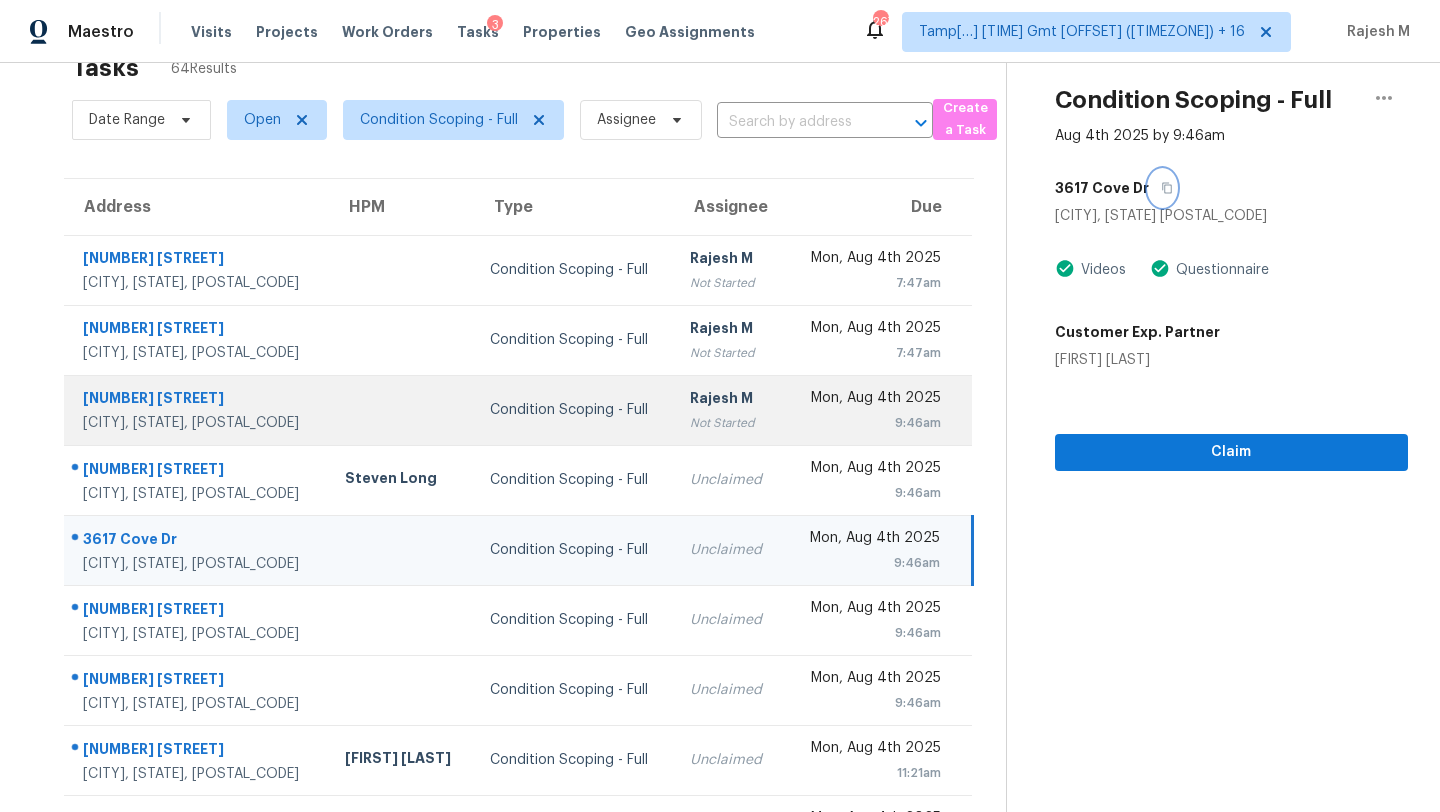 scroll, scrollTop: 229, scrollLeft: 0, axis: vertical 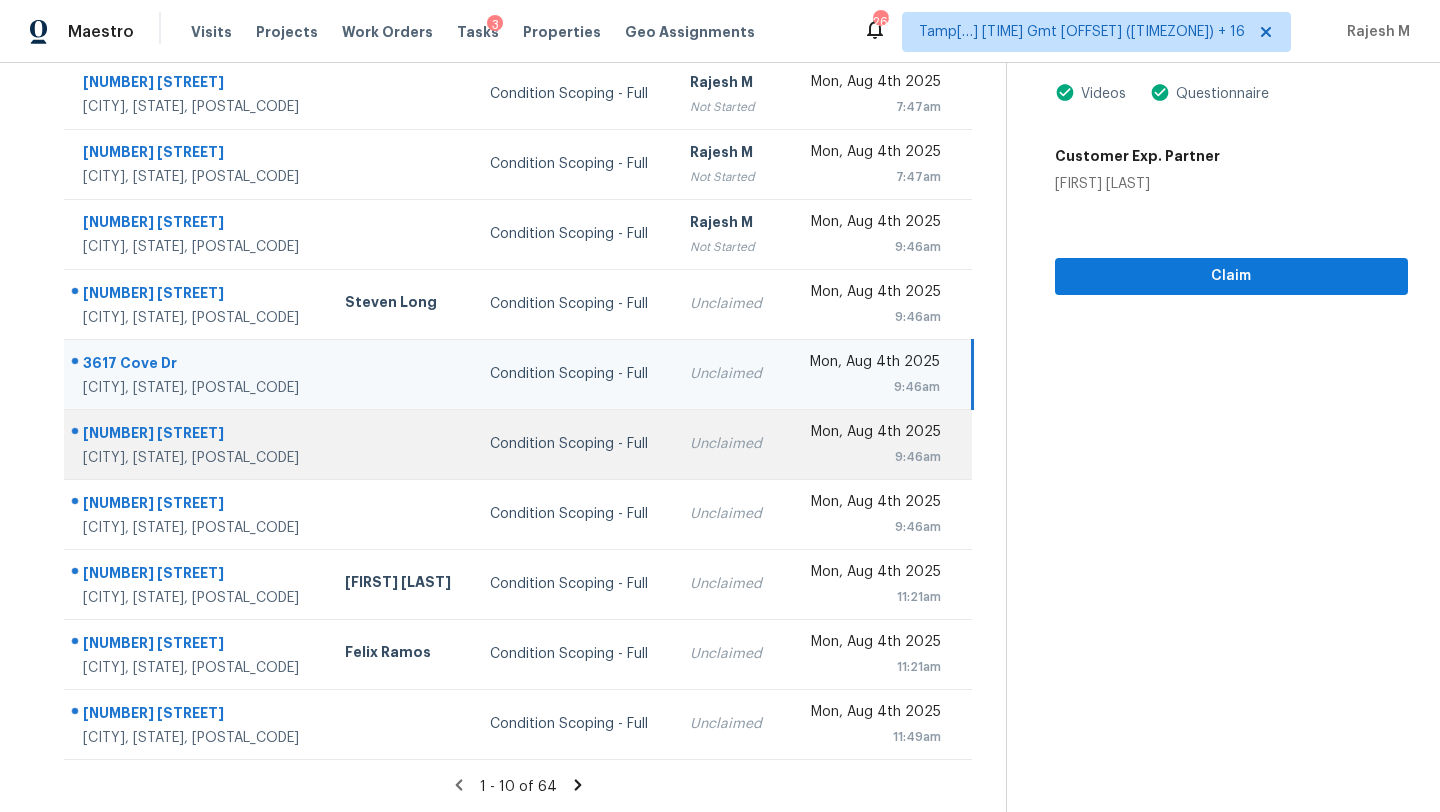 click on "Unclaimed" at bounding box center [729, 444] 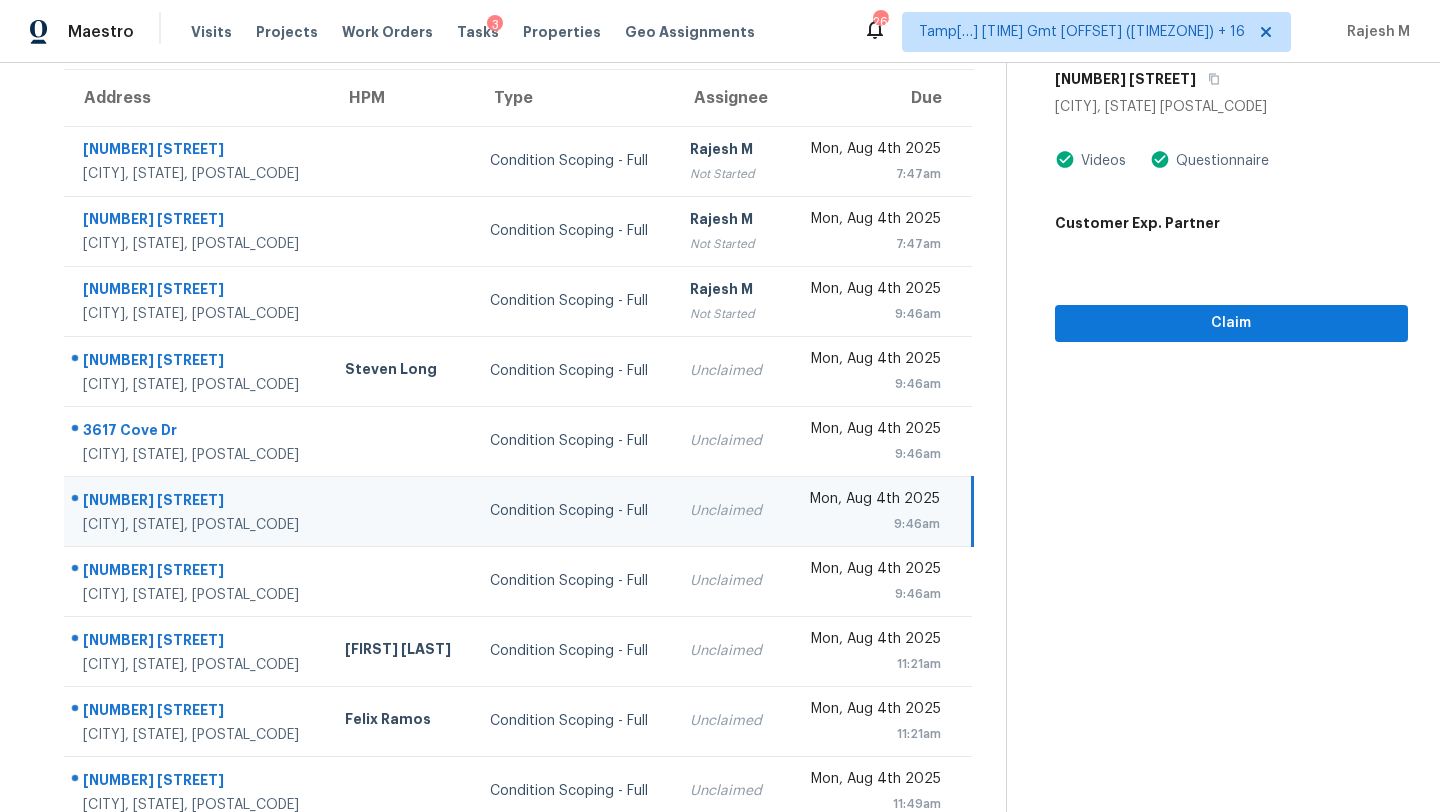 scroll, scrollTop: 159, scrollLeft: 0, axis: vertical 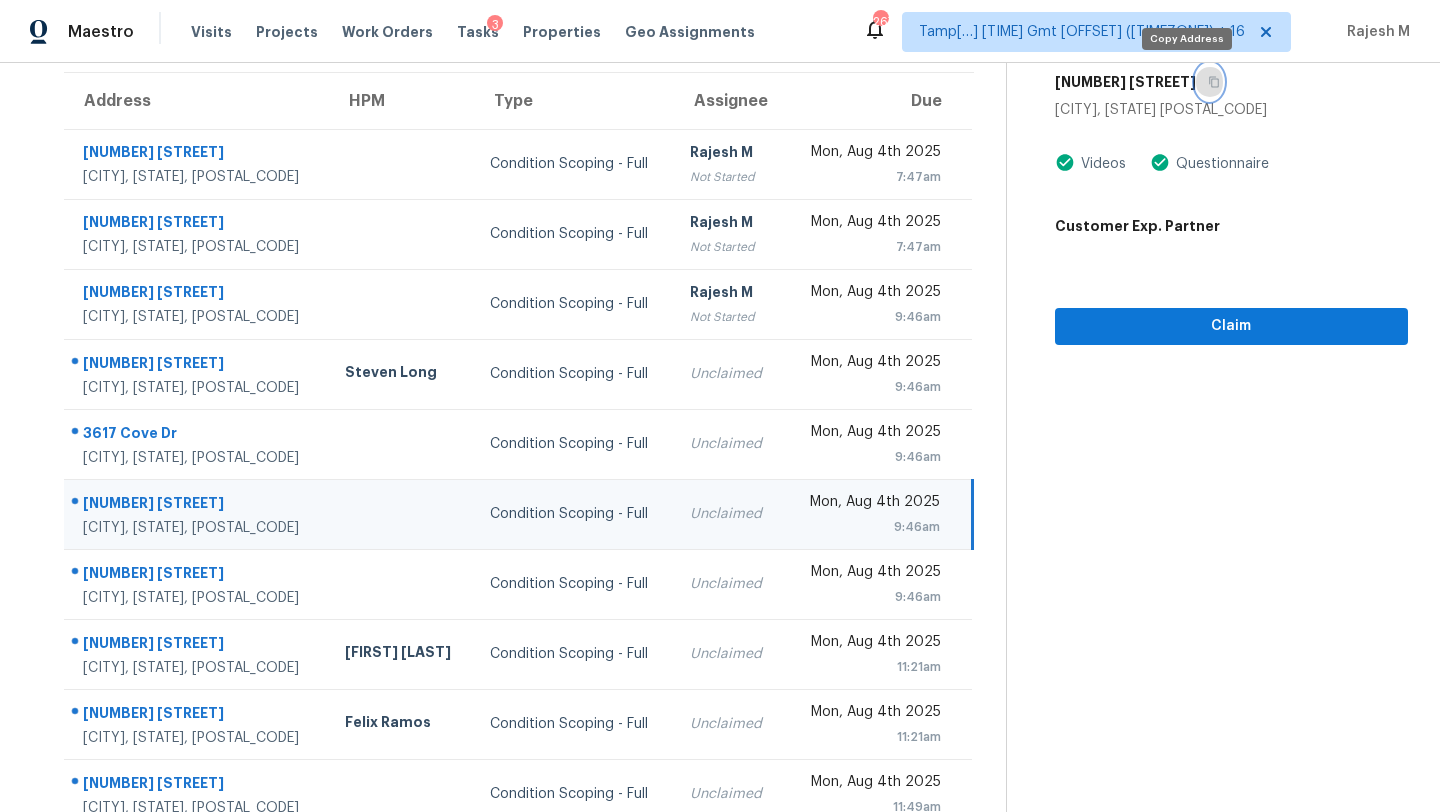 click at bounding box center [1209, 82] 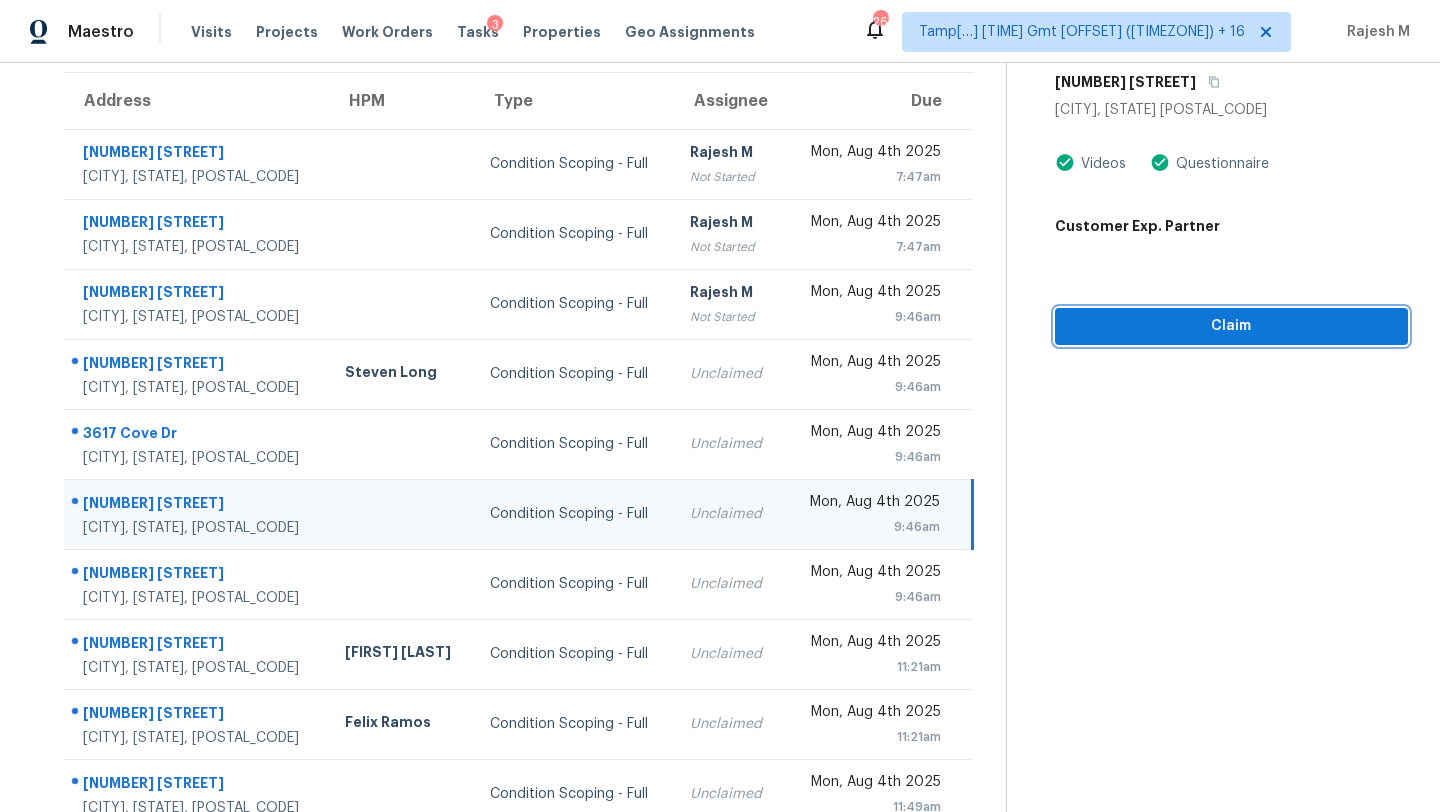 click on "Claim" at bounding box center (1231, 326) 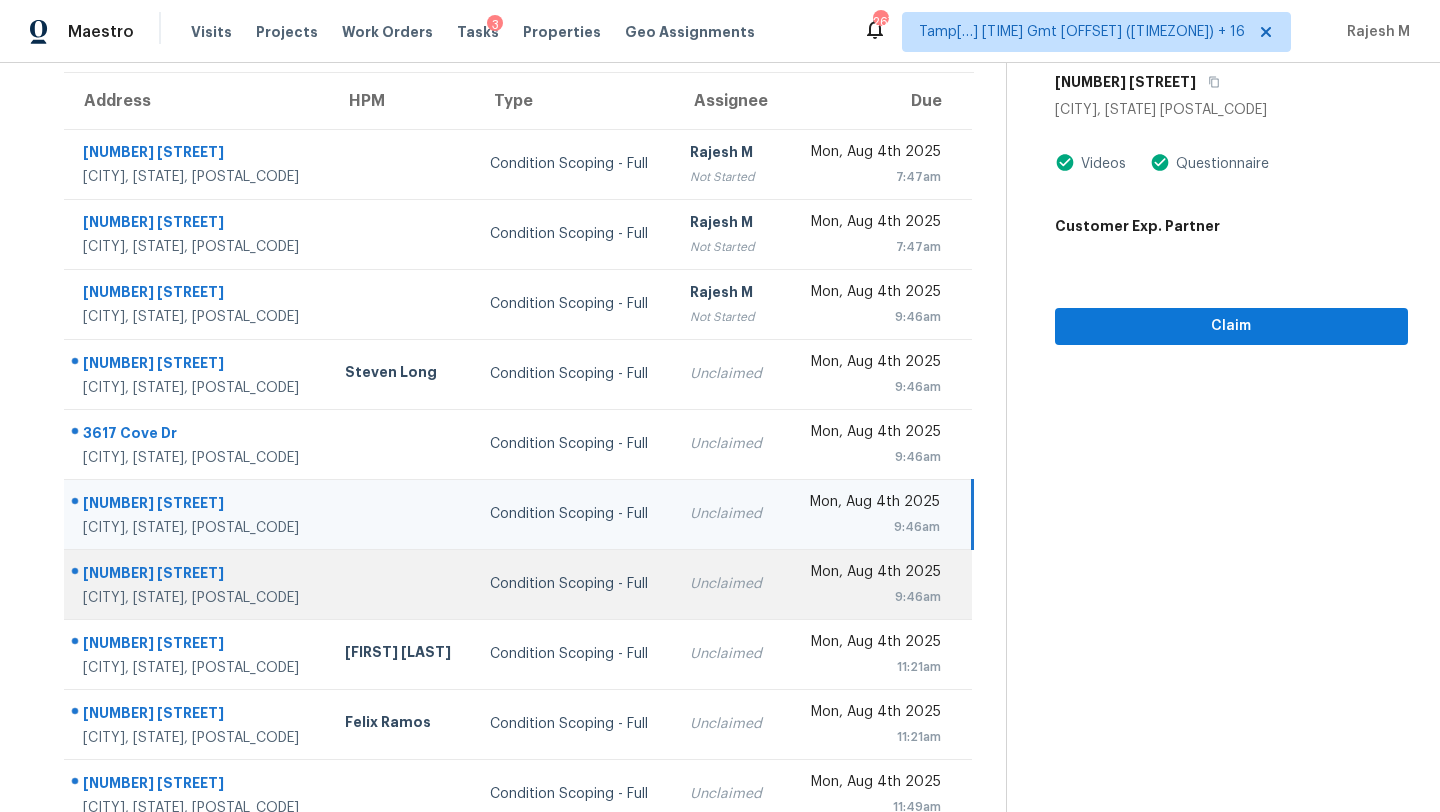 click on "Unclaimed" at bounding box center (729, 584) 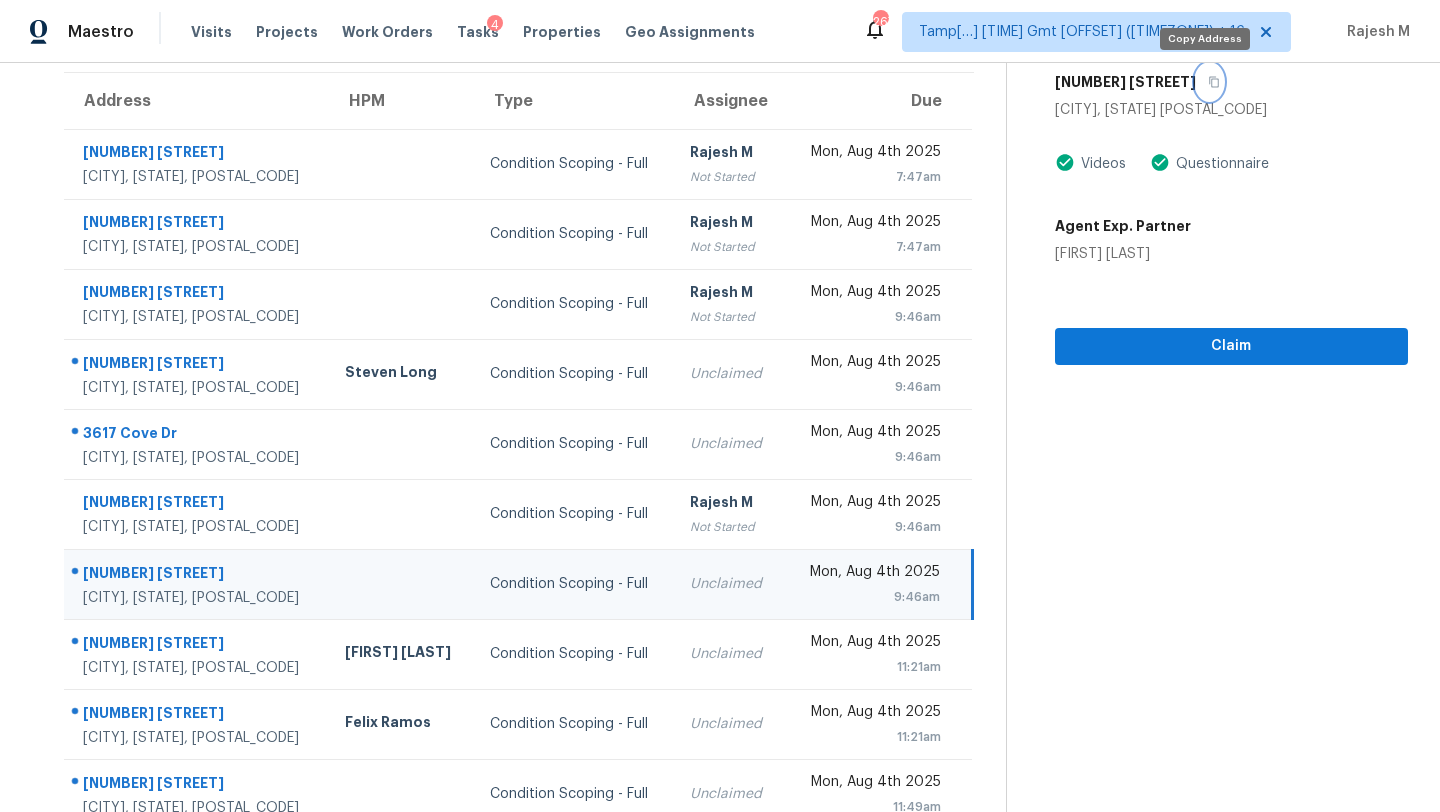click 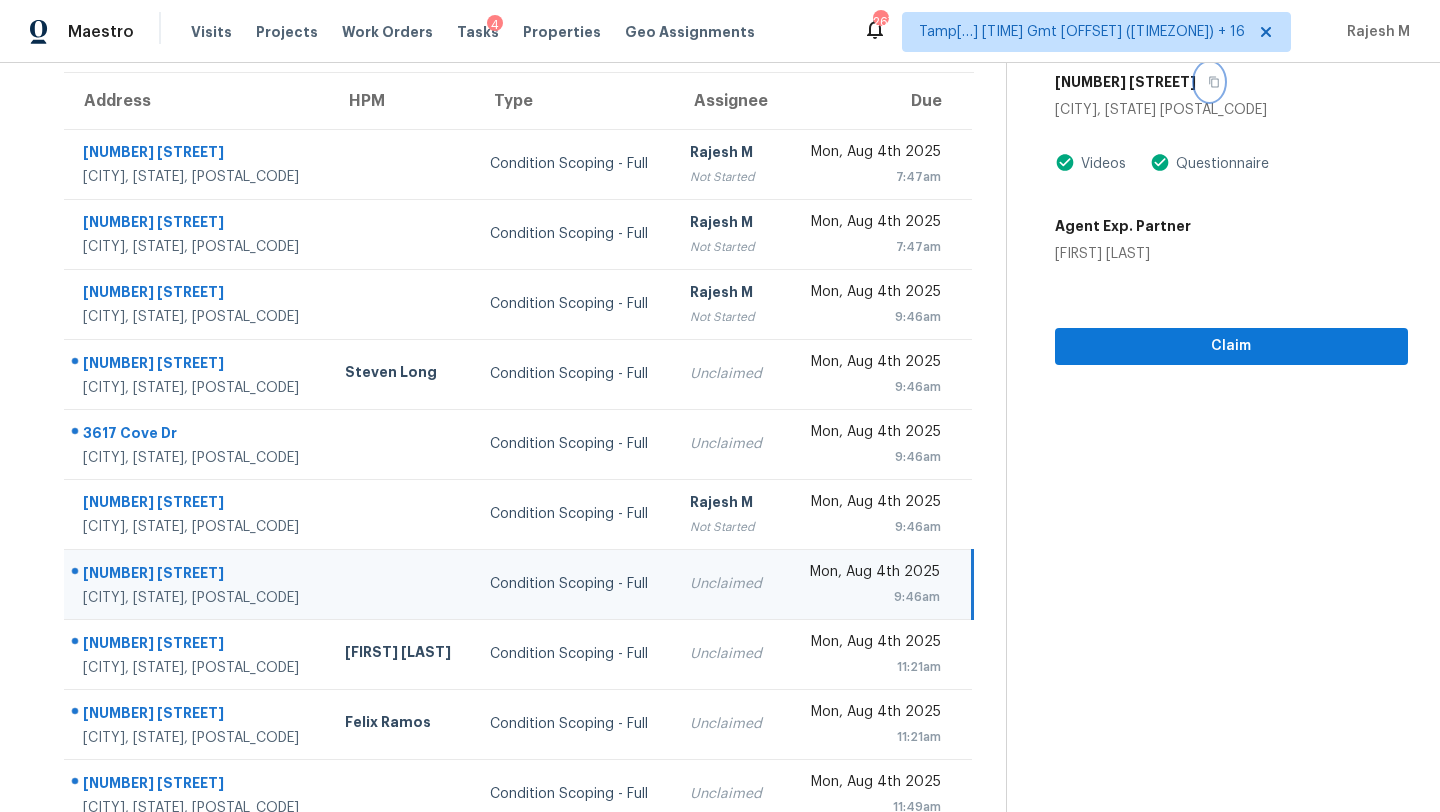 scroll, scrollTop: 229, scrollLeft: 0, axis: vertical 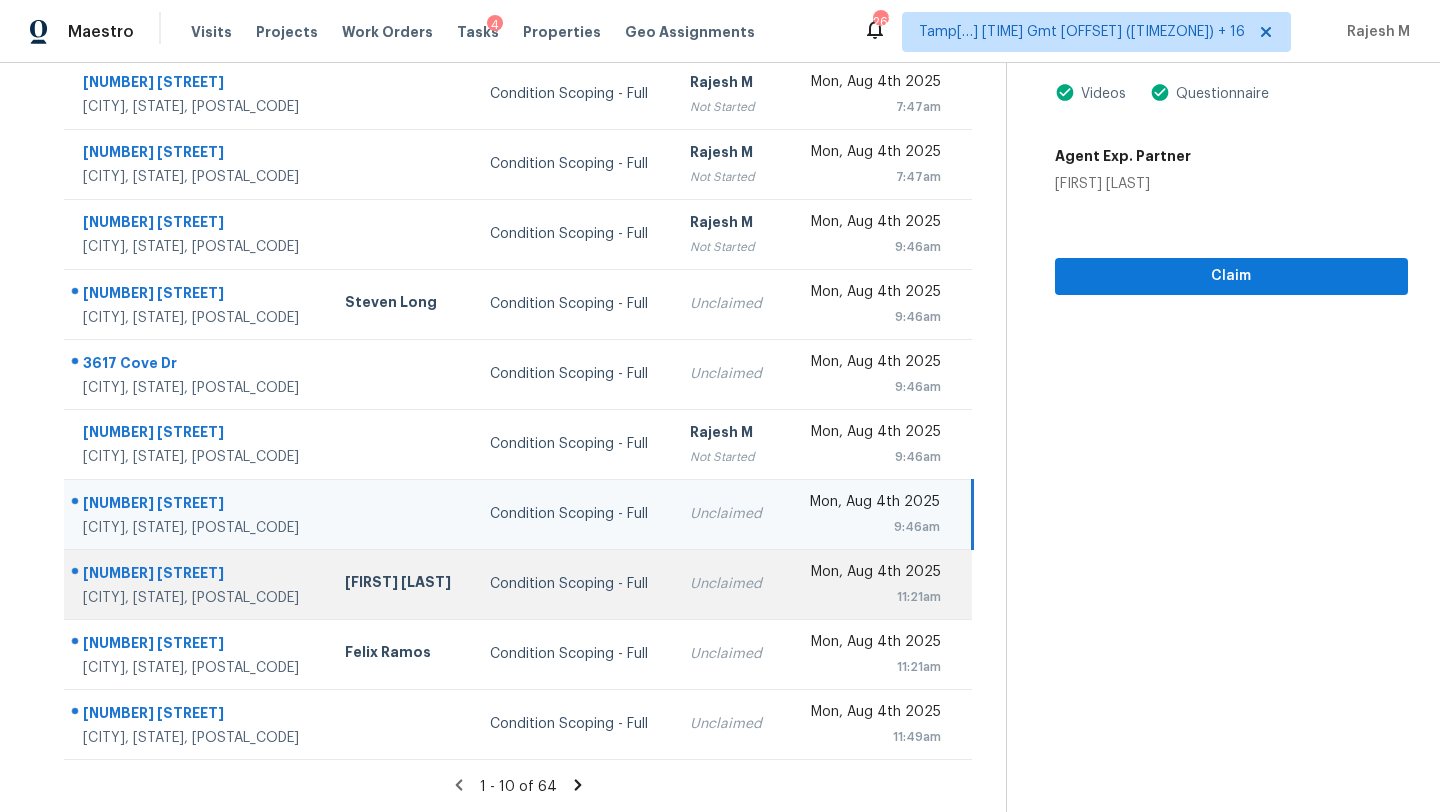 click on "Unclaimed" at bounding box center (729, 584) 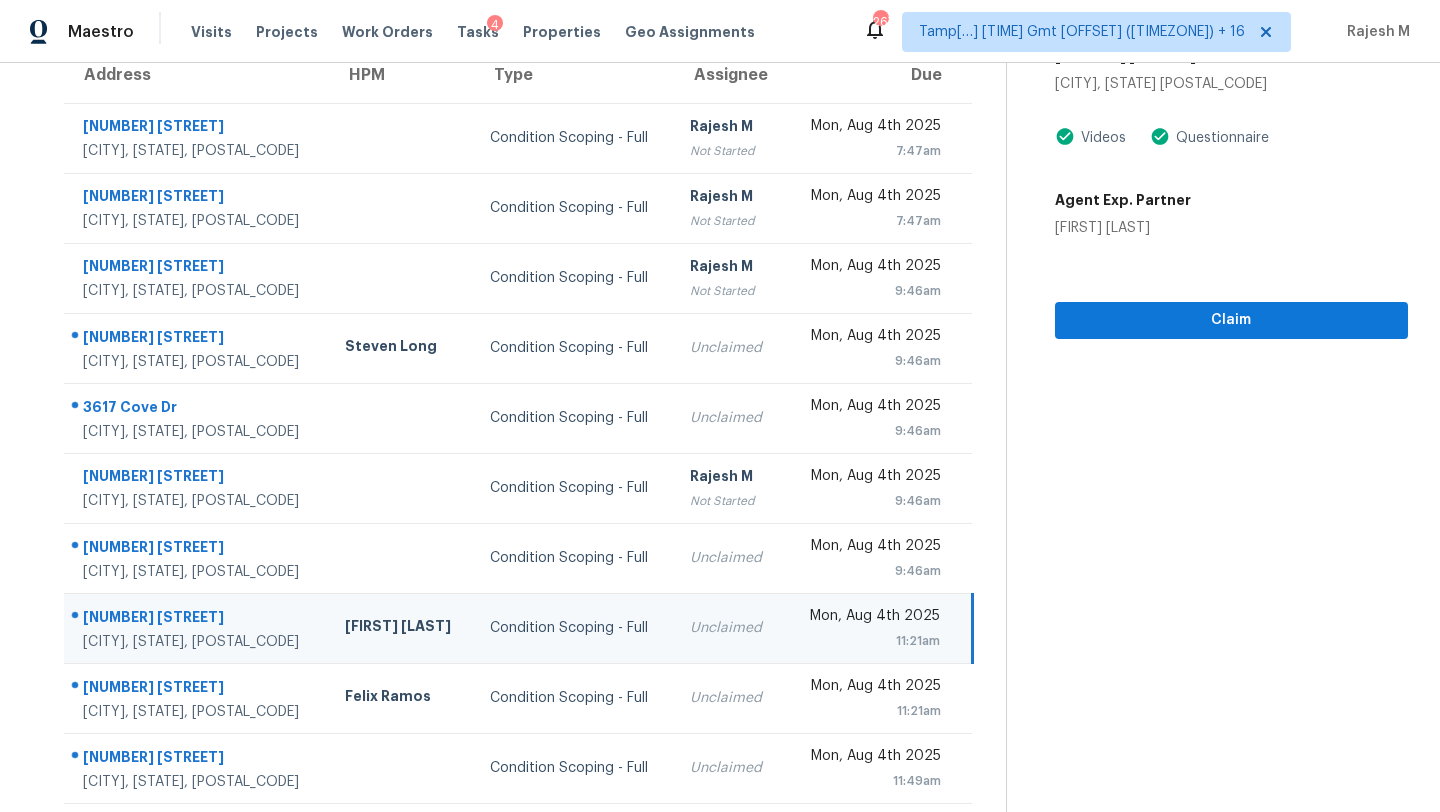 scroll, scrollTop: 165, scrollLeft: 0, axis: vertical 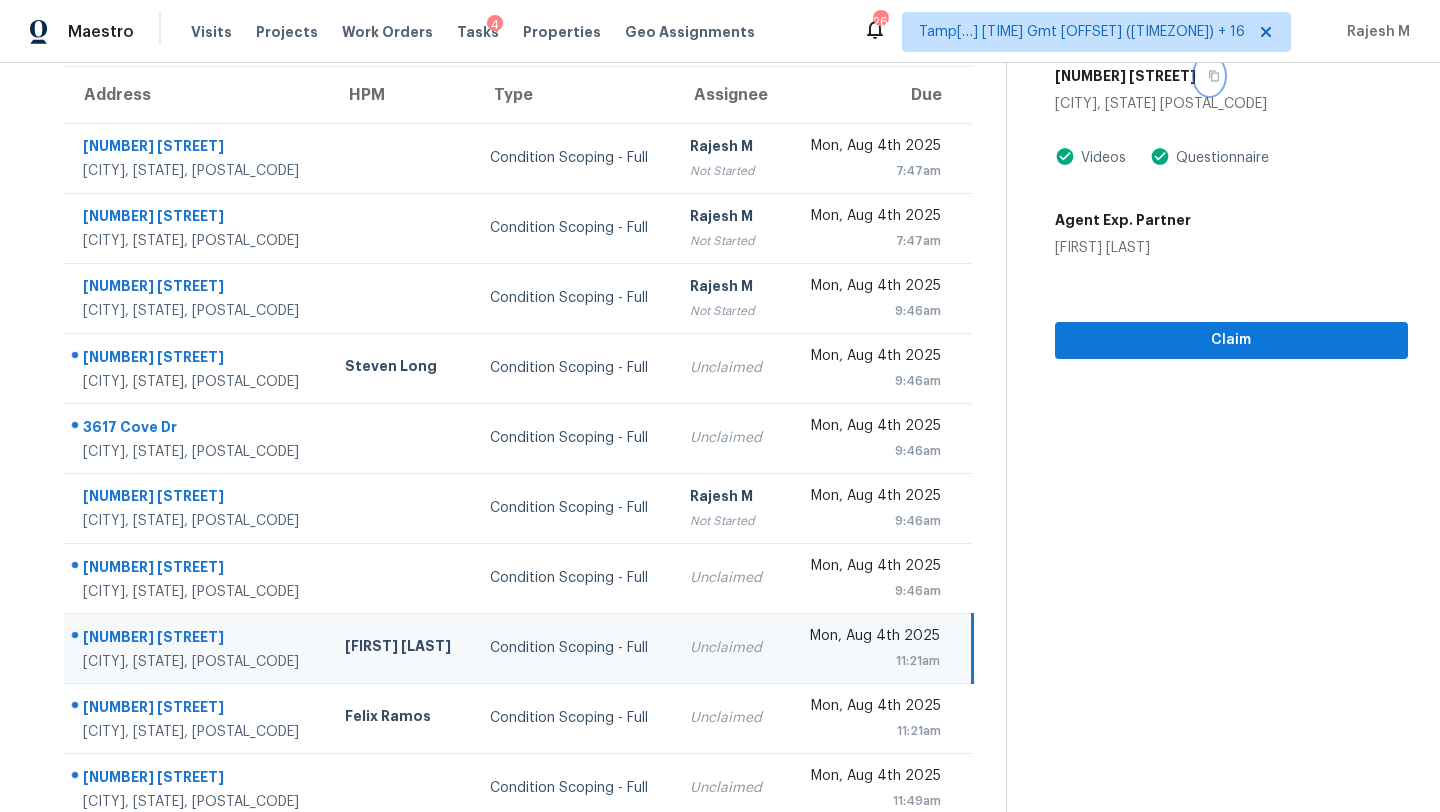 click 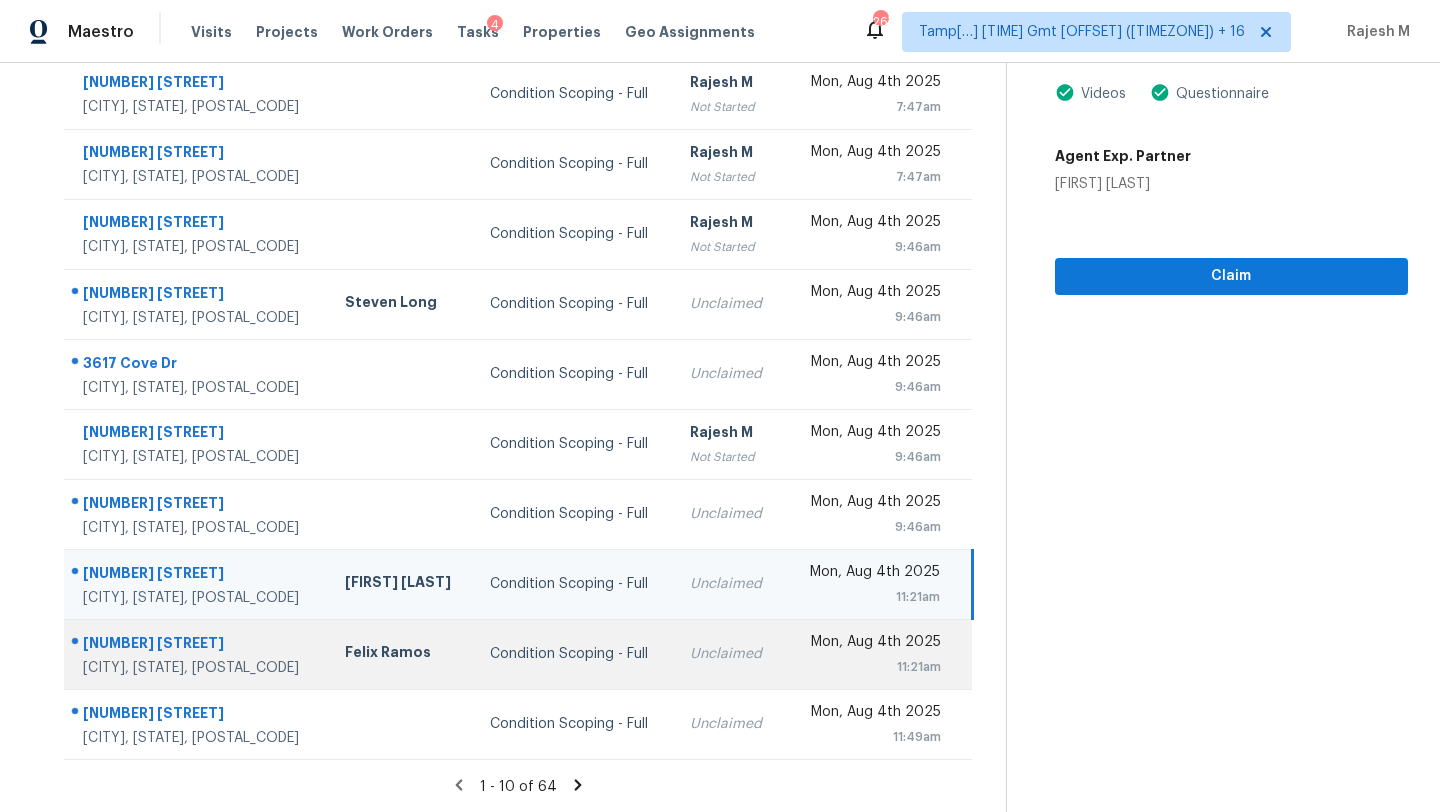 click on "Unclaimed" at bounding box center [729, 654] 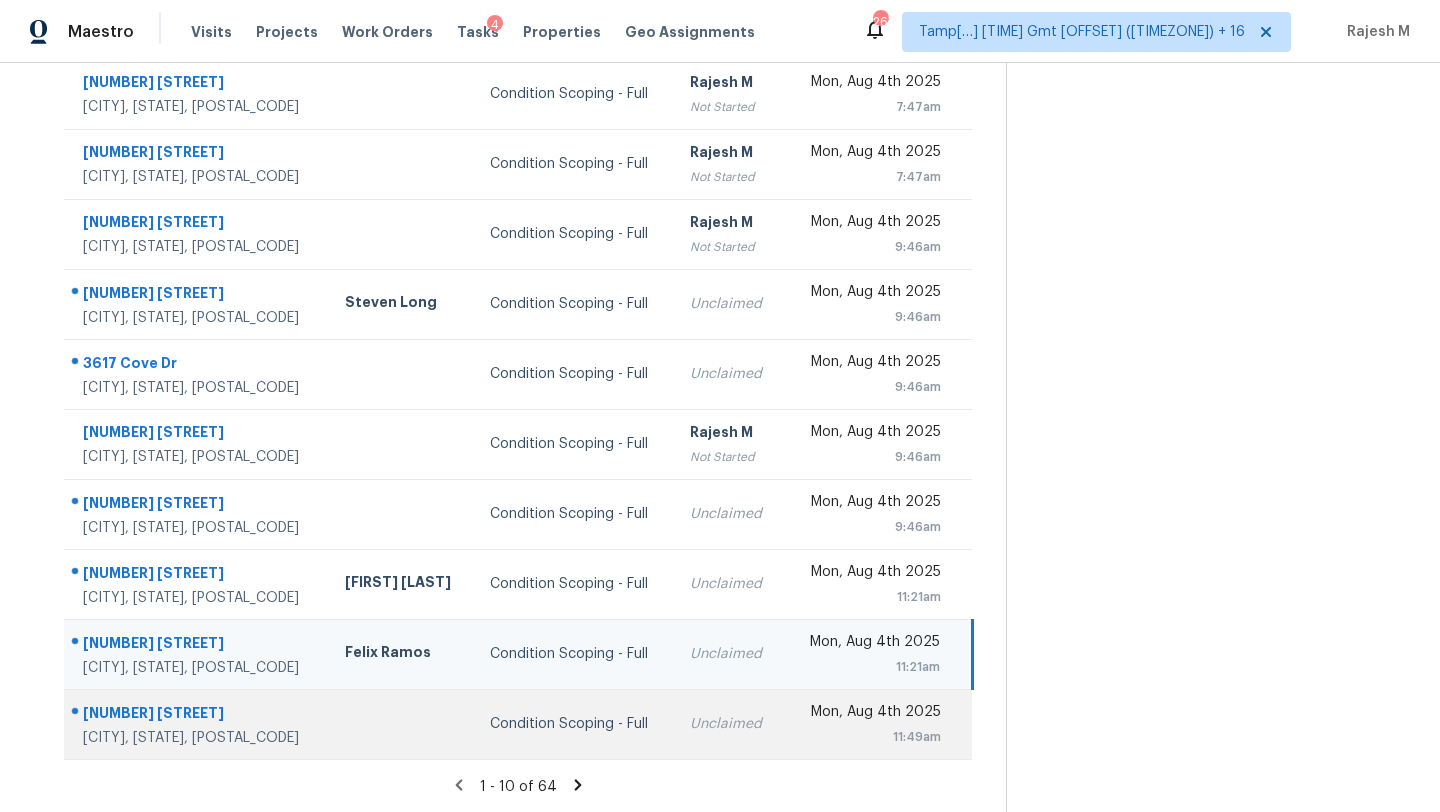 click on "Unclaimed" at bounding box center [729, 724] 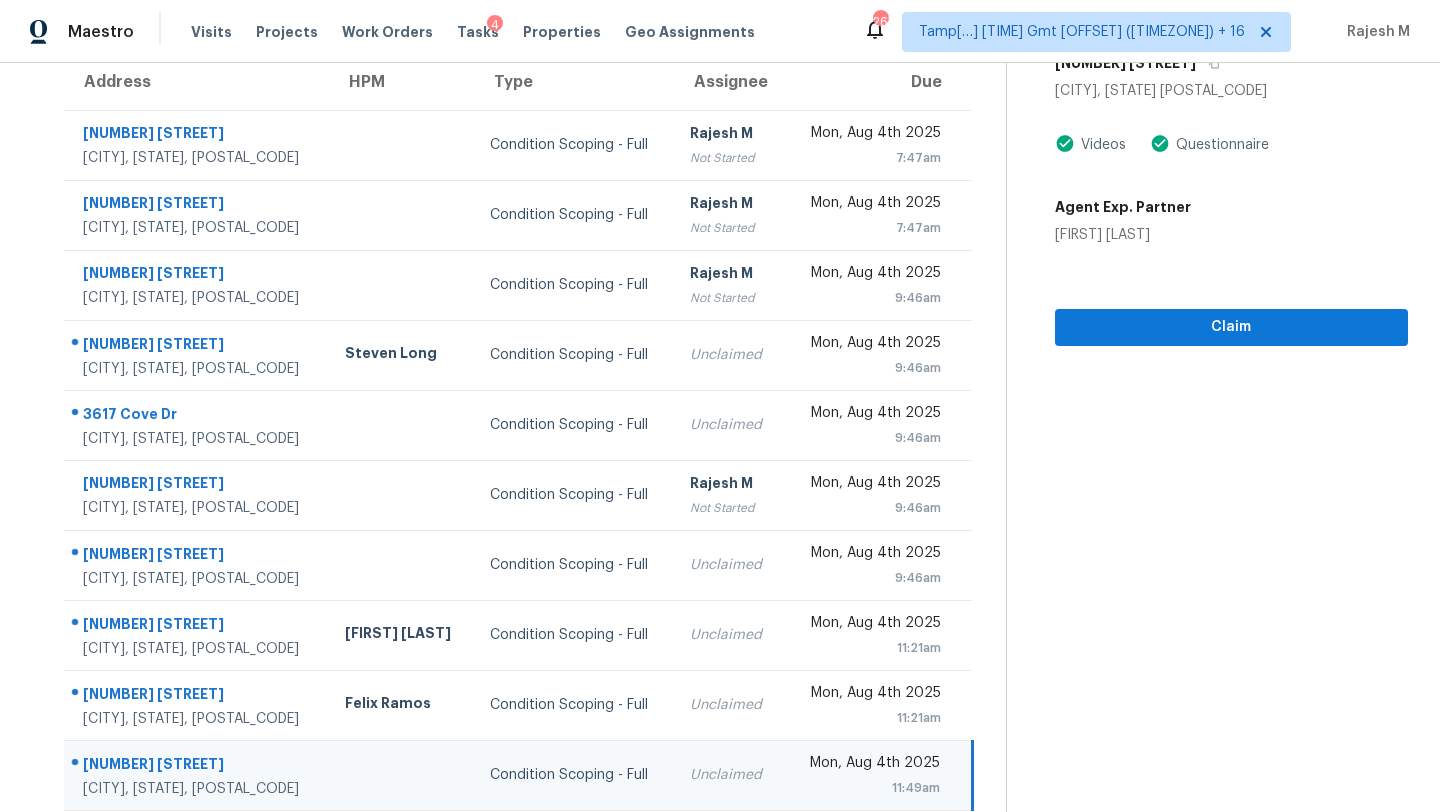 scroll, scrollTop: 101, scrollLeft: 0, axis: vertical 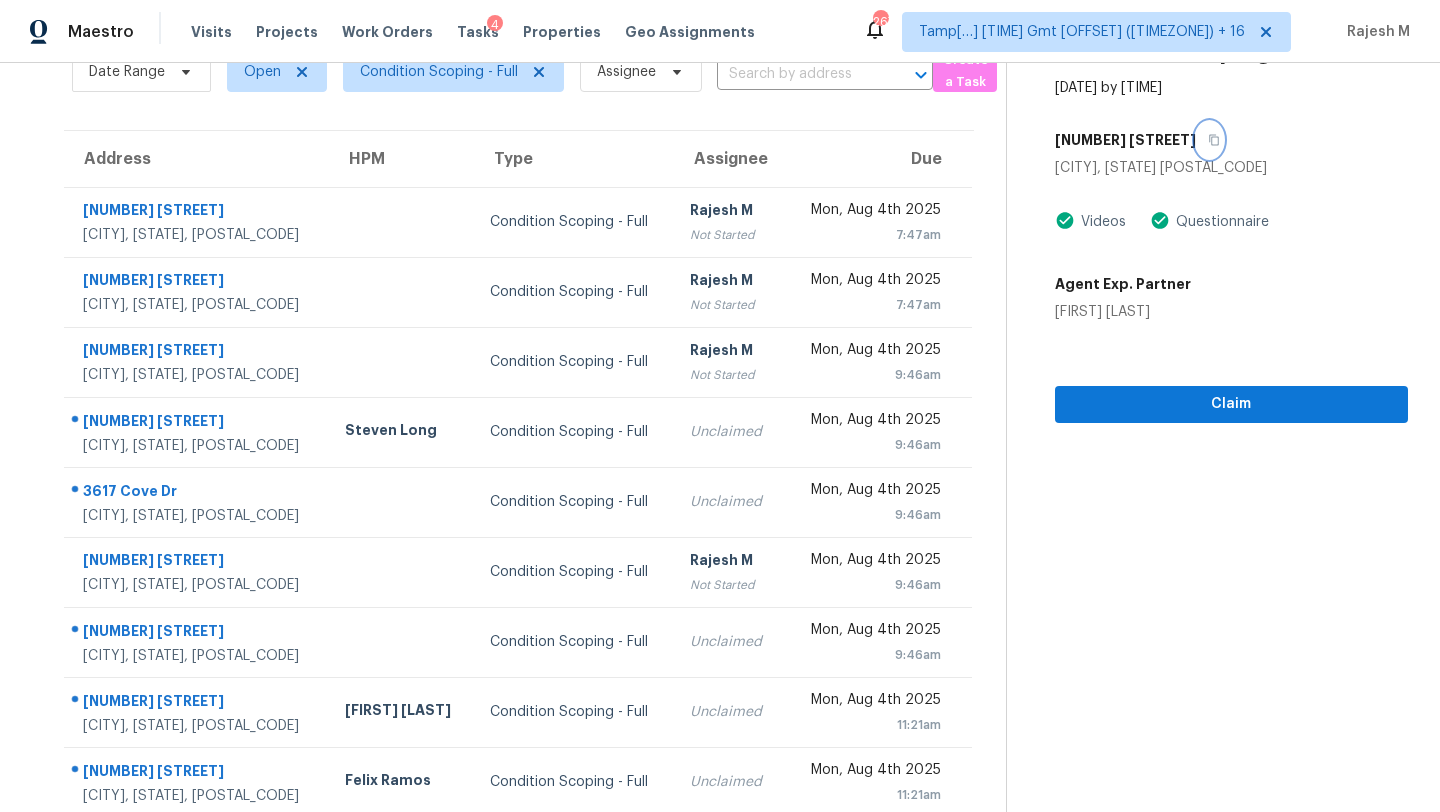 click 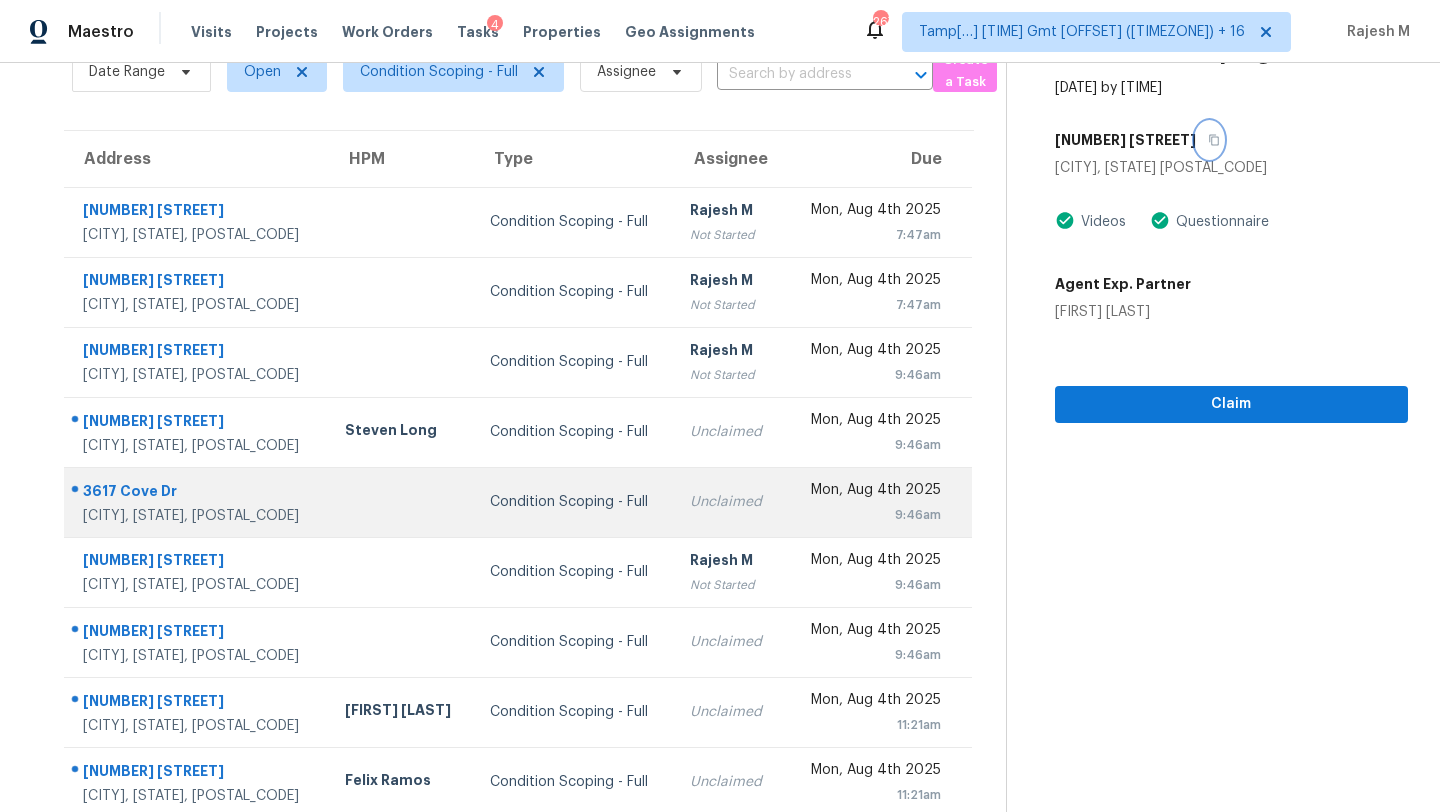 scroll, scrollTop: 229, scrollLeft: 0, axis: vertical 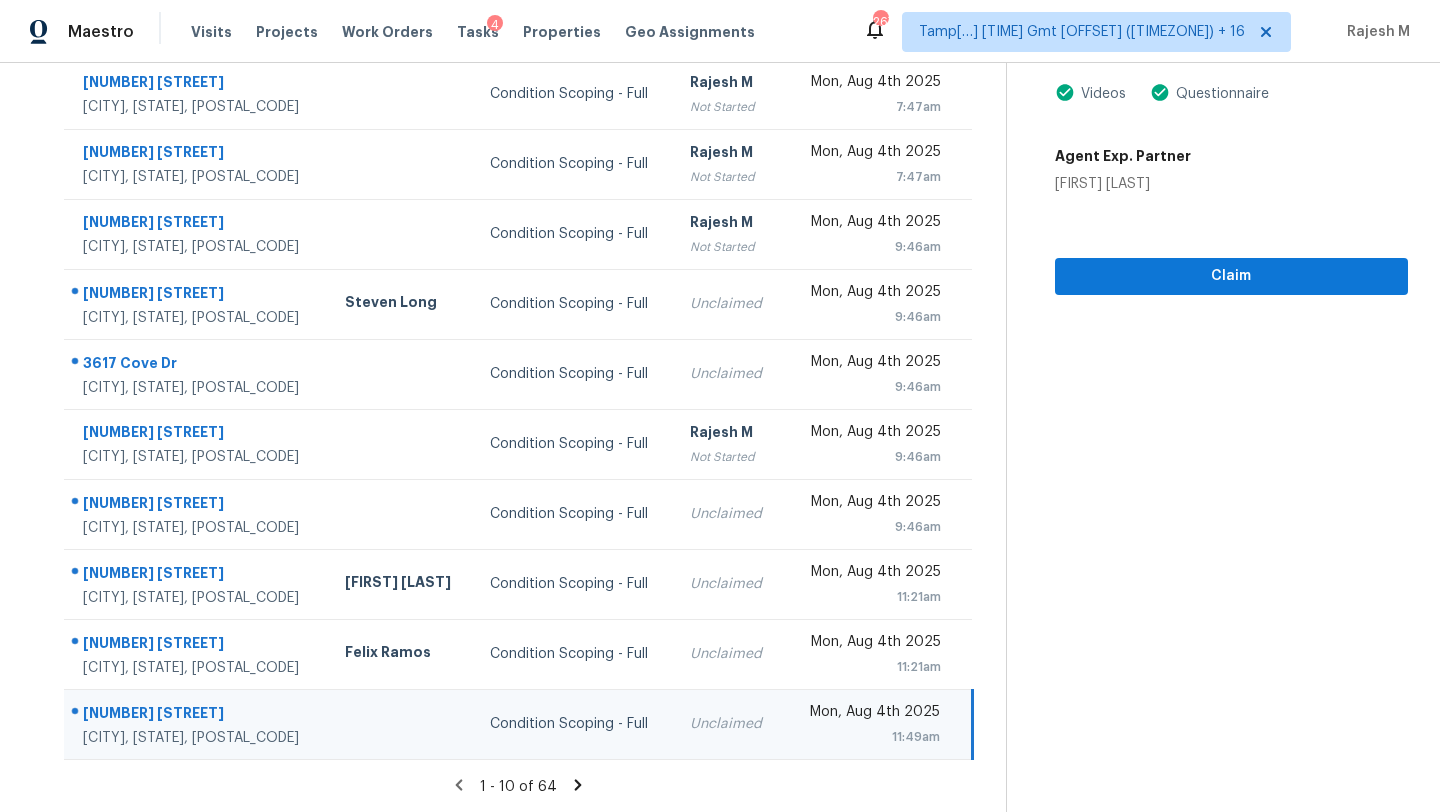 click 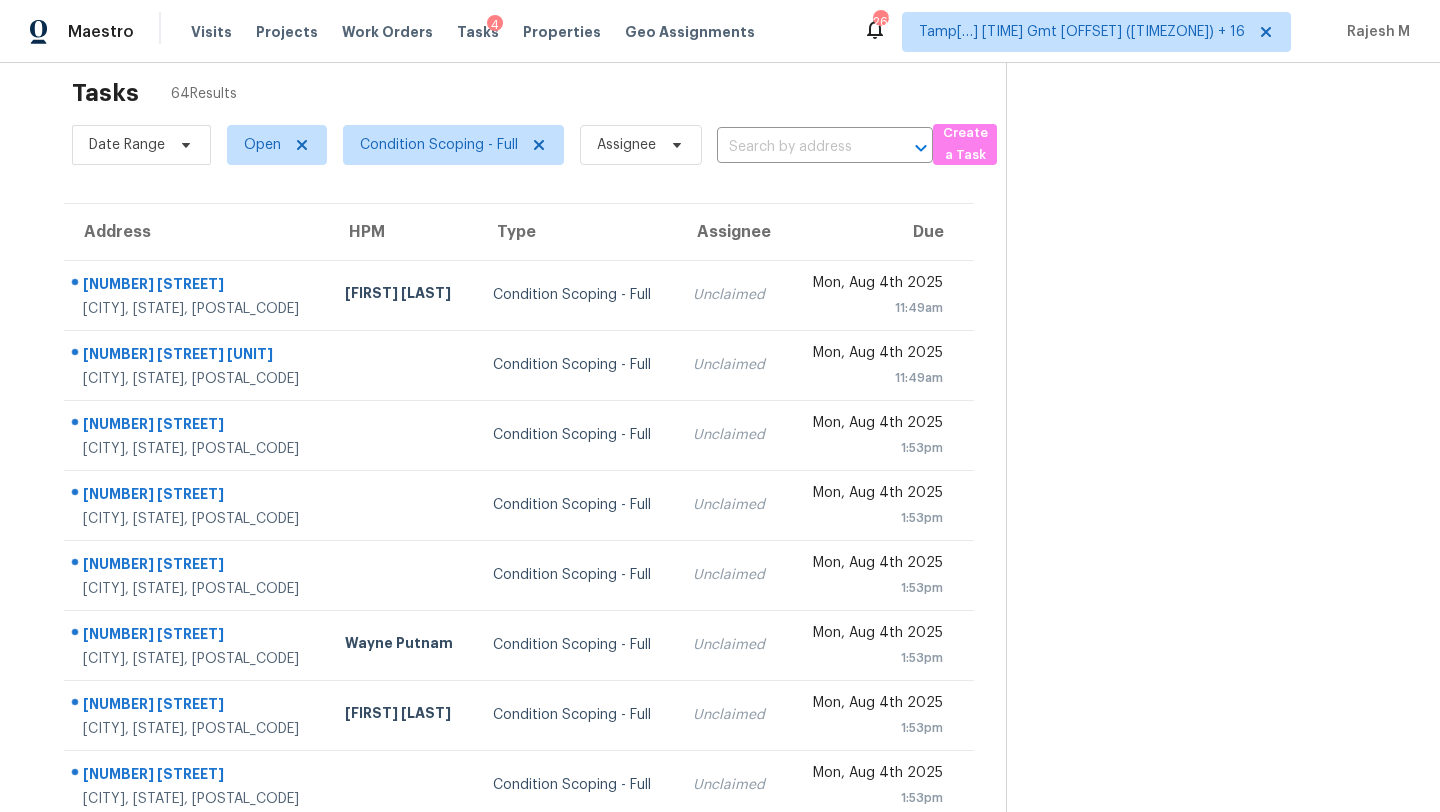 scroll, scrollTop: 0, scrollLeft: 0, axis: both 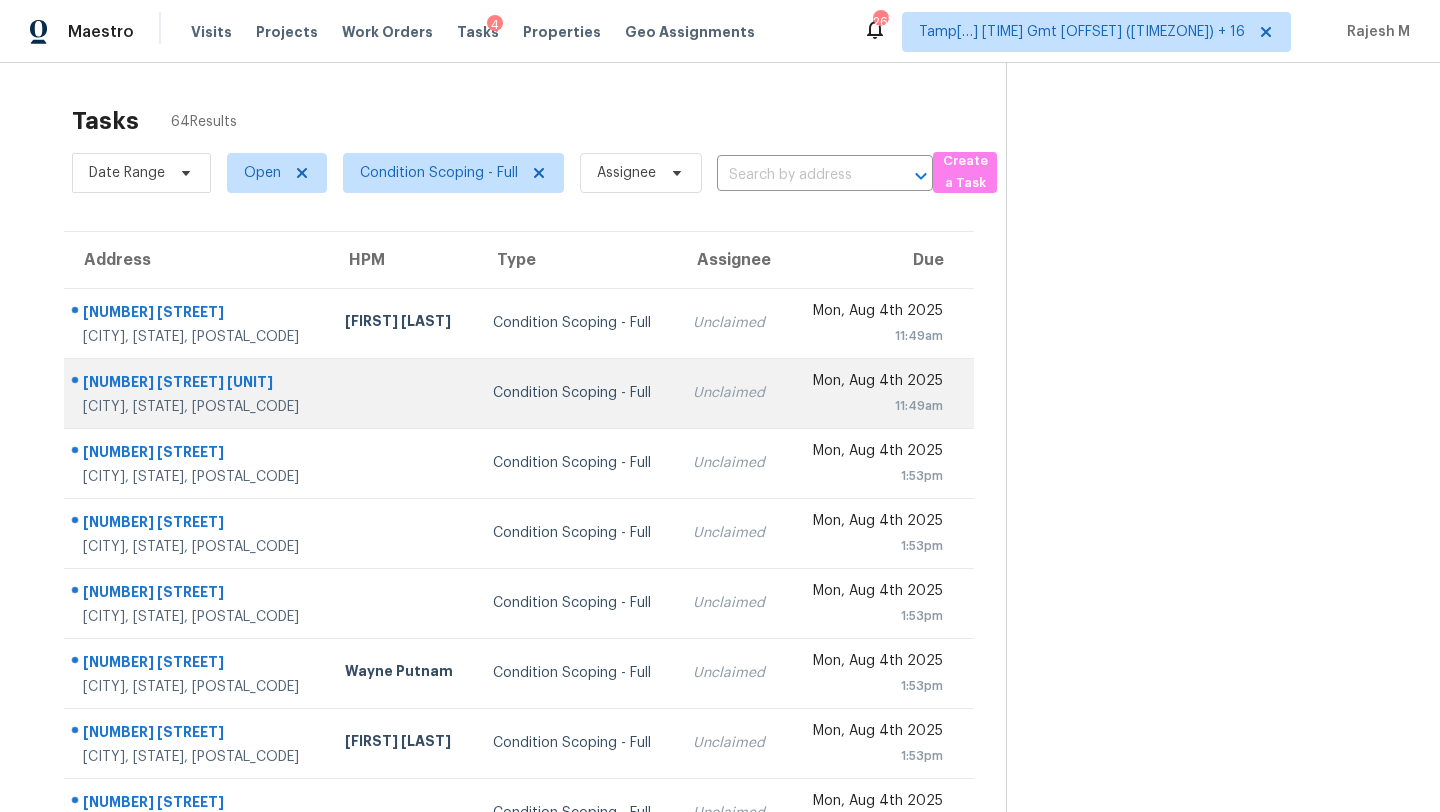 click on "Unclaimed" at bounding box center [732, 393] 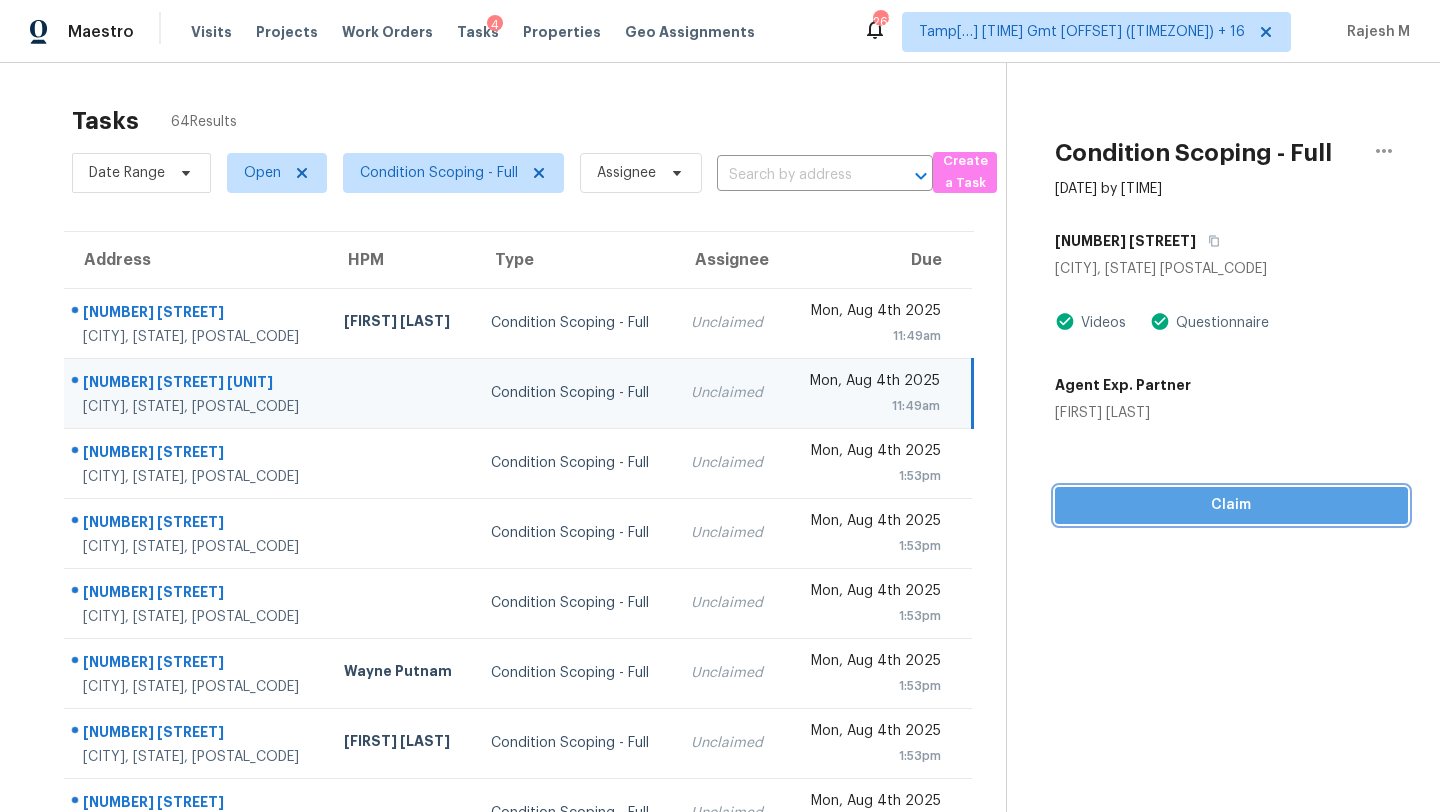 click on "Claim" at bounding box center [1231, 505] 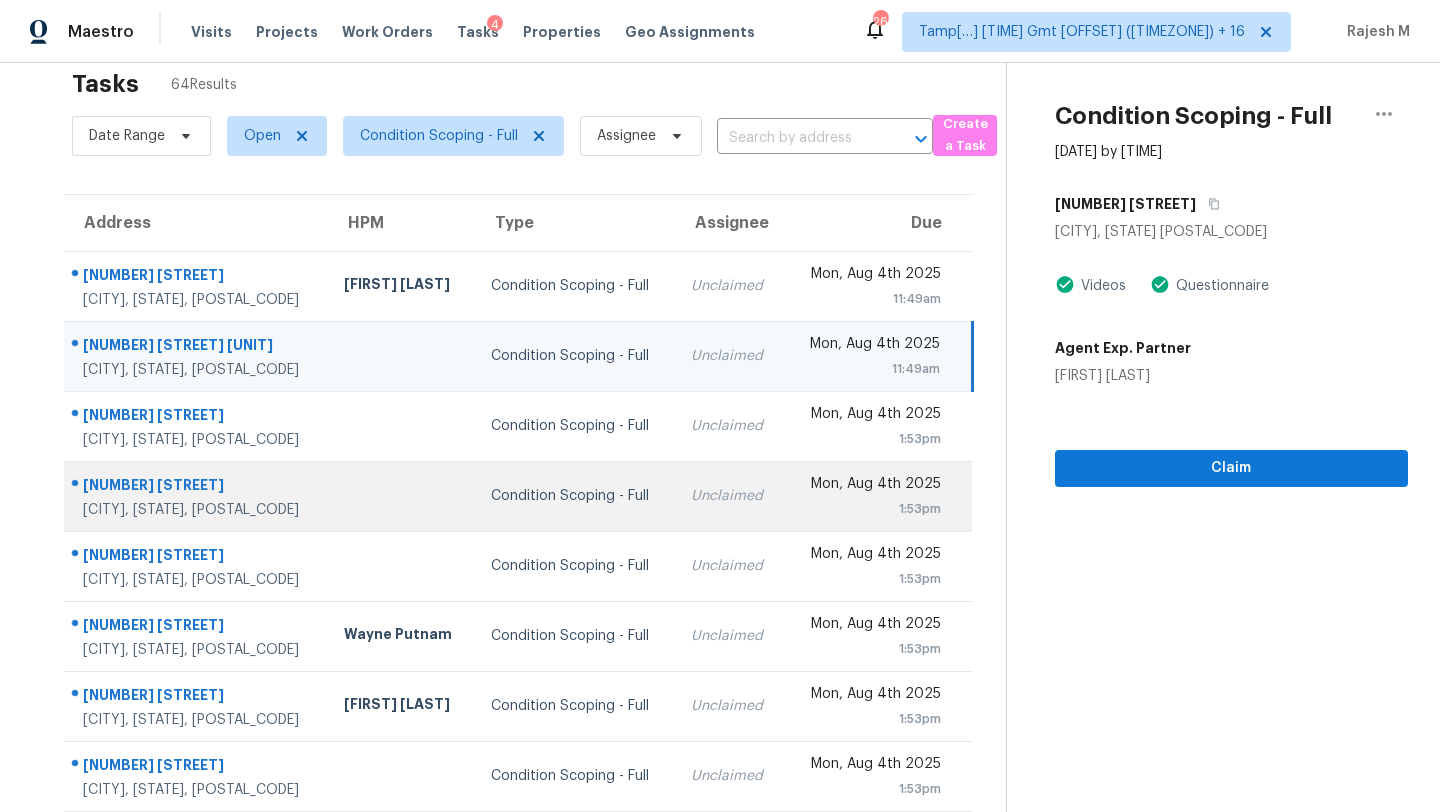 scroll, scrollTop: 44, scrollLeft: 0, axis: vertical 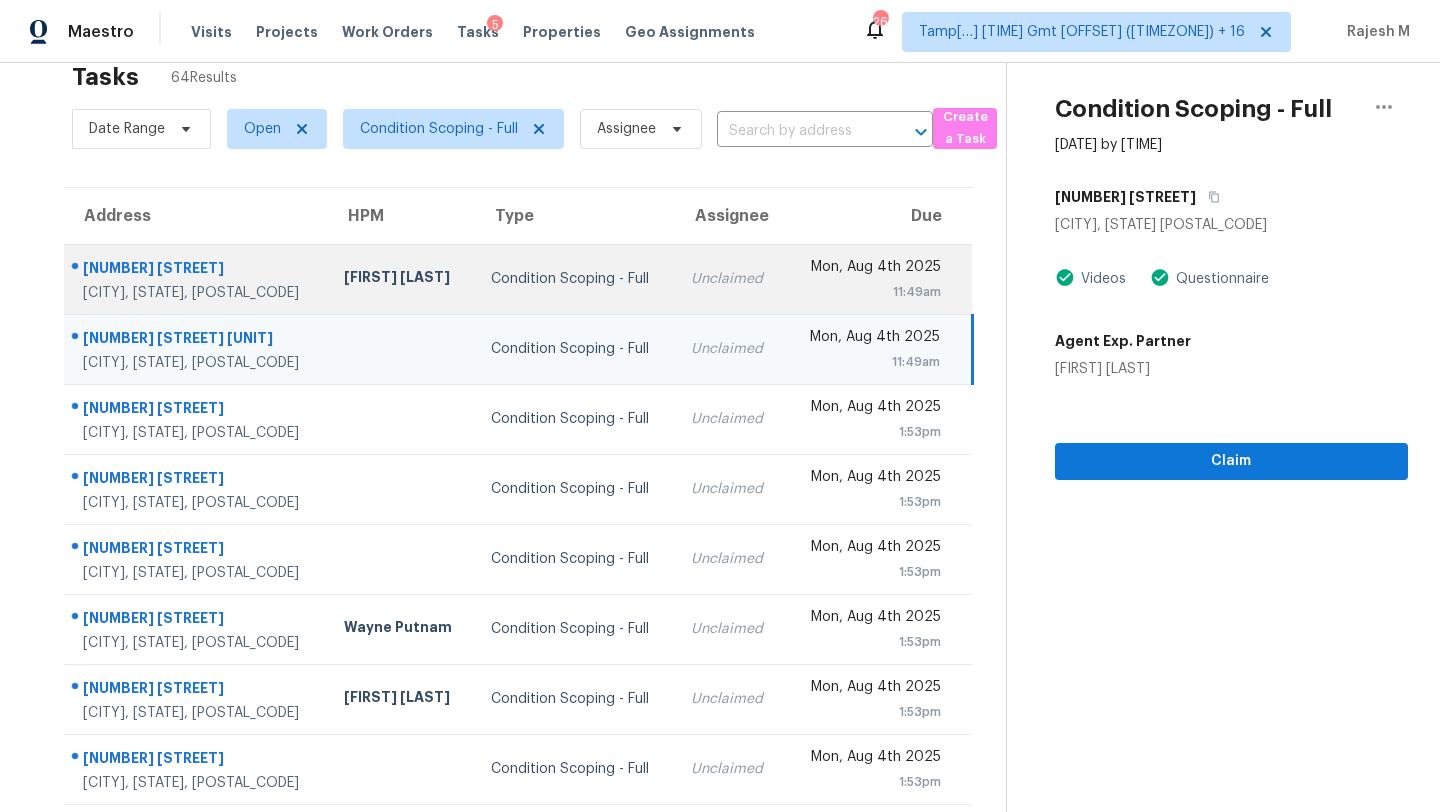 click on "Mon, Aug 4th 2025 11:49am" at bounding box center (879, 279) 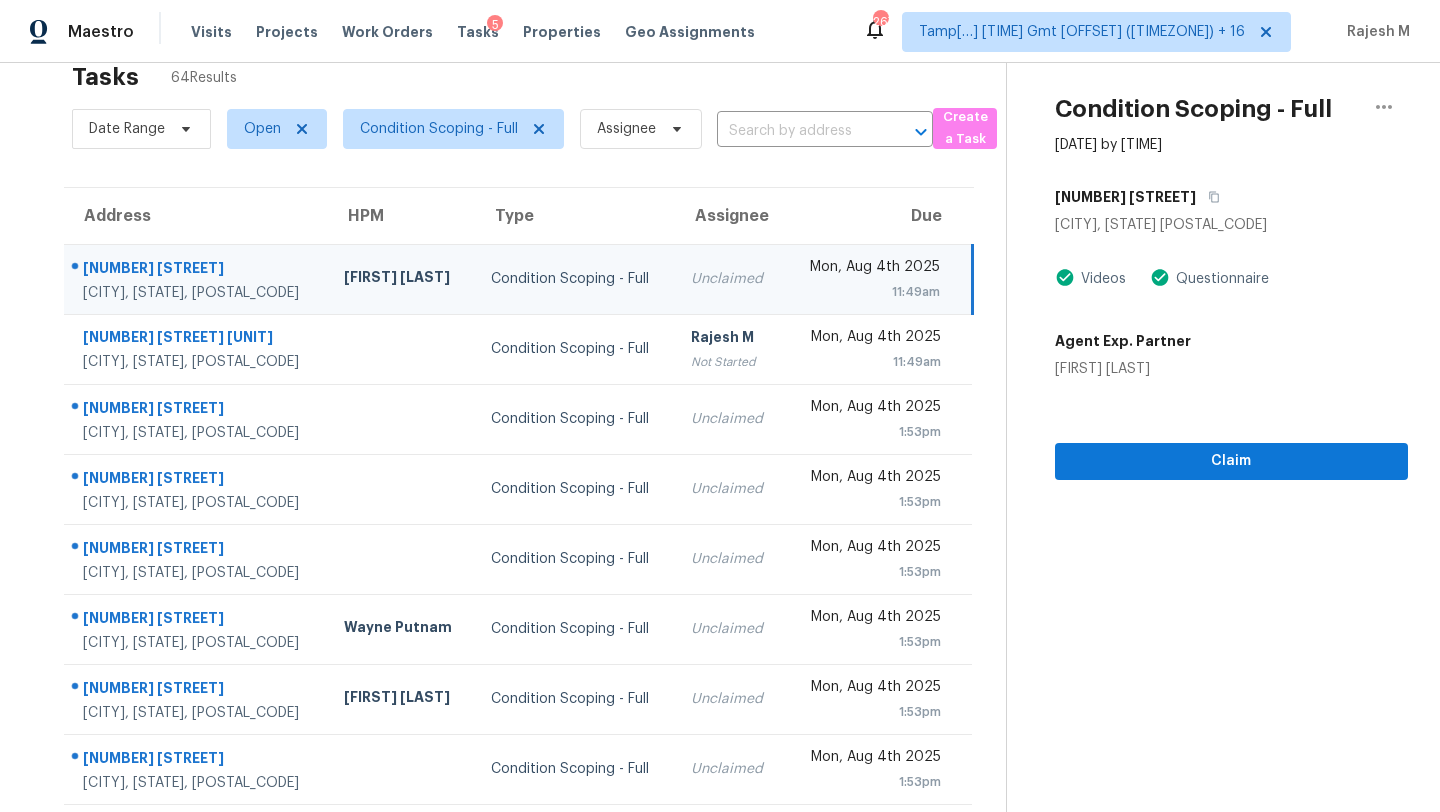 click on "10340 W Devonshire Ave" at bounding box center [1231, 197] 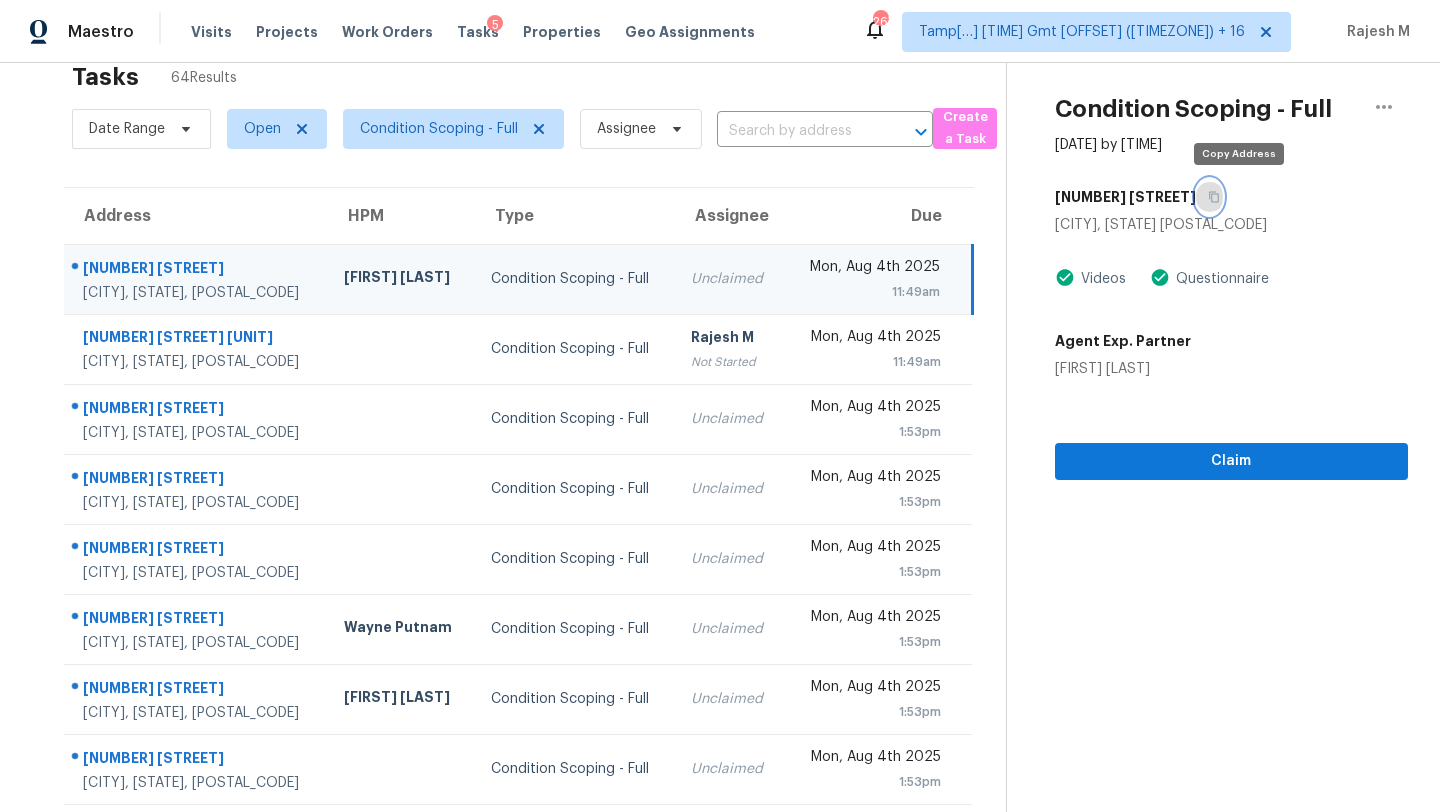 click at bounding box center (1209, 197) 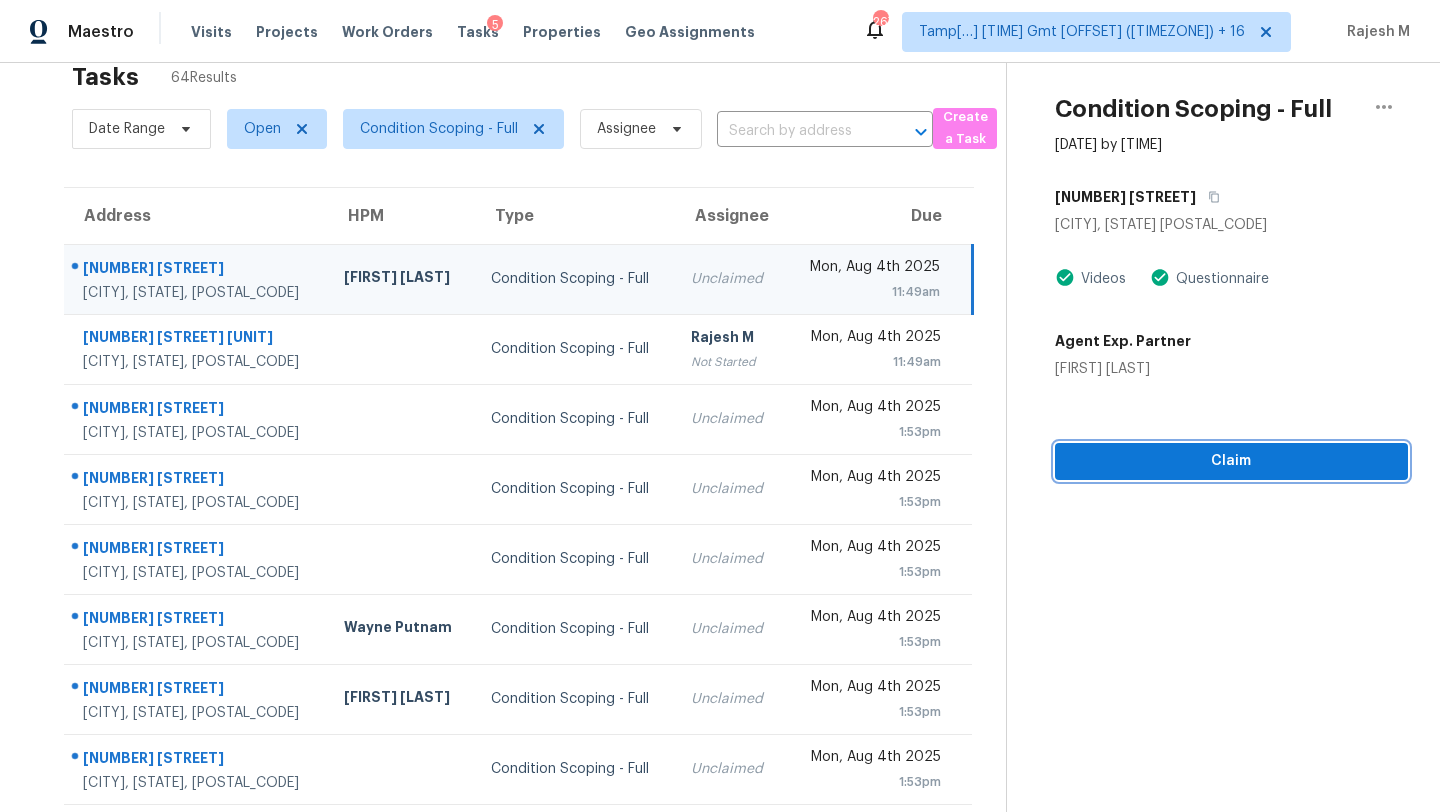 click on "Claim" at bounding box center [1231, 461] 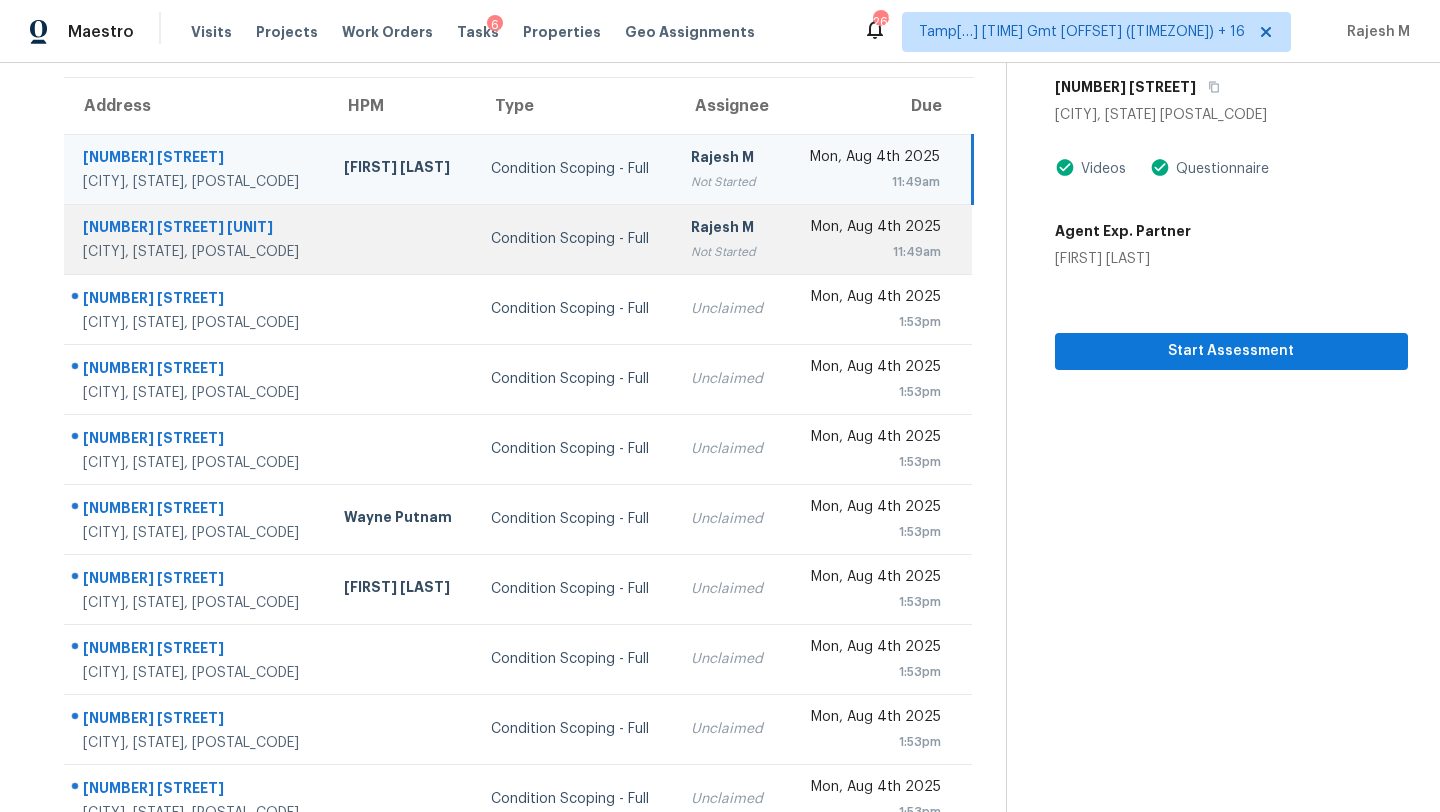 scroll, scrollTop: 229, scrollLeft: 0, axis: vertical 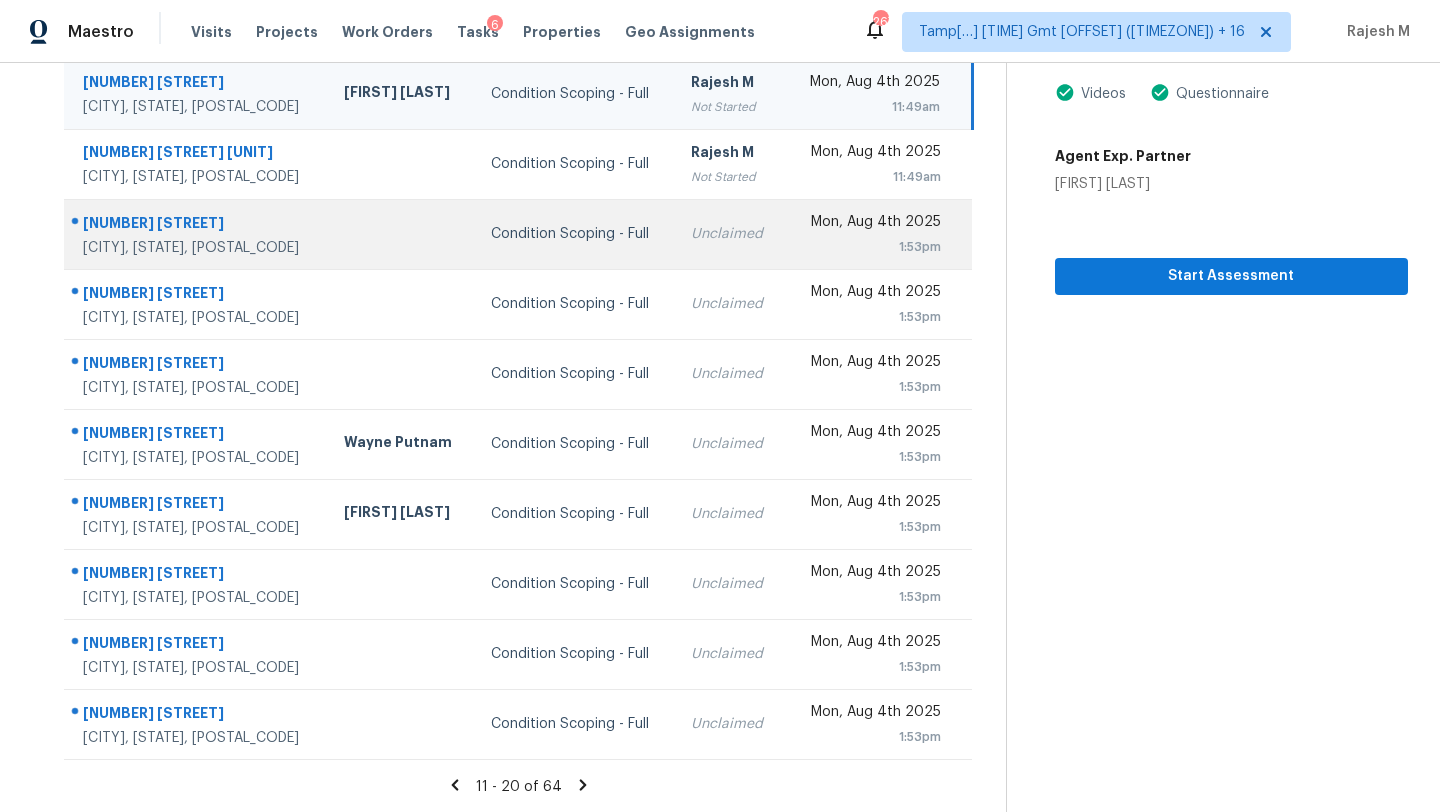 click on "Unclaimed" at bounding box center (729, 234) 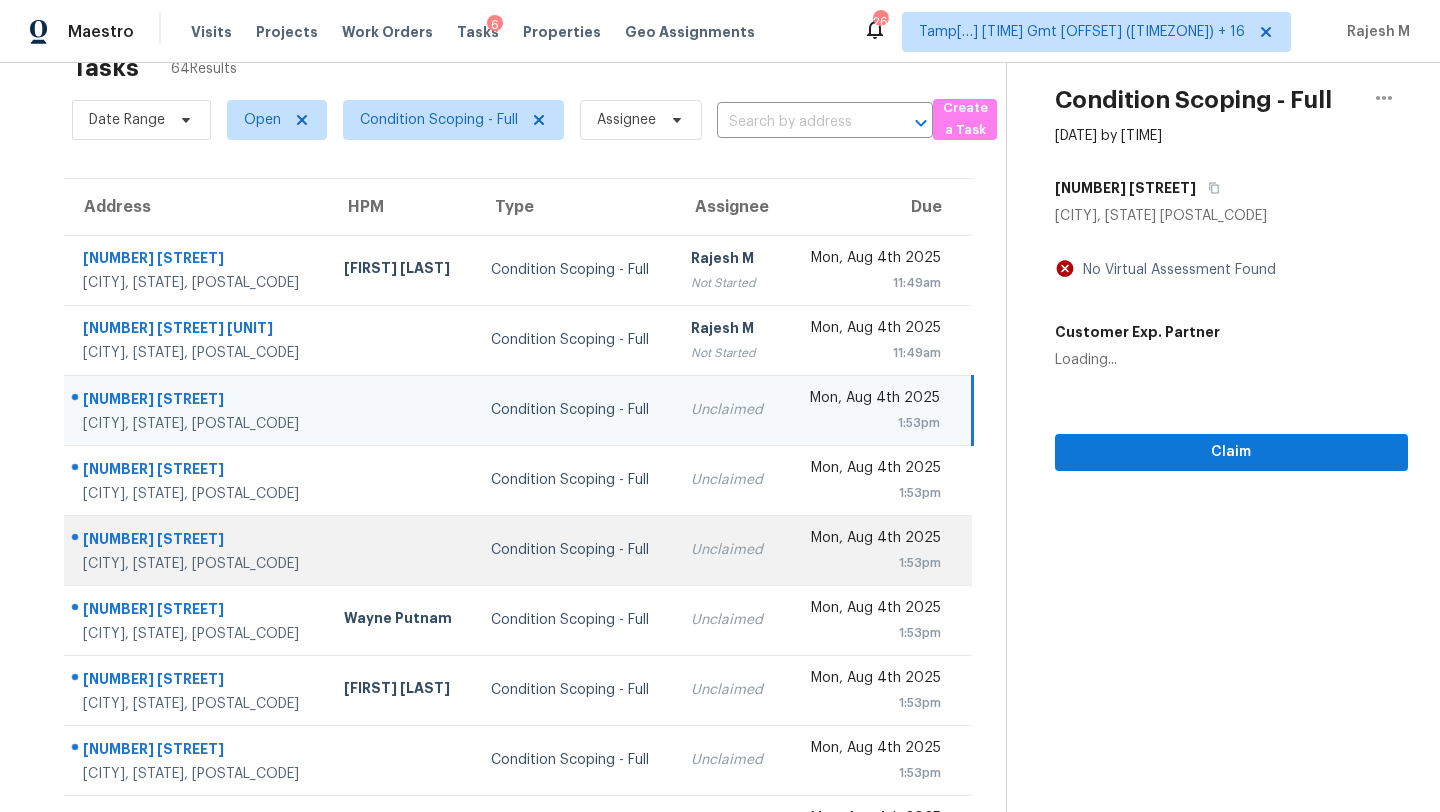 scroll, scrollTop: 20, scrollLeft: 0, axis: vertical 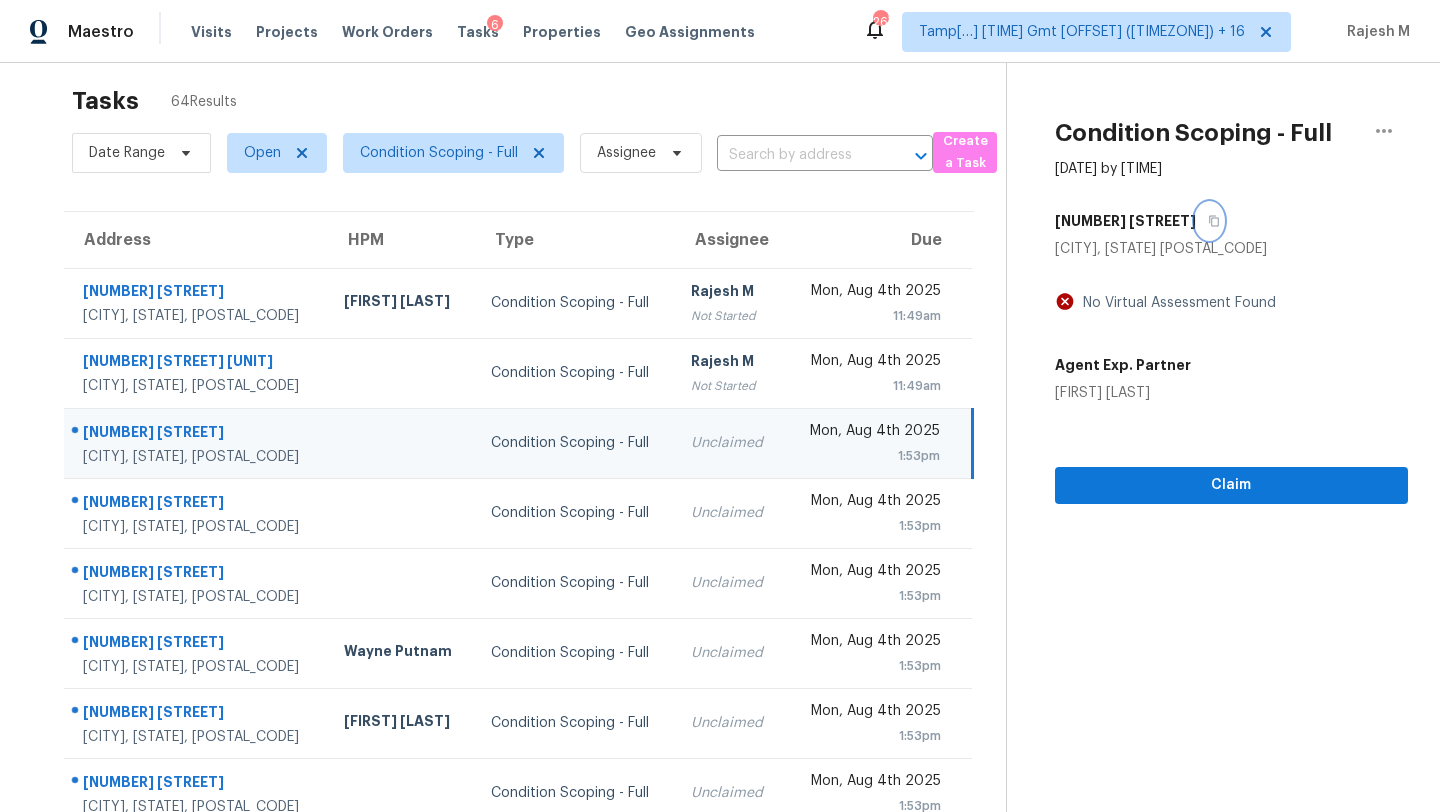 click 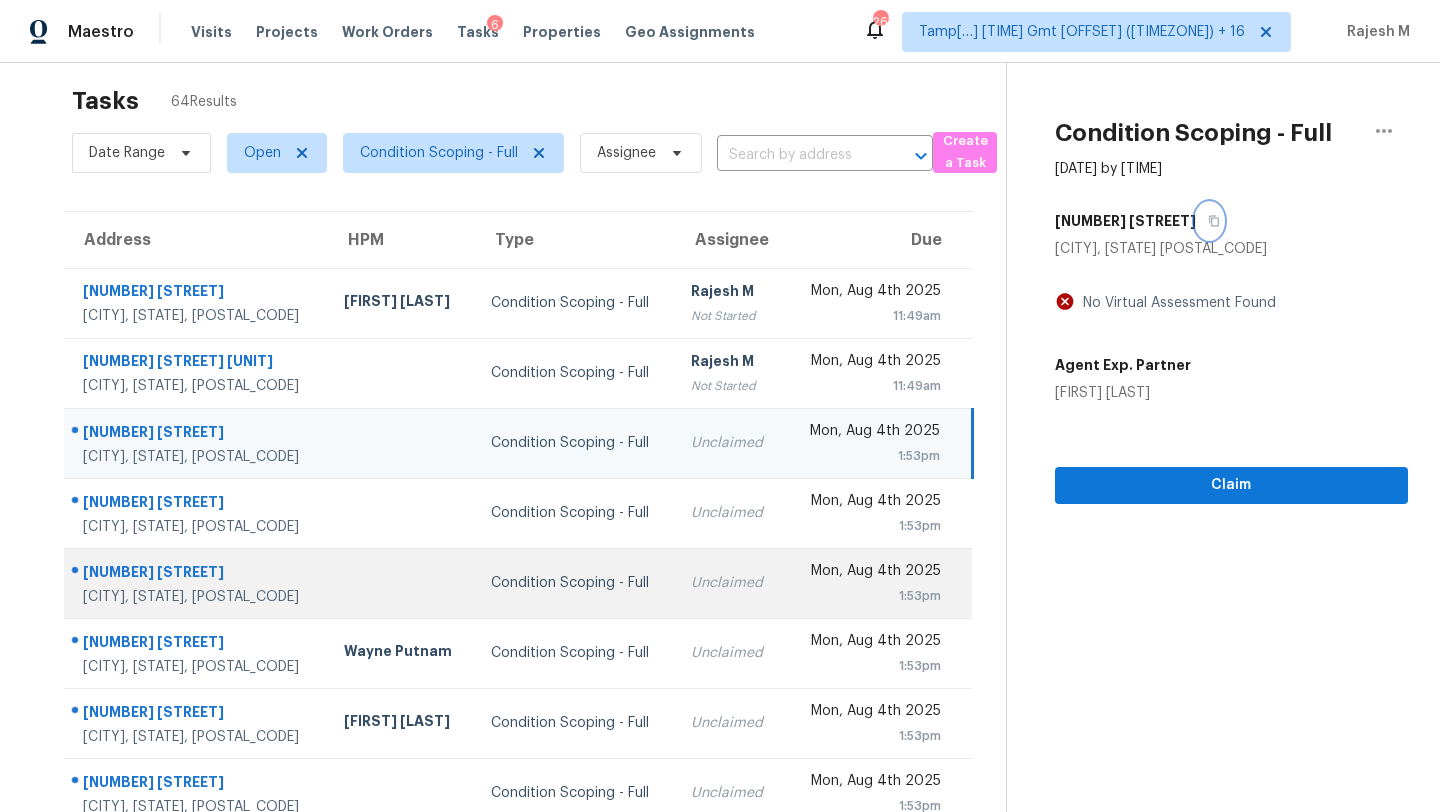 scroll, scrollTop: 229, scrollLeft: 0, axis: vertical 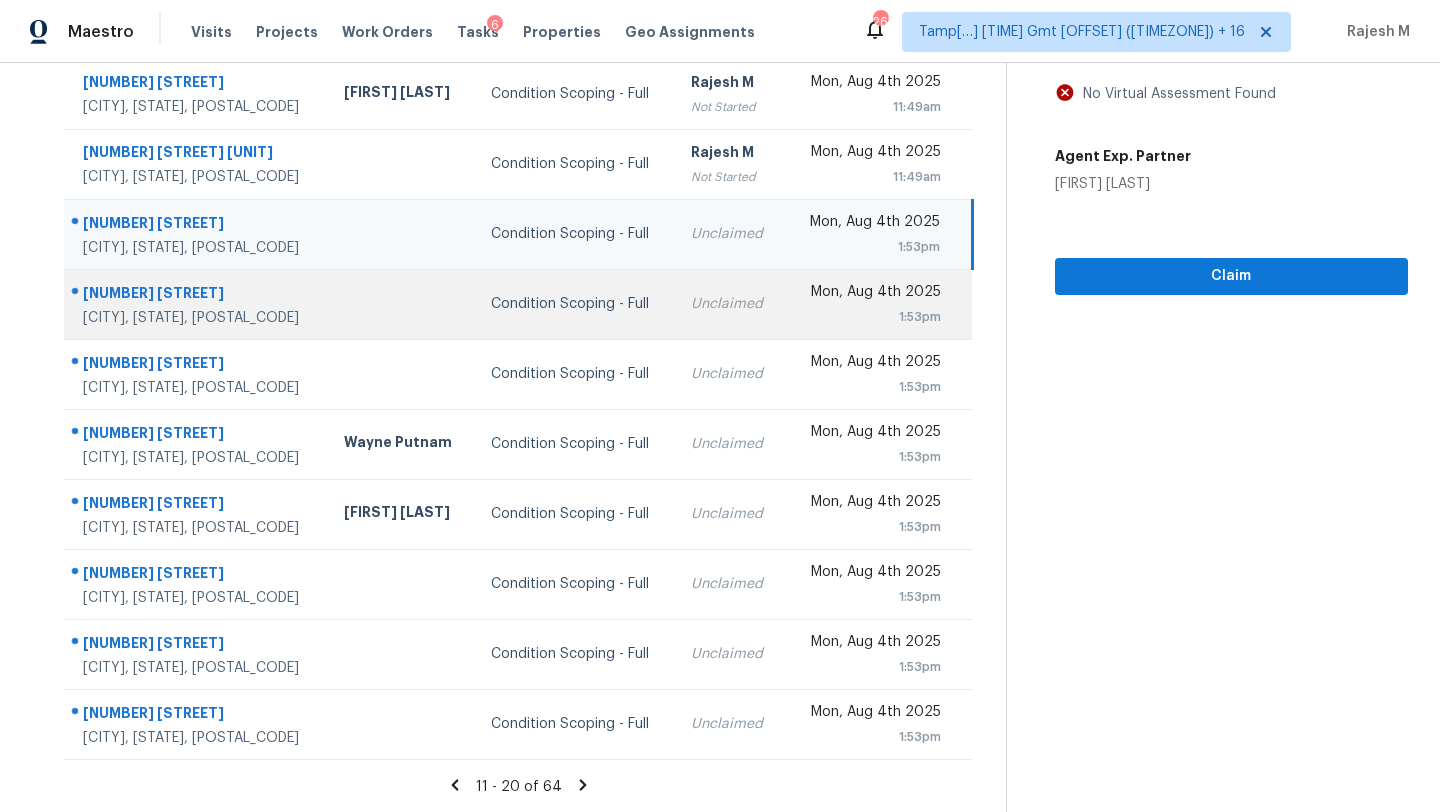 click on "Unclaimed" at bounding box center (729, 304) 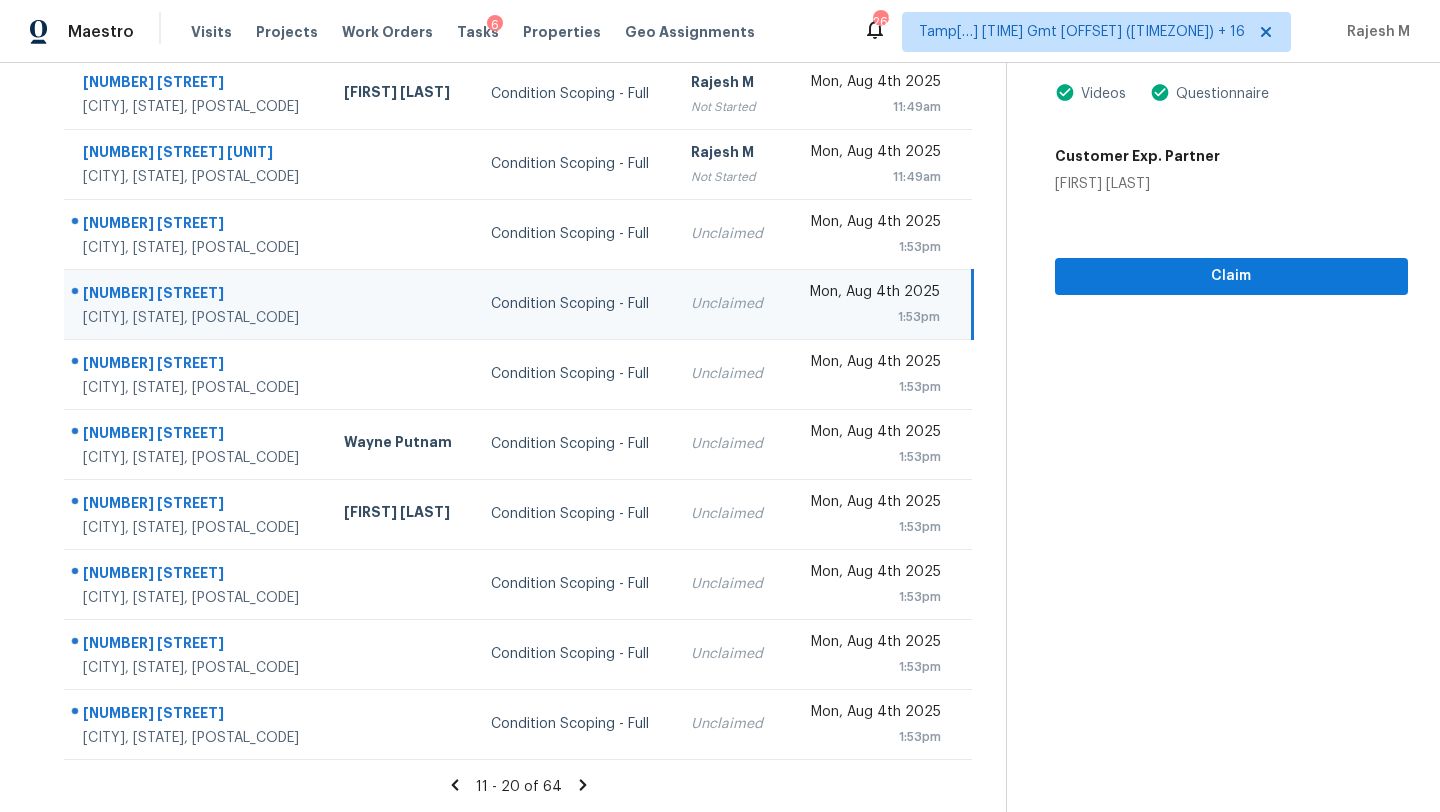 scroll, scrollTop: 0, scrollLeft: 0, axis: both 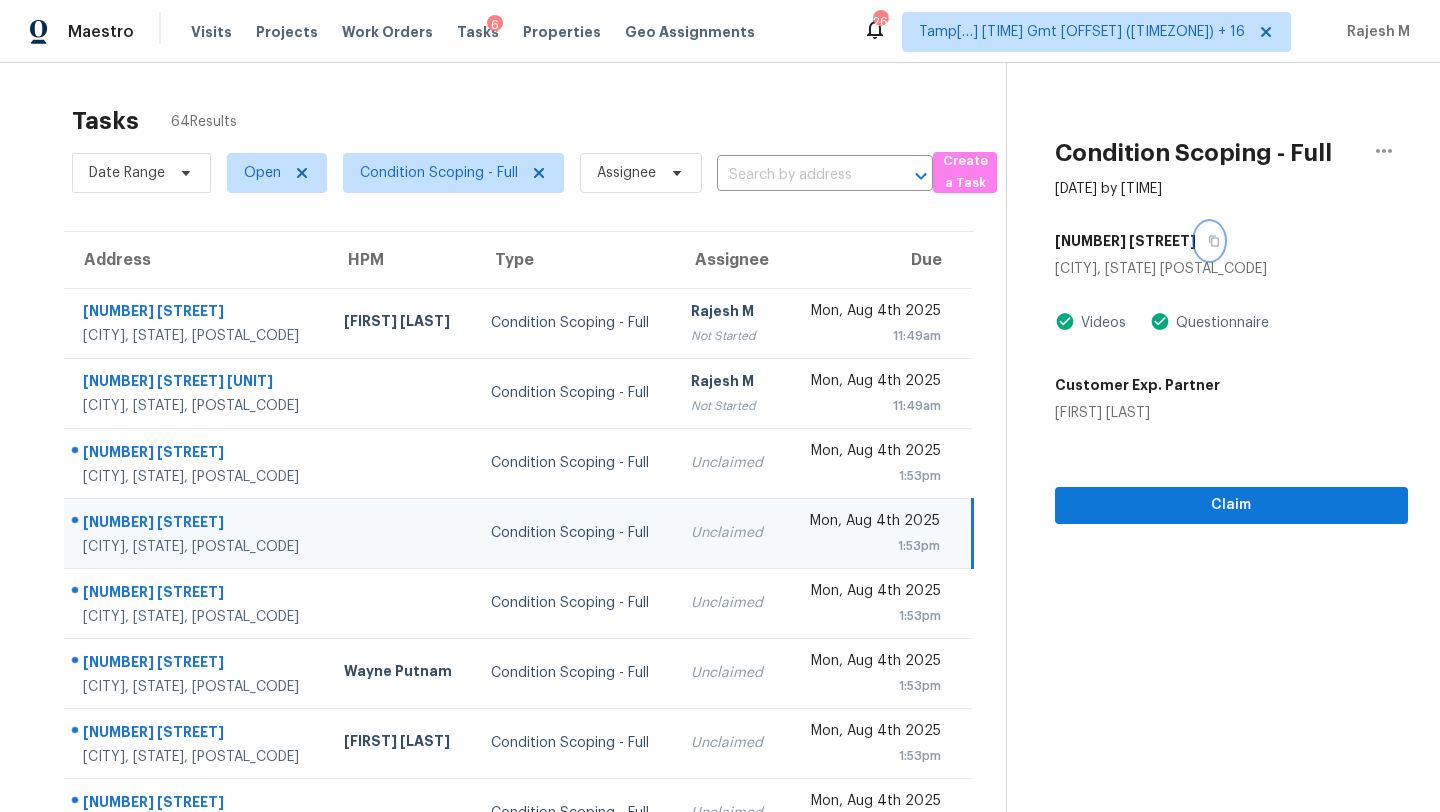click 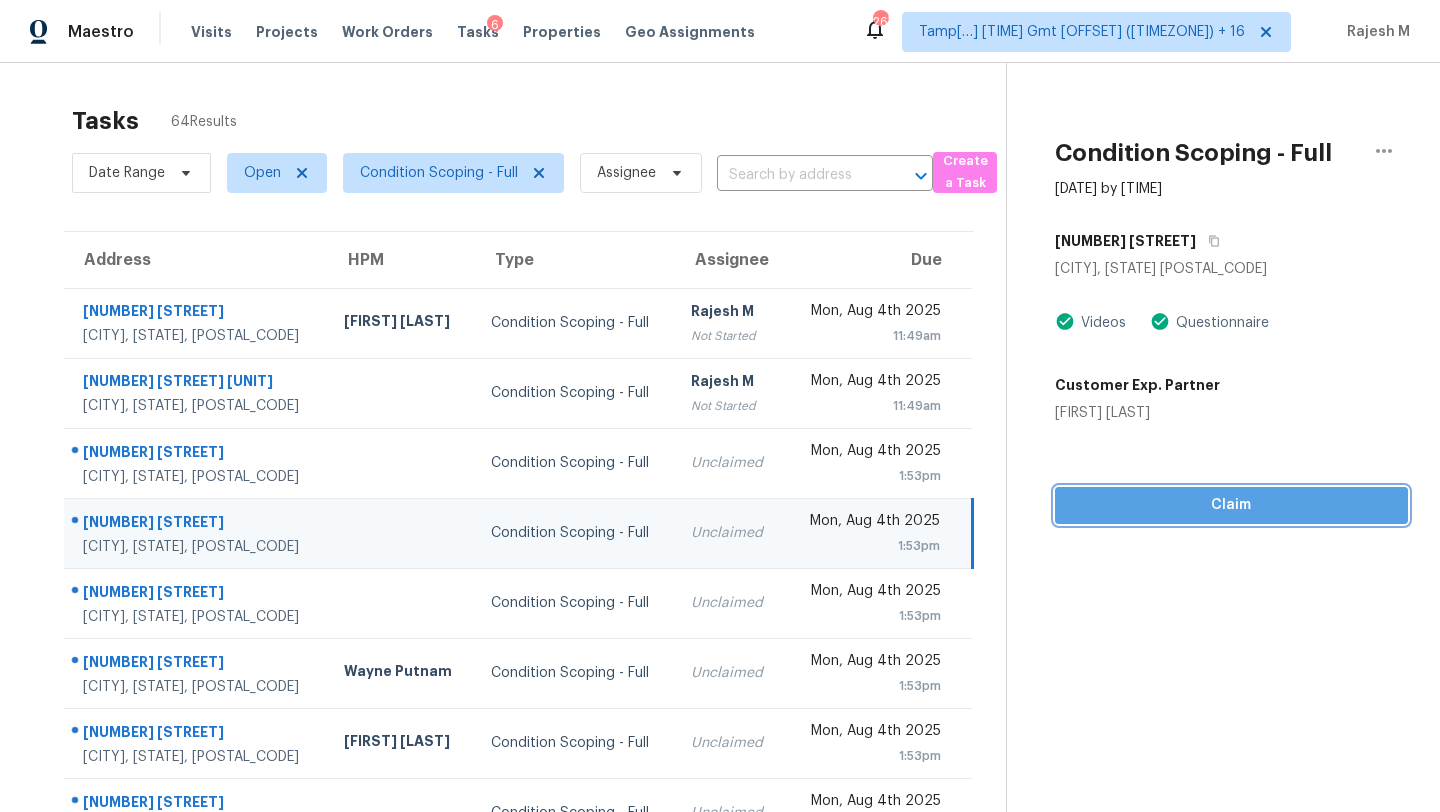 click on "Claim" at bounding box center [1231, 505] 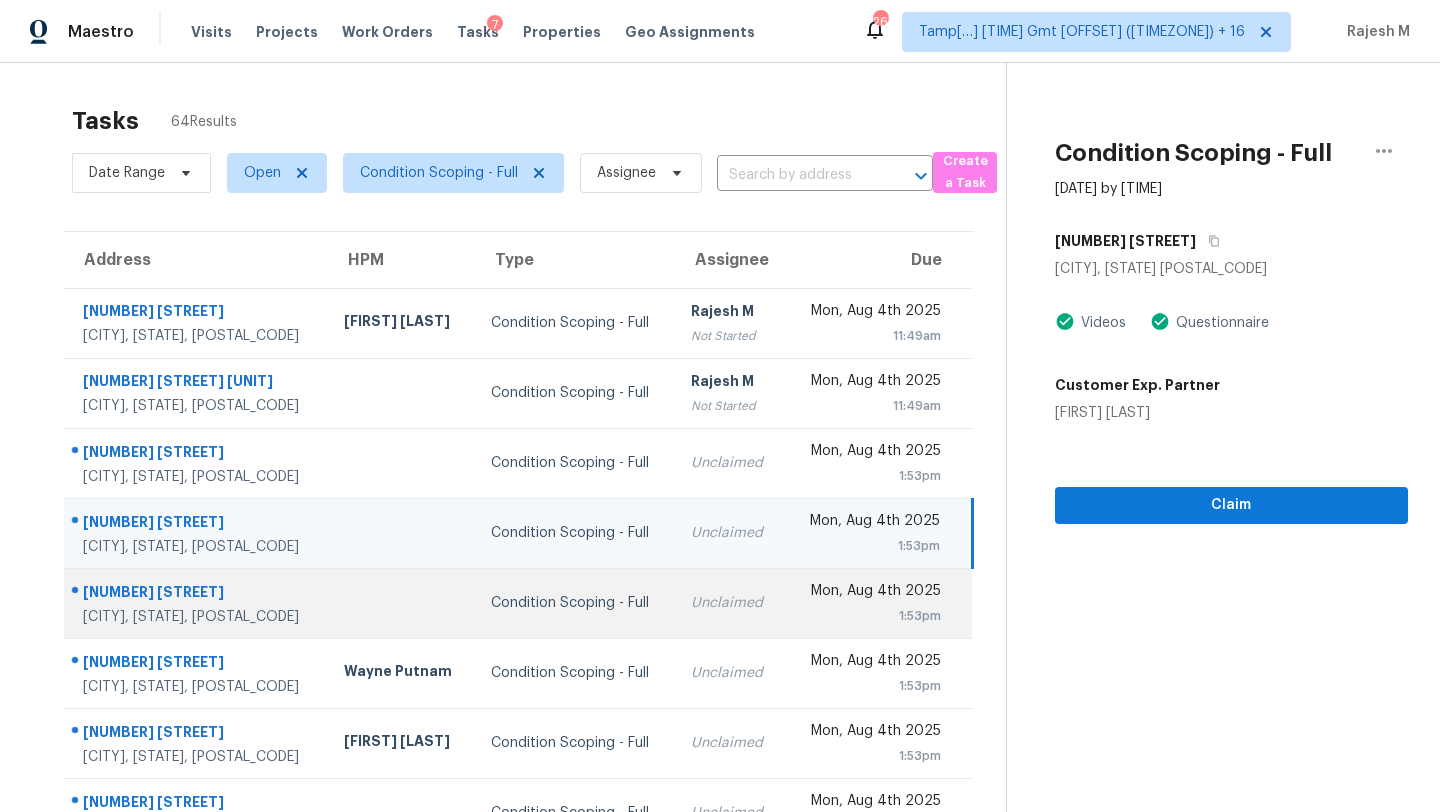 click on "Unclaimed" at bounding box center [729, 603] 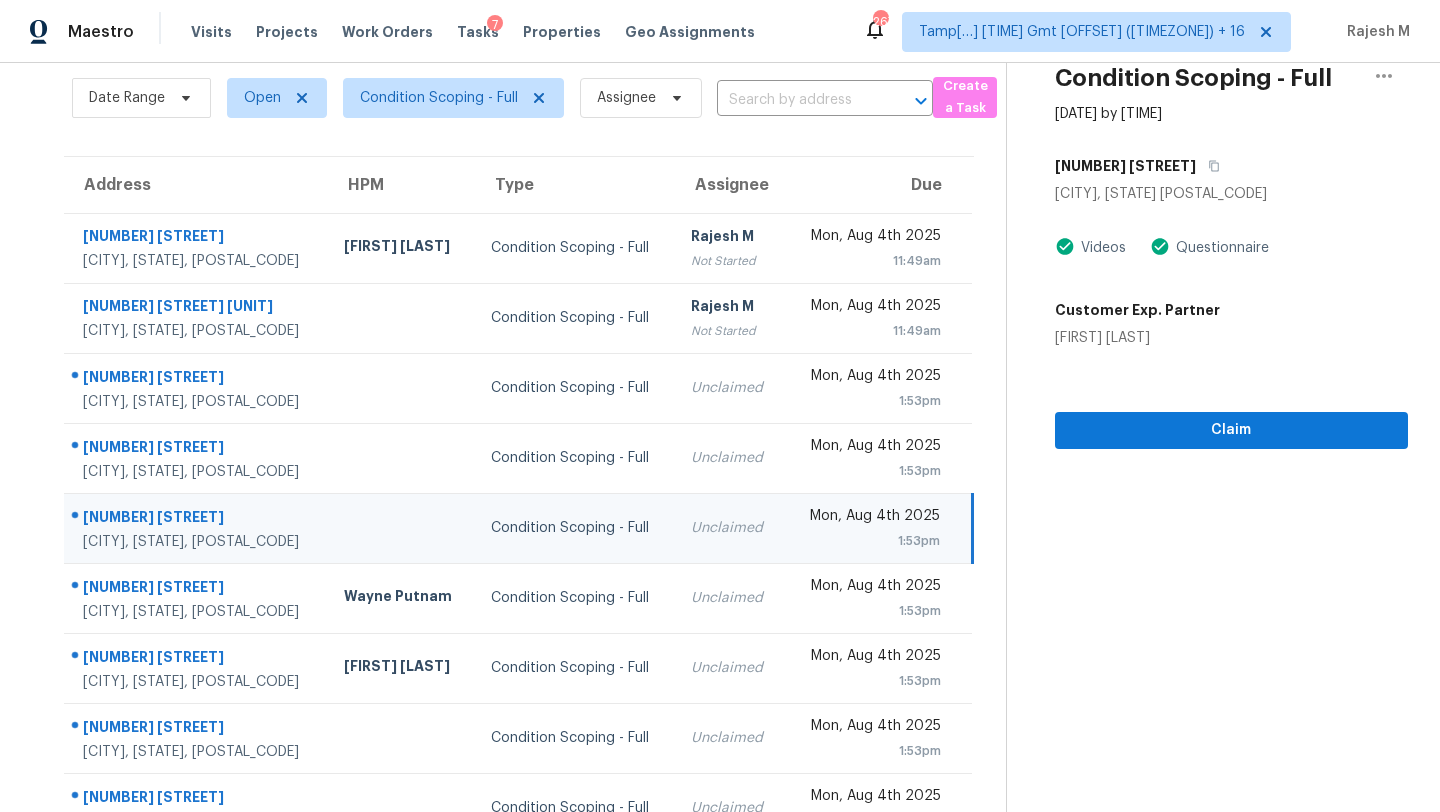 scroll, scrollTop: 99, scrollLeft: 0, axis: vertical 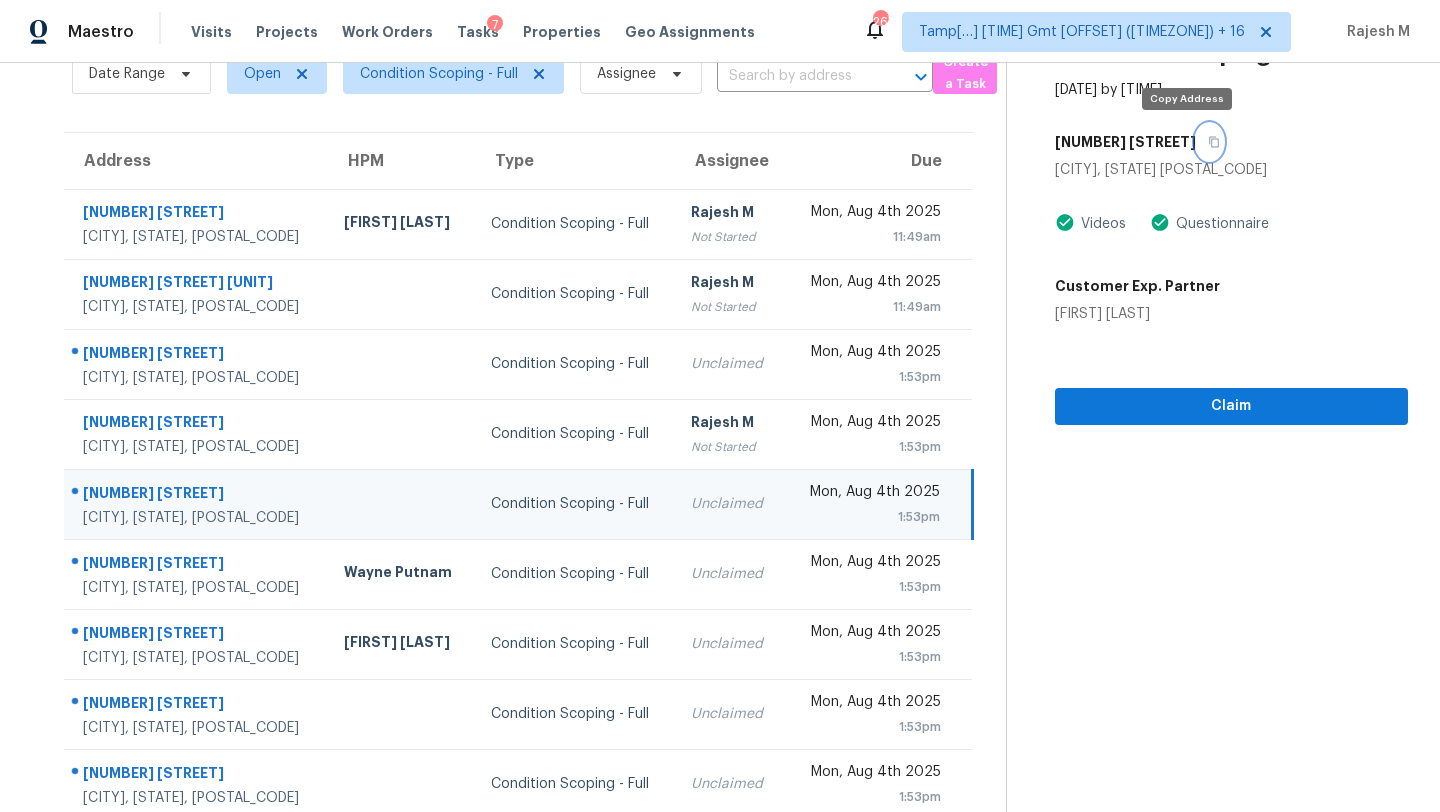 click 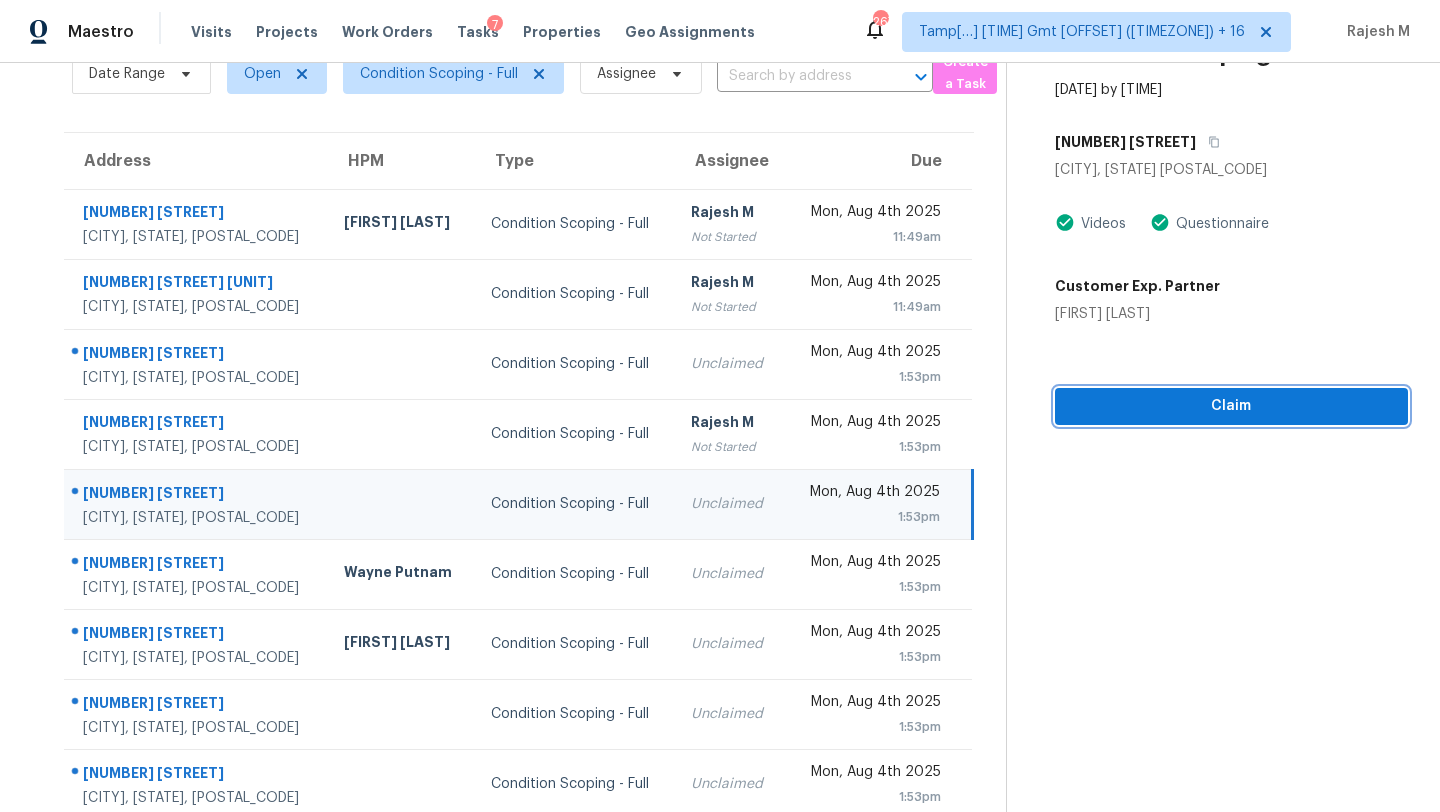 click on "Claim" at bounding box center (1231, 406) 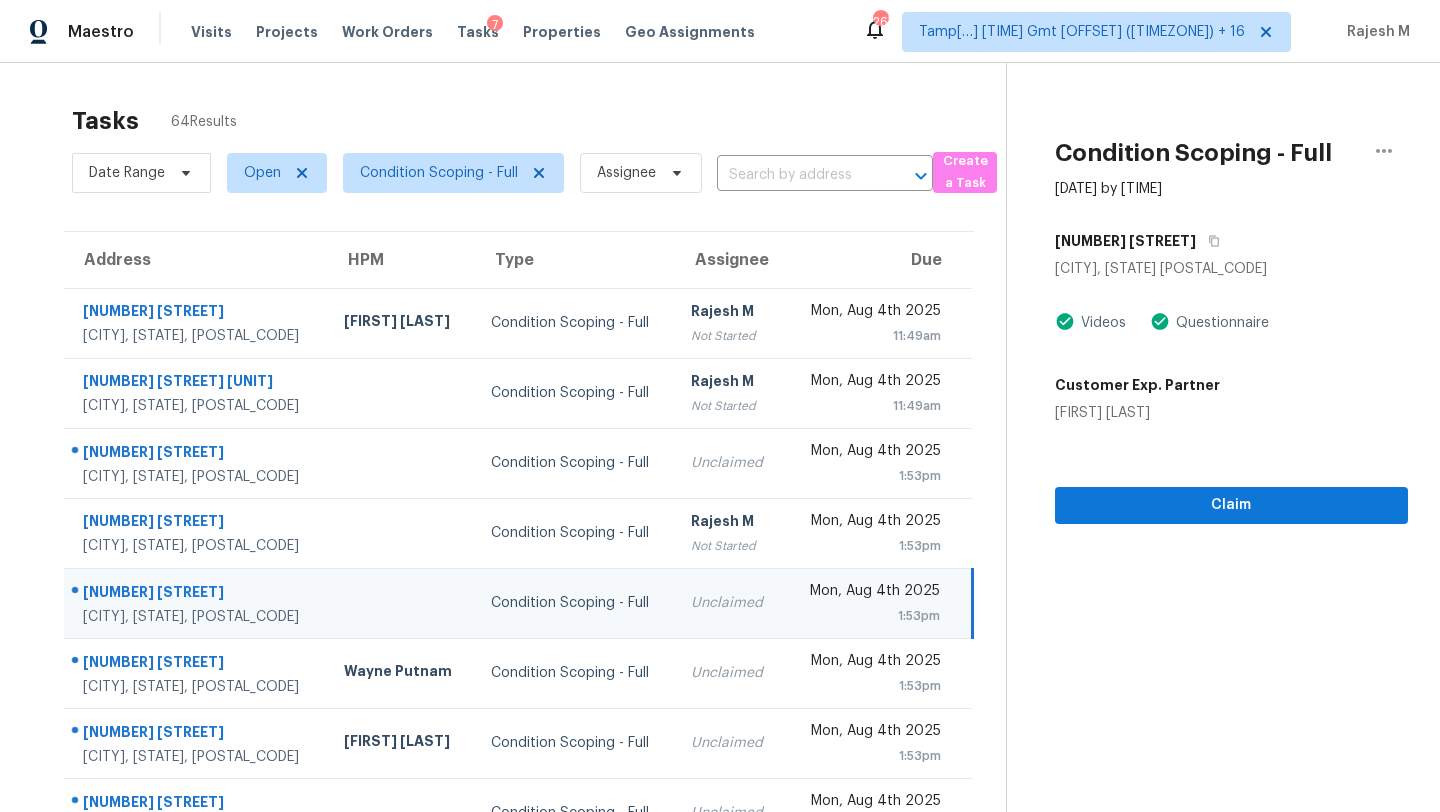 scroll, scrollTop: 229, scrollLeft: 0, axis: vertical 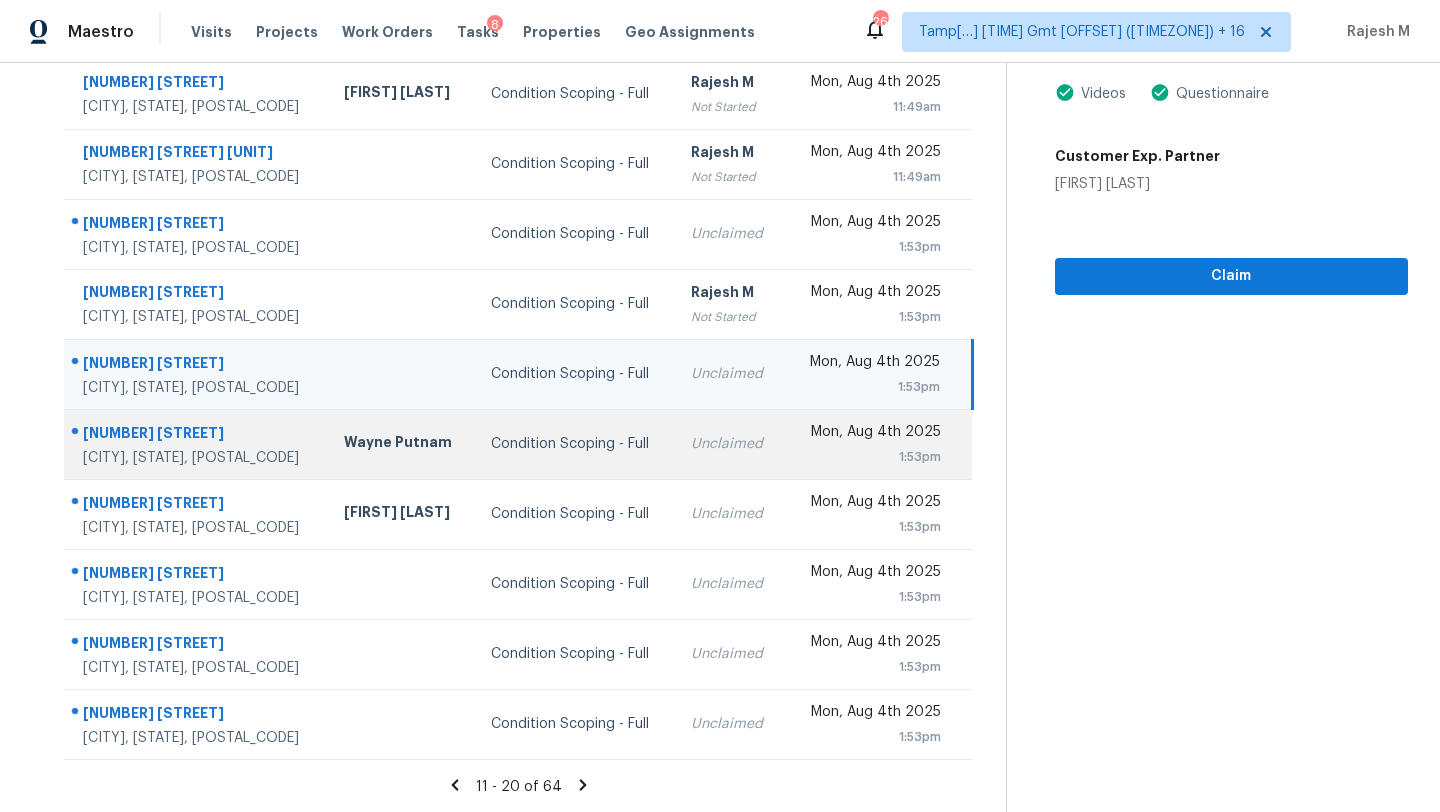 click on "Mon, Aug 4th 2025" at bounding box center (871, 434) 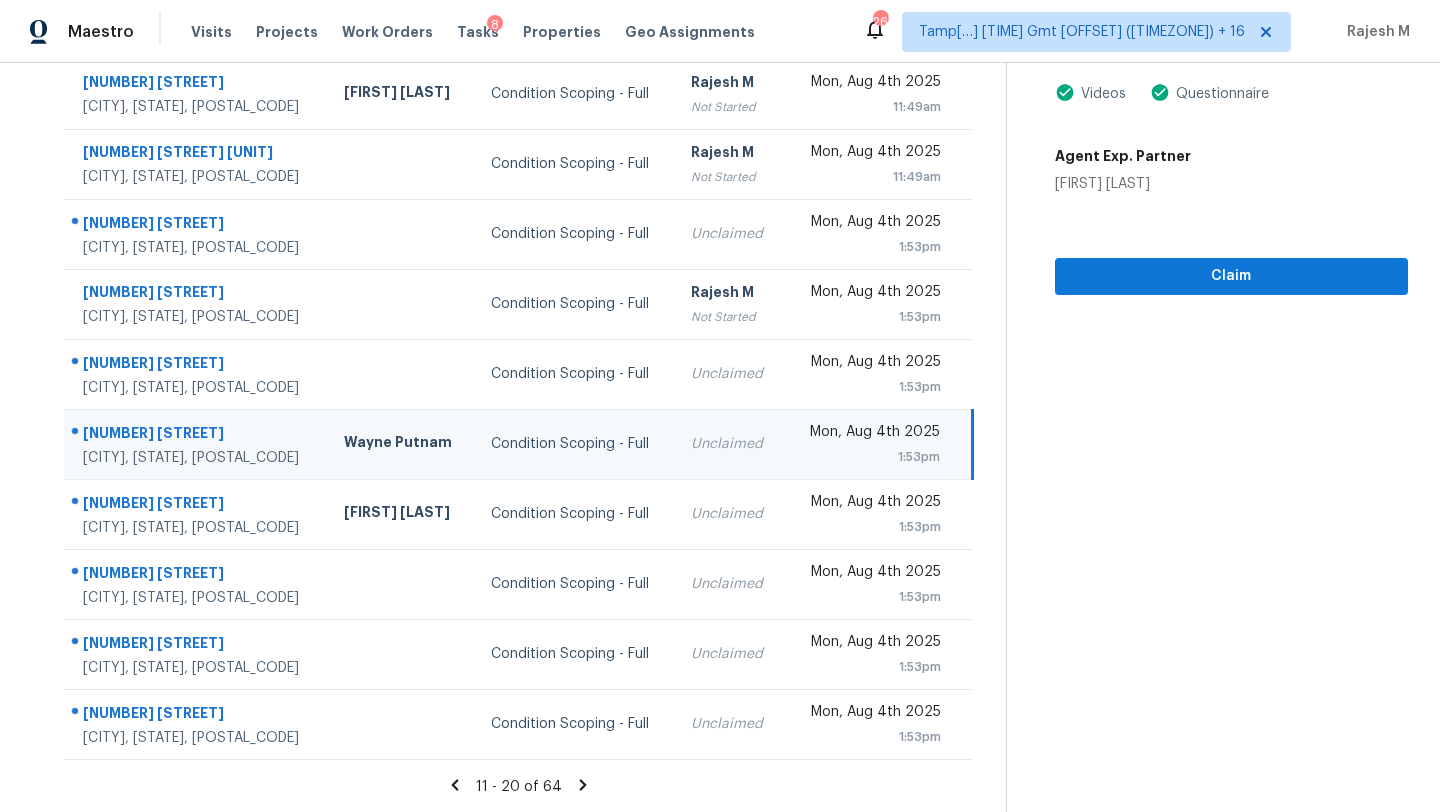 scroll, scrollTop: 127, scrollLeft: 0, axis: vertical 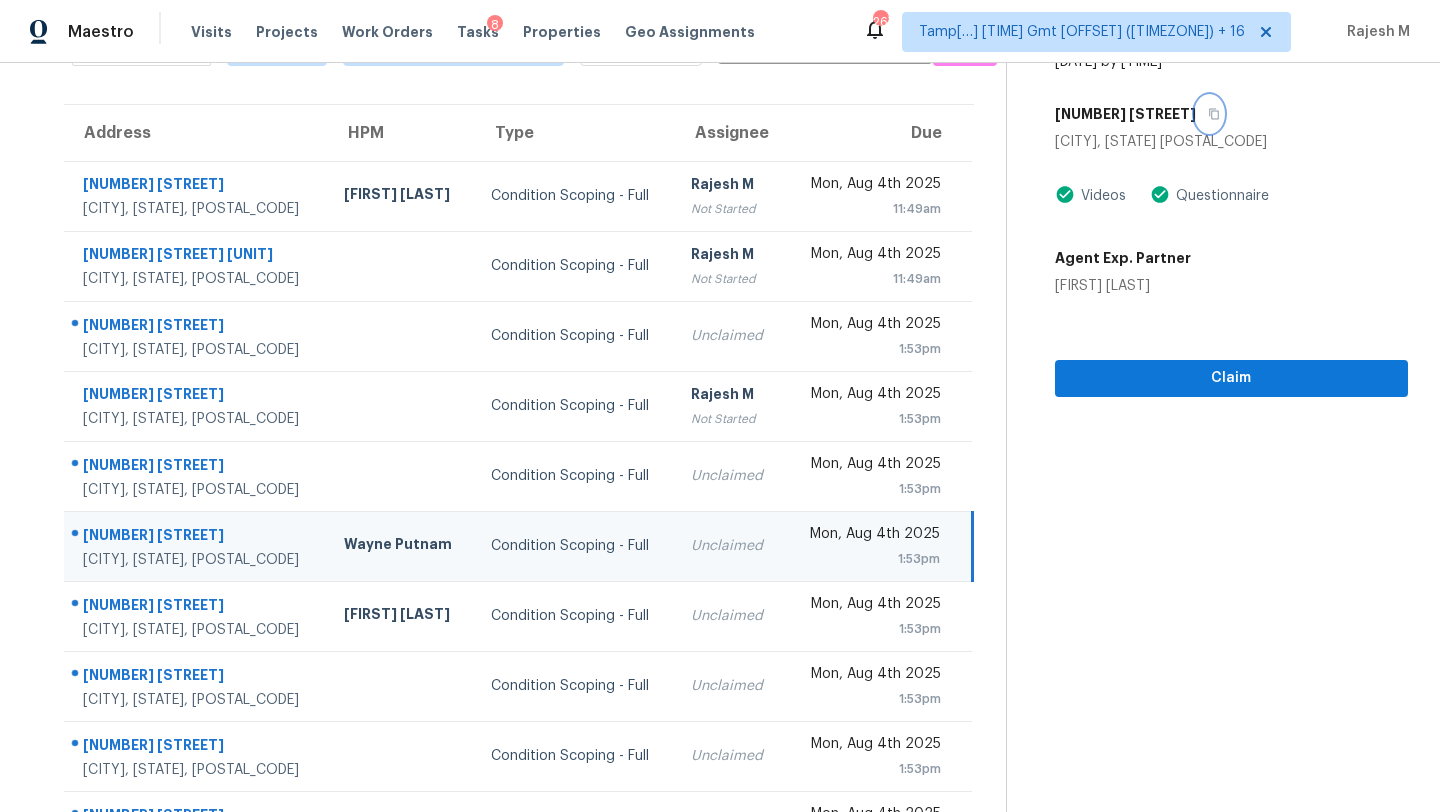 click at bounding box center [1209, 114] 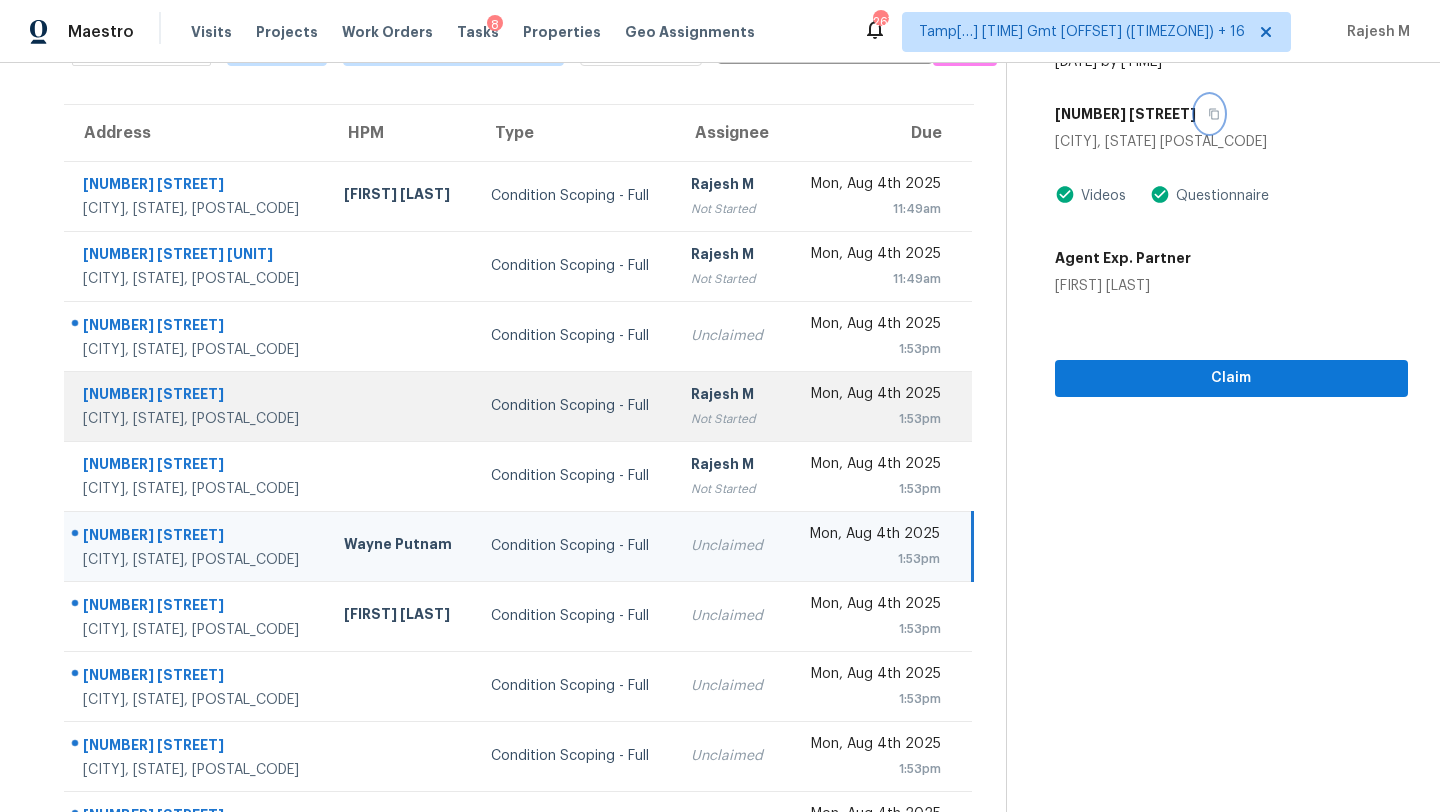 scroll, scrollTop: 0, scrollLeft: 0, axis: both 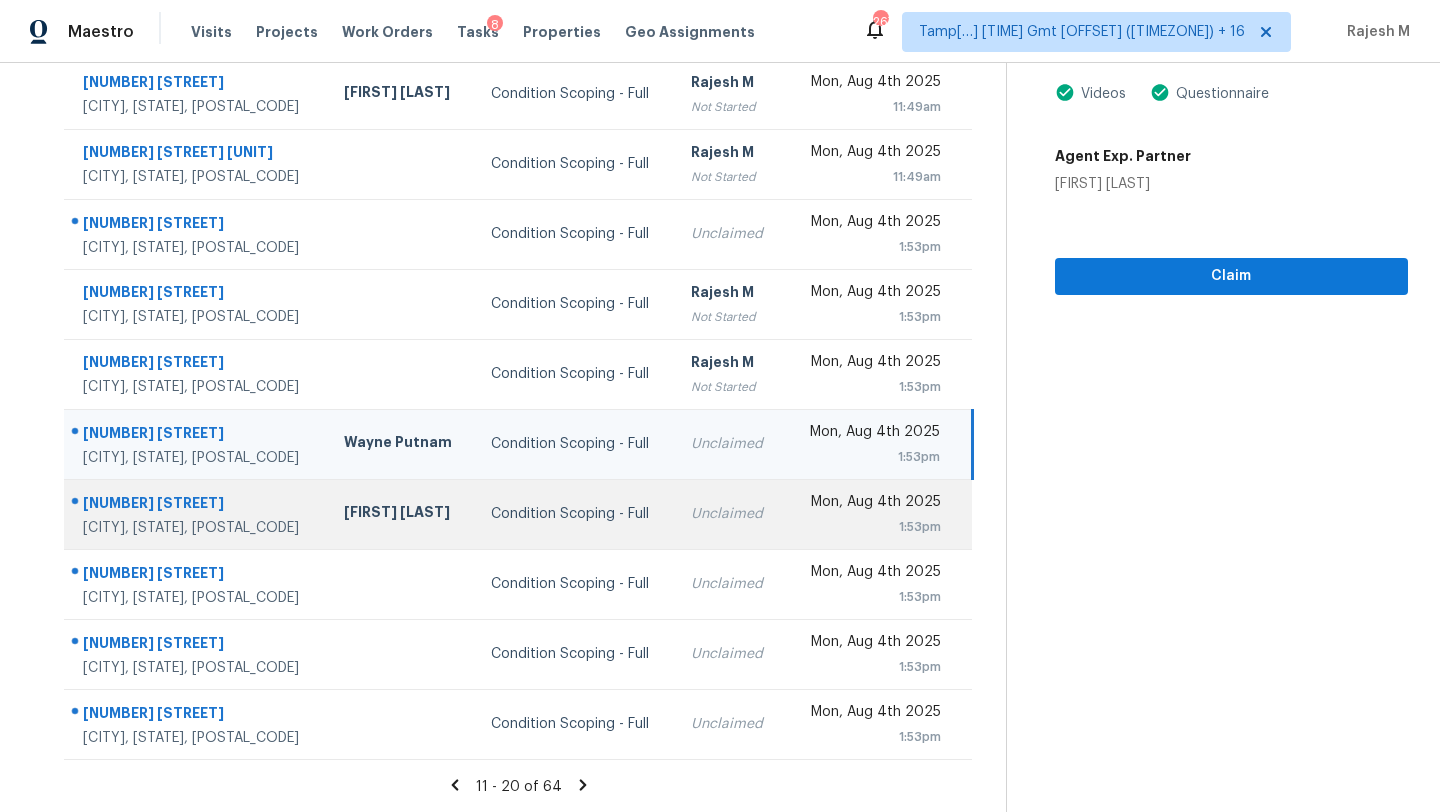 click on "Unclaimed" at bounding box center (729, 514) 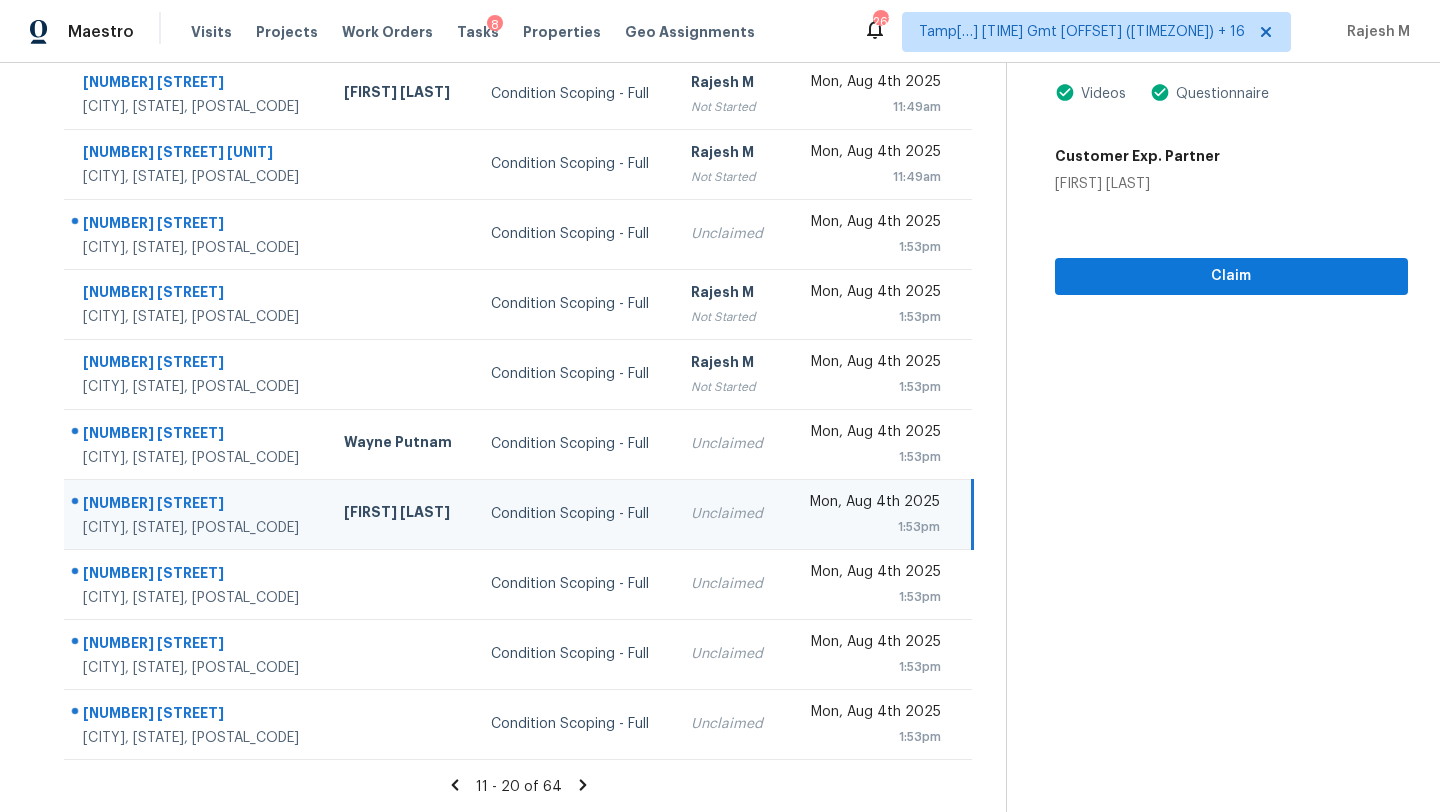click 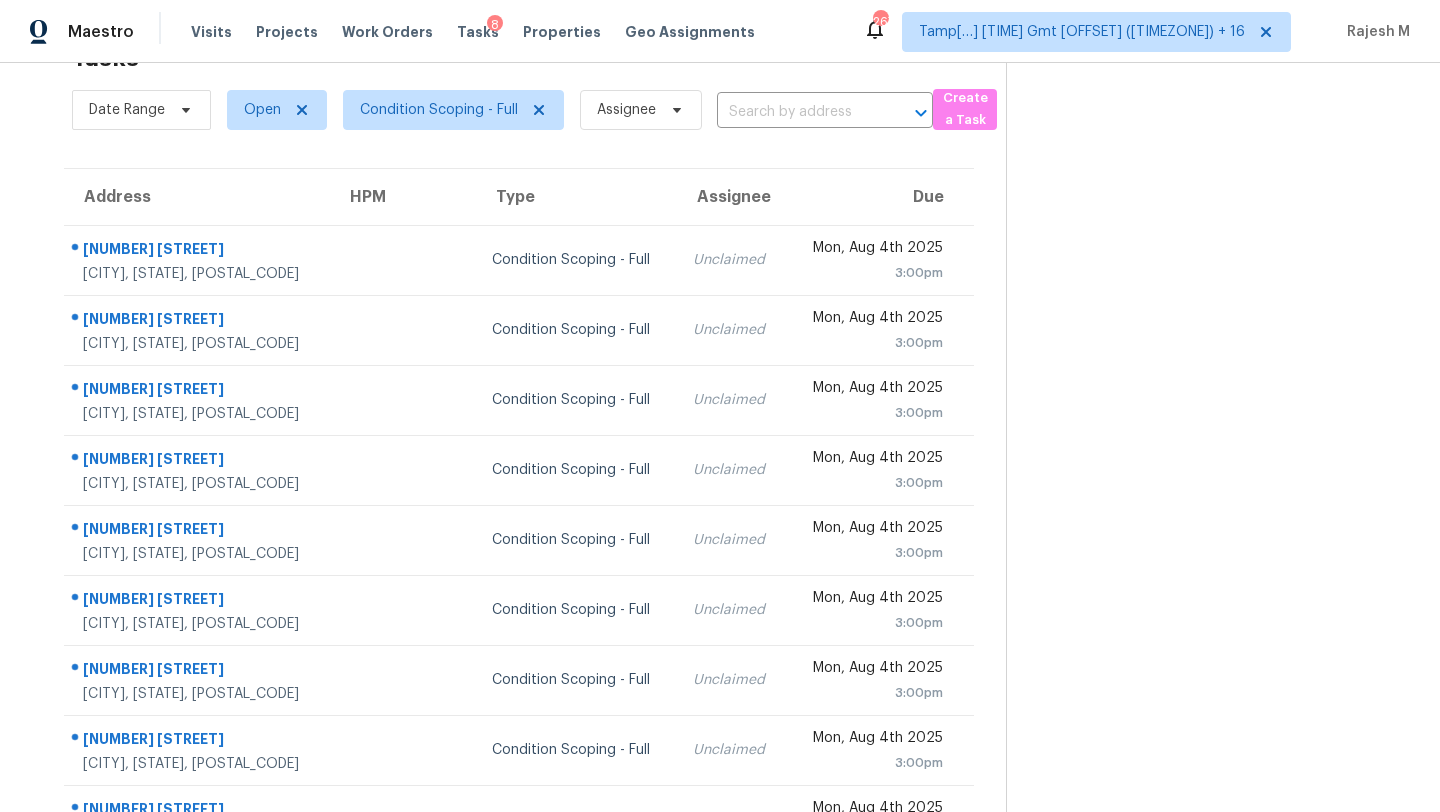 scroll, scrollTop: 229, scrollLeft: 0, axis: vertical 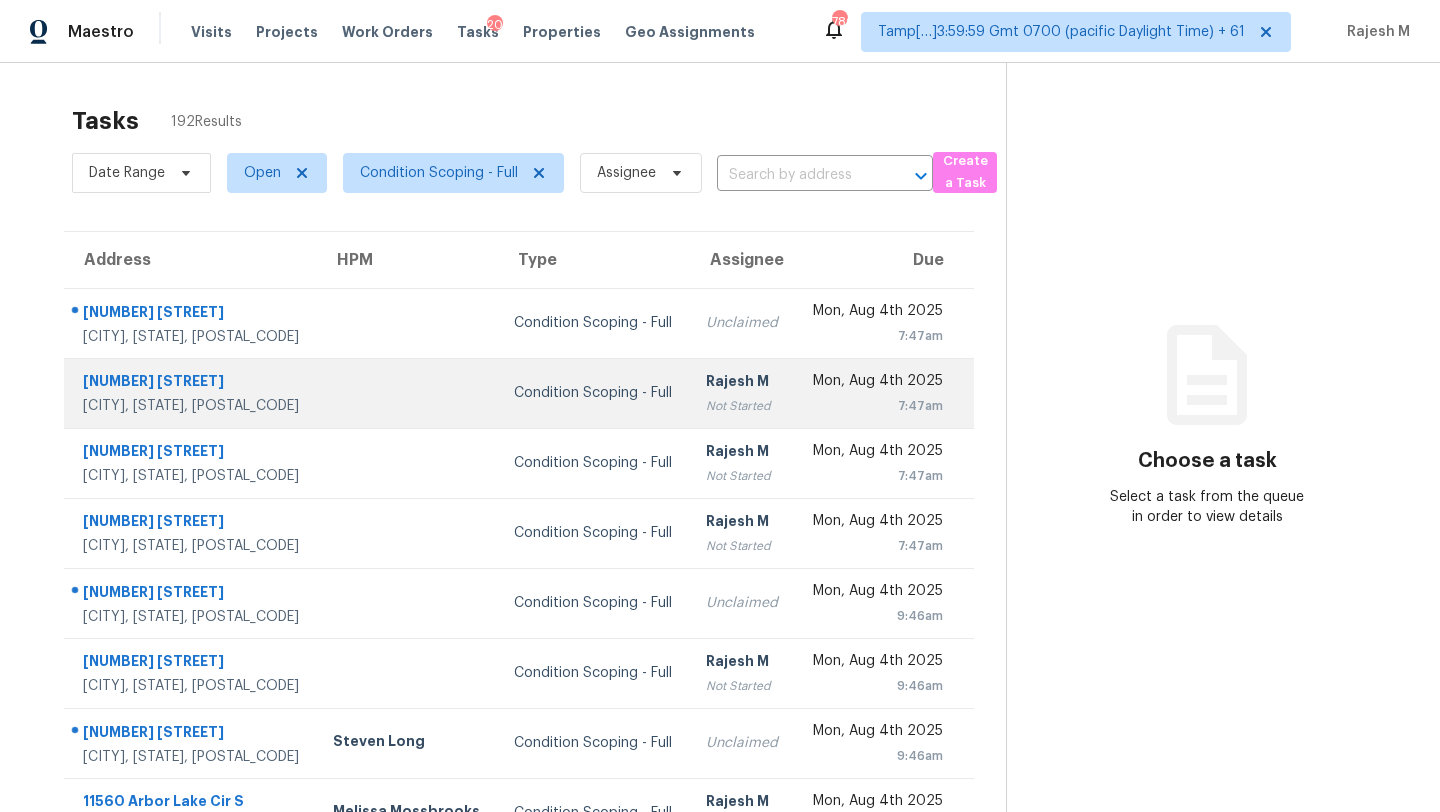 click on "Not Started" at bounding box center [742, 406] 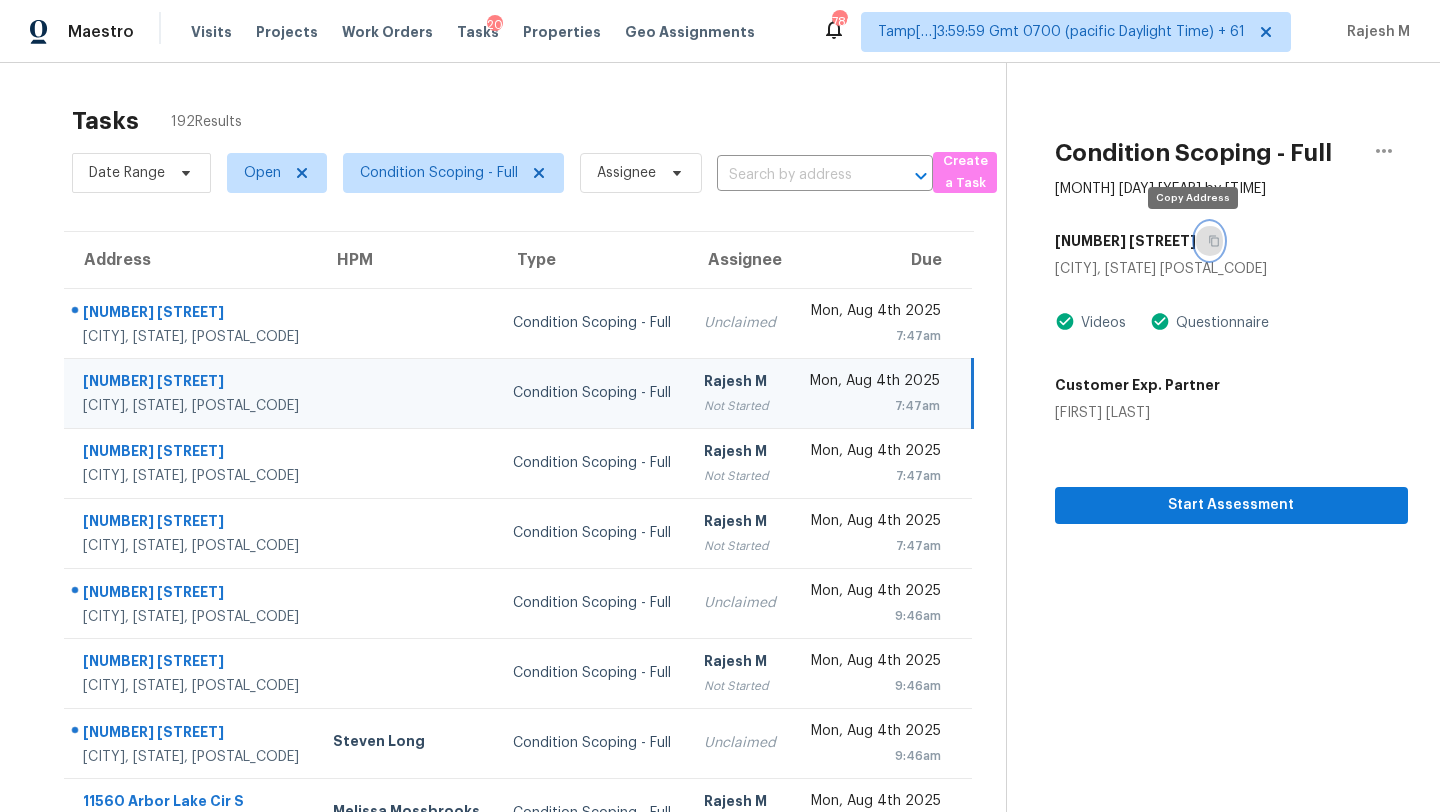 click 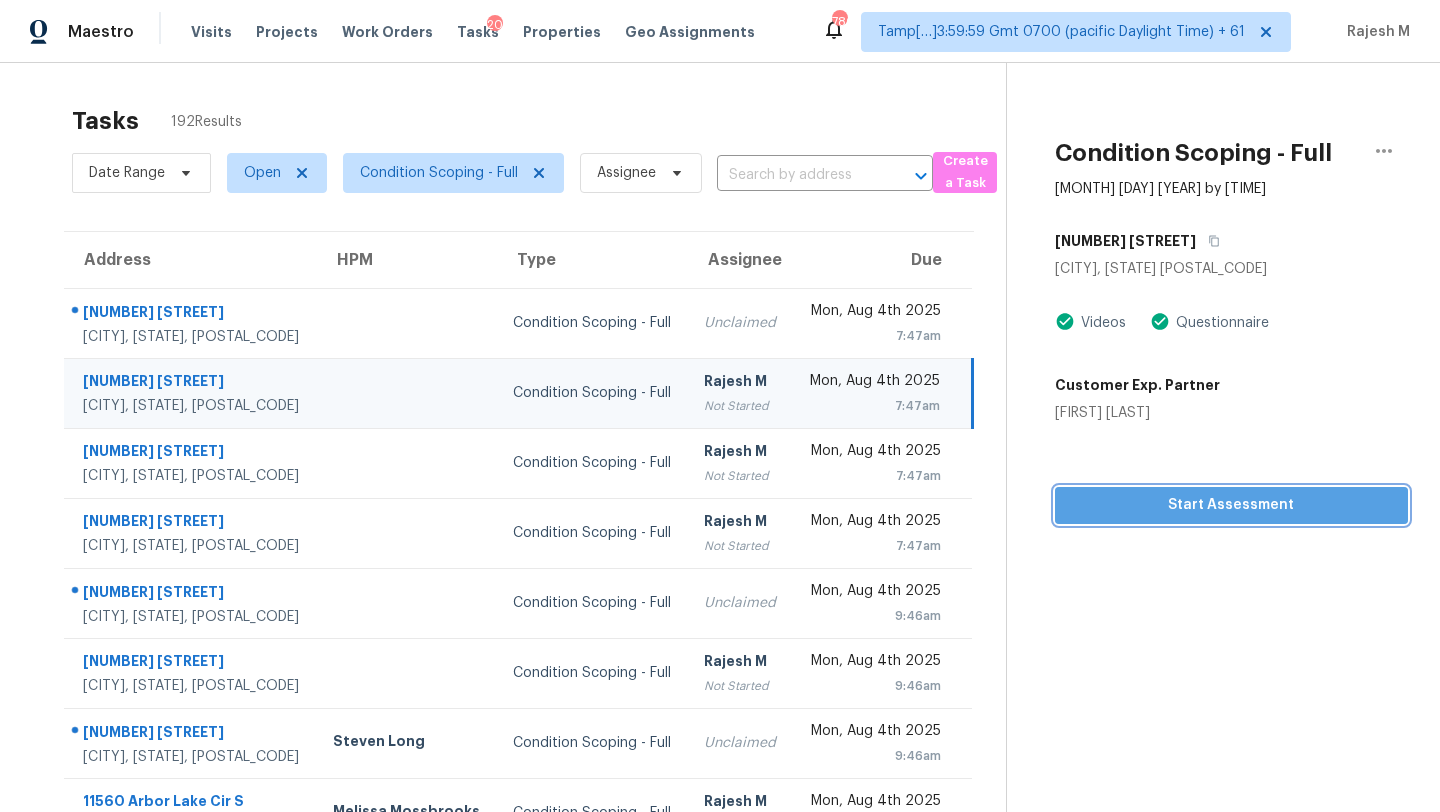 click on "Start Assessment" at bounding box center [1231, 505] 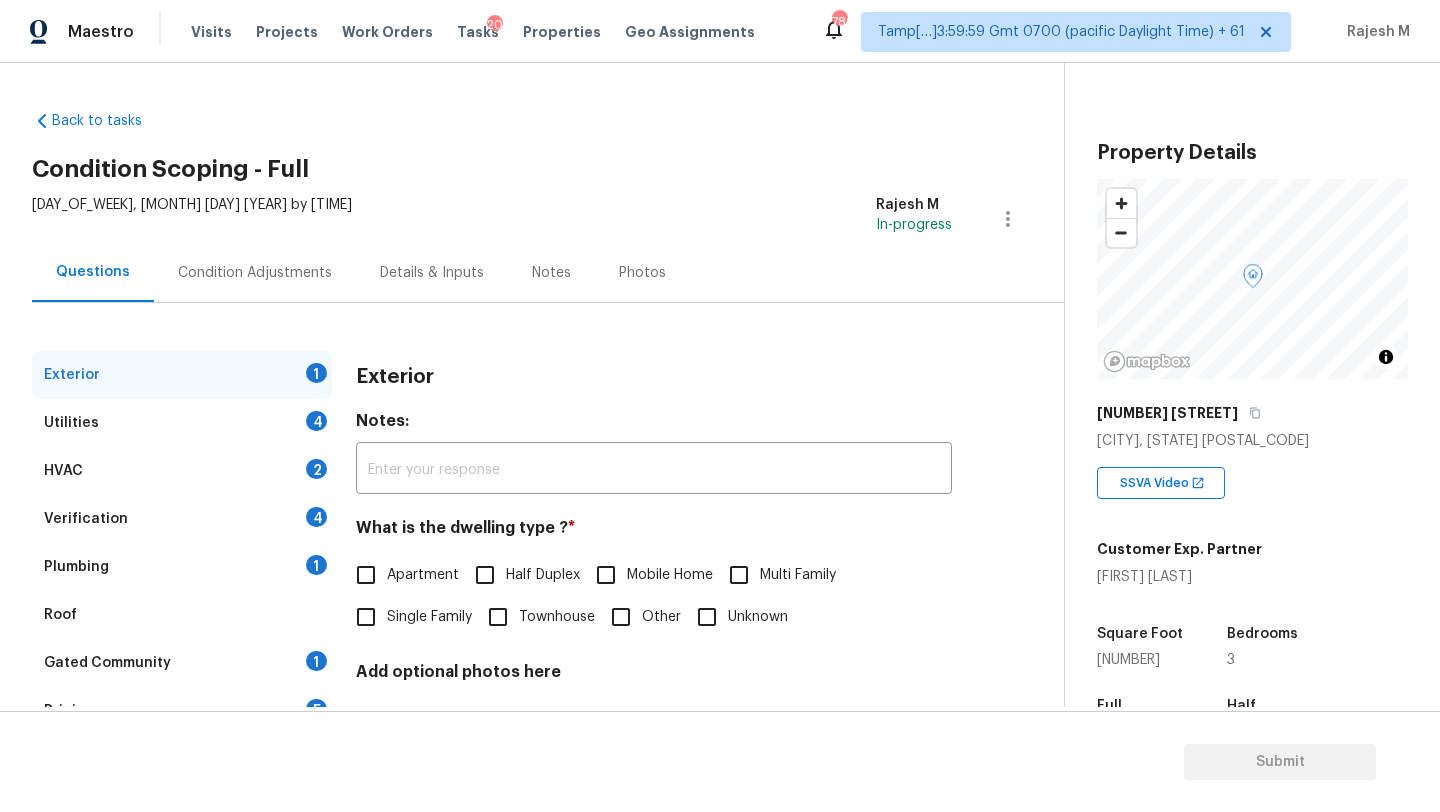 scroll, scrollTop: 380, scrollLeft: 0, axis: vertical 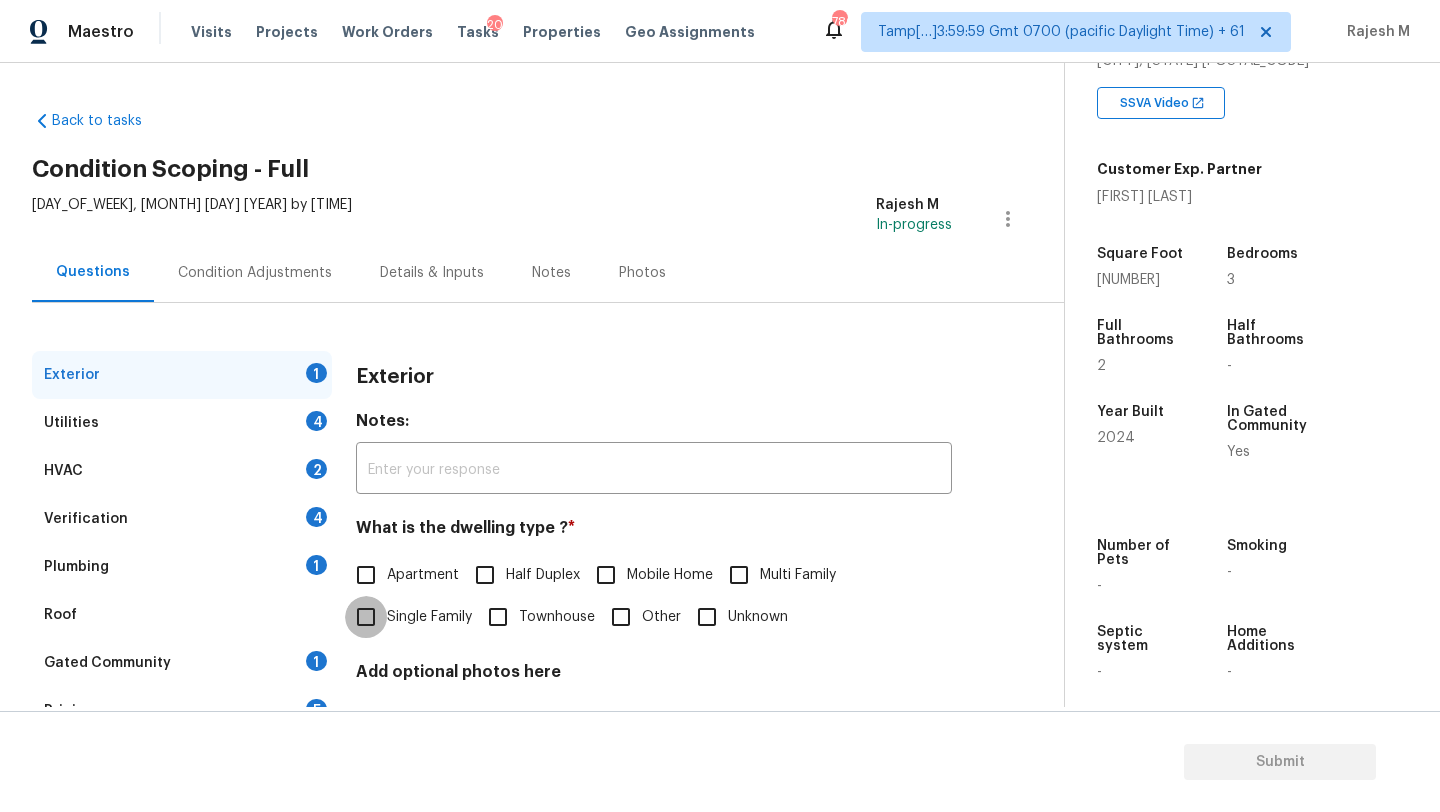 click on "Single Family" at bounding box center (366, 617) 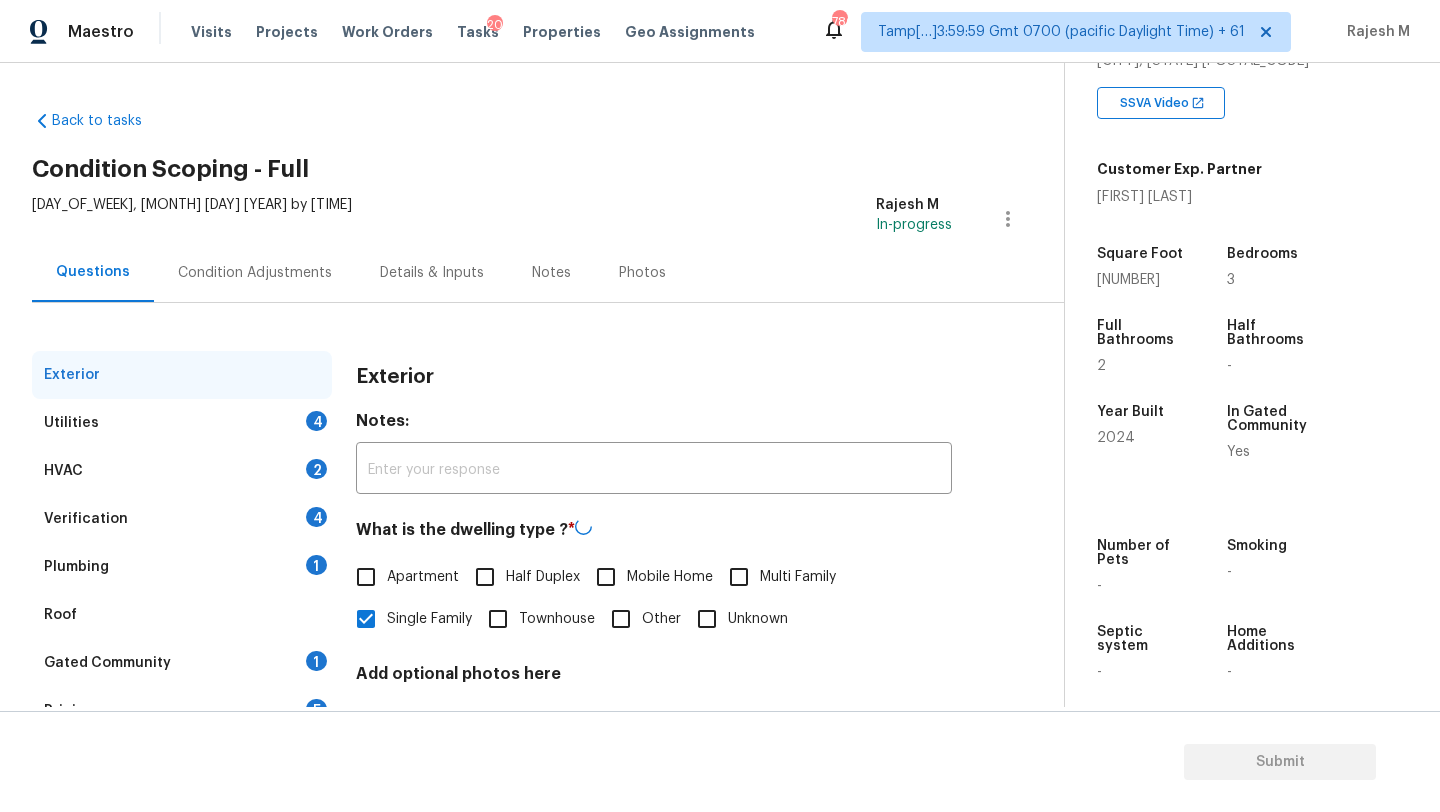 click on "Roof" at bounding box center [182, 615] 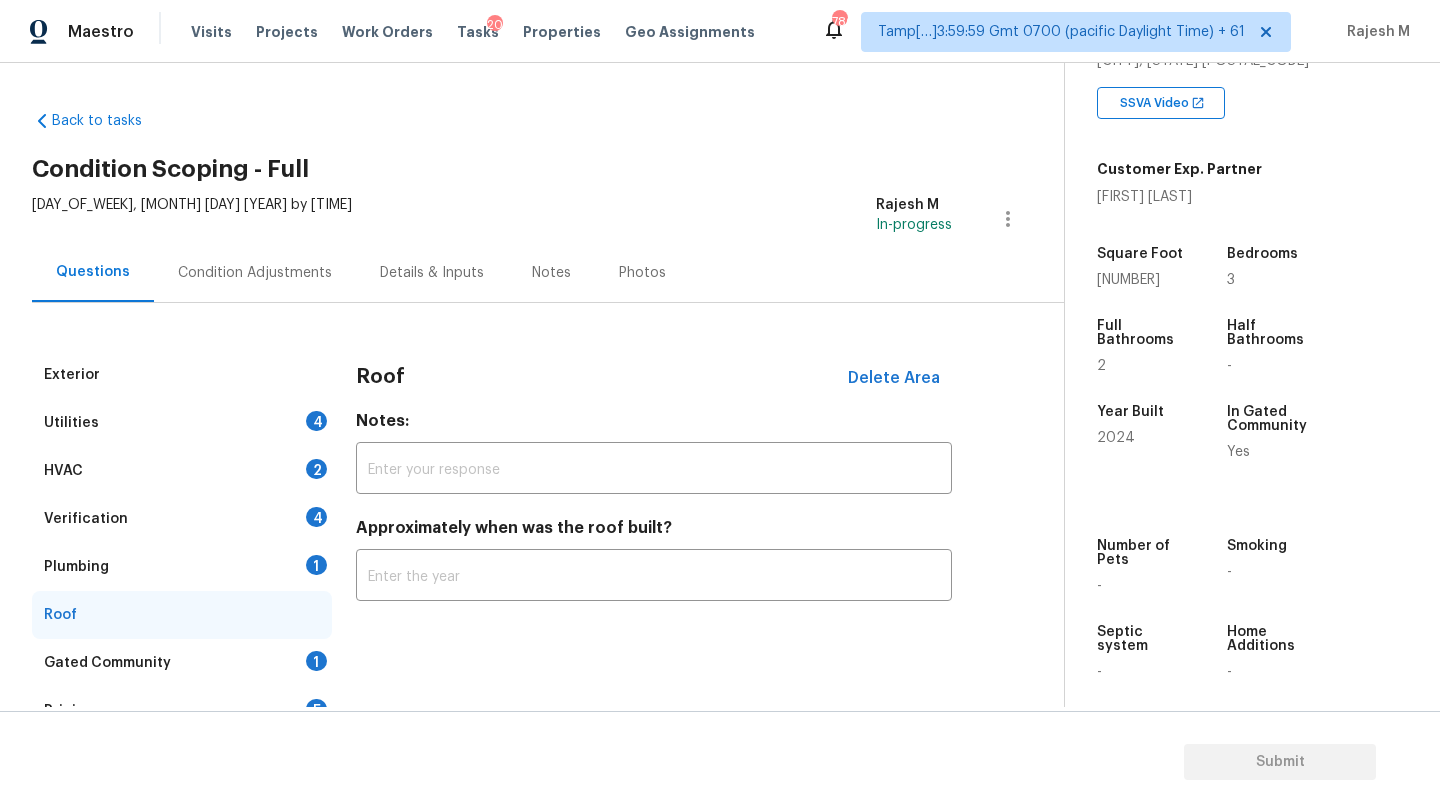 click on "1" at bounding box center (316, 661) 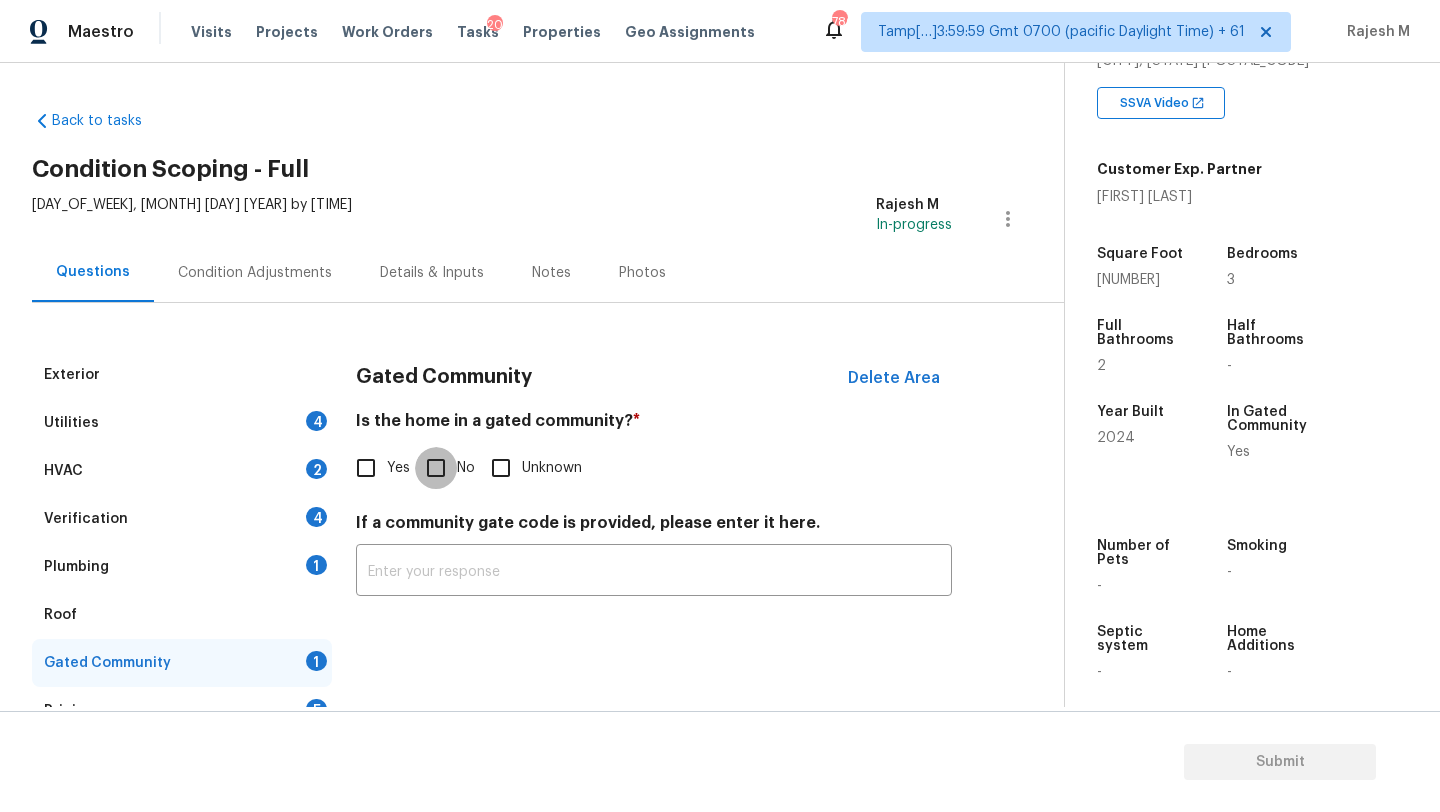 click on "No" at bounding box center (436, 468) 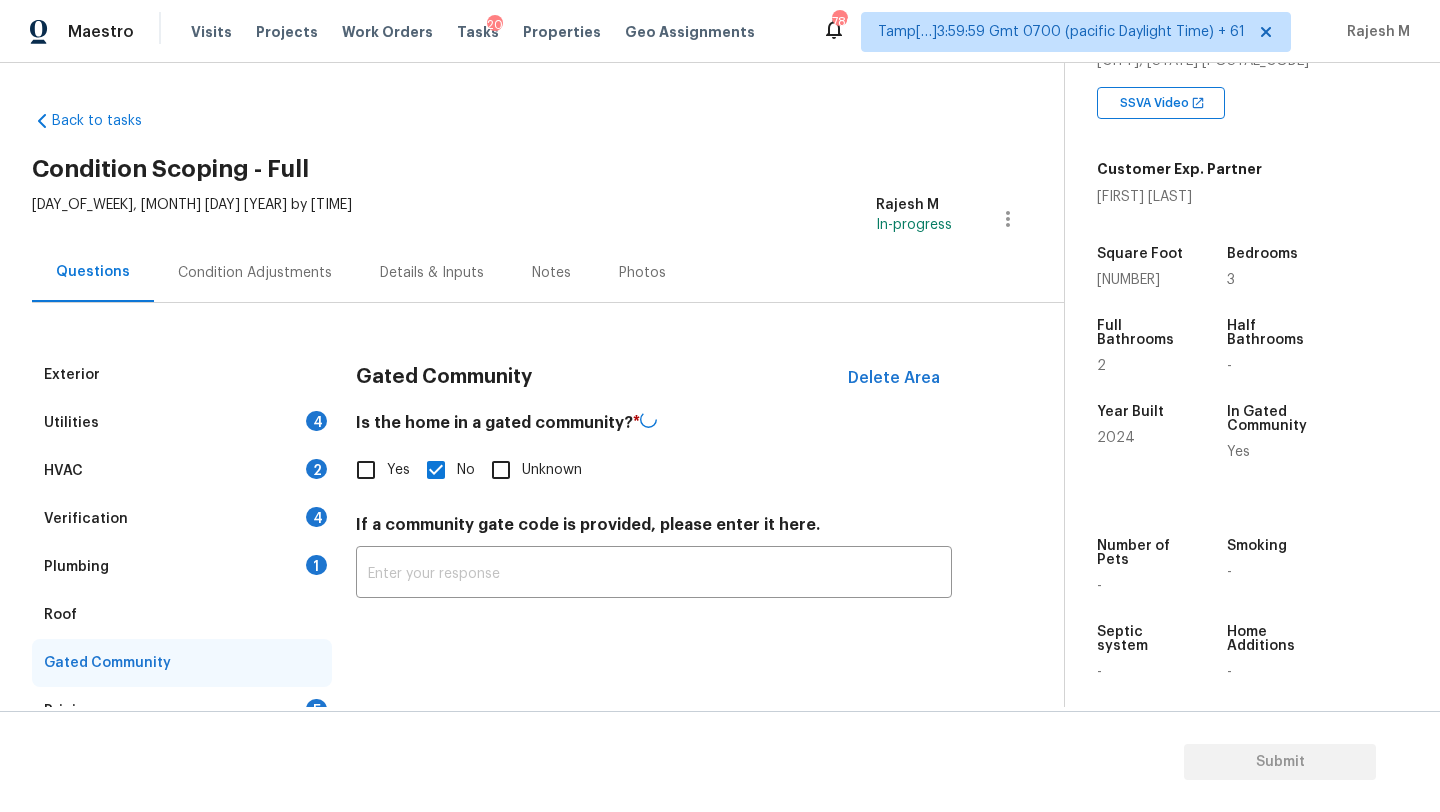 scroll, scrollTop: 82, scrollLeft: 0, axis: vertical 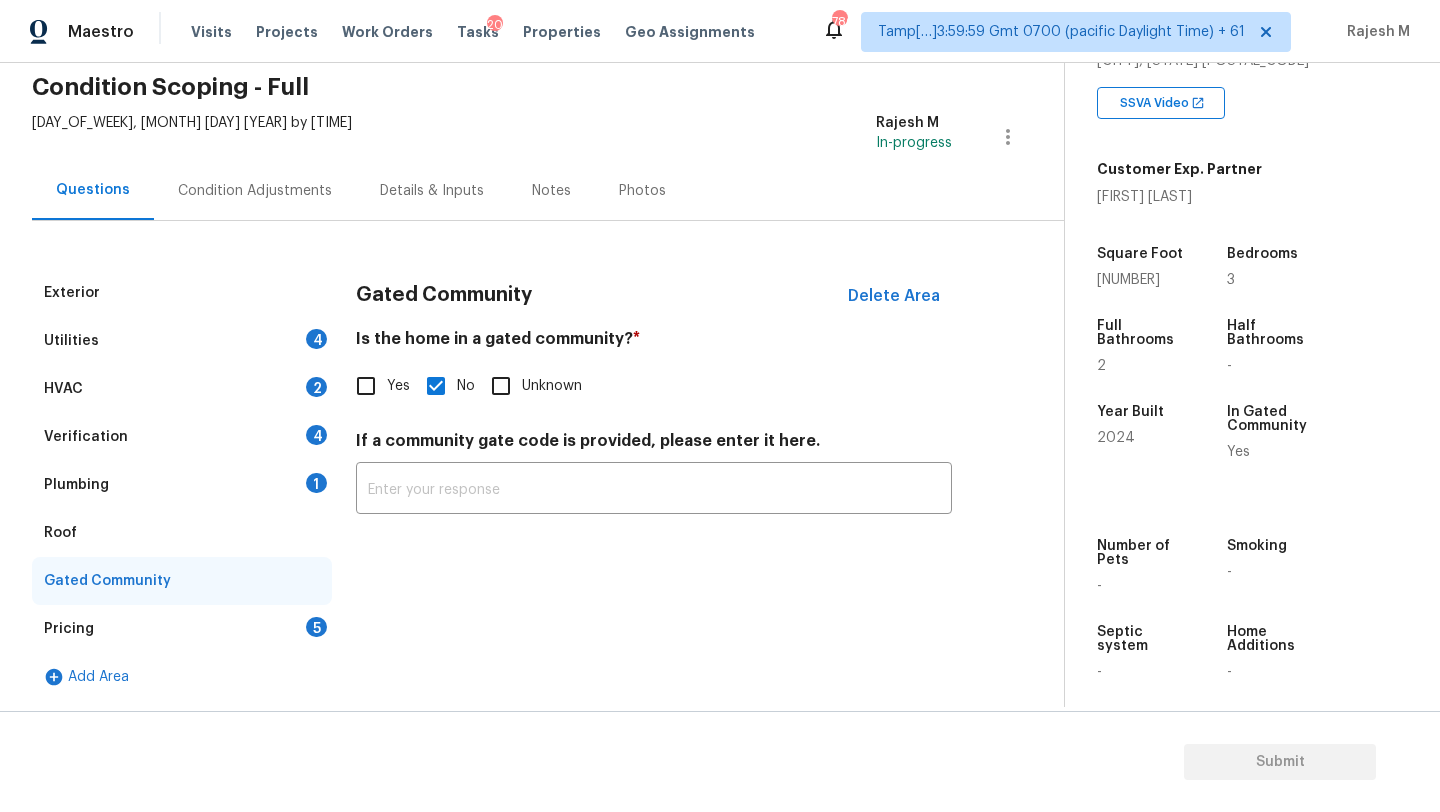 click on "Roof" at bounding box center (182, 533) 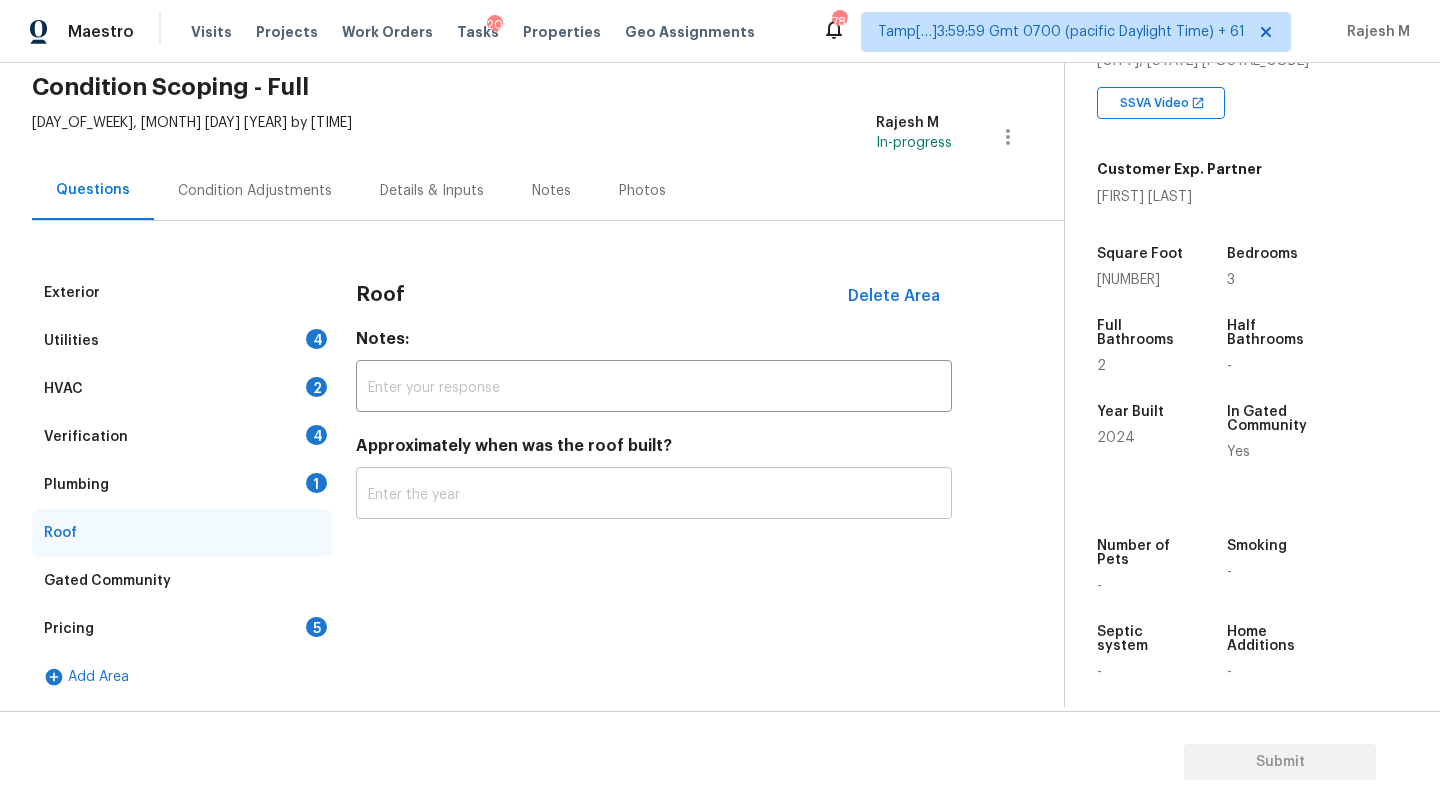 click at bounding box center [654, 495] 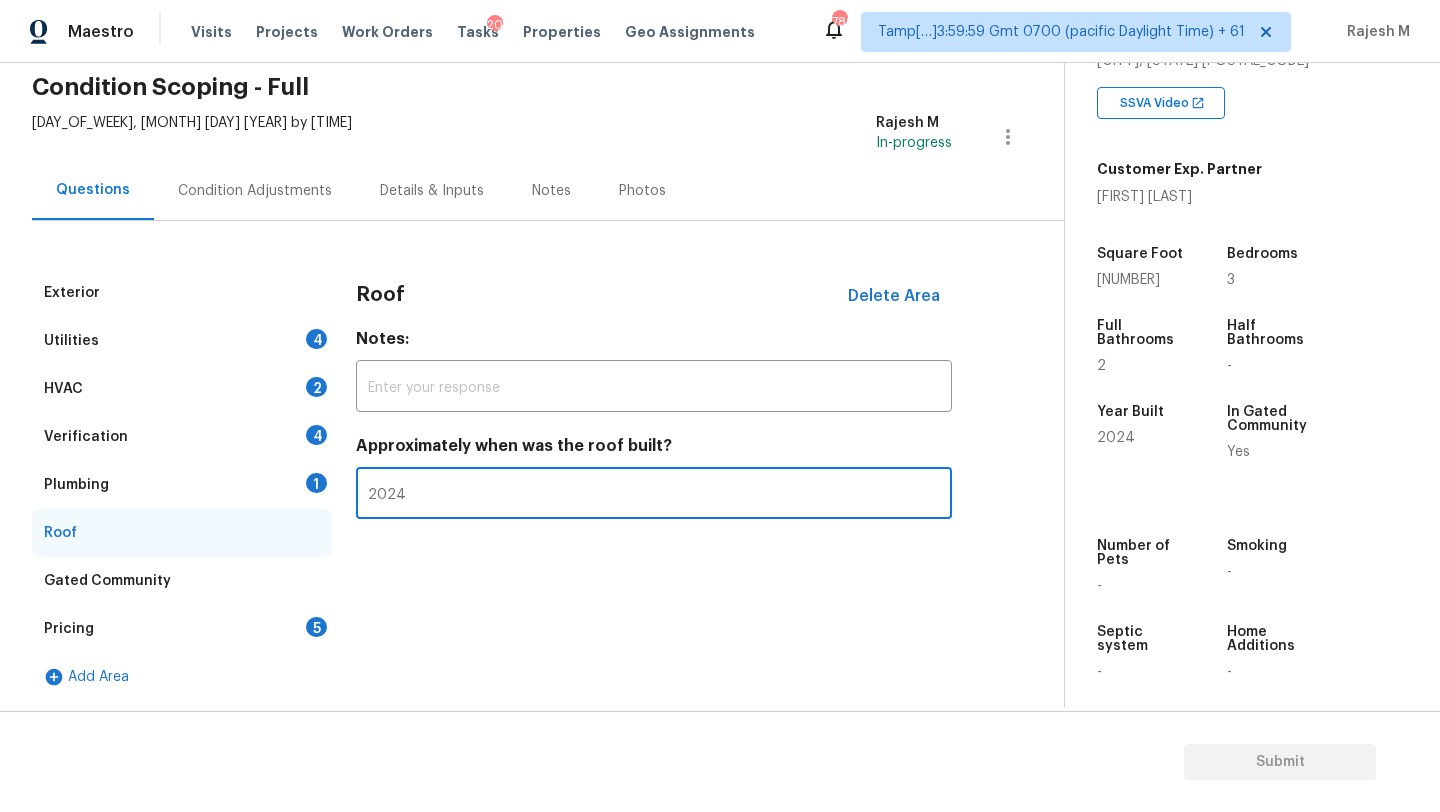 type on "2024" 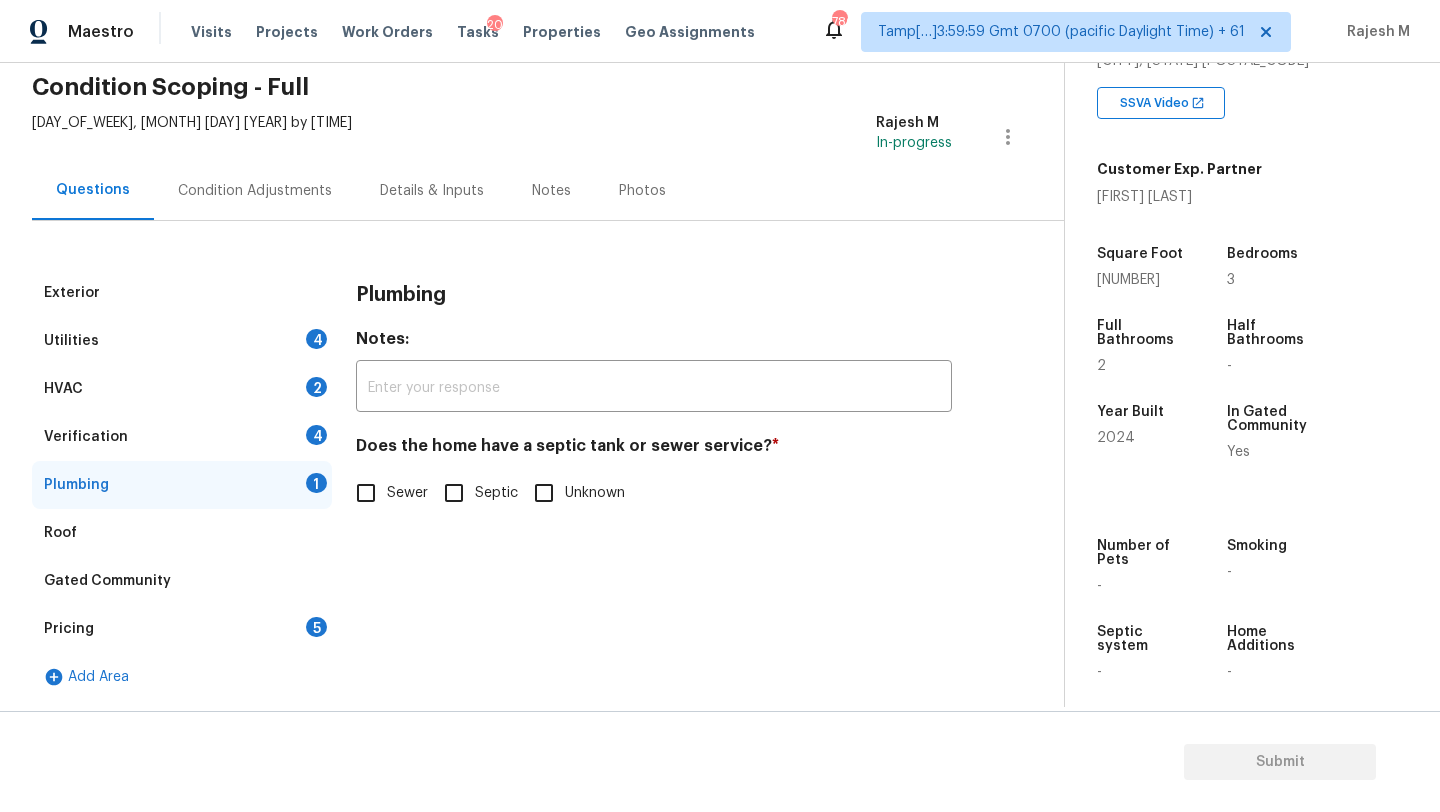 click on "Sewer" at bounding box center [407, 493] 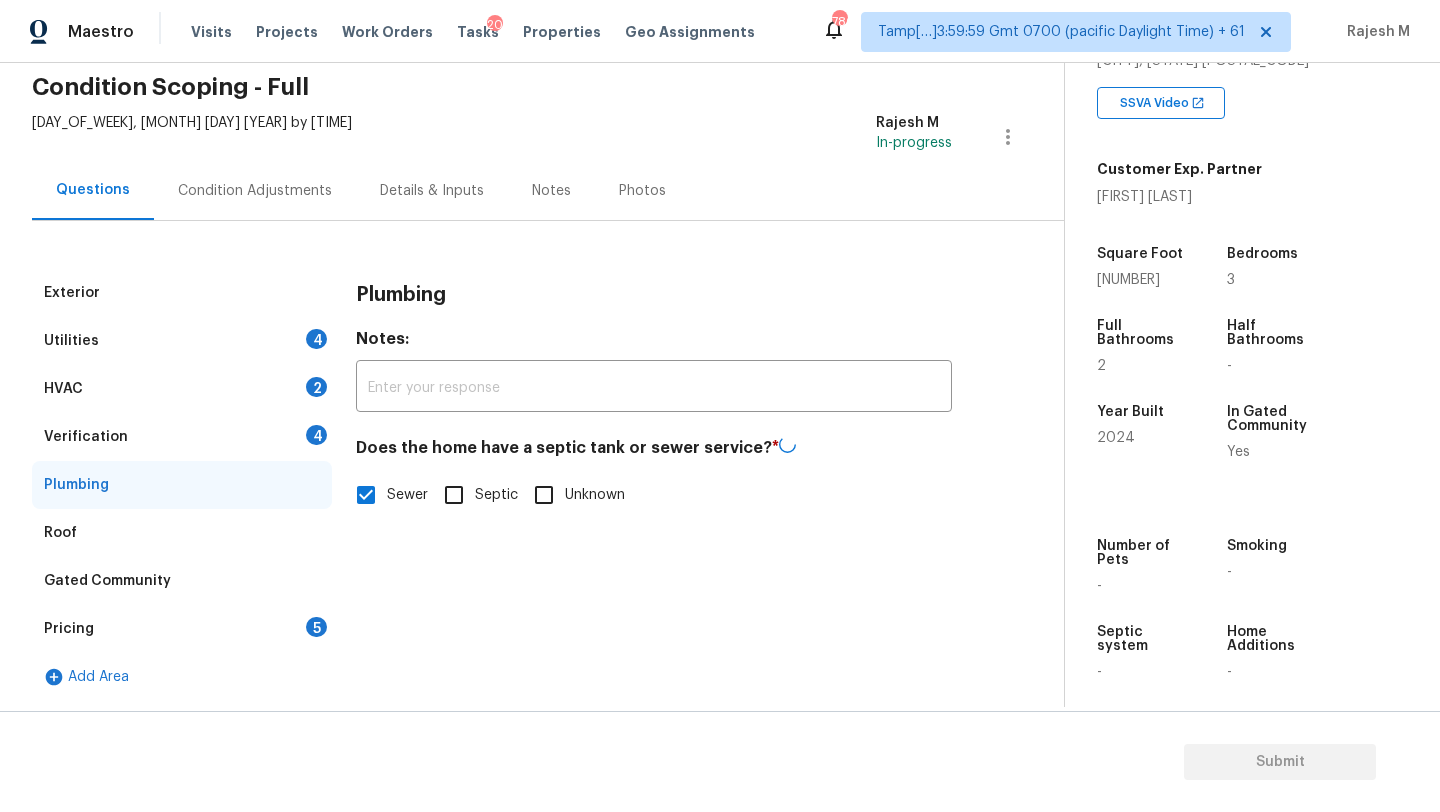 click on "Verification 4" at bounding box center (182, 437) 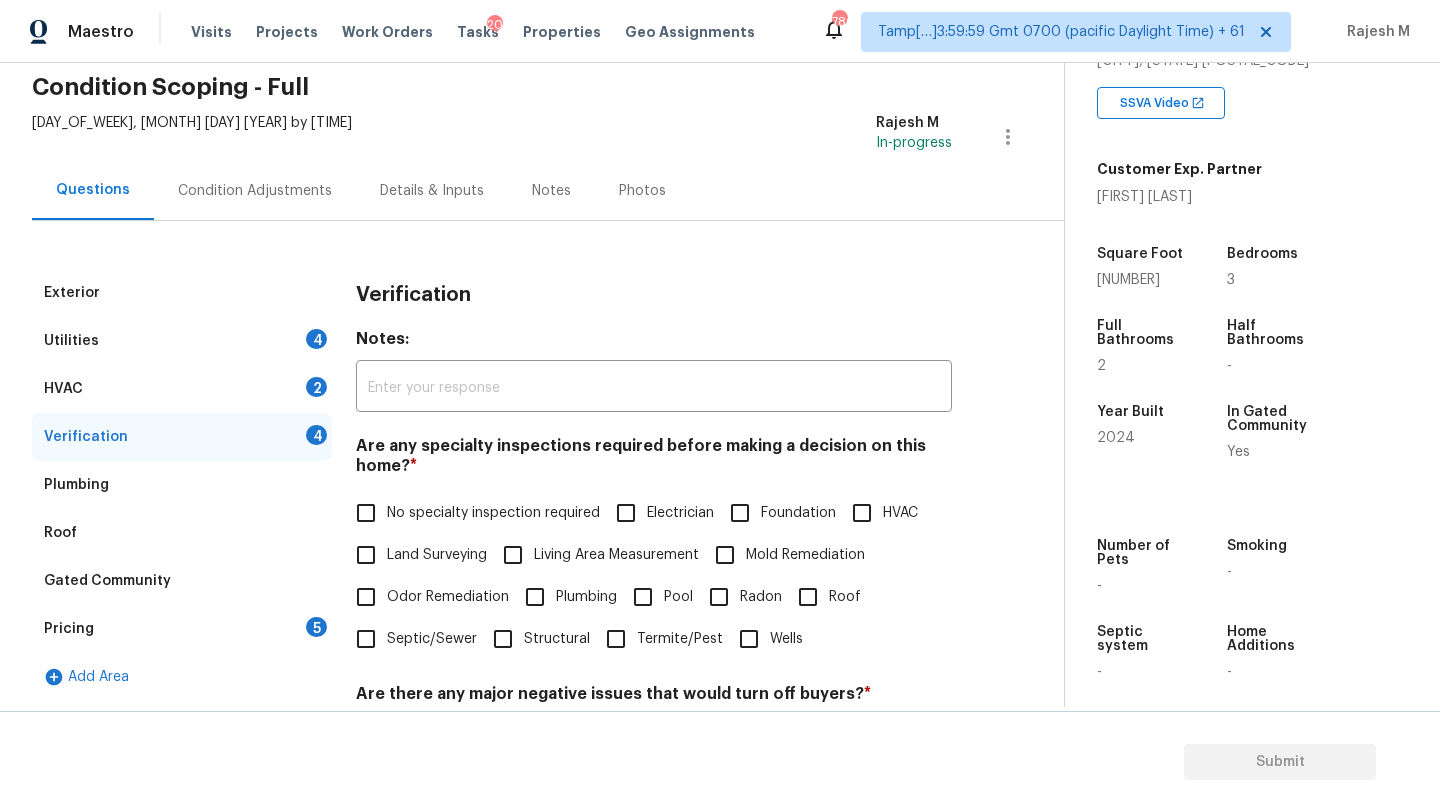click on "No specialty inspection required" at bounding box center [472, 513] 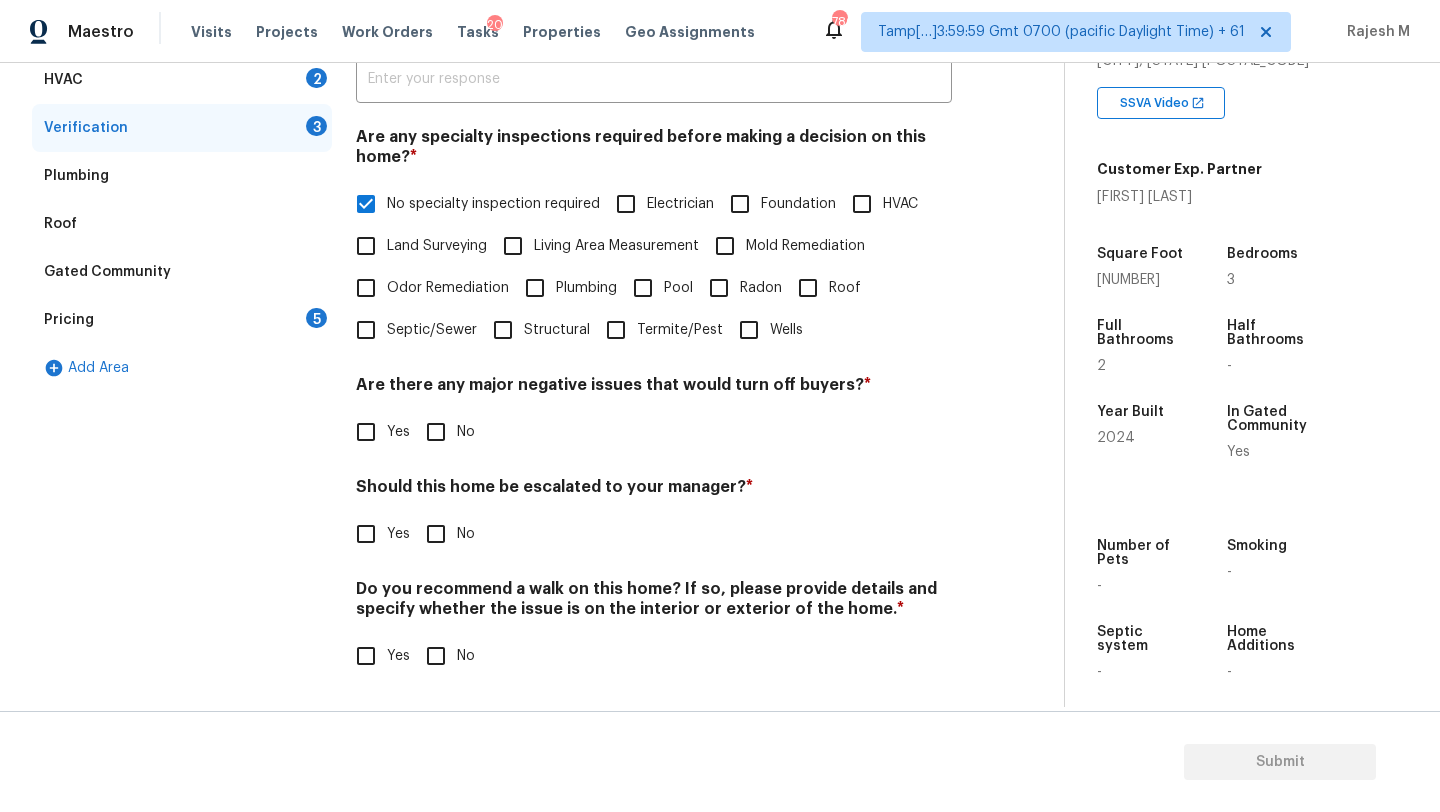 scroll, scrollTop: 391, scrollLeft: 0, axis: vertical 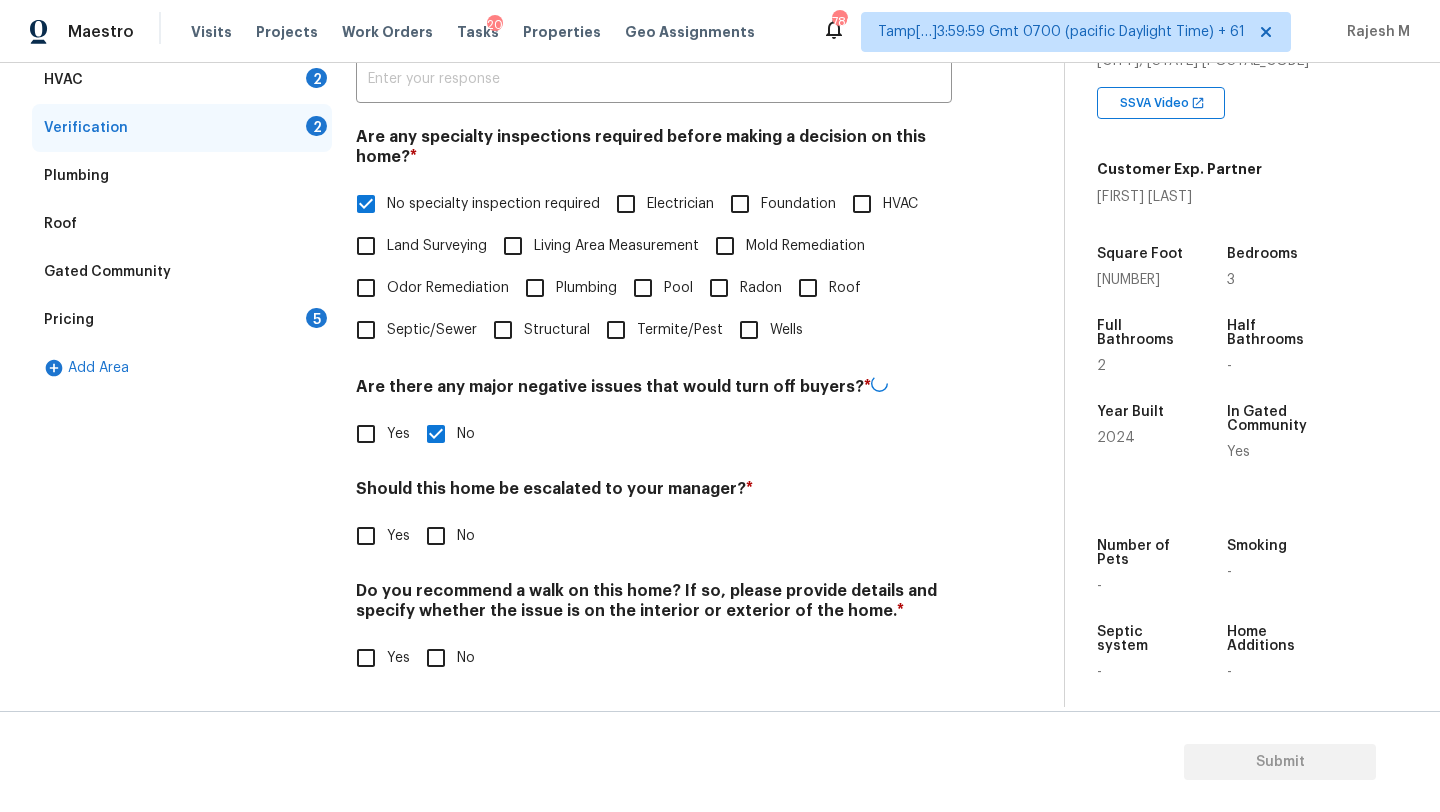 drag, startPoint x: 435, startPoint y: 648, endPoint x: 406, endPoint y: 623, distance: 38.28838 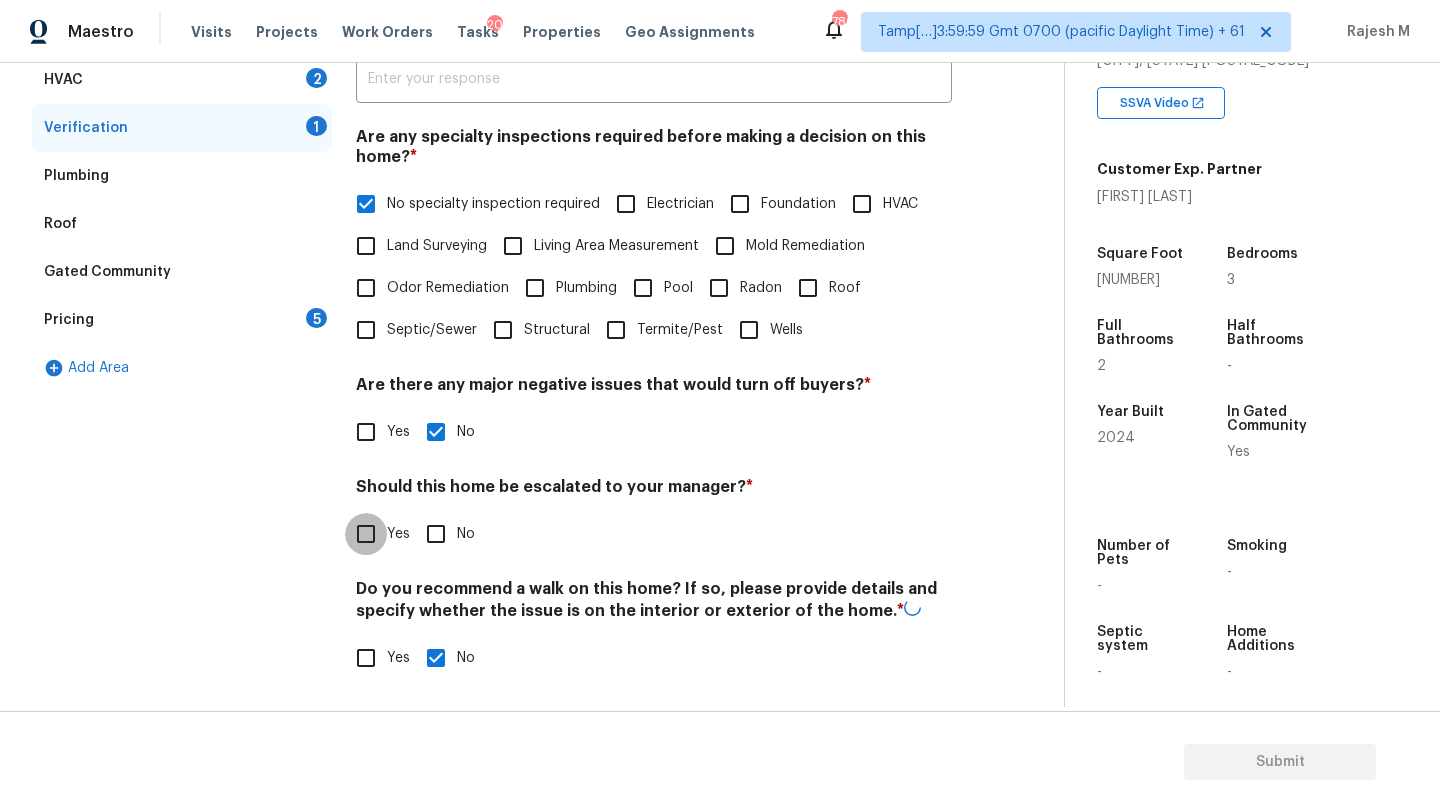 click on "Yes" at bounding box center (366, 534) 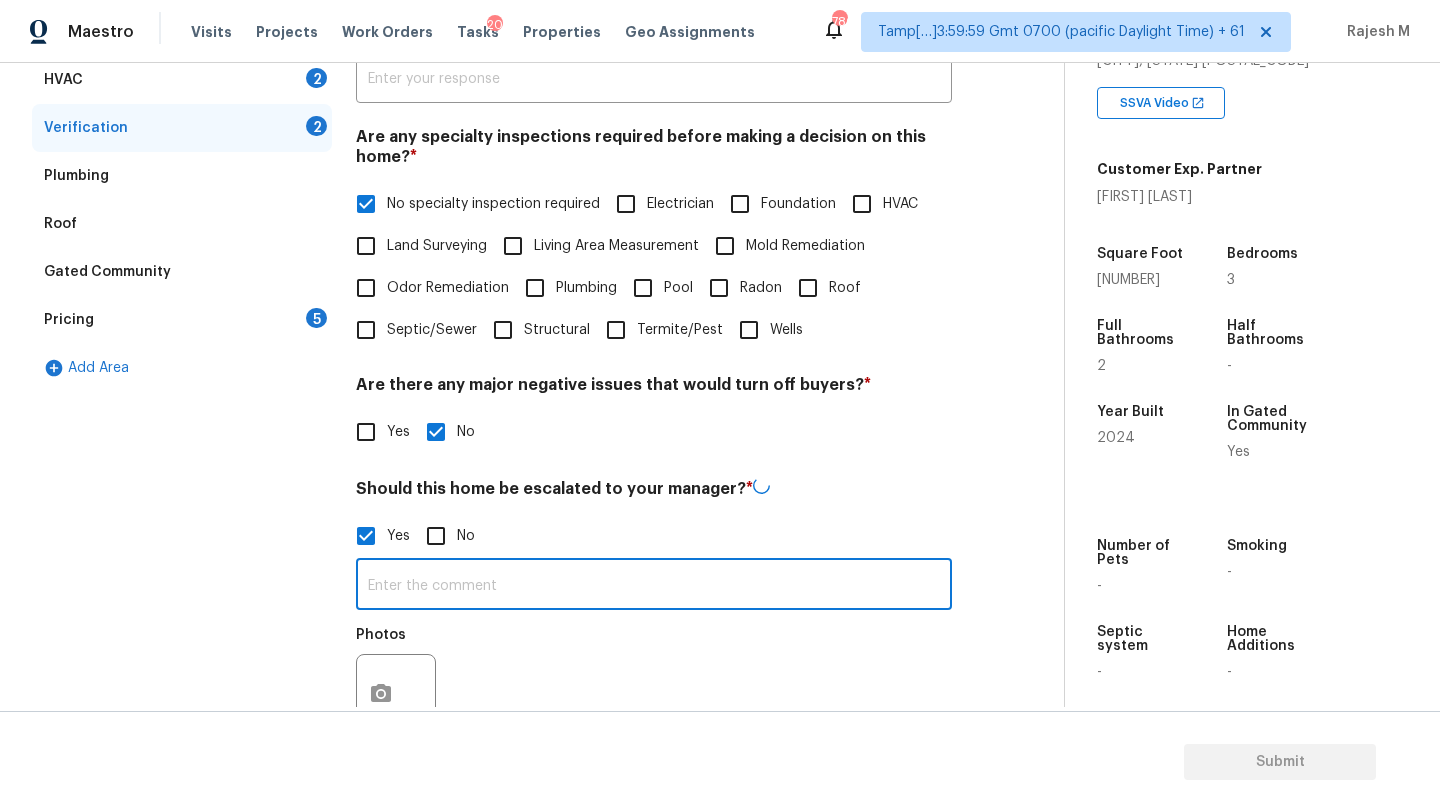 click at bounding box center [654, 586] 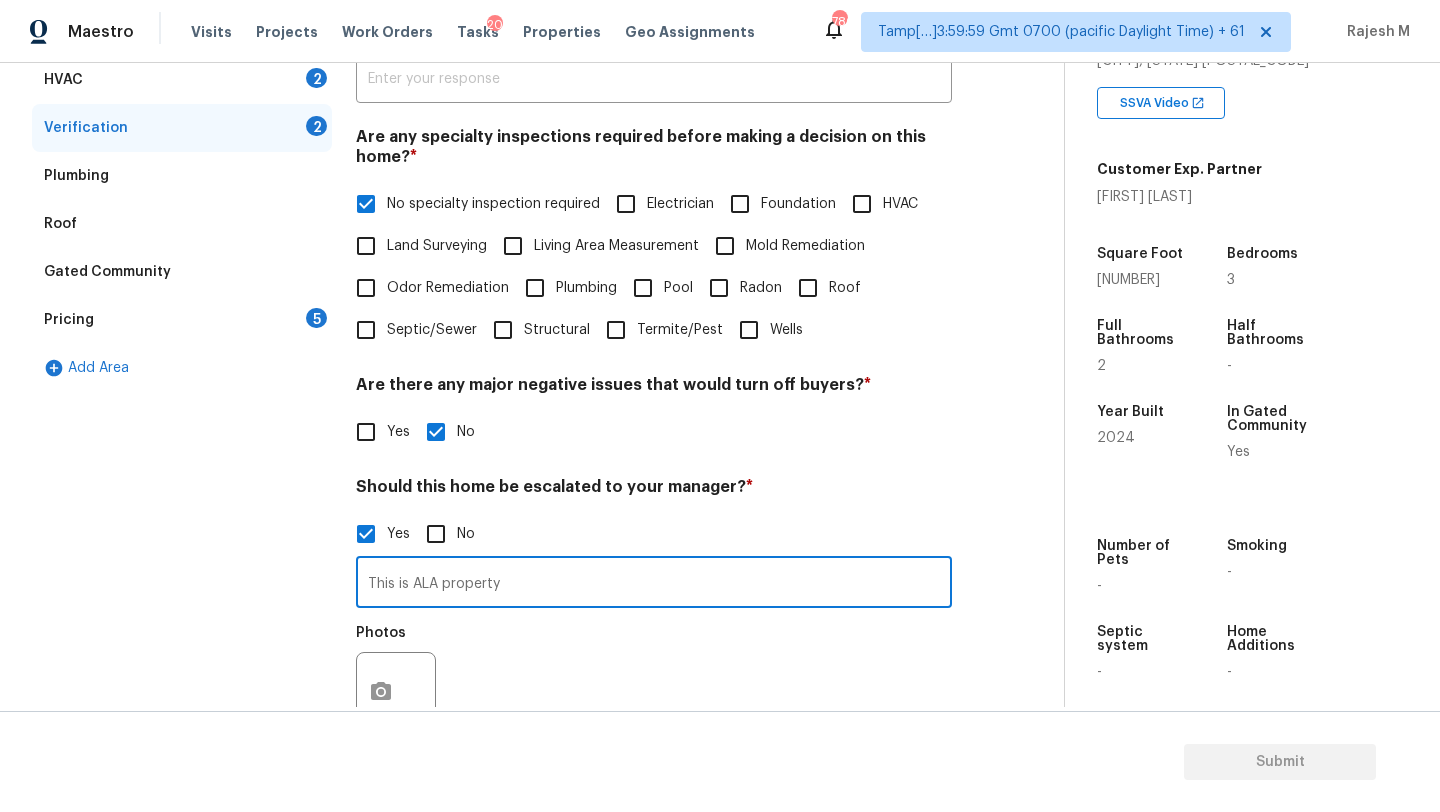 scroll, scrollTop: 581, scrollLeft: 0, axis: vertical 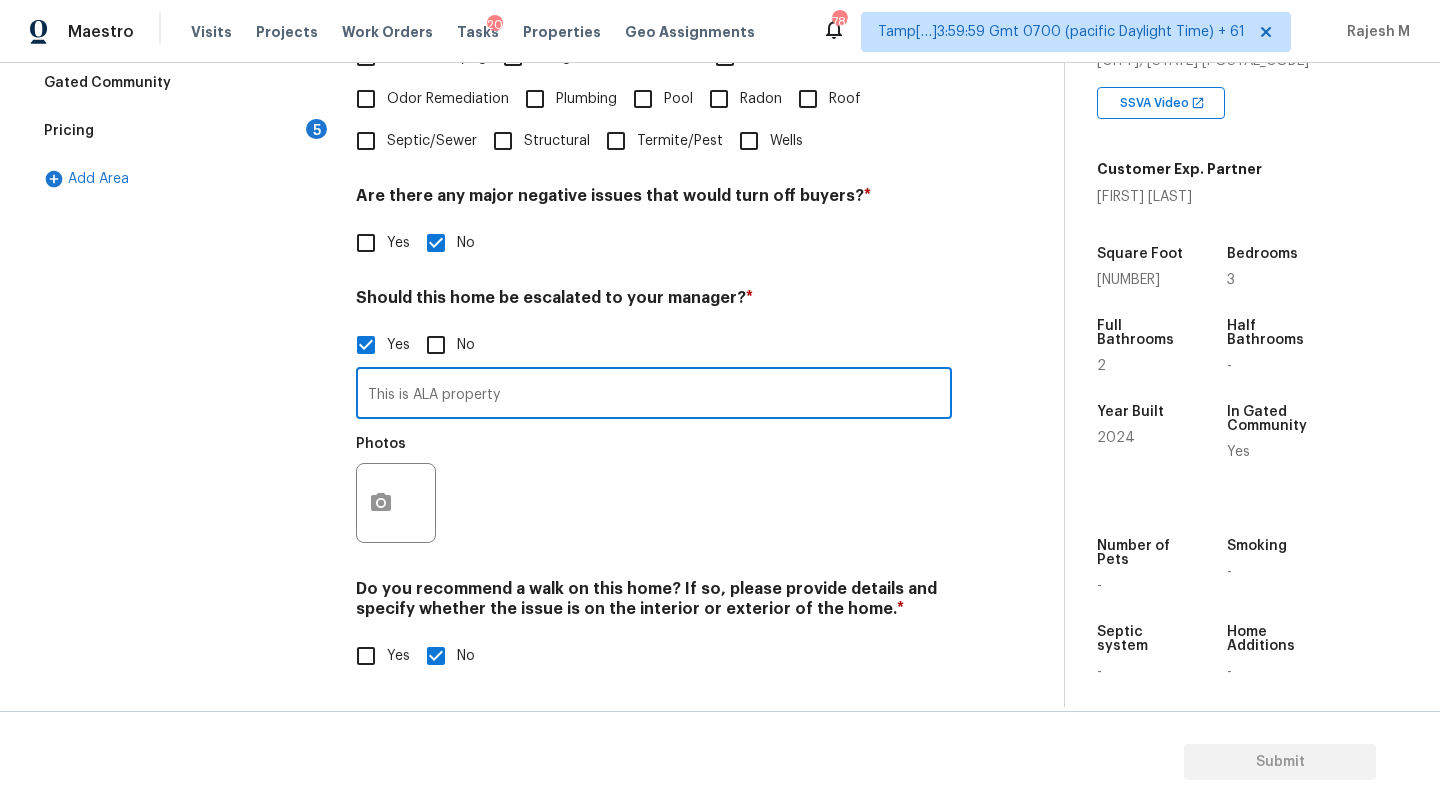 type on "This is ALA property" 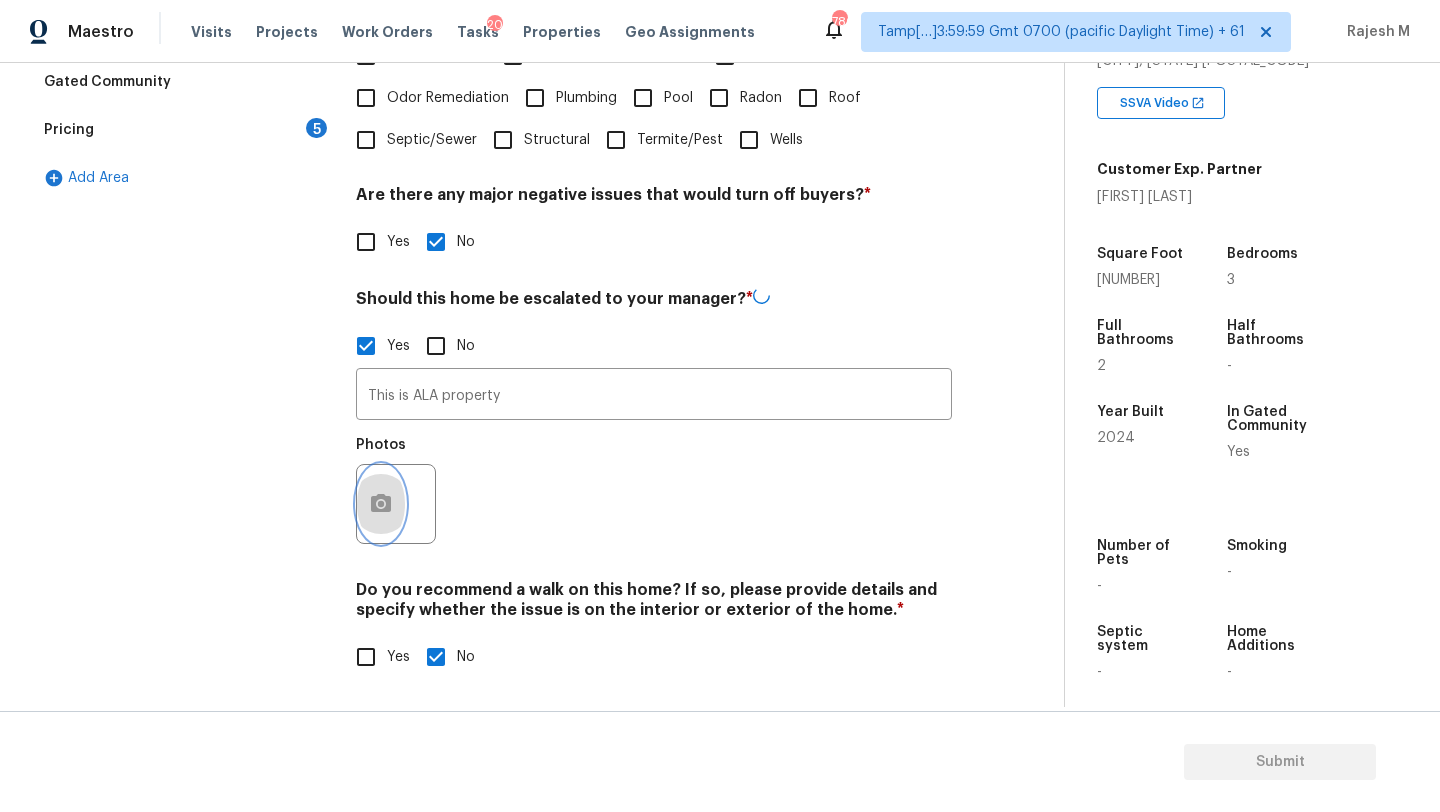 click 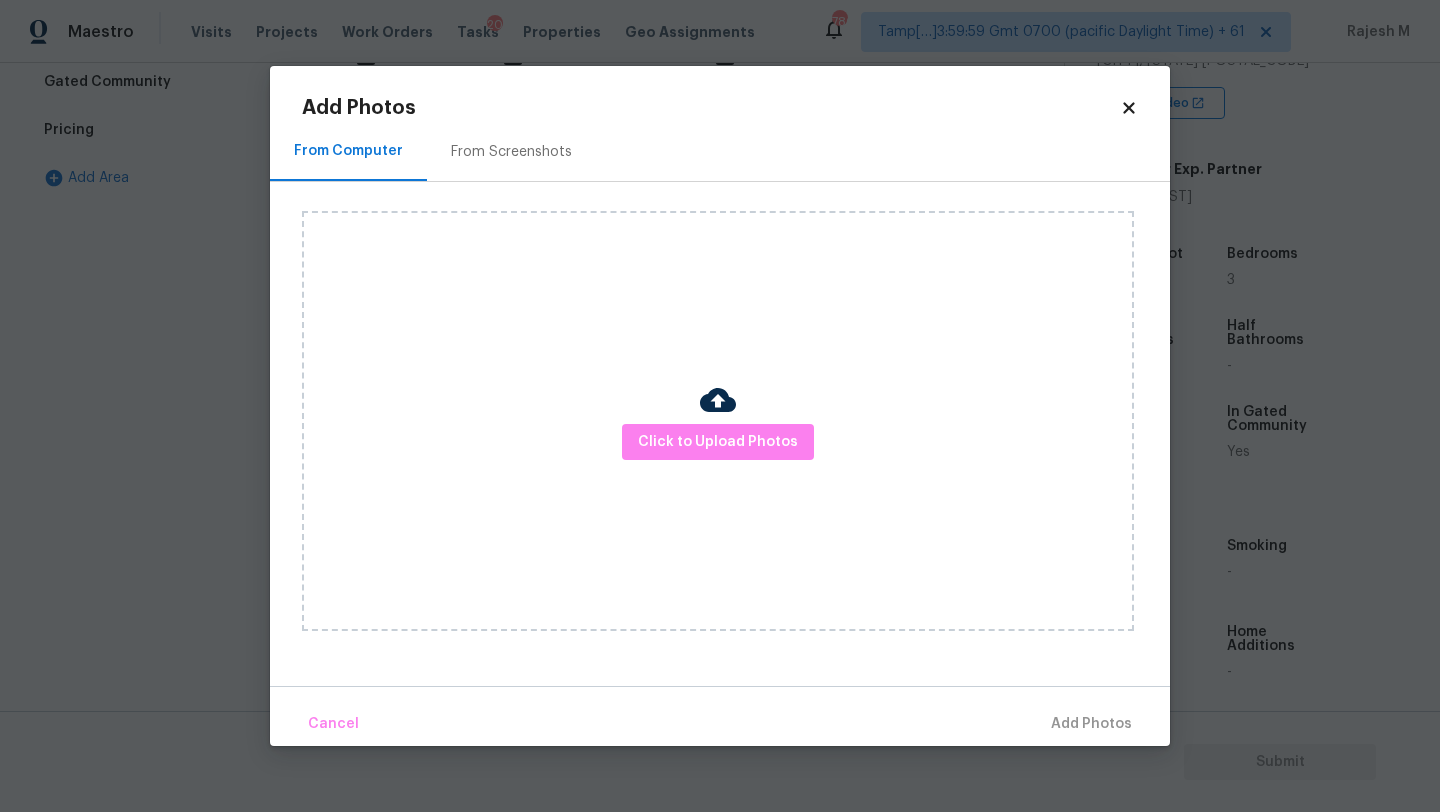click on "From Screenshots" at bounding box center (511, 152) 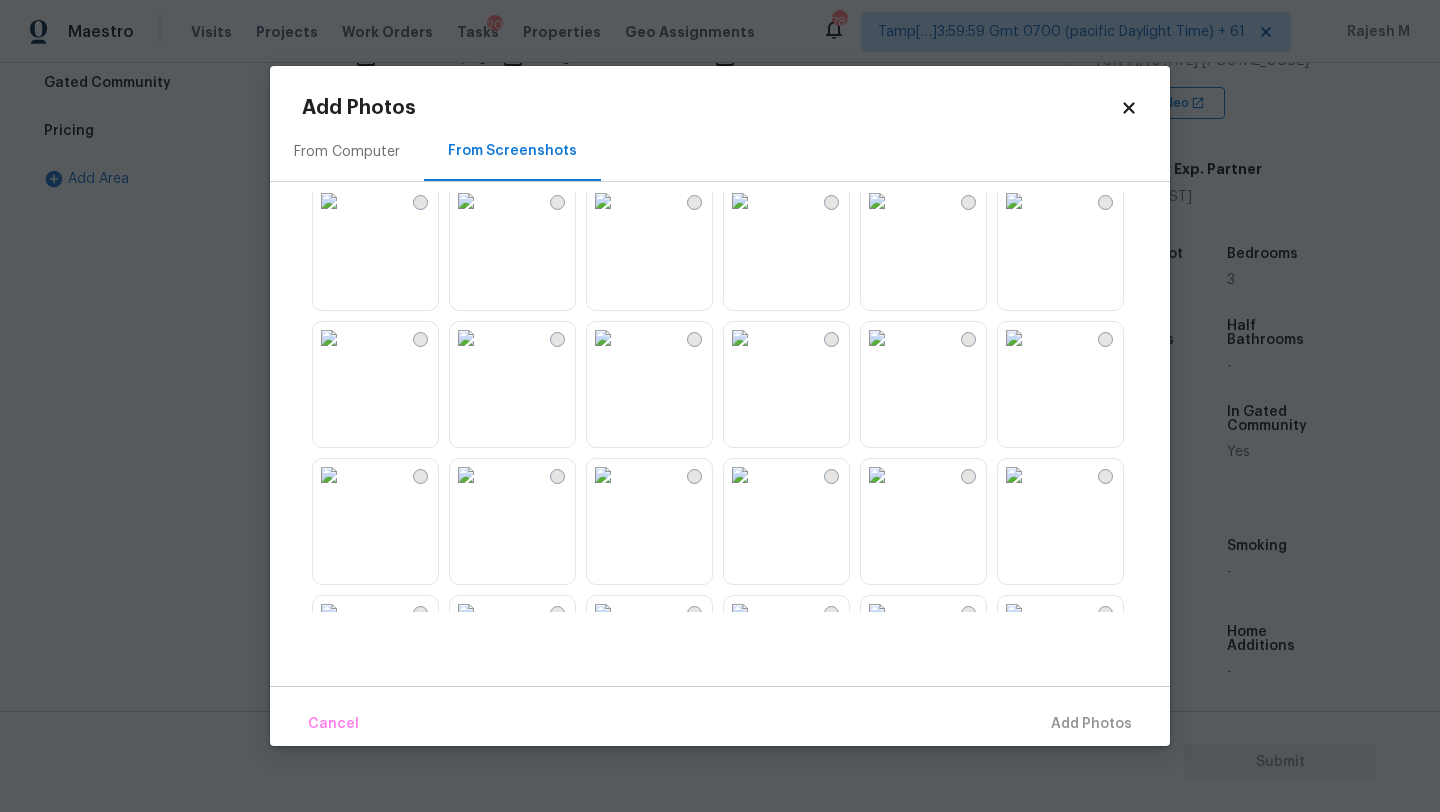 scroll, scrollTop: 1910, scrollLeft: 0, axis: vertical 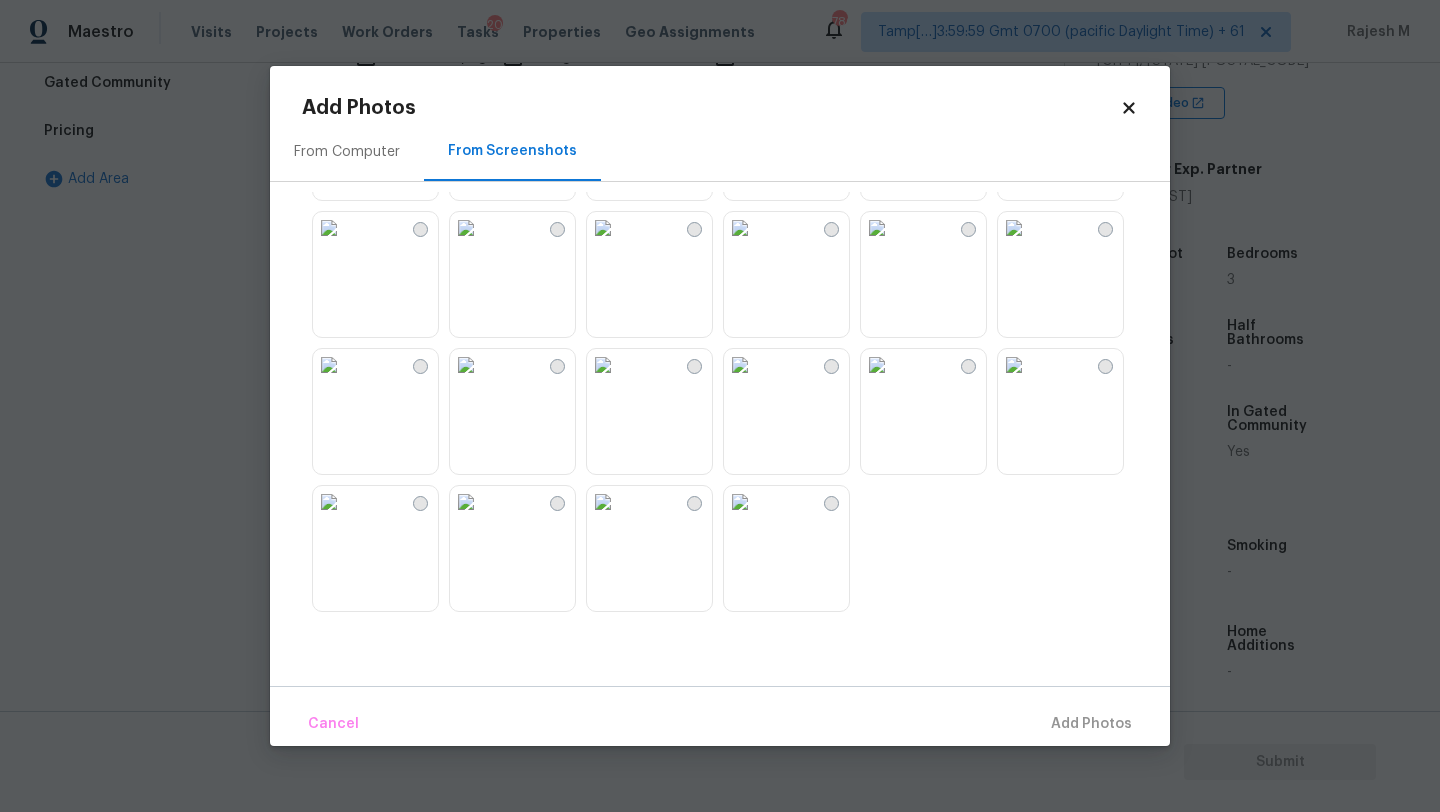 click at bounding box center (740, 365) 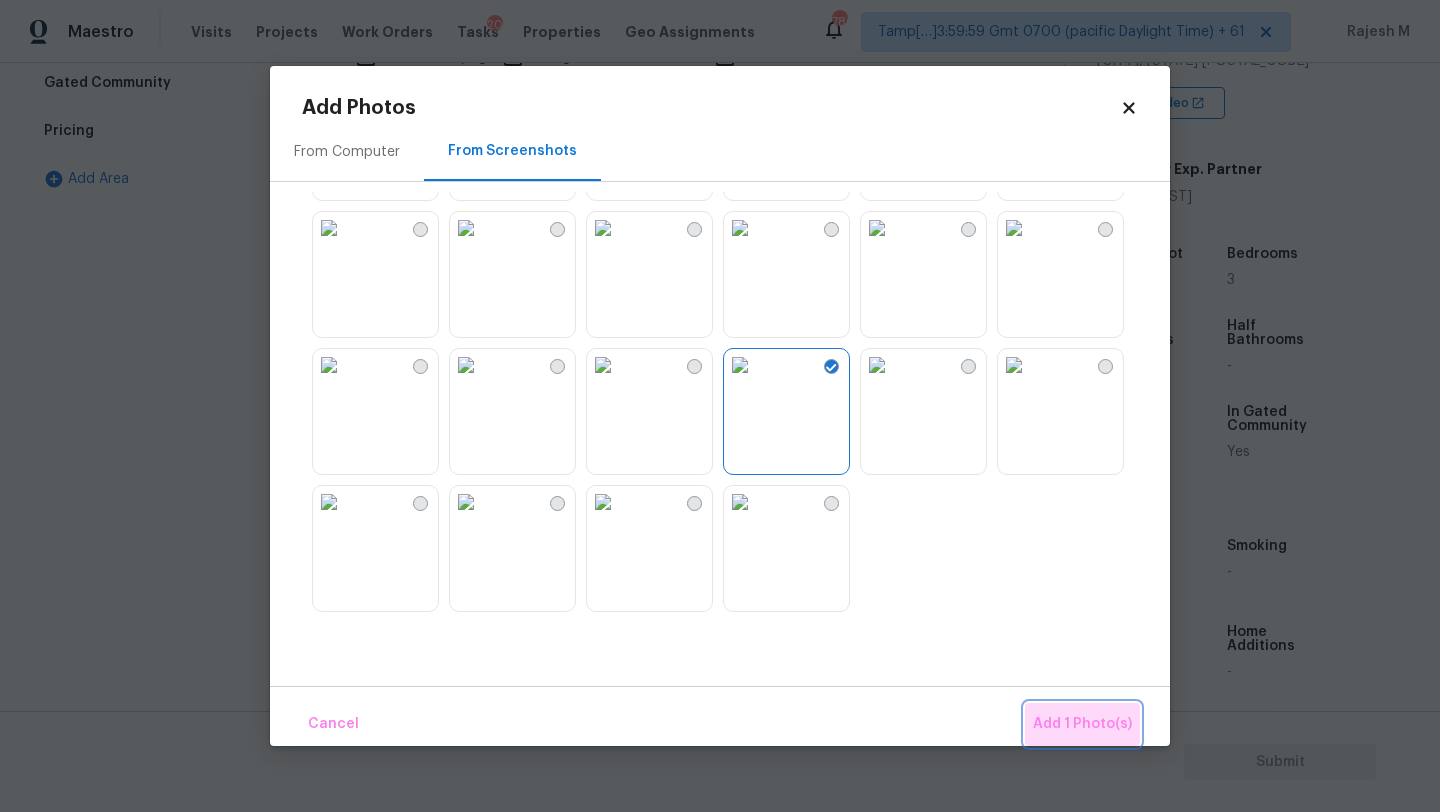 click on "Add 1 Photo(s)" at bounding box center [1082, 724] 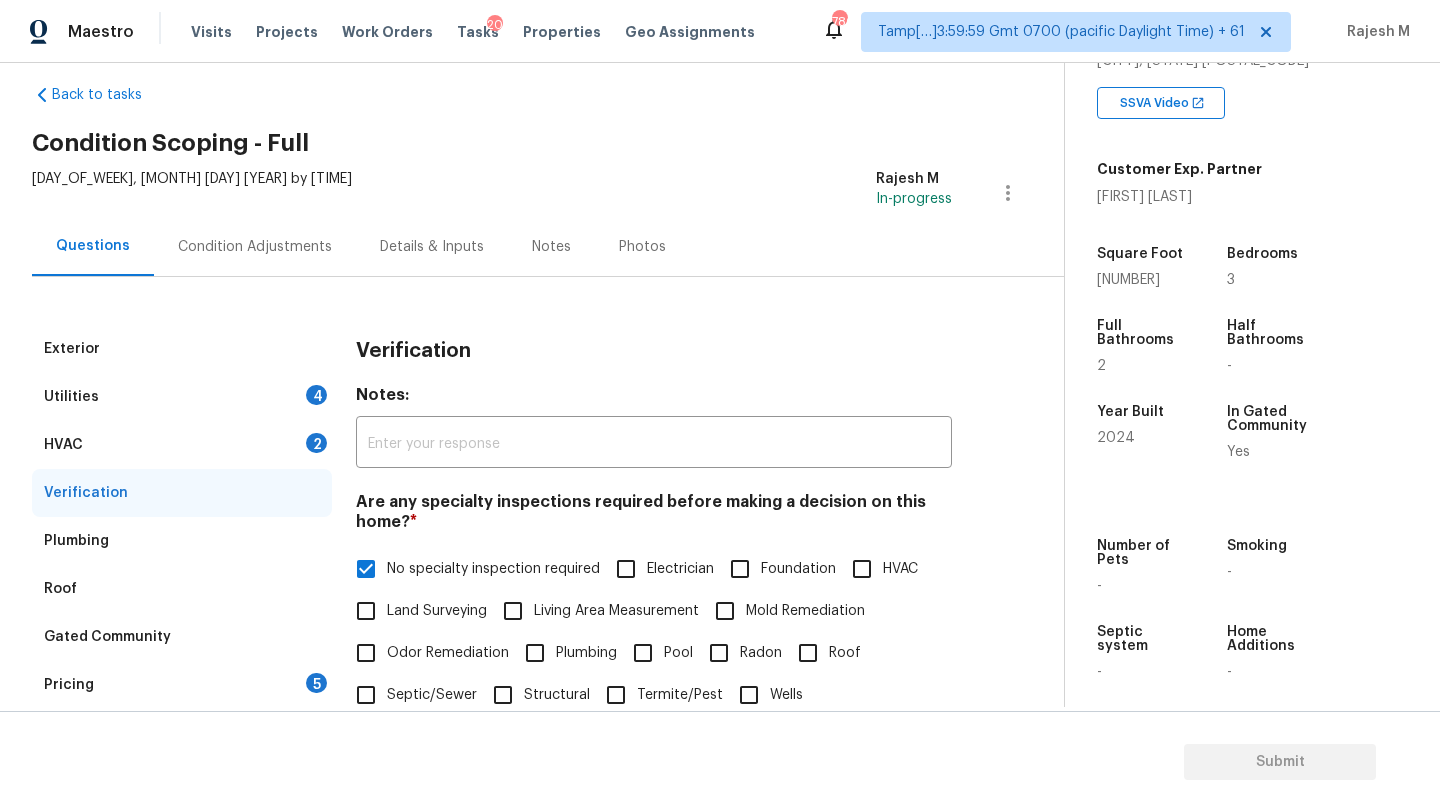 scroll, scrollTop: 0, scrollLeft: 0, axis: both 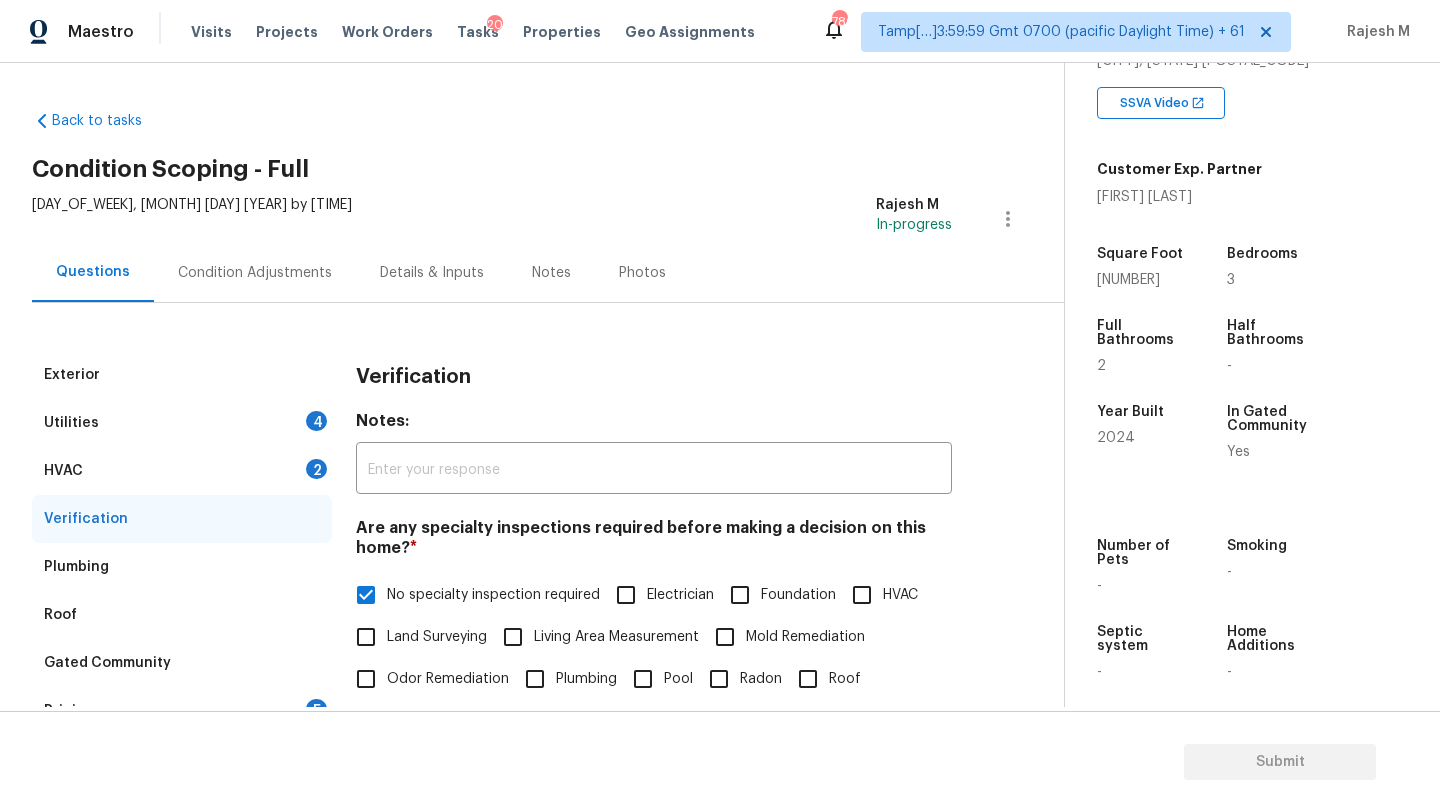 click on "HVAC 2" at bounding box center (182, 471) 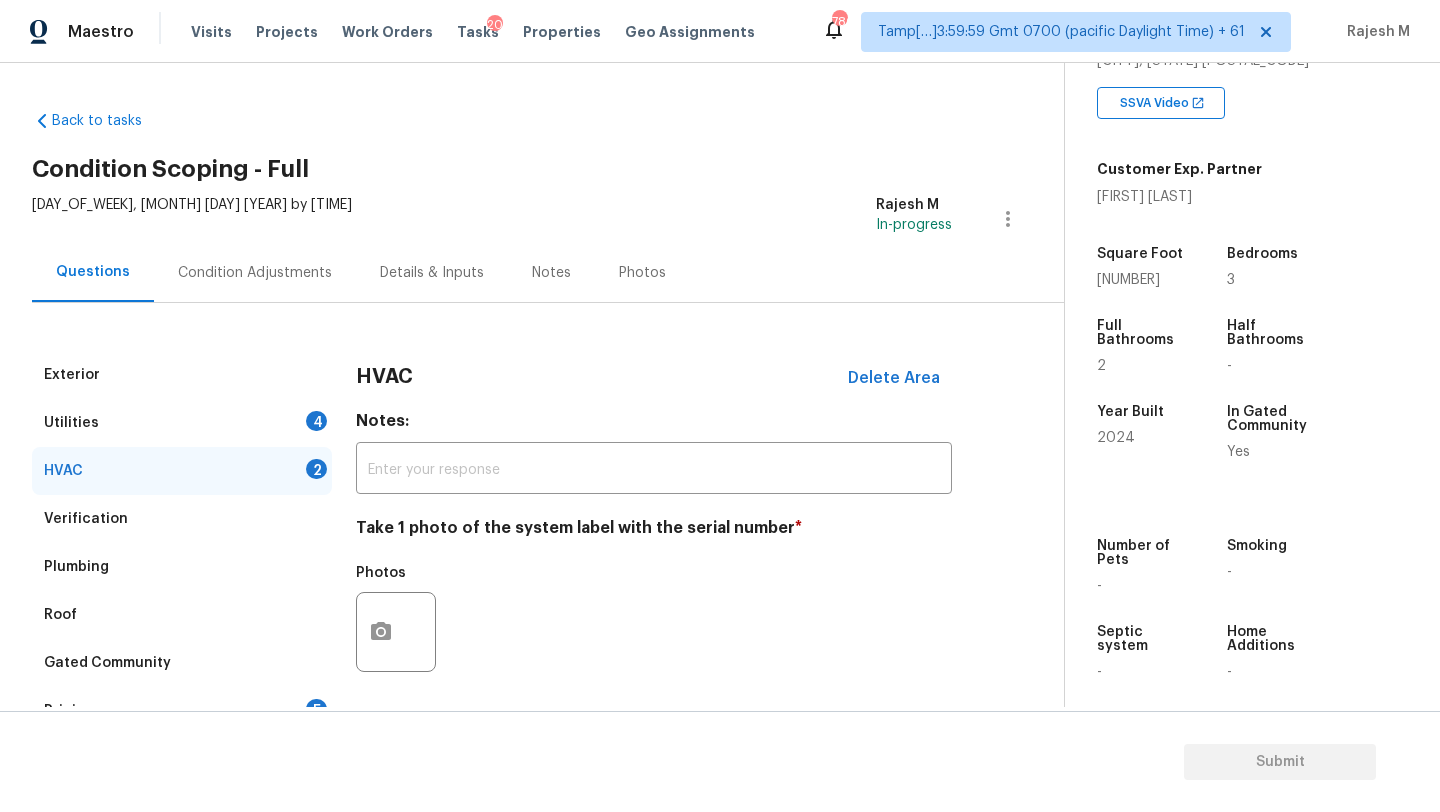 scroll, scrollTop: 111, scrollLeft: 0, axis: vertical 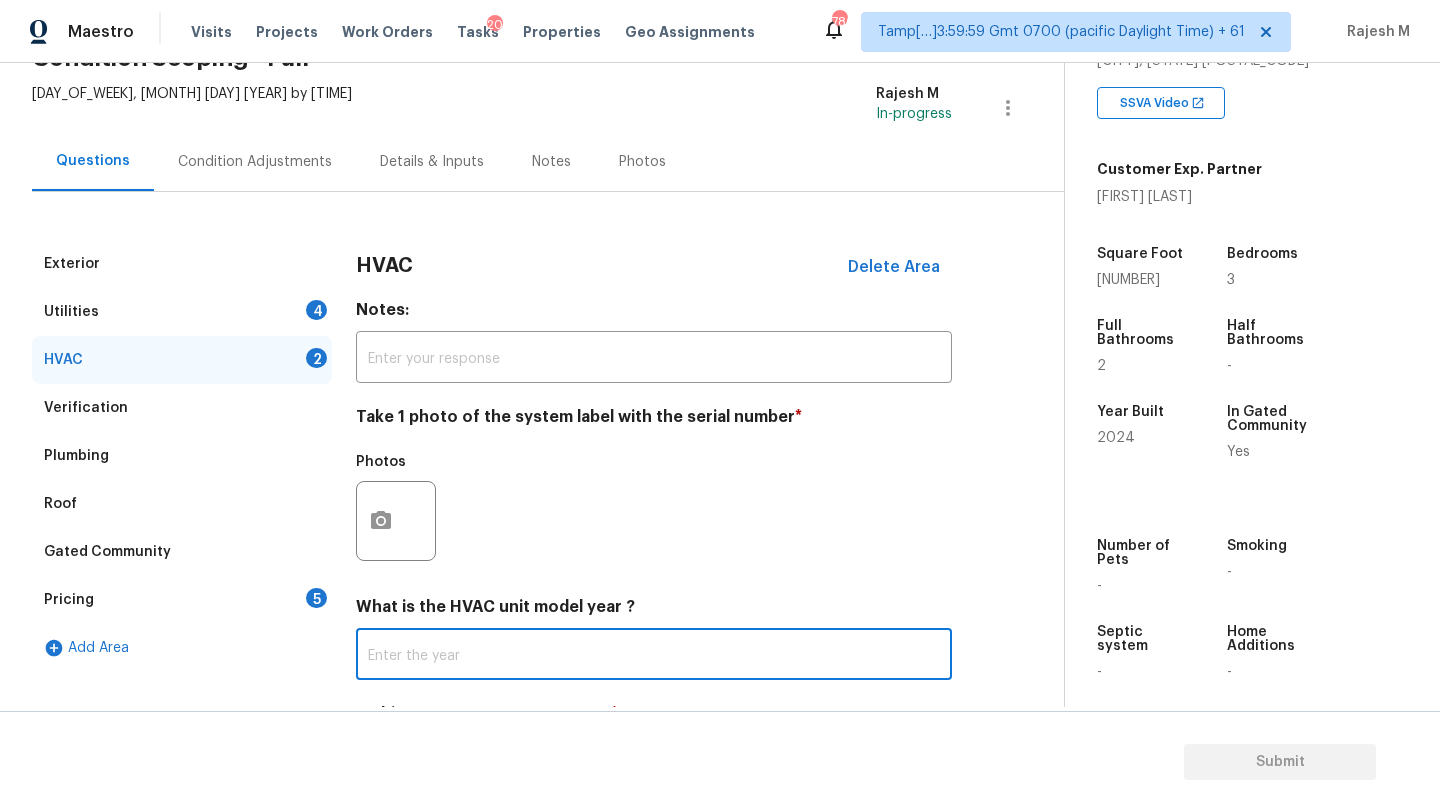 click at bounding box center [654, 656] 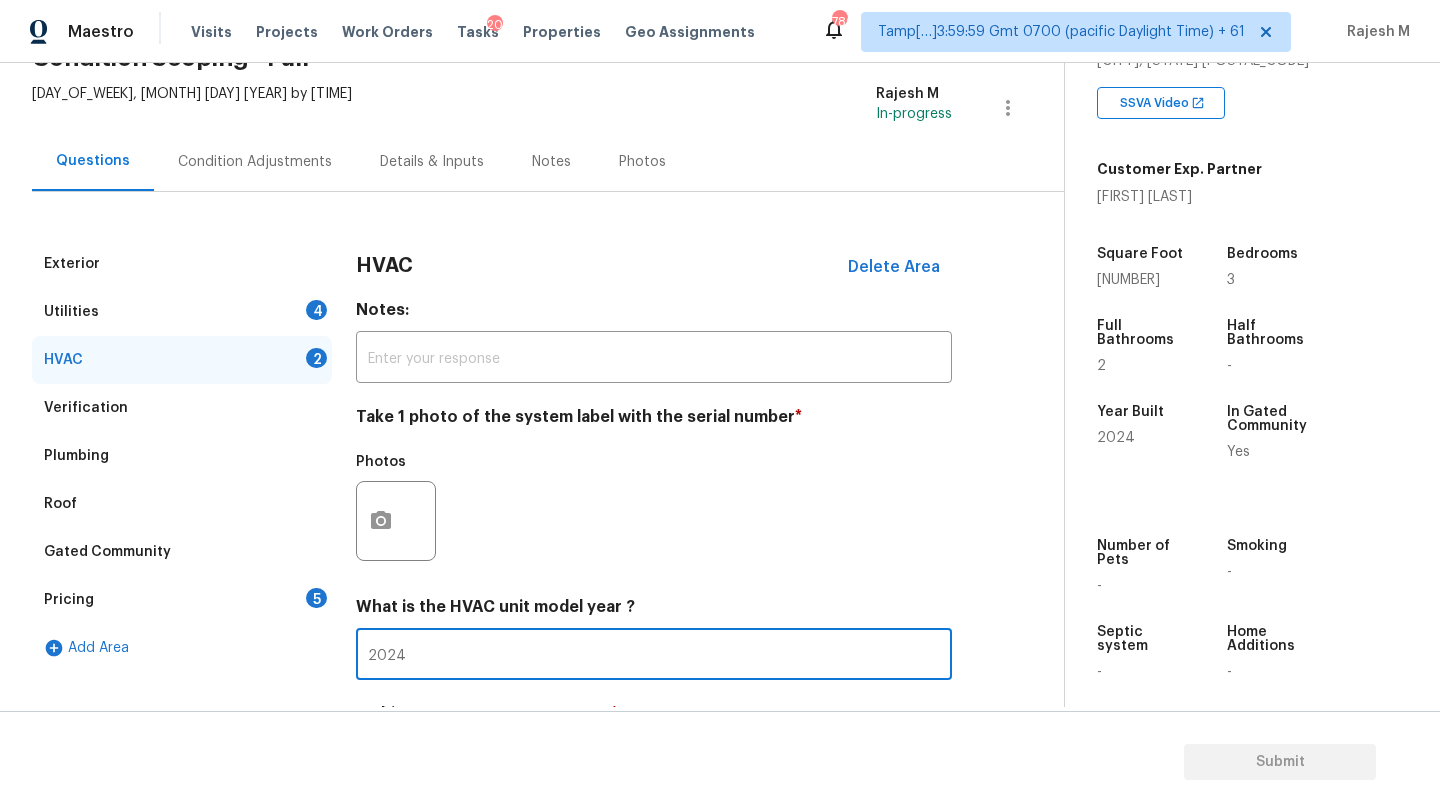 type on "2024" 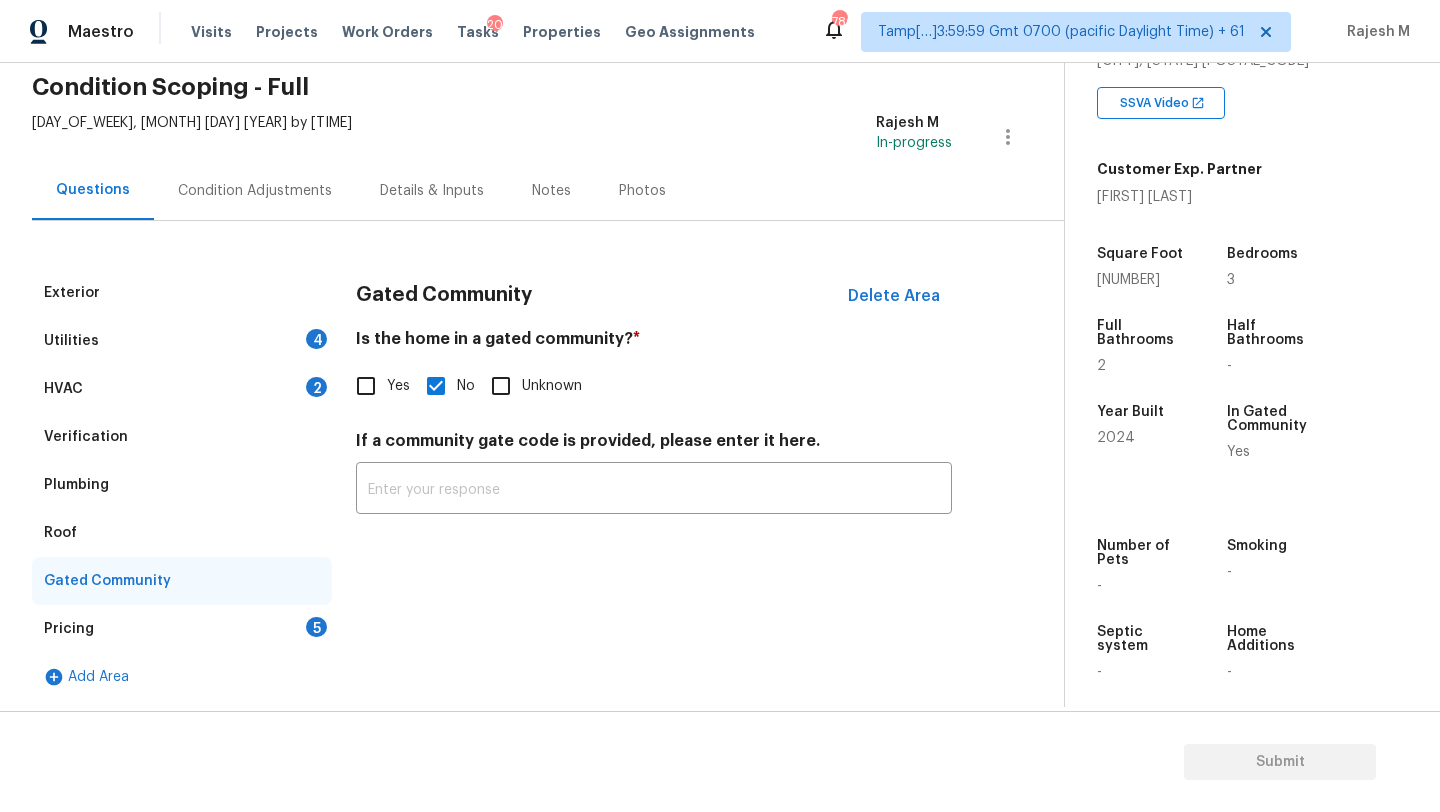scroll, scrollTop: 82, scrollLeft: 0, axis: vertical 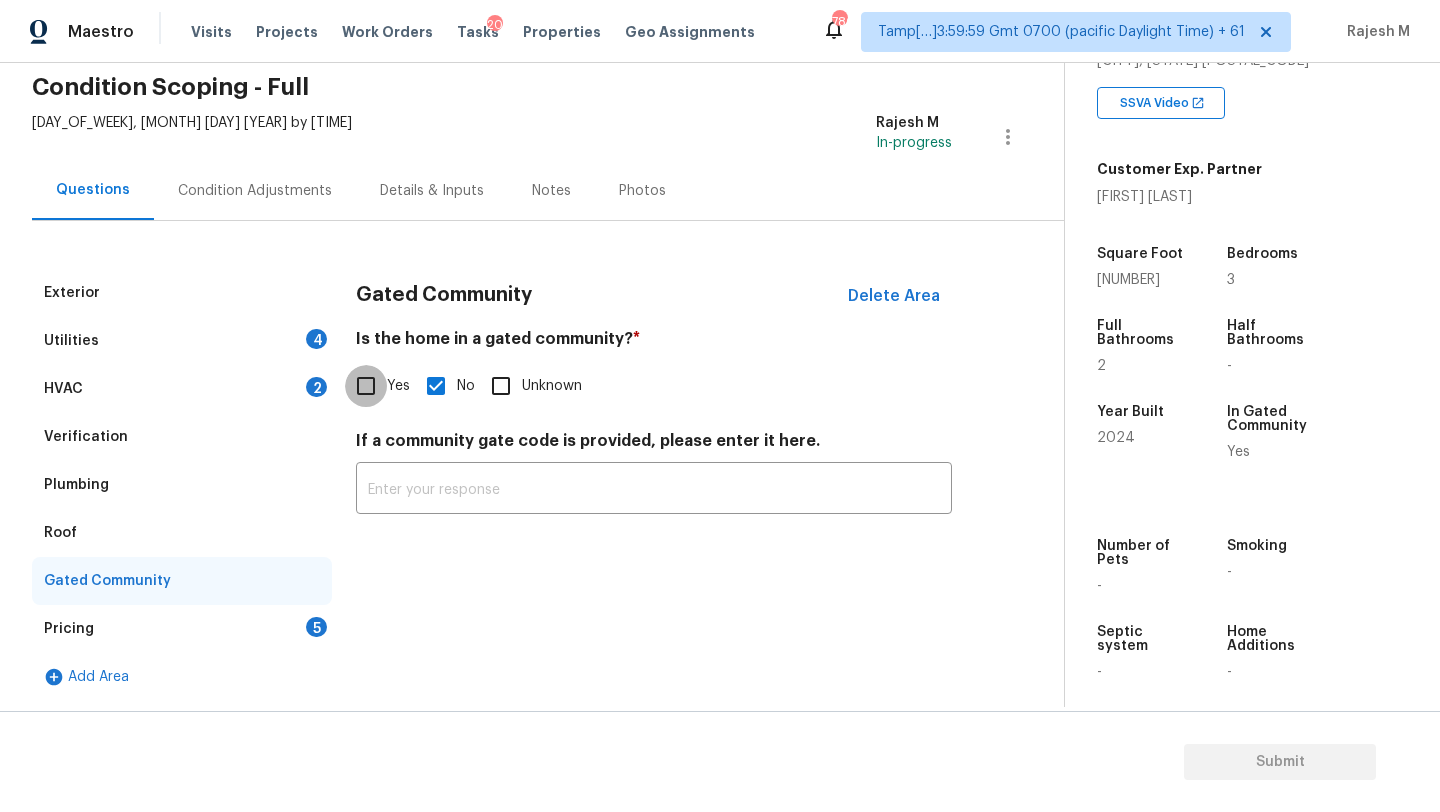 click on "Yes" at bounding box center (366, 386) 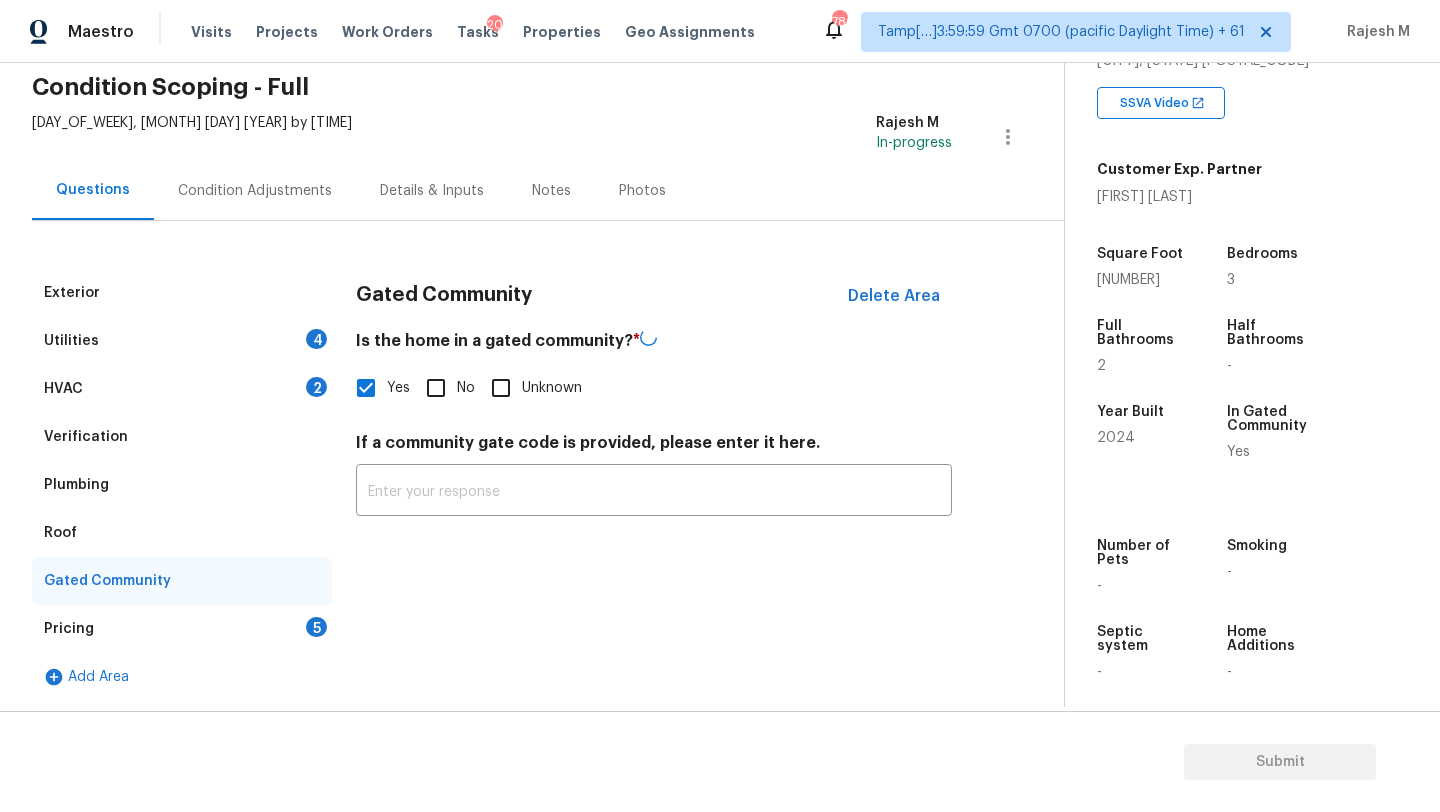 click on "Utilities 4" at bounding box center [182, 341] 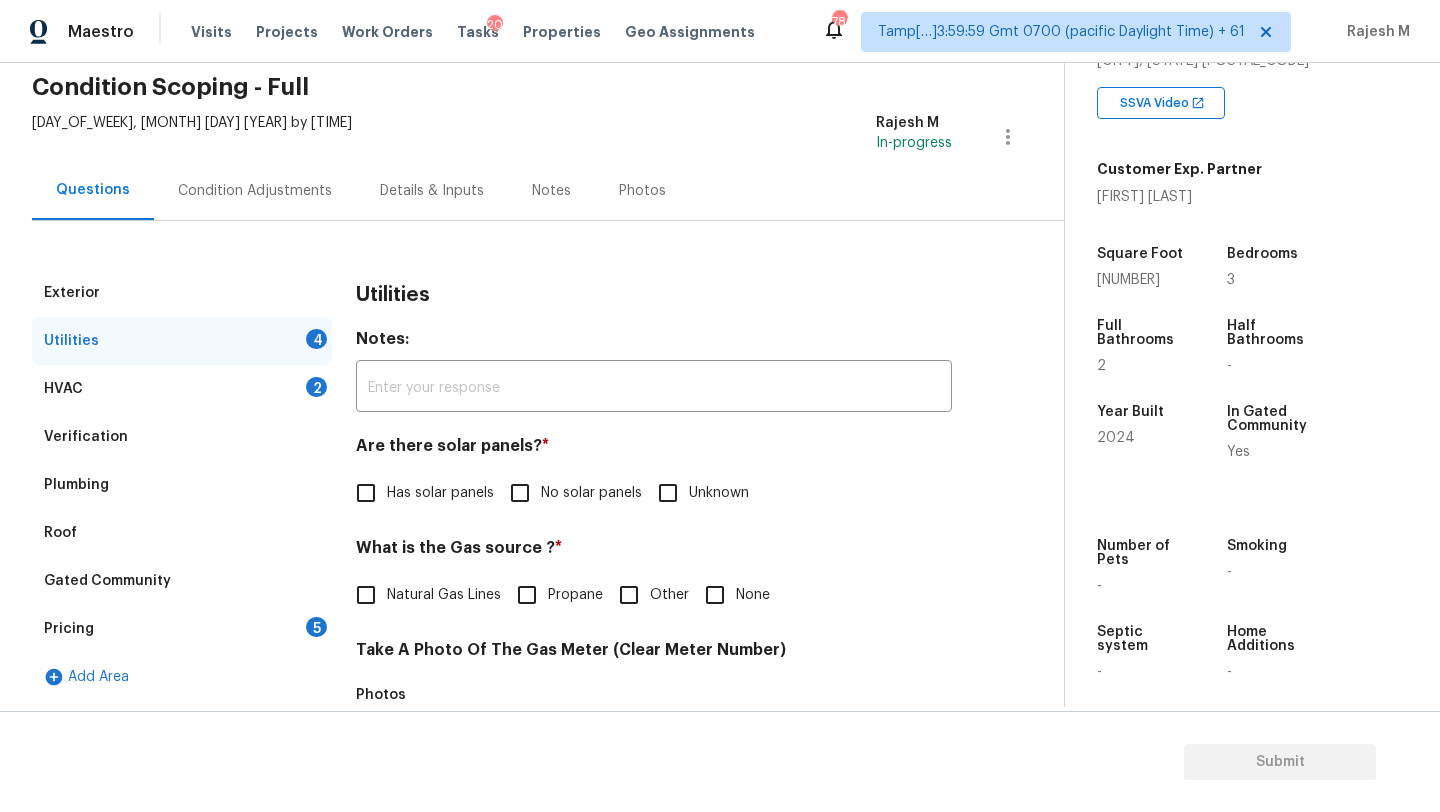 click on "Utilities Notes: ​ Are there solar panels?  * Has solar panels No solar panels Unknown What is the Gas source ?  * Natural Gas Lines Propane Other None Take A Photo Of The Gas Meter (Clear Meter Number) Photos Take A Photo Of The Water Meter (Clear Meter Number) Photos Take A Photo Of The Electric Meter (Clear Meter Number)  * Photos Does the home have a septic tank or sewer service?  * Sewer Septic Unknown" at bounding box center [654, 790] 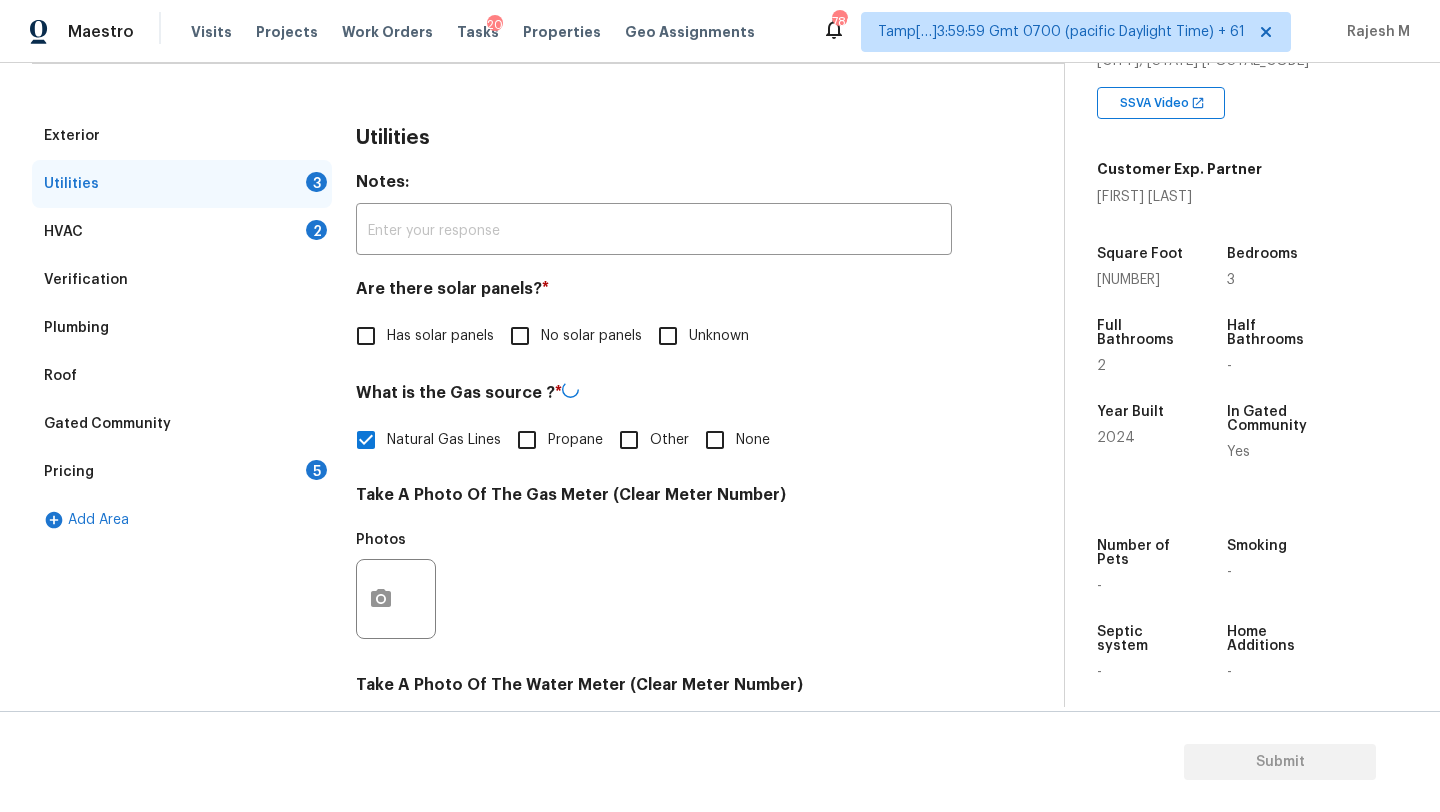 scroll, scrollTop: 427, scrollLeft: 0, axis: vertical 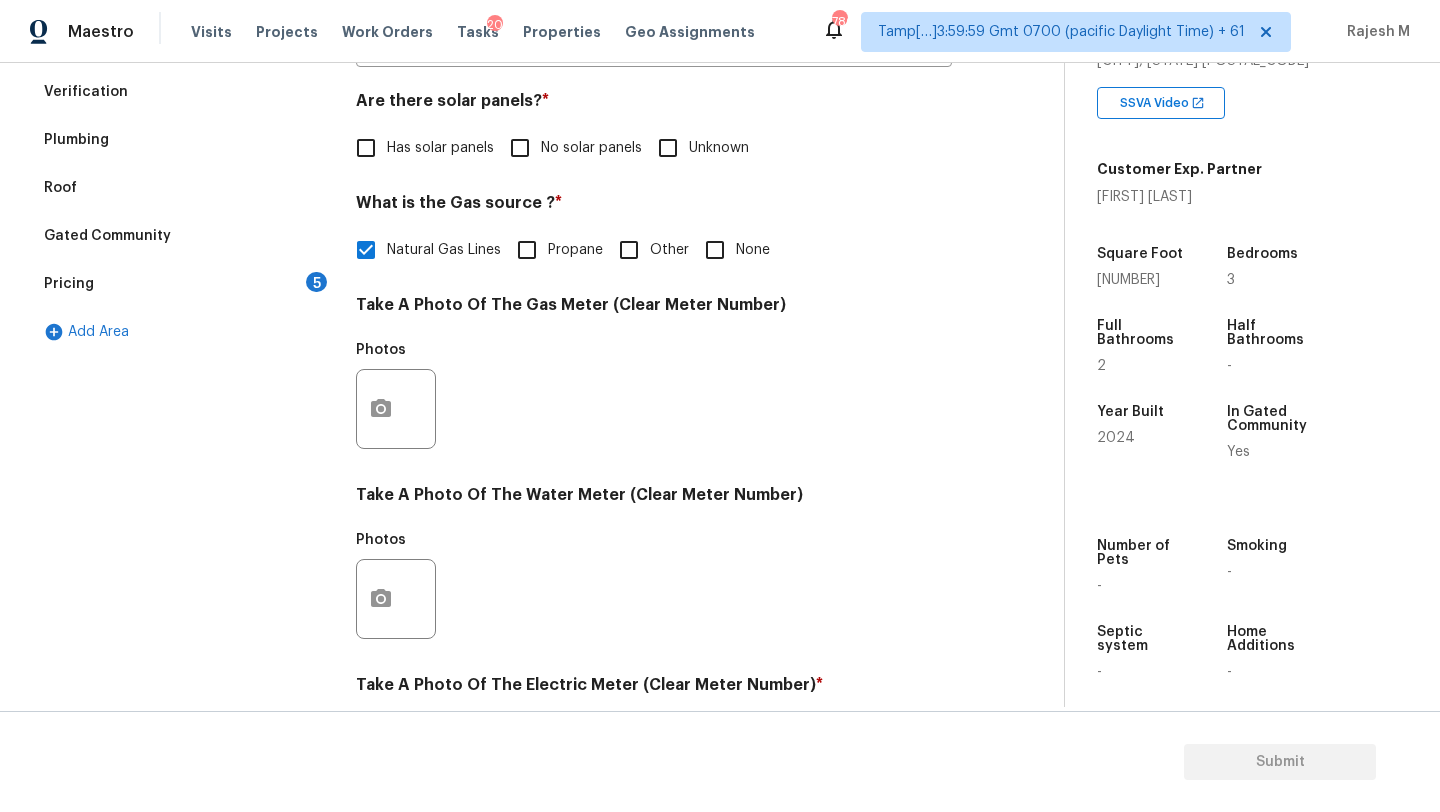 click on "No solar panels" at bounding box center (520, 148) 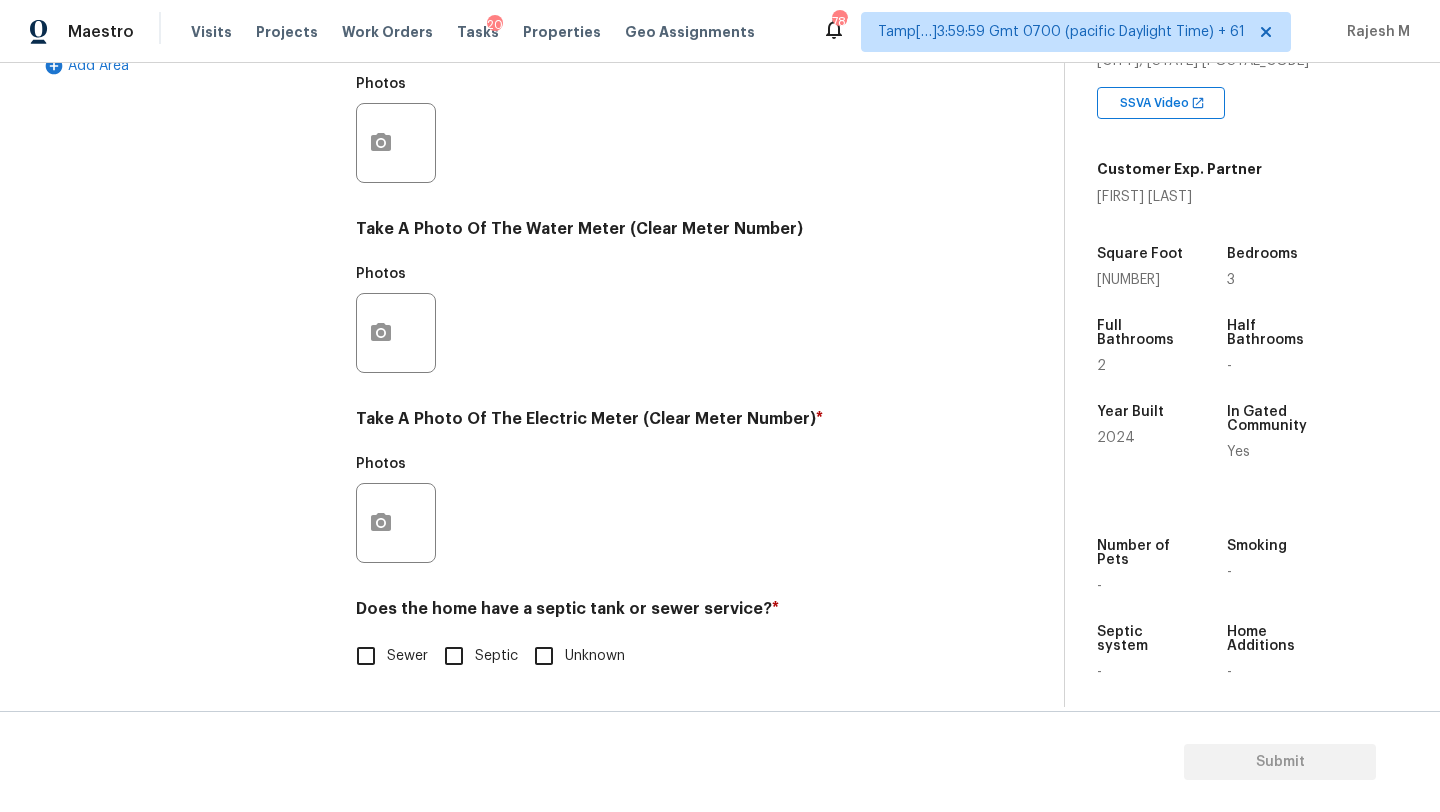 scroll, scrollTop: 693, scrollLeft: 0, axis: vertical 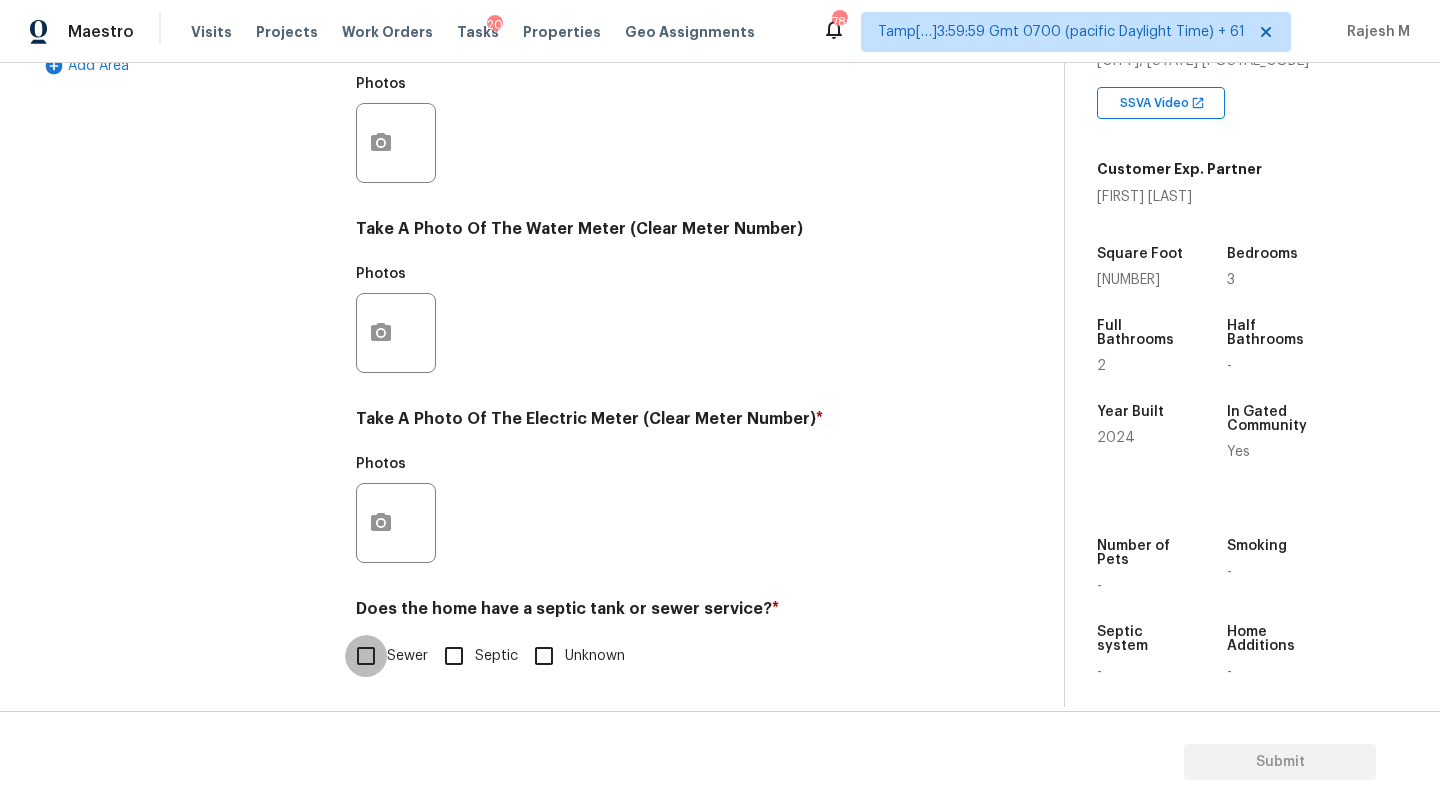 click on "Sewer" at bounding box center [366, 656] 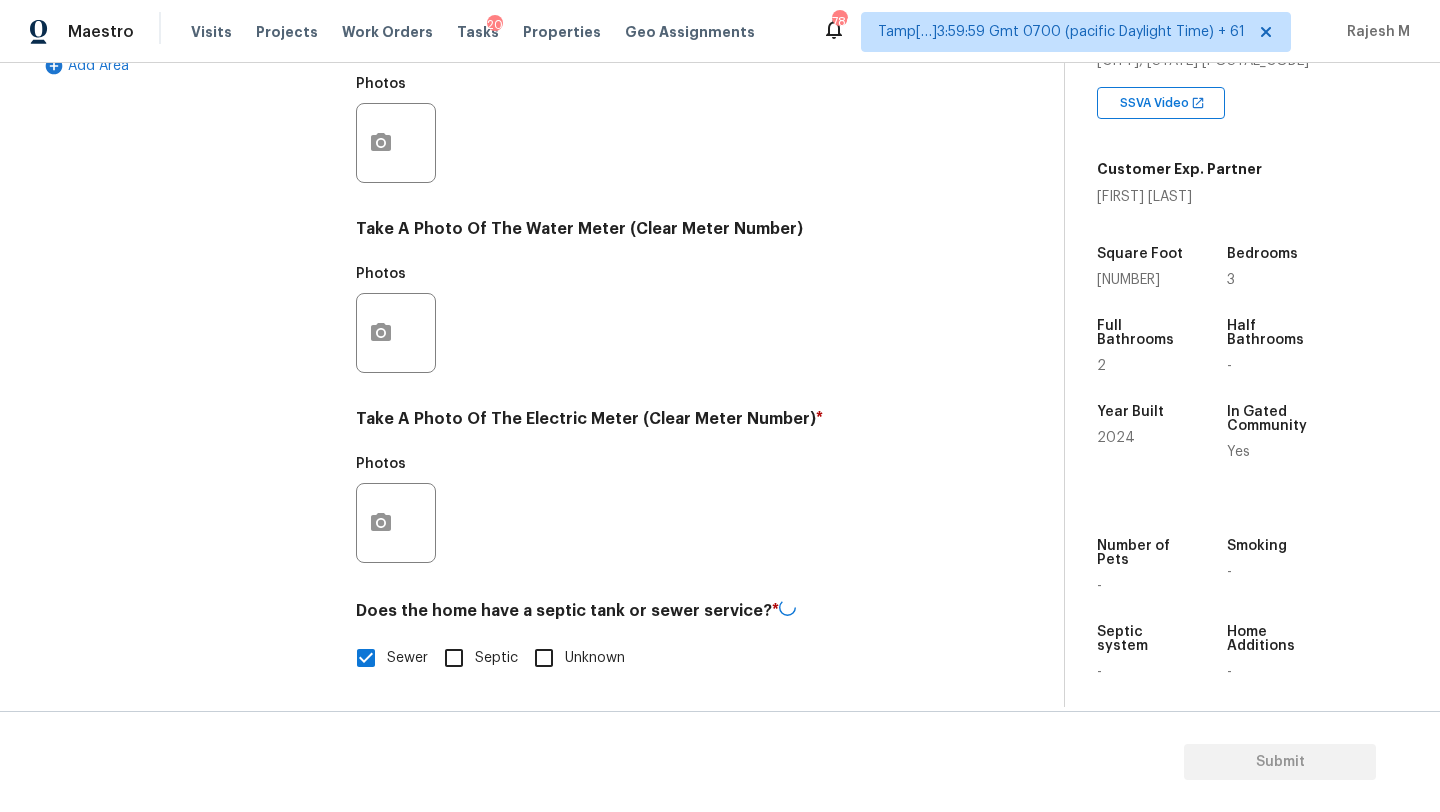 scroll, scrollTop: 58, scrollLeft: 0, axis: vertical 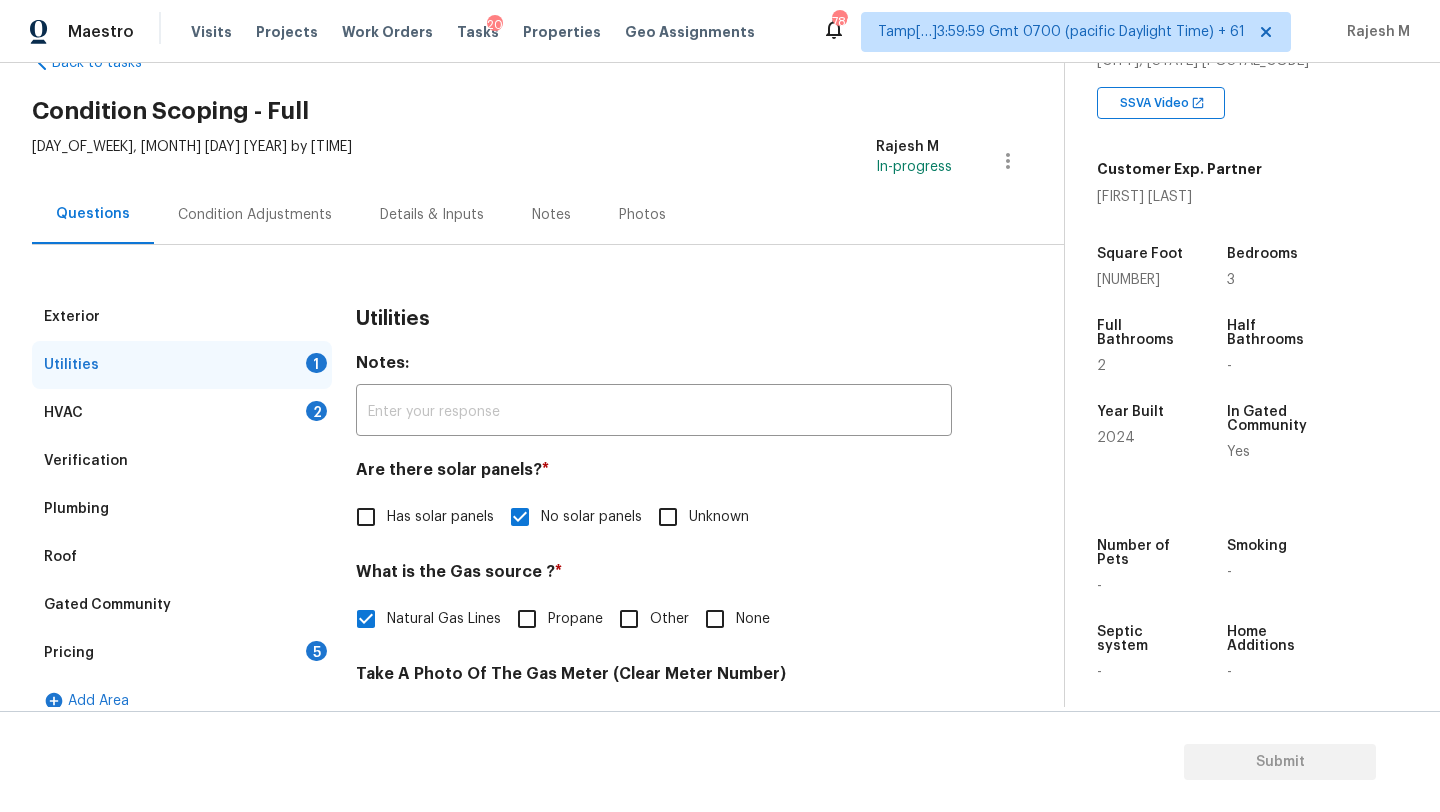 click on "5" at bounding box center [316, 651] 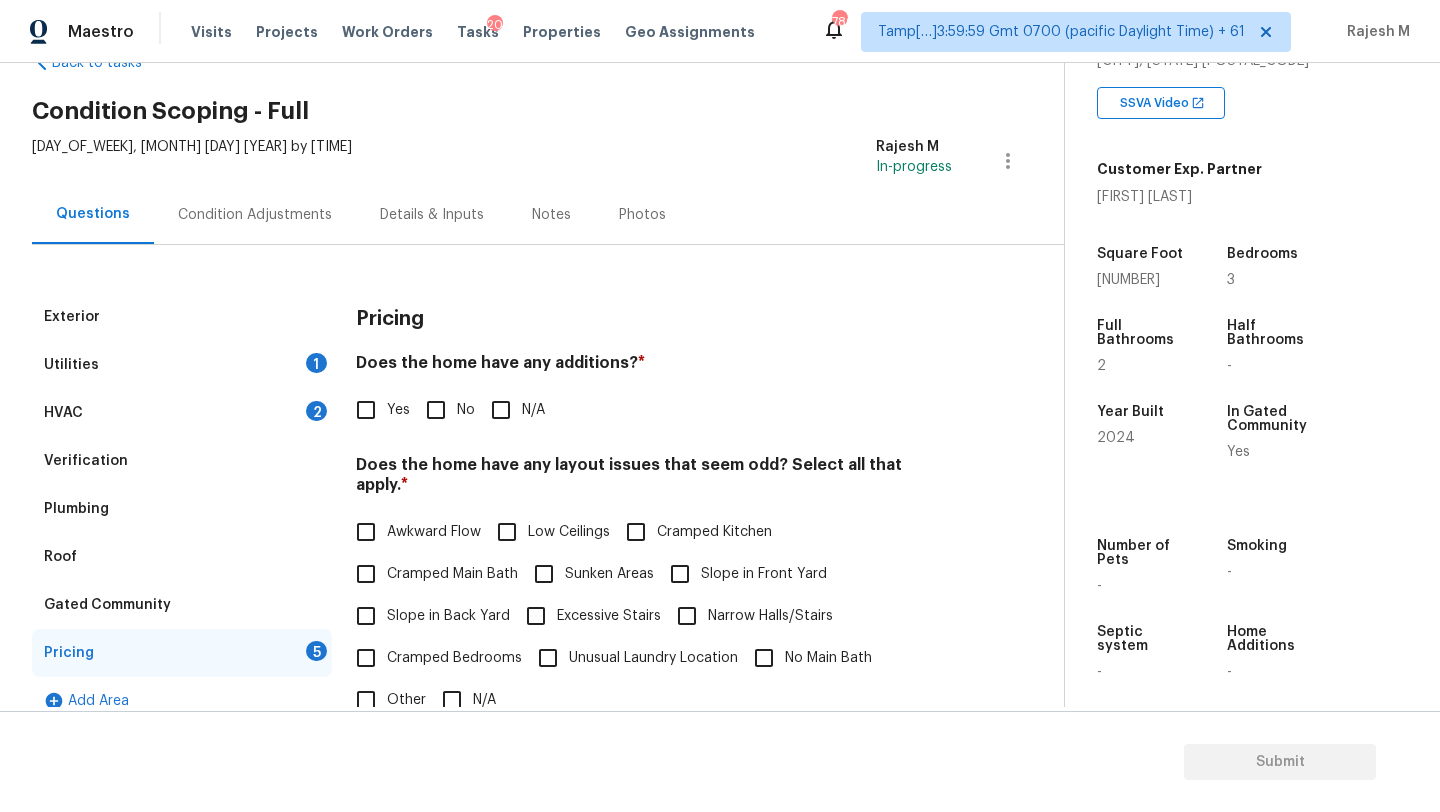 click on "No" at bounding box center [436, 410] 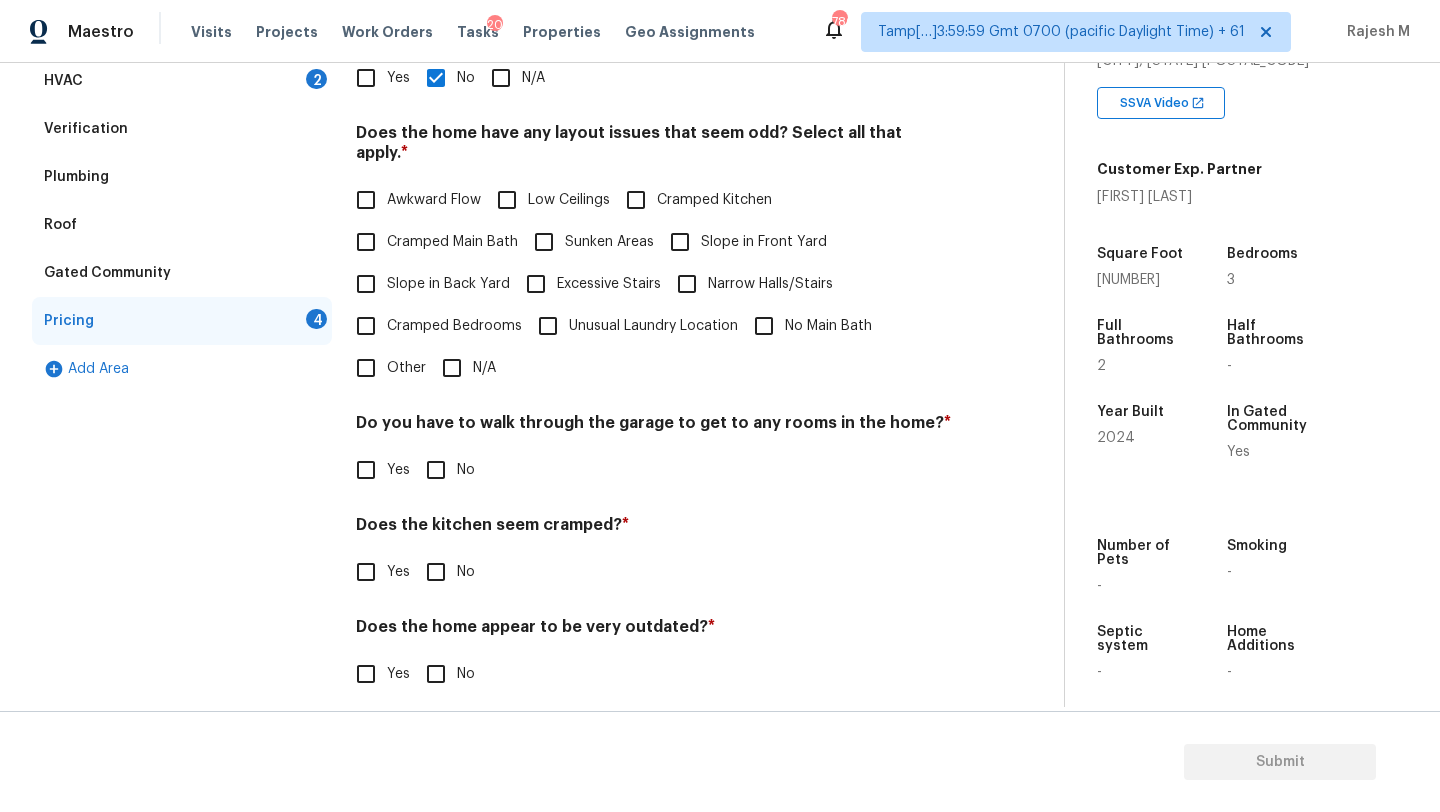scroll, scrollTop: 388, scrollLeft: 0, axis: vertical 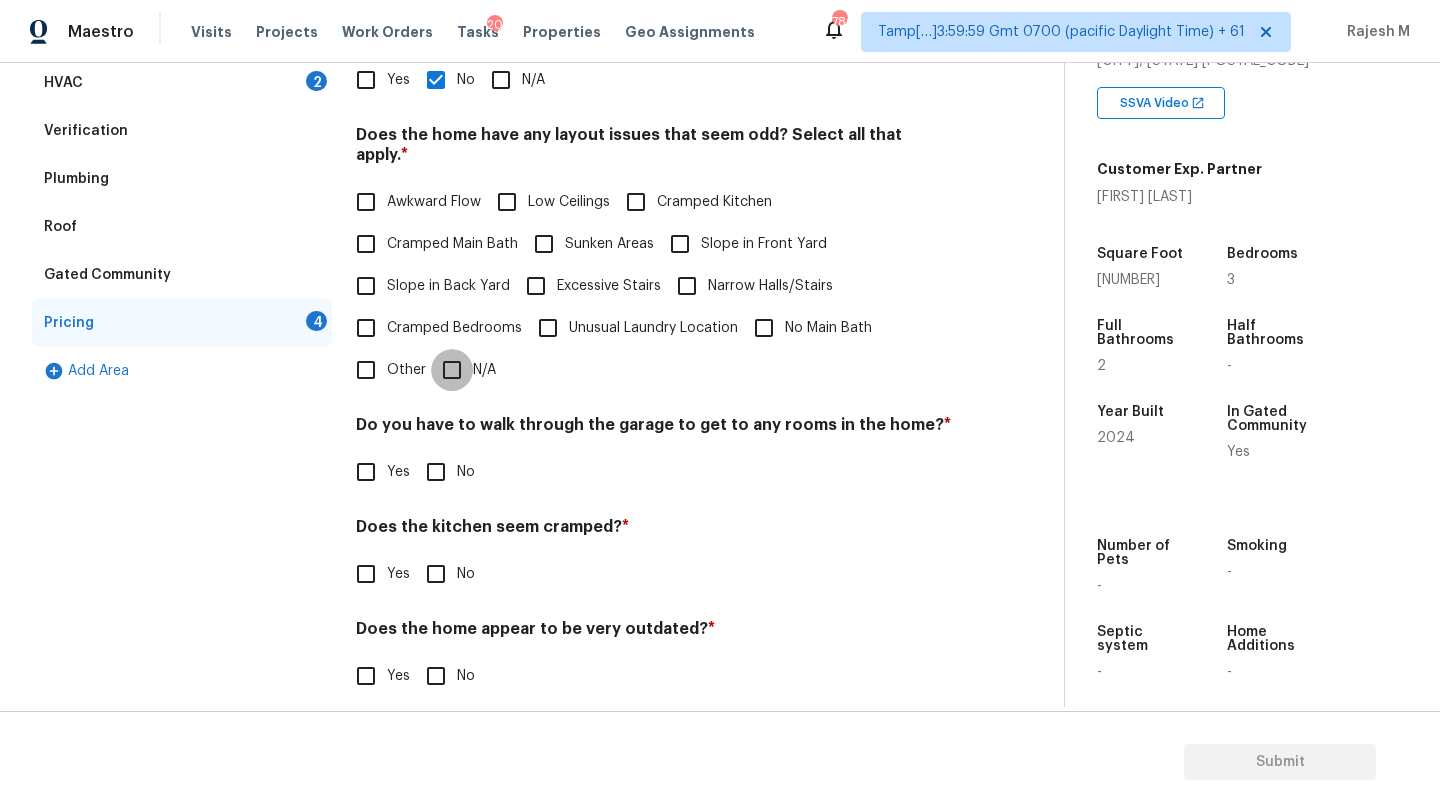 click on "N/A" at bounding box center (452, 370) 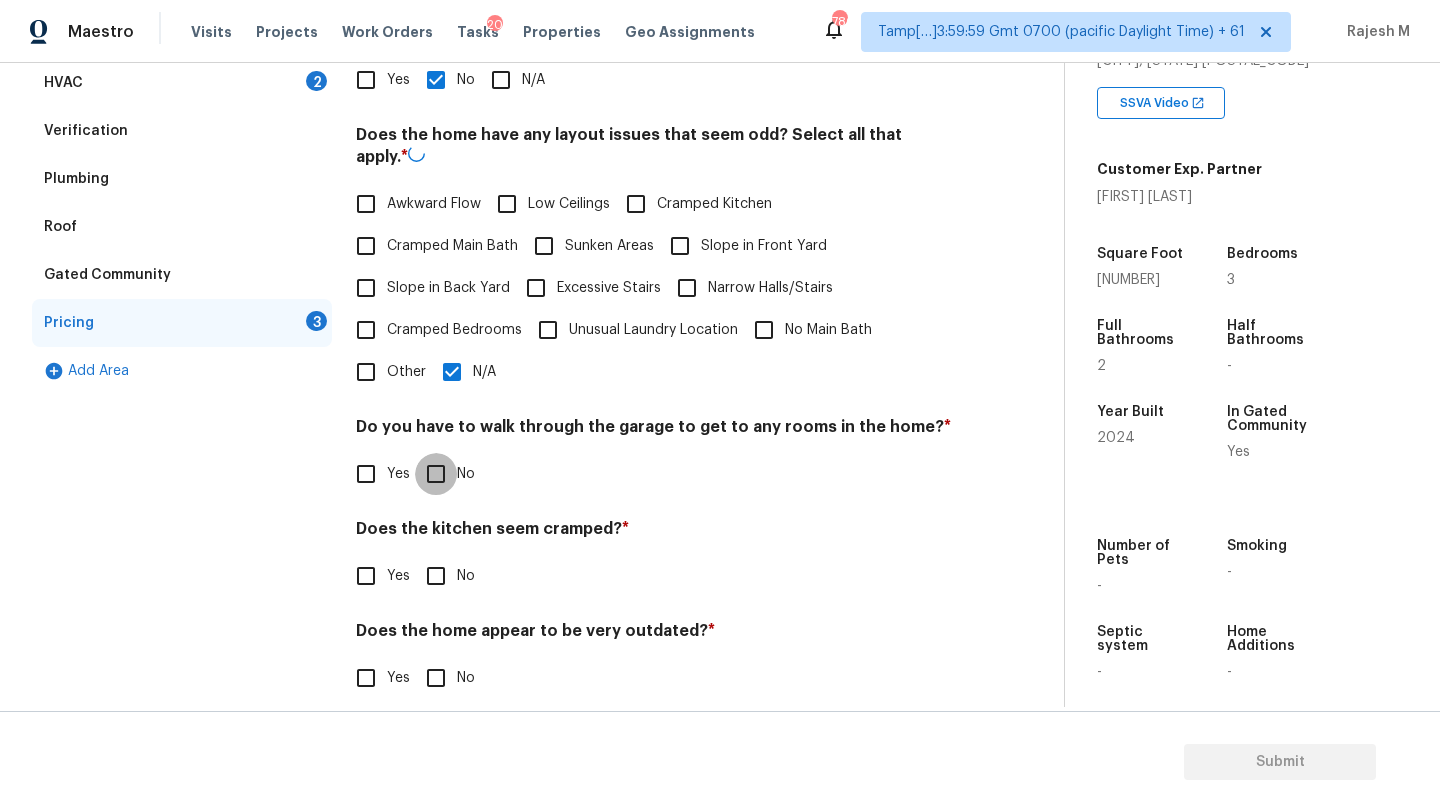 click on "No" at bounding box center (436, 474) 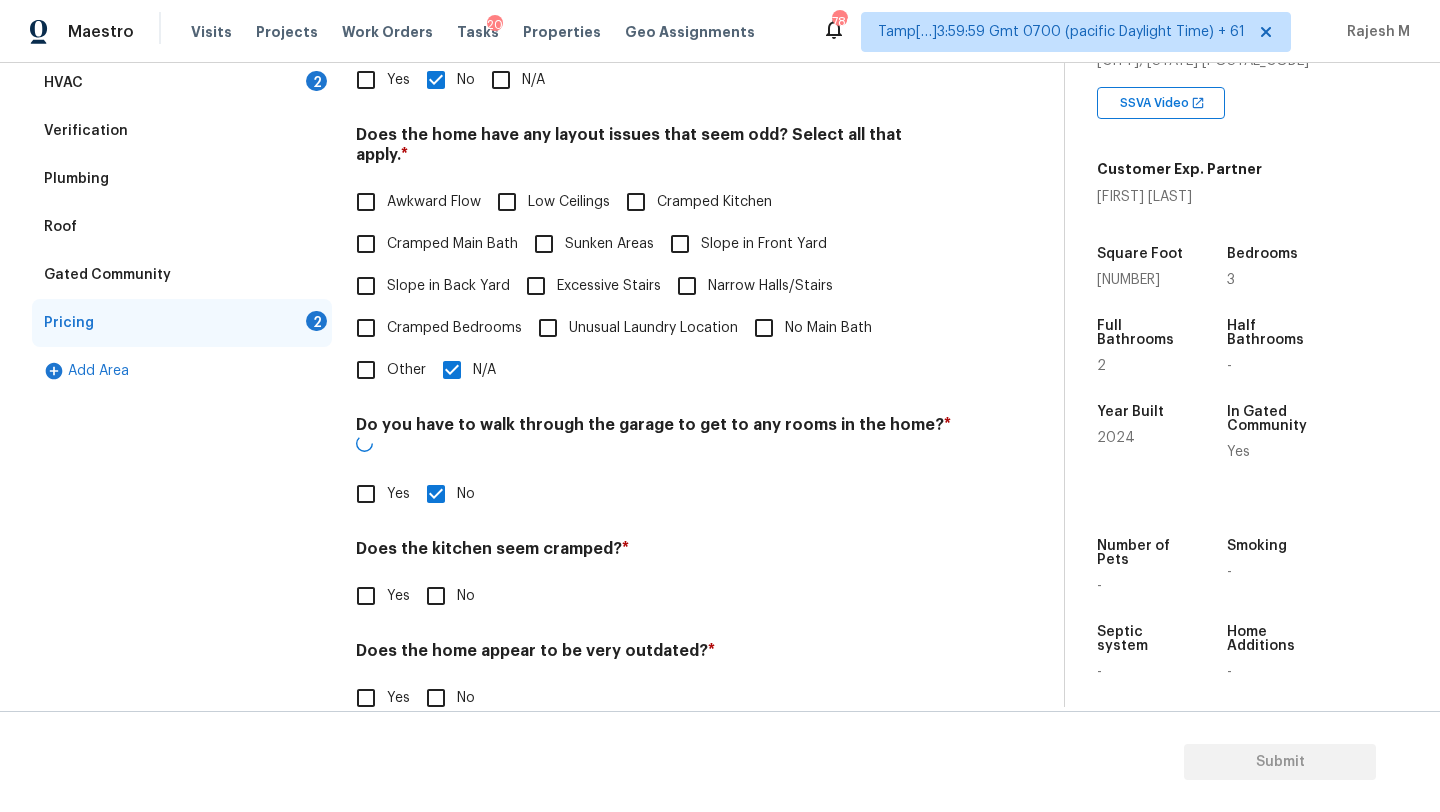 click on "No" at bounding box center (436, 596) 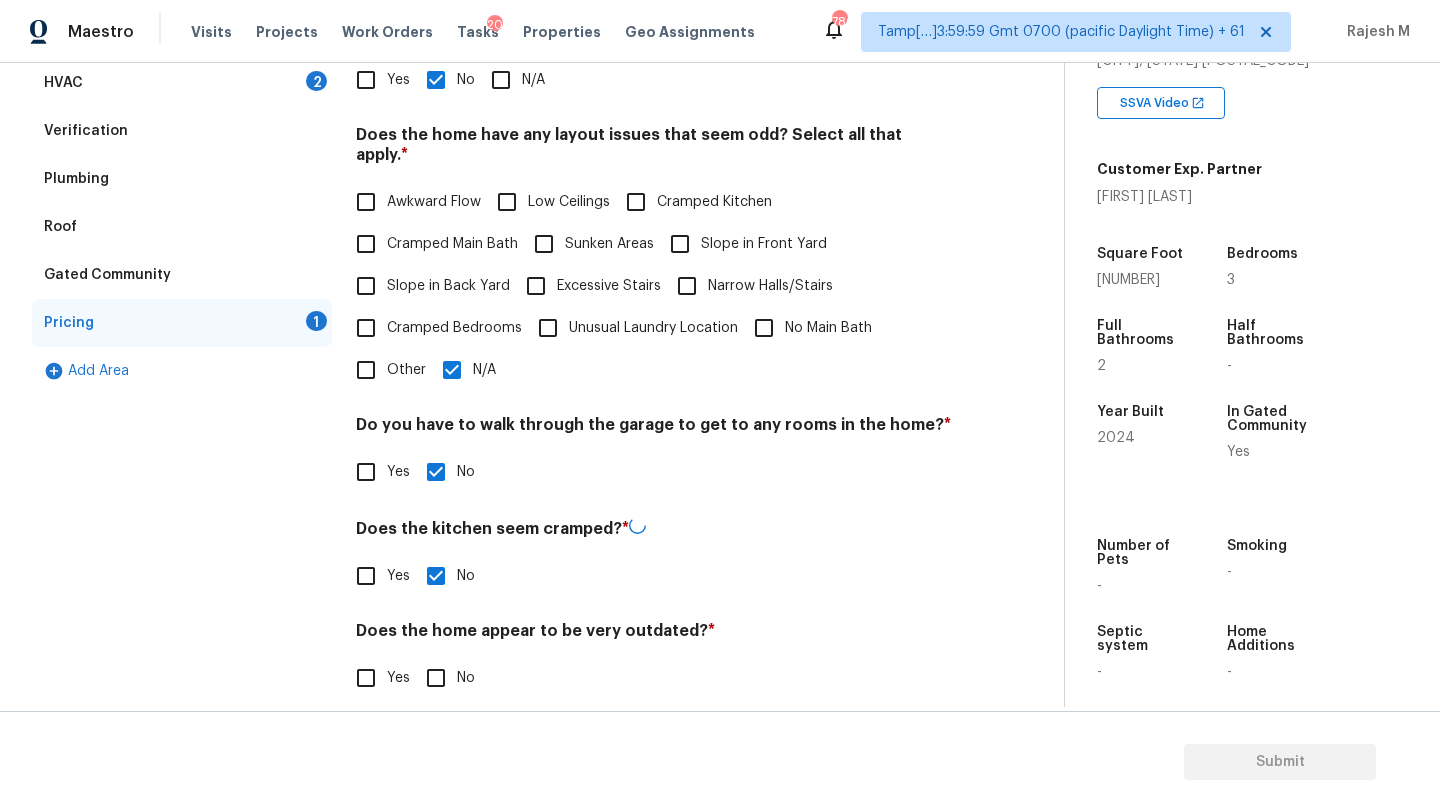 click on "No" at bounding box center [436, 678] 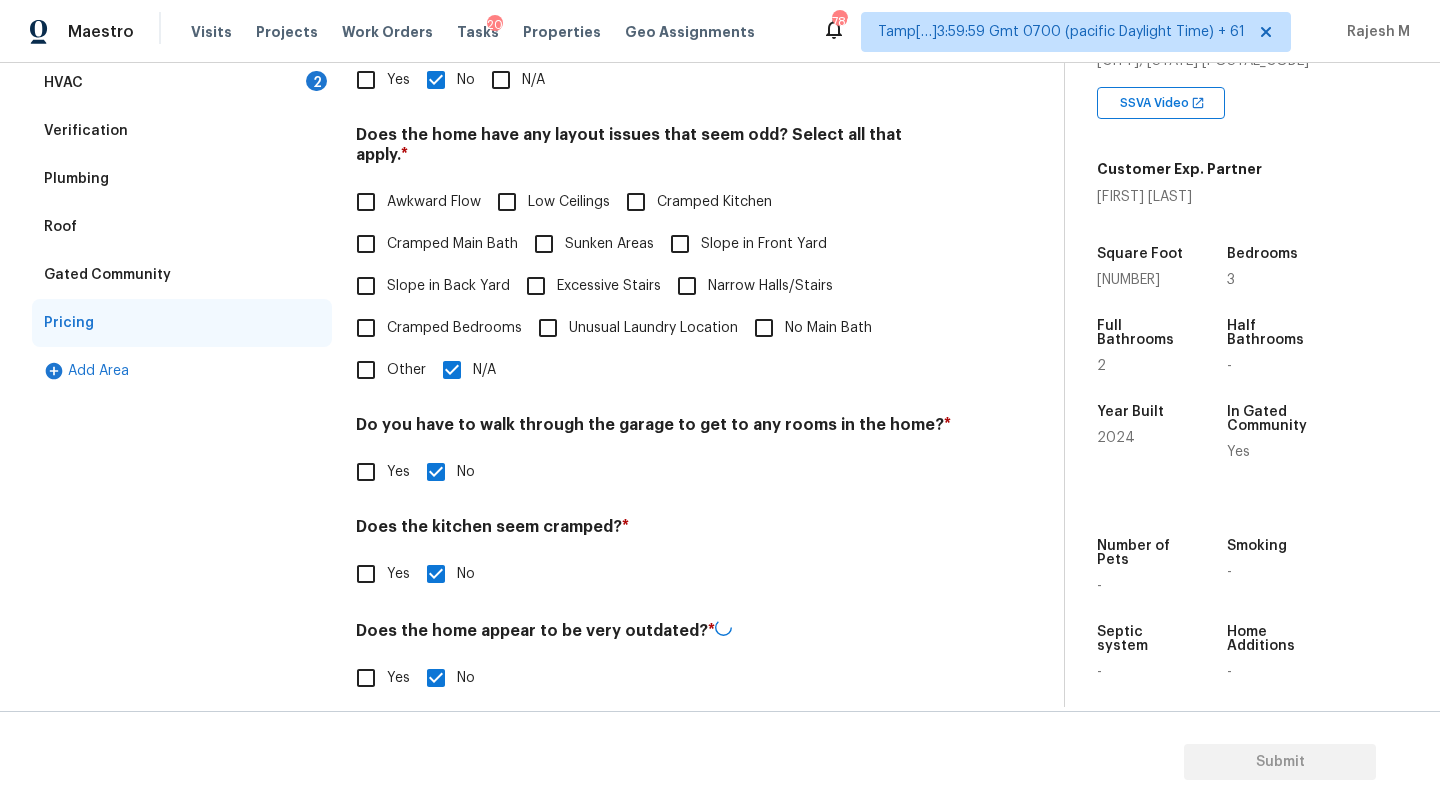 scroll, scrollTop: 0, scrollLeft: 0, axis: both 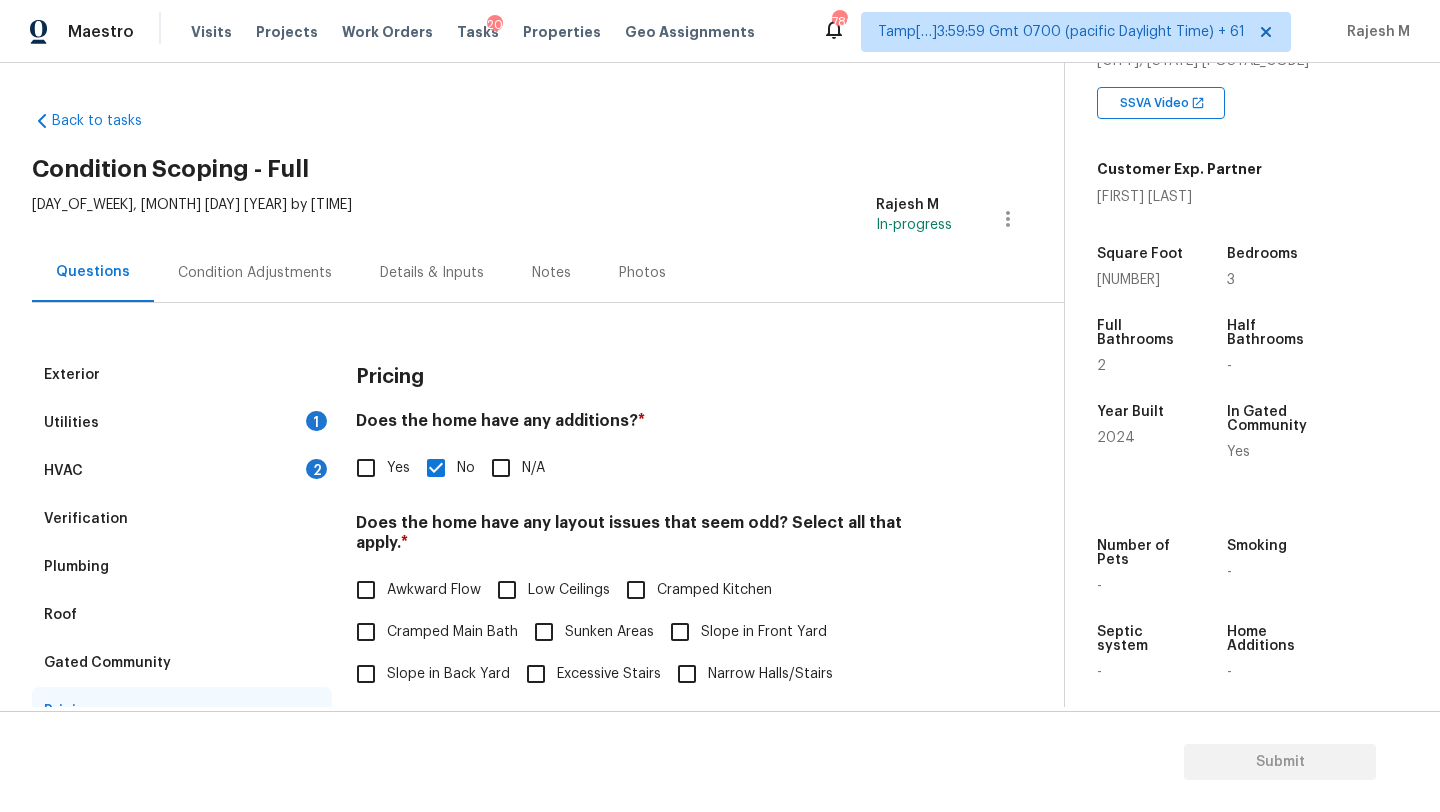 click on "Condition Adjustments" at bounding box center [255, 273] 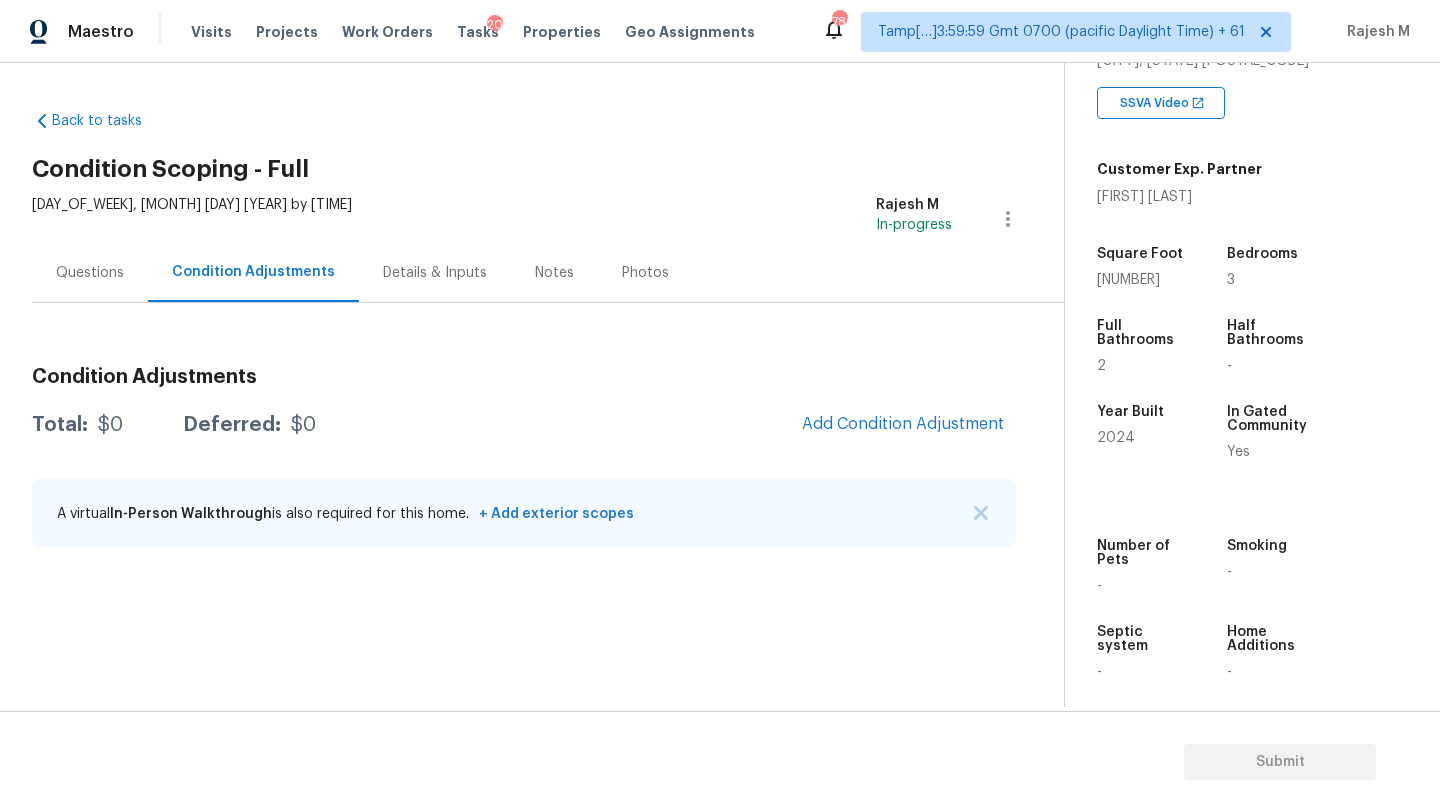 click on "Questions" at bounding box center (90, 272) 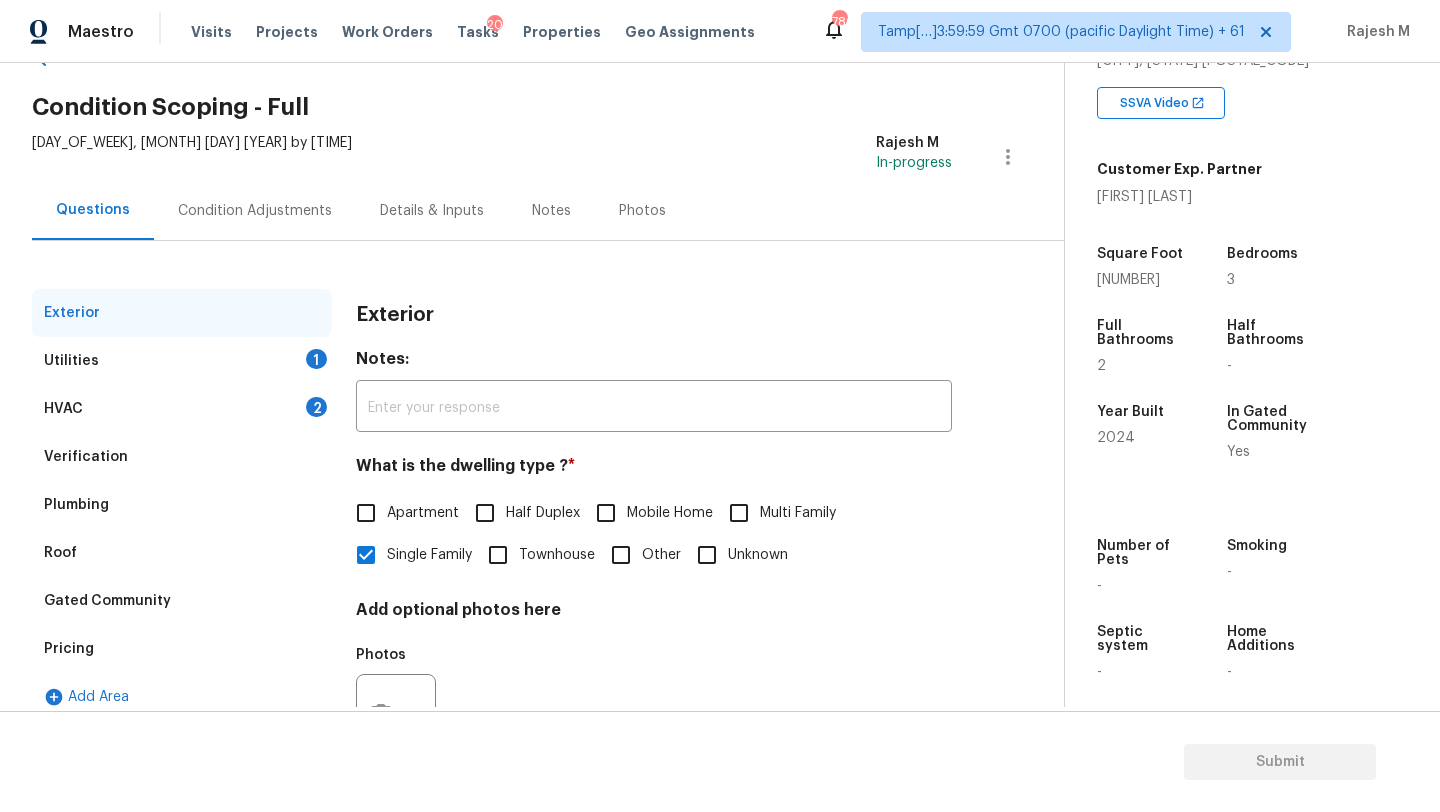 scroll, scrollTop: 151, scrollLeft: 0, axis: vertical 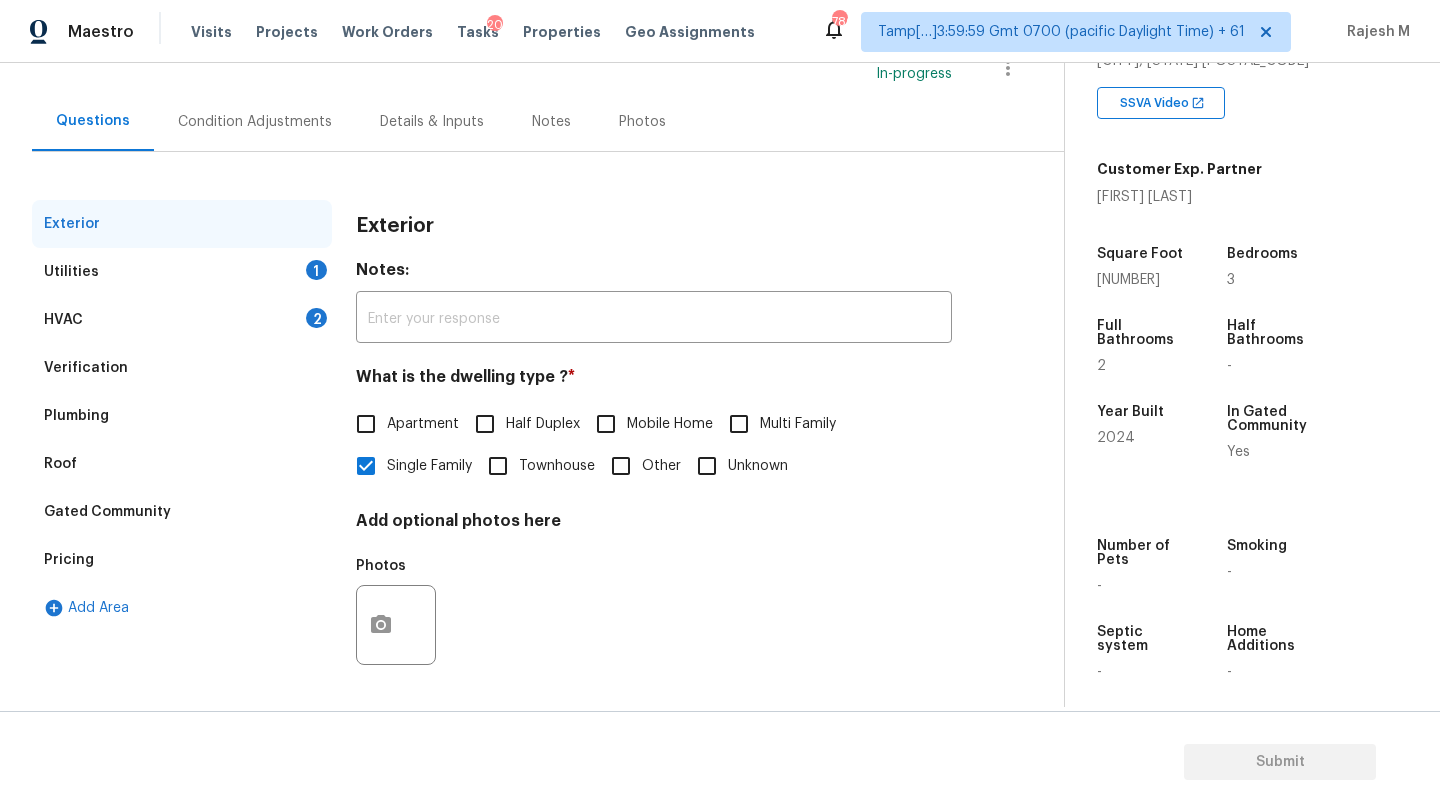 click on "Pricing" at bounding box center (182, 560) 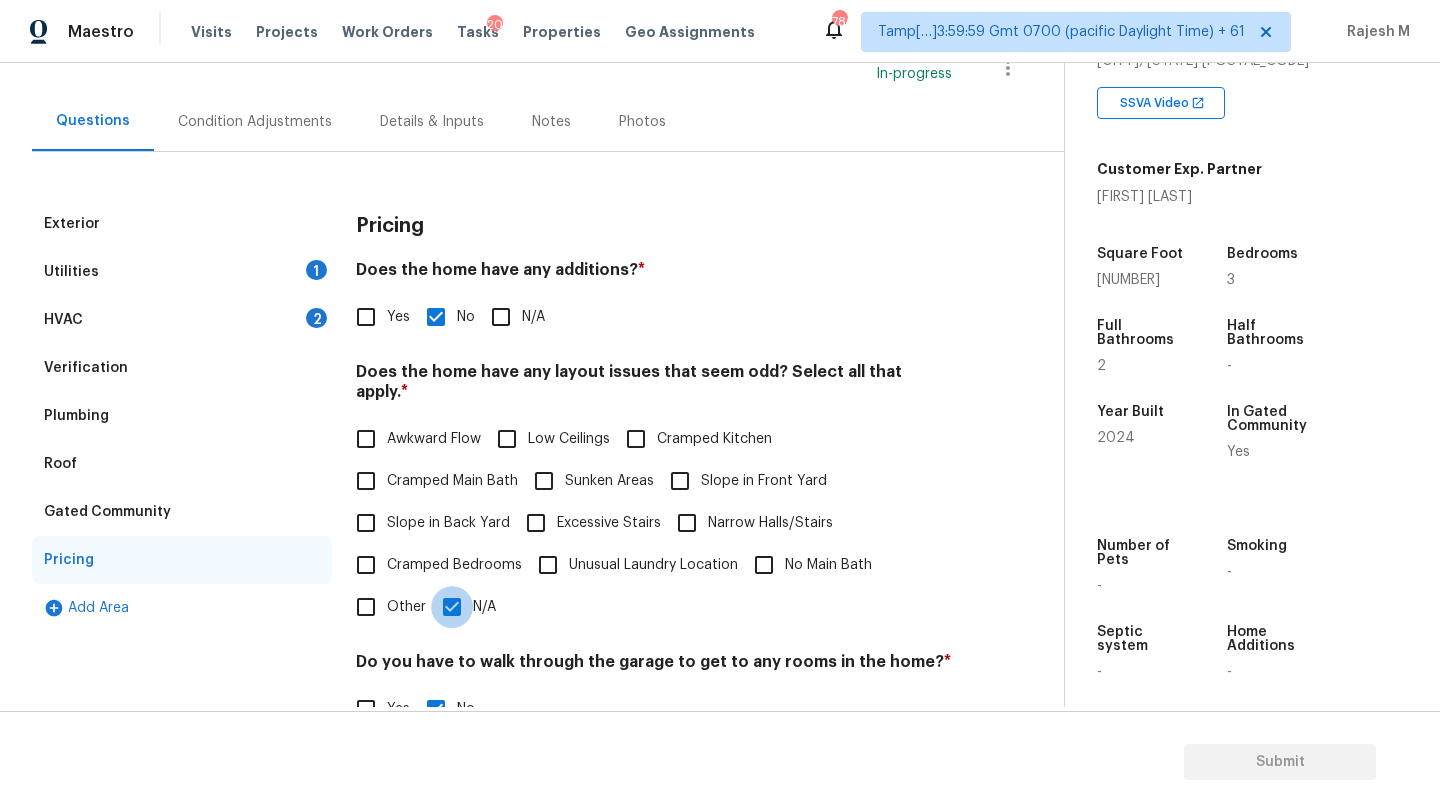 click on "N/A" at bounding box center (452, 607) 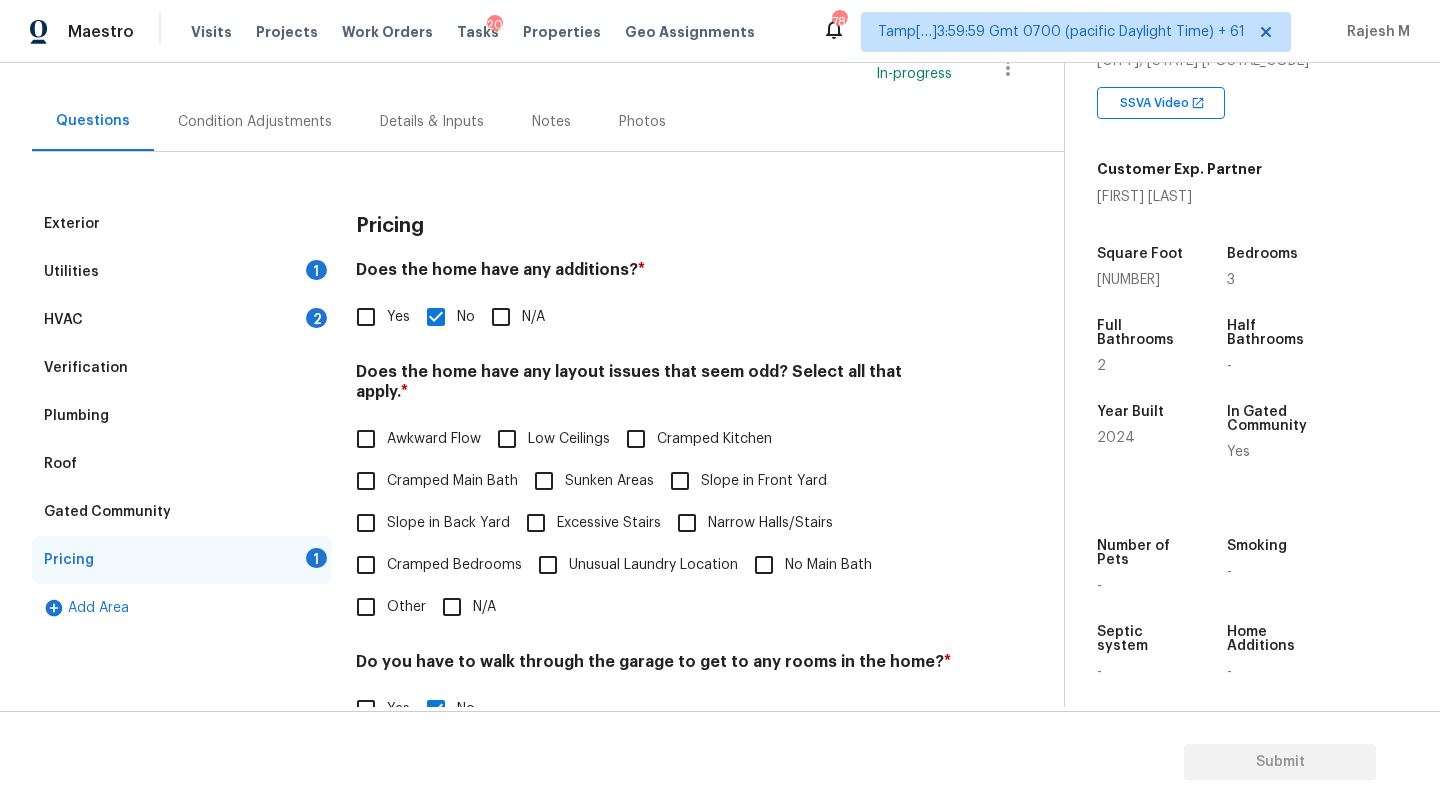click on "Slope in Front Yard" at bounding box center [764, 481] 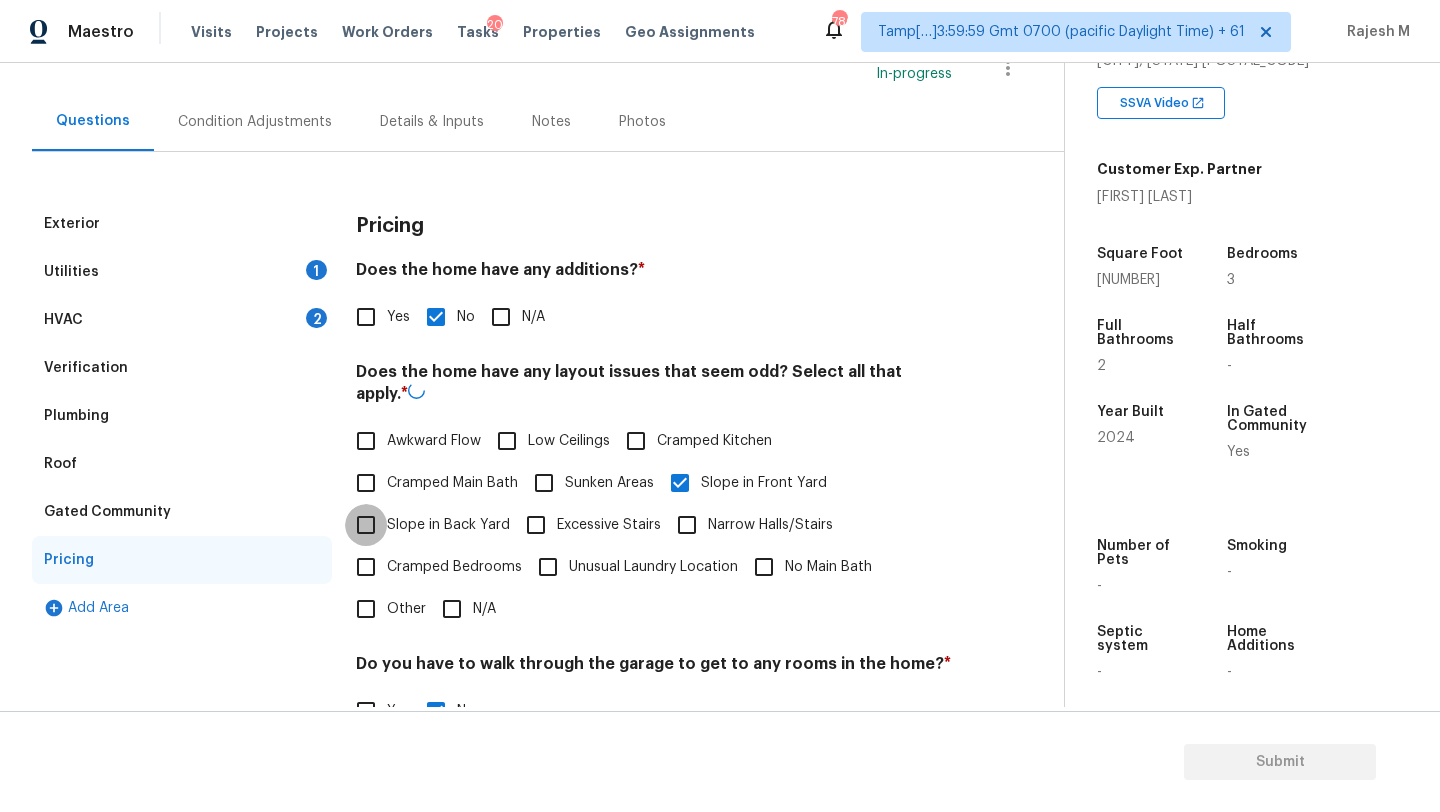 click on "Slope in Back Yard" at bounding box center [366, 525] 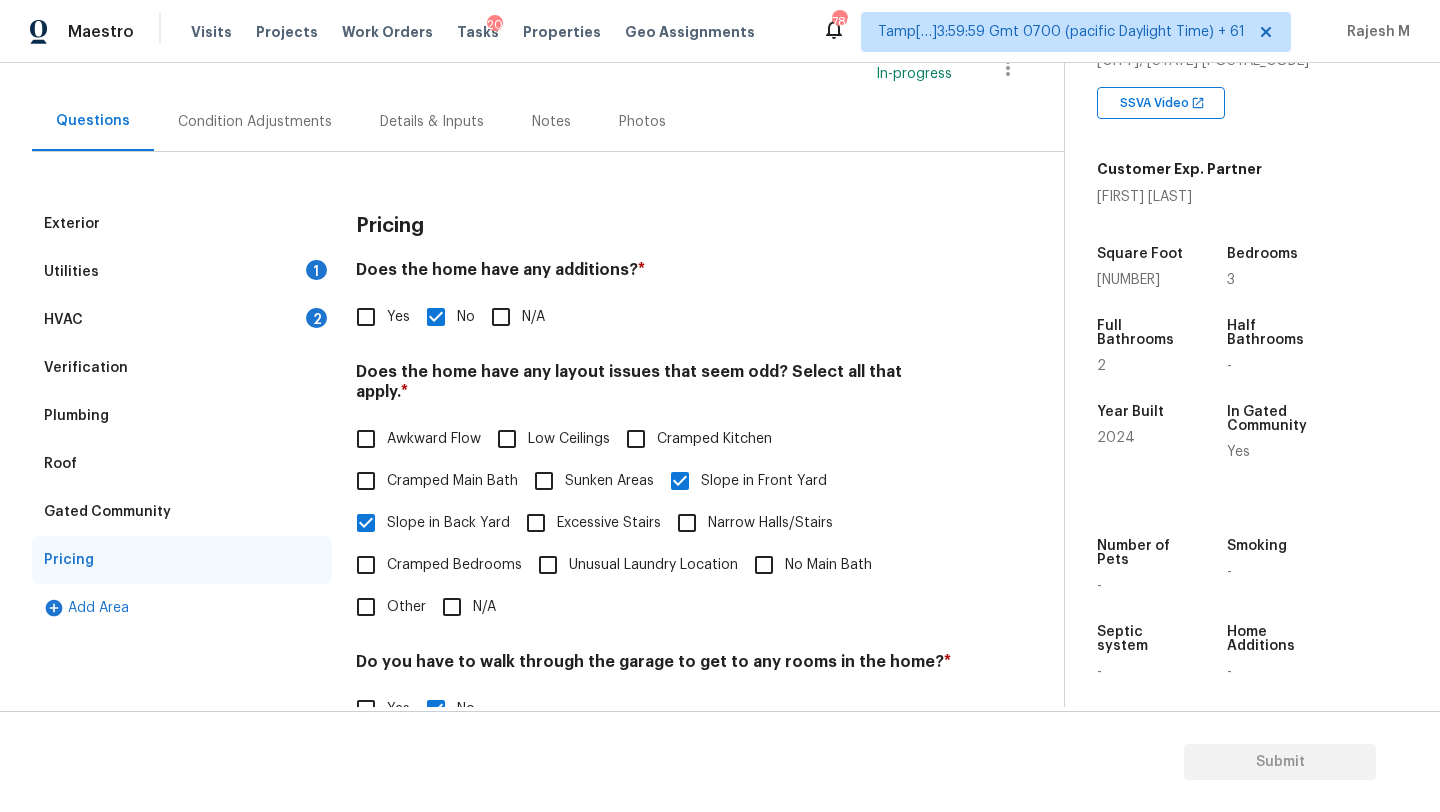 click on "Condition Adjustments" at bounding box center (255, 121) 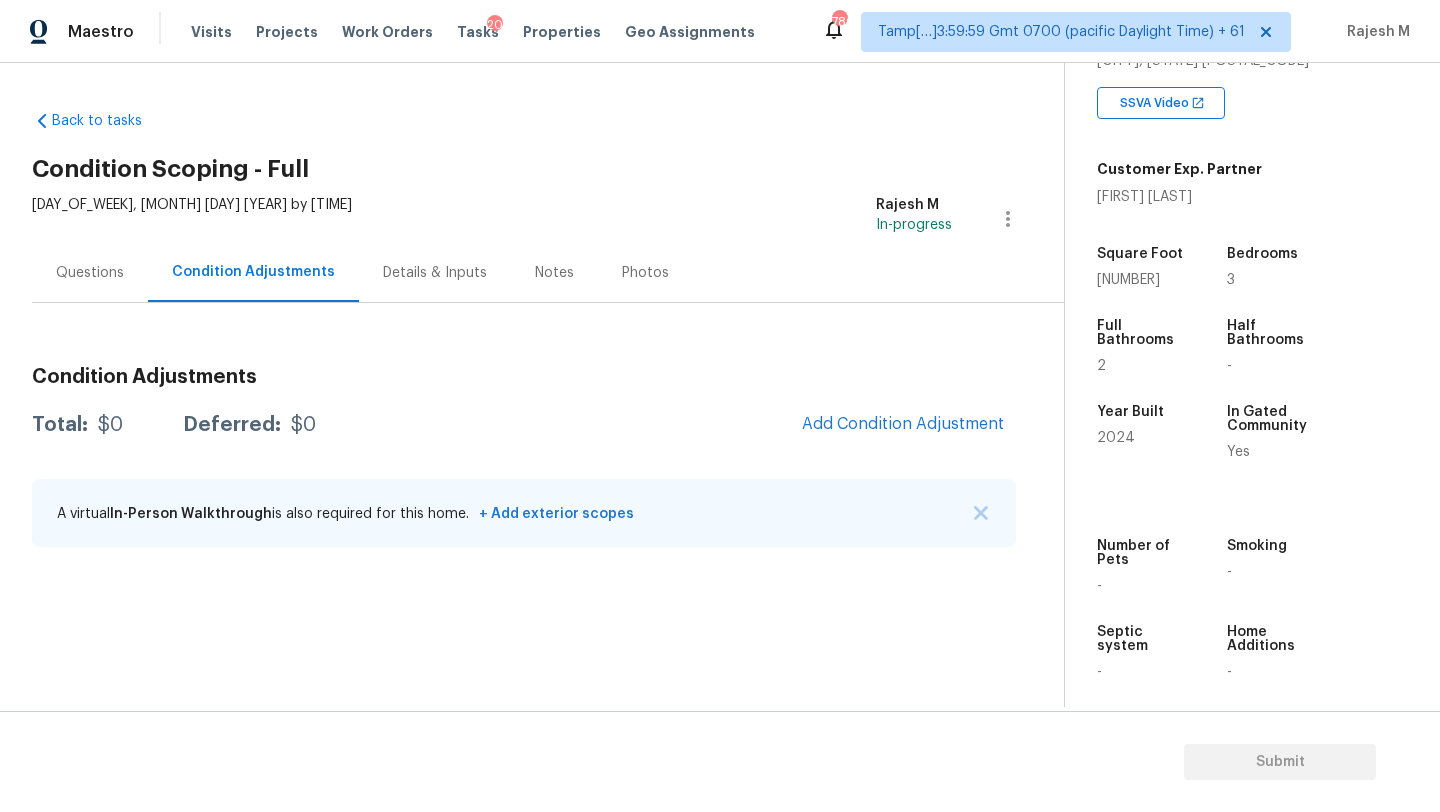 scroll, scrollTop: 0, scrollLeft: 0, axis: both 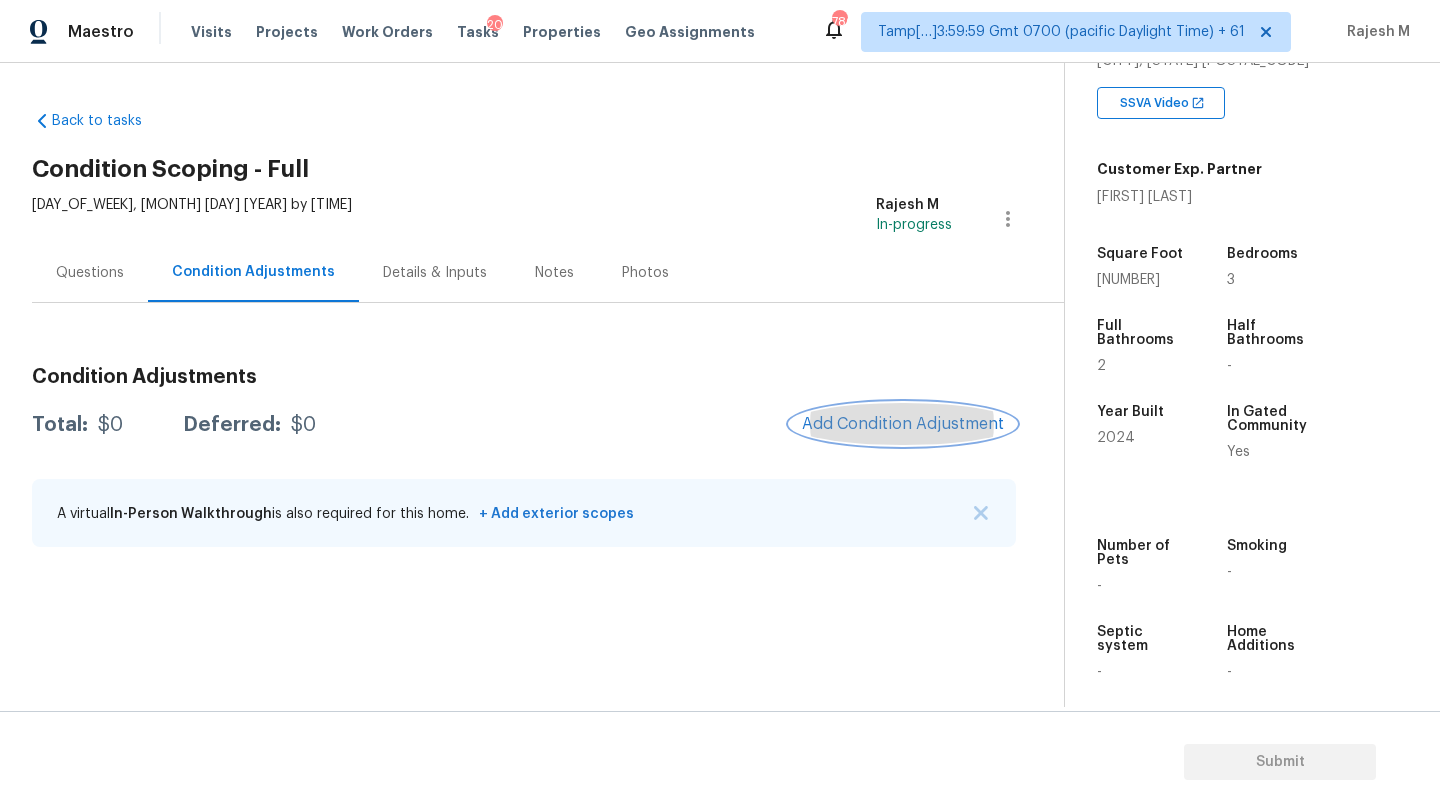 click on "Add Condition Adjustment" at bounding box center (903, 424) 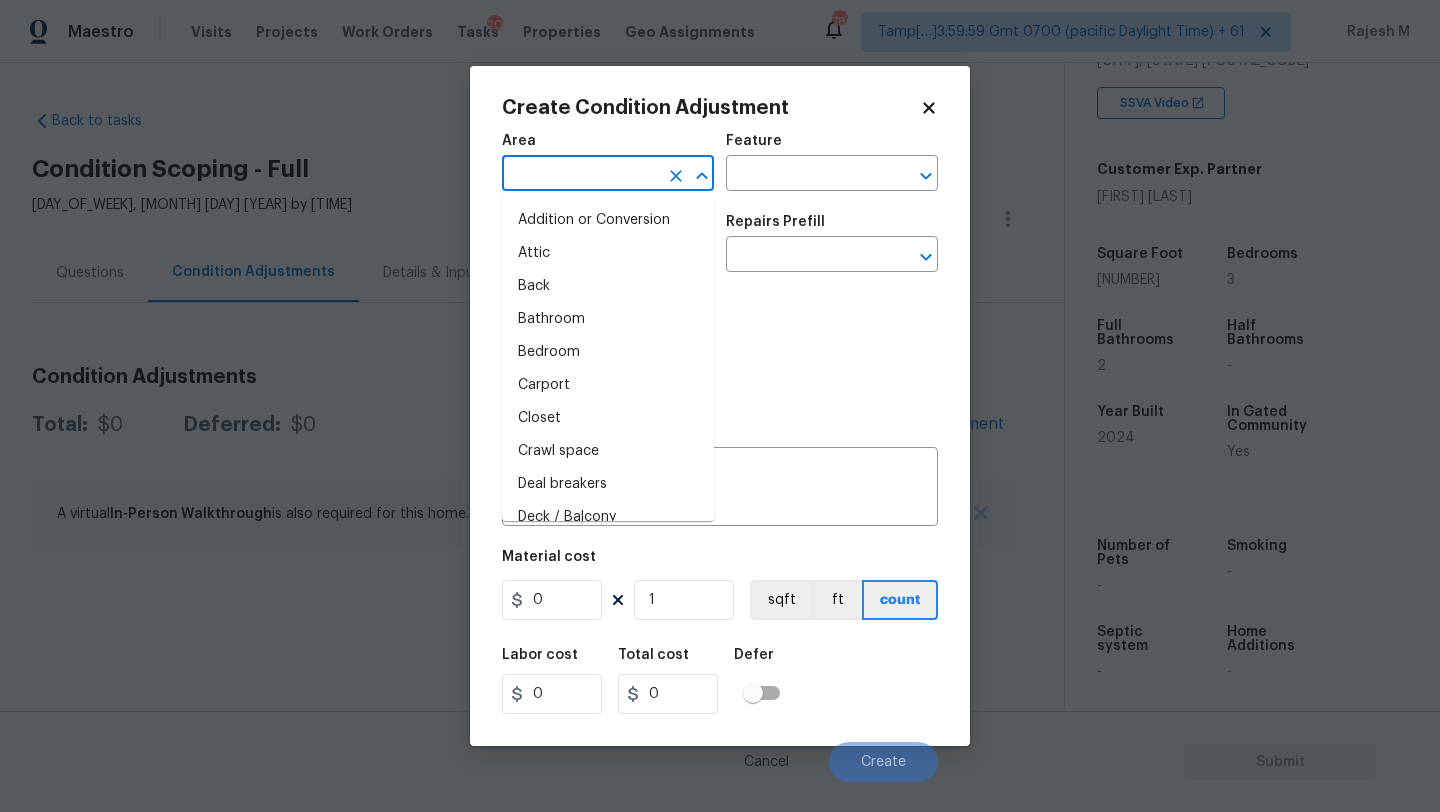 click at bounding box center (580, 175) 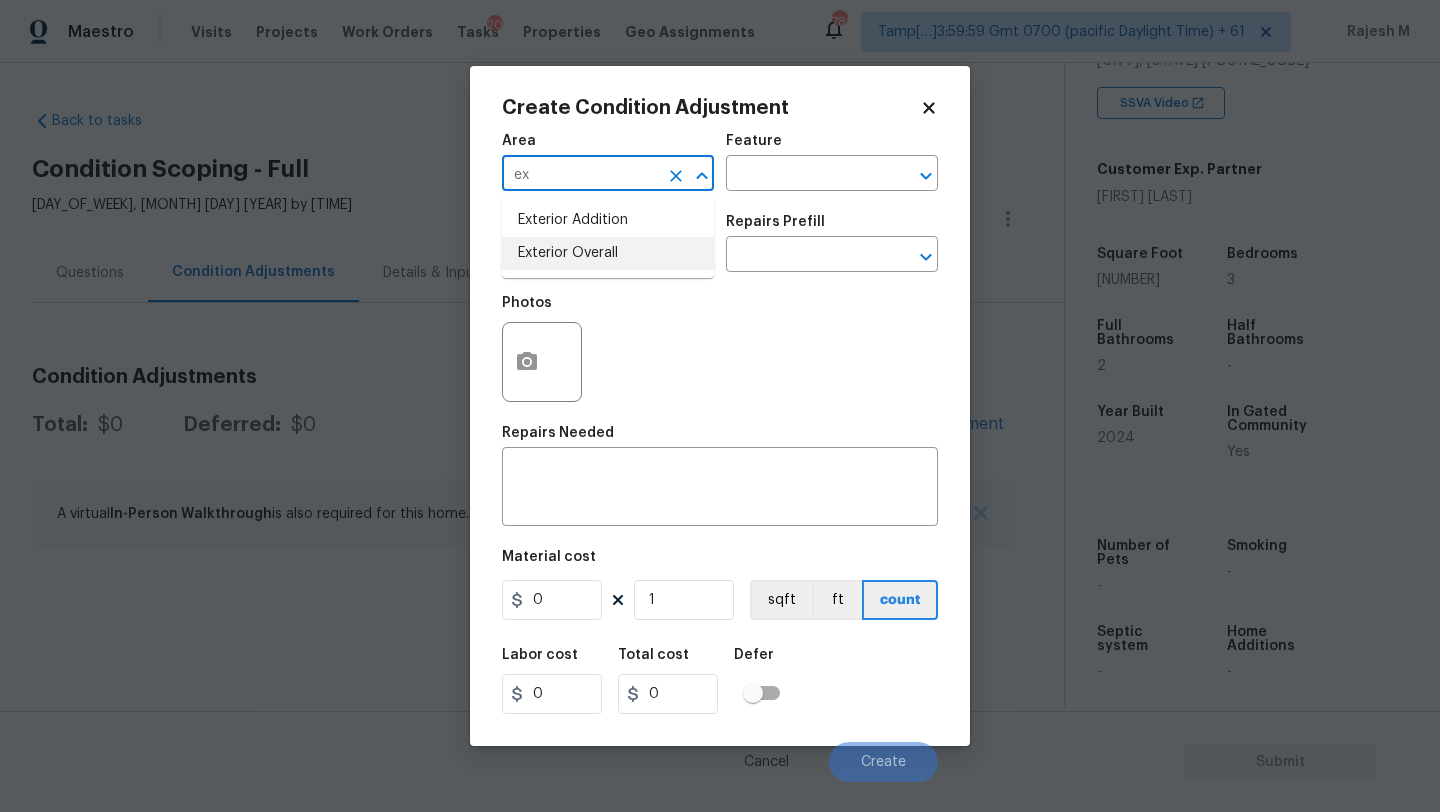 click on "Exterior Overall" at bounding box center (608, 253) 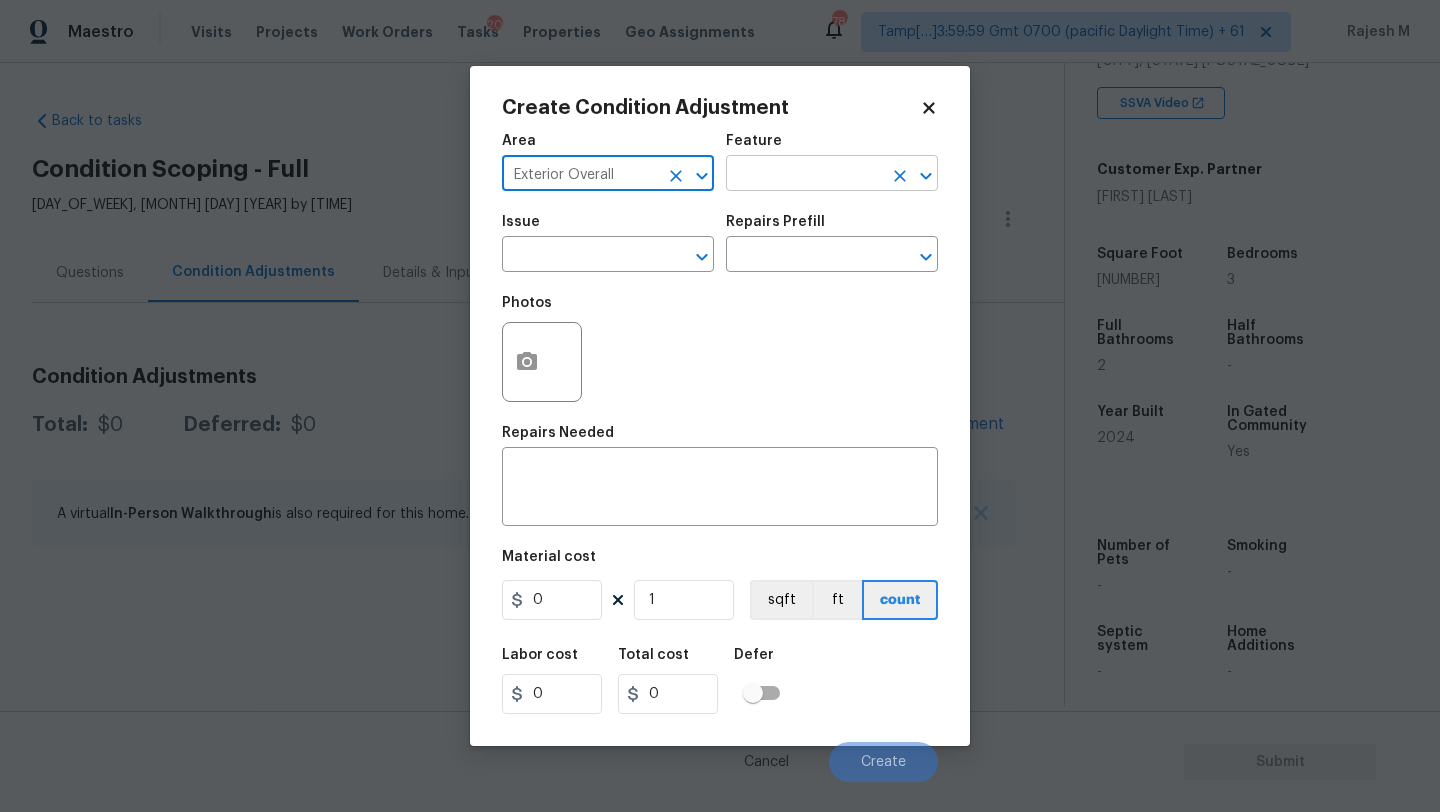 type on "Exterior Overall" 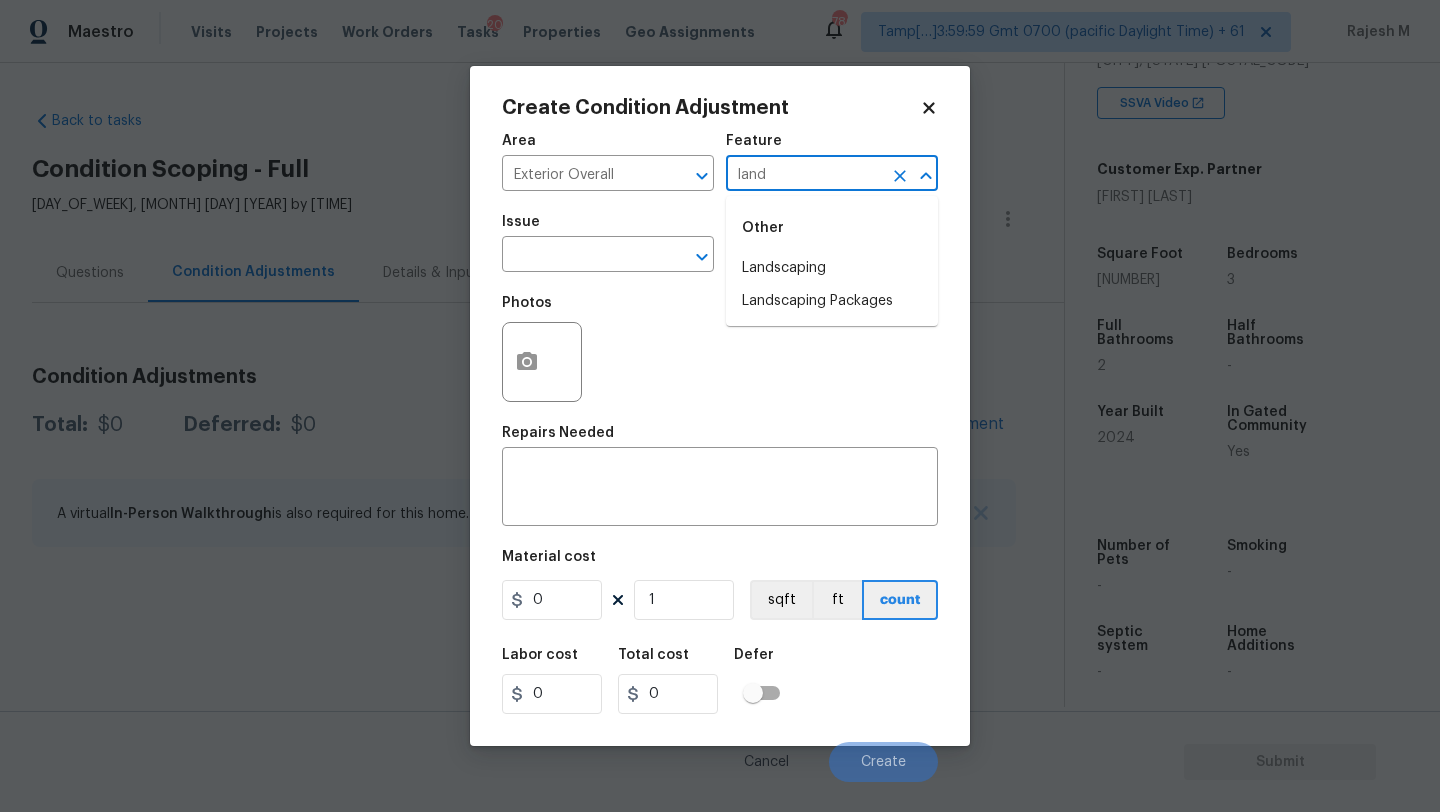 type on "land" 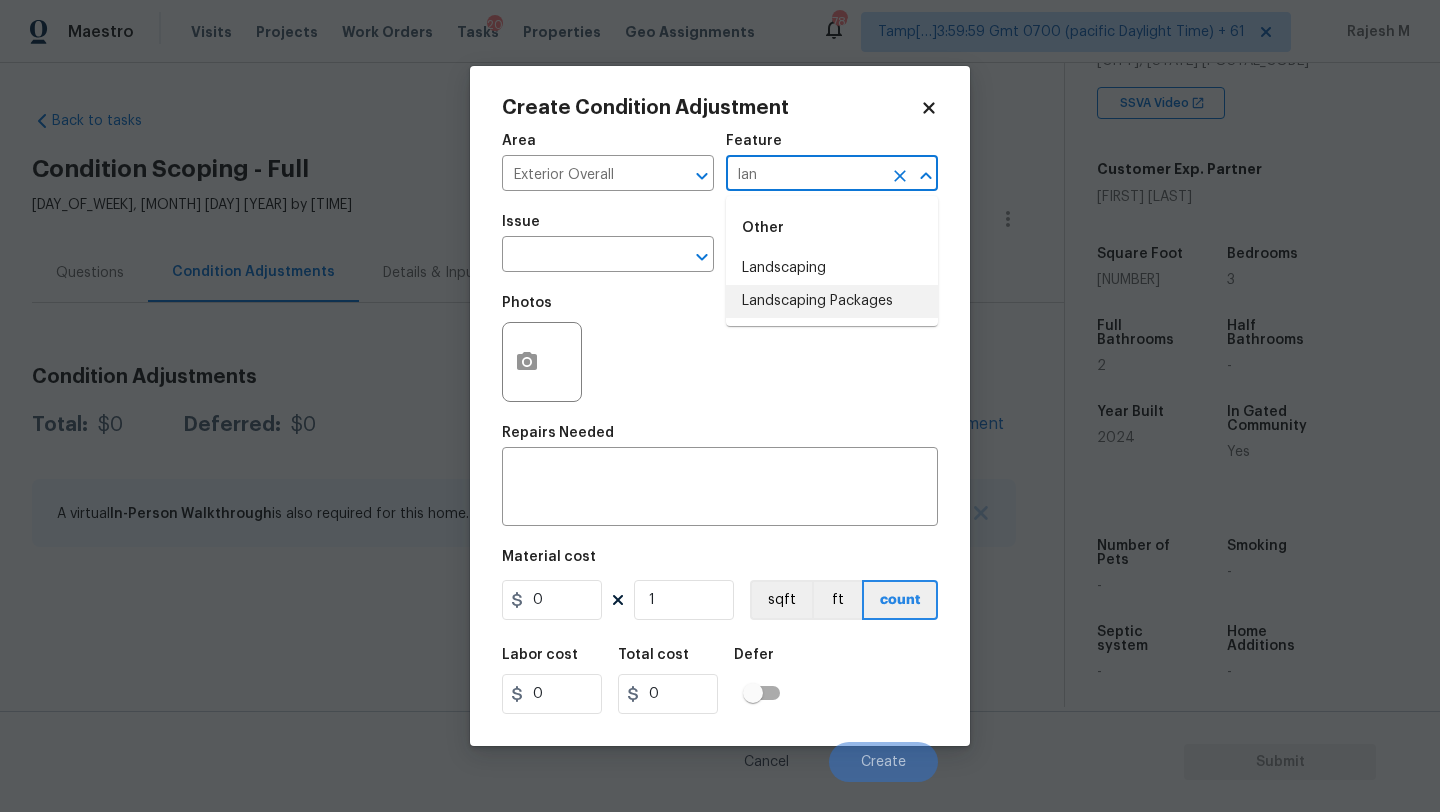 click on "Landscaping Packages" at bounding box center [832, 301] 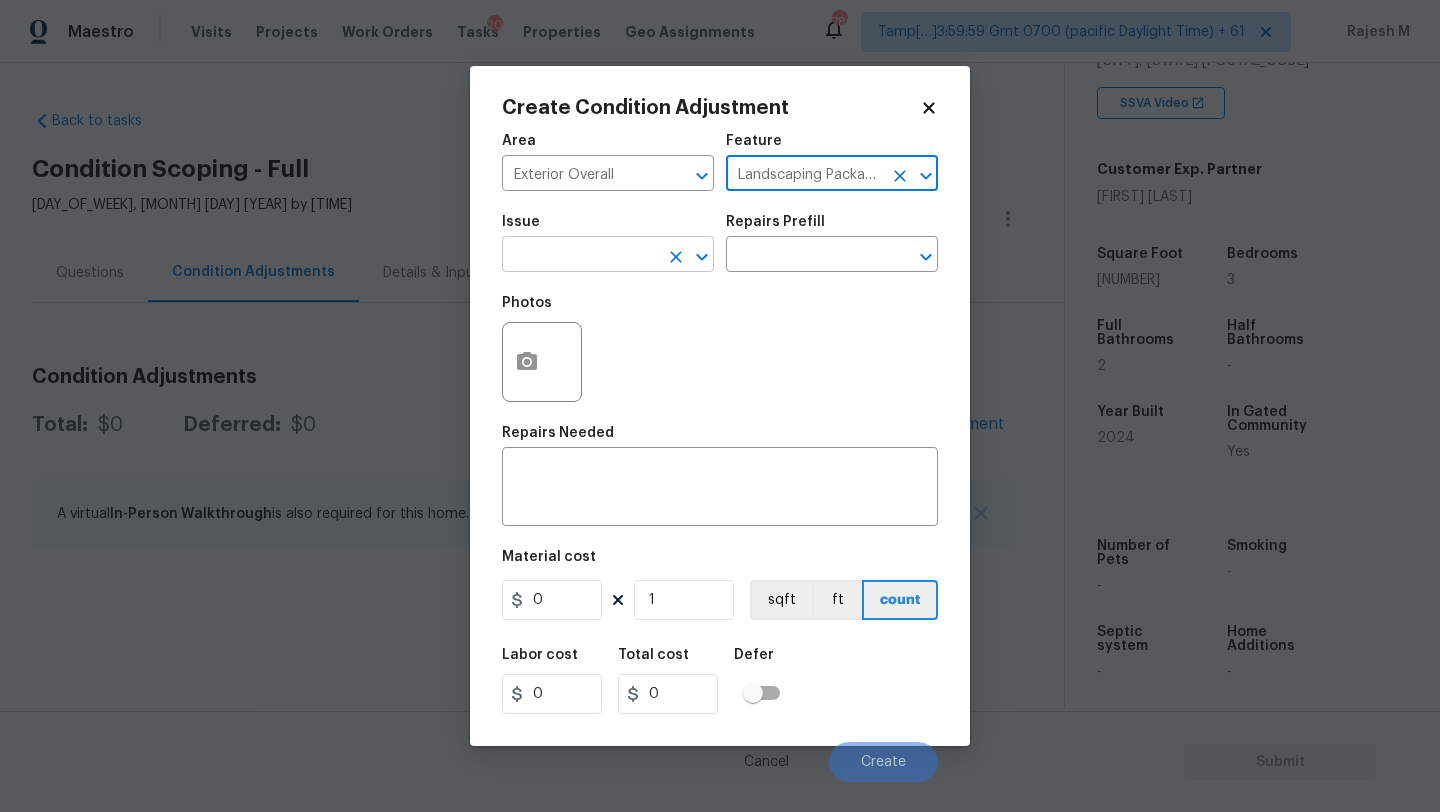 type on "Landscaping Packages" 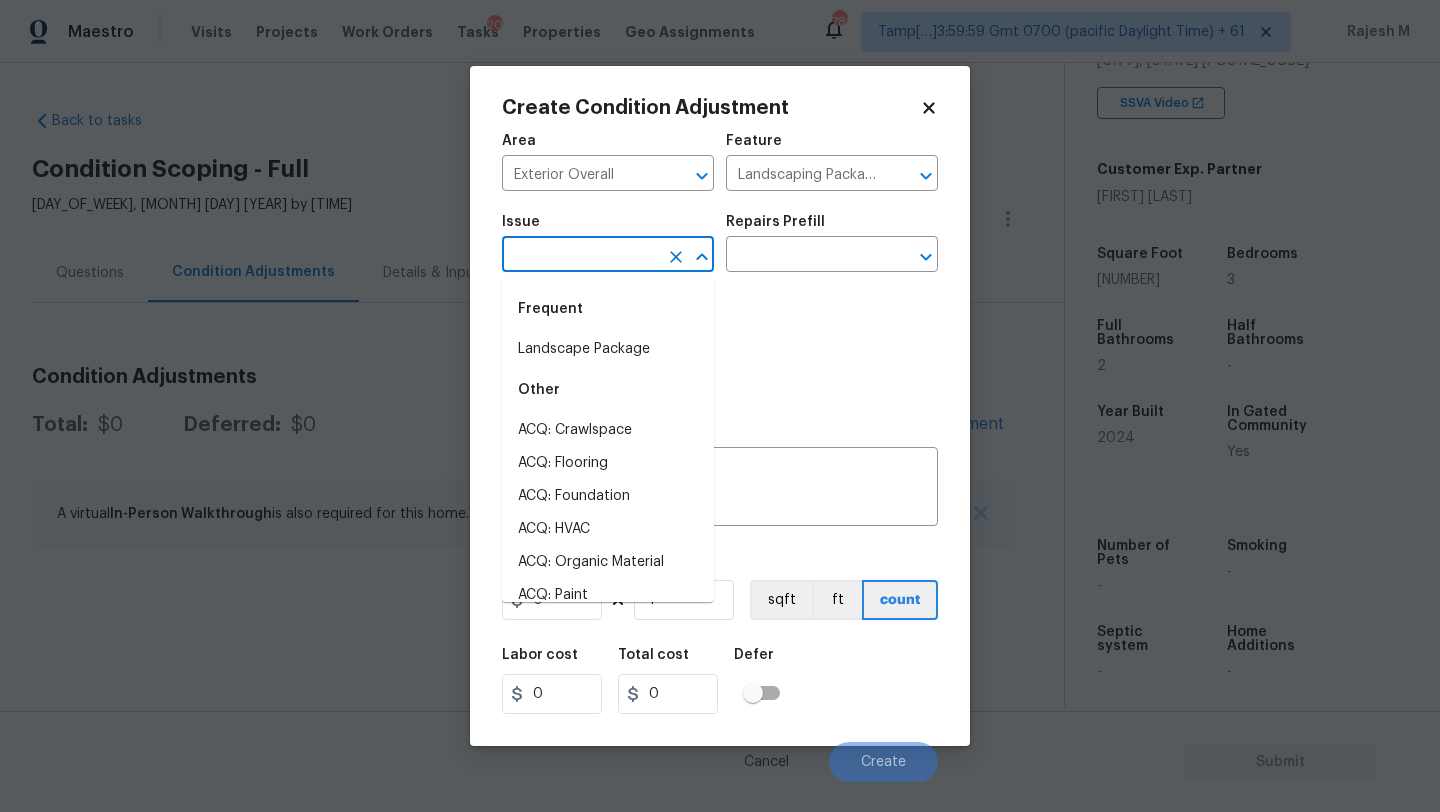 click at bounding box center (580, 256) 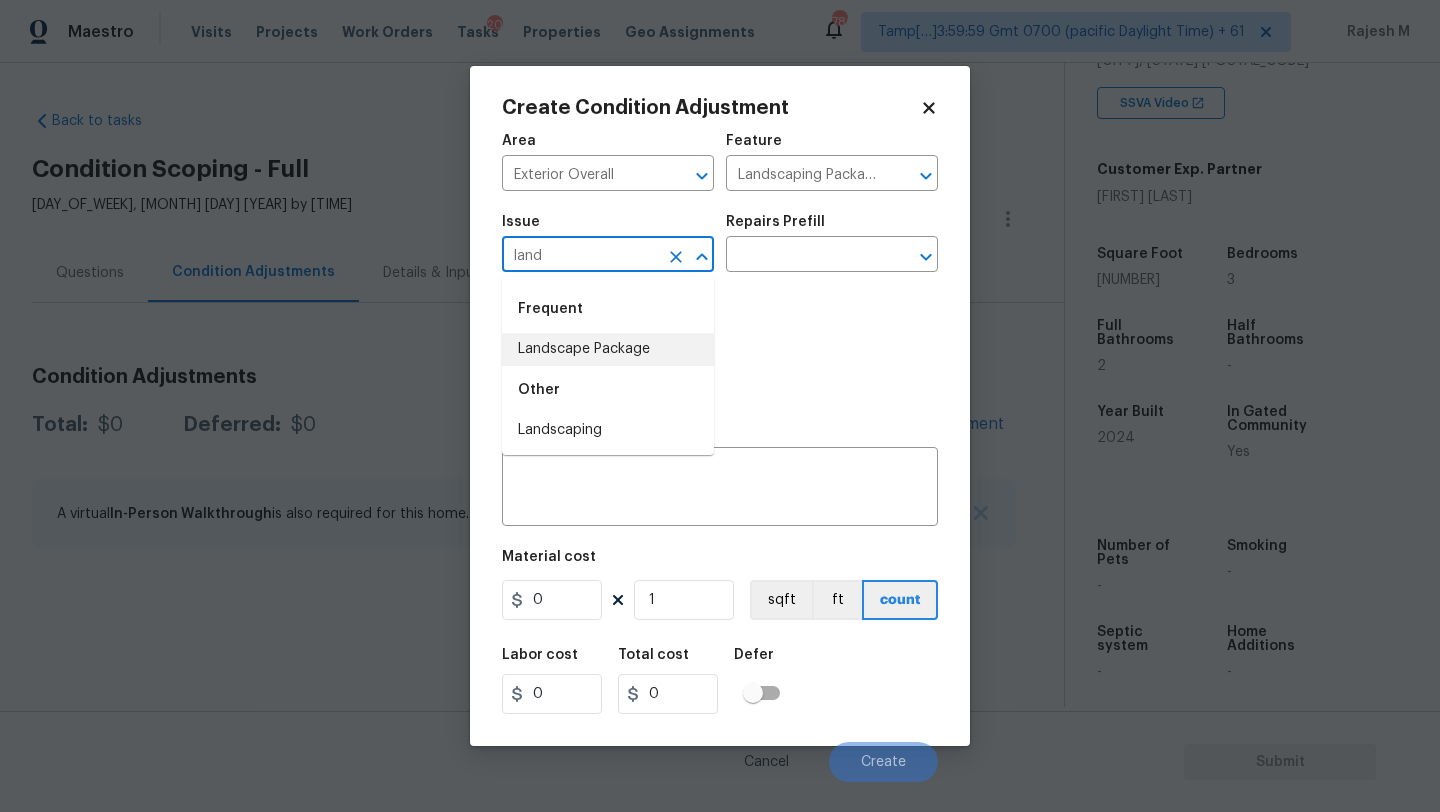 click on "Landscape Package" at bounding box center (608, 349) 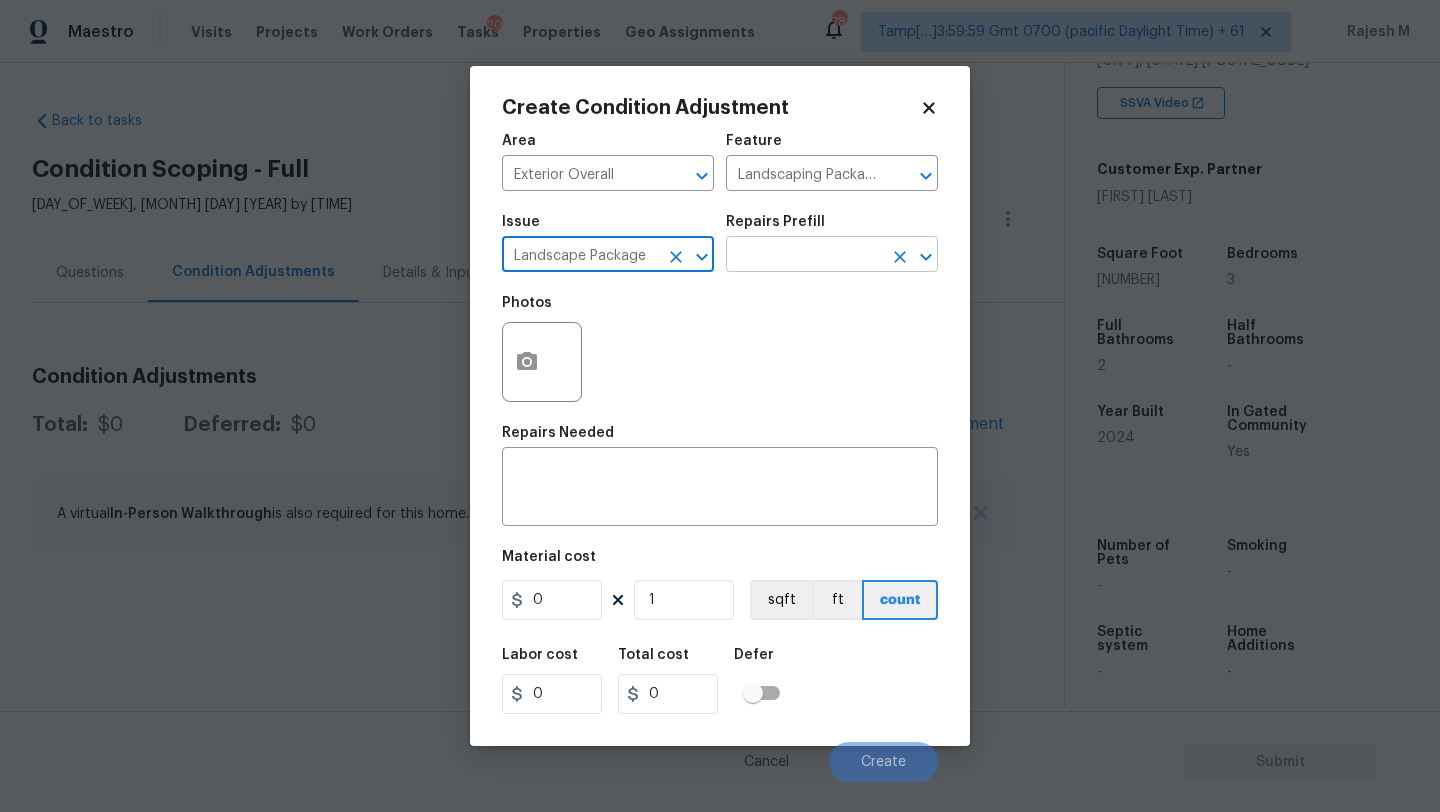 type on "Landscape Package" 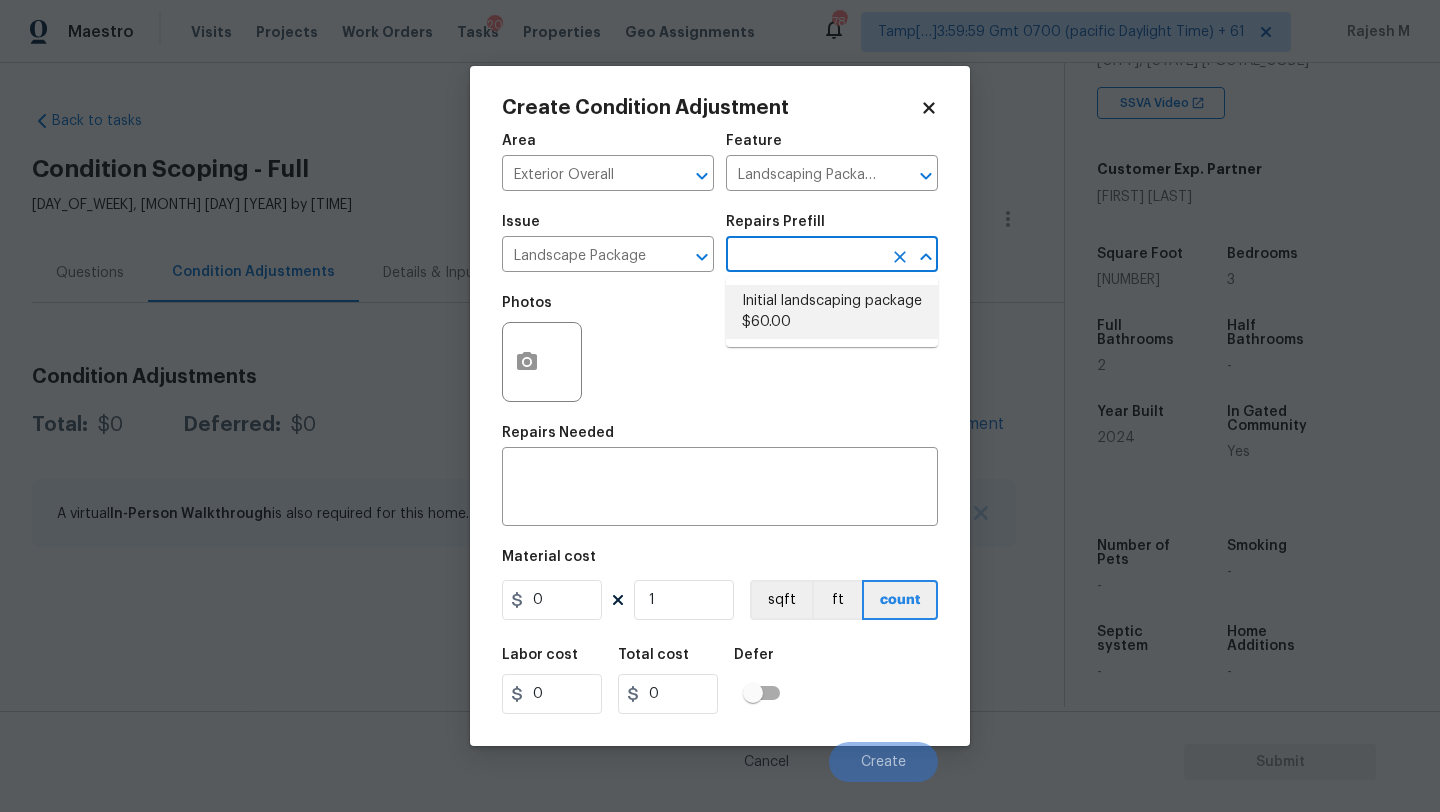 click on "Initial landscaping package $60.00" at bounding box center [832, 312] 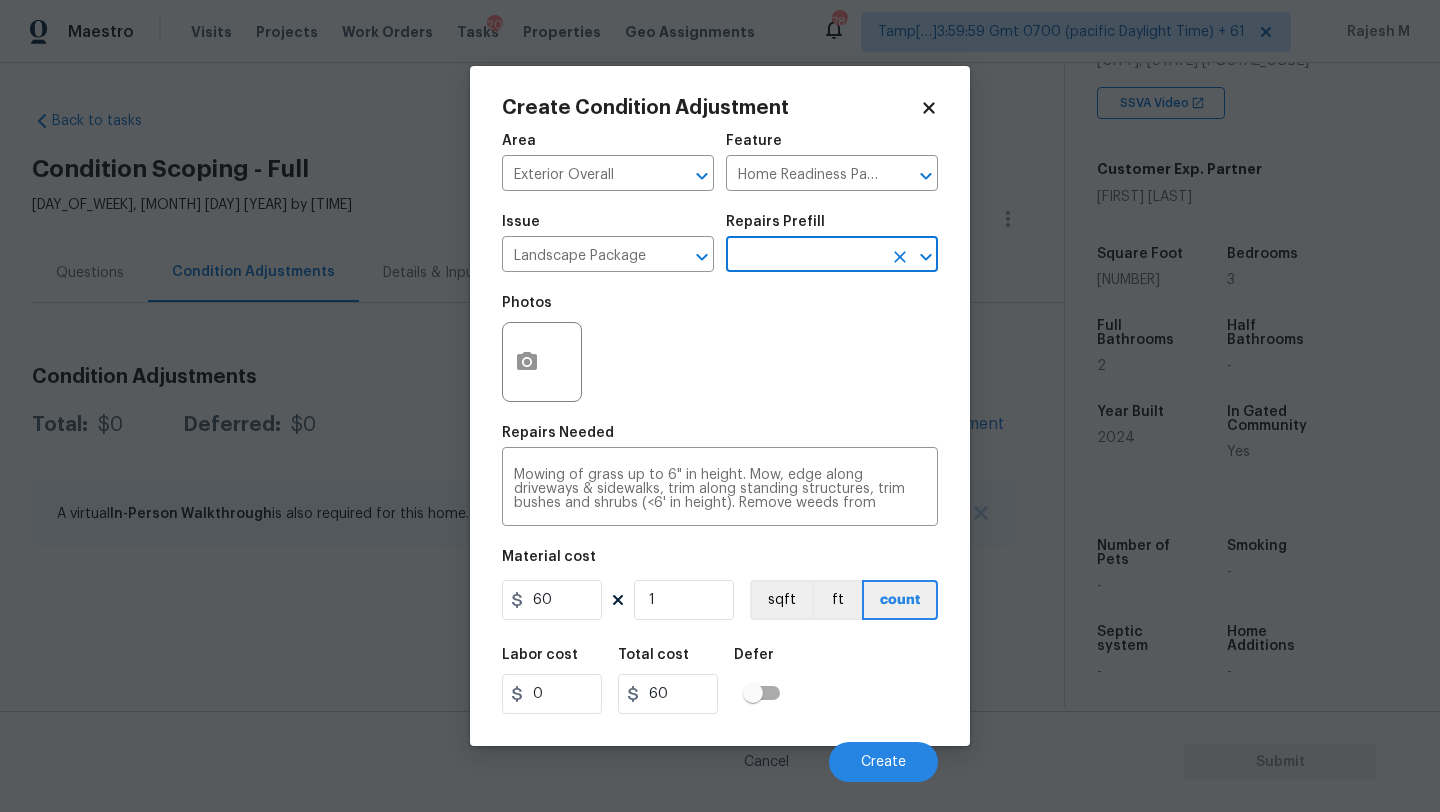 click on "Photos" at bounding box center [720, 349] 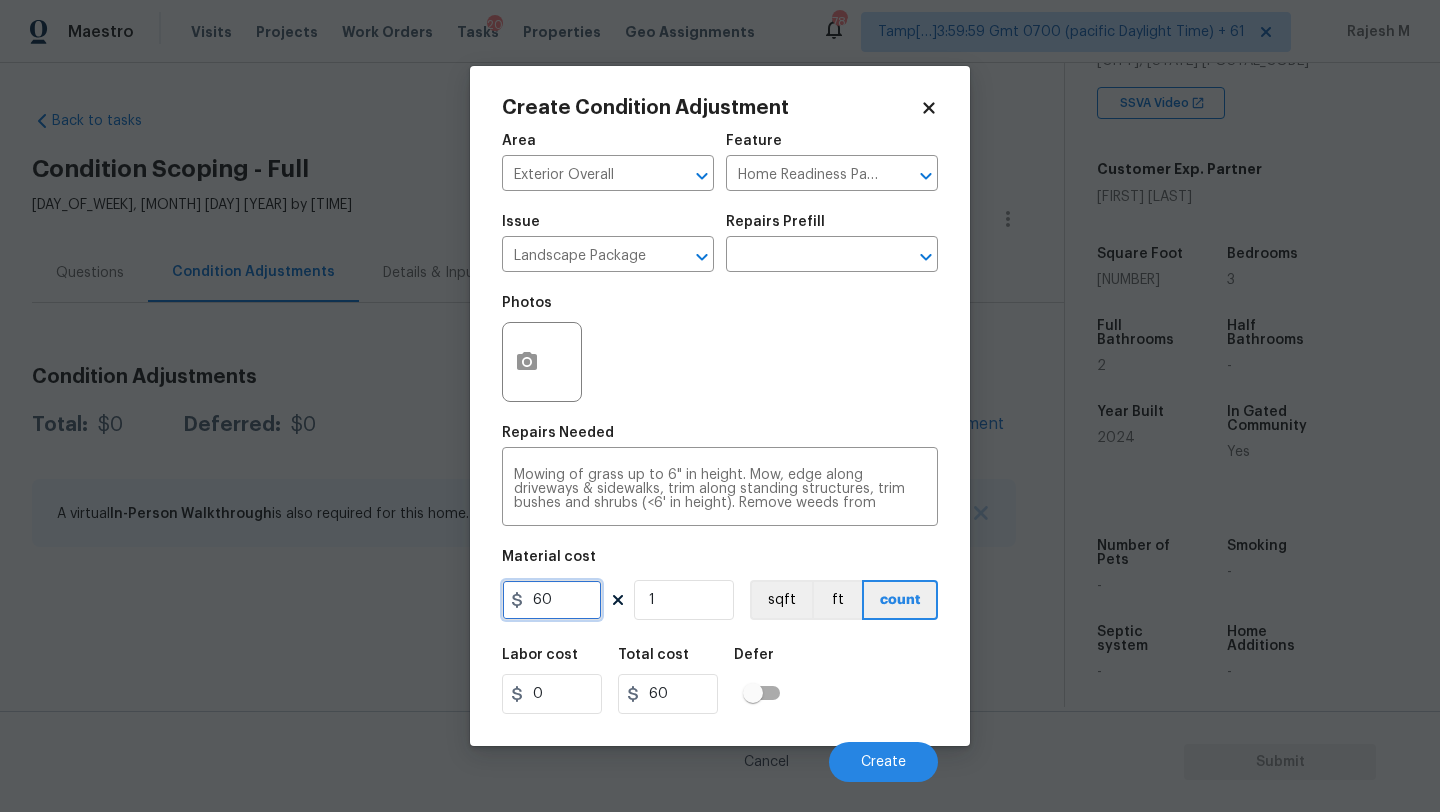 click on "60" at bounding box center [552, 600] 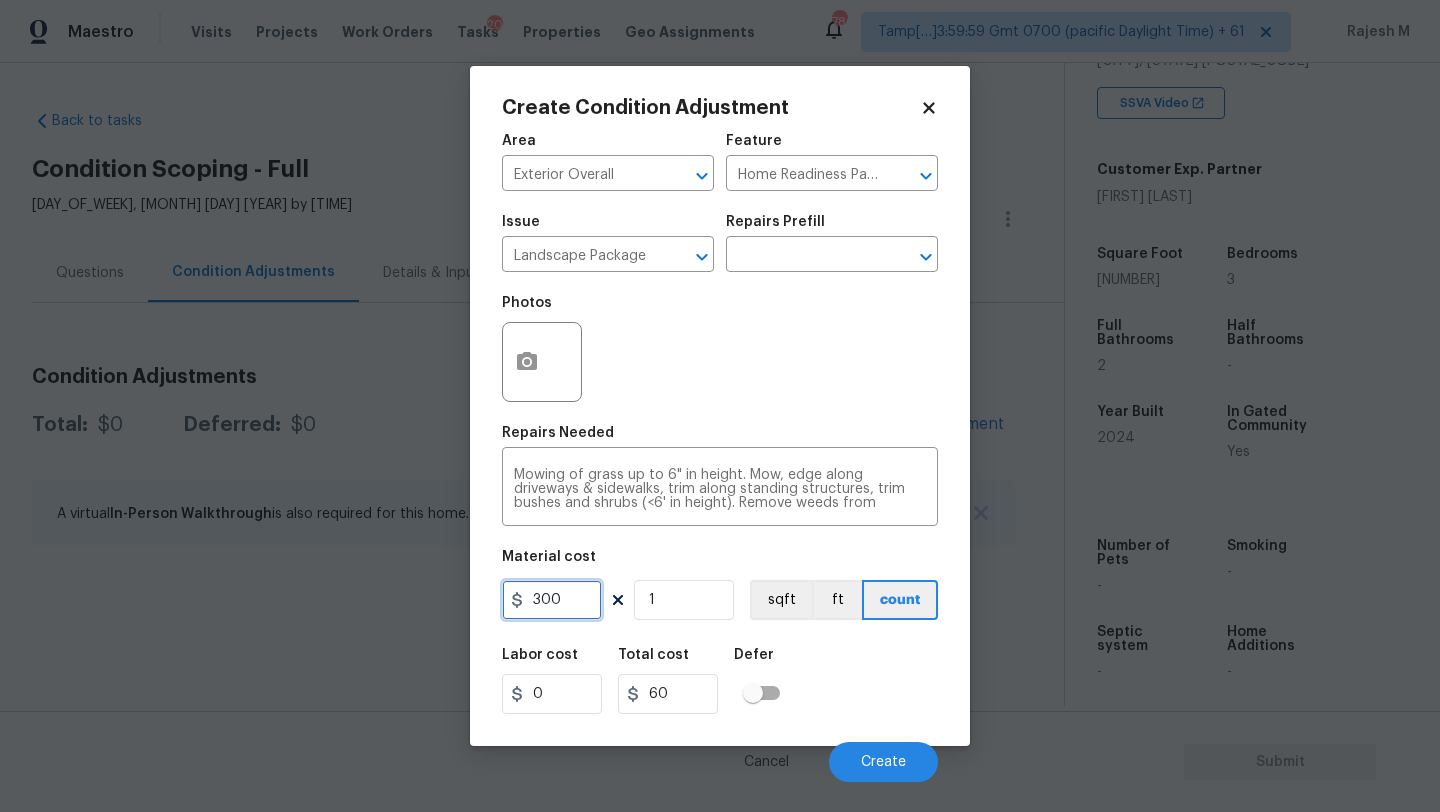type on "300" 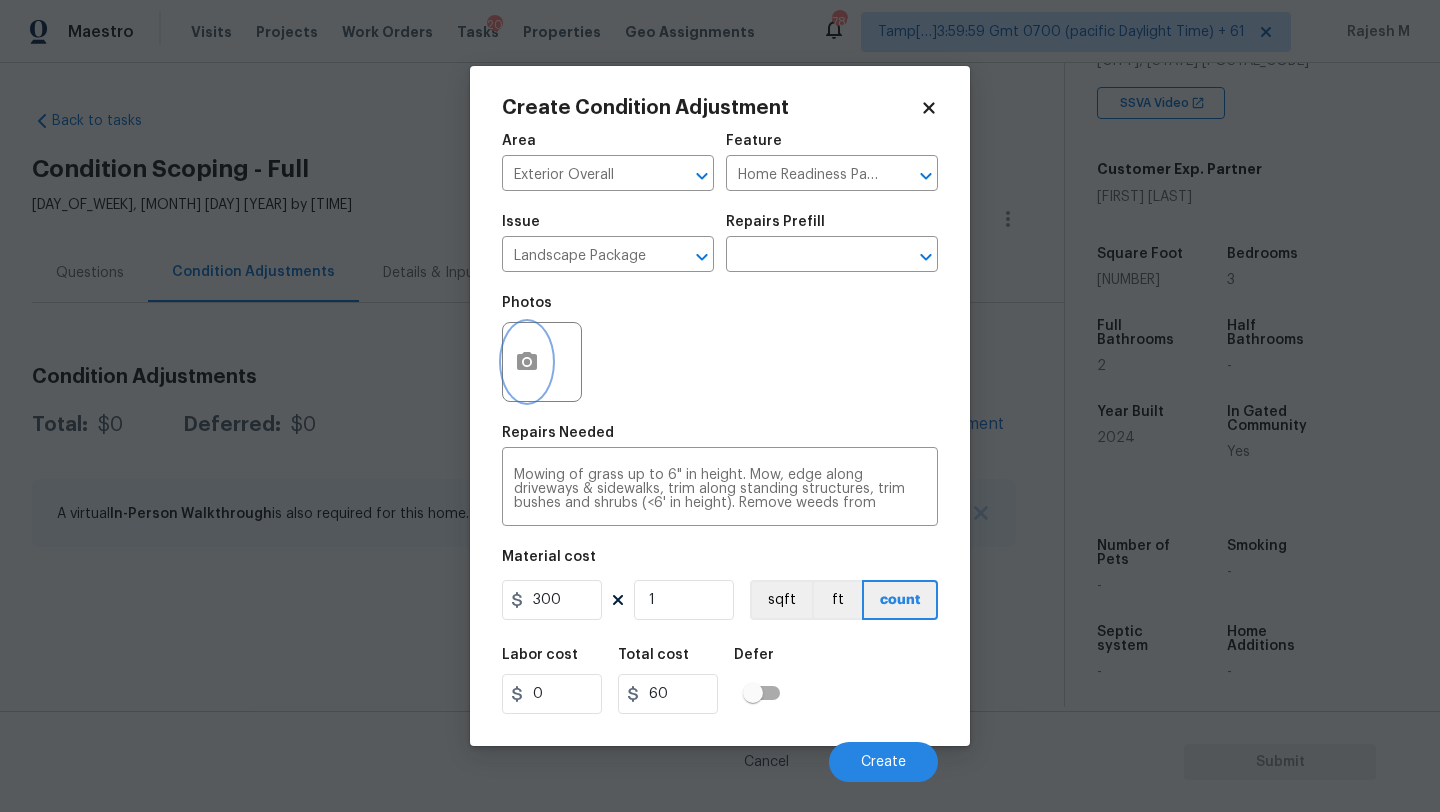type on "300" 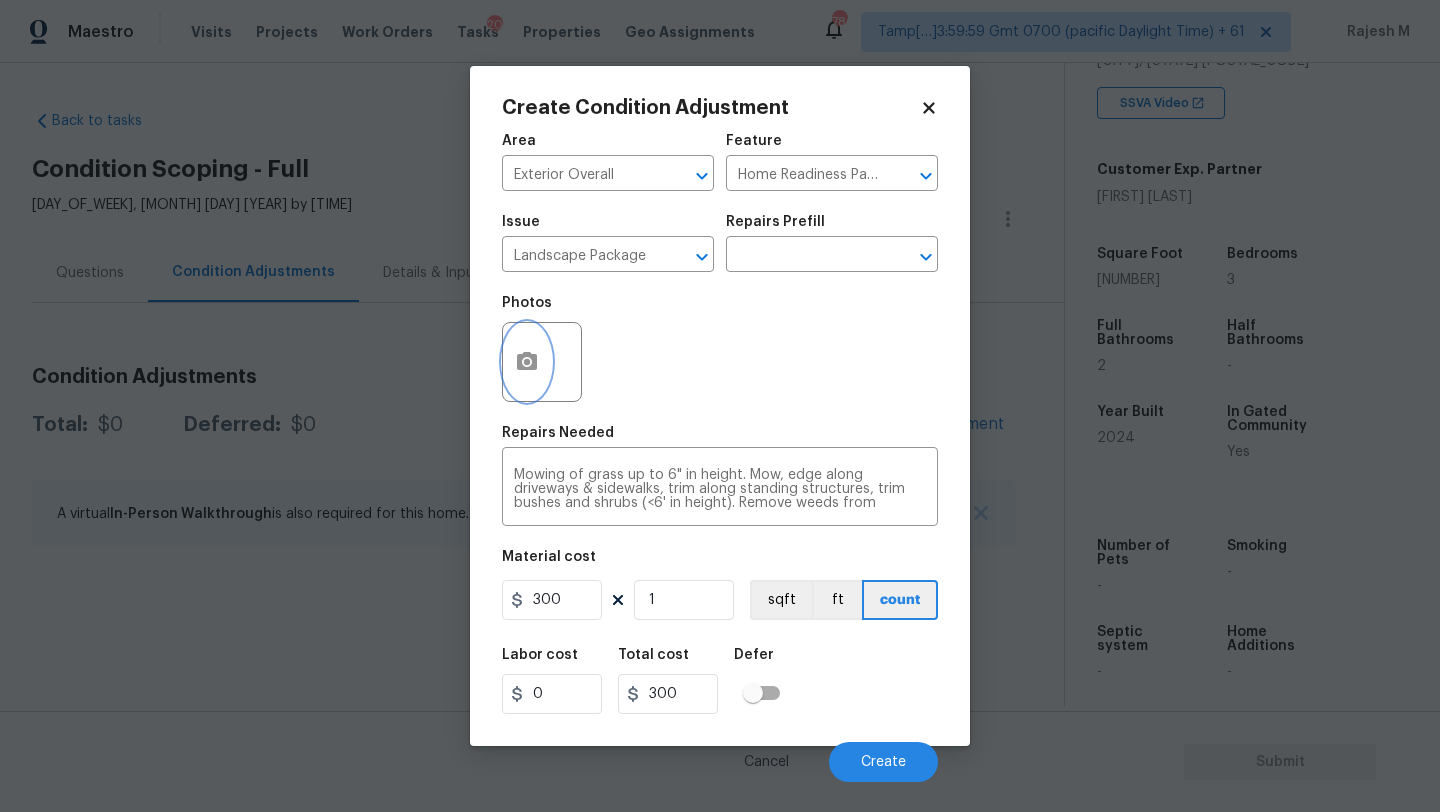 click at bounding box center (527, 362) 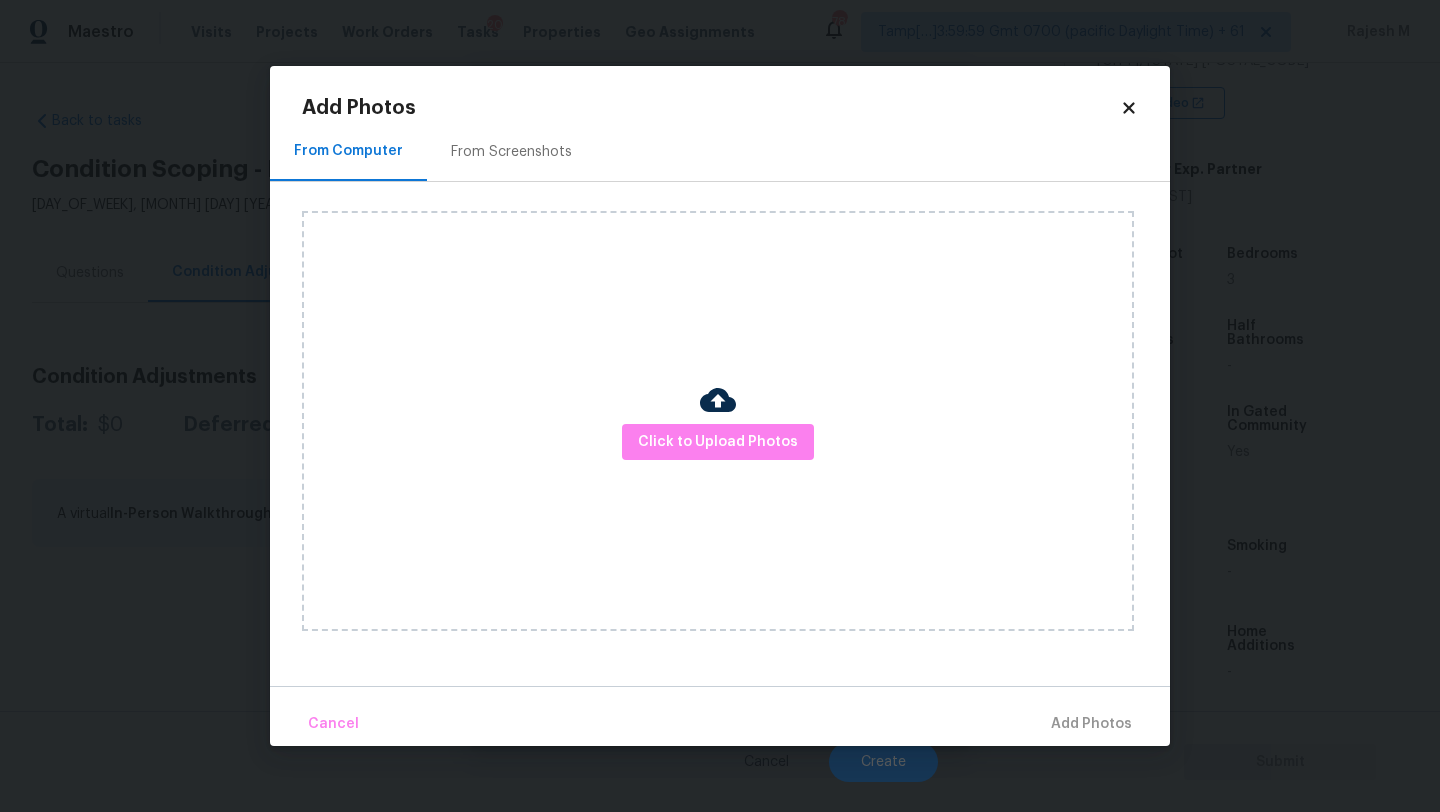 click on "From Screenshots" at bounding box center (511, 151) 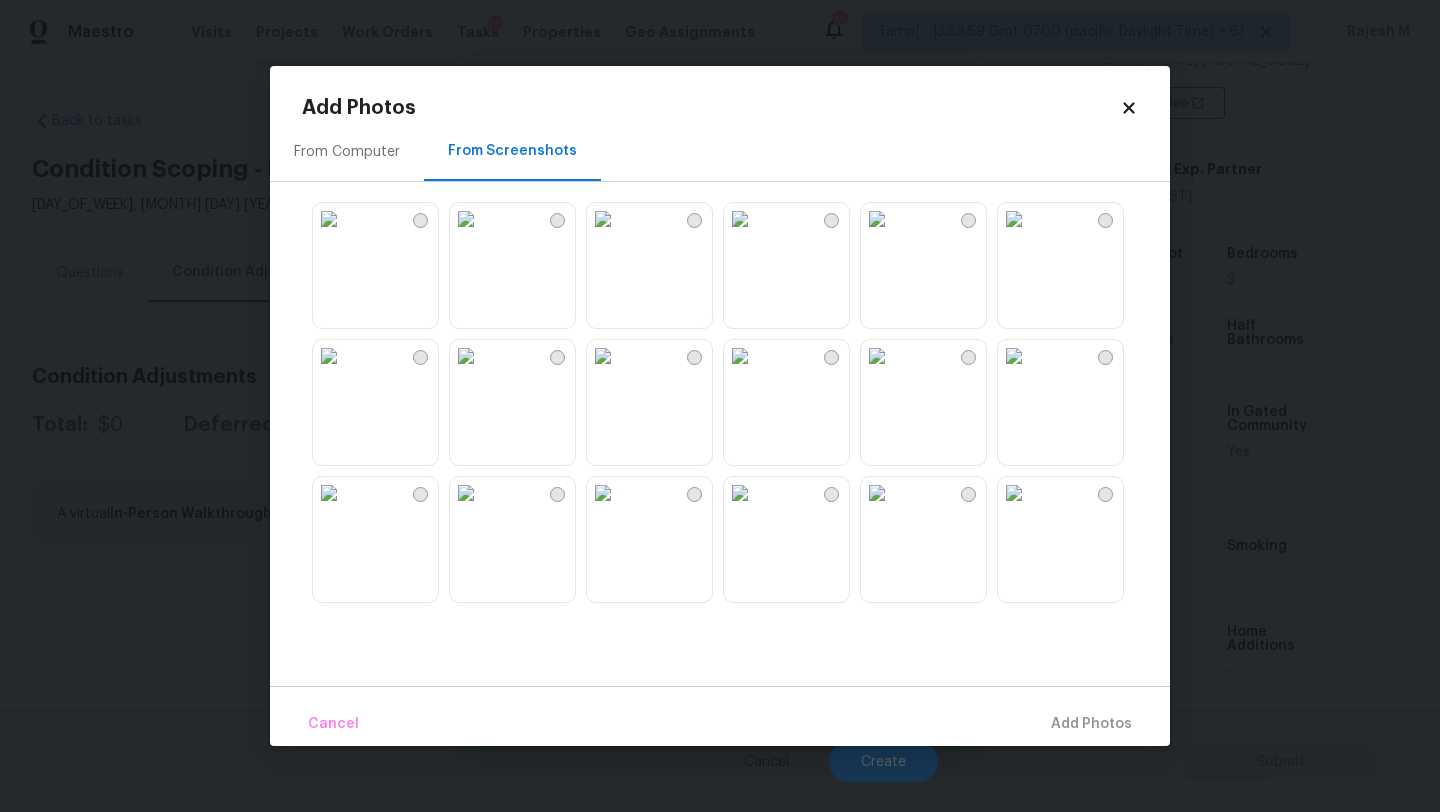 click at bounding box center (466, 219) 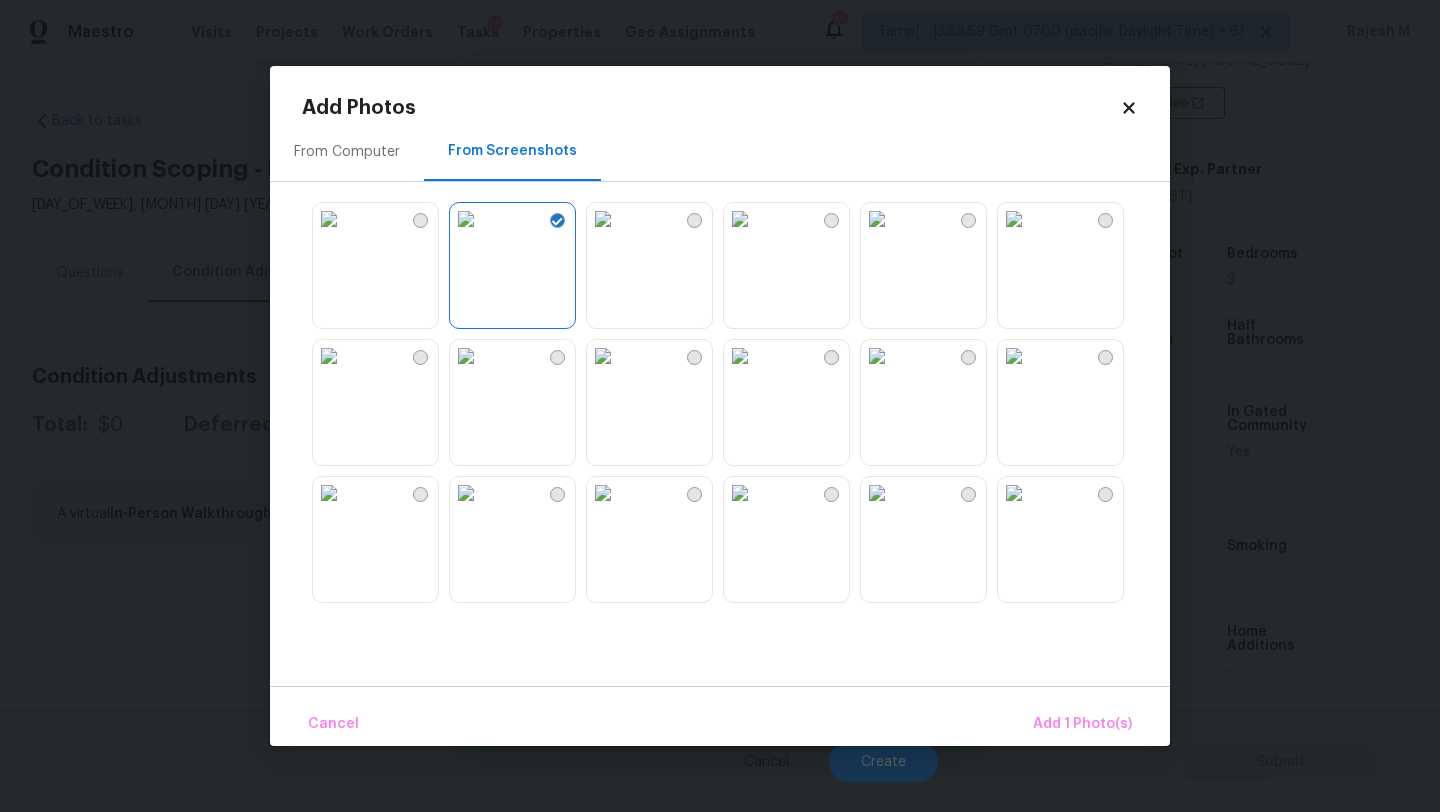 click at bounding box center [329, 219] 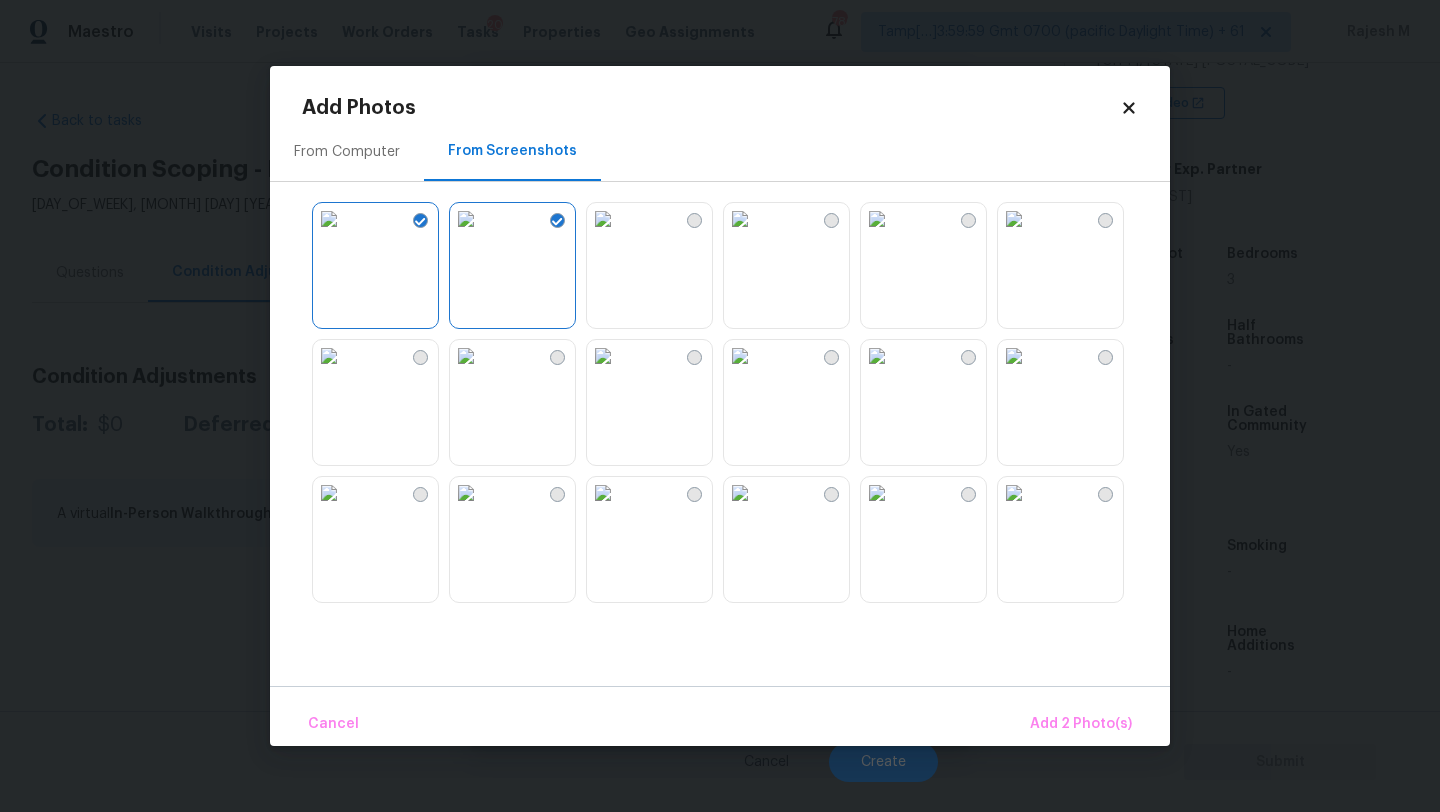 click at bounding box center (329, 356) 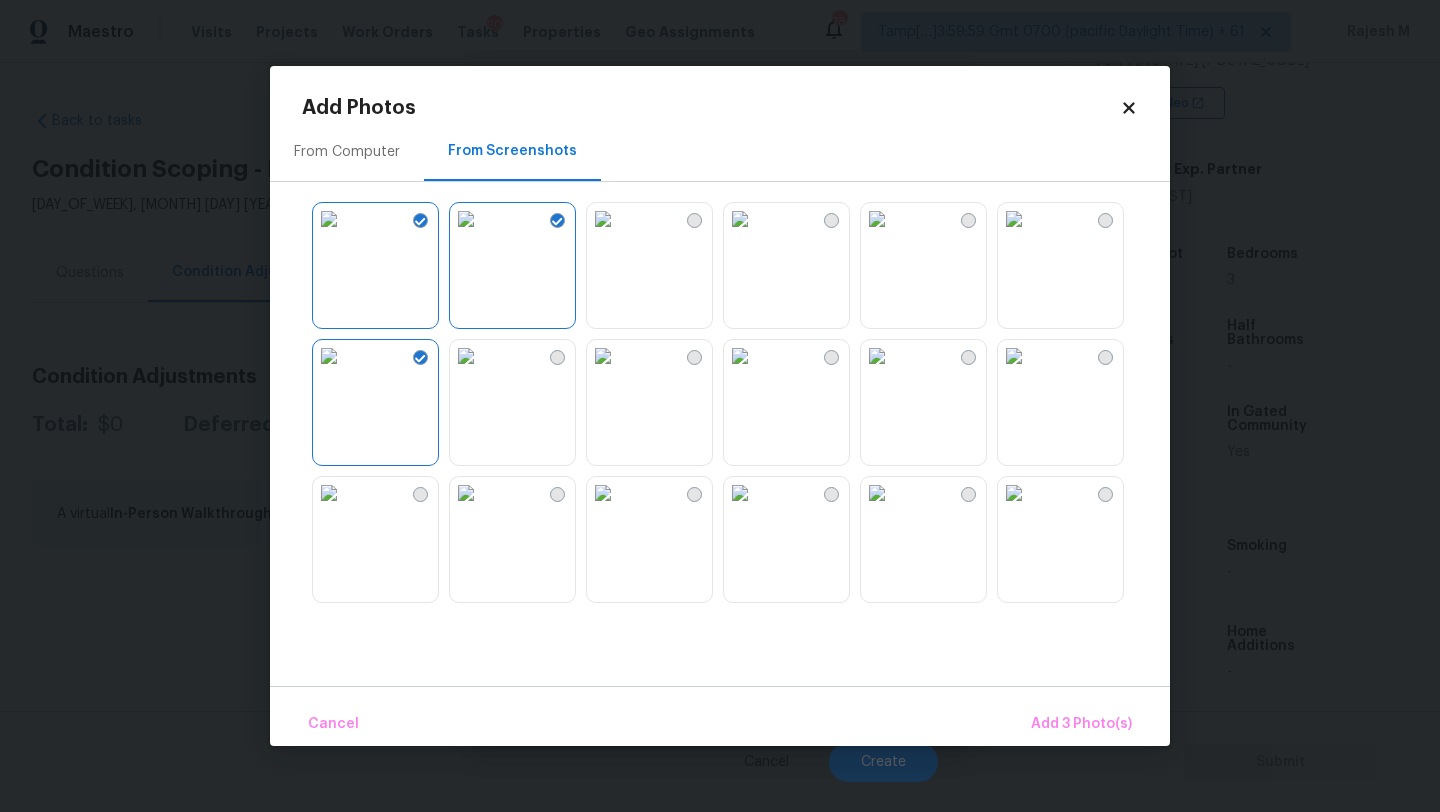 click at bounding box center (1014, 219) 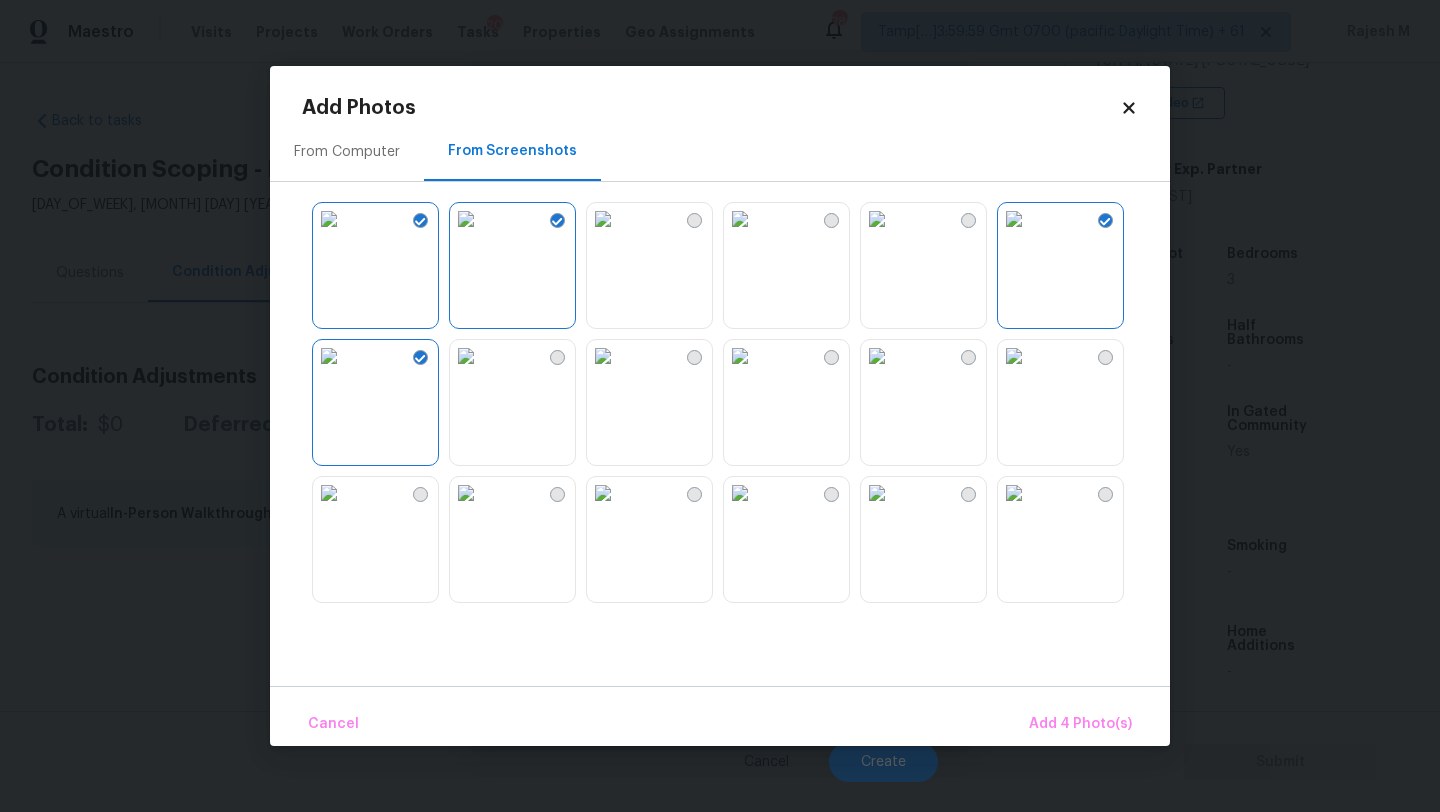 click at bounding box center (736, 402) 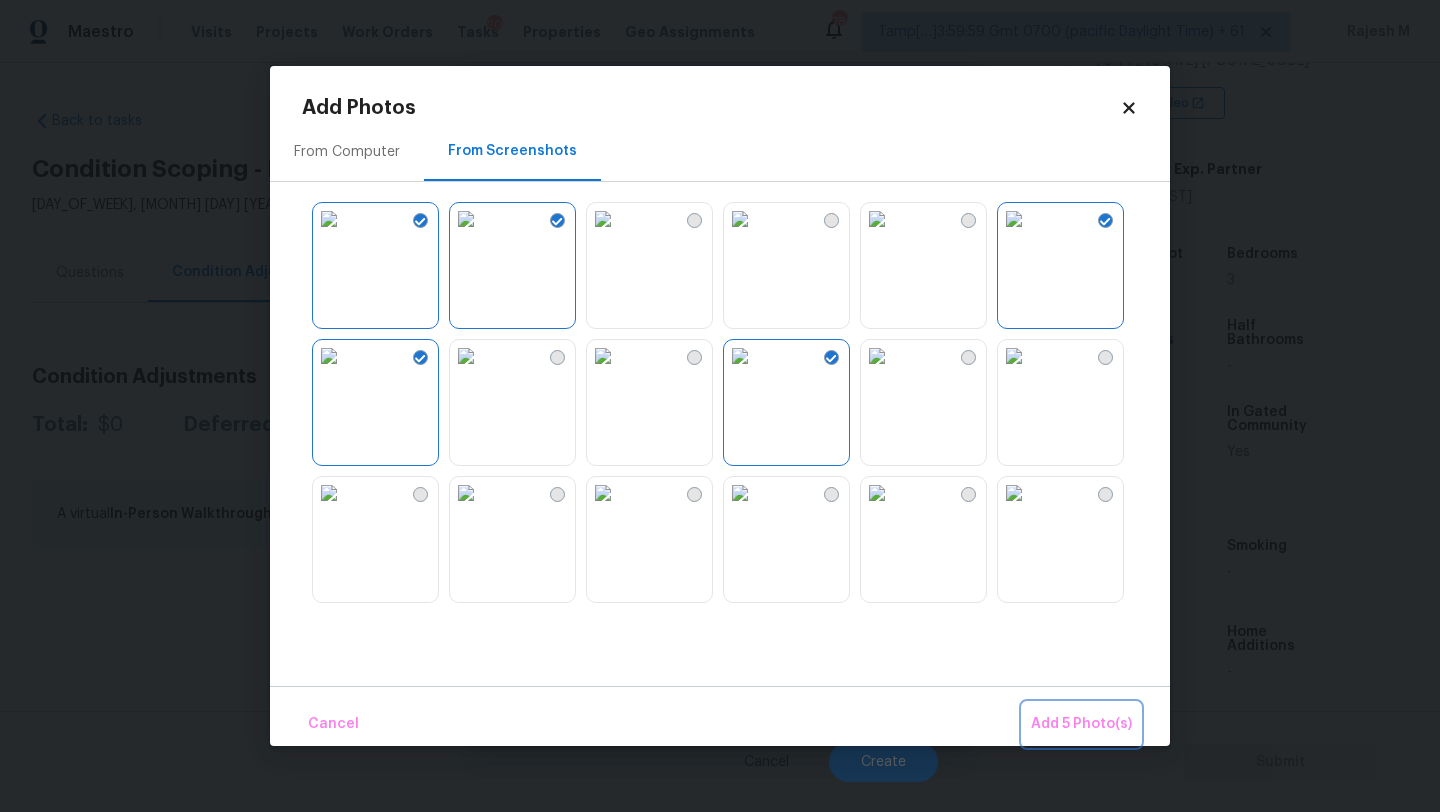 click on "Add 5 Photo(s)" at bounding box center [1081, 724] 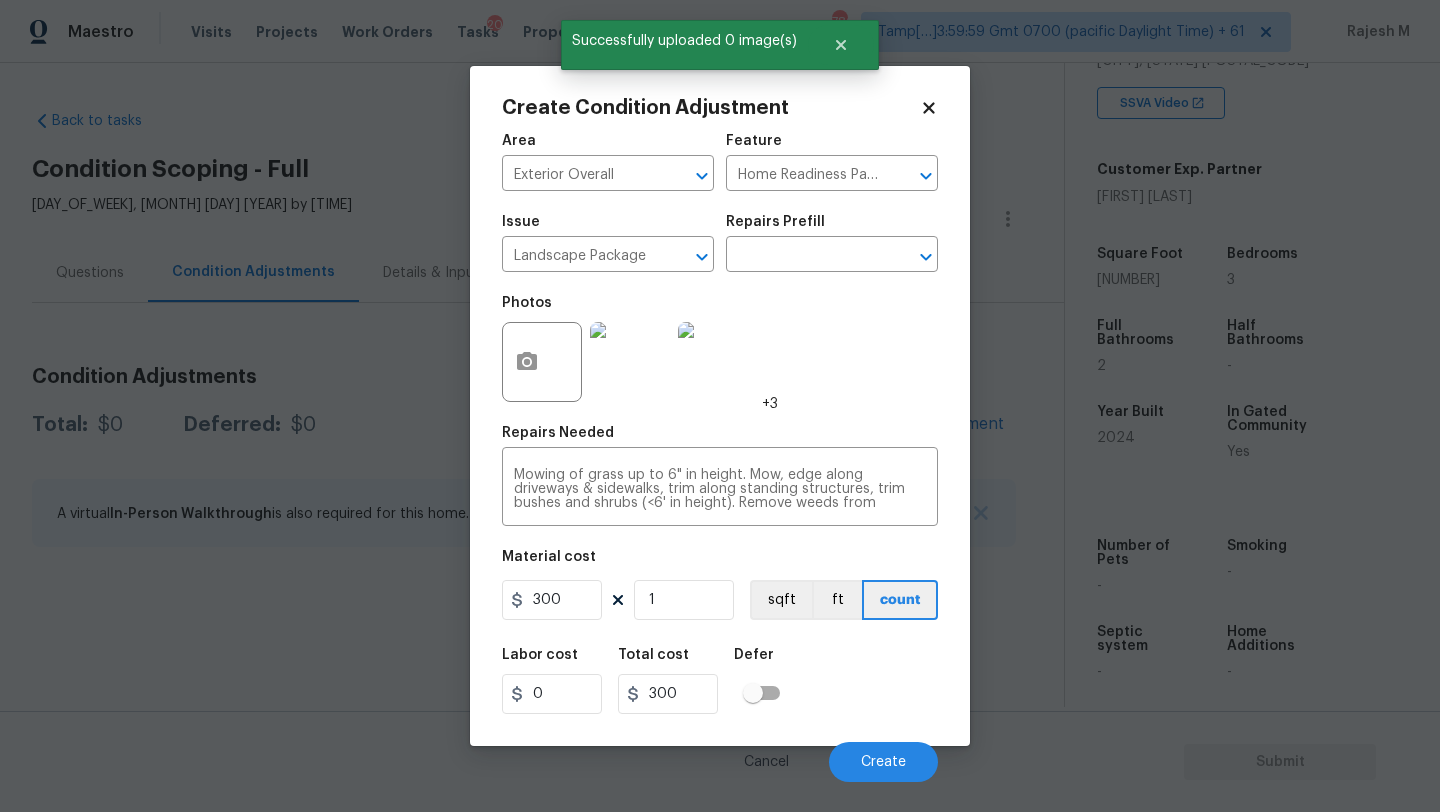 click on "Labor cost 0 Total cost 300 Defer" at bounding box center [720, 681] 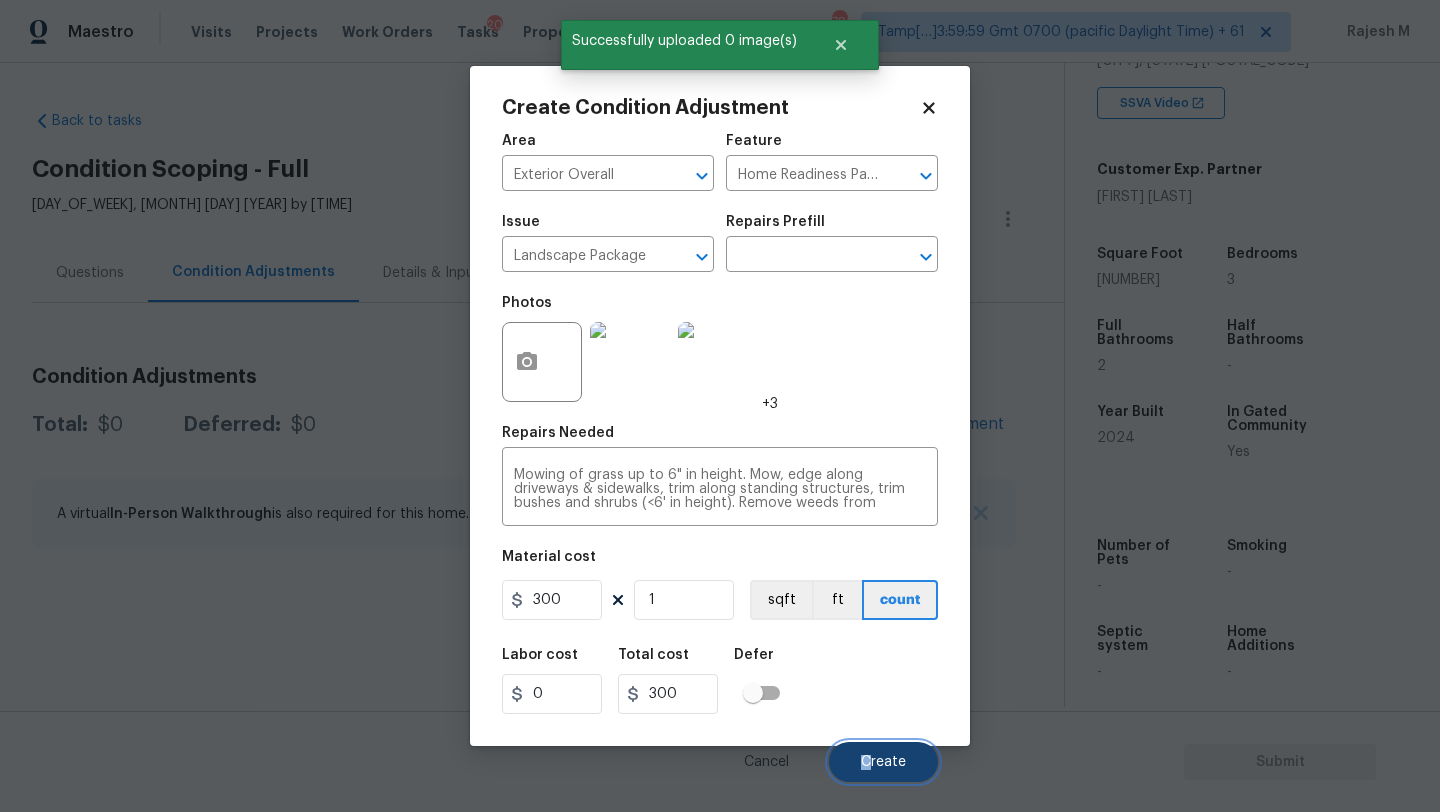 click on "Create" at bounding box center (883, 762) 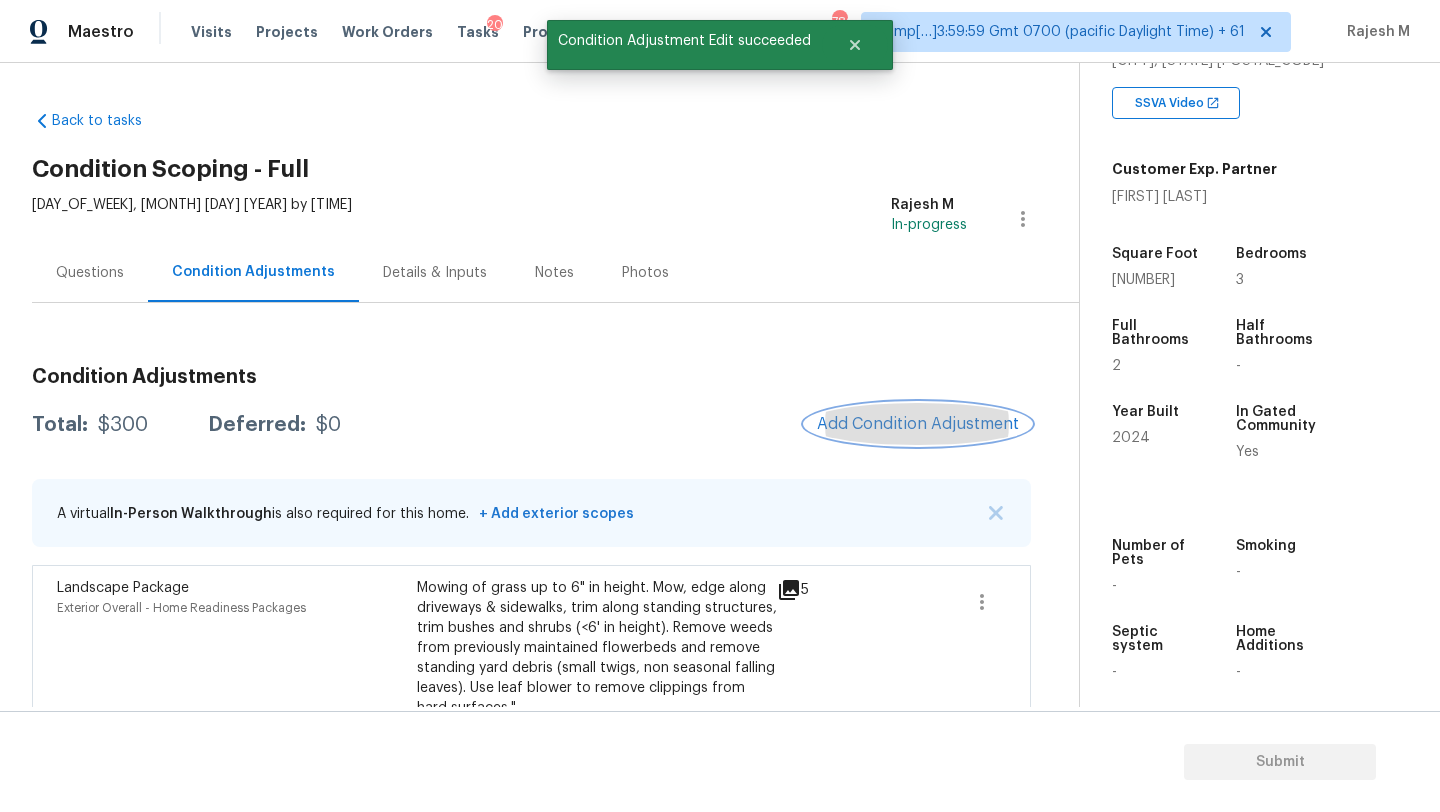 click on "Add Condition Adjustment" at bounding box center (918, 424) 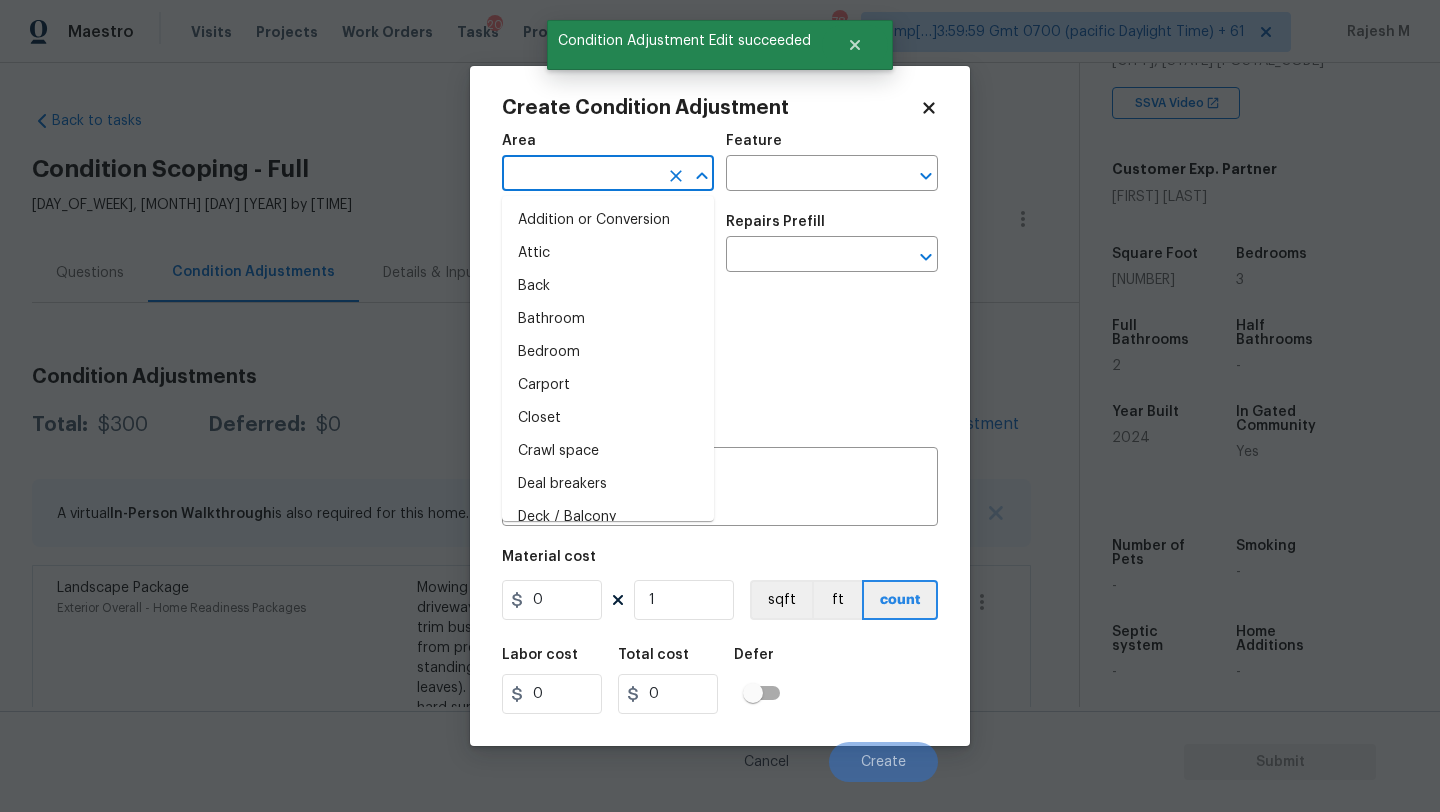 click at bounding box center [580, 175] 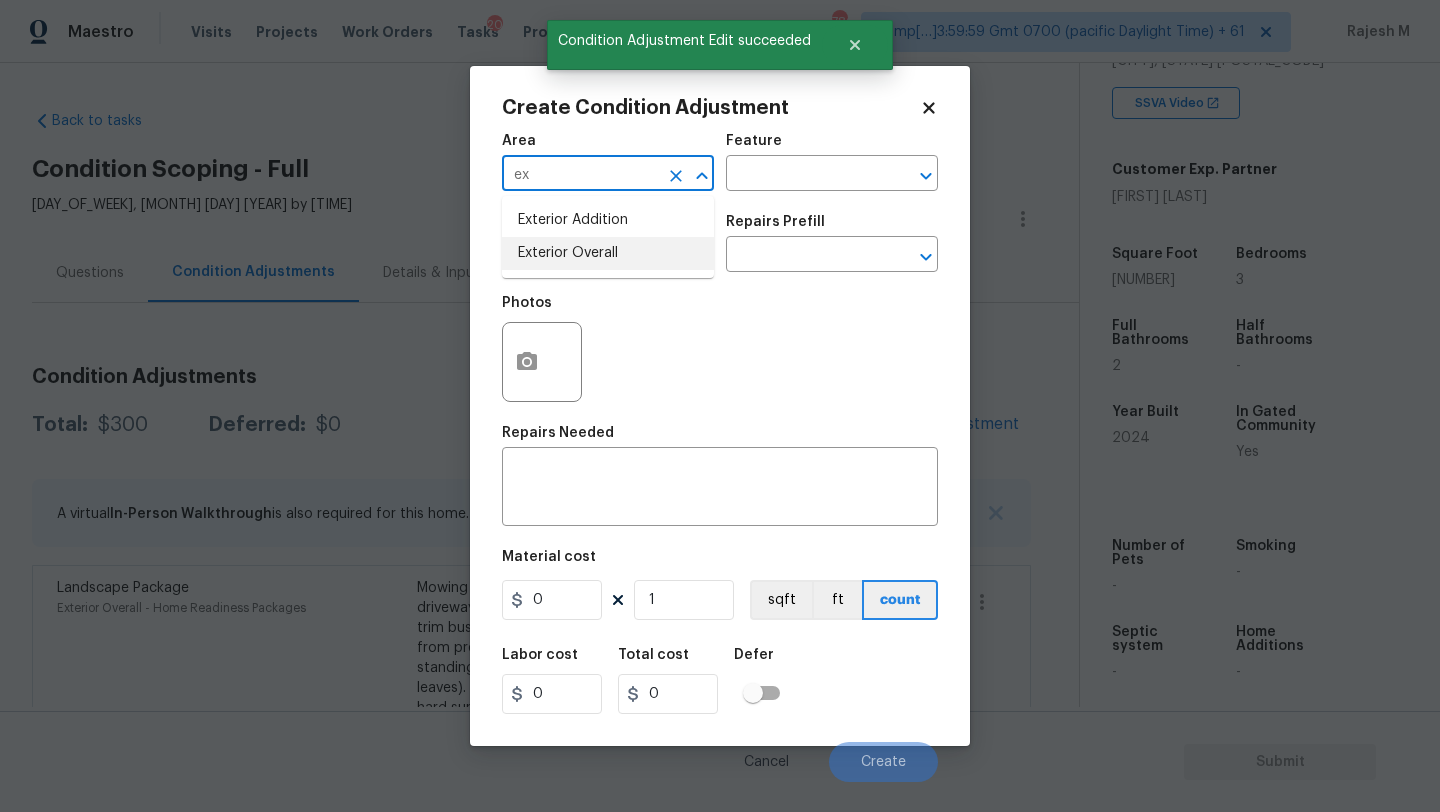 click on "Exterior Overall" at bounding box center (608, 253) 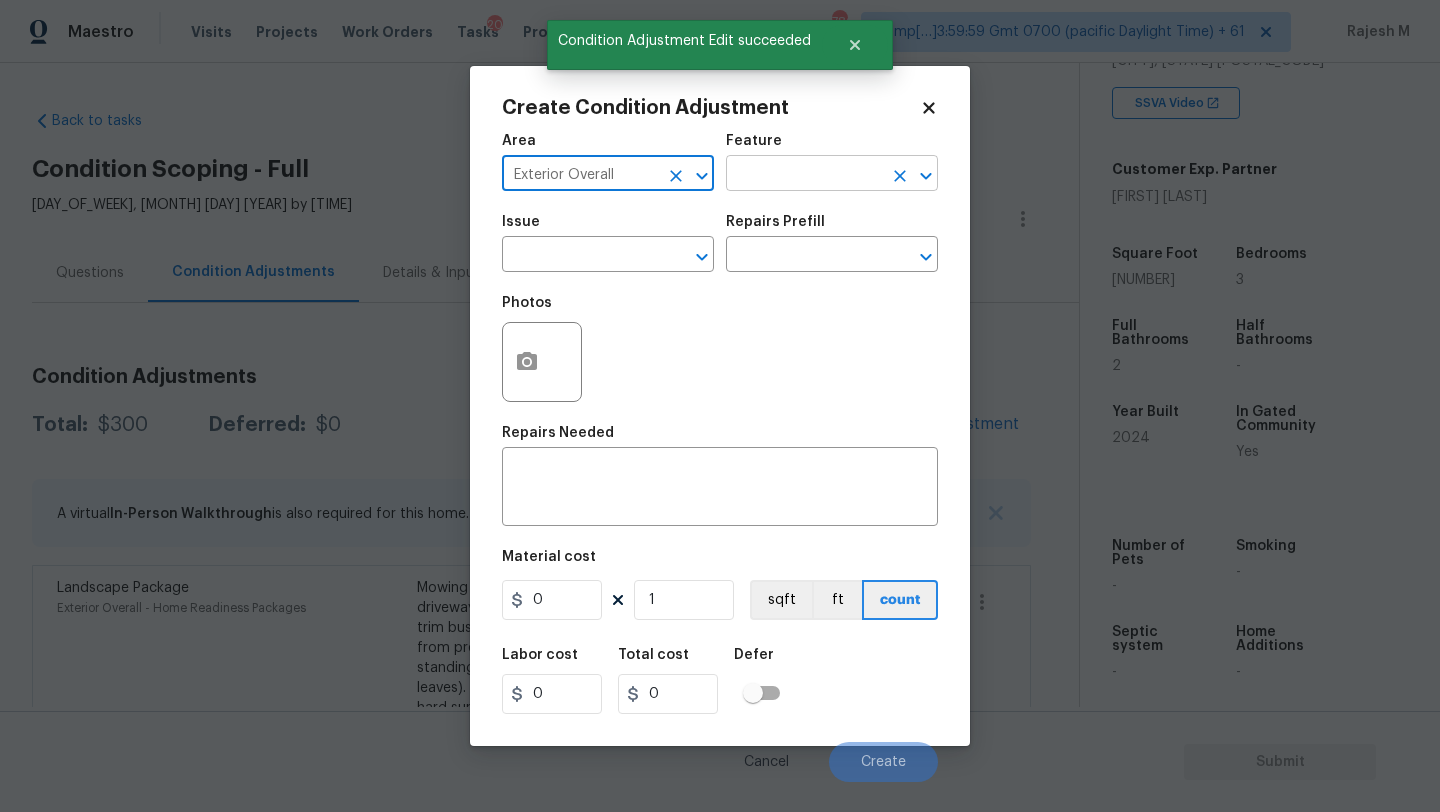 type on "Exterior Overall" 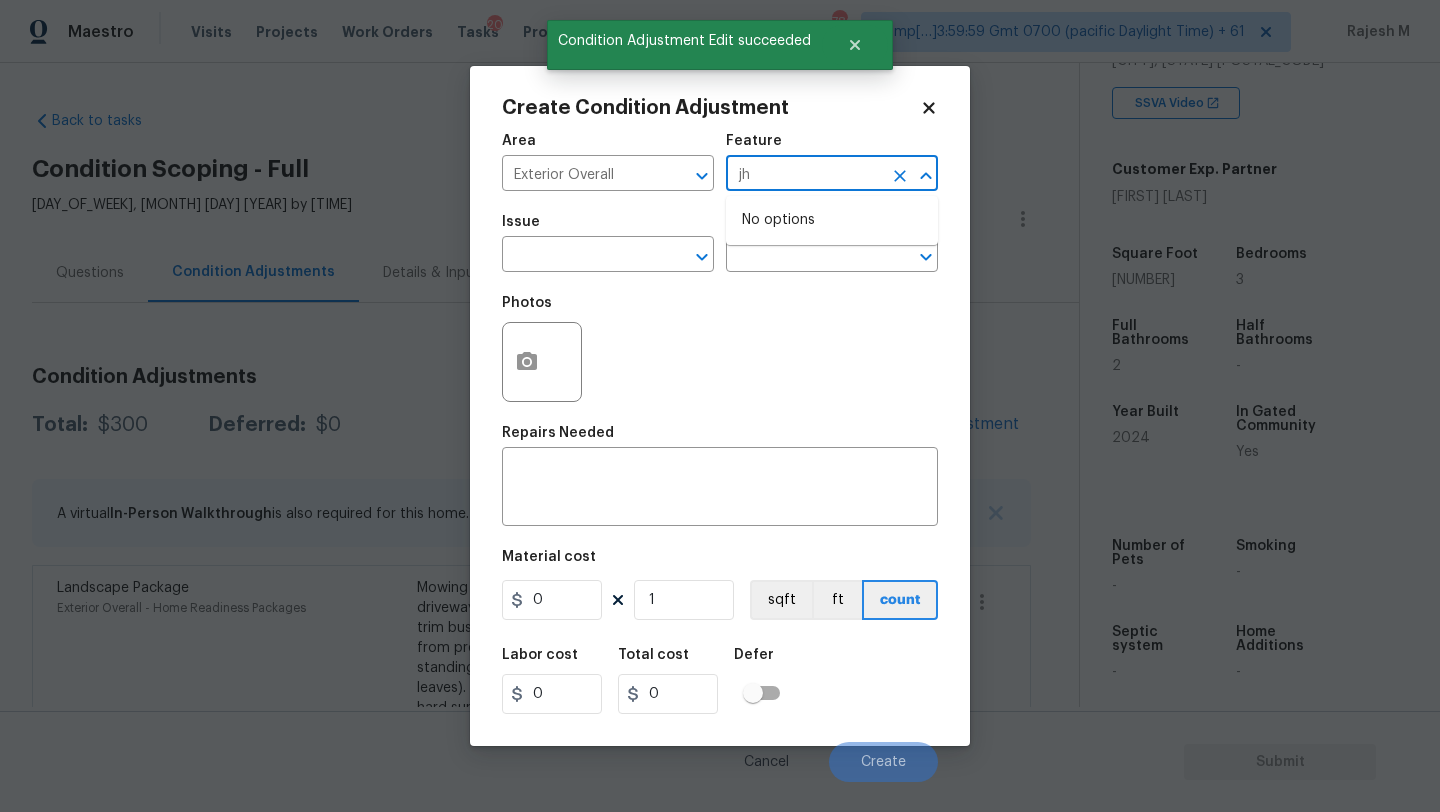 type on "j" 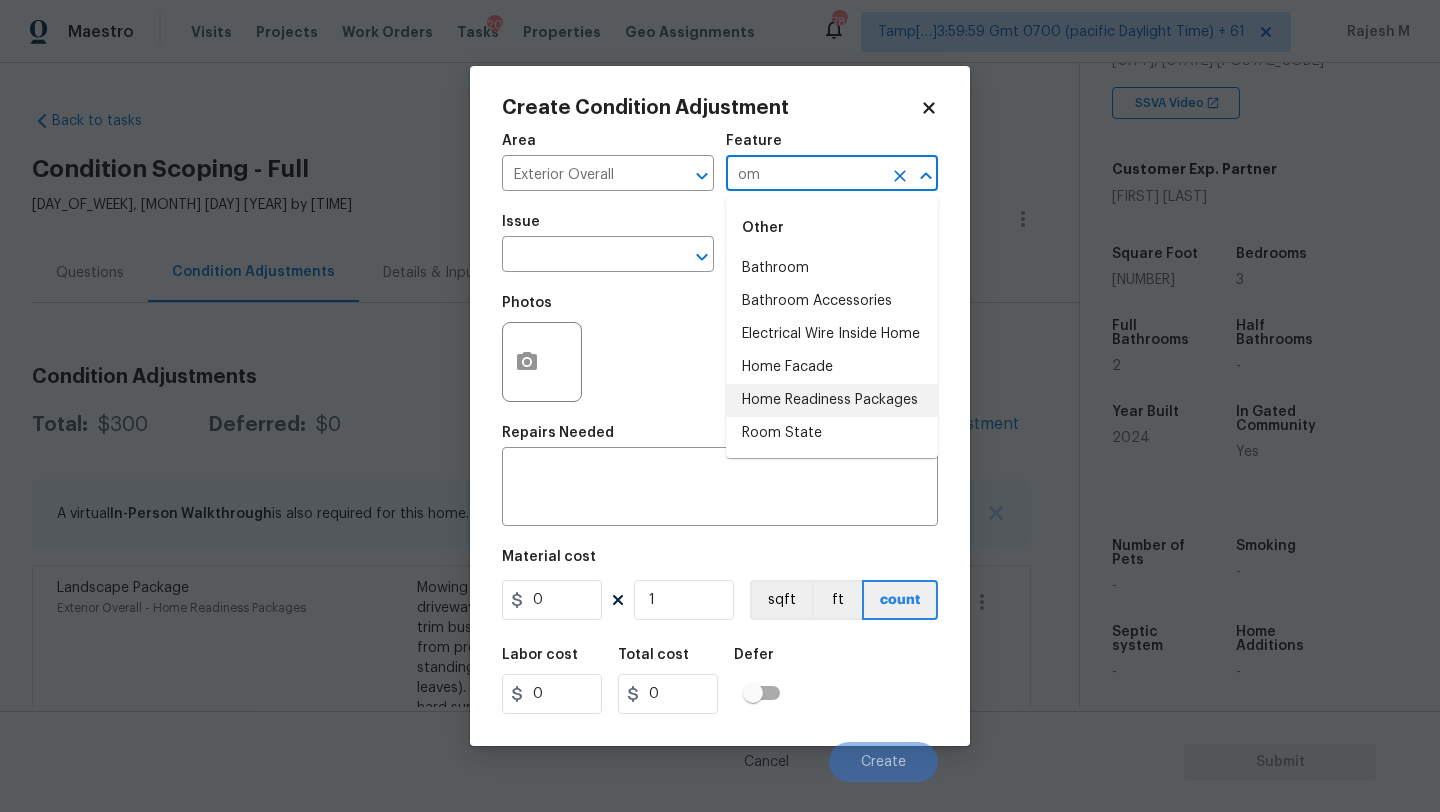 click on "Home Readiness Packages" at bounding box center [832, 400] 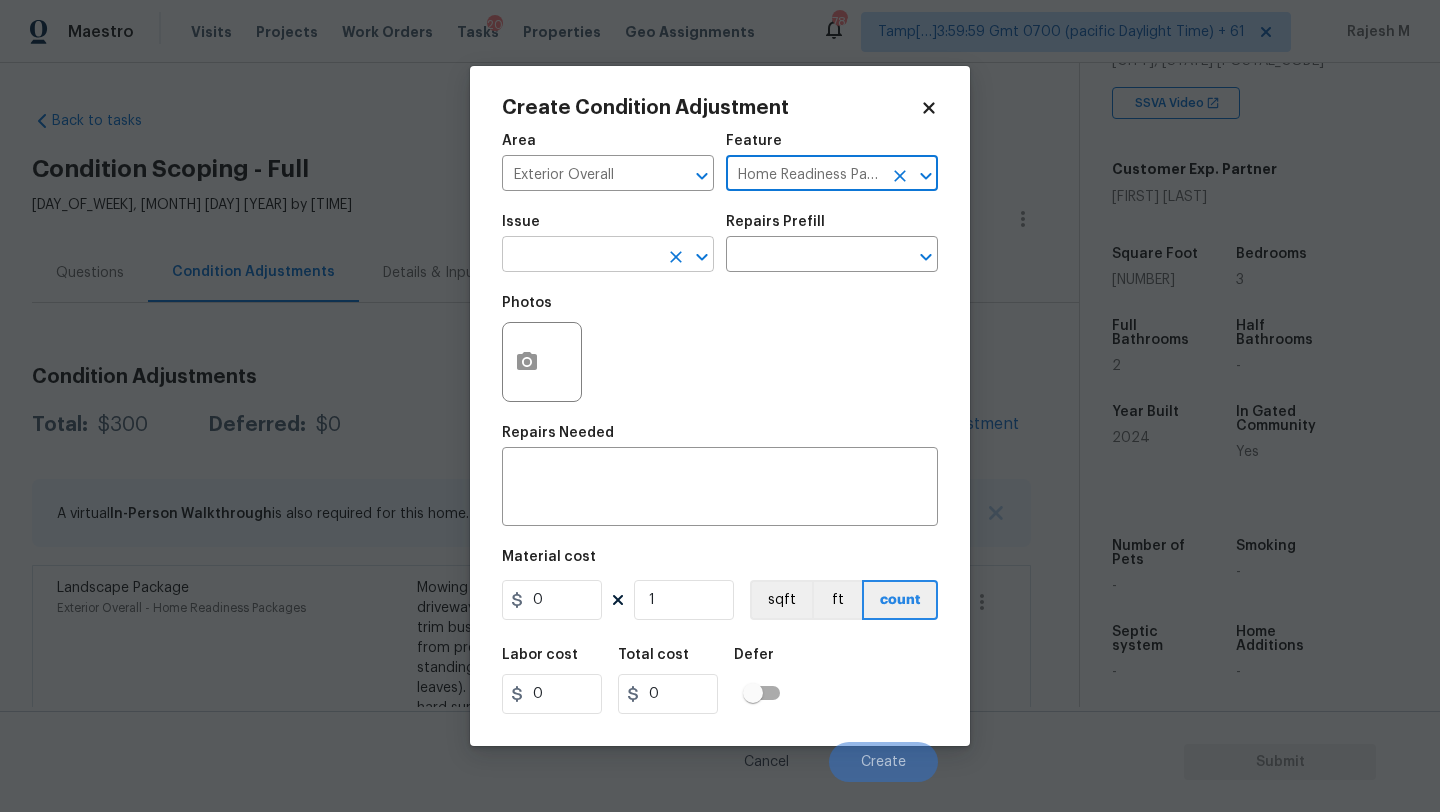 type on "Home Readiness Packages" 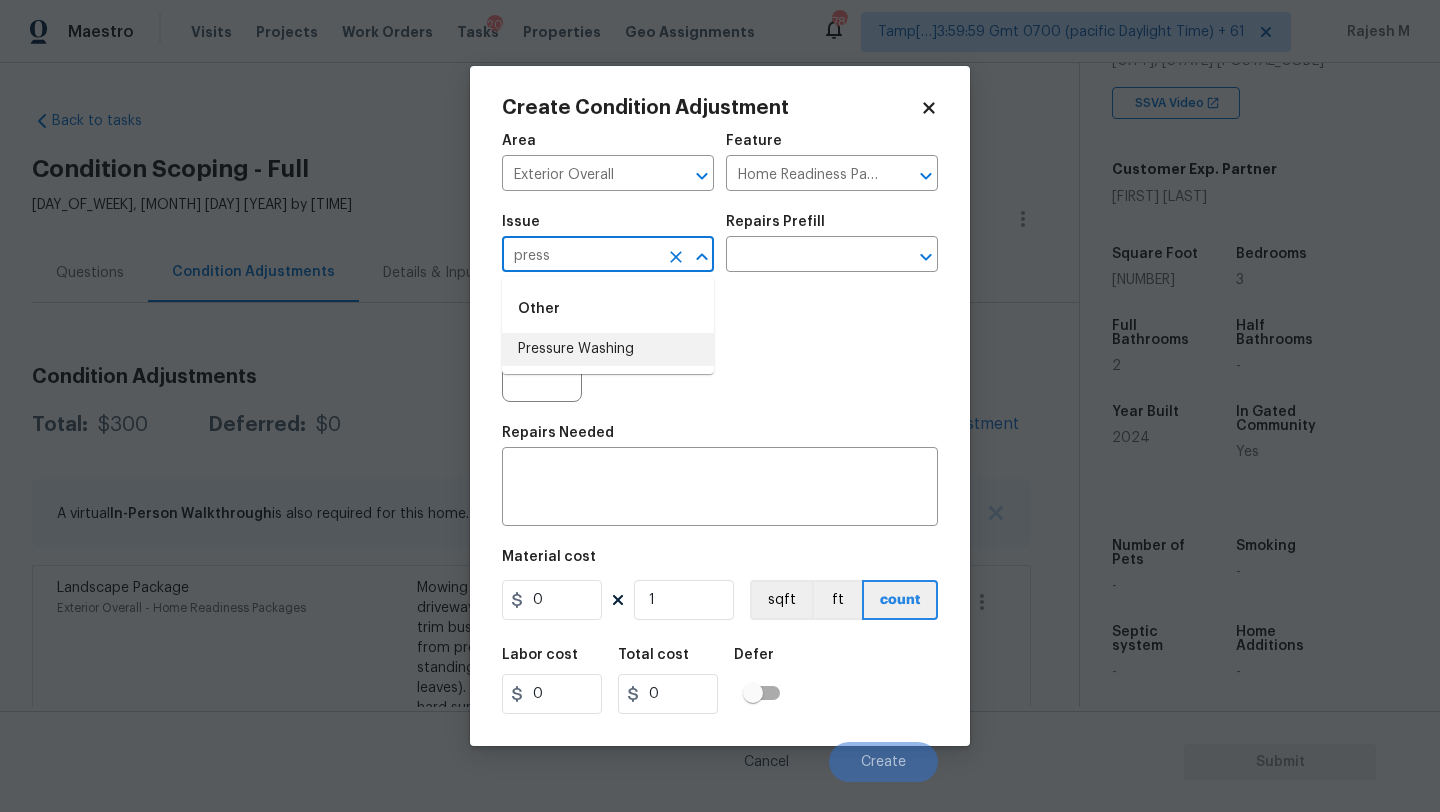 click on "Pressure Washing" at bounding box center (608, 349) 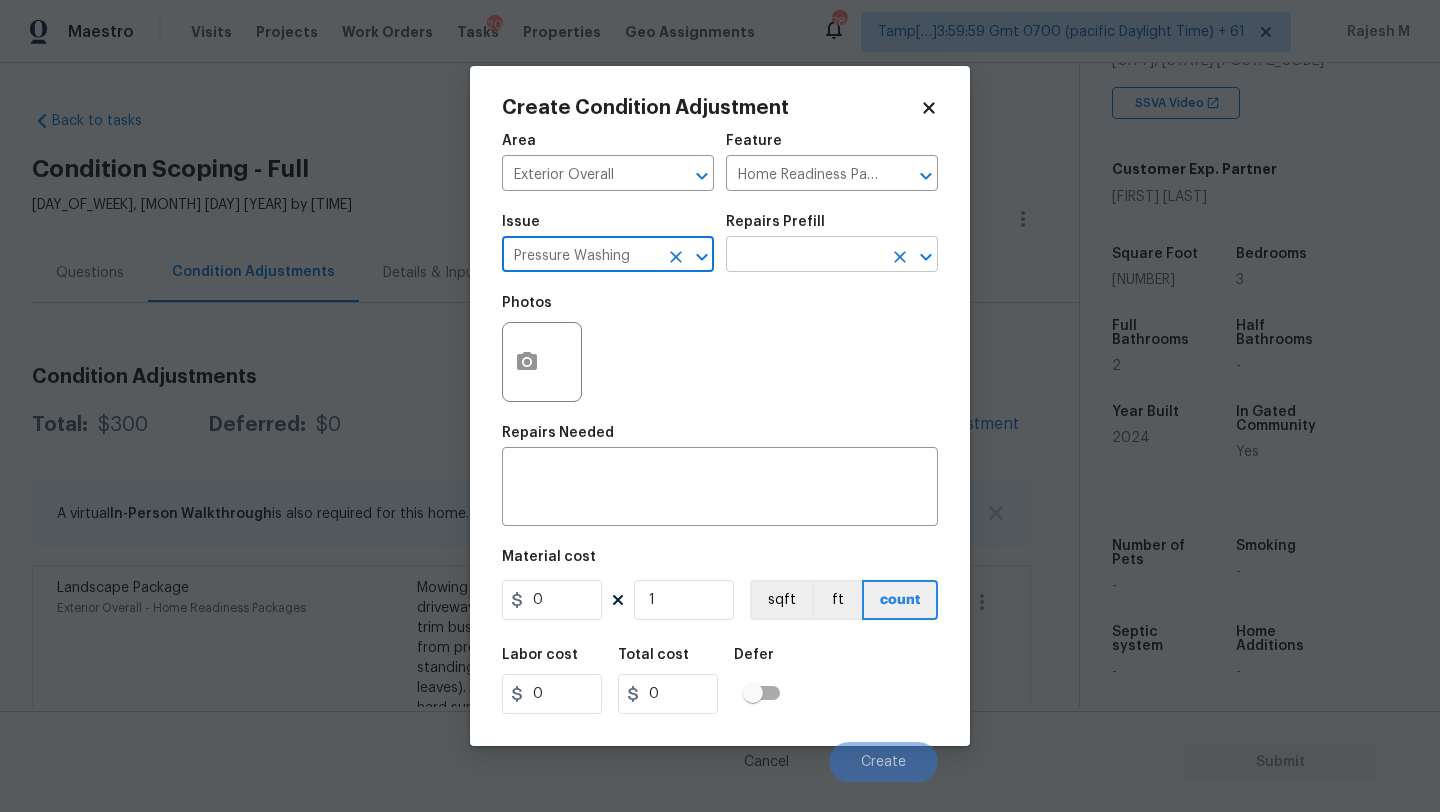 type on "Pressure Washing" 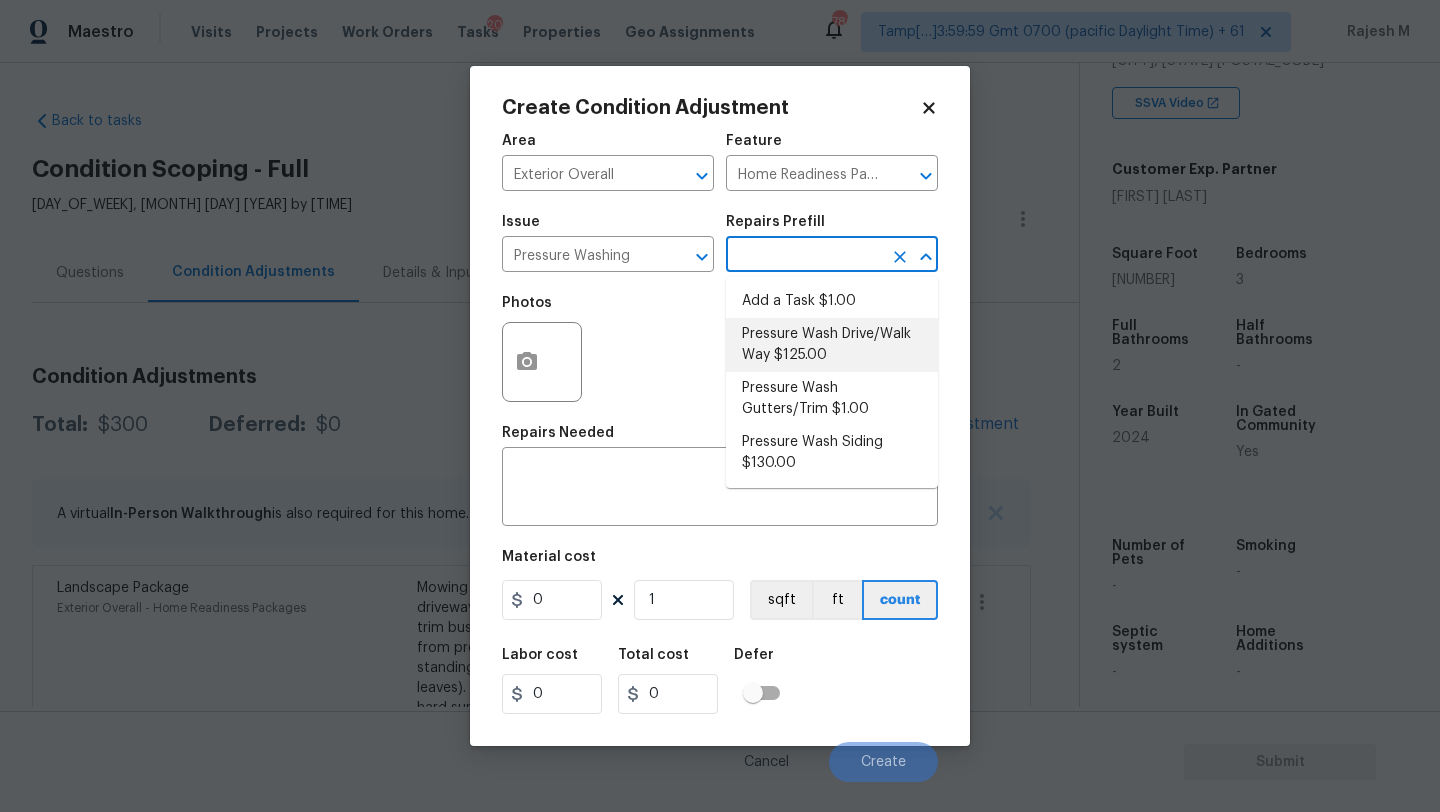click on "Pressure Wash Drive/Walk Way $125.00" at bounding box center [832, 345] 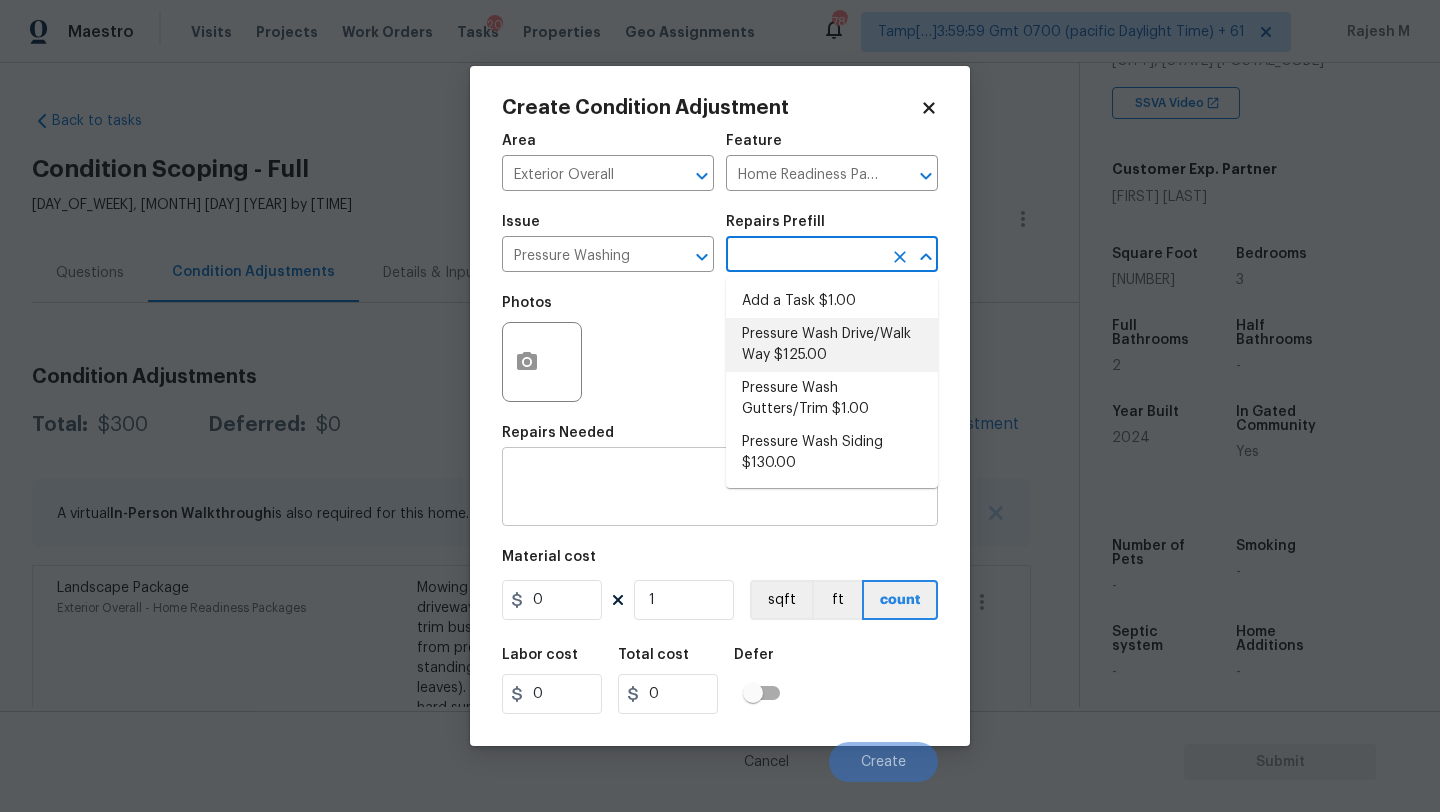 type on "Siding" 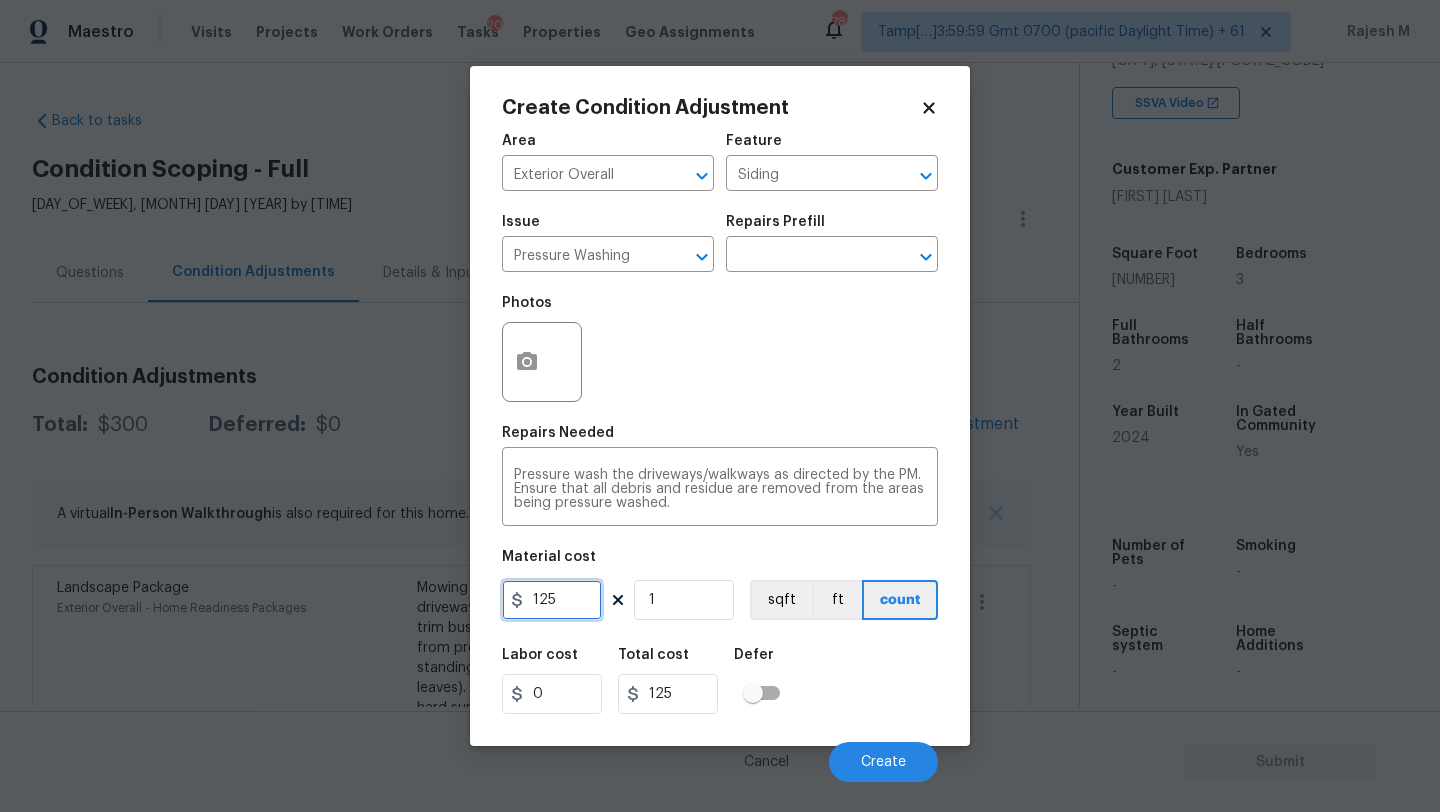 click on "125" at bounding box center (552, 600) 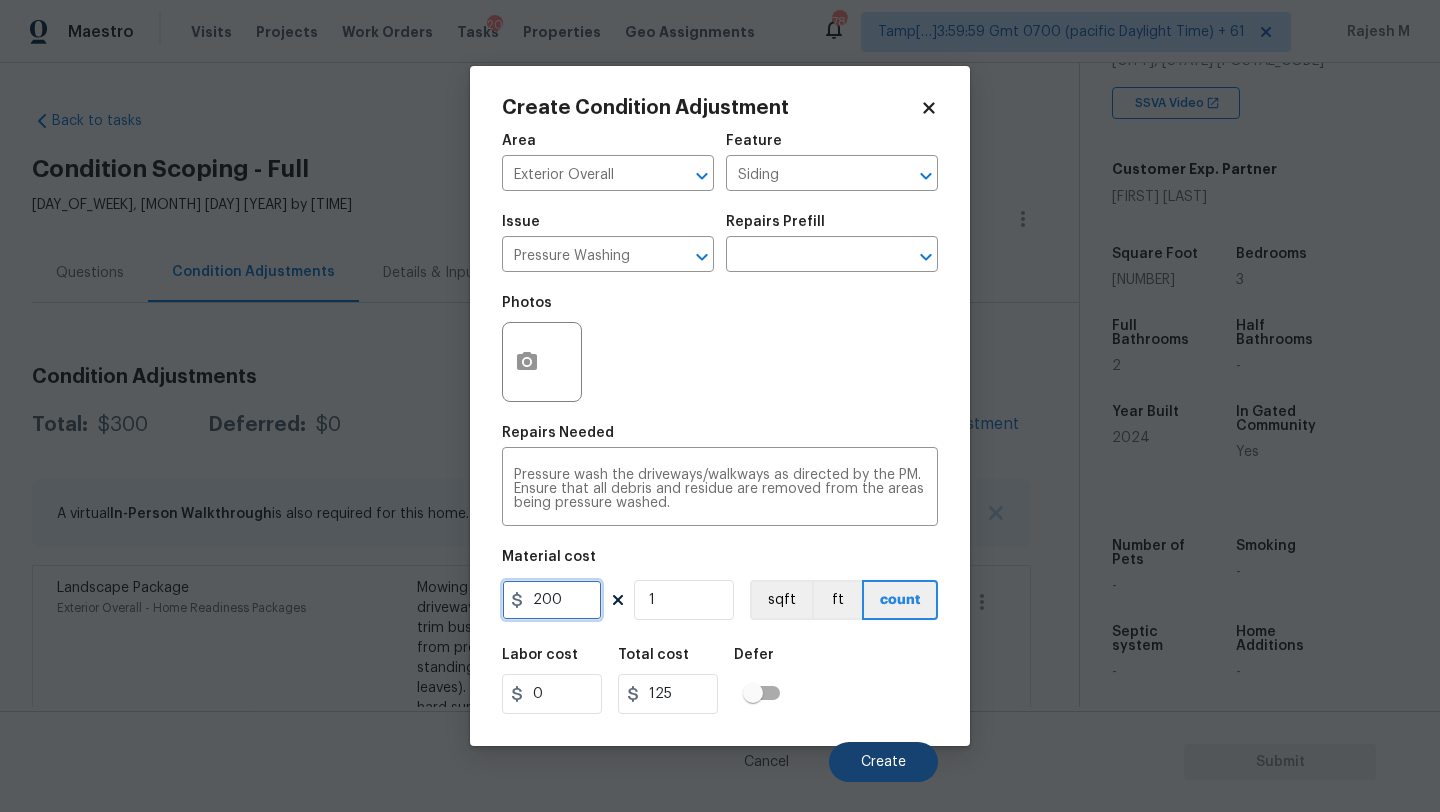 type on "200" 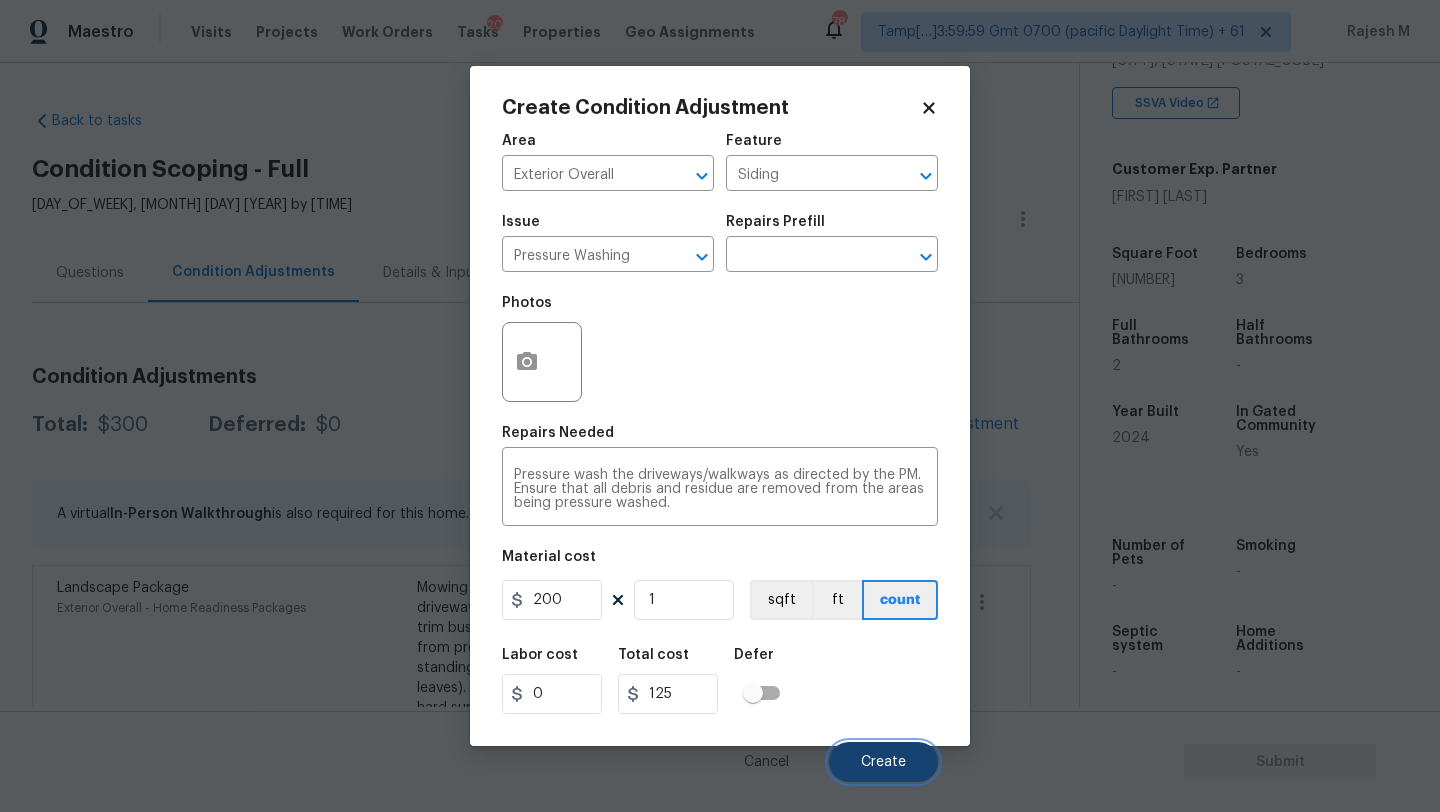 type on "200" 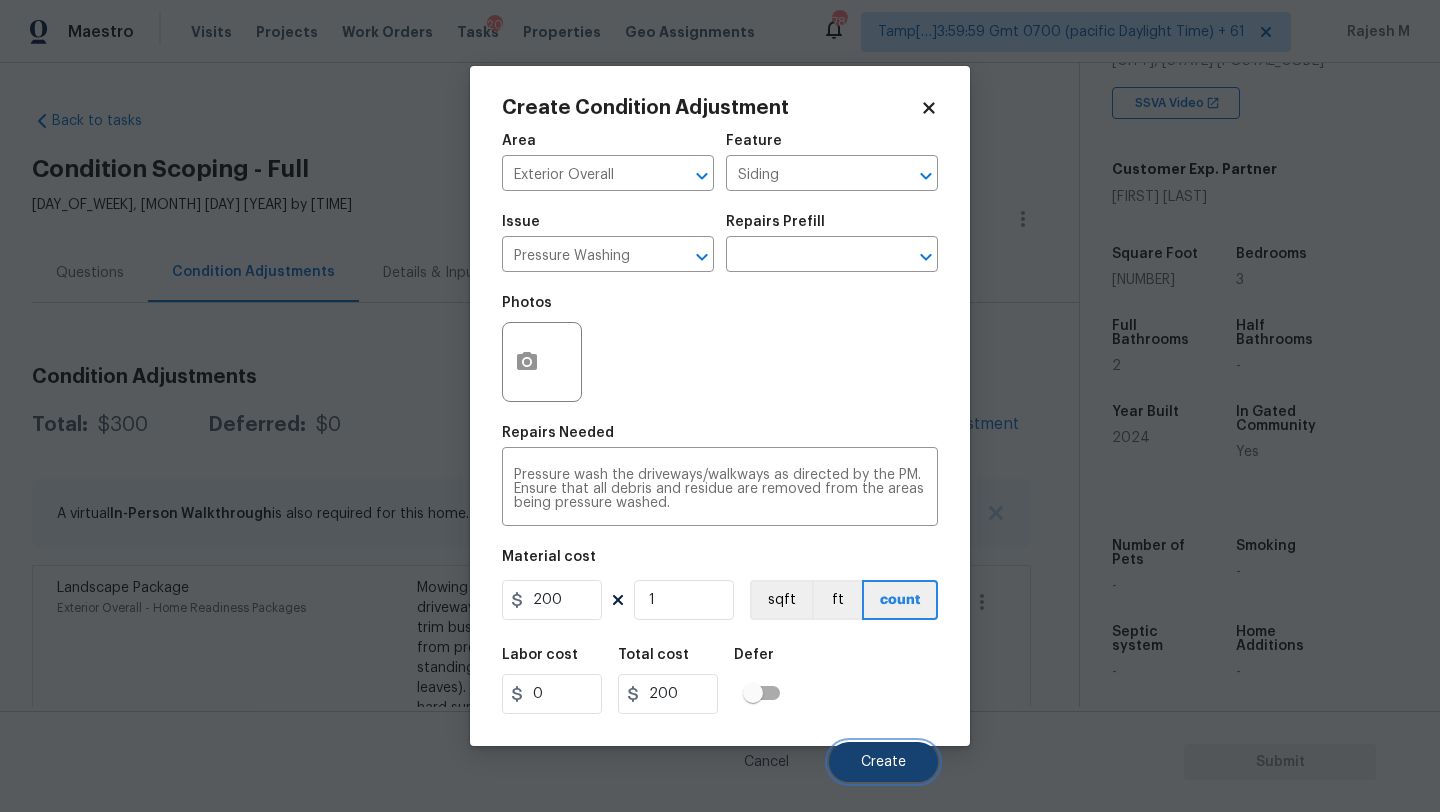 click on "Create" at bounding box center (883, 762) 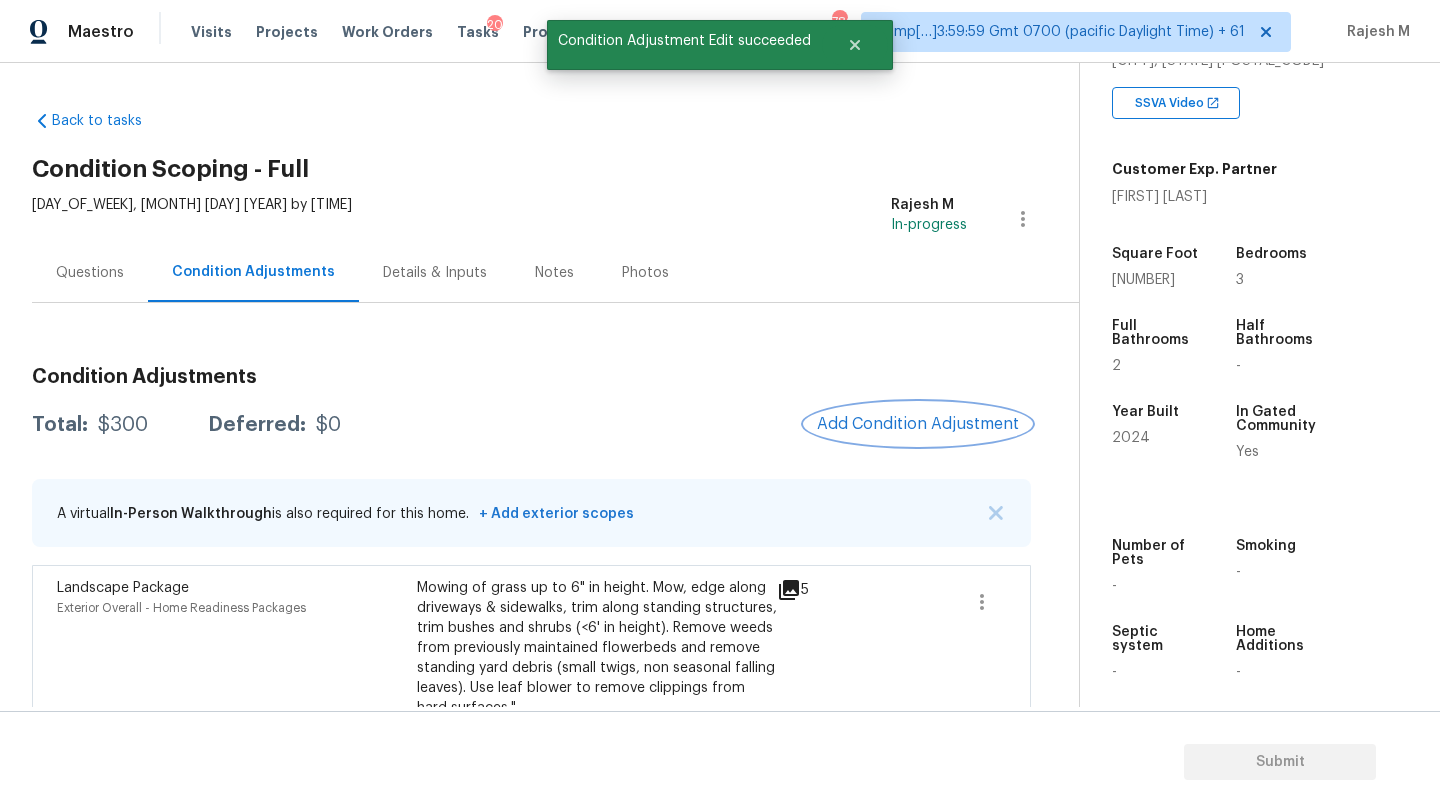 click on "Add Condition Adjustment" at bounding box center [918, 424] 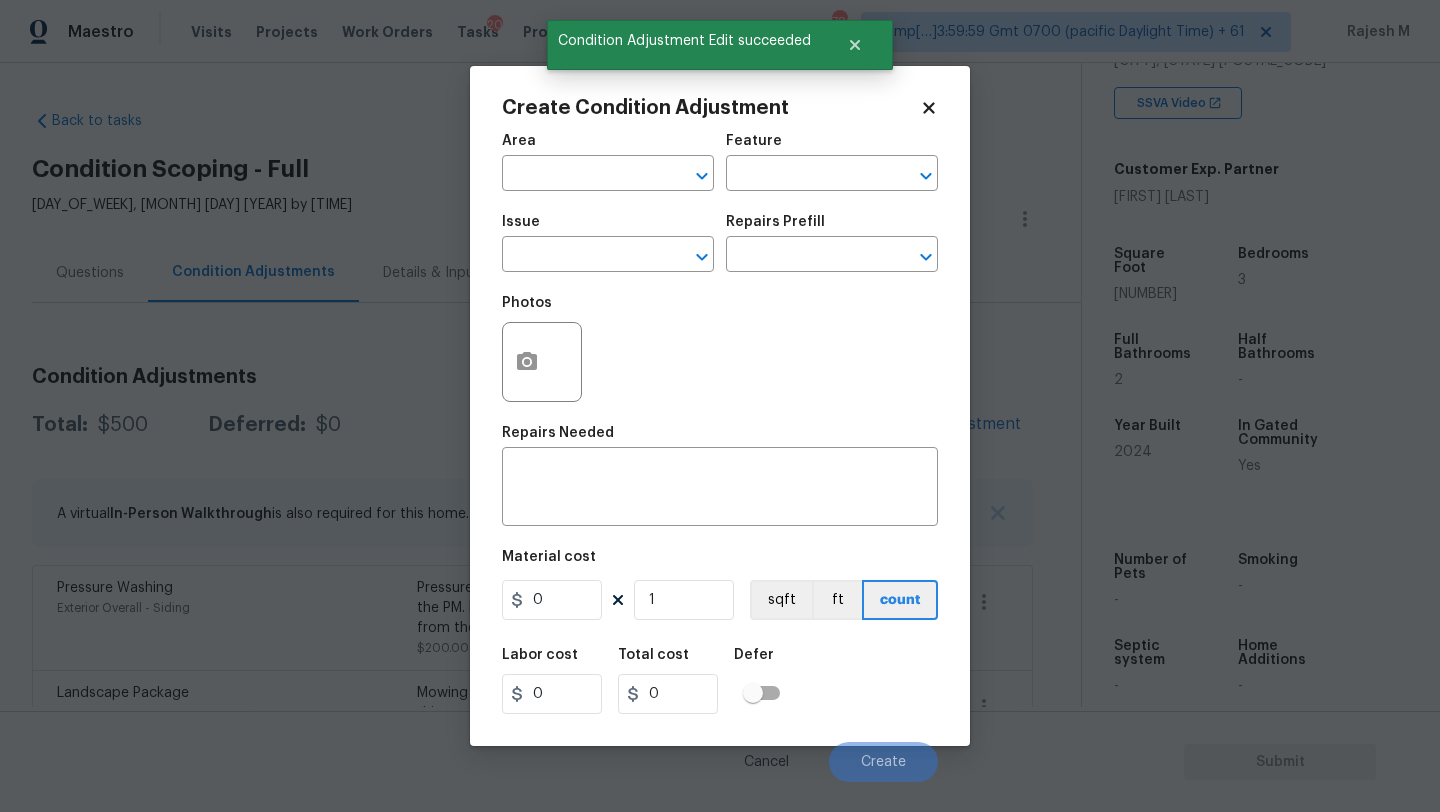 click on "Area" at bounding box center (608, 147) 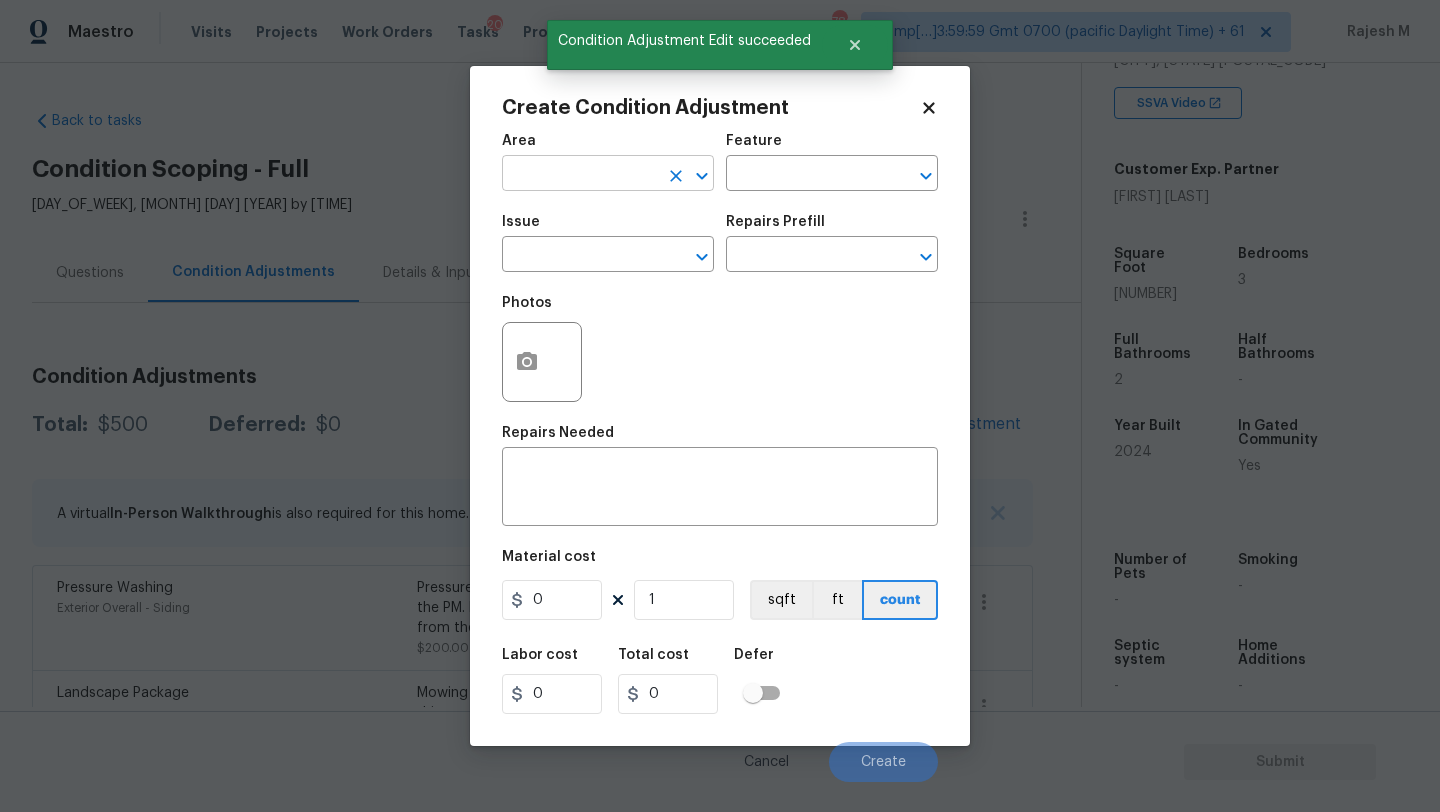 click at bounding box center [580, 175] 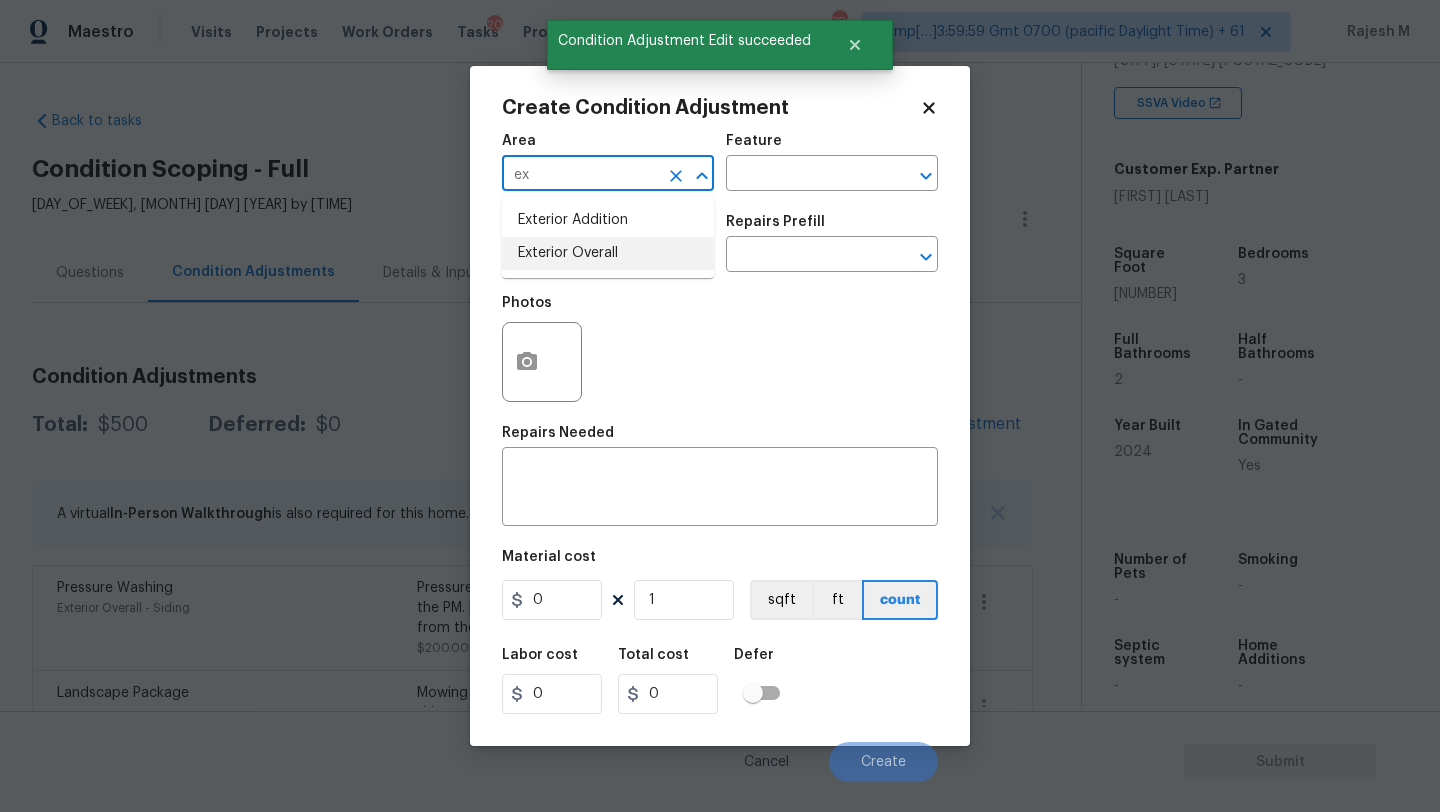 click on "Exterior Overall" at bounding box center [608, 253] 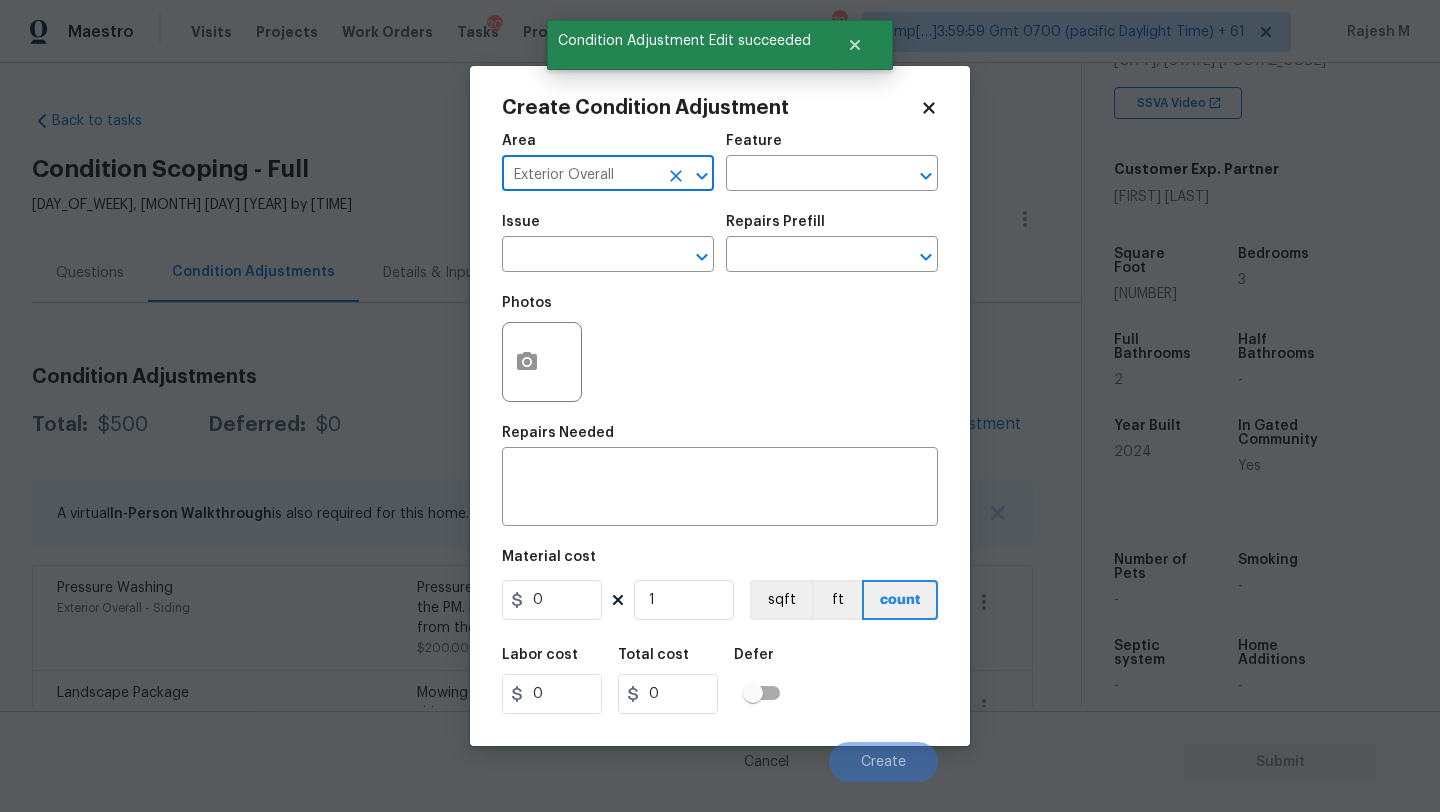 type on "Exterior Overall" 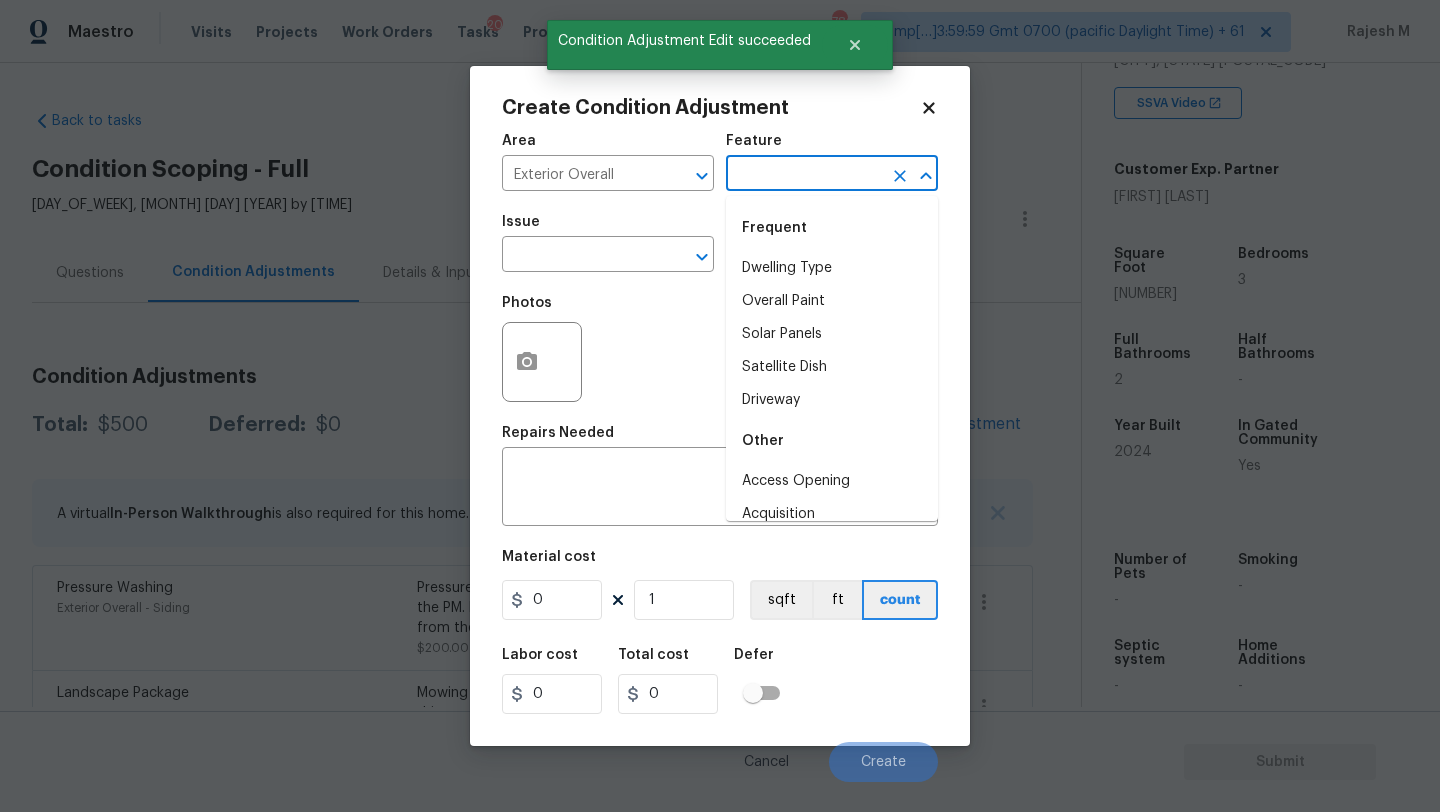 click at bounding box center (804, 175) 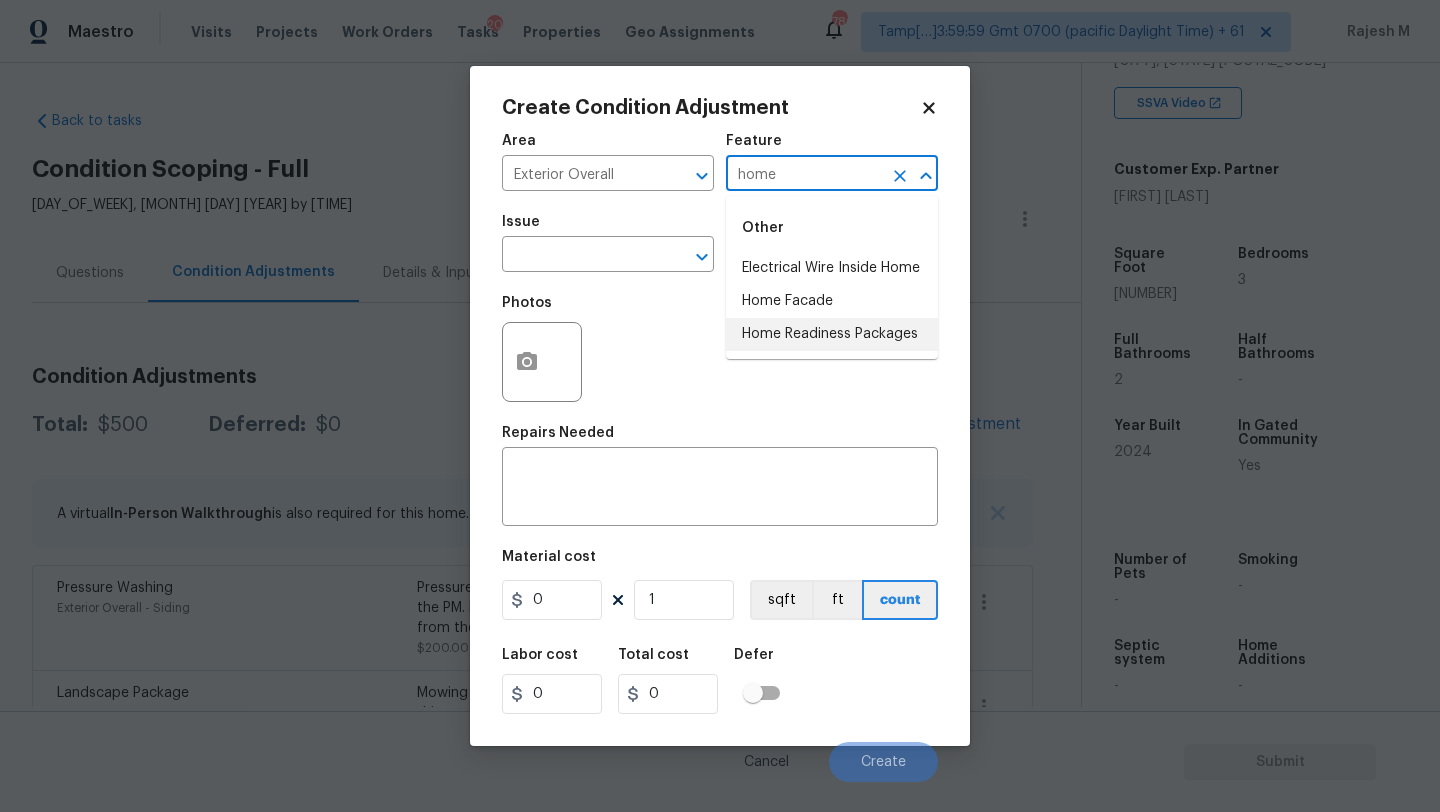 click on "Home Readiness Packages" at bounding box center (832, 334) 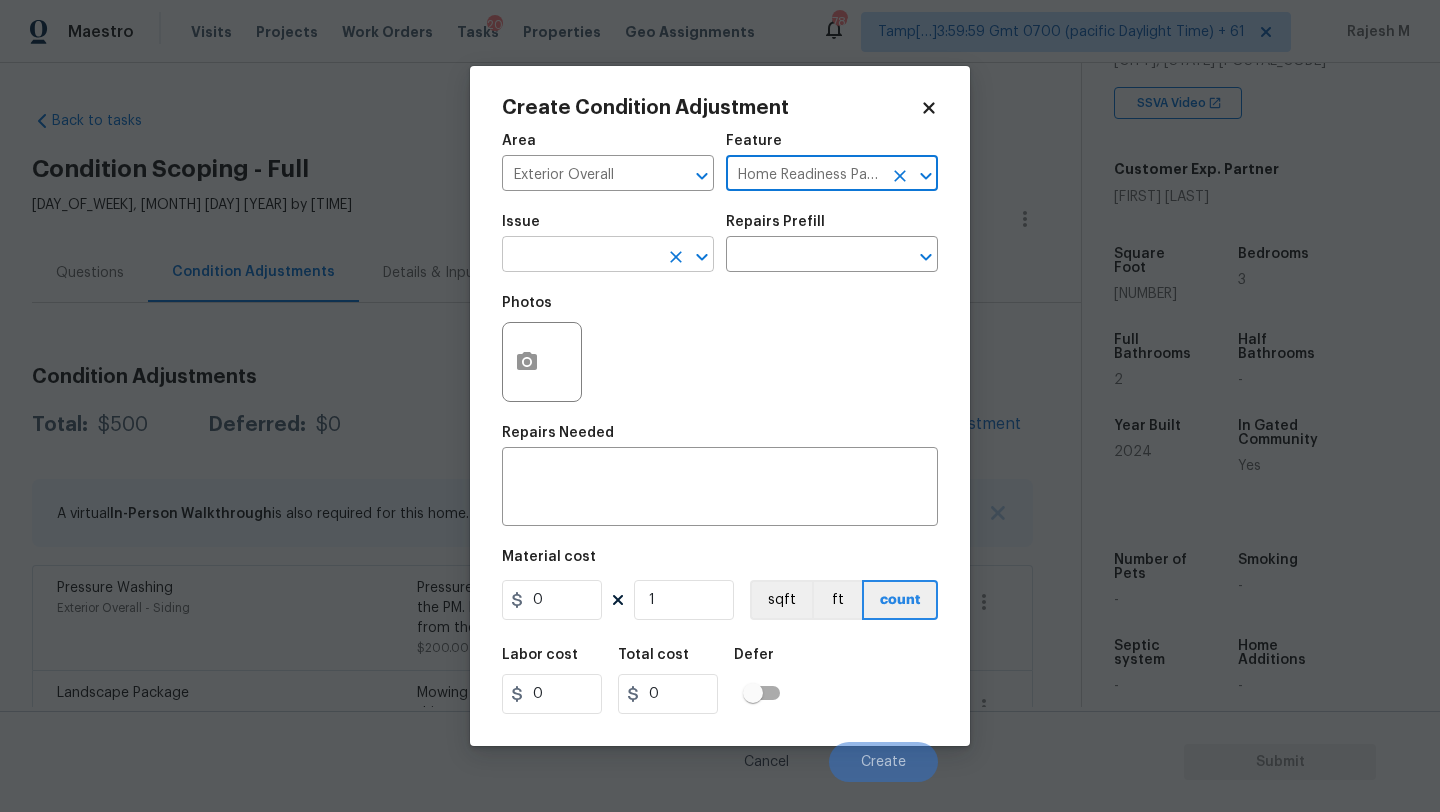type on "Home Readiness Packages" 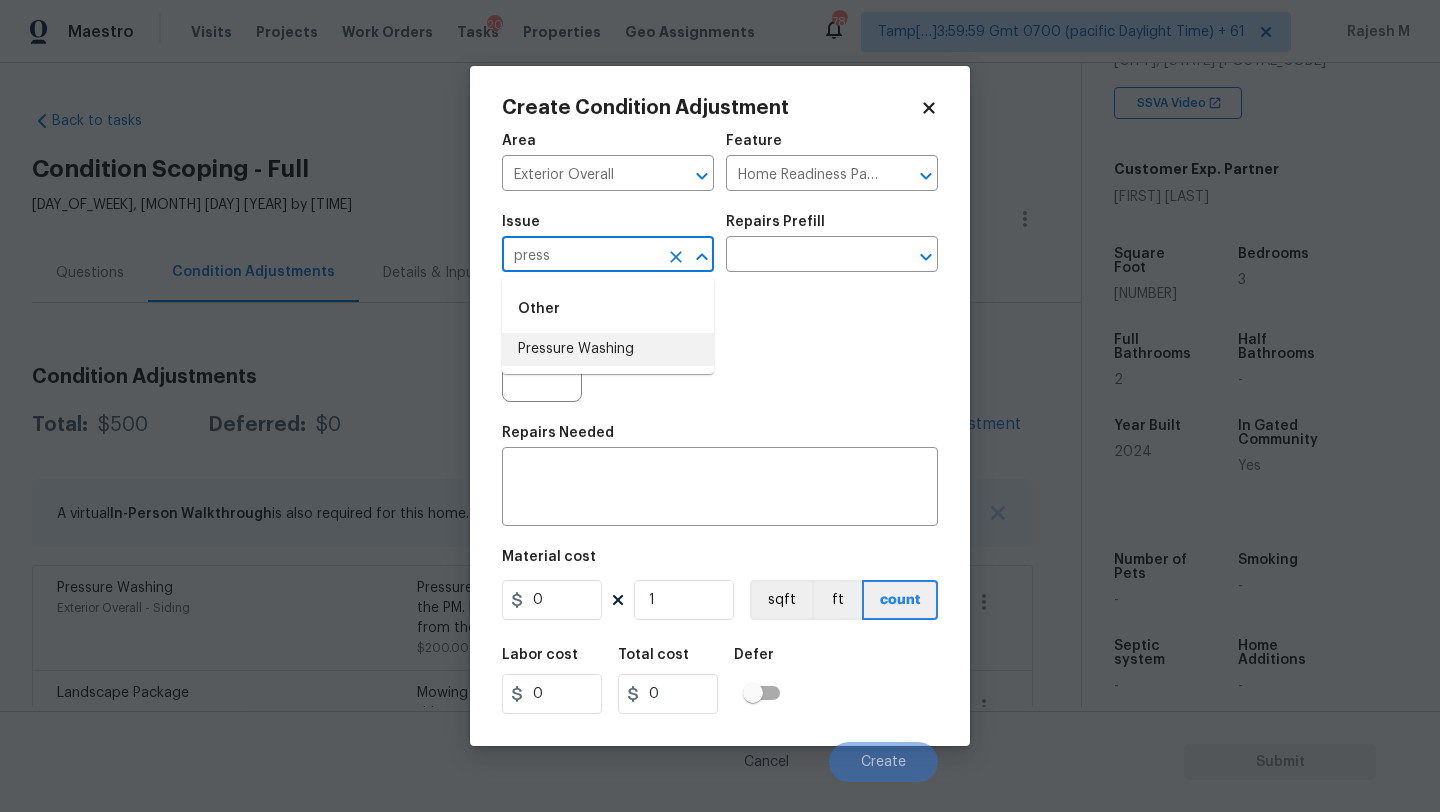 click on "Other Pressure Washing" at bounding box center [608, 325] 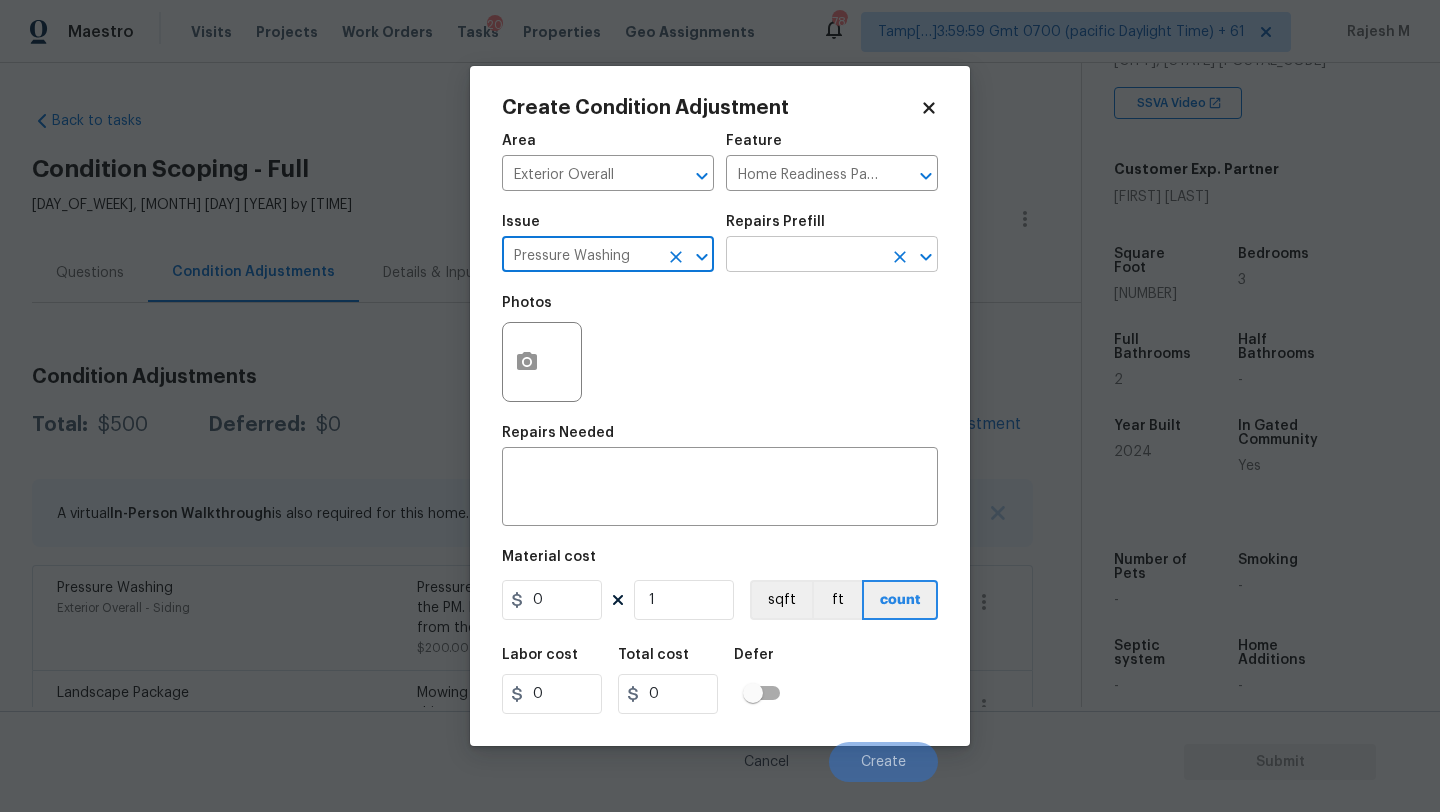 type on "Pressure Washing" 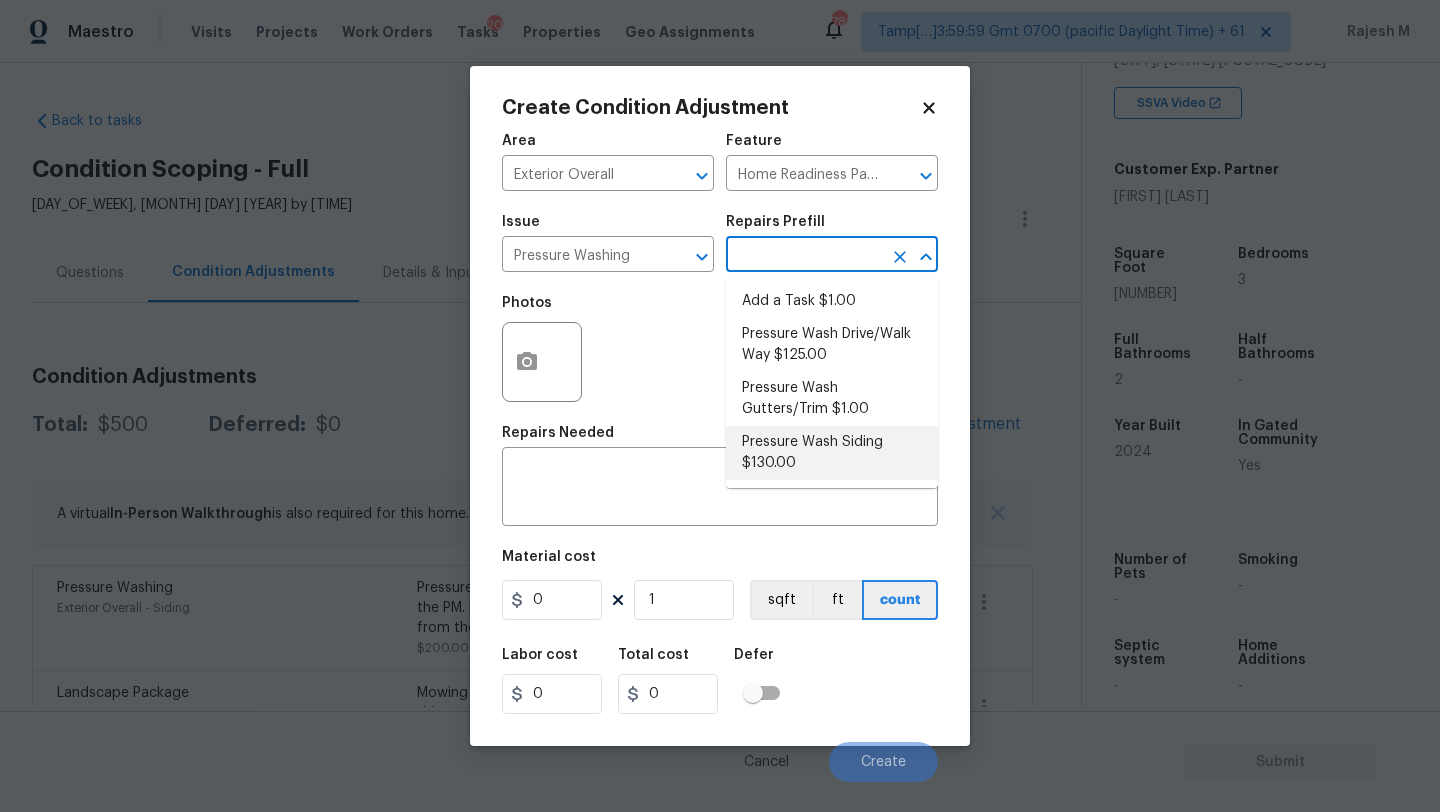click on "Pressure Wash Siding $130.00" at bounding box center [832, 453] 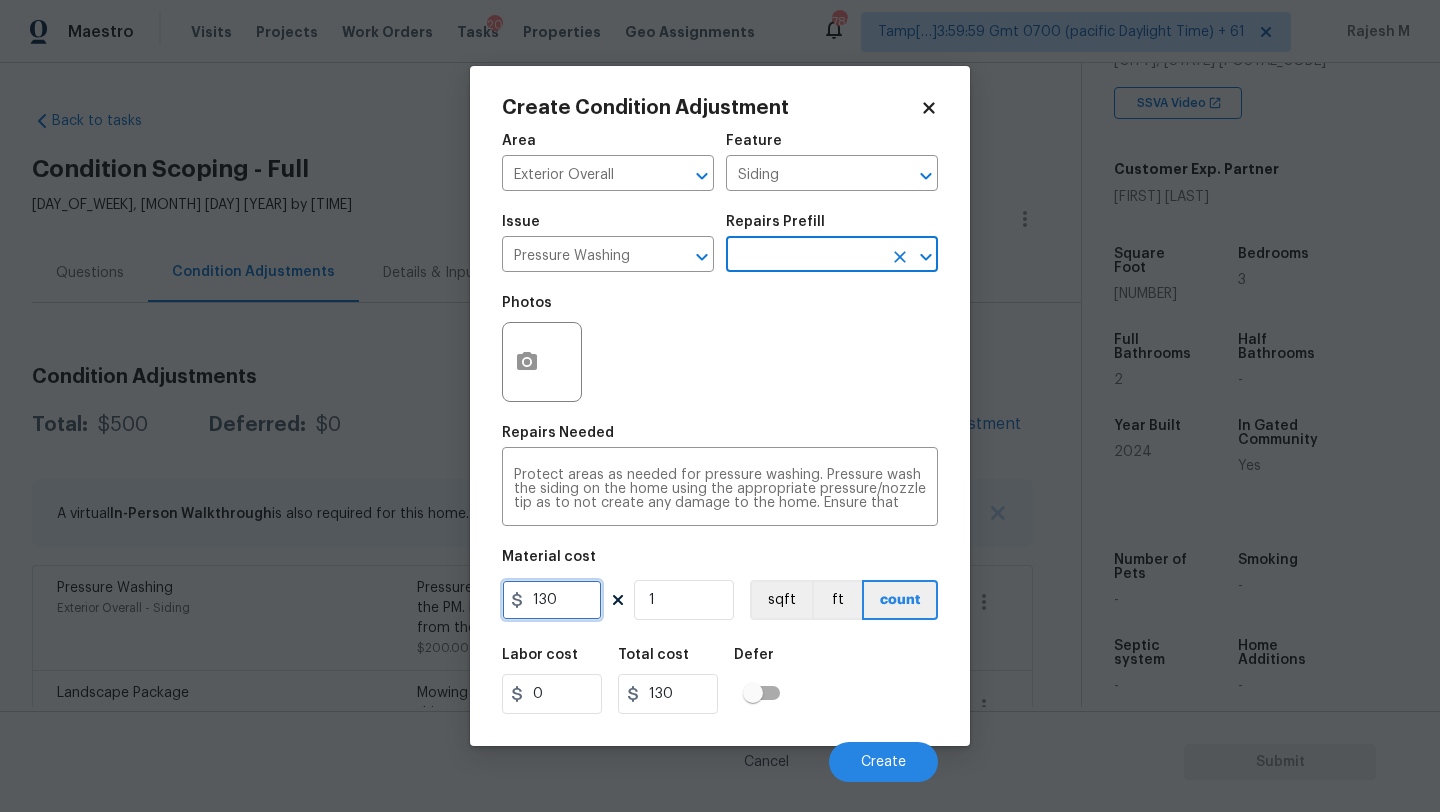 click on "130" at bounding box center (552, 600) 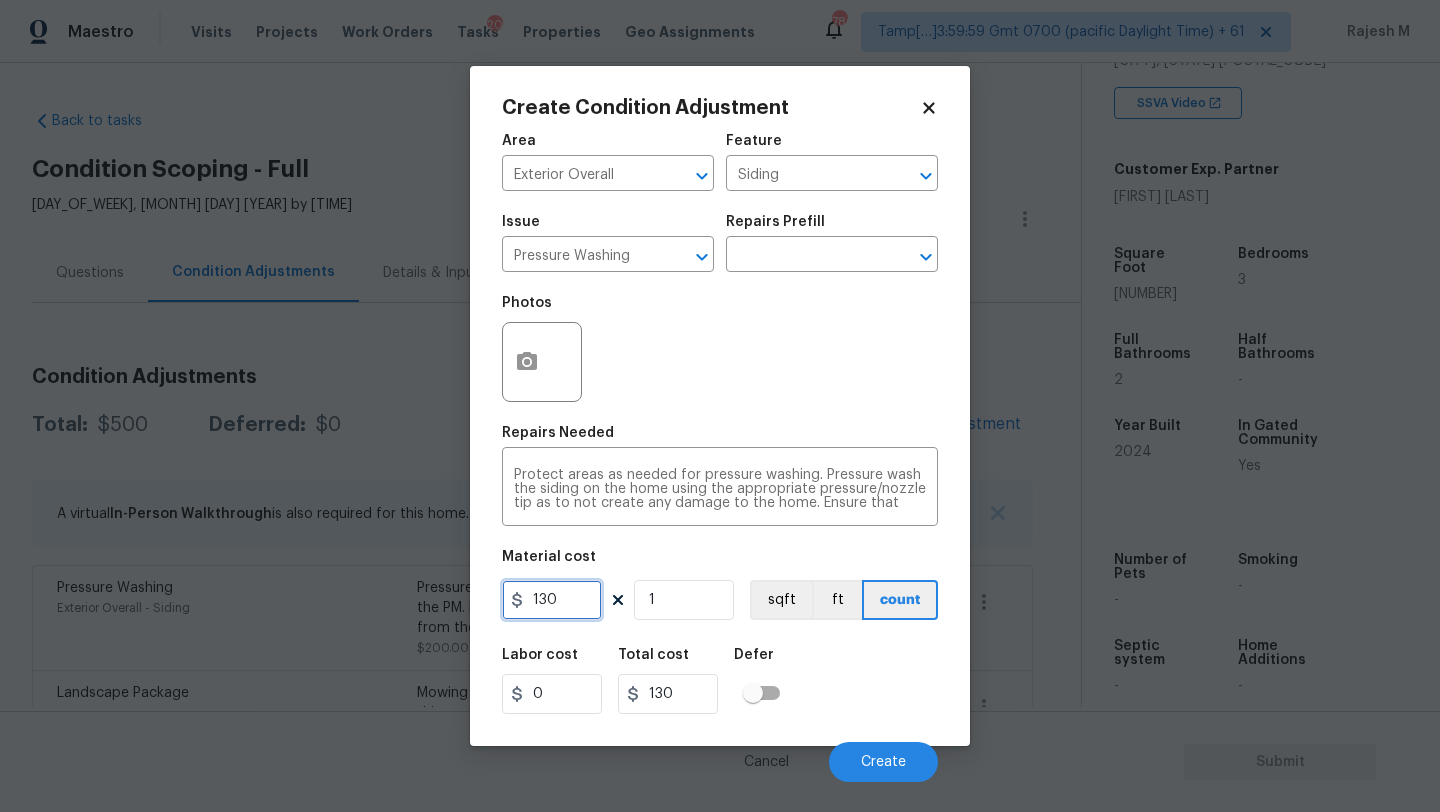 click on "130" at bounding box center (552, 600) 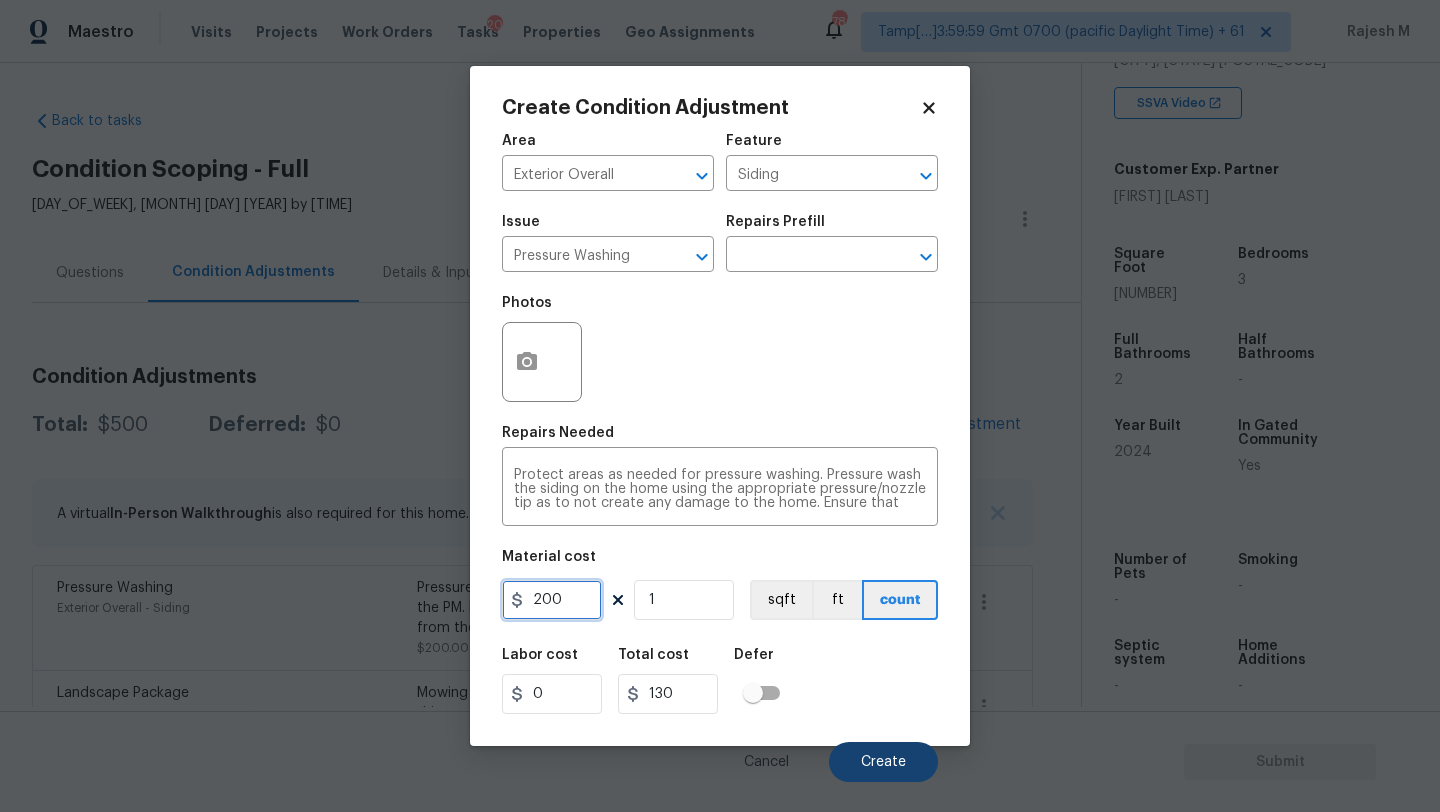 type on "200" 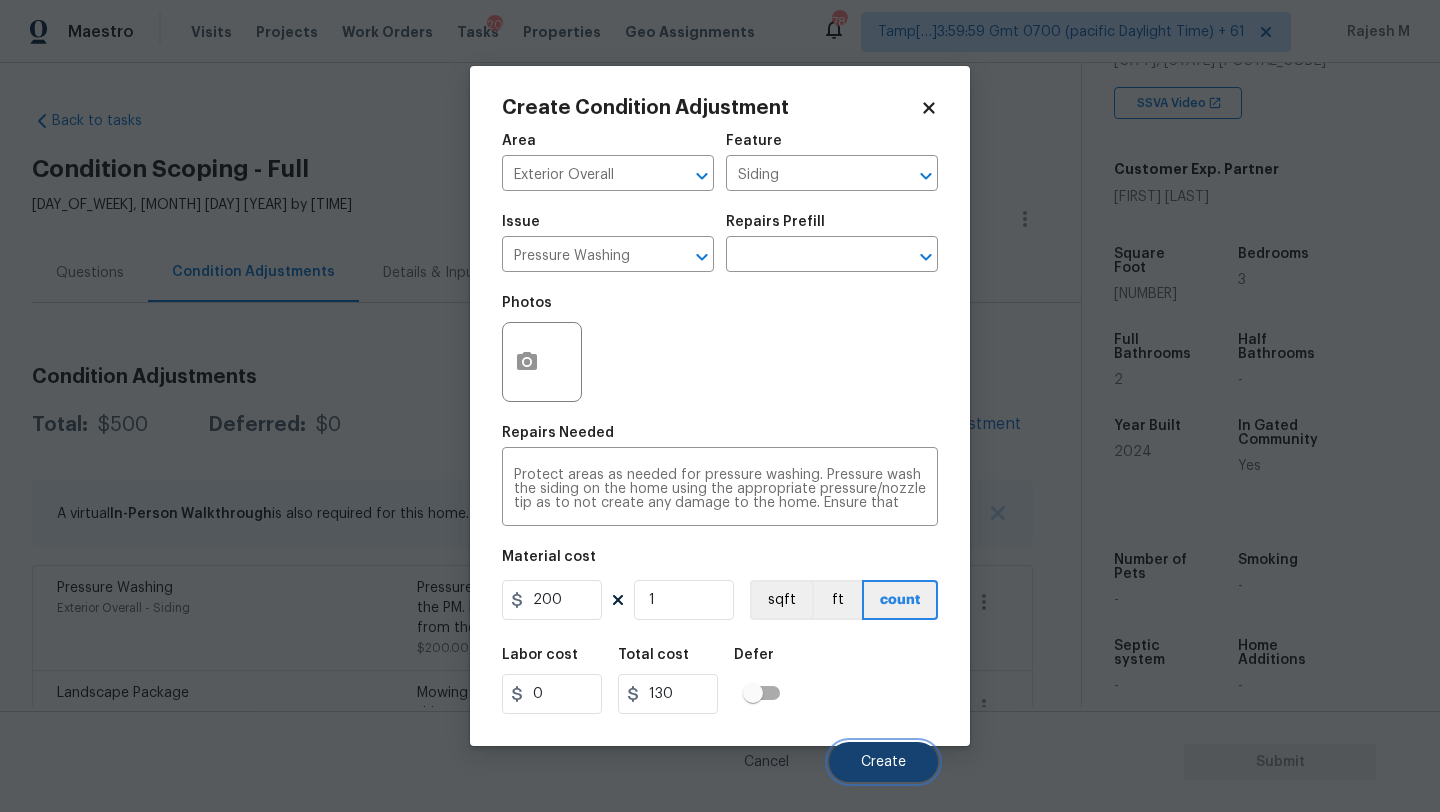 type on "200" 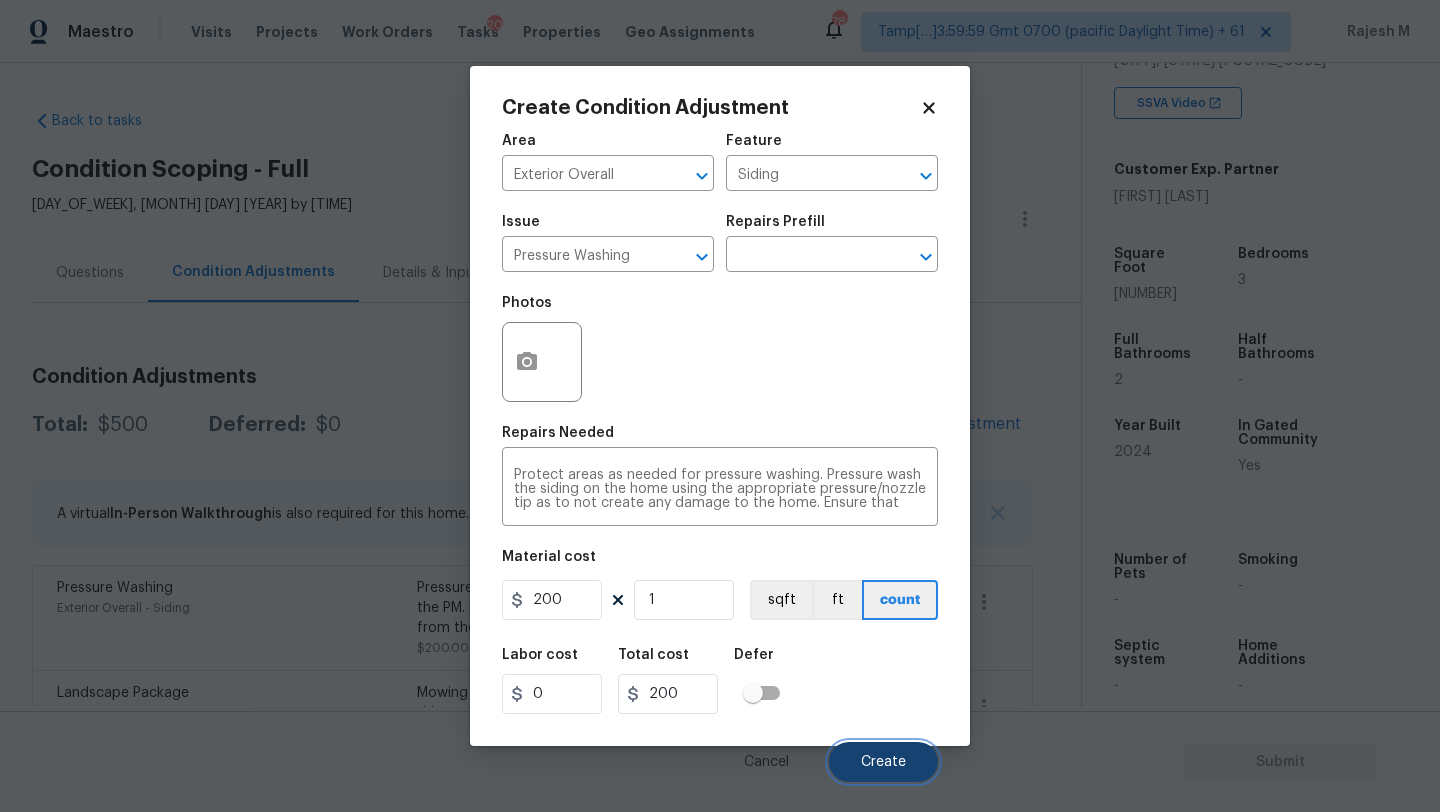 click on "Create" at bounding box center [883, 762] 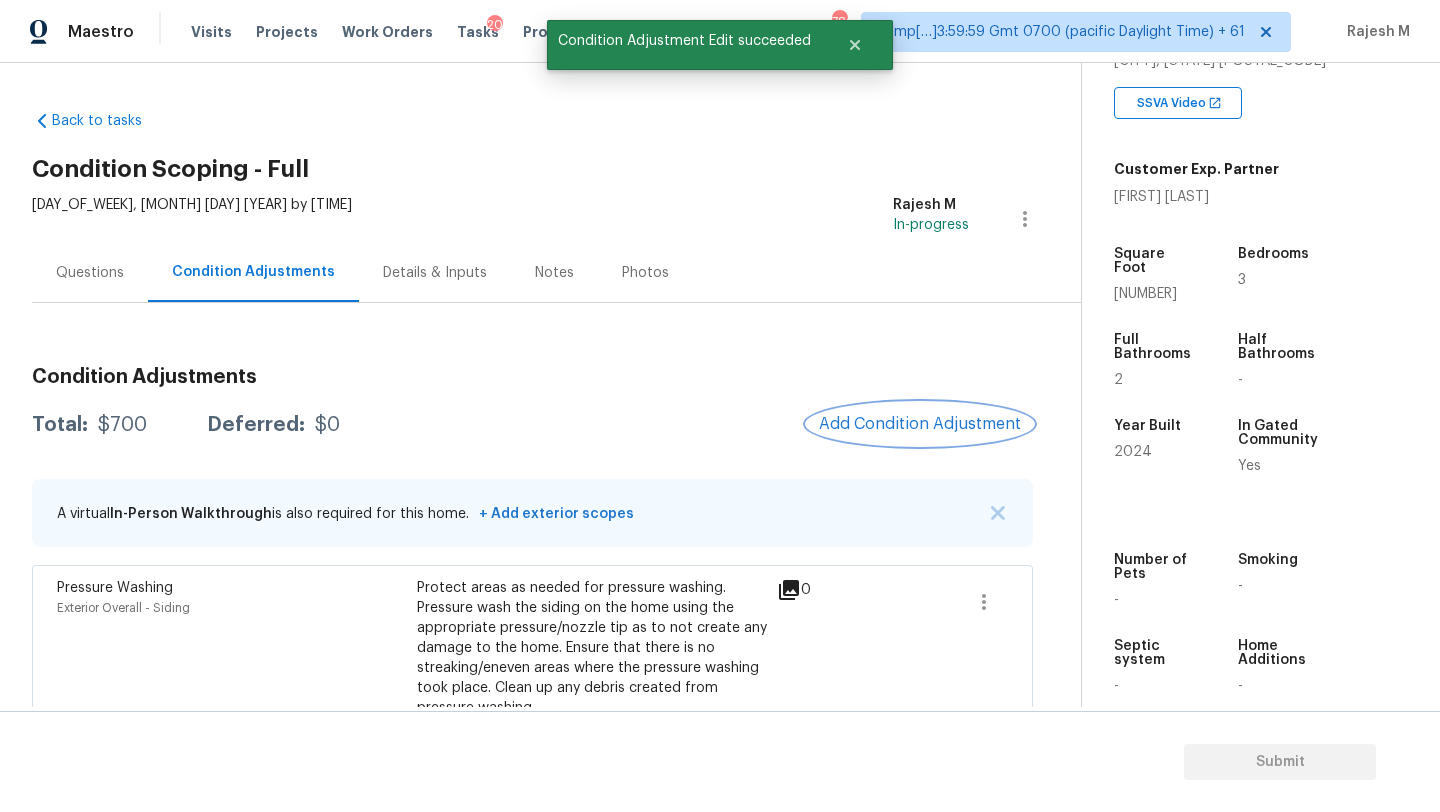click on "Add Condition Adjustment" at bounding box center [920, 424] 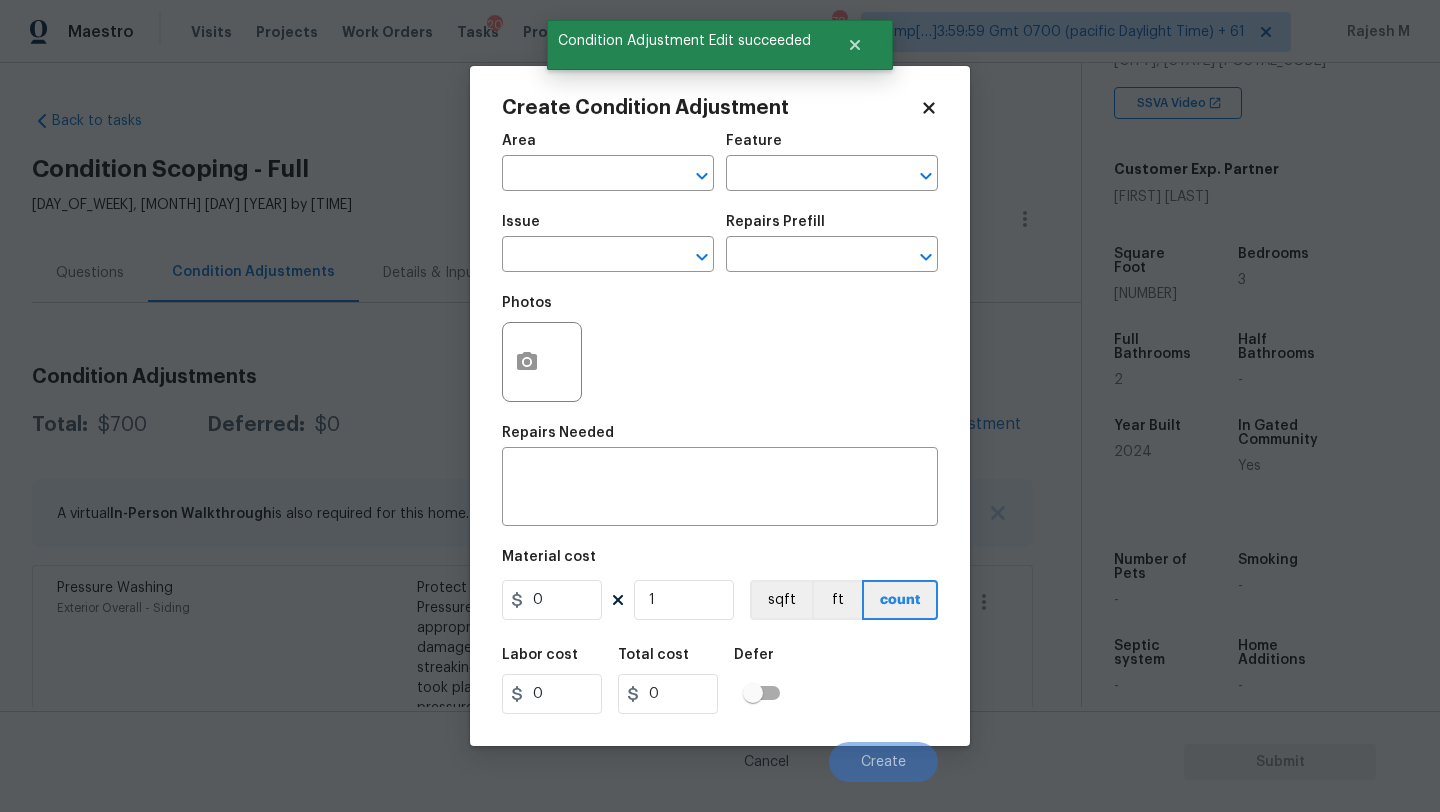 click on "Area ​" at bounding box center (608, 162) 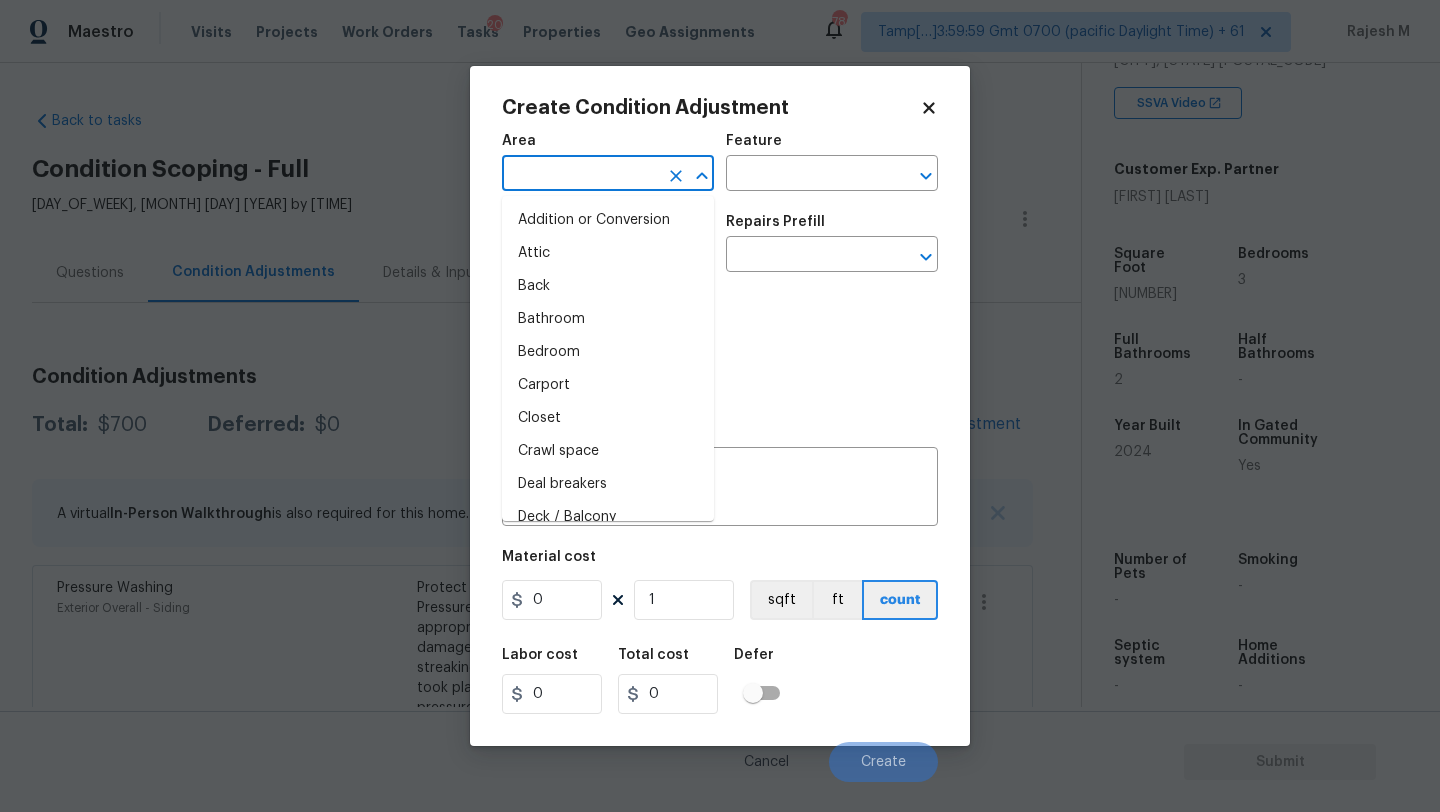 click at bounding box center [580, 175] 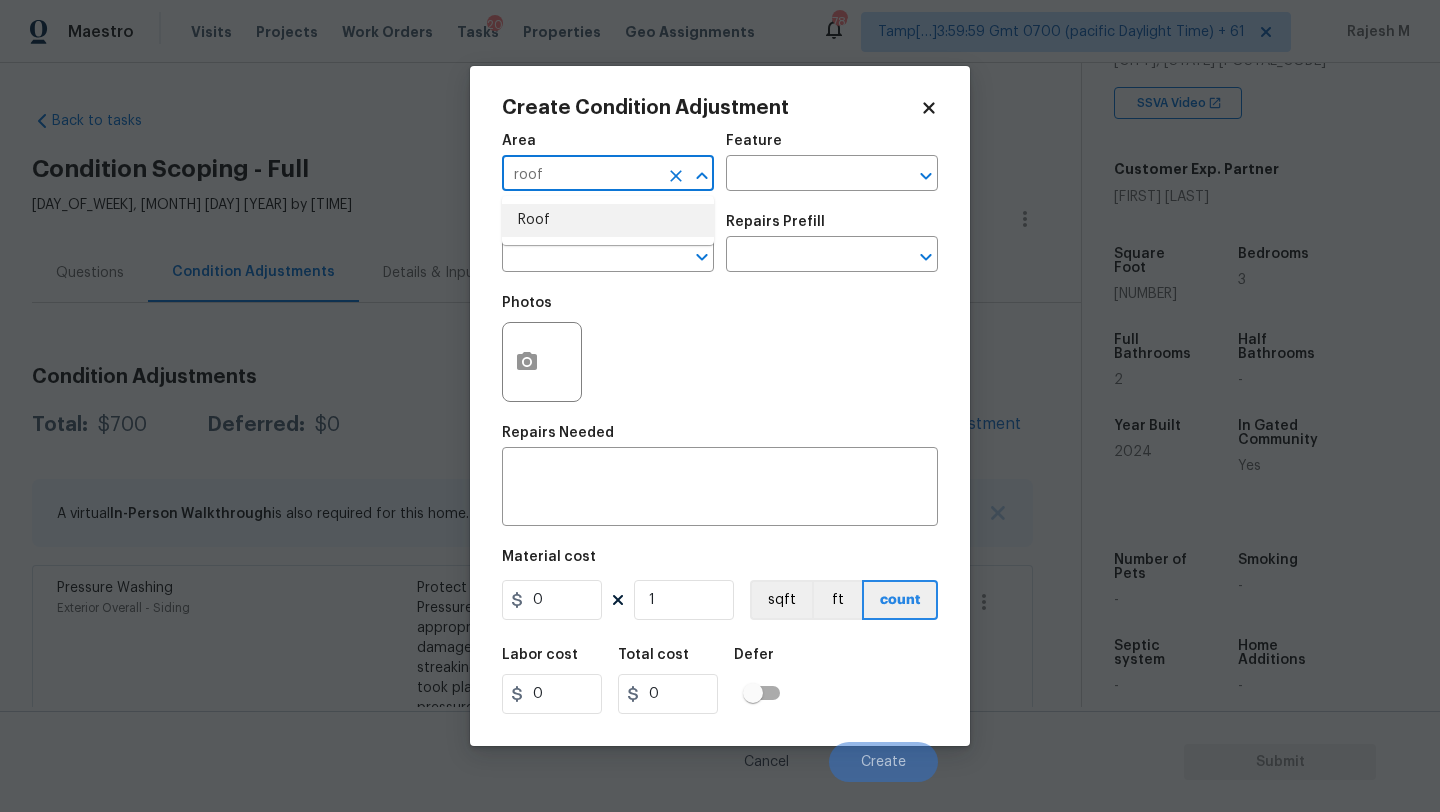 click on "Roof" at bounding box center [608, 220] 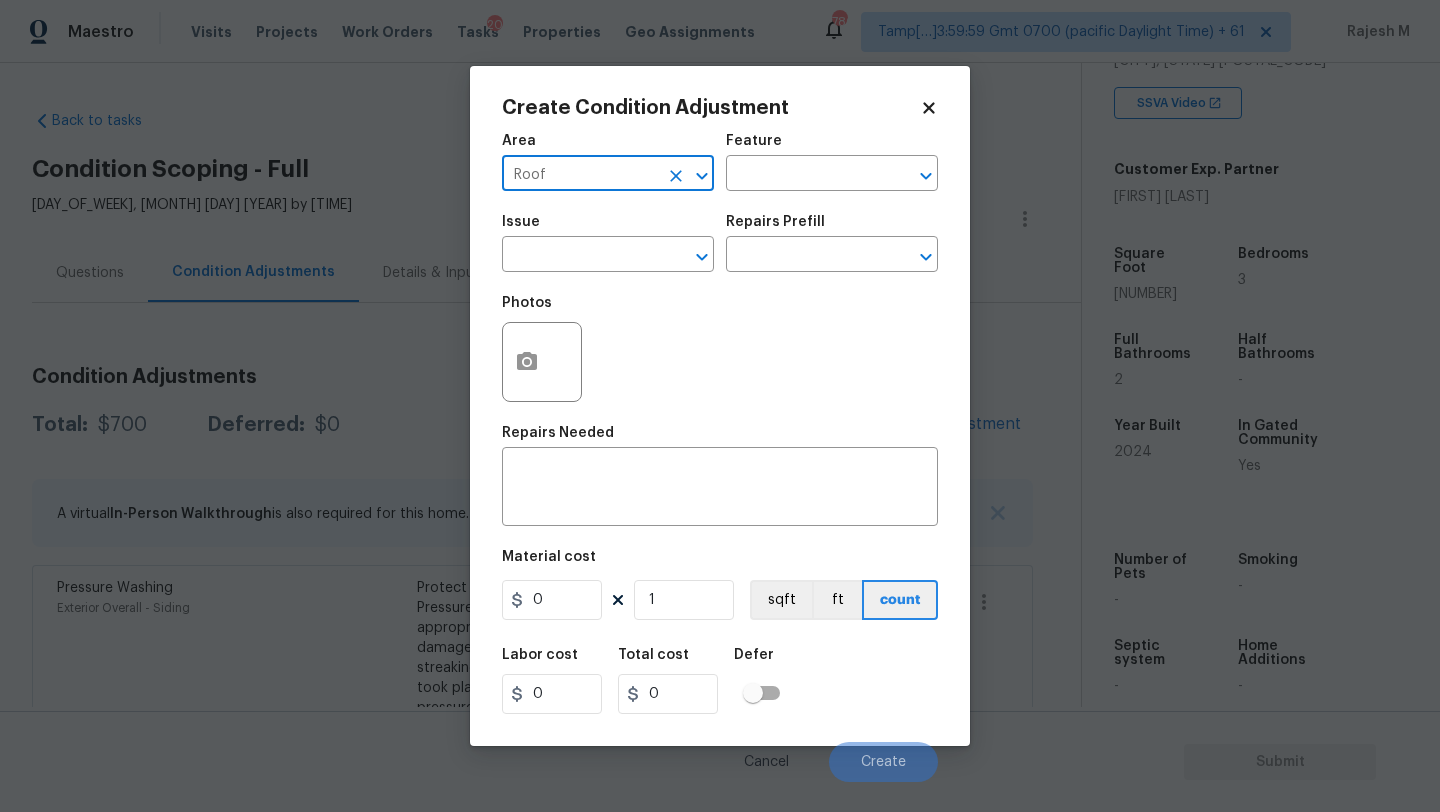 type on "Roof" 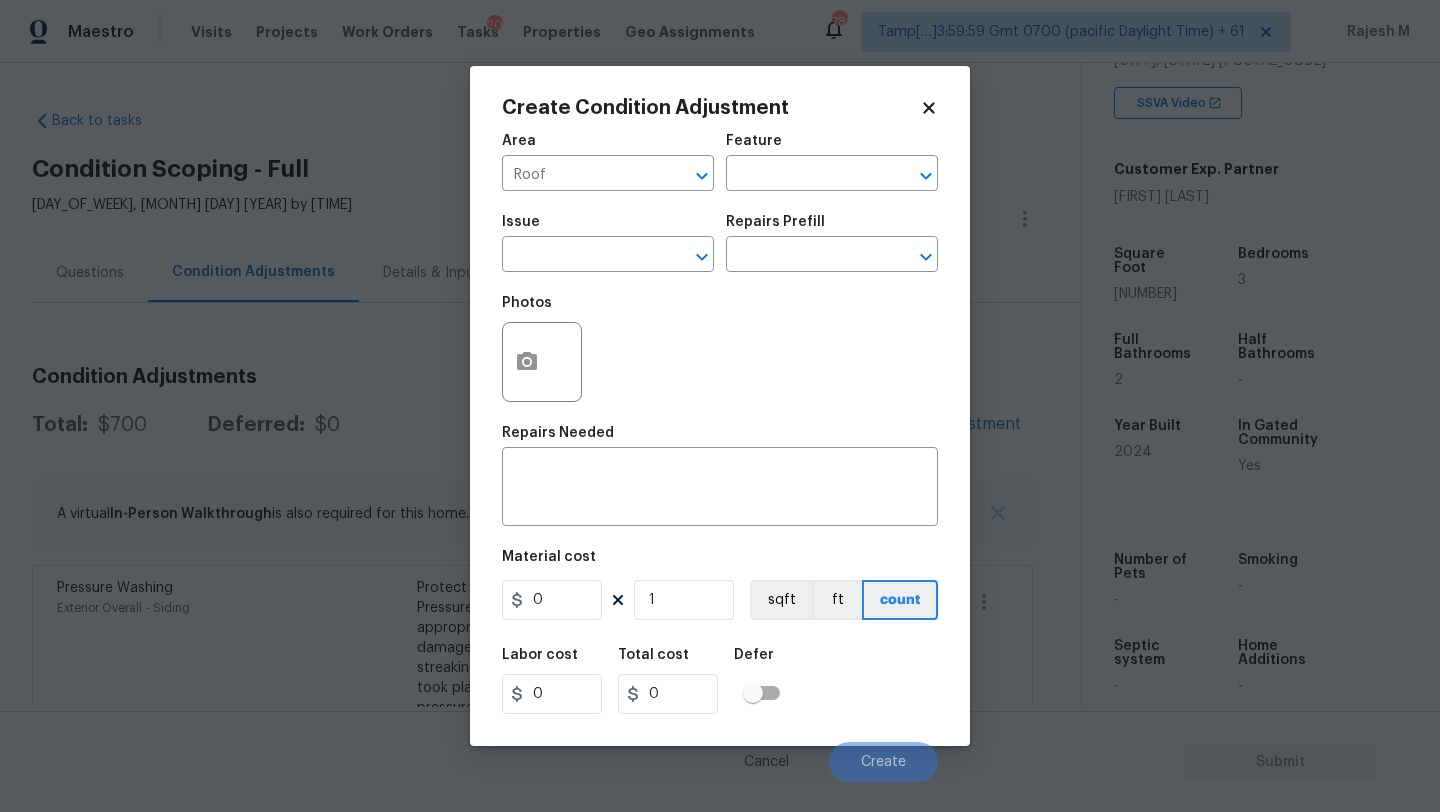 click on "Area Roof ​ Feature ​" at bounding box center [720, 162] 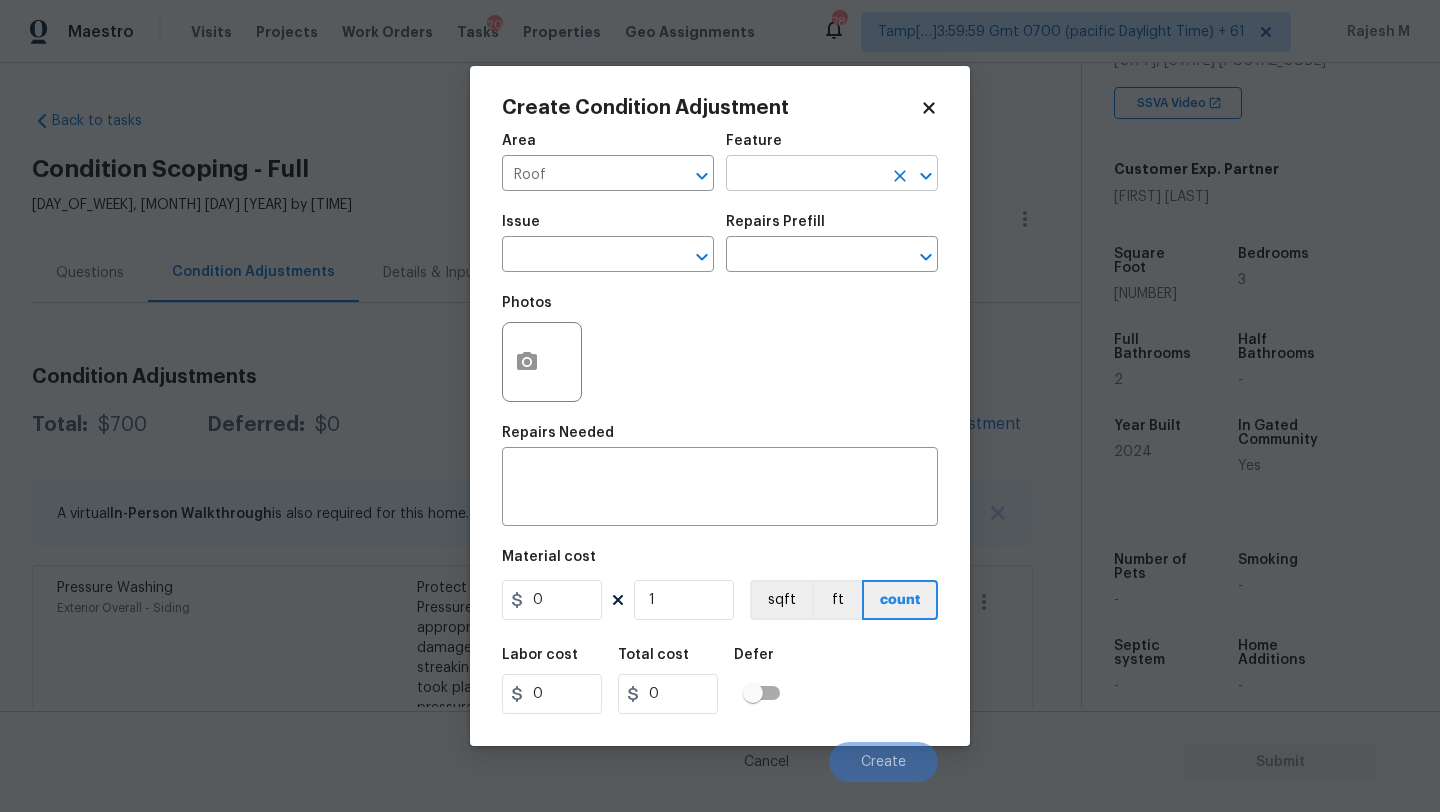 click at bounding box center (804, 175) 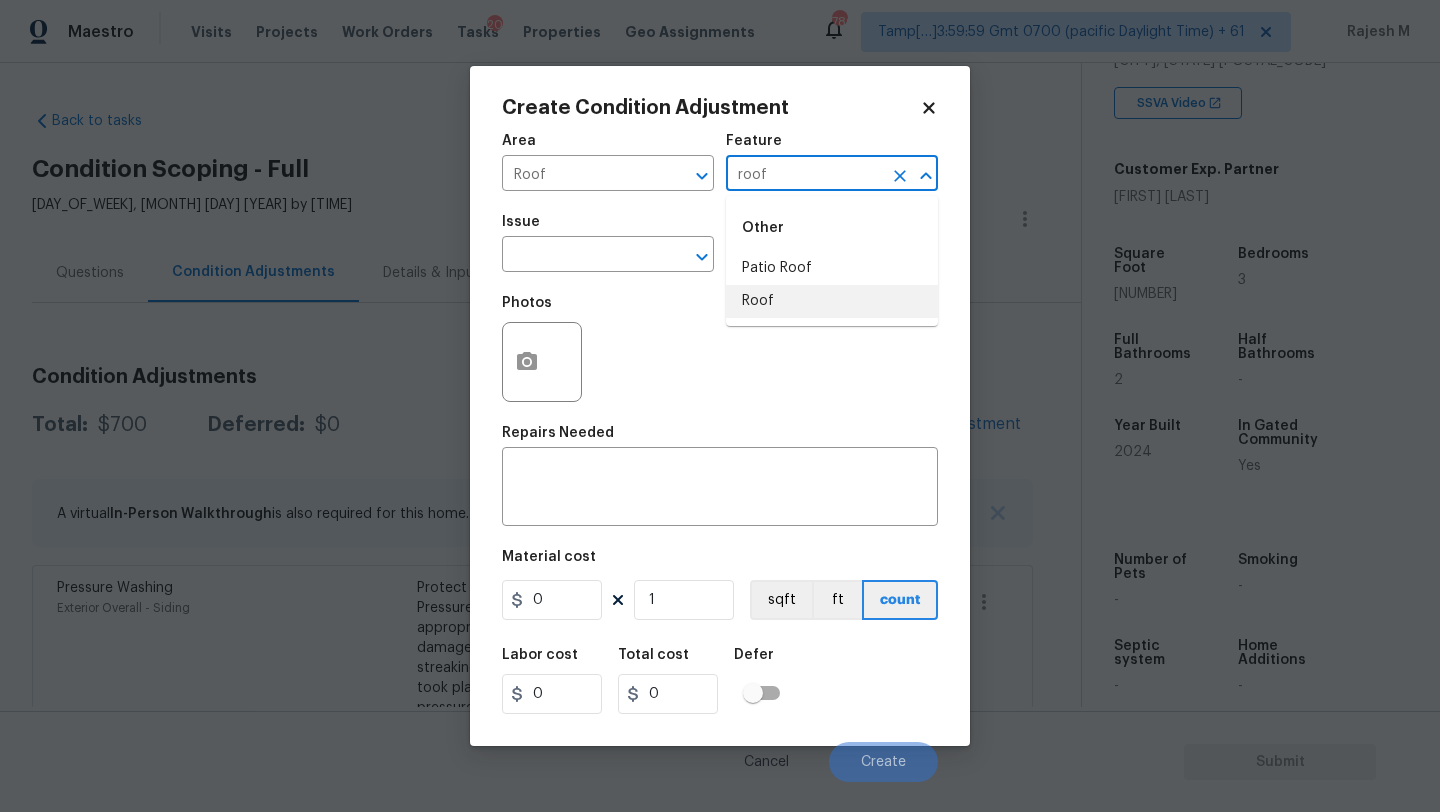 drag, startPoint x: 767, startPoint y: 295, endPoint x: 705, endPoint y: 288, distance: 62.39391 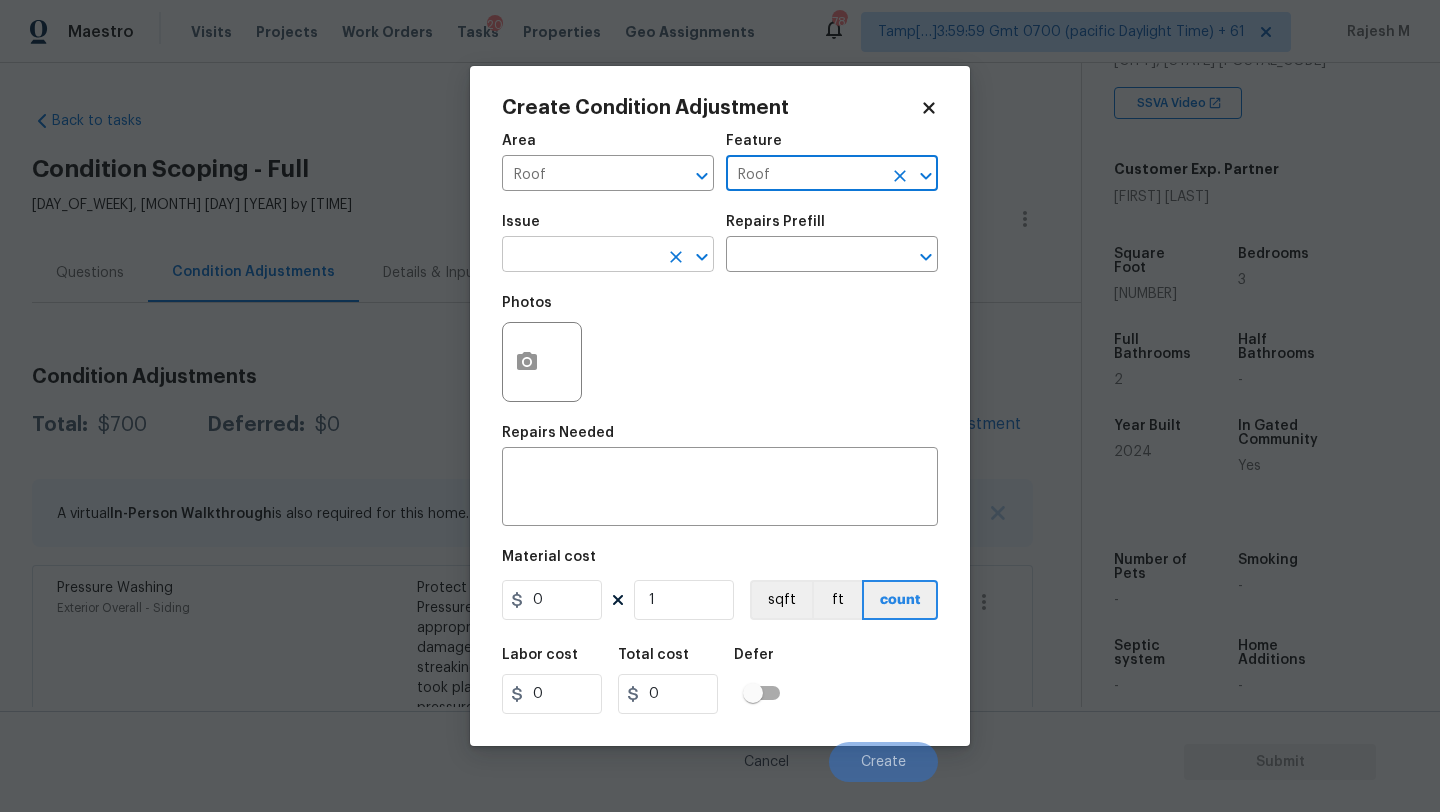 type on "Roof" 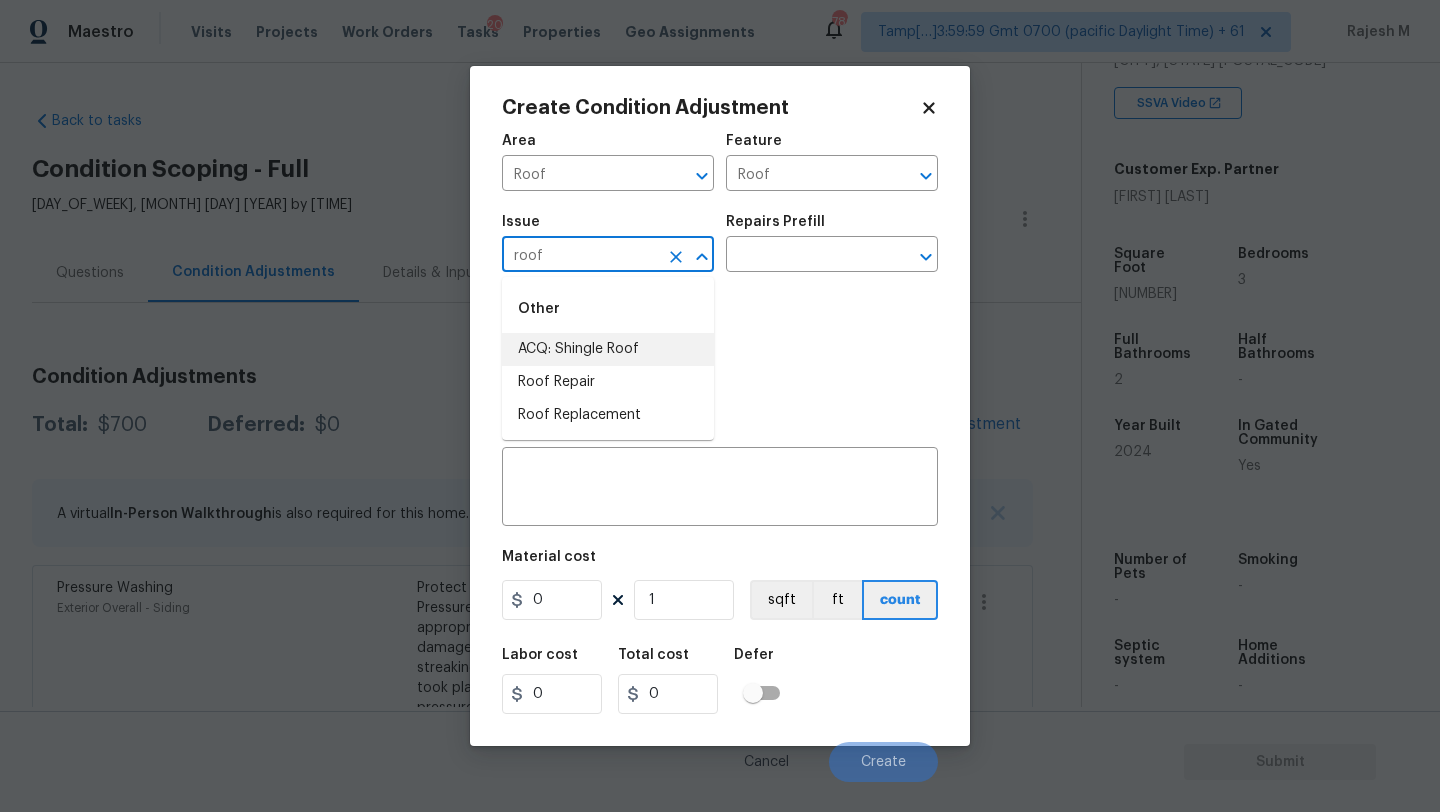click on "ACQ: Shingle Roof" at bounding box center (608, 349) 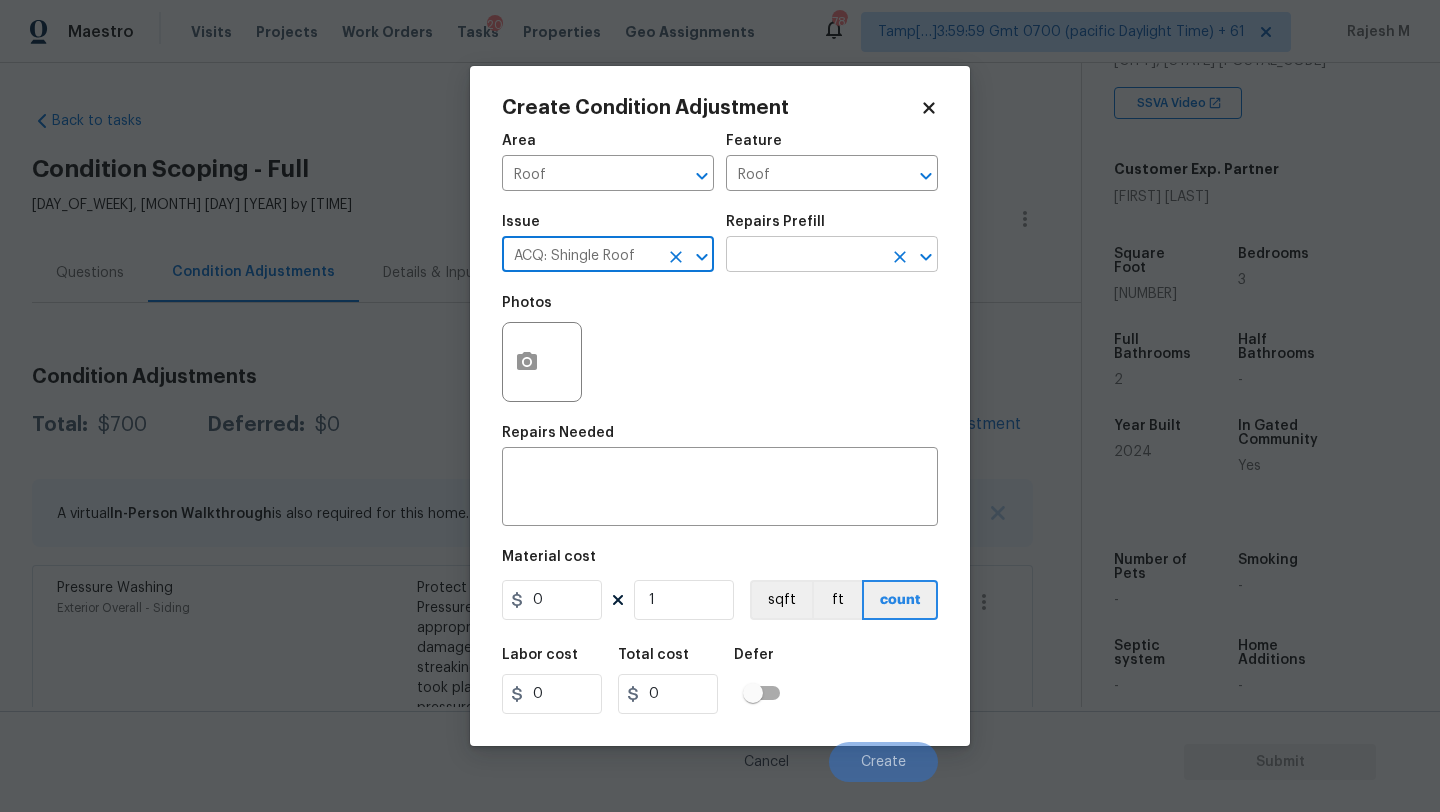 type on "ACQ: Shingle Roof" 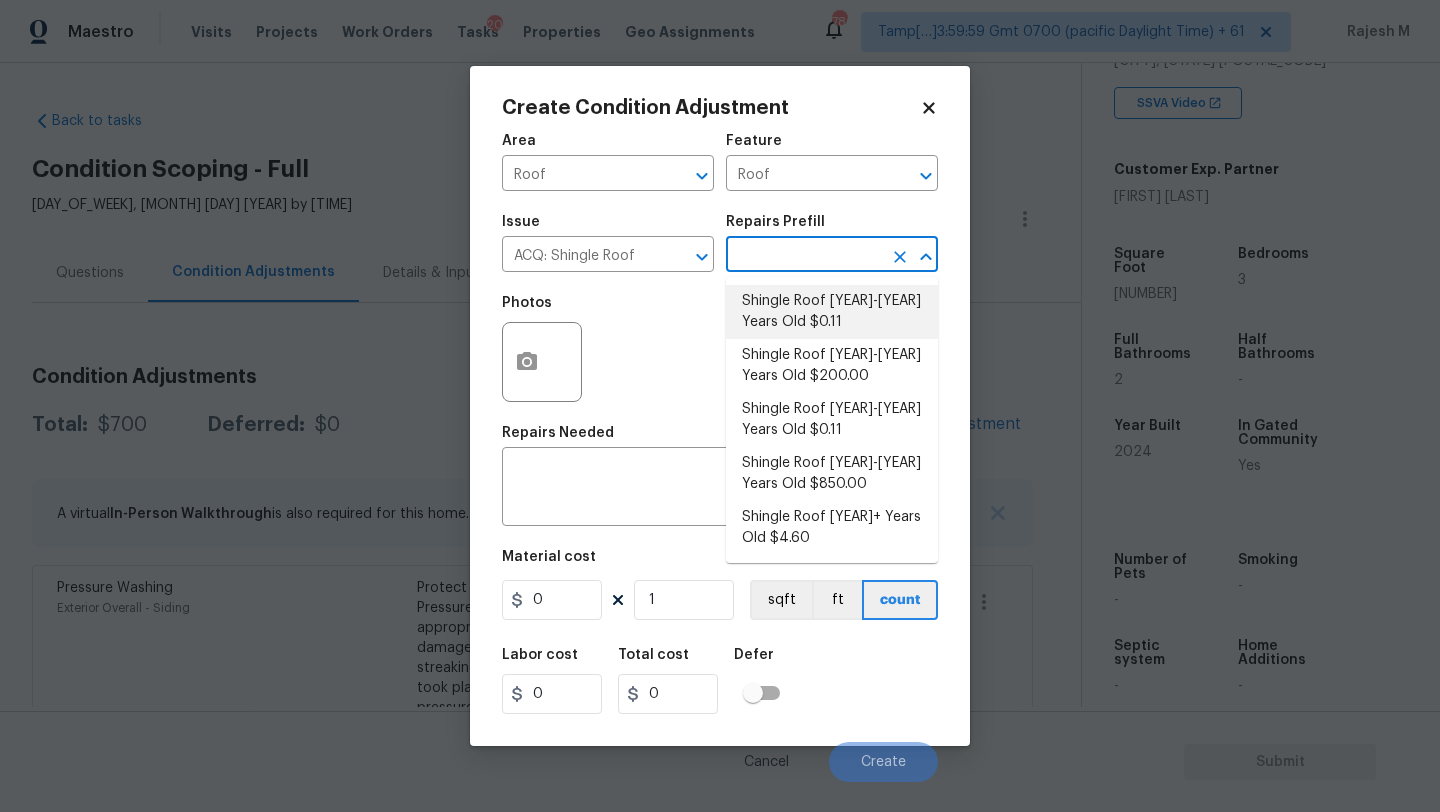 click on "Shingle Roof 0-10 Years Old $0.11" at bounding box center (832, 312) 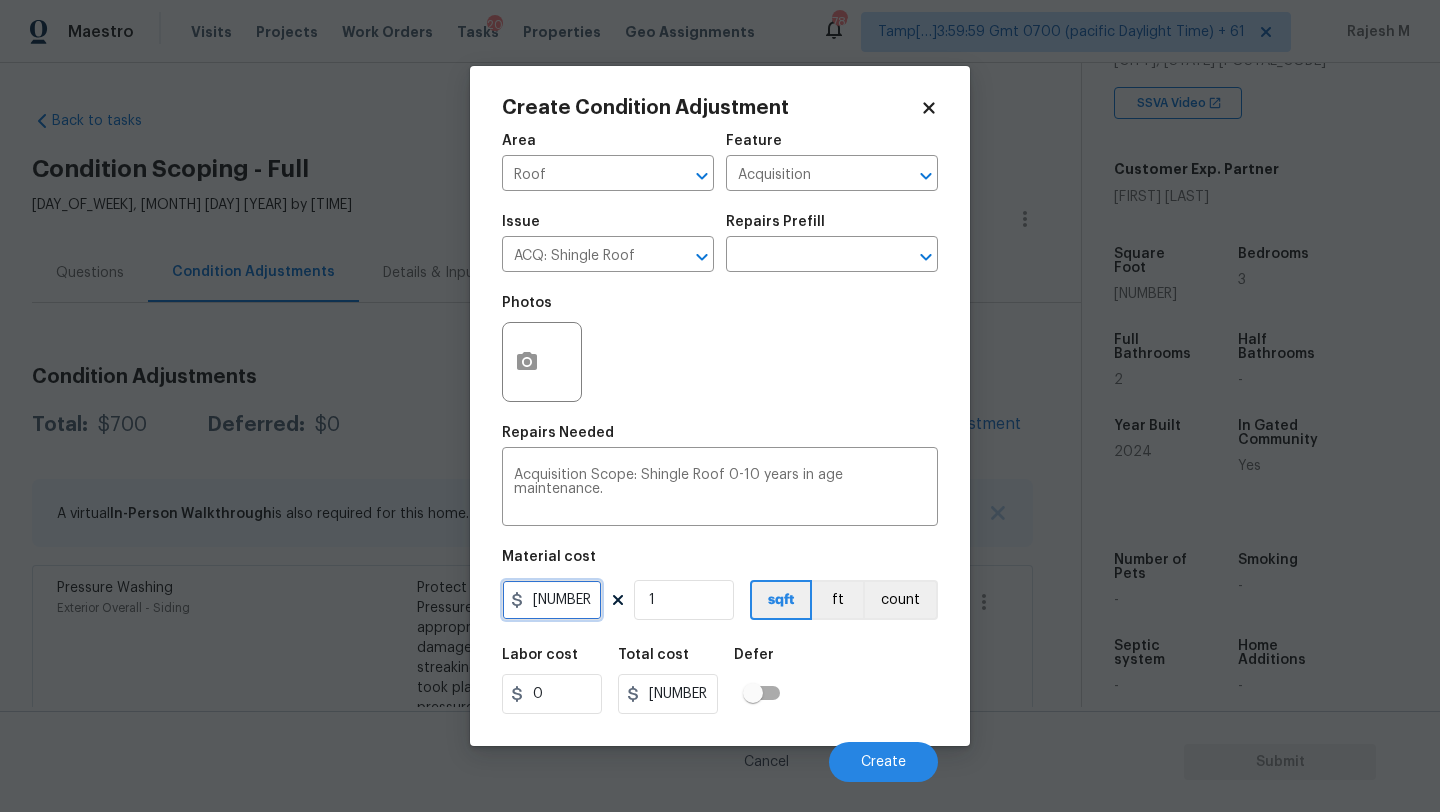 click on "0.11" at bounding box center (552, 600) 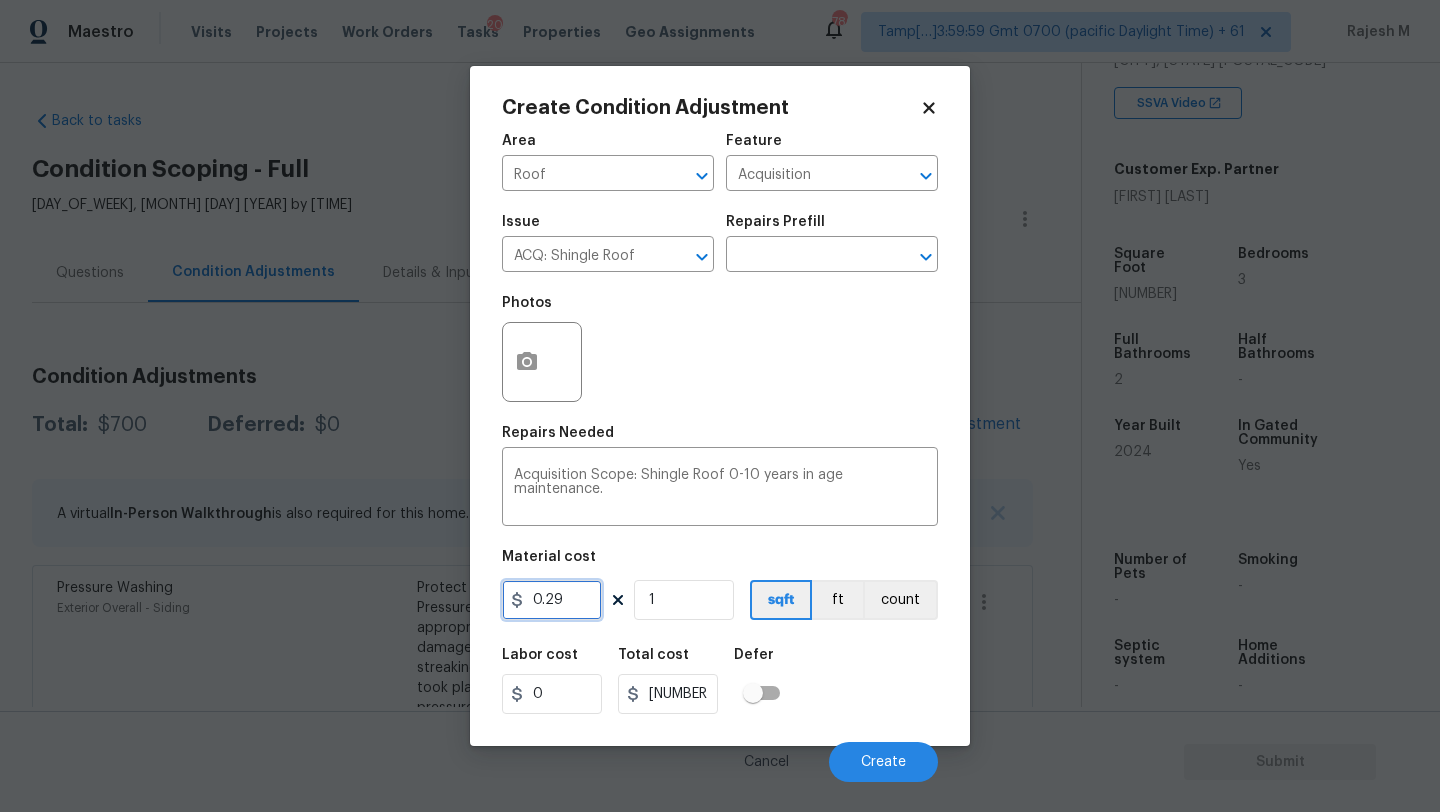type on "0.29" 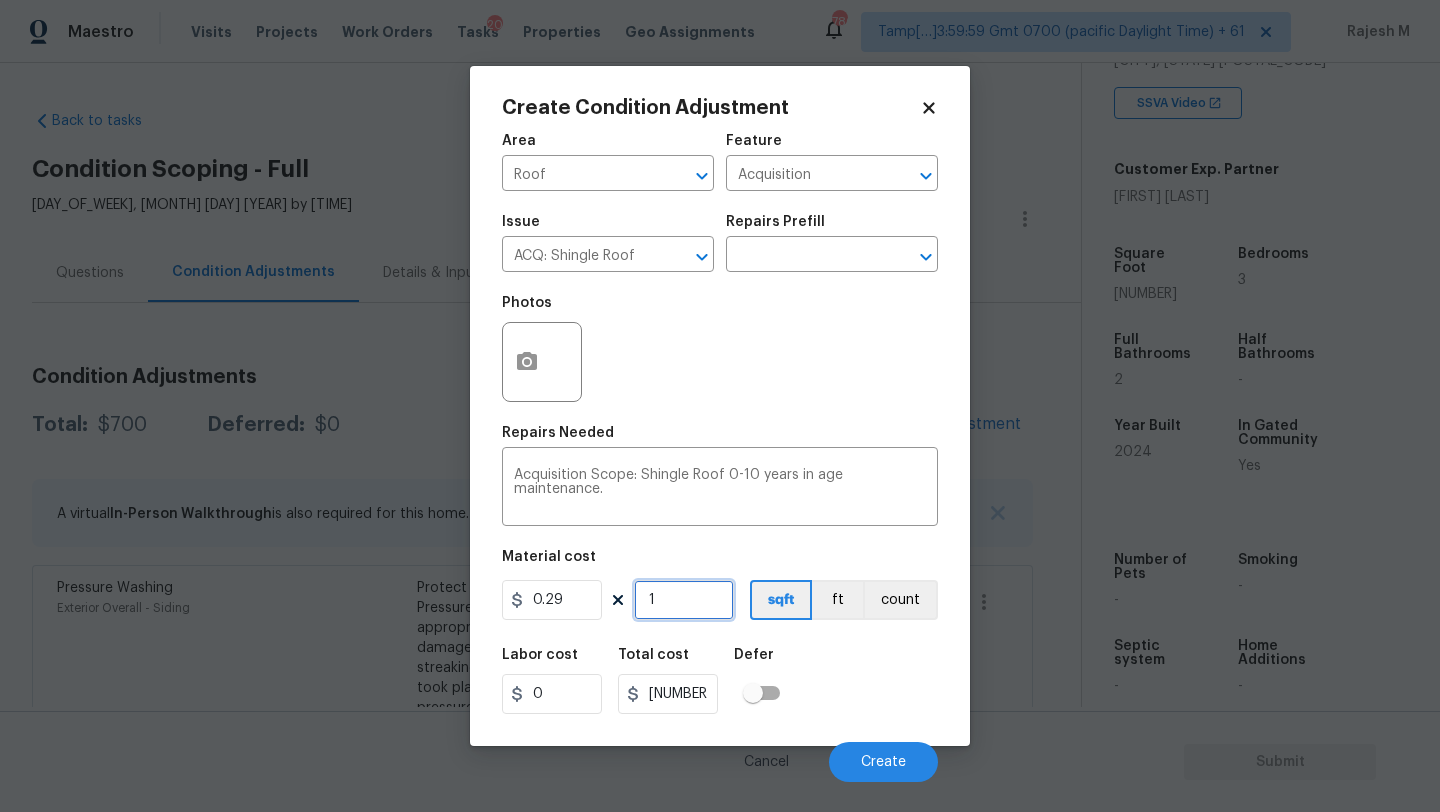 type on "0.29" 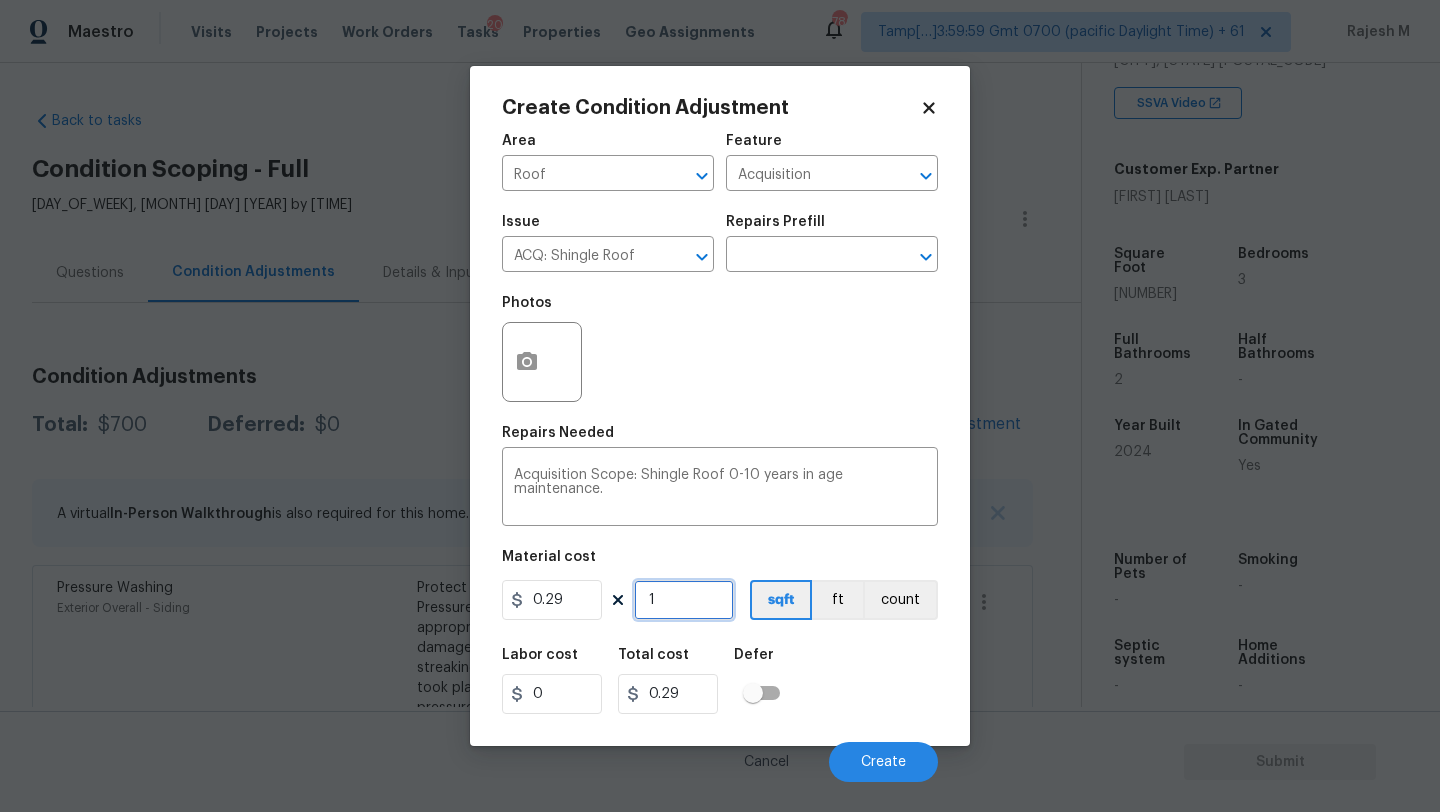 click on "1" at bounding box center [684, 600] 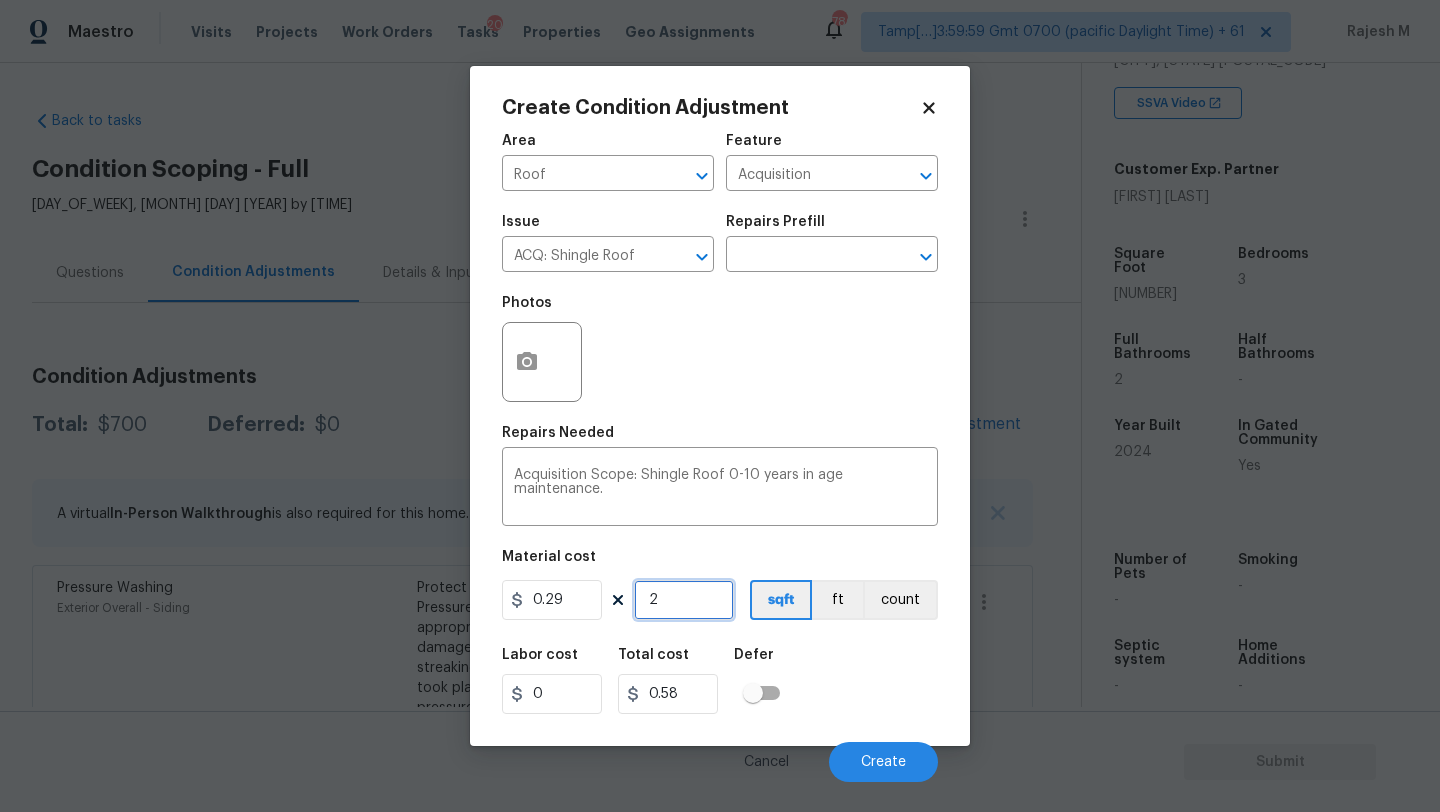type on "24" 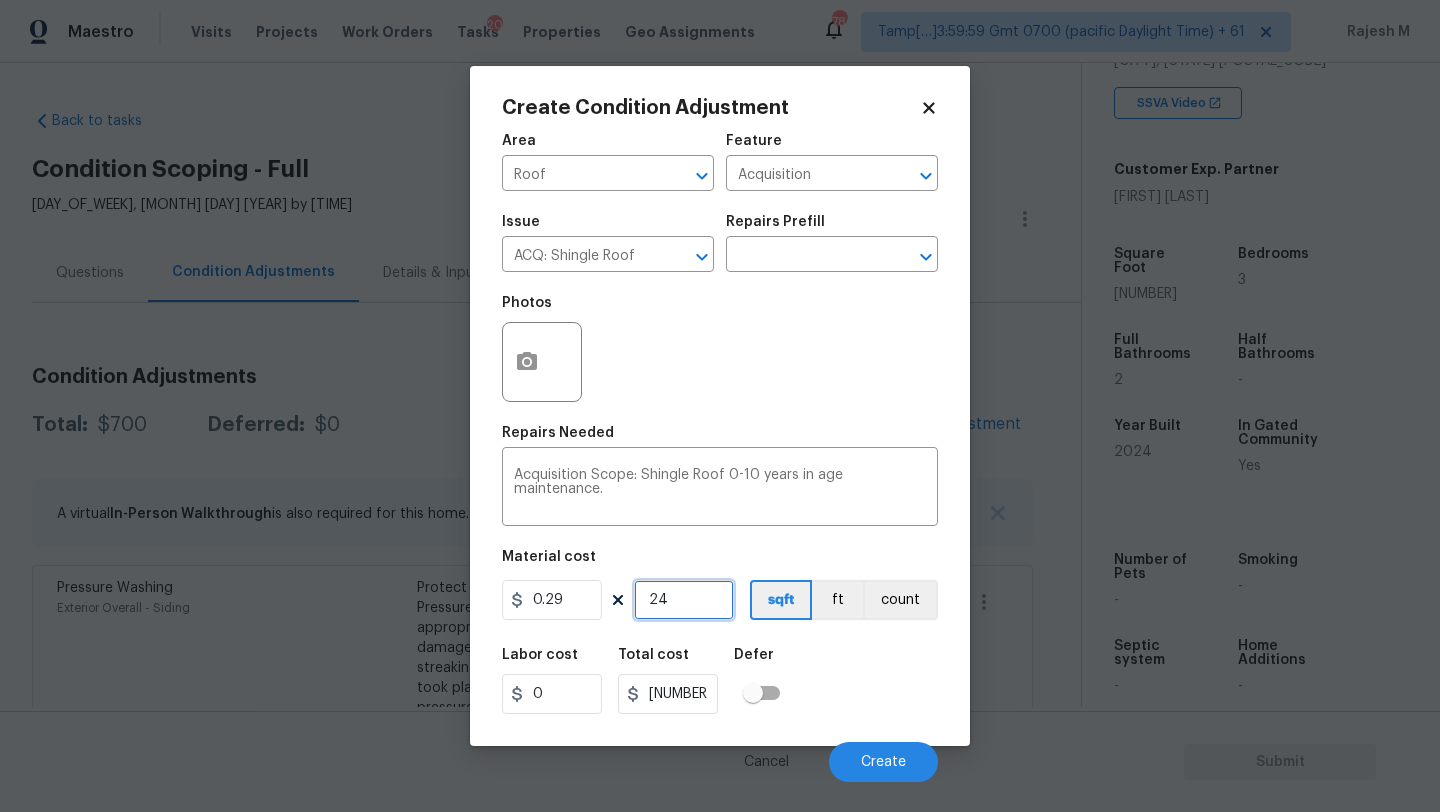 type on "240" 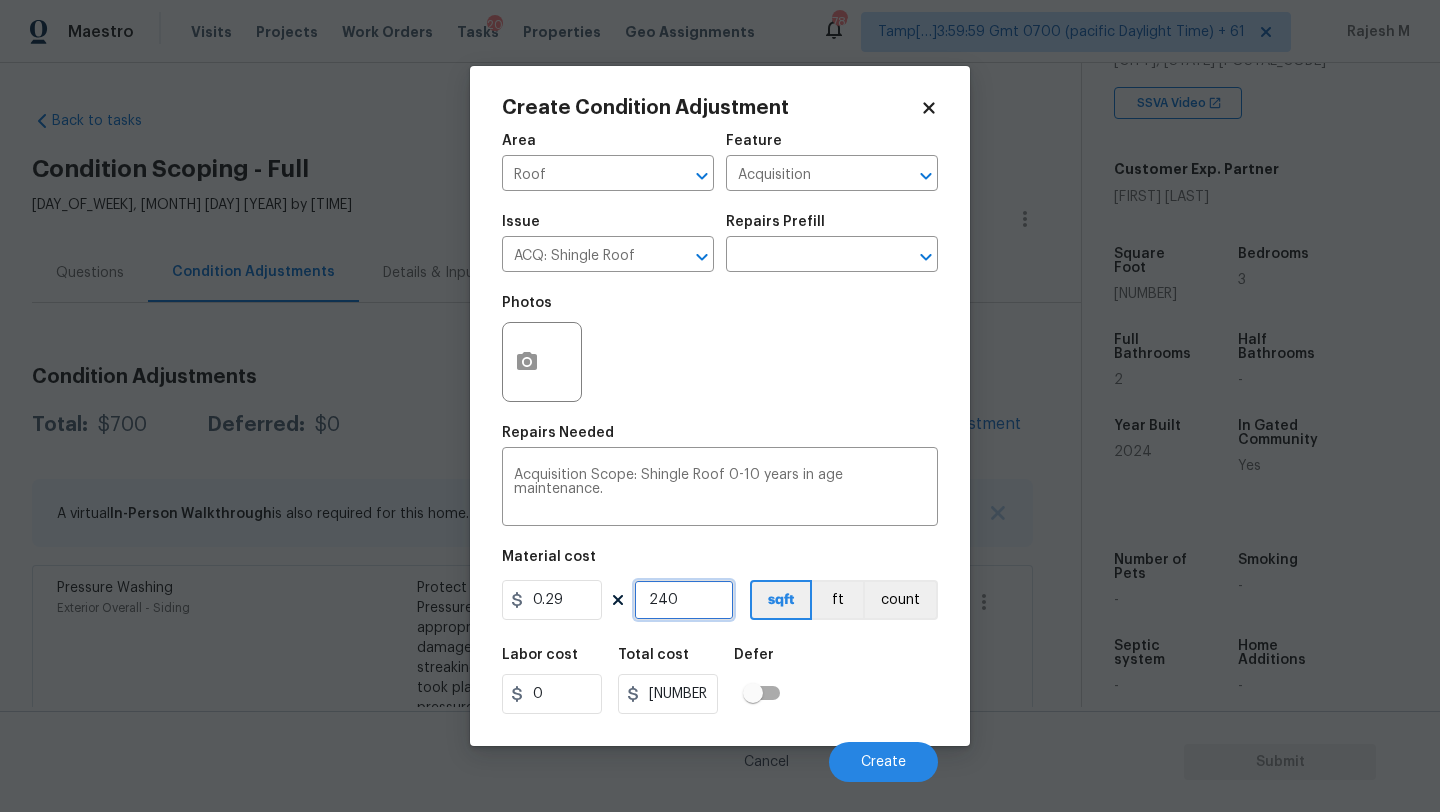 type on "69.6" 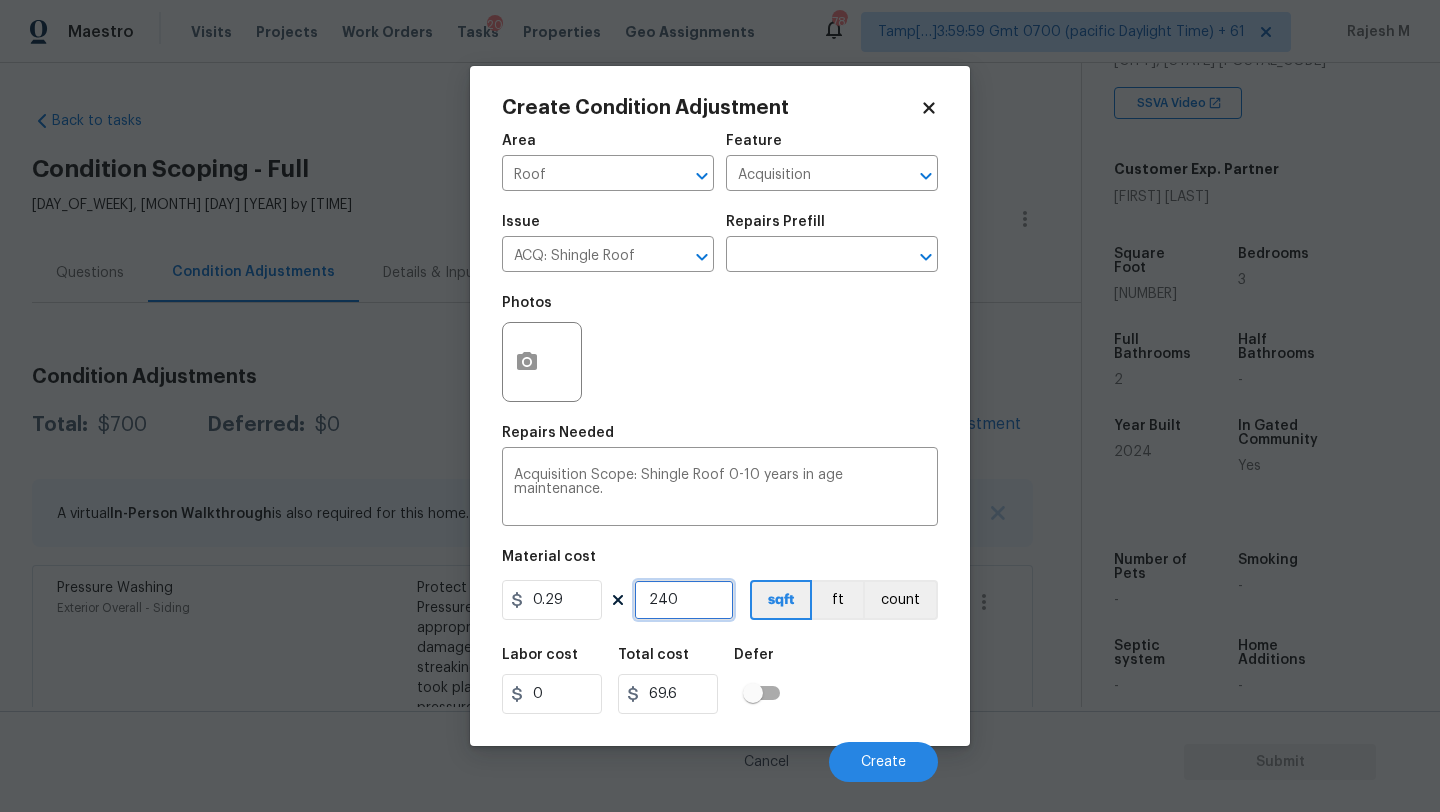 type on "2403" 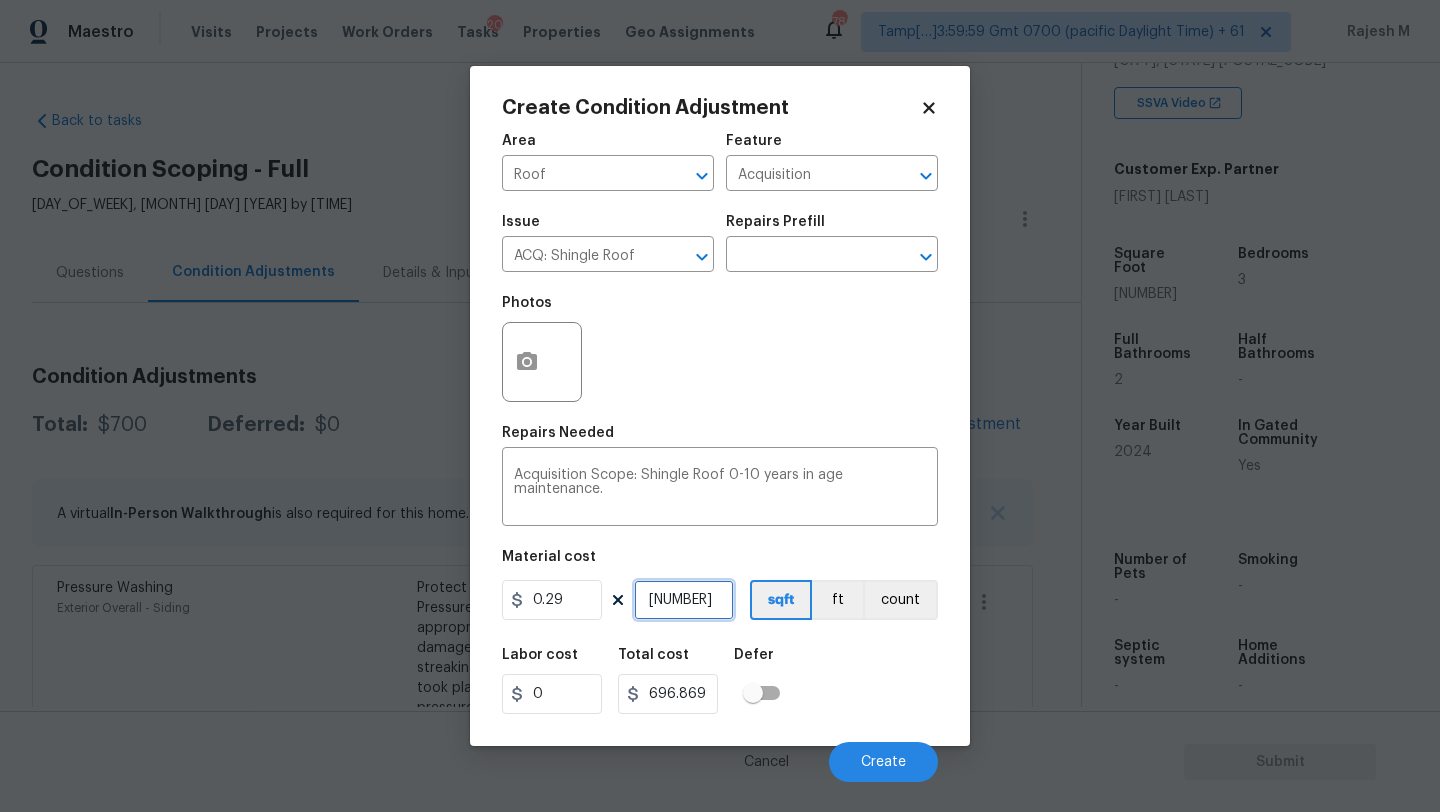 click on "2403" at bounding box center [684, 600] 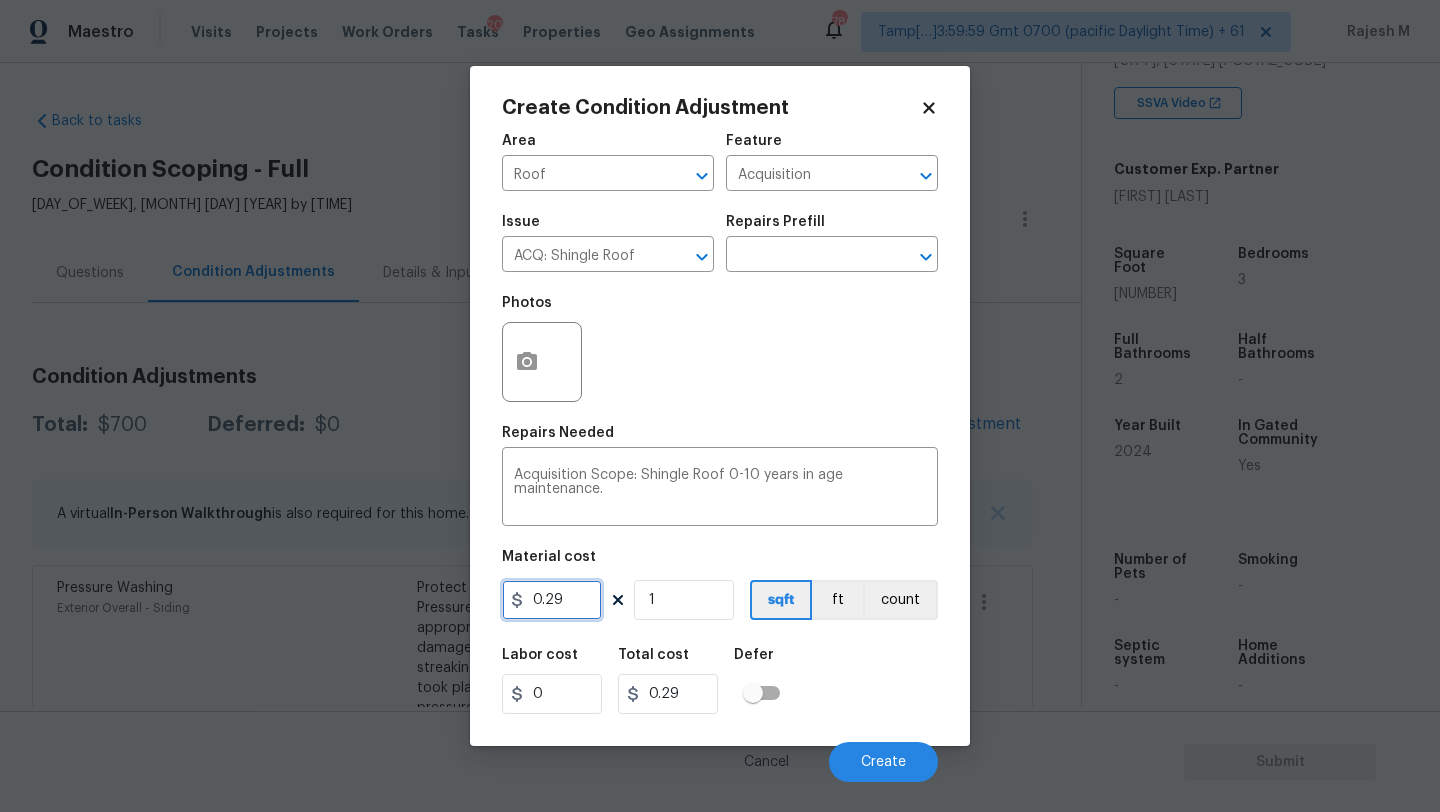 click on "0.29" at bounding box center [552, 600] 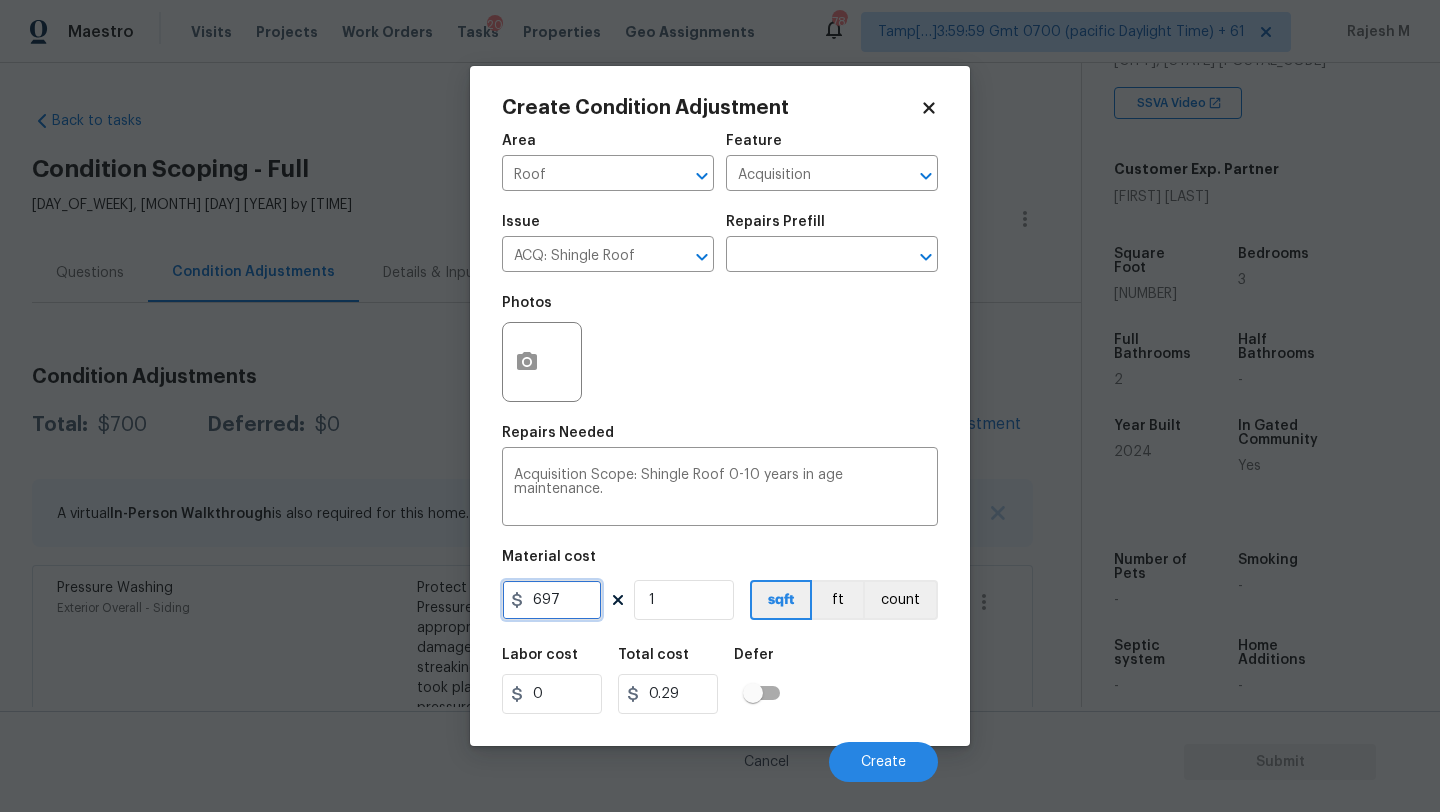 type on "697" 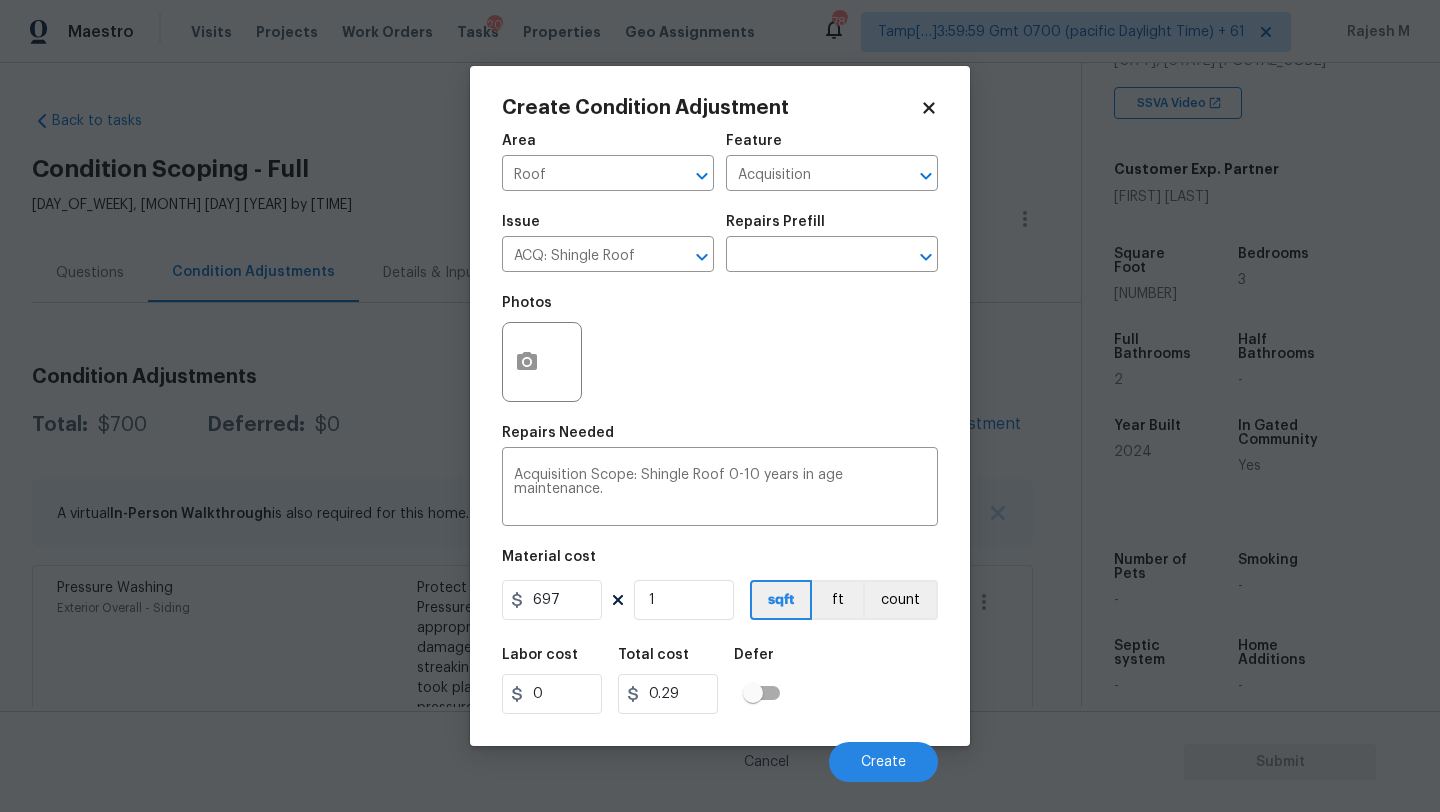 type on "697" 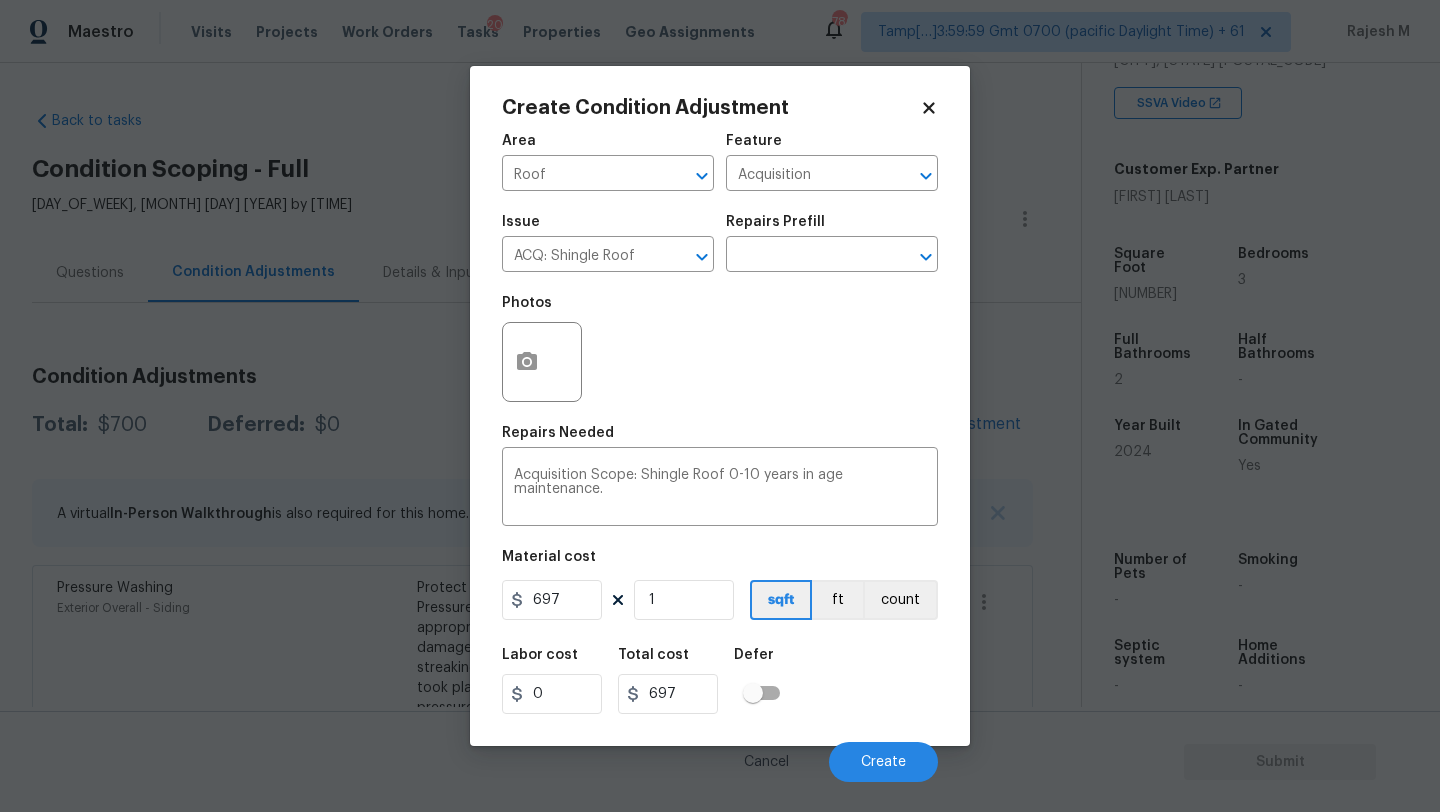 click on "Labor cost 0 Total cost 697 Defer" at bounding box center [720, 681] 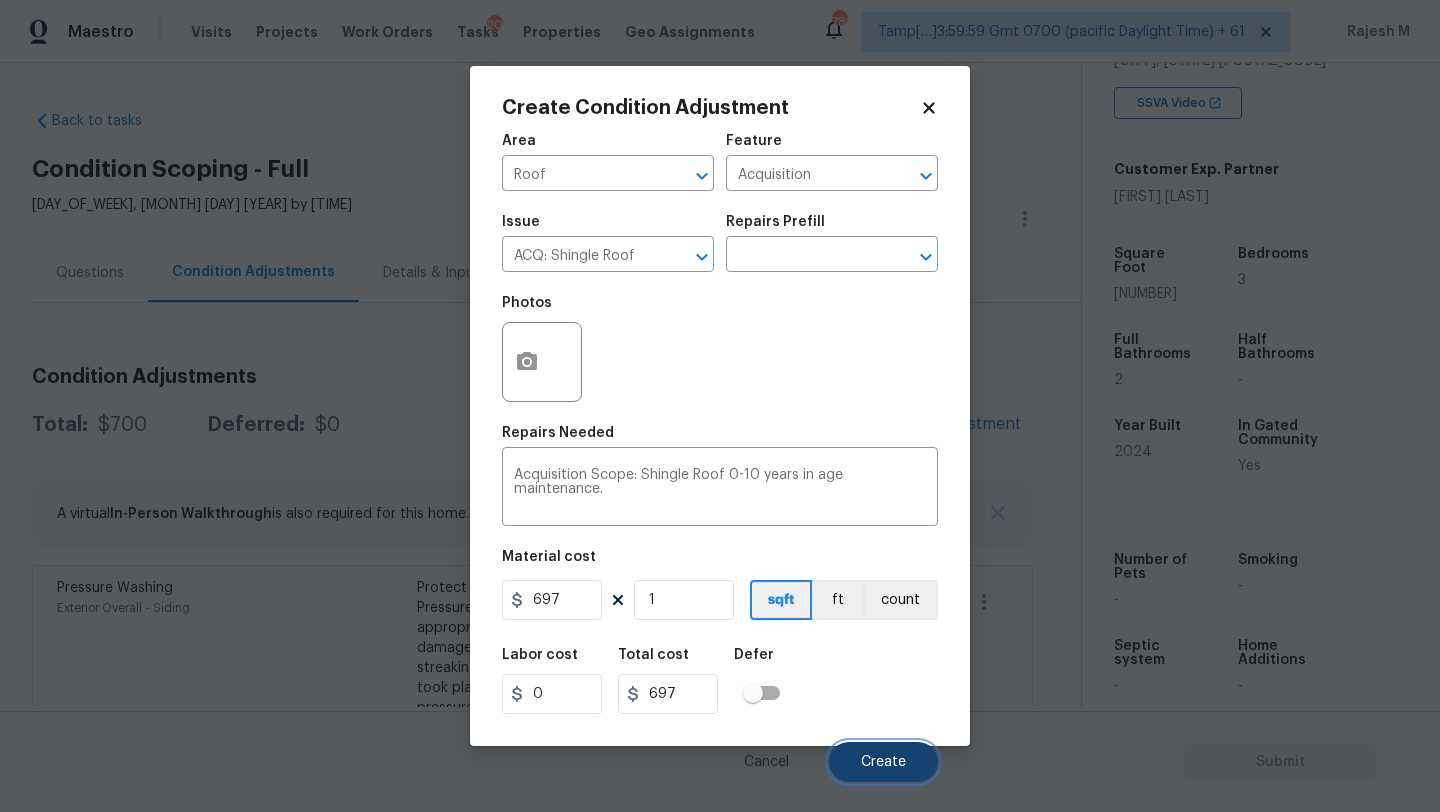 click on "Create" at bounding box center [883, 762] 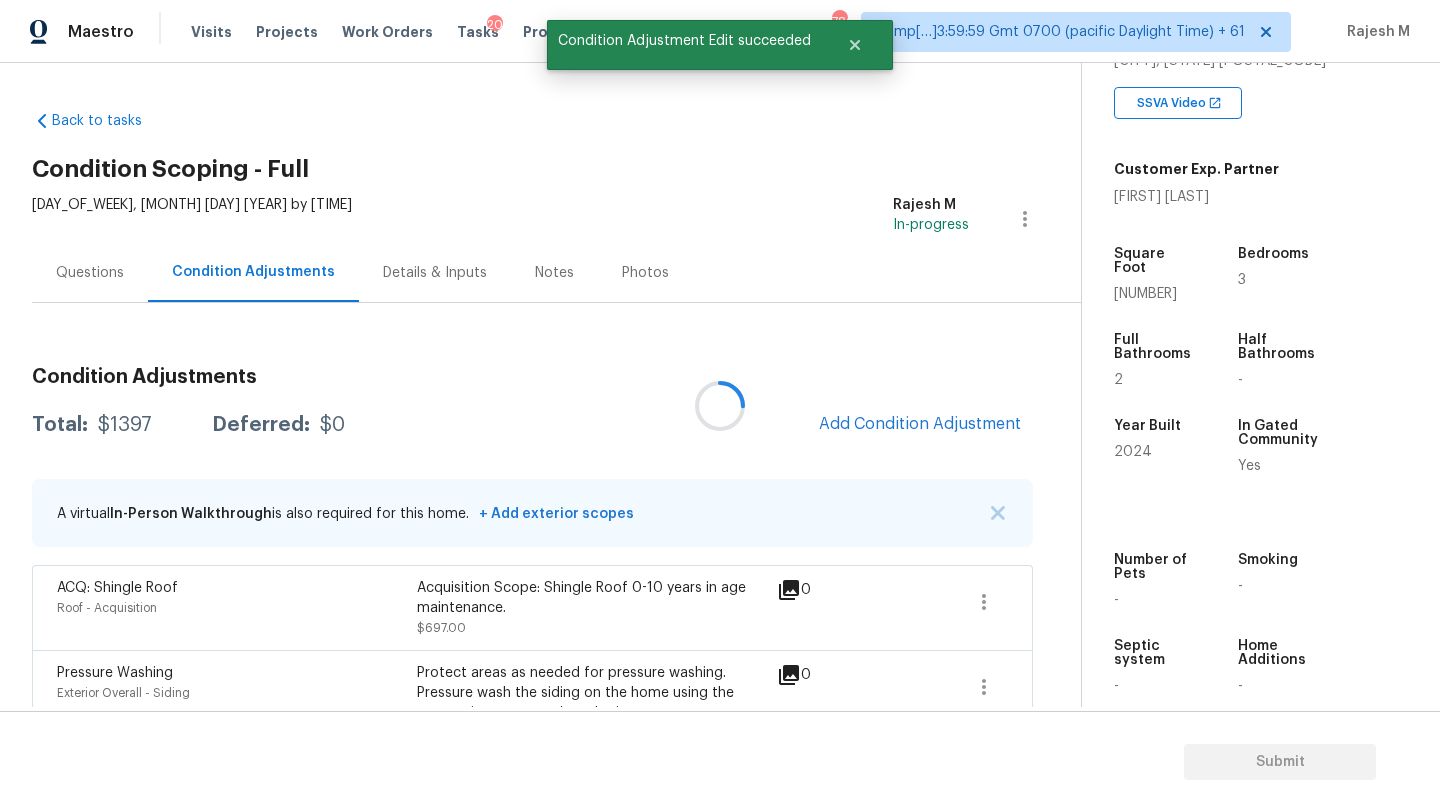 click at bounding box center (720, 406) 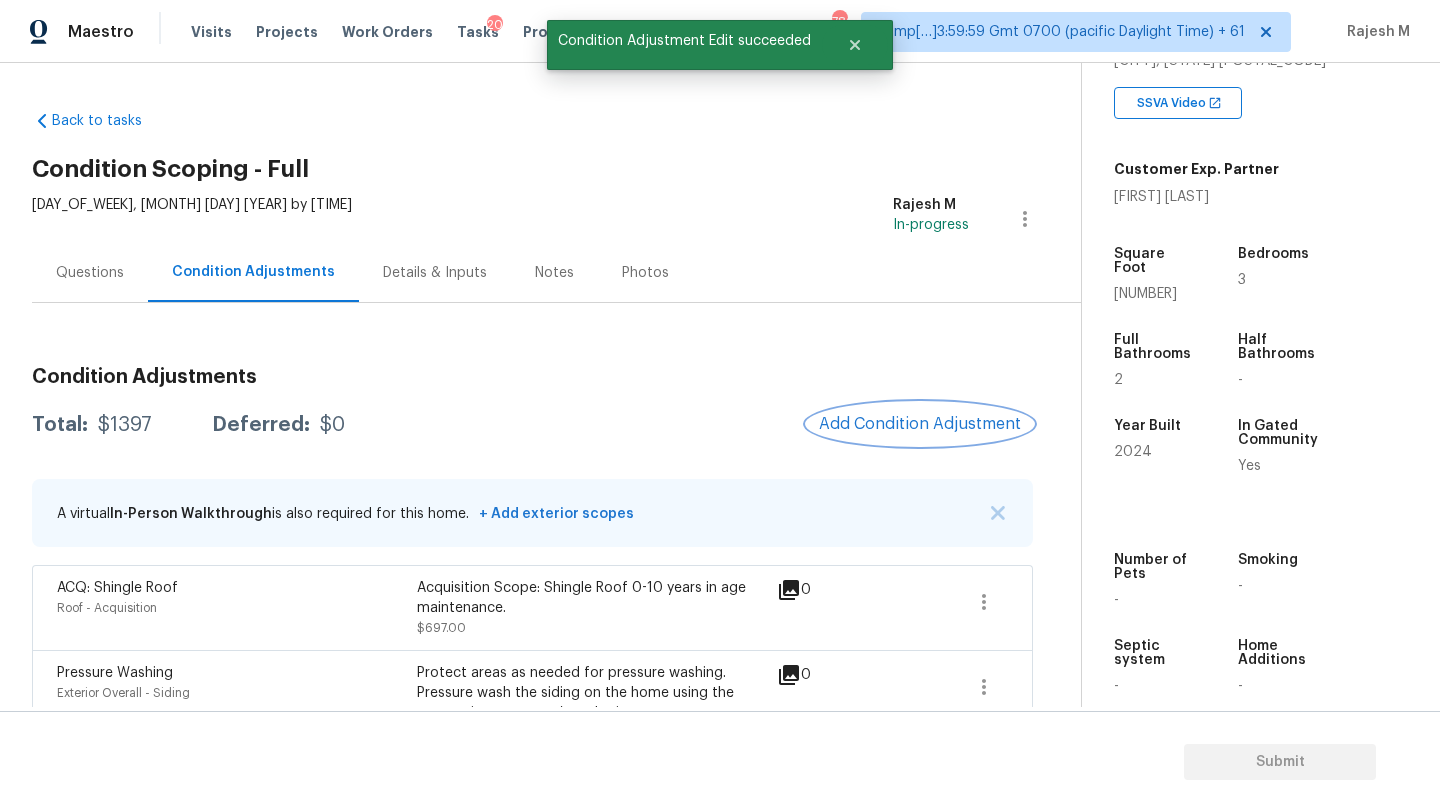 click on "Add Condition Adjustment" at bounding box center [920, 424] 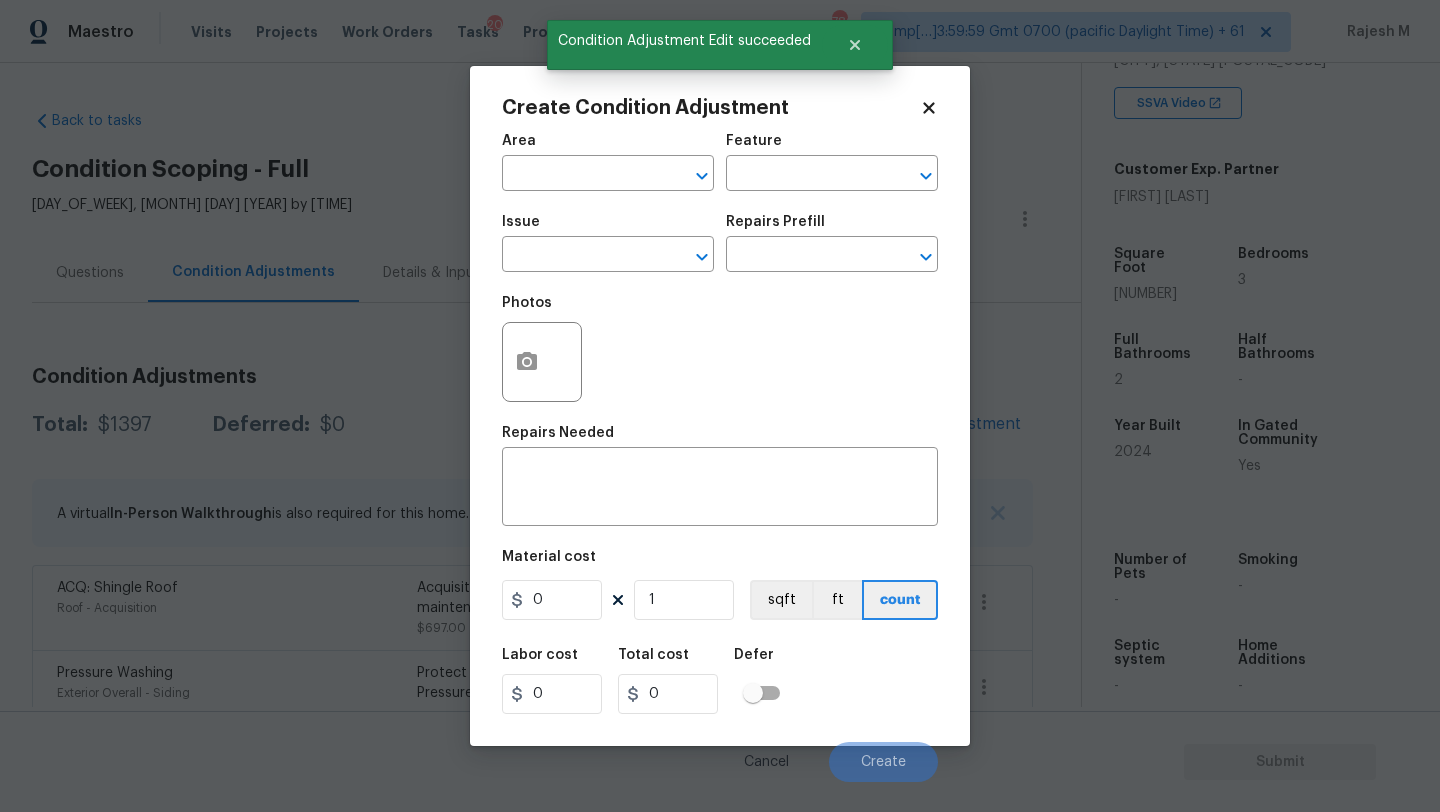 click on "Create Condition Adjustment Area ​ Feature ​ Issue ​ Repairs Prefill ​ Photos Repairs Needed x ​ Material cost 0 1 sqft ft count Labor cost 0 Total cost 0 Defer Cancel Create" at bounding box center [720, 406] 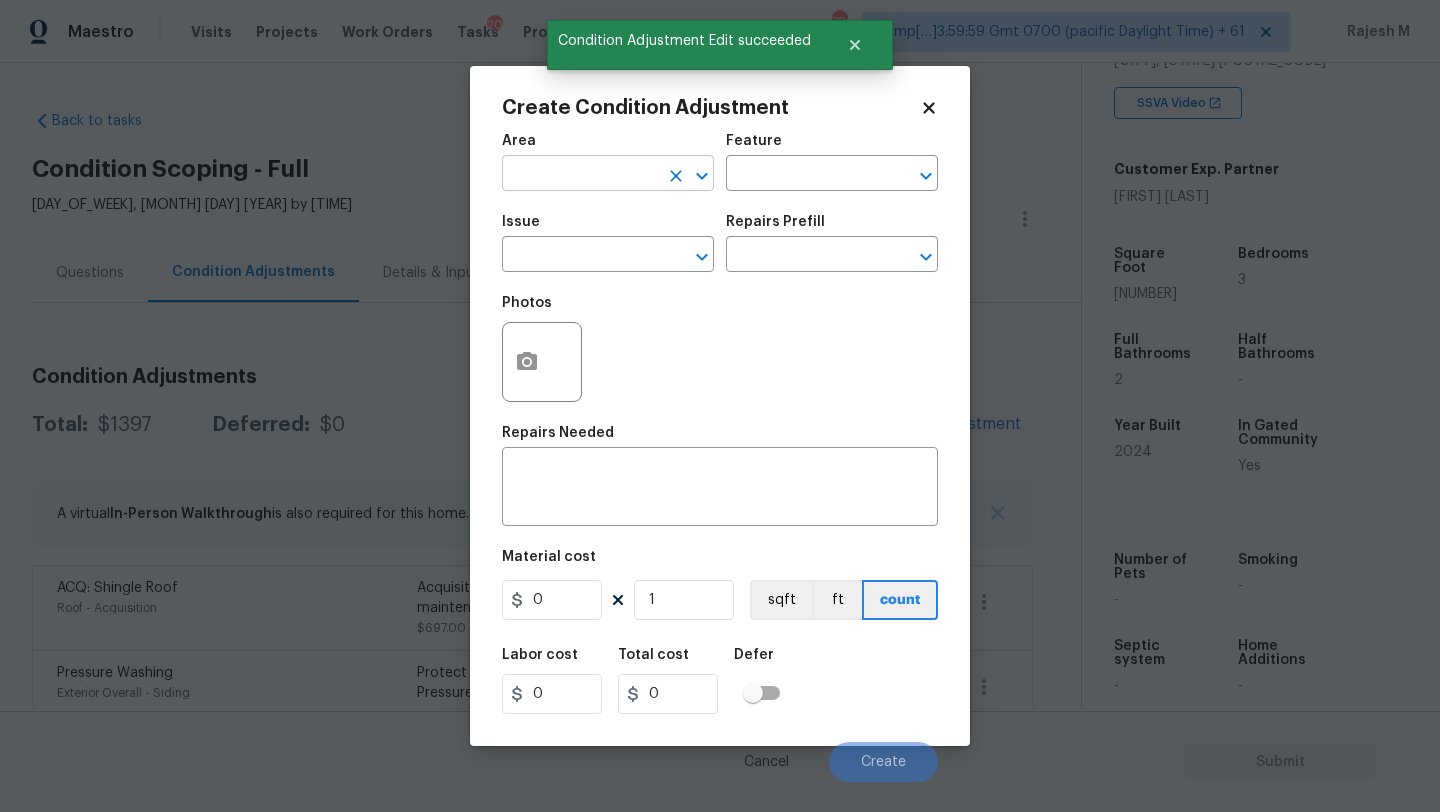 click at bounding box center (580, 175) 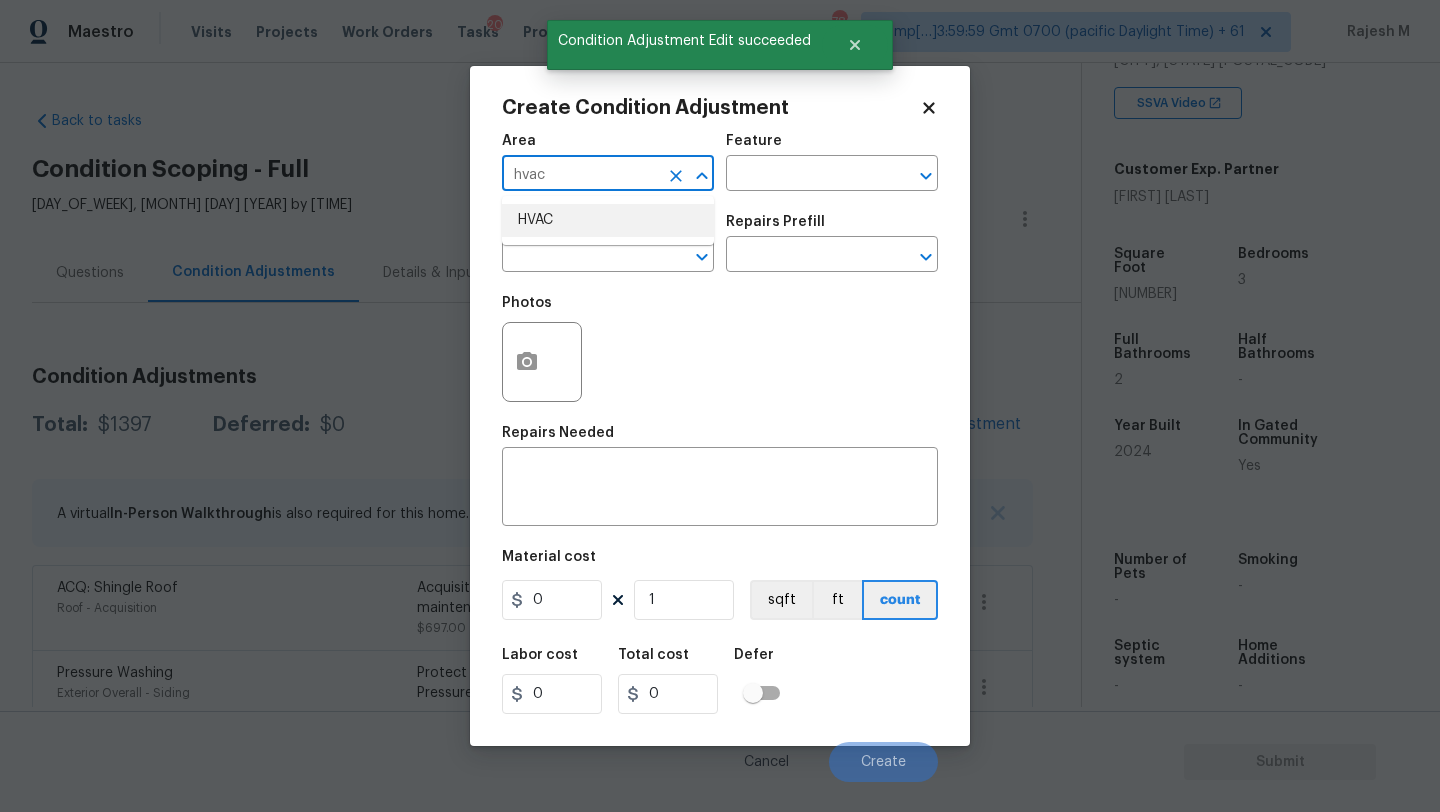 drag, startPoint x: 585, startPoint y: 224, endPoint x: 621, endPoint y: 197, distance: 45 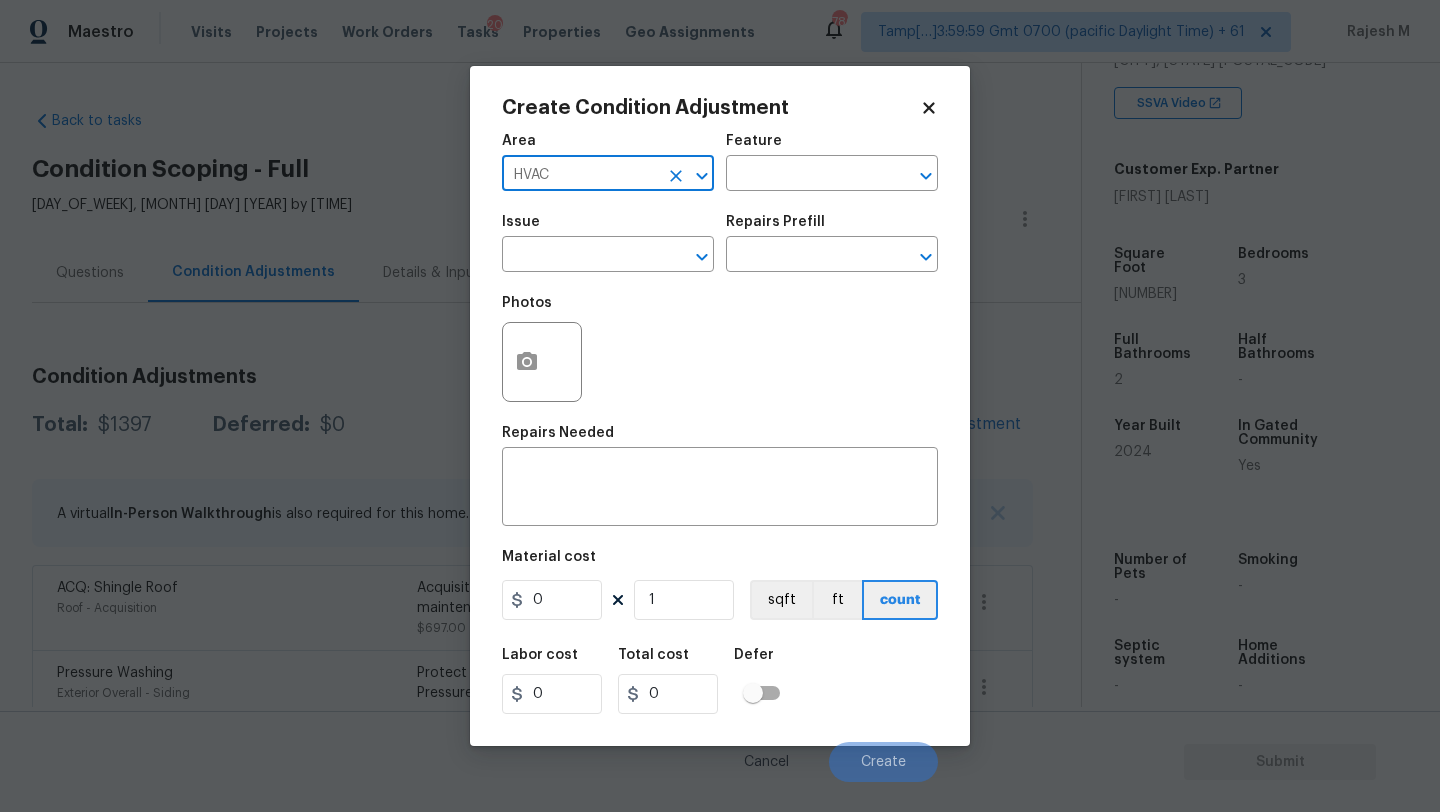 type on "HVAC" 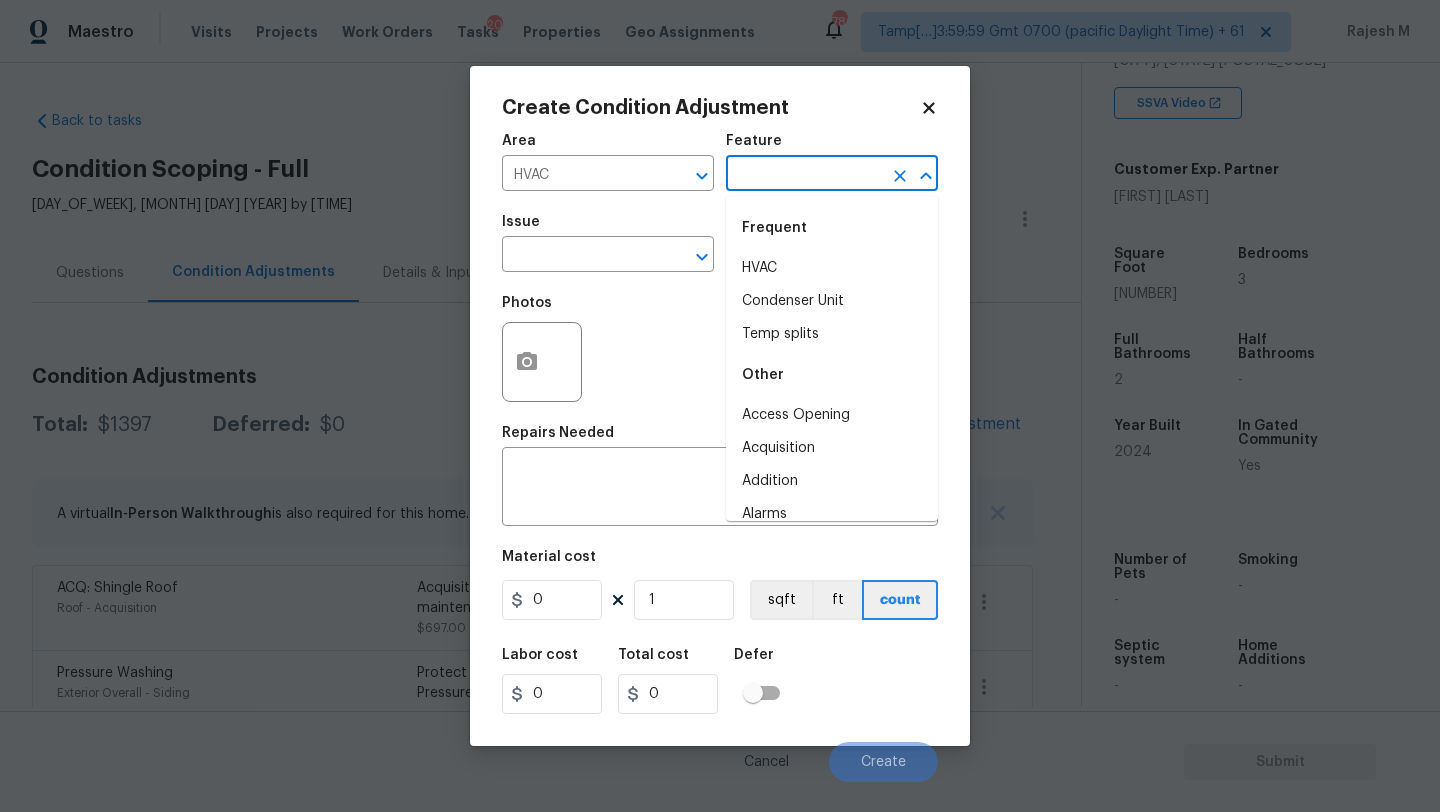 click at bounding box center [804, 175] 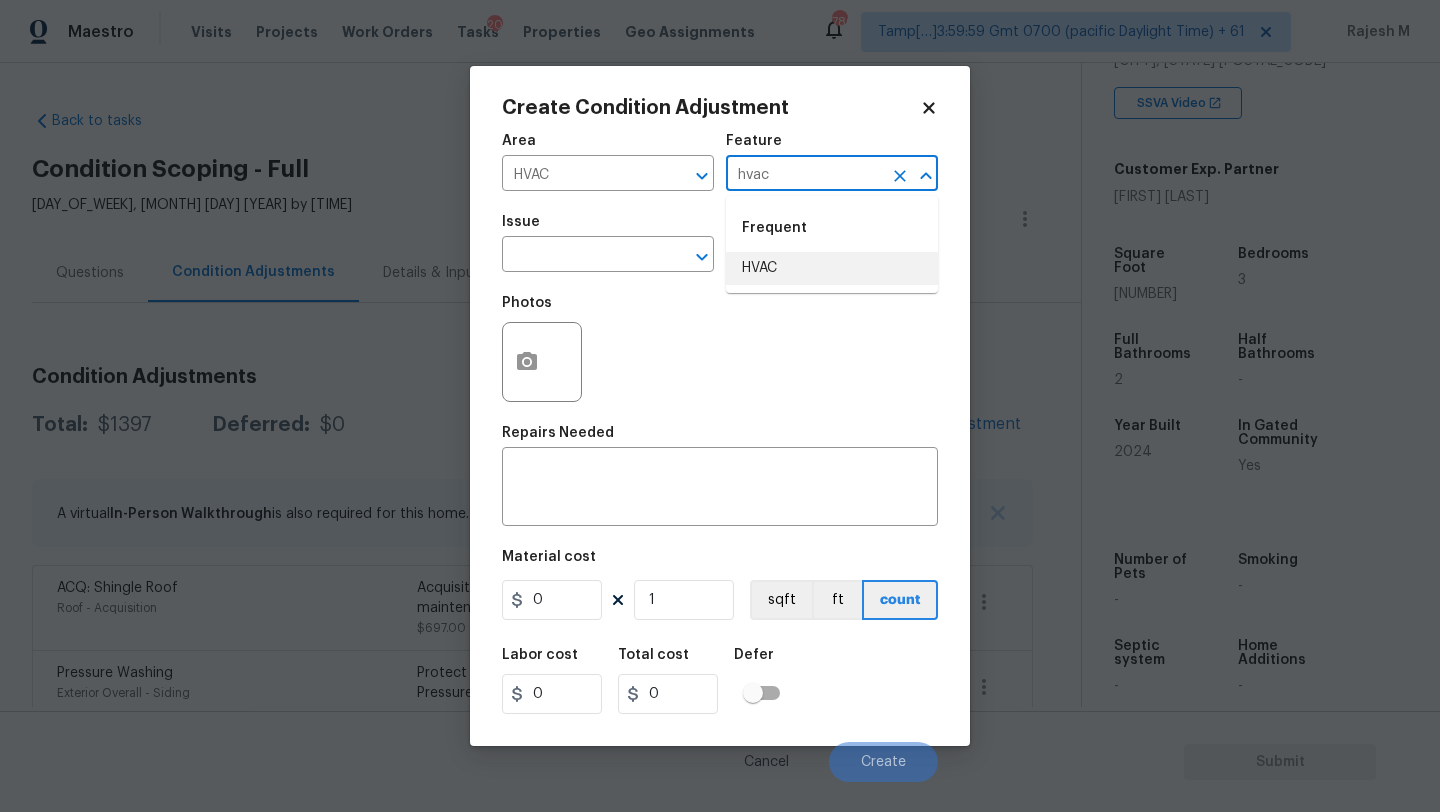 click on "HVAC" at bounding box center [832, 268] 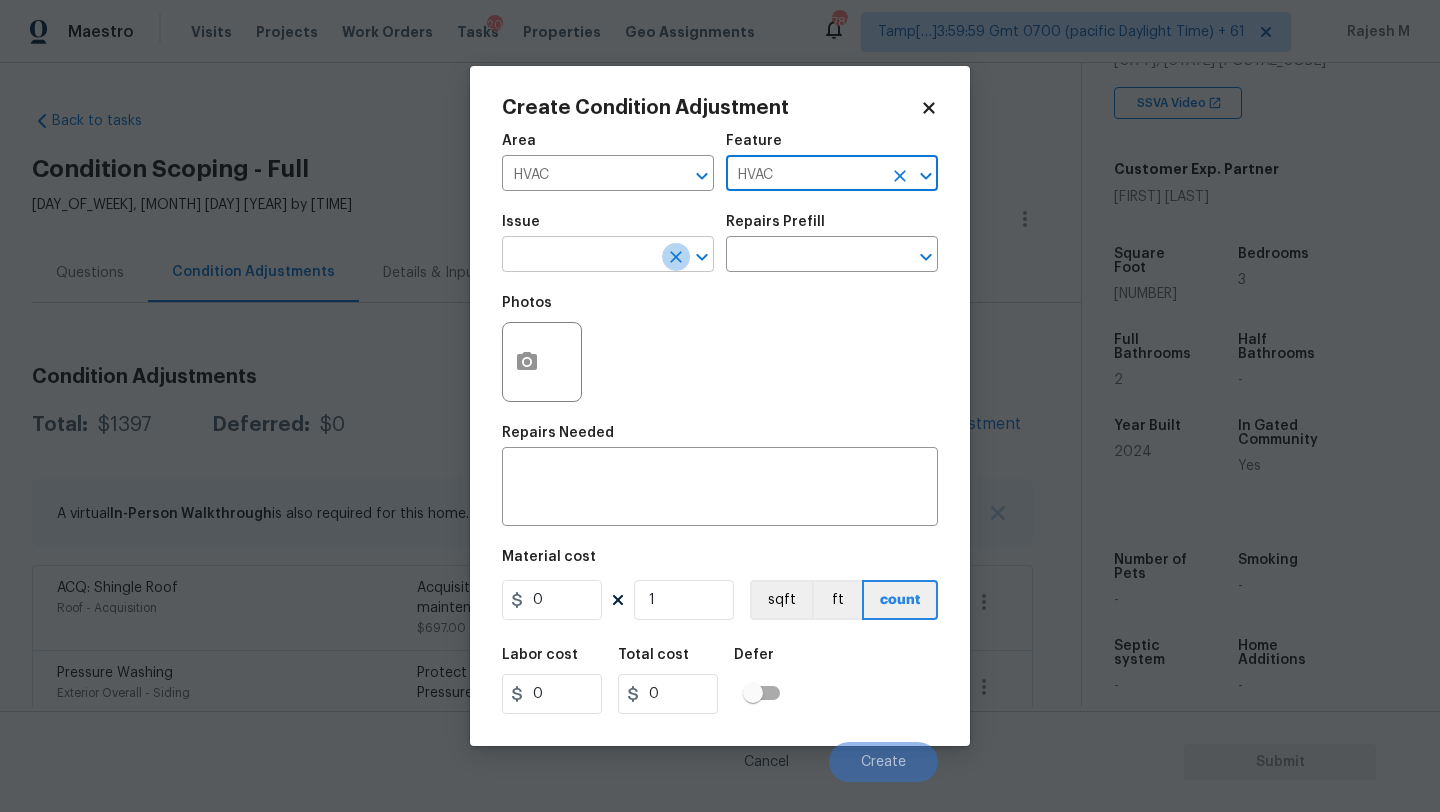 click 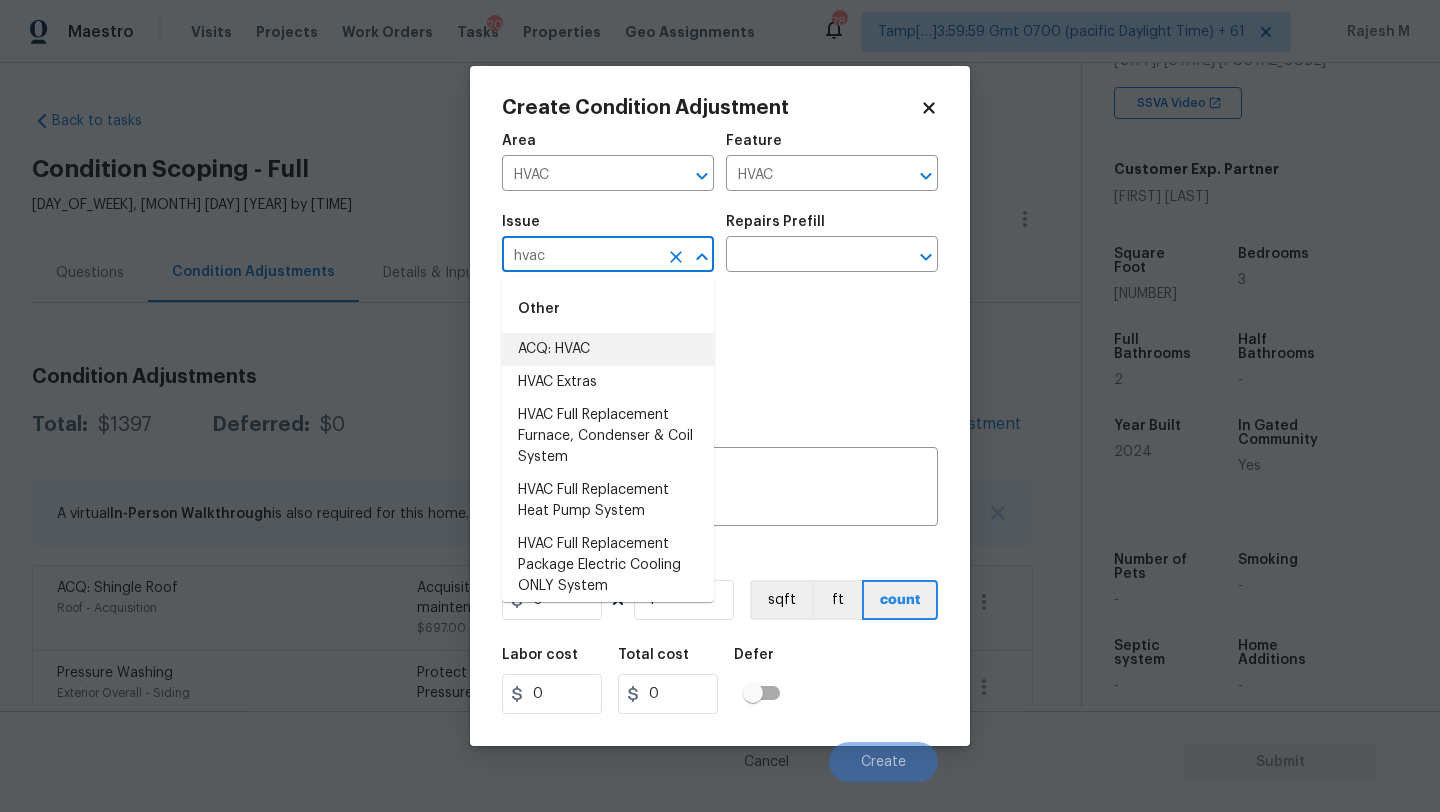 click on "ACQ: HVAC" at bounding box center [608, 349] 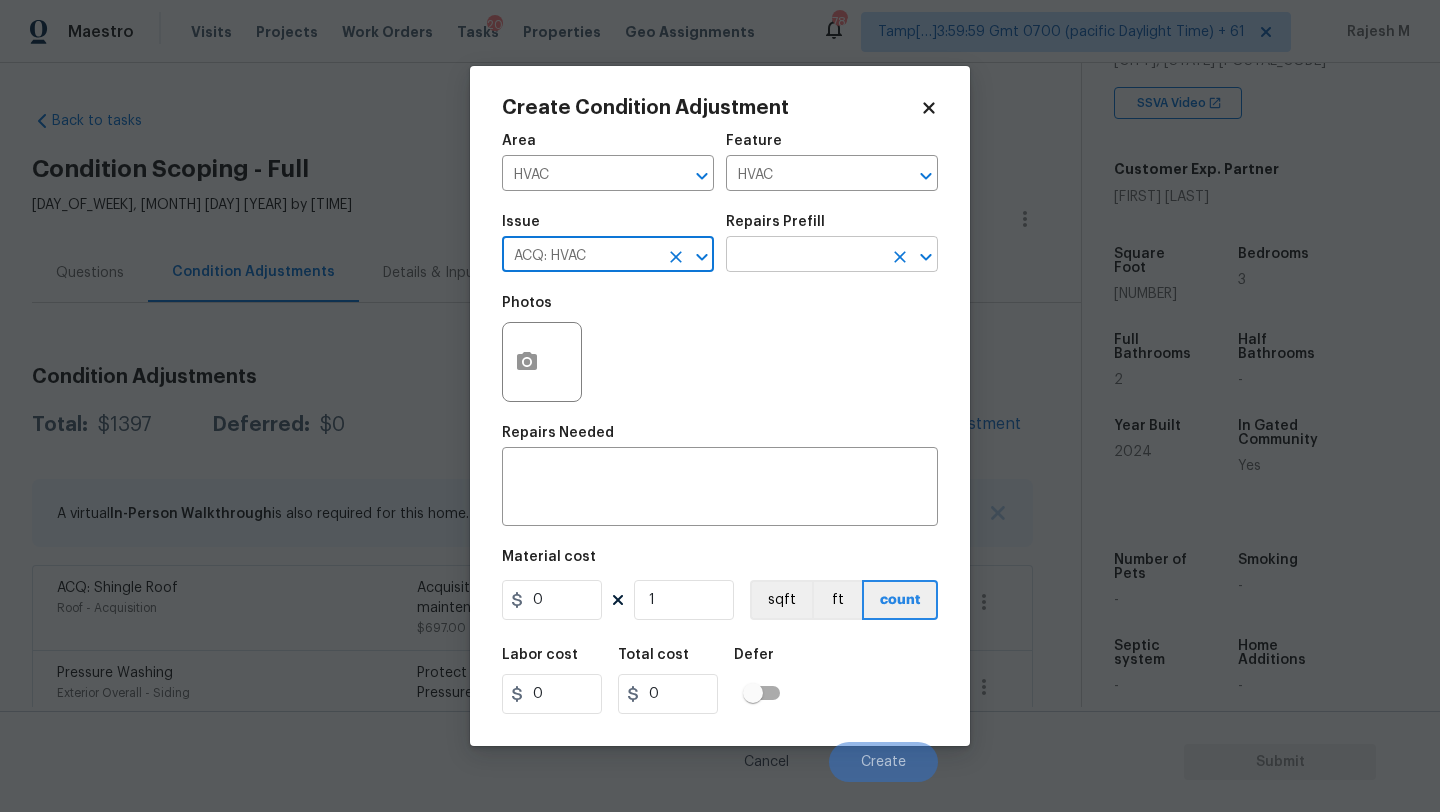 type on "ACQ: HVAC" 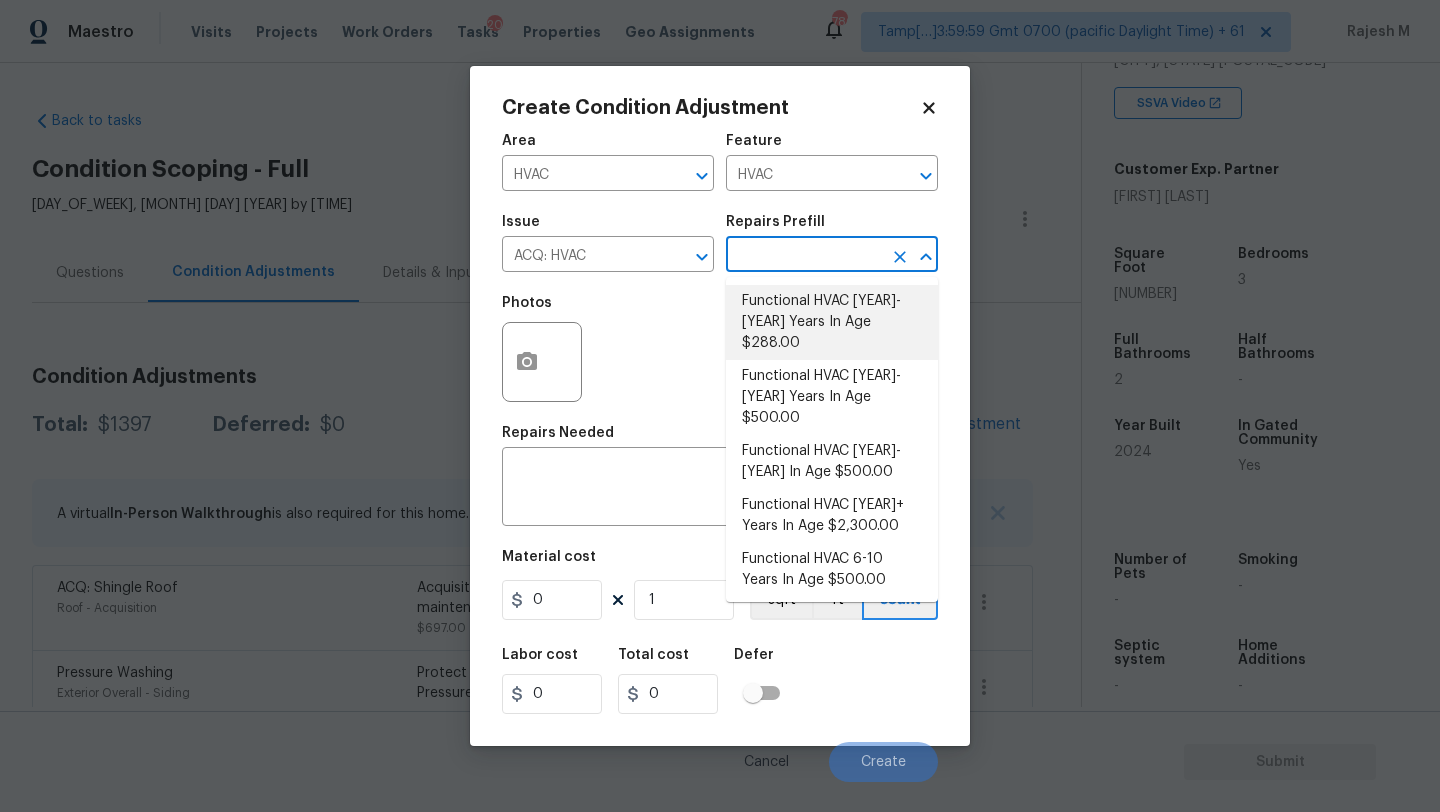 click on "Functional HVAC 0-5 Years In Age $288.00" at bounding box center (832, 322) 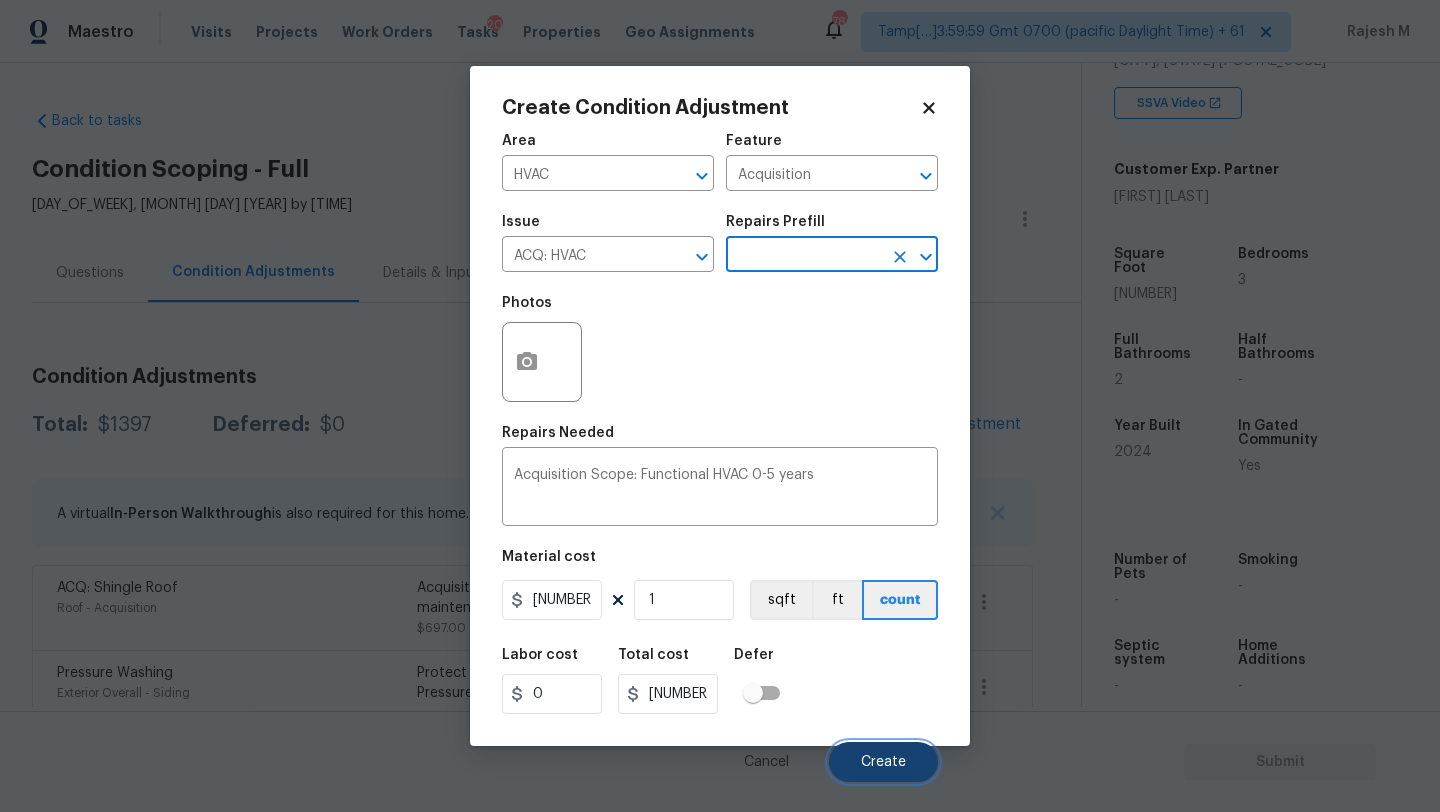 click on "Create" at bounding box center [883, 762] 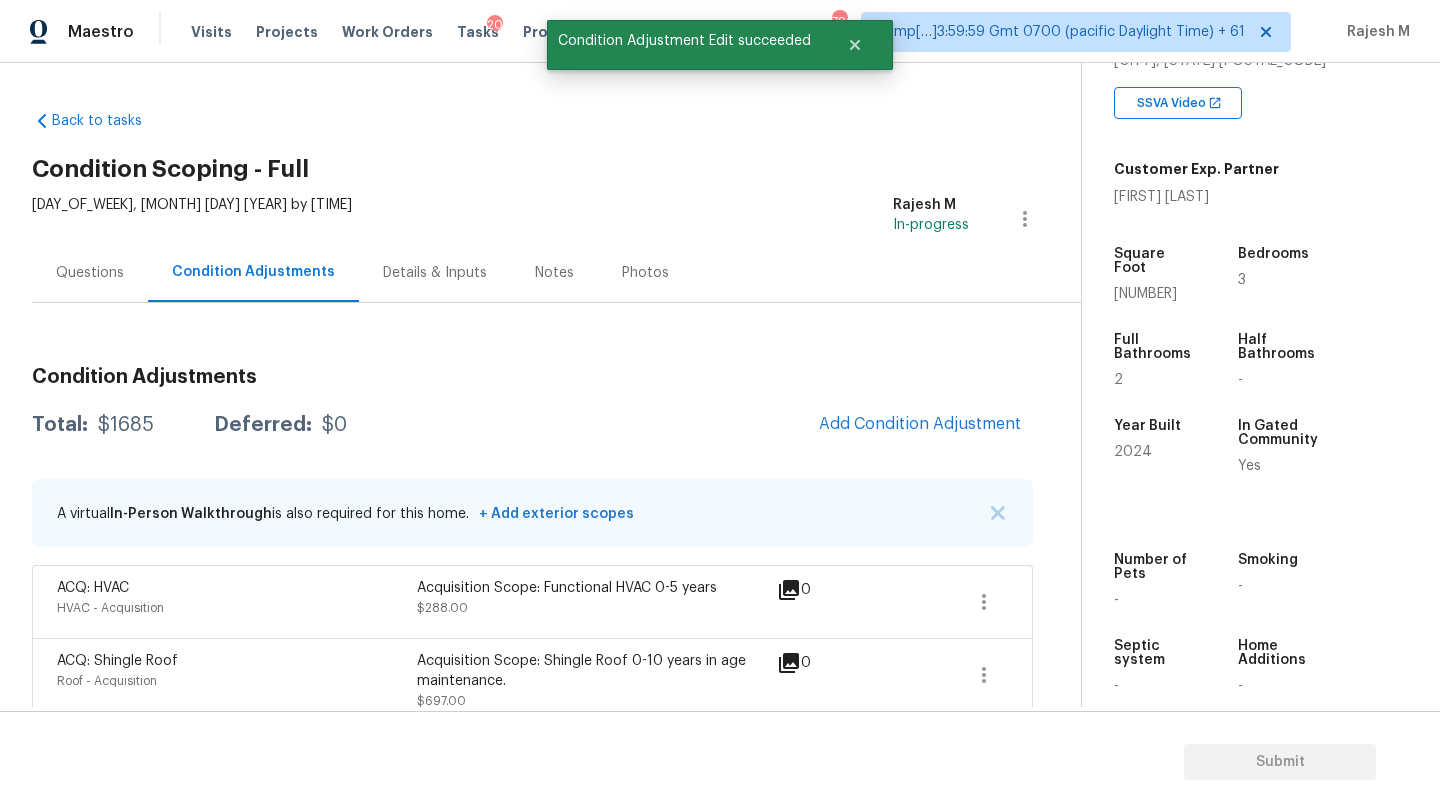 click on "Condition Adjustments Total:  $1685 Deferred:  $0 Add Condition Adjustment A virtual  In-Person Walkthrough  is also required for this home.   + Add exterior scopes ACQ: HVAC HVAC - Acquisition Acquisition Scope: Functional HVAC 0-5 years $288.00   0 ACQ: Shingle Roof Roof - Acquisition Acquisition Scope: Shingle Roof 0-10 years in age maintenance. $697.00   0 Pressure Washing Exterior Overall - Siding Protect areas as needed for pressure washing. Pressure wash the siding on the home using the appropriate pressure/nozzle tip as to not create any damage to the home. Ensure that there is no streaking/eneven areas where the pressure washing took place. Clean up any debris created from pressure washing. $200.00   0 Pressure Washing Exterior Overall - Siding Pressure wash the driveways/walkways as directed by the PM. Ensure that all debris and residue are removed from the areas being pressure washed. $200.00   0 Landscape Package Exterior Overall - Home Readiness Packages $300.00   5" at bounding box center (532, 775) 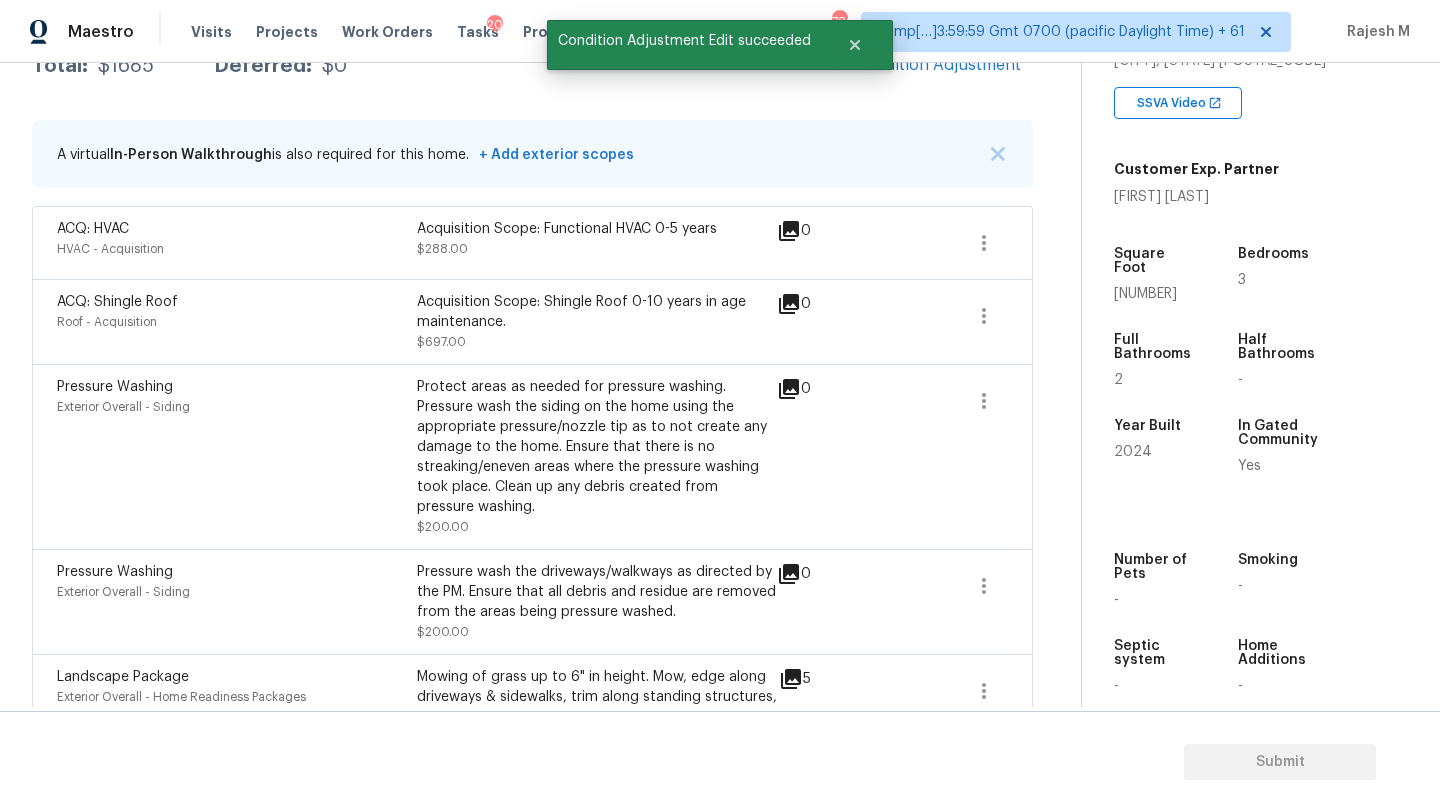 scroll, scrollTop: 174, scrollLeft: 0, axis: vertical 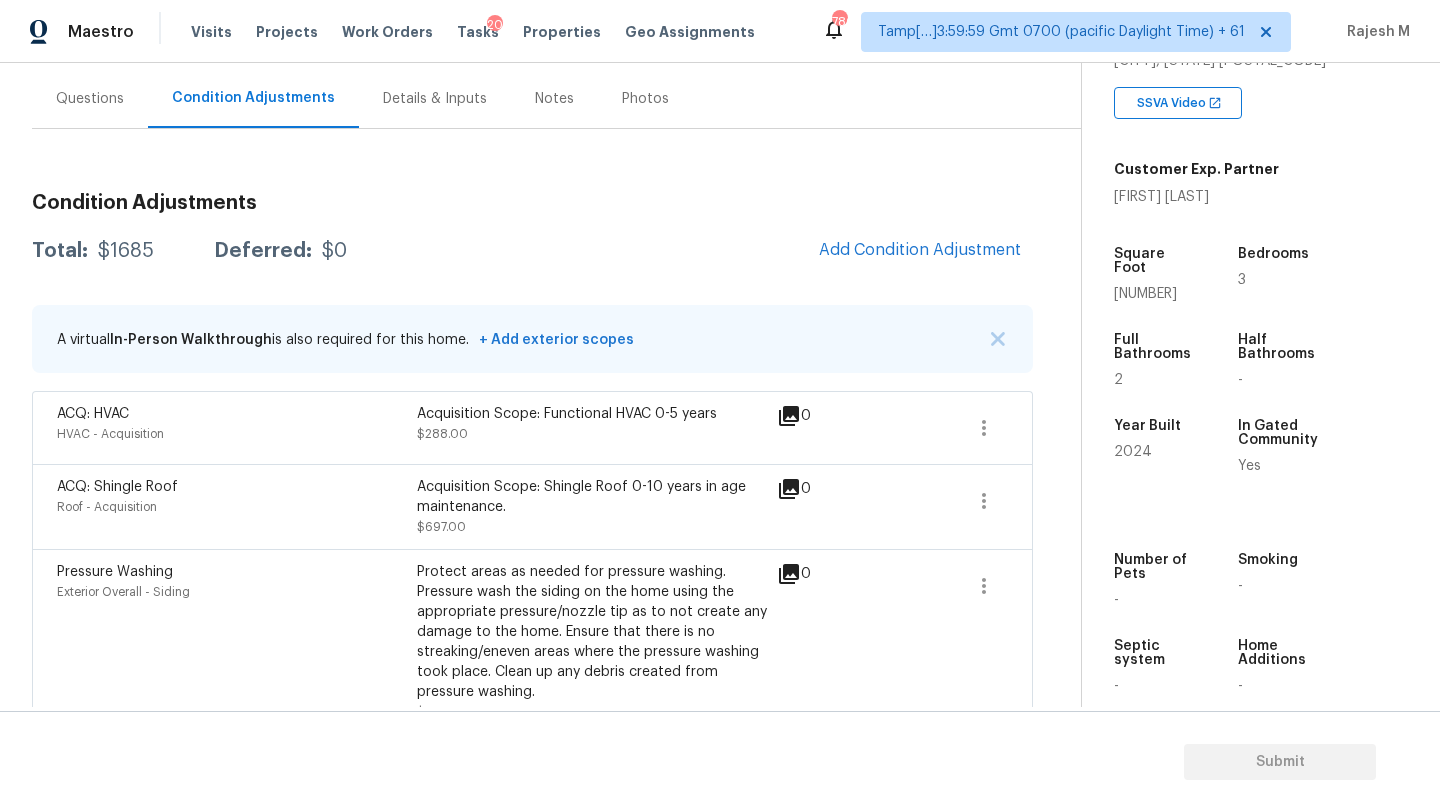 click on "Condition Adjustments" at bounding box center [532, 203] 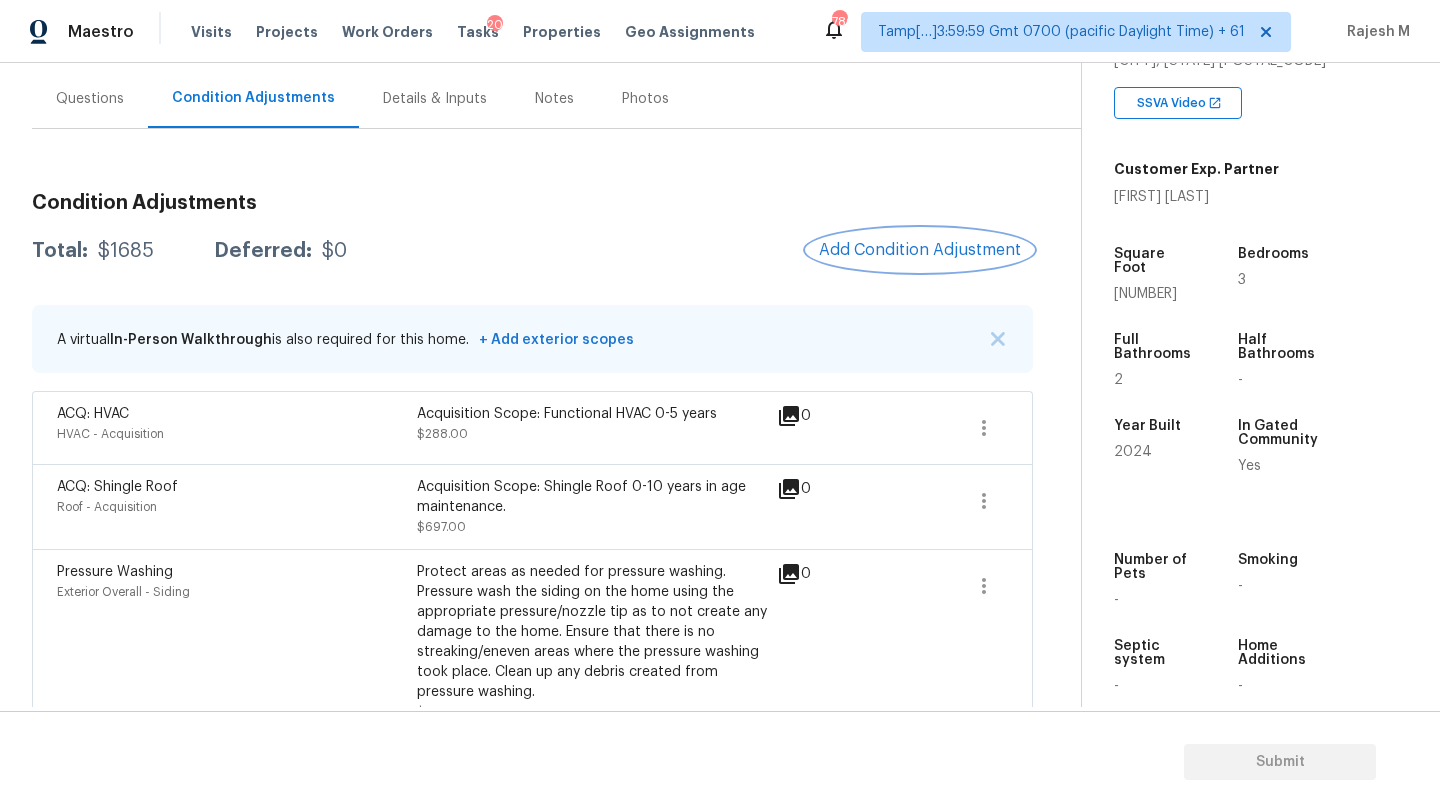 click on "Add Condition Adjustment" at bounding box center (920, 250) 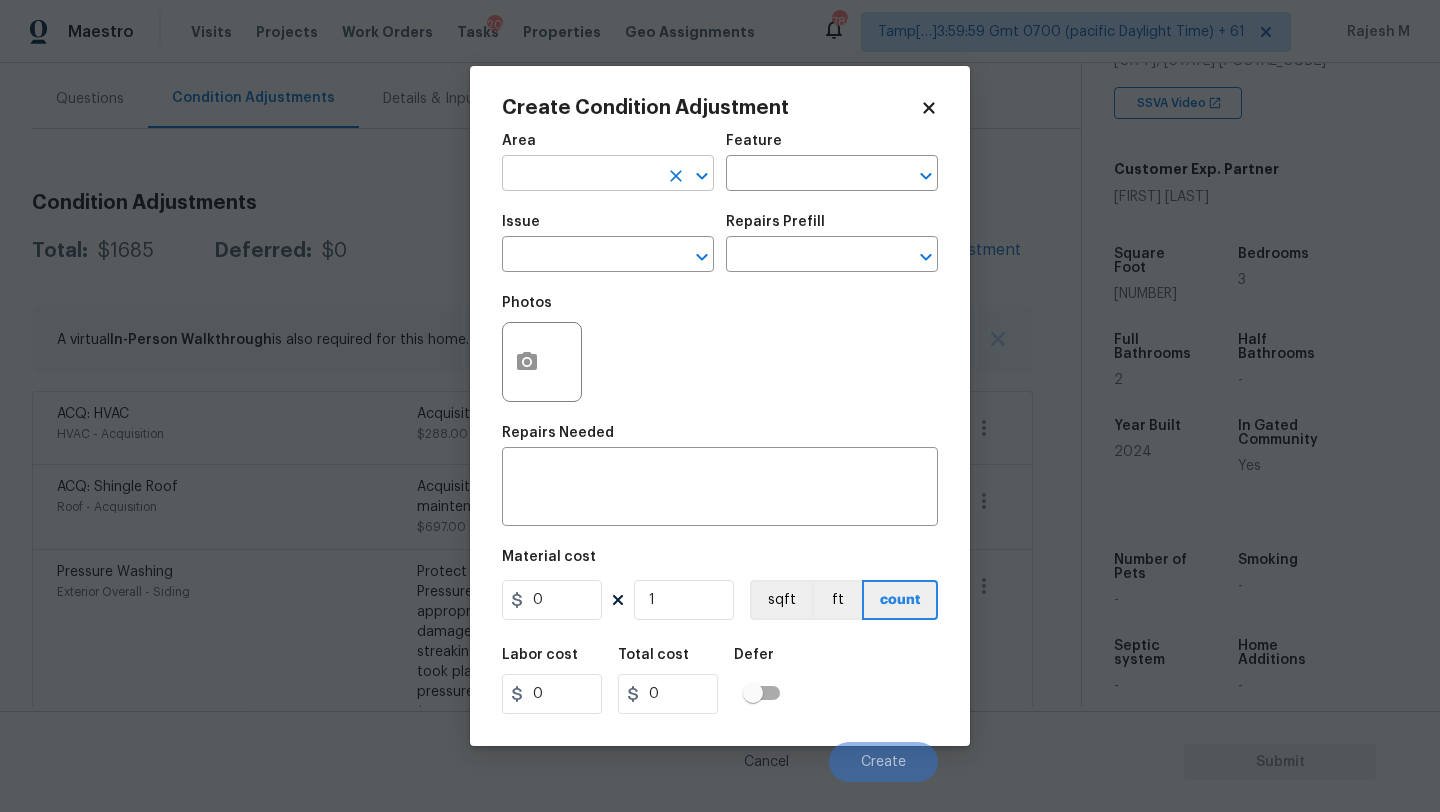 click at bounding box center [580, 175] 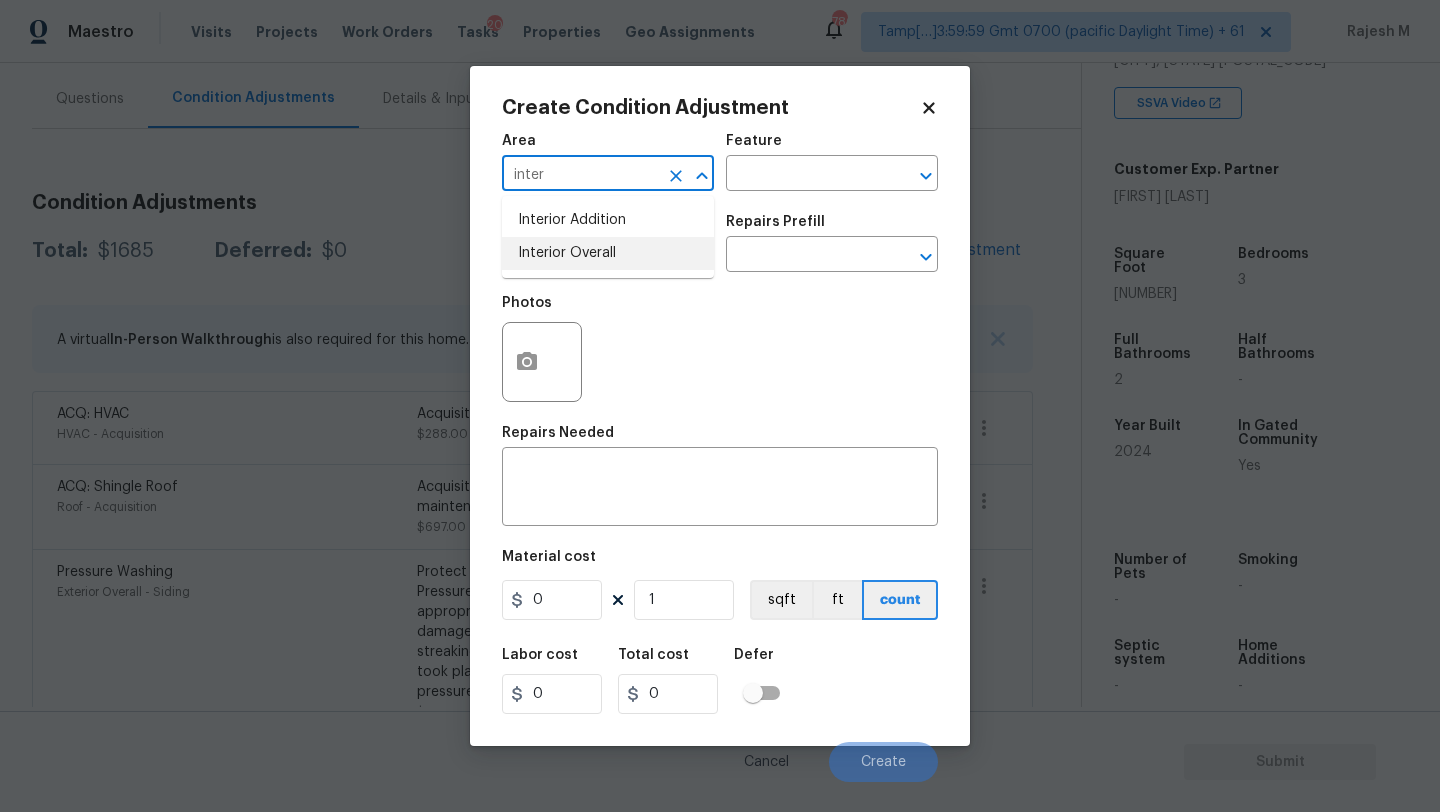 click on "Interior Overall" at bounding box center [608, 253] 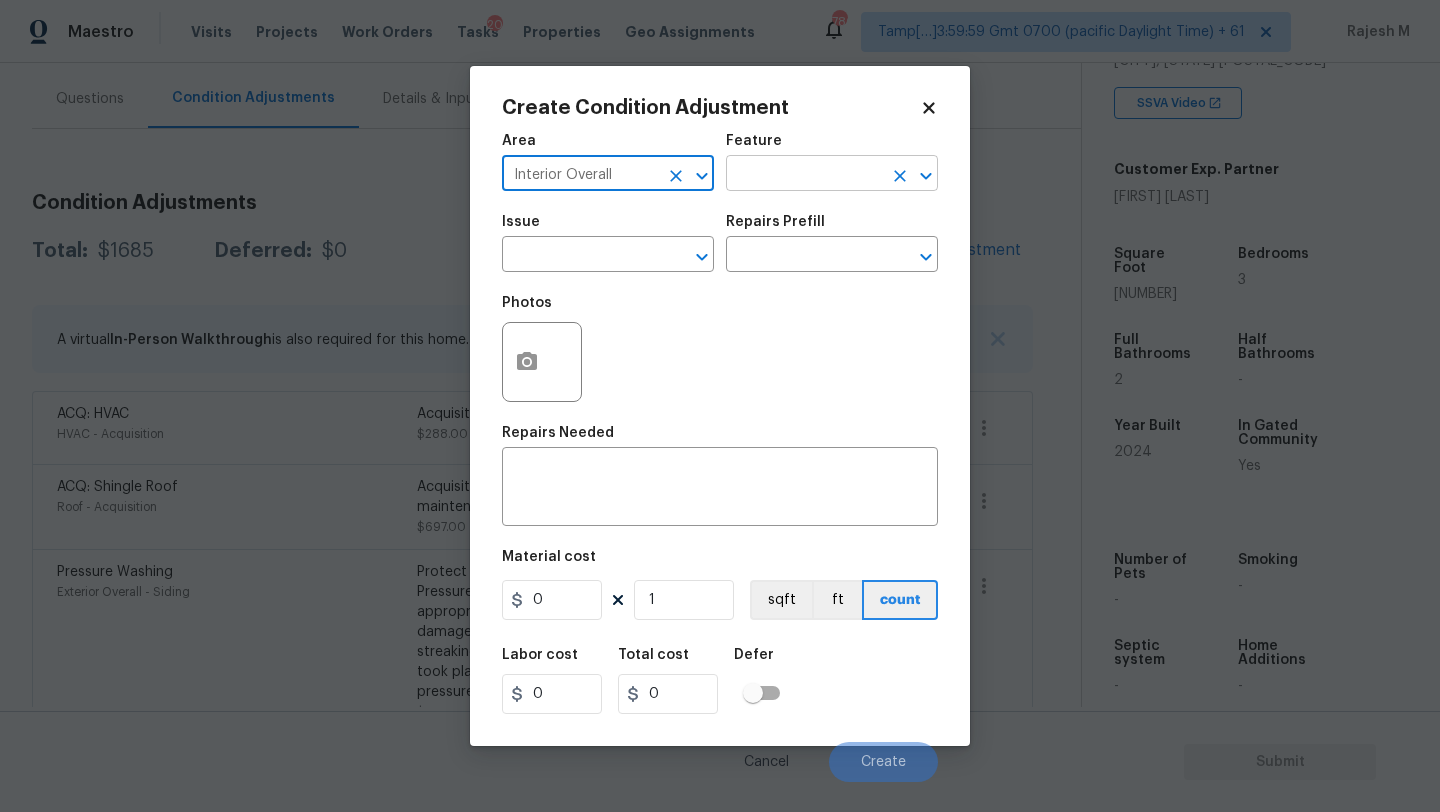 type on "Interior Overall" 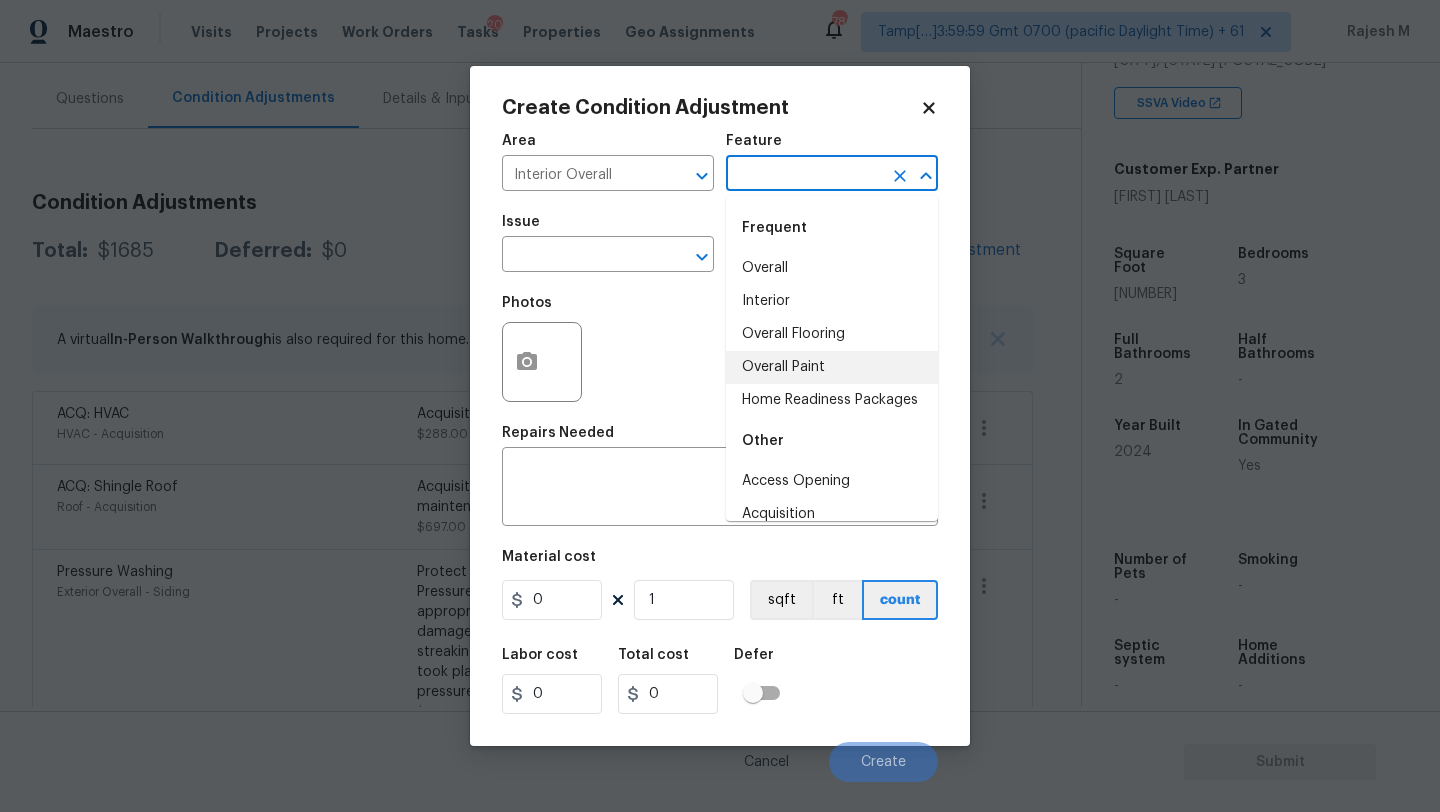 click on "Overall Paint" at bounding box center (832, 367) 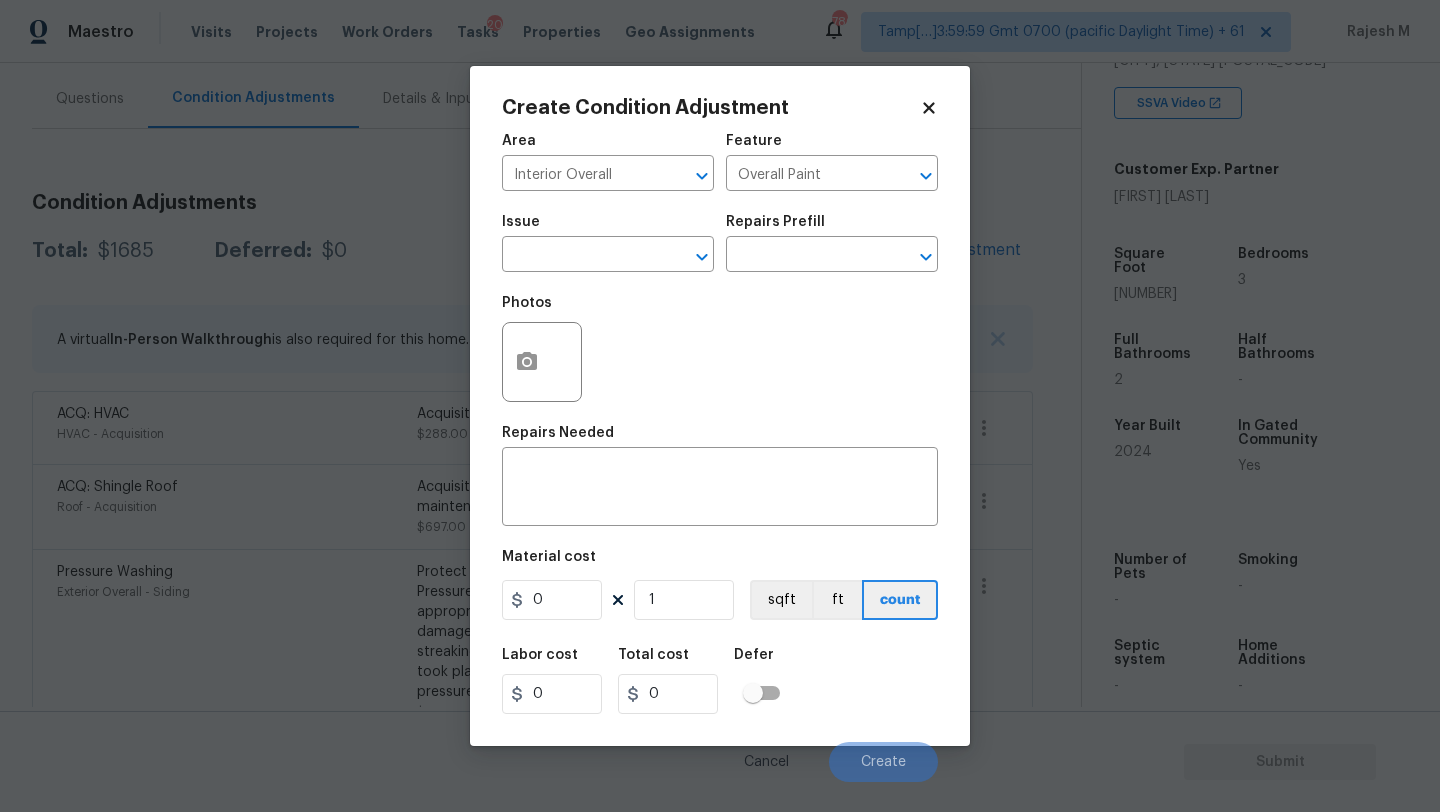 click on "Issue ​" at bounding box center (608, 243) 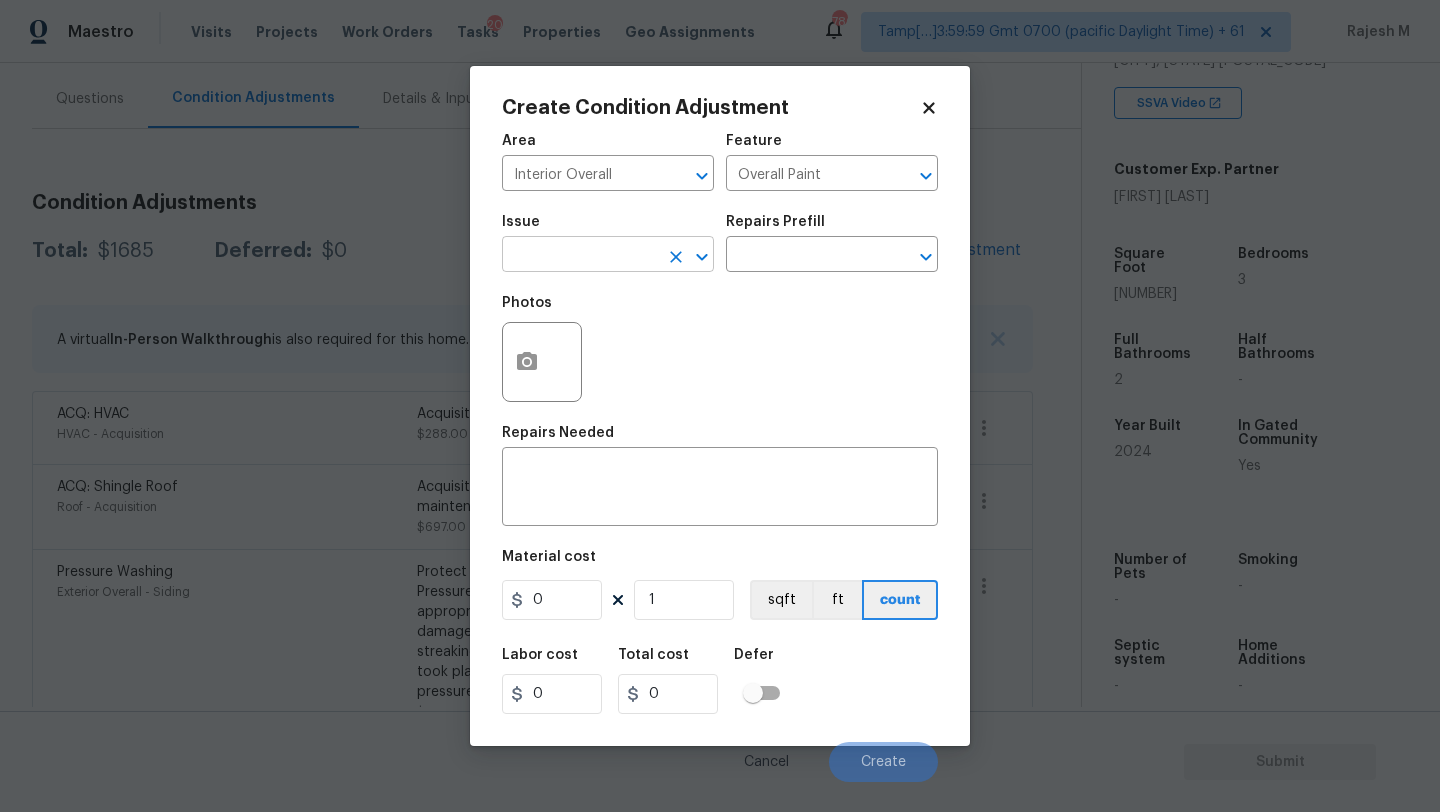 click at bounding box center [580, 256] 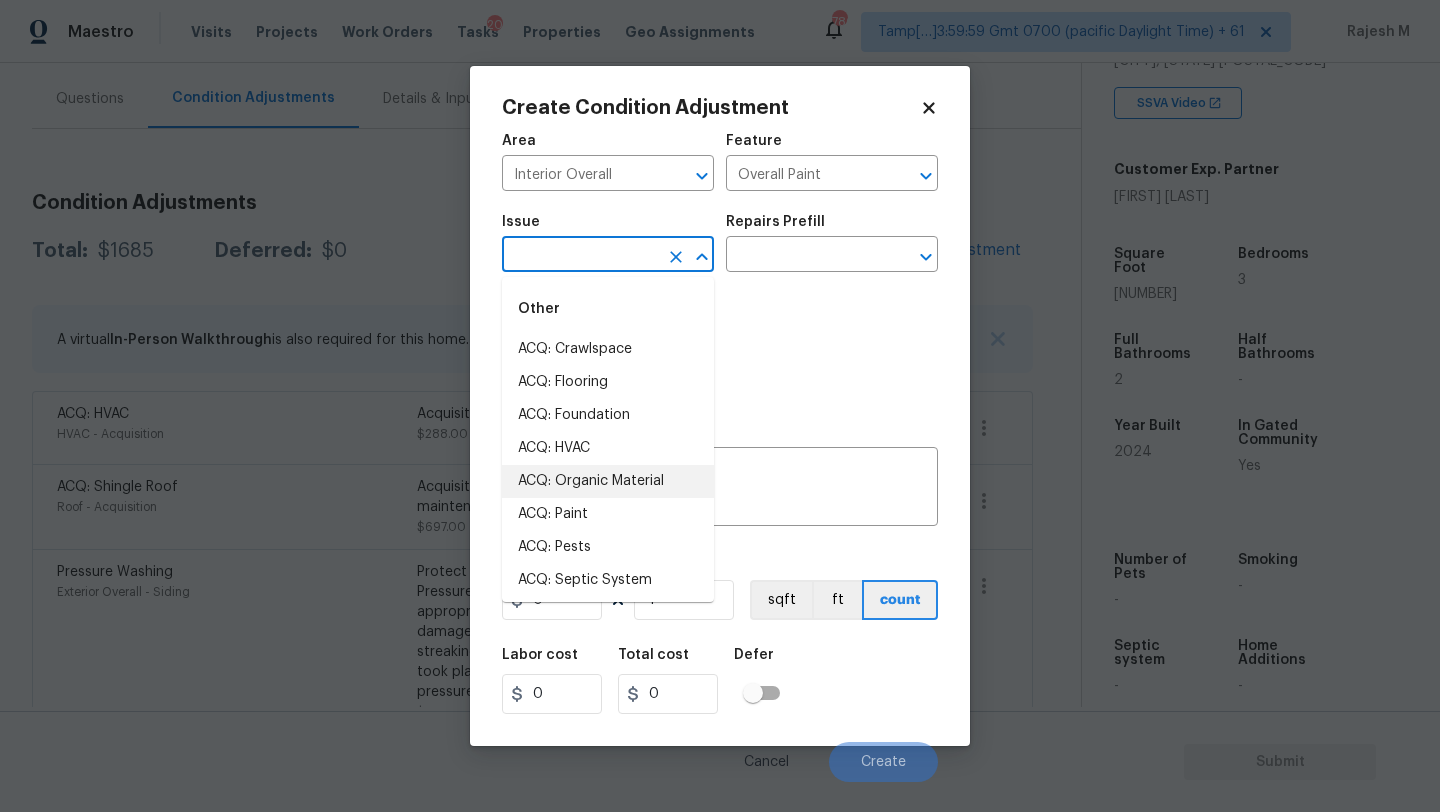 click on "ACQ: Paint" at bounding box center (608, 514) 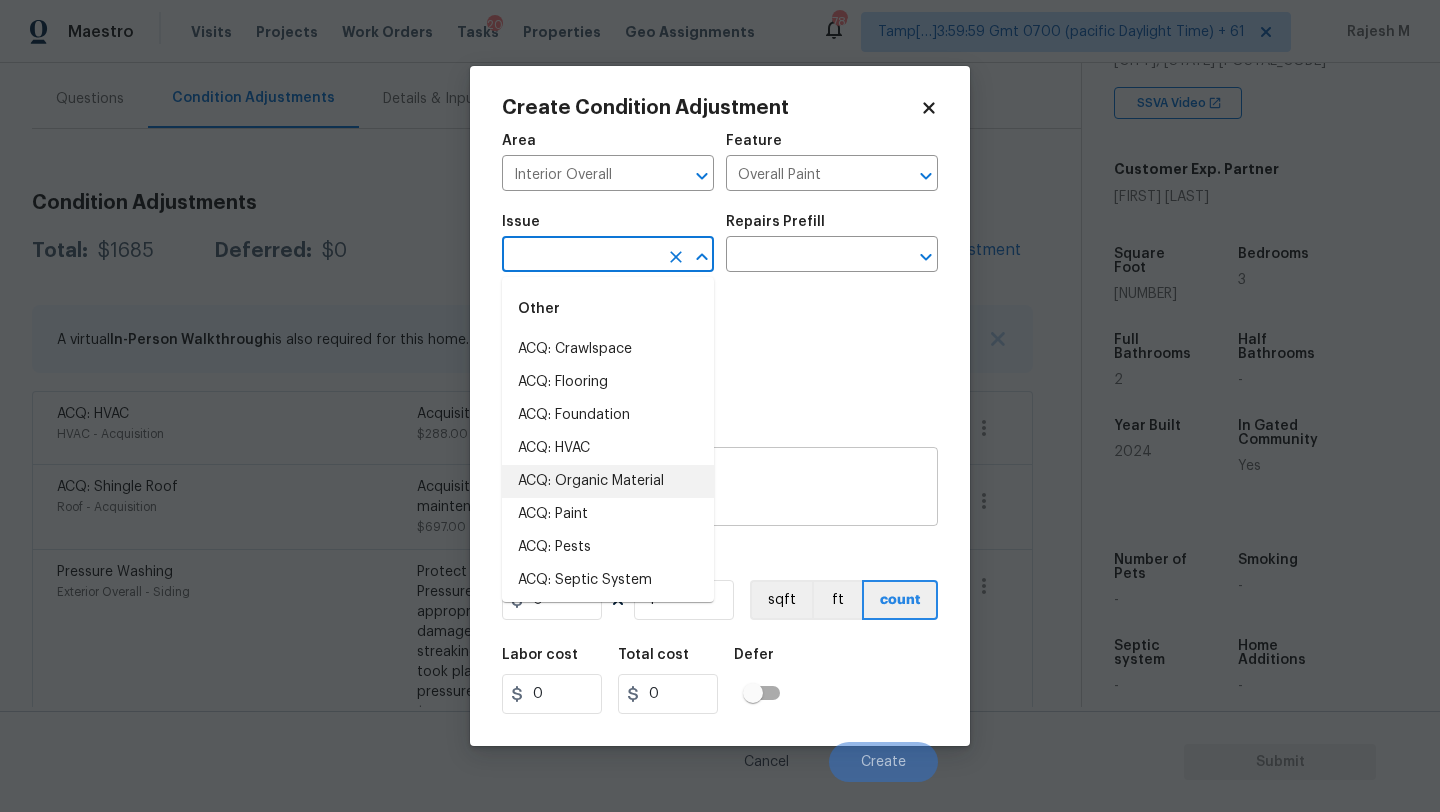 type on "ACQ: Paint" 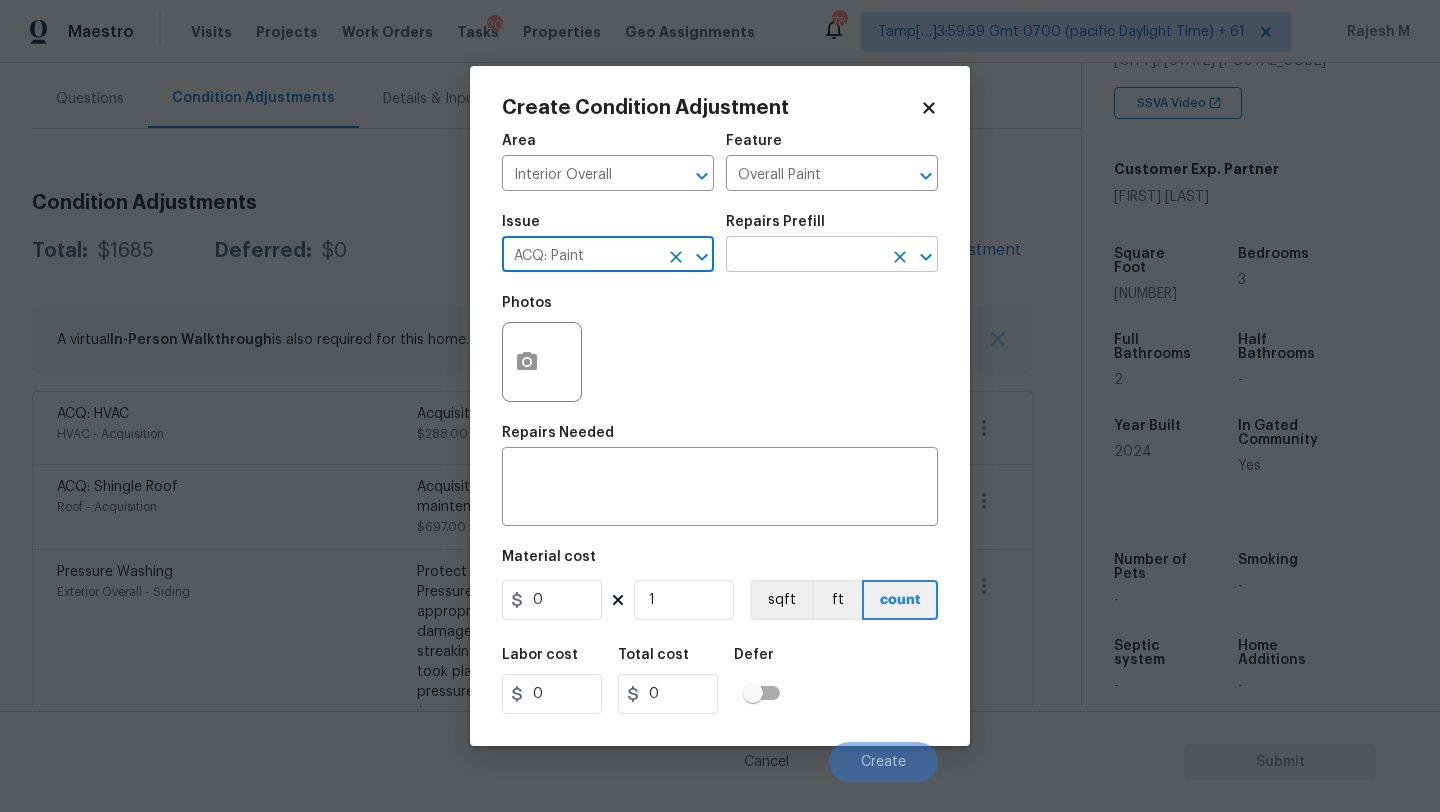 click at bounding box center [804, 256] 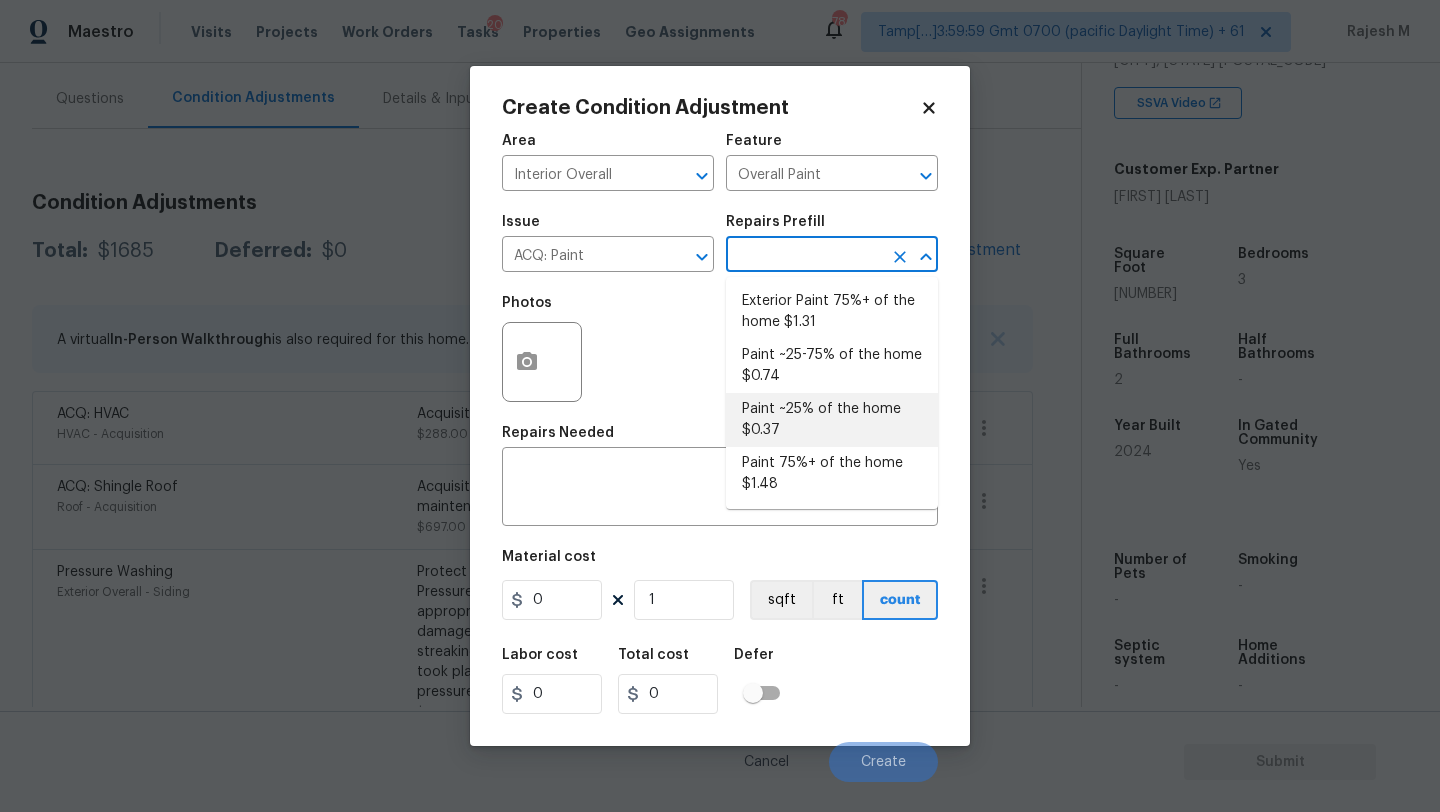 click on "Paint ~25% of the home $0.37" at bounding box center [832, 420] 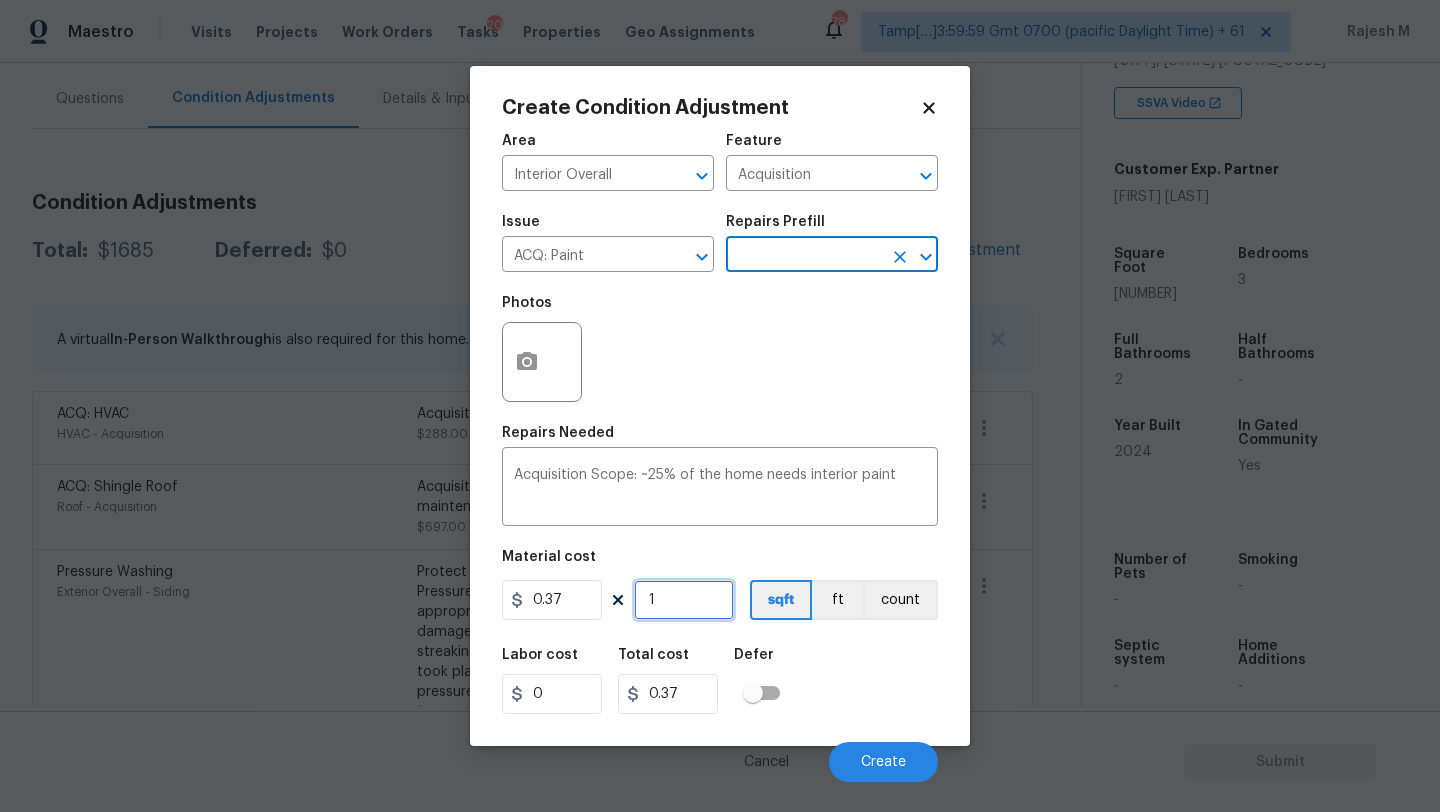 click on "1" at bounding box center (684, 600) 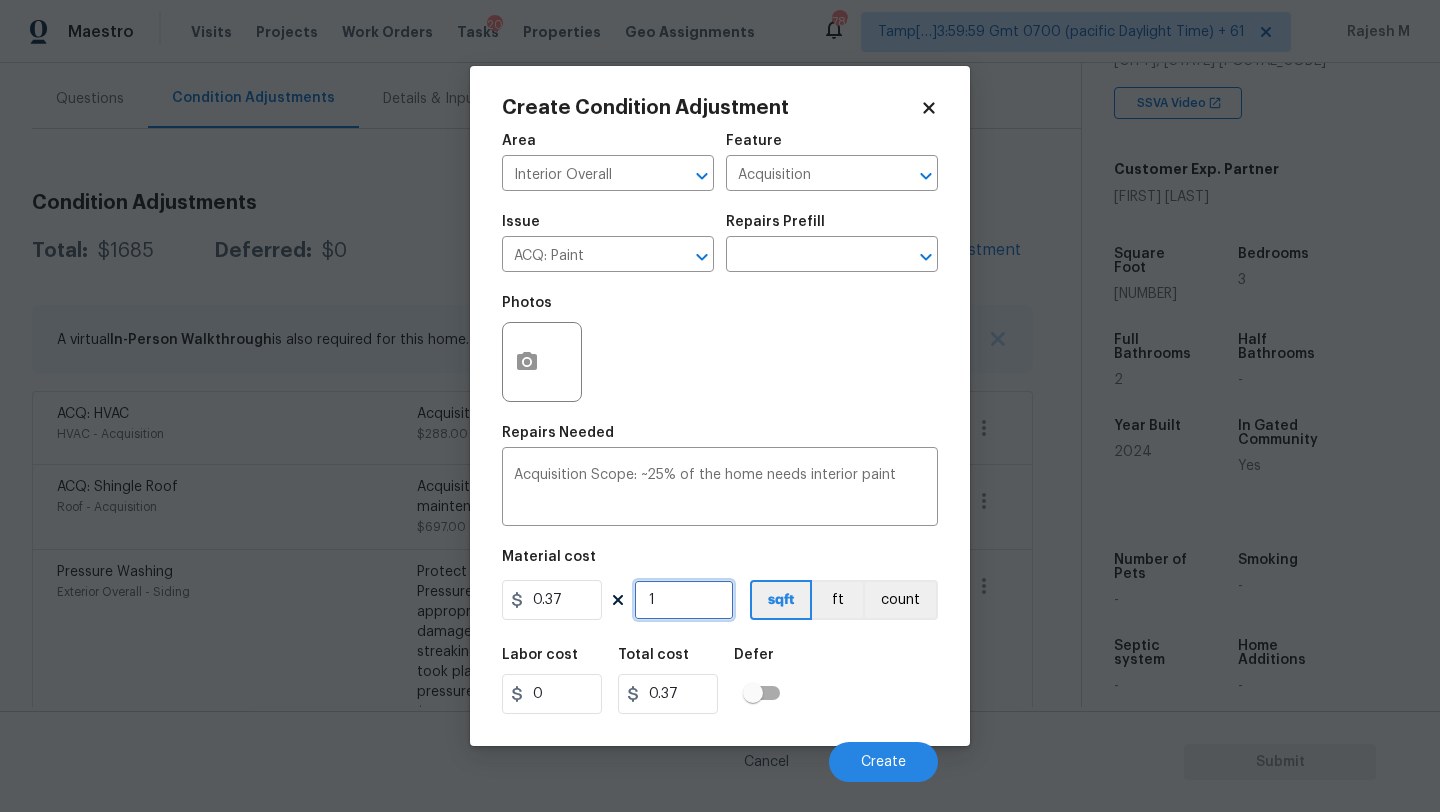 click on "1" at bounding box center (684, 600) 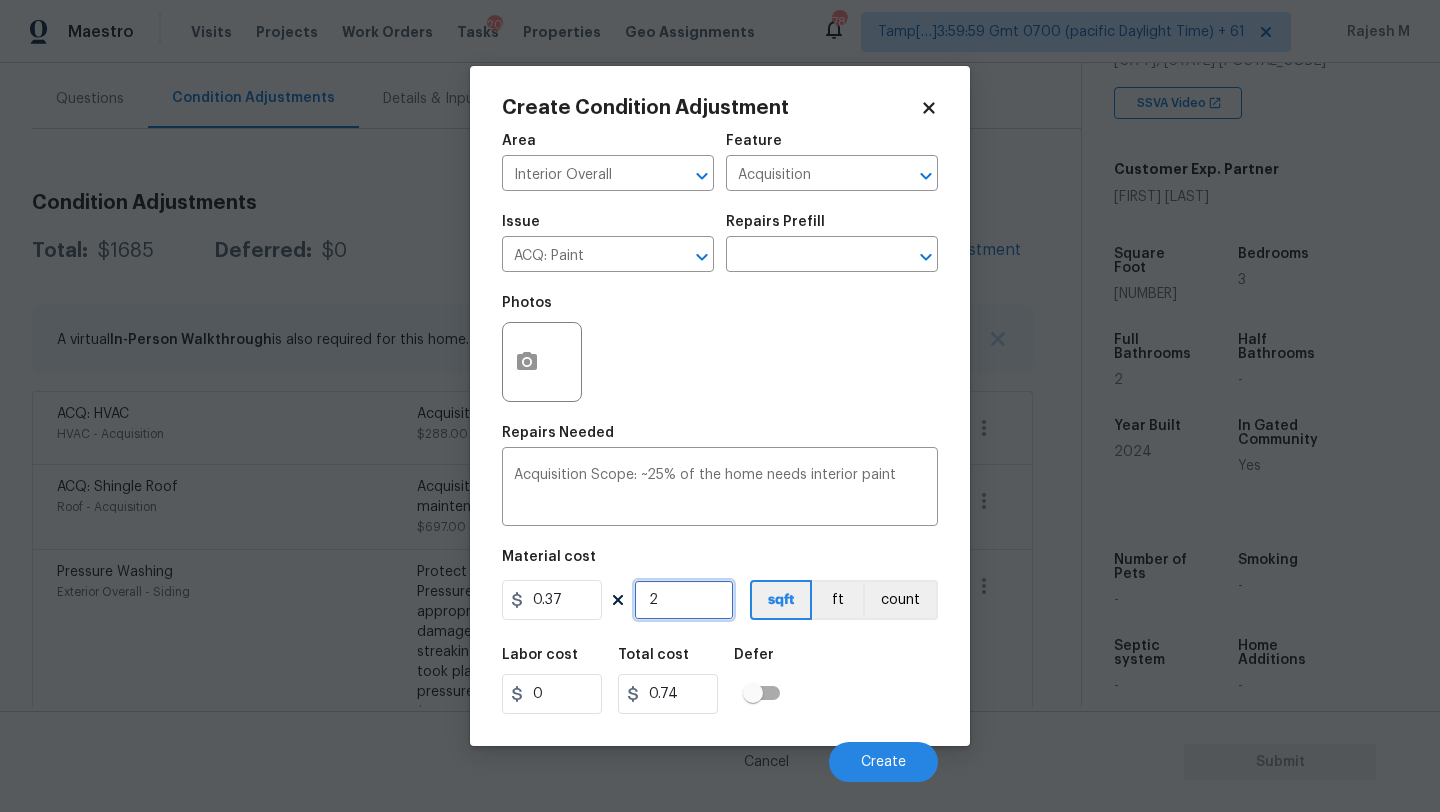 type on "24" 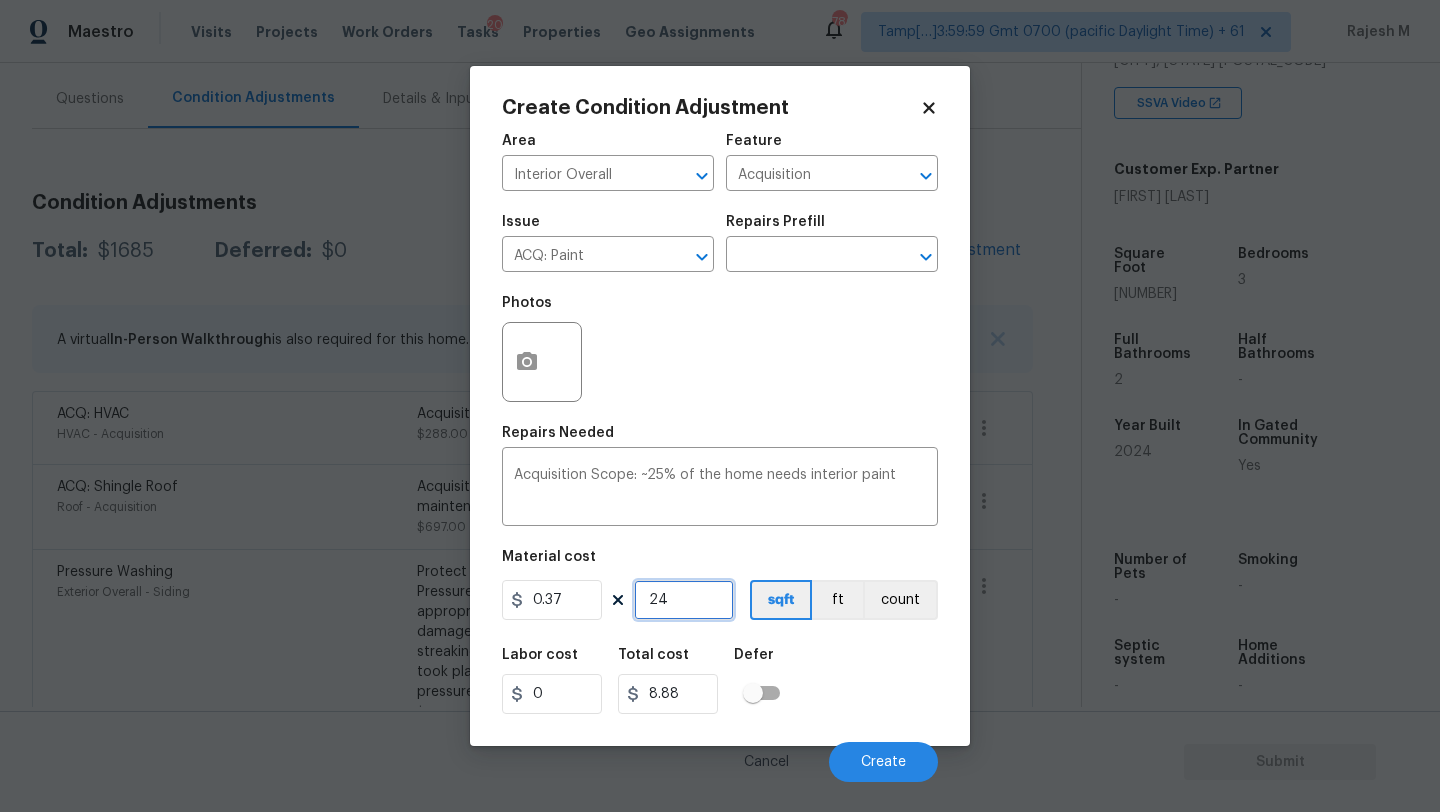 type on "243" 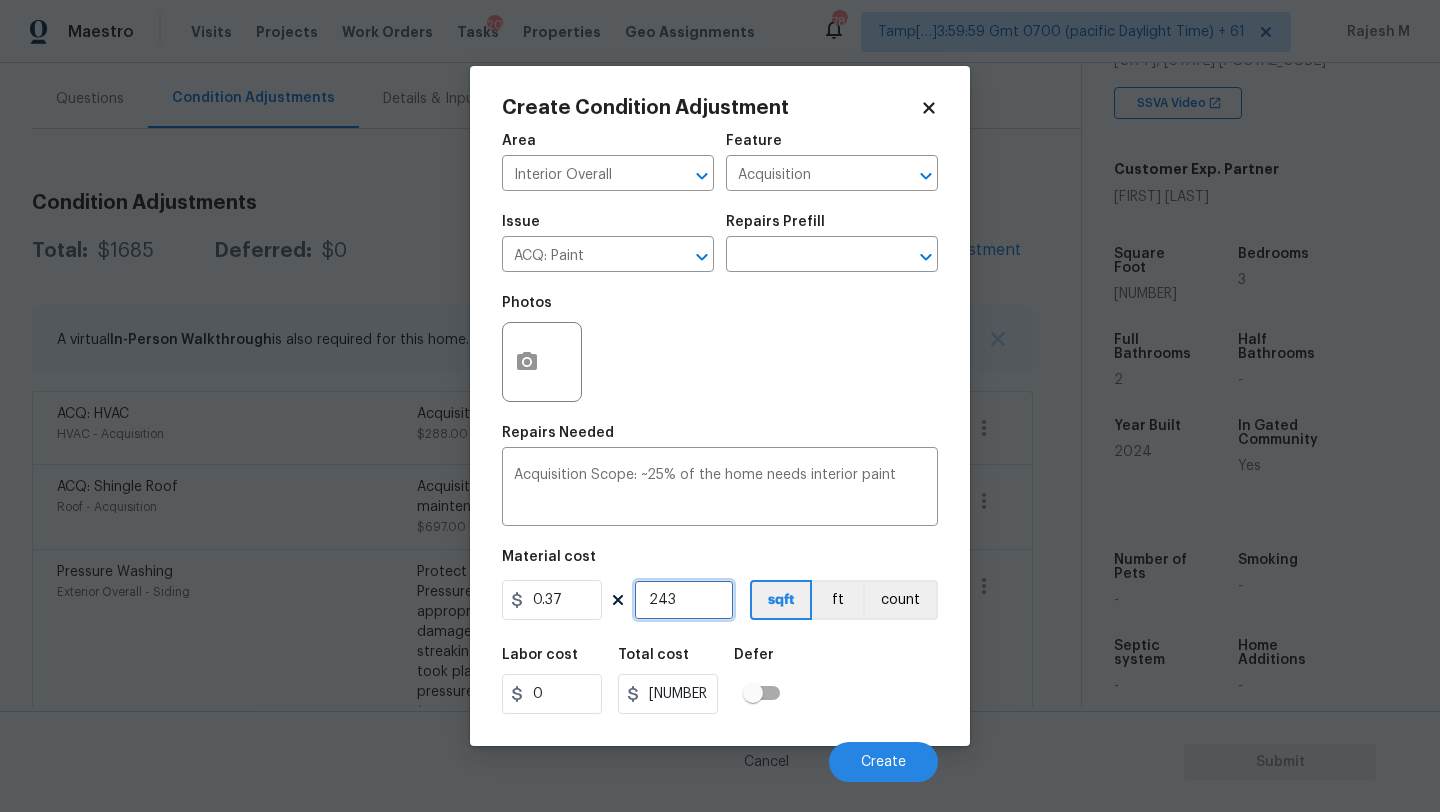 type on "24" 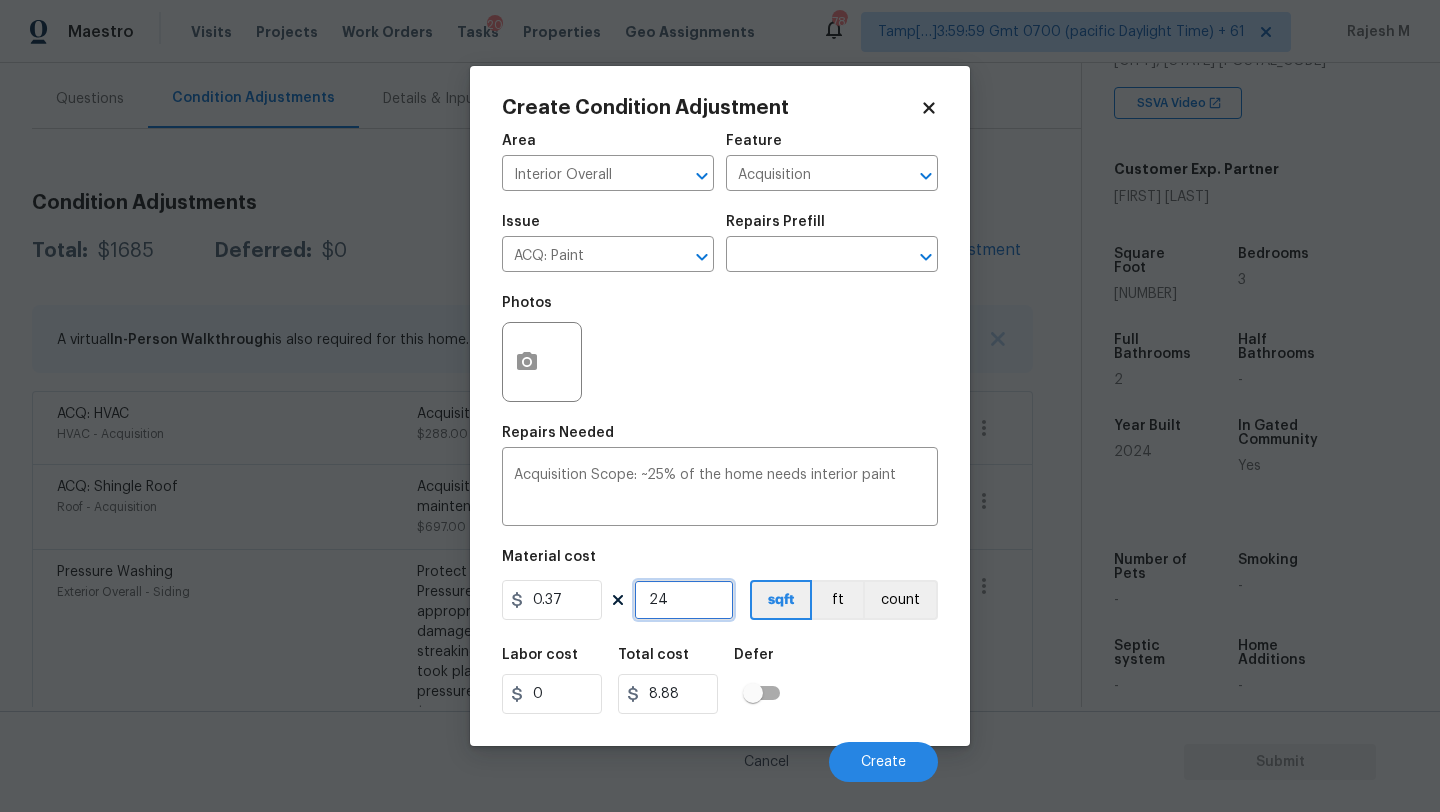 type on "240" 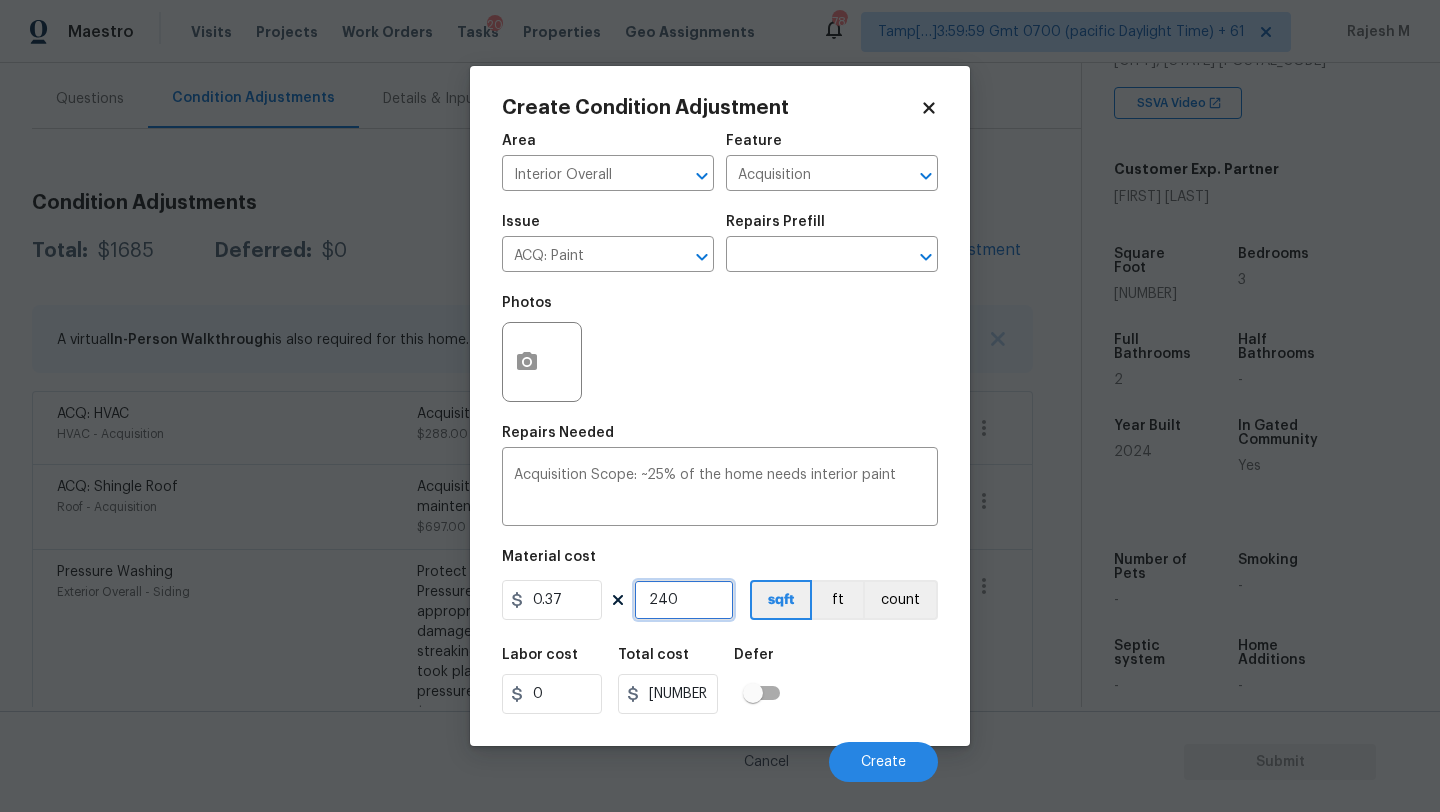 type on "2403" 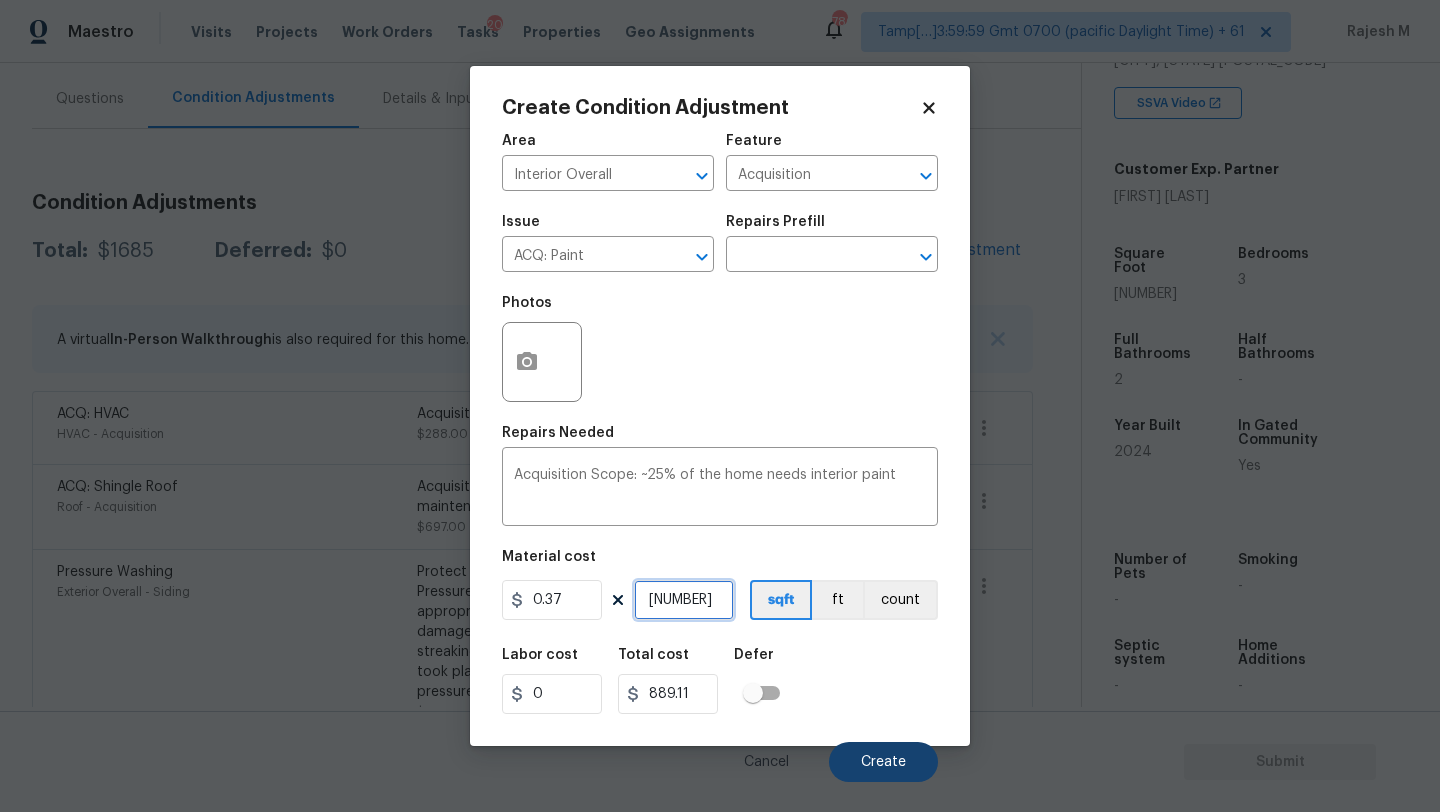 type on "2403" 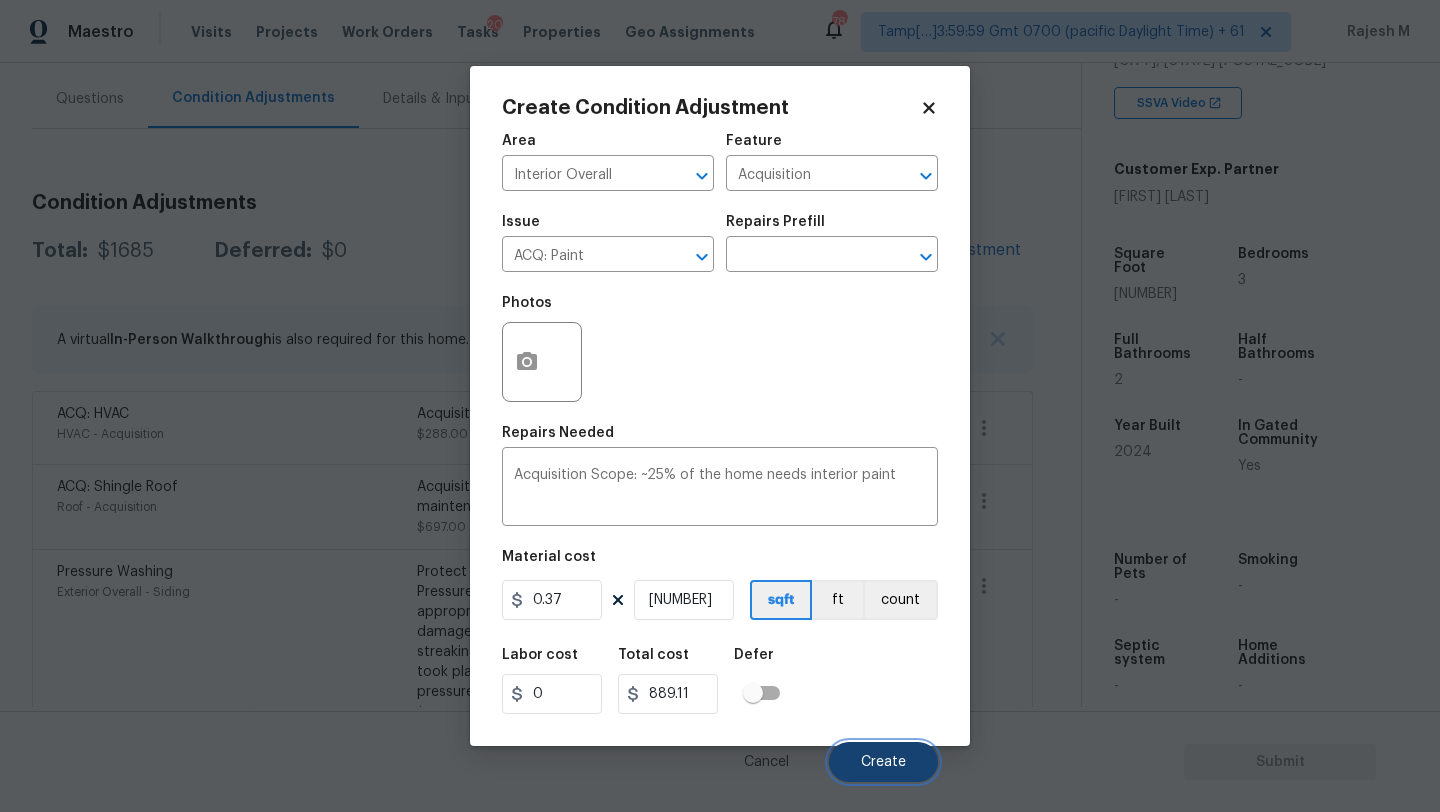 click on "Create" at bounding box center [883, 762] 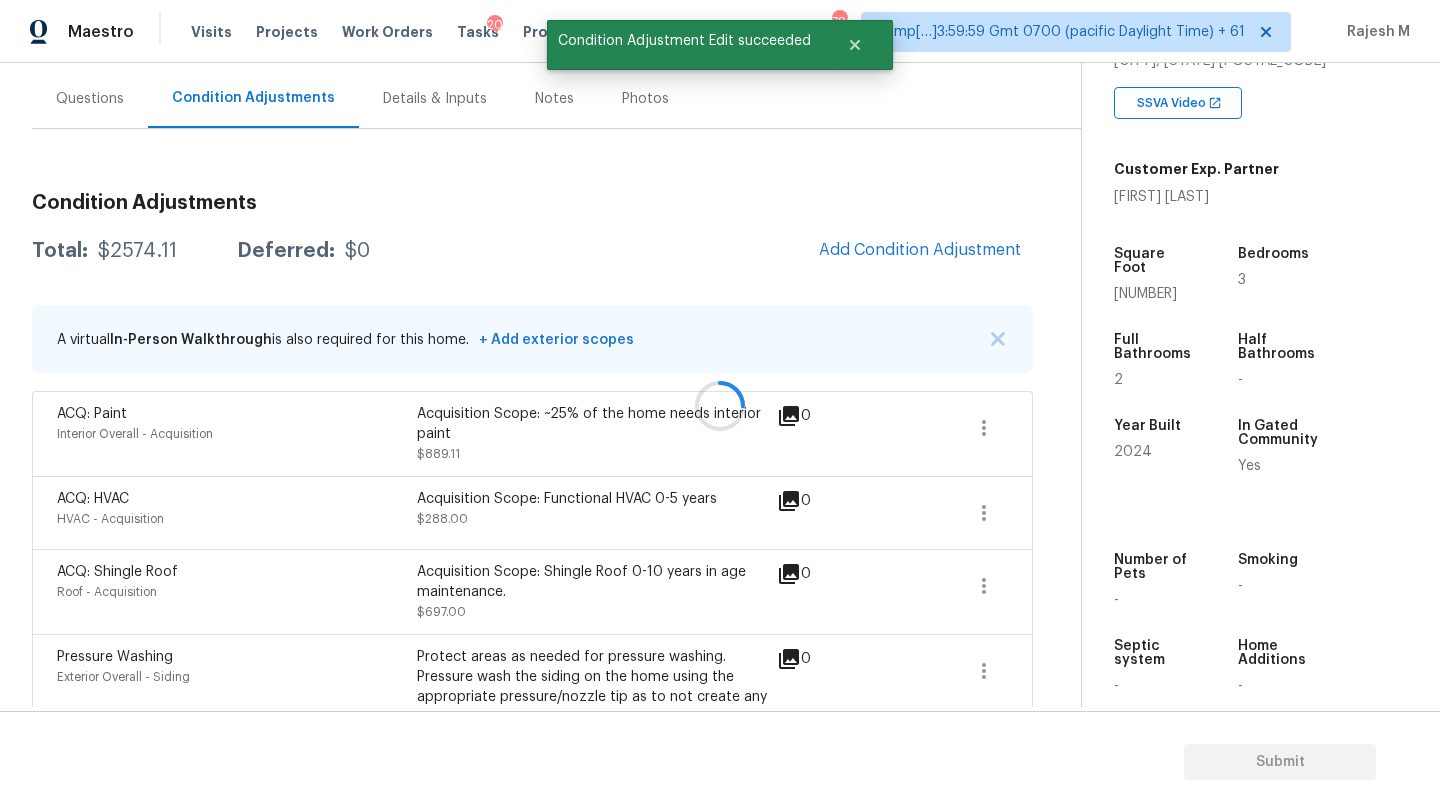 click at bounding box center [720, 406] 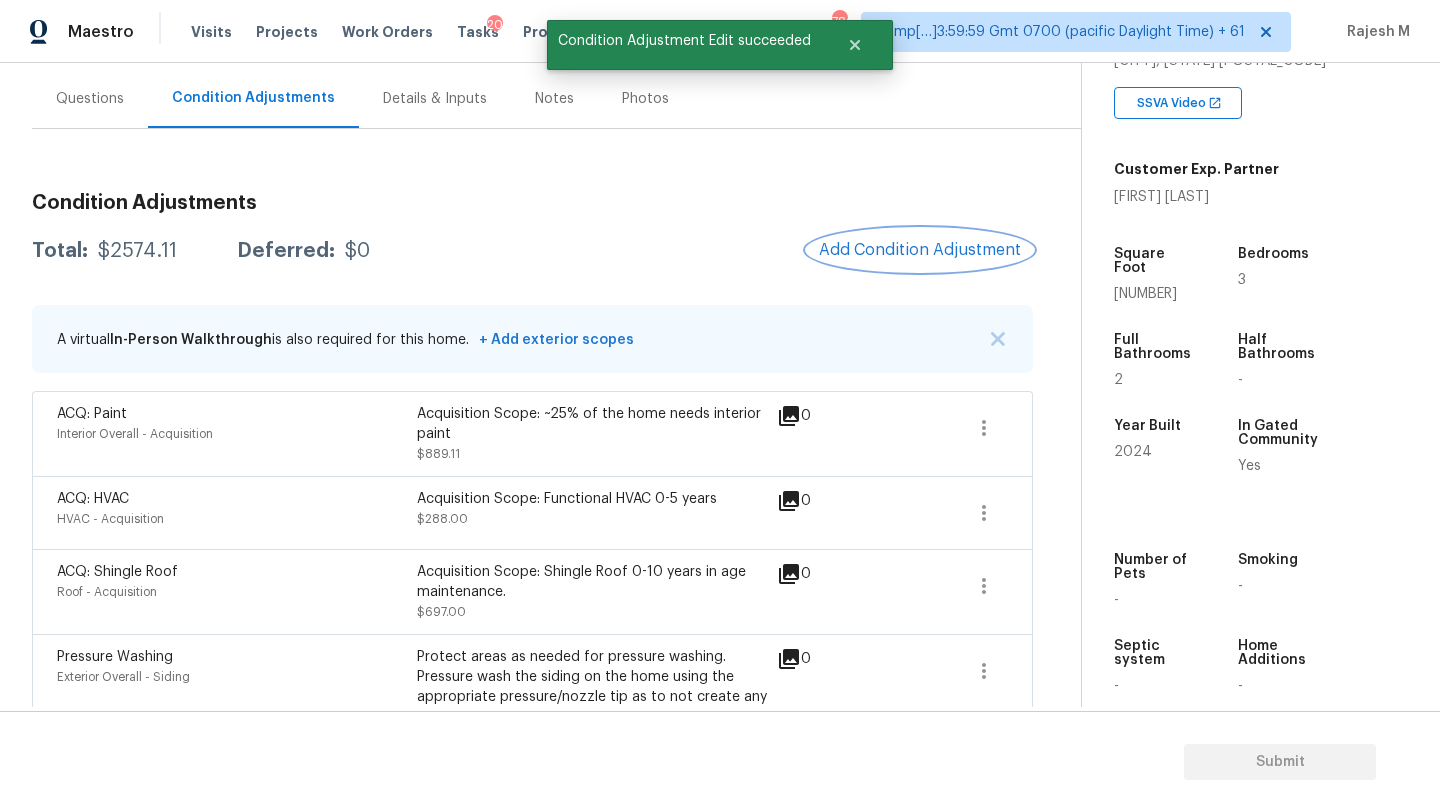 click on "Add Condition Adjustment" at bounding box center (920, 250) 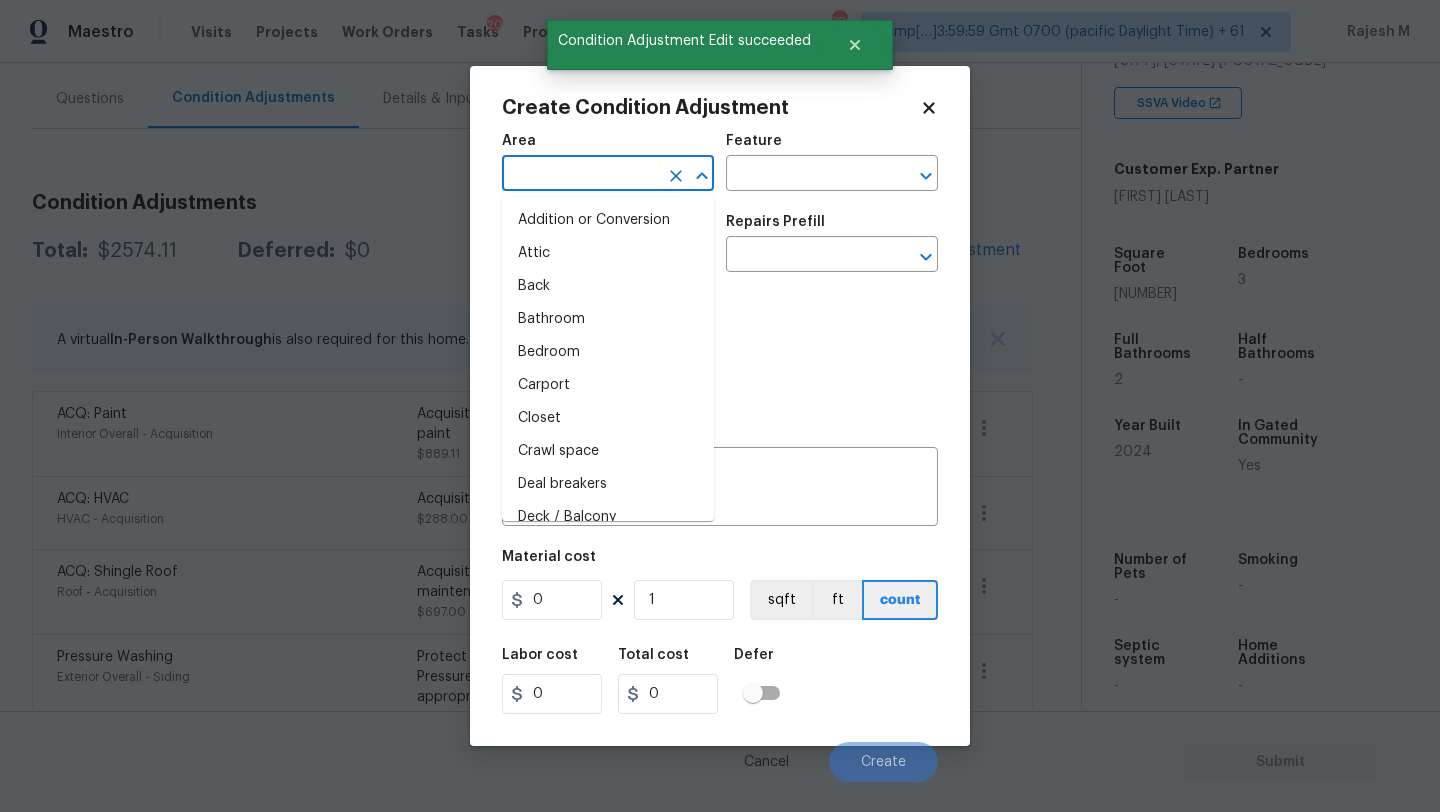 click at bounding box center (580, 175) 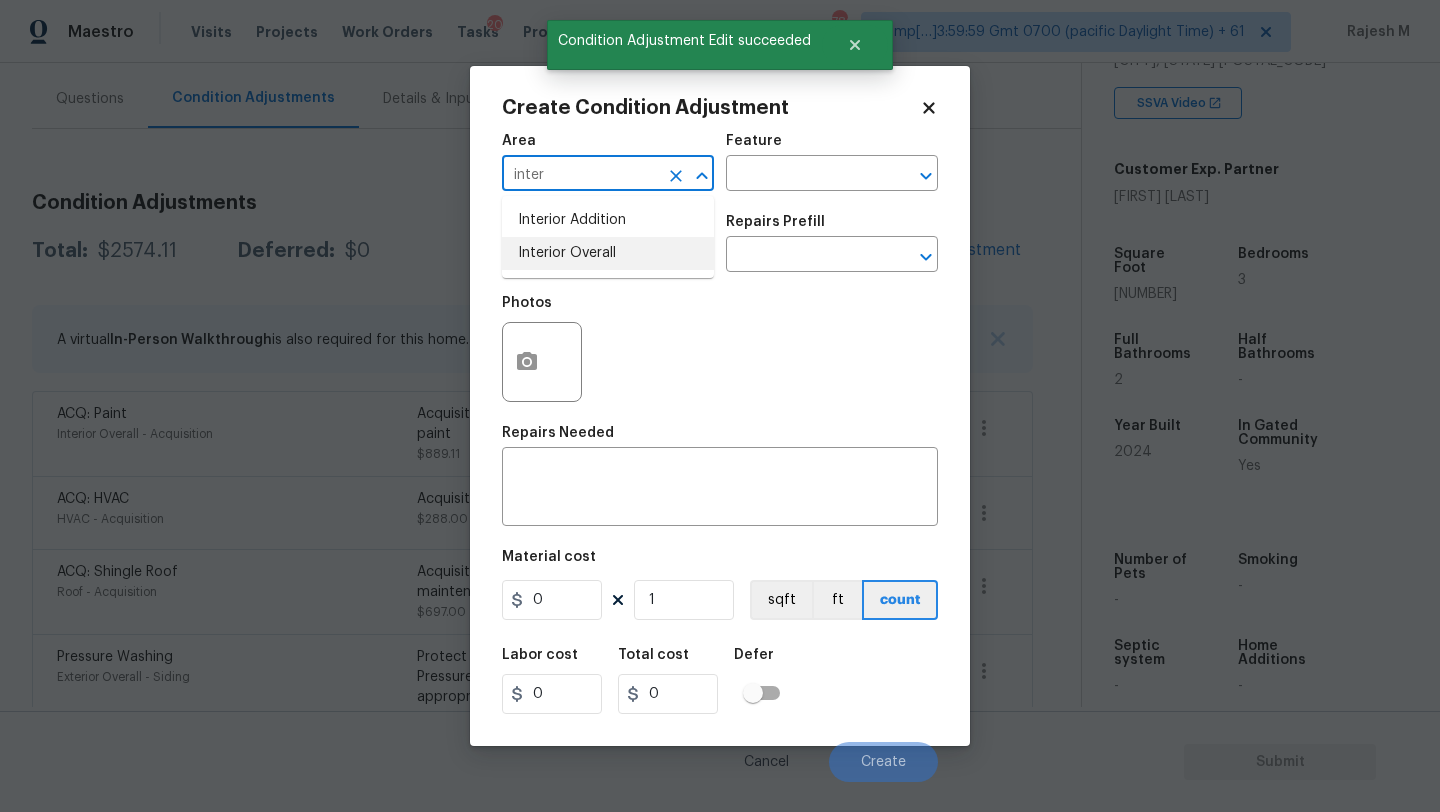 drag, startPoint x: 615, startPoint y: 259, endPoint x: 661, endPoint y: 239, distance: 50.159744 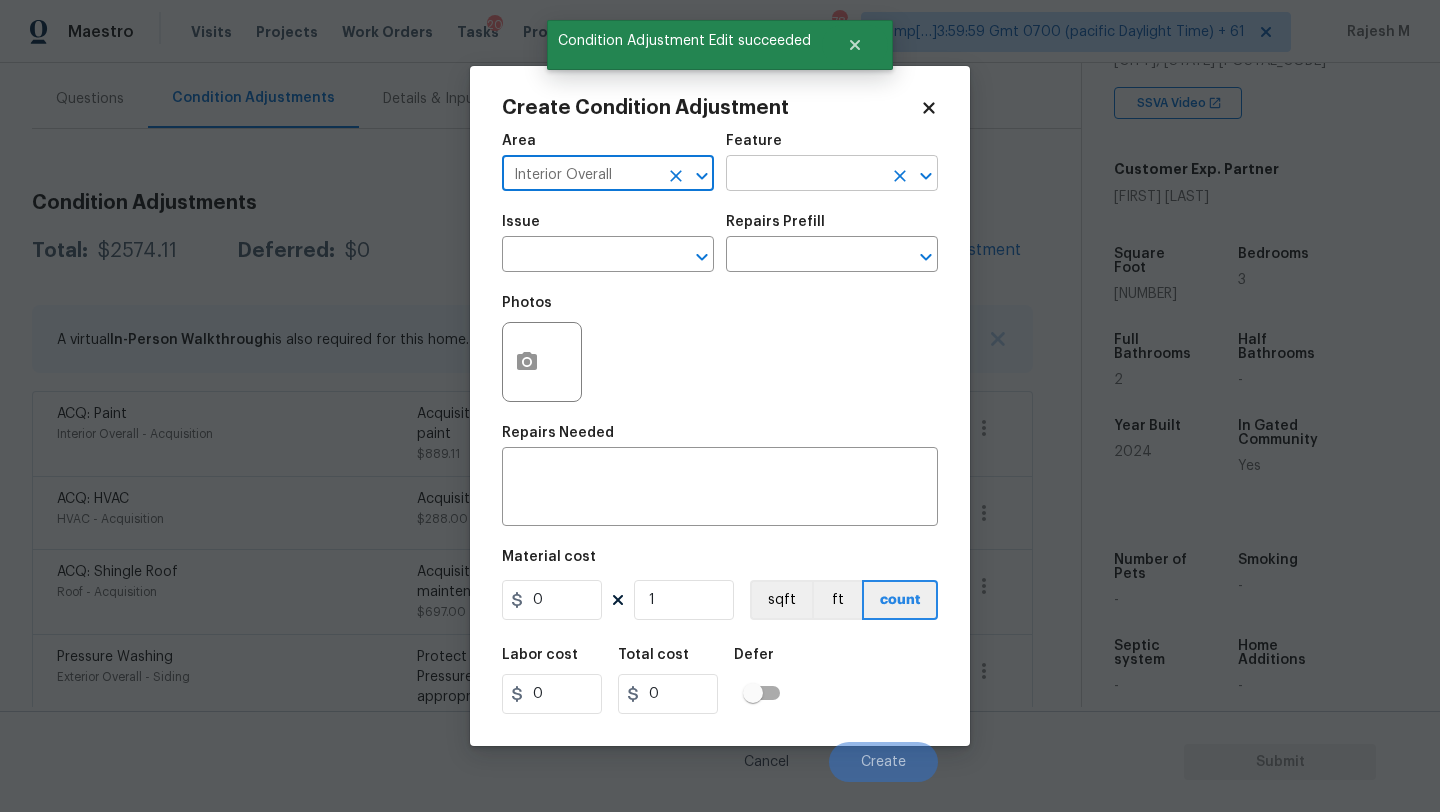type on "Interior Overall" 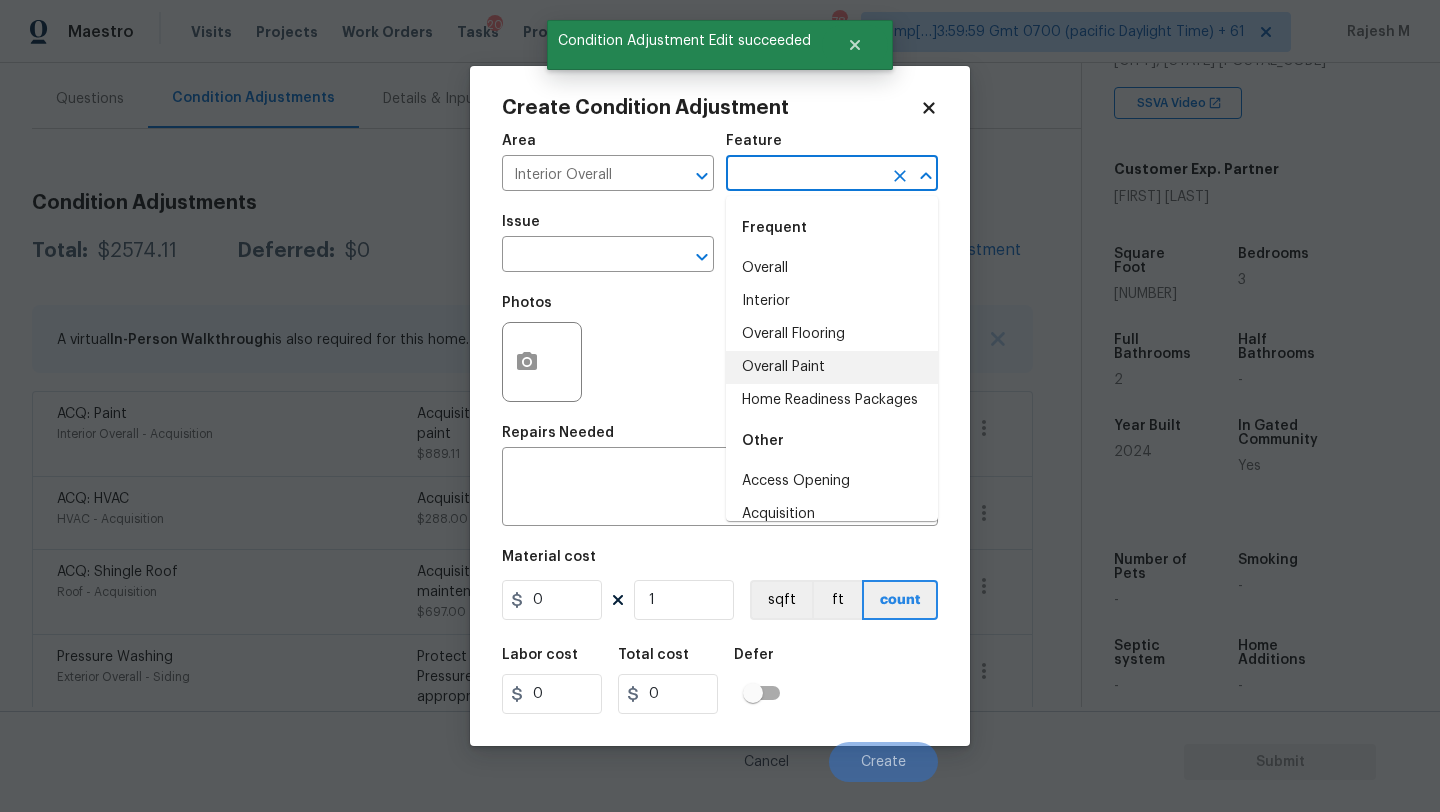 click on "Overall Paint" at bounding box center [832, 367] 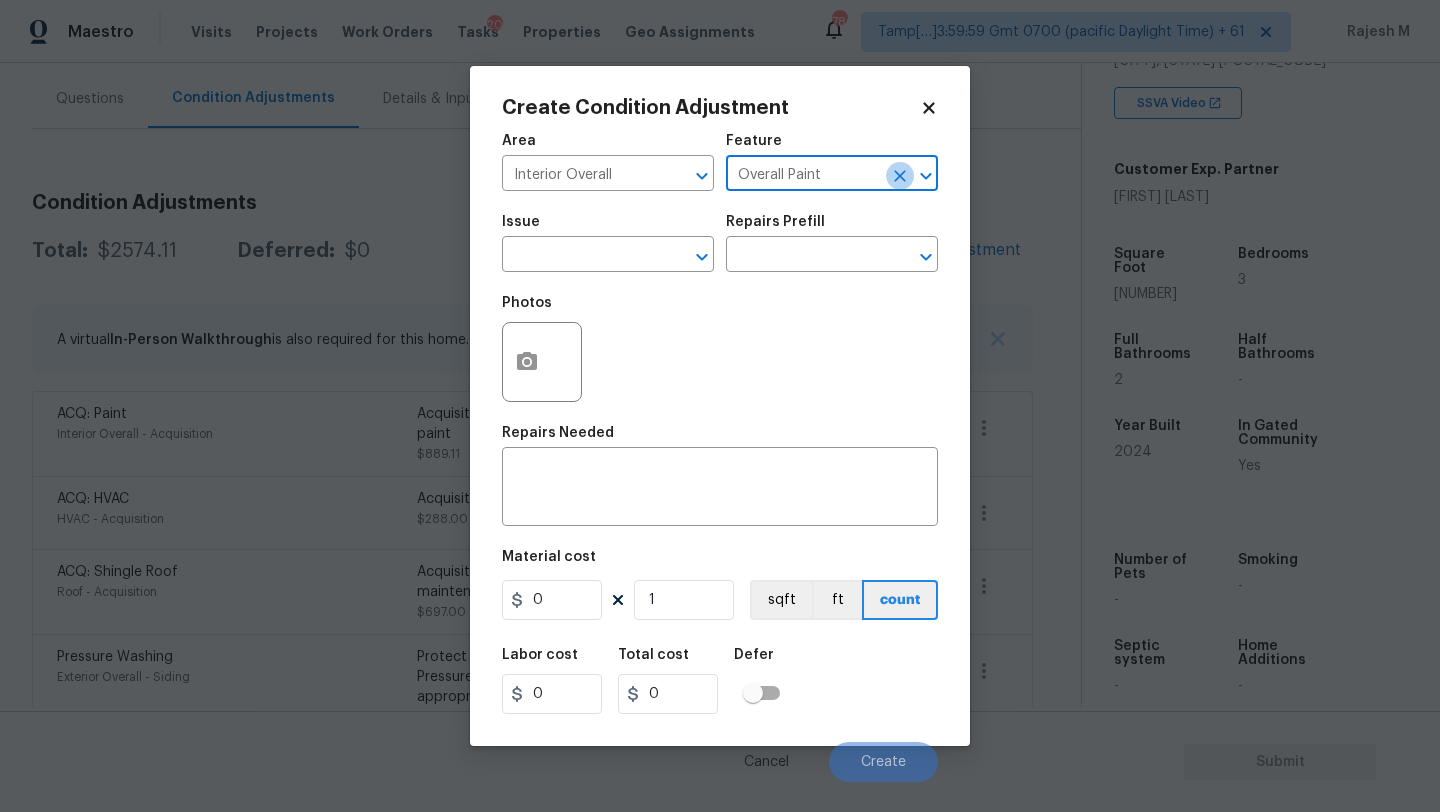 click at bounding box center [900, 176] 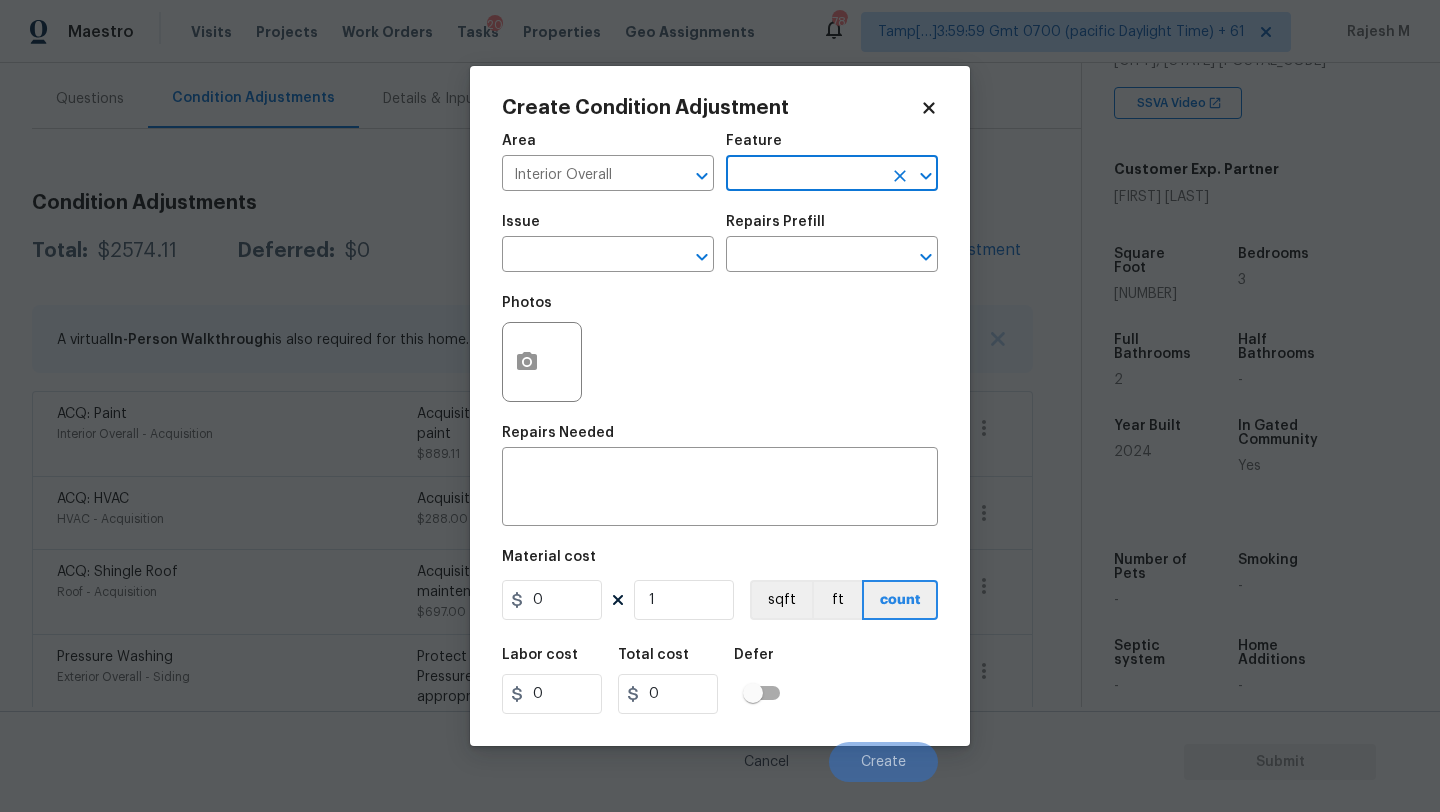 click at bounding box center [804, 175] 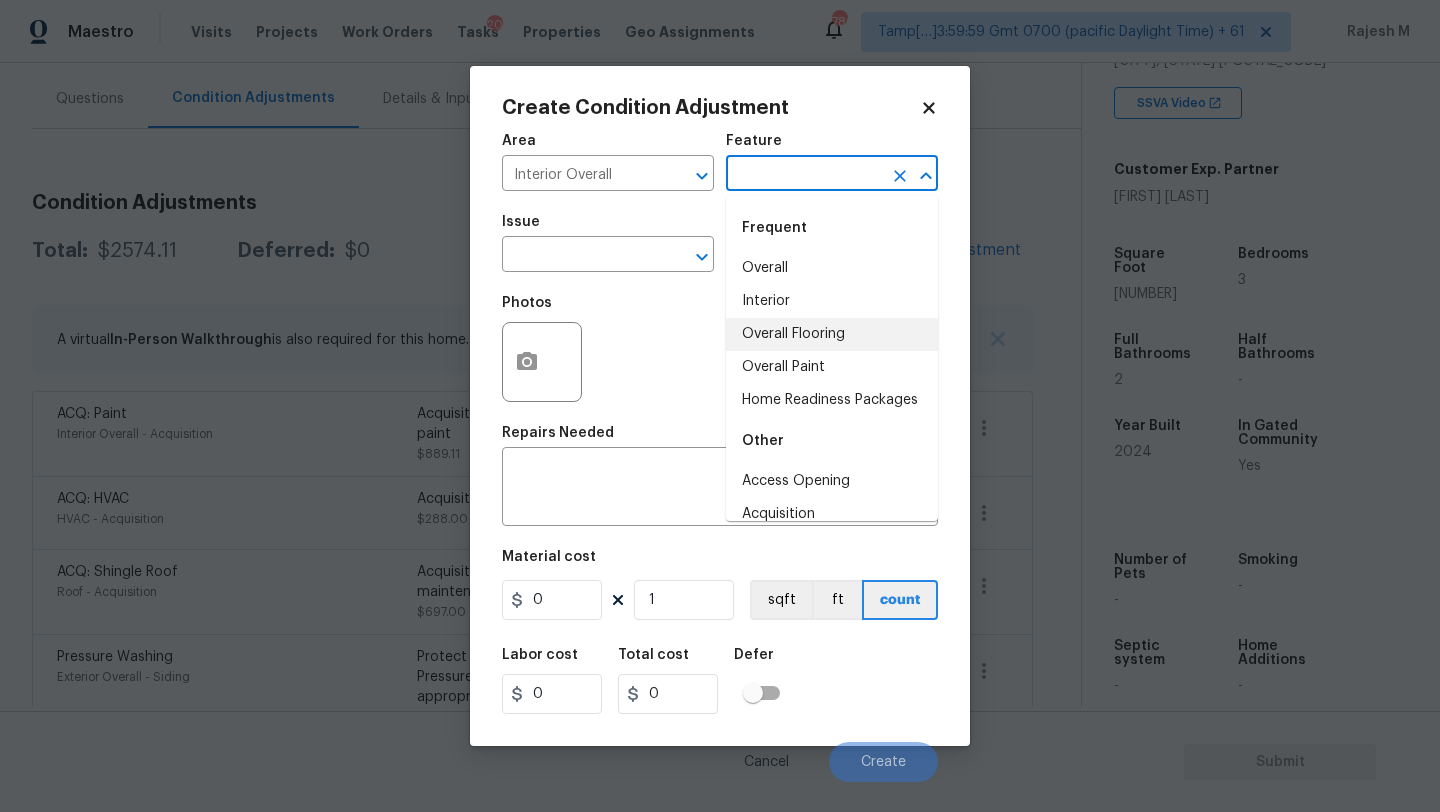 click on "Overall Flooring" at bounding box center [832, 334] 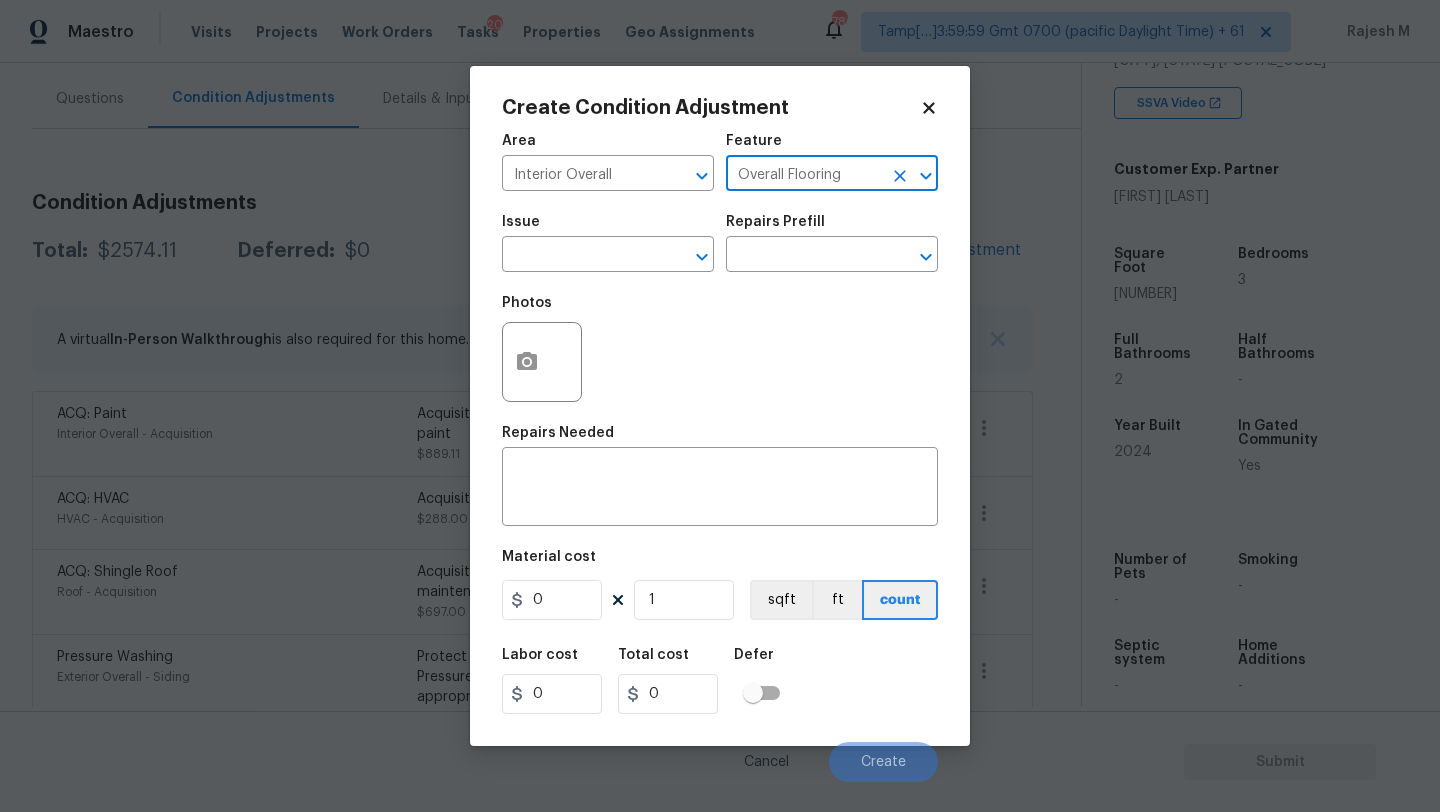 click on "Issue" at bounding box center [608, 228] 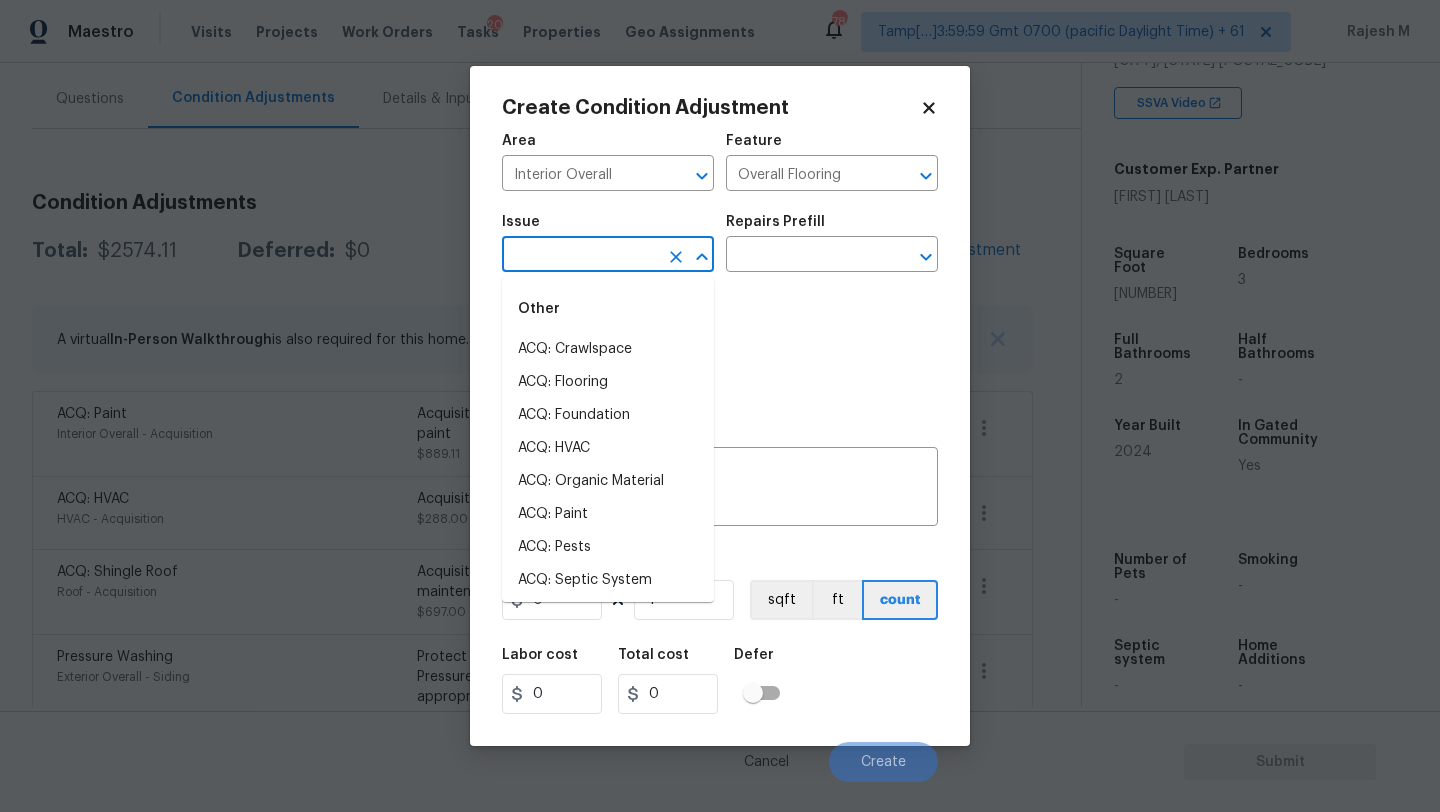 click at bounding box center (580, 256) 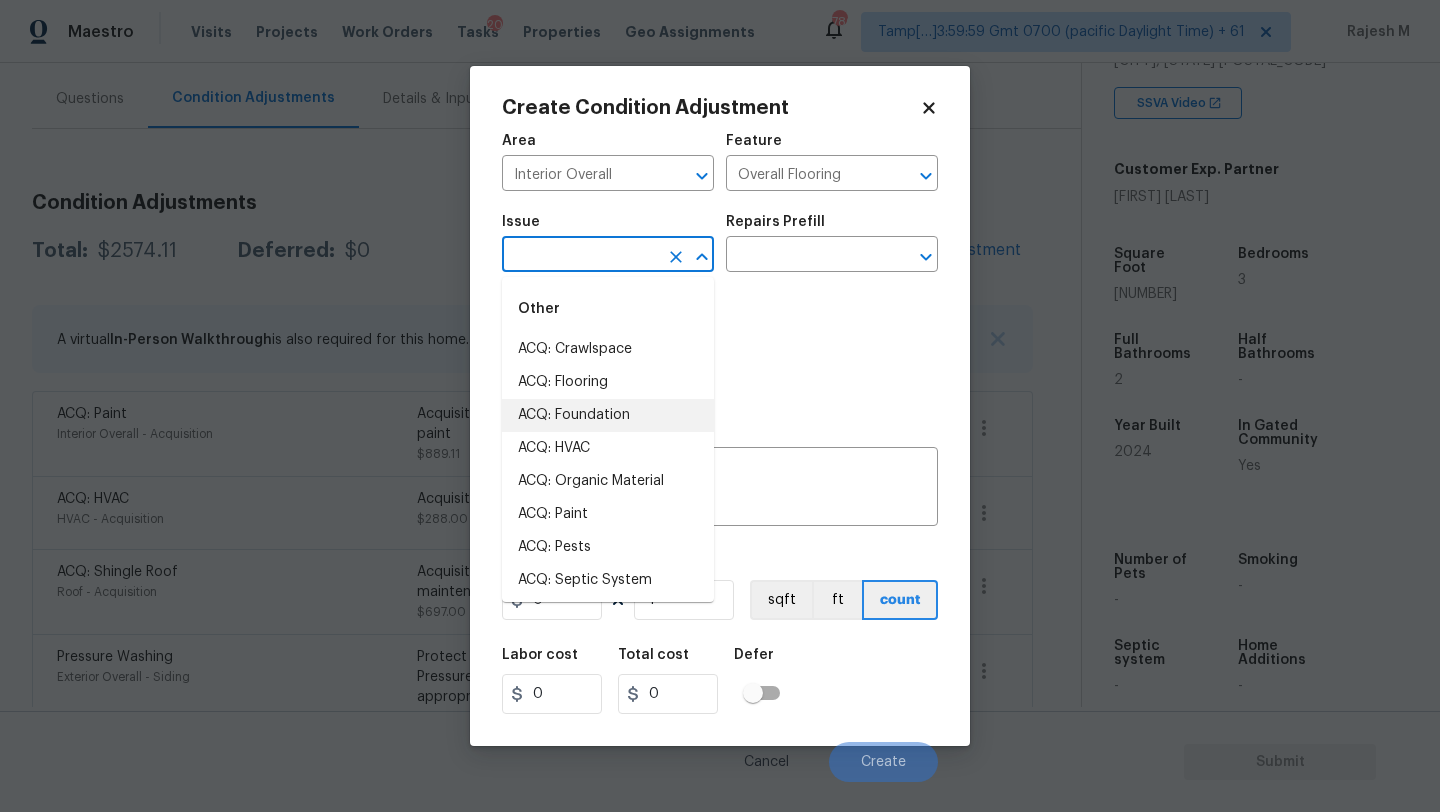 click on "ACQ: Flooring" at bounding box center [608, 382] 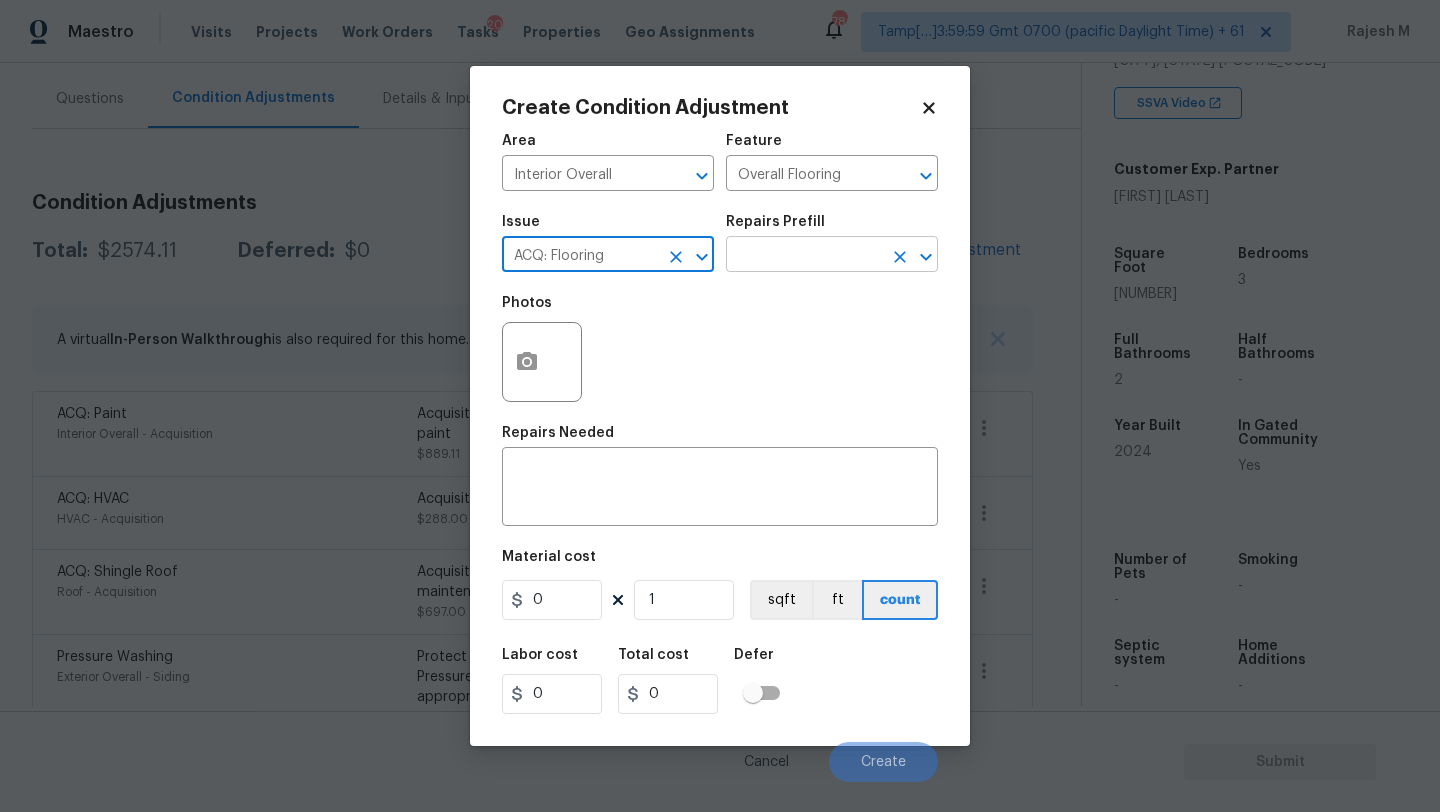 click at bounding box center (804, 256) 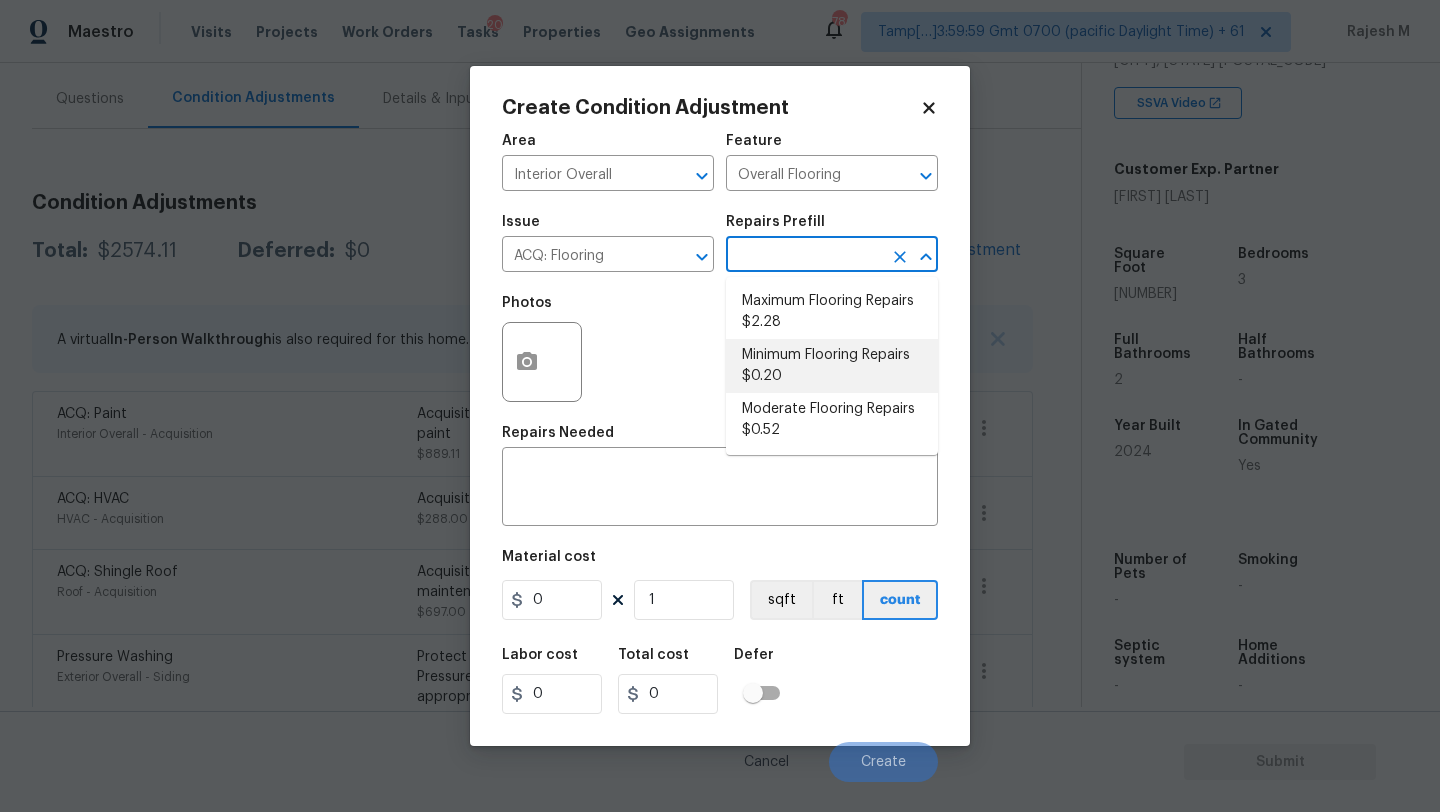 click on "Minimum Flooring Repairs $0.20" at bounding box center (832, 366) 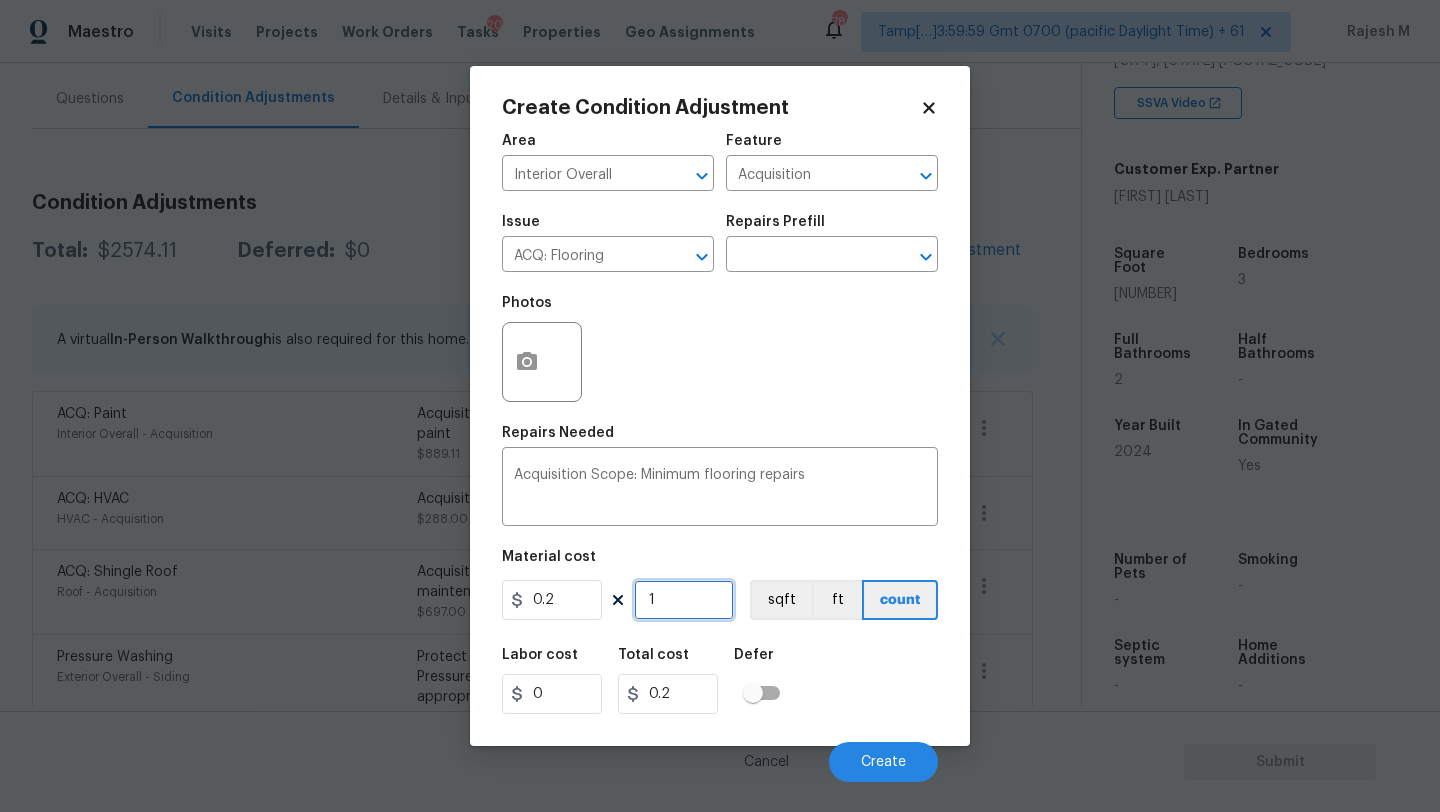 click on "1" at bounding box center (684, 600) 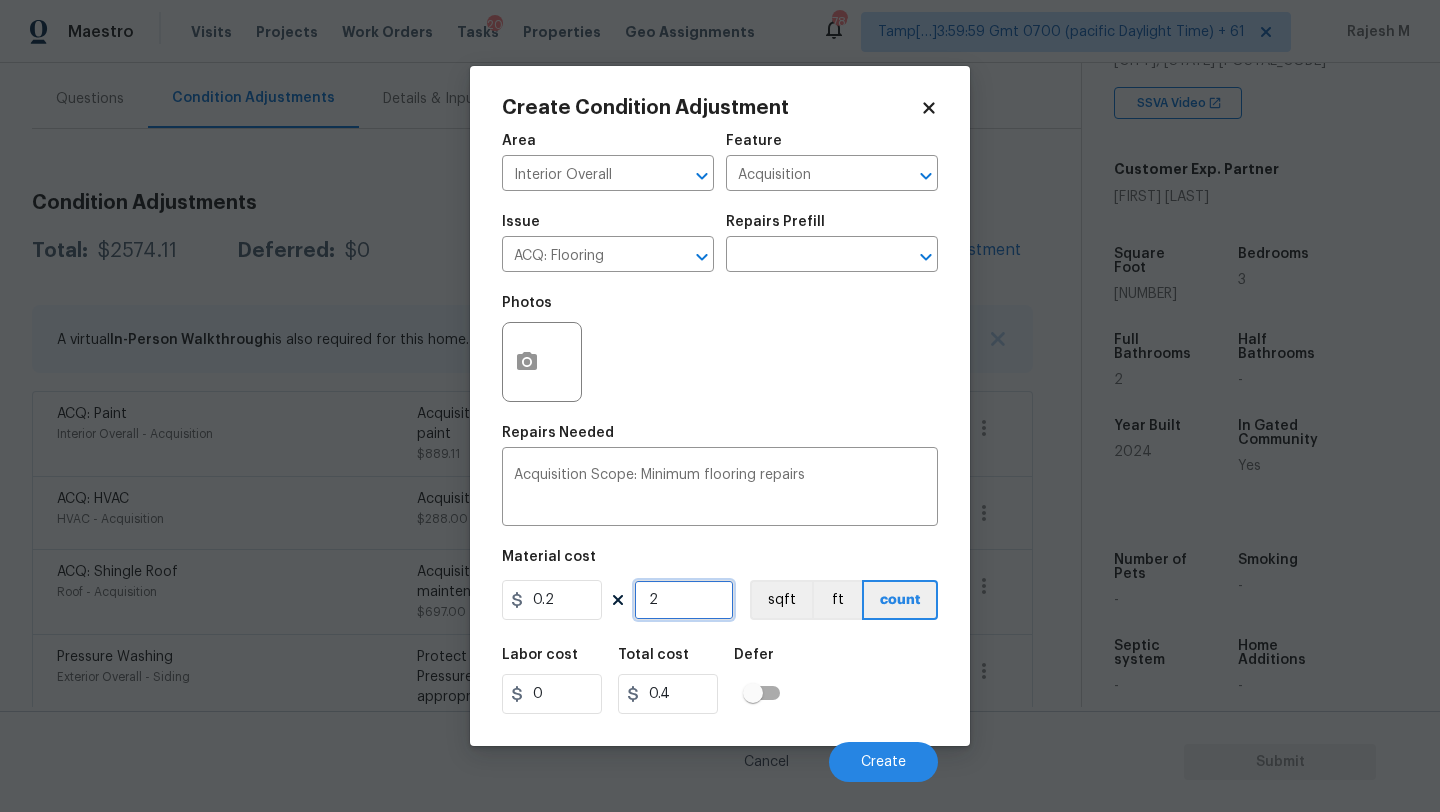 type on "24" 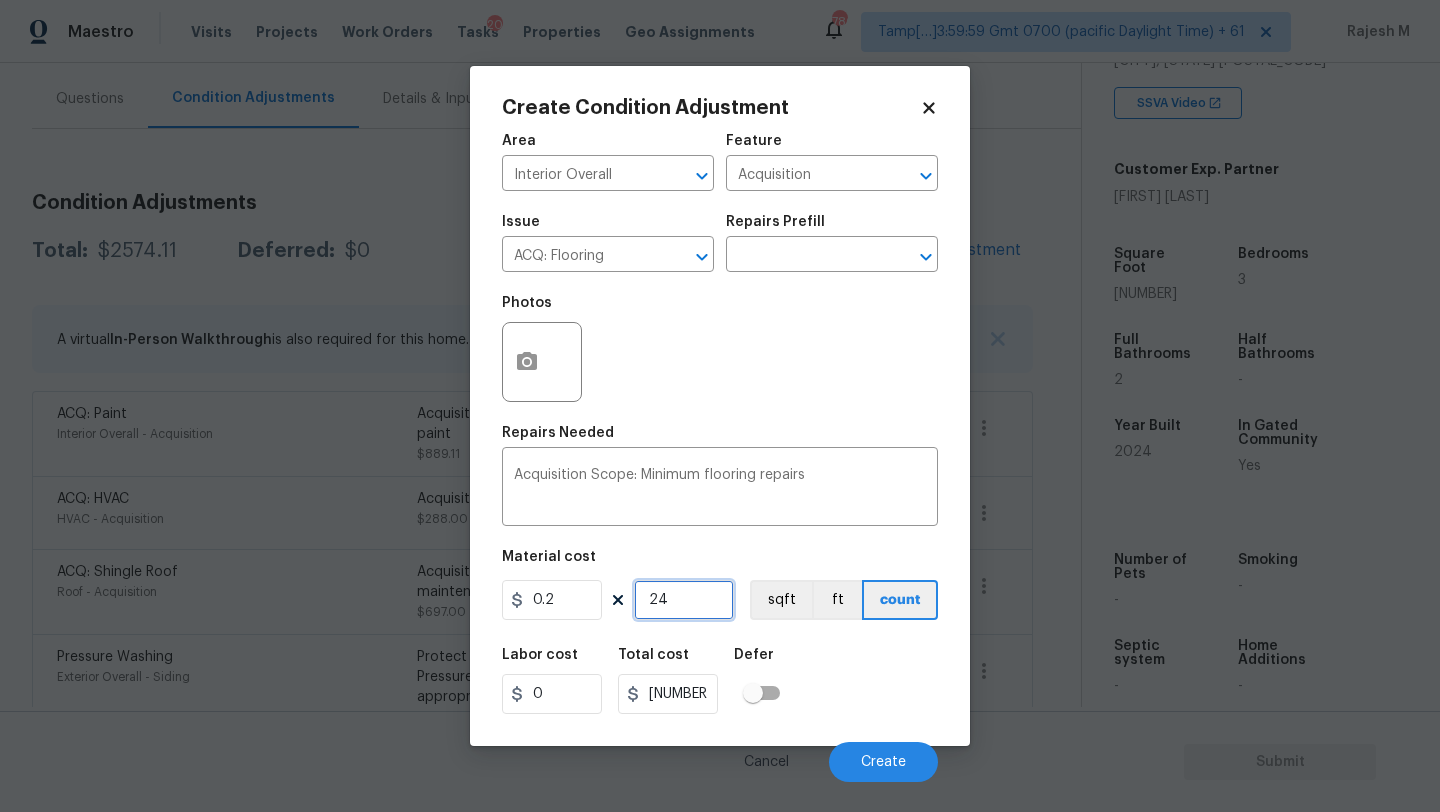 type on "240" 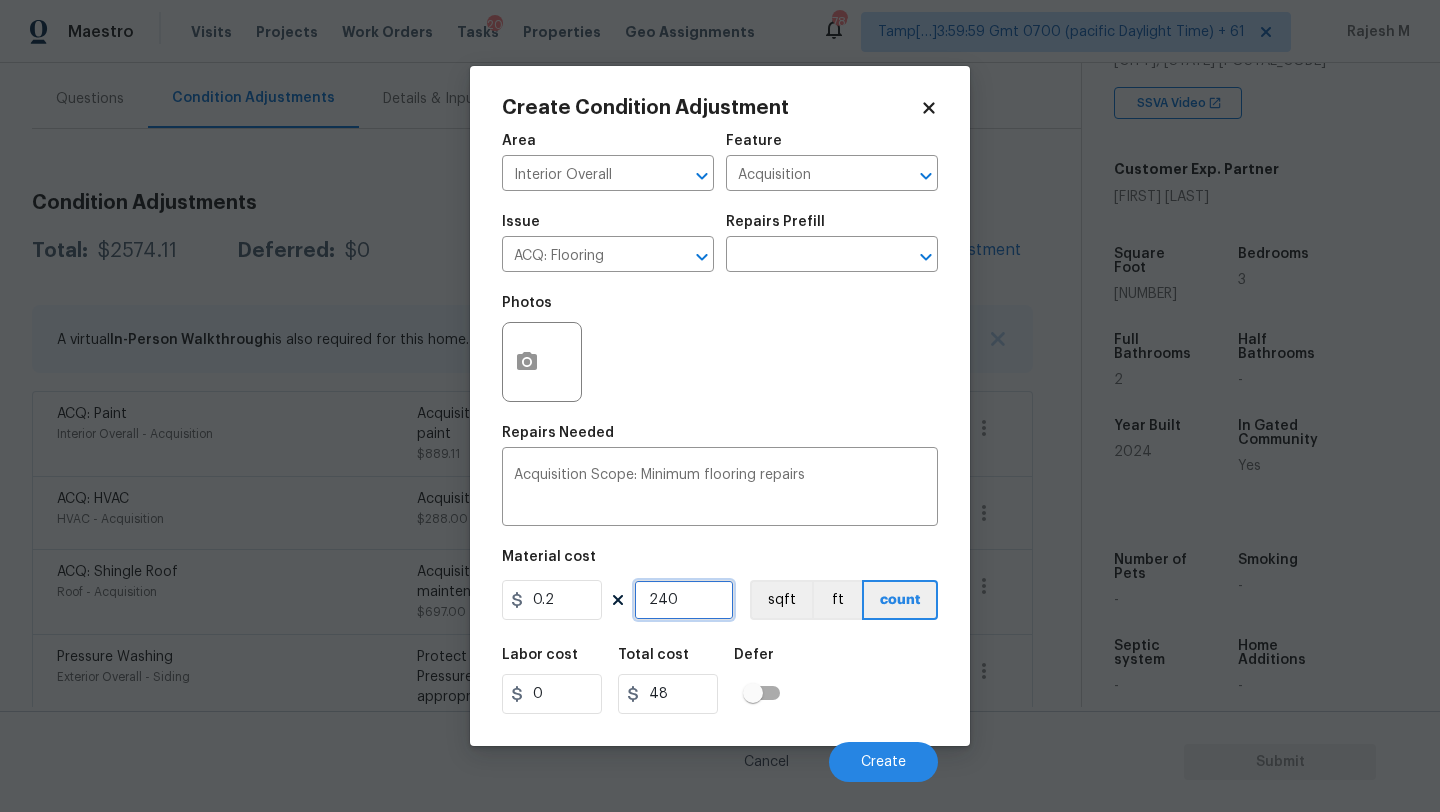 type on "2403" 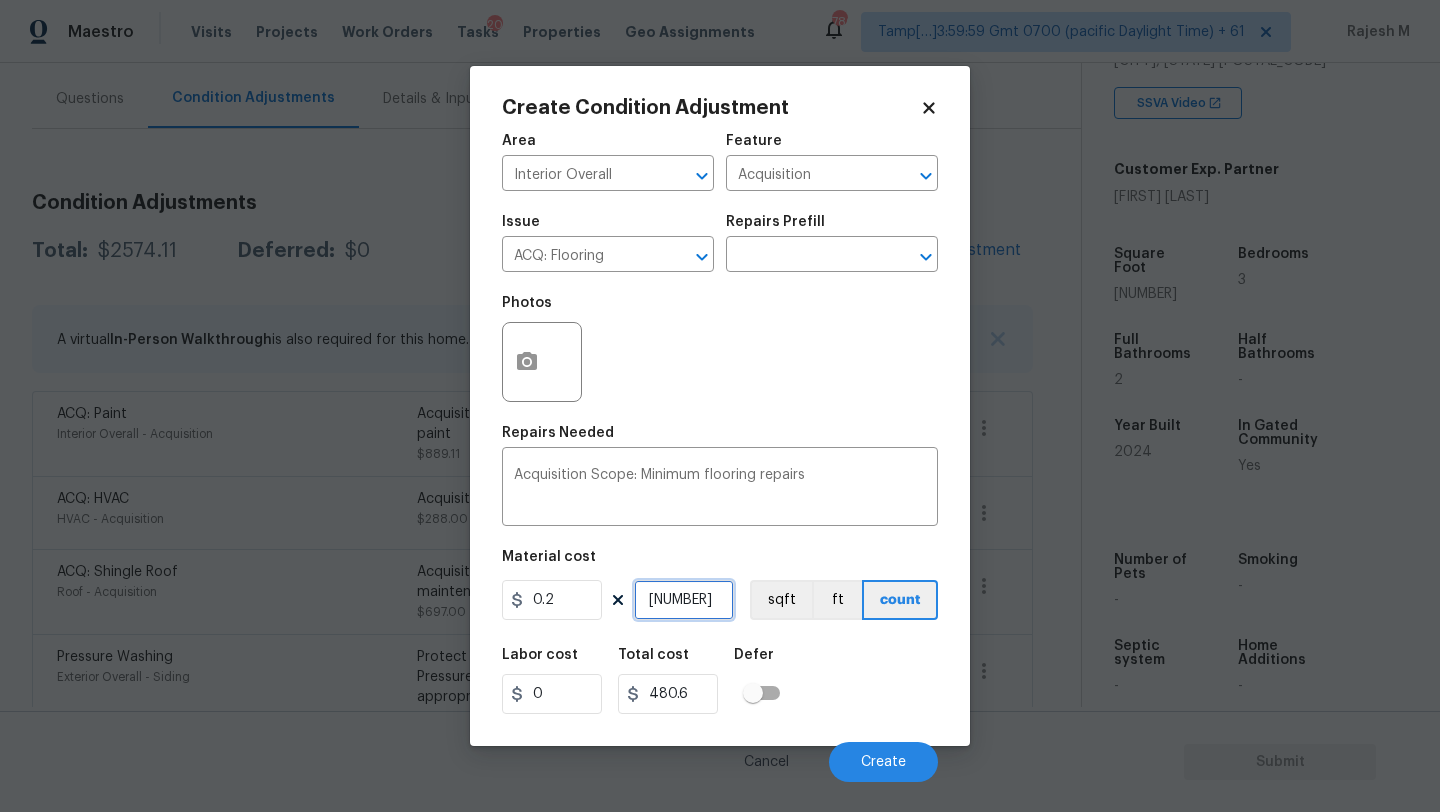 type on "2403" 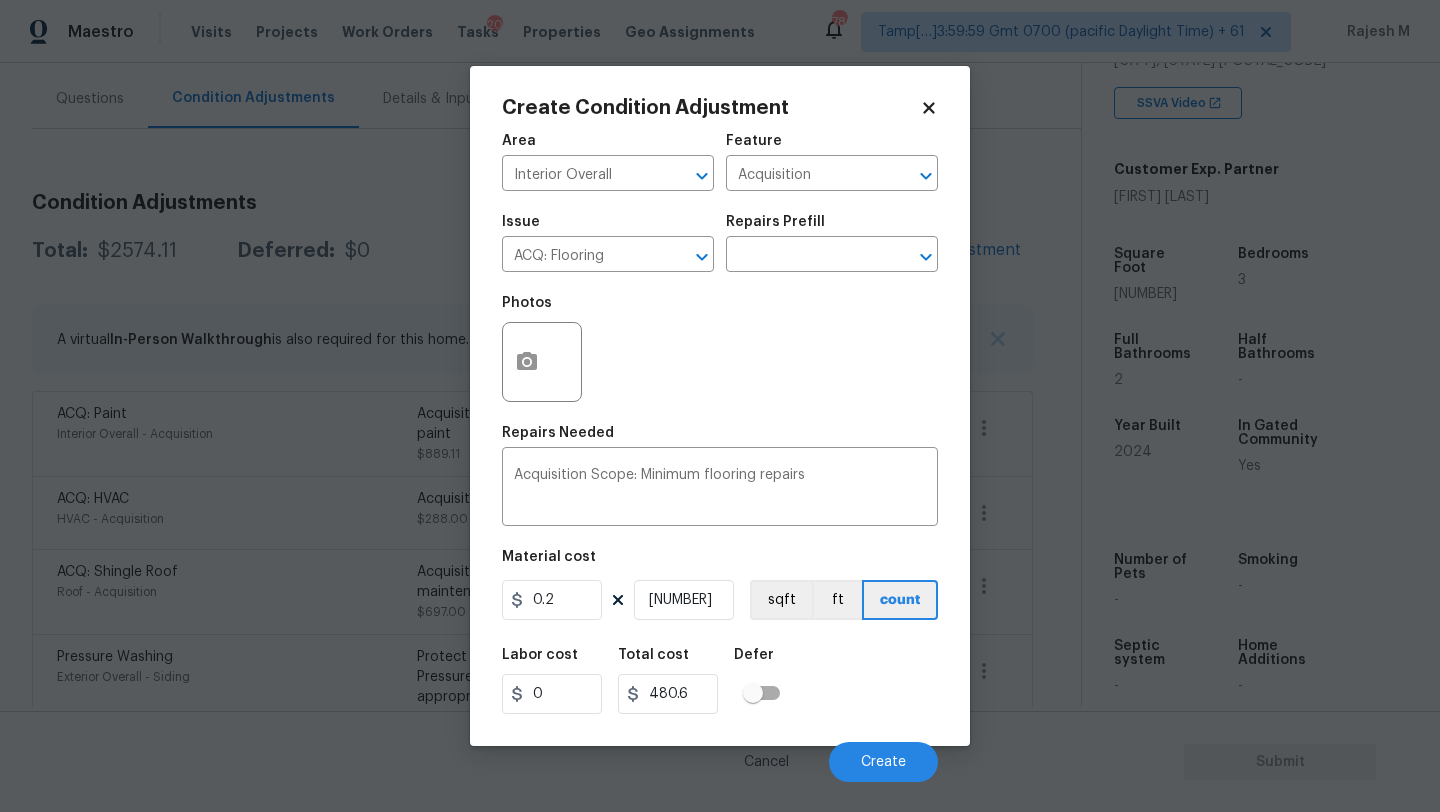 click on "Labor cost 0 Total cost 480.6 Defer" at bounding box center [720, 681] 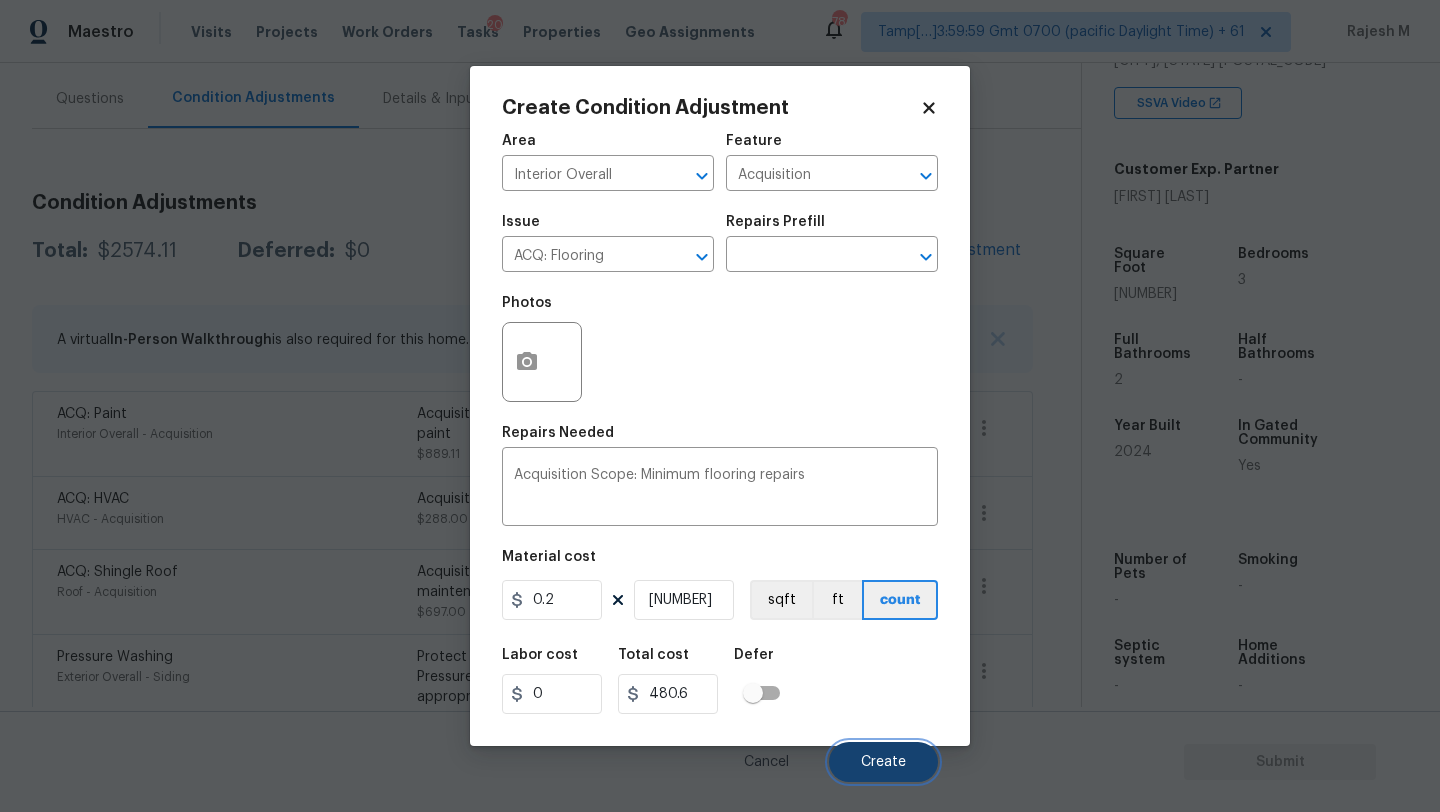 click on "Create" at bounding box center [883, 762] 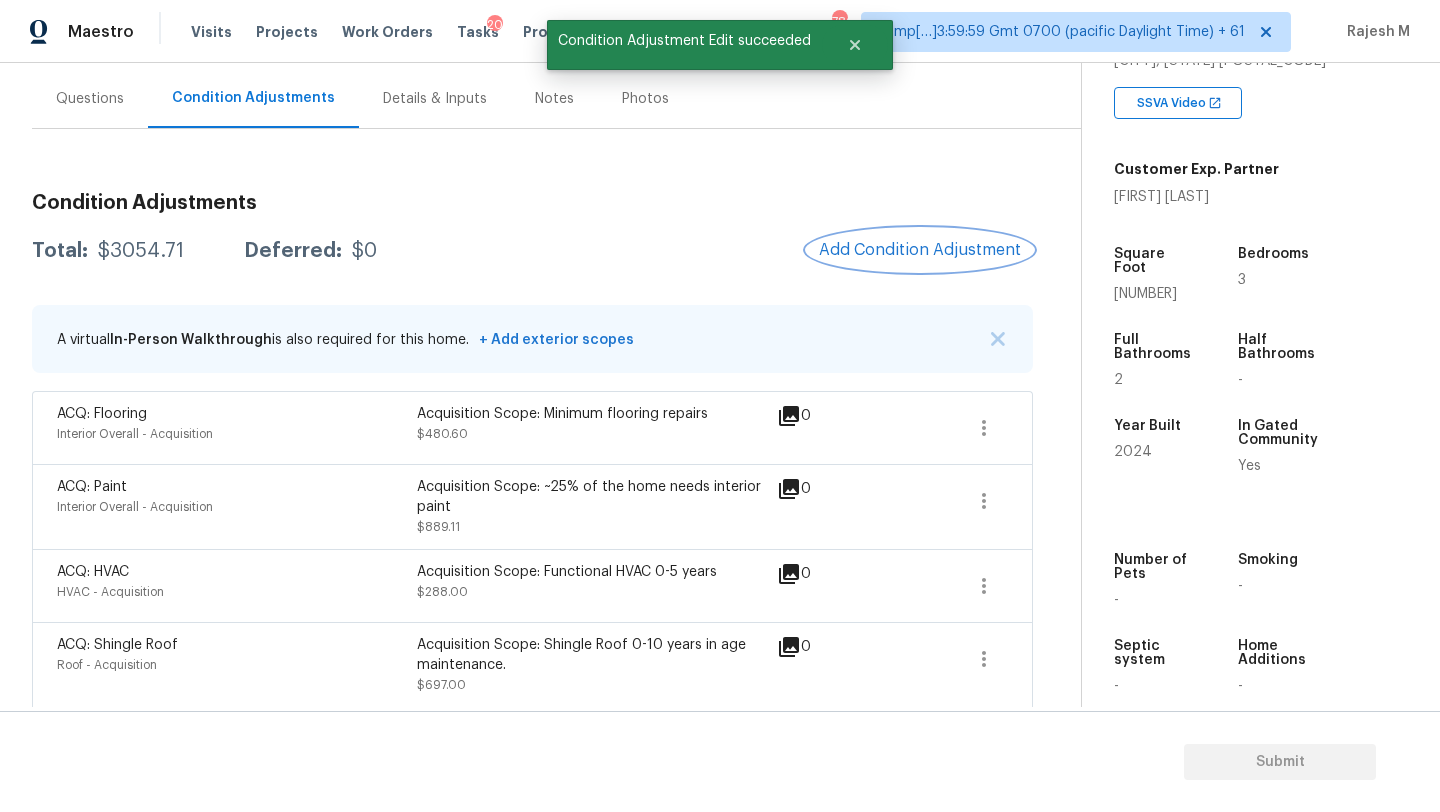click on "Add Condition Adjustment" at bounding box center [920, 250] 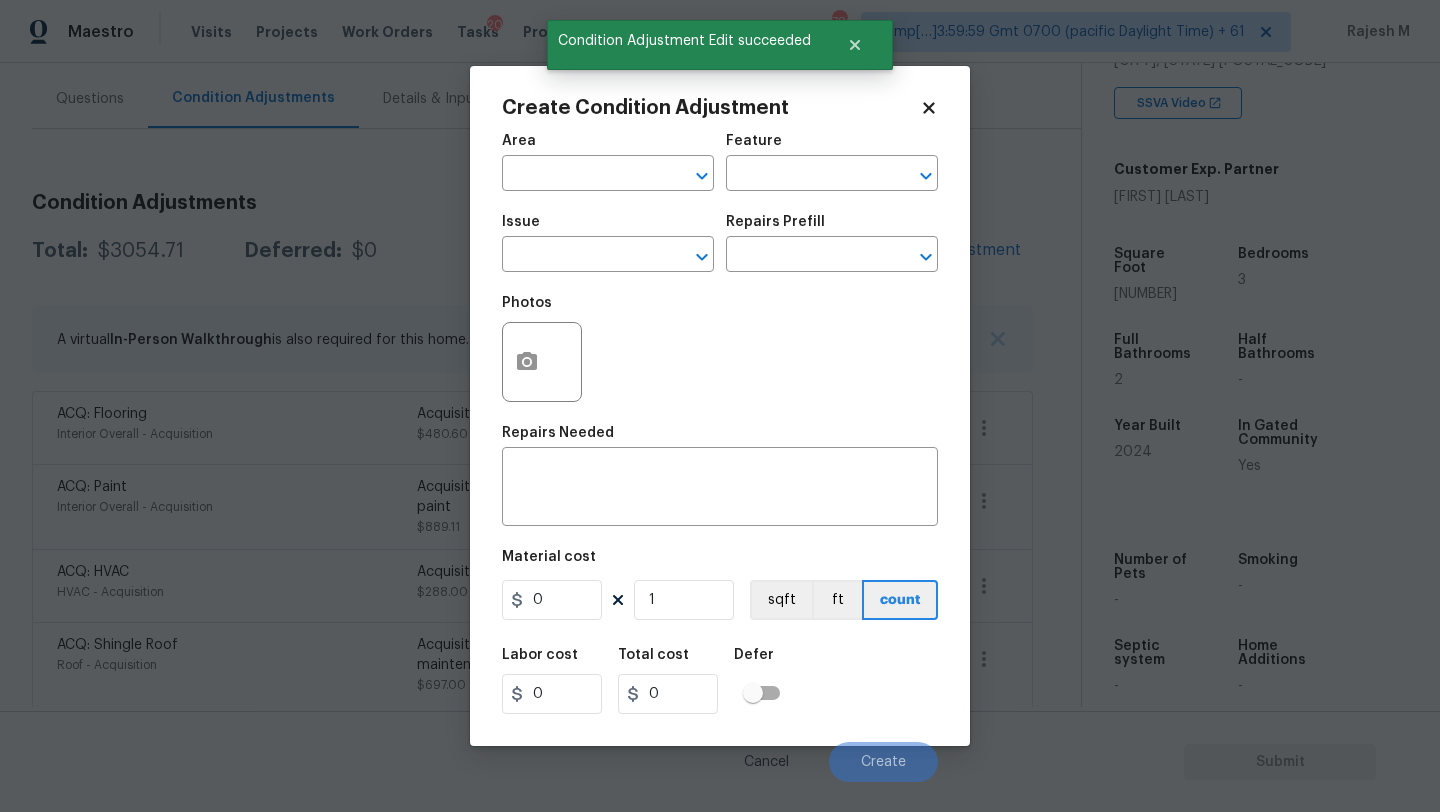 click on "Area" at bounding box center [519, 141] 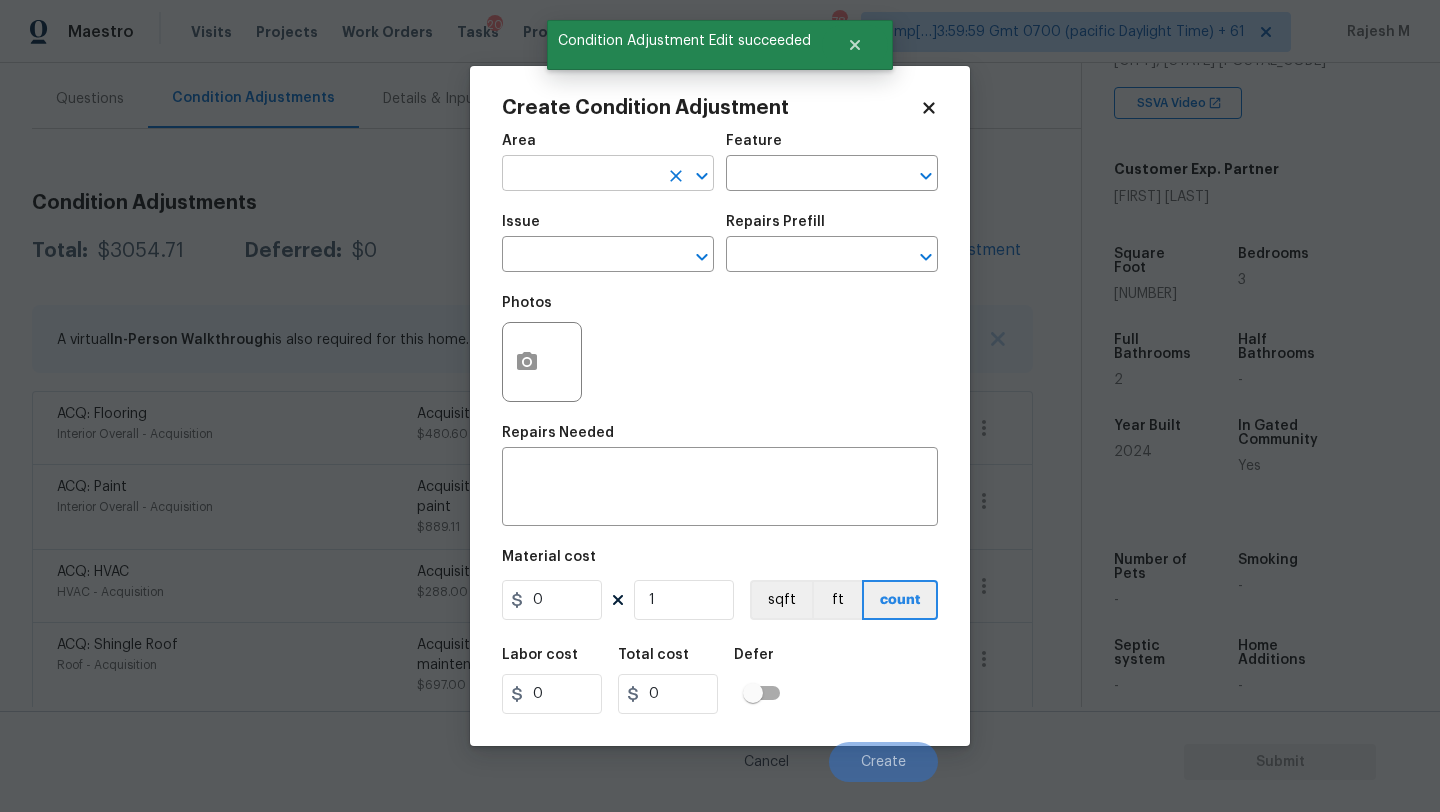 click at bounding box center (580, 175) 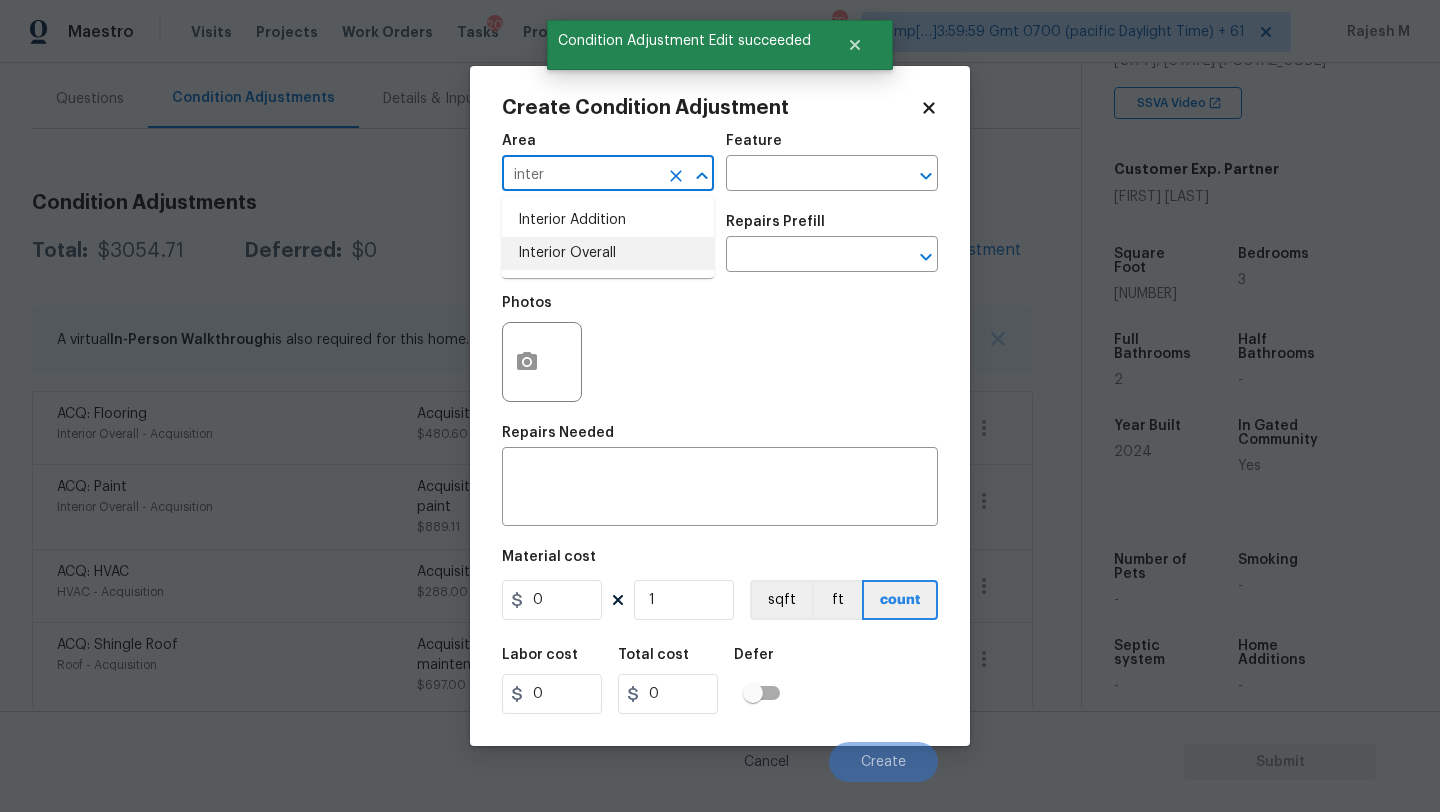 click on "Interior Overall" at bounding box center (608, 253) 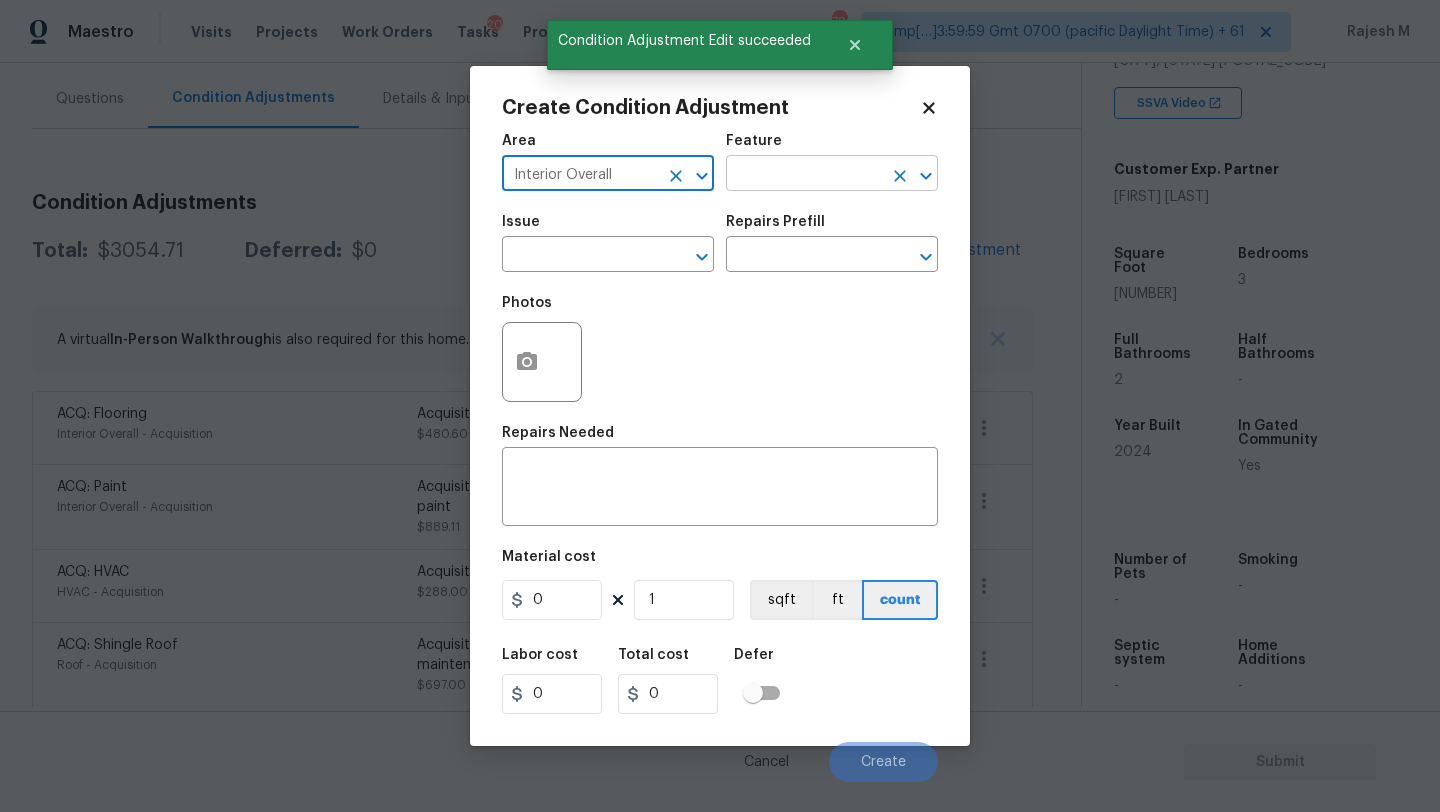 type on "Interior Overall" 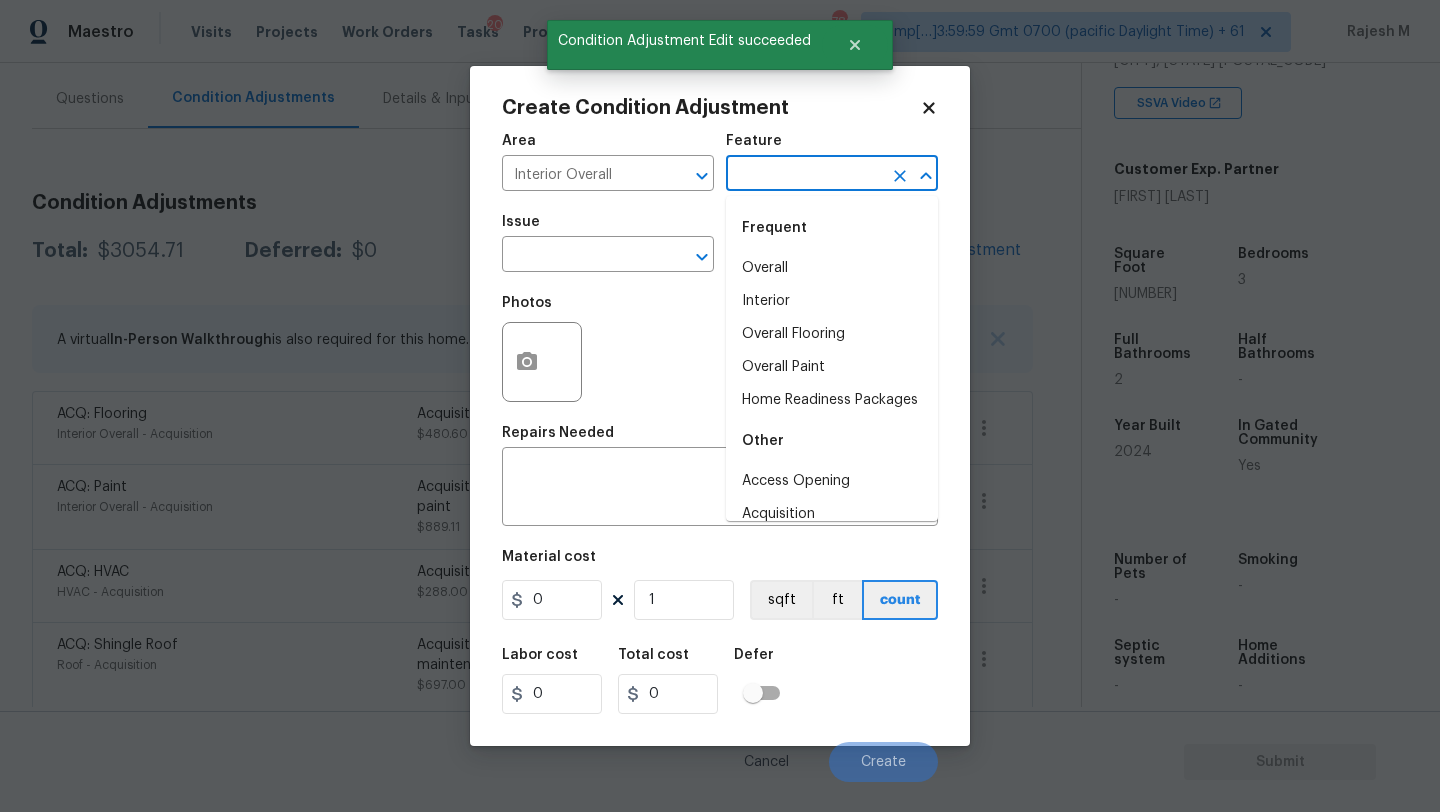 click at bounding box center [804, 175] 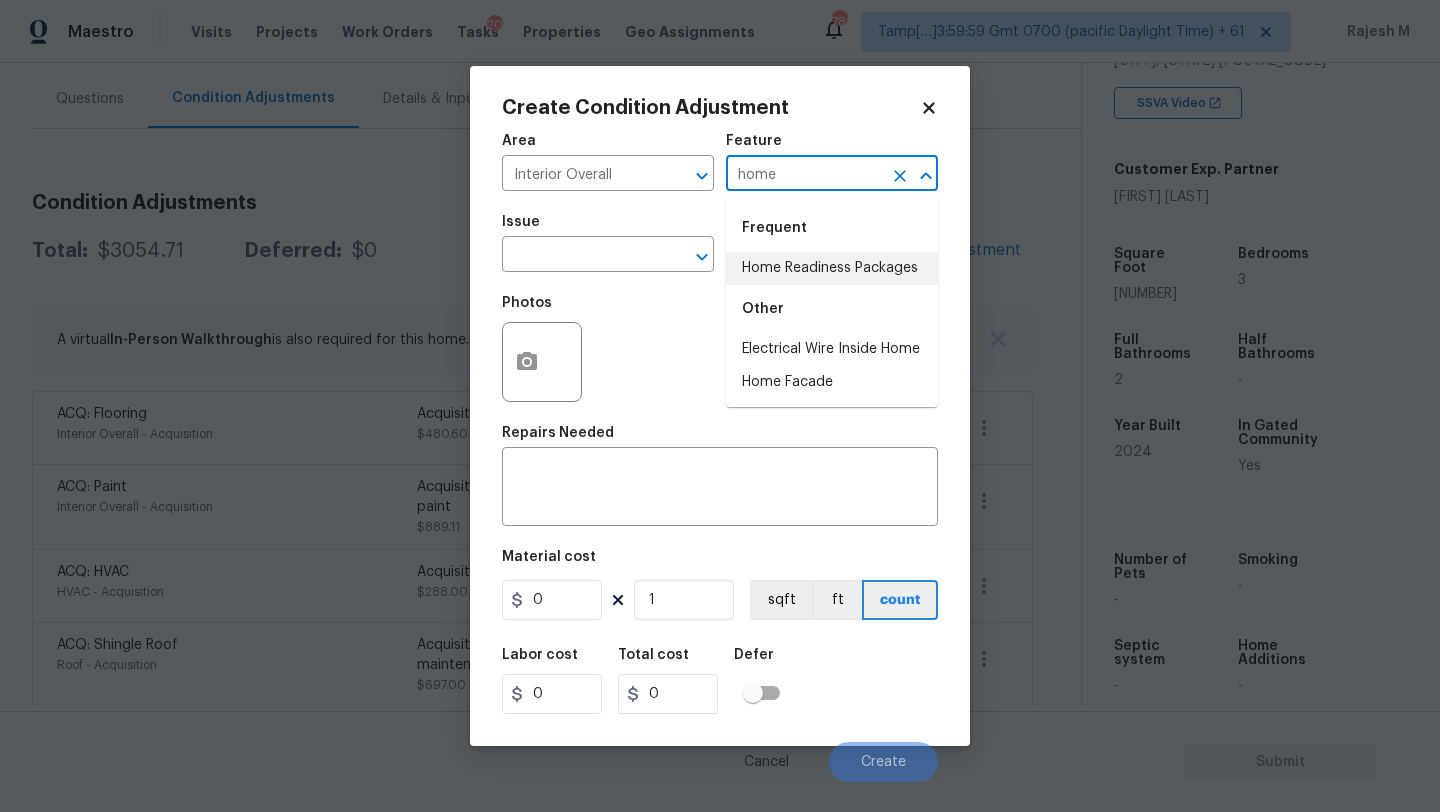 click on "Home Readiness Packages" at bounding box center (832, 268) 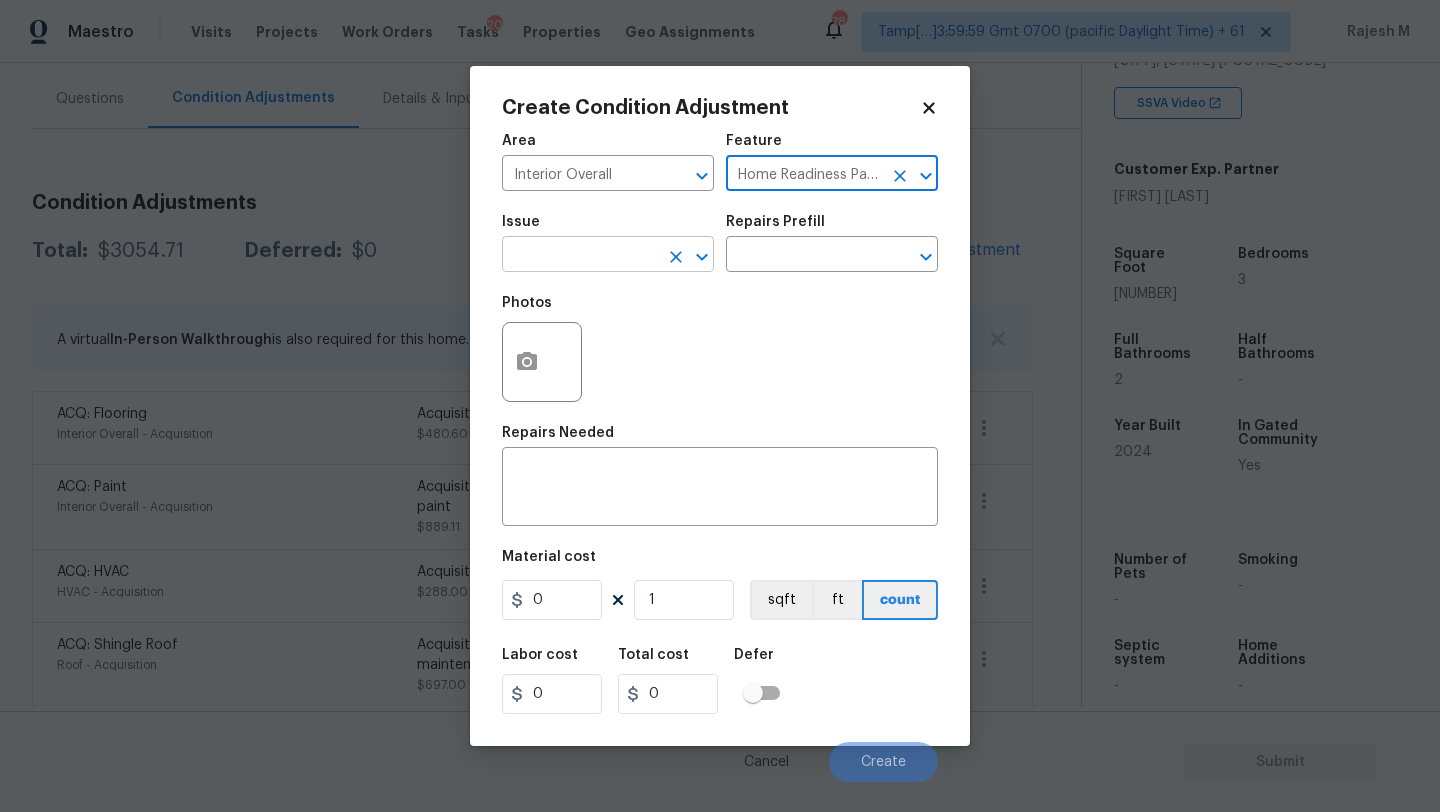 type on "Home Readiness Packages" 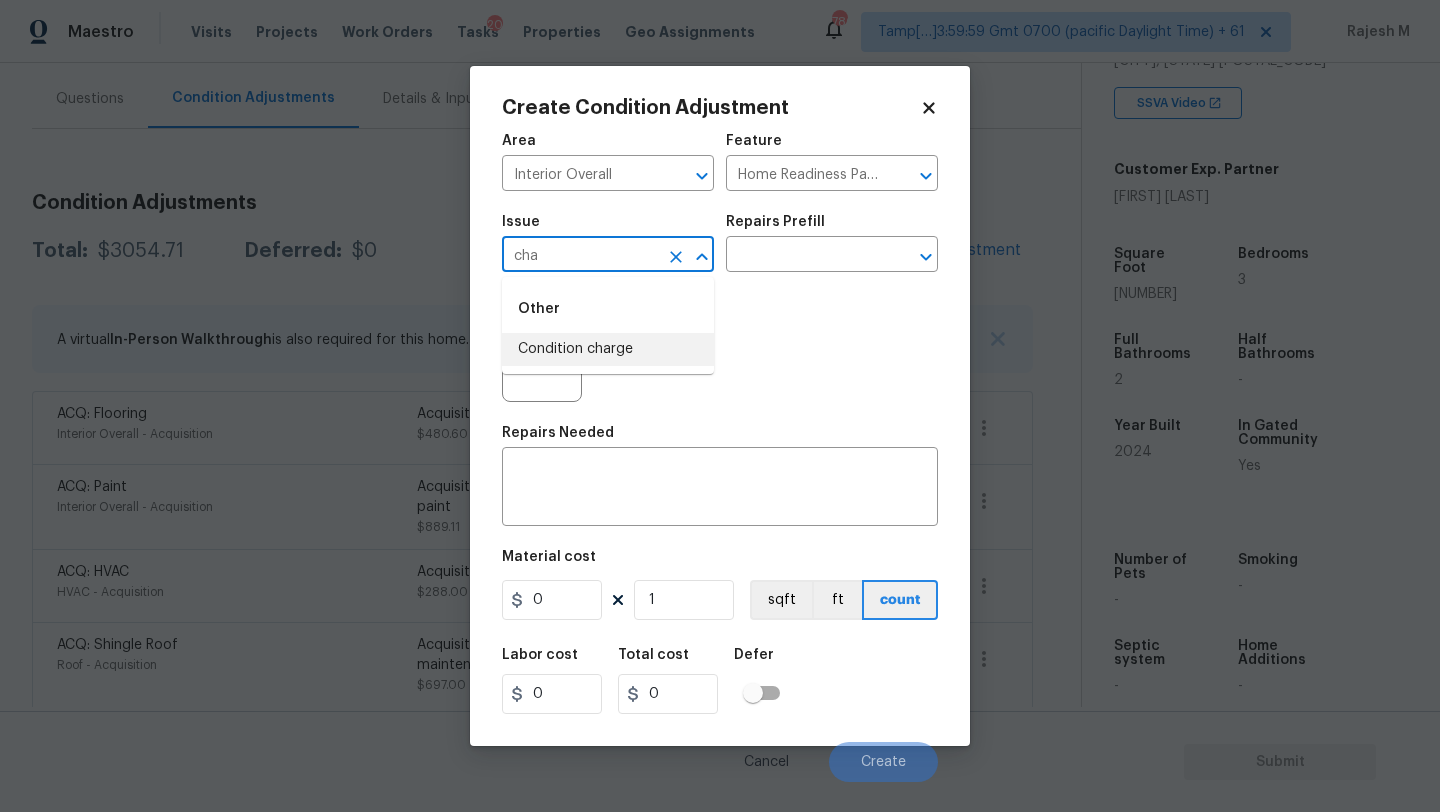 click on "Other Condition charge" at bounding box center [608, 325] 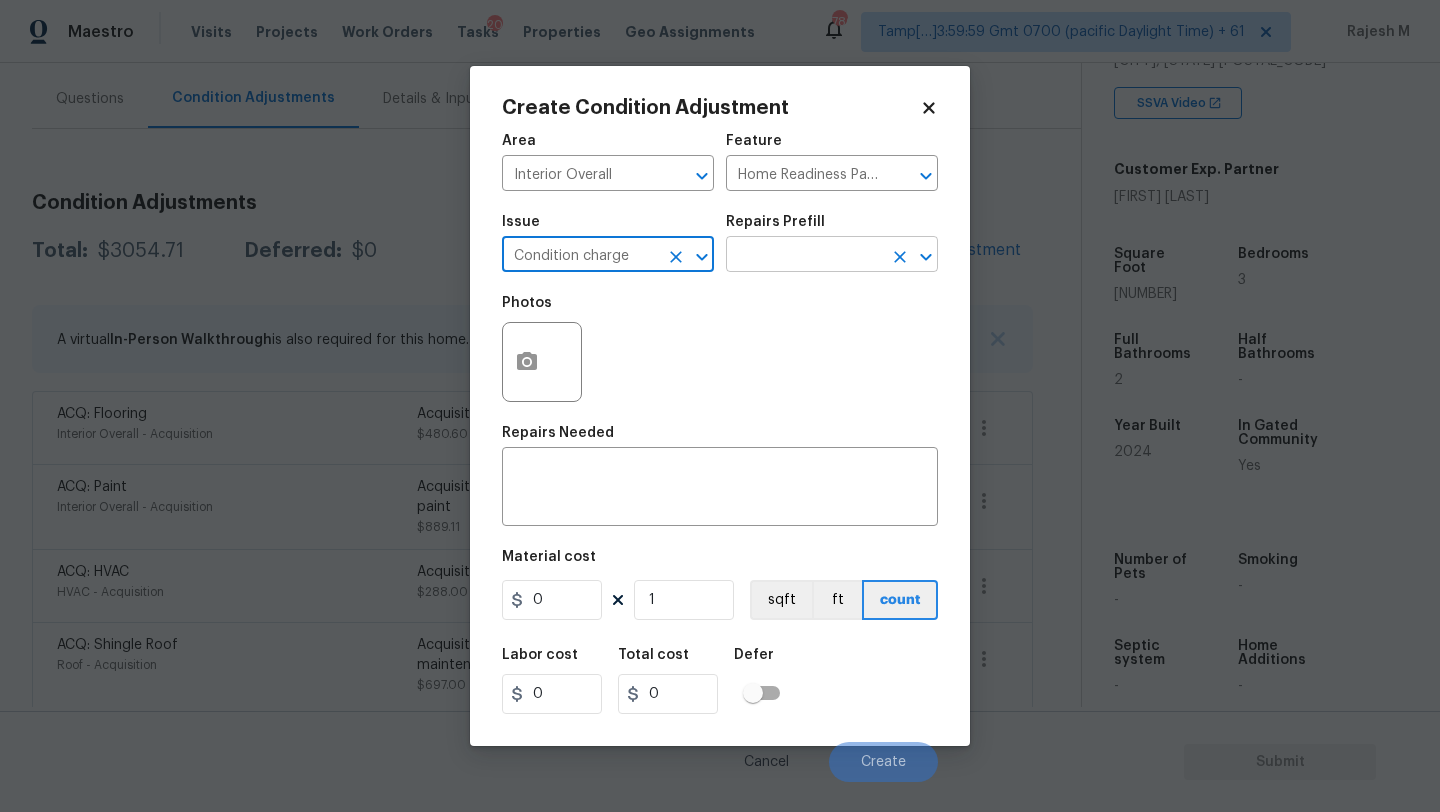 type on "Condition charge" 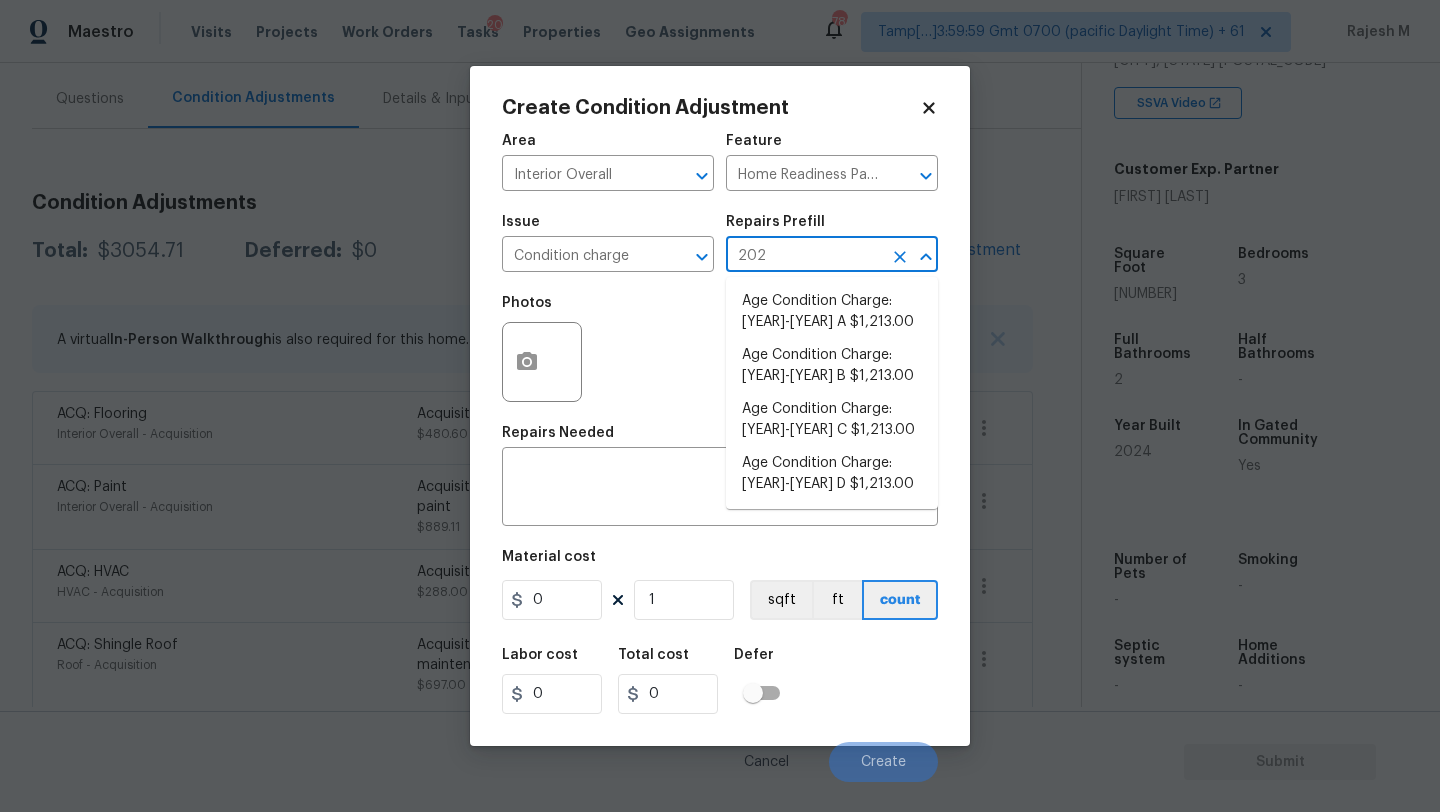 type on "2023" 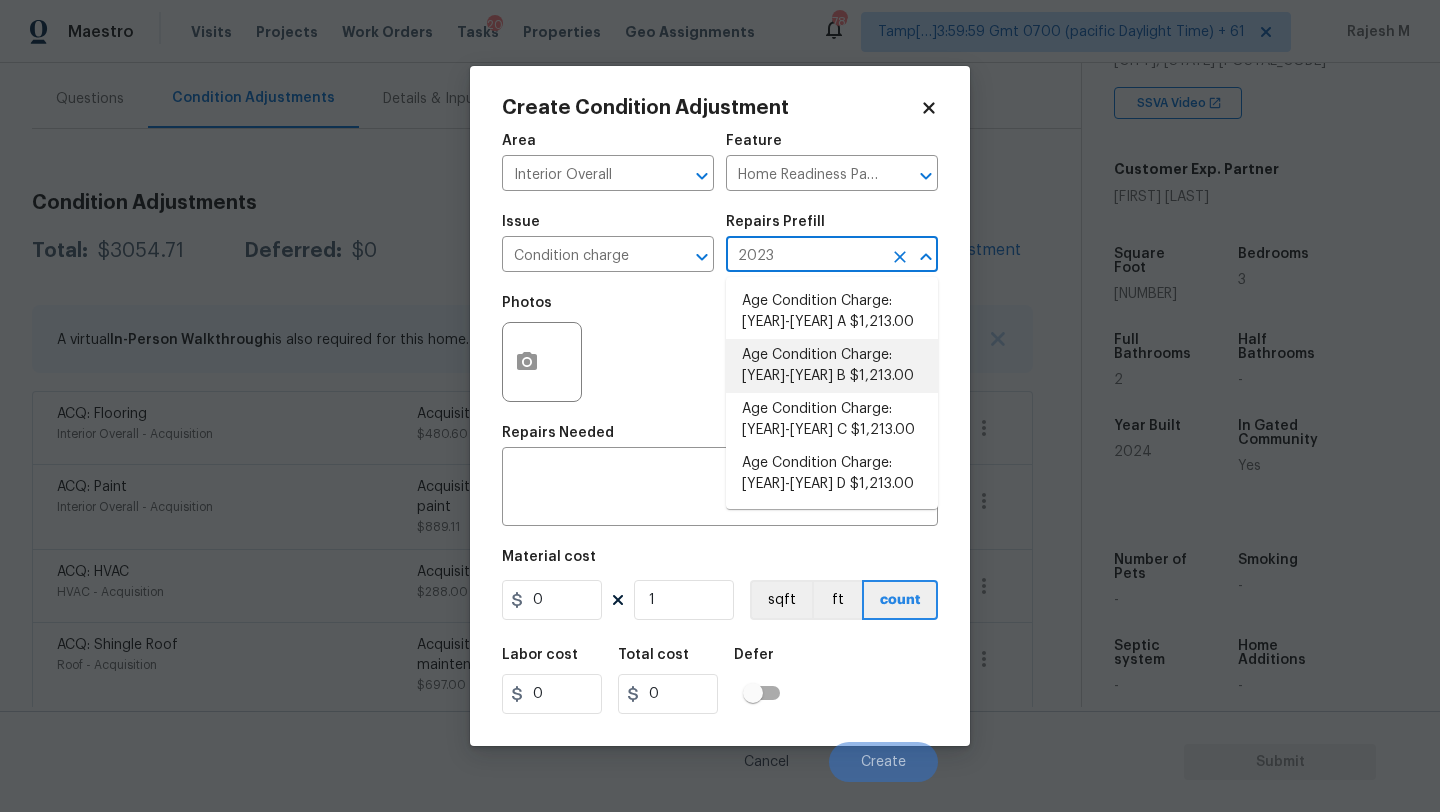 click on "Age Condition Charge: 2009-2023 B	 $1,213.00" at bounding box center [832, 366] 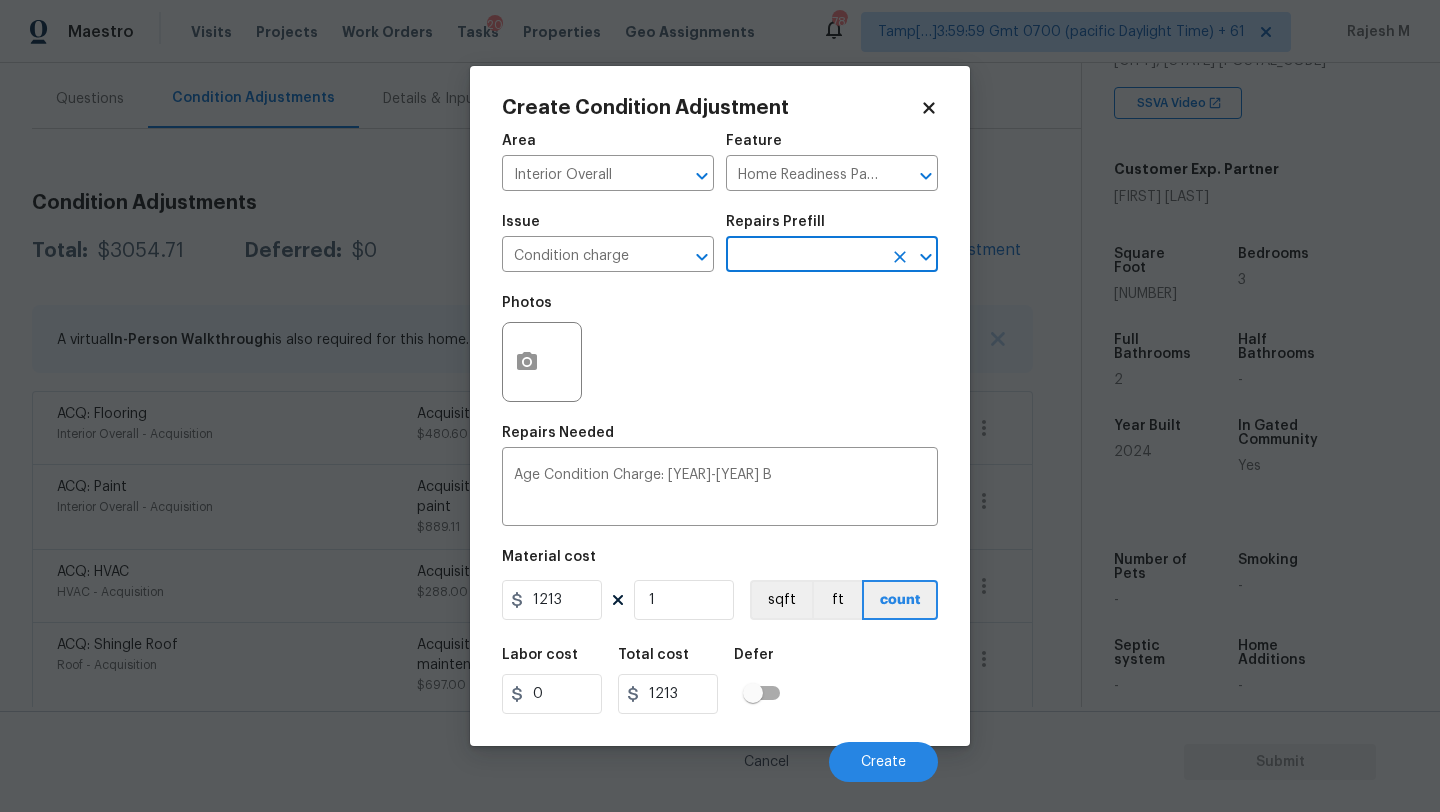 click on "Material cost" at bounding box center (720, 563) 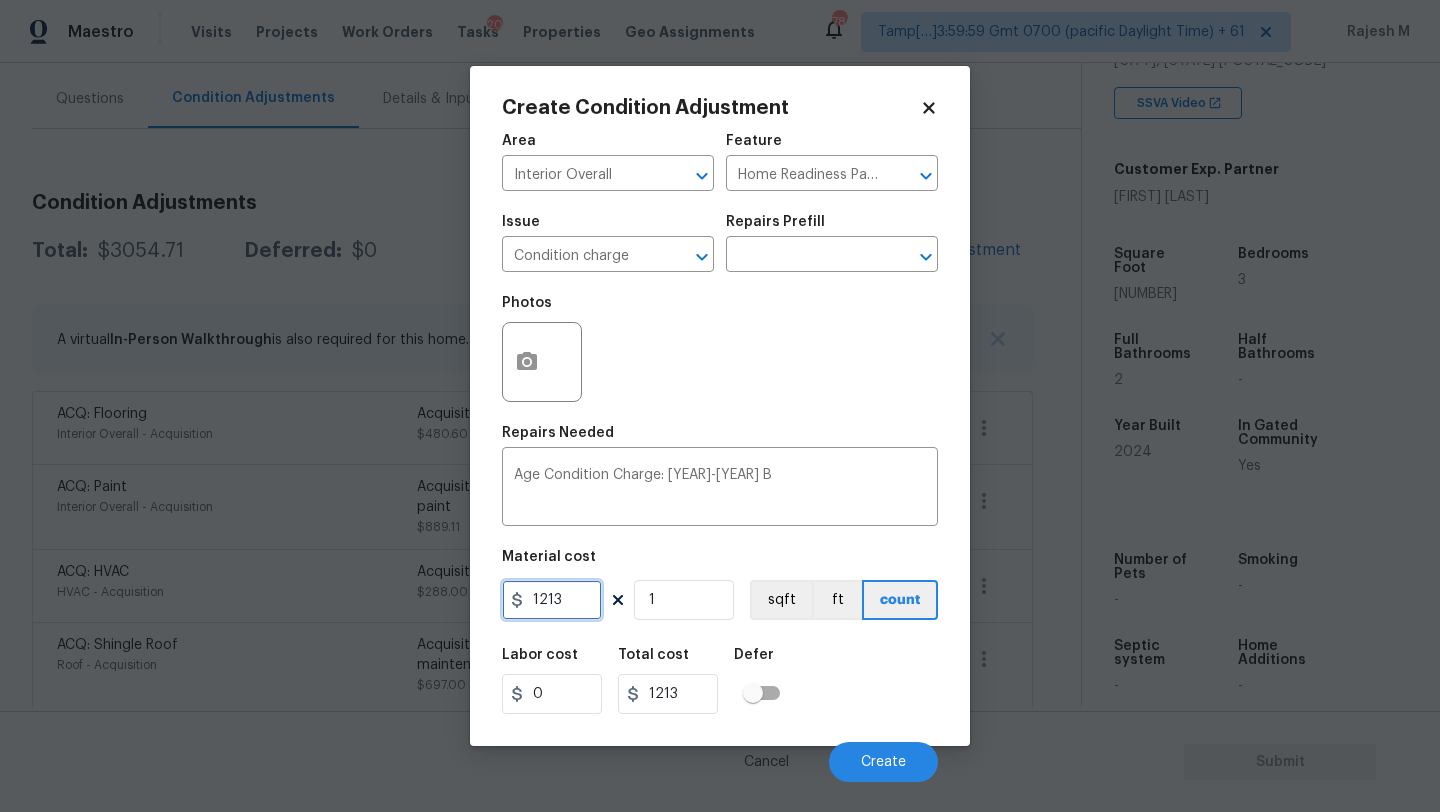 click on "1213" at bounding box center (552, 600) 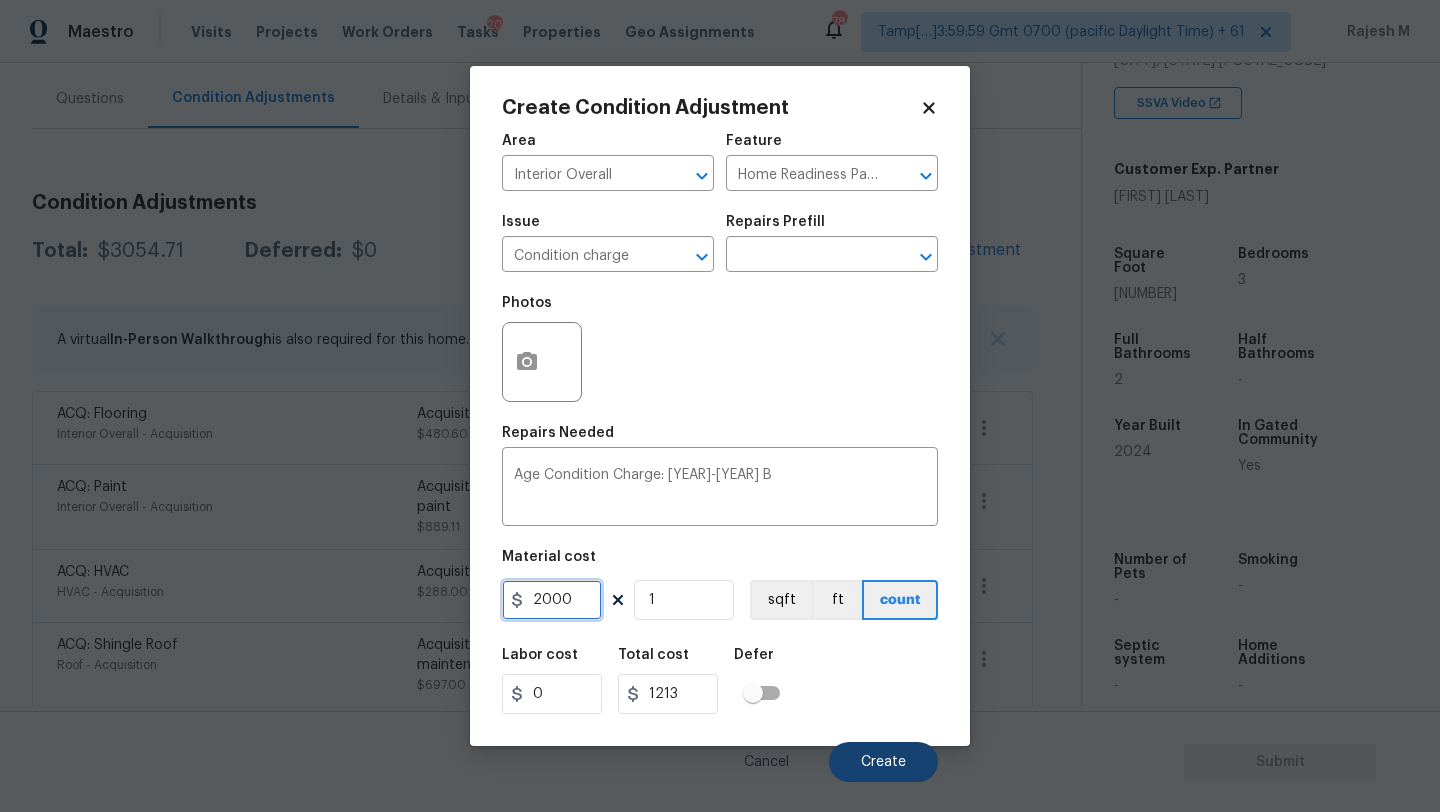 type on "2000" 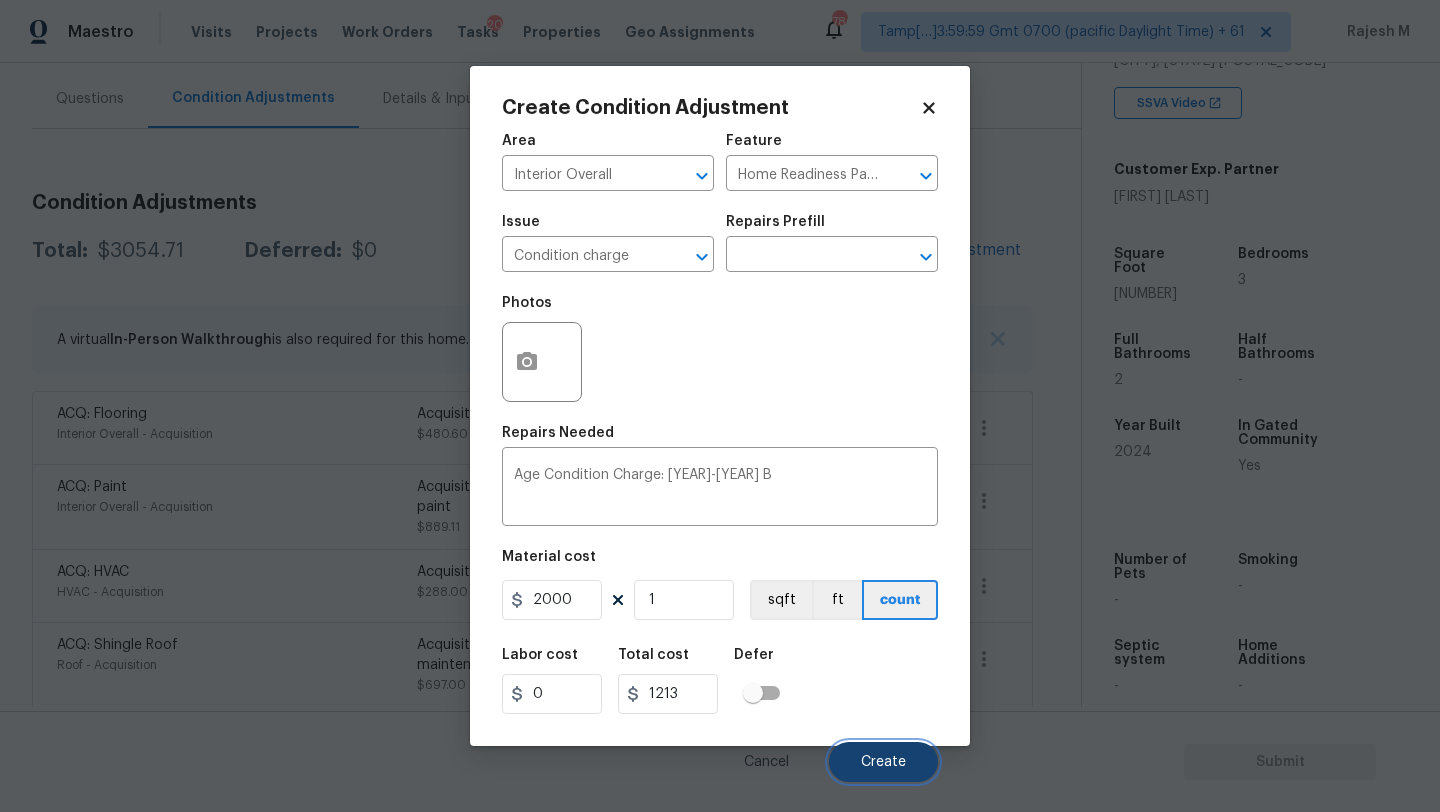 type on "2000" 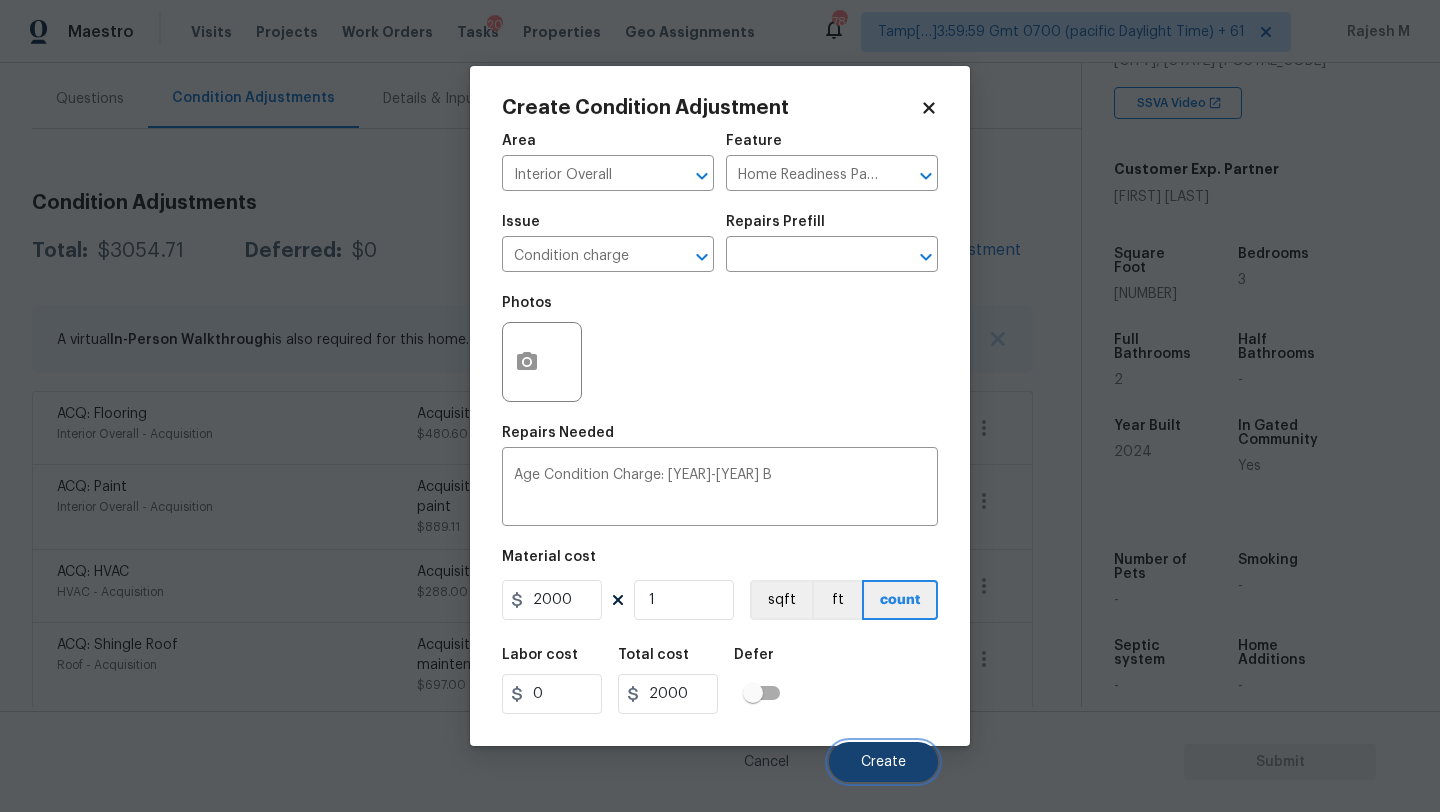 click on "Create" at bounding box center (883, 762) 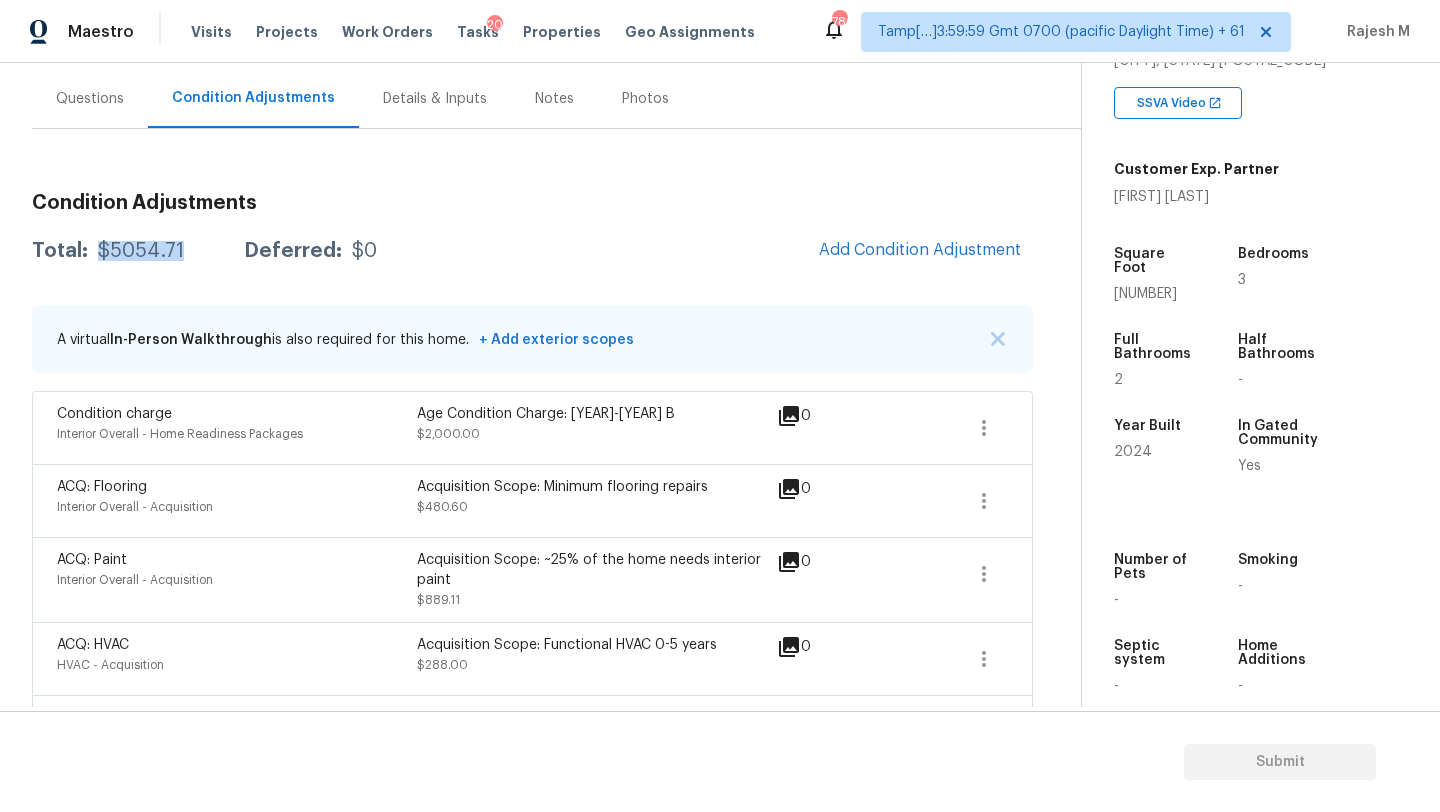 drag, startPoint x: 96, startPoint y: 242, endPoint x: 198, endPoint y: 249, distance: 102.239914 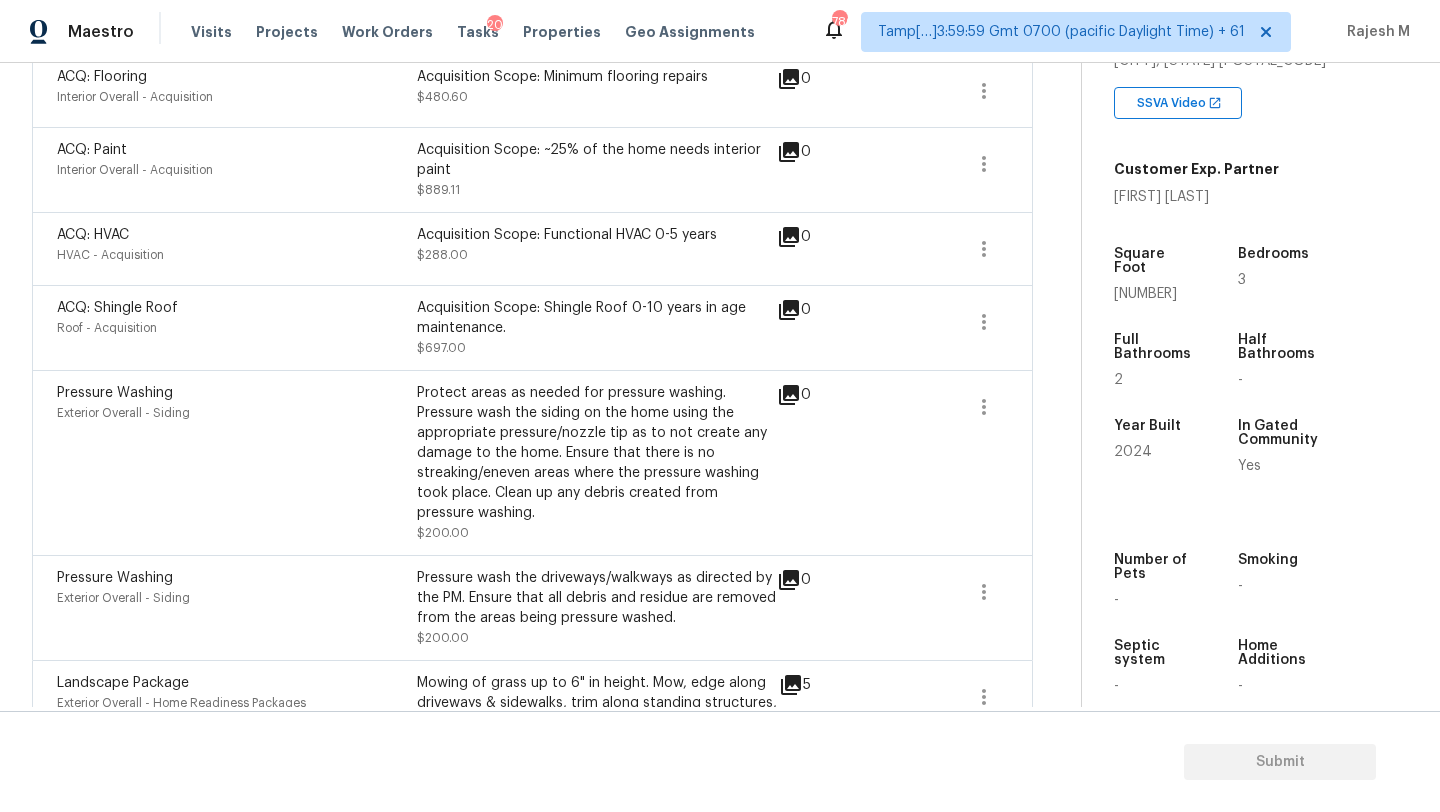 scroll, scrollTop: 731, scrollLeft: 0, axis: vertical 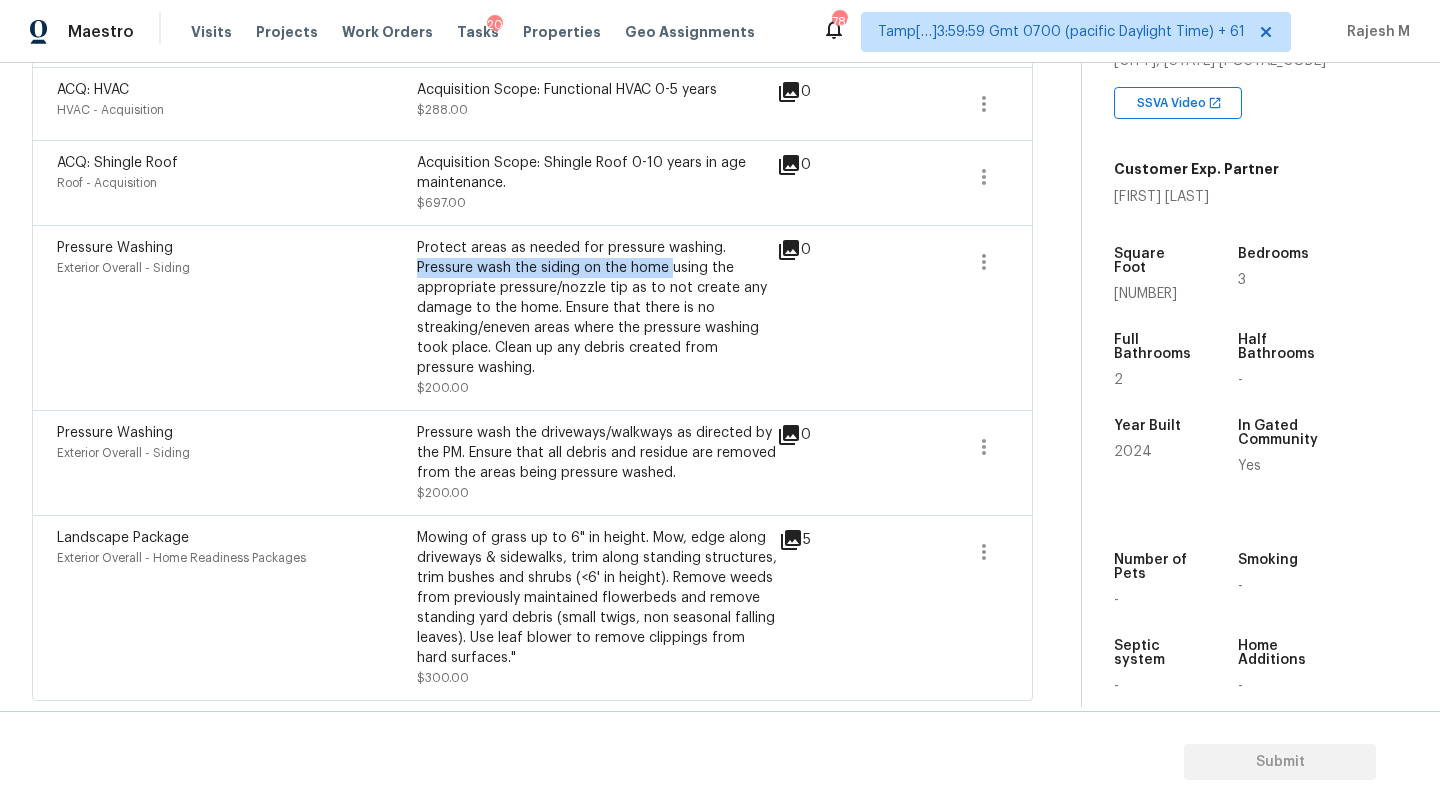 drag, startPoint x: 418, startPoint y: 264, endPoint x: 665, endPoint y: 270, distance: 247.07286 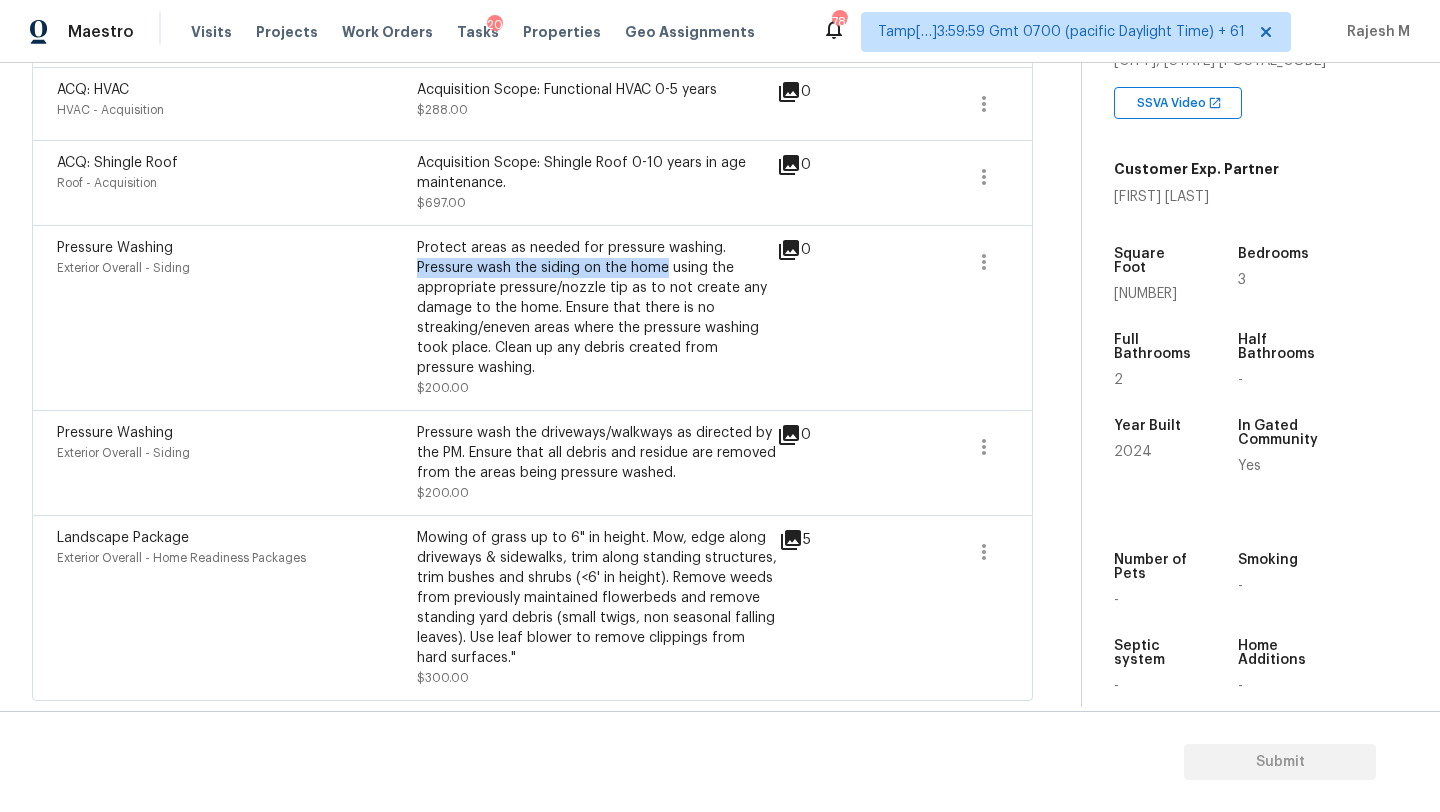 copy on "Pressure wash the siding on the home" 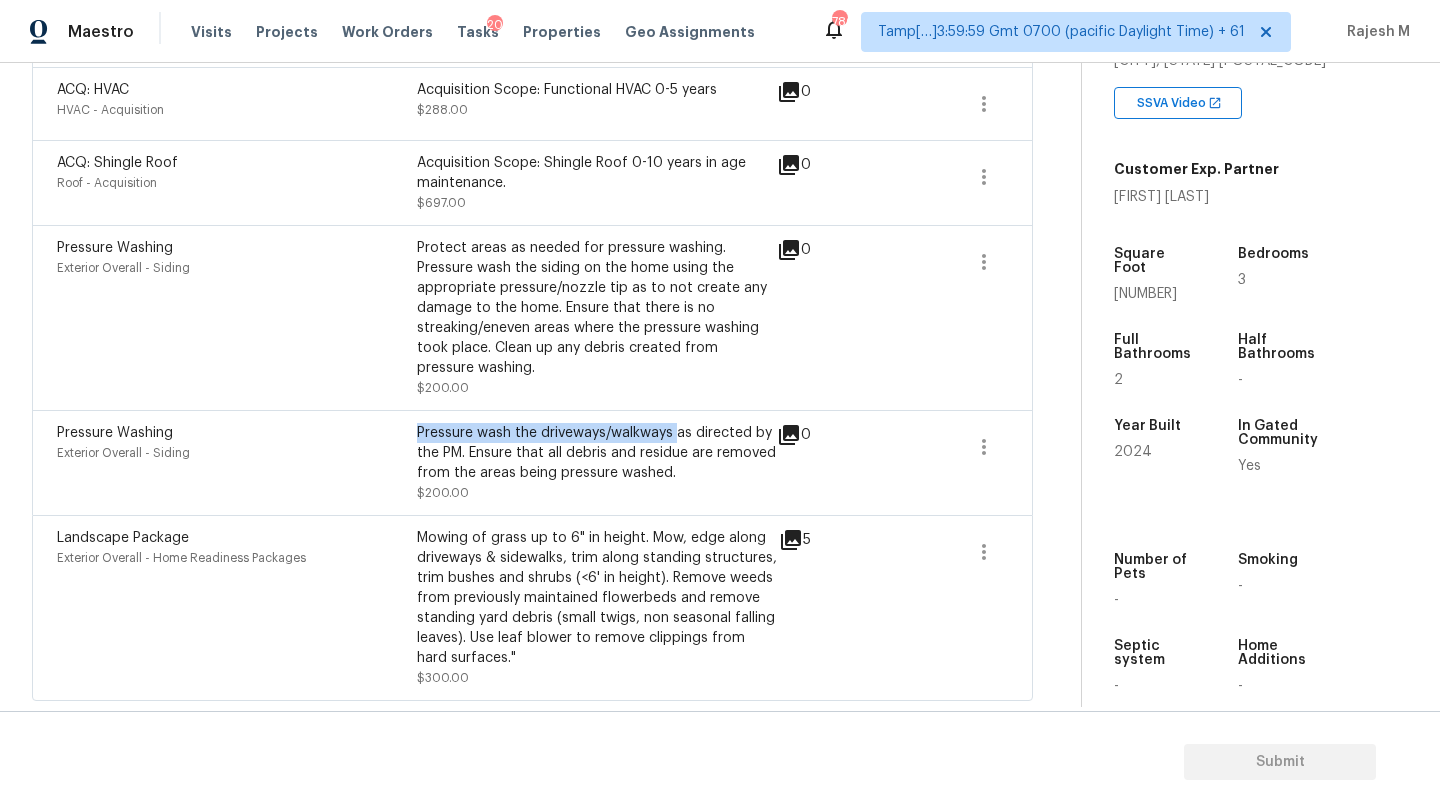drag, startPoint x: 418, startPoint y: 430, endPoint x: 673, endPoint y: 425, distance: 255.04901 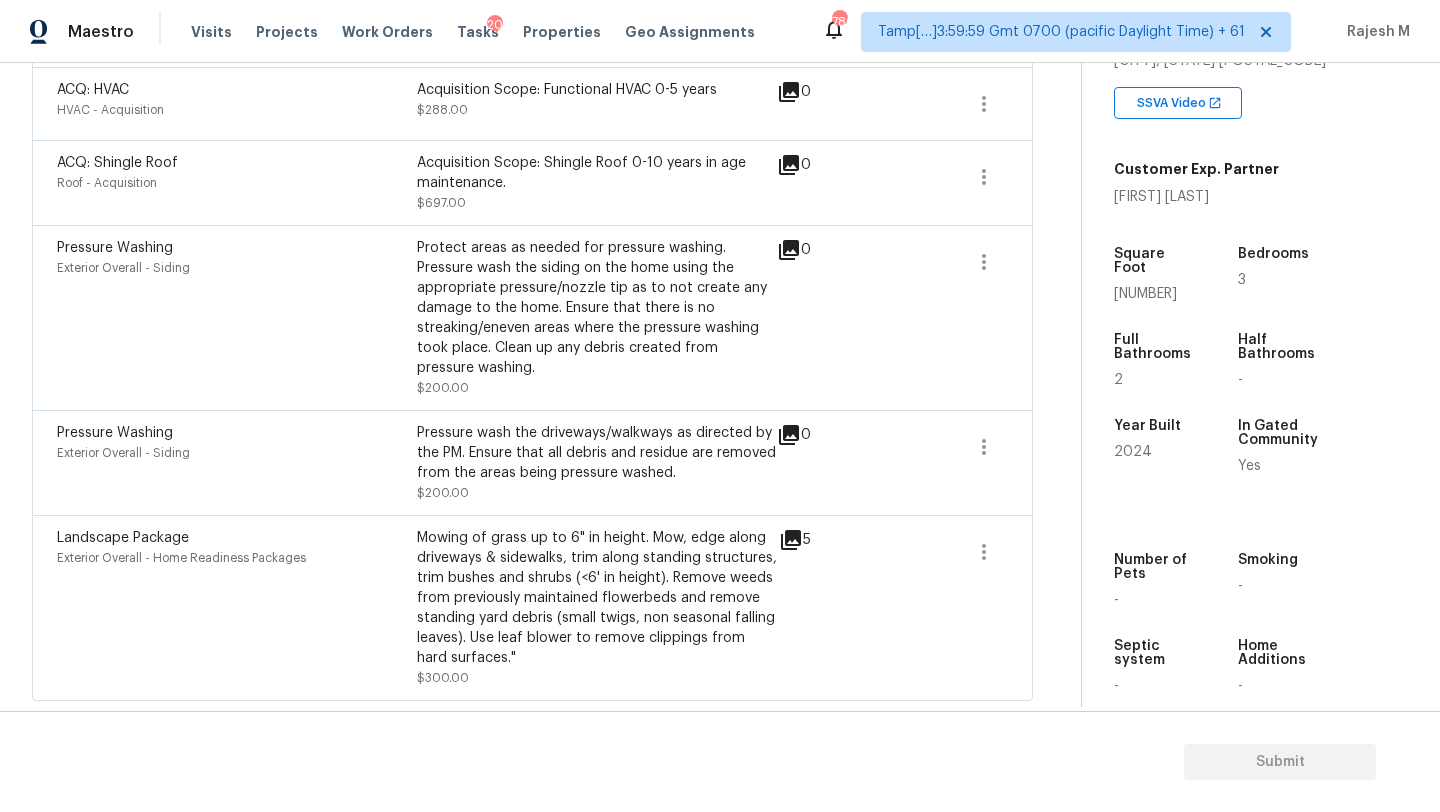 click on "Landscape Package" at bounding box center (123, 538) 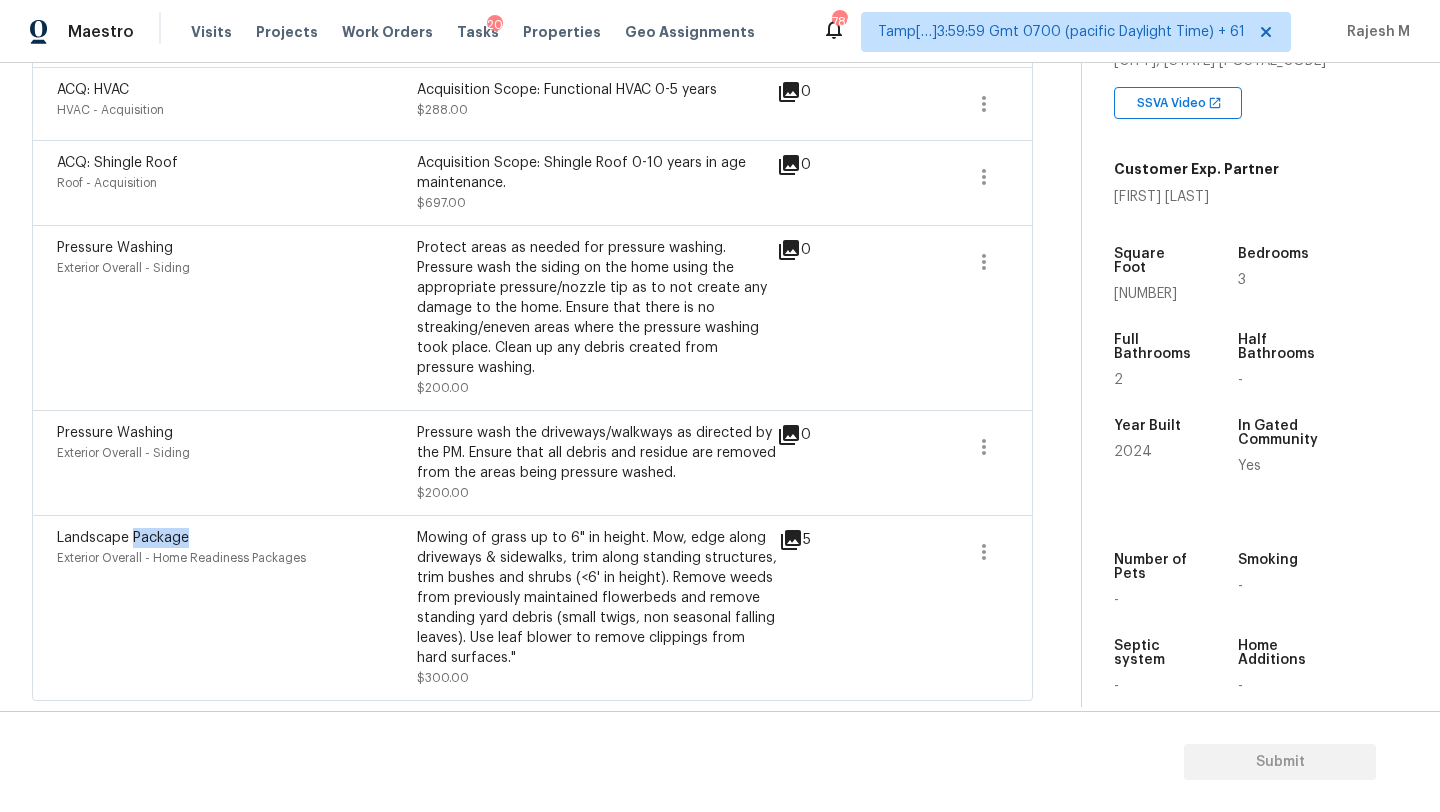 click on "Landscape Package" at bounding box center [123, 538] 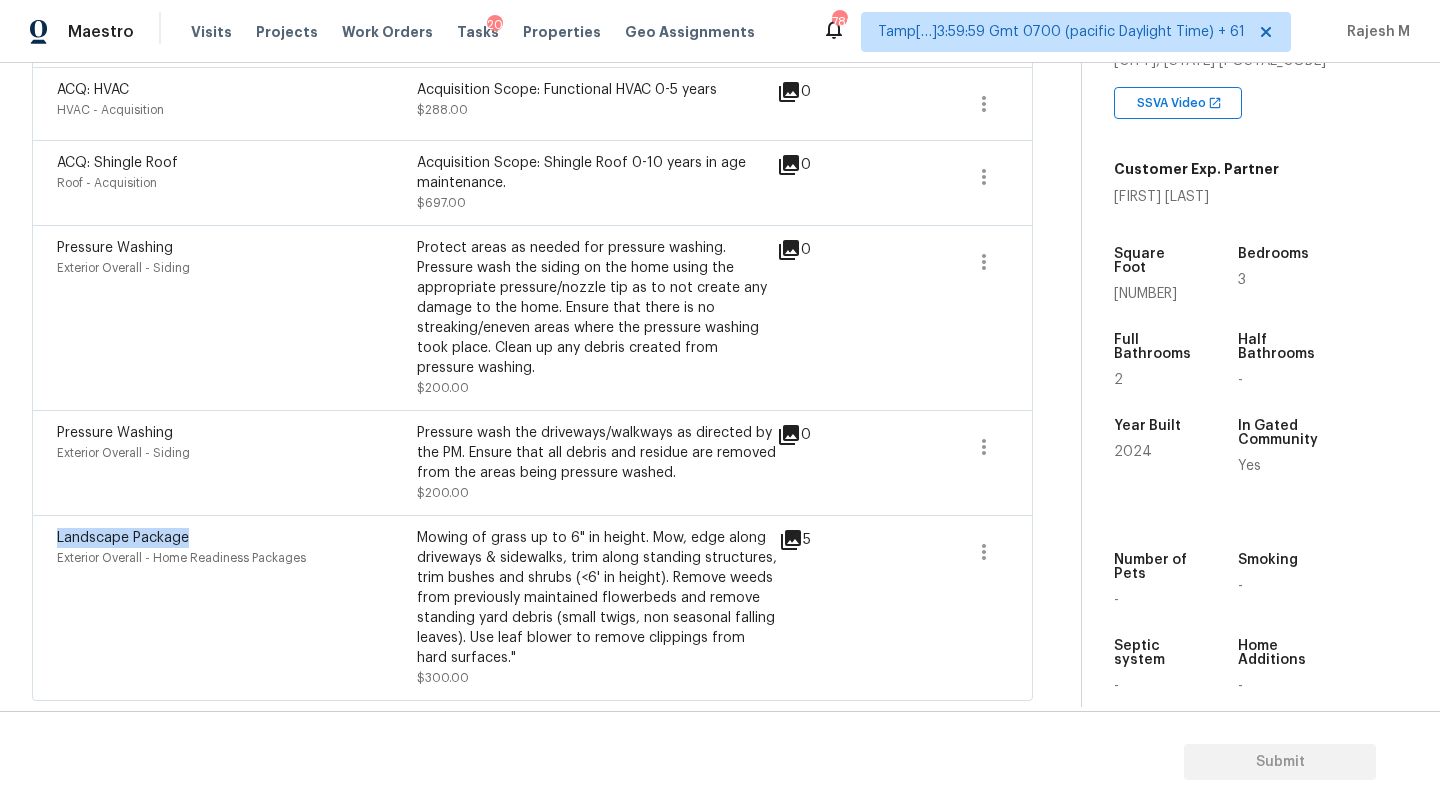 click on "Landscape Package" at bounding box center (123, 538) 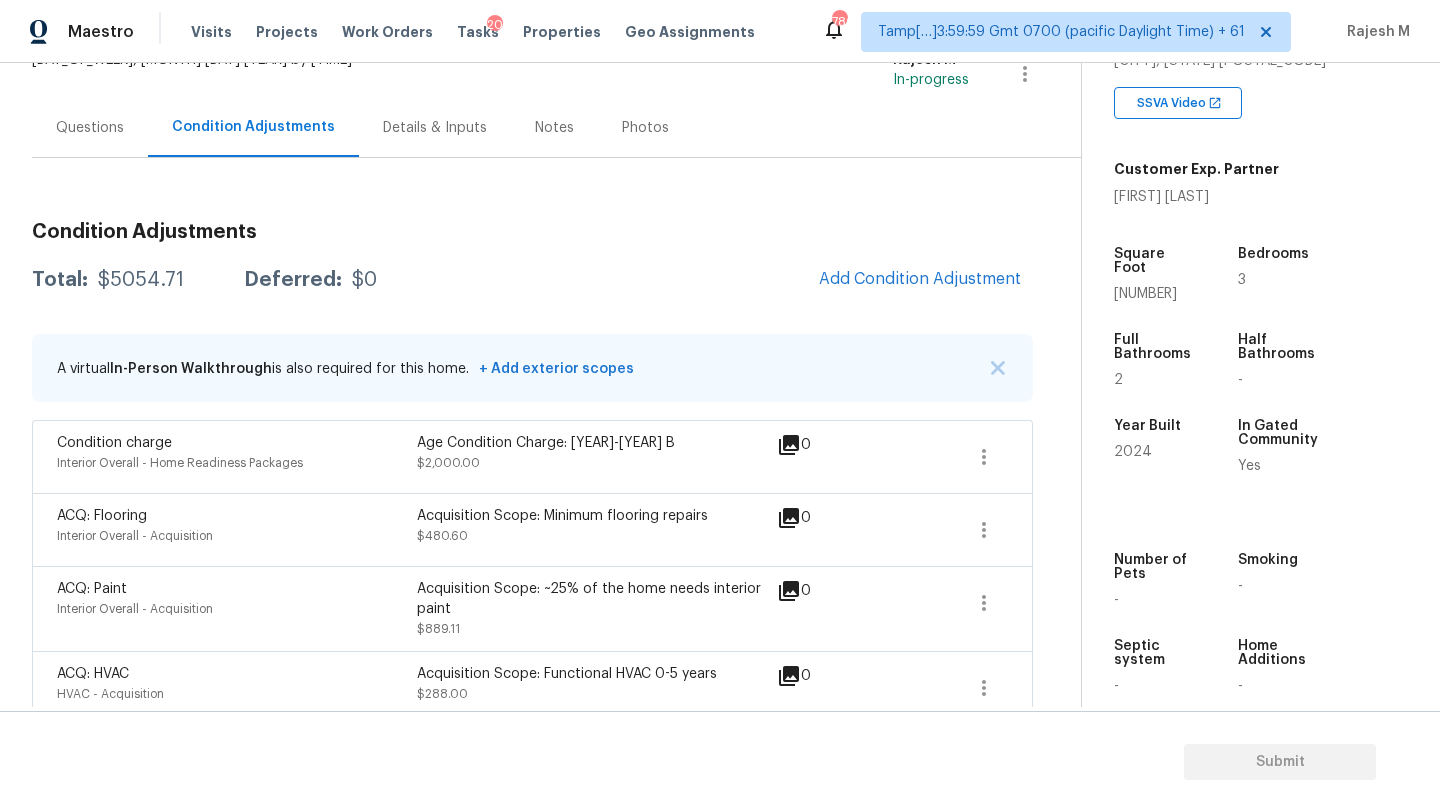 scroll, scrollTop: 0, scrollLeft: 0, axis: both 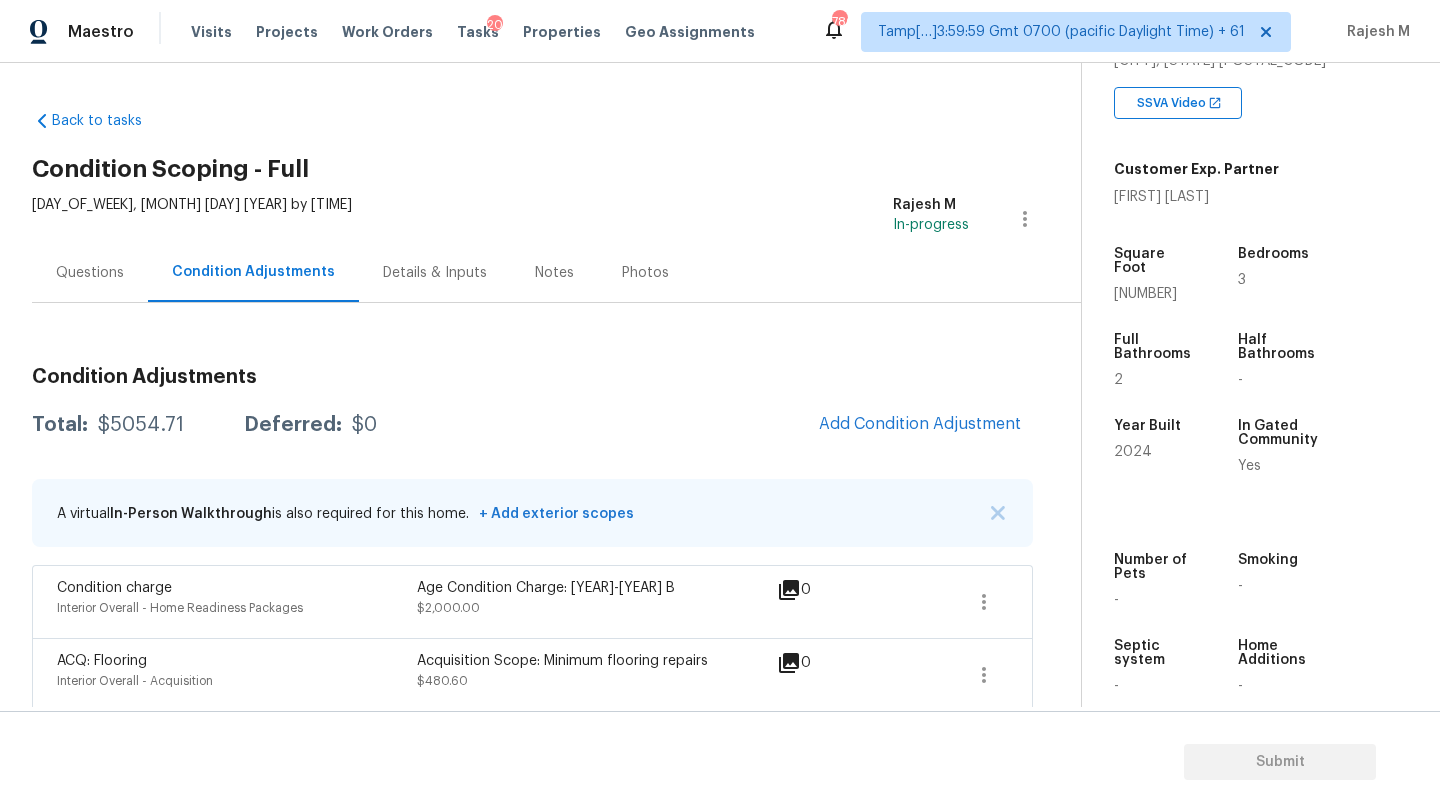 click on "Questions" at bounding box center [90, 272] 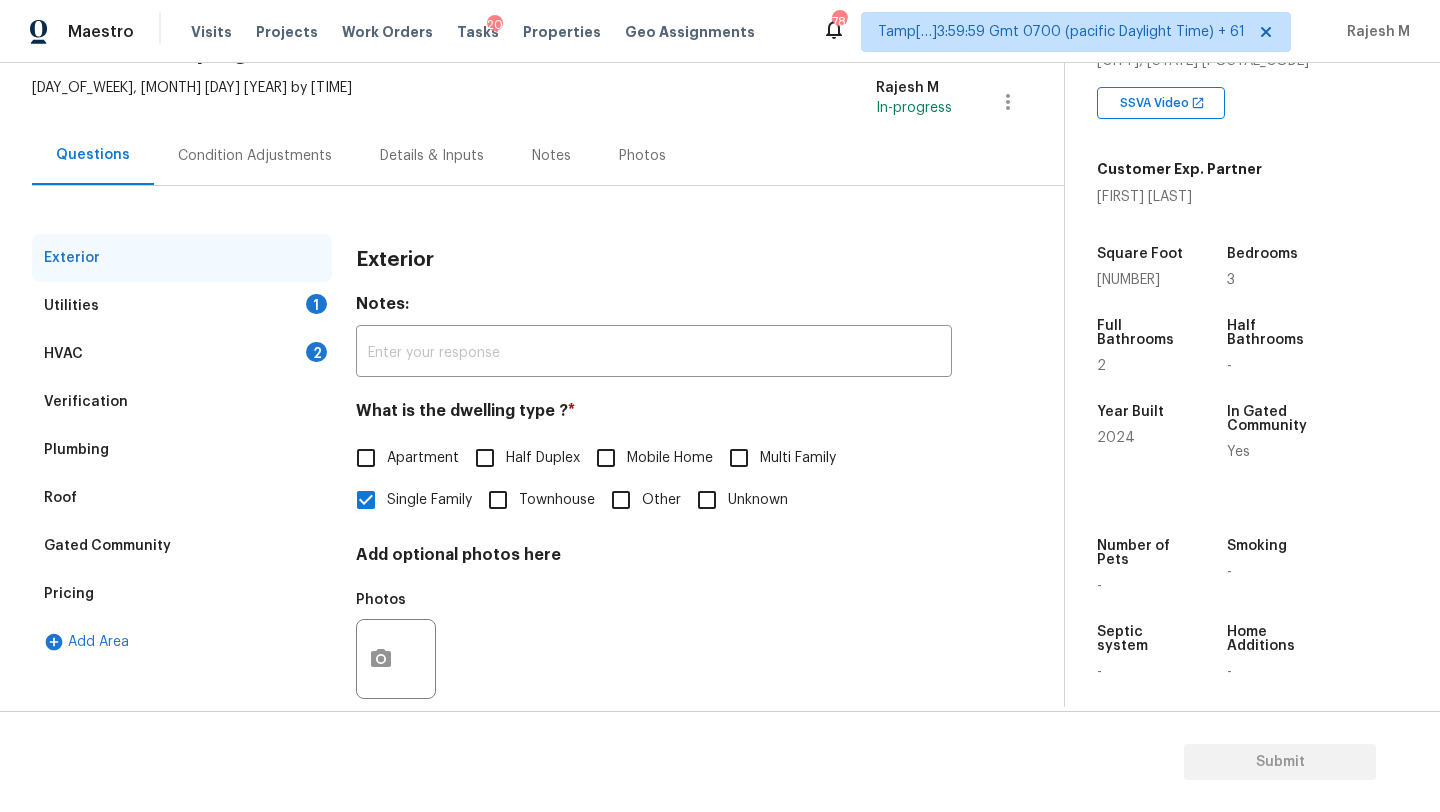 scroll, scrollTop: 151, scrollLeft: 0, axis: vertical 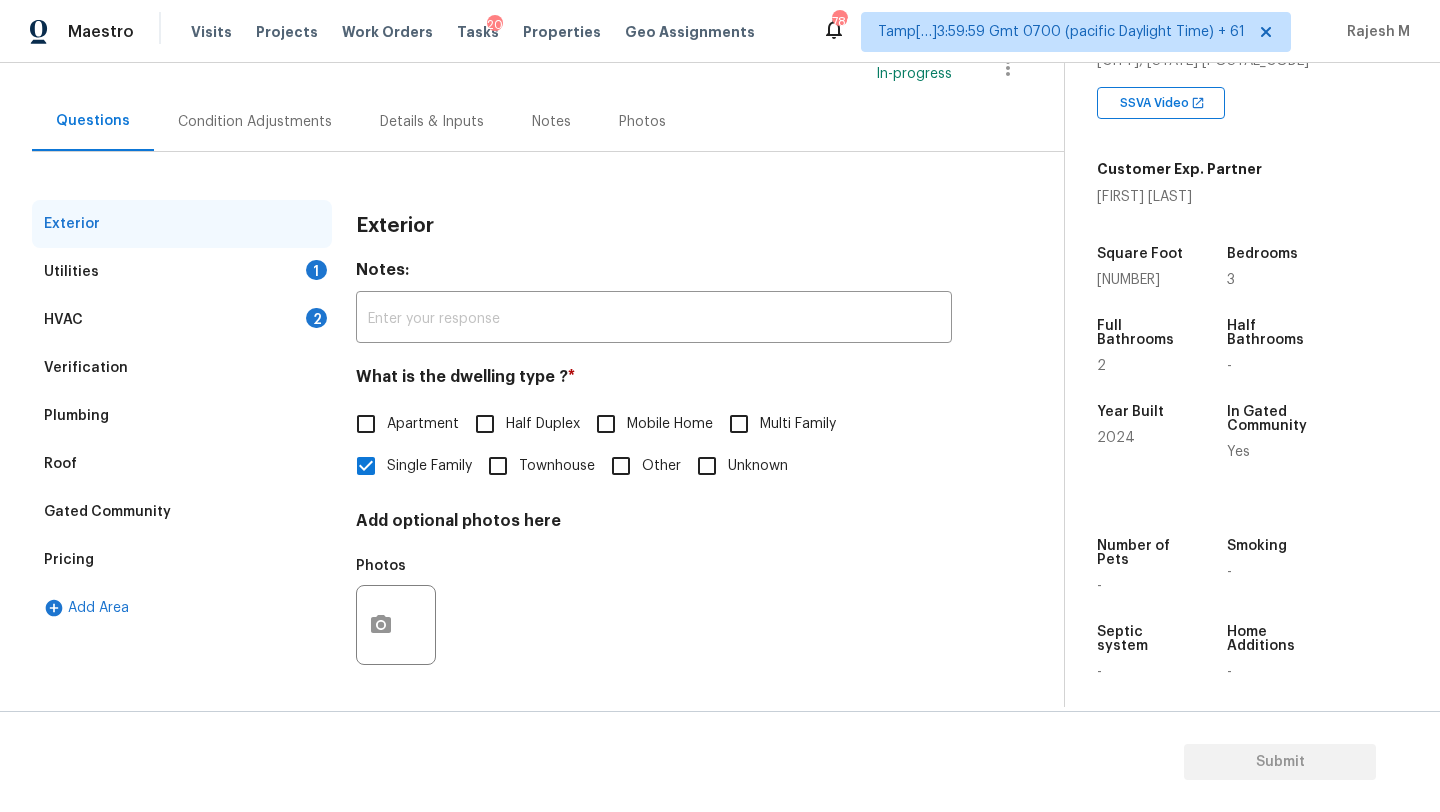 click on "Verification" at bounding box center [86, 368] 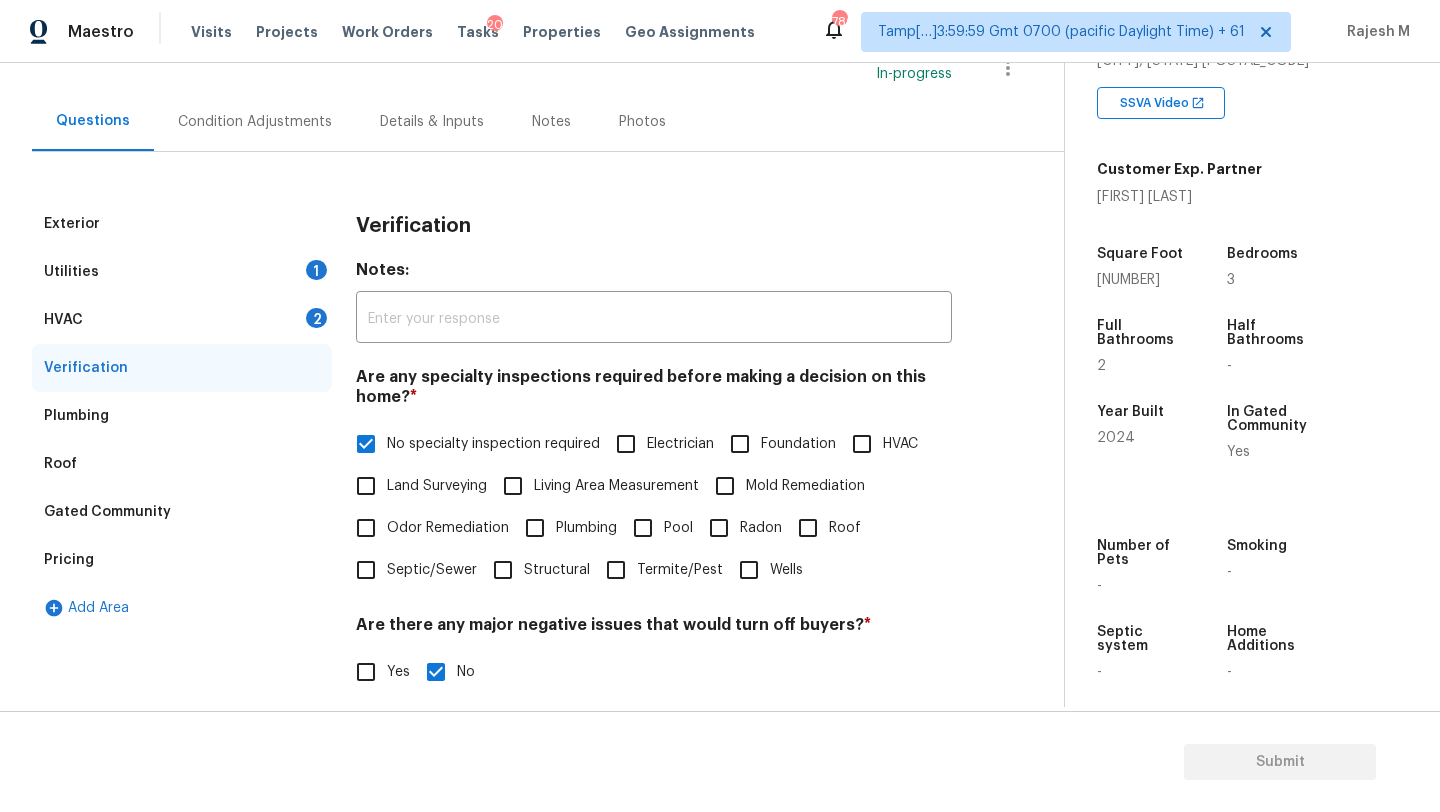 scroll, scrollTop: 581, scrollLeft: 0, axis: vertical 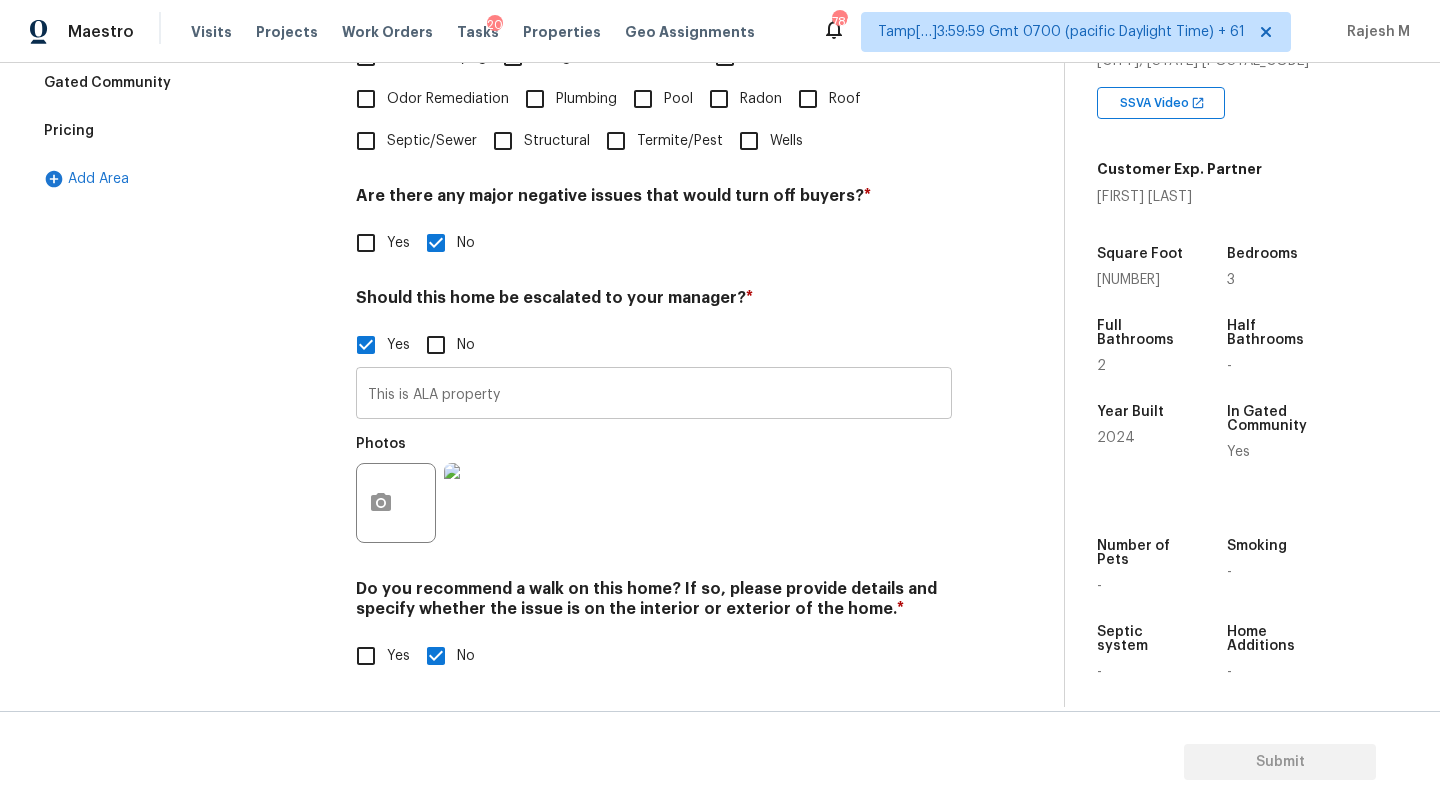 click on "This is ALA property" at bounding box center (654, 395) 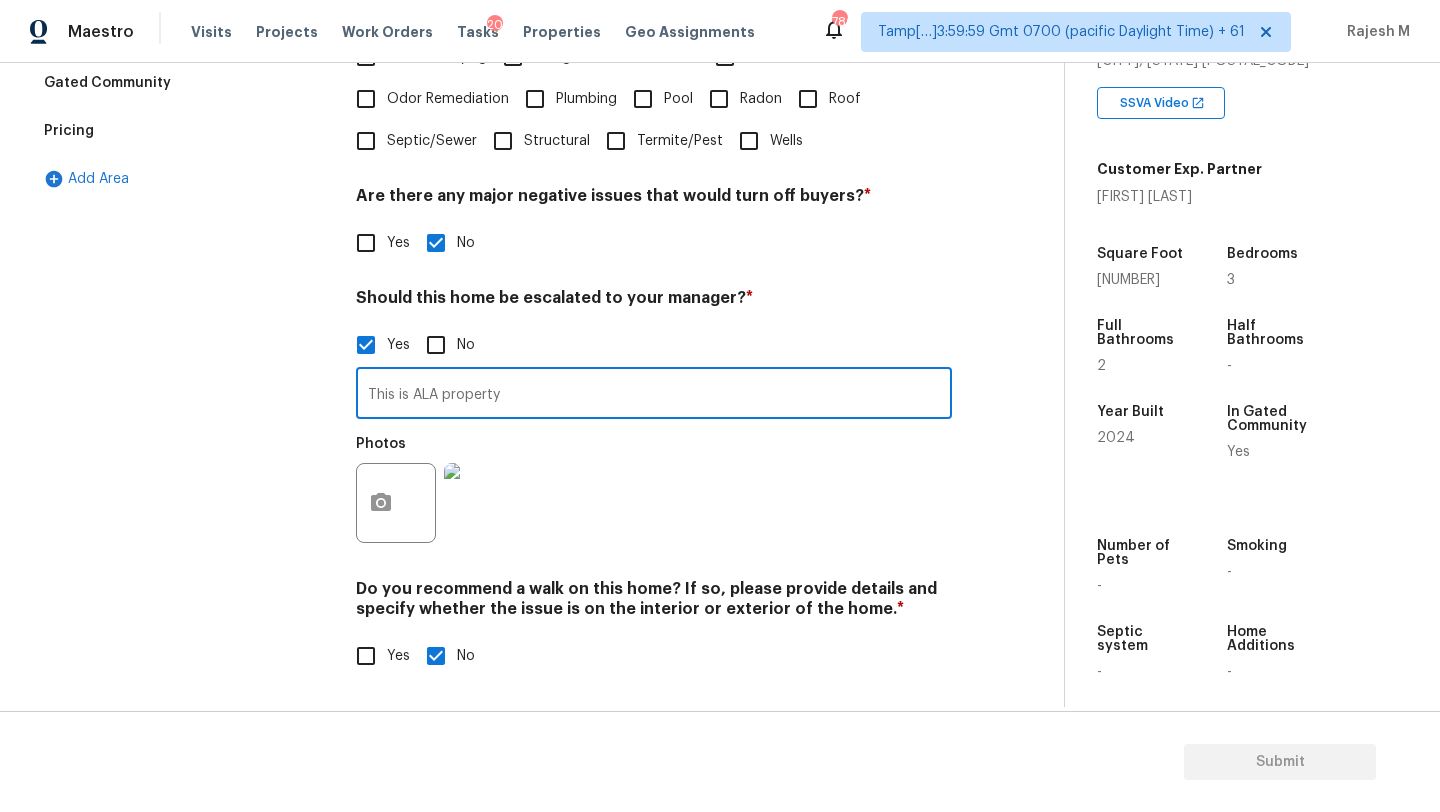 click on "This is ALA property" at bounding box center [654, 395] 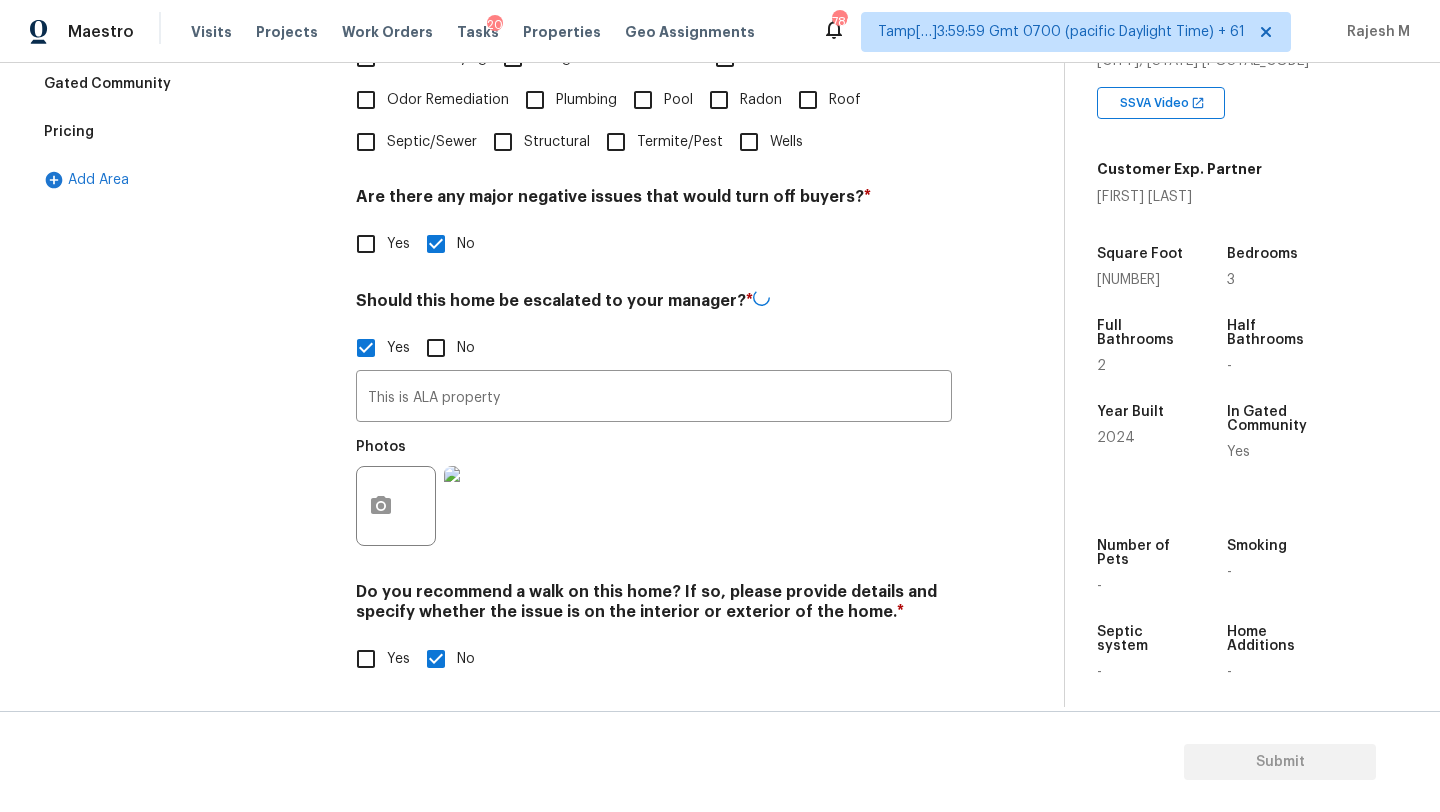 click on "Pricing" at bounding box center (182, 132) 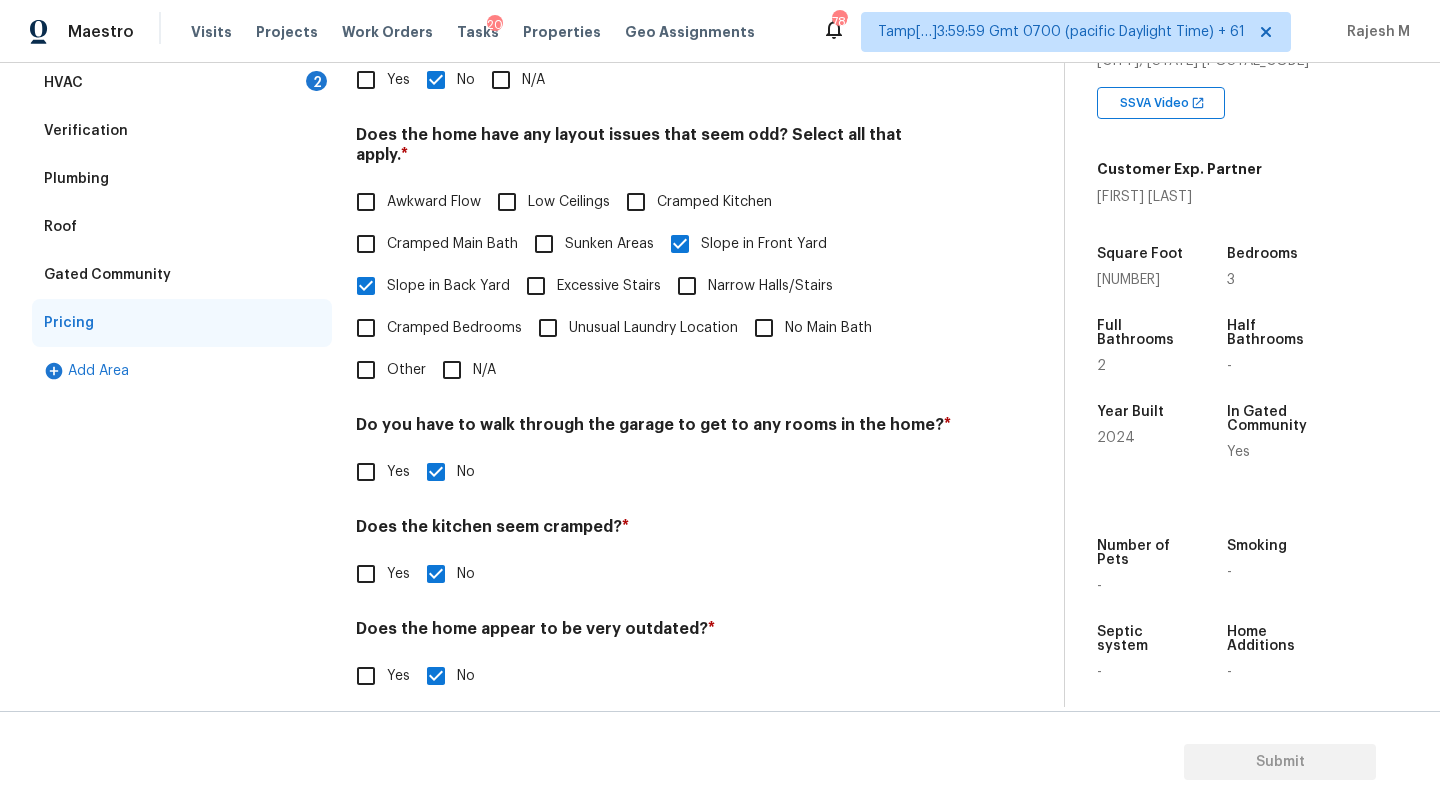 scroll, scrollTop: 0, scrollLeft: 0, axis: both 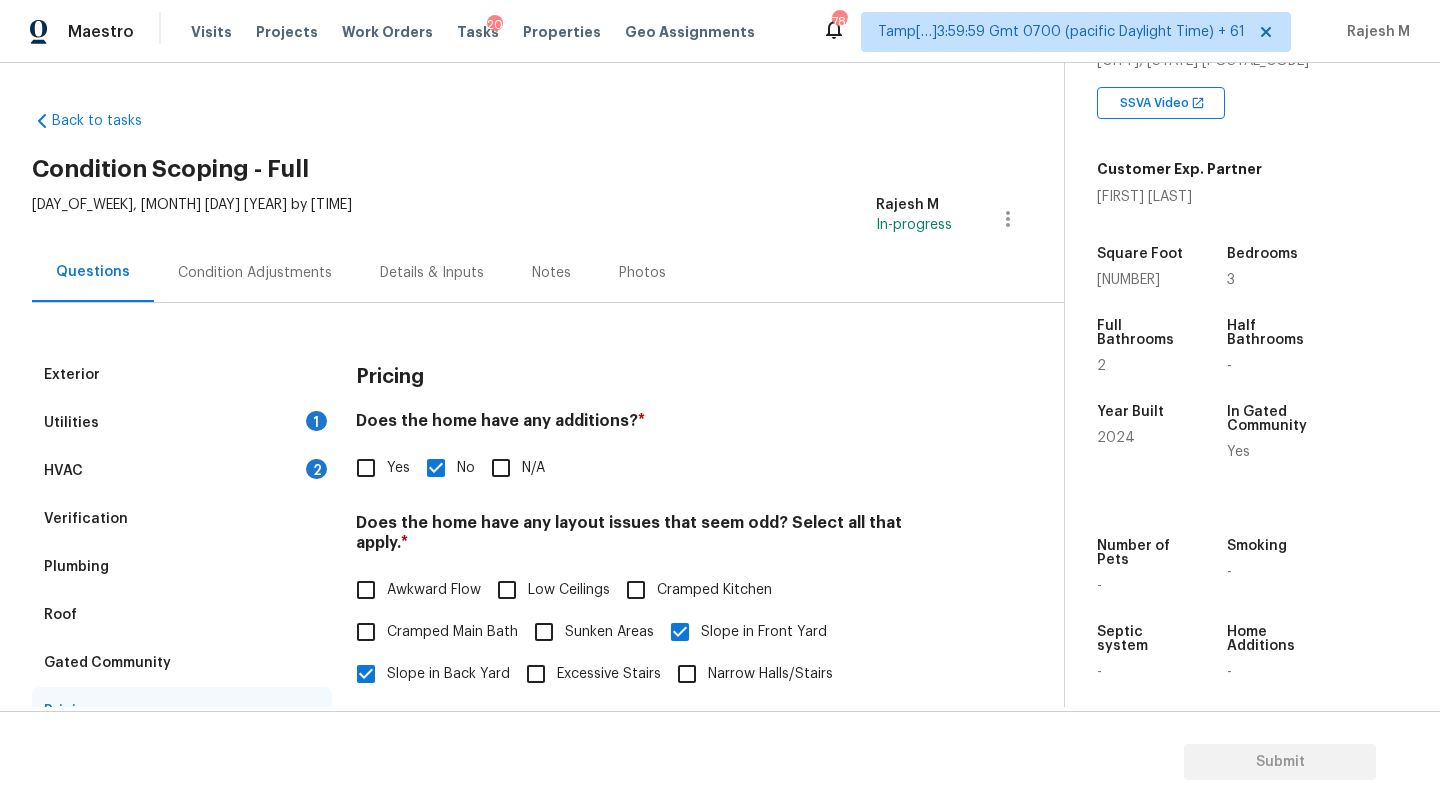 click on "HVAC 2" at bounding box center [182, 471] 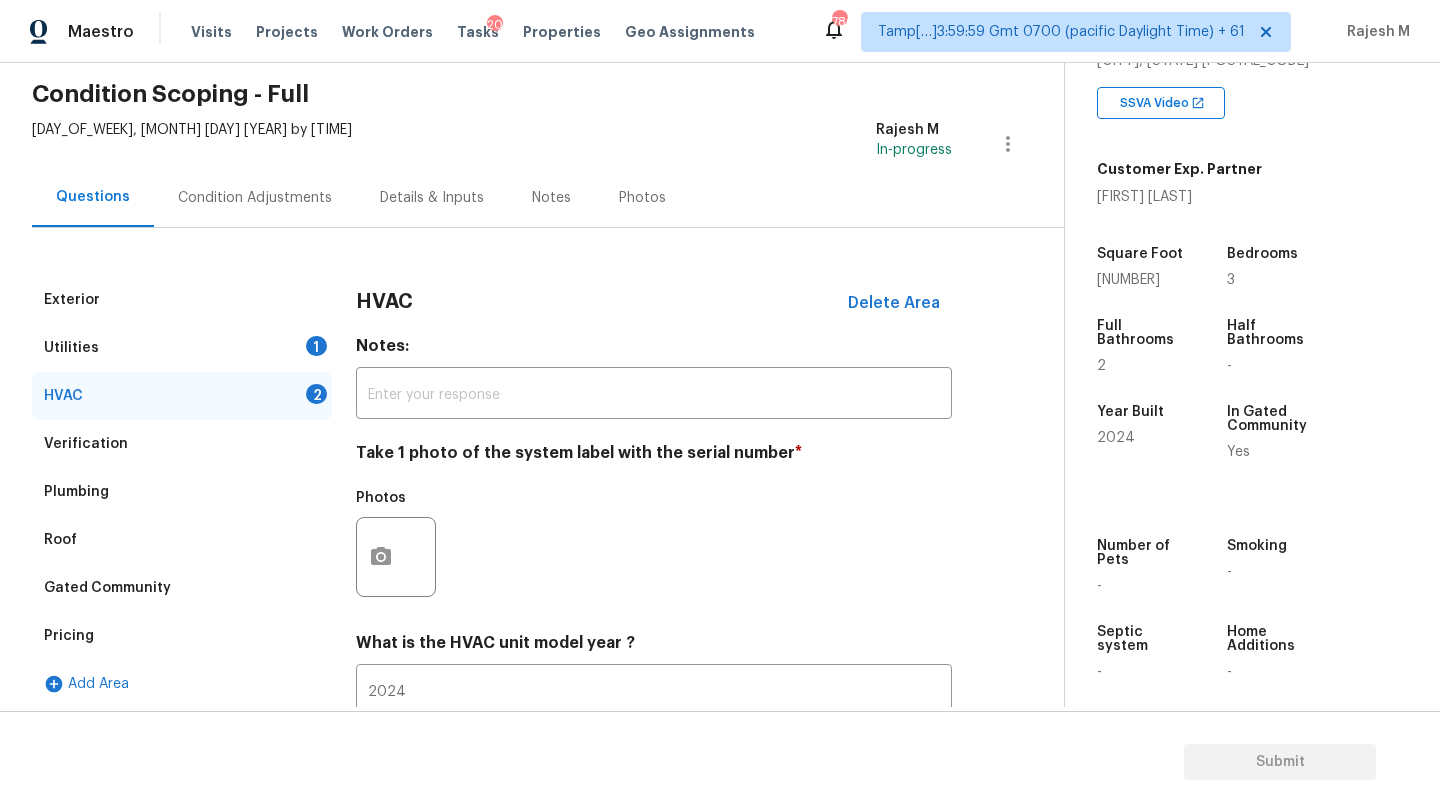 scroll, scrollTop: 184, scrollLeft: 0, axis: vertical 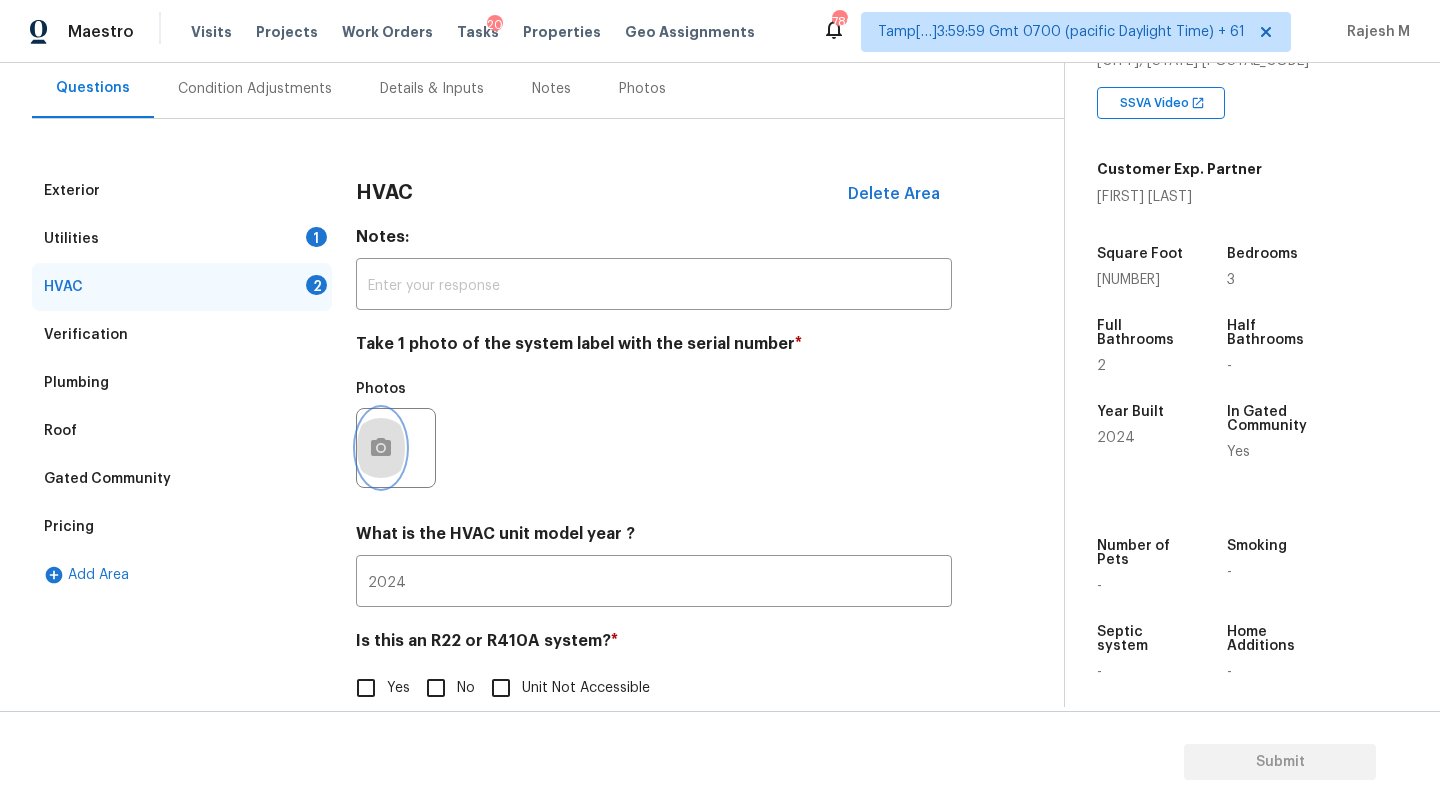 click at bounding box center [381, 448] 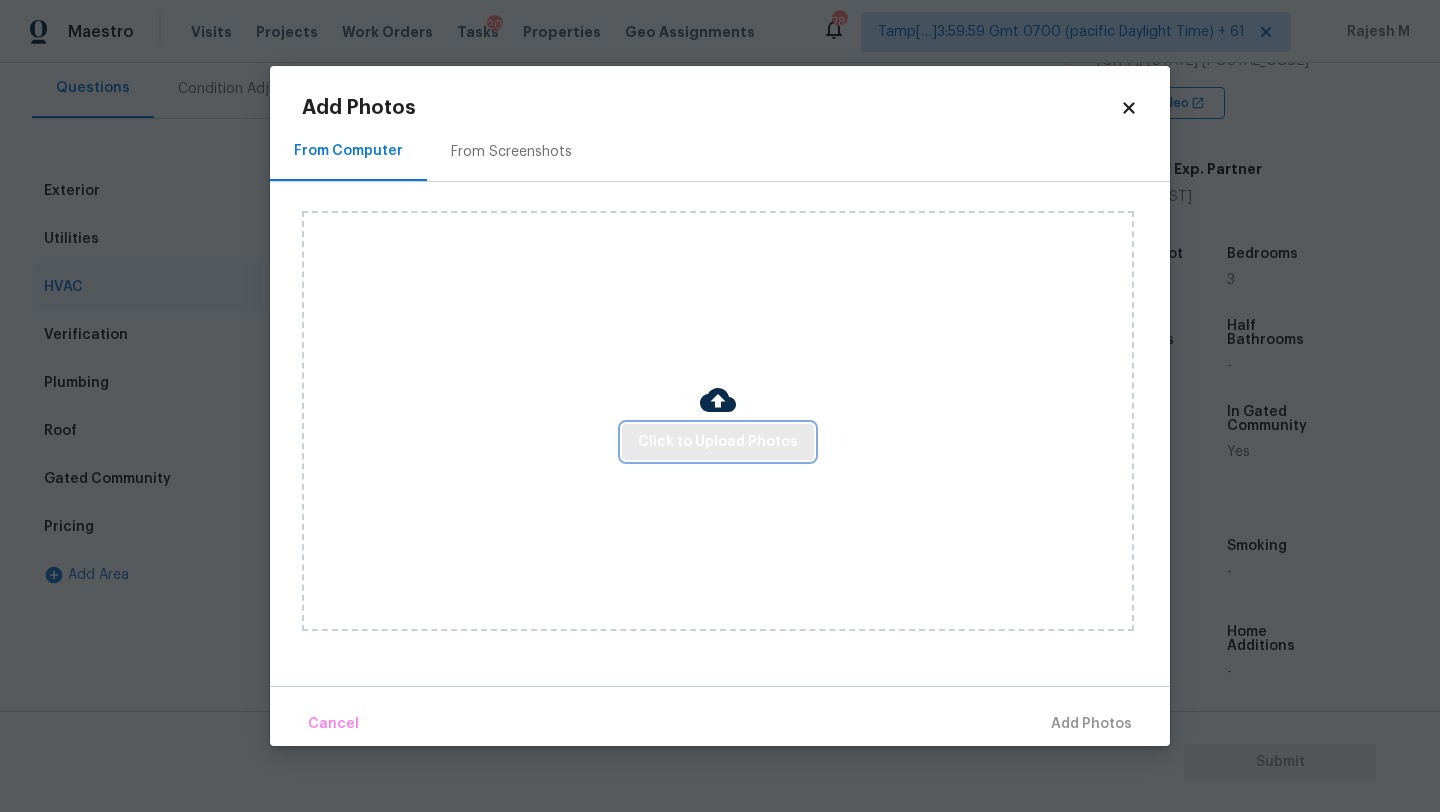 click on "Click to Upload Photos" at bounding box center (718, 442) 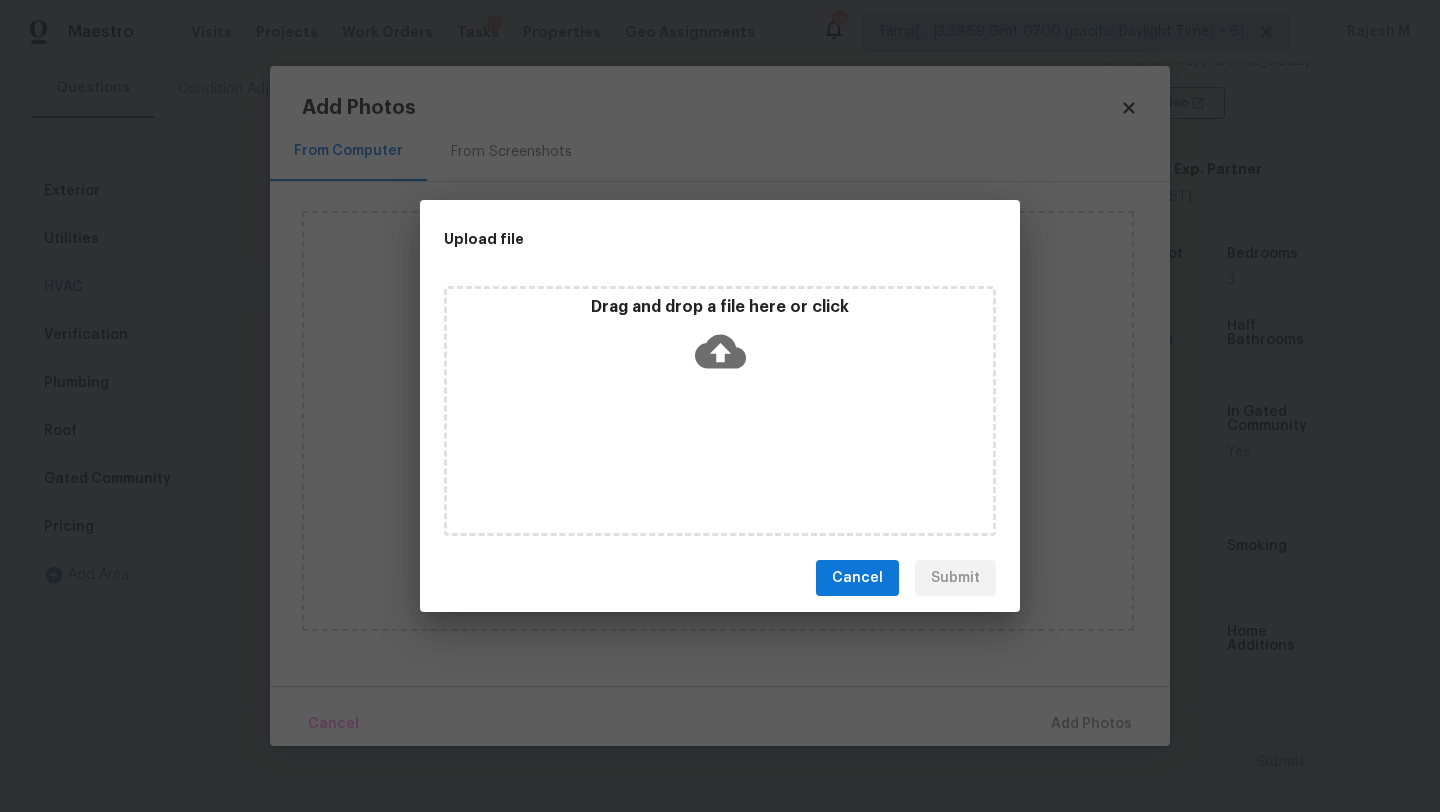click on "Drag and drop a file here or click" at bounding box center [720, 411] 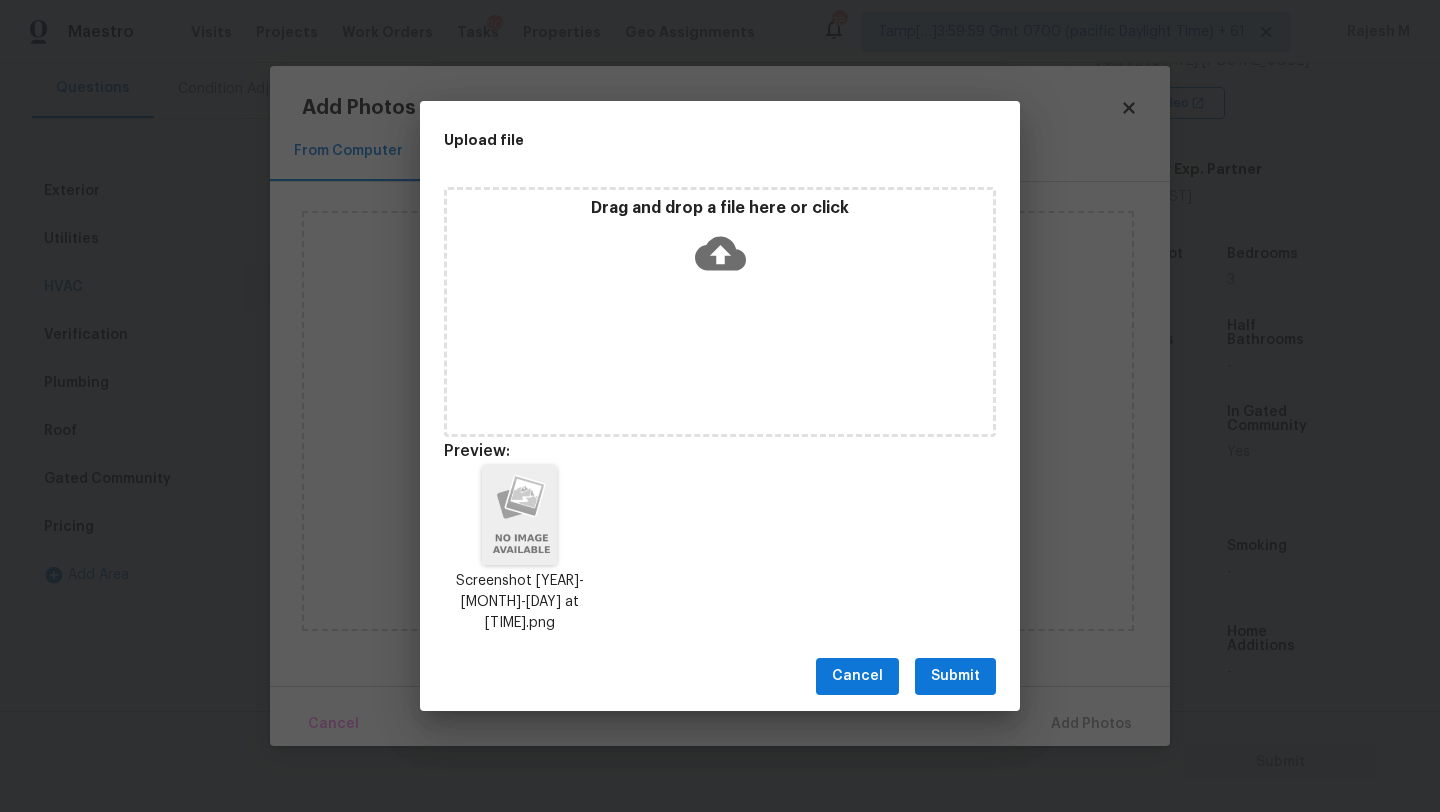 click on "Submit" at bounding box center (955, 676) 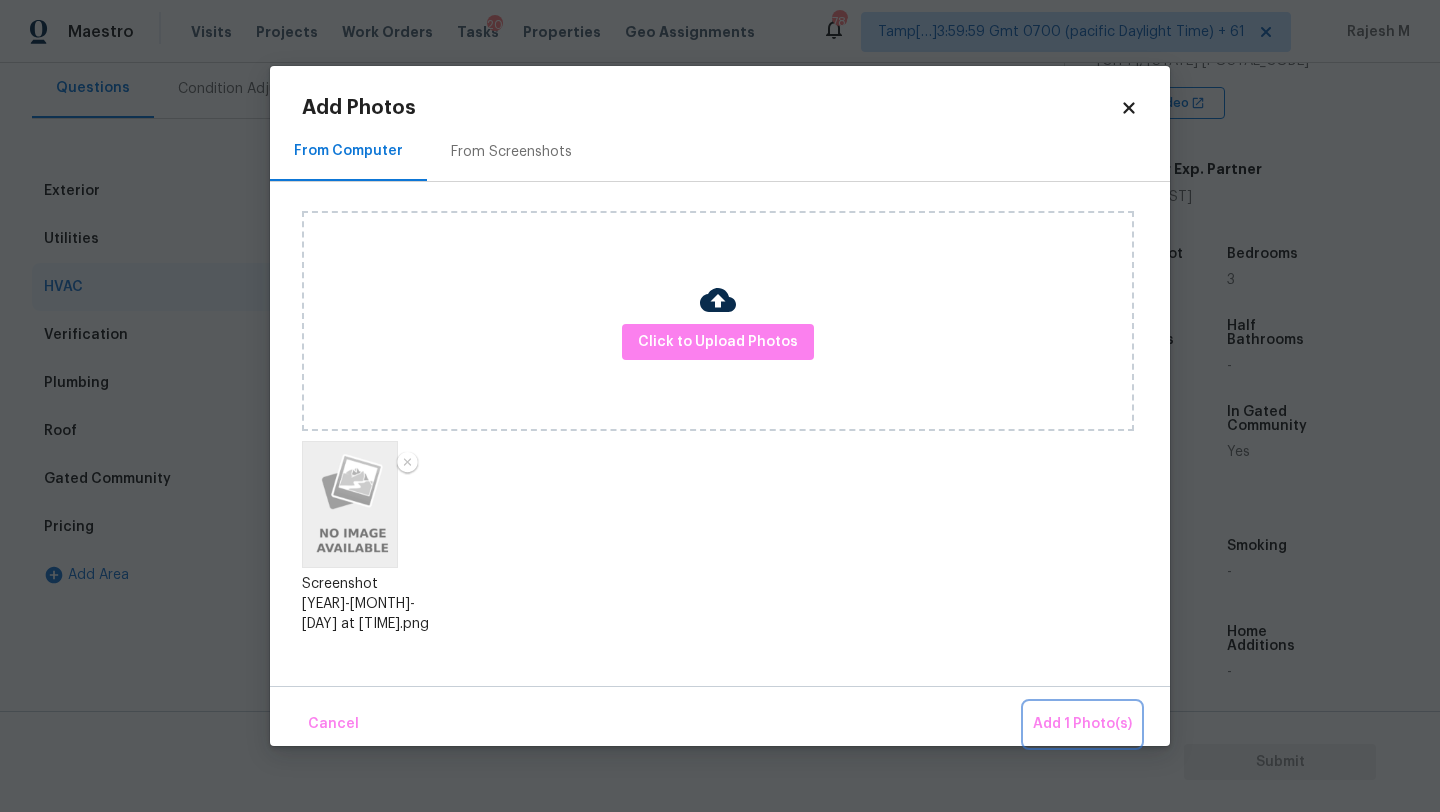 click on "Add 1 Photo(s)" at bounding box center [1082, 724] 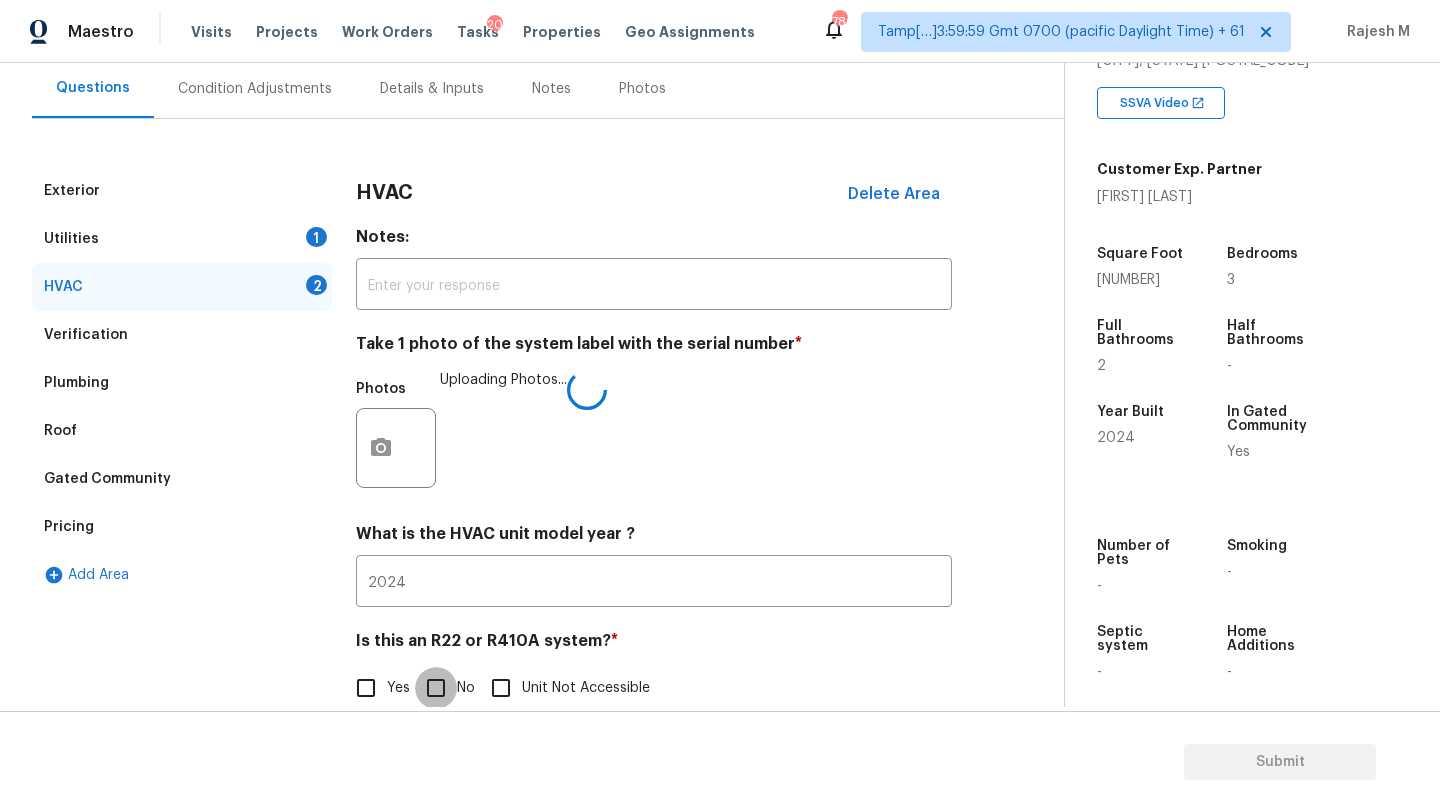 click on "No" at bounding box center (436, 688) 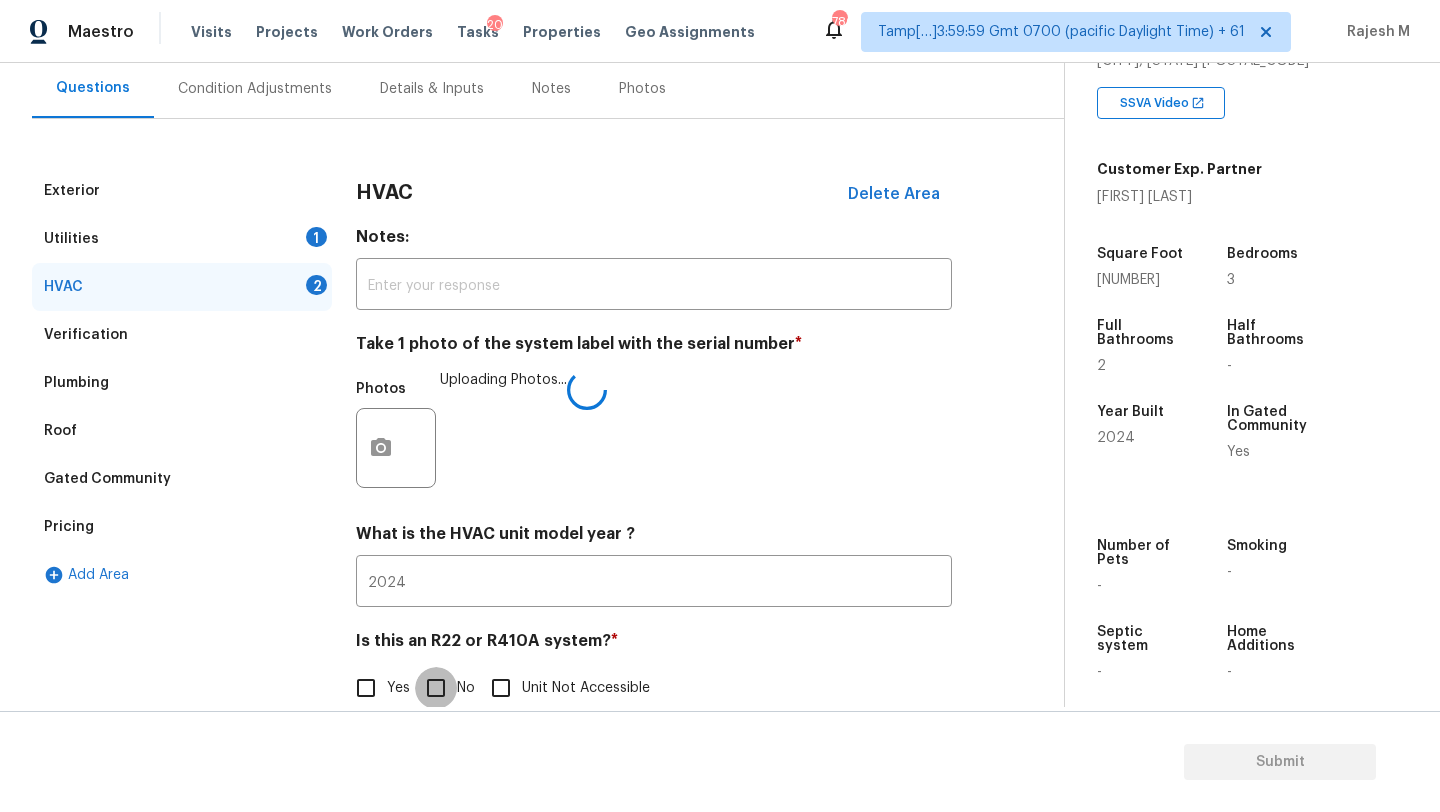 checkbox on "true" 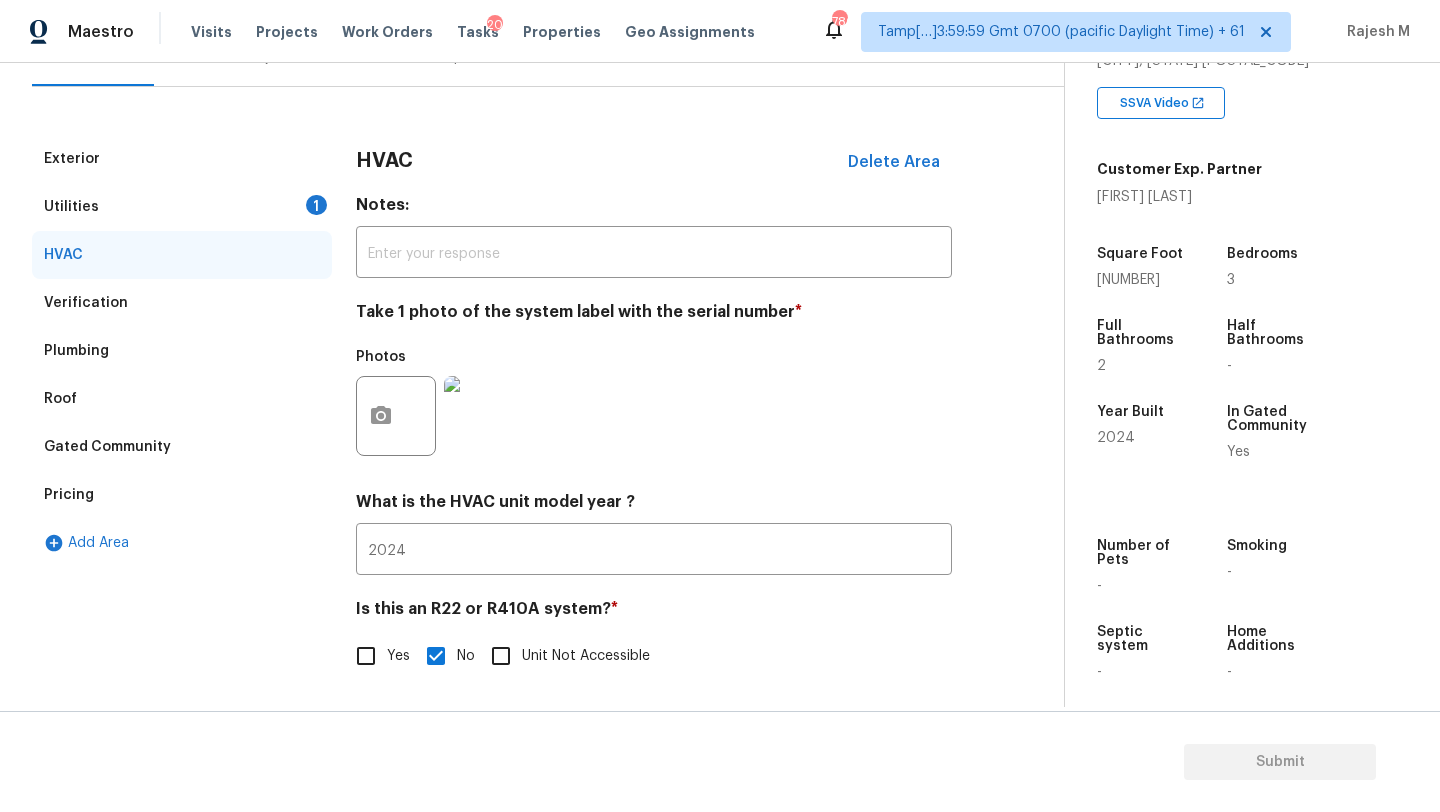 click on "Utilities 1" at bounding box center [182, 207] 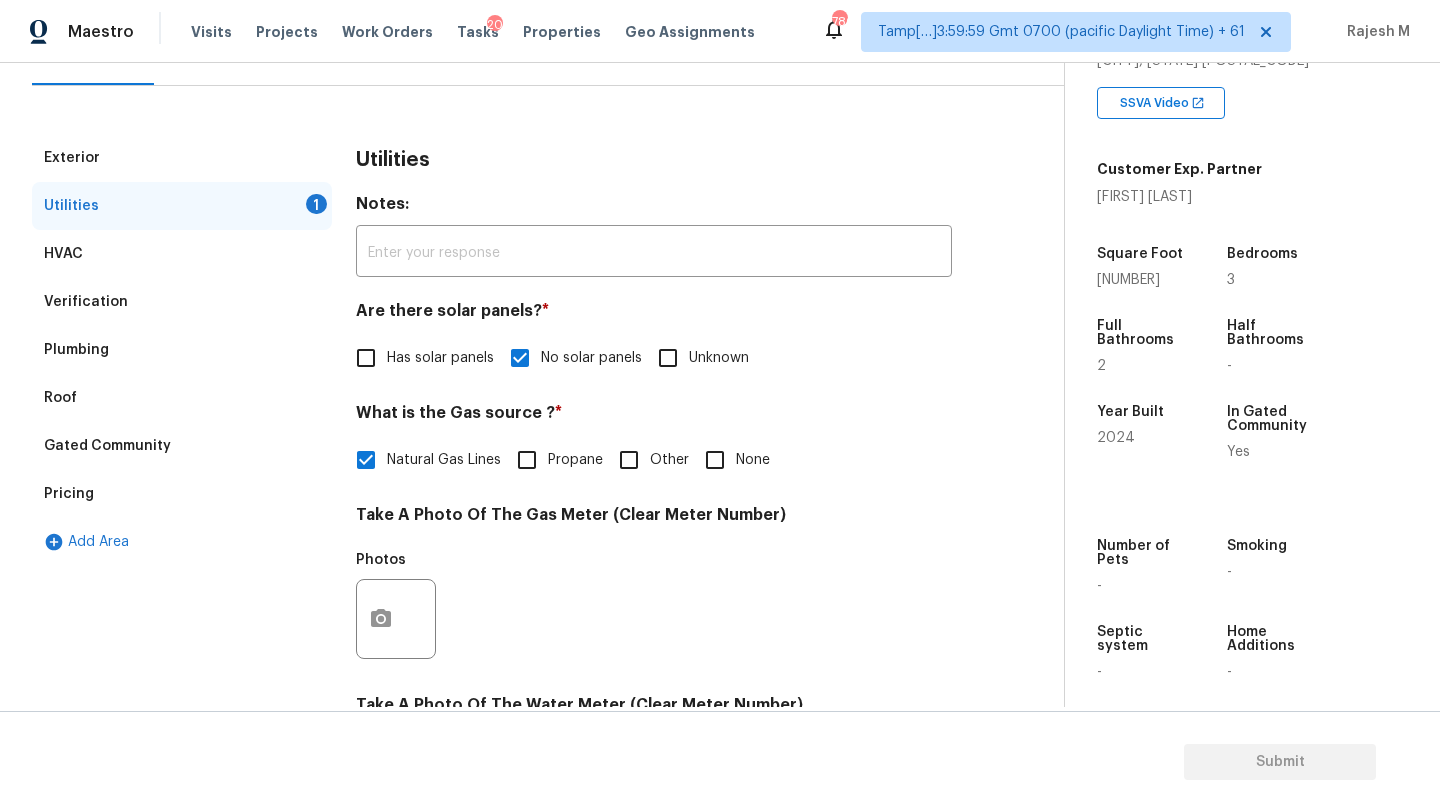 scroll, scrollTop: 326, scrollLeft: 0, axis: vertical 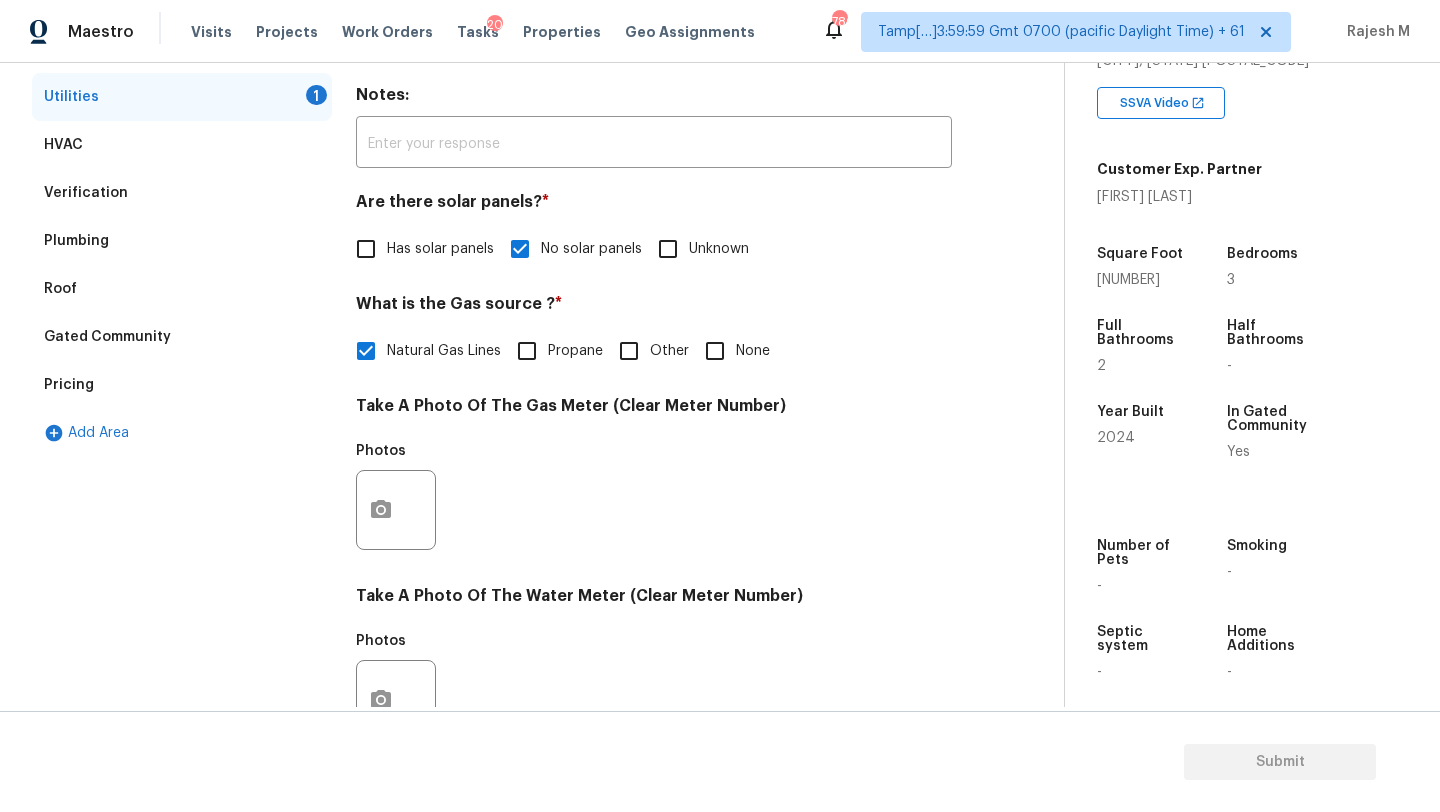 click at bounding box center (396, 510) 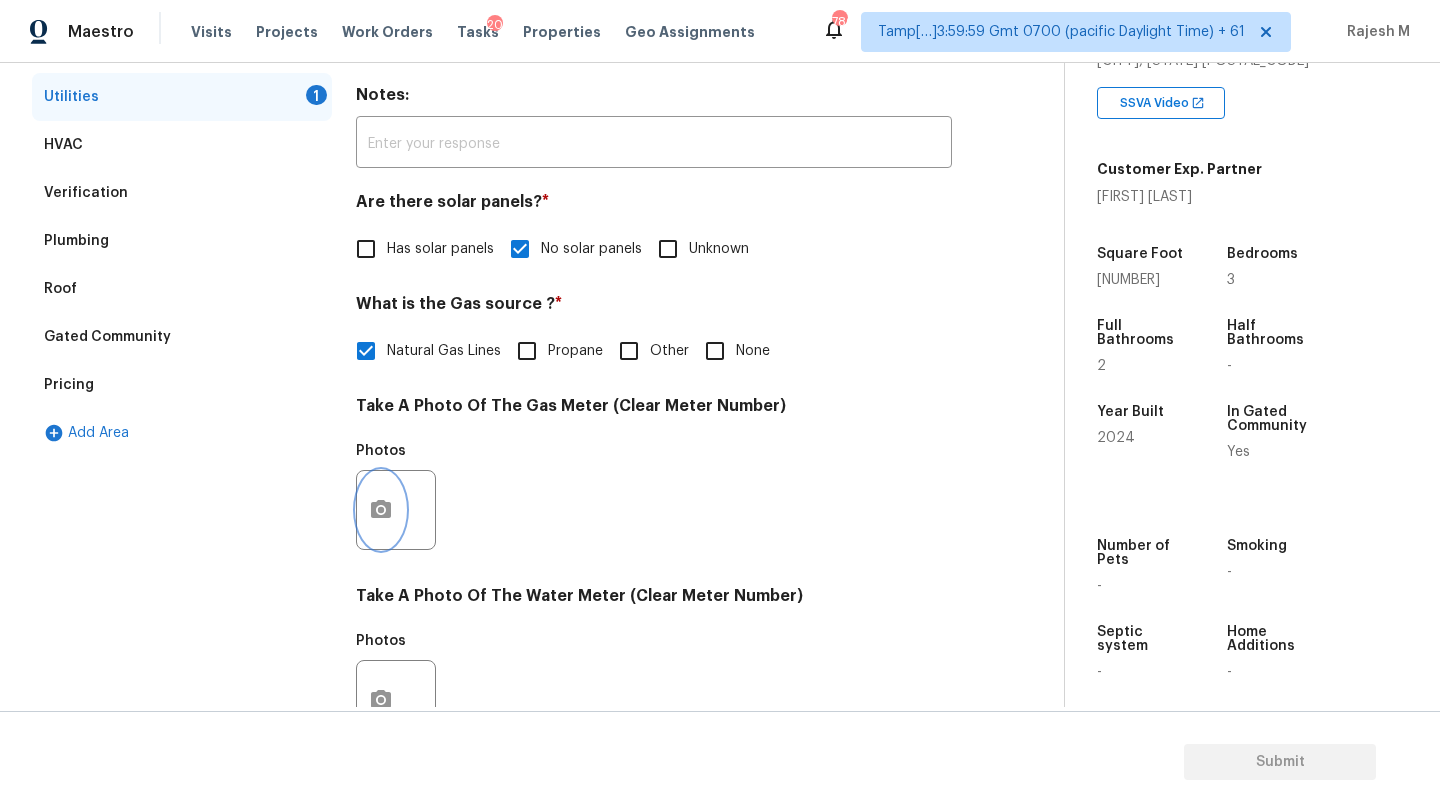 click 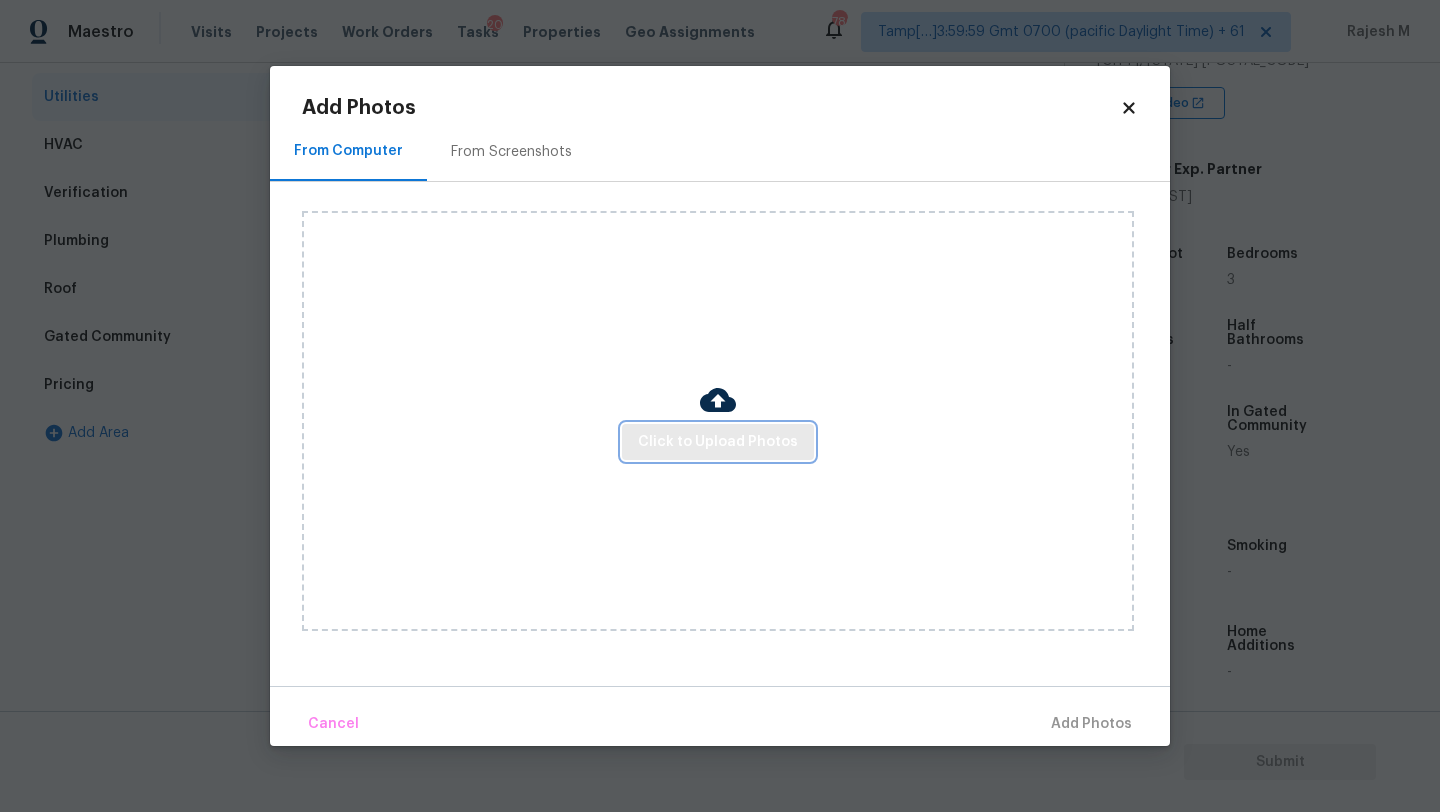 click on "Click to Upload Photos" at bounding box center [718, 442] 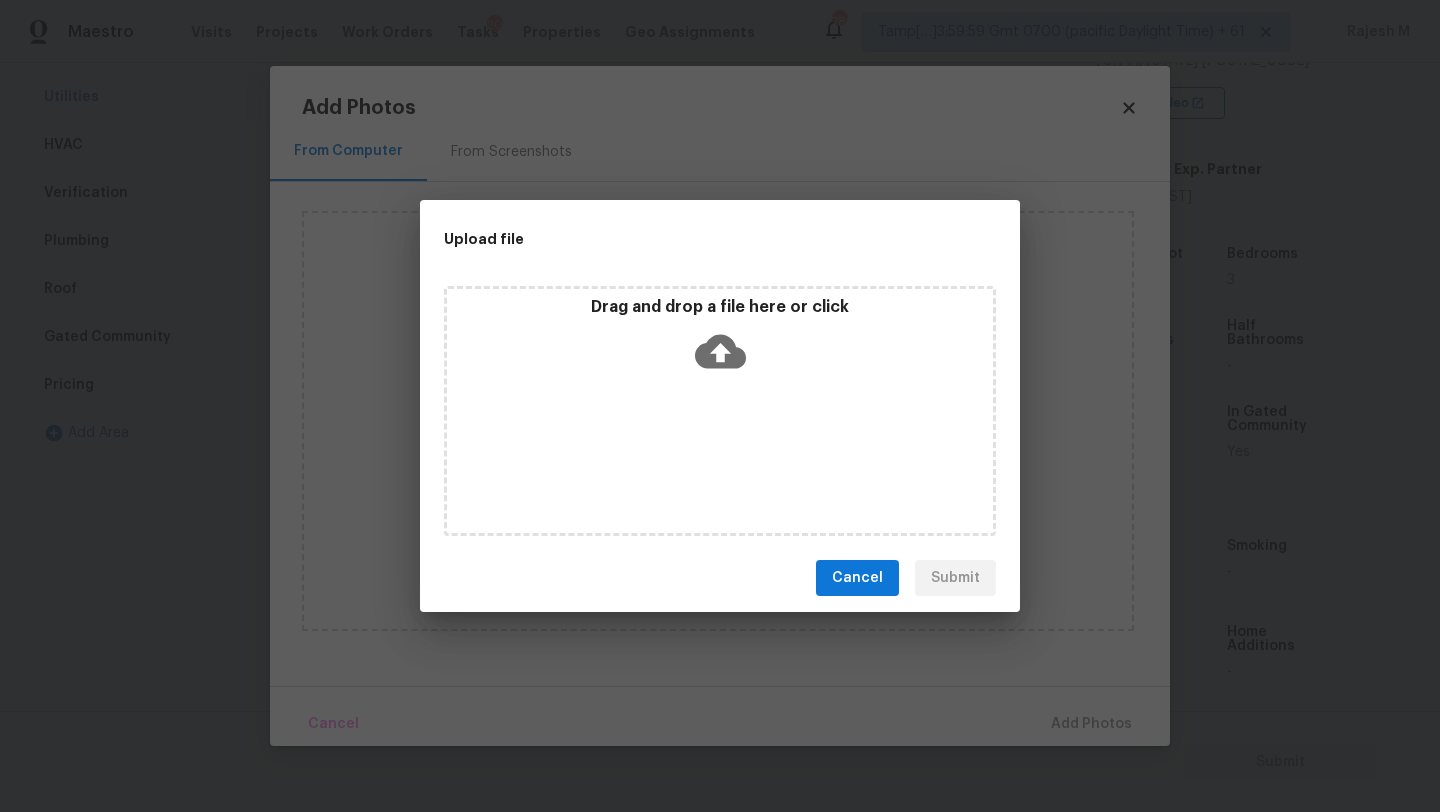 click on "Drag and drop a file here or click" at bounding box center (720, 411) 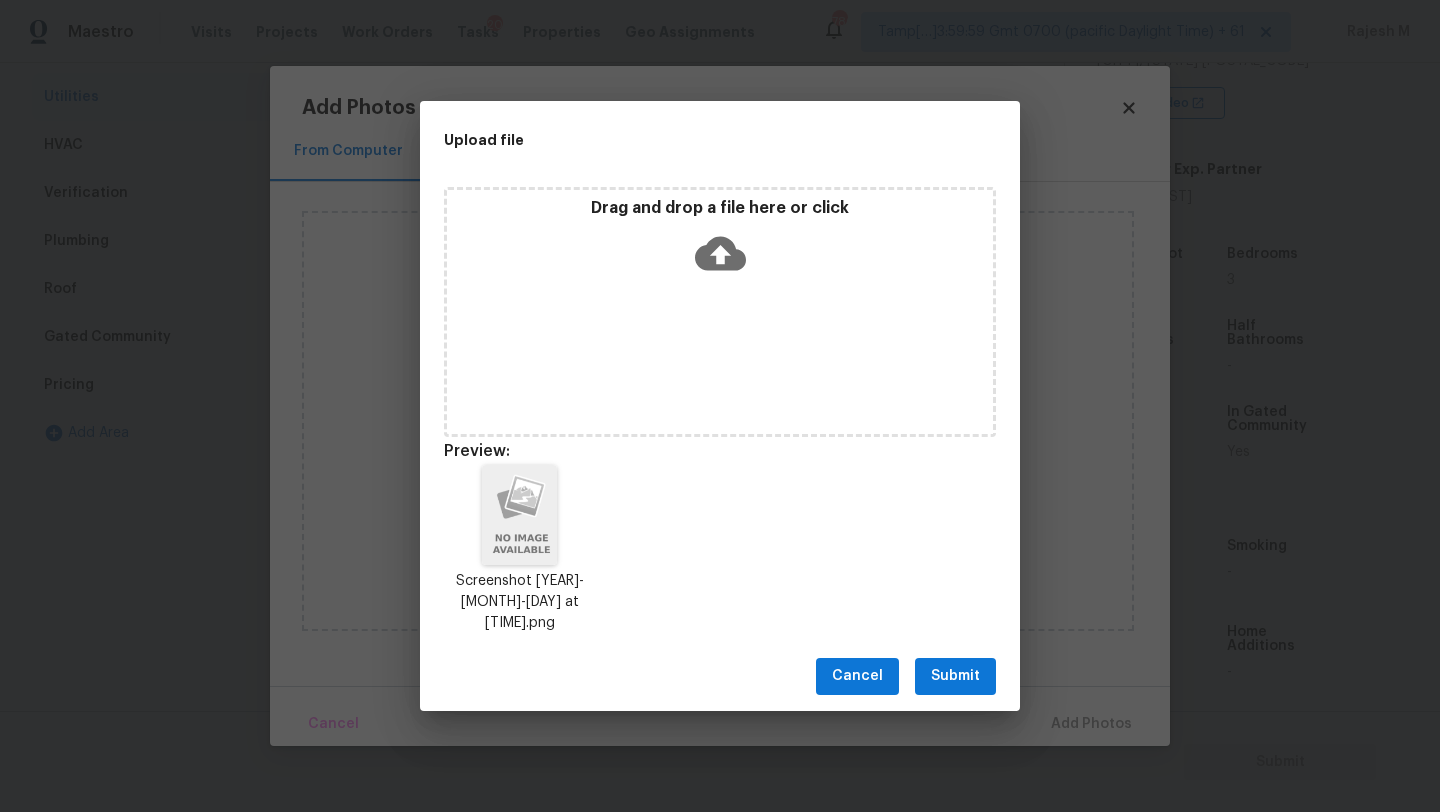 click on "Submit" at bounding box center [955, 676] 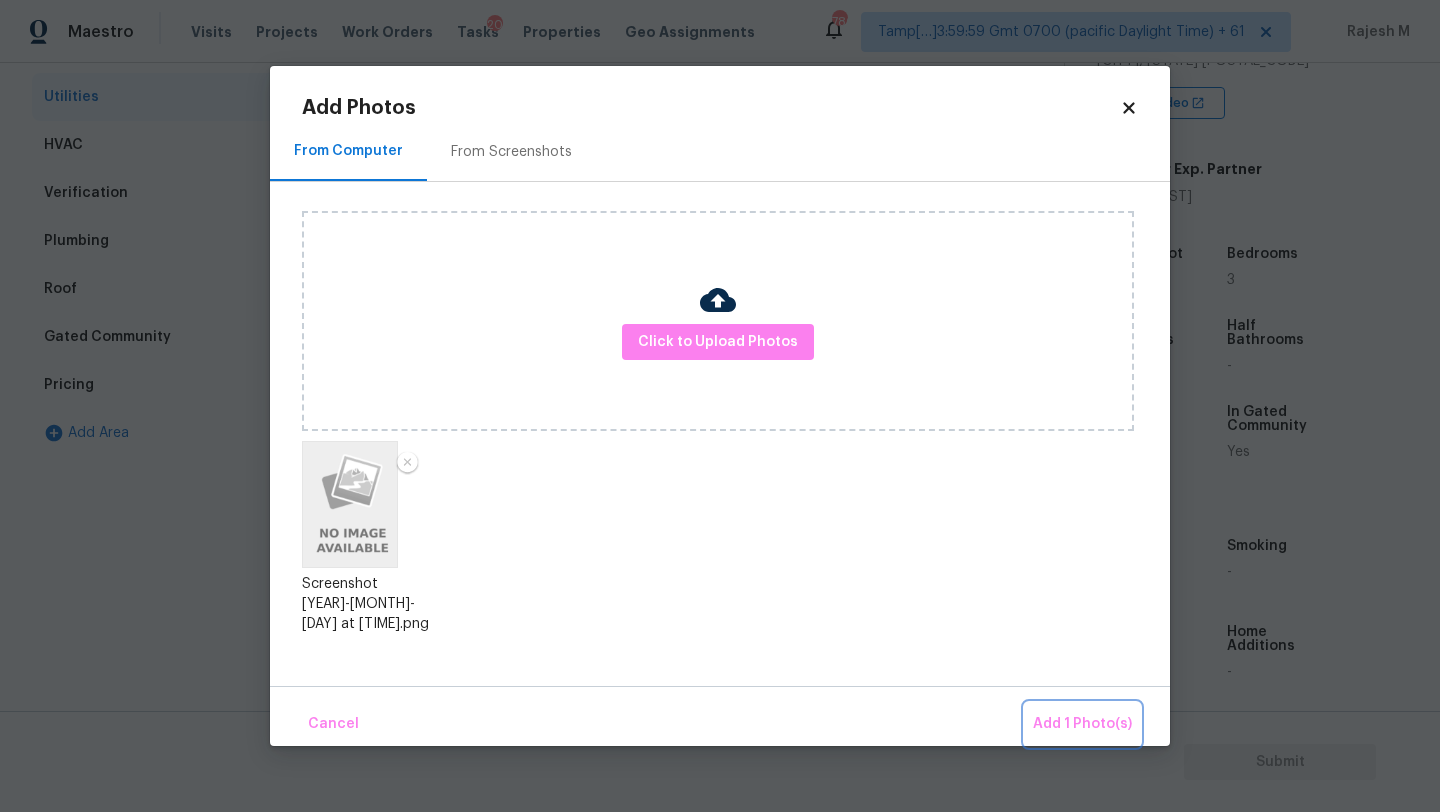 drag, startPoint x: 1061, startPoint y: 723, endPoint x: 508, endPoint y: 572, distance: 573.2452 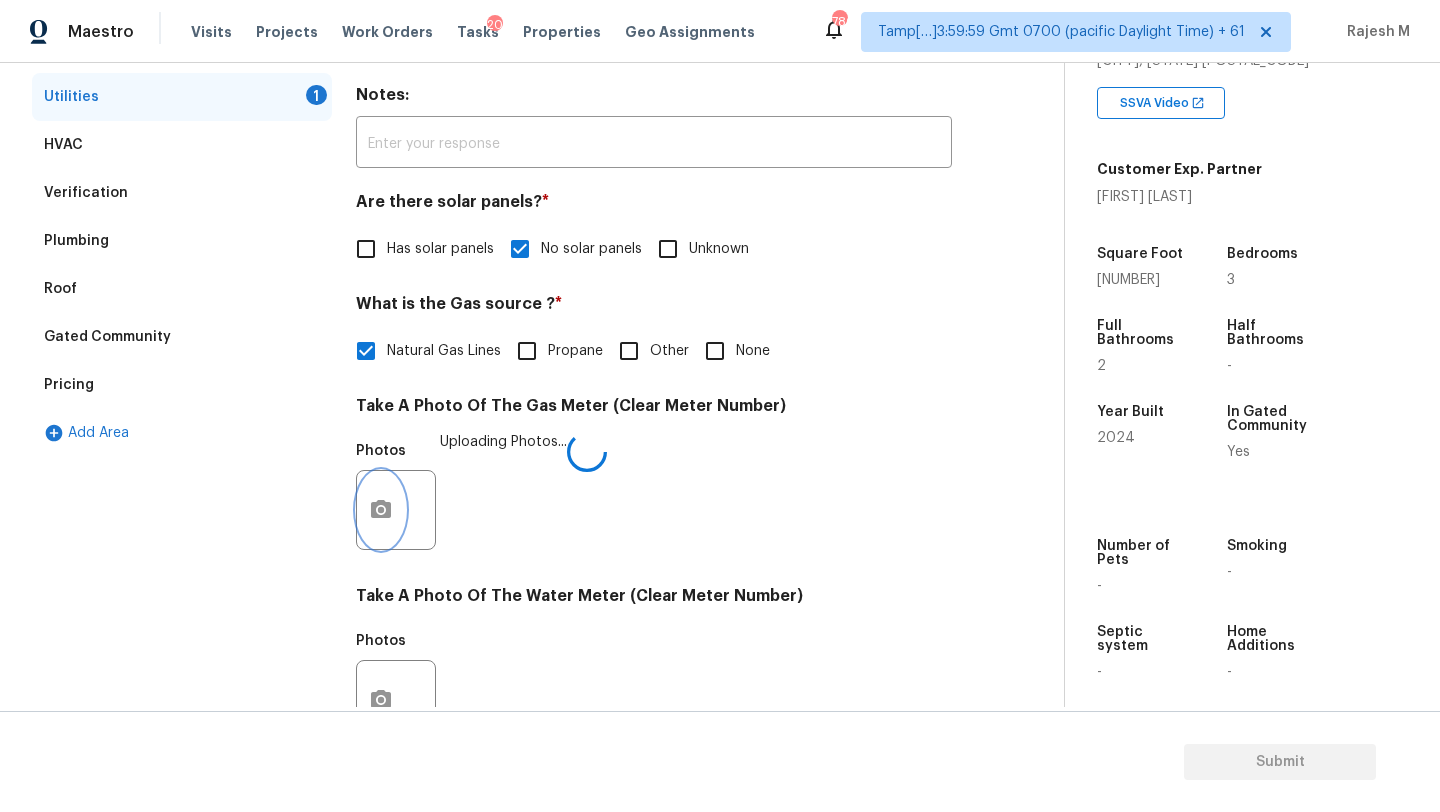 scroll, scrollTop: 693, scrollLeft: 0, axis: vertical 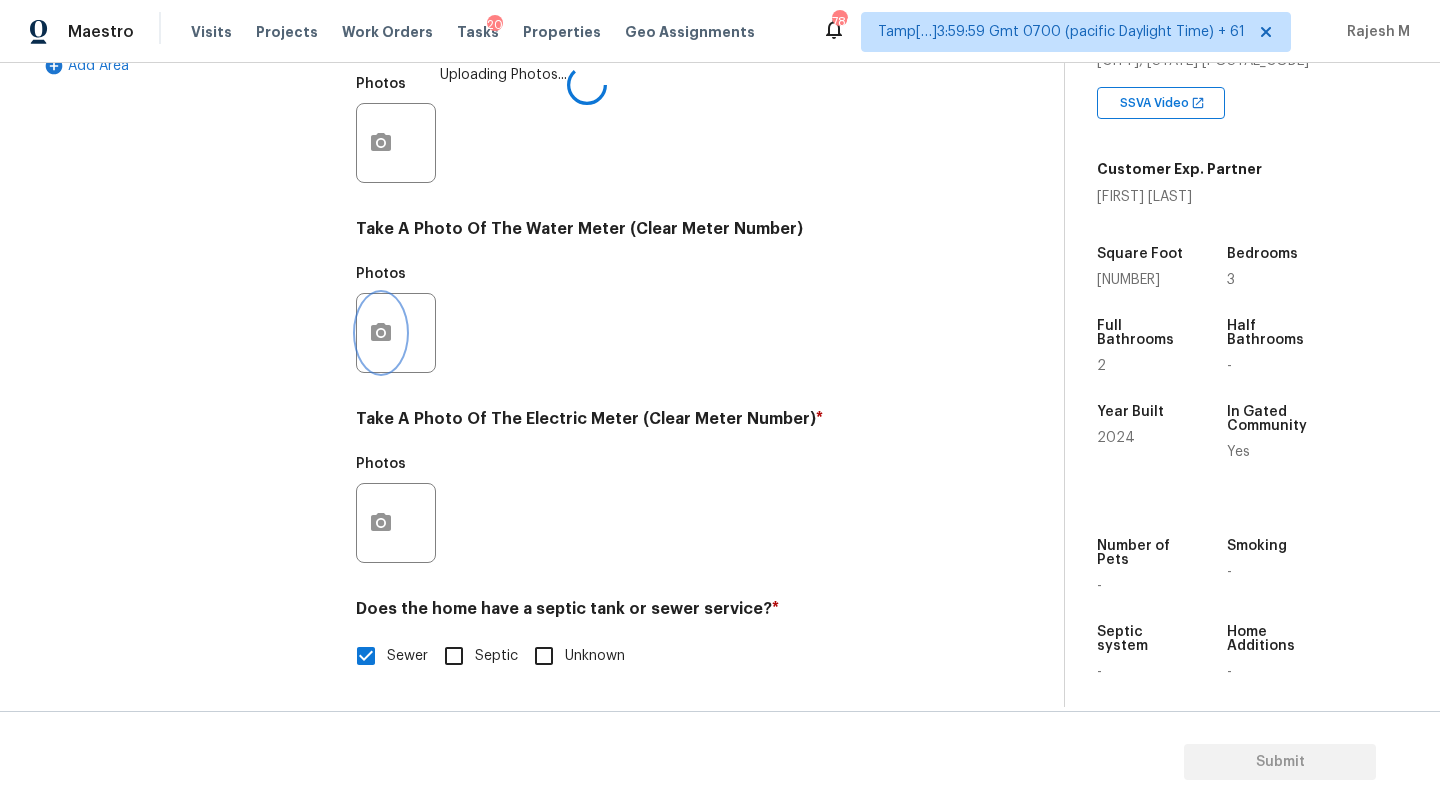 click at bounding box center [381, 333] 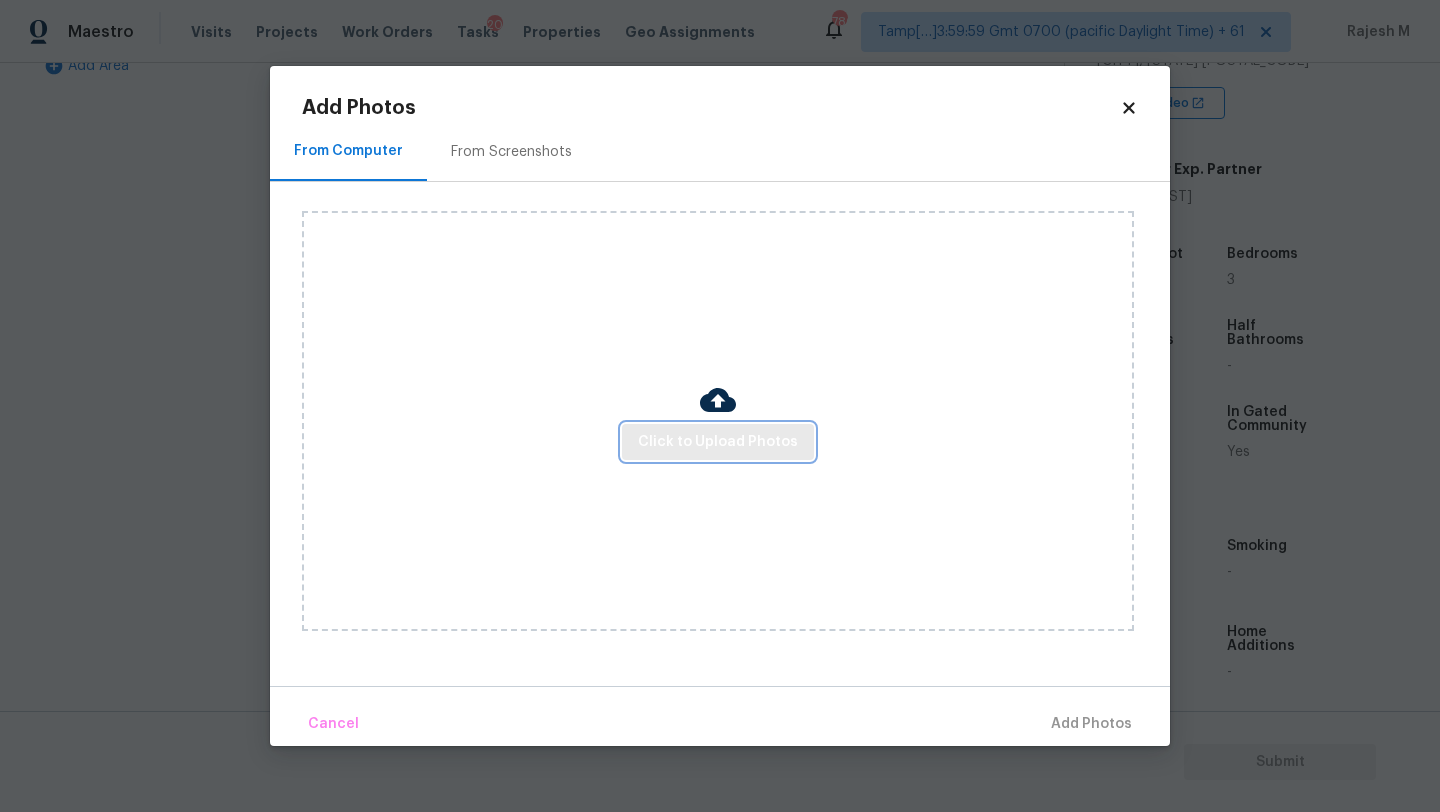 click on "Click to Upload Photos" at bounding box center (718, 442) 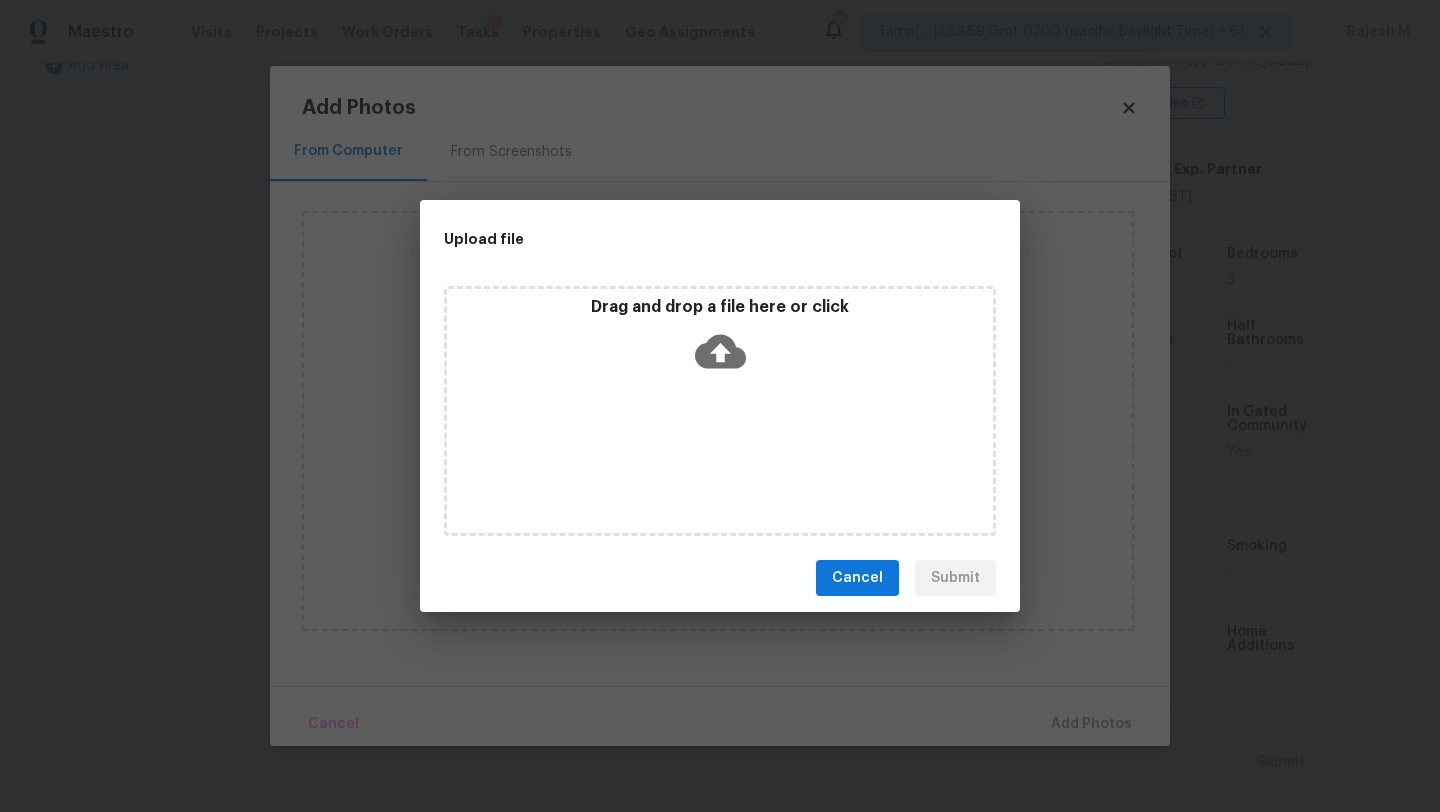 click on "Drag and drop a file here or click" at bounding box center (720, 411) 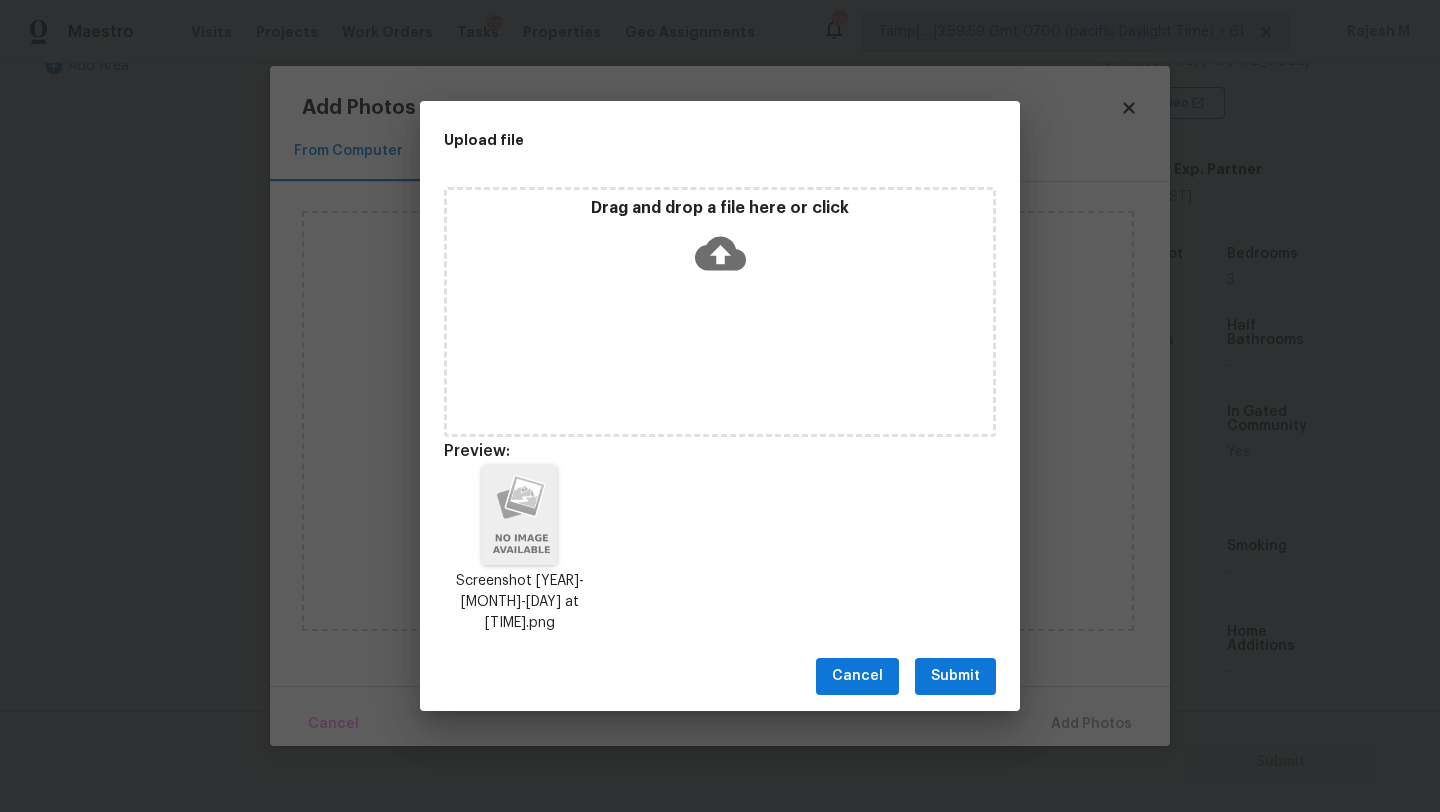 drag, startPoint x: 955, startPoint y: 656, endPoint x: 969, endPoint y: 656, distance: 14 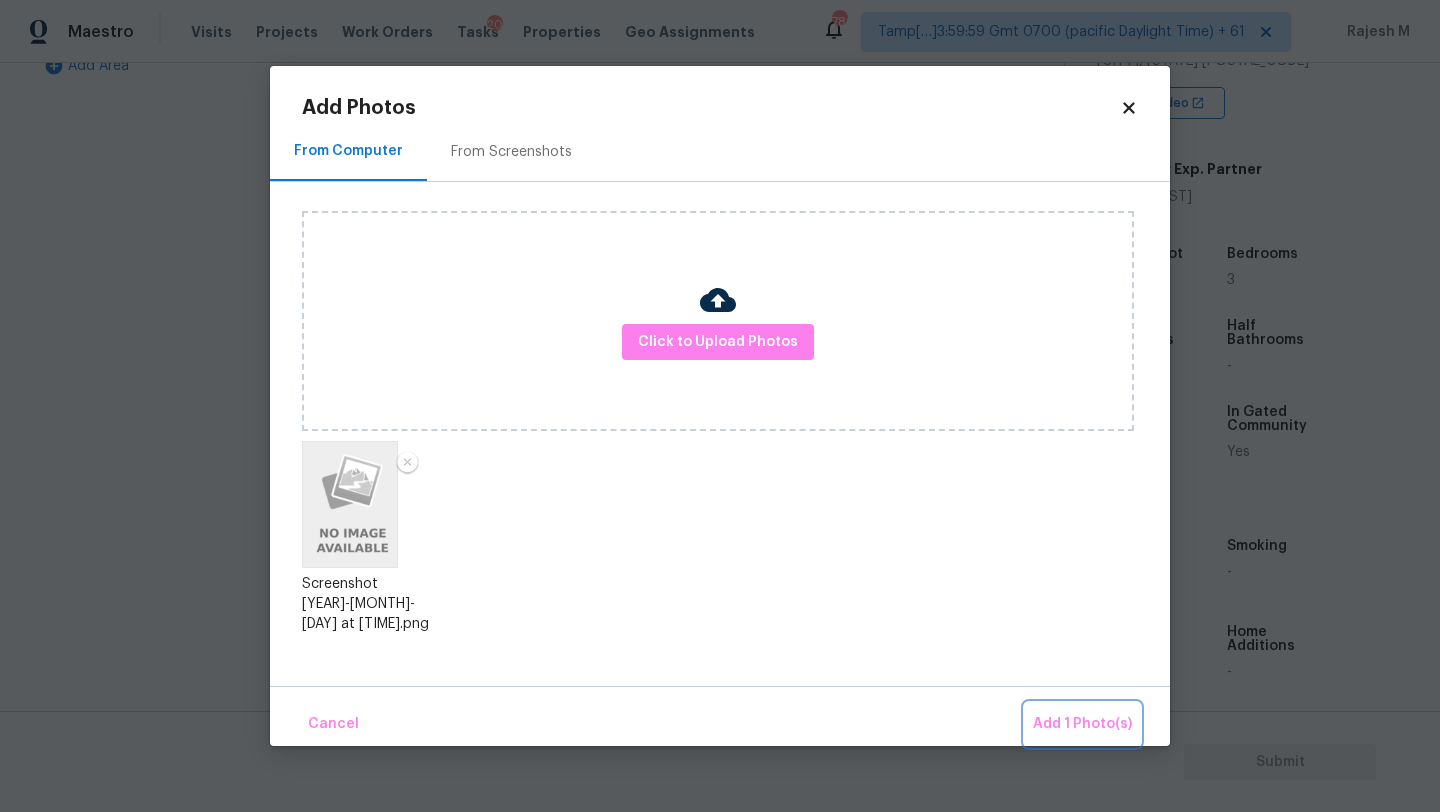 click on "Add 1 Photo(s)" at bounding box center (1082, 724) 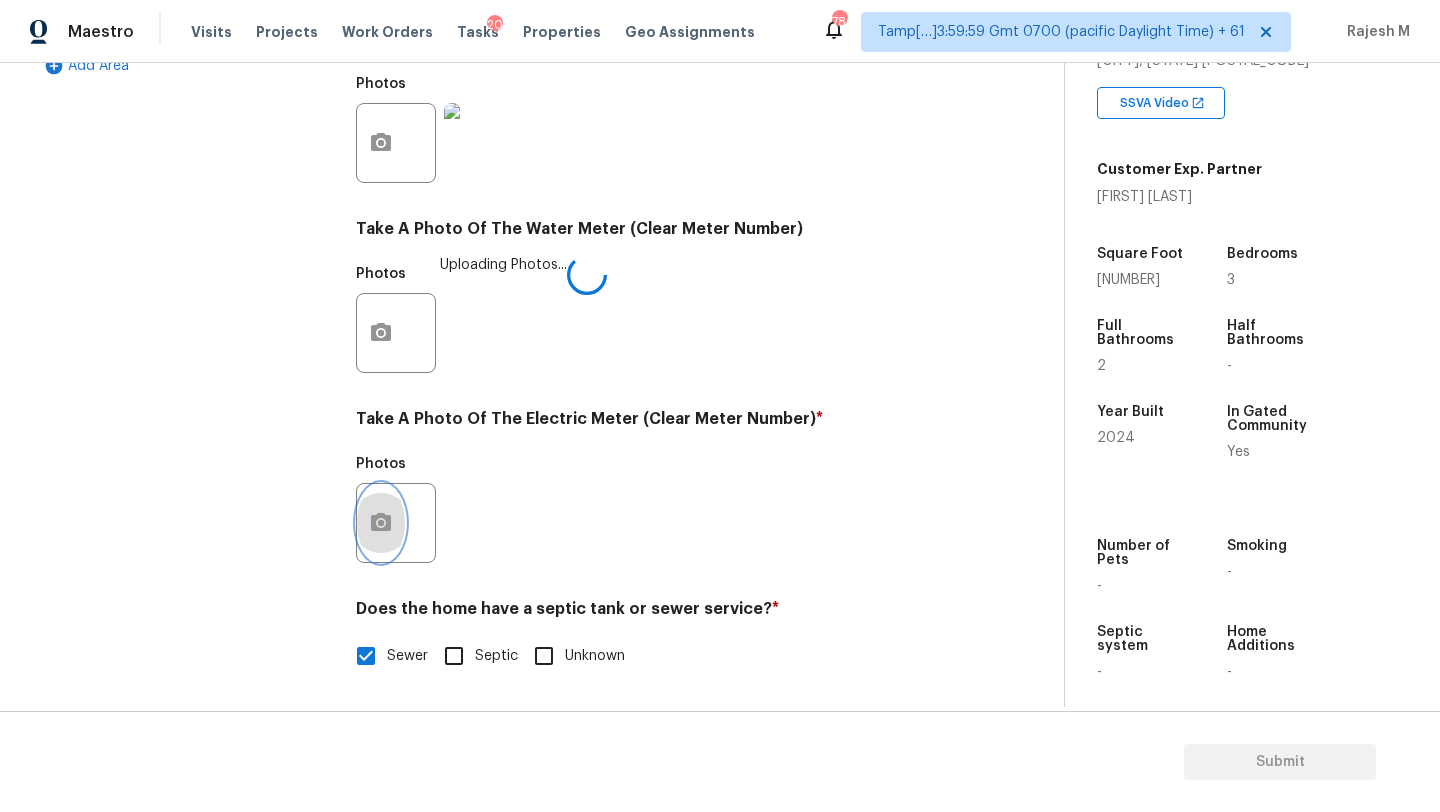 click 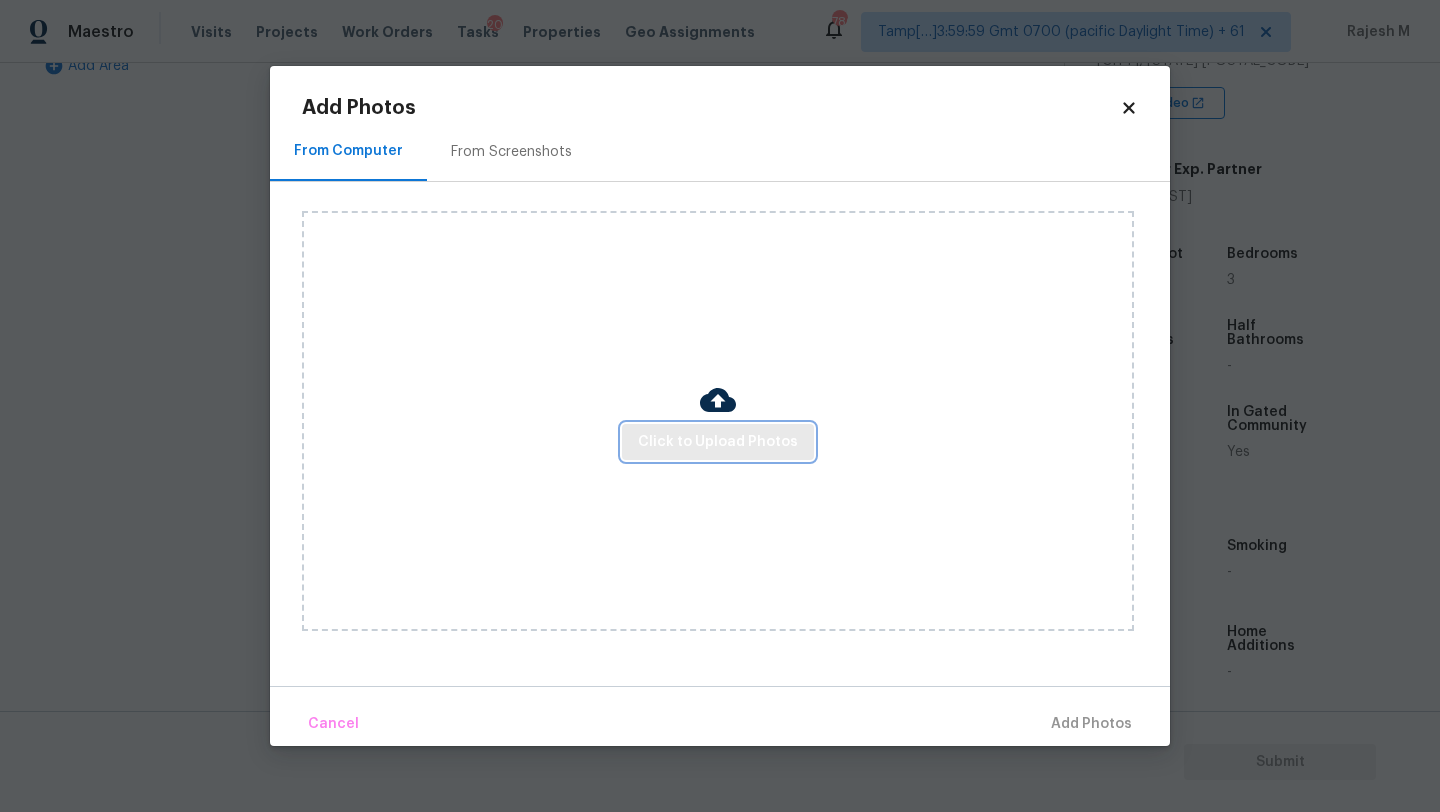 click on "Click to Upload Photos" at bounding box center (718, 442) 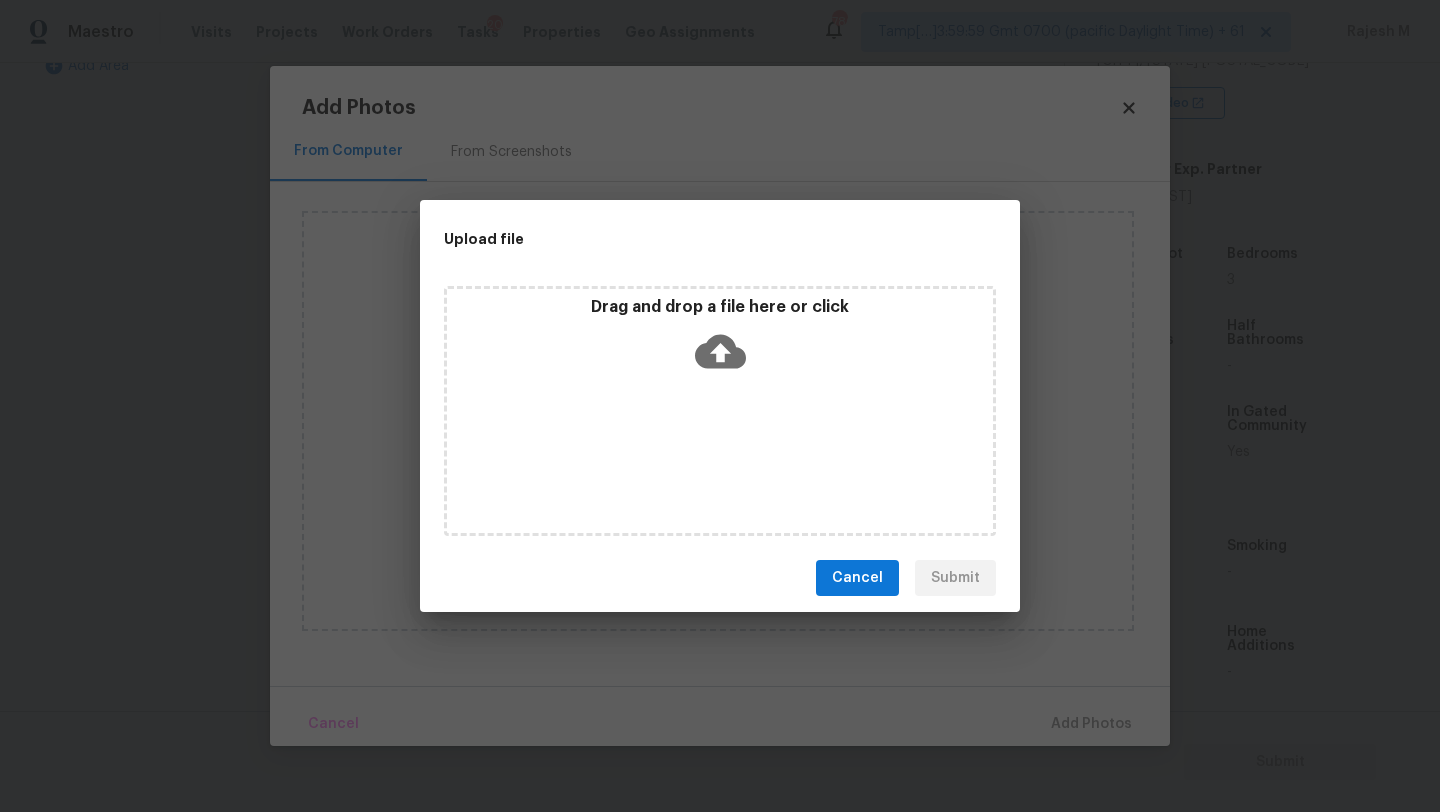 click on "Drag and drop a file here or click" at bounding box center [720, 411] 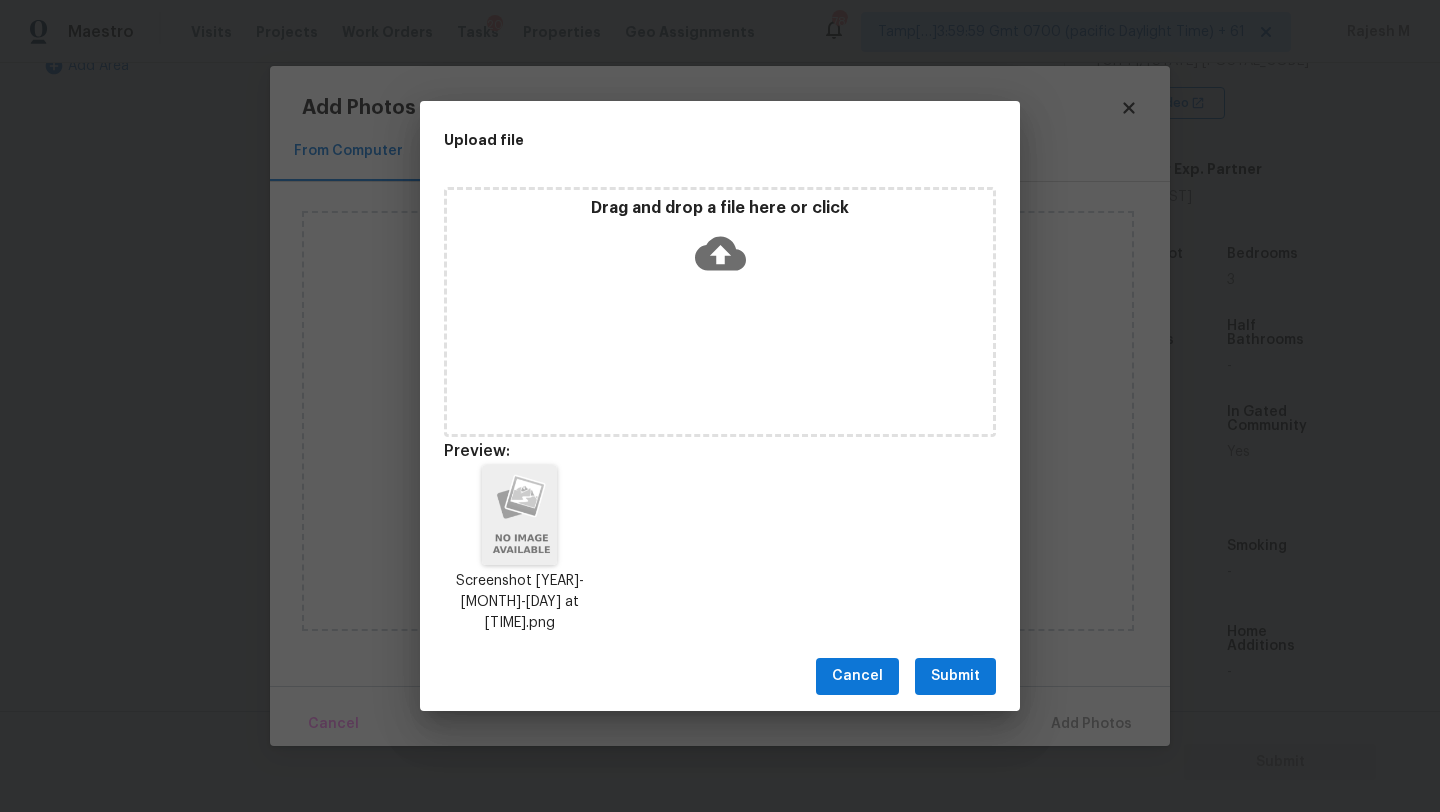click on "Submit" at bounding box center (955, 676) 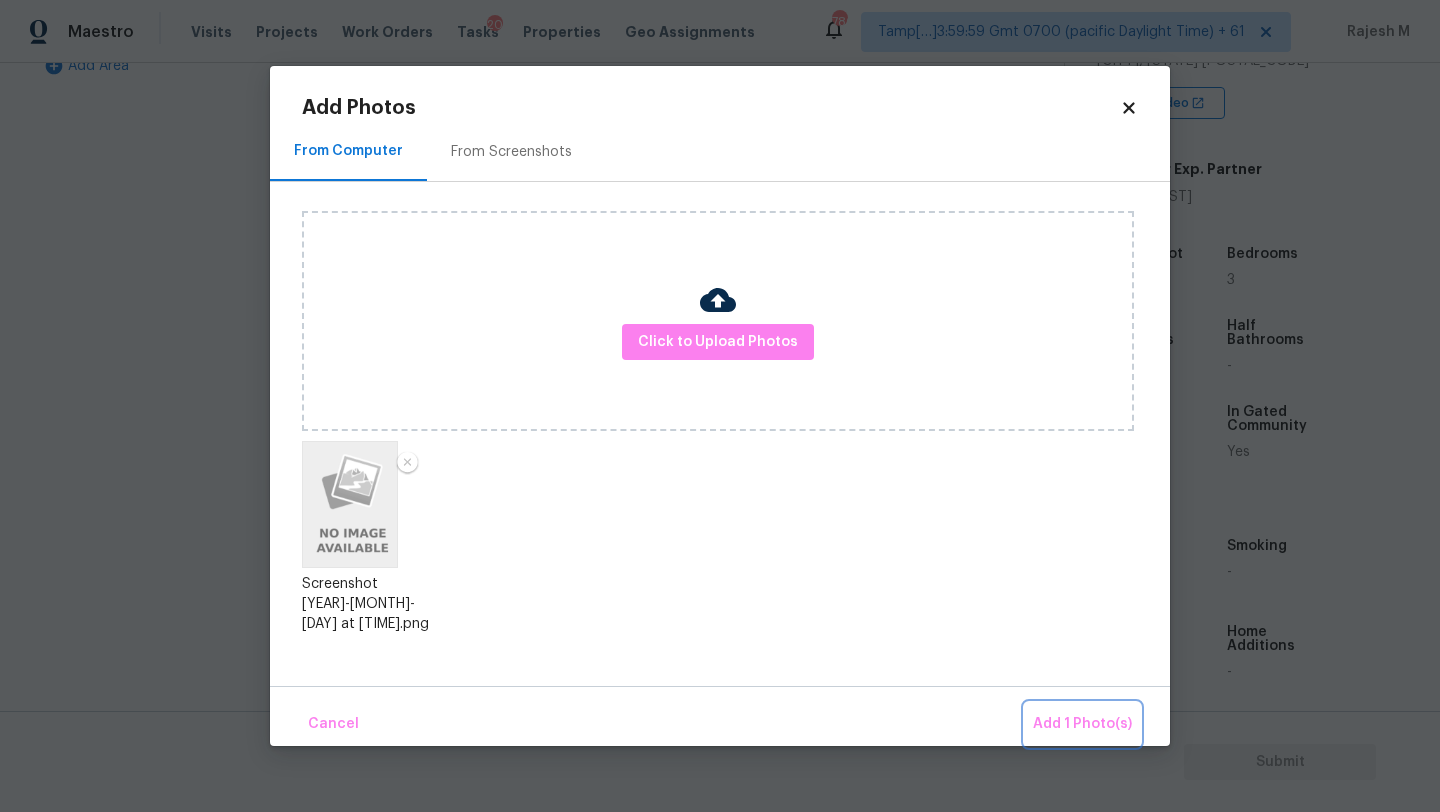 click on "Add 1 Photo(s)" at bounding box center [1082, 724] 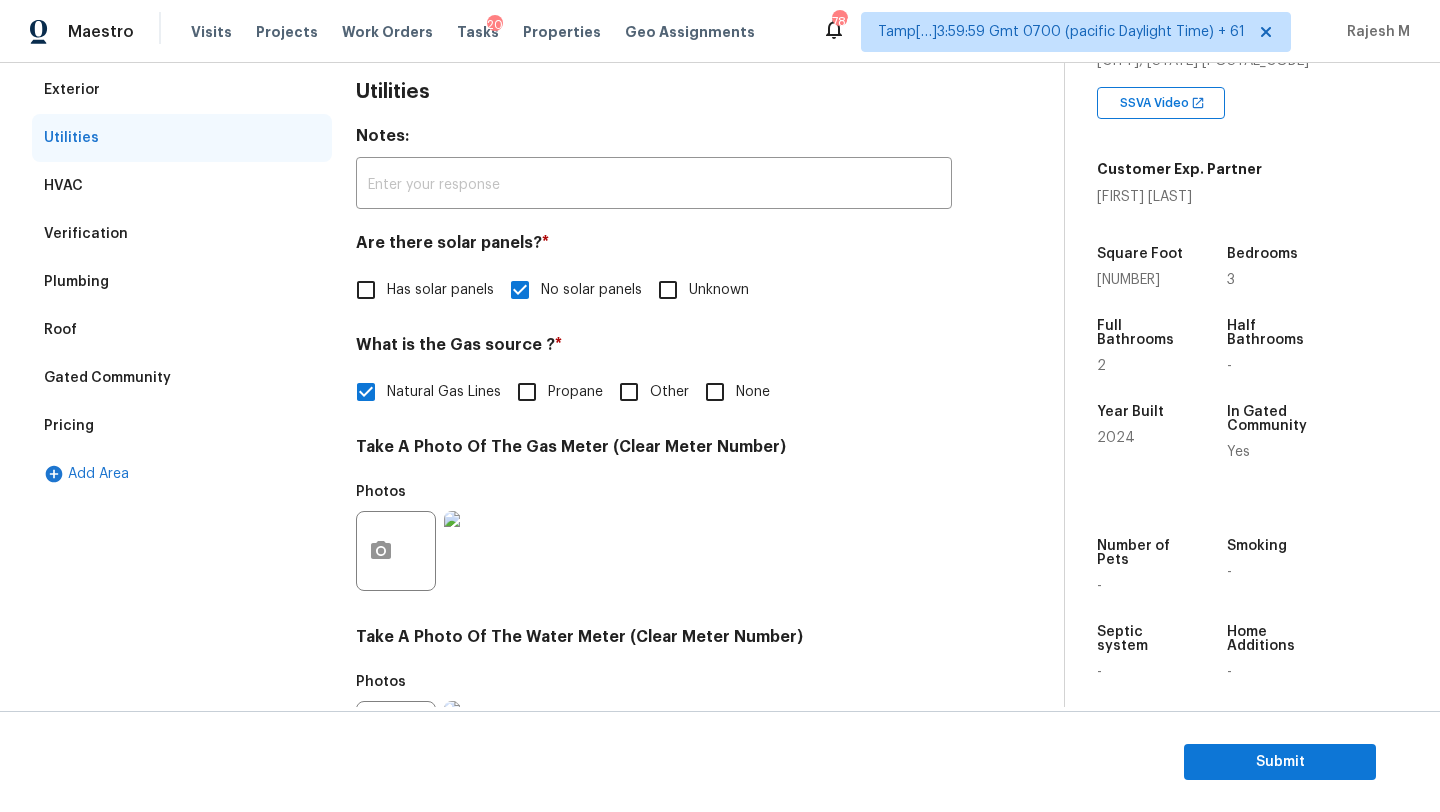 scroll, scrollTop: 181, scrollLeft: 0, axis: vertical 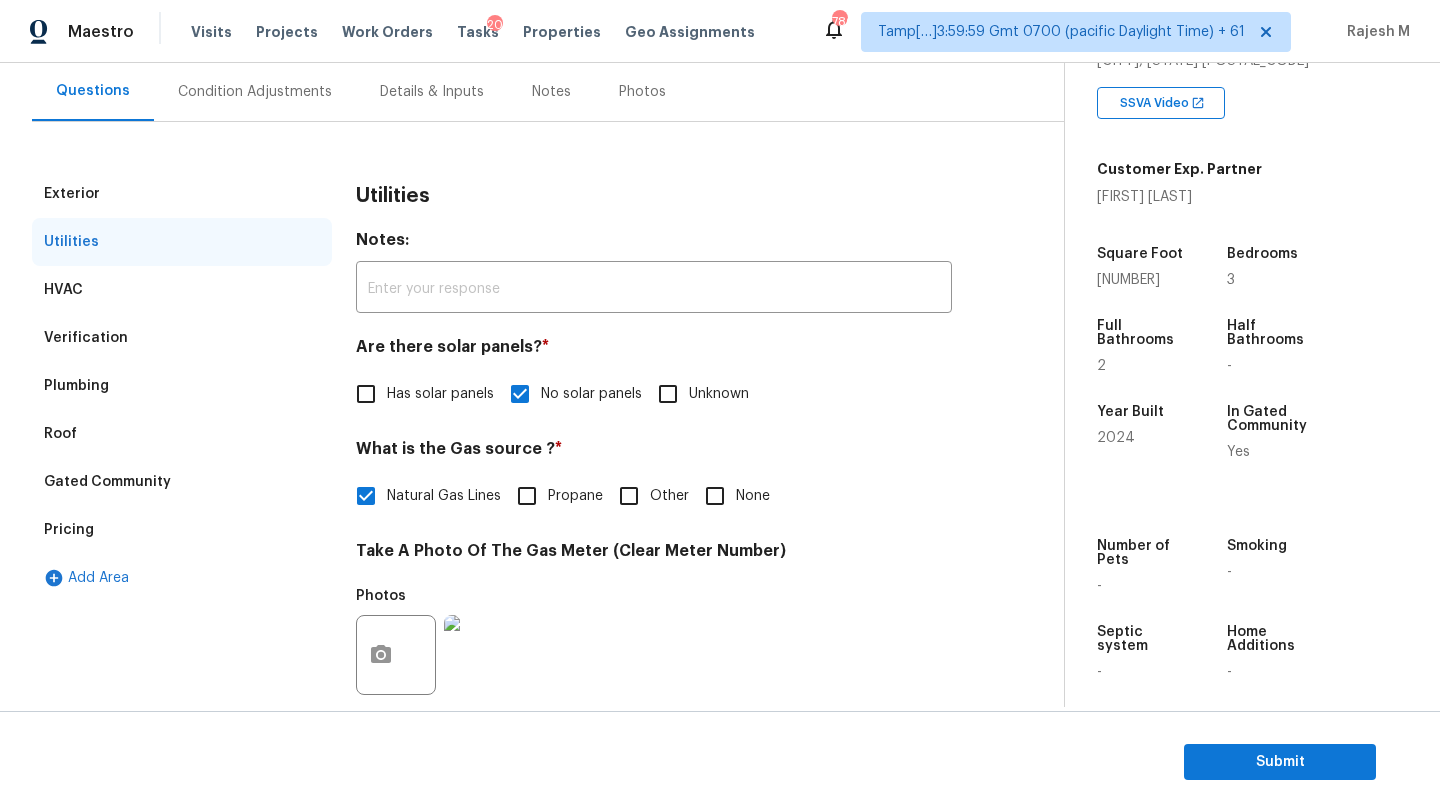click on "Condition Adjustments" at bounding box center (255, 92) 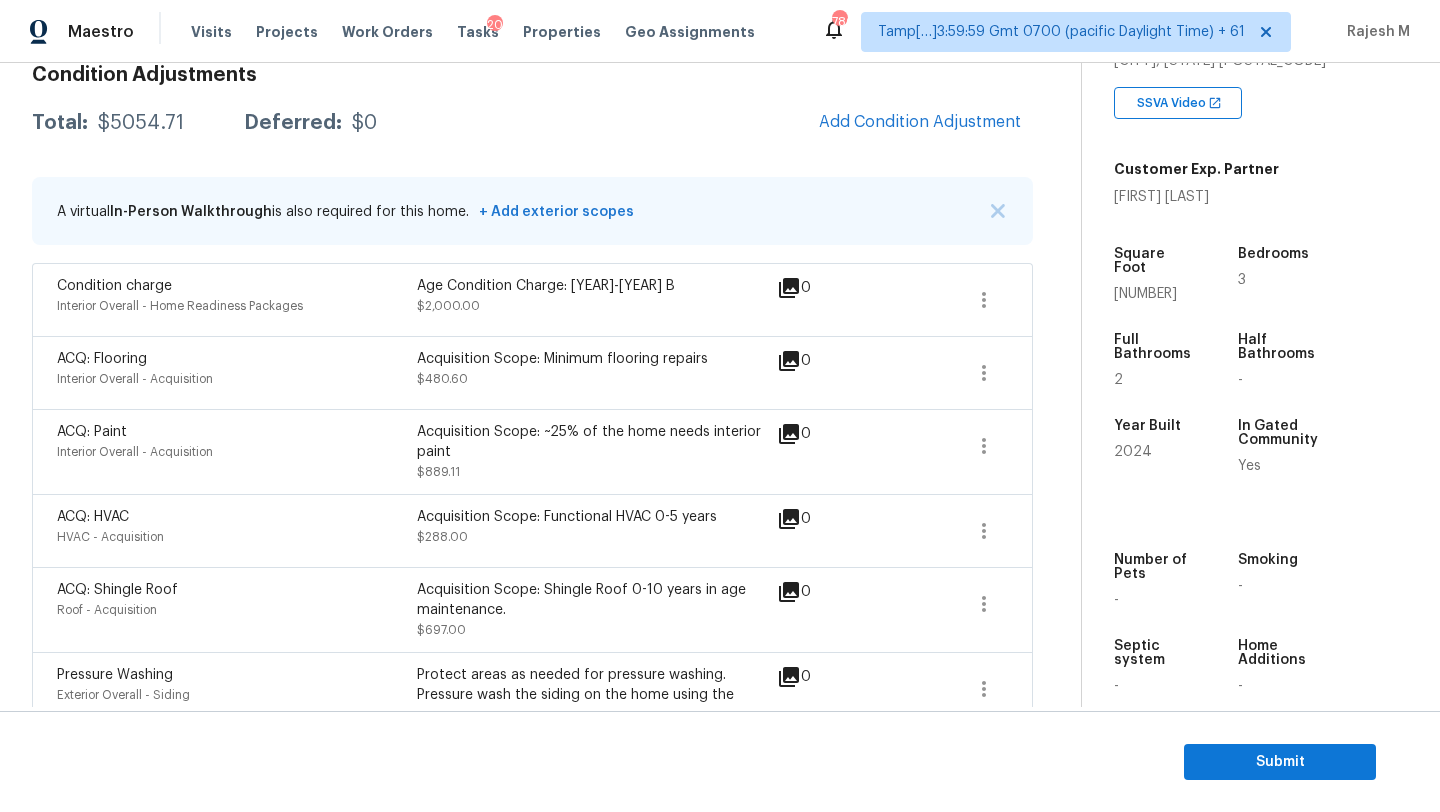 scroll, scrollTop: 0, scrollLeft: 0, axis: both 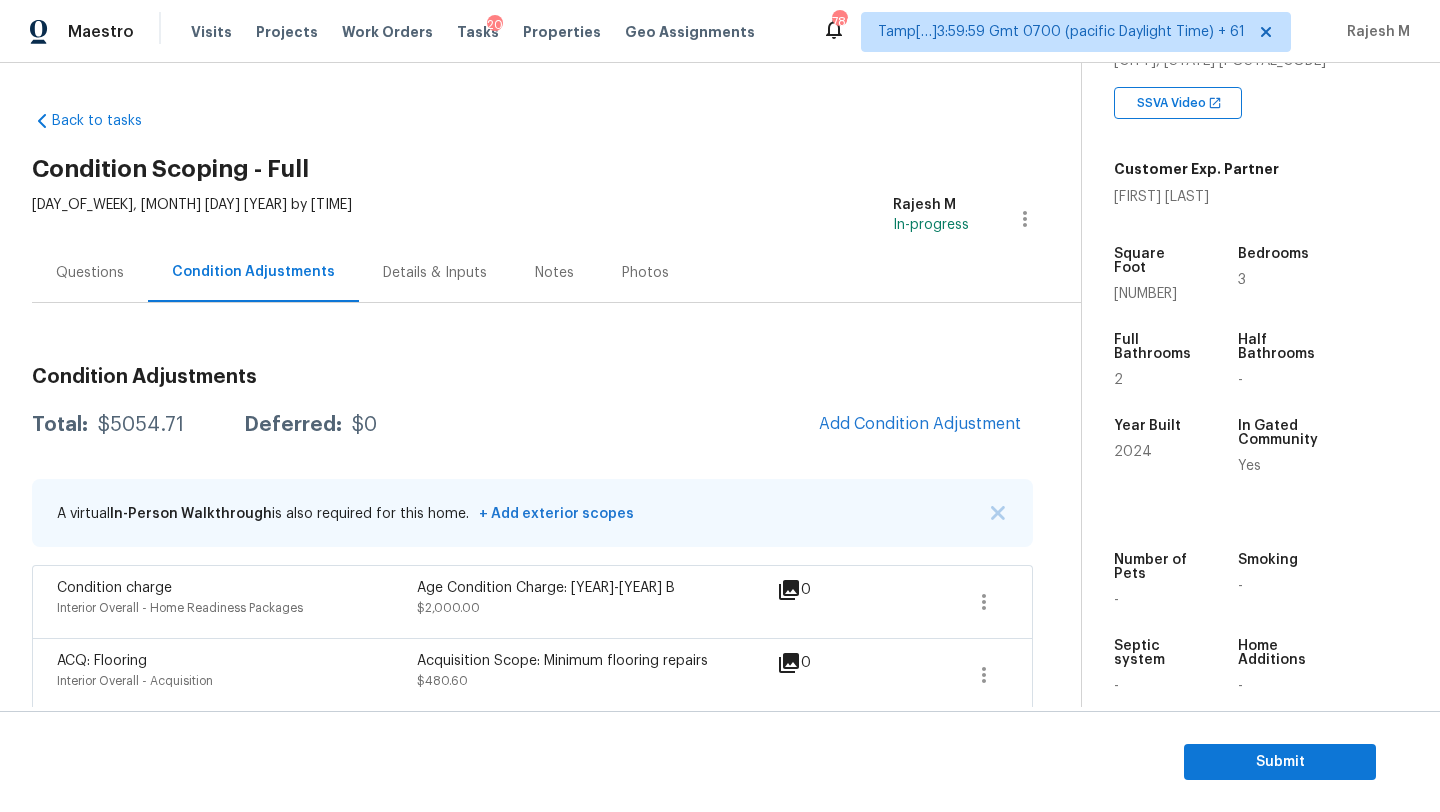 click on "Questions" at bounding box center (90, 272) 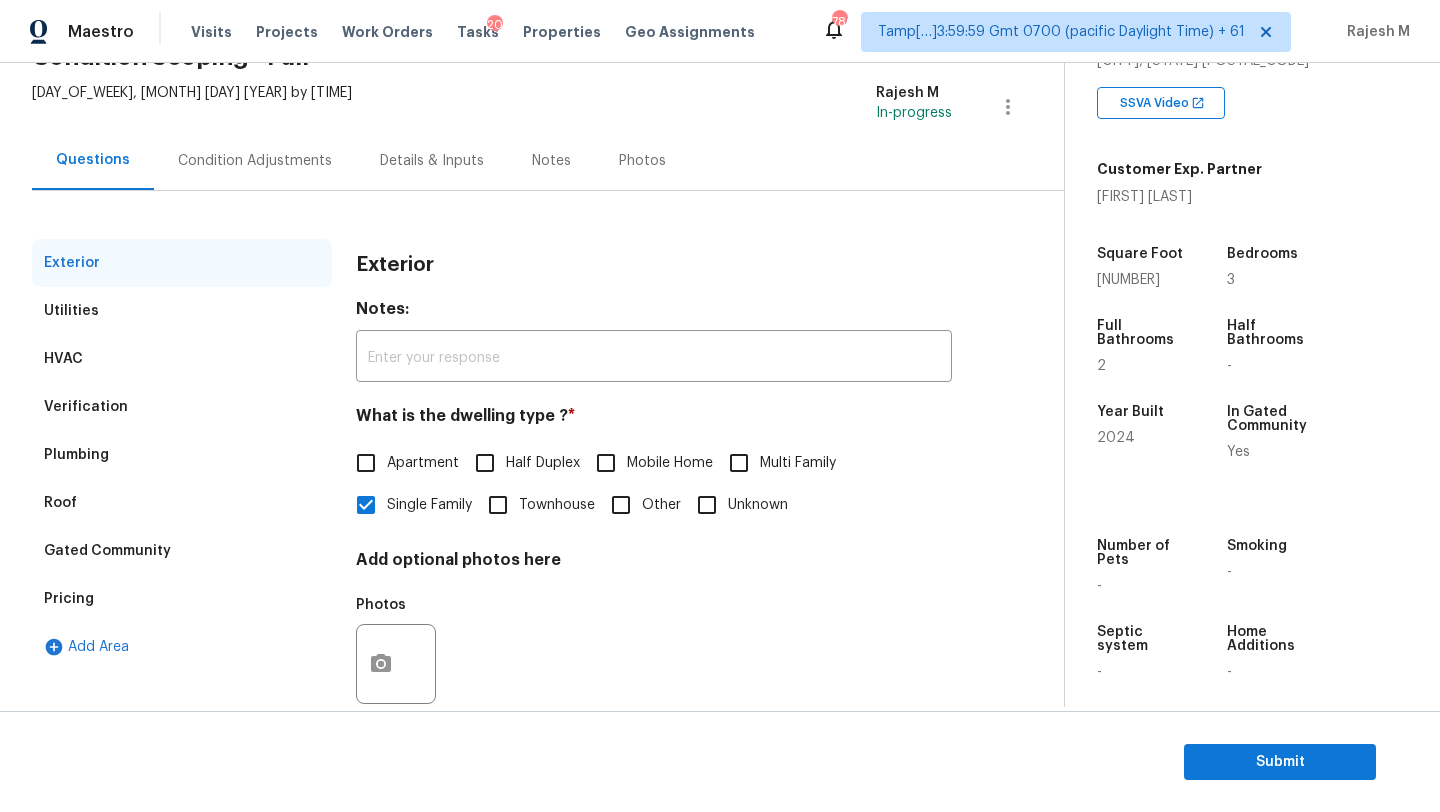 scroll, scrollTop: 151, scrollLeft: 0, axis: vertical 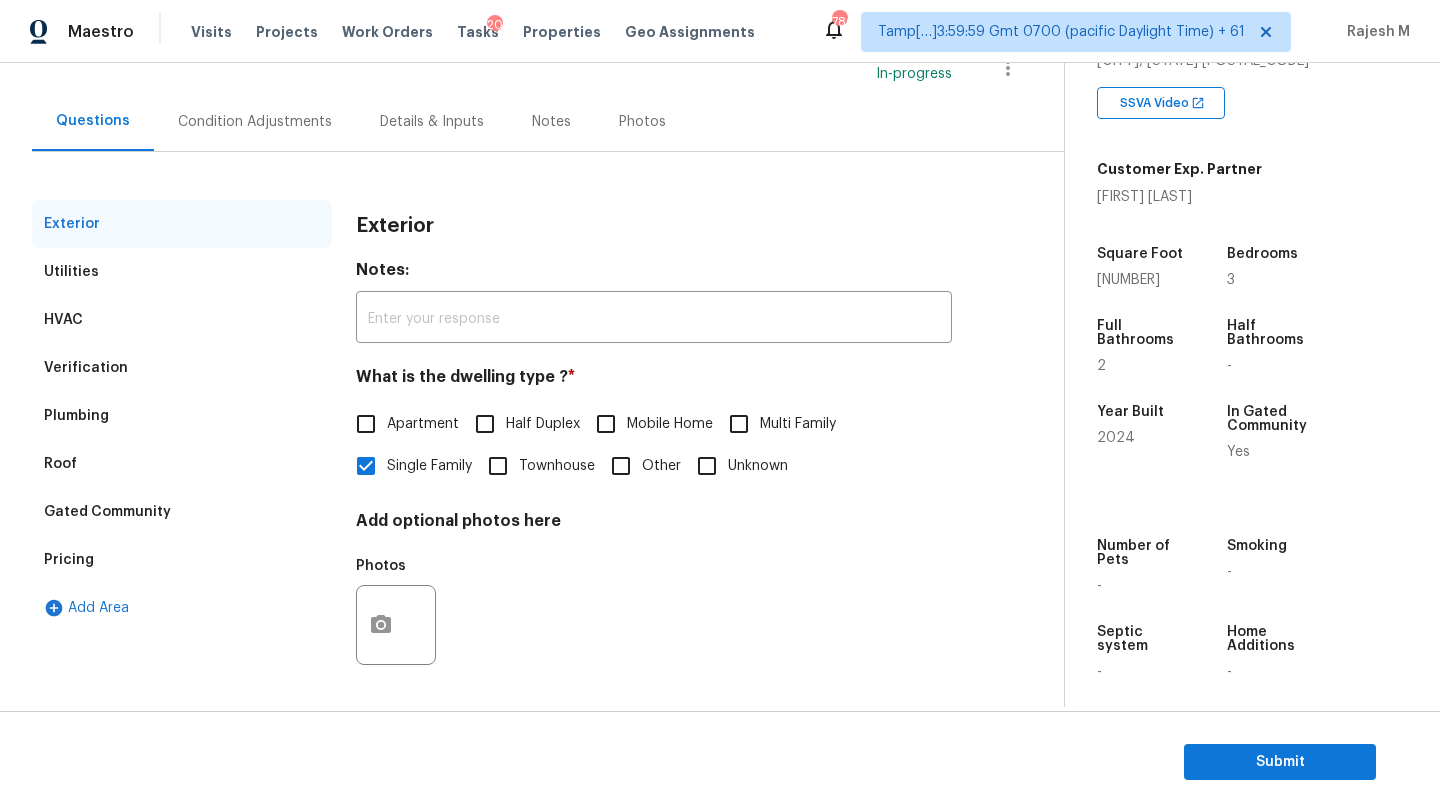 click on "Pricing" at bounding box center [182, 560] 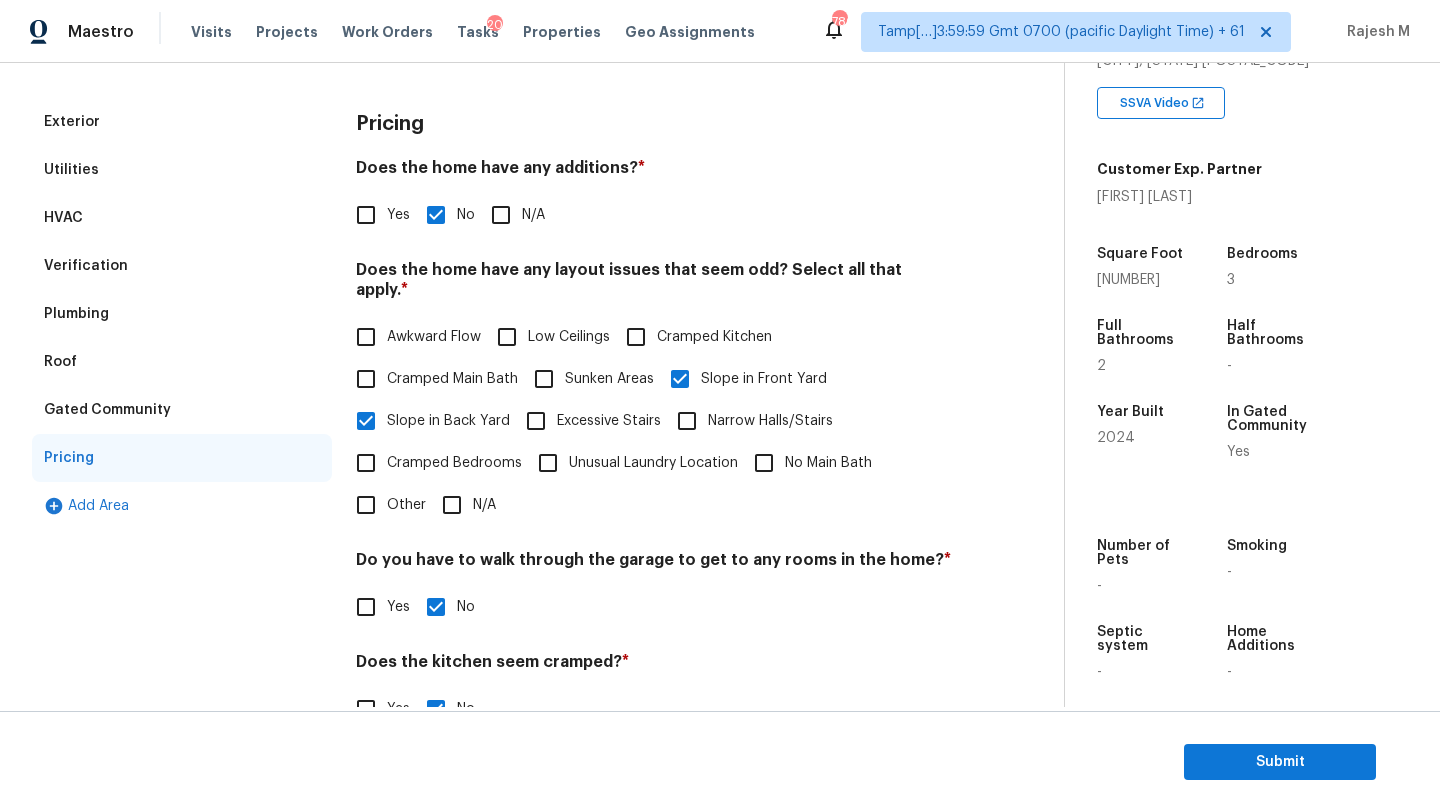 scroll, scrollTop: 282, scrollLeft: 0, axis: vertical 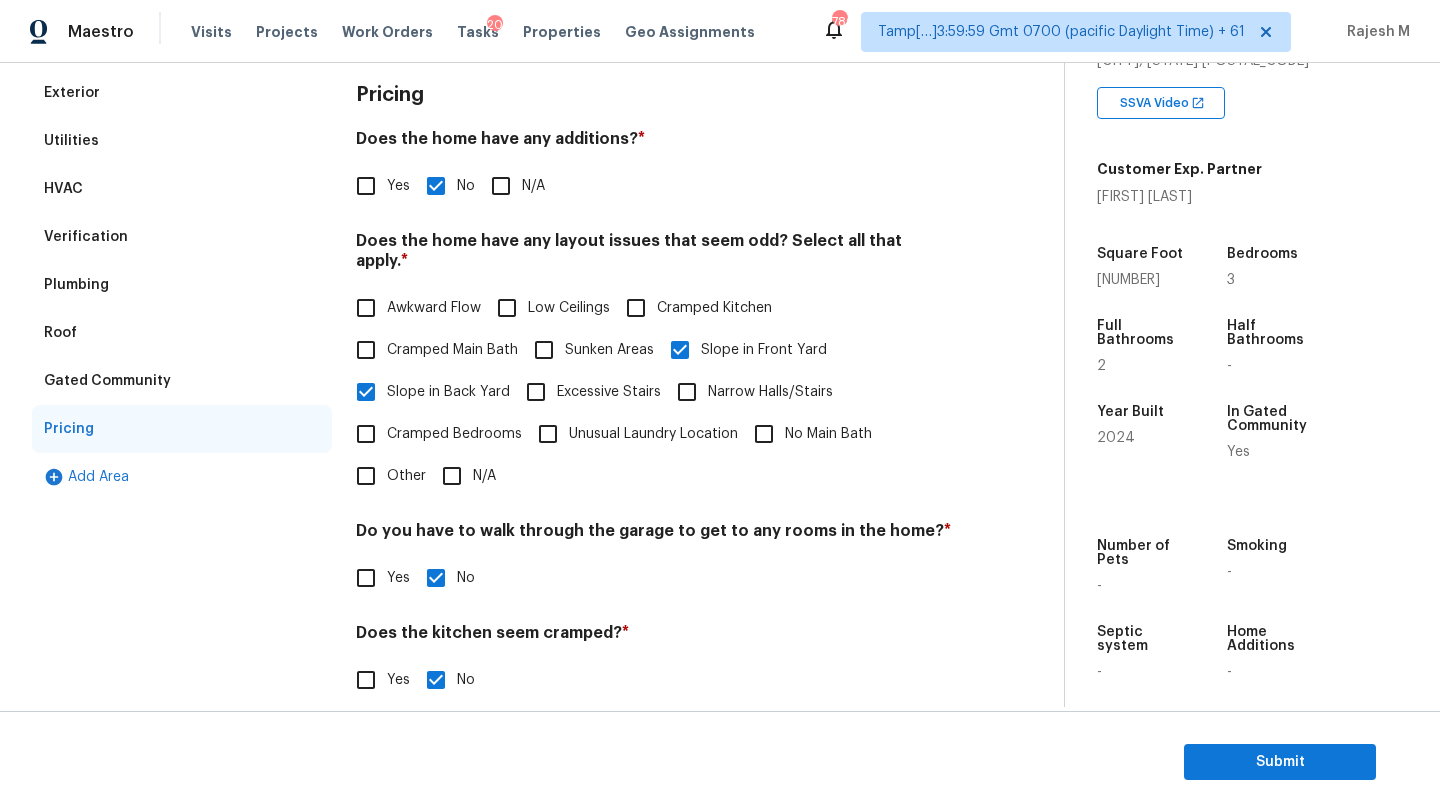 click on "Gated Community" at bounding box center (182, 381) 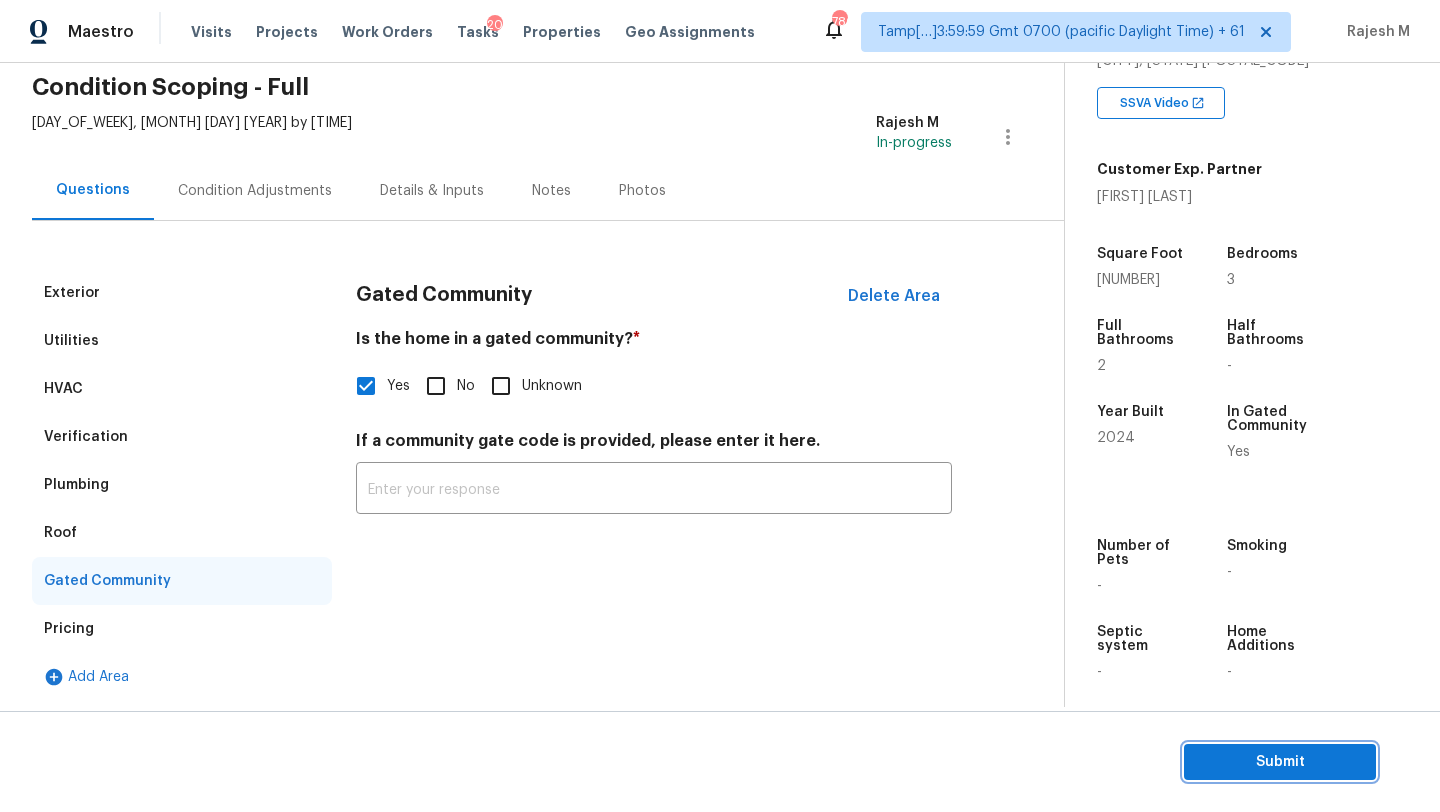 click on "Submit" at bounding box center (1280, 762) 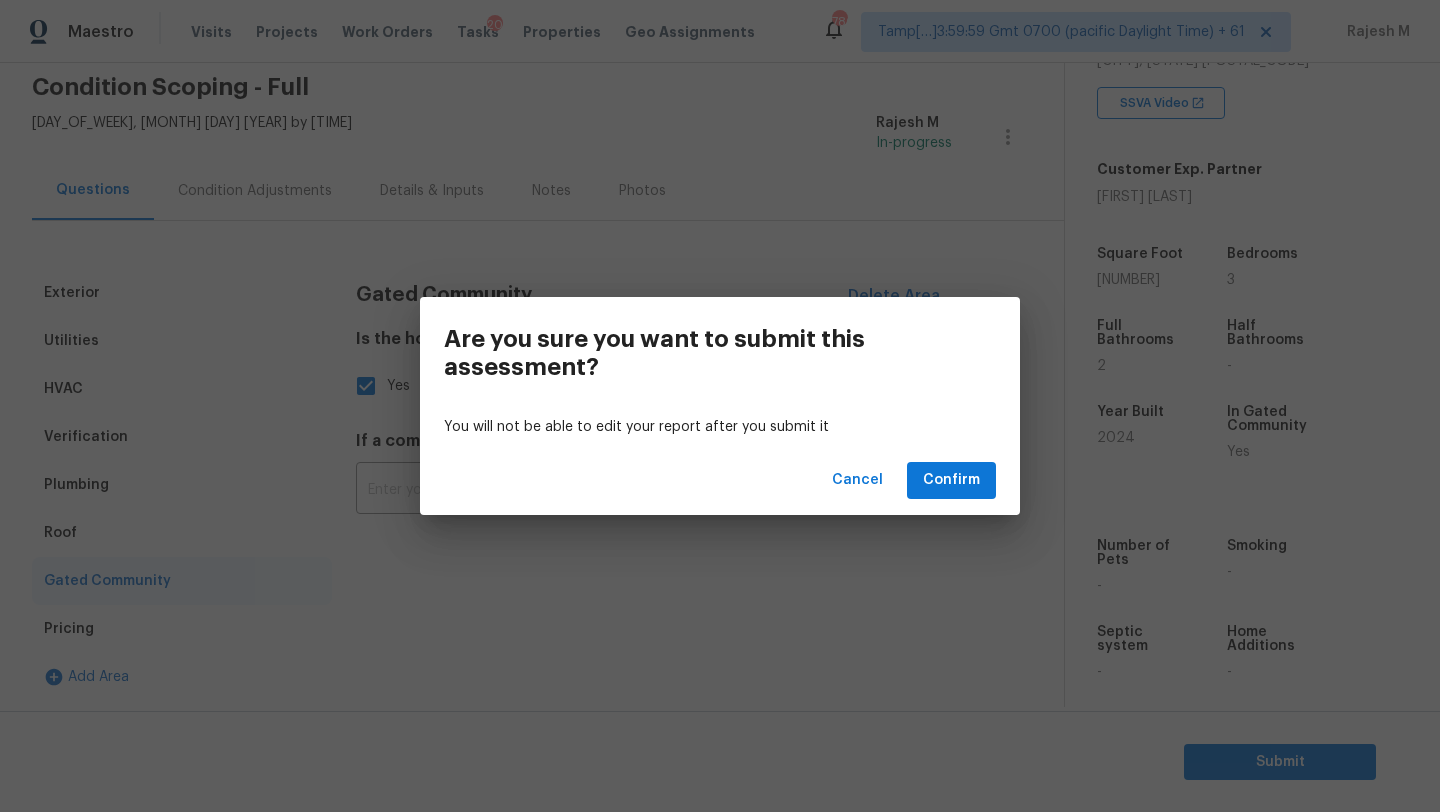 click on "Cancel Confirm" at bounding box center (720, 480) 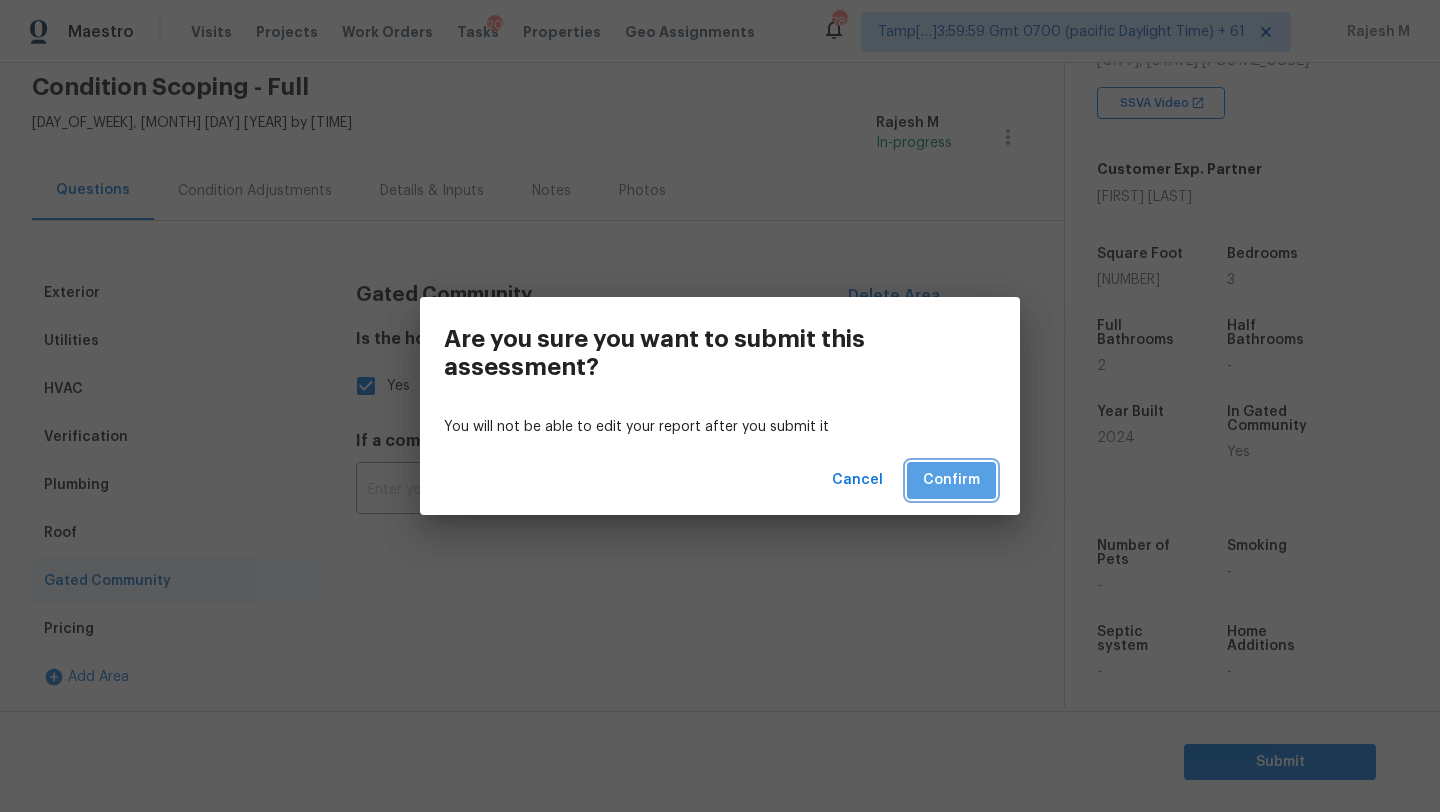 click on "Confirm" at bounding box center (951, 480) 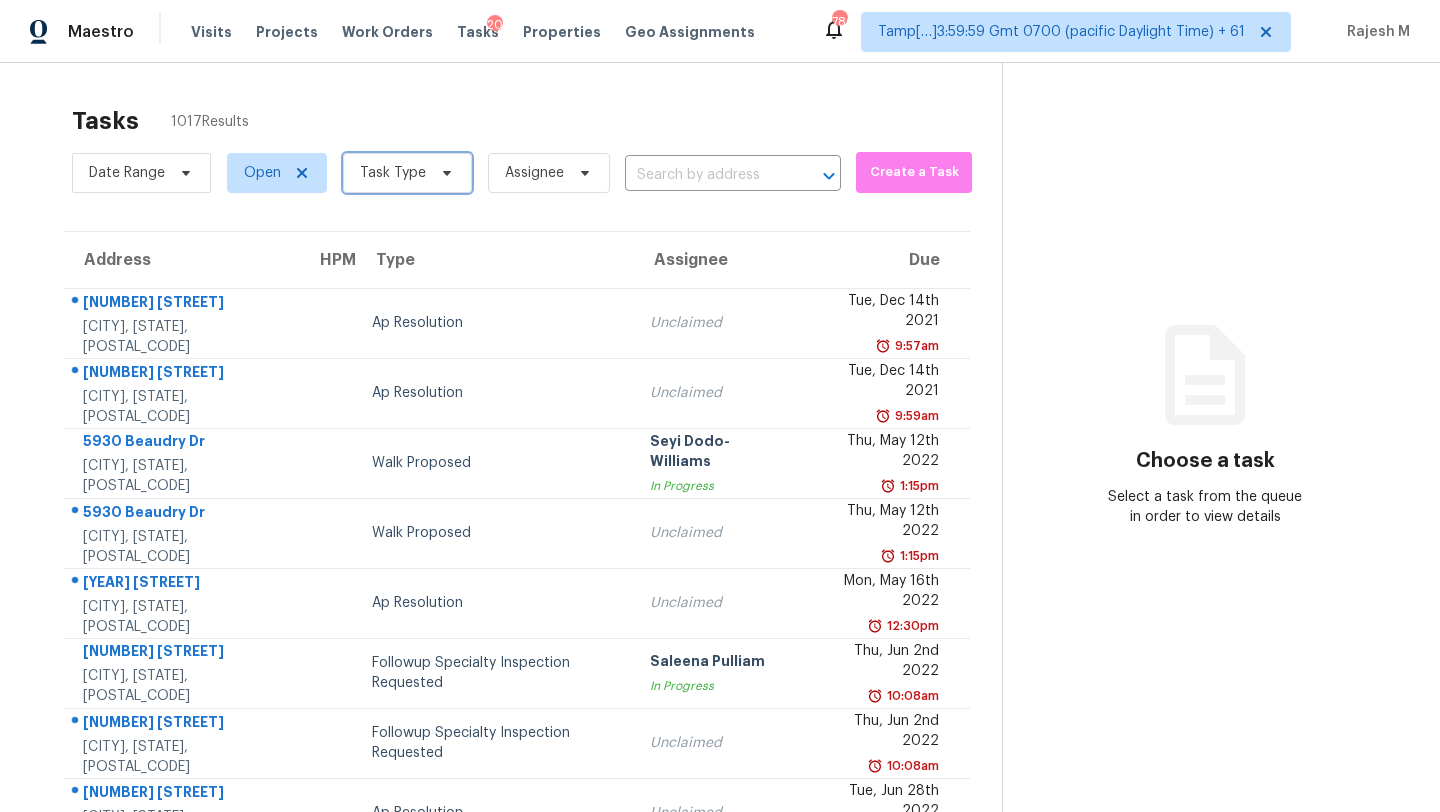 click on "Task Type" at bounding box center [407, 173] 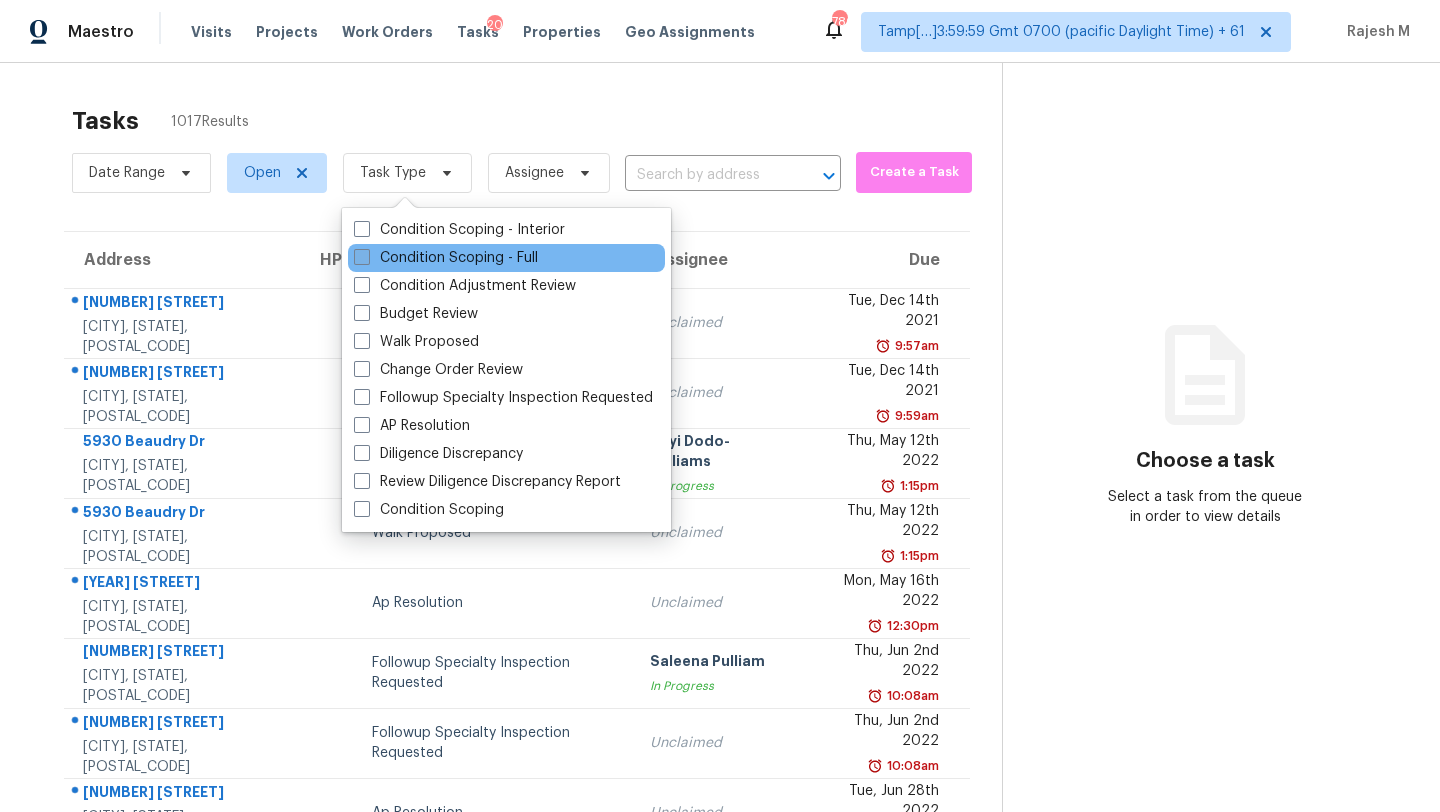 click on "Condition Scoping - Full" at bounding box center [446, 258] 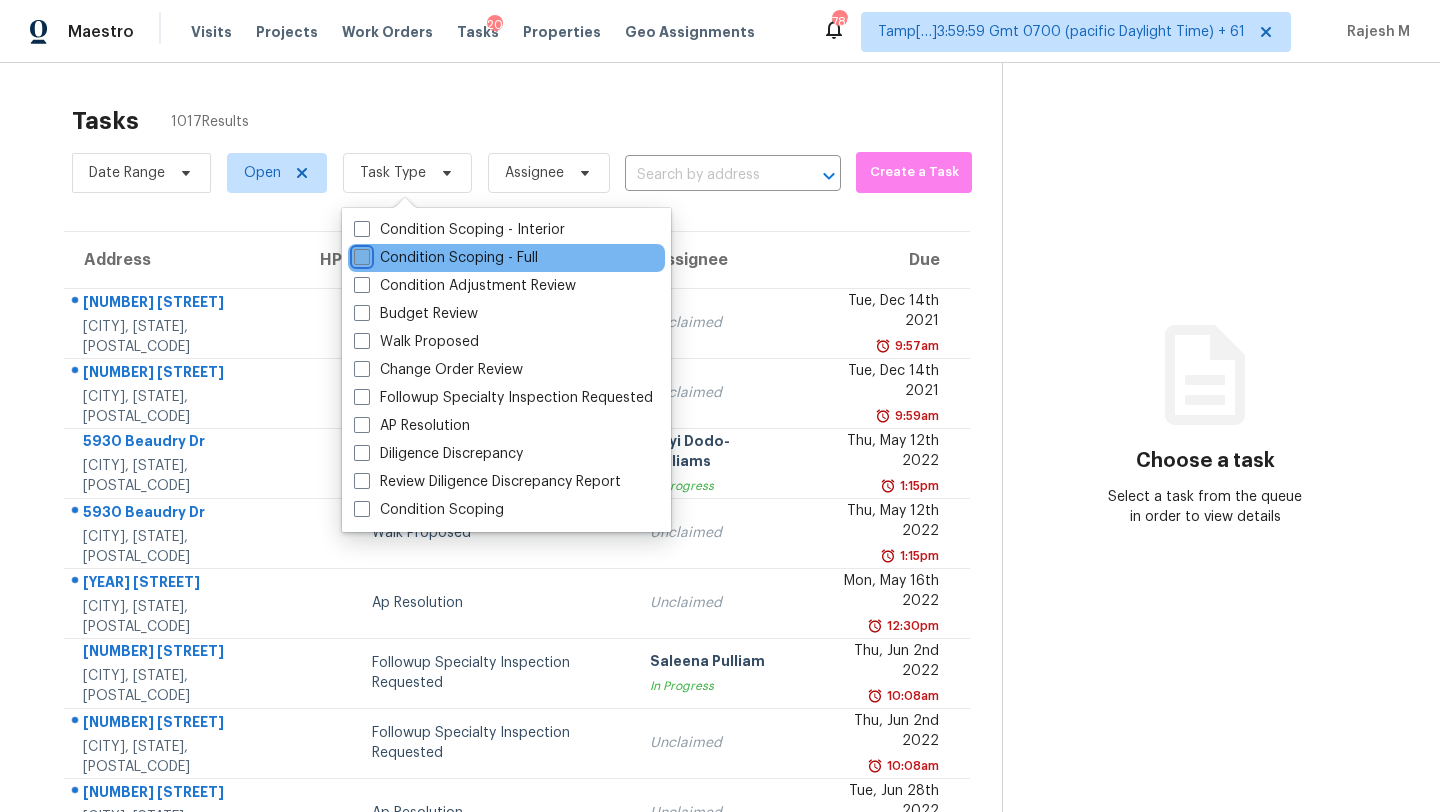 click on "Condition Scoping - Full" at bounding box center (360, 254) 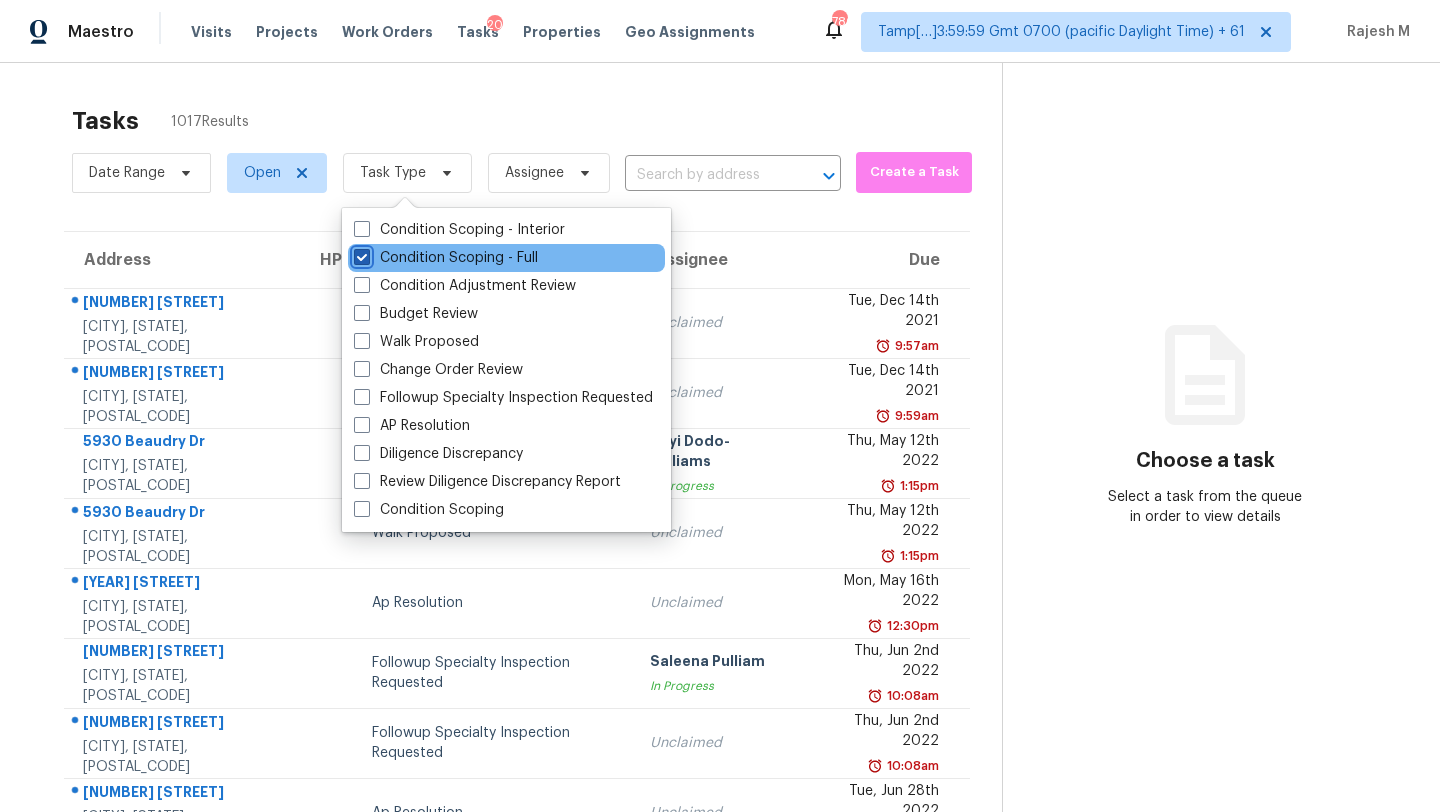 checkbox on "true" 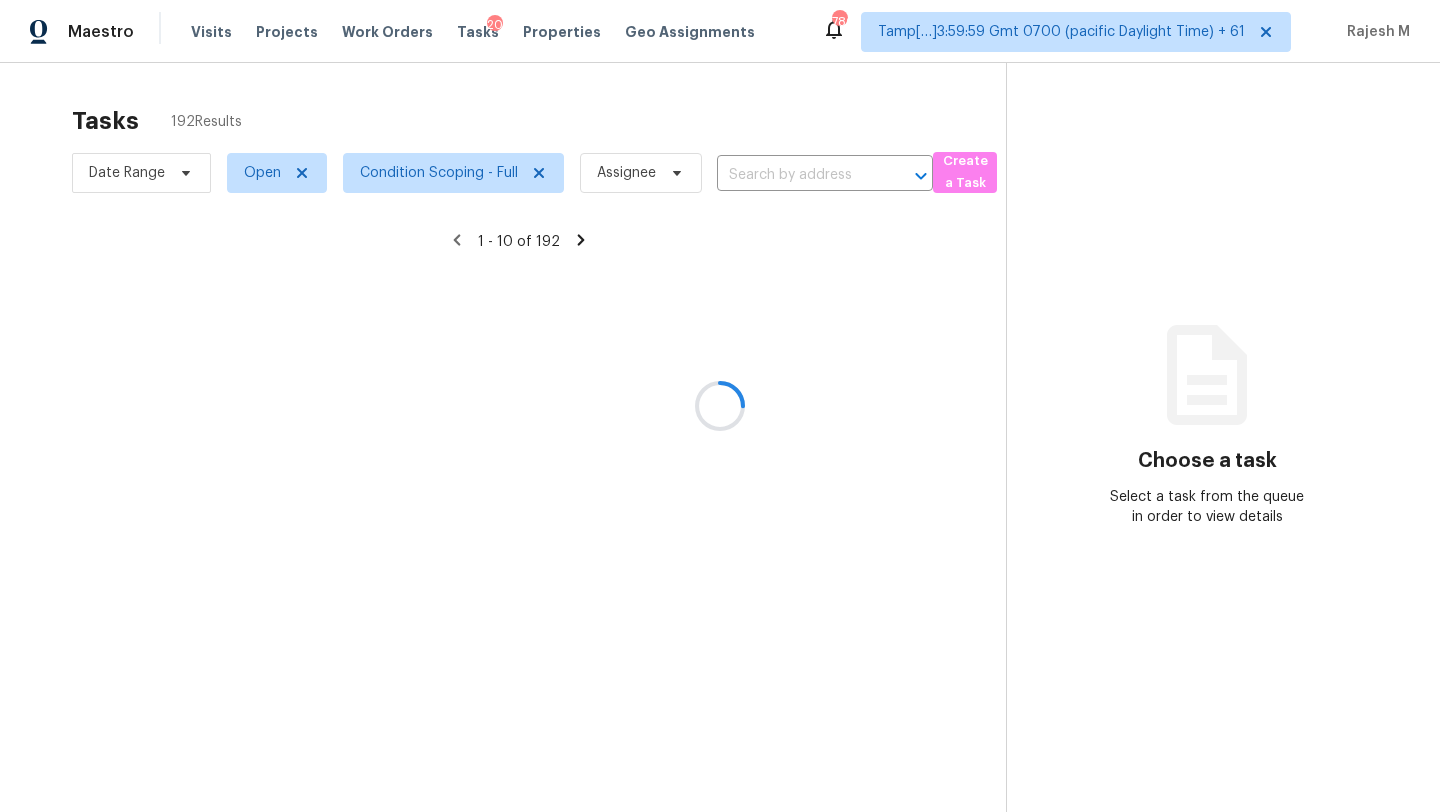 click at bounding box center (720, 406) 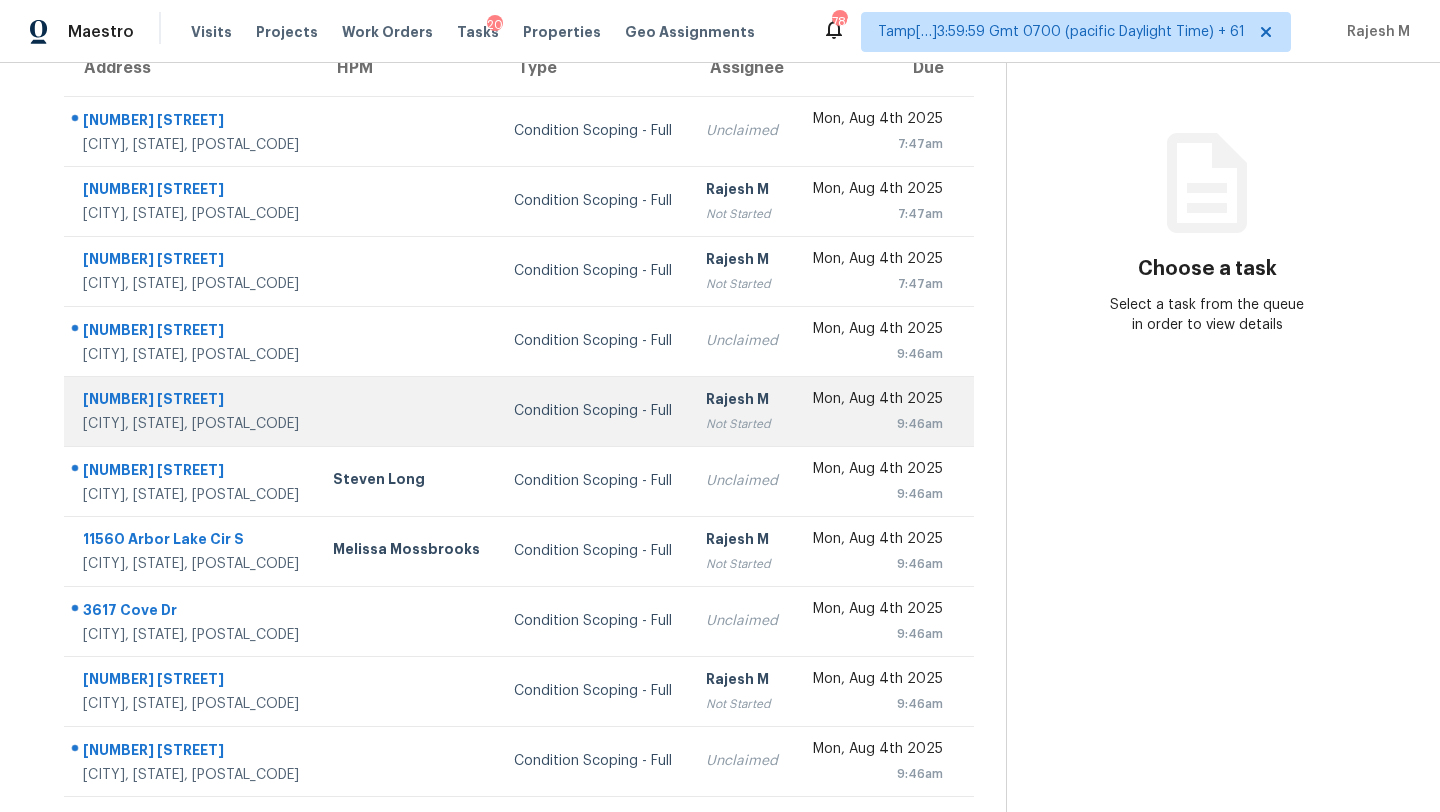 scroll, scrollTop: 229, scrollLeft: 0, axis: vertical 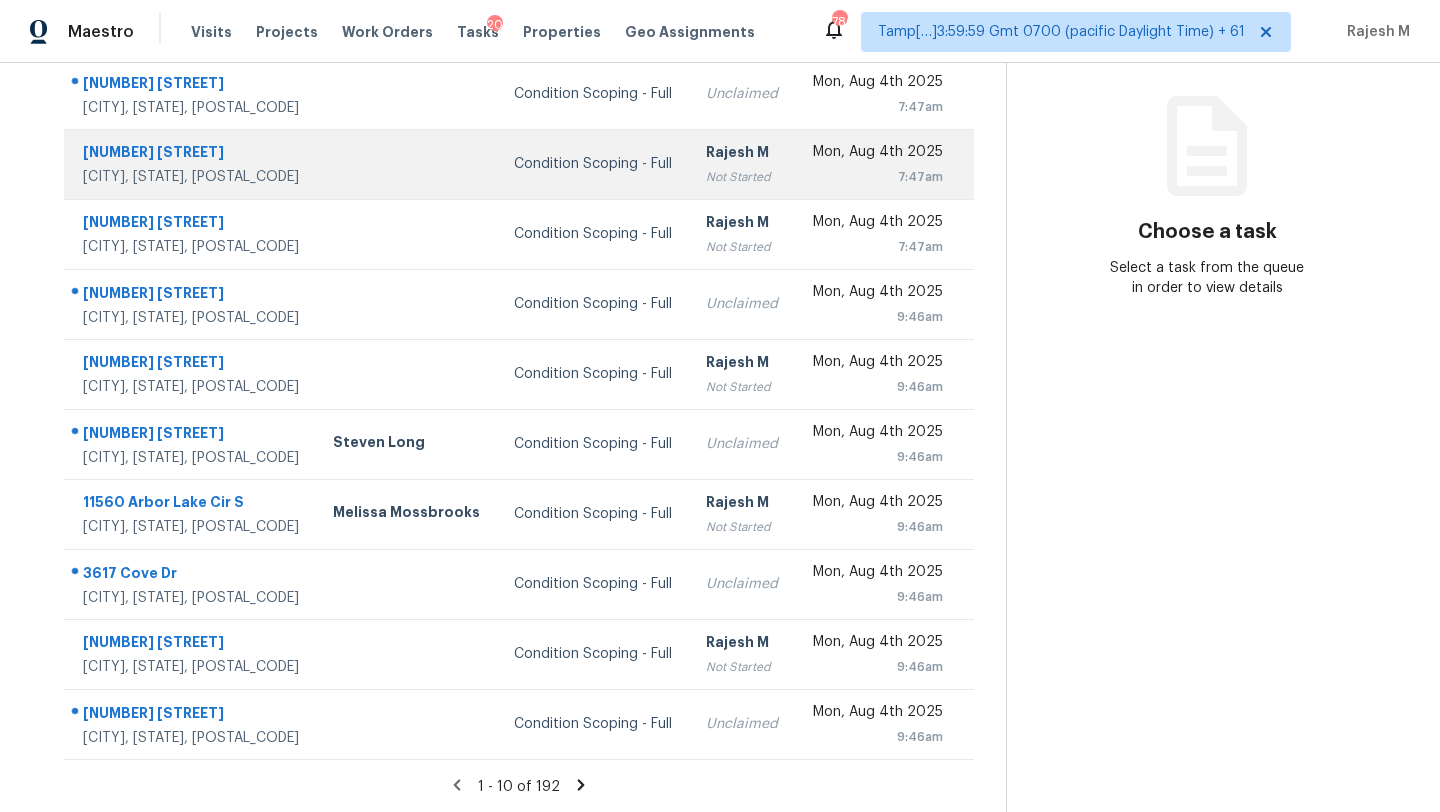 click on "Not Started" at bounding box center (742, 177) 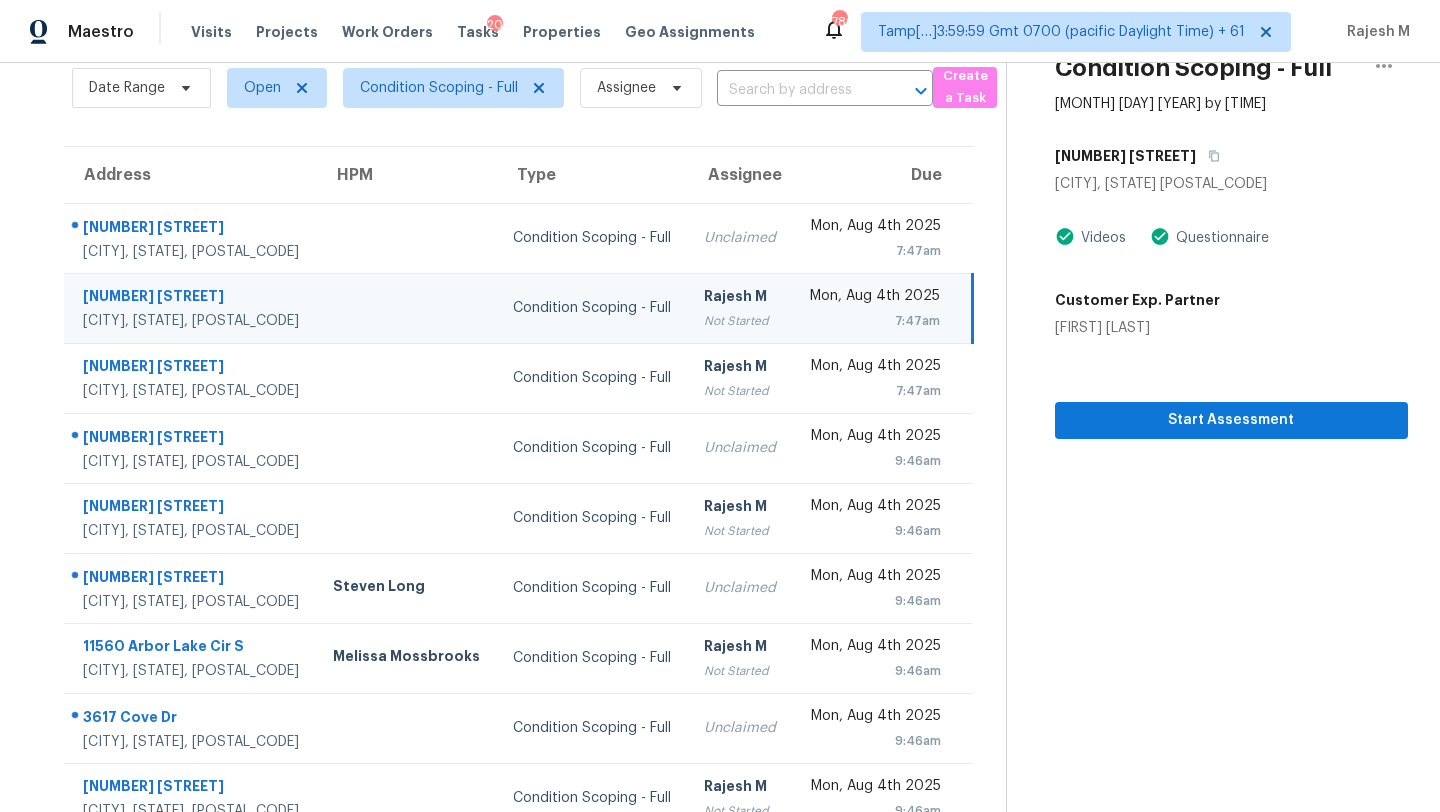 scroll, scrollTop: 72, scrollLeft: 0, axis: vertical 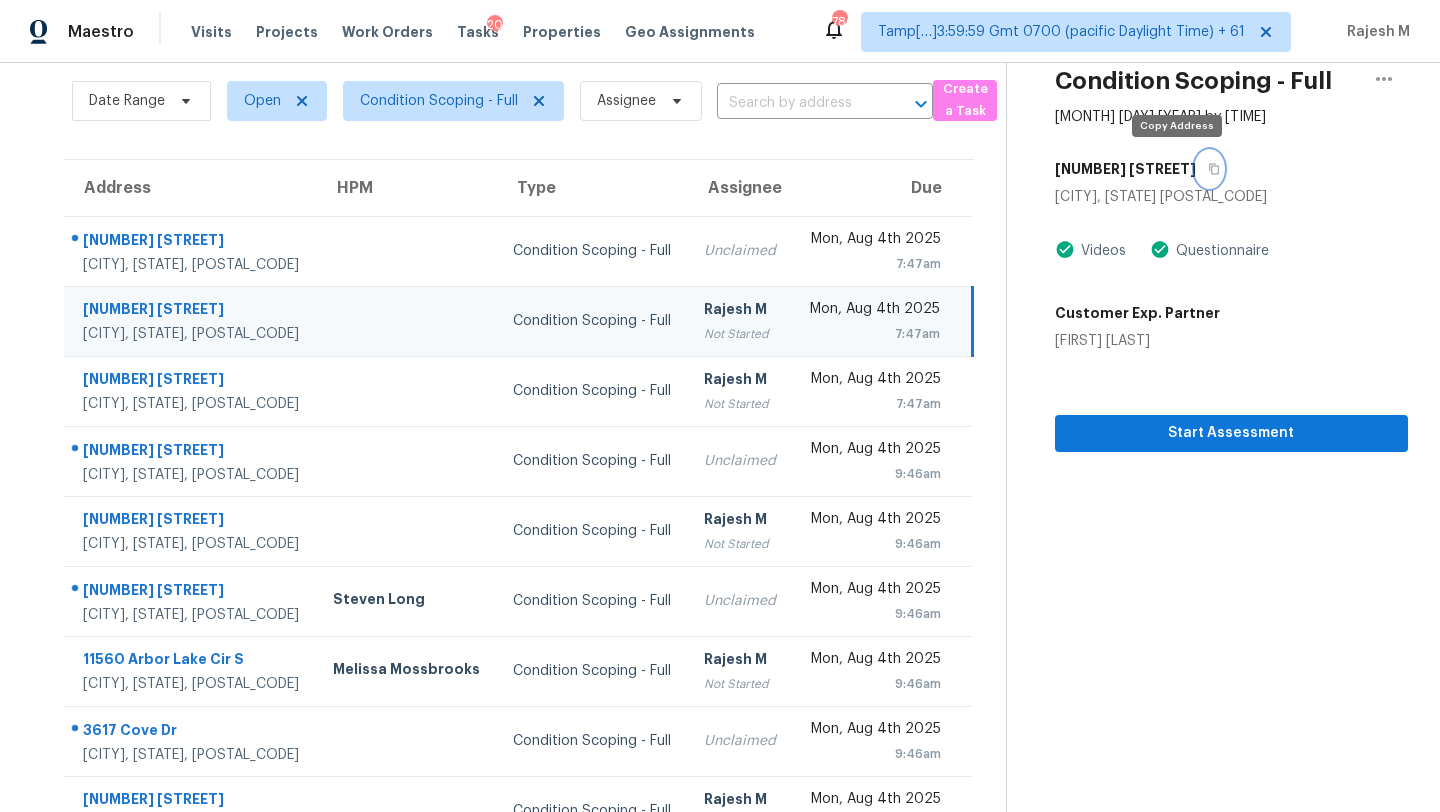 click 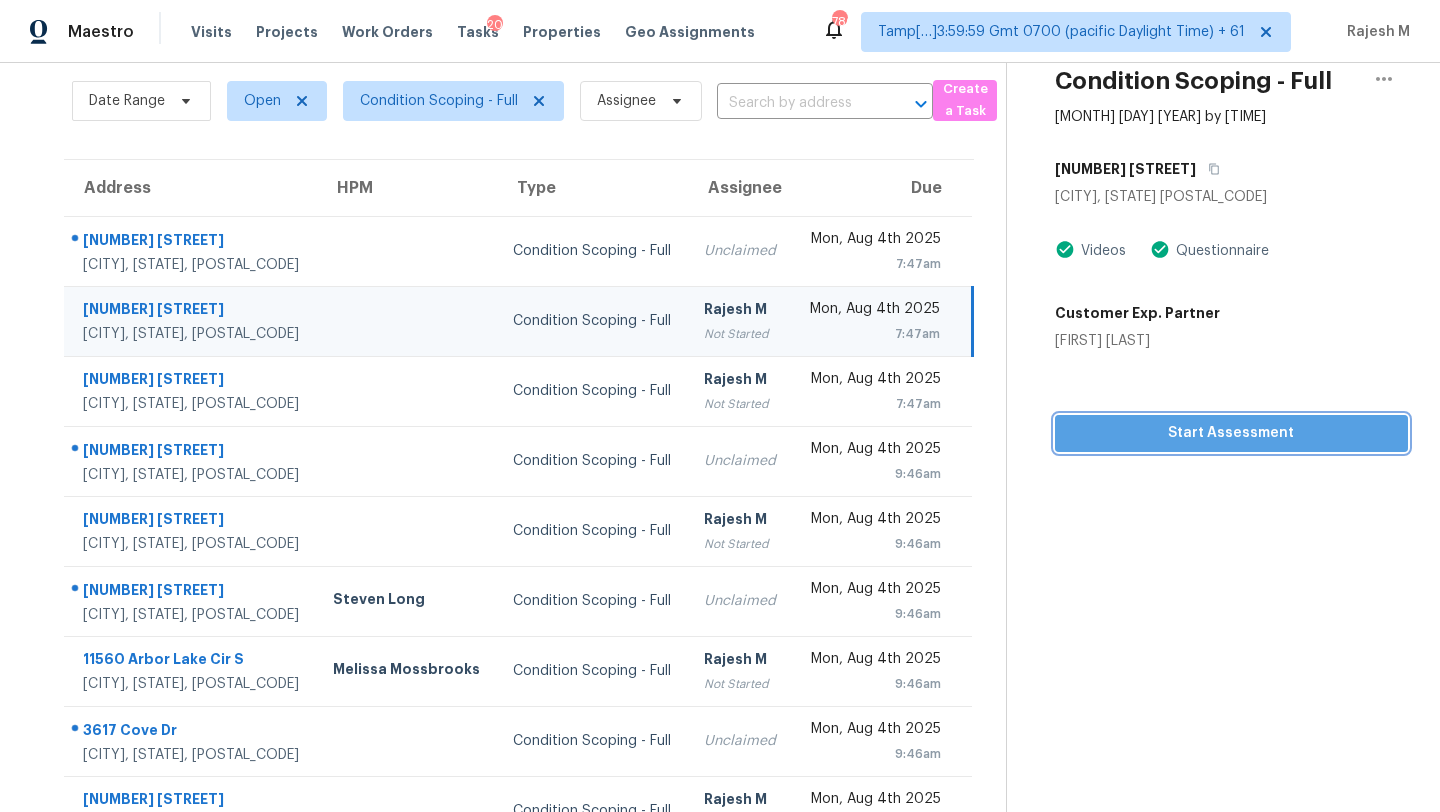 click on "Start Assessment" at bounding box center [1231, 433] 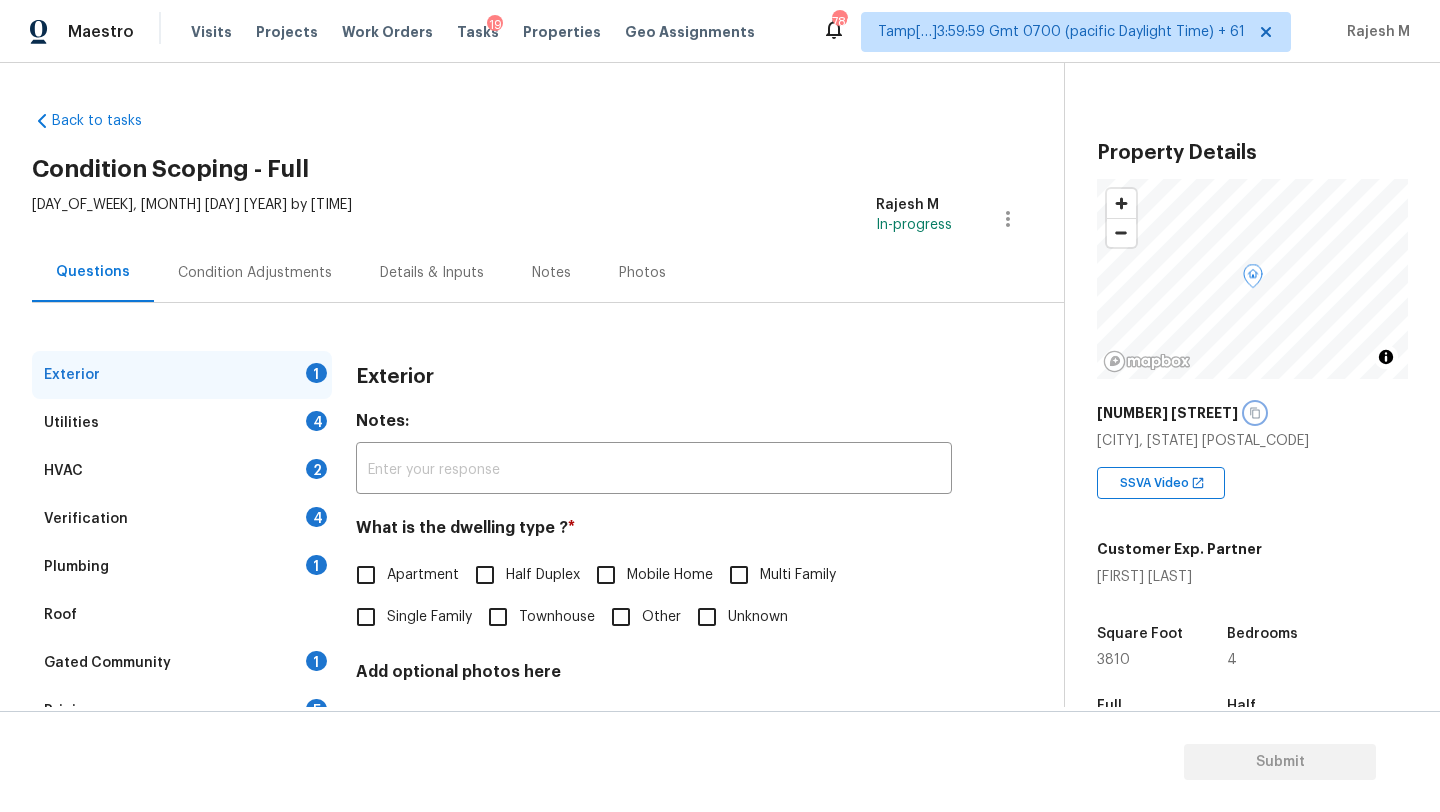 click 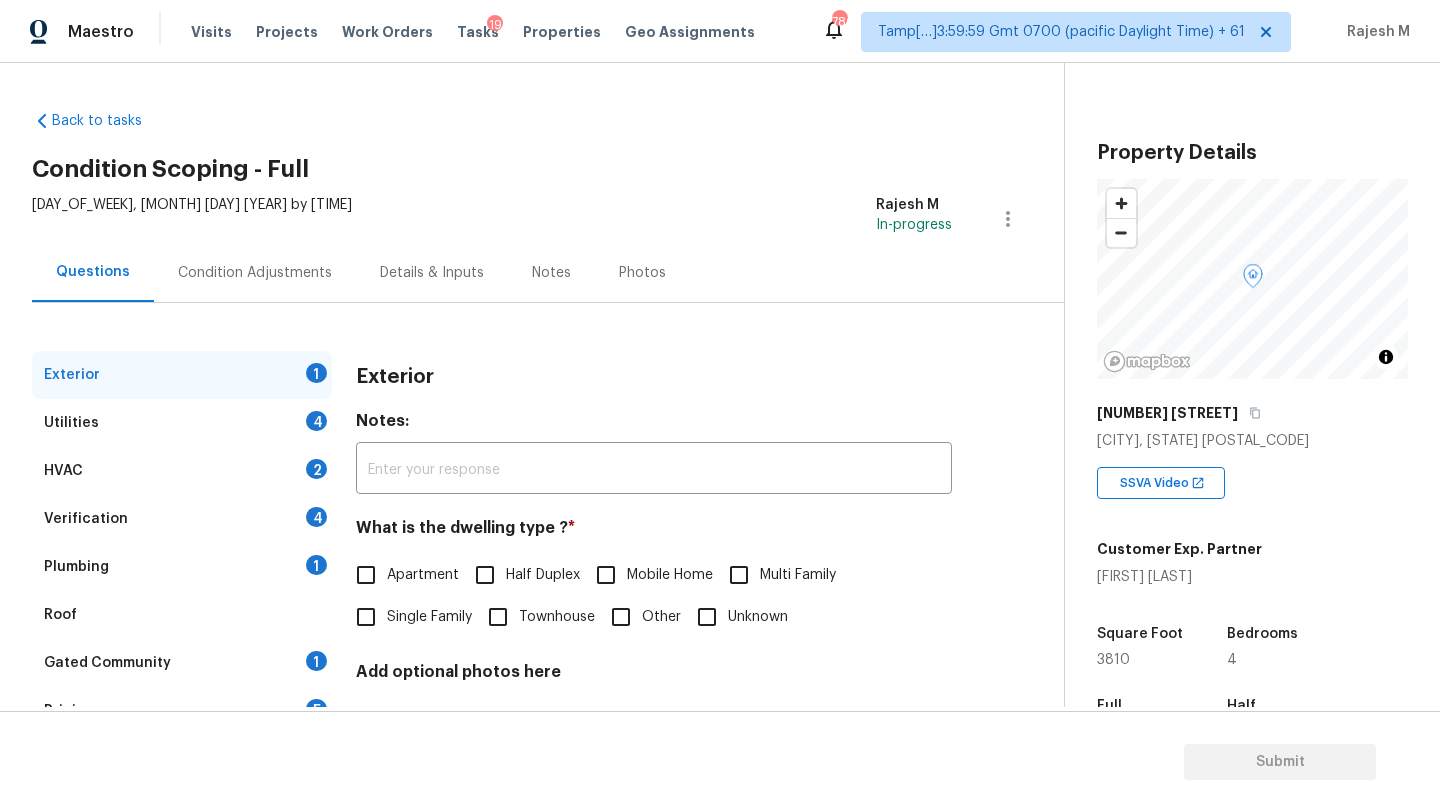 scroll, scrollTop: 254, scrollLeft: 0, axis: vertical 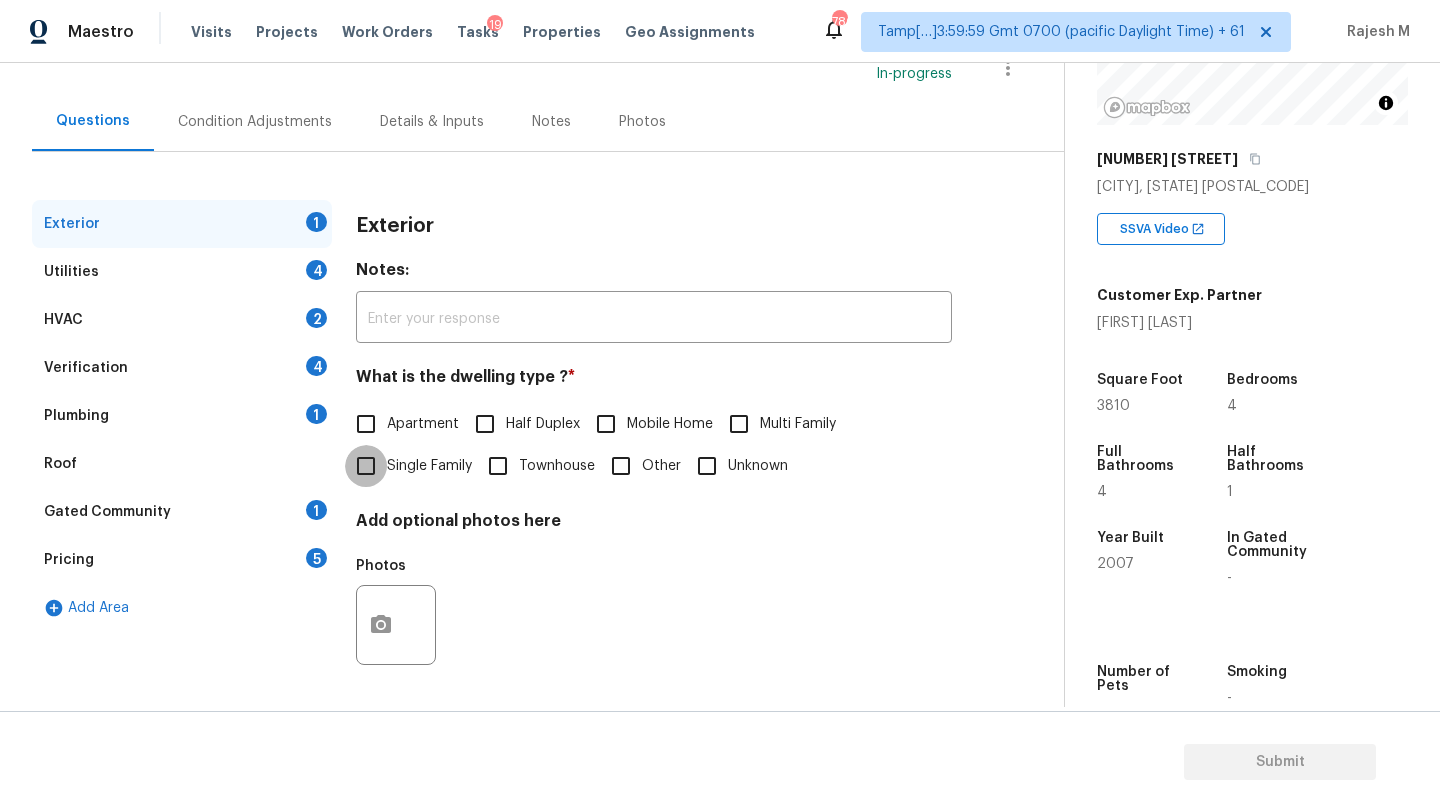 click on "Single Family" at bounding box center [366, 466] 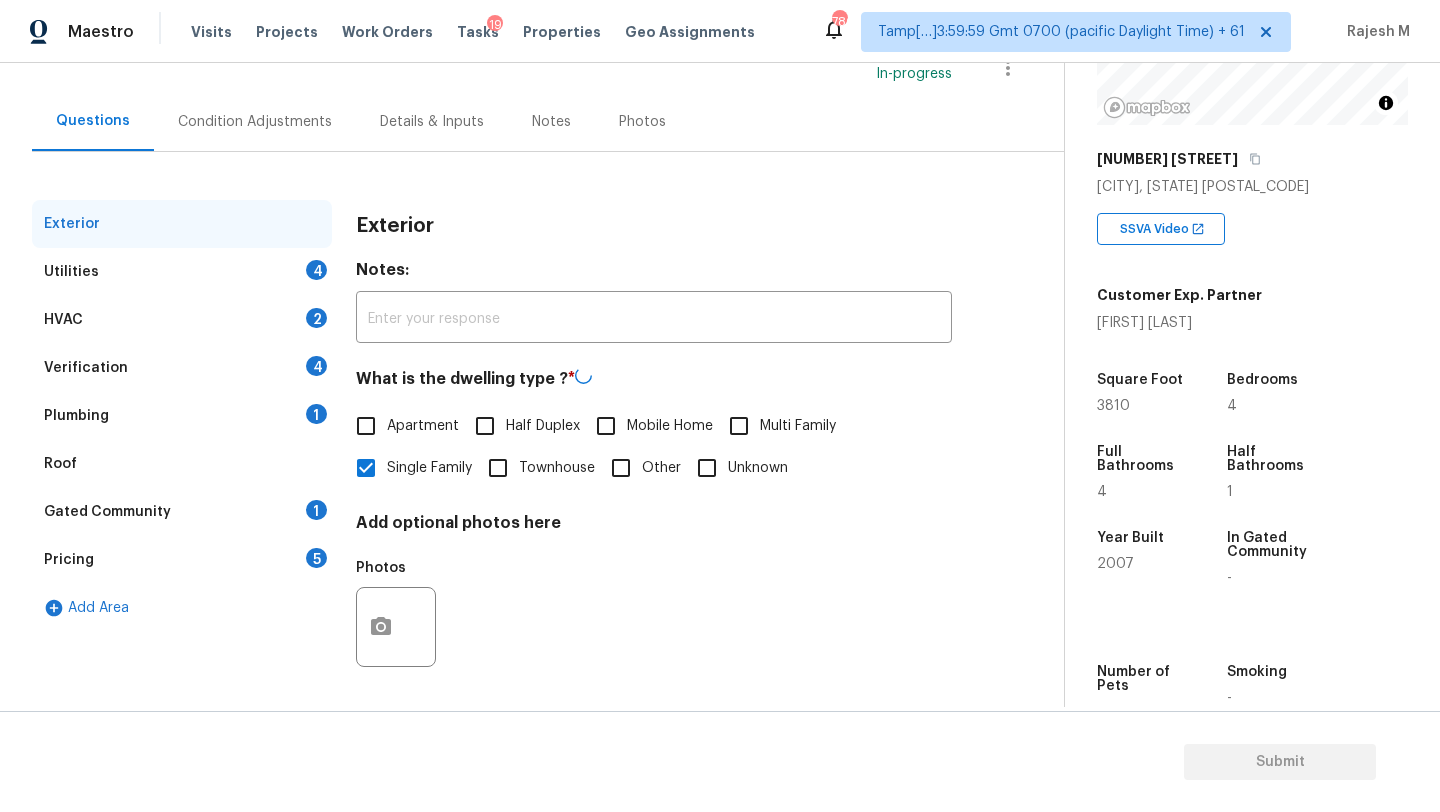 click on "Gated Community 1" at bounding box center (182, 512) 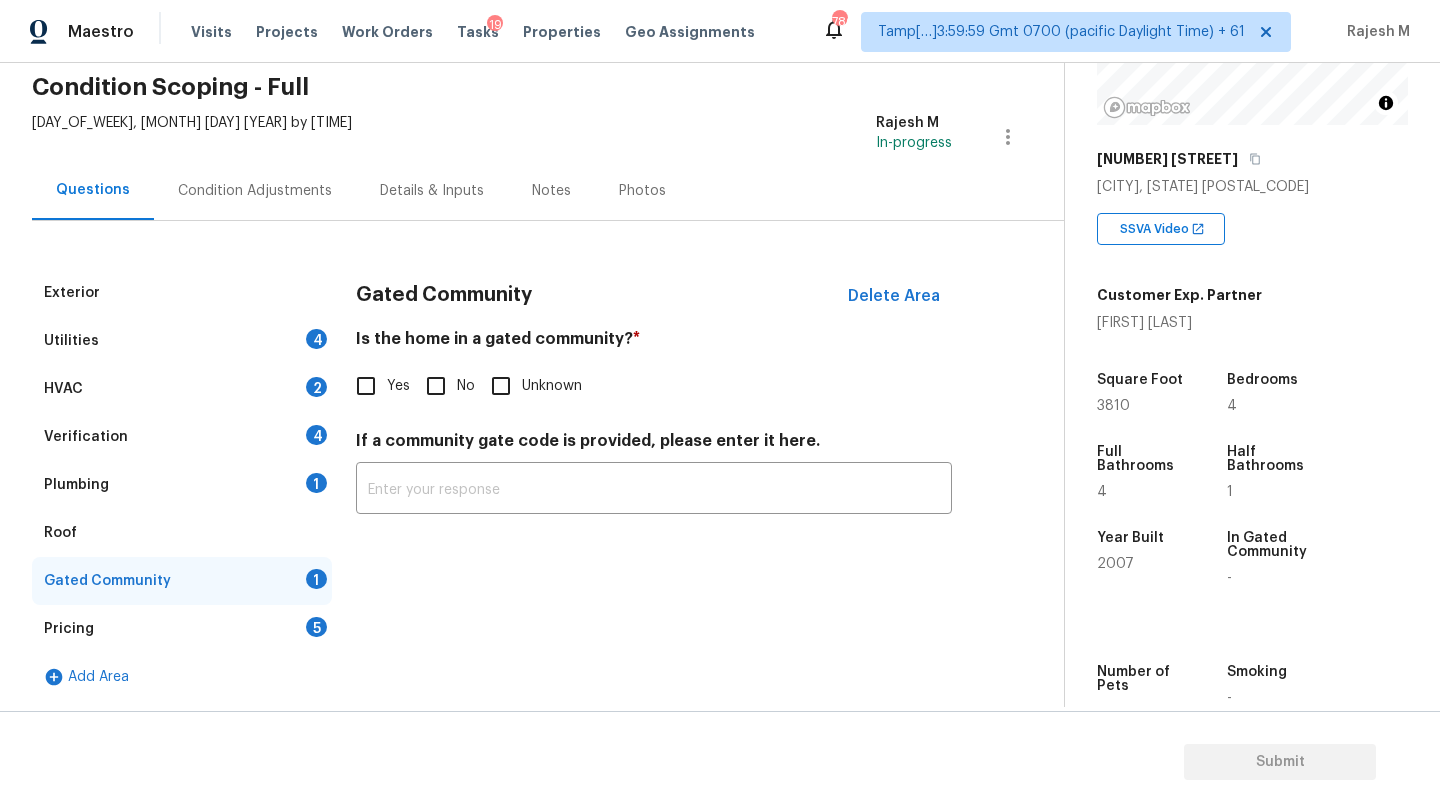 scroll, scrollTop: 82, scrollLeft: 0, axis: vertical 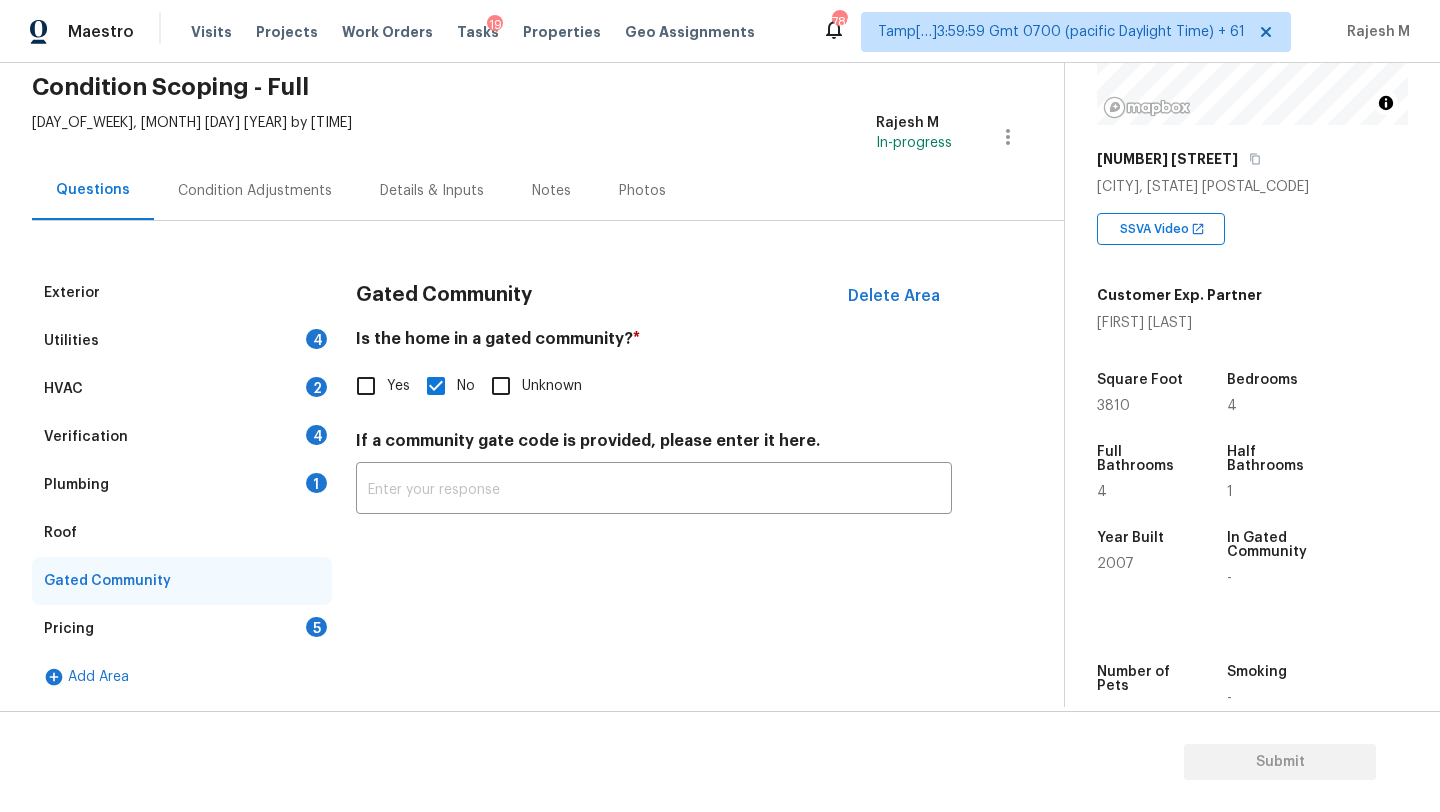 click on "Roof" at bounding box center (182, 533) 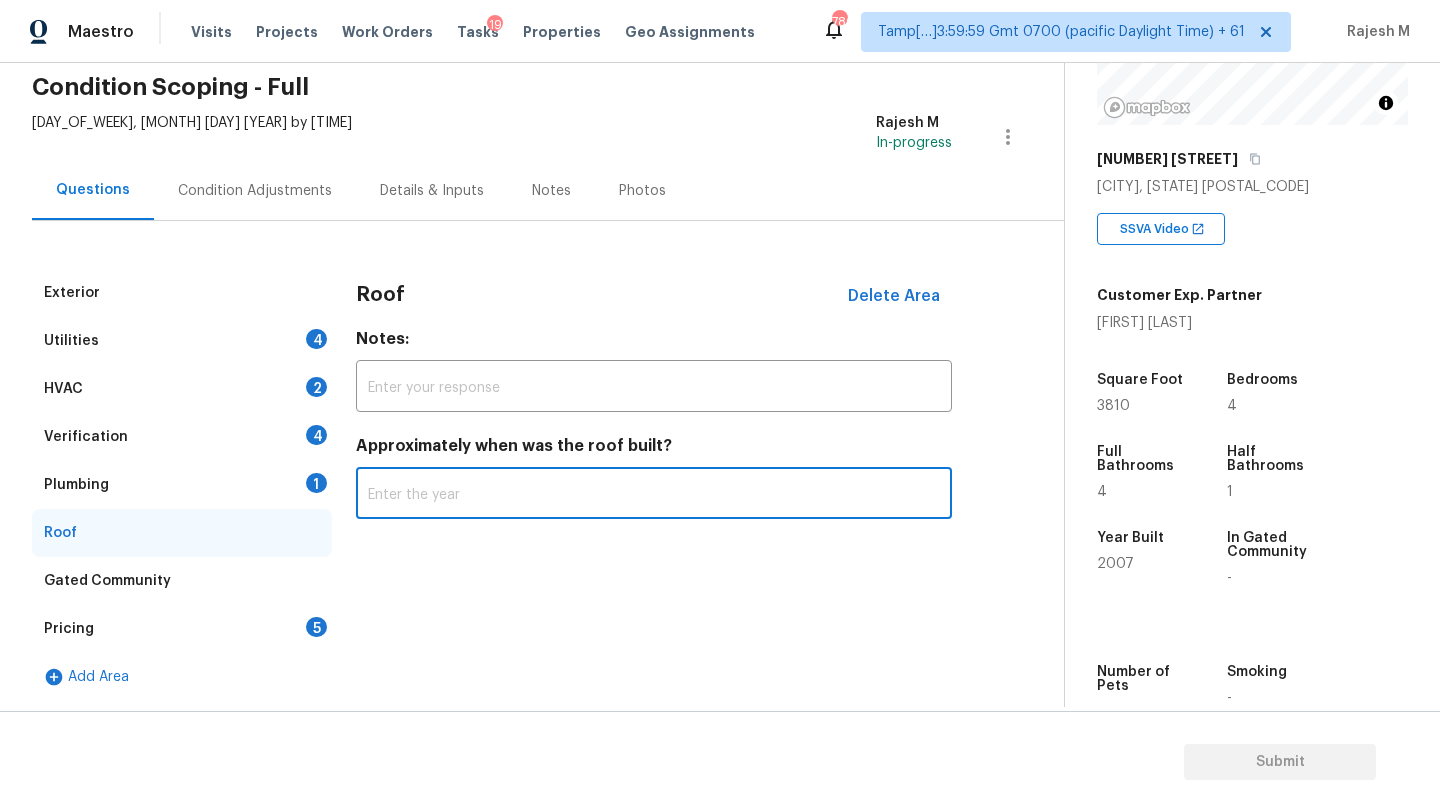 click at bounding box center [654, 495] 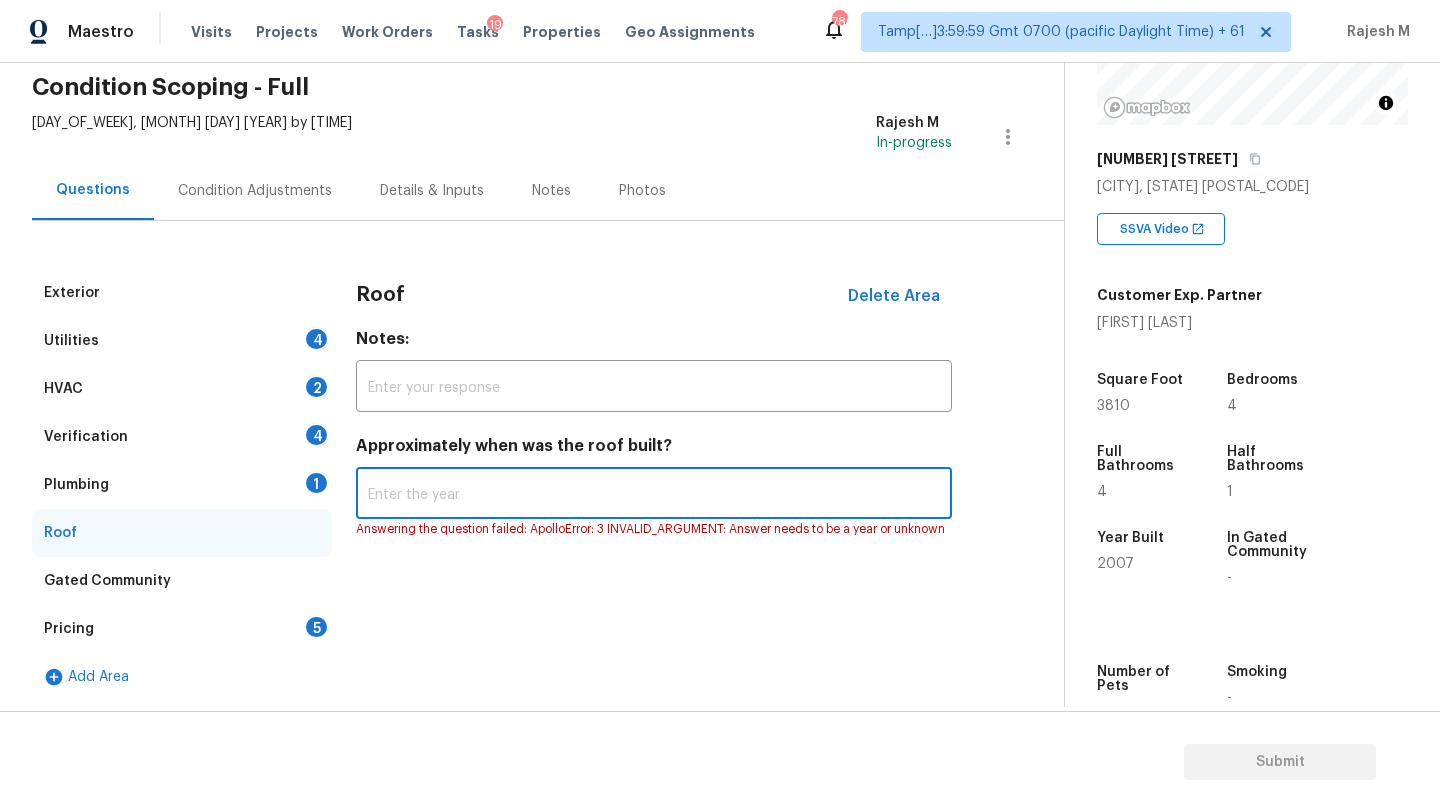 click at bounding box center [654, 495] 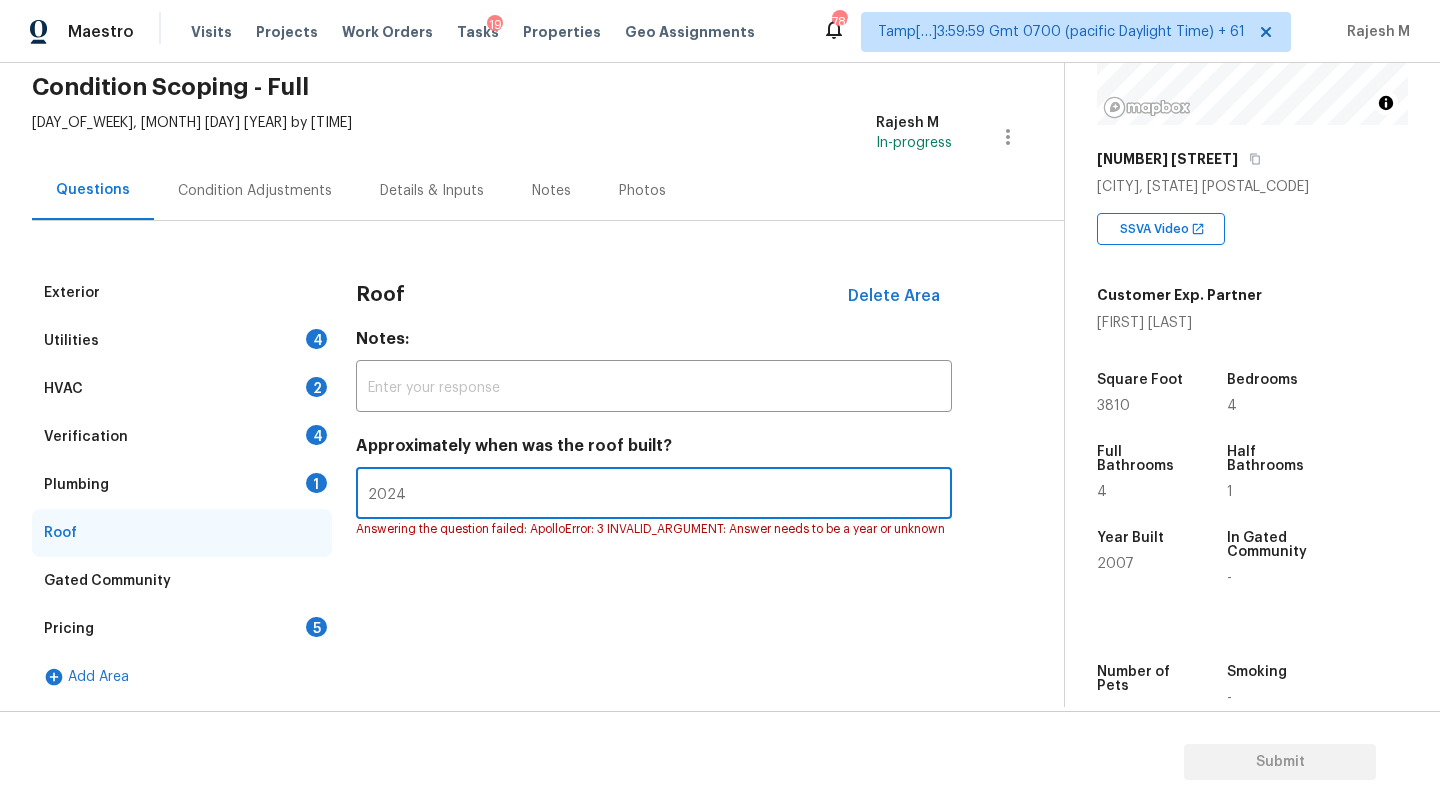 type on "2024" 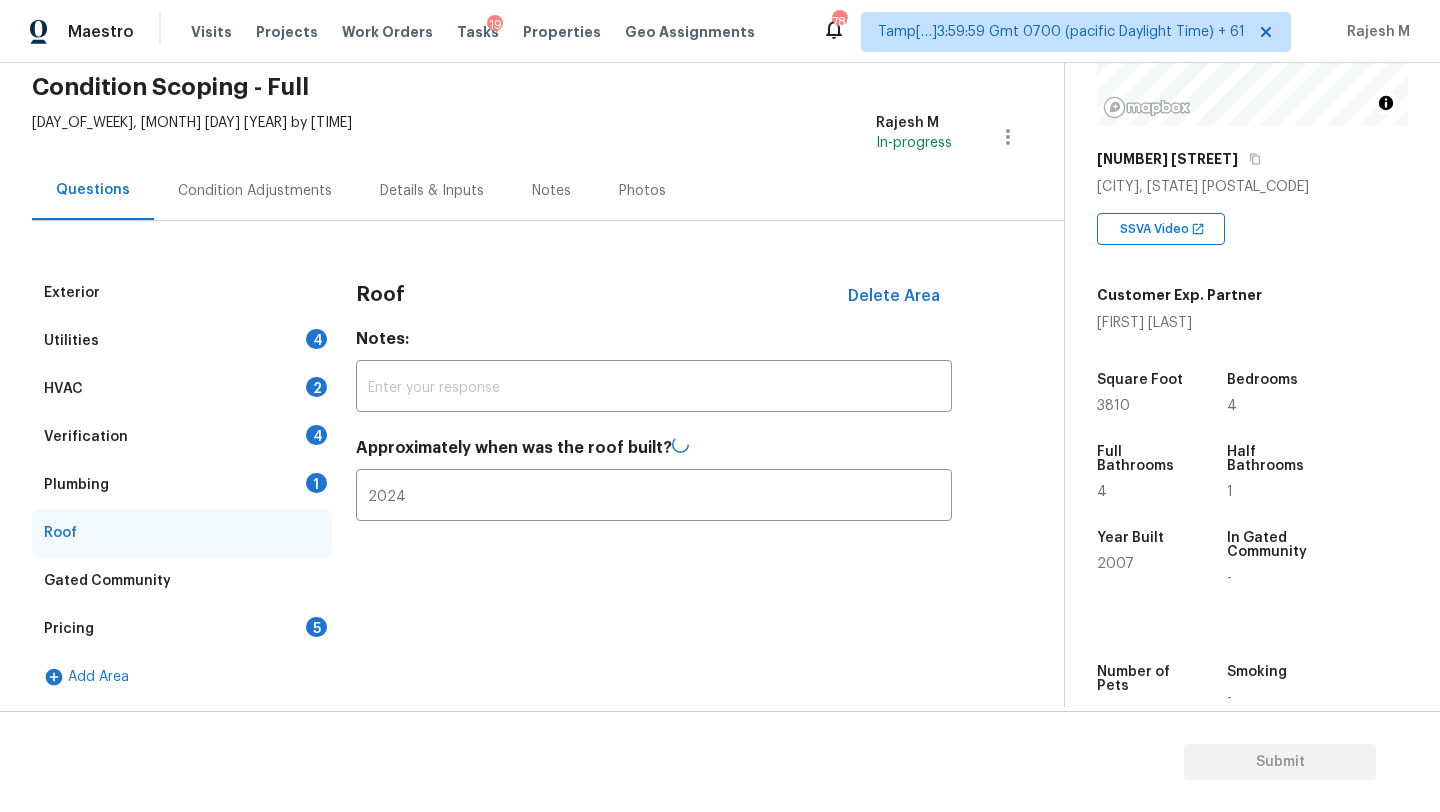 click on "Plumbing 1" at bounding box center (182, 485) 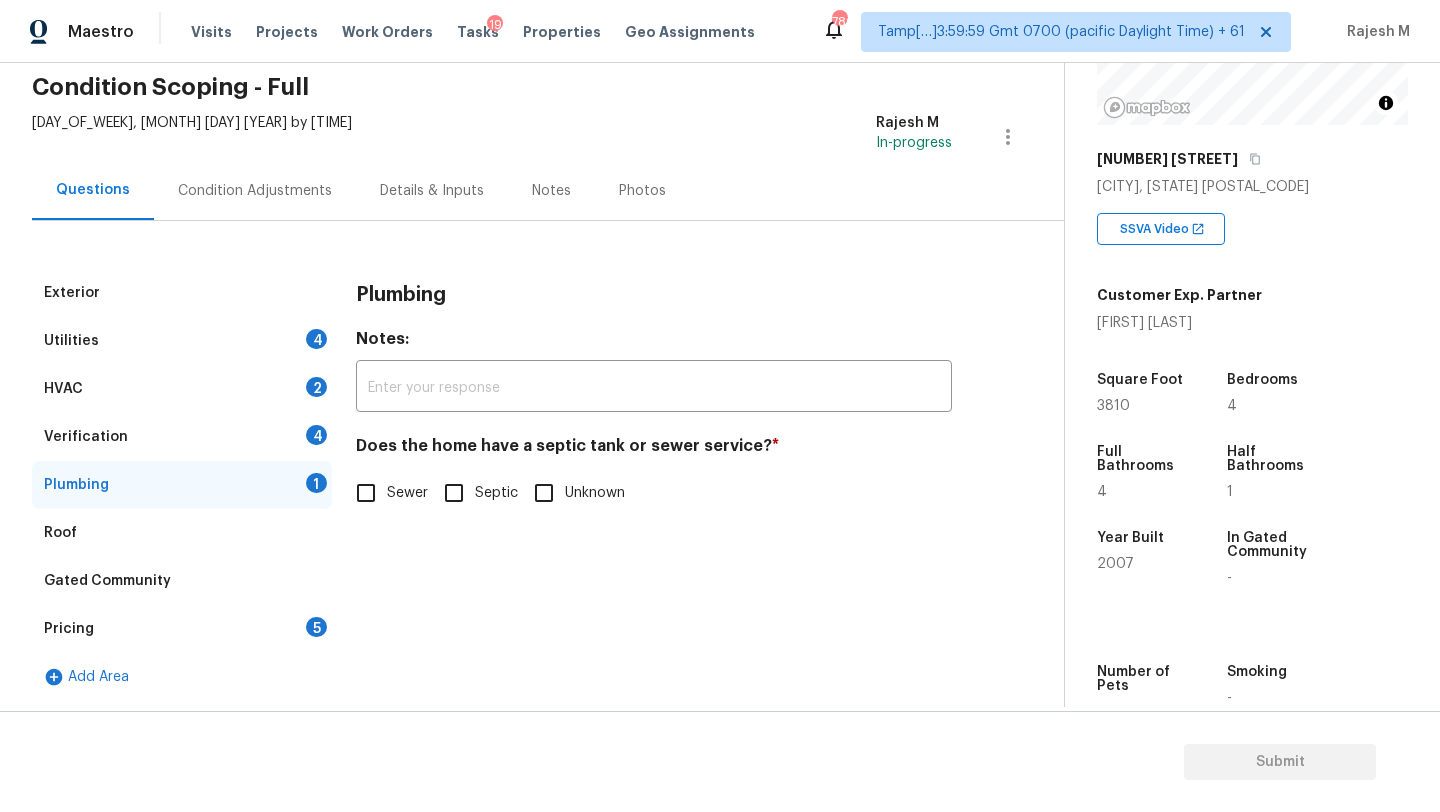 click on "Sewer" at bounding box center [407, 493] 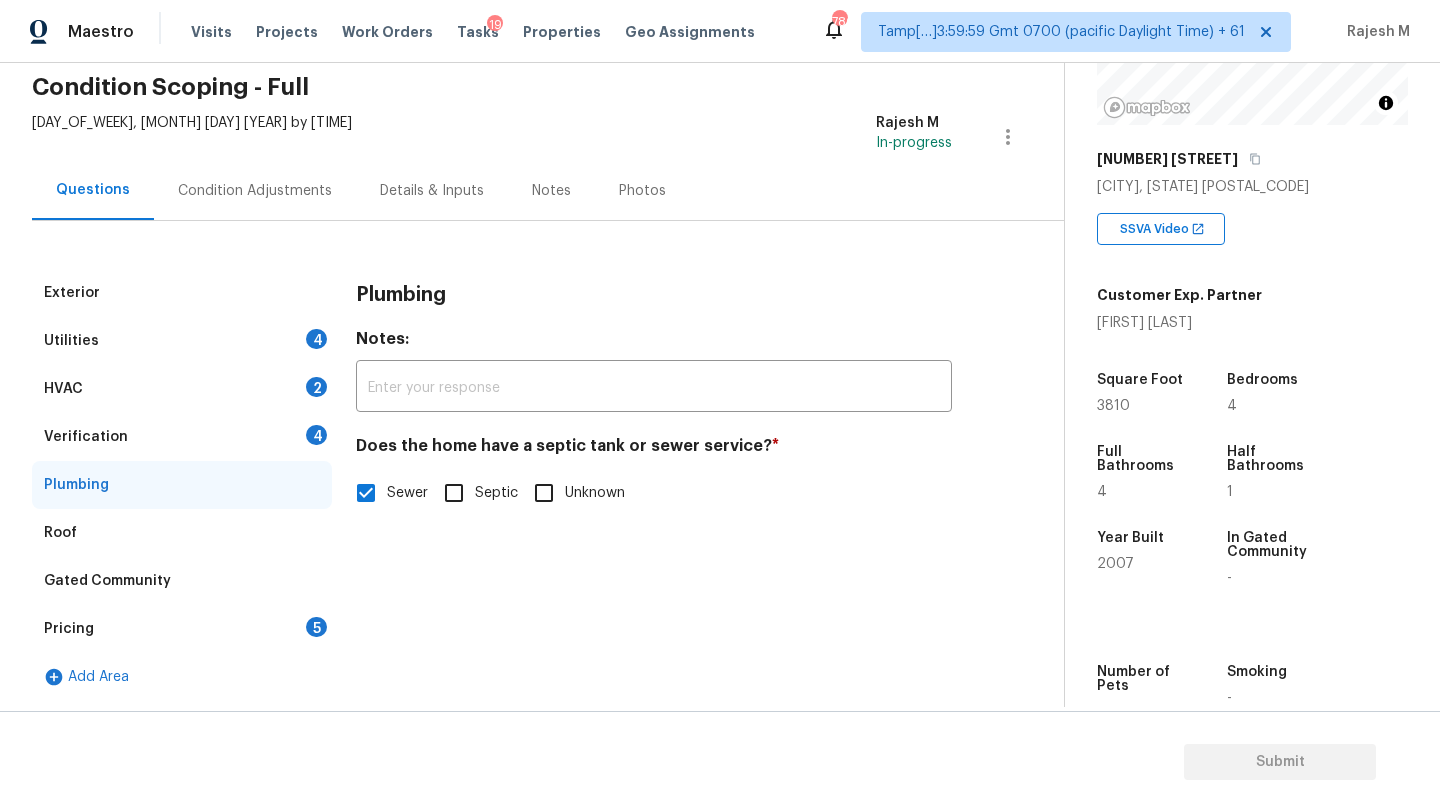 click on "Verification 4" at bounding box center [182, 437] 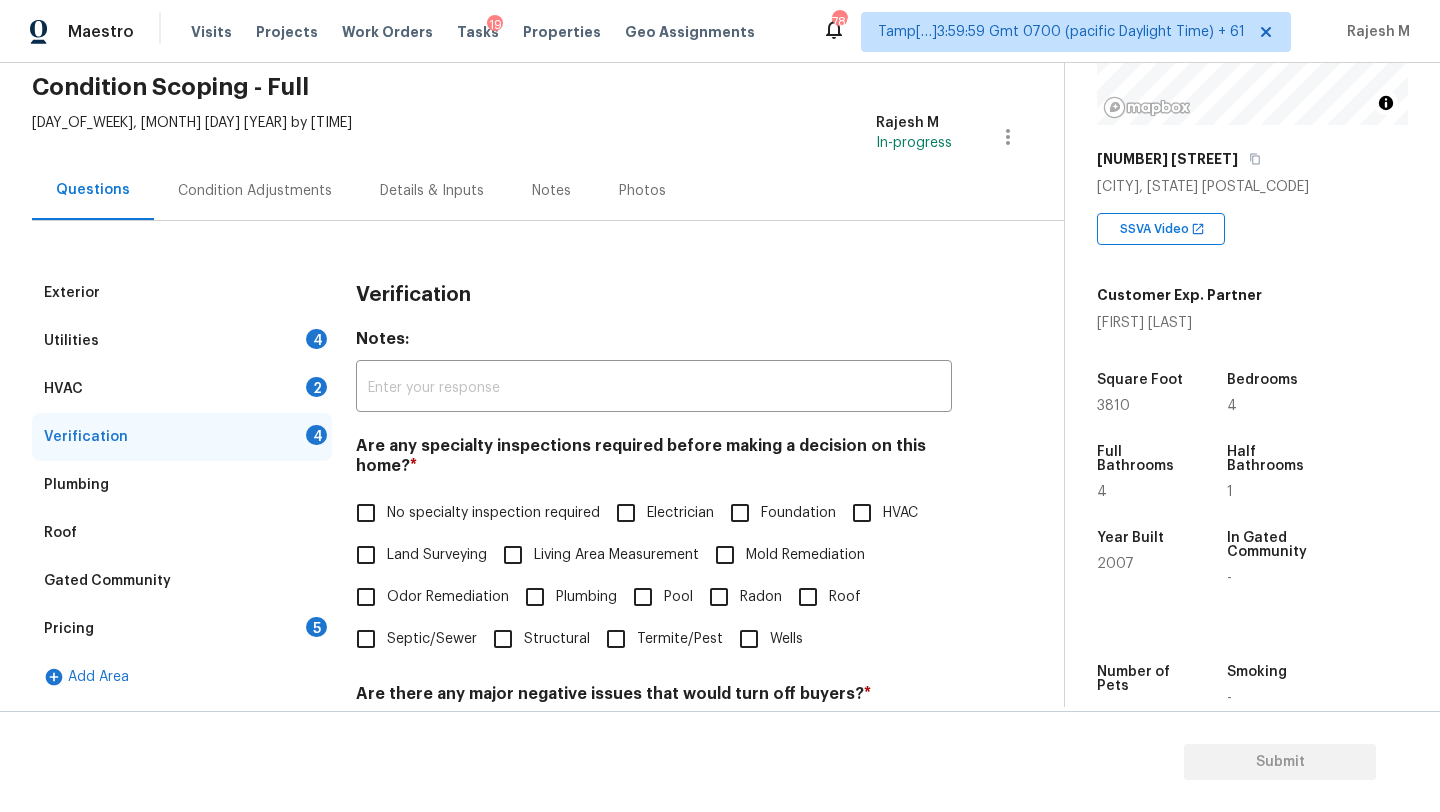 click on "No specialty inspection required" at bounding box center (366, 513) 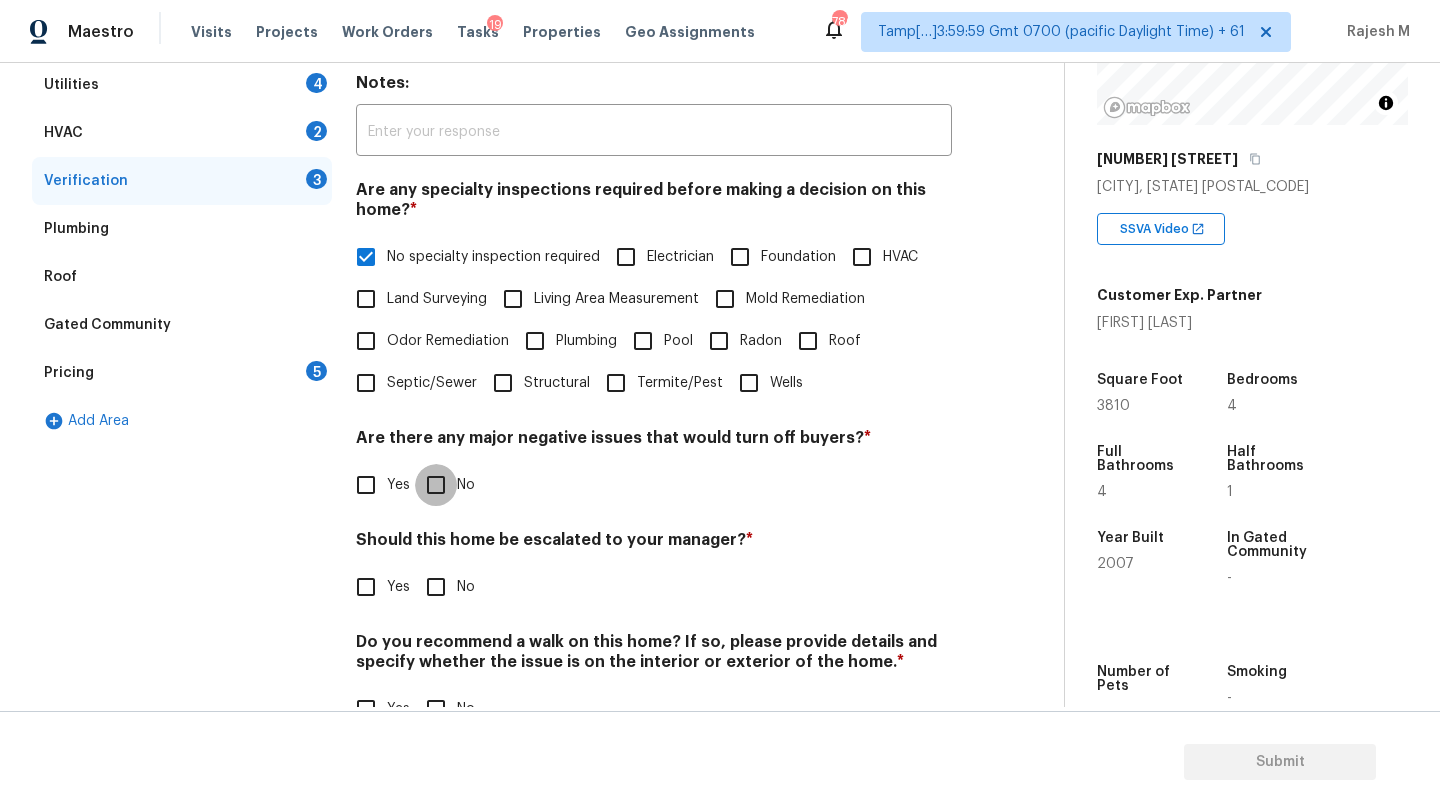 click on "No" at bounding box center (436, 485) 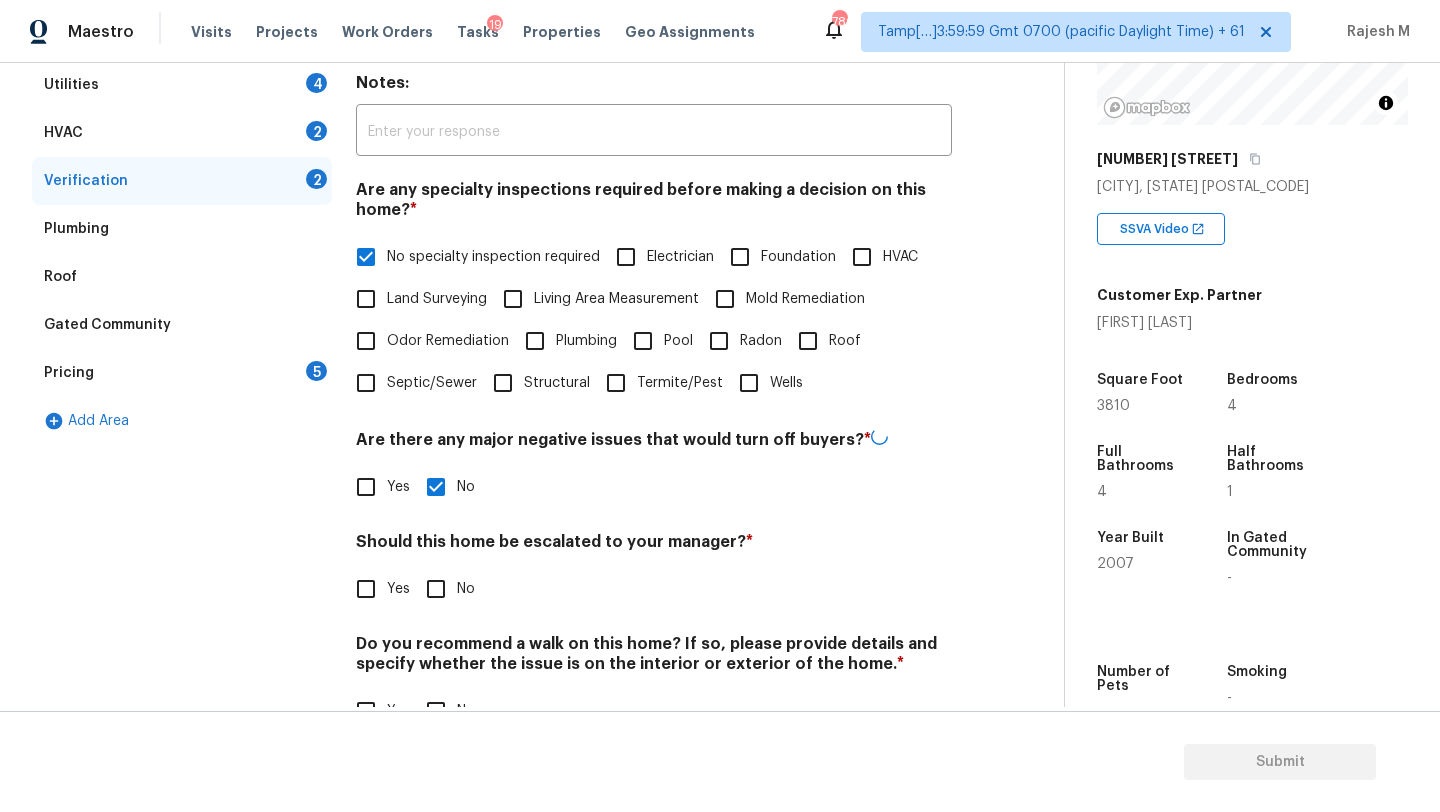 scroll, scrollTop: 391, scrollLeft: 0, axis: vertical 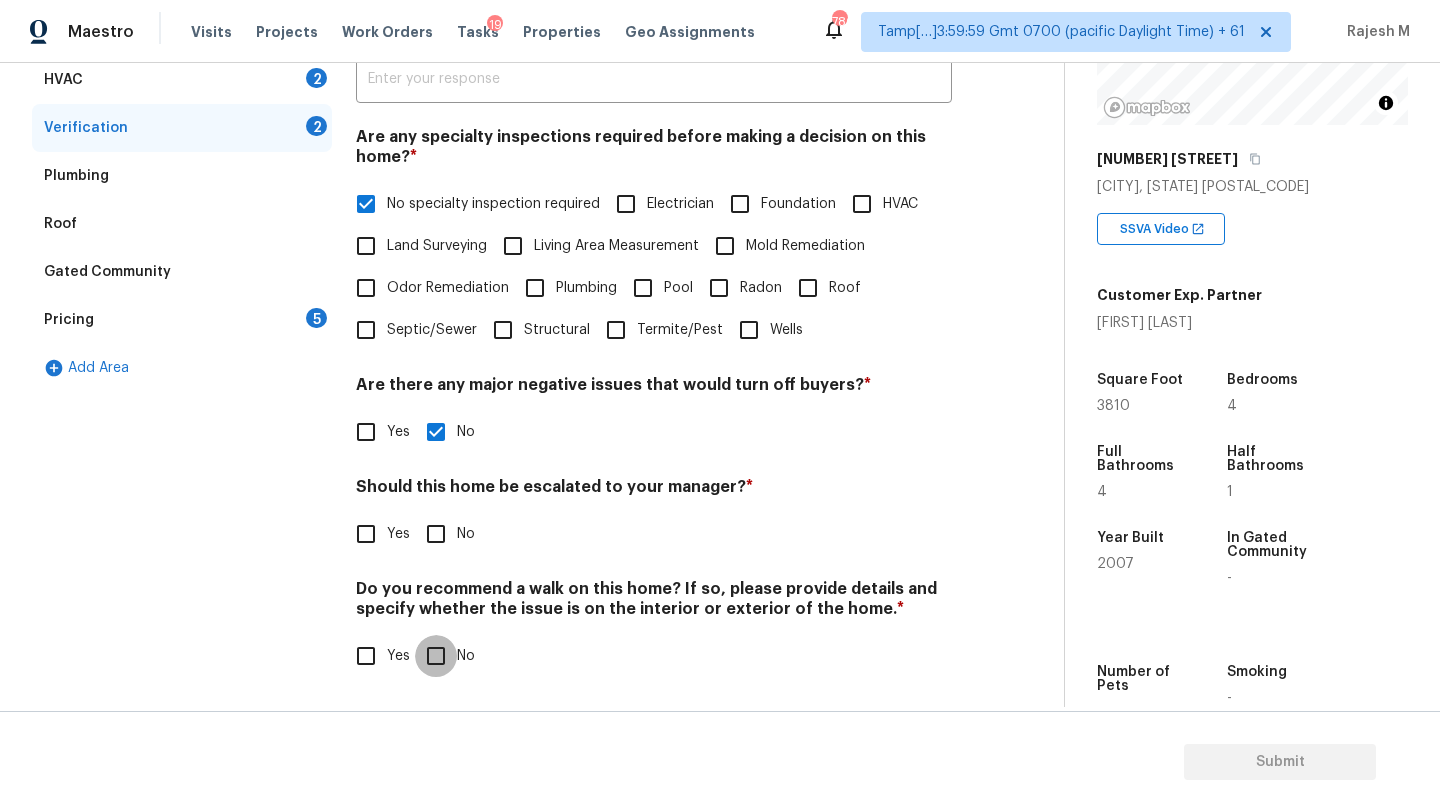 click on "No" at bounding box center [436, 656] 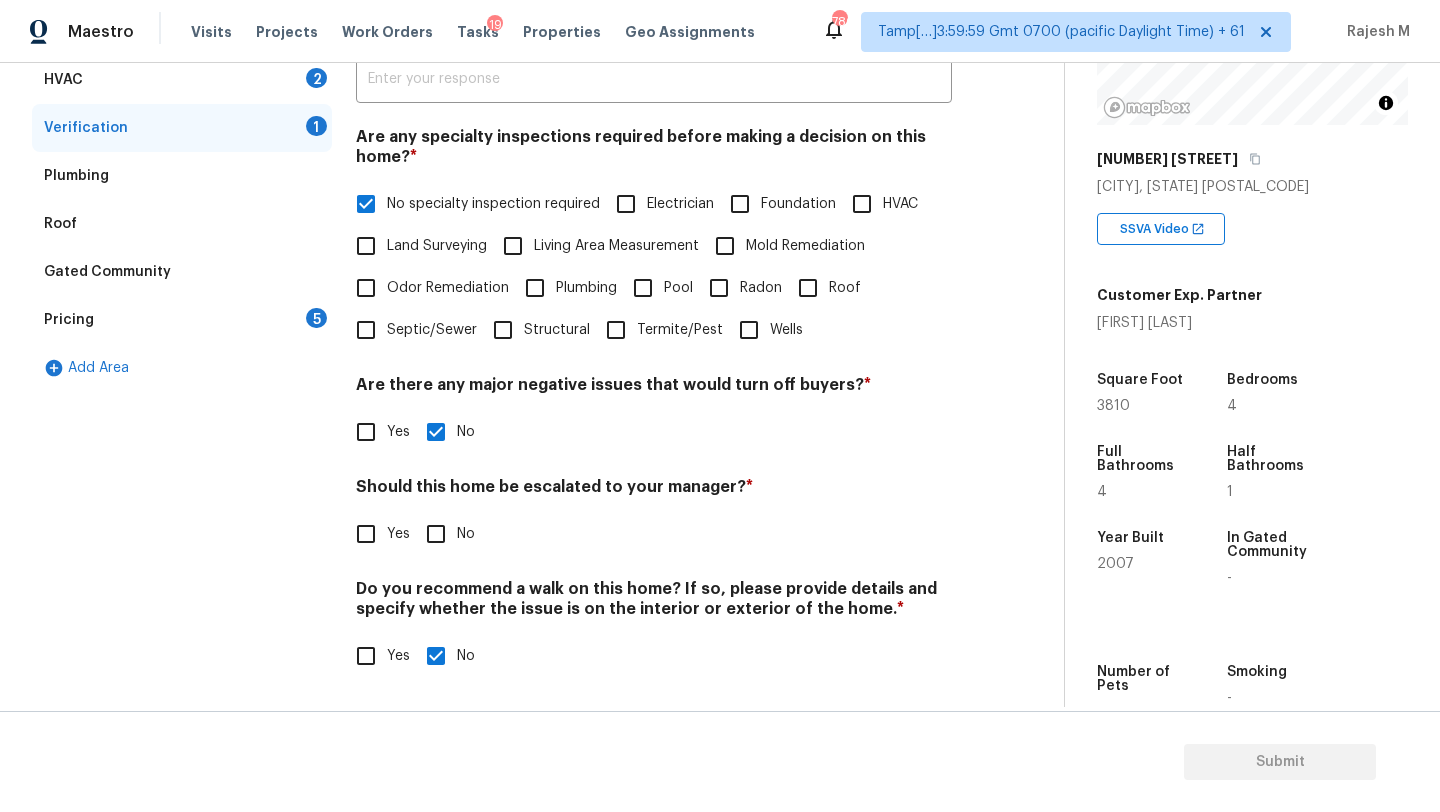 click on "Yes" at bounding box center (366, 534) 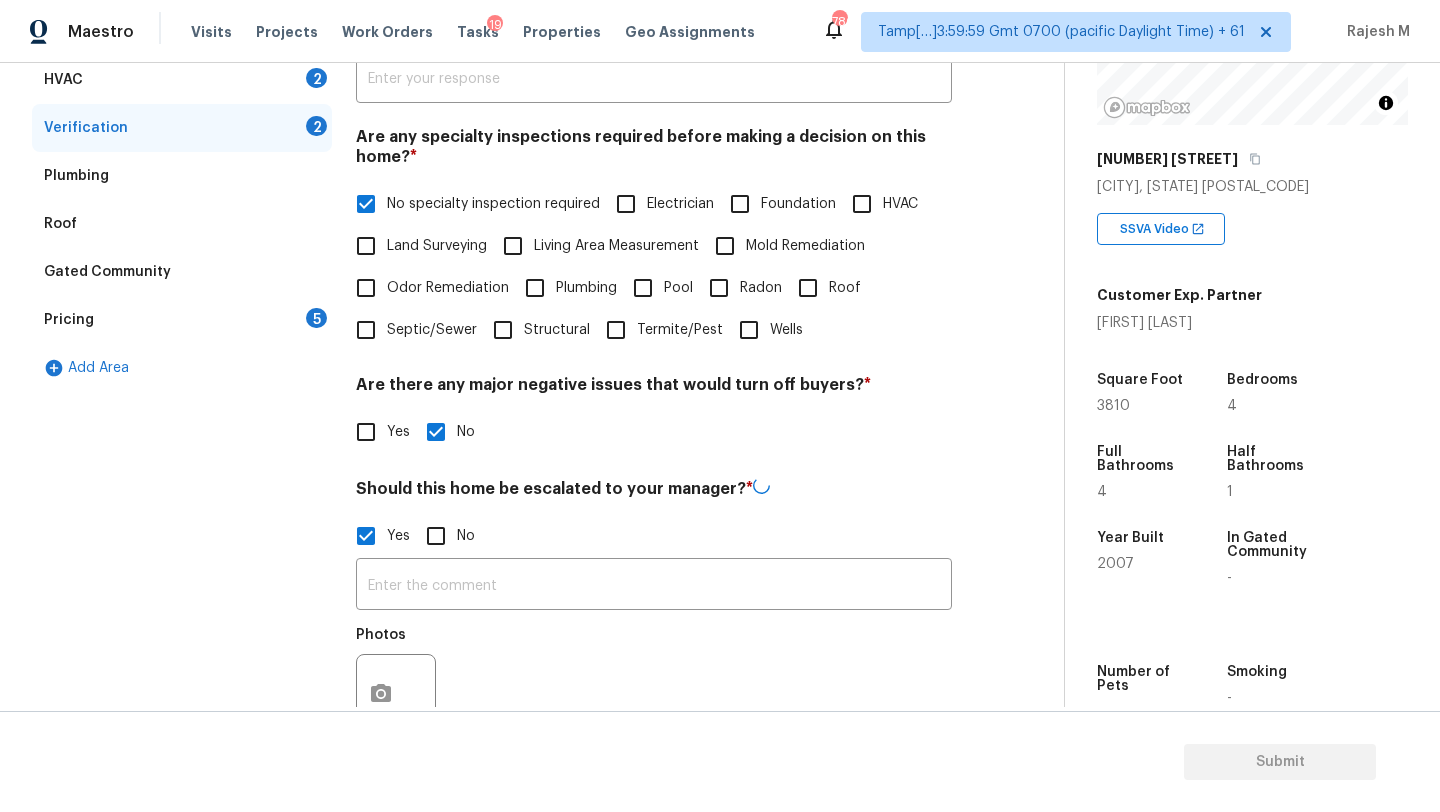 click on "​ Photos" at bounding box center (654, 651) 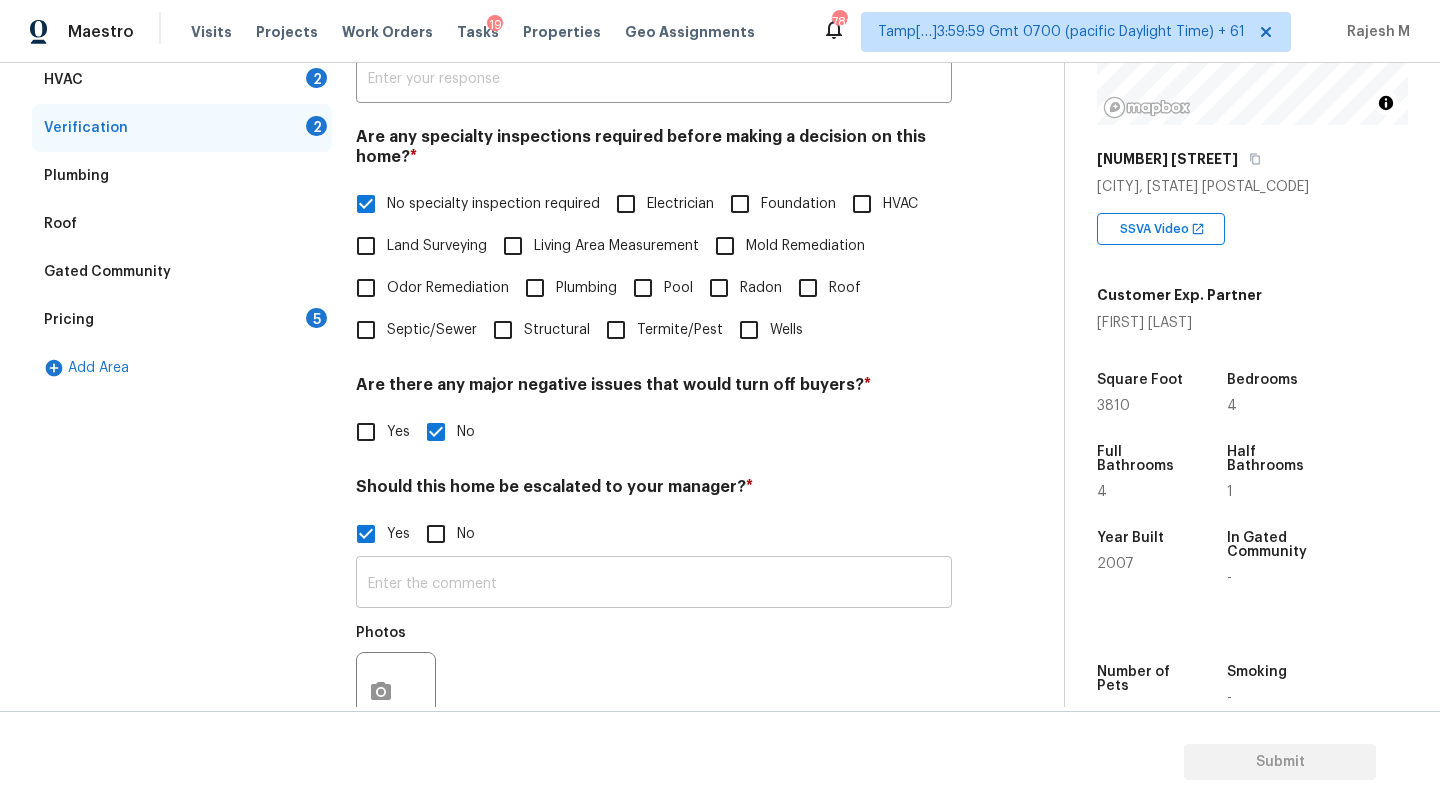 click at bounding box center (654, 584) 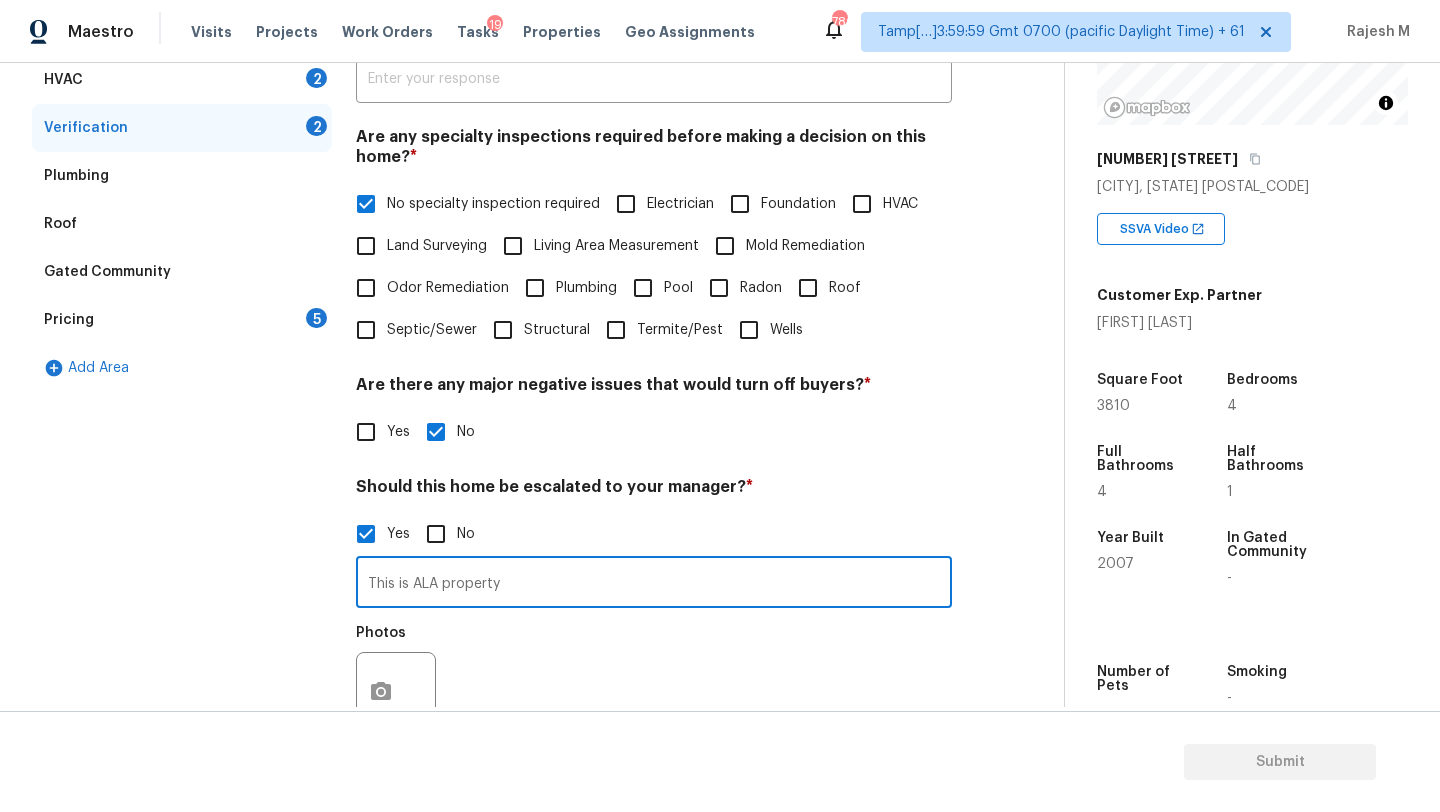 type on "This is ALA property" 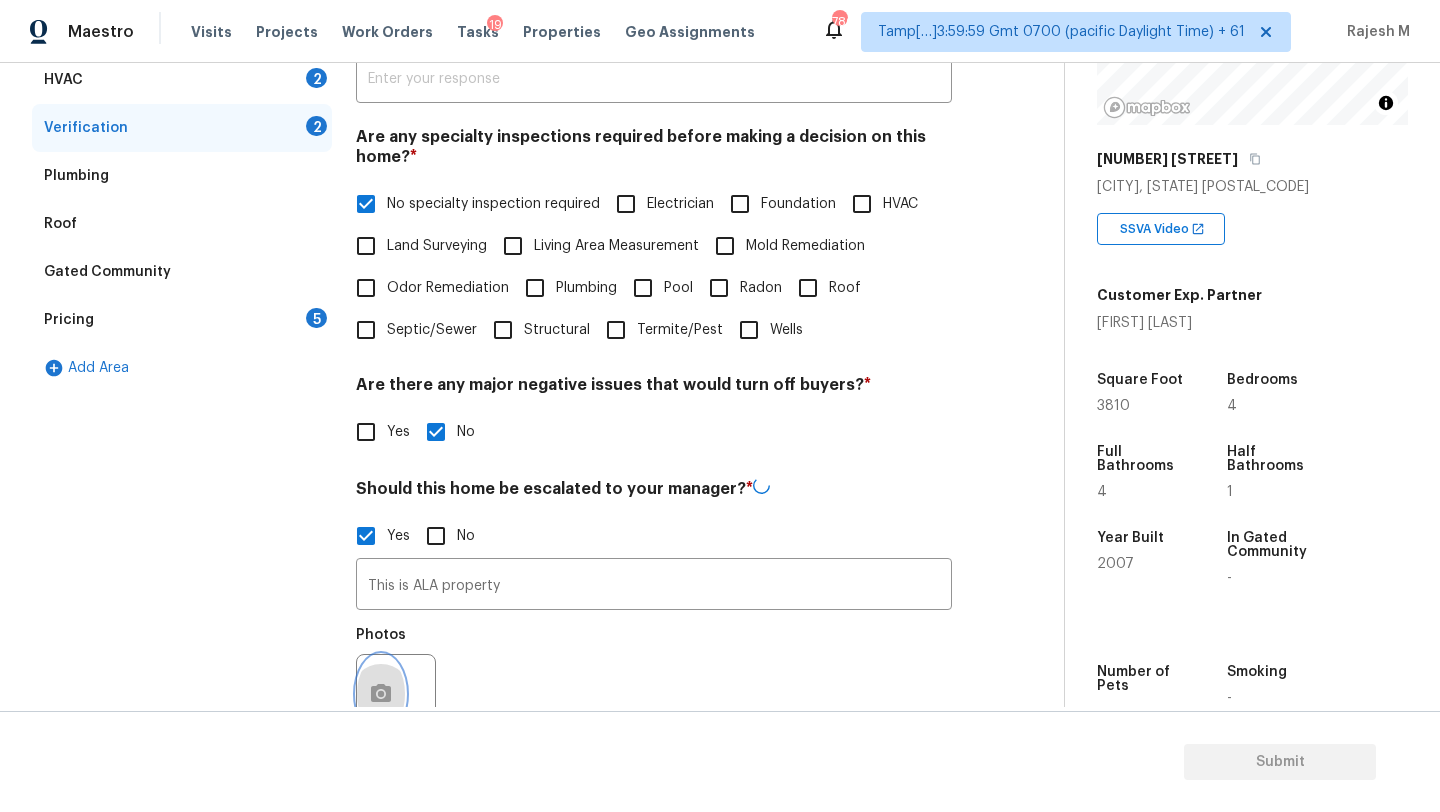 click at bounding box center (381, 694) 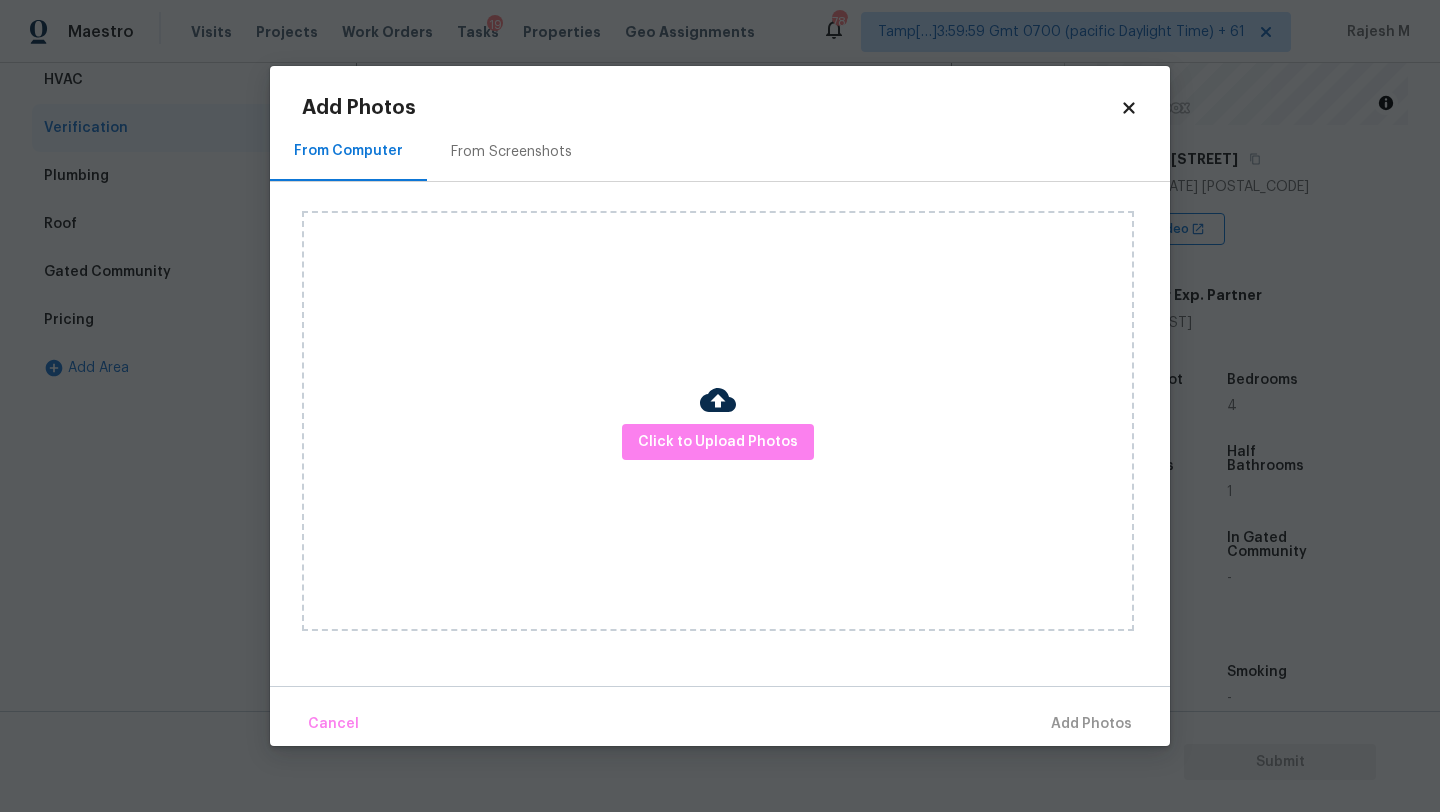 click on "Click to Upload Photos" at bounding box center [736, 421] 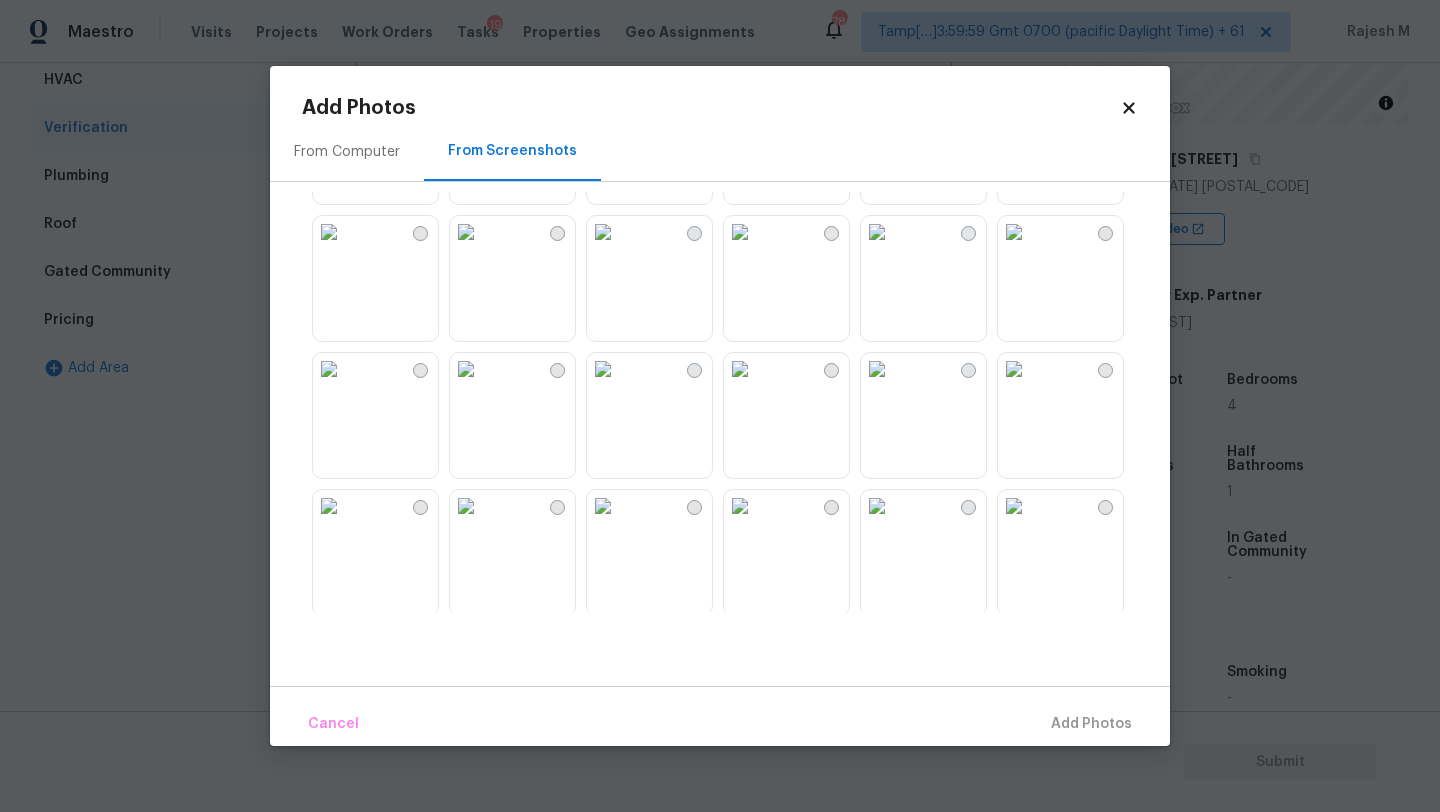 scroll, scrollTop: 188, scrollLeft: 0, axis: vertical 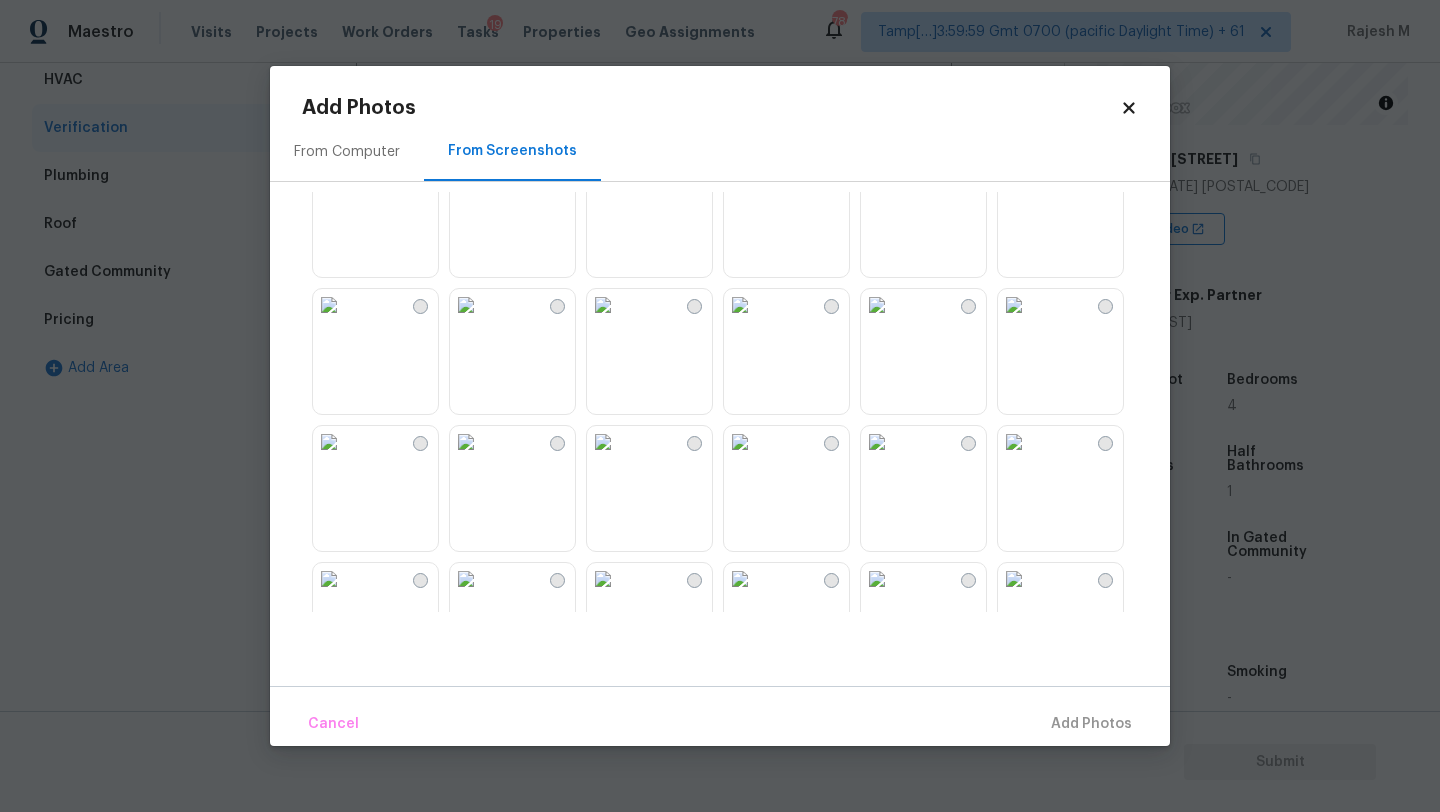 click at bounding box center [1014, 305] 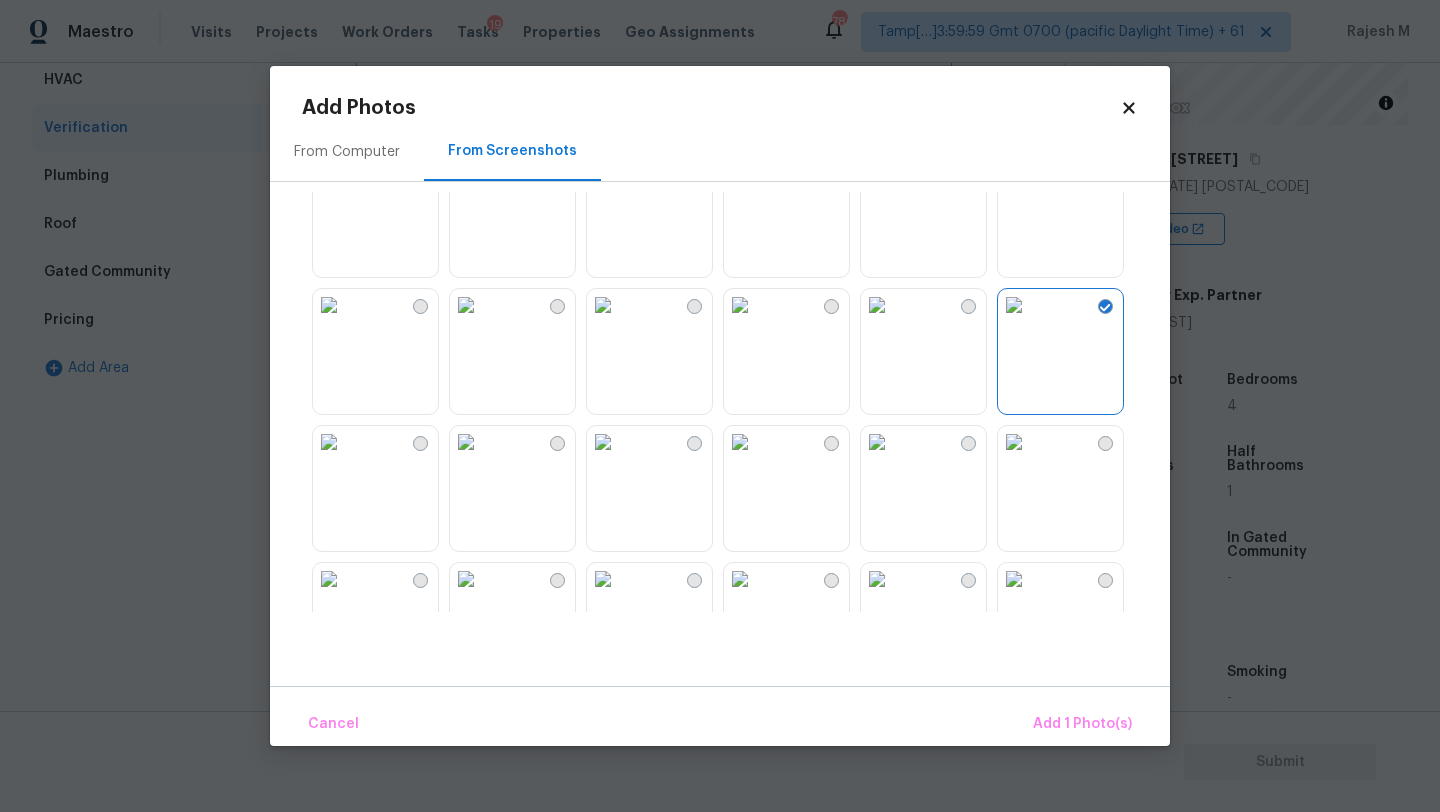 click at bounding box center [603, 442] 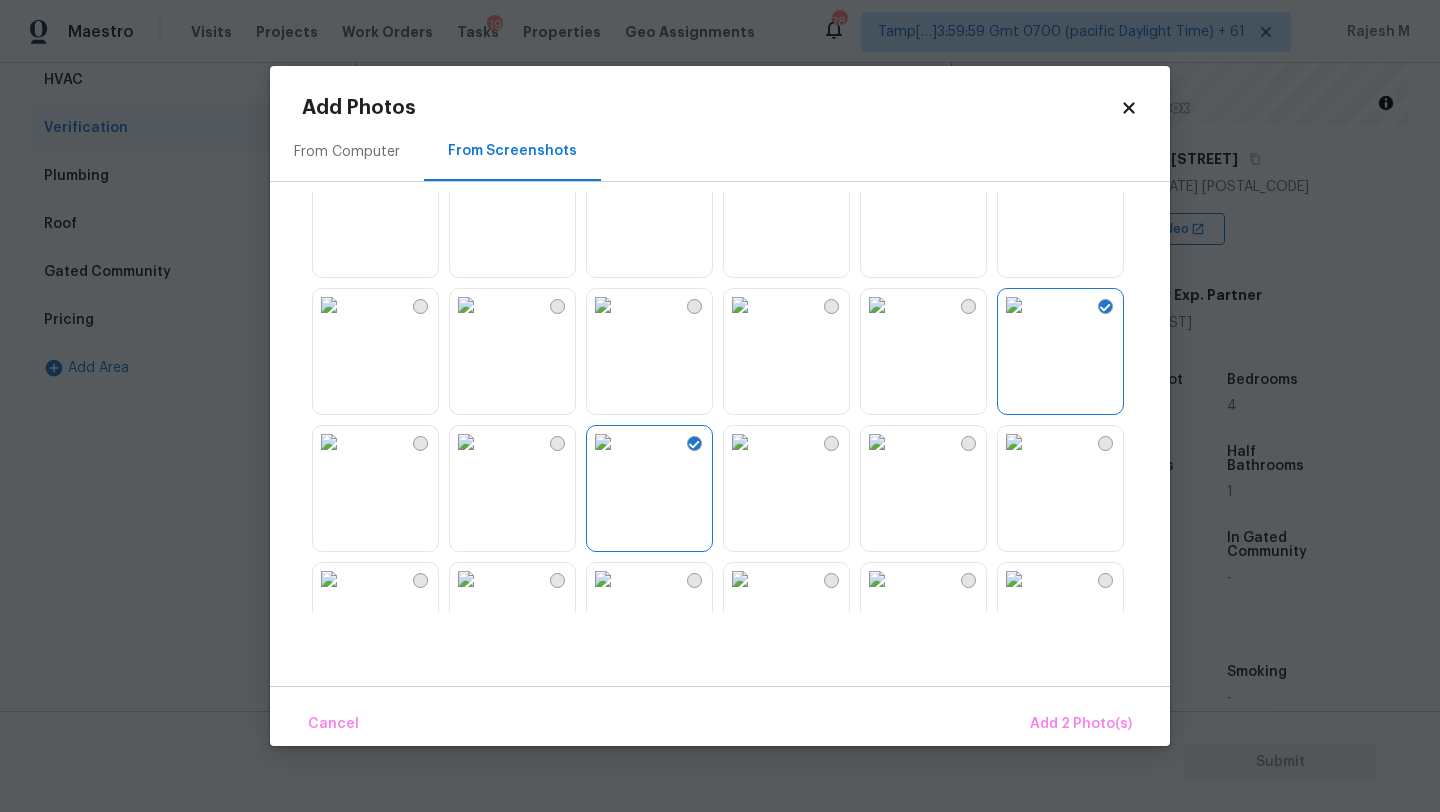click at bounding box center [1014, 305] 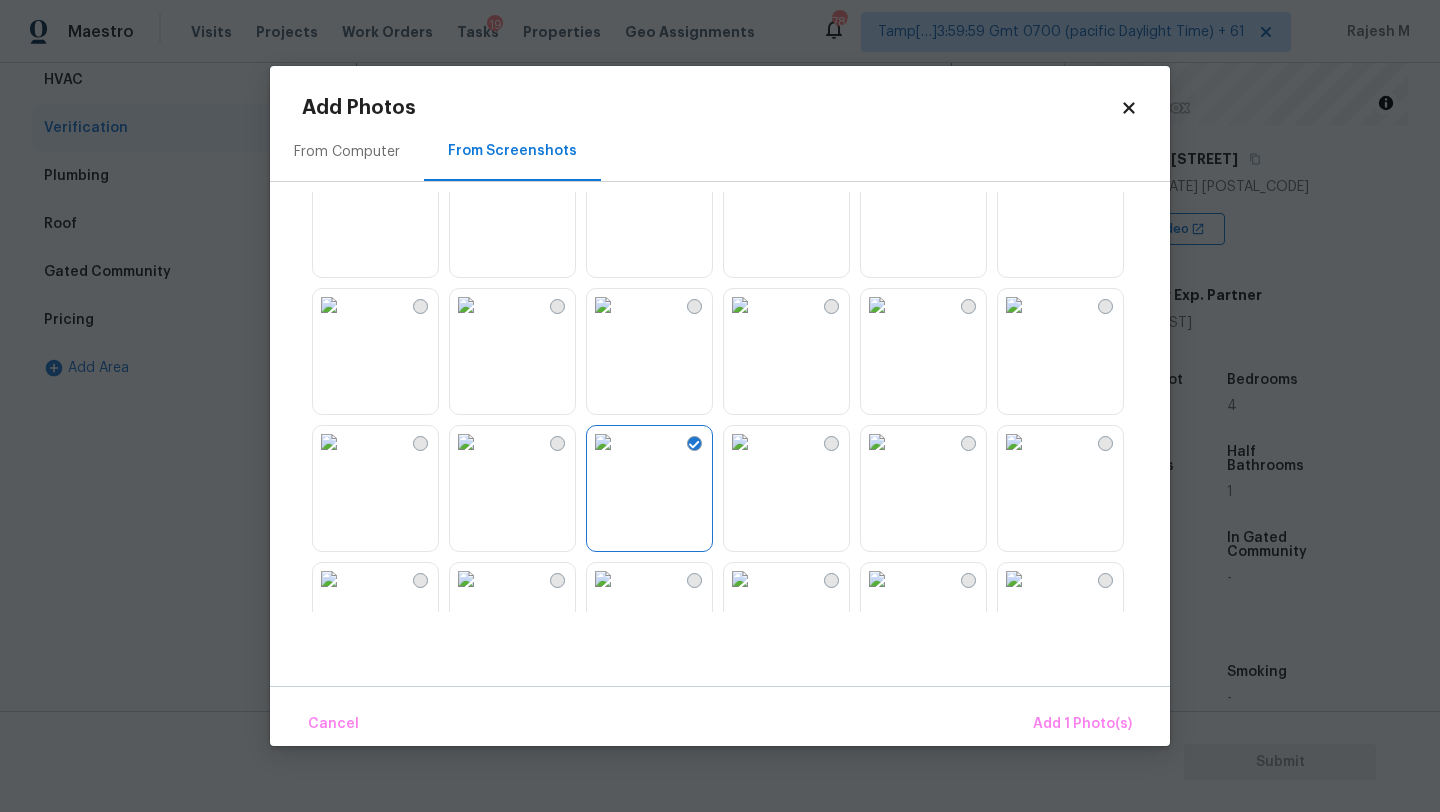 click at bounding box center [1014, 305] 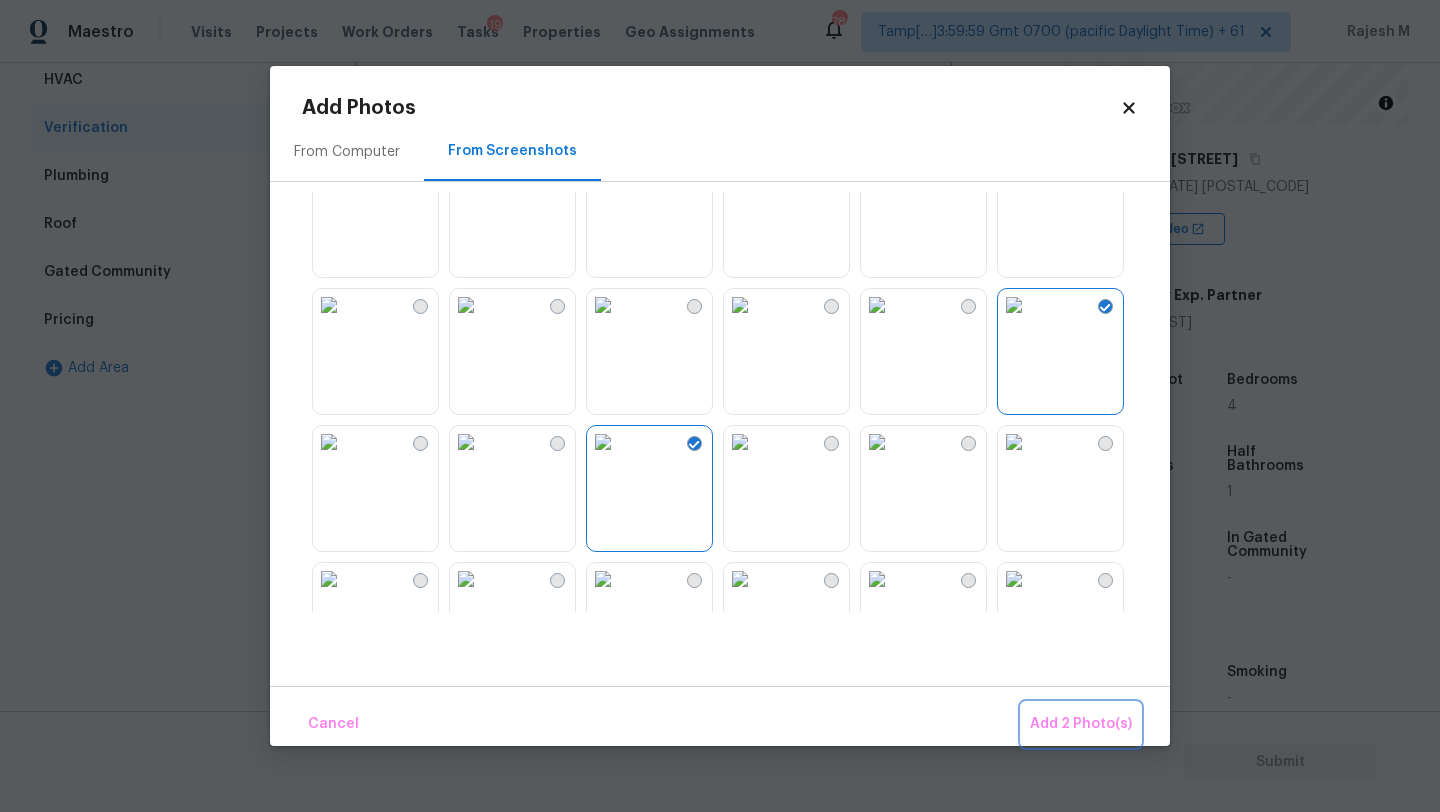 click on "Add 2 Photo(s)" at bounding box center (1081, 724) 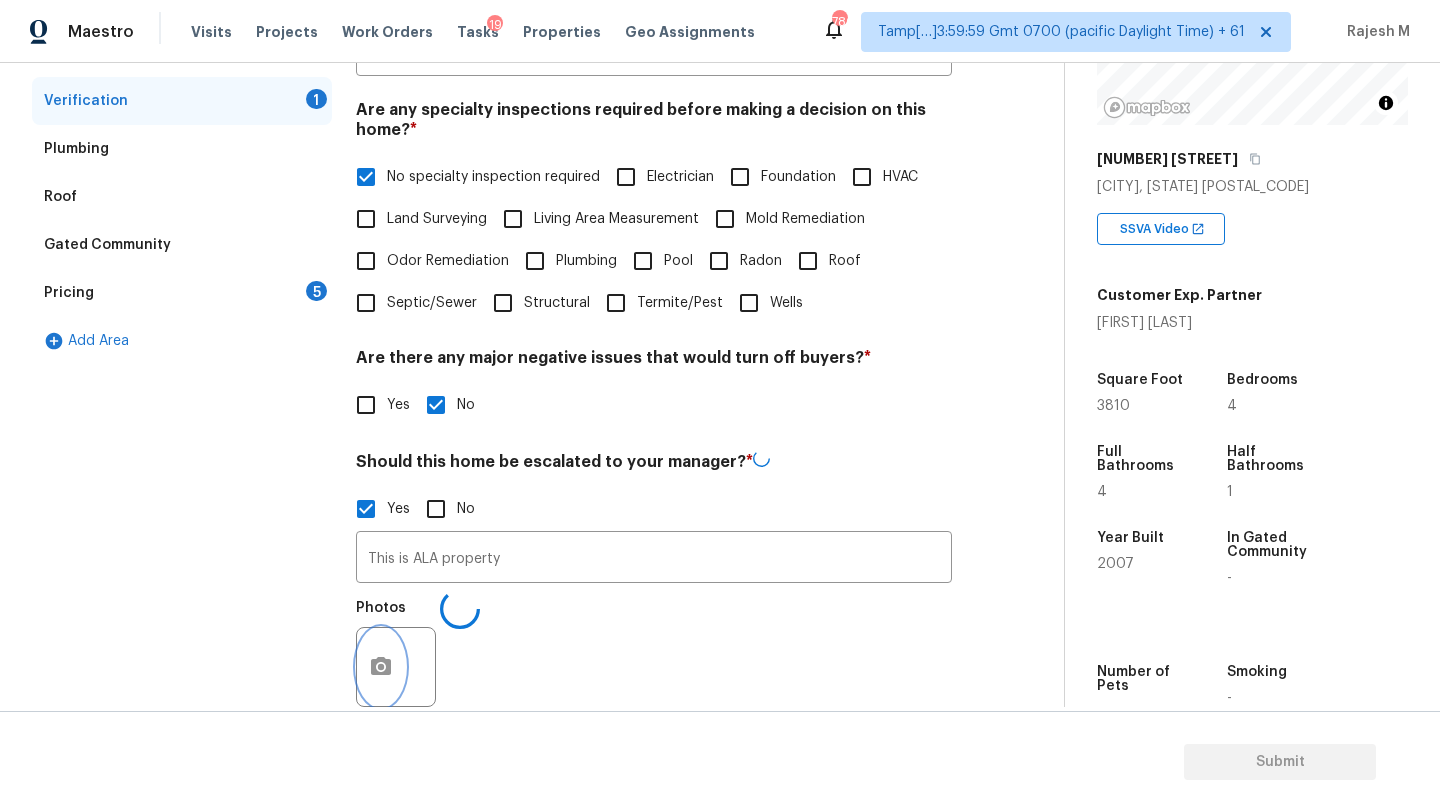 scroll, scrollTop: 149, scrollLeft: 0, axis: vertical 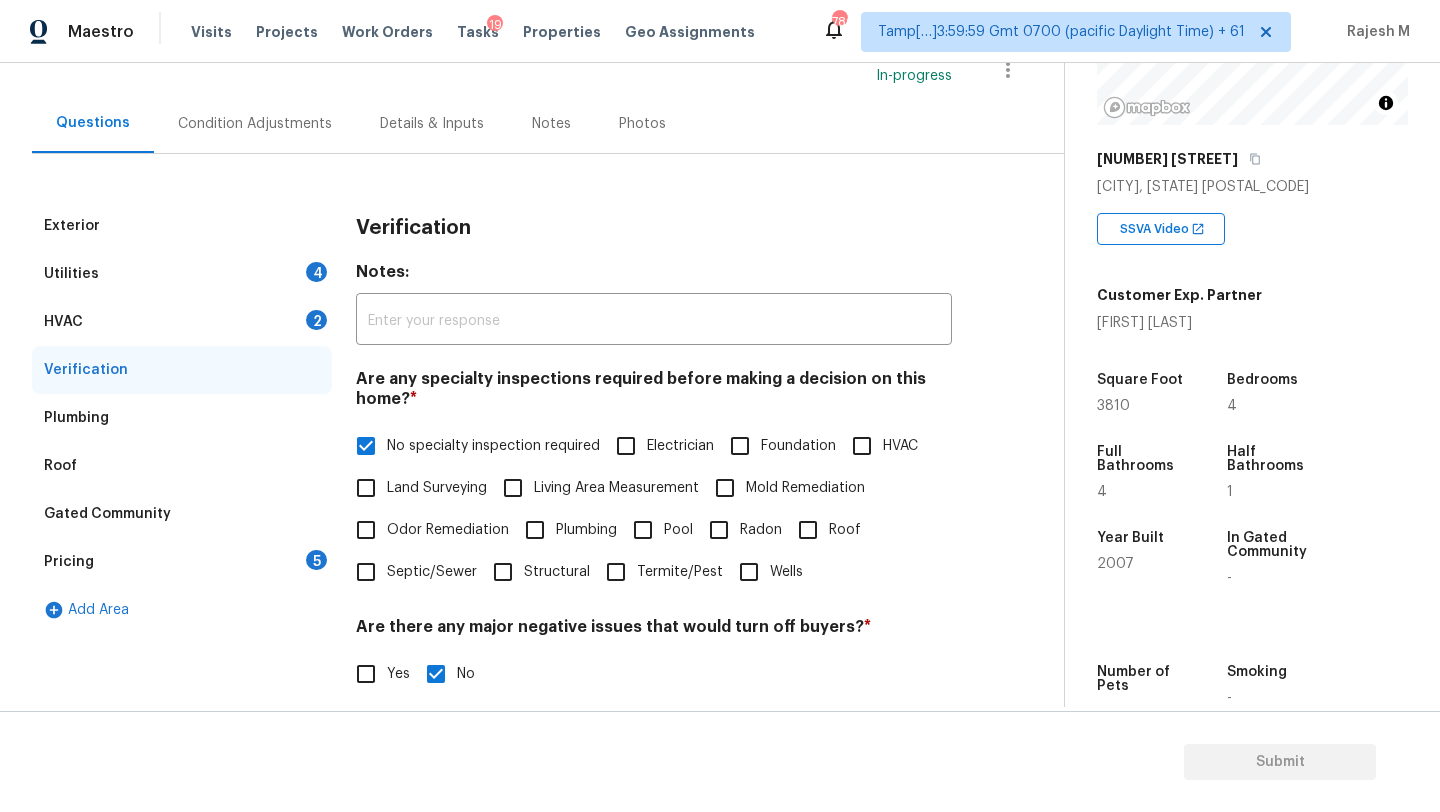 click on "HVAC 2" at bounding box center [182, 322] 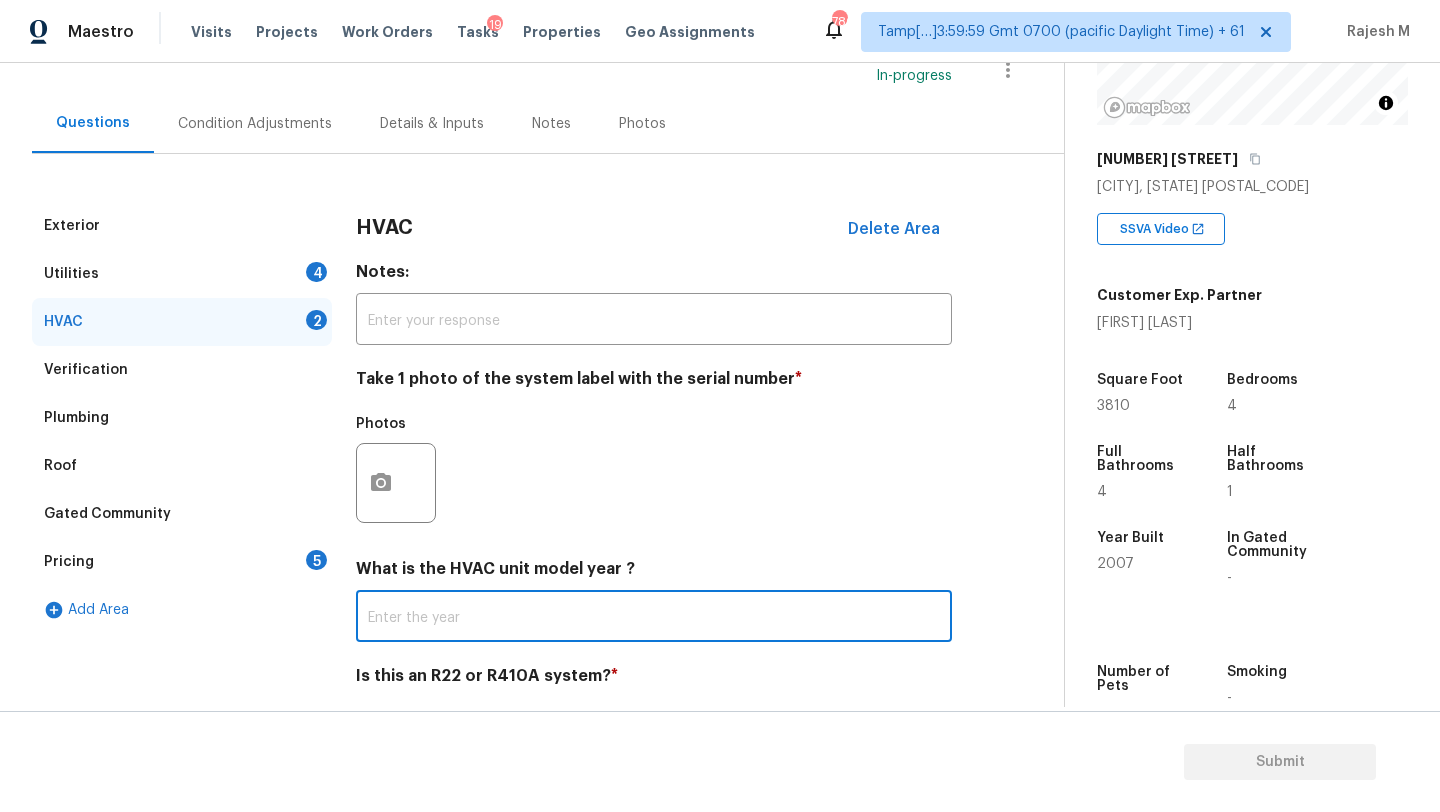 click at bounding box center (654, 618) 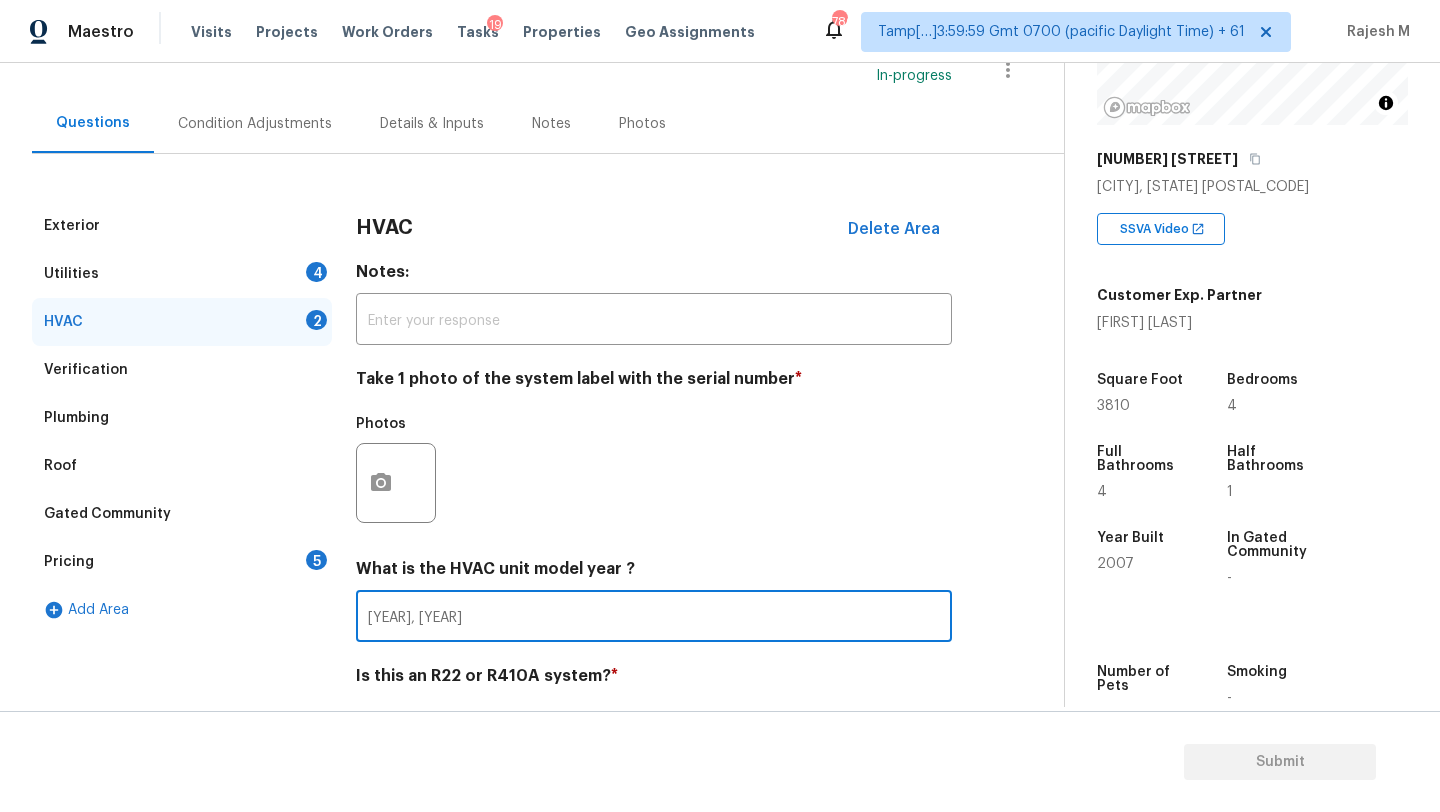 scroll, scrollTop: 217, scrollLeft: 0, axis: vertical 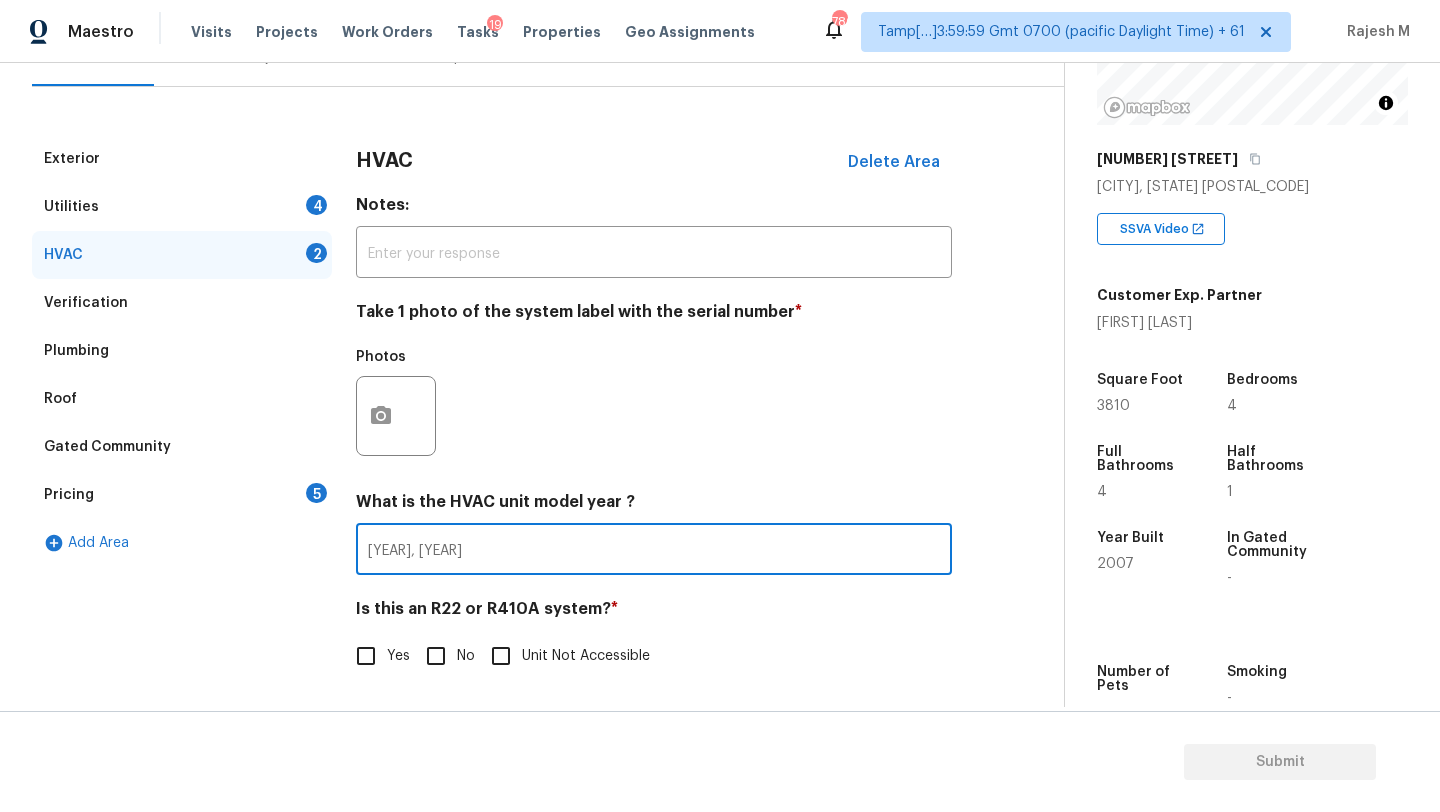 type on "2023, 2023" 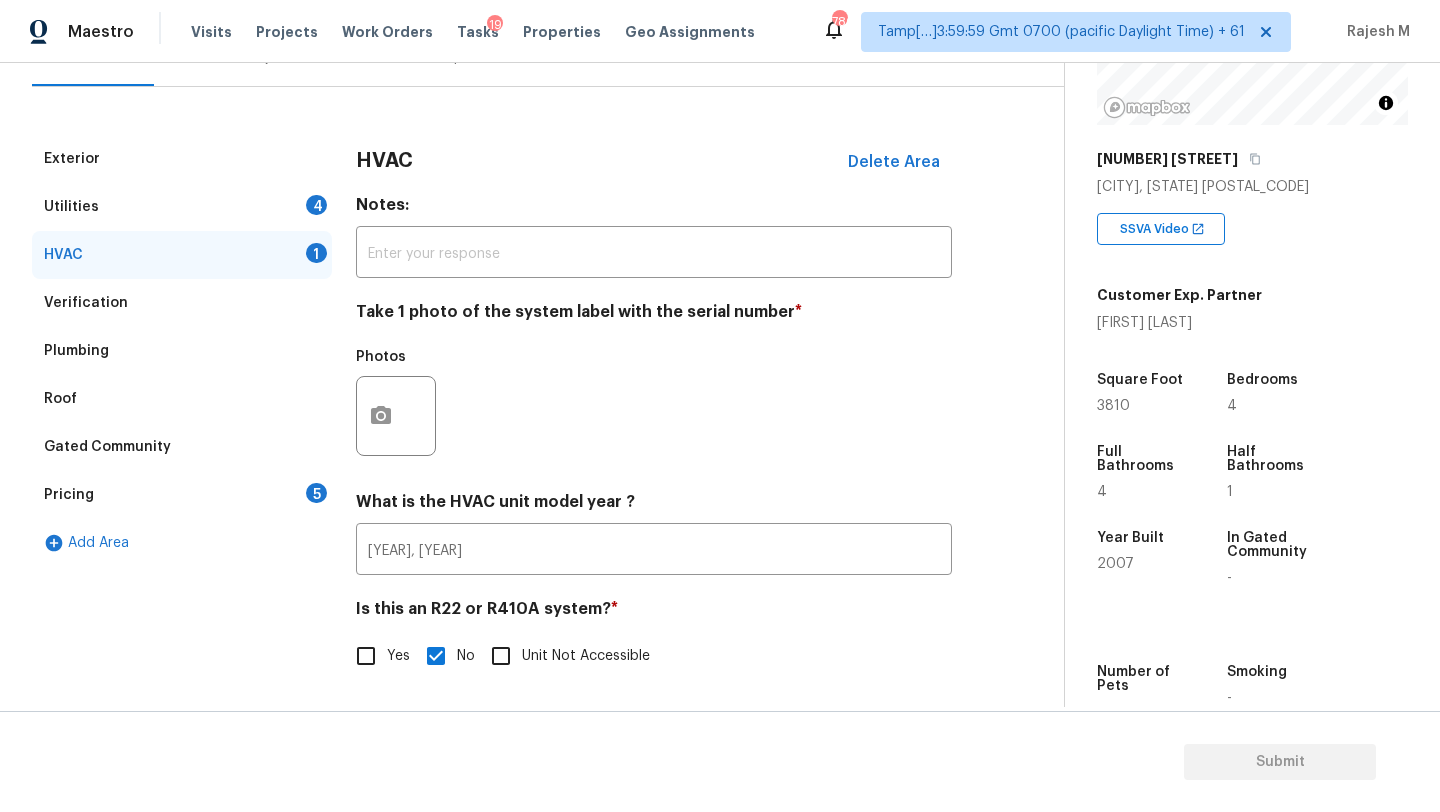 click on "Utilities 4" at bounding box center [182, 207] 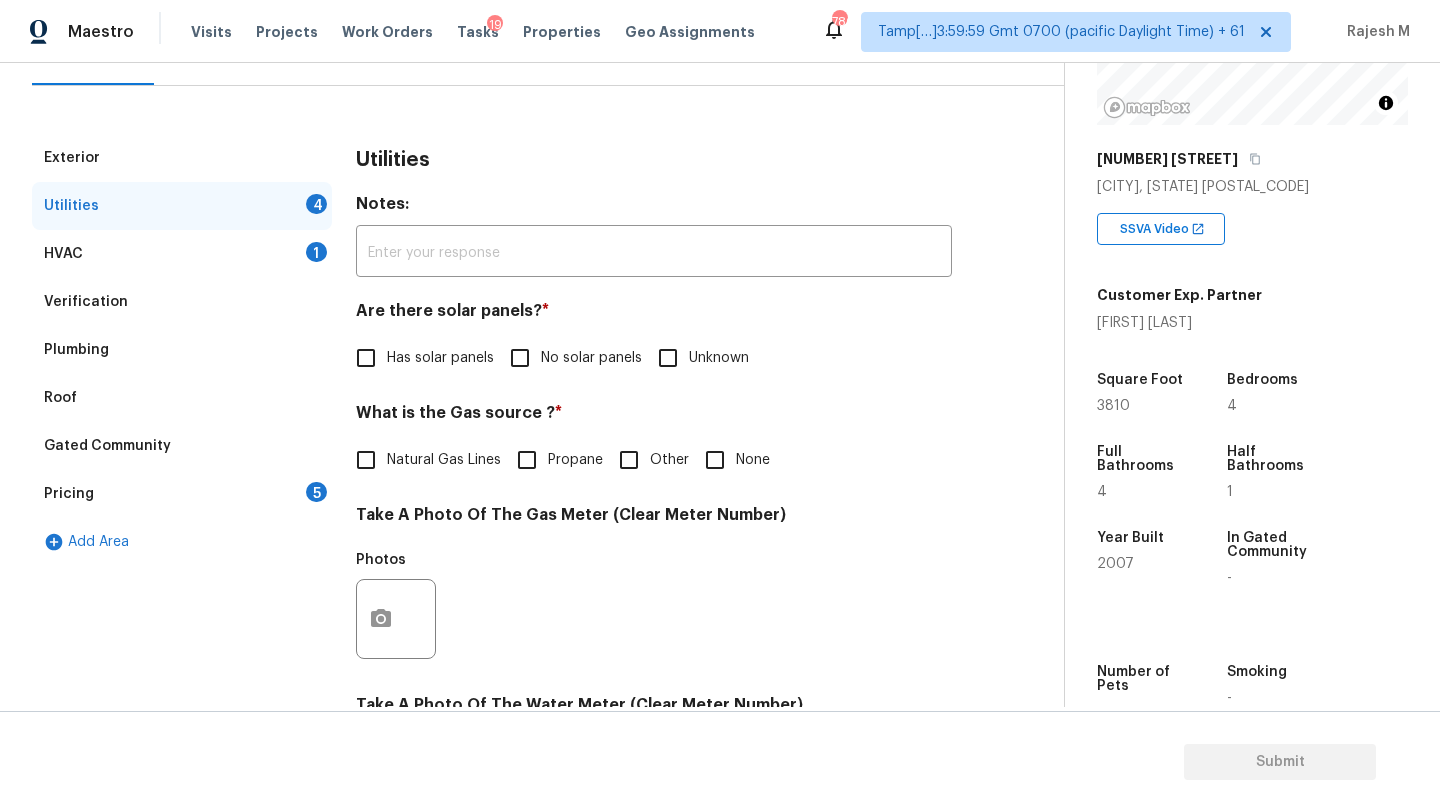 click on "No solar panels" at bounding box center (520, 358) 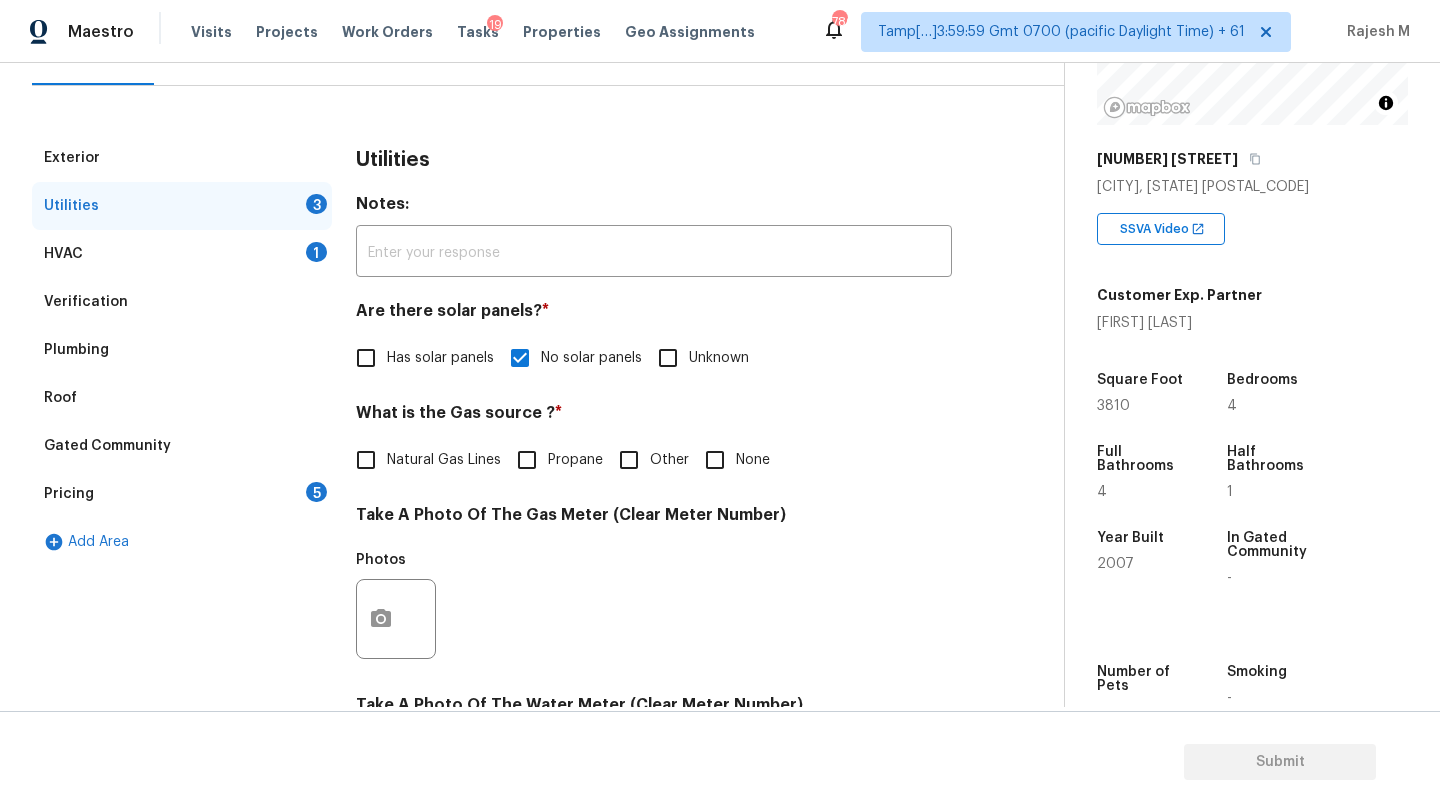 click on "Natural Gas Lines" at bounding box center [444, 460] 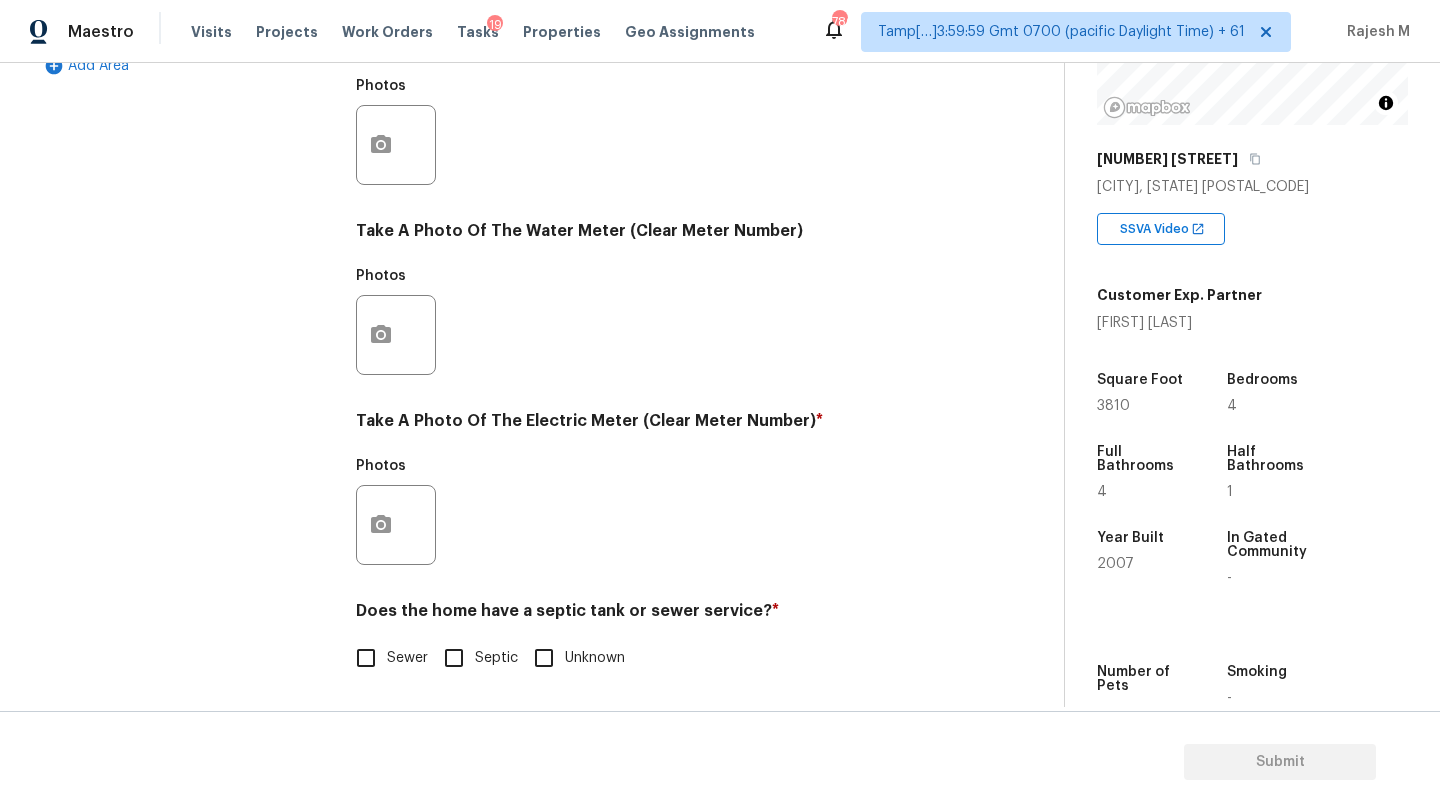 click on "Utilities Notes: ​ Are there solar panels?  * Has solar panels No solar panels Unknown What is the Gas source ?  * Natural Gas Lines Propane Other None Take A Photo Of The Gas Meter (Clear Meter Number) Photos Take A Photo Of The Water Meter (Clear Meter Number) Photos Take A Photo Of The Electric Meter (Clear Meter Number)  * Photos Does the home have a septic tank or sewer service?  * Sewer Septic Unknown" at bounding box center [654, 180] 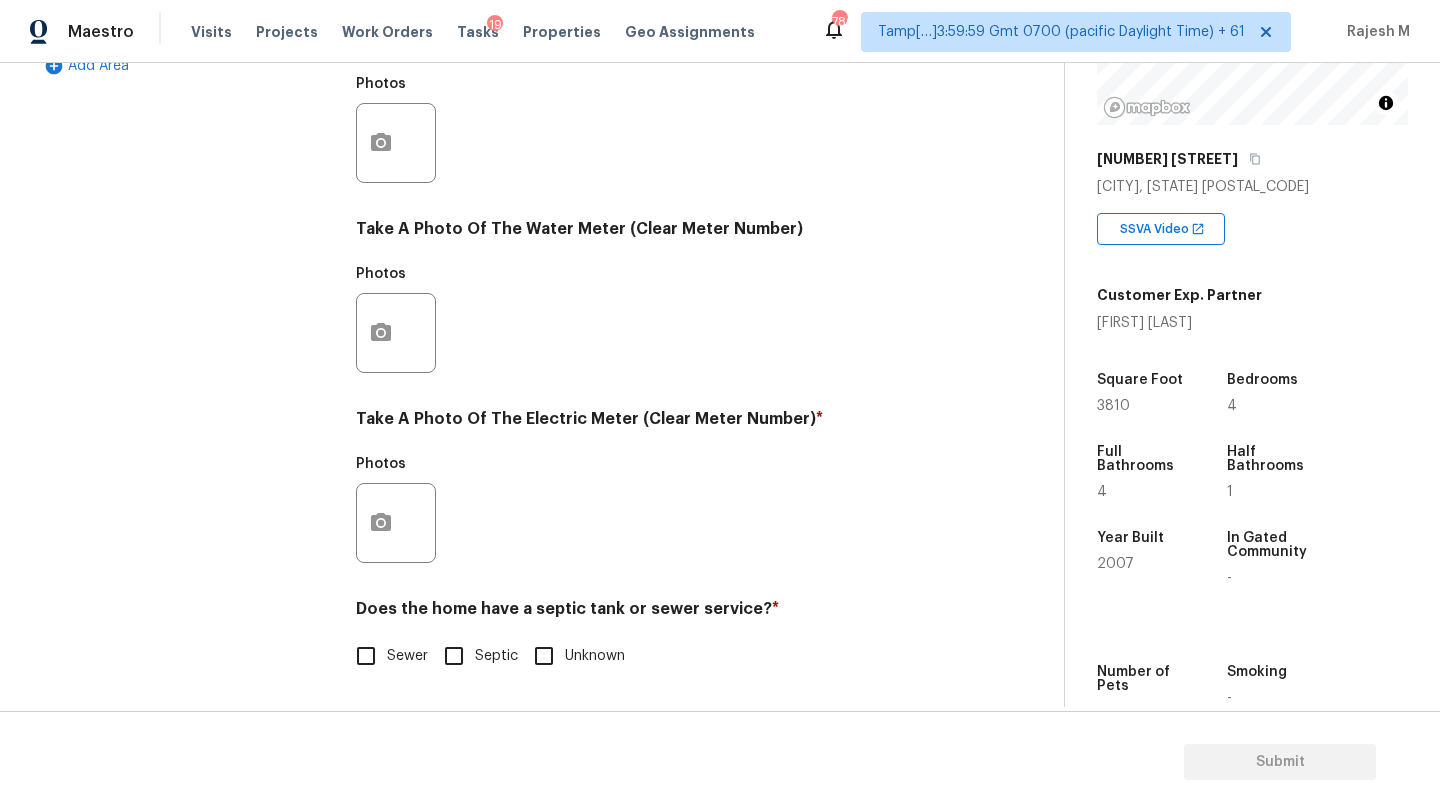 click on "Sewer" at bounding box center [407, 656] 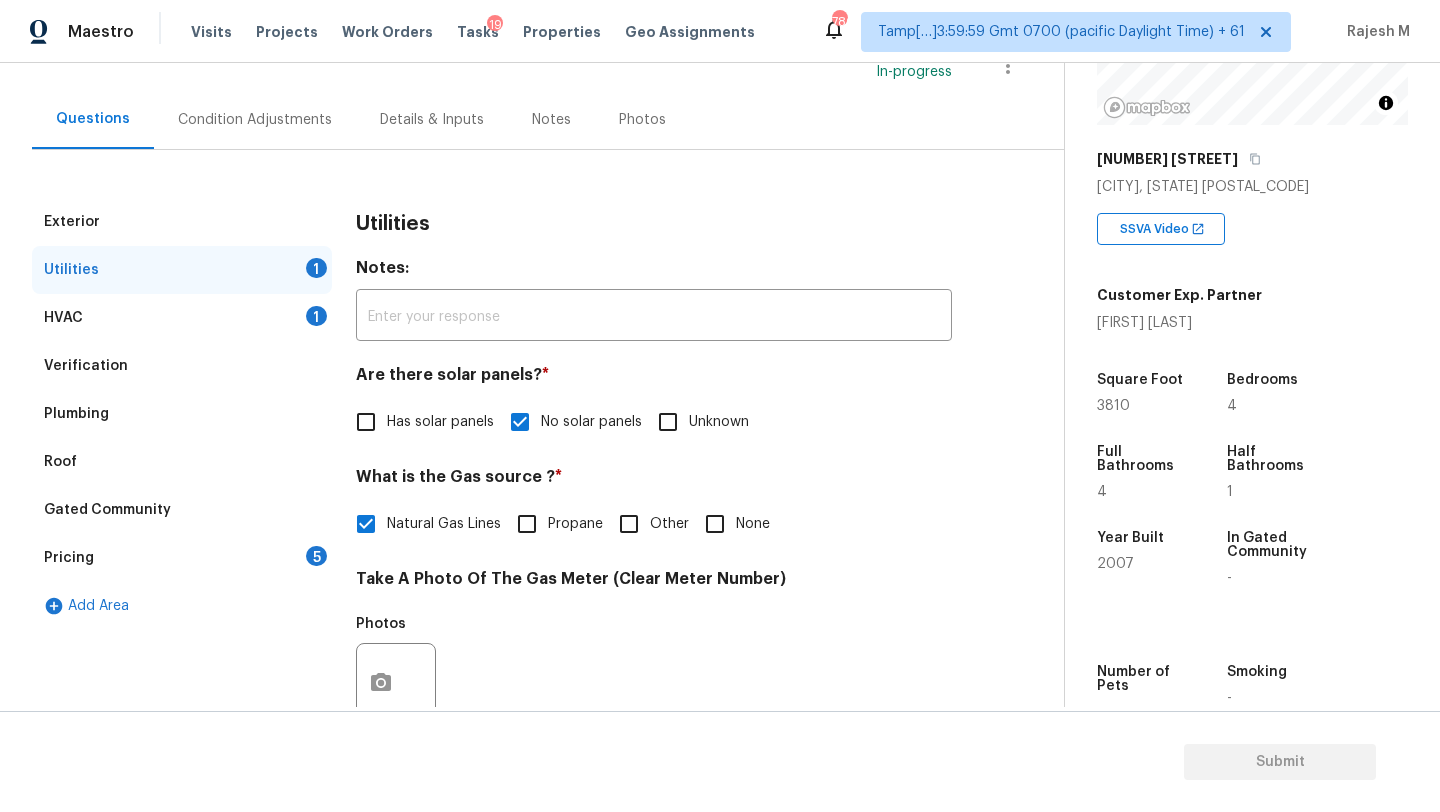 scroll, scrollTop: 13, scrollLeft: 0, axis: vertical 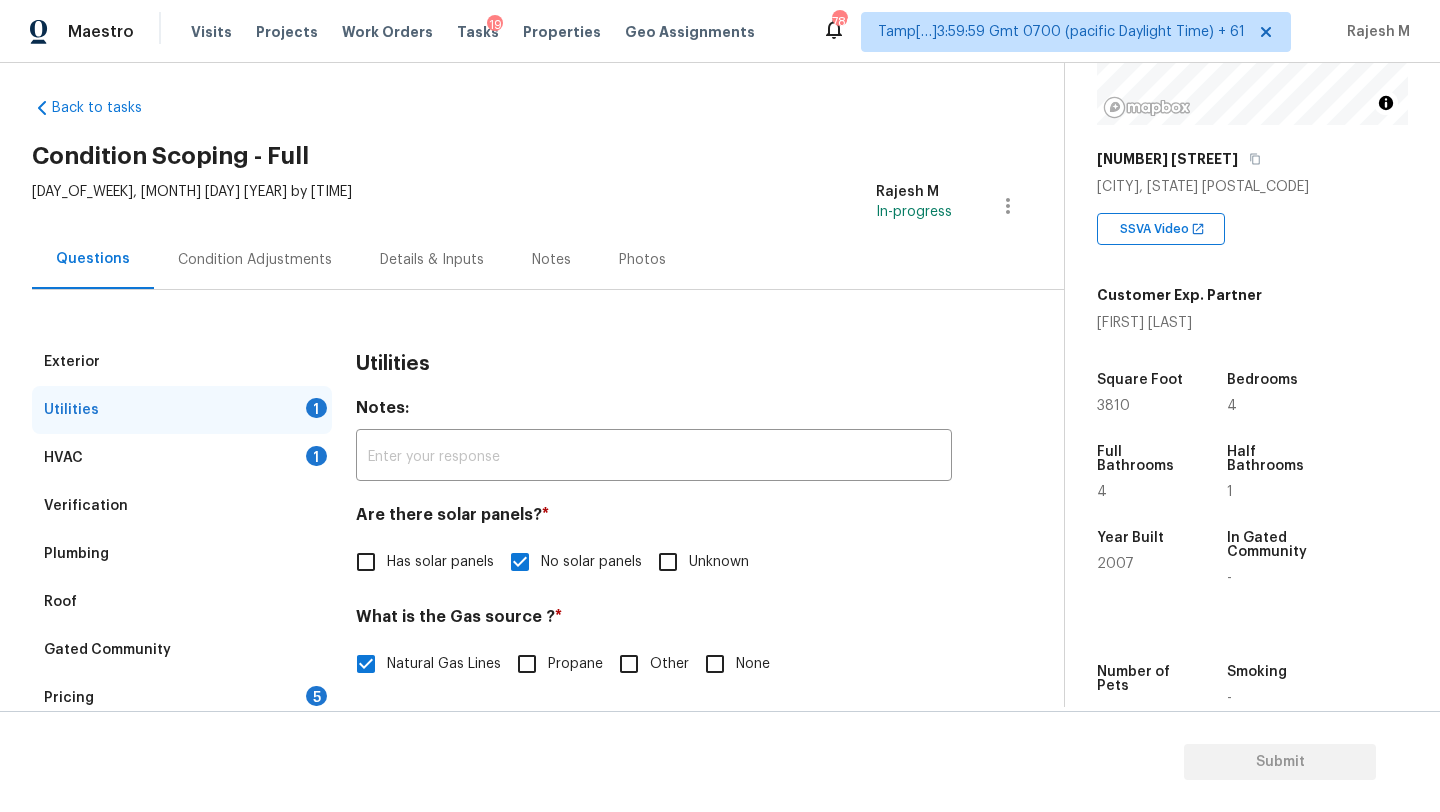 click on "Pricing 5" at bounding box center [182, 698] 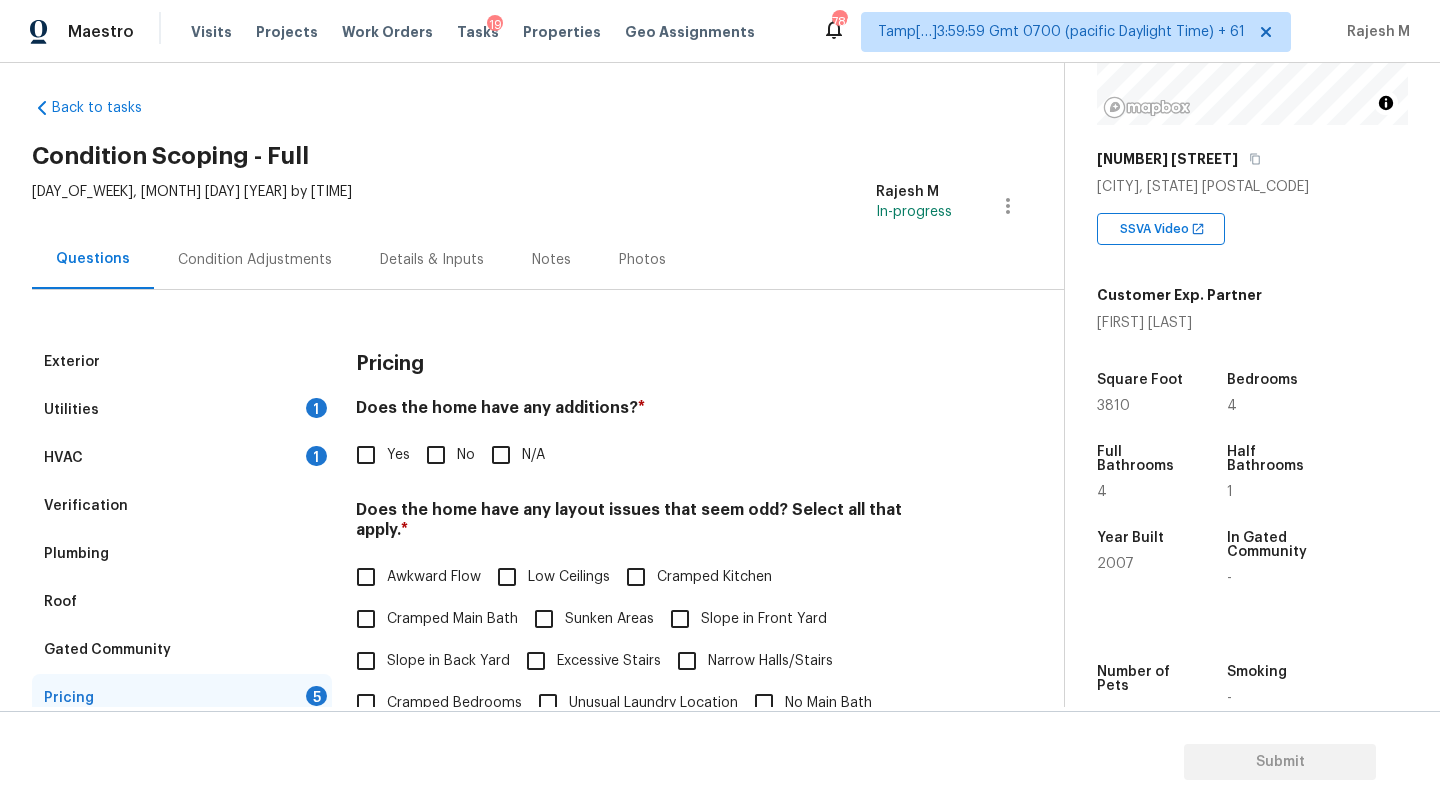 click on "Pricing Does the home have any additions?  * Yes No N/A Does the home have any layout issues that seem odd? Select all that apply.  * Awkward Flow Low Ceilings Cramped Kitchen Cramped Main Bath Sunken Areas Slope in Front Yard Slope in Back Yard Excessive Stairs Narrow Halls/Stairs Cramped Bedrooms Unusual Laundry Location No Main Bath Other N/A Do you have to walk through the garage to get to any rooms in the home?  * Yes No Does the kitchen seem cramped?  * Yes No Does the home appear to be very outdated?  * Yes No" at bounding box center (654, 717) 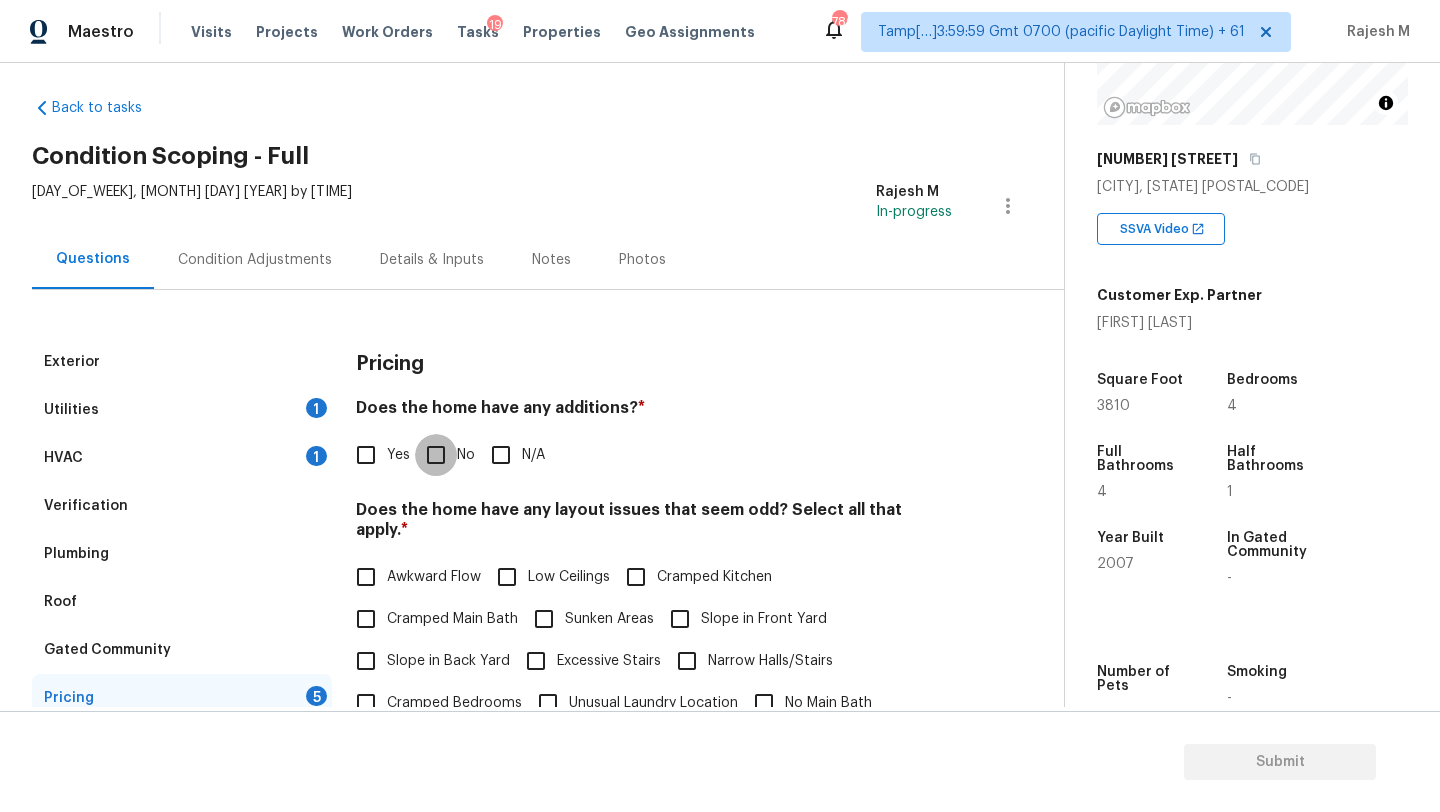 click on "No" at bounding box center [436, 455] 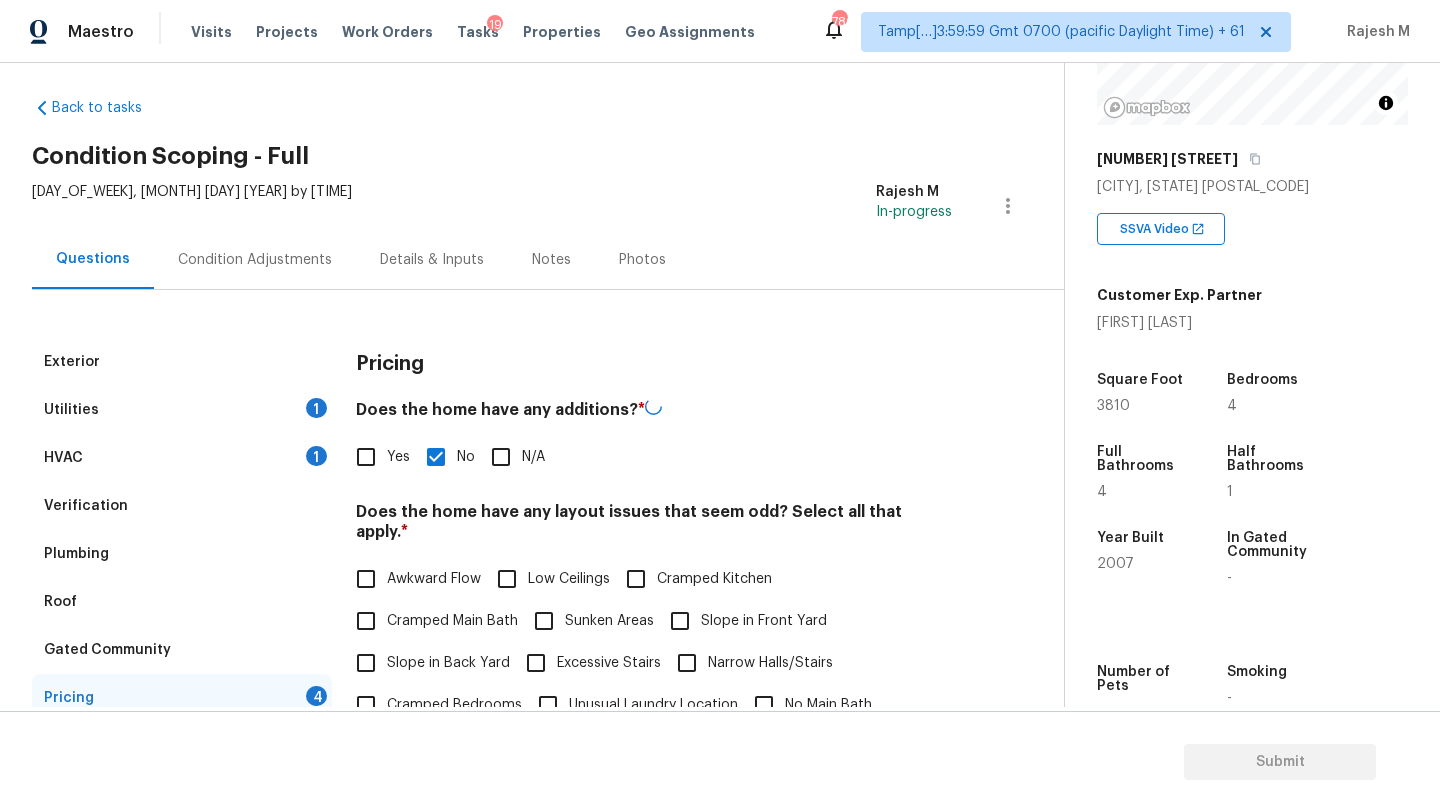 scroll, scrollTop: 261, scrollLeft: 0, axis: vertical 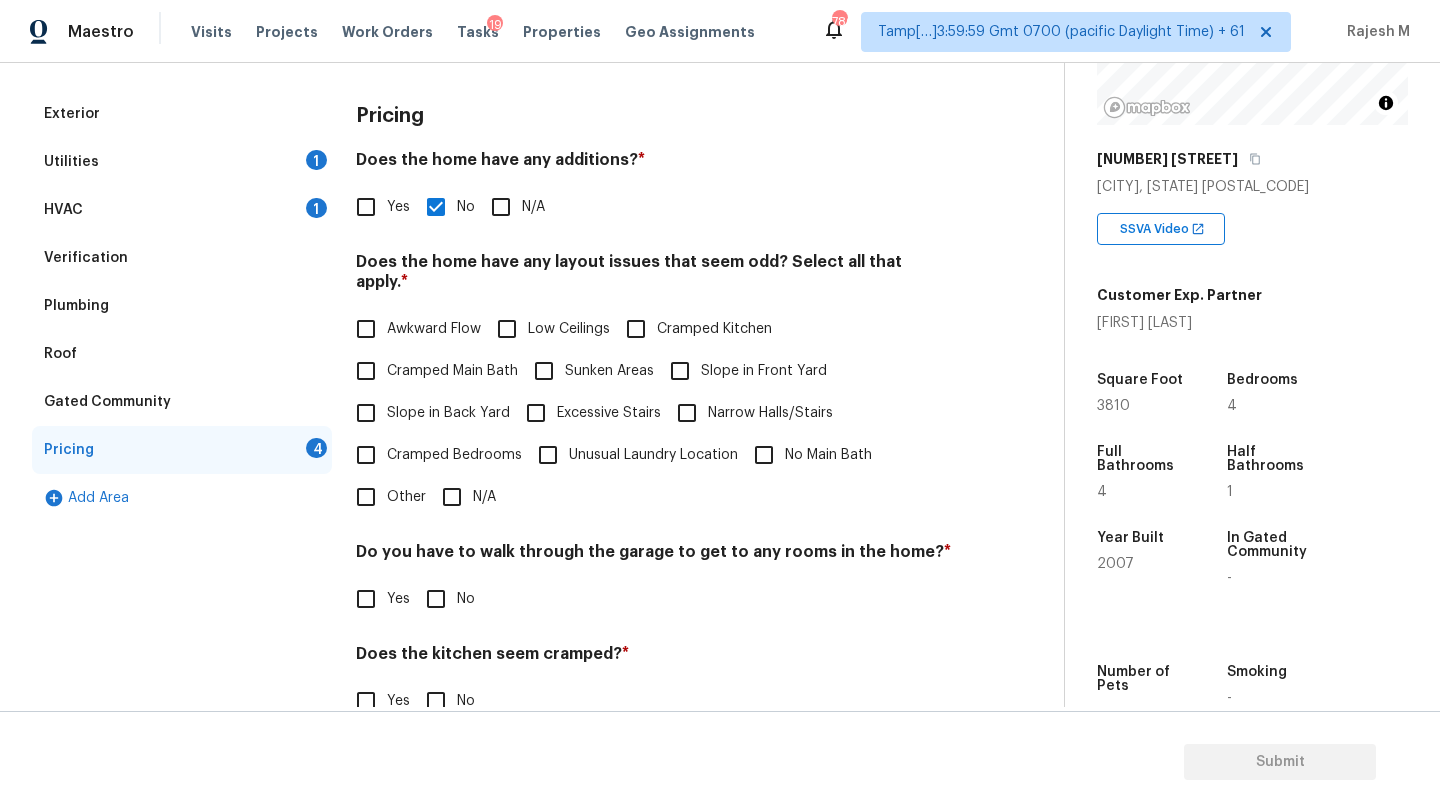 click on "Cramped Kitchen" at bounding box center [693, 329] 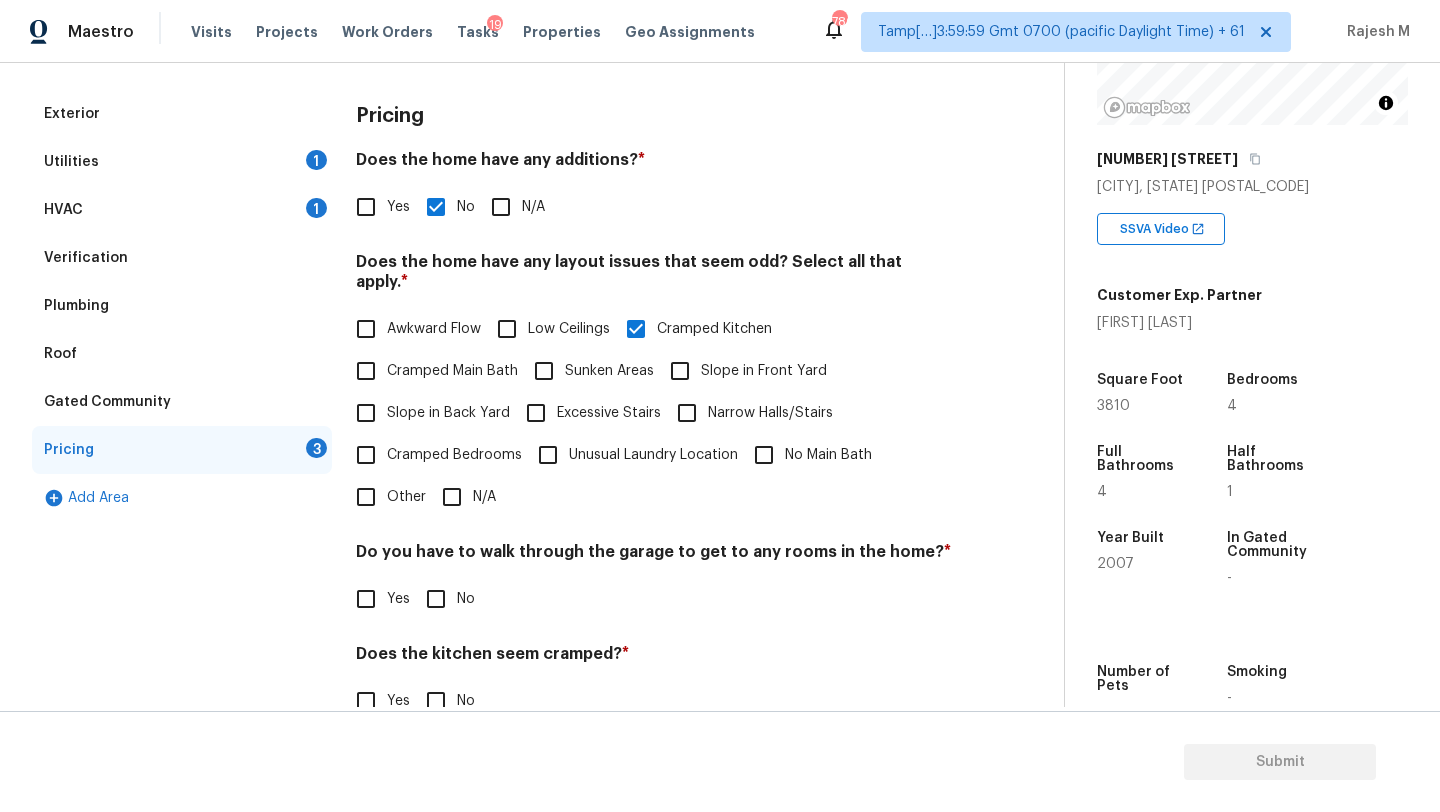 click on "Cramped Kitchen" at bounding box center (714, 329) 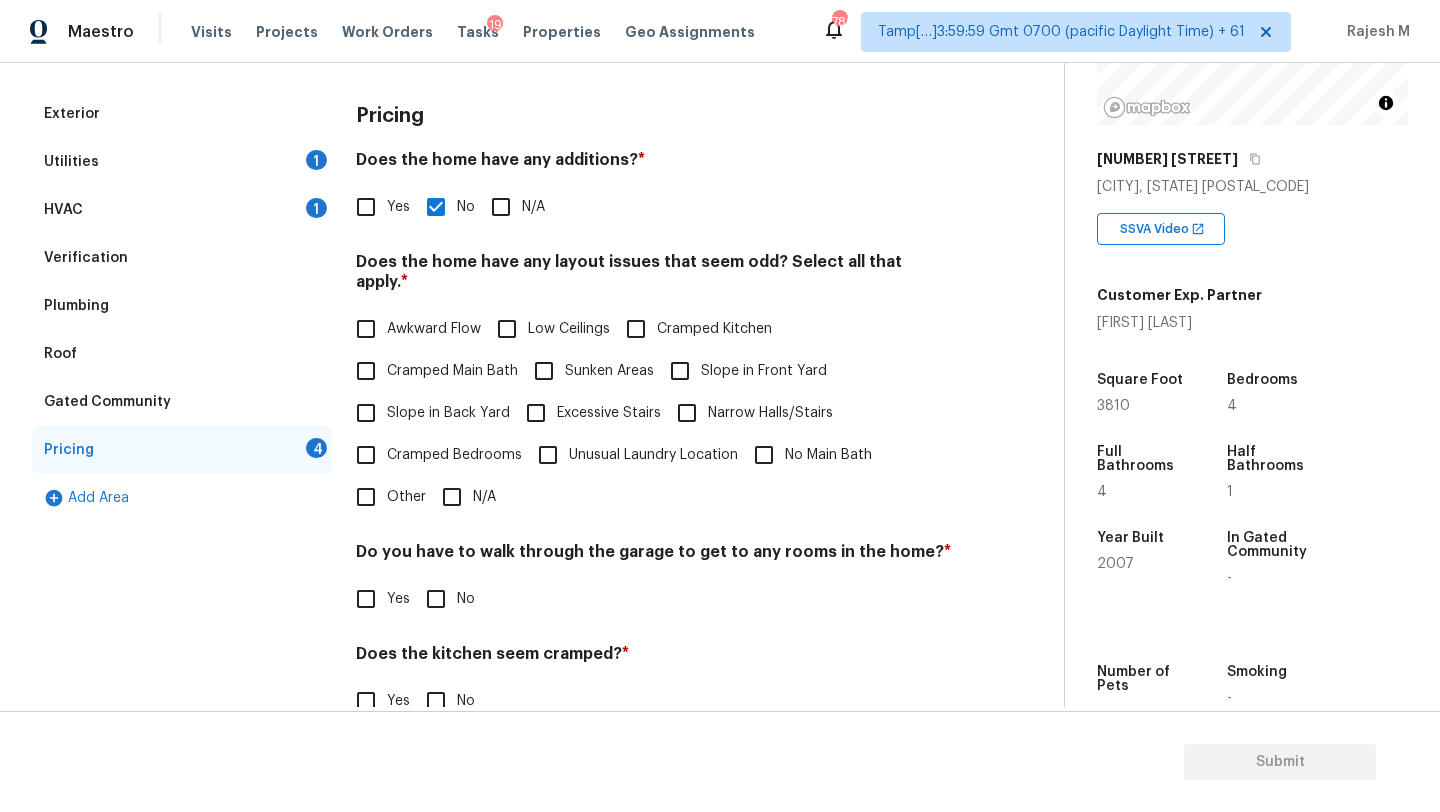 click on "Slope in Front Yard" at bounding box center [764, 371] 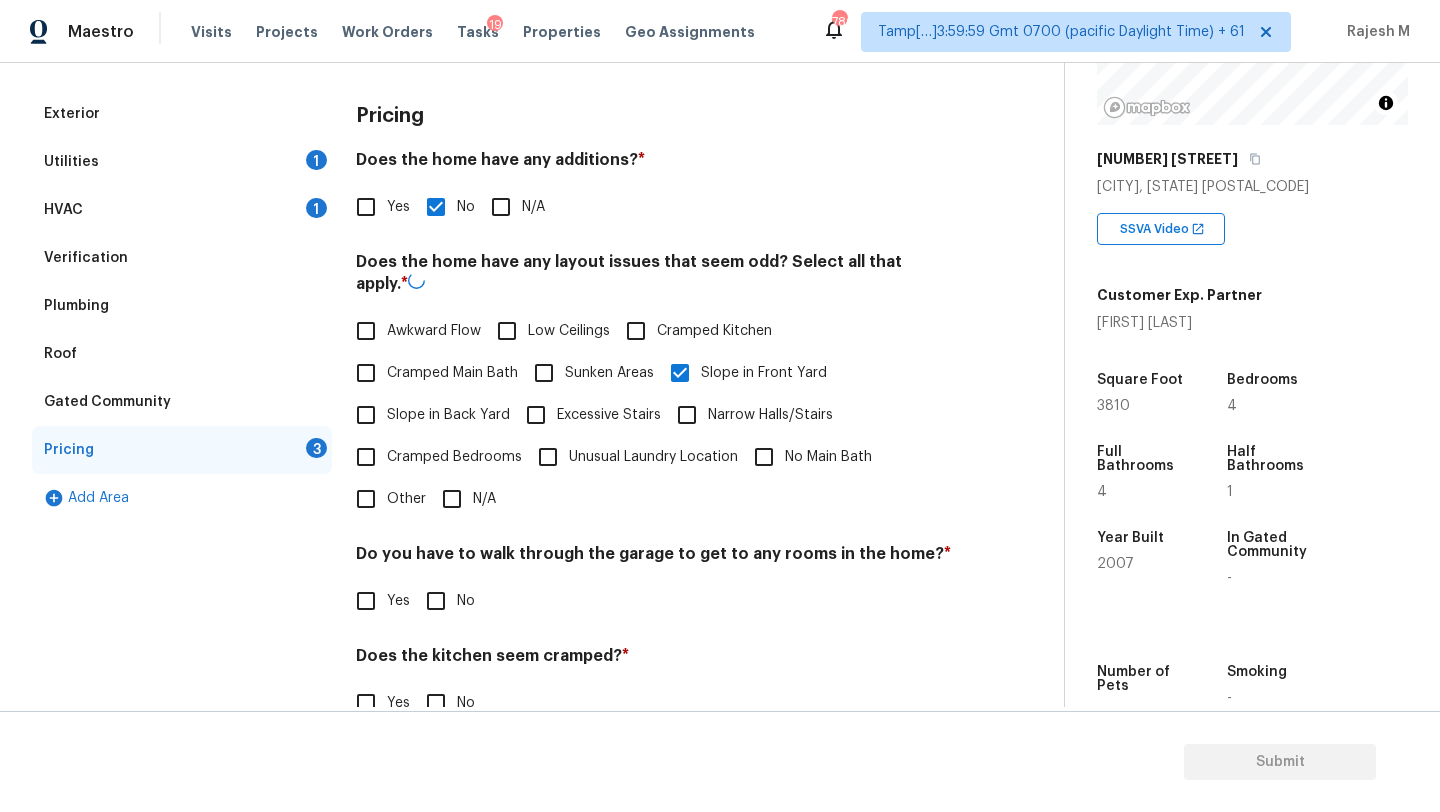 click on "Slope in Back Yard" at bounding box center (427, 415) 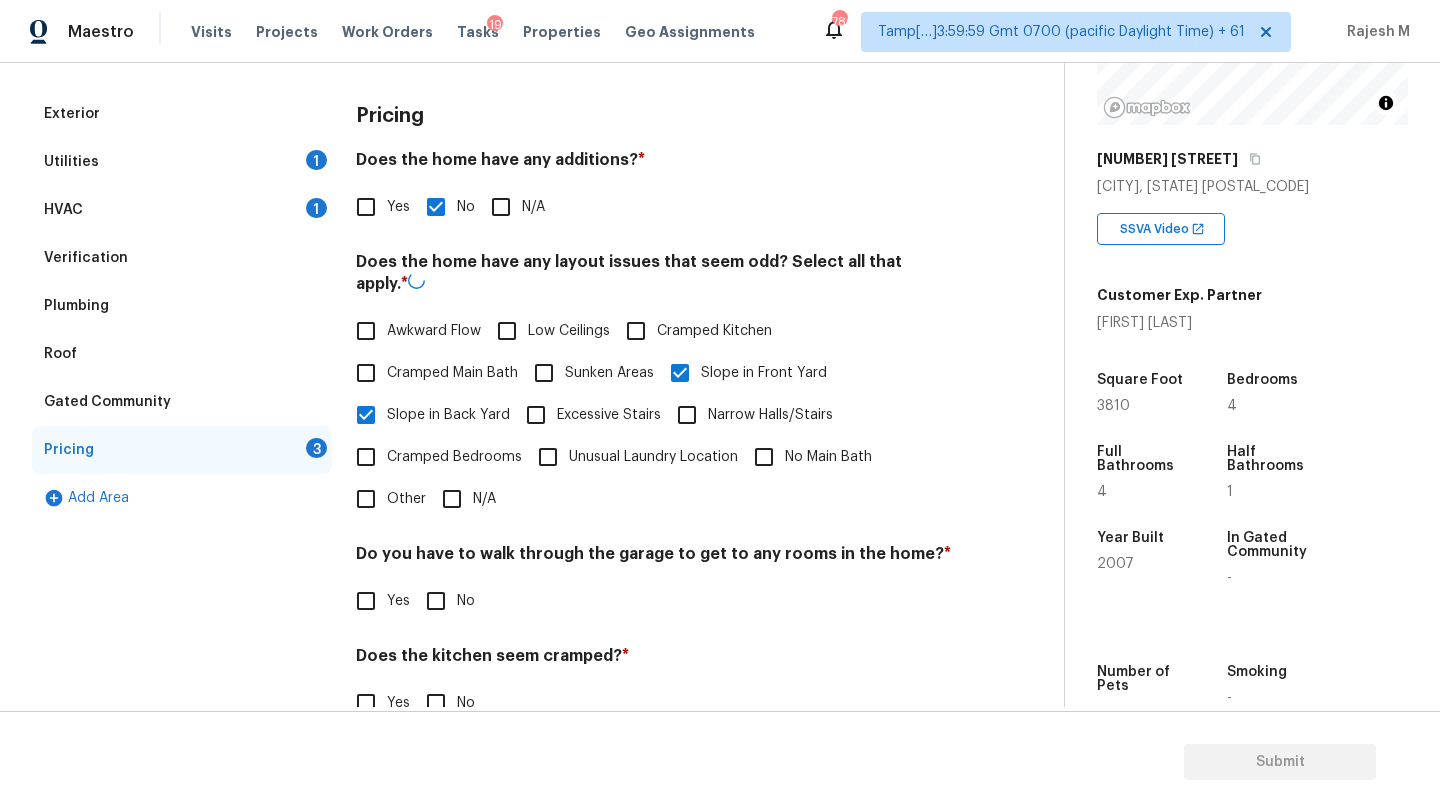 scroll, scrollTop: 388, scrollLeft: 0, axis: vertical 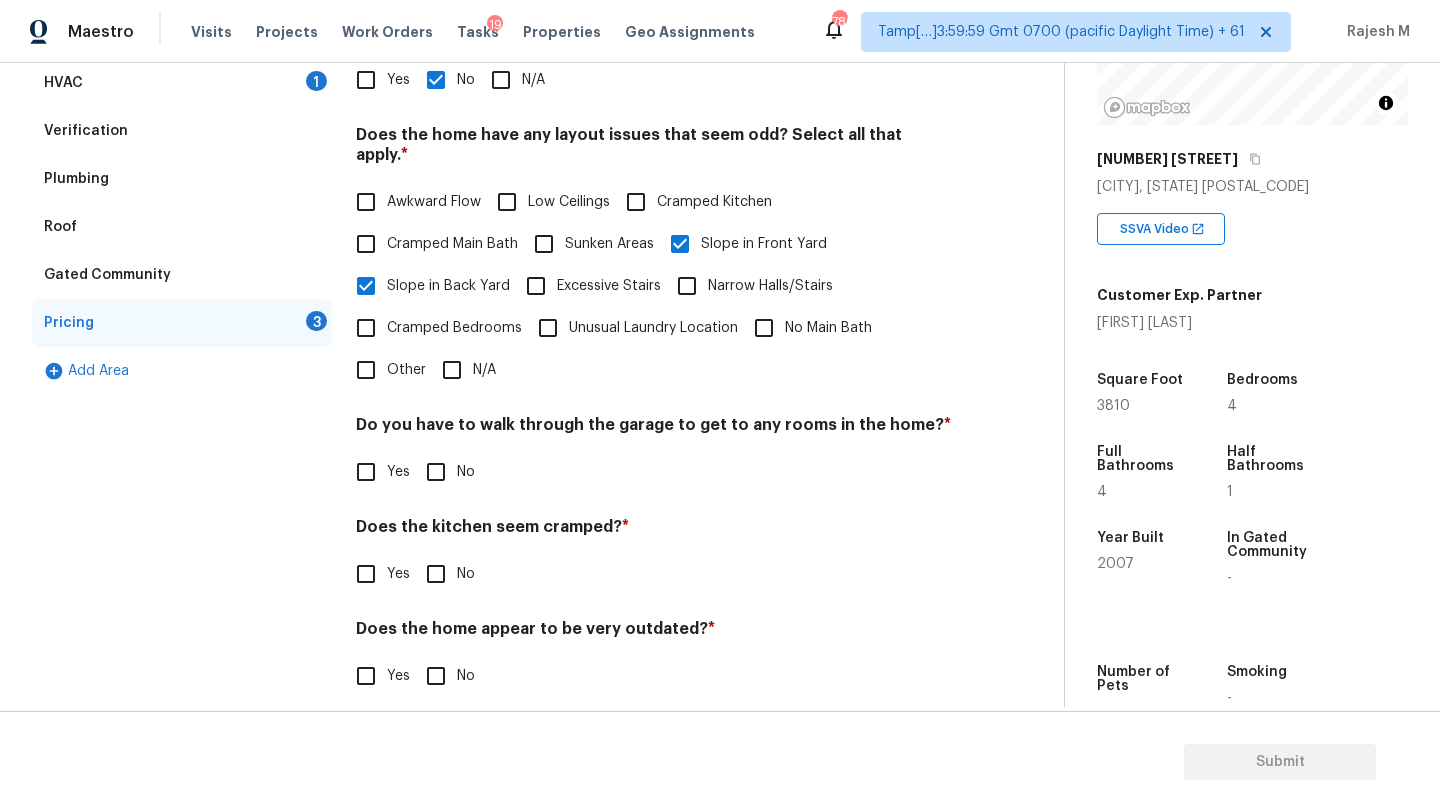 click on "Do you have to walk through the garage to get to any rooms in the home?  * Yes No" at bounding box center (654, 454) 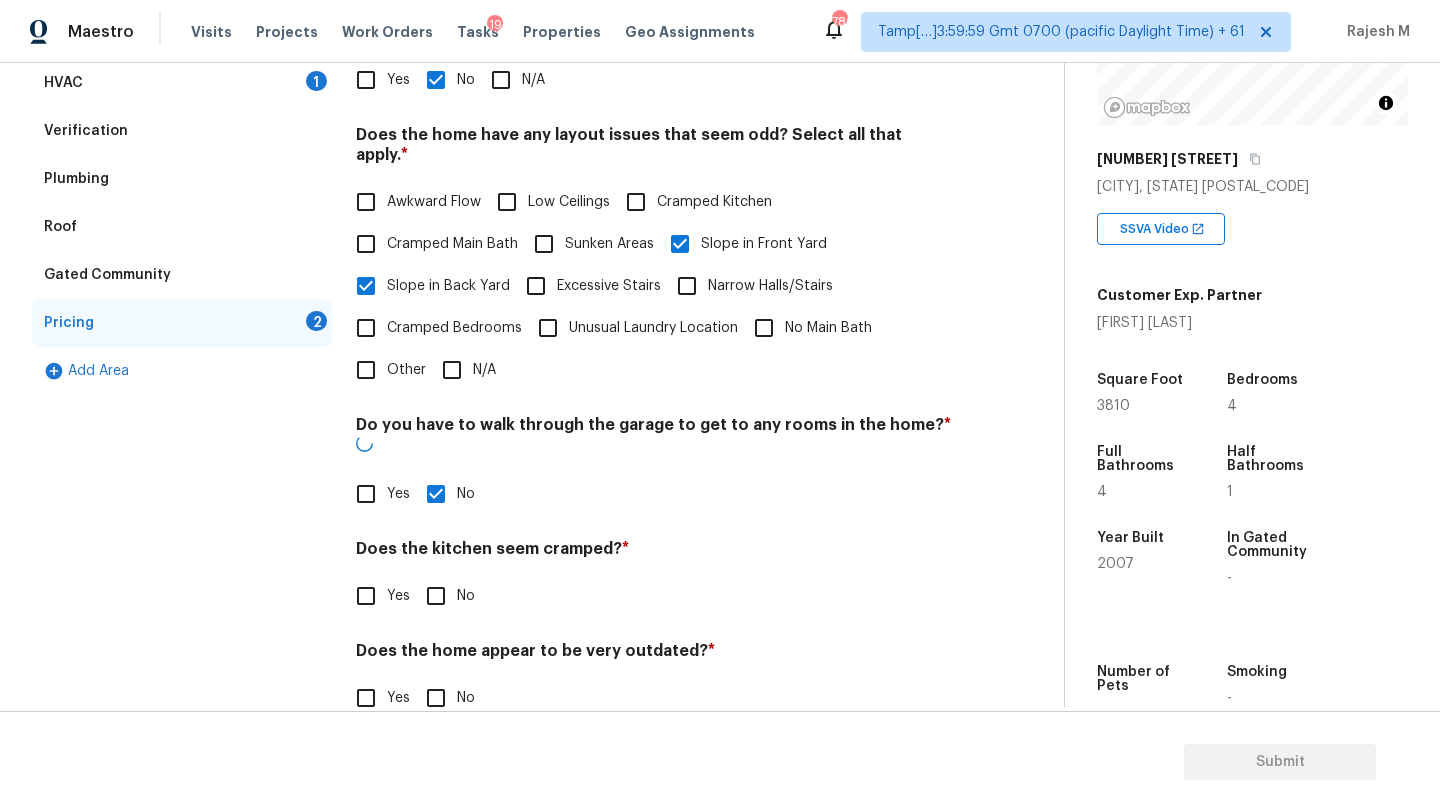 click on "No" at bounding box center (436, 596) 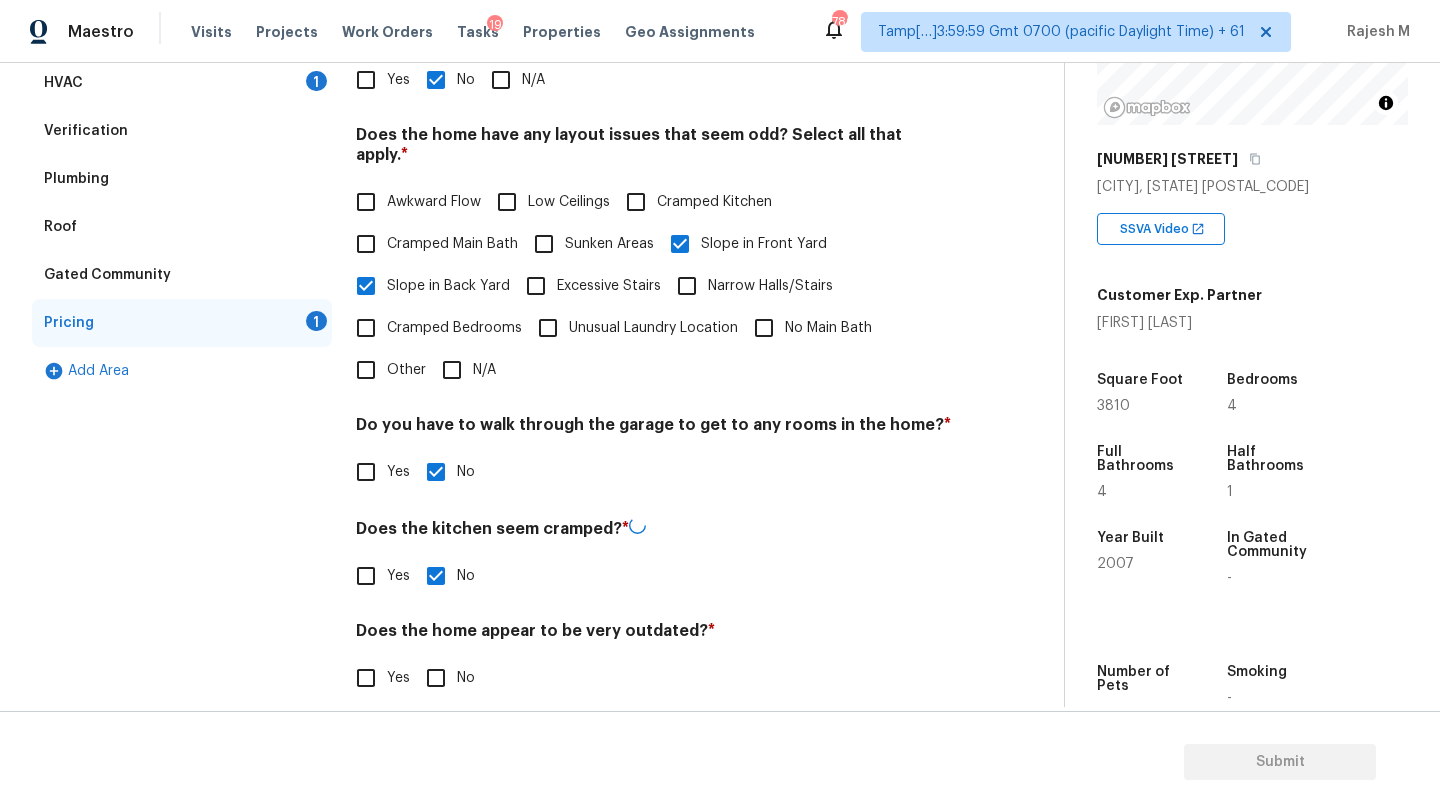 click on "Does the home appear to be very outdated?  *" at bounding box center (654, 635) 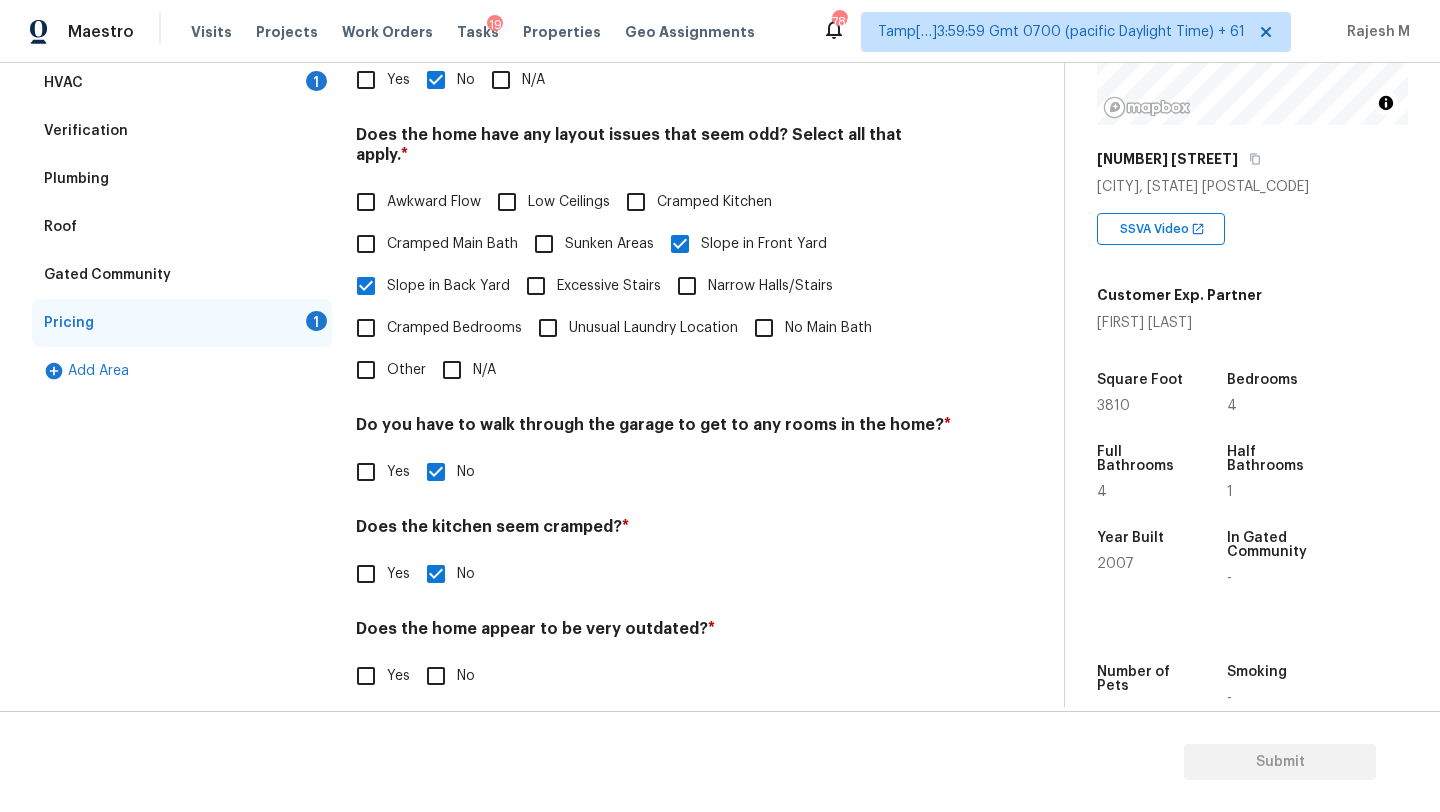 click on "No" at bounding box center [436, 676] 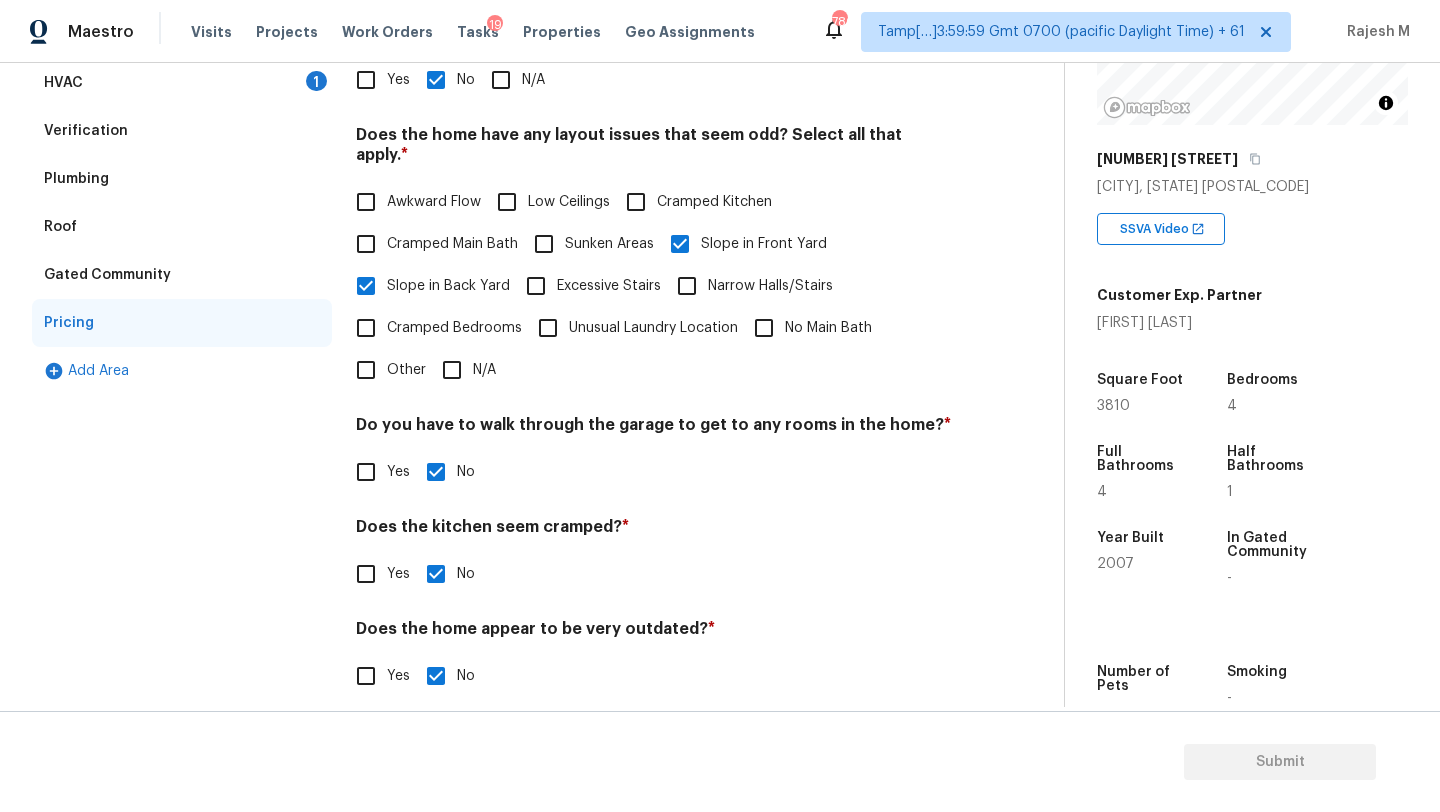 scroll, scrollTop: 0, scrollLeft: 0, axis: both 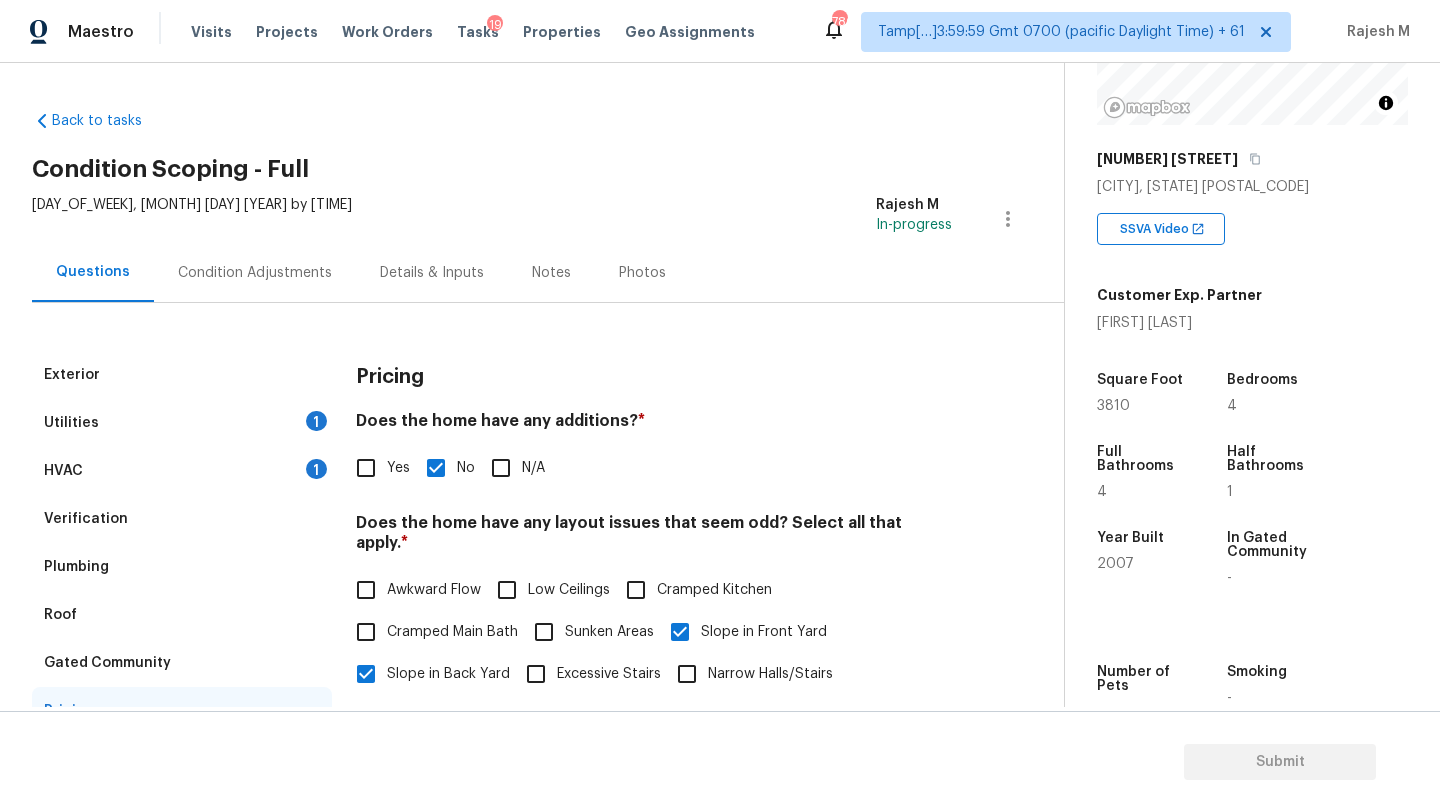 click on "Condition Adjustments" at bounding box center (255, 273) 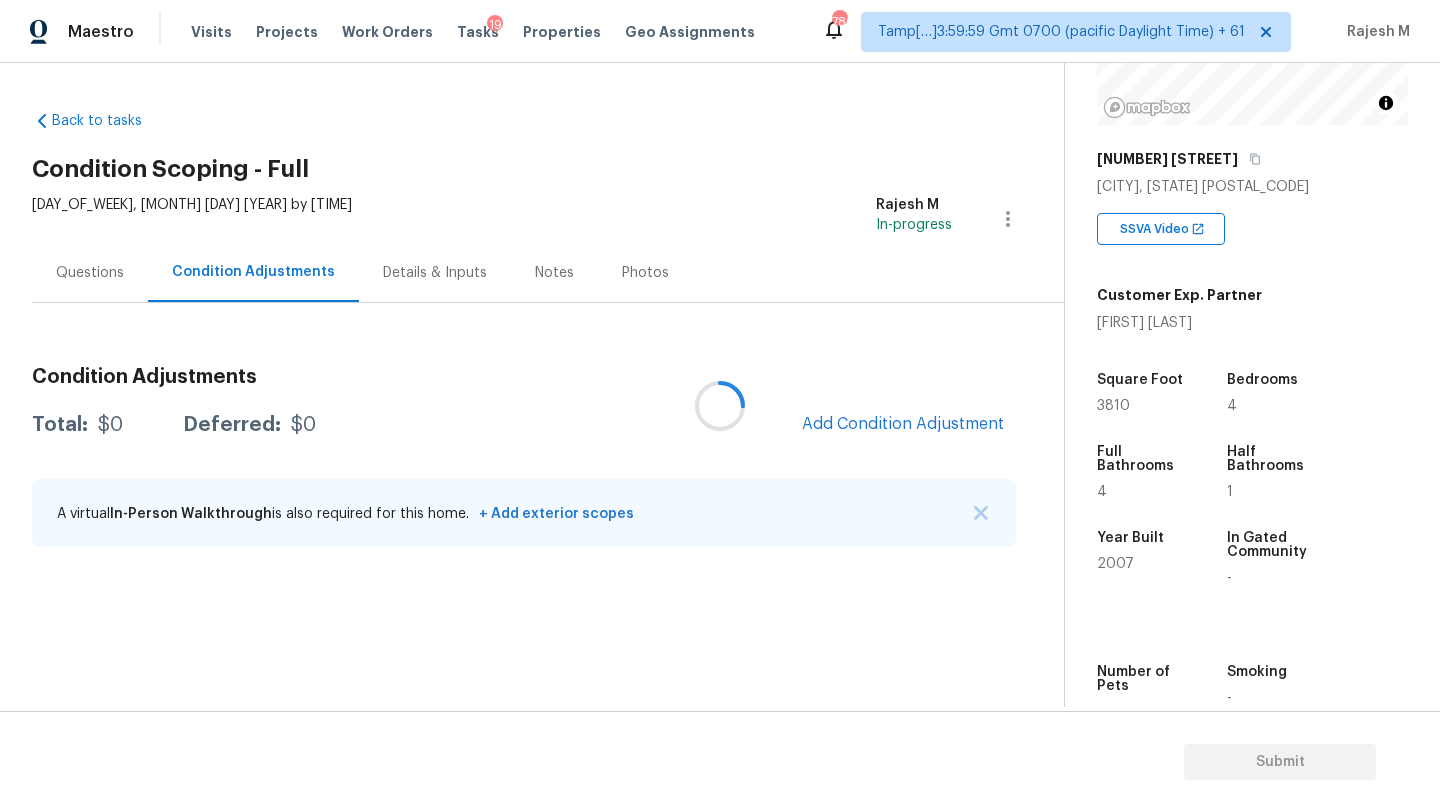 click at bounding box center (720, 406) 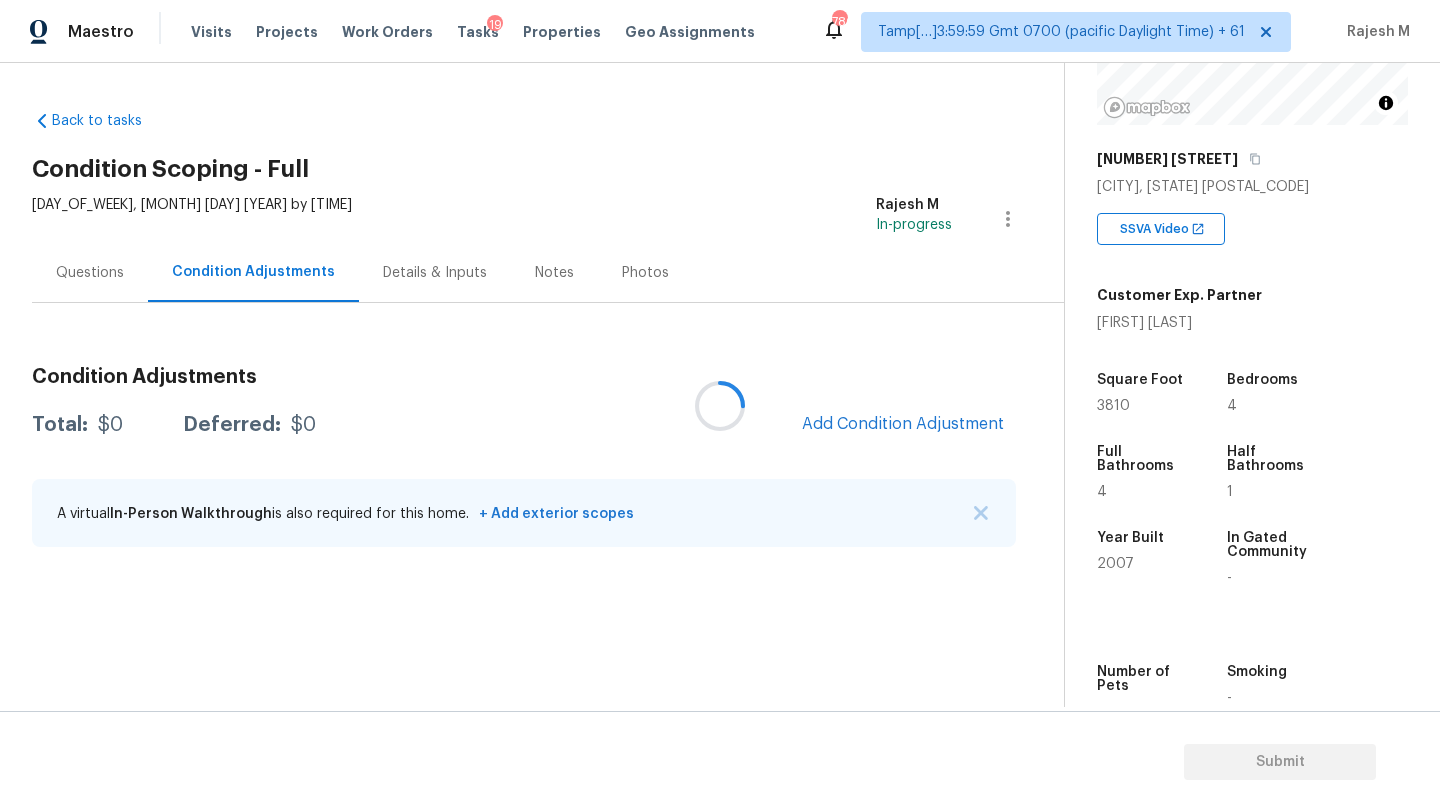 click at bounding box center (720, 406) 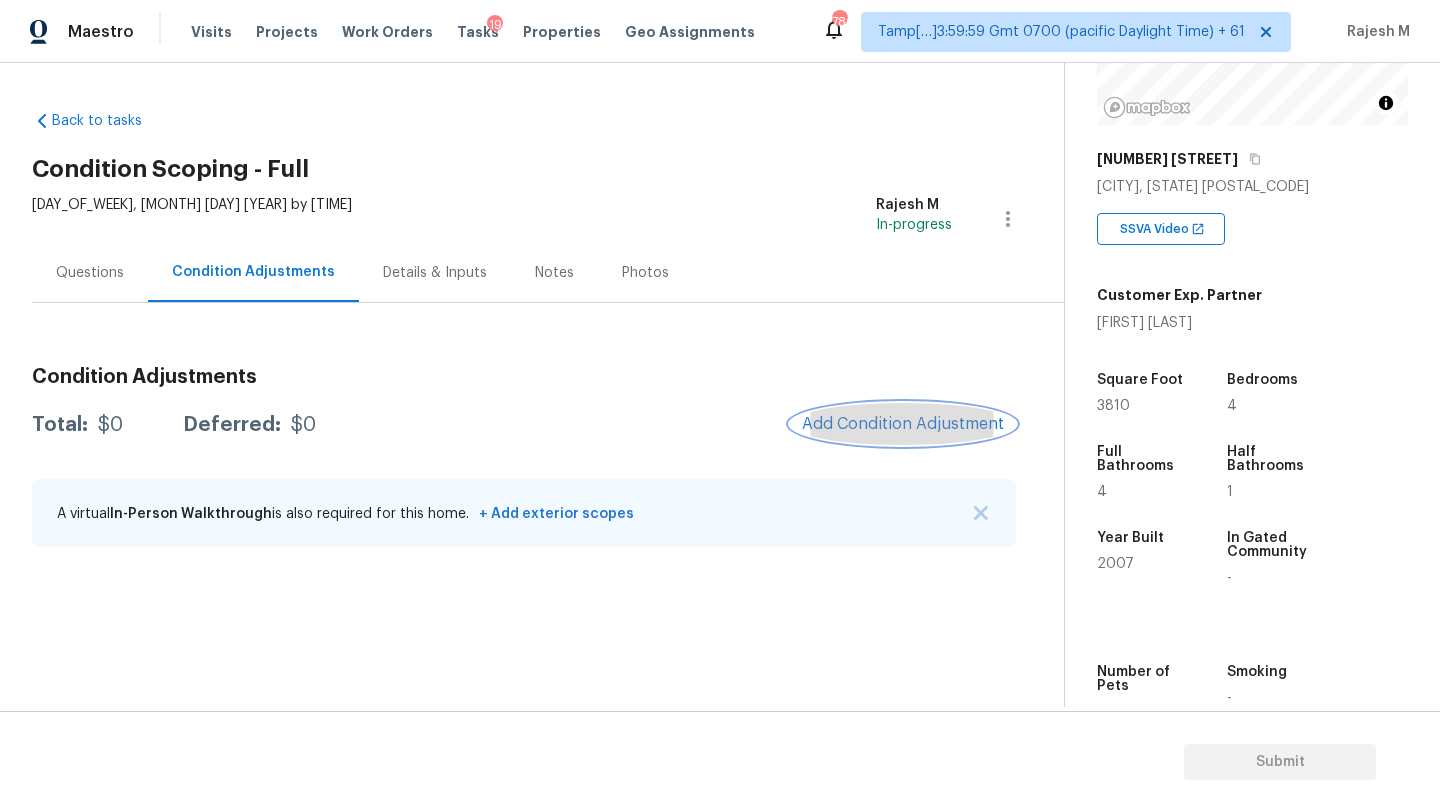 click on "Add Condition Adjustment" at bounding box center [903, 424] 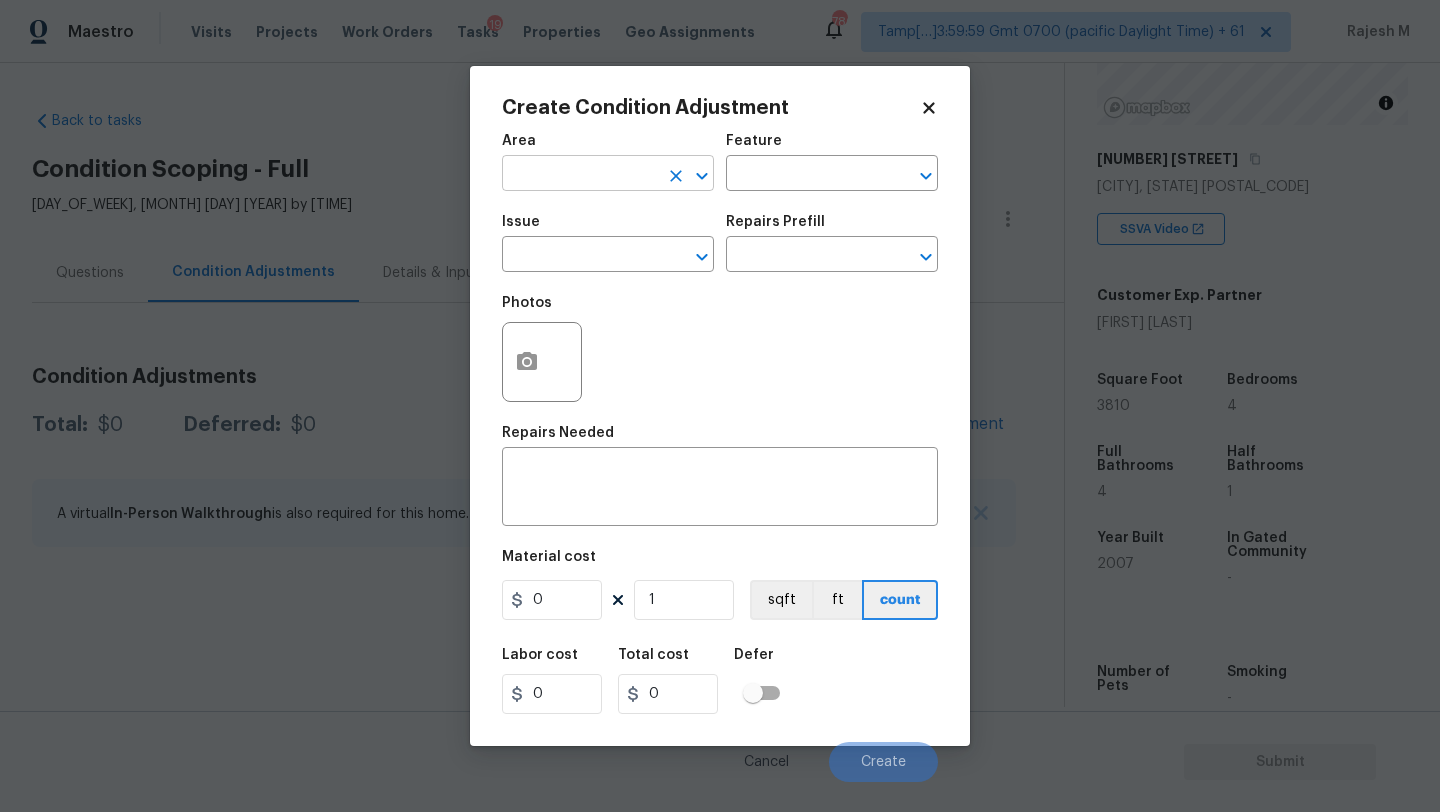 click at bounding box center (580, 175) 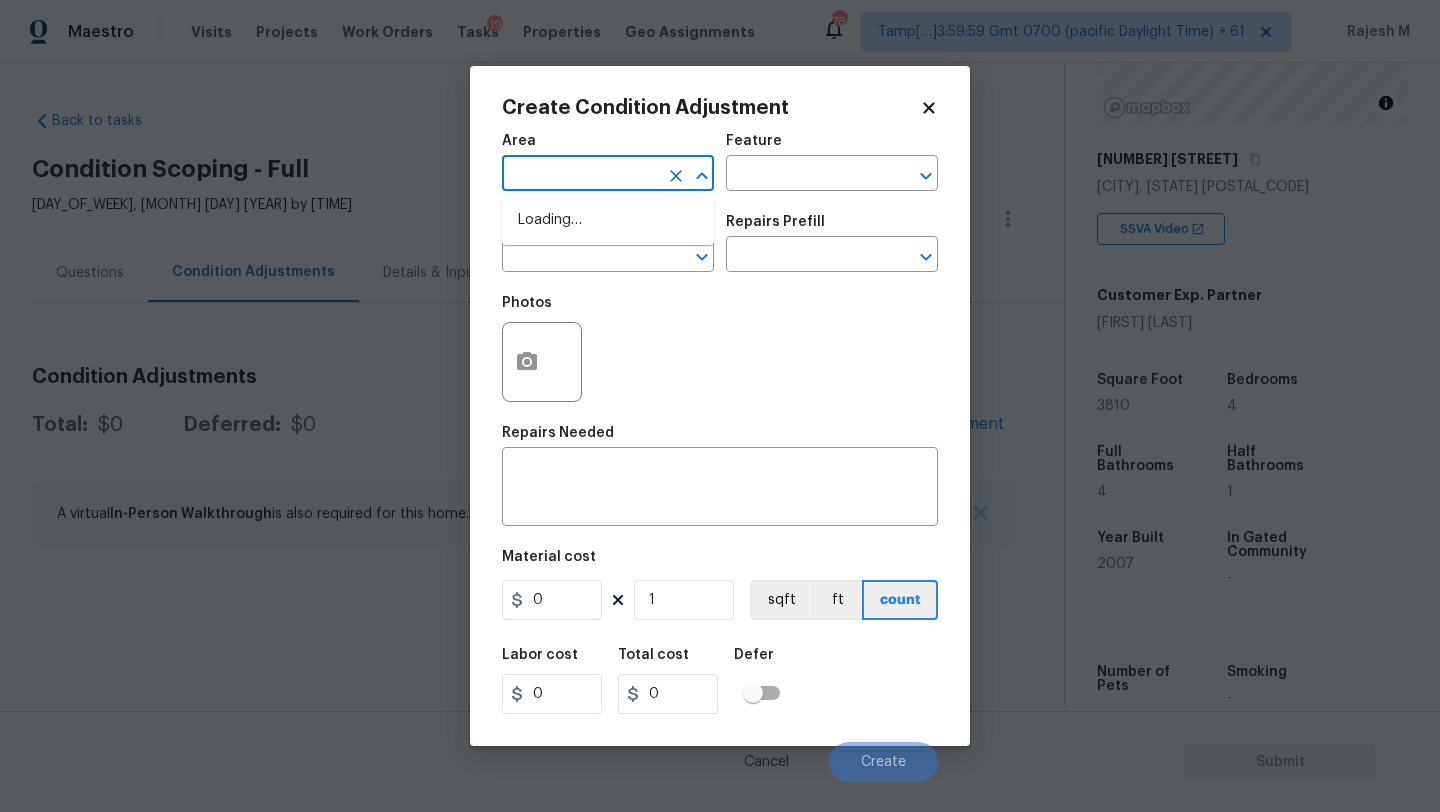 type on "e" 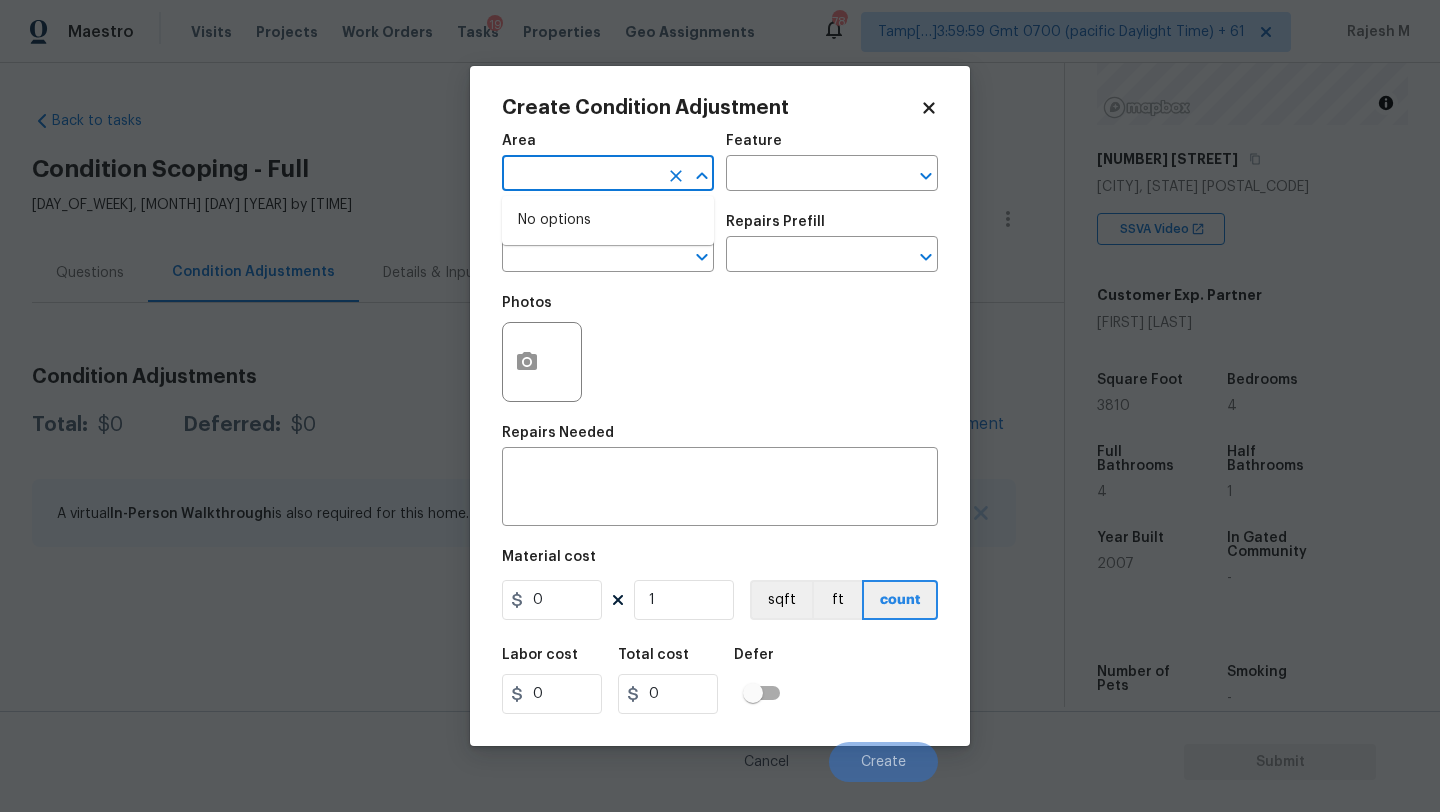 type on "x" 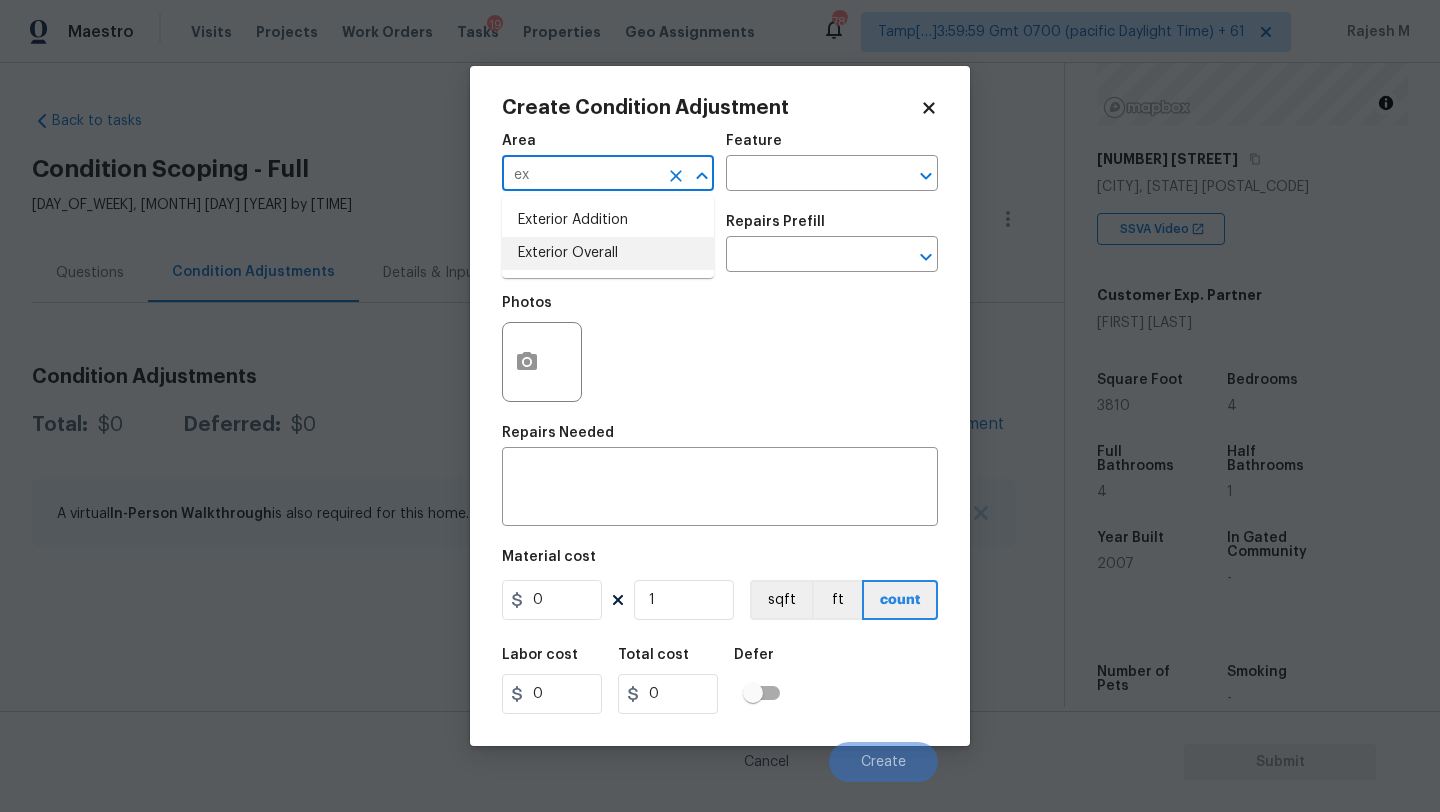 click on "Exterior Overall" at bounding box center (608, 253) 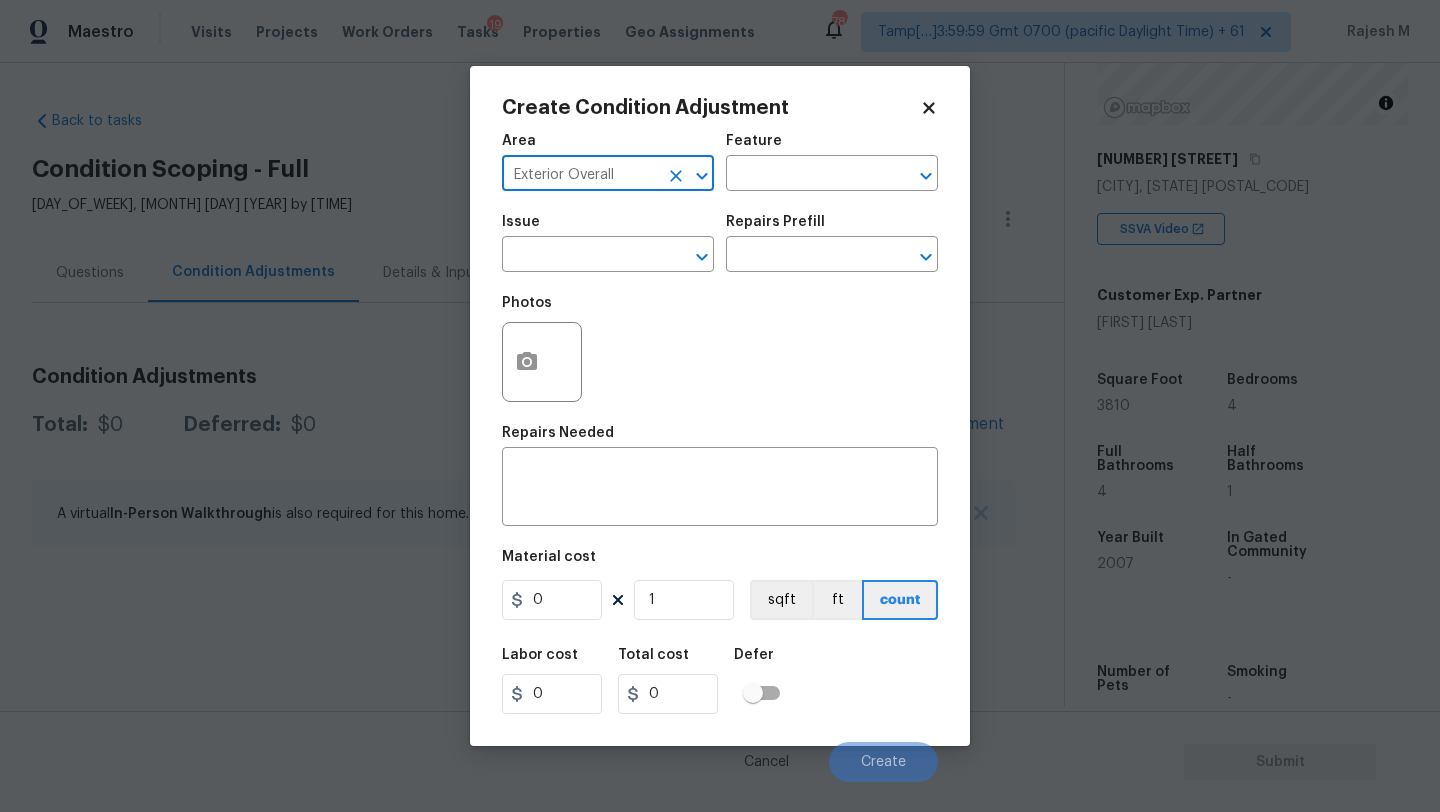 type on "Exterior Overall" 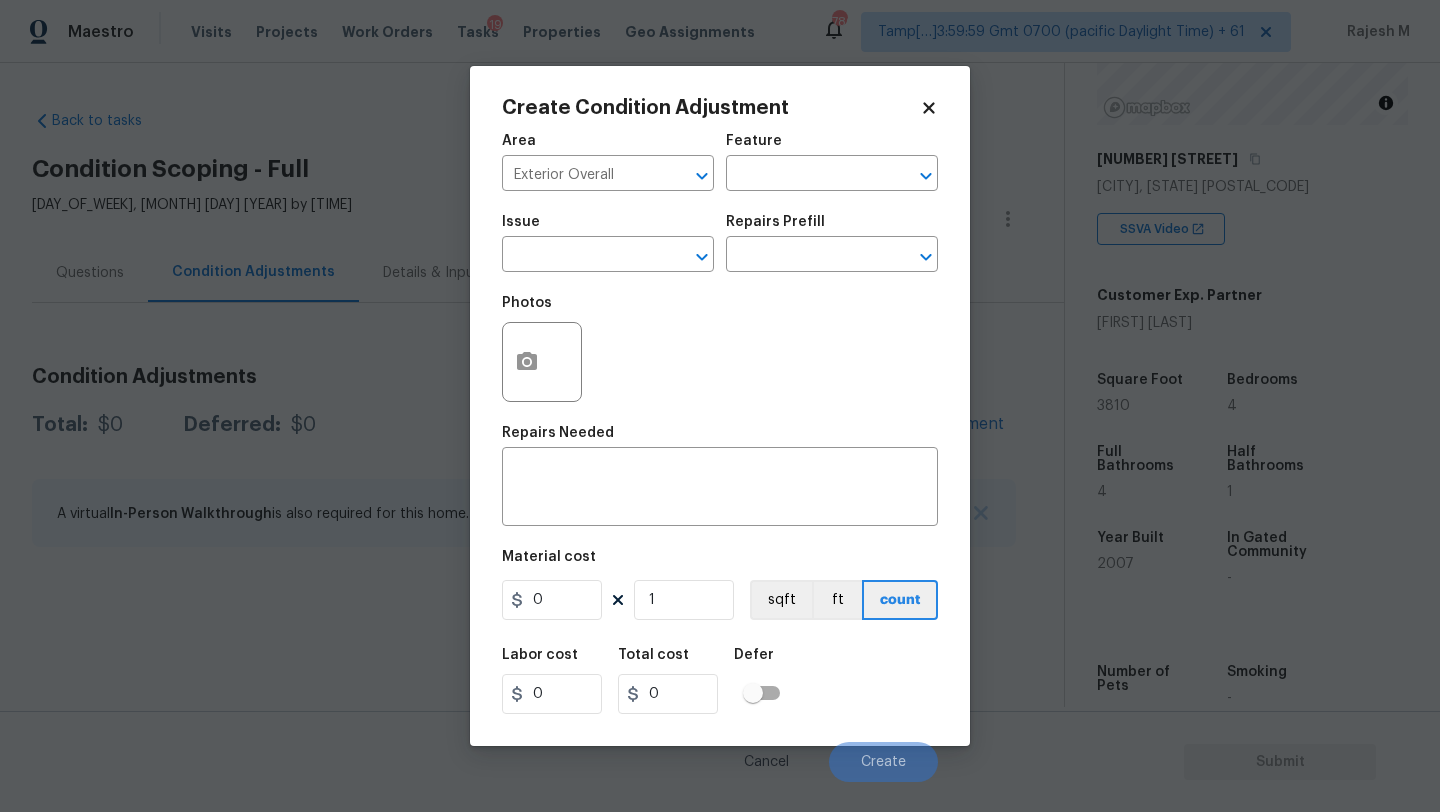 click on "Area Exterior Overall ​ Feature ​" at bounding box center [720, 162] 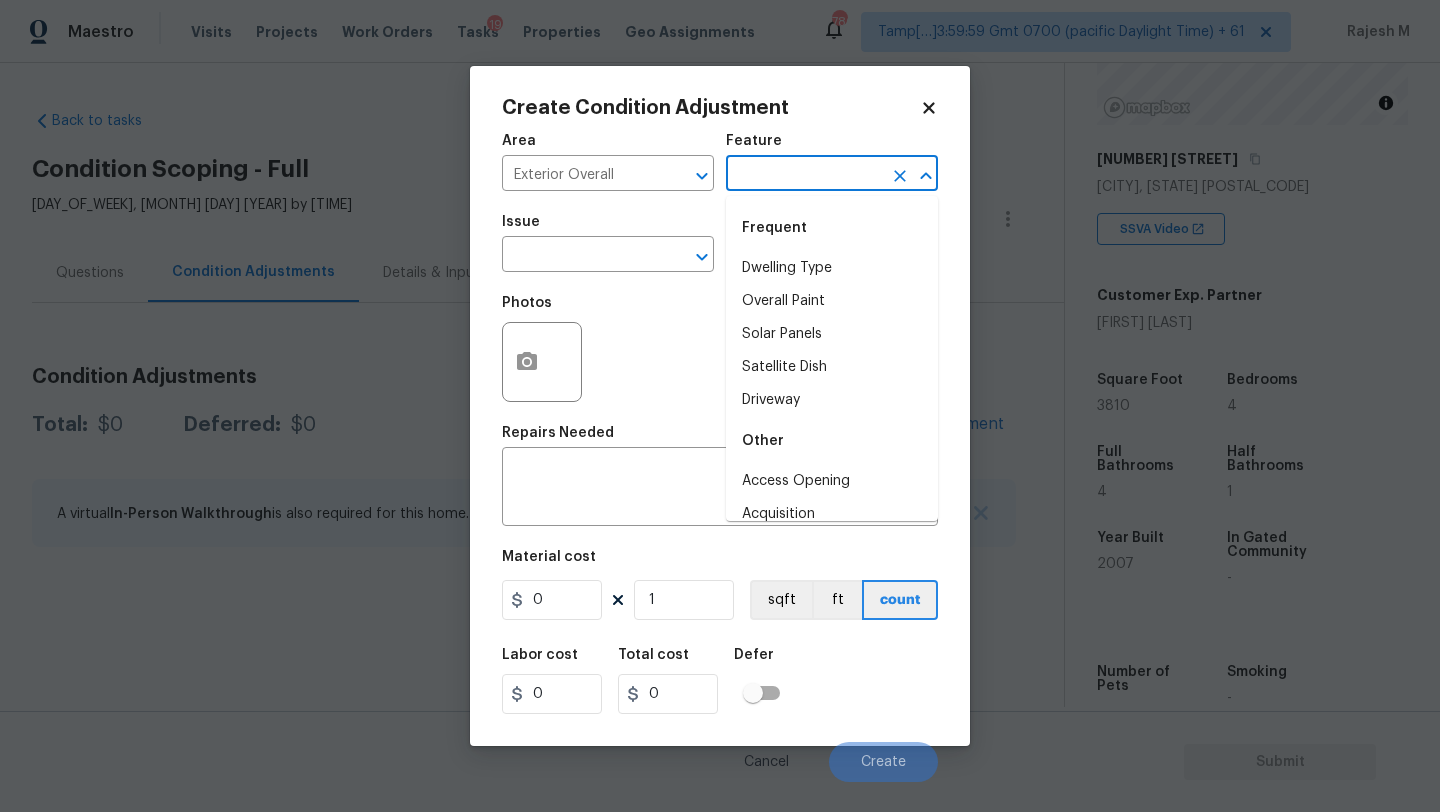click at bounding box center (804, 175) 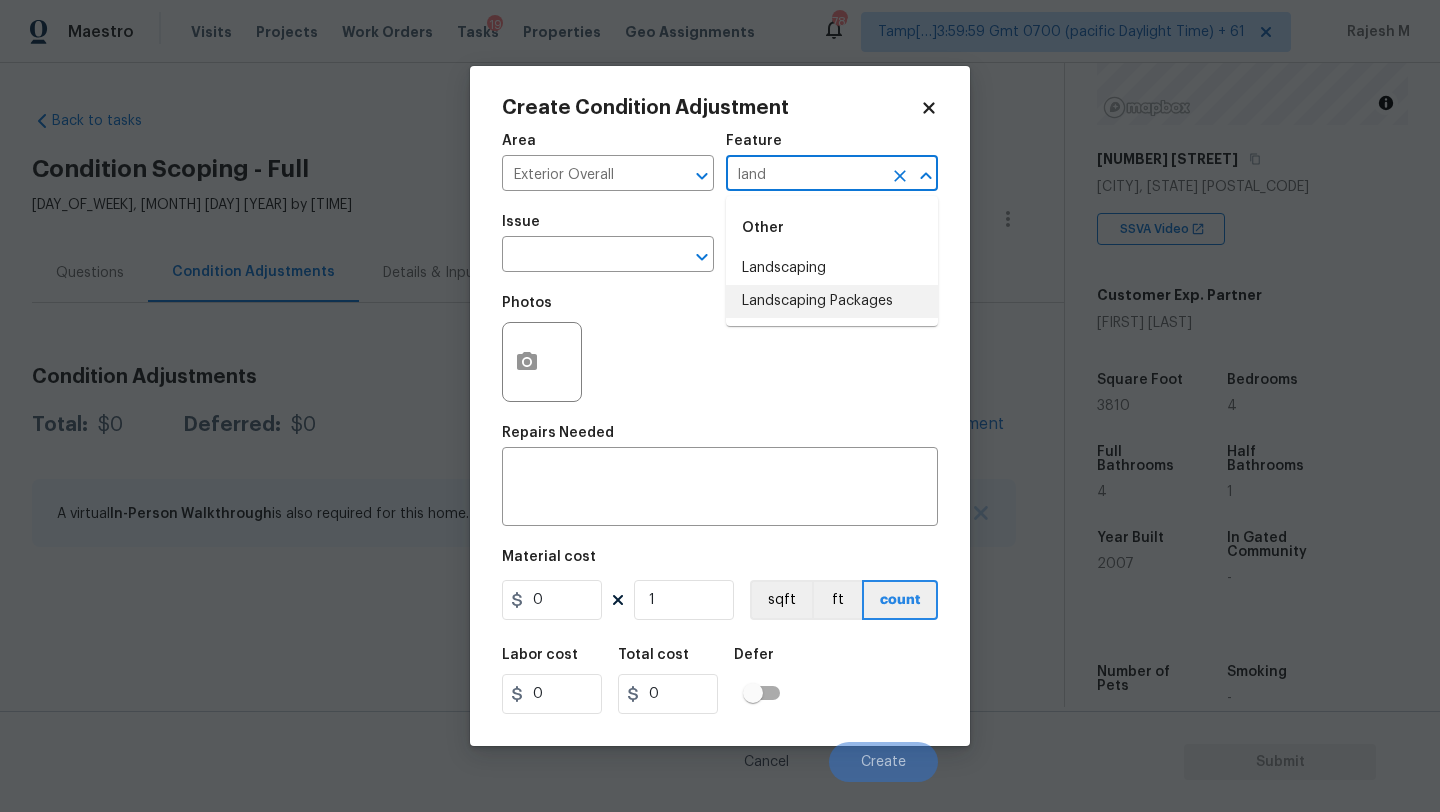 click on "Landscaping Packages" at bounding box center [832, 301] 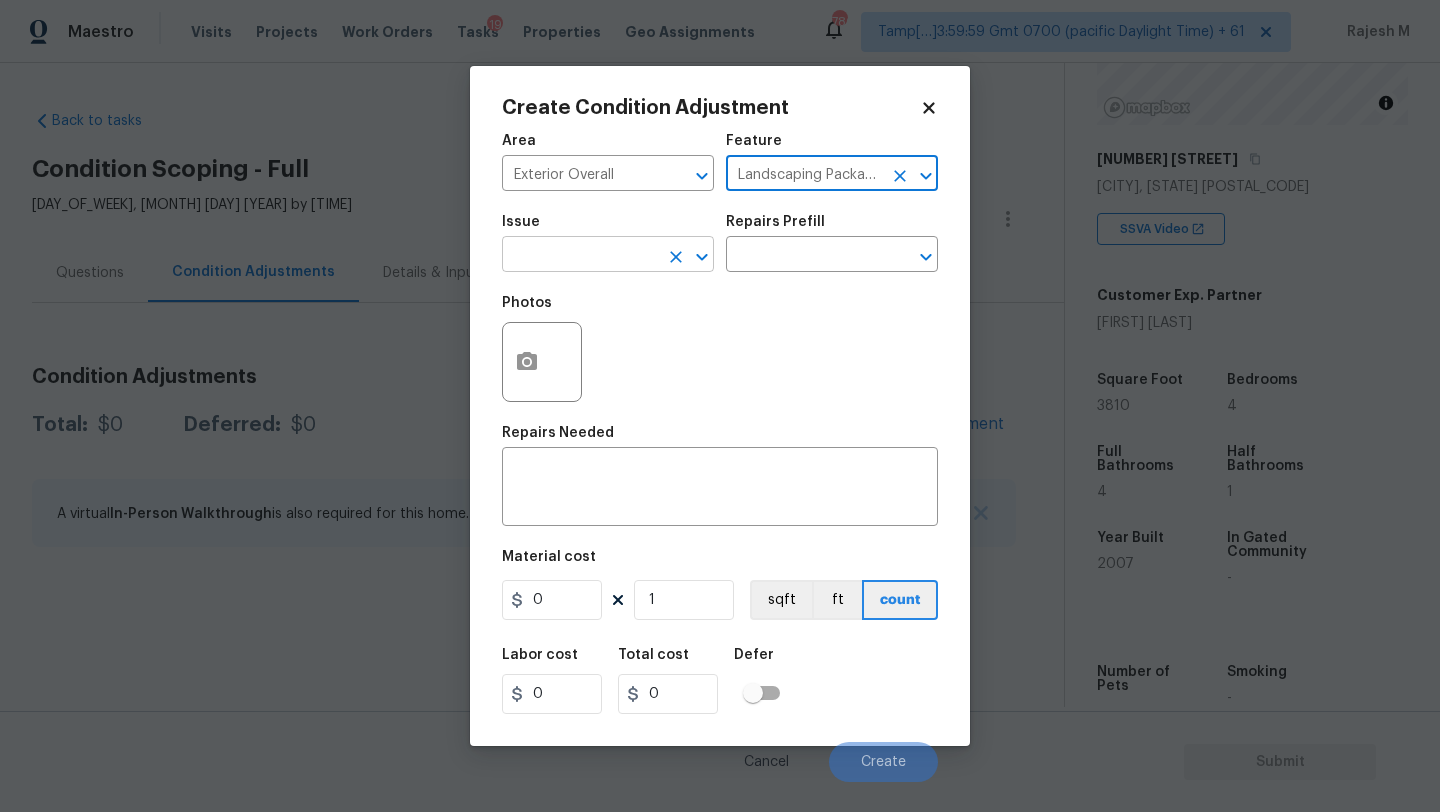 type on "Landscaping Packages" 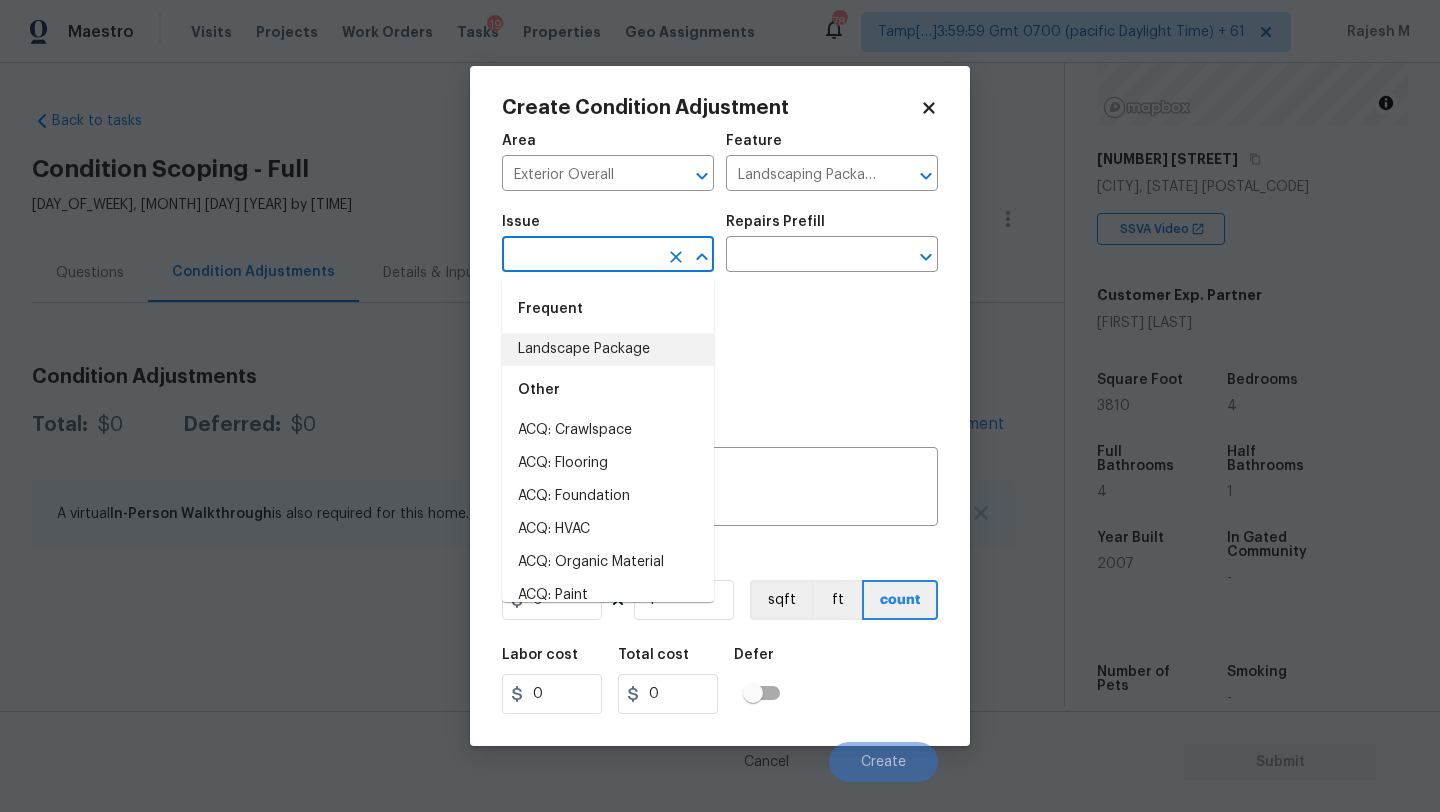 click on "Landscape Package" at bounding box center (608, 349) 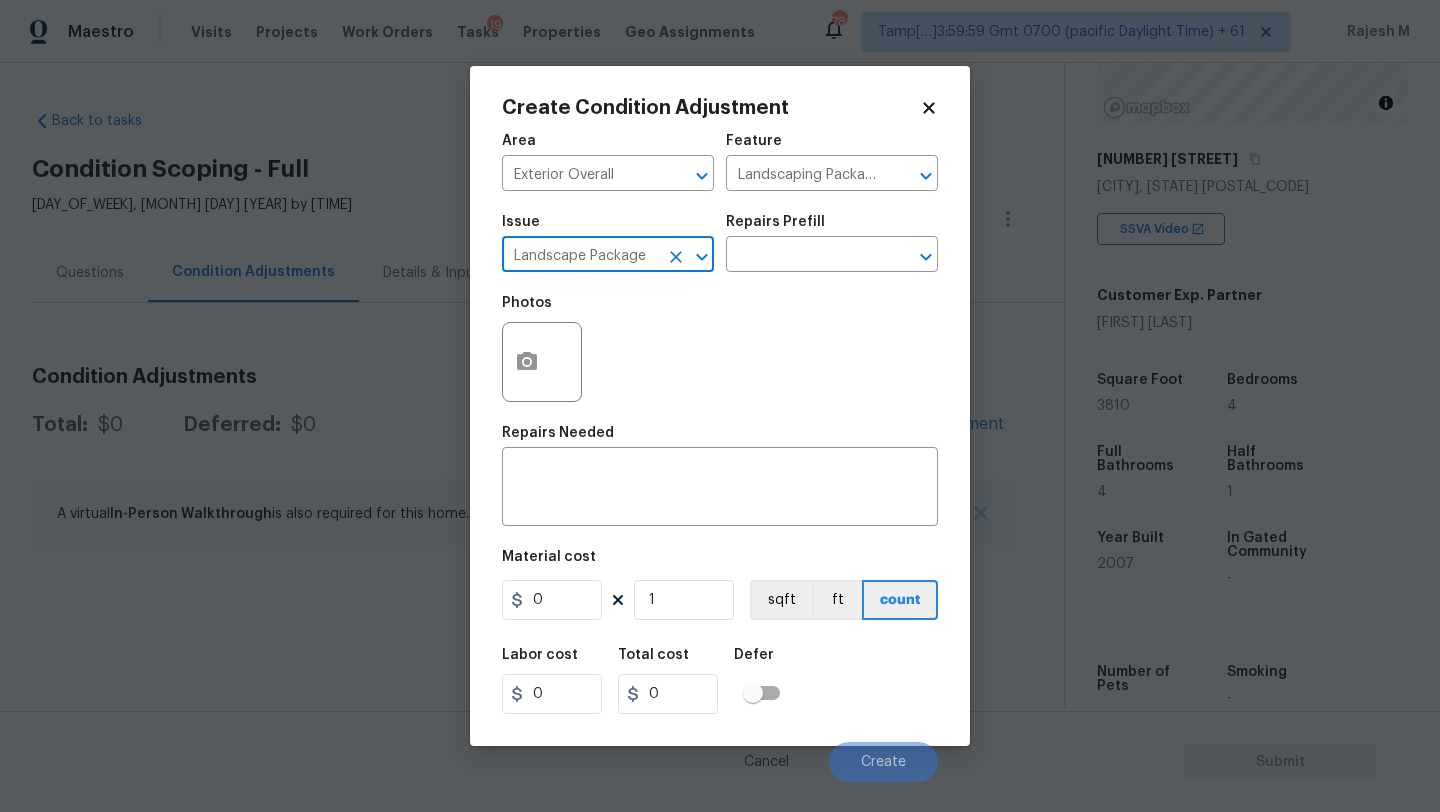 click on "Issue Landscape Package ​ Repairs Prefill ​" at bounding box center (720, 243) 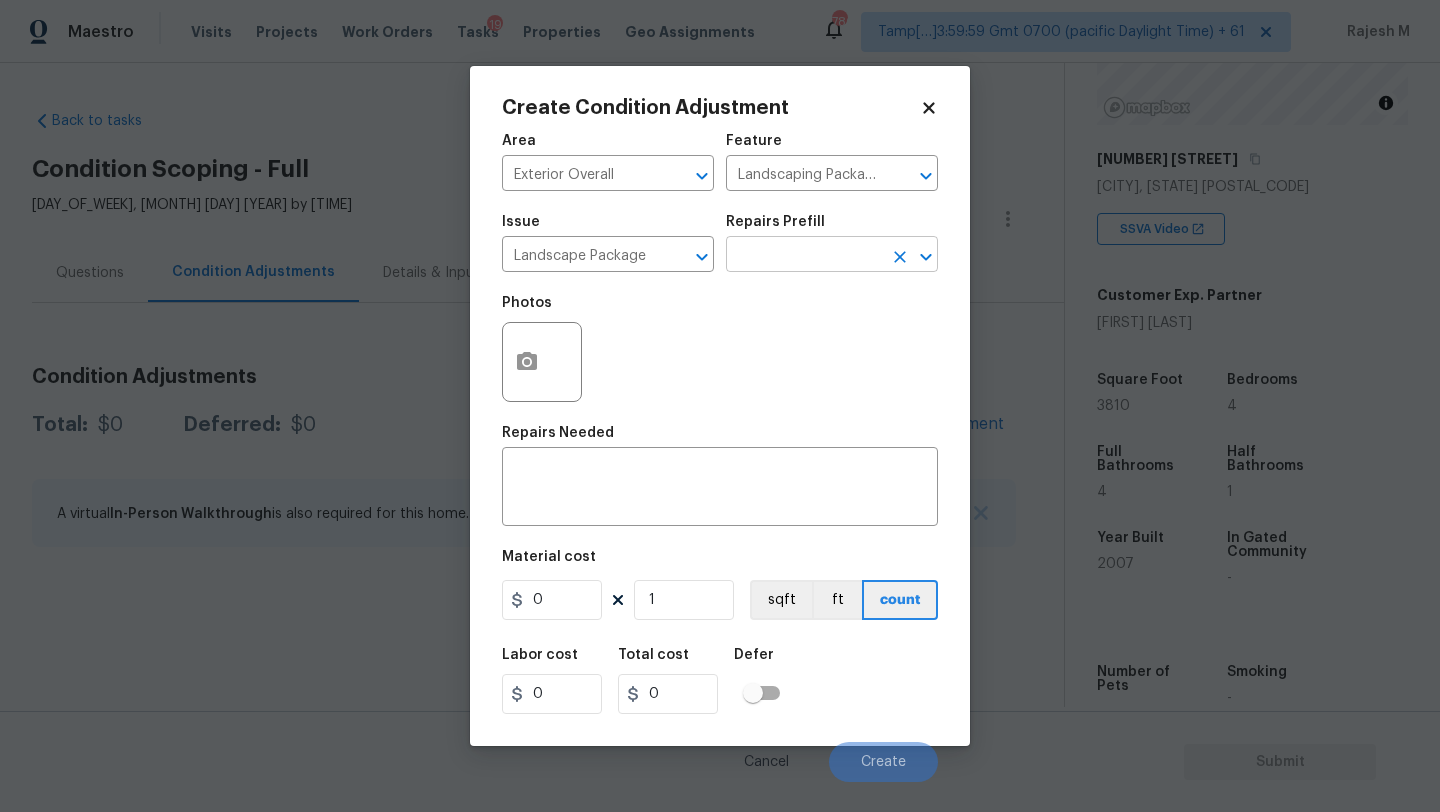 click at bounding box center [804, 256] 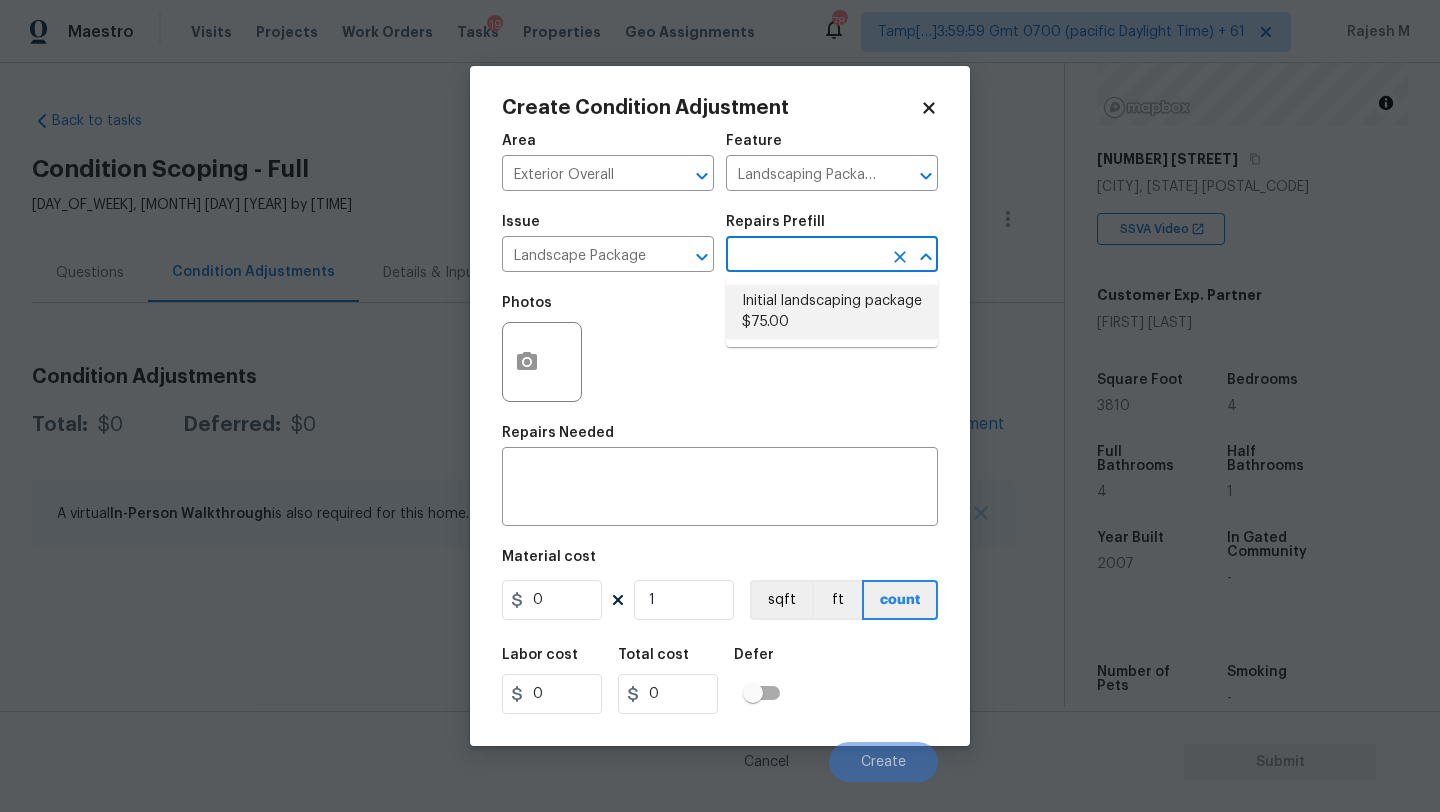 click on "Initial landscaping package $75.00" at bounding box center [832, 312] 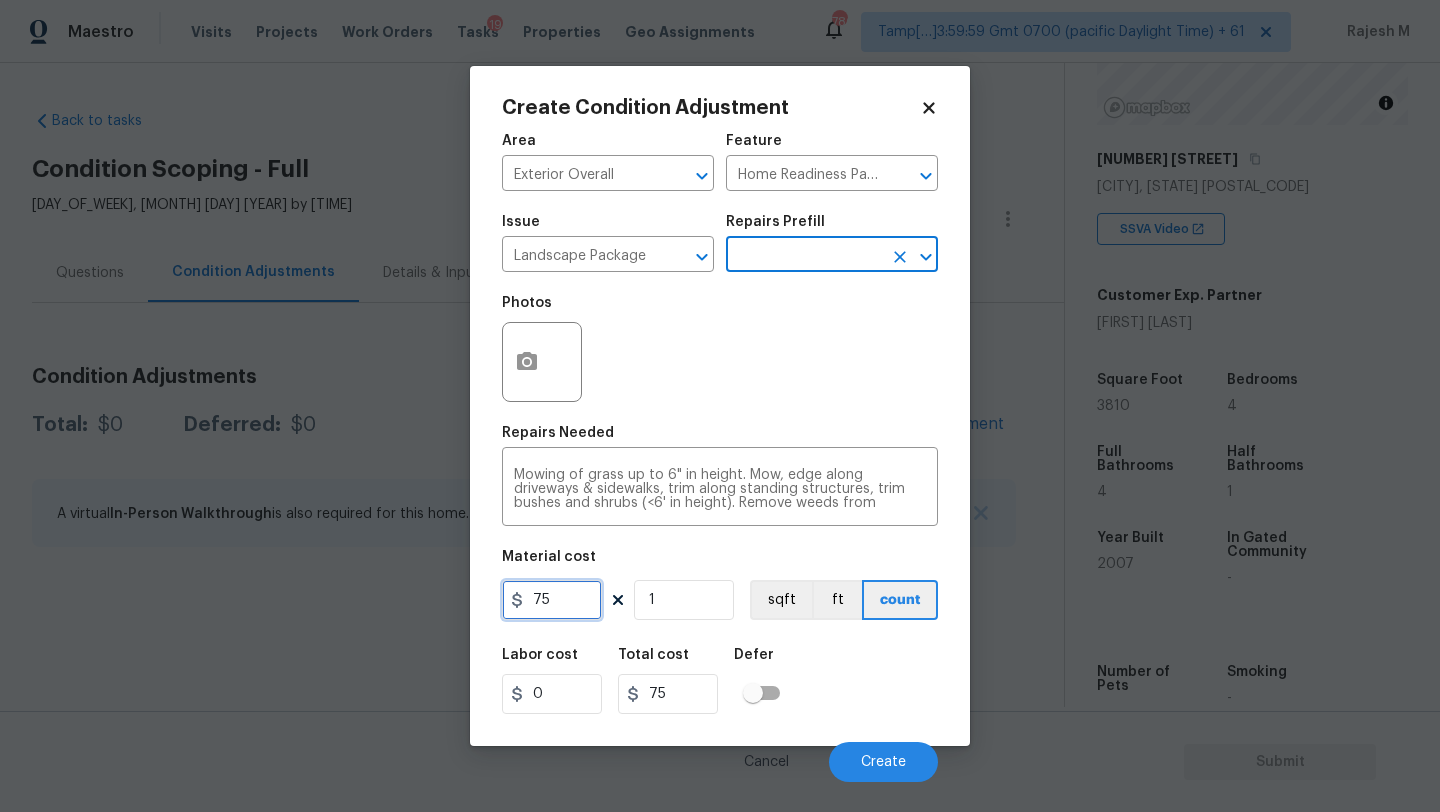 click on "75" at bounding box center [552, 600] 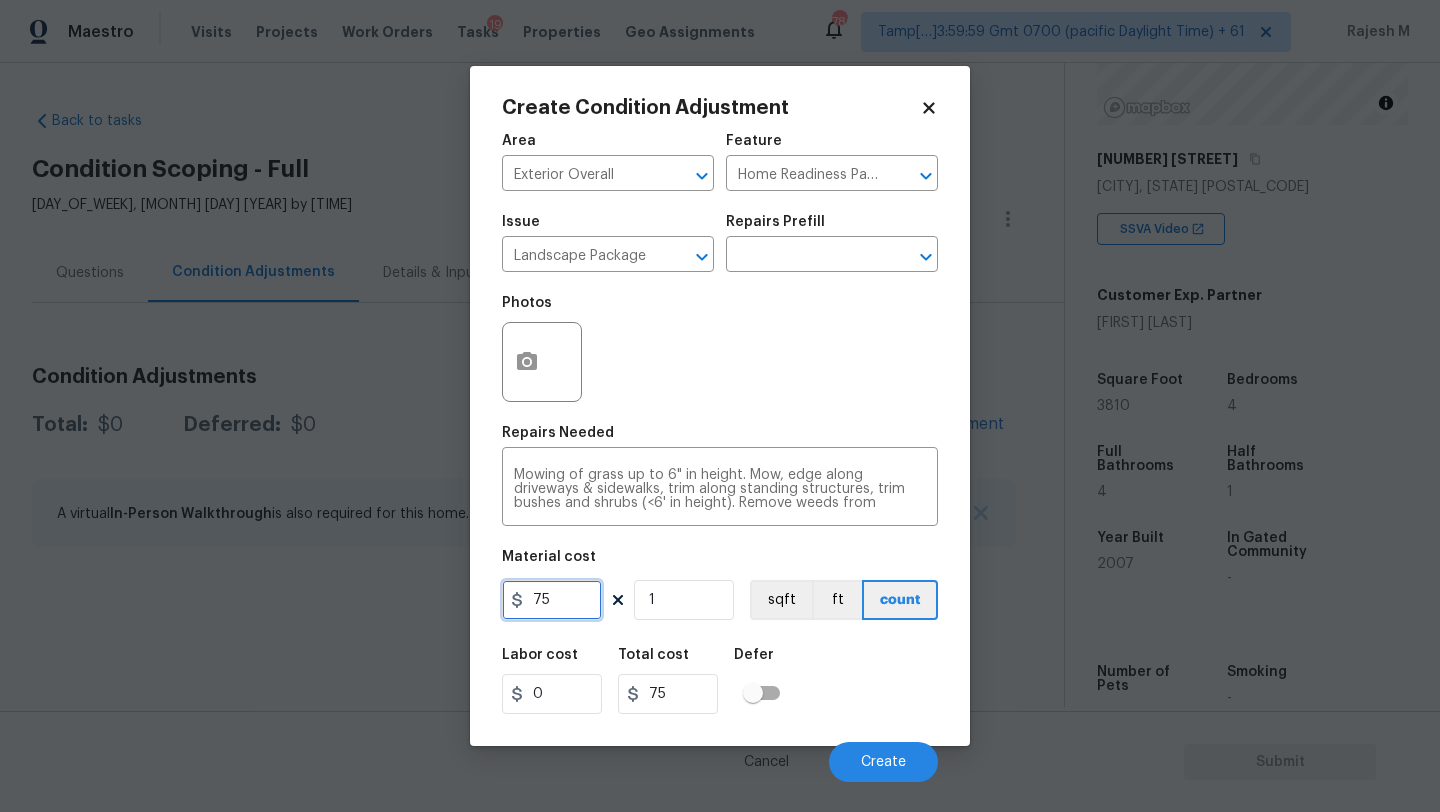 click on "75" at bounding box center (552, 600) 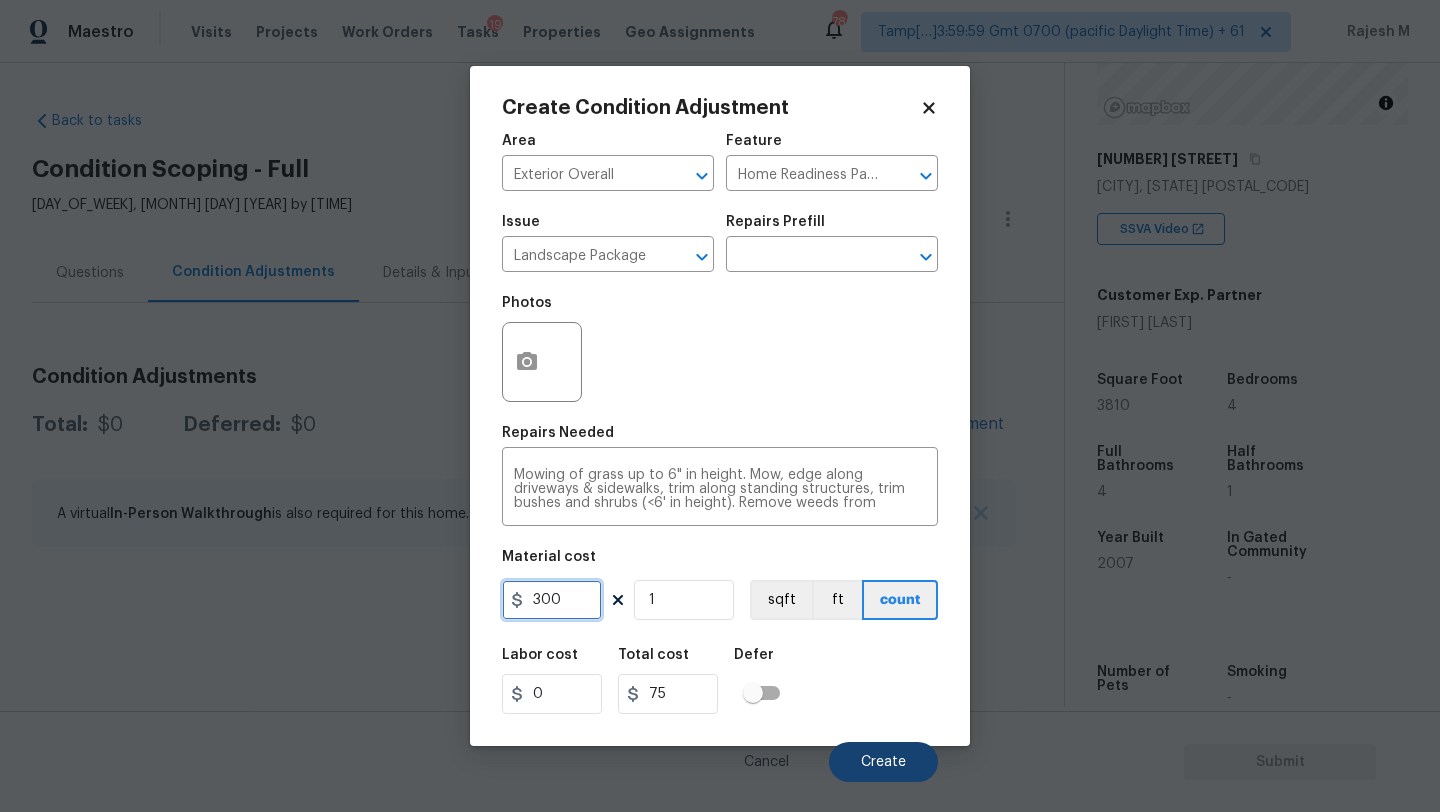 type on "300" 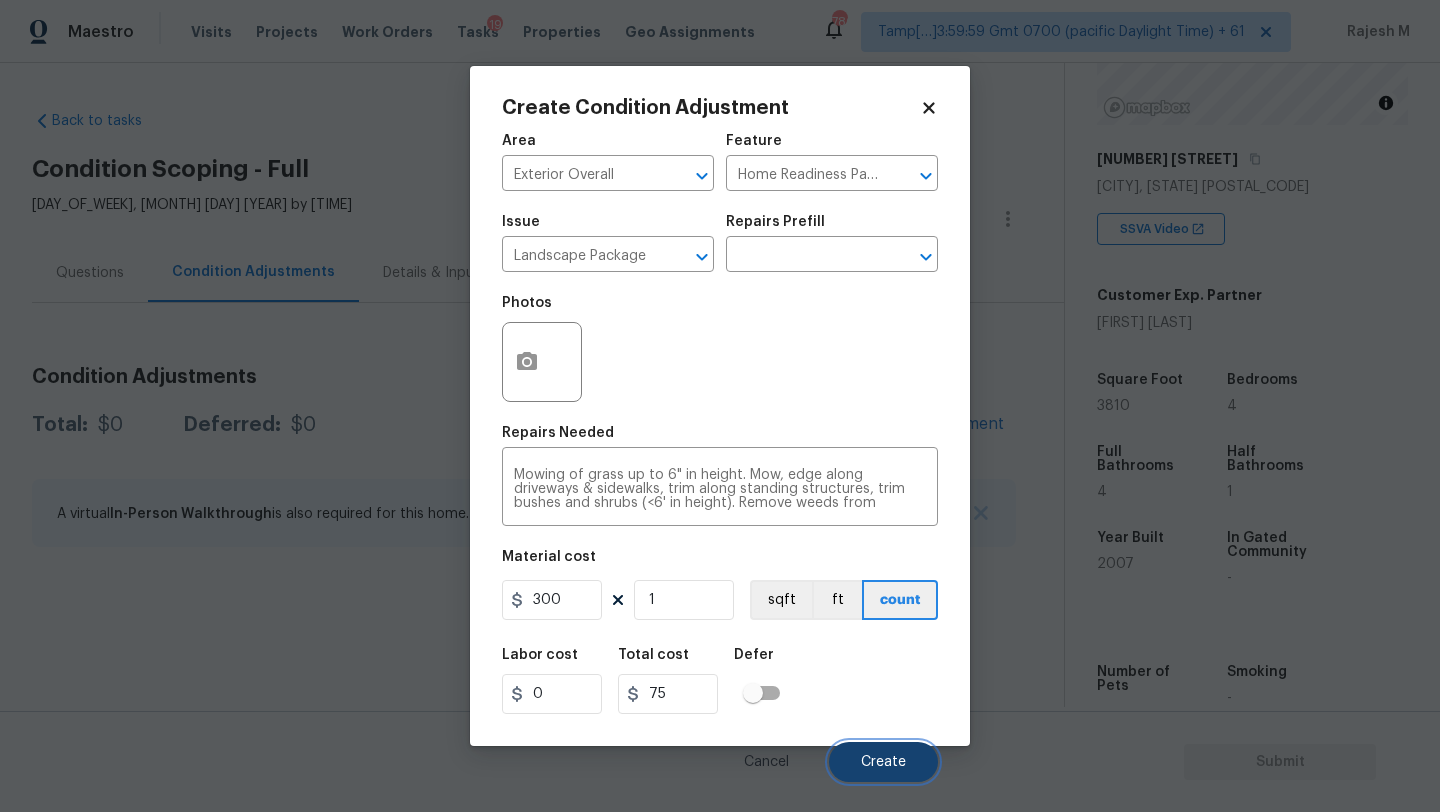 type on "300" 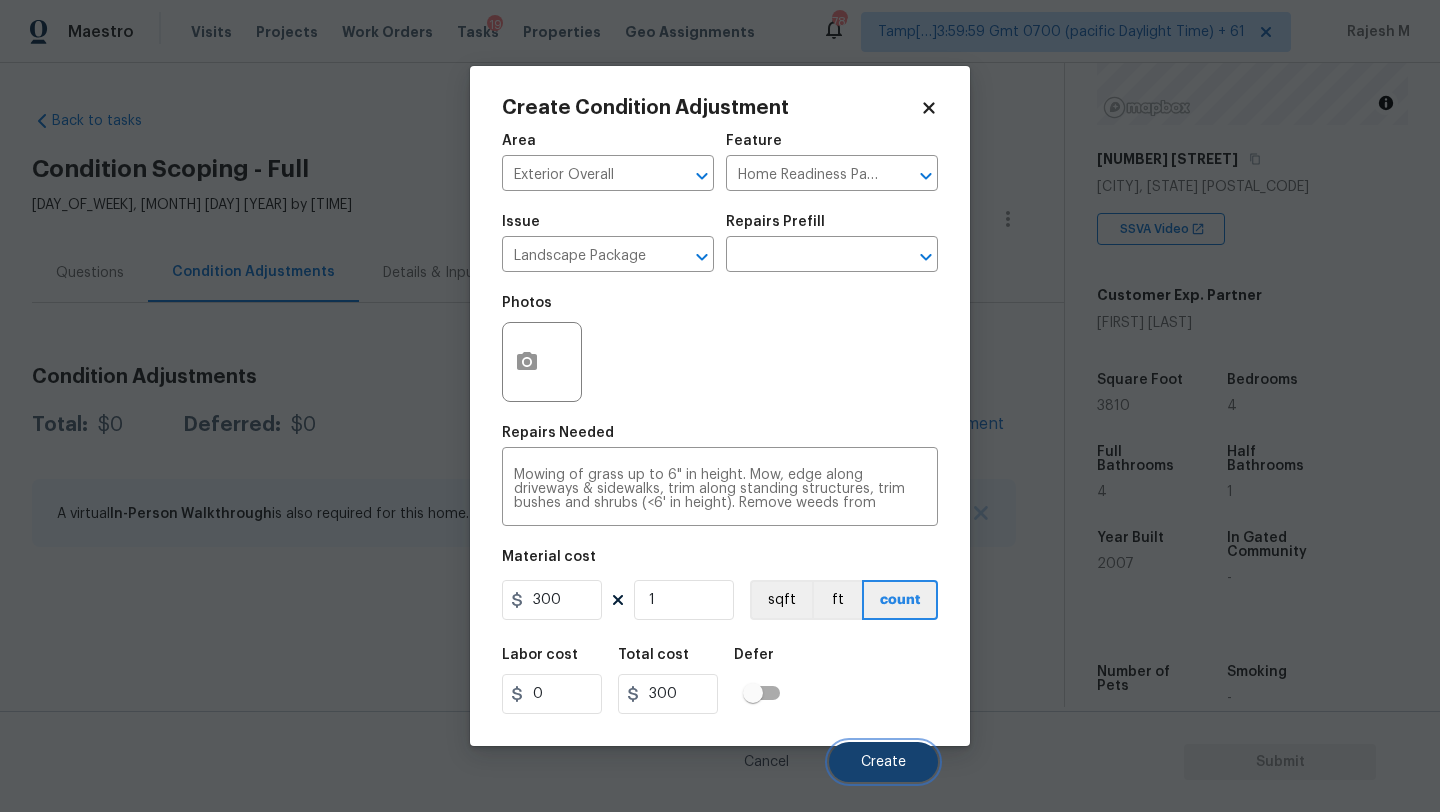 click on "Create" at bounding box center (883, 762) 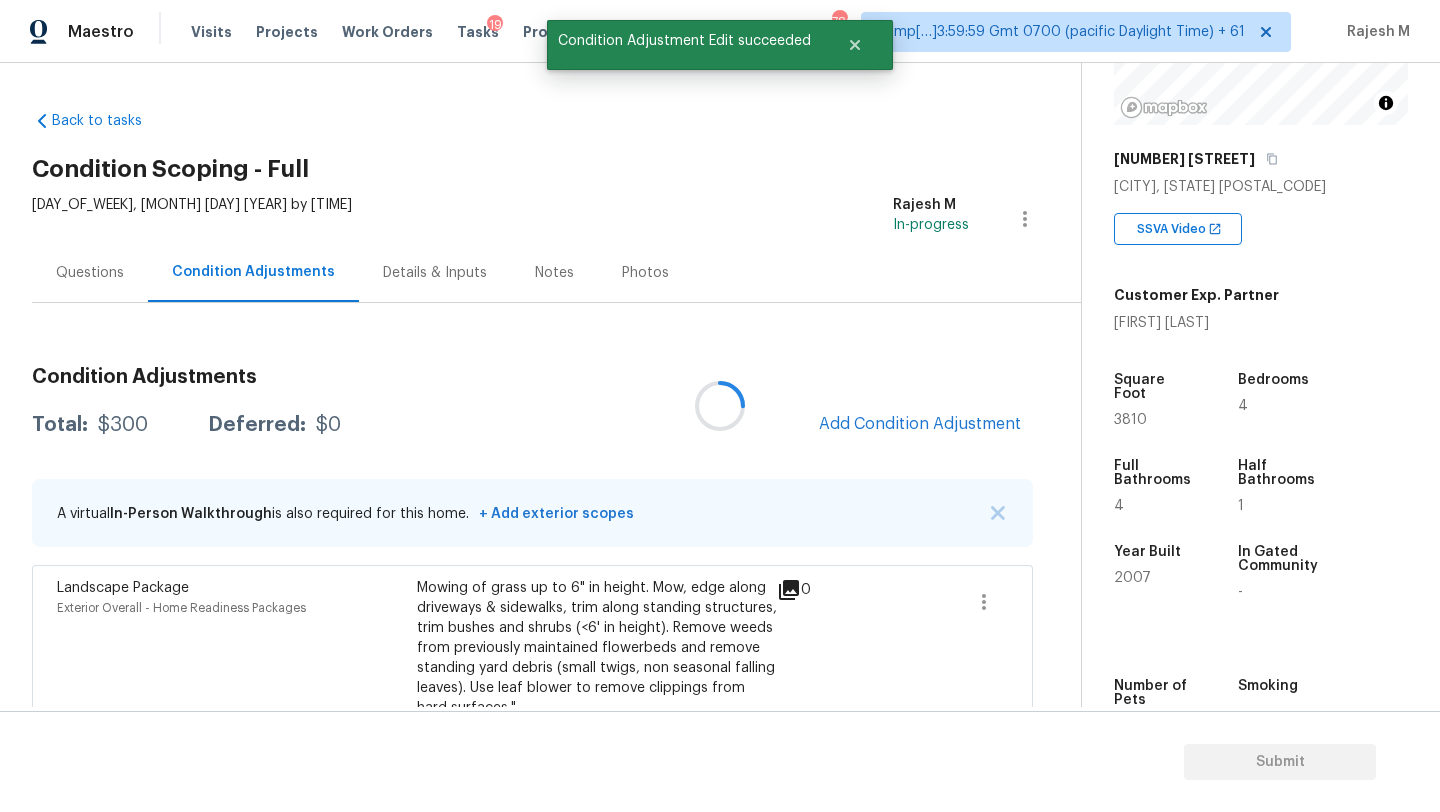 click at bounding box center [720, 406] 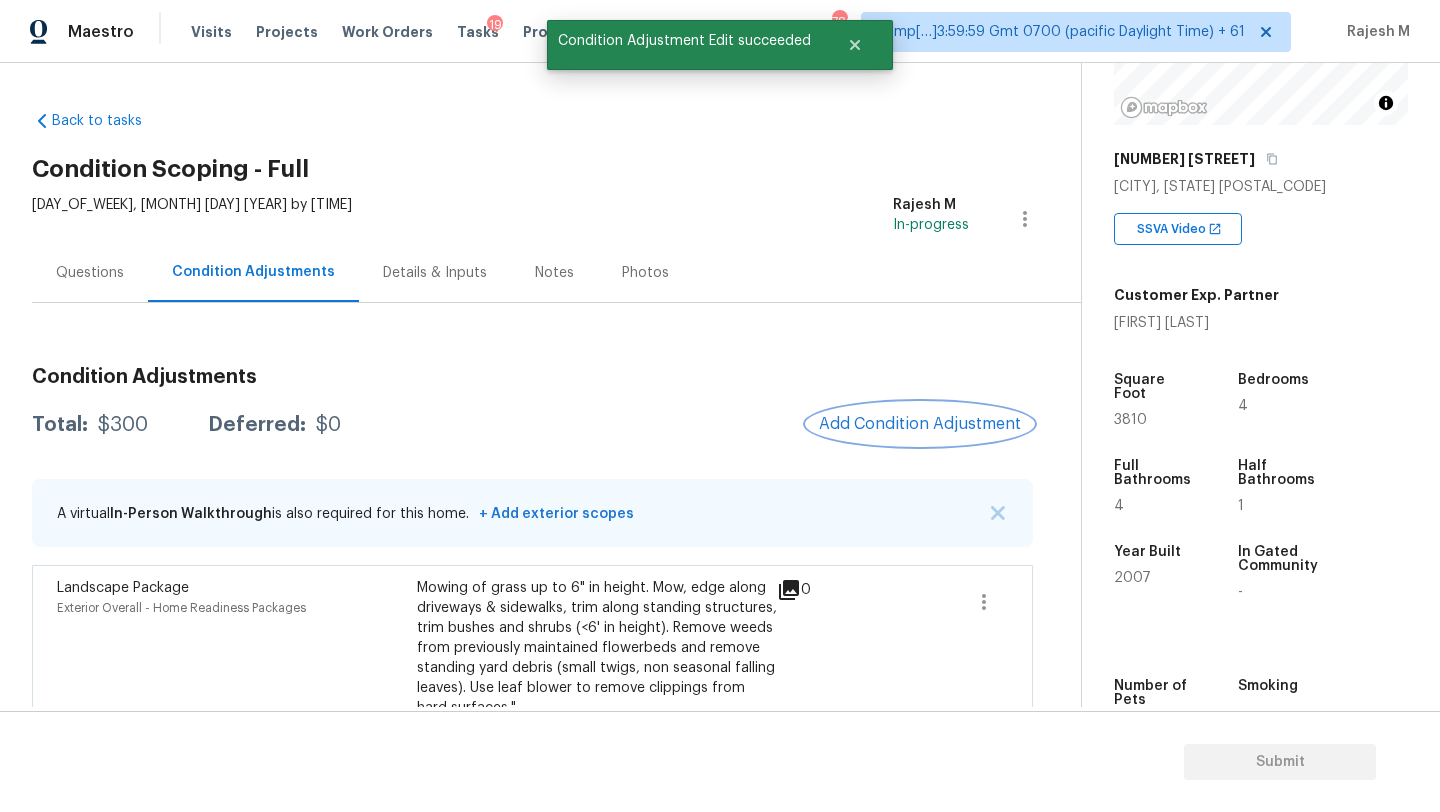 click on "Add Condition Adjustment" at bounding box center (920, 424) 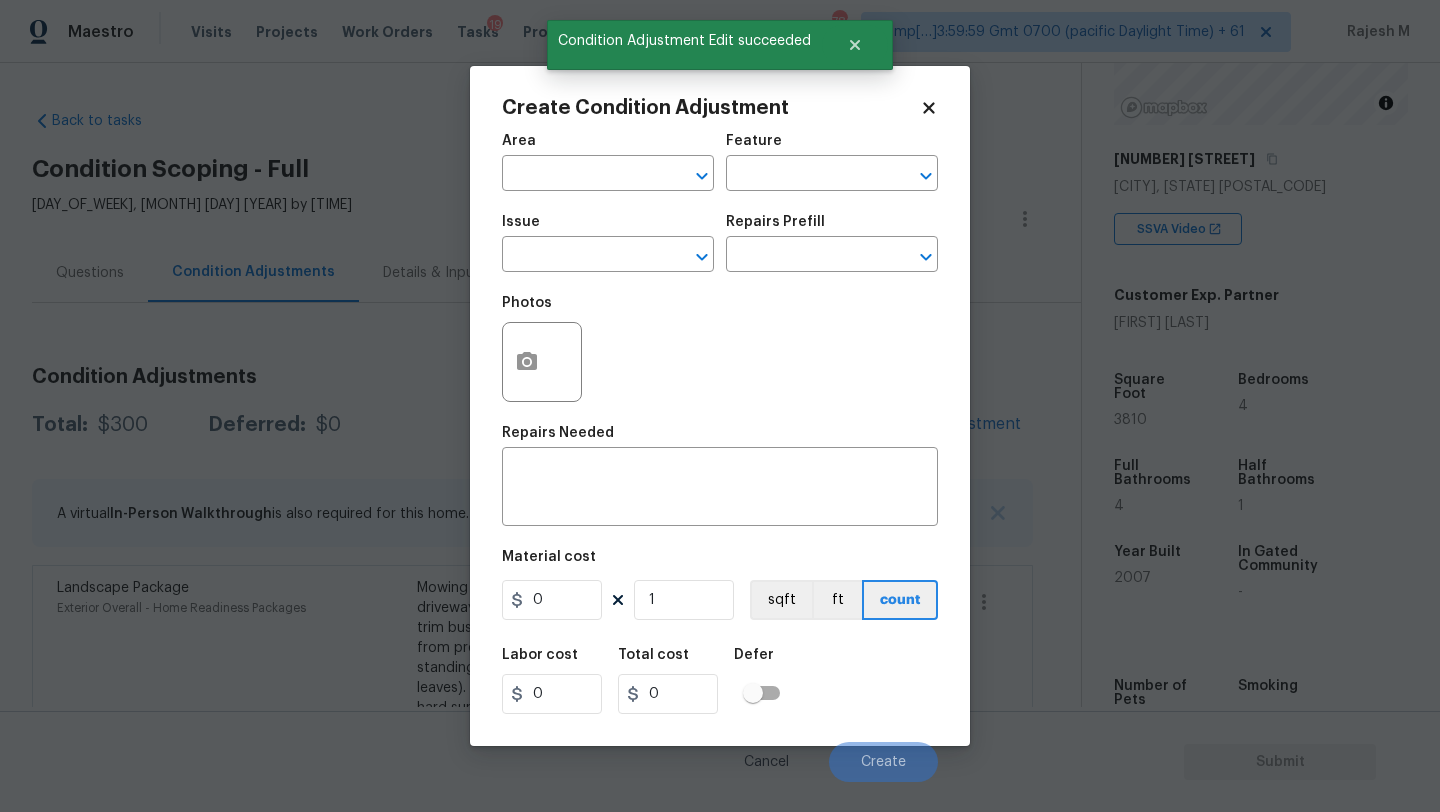 click on "Area ​" at bounding box center [608, 162] 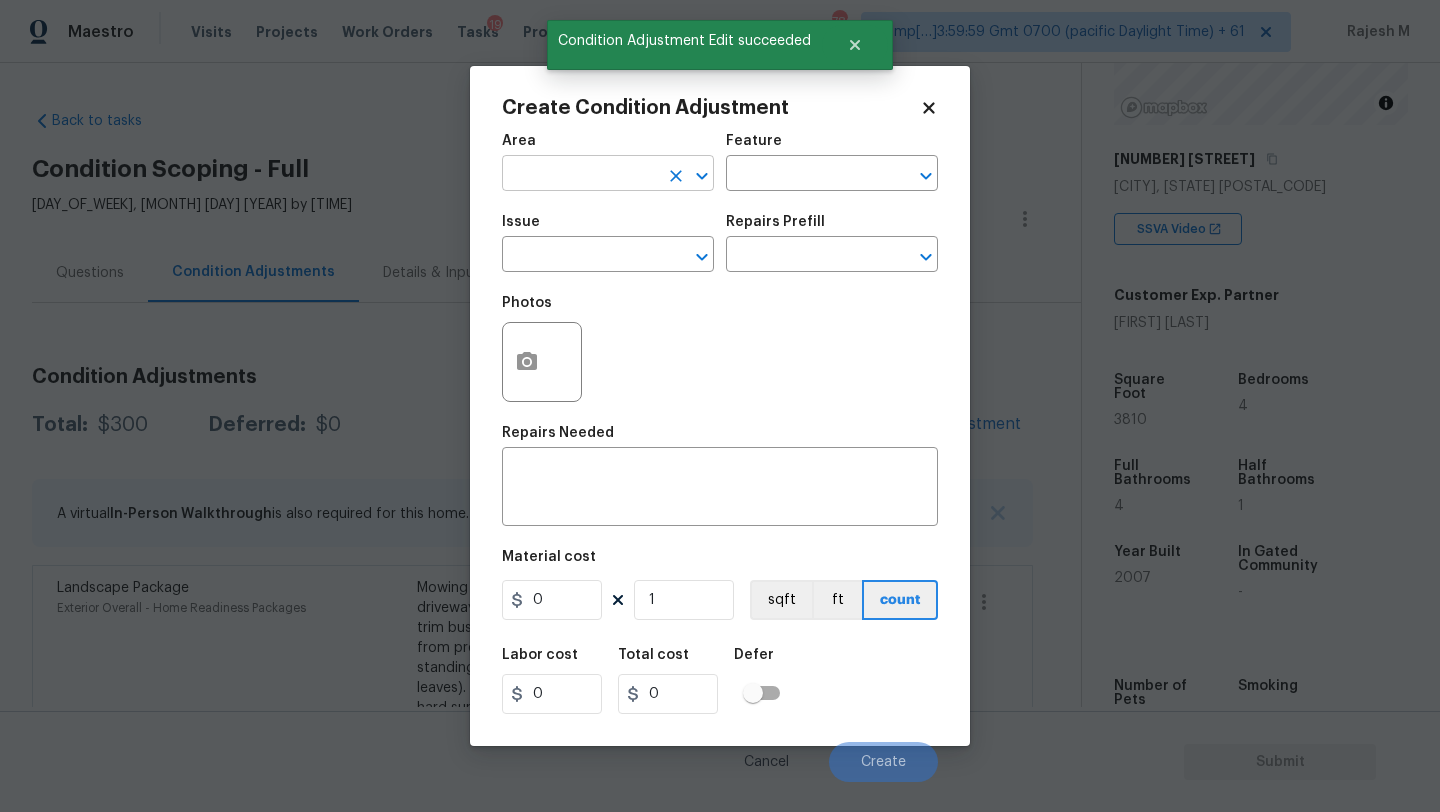 click at bounding box center [580, 175] 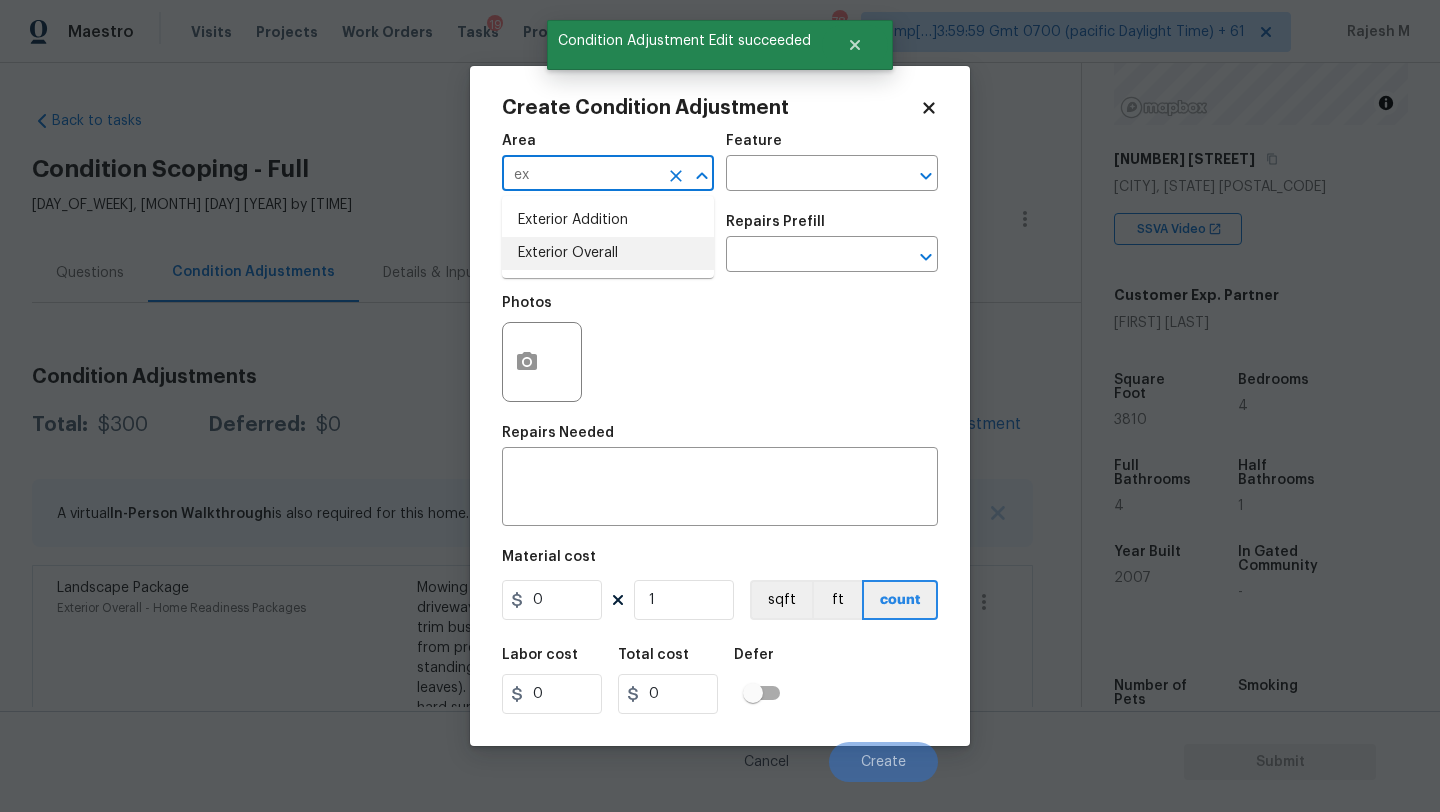 click on "Exterior Overall" at bounding box center (608, 253) 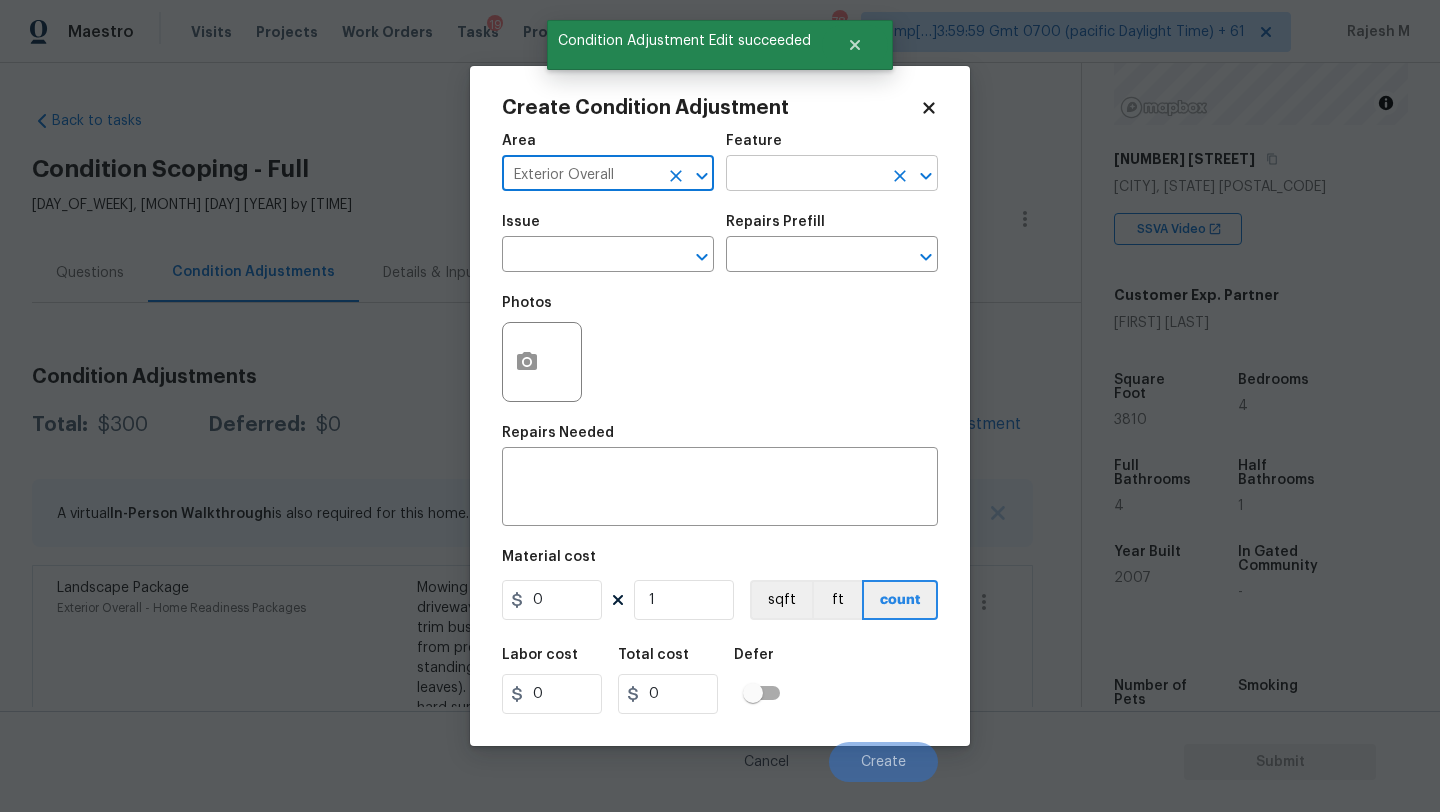 type on "Exterior Overall" 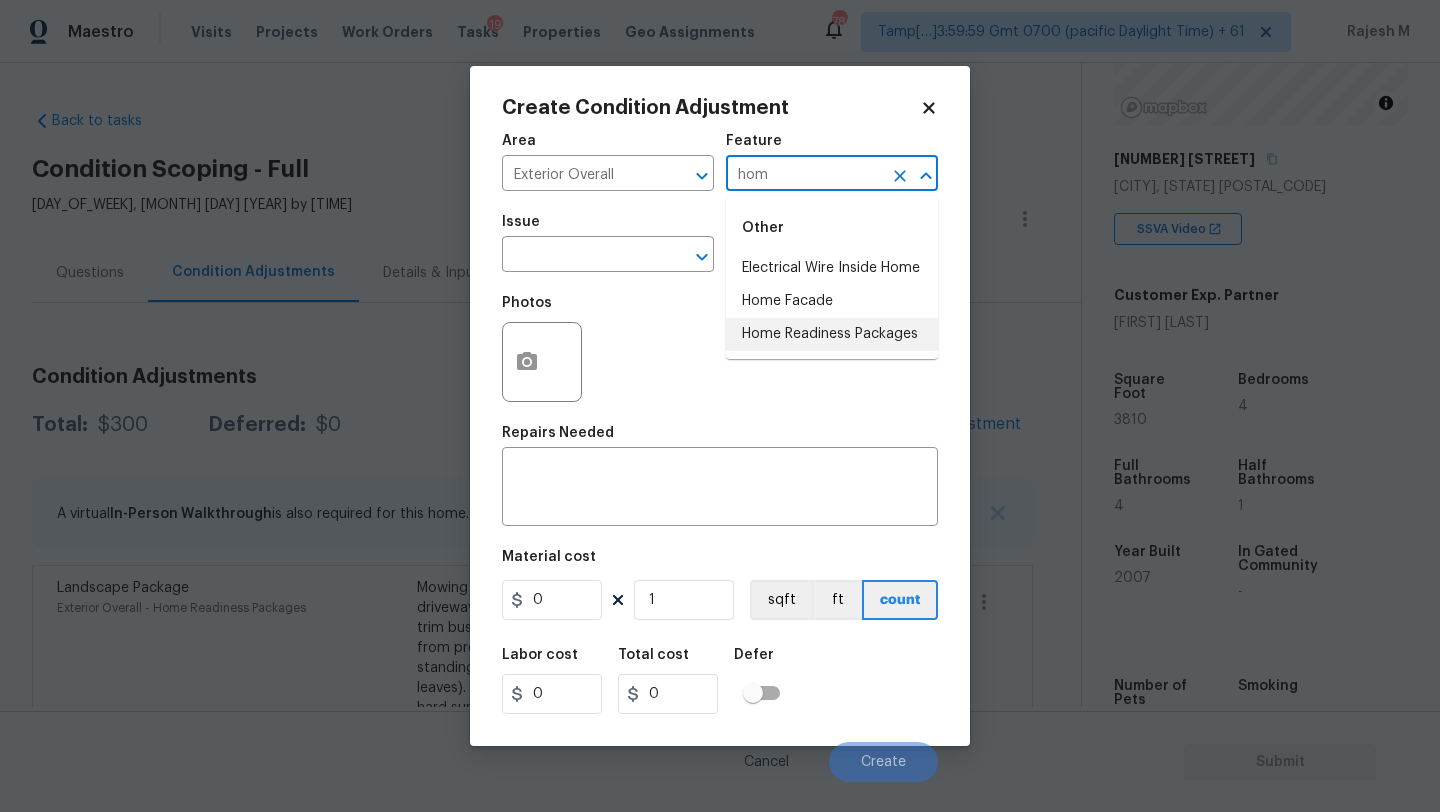 click on "Home Readiness Packages" at bounding box center (832, 334) 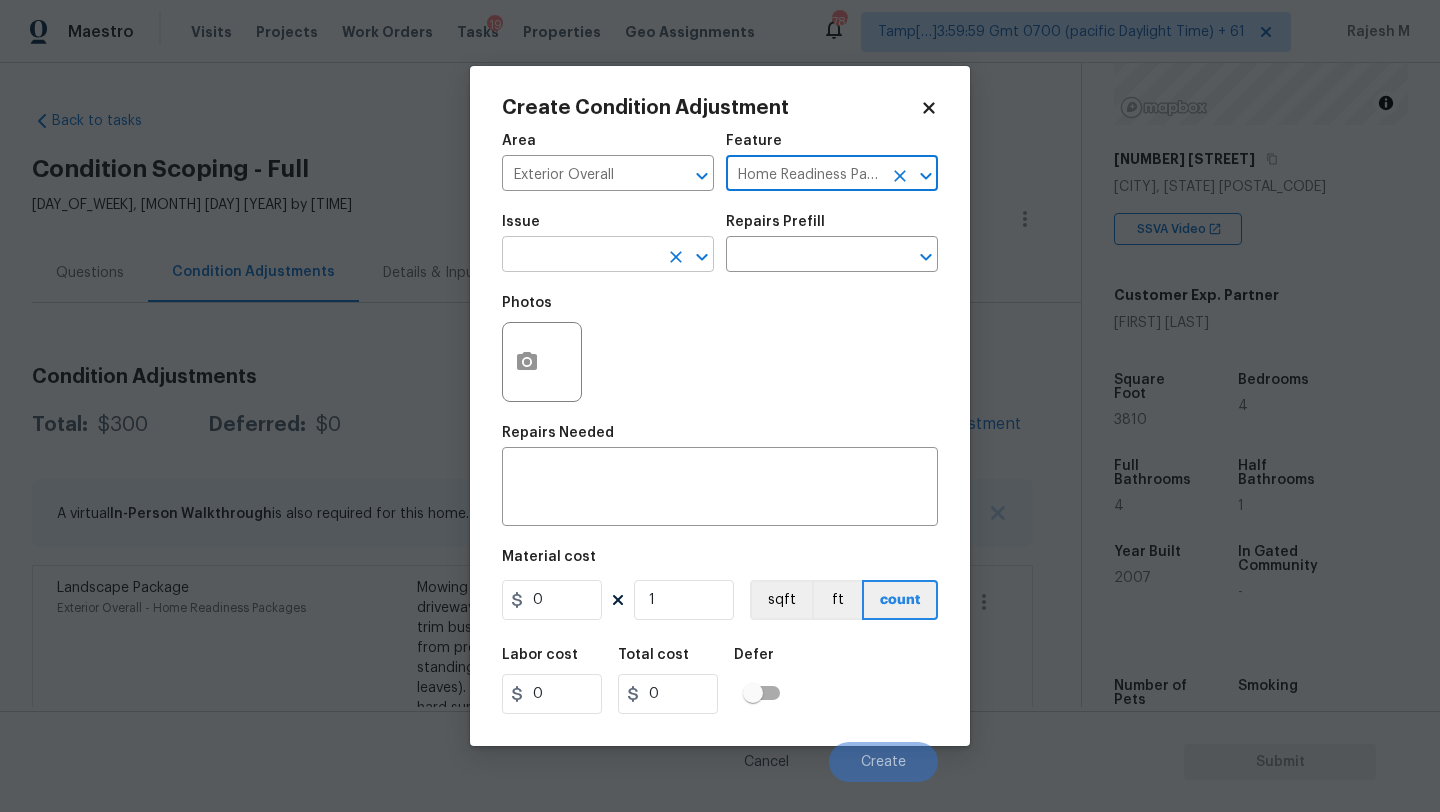 type on "Home Readiness Packages" 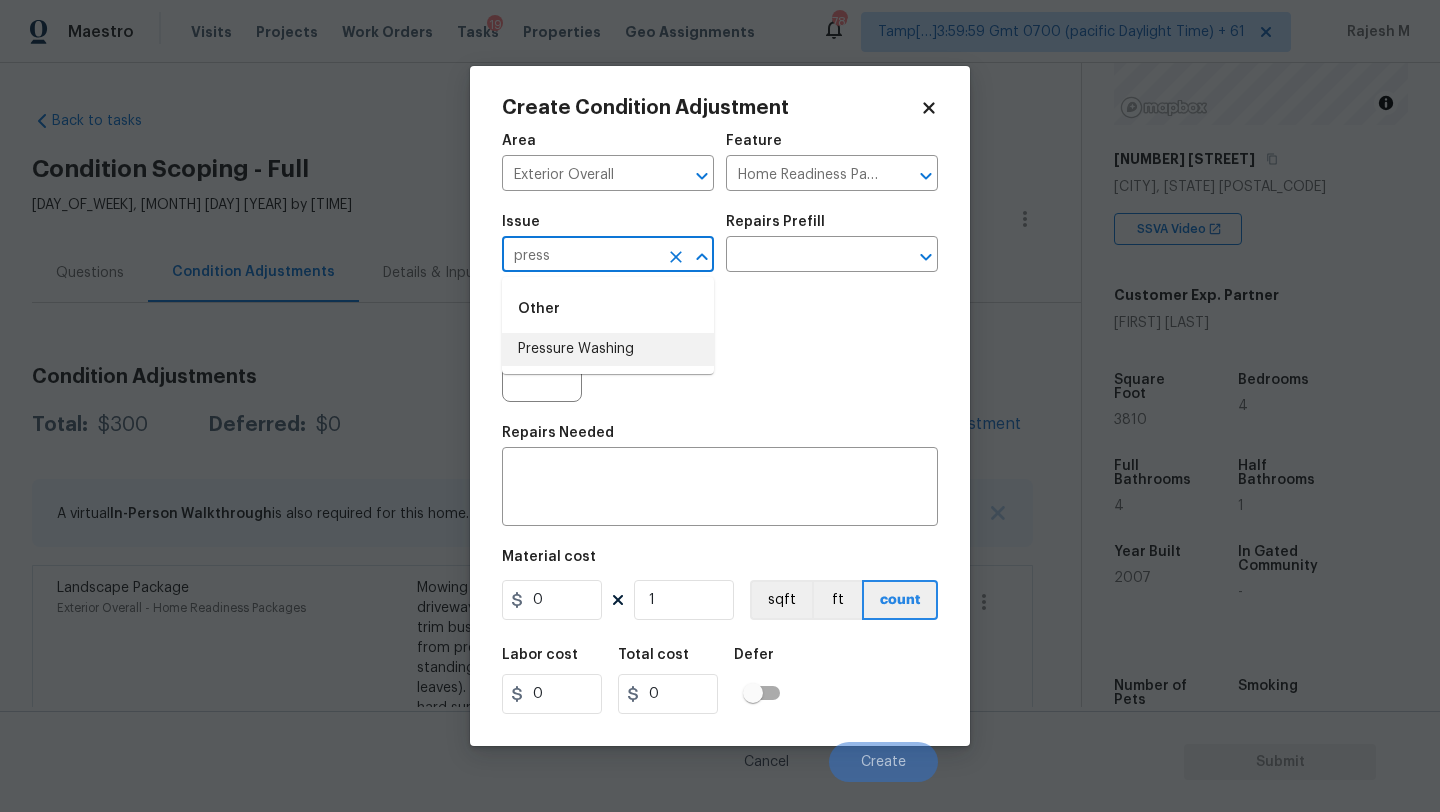 click on "Pressure Washing" at bounding box center [608, 349] 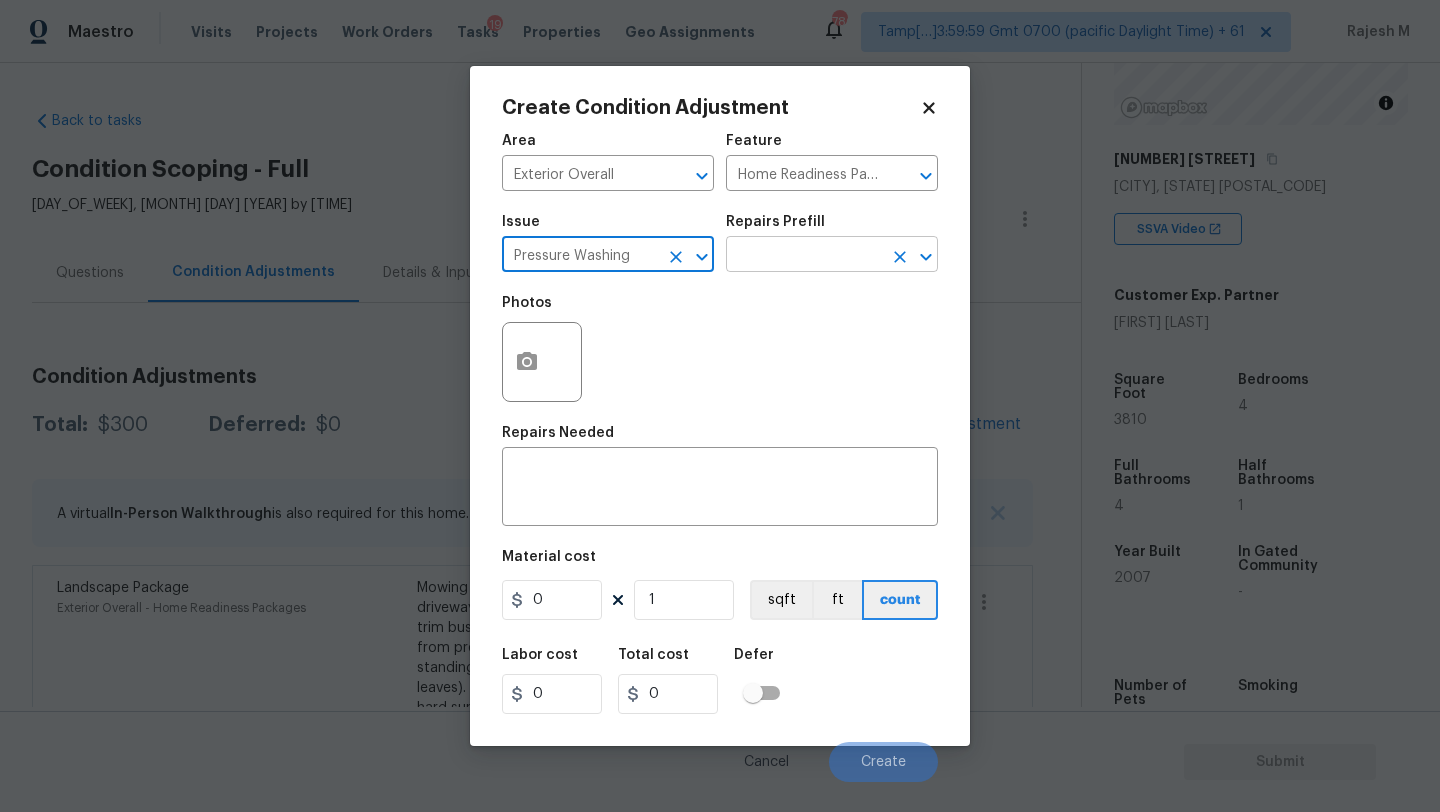type on "Pressure Washing" 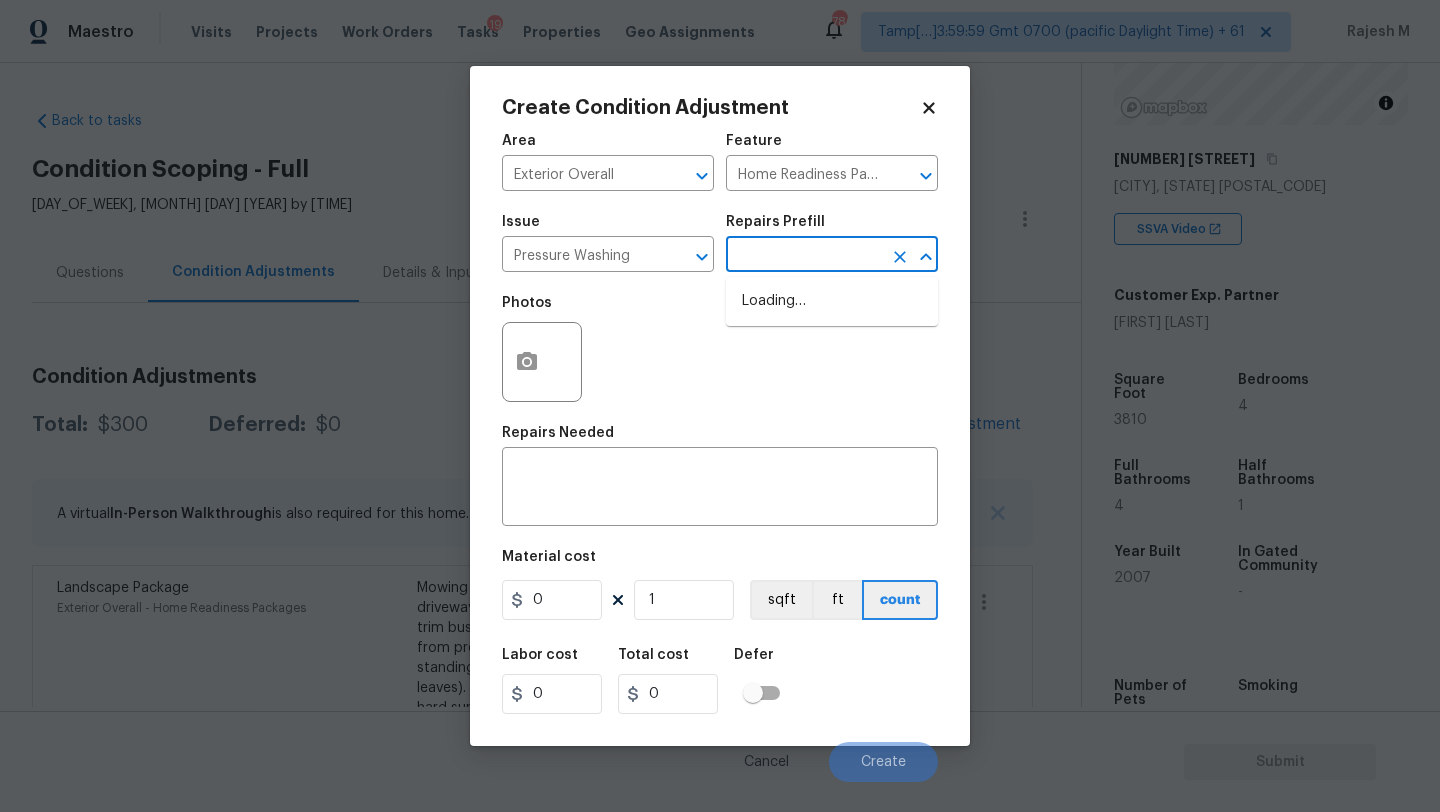 click at bounding box center (804, 256) 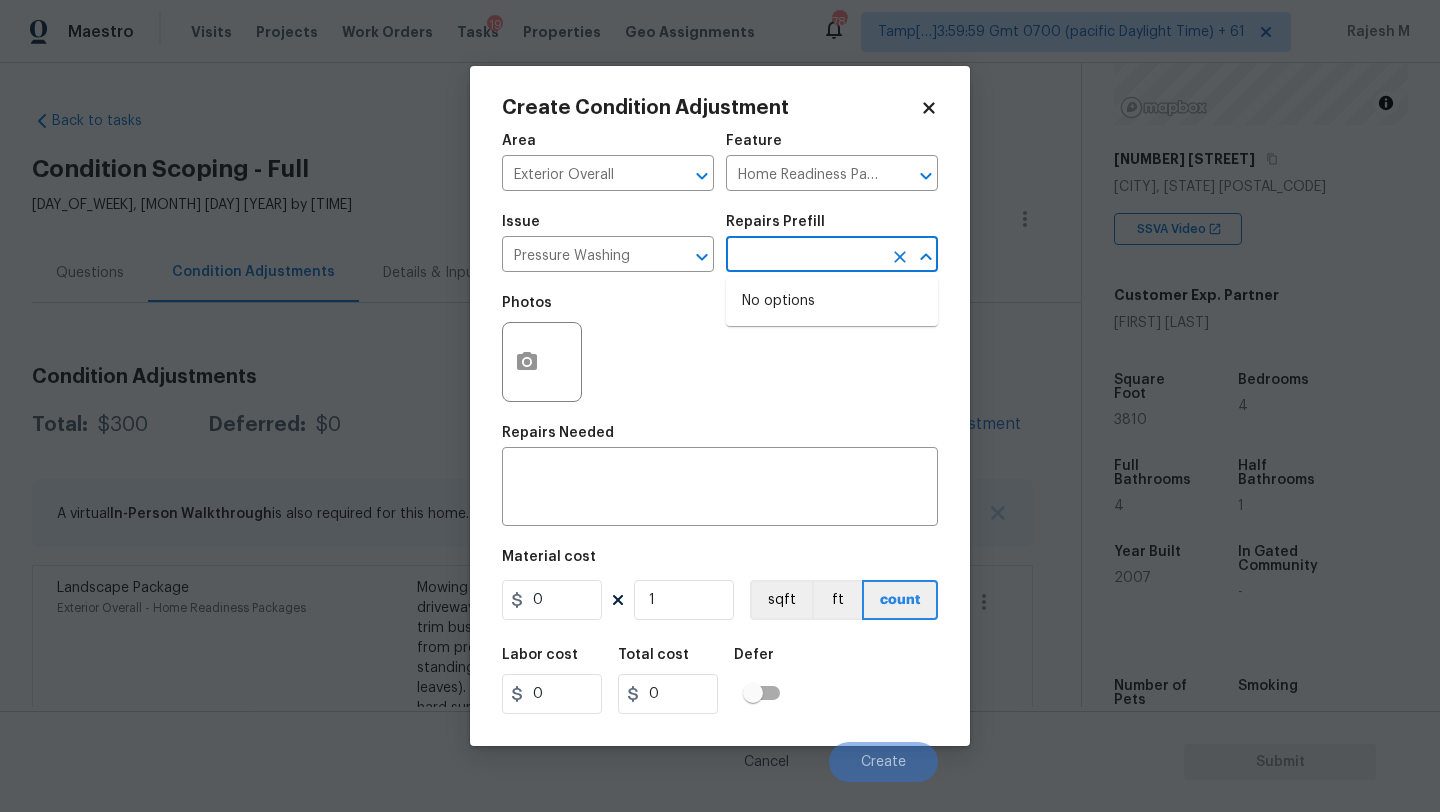 click at bounding box center (804, 256) 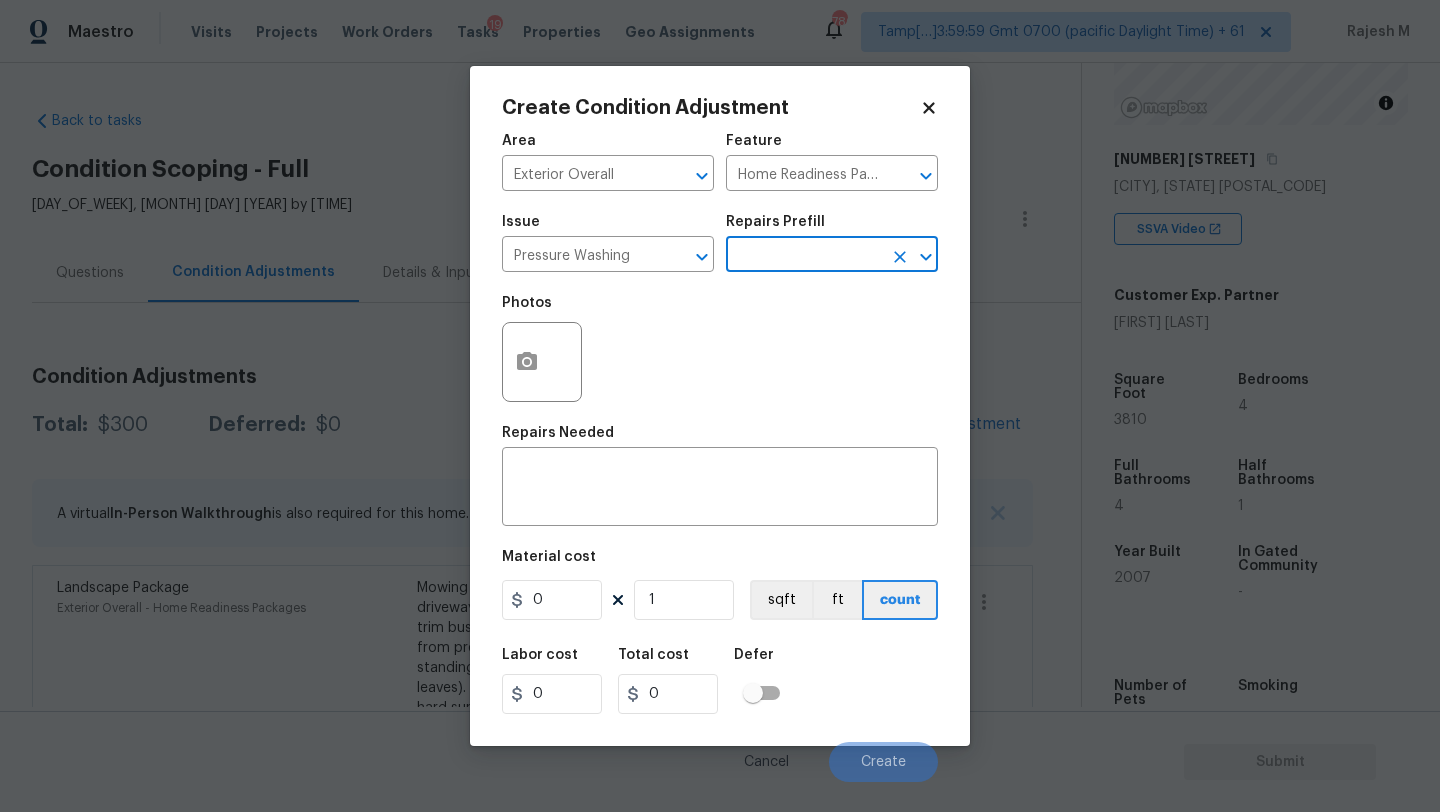 click at bounding box center (804, 256) 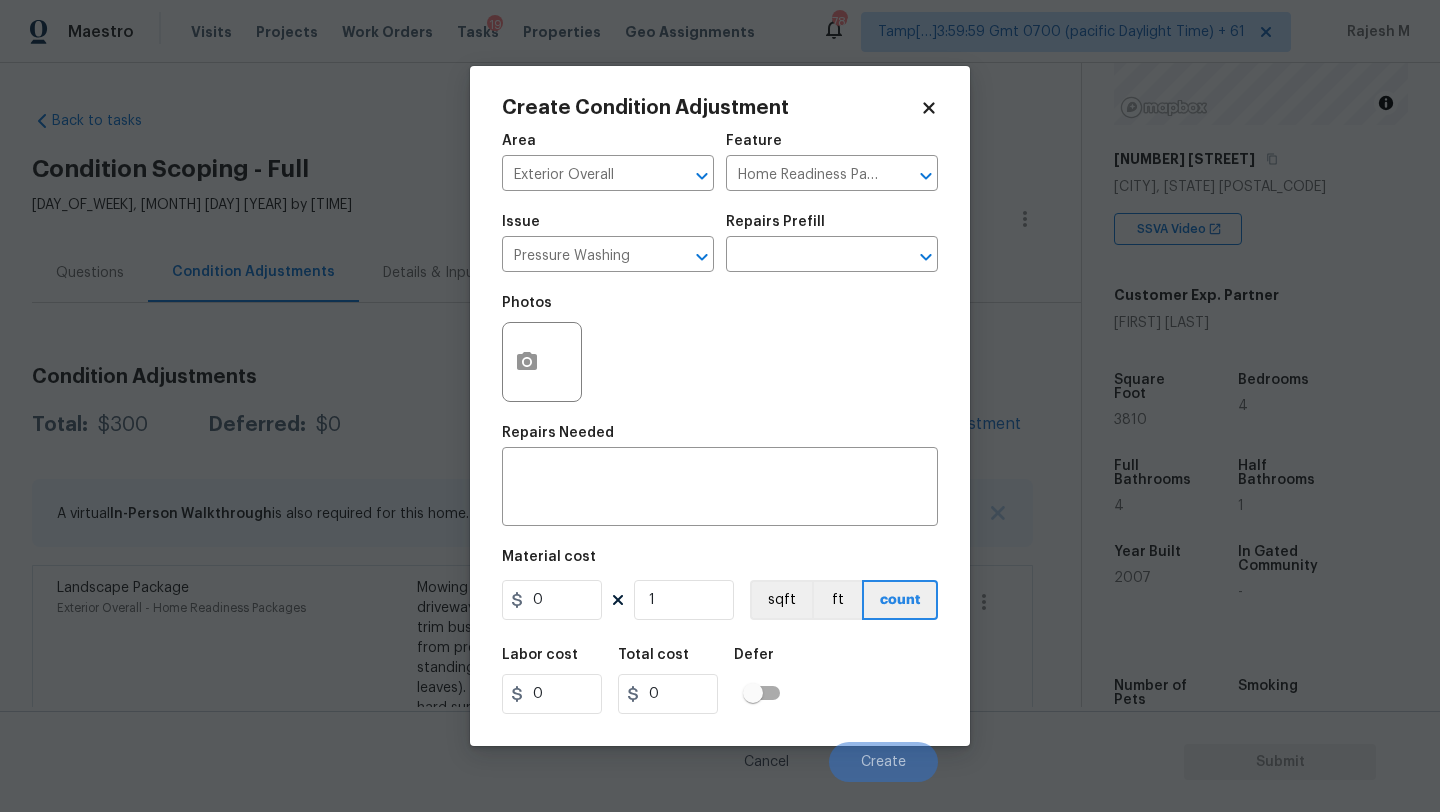 click 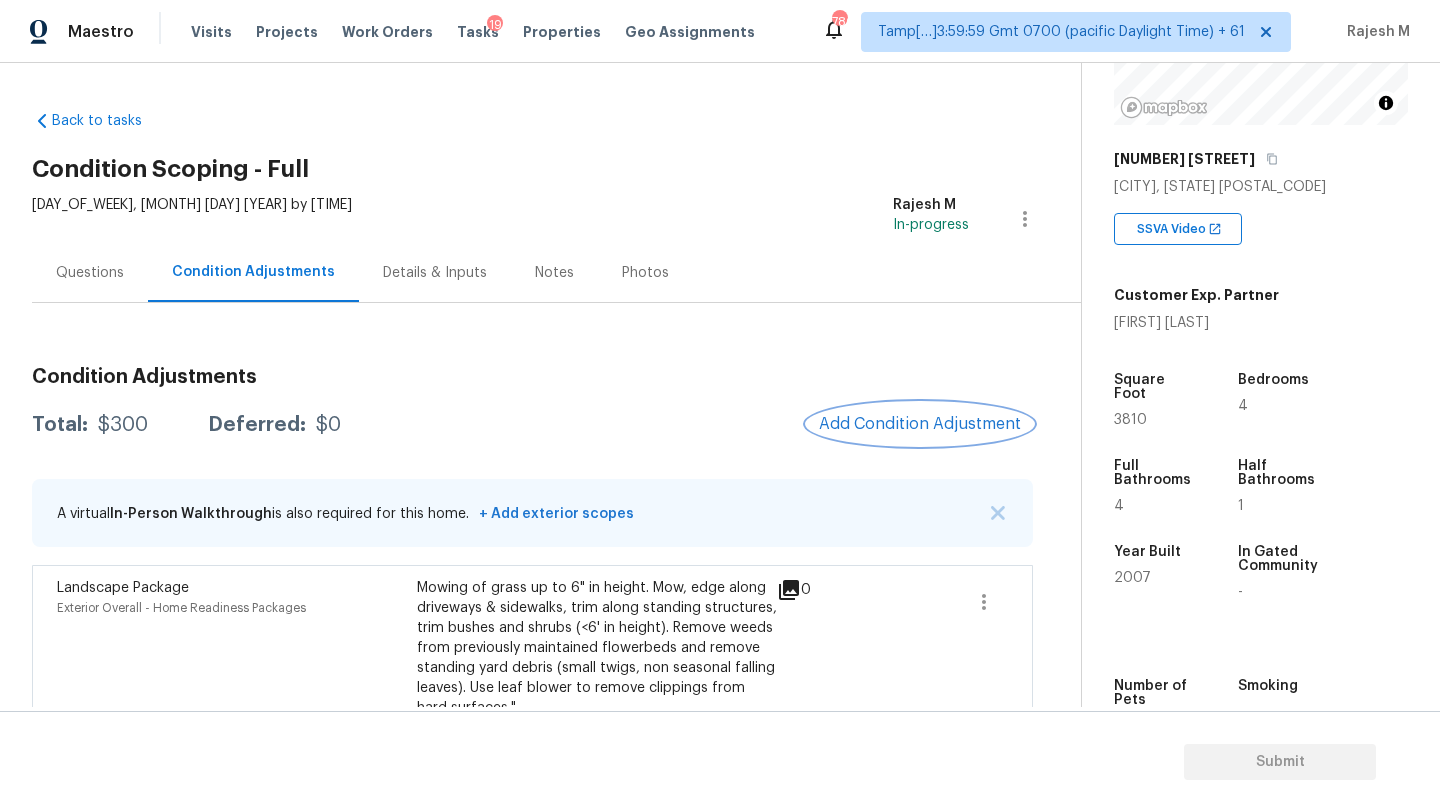 click on "Add Condition Adjustment" at bounding box center [920, 424] 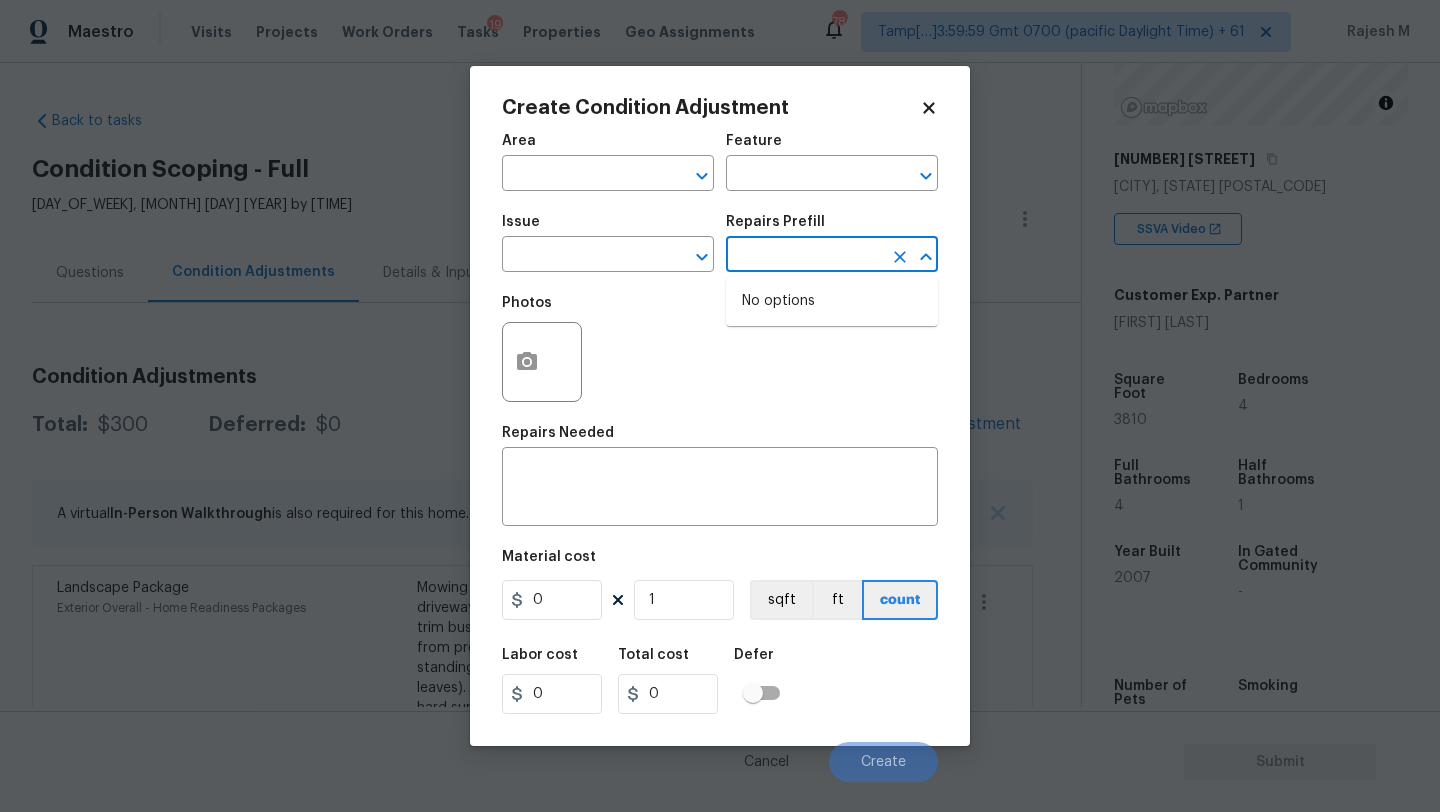 click at bounding box center (804, 256) 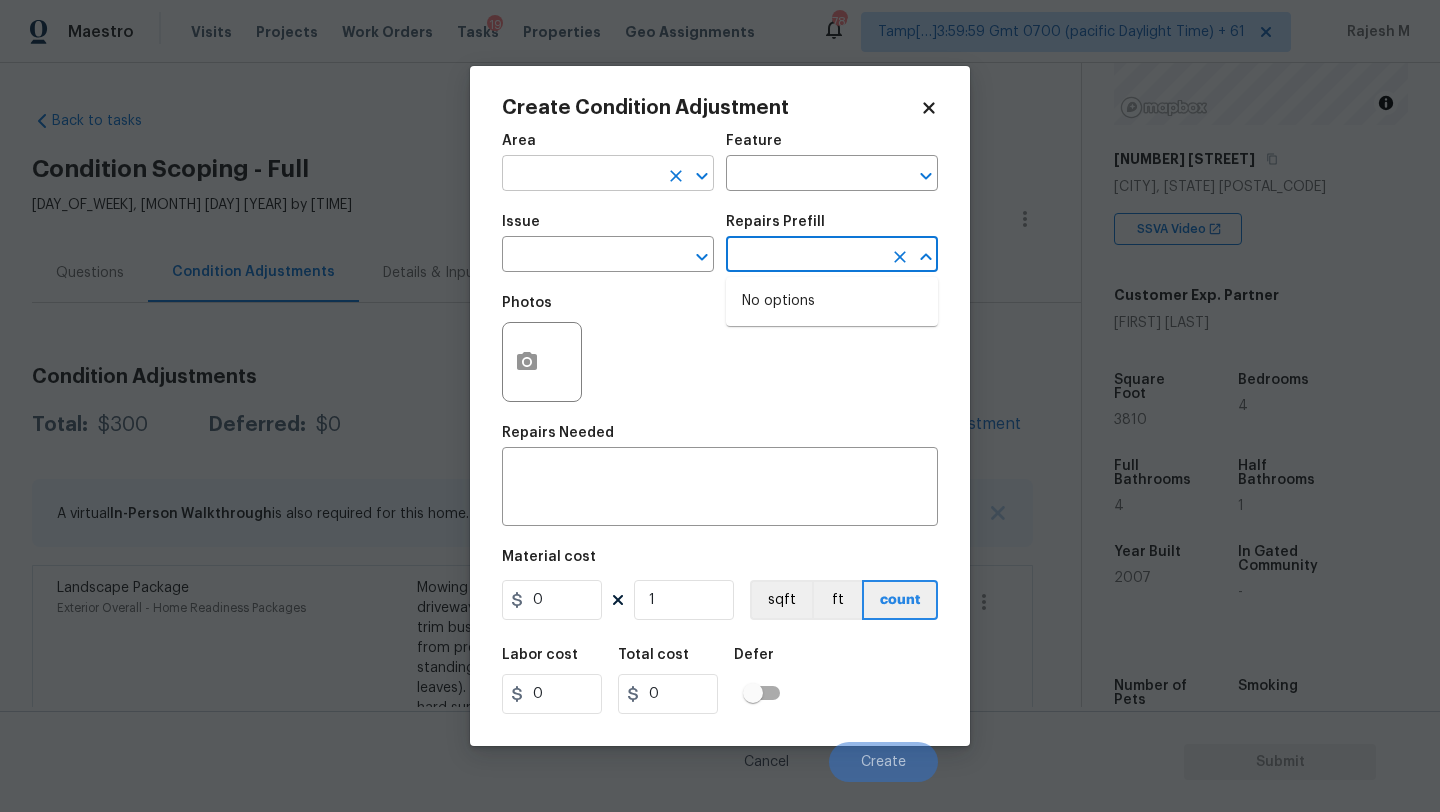 click at bounding box center (580, 175) 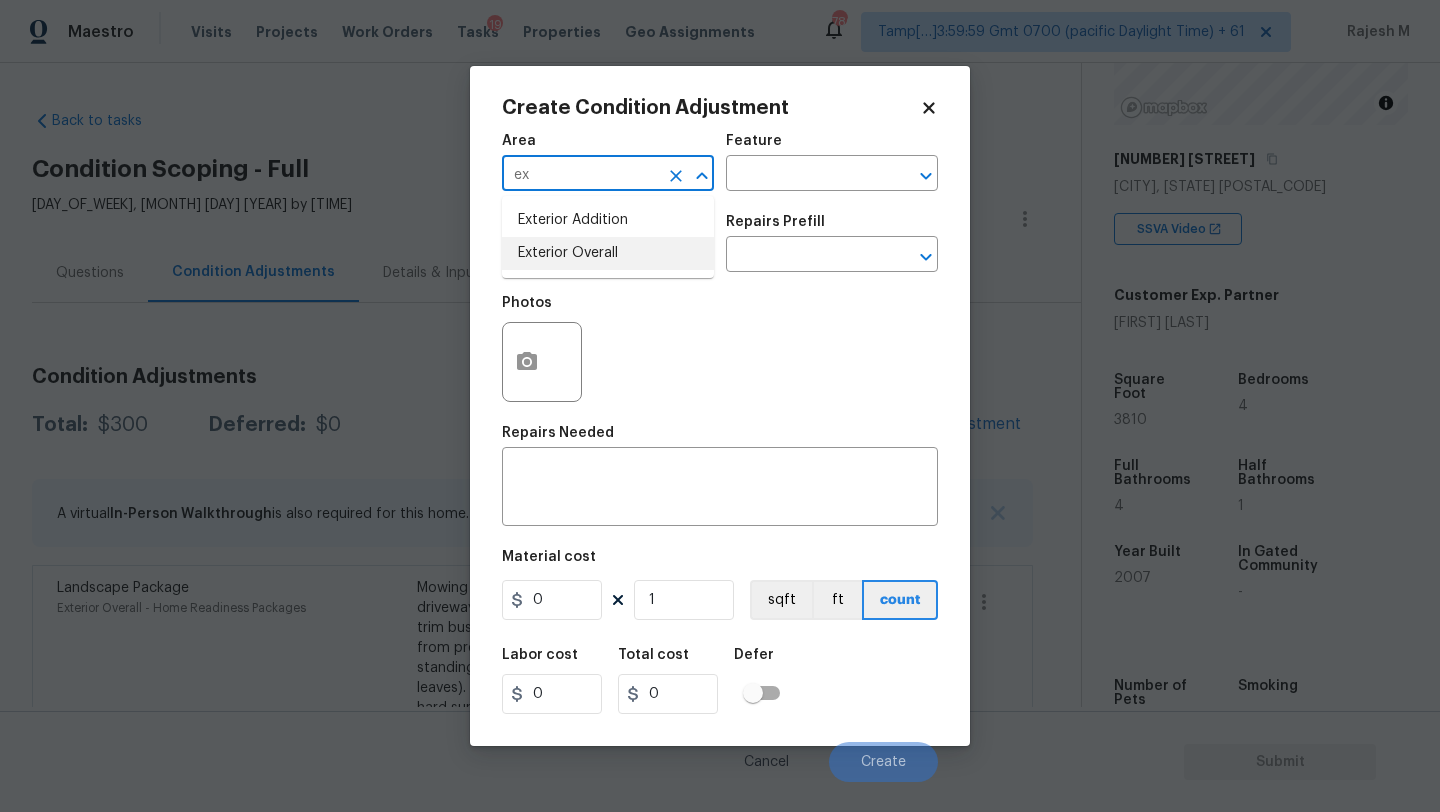 click on "Exterior Overall" at bounding box center [608, 253] 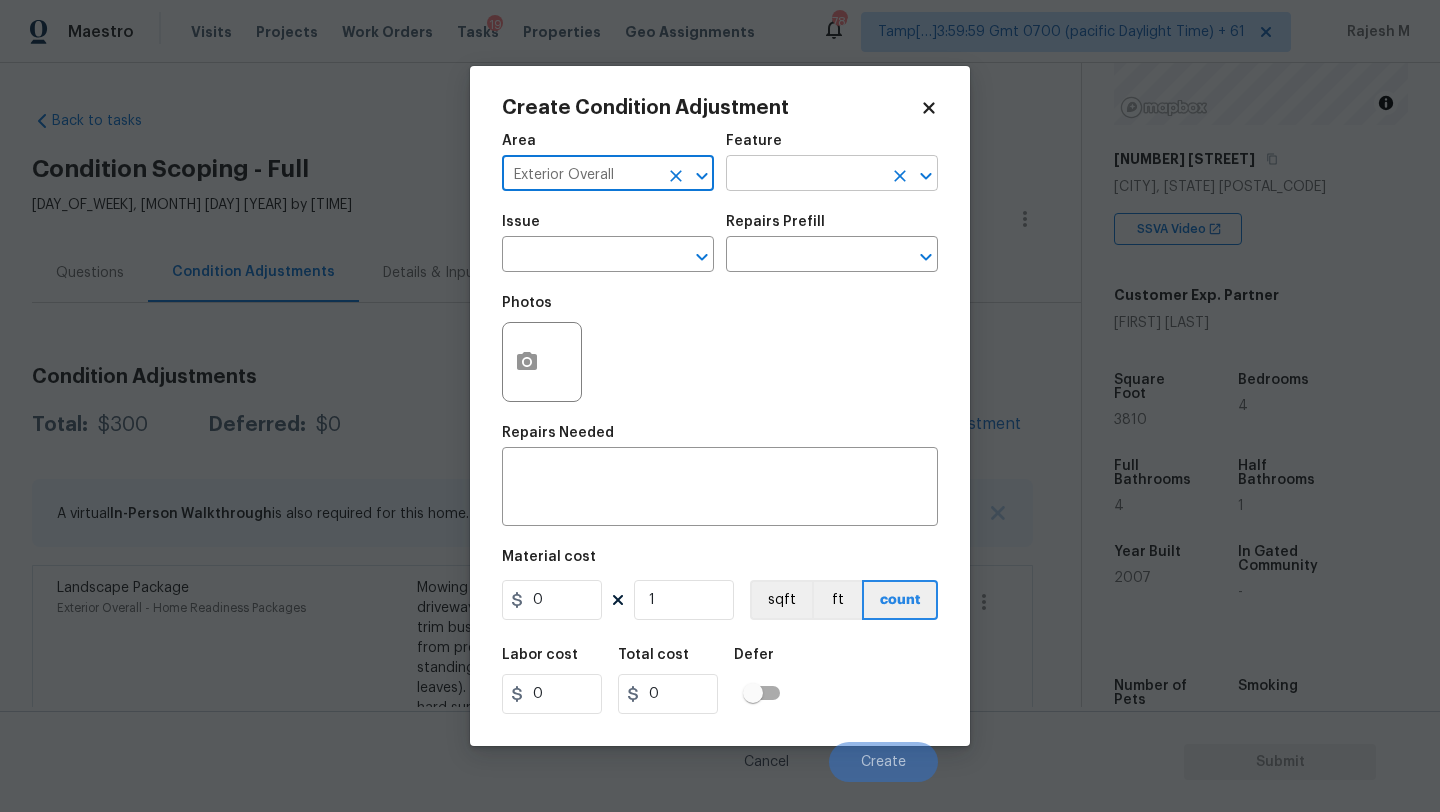 type on "Exterior Overall" 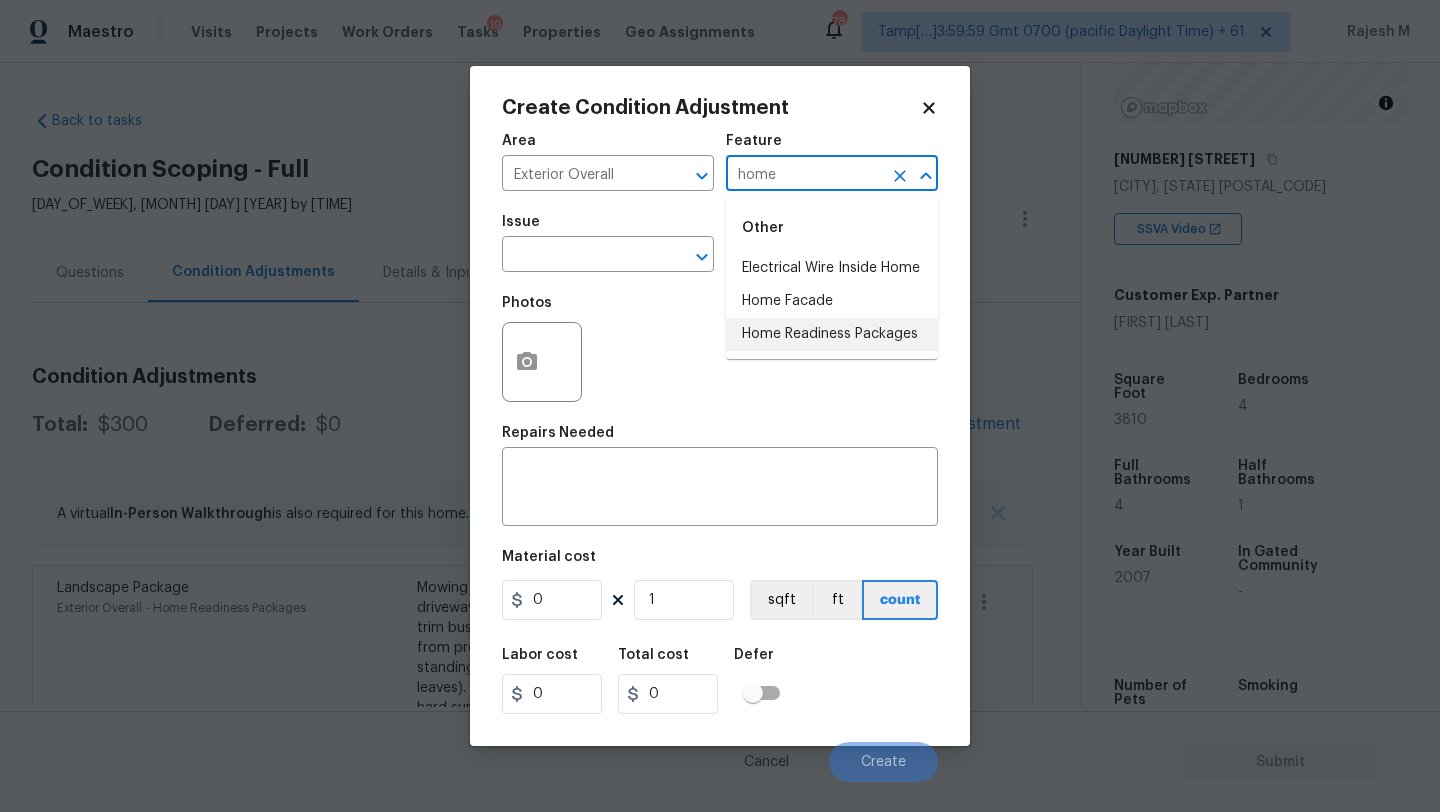 click on "Home Readiness Packages" at bounding box center (832, 334) 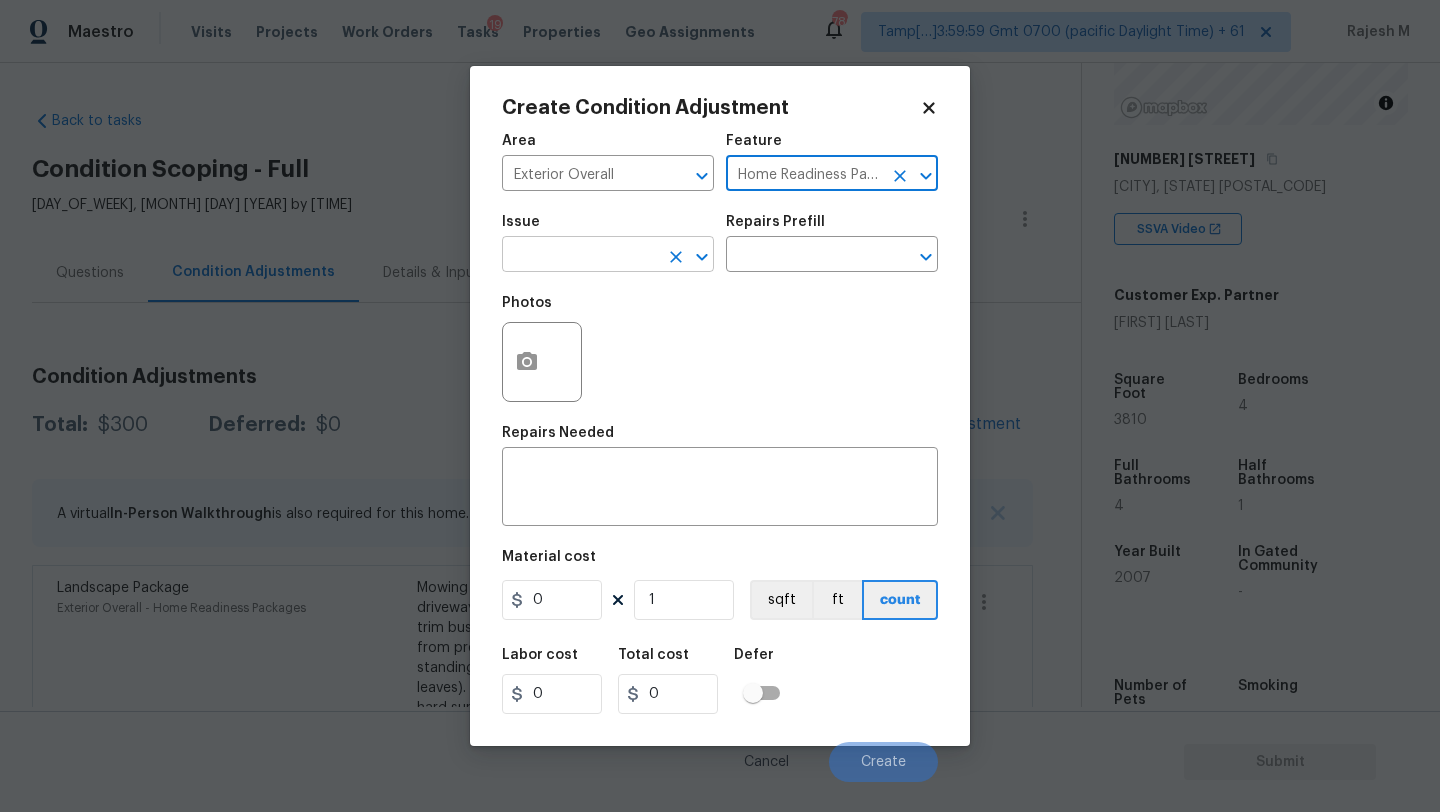 type on "Home Readiness Packages" 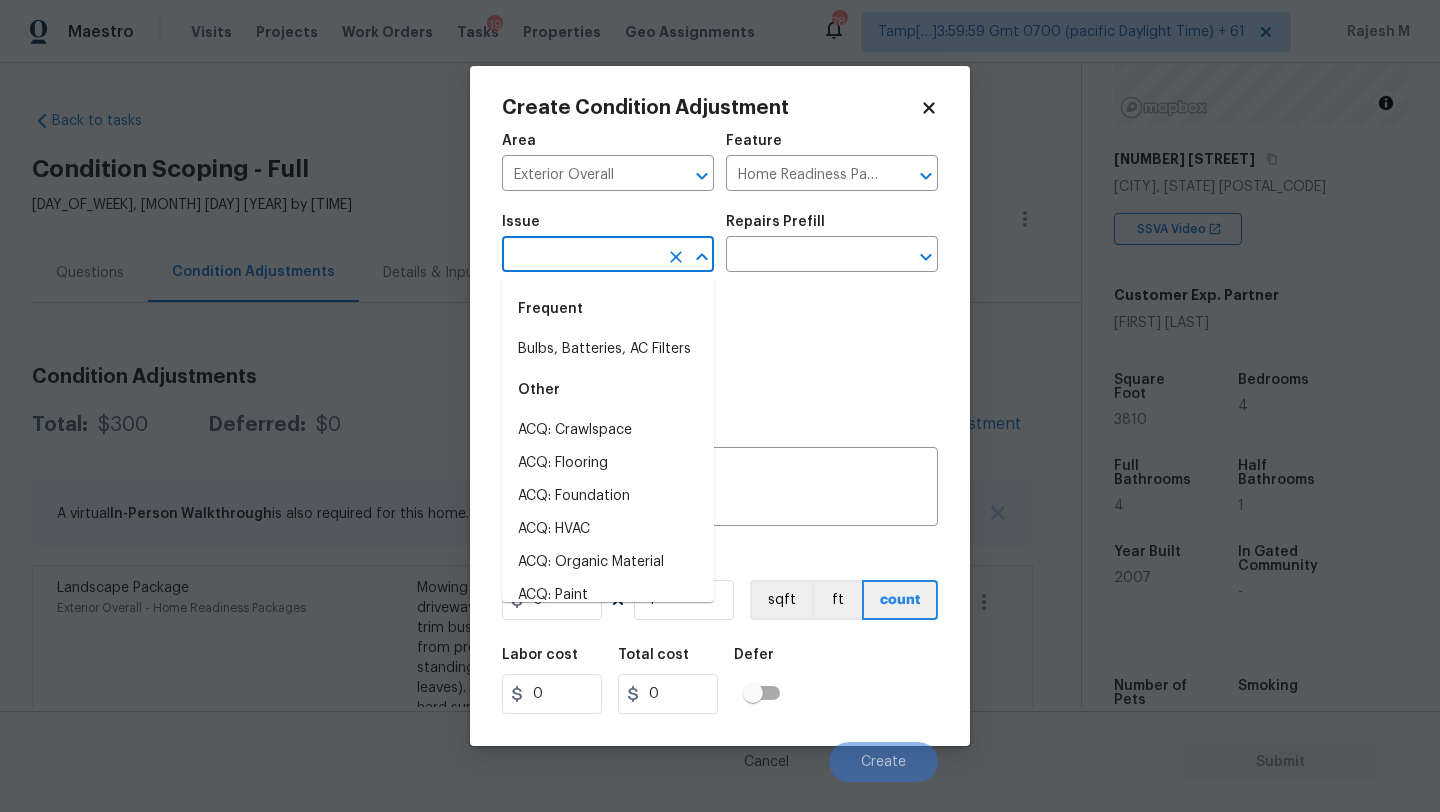 click at bounding box center [580, 256] 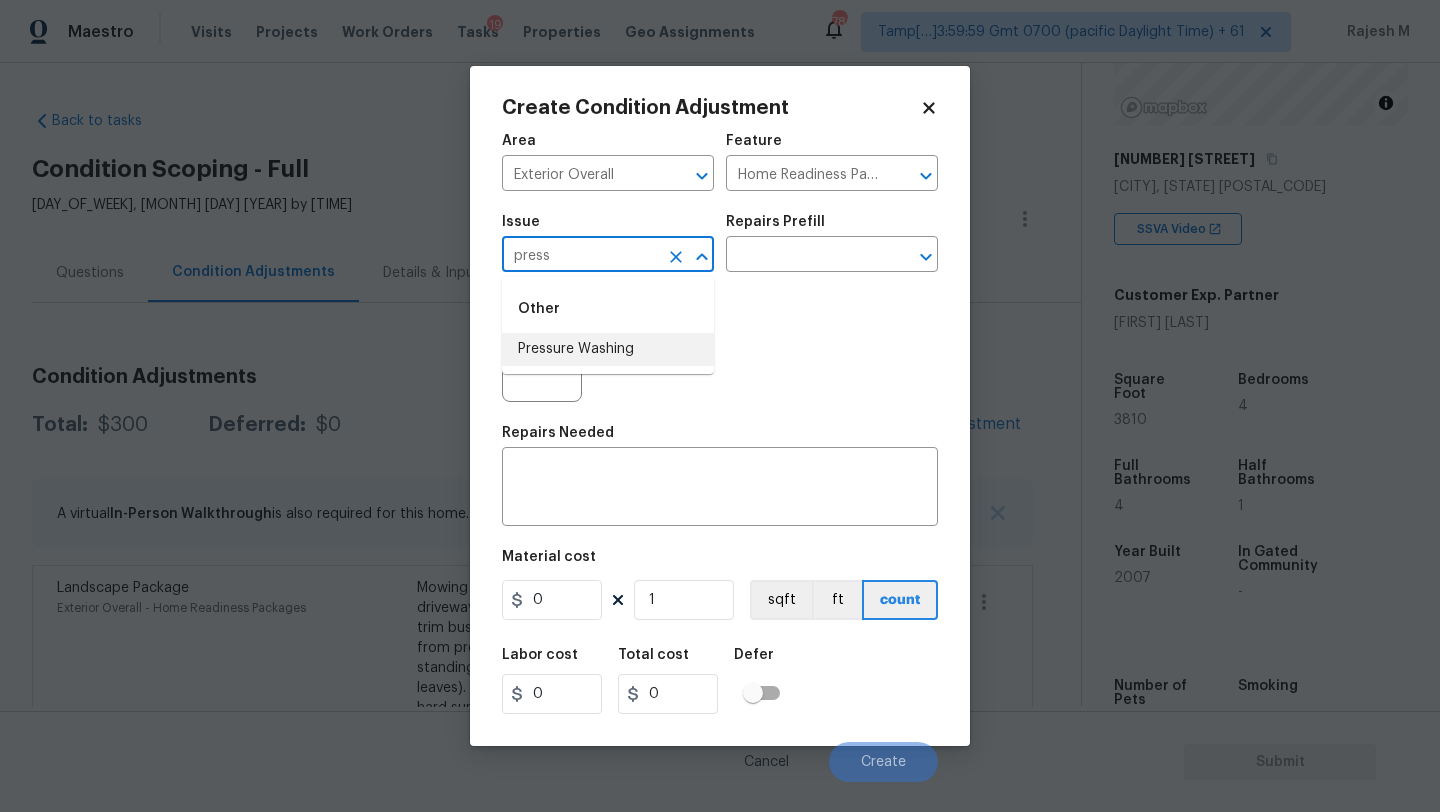 click on "Pressure Washing" at bounding box center [608, 349] 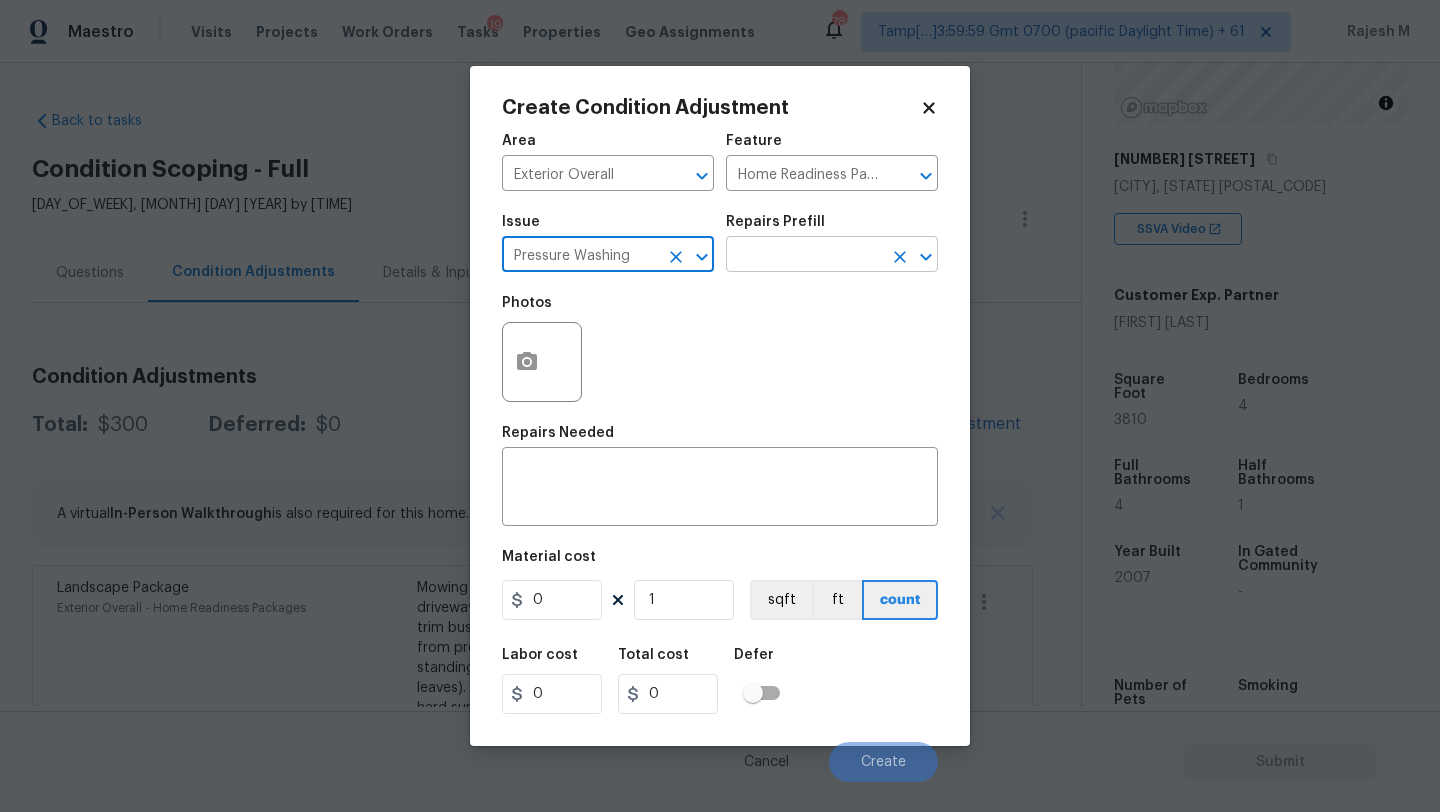 type on "Pressure Washing" 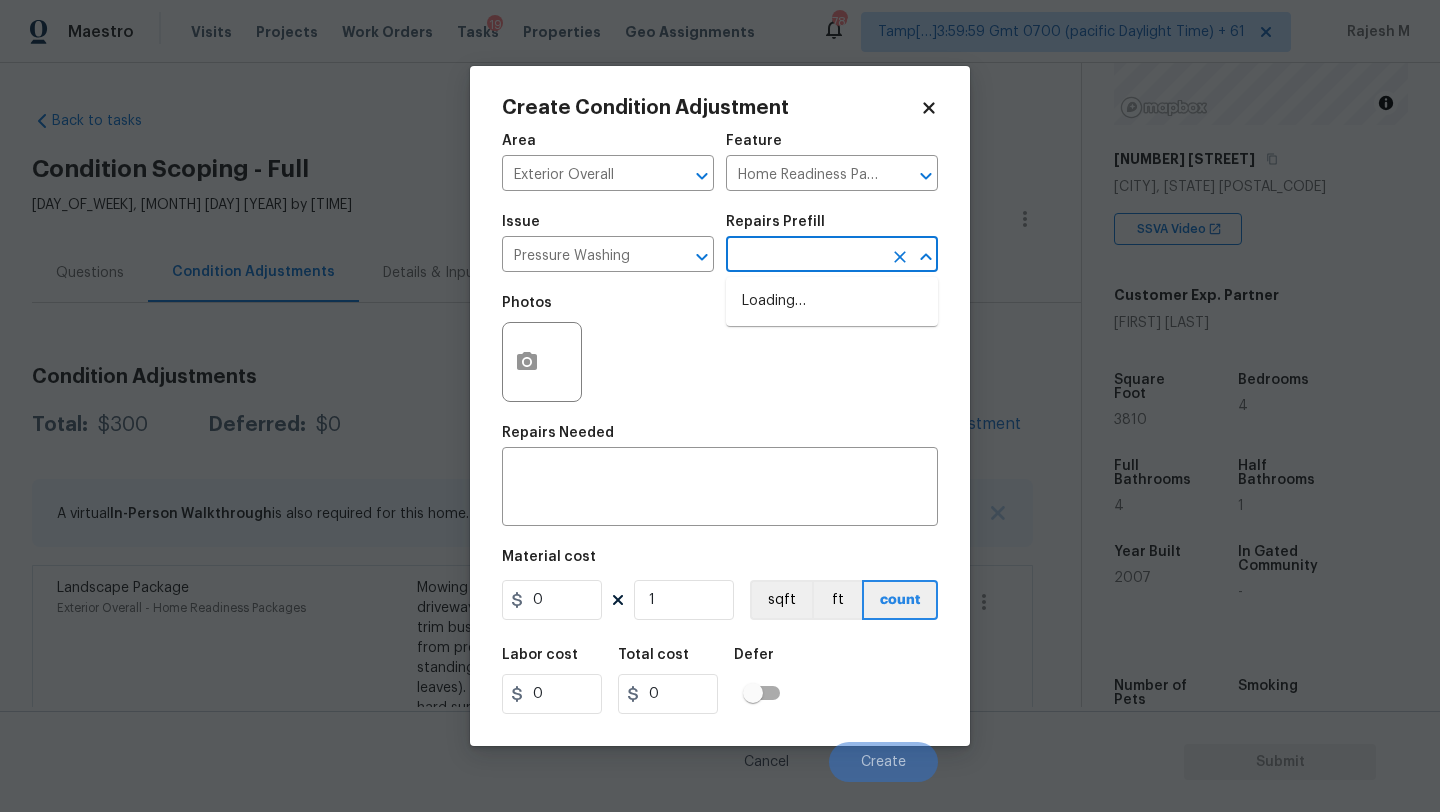 click at bounding box center (804, 256) 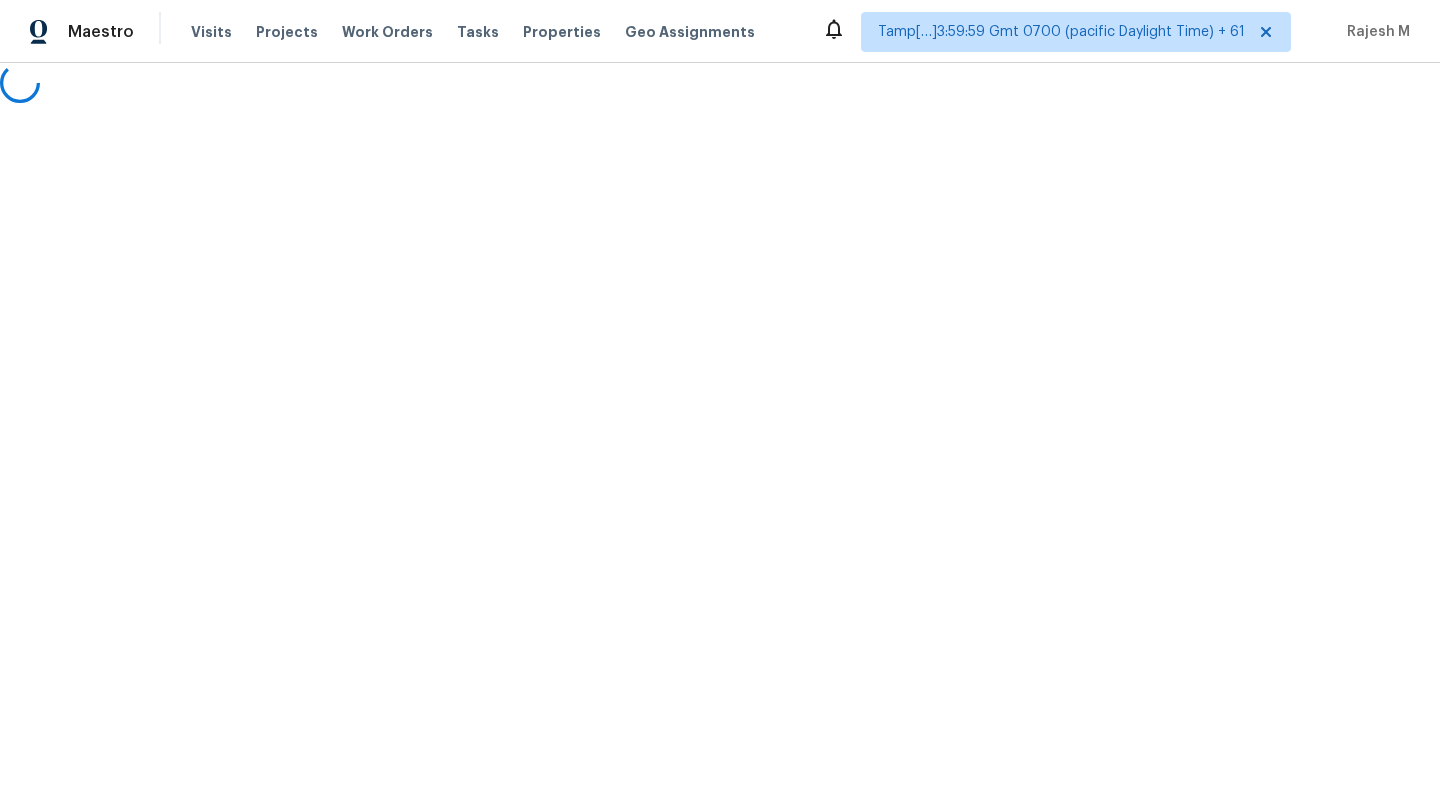 scroll, scrollTop: 0, scrollLeft: 0, axis: both 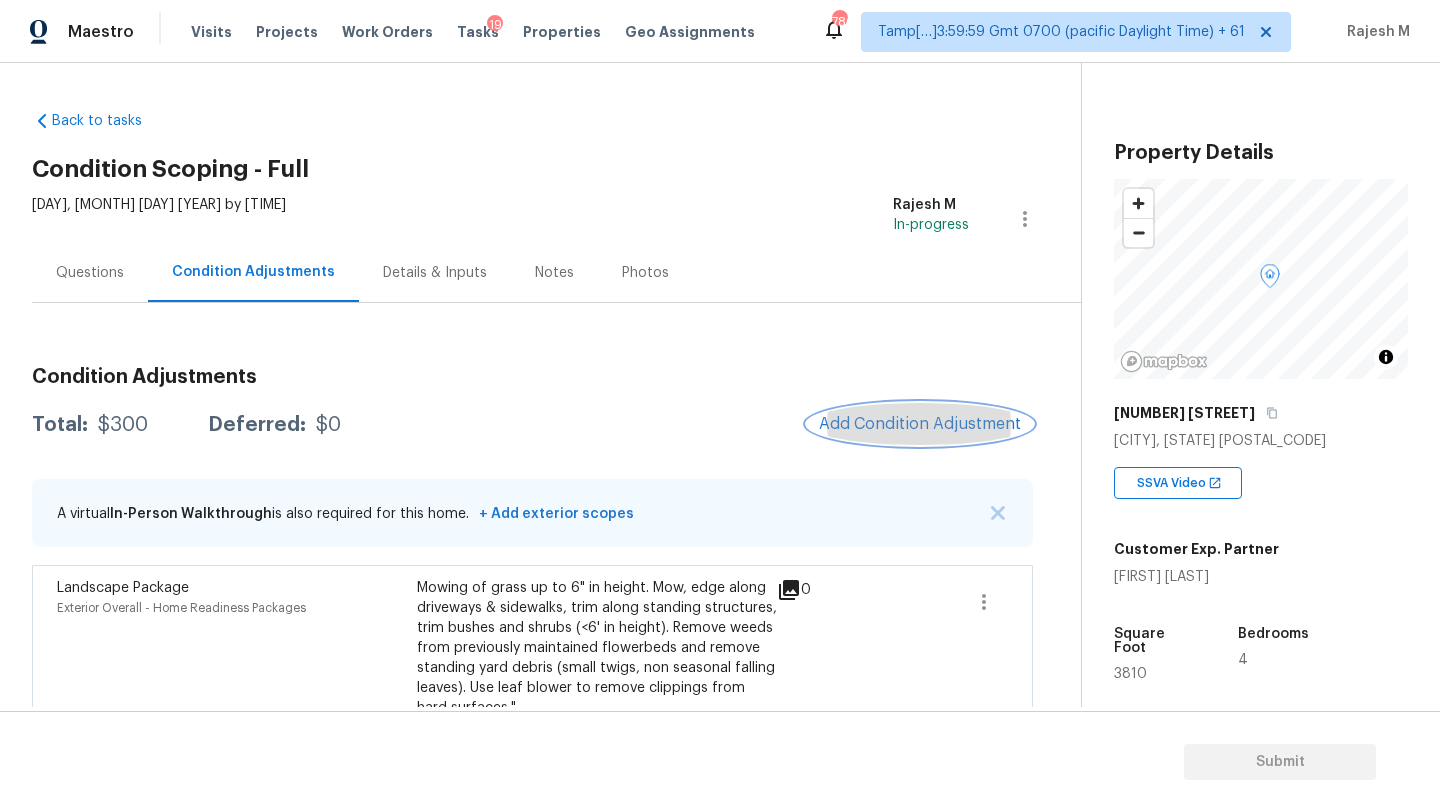 click on "Add Condition Adjustment" at bounding box center (920, 424) 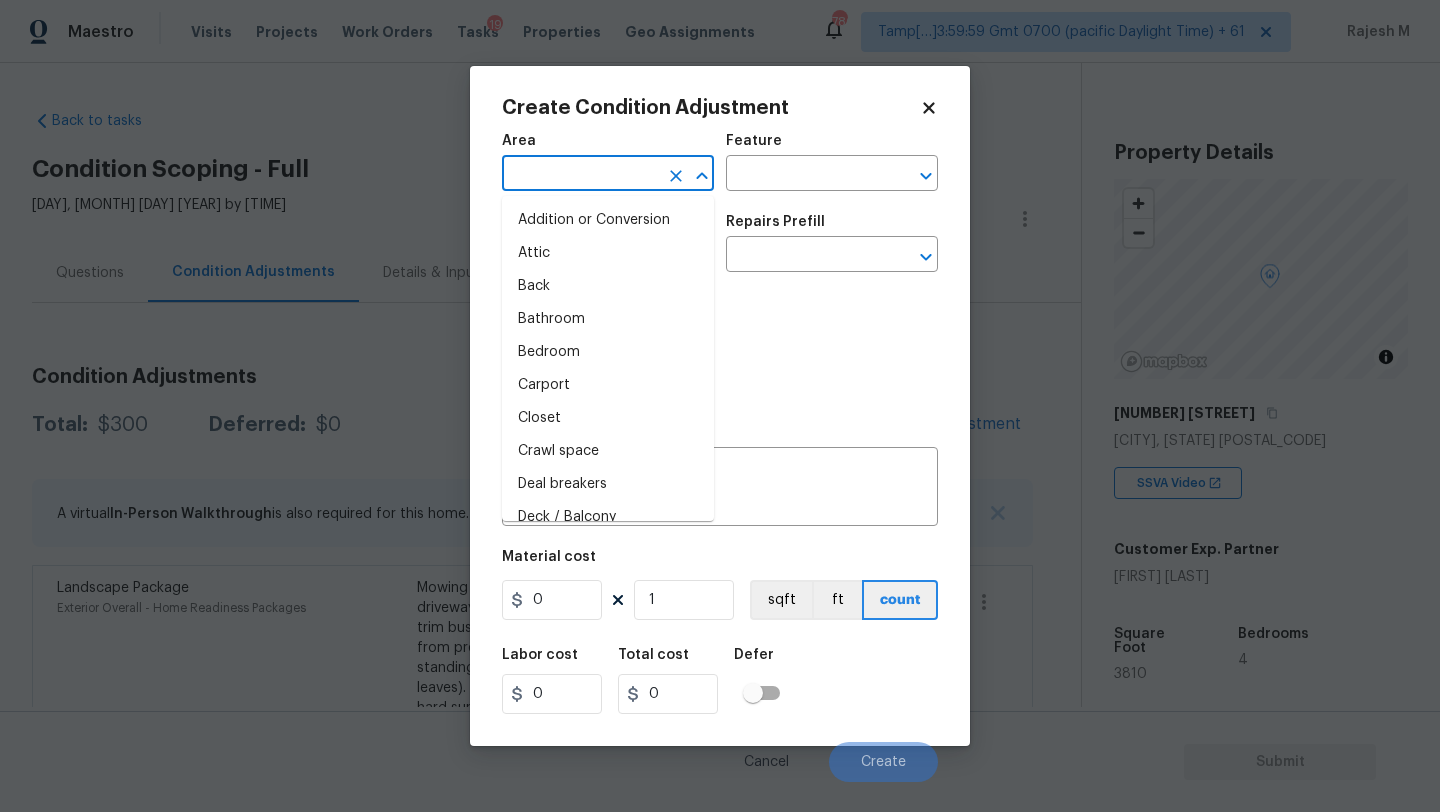 click at bounding box center (580, 175) 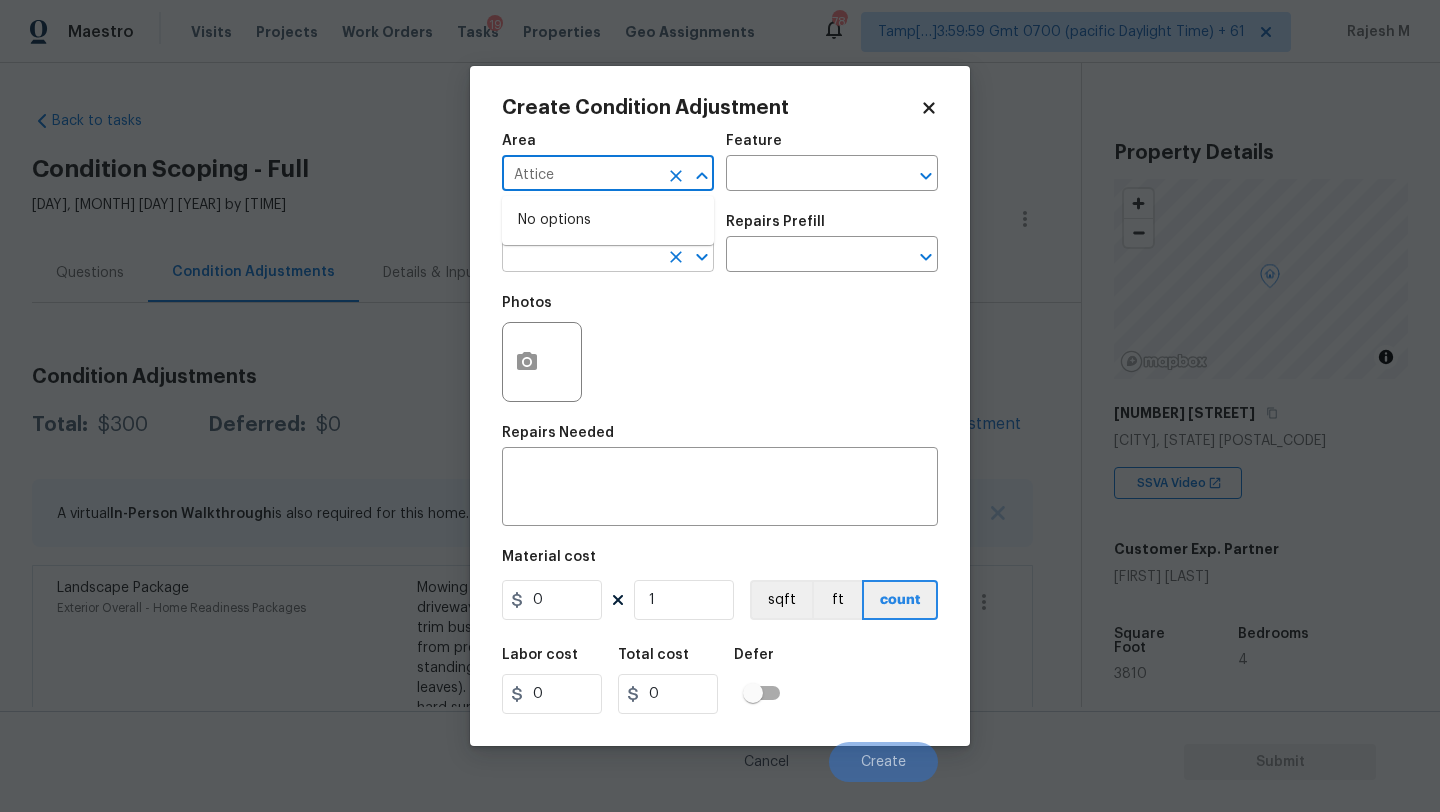 type on "Atticex" 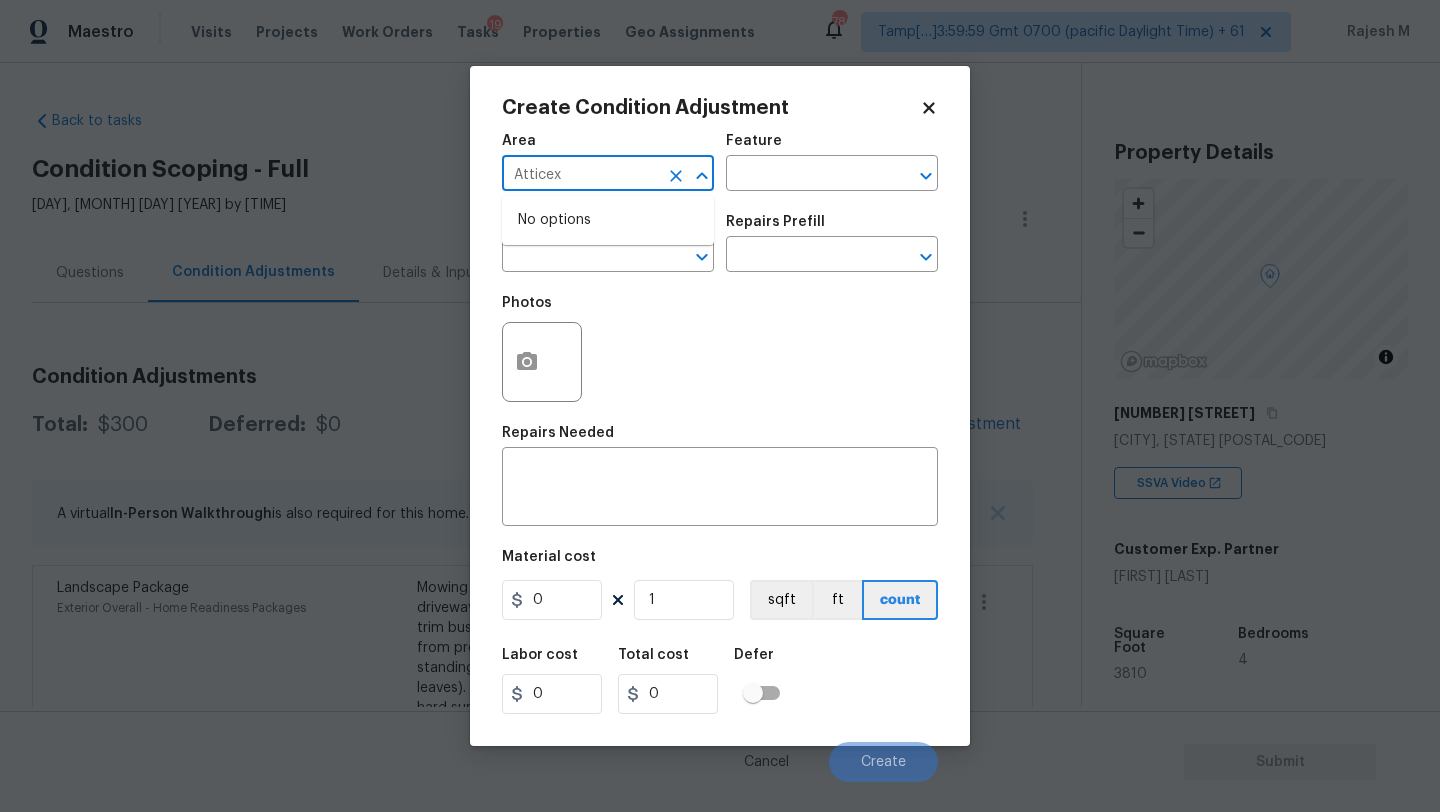 click 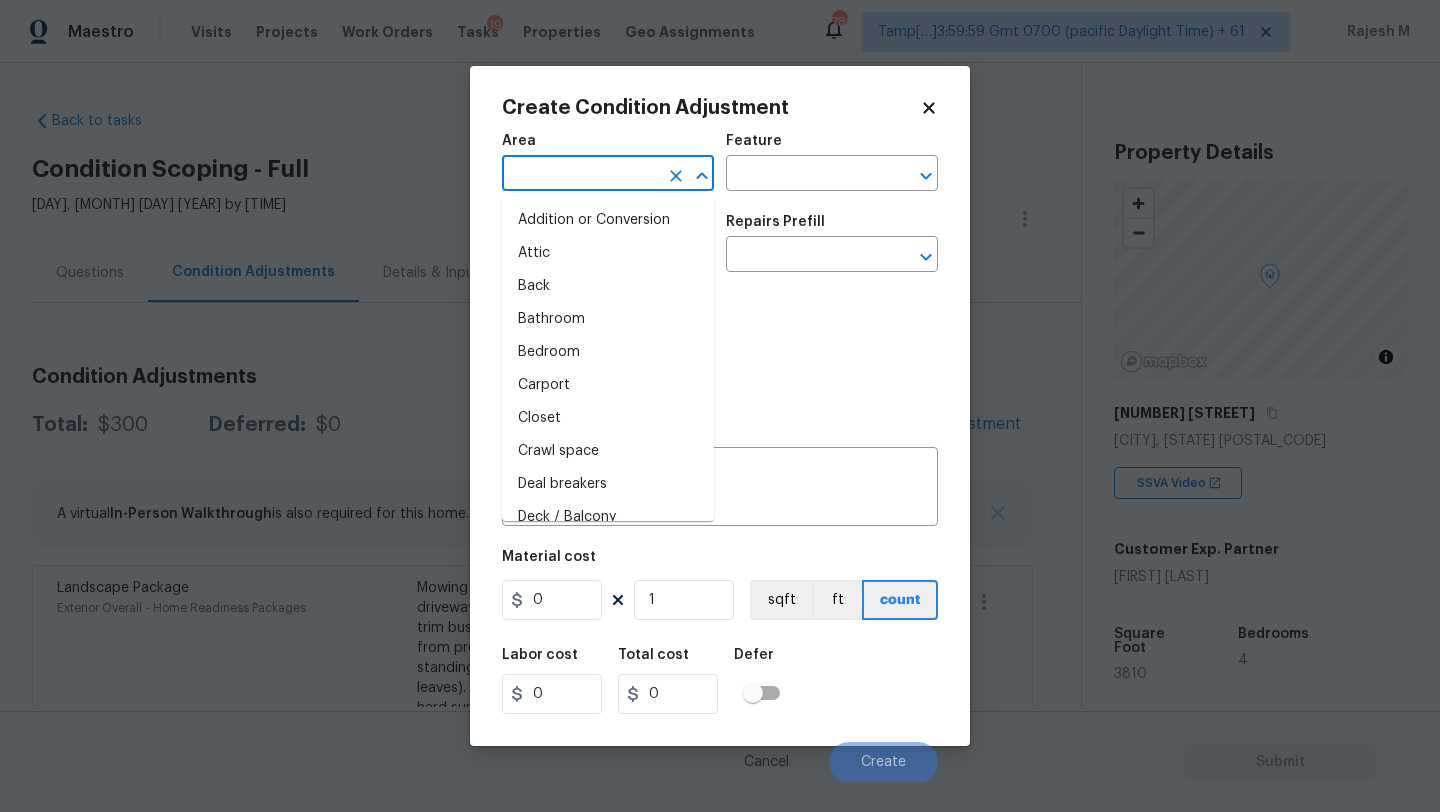 click at bounding box center (580, 175) 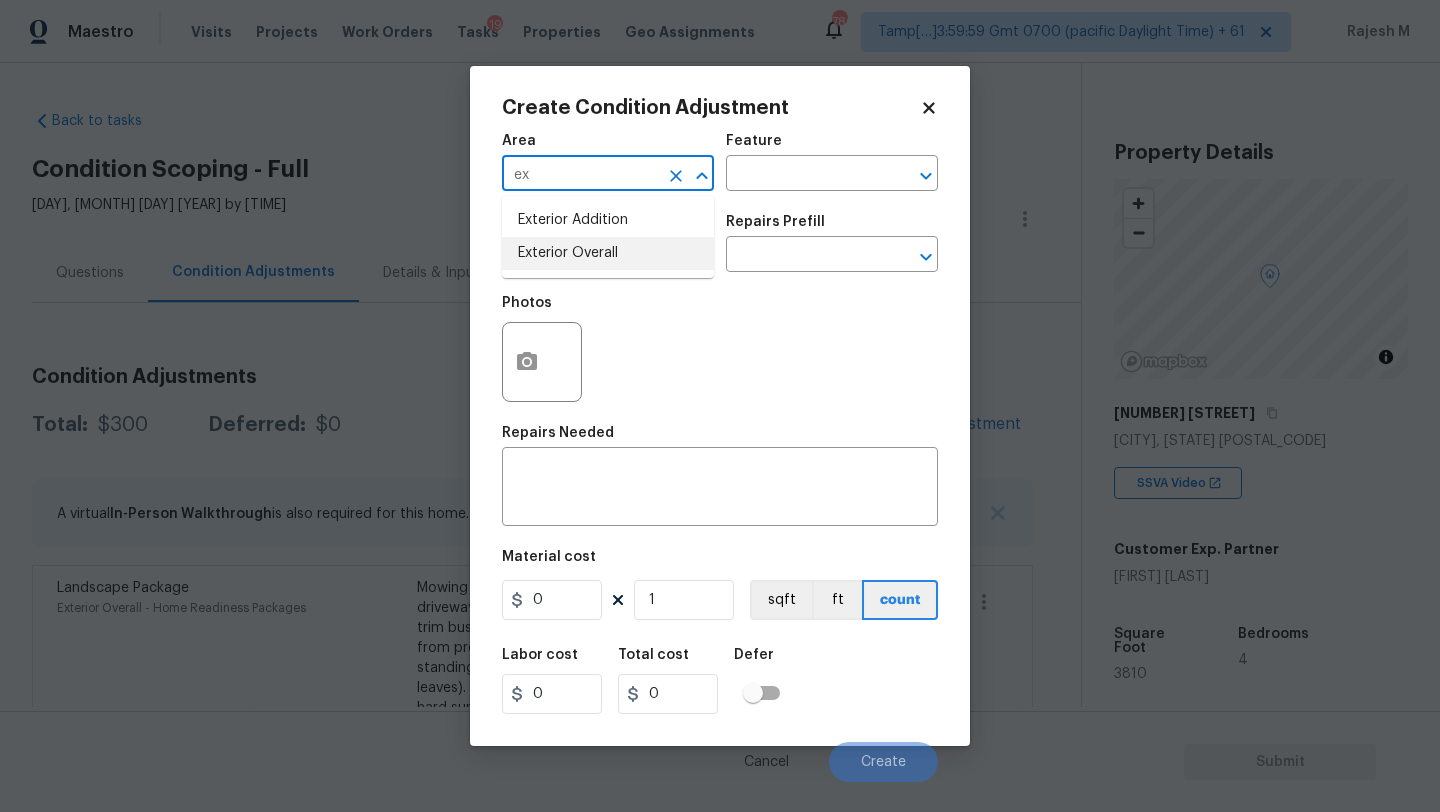 click on "Exterior Overall" at bounding box center [608, 253] 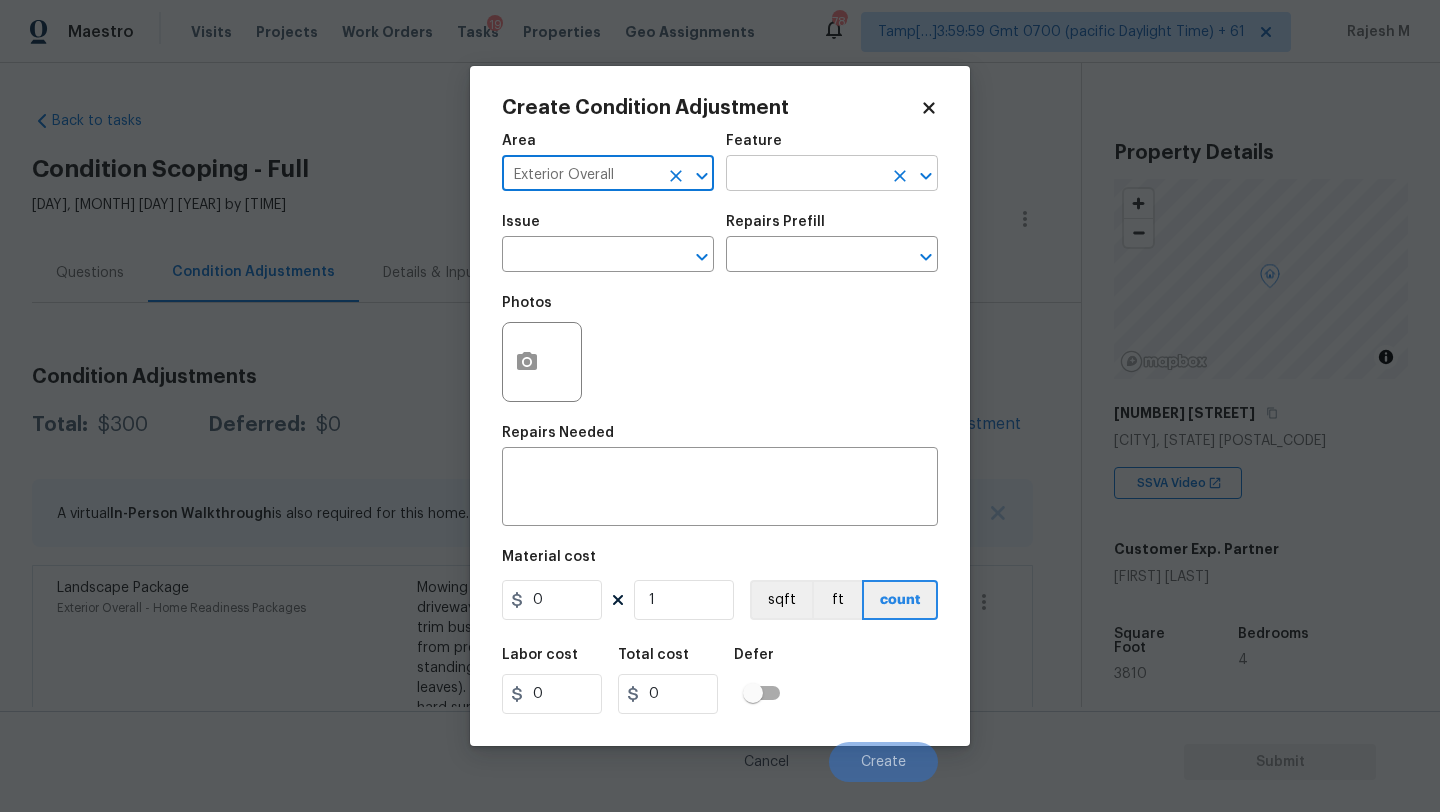 type on "Exterior Overall" 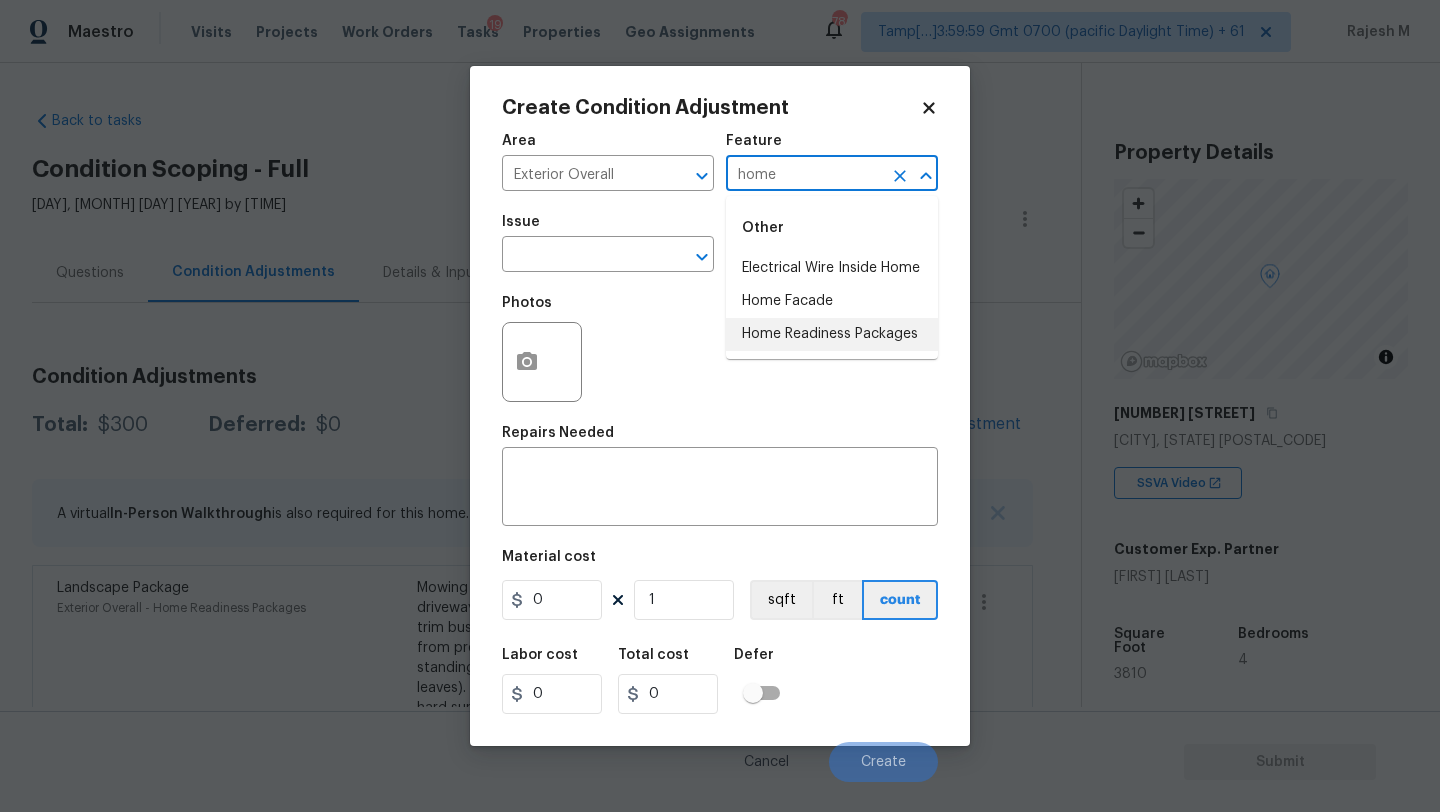 drag, startPoint x: 808, startPoint y: 317, endPoint x: 809, endPoint y: 327, distance: 10.049875 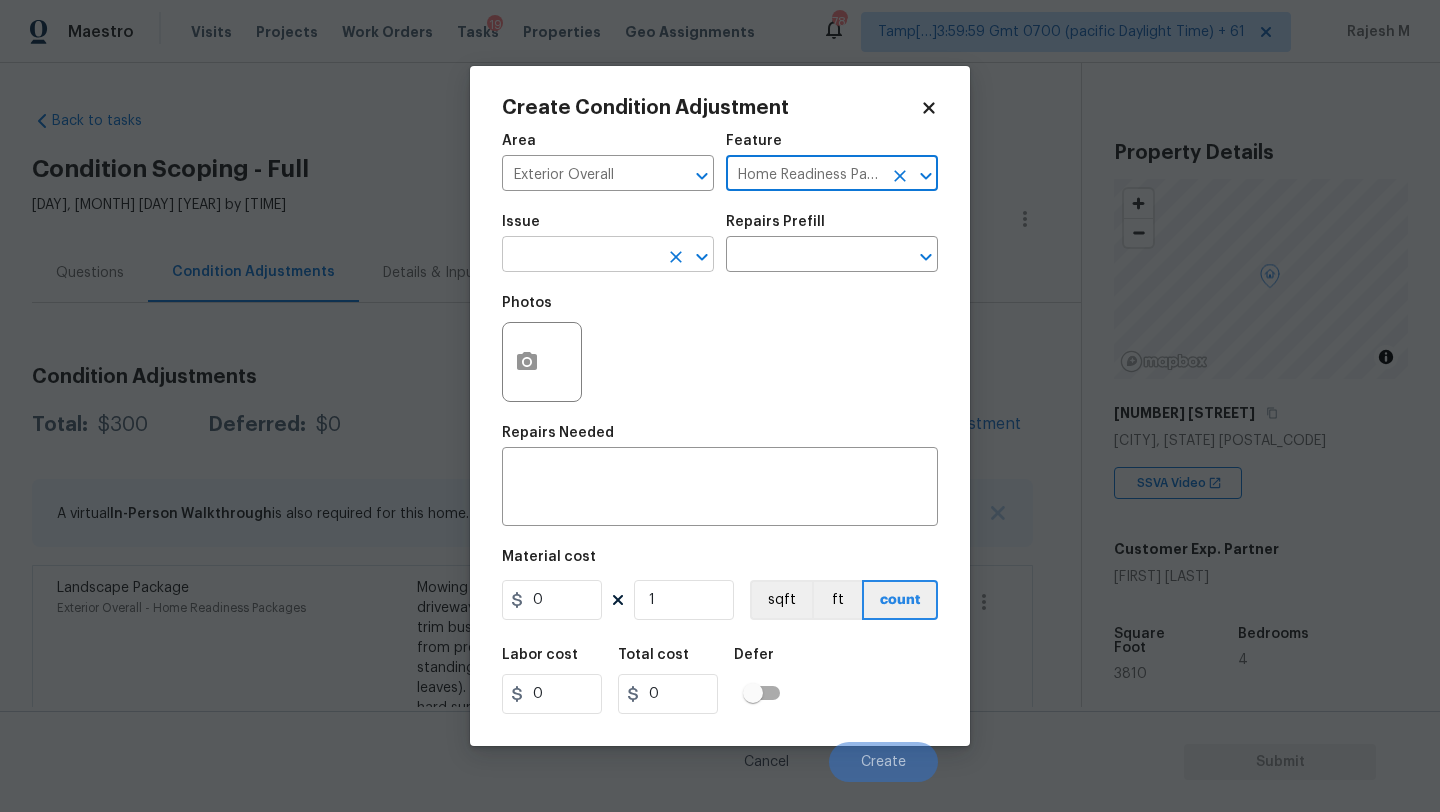 type on "Home Readiness Packages" 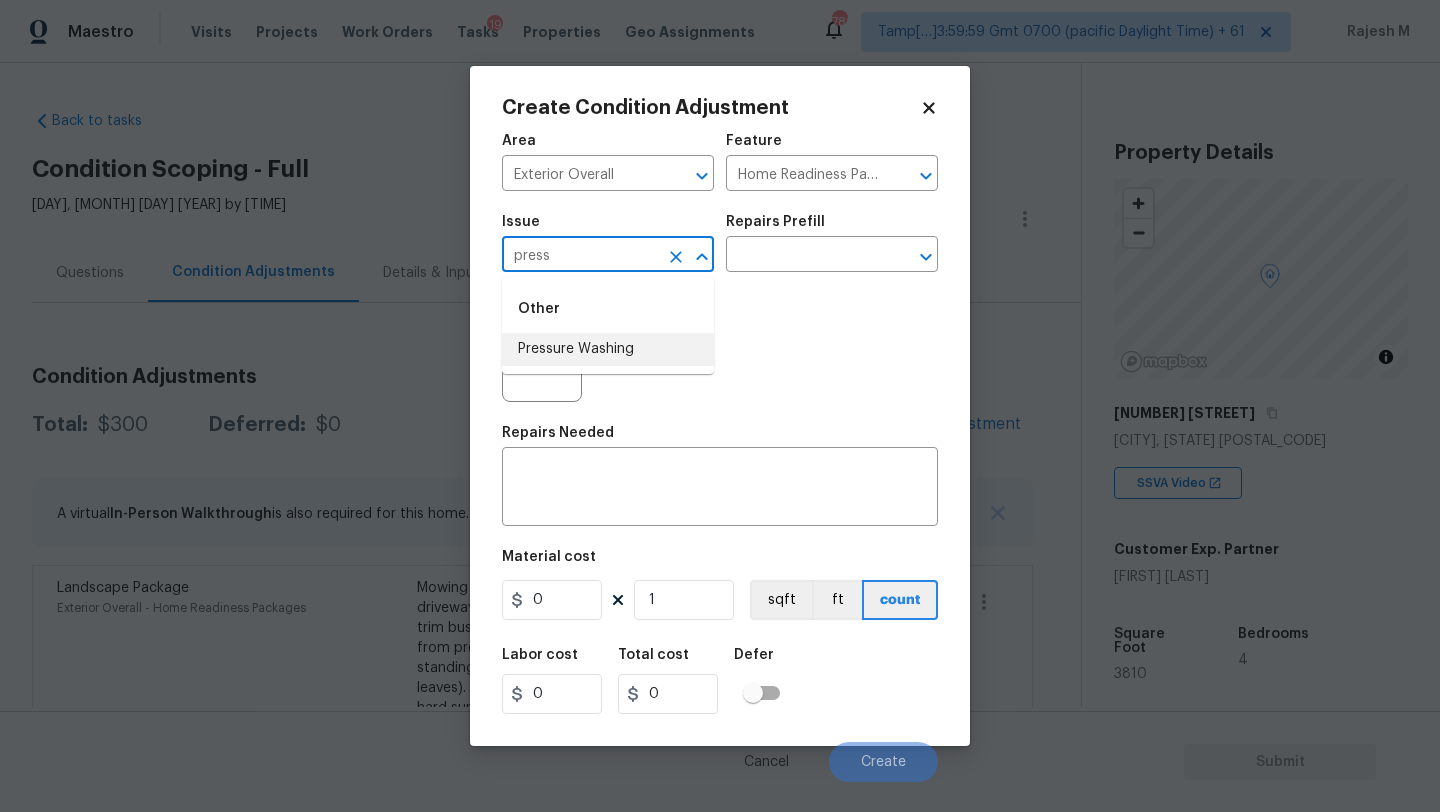 click on "Pressure Washing" at bounding box center (608, 349) 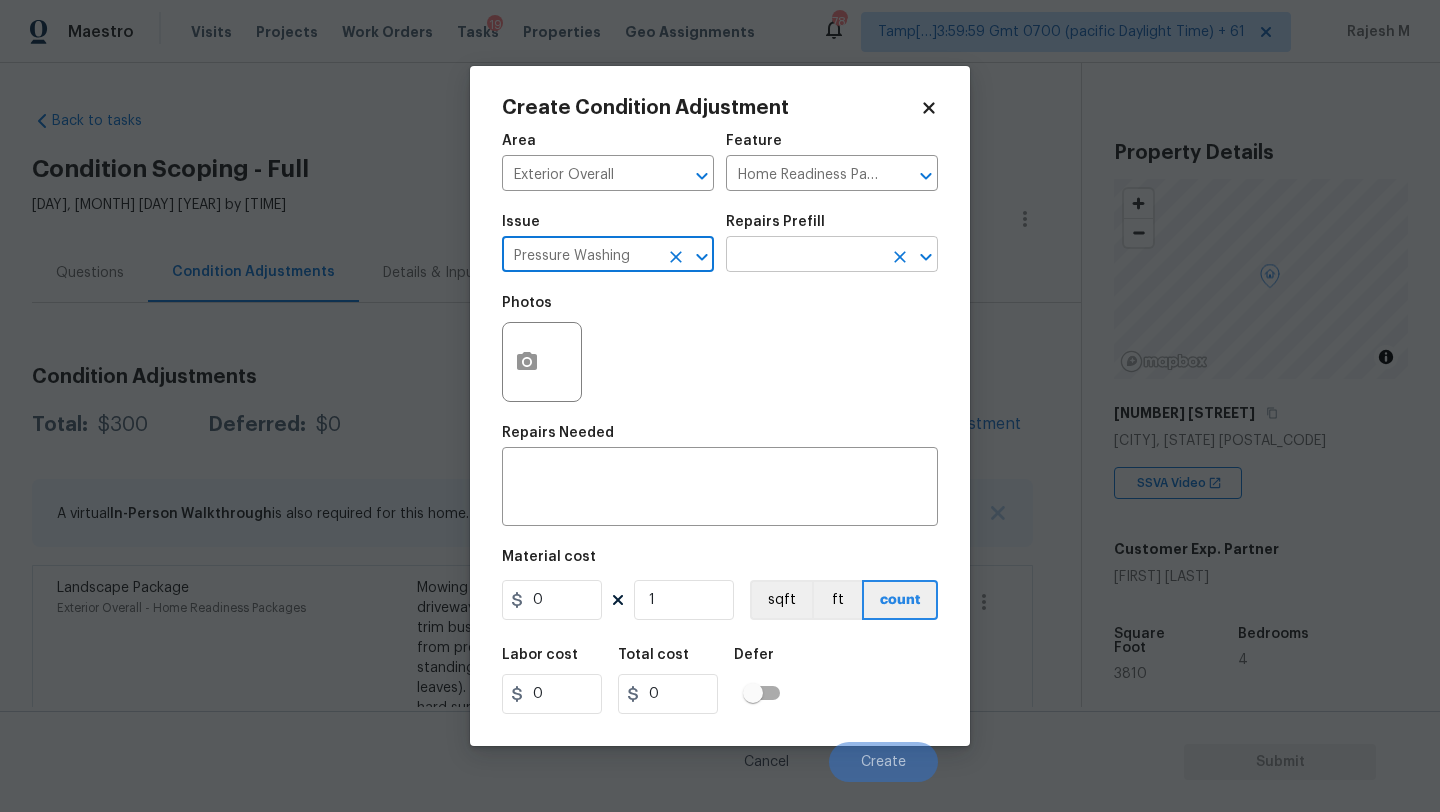 type on "Pressure Washing" 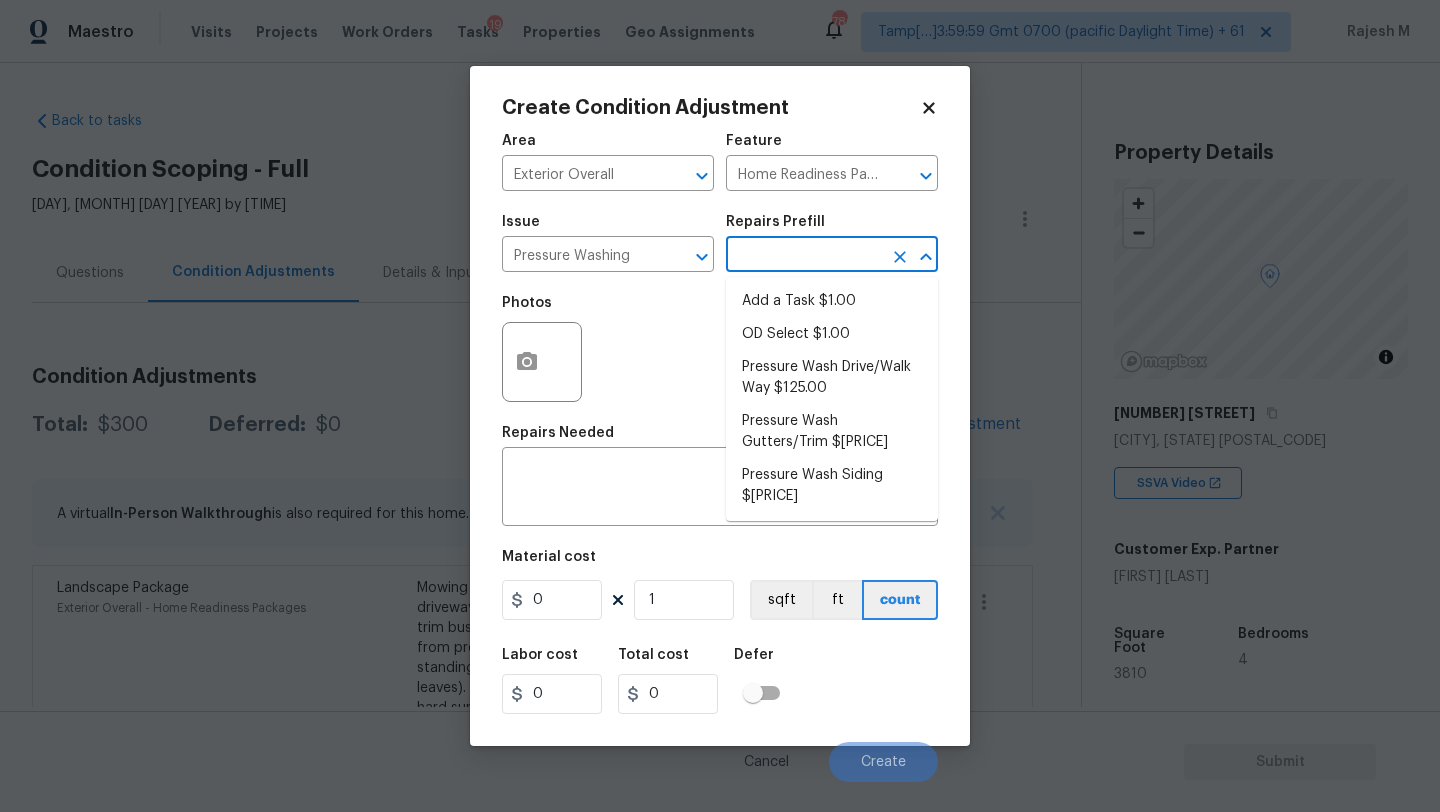 click at bounding box center [804, 256] 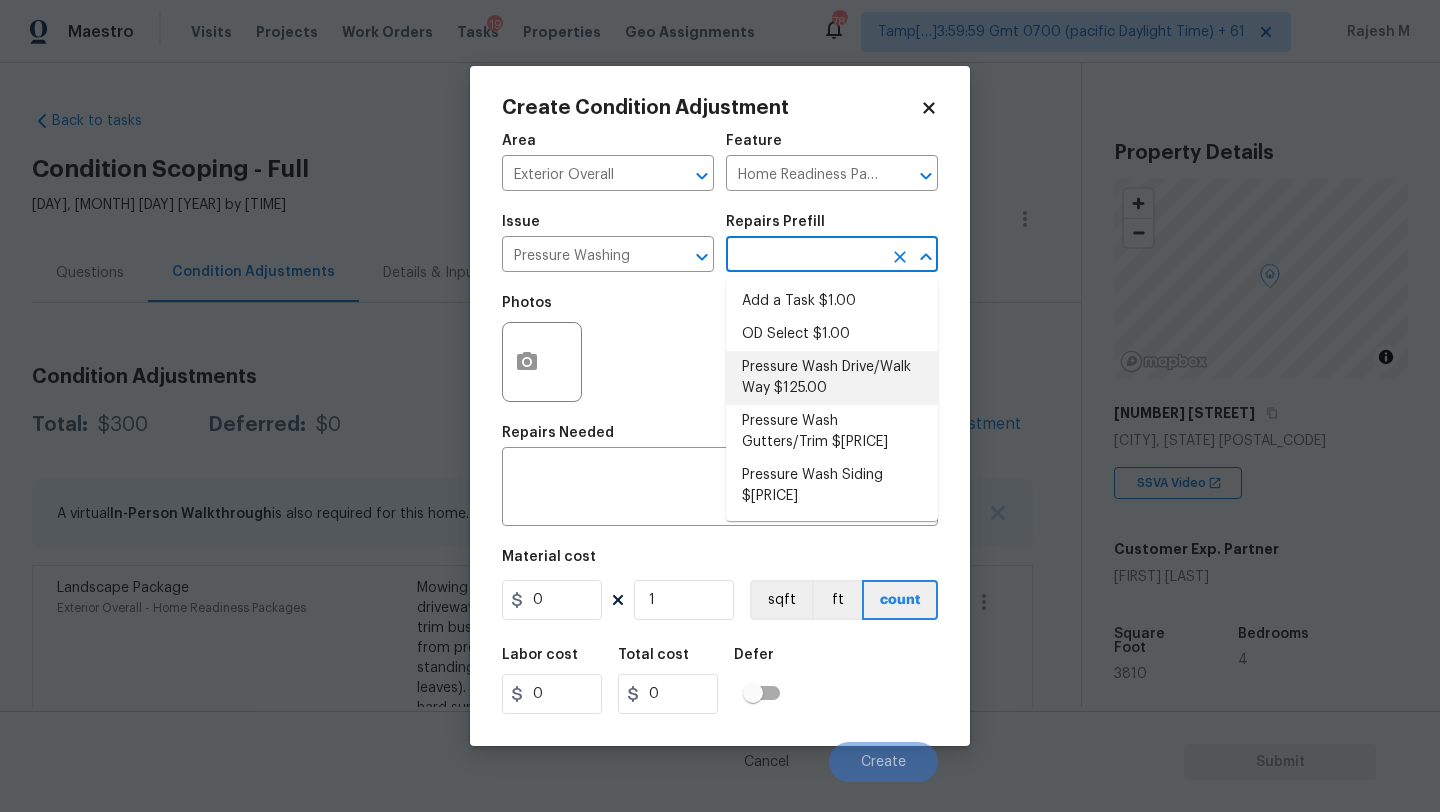 drag, startPoint x: 809, startPoint y: 408, endPoint x: 811, endPoint y: 391, distance: 17.117243 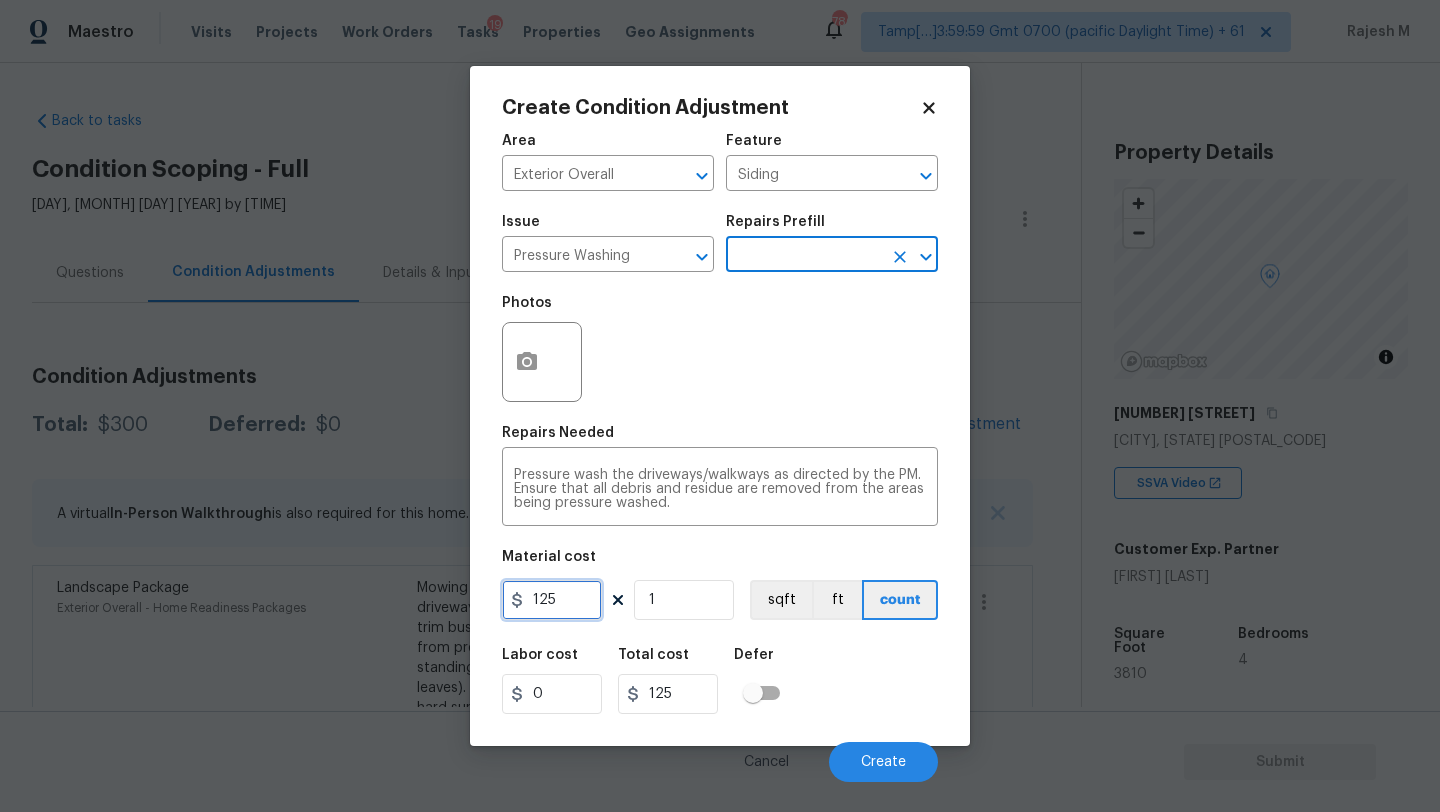 click on "125" at bounding box center (552, 600) 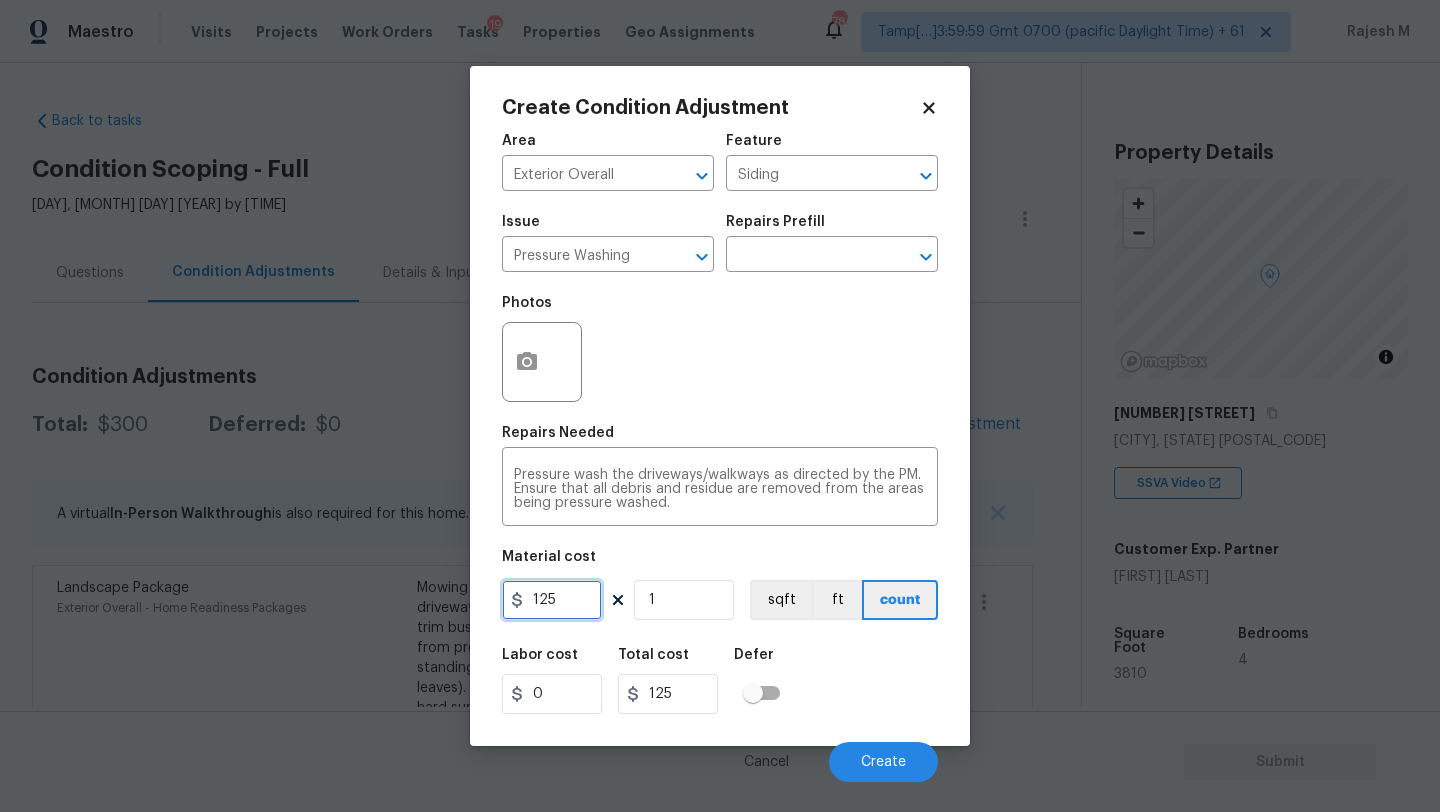 click on "125" at bounding box center (552, 600) 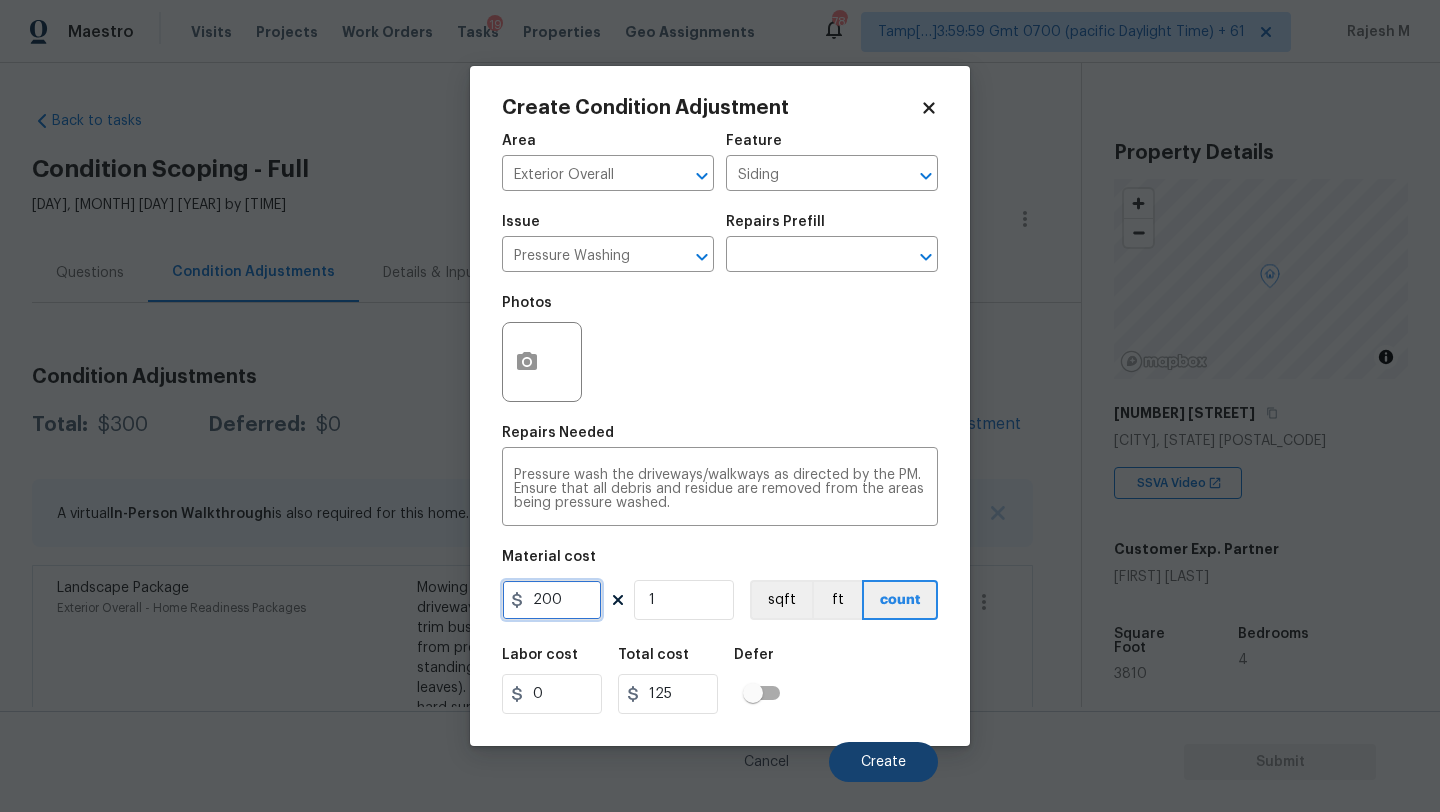 type on "200" 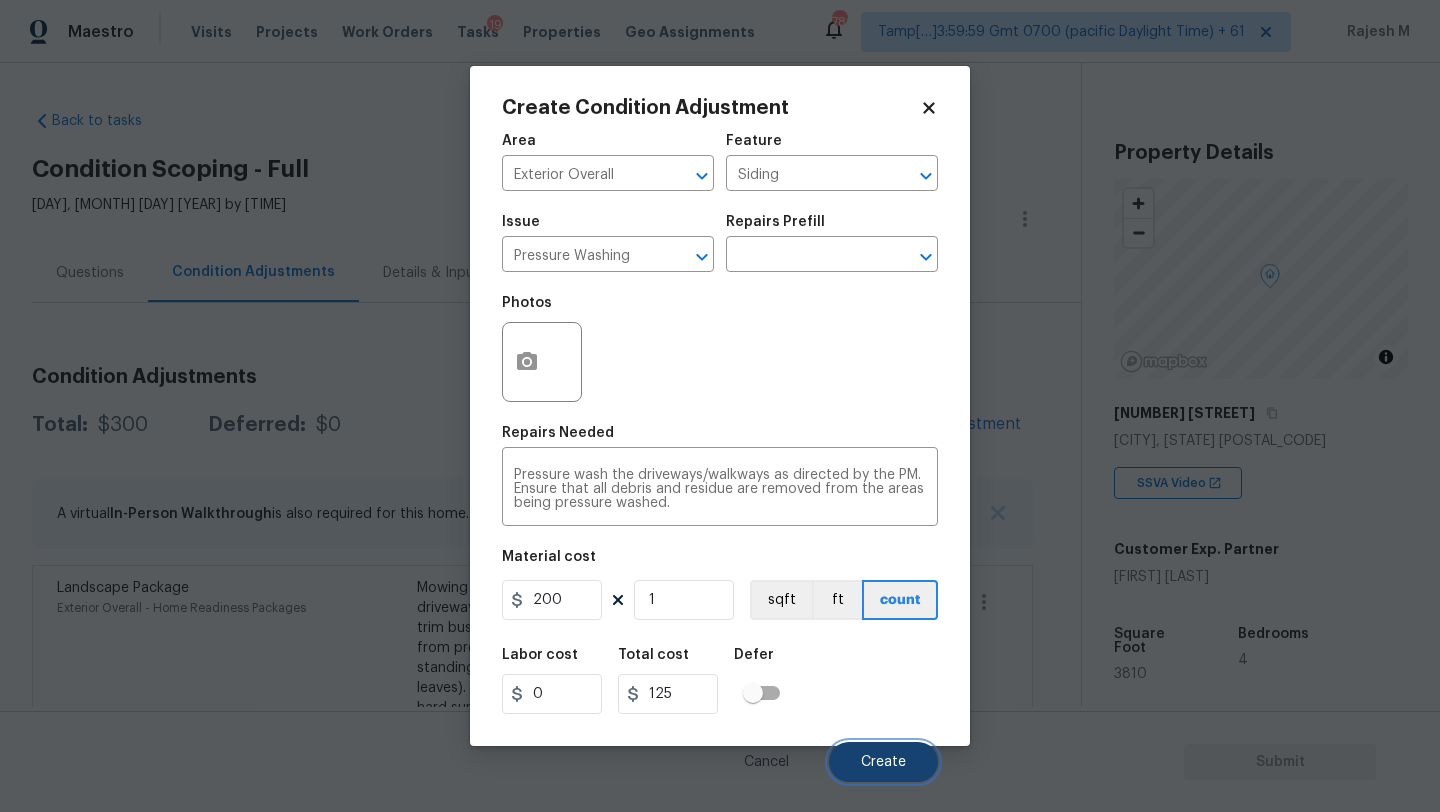 type on "200" 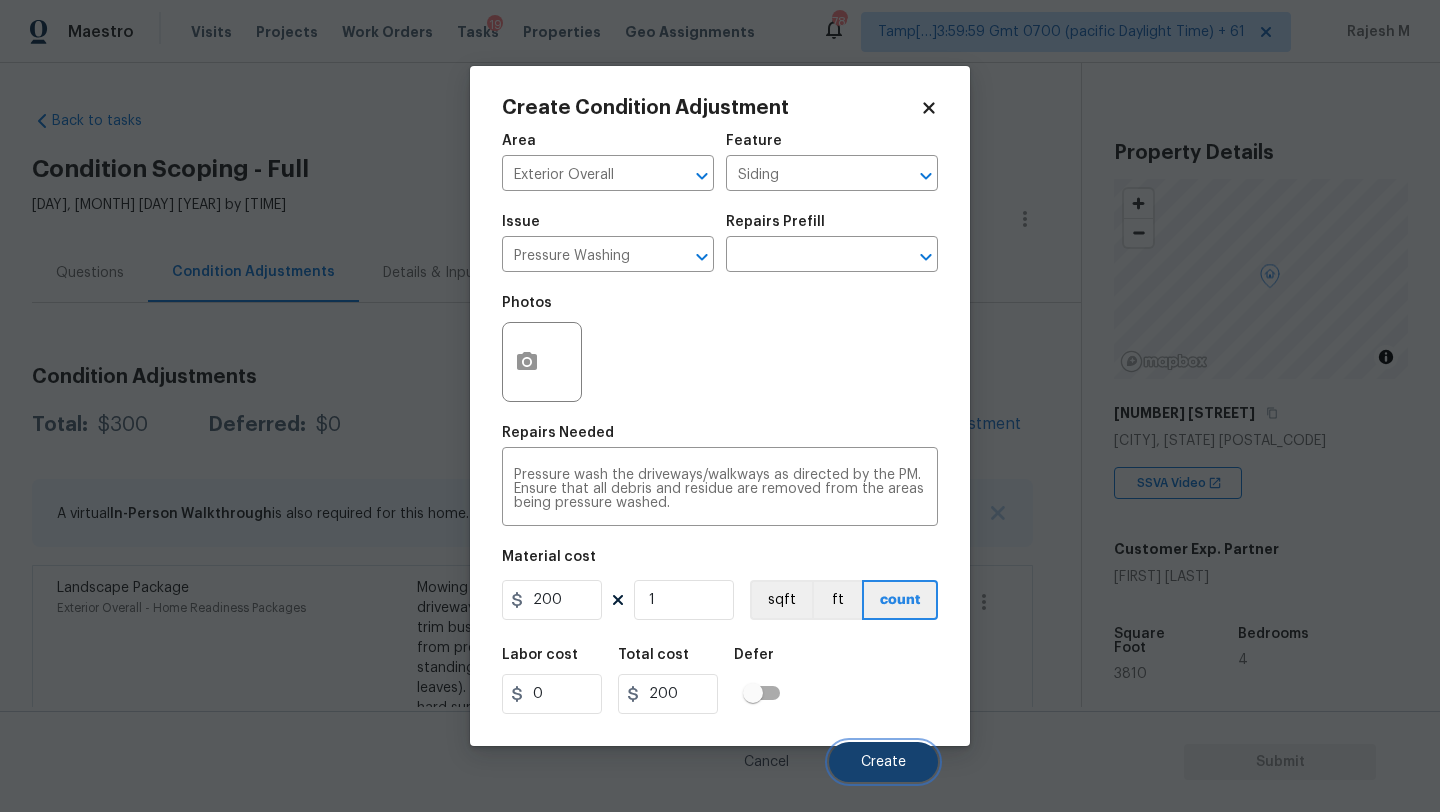 click on "Create" at bounding box center [883, 762] 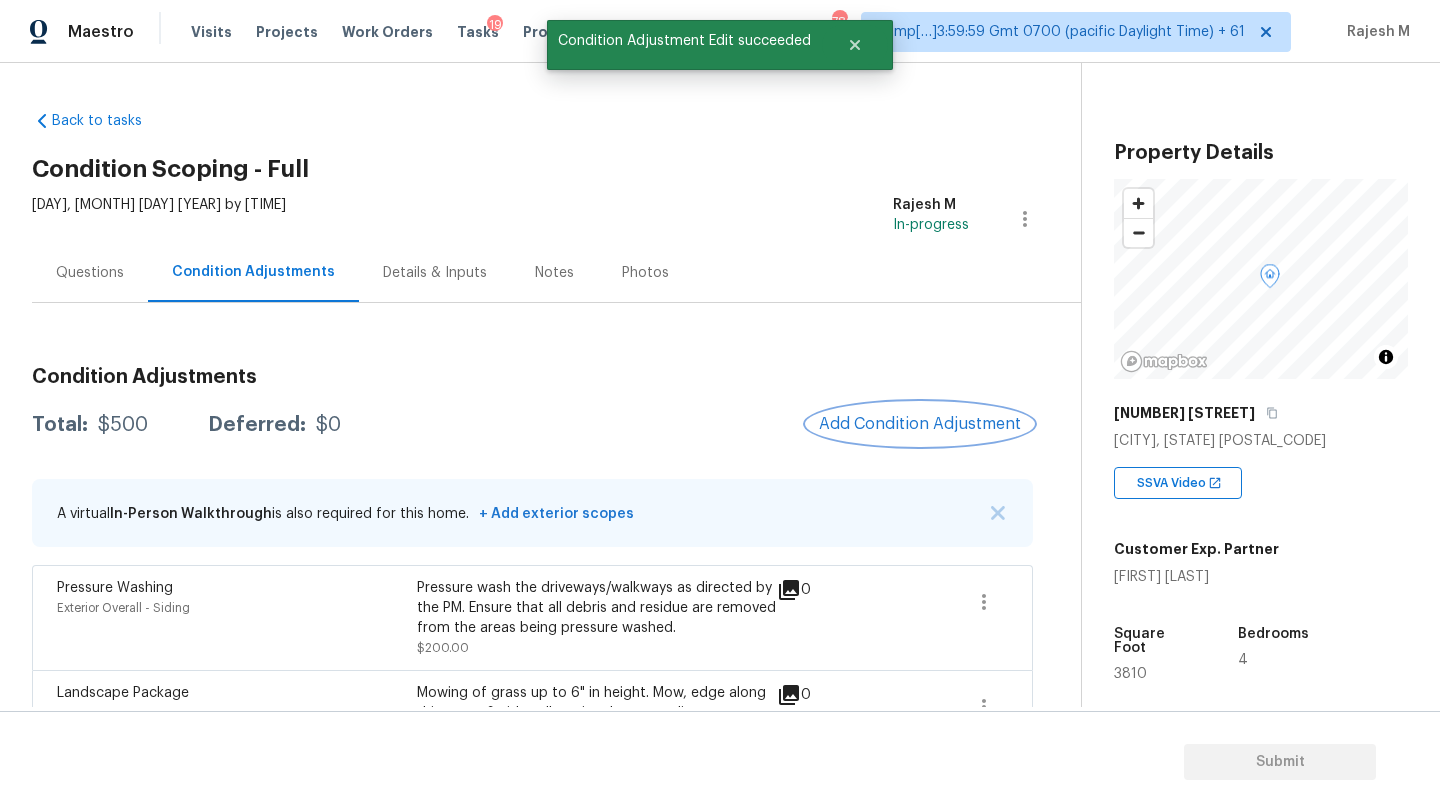 click on "Add Condition Adjustment" at bounding box center [920, 424] 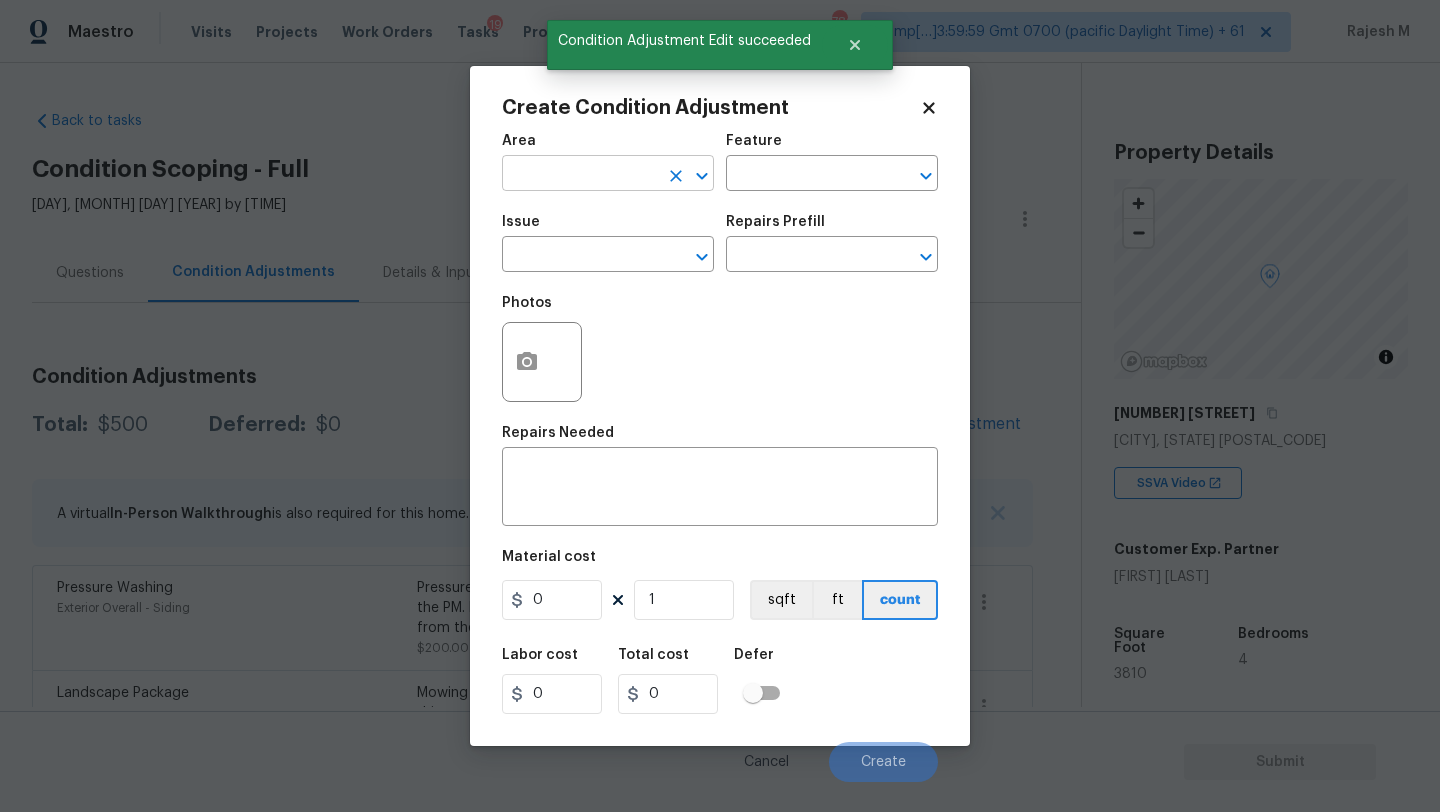 click at bounding box center (580, 175) 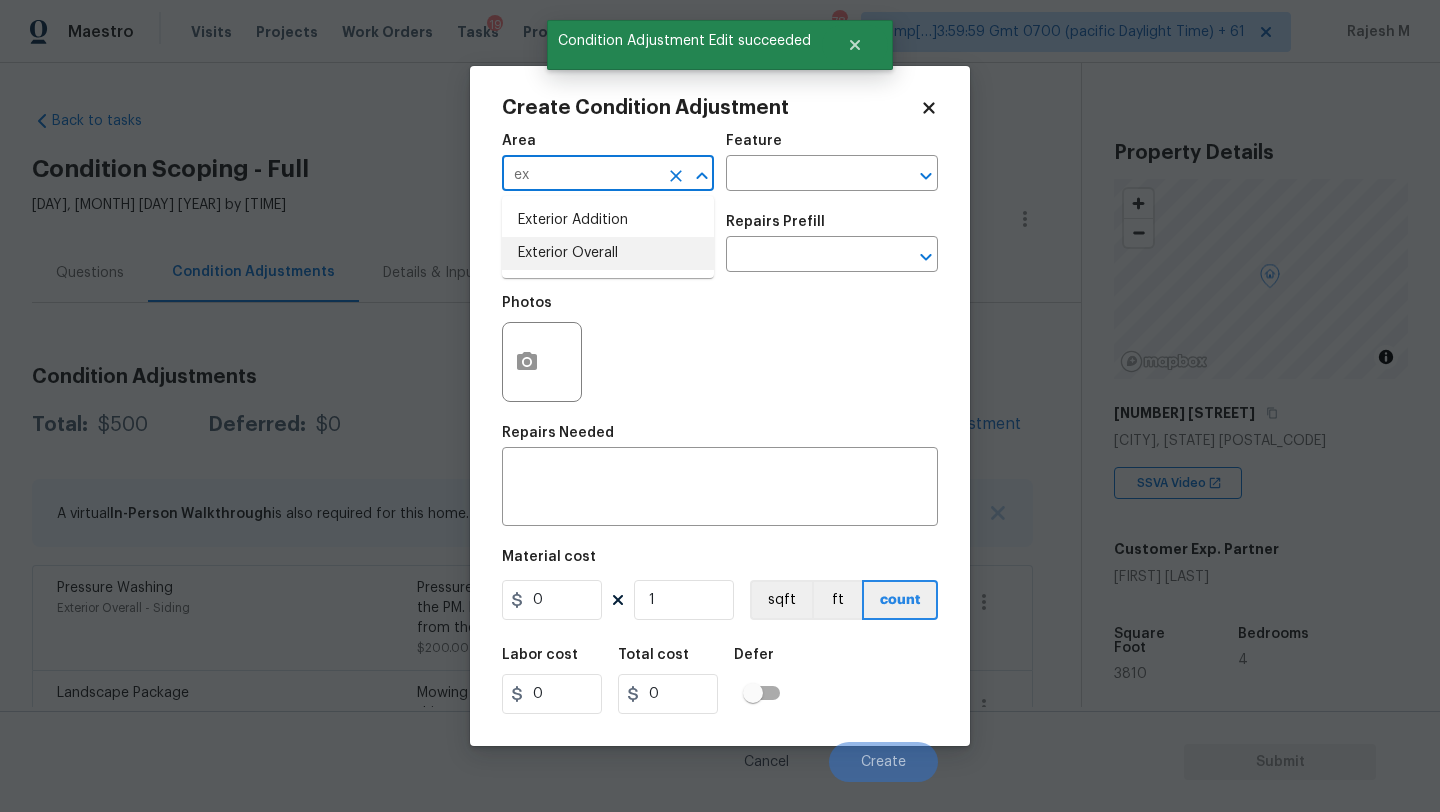 click on "Exterior Overall" at bounding box center (608, 253) 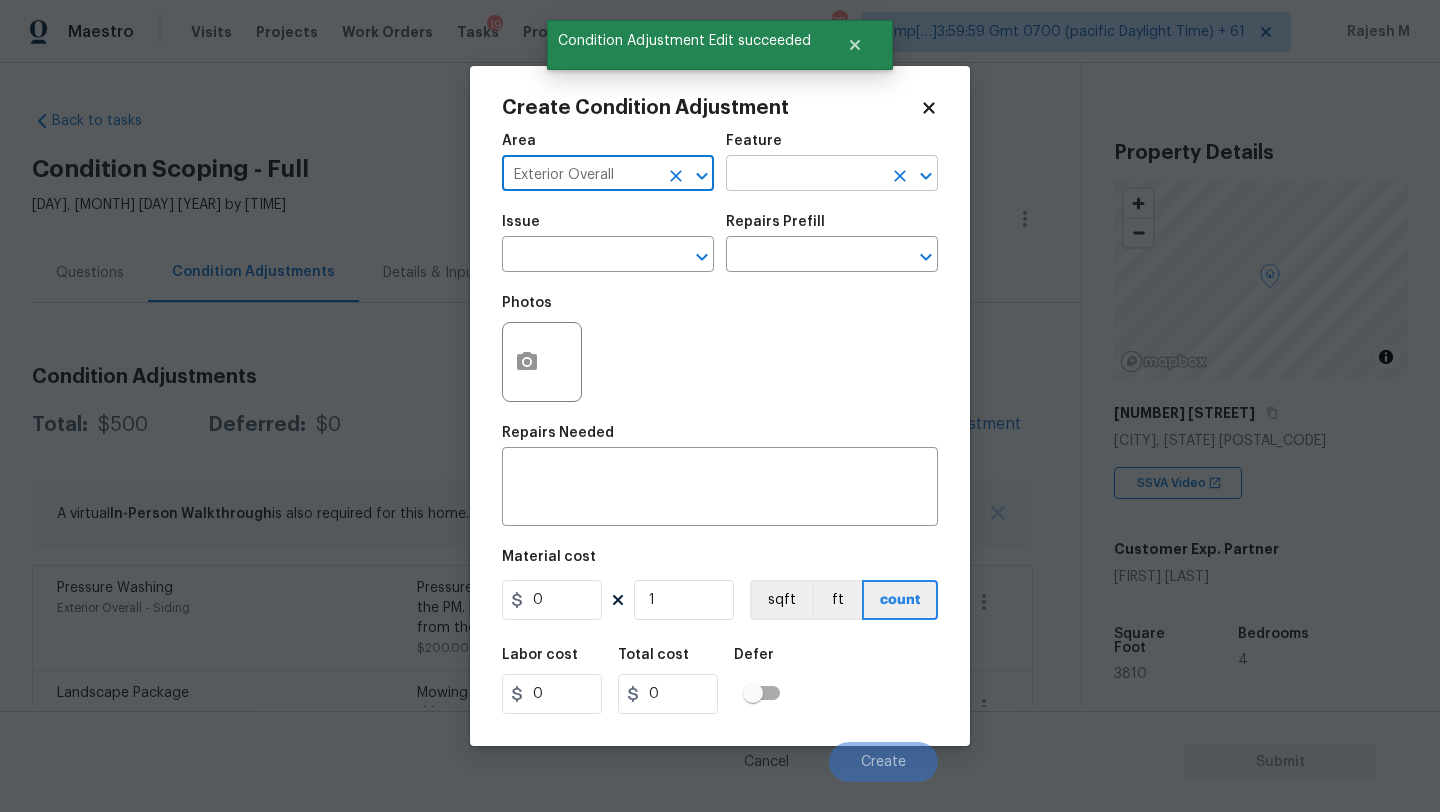 type on "Exterior Overall" 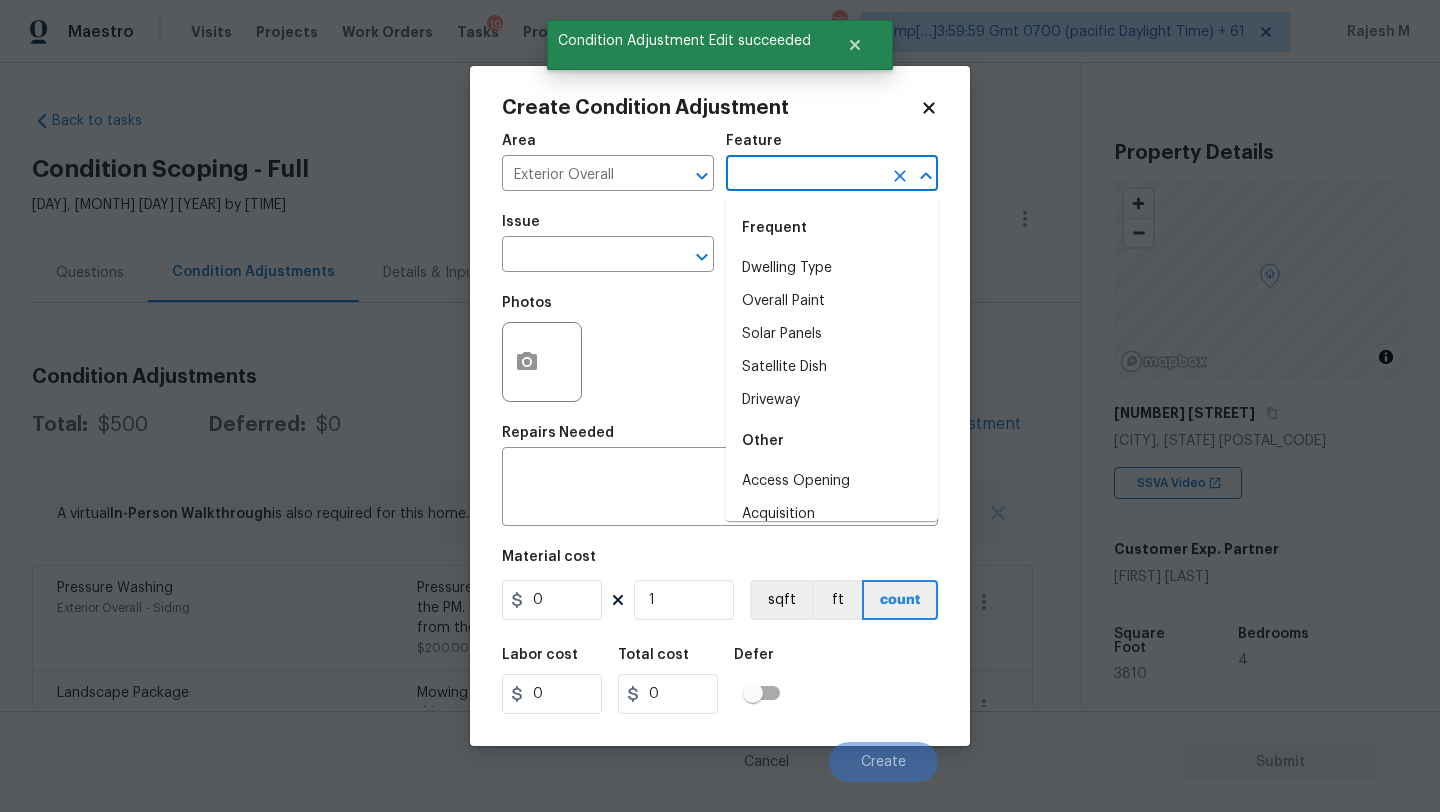 click at bounding box center (804, 175) 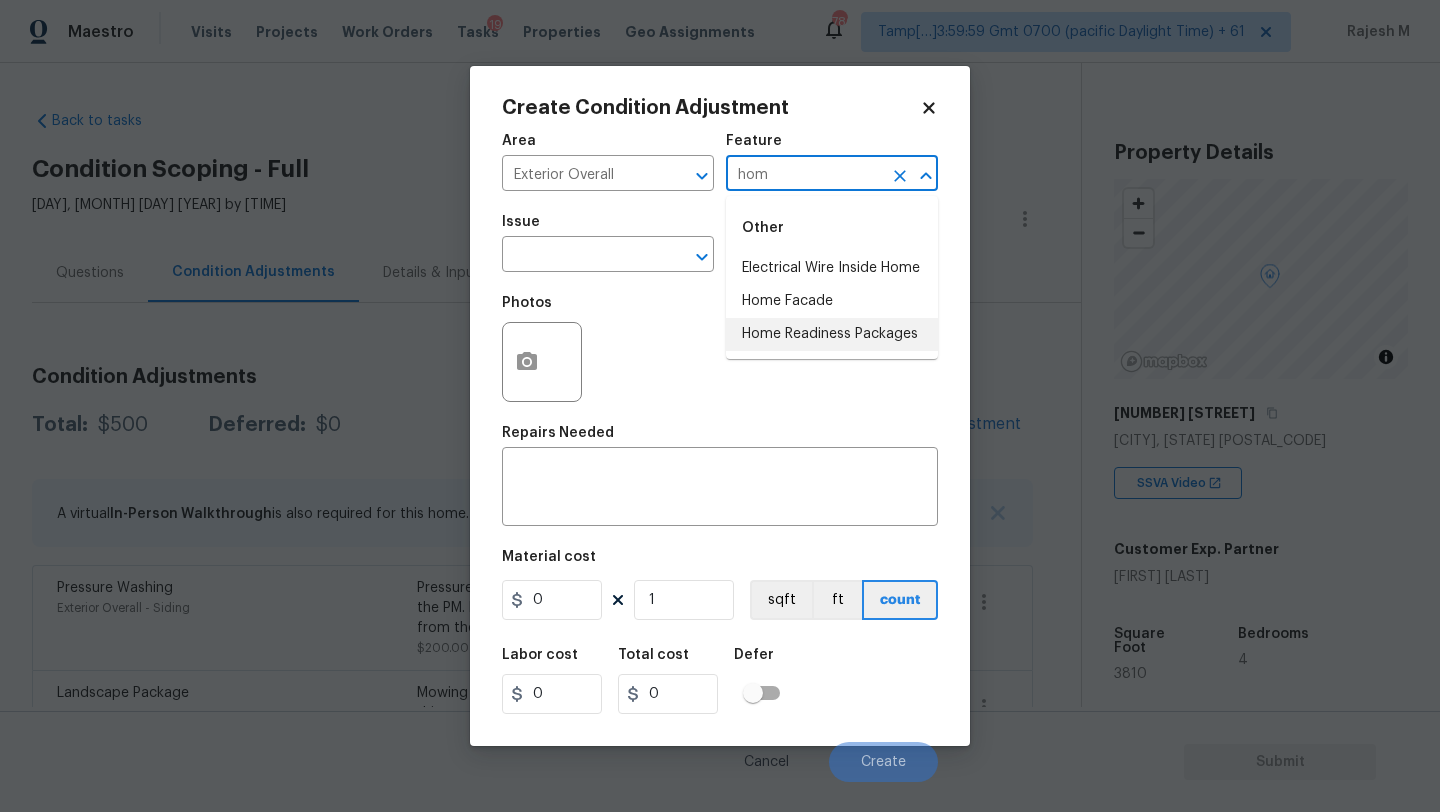 click on "Home Readiness Packages" at bounding box center [832, 334] 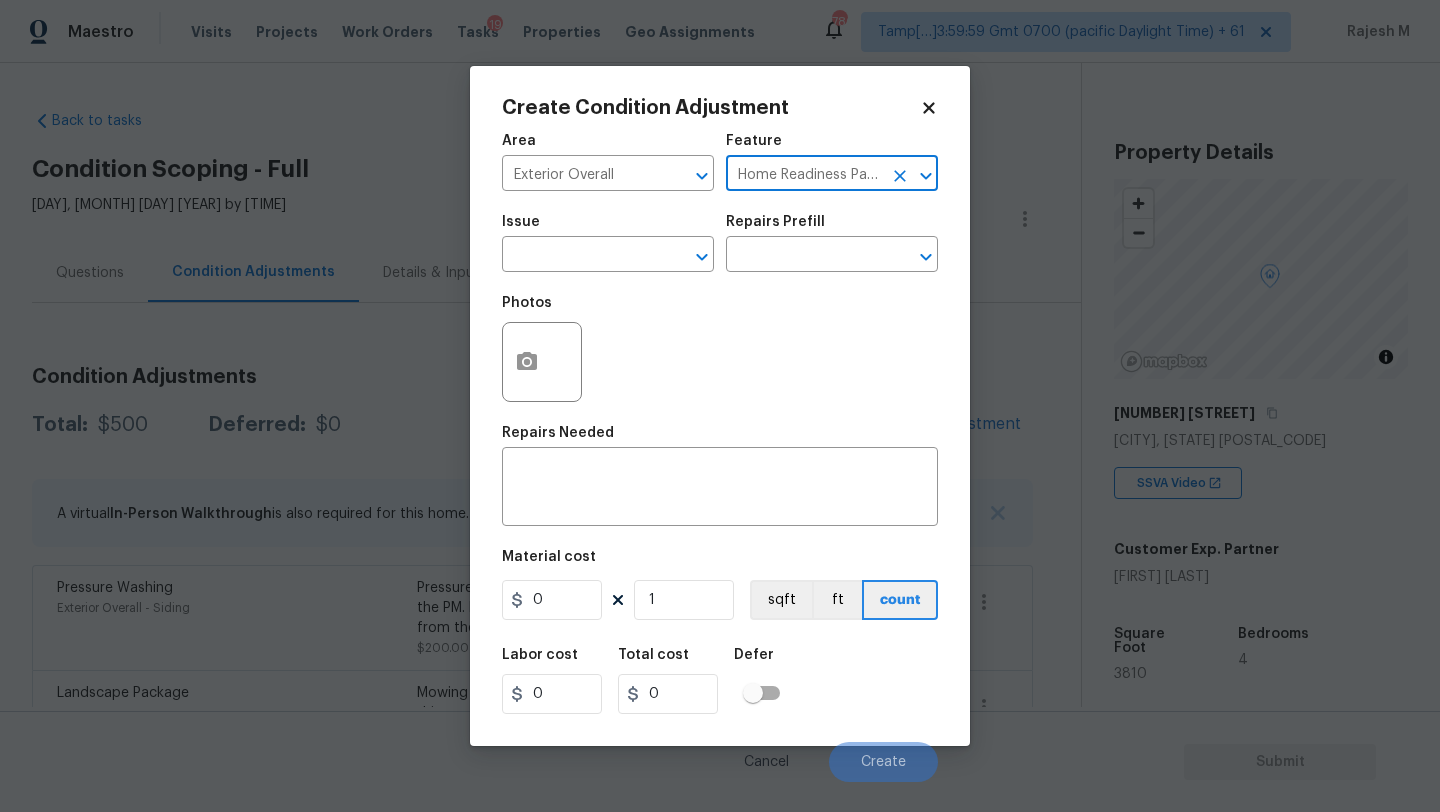 type on "Home Readiness Packages" 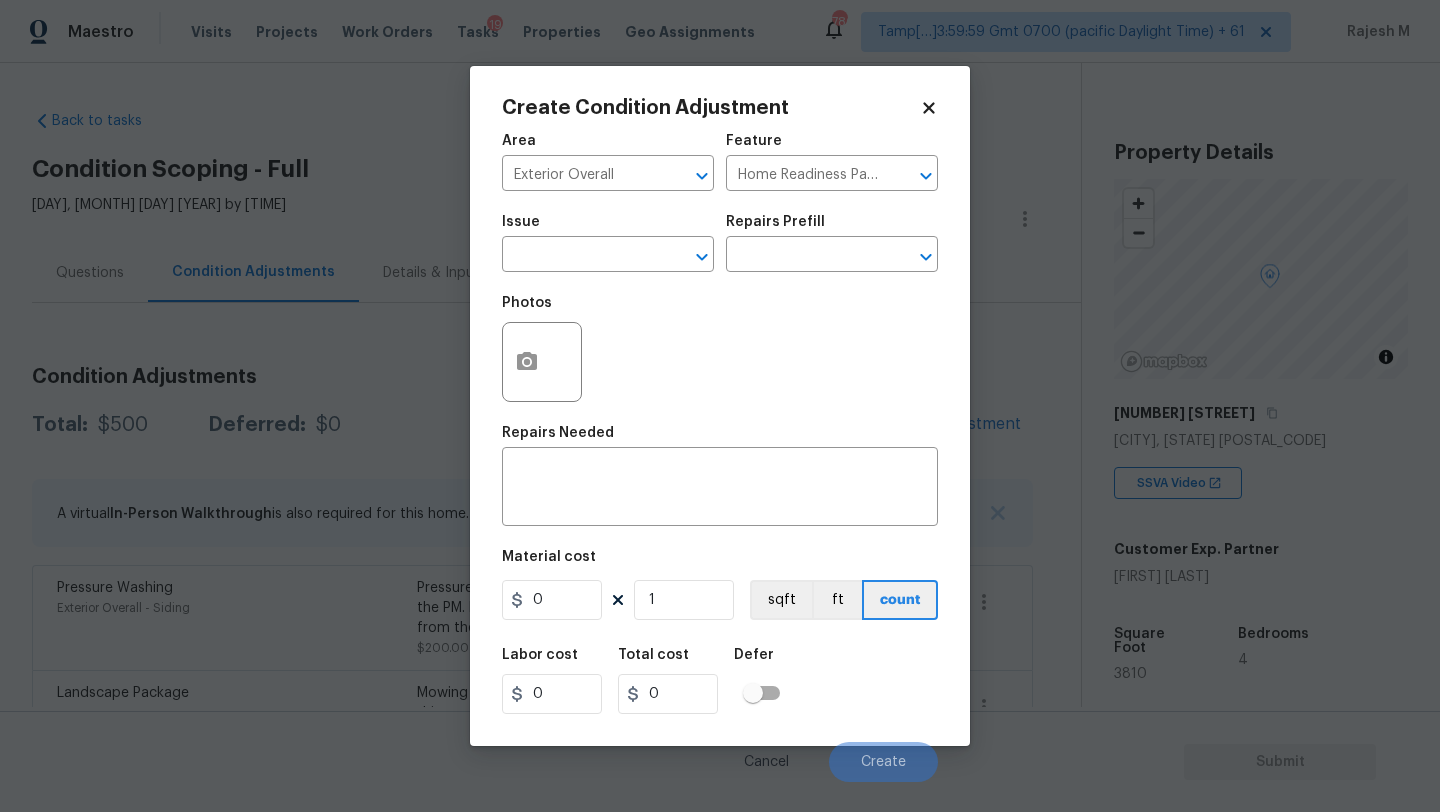 click on "Issue" at bounding box center (608, 228) 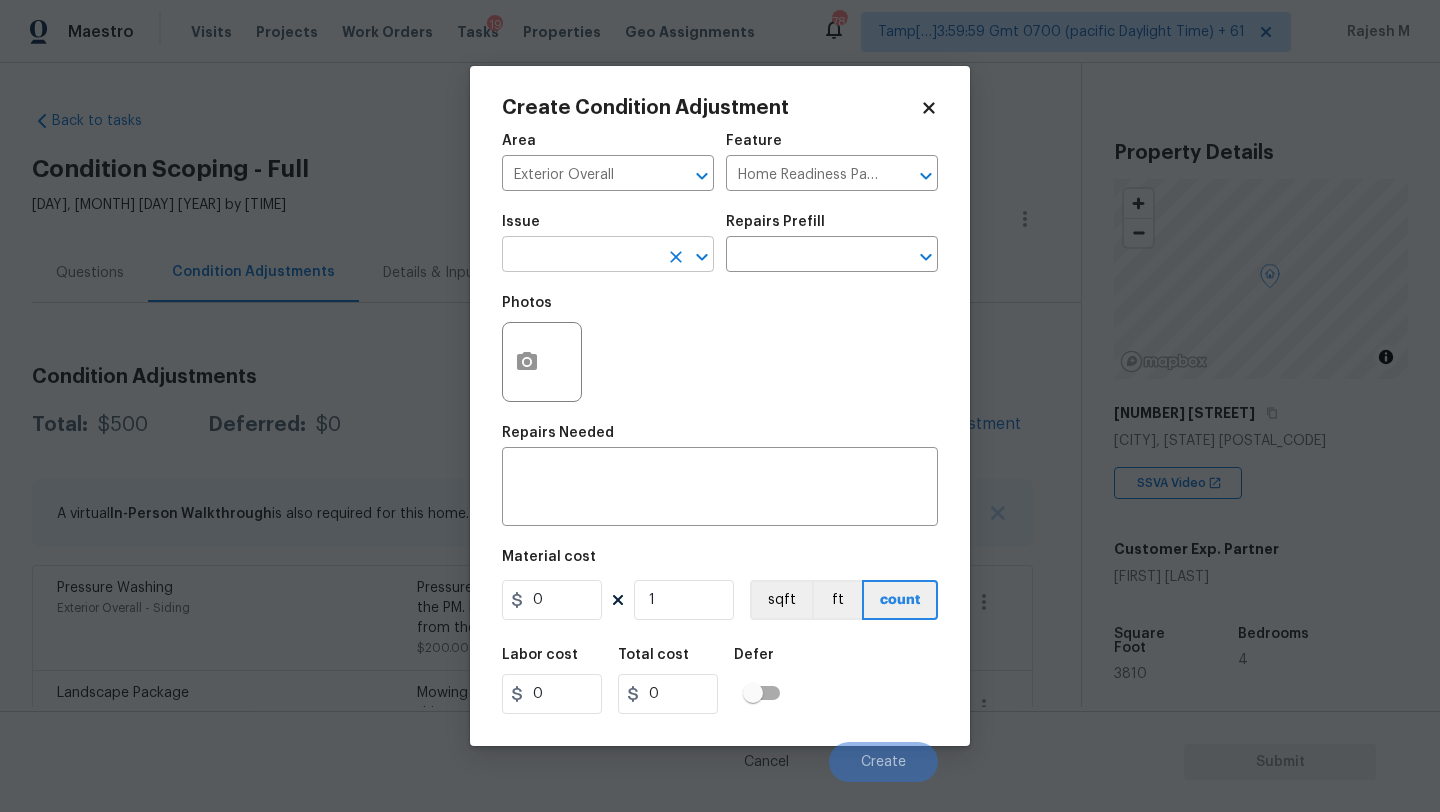 click at bounding box center [580, 256] 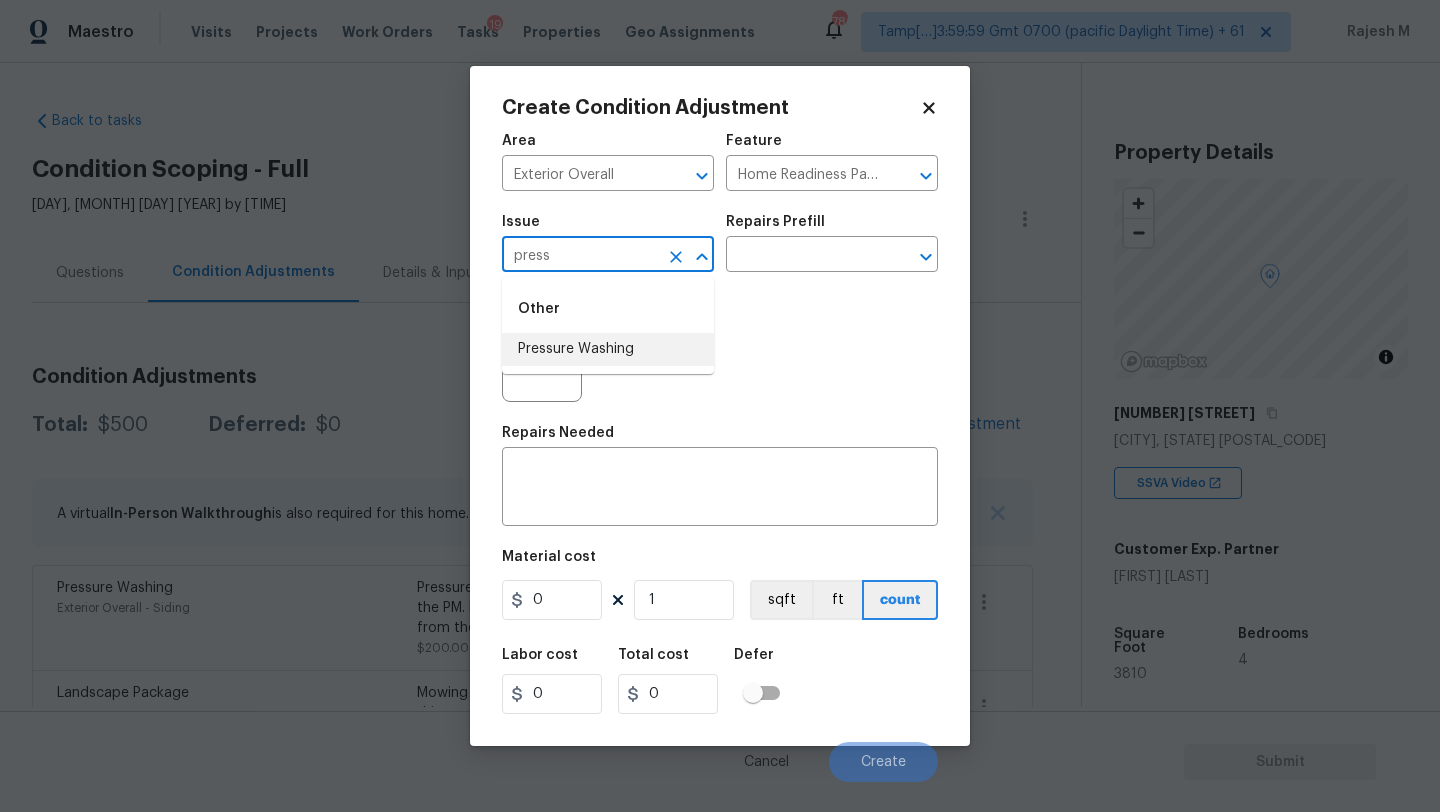 click on "Pressure Washing" at bounding box center [608, 349] 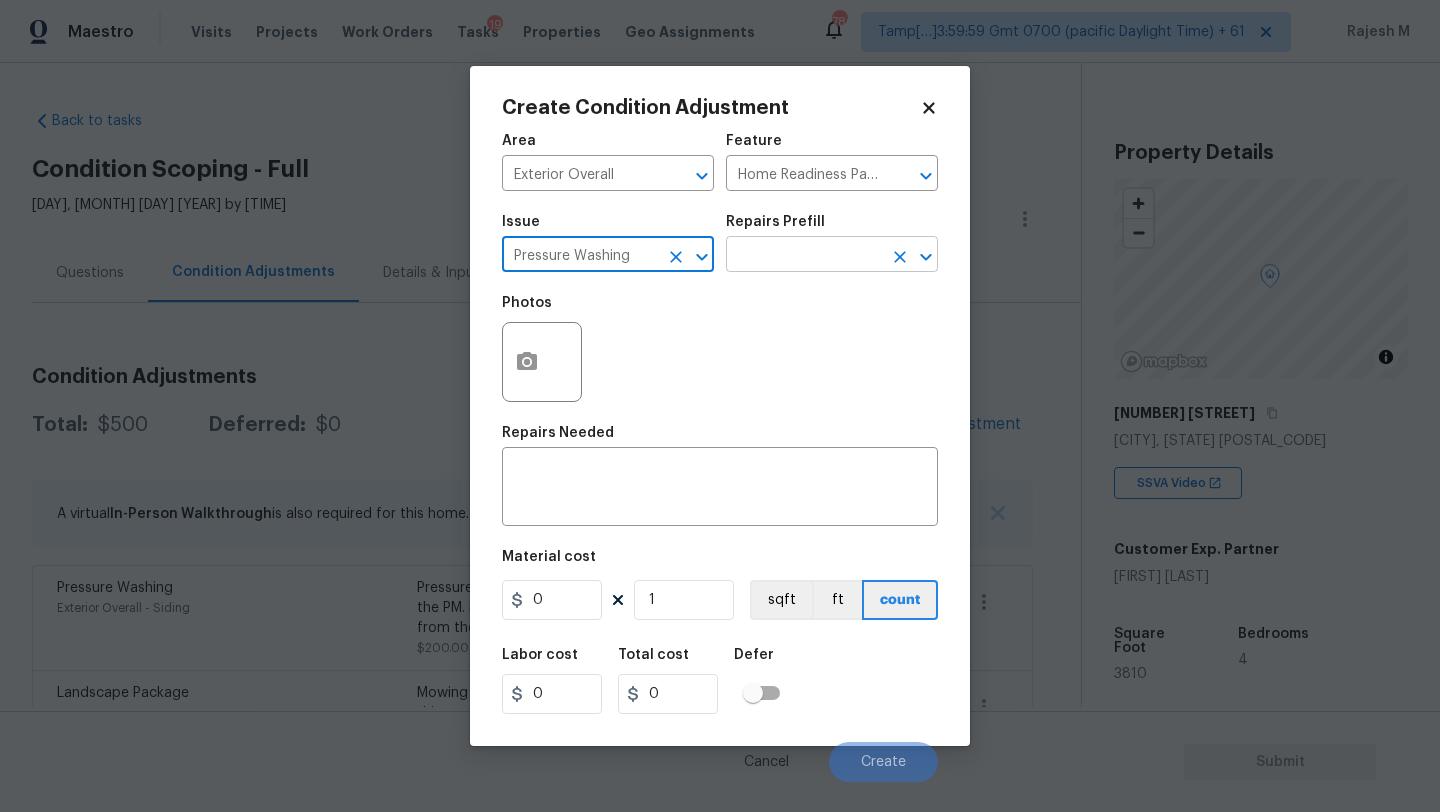 type on "Pressure Washing" 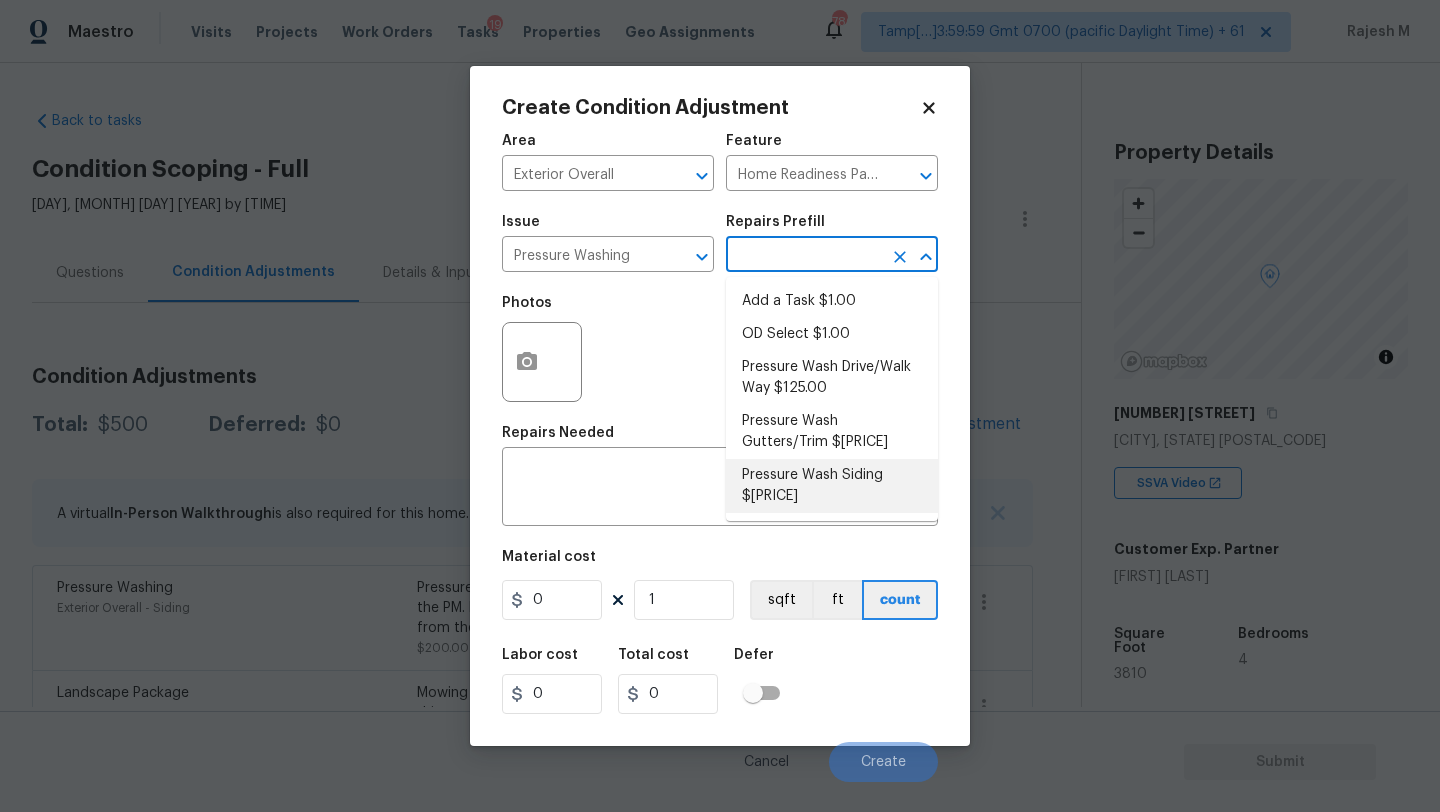 click on "Pressure Wash Siding $140.00" at bounding box center [832, 486] 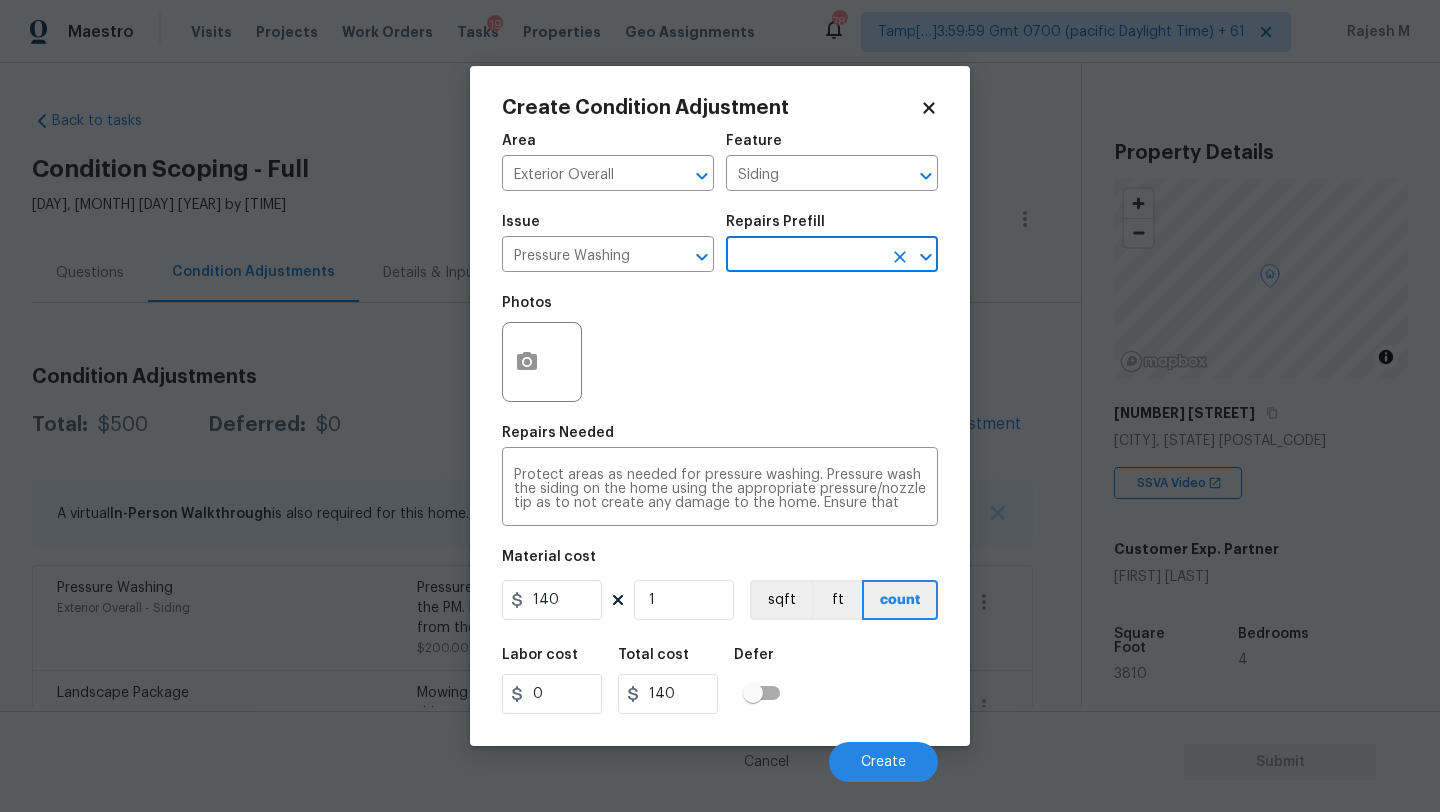 click on "Material cost" at bounding box center [720, 563] 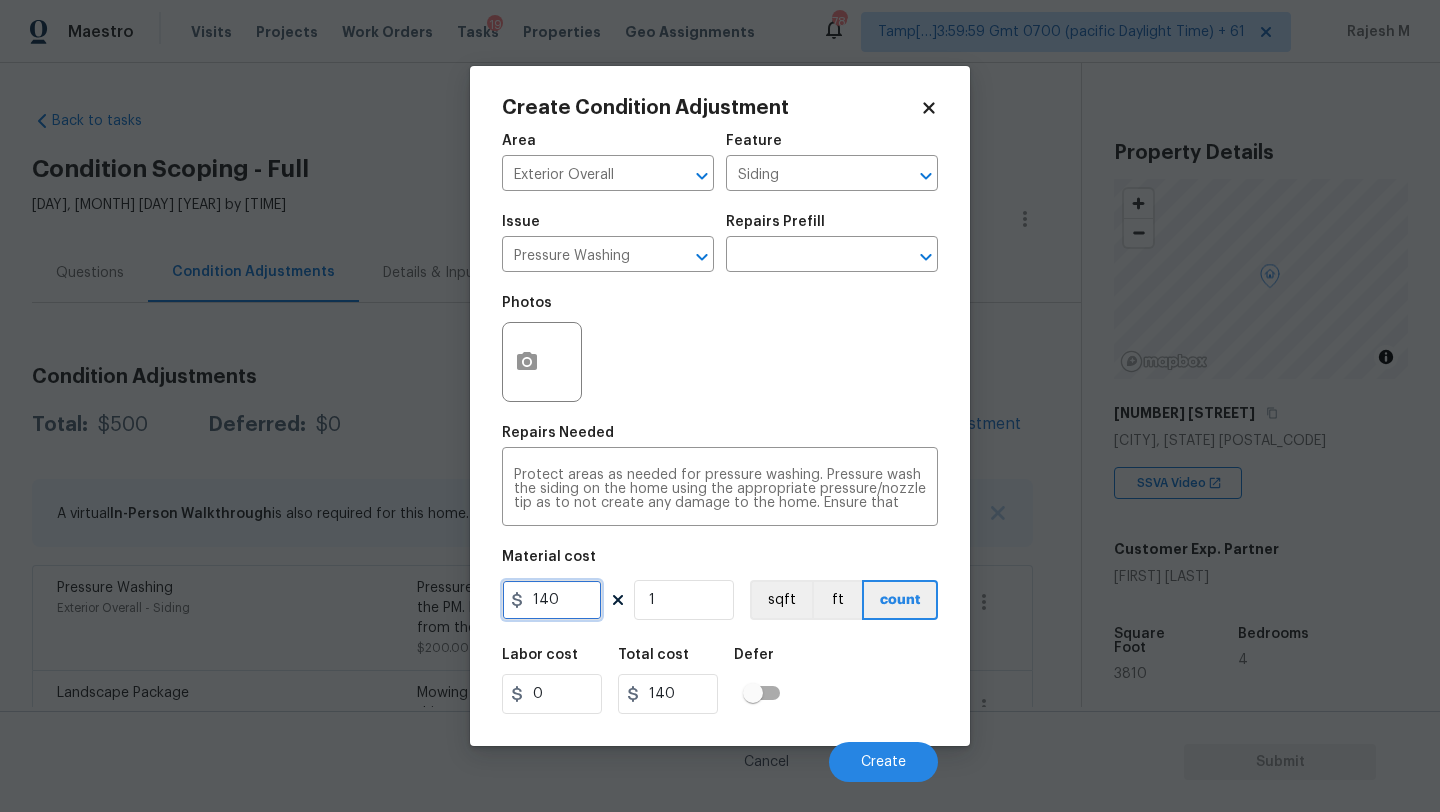 click on "140" at bounding box center [552, 600] 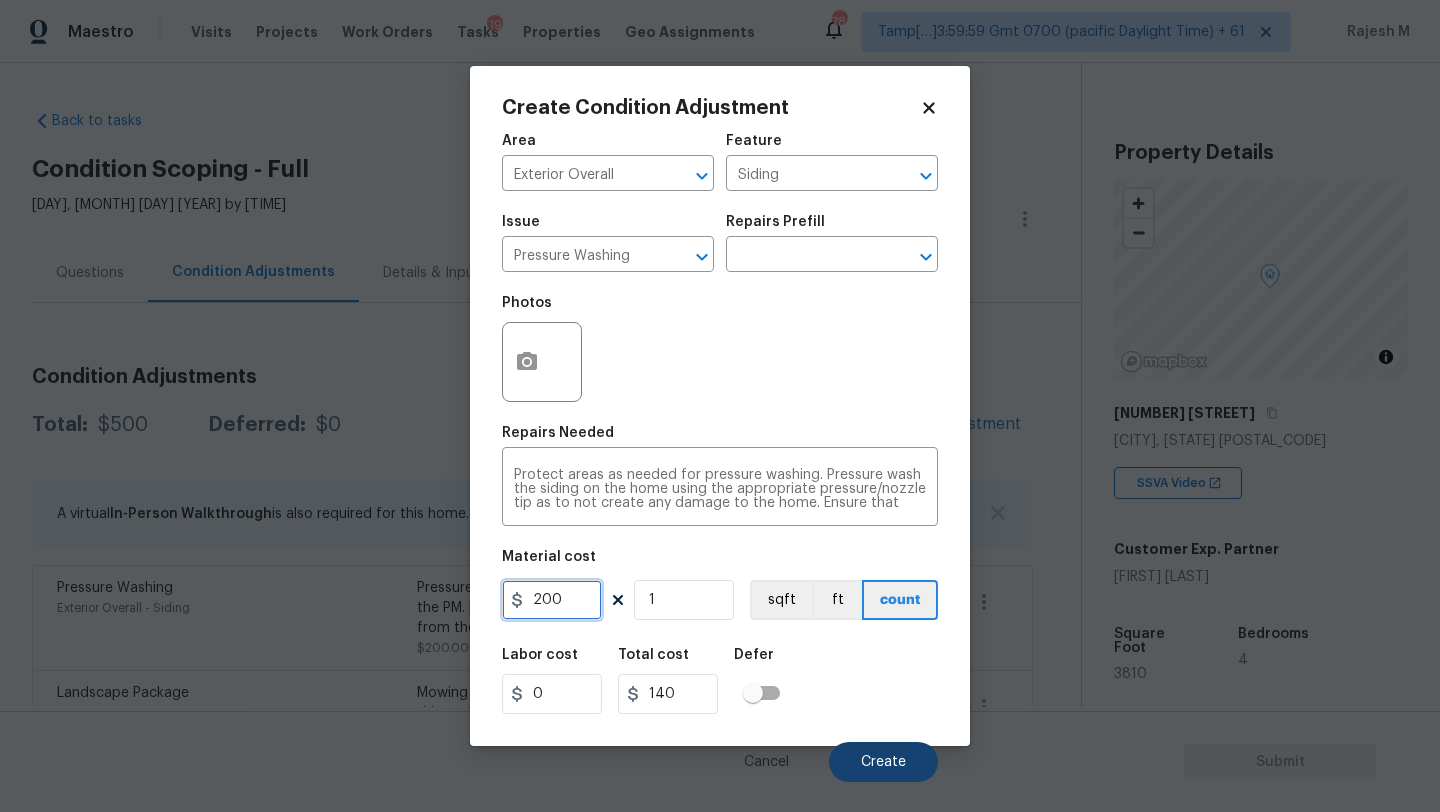 type on "200" 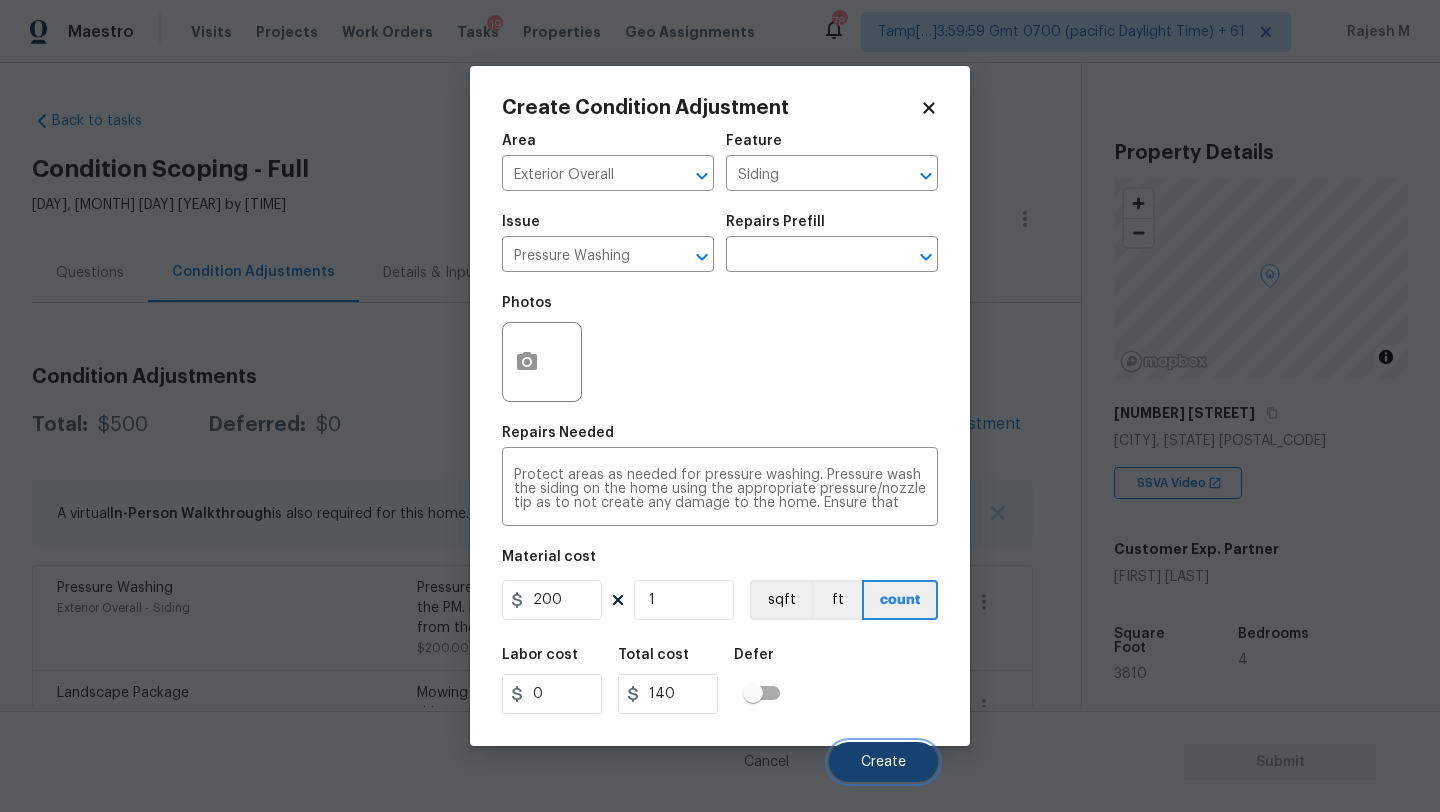 type on "200" 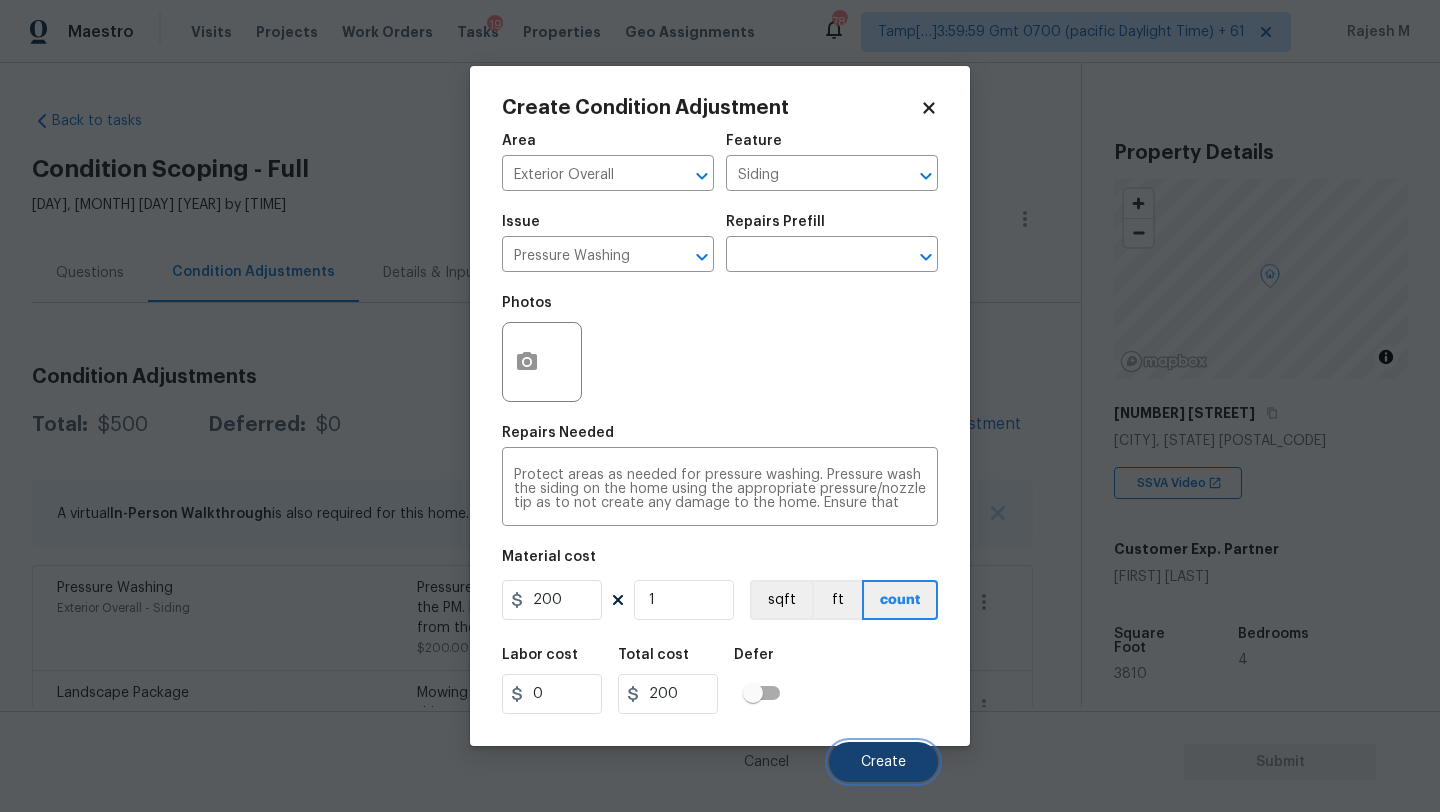 click on "Create" at bounding box center (883, 762) 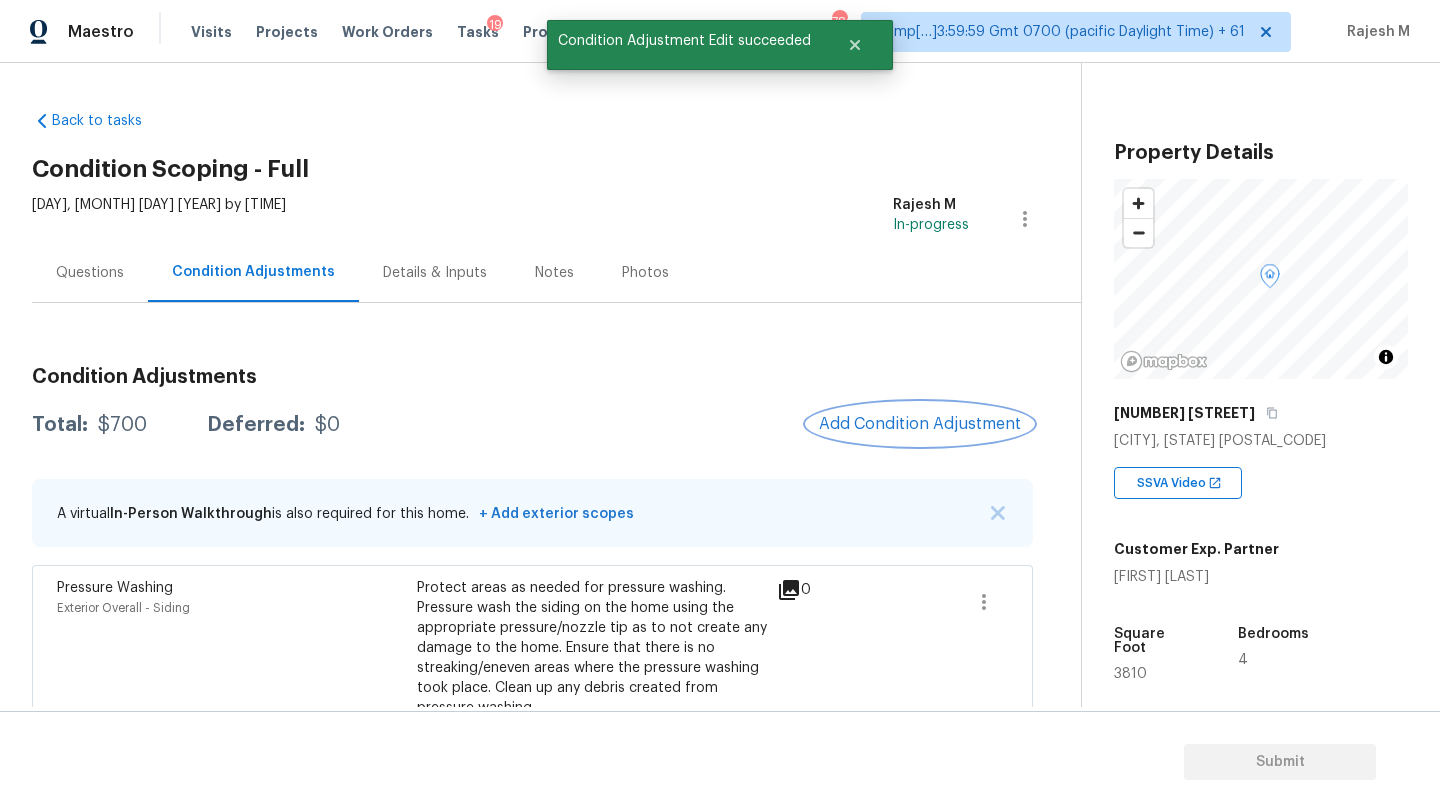 click on "Add Condition Adjustment" at bounding box center [920, 424] 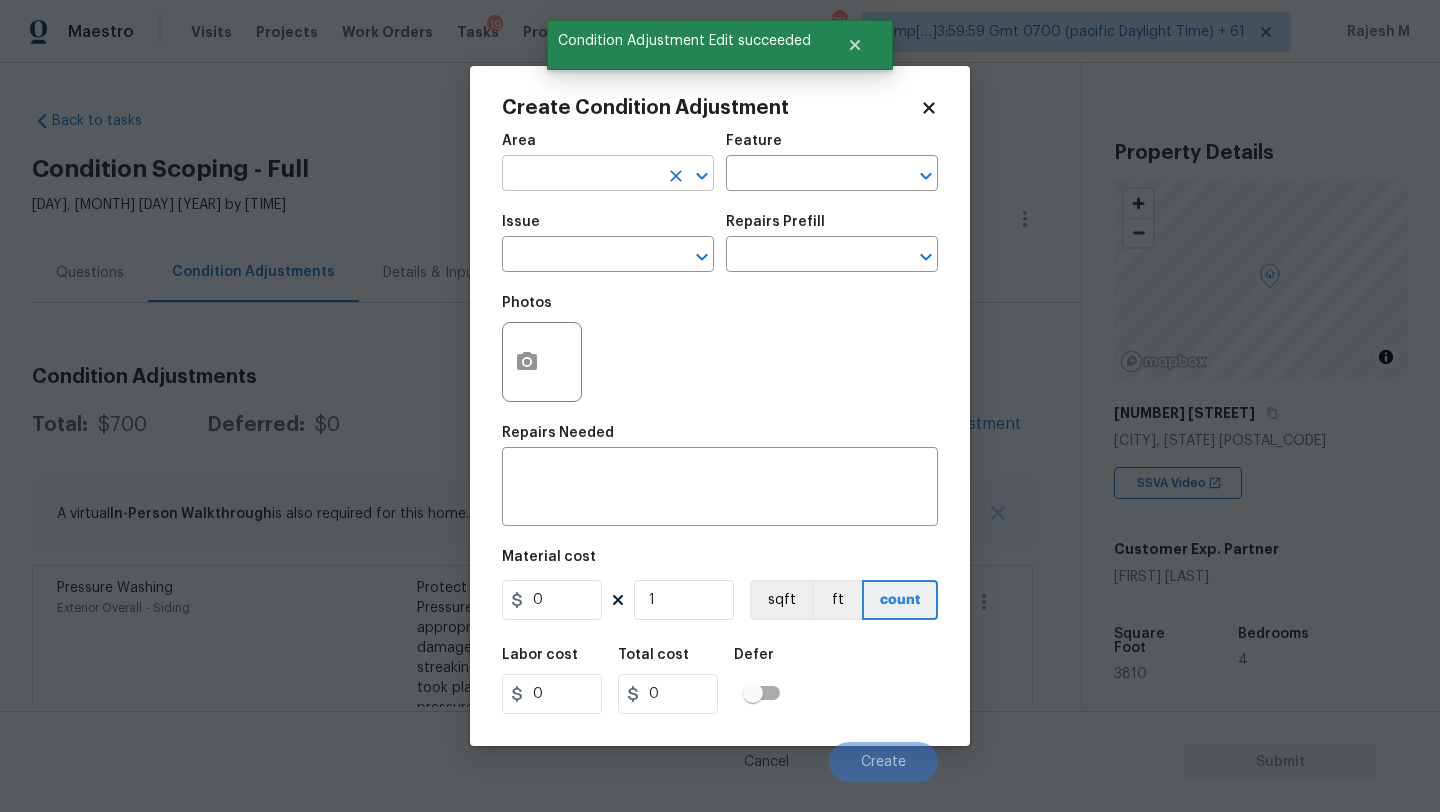 click at bounding box center [580, 175] 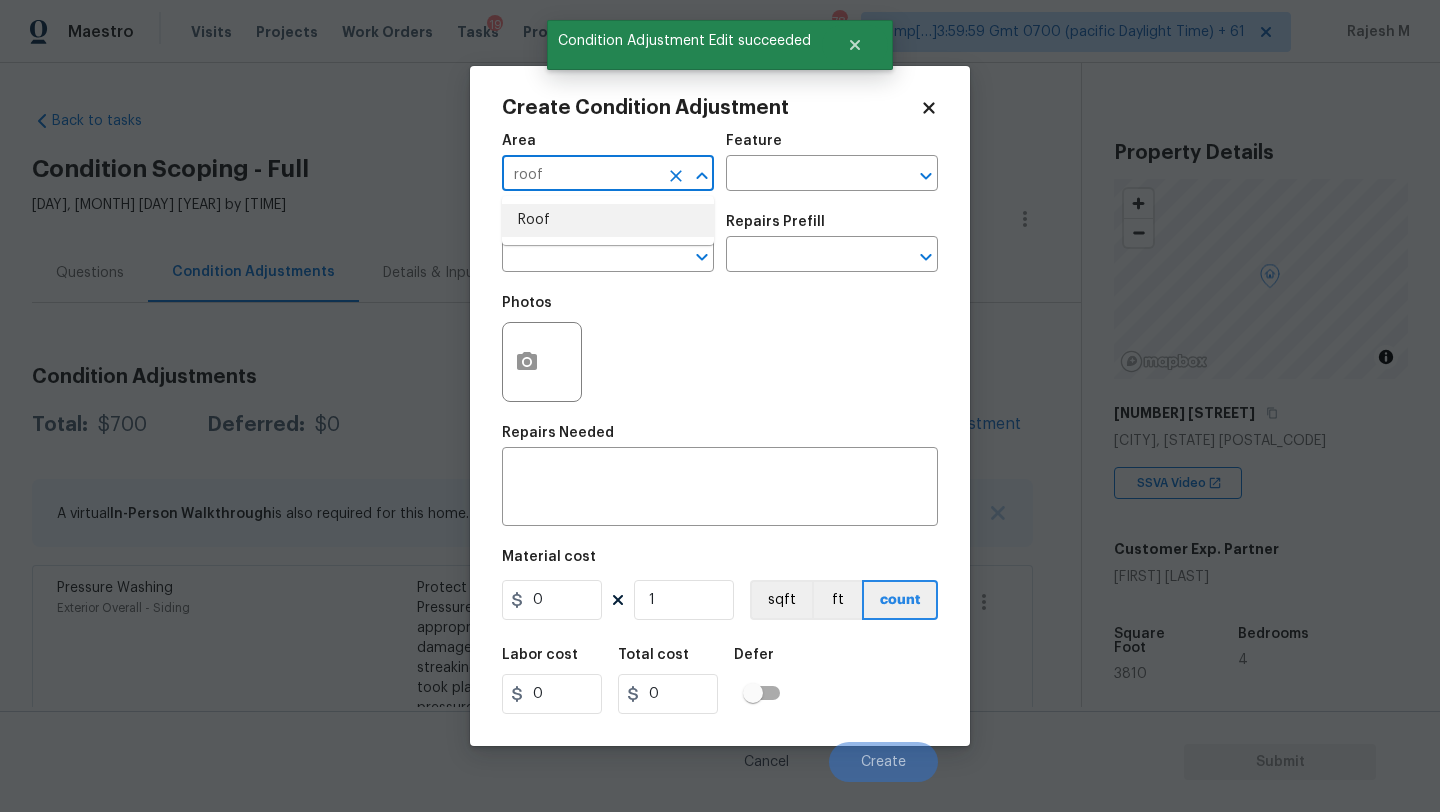 click on "Roof" at bounding box center (608, 220) 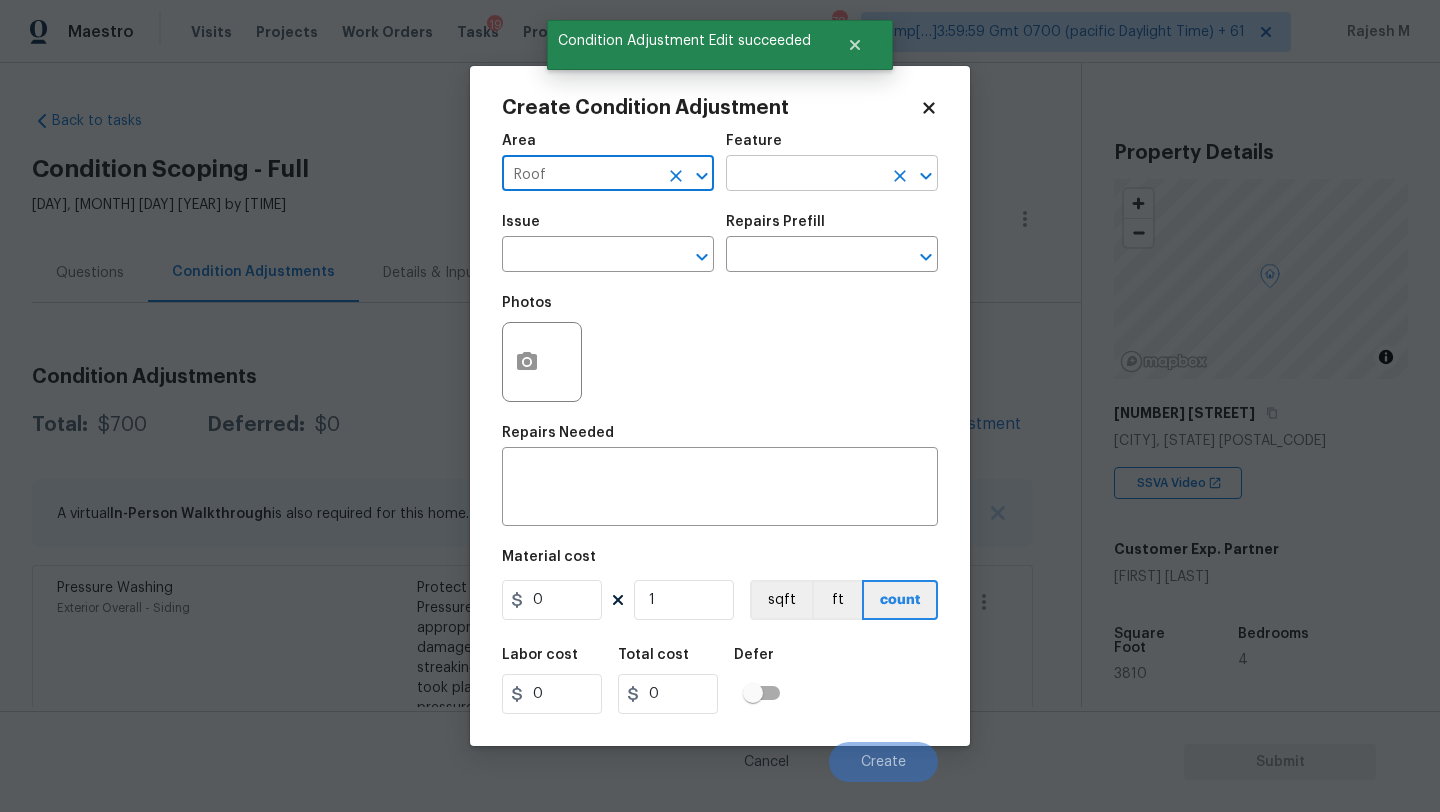 type on "Roof" 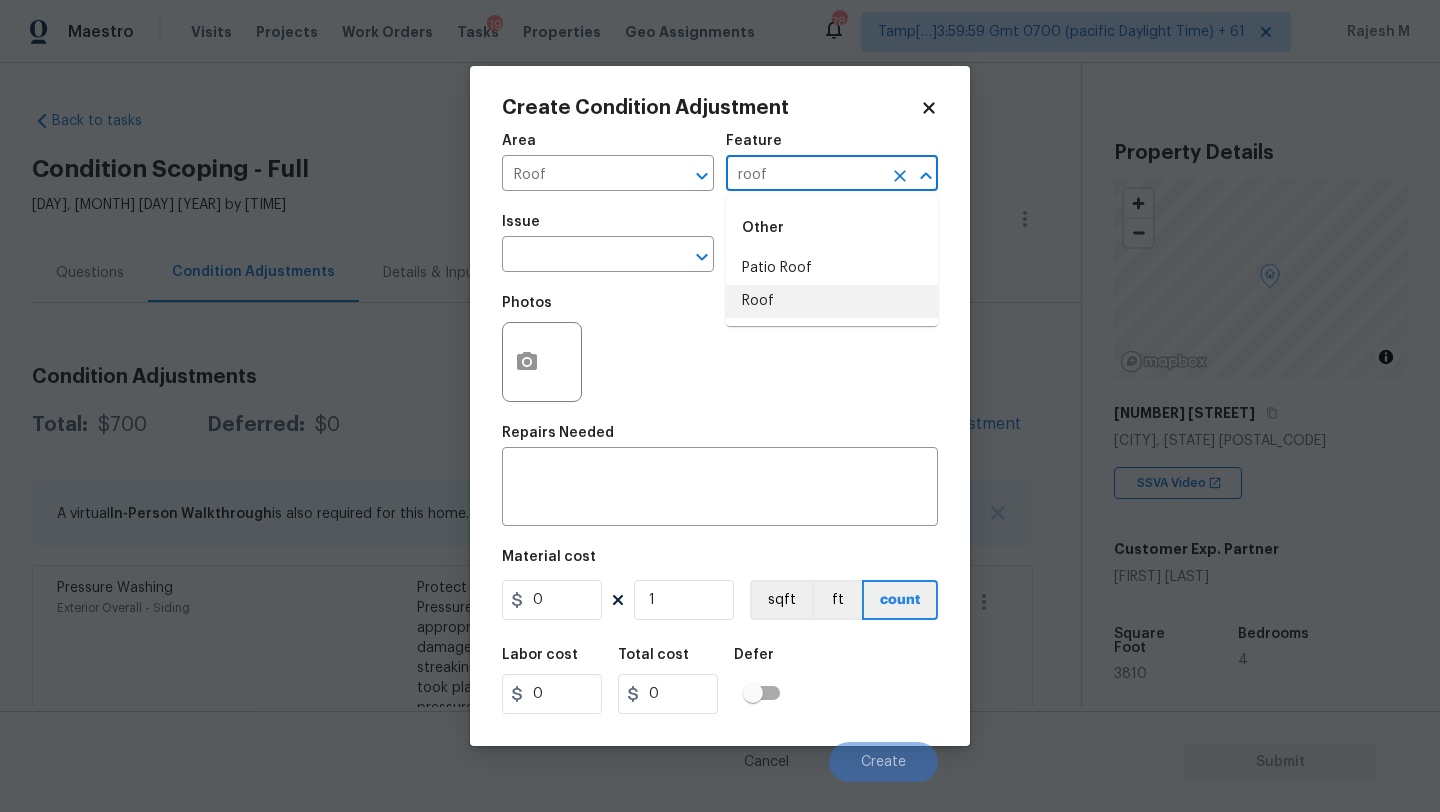 click on "Roof" at bounding box center (832, 301) 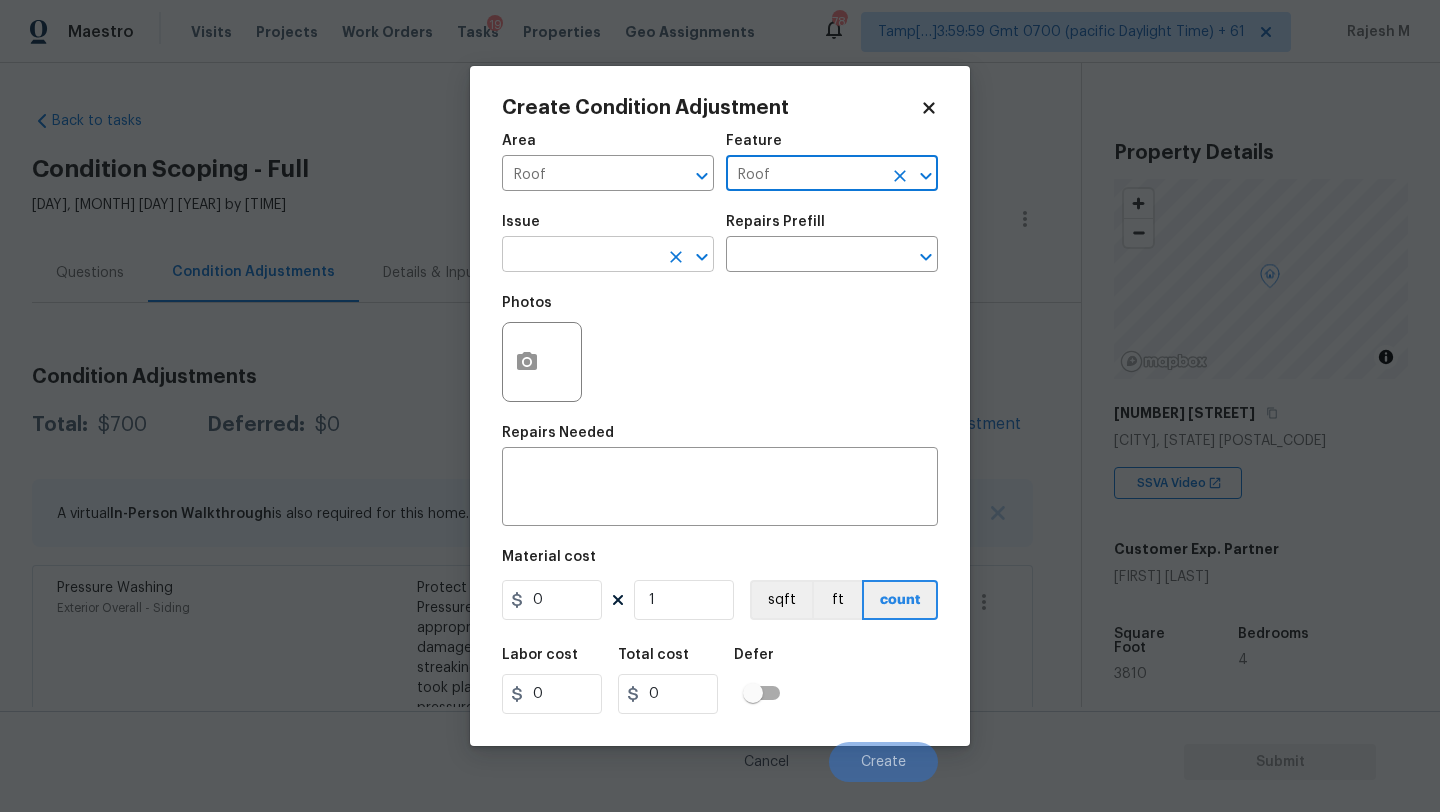 type on "Roof" 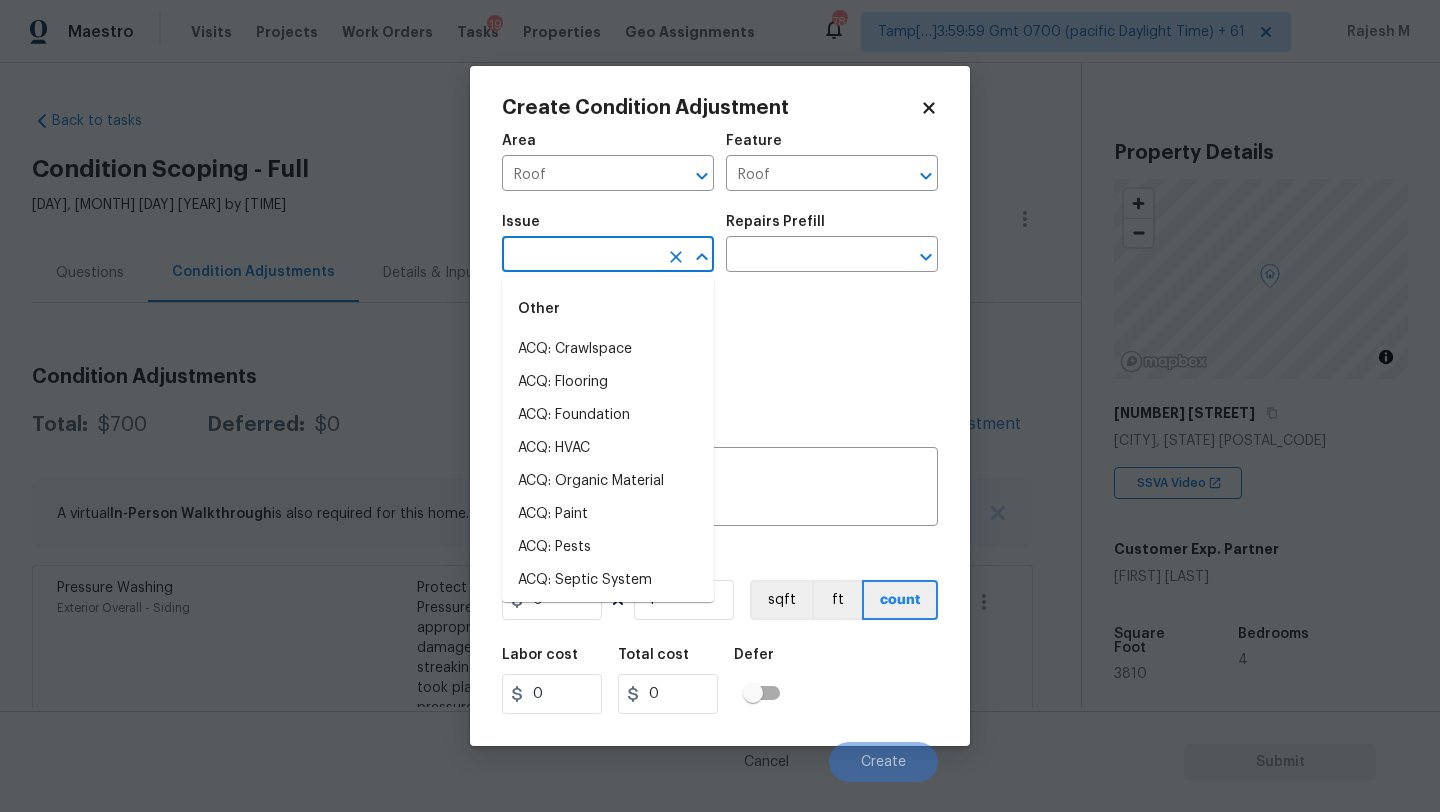 click at bounding box center [580, 256] 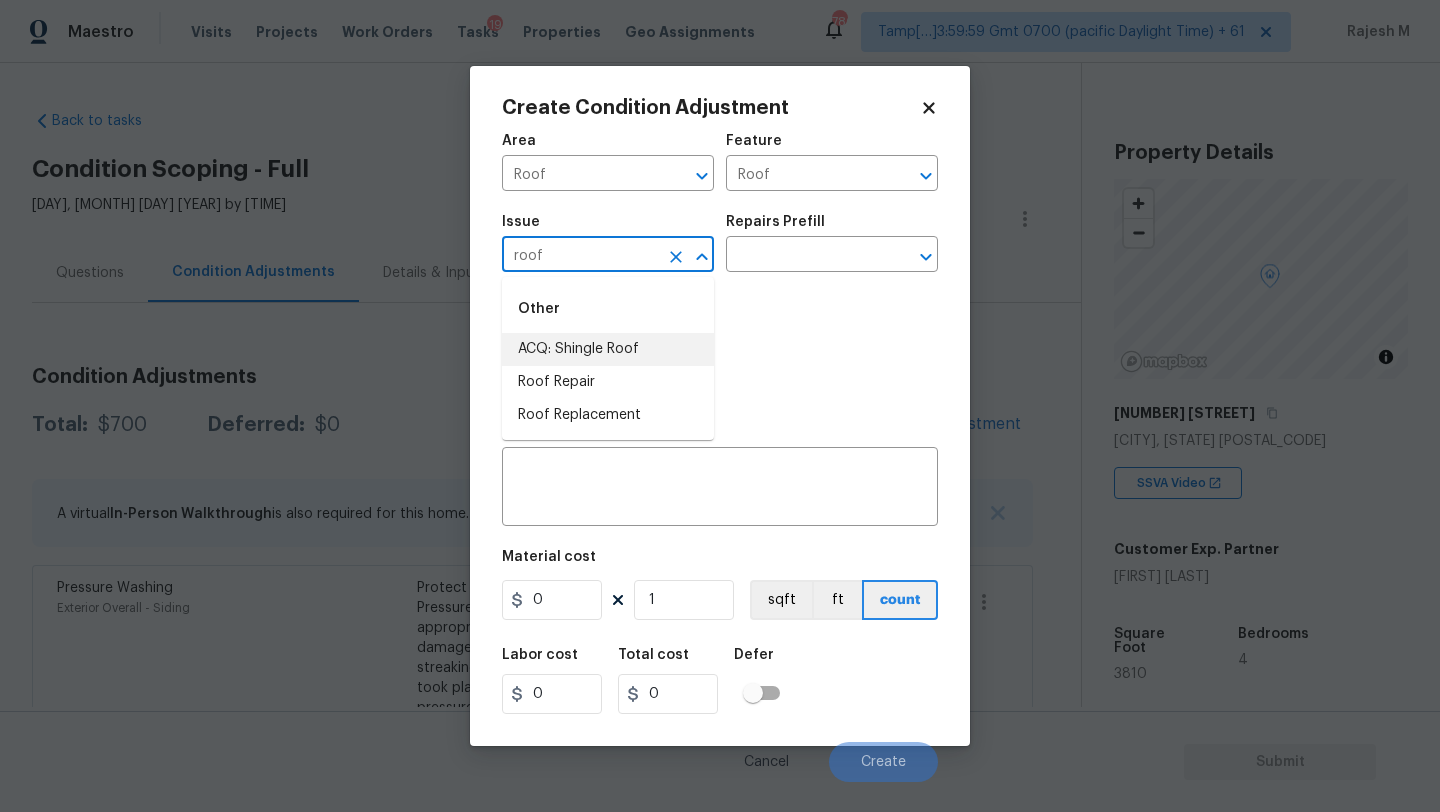 click on "ACQ: Shingle Roof" at bounding box center (608, 349) 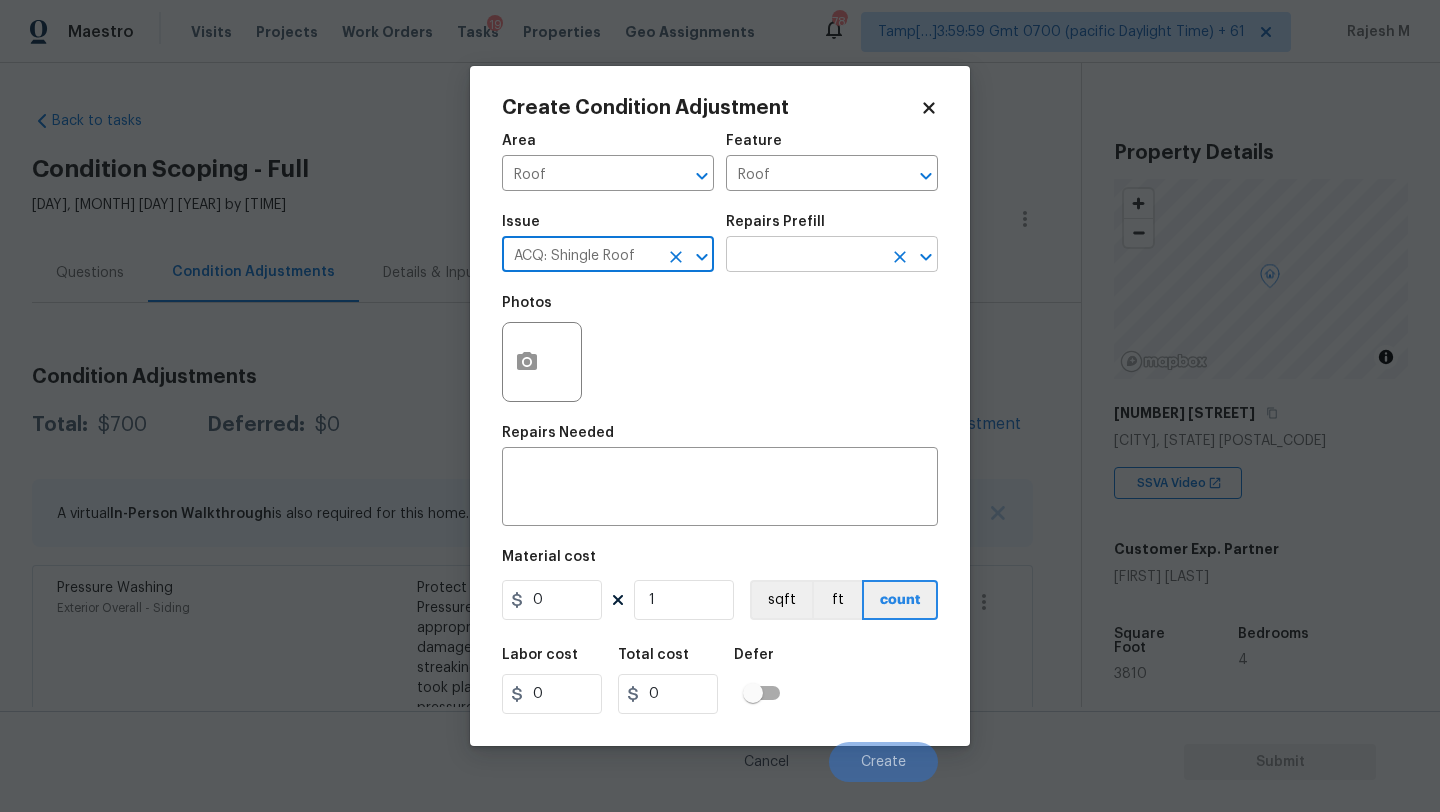 type on "ACQ: Shingle Roof" 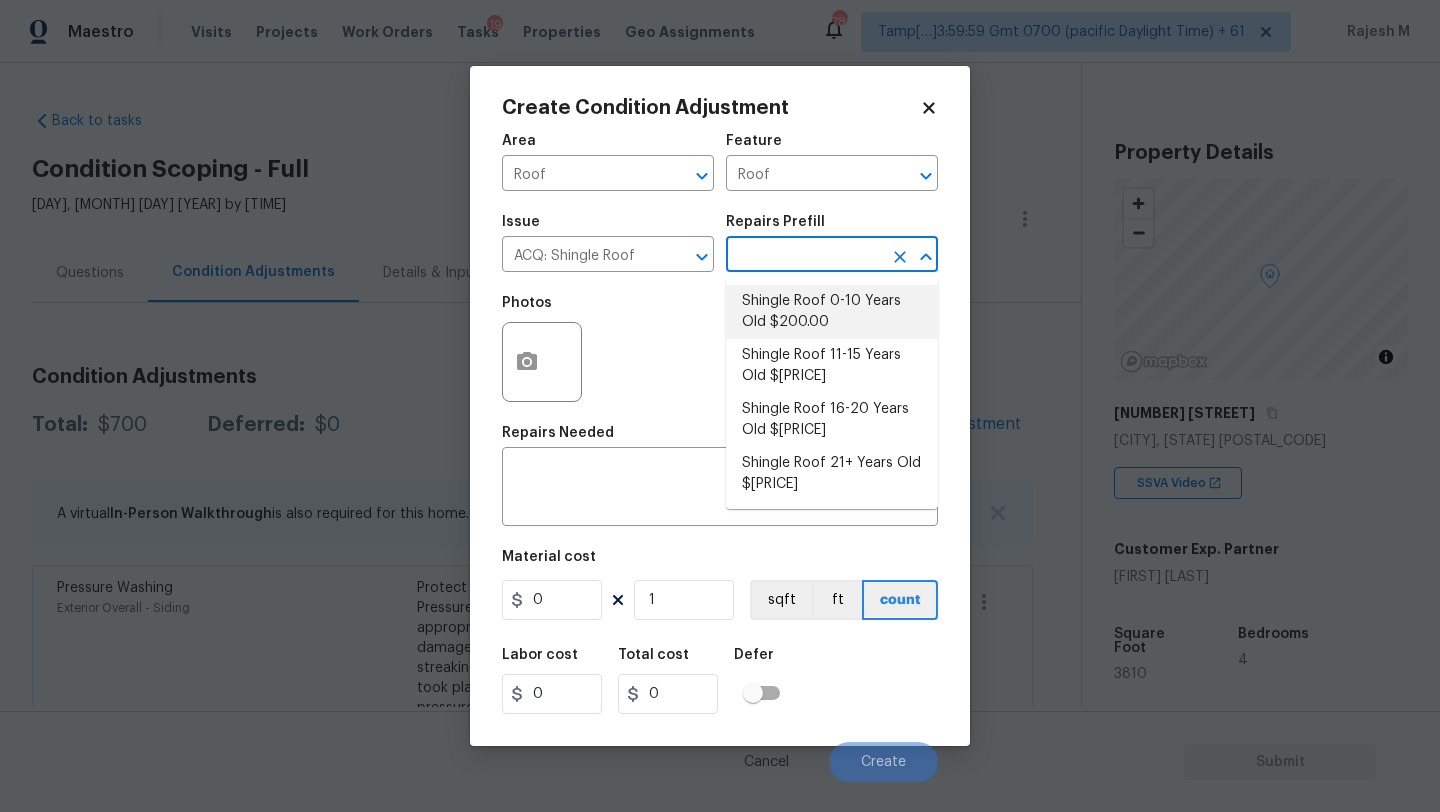 click on "Shingle Roof 0-10 Years Old $200.00" at bounding box center (832, 312) 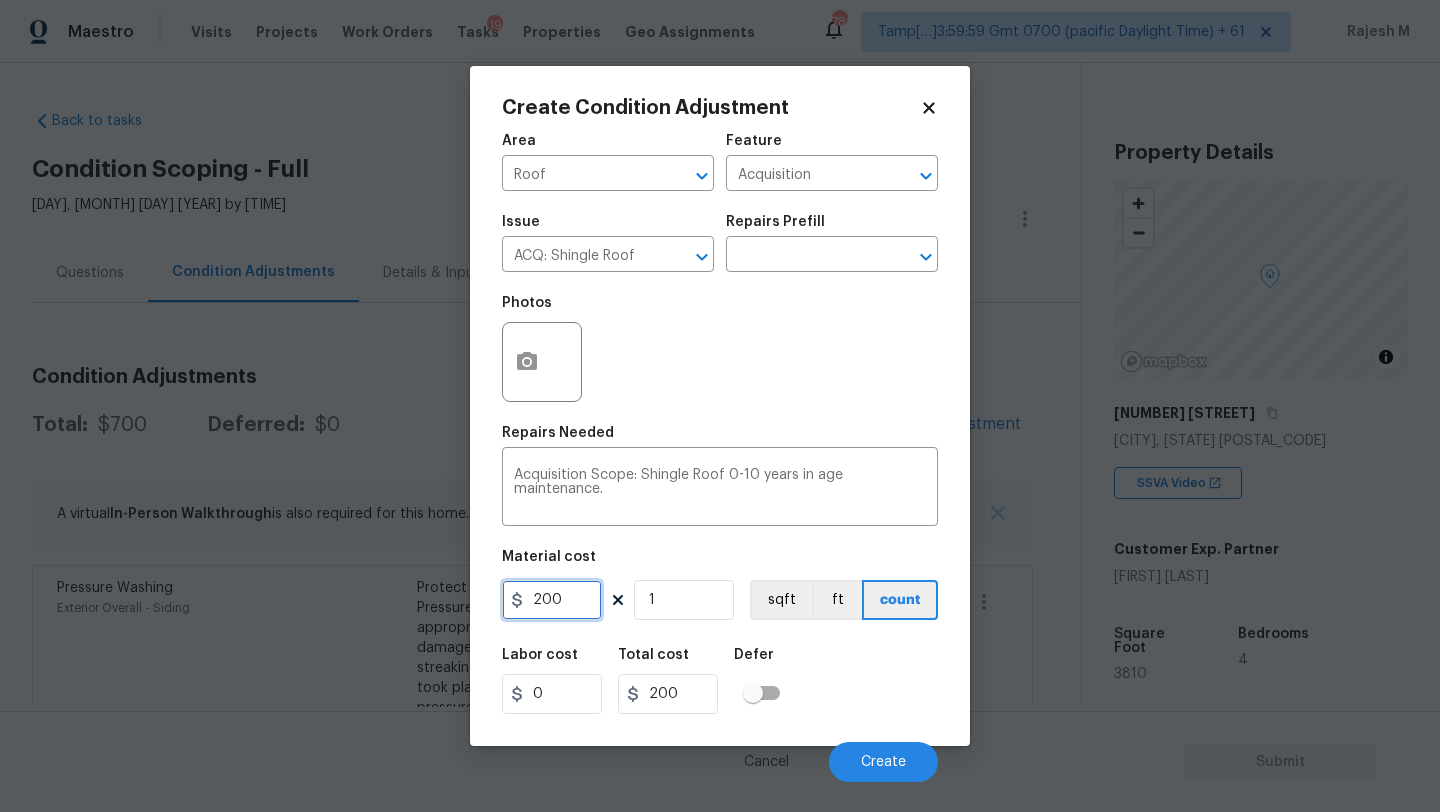 drag, startPoint x: 545, startPoint y: 599, endPoint x: 560, endPoint y: 599, distance: 15 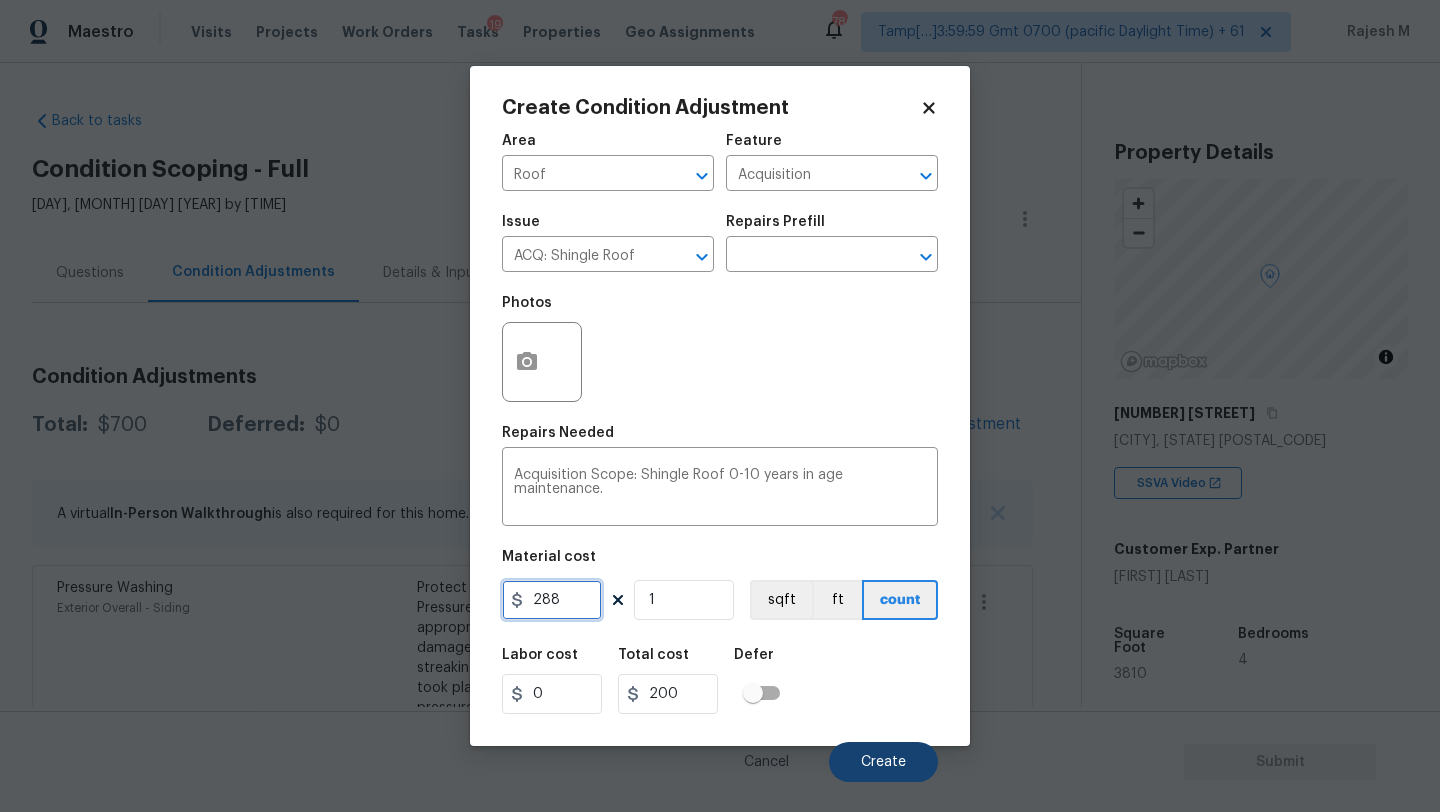 type on "288" 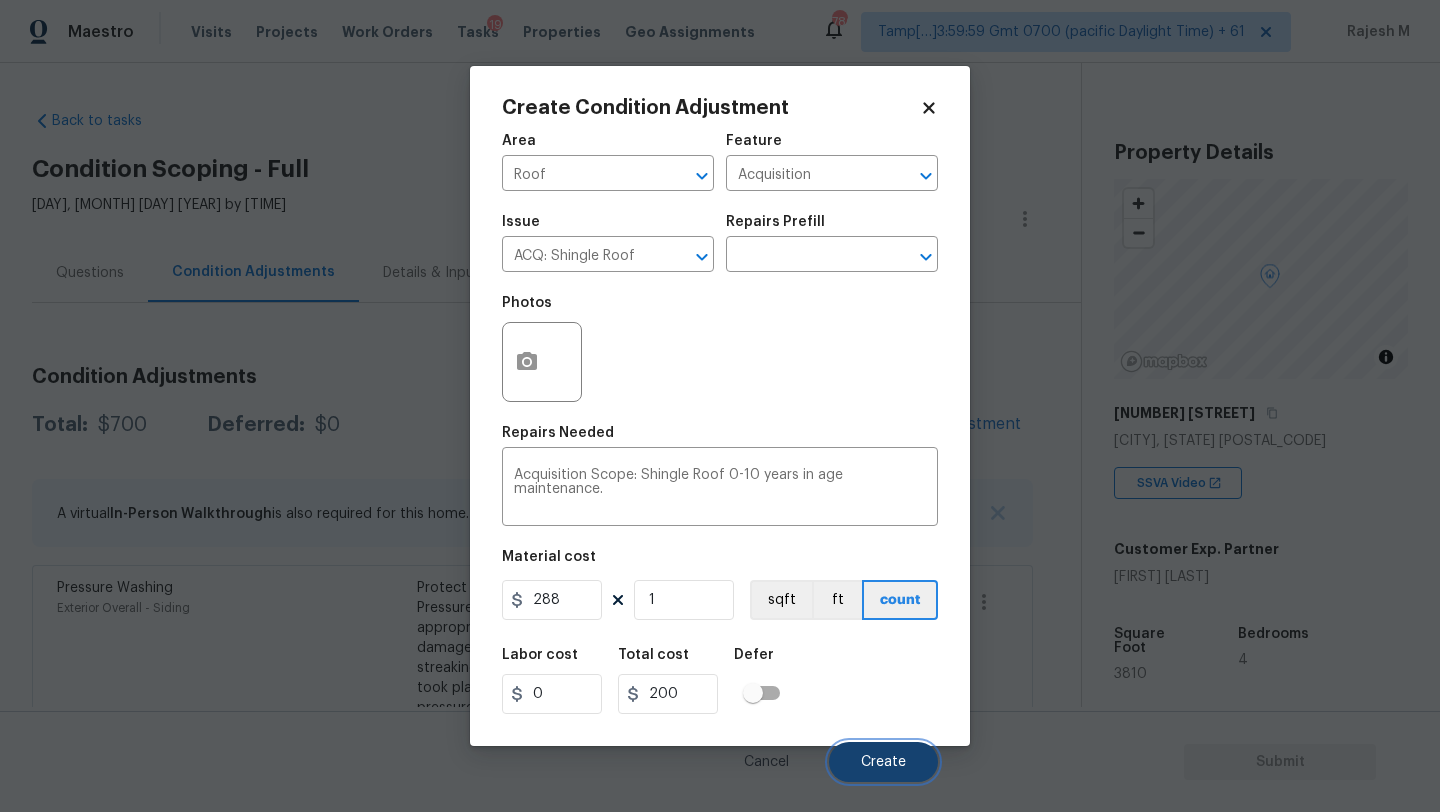type on "288" 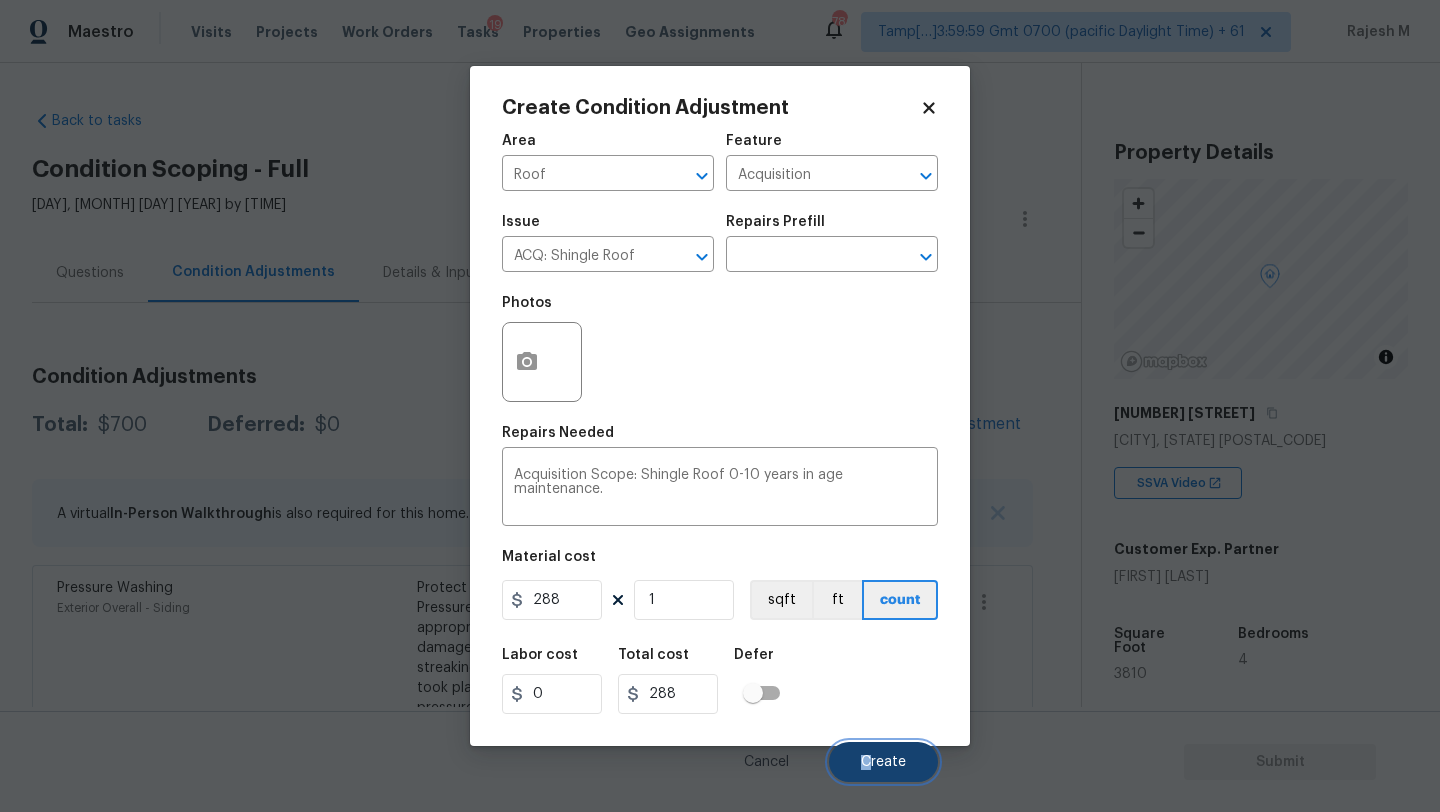 click on "Create" at bounding box center [883, 762] 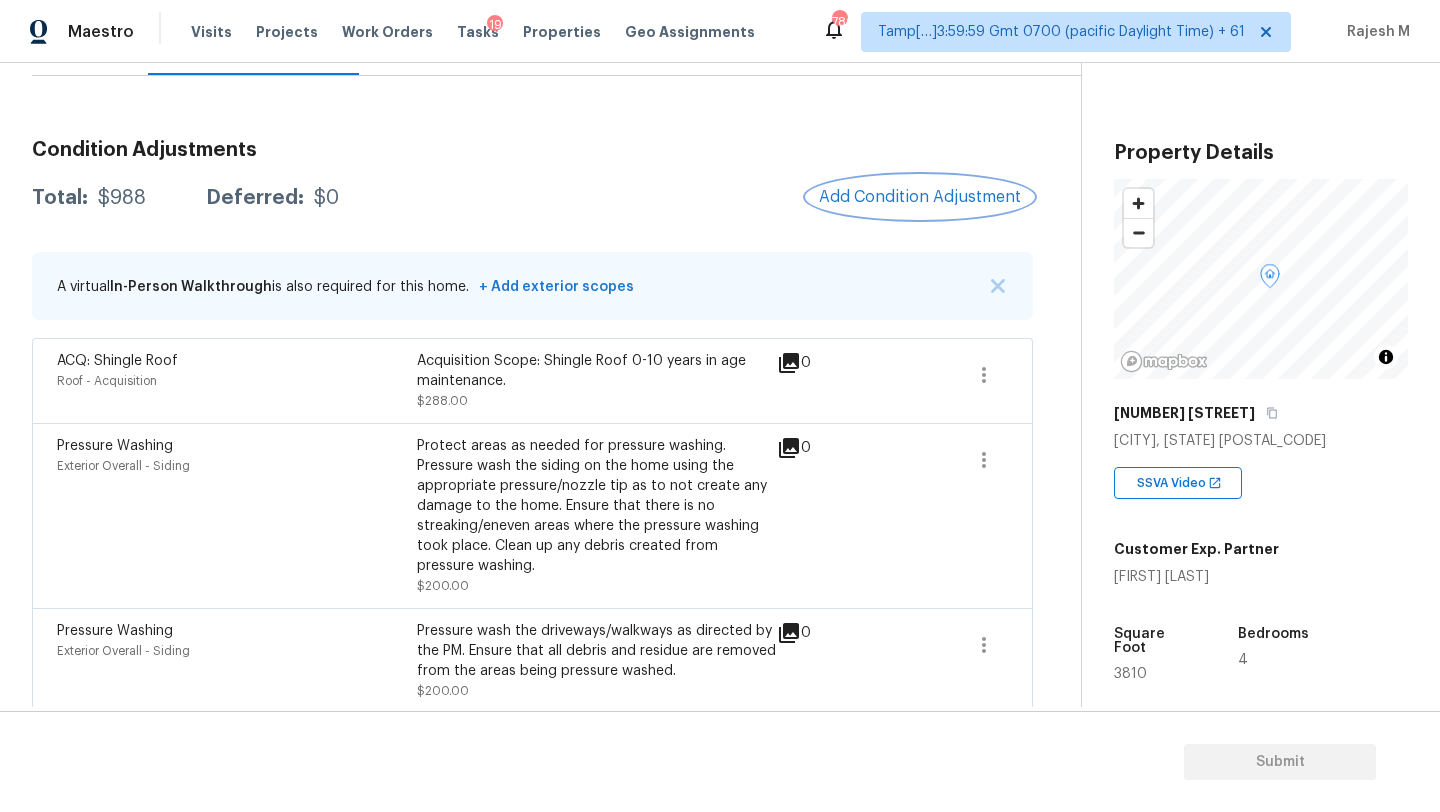 scroll, scrollTop: 0, scrollLeft: 0, axis: both 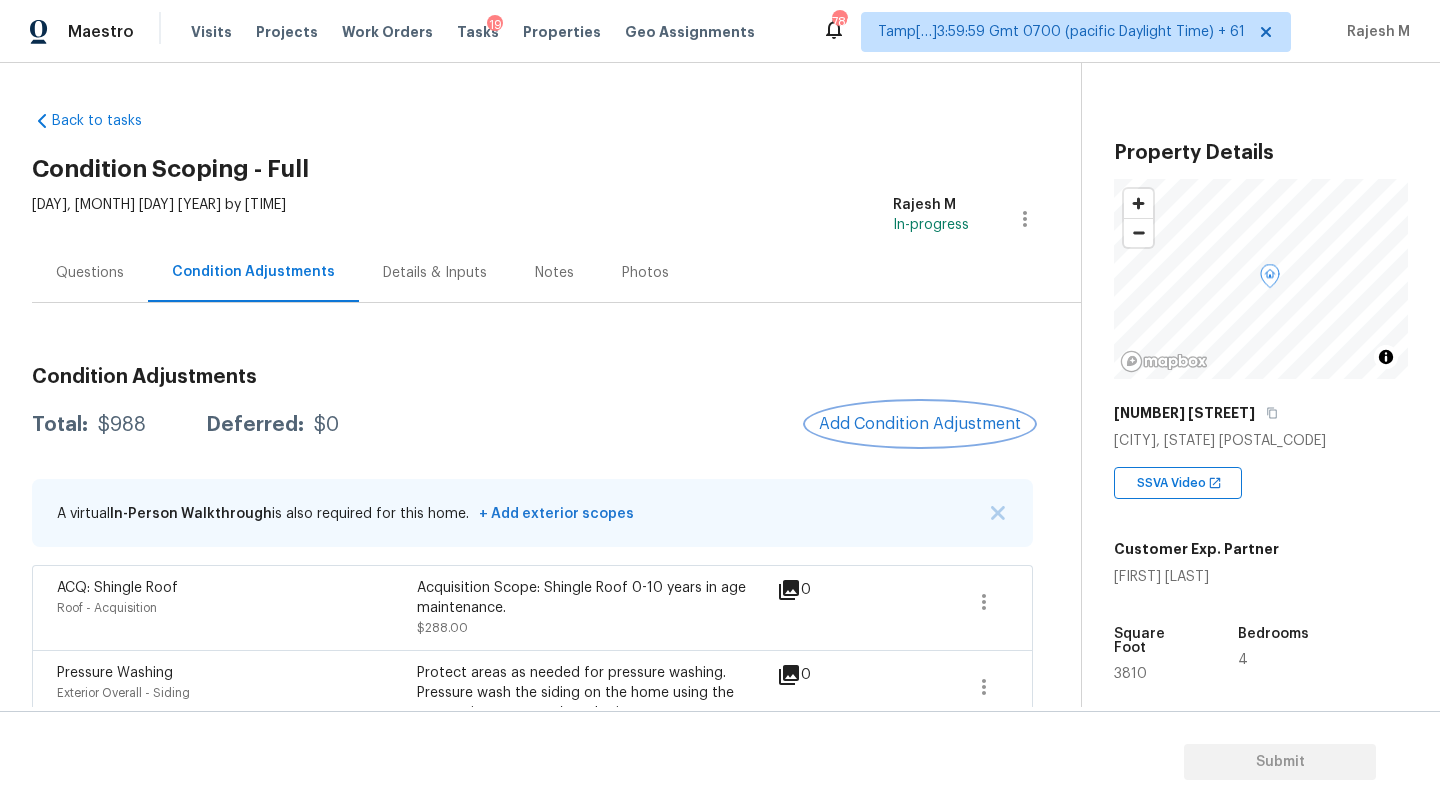 click on "Add Condition Adjustment" at bounding box center [920, 424] 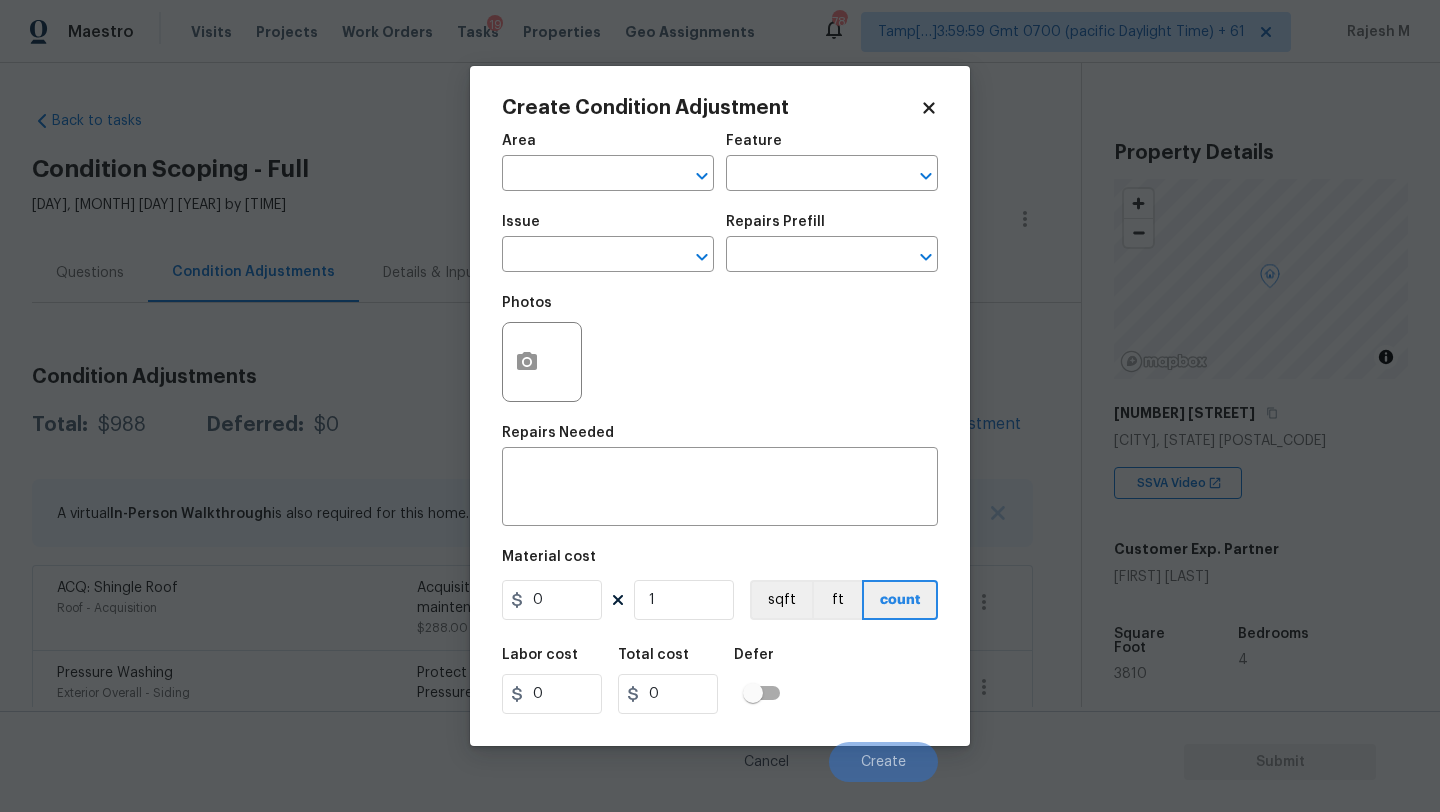 click on "Area" at bounding box center (608, 147) 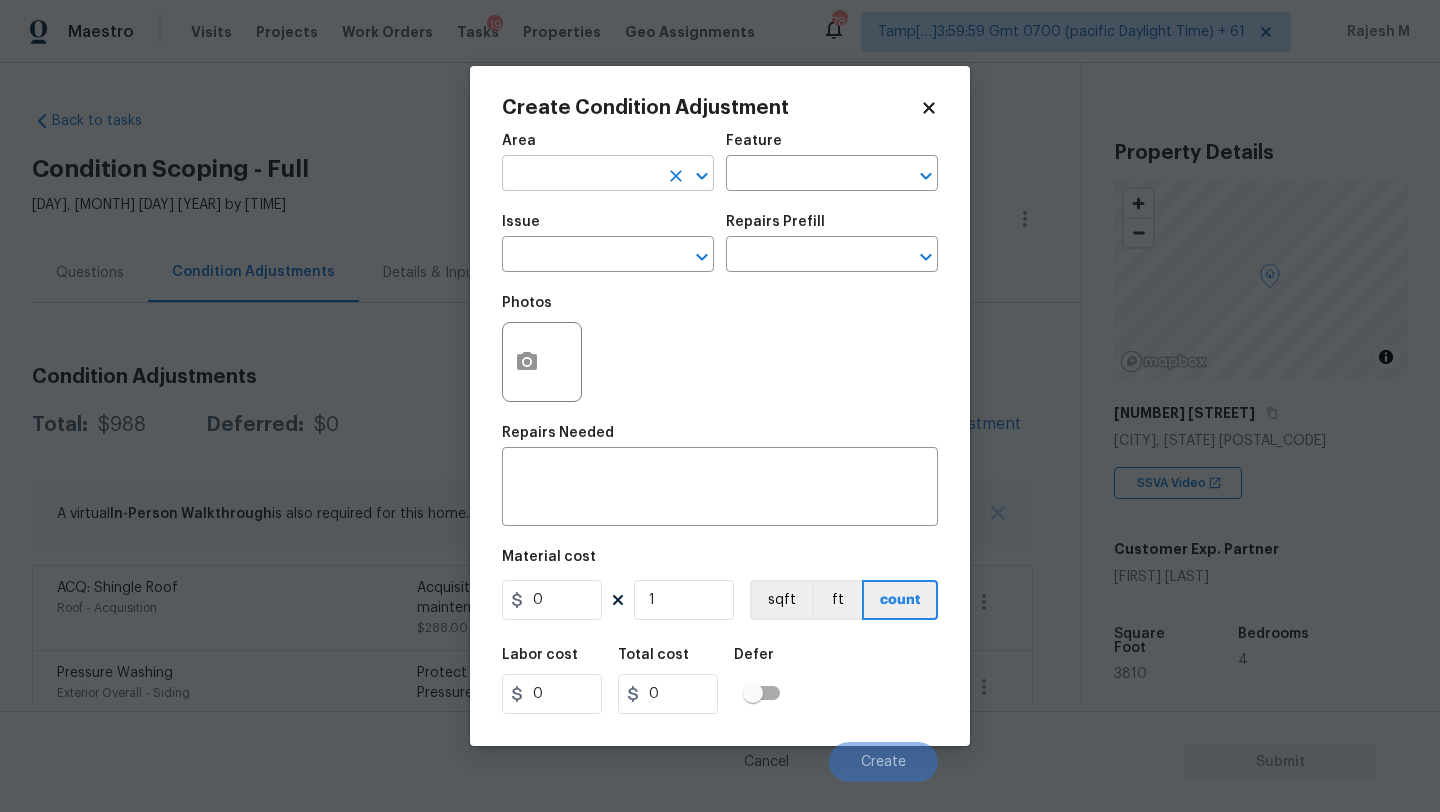 click at bounding box center (580, 175) 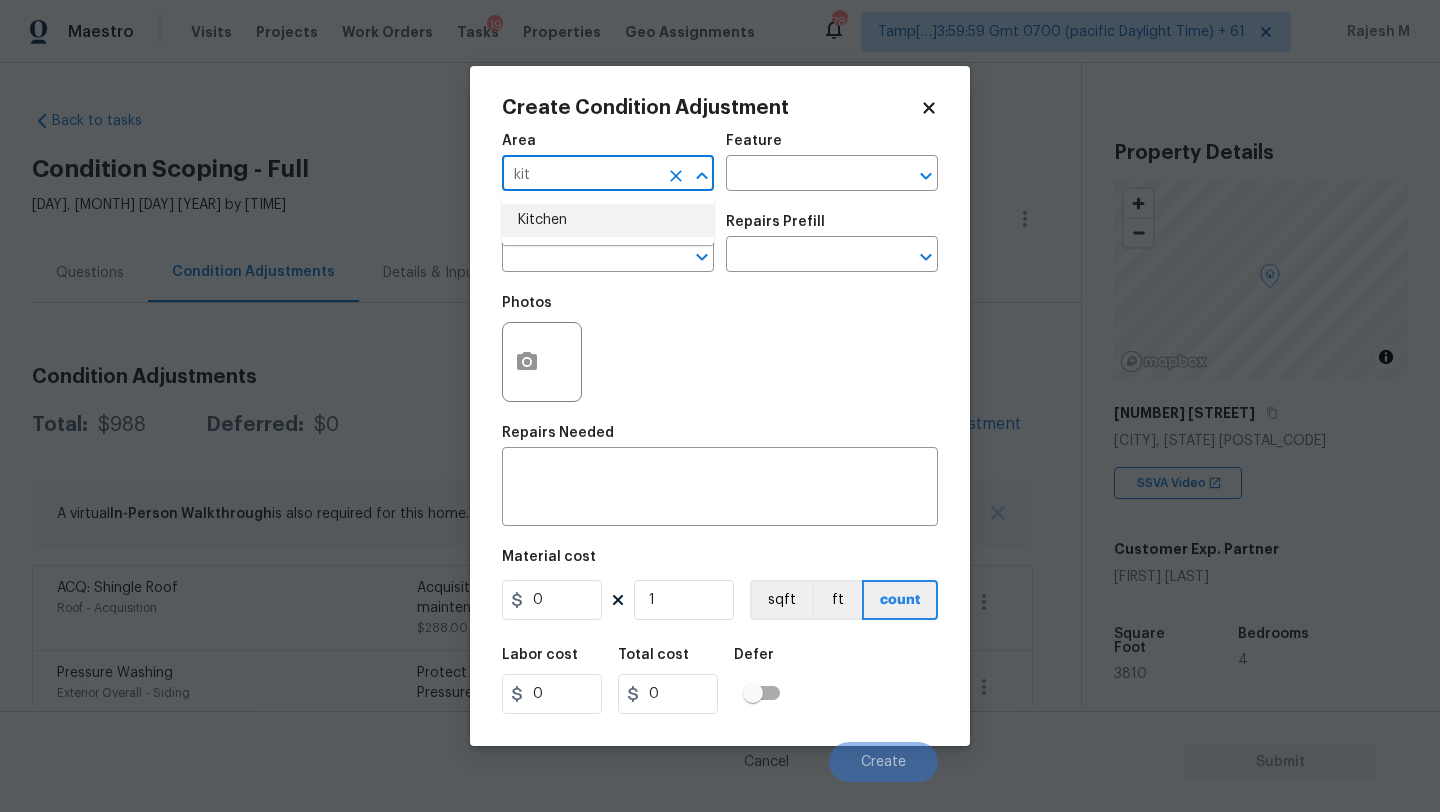 click on "Kitchen" at bounding box center [608, 220] 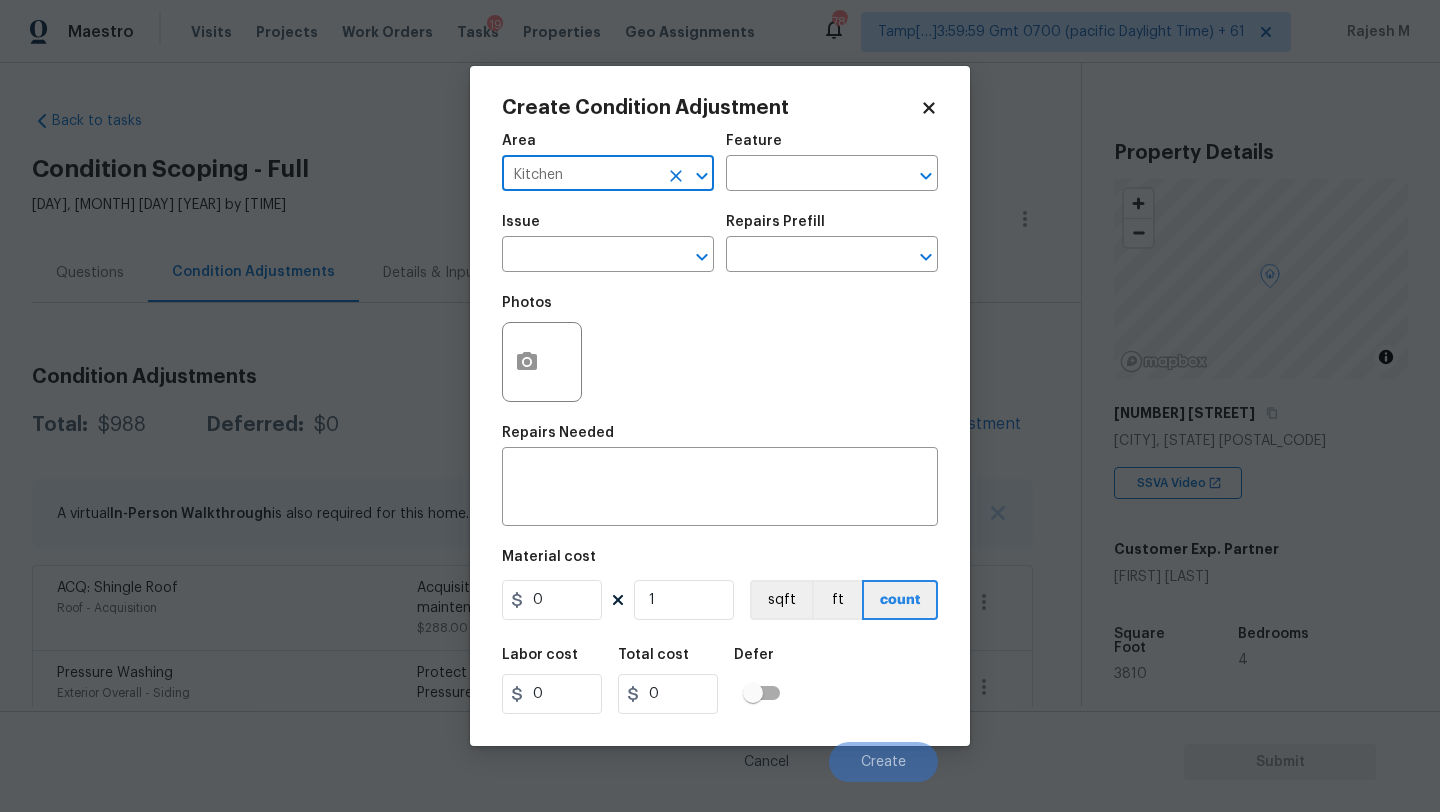 type on "Kitchen" 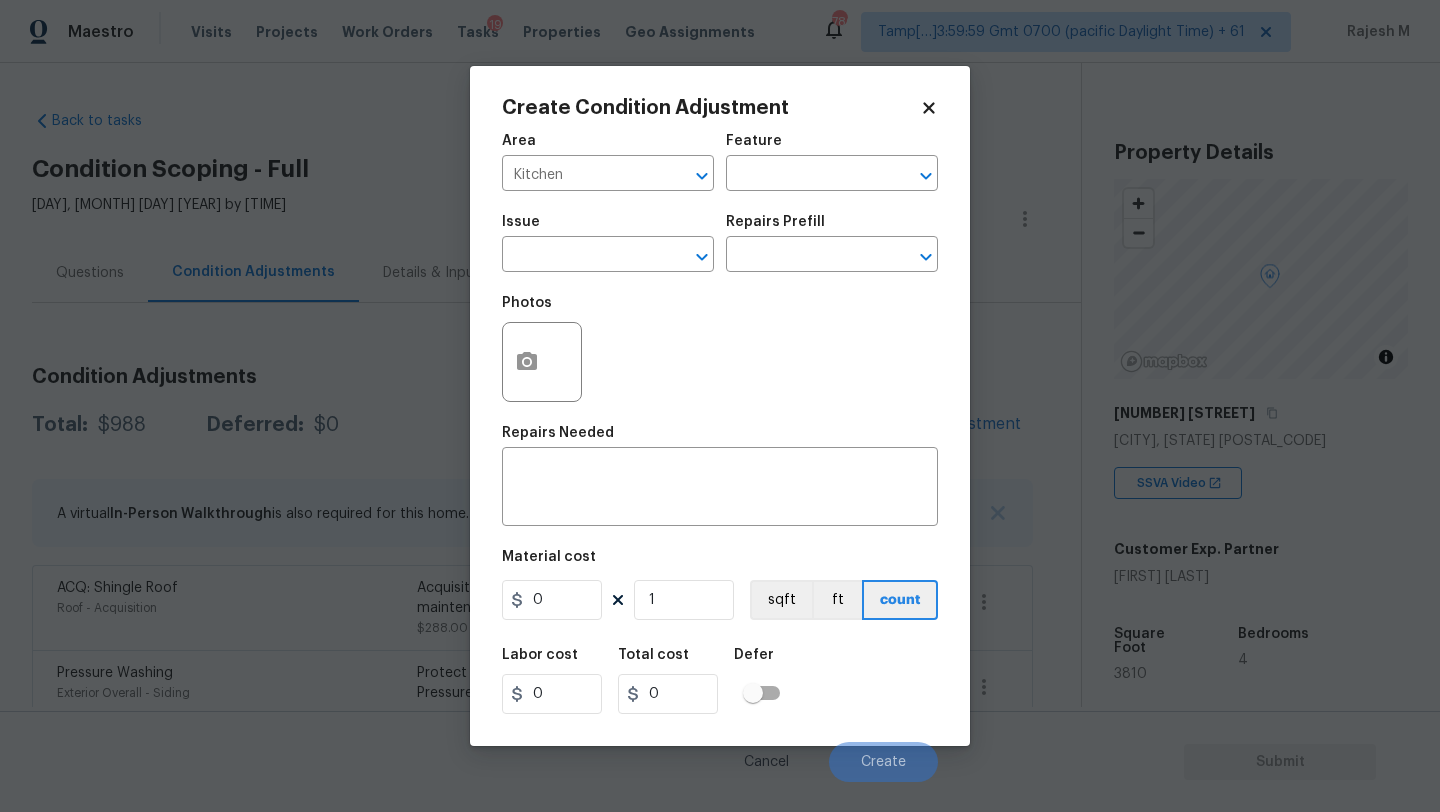 click on "Area Kitchen ​ Feature ​" at bounding box center (720, 162) 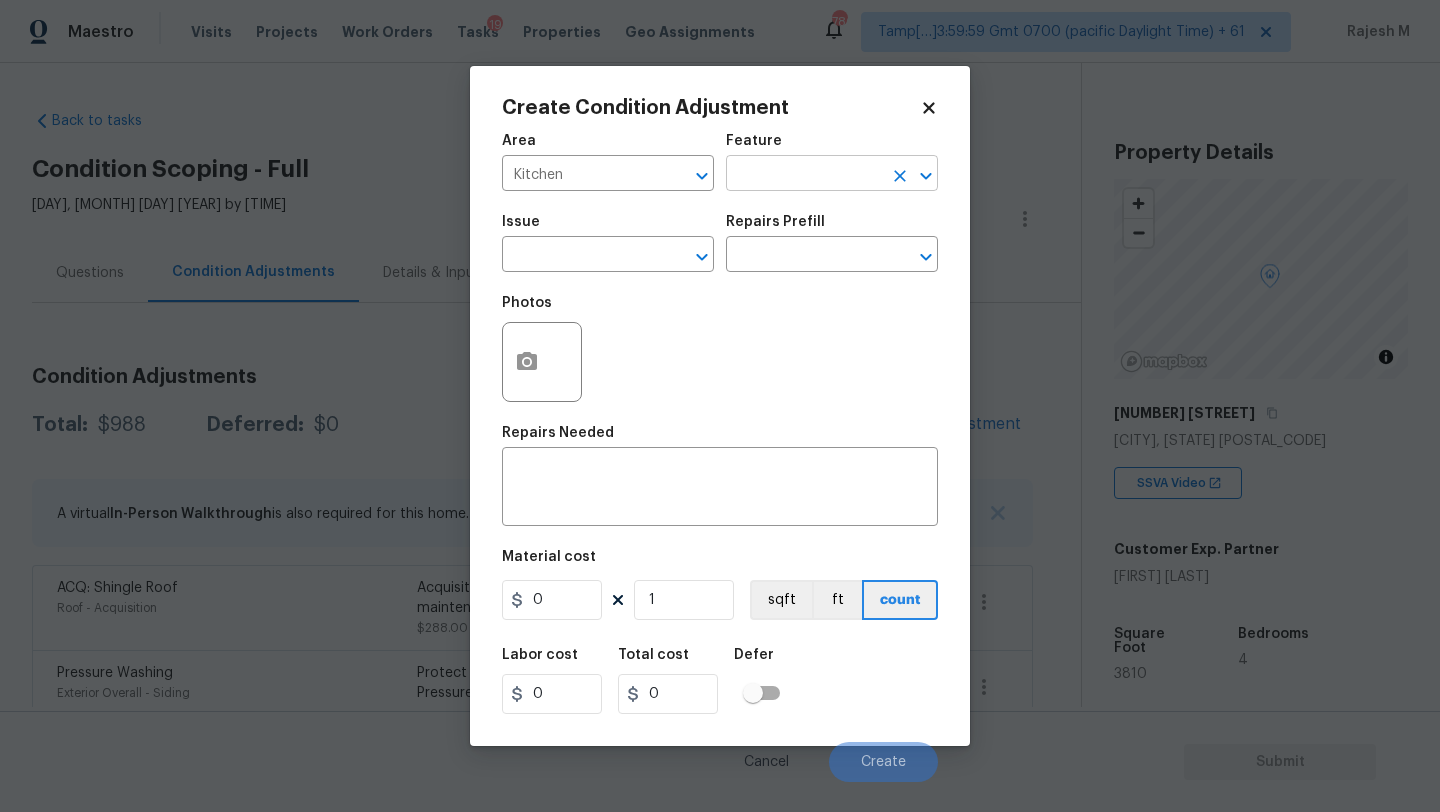 click at bounding box center [804, 175] 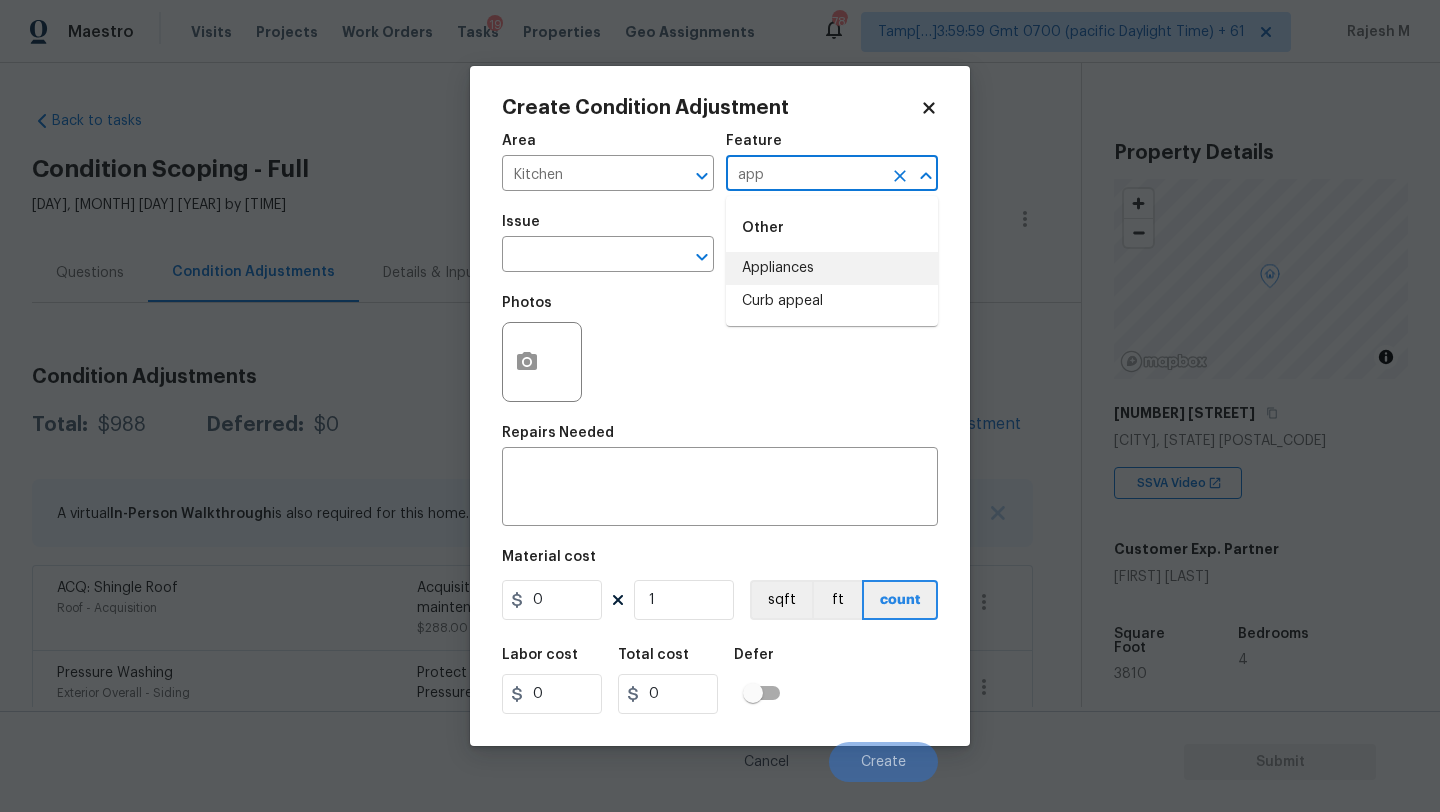 click on "Appliances" at bounding box center (832, 268) 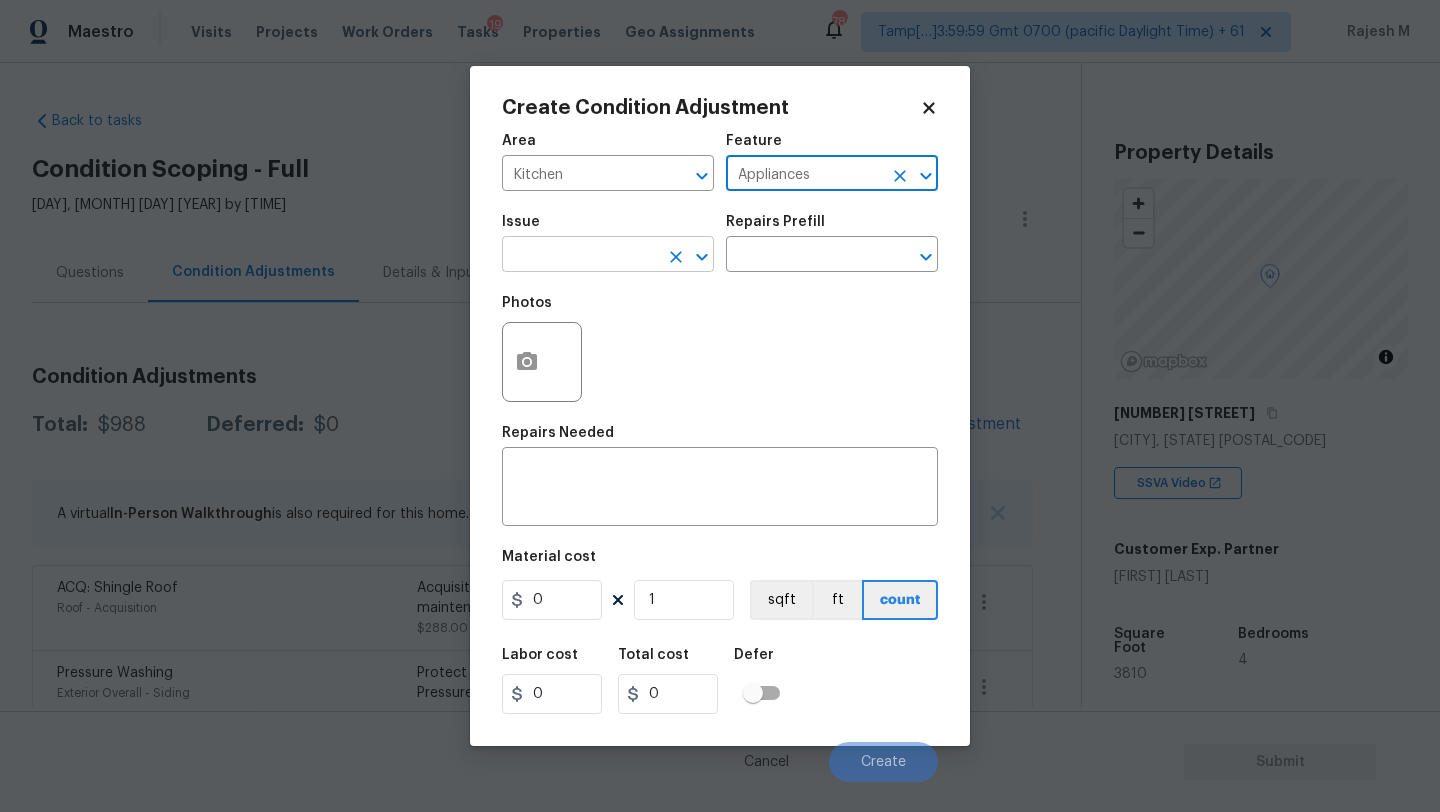 type on "Appliances" 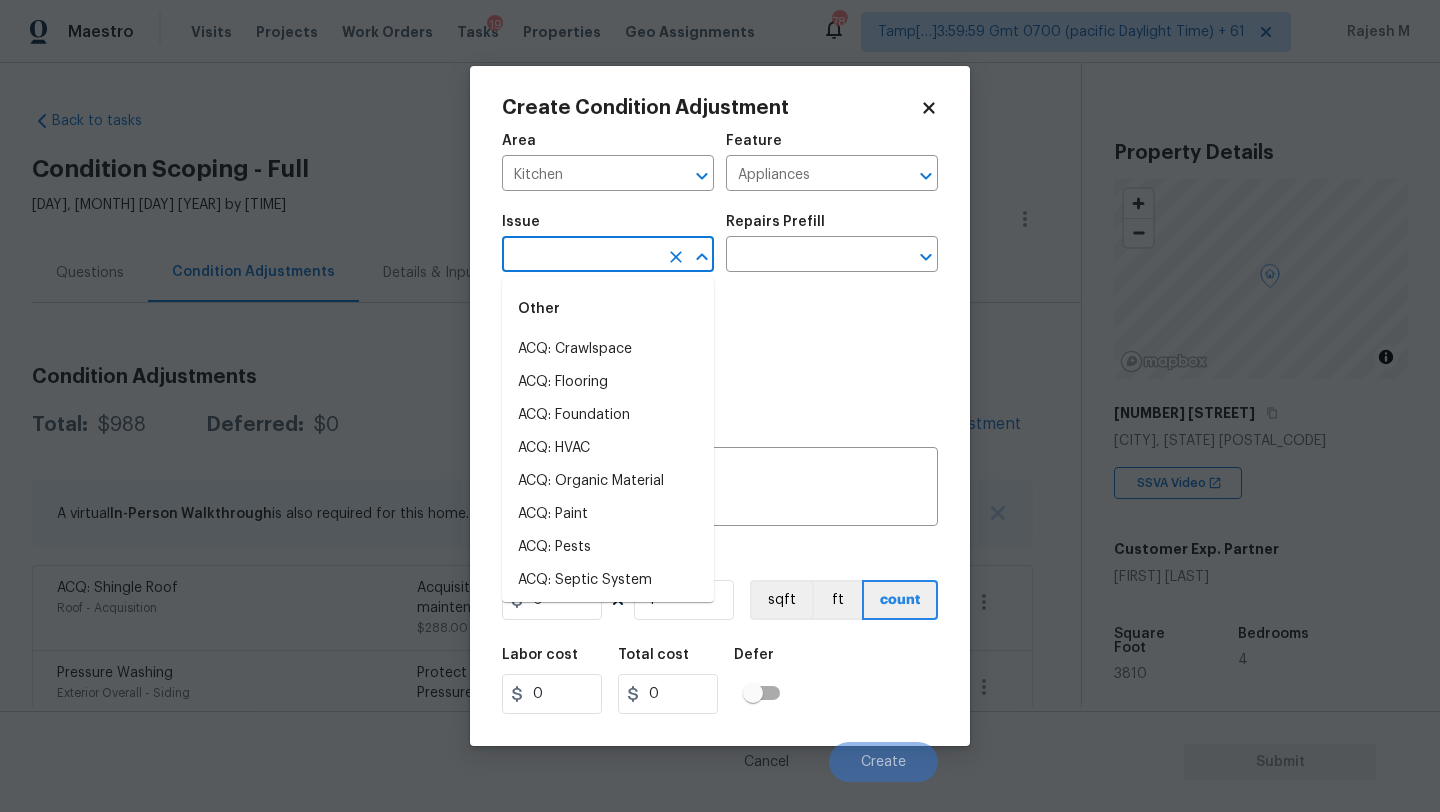 click at bounding box center [580, 256] 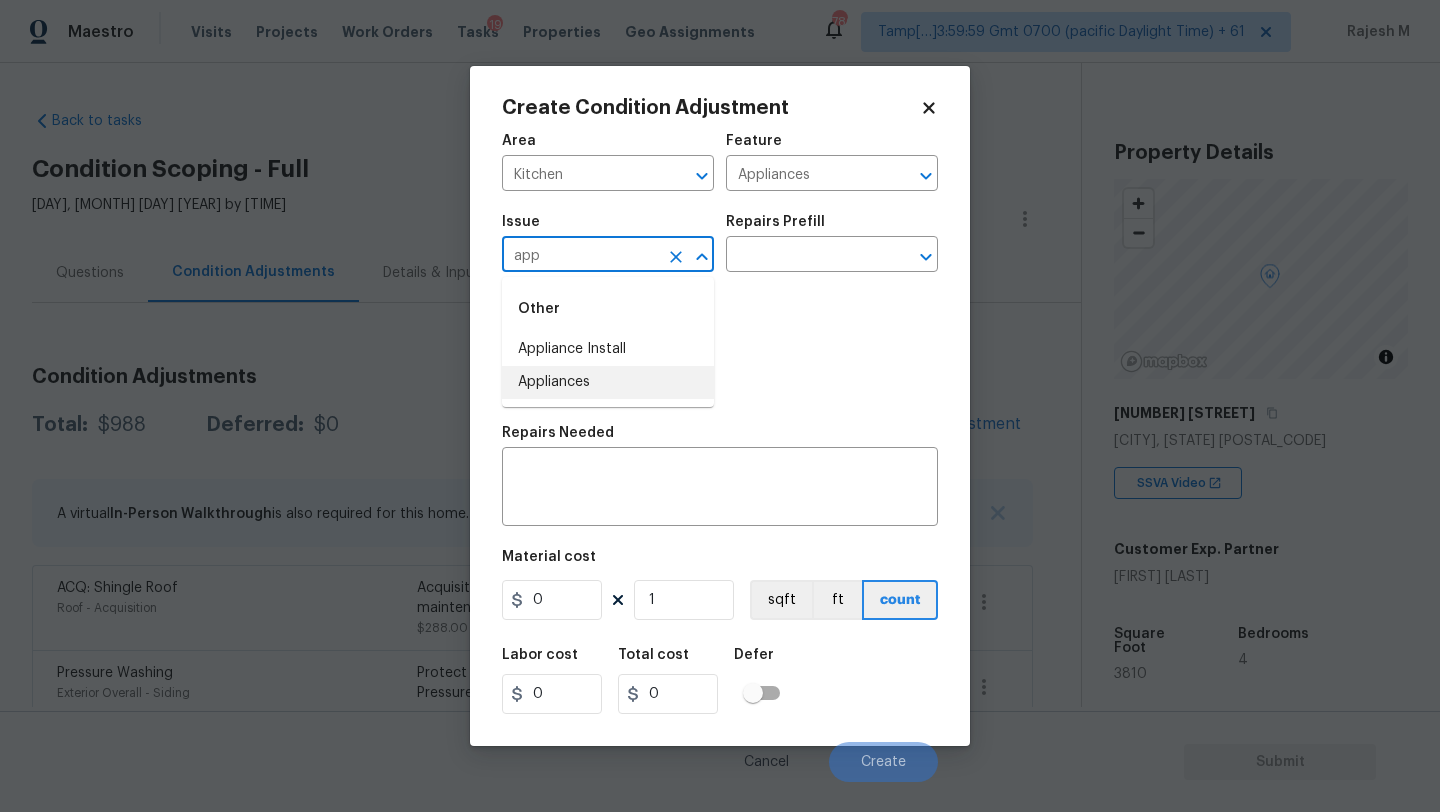 click on "Appliances" at bounding box center (608, 382) 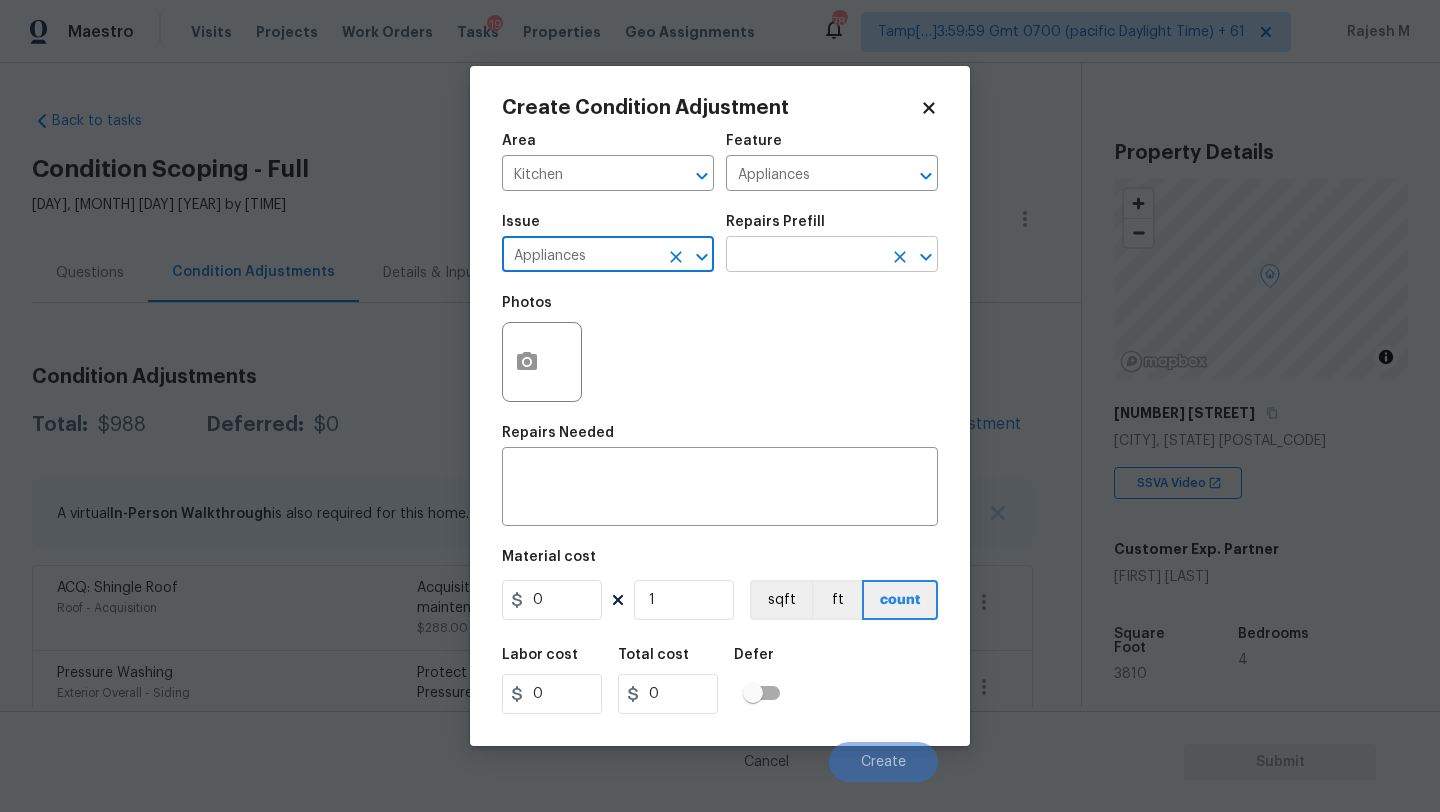 type on "Appliances" 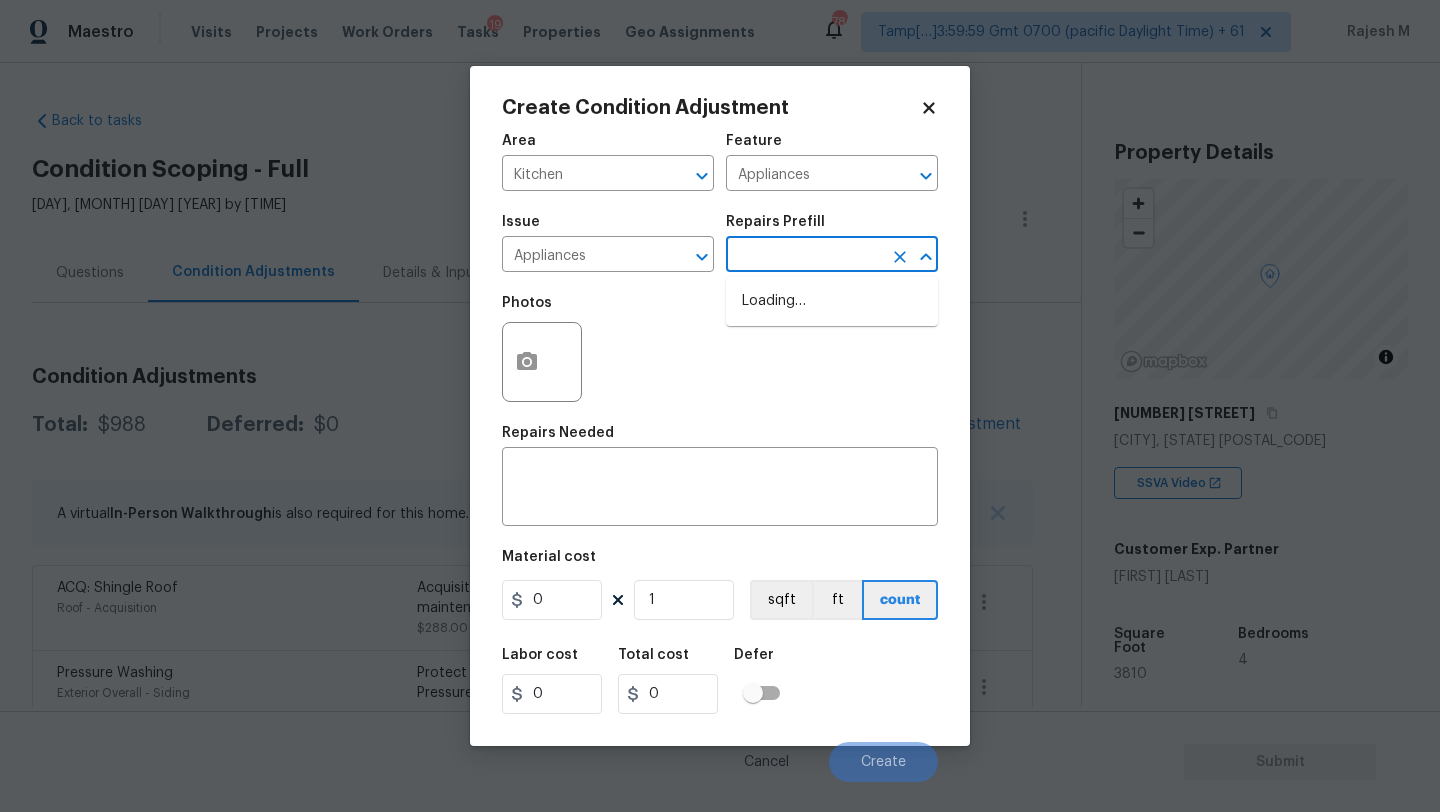 click at bounding box center (804, 256) 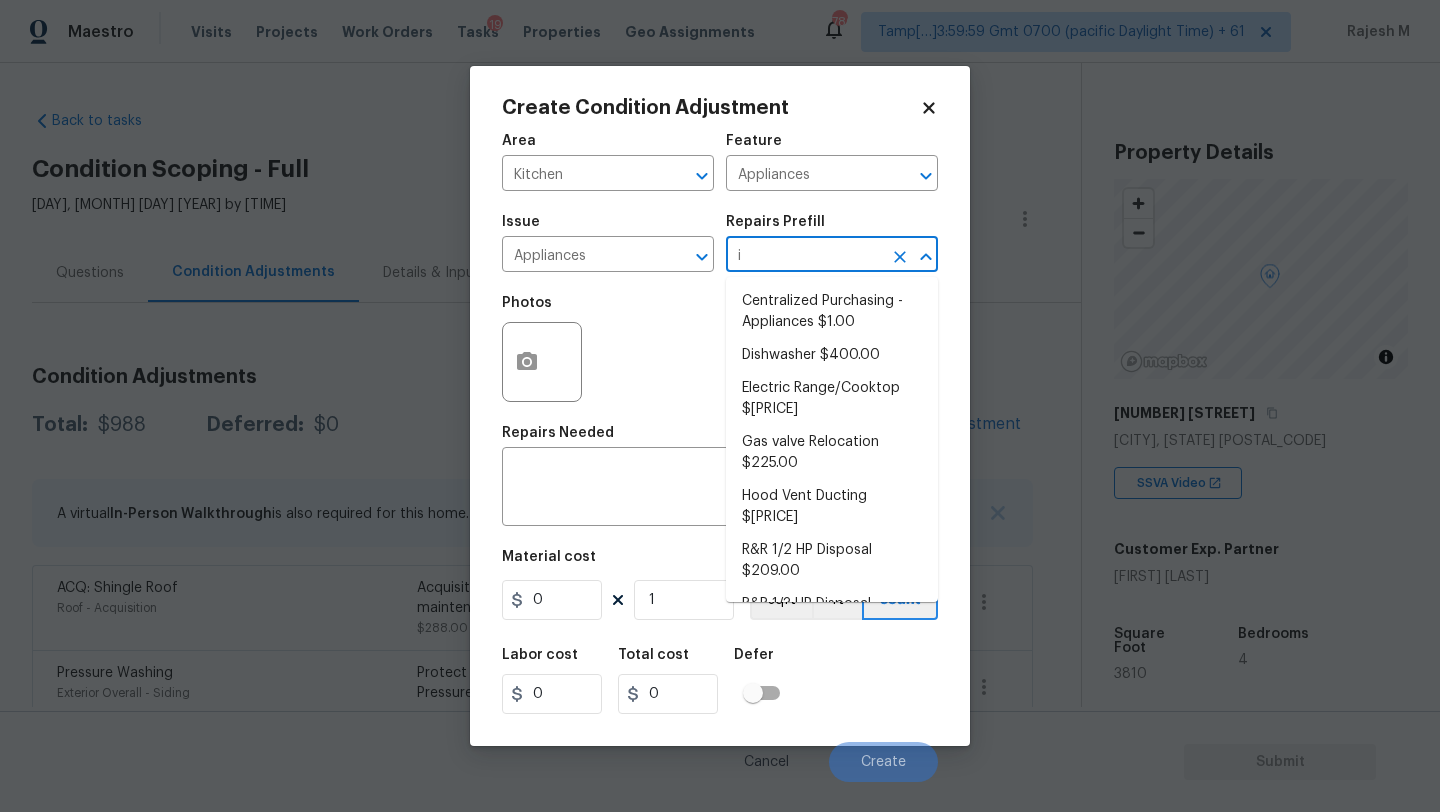 type on "ic" 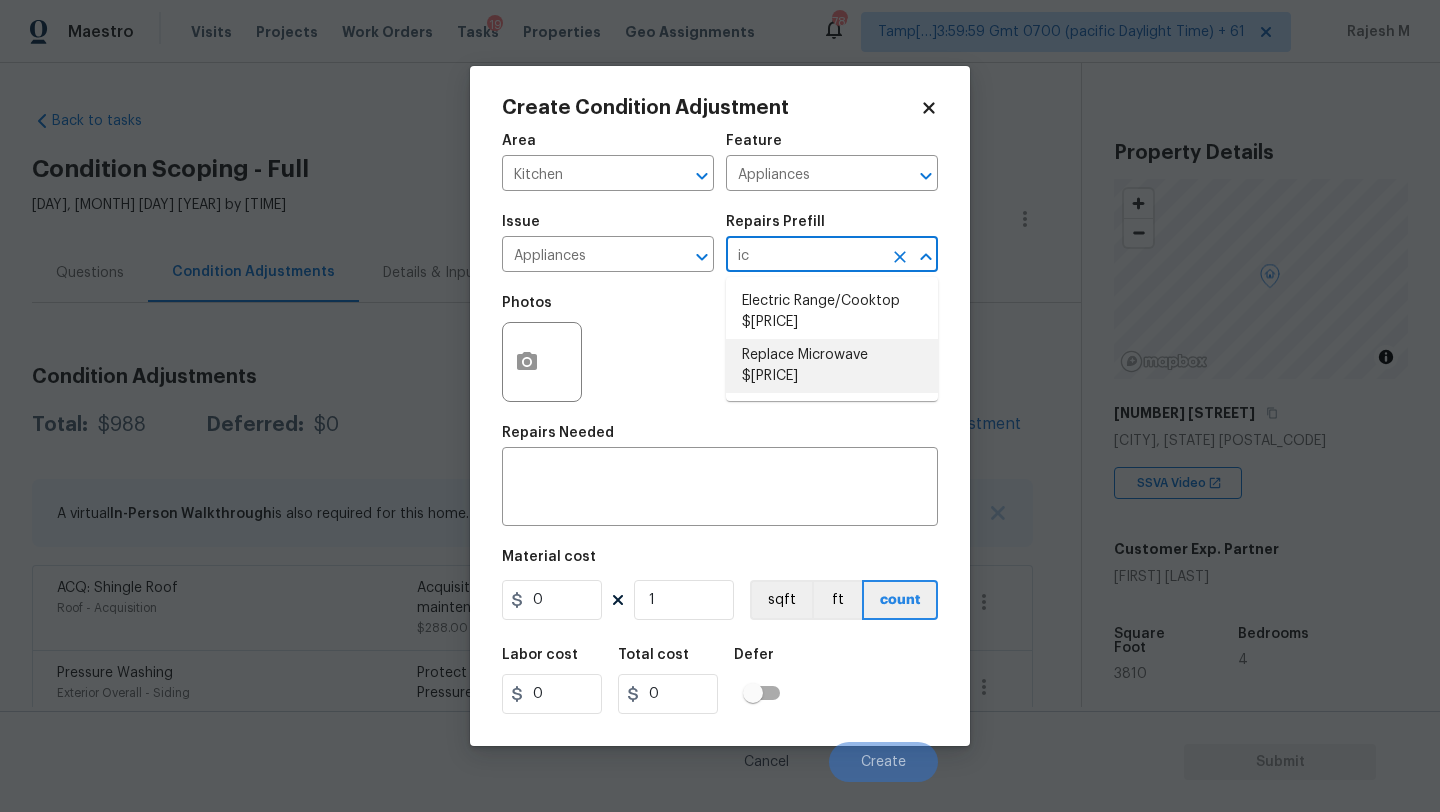 click on "Replace Microwave $350.00" at bounding box center (832, 366) 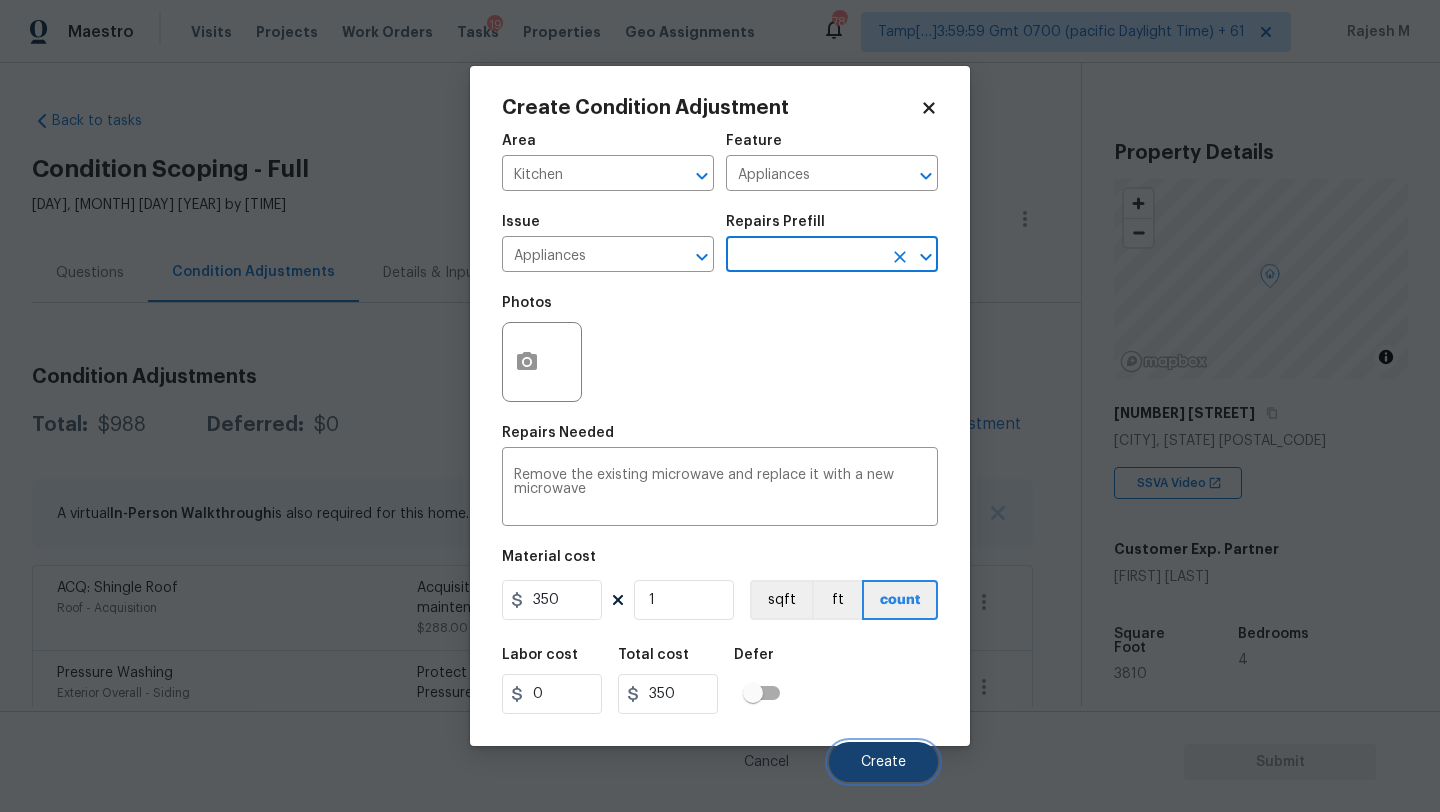 click on "Create" at bounding box center (883, 762) 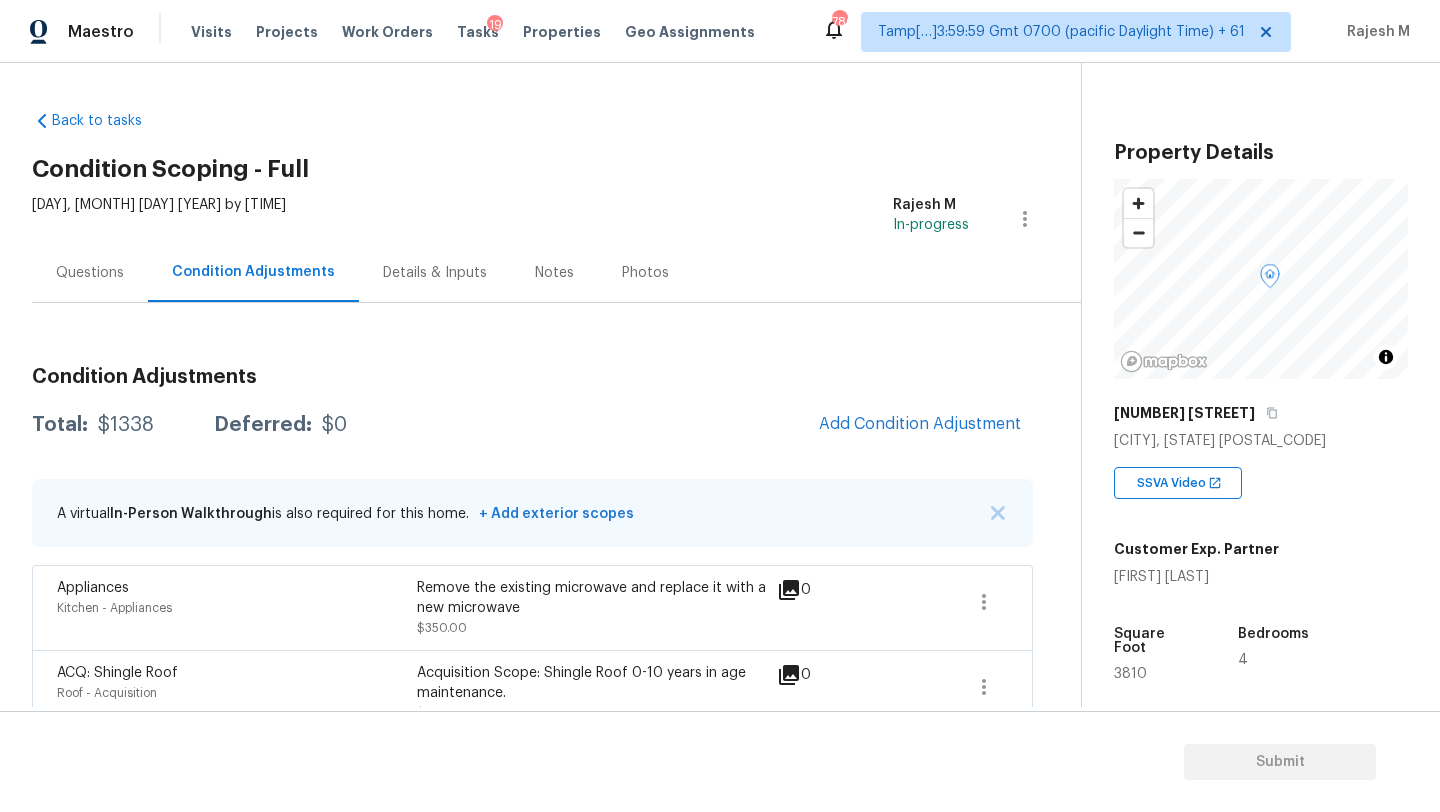 click on "Questions" at bounding box center (90, 273) 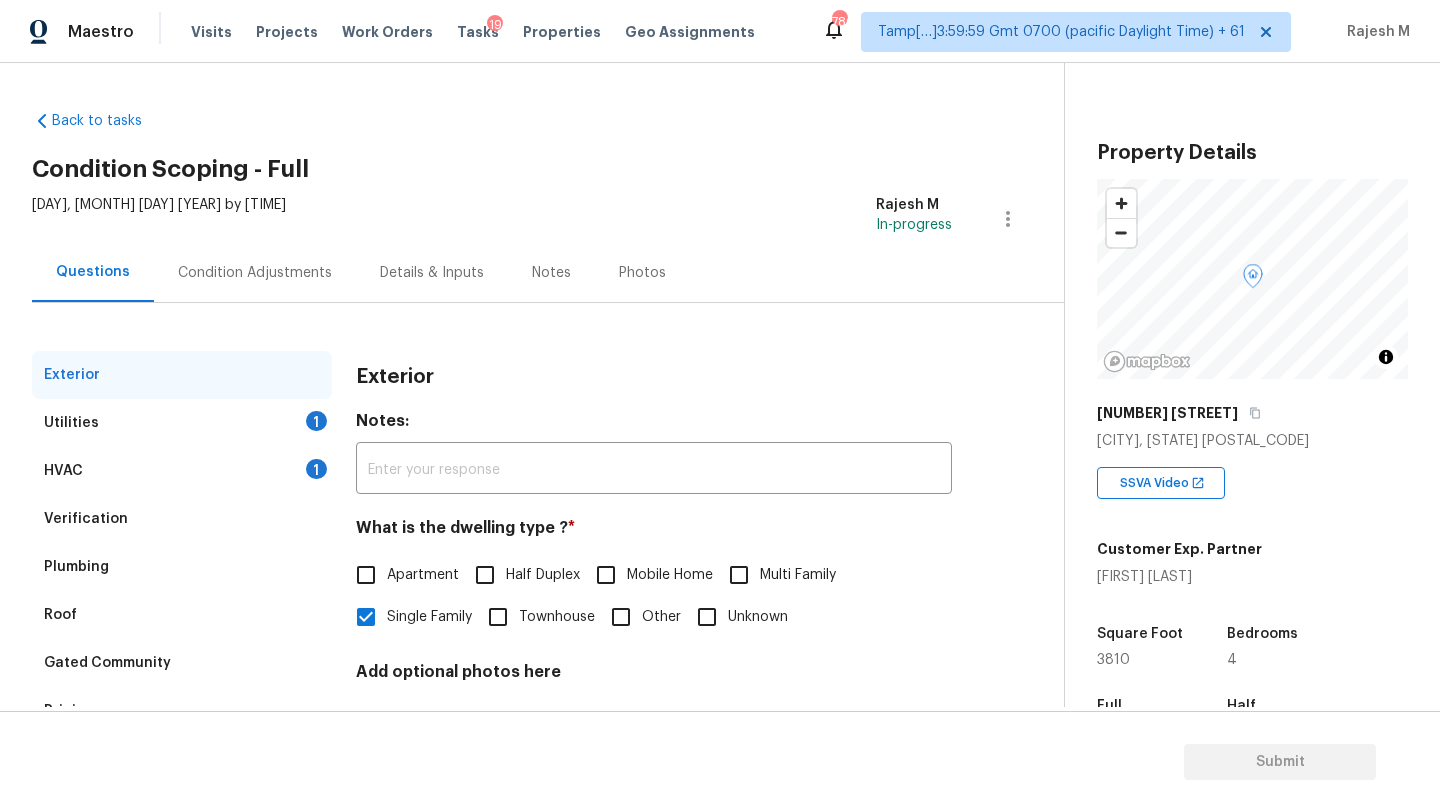 scroll, scrollTop: 151, scrollLeft: 0, axis: vertical 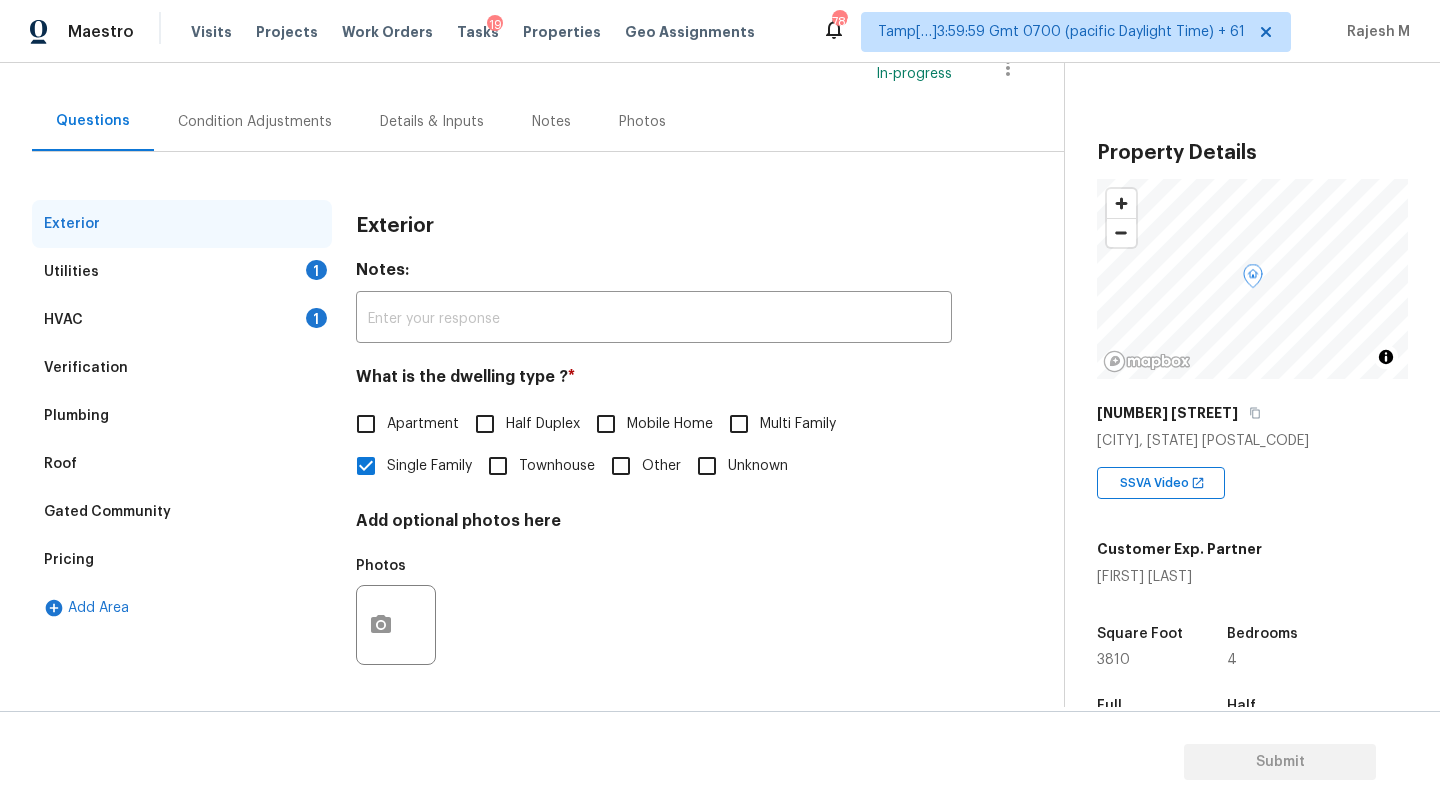 click on "Pricing" at bounding box center (182, 560) 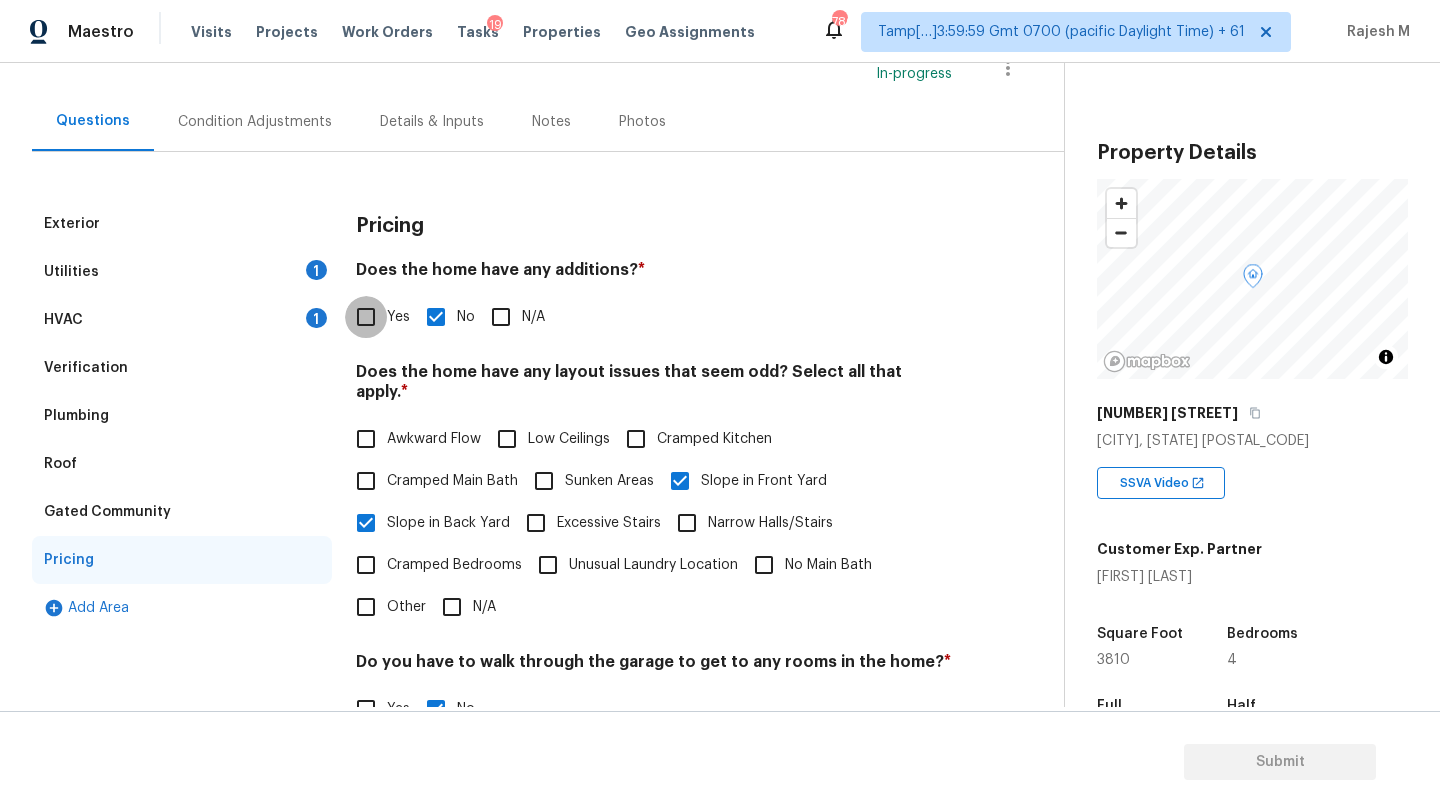 click on "Yes" at bounding box center (366, 317) 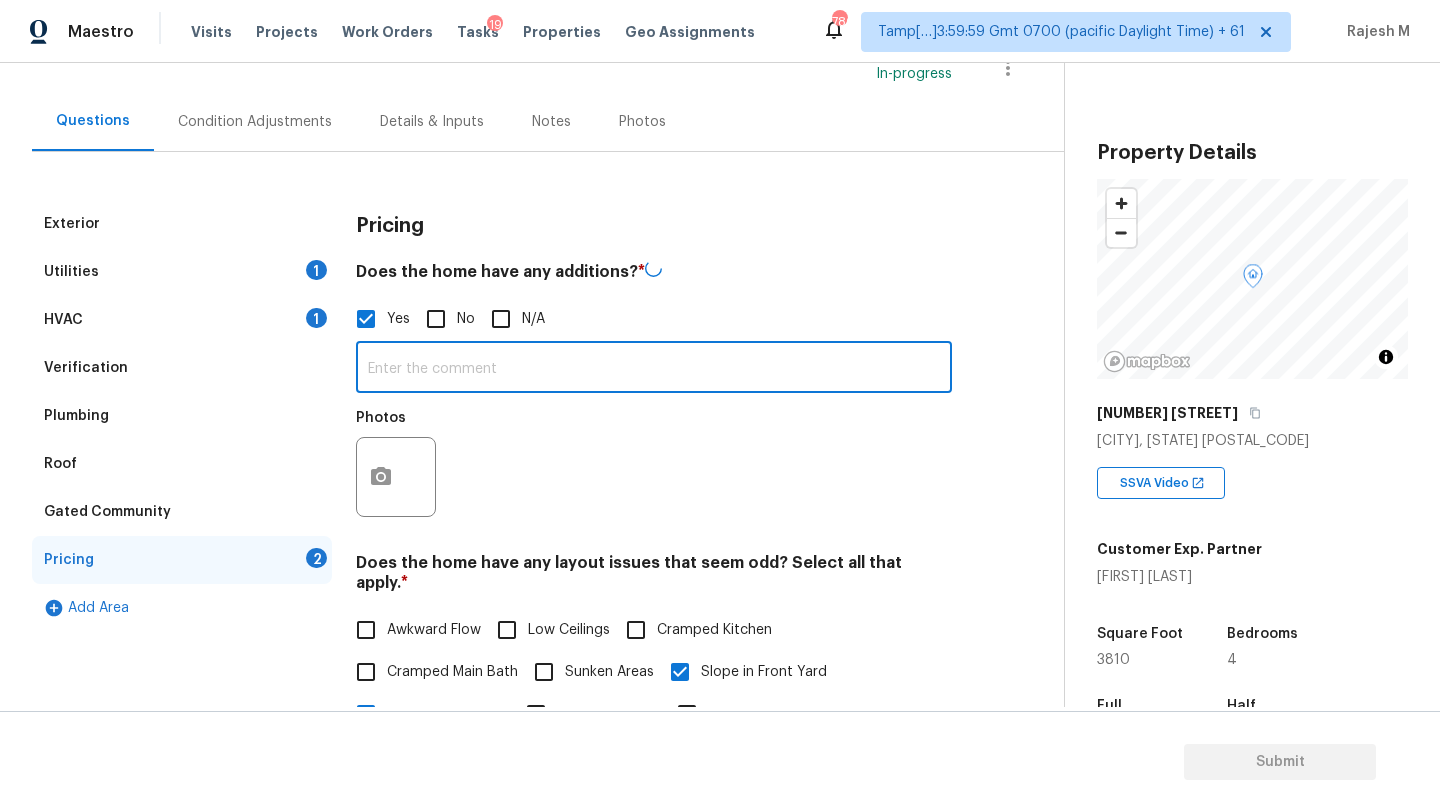 click at bounding box center (654, 369) 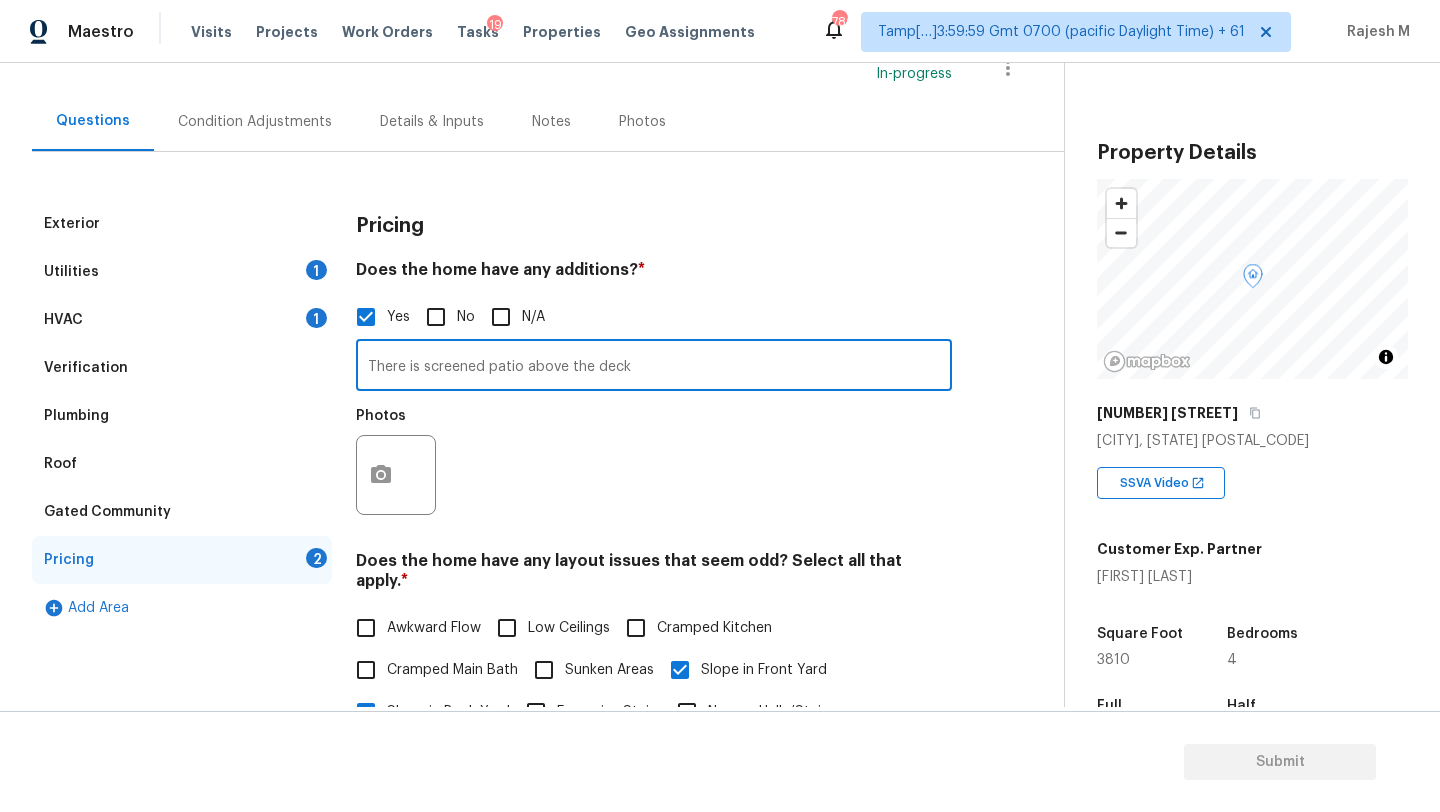 type on "There is screened patio above the deck" 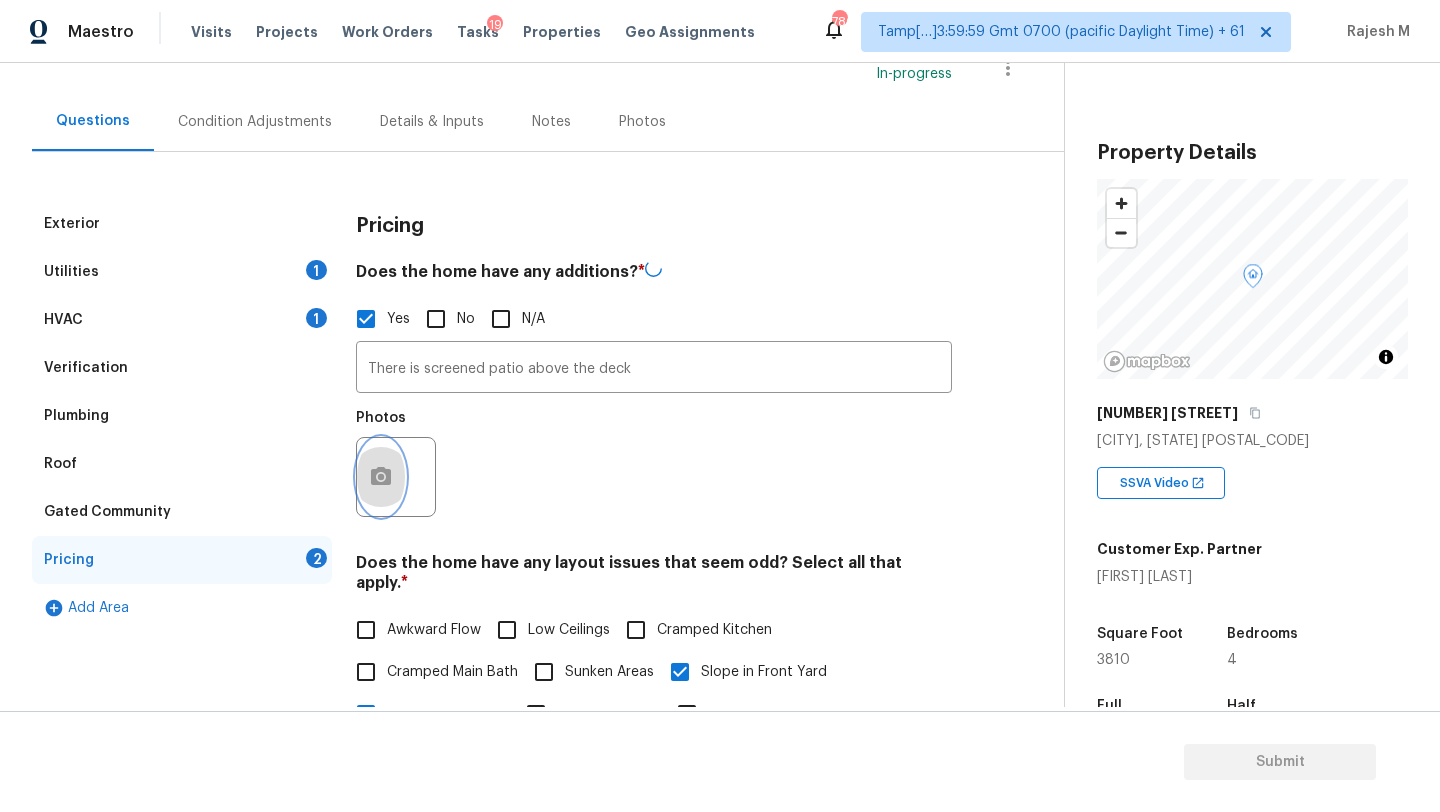 click 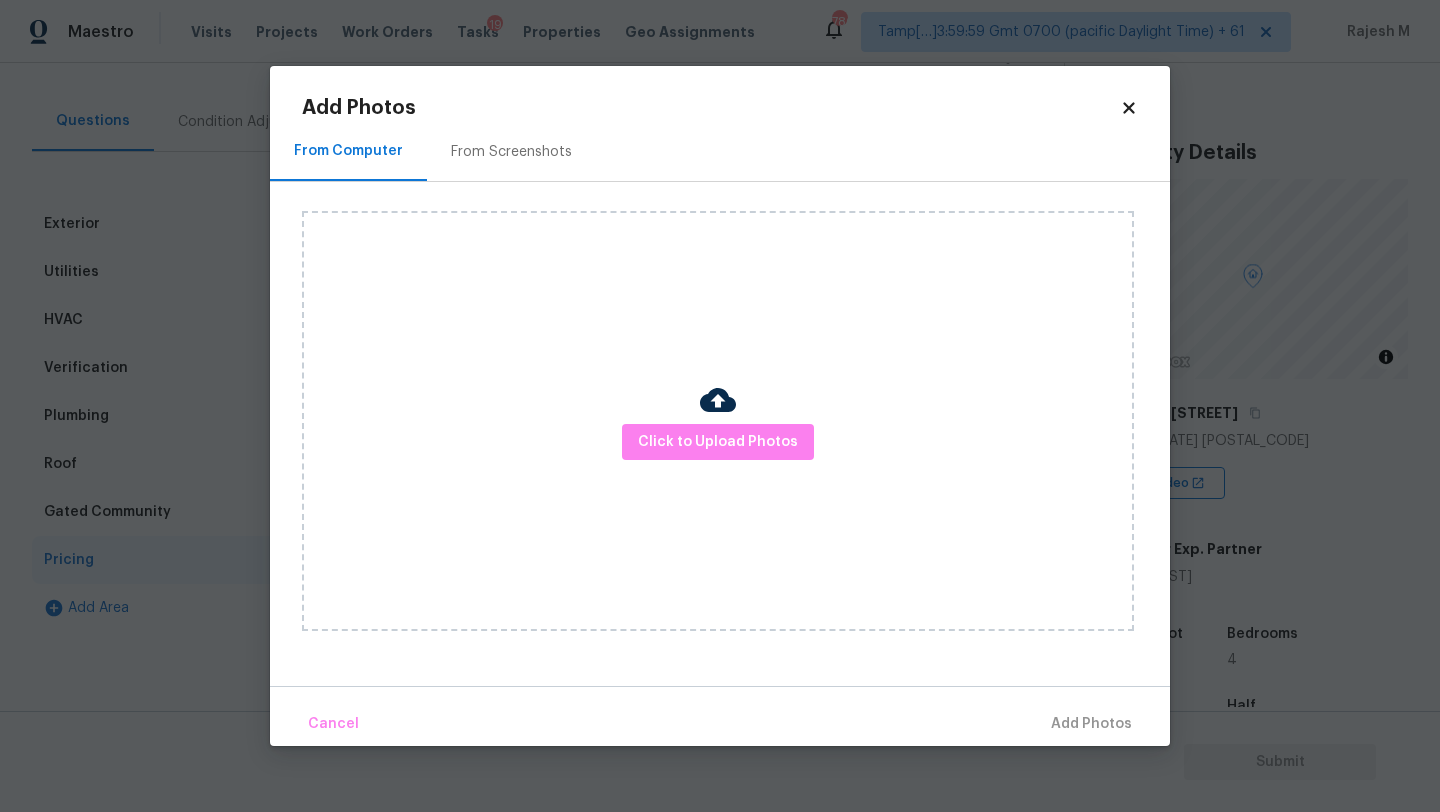 click on "From Screenshots" at bounding box center [511, 151] 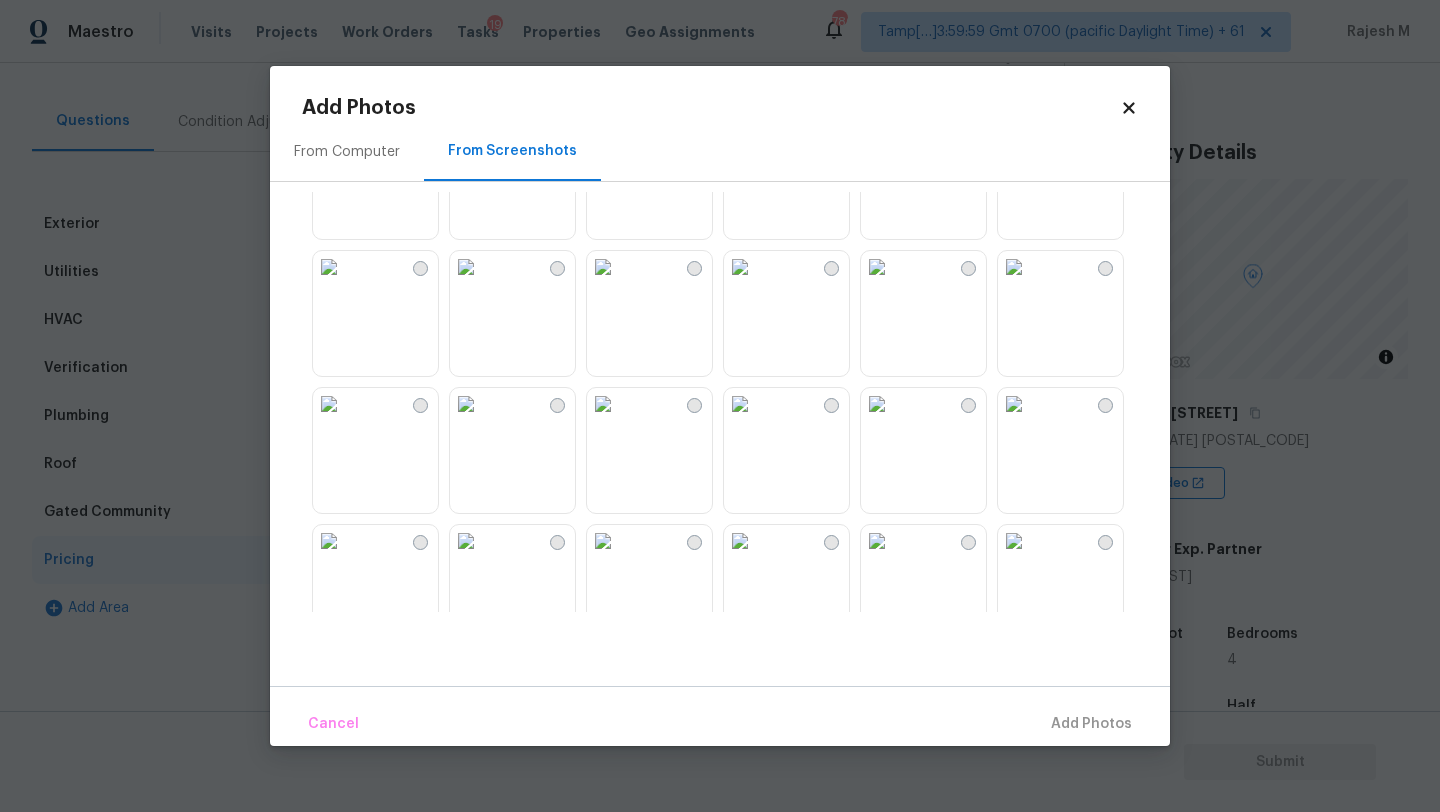 scroll, scrollTop: 239, scrollLeft: 0, axis: vertical 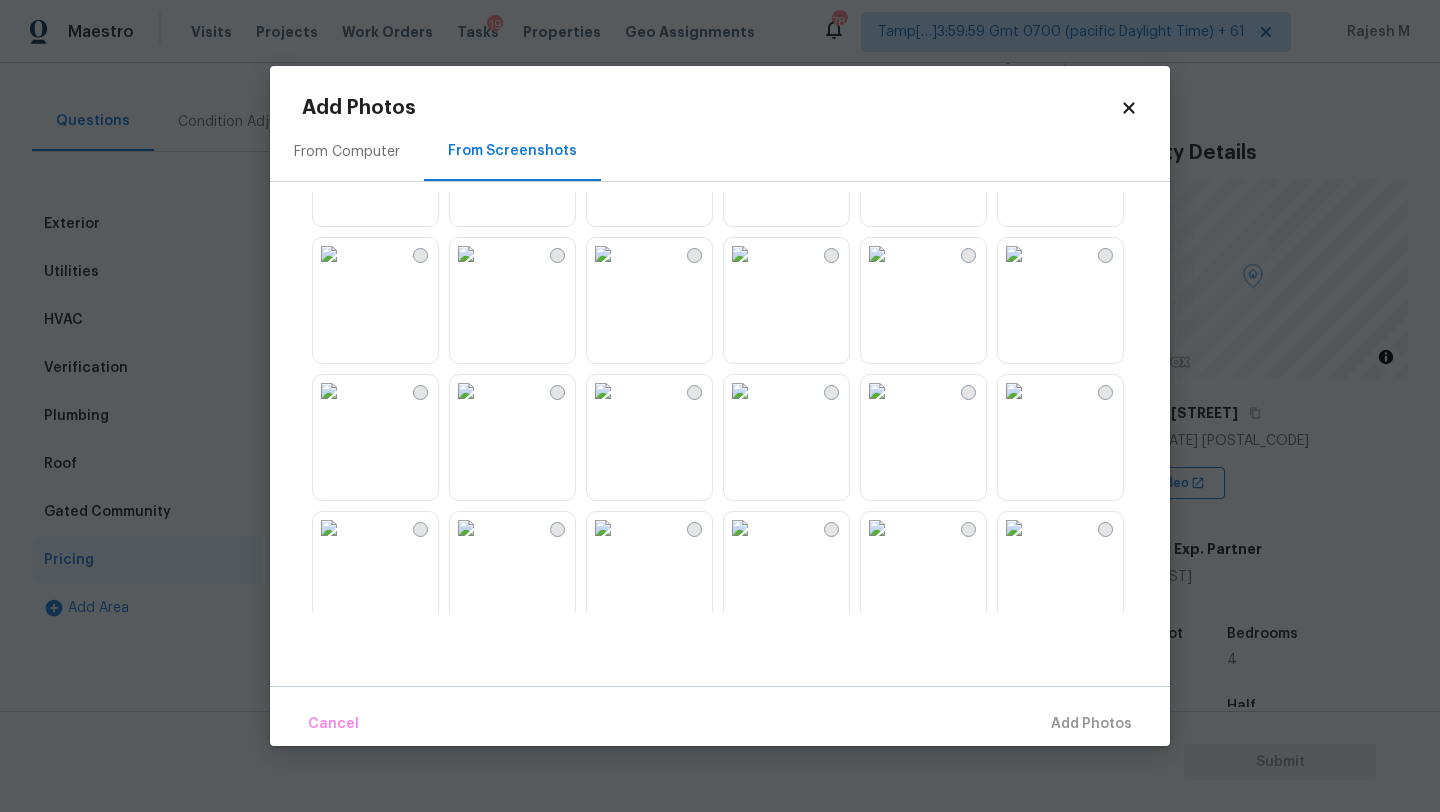 click at bounding box center [877, 254] 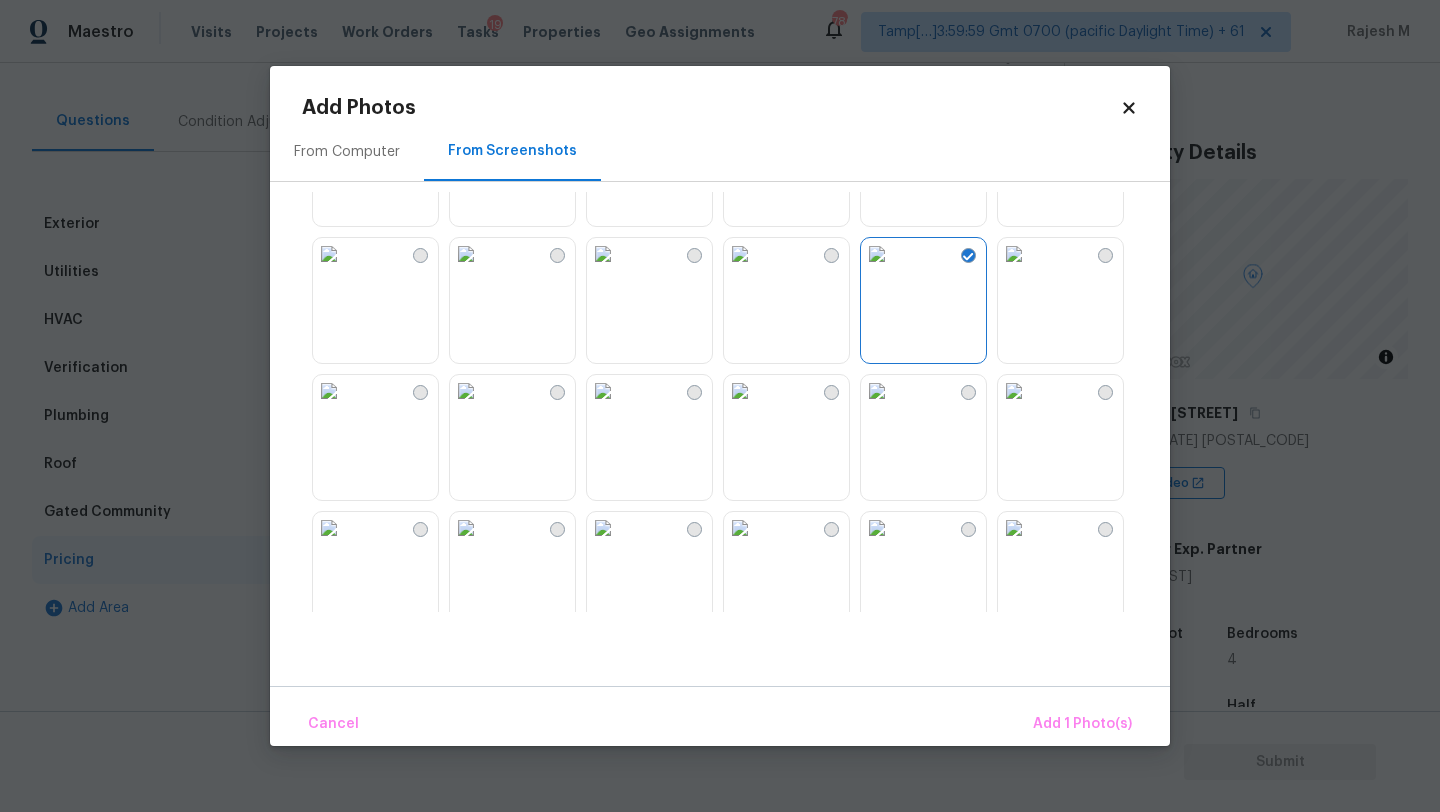 click at bounding box center [1014, 254] 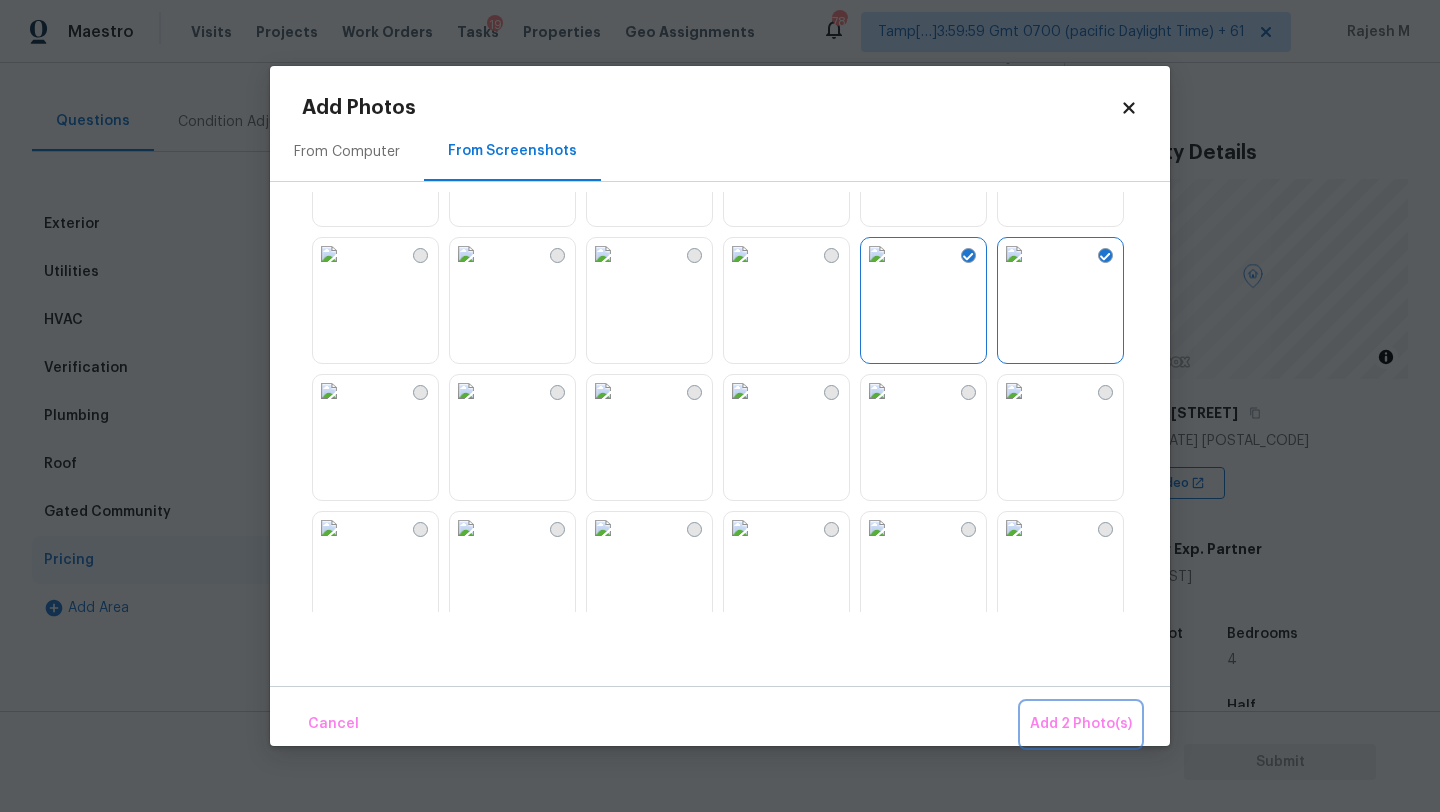 click on "Add 2 Photo(s)" at bounding box center (1081, 724) 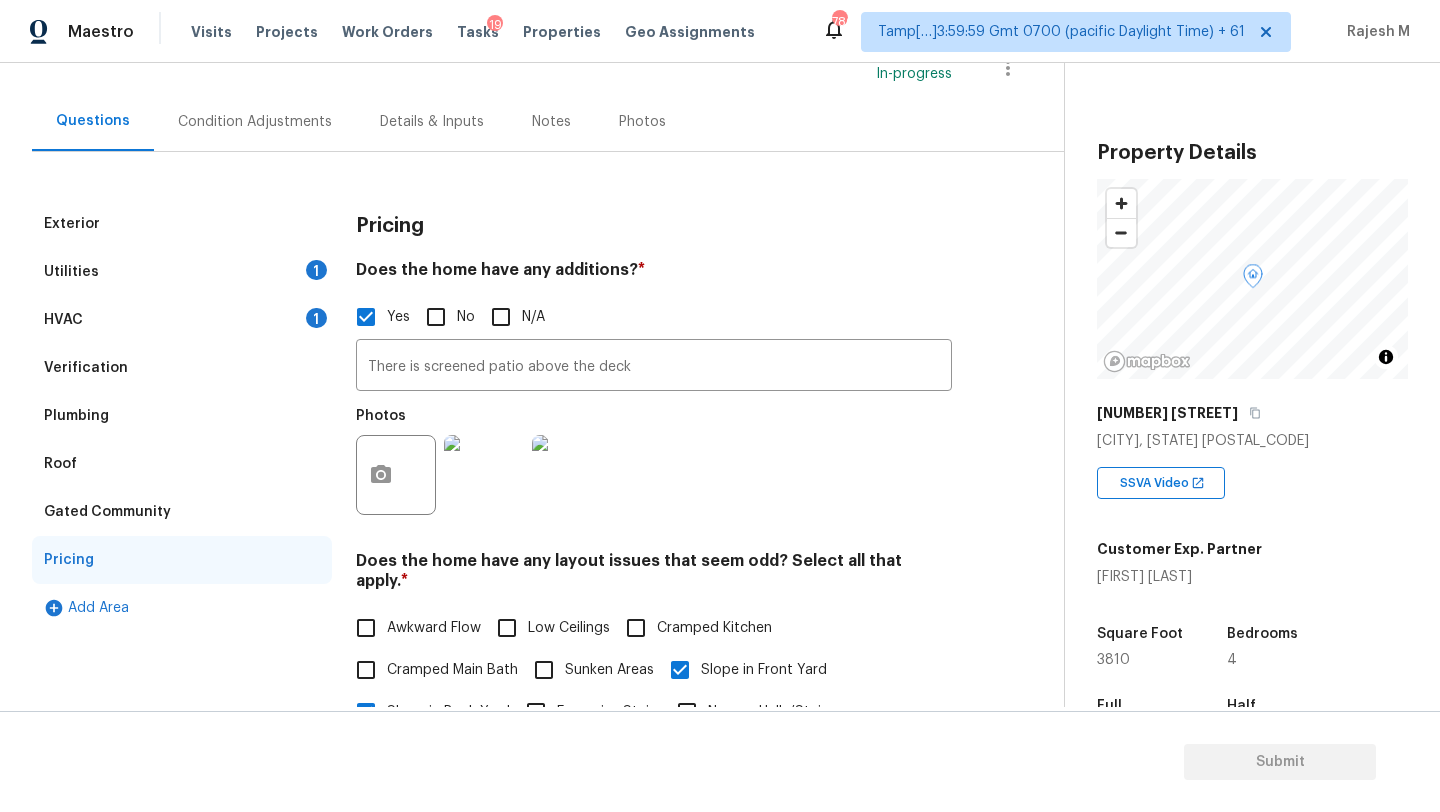 click on "Questions Condition Adjustments Details & Inputs Notes Photos" at bounding box center (548, 122) 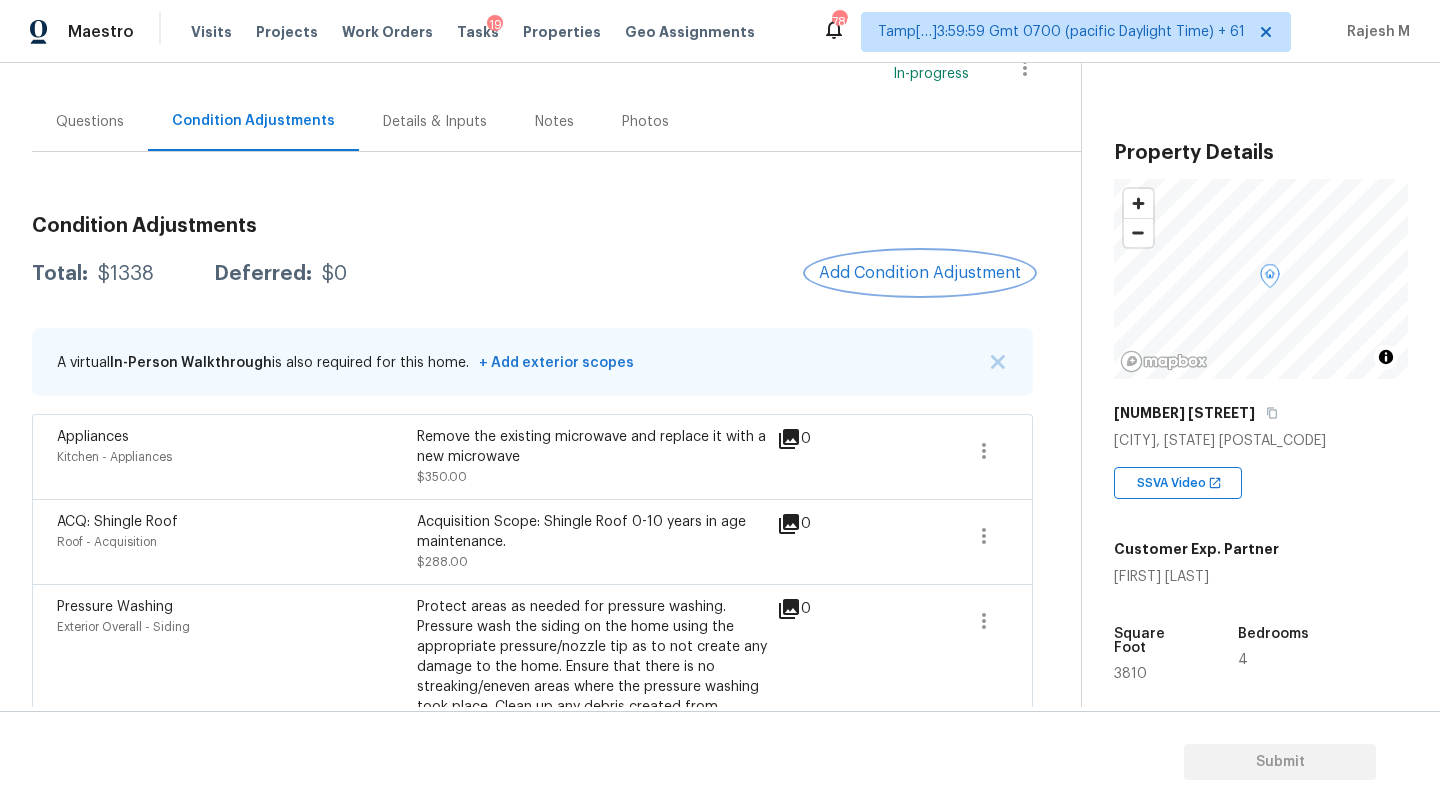 click on "Add Condition Adjustment" at bounding box center [920, 273] 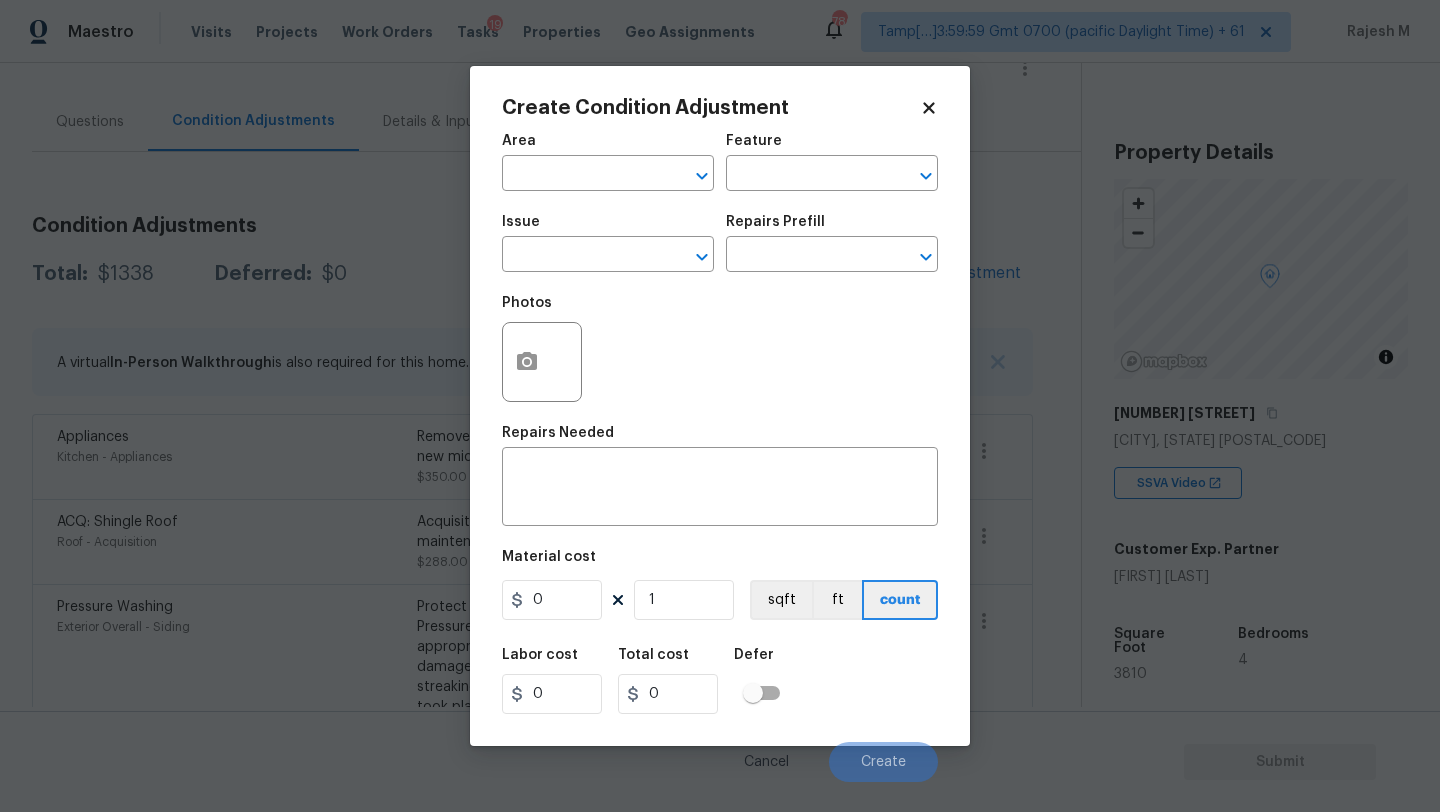 click on "Area ​" at bounding box center (608, 162) 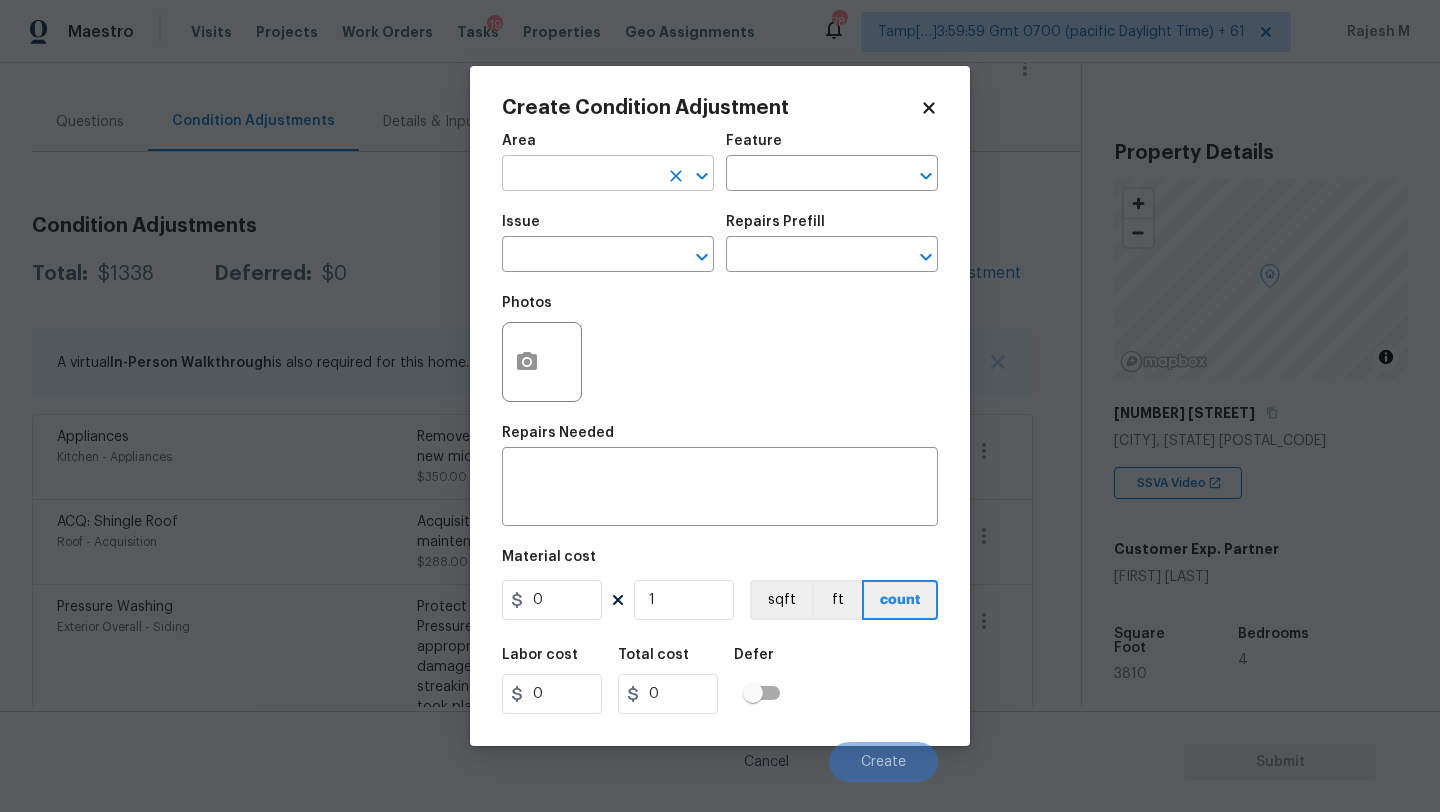 click at bounding box center [580, 175] 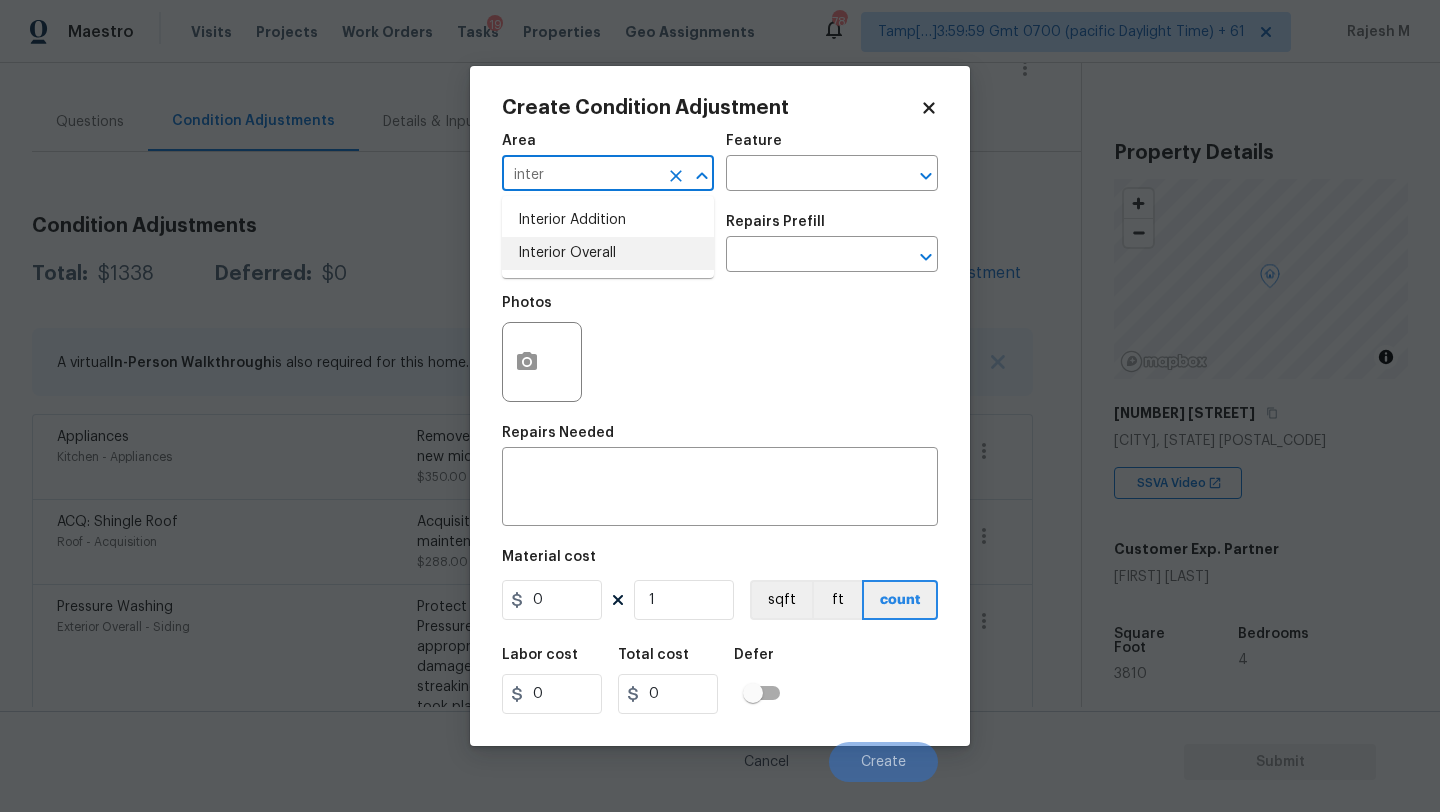 click on "Interior Overall" at bounding box center [608, 253] 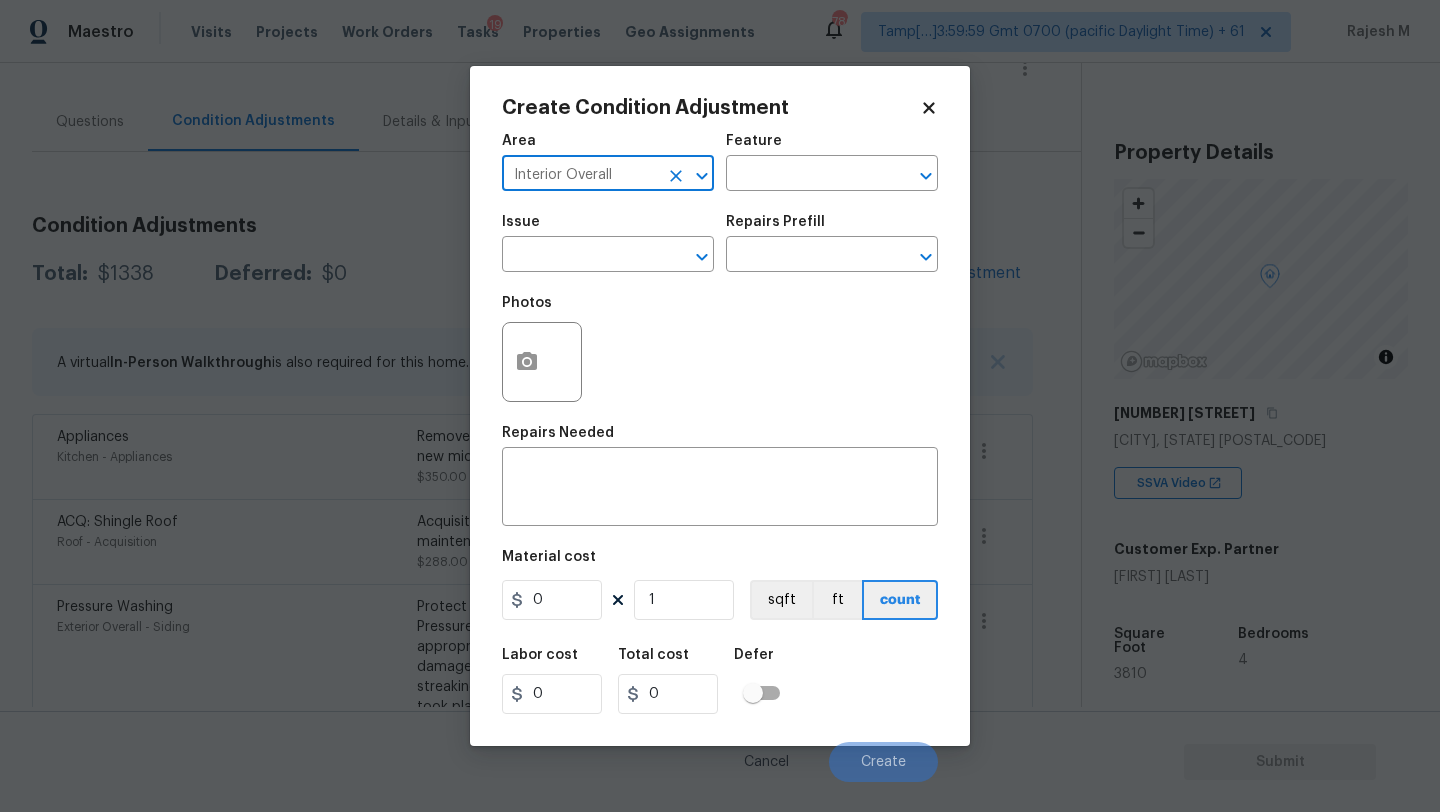 type on "Interior Overall" 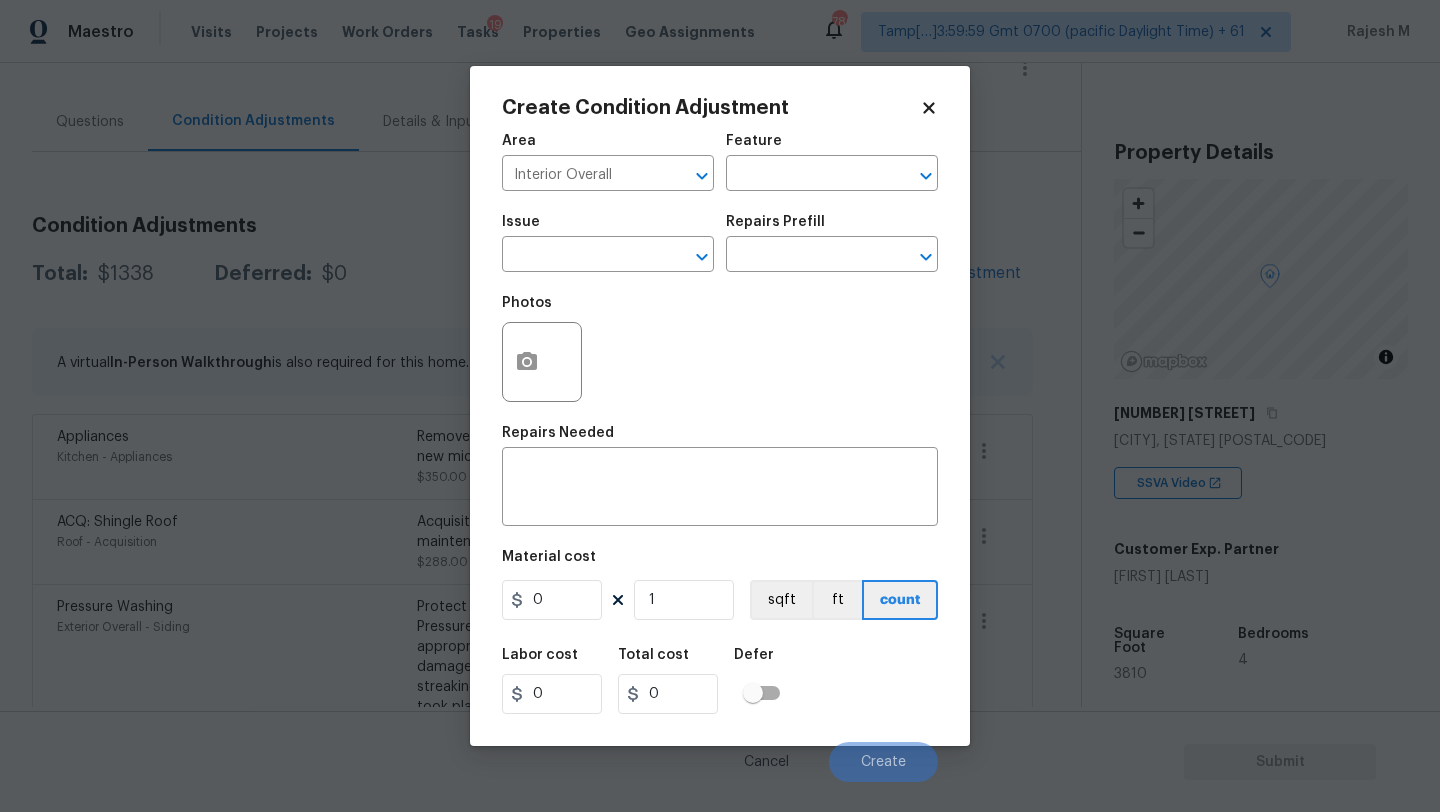 click on "Area Interior Overall ​ Feature ​" at bounding box center [720, 162] 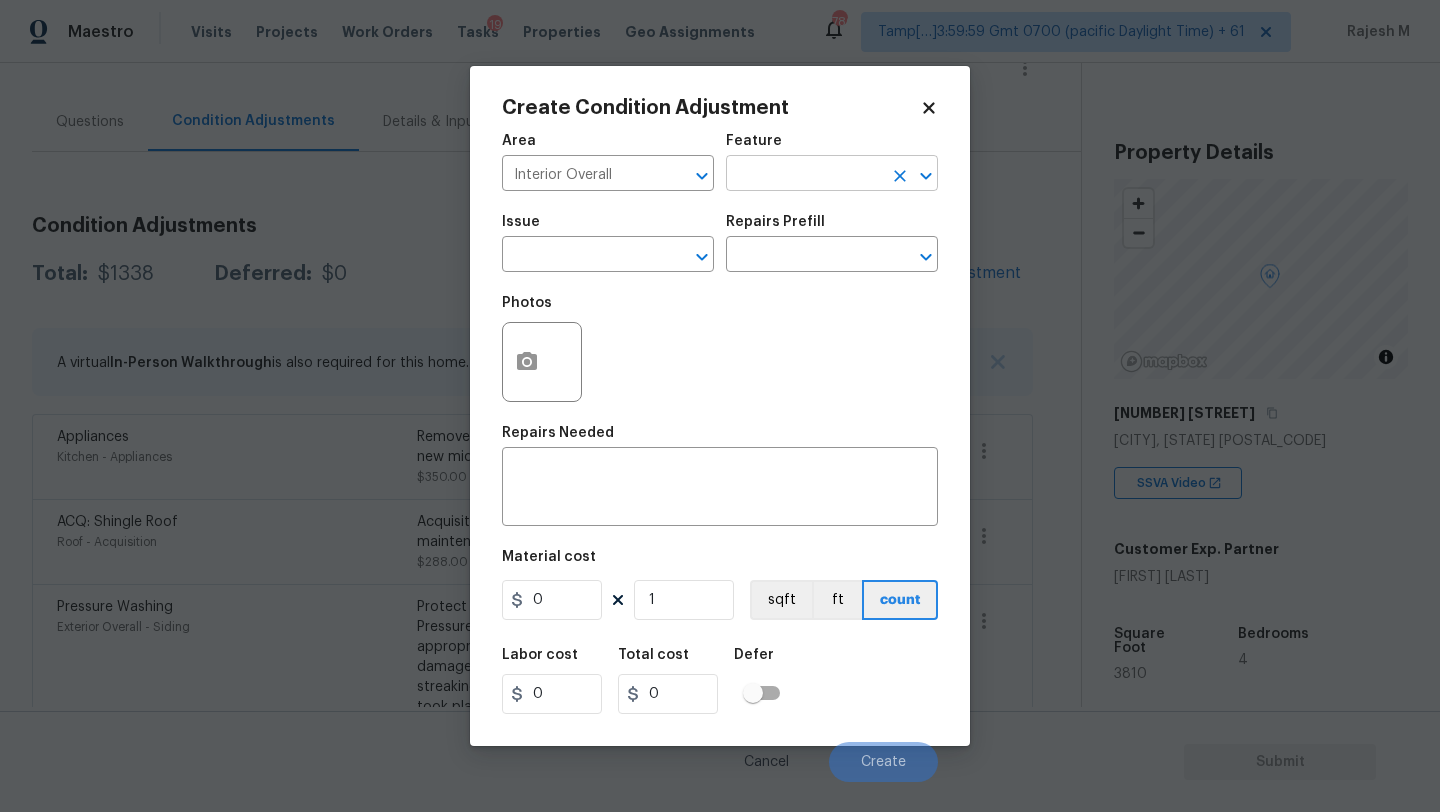 click at bounding box center (804, 175) 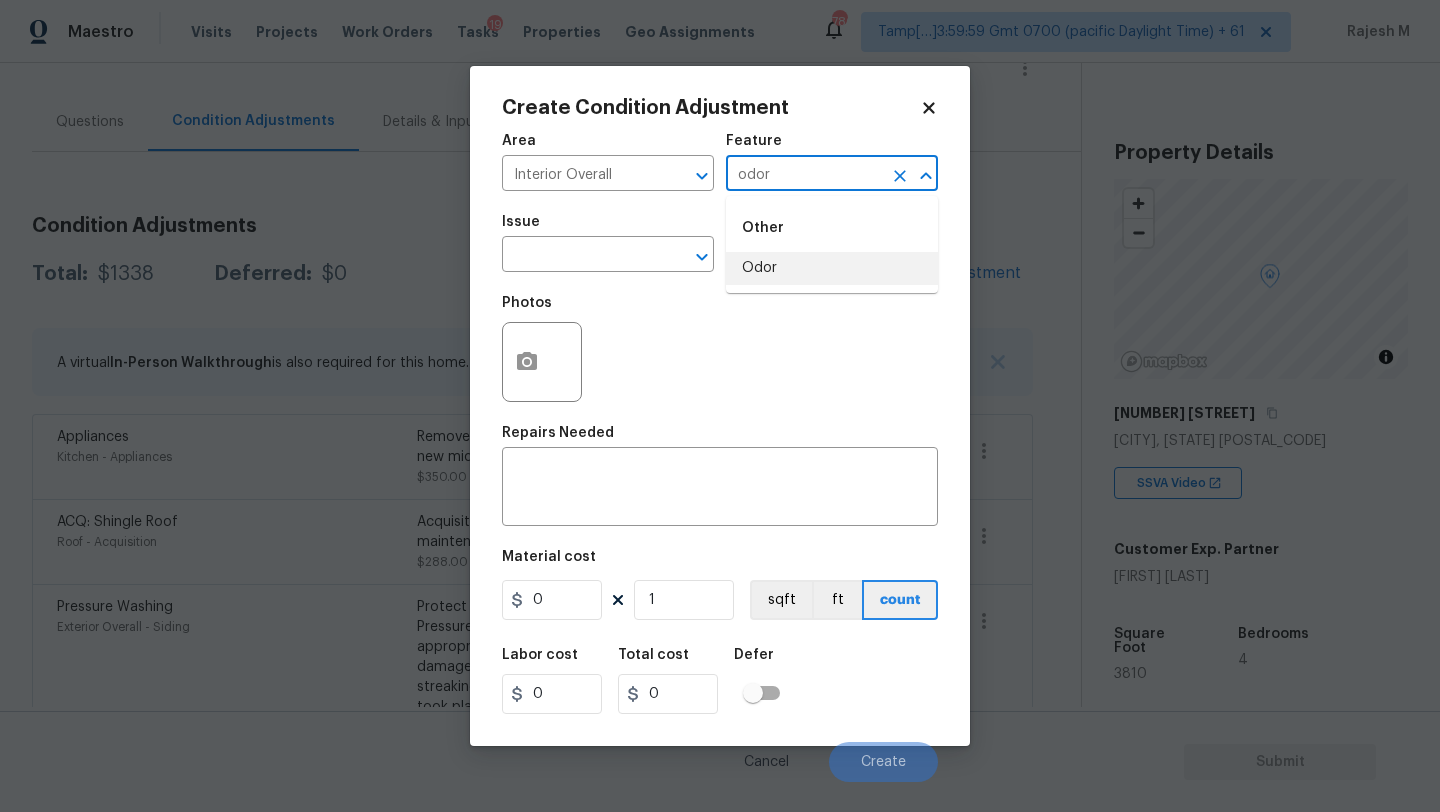 click on "Odor" at bounding box center [832, 268] 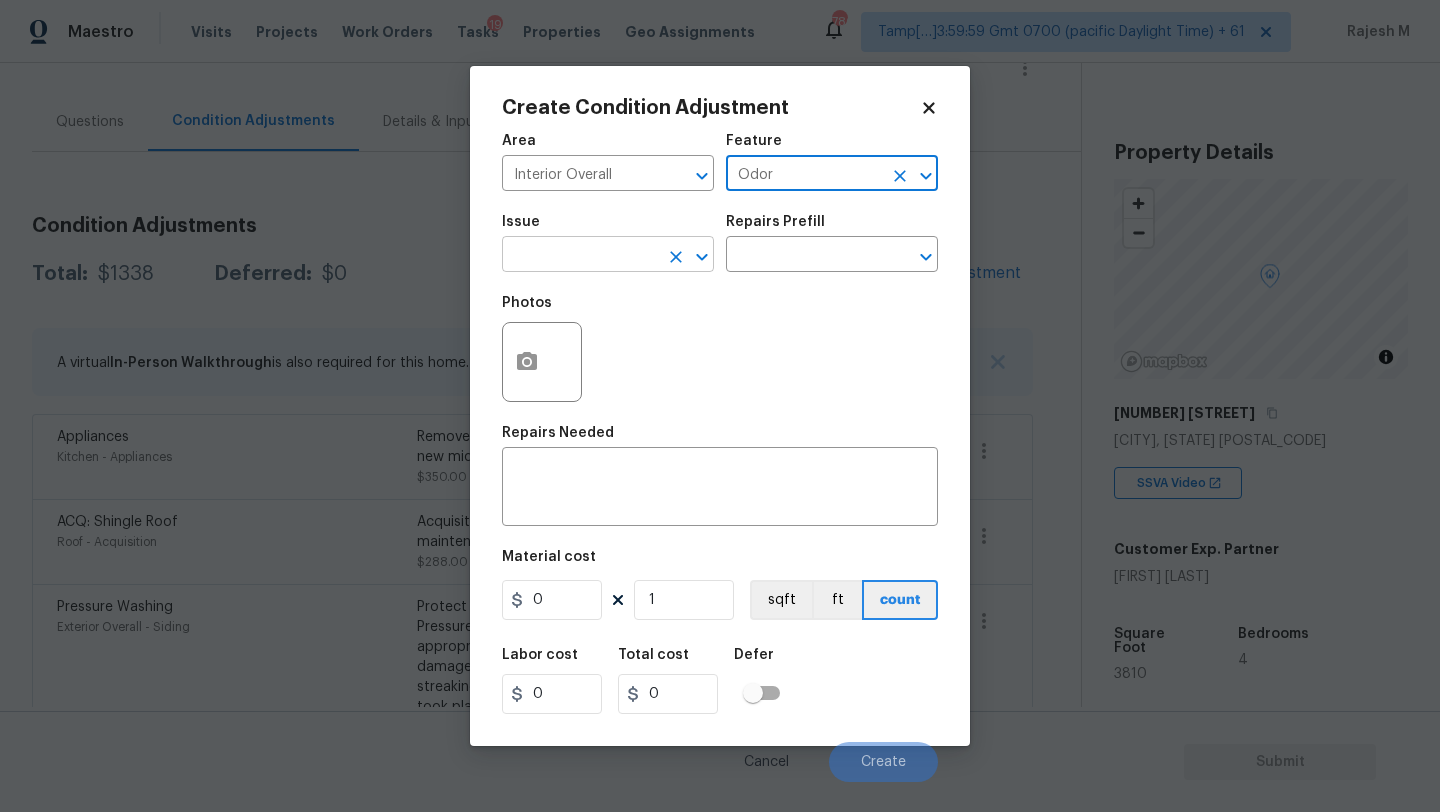 type on "Odor" 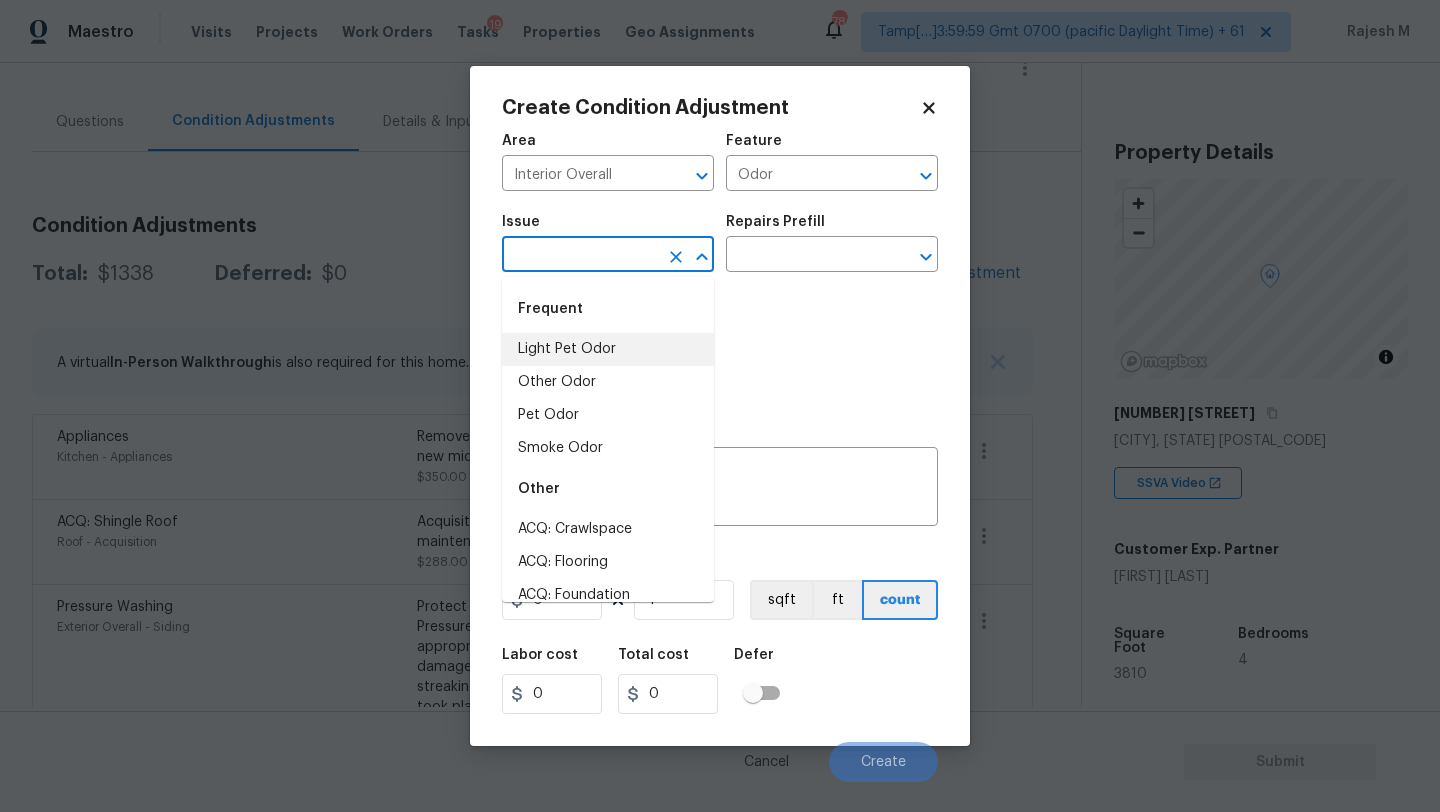 click on "Light Pet Odor" at bounding box center (608, 349) 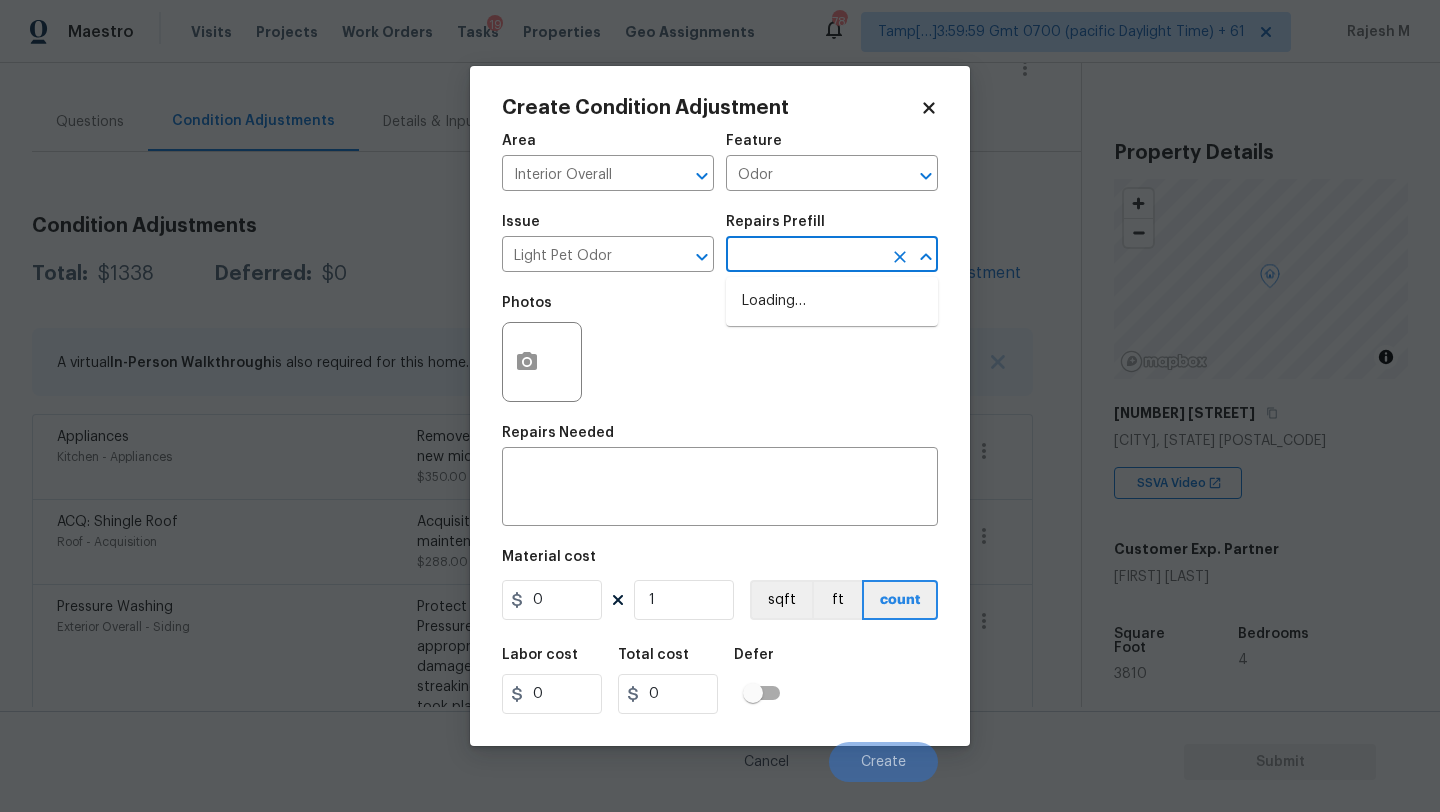 click at bounding box center (804, 256) 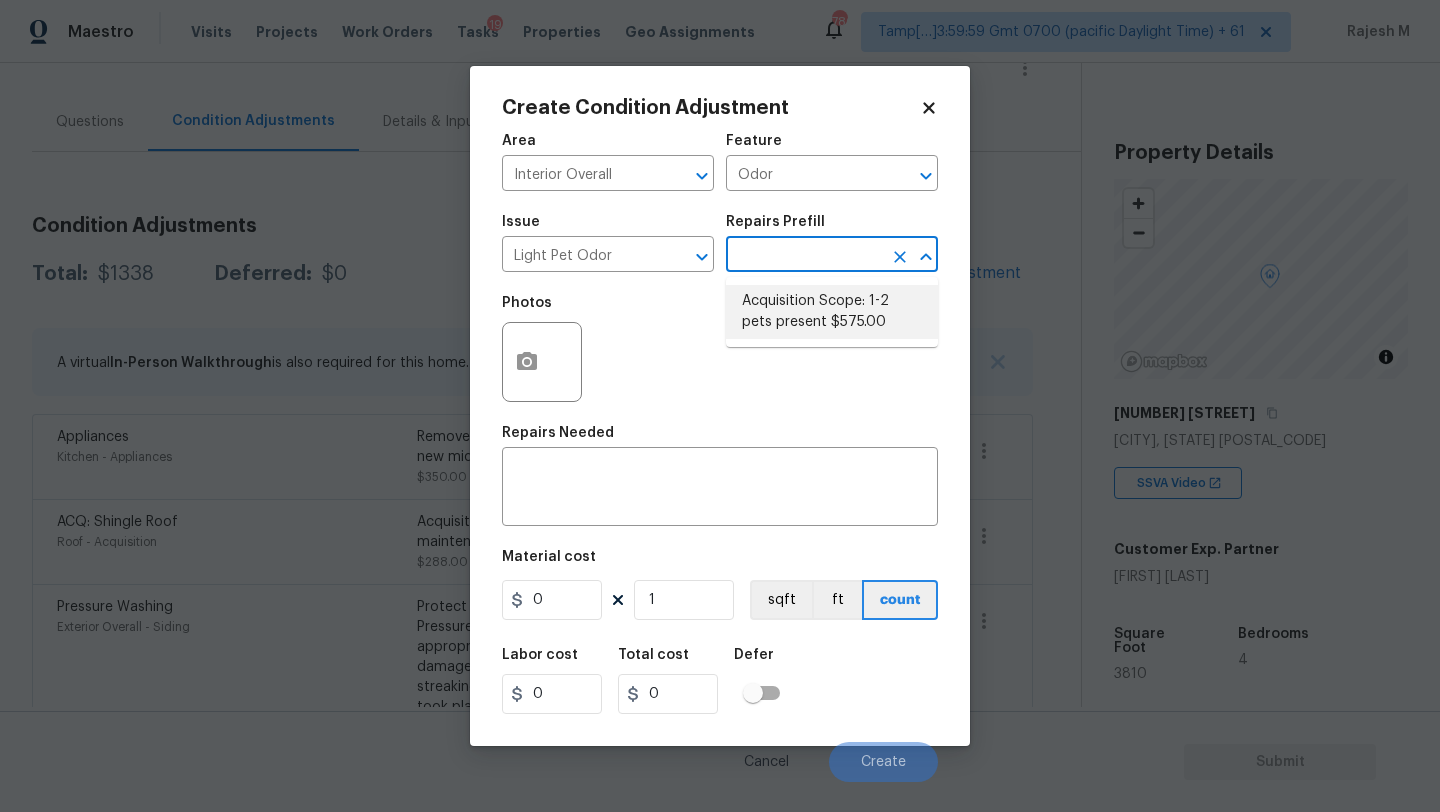 click on "Acquisition Scope: 1-2 pets present $575.00" at bounding box center (832, 312) 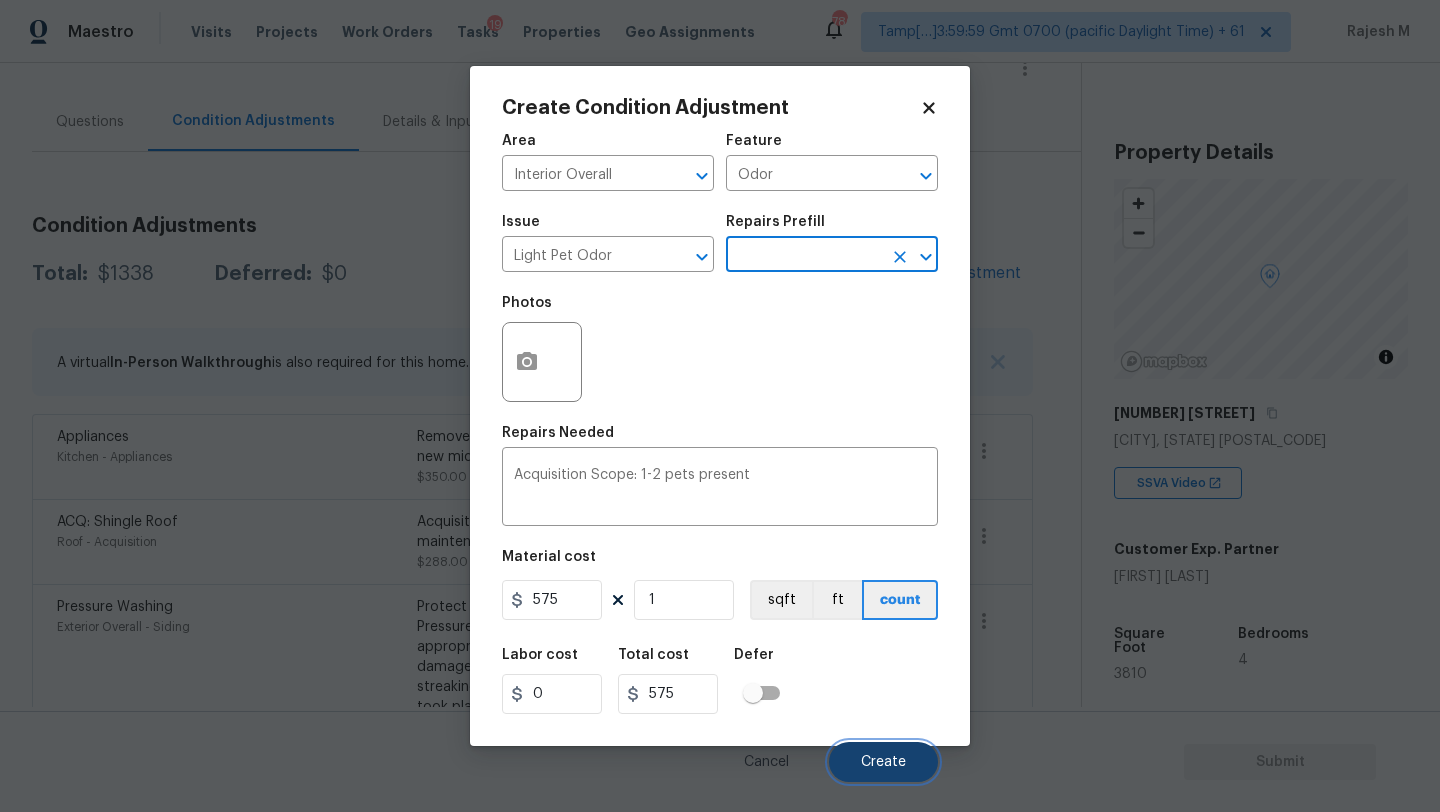 click on "Create" at bounding box center [883, 762] 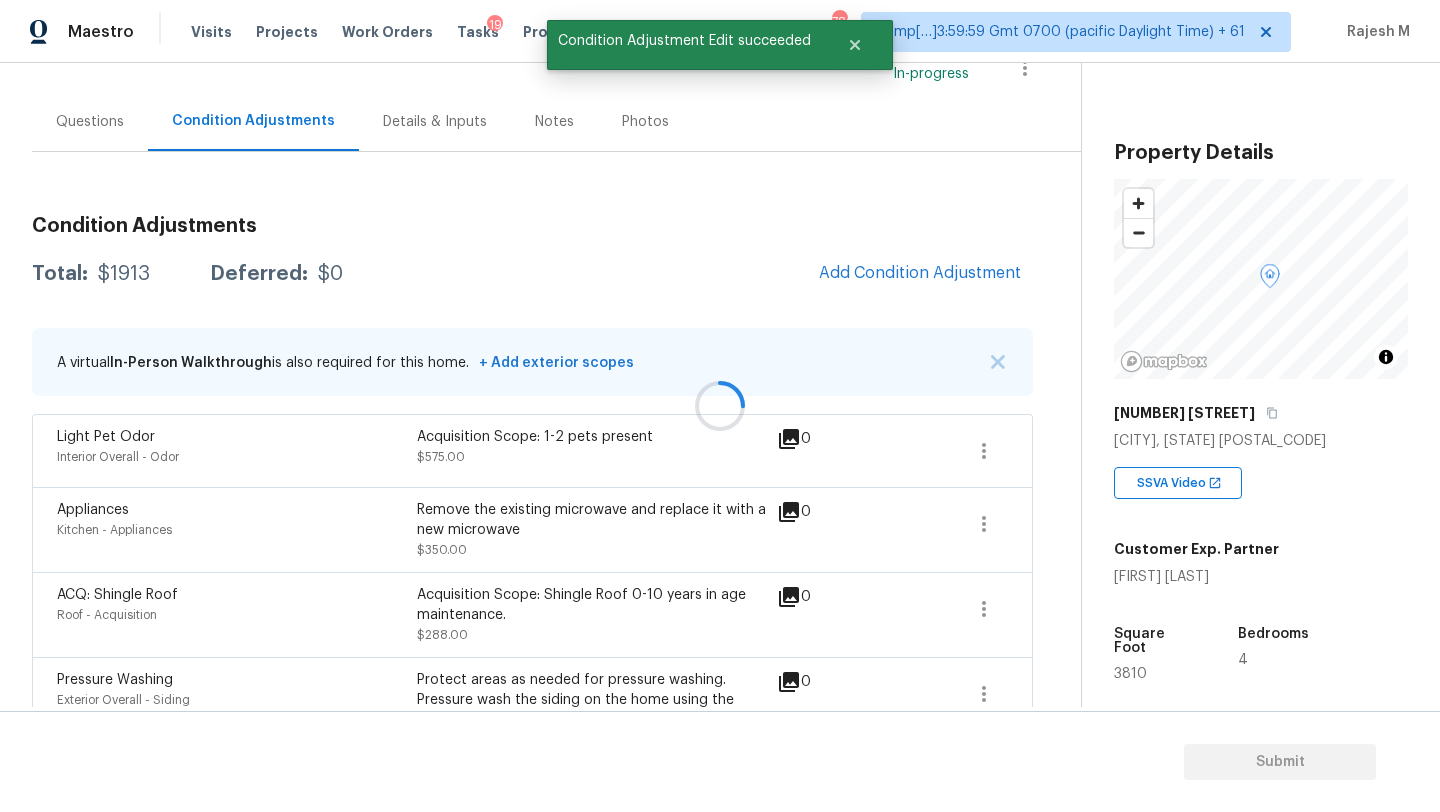 click at bounding box center (720, 406) 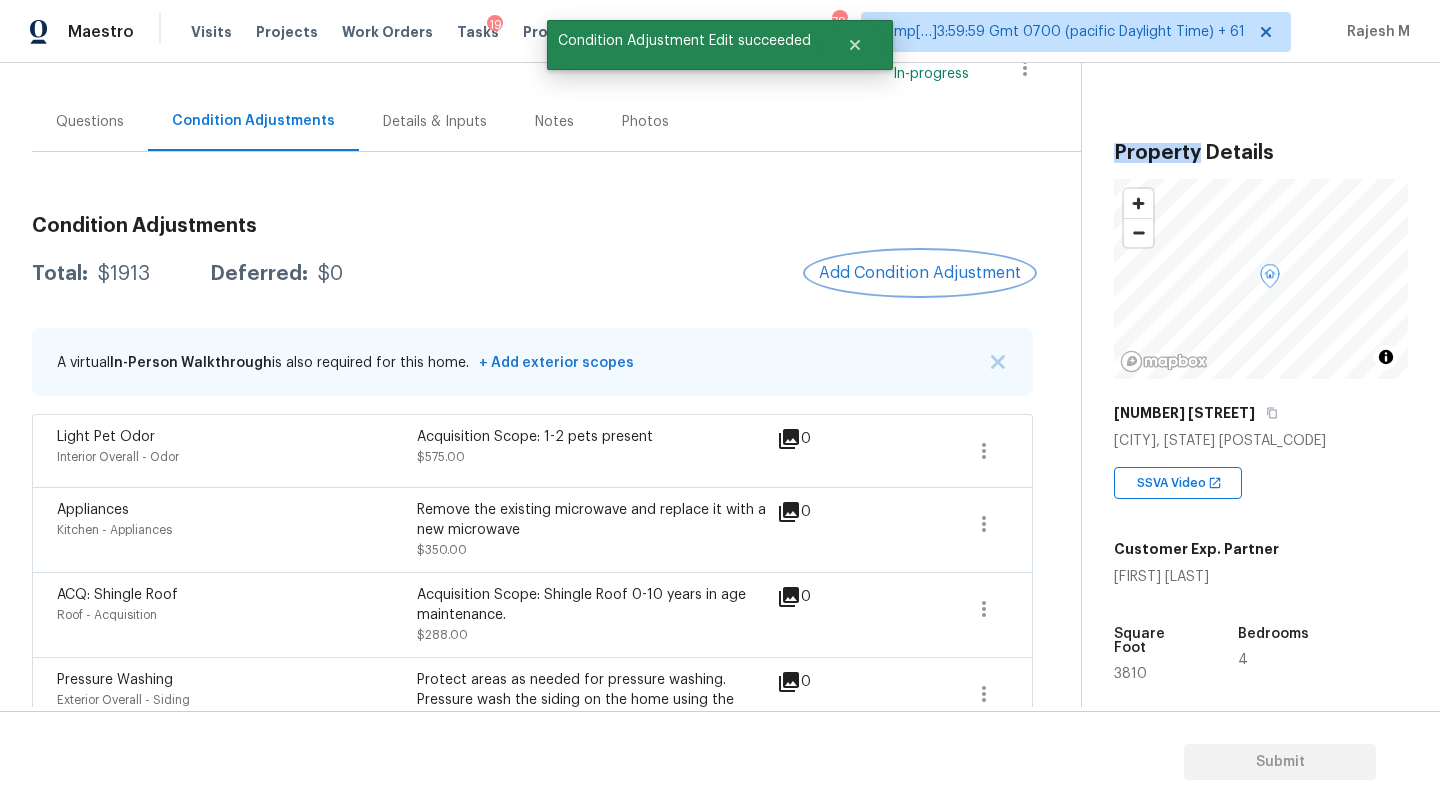 click on "Add Condition Adjustment" at bounding box center (920, 273) 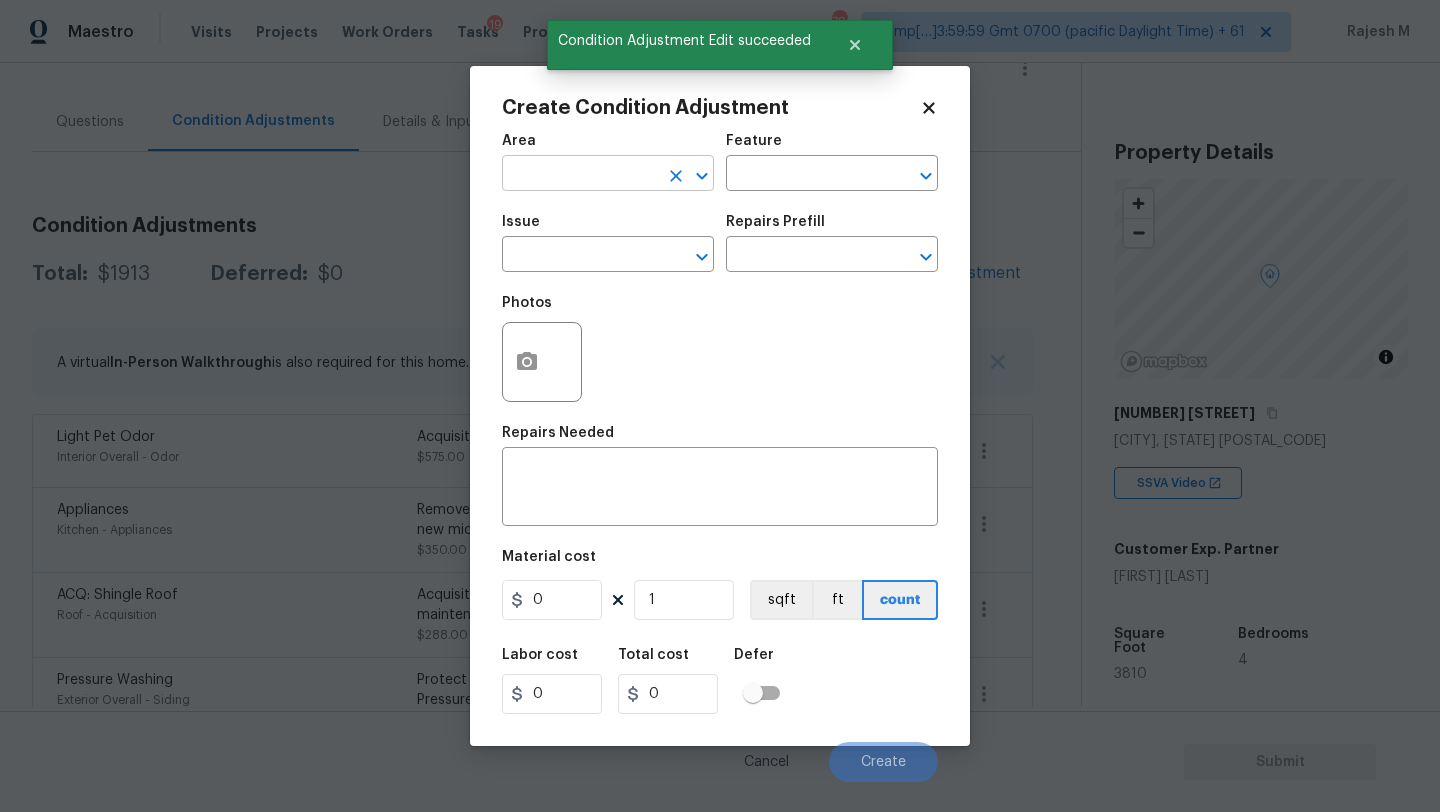 click at bounding box center (580, 175) 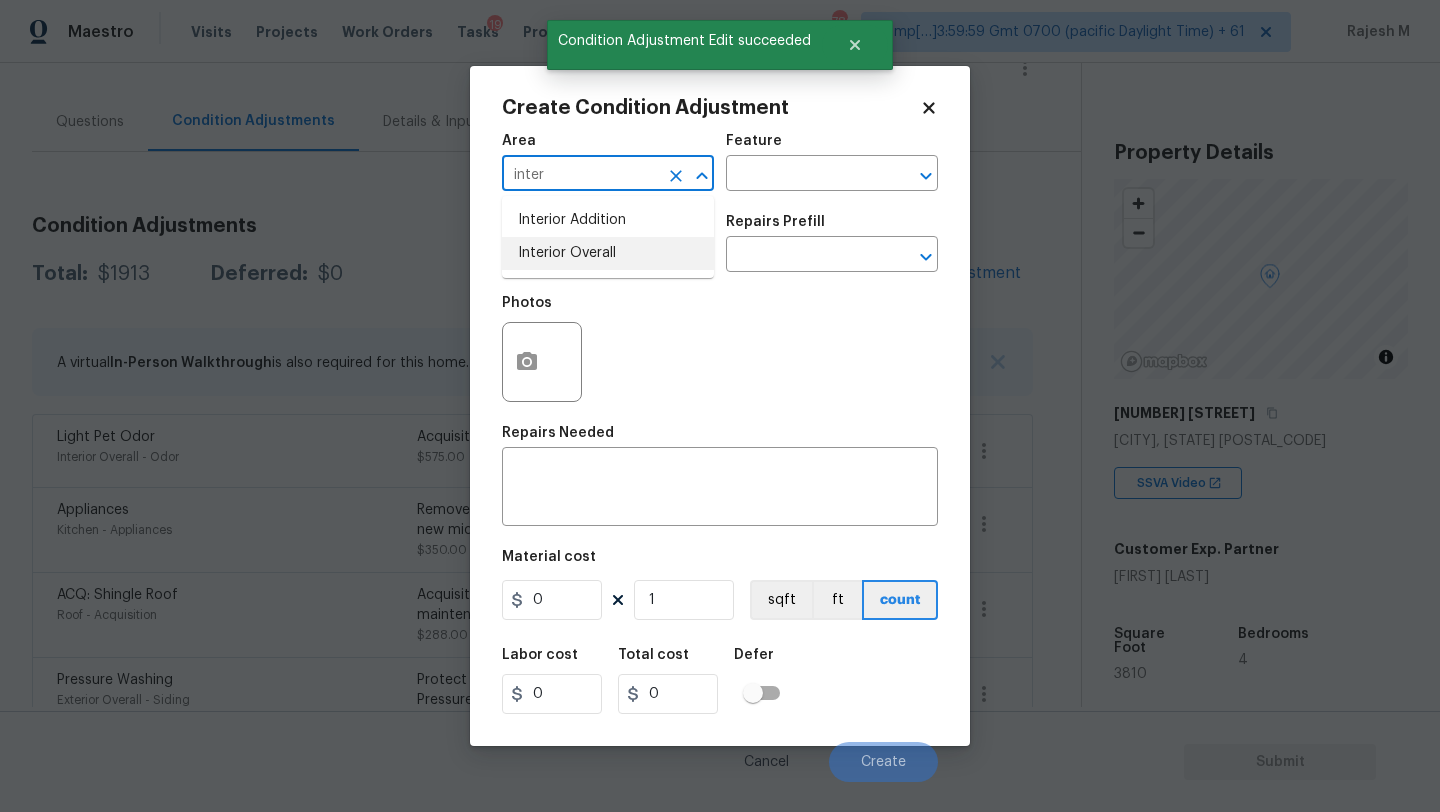 click on "Interior Overall" at bounding box center [608, 253] 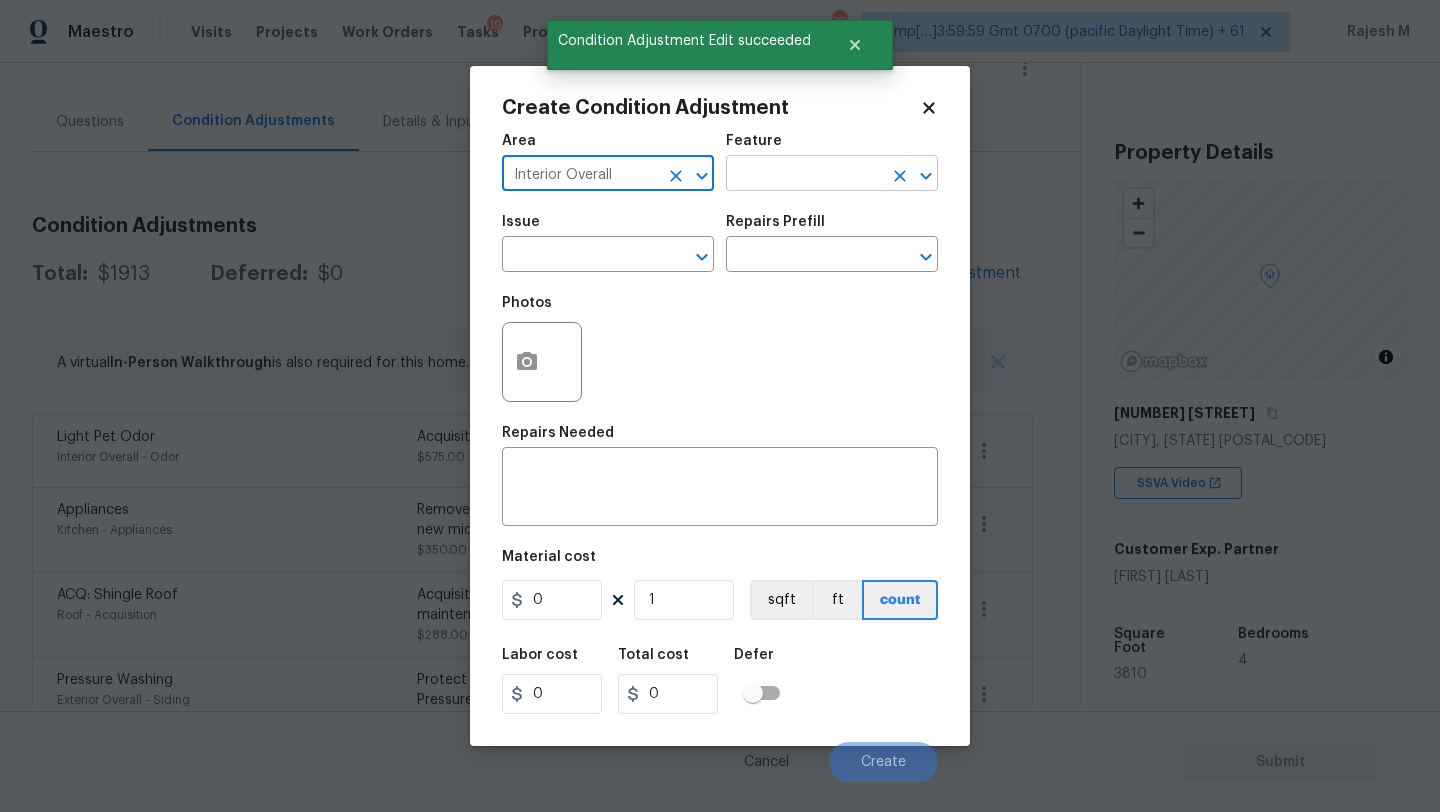 type on "Interior Overall" 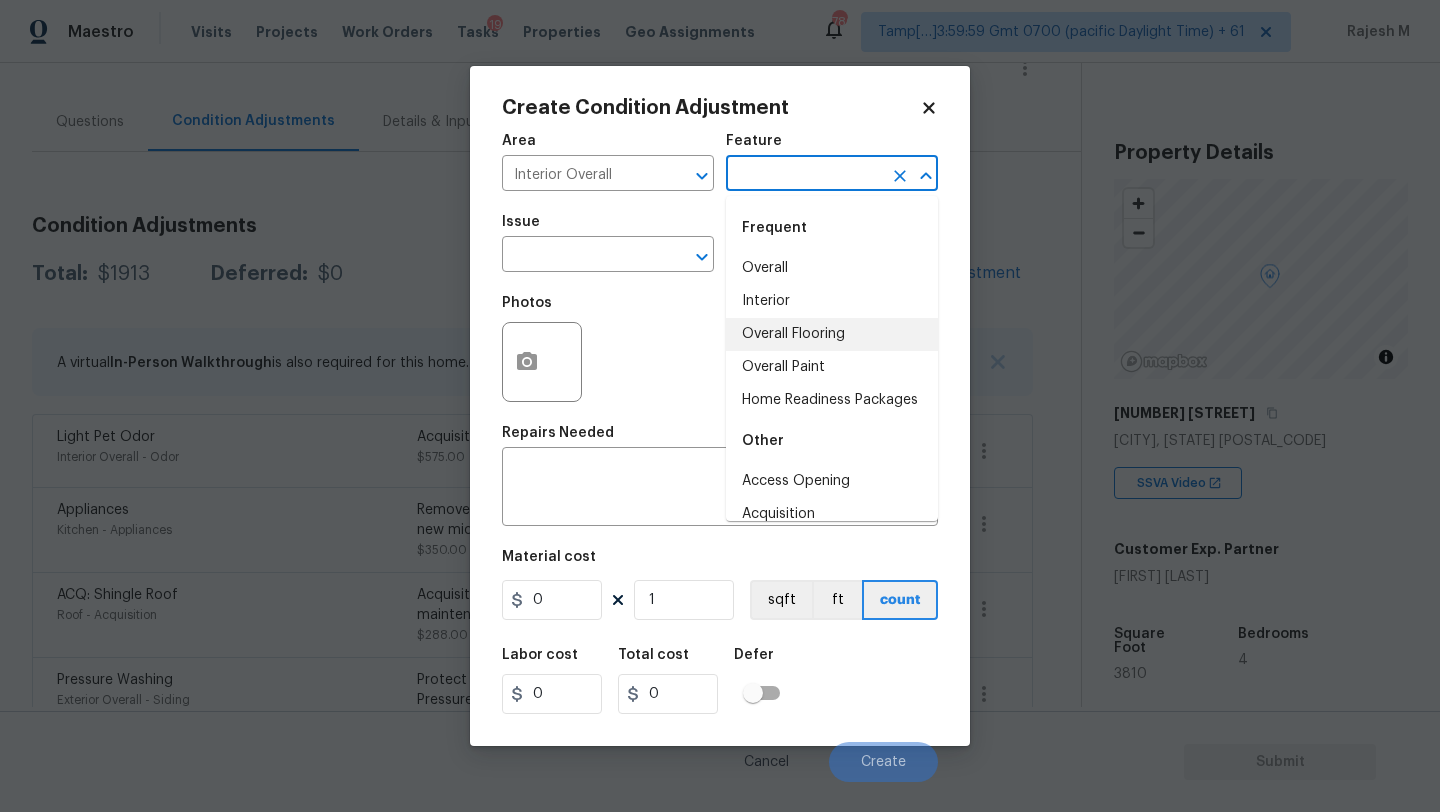 click on "Overall Flooring" at bounding box center (832, 334) 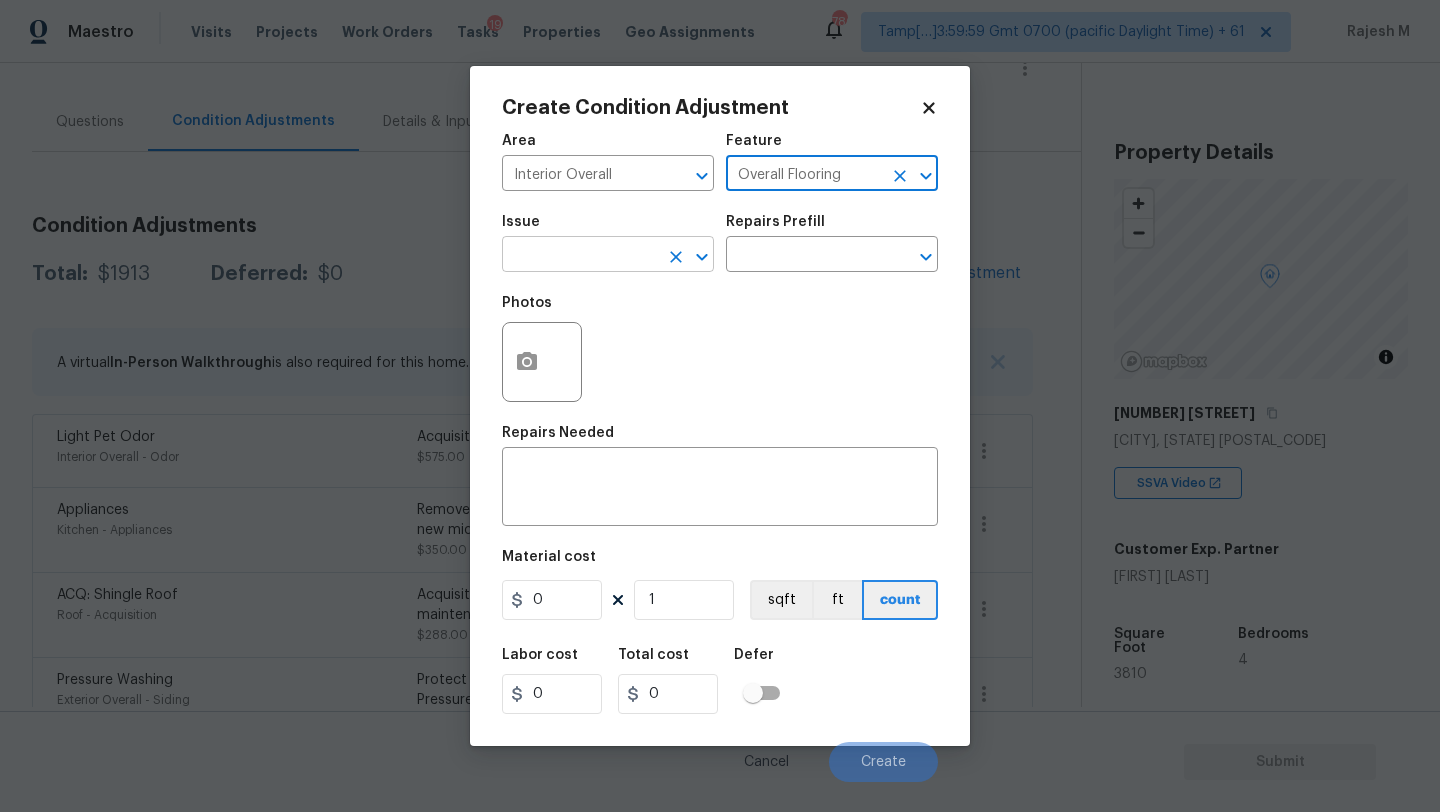 click at bounding box center (580, 256) 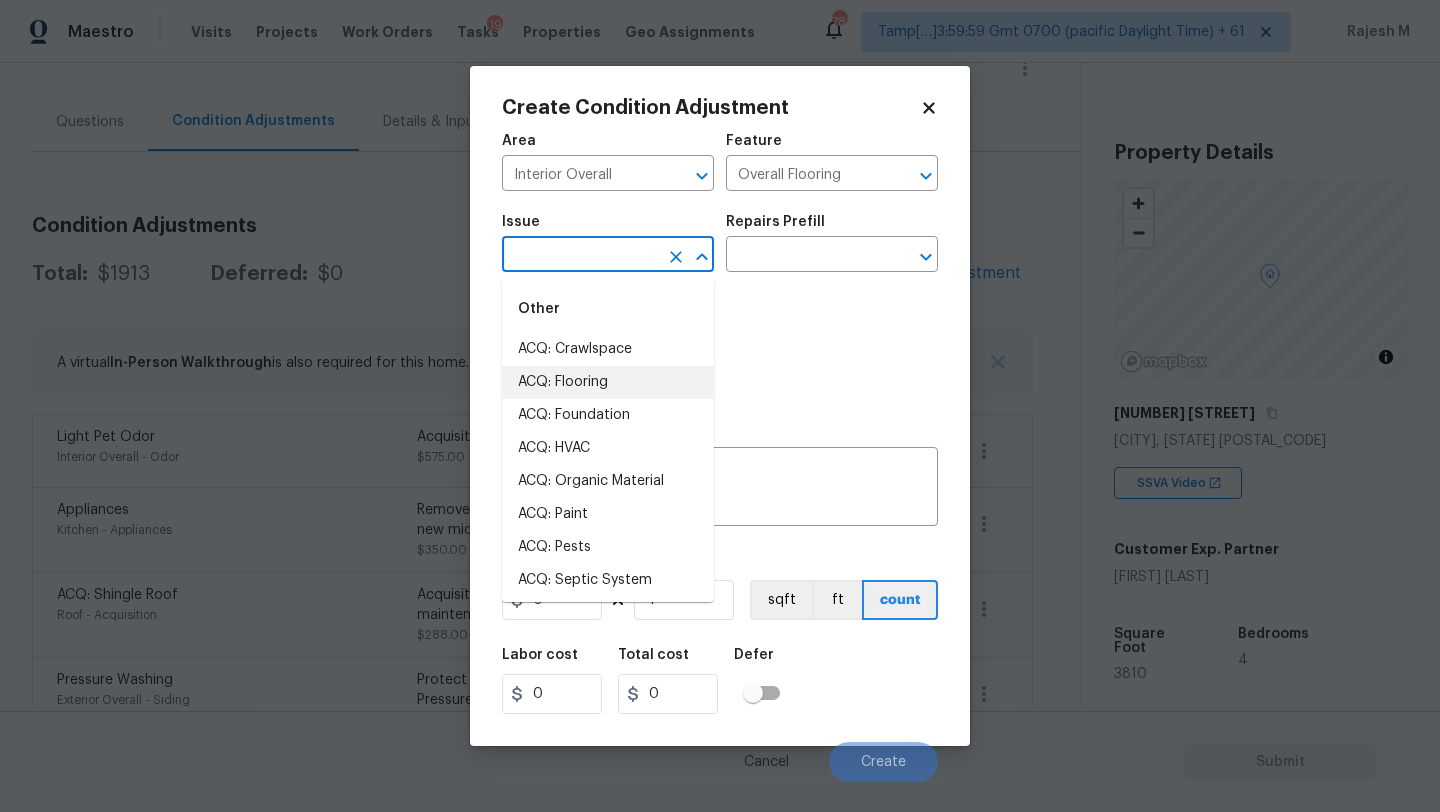 click on "ACQ: Flooring" at bounding box center [608, 382] 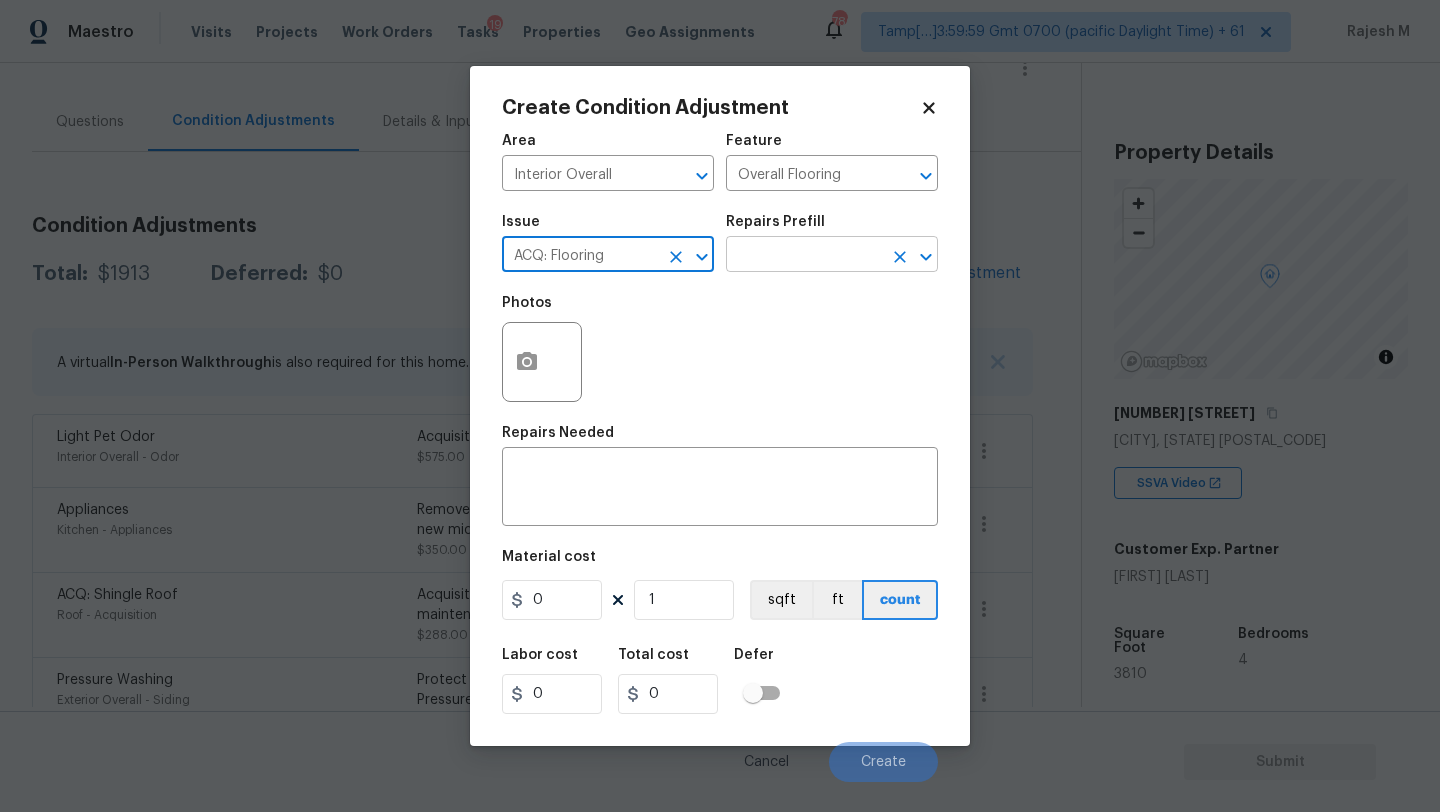click at bounding box center [804, 256] 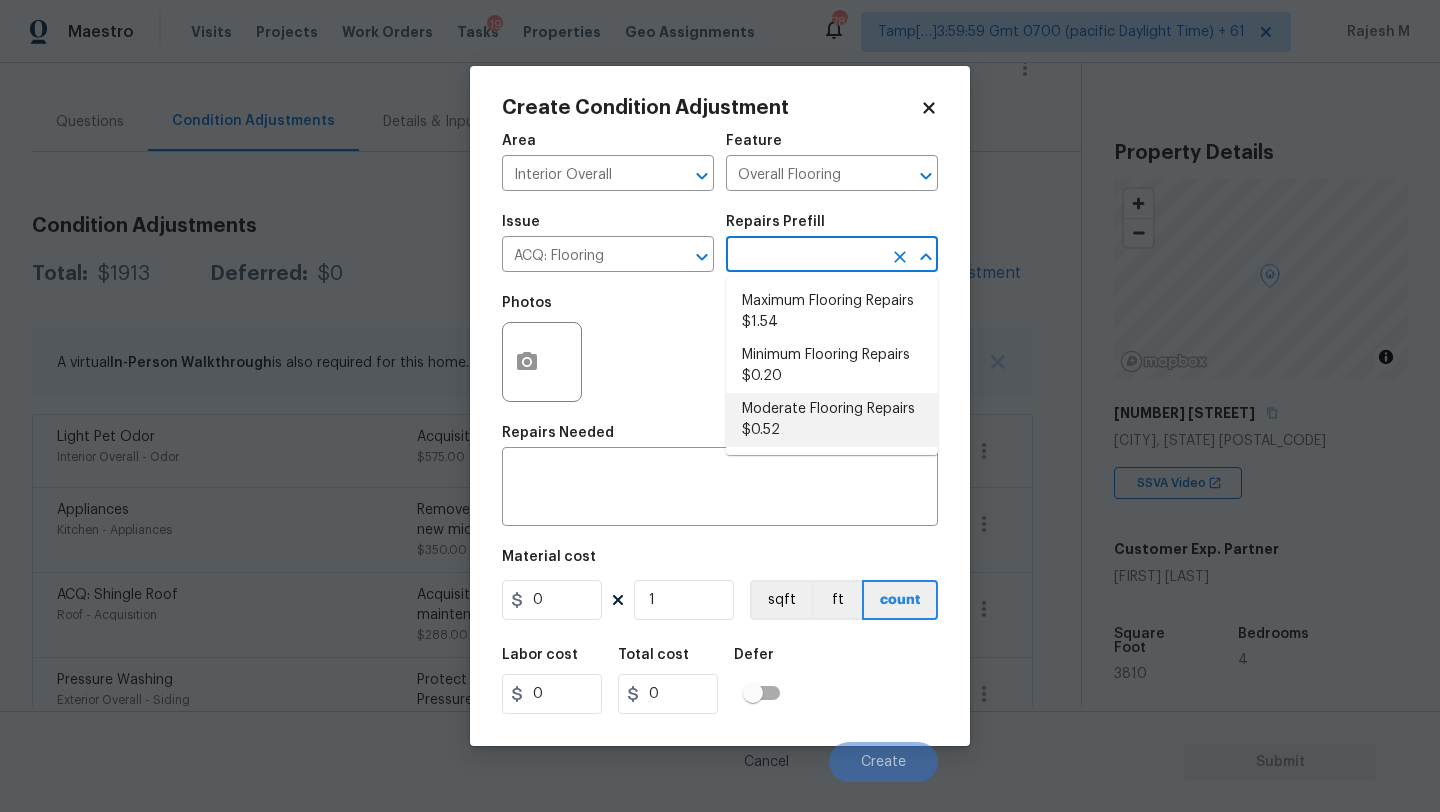 click on "Moderate Flooring Repairs $0.52" at bounding box center (832, 420) 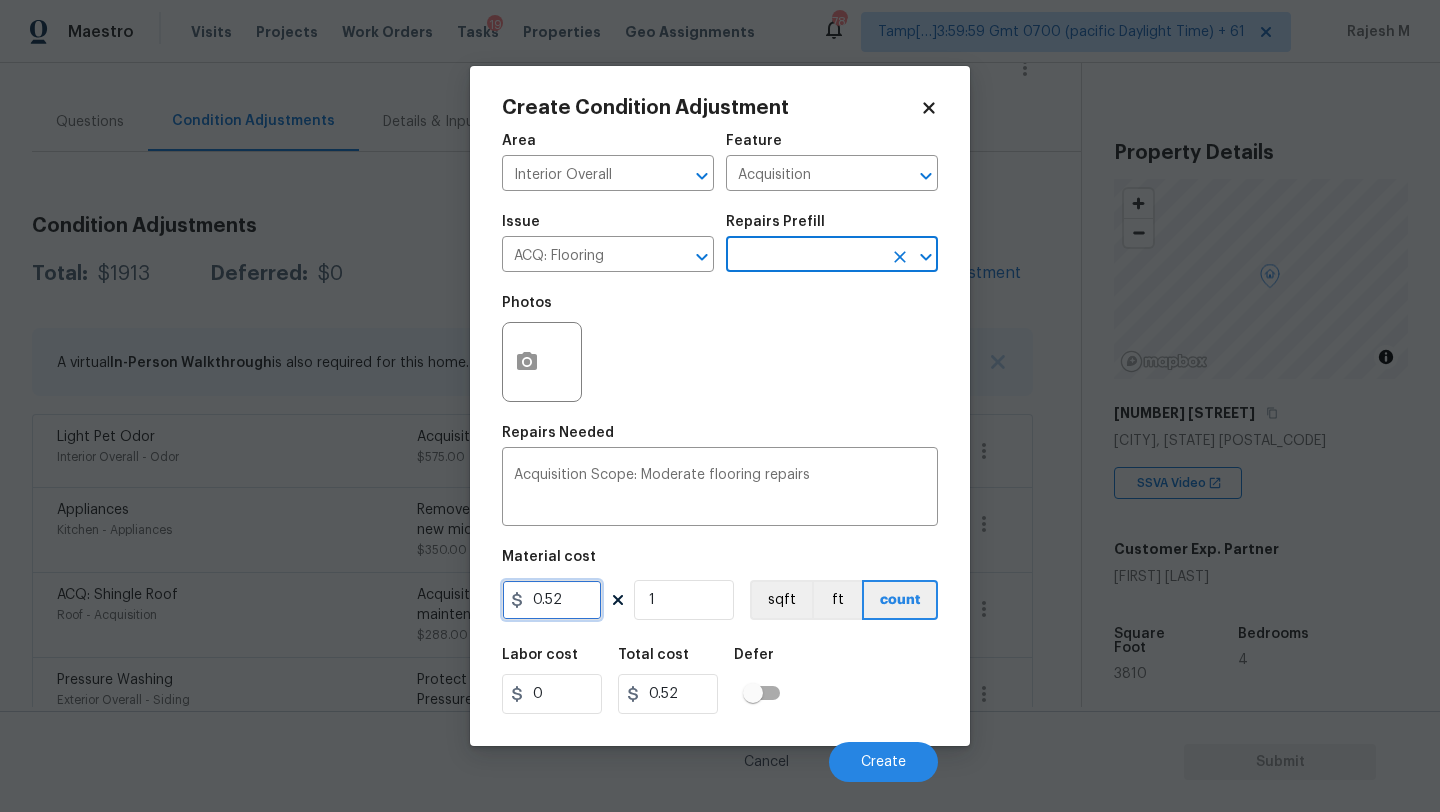 click on "0.52" at bounding box center (552, 600) 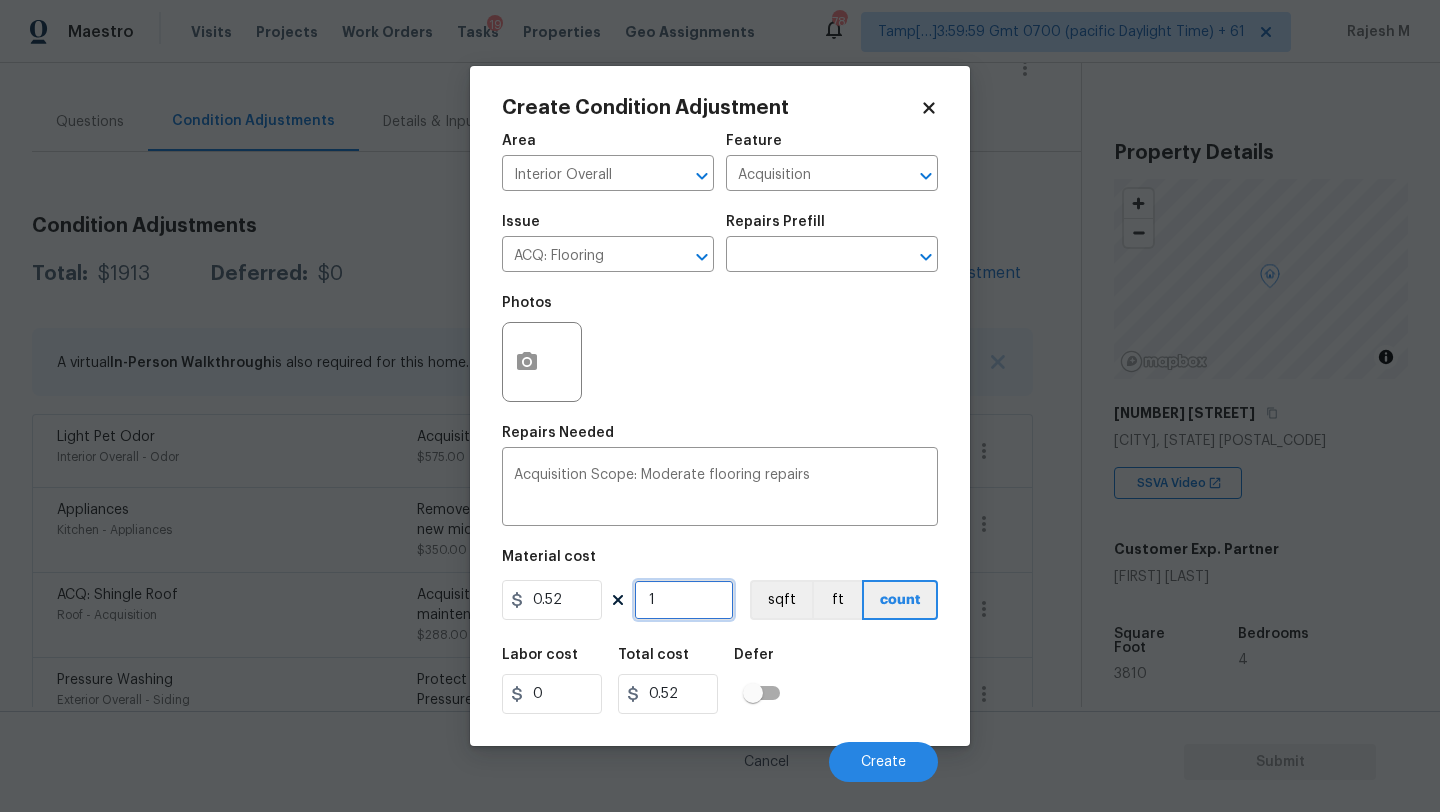 click on "1" at bounding box center [684, 600] 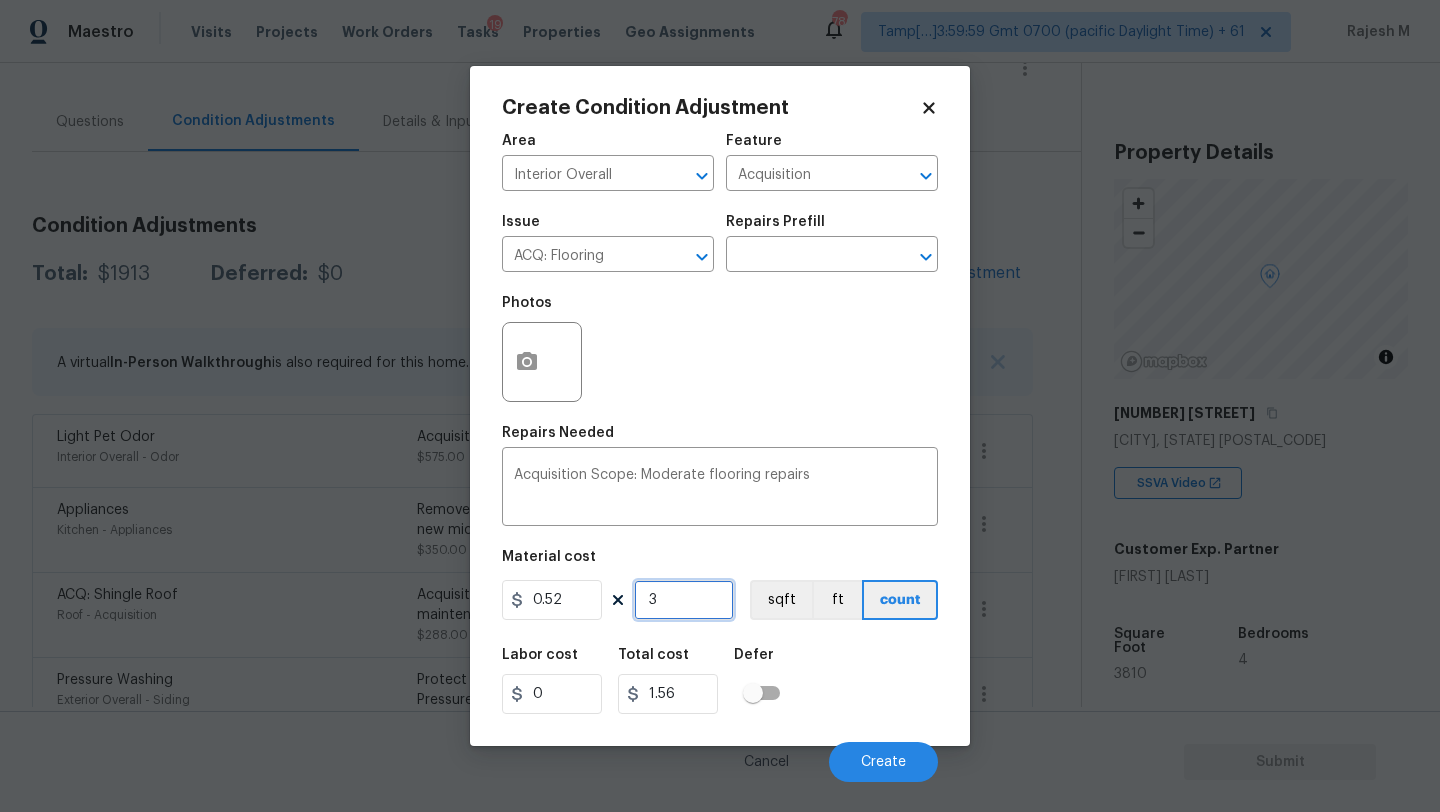 type on "38" 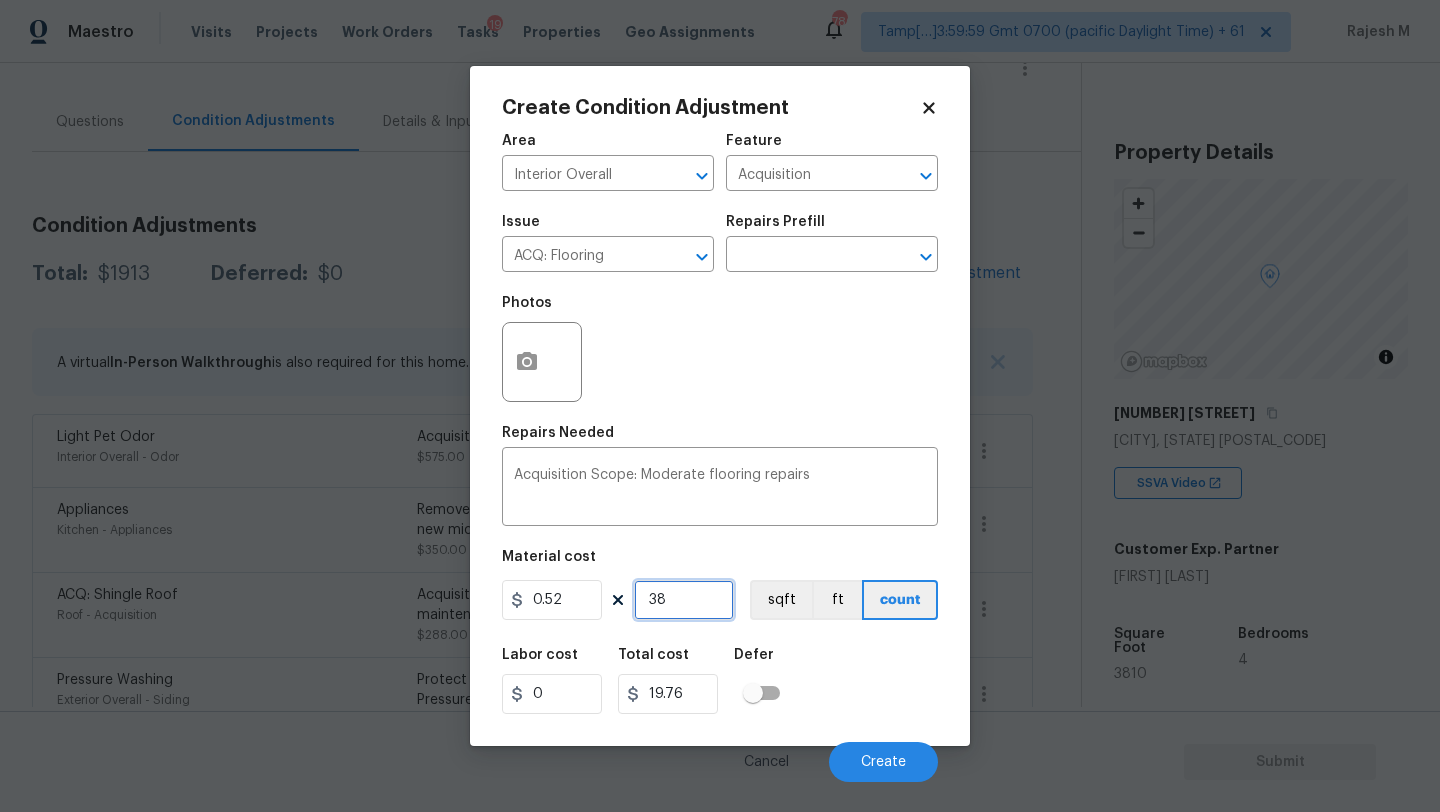 type on "381" 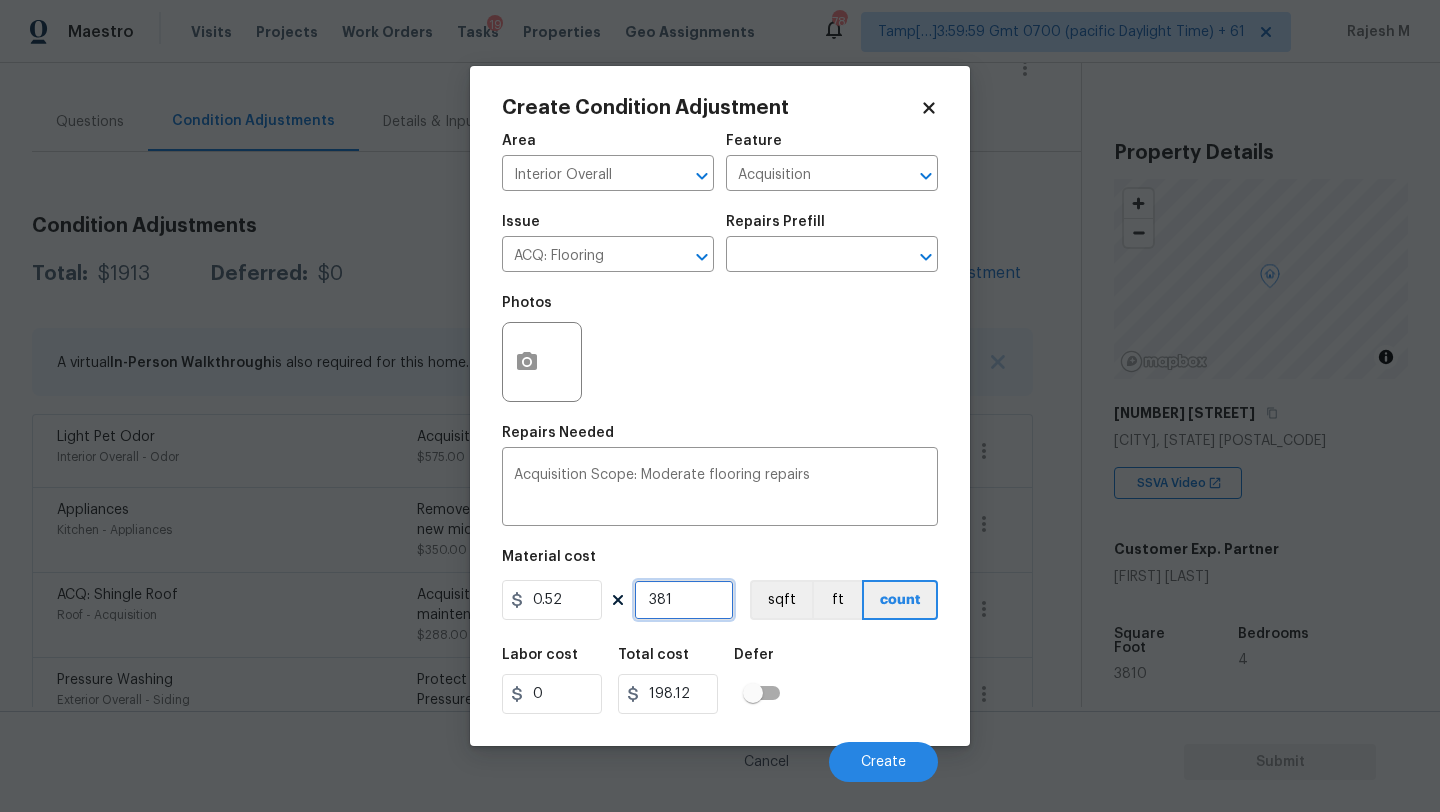 type on "3810" 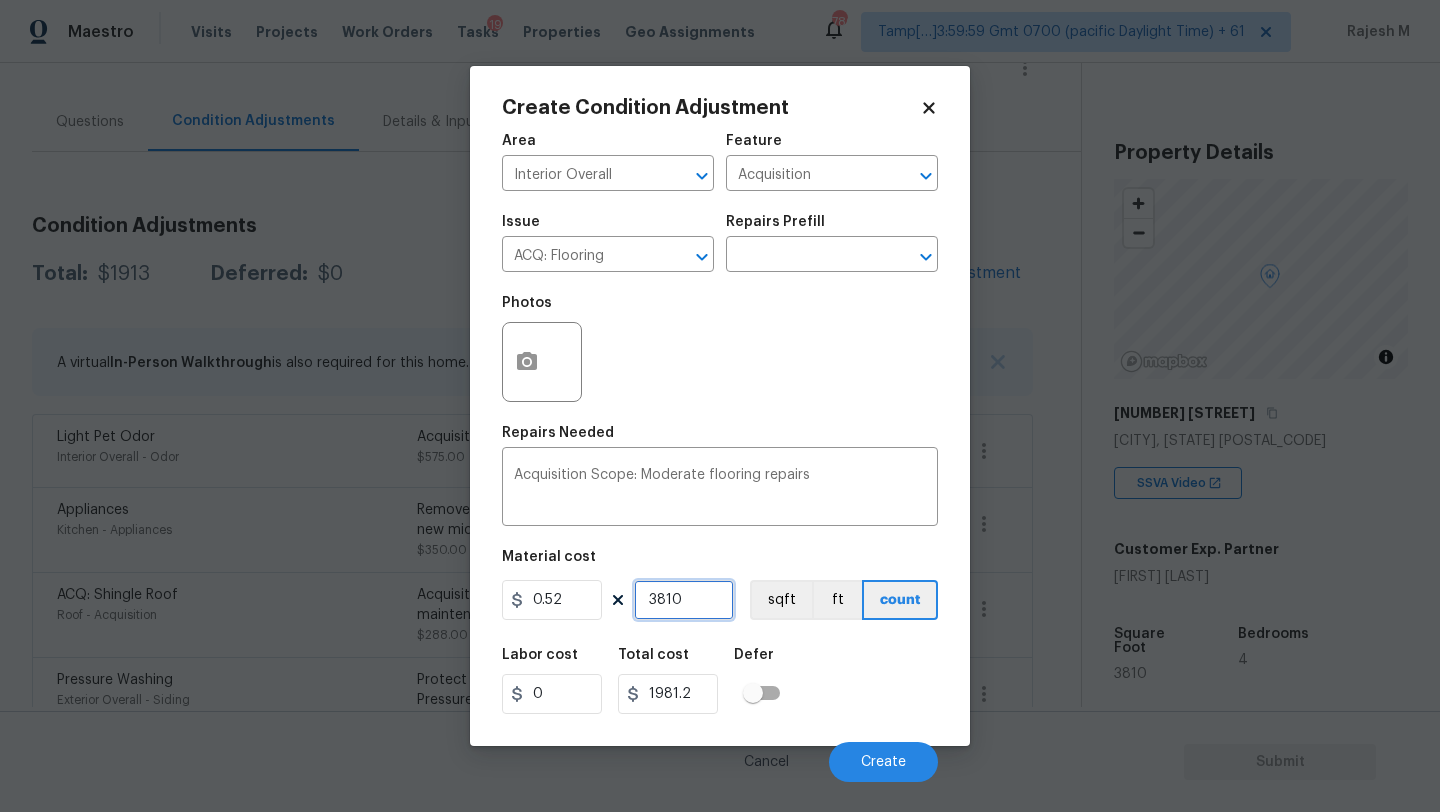 type on "3810" 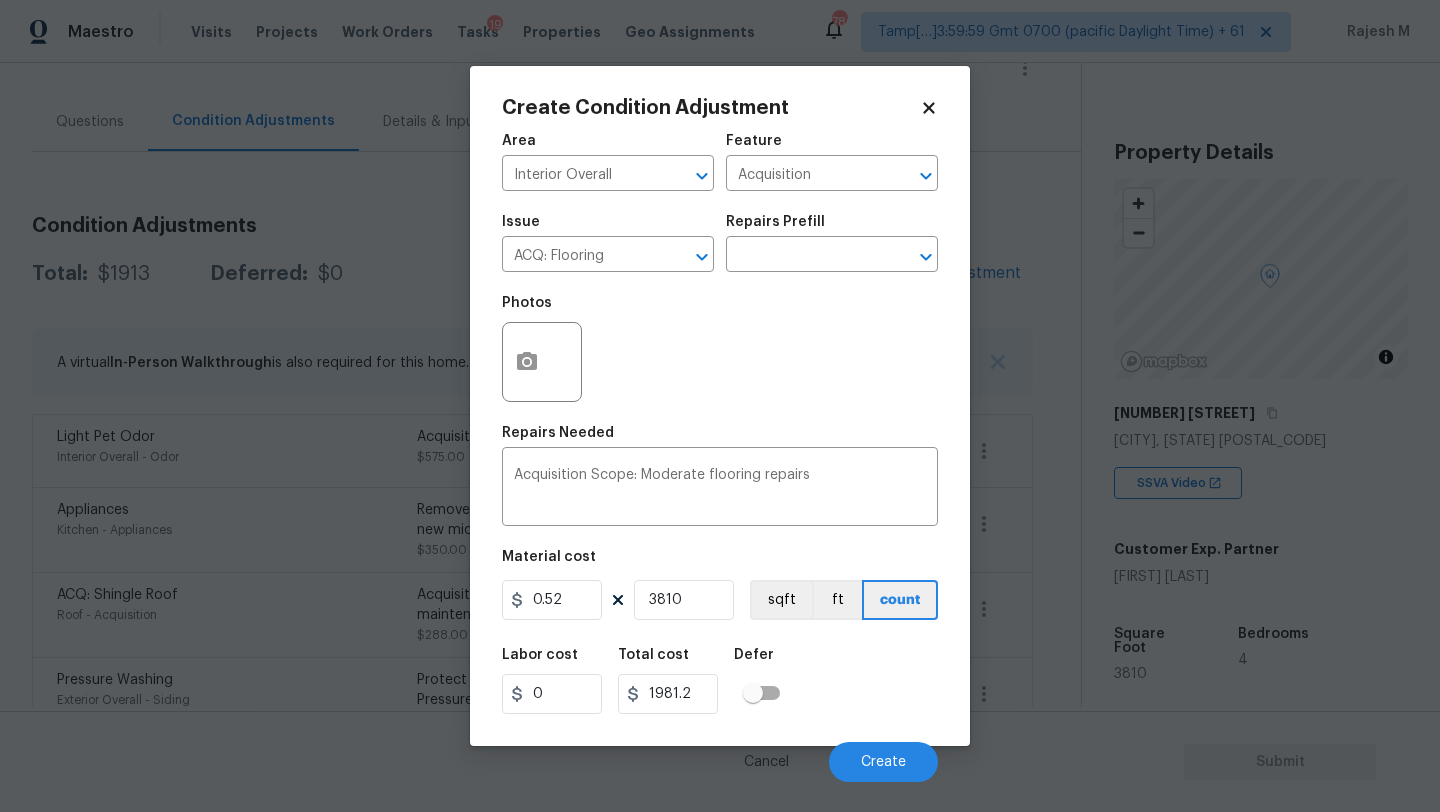 click at bounding box center [542, 362] 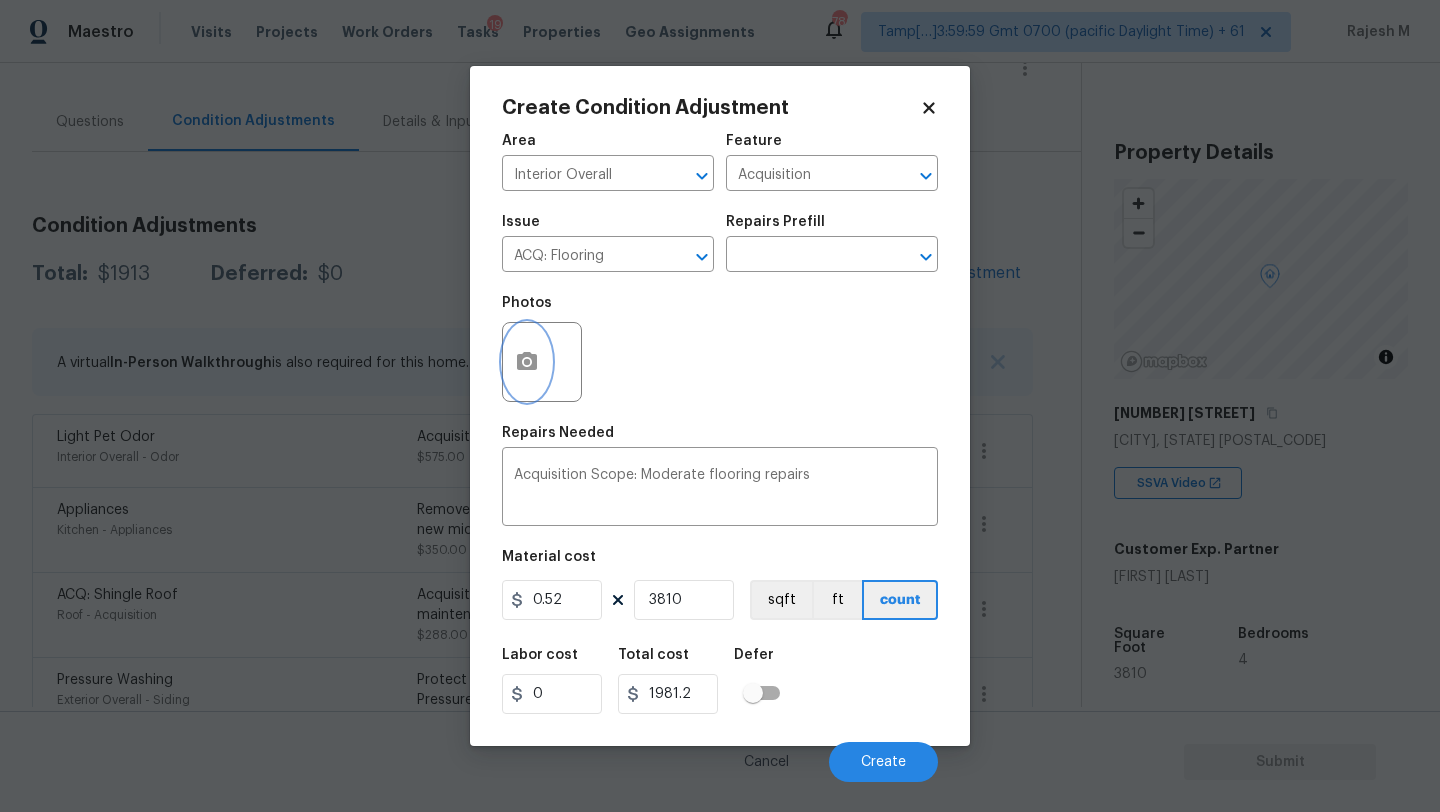 click at bounding box center (527, 362) 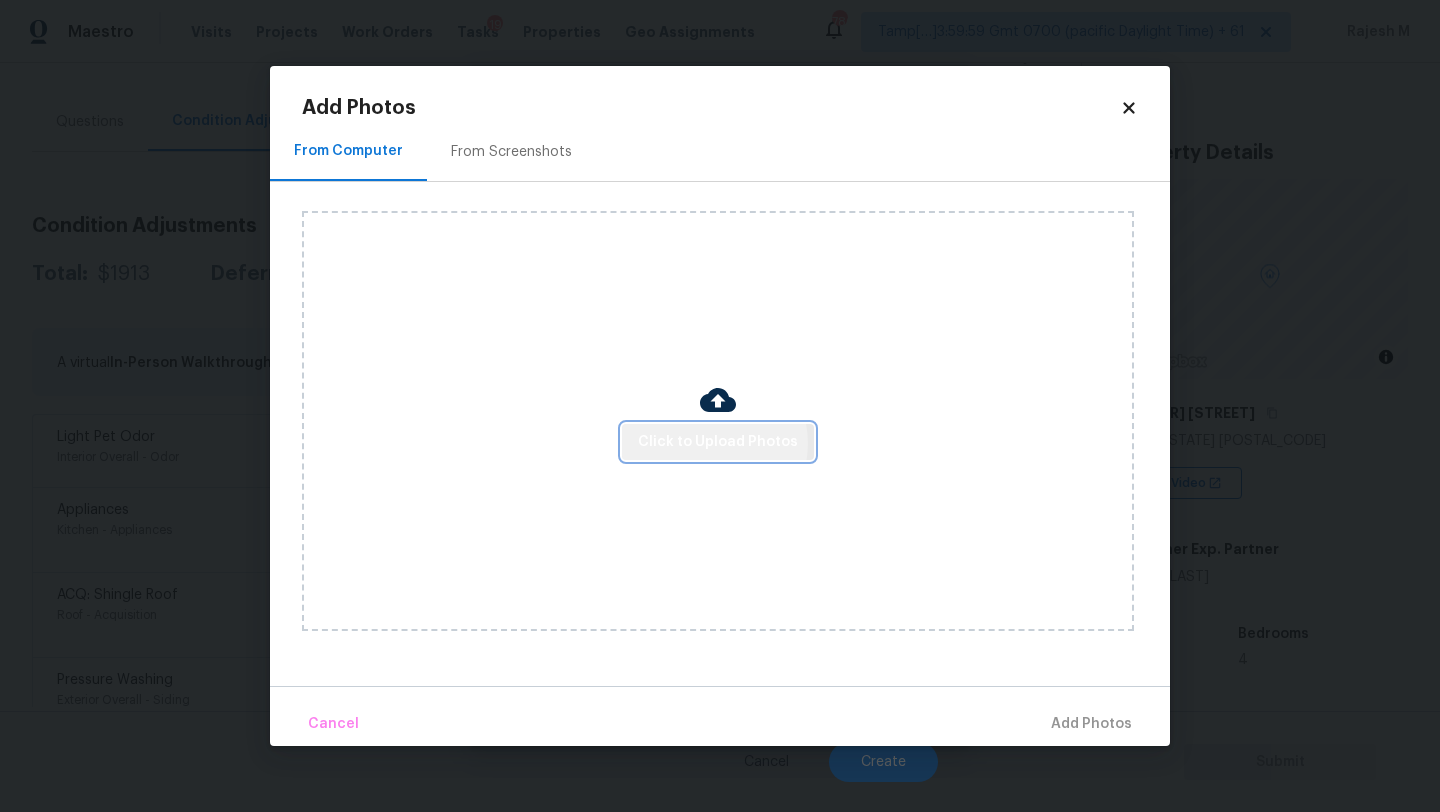 click on "Click to Upload Photos" at bounding box center [718, 442] 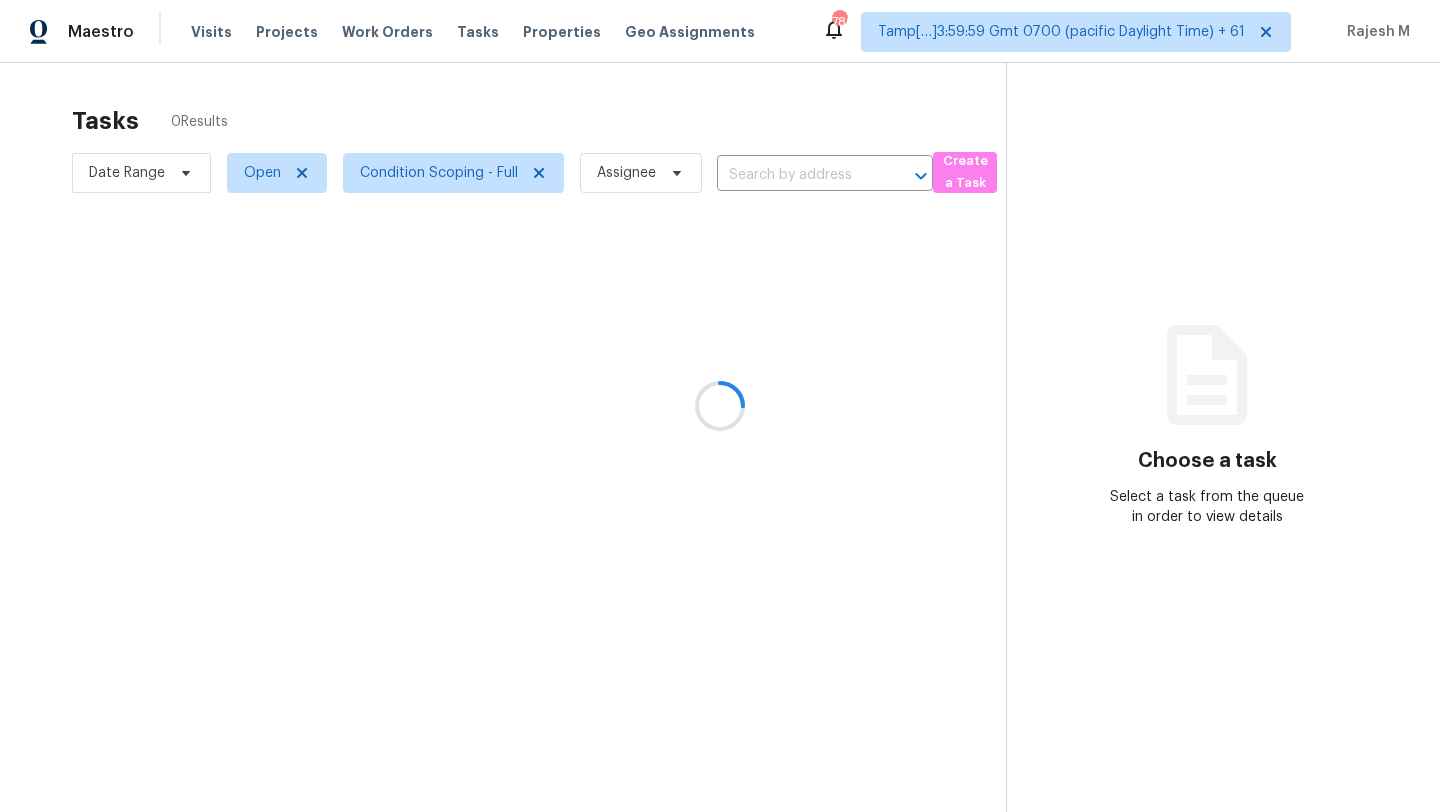 scroll, scrollTop: 0, scrollLeft: 0, axis: both 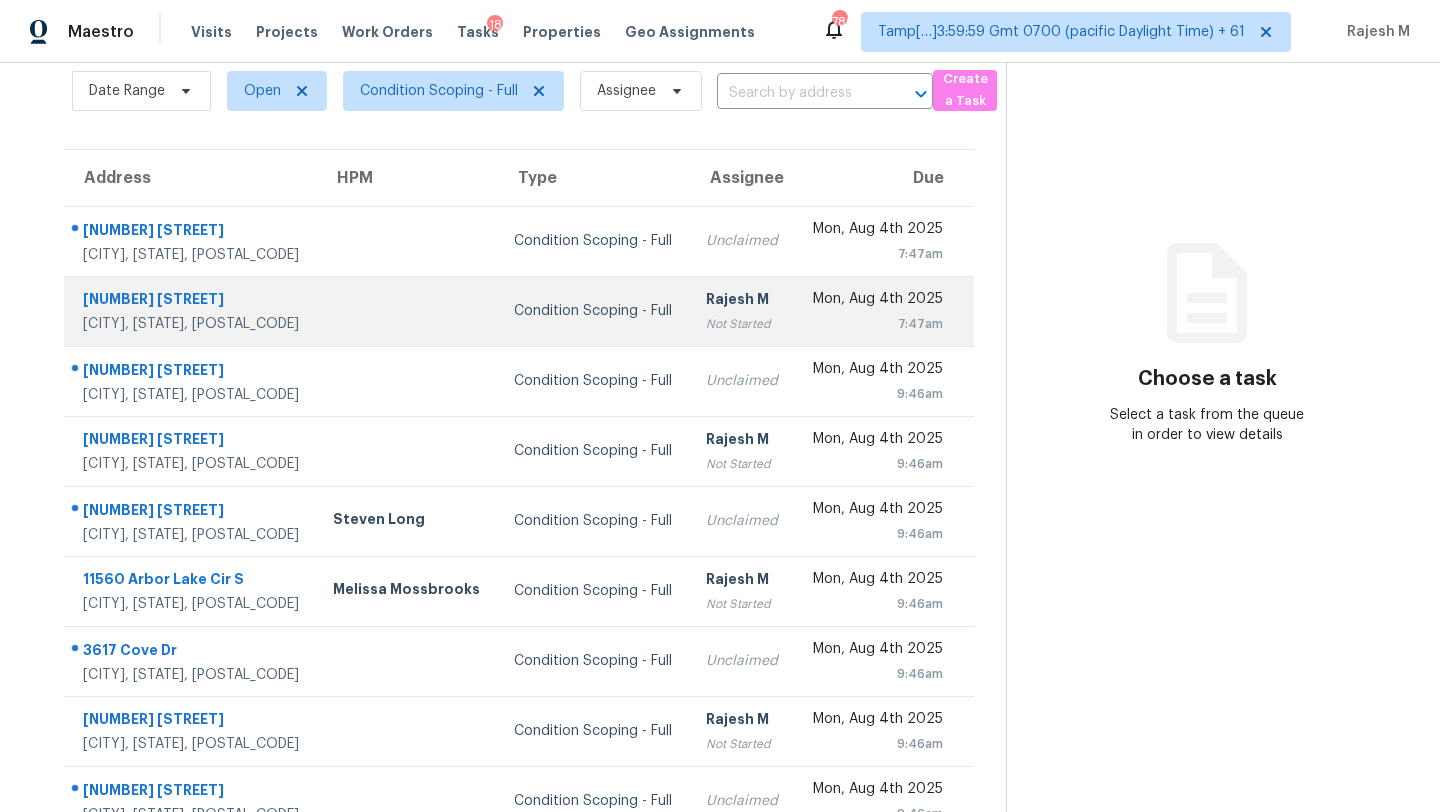 click on "[FIRST] [LAST] Not Started" at bounding box center (742, 311) 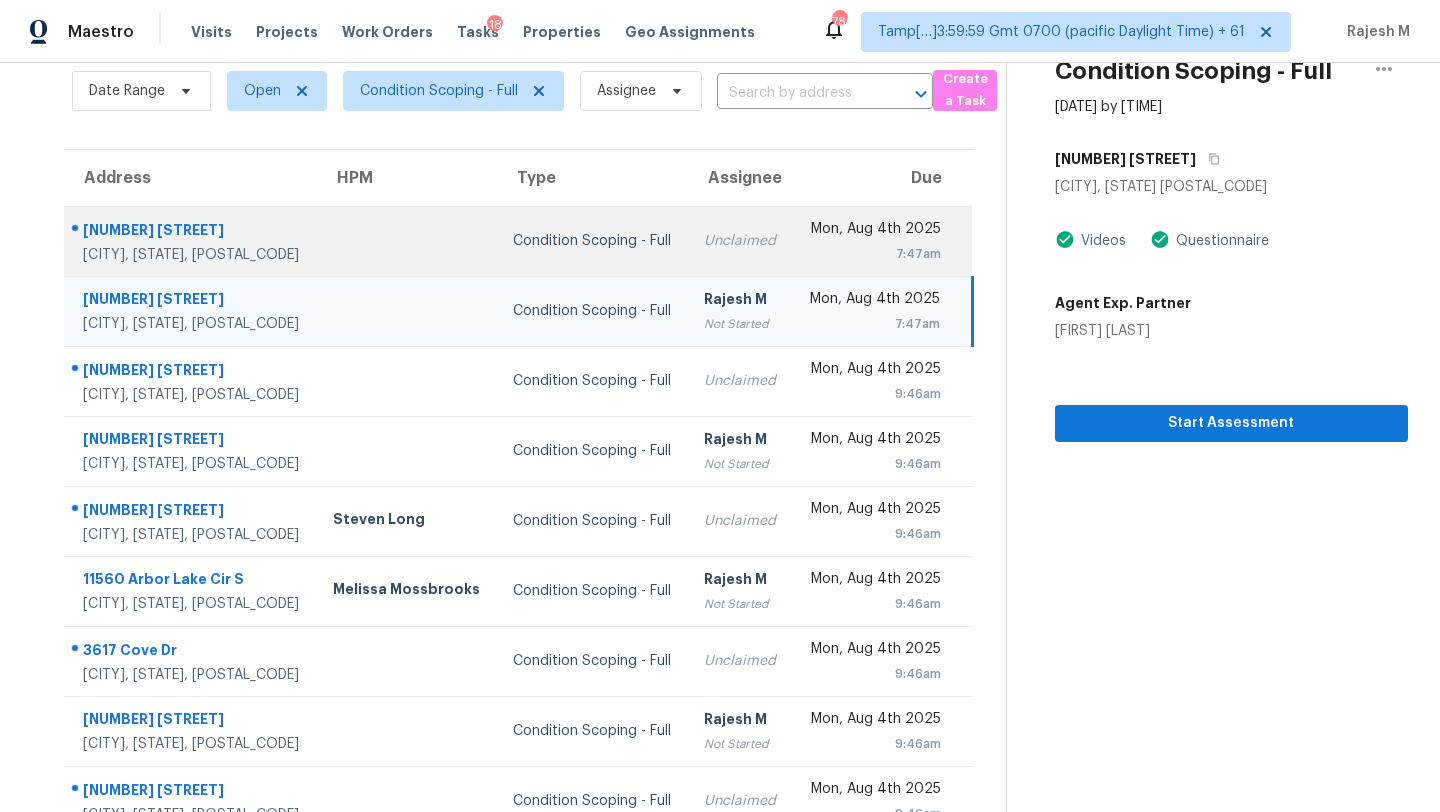 scroll, scrollTop: 83, scrollLeft: 0, axis: vertical 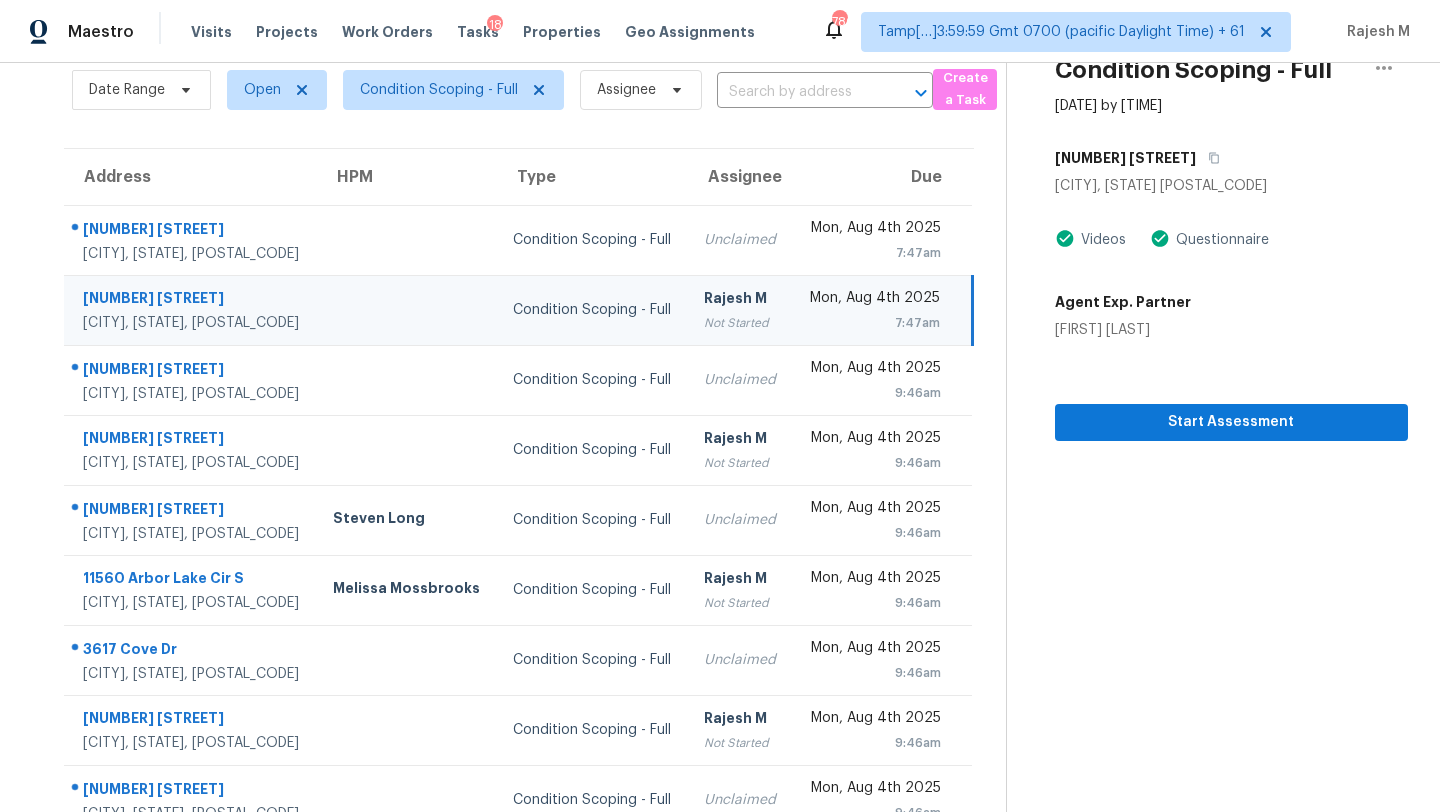 click on "[NUMBER] [STREET]" at bounding box center [1231, 158] 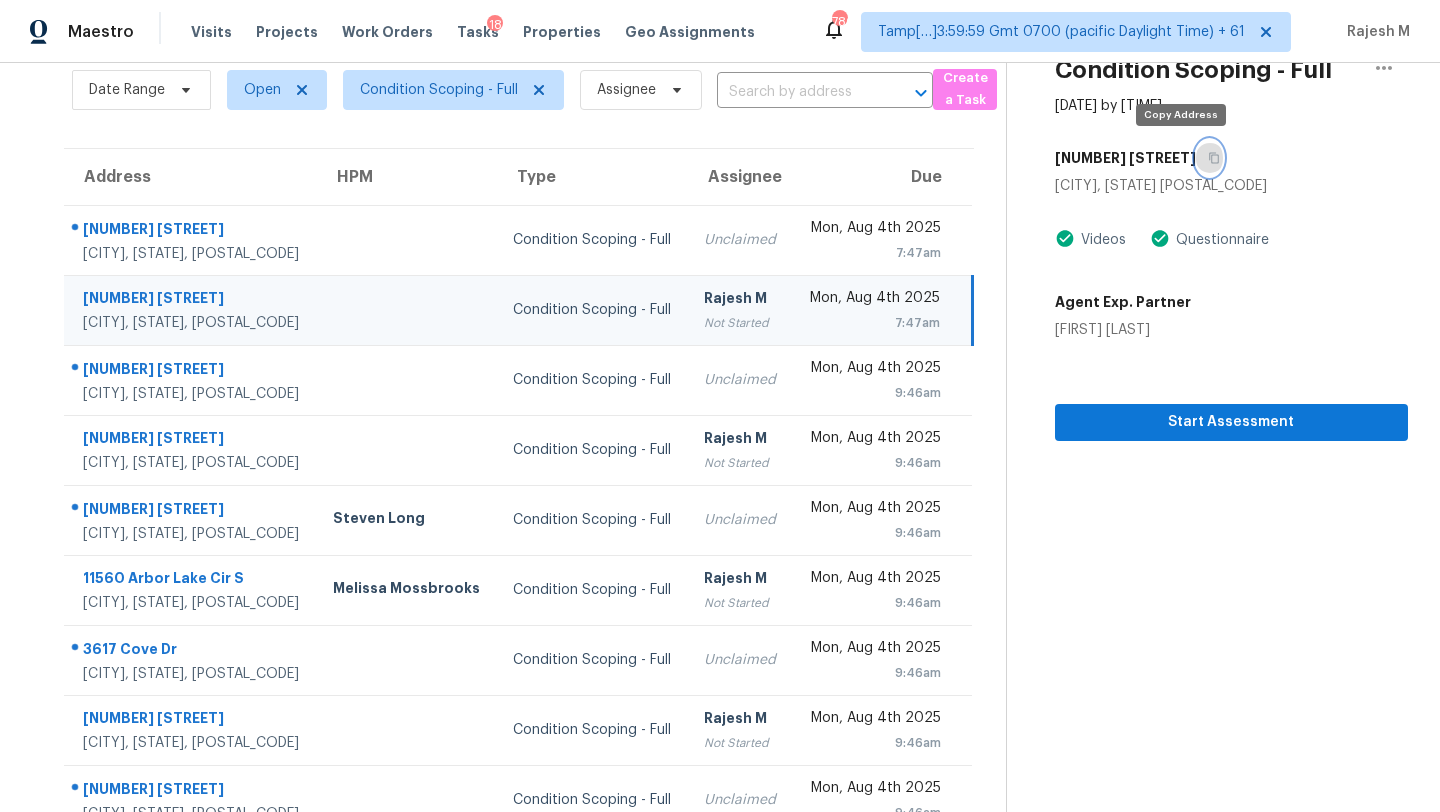 click 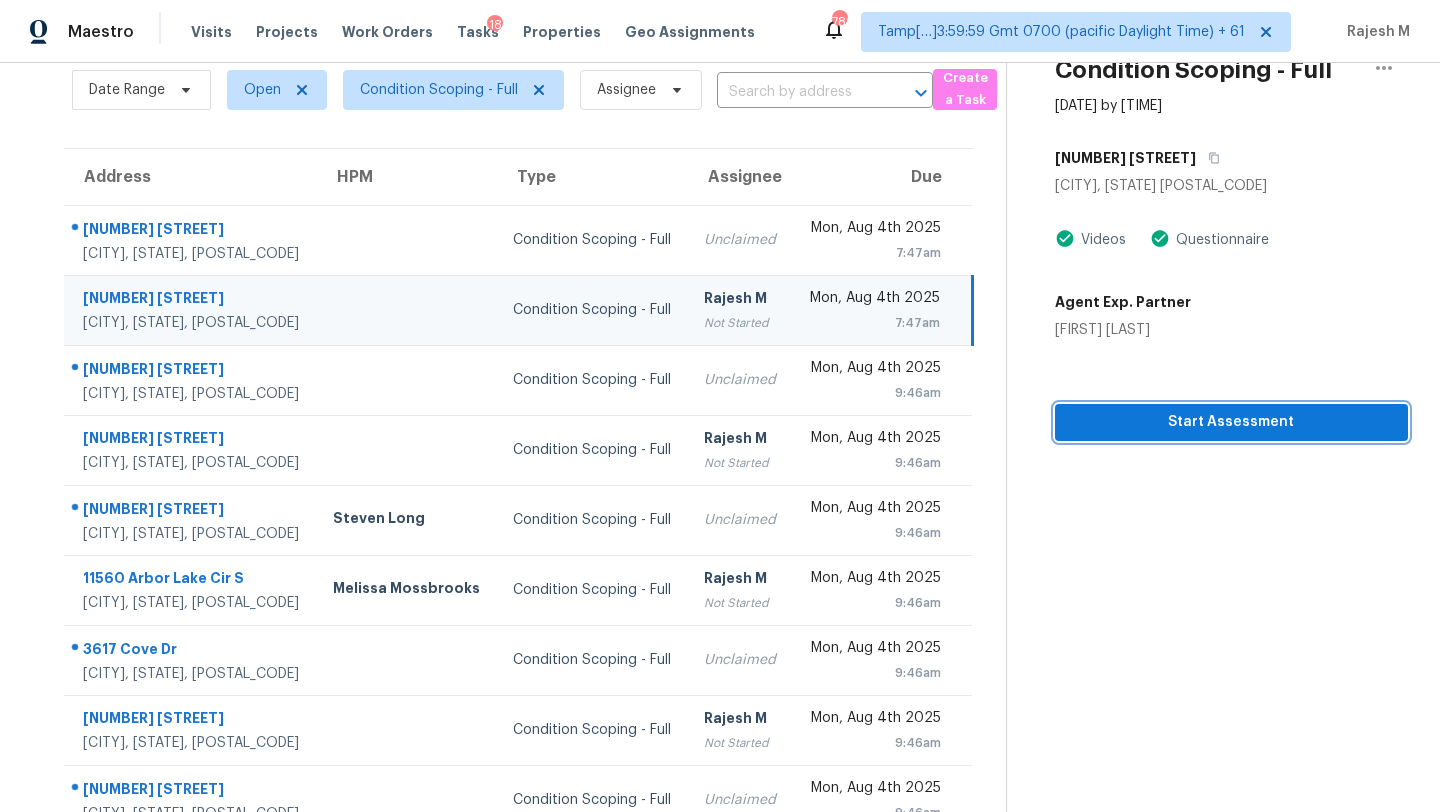 click on "Start Assessment" at bounding box center (1231, 422) 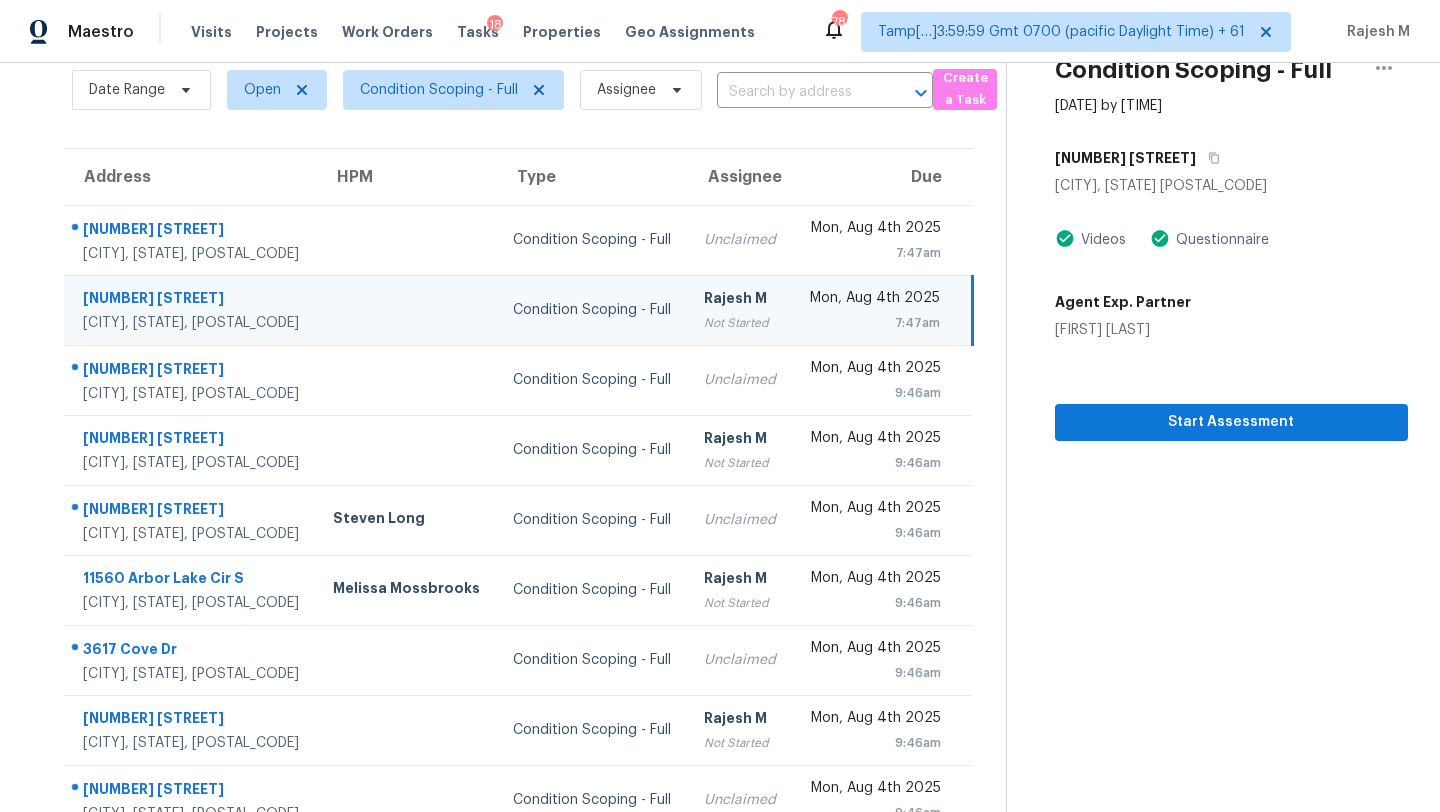 click on "Condition Scoping - Full [DATE] by [TIME] [NUMBER] [STREET] [CITY], [STATE] [POSTAL_CODE] Videos Questionnaire Agent Exp. Partner [FIRST] [LAST] Start Assessment" at bounding box center [1207, 469] 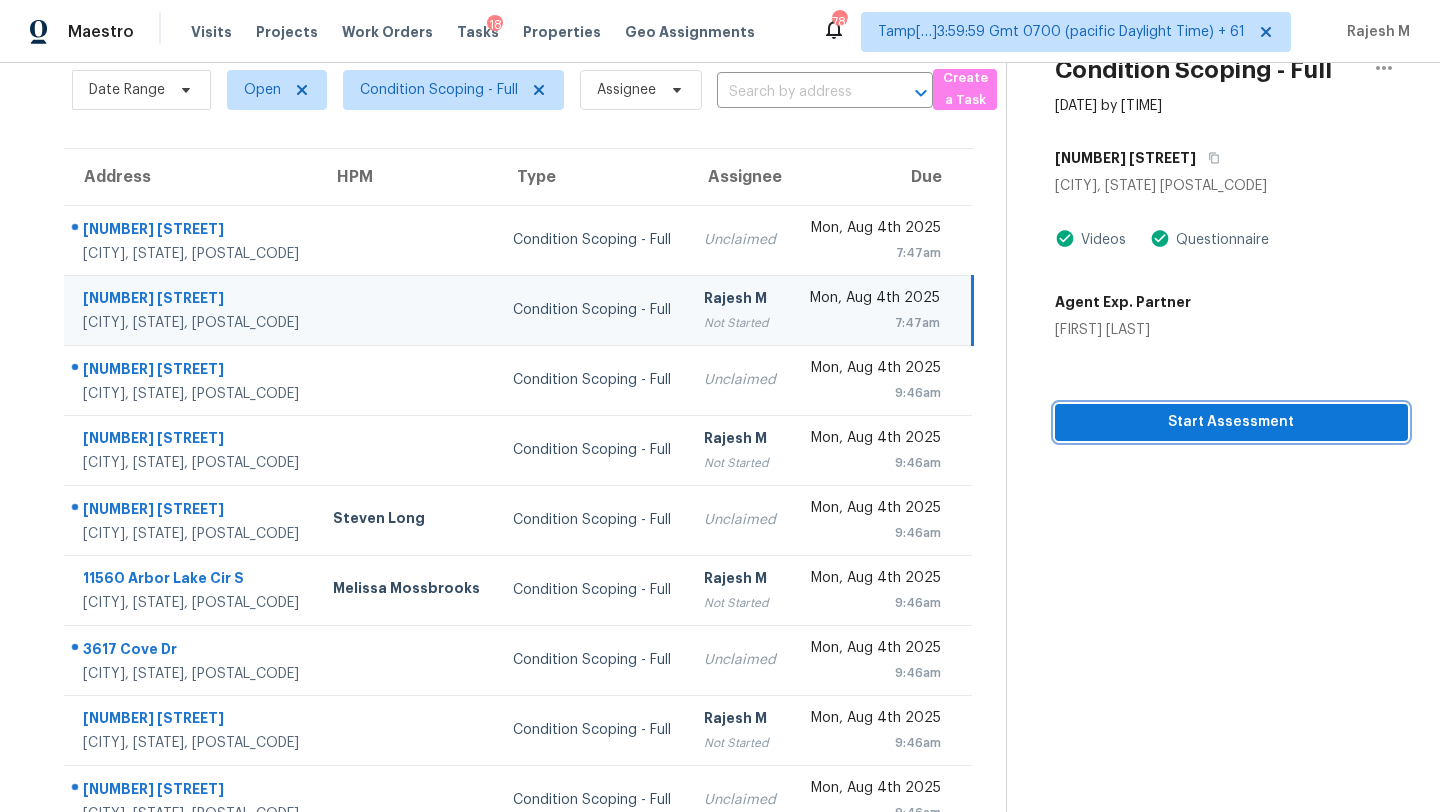 click on "Start Assessment" at bounding box center [1231, 422] 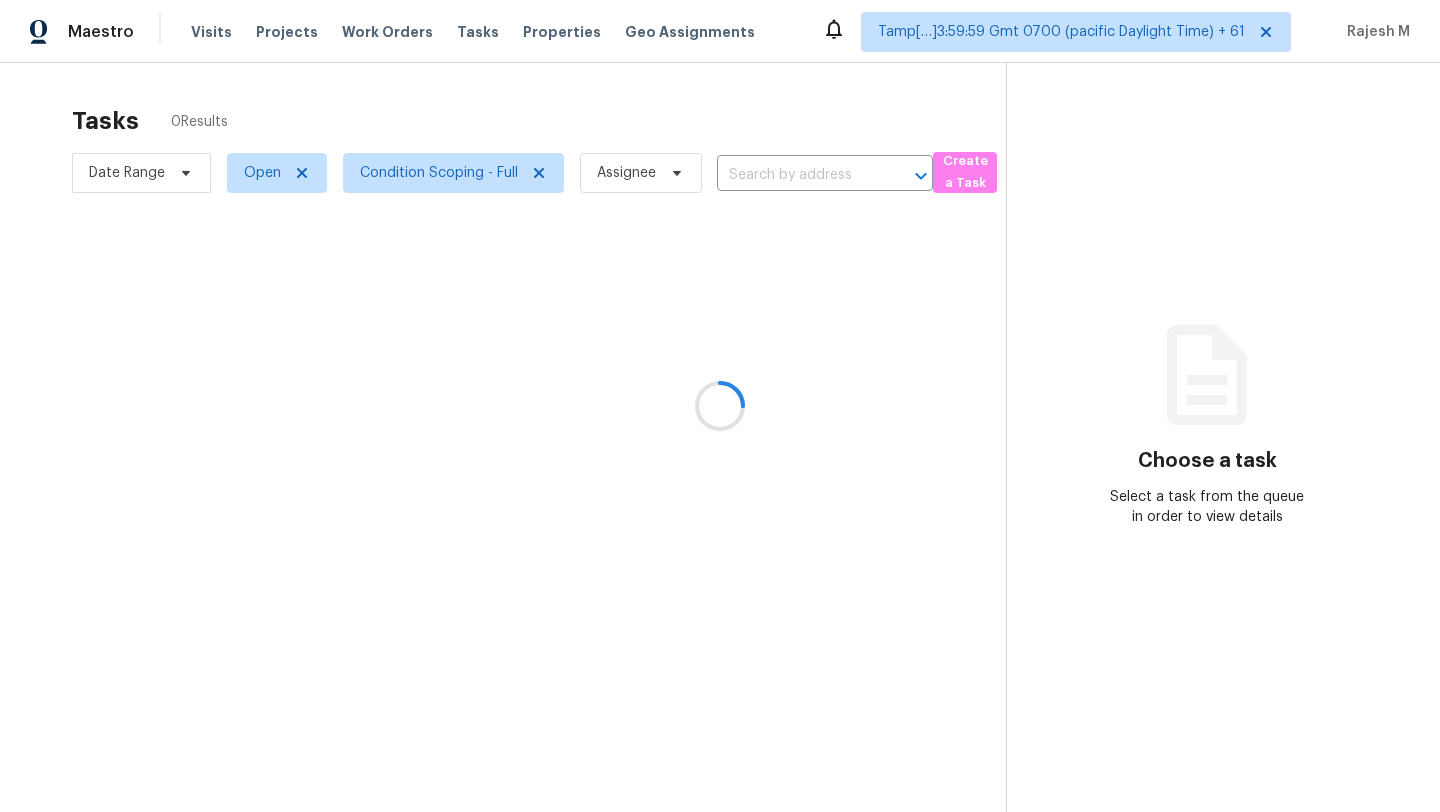 scroll, scrollTop: 0, scrollLeft: 0, axis: both 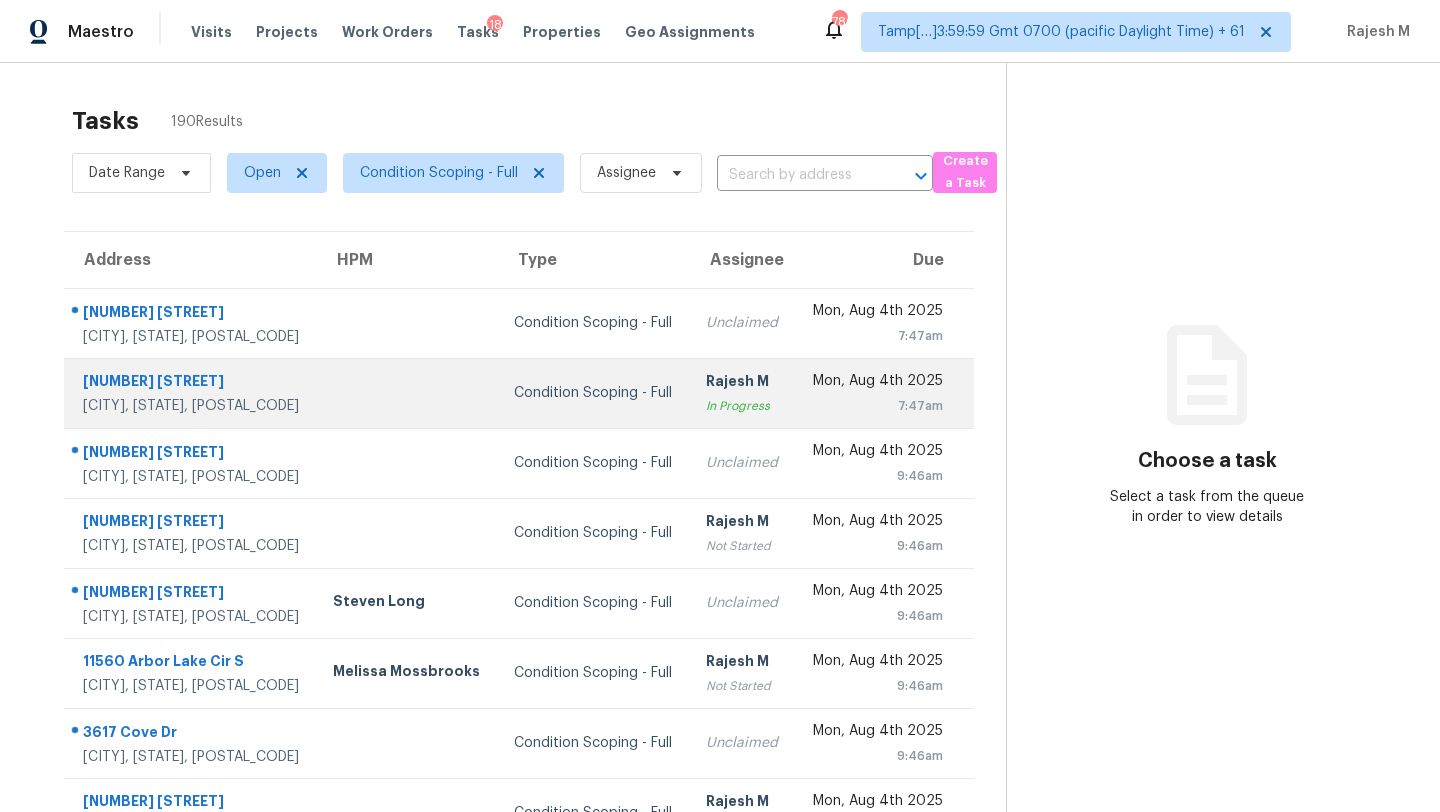 click on "Mon, Aug 4th 2025" at bounding box center (877, 383) 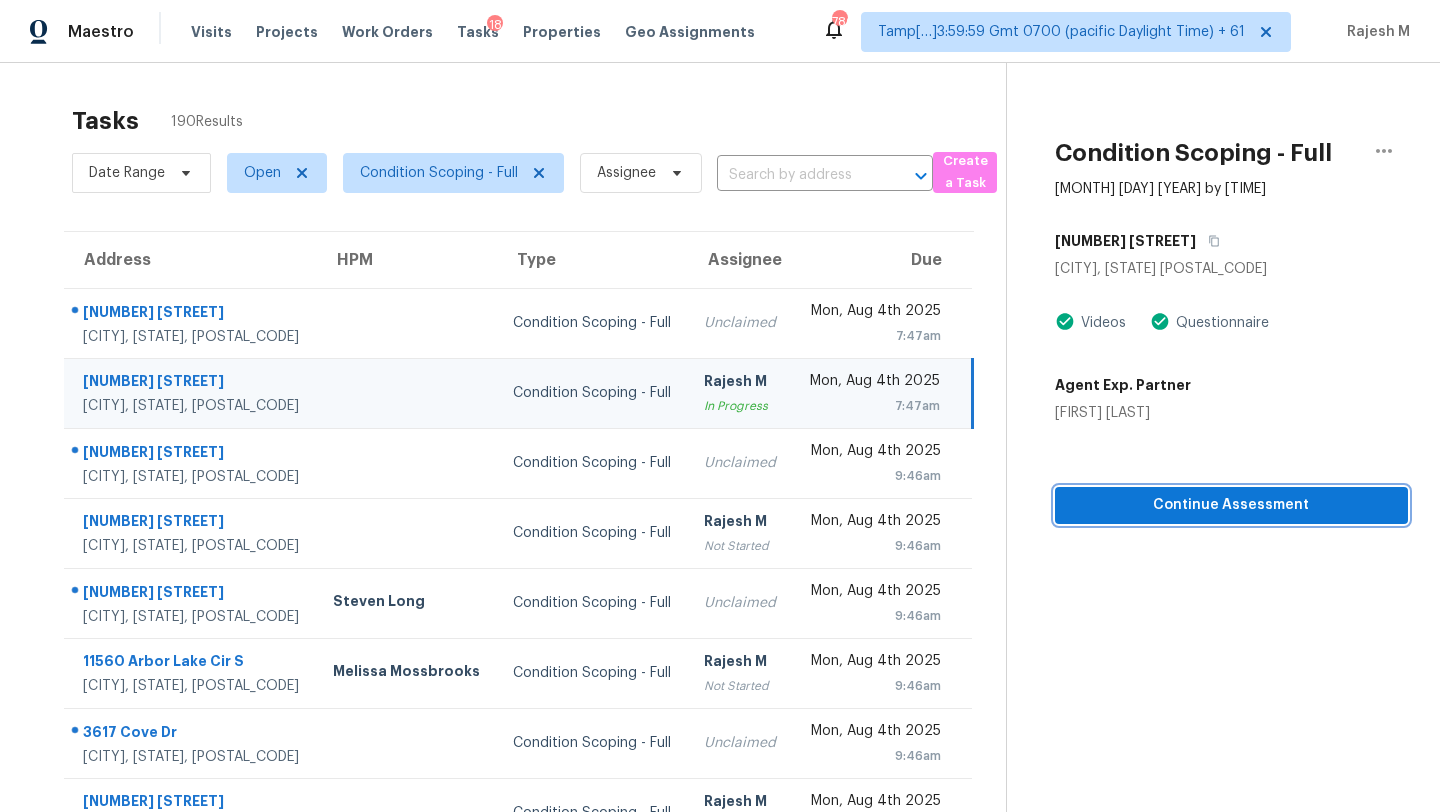 click on "Continue Assessment" at bounding box center (1231, 505) 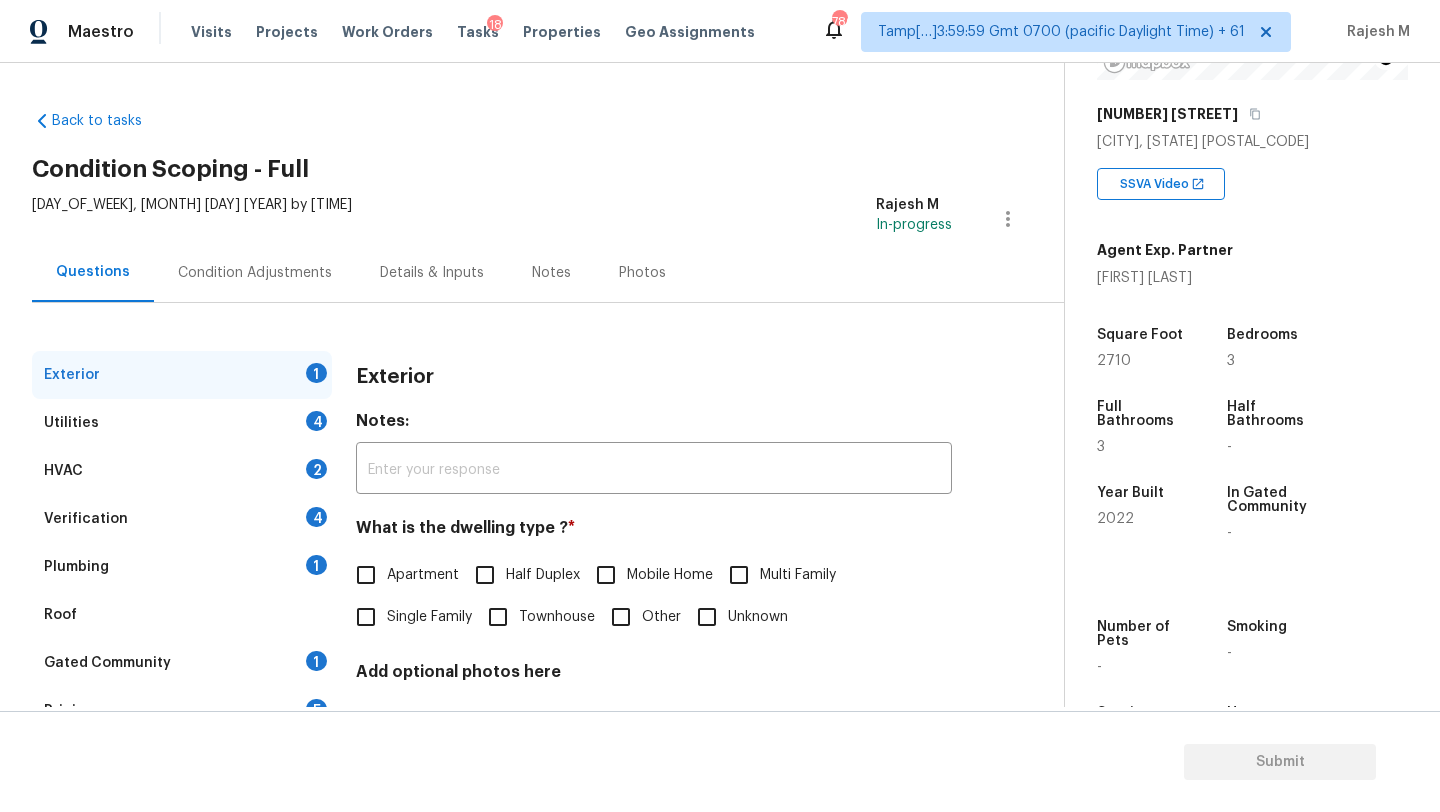 scroll, scrollTop: 392, scrollLeft: 0, axis: vertical 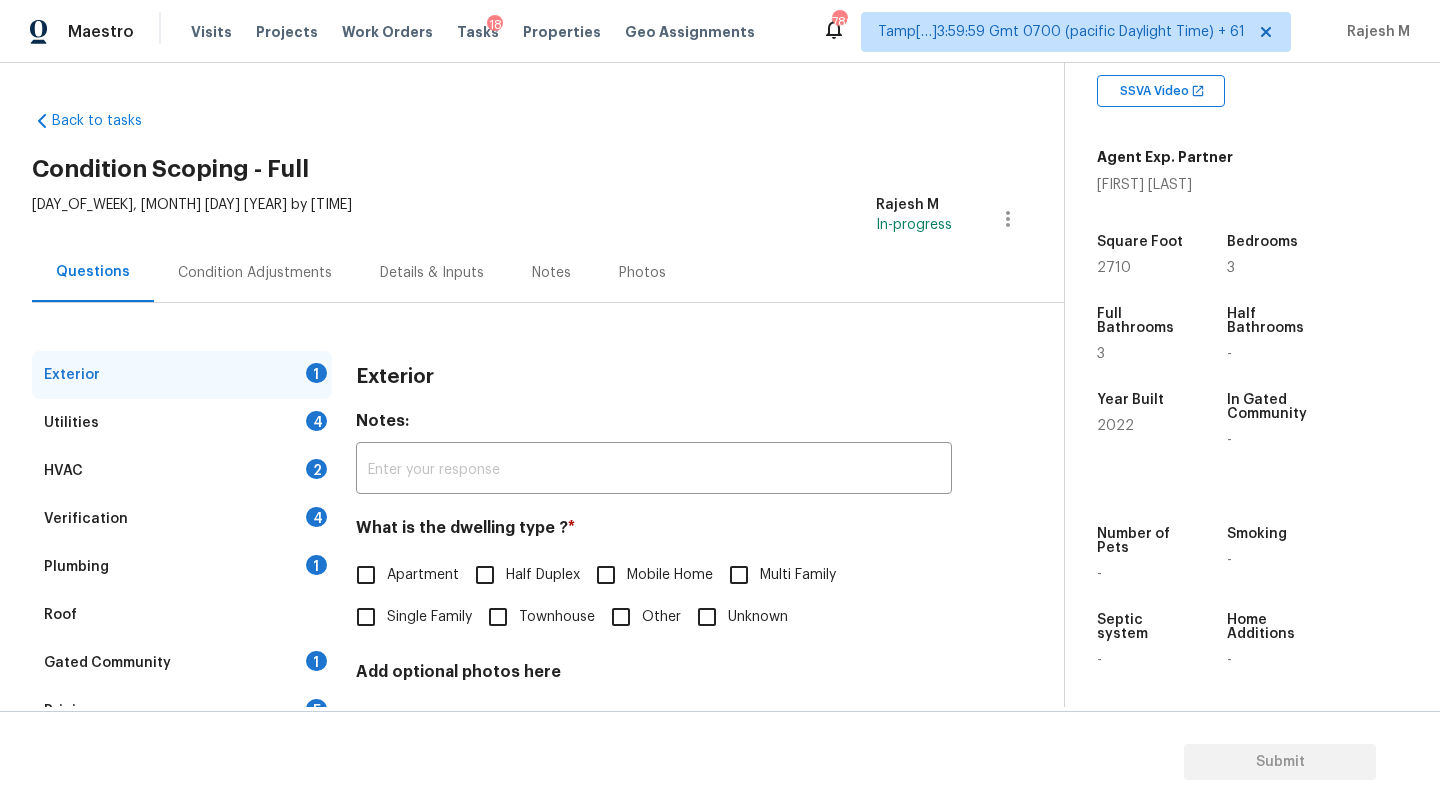 click on "Single Family" at bounding box center (429, 617) 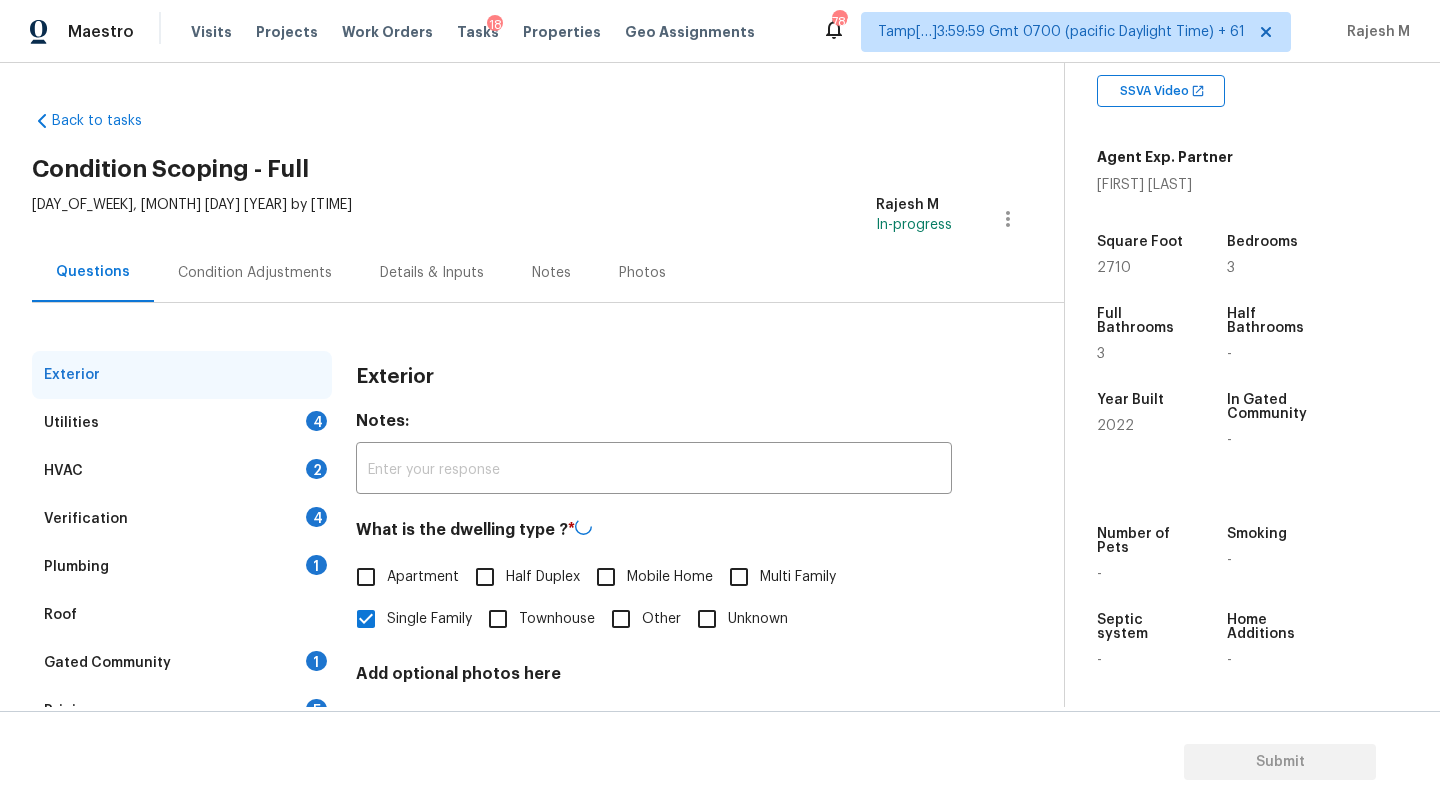click on "Gated Community 1" at bounding box center [182, 663] 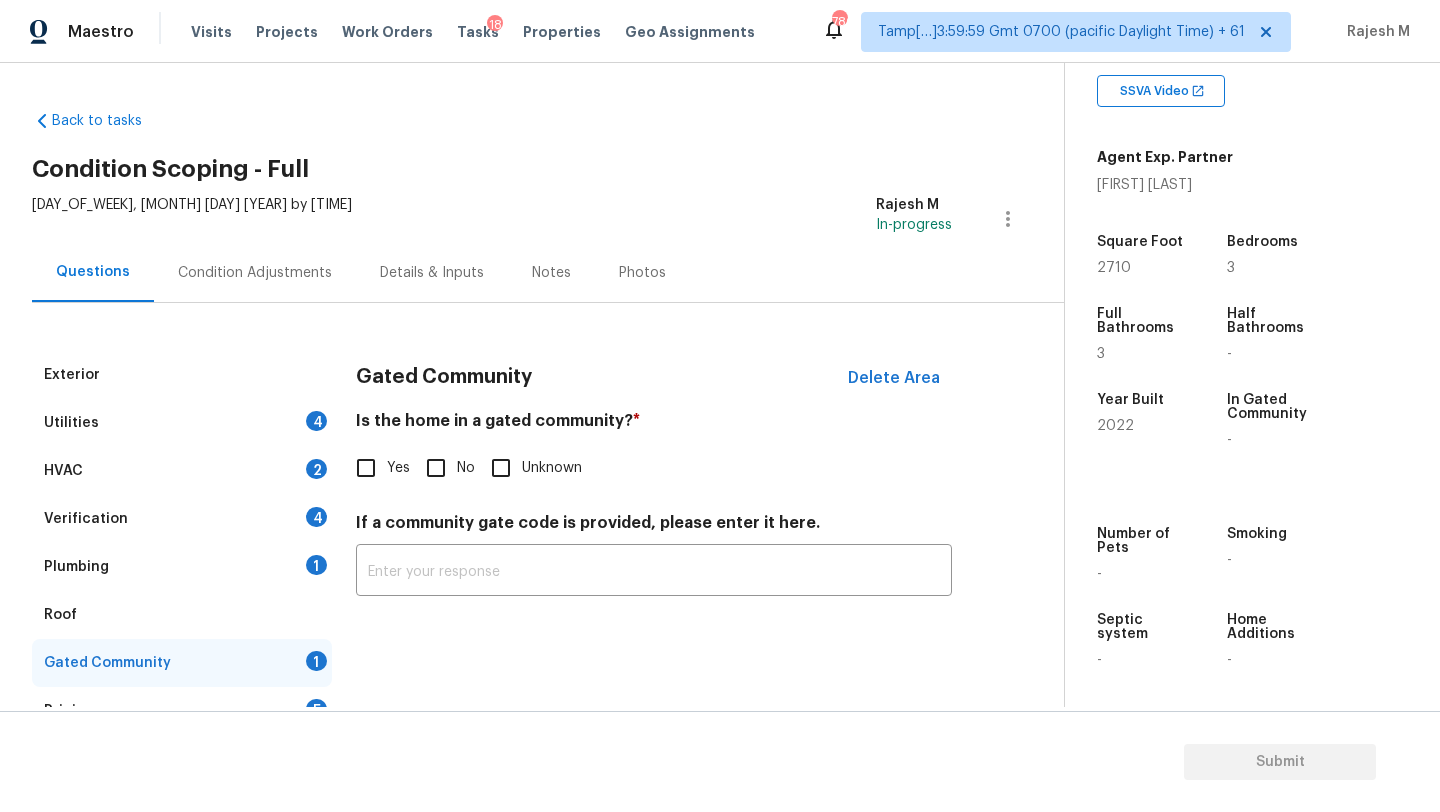 click on "No" at bounding box center (436, 468) 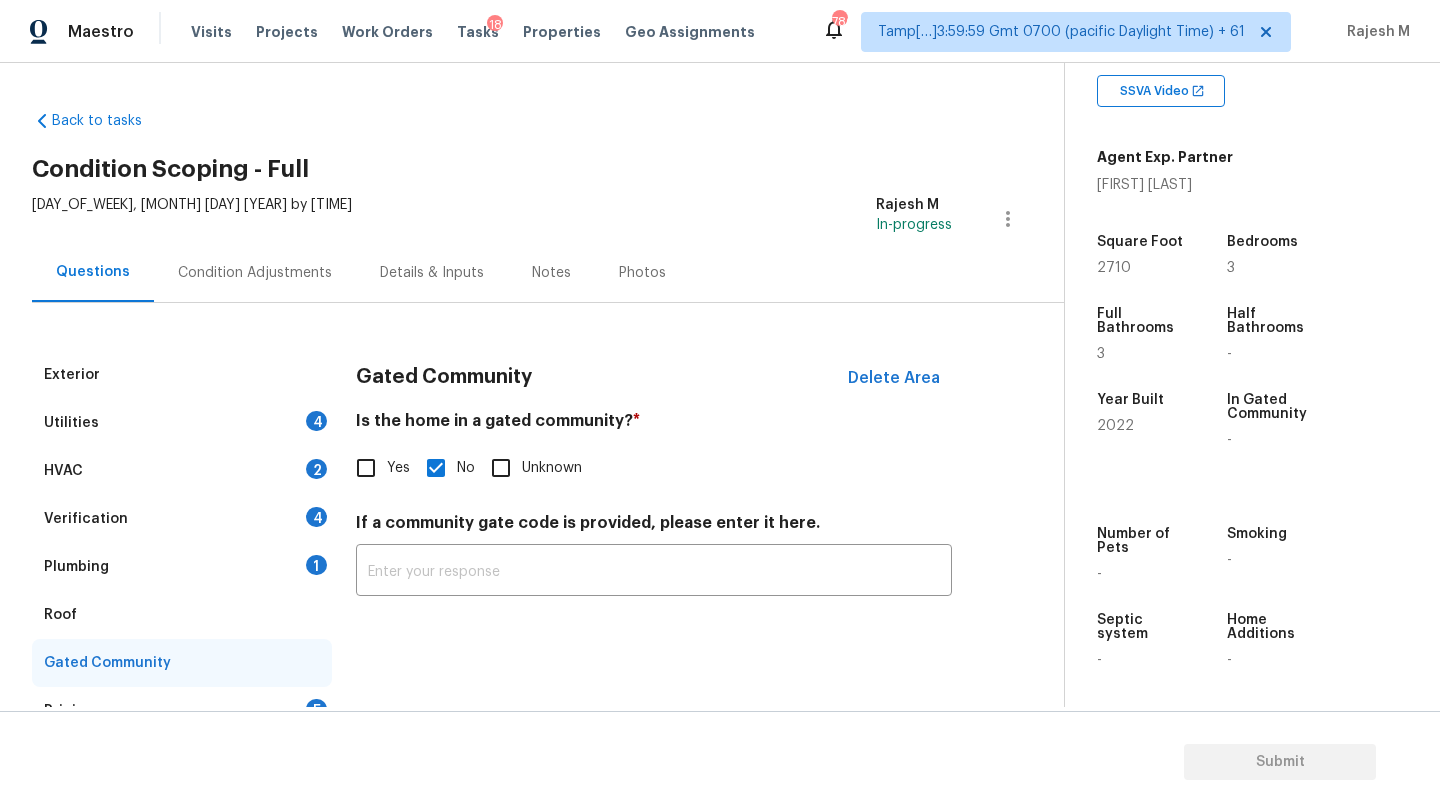 scroll, scrollTop: 82, scrollLeft: 0, axis: vertical 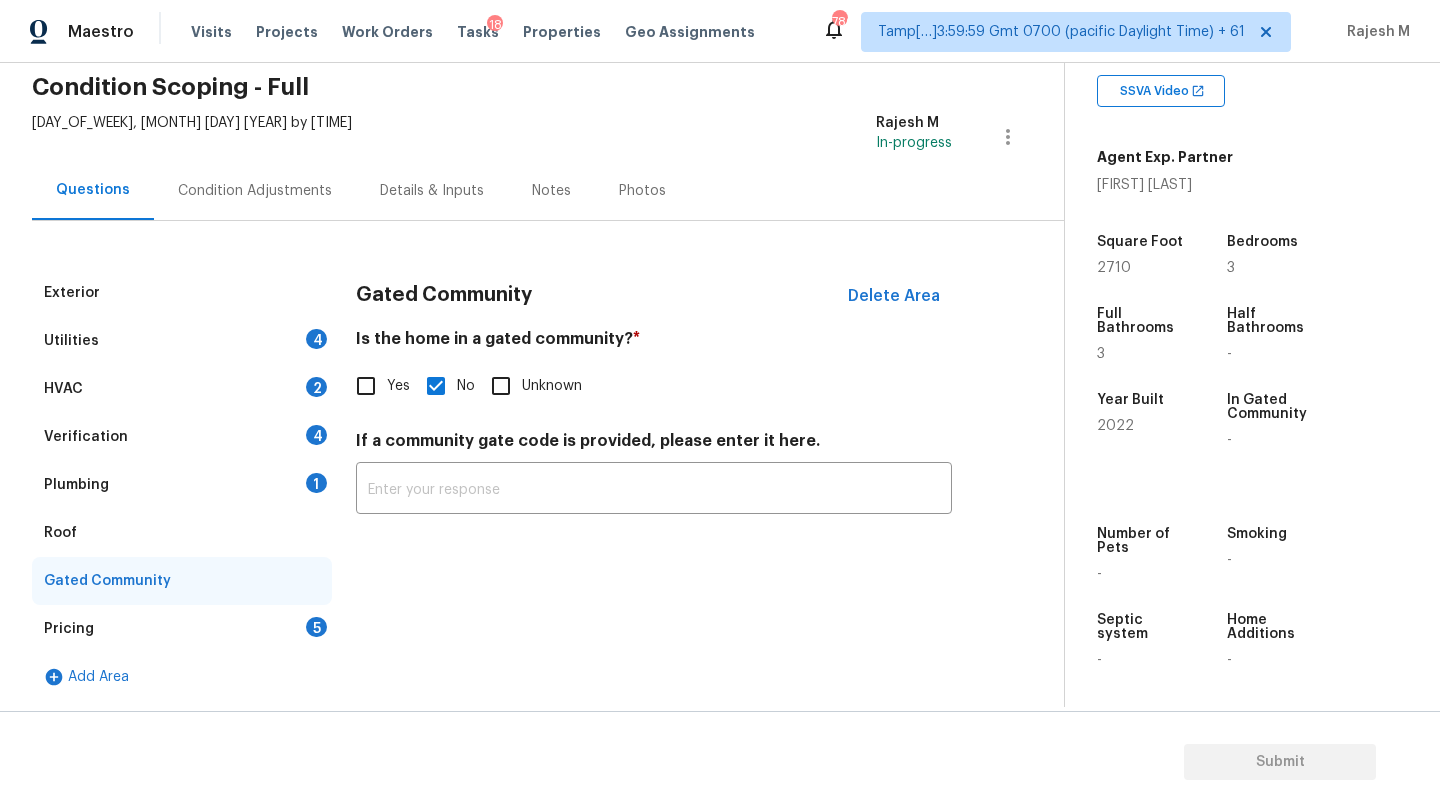 click on "Roof" at bounding box center (182, 533) 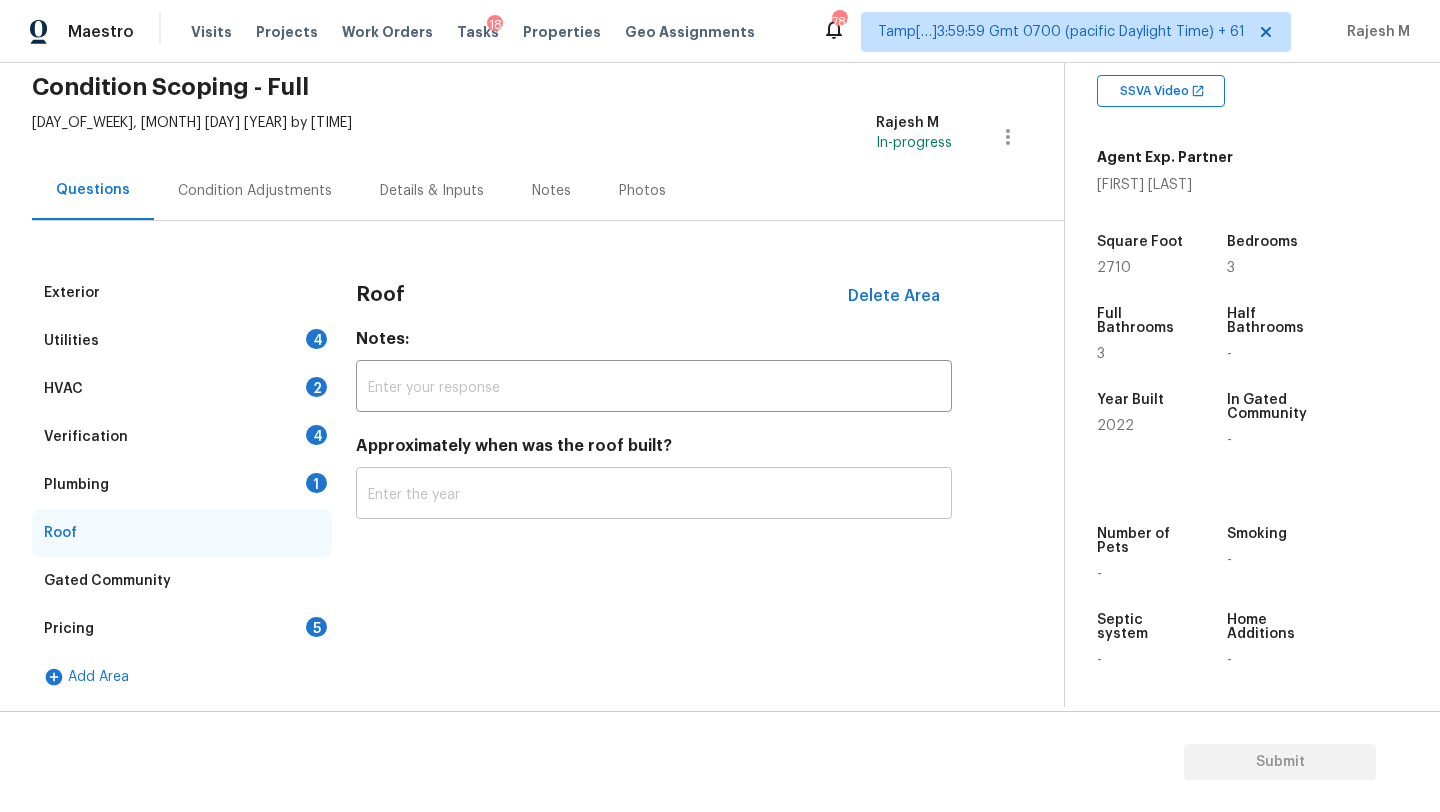 click at bounding box center [654, 495] 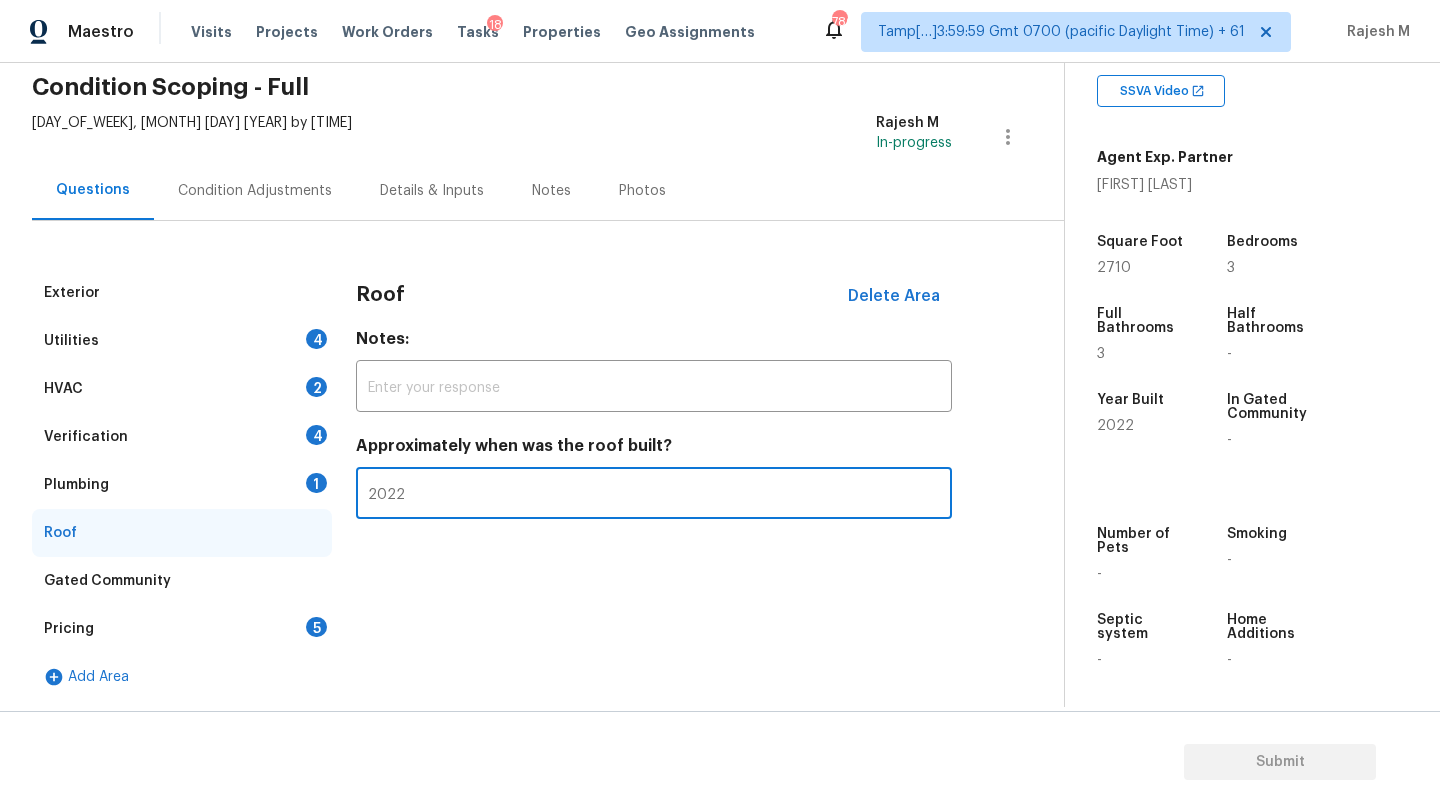 type on "2022" 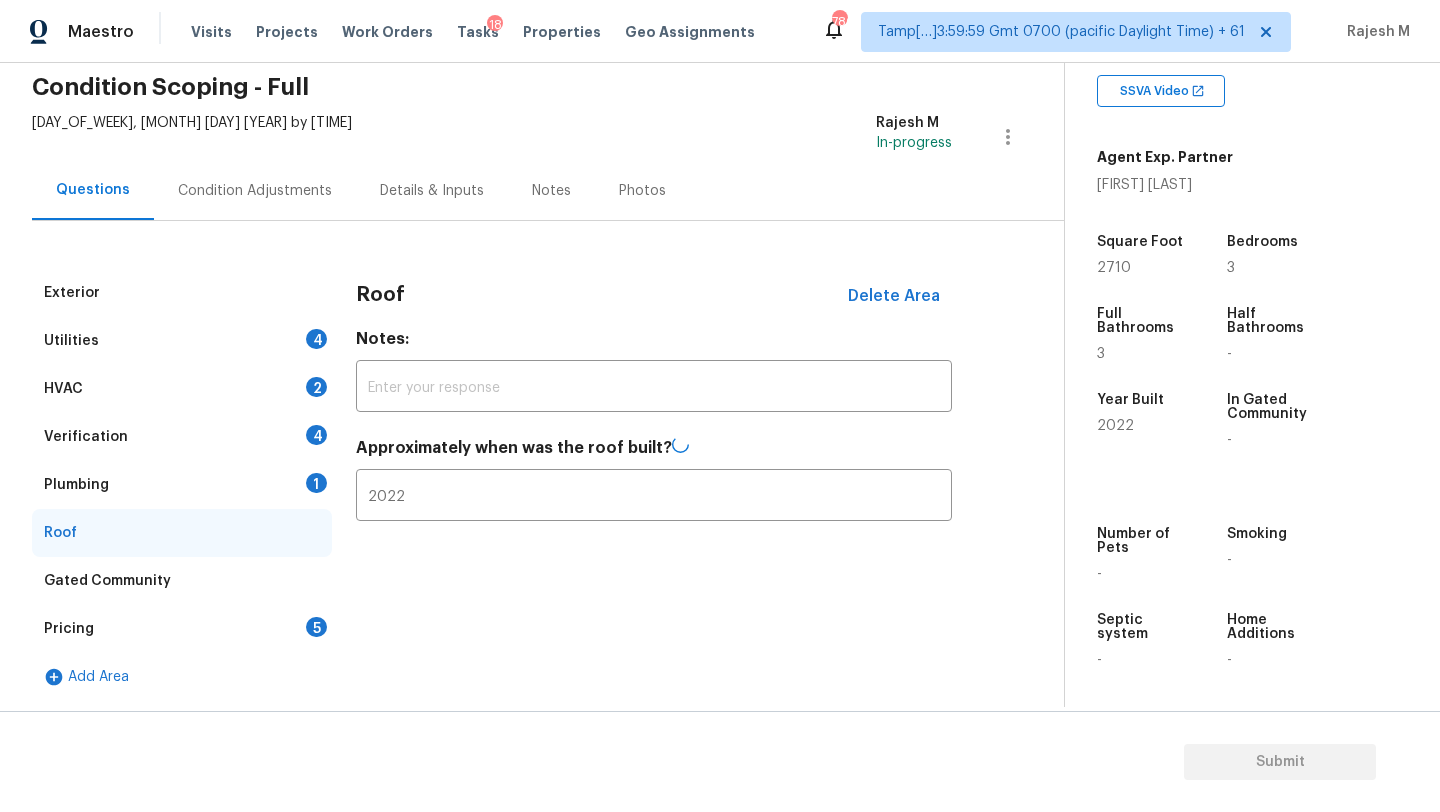 click on "Plumbing 1" at bounding box center [182, 485] 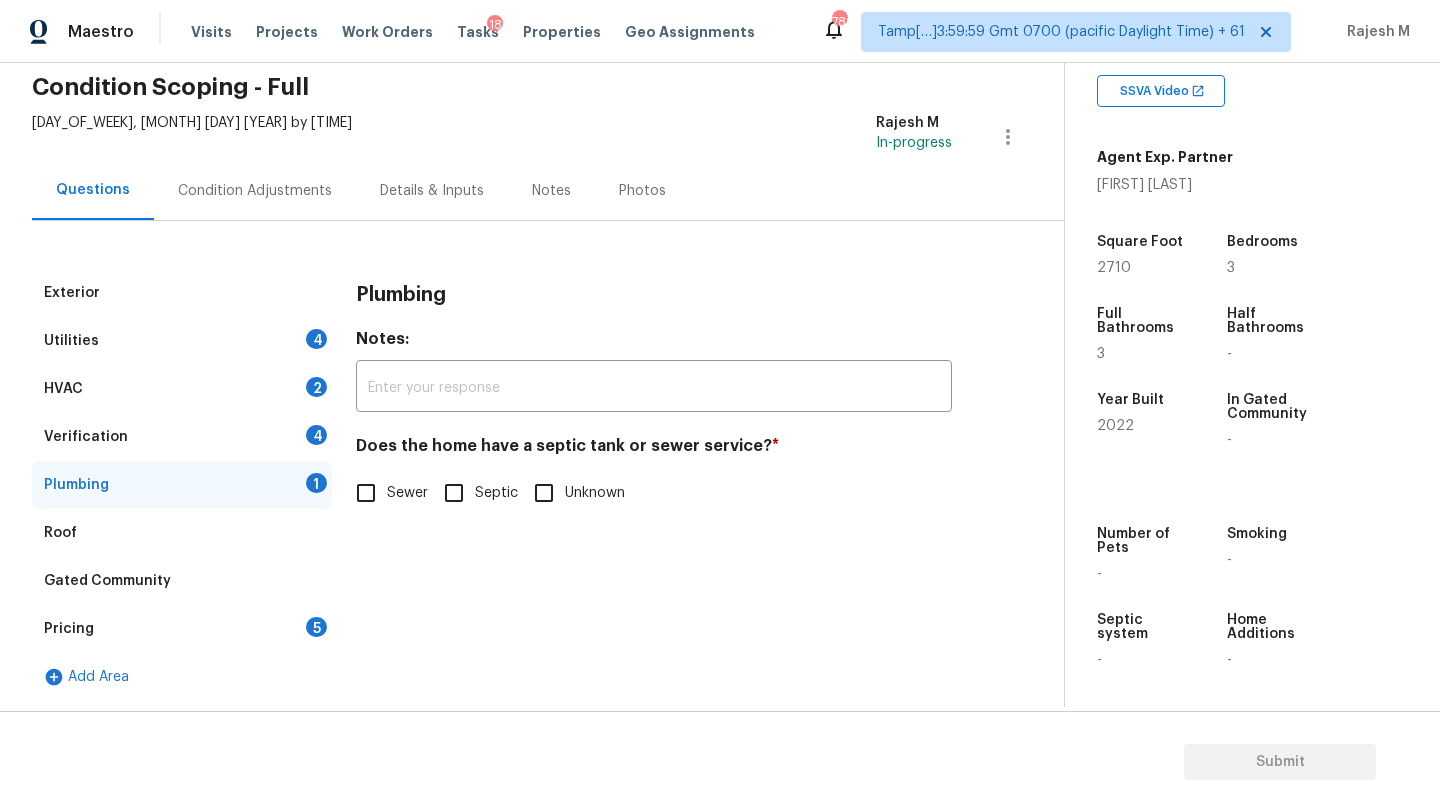 click on "Sewer" at bounding box center [366, 493] 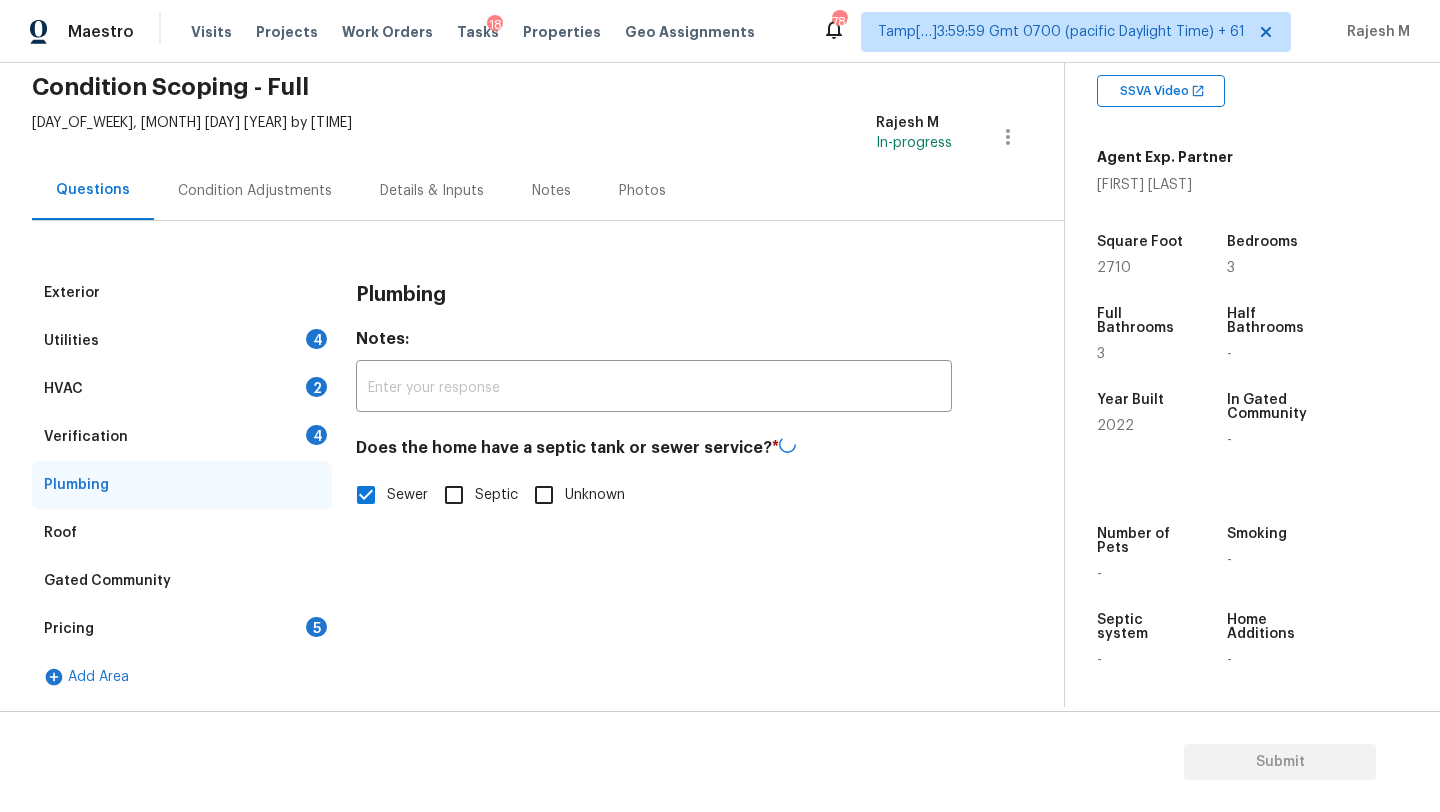 click on "Verification 4" at bounding box center [182, 437] 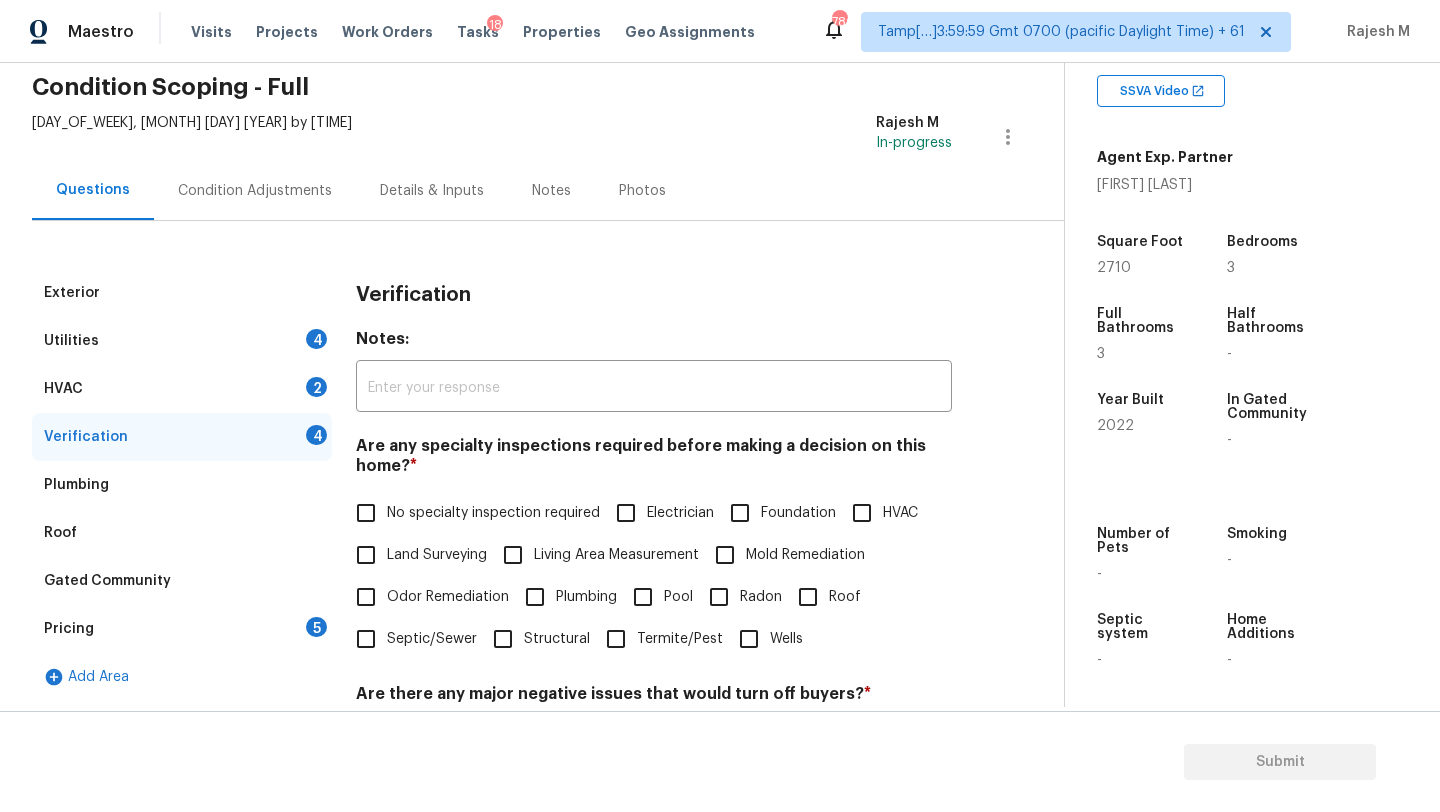 click on "No specialty inspection required" at bounding box center [366, 513] 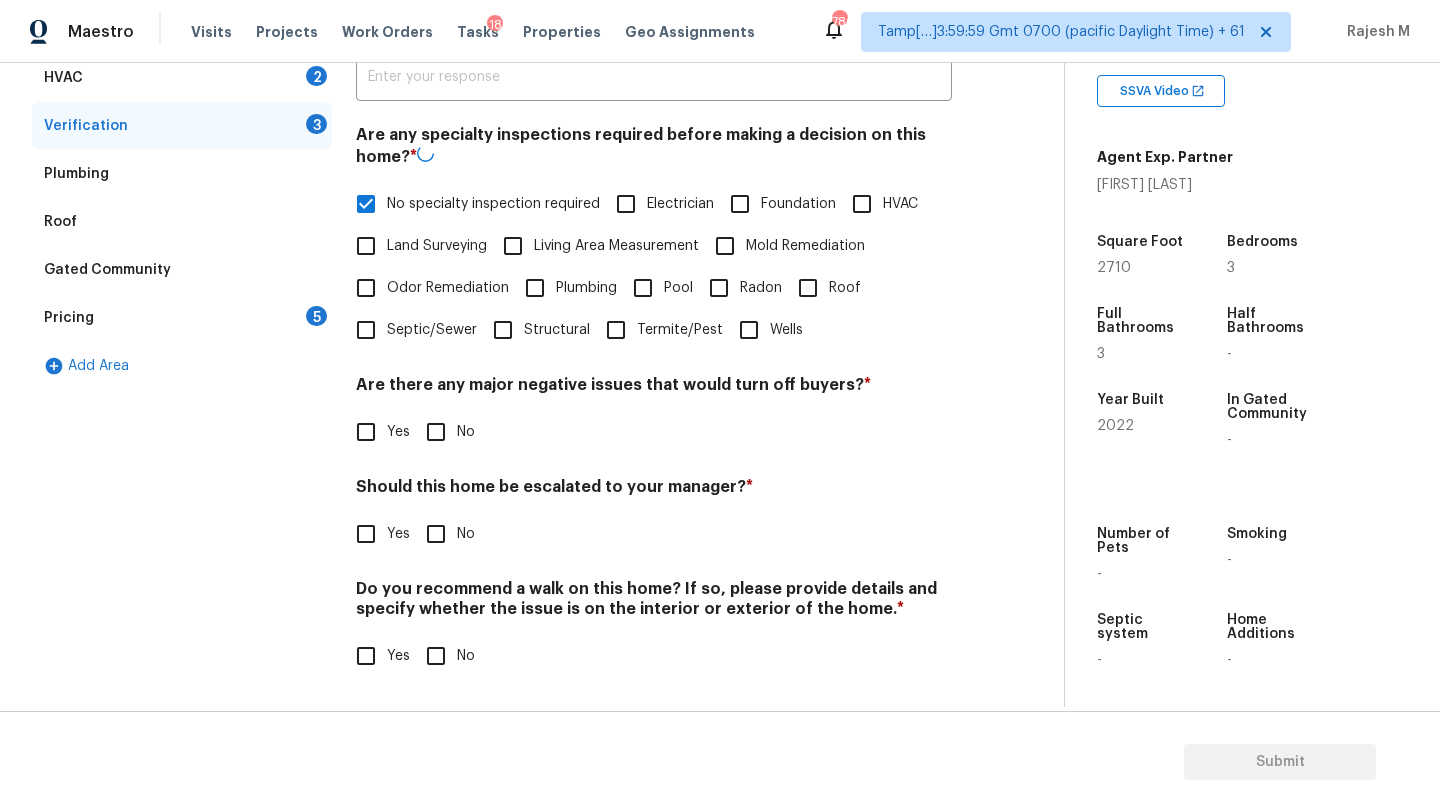 scroll, scrollTop: 391, scrollLeft: 0, axis: vertical 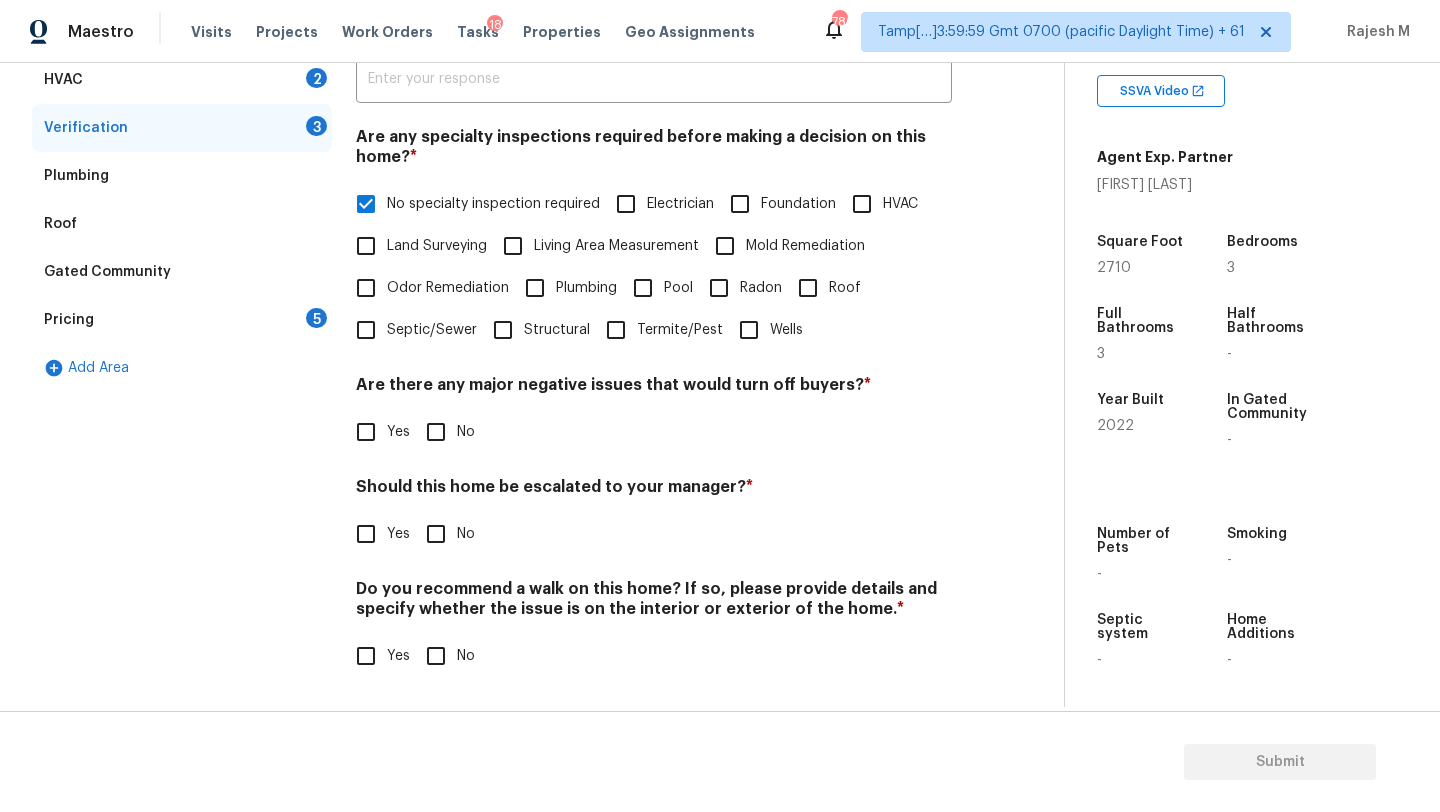 click on "No" at bounding box center (436, 432) 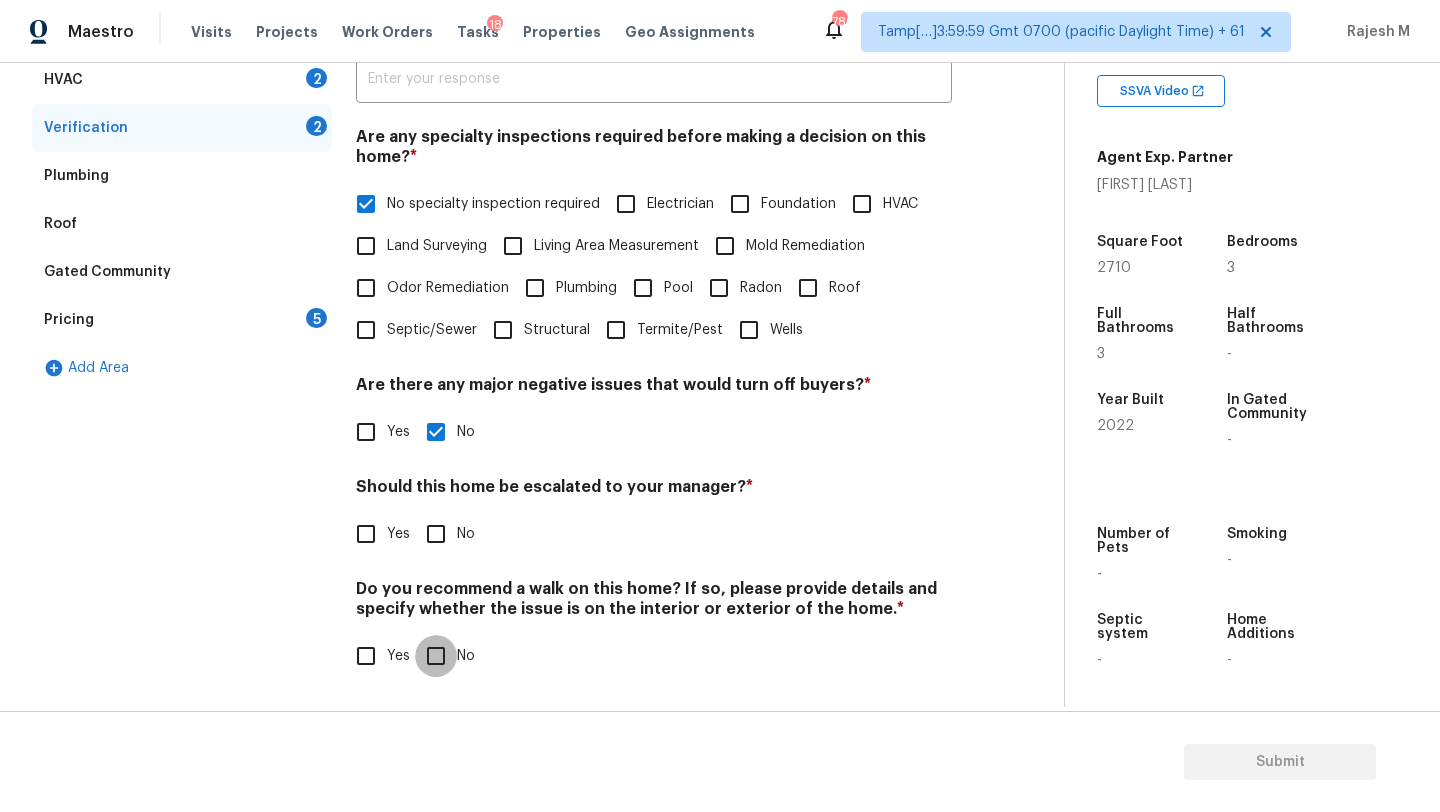 click on "No" at bounding box center (436, 656) 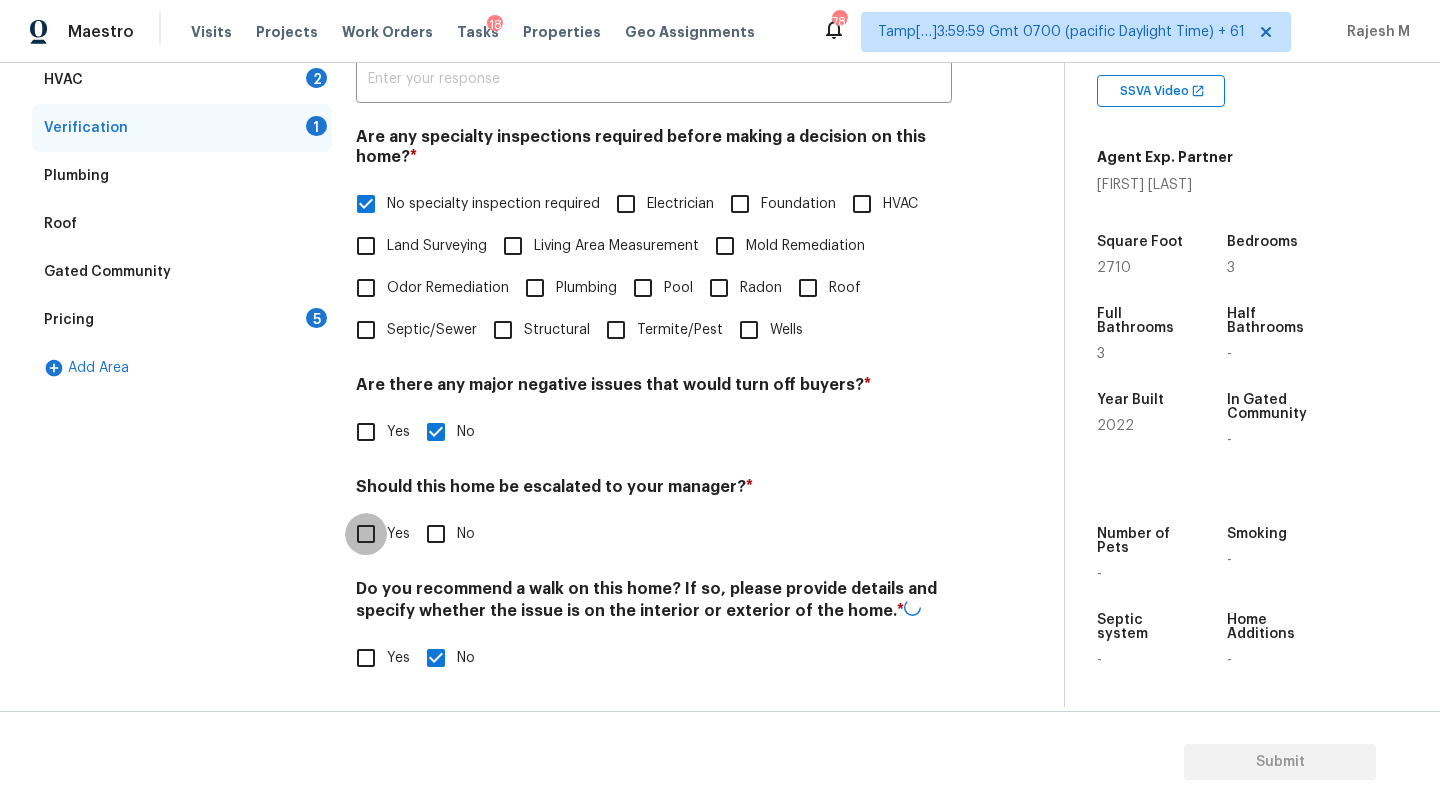 click on "Yes" at bounding box center (366, 534) 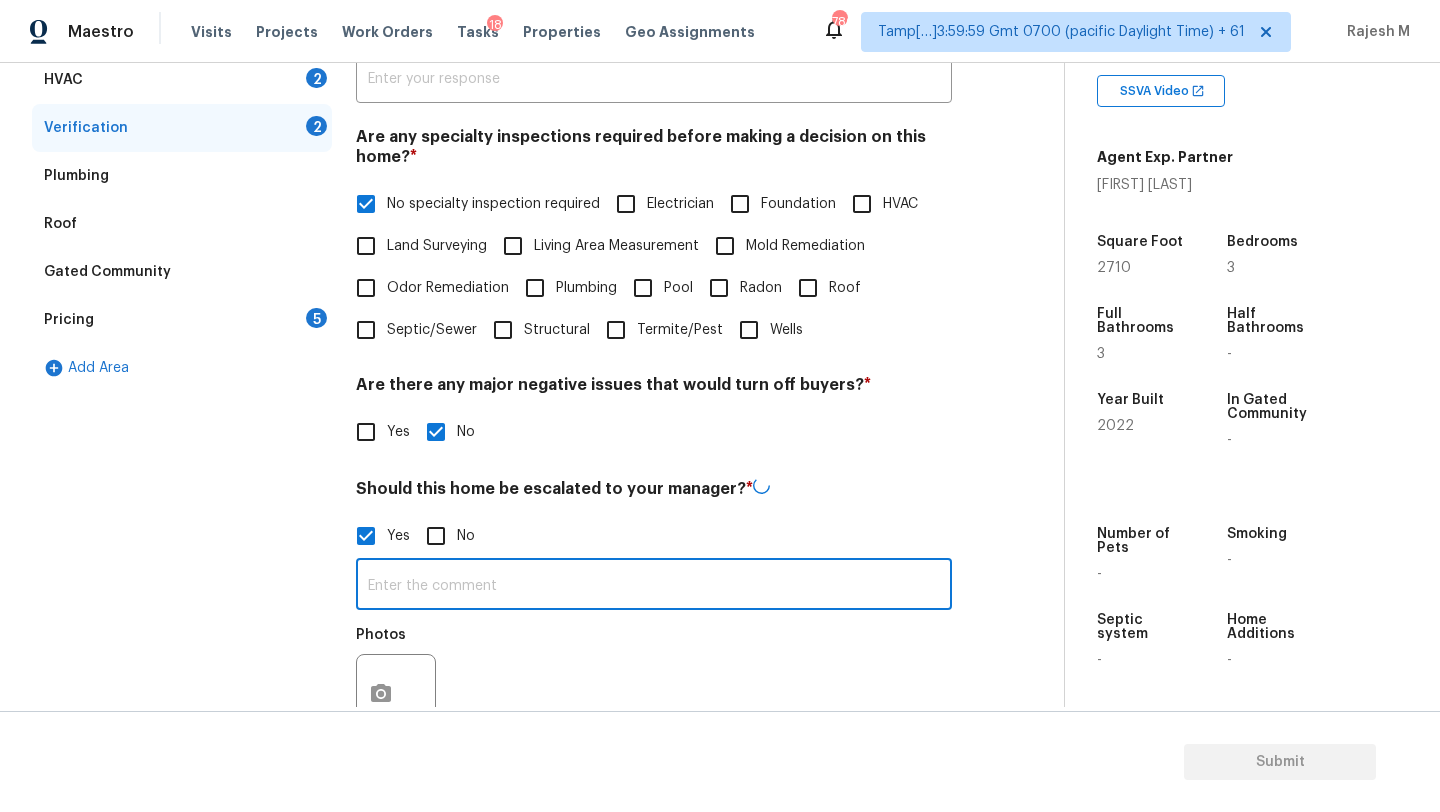 click at bounding box center [654, 586] 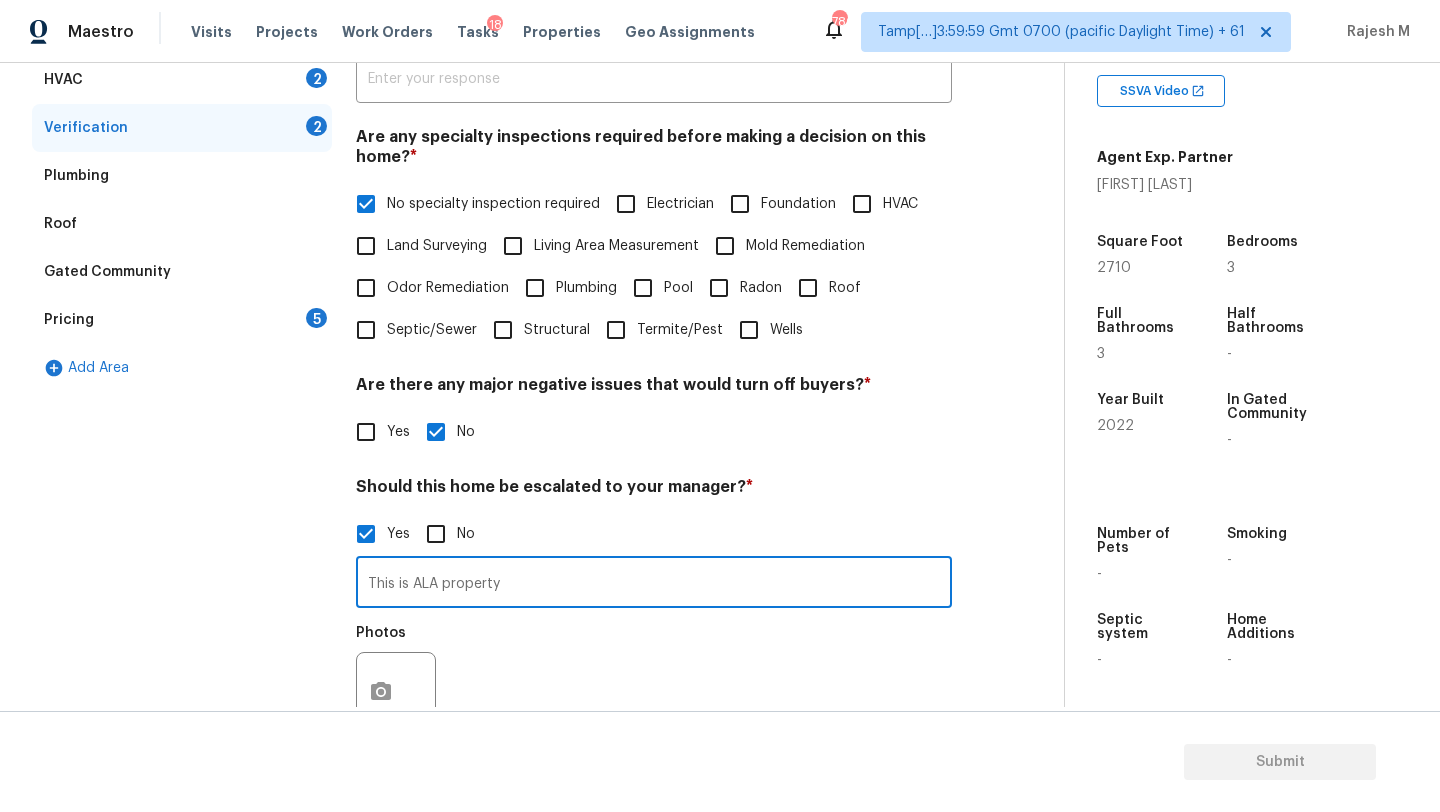 scroll, scrollTop: 581, scrollLeft: 0, axis: vertical 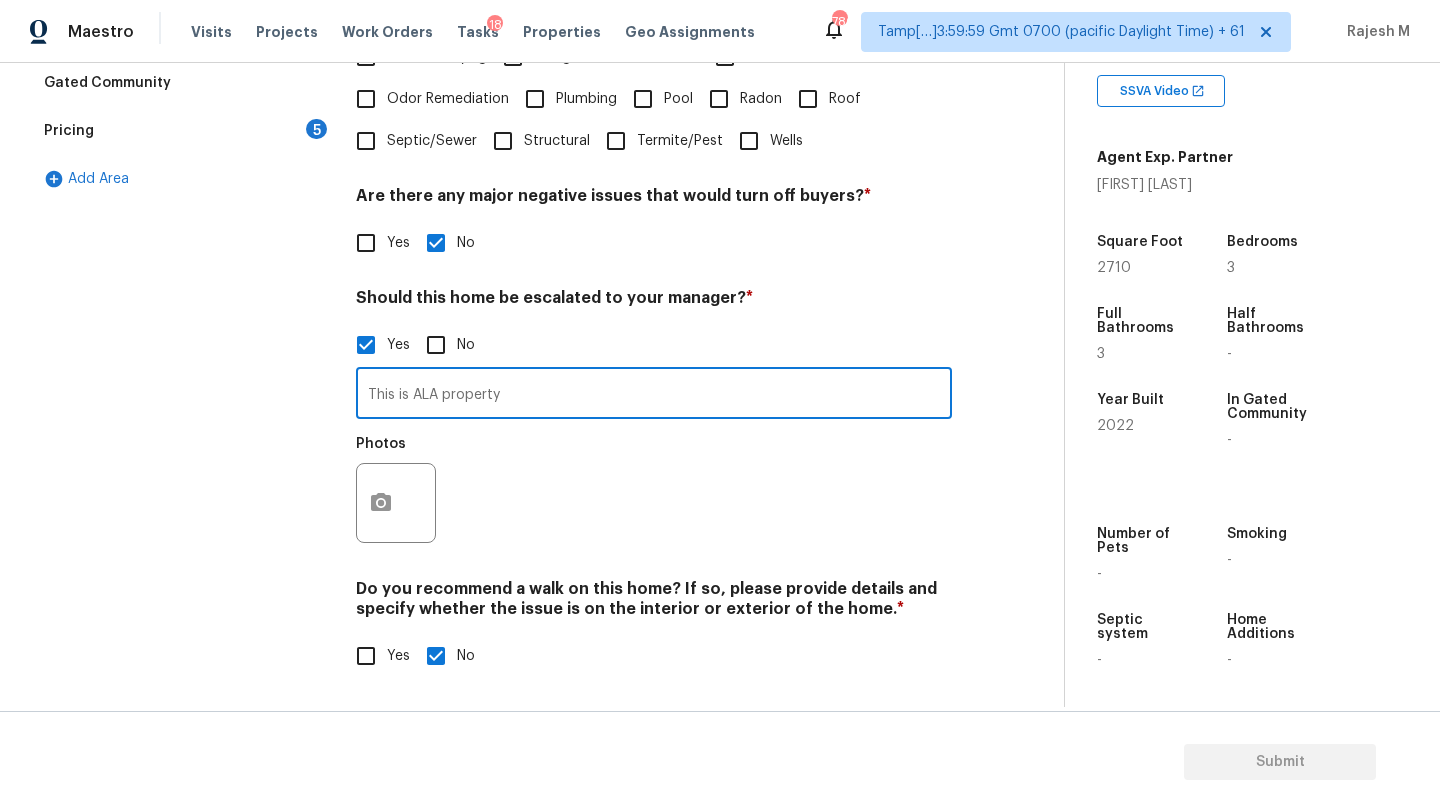 type on "This is ALA property" 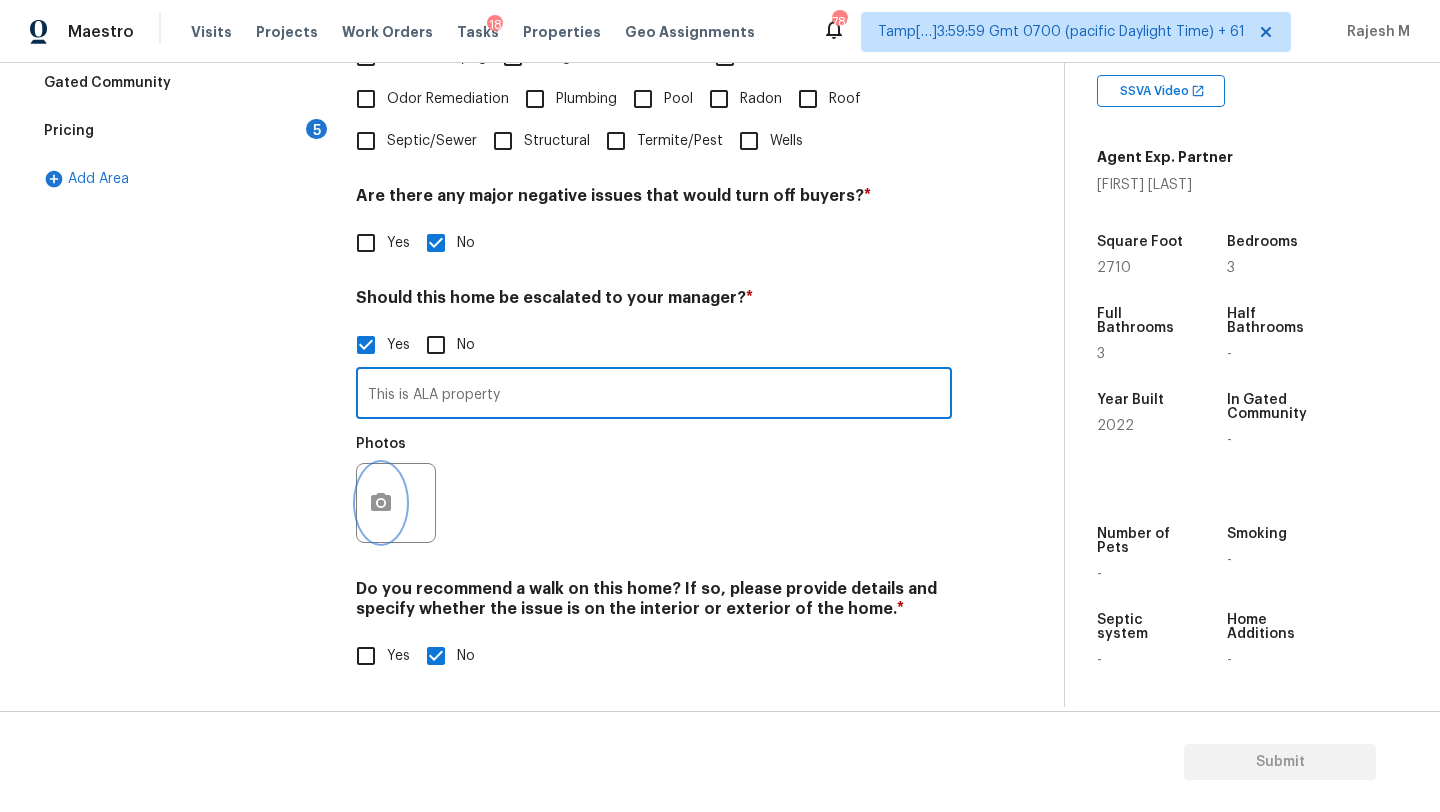 click at bounding box center [381, 503] 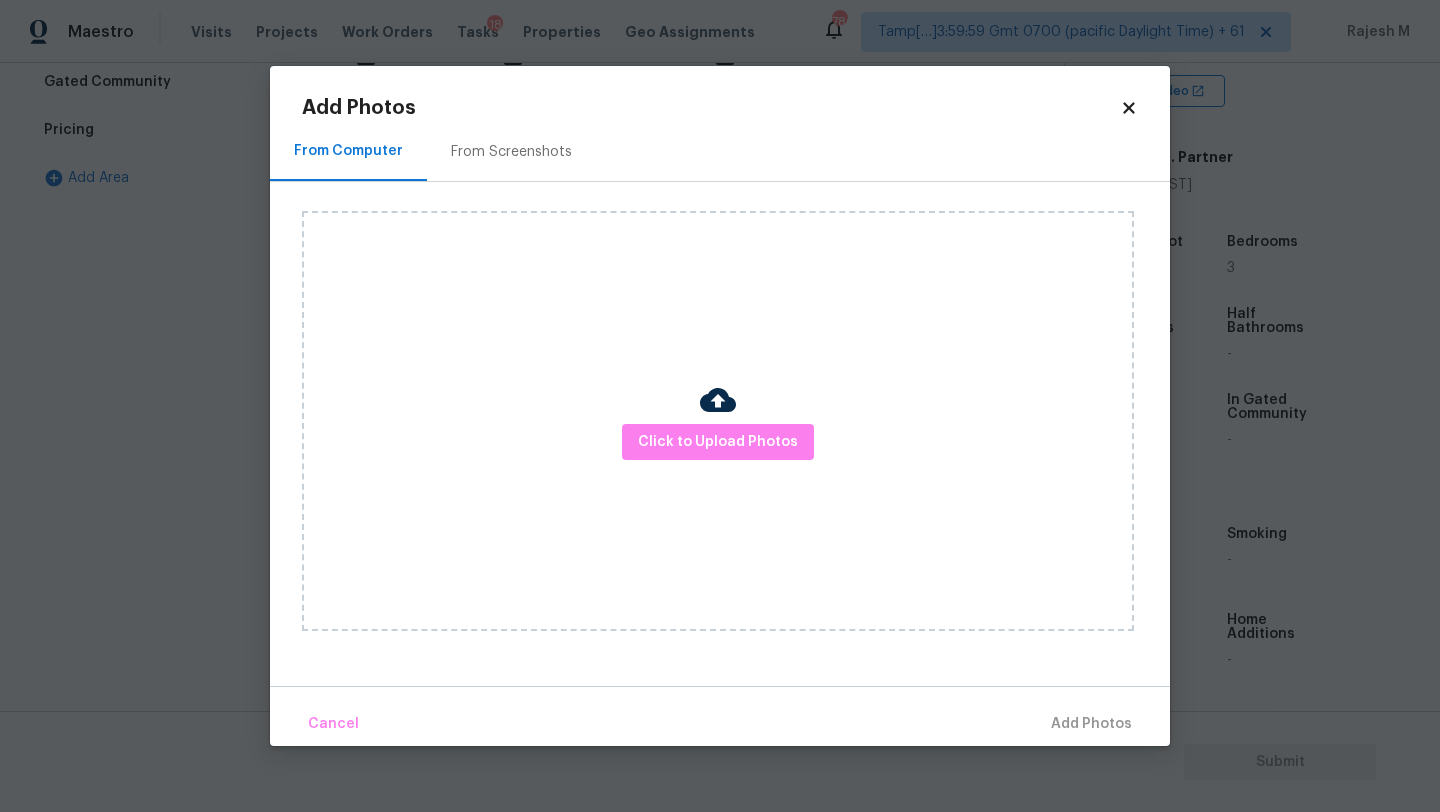 click on "From Screenshots" at bounding box center (511, 152) 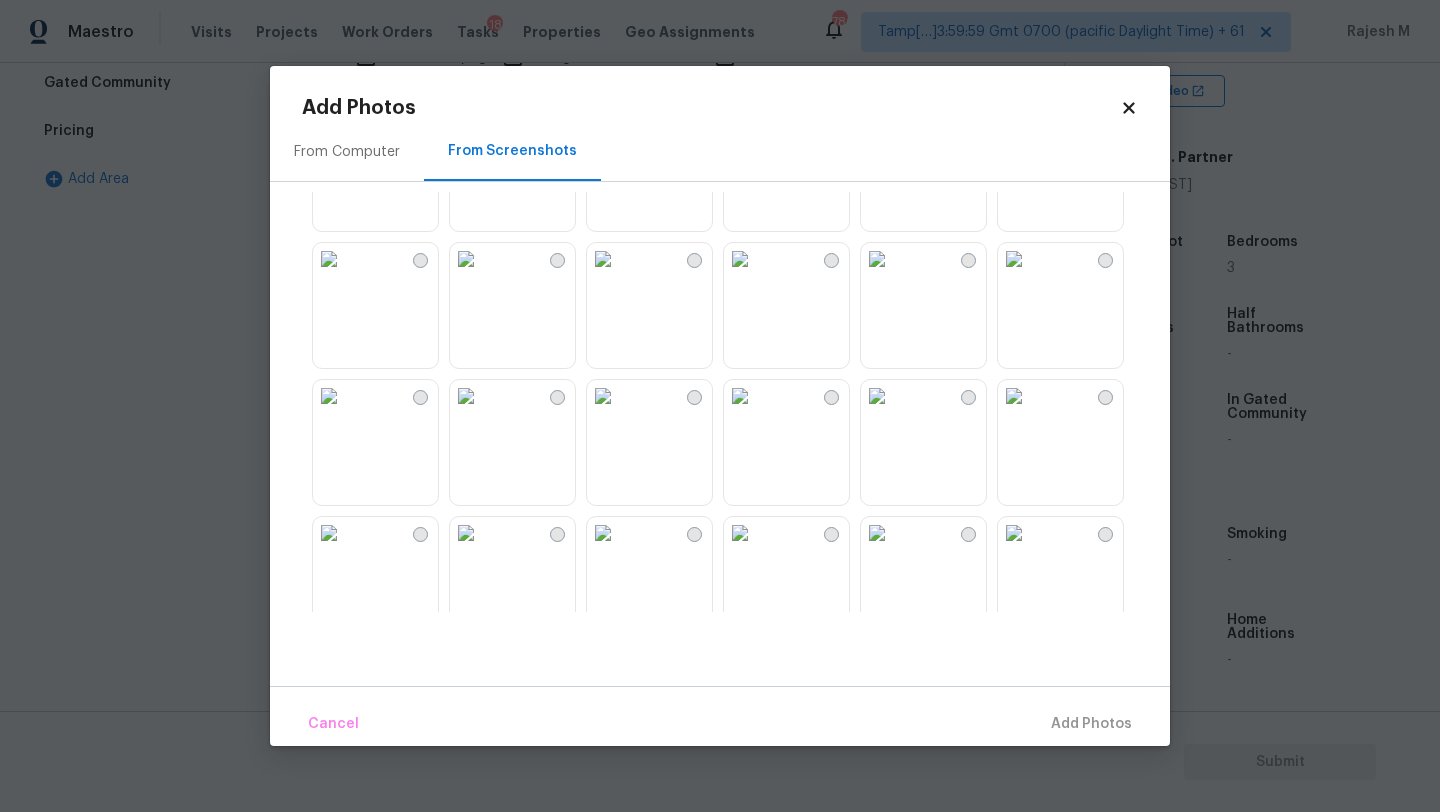 scroll, scrollTop: 1910, scrollLeft: 0, axis: vertical 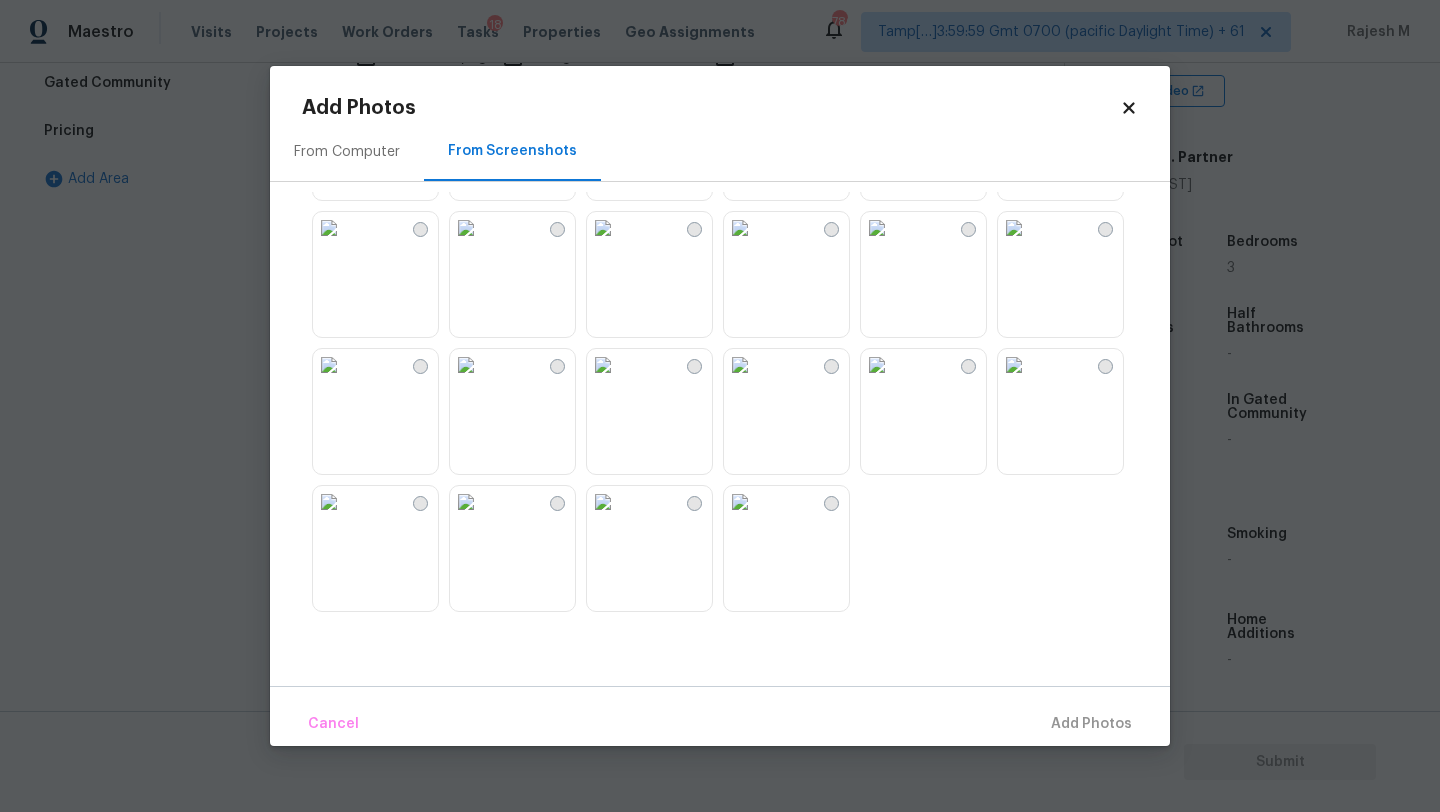click at bounding box center (740, 502) 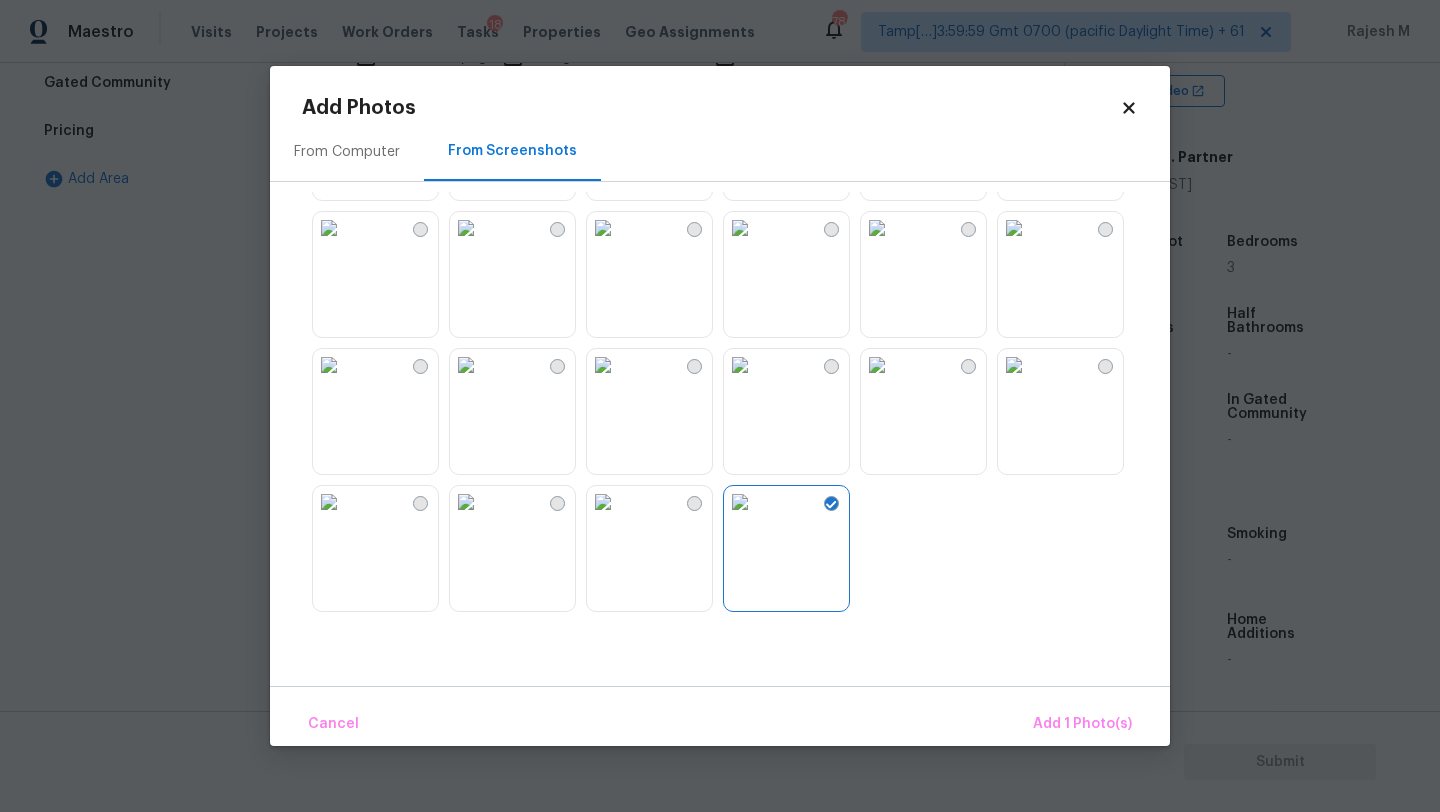 click on "Cancel Add 1 Photo(s)" at bounding box center [720, 716] 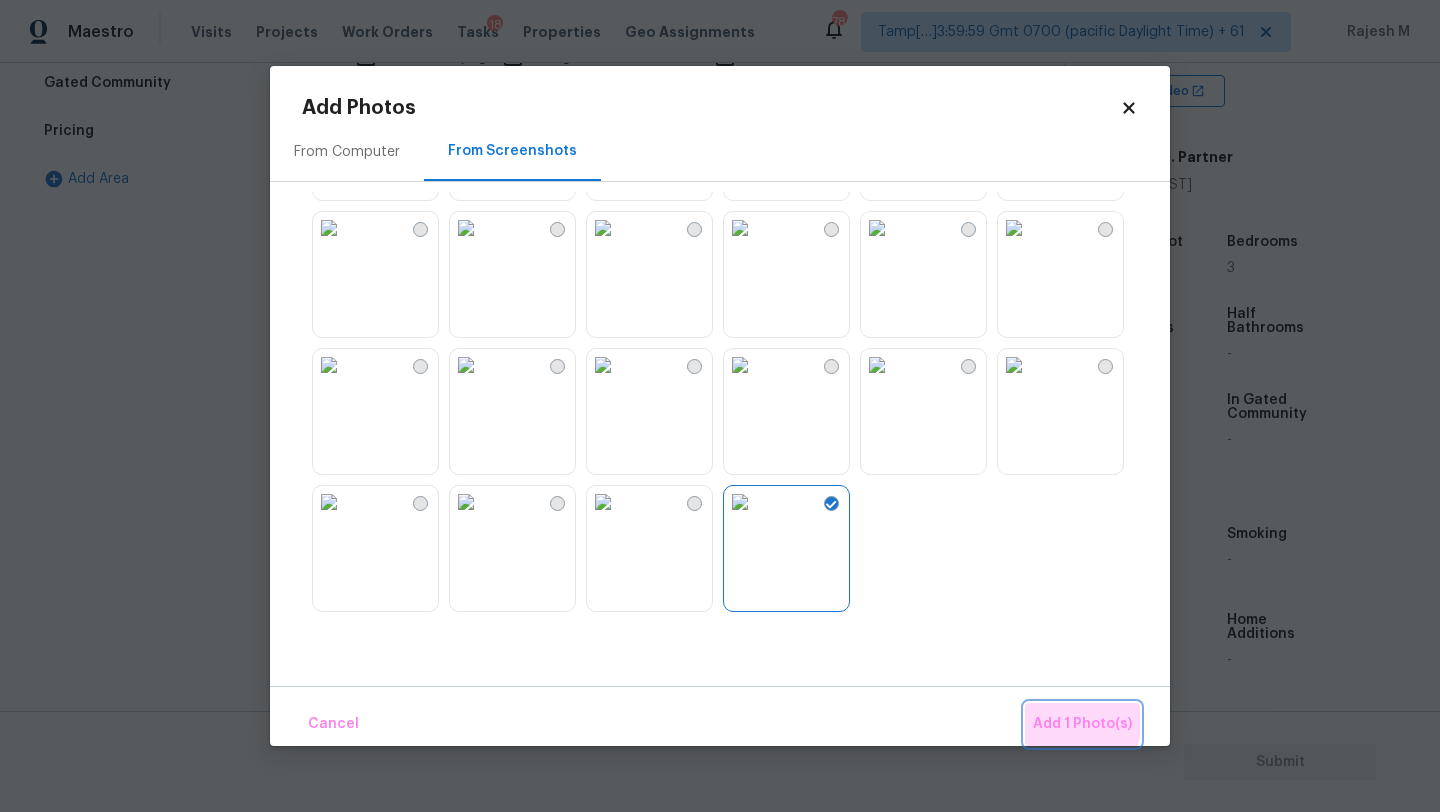click on "Add 1 Photo(s)" at bounding box center (1082, 724) 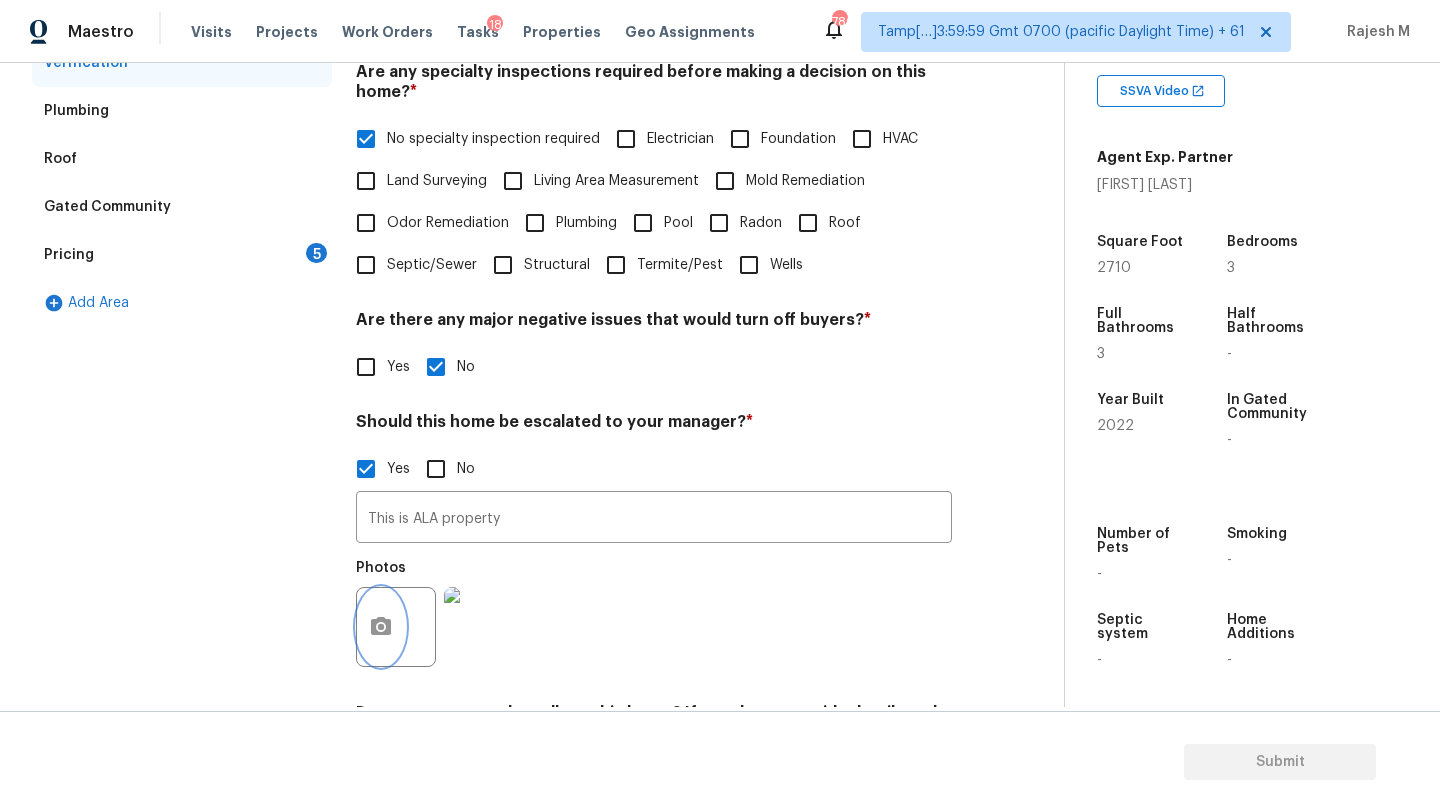 scroll, scrollTop: 280, scrollLeft: 0, axis: vertical 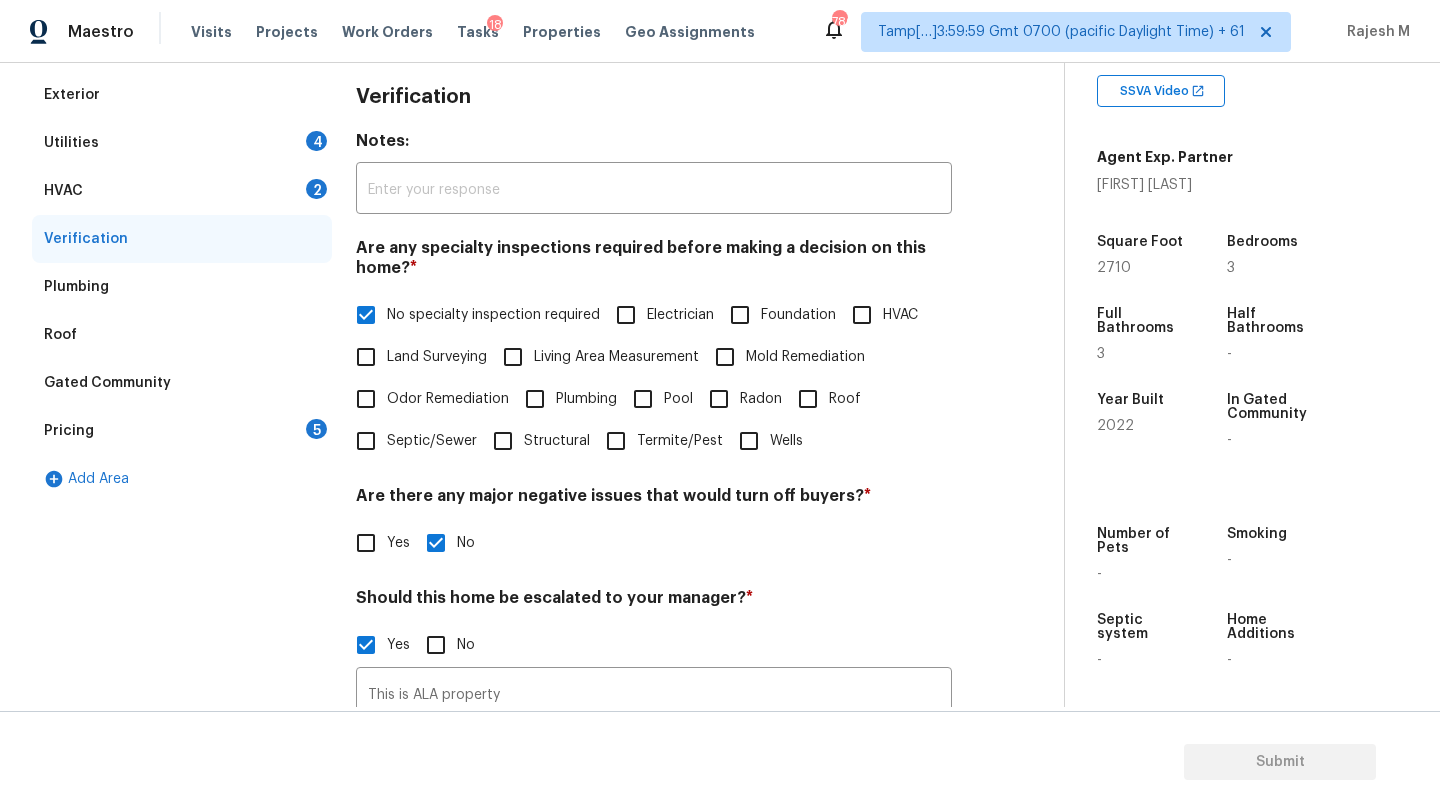 click on "Pricing 5" at bounding box center (182, 431) 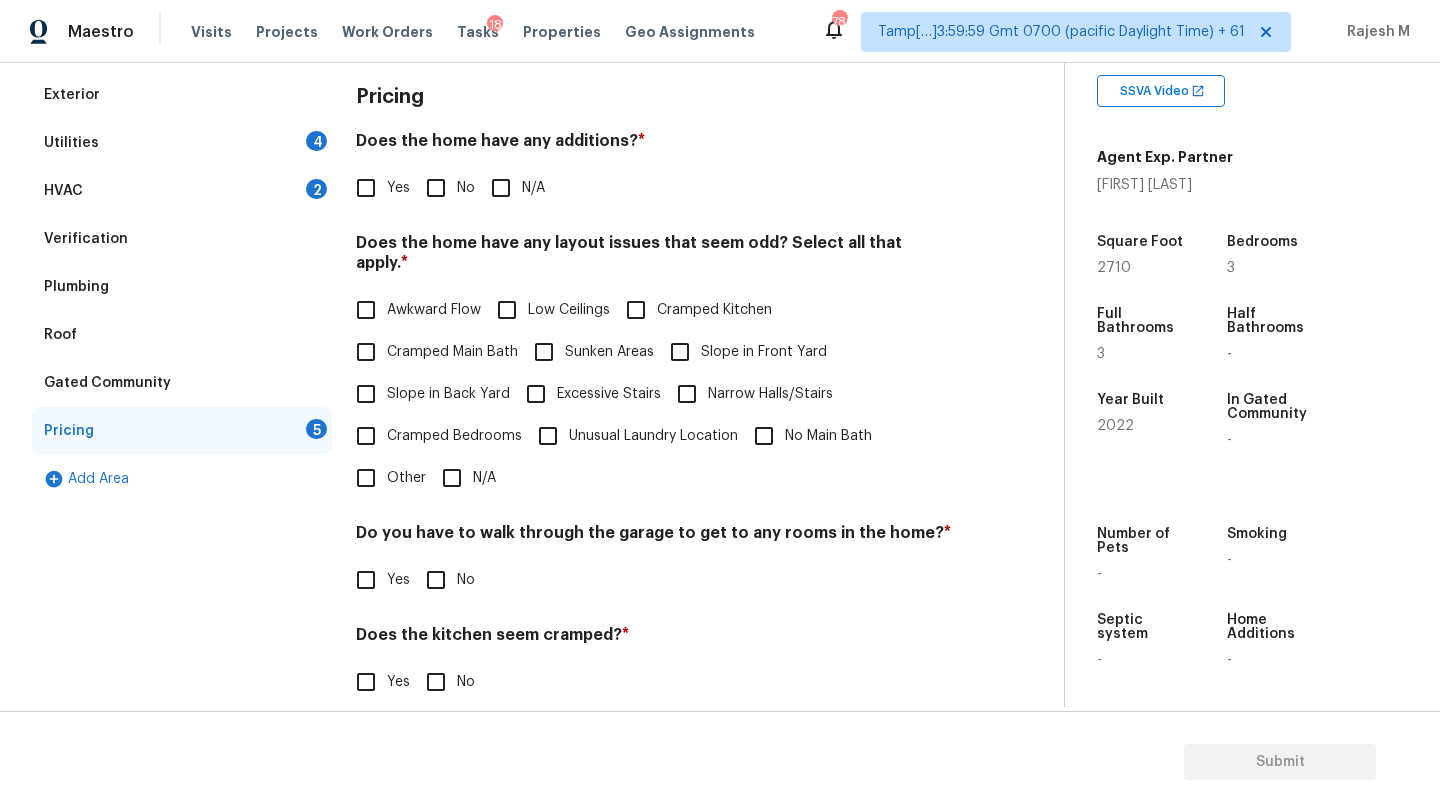 click on "No" at bounding box center [436, 188] 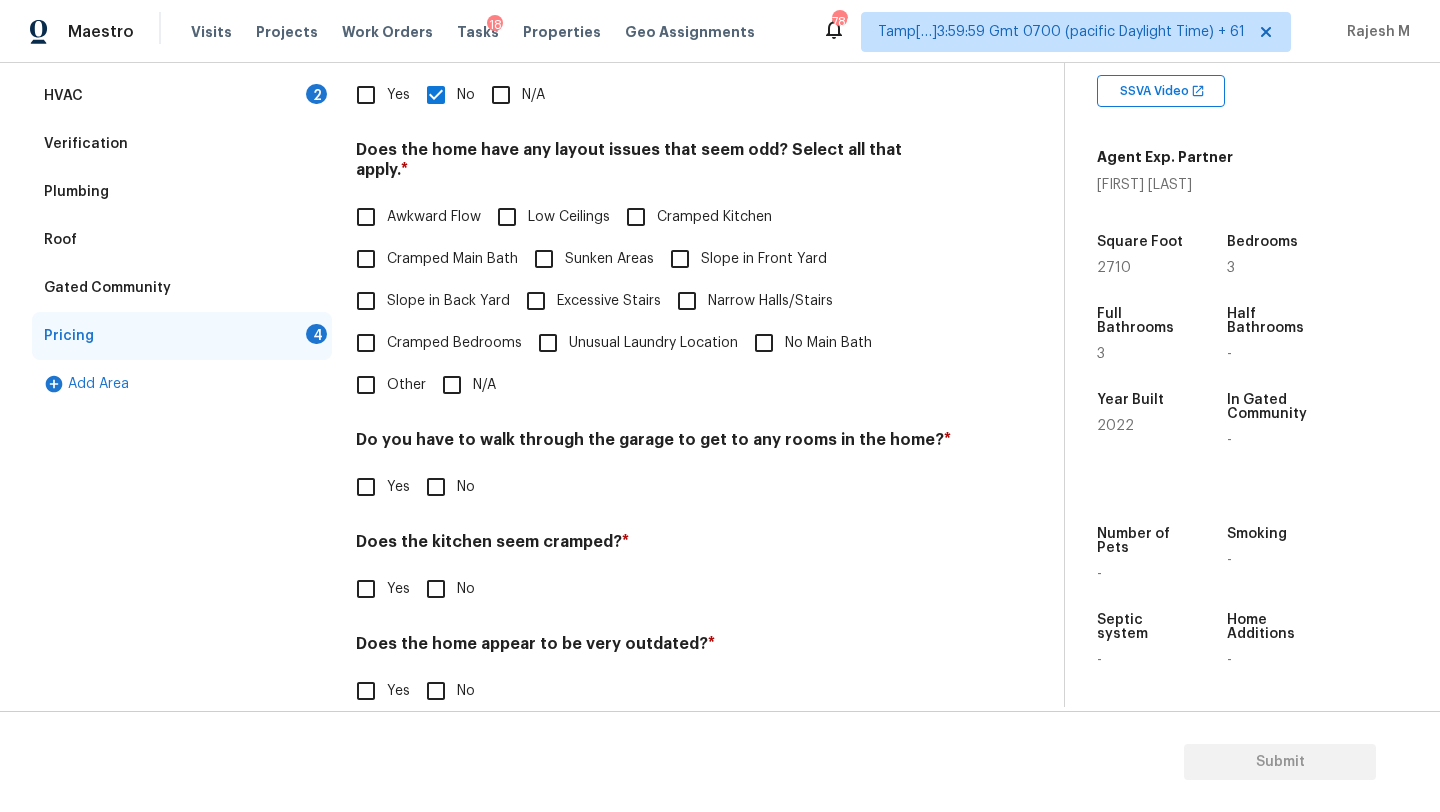 scroll, scrollTop: 388, scrollLeft: 0, axis: vertical 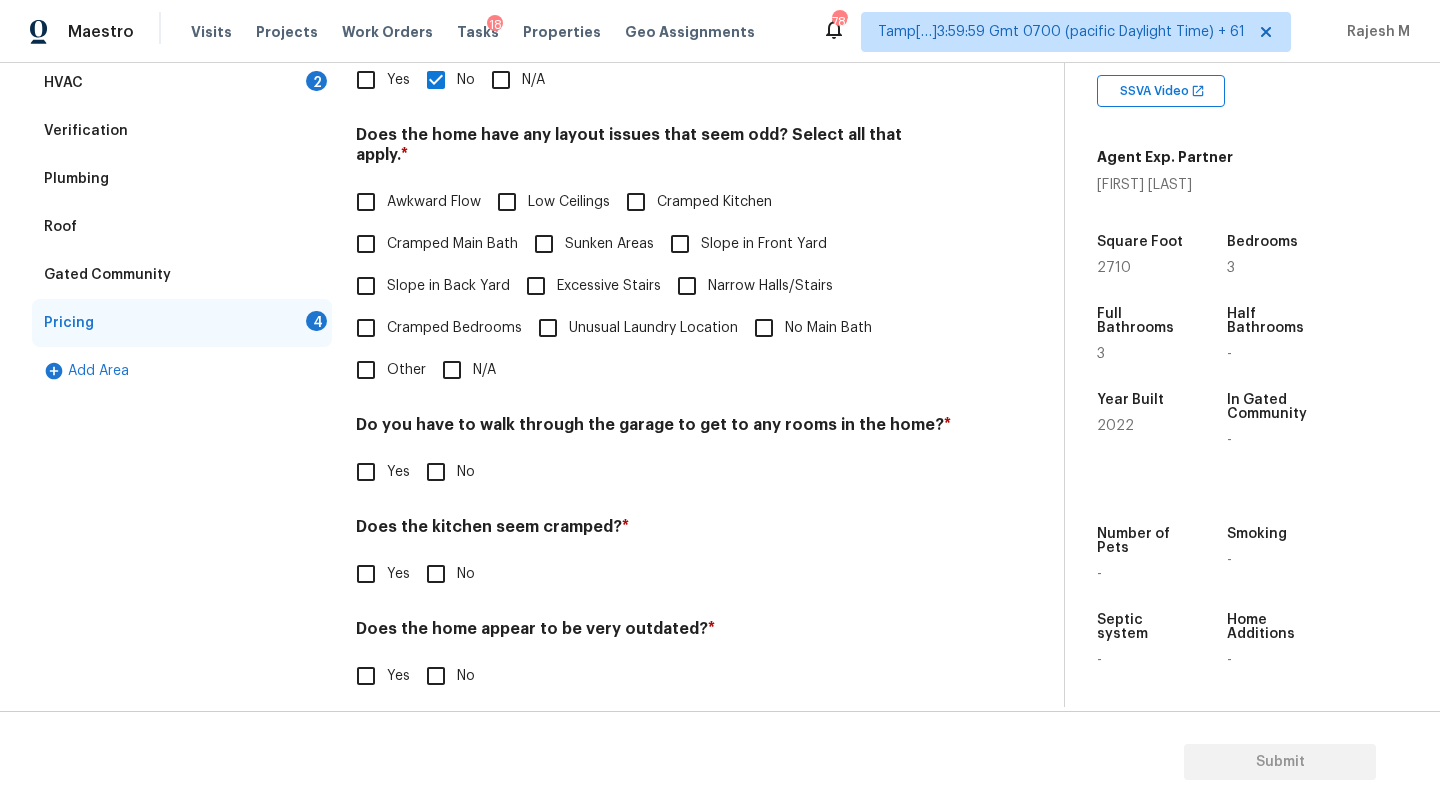 click on "N/A" at bounding box center (452, 370) 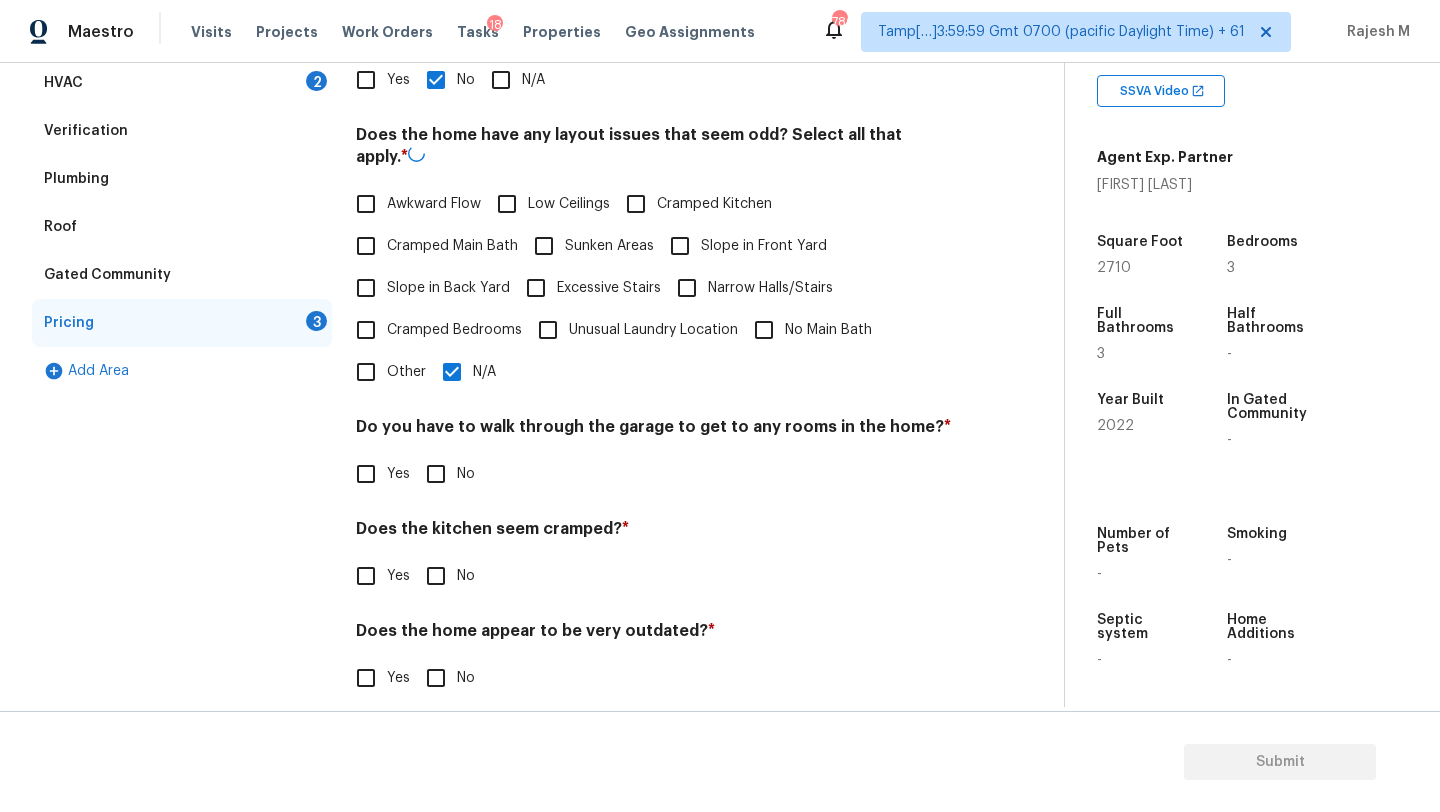 click on "No" at bounding box center (436, 474) 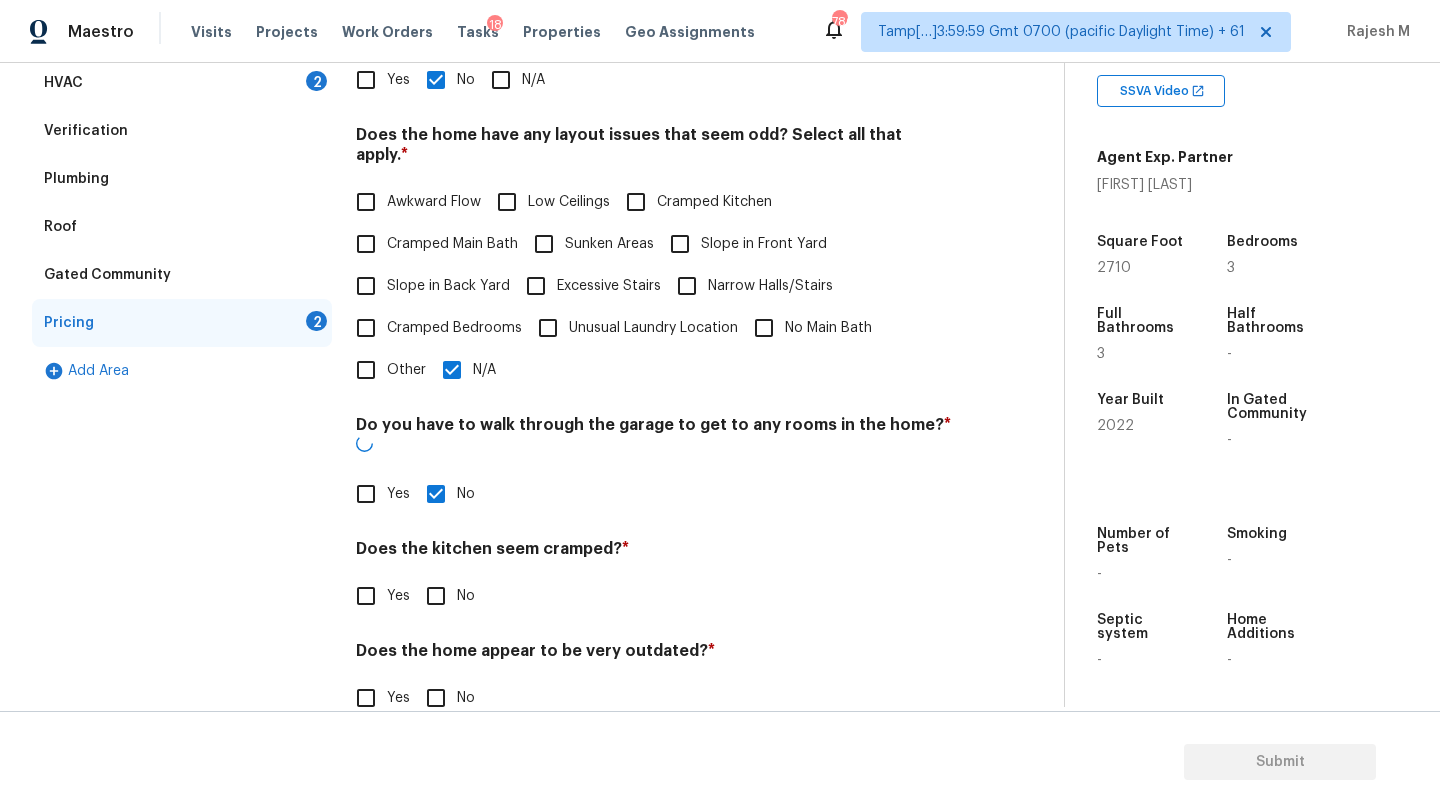 click on "No" at bounding box center [436, 596] 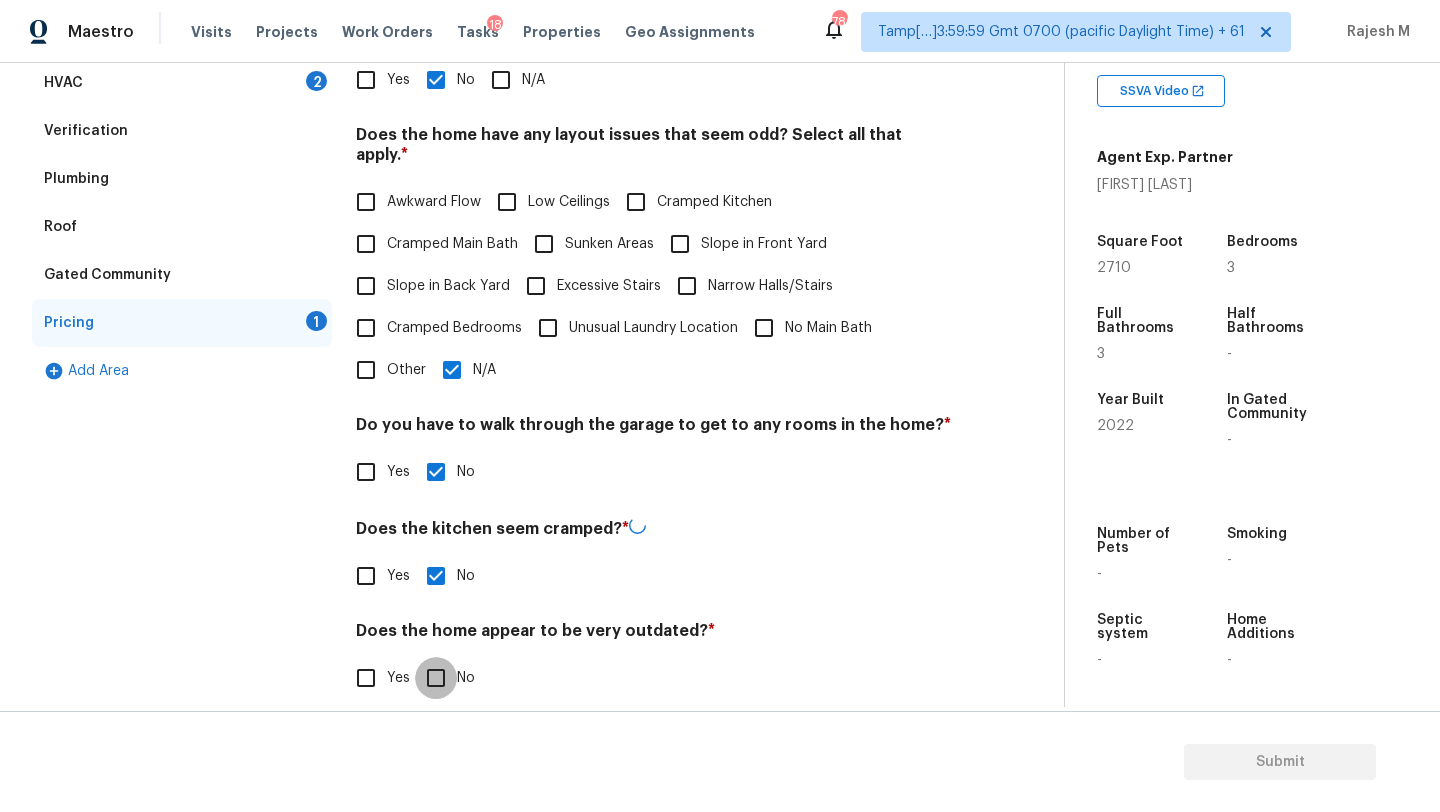 click on "No" at bounding box center [436, 678] 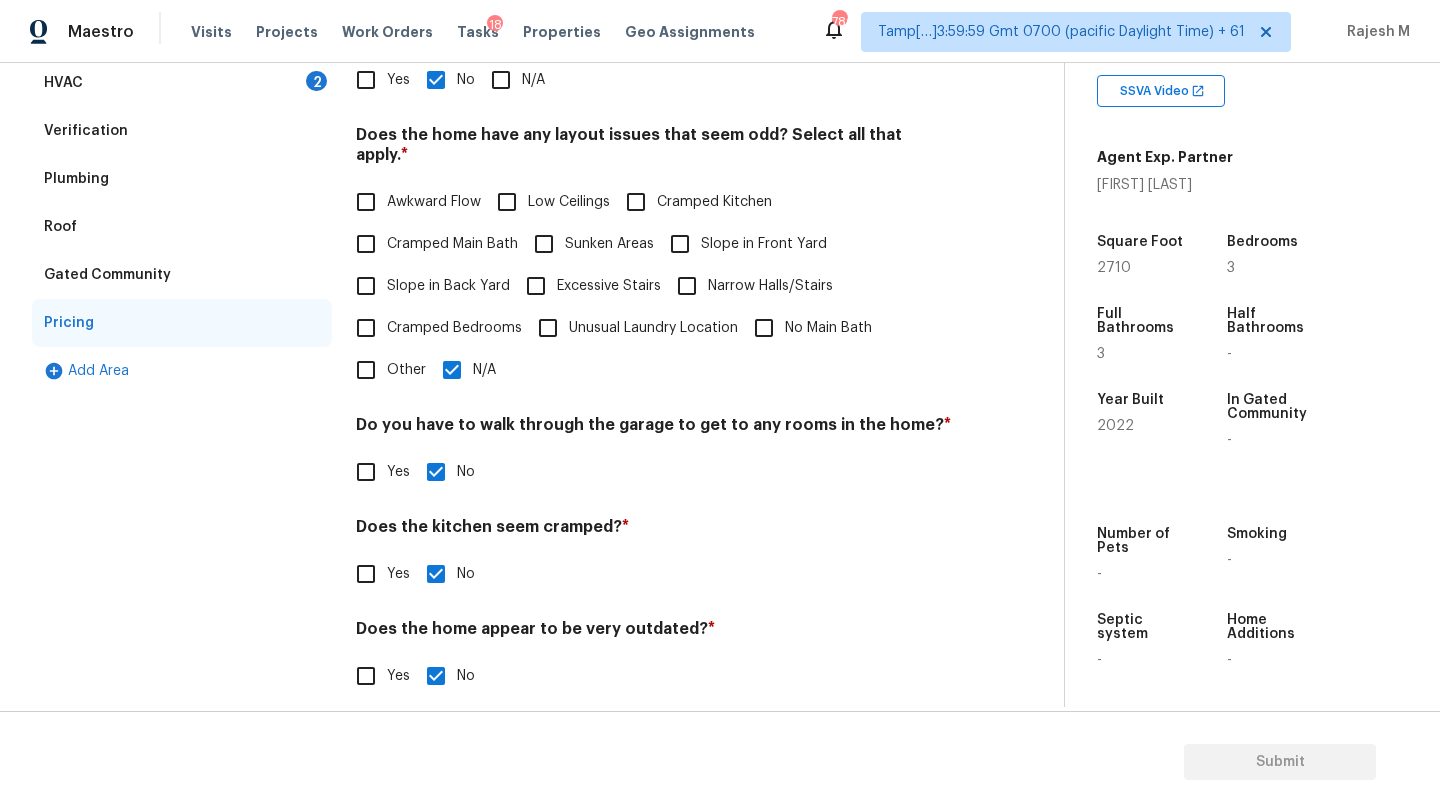 scroll, scrollTop: 11, scrollLeft: 0, axis: vertical 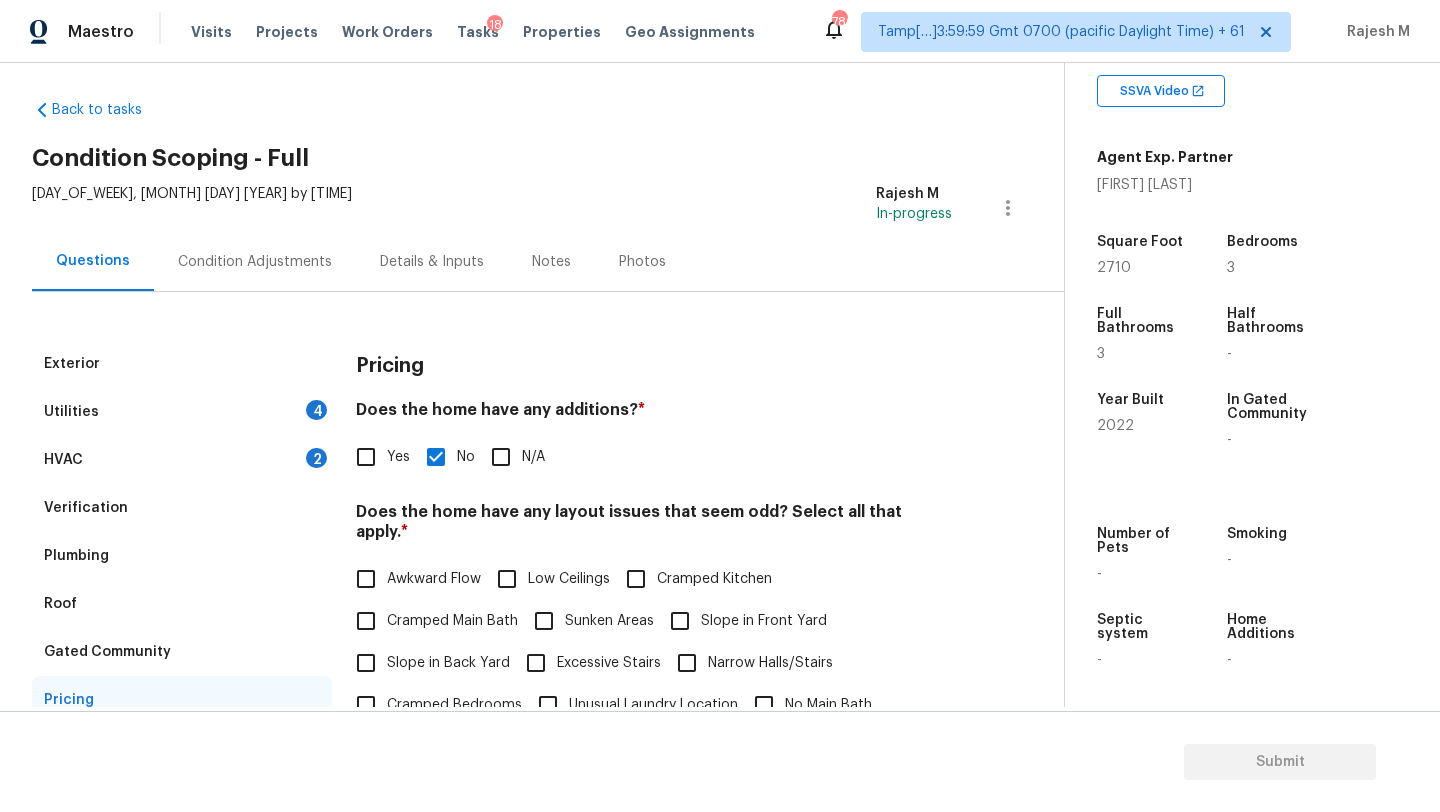 click on "HVAC 2" at bounding box center (182, 460) 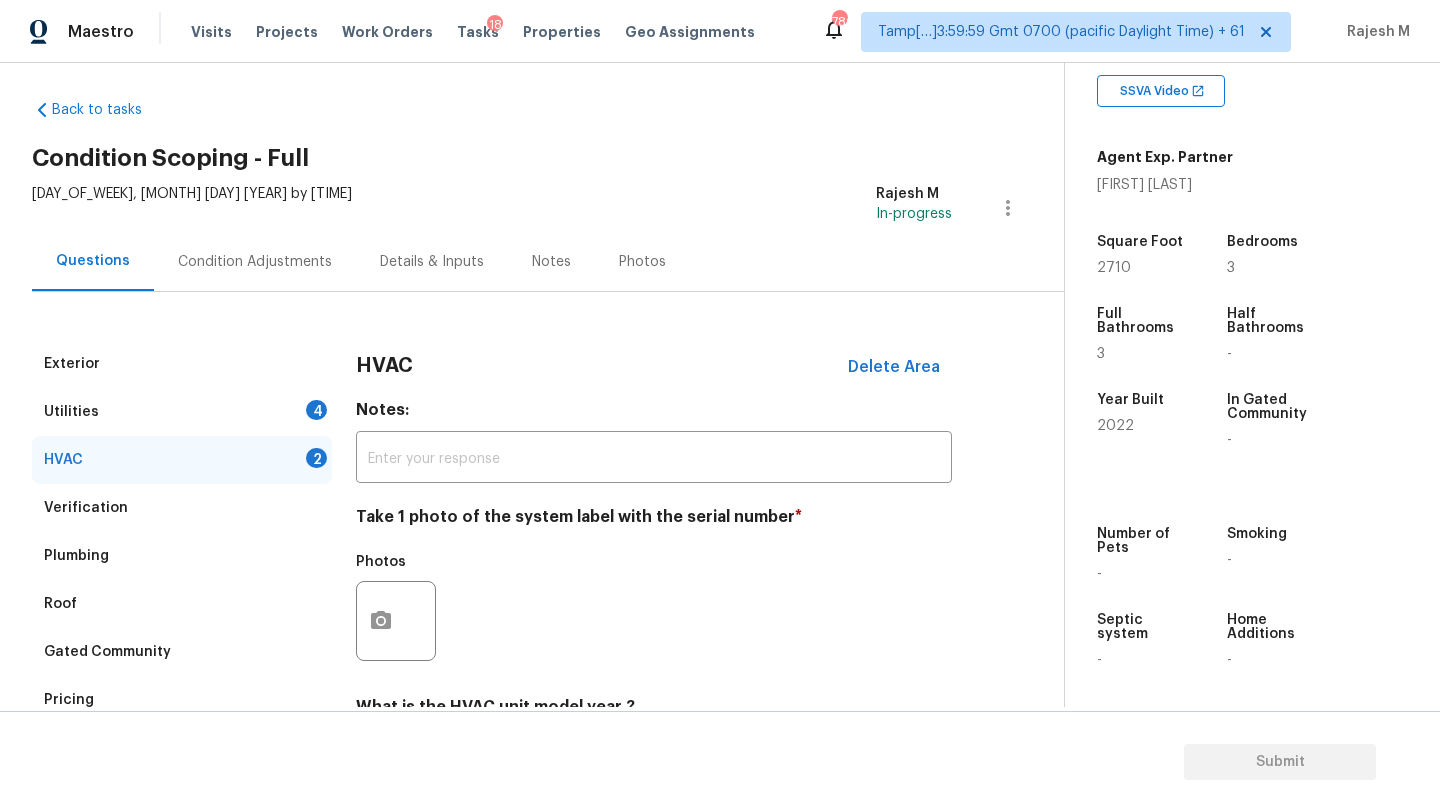 scroll, scrollTop: 102, scrollLeft: 0, axis: vertical 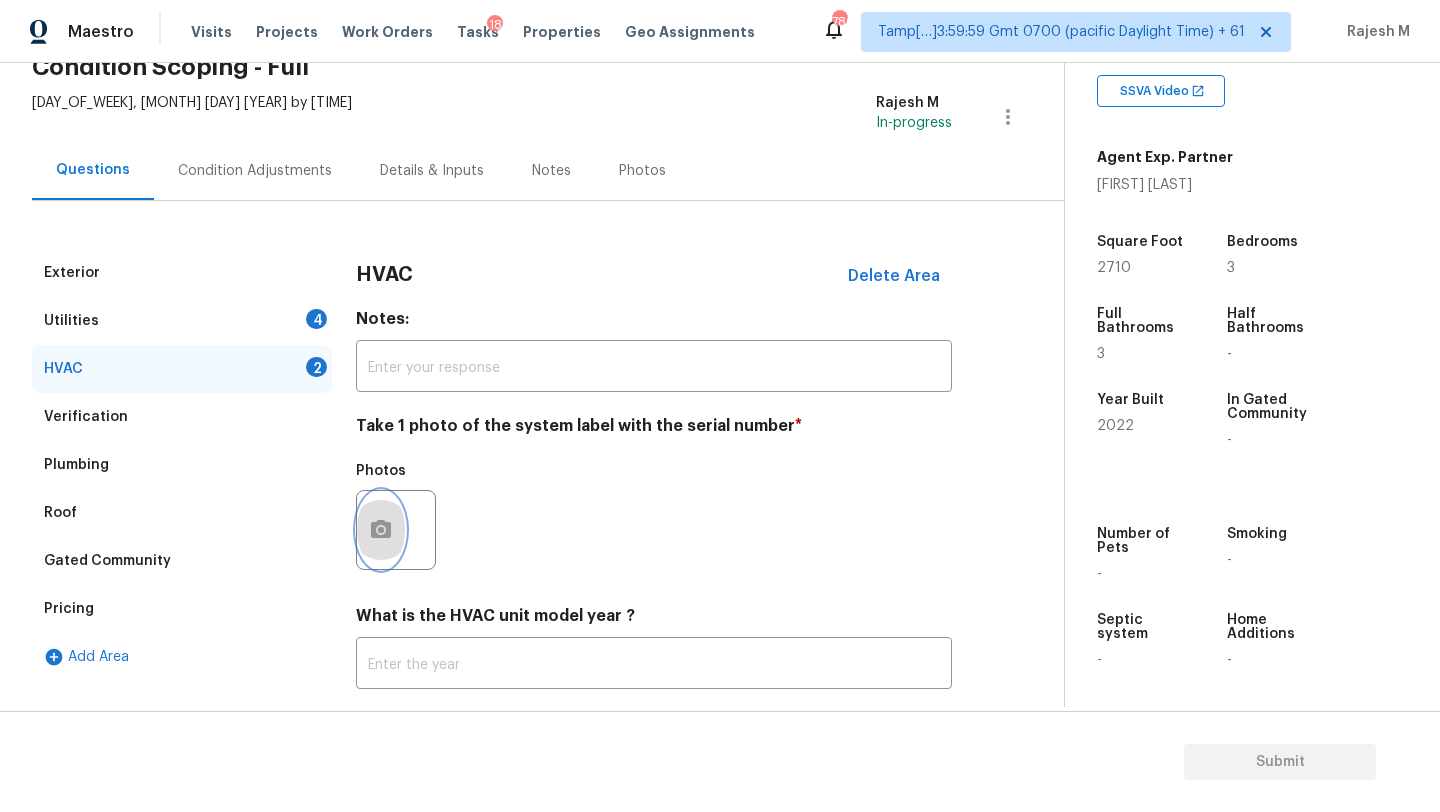 click 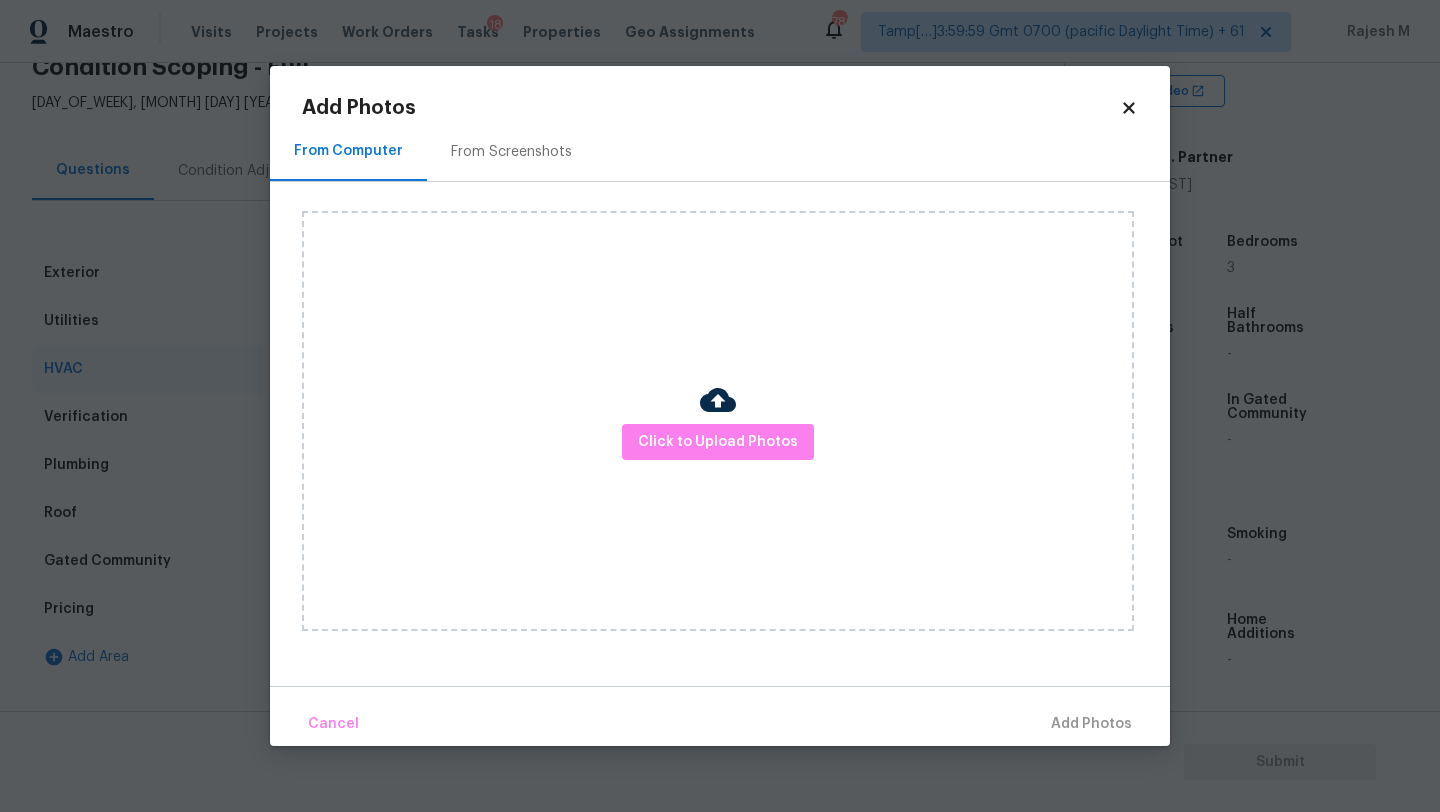 click on "From Screenshots" at bounding box center (511, 151) 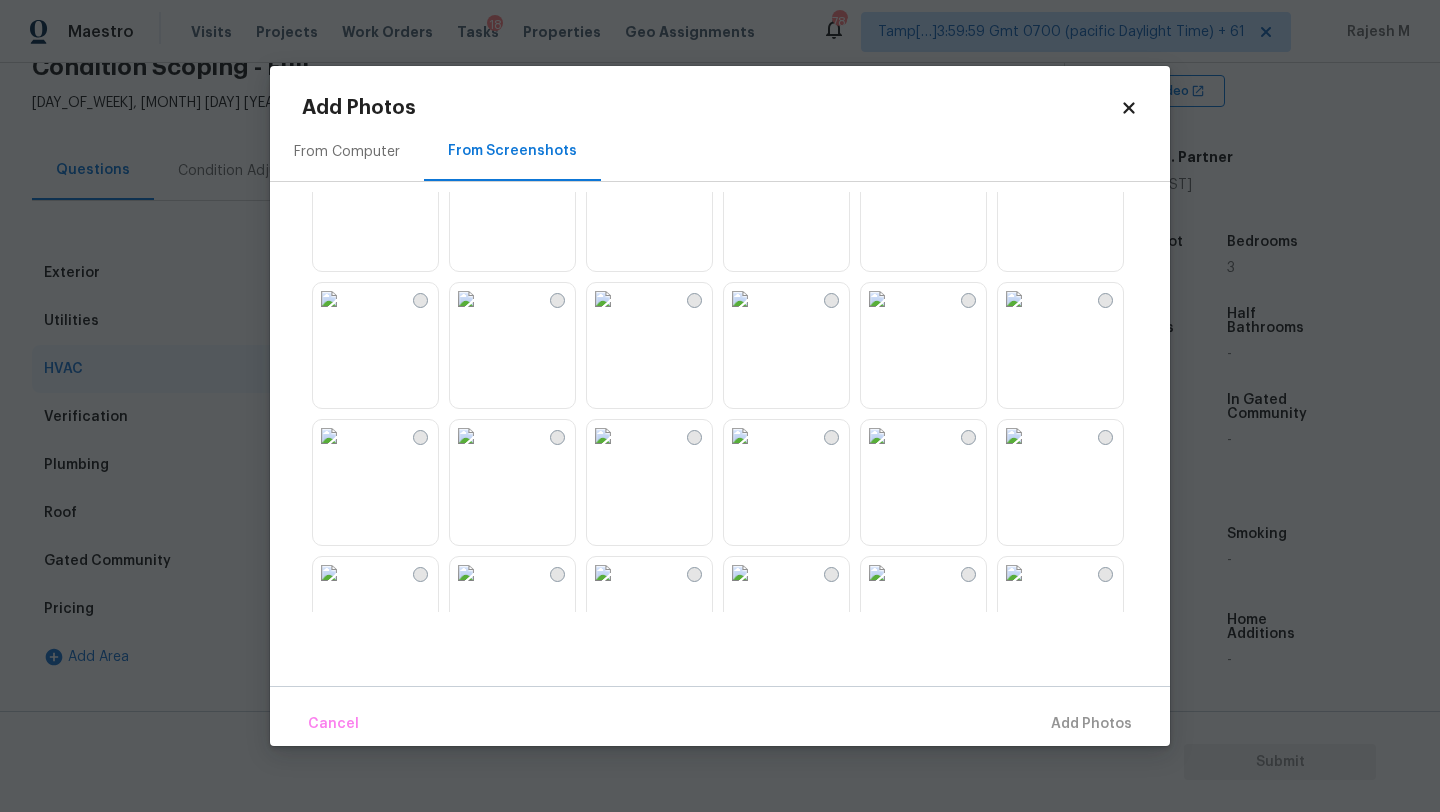 scroll, scrollTop: 1910, scrollLeft: 0, axis: vertical 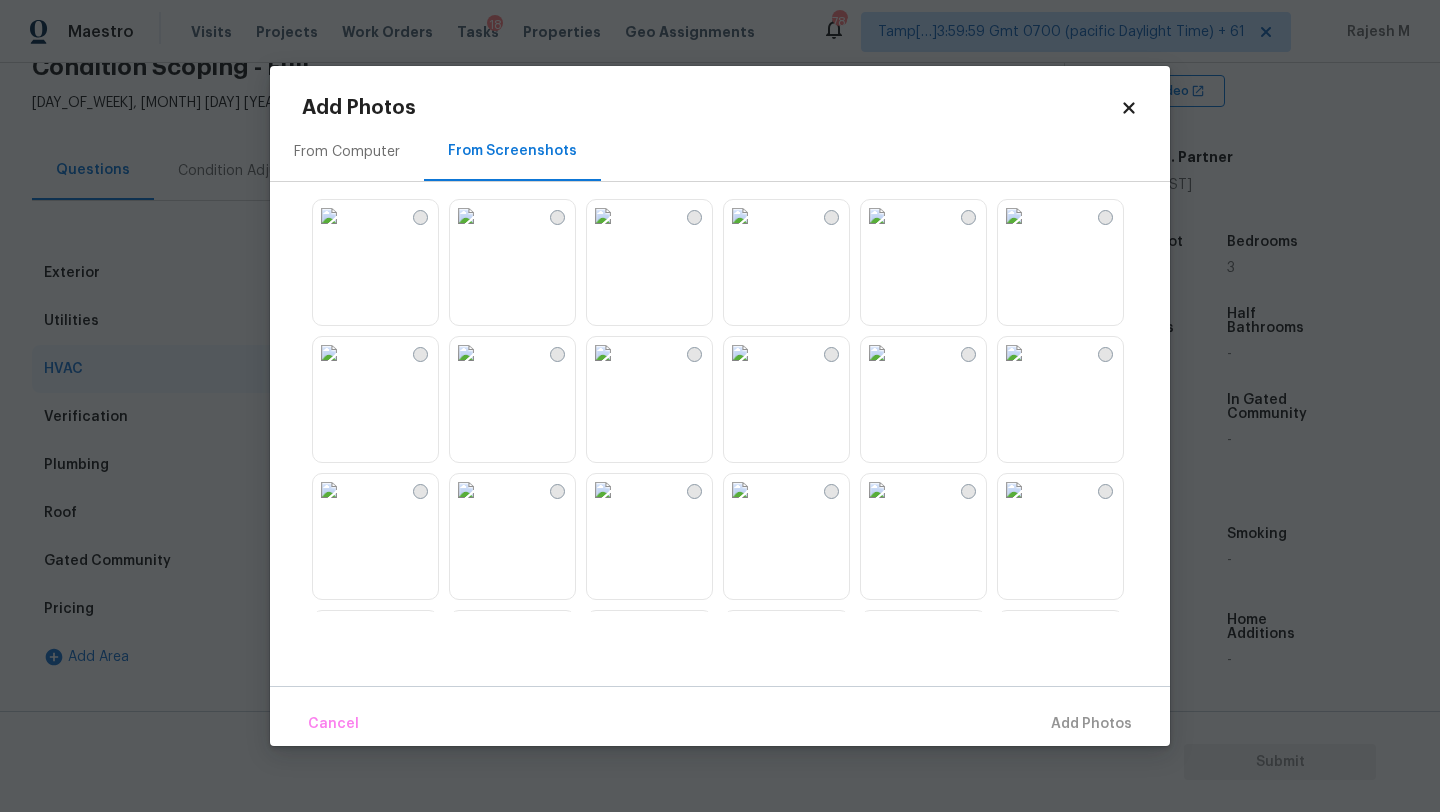 click at bounding box center [557, 491] 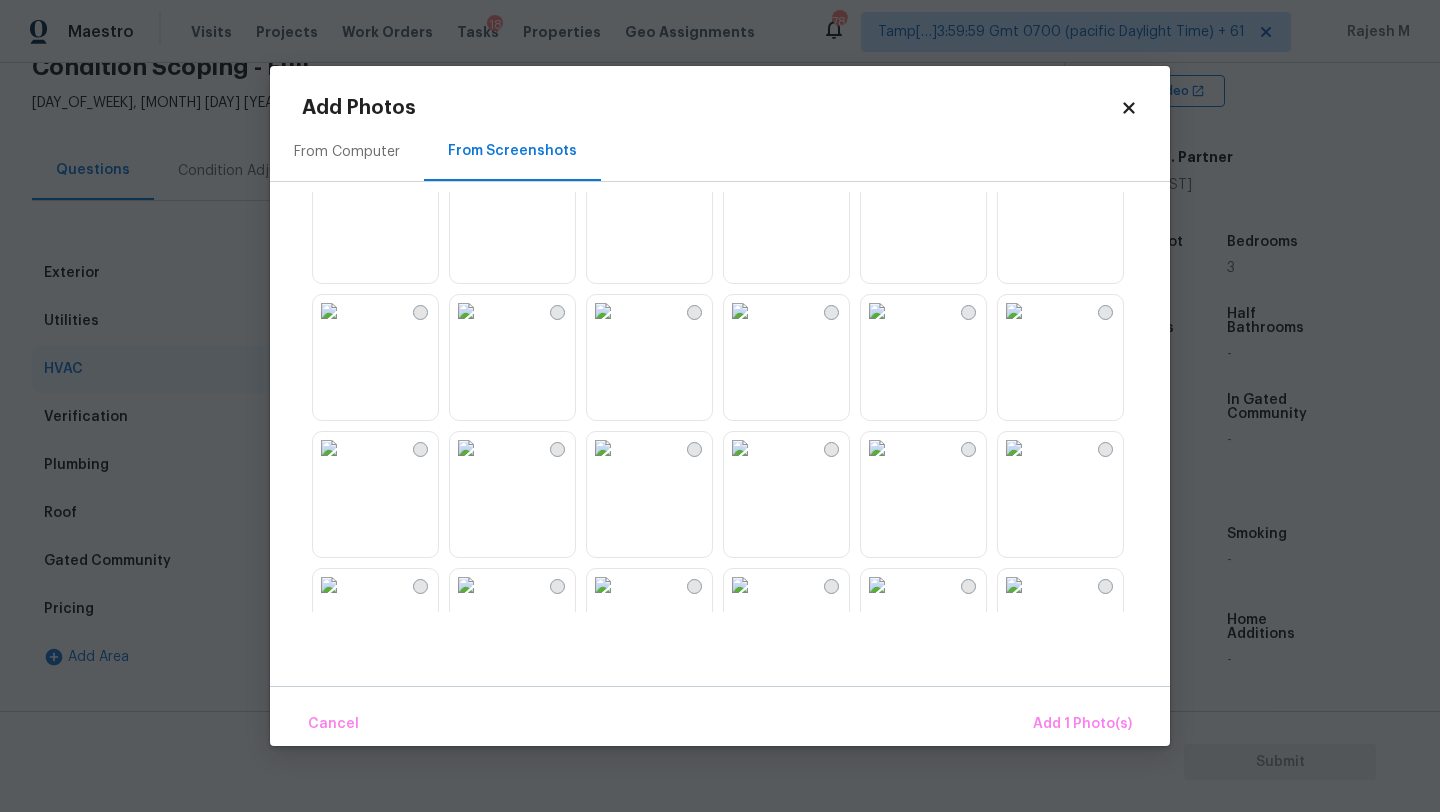 scroll, scrollTop: 910, scrollLeft: 0, axis: vertical 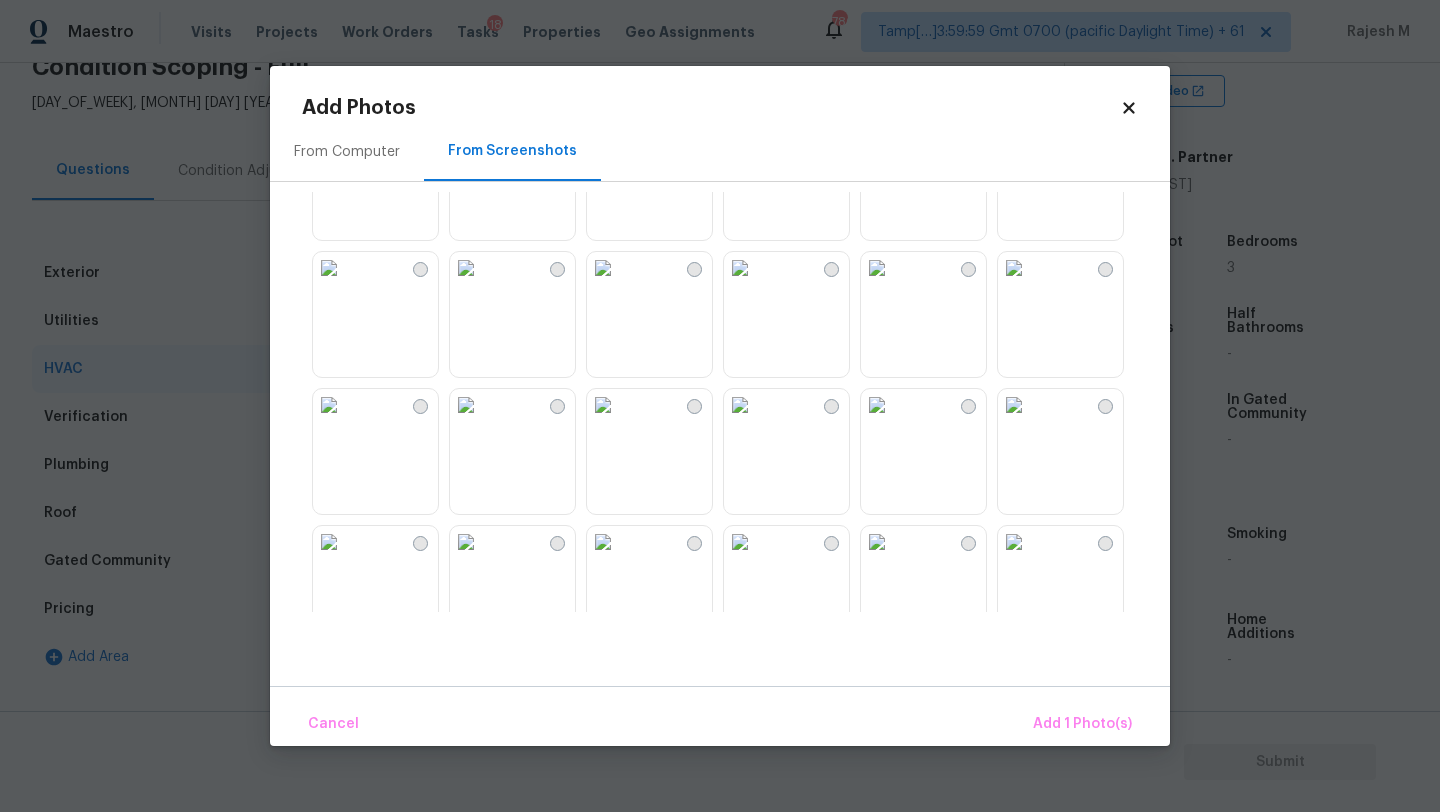 click at bounding box center [466, 405] 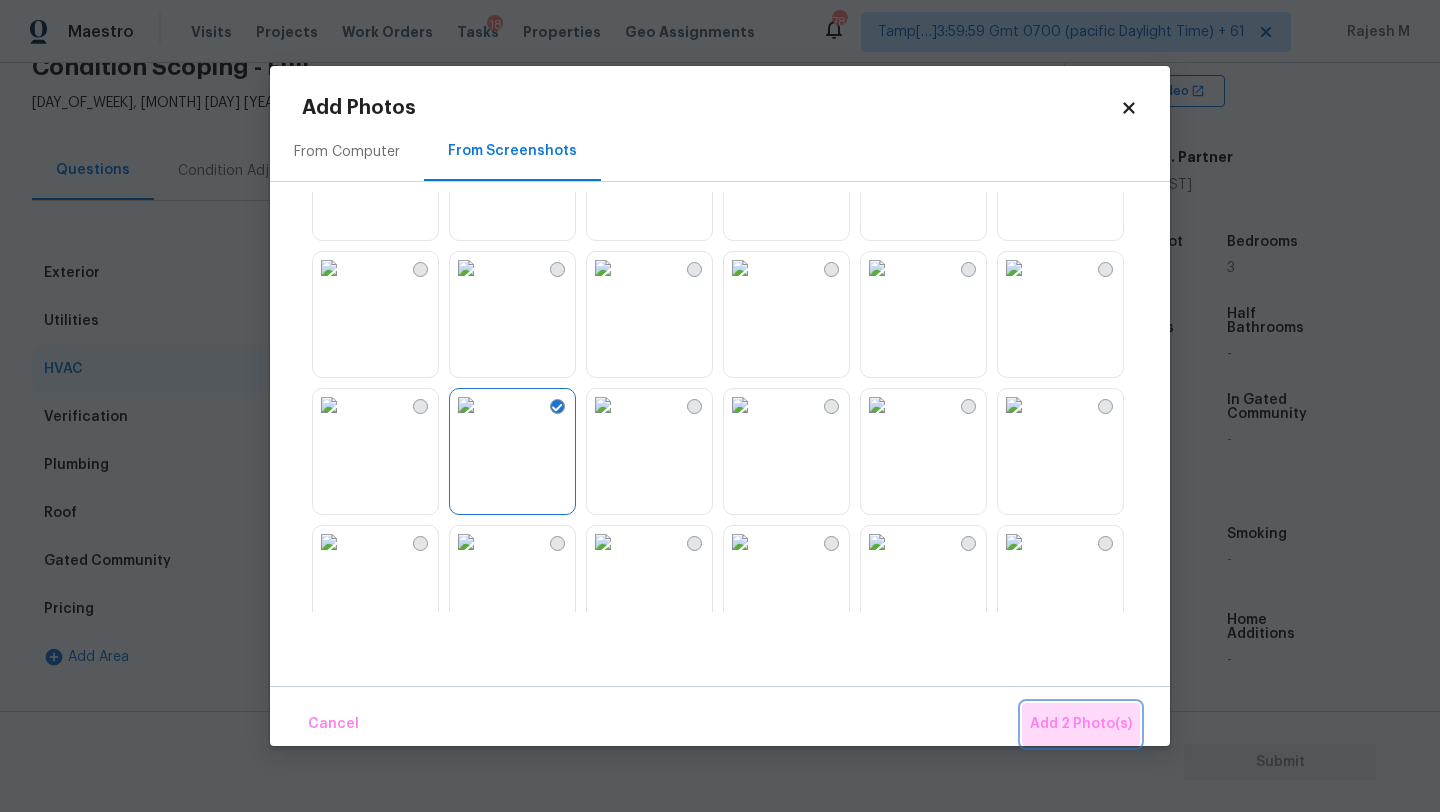 click on "Add 2 Photo(s)" at bounding box center (1081, 724) 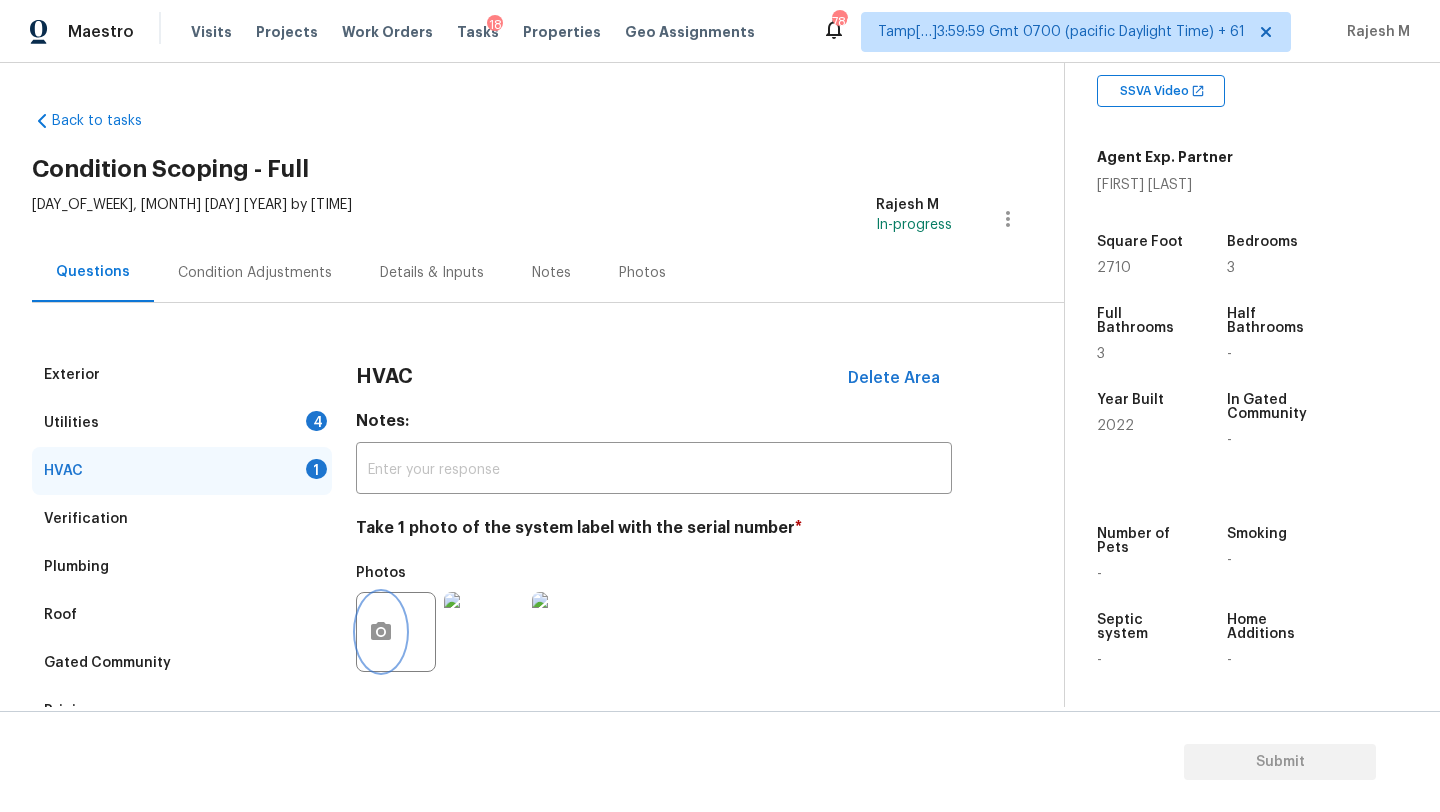 scroll, scrollTop: 217, scrollLeft: 0, axis: vertical 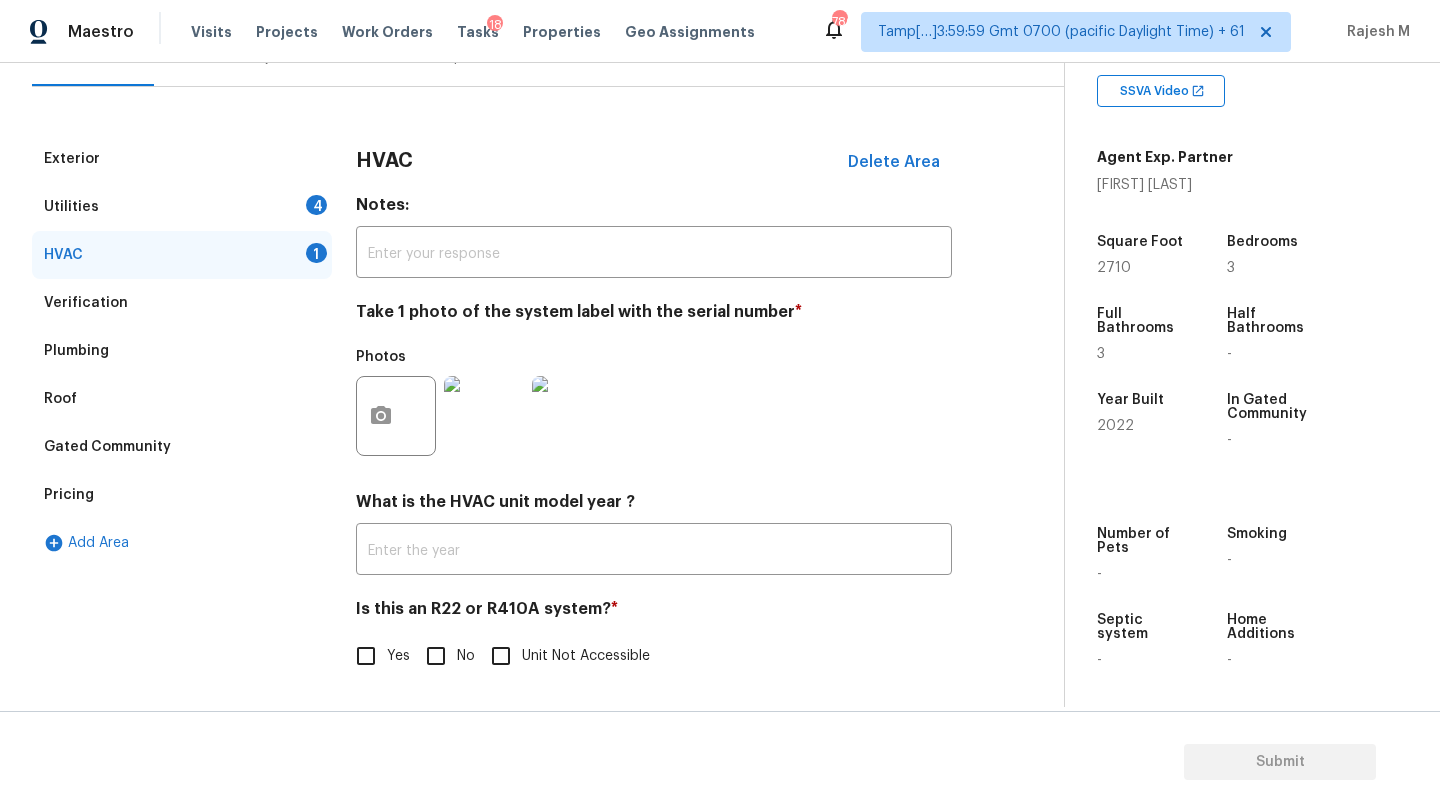 click on "No" at bounding box center [436, 656] 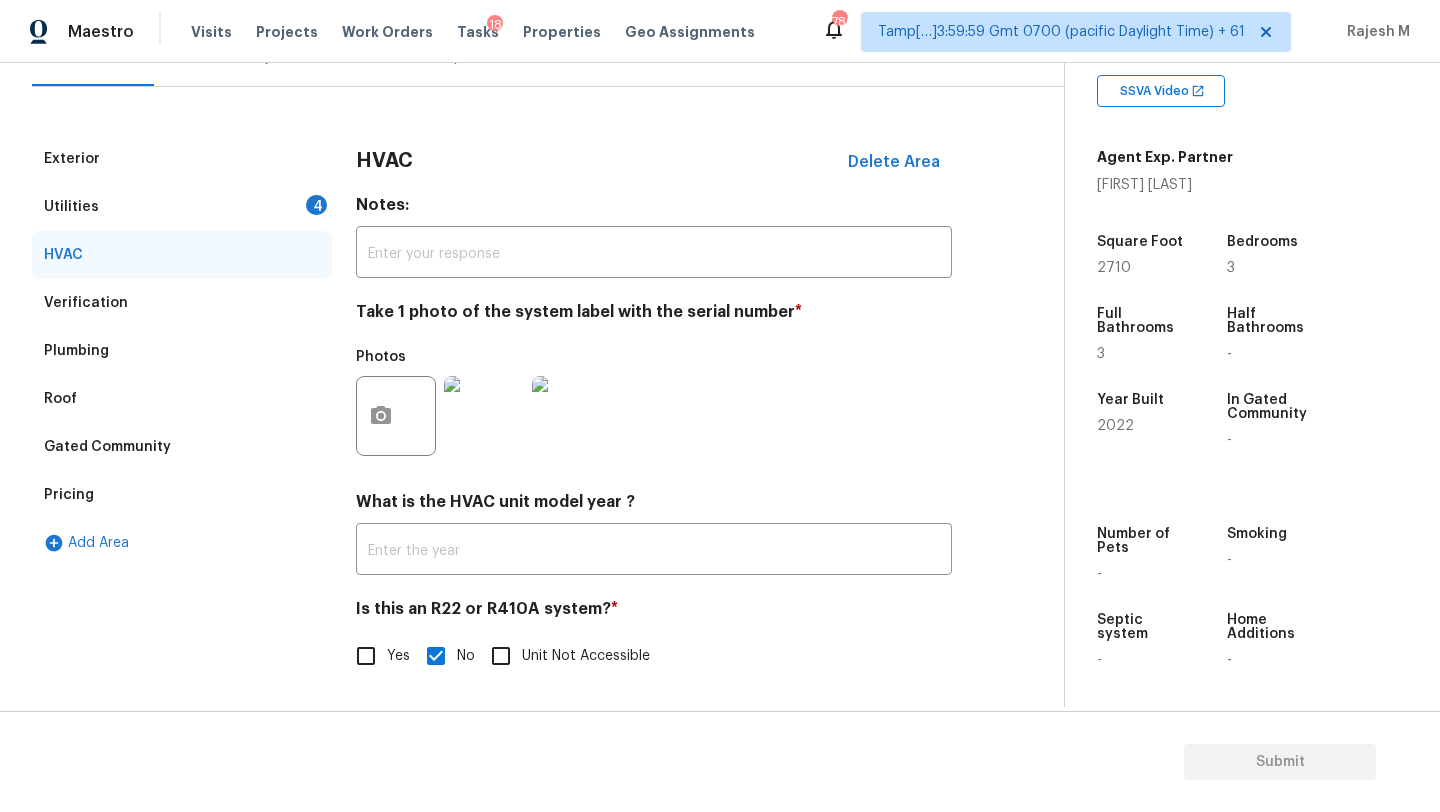click at bounding box center [484, 416] 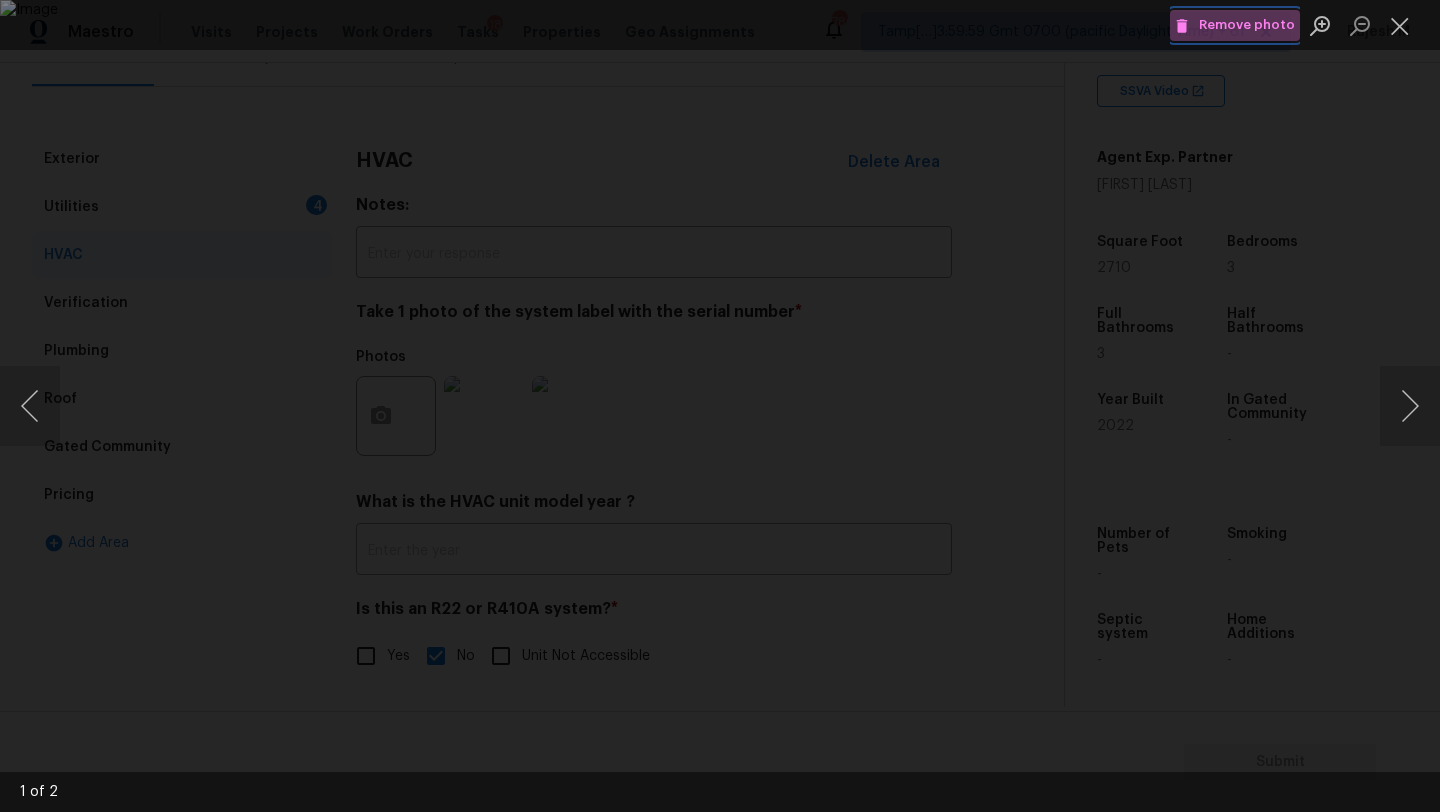 click on "Remove photo" at bounding box center [1235, 25] 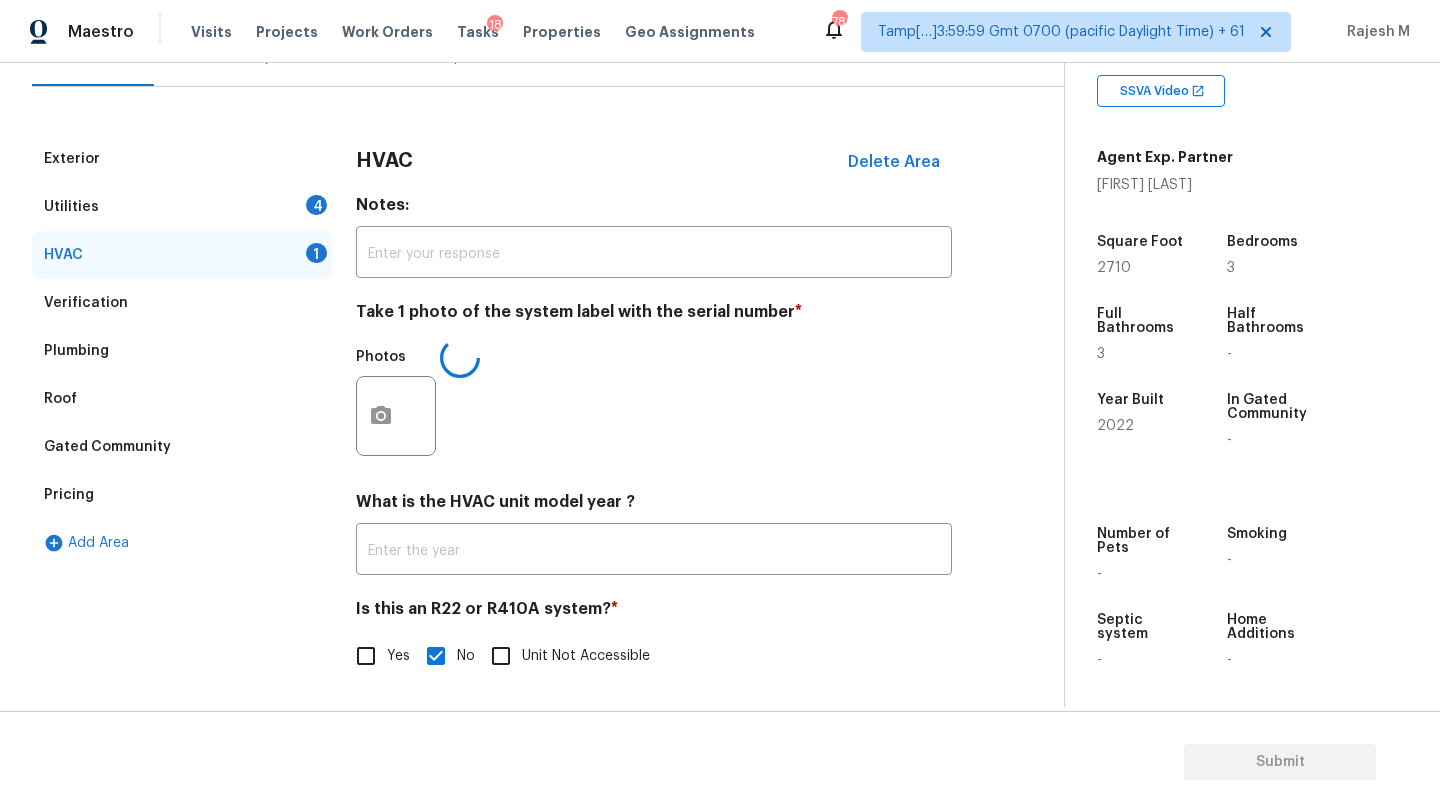 scroll, scrollTop: 0, scrollLeft: 0, axis: both 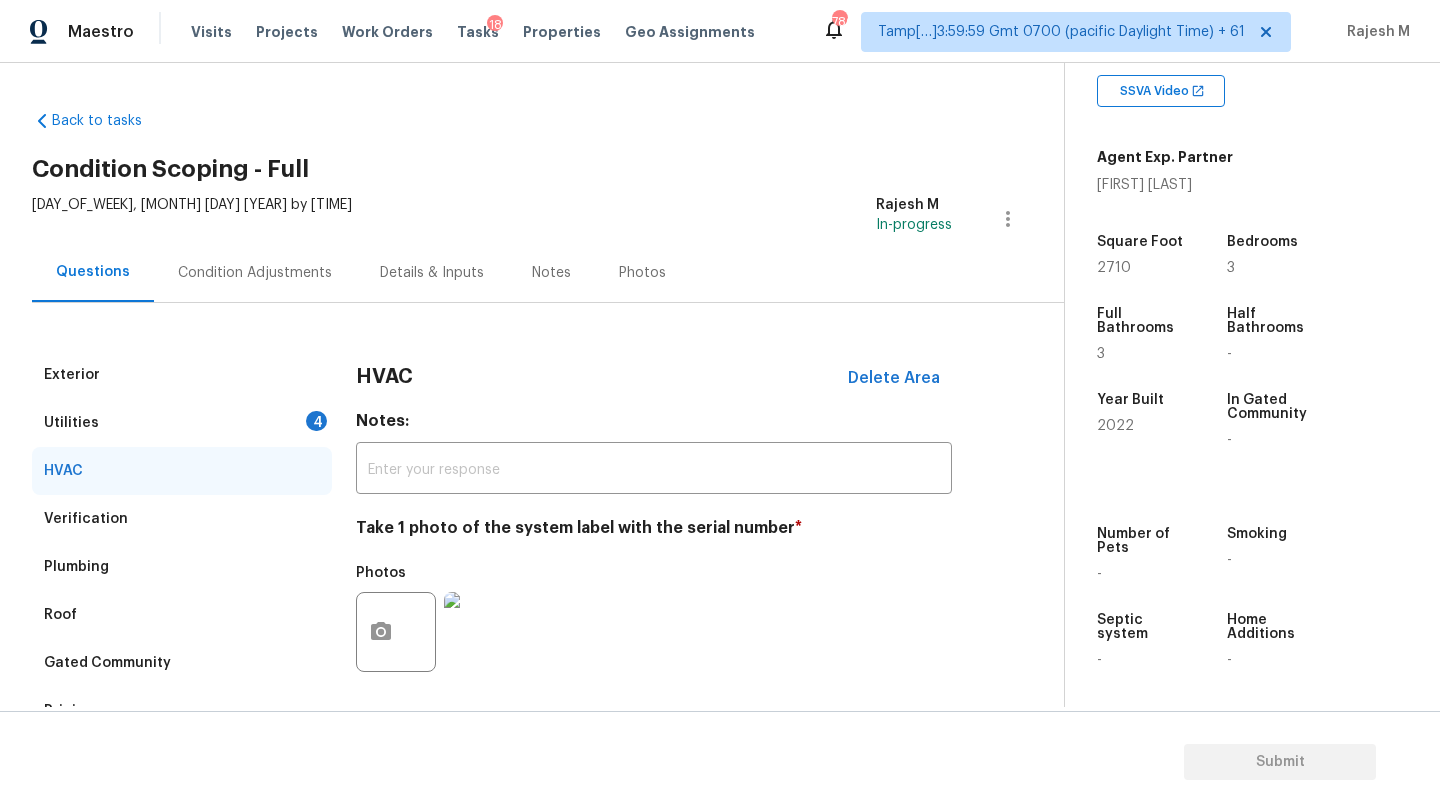 click on "Utilities 4" at bounding box center (182, 423) 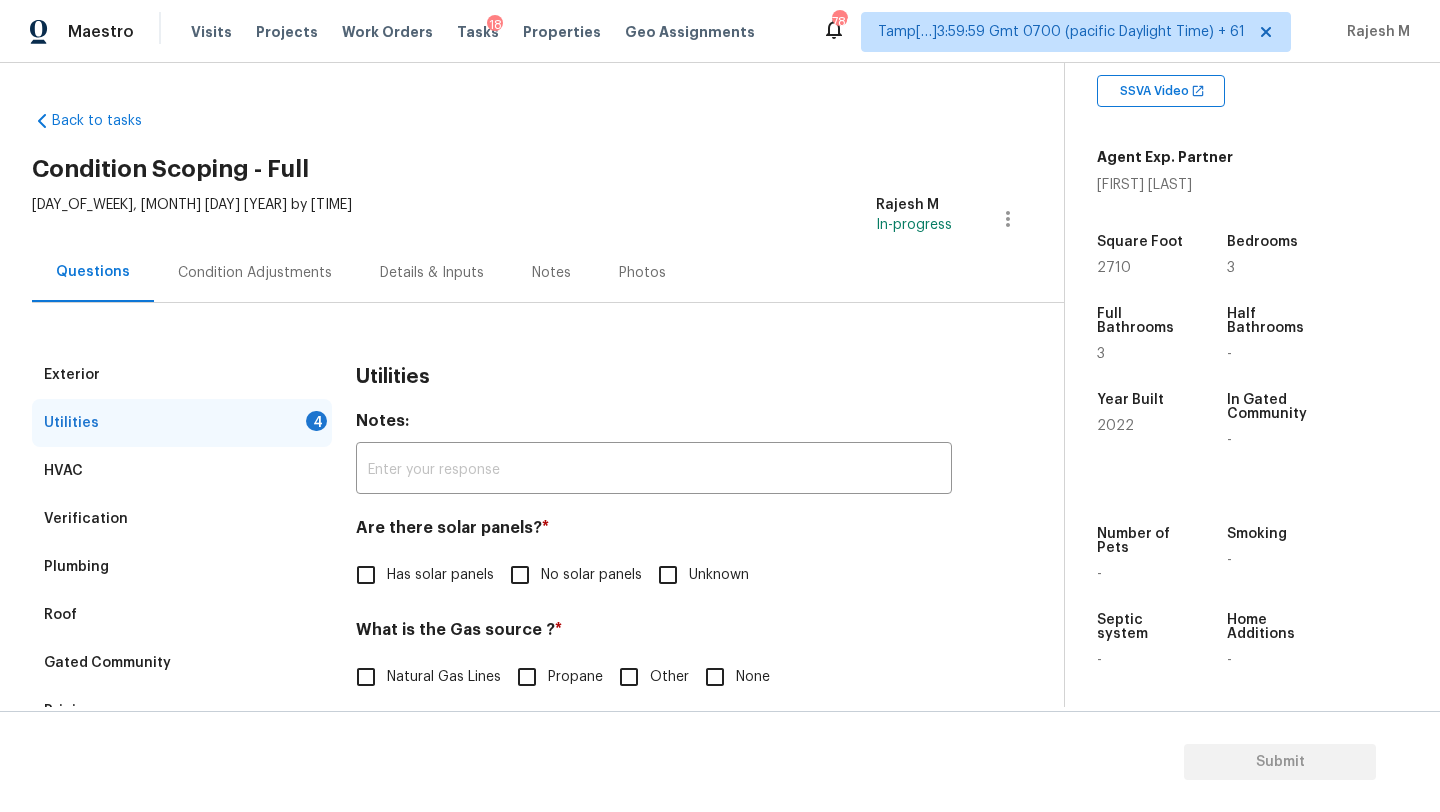 scroll, scrollTop: 467, scrollLeft: 0, axis: vertical 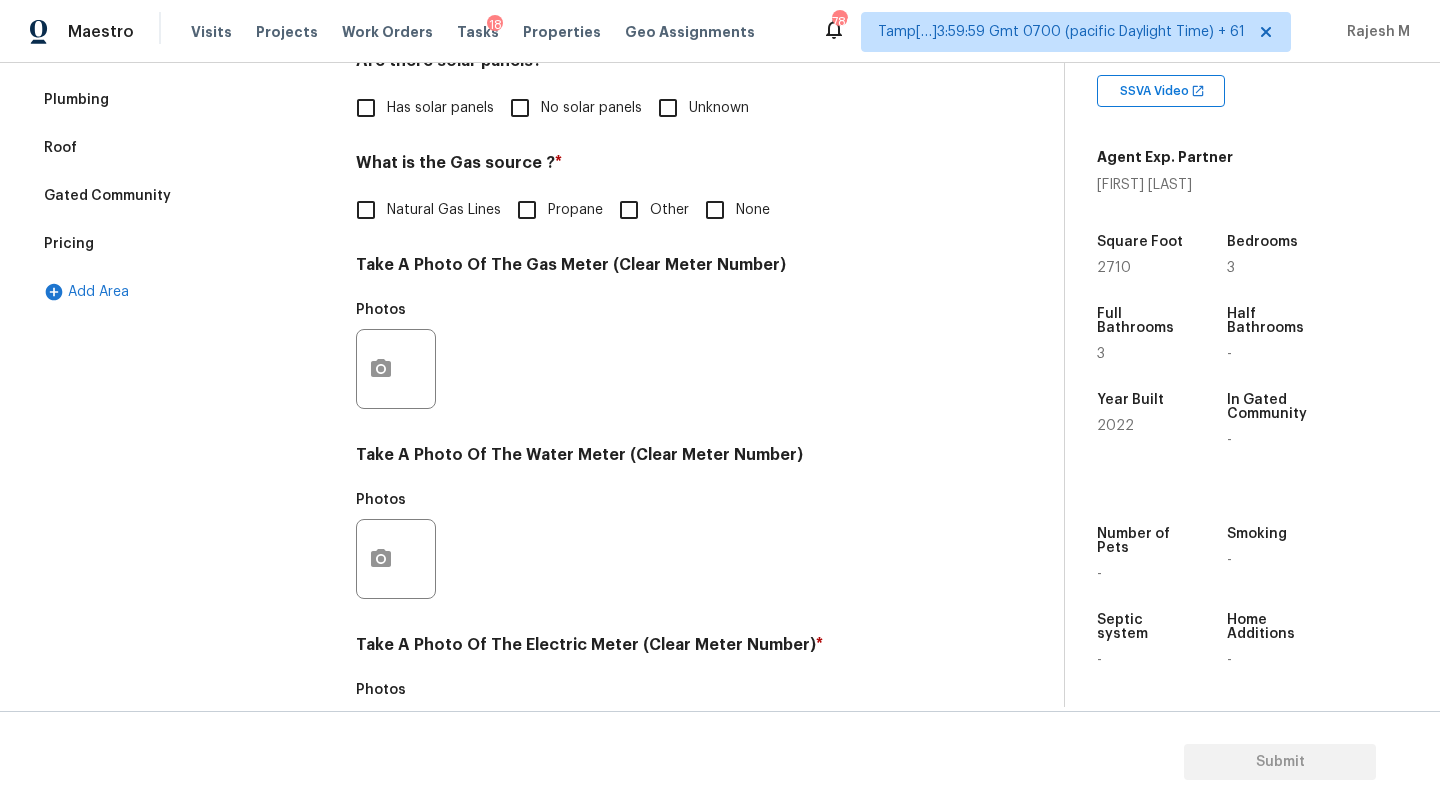 click on "Natural Gas Lines" at bounding box center (444, 210) 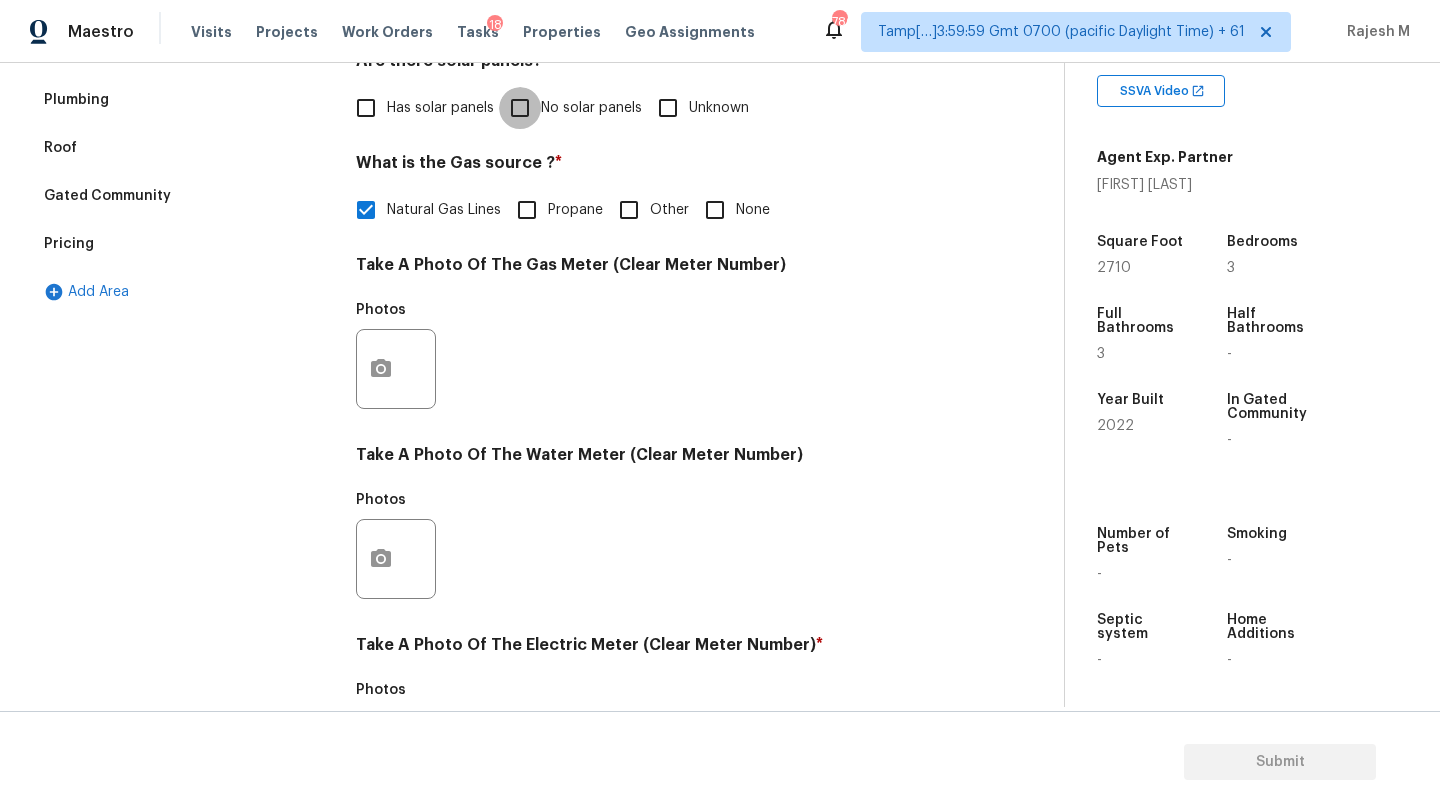 click on "No solar panels" at bounding box center [520, 108] 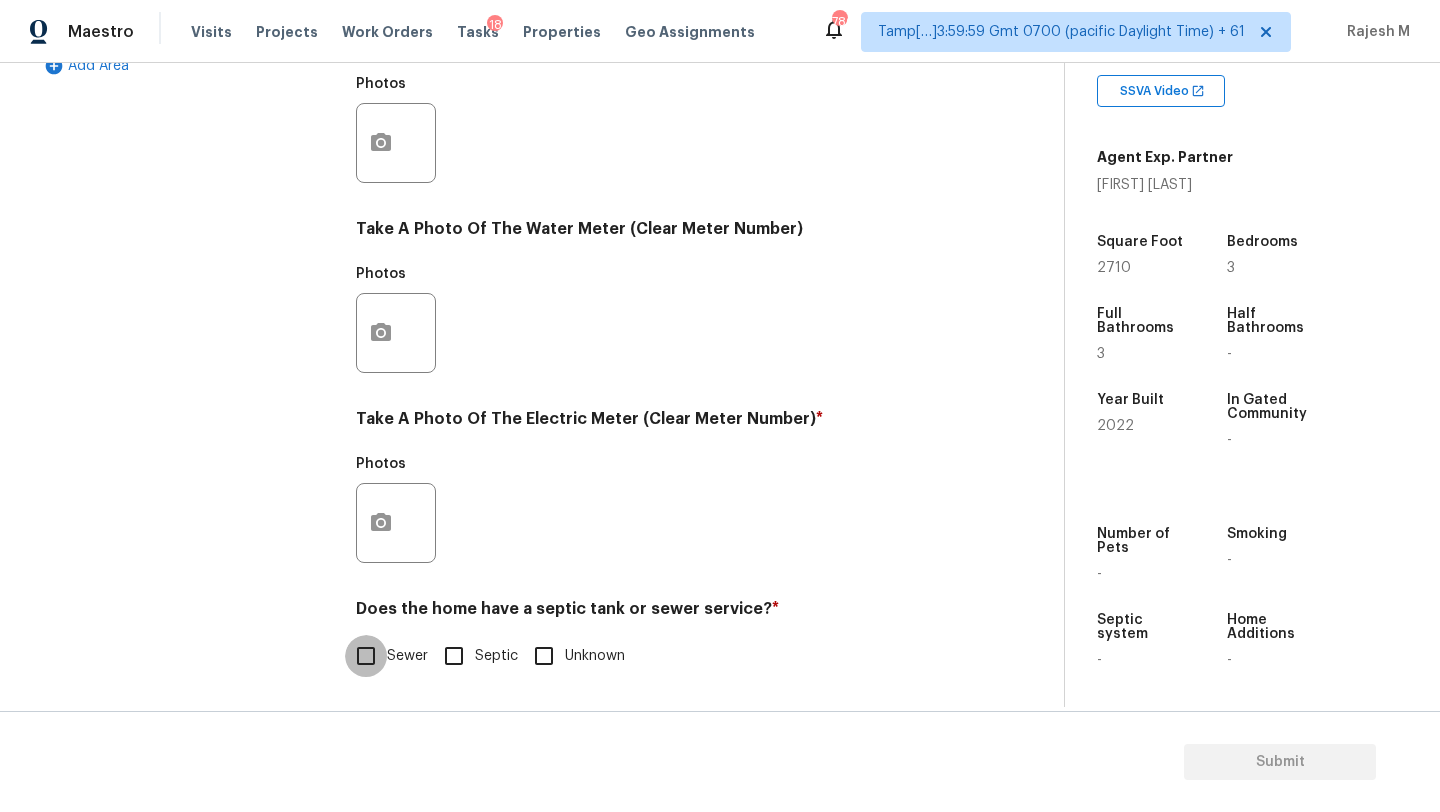 click on "Sewer" at bounding box center [366, 656] 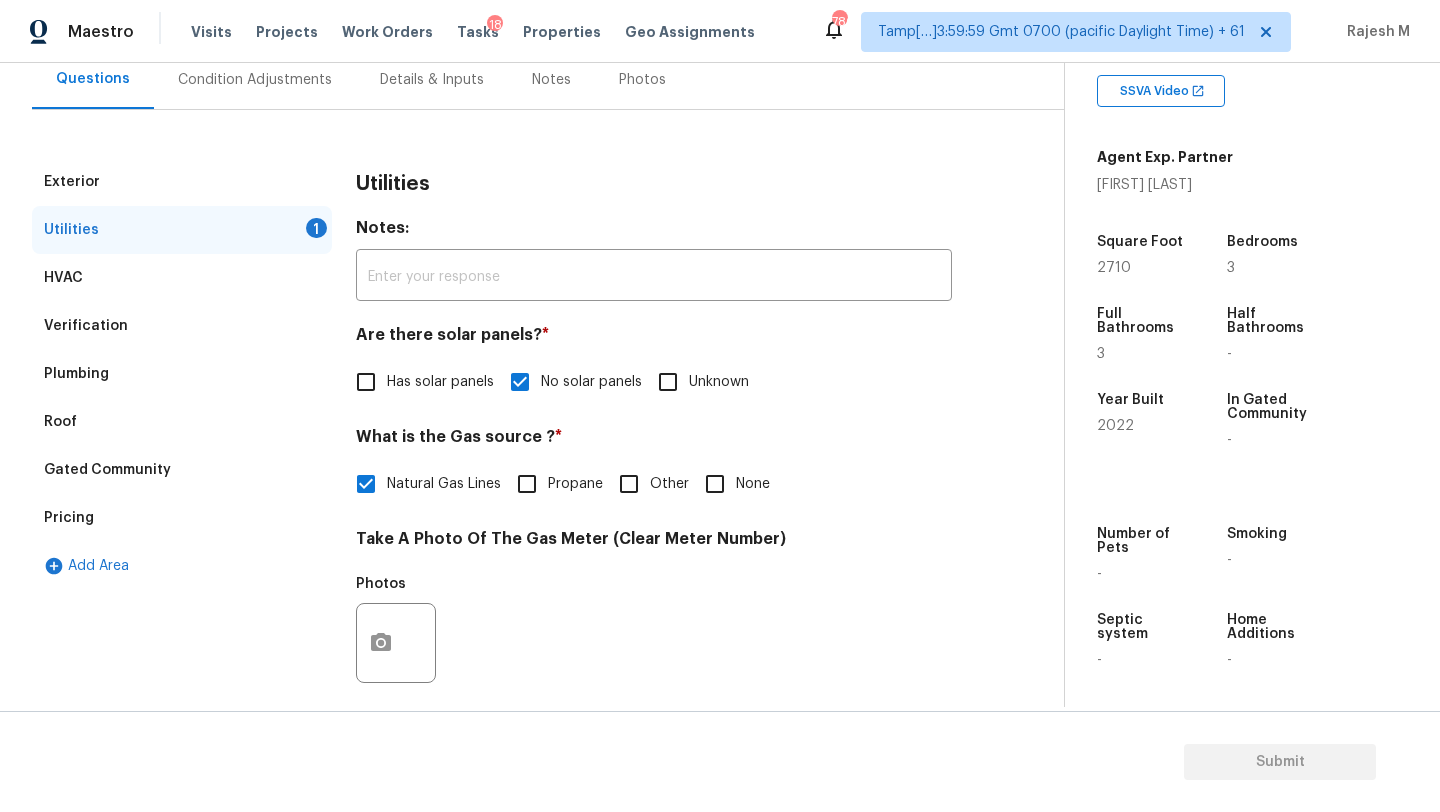 scroll, scrollTop: 124, scrollLeft: 0, axis: vertical 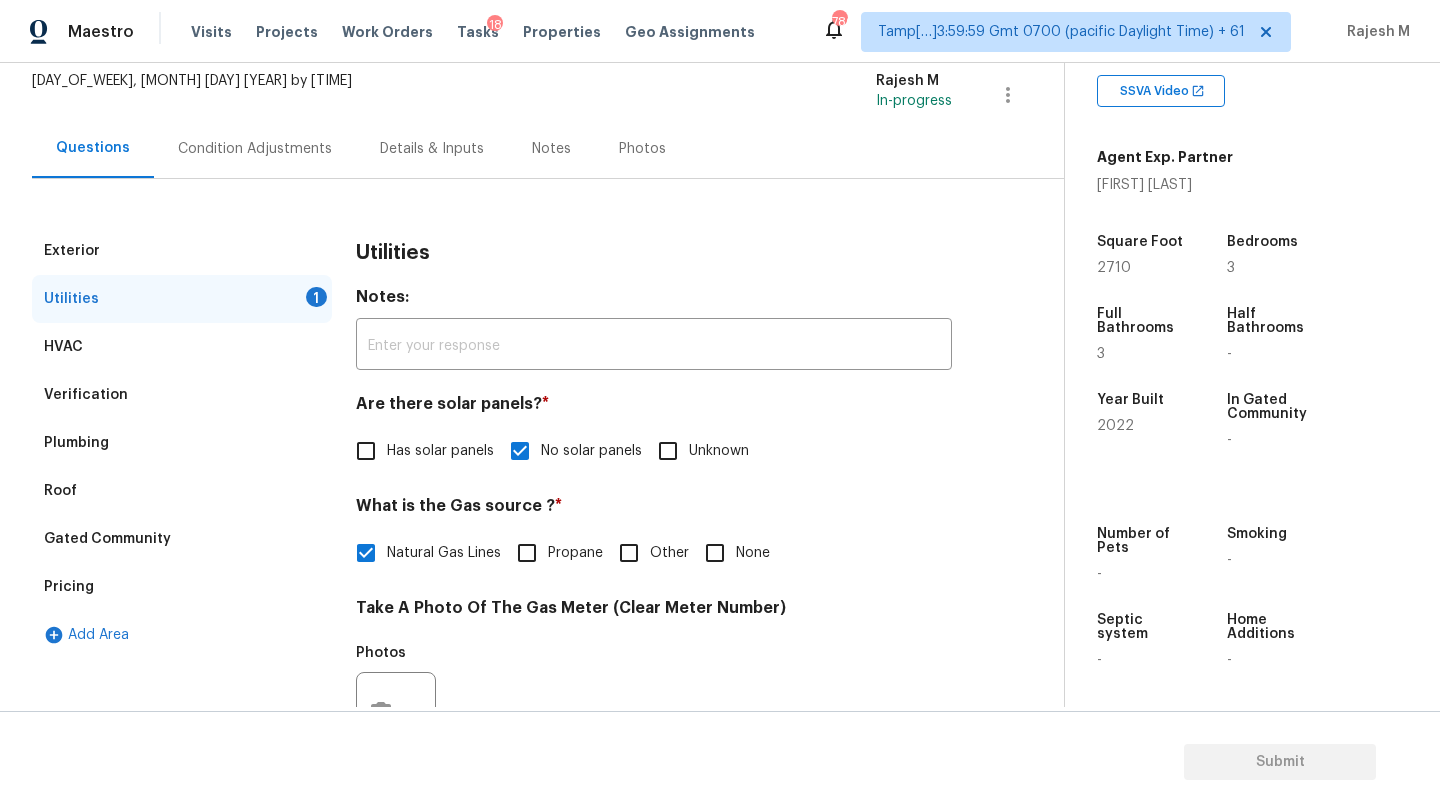 click on "Condition Adjustments" at bounding box center (255, 149) 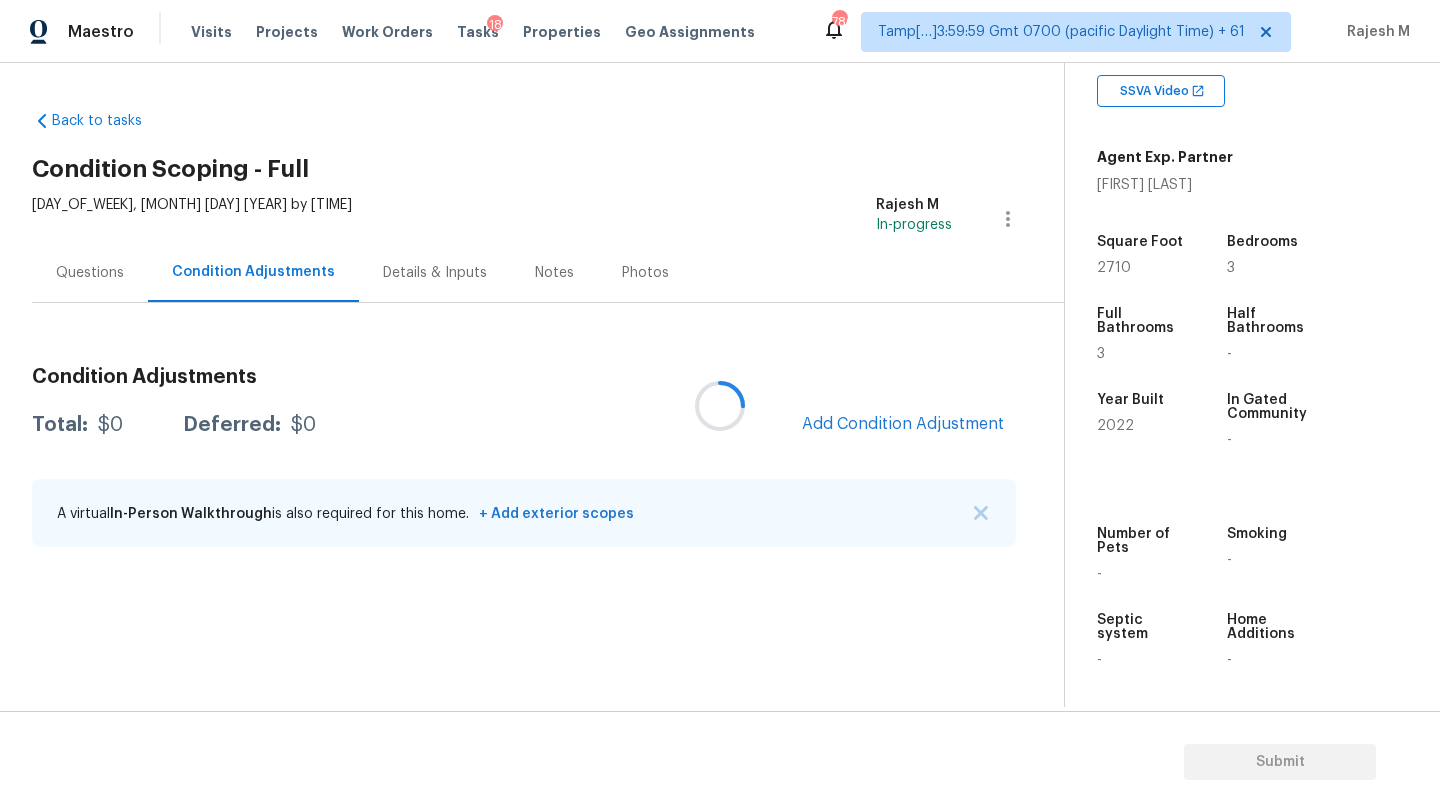scroll, scrollTop: 0, scrollLeft: 0, axis: both 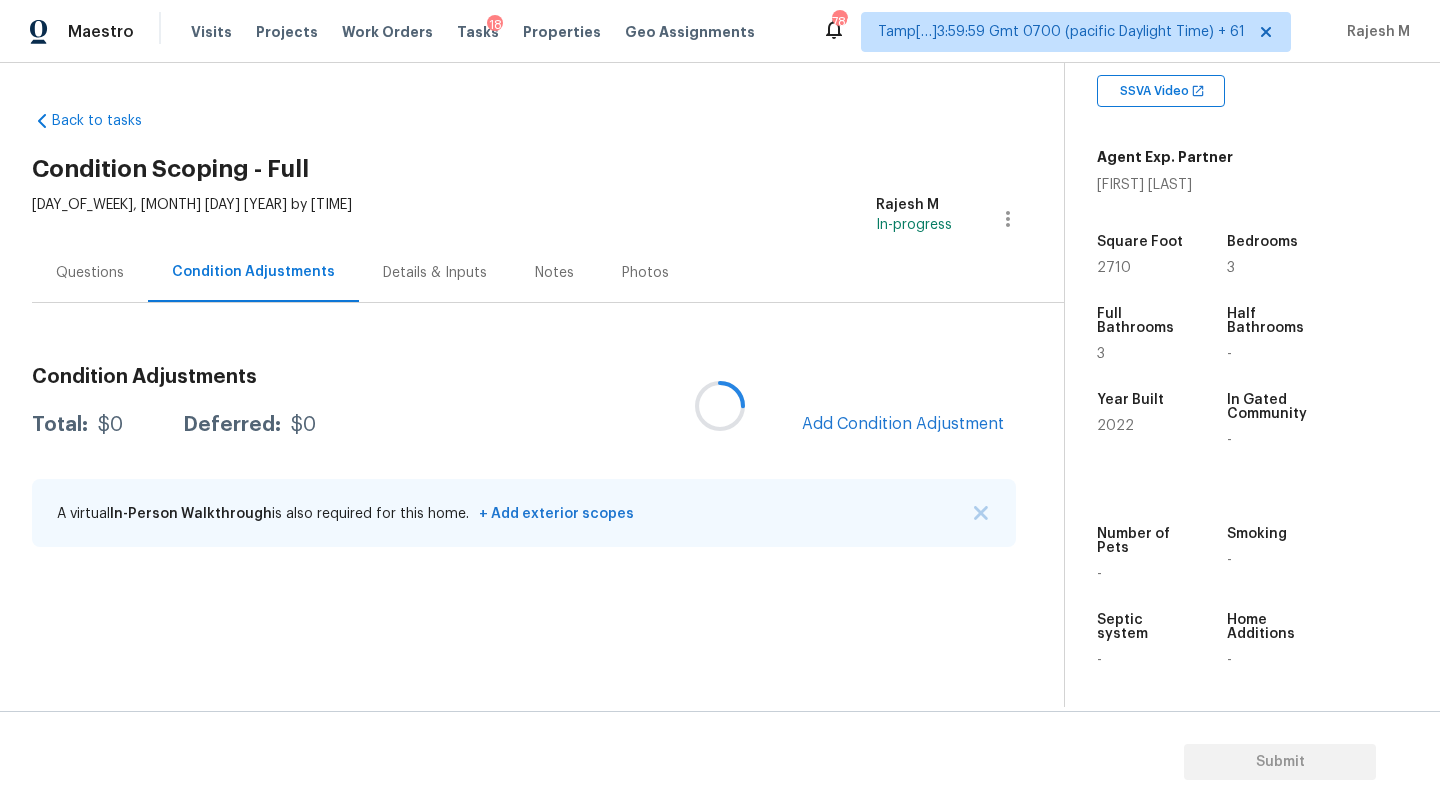 click at bounding box center [720, 406] 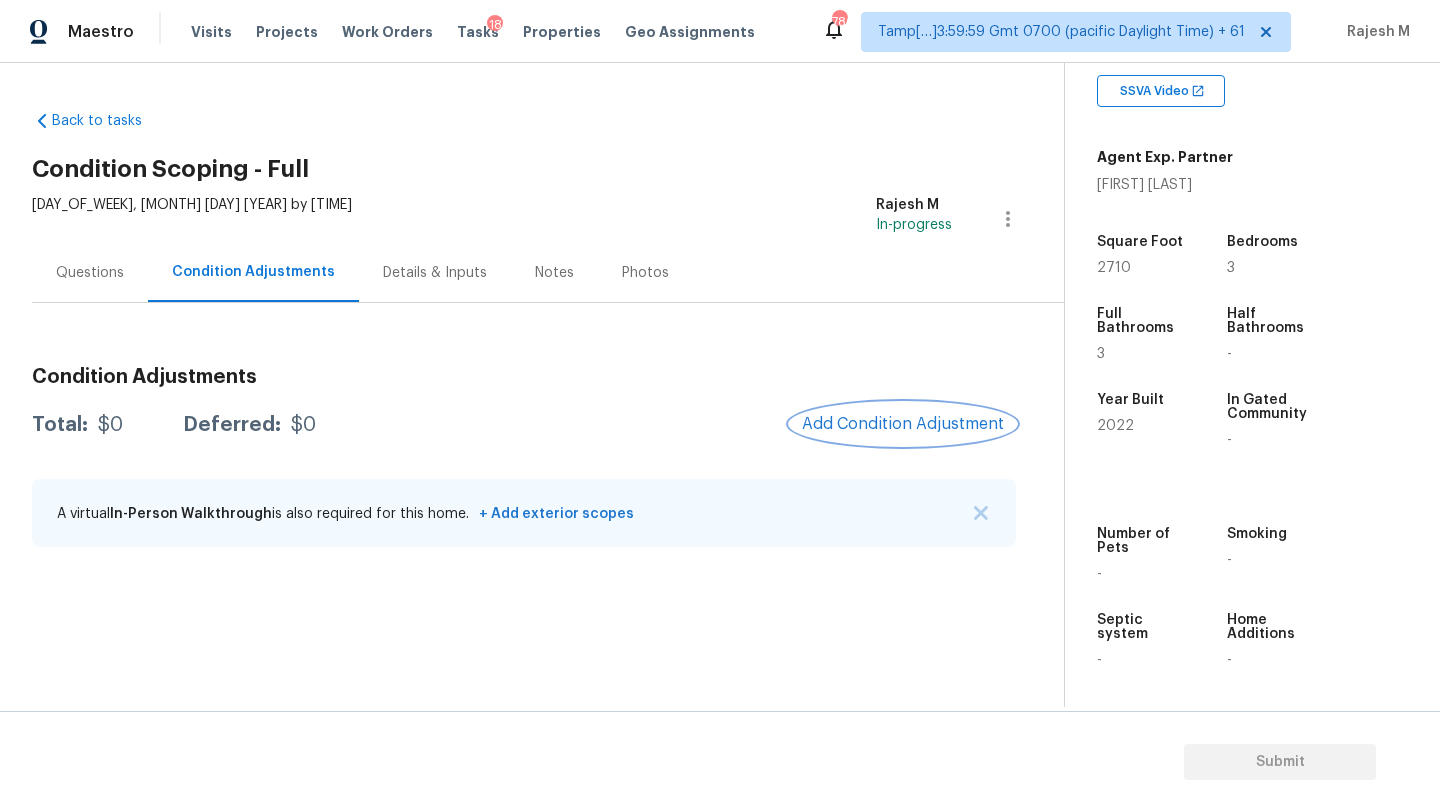 click on "Add Condition Adjustment" at bounding box center (903, 424) 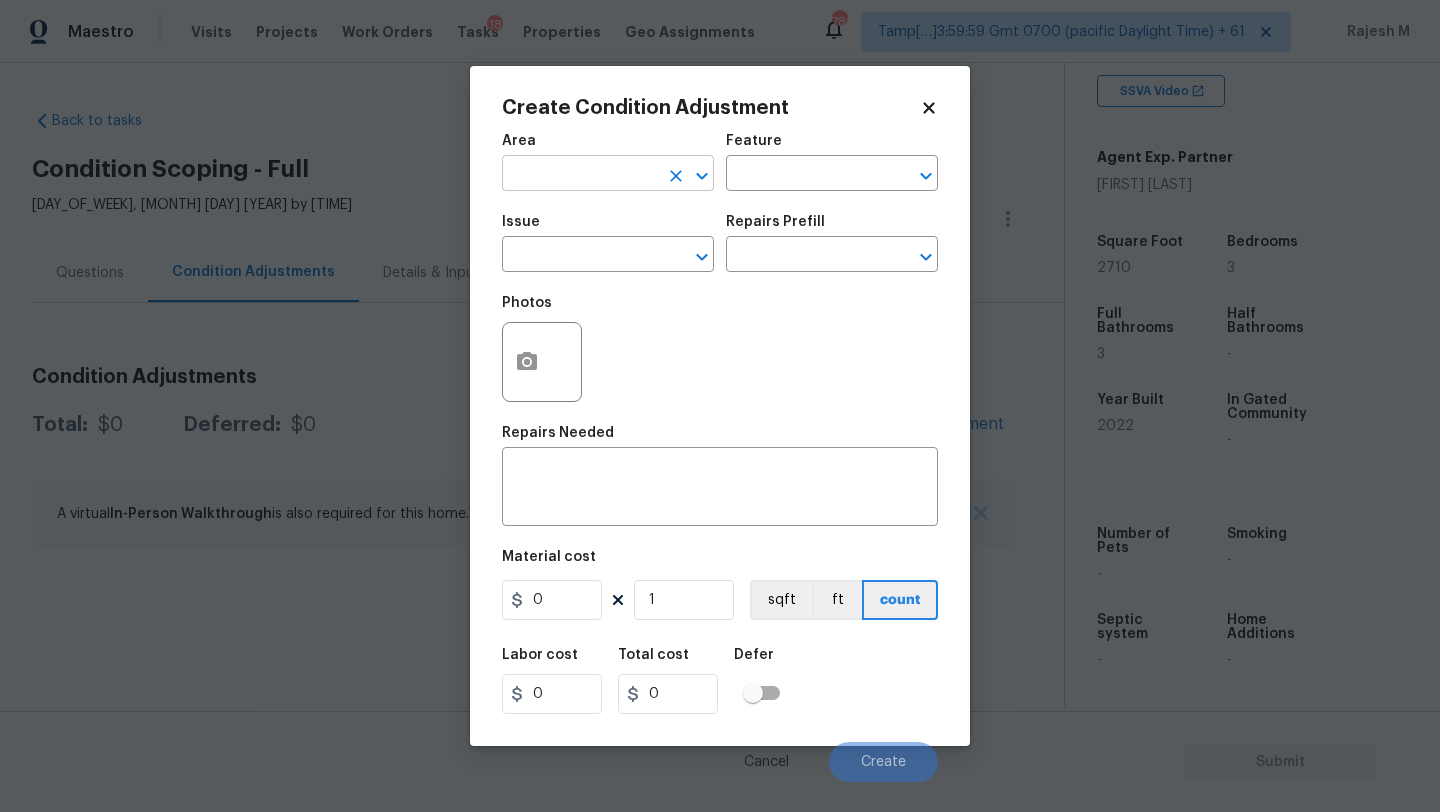 click at bounding box center [580, 175] 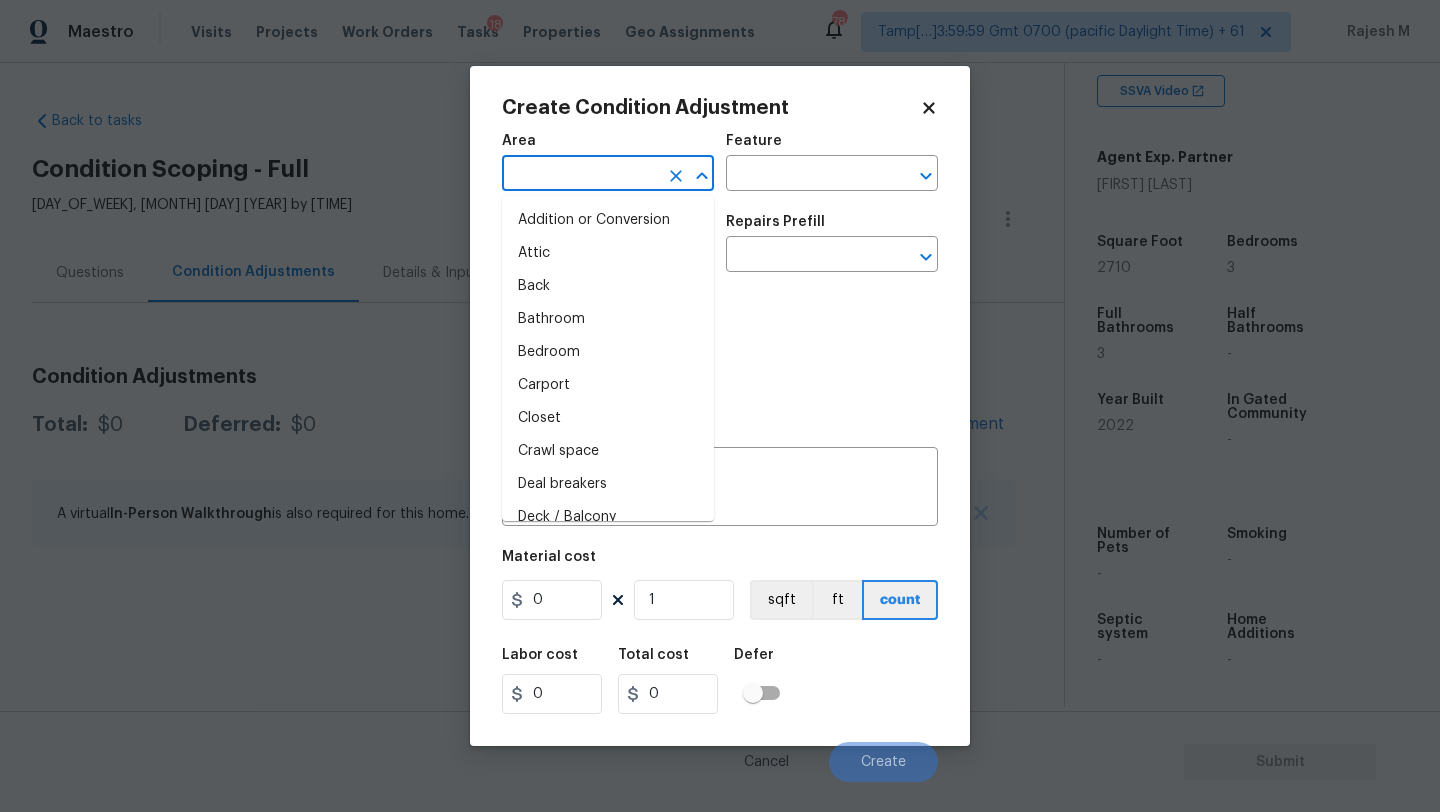 type on "e" 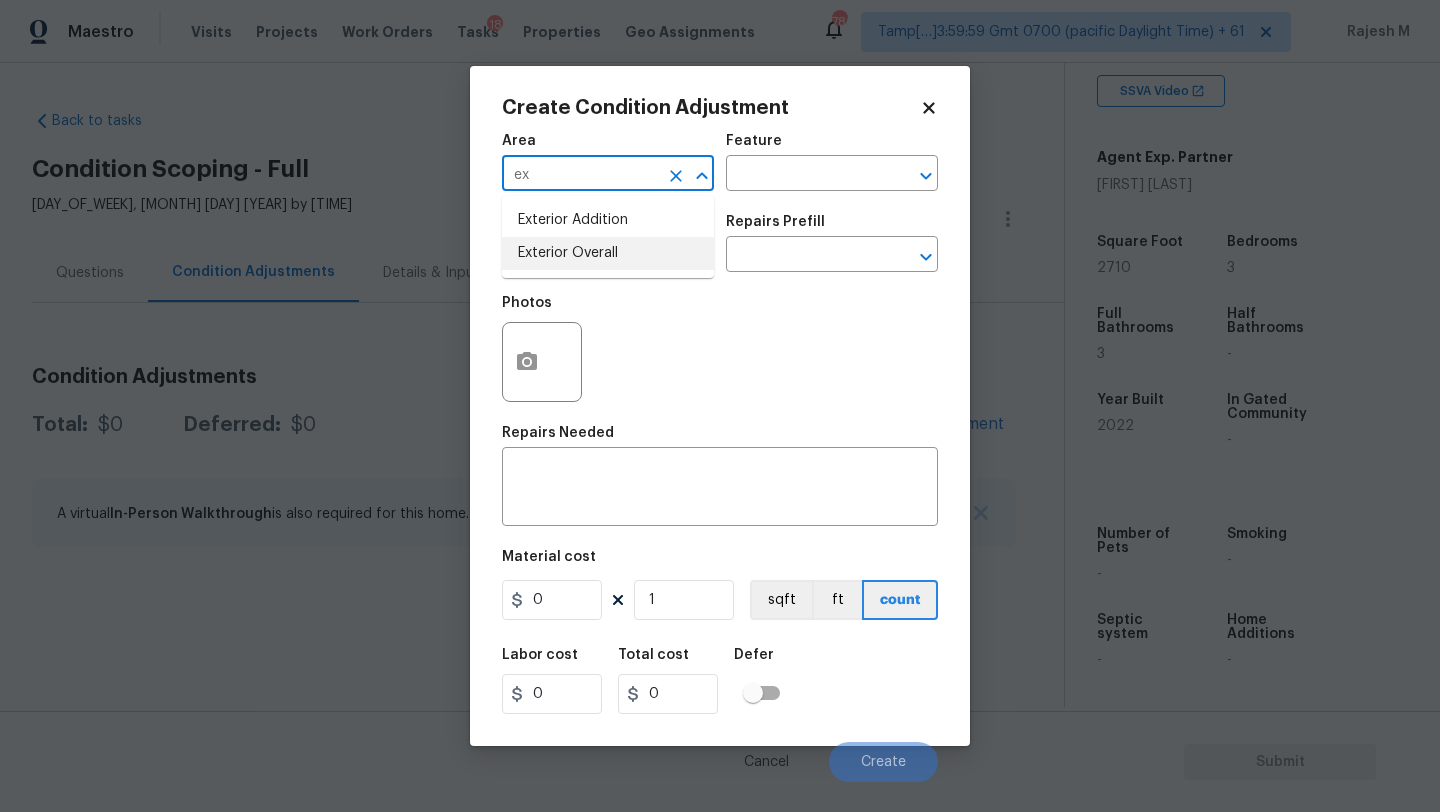 click on "Exterior Overall" at bounding box center (608, 253) 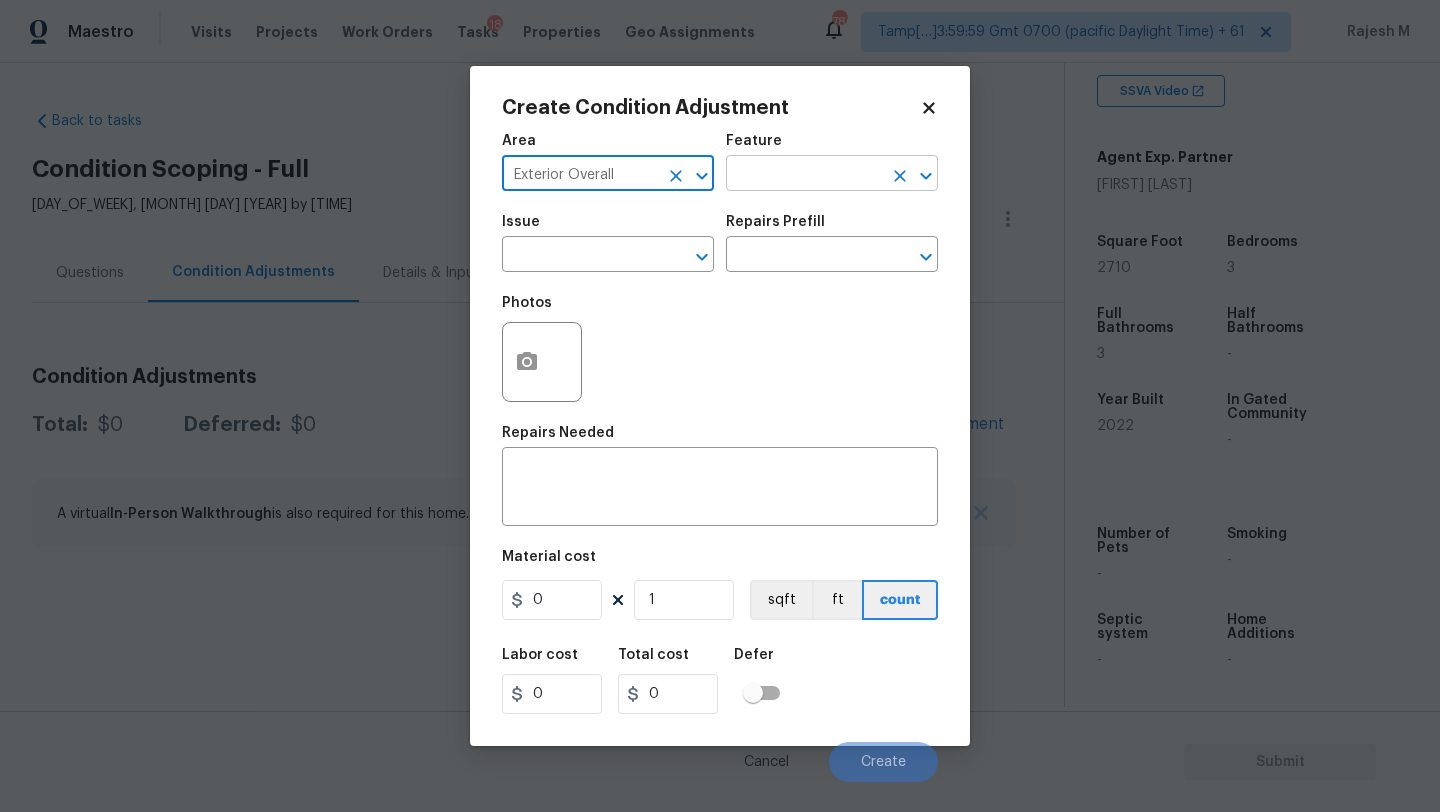 type on "Exterior Overall" 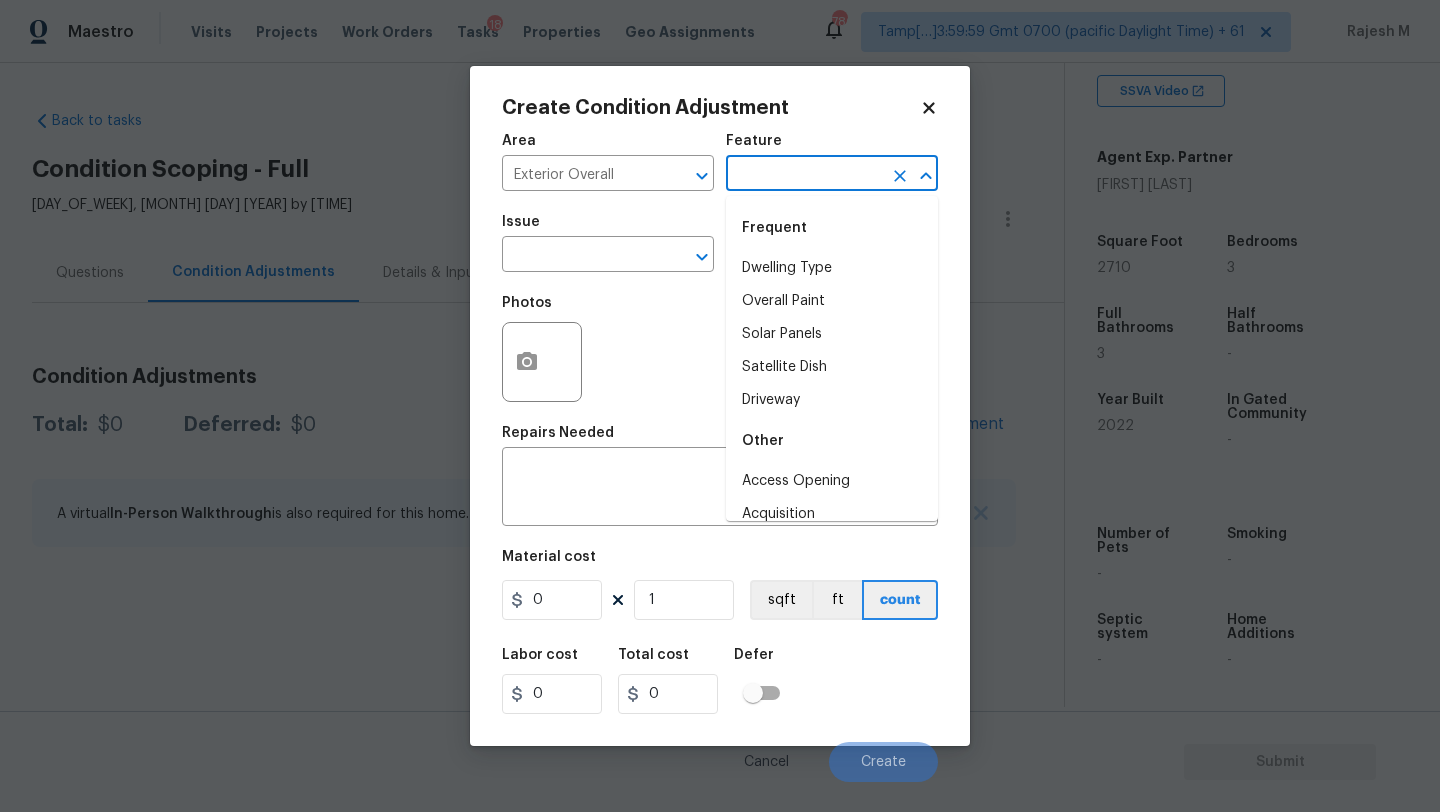 click at bounding box center [804, 175] 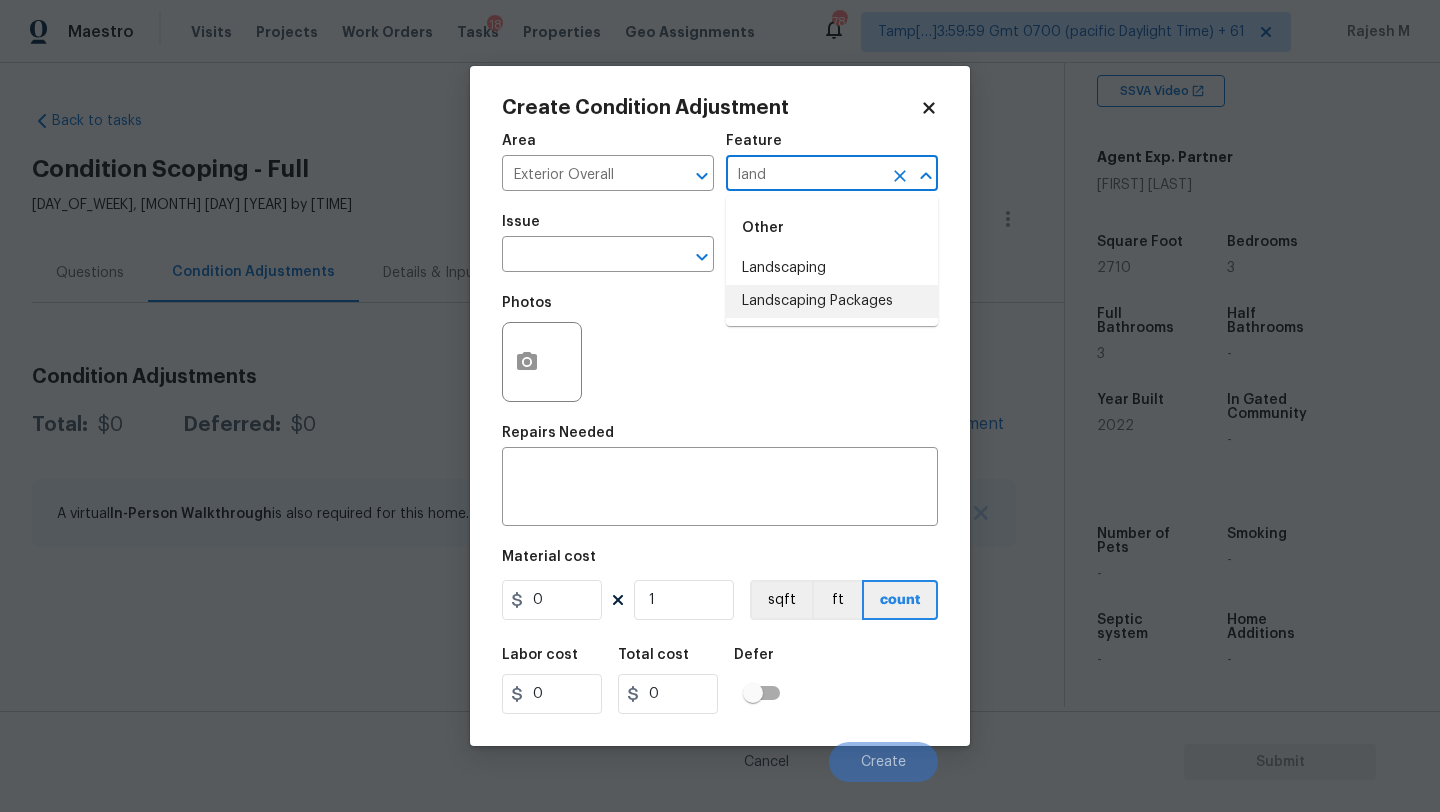 click on "Landscaping Packages" at bounding box center (832, 301) 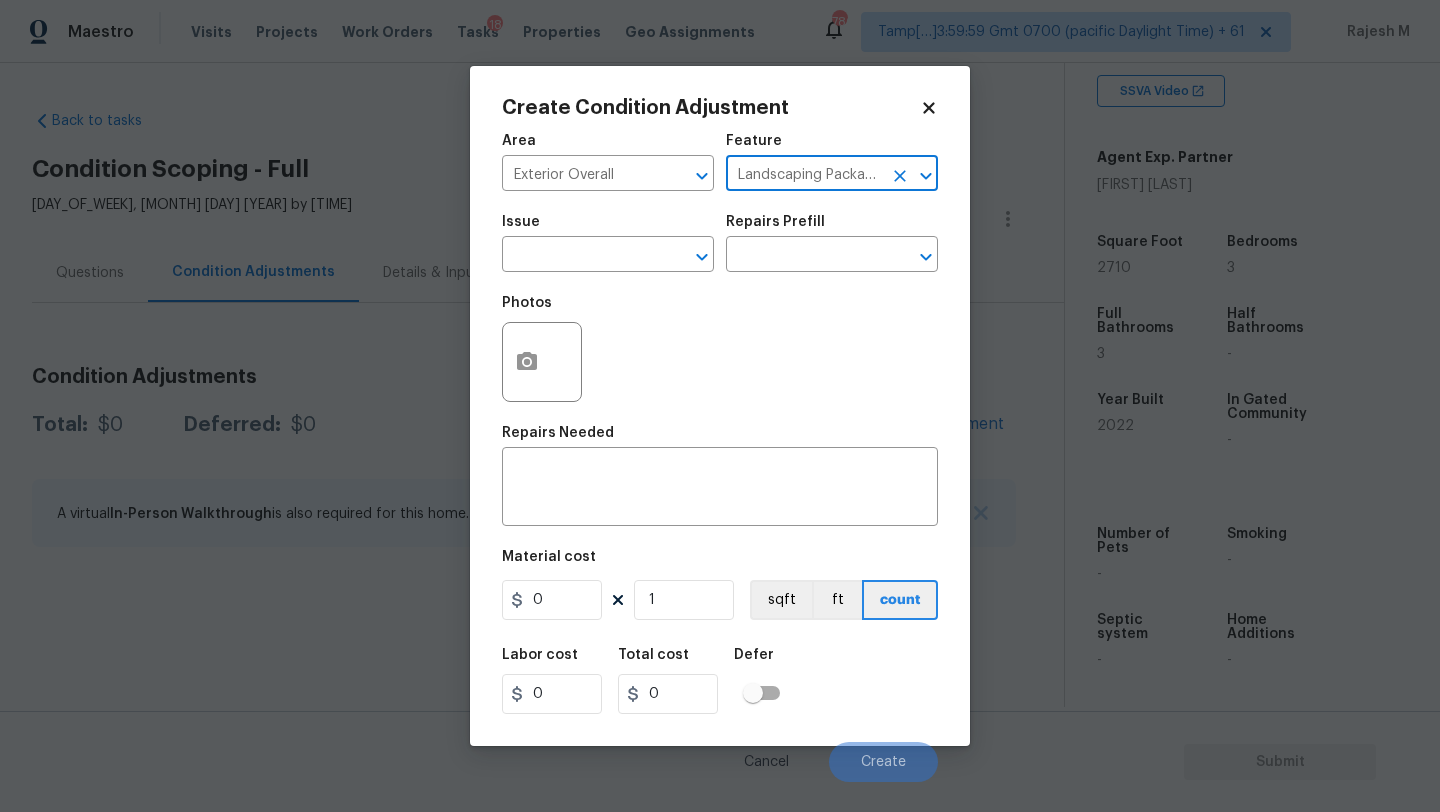 type on "Landscaping Packages" 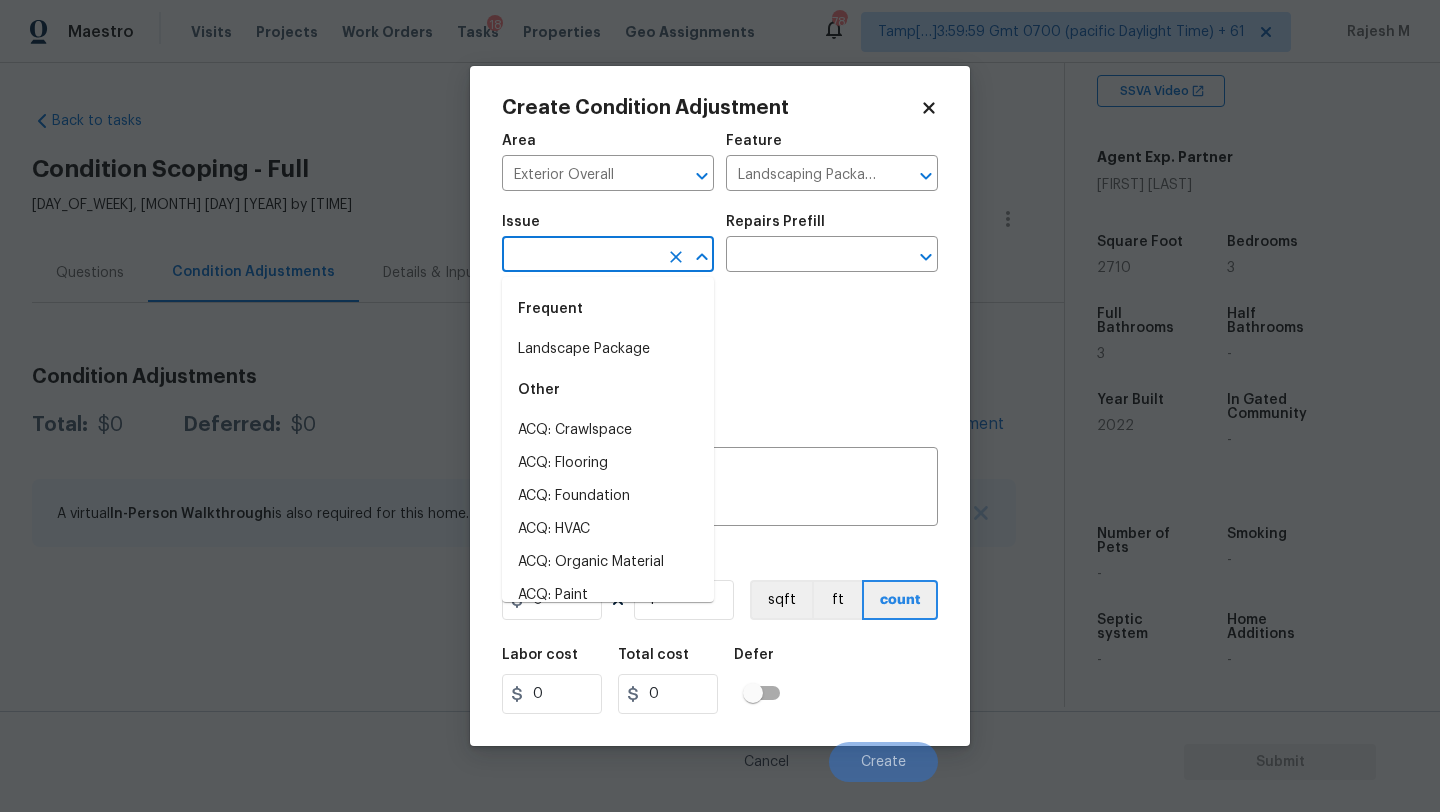 click at bounding box center [580, 256] 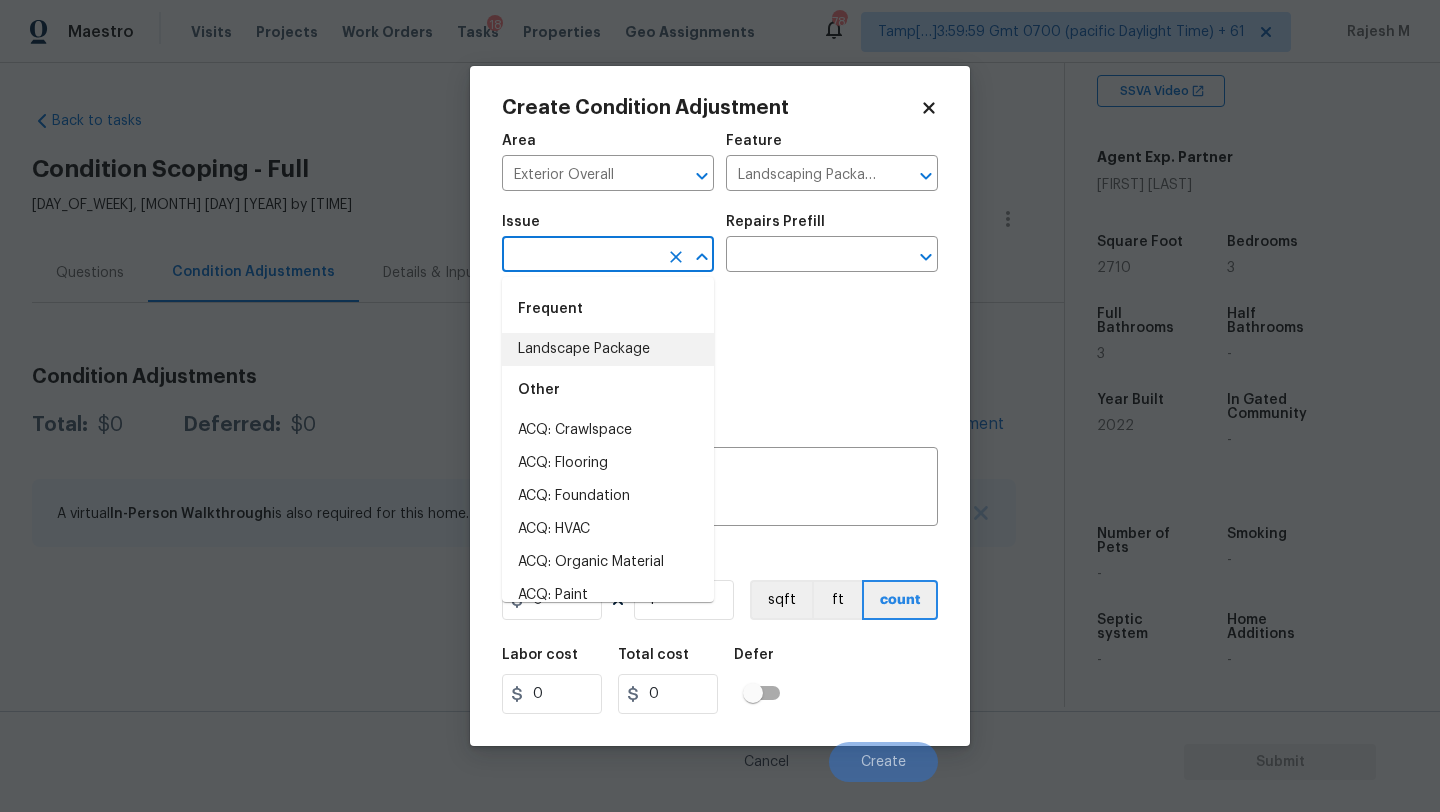 click on "Other" at bounding box center [608, 390] 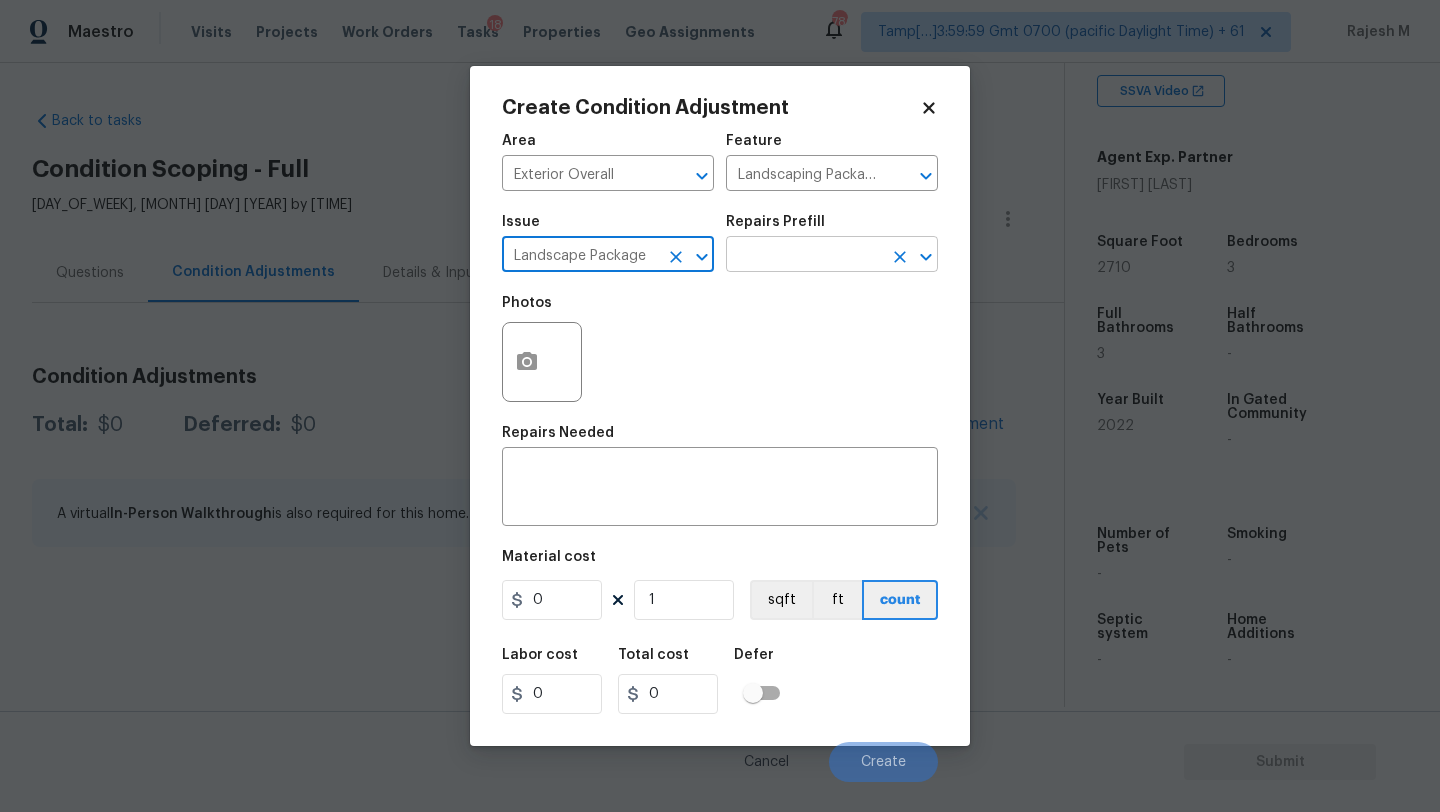 click at bounding box center [804, 256] 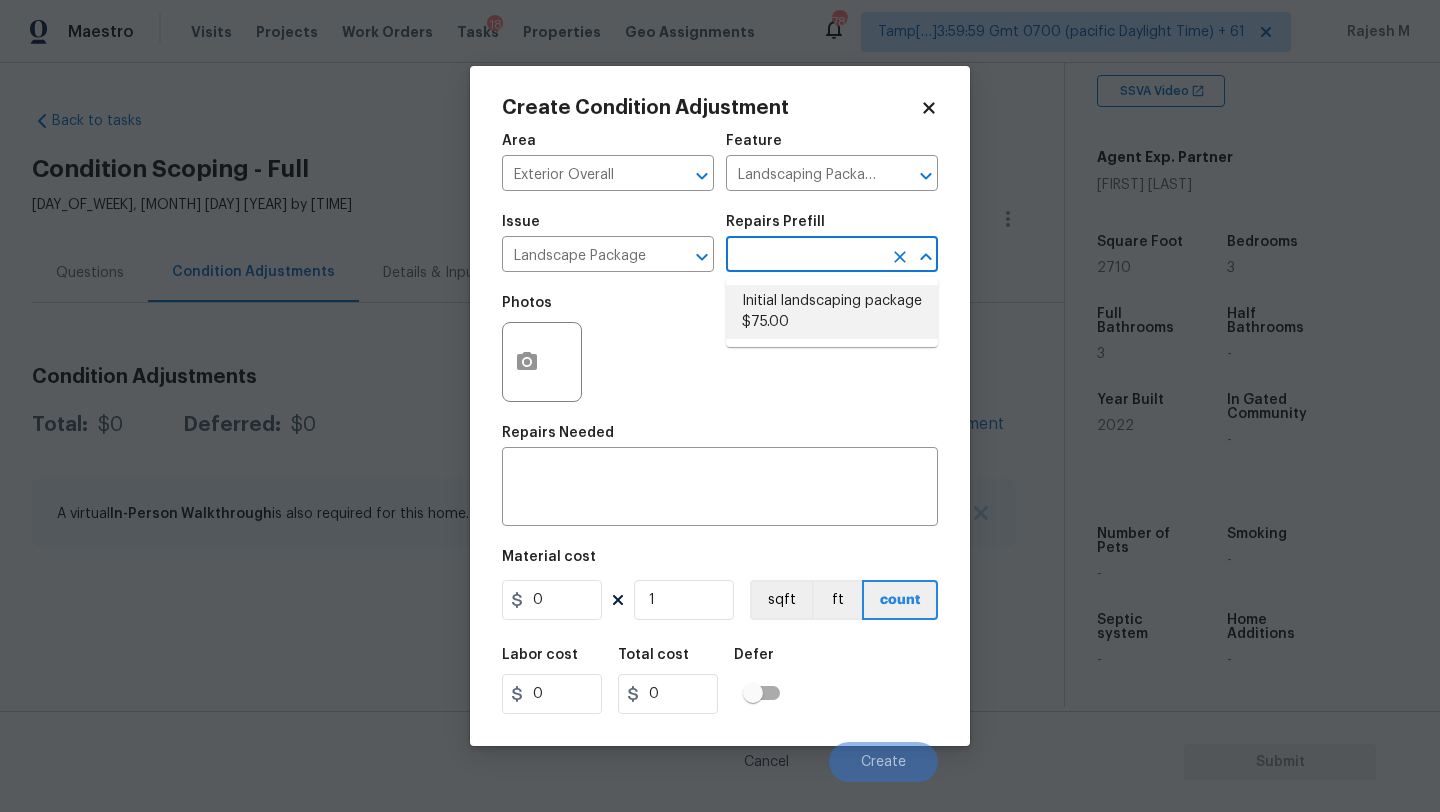 click on "Initial landscaping package $75.00" at bounding box center (832, 312) 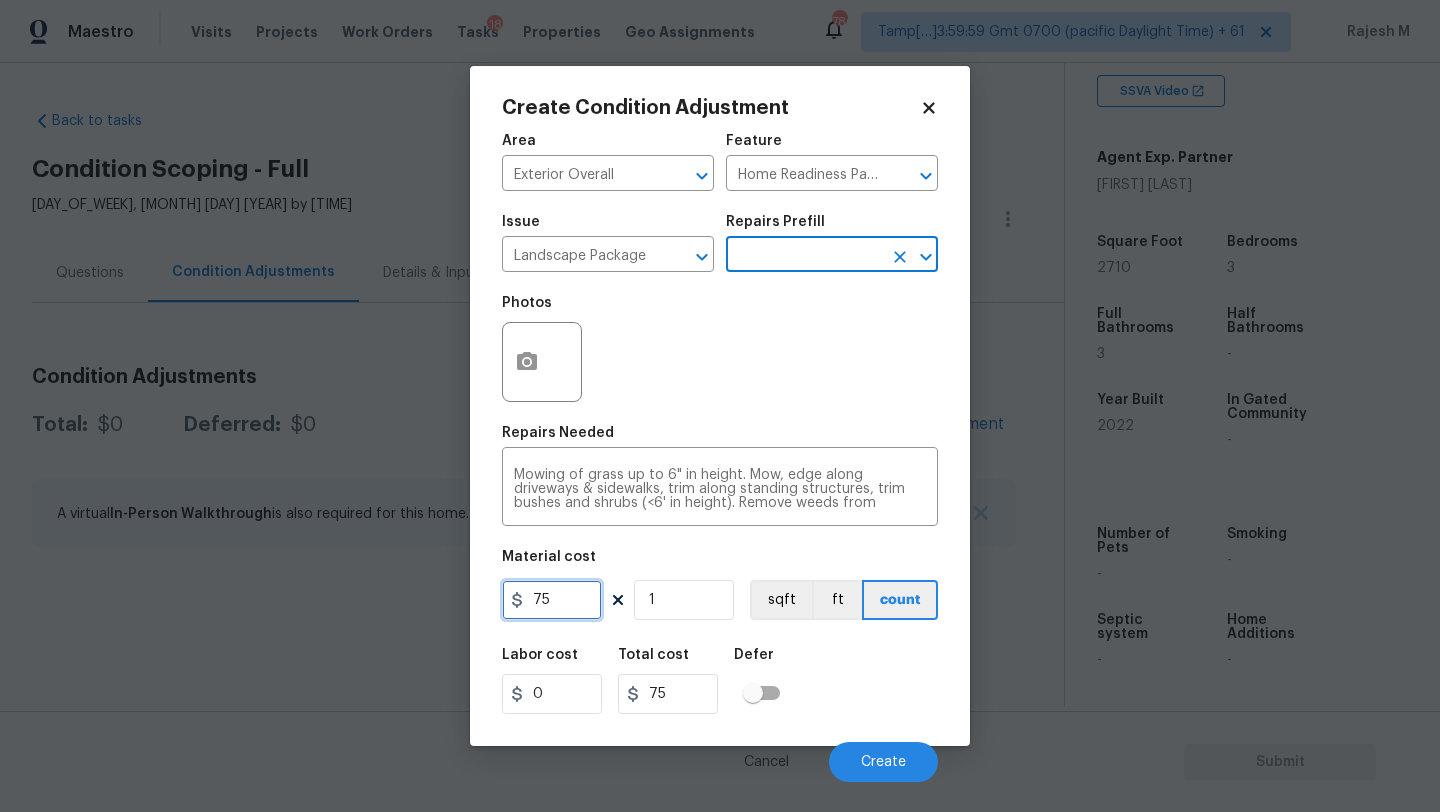 click on "75" at bounding box center [552, 600] 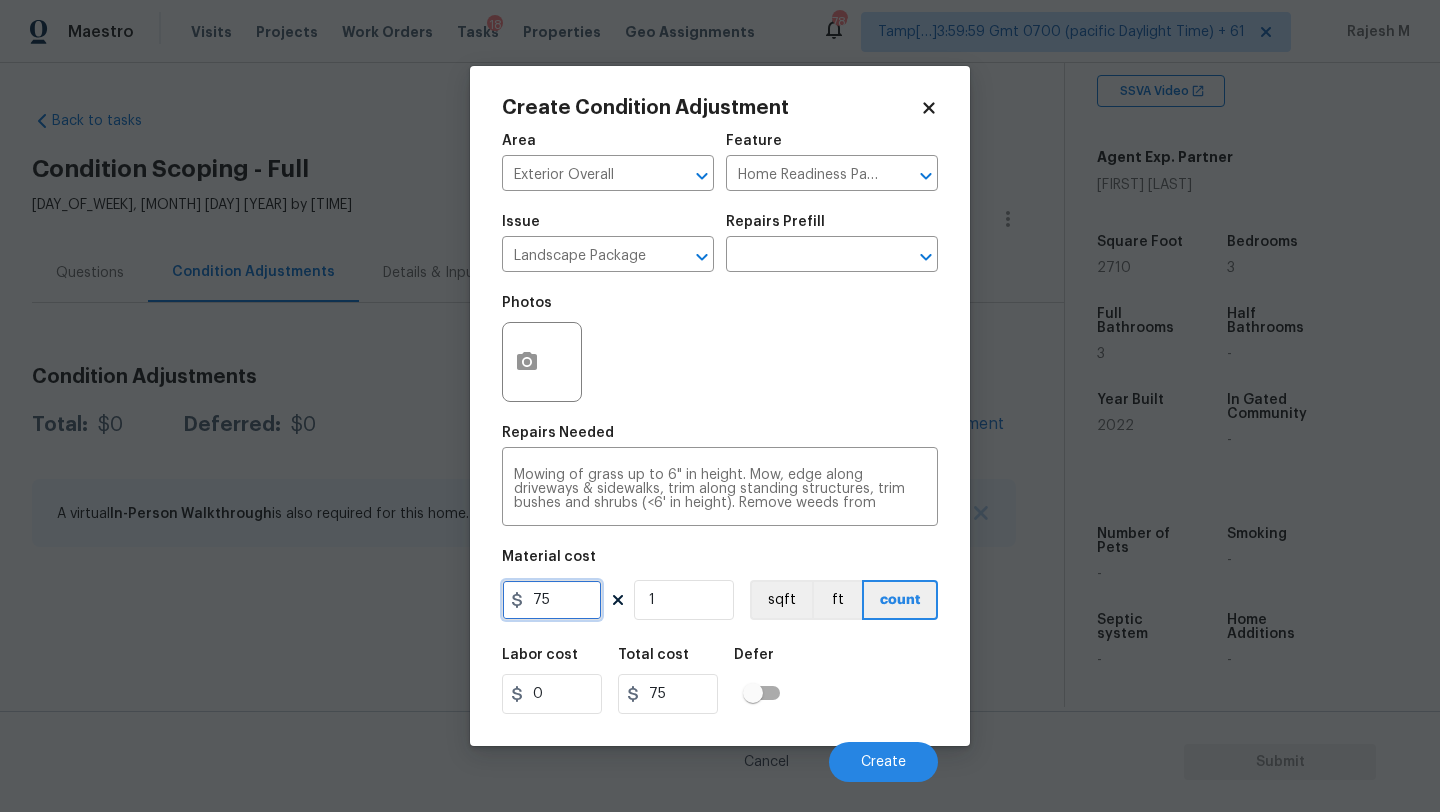 click on "75" at bounding box center [552, 600] 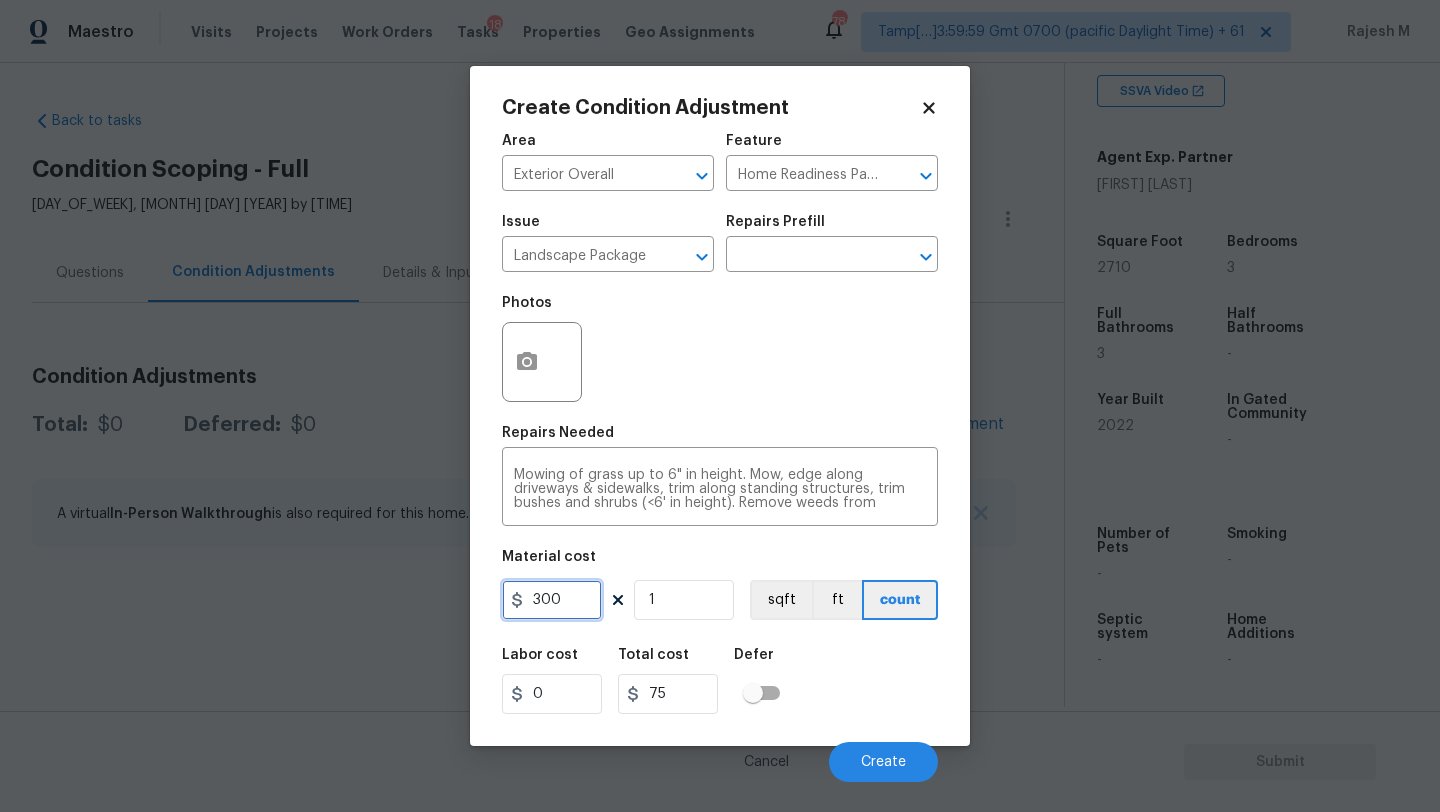 type on "300" 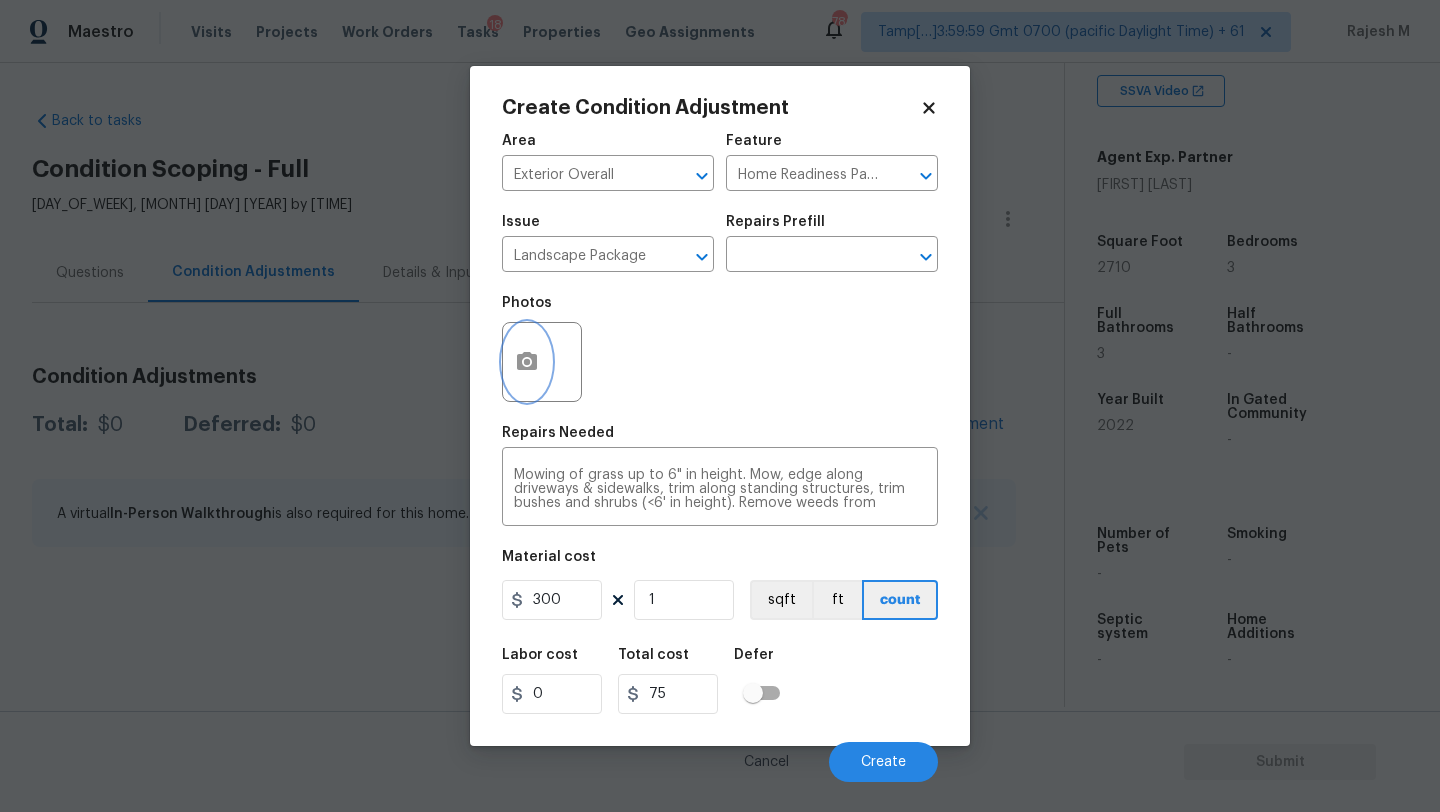 type on "300" 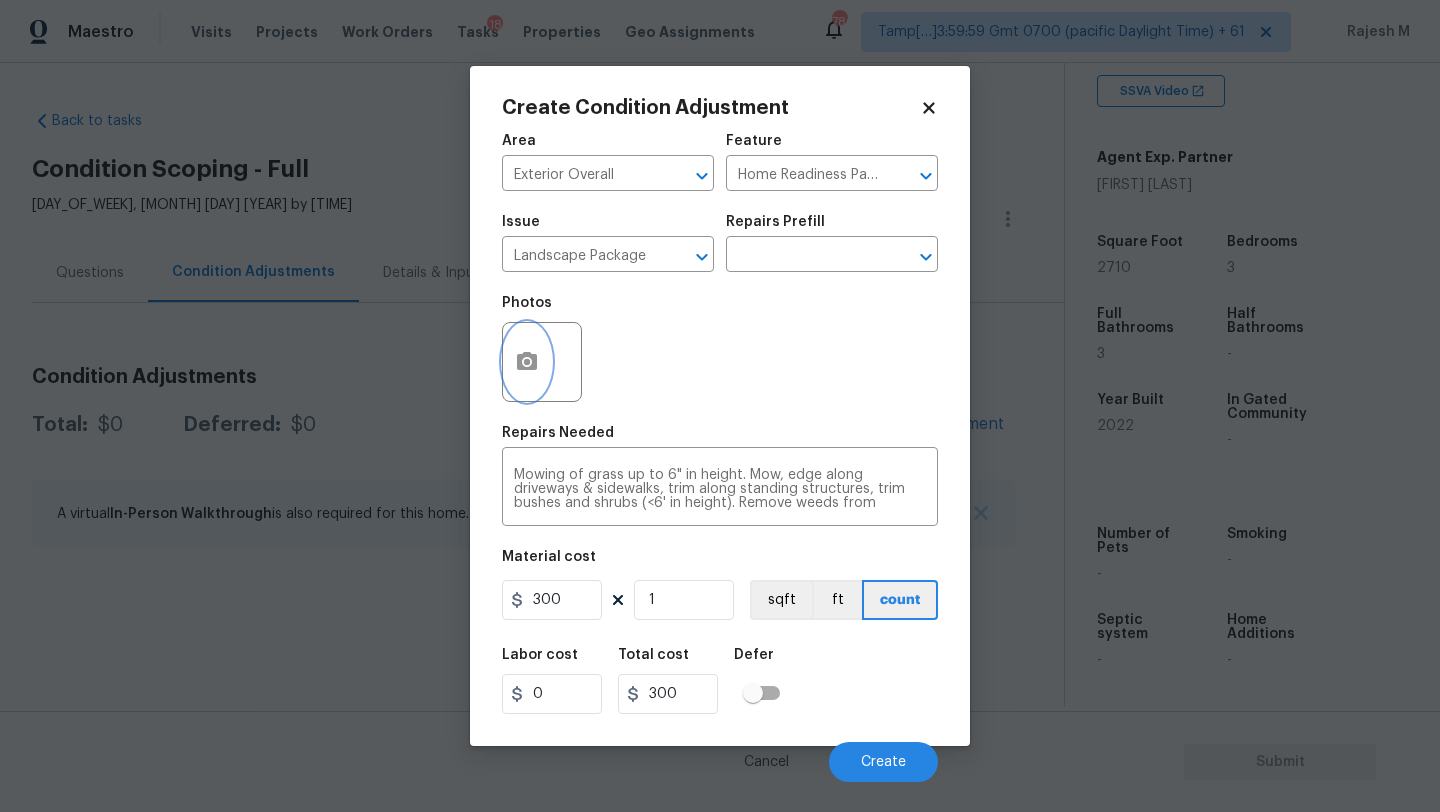click at bounding box center (527, 362) 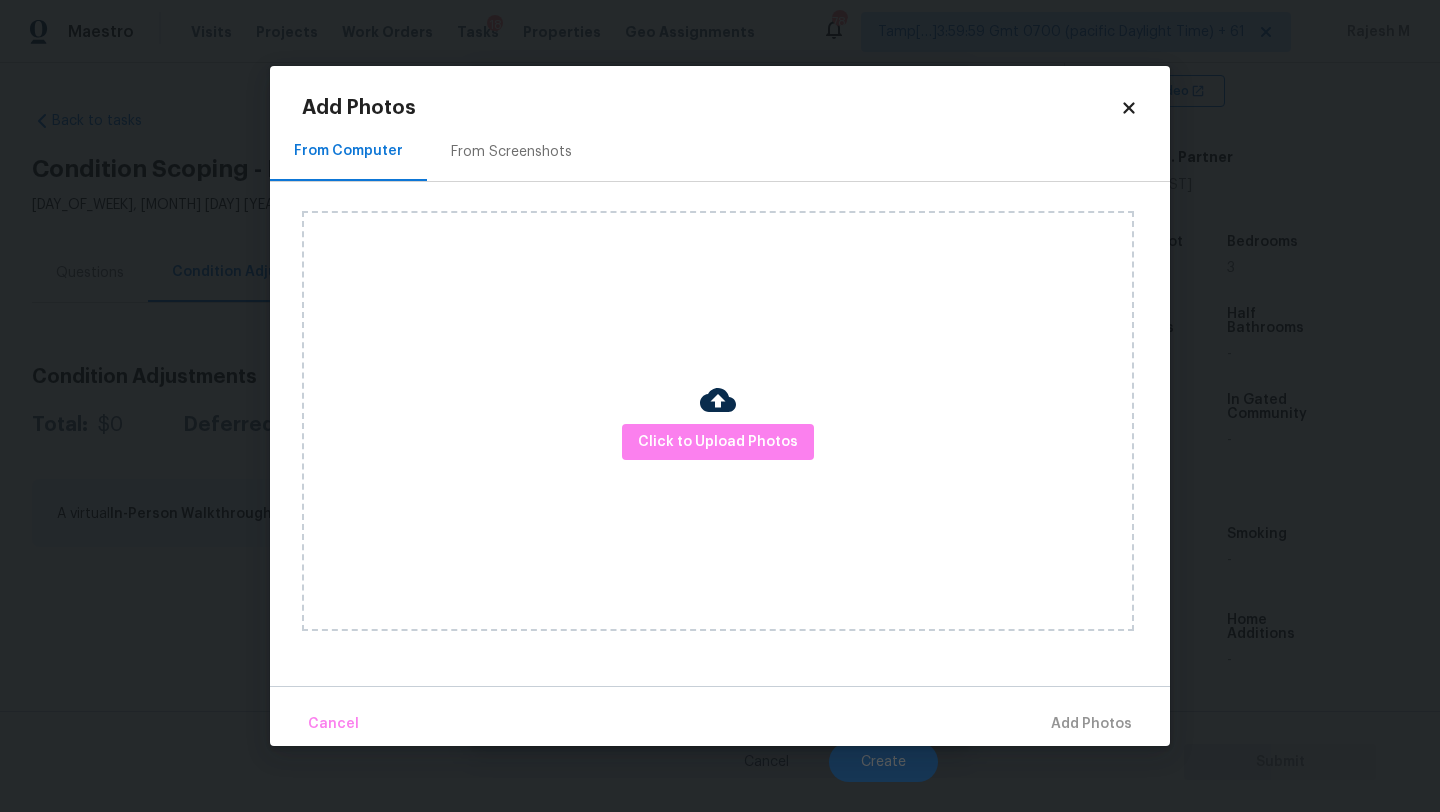 click on "From Screenshots" at bounding box center (511, 151) 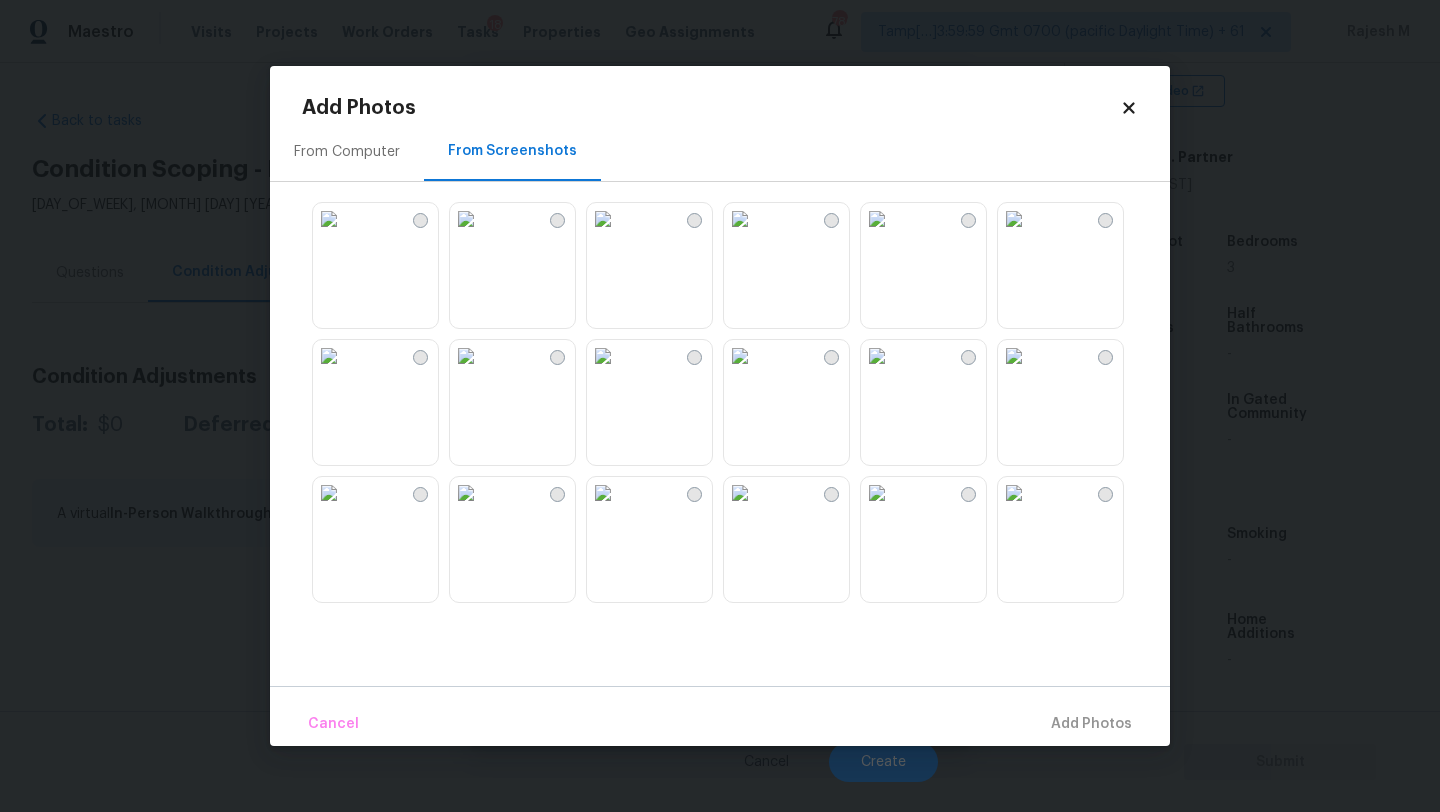 click at bounding box center [740, 356] 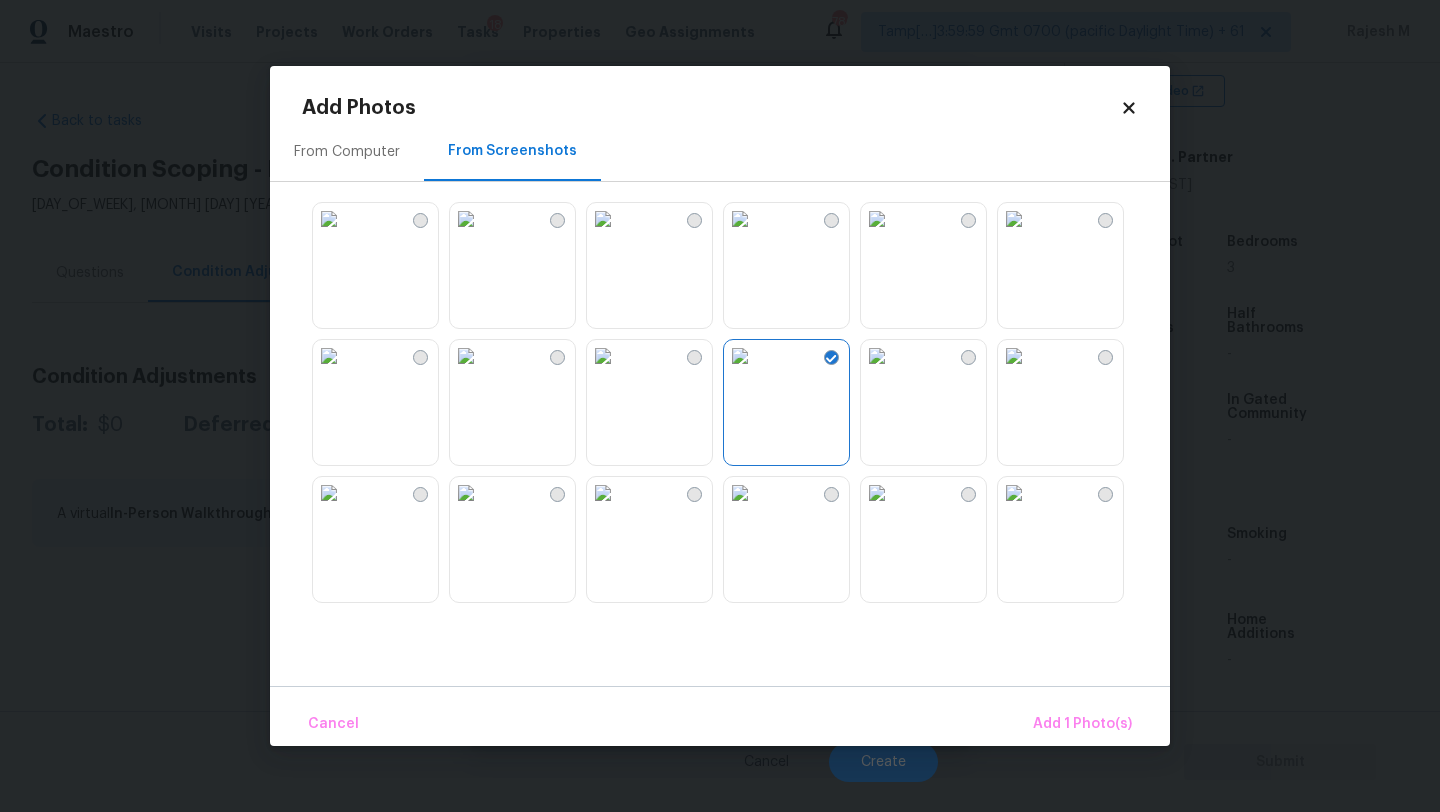 click at bounding box center (466, 493) 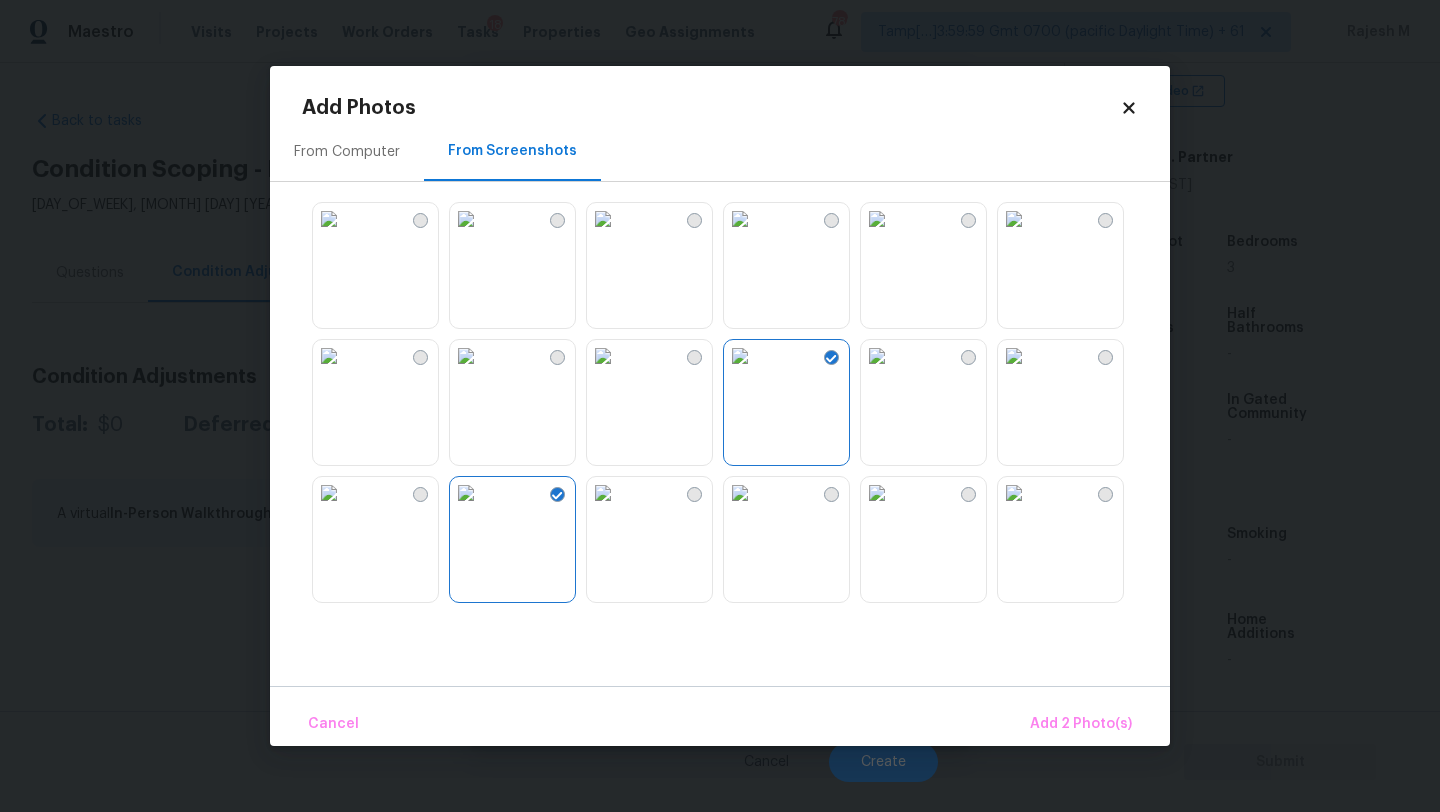 click at bounding box center (877, 356) 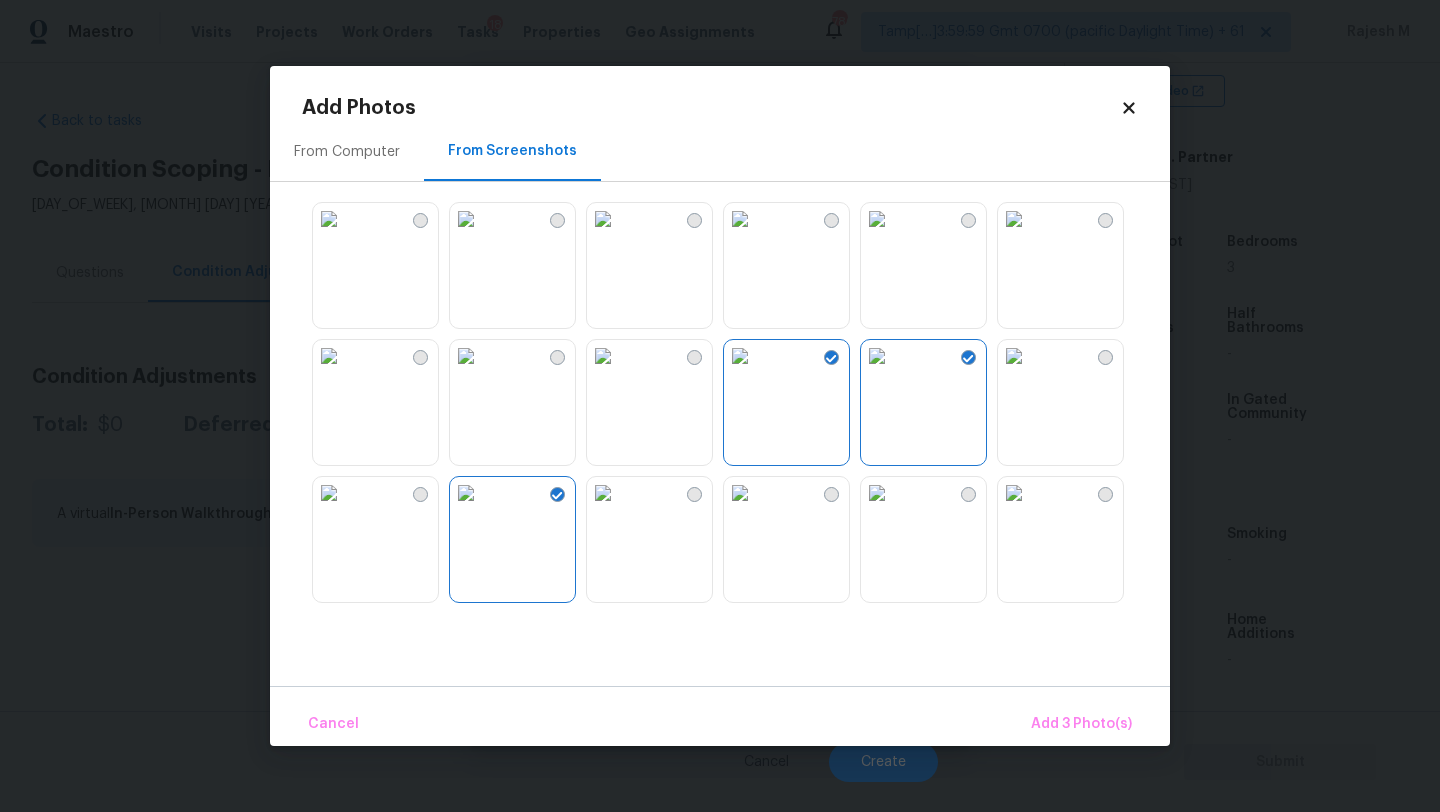 click on "Cancel Add 3 Photo(s)" at bounding box center [720, 716] 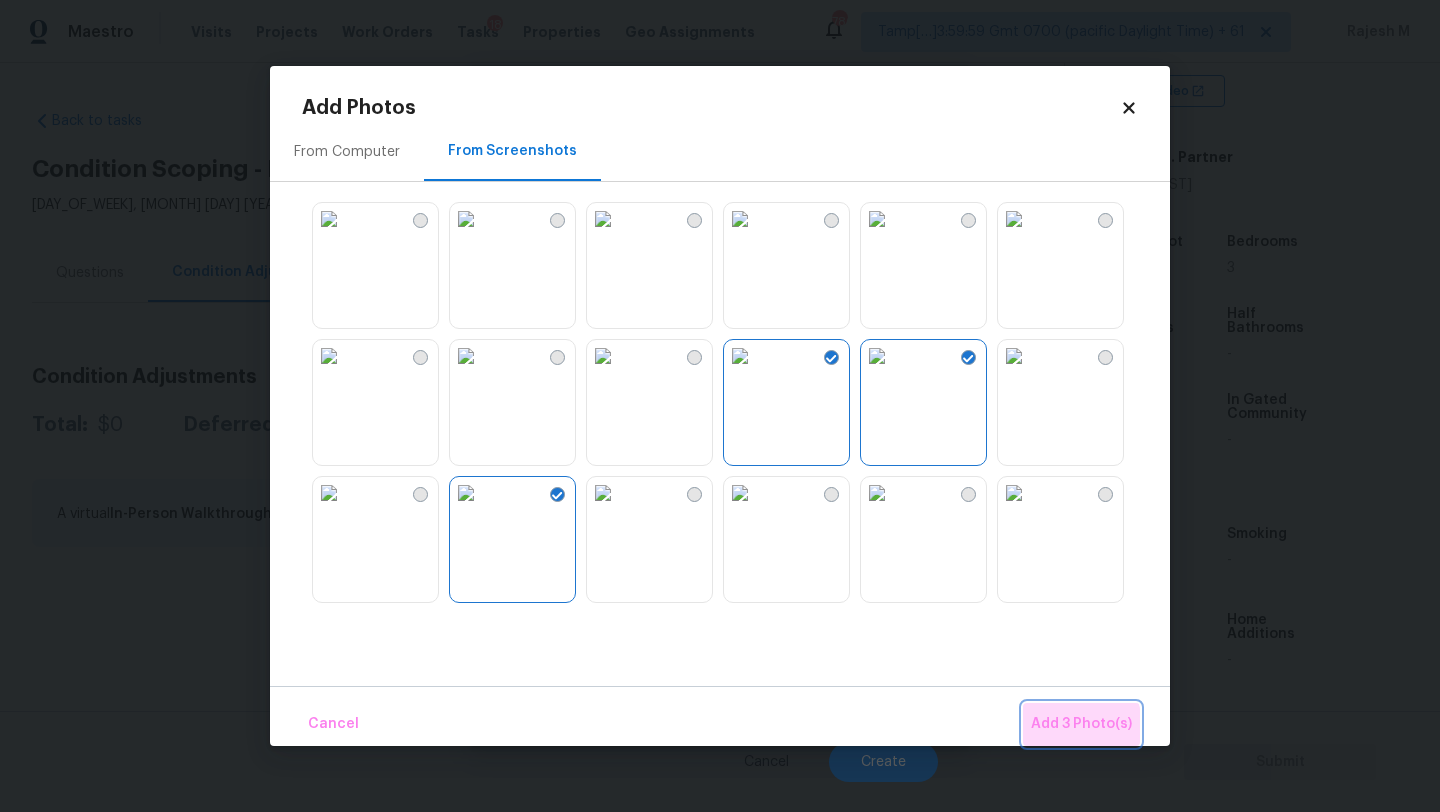 click on "Add 3 Photo(s)" at bounding box center (1081, 724) 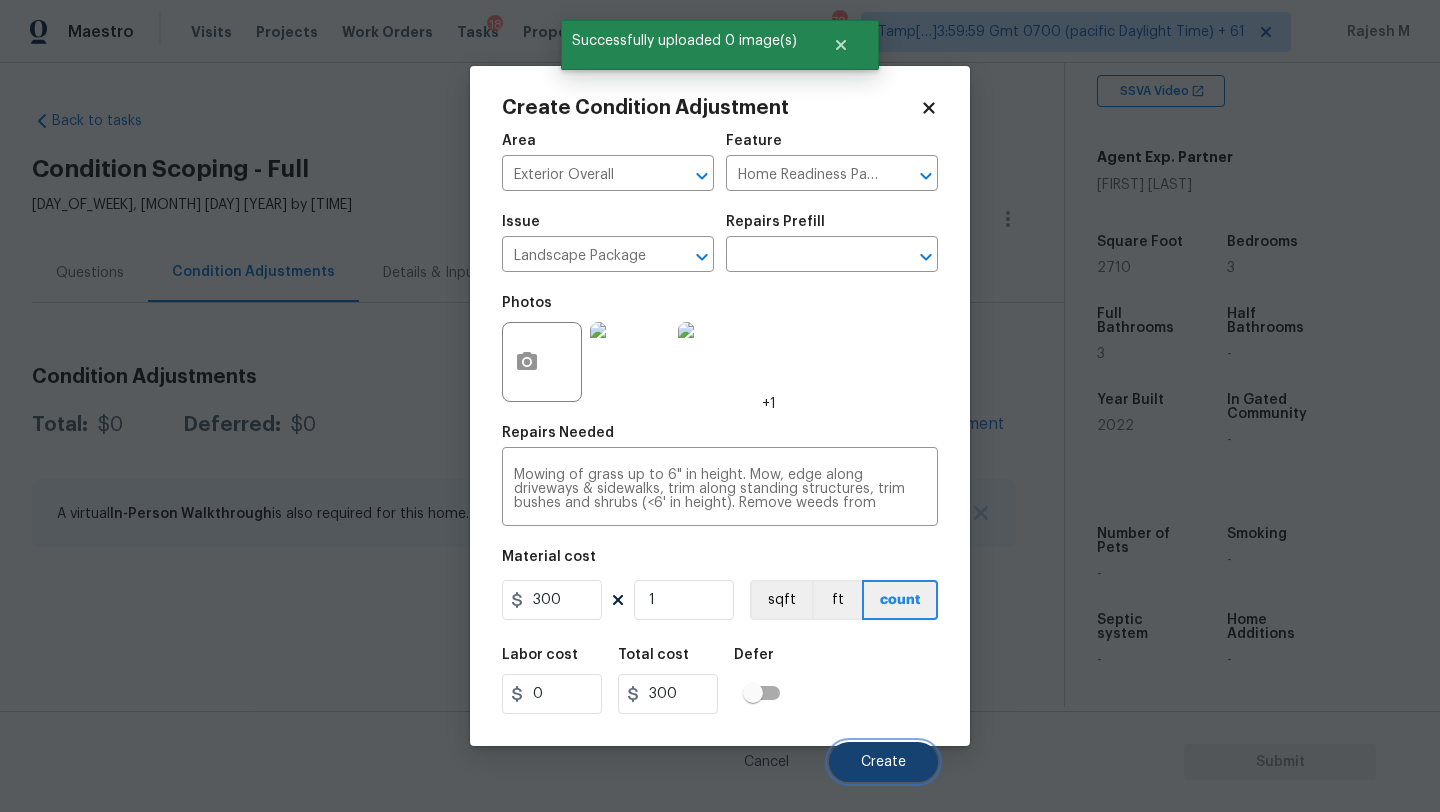 click on "Create" at bounding box center (883, 762) 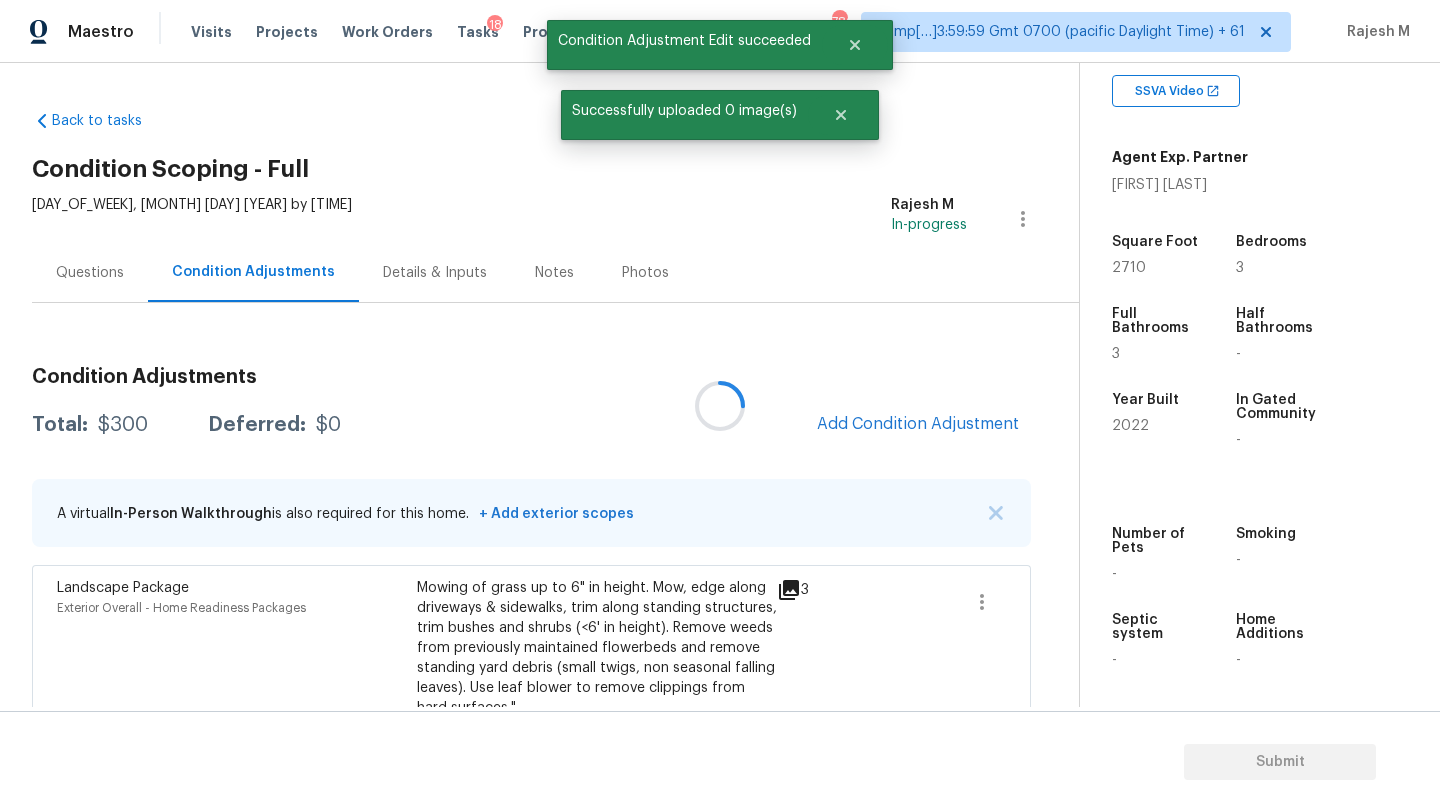 click at bounding box center (720, 406) 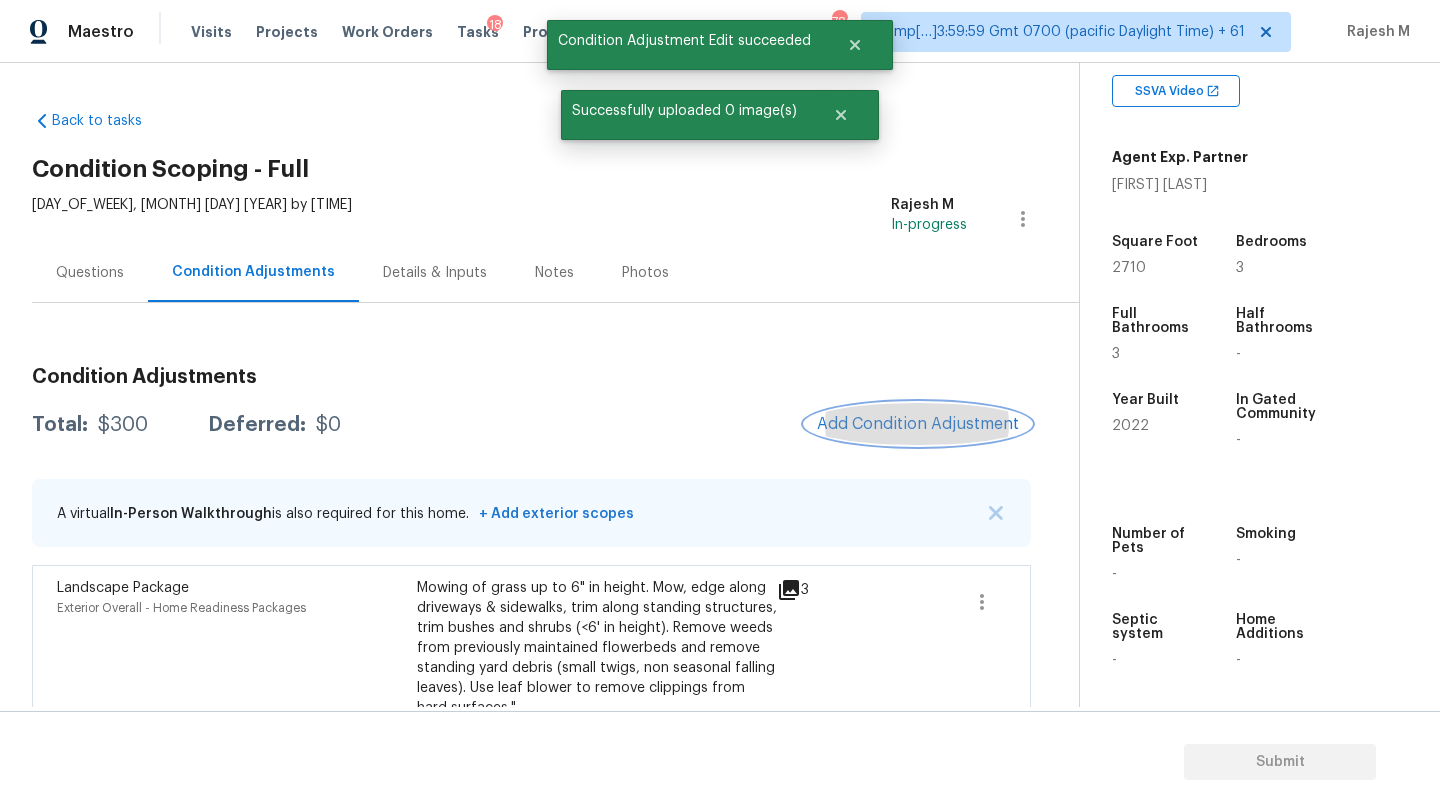 click on "Add Condition Adjustment" at bounding box center [918, 424] 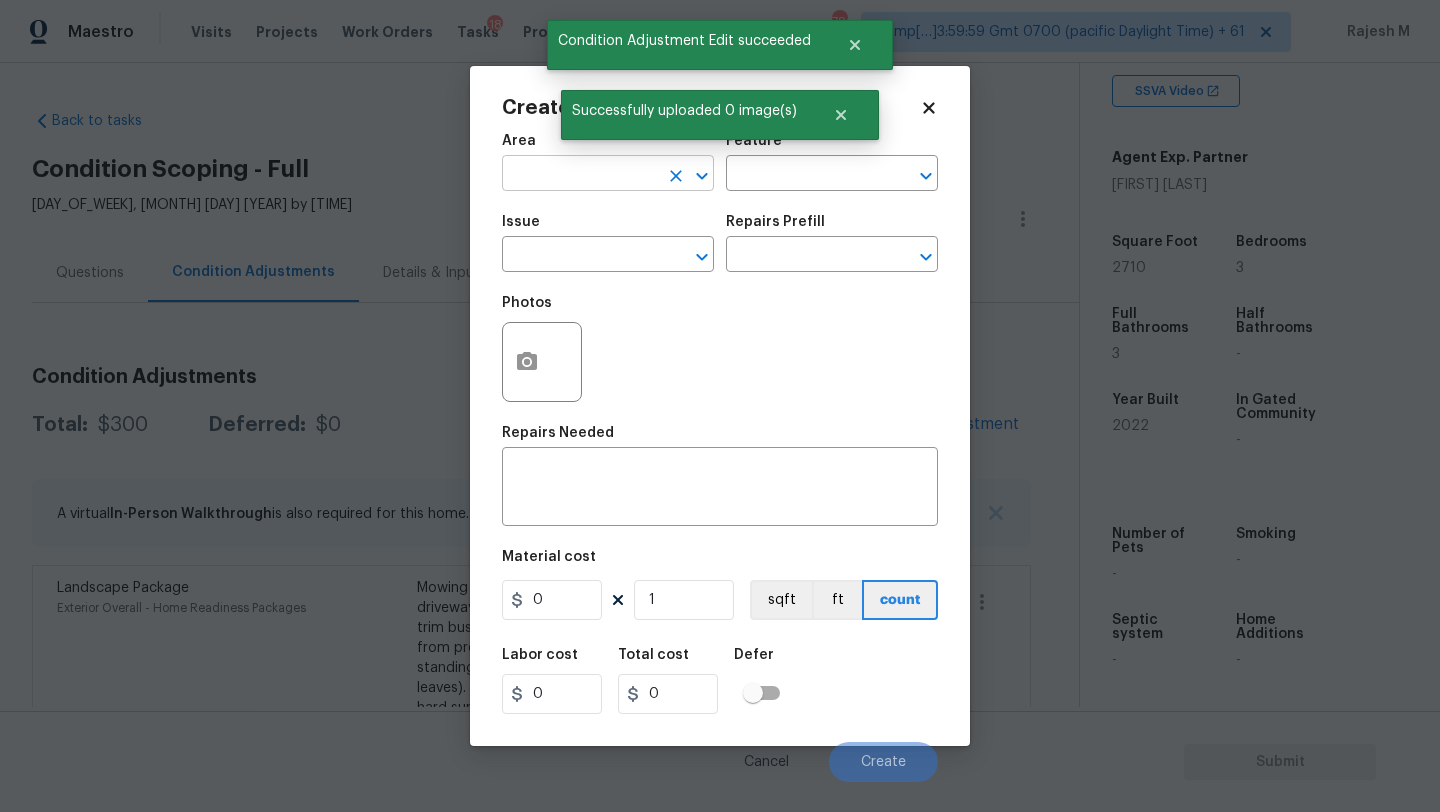 click at bounding box center [580, 175] 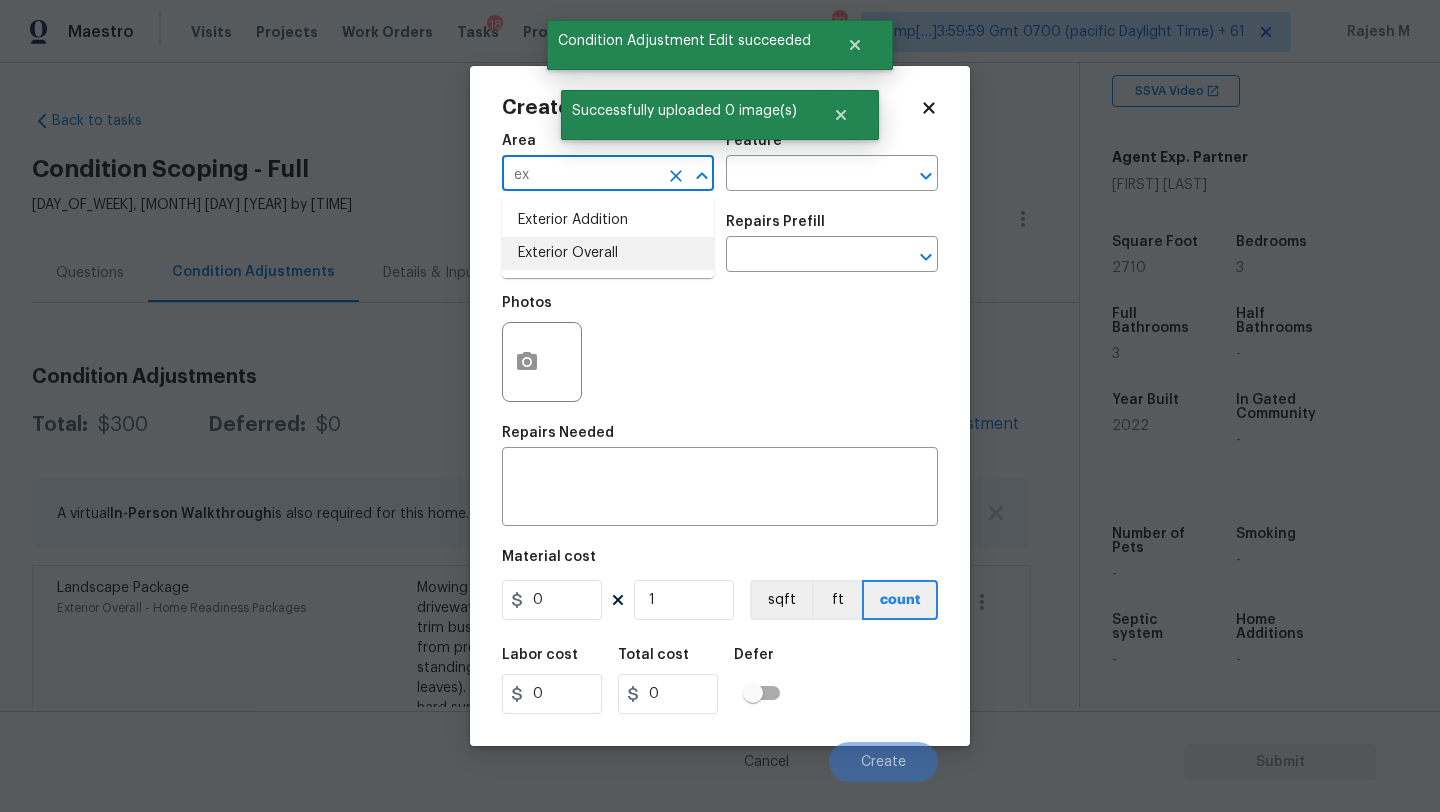 click on "Exterior Overall" at bounding box center (608, 253) 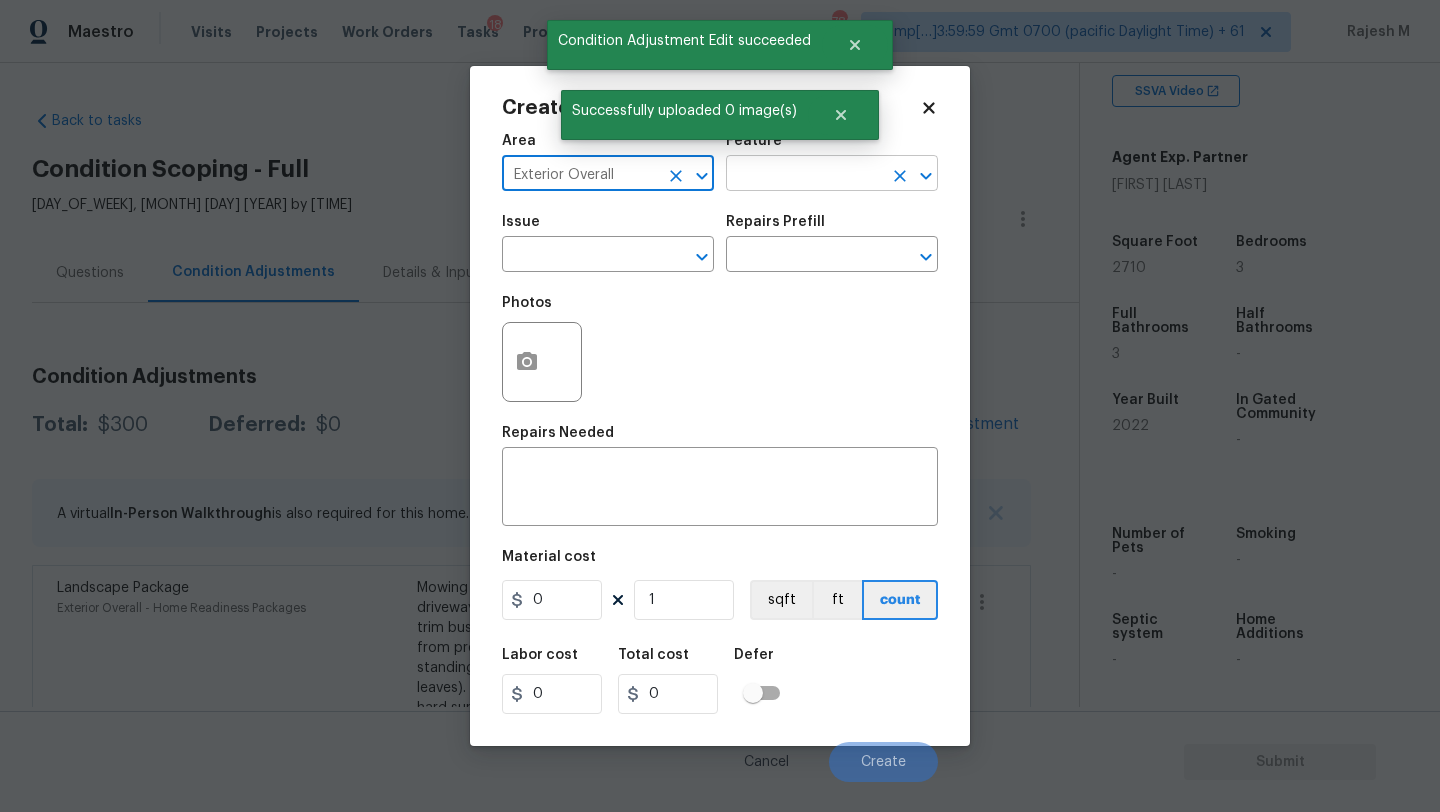 type on "Exterior Overall" 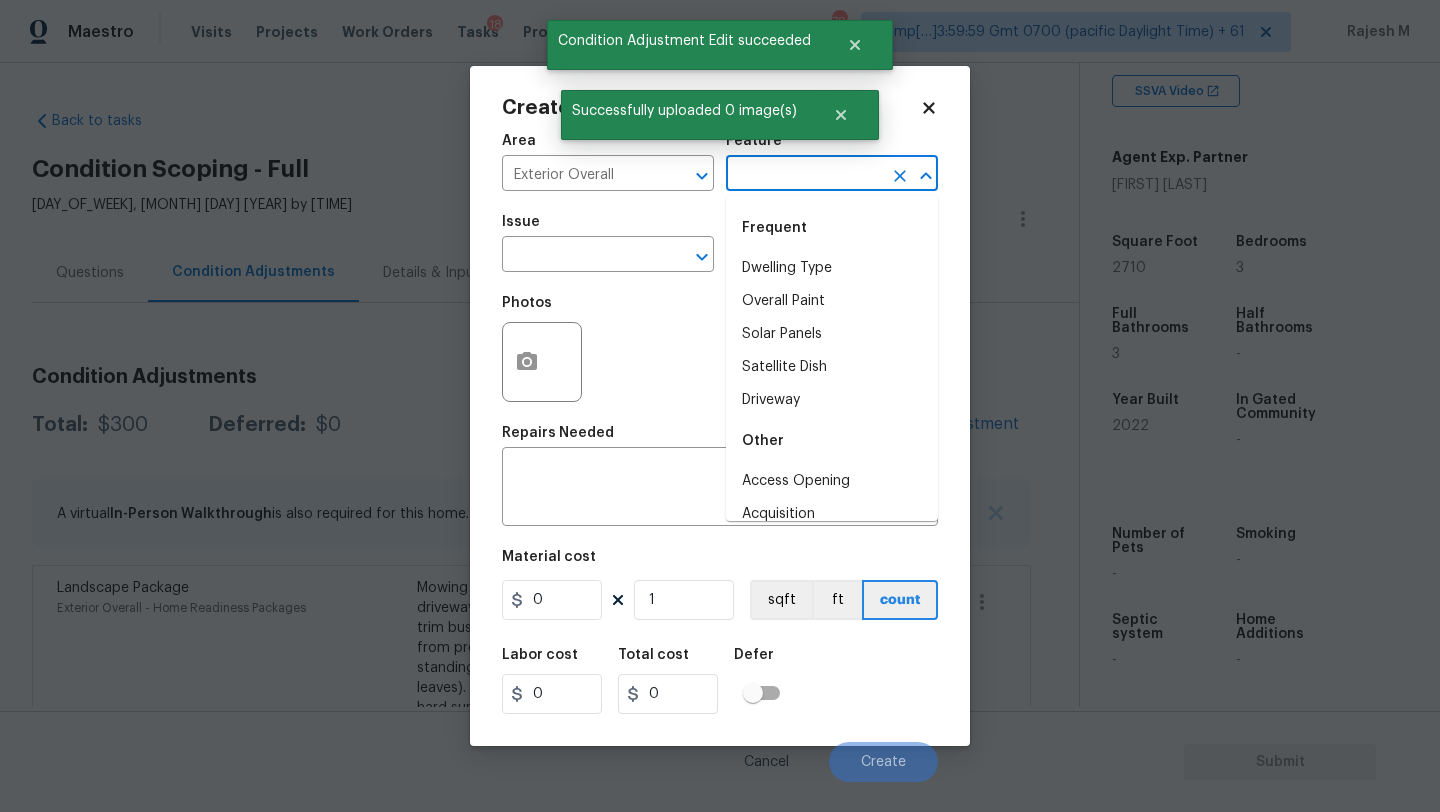 click at bounding box center (804, 175) 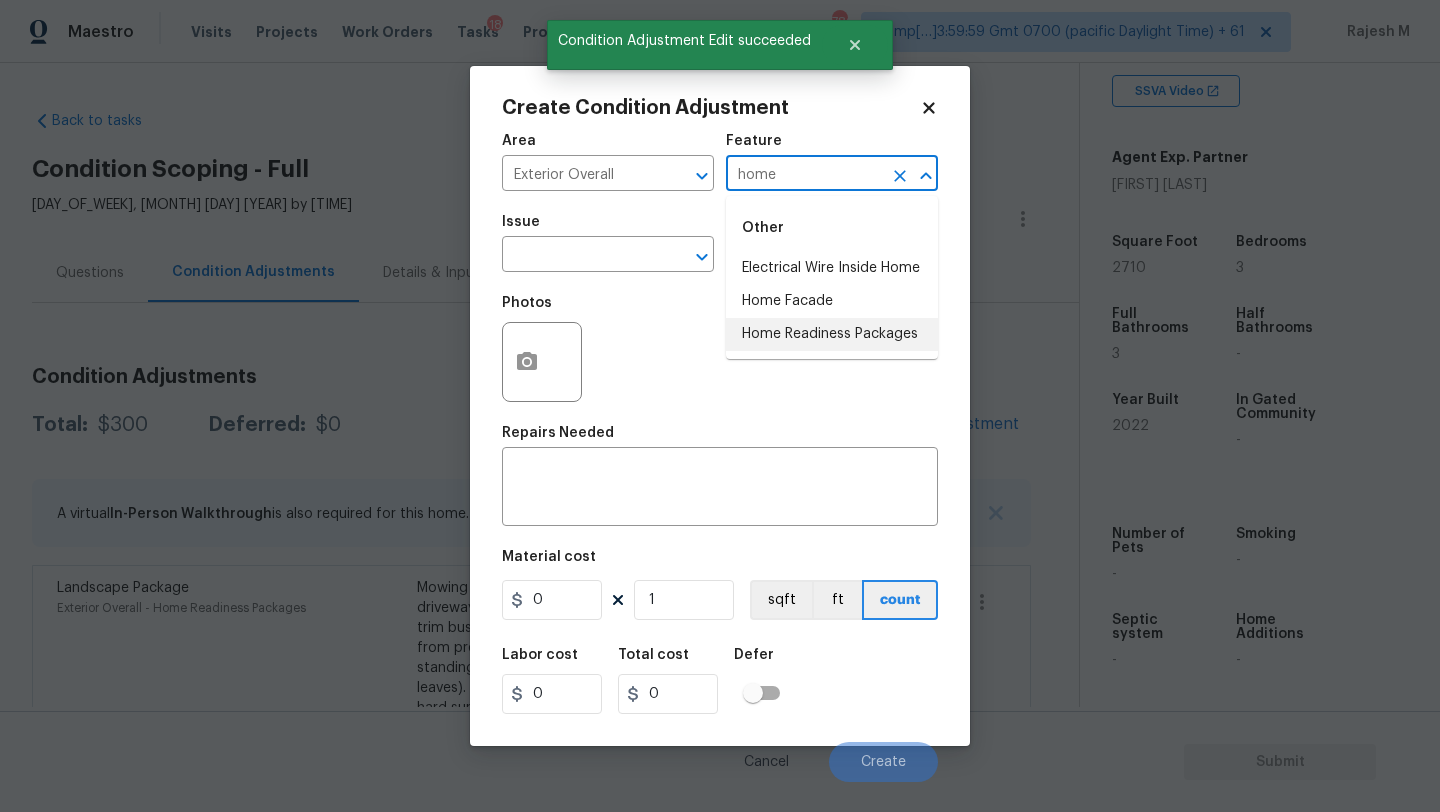 click on "Home Readiness Packages" at bounding box center (832, 334) 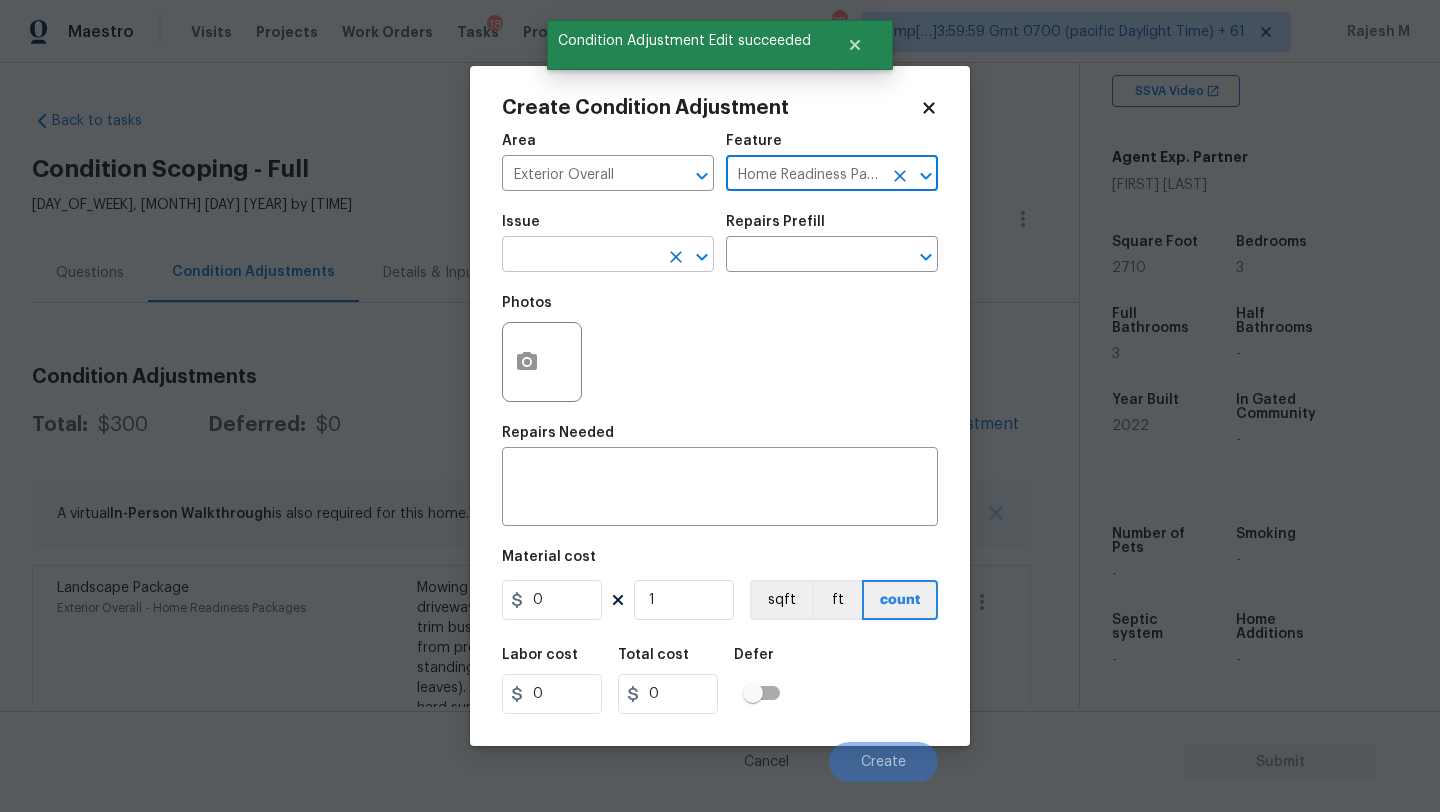 type on "Home Readiness Packages" 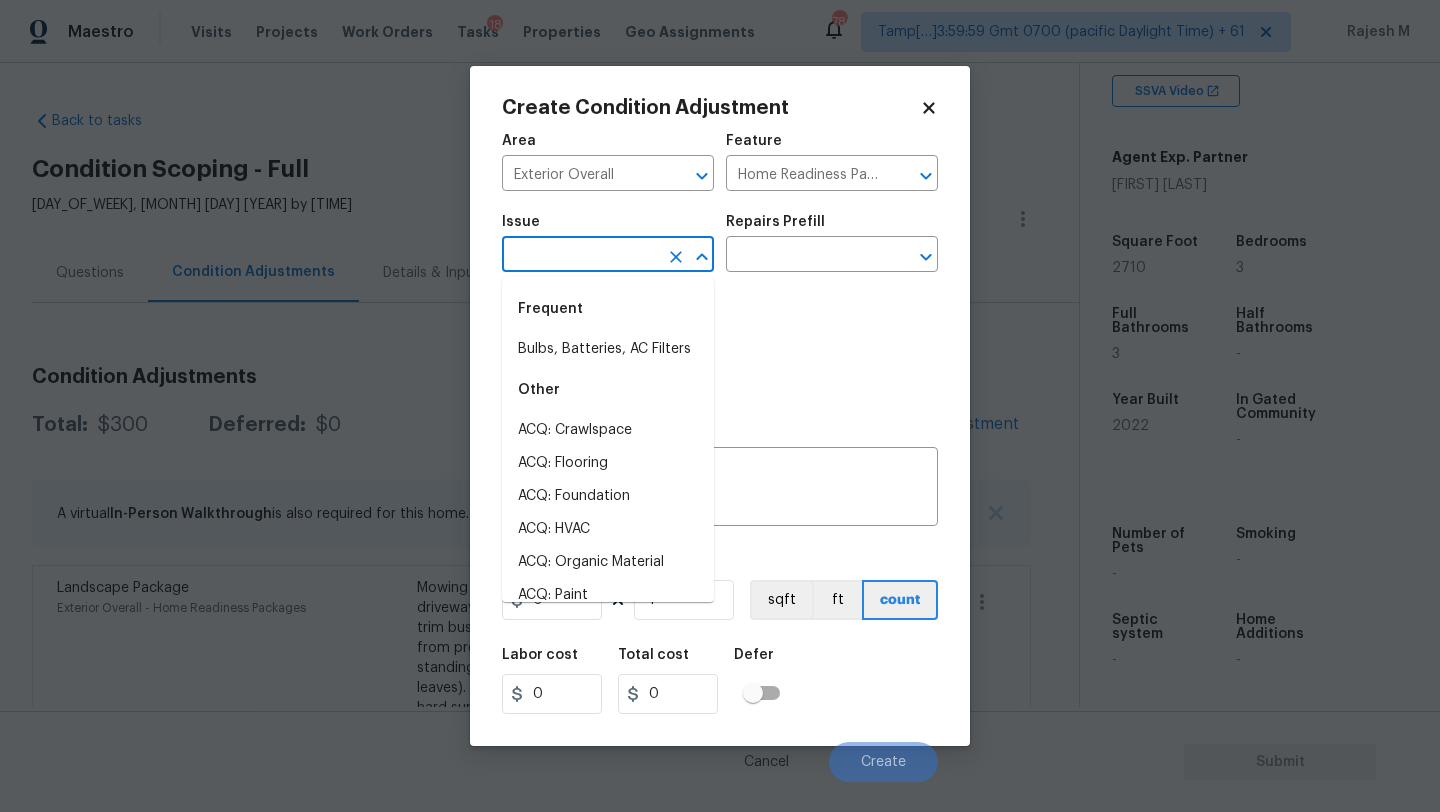 click at bounding box center [580, 256] 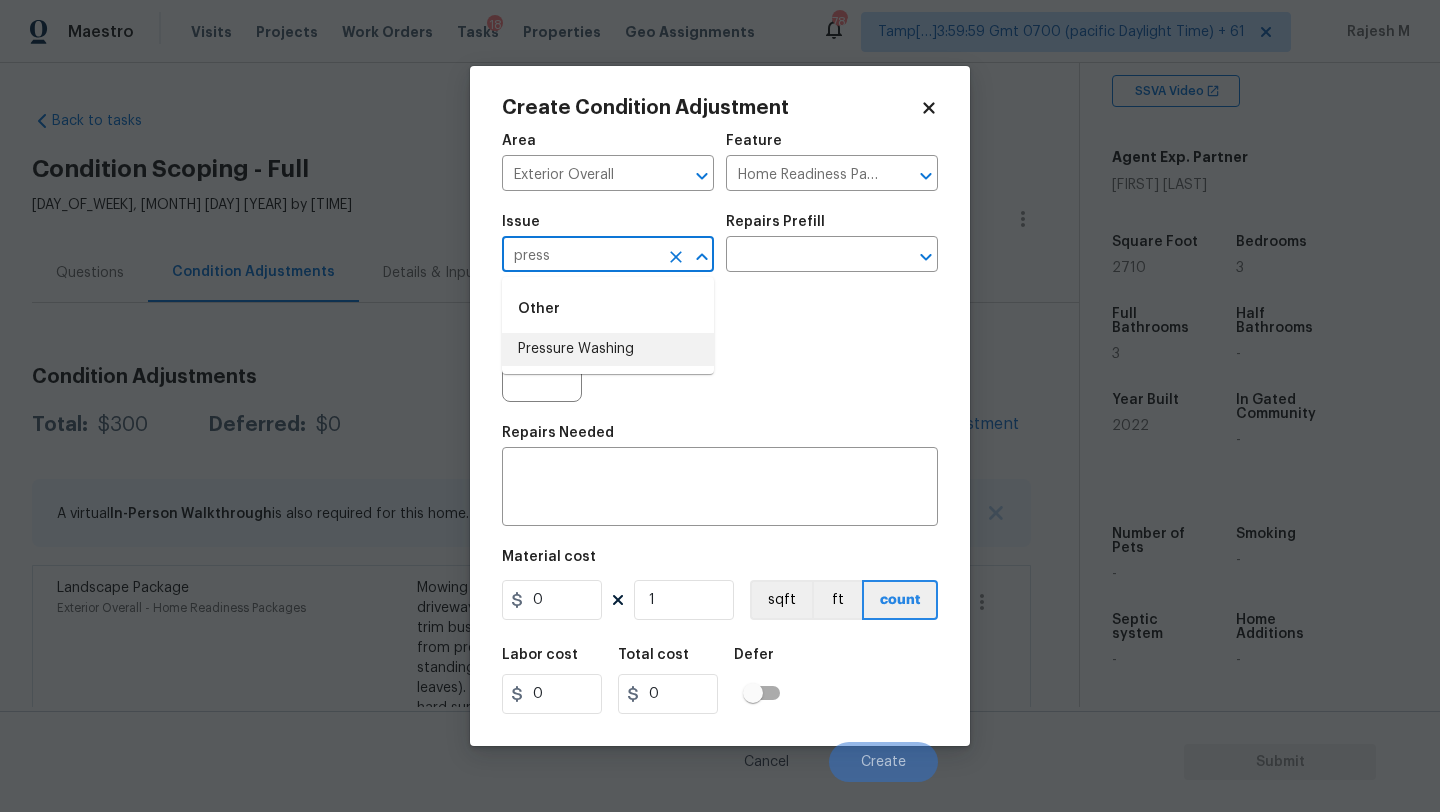 click on "Pressure Washing" at bounding box center (608, 349) 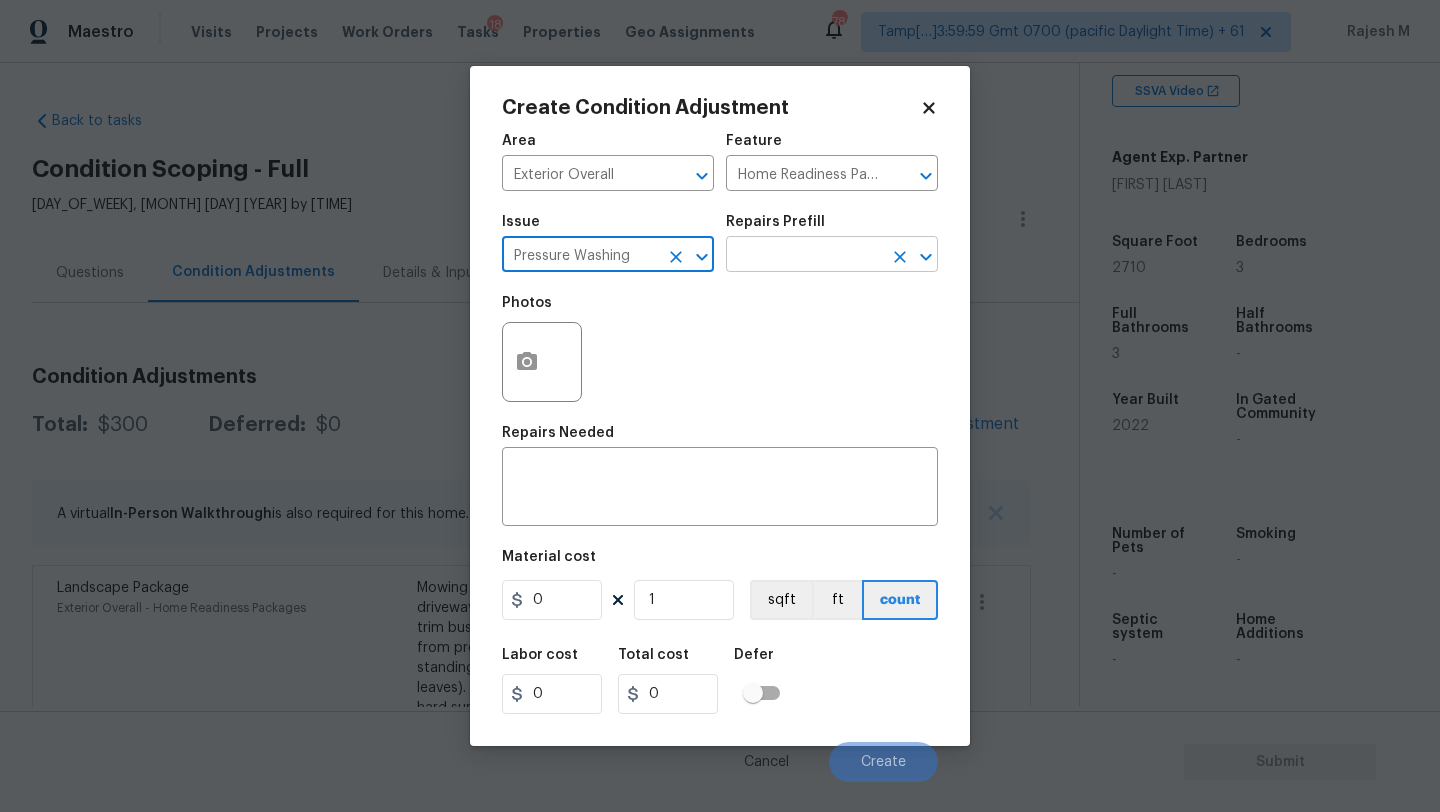 type on "Pressure Washing" 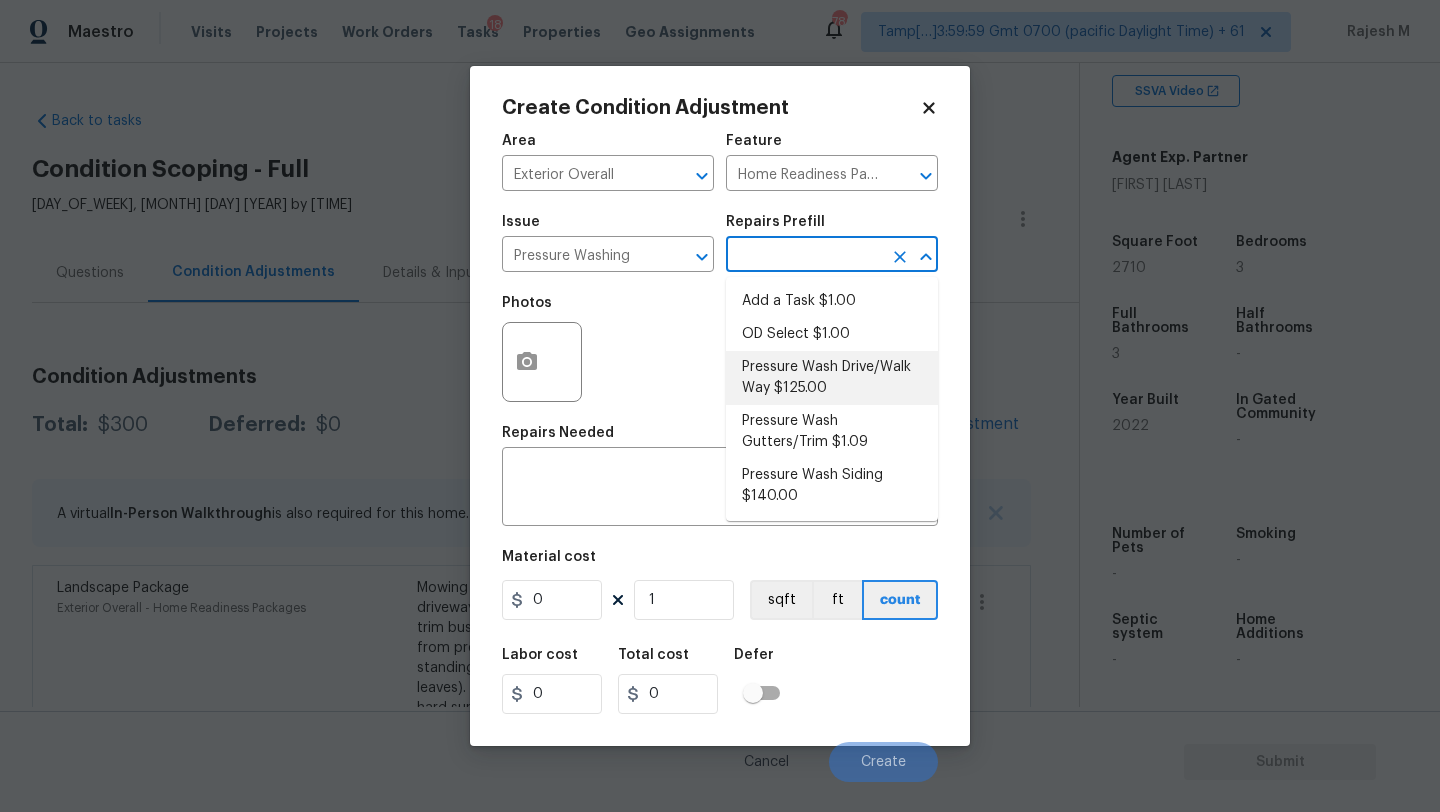 click on "Pressure Wash Drive/Walk Way $125.00" at bounding box center (832, 378) 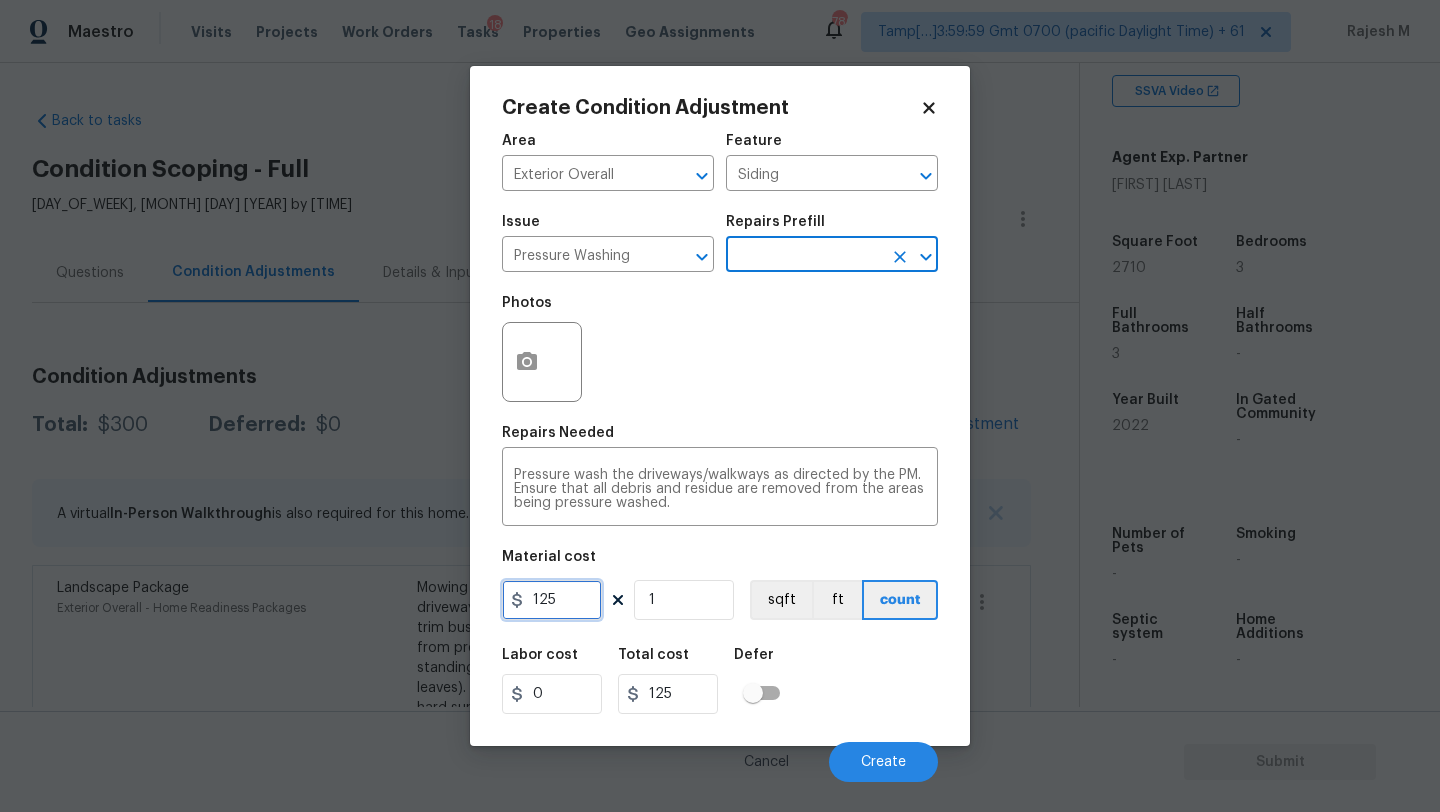 click on "125" at bounding box center (552, 600) 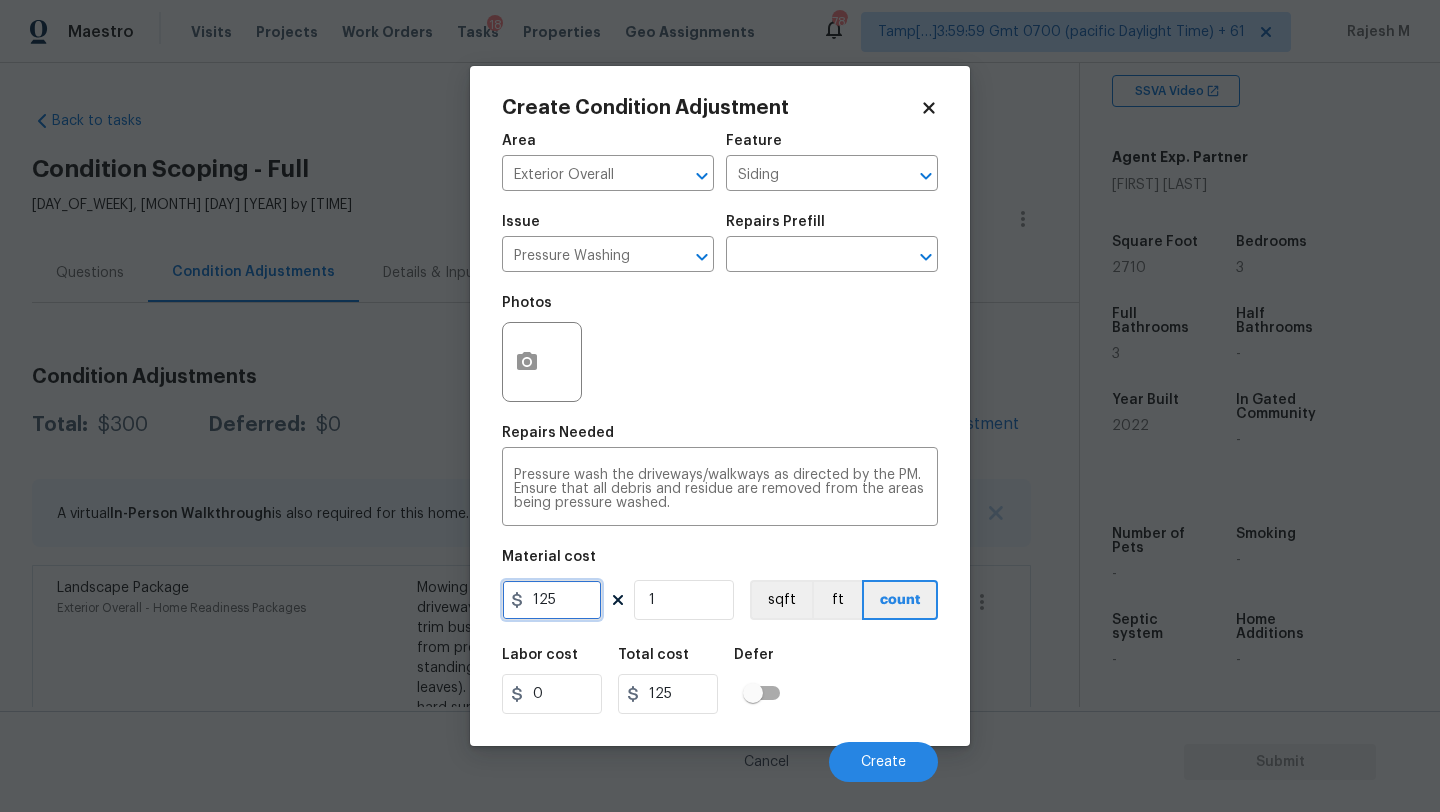 click on "125" at bounding box center (552, 600) 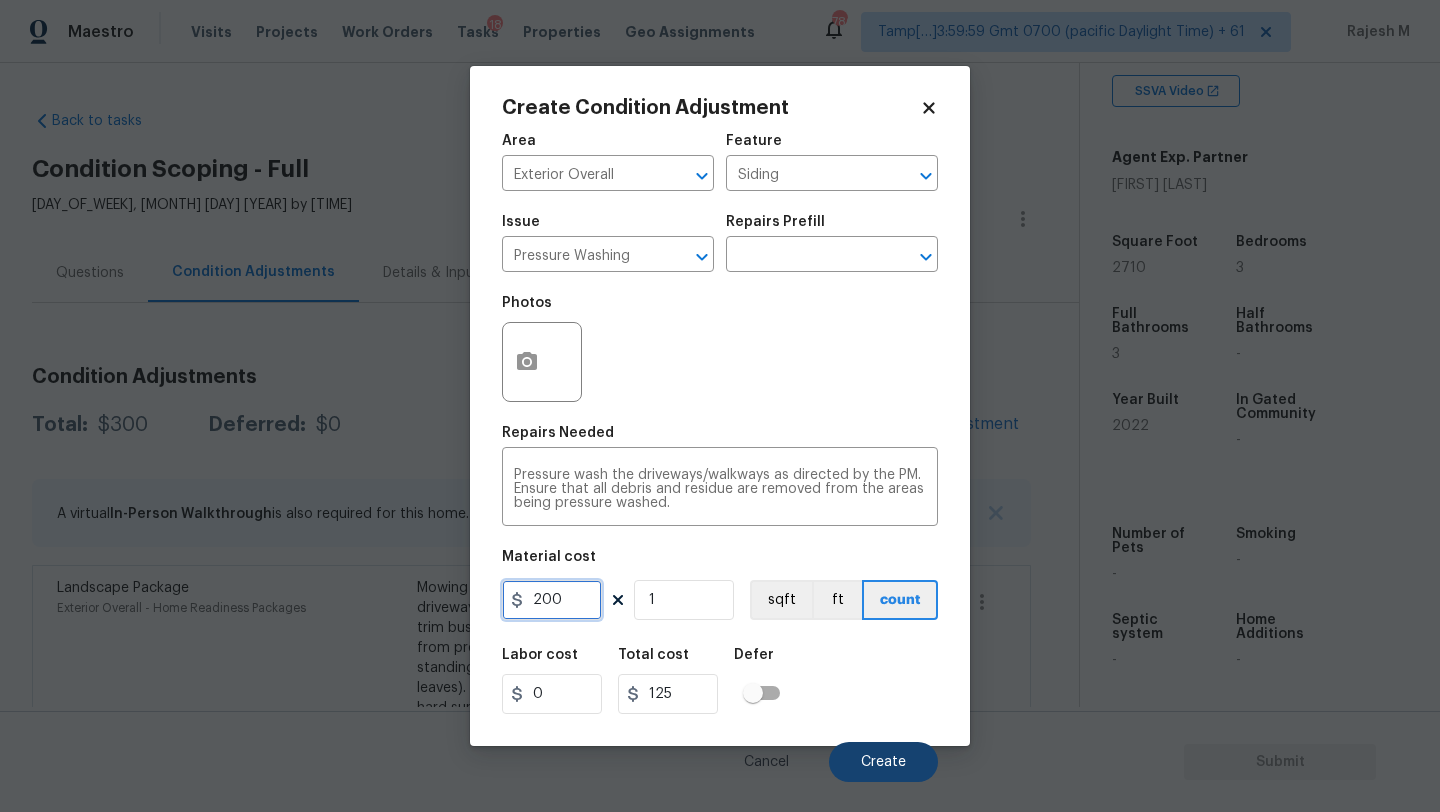 type on "200" 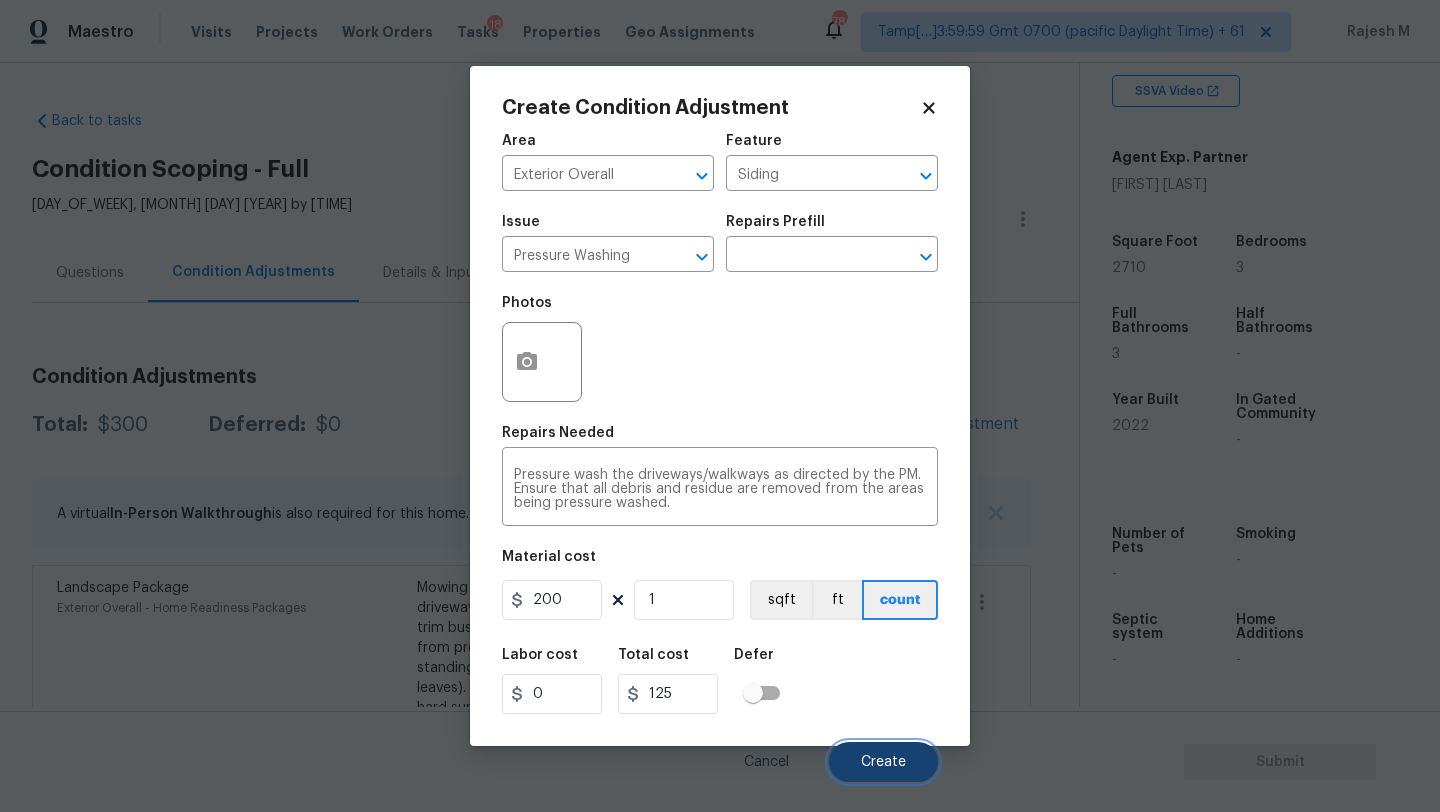 type on "200" 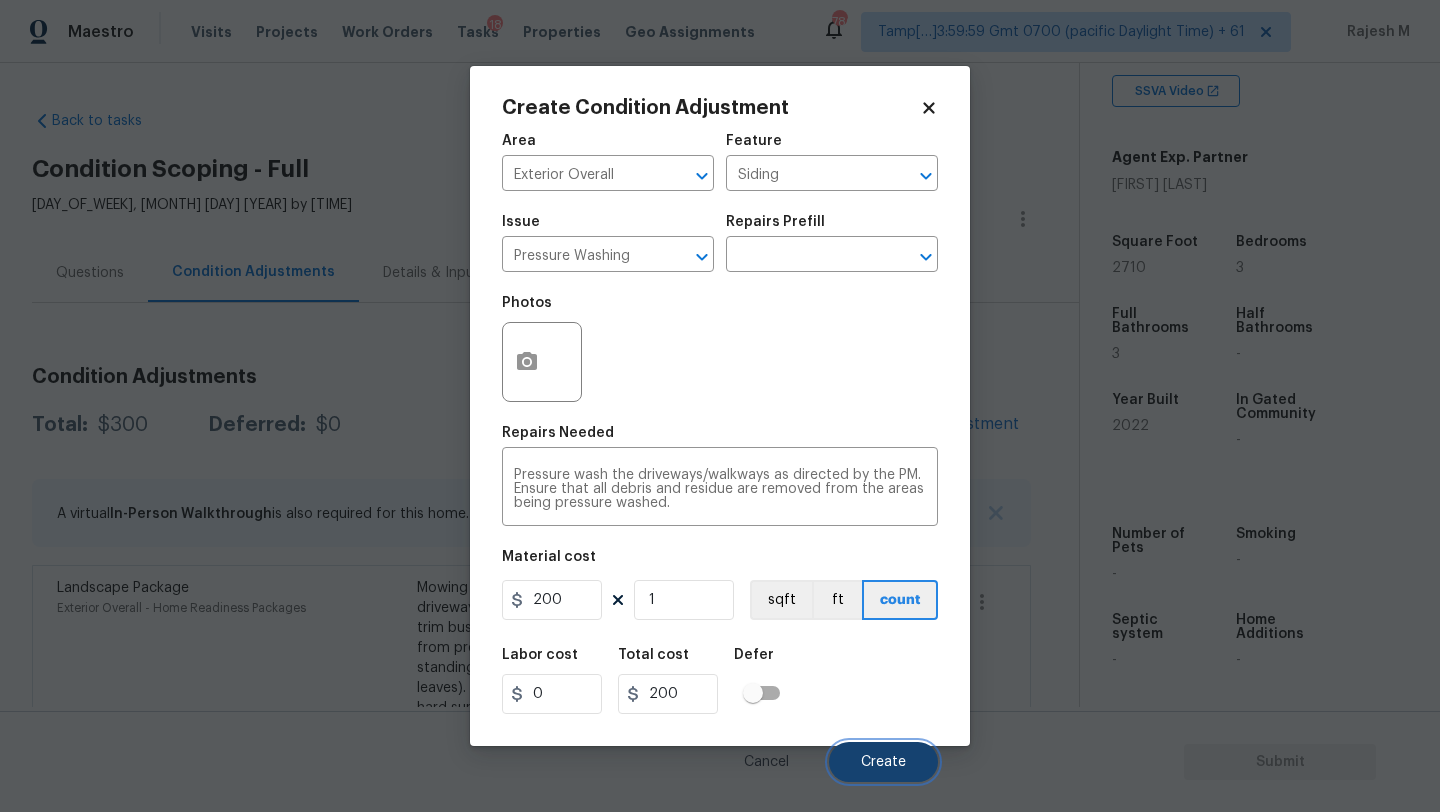 click on "Create" at bounding box center [883, 762] 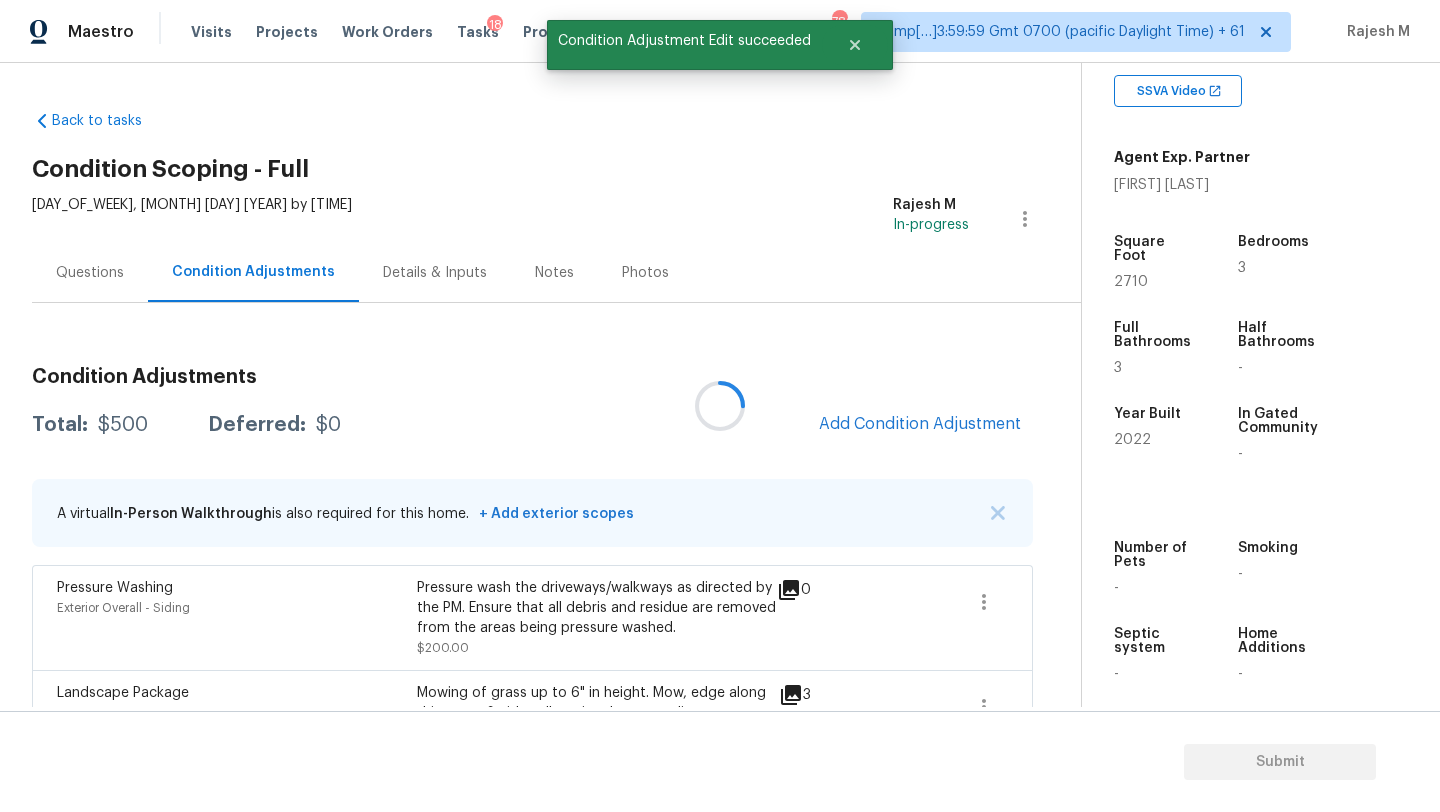 click at bounding box center (720, 406) 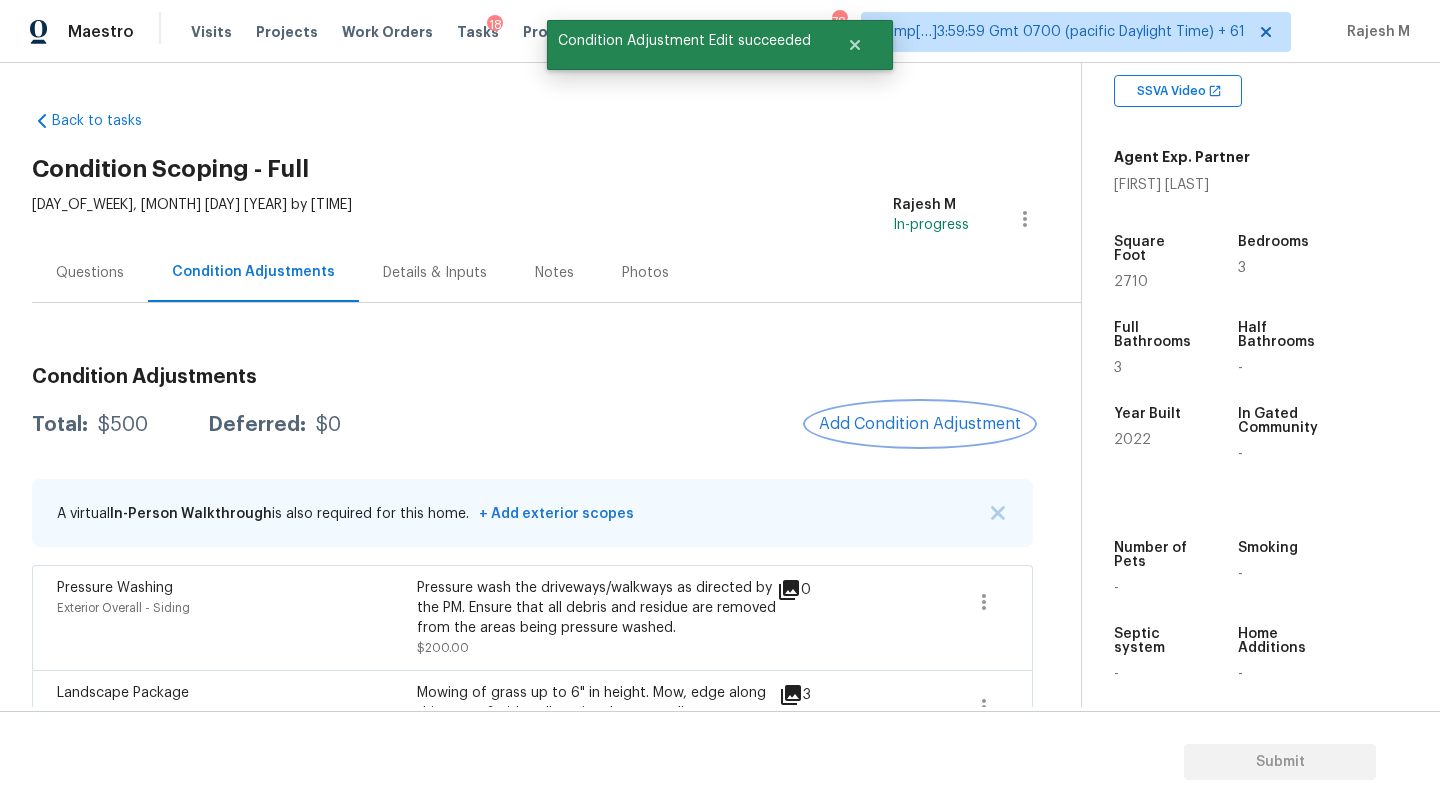 click on "Add Condition Adjustment" at bounding box center (920, 424) 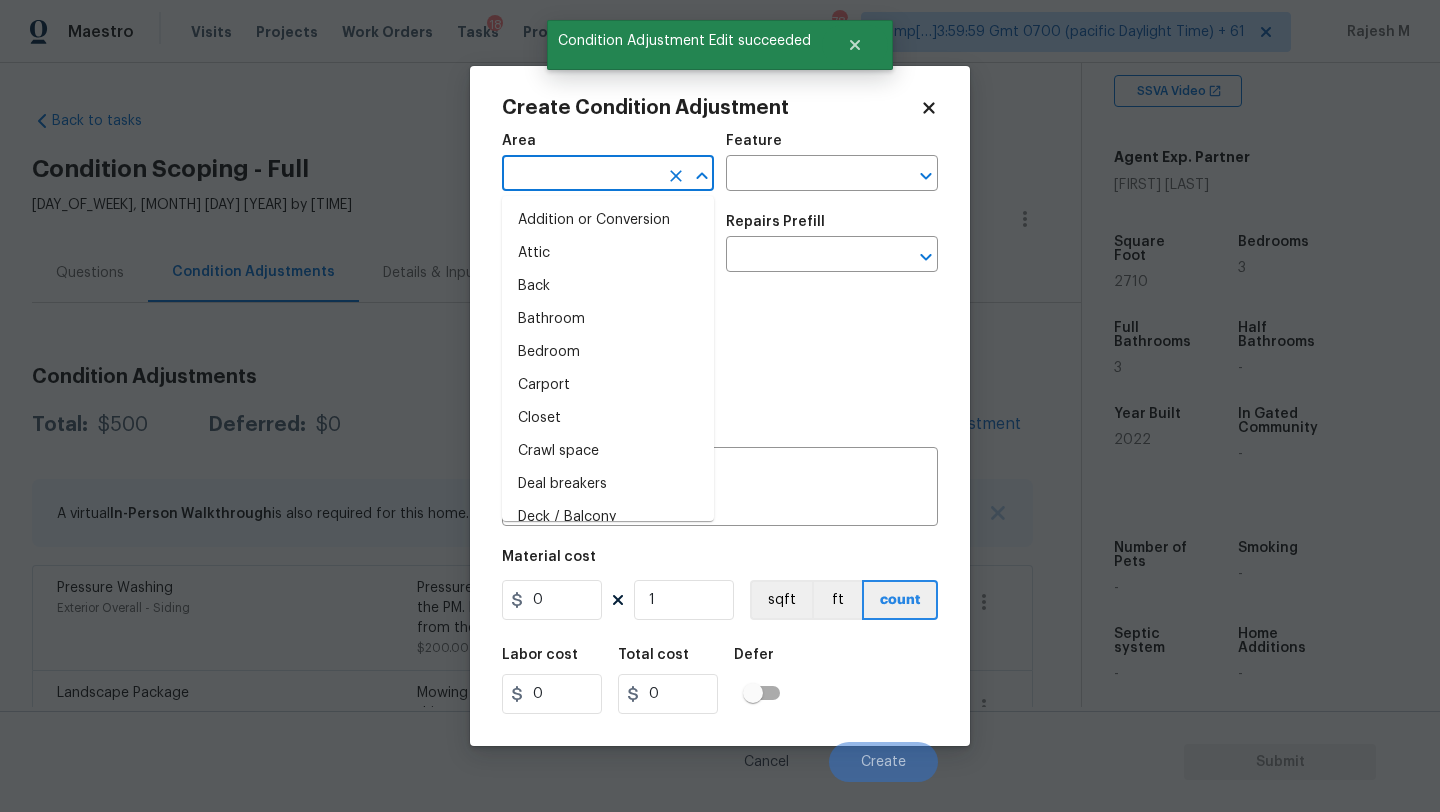 click at bounding box center [580, 175] 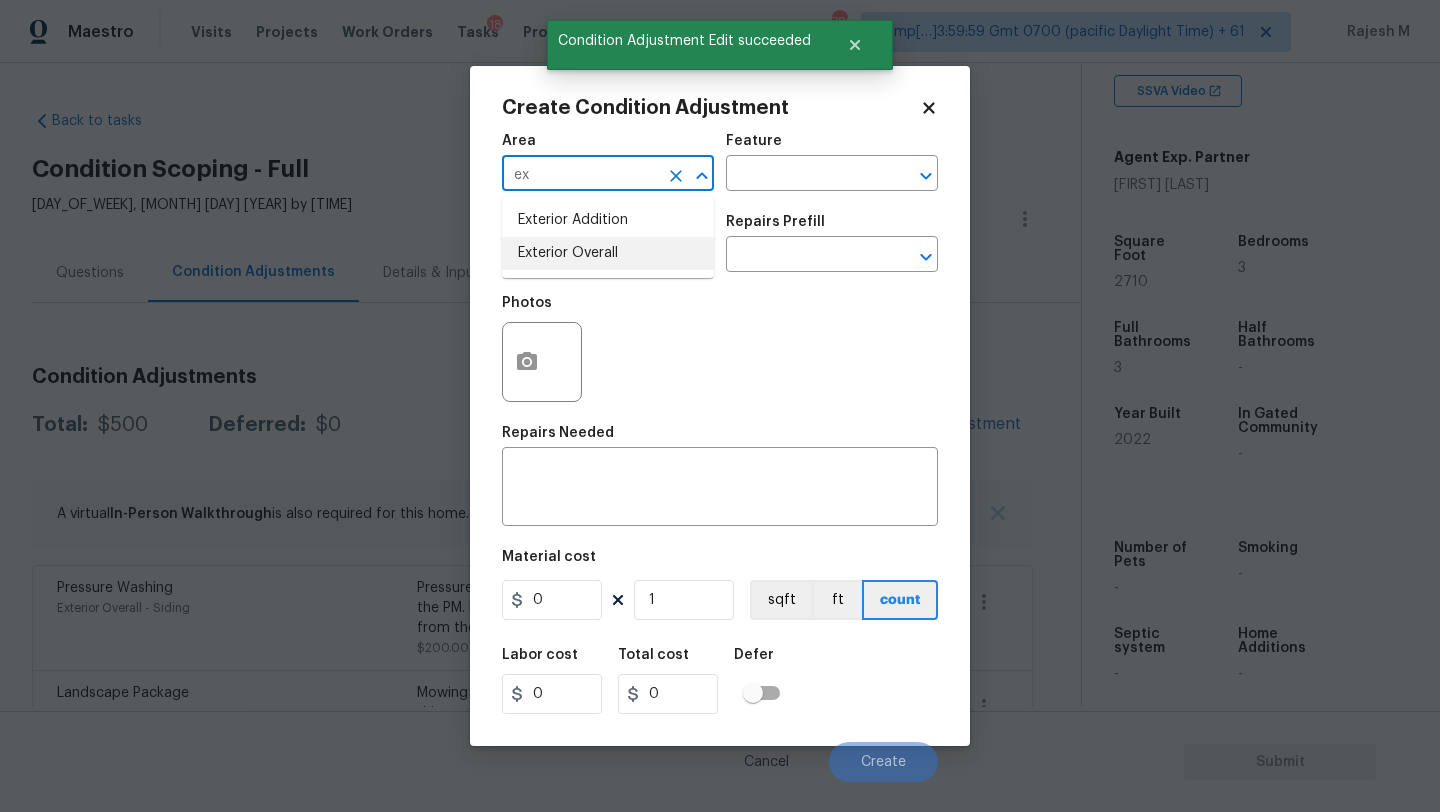 click on "Exterior Overall" at bounding box center (608, 253) 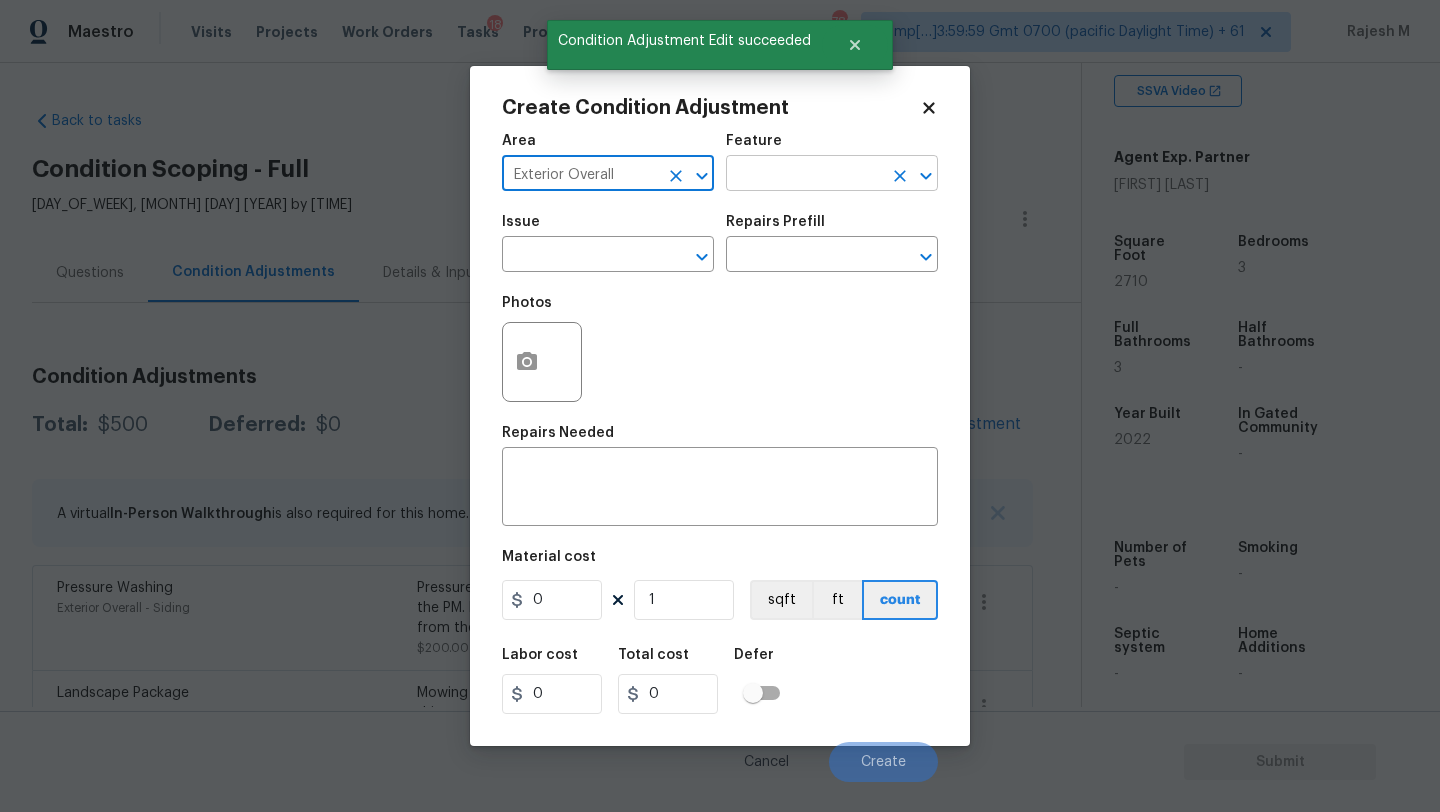 type on "Exterior Overall" 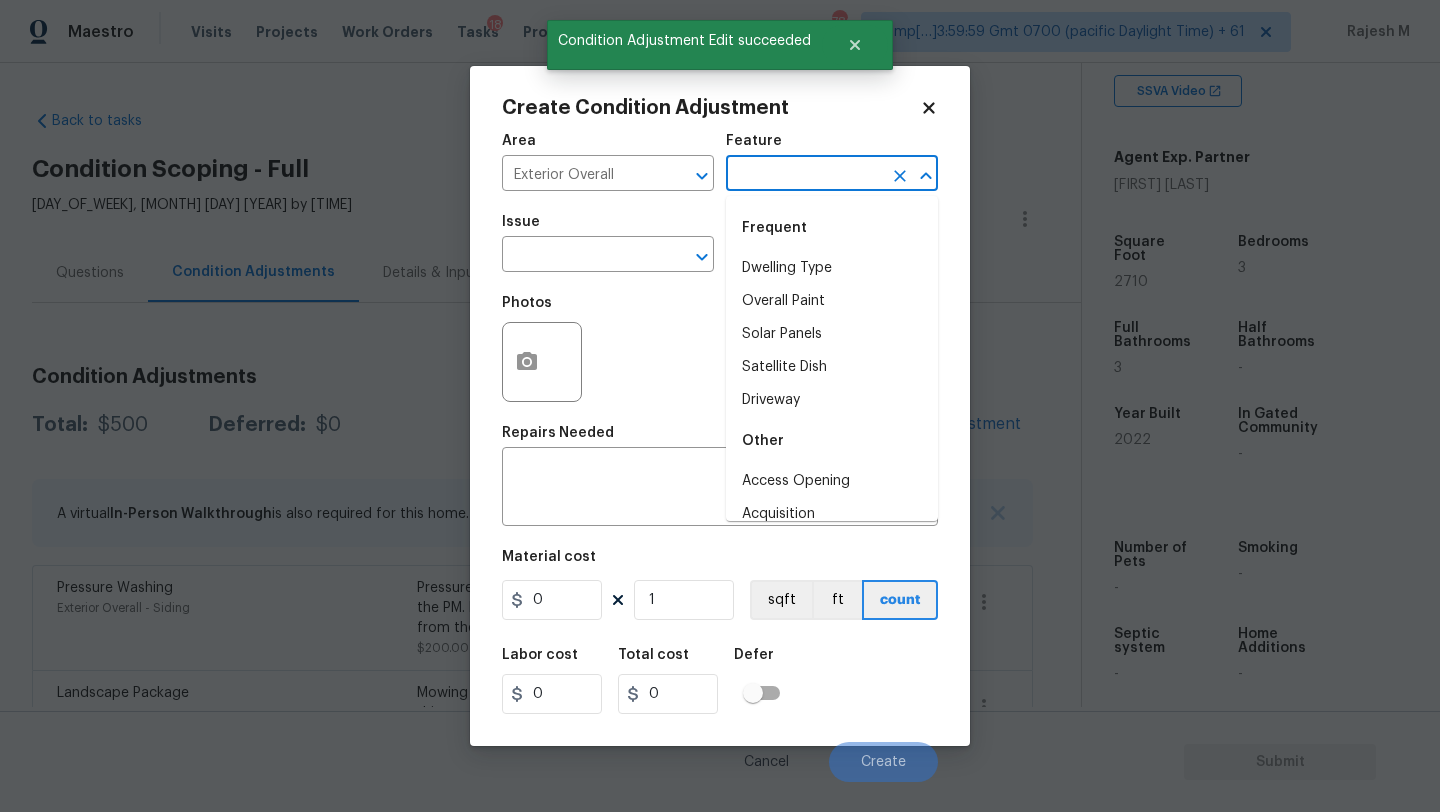 click at bounding box center (804, 175) 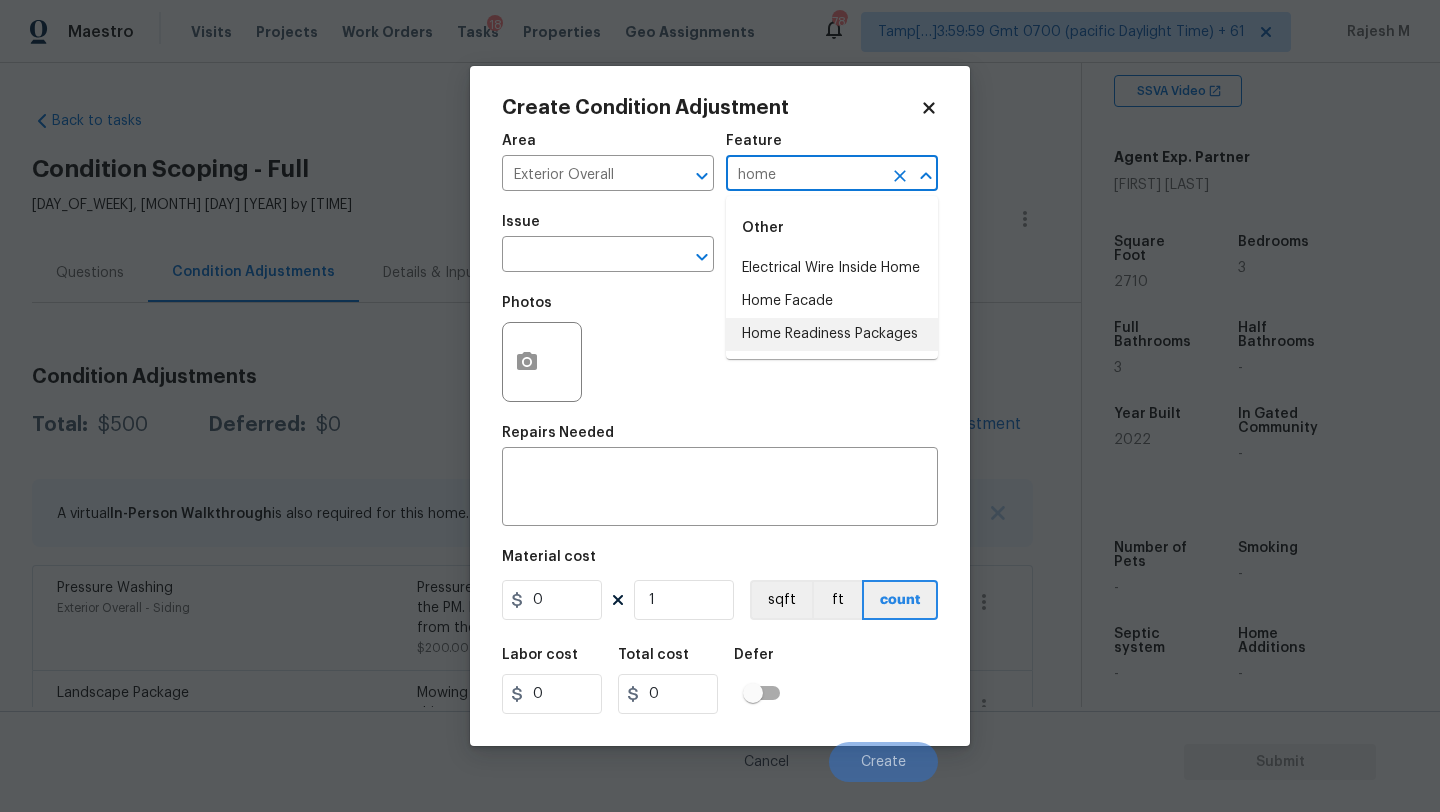 click on "Home Readiness Packages" at bounding box center [832, 334] 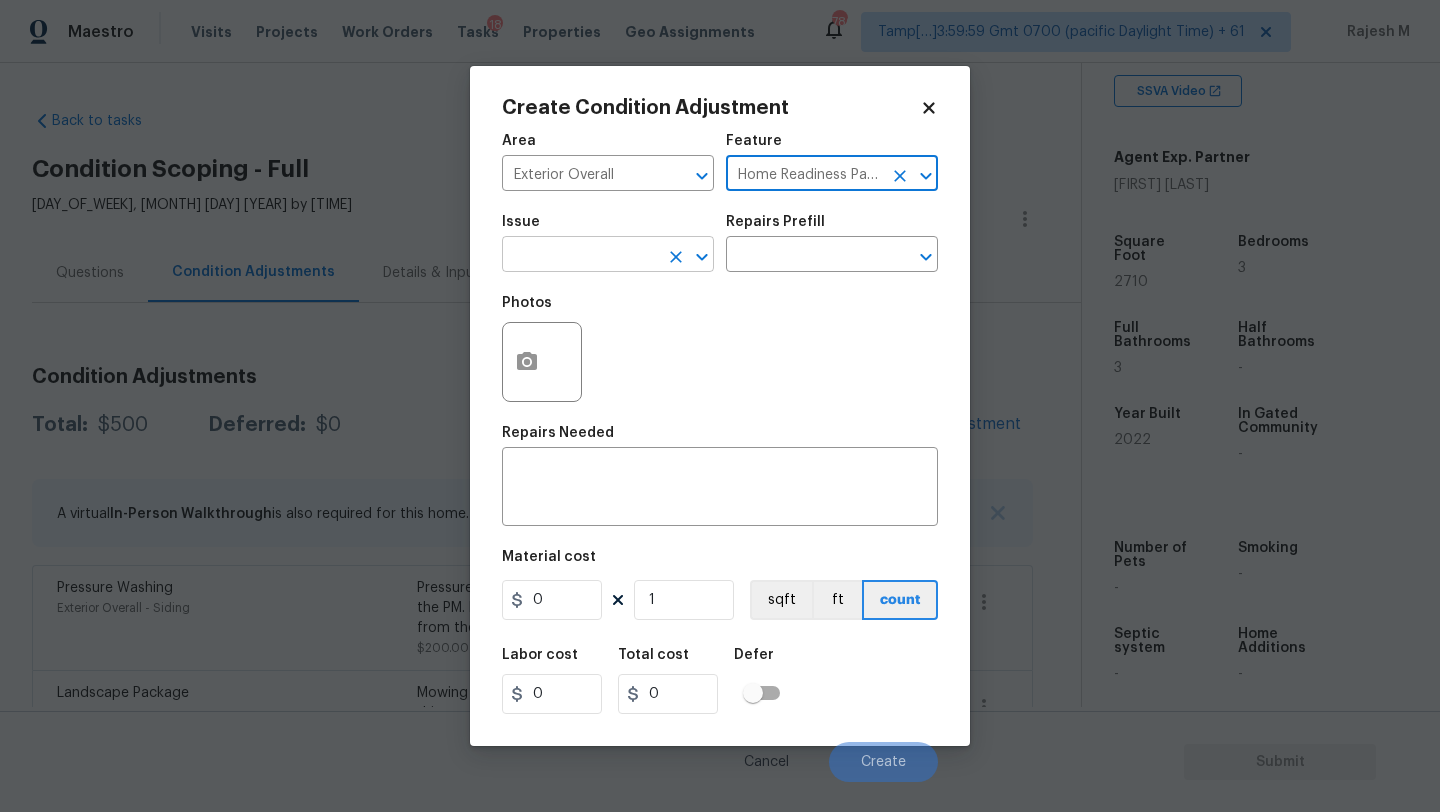 type on "Home Readiness Packages" 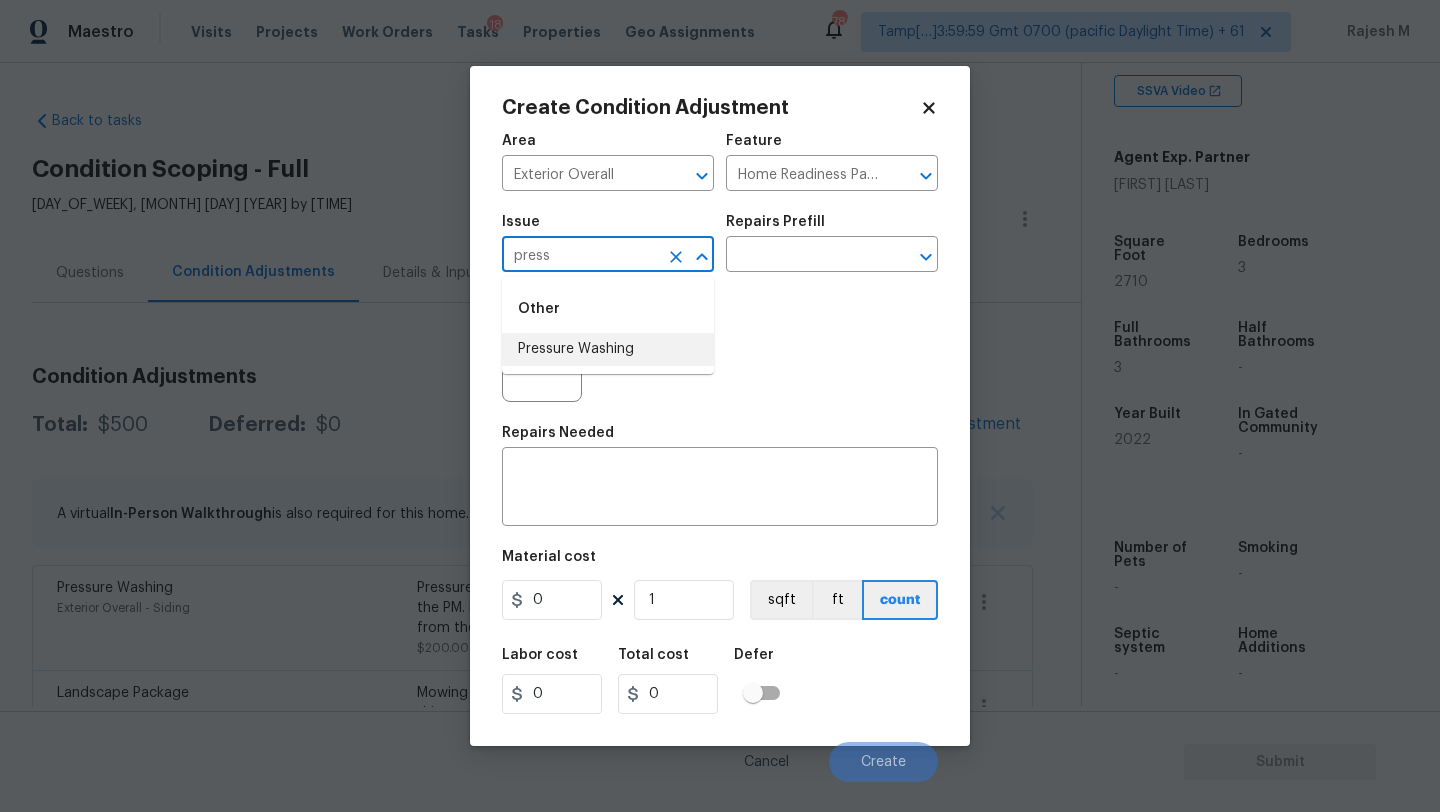 click on "Pressure Washing" at bounding box center (608, 349) 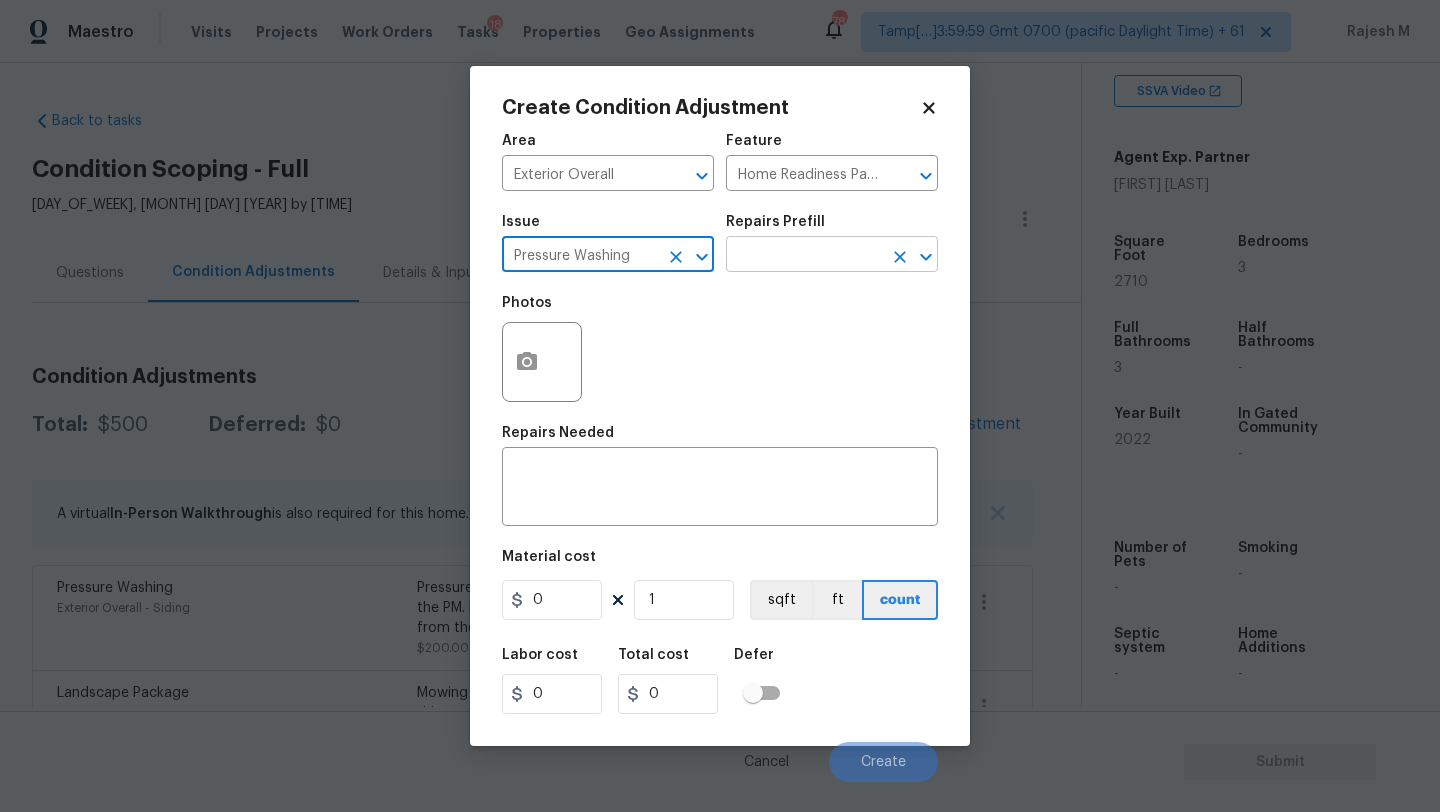 type on "Pressure Washing" 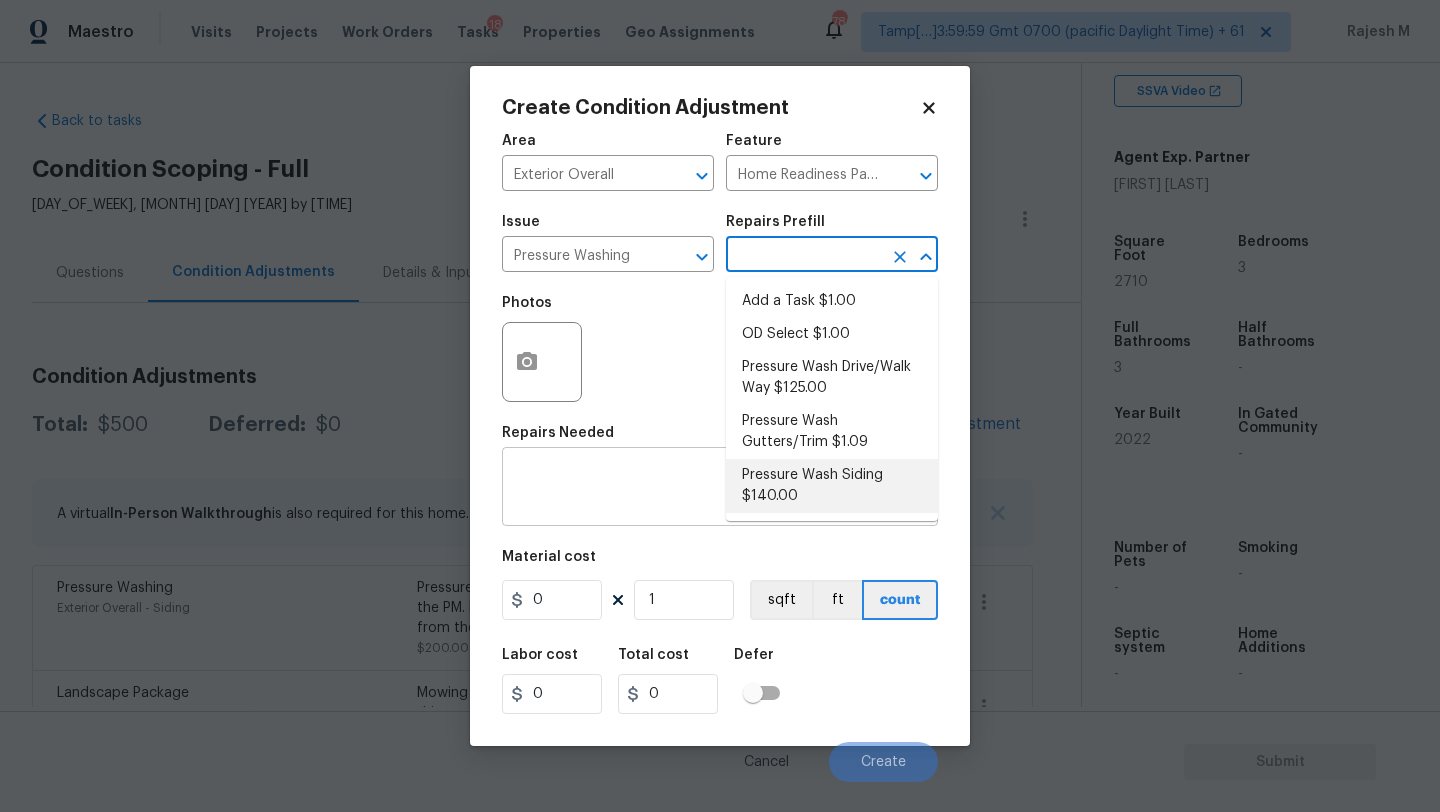 click on "Pressure Wash Siding $140.00" at bounding box center (832, 486) 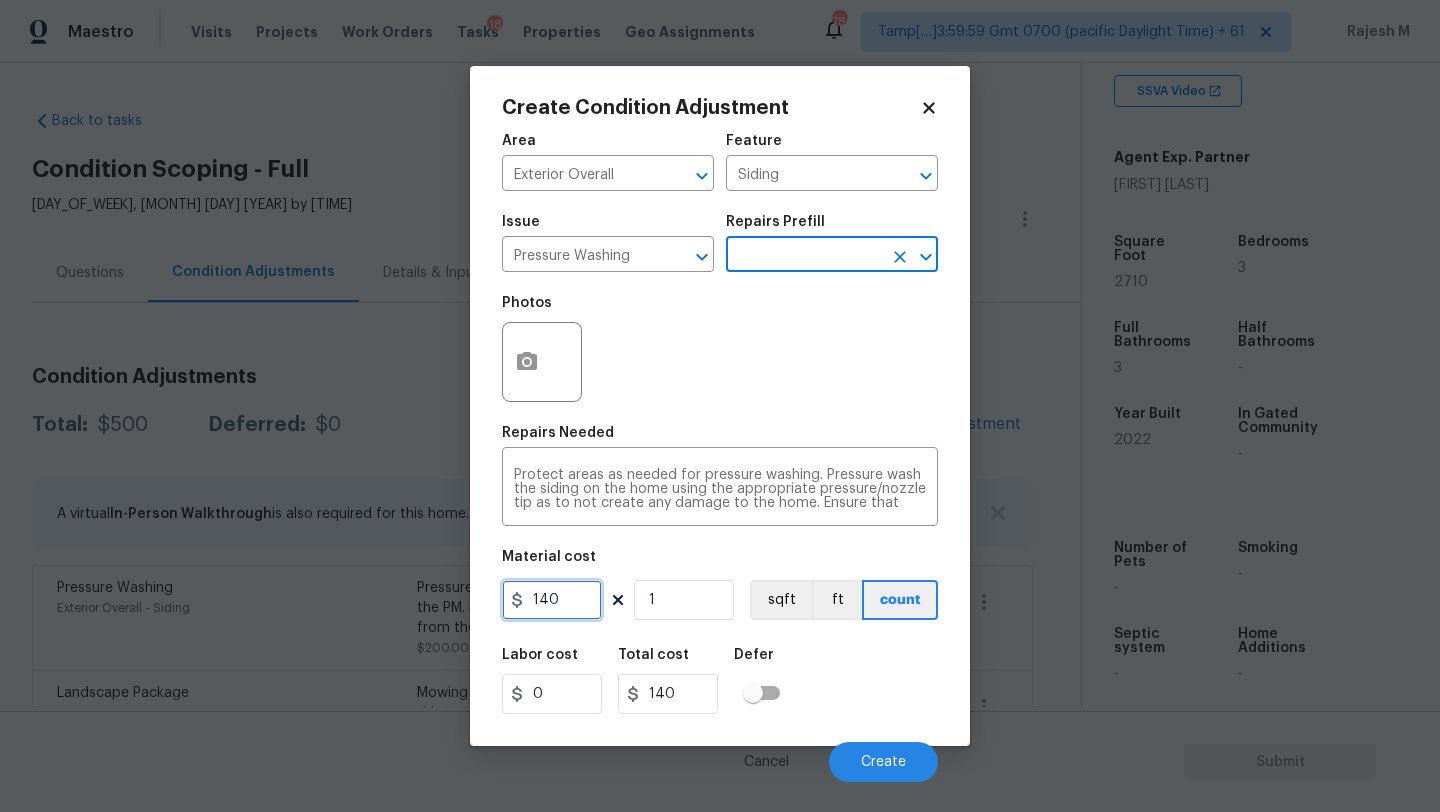 click on "140" at bounding box center (552, 600) 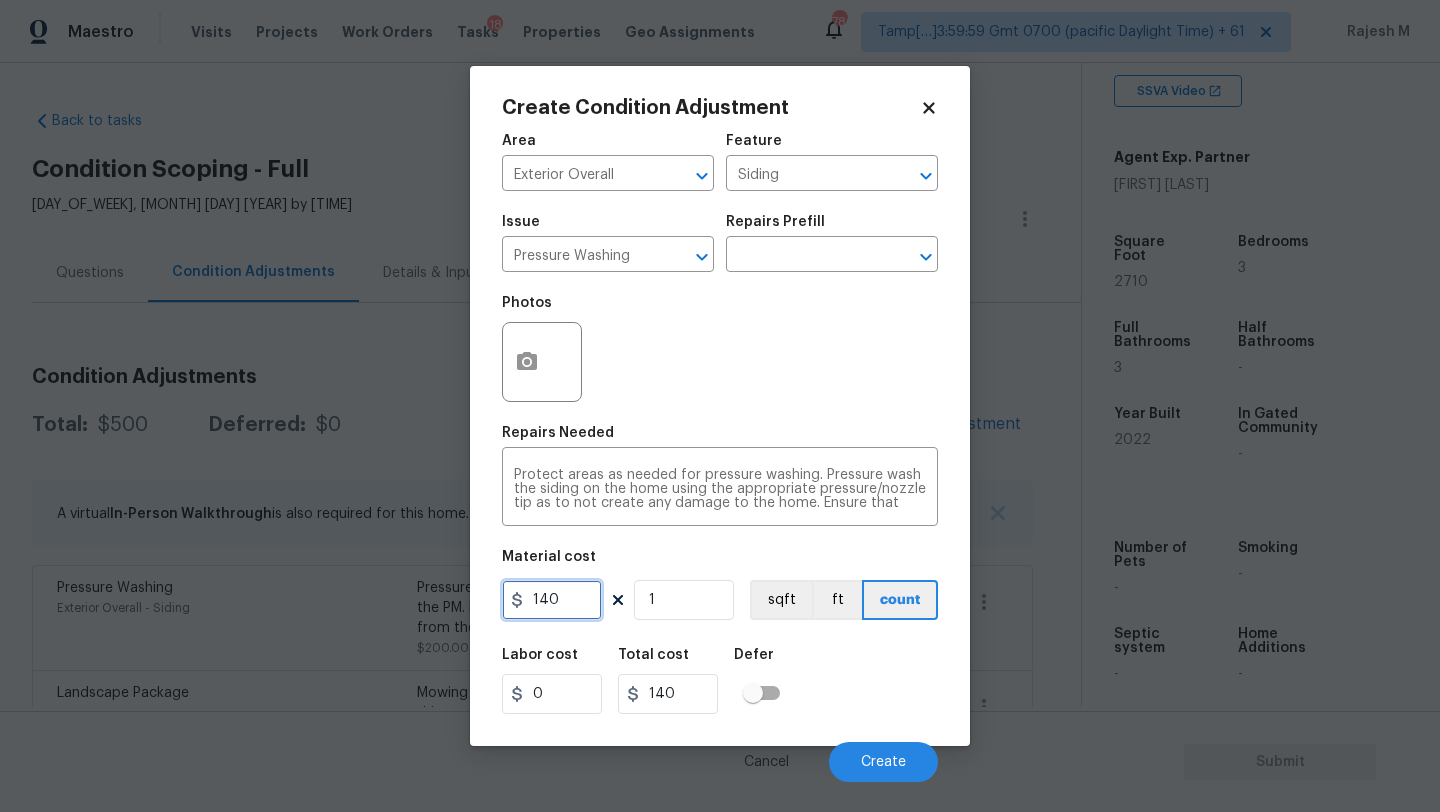 click on "140" at bounding box center [552, 600] 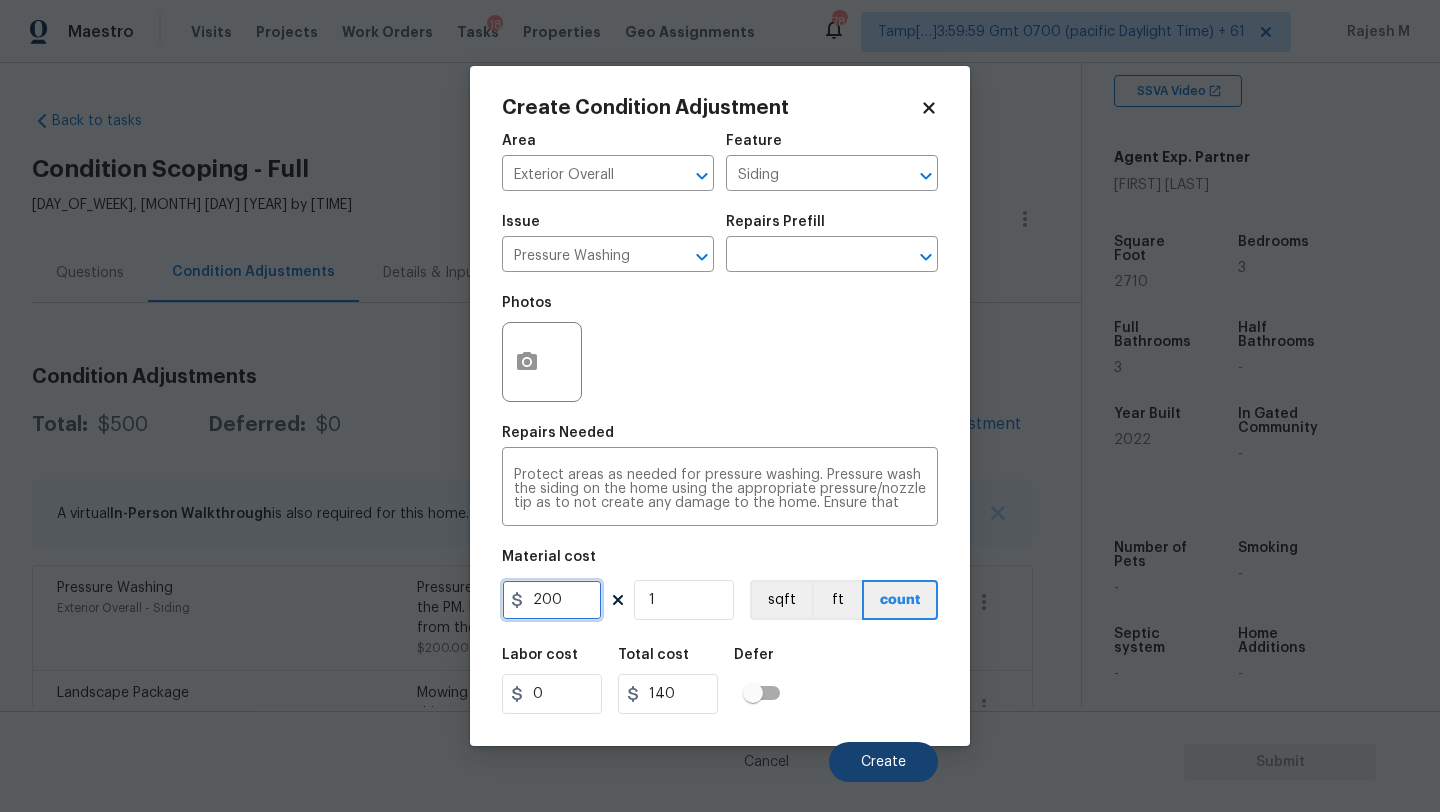 type on "200" 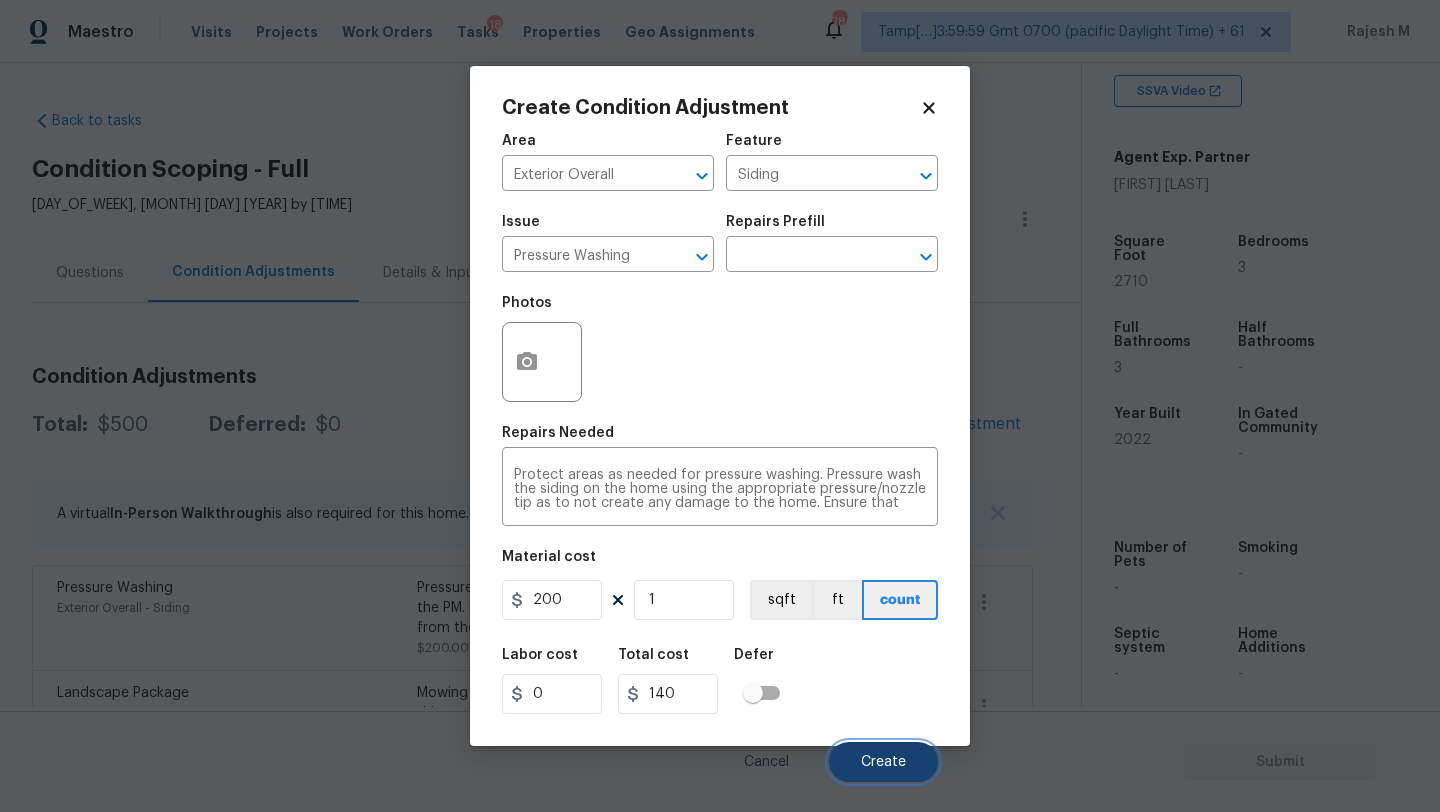 type on "200" 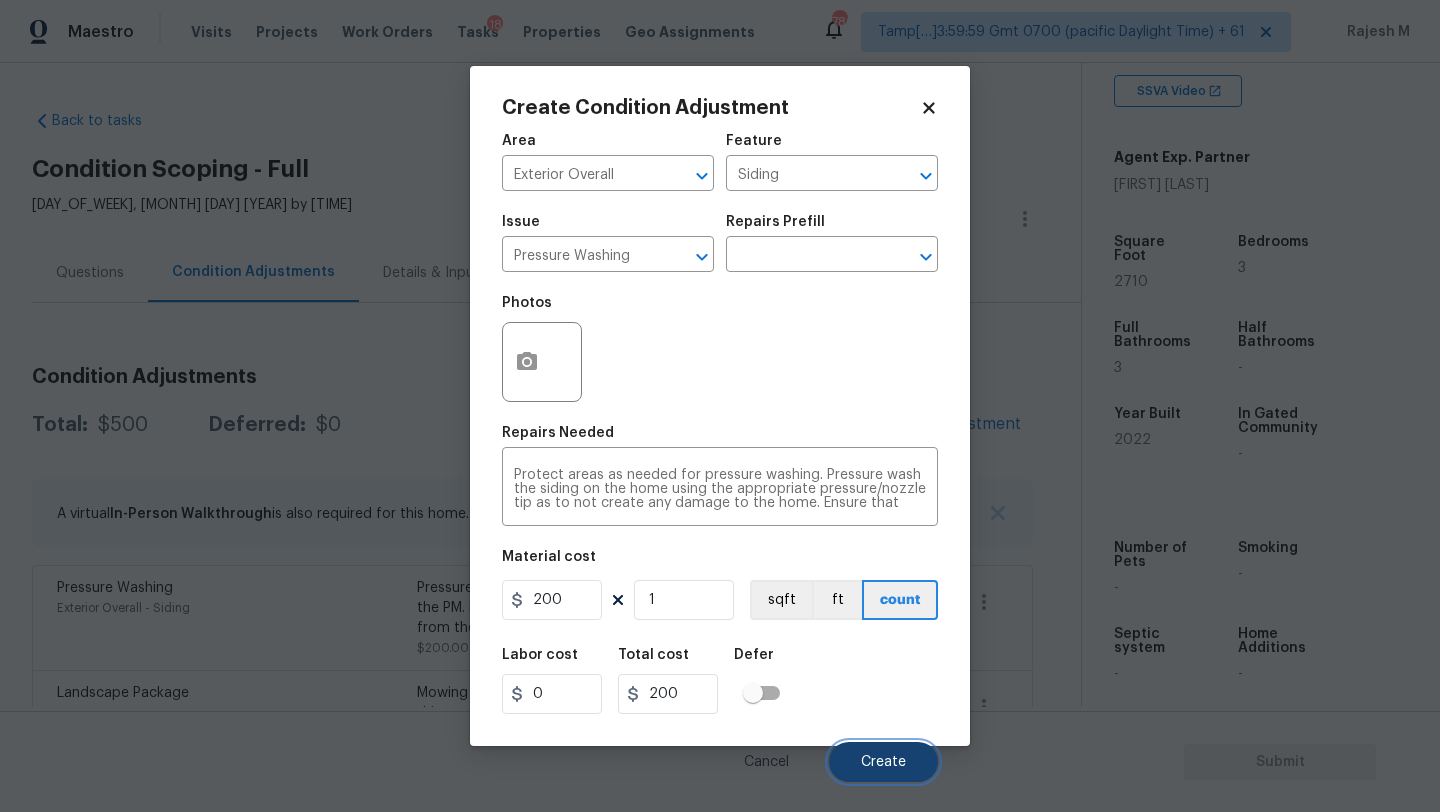 click on "Create" at bounding box center (883, 762) 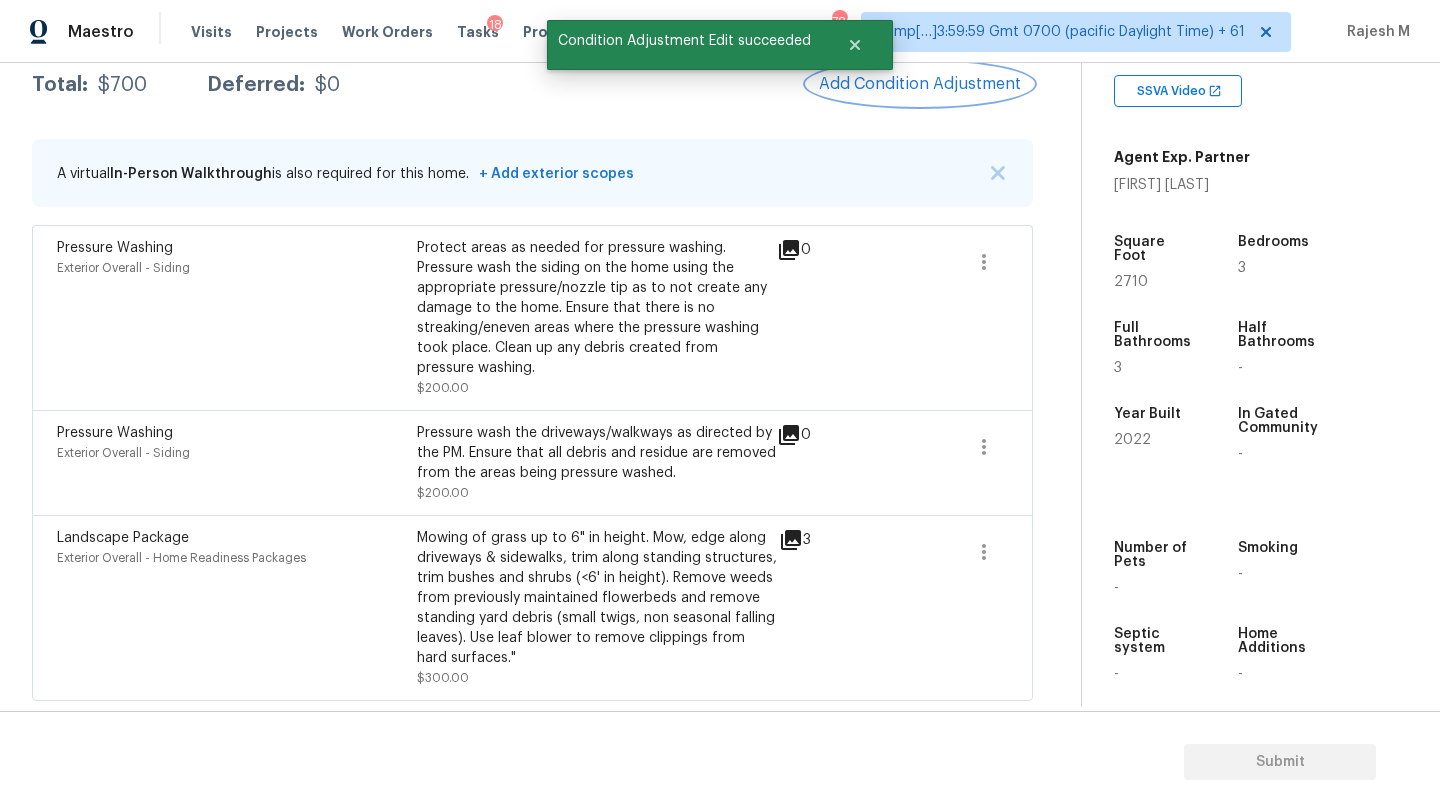 scroll, scrollTop: 87, scrollLeft: 0, axis: vertical 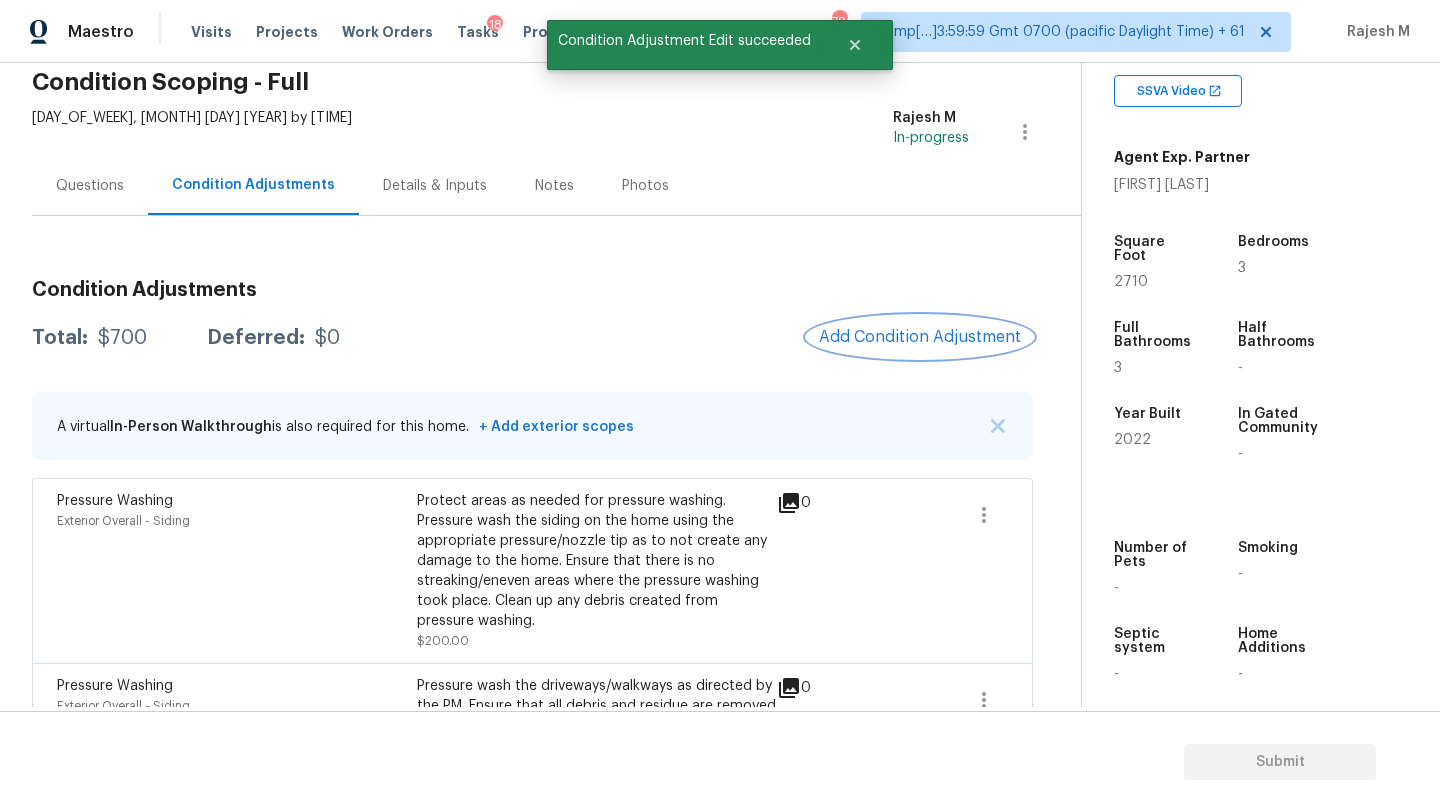 click on "Add Condition Adjustment" at bounding box center [920, 337] 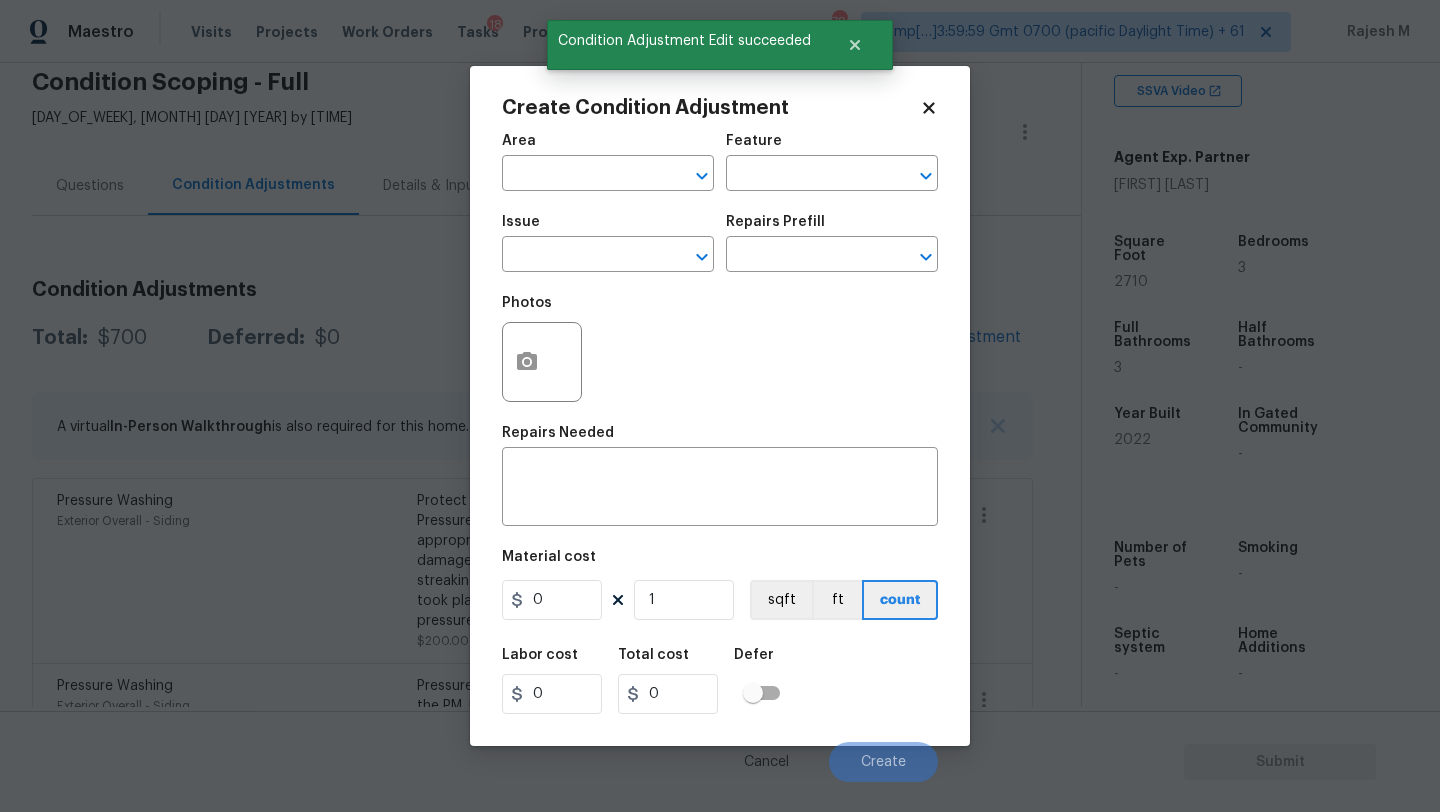 click on "Area ​" at bounding box center (608, 162) 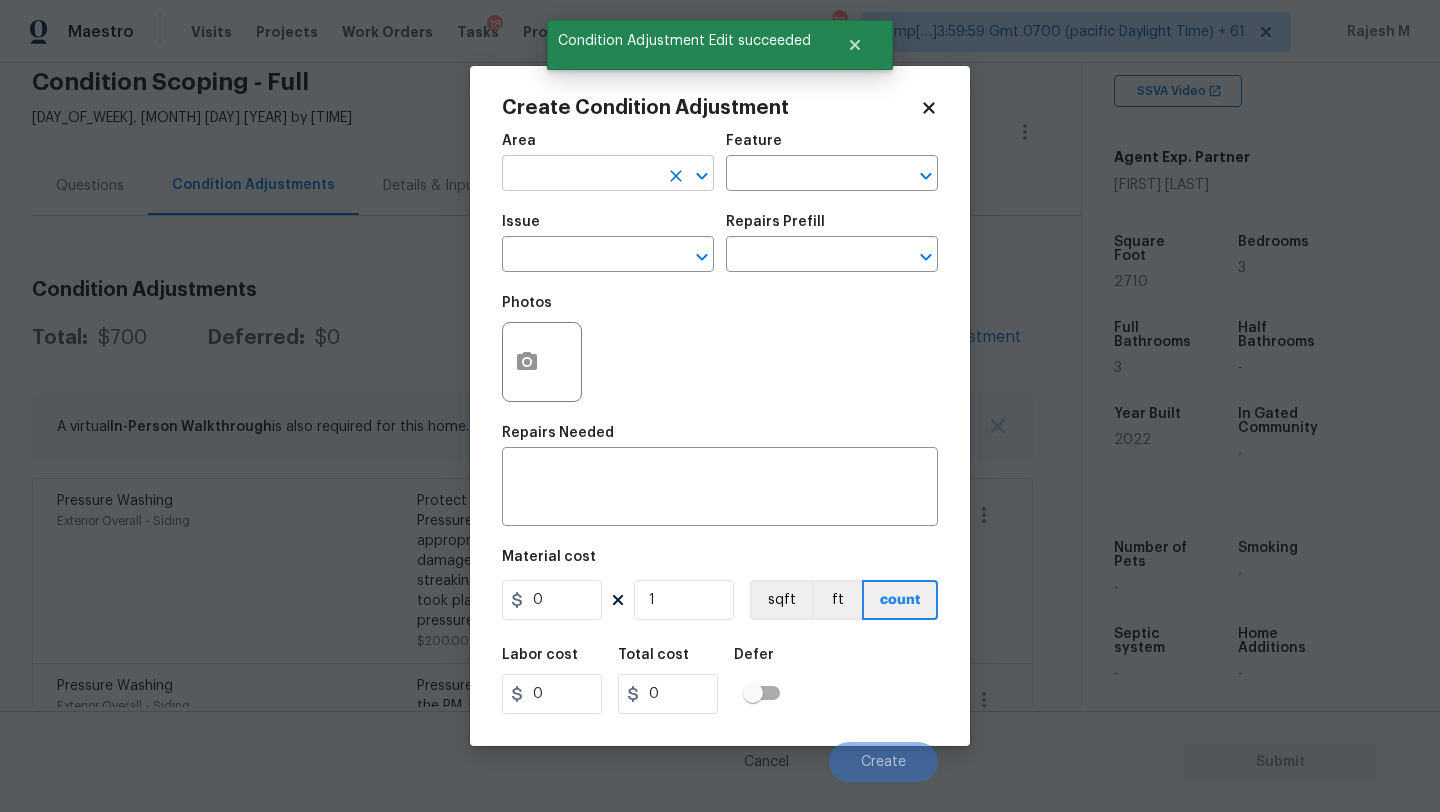 click at bounding box center (580, 175) 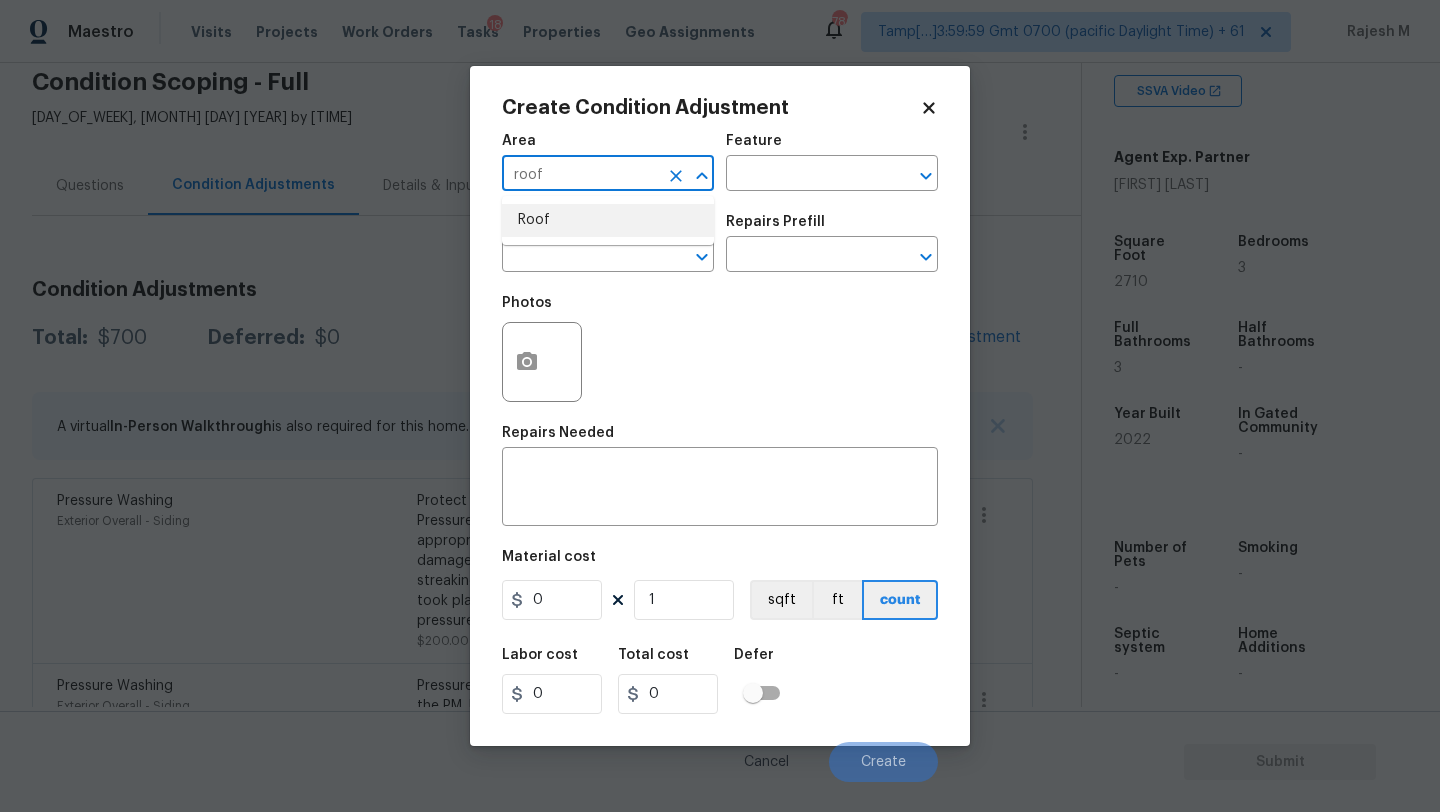 click on "Roof" at bounding box center (608, 220) 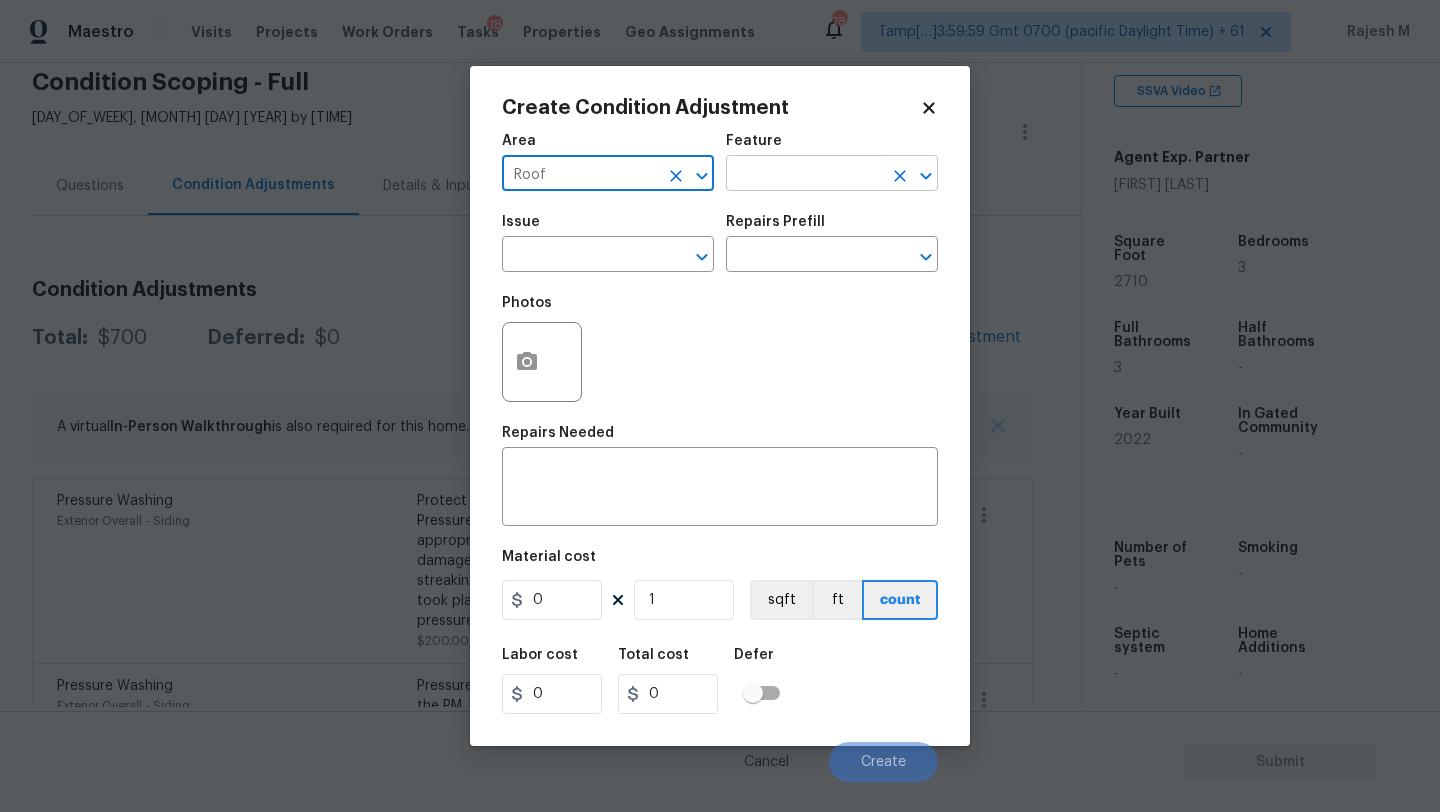 type on "Roof" 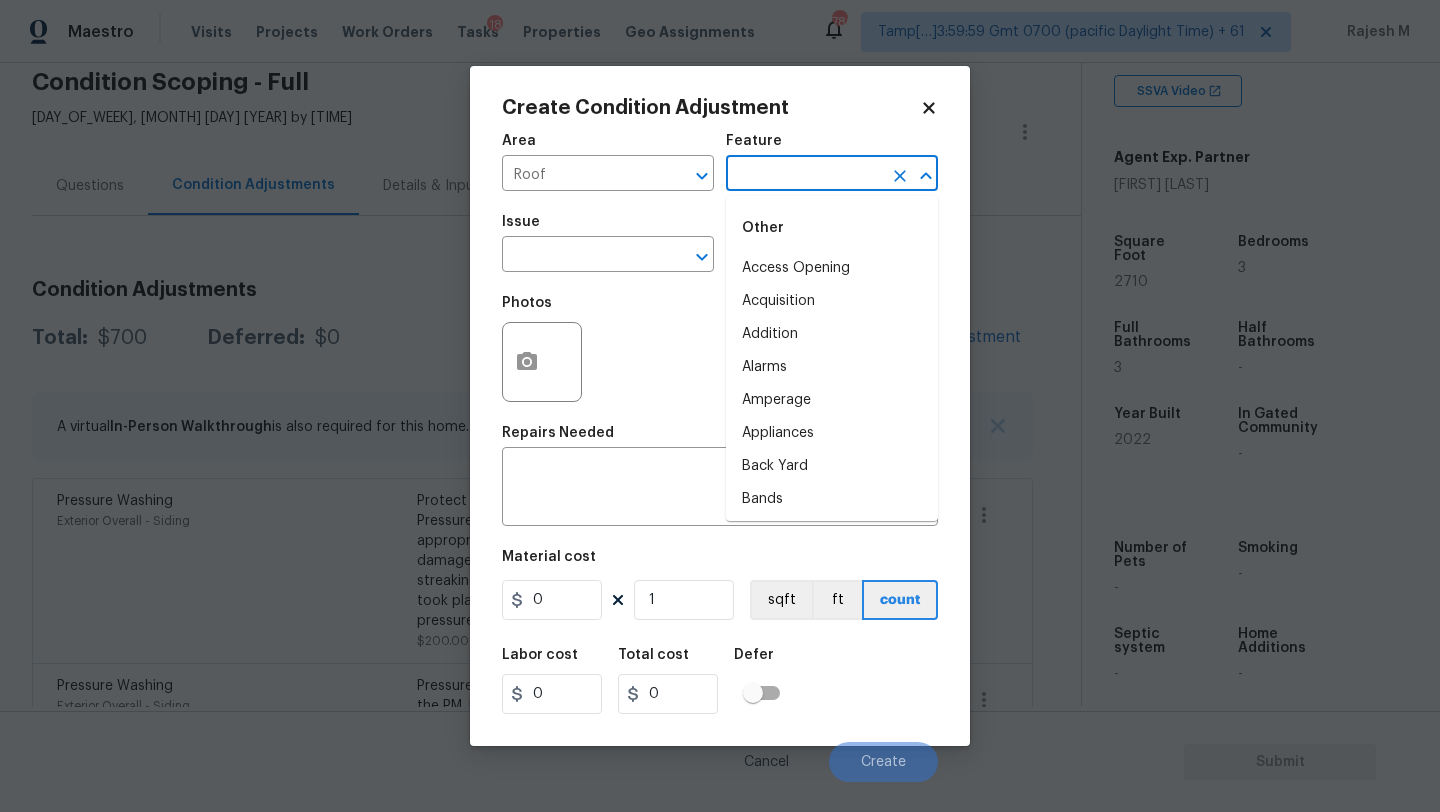 click at bounding box center (804, 175) 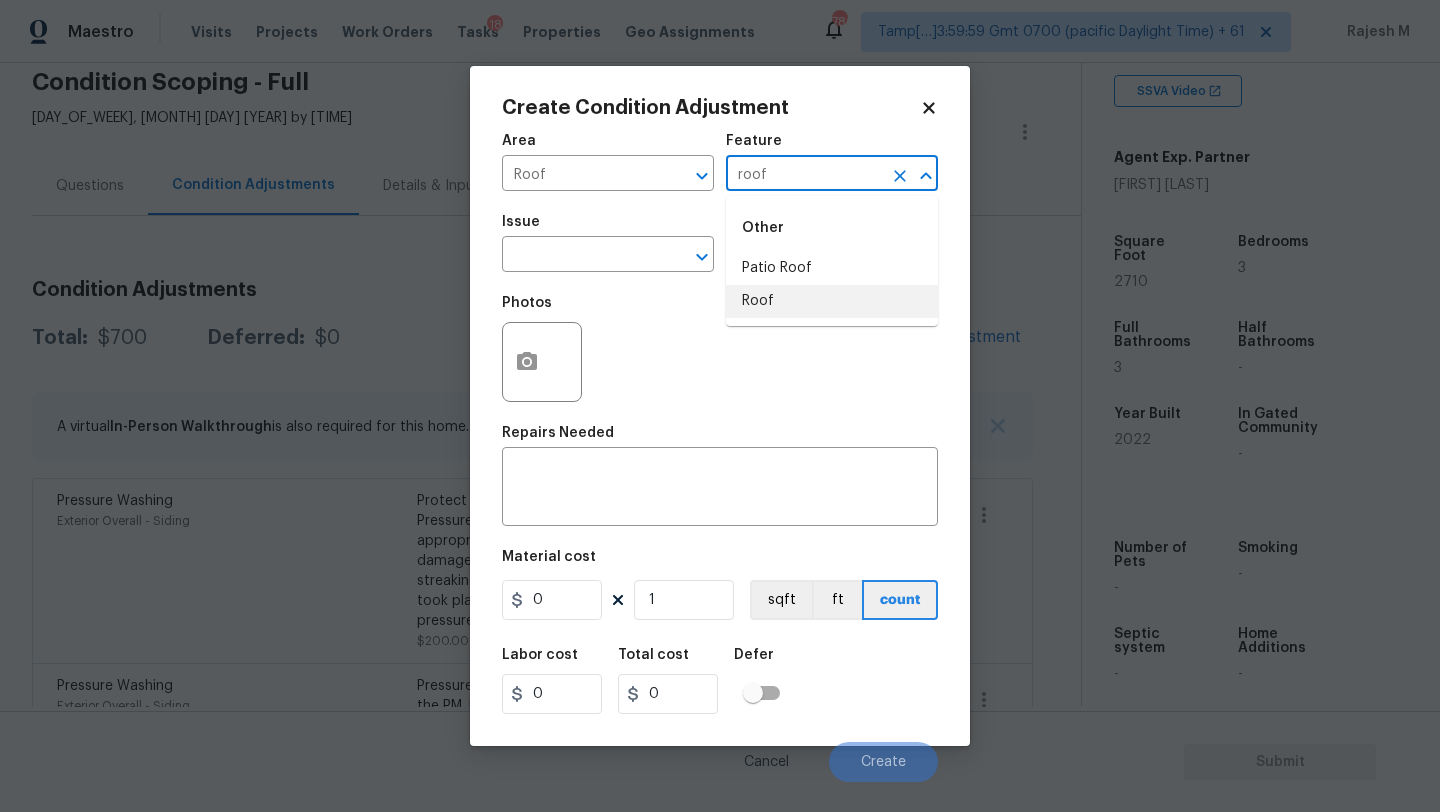 click on "Other Patio Roof Roof" at bounding box center (832, 261) 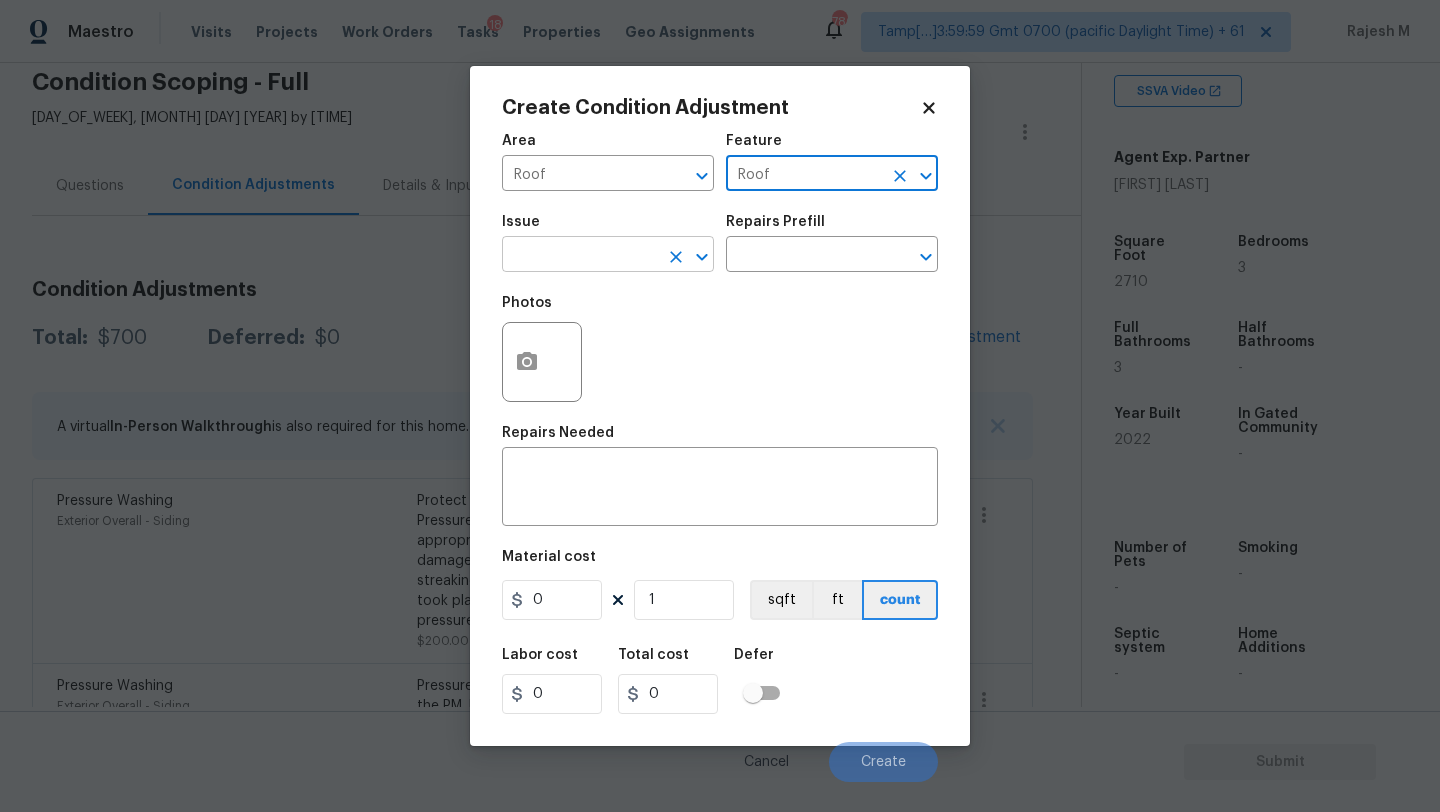 type on "Roof" 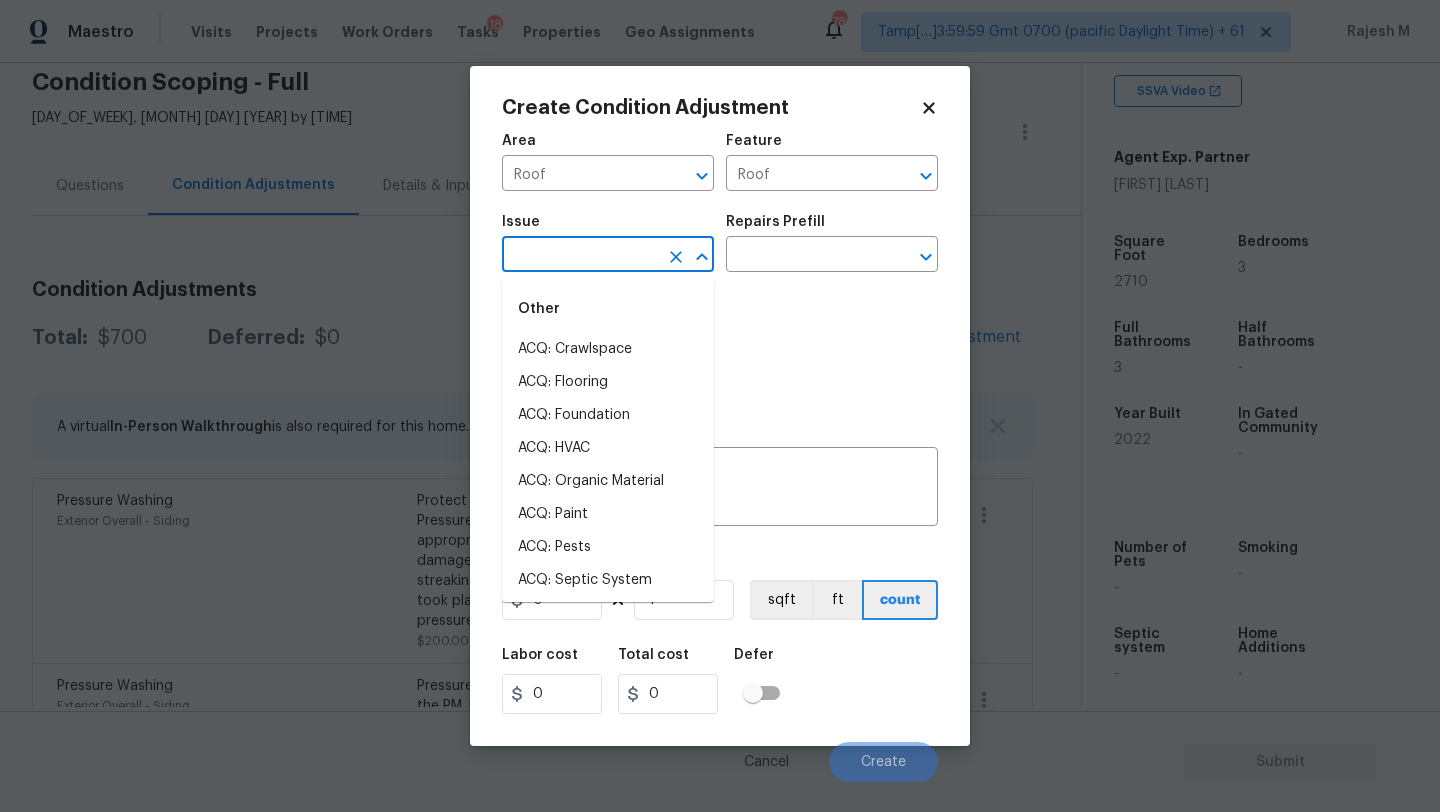 click at bounding box center (580, 256) 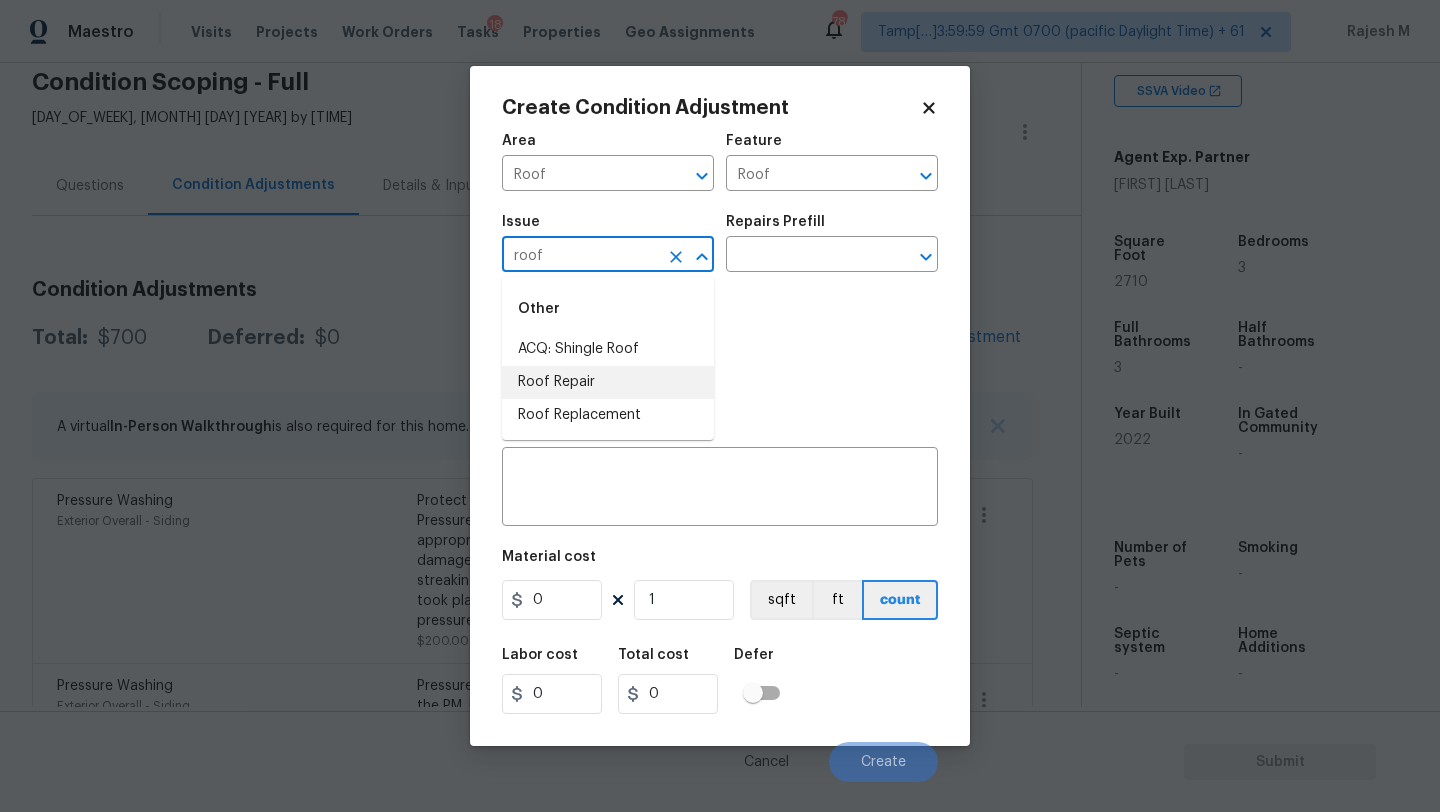 click on "ACQ: Shingle Roof" at bounding box center (608, 349) 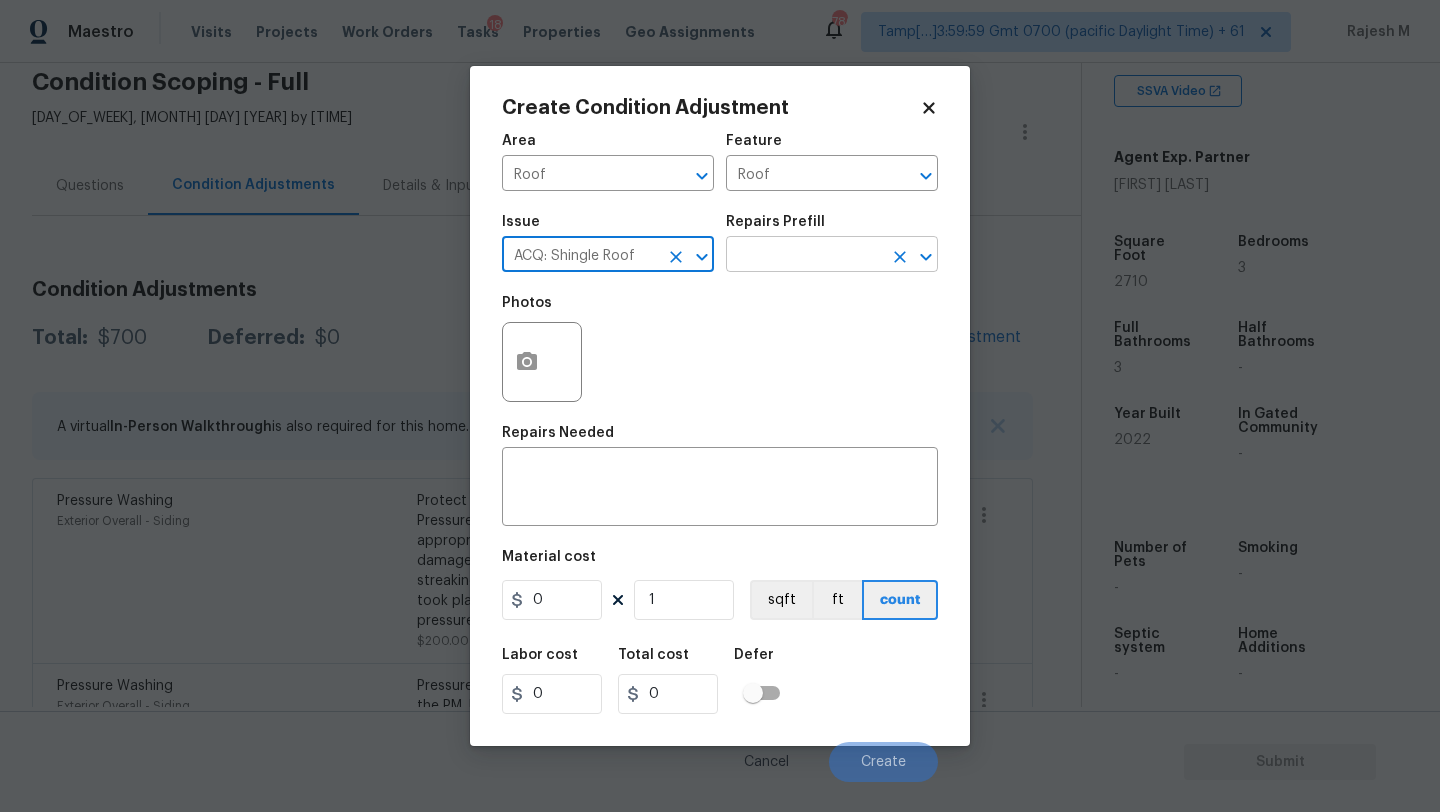 type on "ACQ: Shingle Roof" 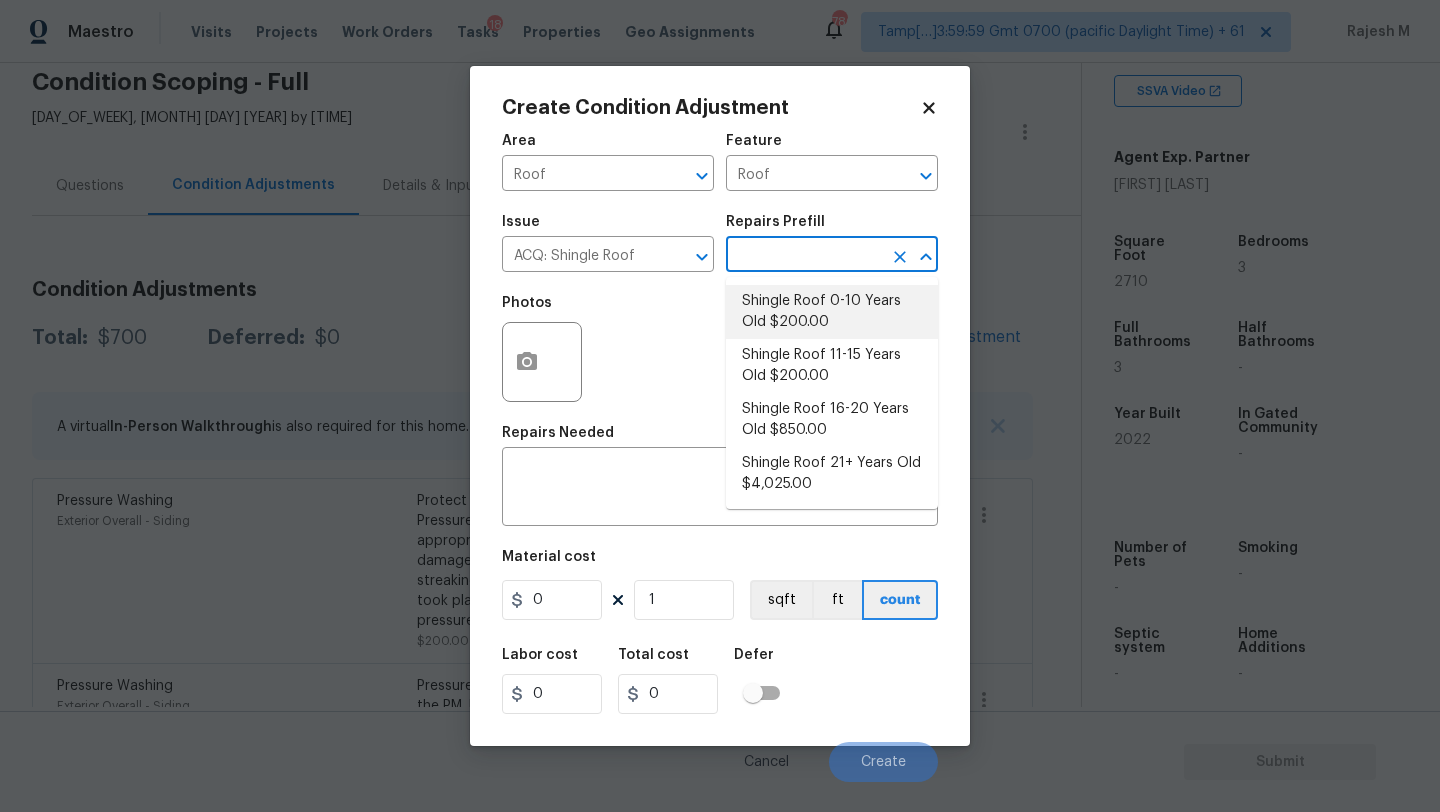 click on "Shingle Roof 0-10 Years Old $200.00" at bounding box center [832, 312] 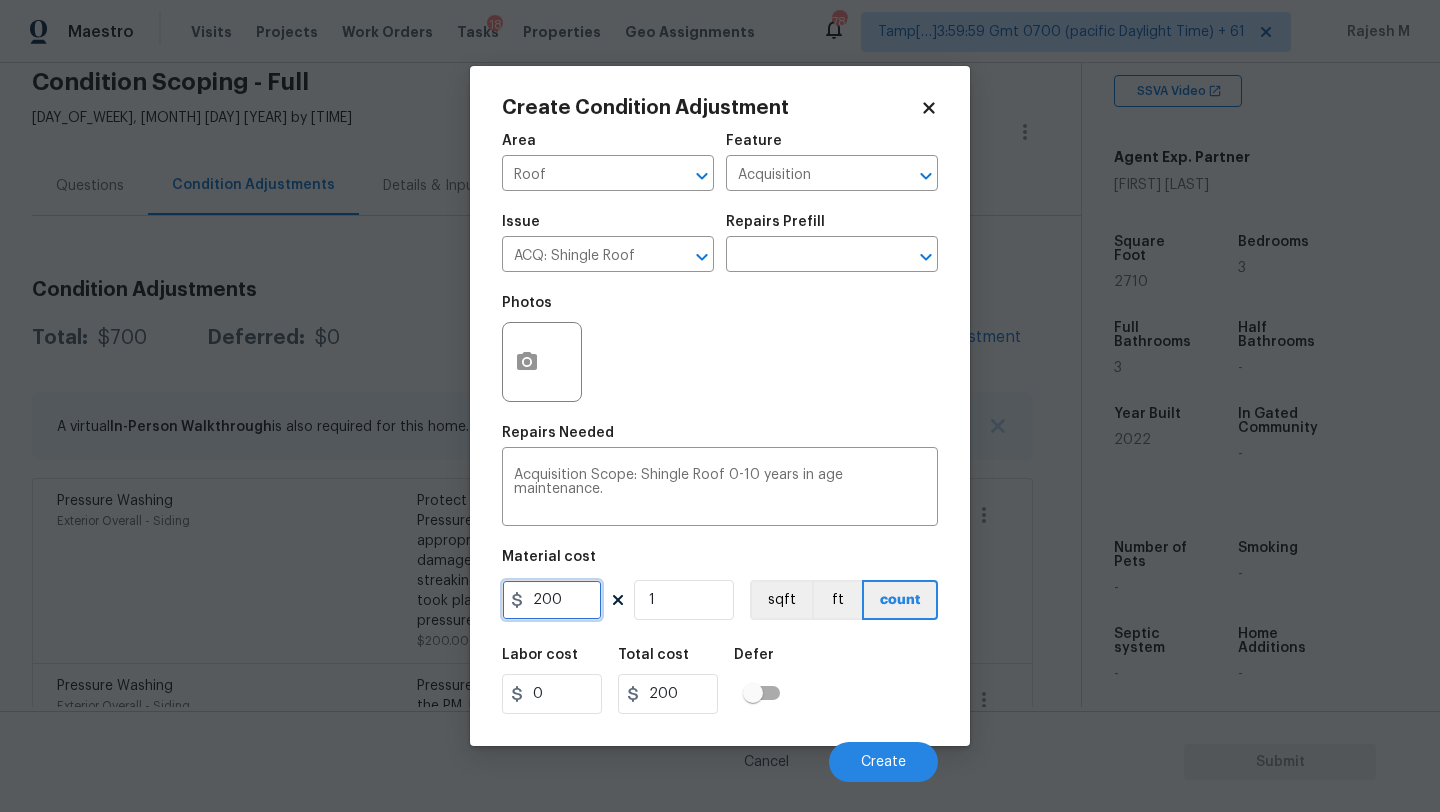 drag, startPoint x: 543, startPoint y: 598, endPoint x: 580, endPoint y: 598, distance: 37 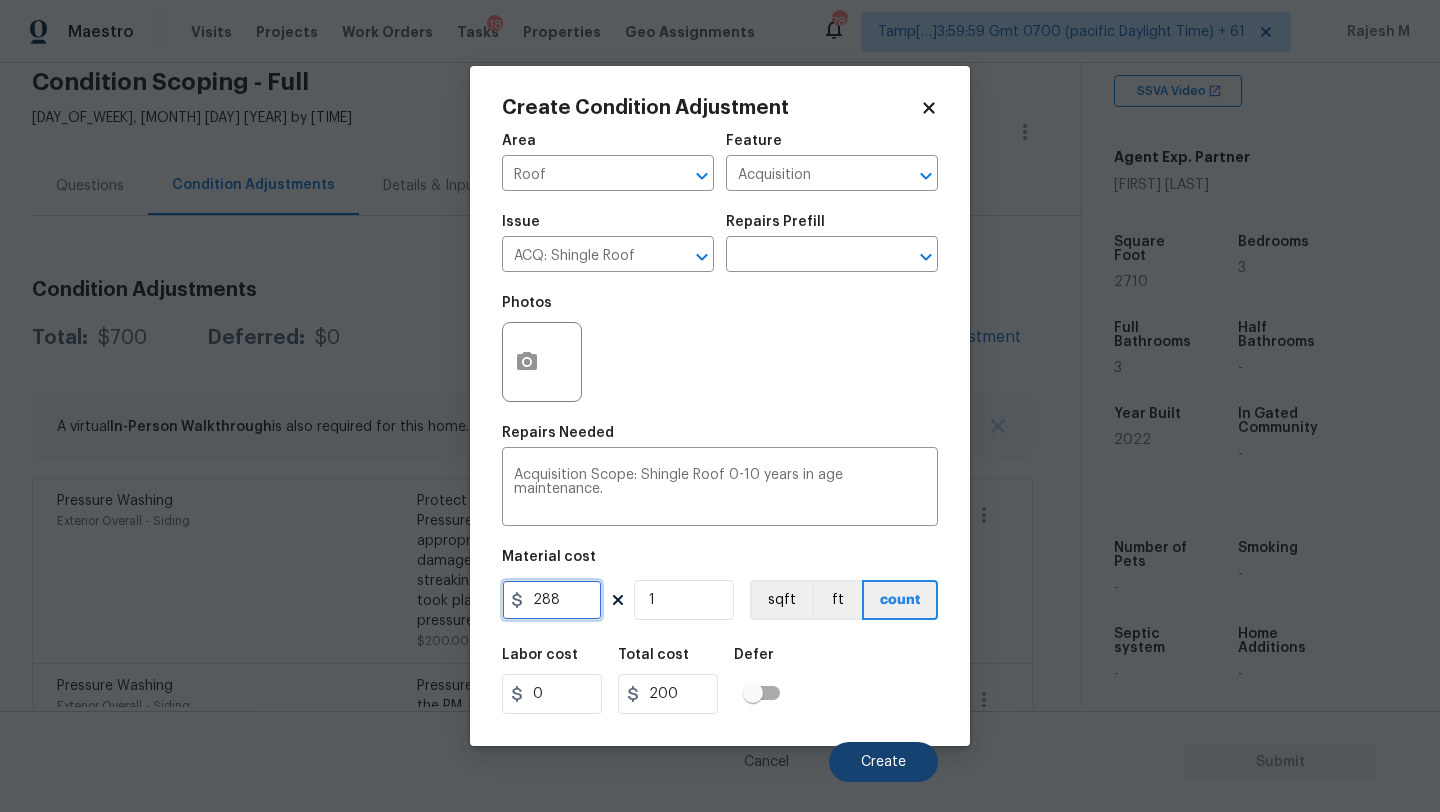 type on "288" 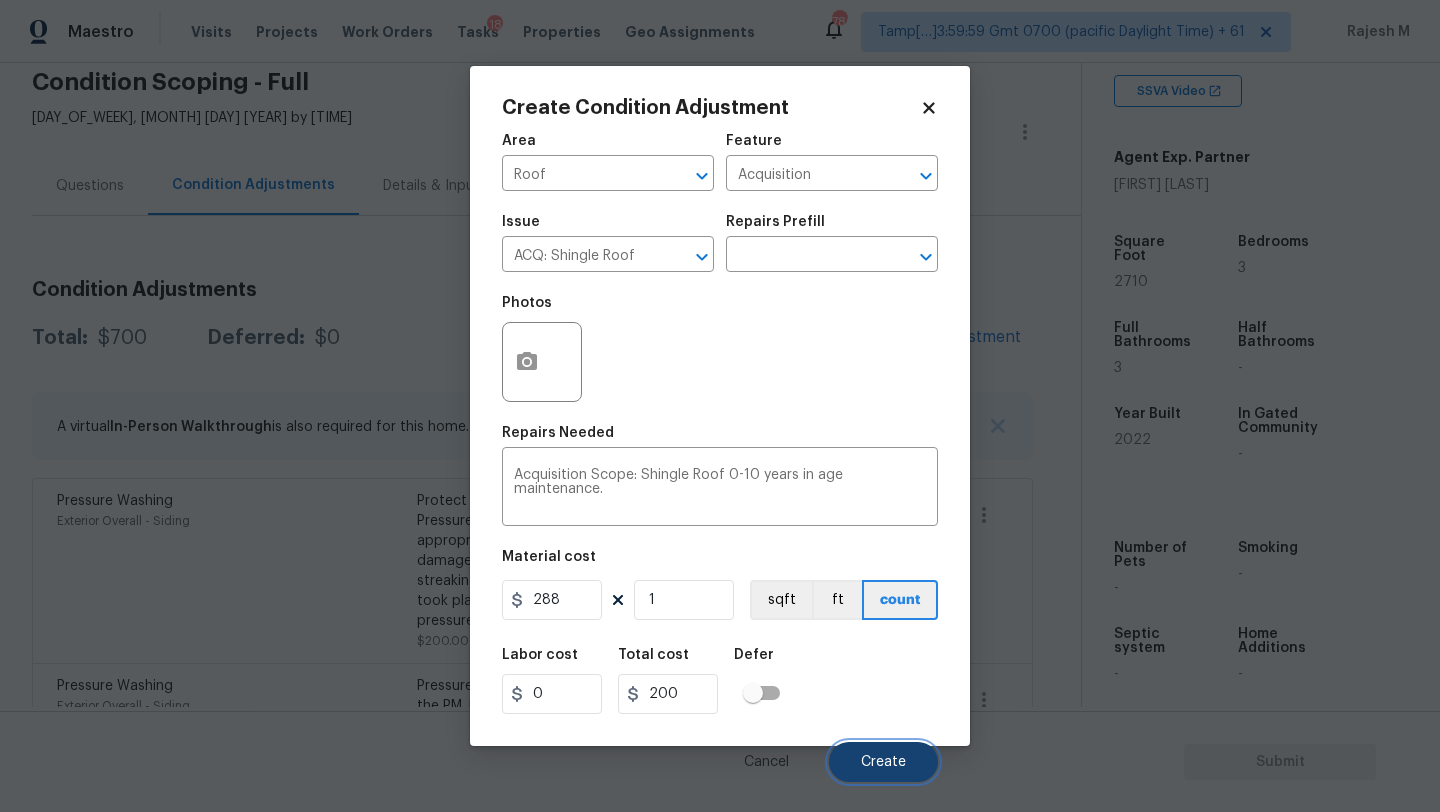 type on "288" 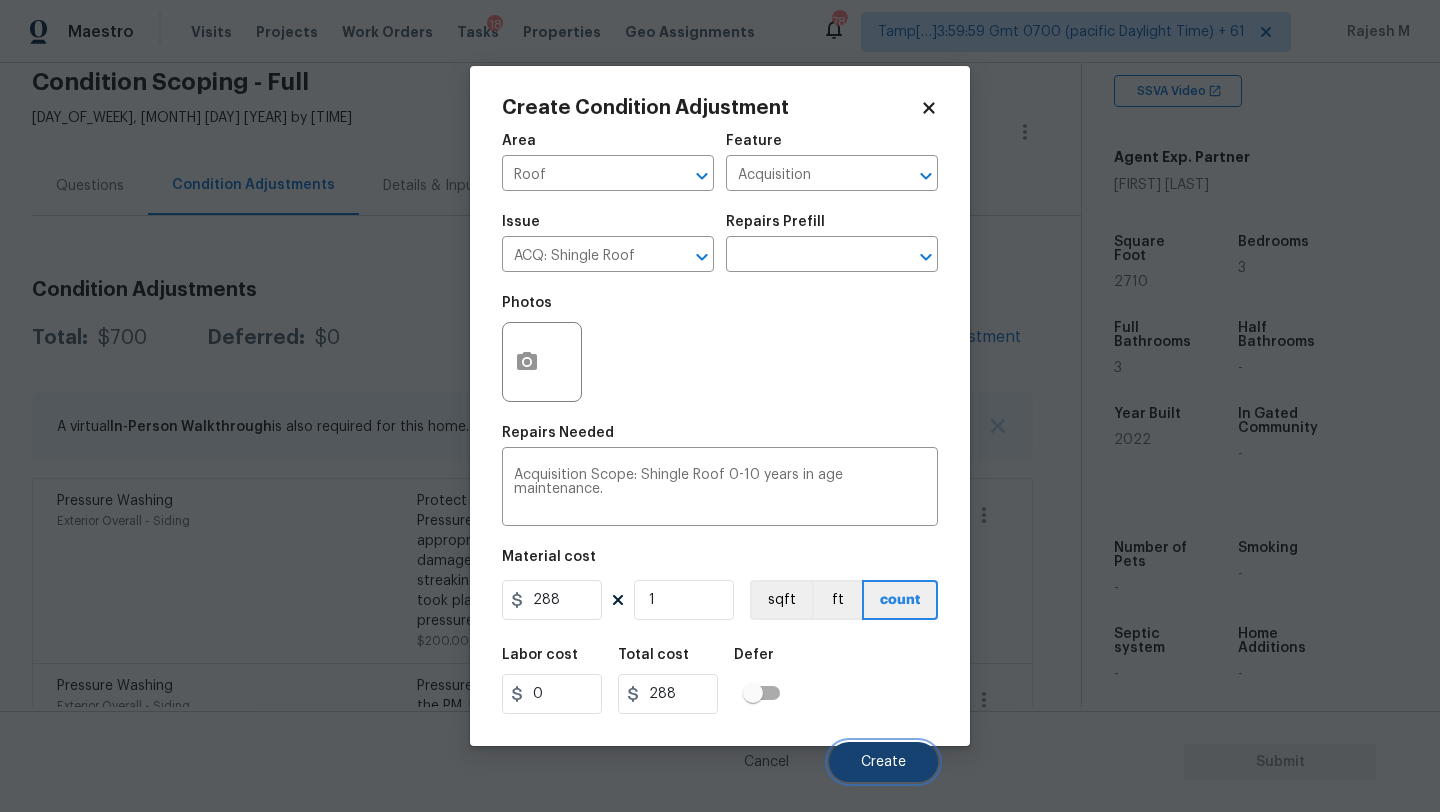 click on "Create" at bounding box center [883, 762] 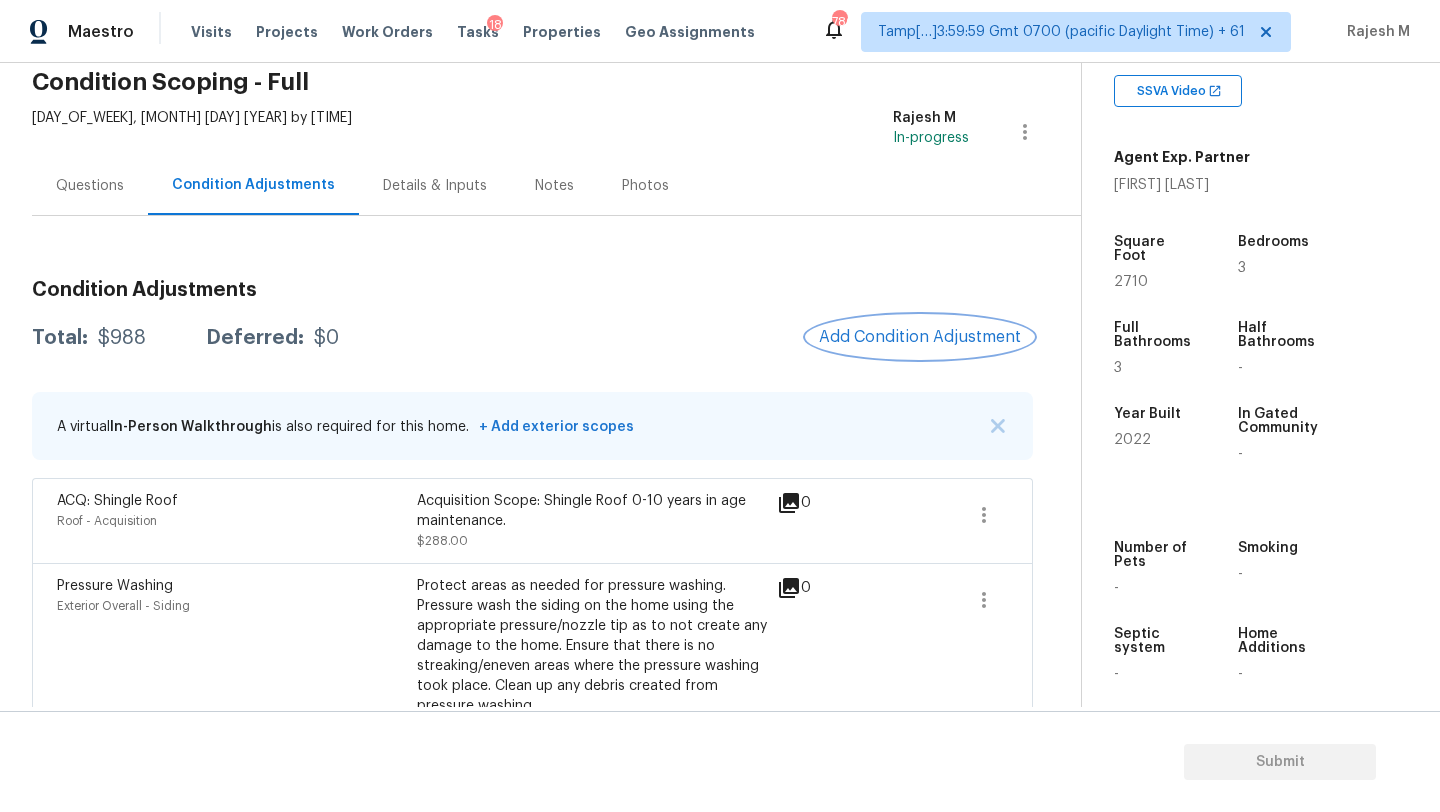 click on "Add Condition Adjustment" at bounding box center [920, 337] 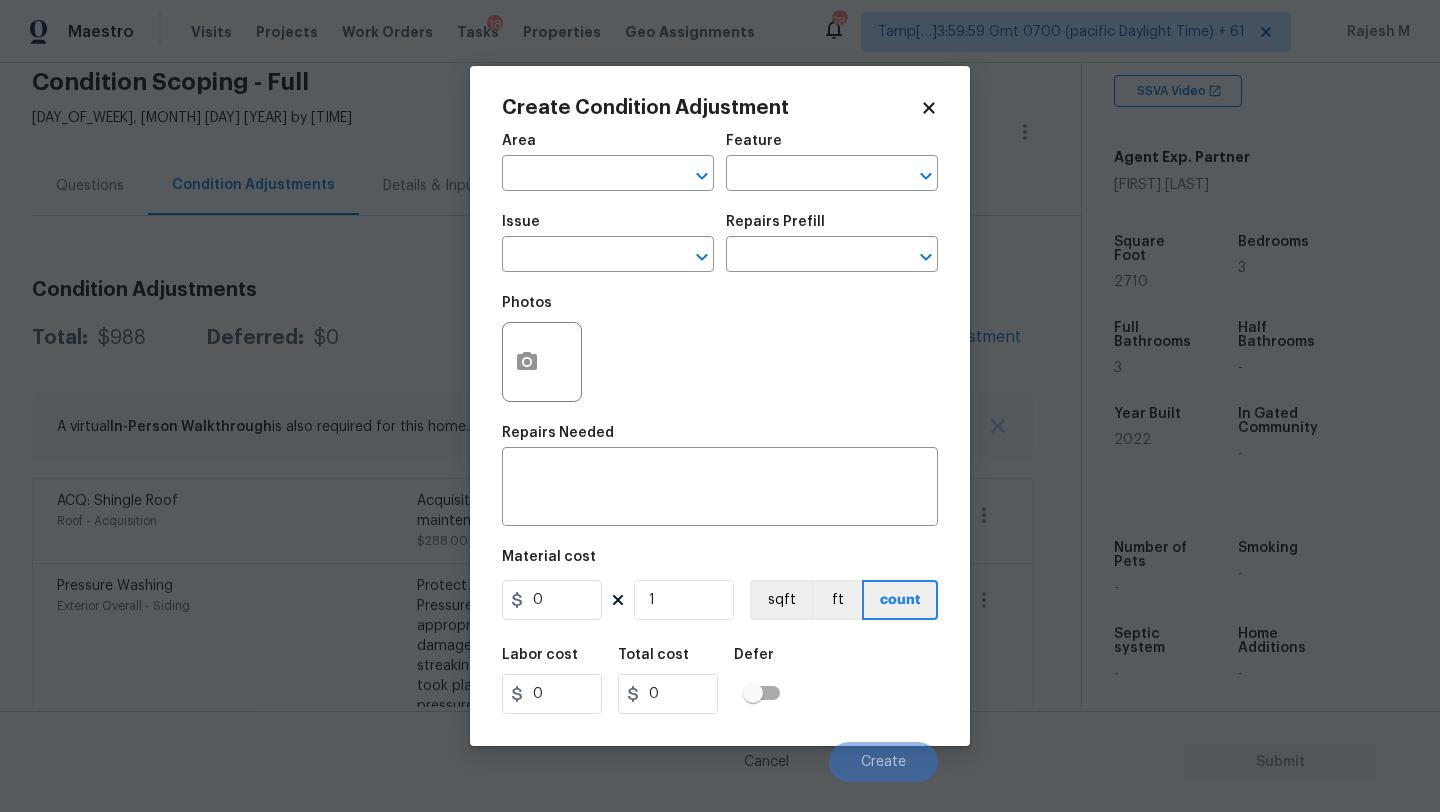 click on "Create Condition Adjustment Area ​ Feature ​ Issue ​ Repairs Prefill ​ Photos Repairs Needed x ​ Material cost 0 1 sqft ft count Labor cost 0 Total cost 0 Defer Cancel Create" at bounding box center [720, 406] 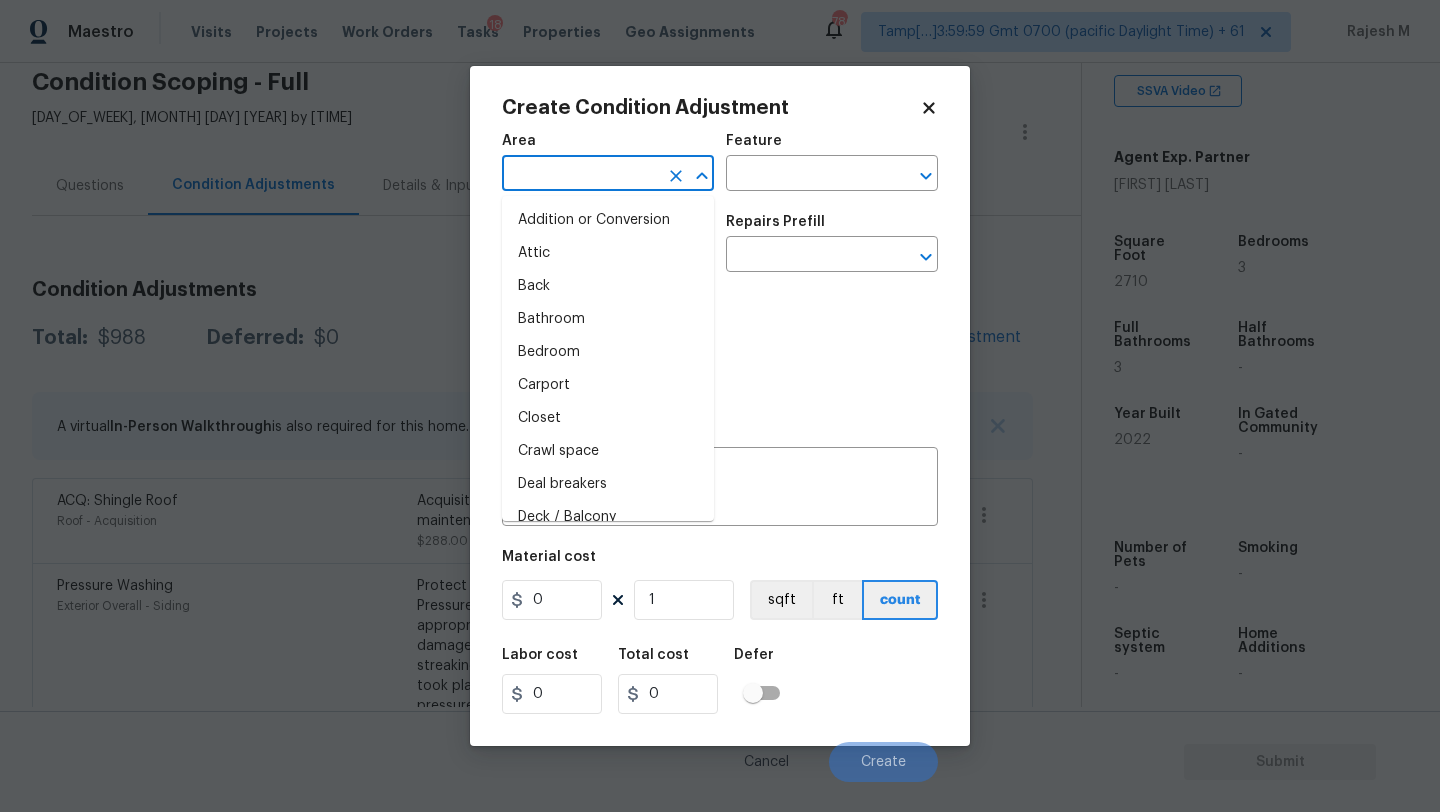 click at bounding box center [580, 175] 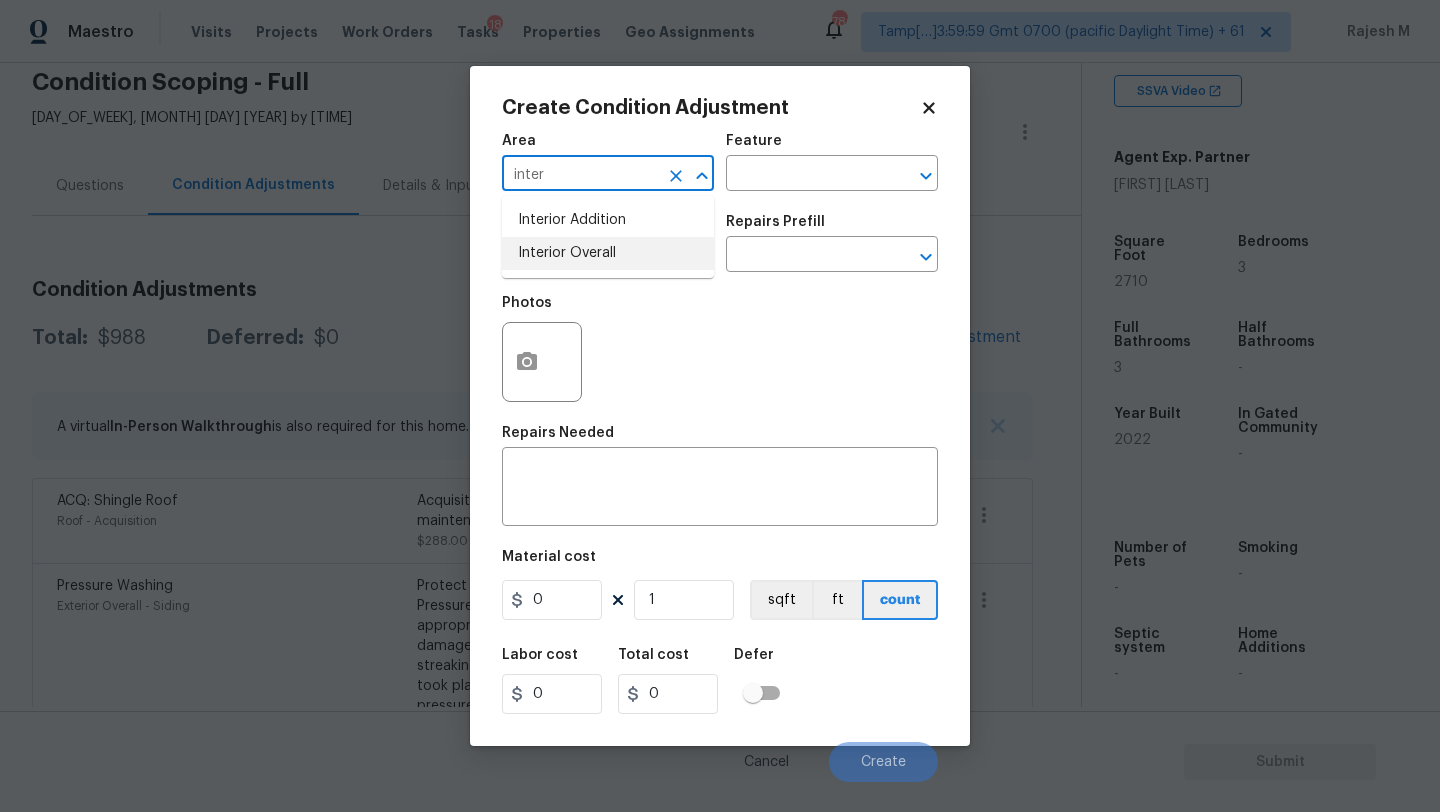 click on "Interior Overall" at bounding box center [608, 253] 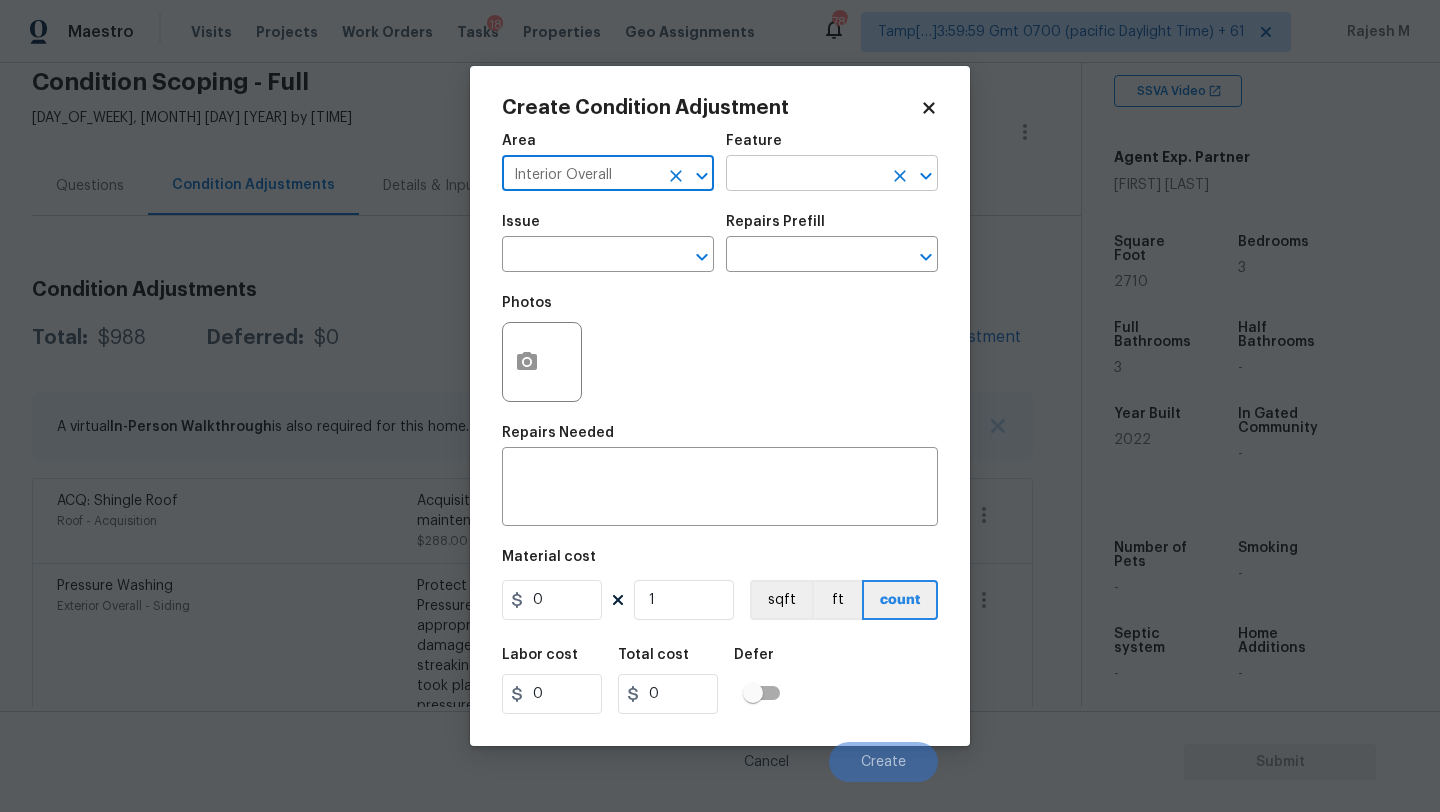 type on "Interior Overall" 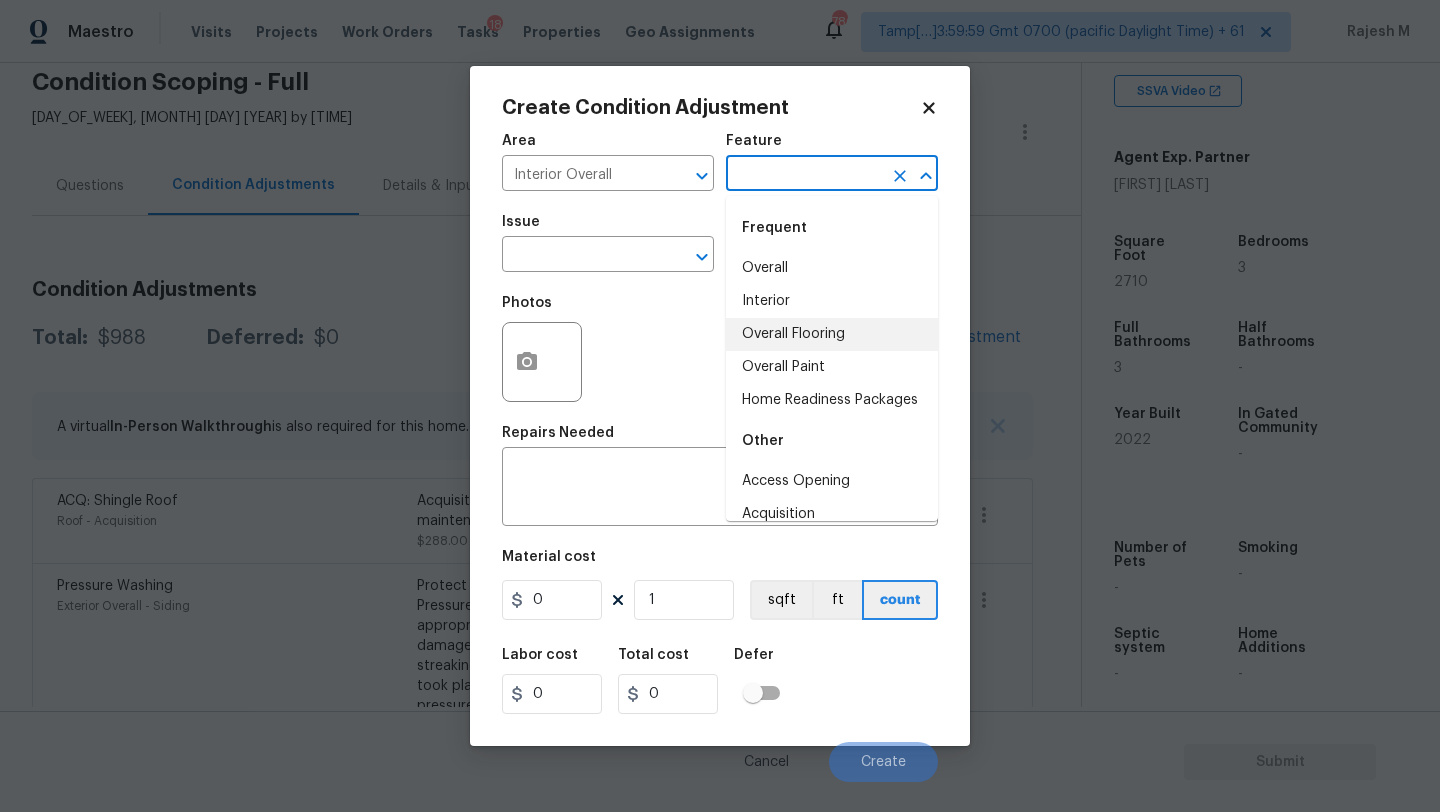 click on "Overall Flooring" at bounding box center [832, 334] 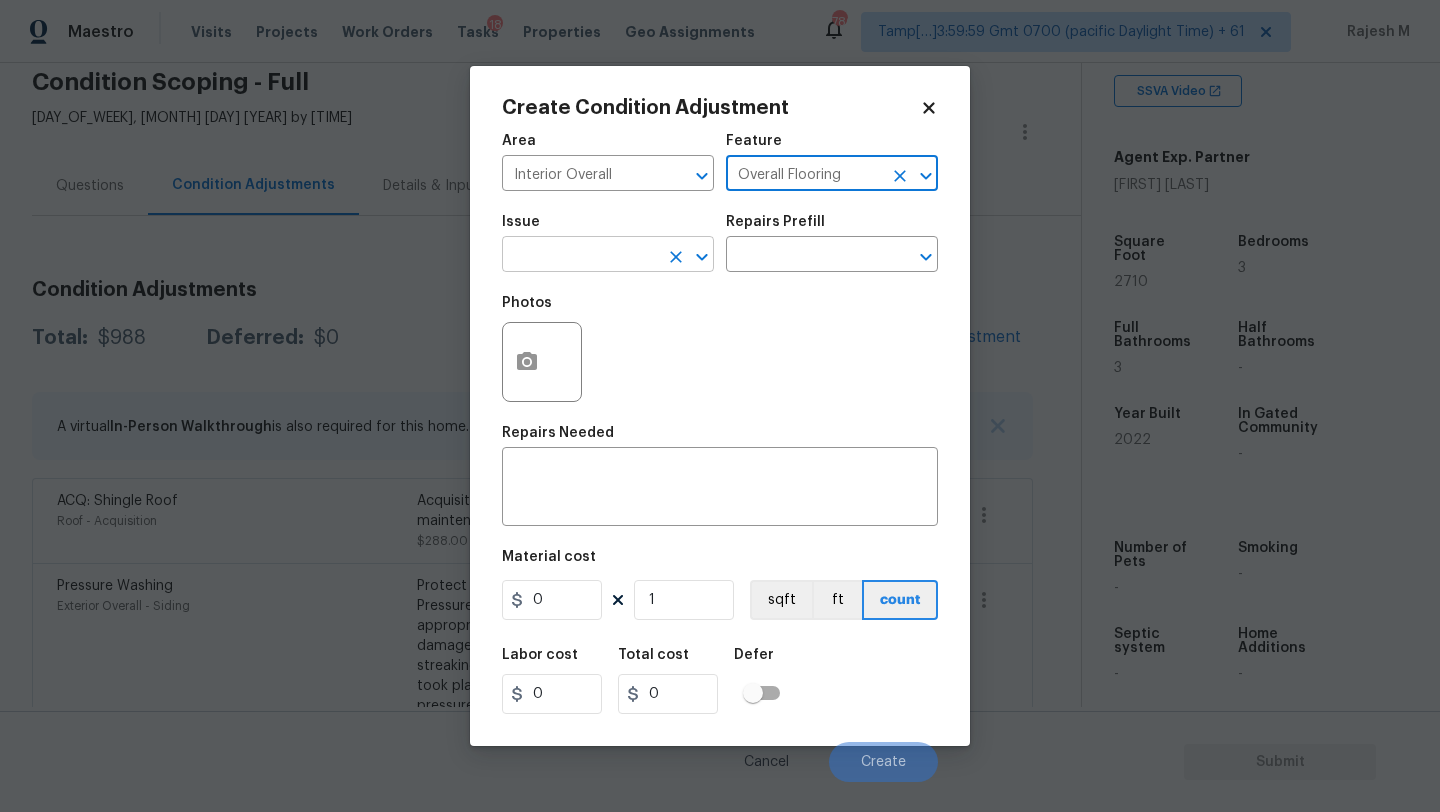 click at bounding box center [580, 256] 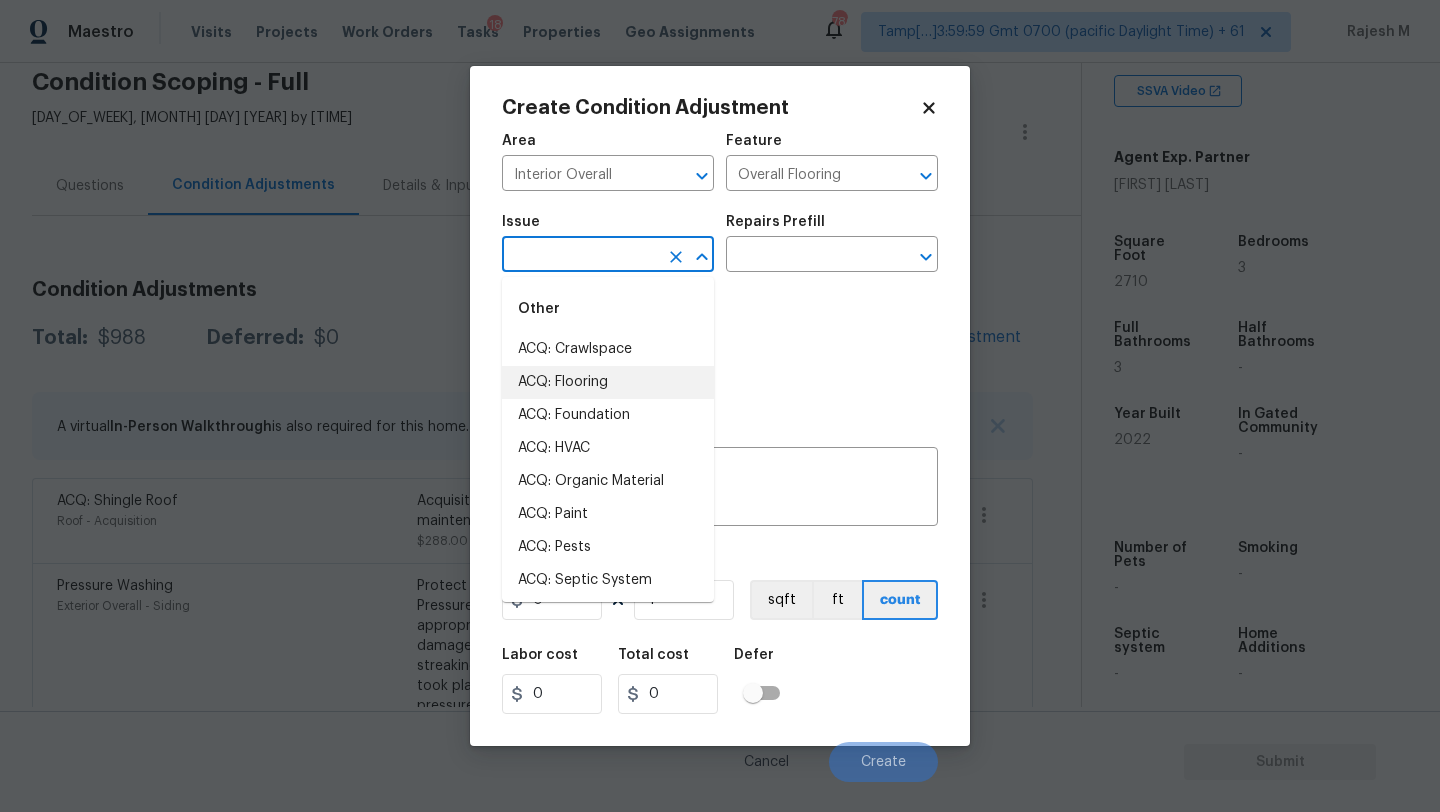 click on "ACQ: Flooring" at bounding box center [608, 382] 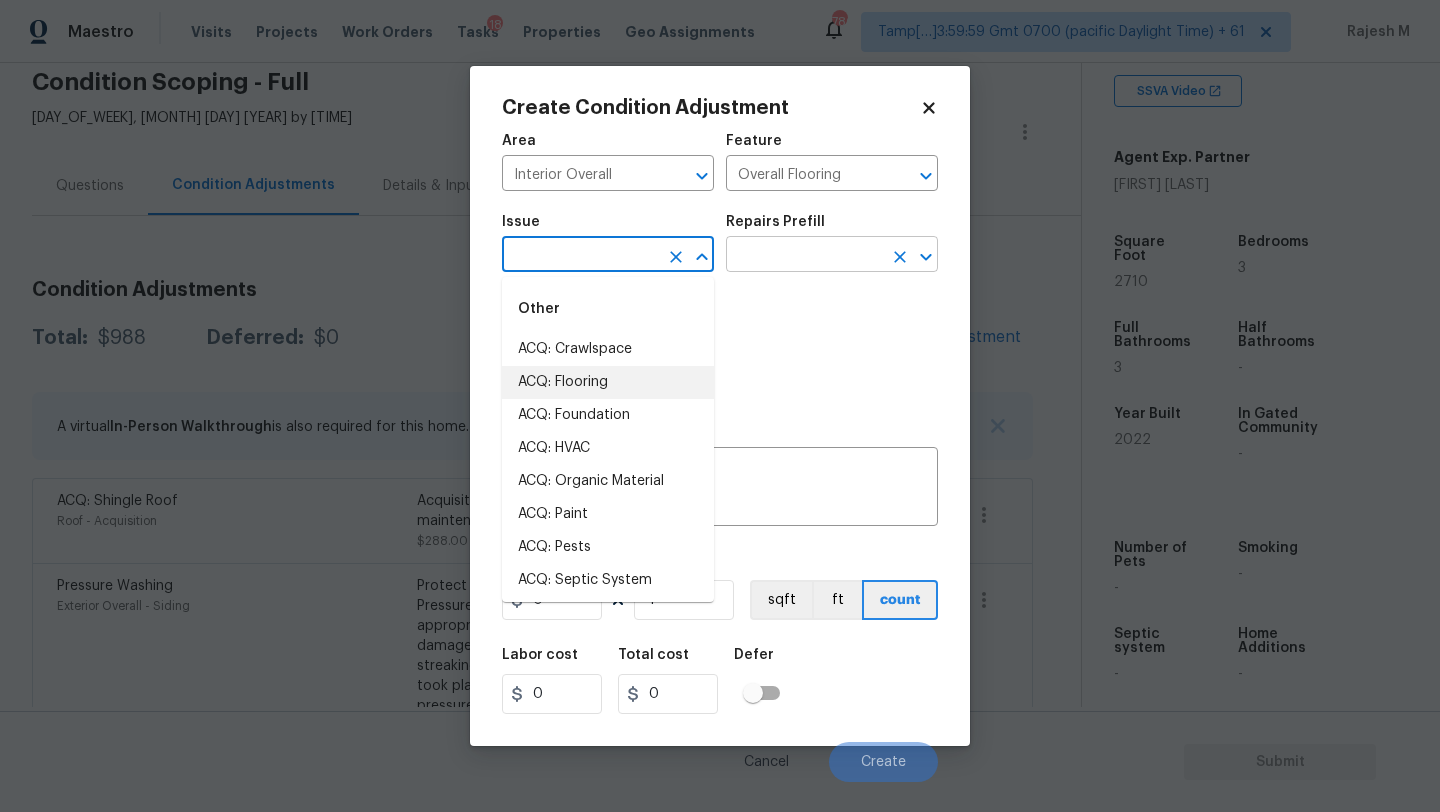 type on "ACQ: Flooring" 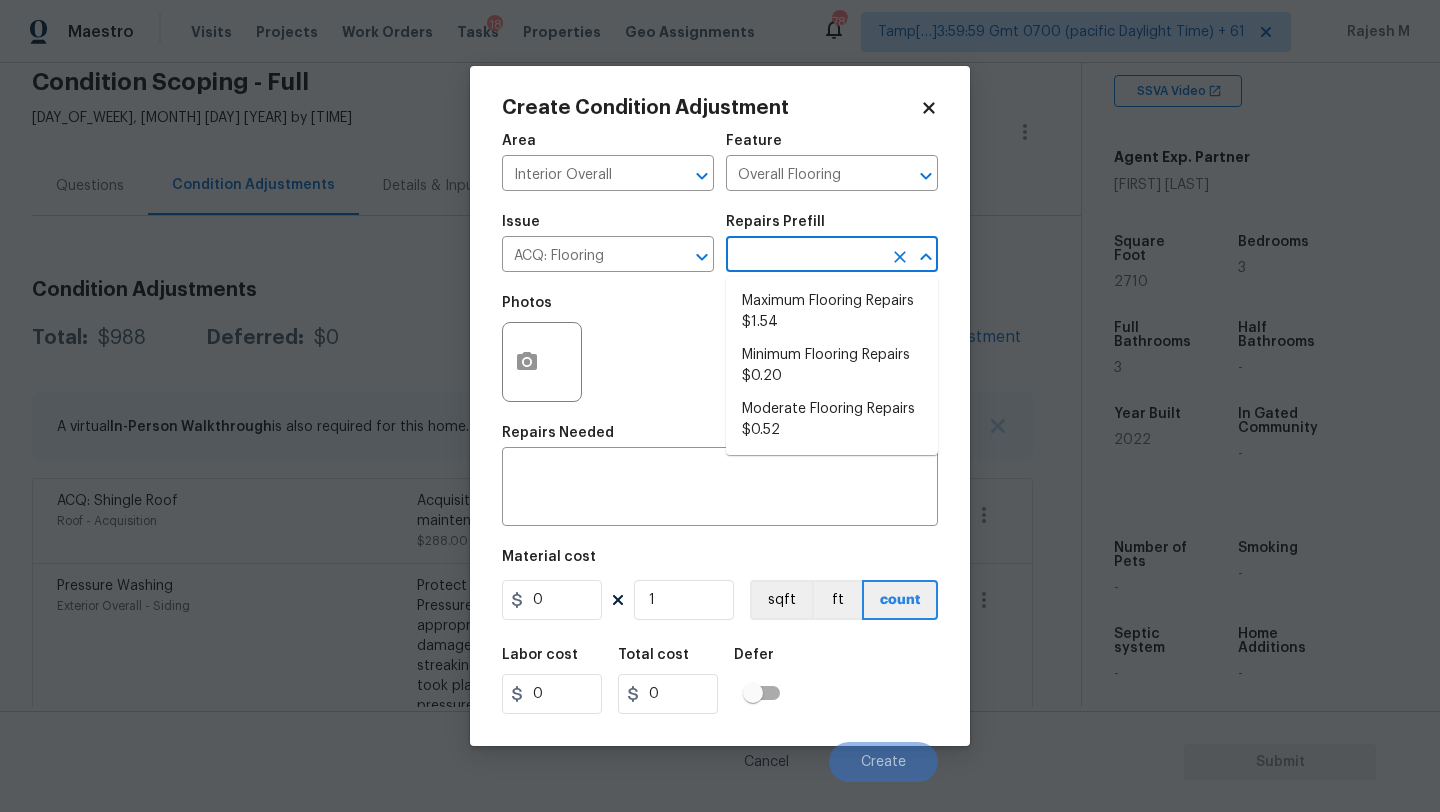 click at bounding box center [804, 256] 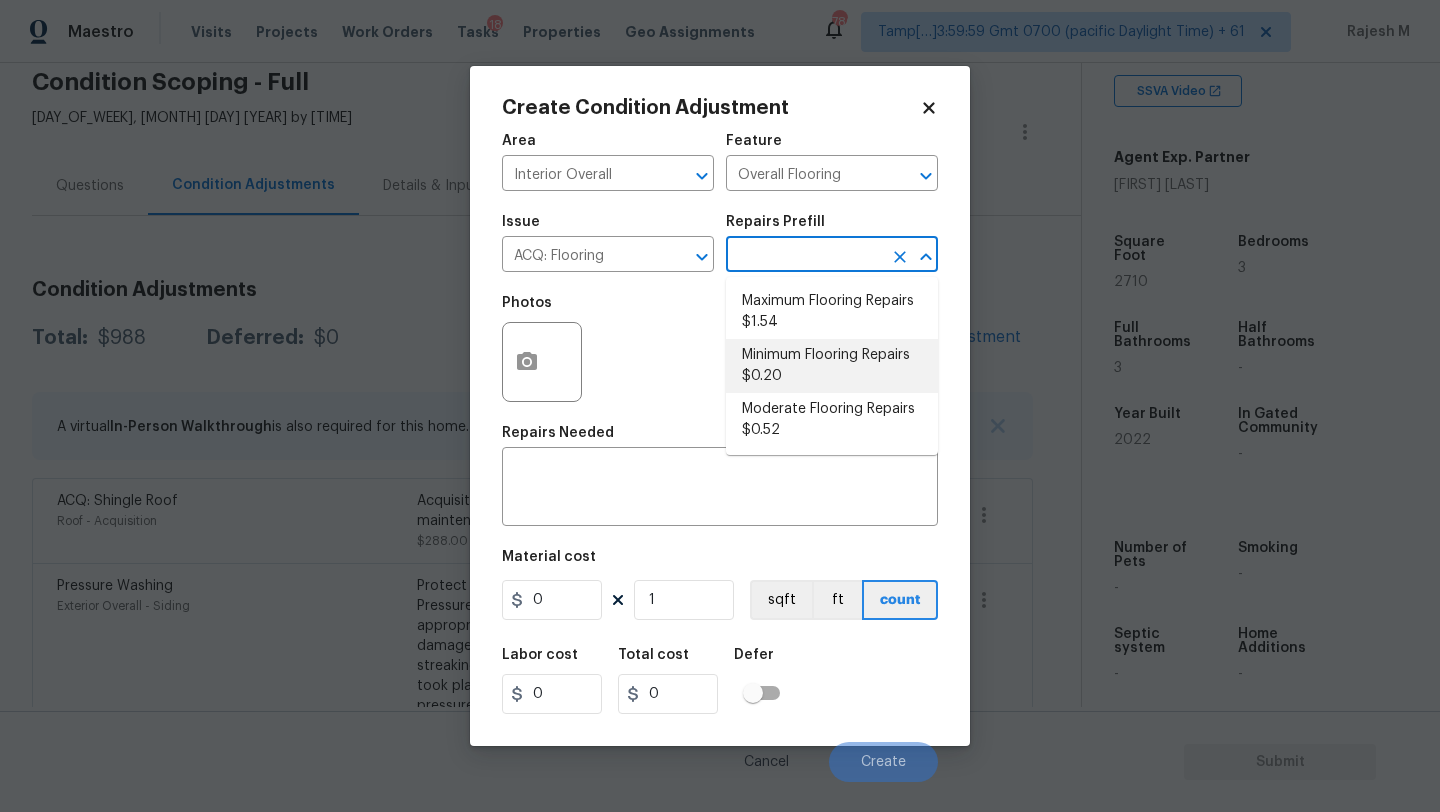 click on "Minimum Flooring Repairs $0.20" at bounding box center [832, 366] 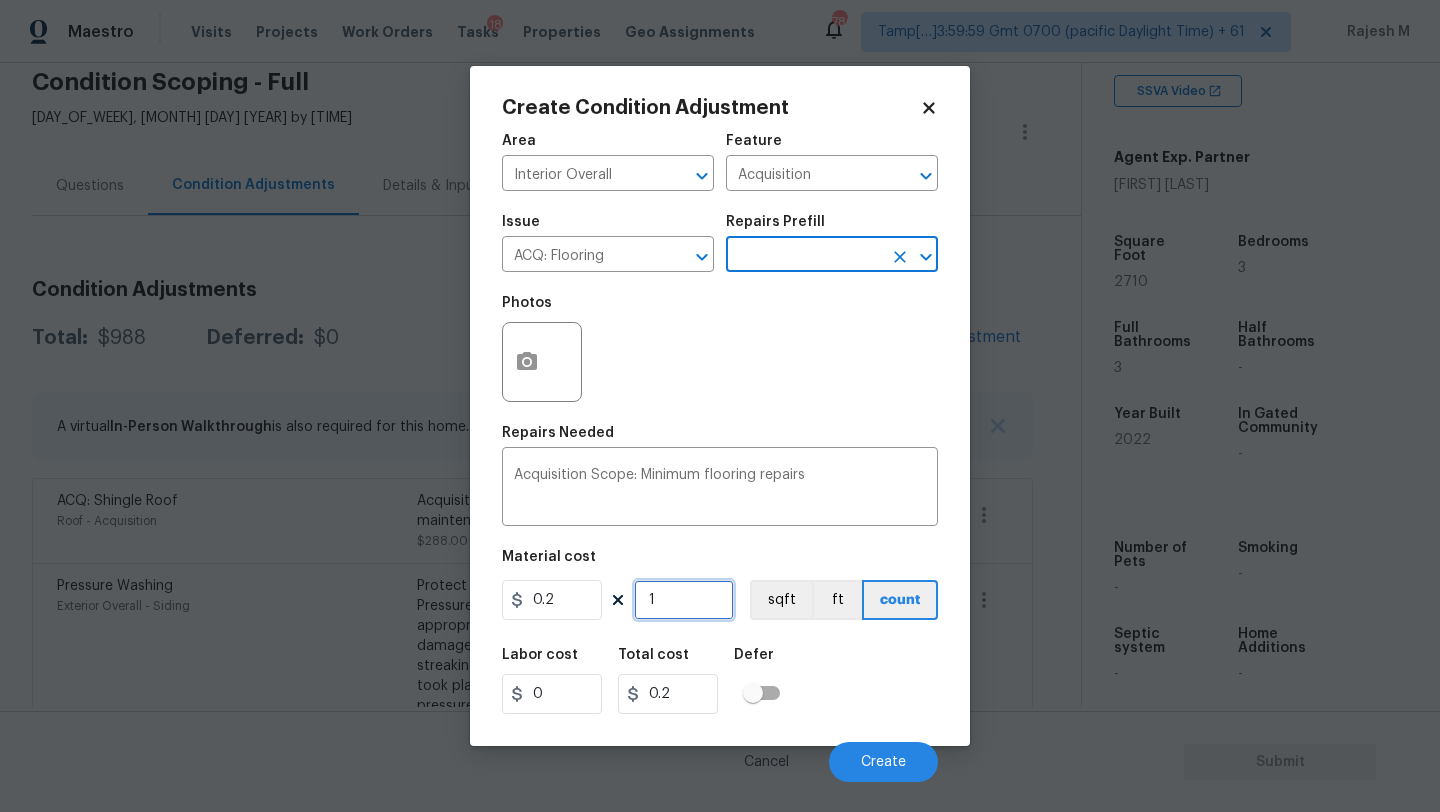 click on "1" at bounding box center (684, 600) 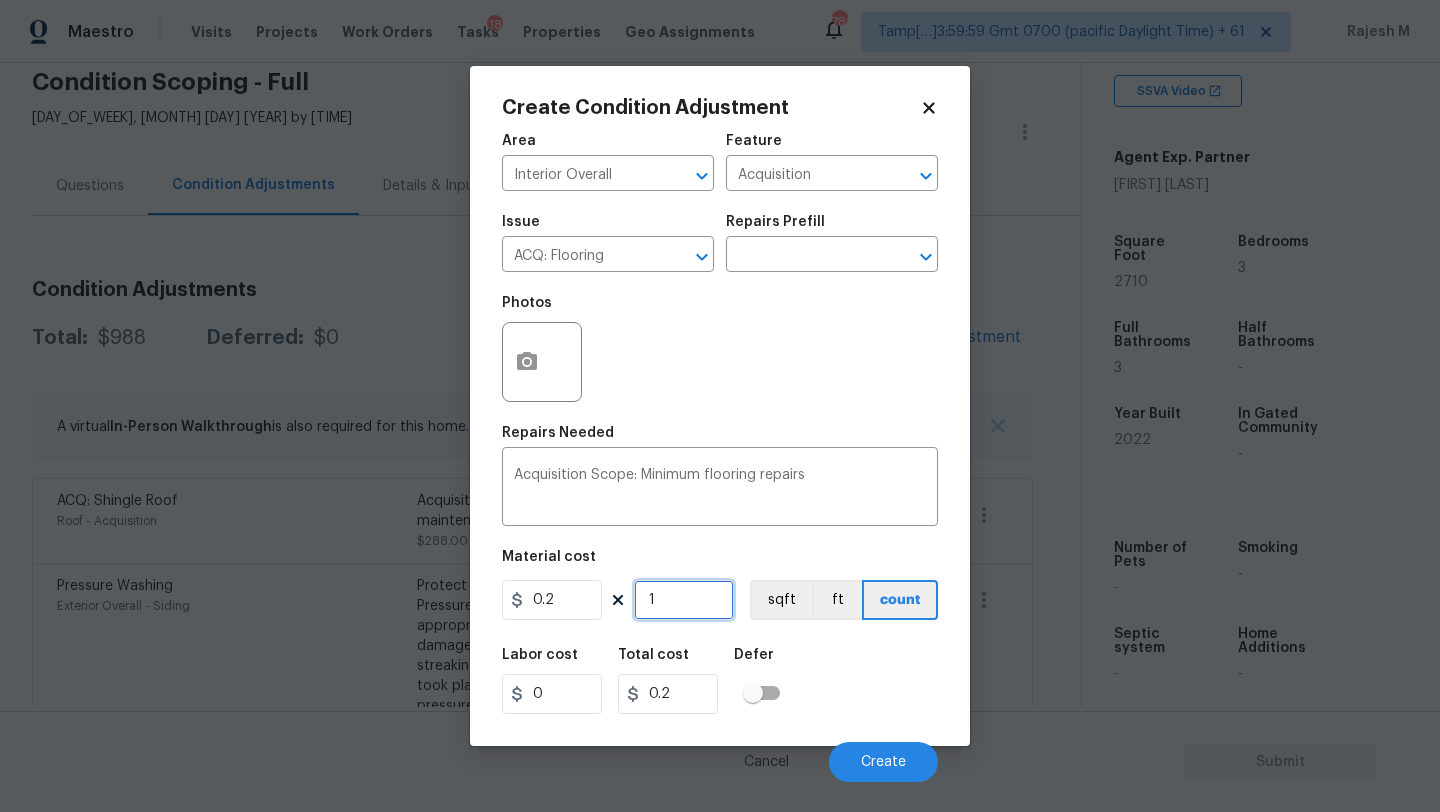 click on "1" at bounding box center [684, 600] 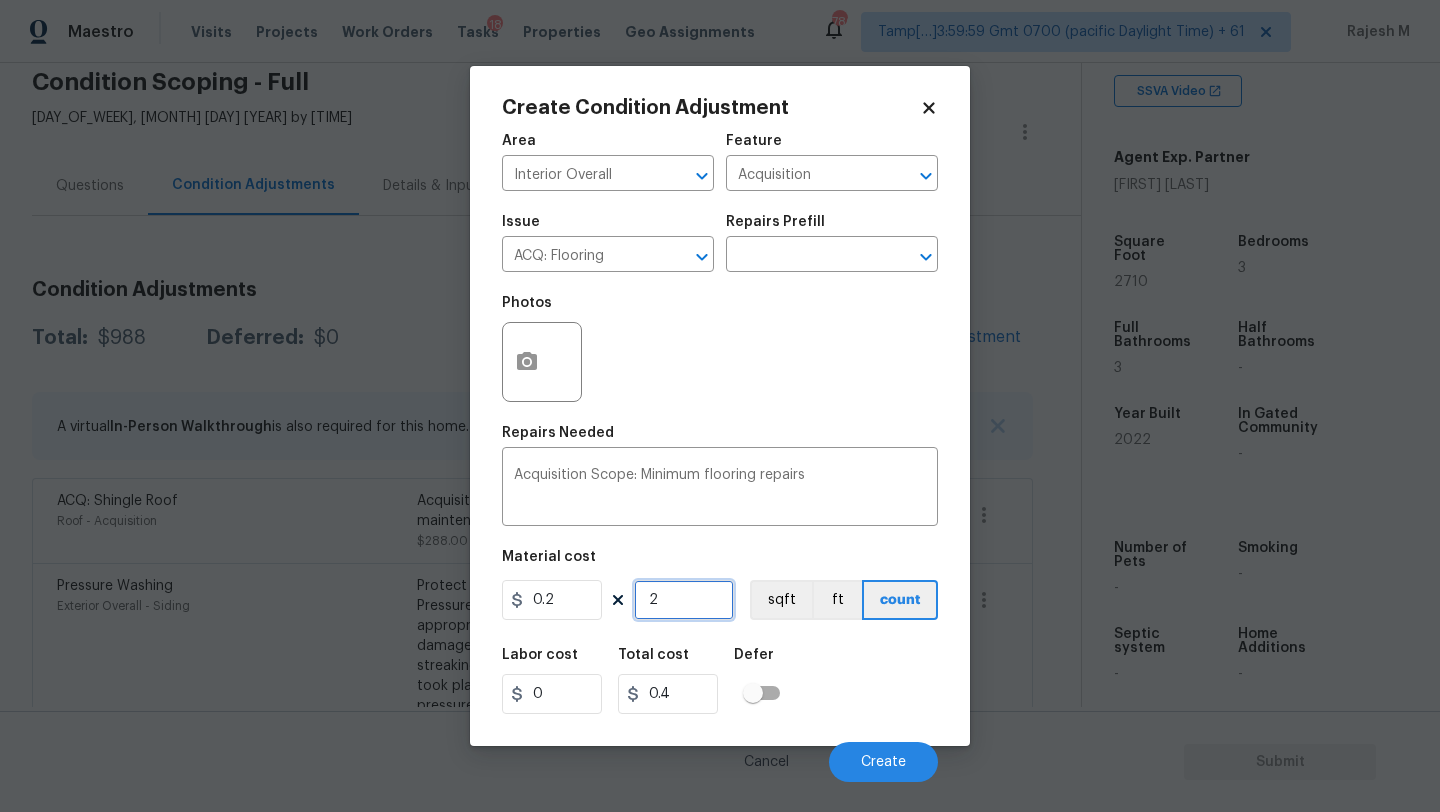 type on "27" 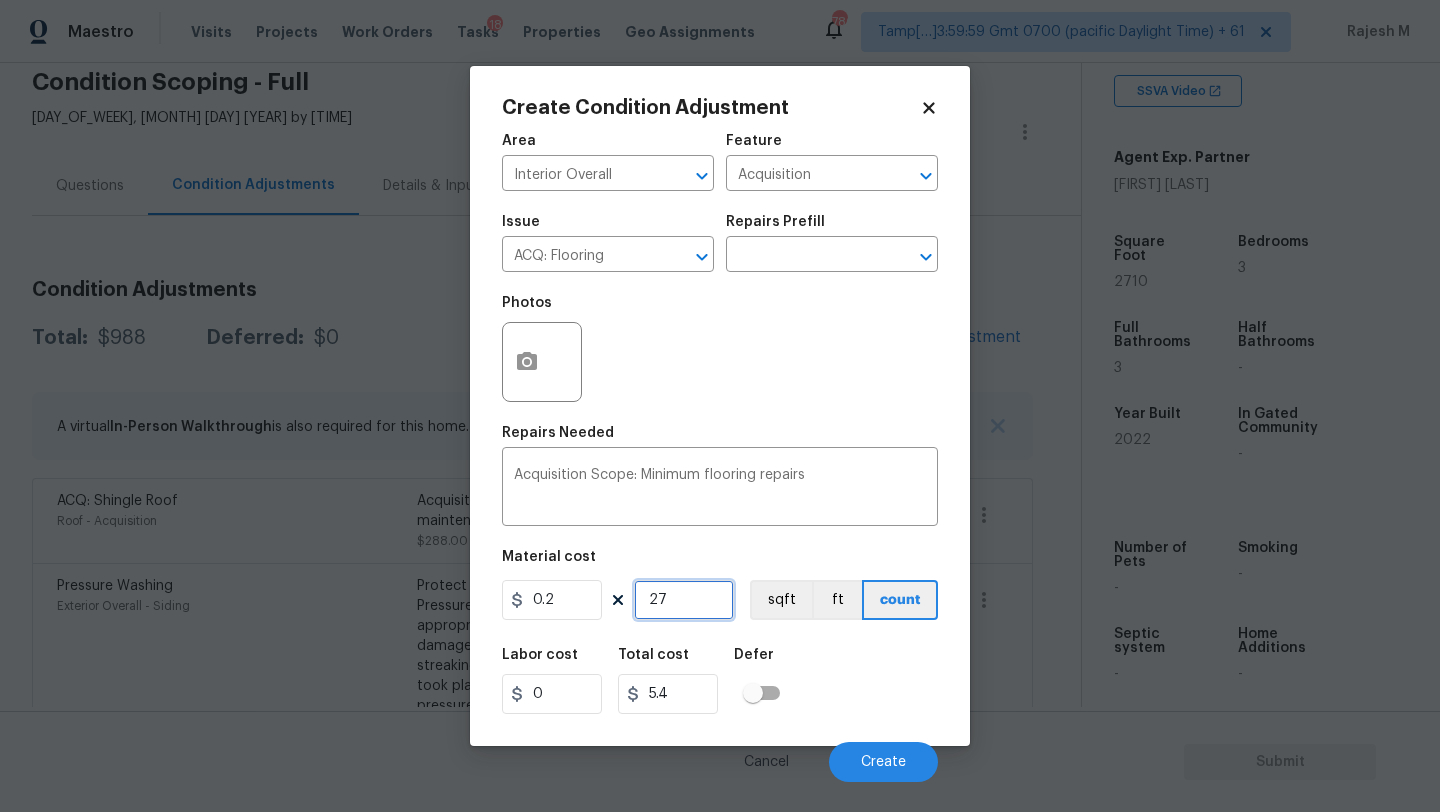 type on "271" 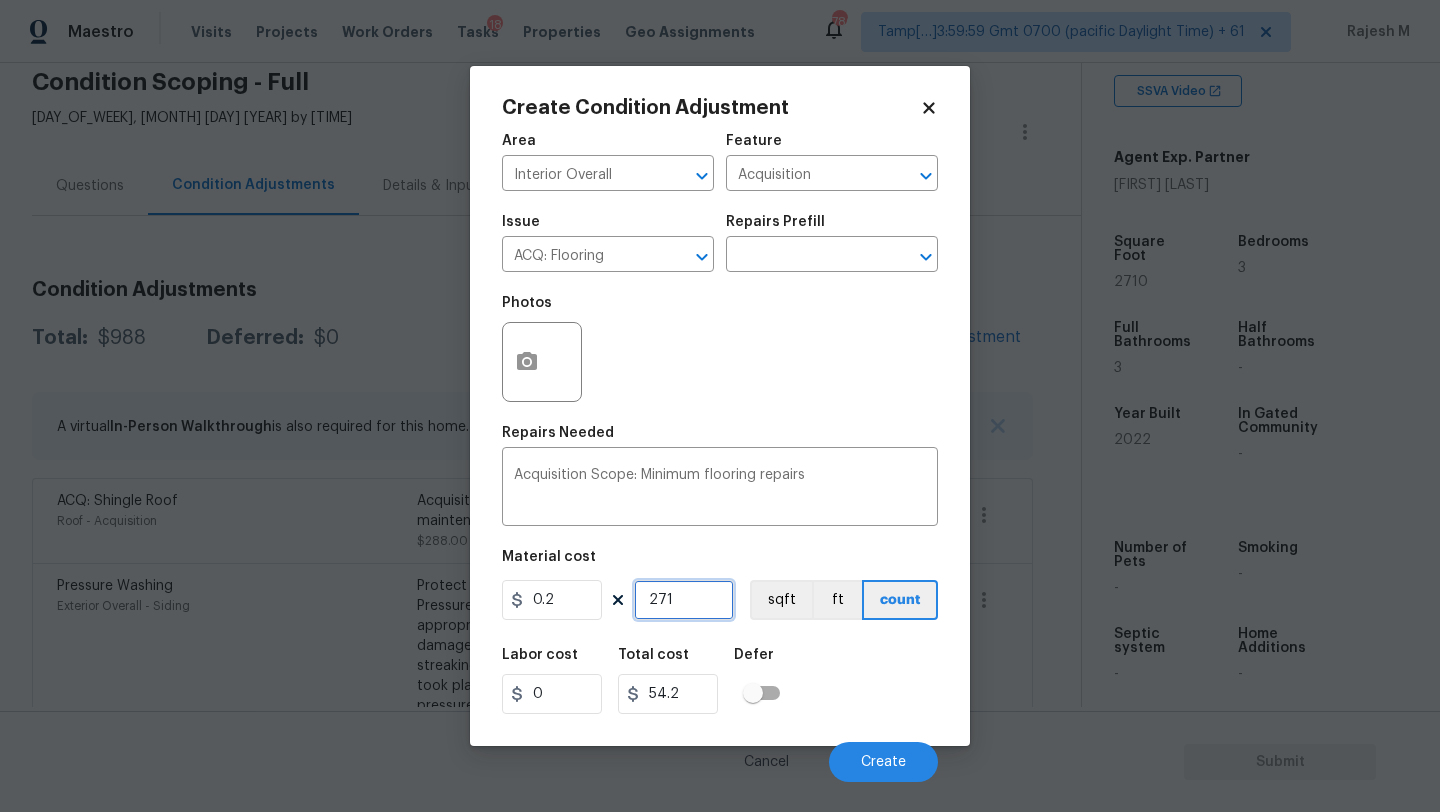 type on "2710" 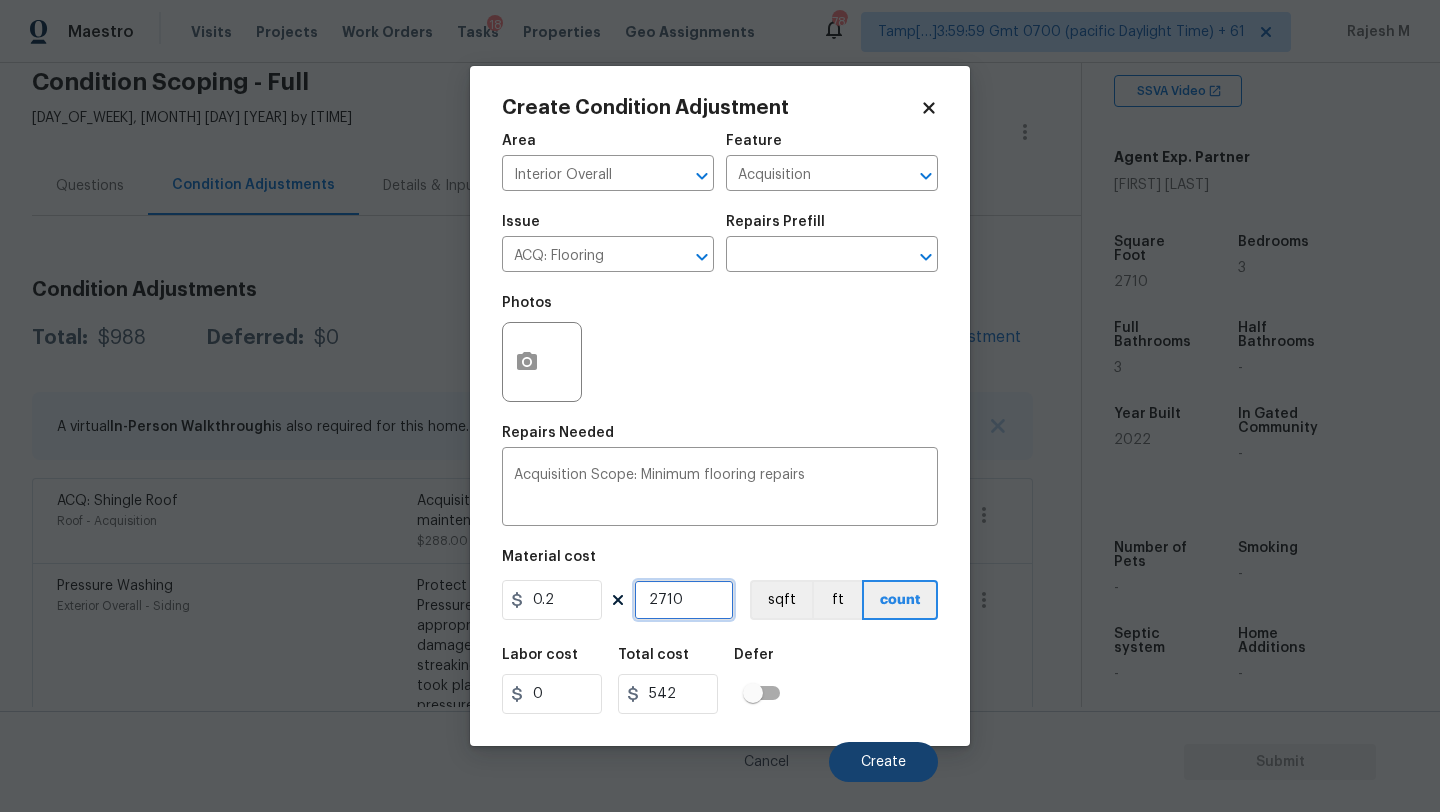 type on "2710" 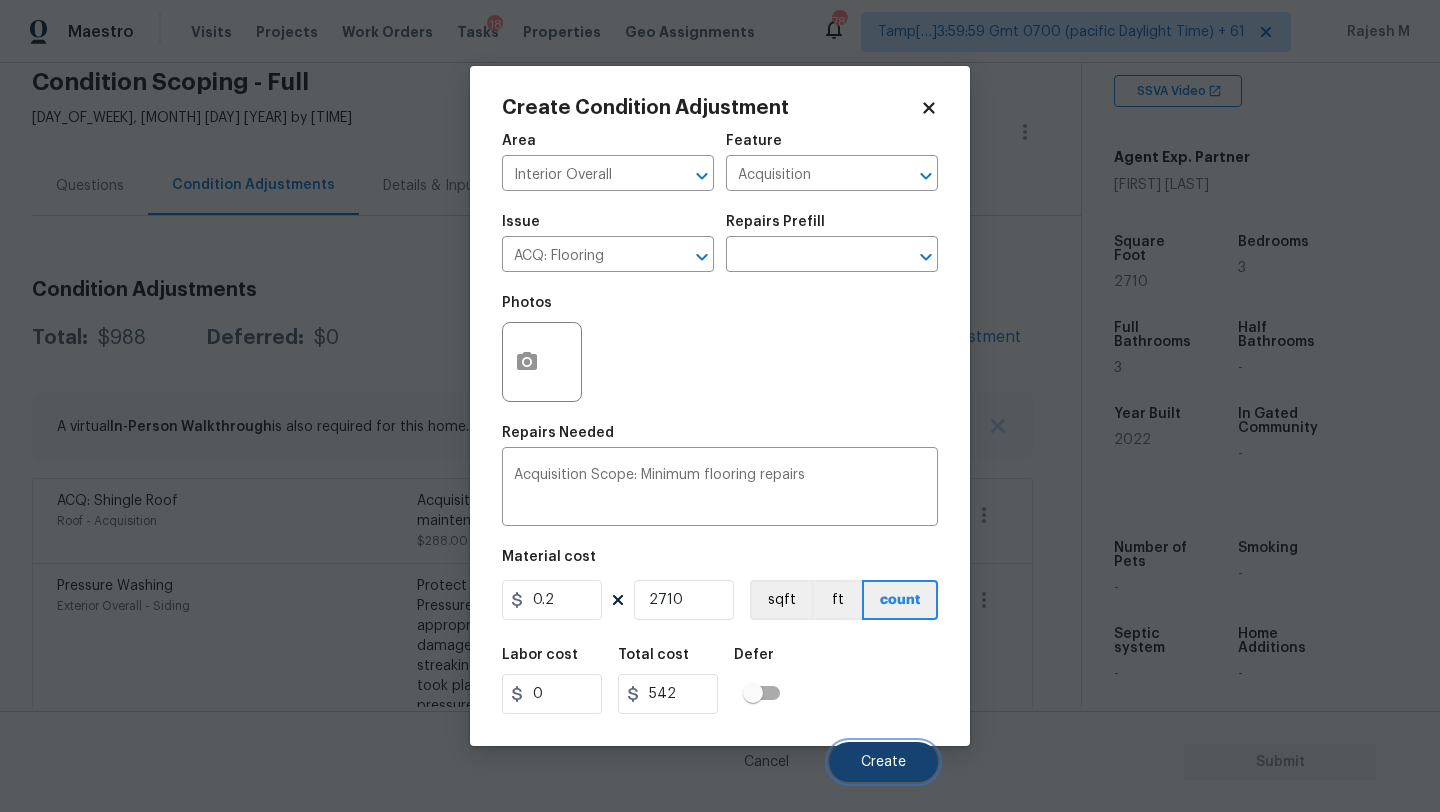 click on "Create" at bounding box center [883, 762] 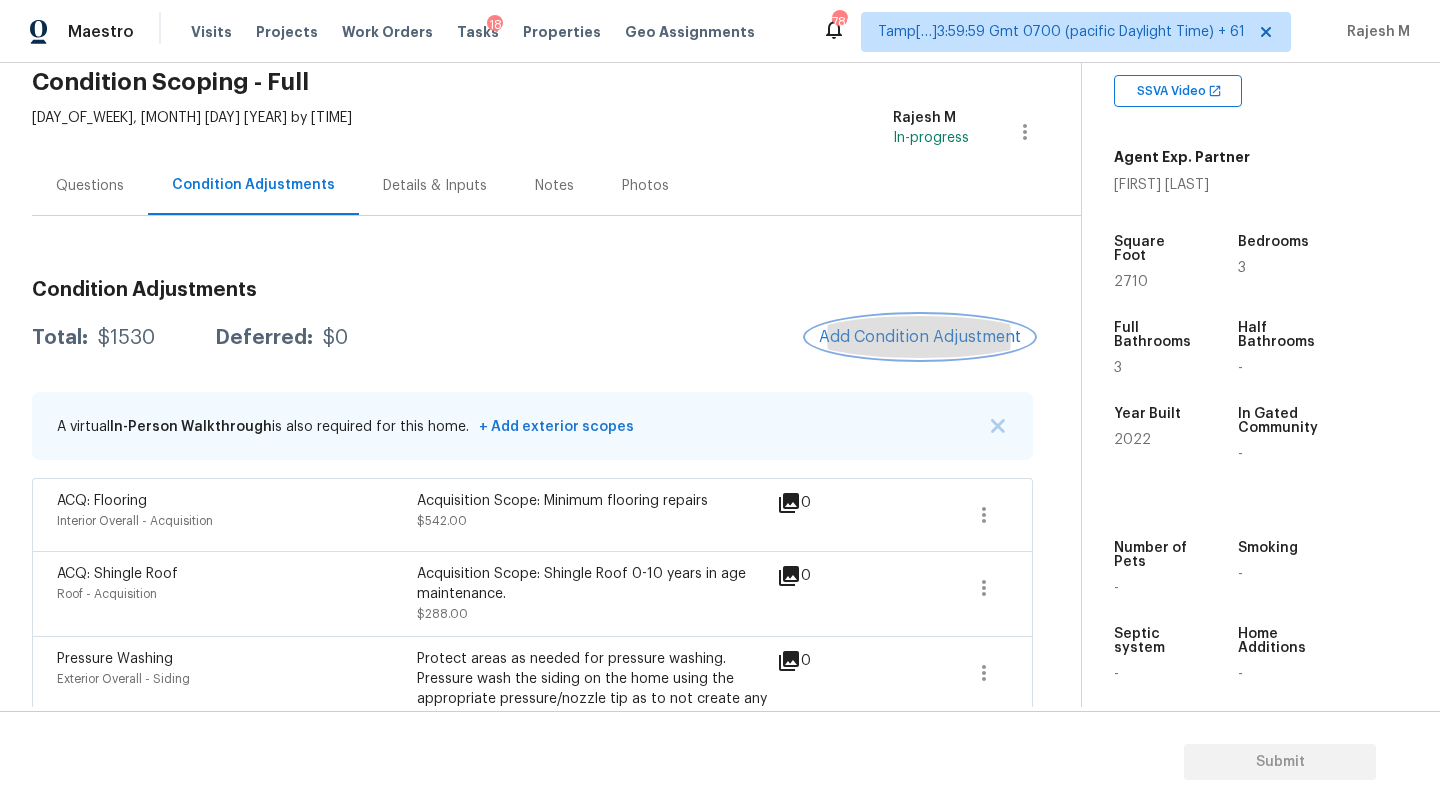 click on "Add Condition Adjustment" at bounding box center (920, 337) 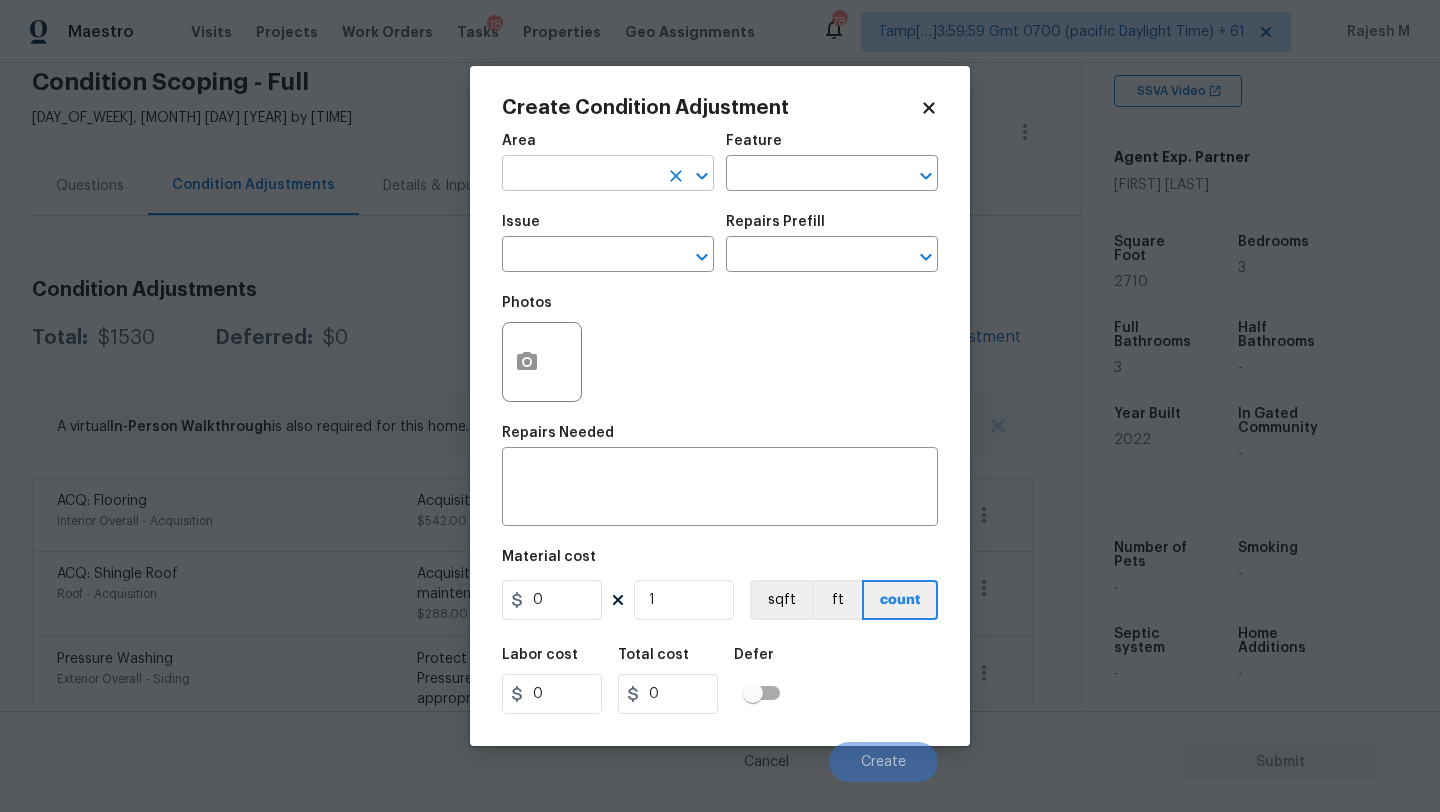 click at bounding box center (580, 175) 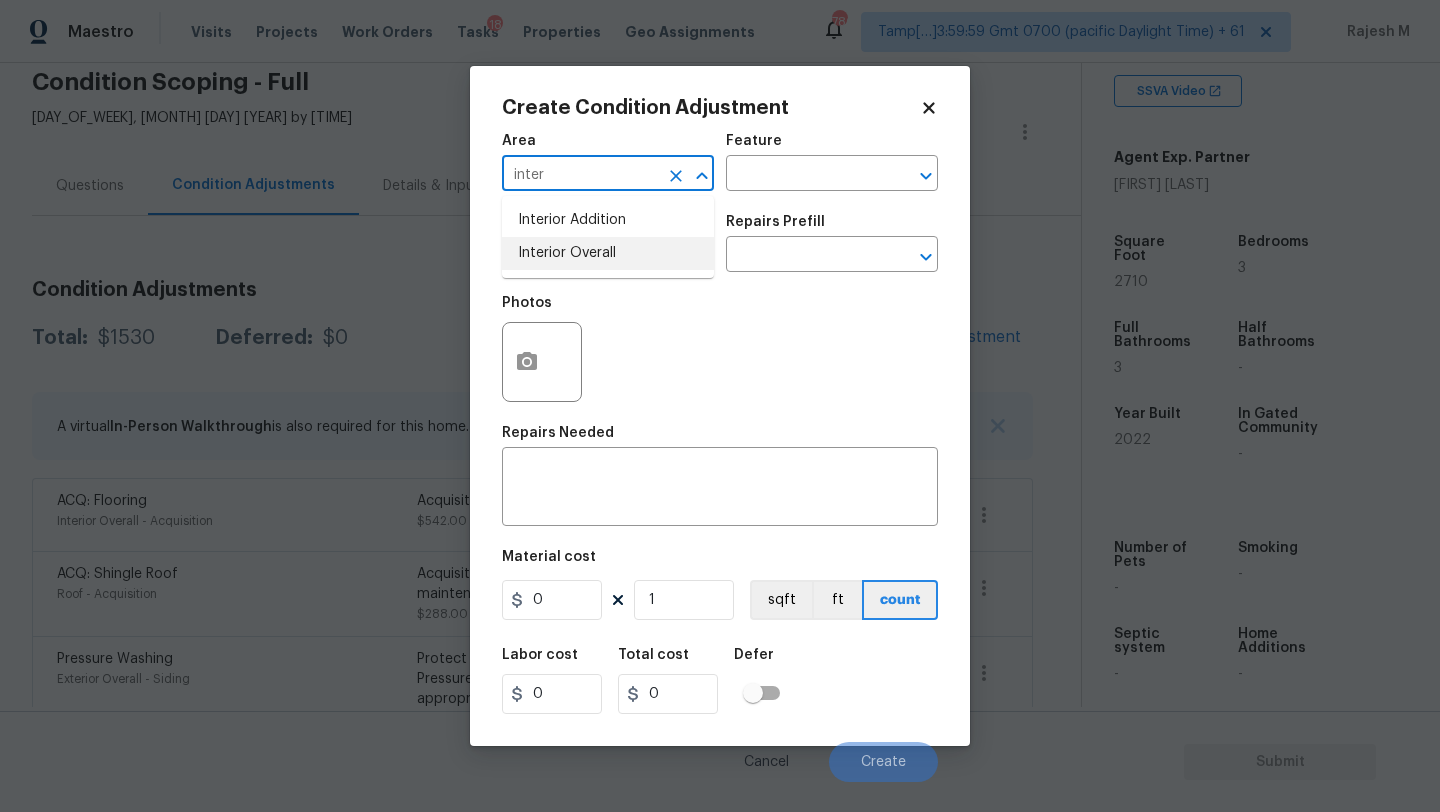 drag, startPoint x: 579, startPoint y: 245, endPoint x: 697, endPoint y: 192, distance: 129.3561 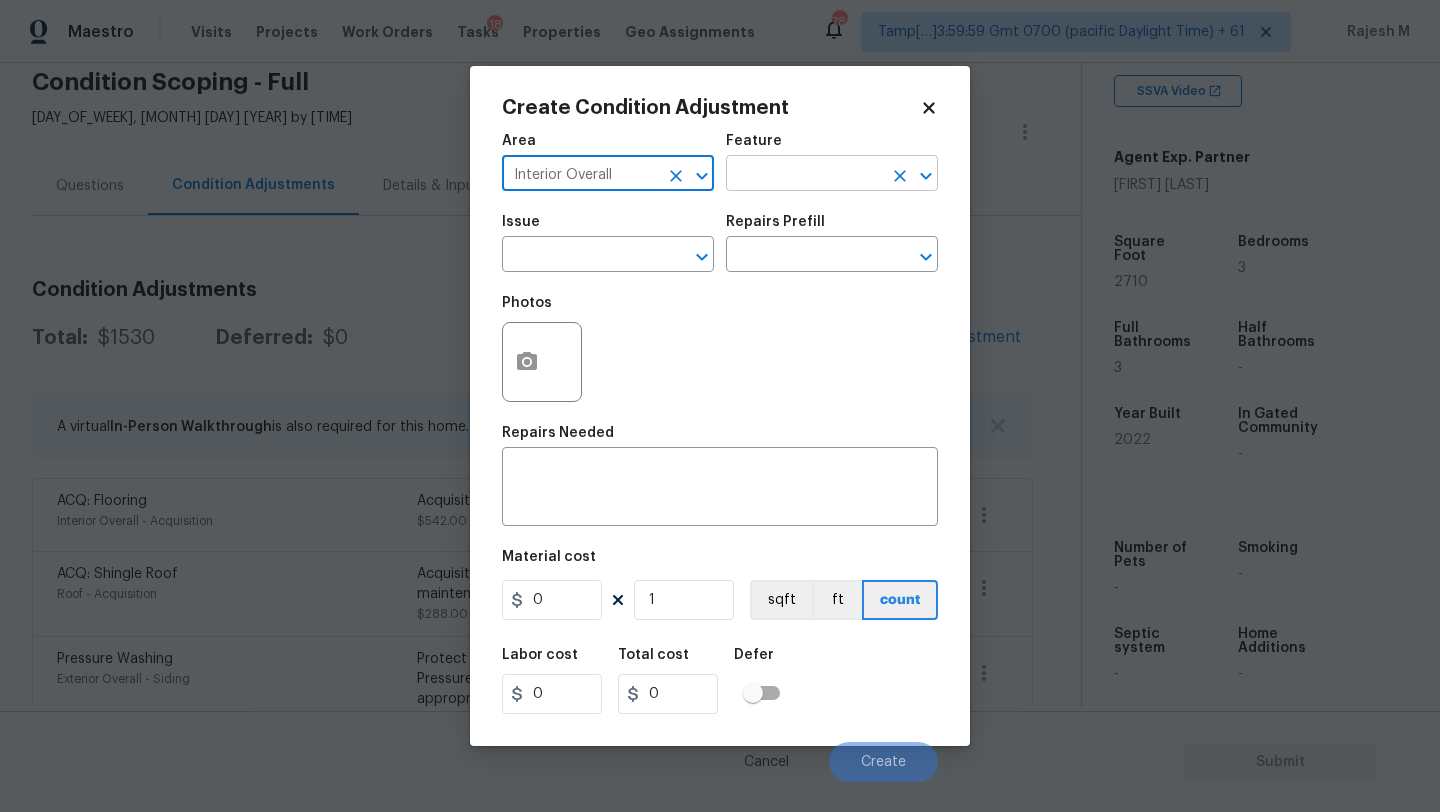 type on "Interior Overall" 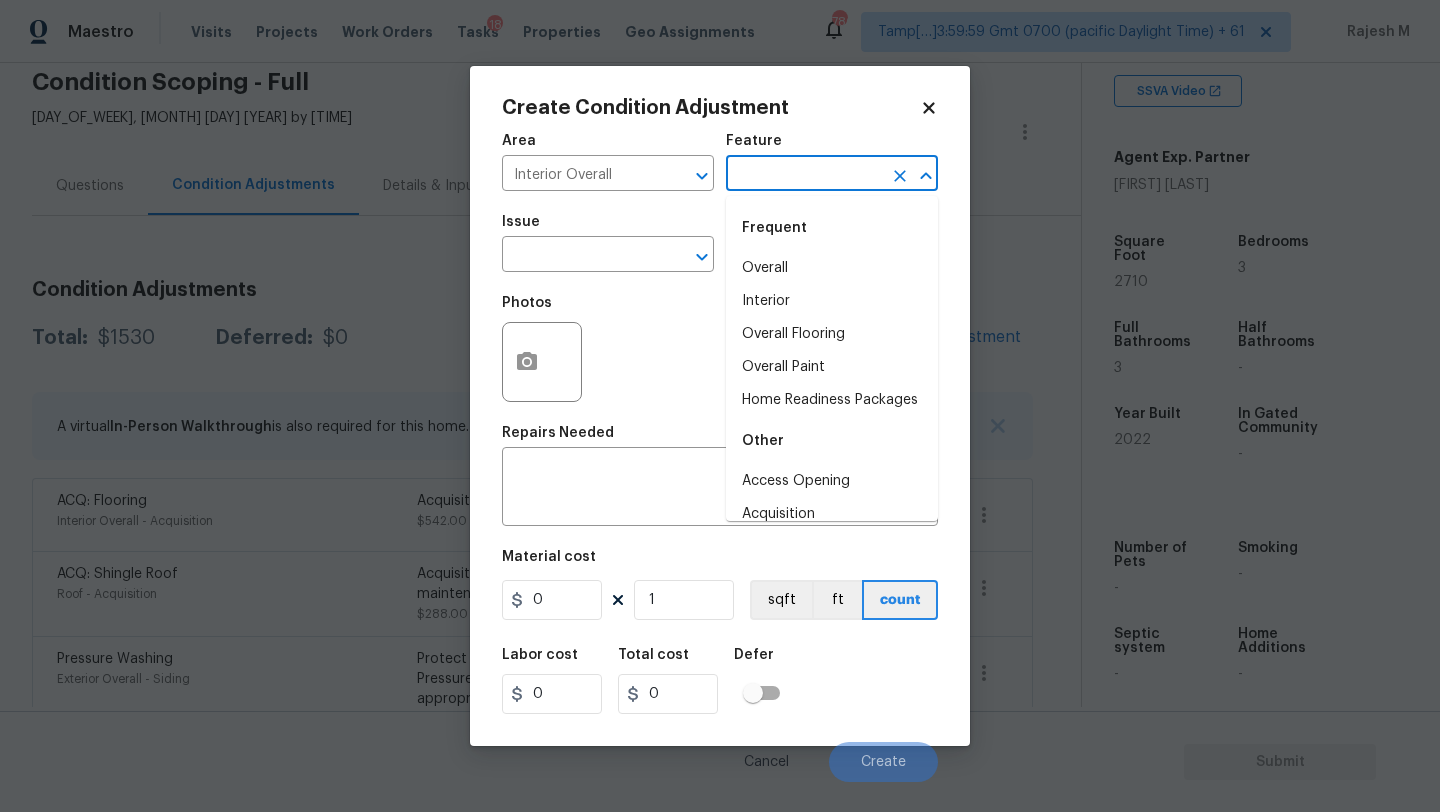 click at bounding box center [804, 175] 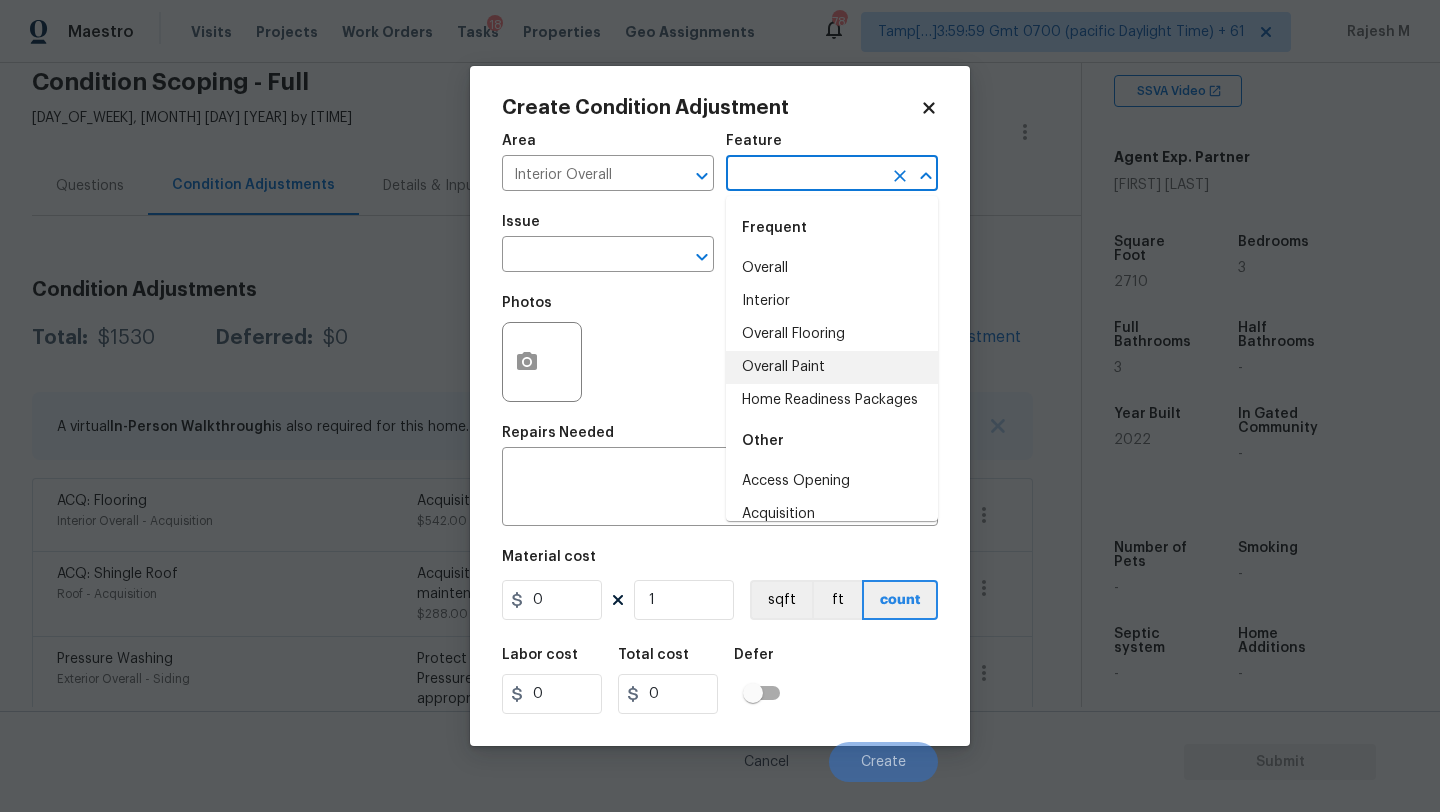 click on "Overall Paint" at bounding box center (832, 367) 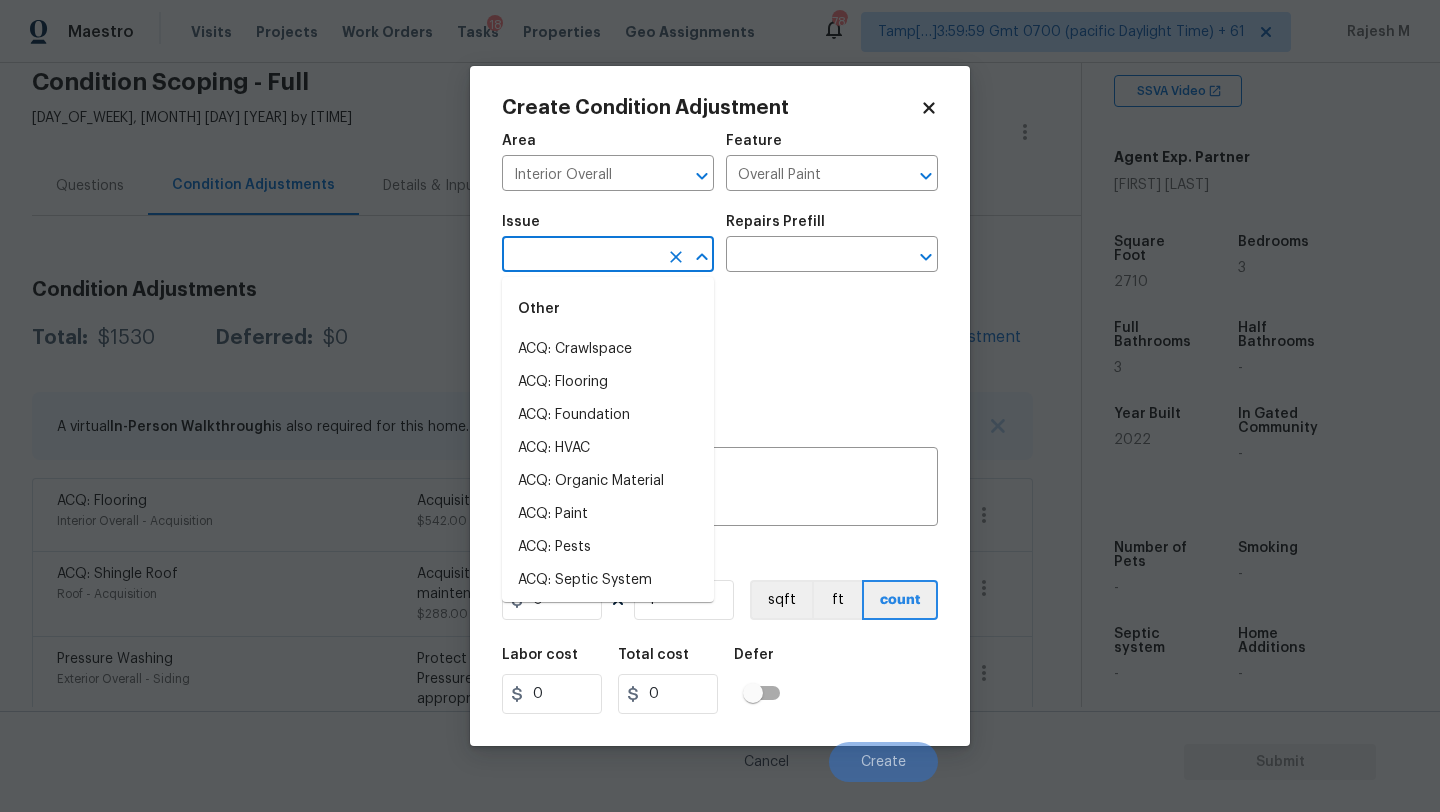 click at bounding box center (580, 256) 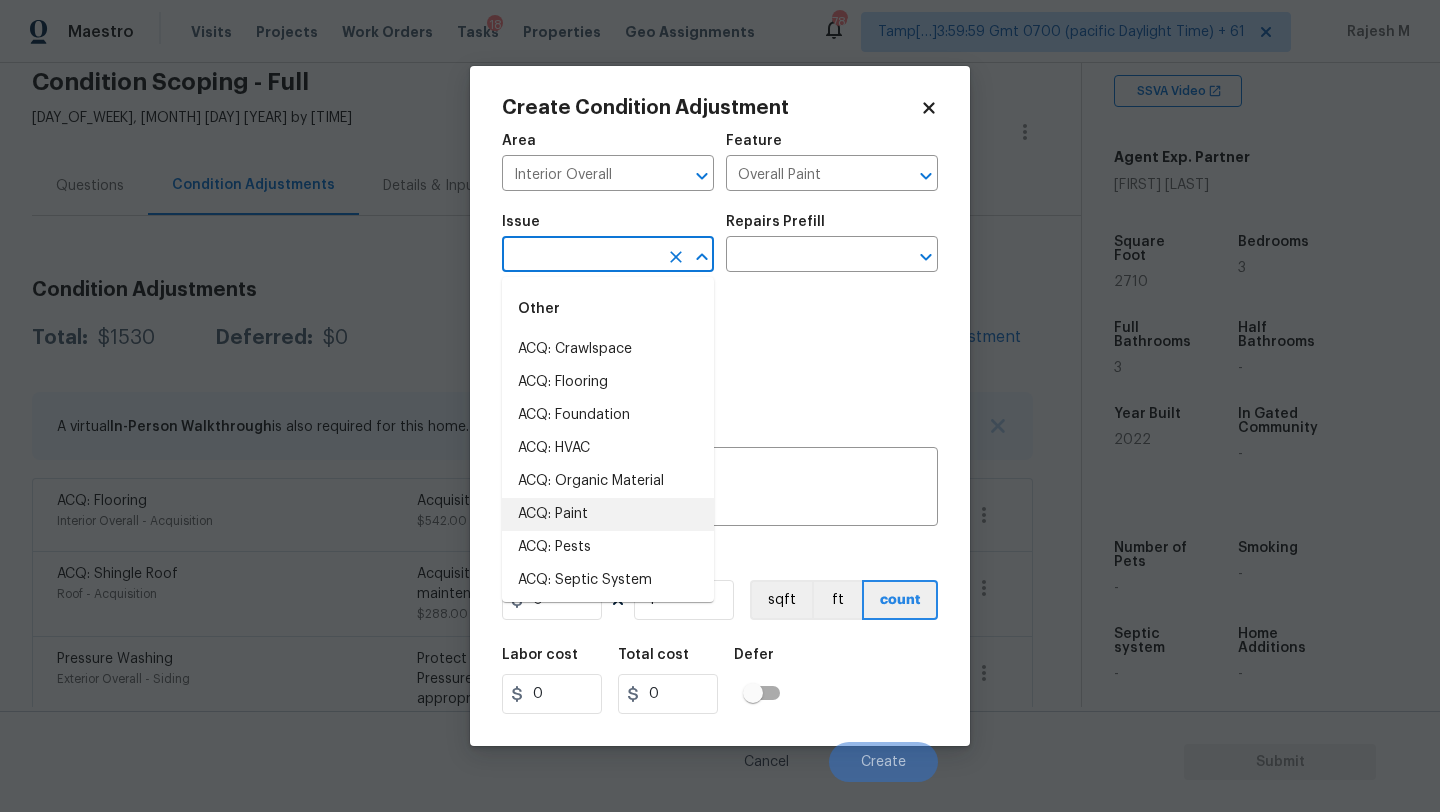 click on "ACQ: Paint" at bounding box center (608, 514) 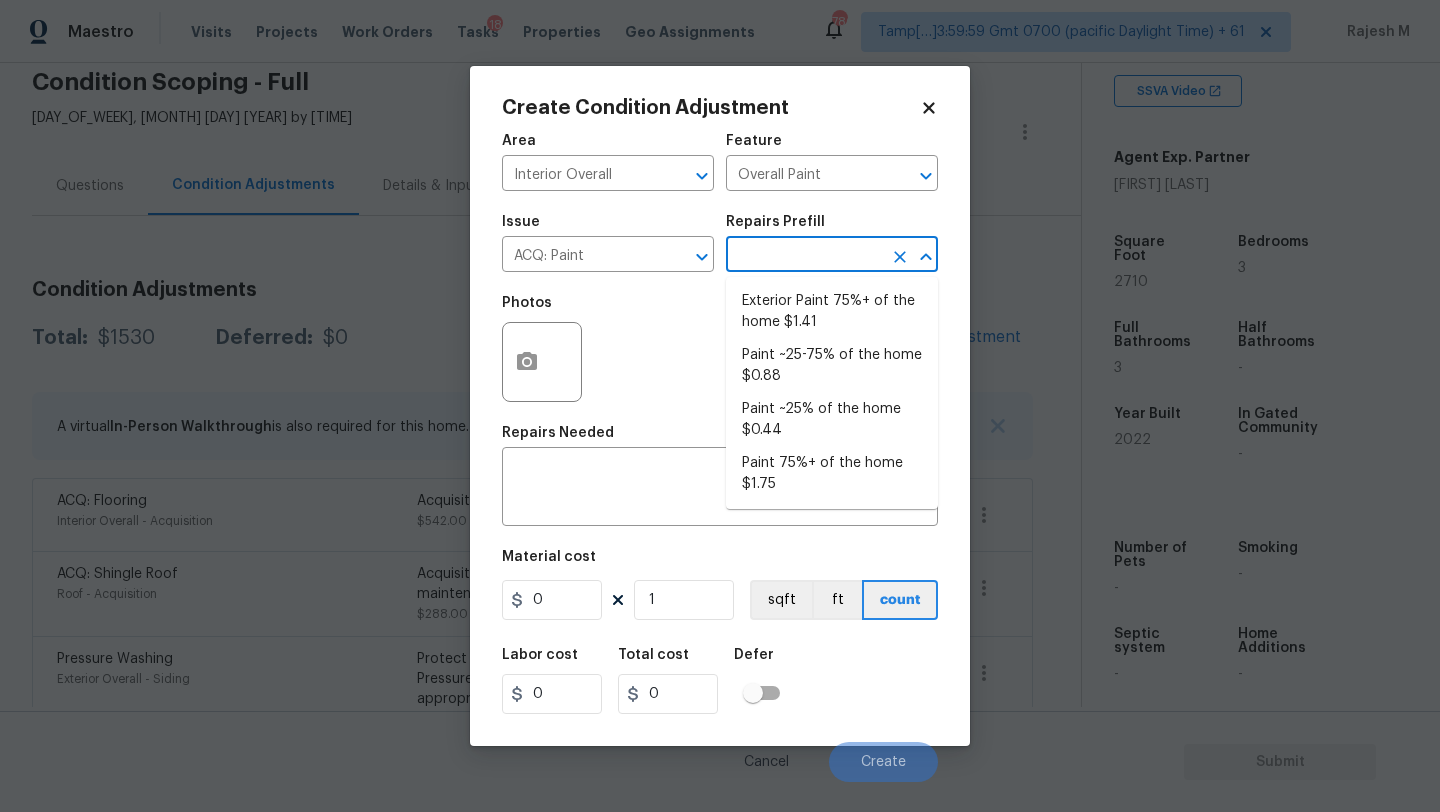 click at bounding box center (804, 256) 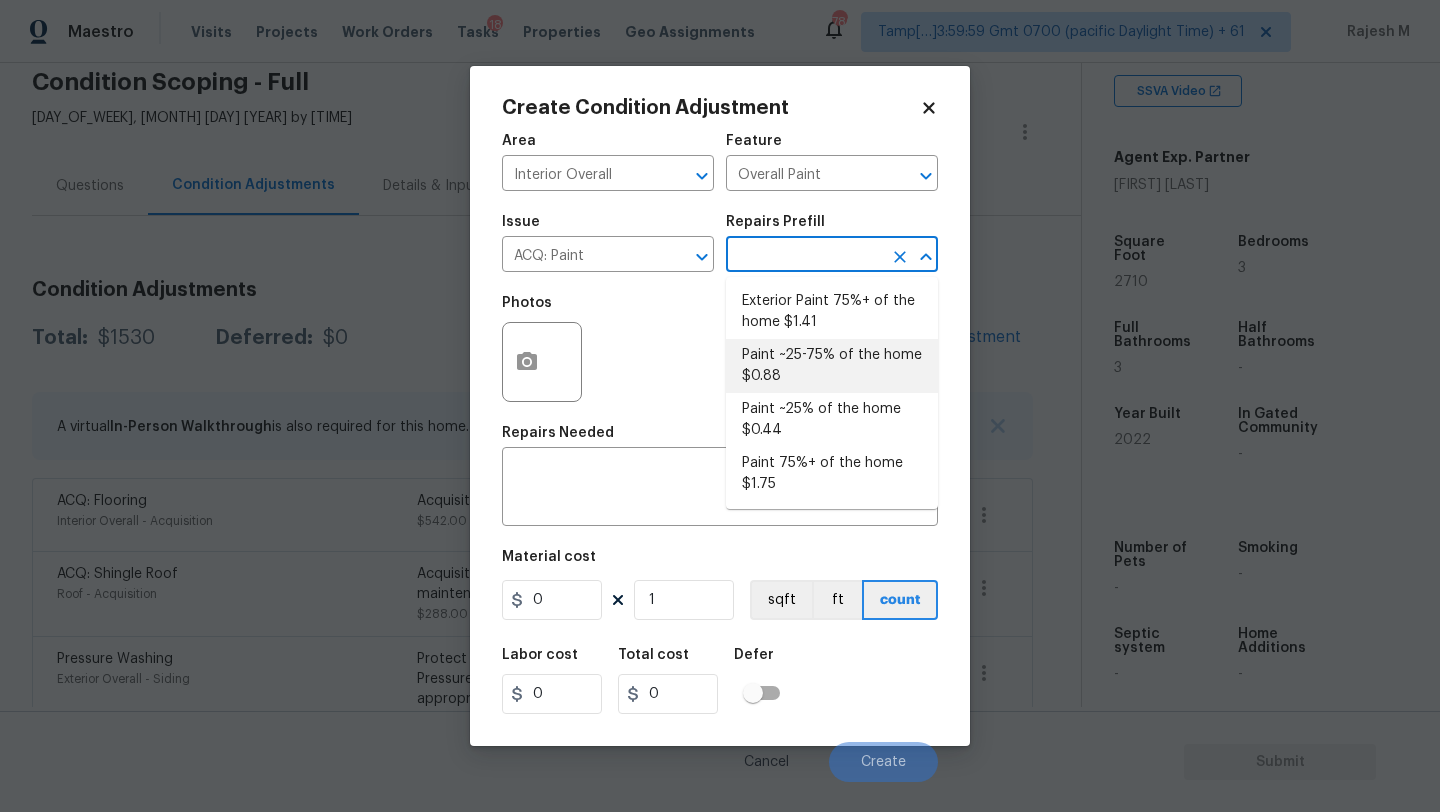click on "Paint ~25-75% of the home $0.88" at bounding box center (832, 366) 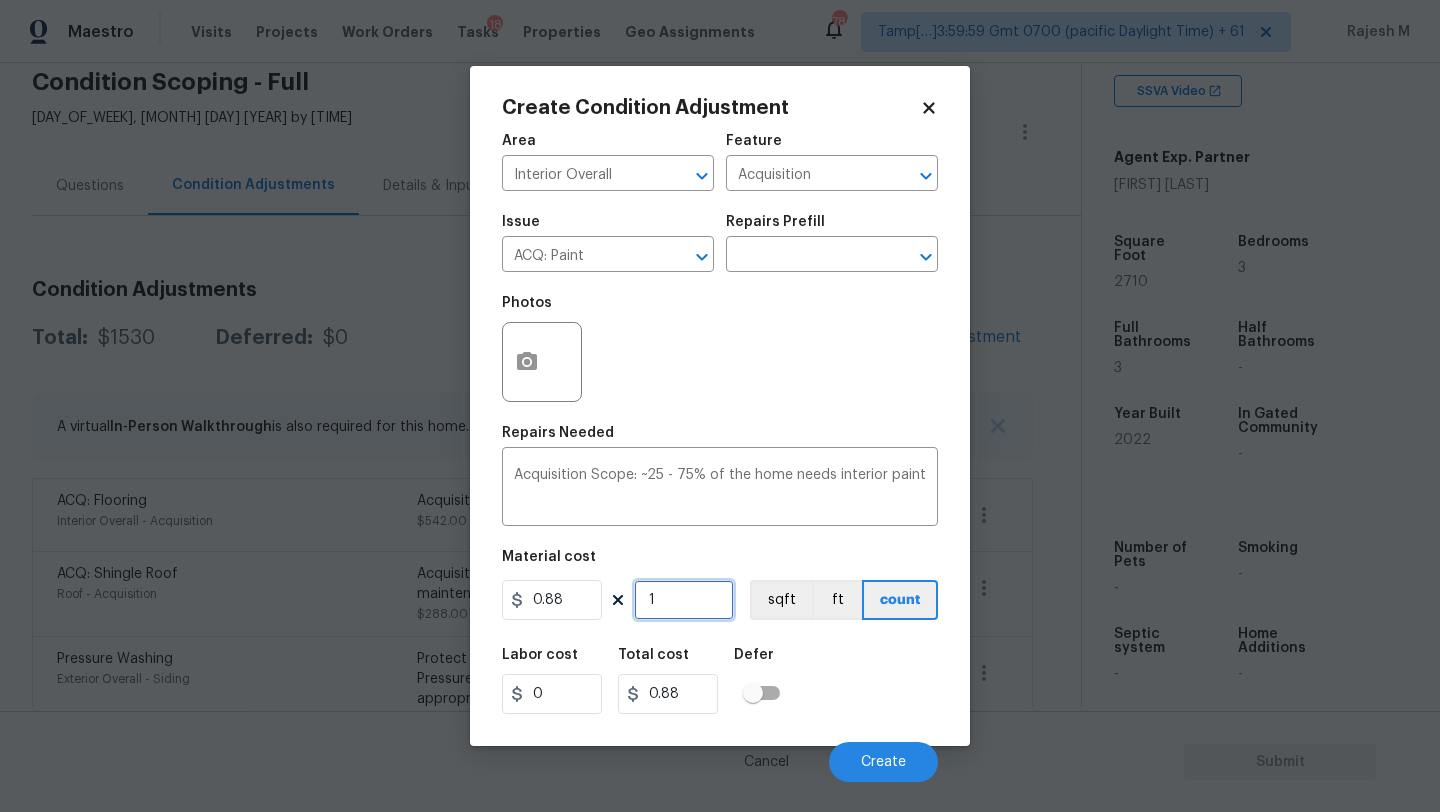 click on "1" at bounding box center [684, 600] 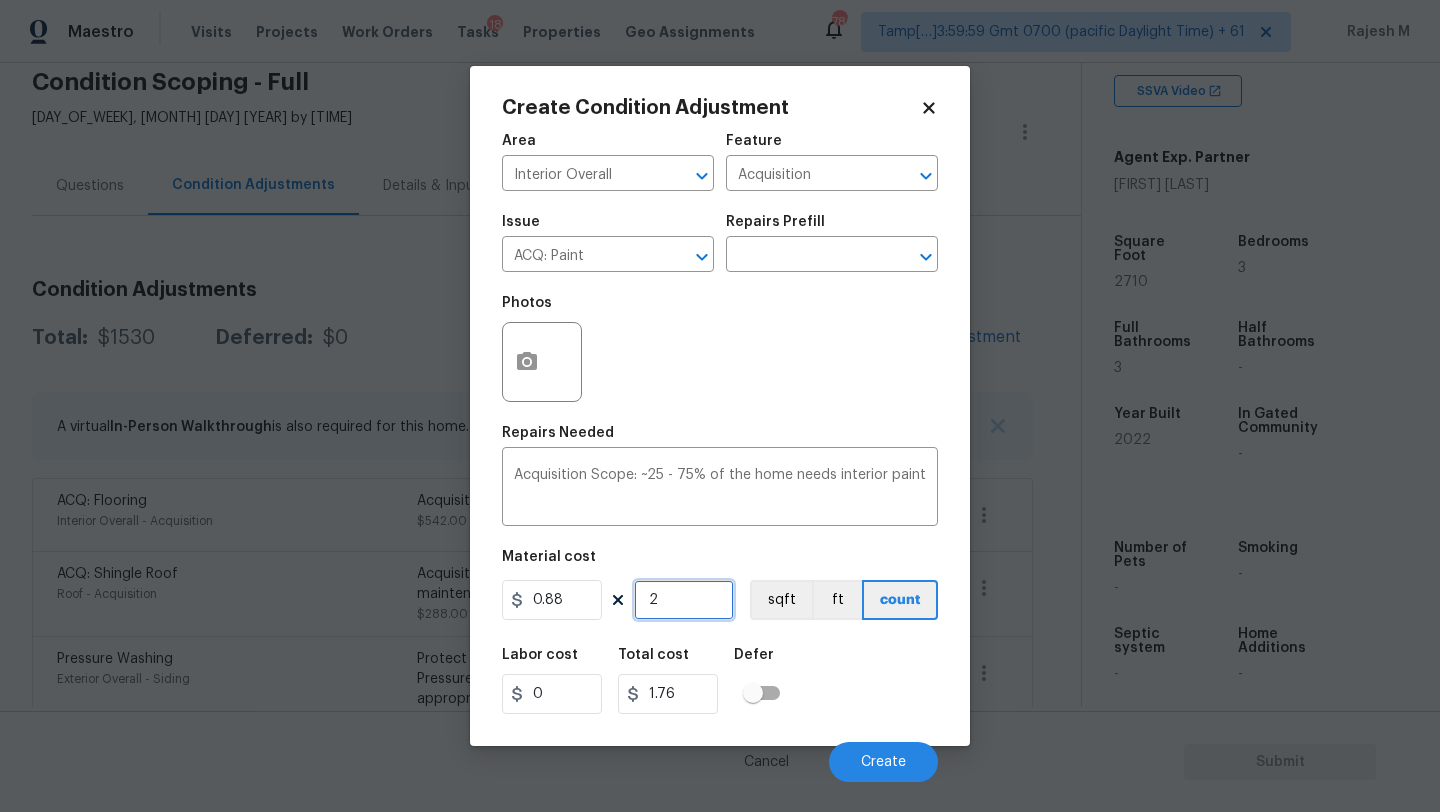 type on "27" 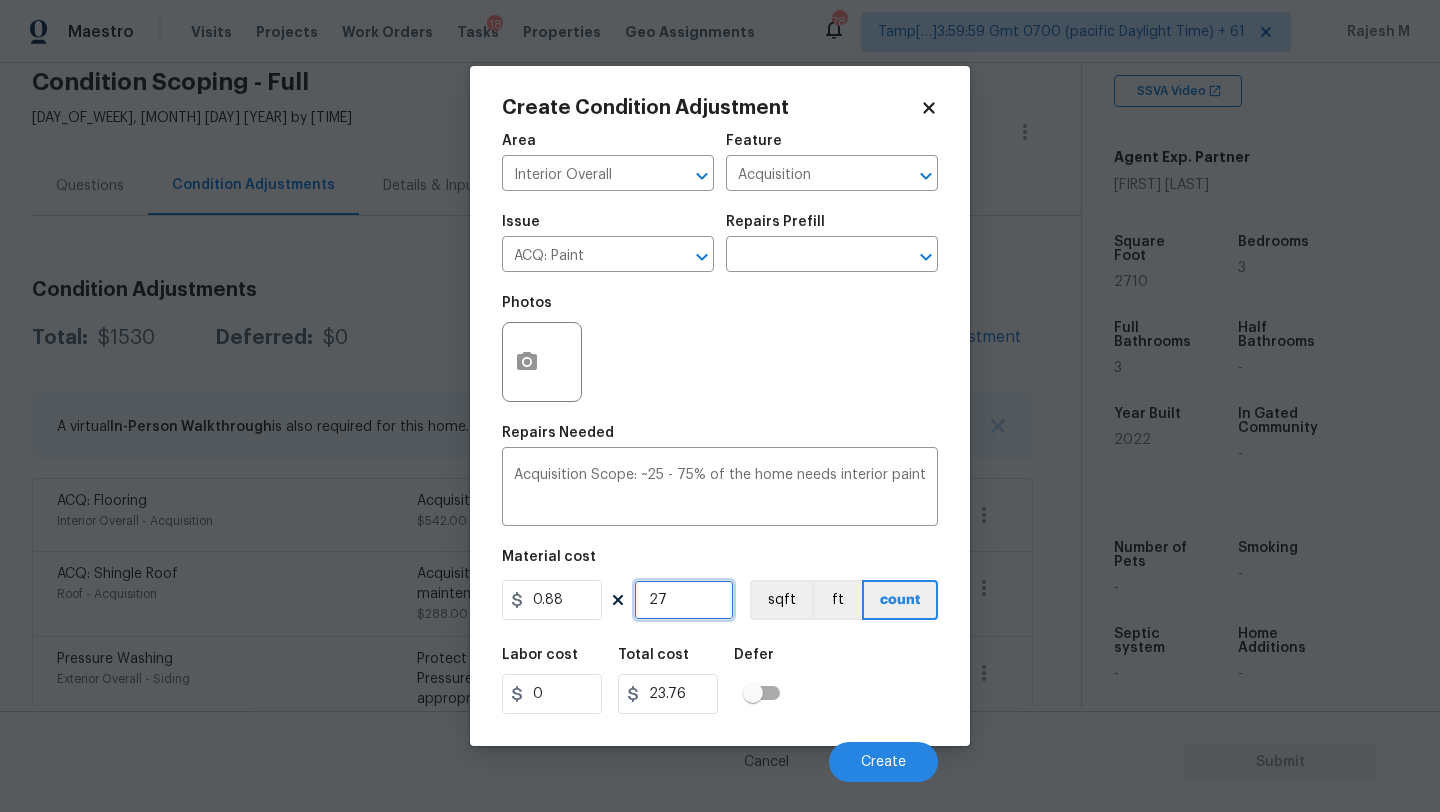 type on "271" 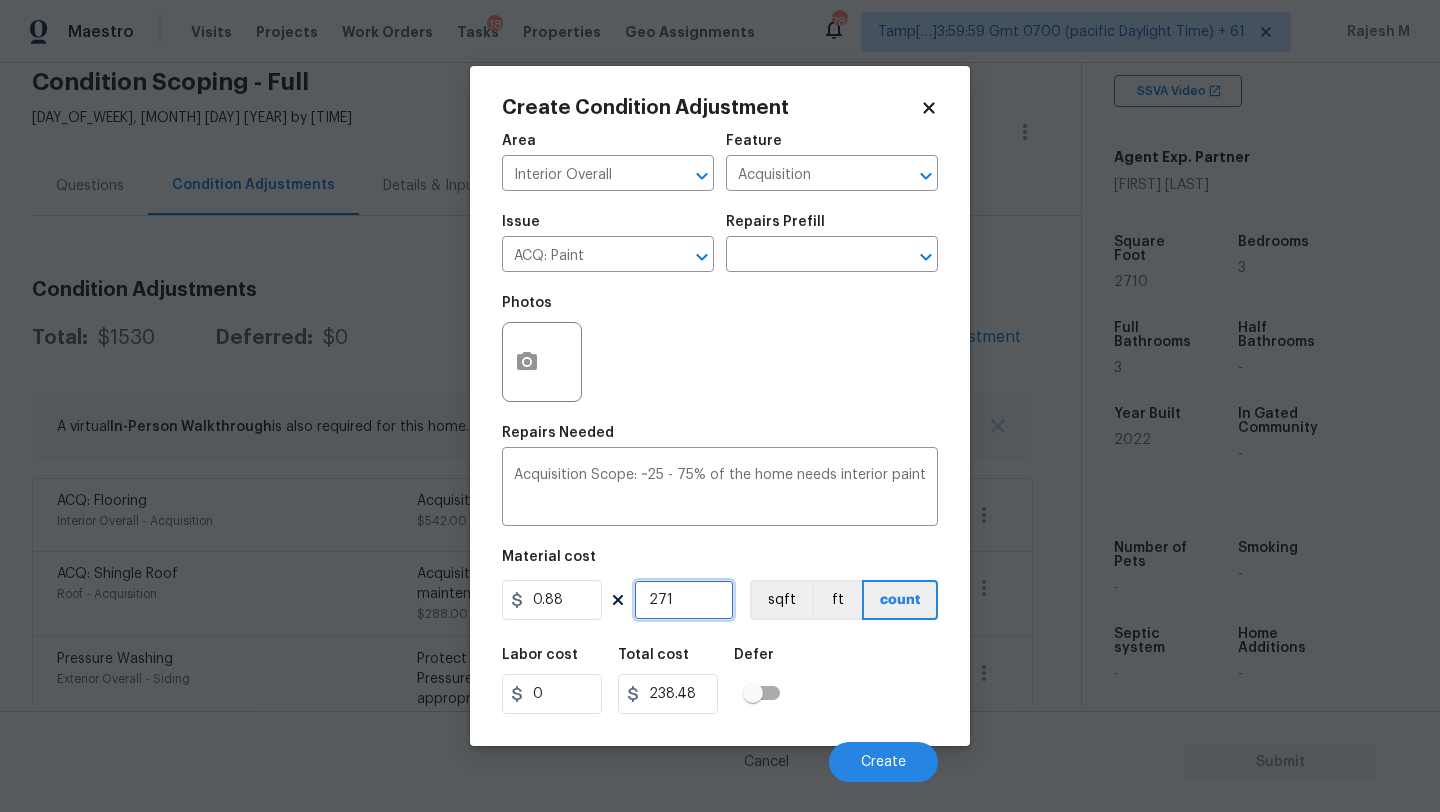 type on "2710" 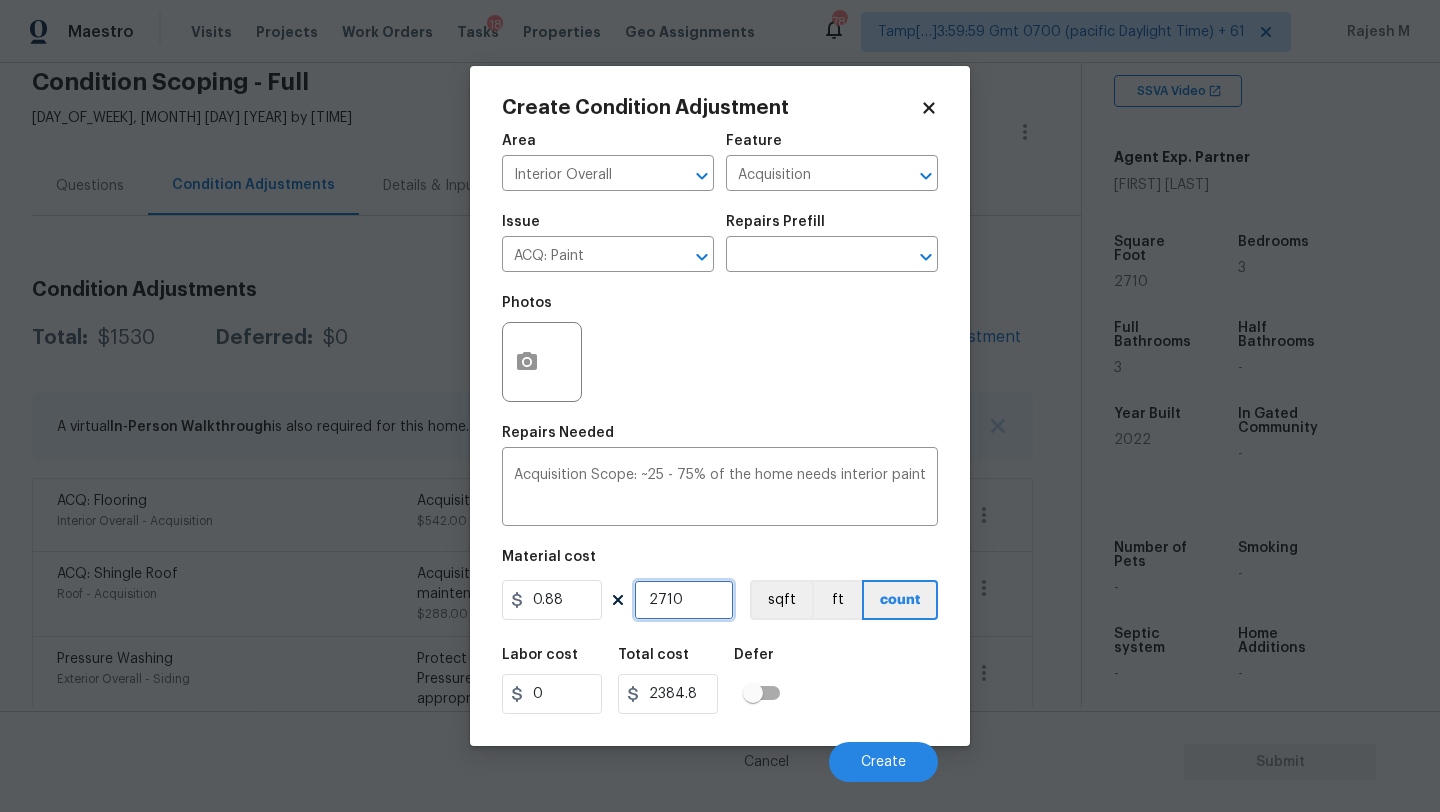 type on "2710" 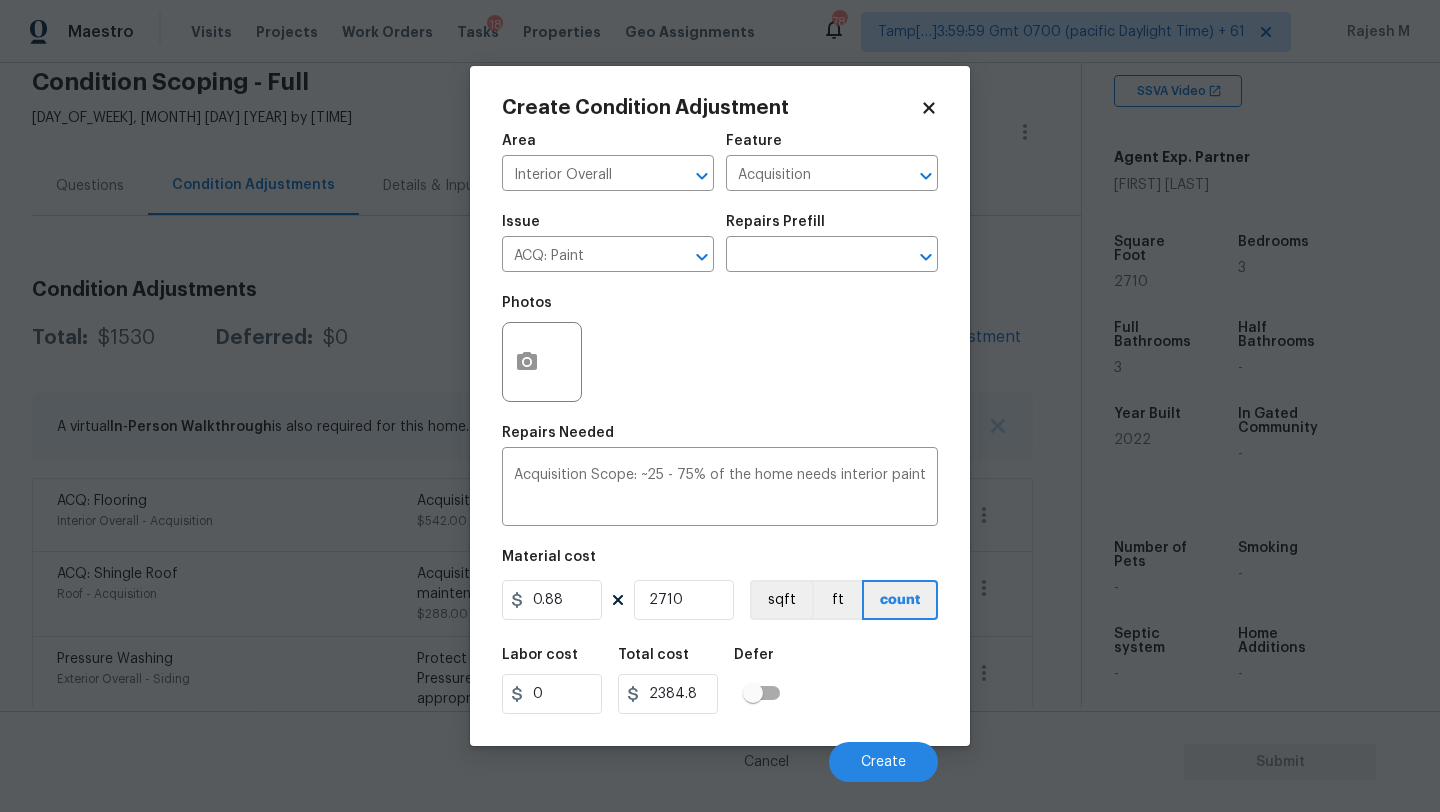 click on "Labor cost 0 Total cost 2384.8 Defer" at bounding box center [720, 681] 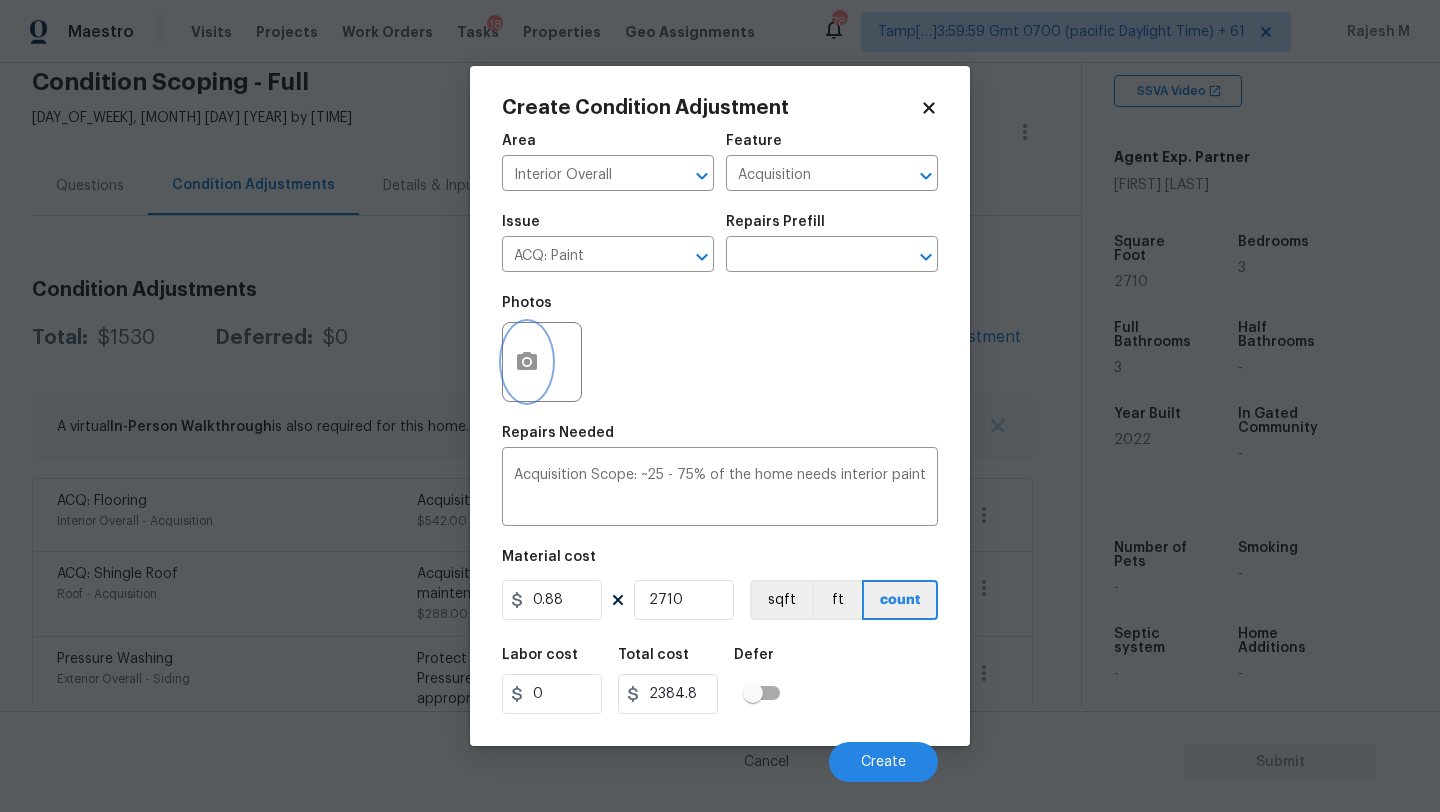 click at bounding box center (527, 362) 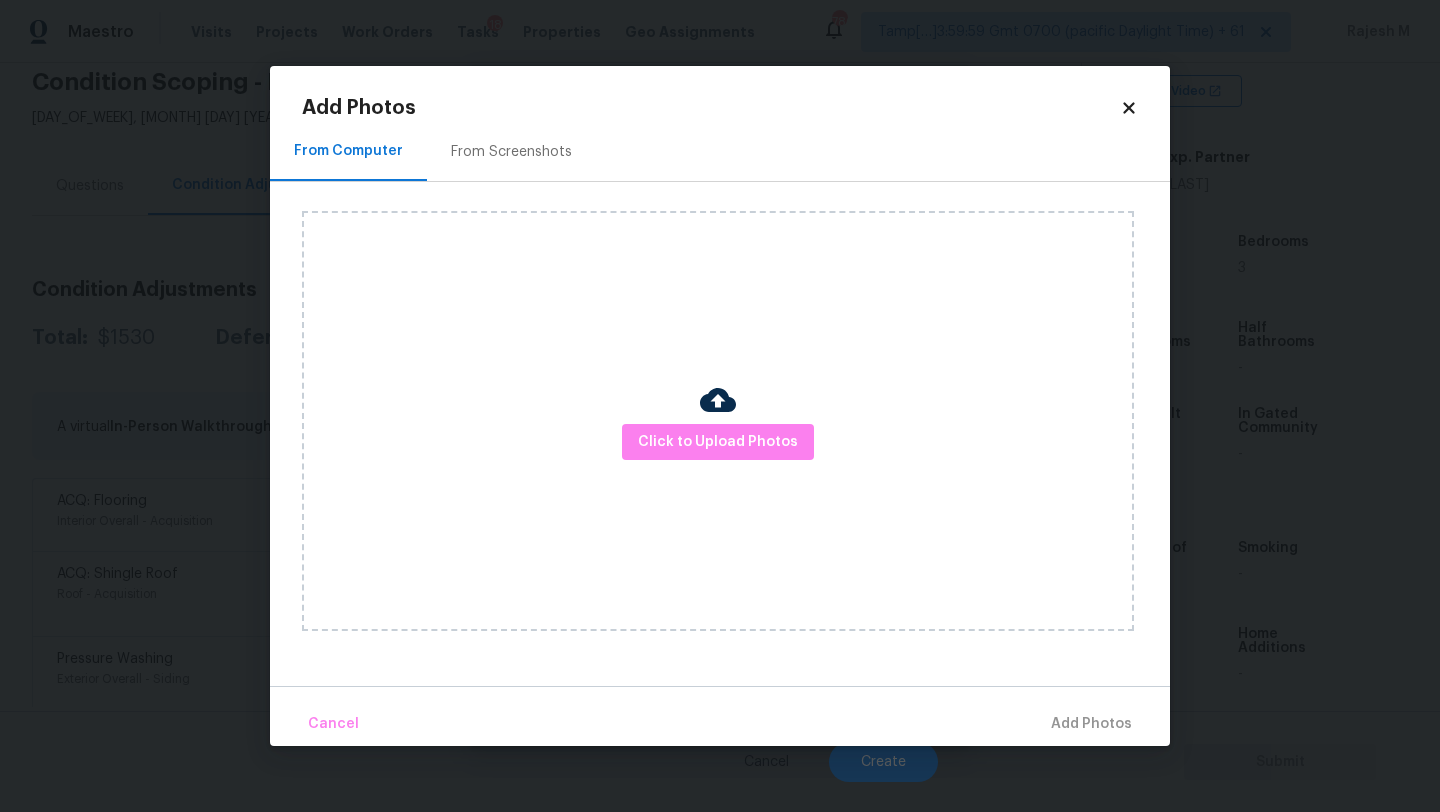 click on "Click to Upload Photos" at bounding box center (718, 421) 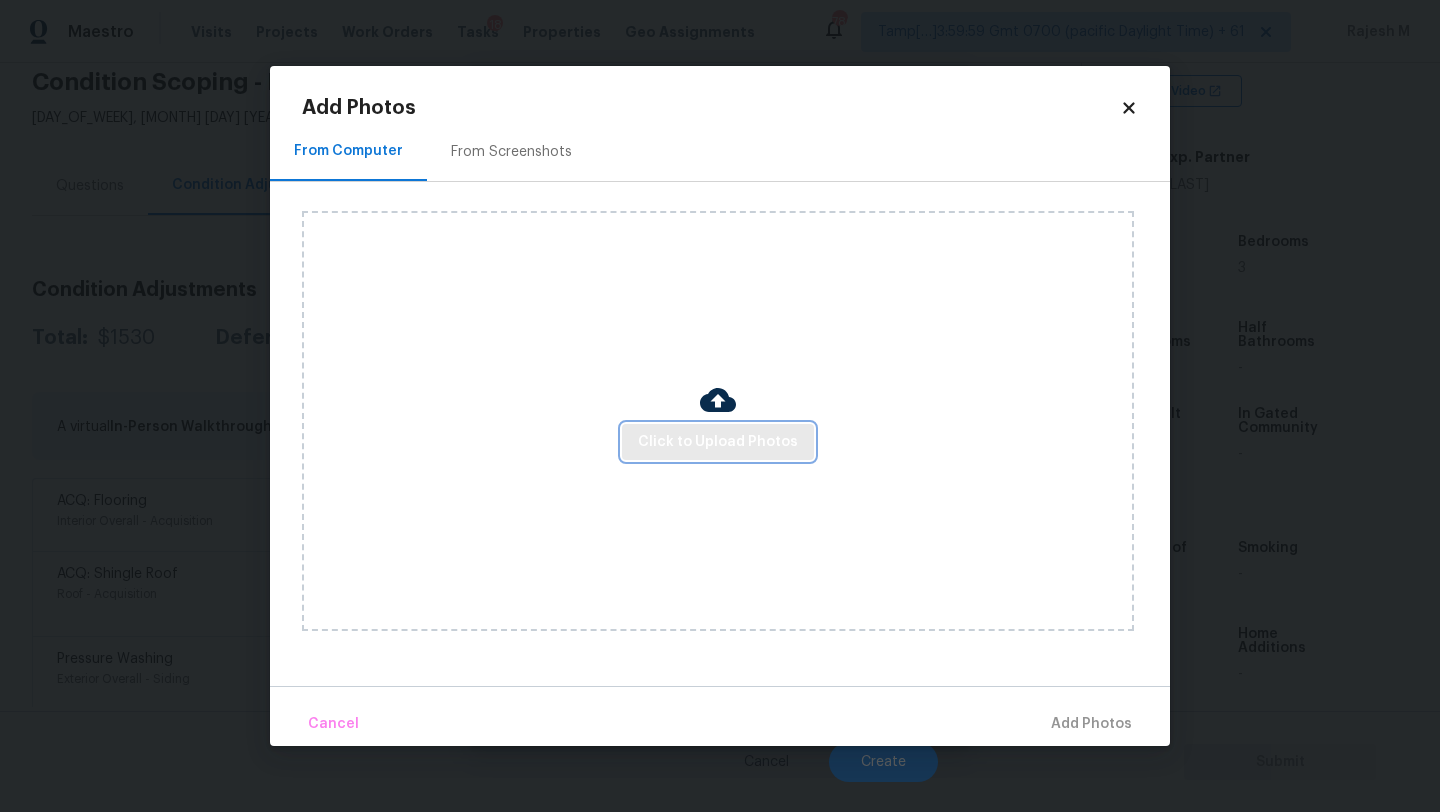 click on "Click to Upload Photos" at bounding box center (718, 442) 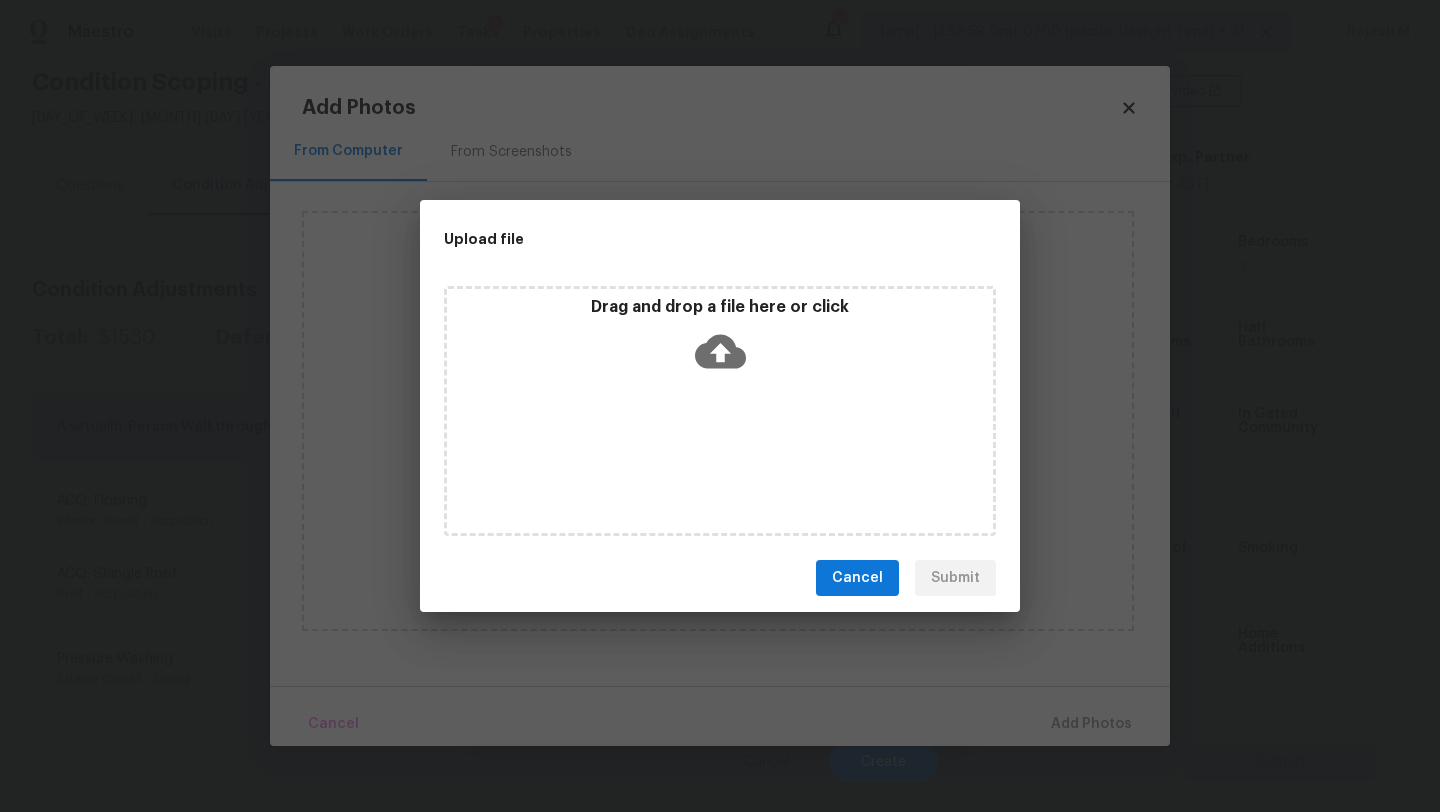click on "Drag and drop a file here or click" at bounding box center (720, 411) 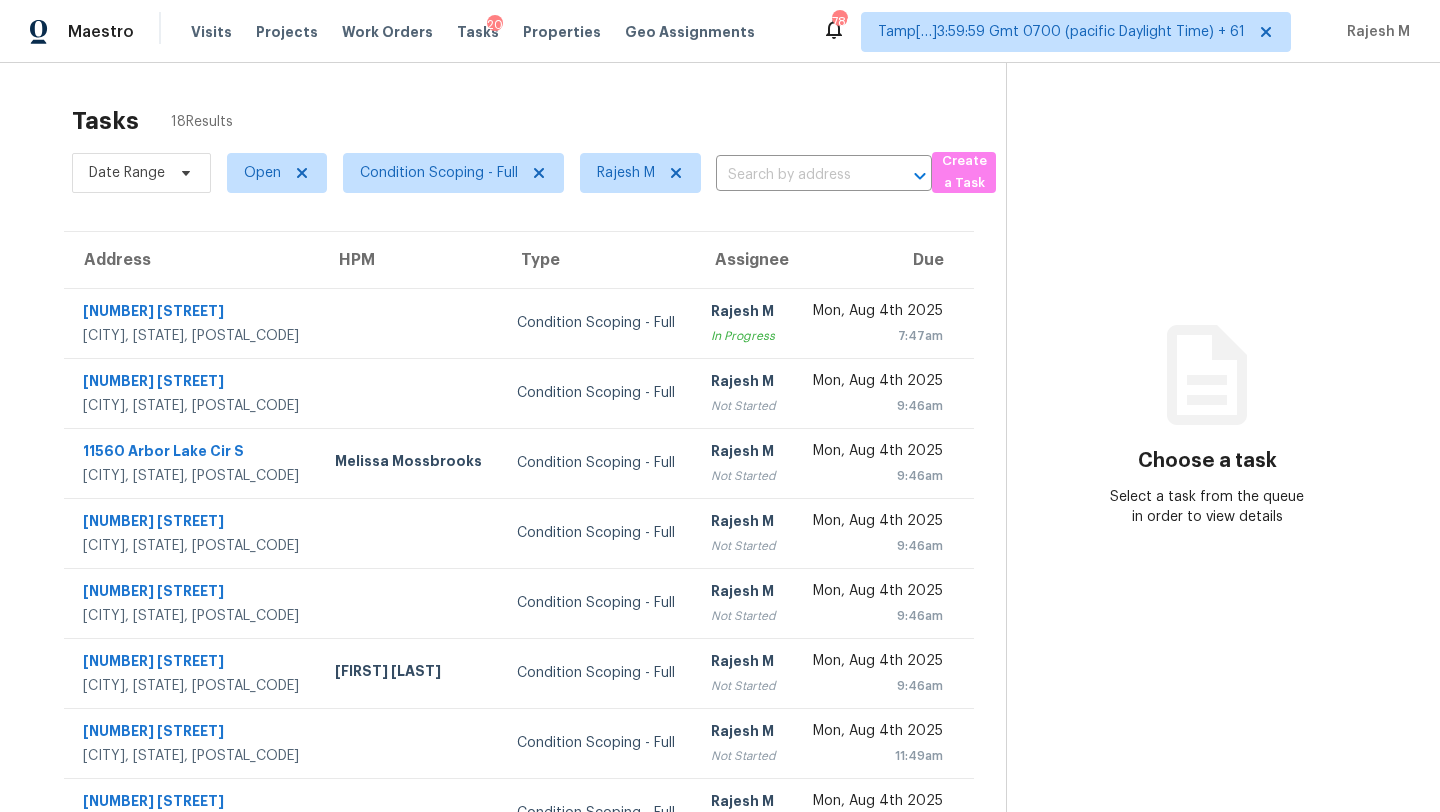 scroll, scrollTop: 0, scrollLeft: 0, axis: both 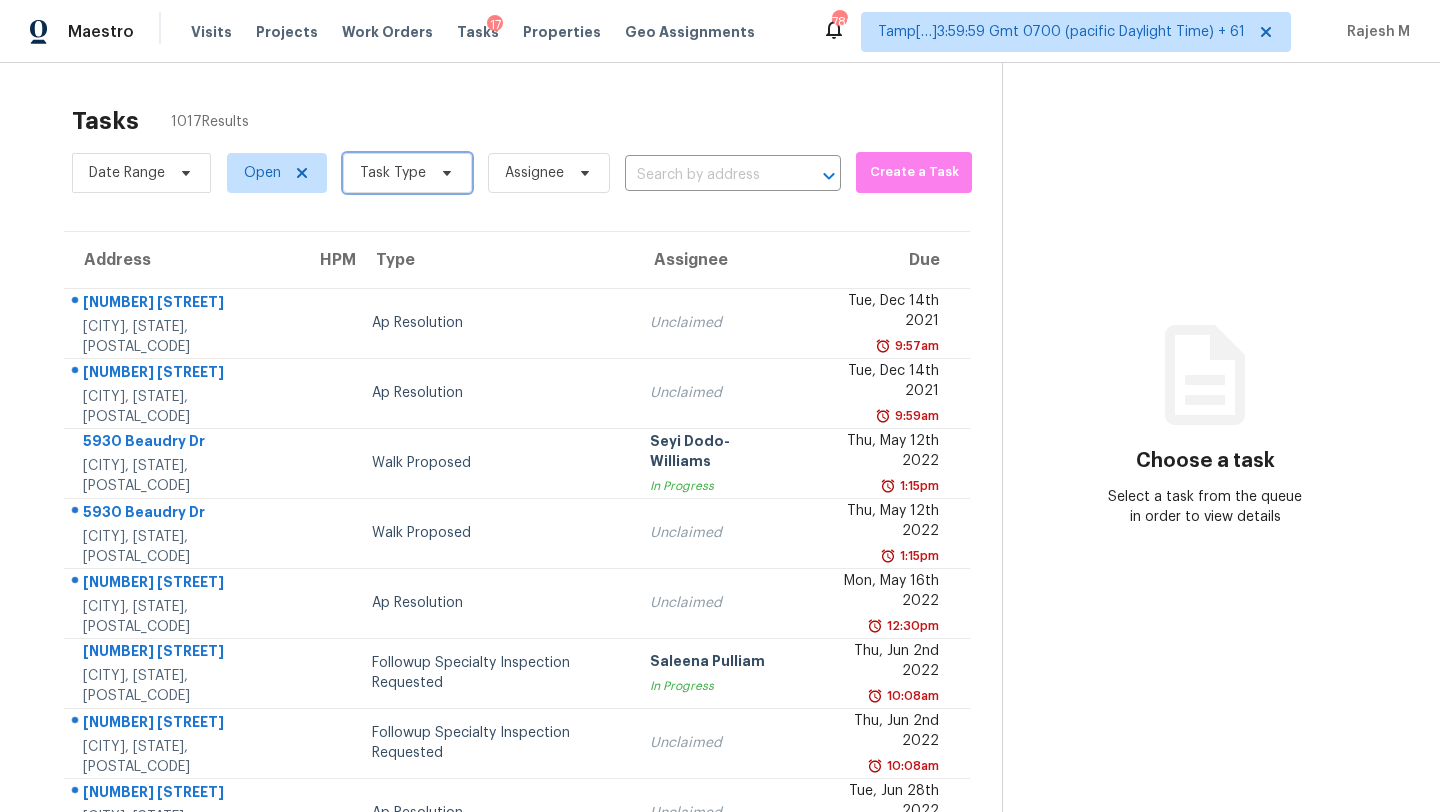 click on "Task Type" at bounding box center (407, 173) 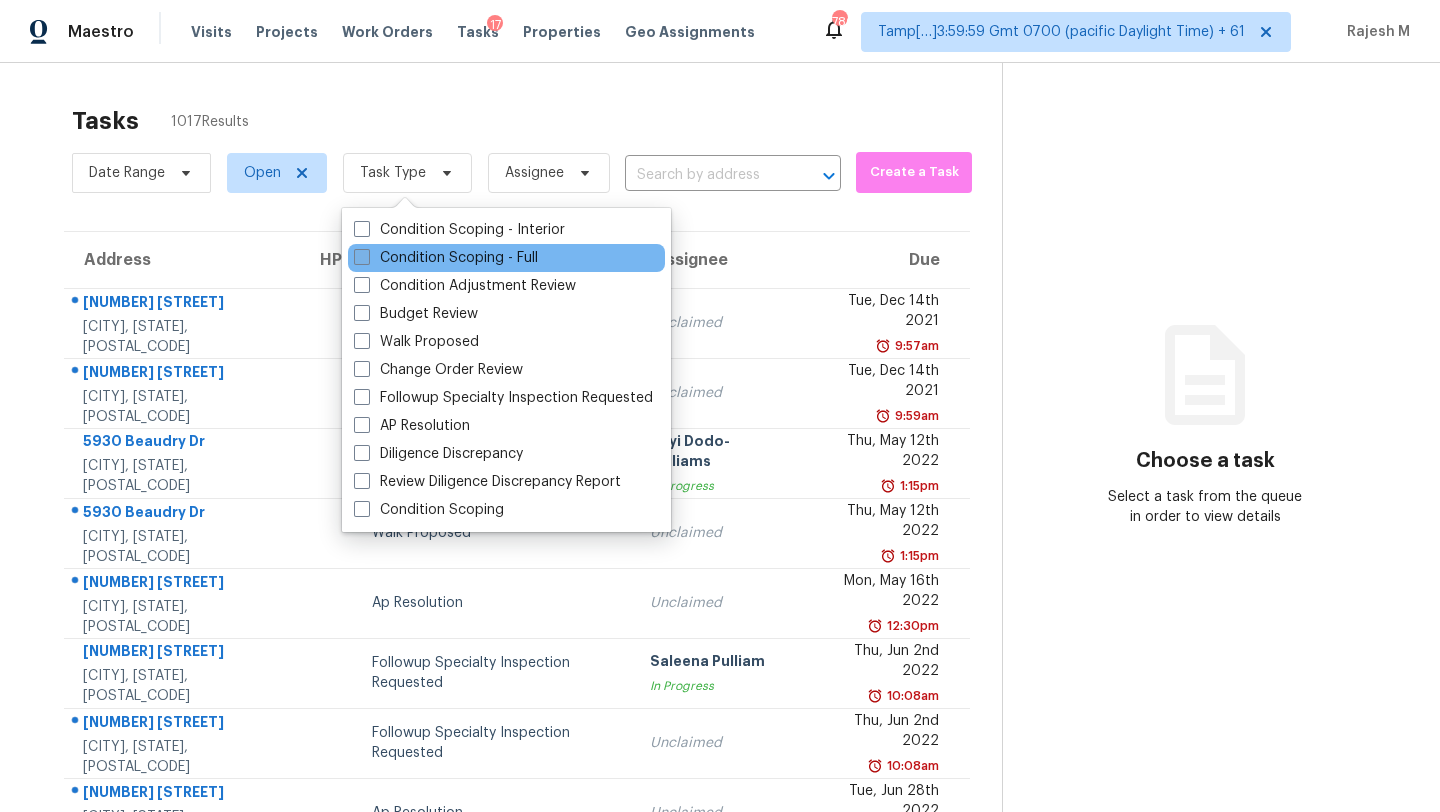 click on "Condition Scoping - Full" at bounding box center [446, 258] 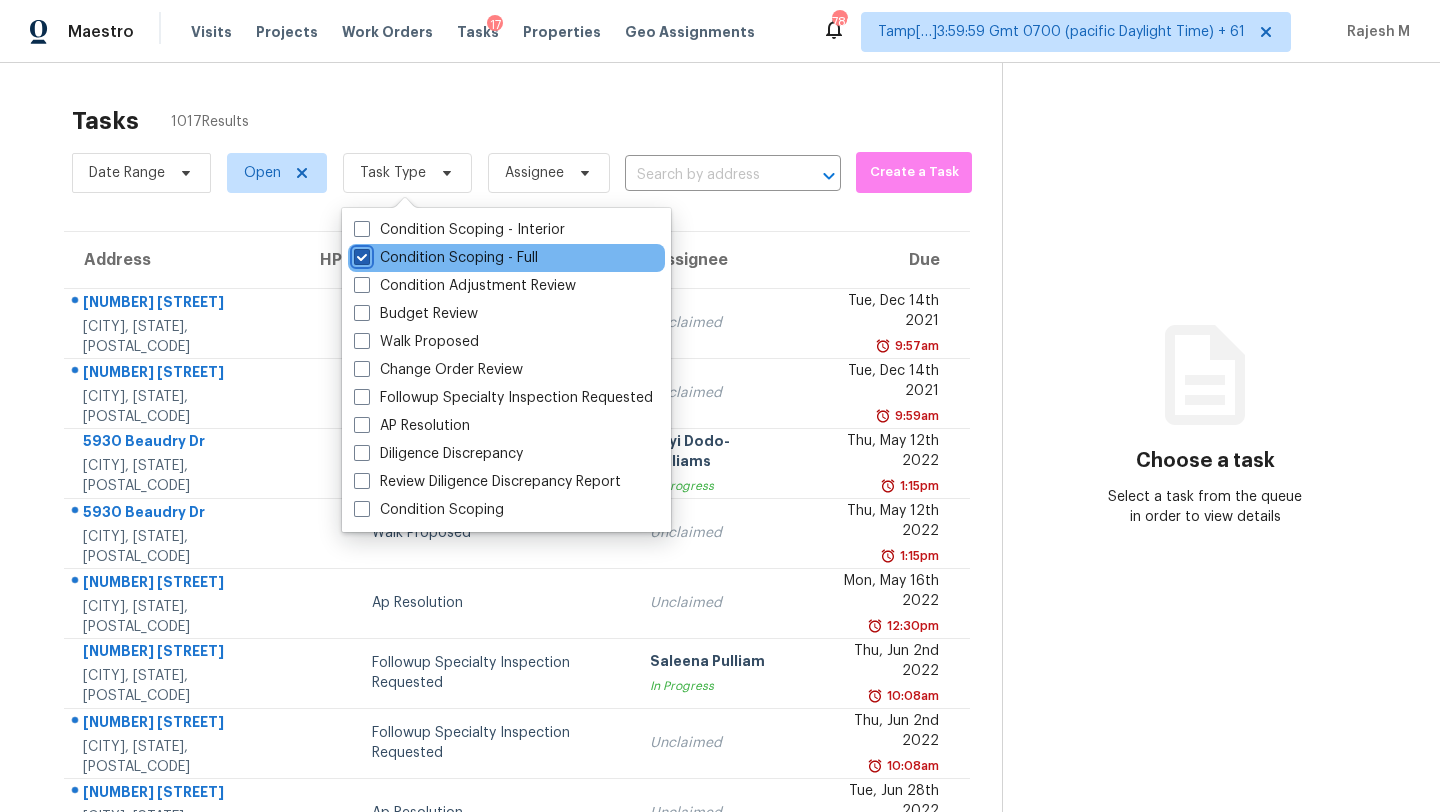 checkbox on "true" 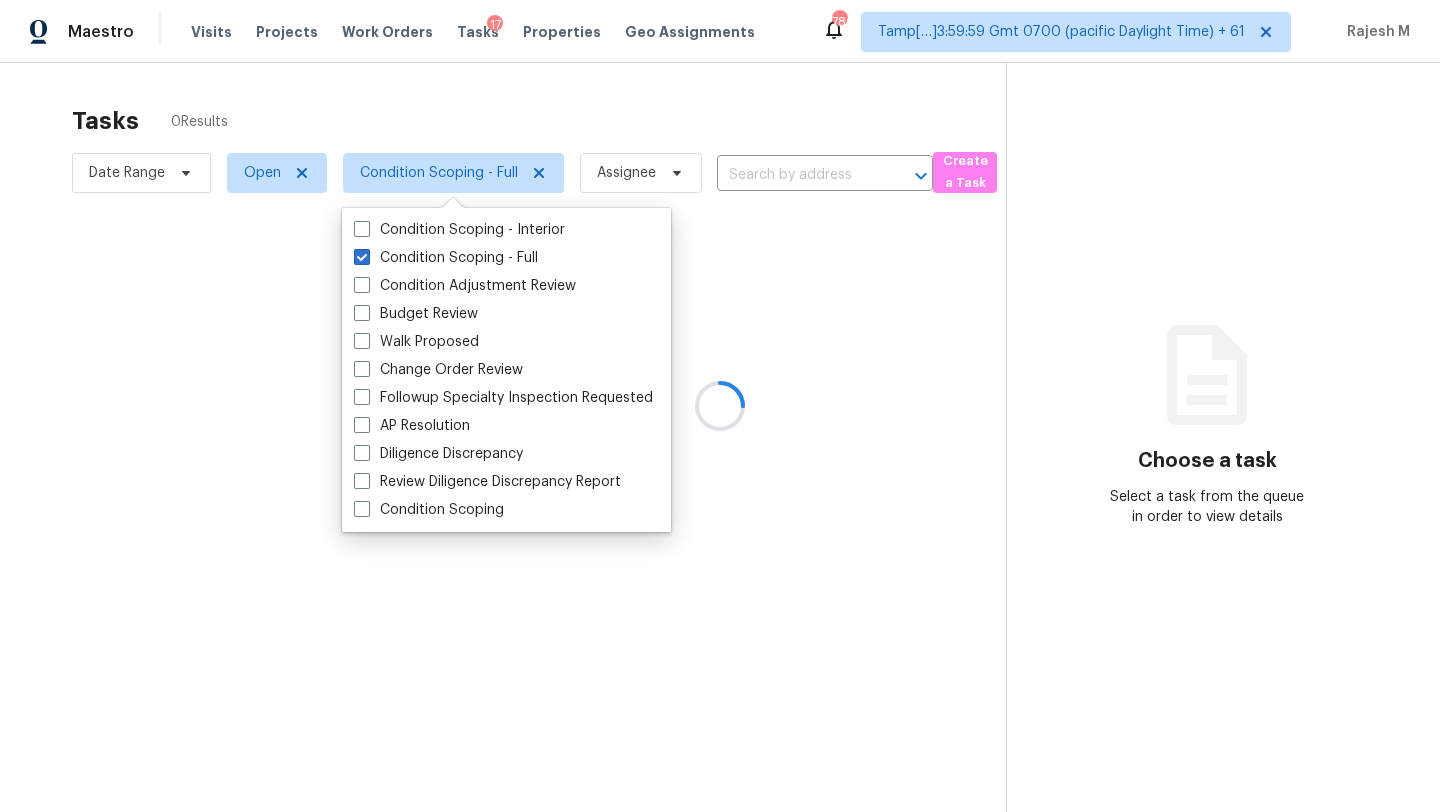 click at bounding box center (720, 406) 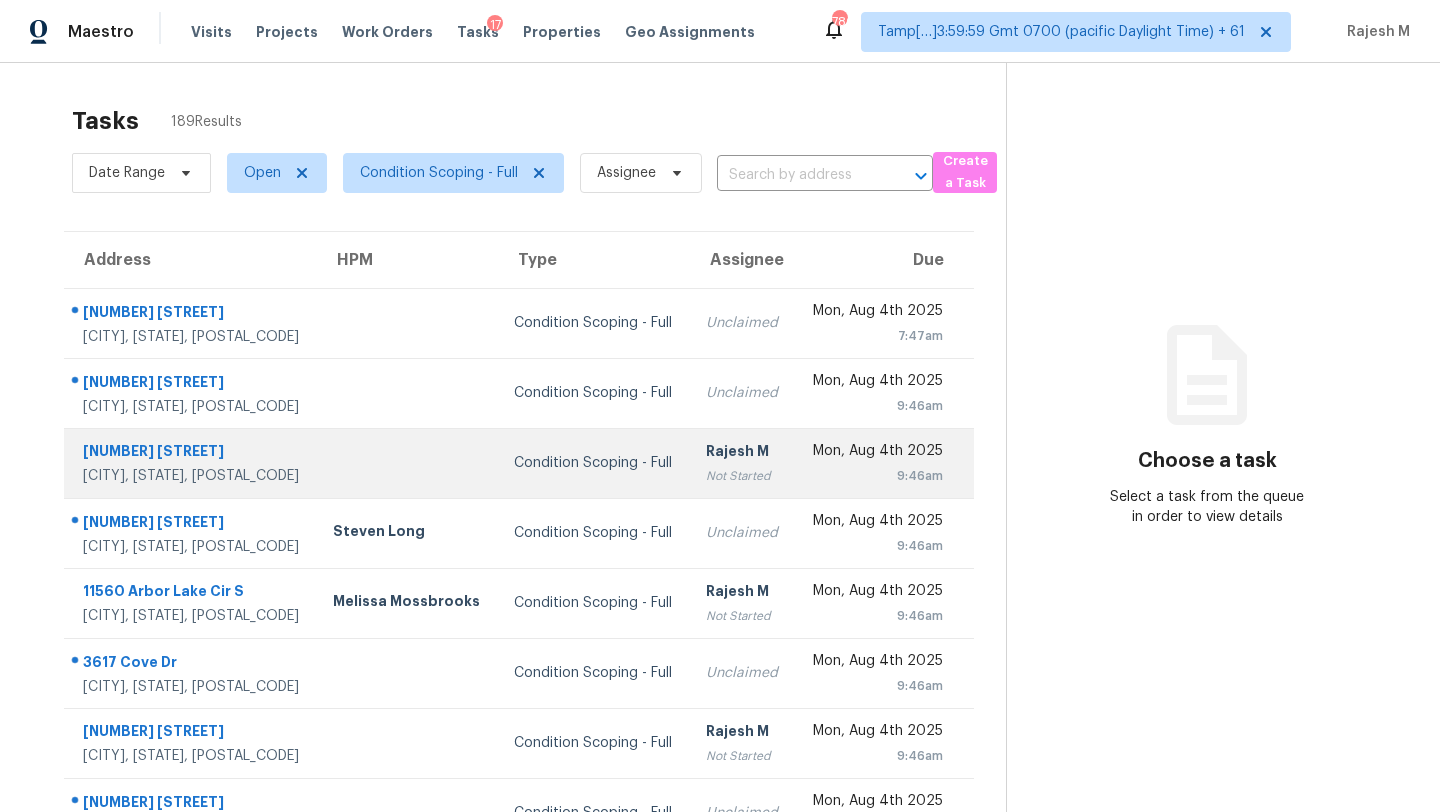 click on "Condition Scoping - Full" at bounding box center (594, 463) 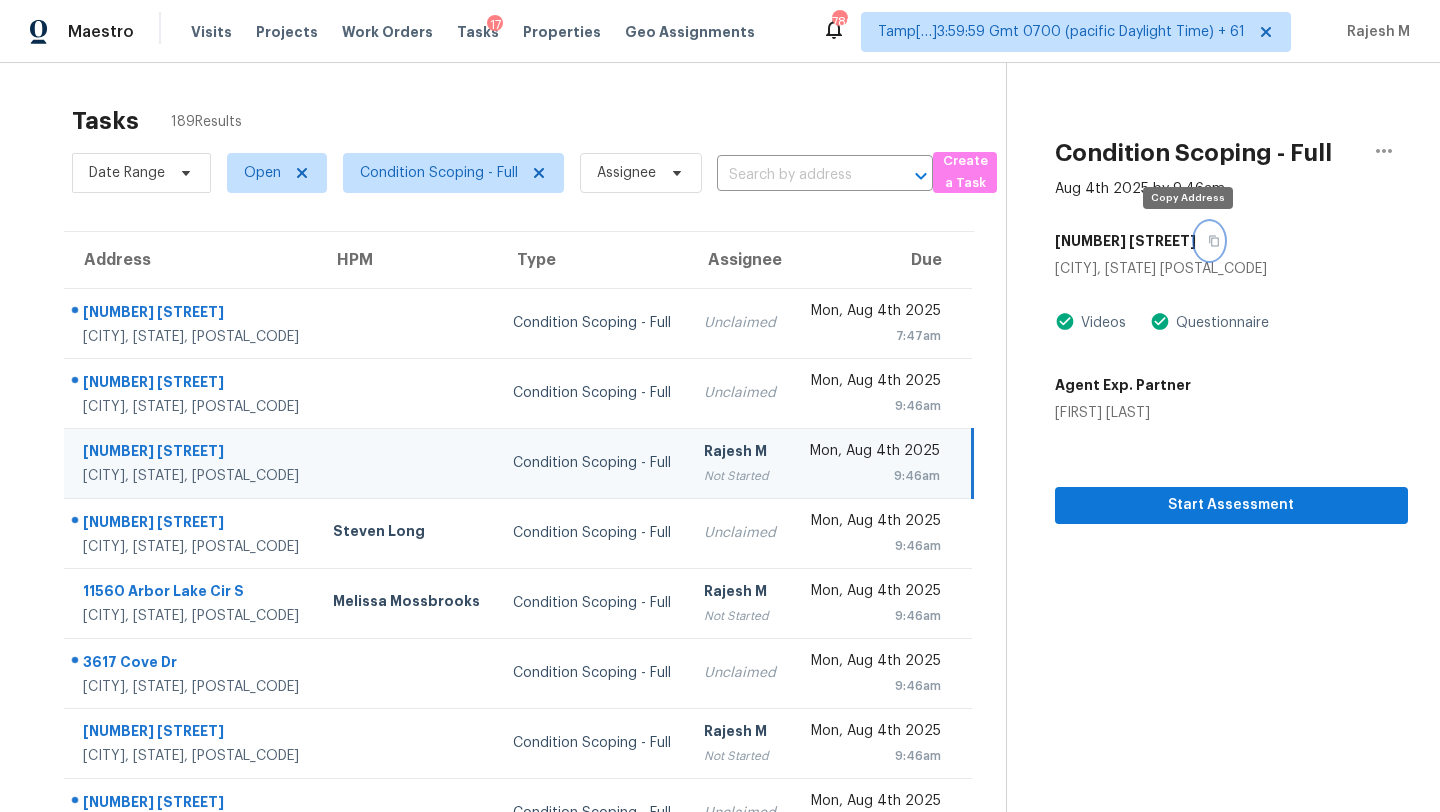 click at bounding box center (1209, 241) 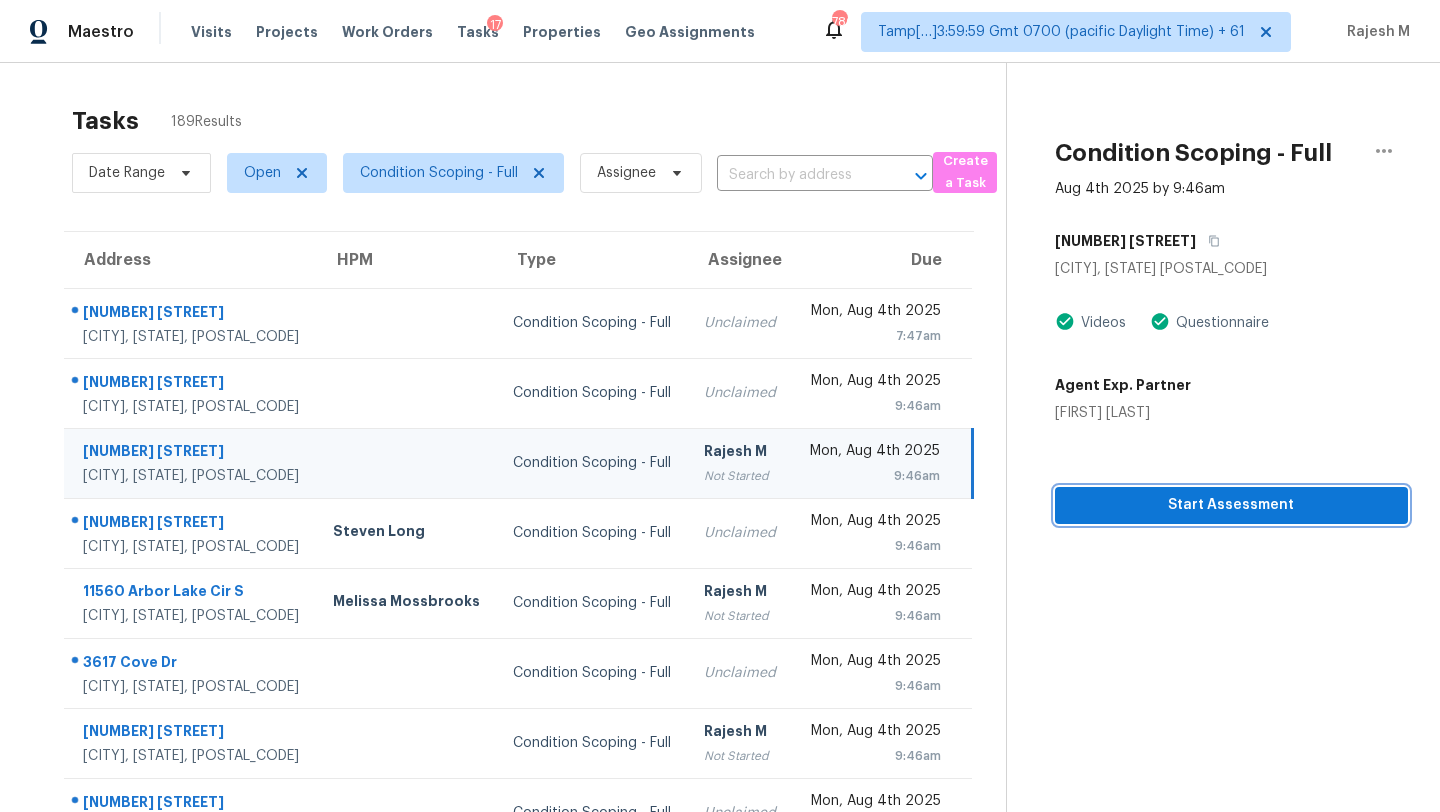 click on "Start Assessment" at bounding box center [1231, 505] 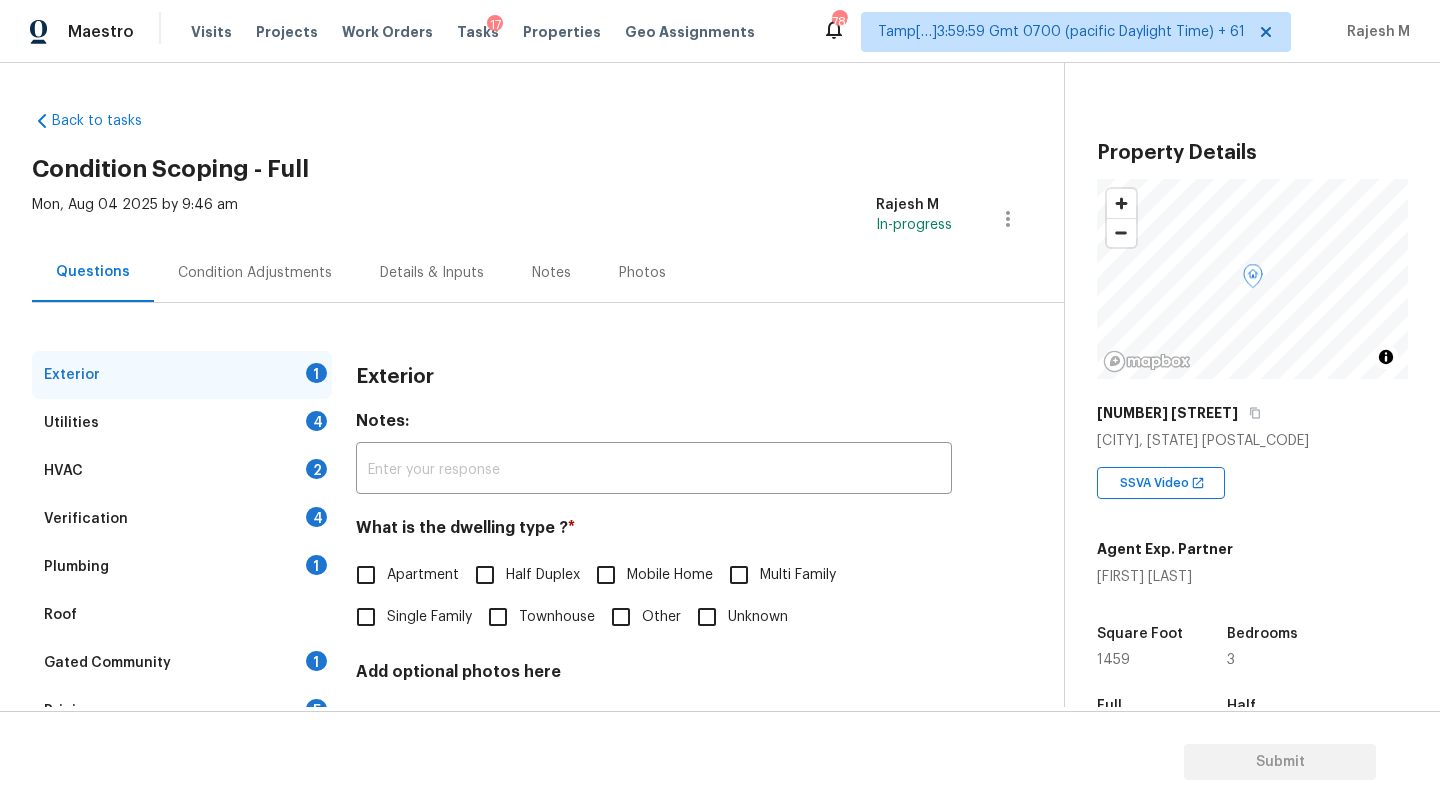 scroll, scrollTop: 392, scrollLeft: 0, axis: vertical 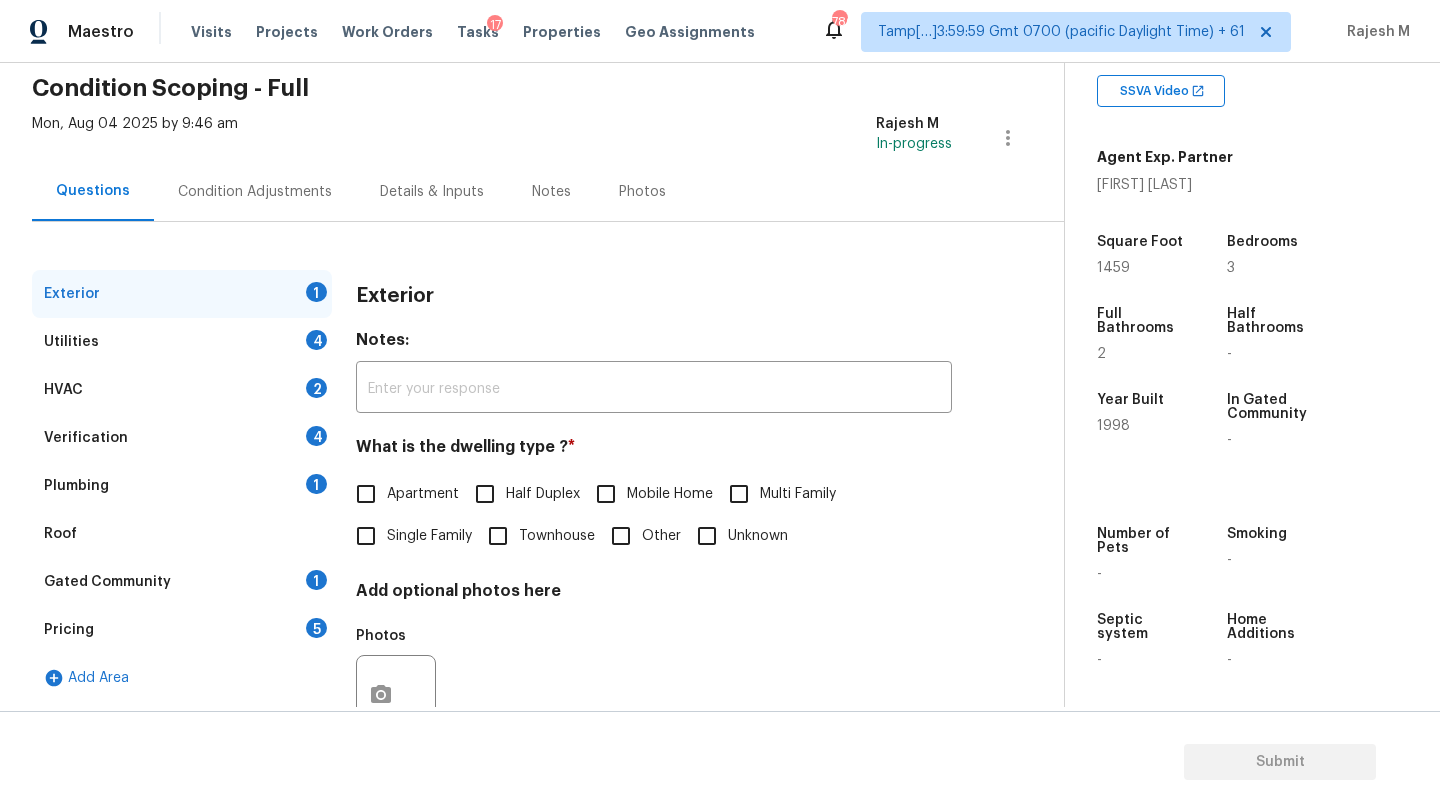 click on "Gated Community 1" at bounding box center (182, 582) 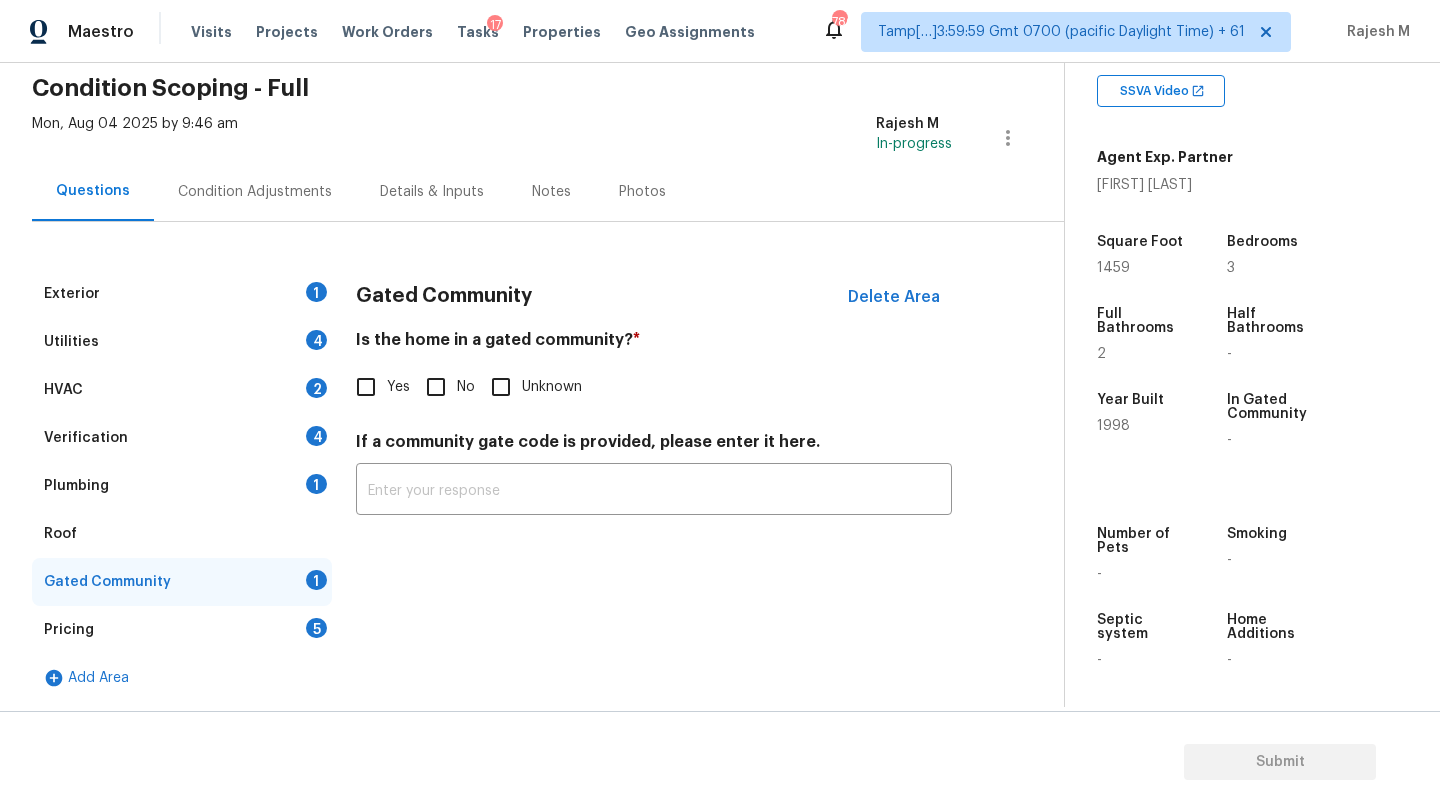 drag, startPoint x: 437, startPoint y: 402, endPoint x: 424, endPoint y: 407, distance: 13.928389 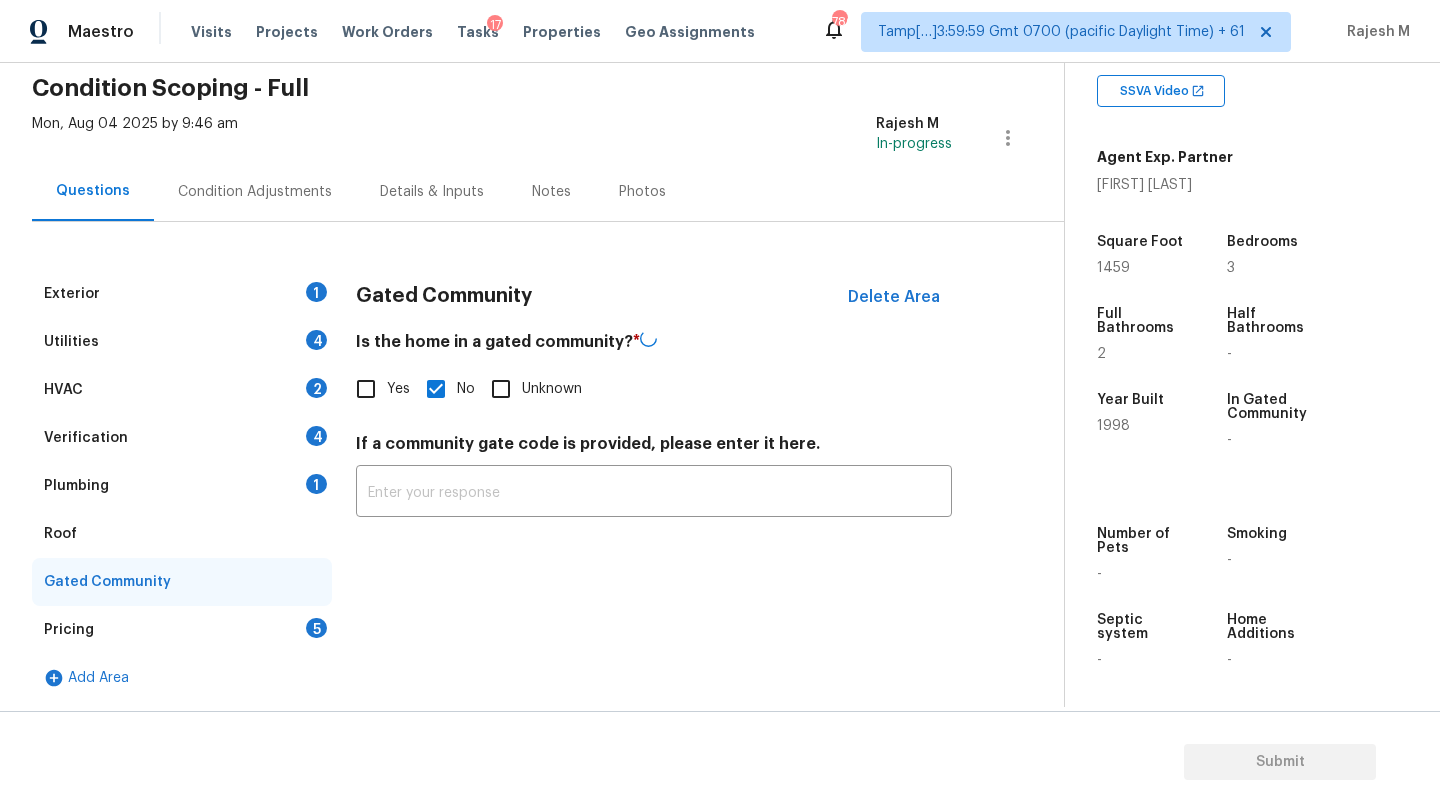 click on "Plumbing 1" at bounding box center [182, 486] 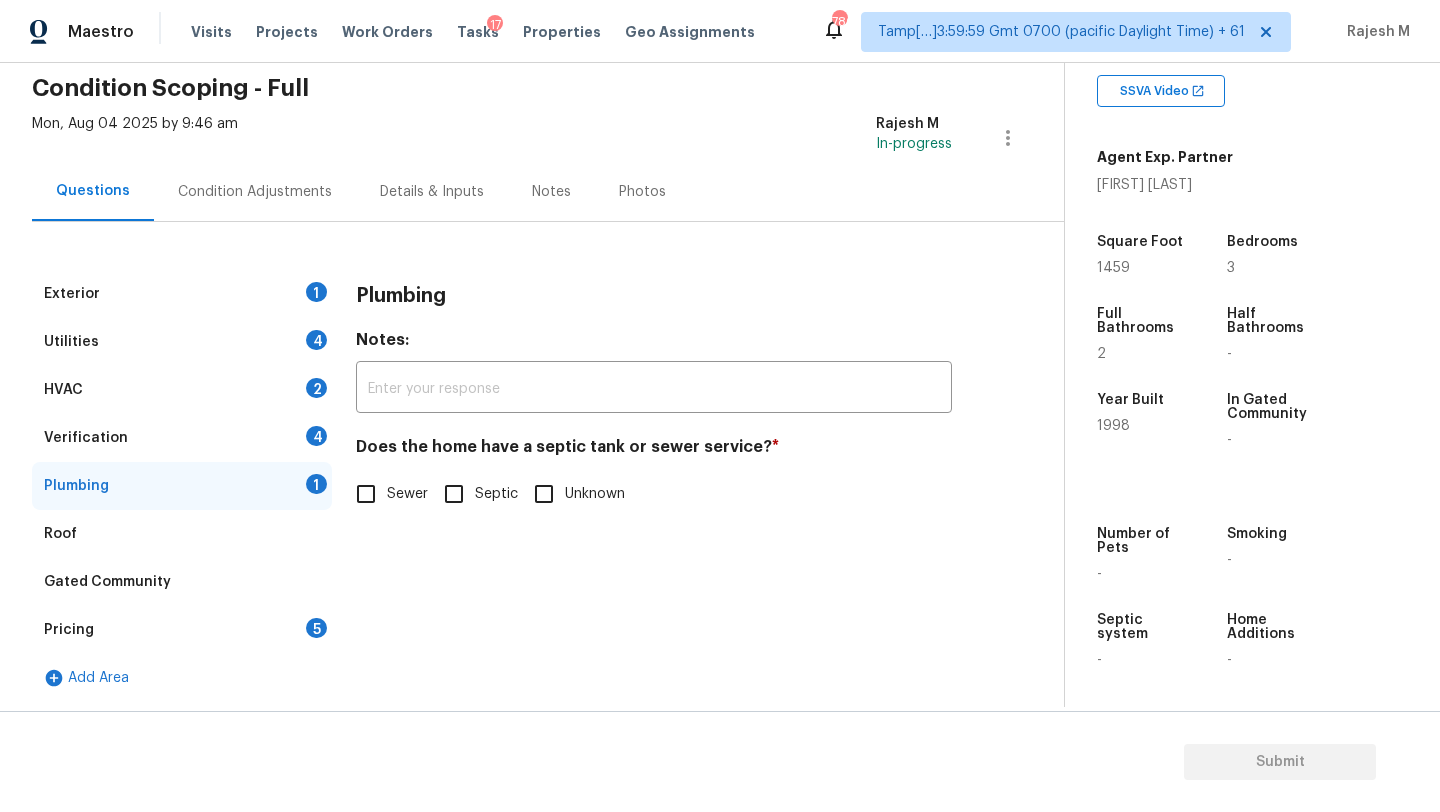 click on "Roof" at bounding box center (182, 534) 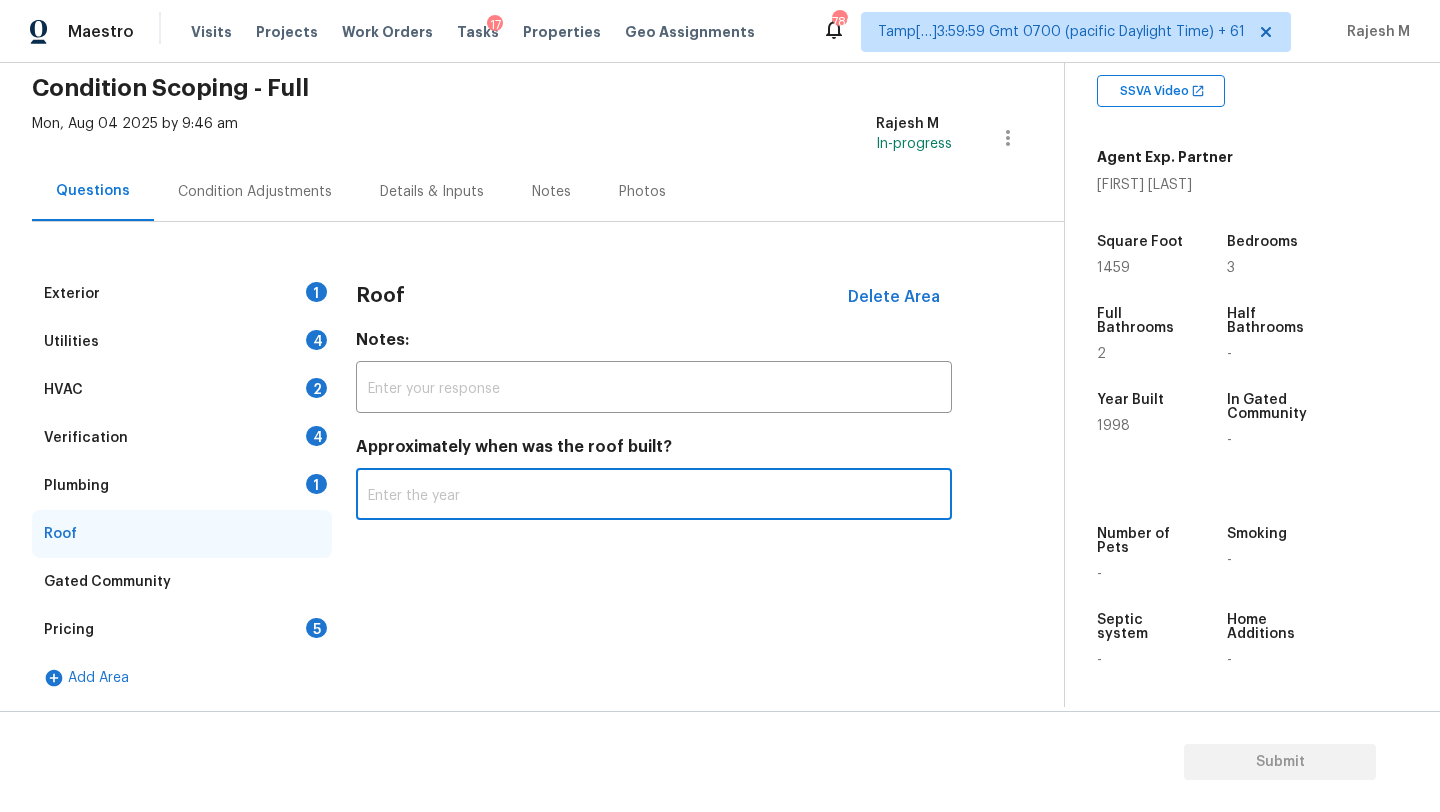 click at bounding box center (654, 496) 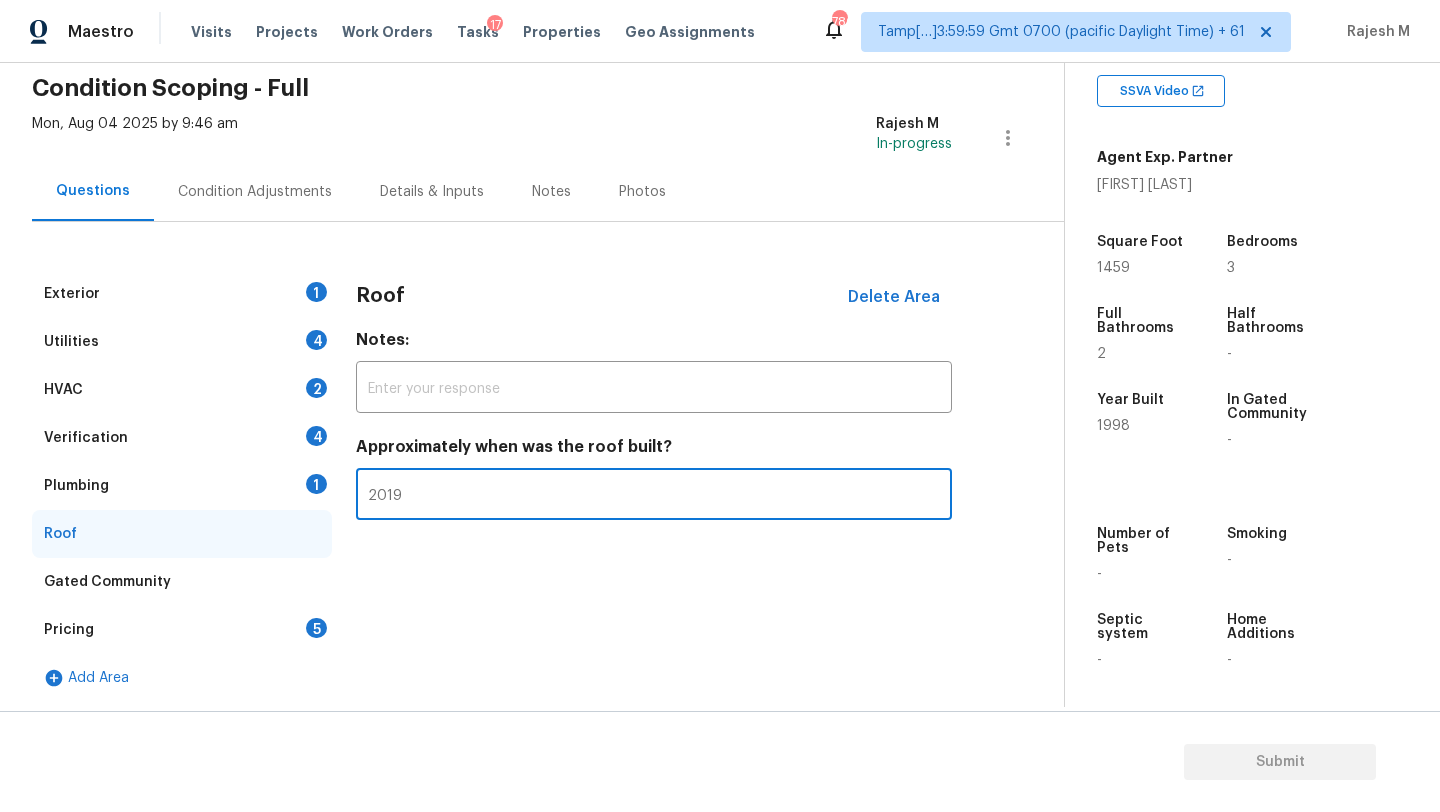 type on "2019" 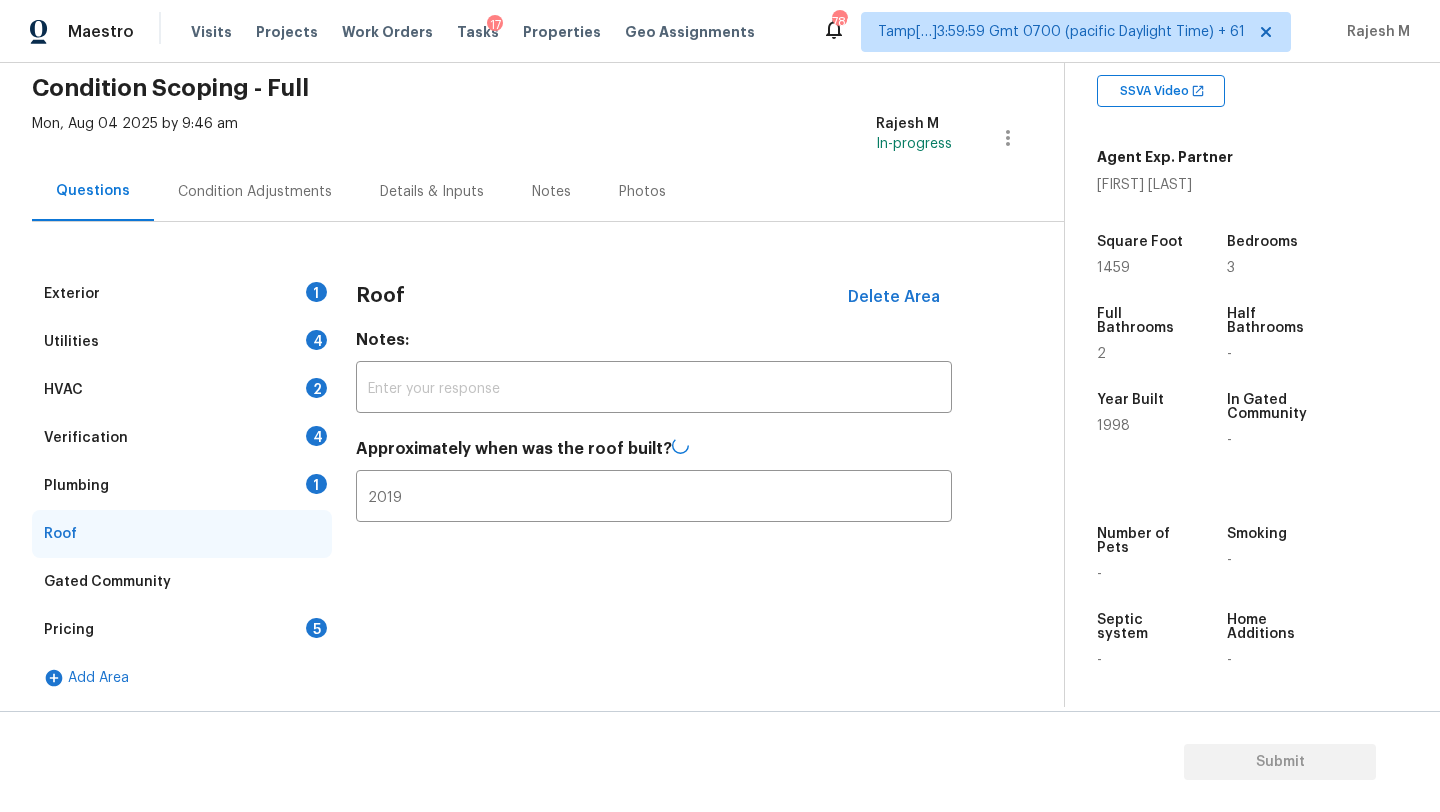 click on "Plumbing 1" at bounding box center [182, 486] 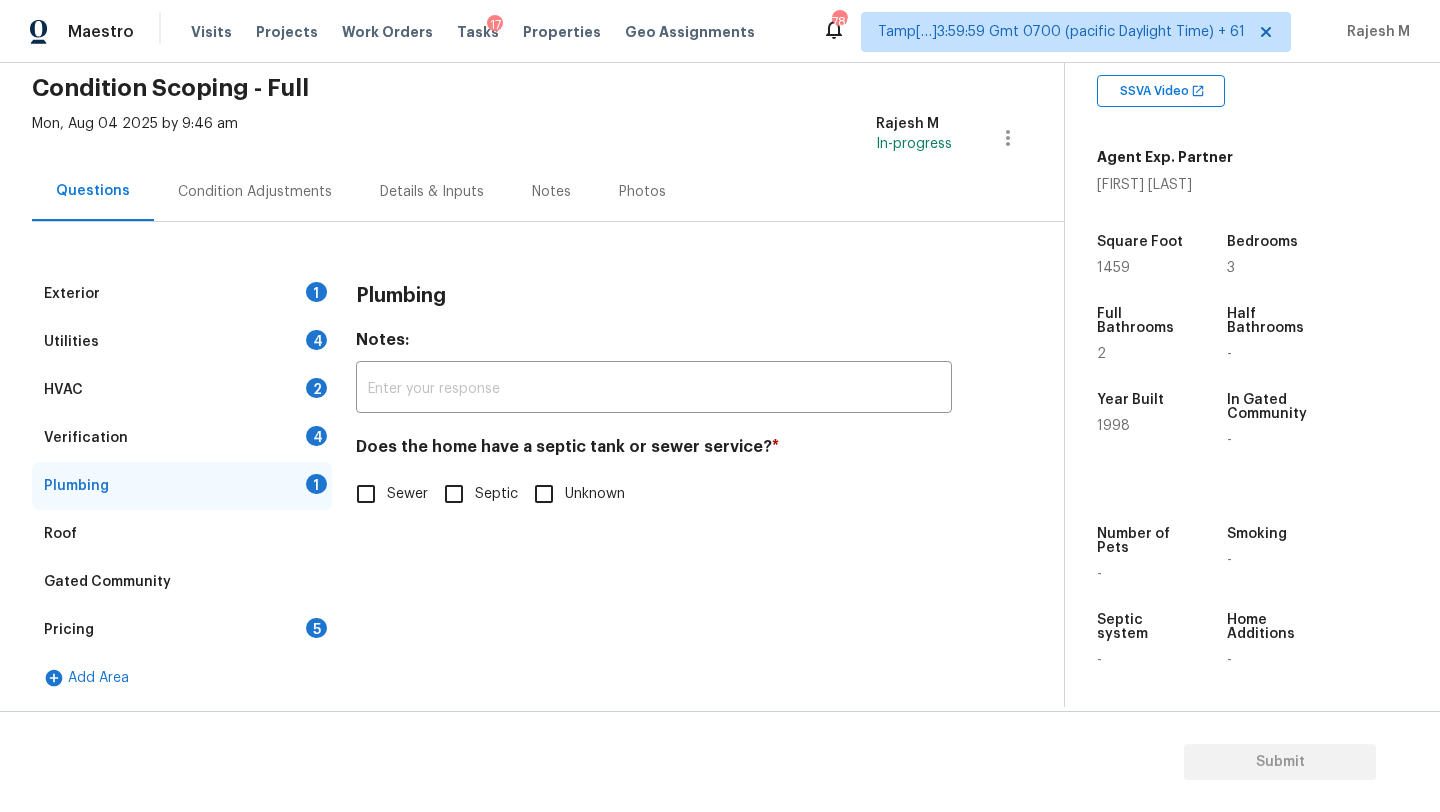 click on "Sewer" at bounding box center (407, 494) 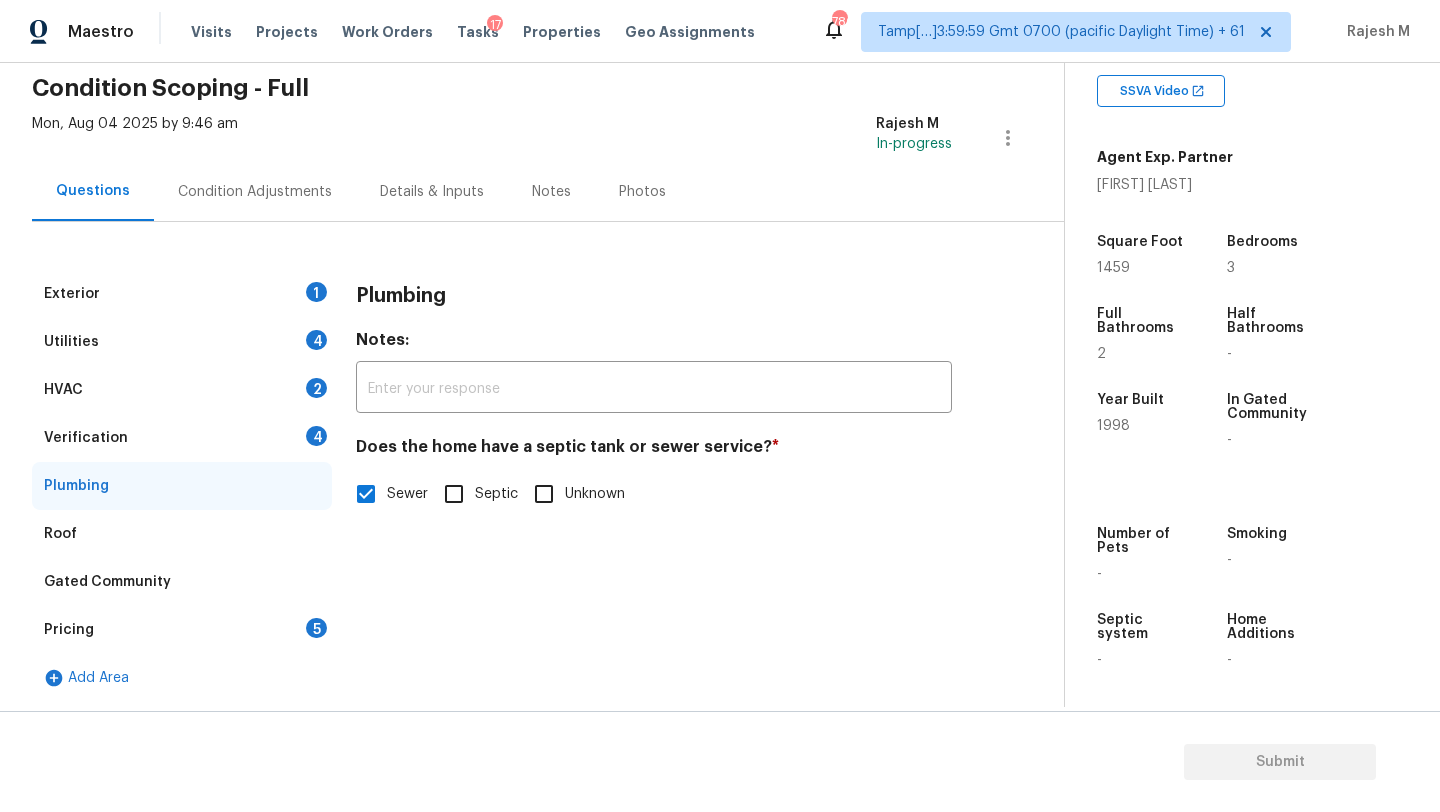 click on "Verification" at bounding box center (86, 438) 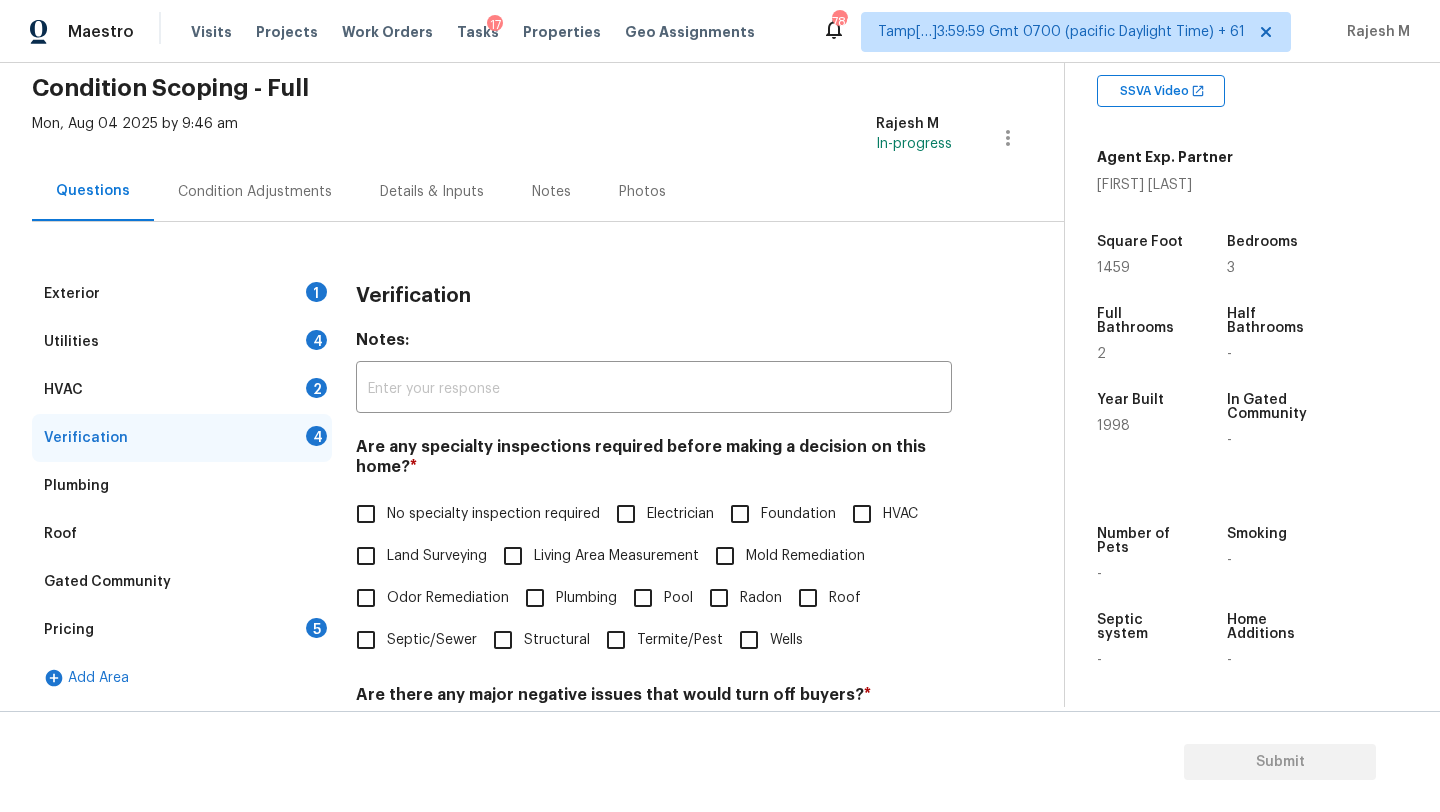 click on "No specialty inspection required" at bounding box center [493, 514] 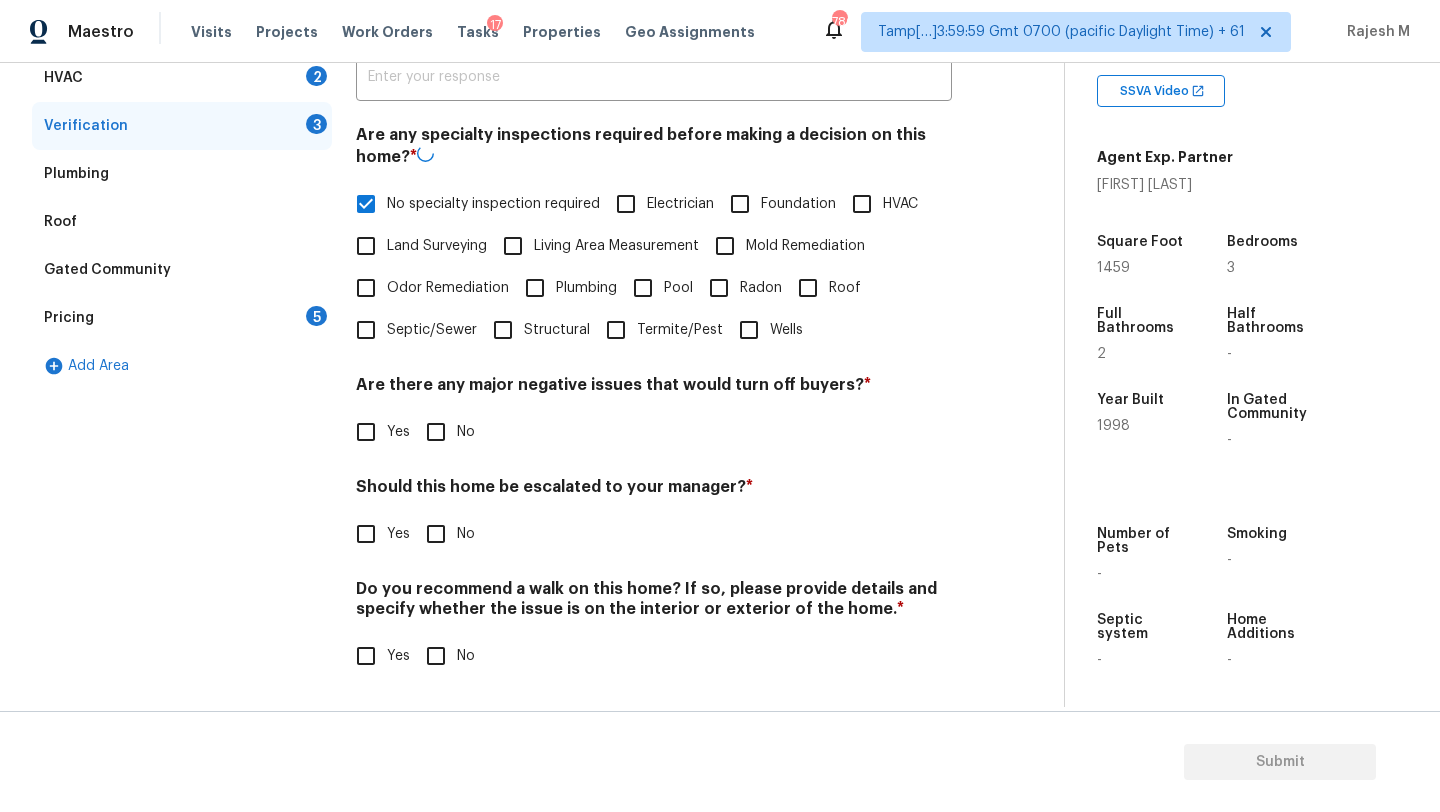 click on "No" at bounding box center [436, 432] 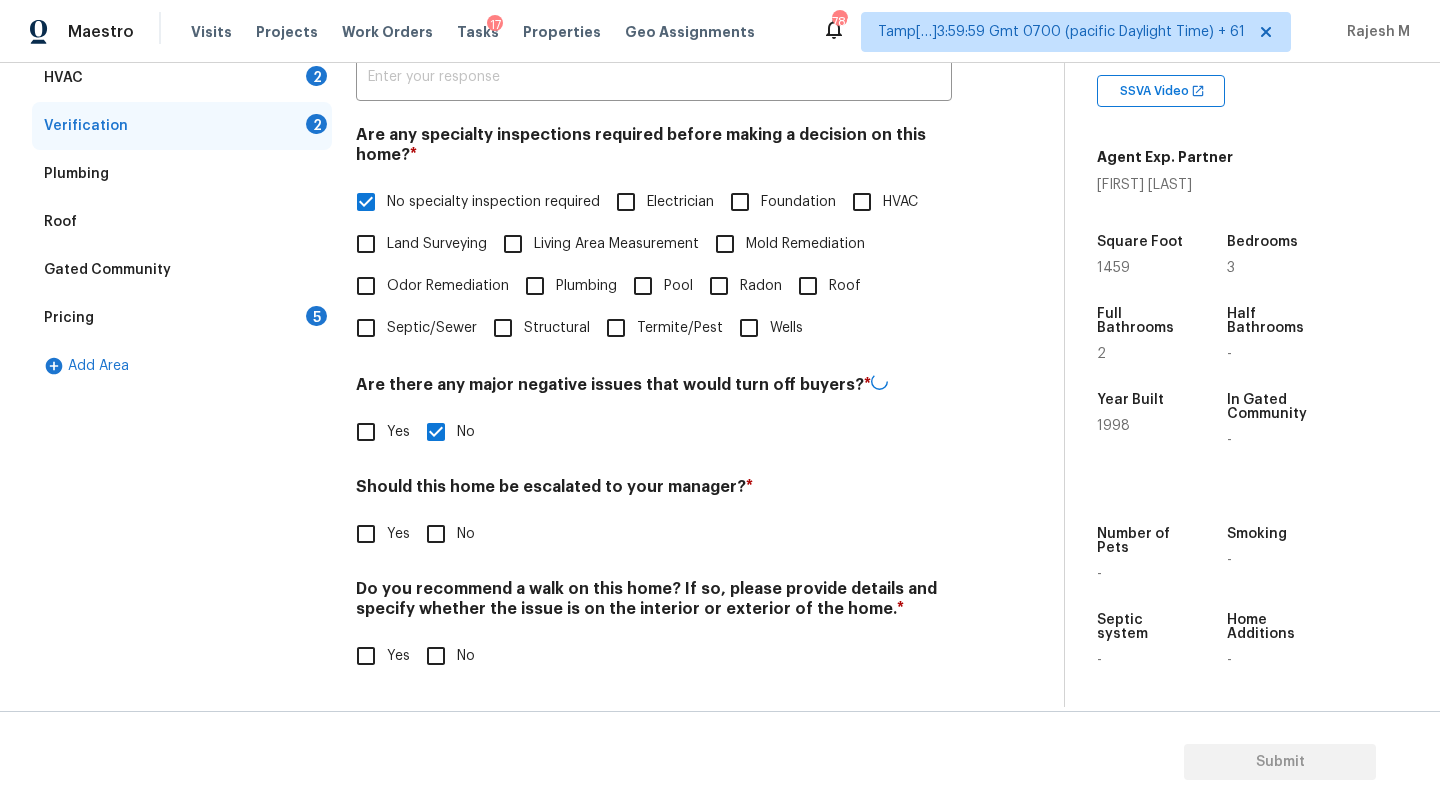 click on "No" at bounding box center [436, 656] 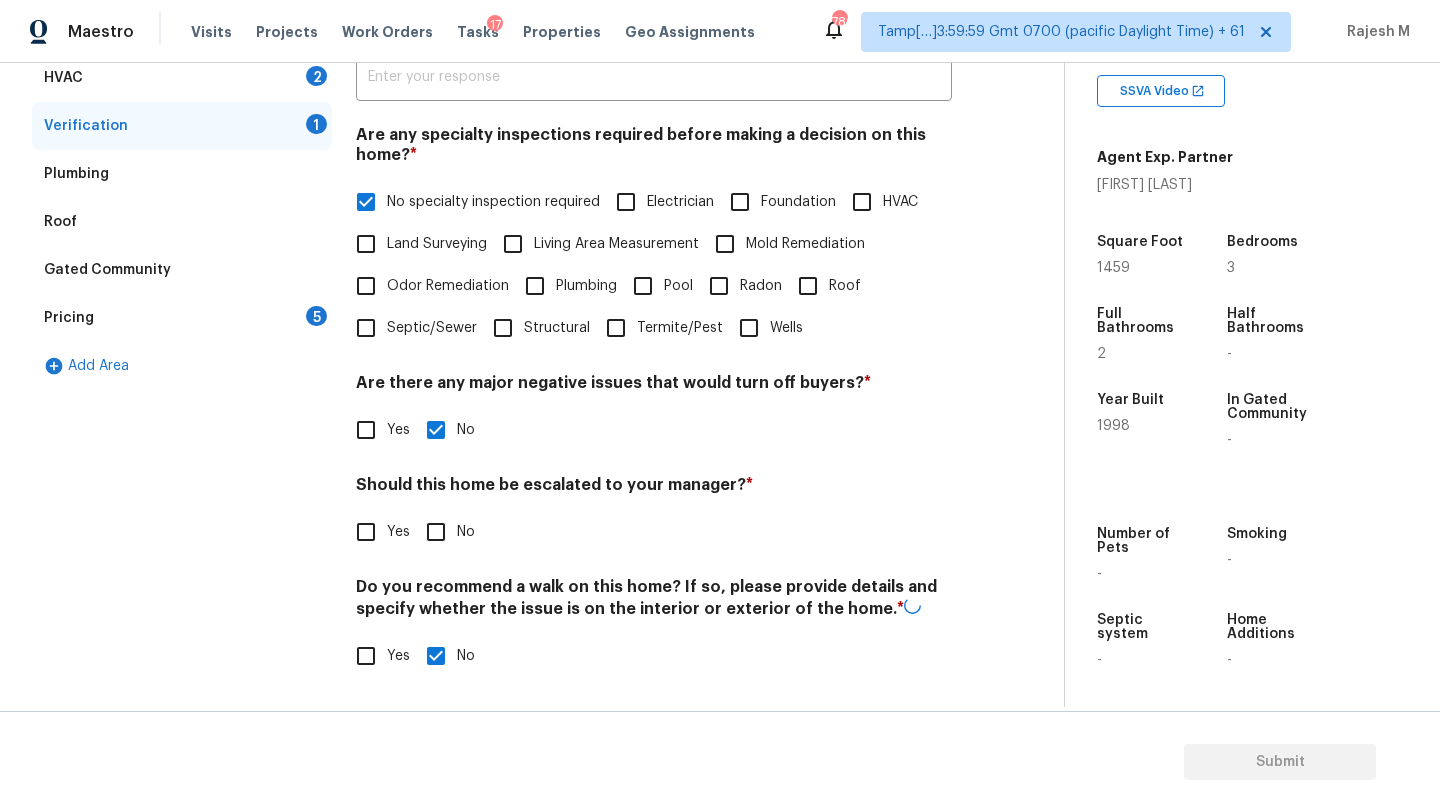 scroll, scrollTop: 391, scrollLeft: 0, axis: vertical 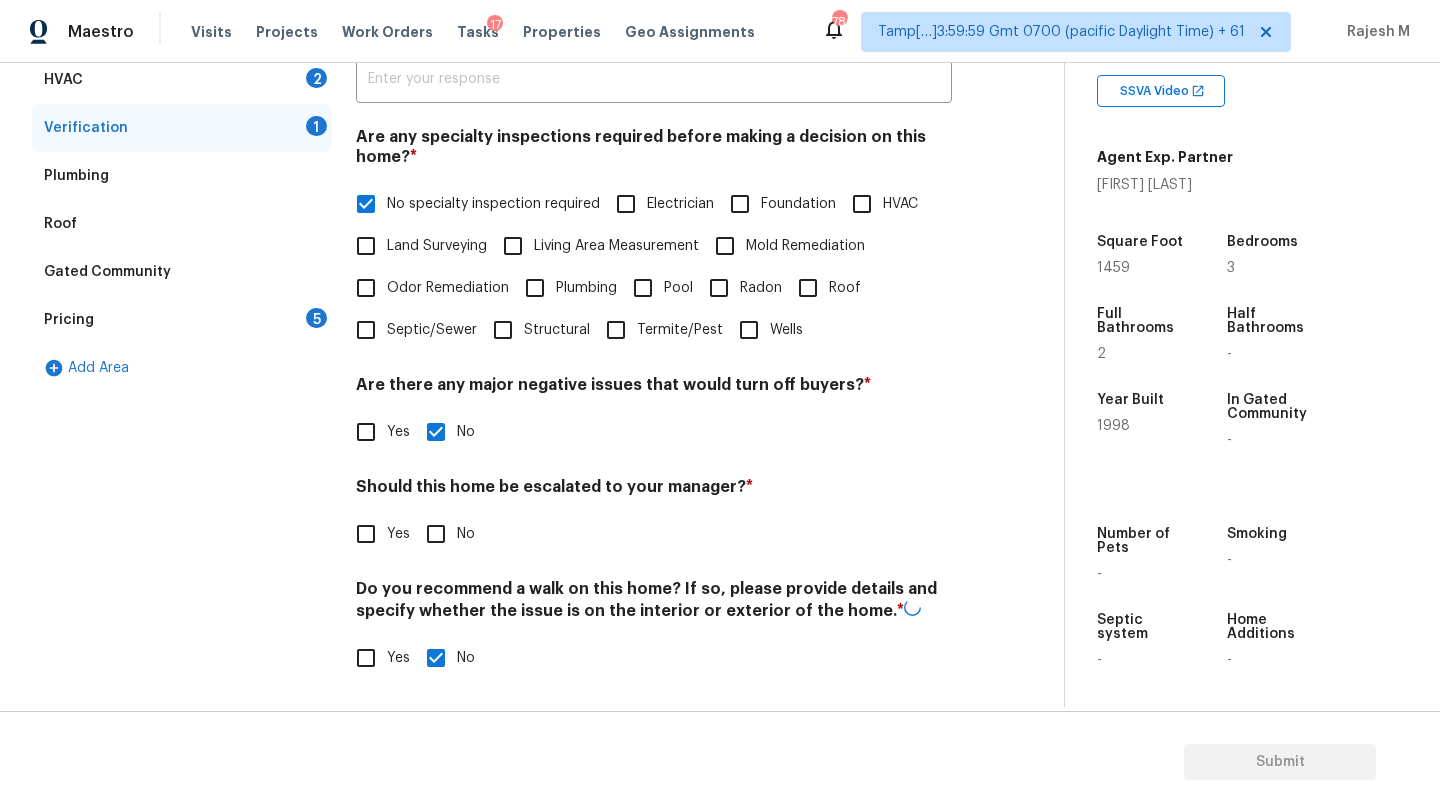 click on "Yes" at bounding box center [366, 534] 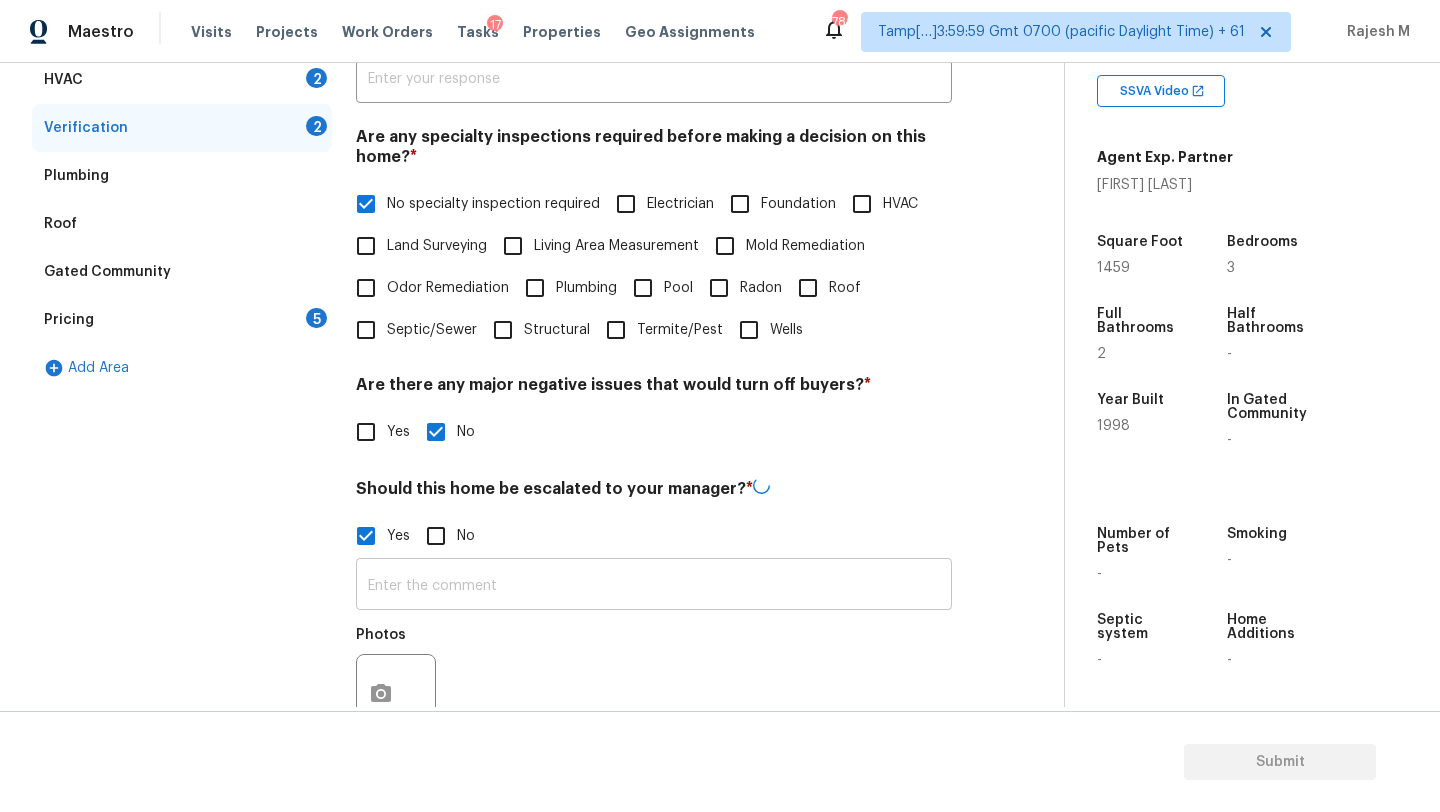 click at bounding box center [654, 586] 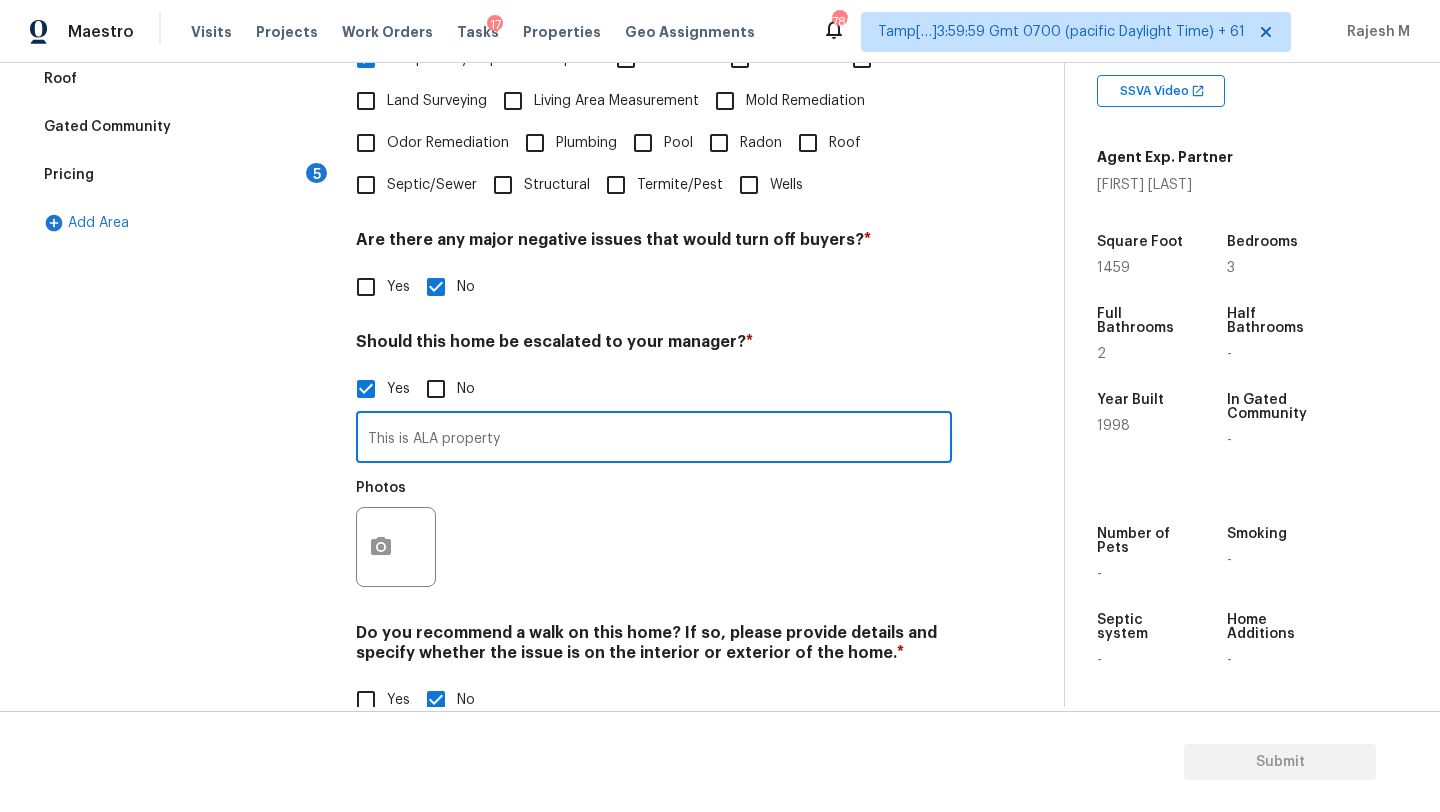 scroll, scrollTop: 581, scrollLeft: 0, axis: vertical 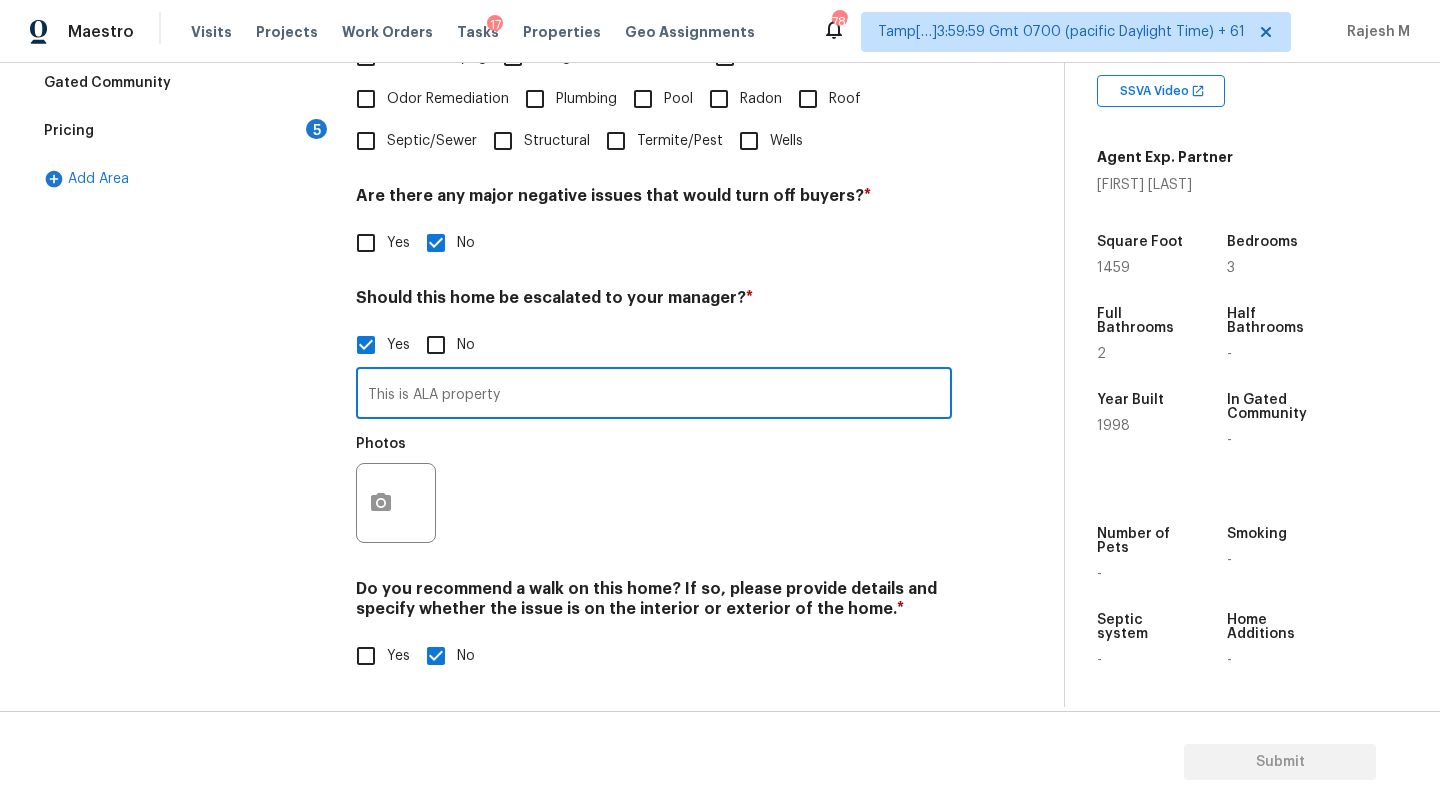 type on "This is ALA property" 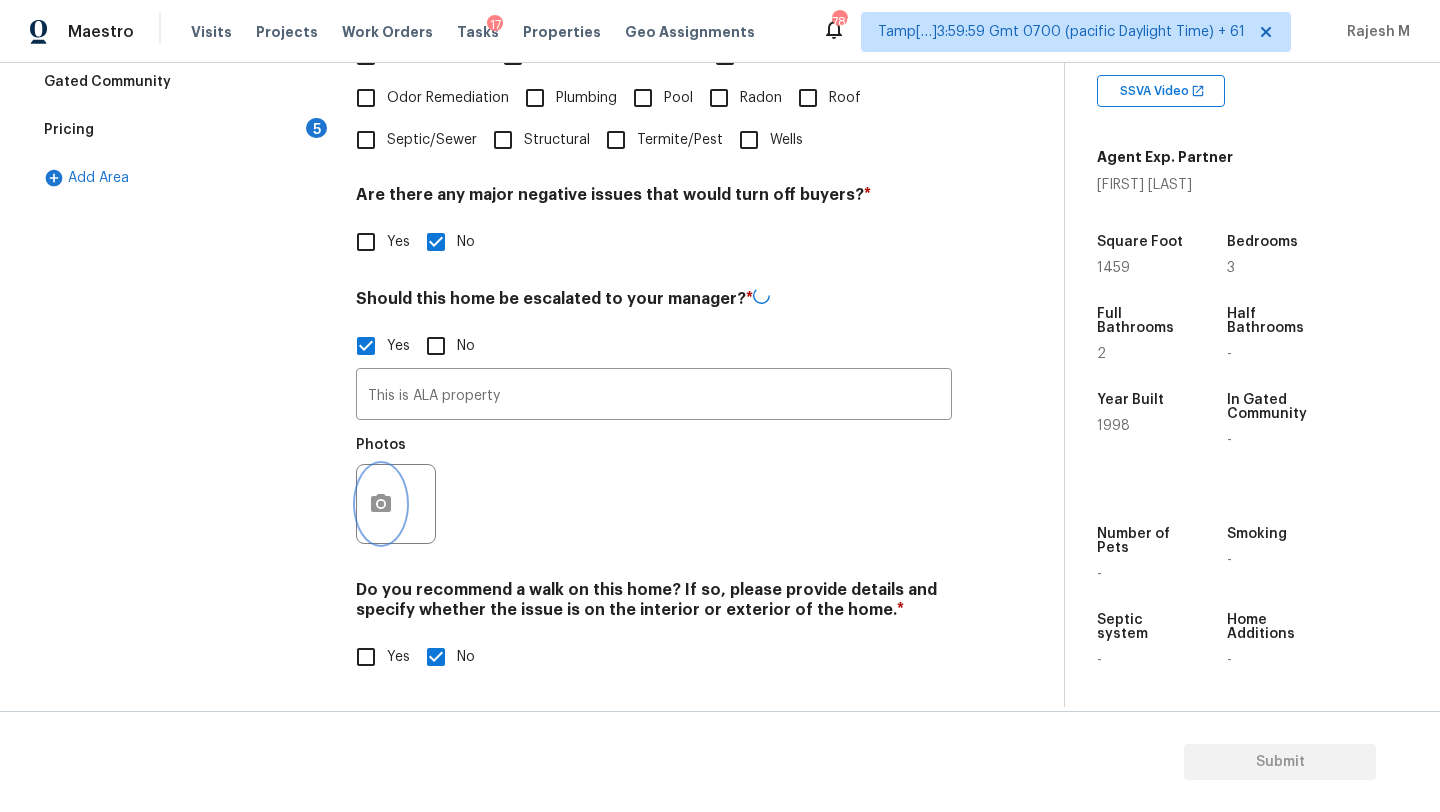 click at bounding box center [396, 504] 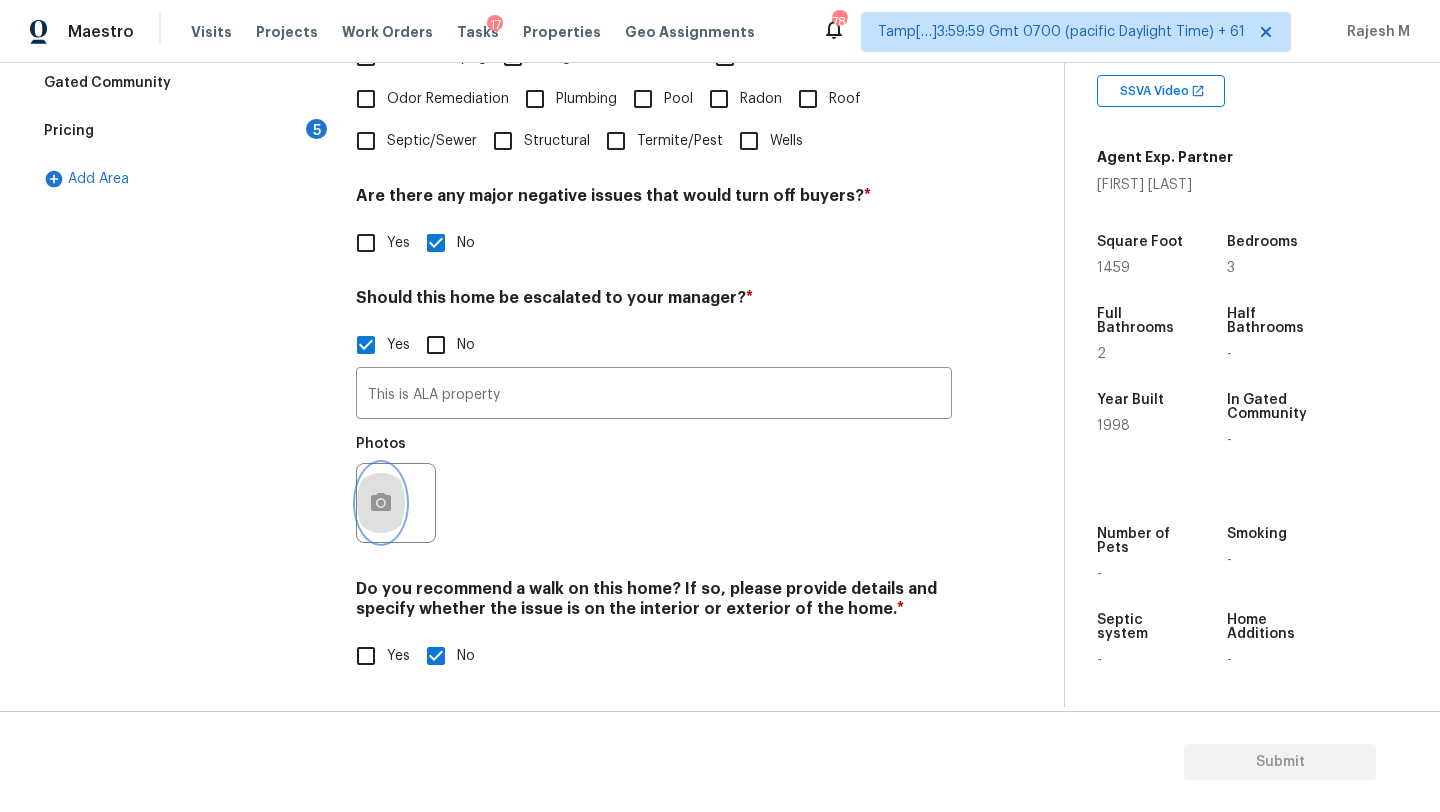 click 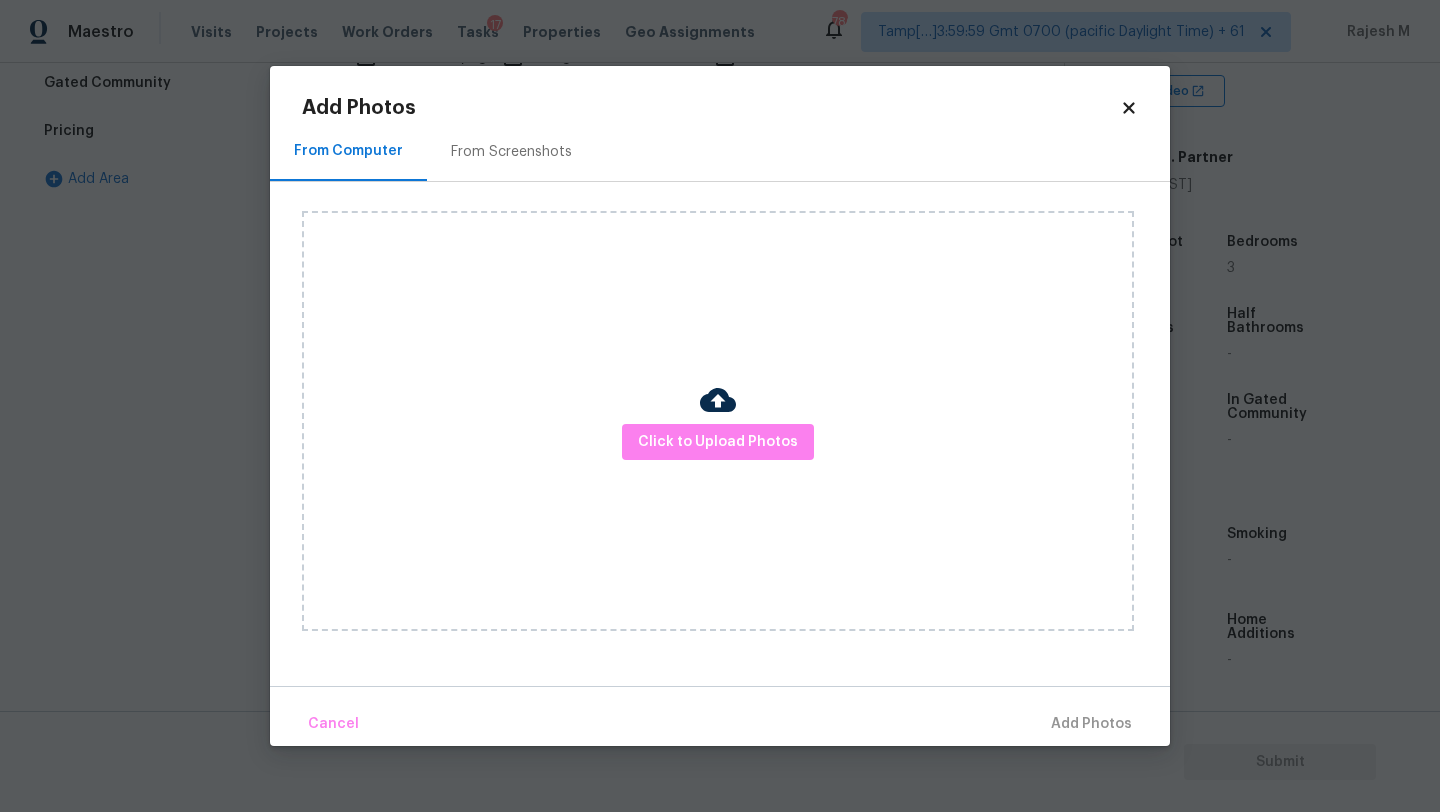 click on "From Screenshots" at bounding box center (511, 152) 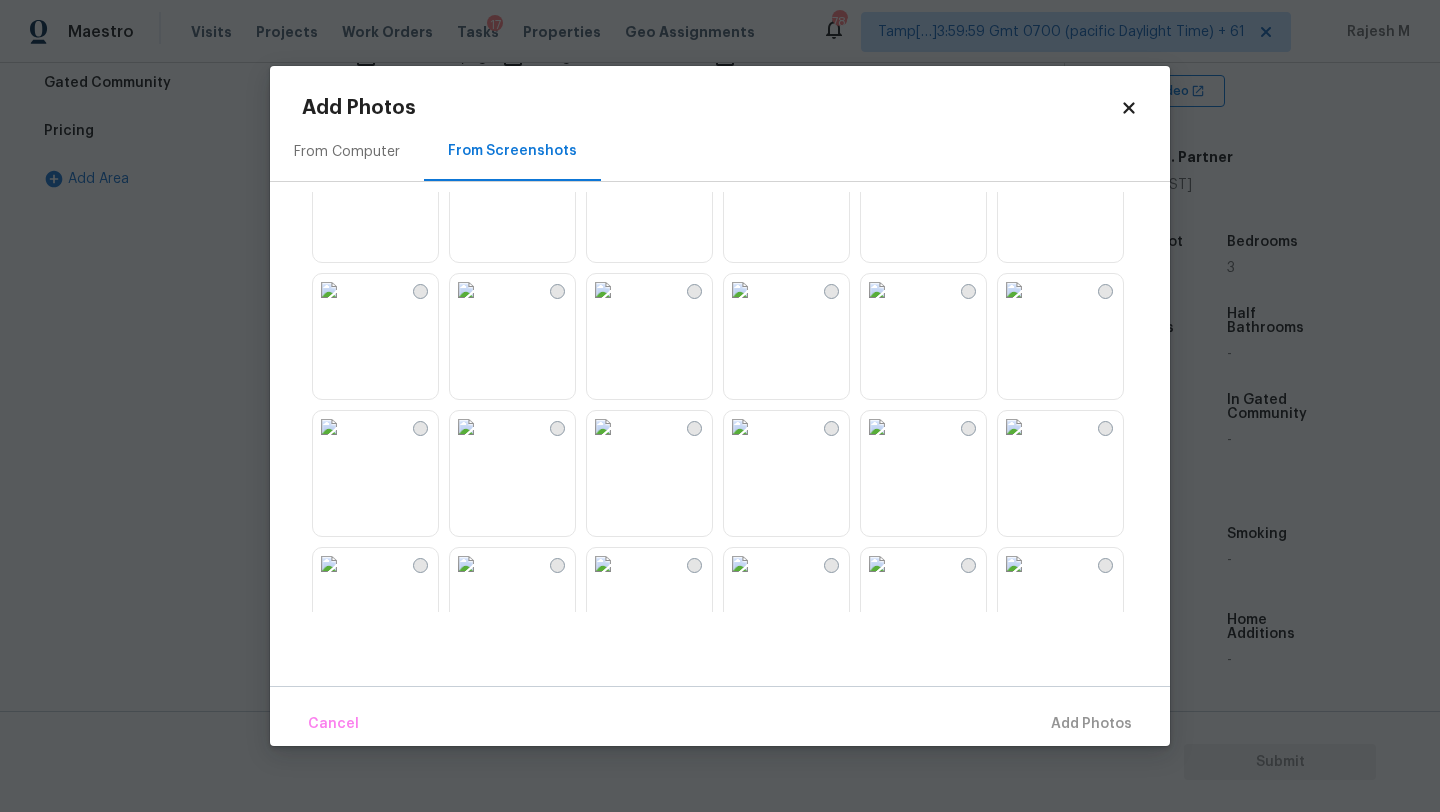 scroll, scrollTop: 349, scrollLeft: 0, axis: vertical 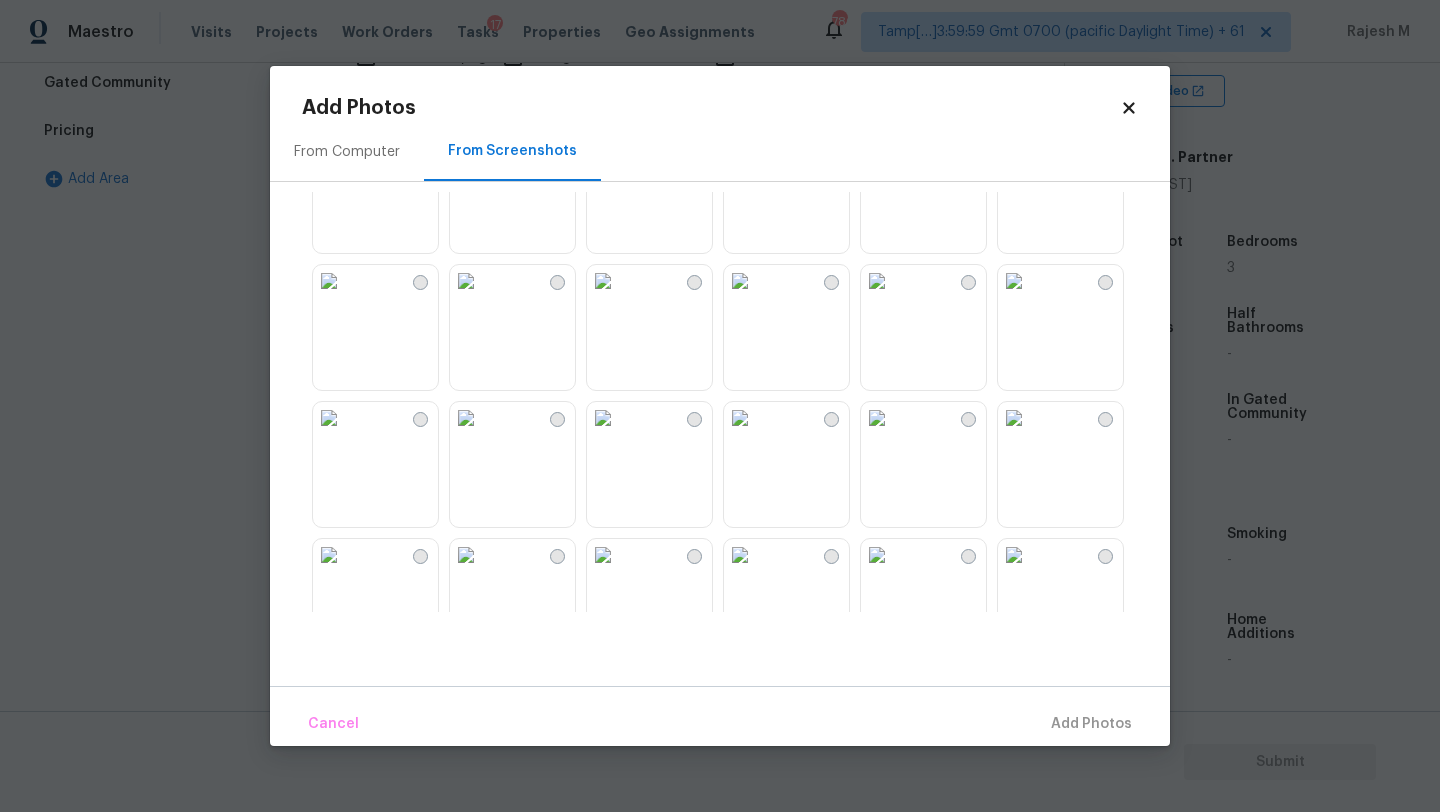 click at bounding box center (329, 418) 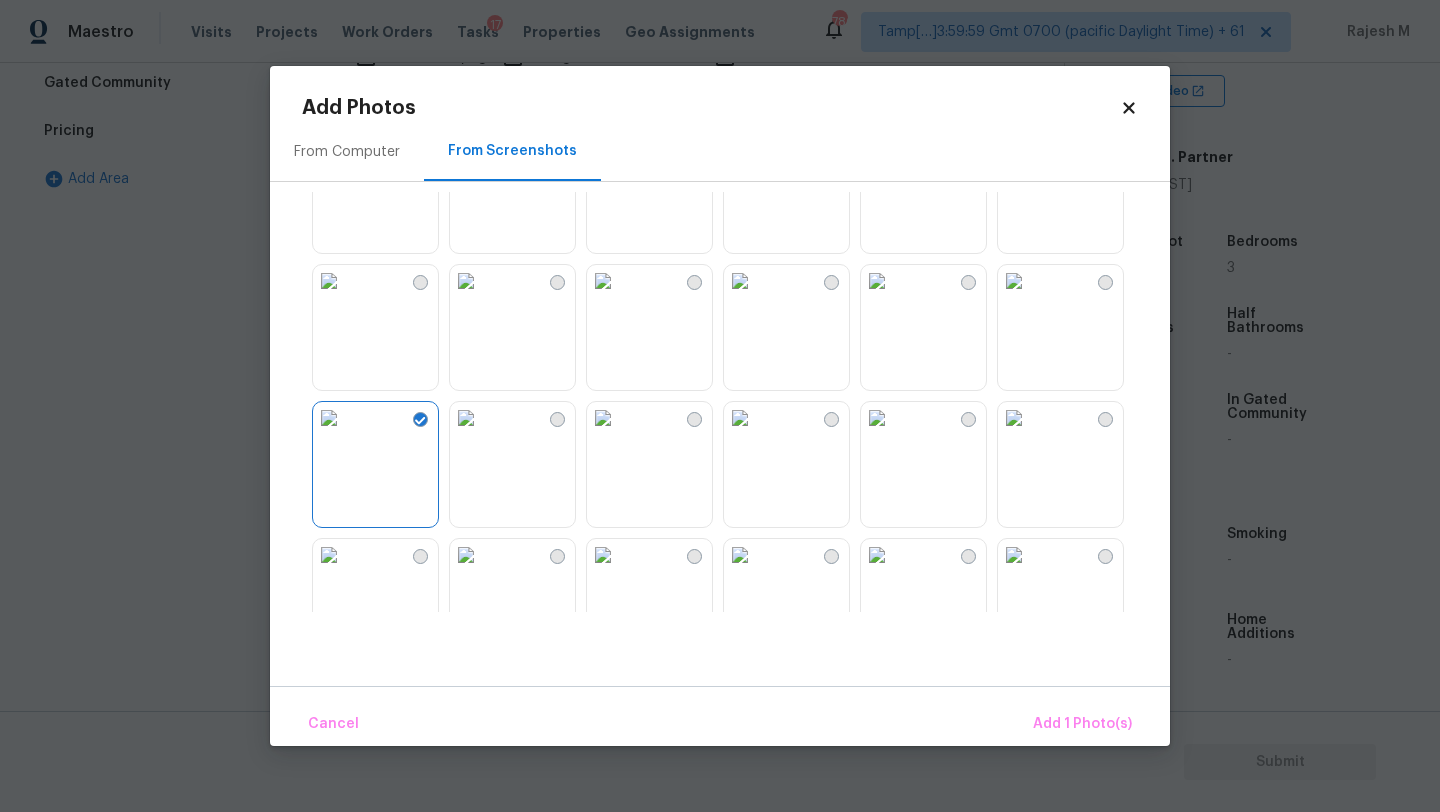 click at bounding box center (329, 418) 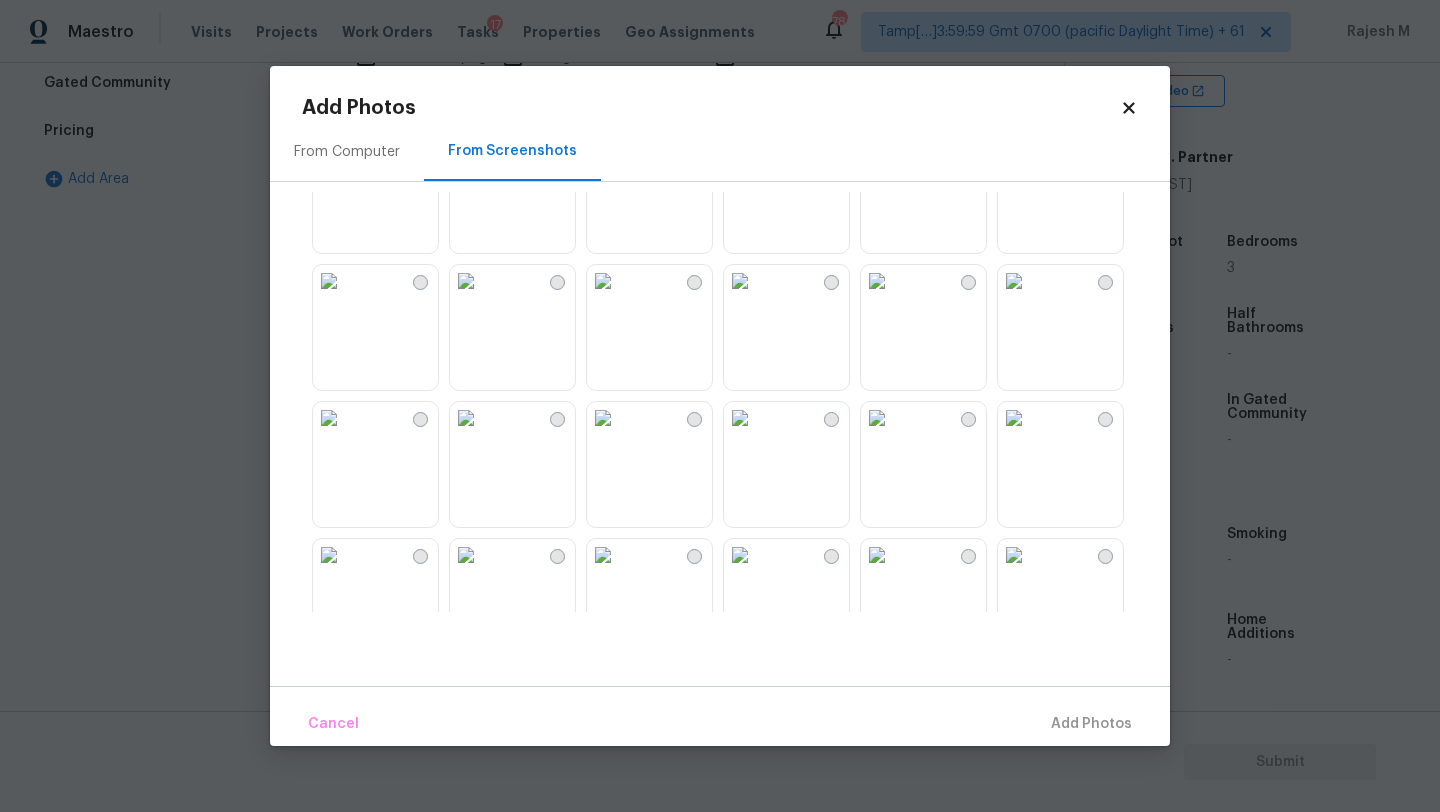 click at bounding box center (877, 281) 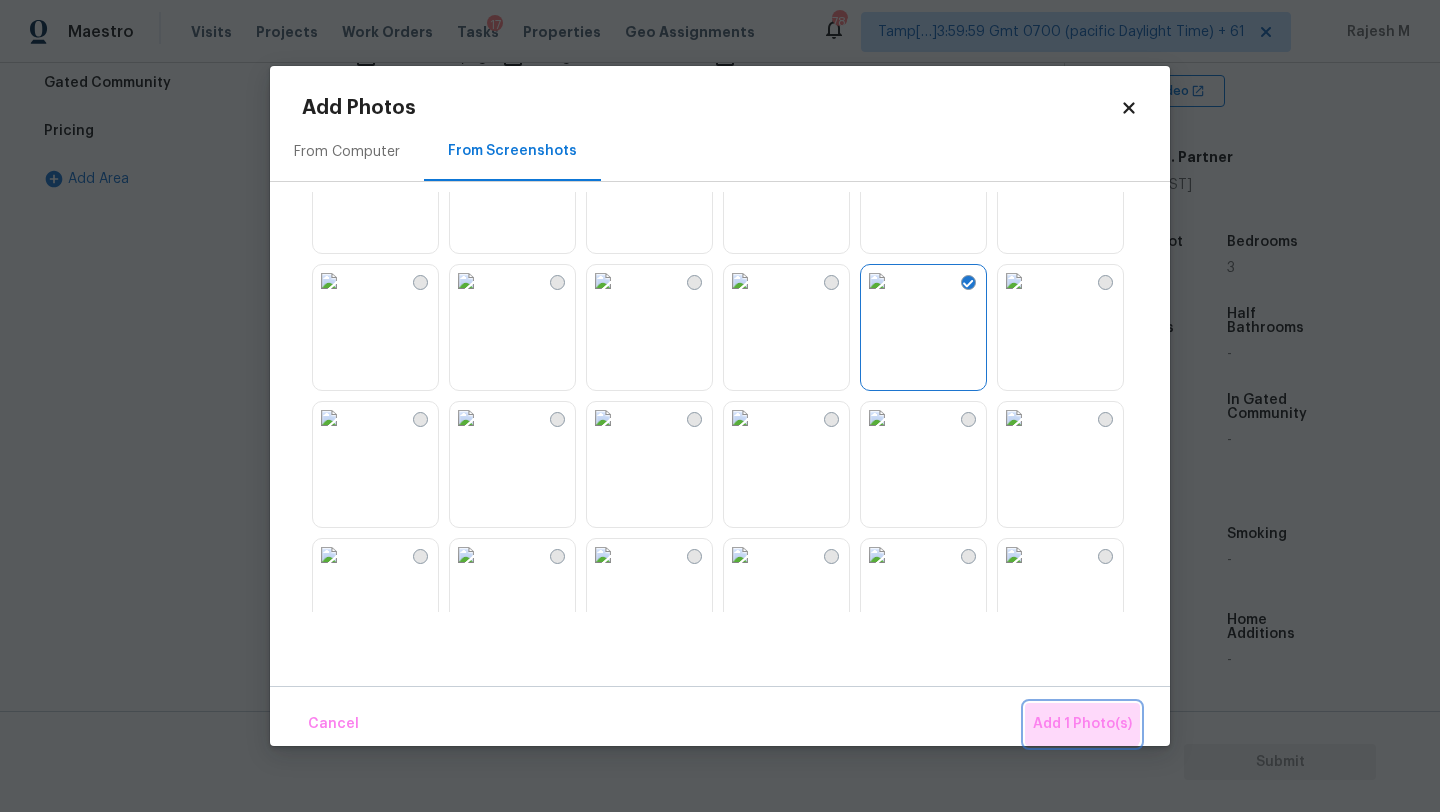click on "Add 1 Photo(s)" at bounding box center [1082, 724] 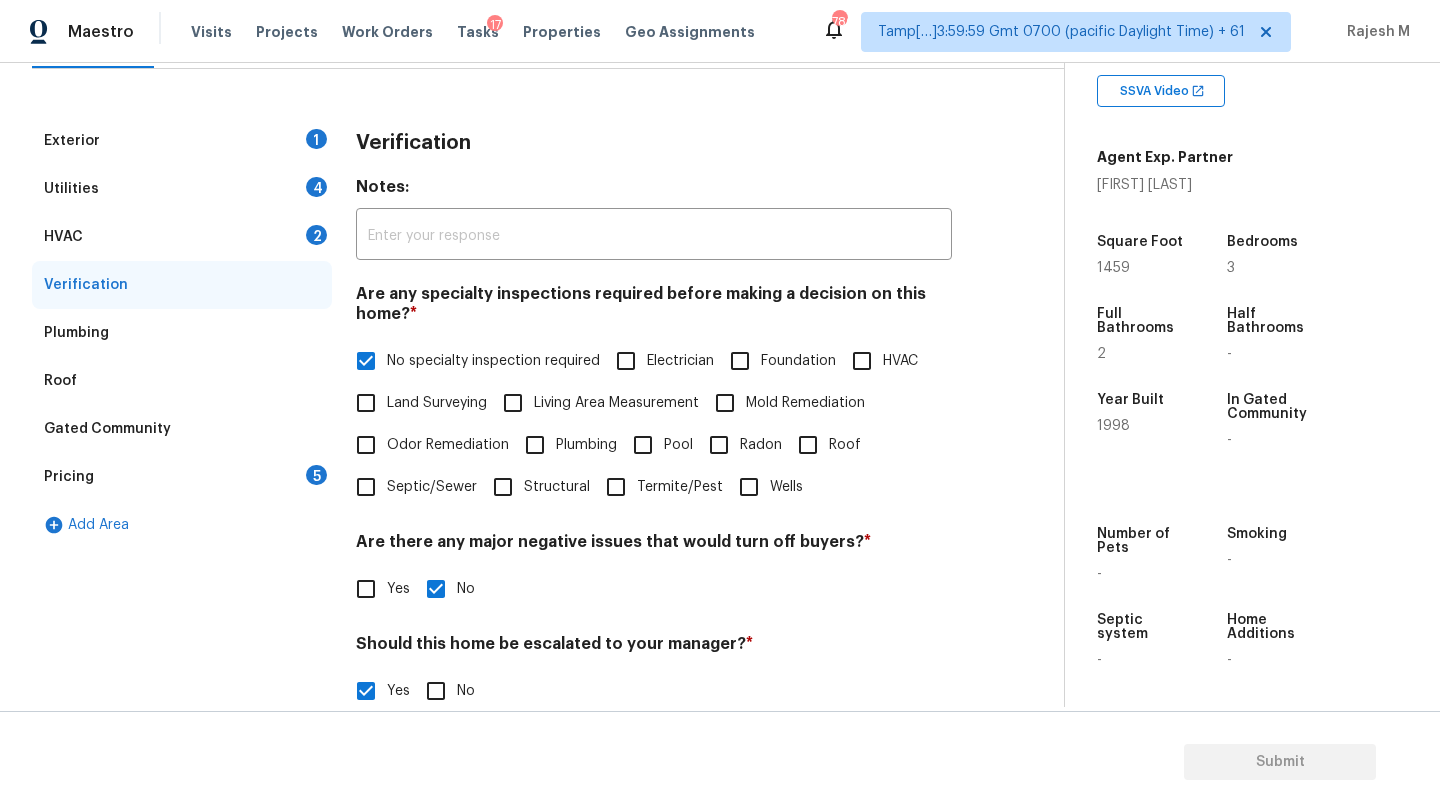 scroll, scrollTop: 158, scrollLeft: 0, axis: vertical 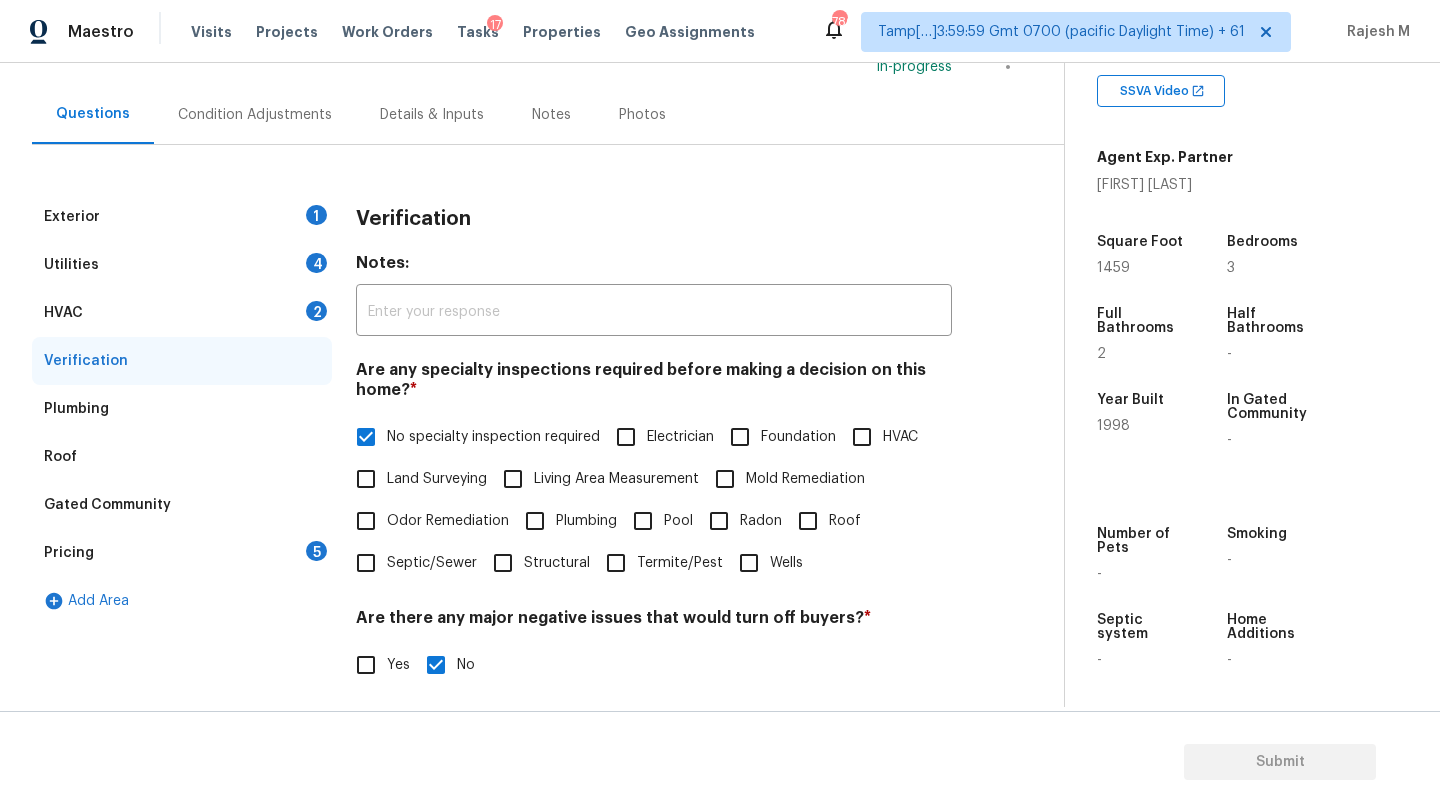 click on "HVAC 2" at bounding box center [182, 313] 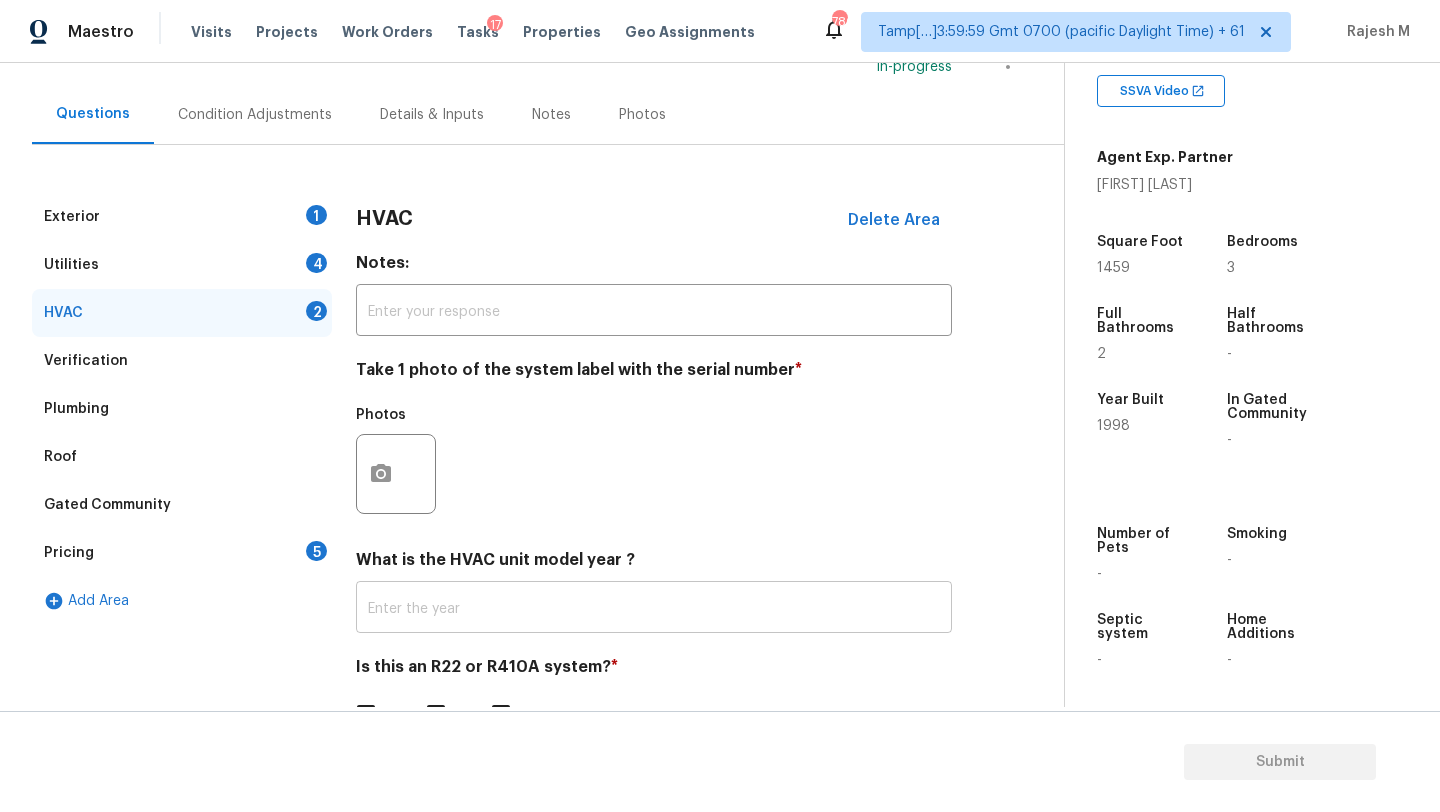 click at bounding box center [654, 609] 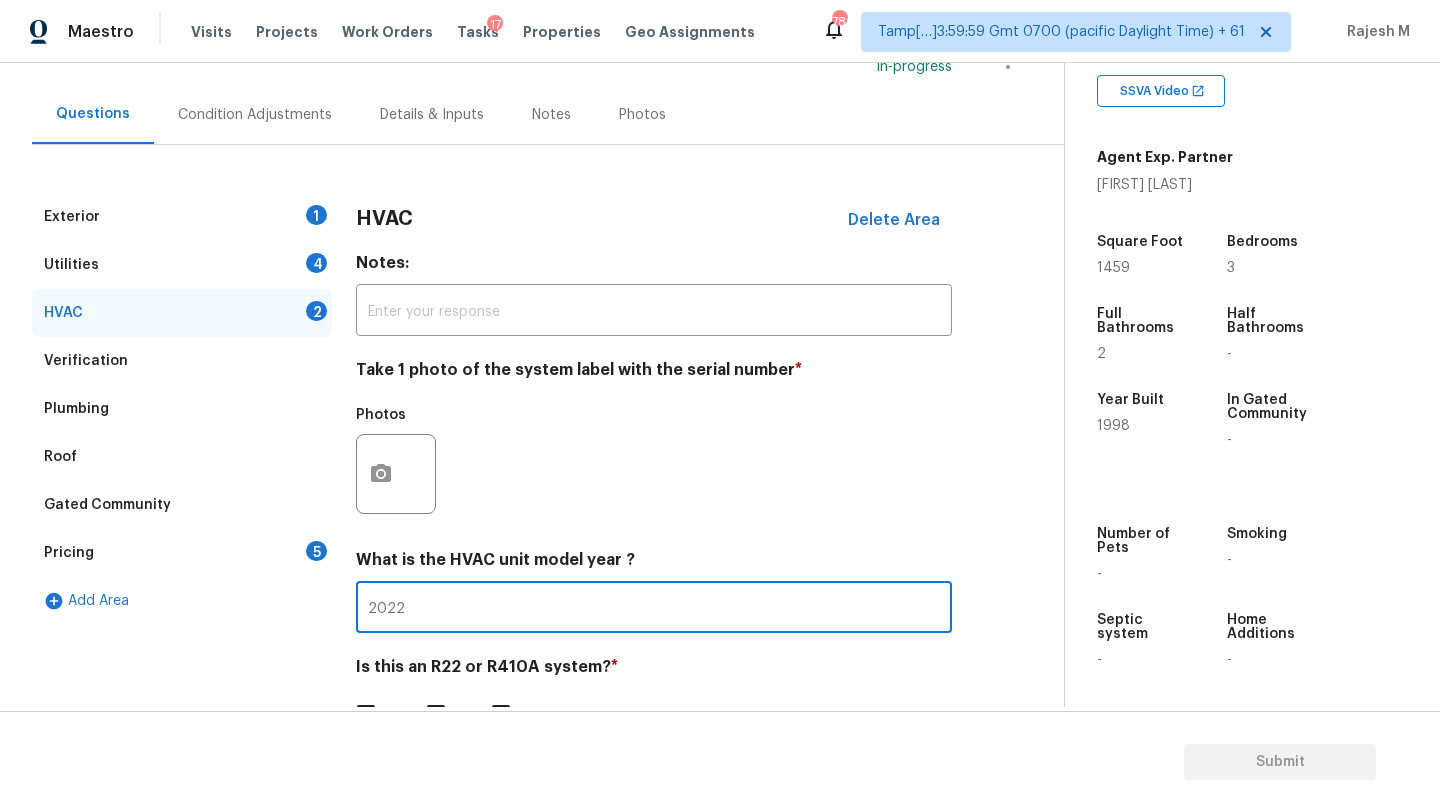 scroll, scrollTop: 217, scrollLeft: 0, axis: vertical 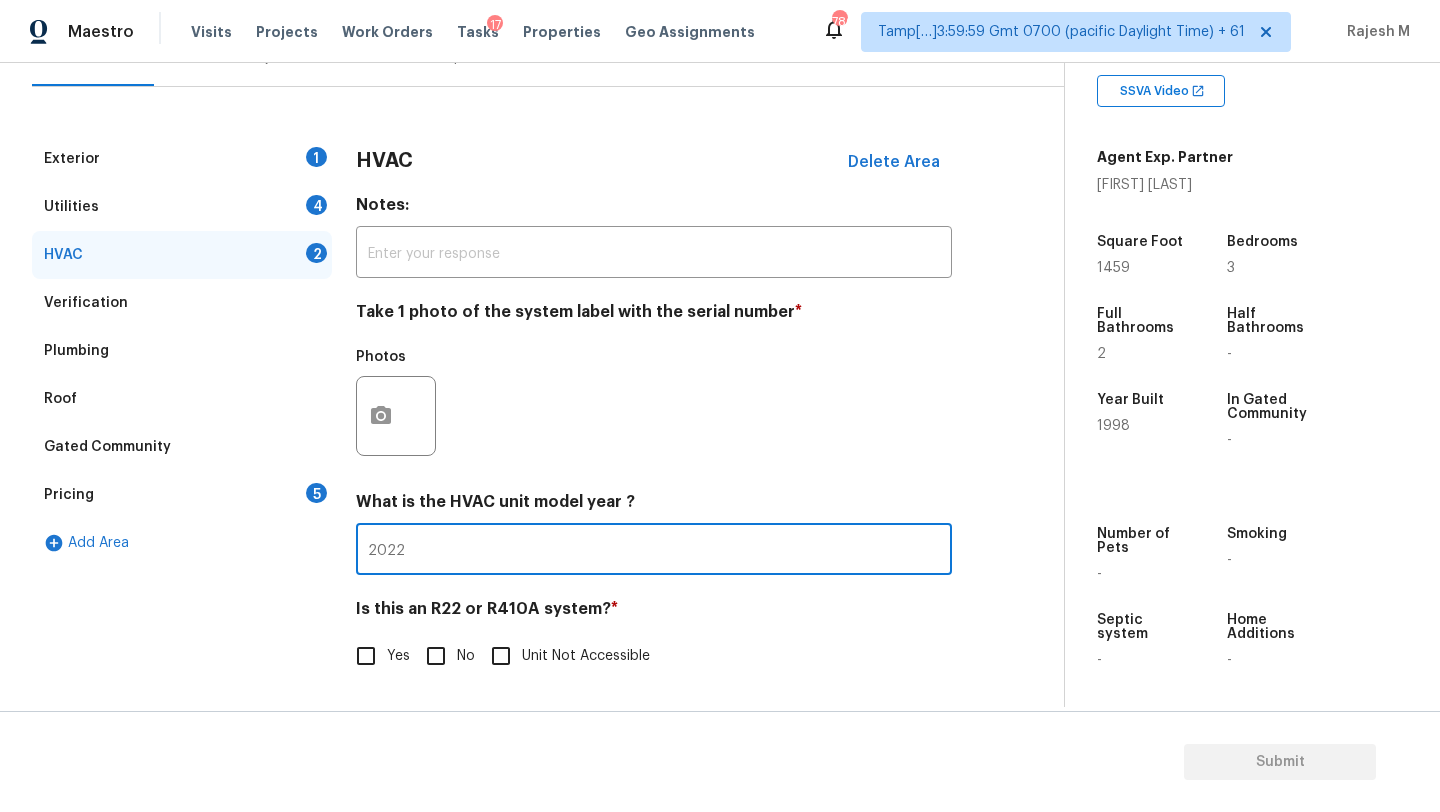 type on "2022" 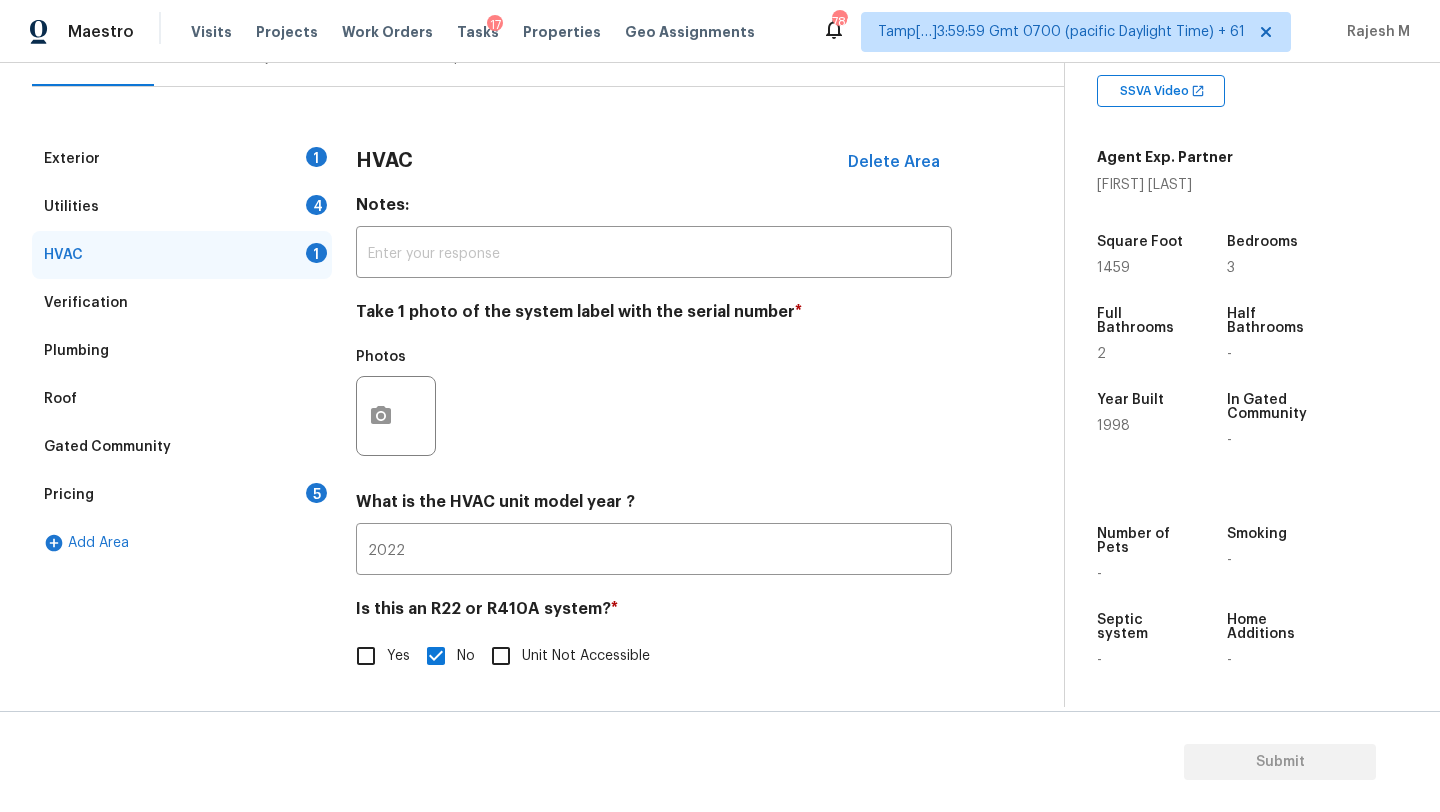 click on "Utilities 4" at bounding box center [182, 207] 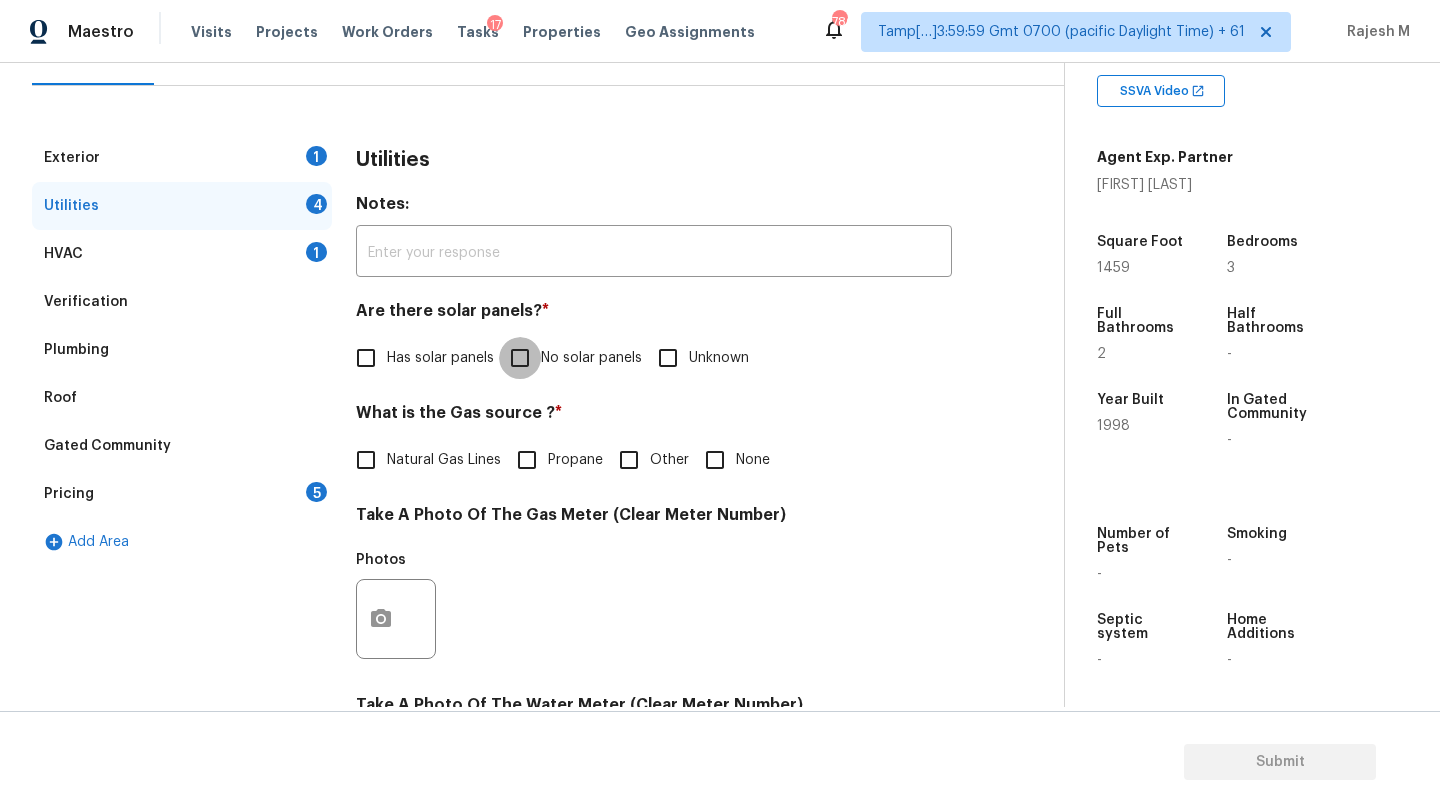 click on "No solar panels" at bounding box center [520, 358] 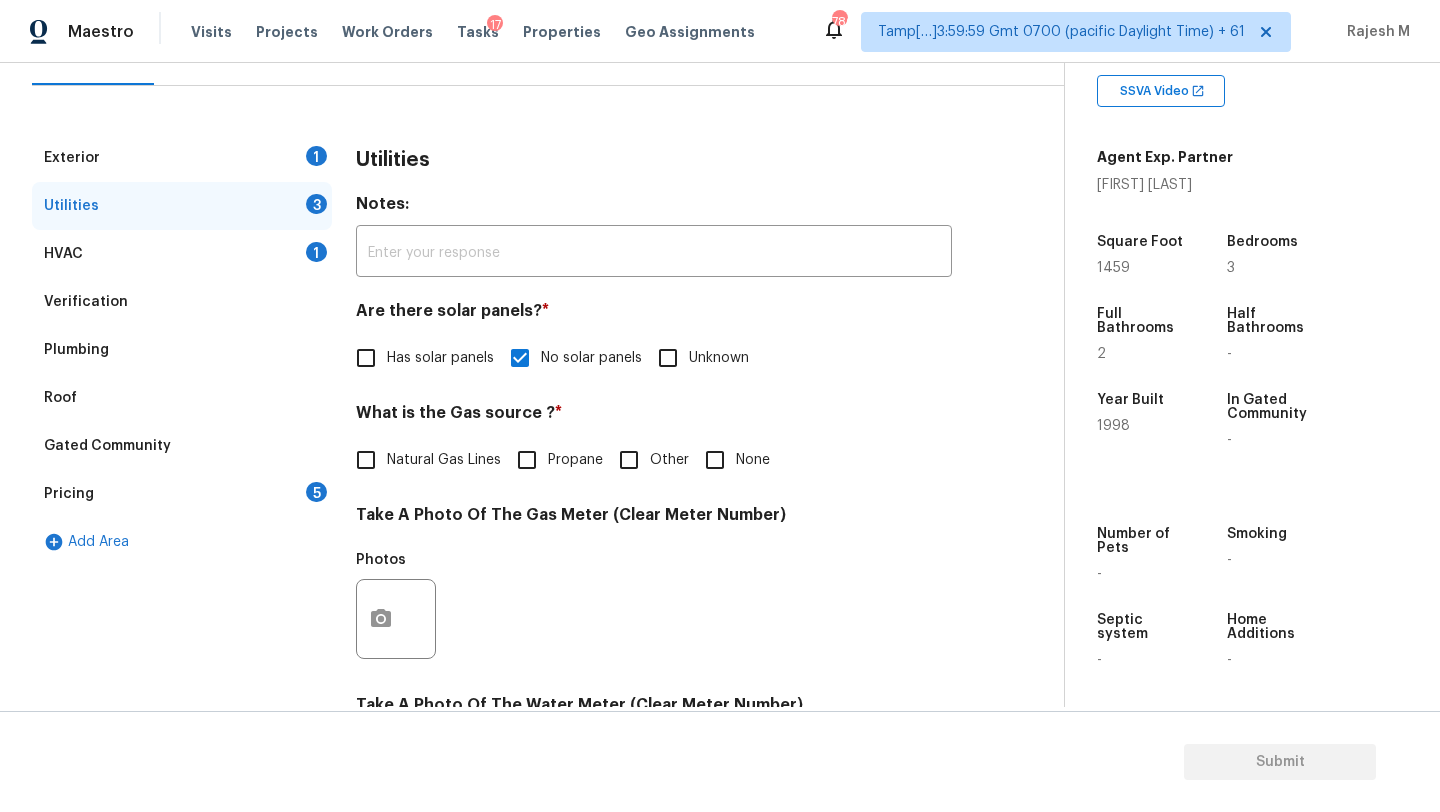 click on "Natural Gas Lines" at bounding box center (444, 460) 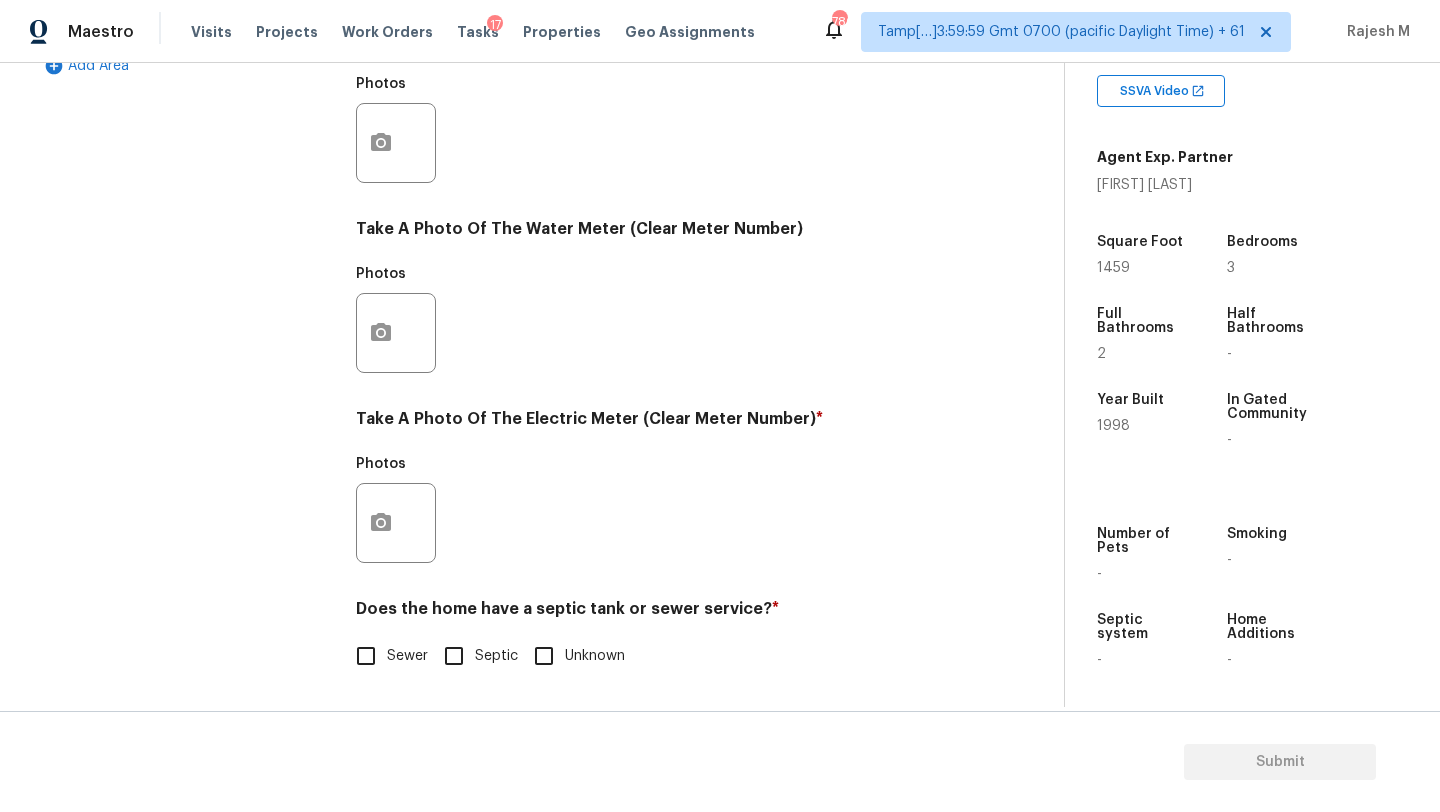 click on "Sewer" at bounding box center (407, 656) 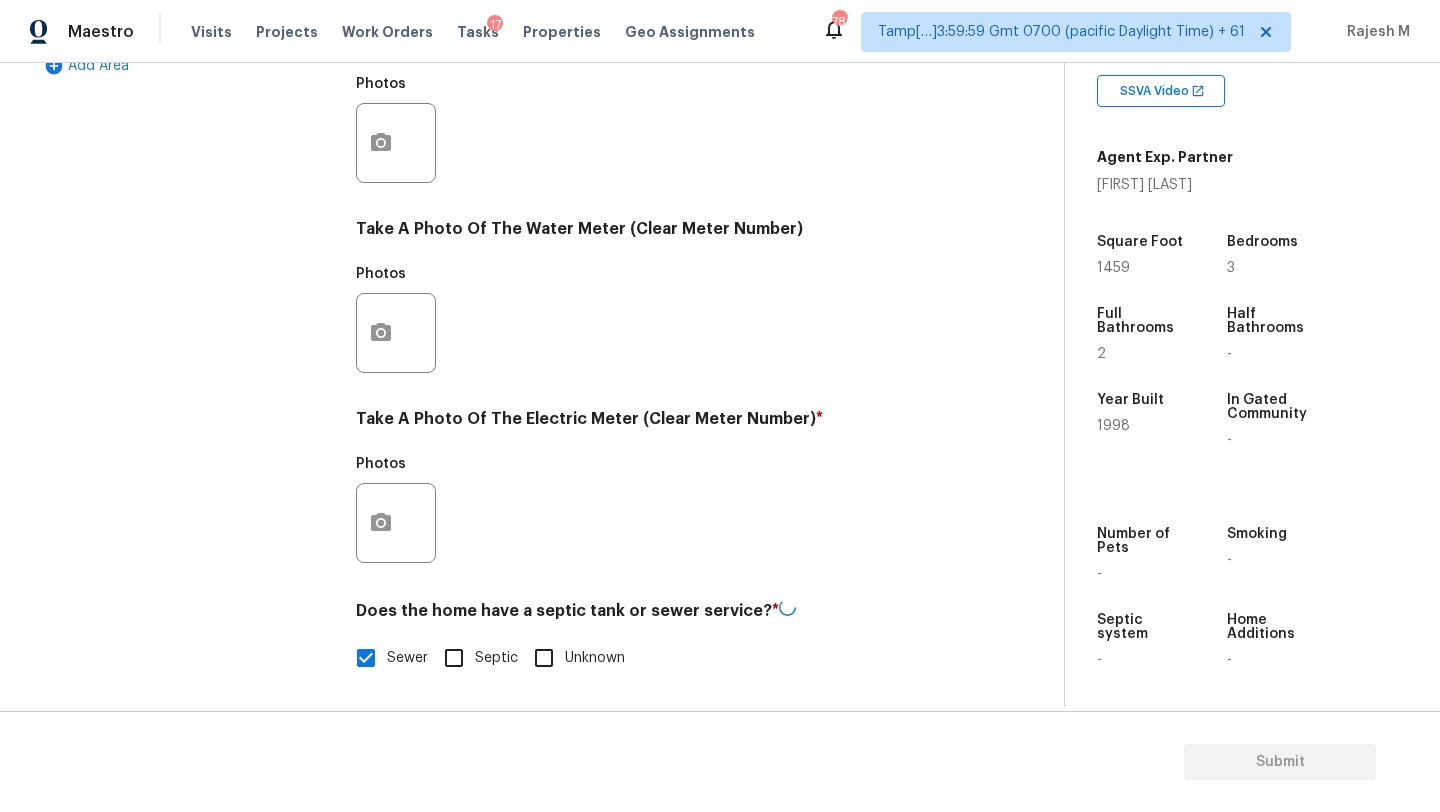 scroll, scrollTop: 135, scrollLeft: 0, axis: vertical 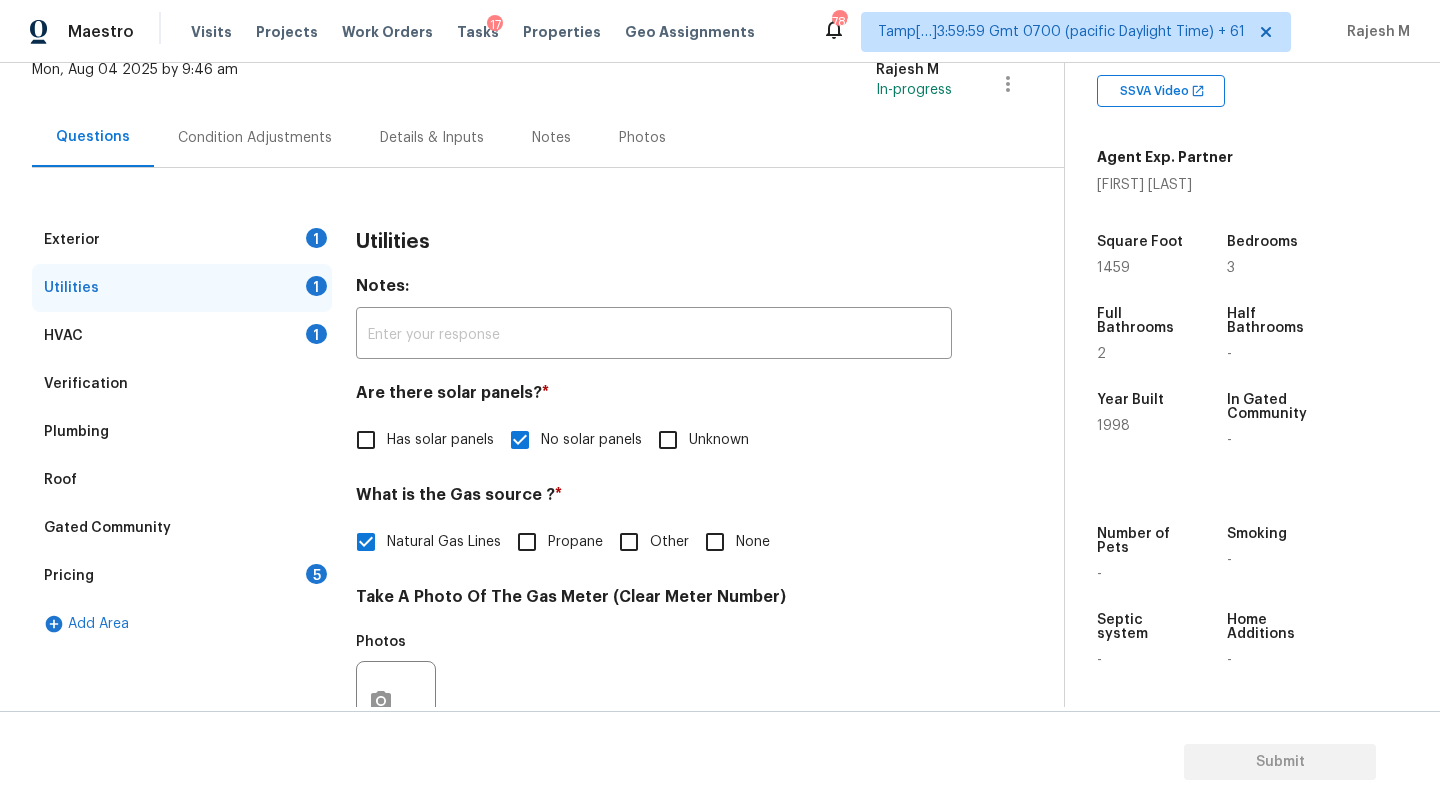 click on "Exterior 1" at bounding box center (182, 240) 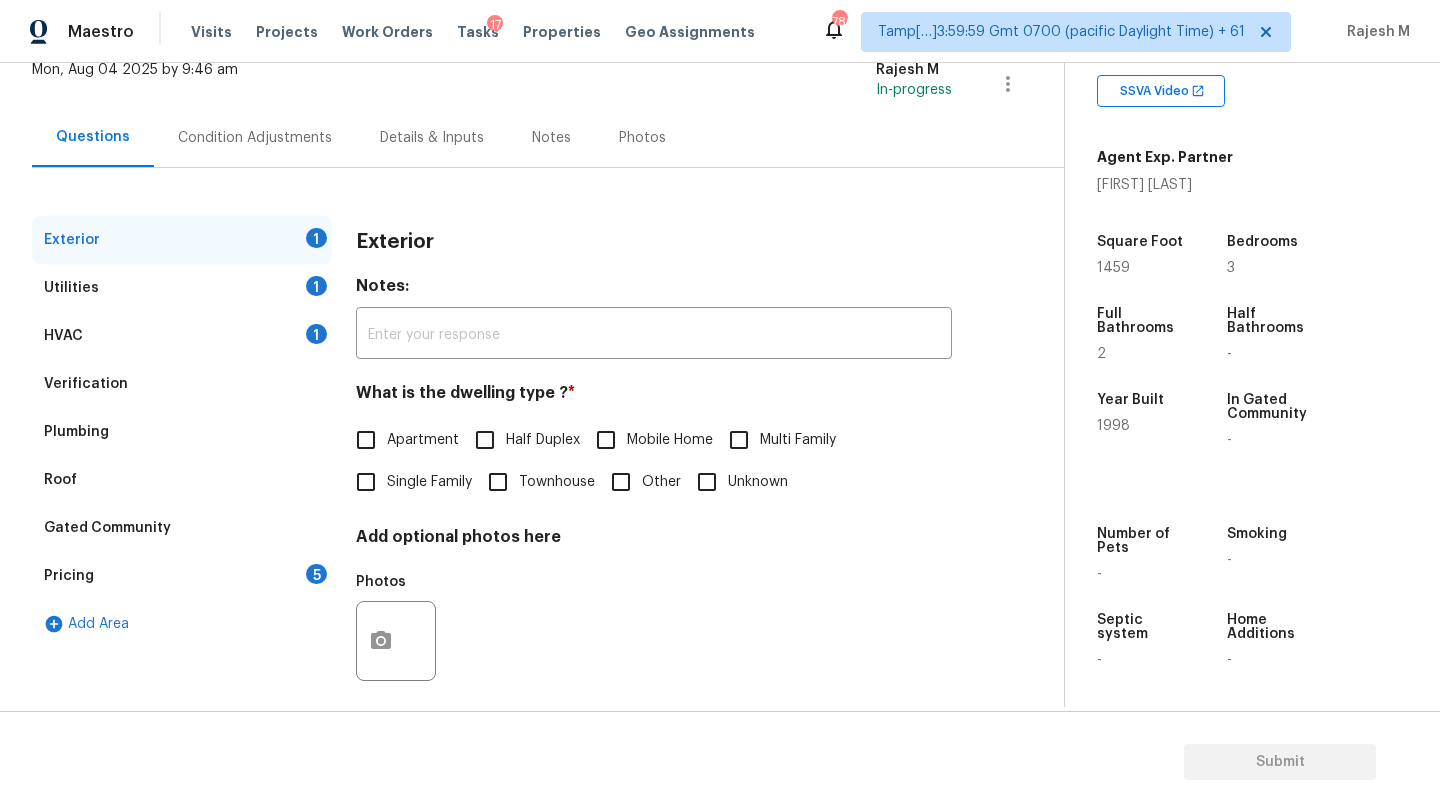 click on "Single Family" at bounding box center [408, 482] 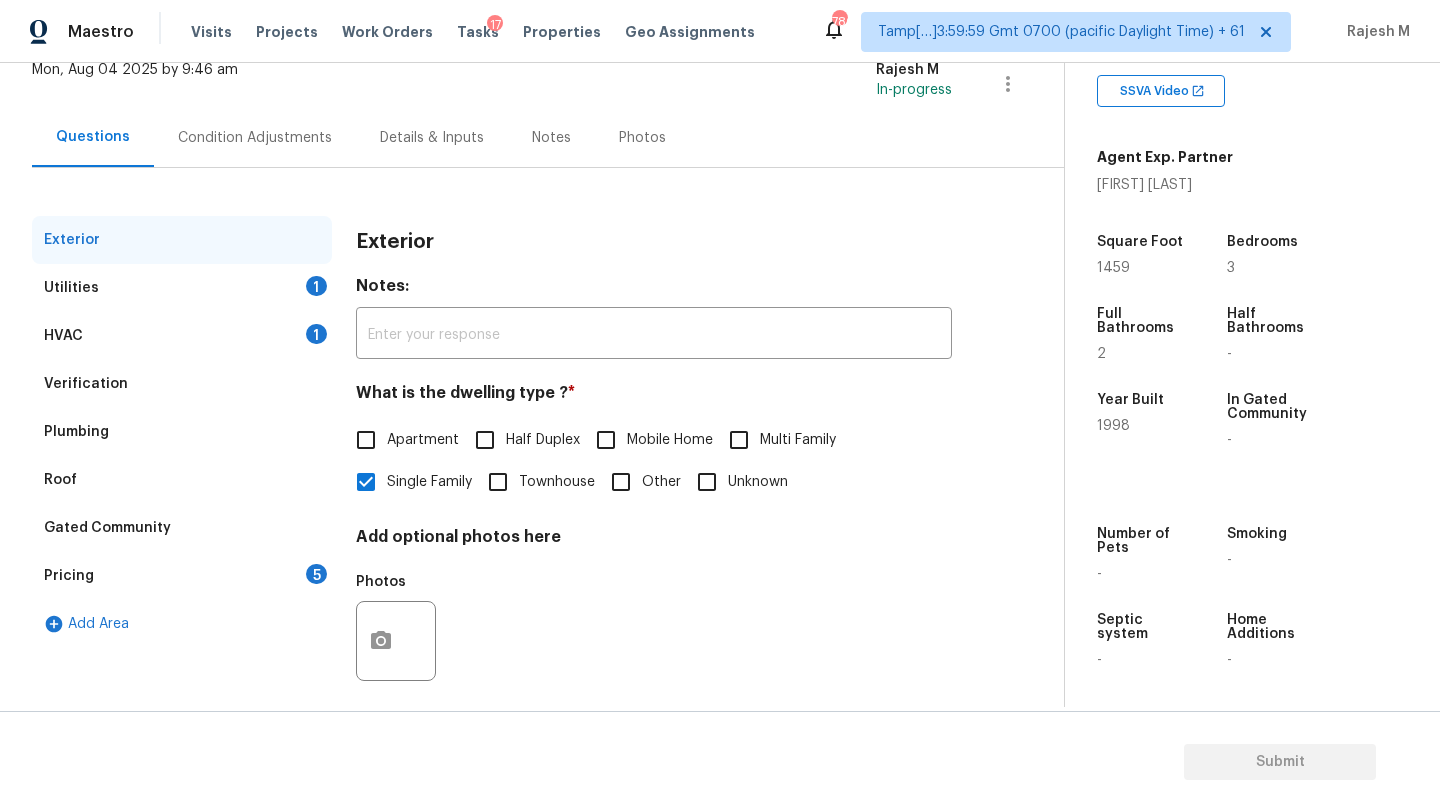 click on "Pricing 5" at bounding box center [182, 576] 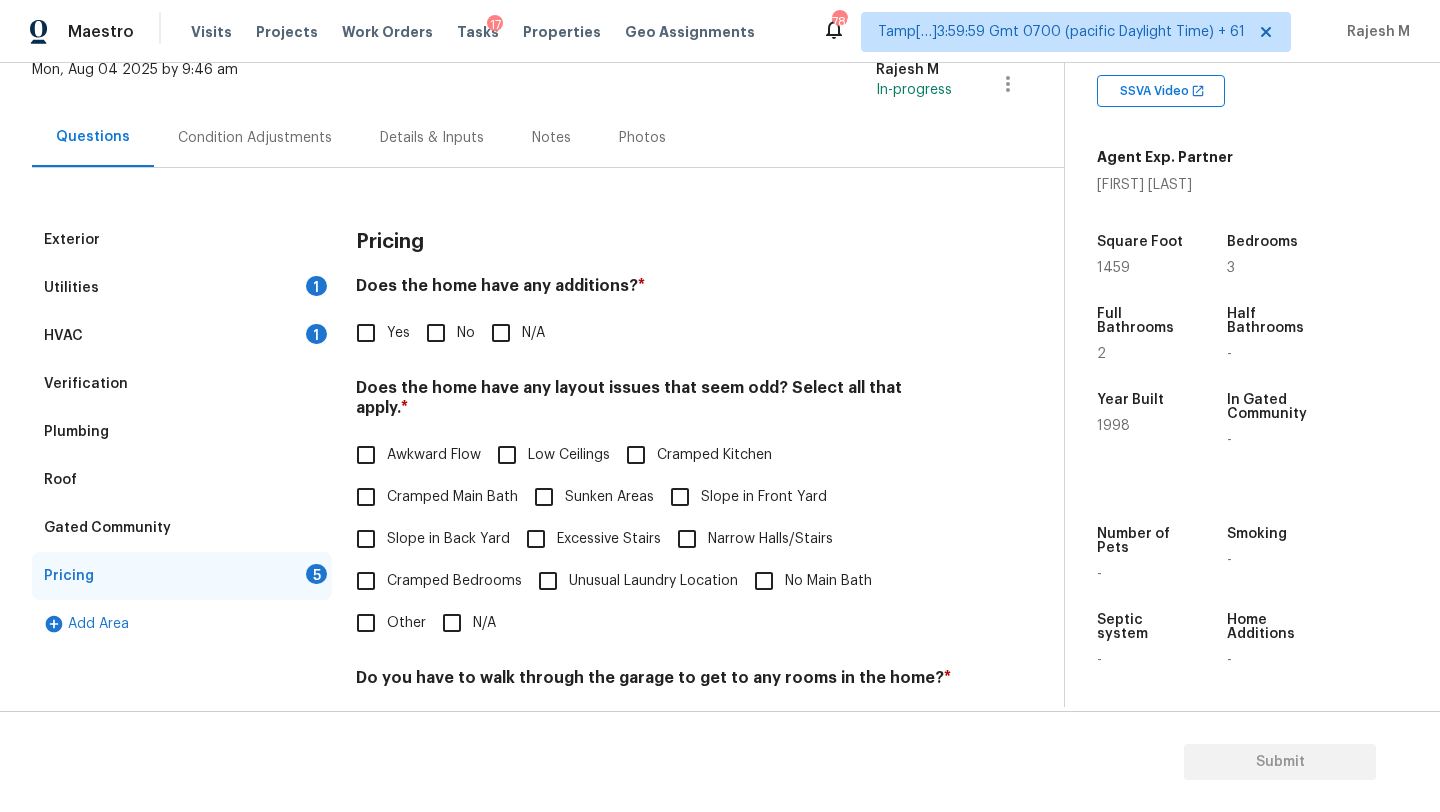 click on "No" at bounding box center [436, 333] 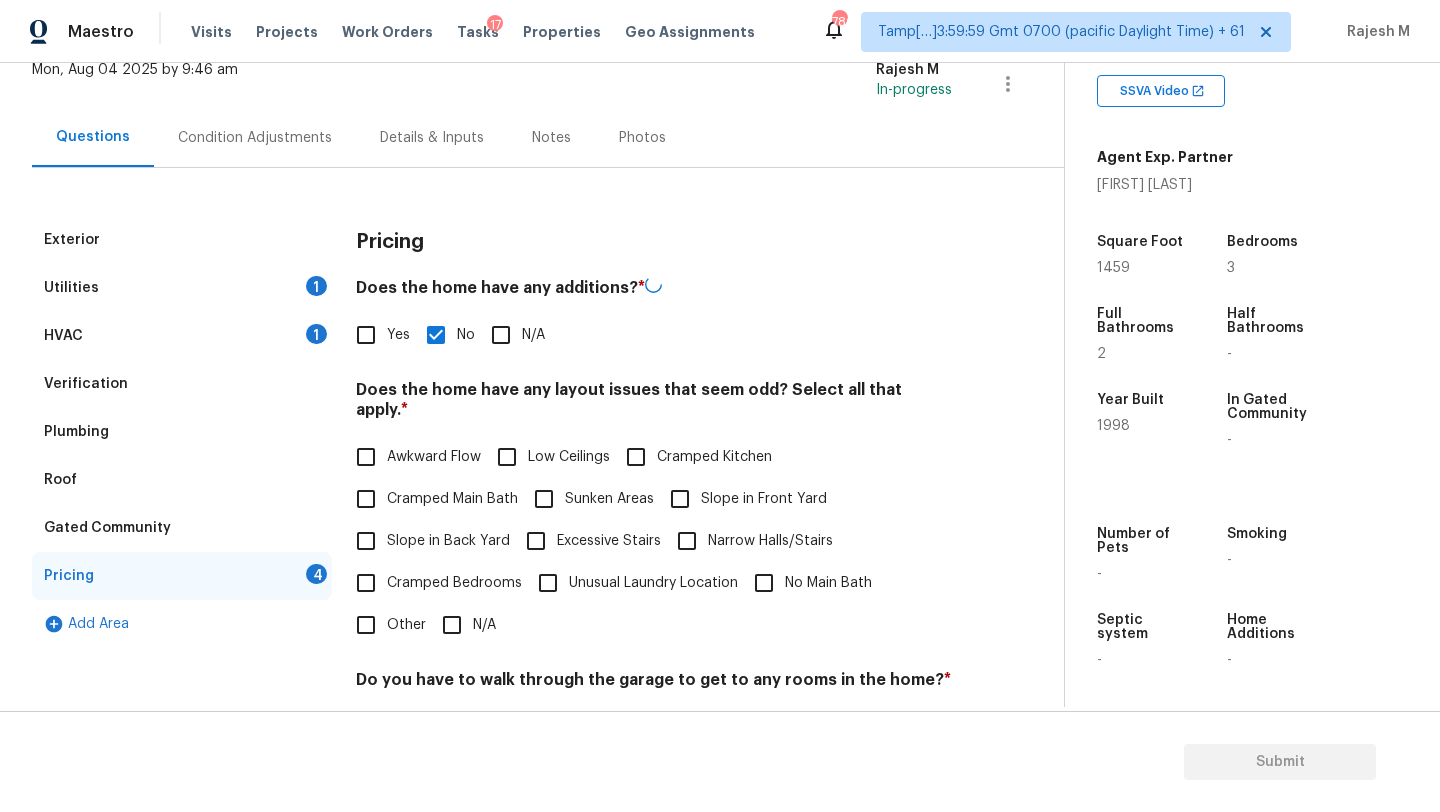 scroll, scrollTop: 369, scrollLeft: 0, axis: vertical 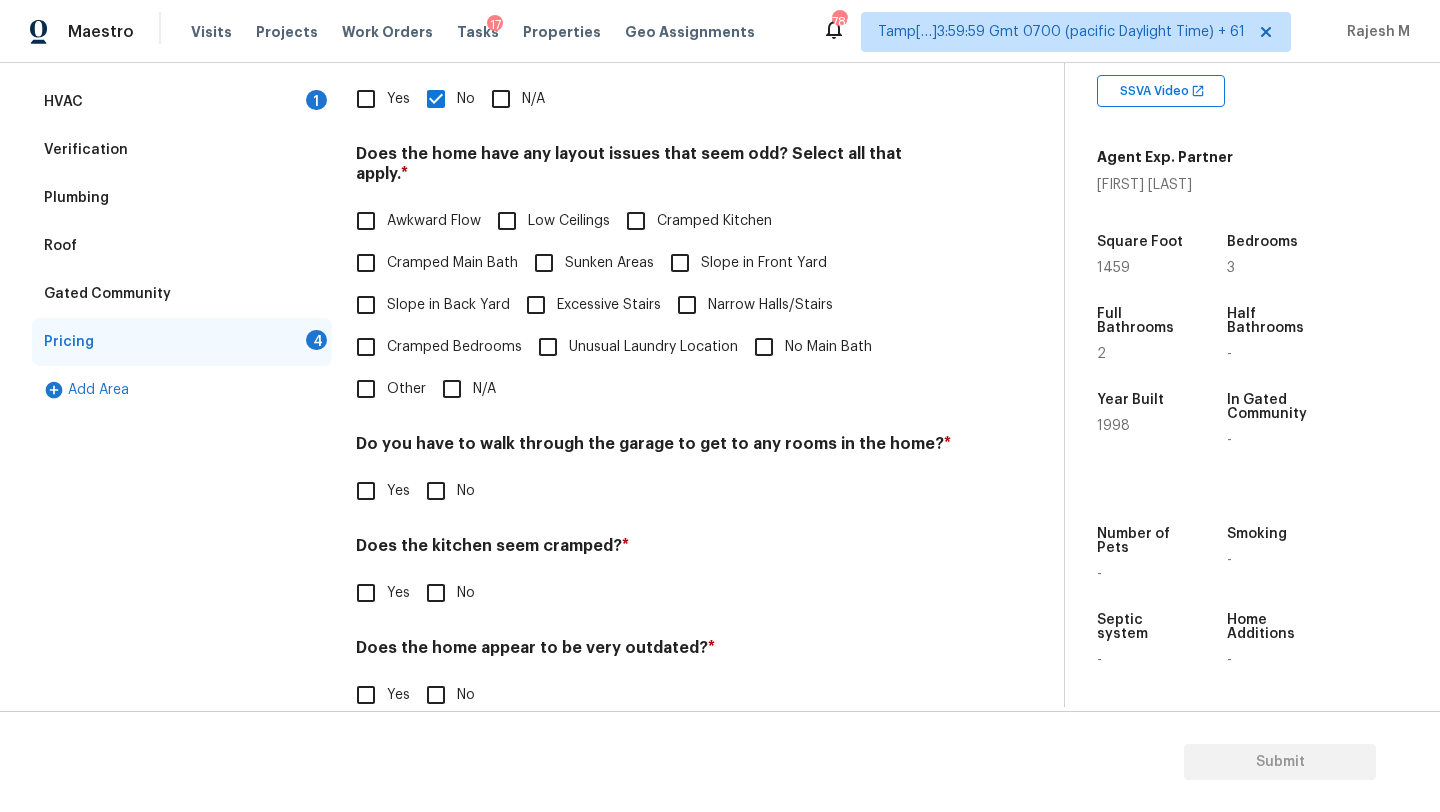 click on "N/A" at bounding box center (452, 389) 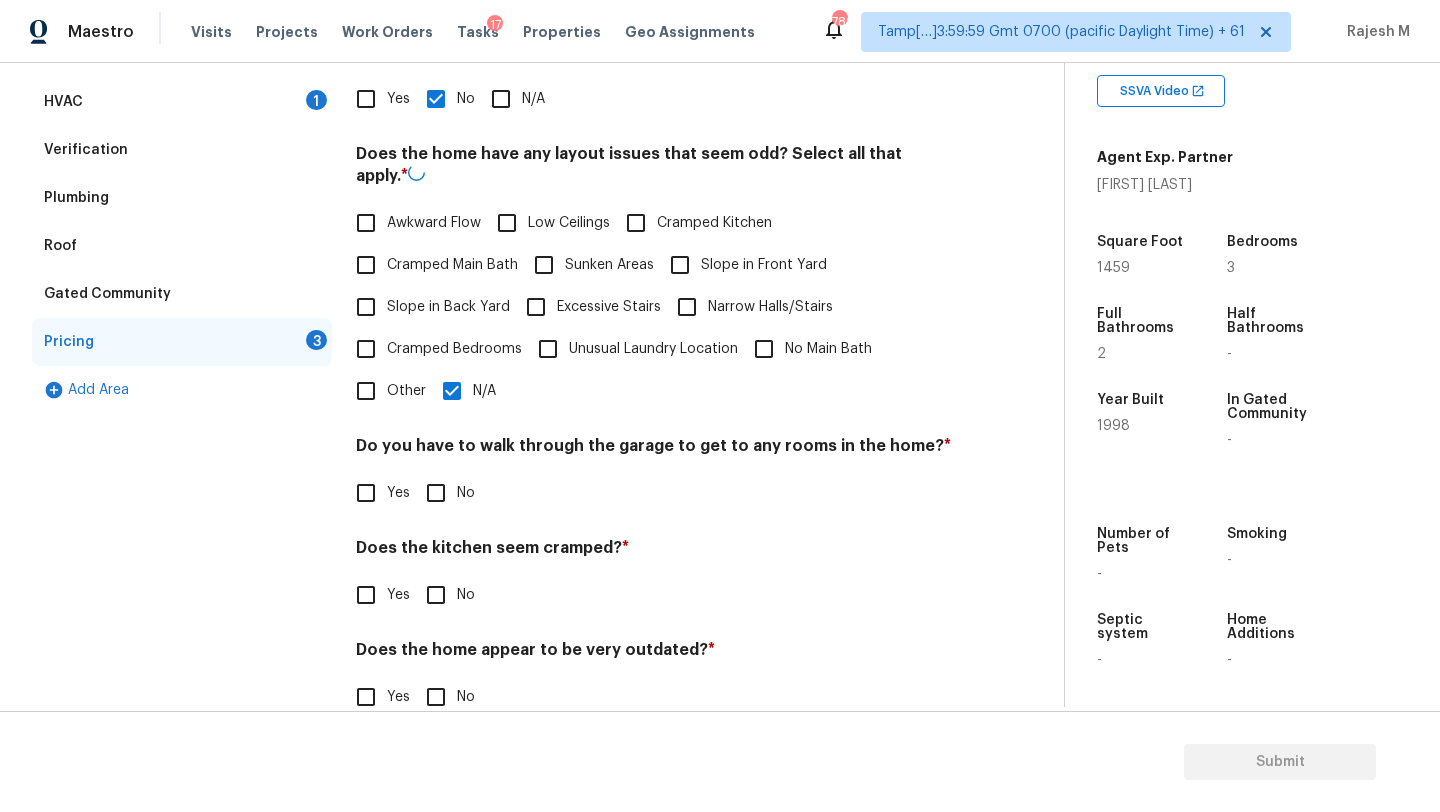 click on "Pricing Does the home have any additions?  * Yes No N/A Does the home have any layout issues that seem odd? Select all that apply.  * Awkward Flow Low Ceilings Cramped Kitchen Cramped Main Bath Sunken Areas Slope in Front Yard Slope in Back Yard Excessive Stairs Narrow Halls/Stairs Cramped Bedrooms Unusual Laundry Location No Main Bath Other N/A Do you have to walk through the garage to get to any rooms in the home?  * Yes No Does the kitchen seem cramped?  * Yes No Does the home appear to be very outdated?  * Yes No" at bounding box center (654, 362) 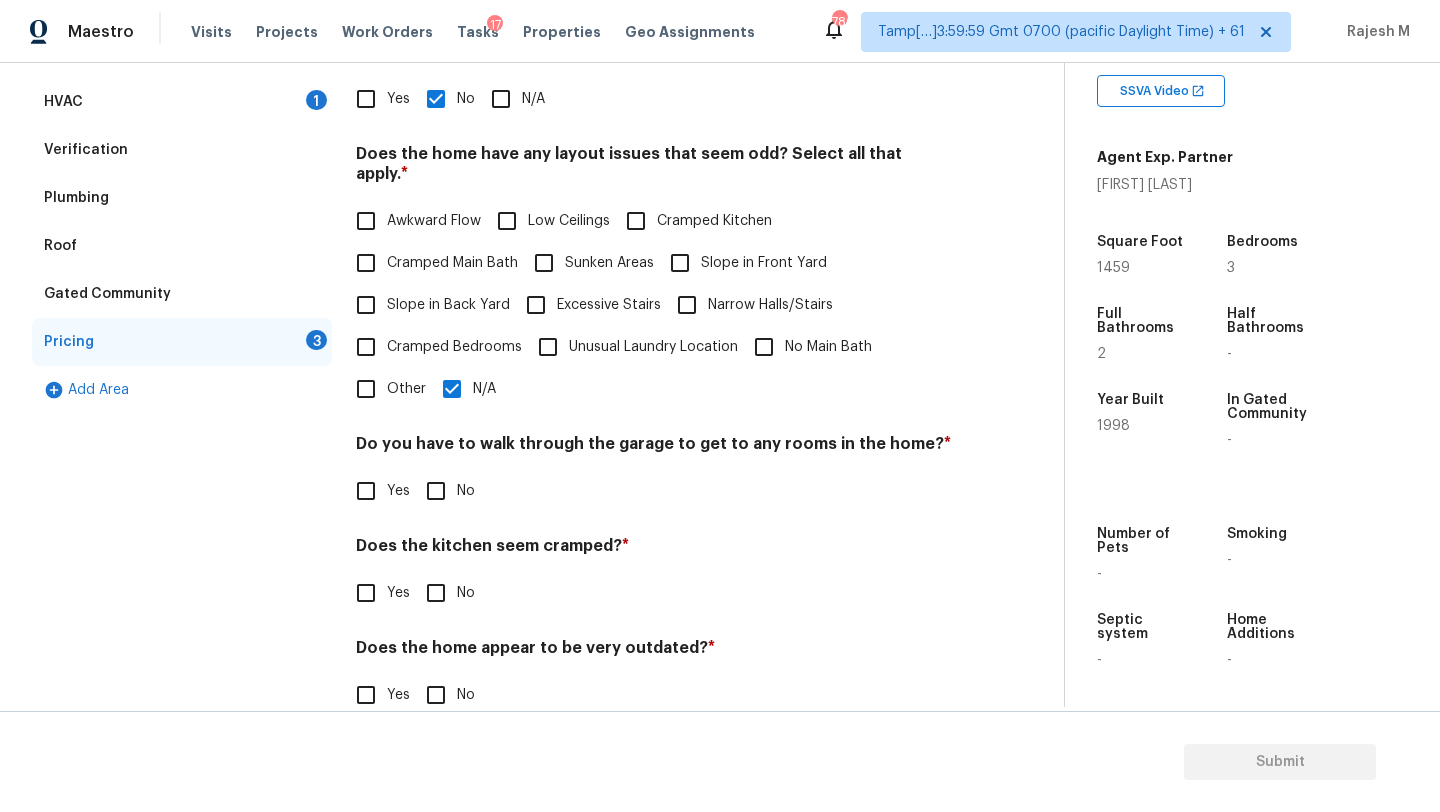 click on "Pricing Does the home have any additions?  * Yes No N/A Does the home have any layout issues that seem odd? Select all that apply.  * Awkward Flow Low Ceilings Cramped Kitchen Cramped Main Bath Sunken Areas Slope in Front Yard Slope in Back Yard Excessive Stairs Narrow Halls/Stairs Cramped Bedrooms Unusual Laundry Location No Main Bath Other N/A Do you have to walk through the garage to get to any rooms in the home?  * Yes No Does the kitchen seem cramped?  * Yes No Does the home appear to be very outdated?  * Yes No" at bounding box center (654, 361) 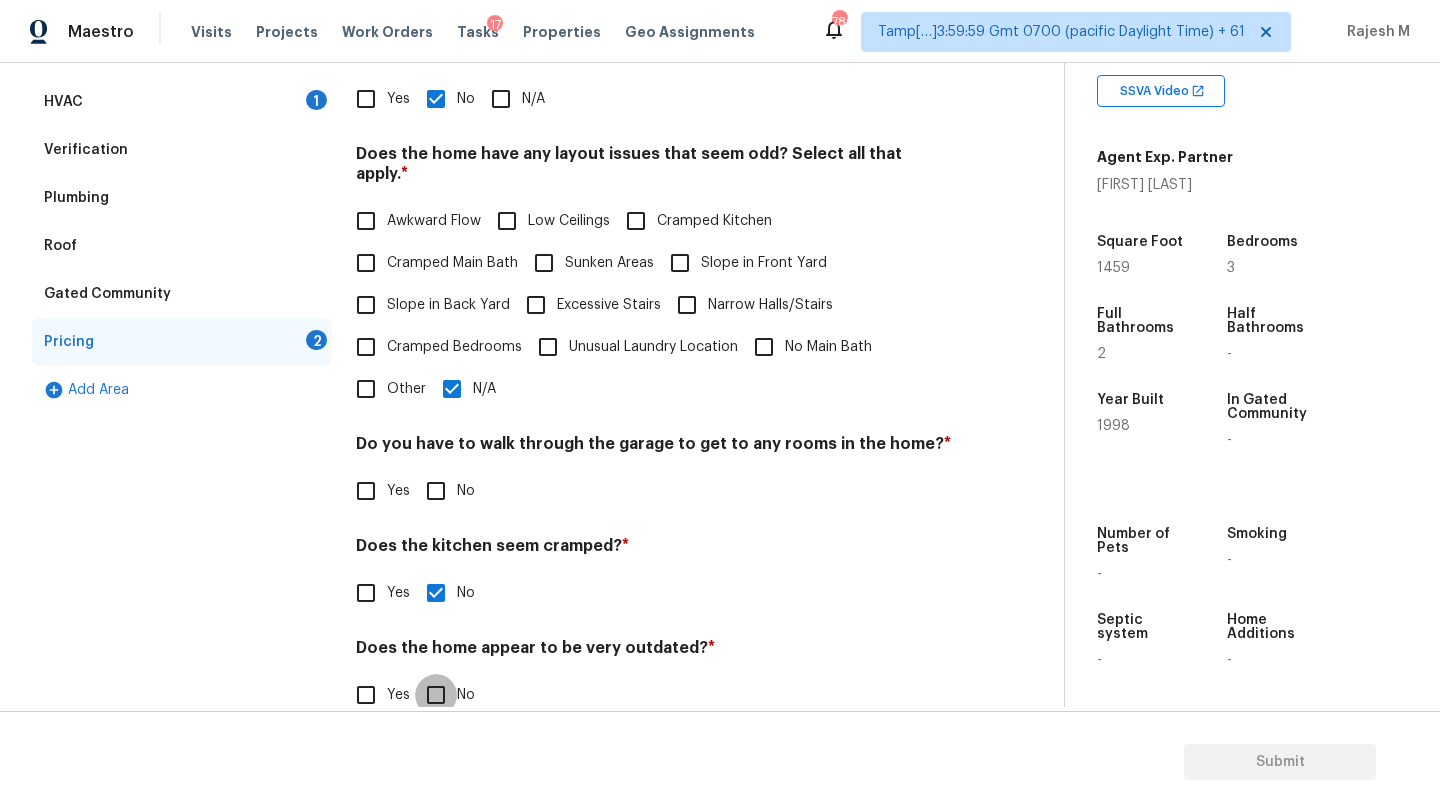 click on "No" at bounding box center [436, 695] 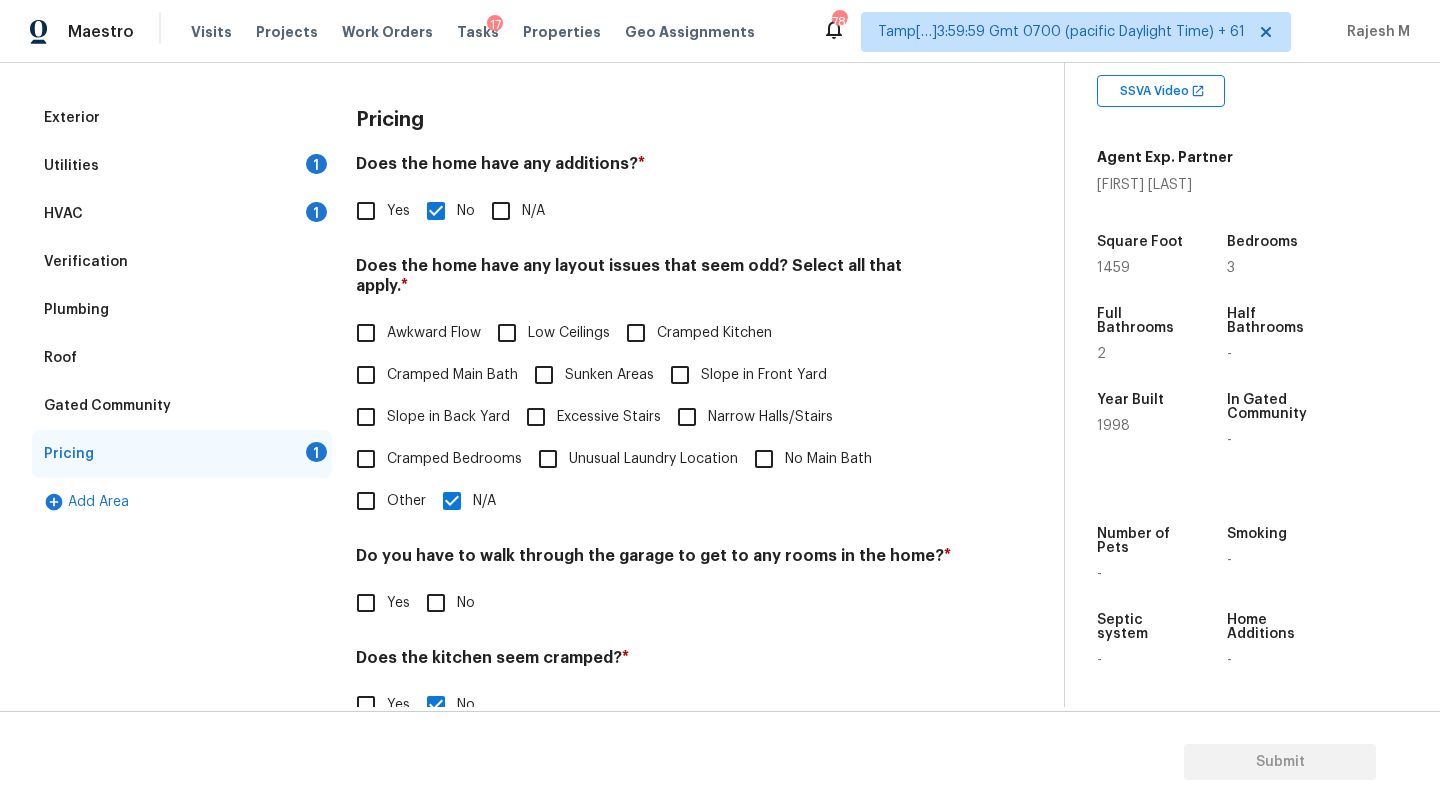 scroll, scrollTop: 332, scrollLeft: 0, axis: vertical 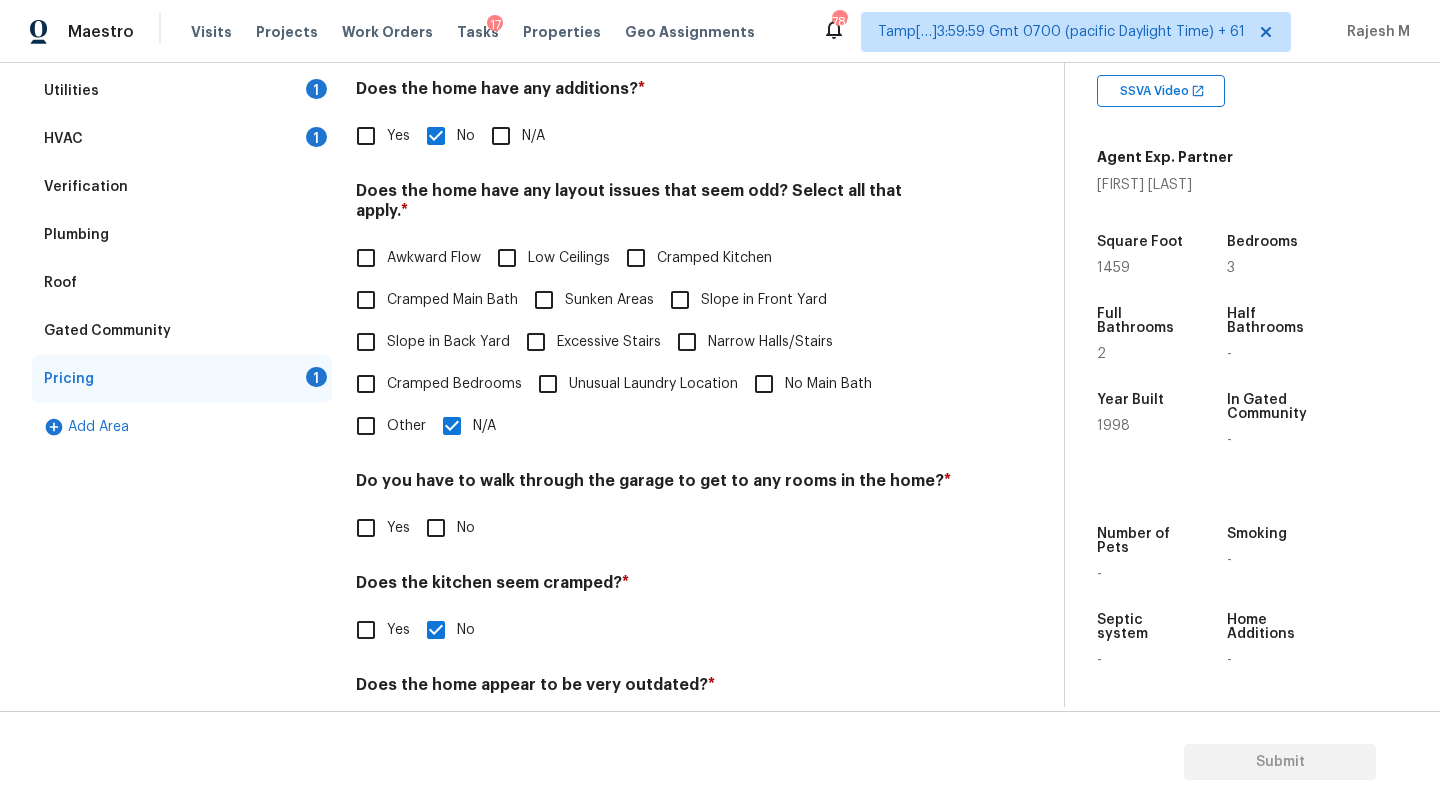 click on "No" at bounding box center (436, 528) 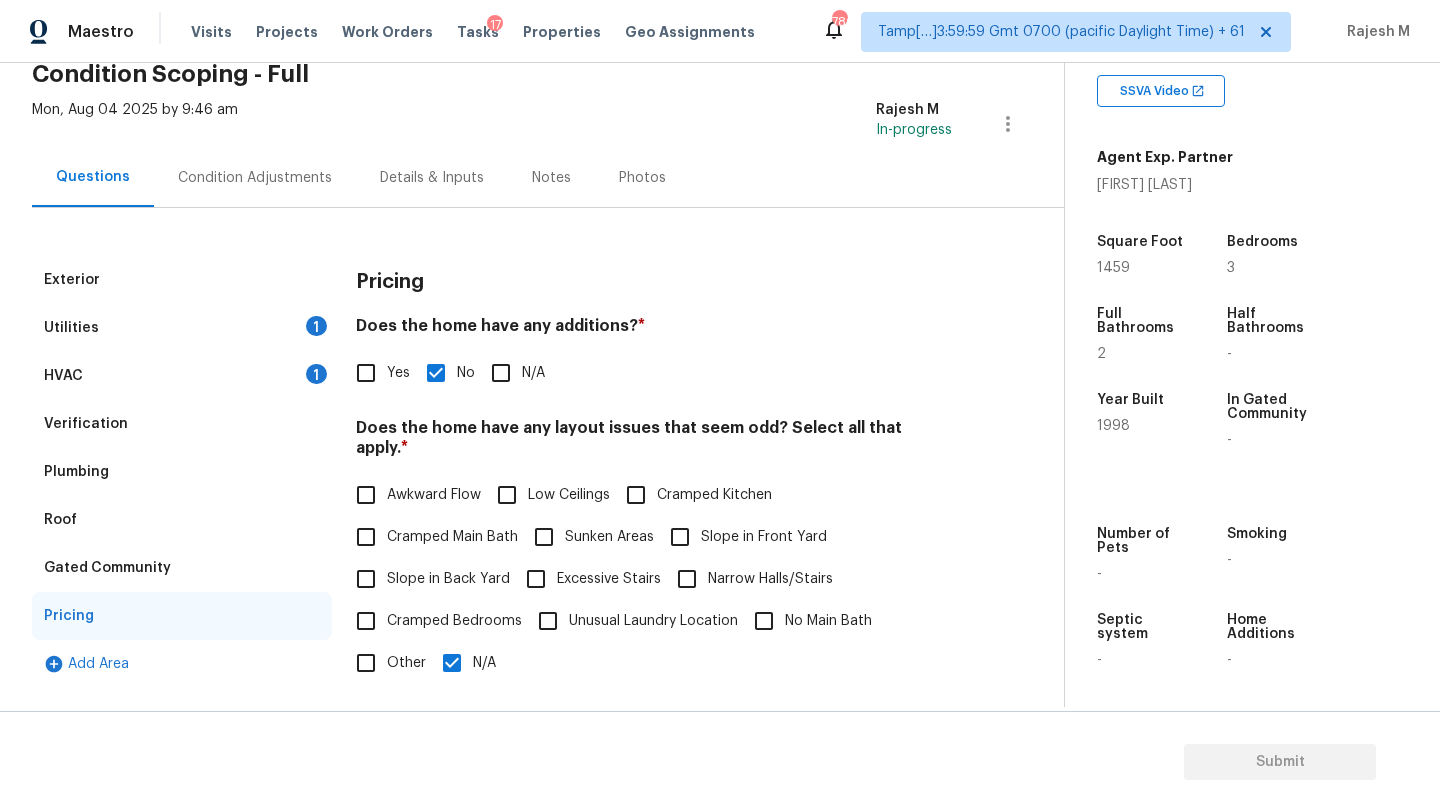 scroll, scrollTop: 0, scrollLeft: 0, axis: both 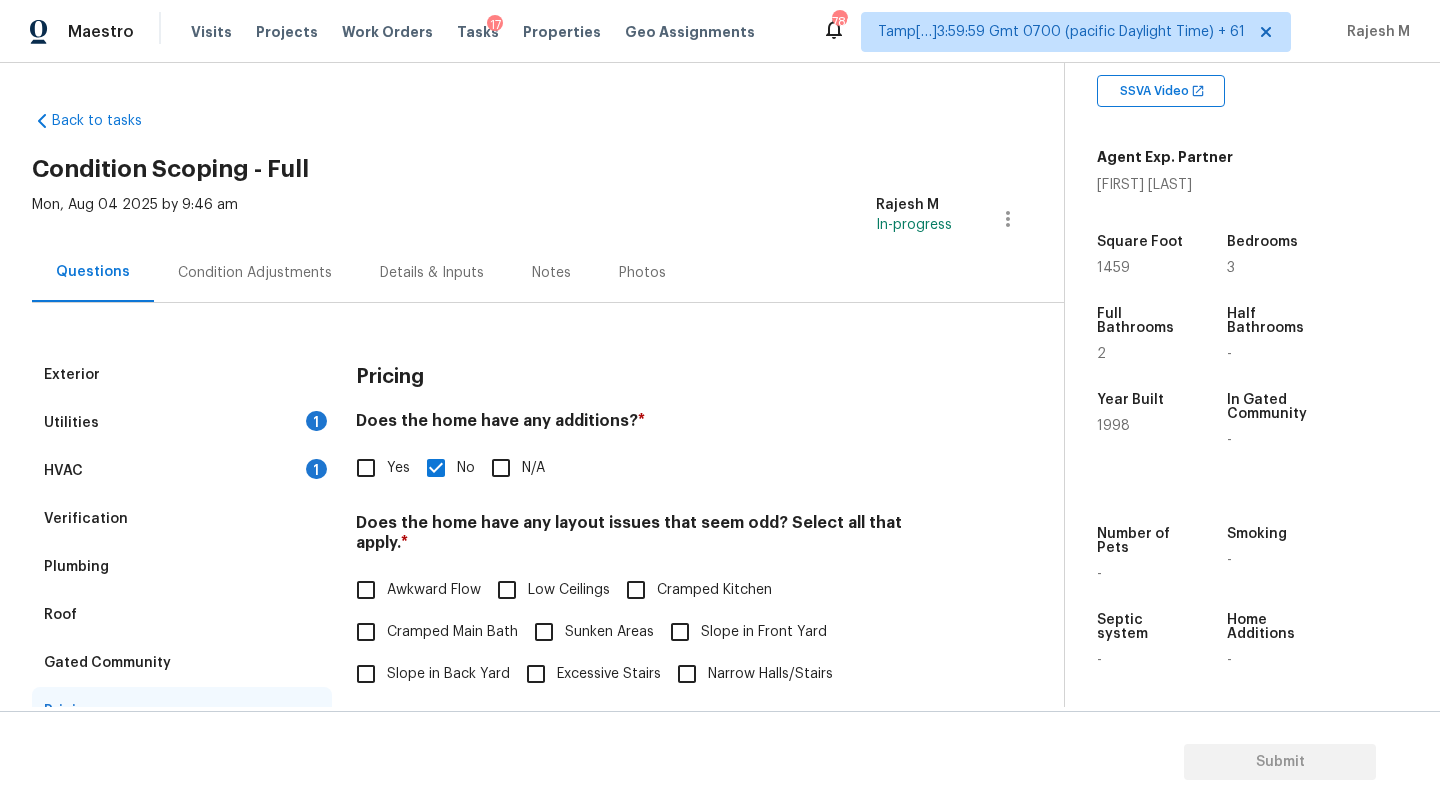 click on "Condition Adjustments" at bounding box center [255, 273] 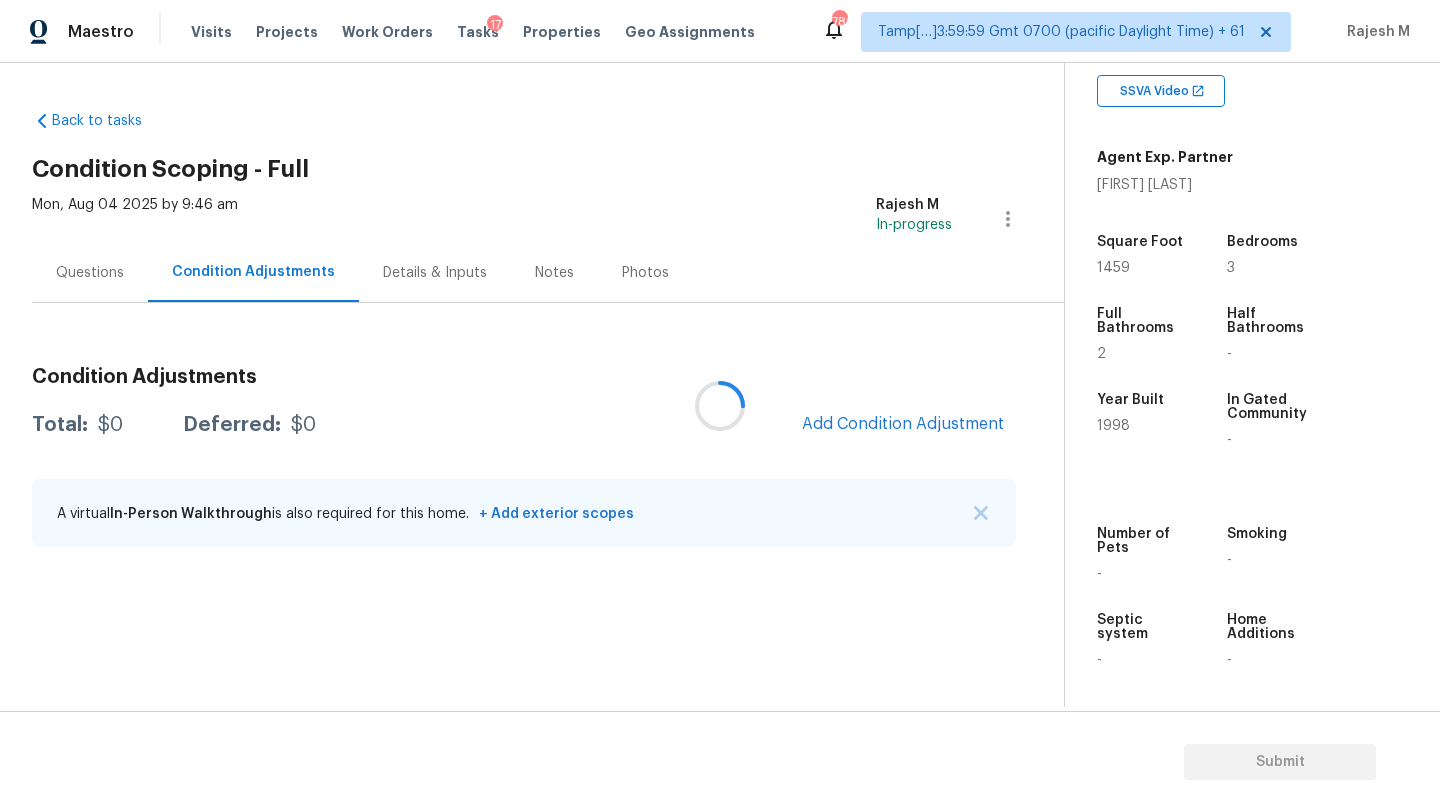 click at bounding box center [720, 406] 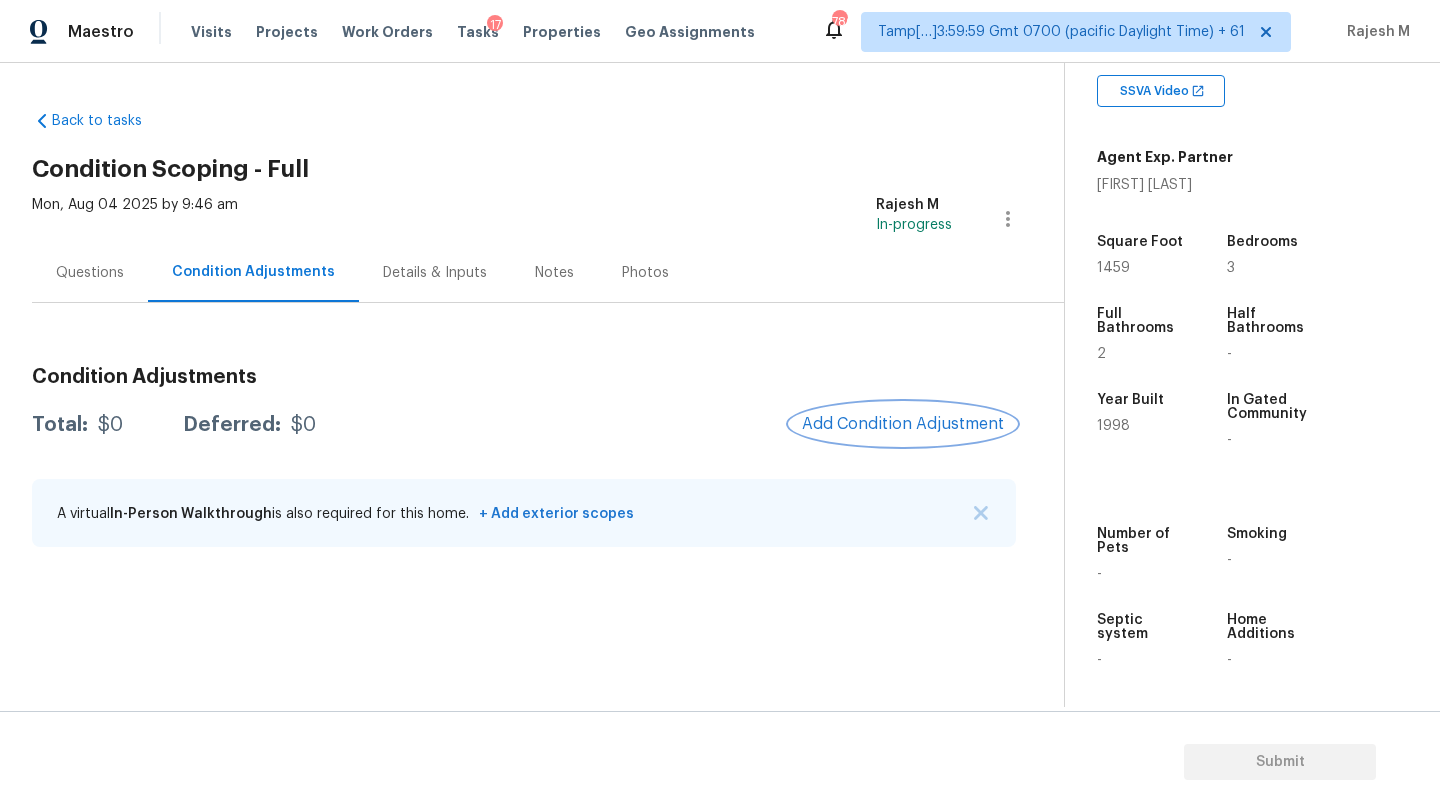 click on "Add Condition Adjustment" at bounding box center (903, 424) 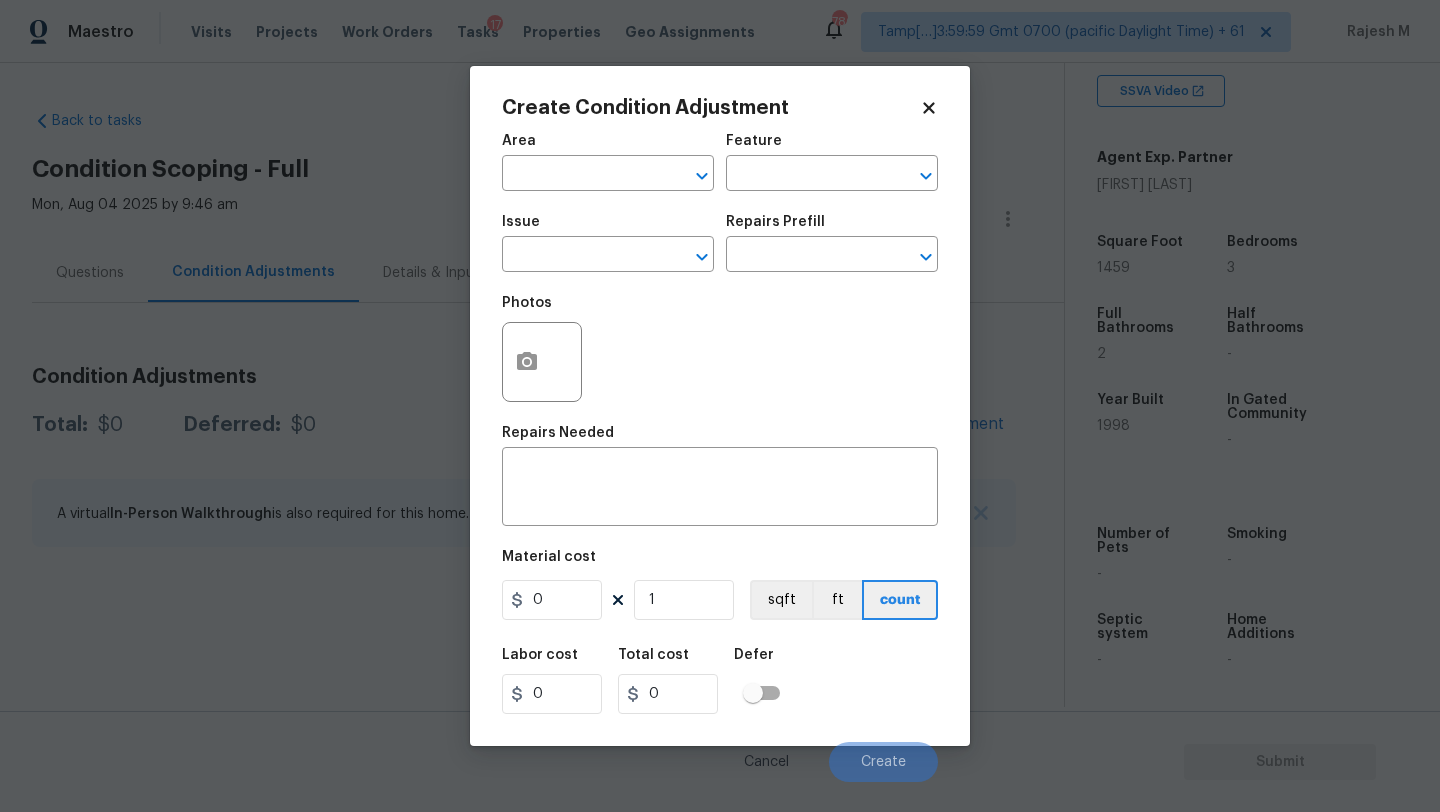 click on "Area" at bounding box center (608, 147) 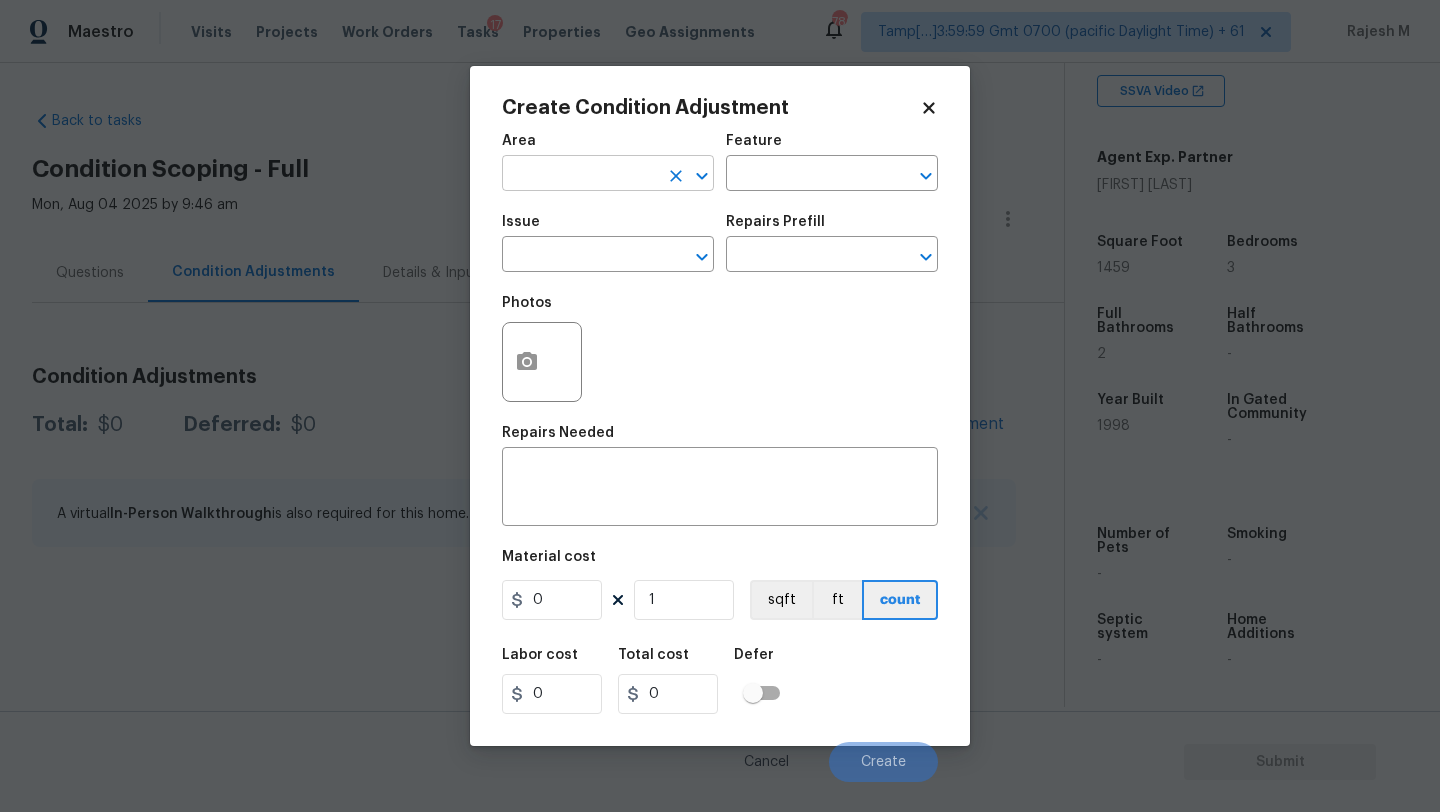click at bounding box center (580, 175) 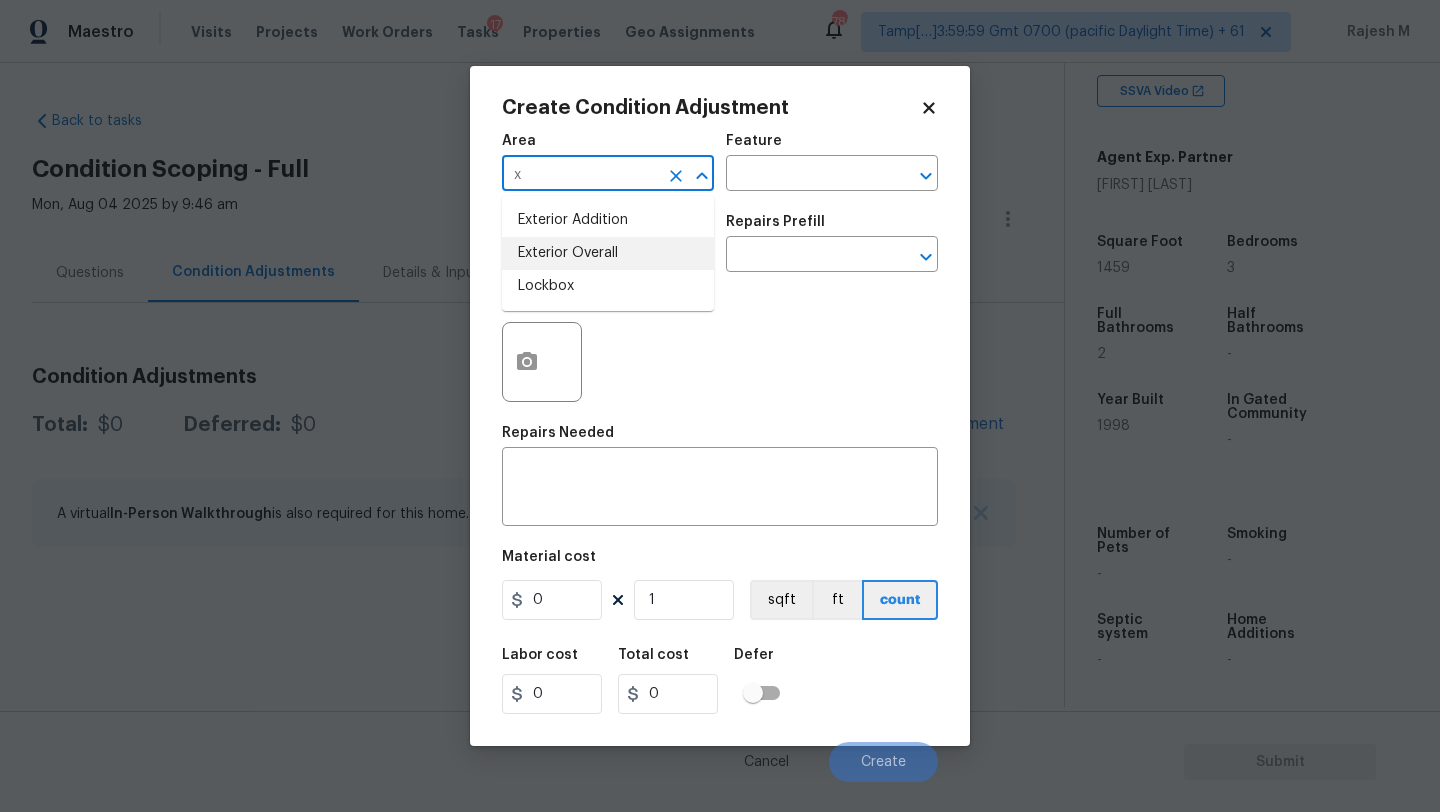click on "Exterior Overall" at bounding box center (608, 253) 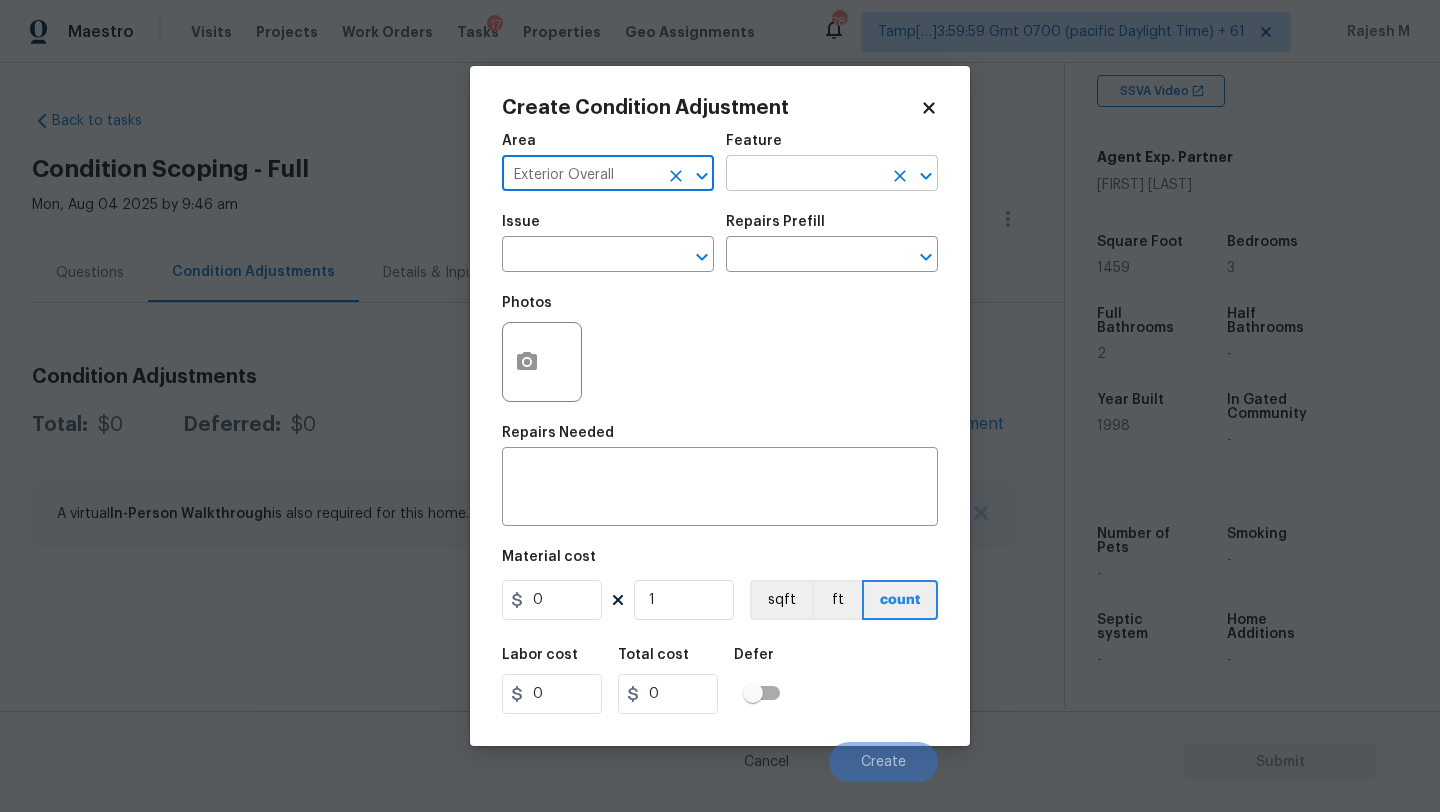 type on "Exterior Overall" 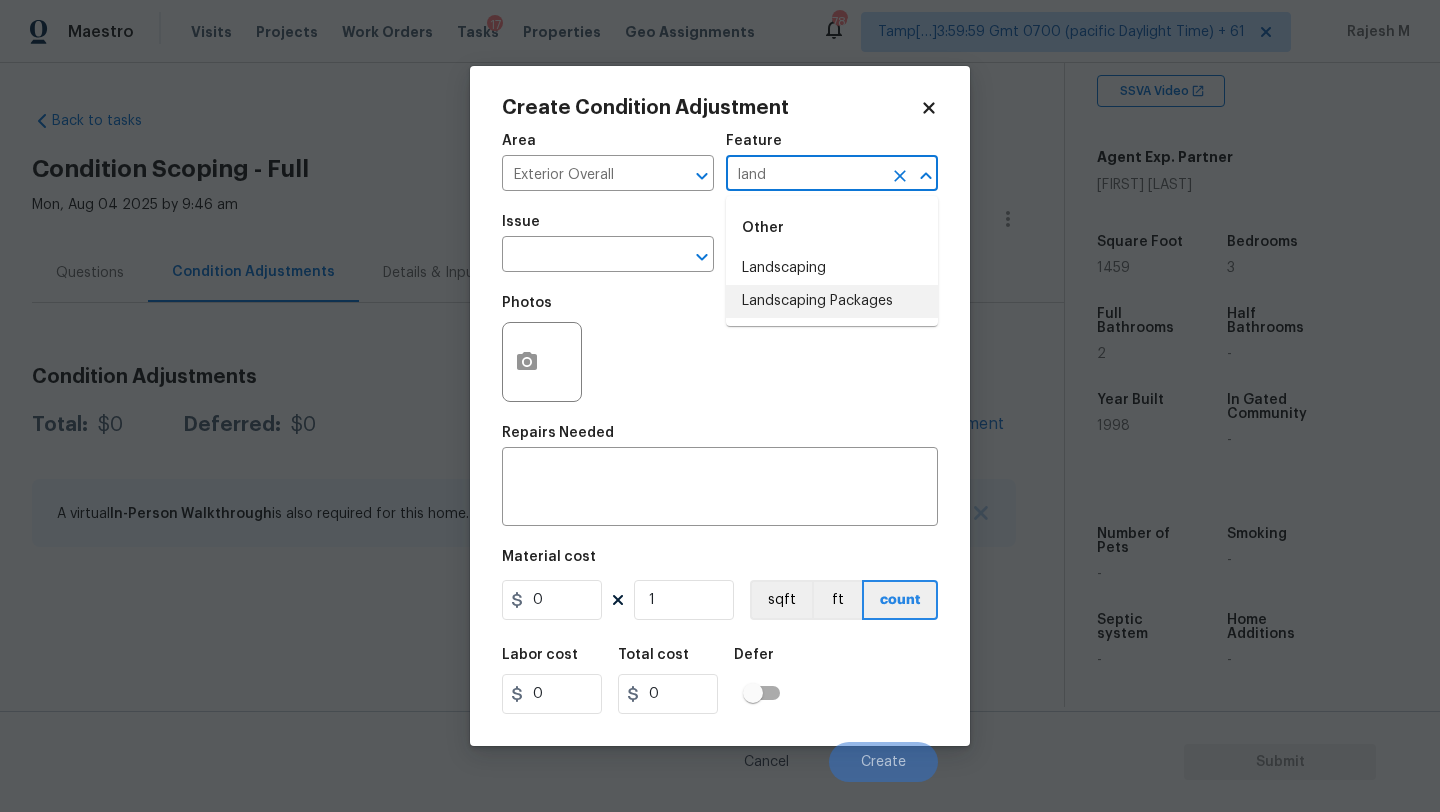 click on "Landscaping Packages" at bounding box center [832, 301] 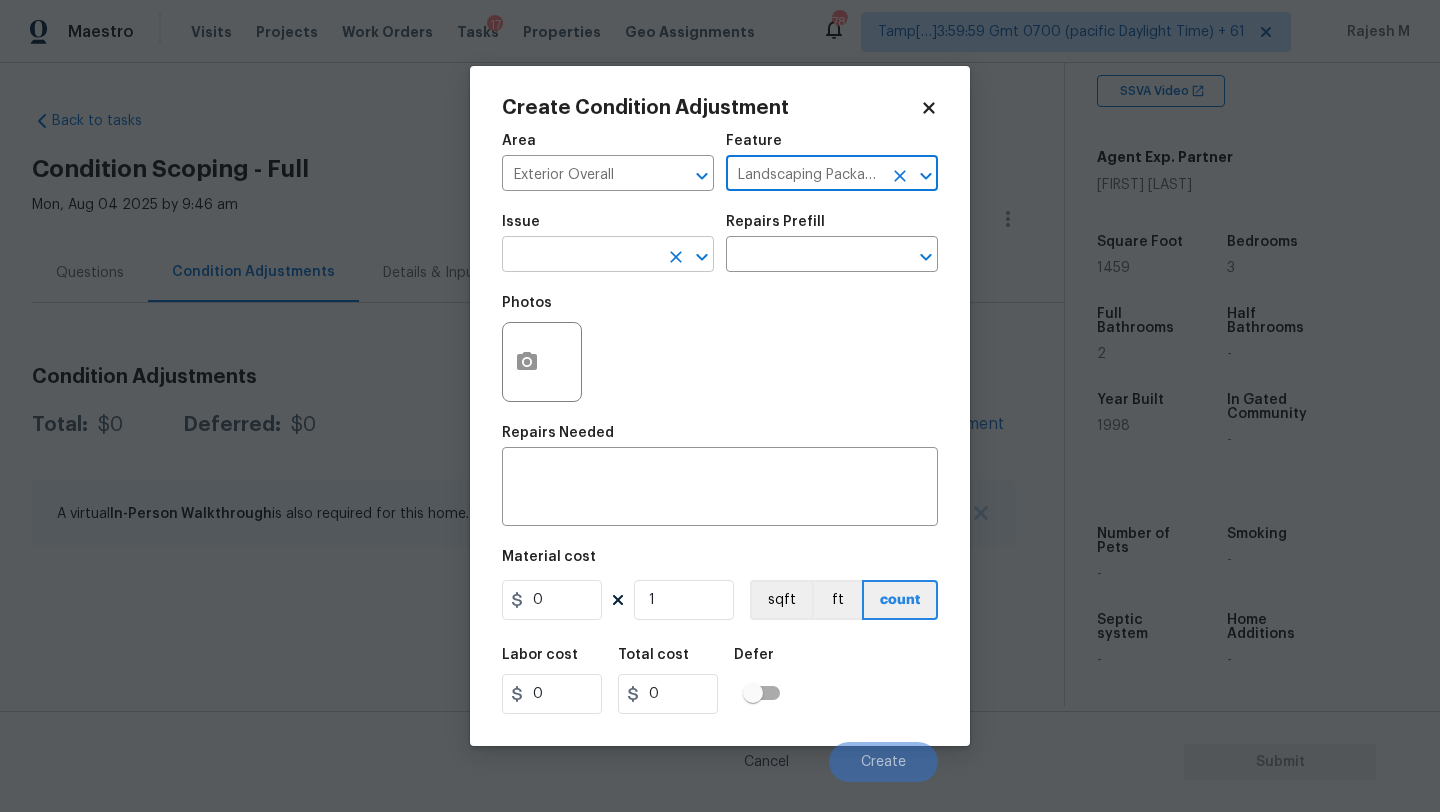 type on "Landscaping Packages" 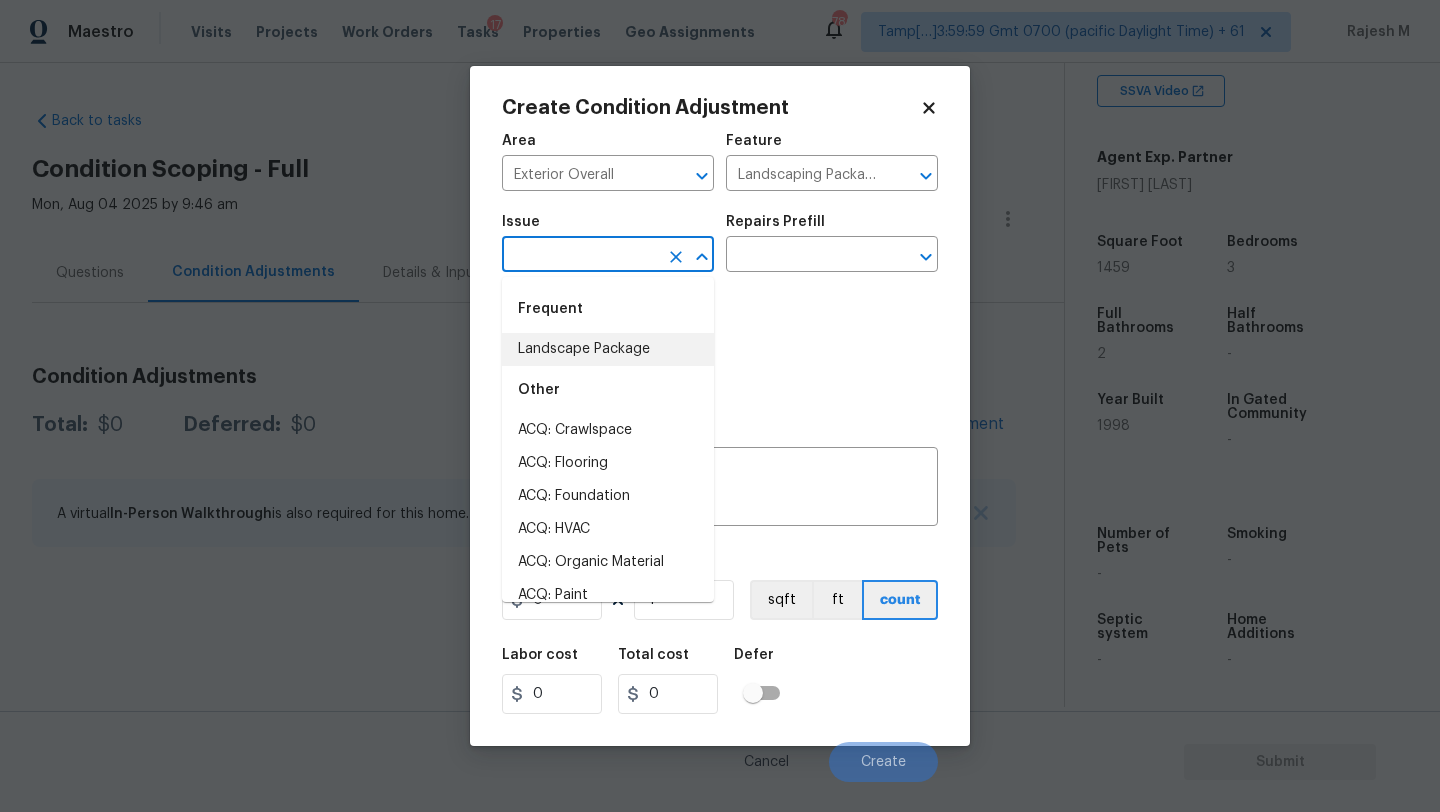 click on "Landscape Package" at bounding box center [608, 349] 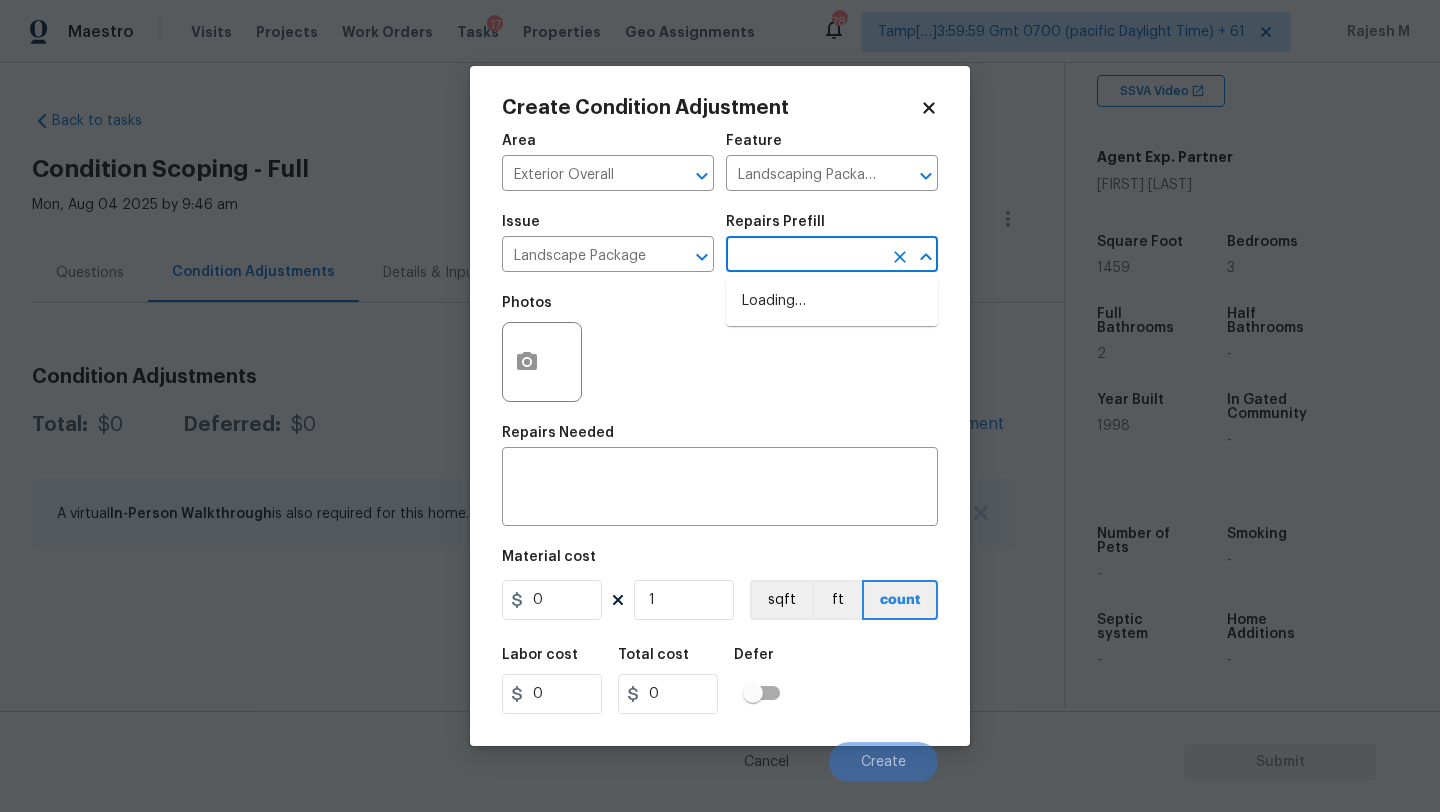click at bounding box center (804, 256) 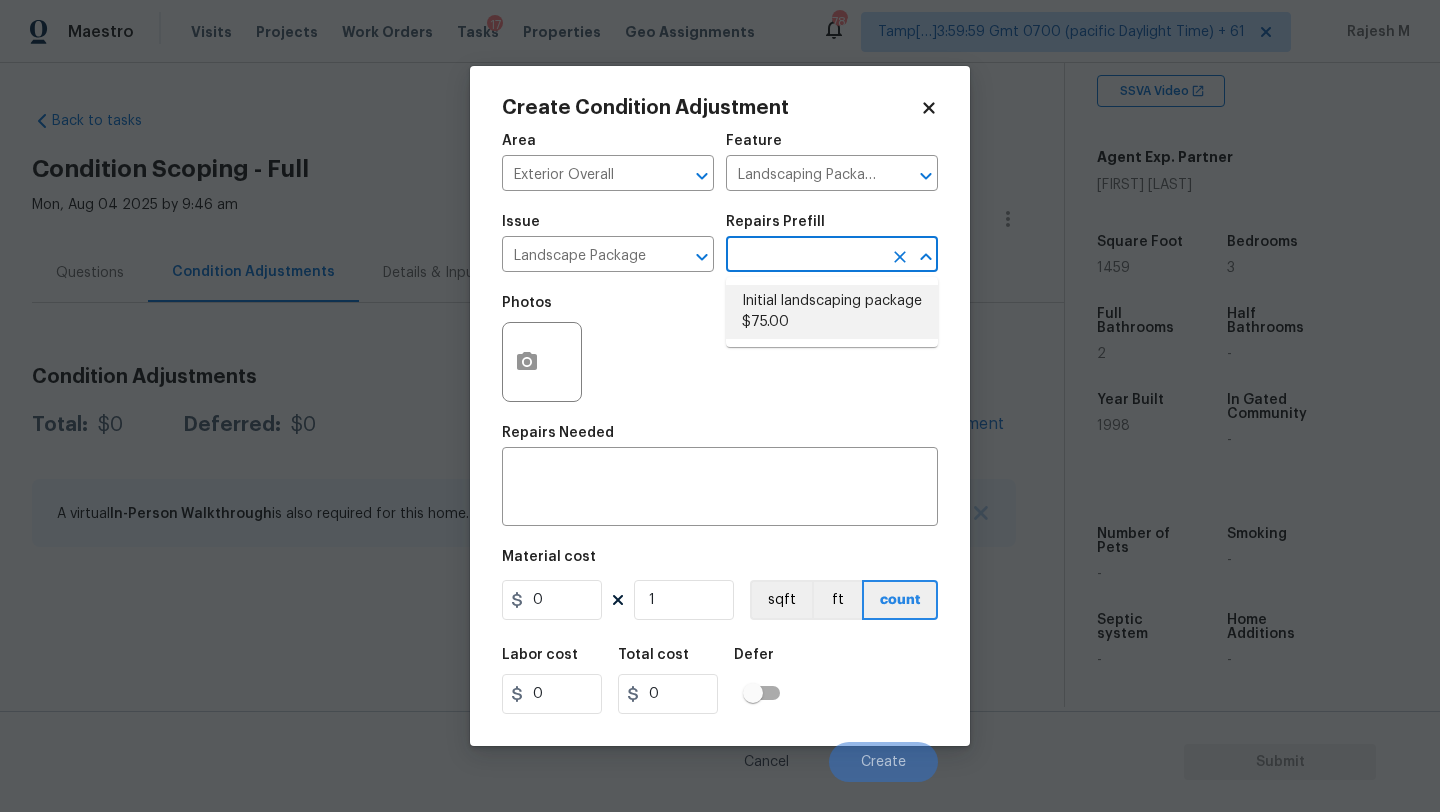 click on "Initial landscaping package $75.00" at bounding box center (832, 312) 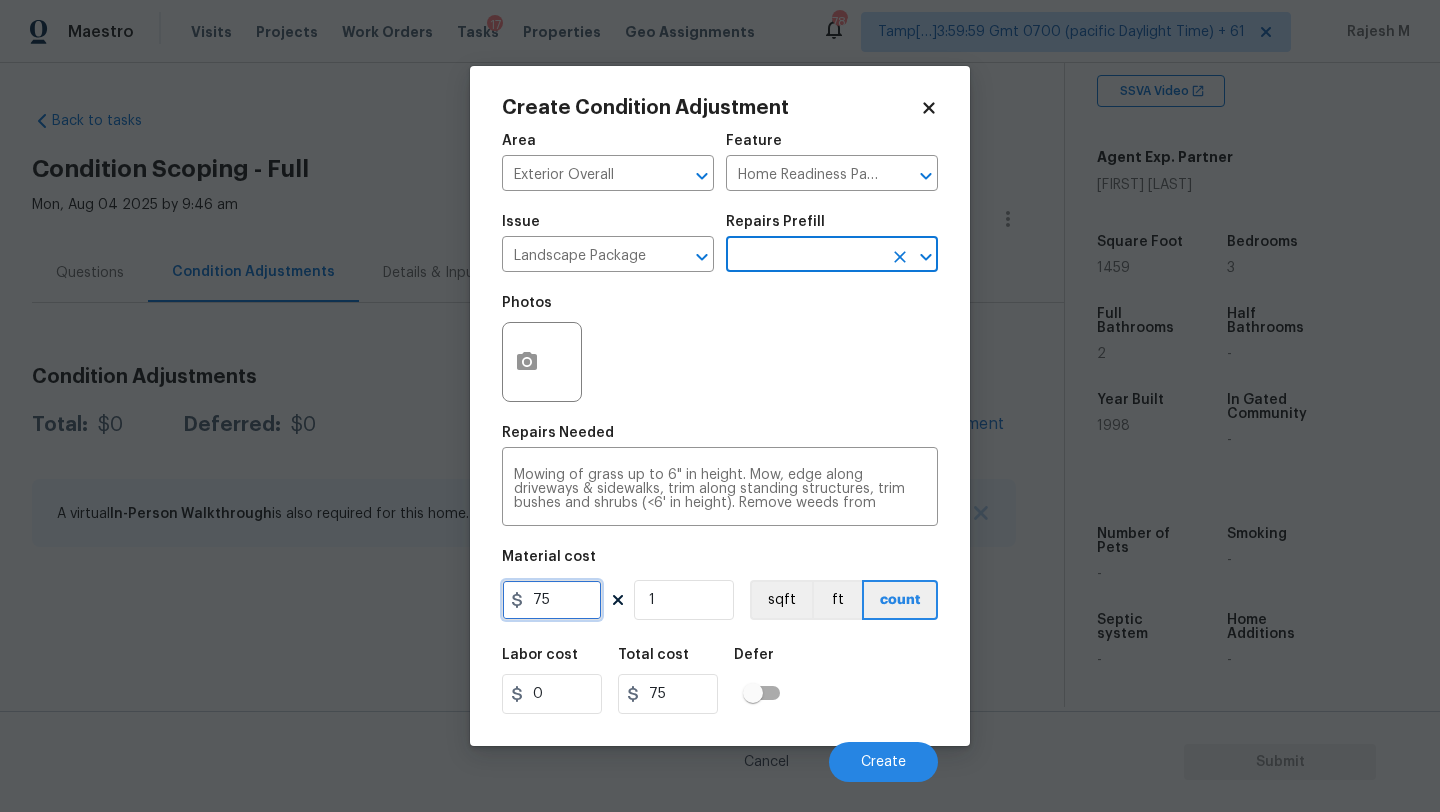 click on "75" at bounding box center (552, 600) 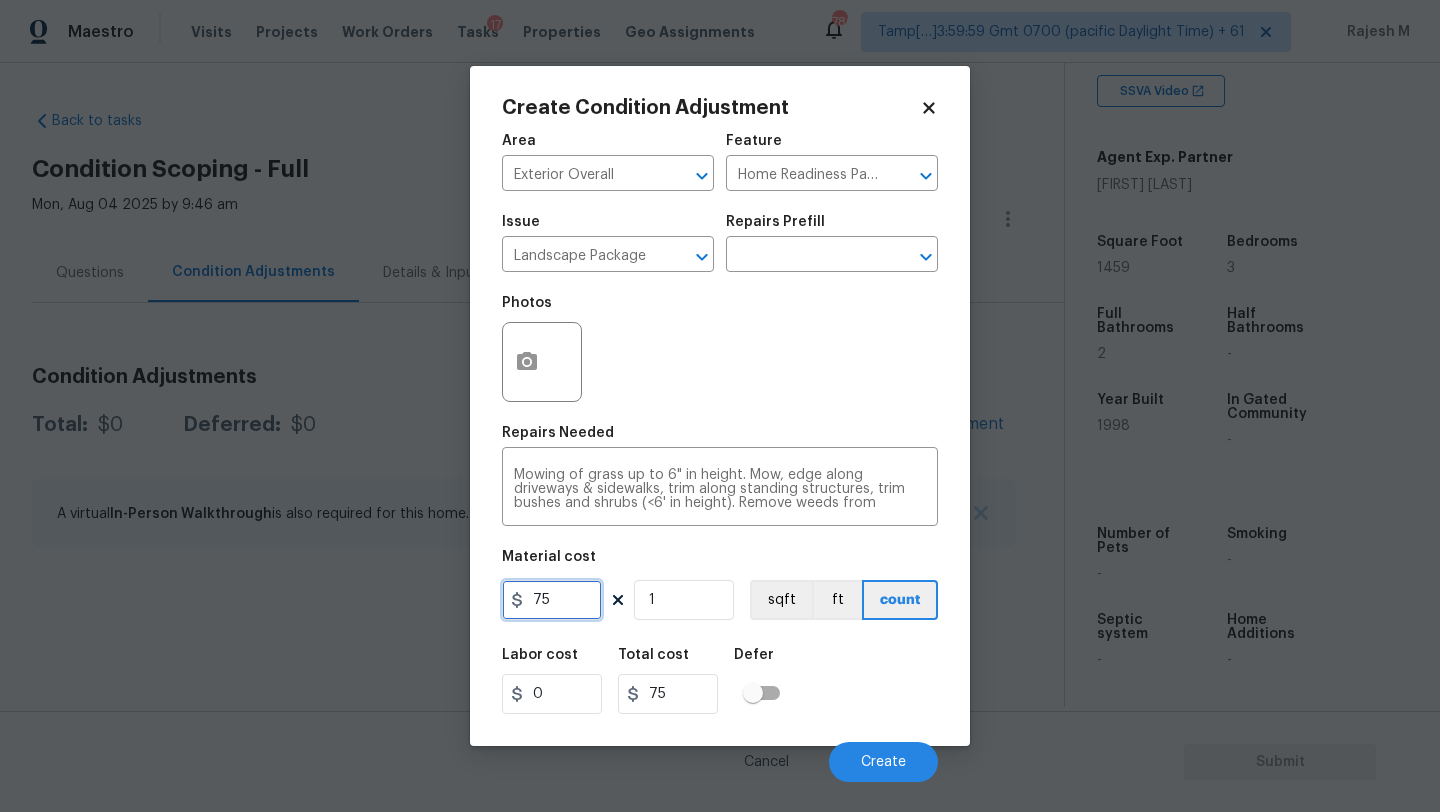 click on "75" at bounding box center (552, 600) 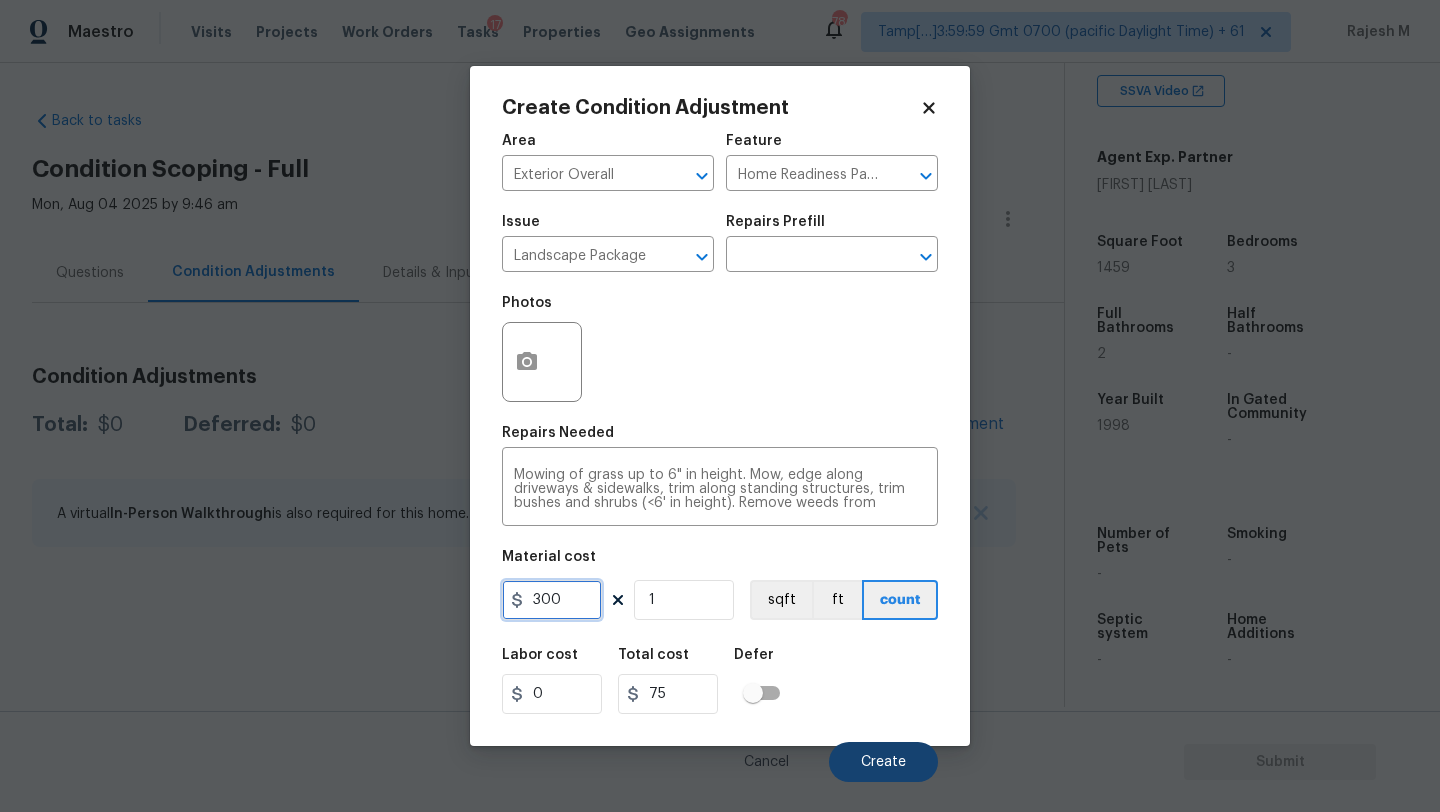 type on "300" 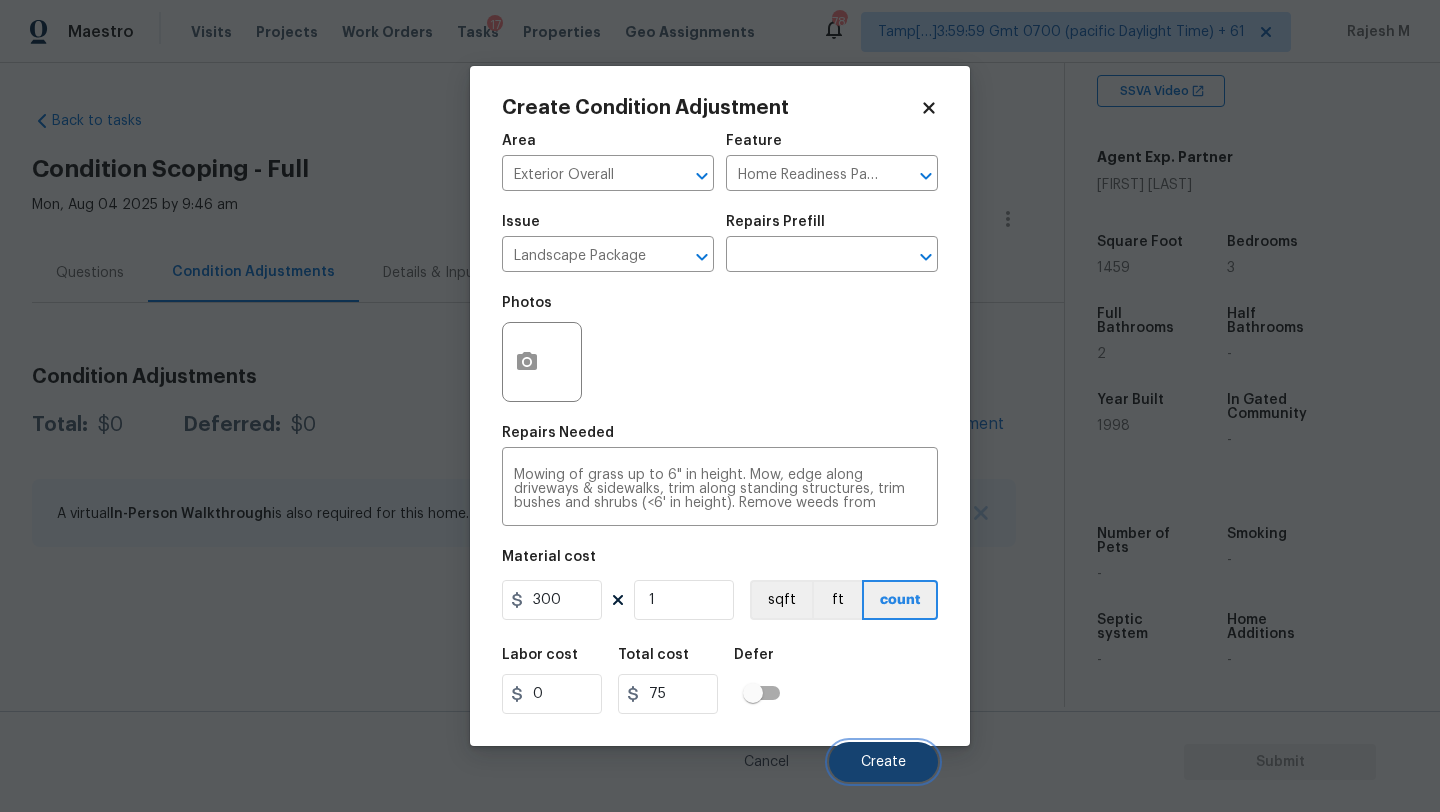 type on "300" 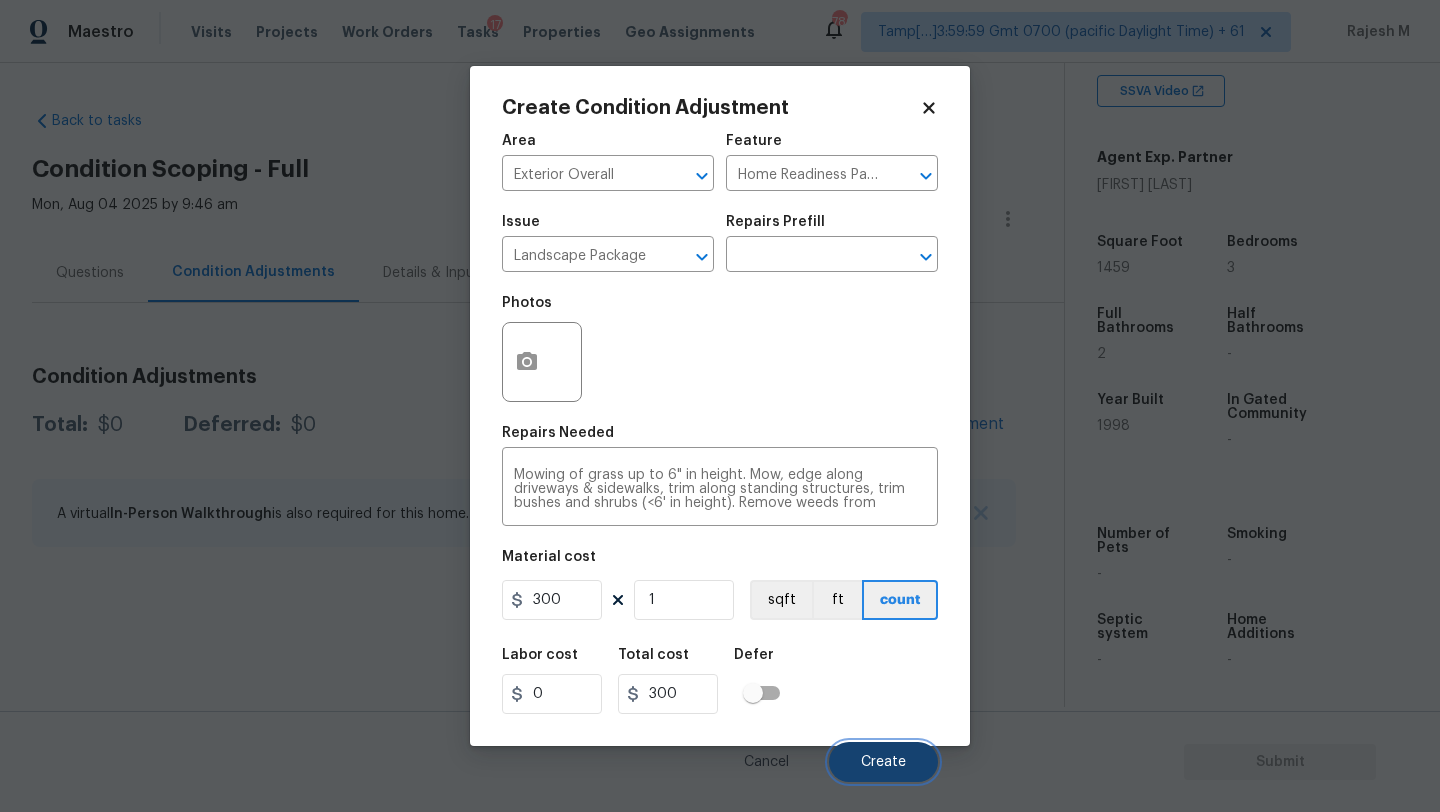 click on "Create" at bounding box center [883, 762] 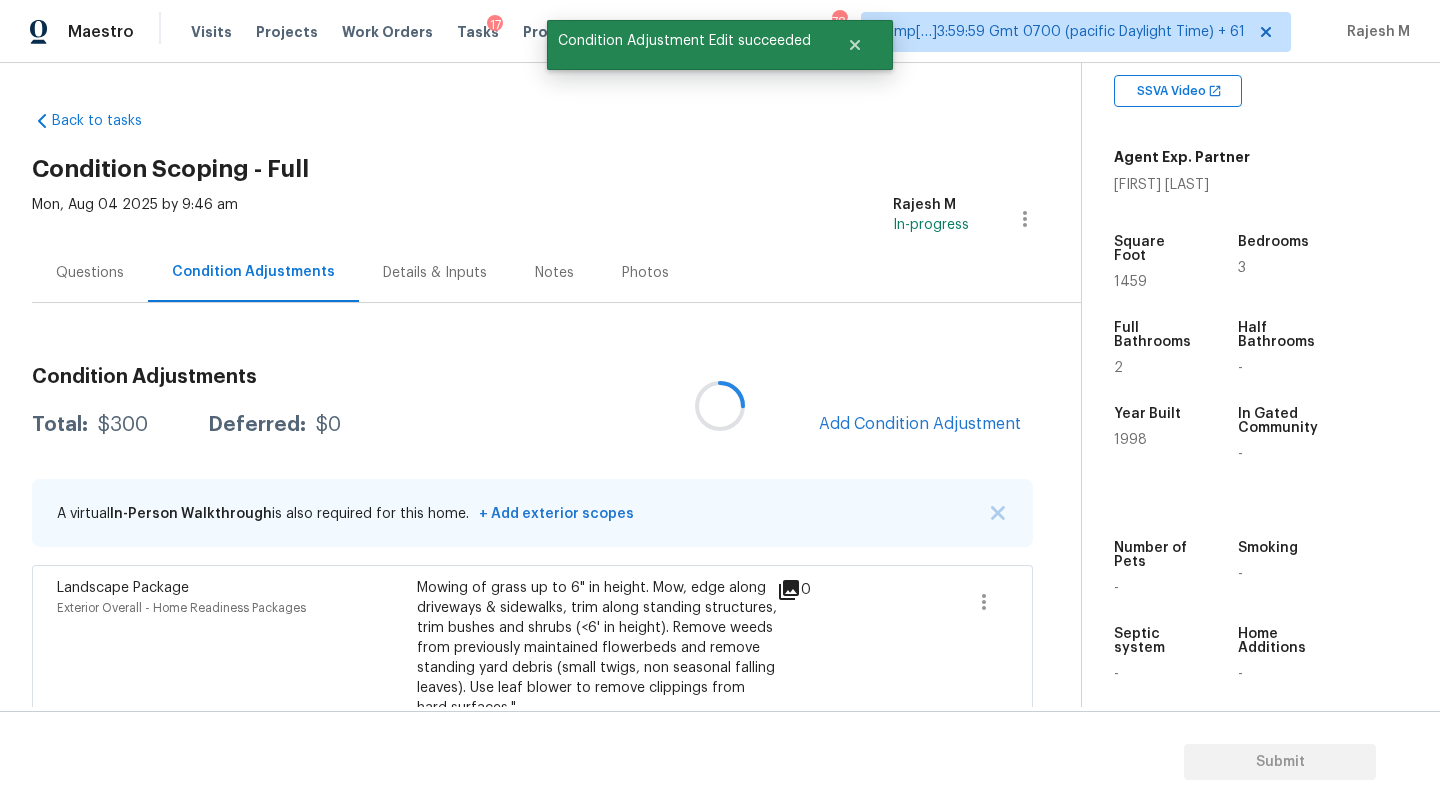 click at bounding box center [720, 406] 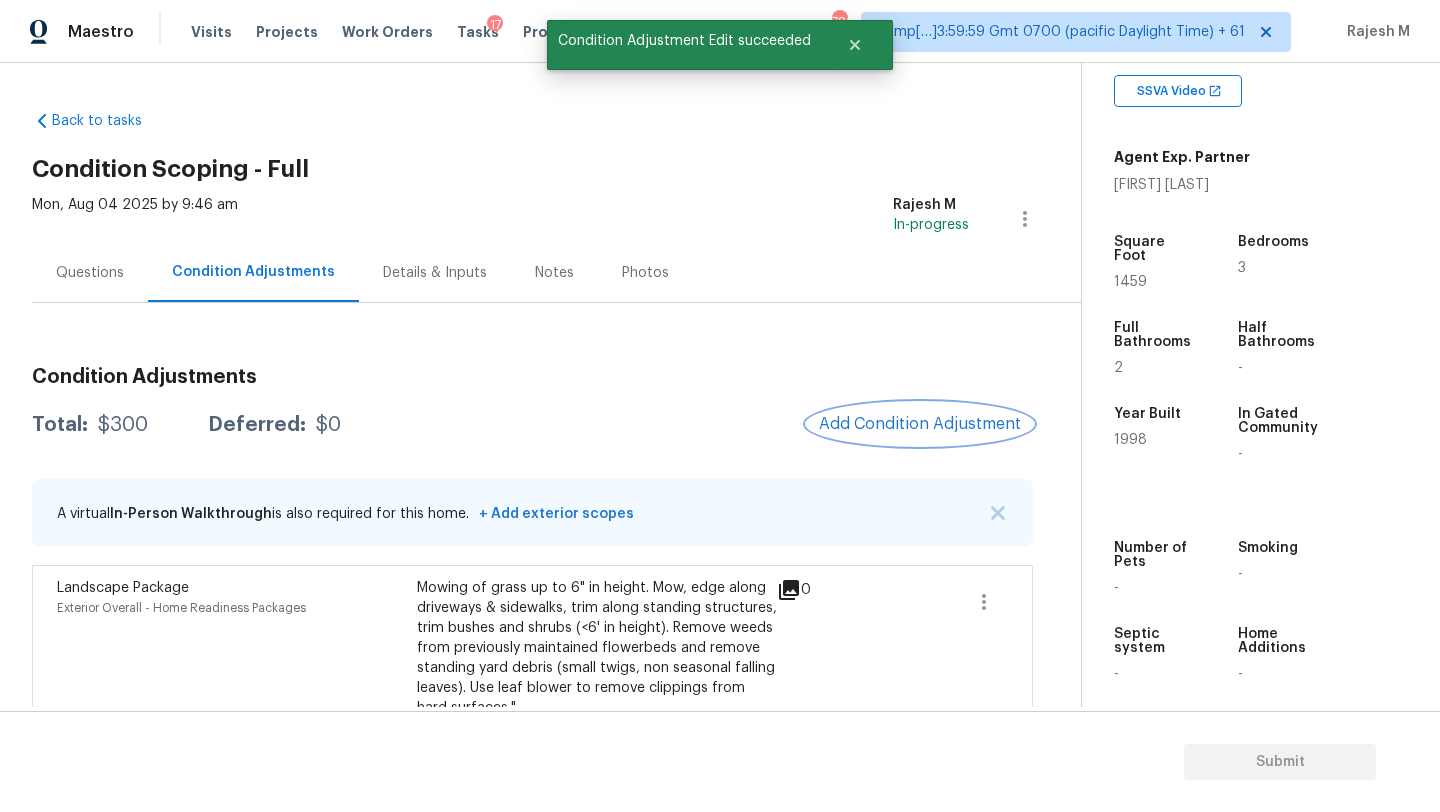 click on "Add Condition Adjustment" at bounding box center [920, 424] 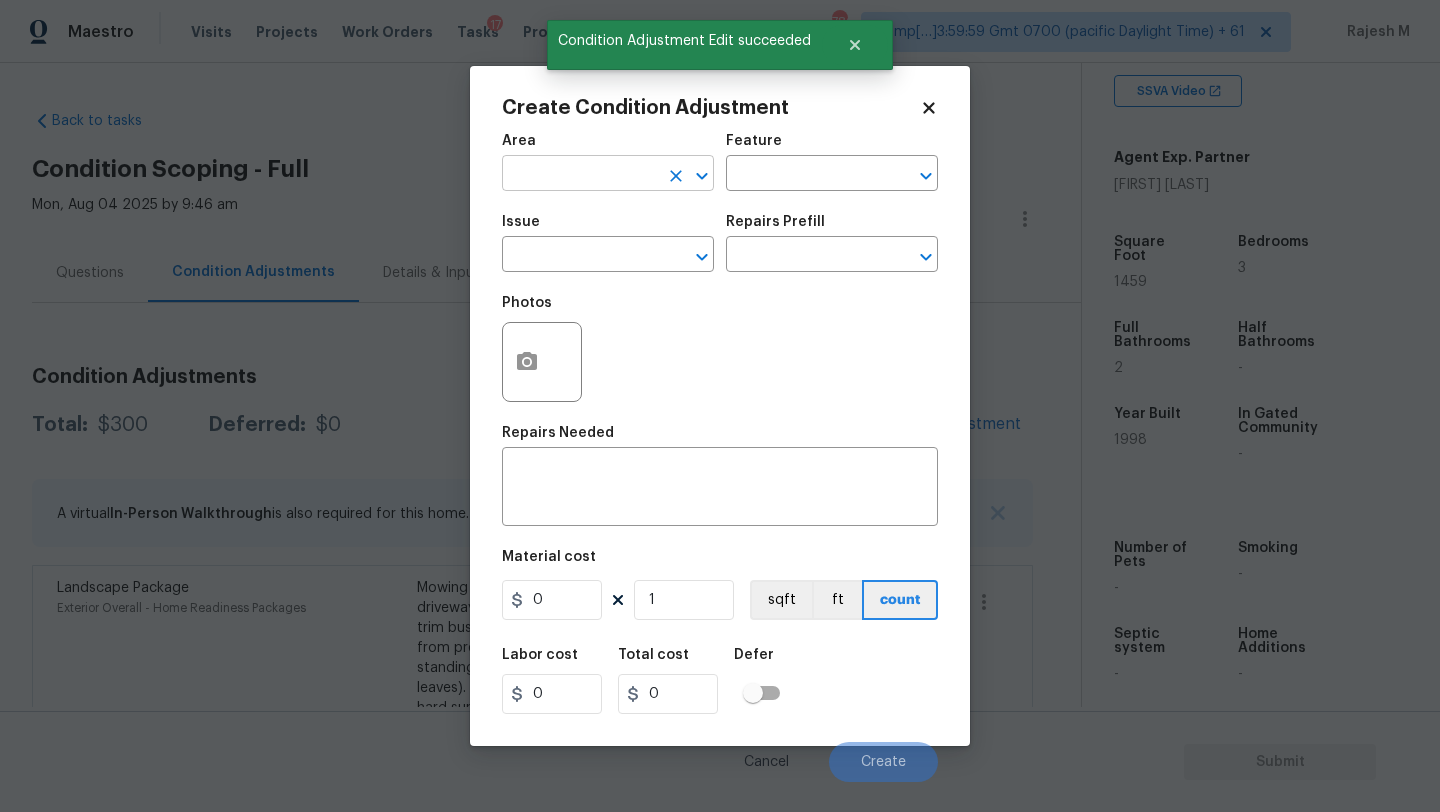 click at bounding box center [580, 175] 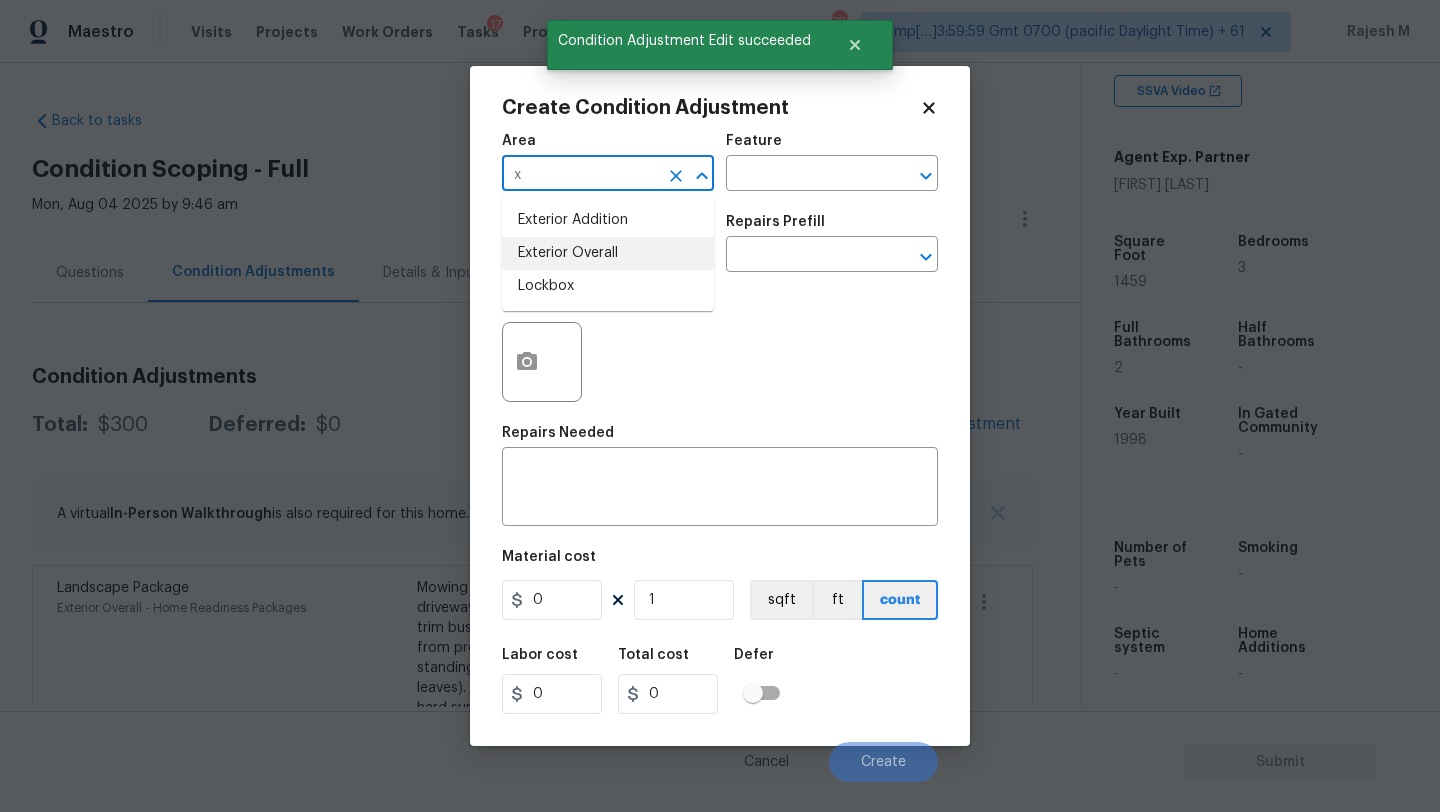 click on "Exterior Overall" at bounding box center [608, 253] 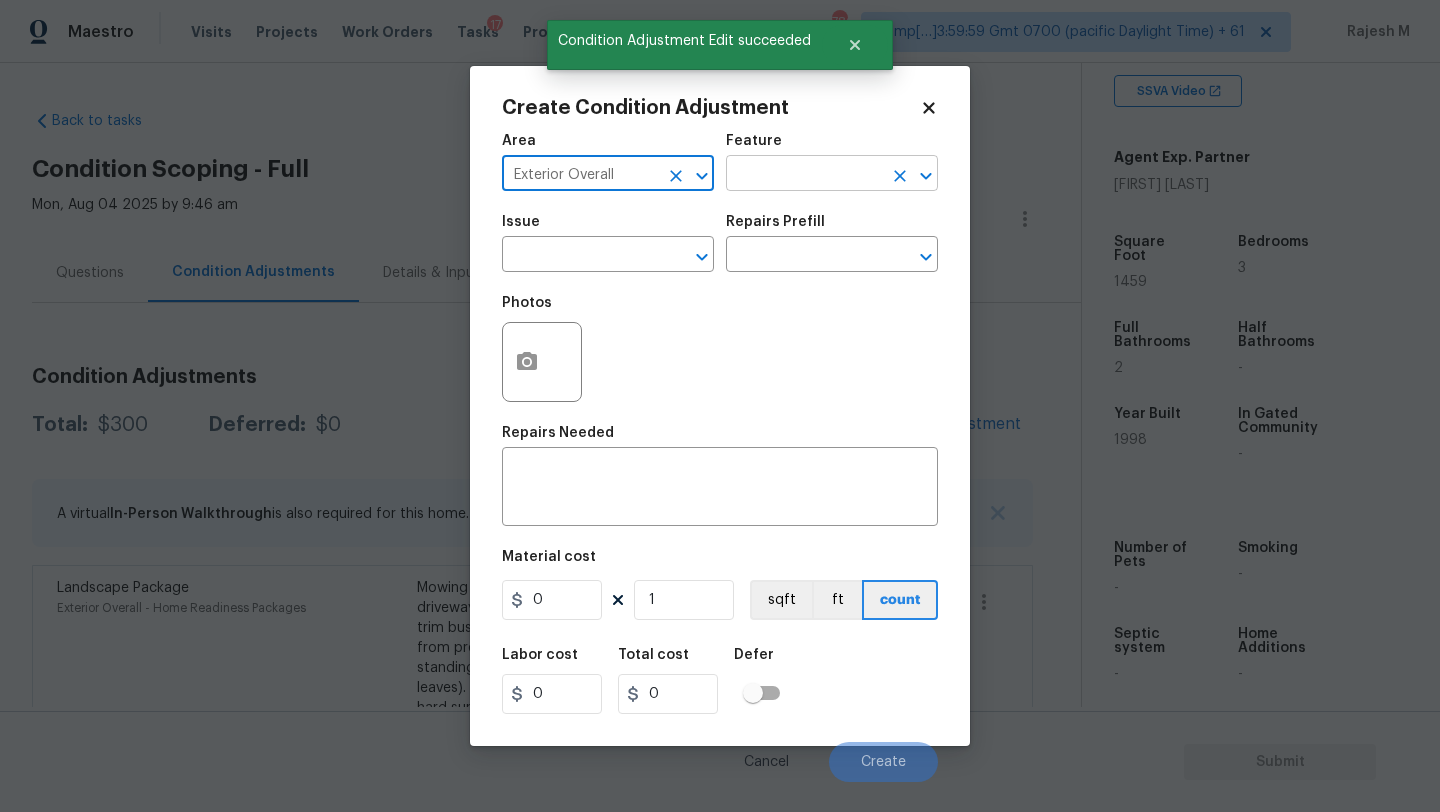 type on "Exterior Overall" 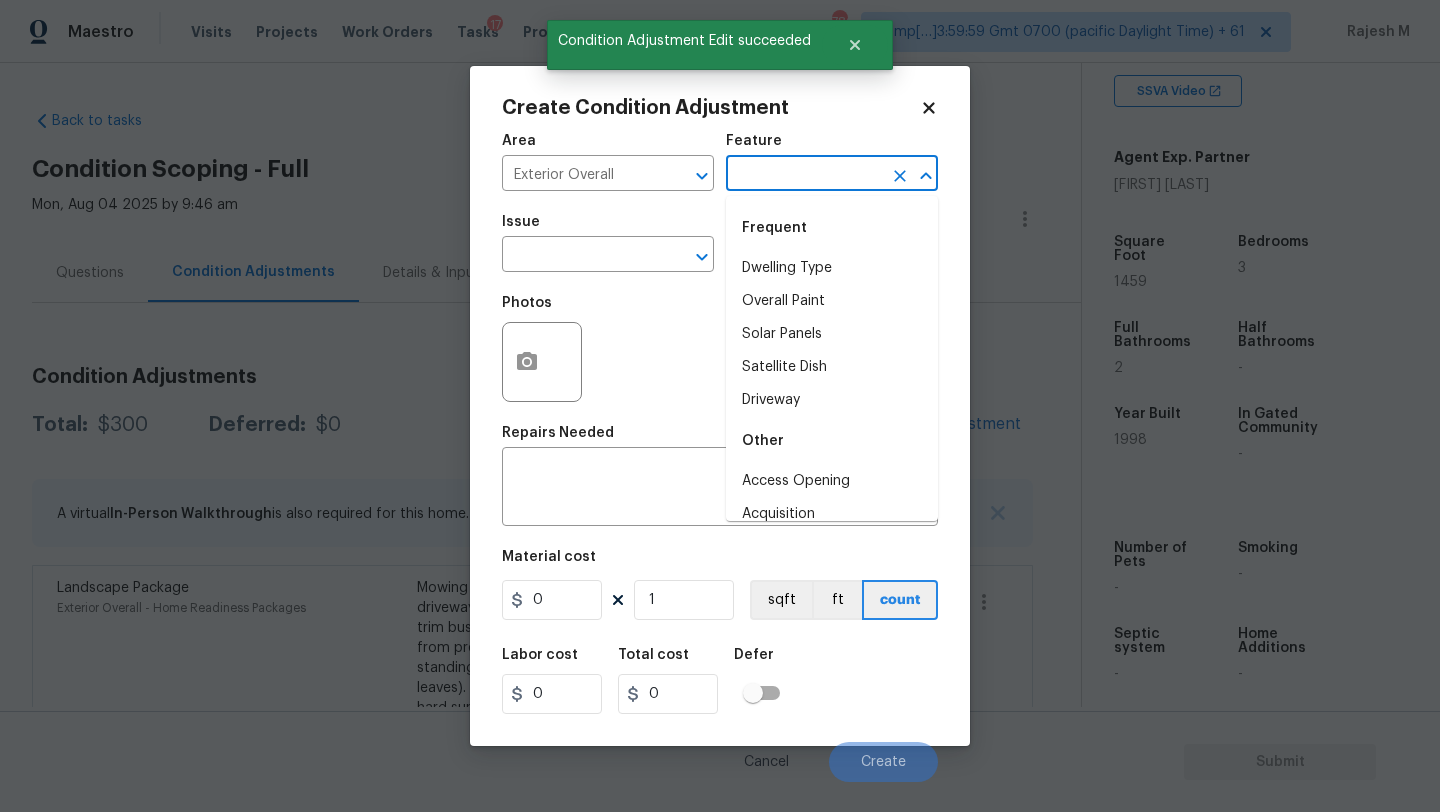 click at bounding box center (804, 175) 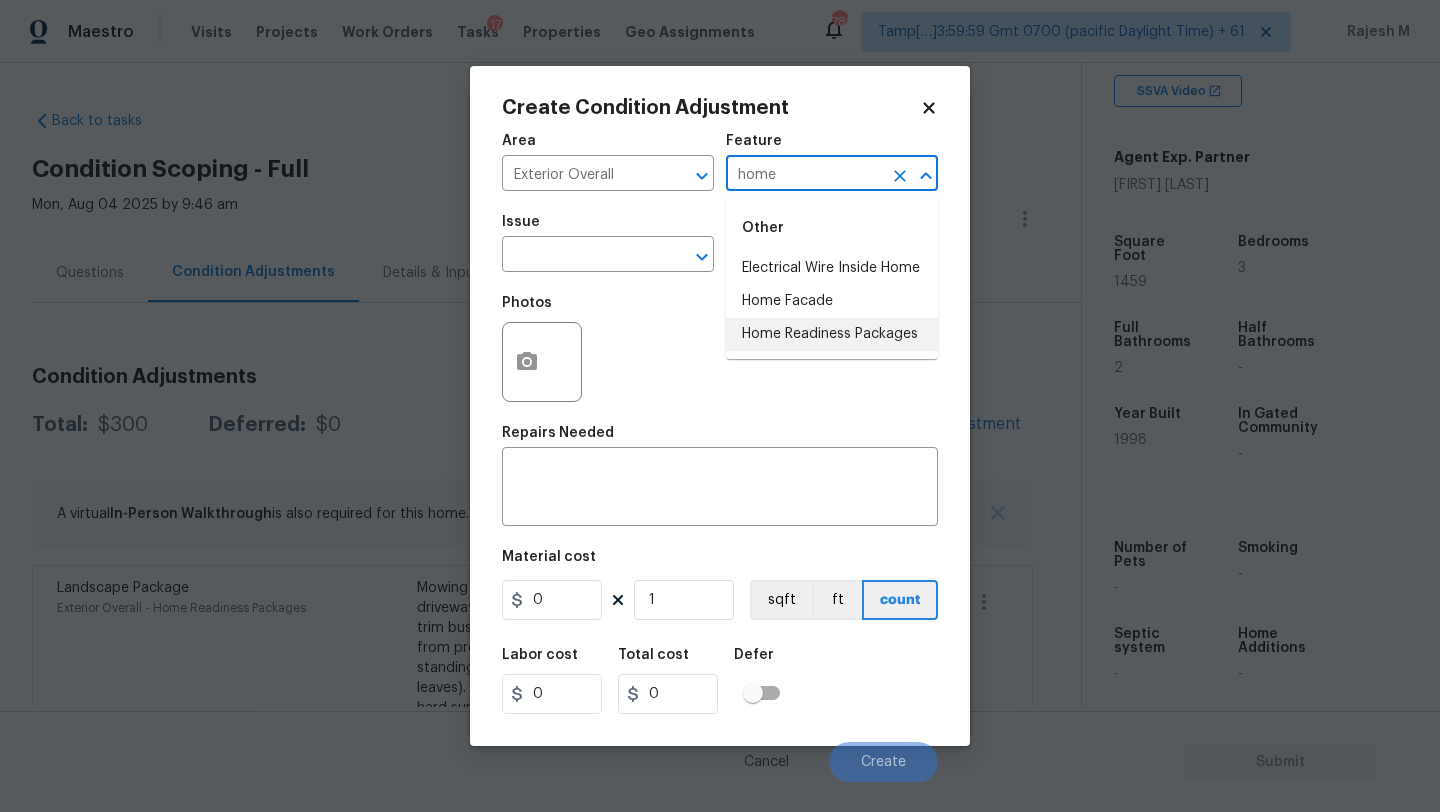 click on "Home Readiness Packages" at bounding box center [832, 334] 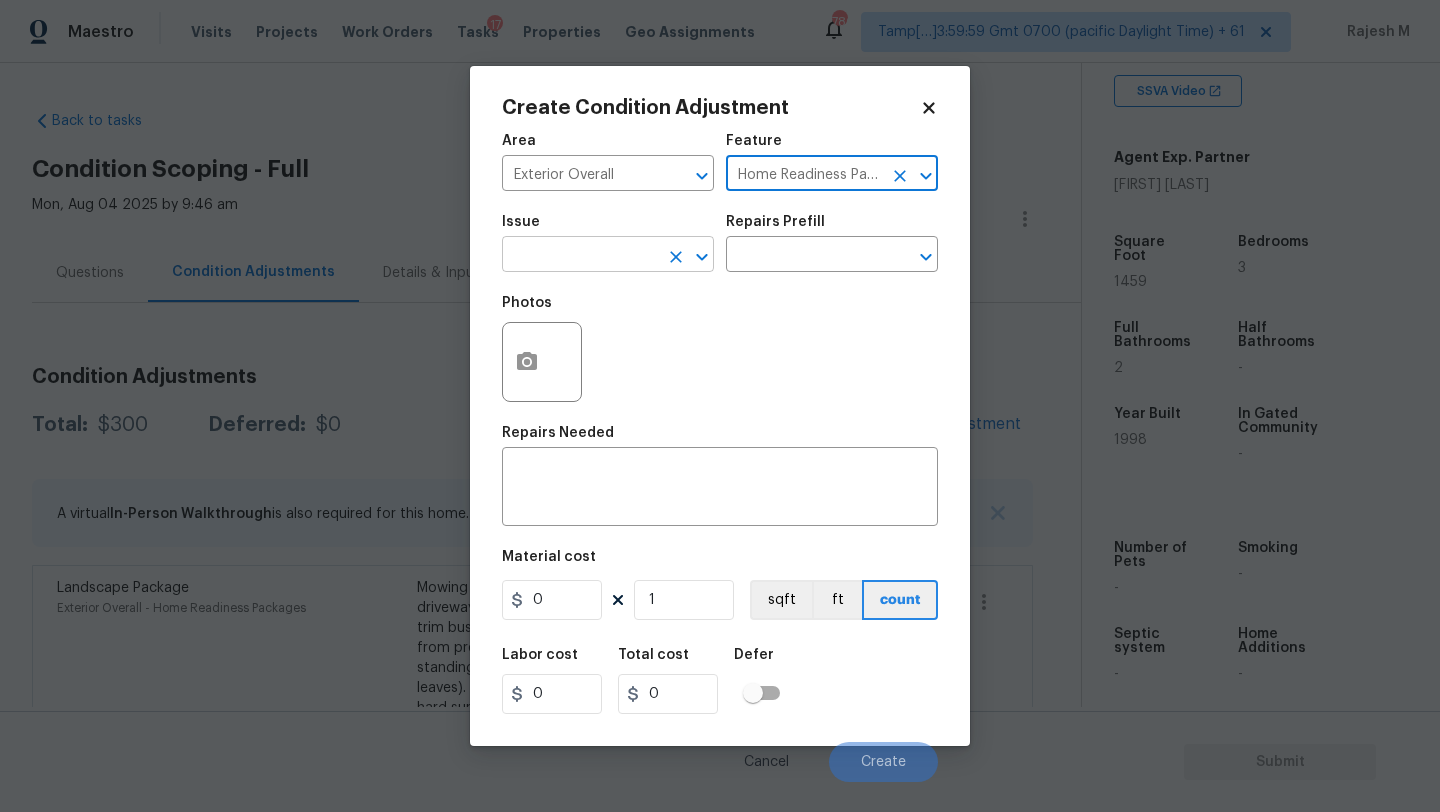 type on "Home Readiness Packages" 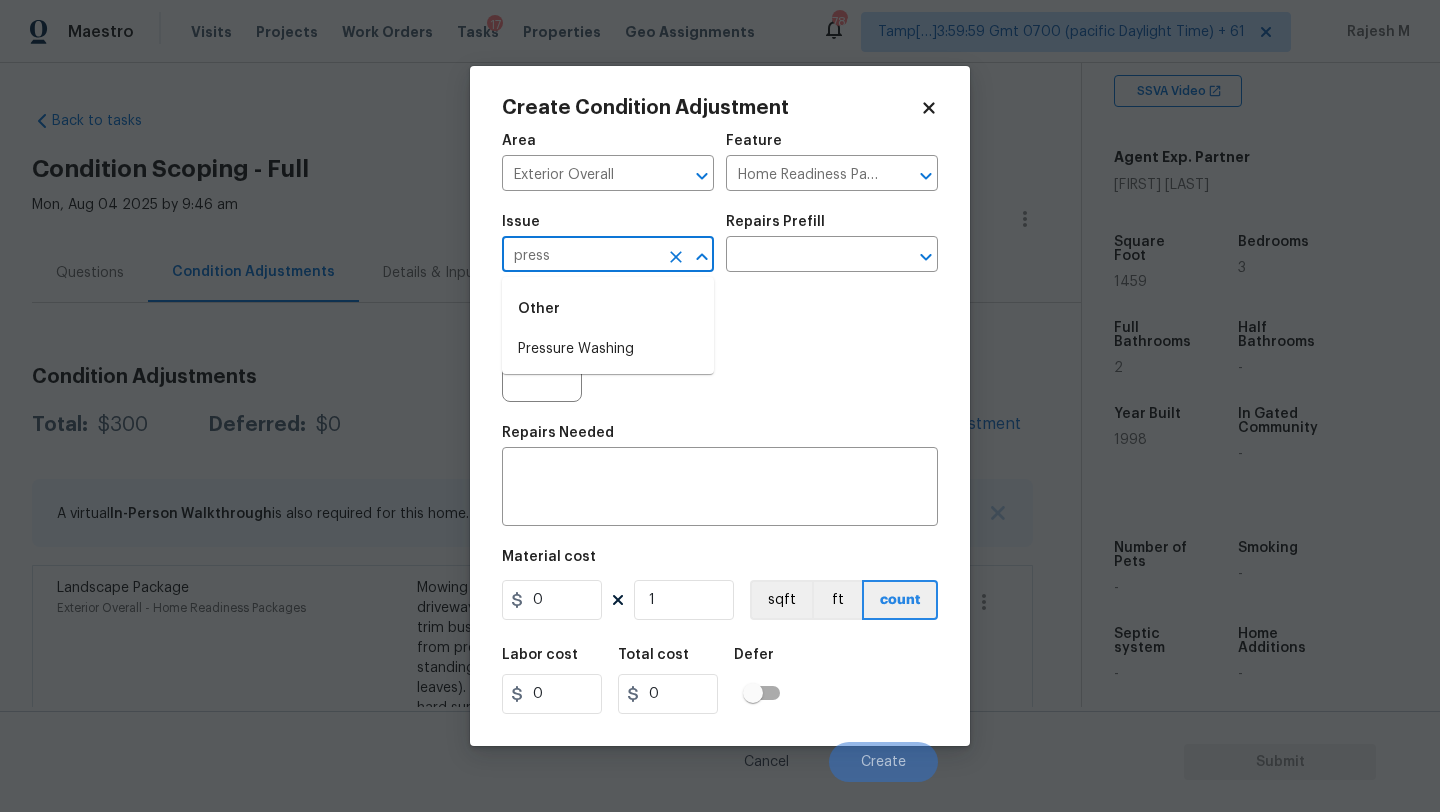 click on "Other Pressure Washing" at bounding box center [608, 325] 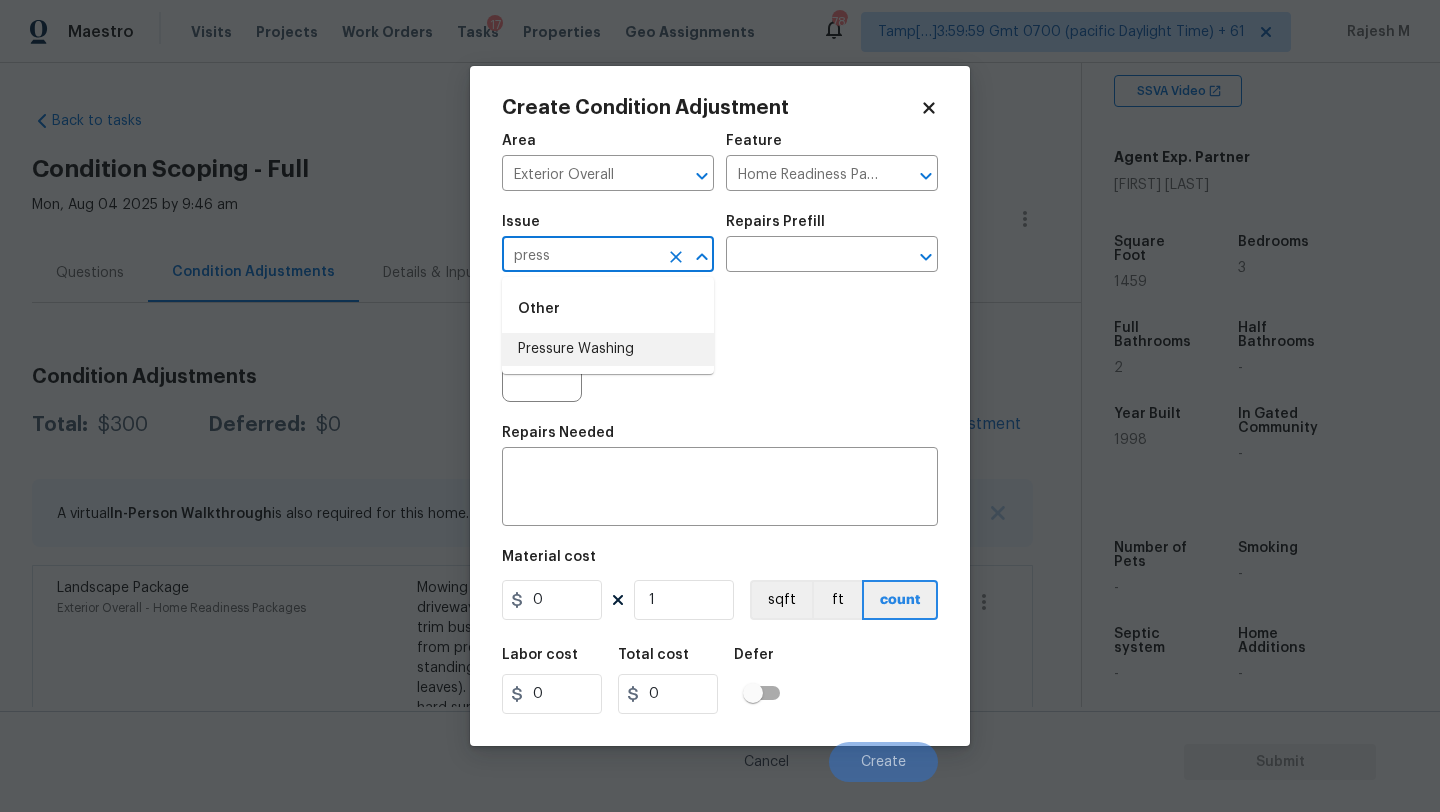 click on "Pressure Washing" at bounding box center [608, 349] 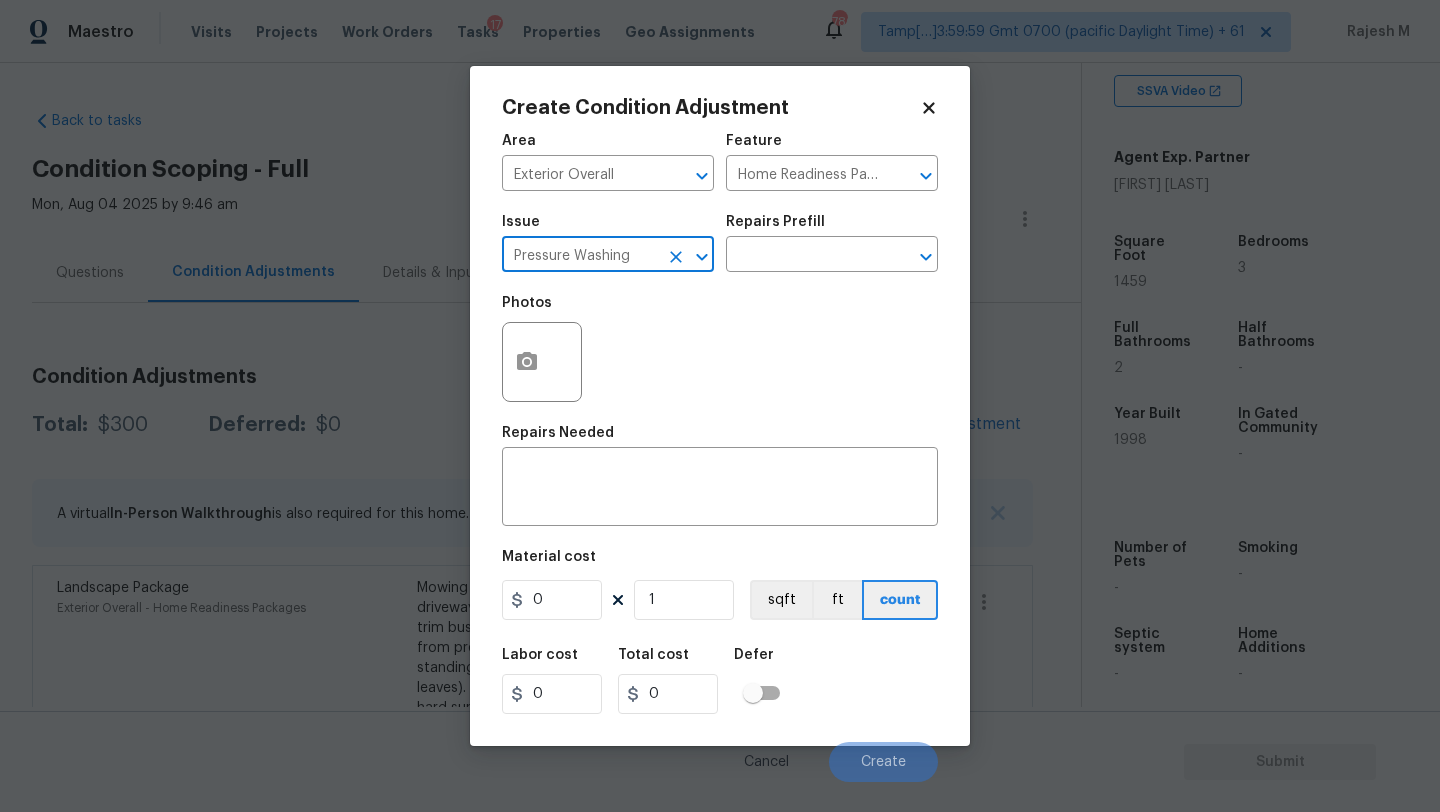 type on "Pressure Washing" 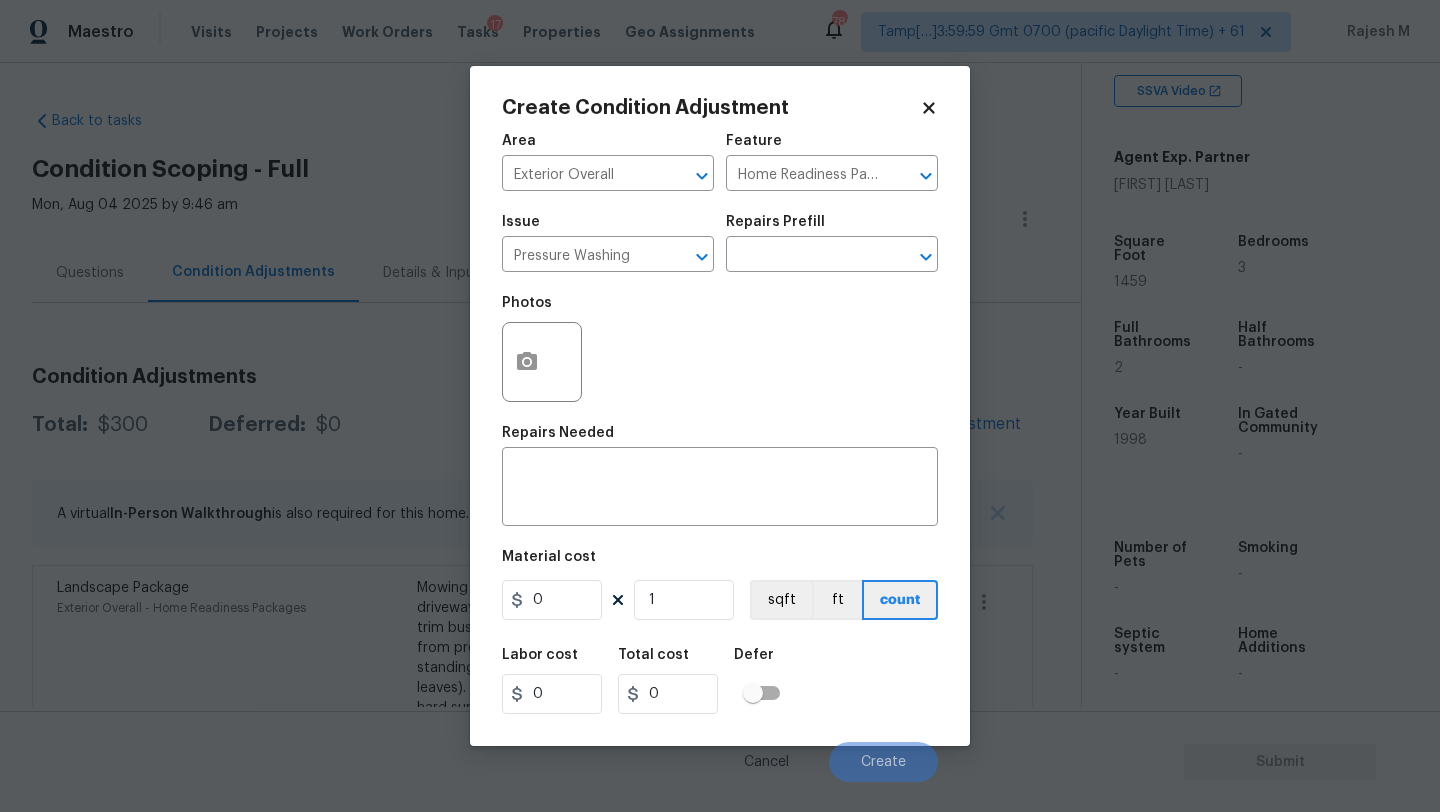 click on "Issue Pressure Washing ​ Repairs Prefill ​" at bounding box center [720, 243] 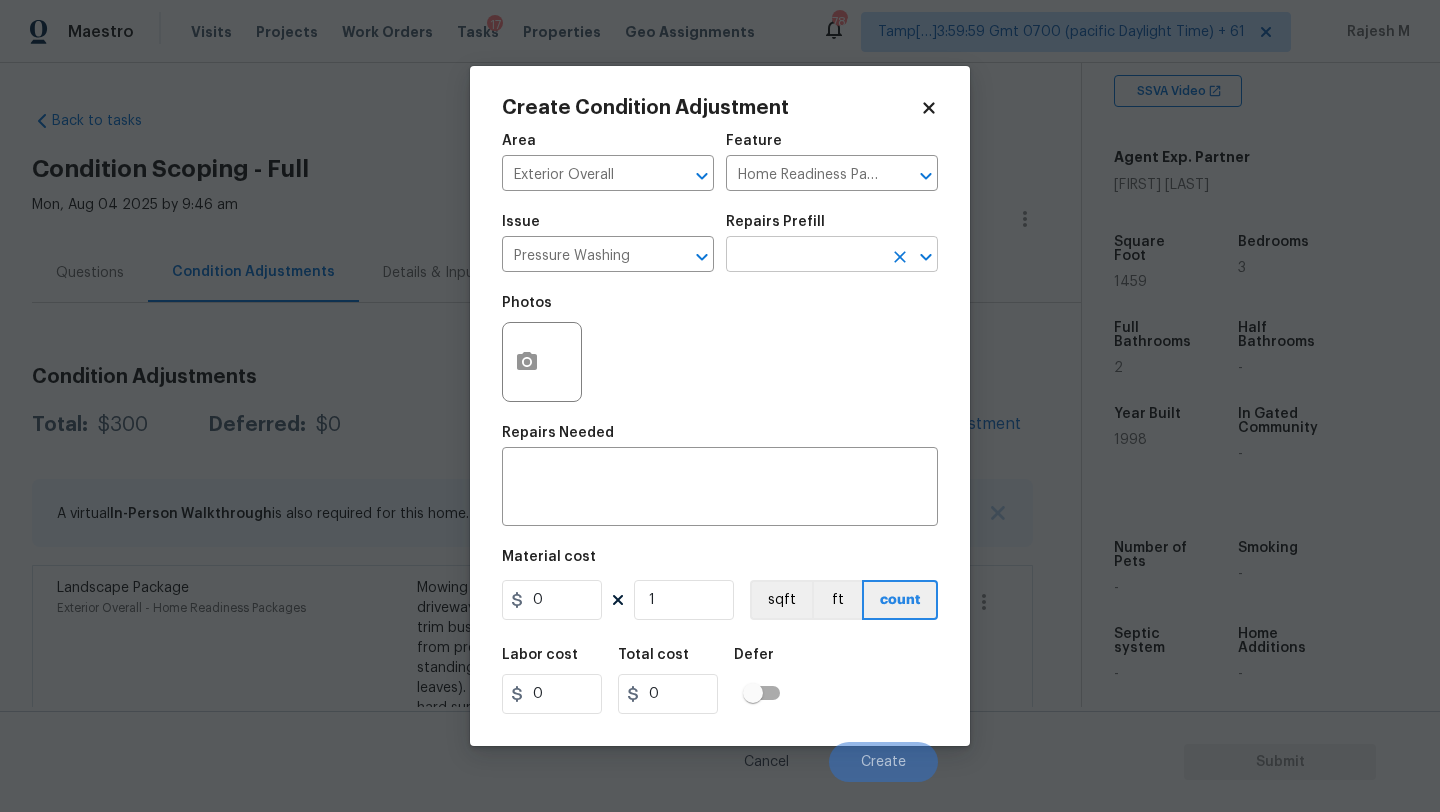 click at bounding box center [804, 256] 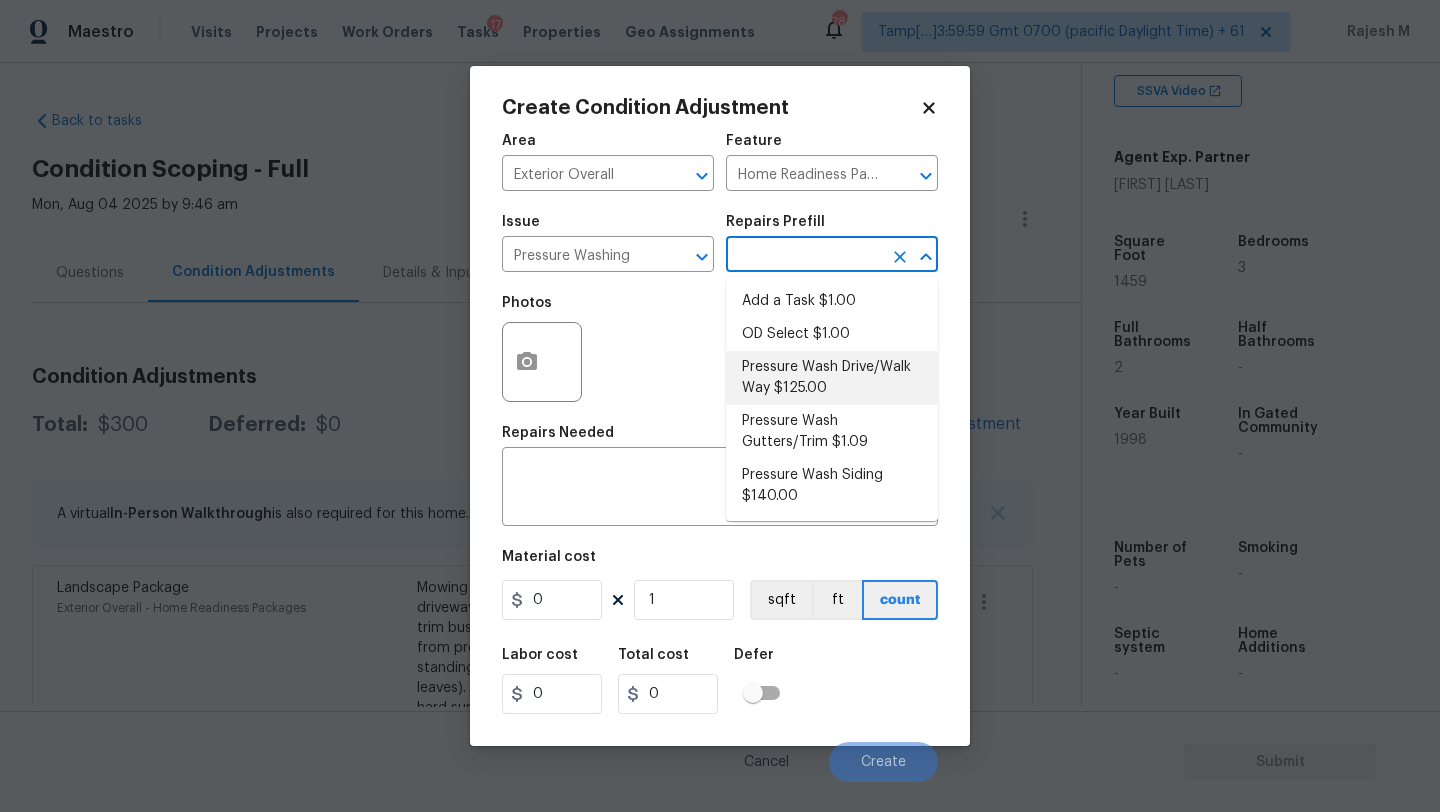 click on "Pressure Wash Drive/Walk Way $125.00" at bounding box center (832, 378) 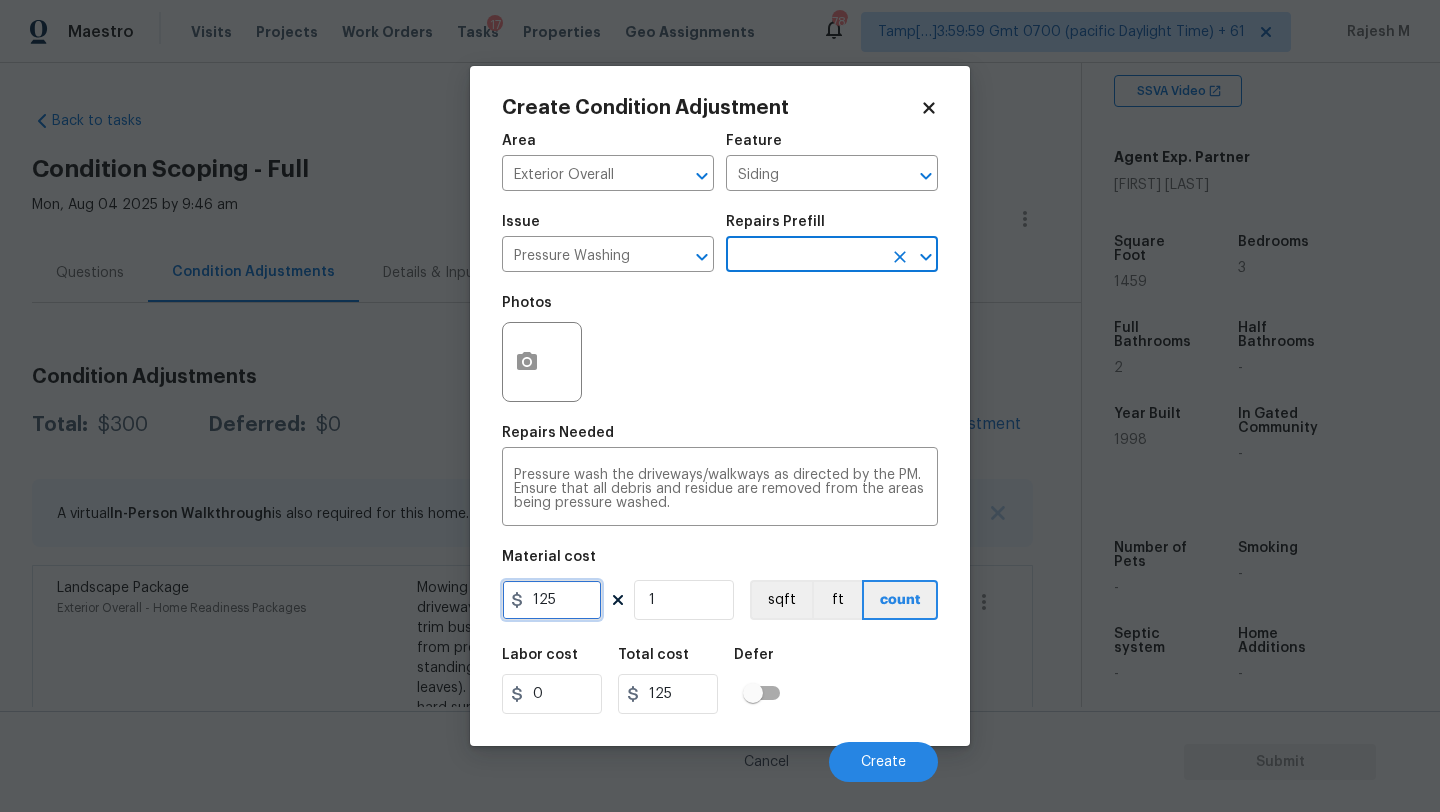 click on "125" at bounding box center (552, 600) 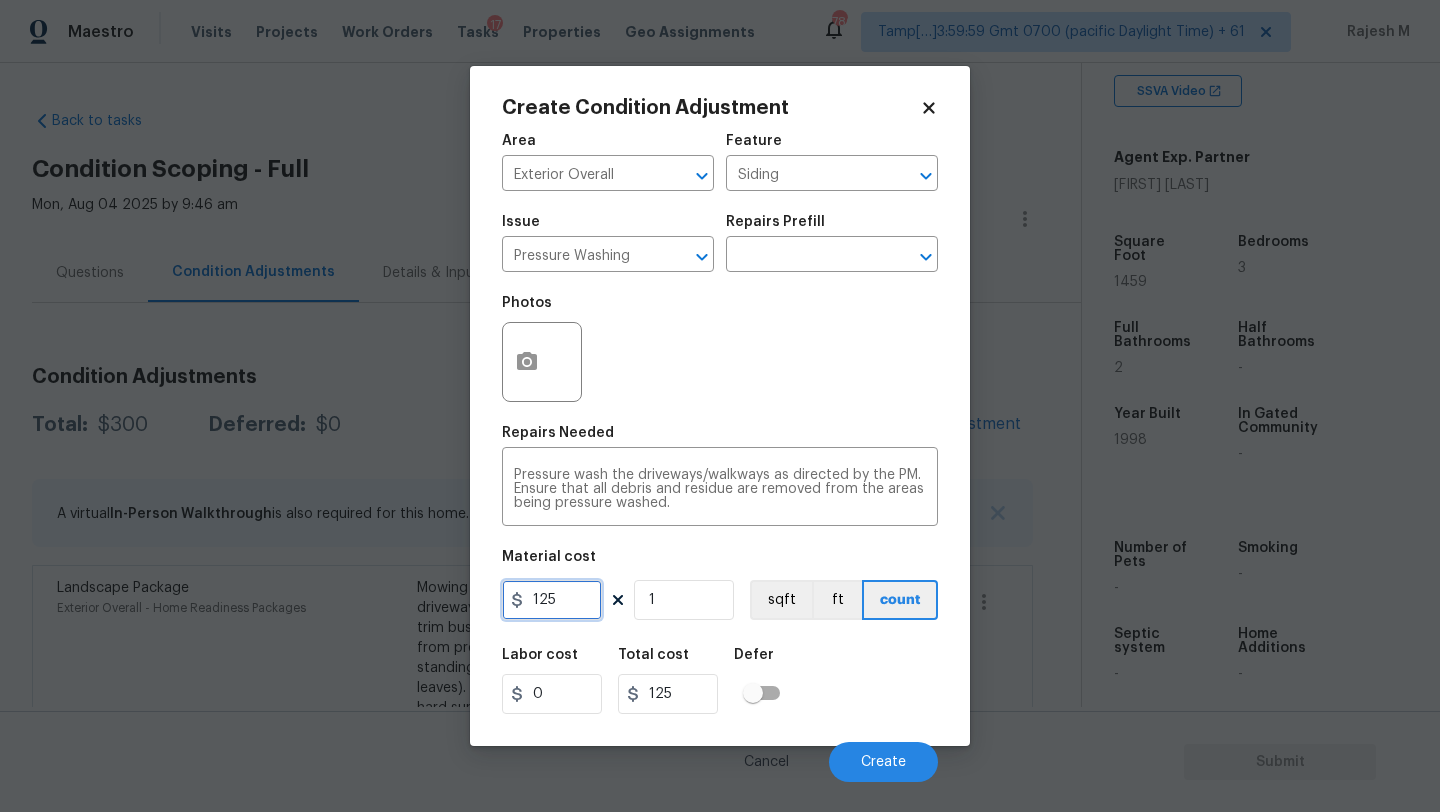 click on "125" at bounding box center (552, 600) 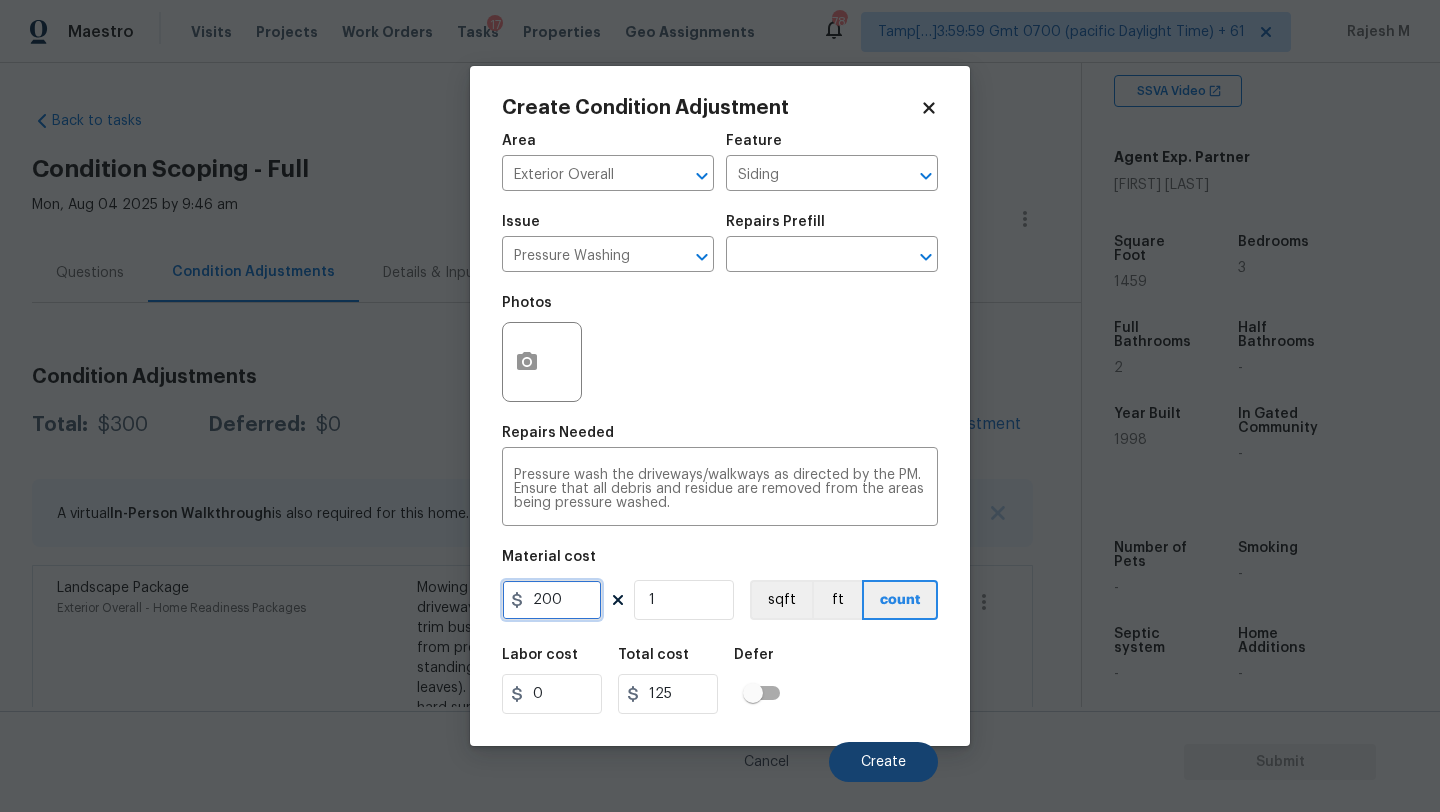 type on "200" 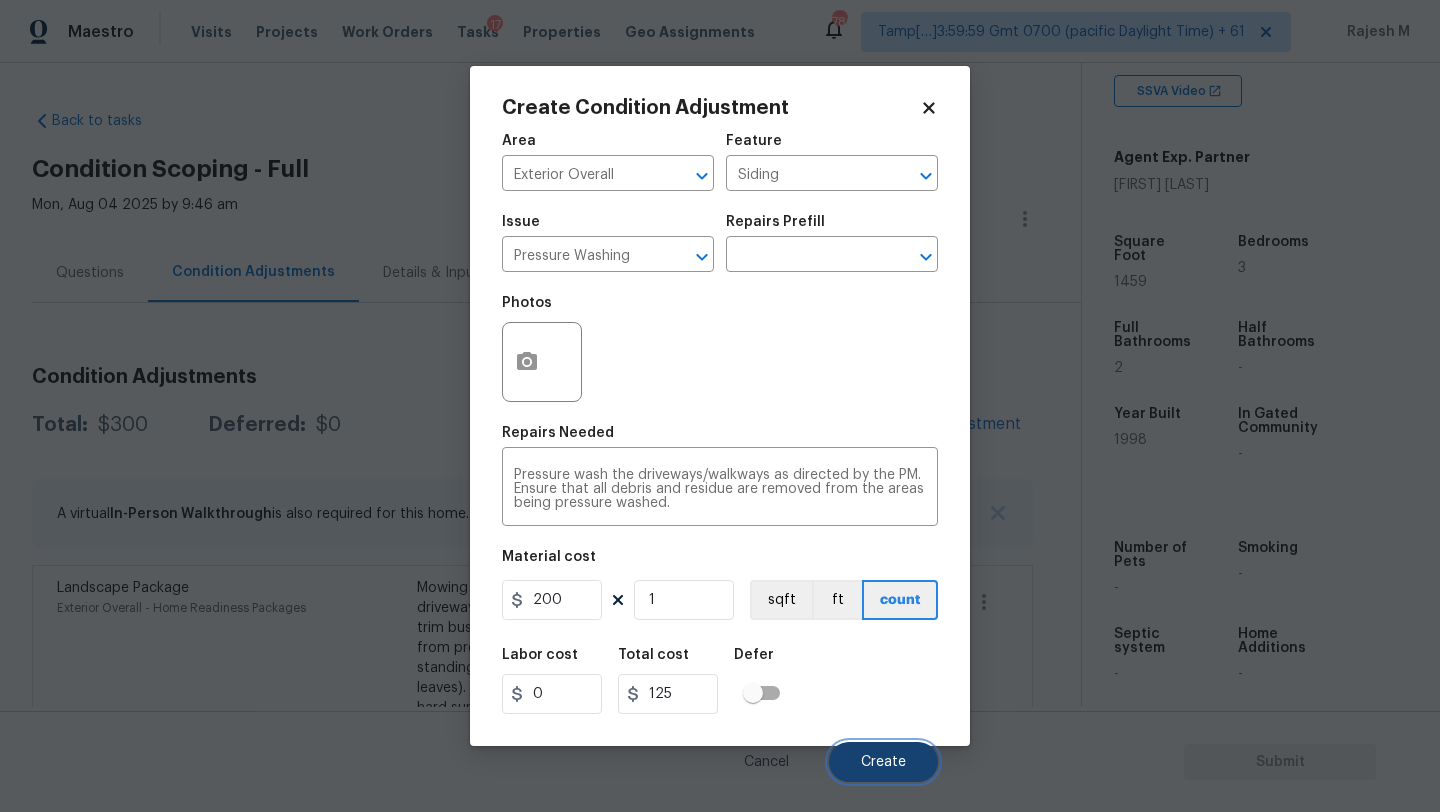 type on "200" 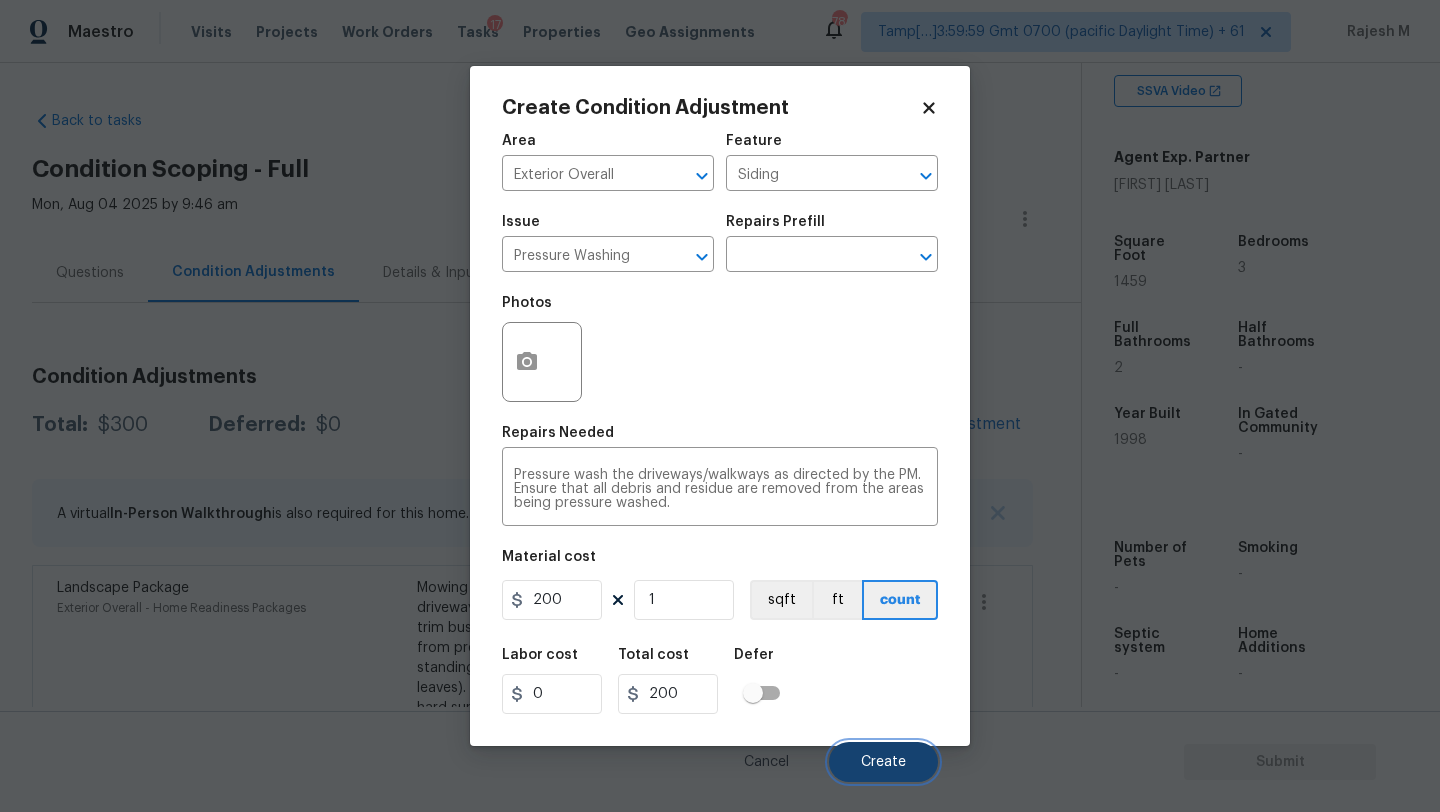 click on "Create" at bounding box center [883, 762] 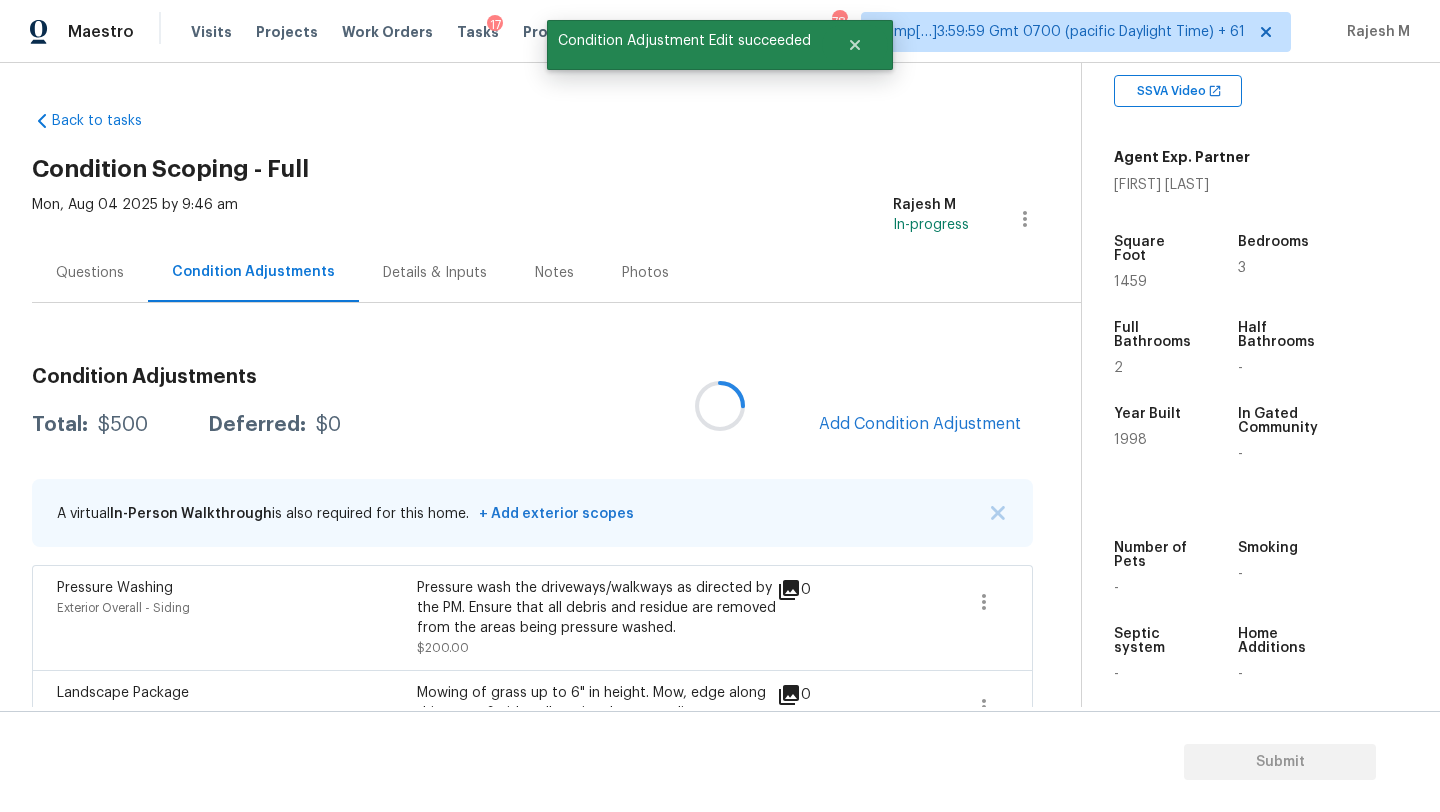 click at bounding box center (720, 406) 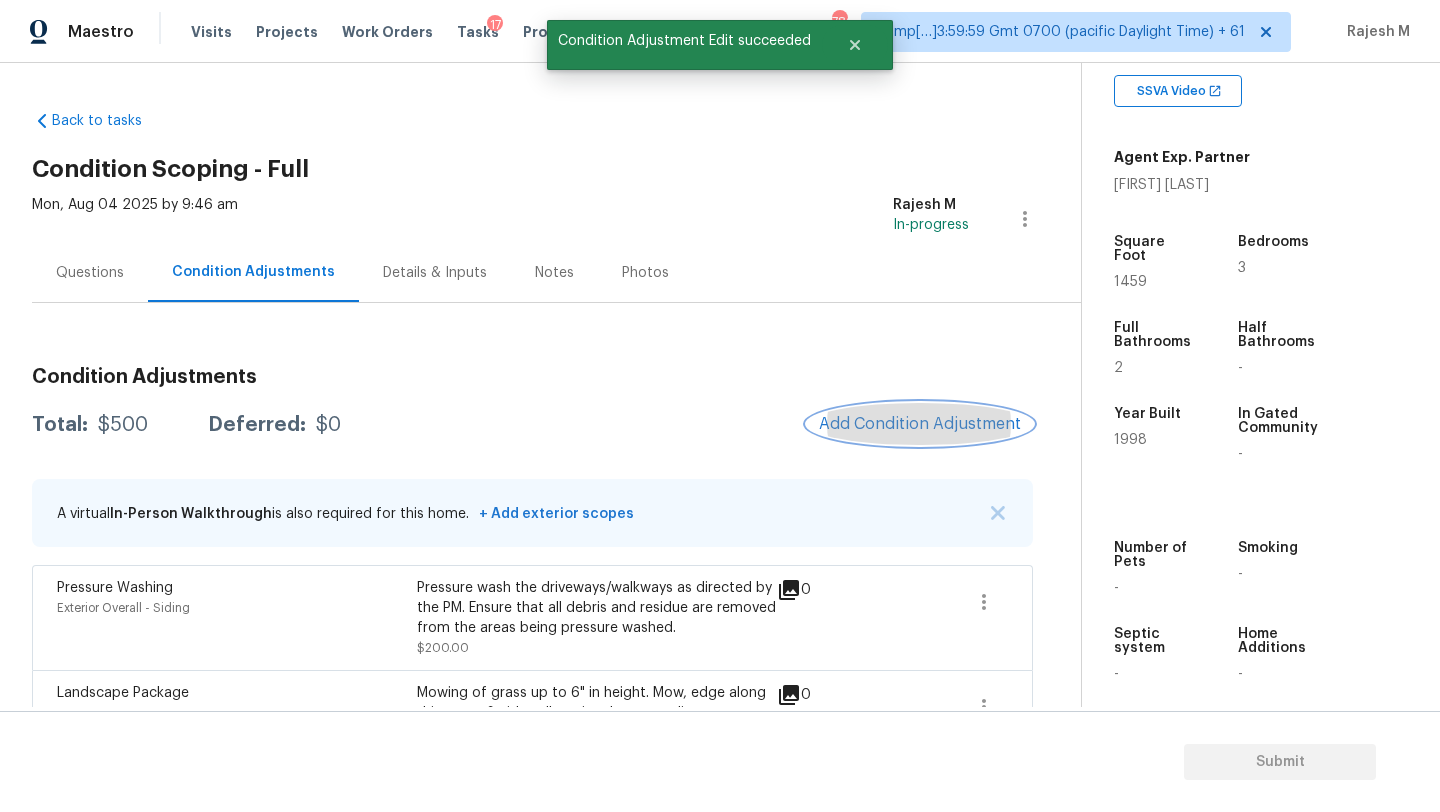 click on "Add Condition Adjustment" at bounding box center (920, 424) 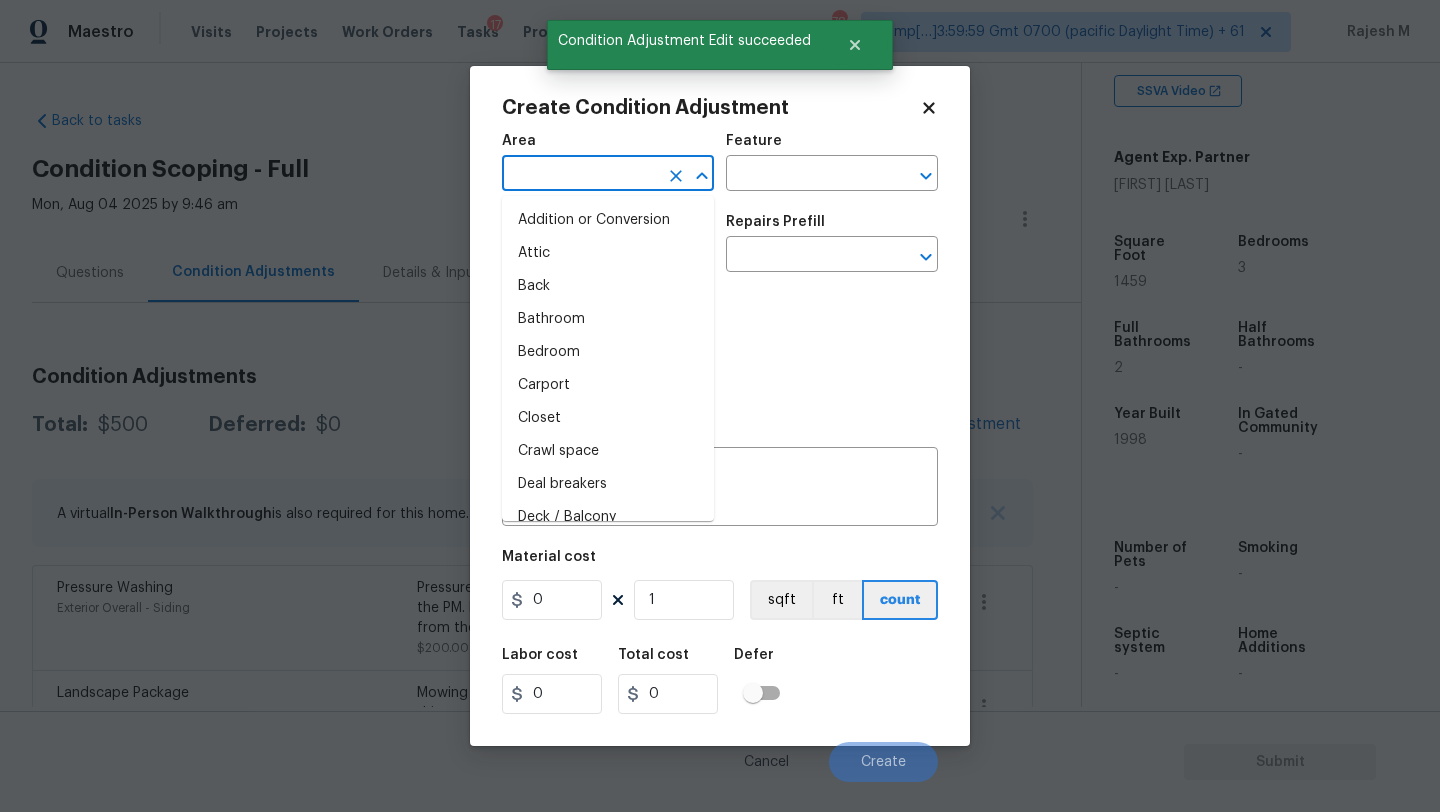 click at bounding box center (580, 175) 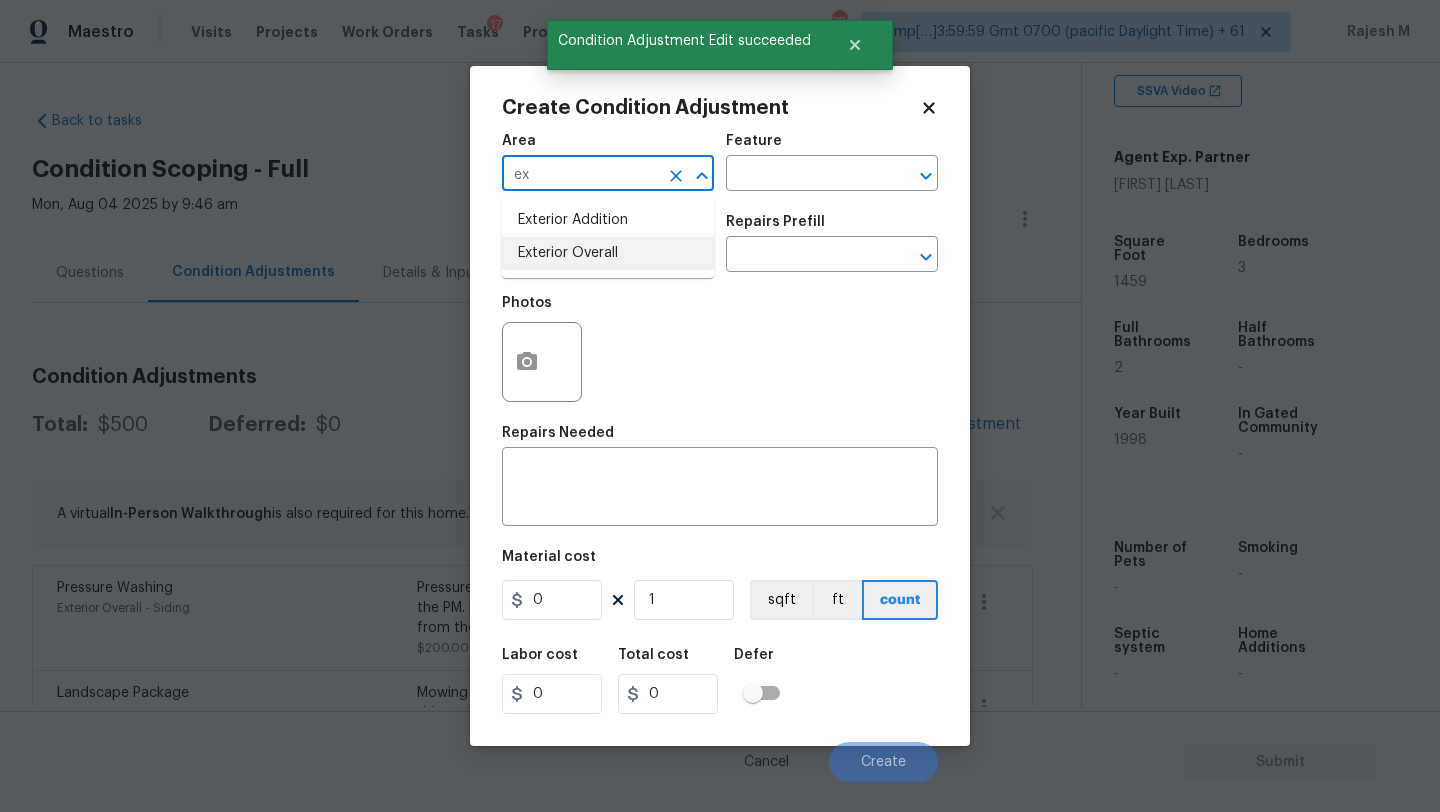 drag, startPoint x: 641, startPoint y: 256, endPoint x: 737, endPoint y: 195, distance: 113.74094 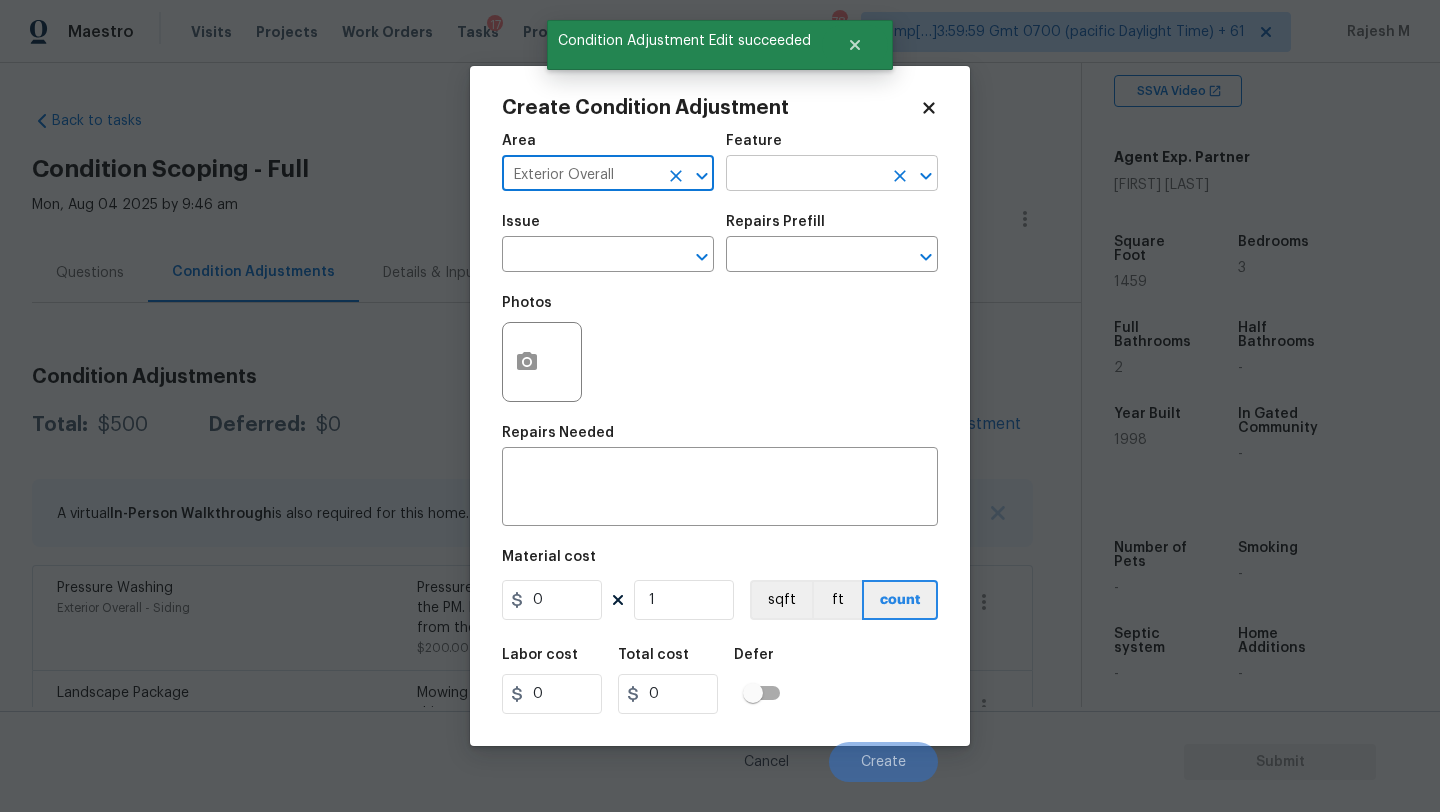 type on "Exterior Overall" 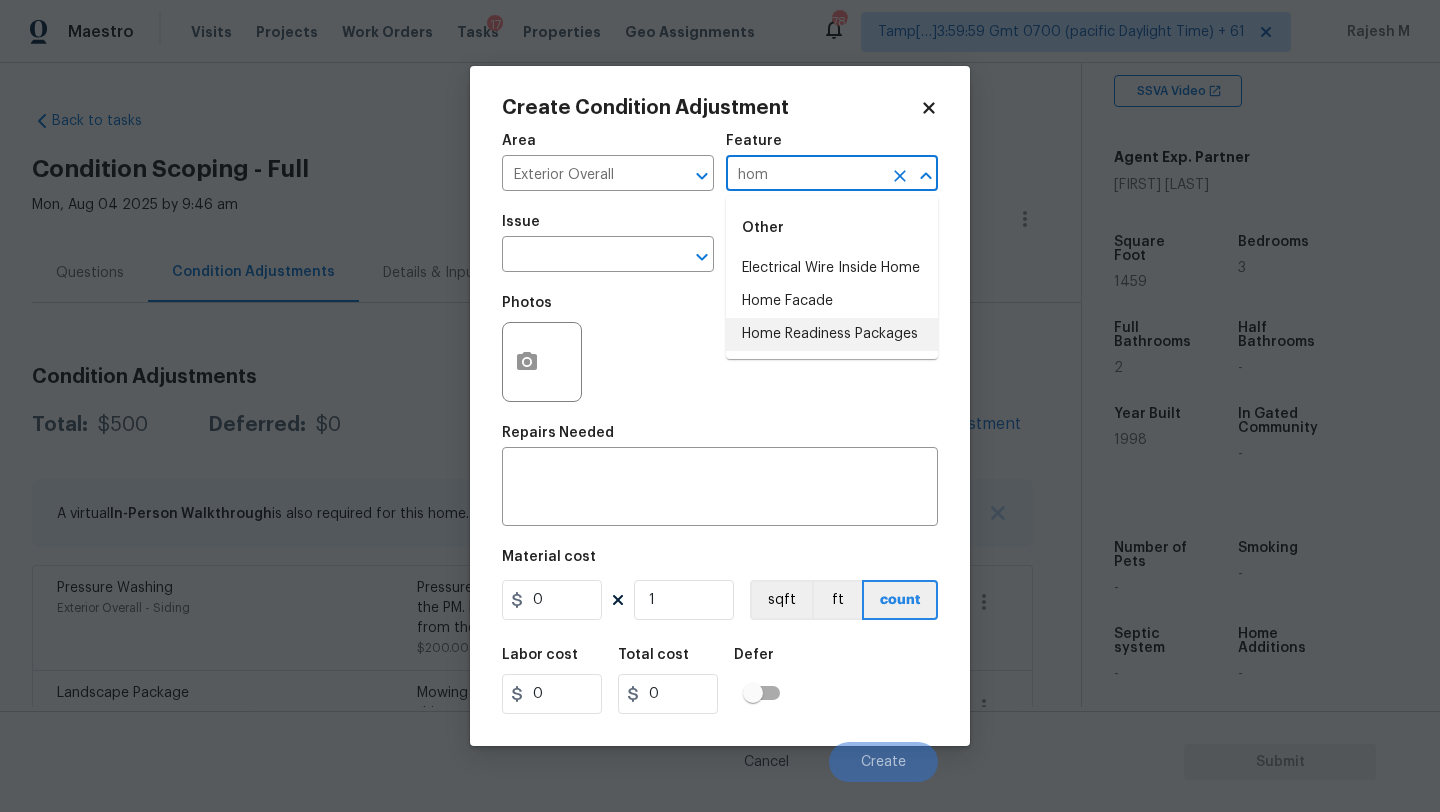 click on "Home Readiness Packages" at bounding box center (832, 334) 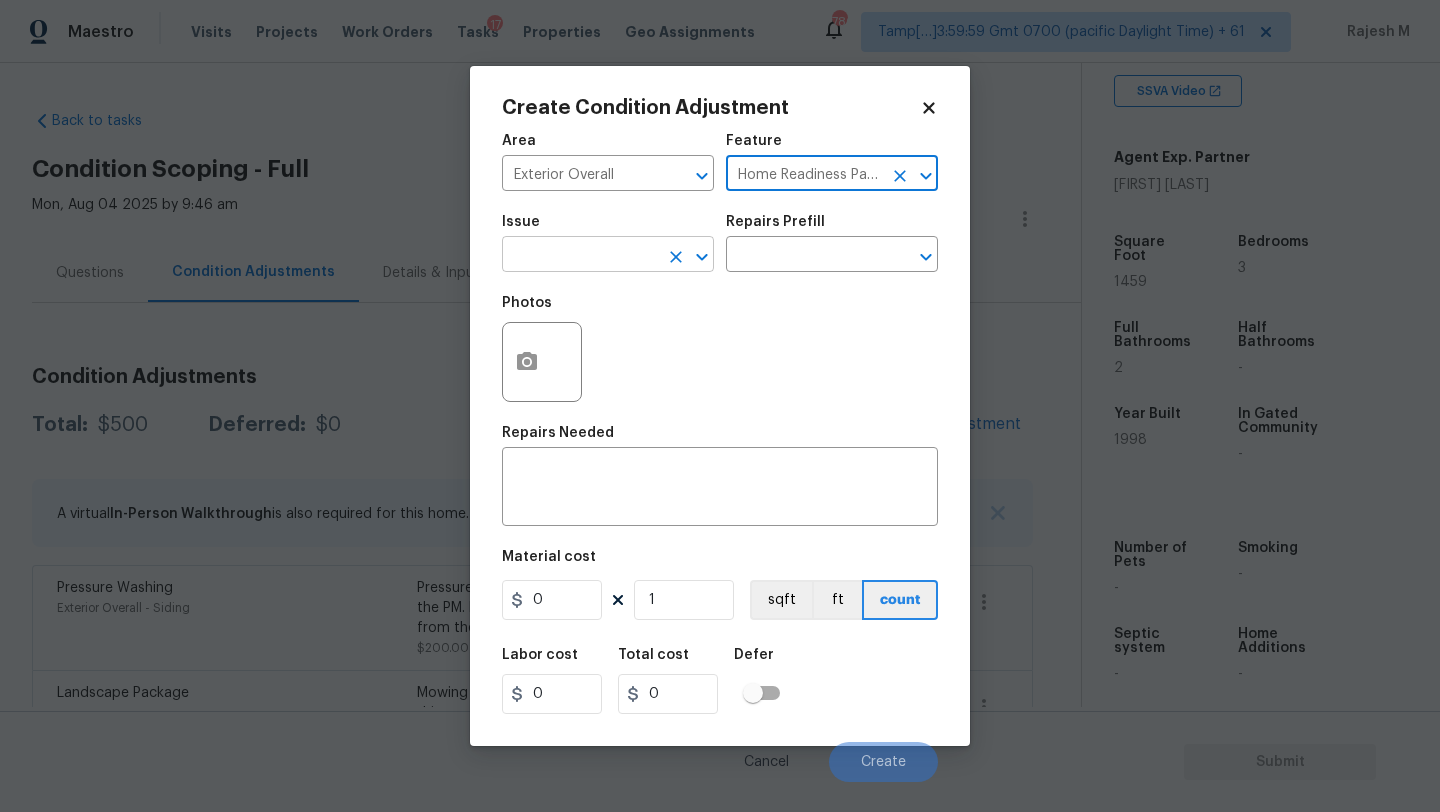 type on "Home Readiness Packages" 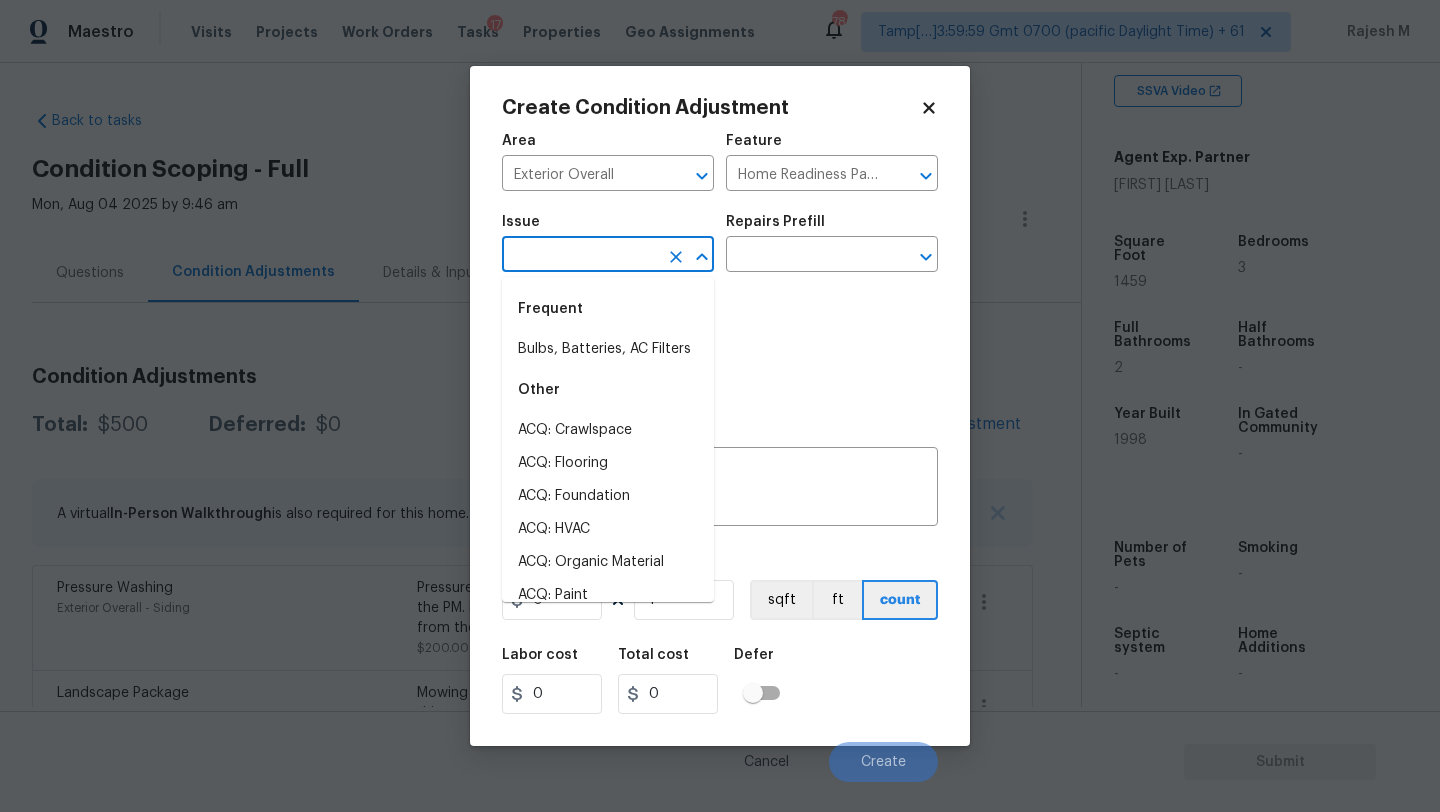click at bounding box center [580, 256] 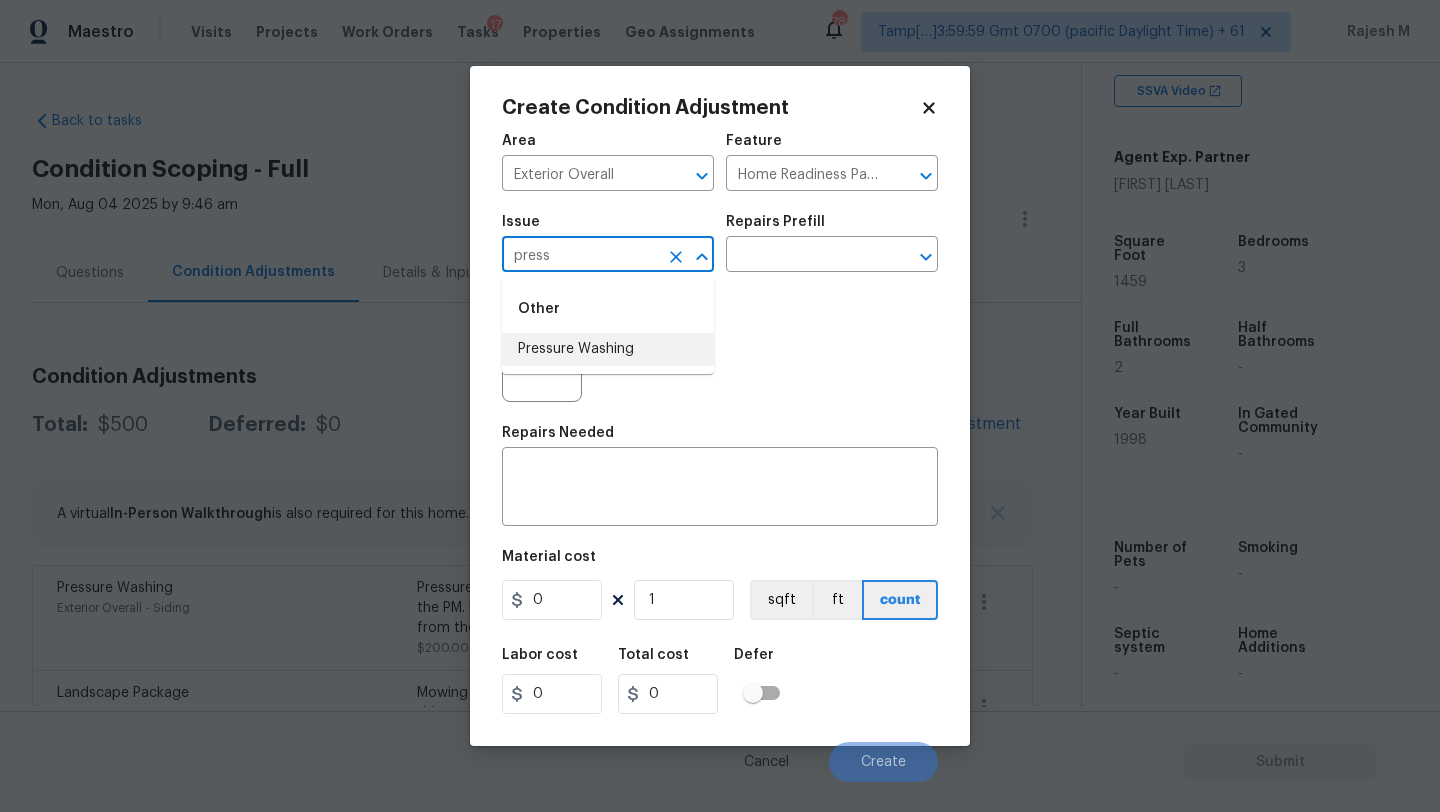 click on "Pressure Washing" at bounding box center (608, 349) 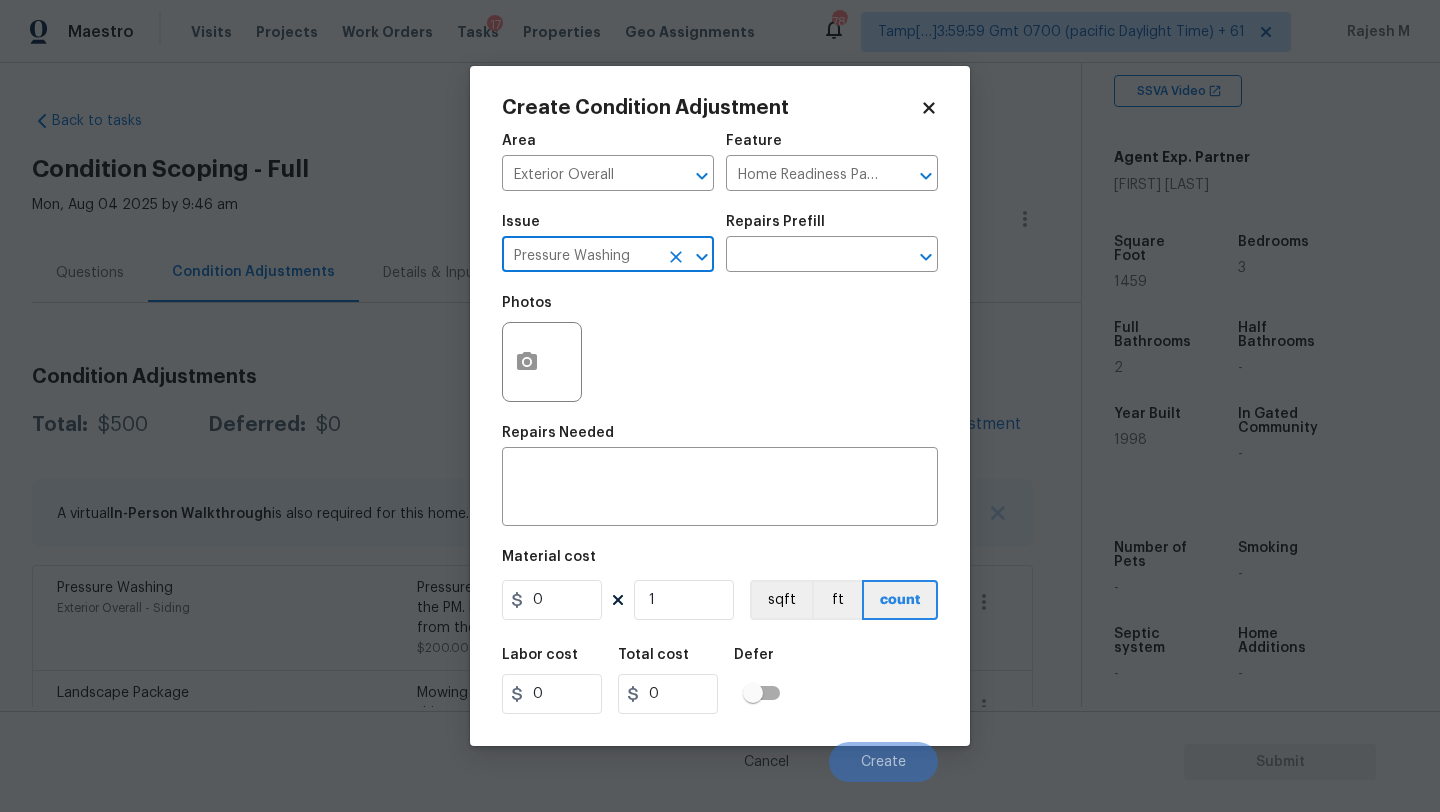type on "Pressure Washing" 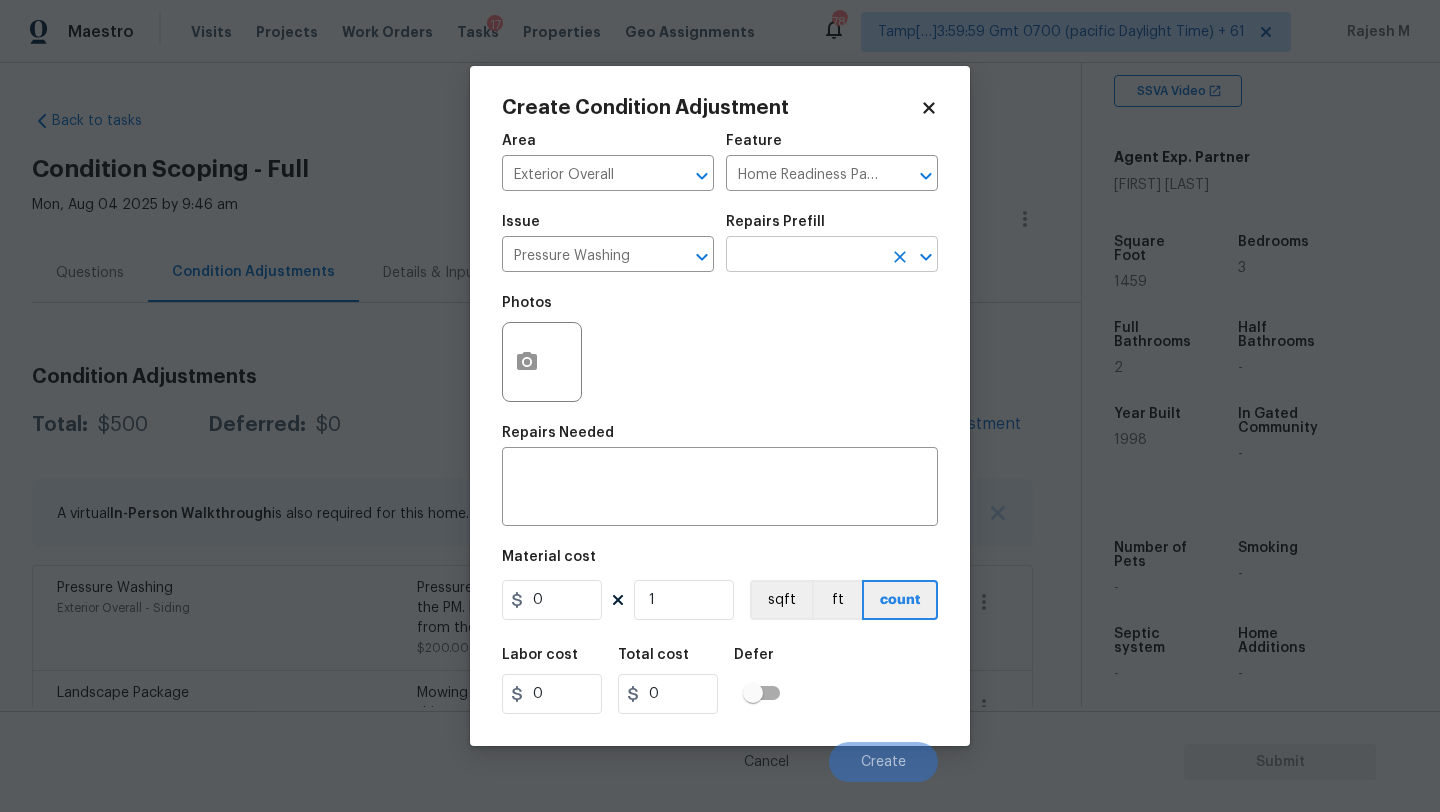 click at bounding box center (804, 256) 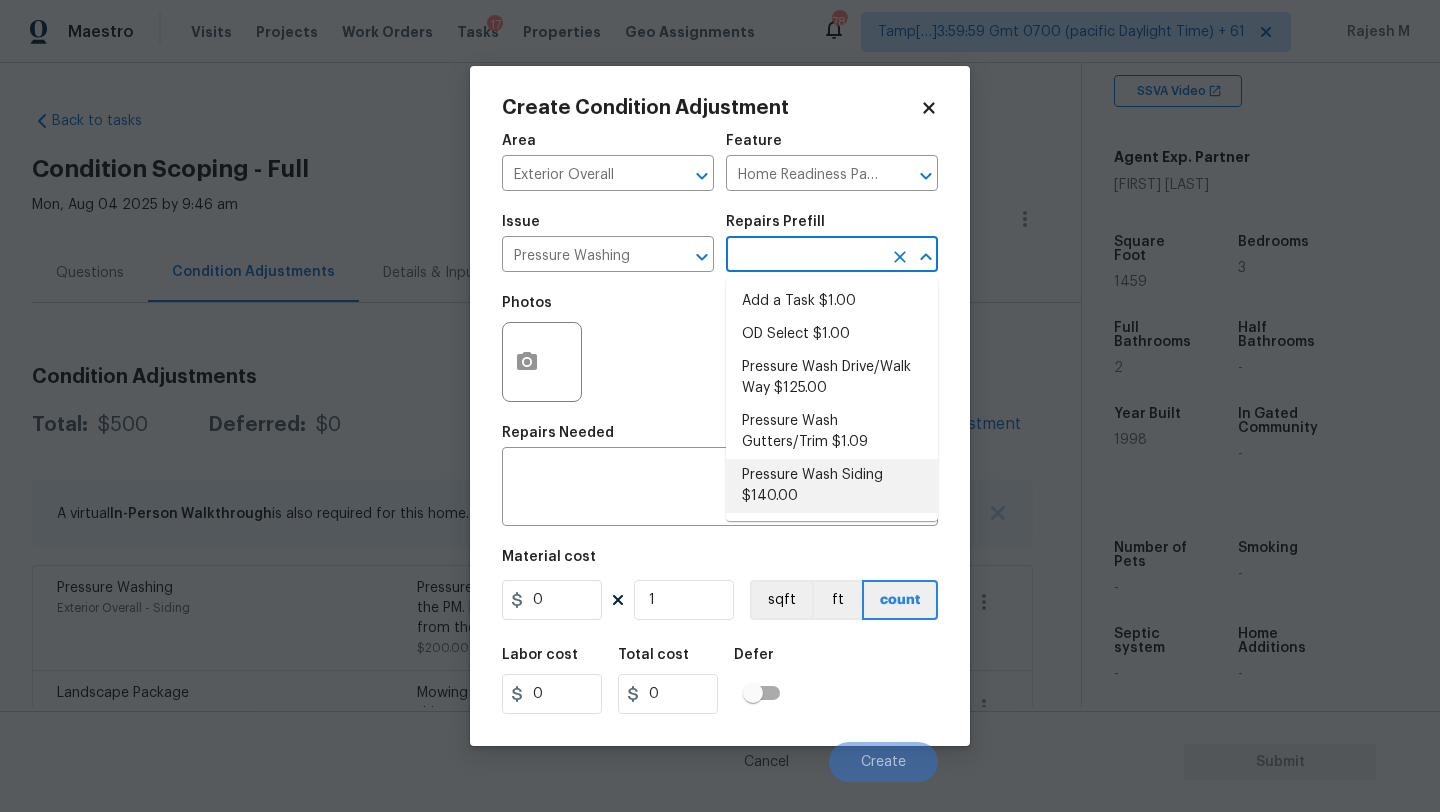 click on "Pressure Wash Siding $140.00" at bounding box center (832, 486) 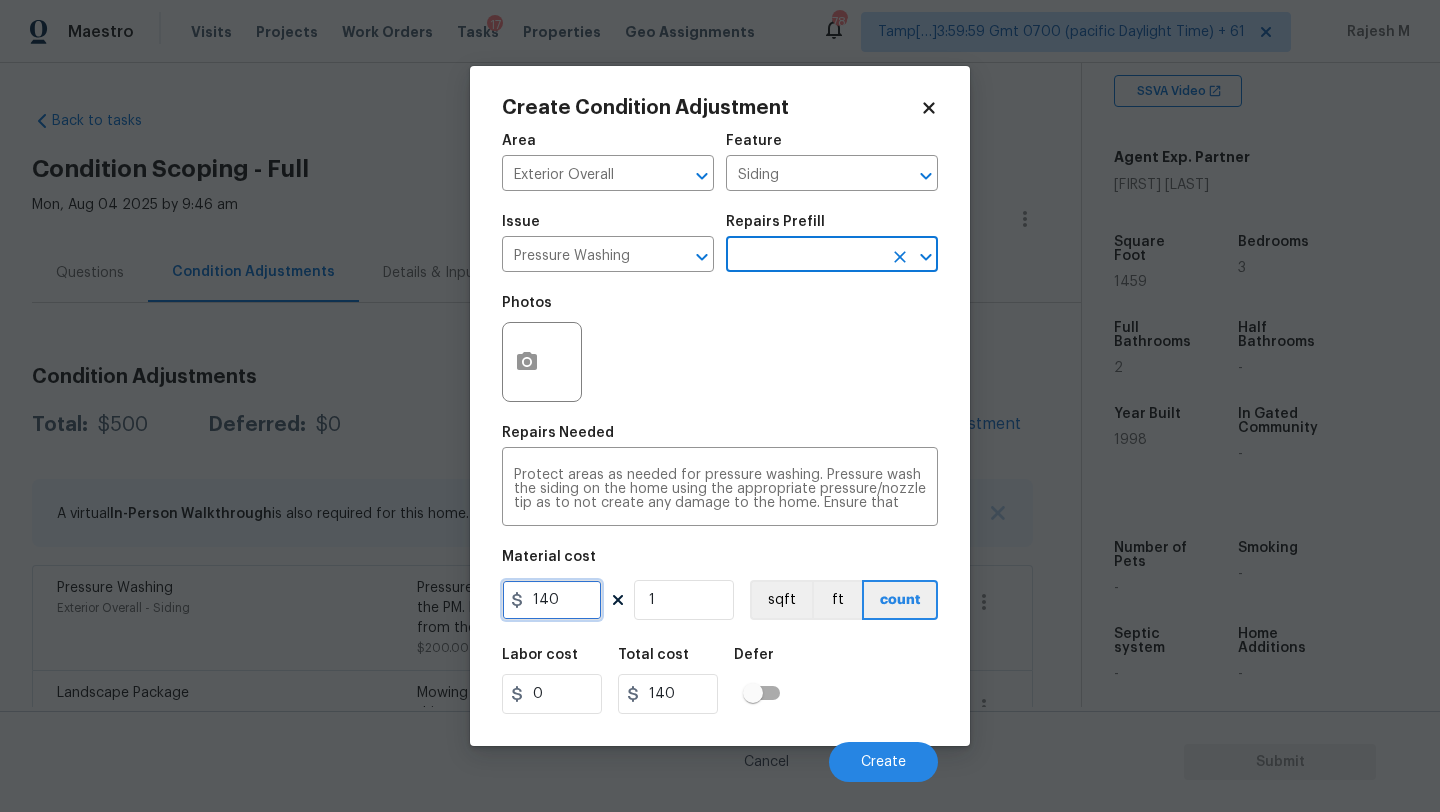 click on "140" at bounding box center (552, 600) 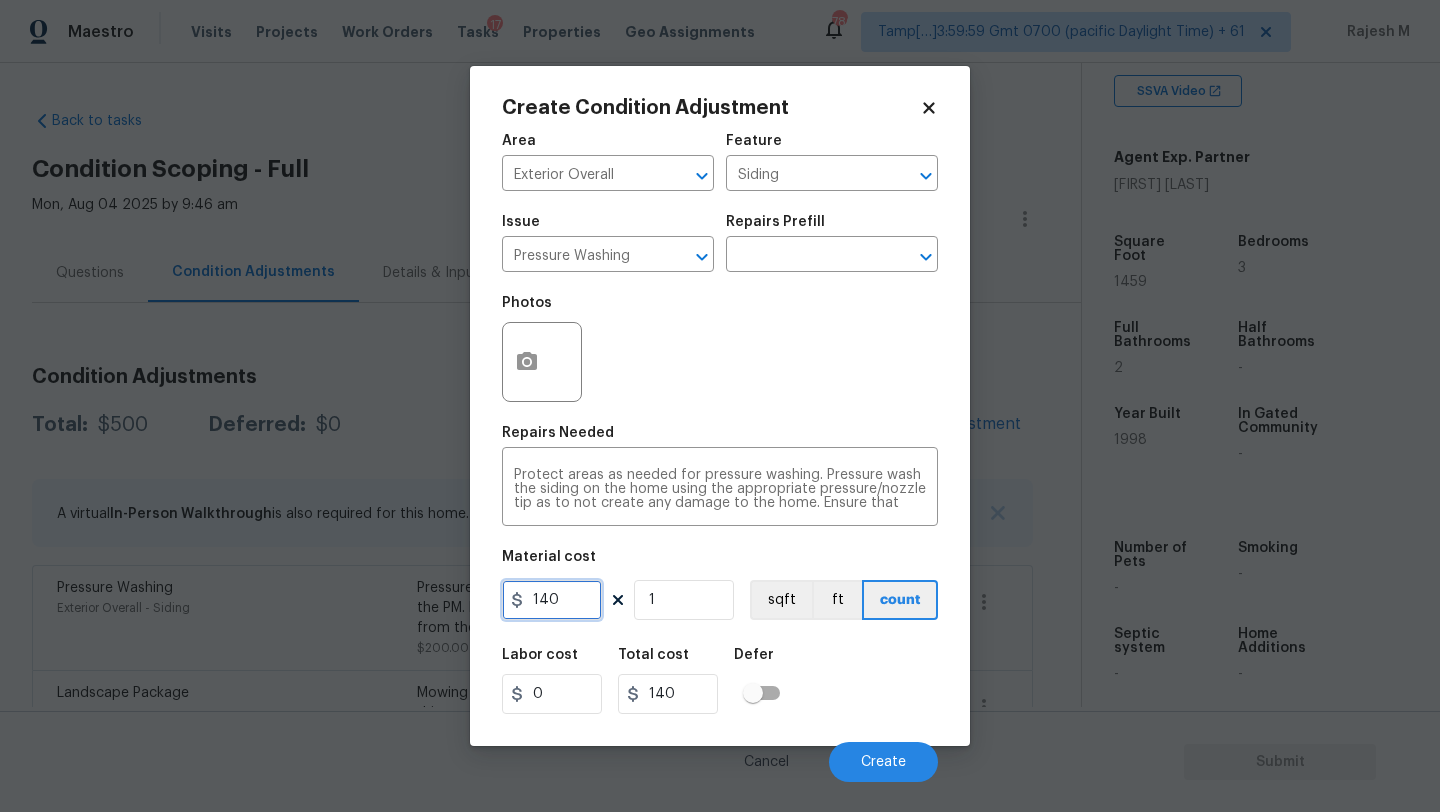 click on "140" at bounding box center (552, 600) 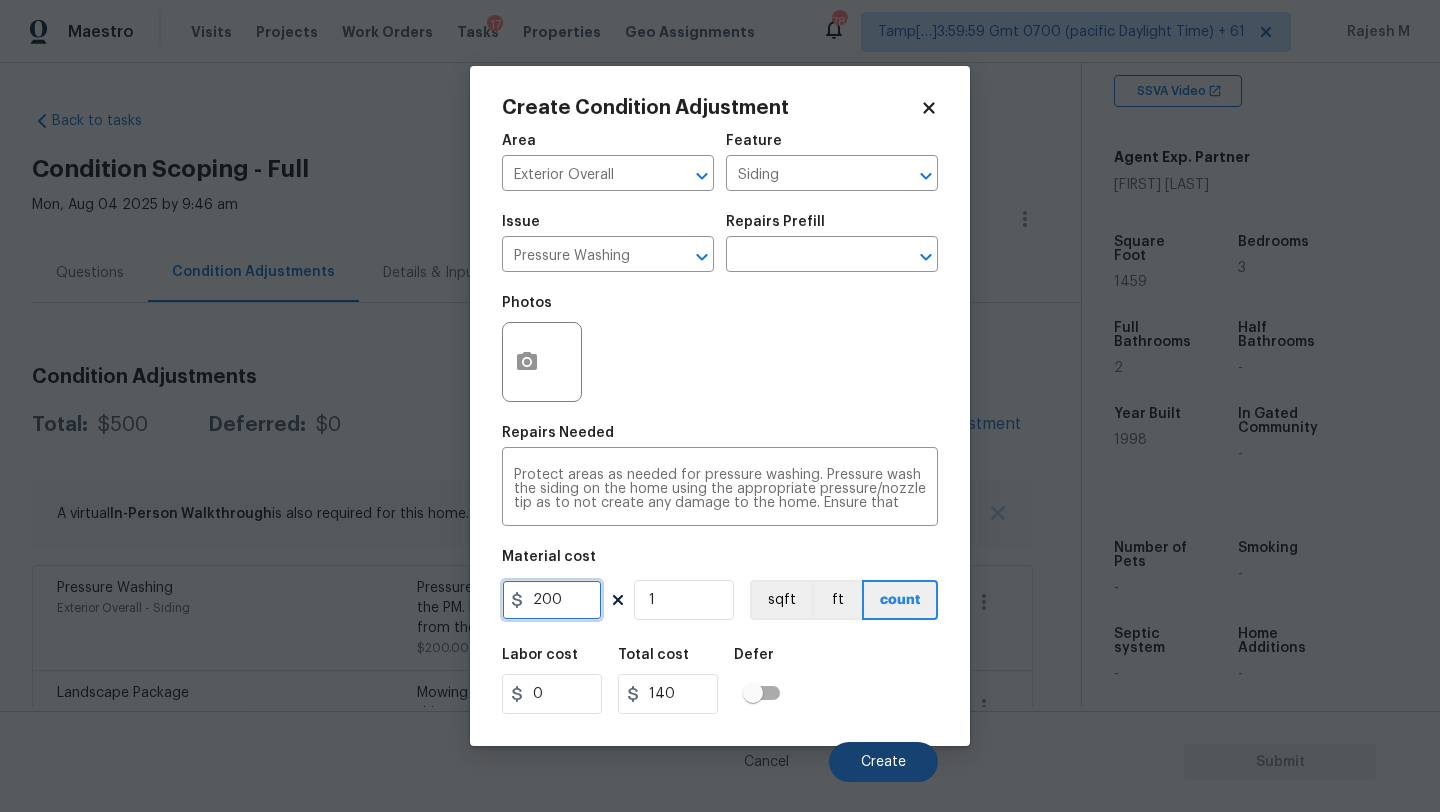 type on "200" 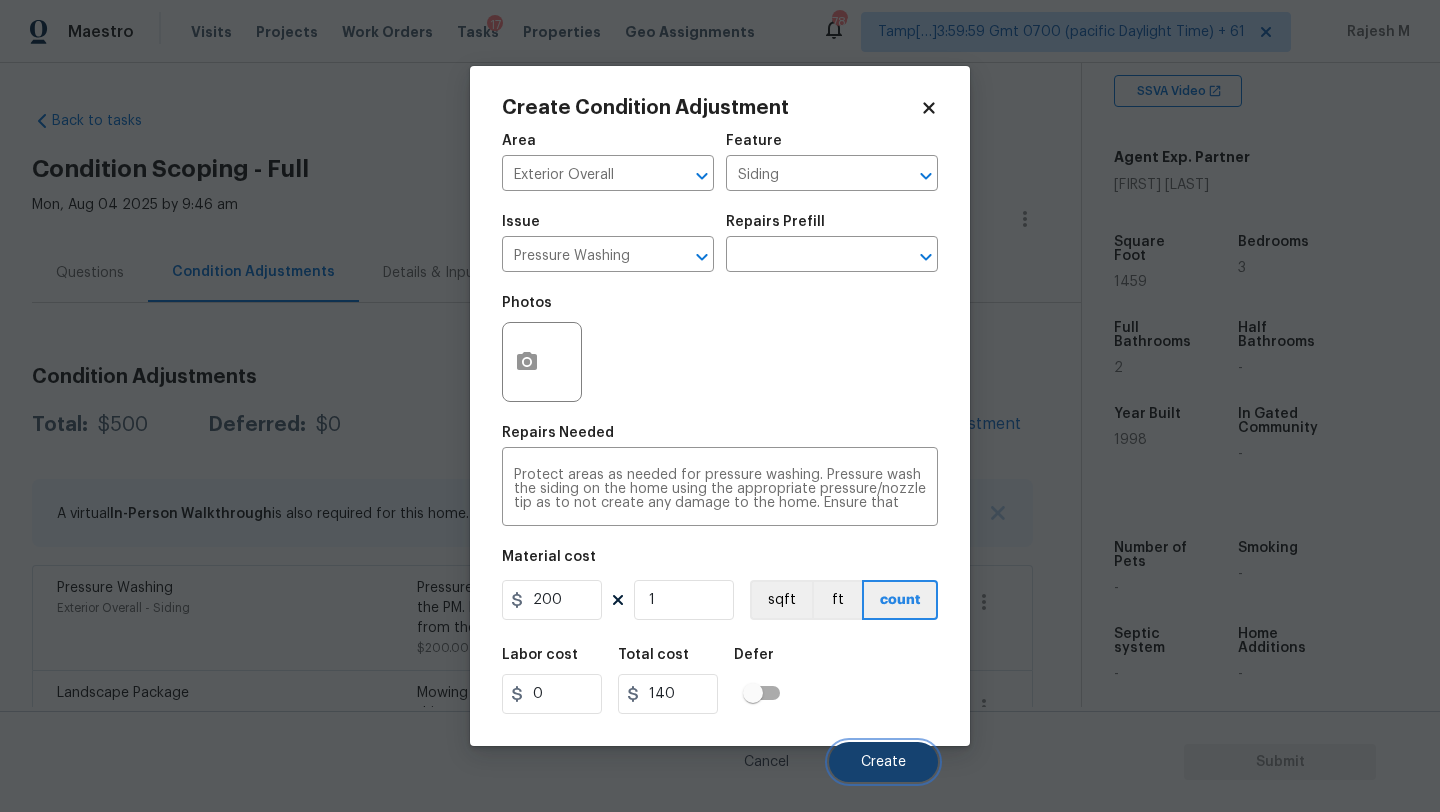 type on "200" 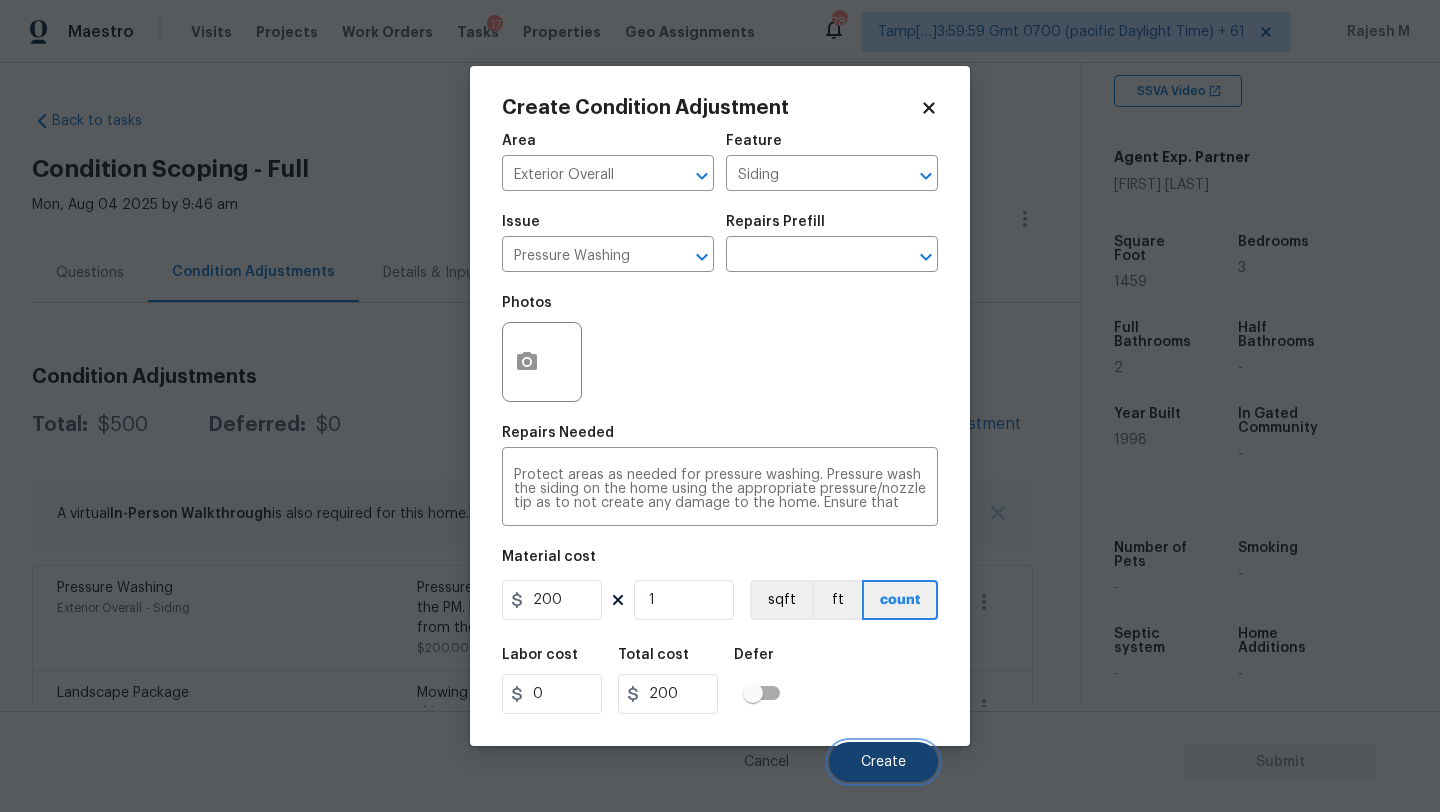 click on "Create" at bounding box center (883, 762) 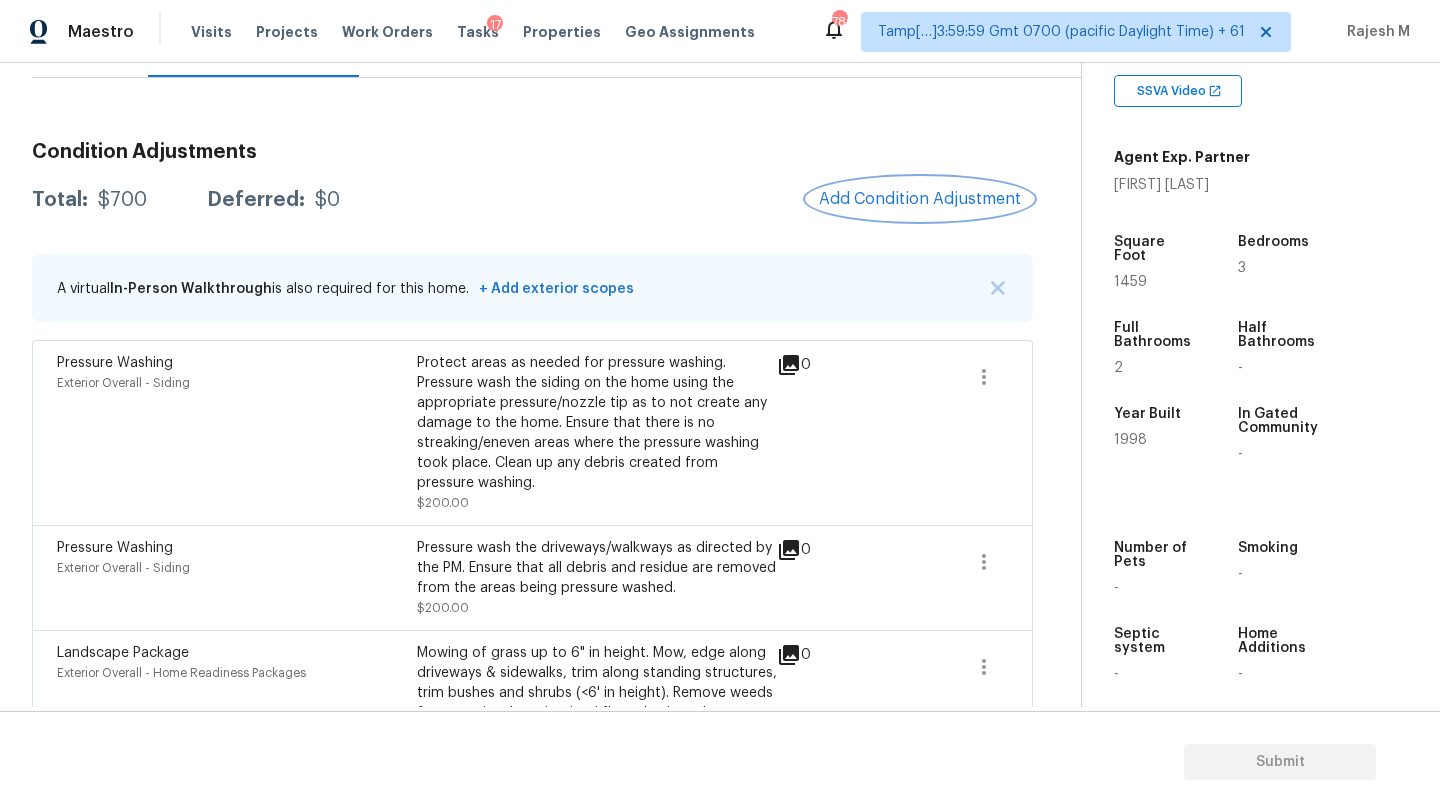 scroll, scrollTop: 209, scrollLeft: 0, axis: vertical 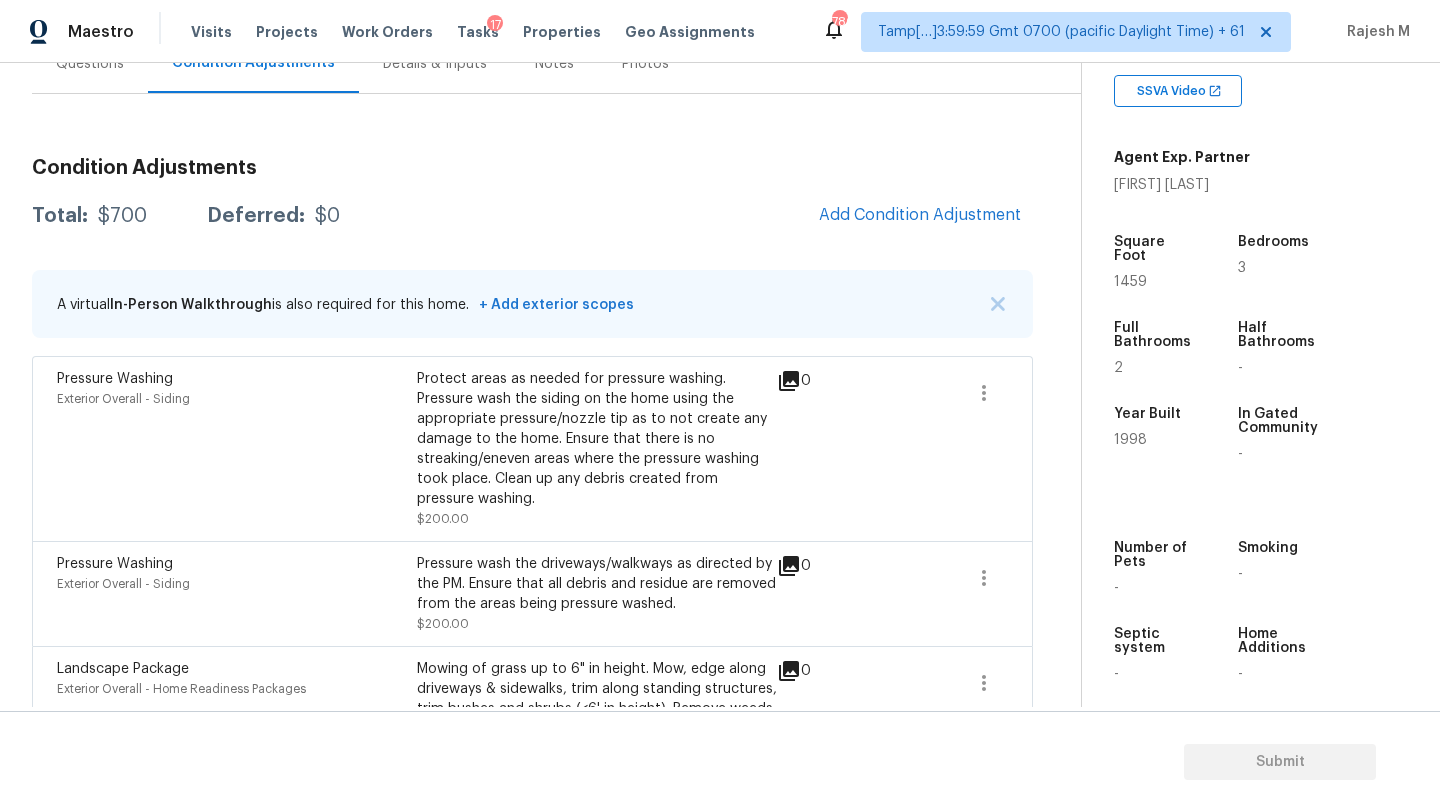 click on "Condition Adjustments Total:  $700 Deferred:  $0 Add Condition Adjustment A virtual  In-Person Walkthrough  is also required for this home.   + Add exterior scopes Pressure Washing Exterior Overall - Siding Protect areas as needed for pressure washing. Pressure wash the siding on the home using the appropriate pressure/nozzle tip as to not create any damage to the home. Ensure that there is no streaking/eneven areas where the pressure washing took place. Clean up any debris created from pressure washing. $200.00   0 Pressure Washing Exterior Overall - Siding Pressure wash the driveways/walkways as directed by the PM. Ensure that all debris and residue are removed from the areas being pressure washed. $200.00   0 Landscape Package Exterior Overall - Home Readiness Packages $300.00   0" at bounding box center [532, 487] 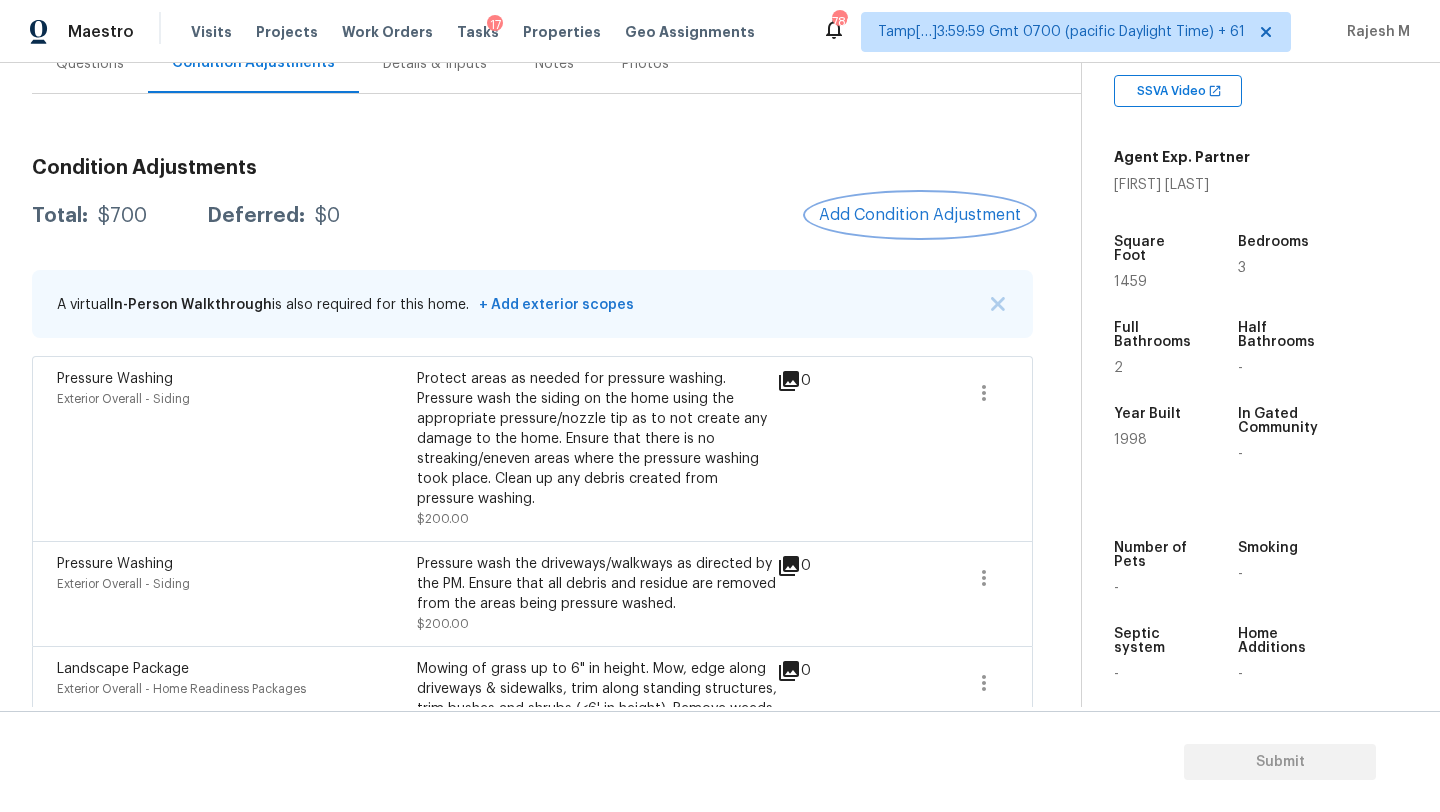 click on "Add Condition Adjustment" at bounding box center [920, 215] 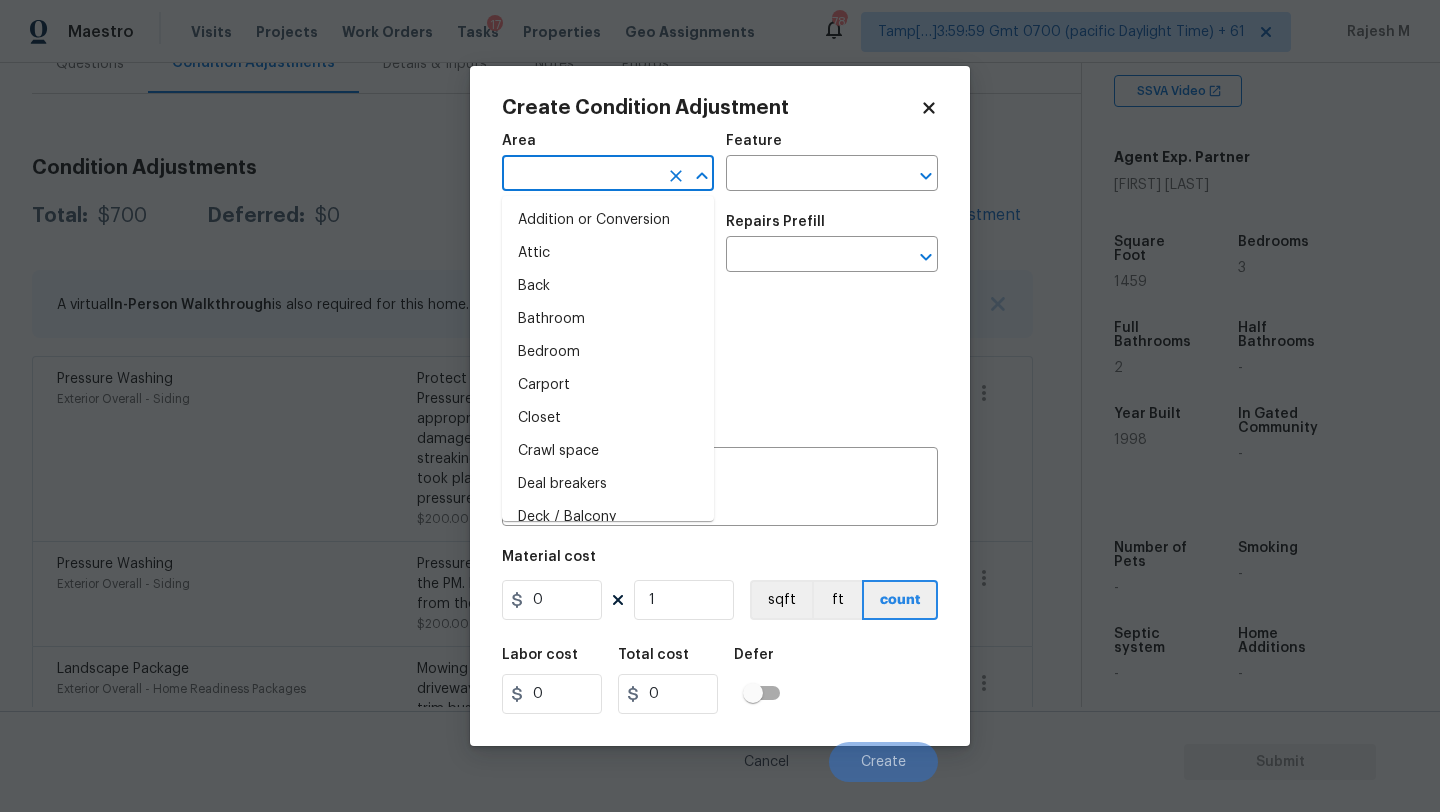 click at bounding box center [580, 175] 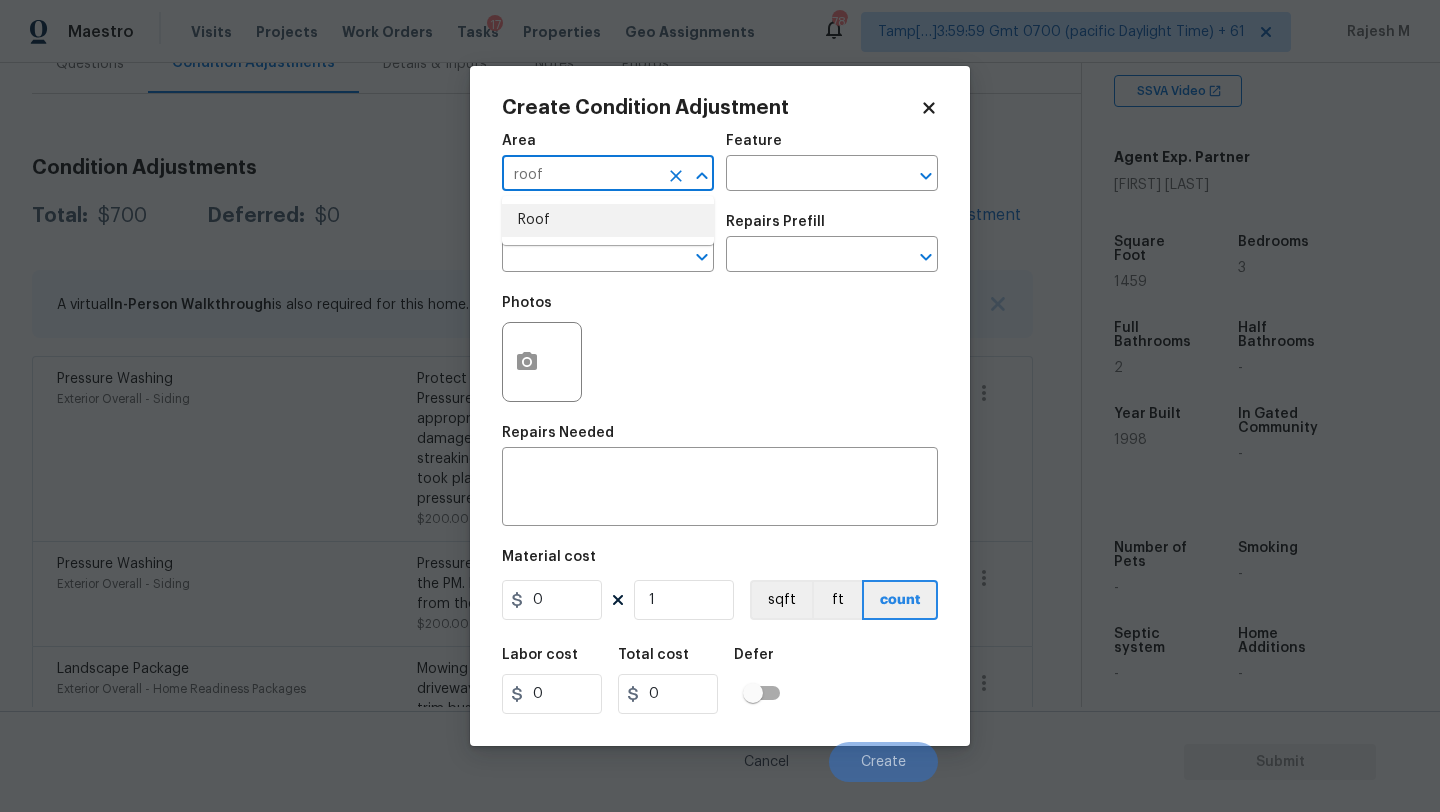 click on "Roof" at bounding box center [608, 220] 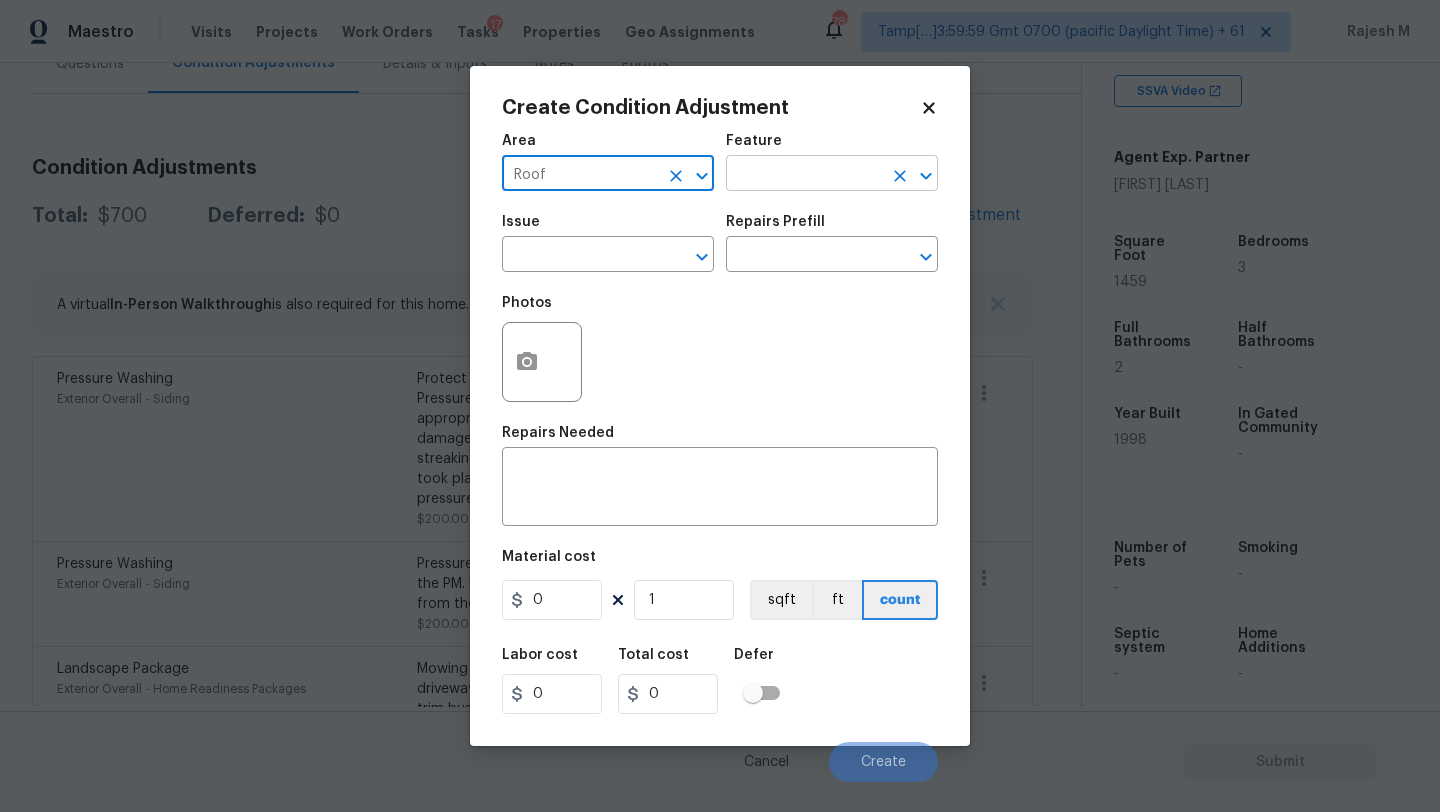 type on "Roof" 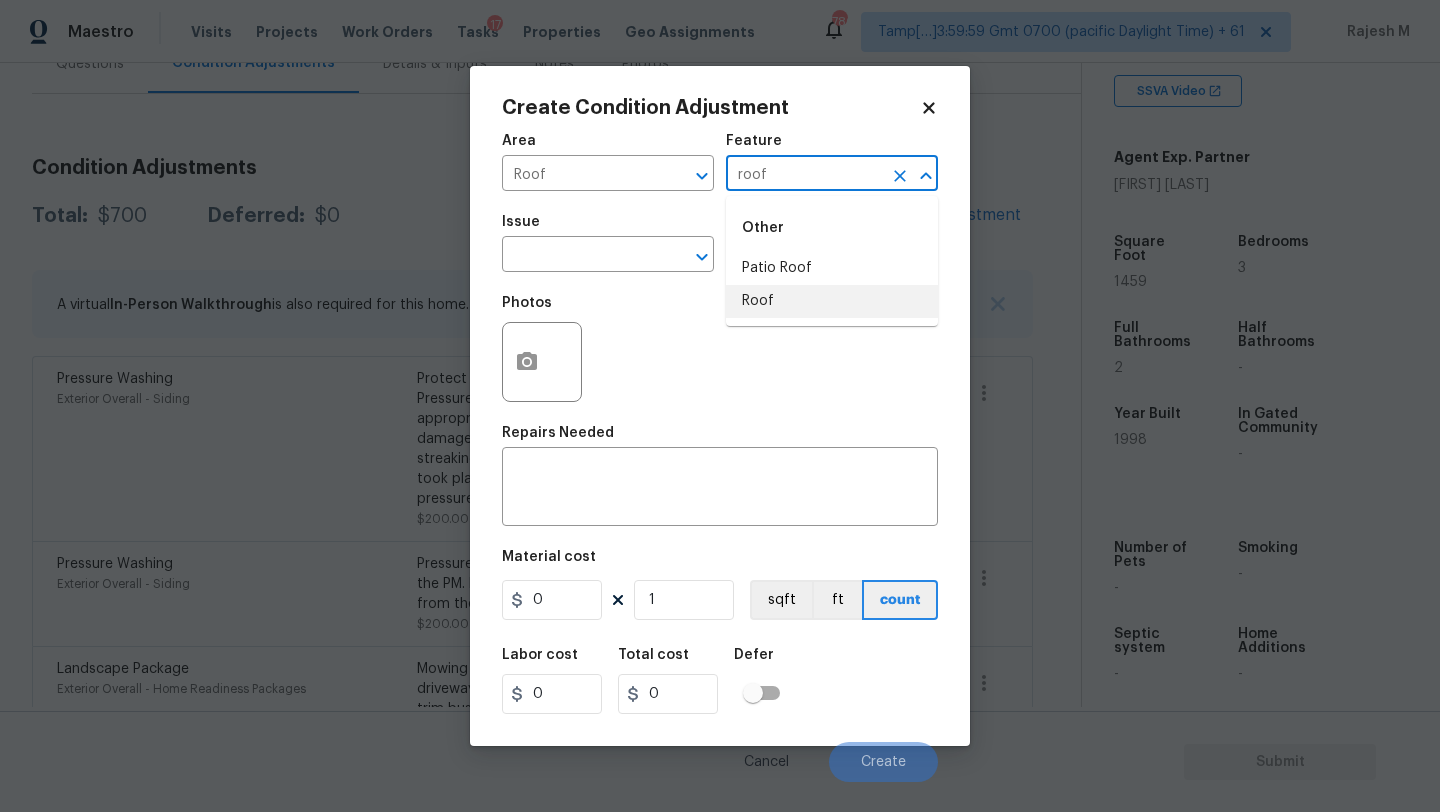 click on "Roof" at bounding box center (832, 301) 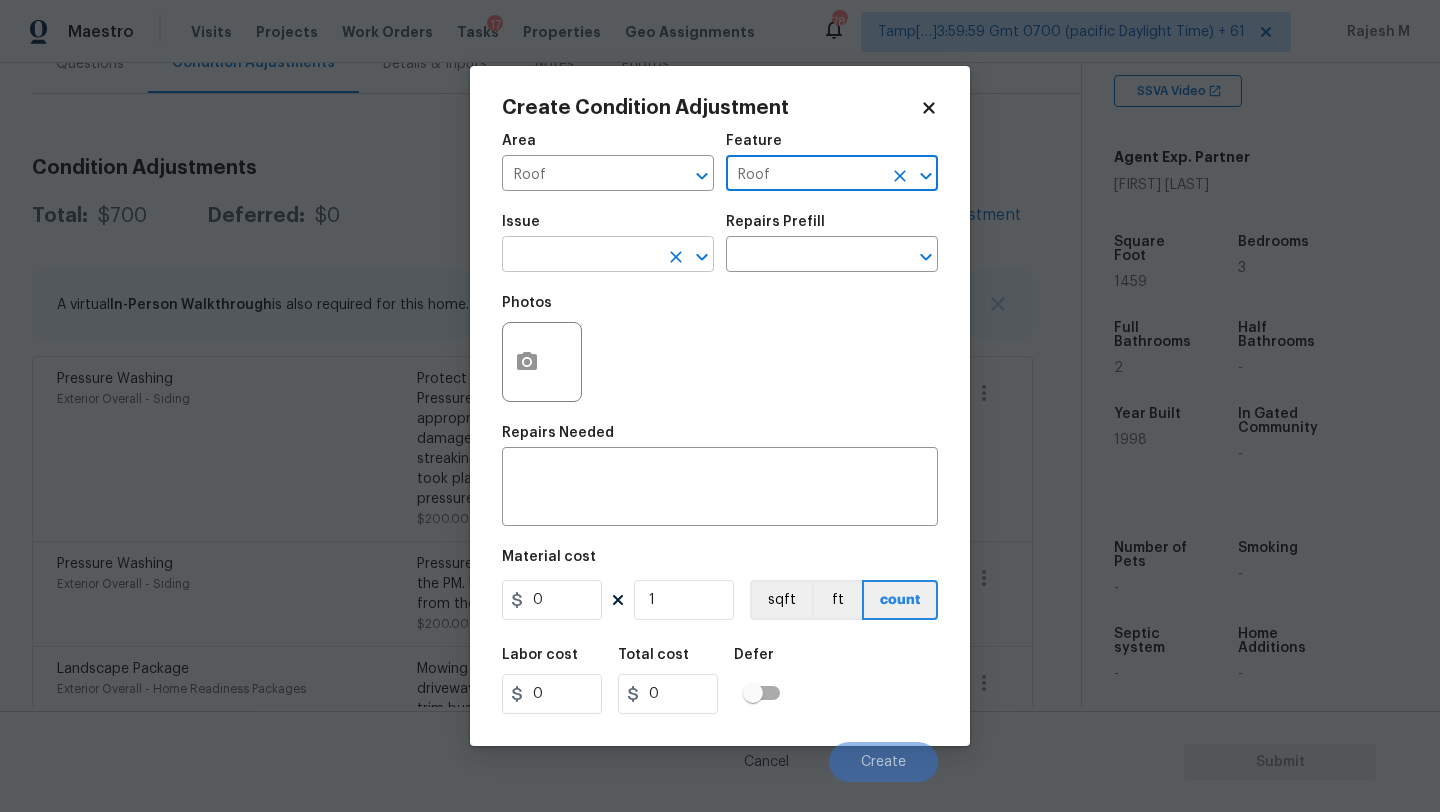 type on "Roof" 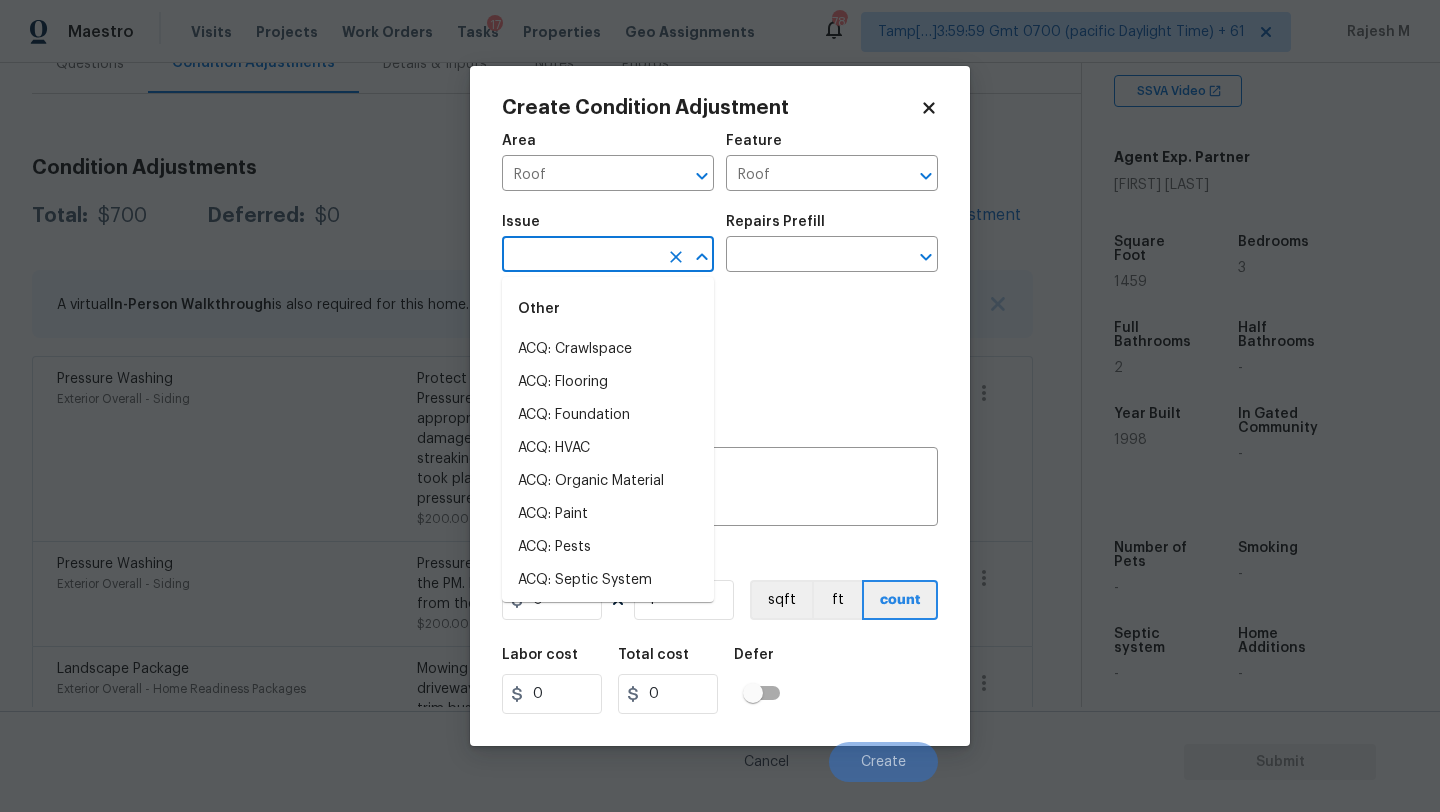click at bounding box center (580, 256) 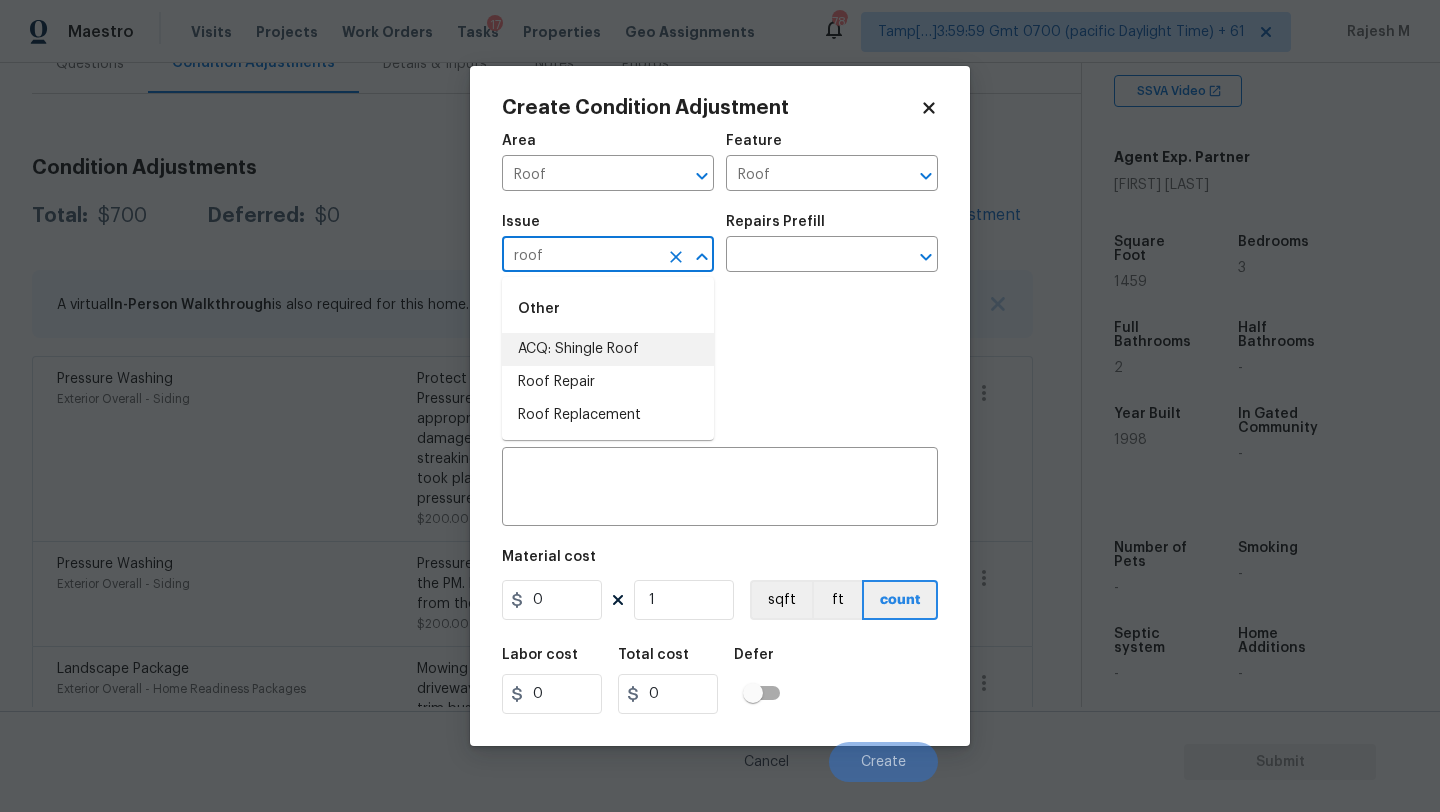 click on "ACQ: Shingle Roof" at bounding box center [608, 349] 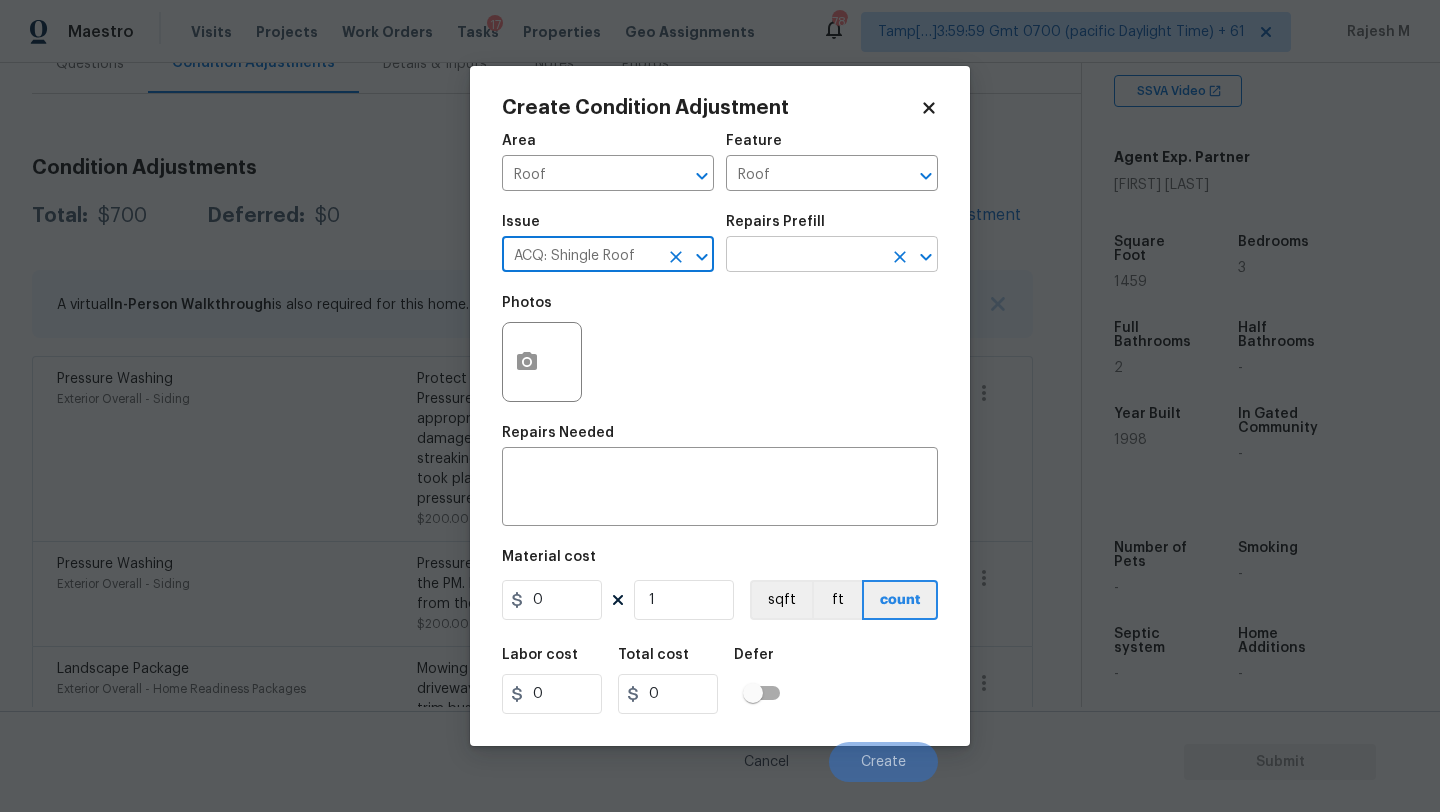 type on "ACQ: Shingle Roof" 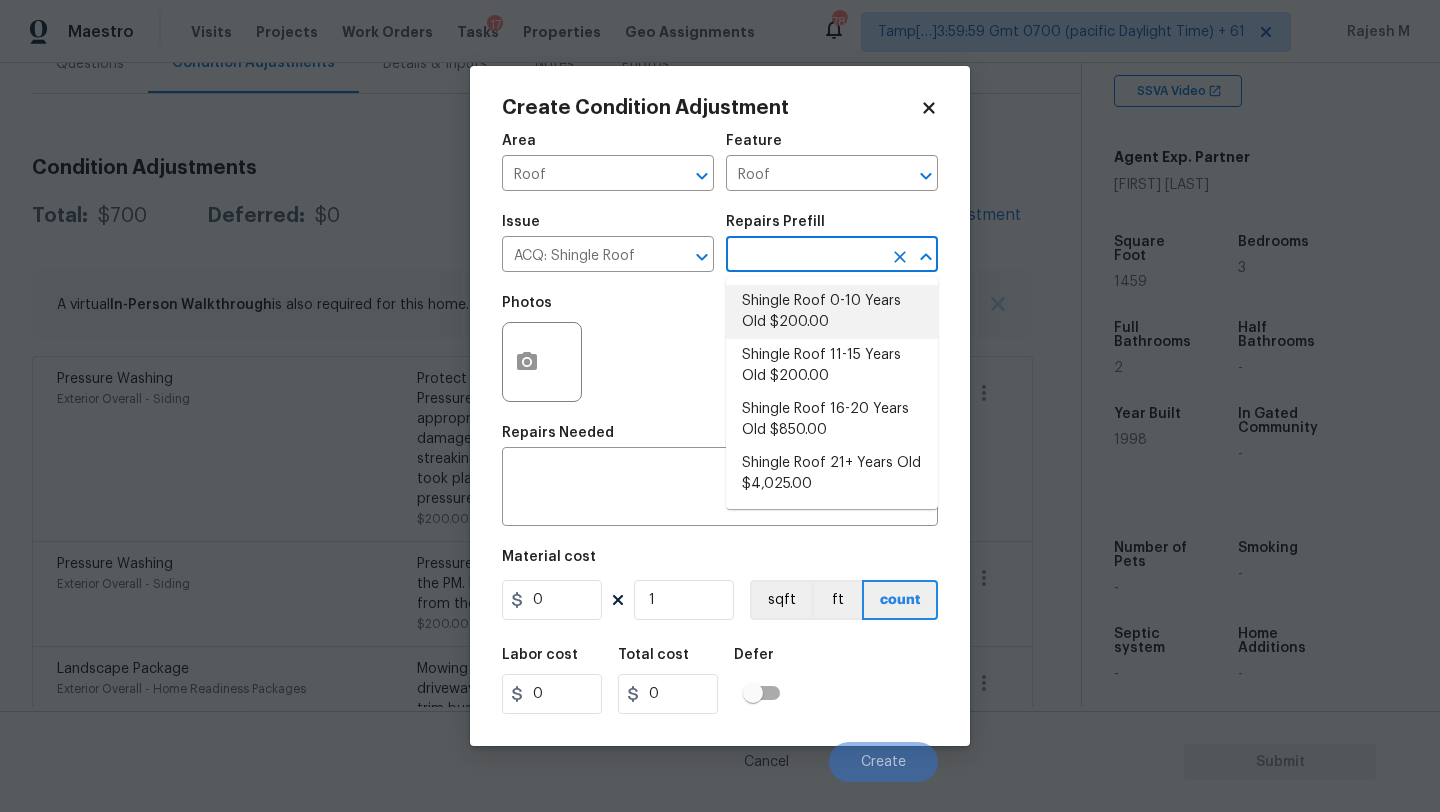 click on "Shingle Roof 0-10 Years Old $200.00" at bounding box center (832, 312) 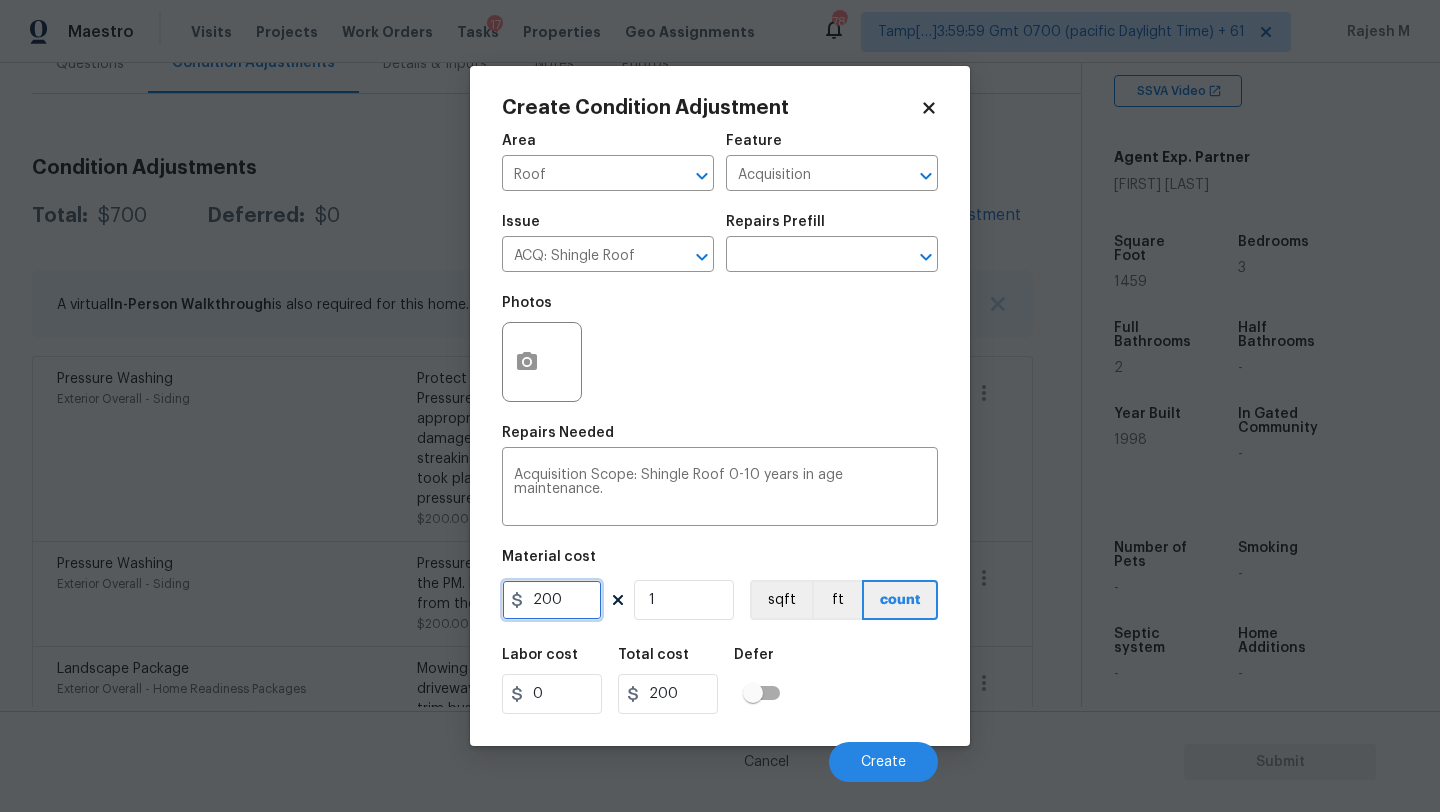 drag, startPoint x: 543, startPoint y: 603, endPoint x: 576, endPoint y: 603, distance: 33 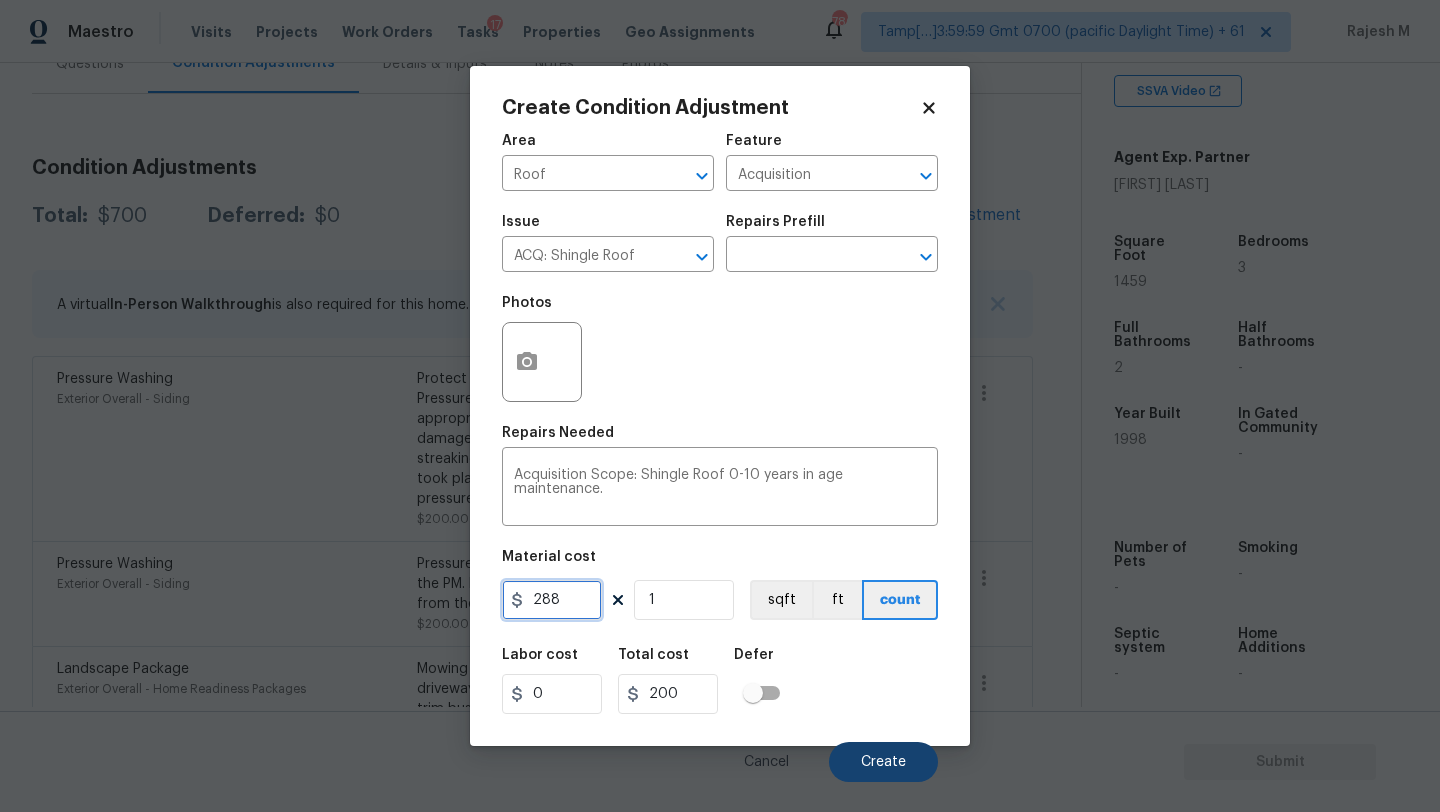 type on "288" 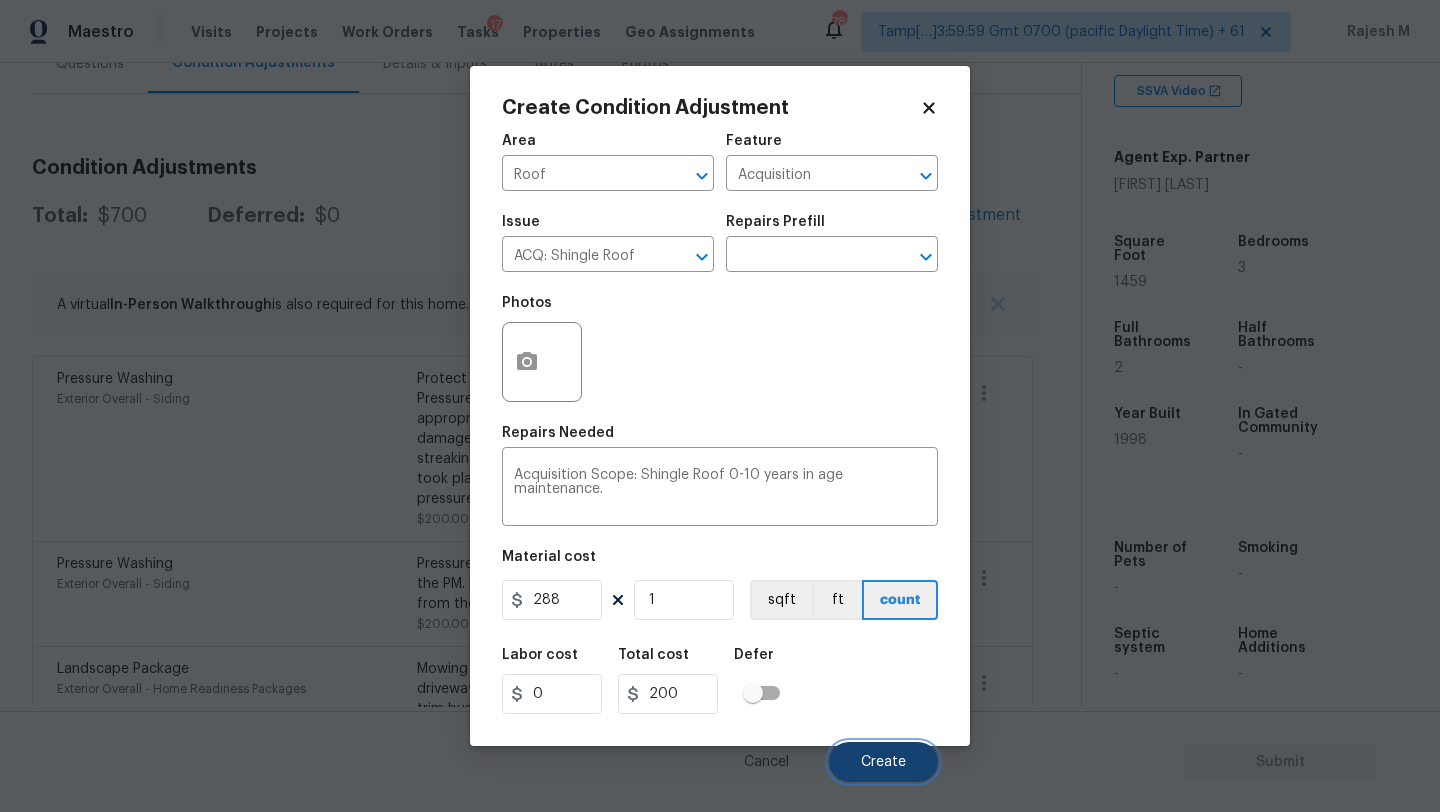 type on "288" 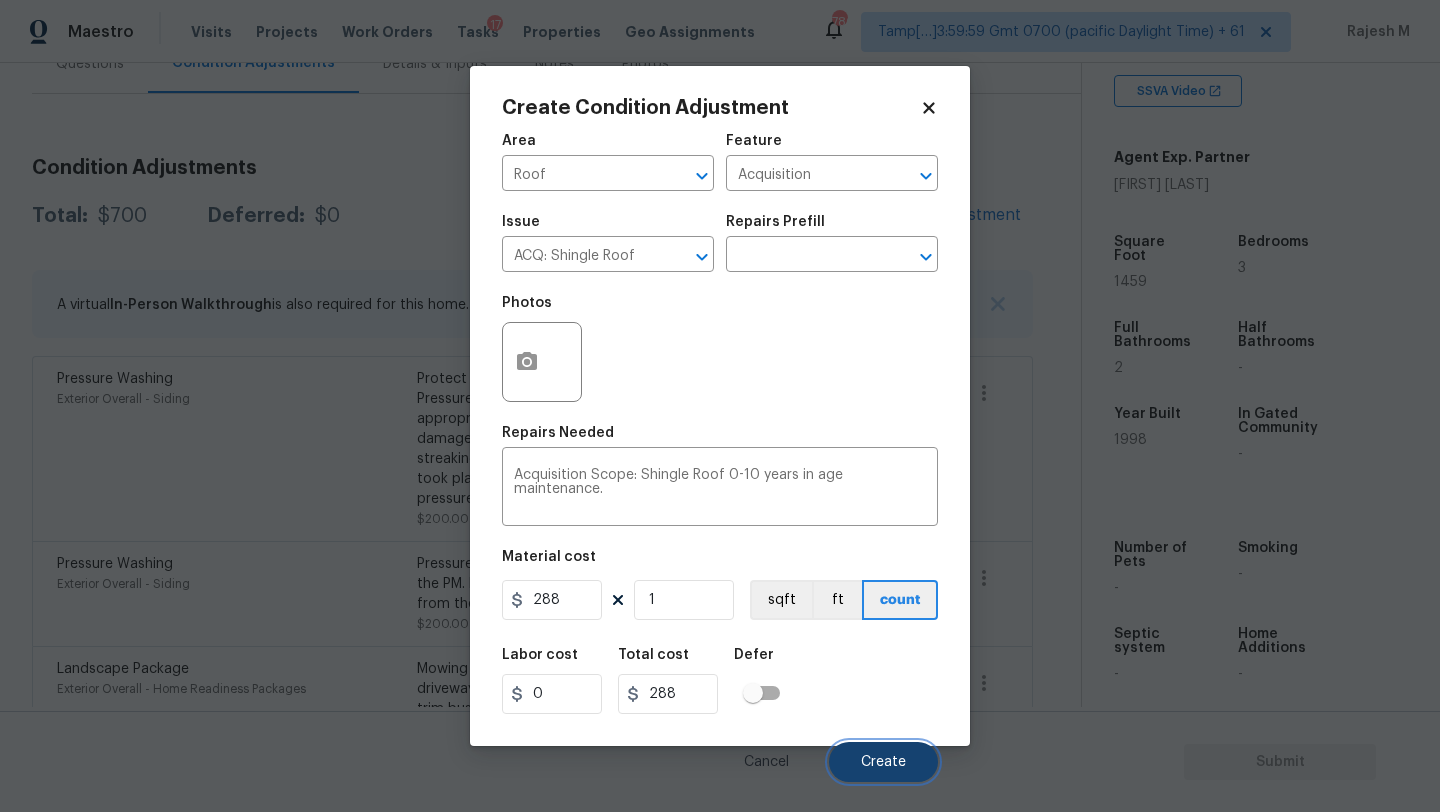 click on "Create" at bounding box center (883, 762) 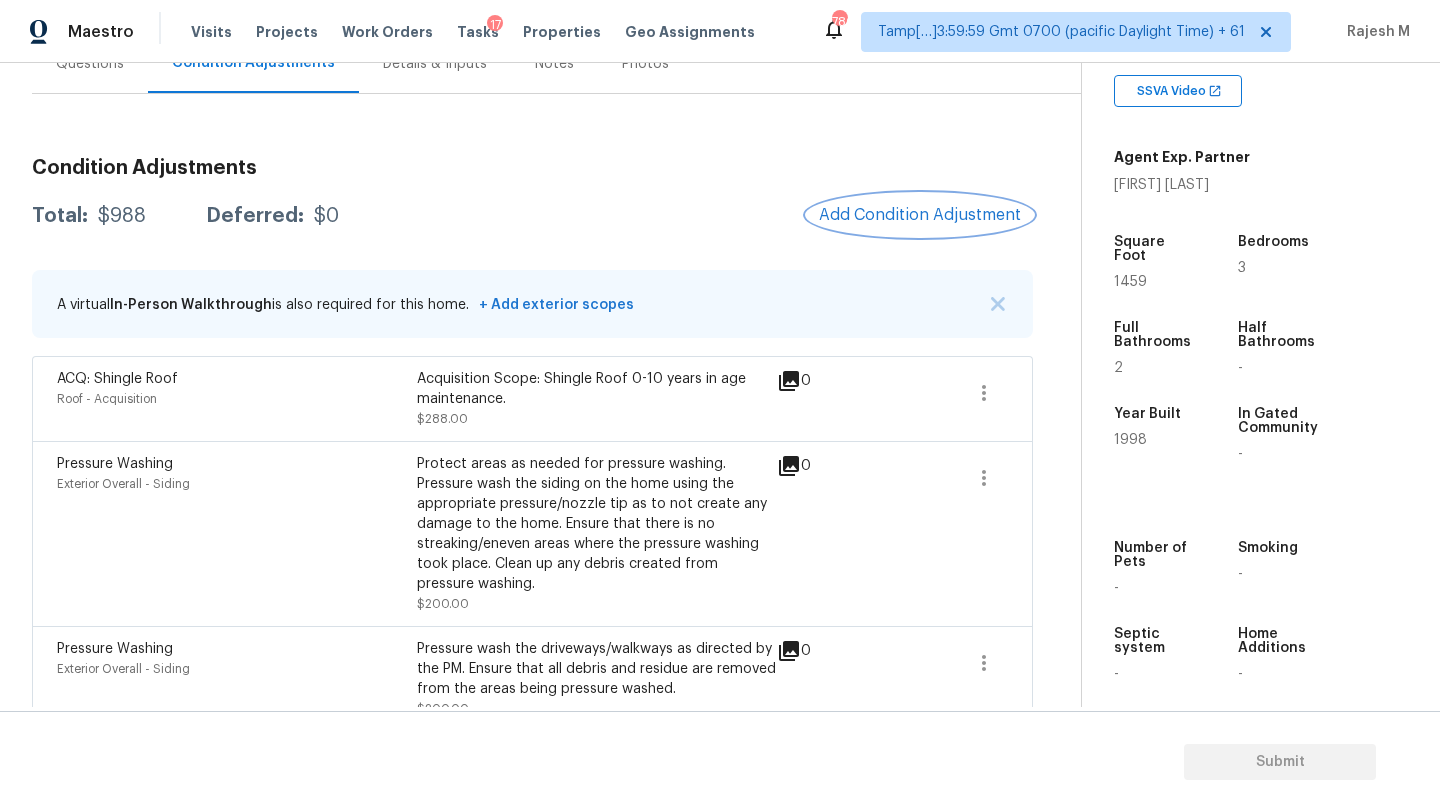 scroll, scrollTop: 55, scrollLeft: 0, axis: vertical 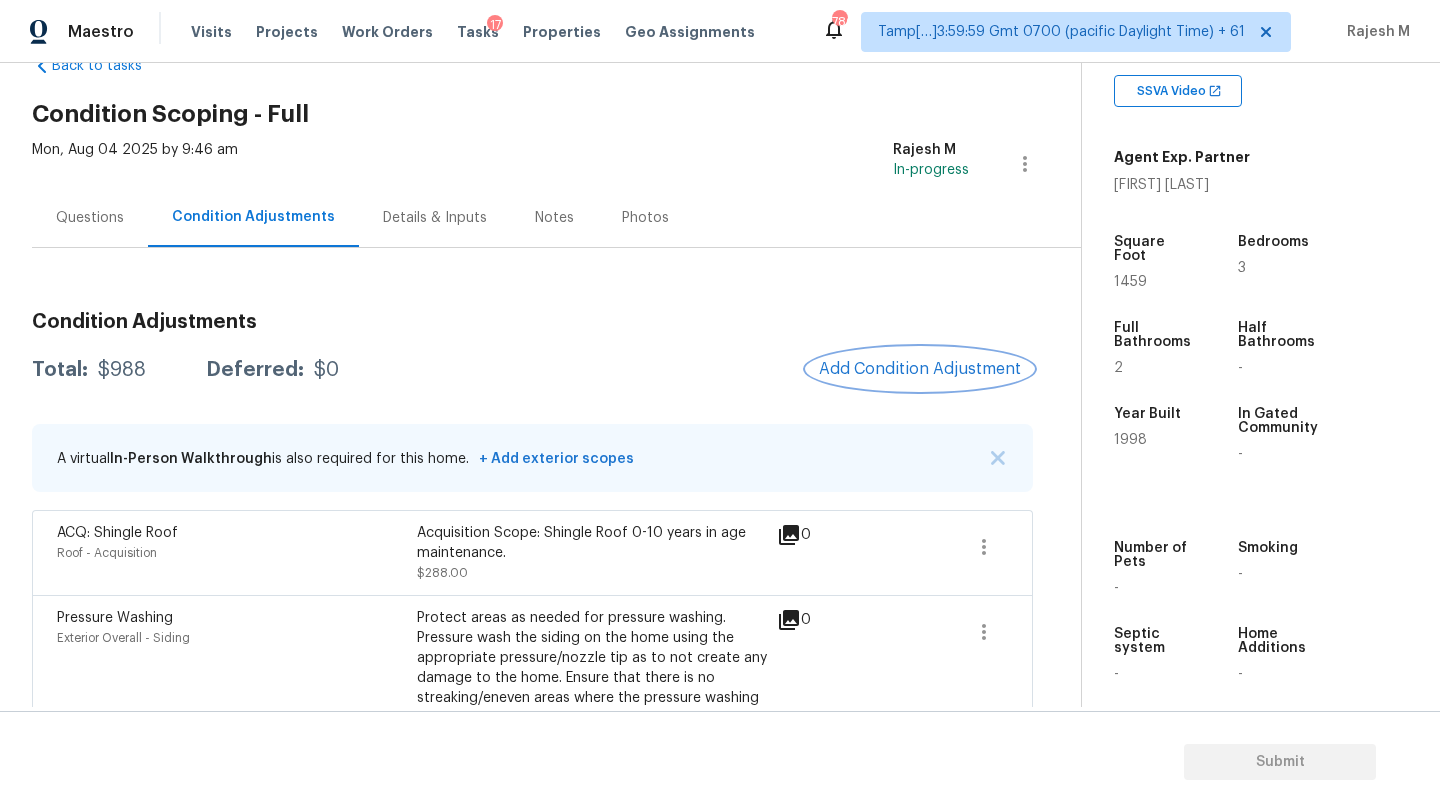 click on "Add Condition Adjustment" at bounding box center [920, 369] 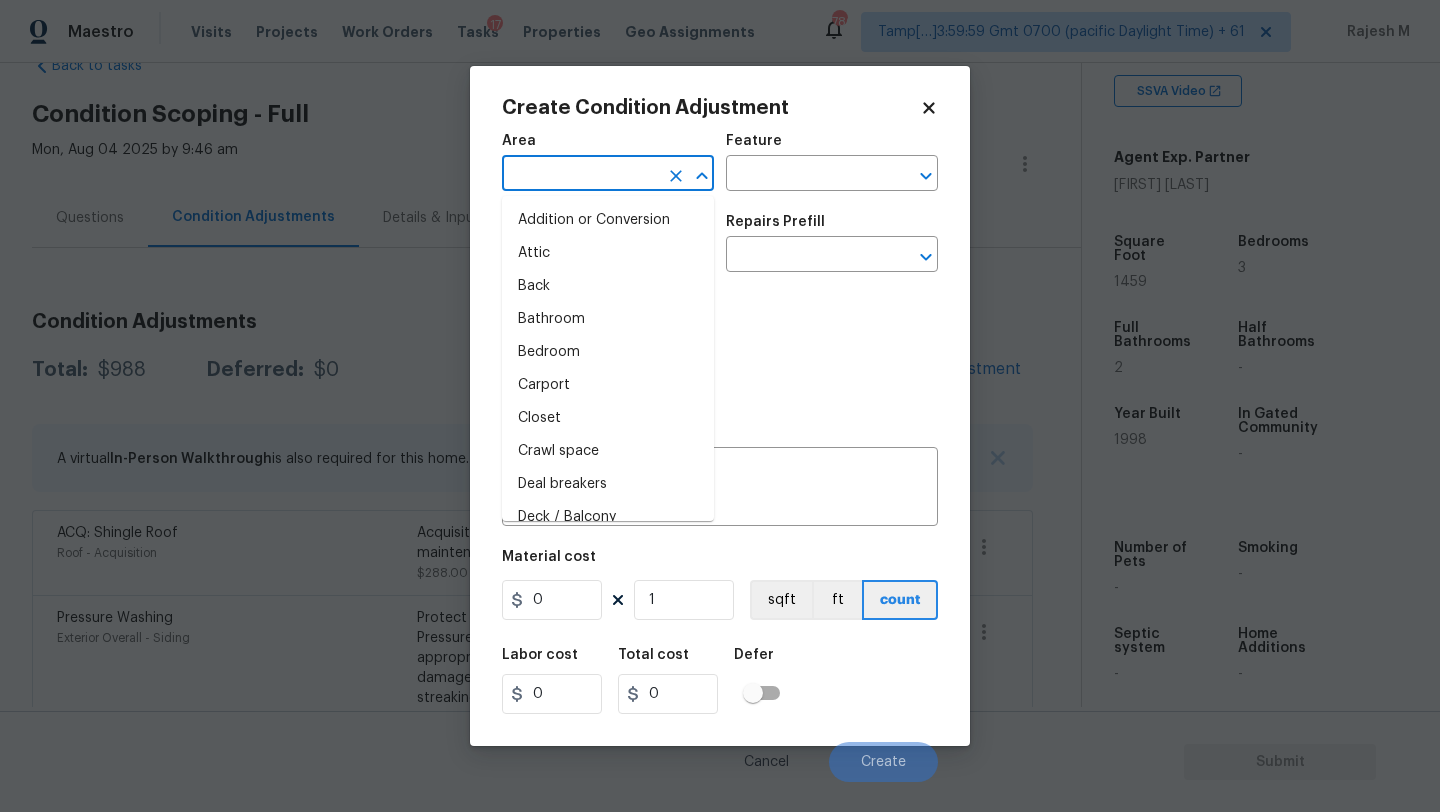 click at bounding box center [580, 175] 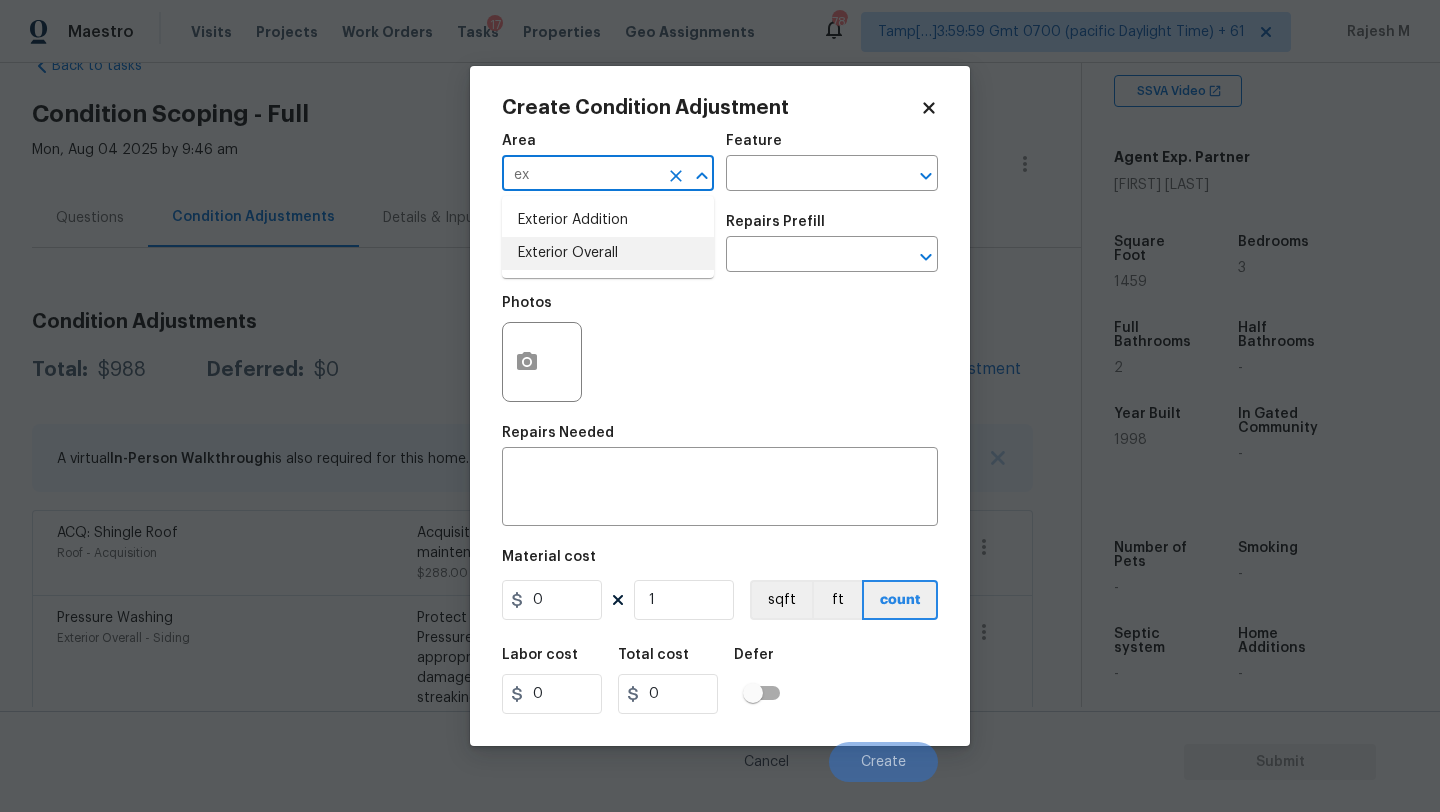 click on "Exterior Overall" at bounding box center (608, 253) 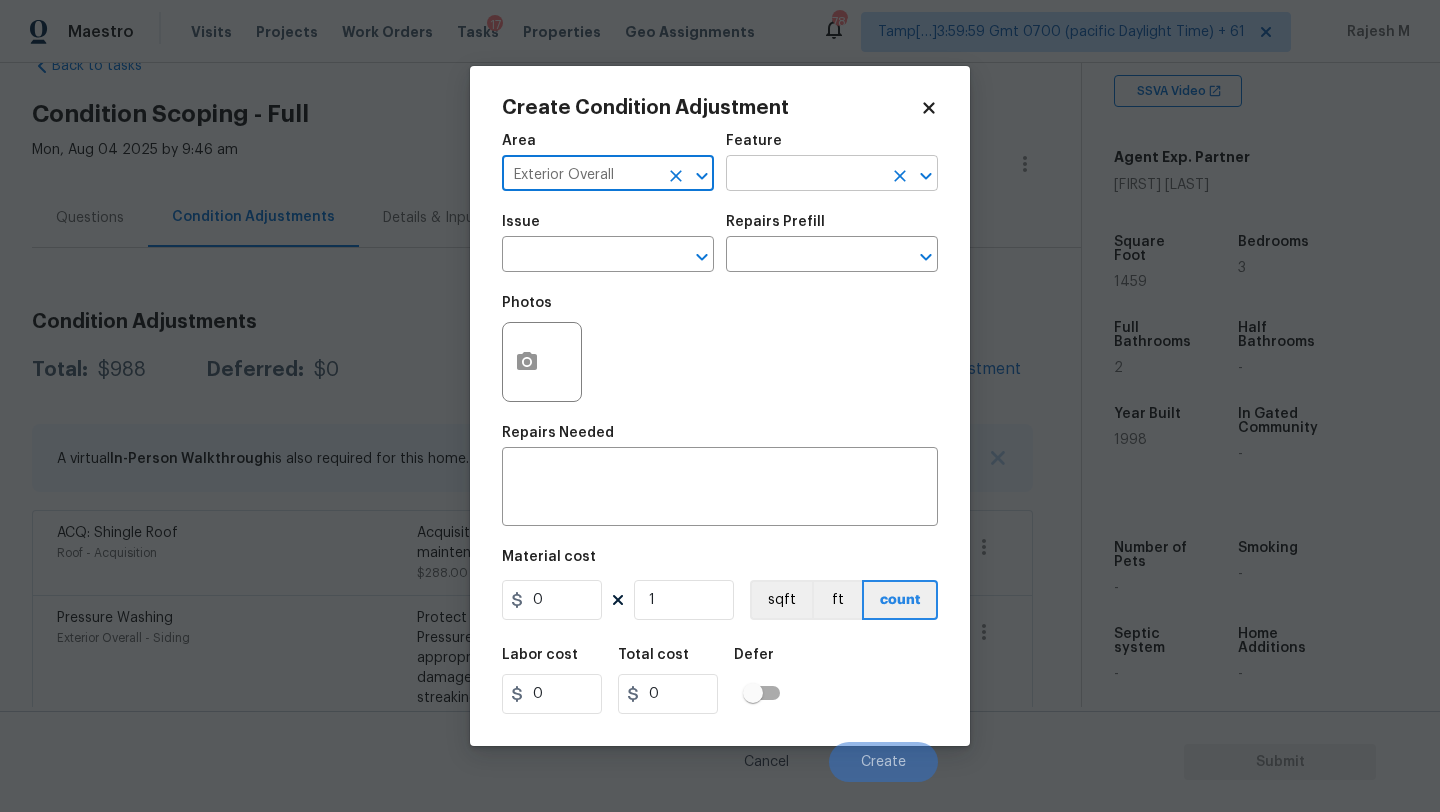 type on "Exterior Overall" 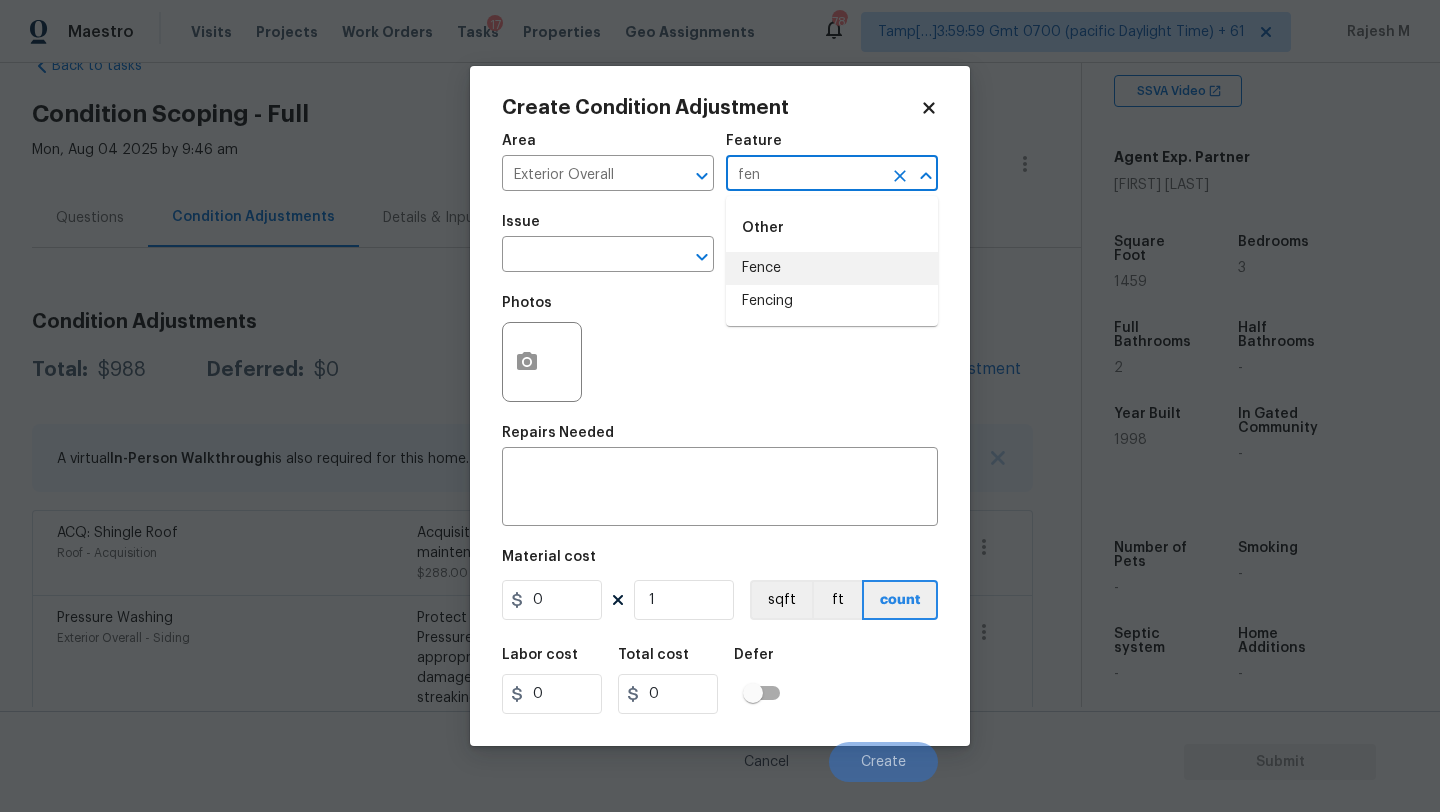 click on "Fence" at bounding box center (832, 268) 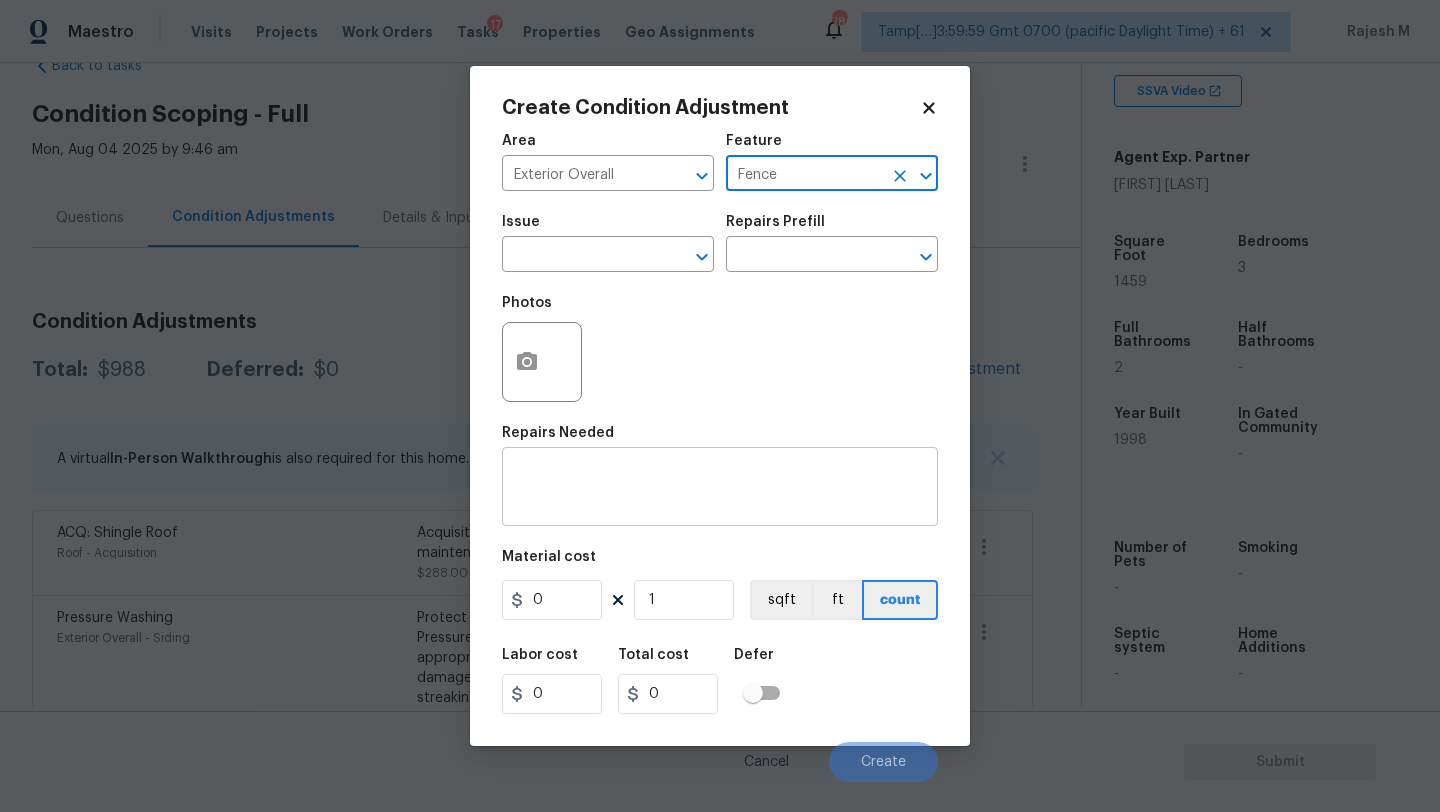 type on "Fence" 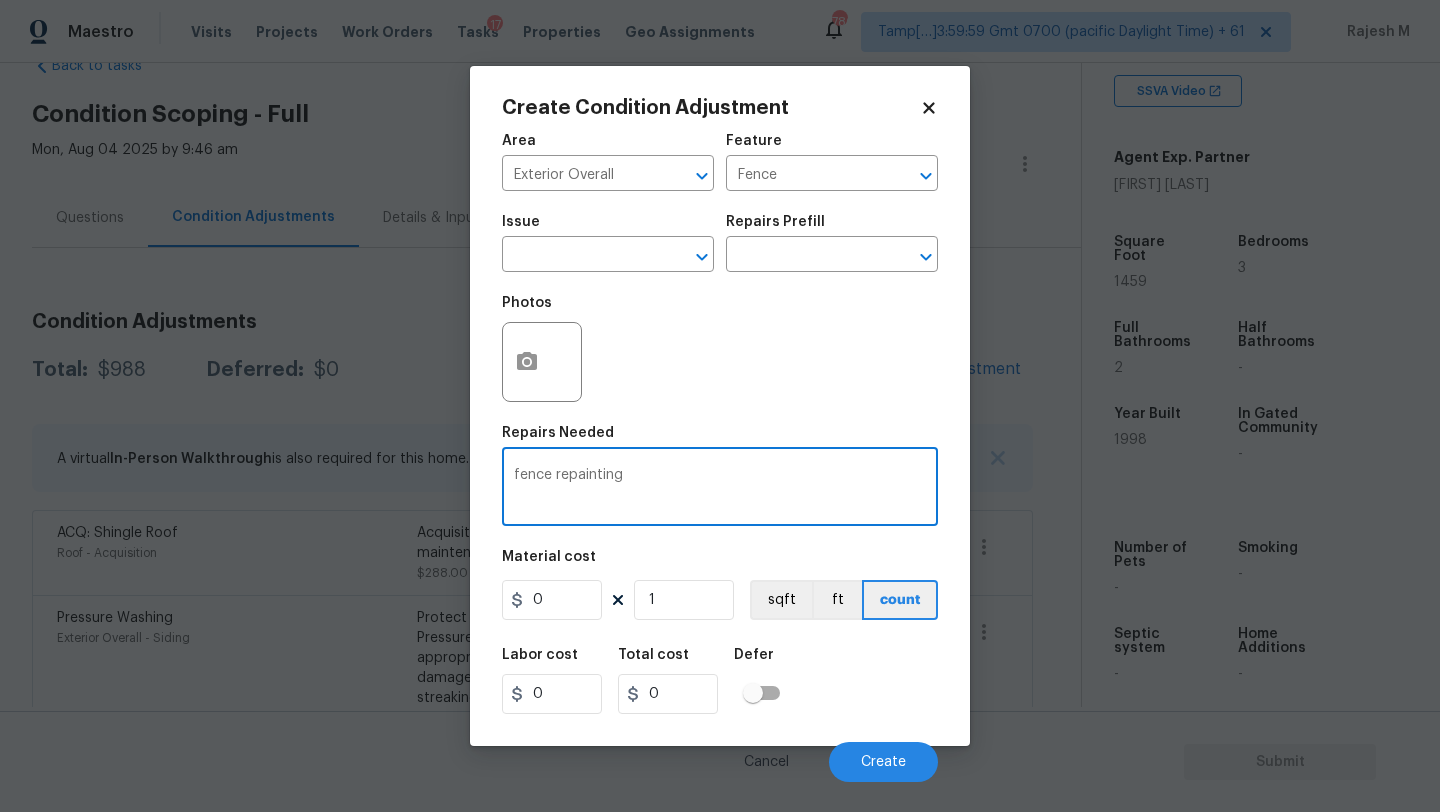 type on "fence repainting" 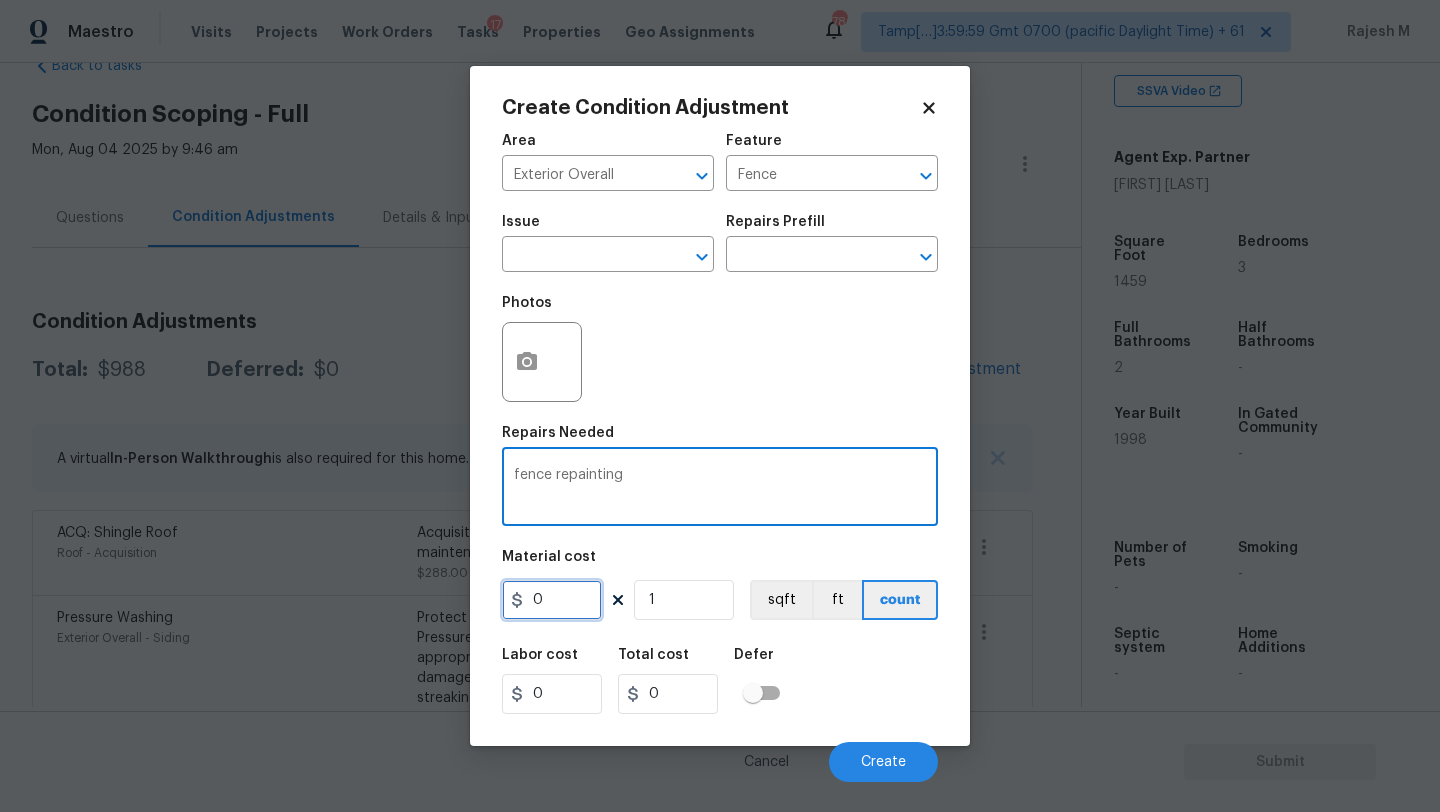 click on "0" at bounding box center (552, 600) 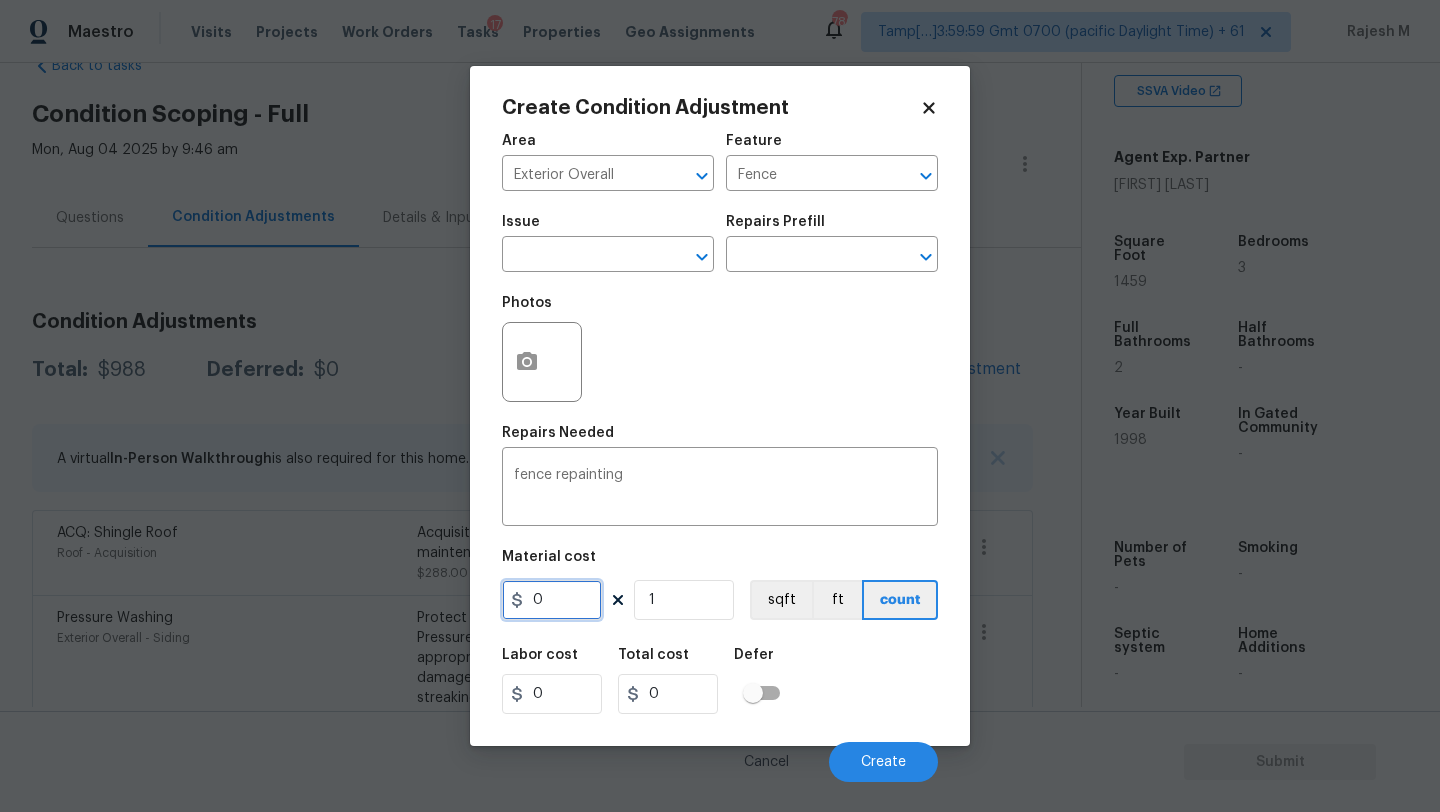 click on "0" at bounding box center (552, 600) 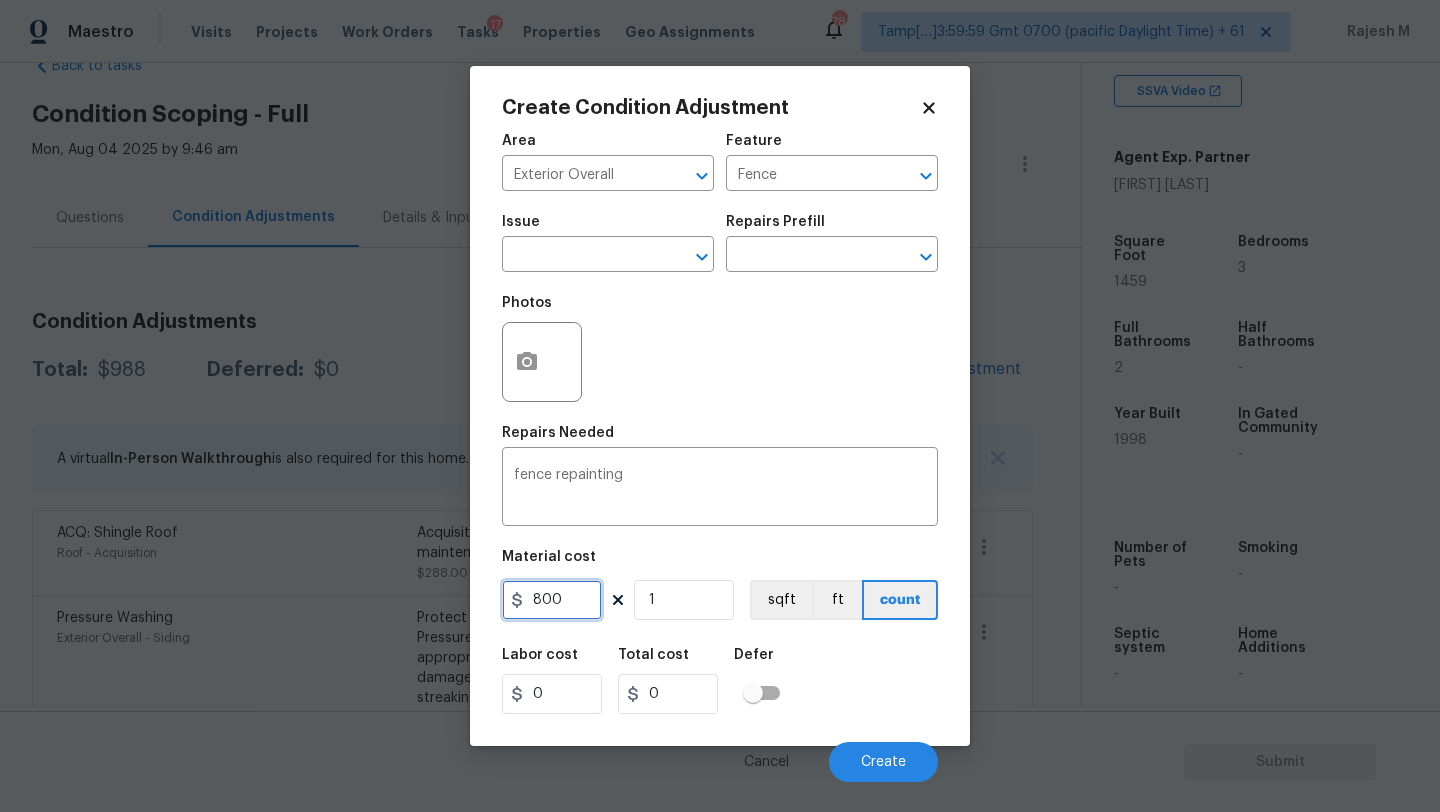type on "800" 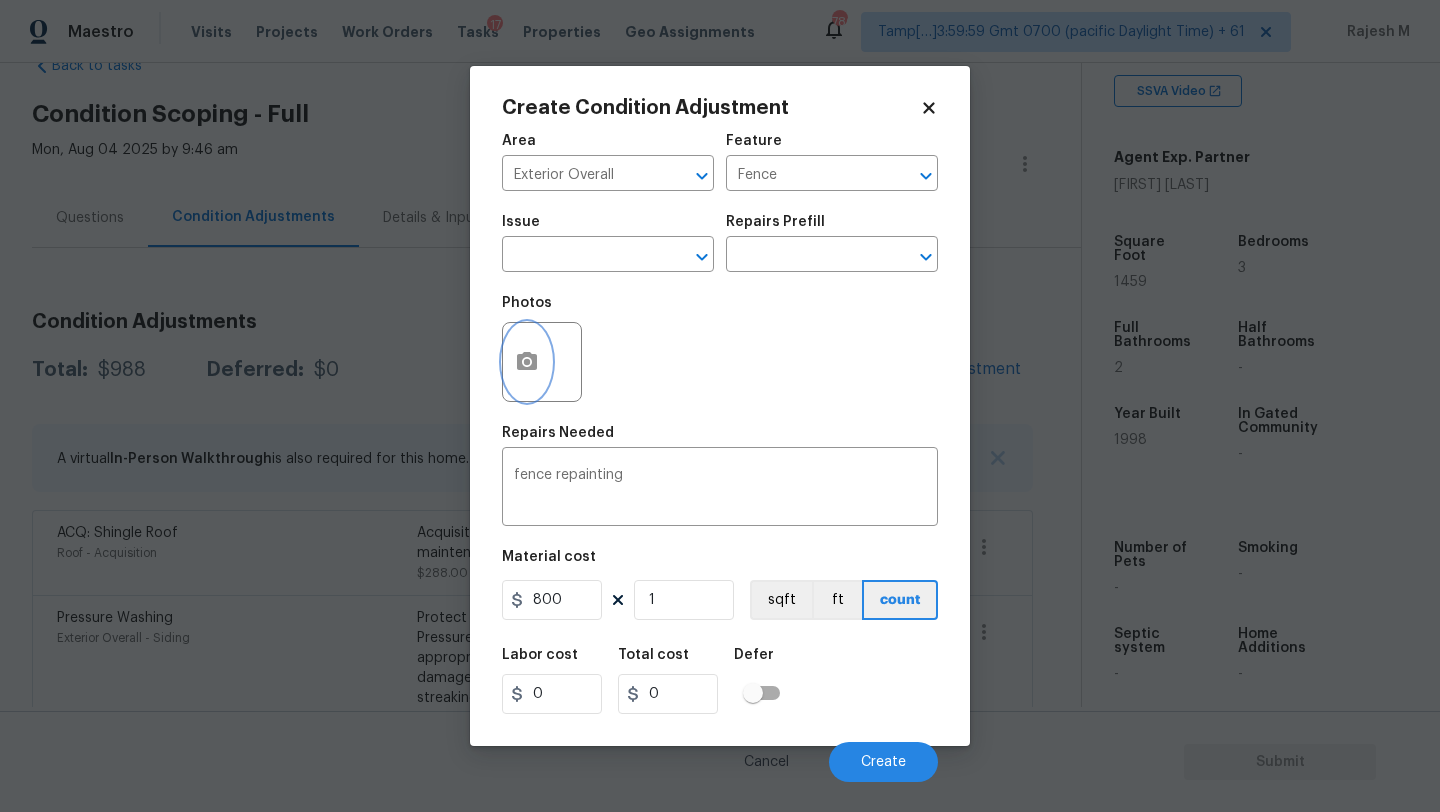 type on "800" 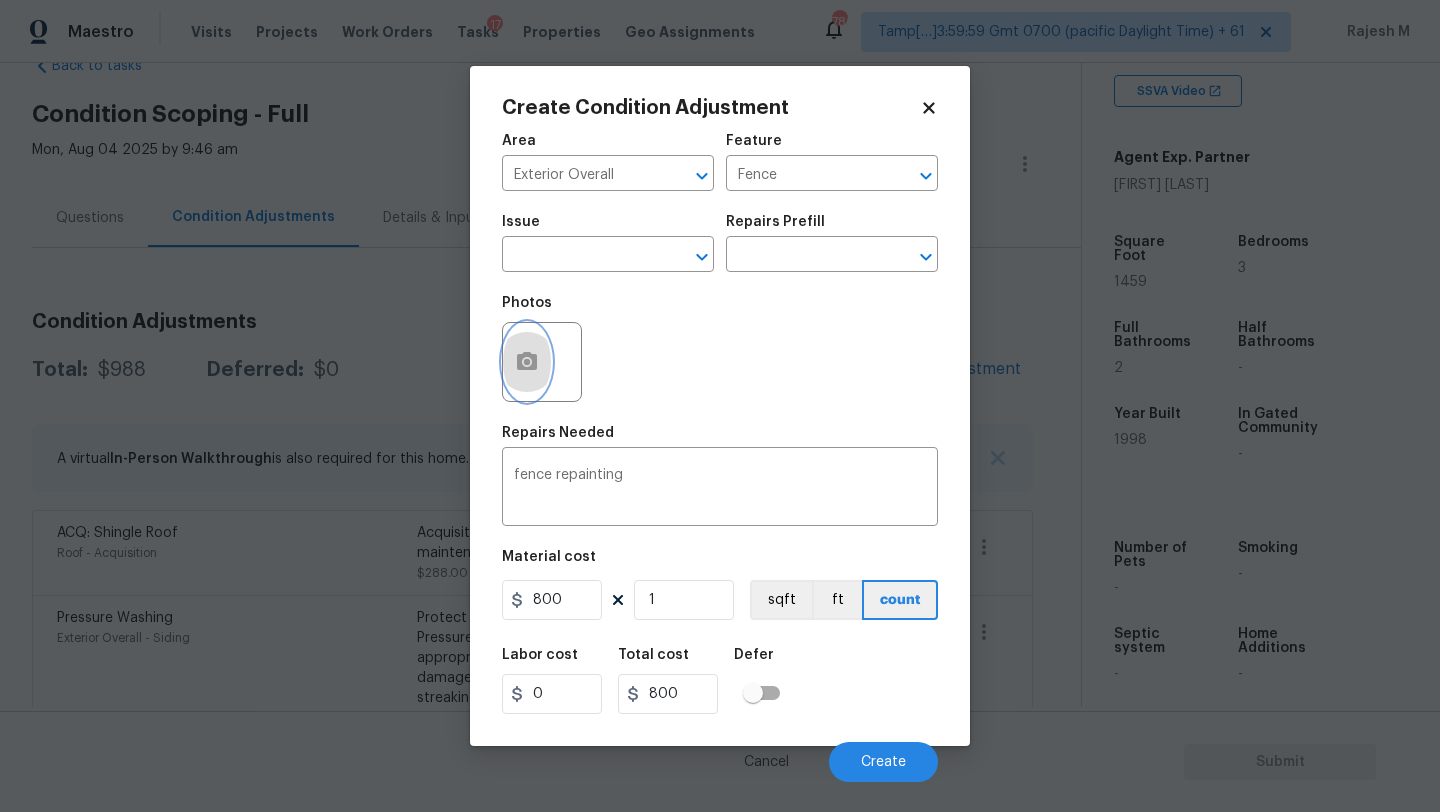 click at bounding box center [527, 362] 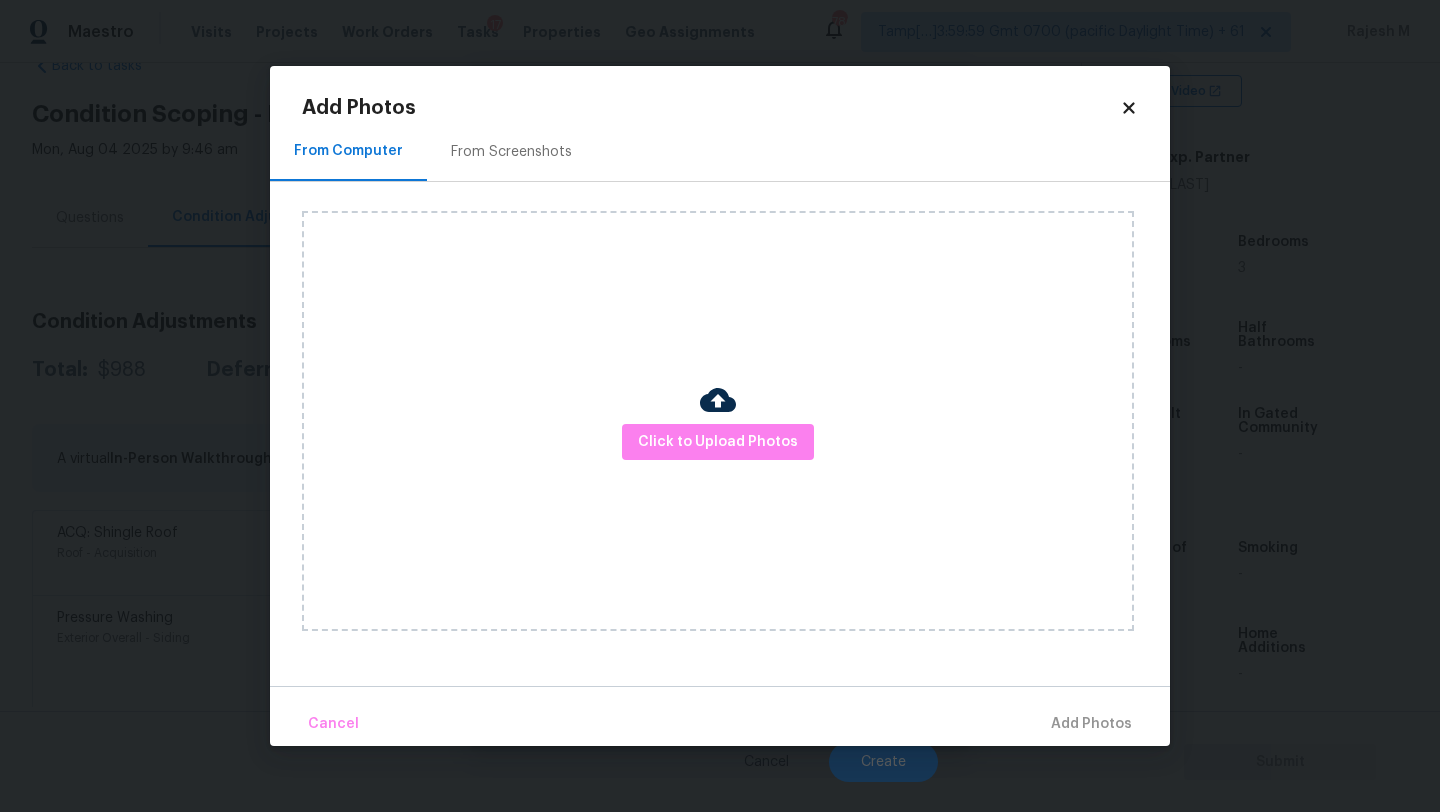 click at bounding box center (718, 400) 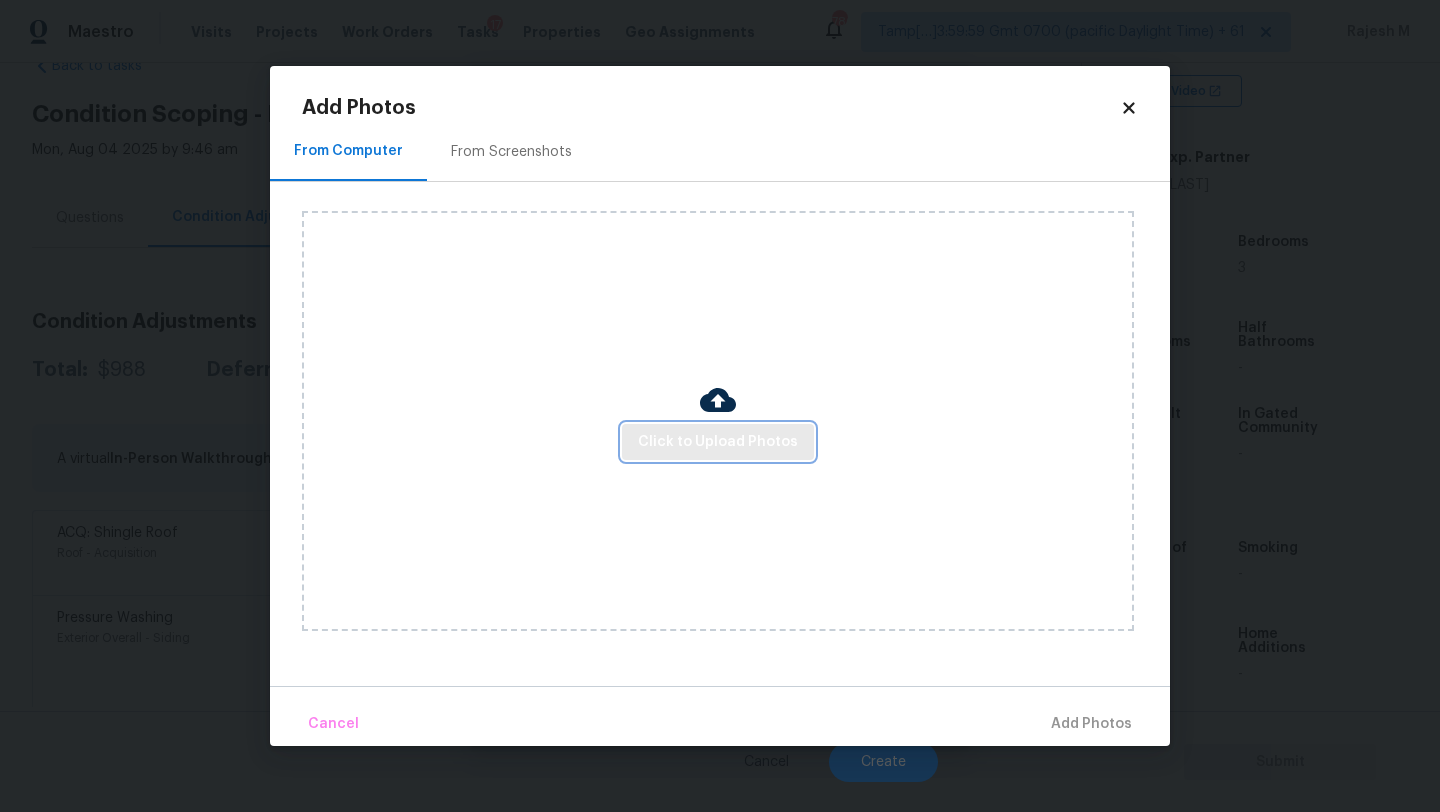 click on "Click to Upload Photos" at bounding box center [718, 442] 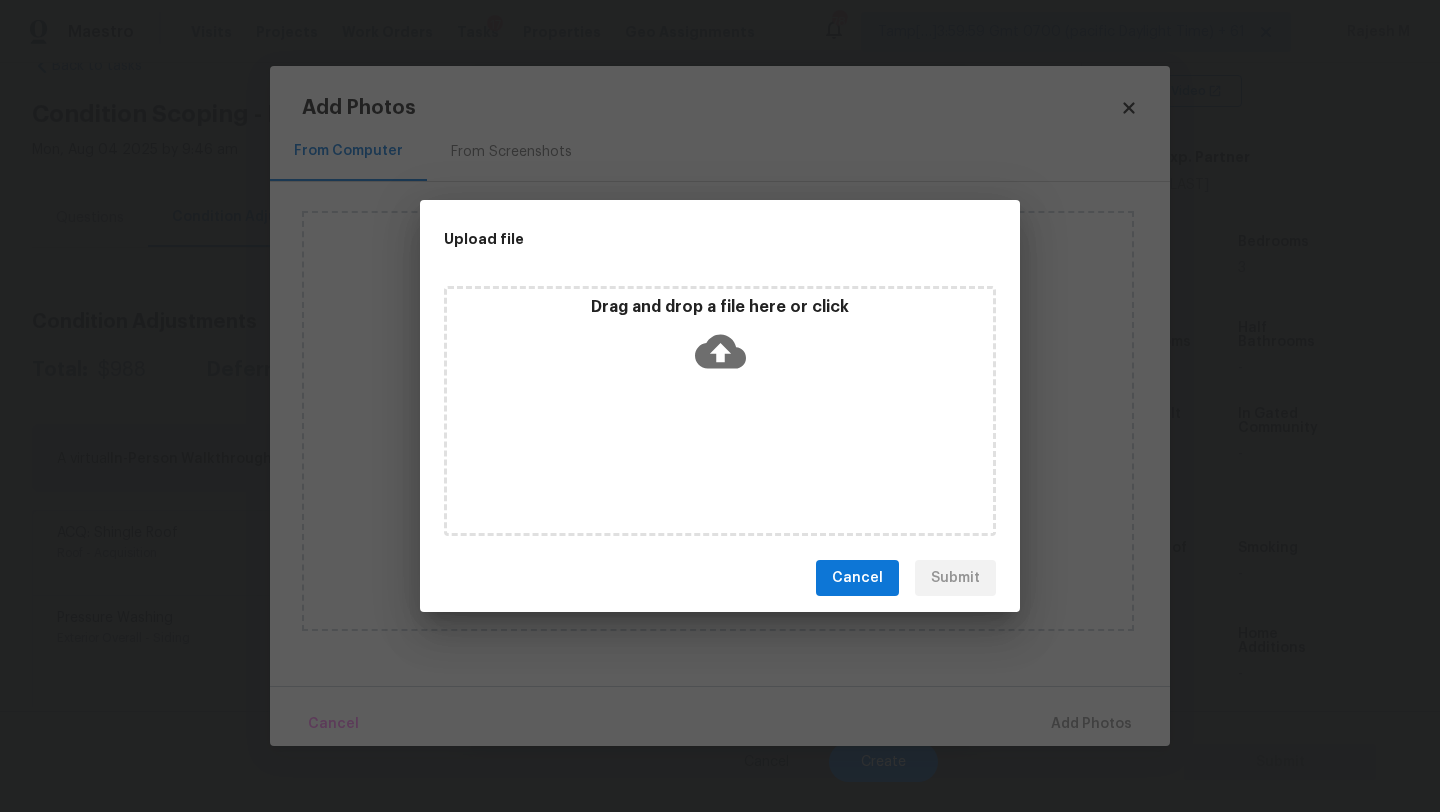 click 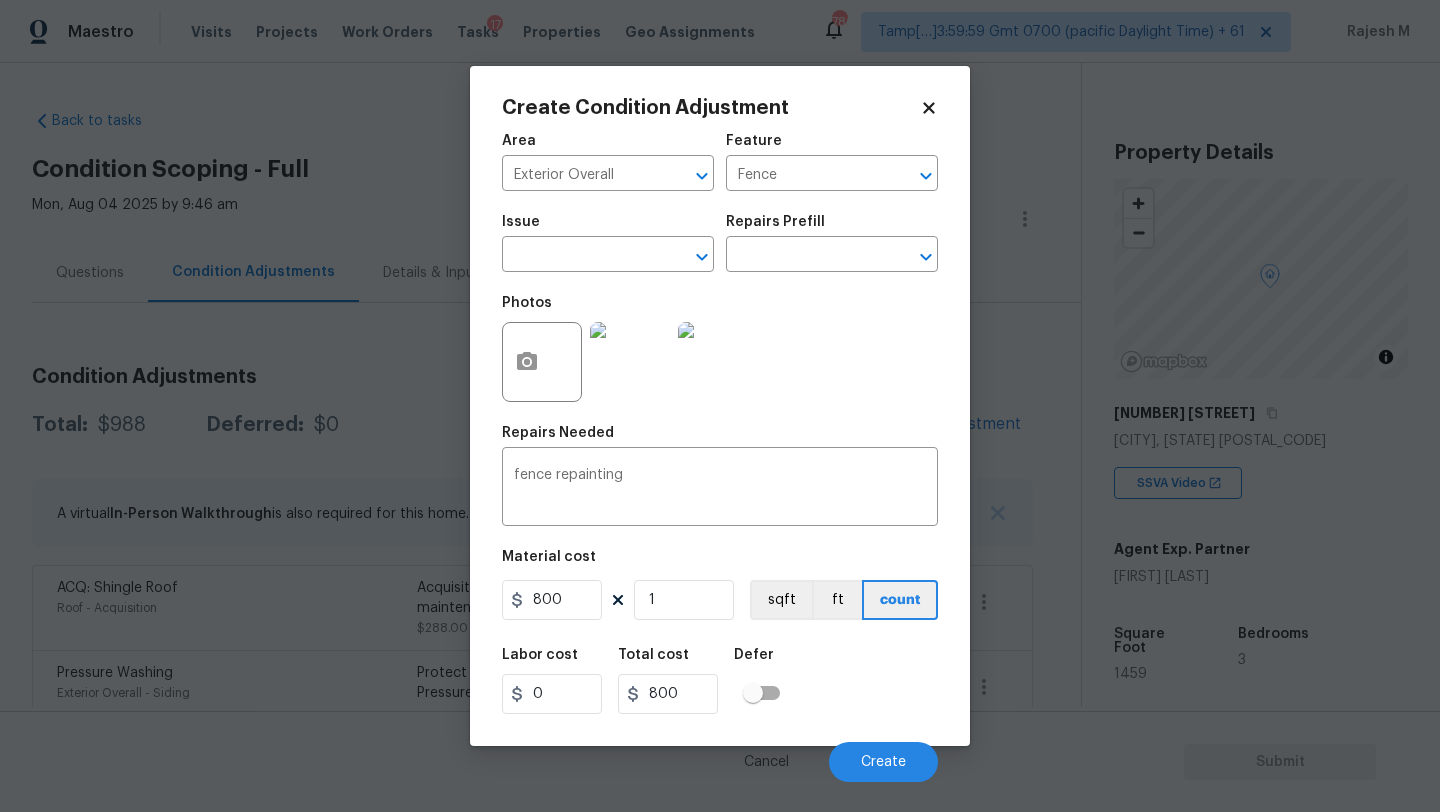 scroll, scrollTop: 0, scrollLeft: 0, axis: both 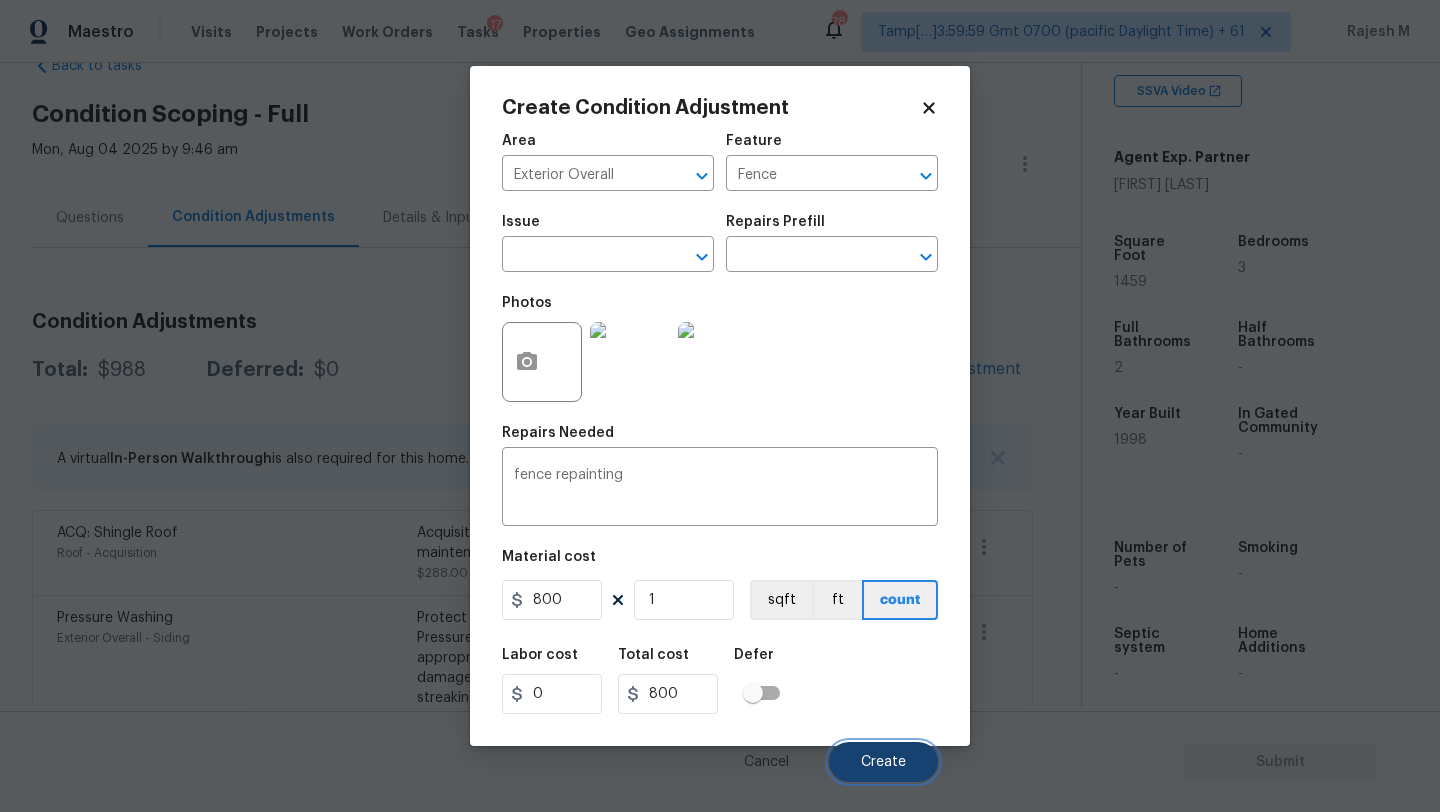 click on "Create" at bounding box center [883, 762] 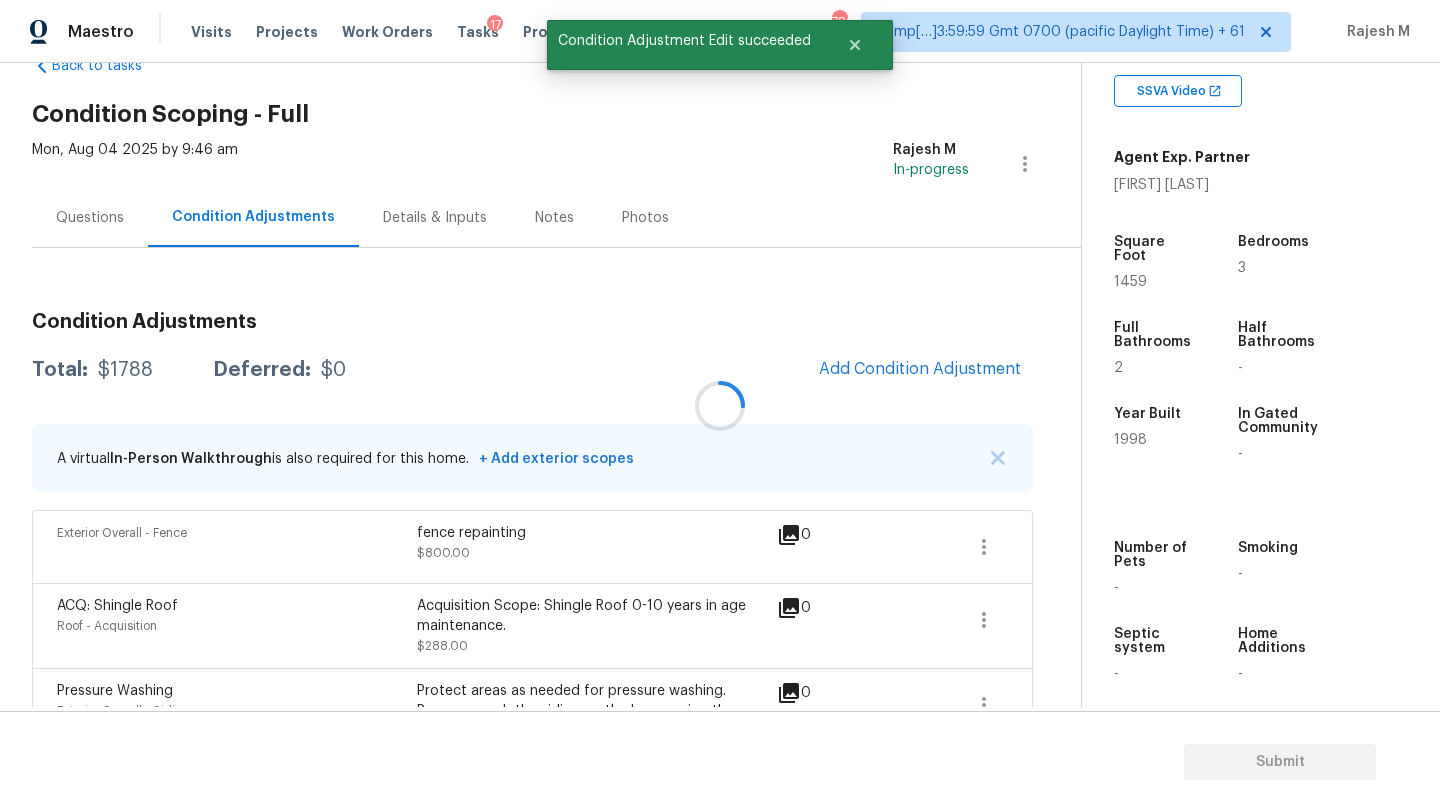 click at bounding box center (720, 406) 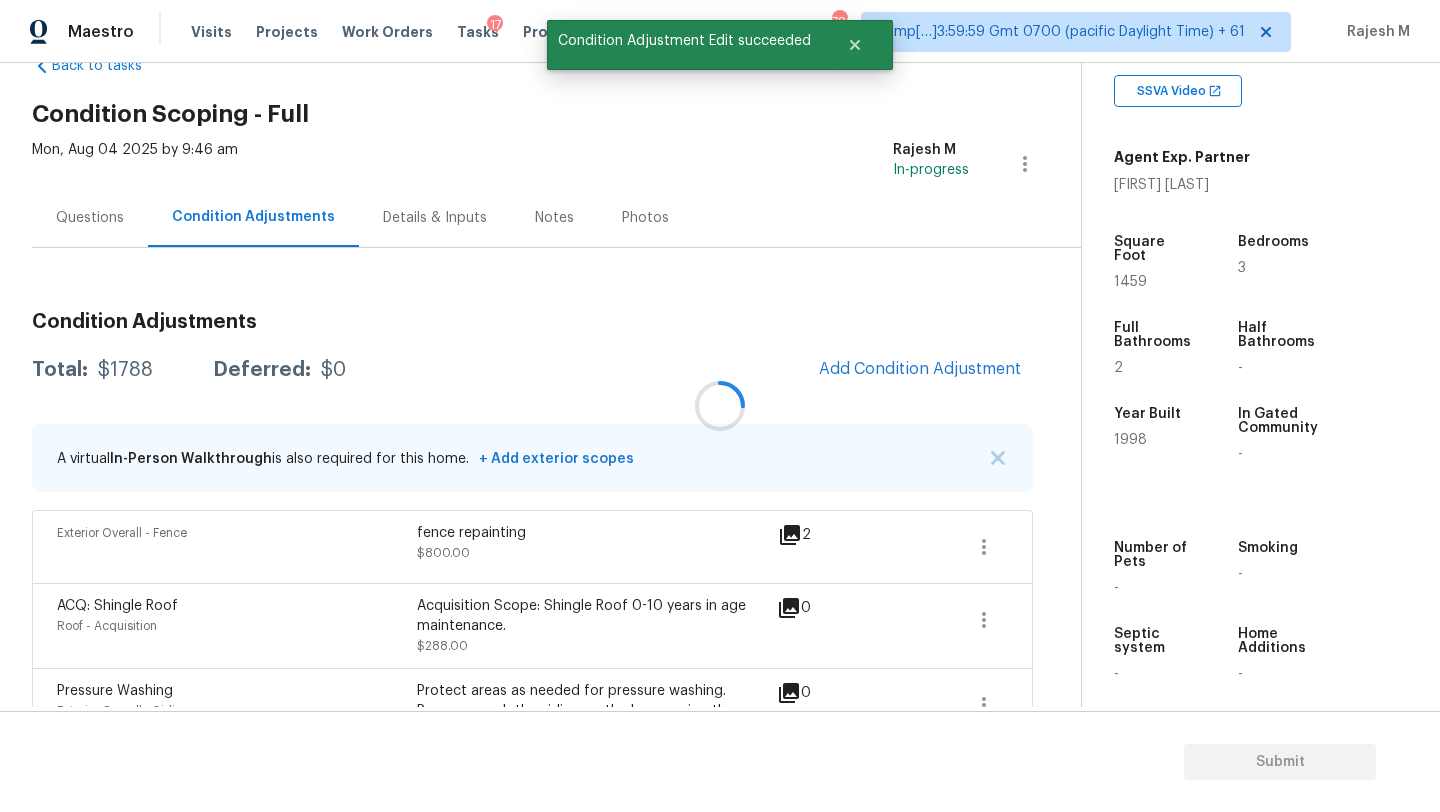 click at bounding box center (720, 406) 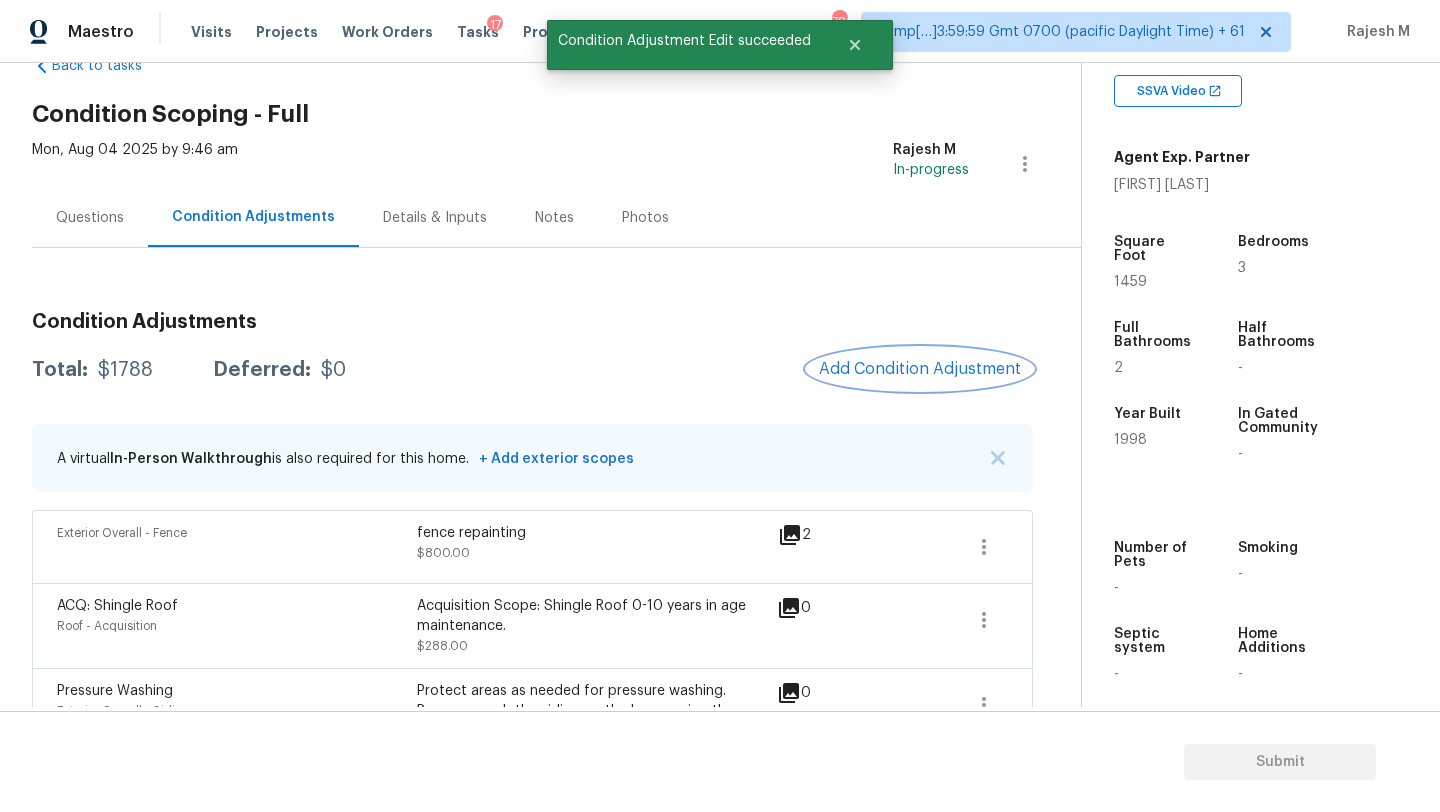 click on "Add Condition Adjustment" at bounding box center [920, 369] 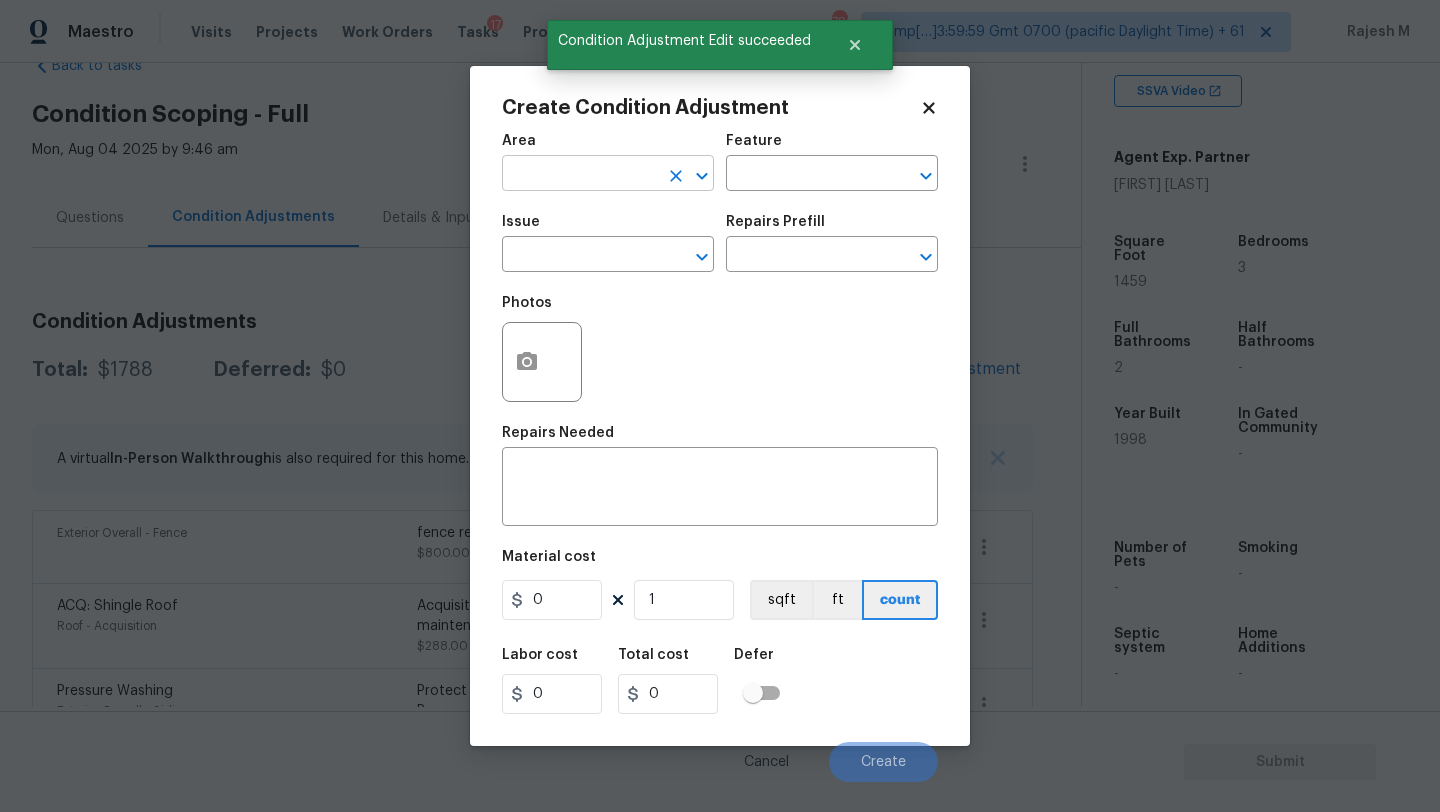click at bounding box center [580, 175] 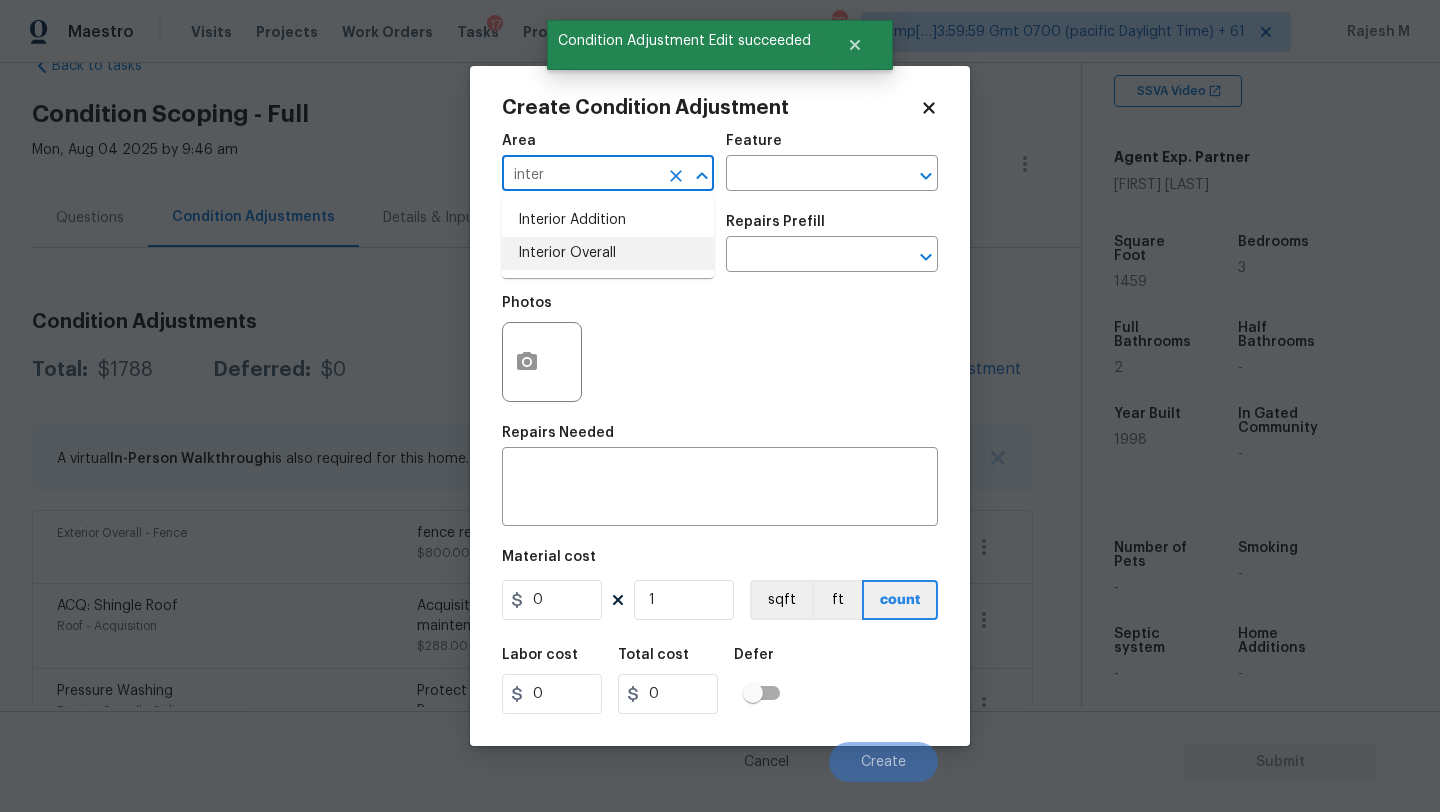 click on "Interior Overall" at bounding box center (608, 253) 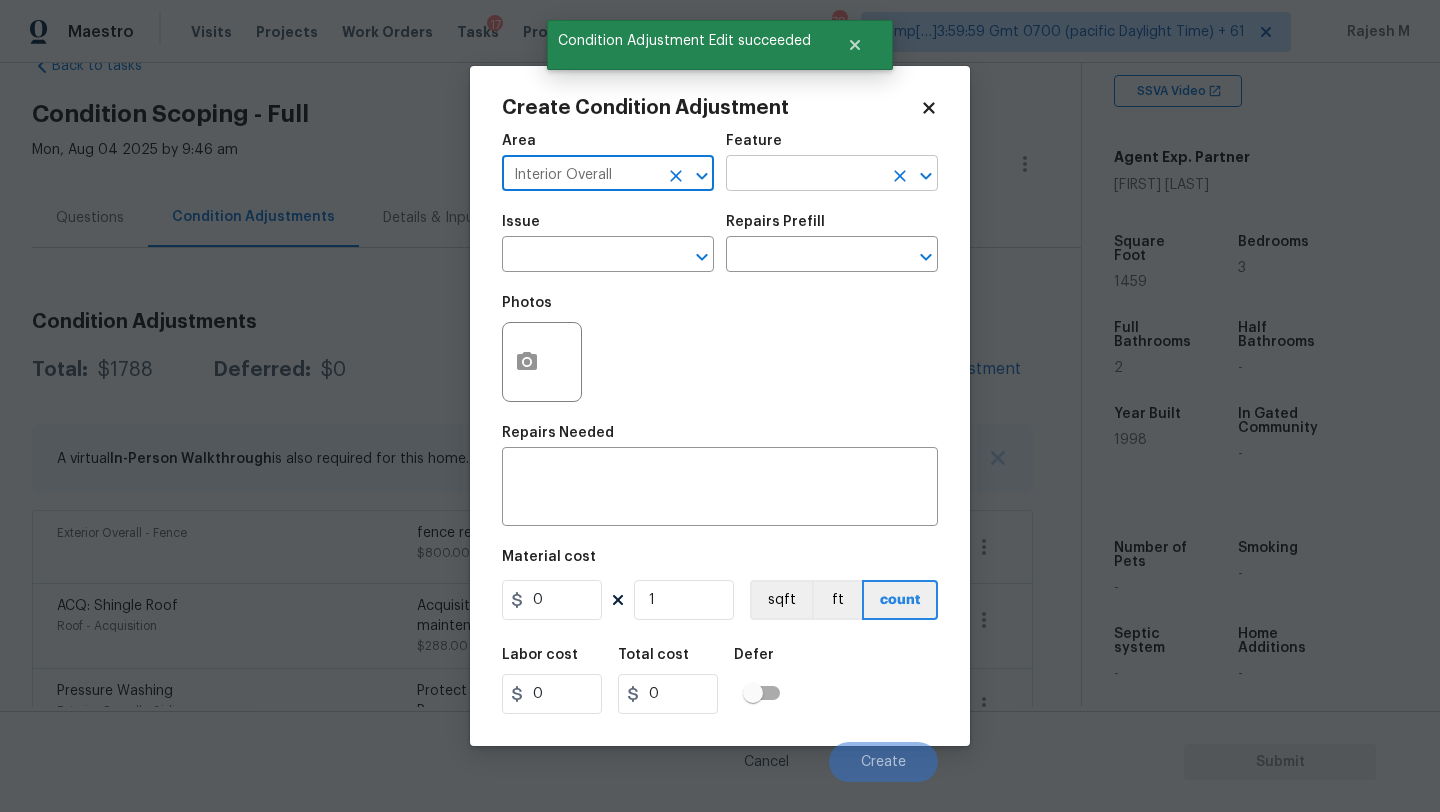 type on "Interior Overall" 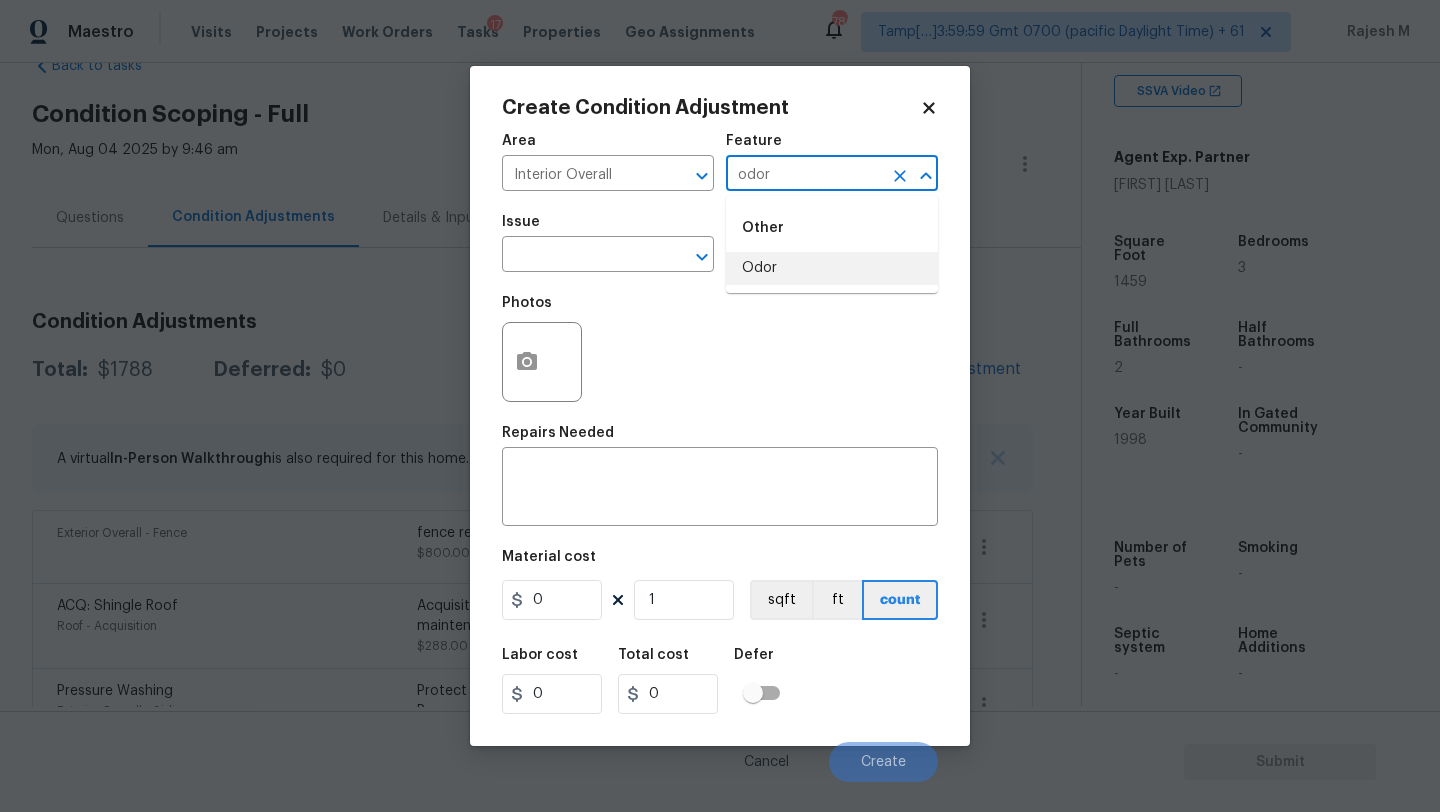 drag, startPoint x: 775, startPoint y: 271, endPoint x: 741, endPoint y: 271, distance: 34 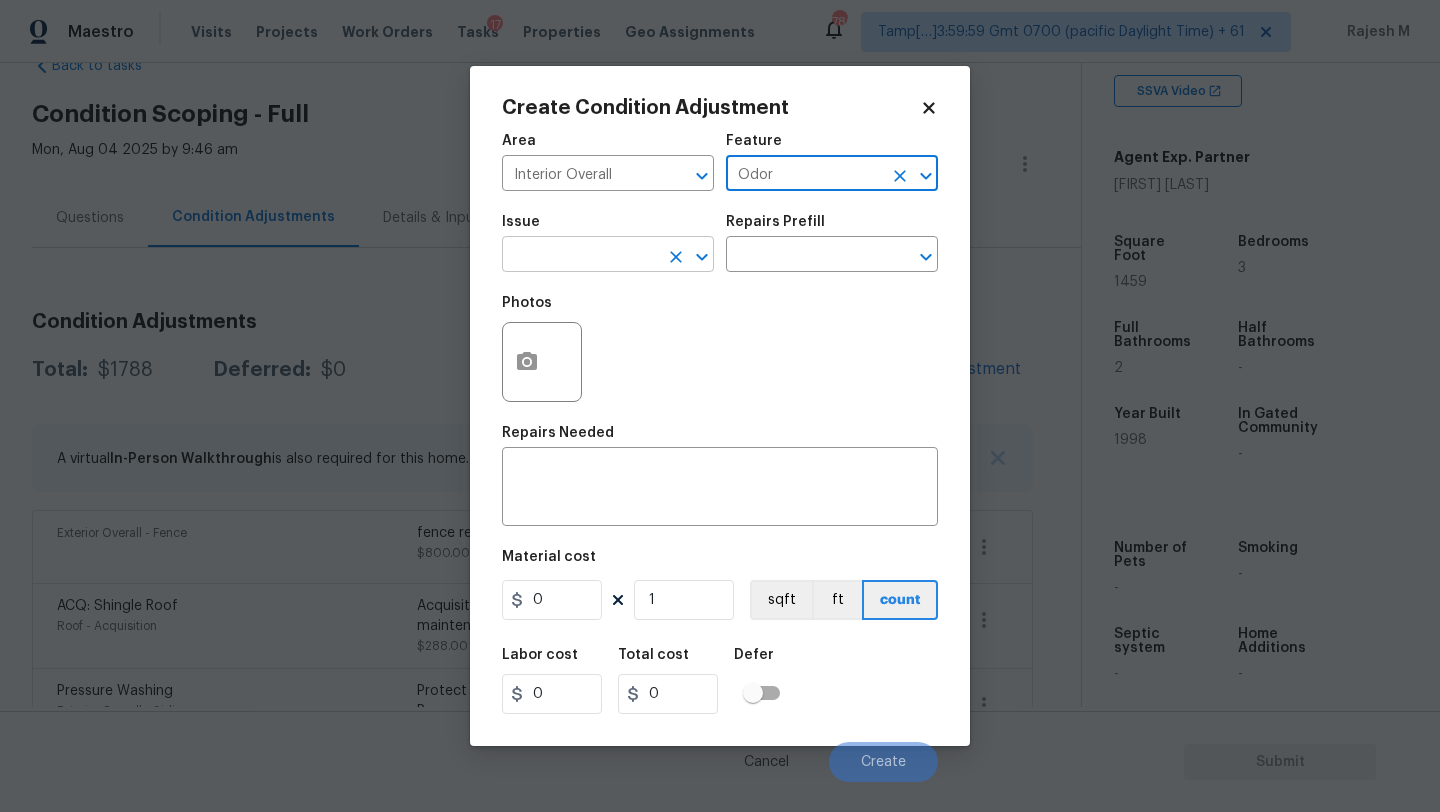 type on "Odor" 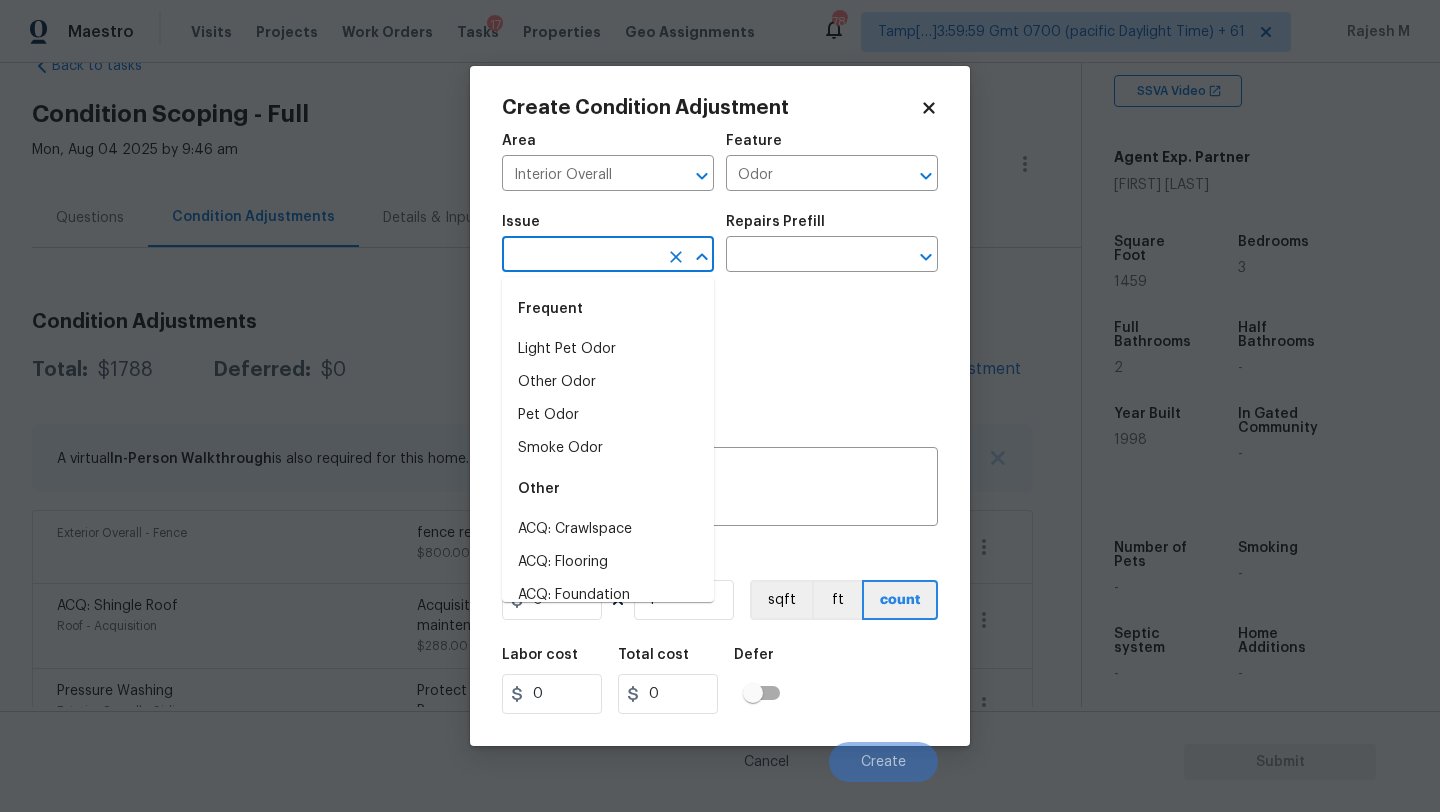 click at bounding box center (580, 256) 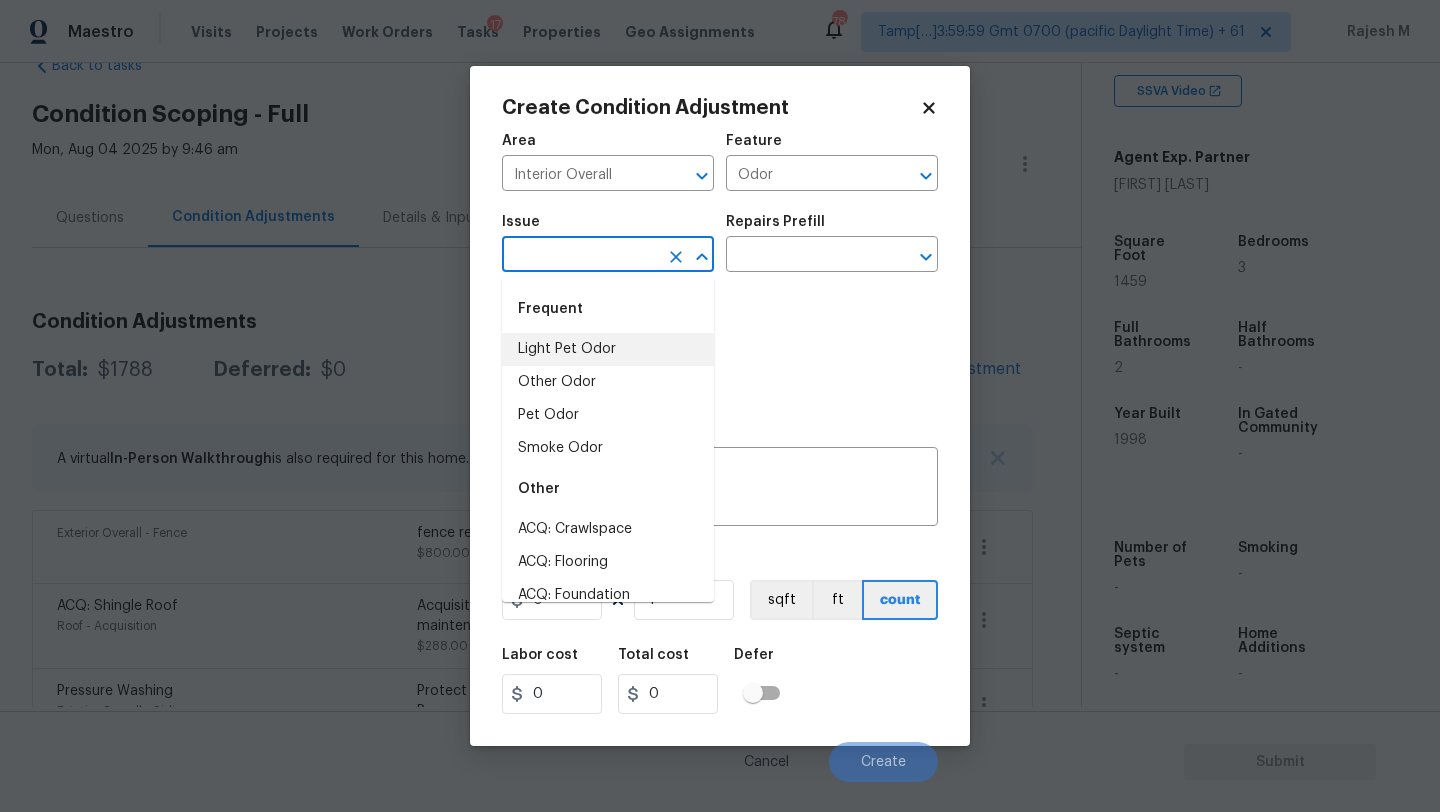 click on "Light Pet Odor" at bounding box center [608, 349] 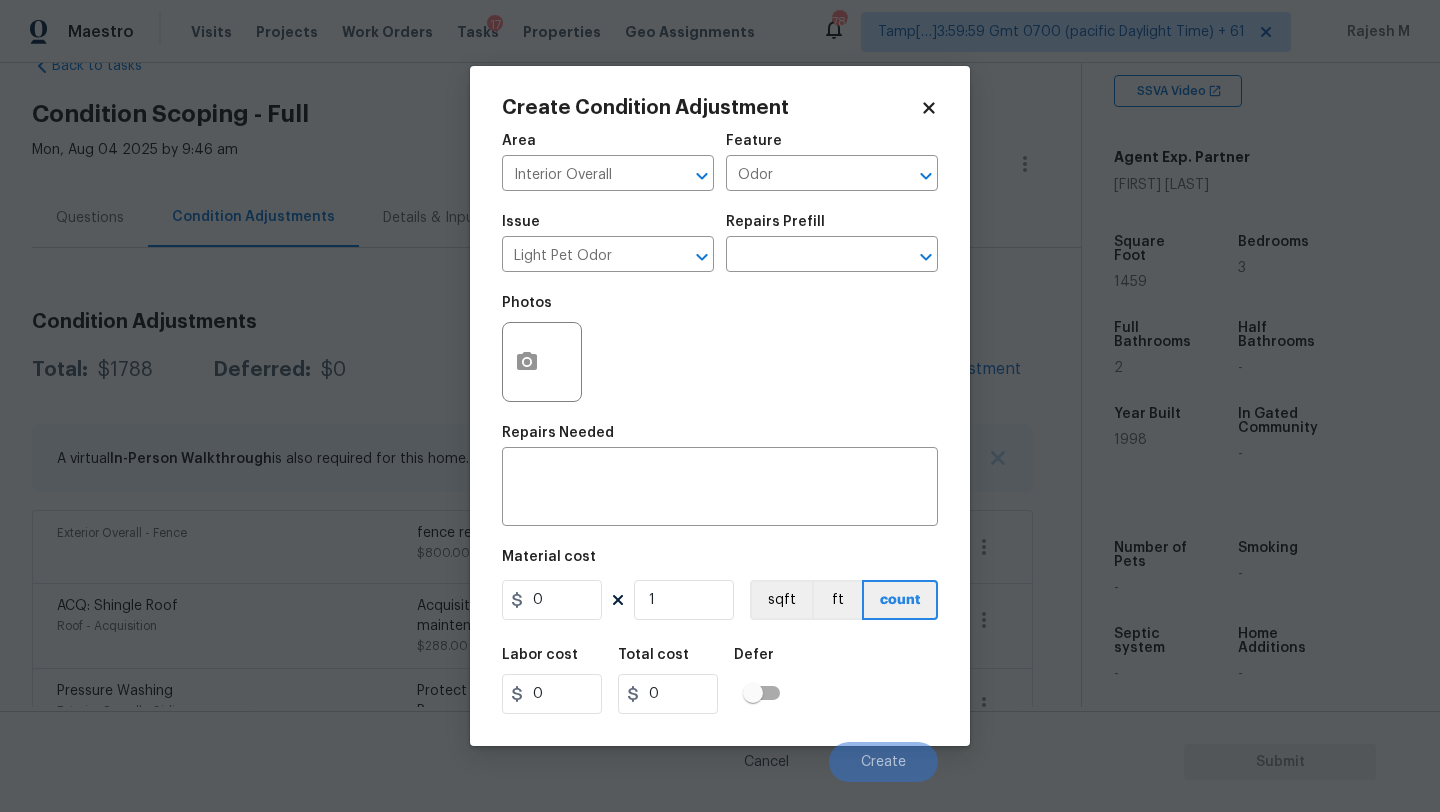 click on "Issue Light Pet Odor ​ Repairs Prefill ​" at bounding box center [720, 243] 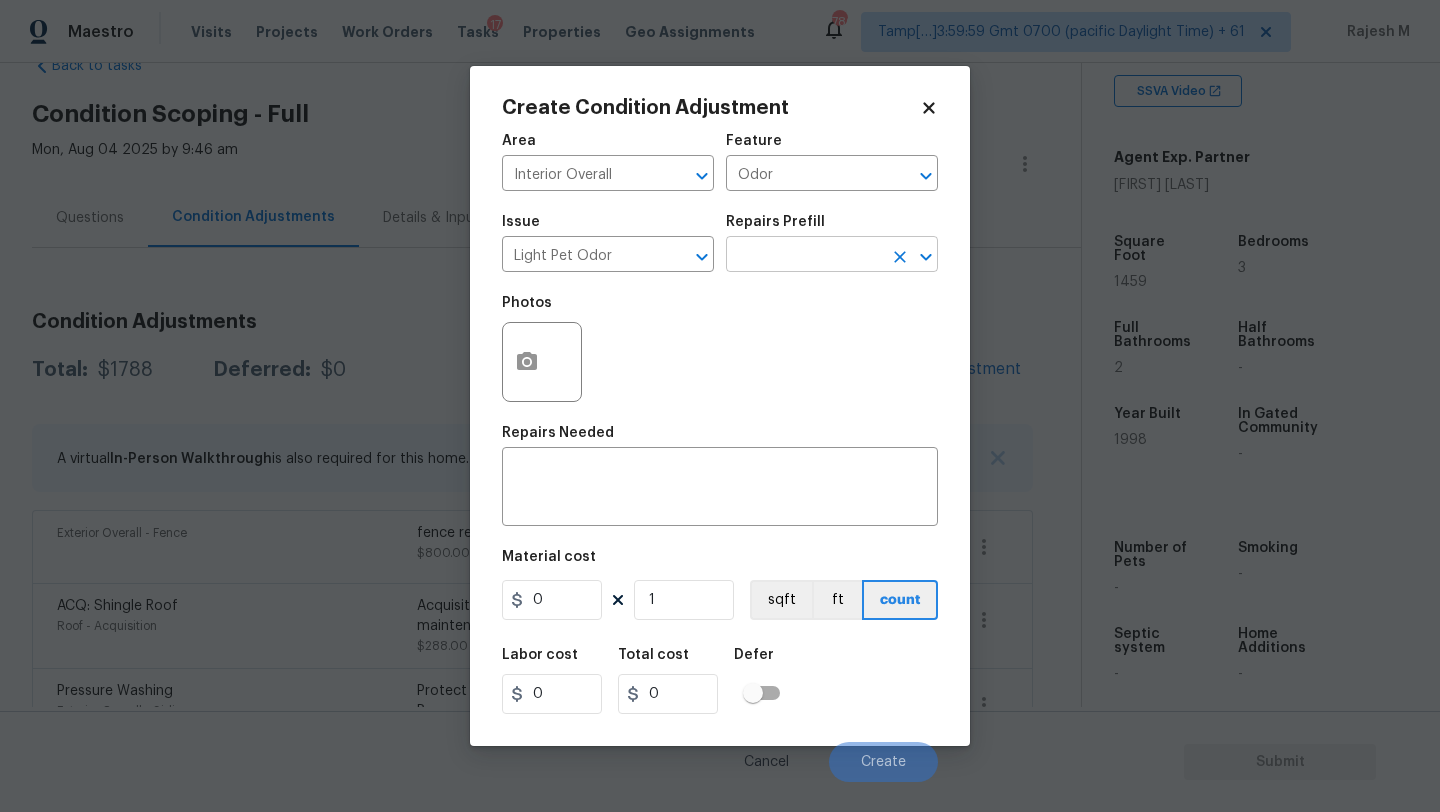 click at bounding box center (804, 256) 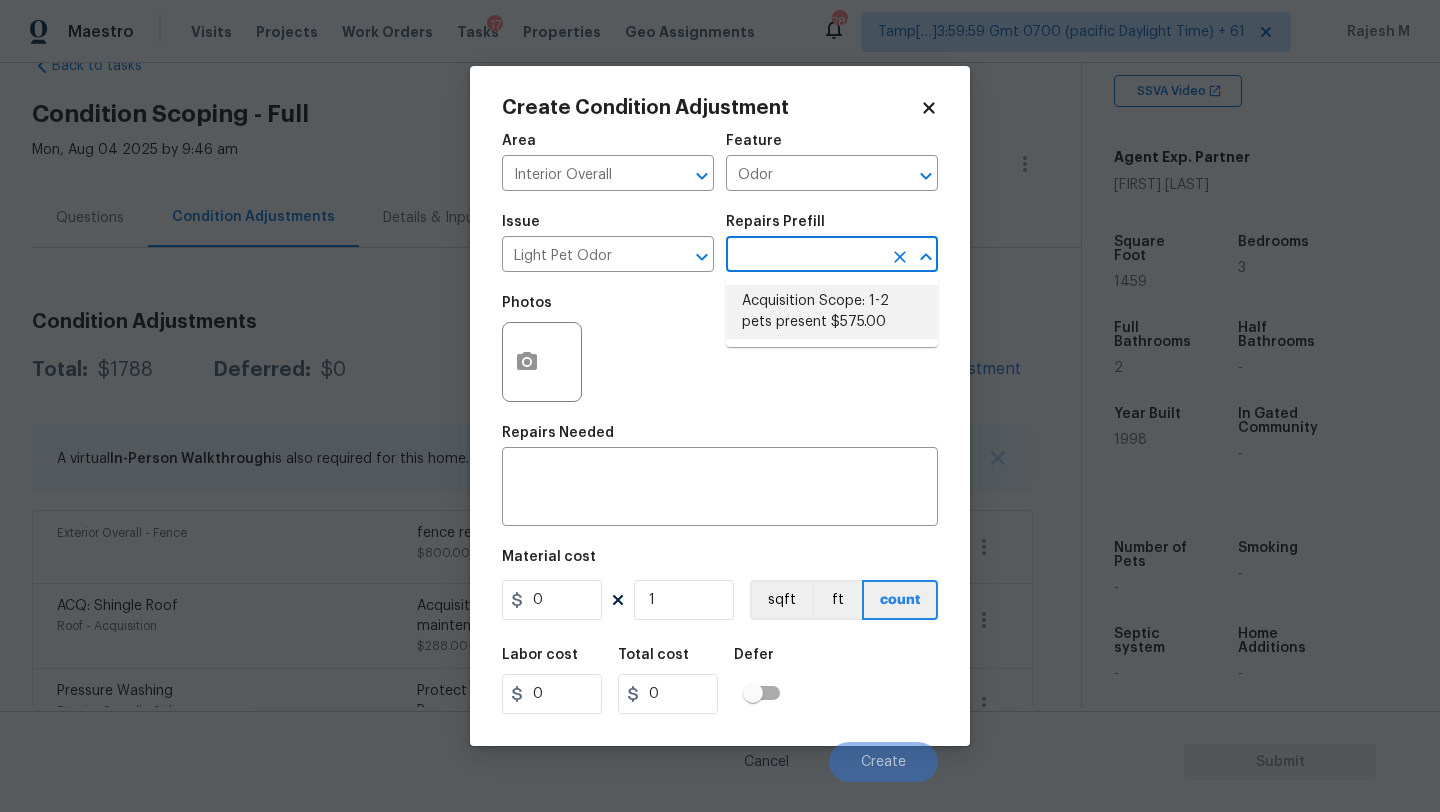 click on "Acquisition Scope: 1-2 pets present $575.00" at bounding box center [832, 312] 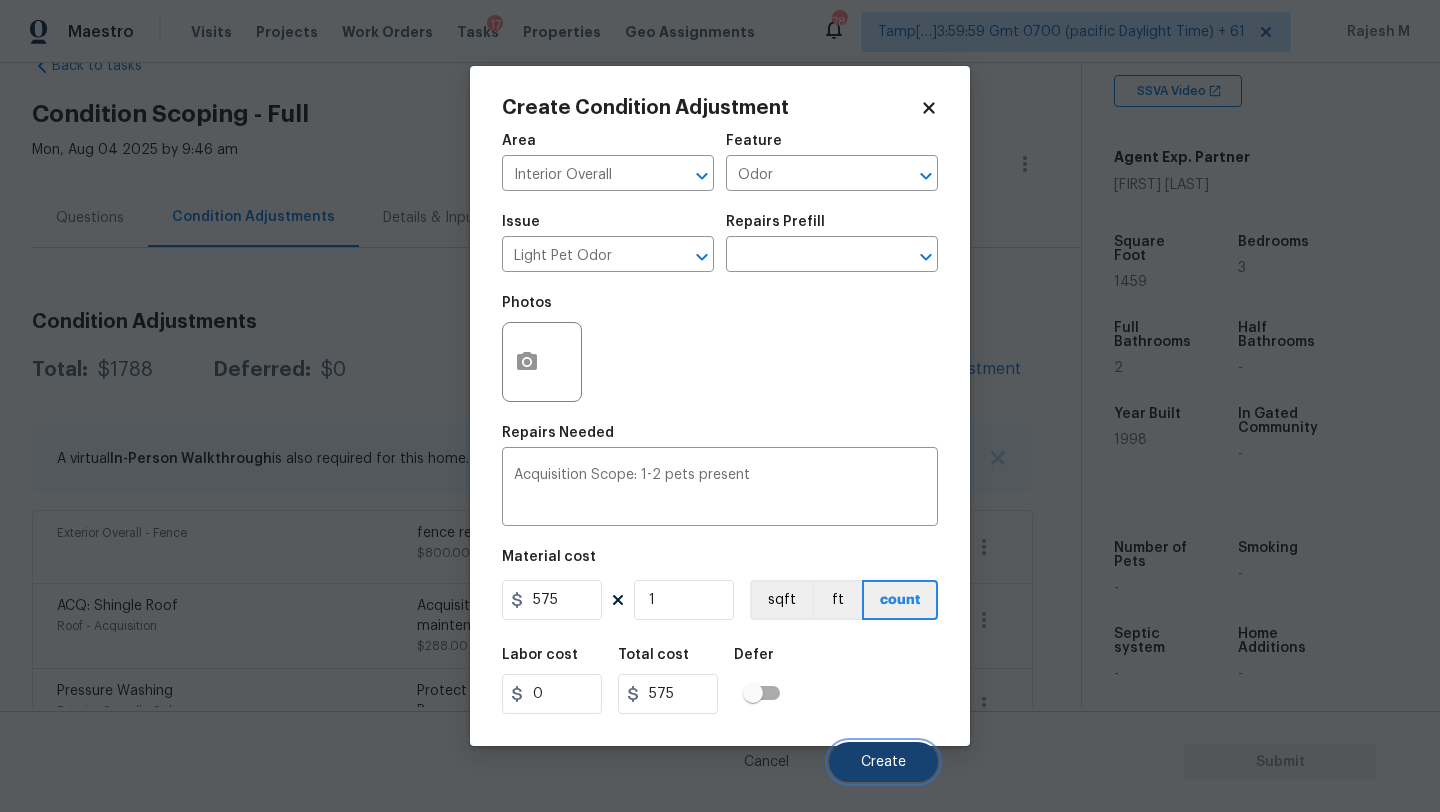 click on "Create" at bounding box center [883, 762] 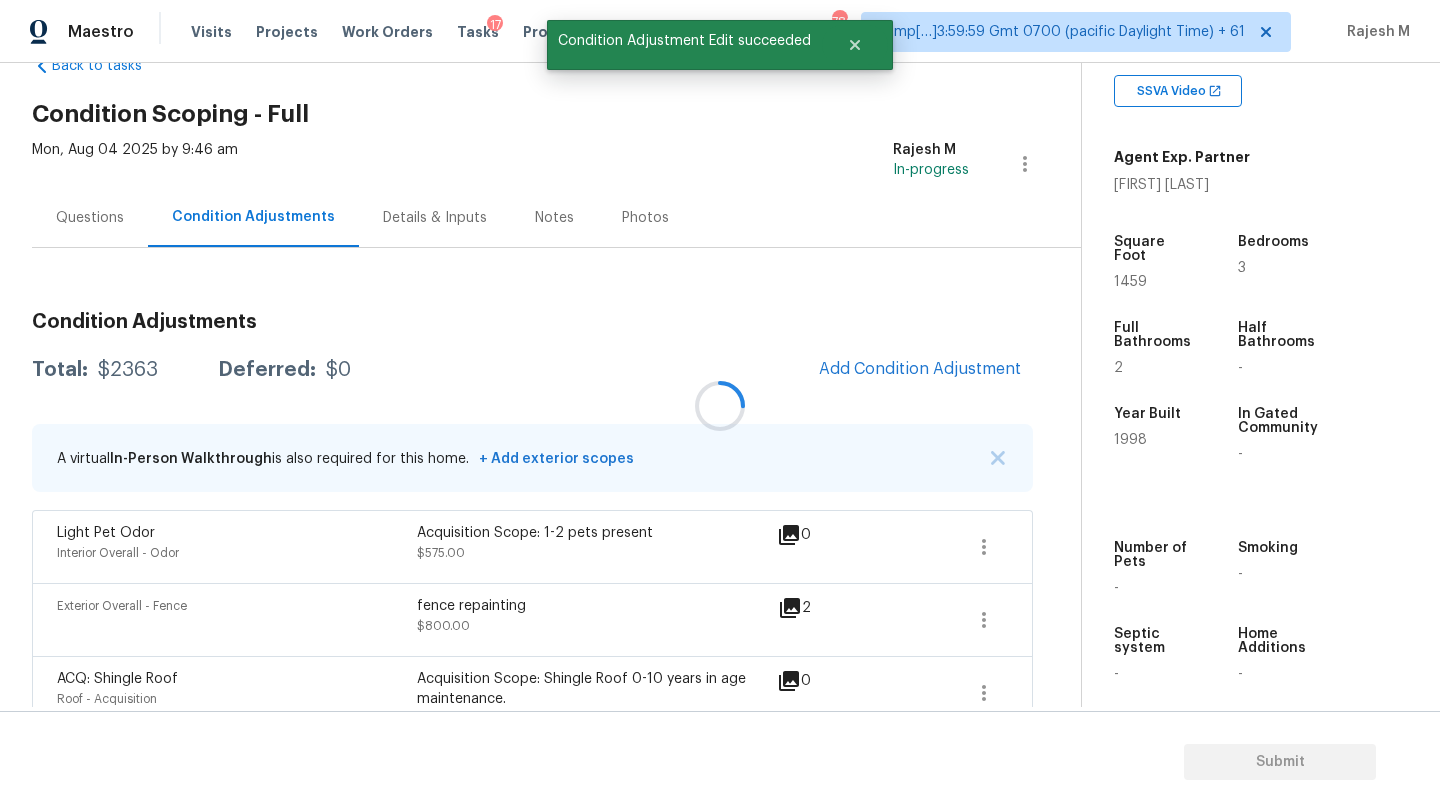 click at bounding box center [720, 406] 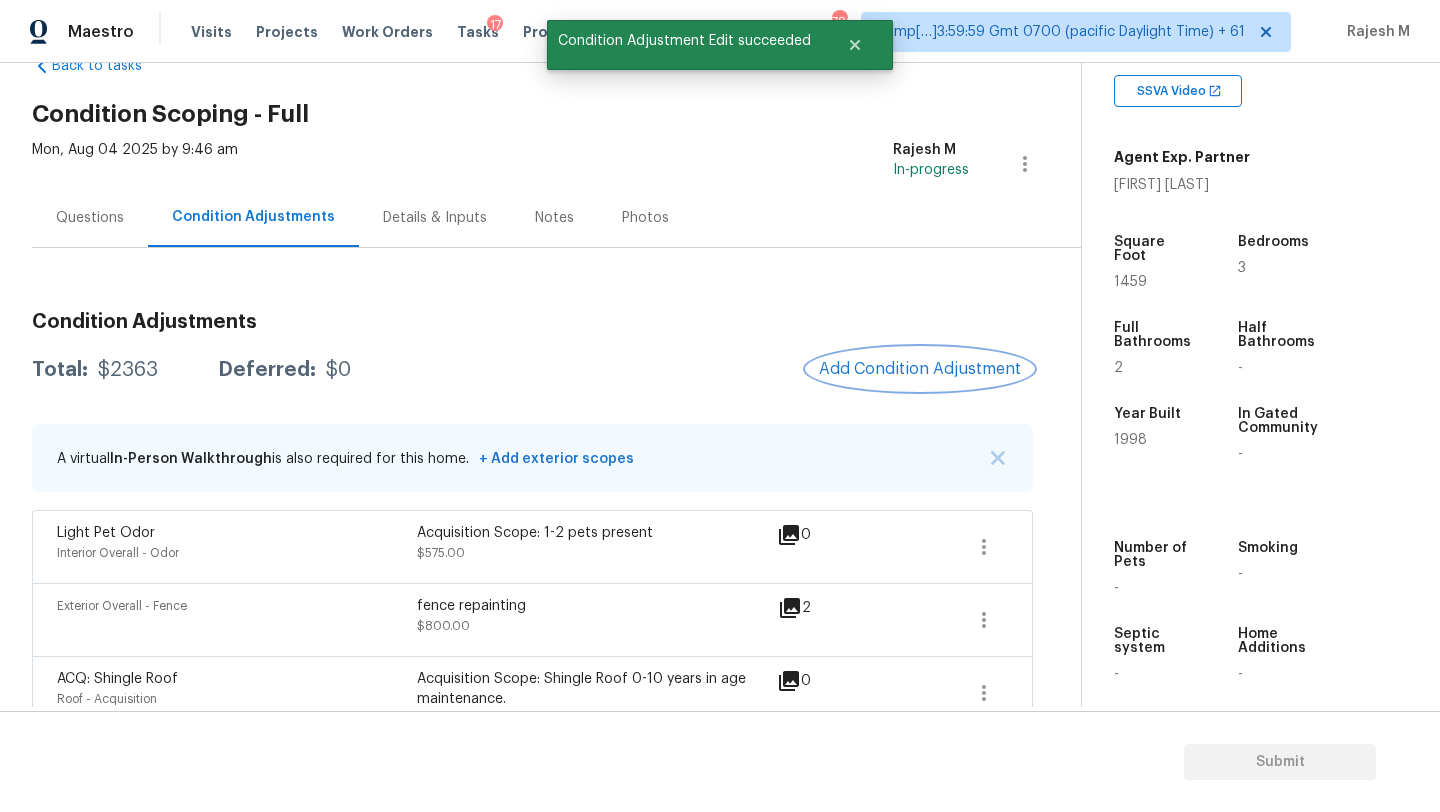 click on "Add Condition Adjustment" at bounding box center (920, 369) 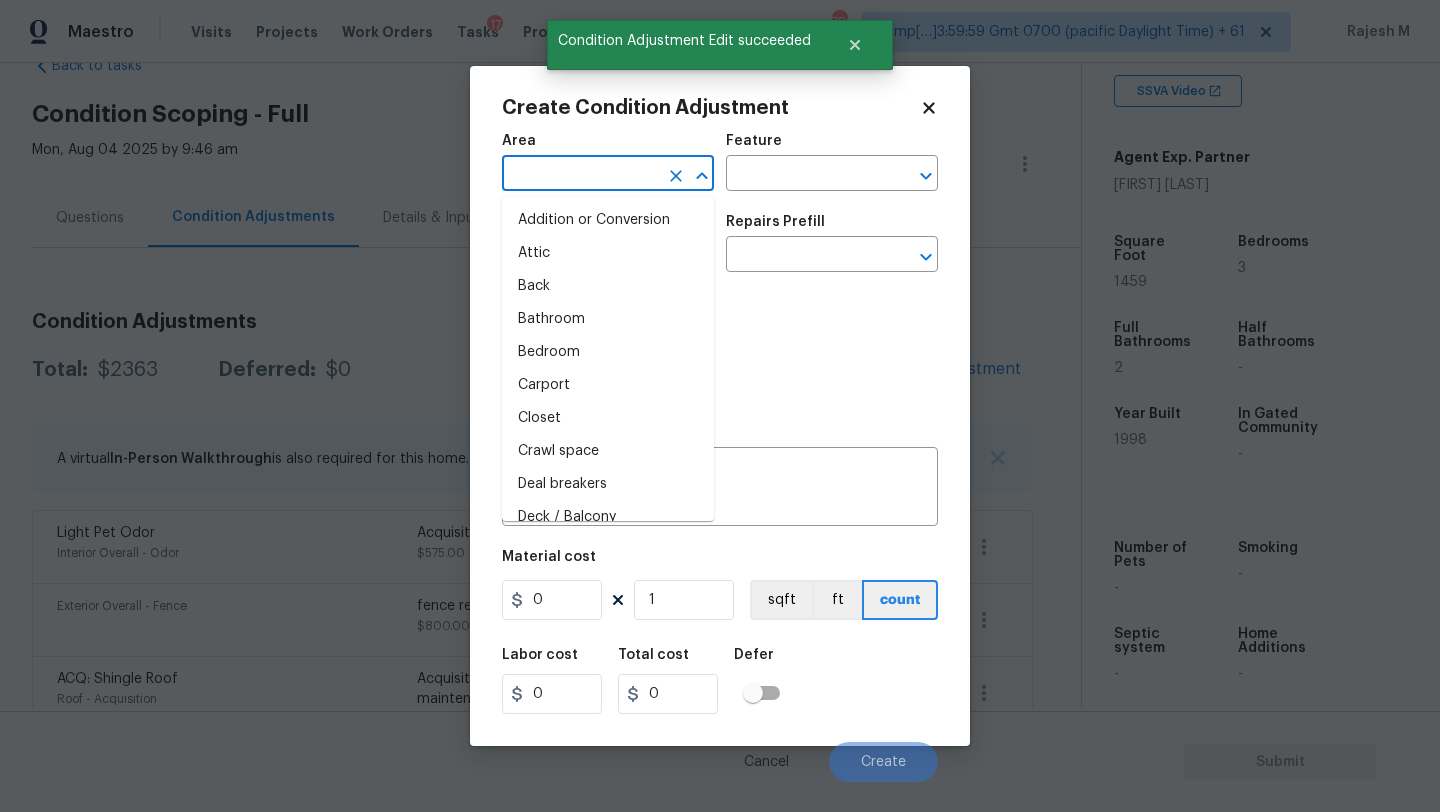 click at bounding box center (580, 175) 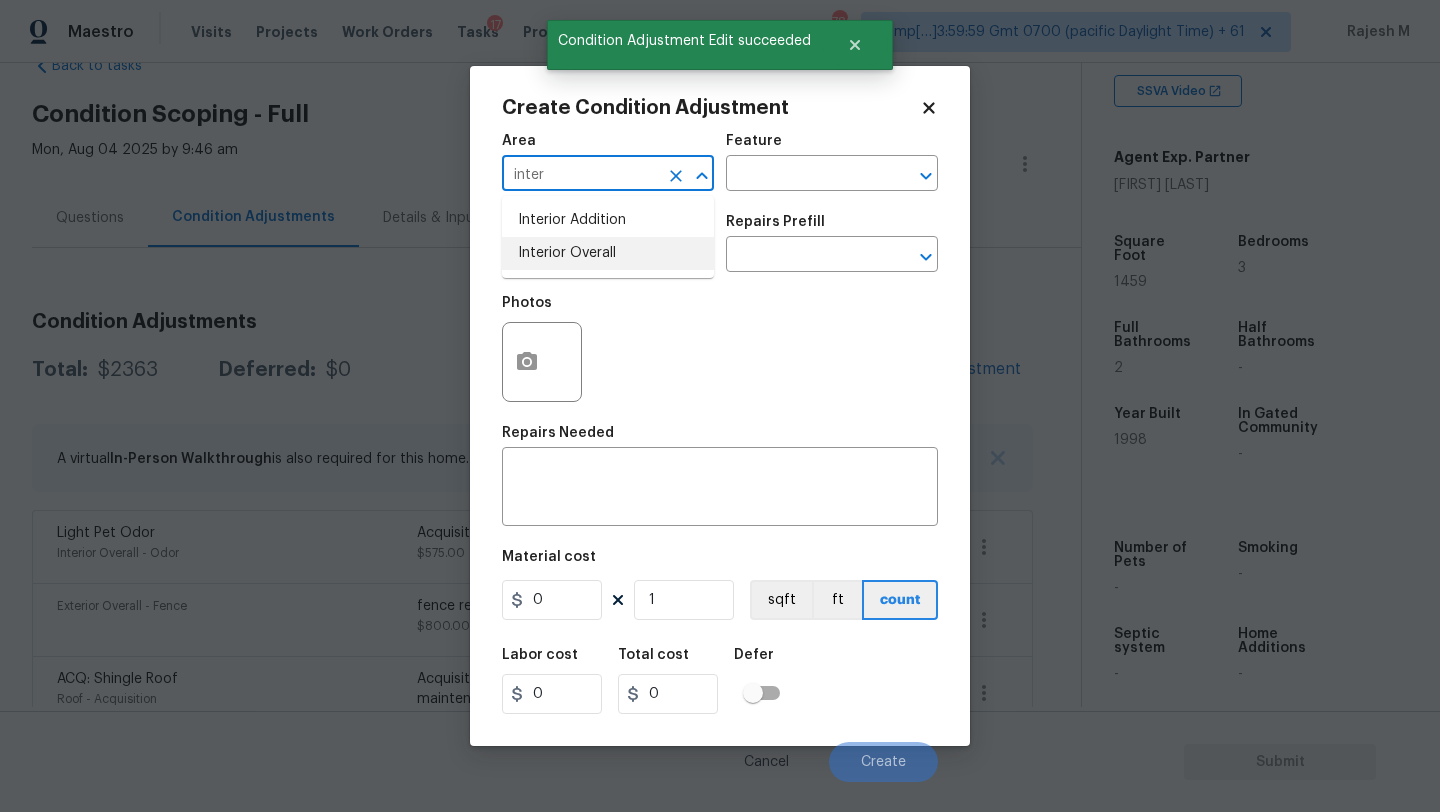 click on "Interior Overall" at bounding box center [608, 253] 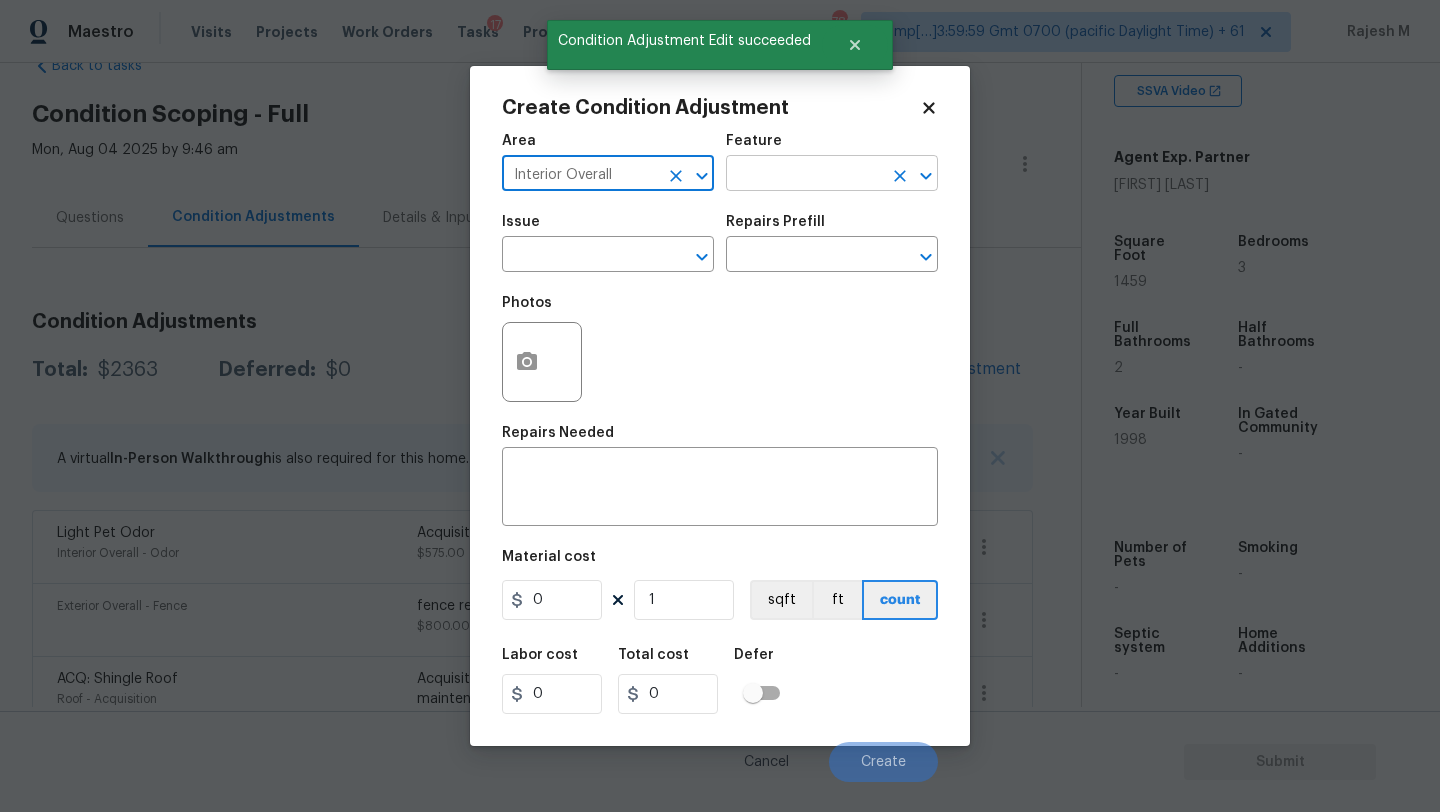 type on "Interior Overall" 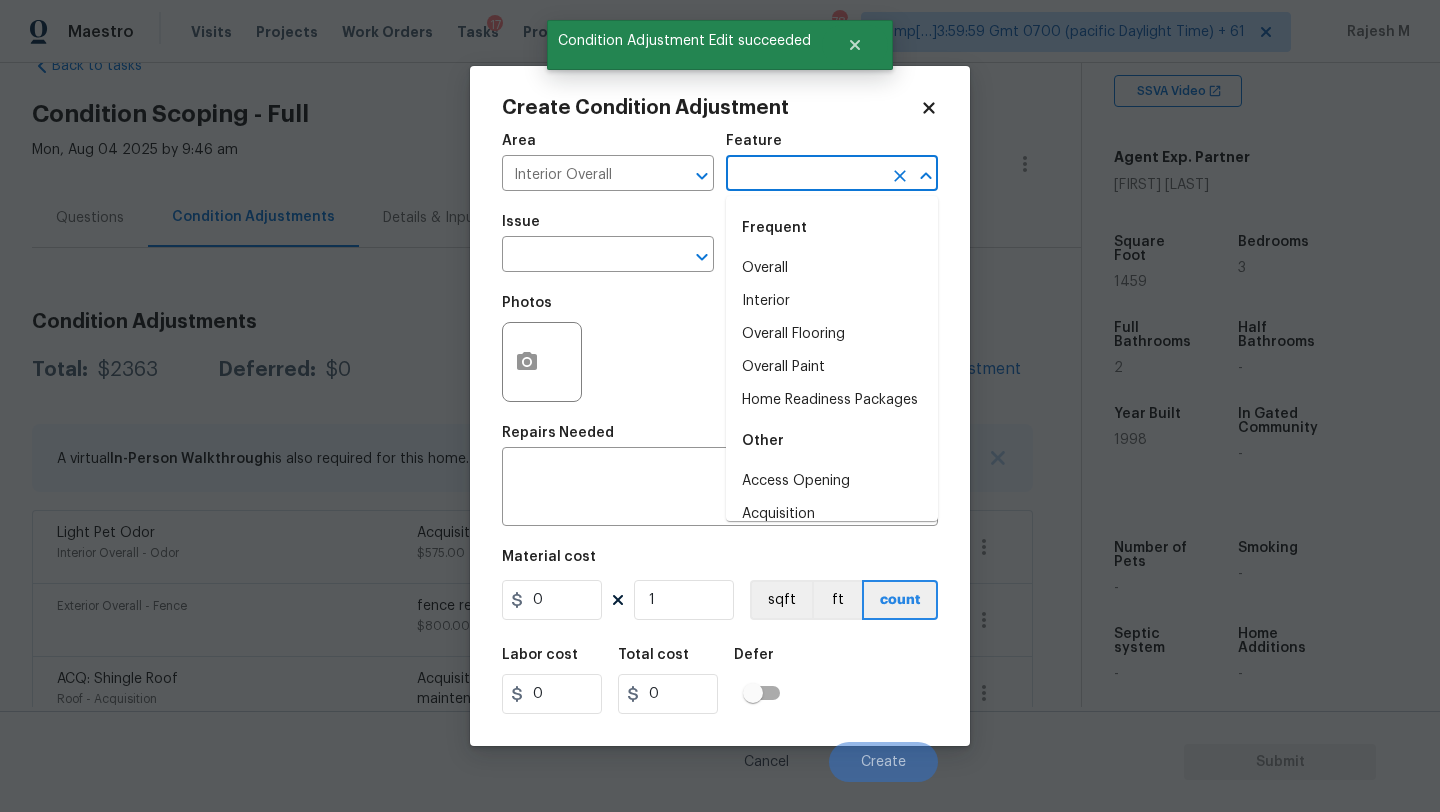 click at bounding box center [804, 175] 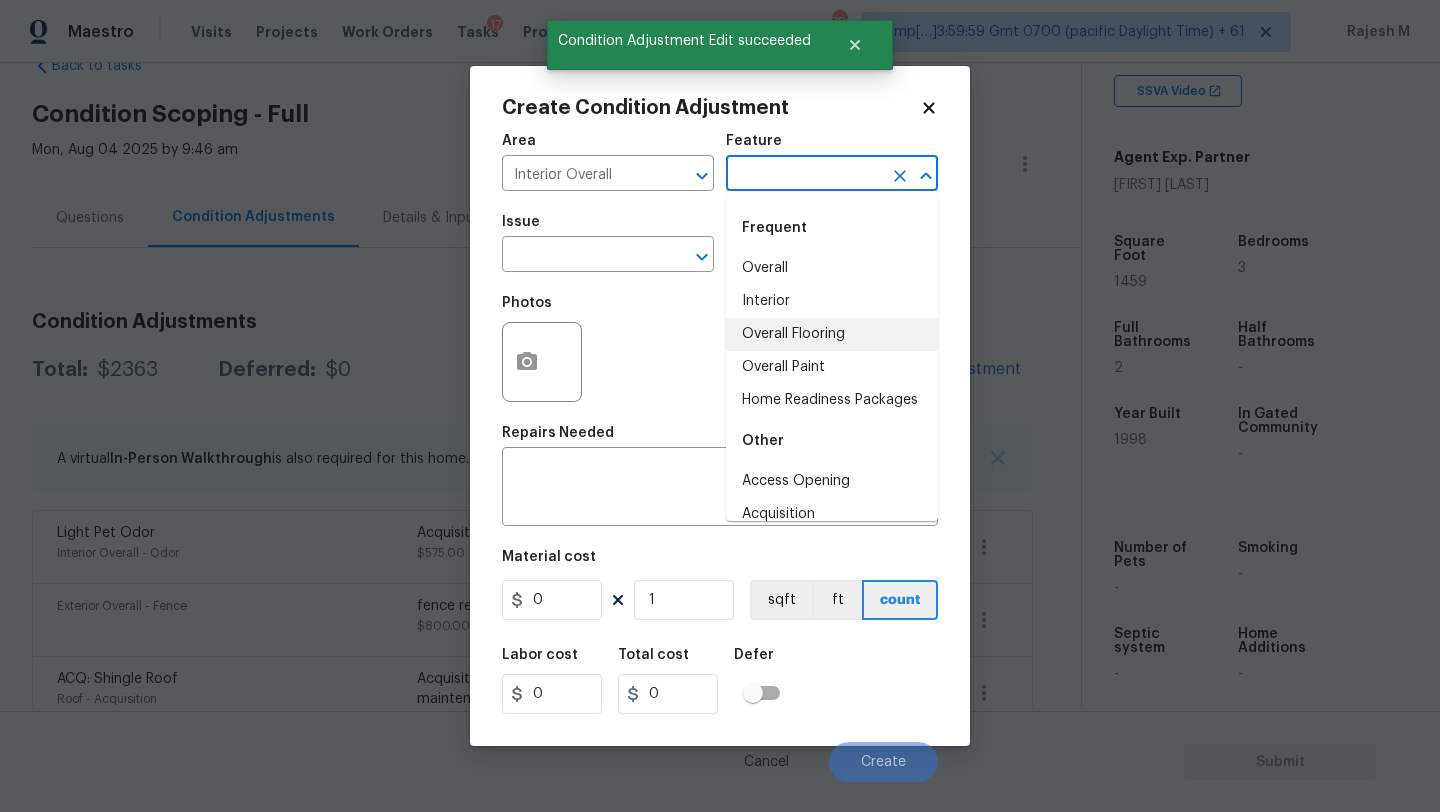 click on "Overall Flooring" at bounding box center (832, 334) 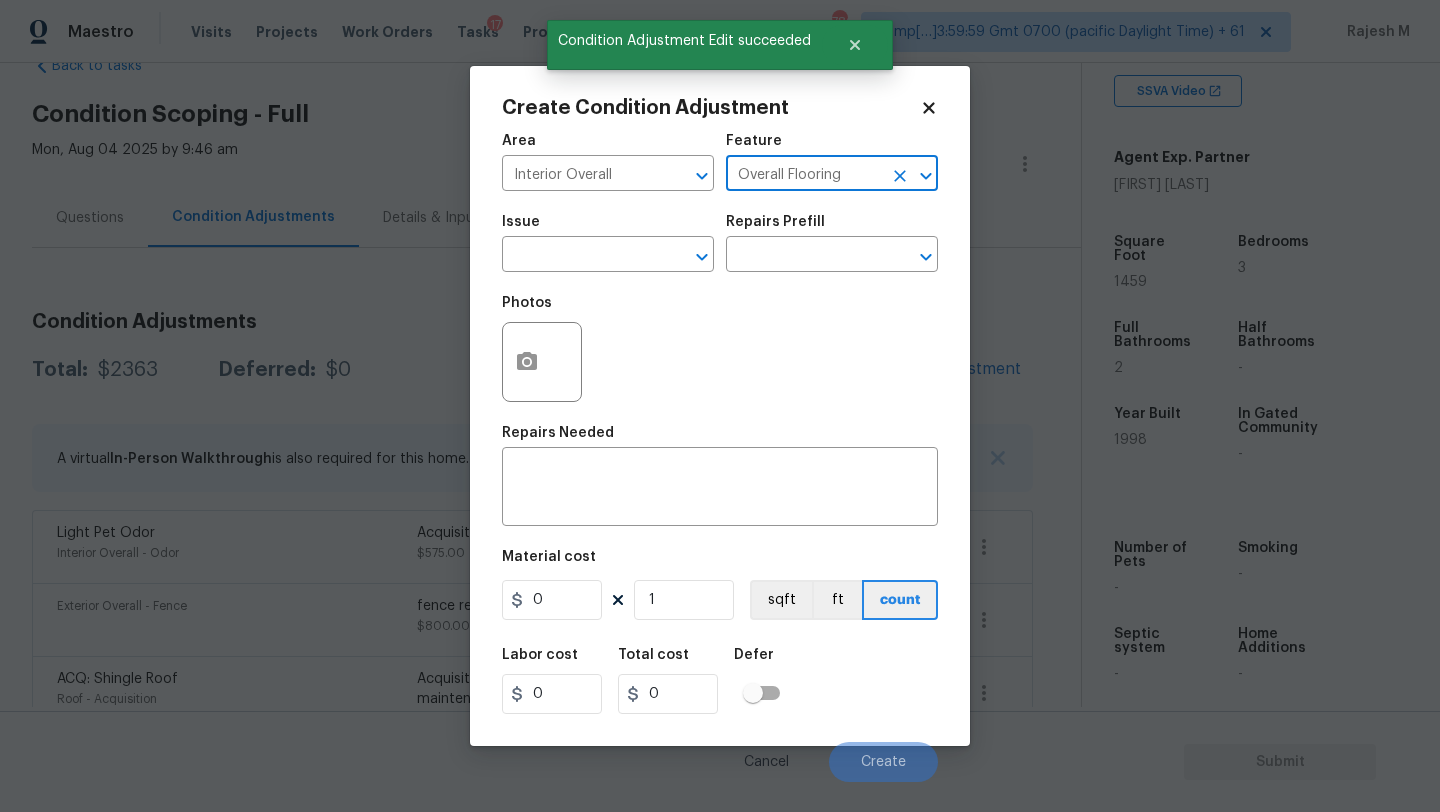 type on "Overall Flooring" 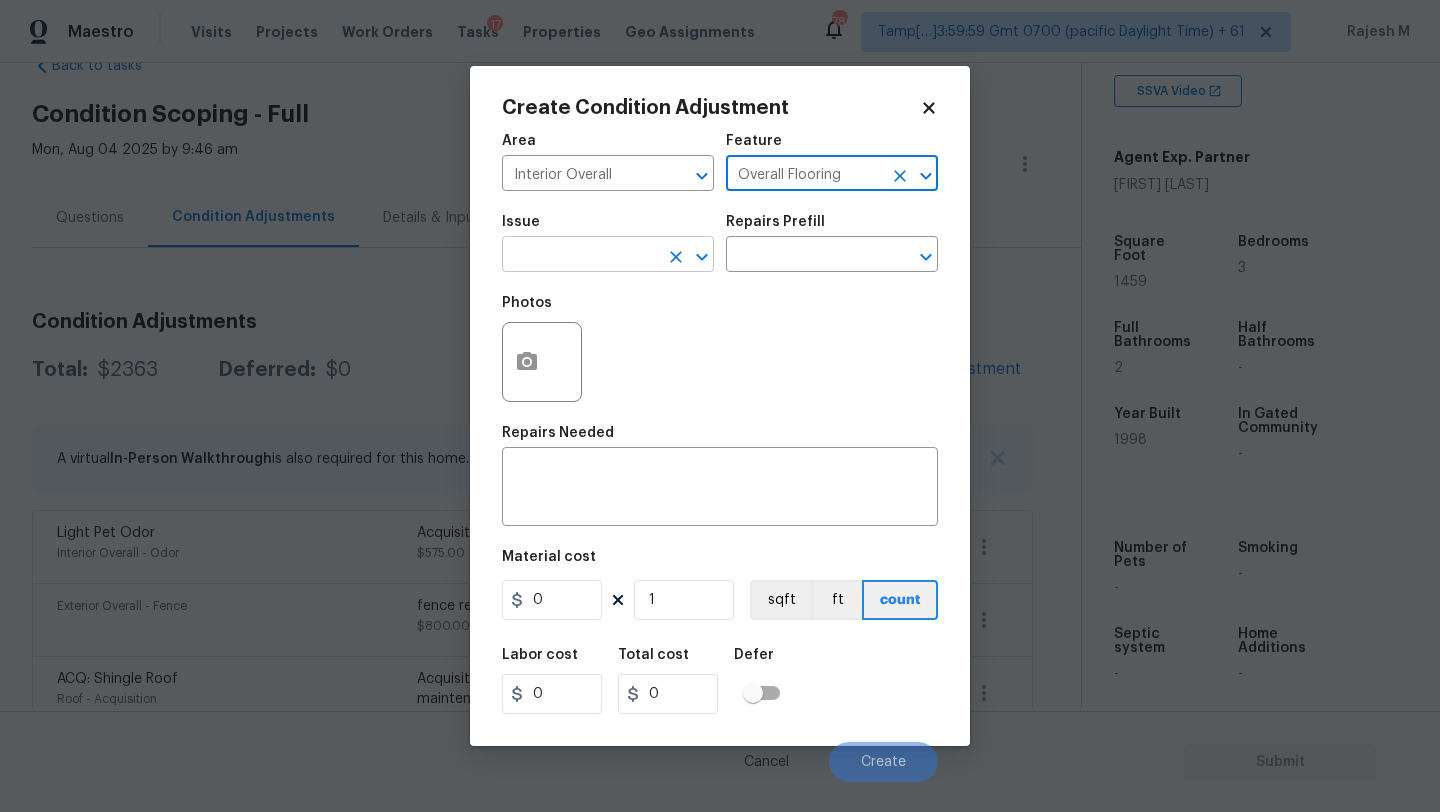 click at bounding box center [580, 256] 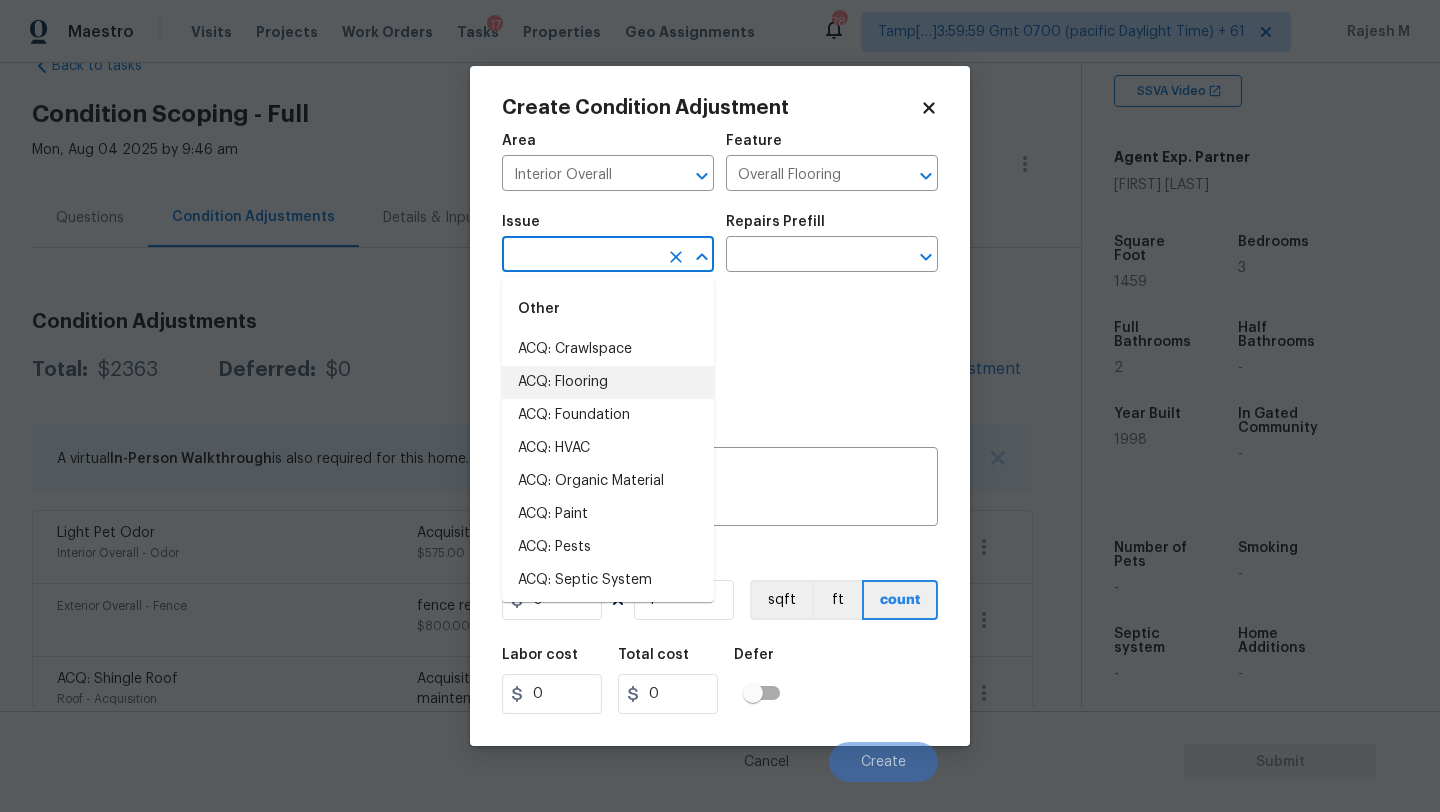 drag, startPoint x: 590, startPoint y: 377, endPoint x: 618, endPoint y: 354, distance: 36.23534 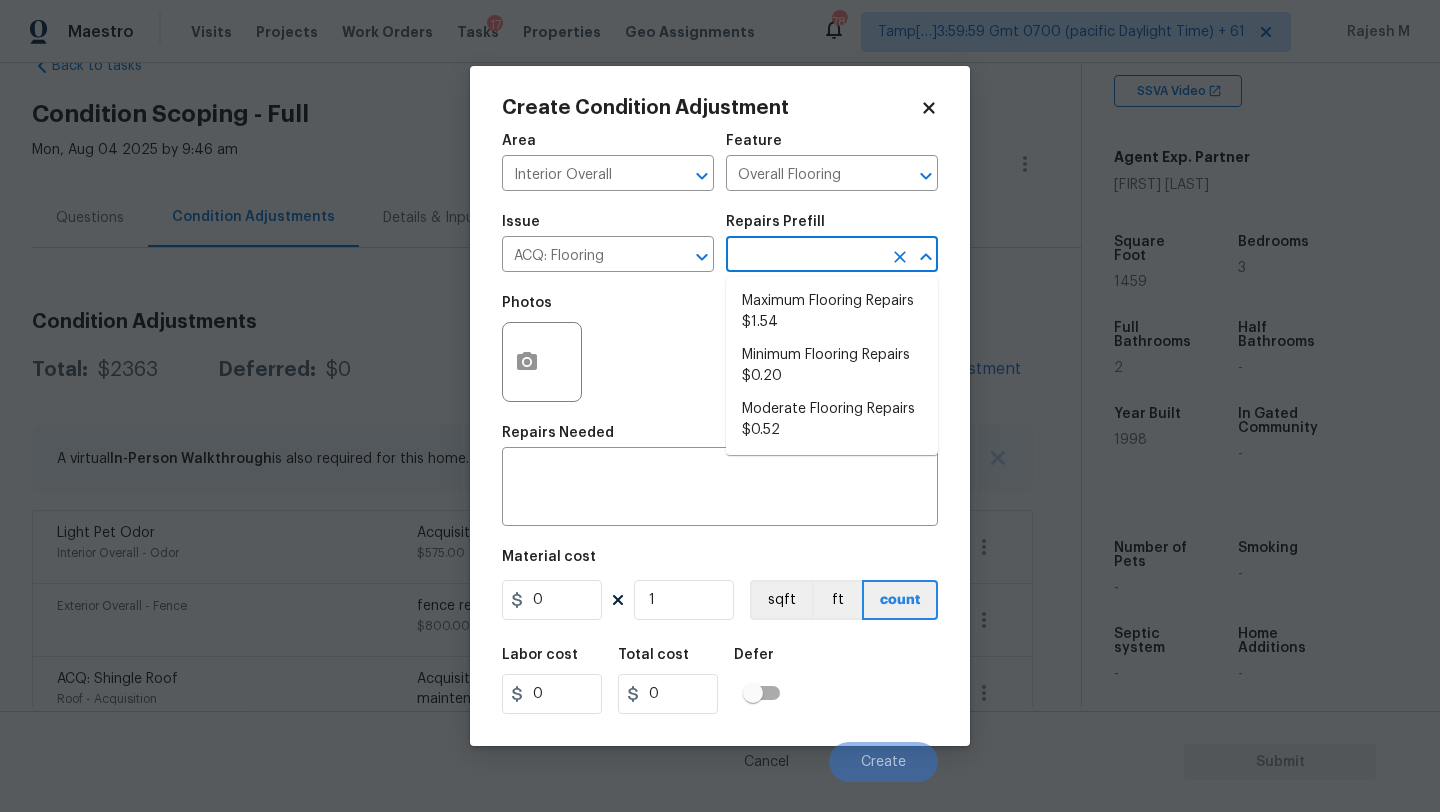 click at bounding box center (804, 256) 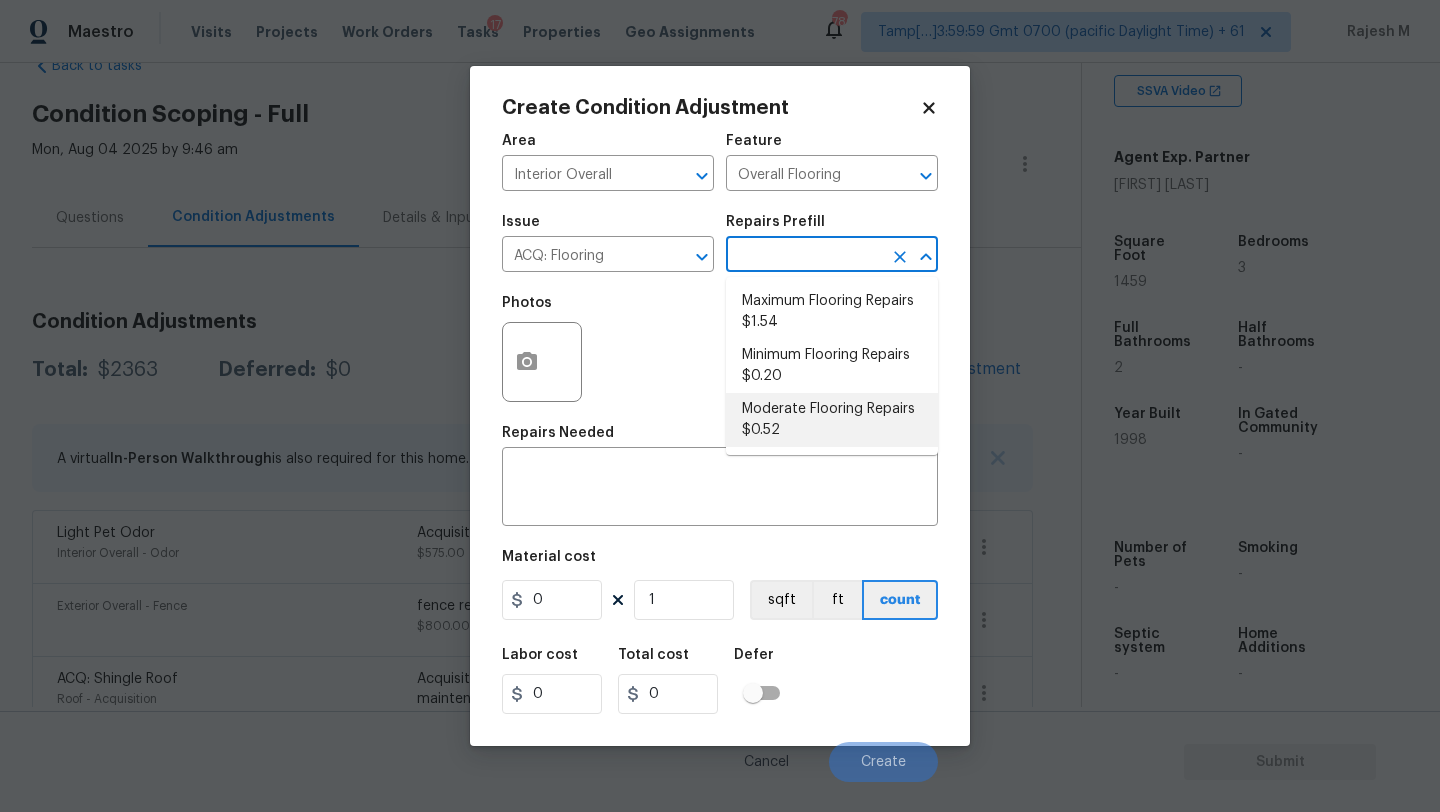 click on "Moderate Flooring Repairs $0.52" at bounding box center (832, 420) 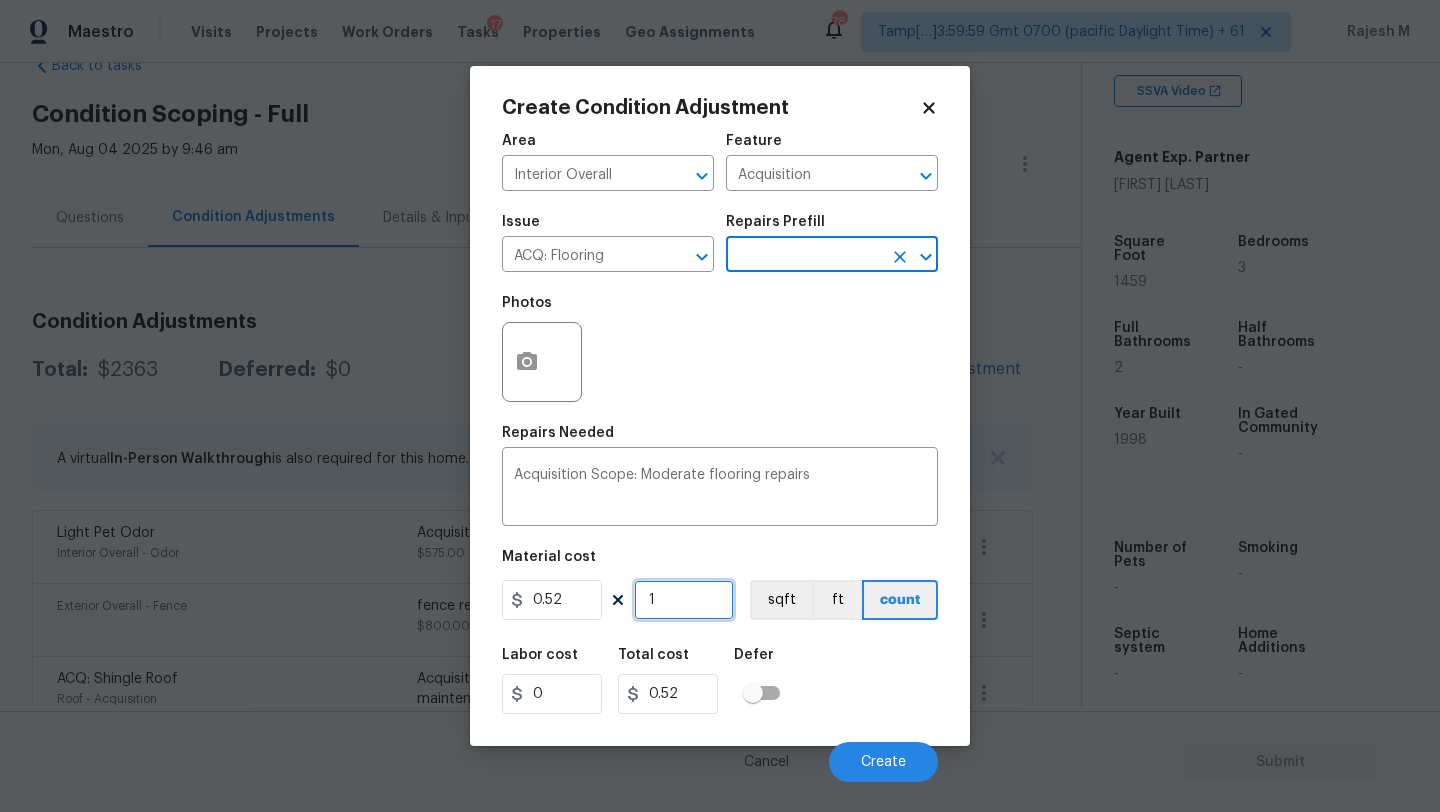 click on "1" at bounding box center [684, 600] 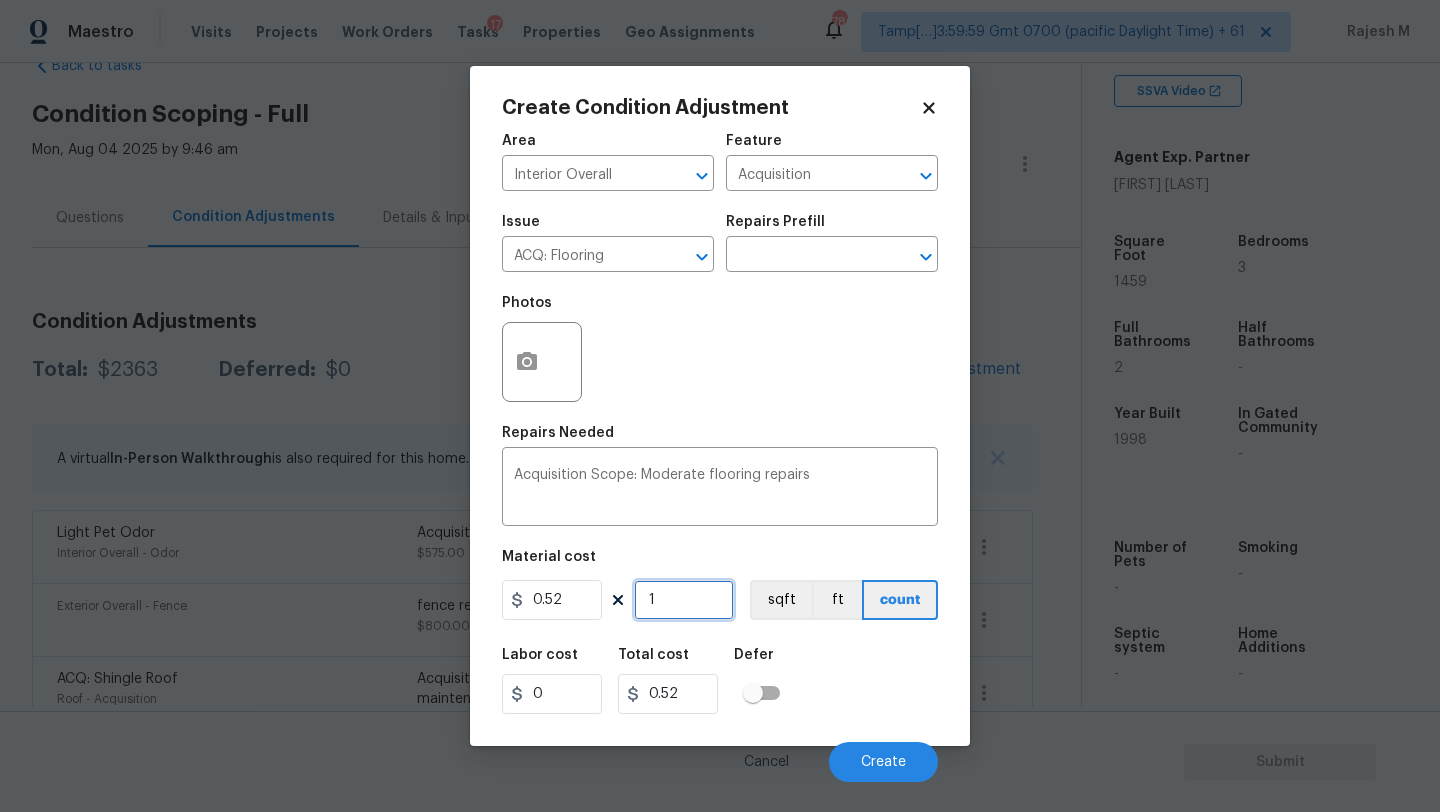 type on "14" 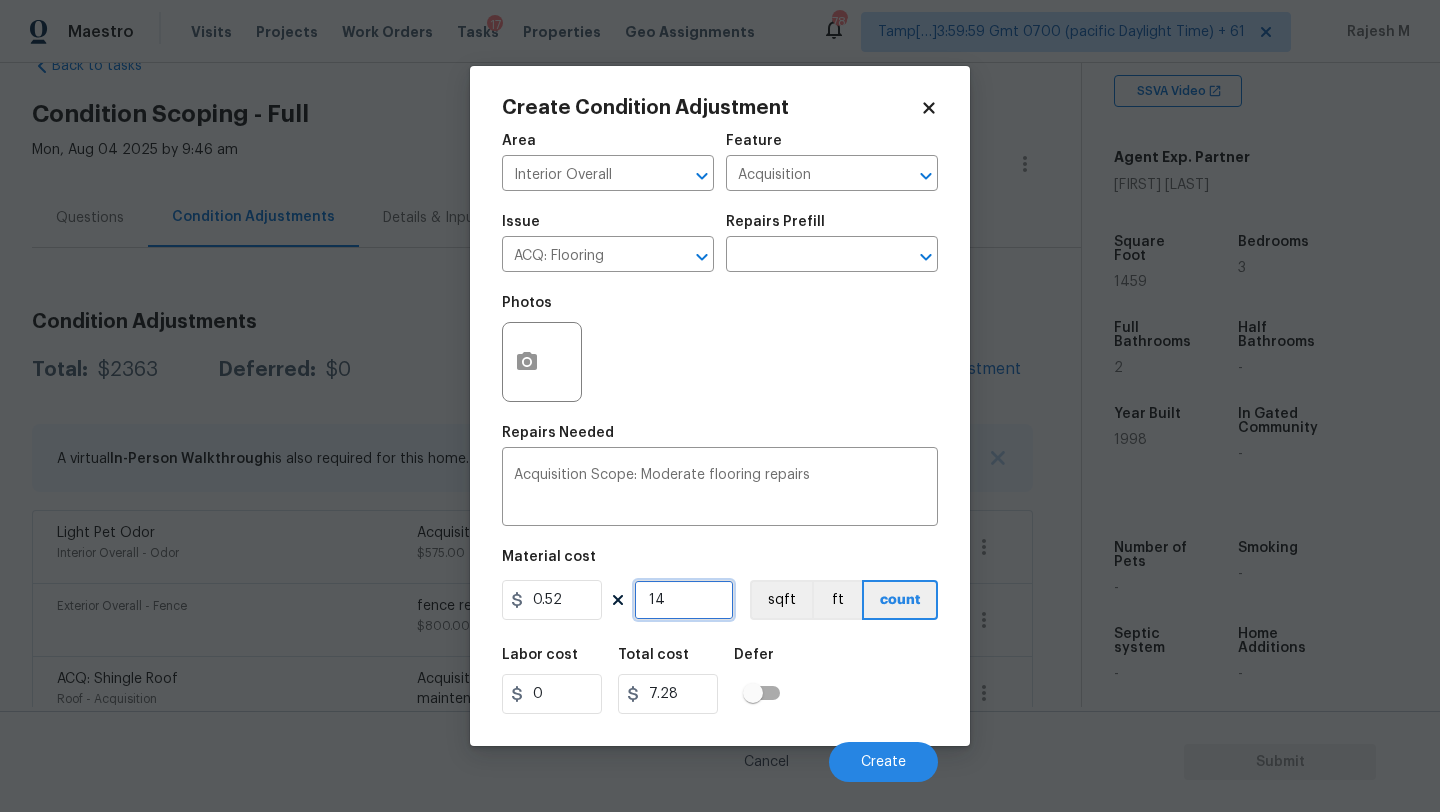type on "145" 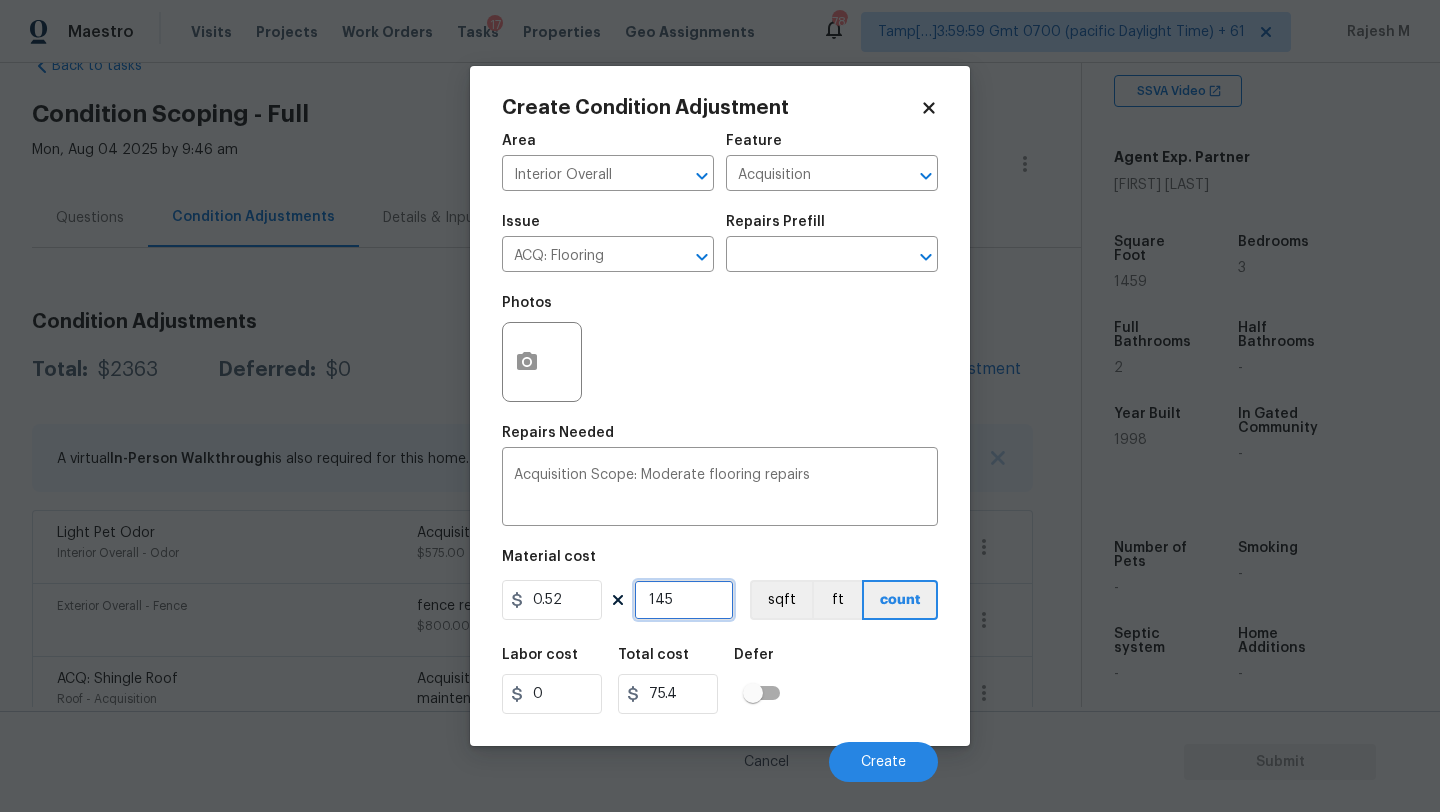 type on "1459" 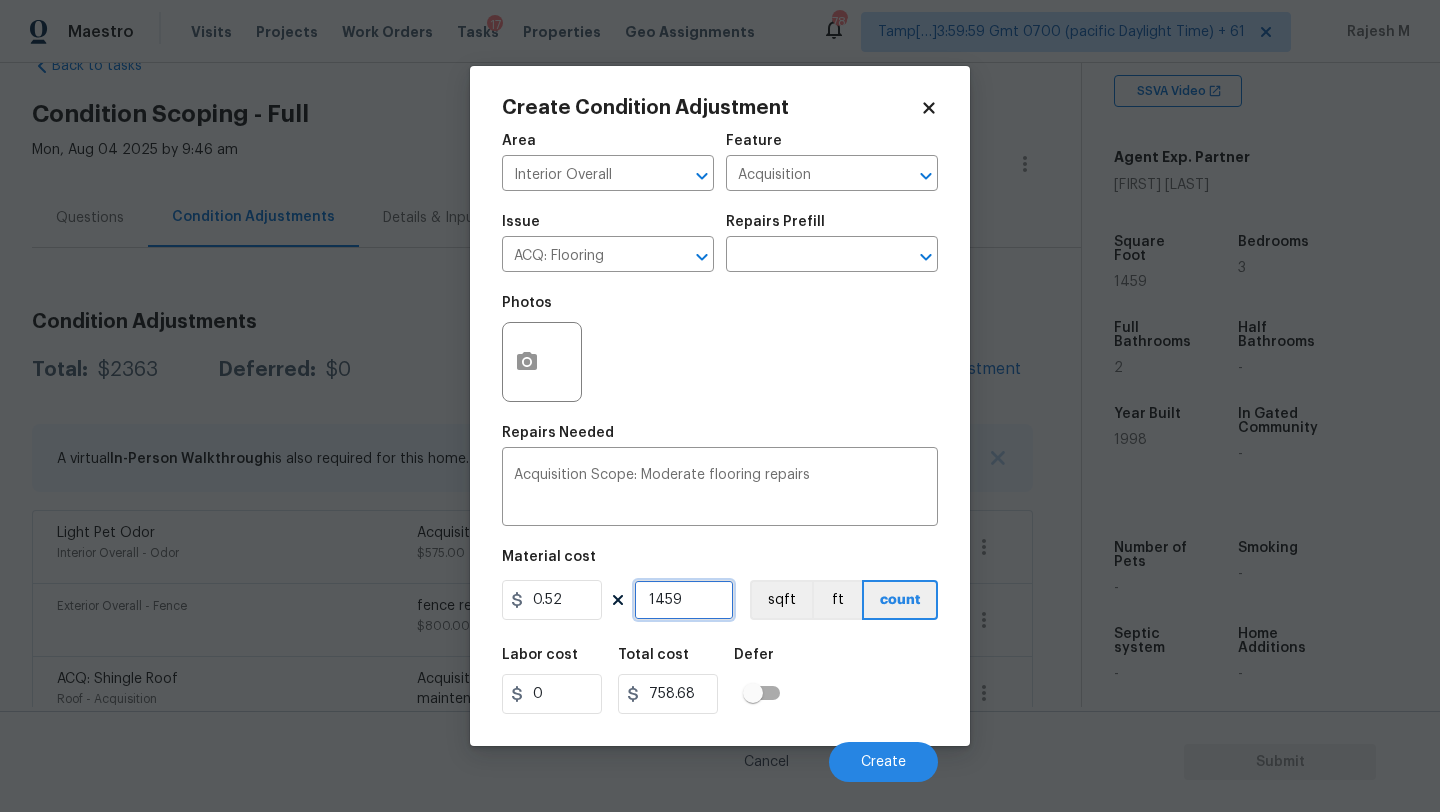 type on "1459" 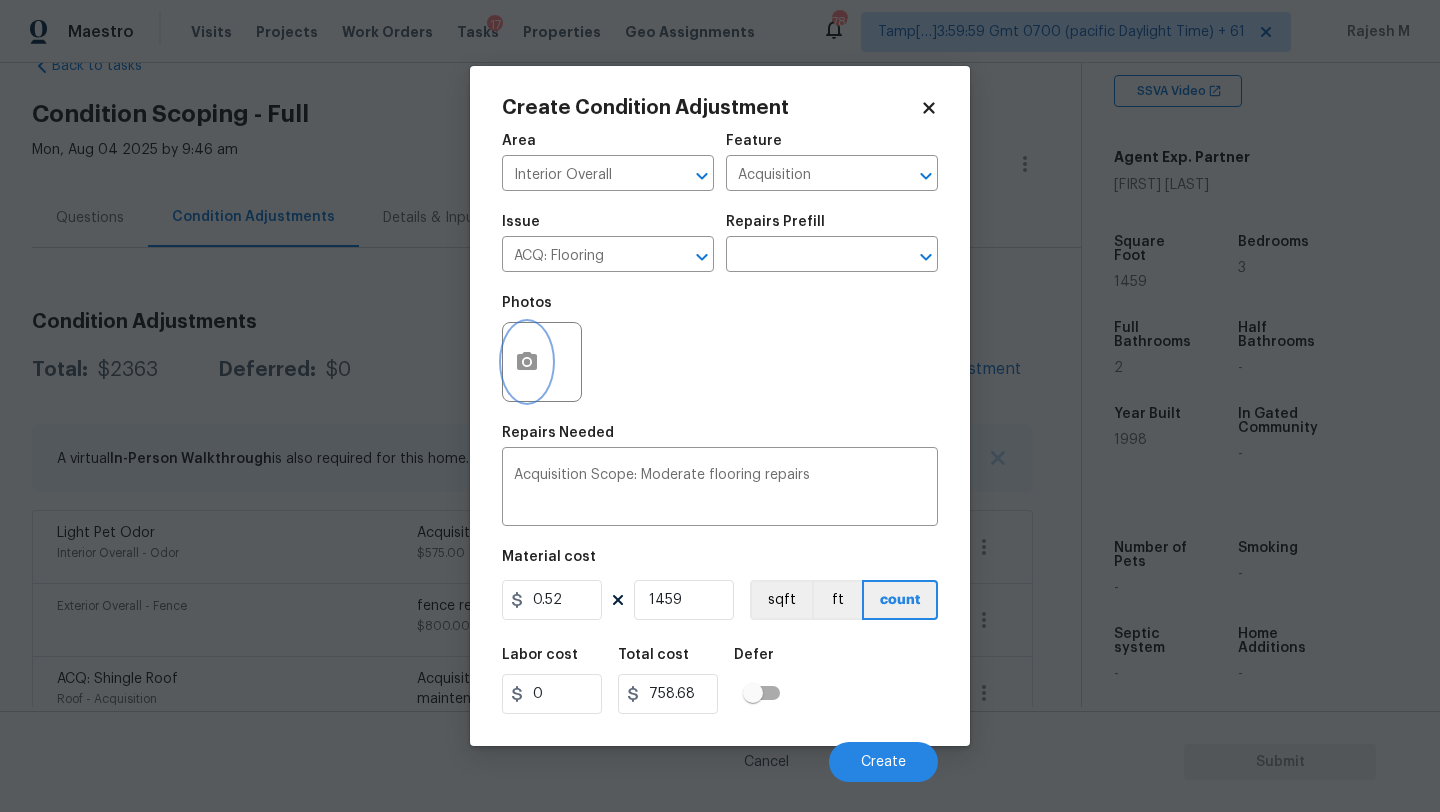 click 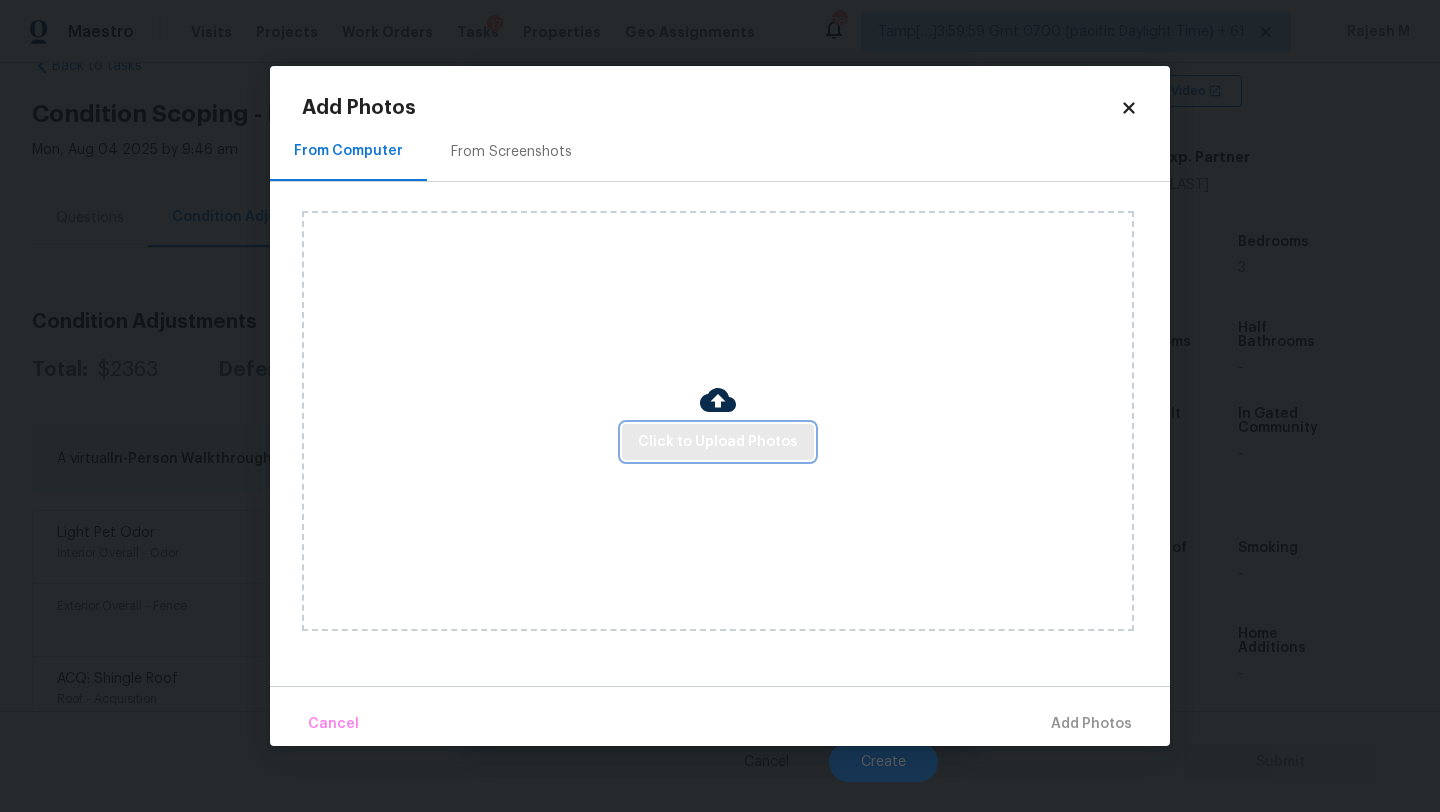 click on "Click to Upload Photos" at bounding box center [718, 442] 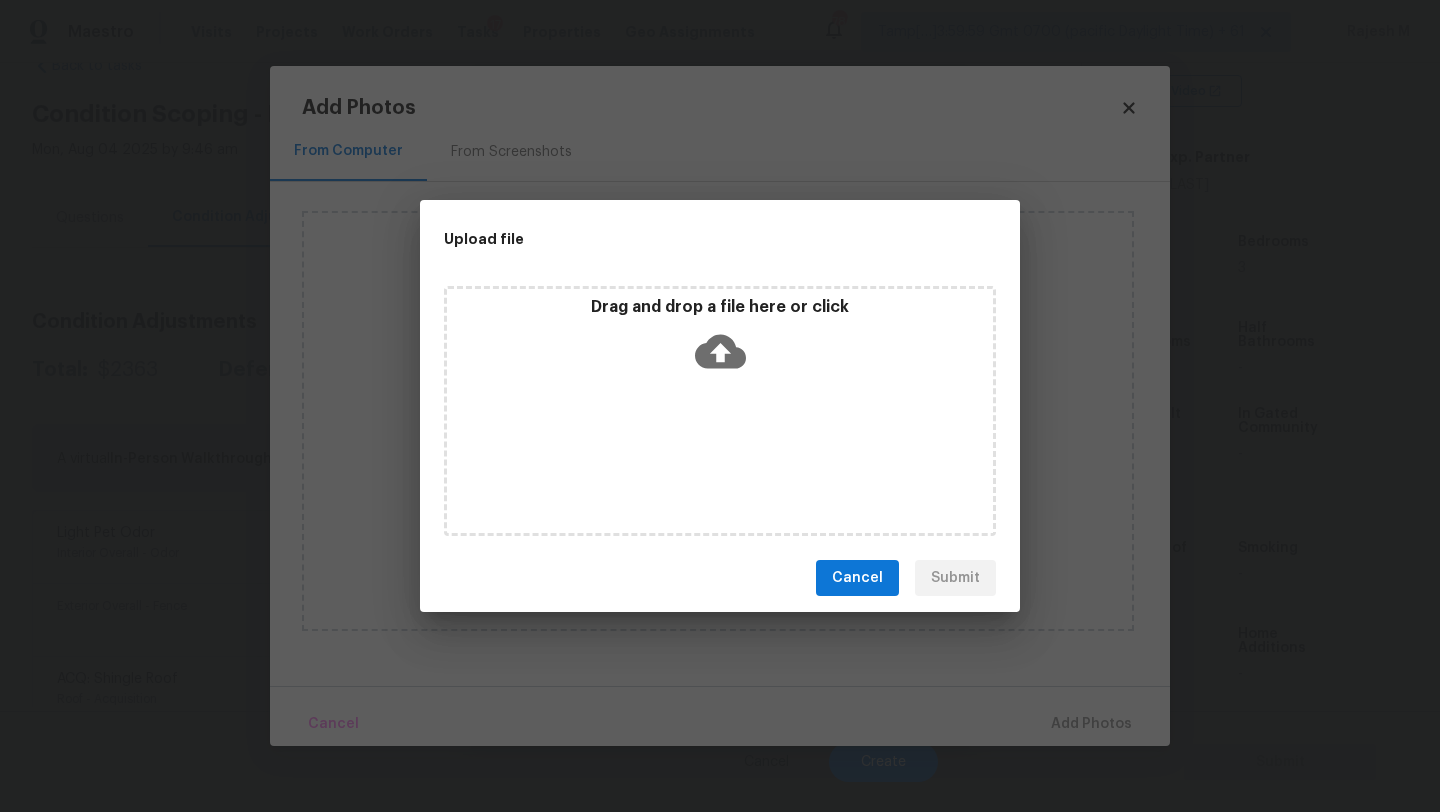 click 